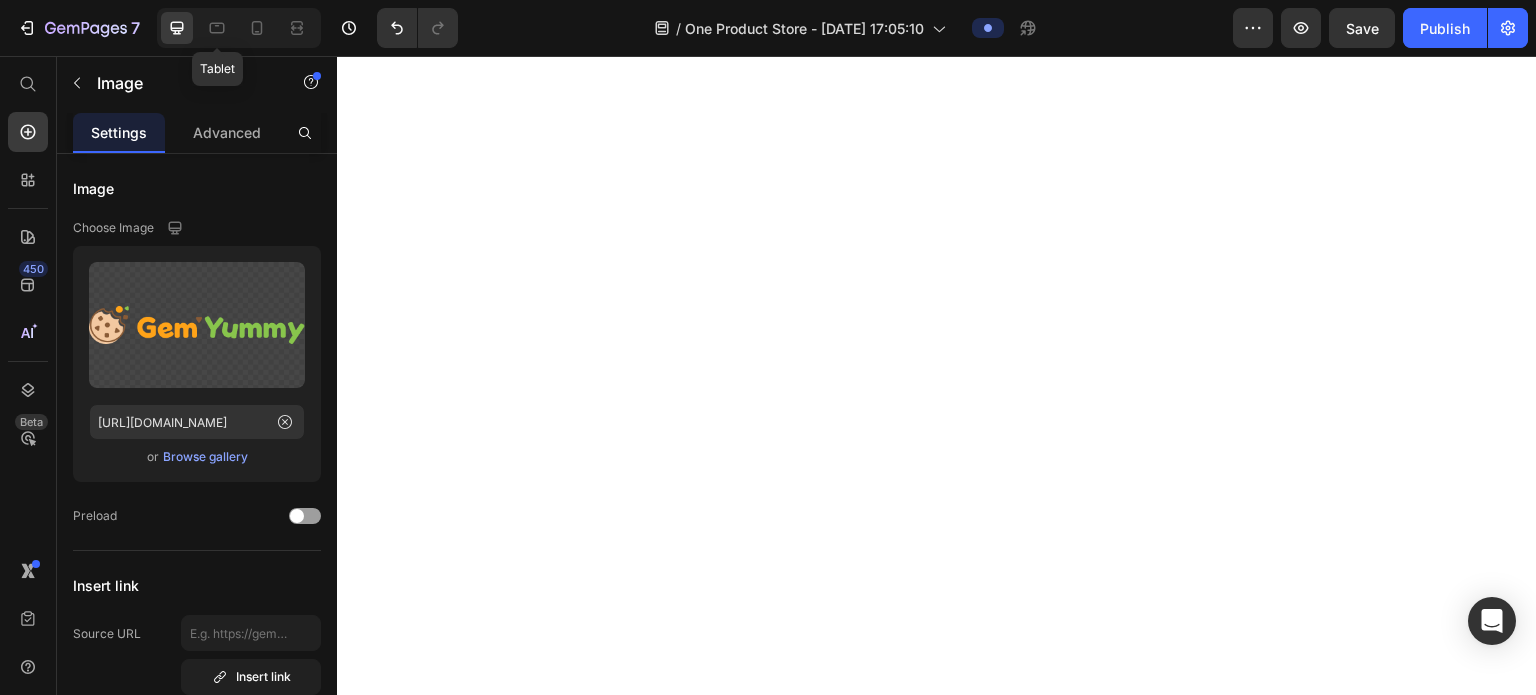 scroll, scrollTop: 0, scrollLeft: 0, axis: both 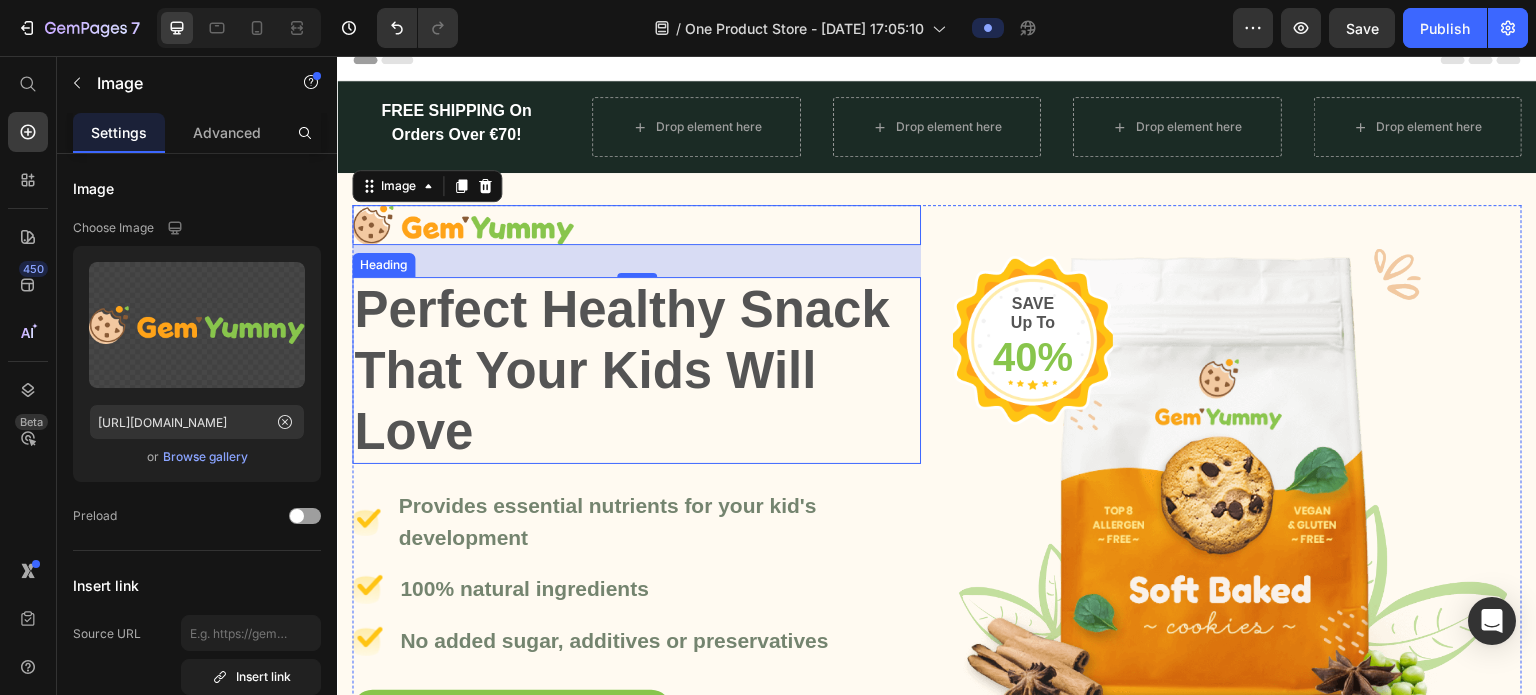 click on "Perfect Healthy Snack That Your Kids Will Love" at bounding box center [636, 371] 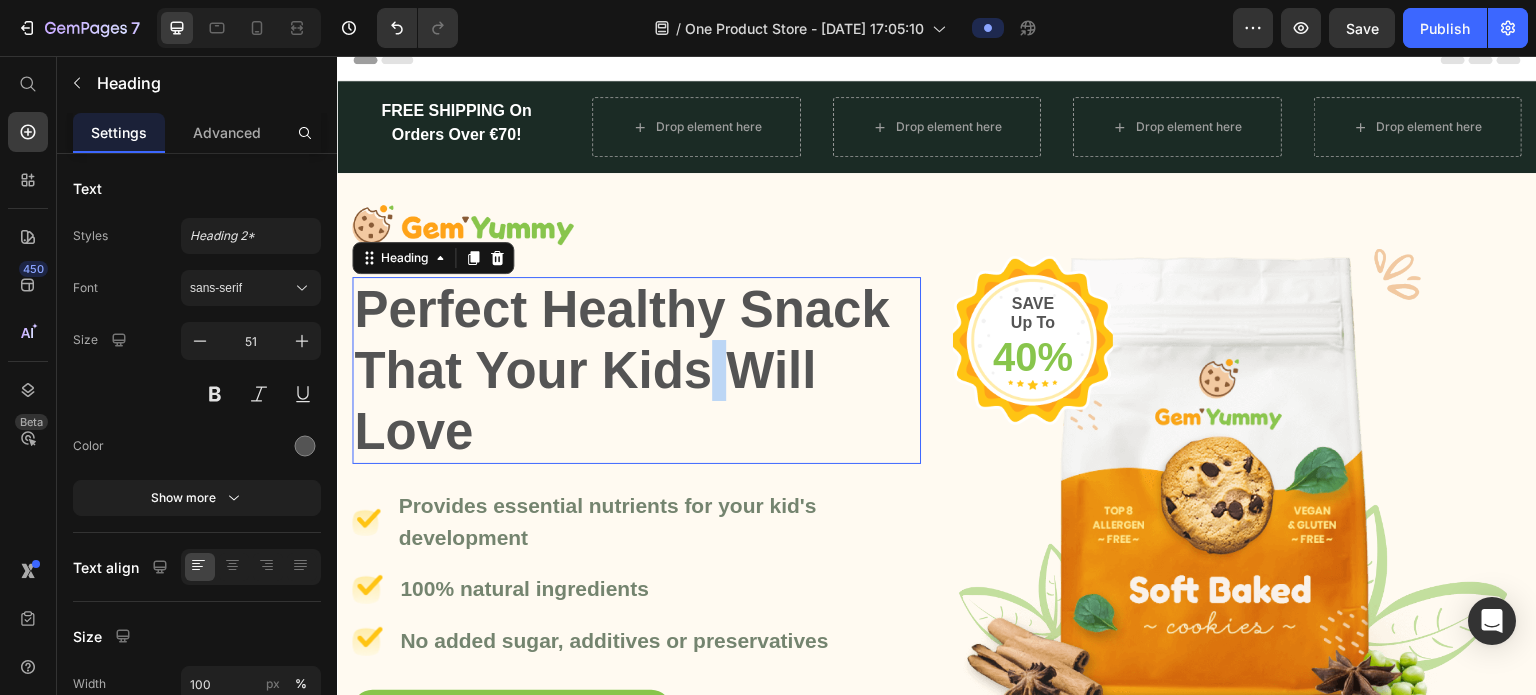 click on "Perfect Healthy Snack That Your Kids Will Love" at bounding box center (636, 371) 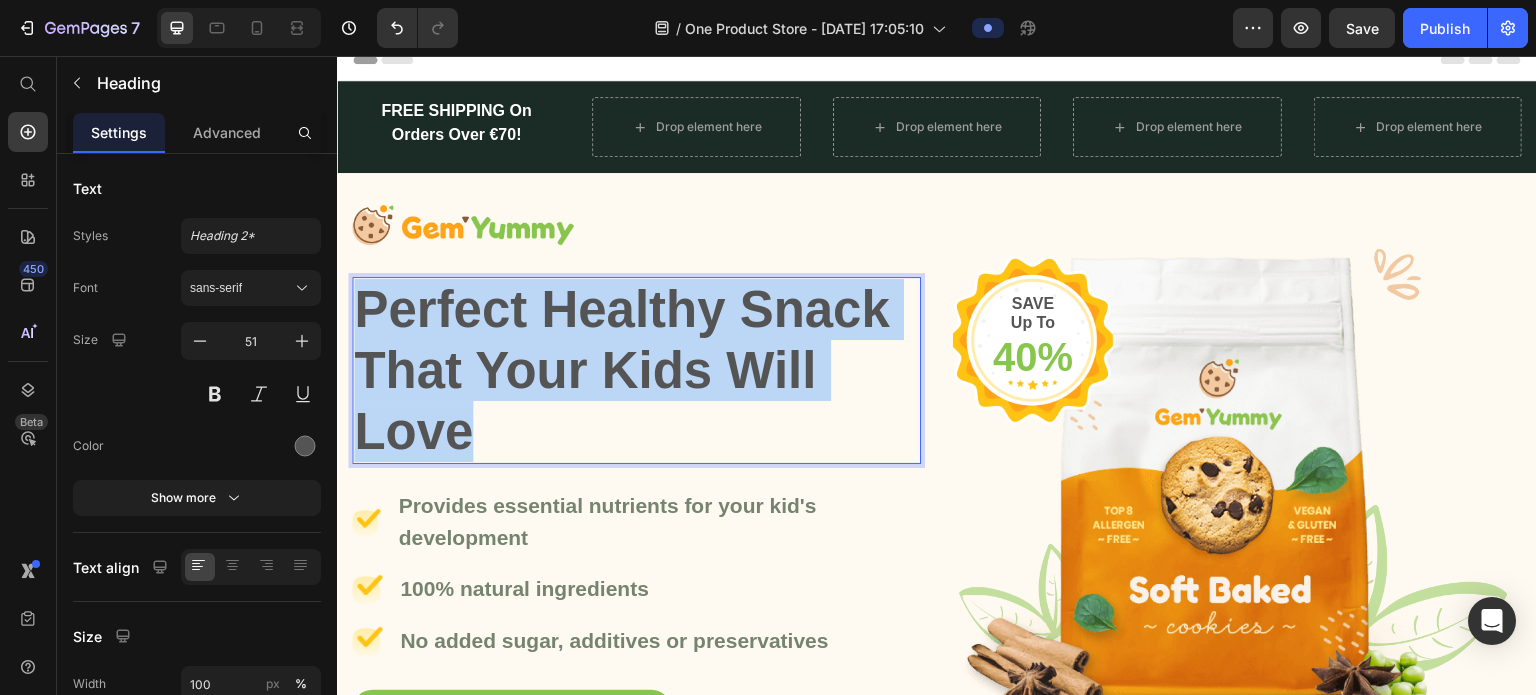 click on "Perfect Healthy Snack That Your Kids Will Love" at bounding box center (636, 371) 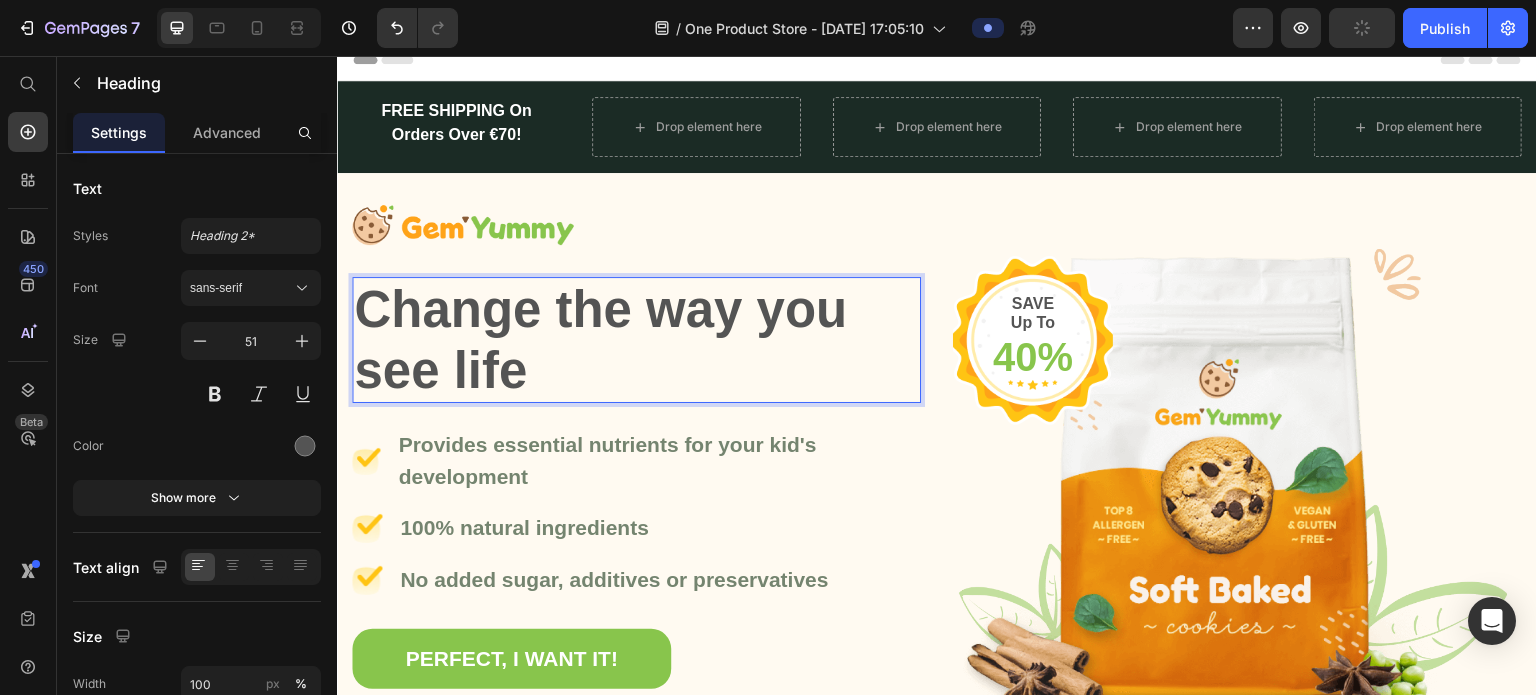 click on "Change the way you see life" at bounding box center (636, 340) 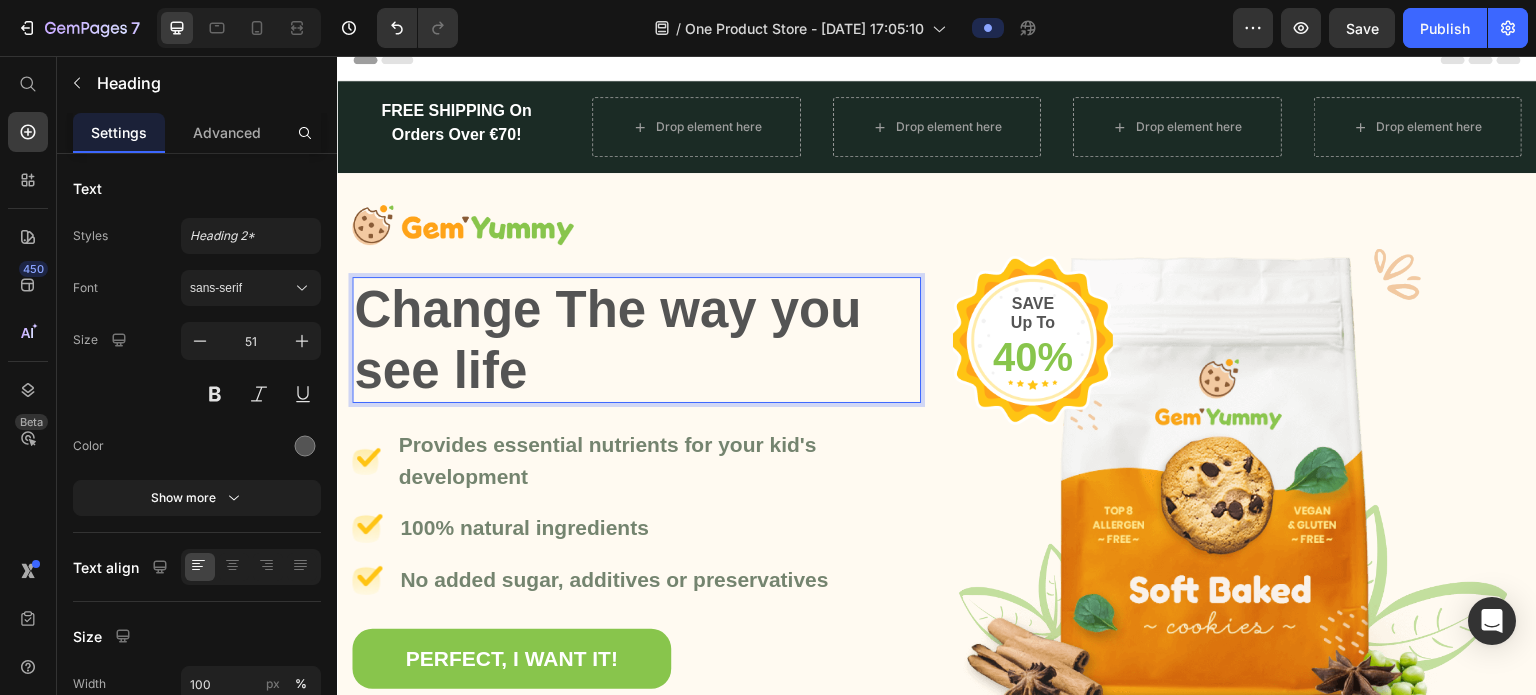 click on "Change The way you see life" at bounding box center [636, 340] 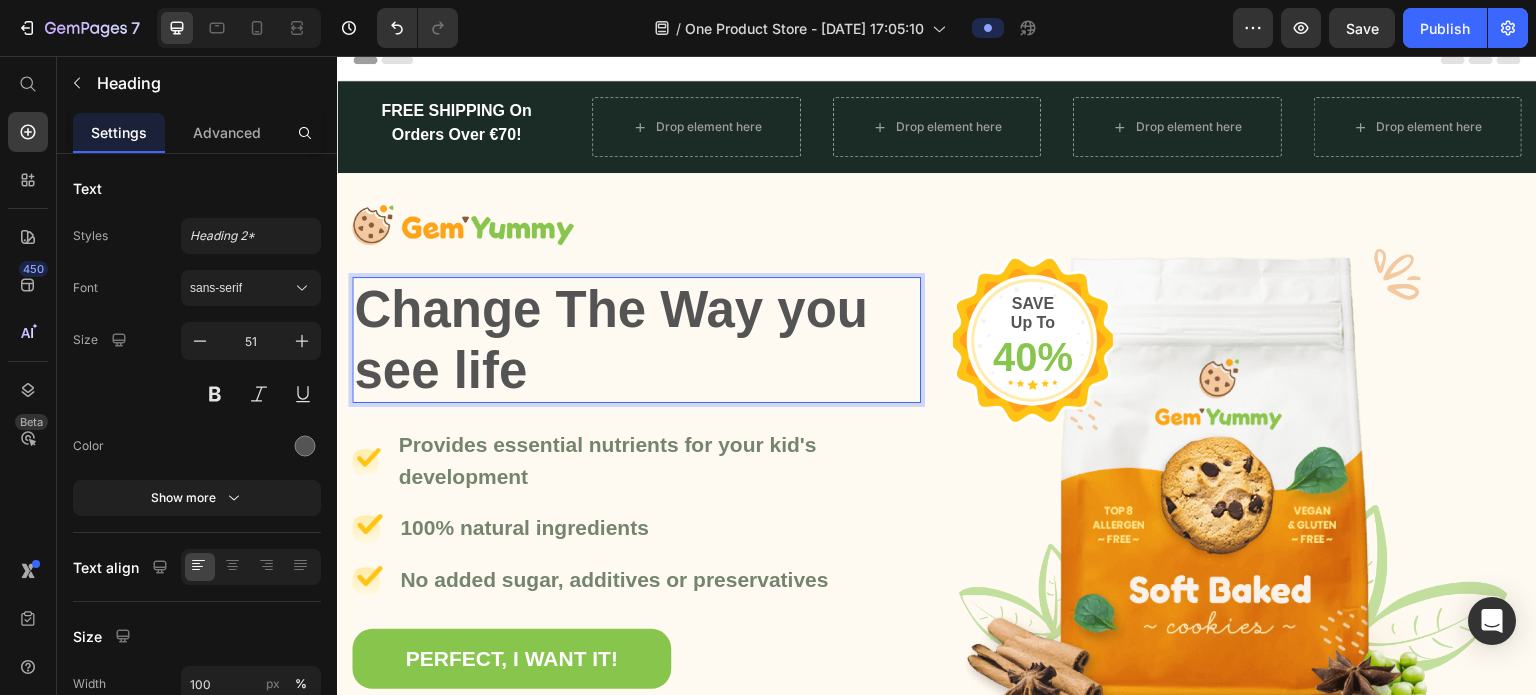 click on "Change The Way you see life" at bounding box center [636, 340] 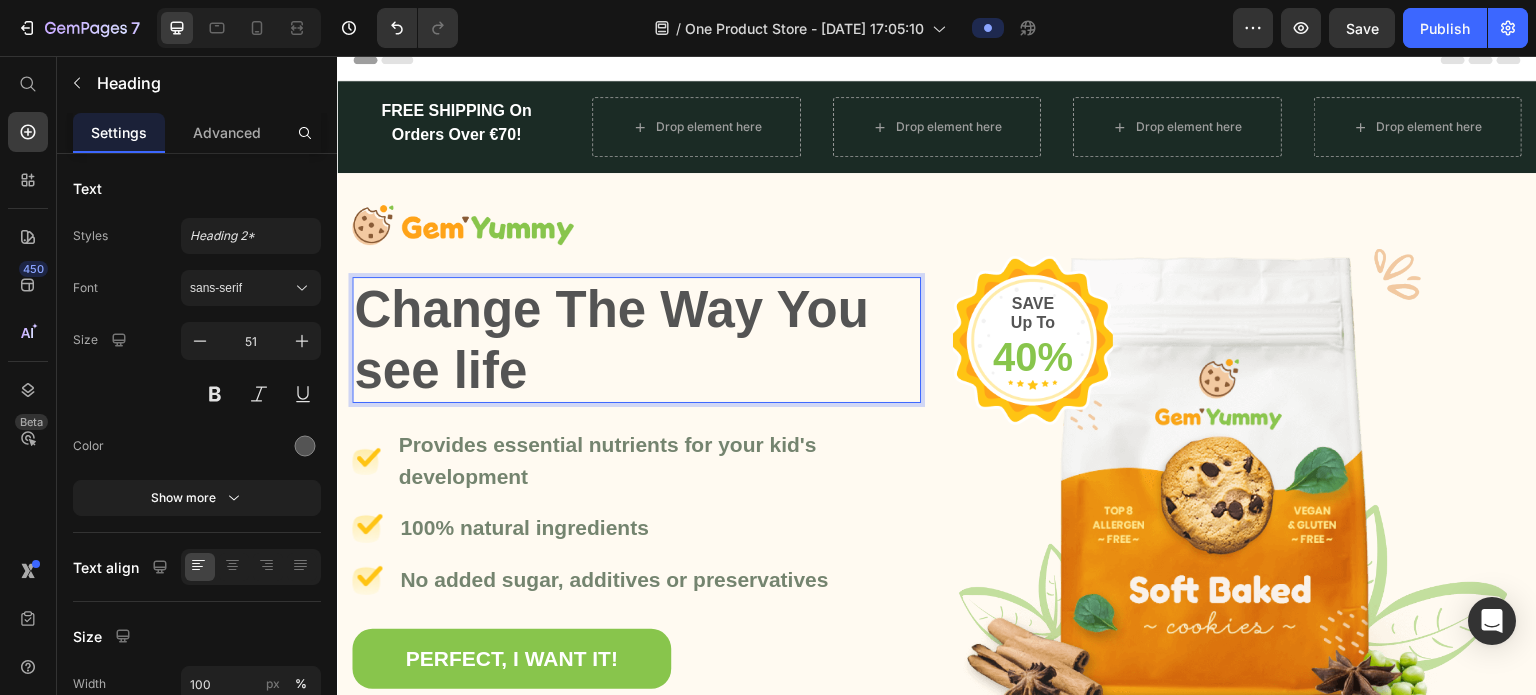 click on "Change The Way You see life" at bounding box center [636, 340] 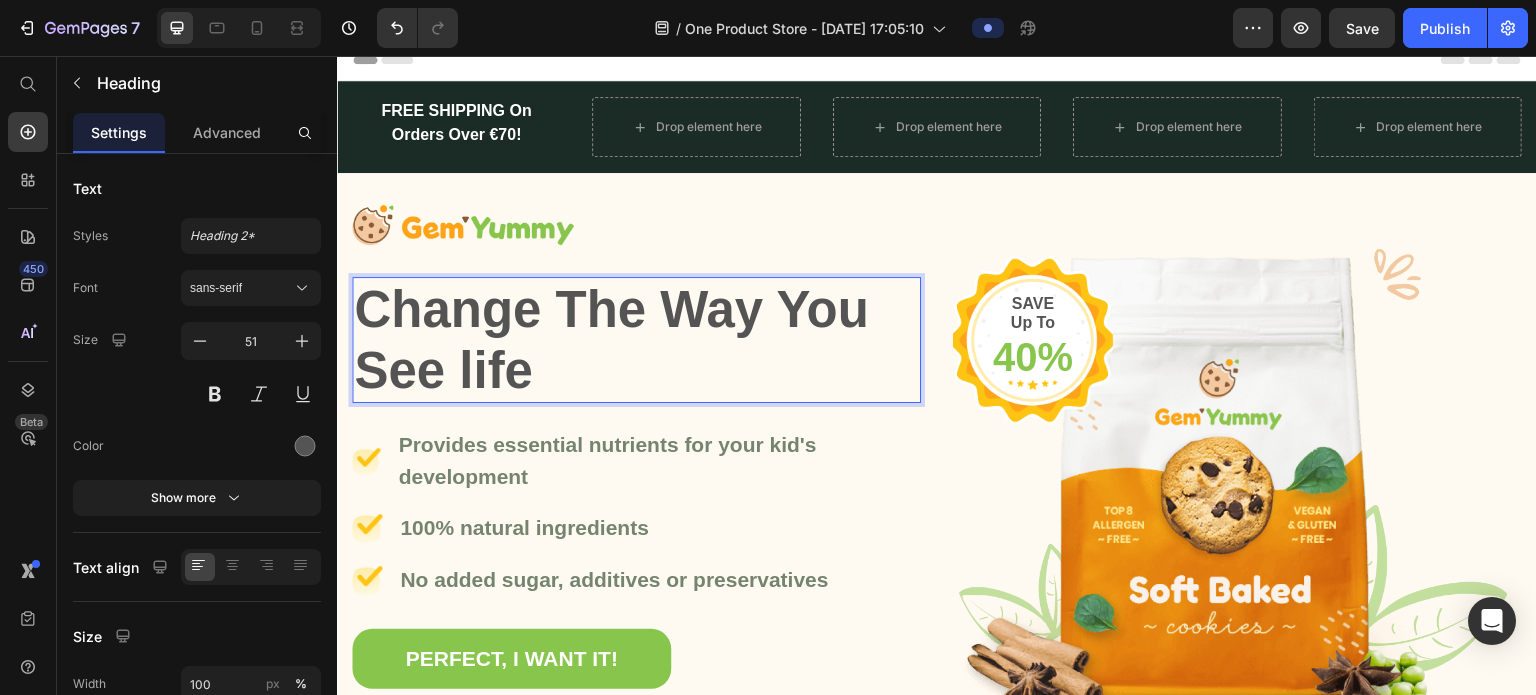click on "Change The Way You See life" at bounding box center (636, 340) 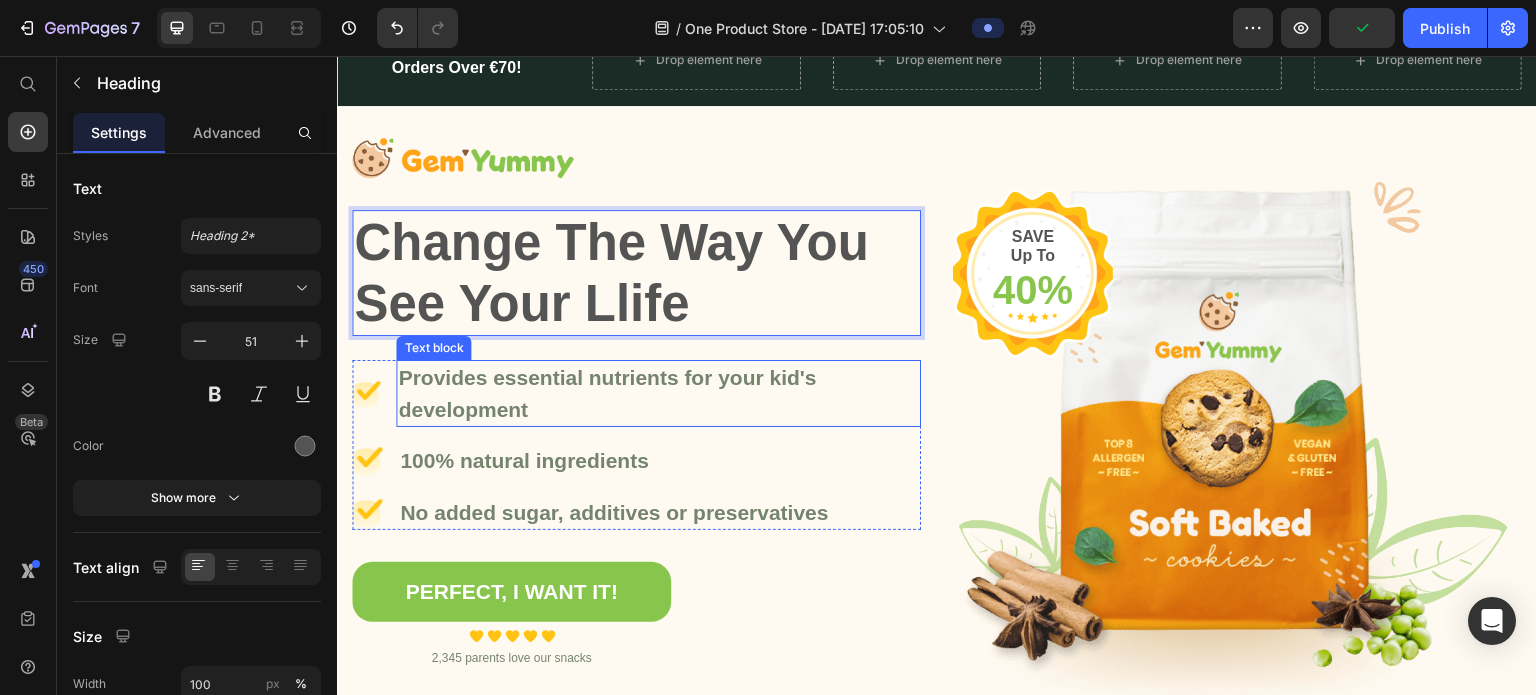 scroll, scrollTop: 84, scrollLeft: 0, axis: vertical 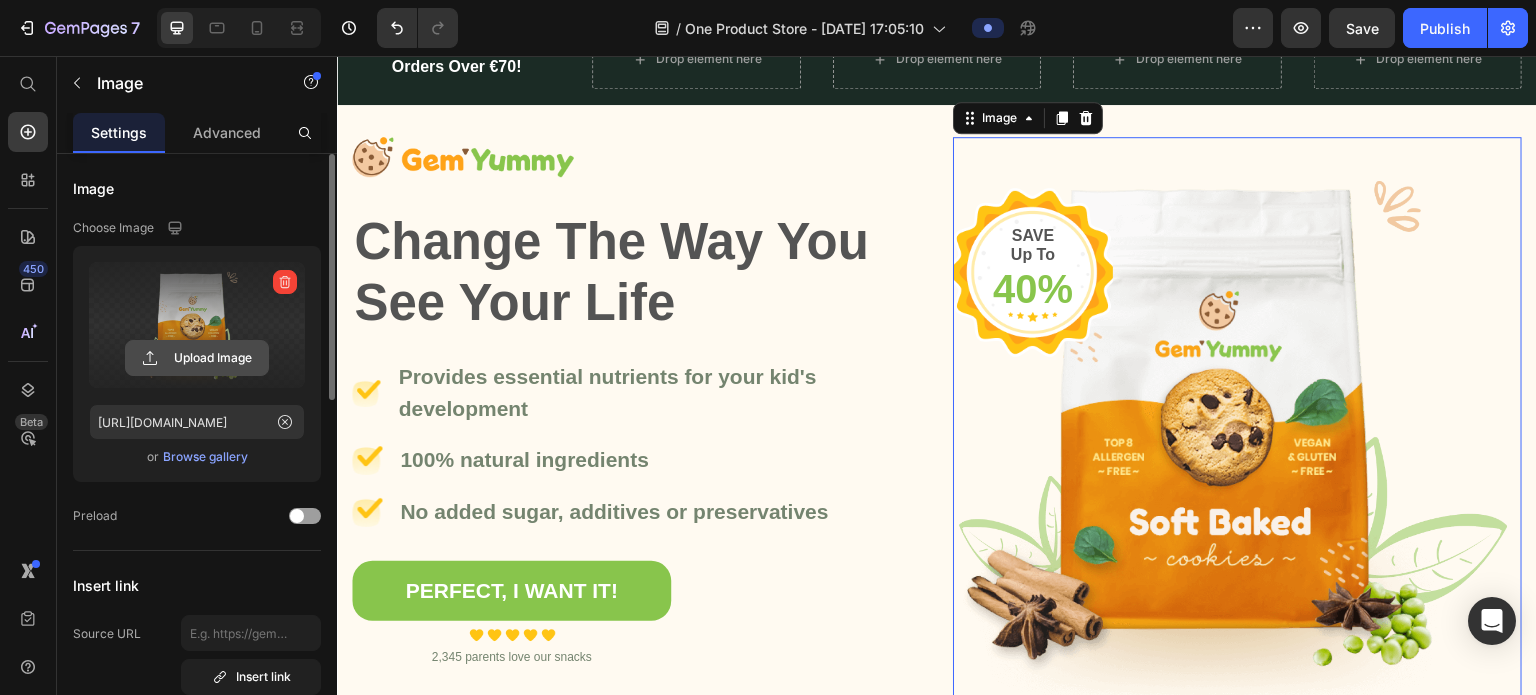 click 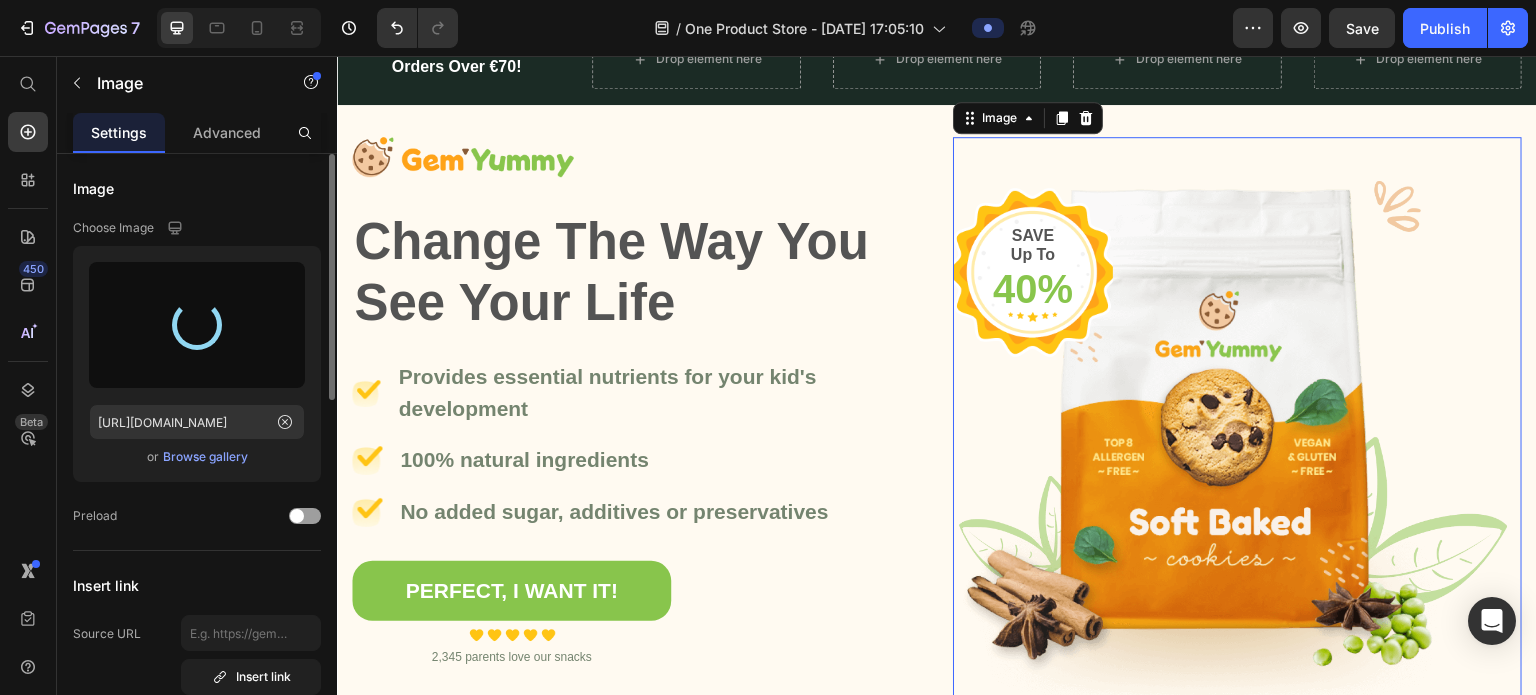 type on "https://cdn.shopify.com/s/files/1/0961/8168/2501/files/gempages_577150551700013606-23ccb782-5ee1-4317-b974-7bb8a218467c.png" 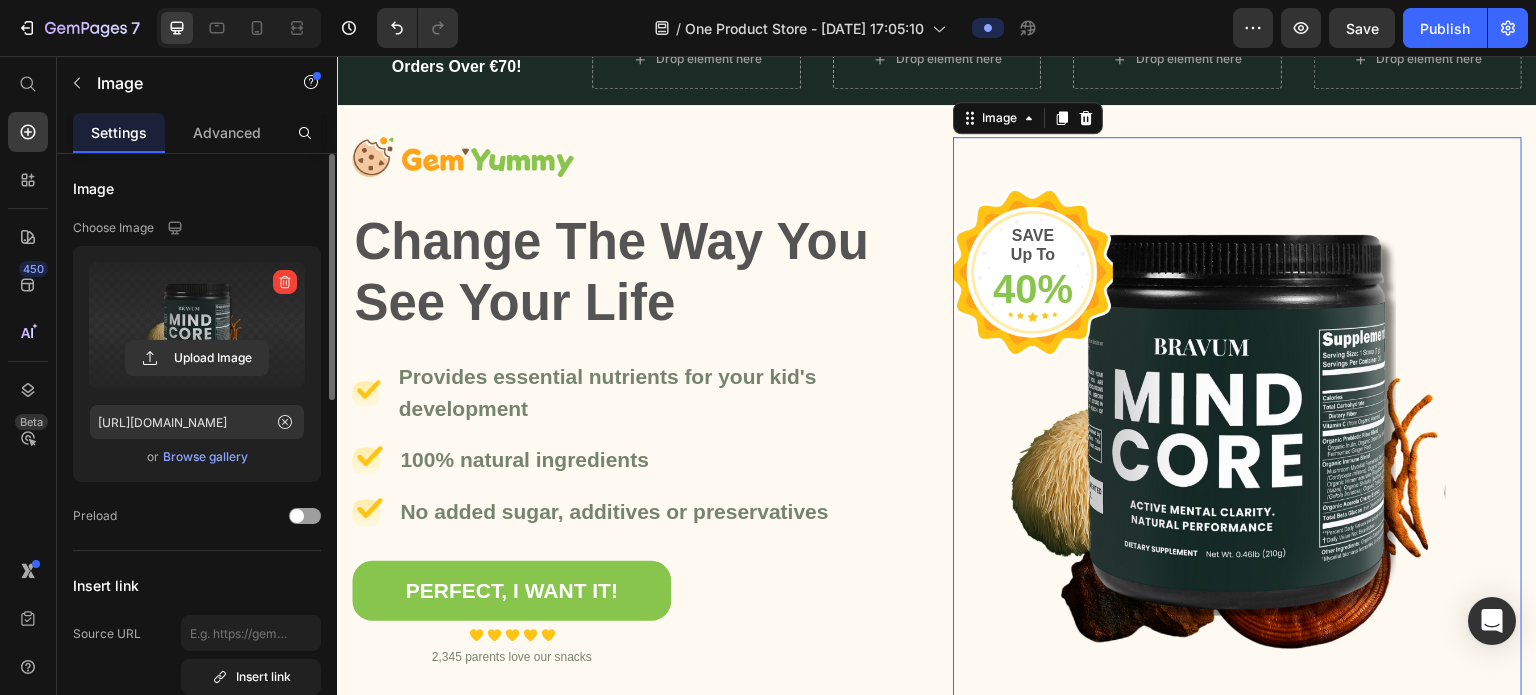 click at bounding box center [1237, 421] 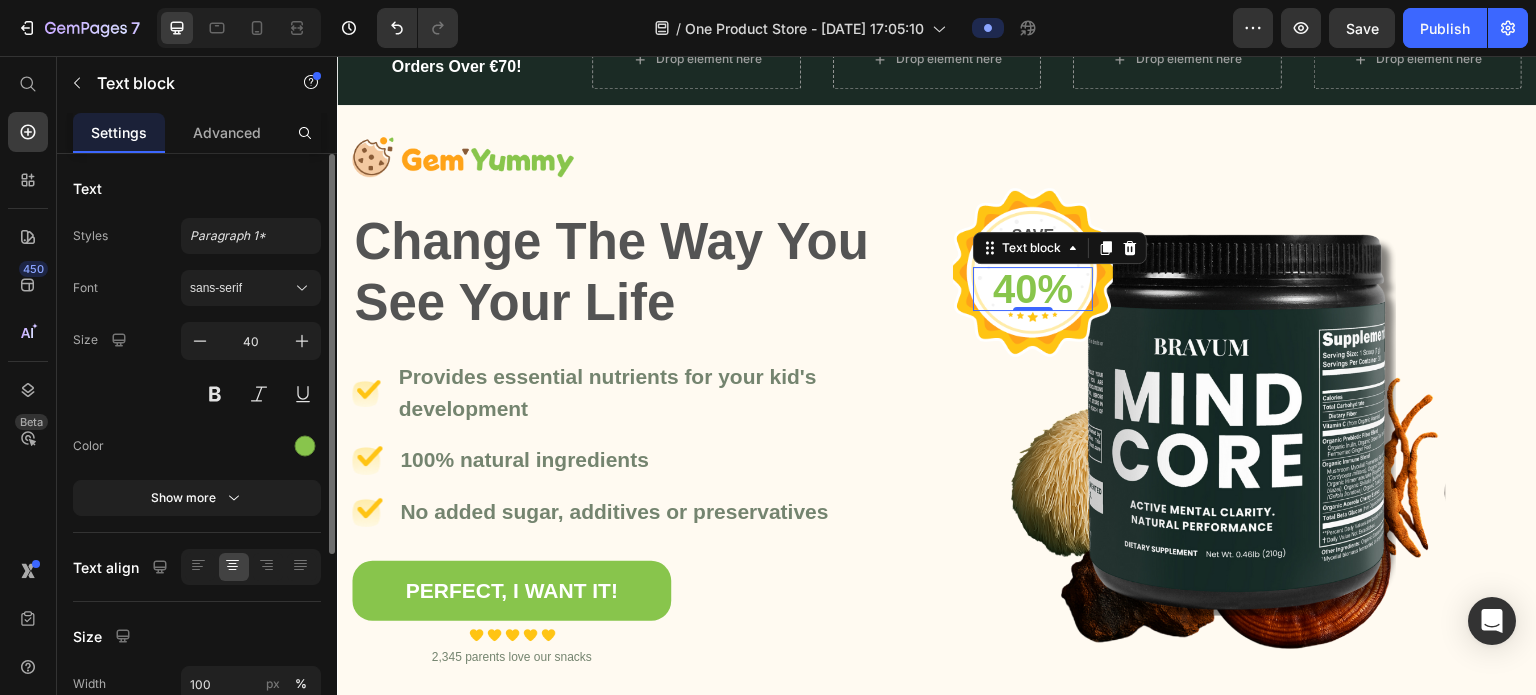 click on "40%" at bounding box center [1033, 289] 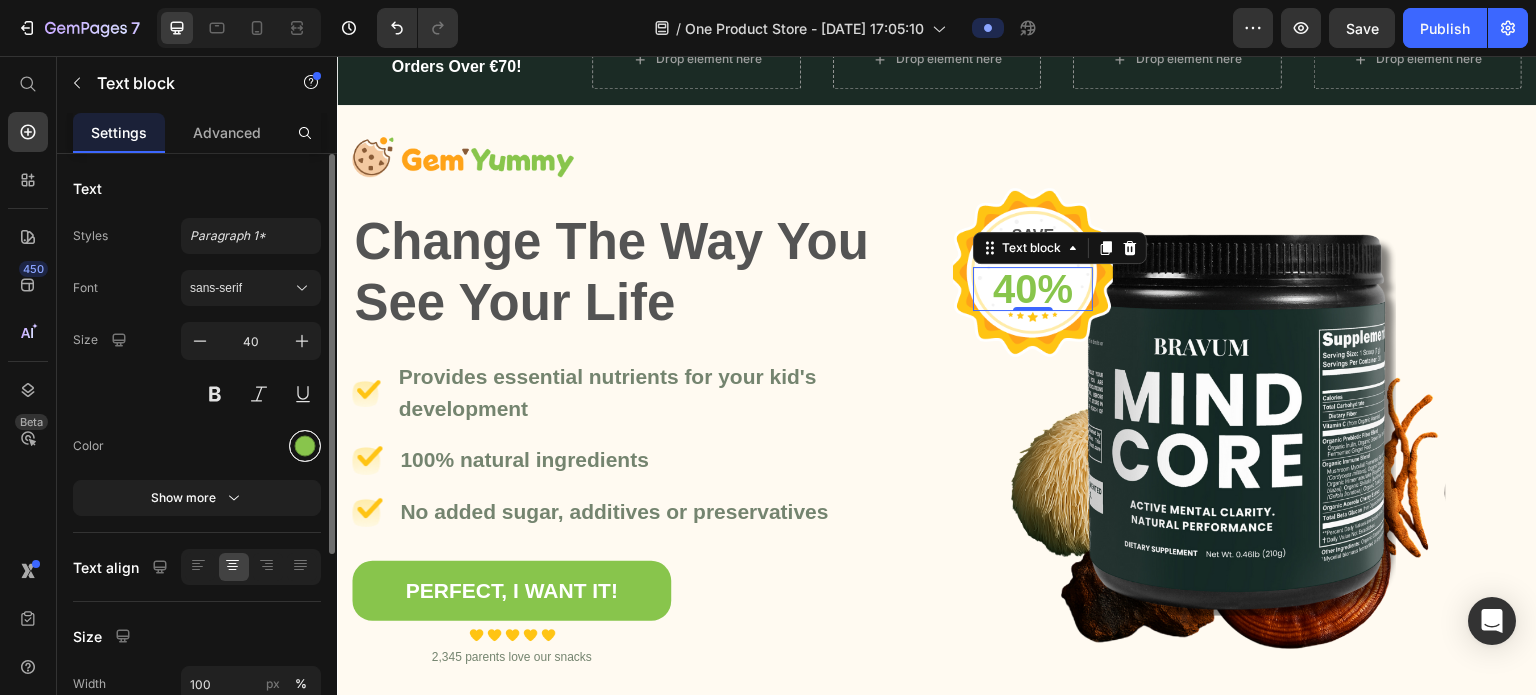 click at bounding box center [305, 446] 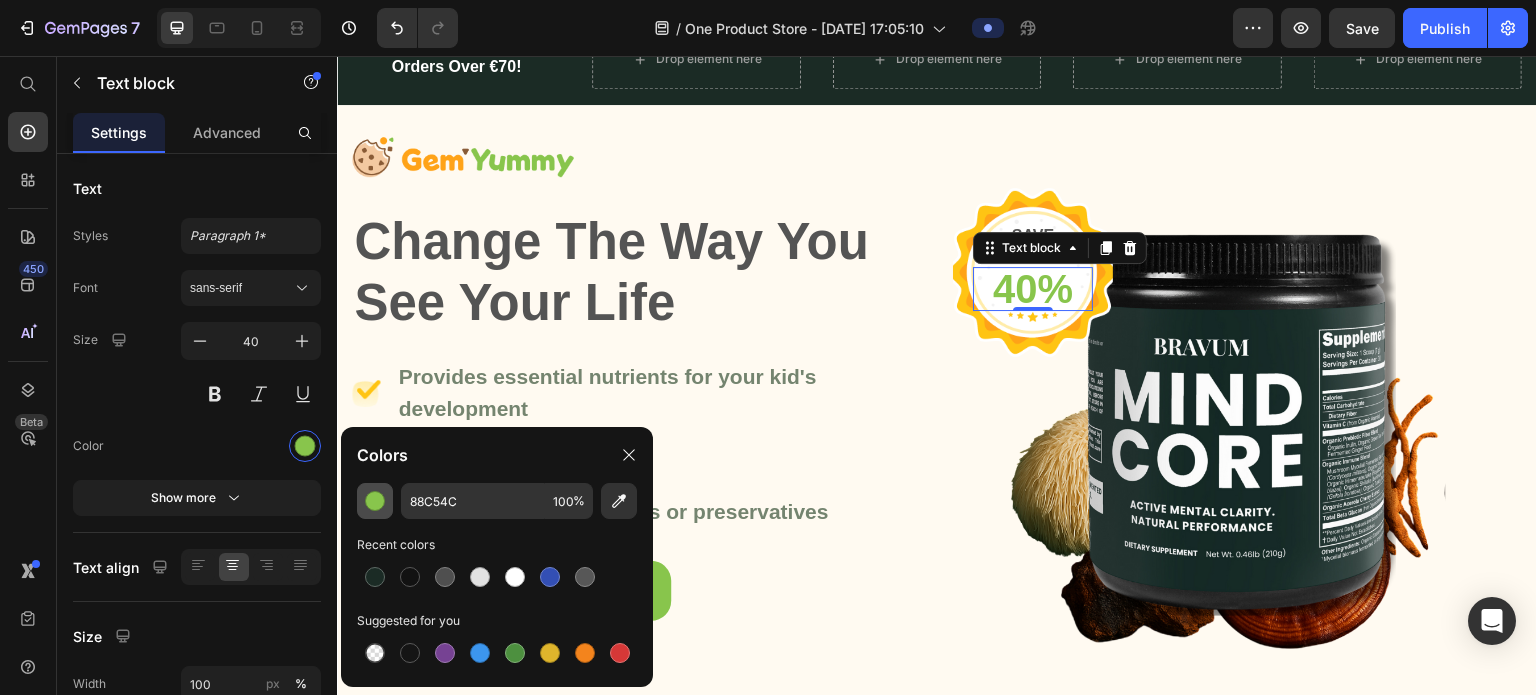 click at bounding box center (375, 501) 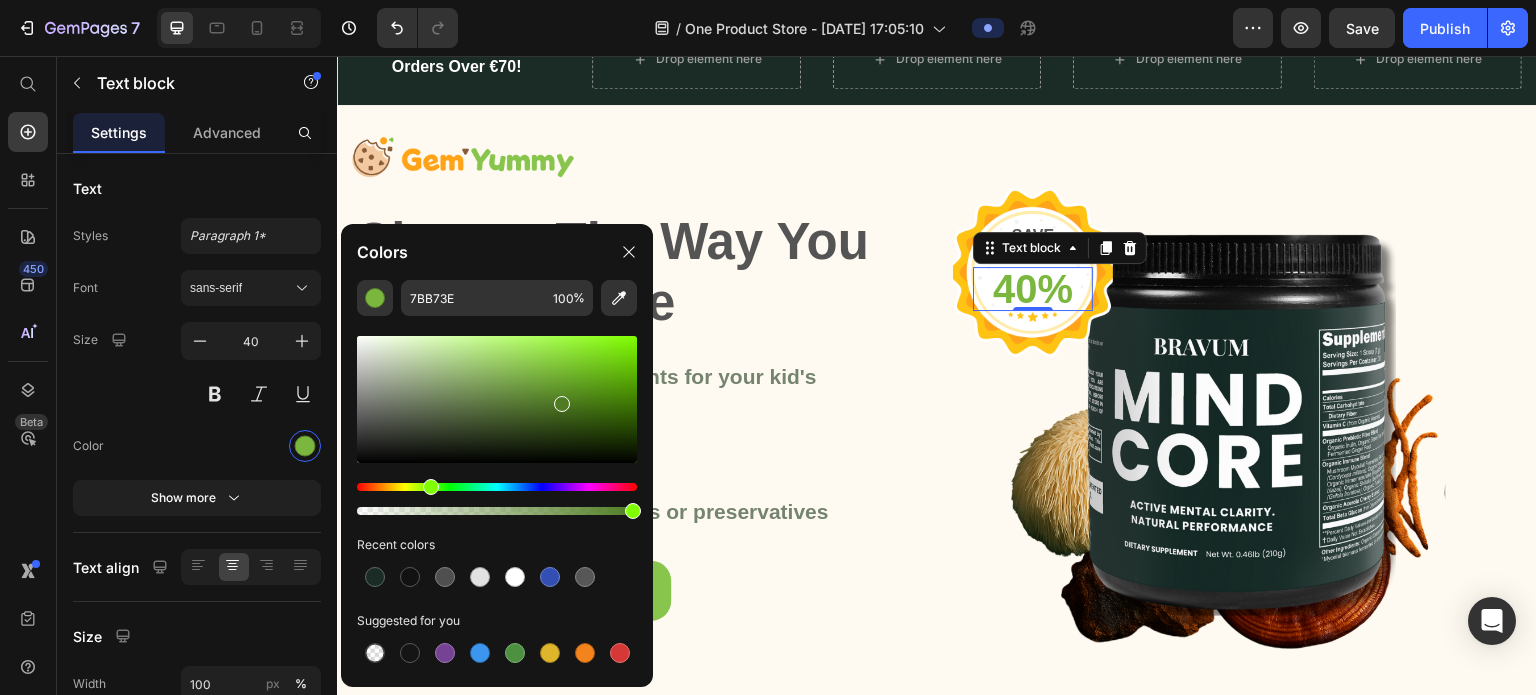 drag, startPoint x: 544, startPoint y: 371, endPoint x: 557, endPoint y: 404, distance: 35.468296 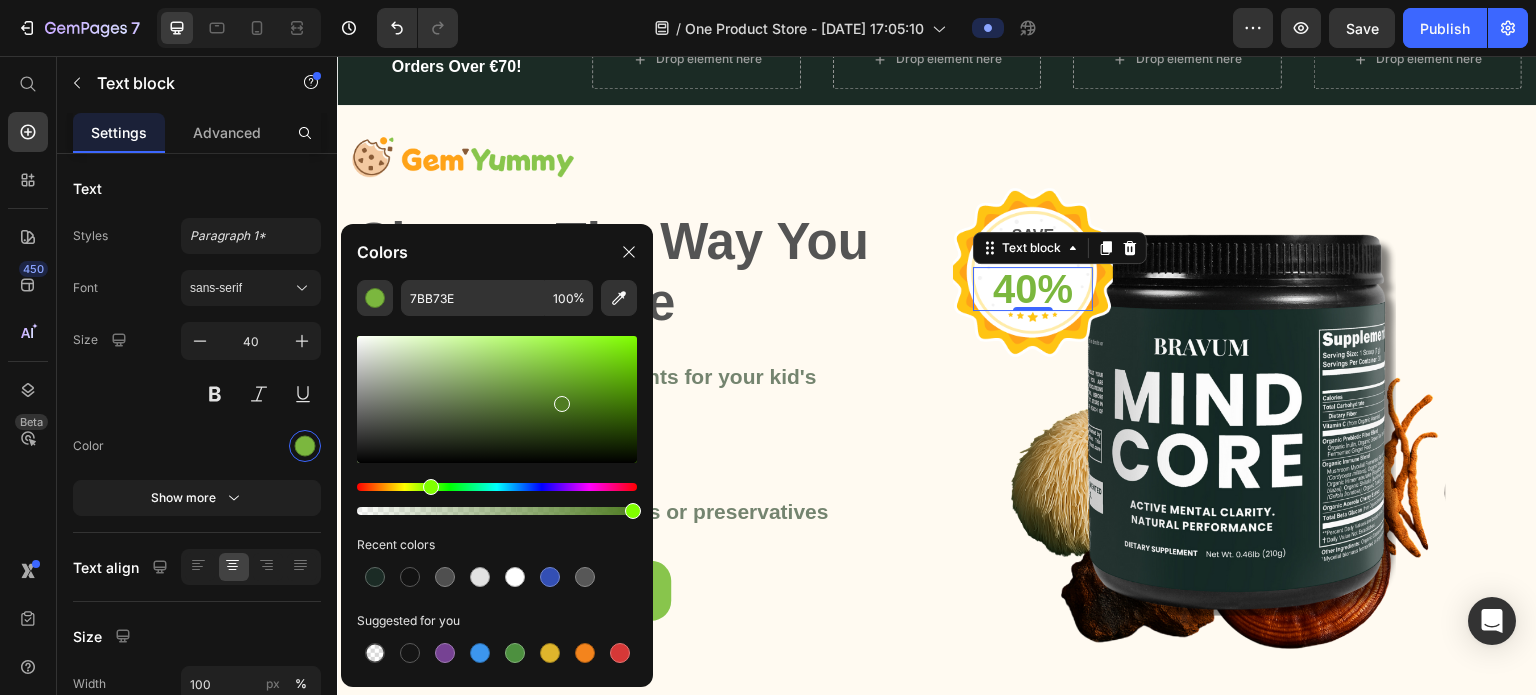 click at bounding box center [497, 399] 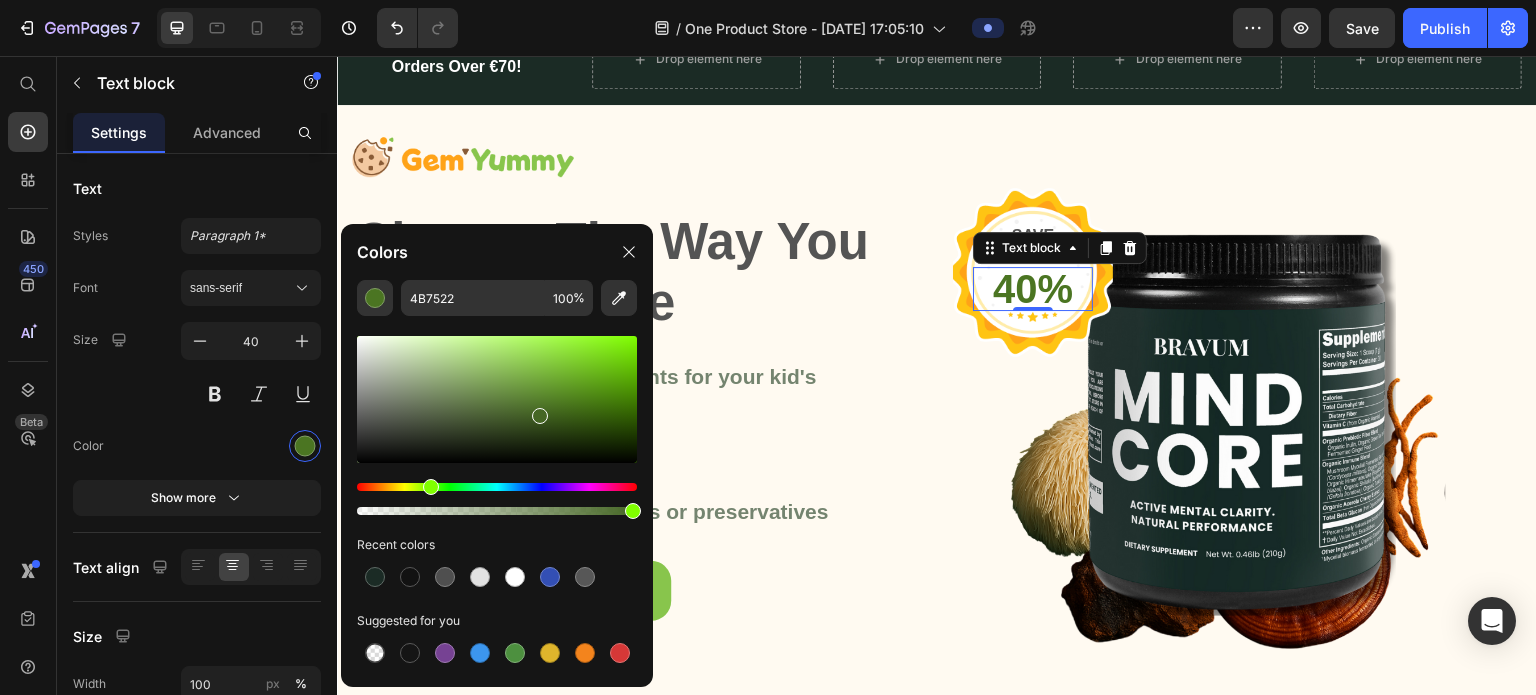 drag, startPoint x: 557, startPoint y: 404, endPoint x: 535, endPoint y: 411, distance: 23.086792 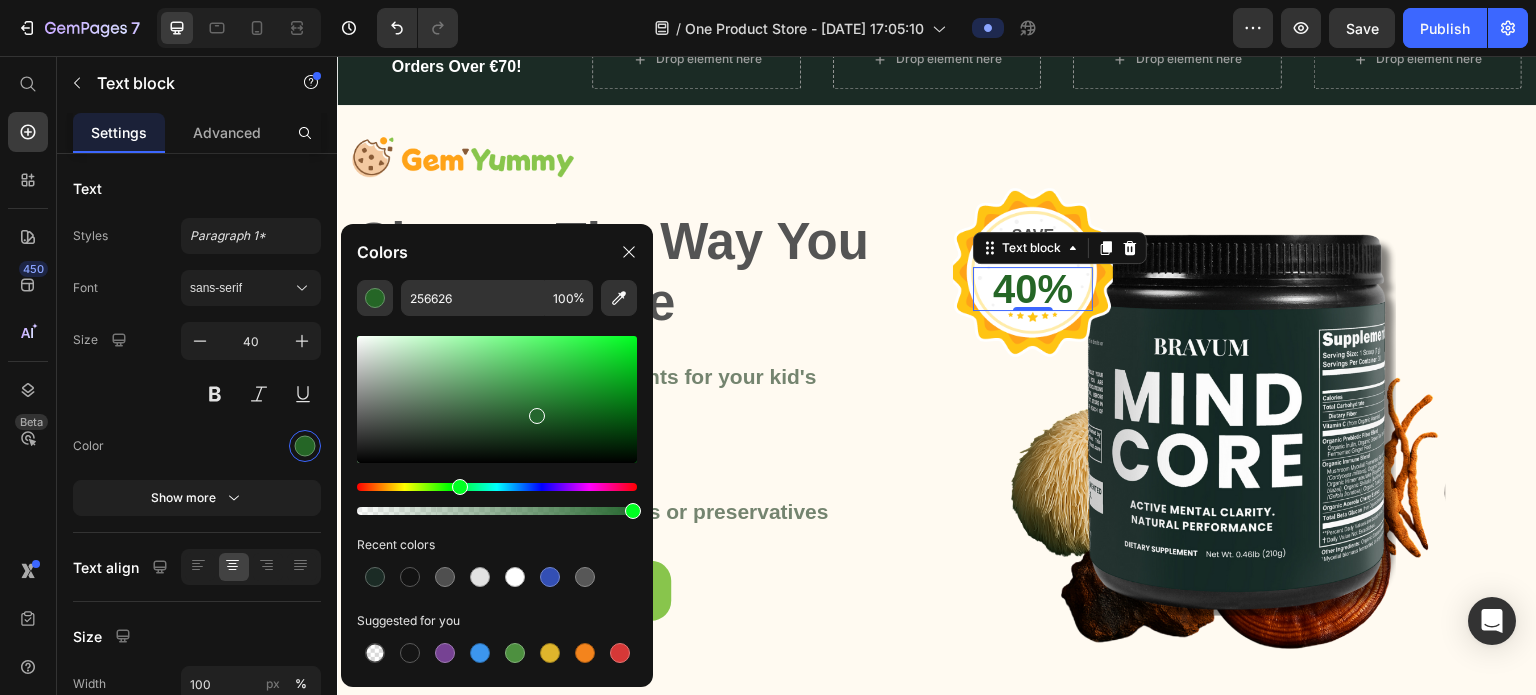 type on "25662E" 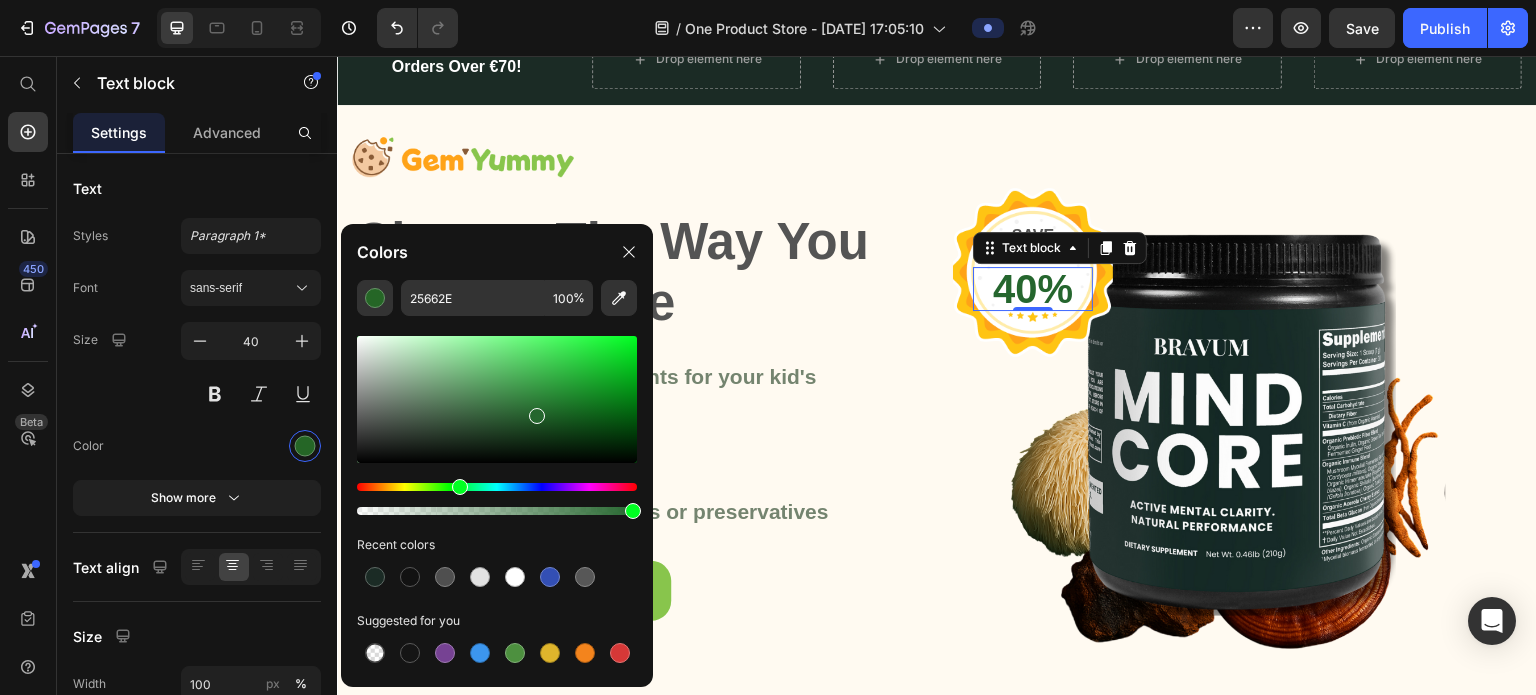 drag, startPoint x: 432, startPoint y: 491, endPoint x: 457, endPoint y: 498, distance: 25.96151 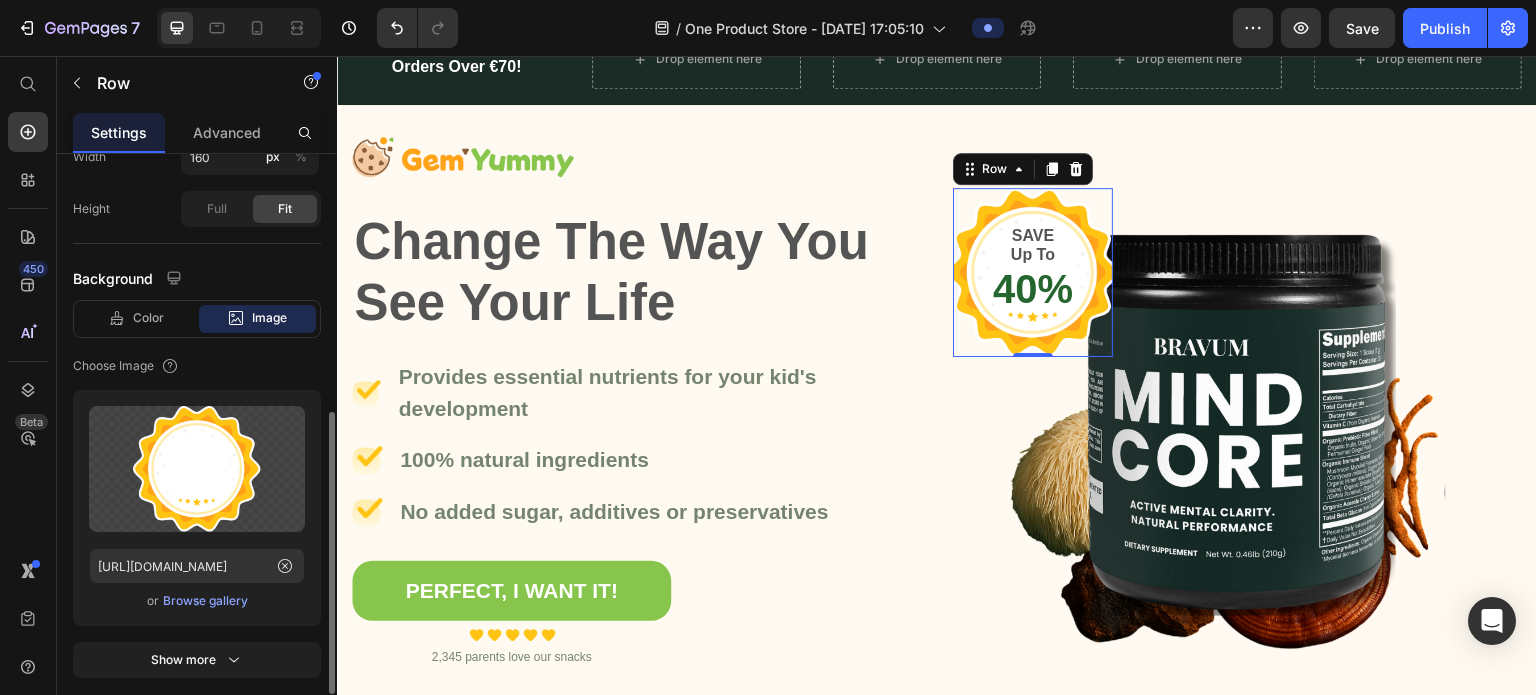 scroll, scrollTop: 545, scrollLeft: 0, axis: vertical 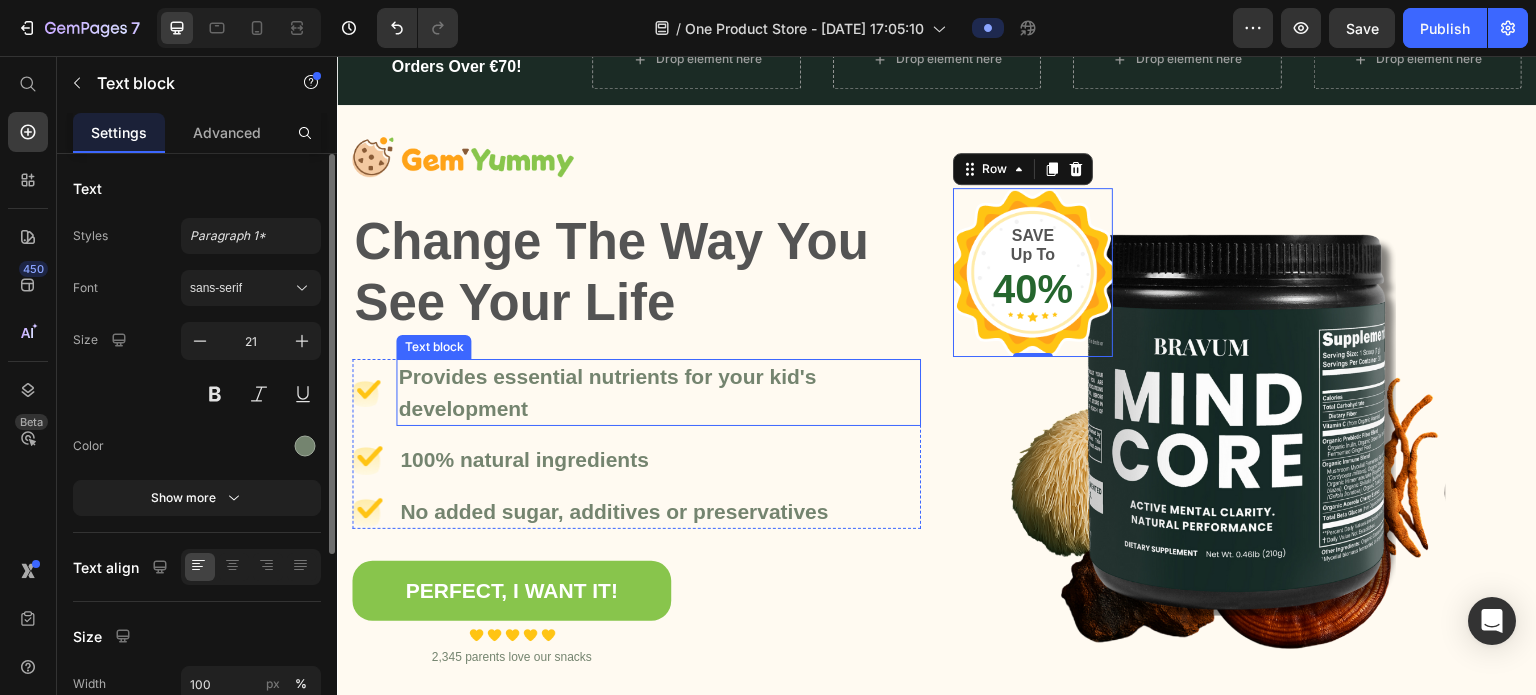 click on "Provides essential nutrients for your kid's development" at bounding box center (658, 392) 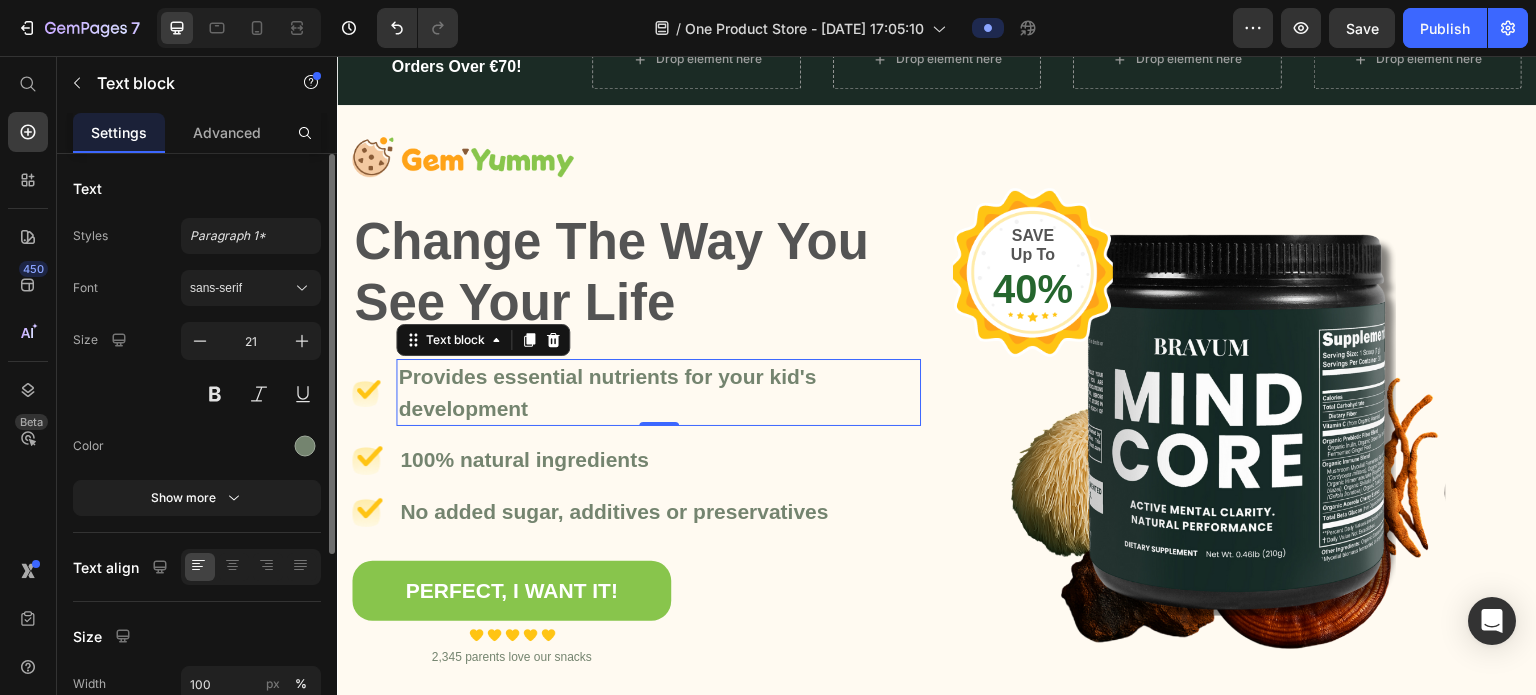 click on "Provides essential nutrients for your kid's development" at bounding box center (658, 392) 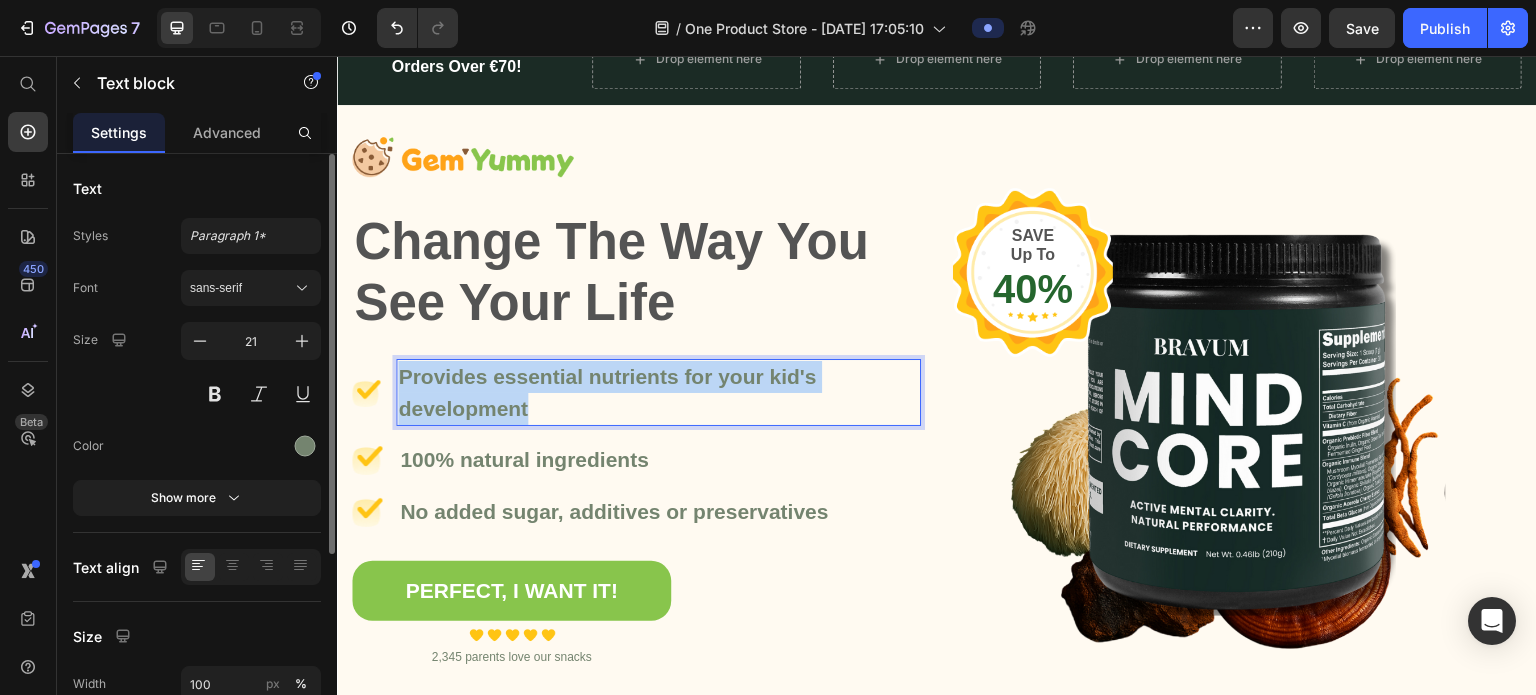 click on "Provides essential nutrients for your kid's development" at bounding box center [658, 392] 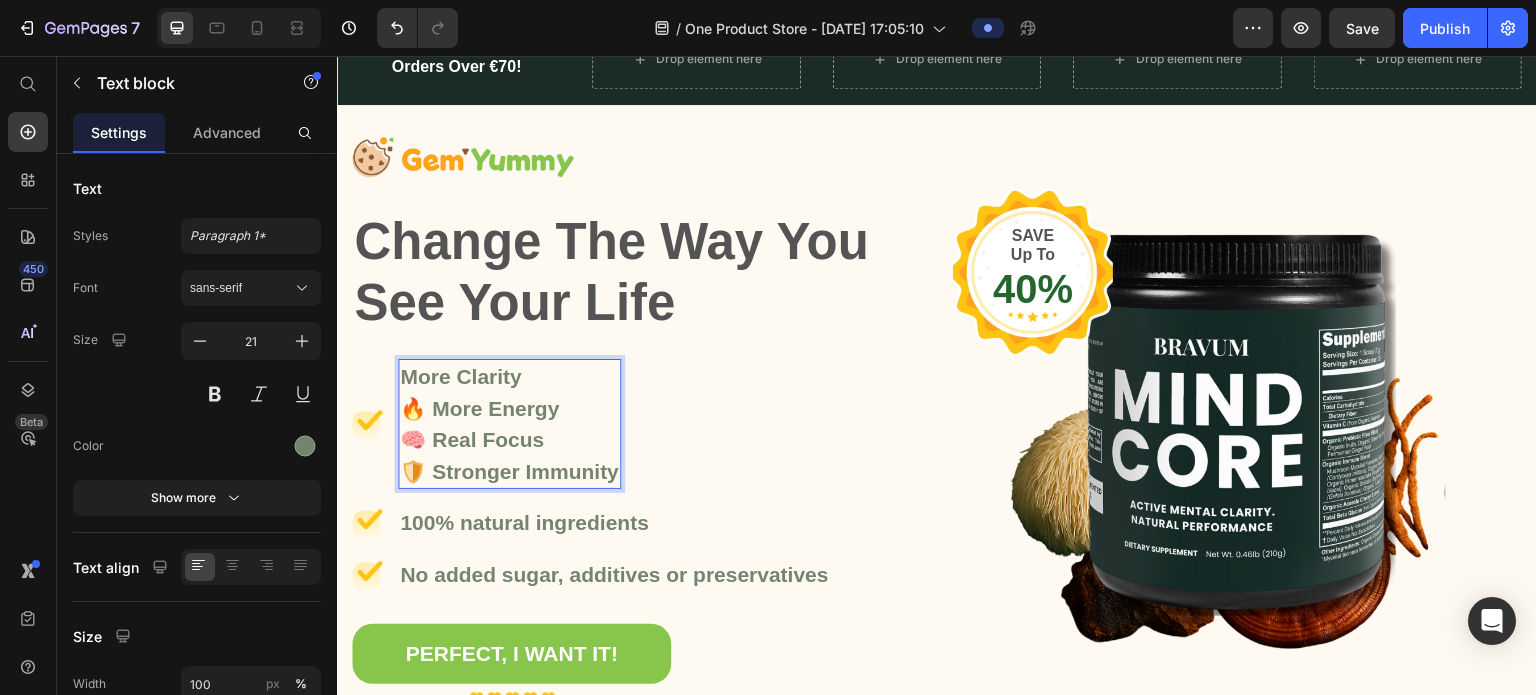 click on "More Clarity 🔥 More Energy 🧠 Real Focus 🛡️ Stronger Immunity" at bounding box center (509, 424) 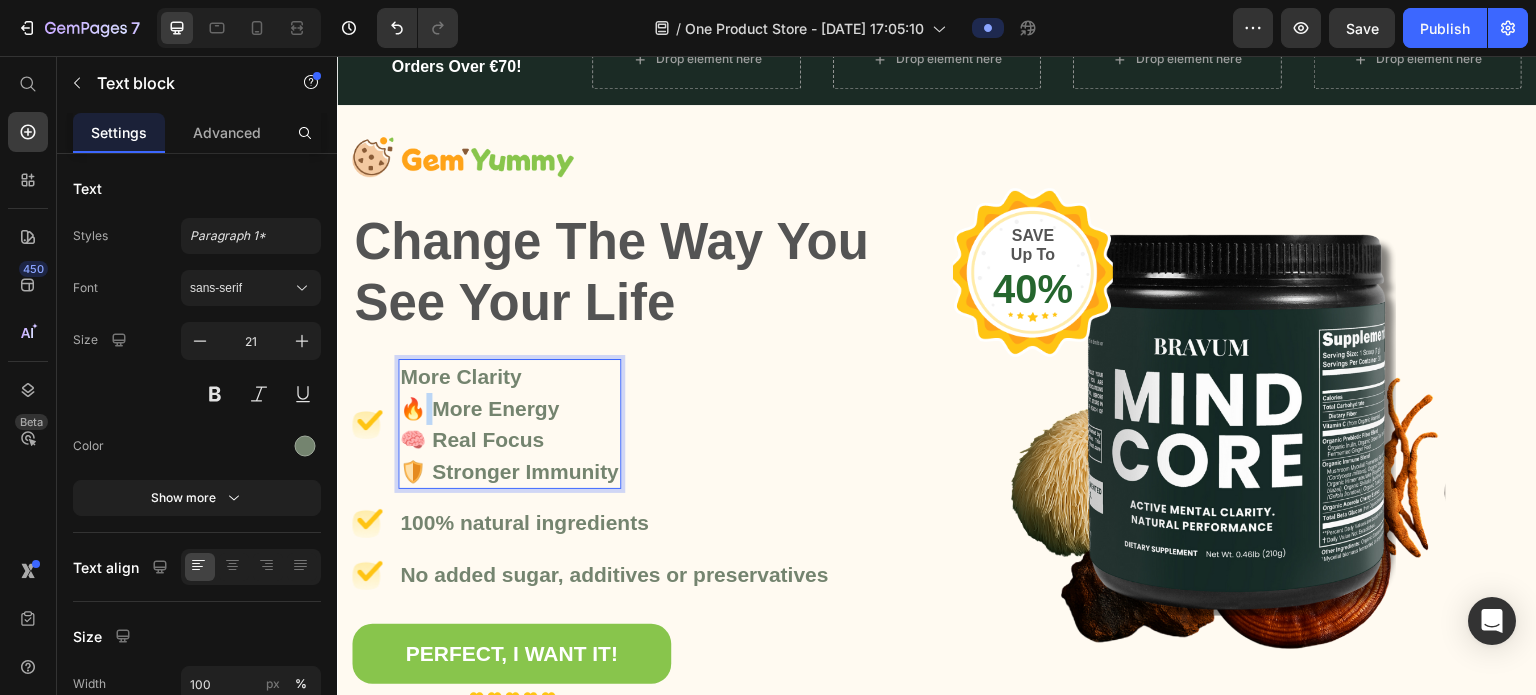 click on "More Clarity 🔥 More Energy 🧠 Real Focus 🛡️ Stronger Immunity" at bounding box center (509, 424) 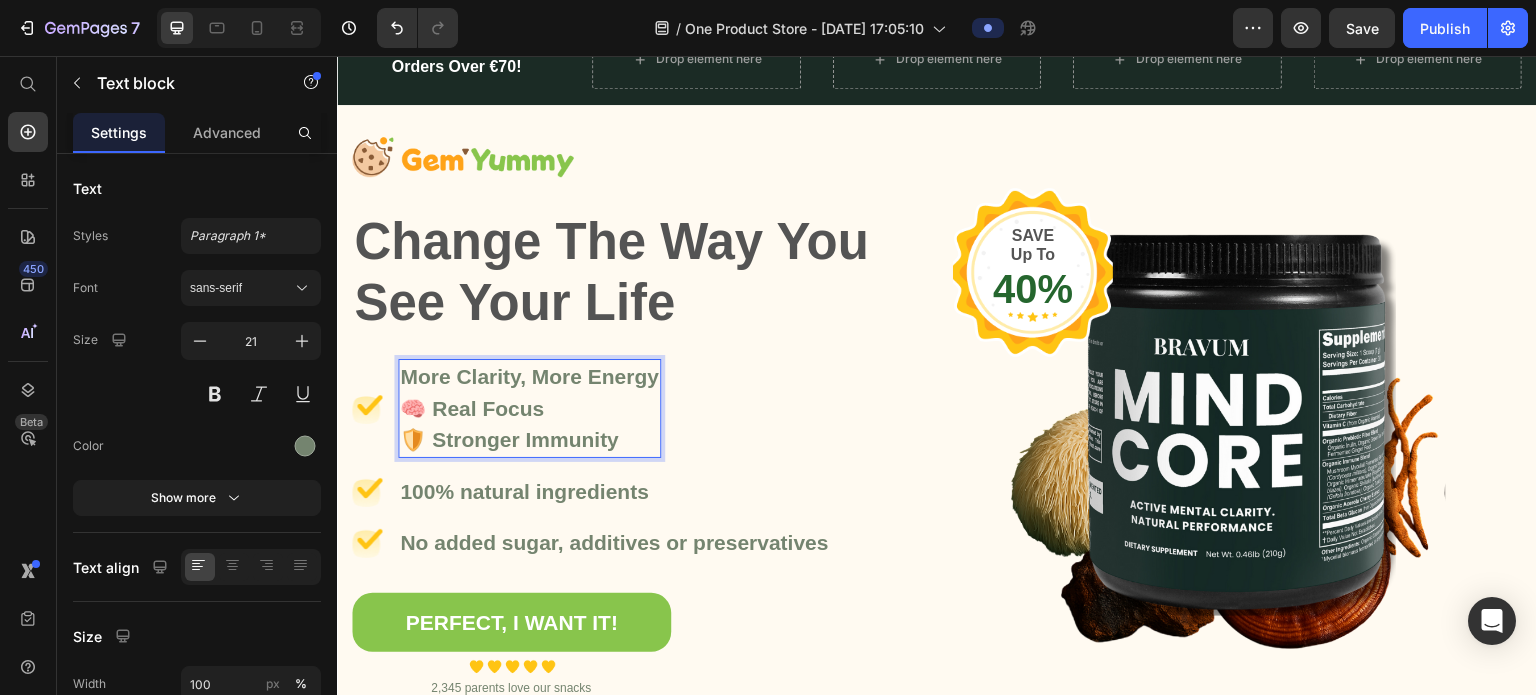 click on "More Clarity, More Energy 🧠 Real Focus 🛡️ Stronger Immunity" at bounding box center (529, 408) 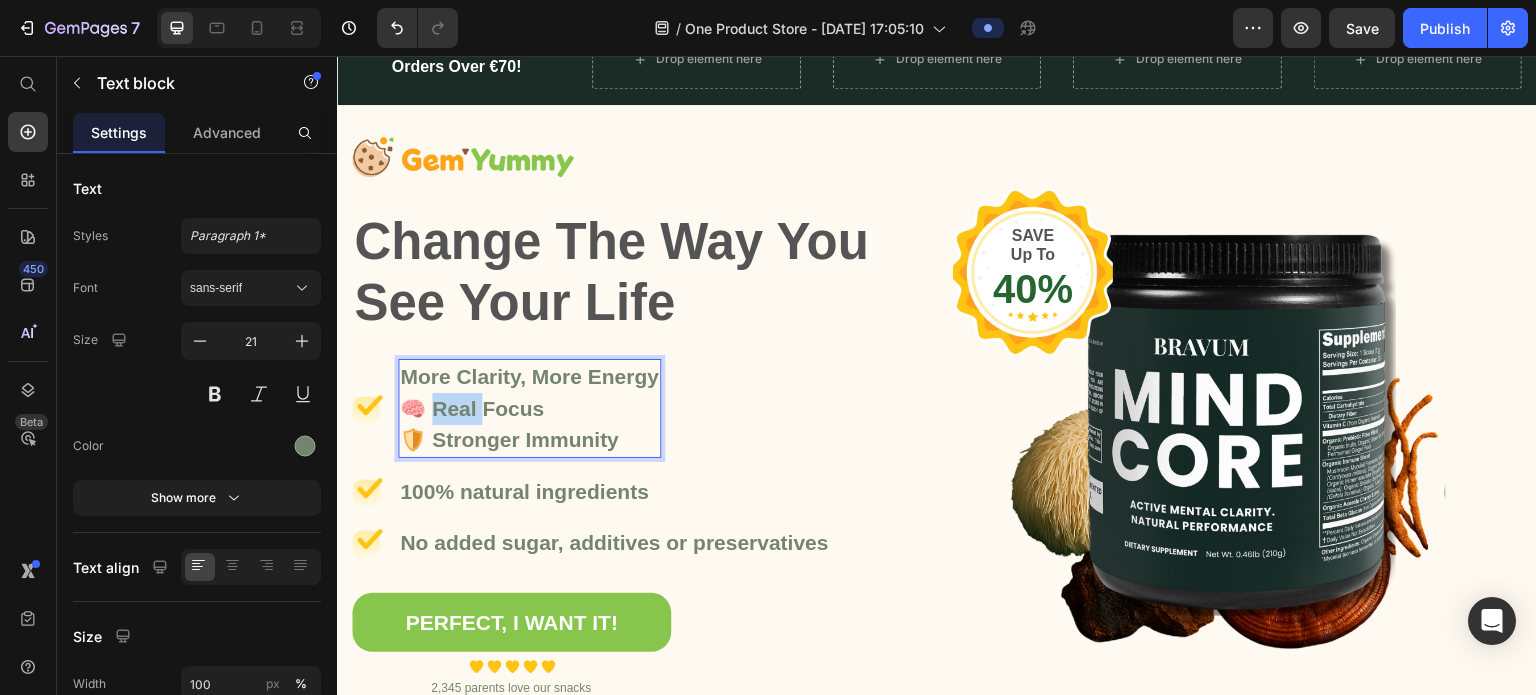 click on "More Clarity, More Energy 🧠 Real Focus 🛡️ Stronger Immunity" at bounding box center (529, 408) 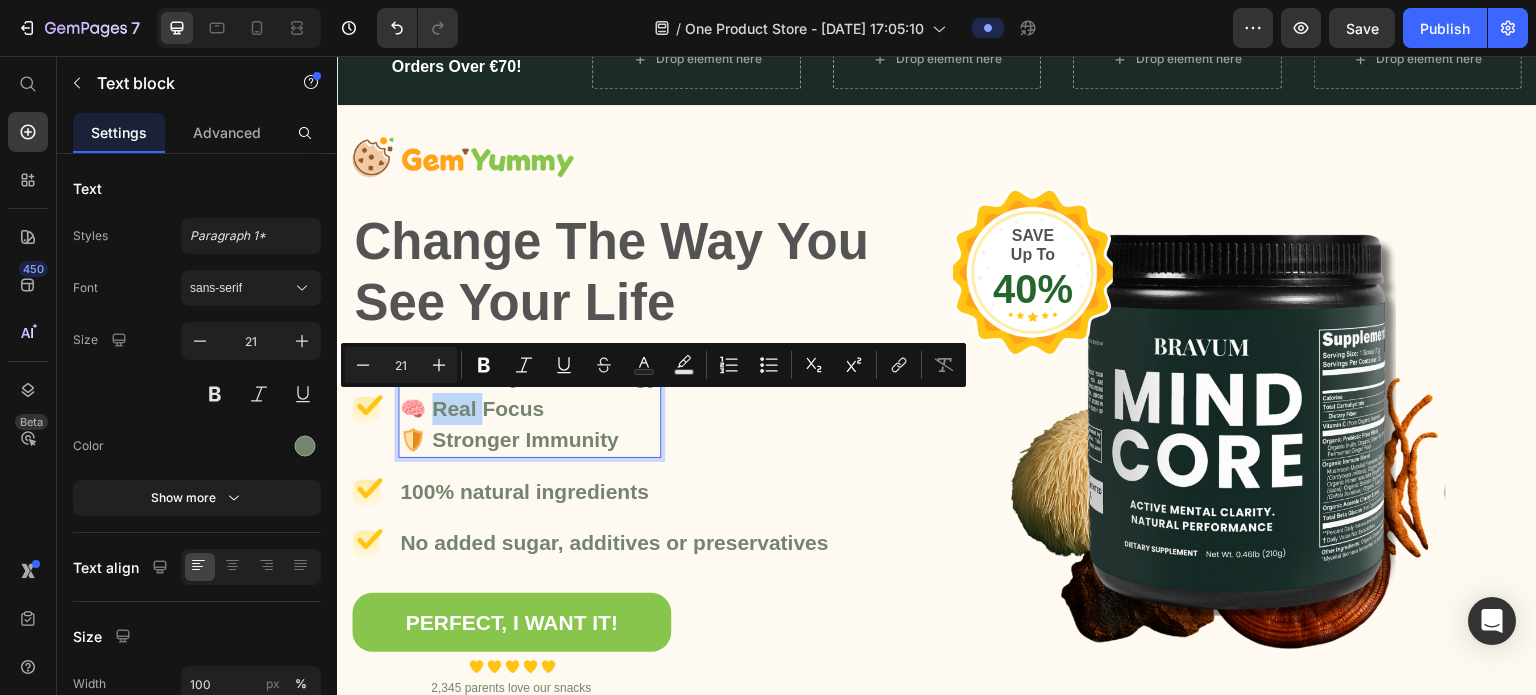 click on "More Clarity, More Energy 🧠 Real Focus 🛡️ Stronger Immunity" at bounding box center [529, 408] 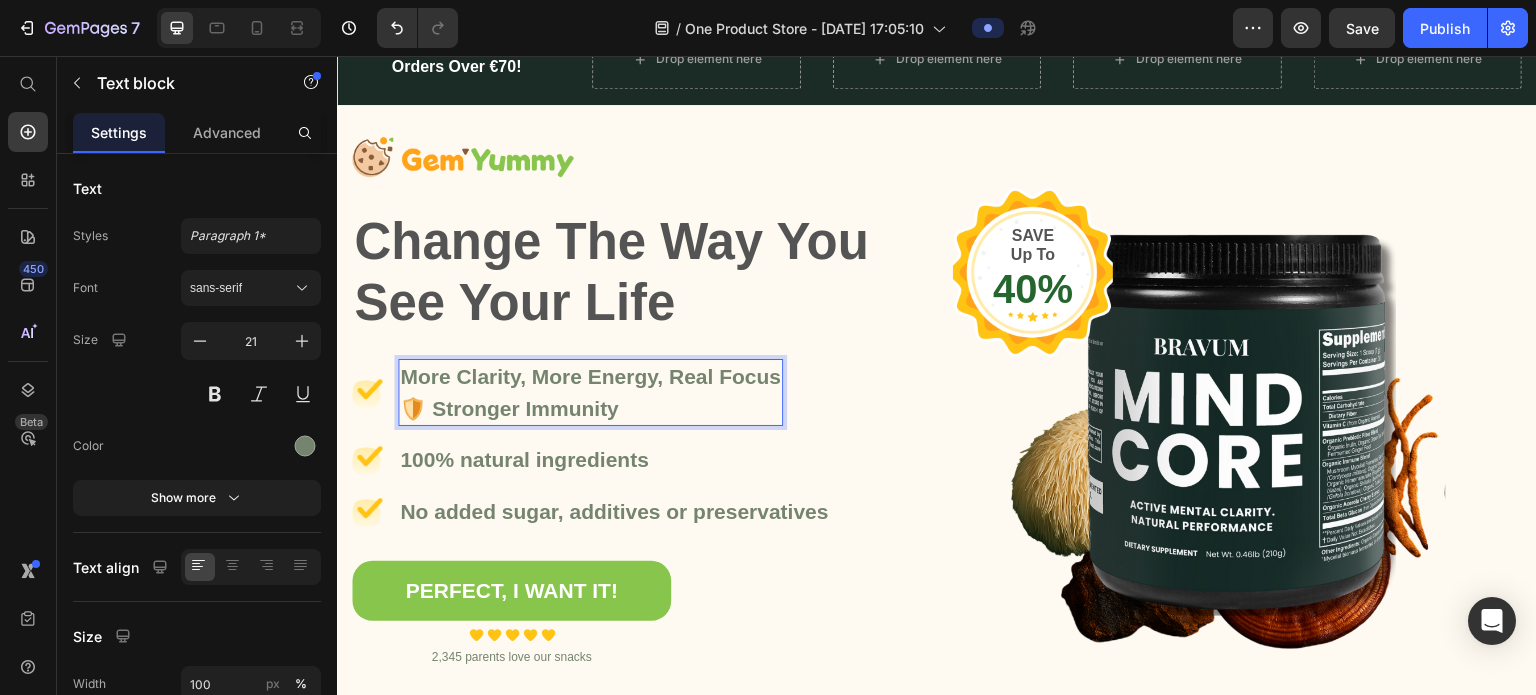 click on "More Clarity, More Energy, Real Focus 🛡️ Stronger Immunity" at bounding box center [590, 392] 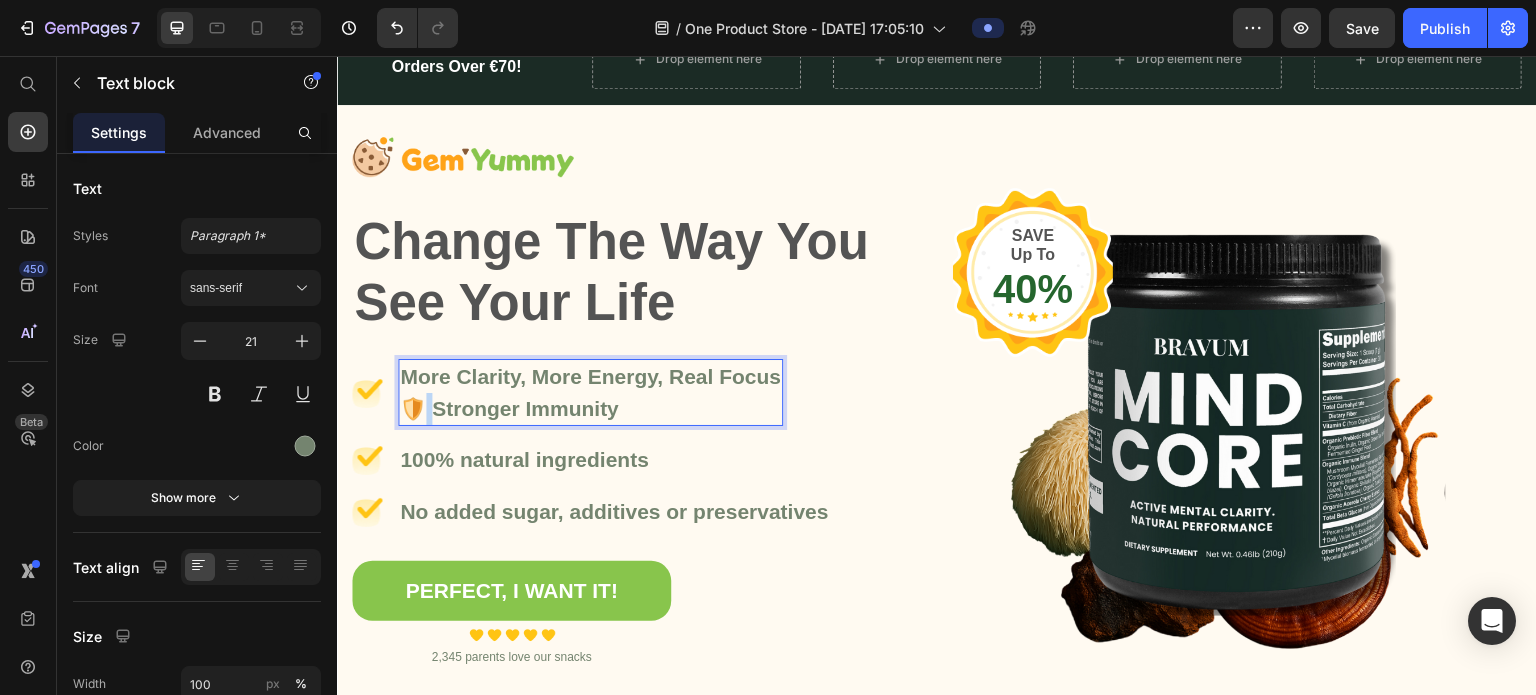click on "More Clarity, More Energy, Real Focus 🛡️ Stronger Immunity" at bounding box center [590, 392] 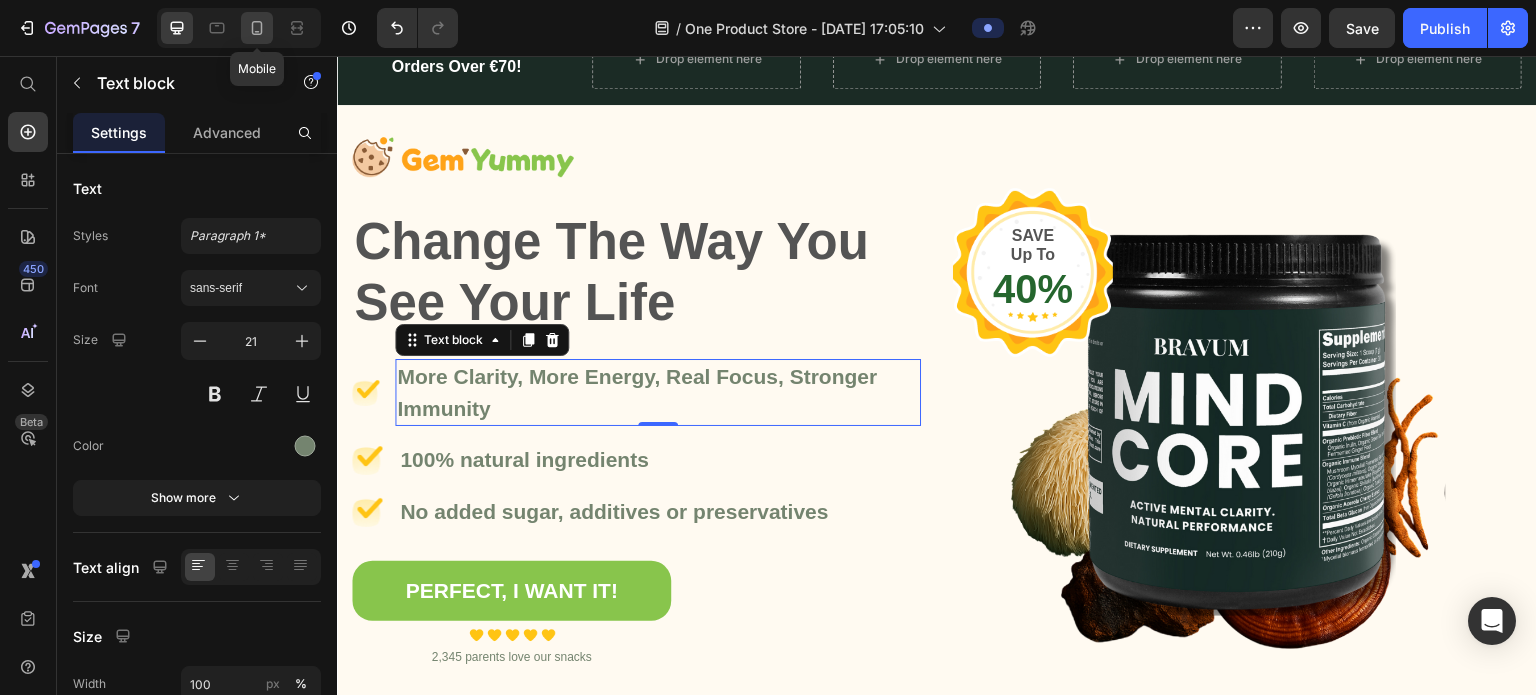 click 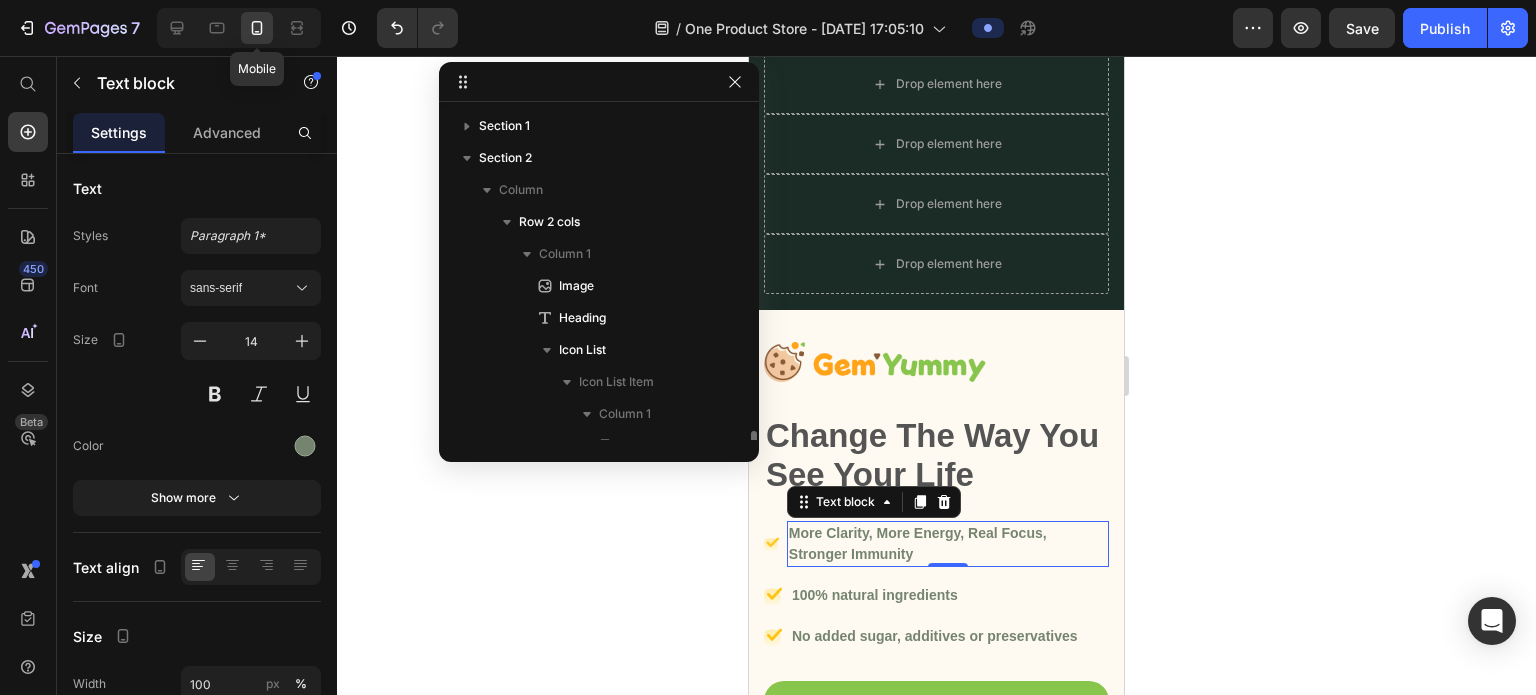 scroll, scrollTop: 479, scrollLeft: 0, axis: vertical 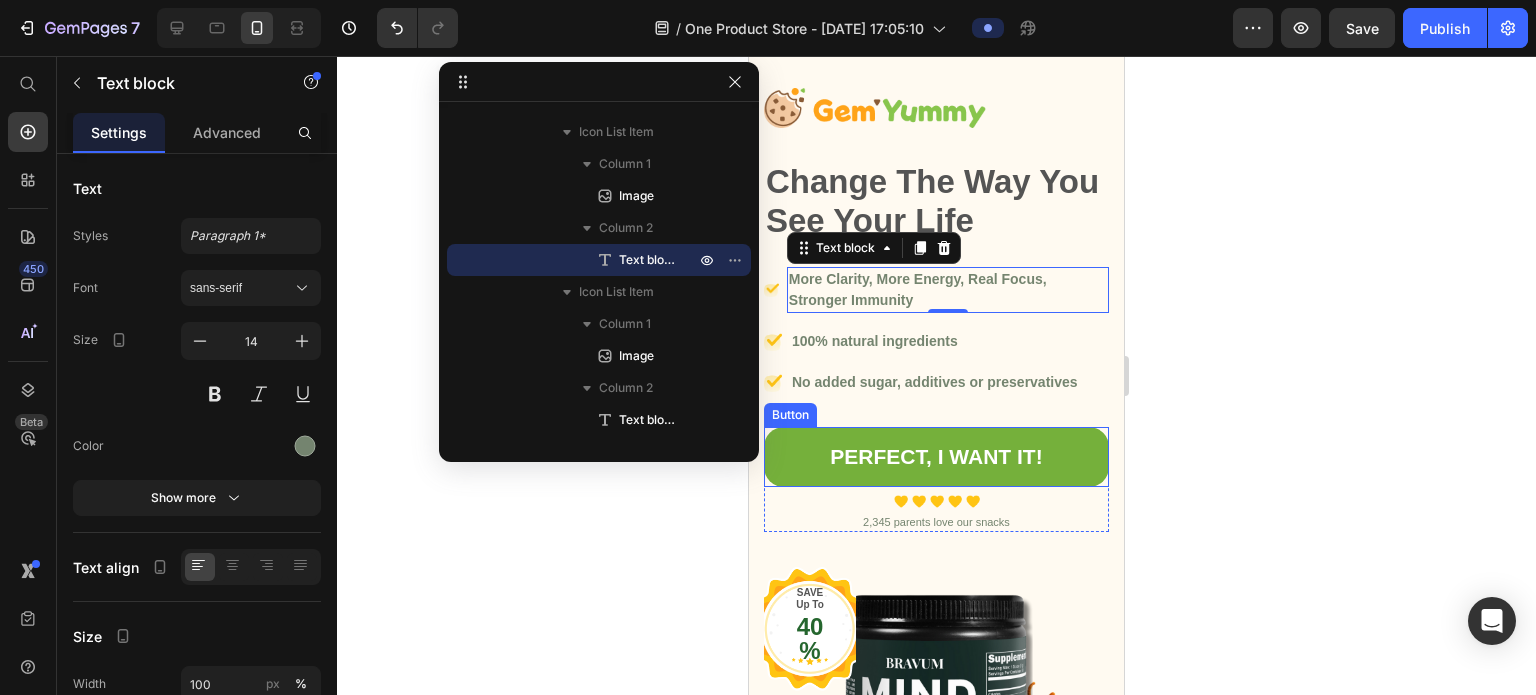click on "PERFECT, I WANT IT!" at bounding box center (936, 457) 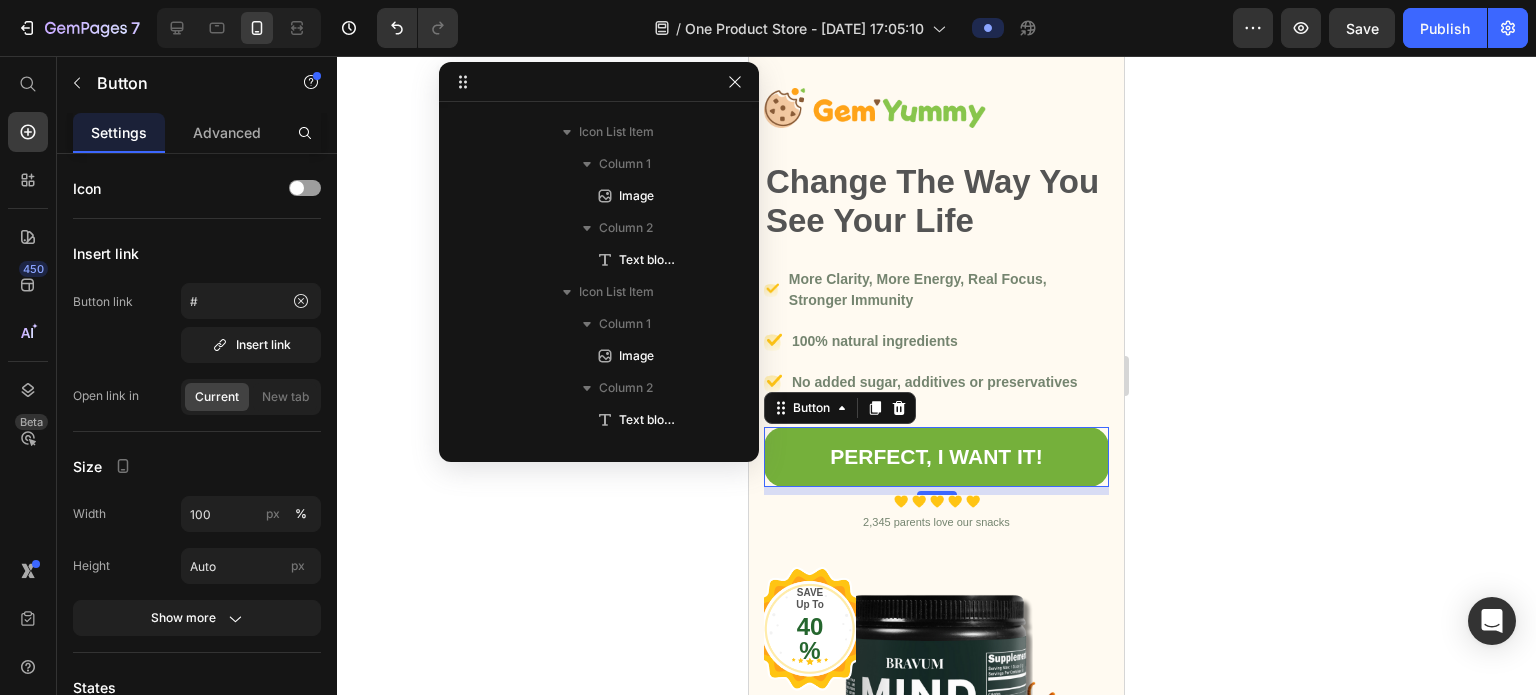 scroll, scrollTop: 666, scrollLeft: 0, axis: vertical 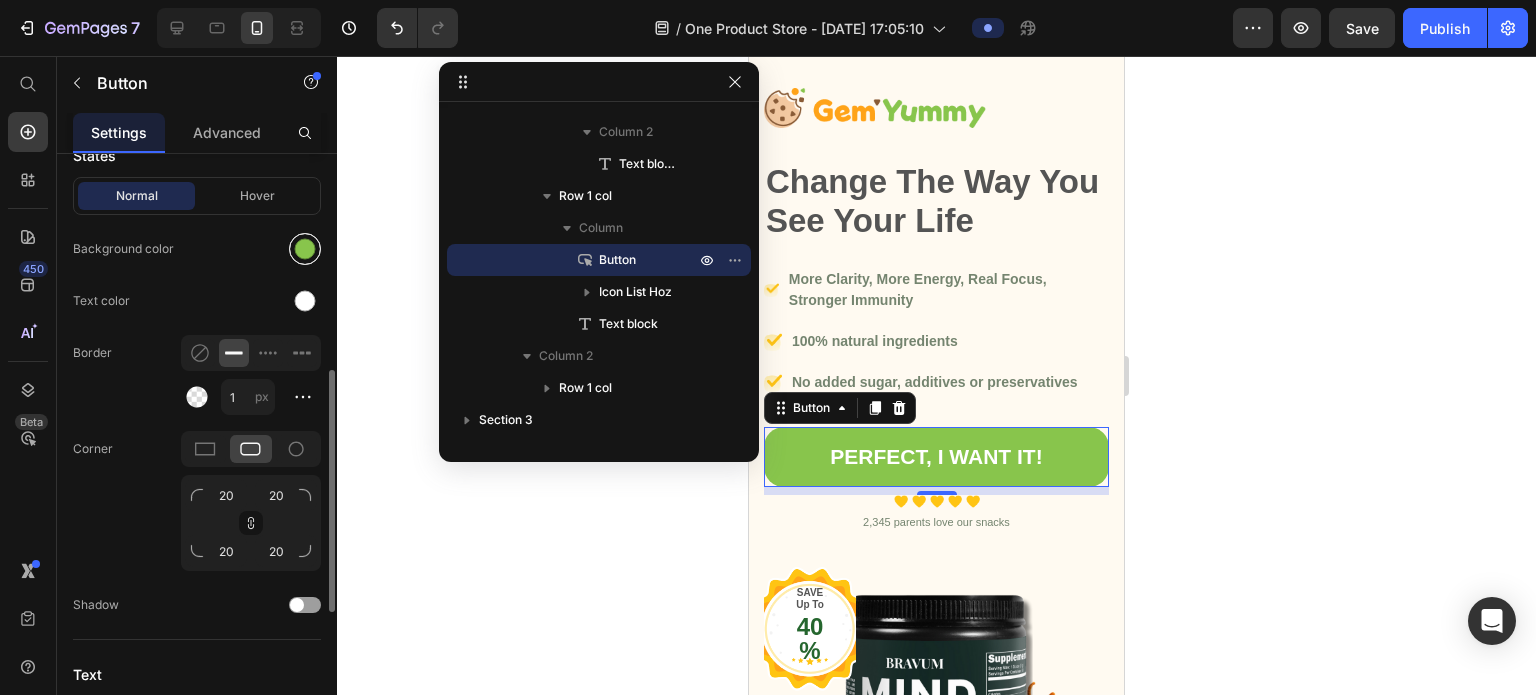 click at bounding box center (305, 249) 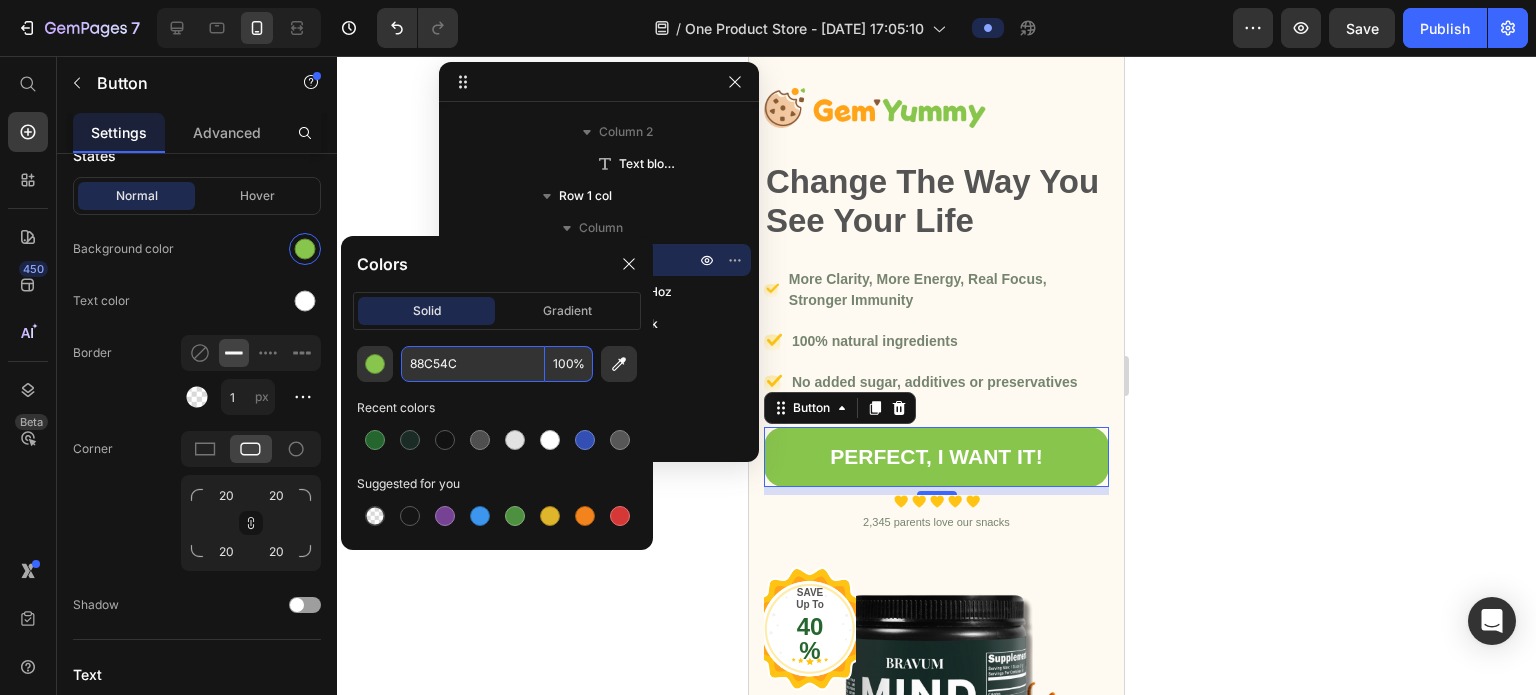 click on "88C54C" at bounding box center [473, 364] 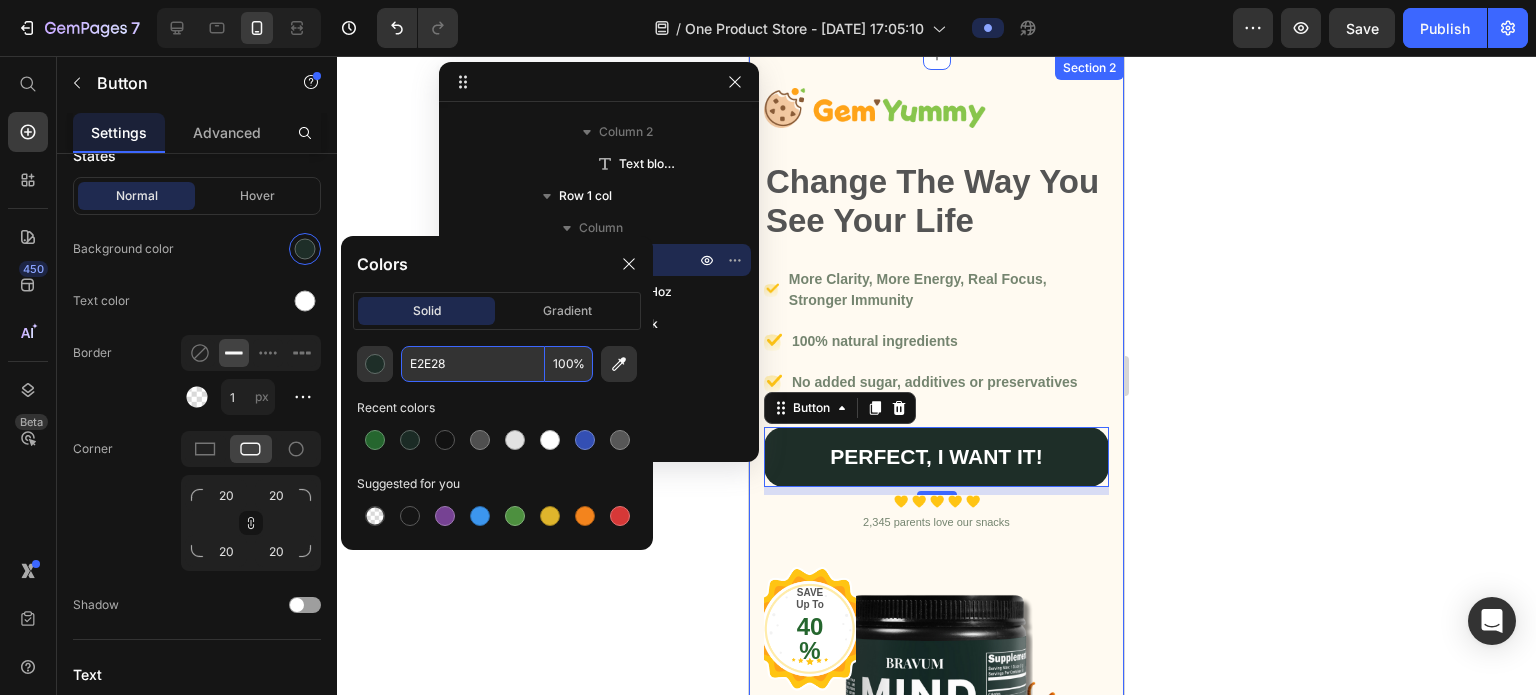 type on "1E2E28" 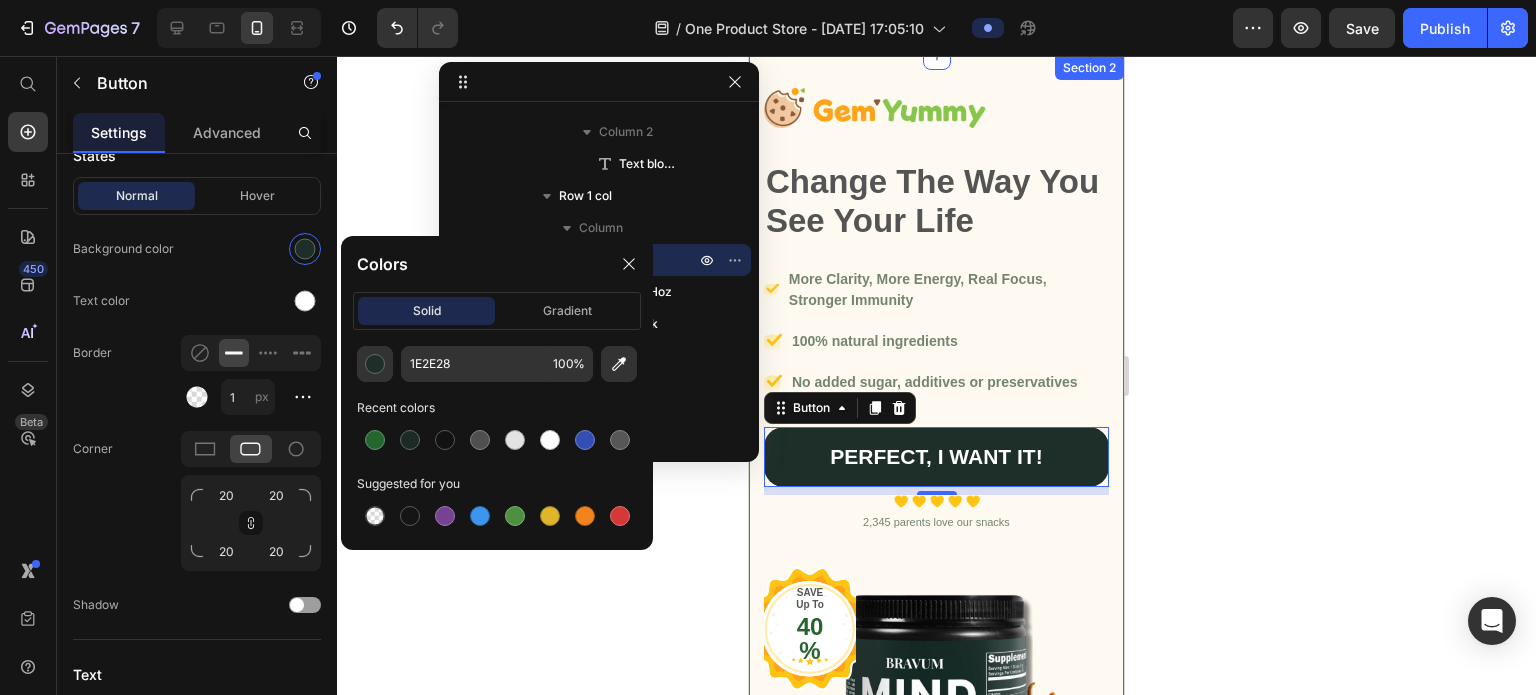 click 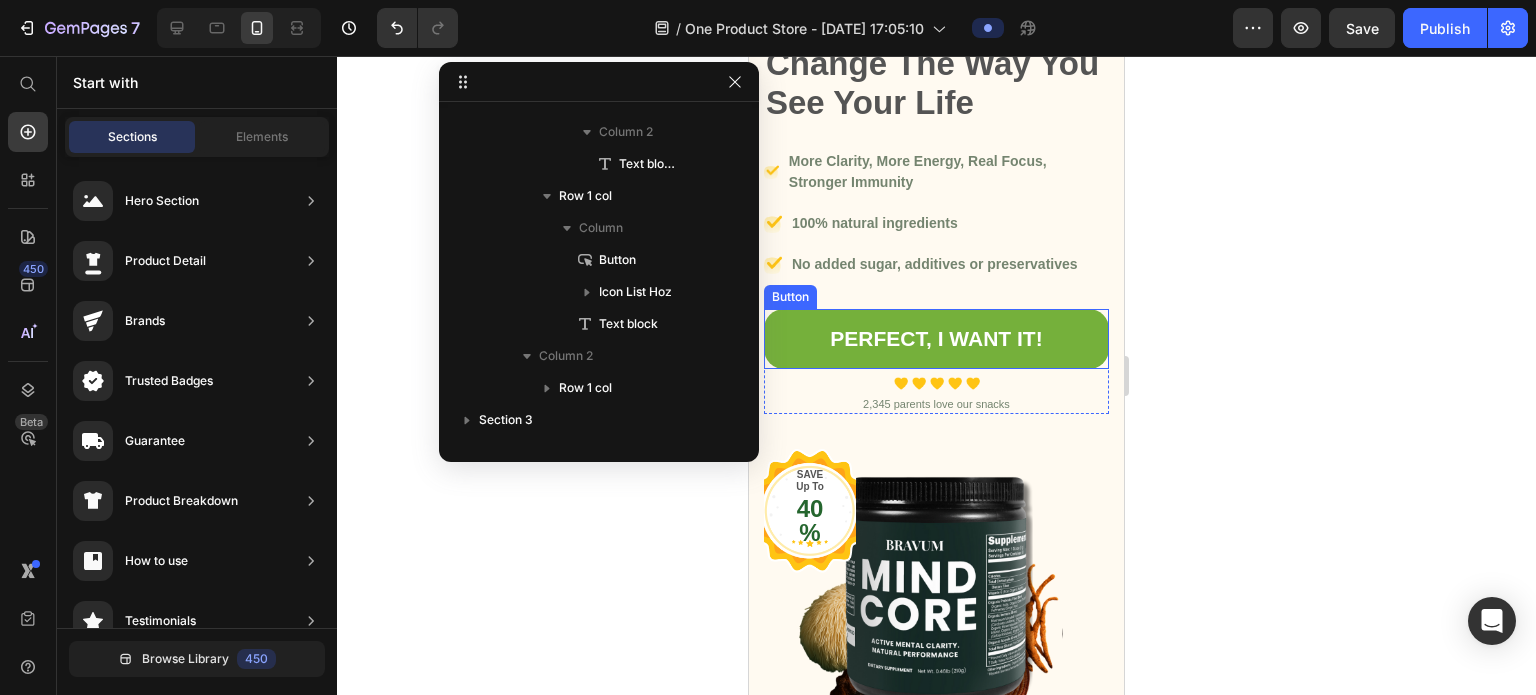 scroll, scrollTop: 462, scrollLeft: 0, axis: vertical 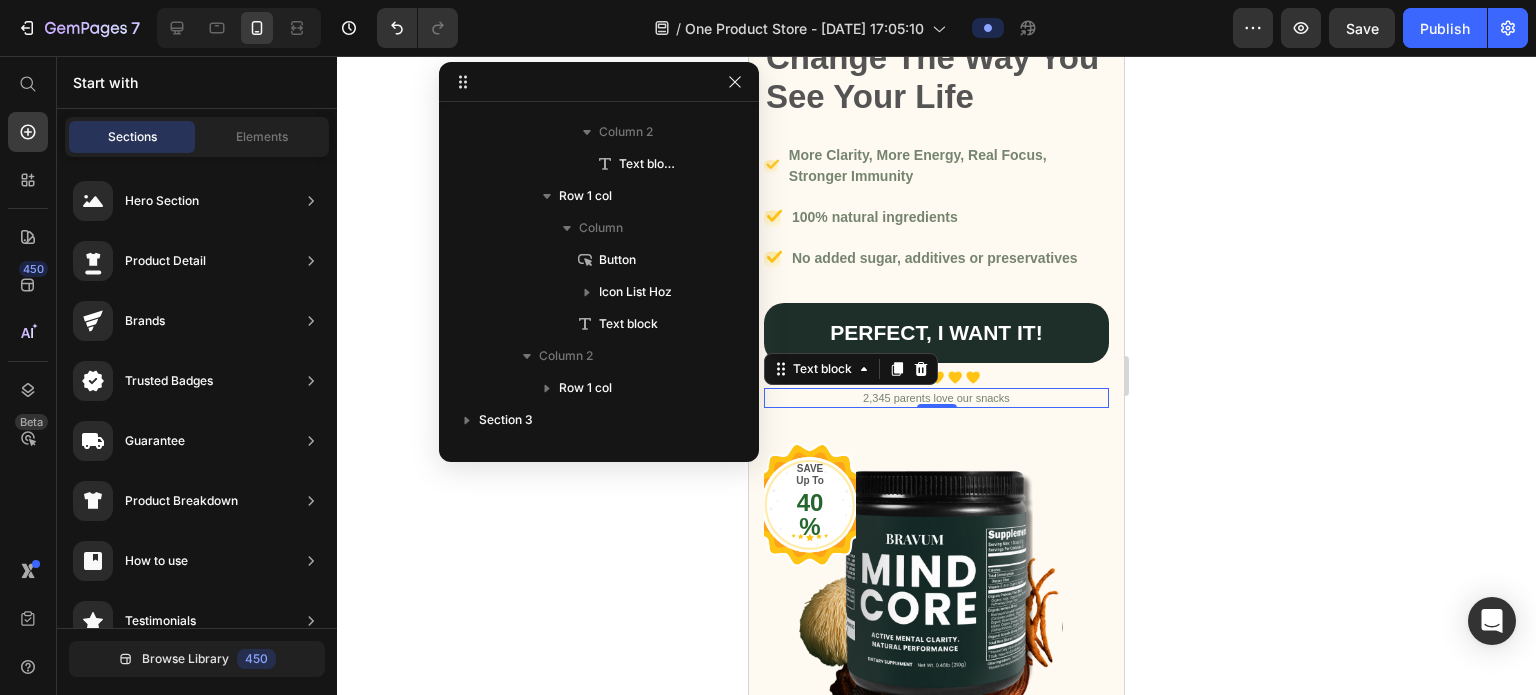 click on "2,345 parents love our snacks" at bounding box center (936, 398) 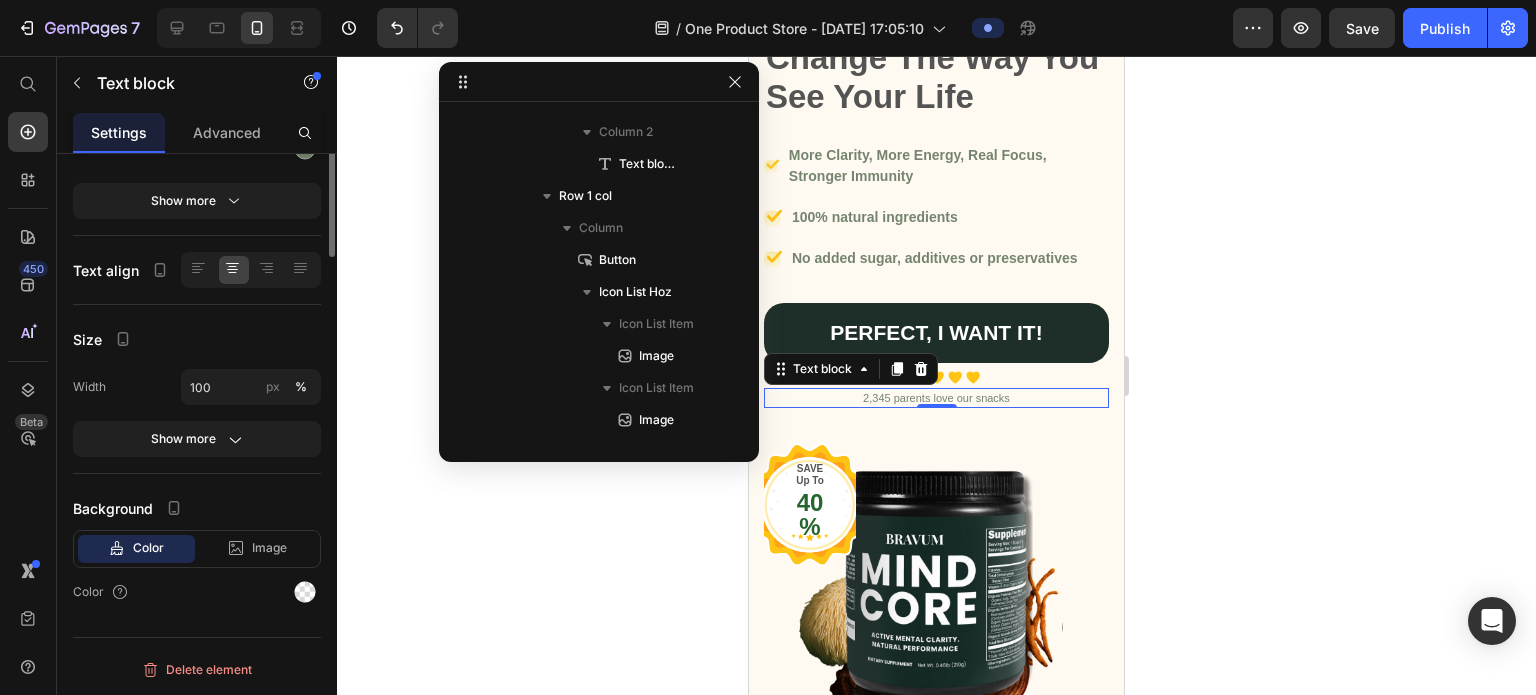 scroll, scrollTop: 1050, scrollLeft: 0, axis: vertical 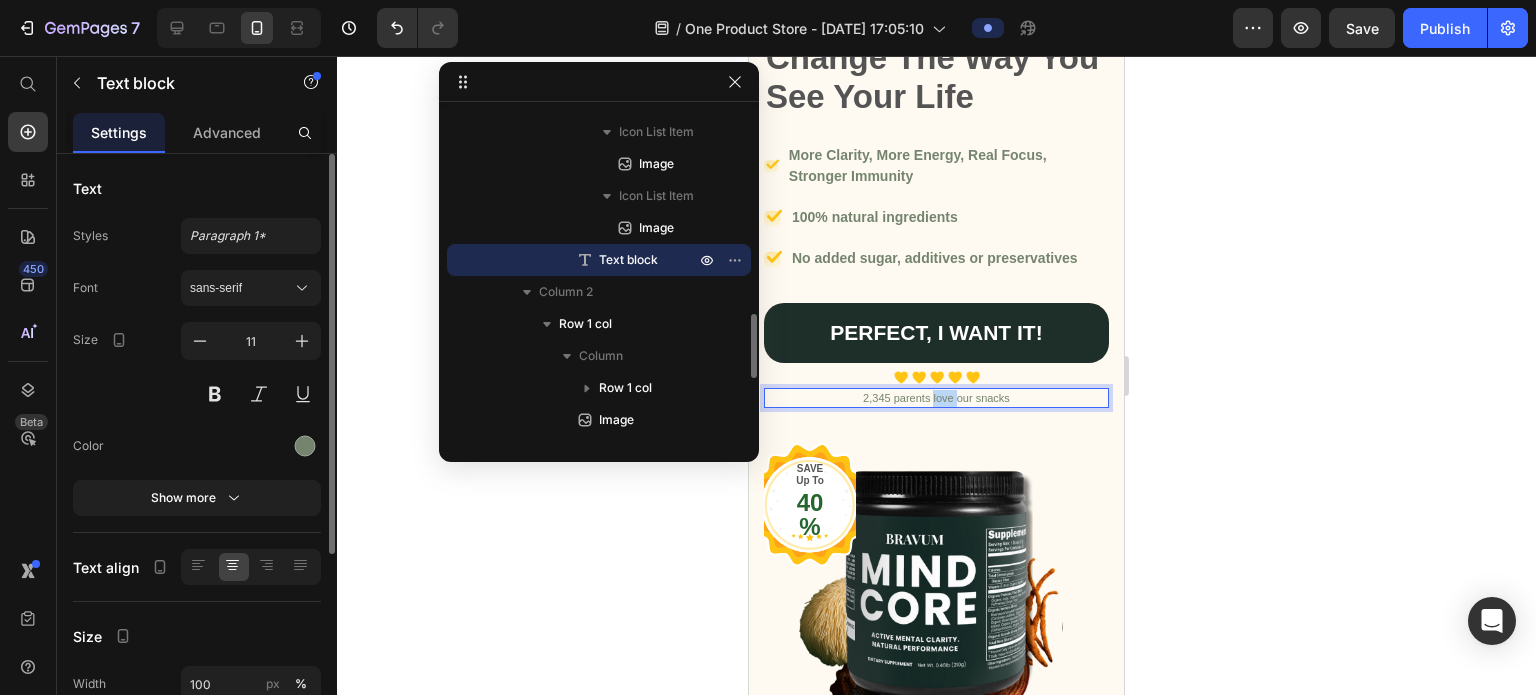 click on "2,345 parents love our snacks" at bounding box center (936, 398) 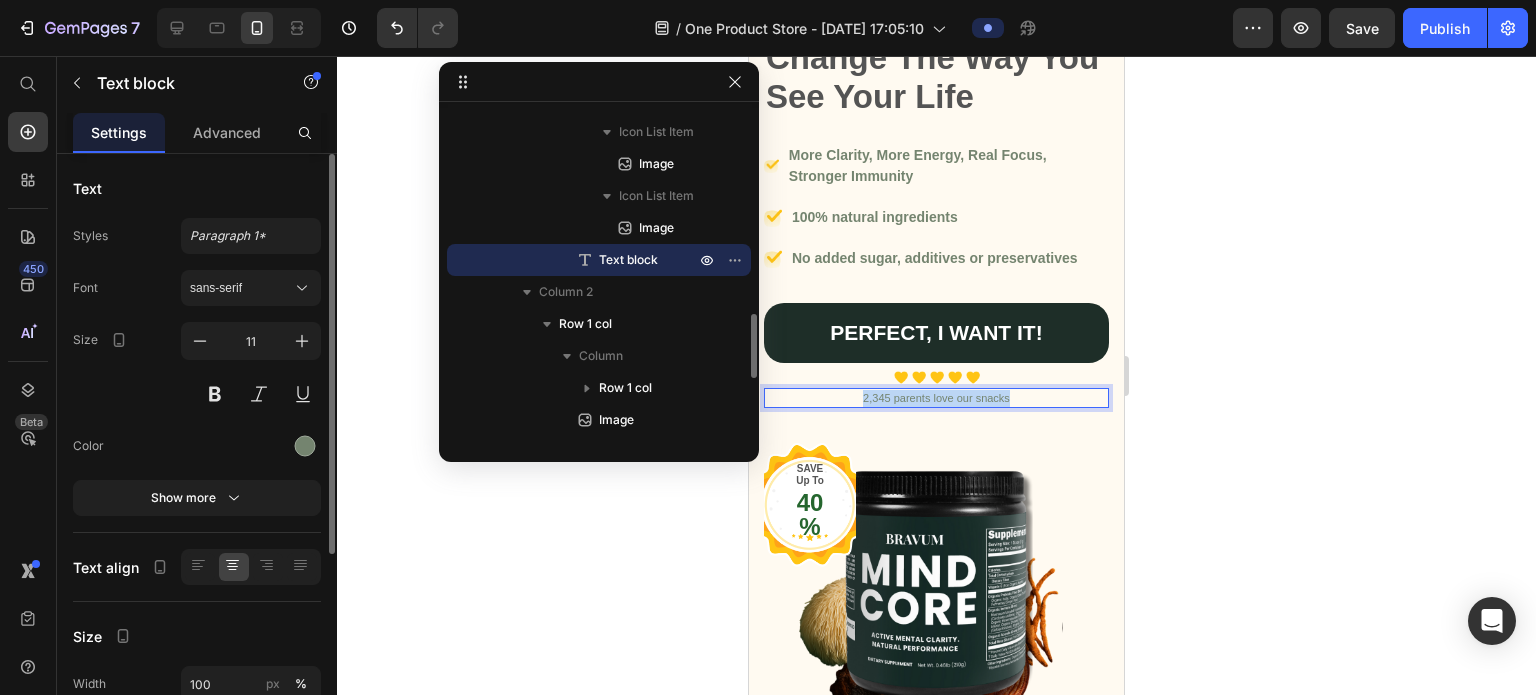 click on "2,345 parents love our snacks" at bounding box center (936, 398) 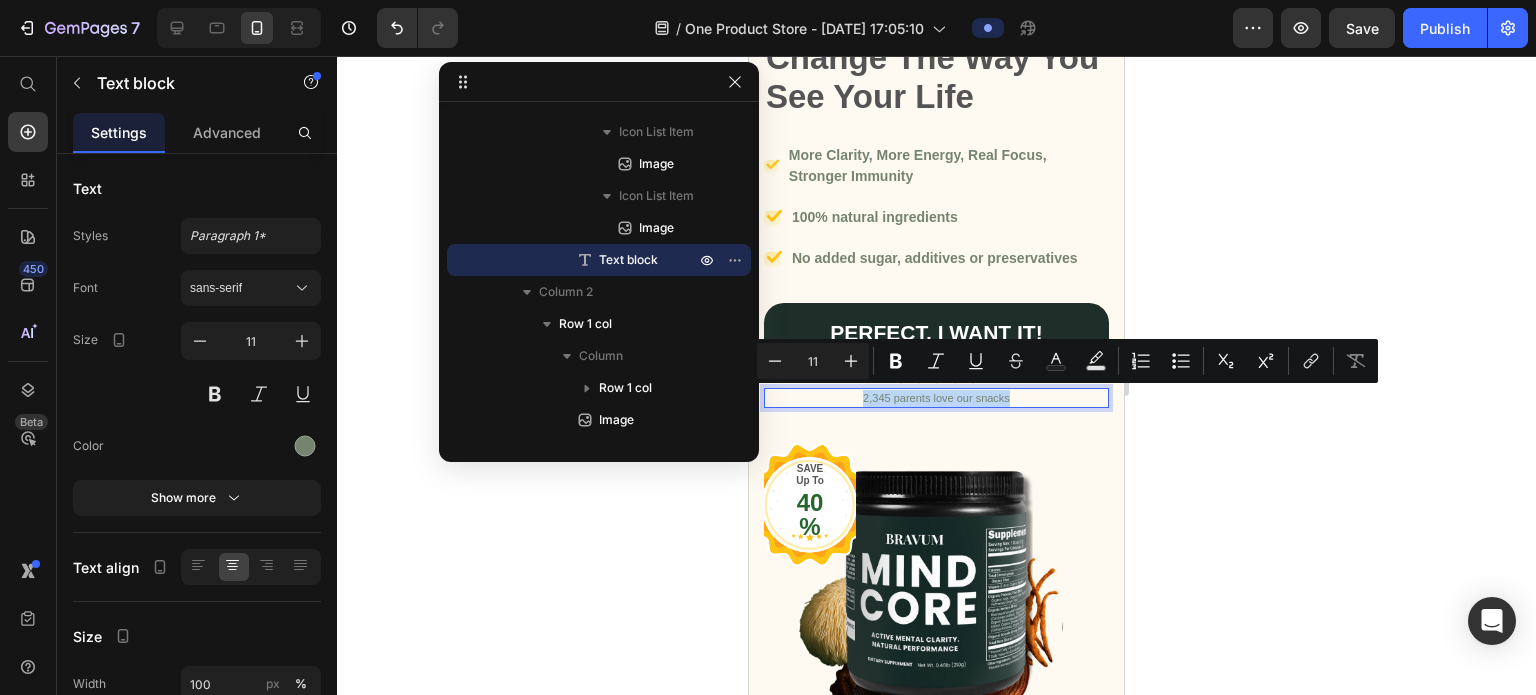 click on "2,345 parents love our snacks" at bounding box center (936, 398) 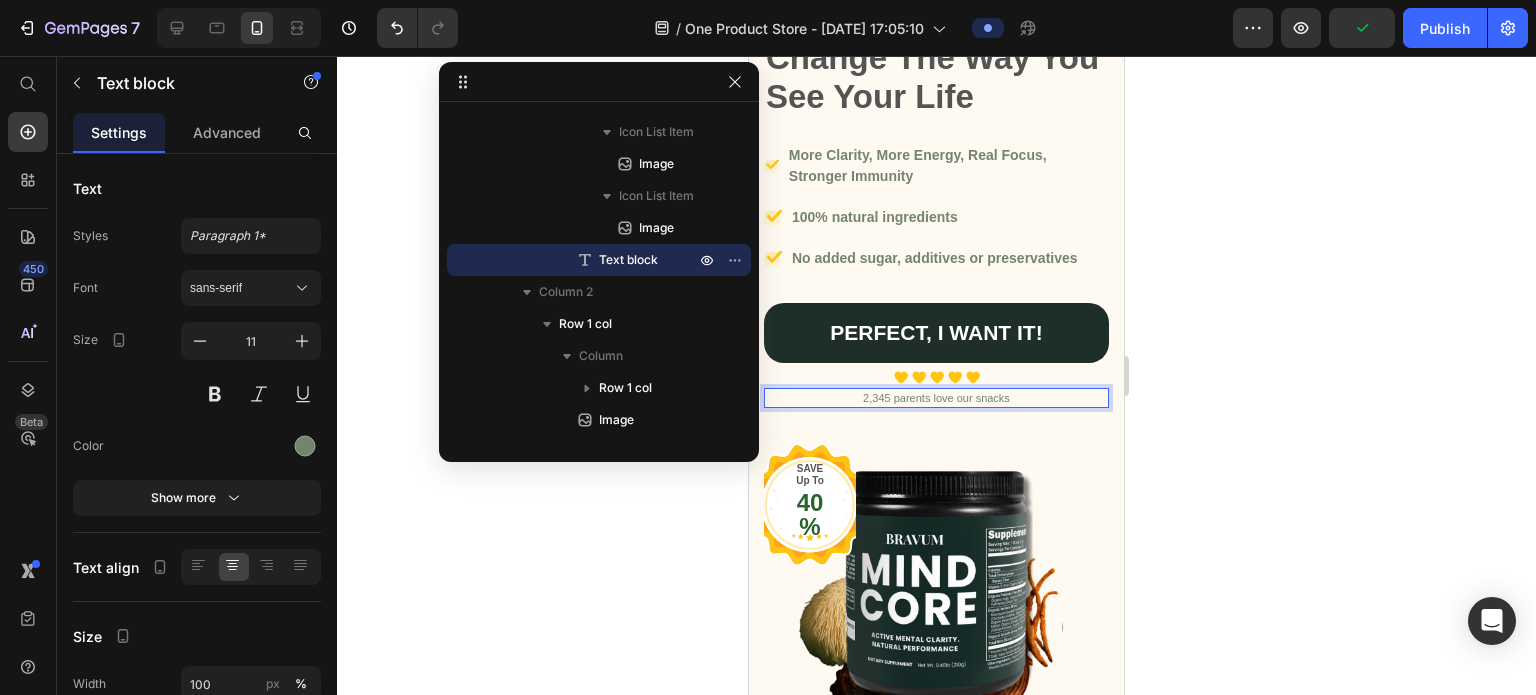 click on "2,345 parents love our snacks" at bounding box center [936, 398] 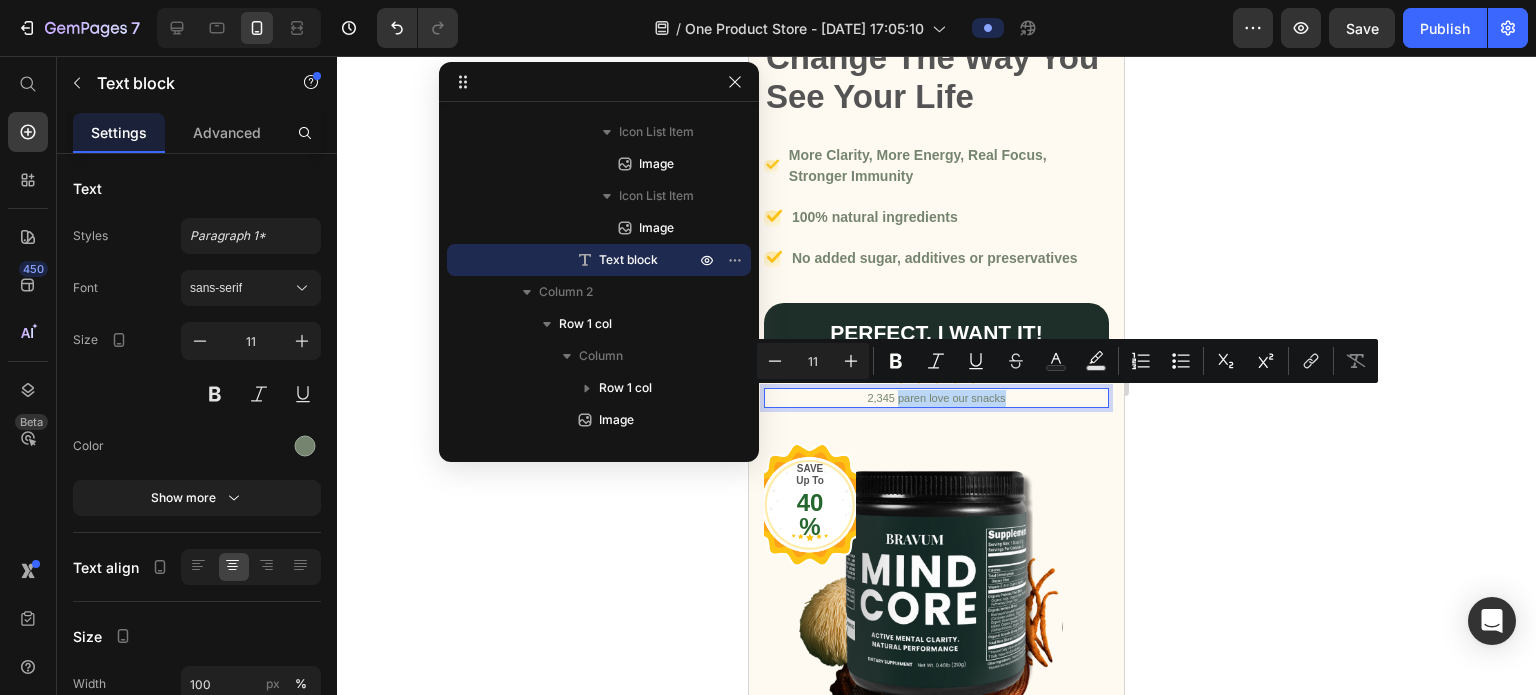 drag, startPoint x: 1008, startPoint y: 396, endPoint x: 891, endPoint y: 399, distance: 117.03845 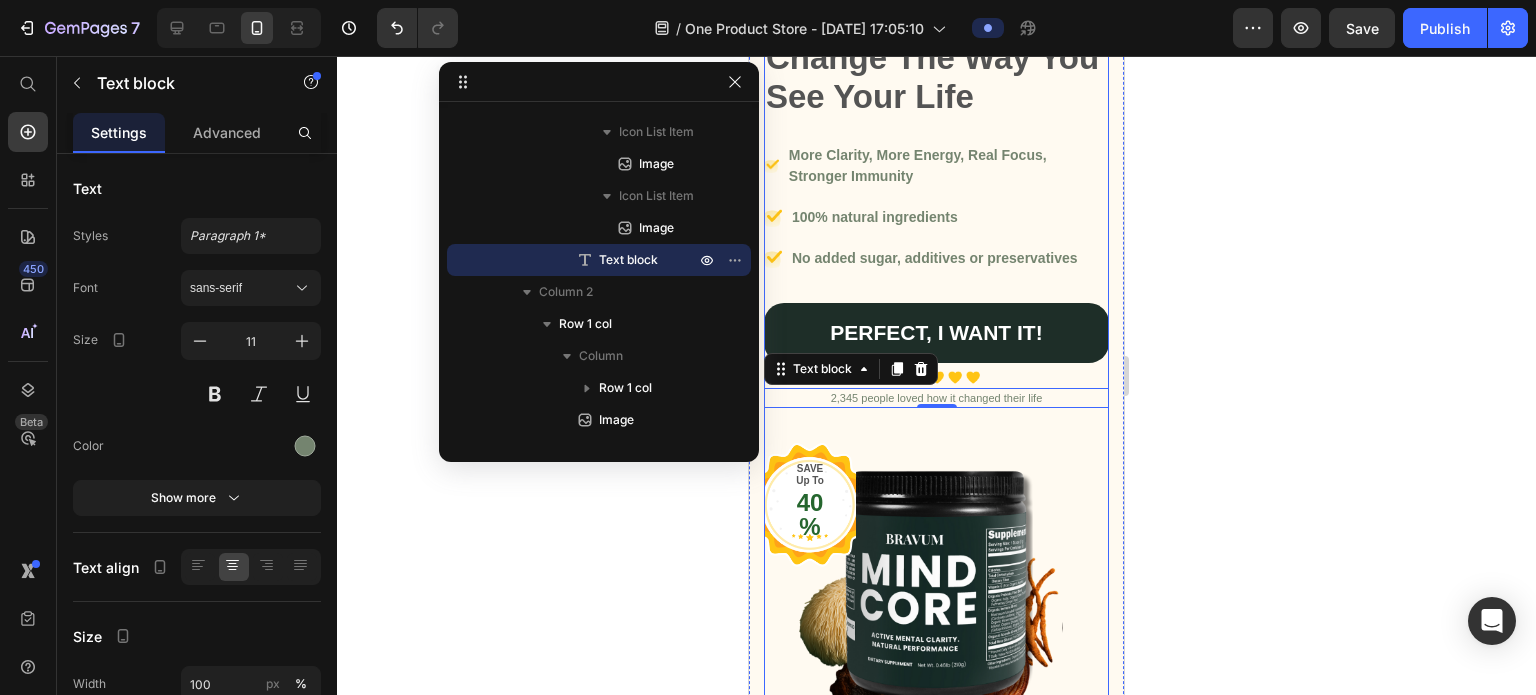 click 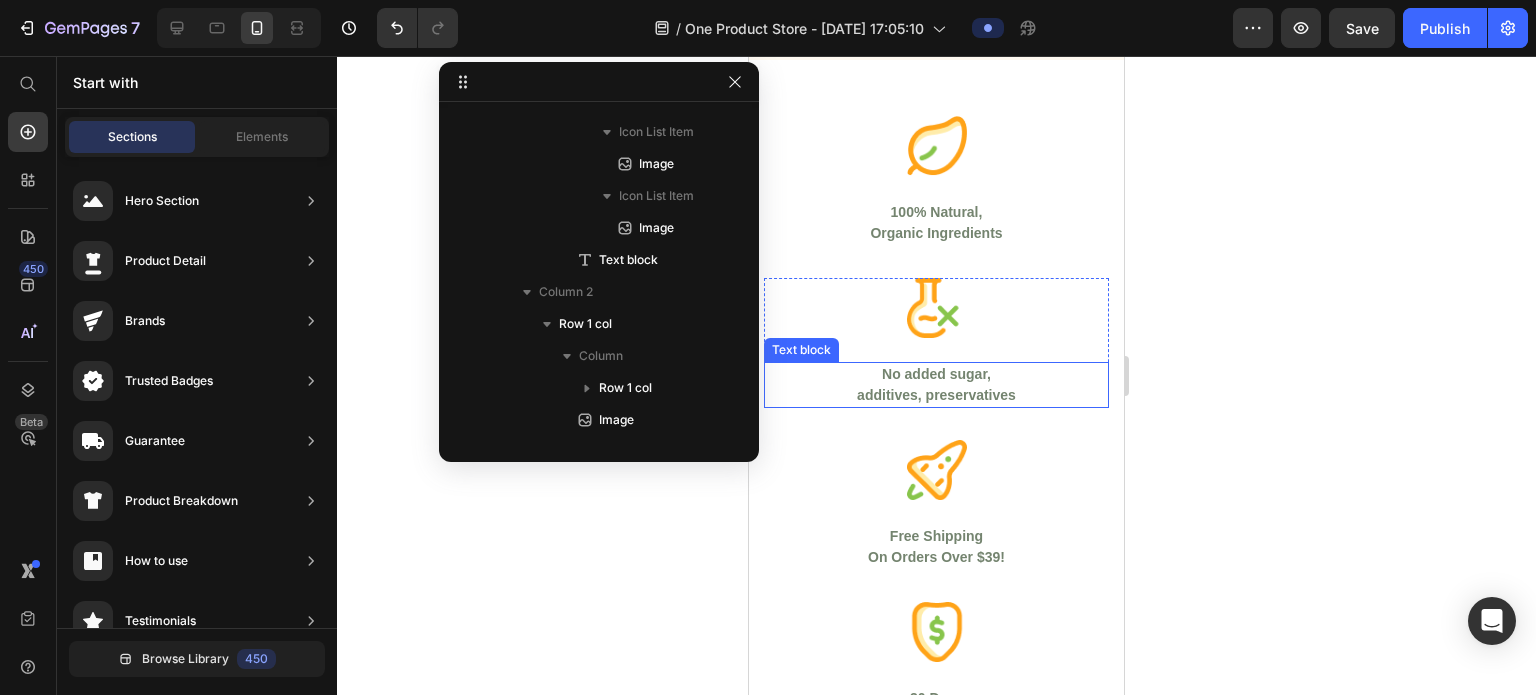 scroll, scrollTop: 1192, scrollLeft: 0, axis: vertical 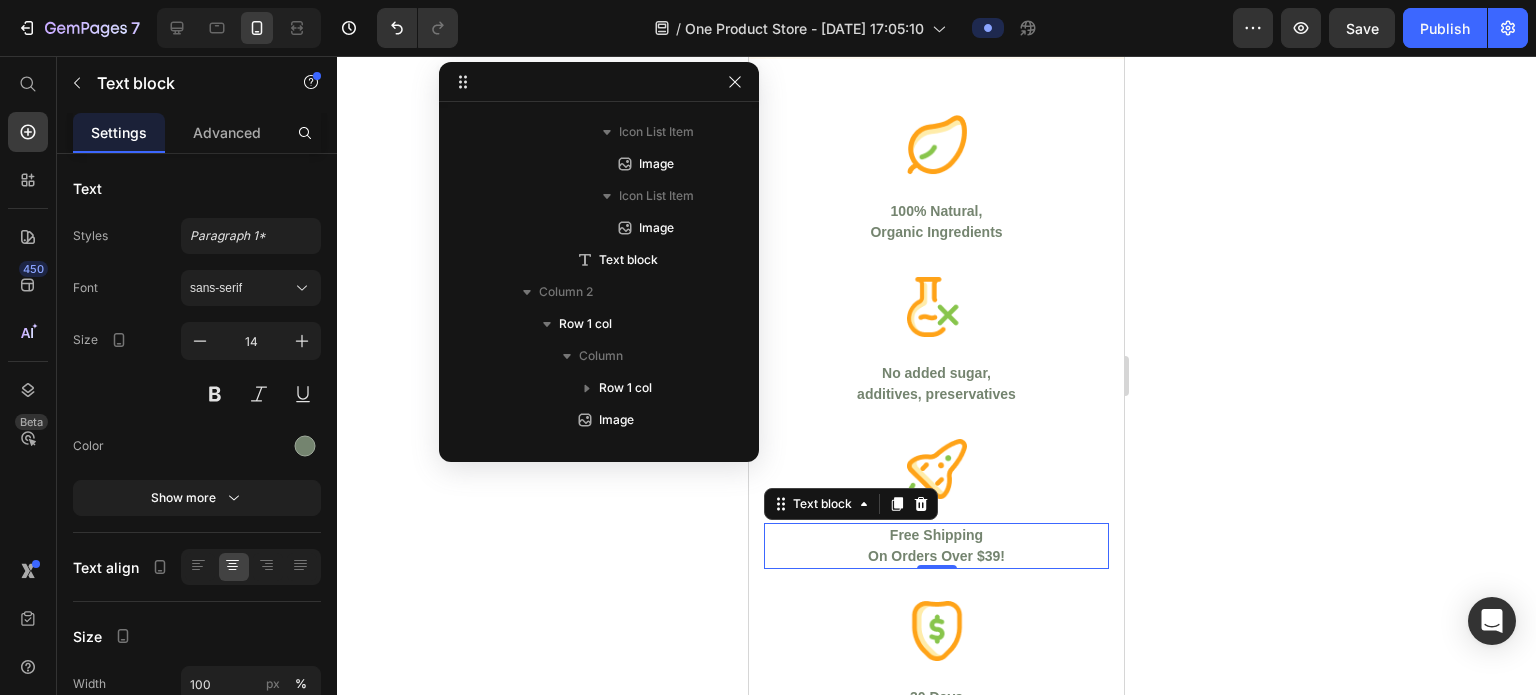 click on "On Orders Over $39!" at bounding box center [936, 556] 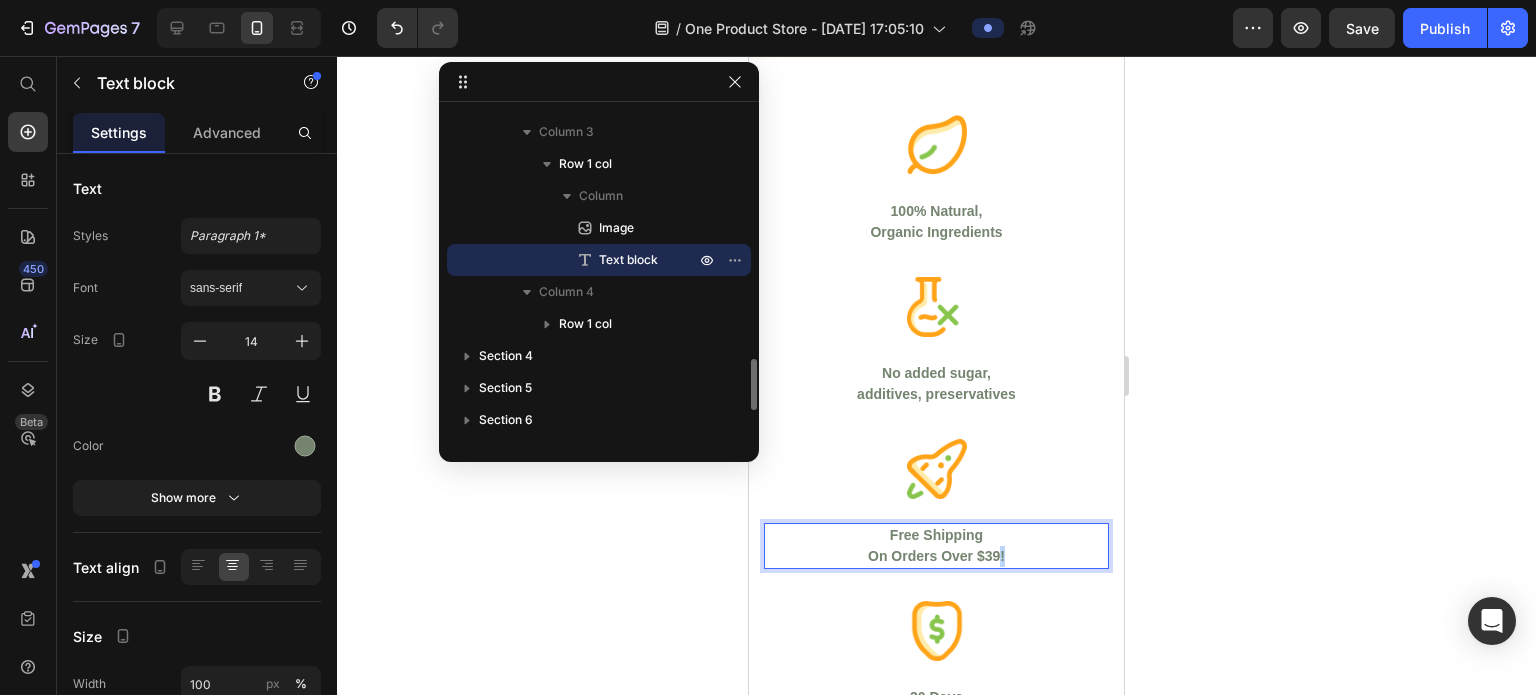 click on "On Orders Over $39!" at bounding box center [936, 556] 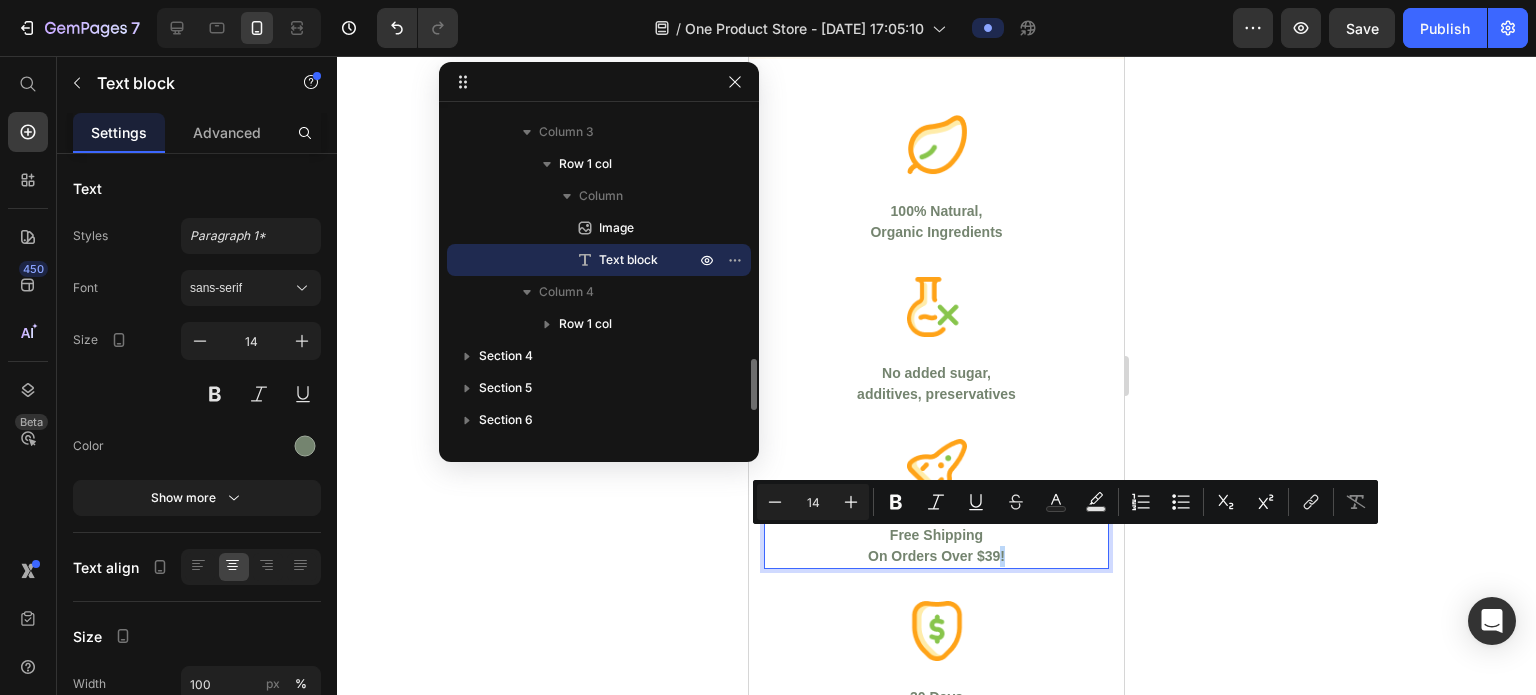 click on "On Orders Over $39!" at bounding box center [936, 556] 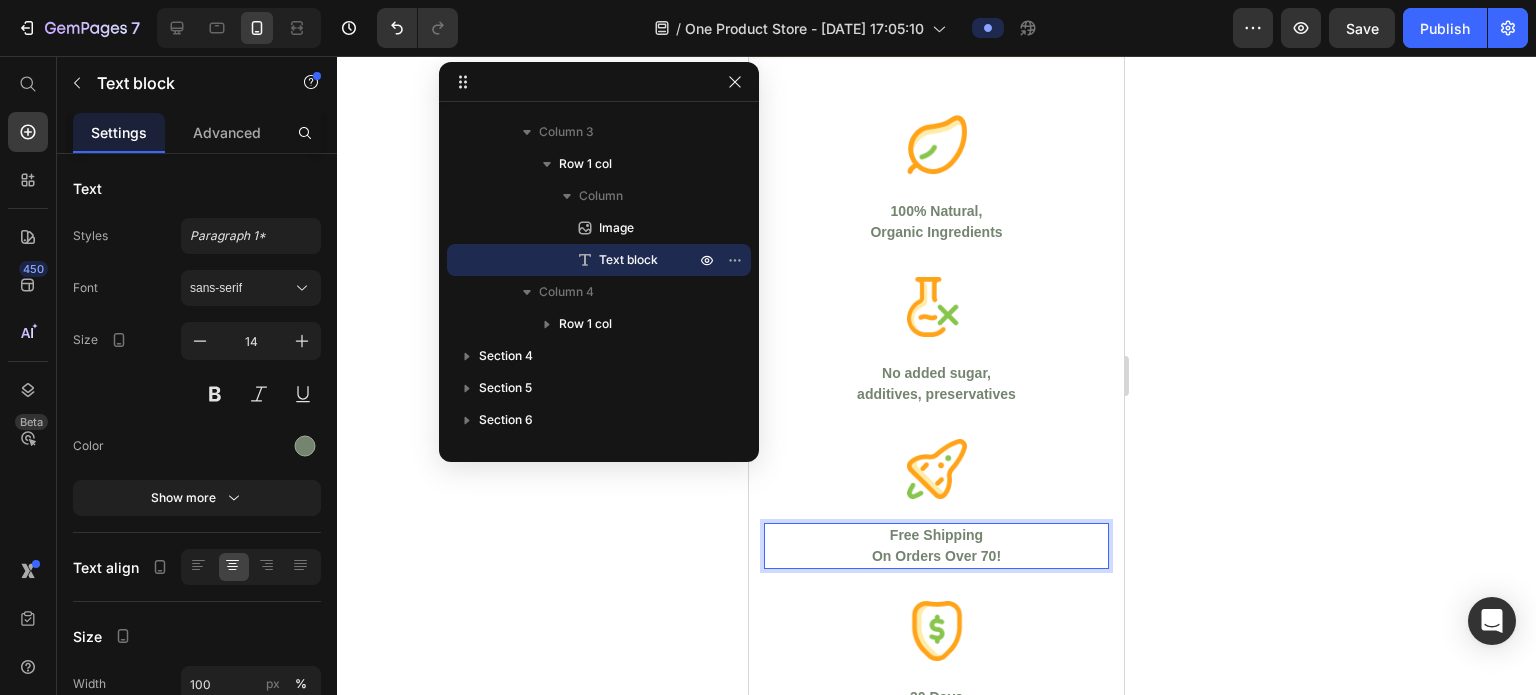 click on "On Orders Over 70!" at bounding box center (936, 556) 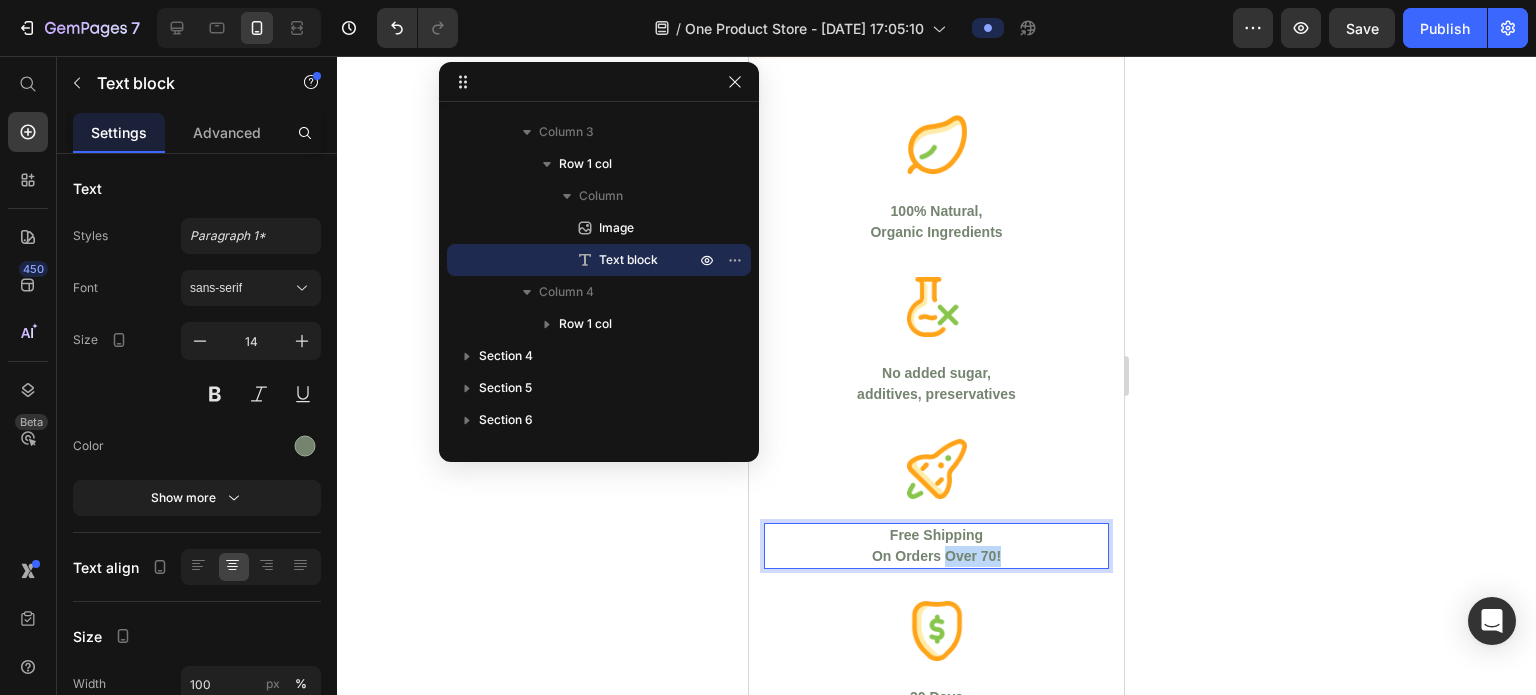 drag, startPoint x: 996, startPoint y: 543, endPoint x: 939, endPoint y: 542, distance: 57.00877 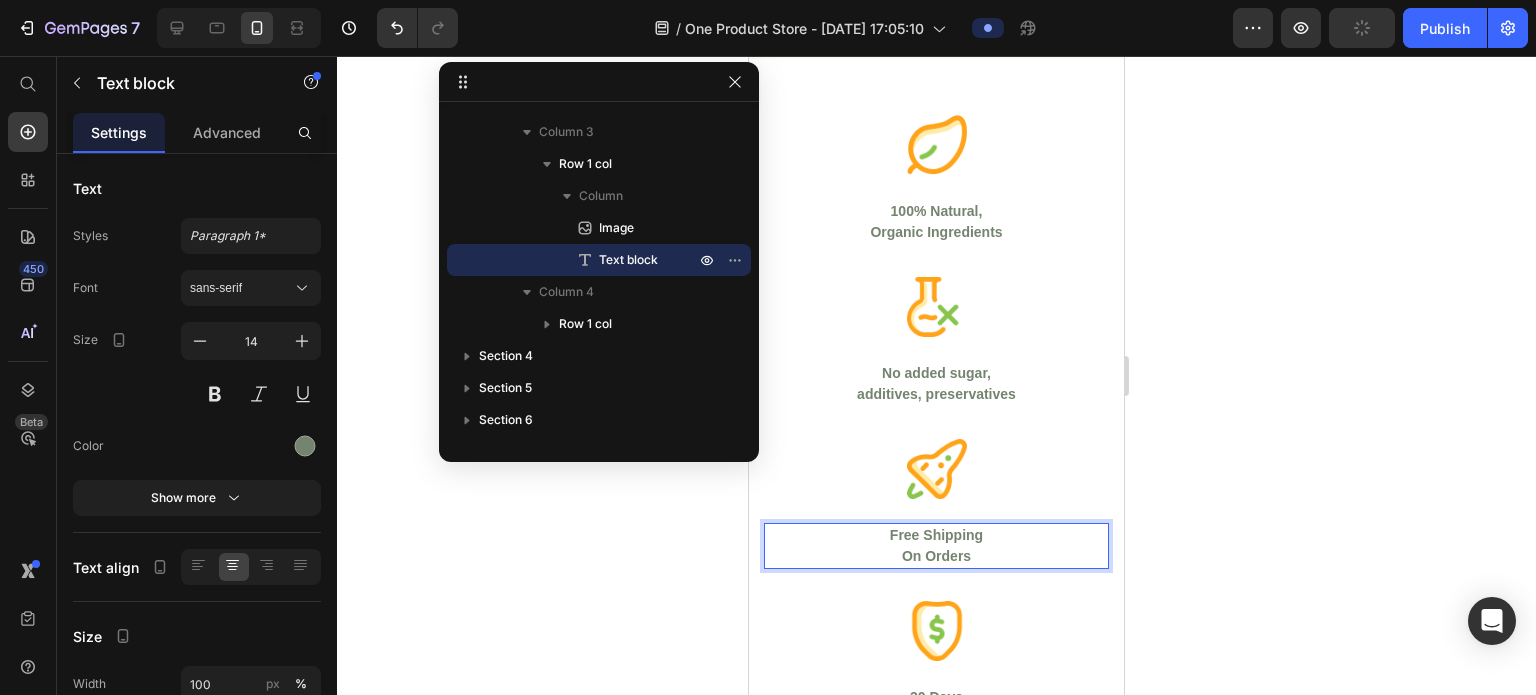 click on "On Orders" at bounding box center [936, 556] 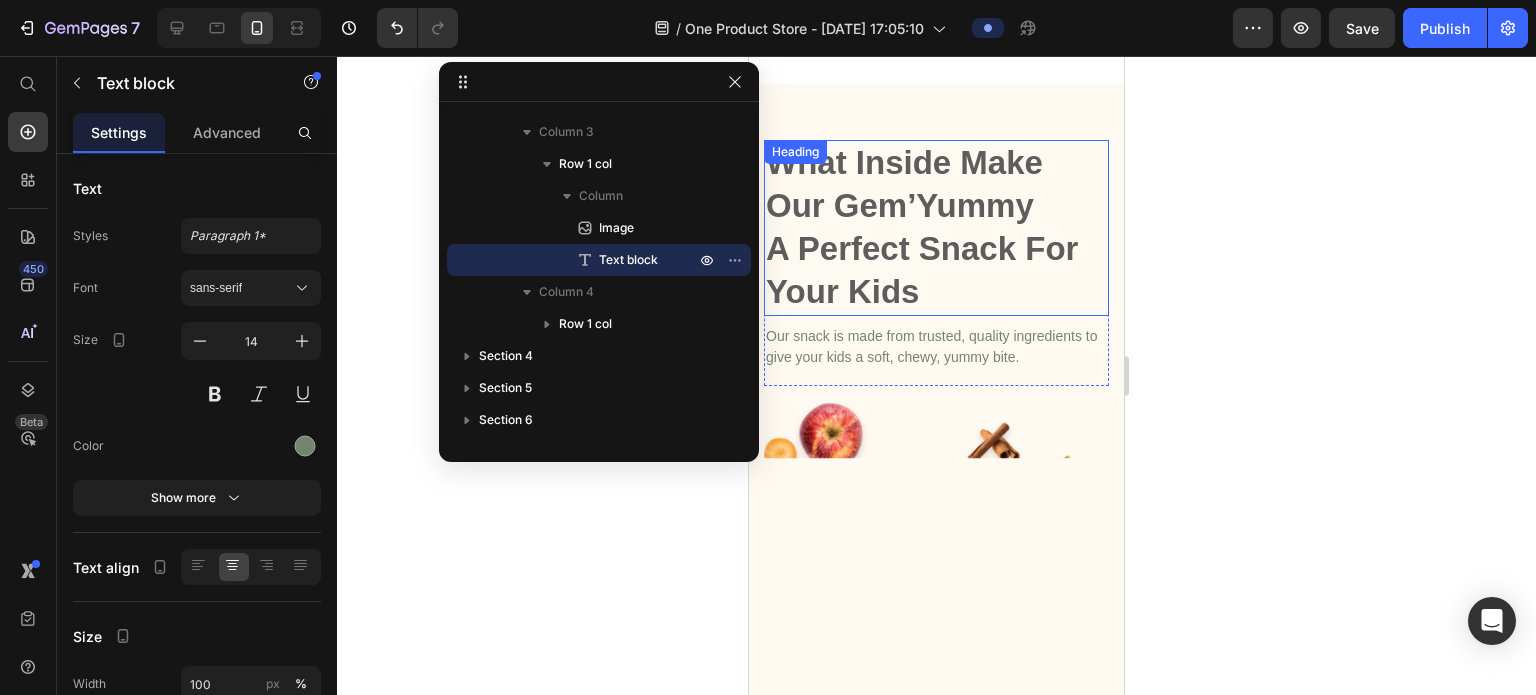 scroll, scrollTop: 1866, scrollLeft: 0, axis: vertical 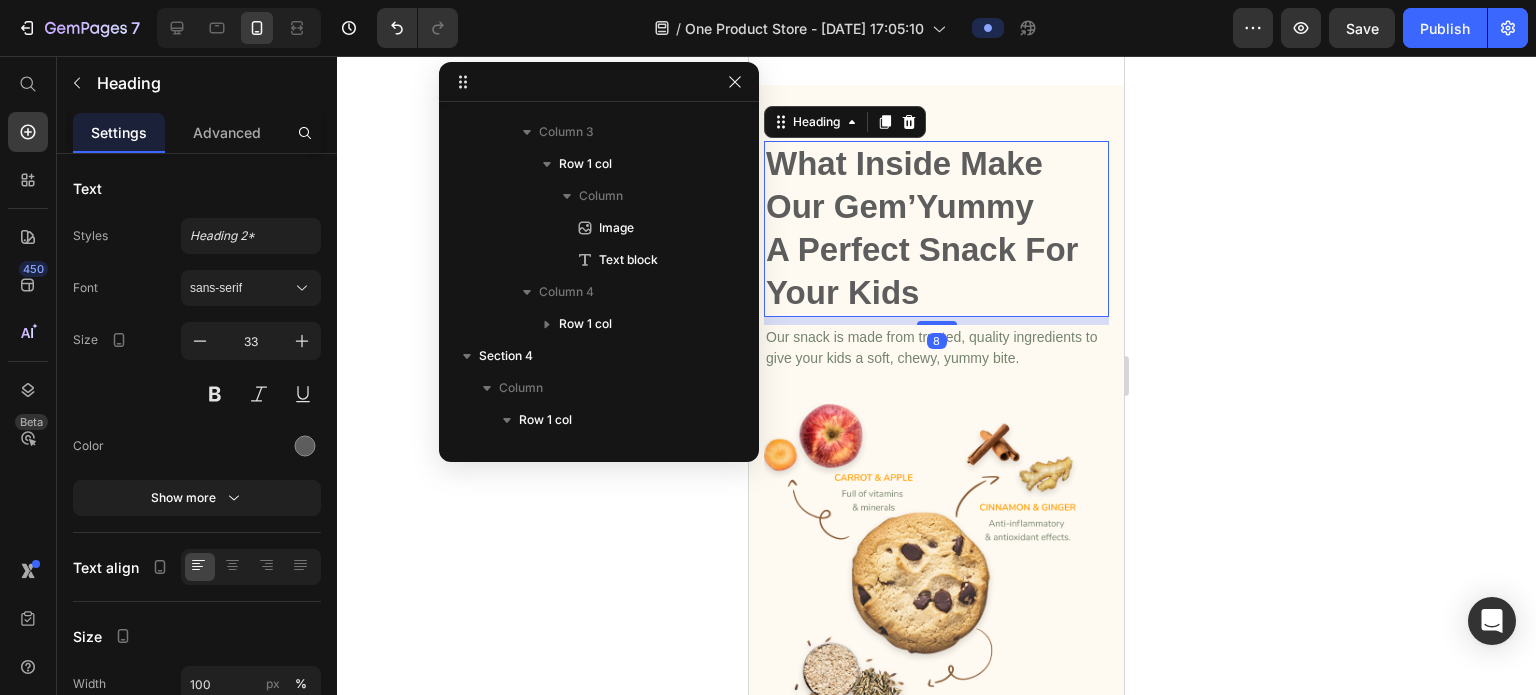 click on "What Inside Make Our Gem’Yummy" at bounding box center (936, 186) 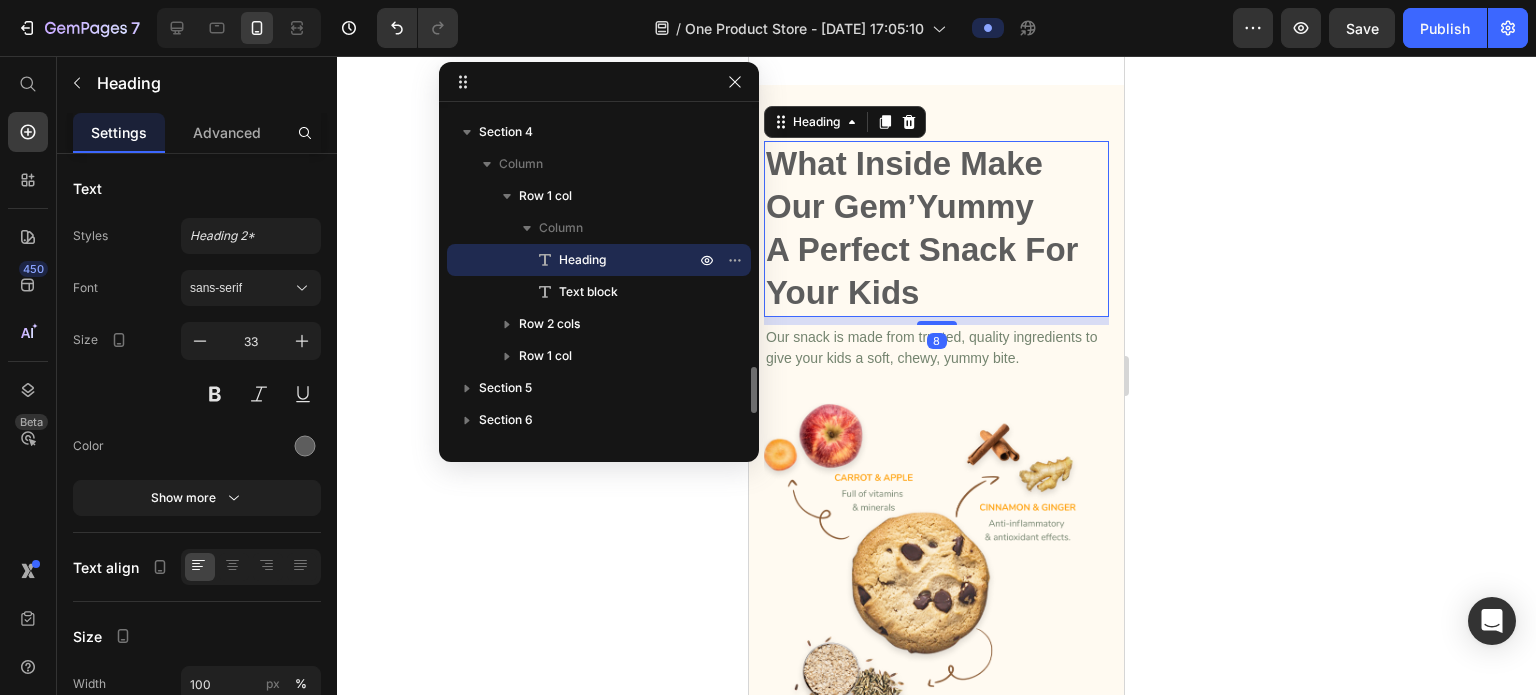 click on "What Inside Make Our Gem’Yummy" at bounding box center [936, 186] 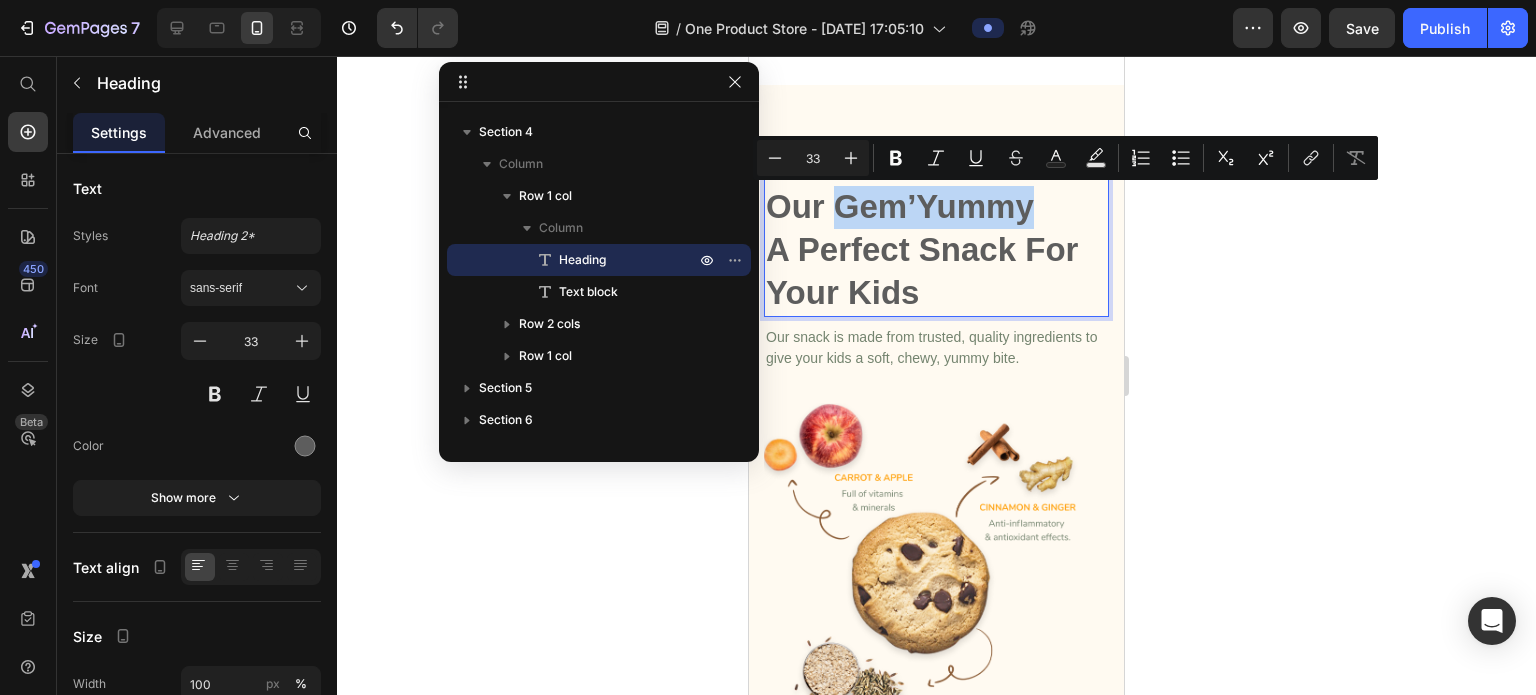 click on "What Inside Make Our Gem’Yummy" at bounding box center [936, 186] 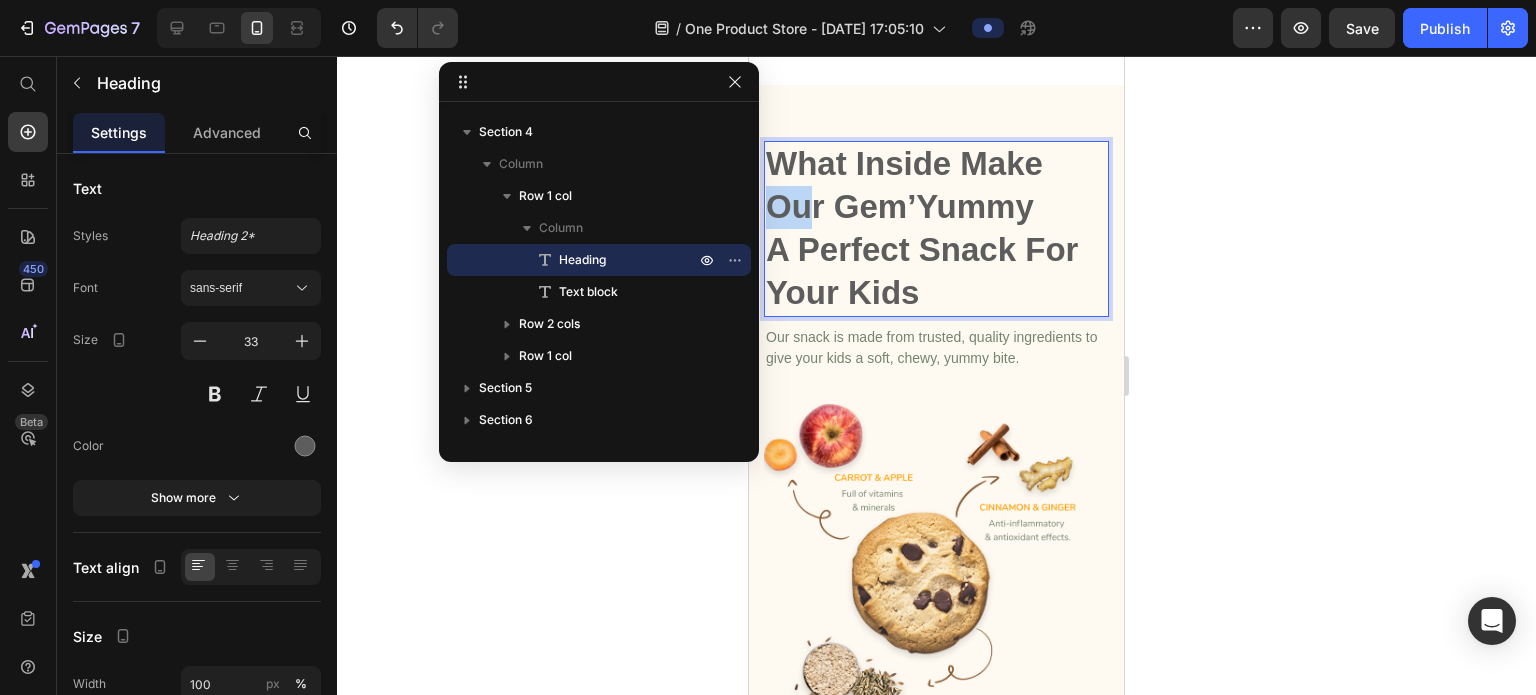 drag, startPoint x: 776, startPoint y: 199, endPoint x: 808, endPoint y: 201, distance: 32.06244 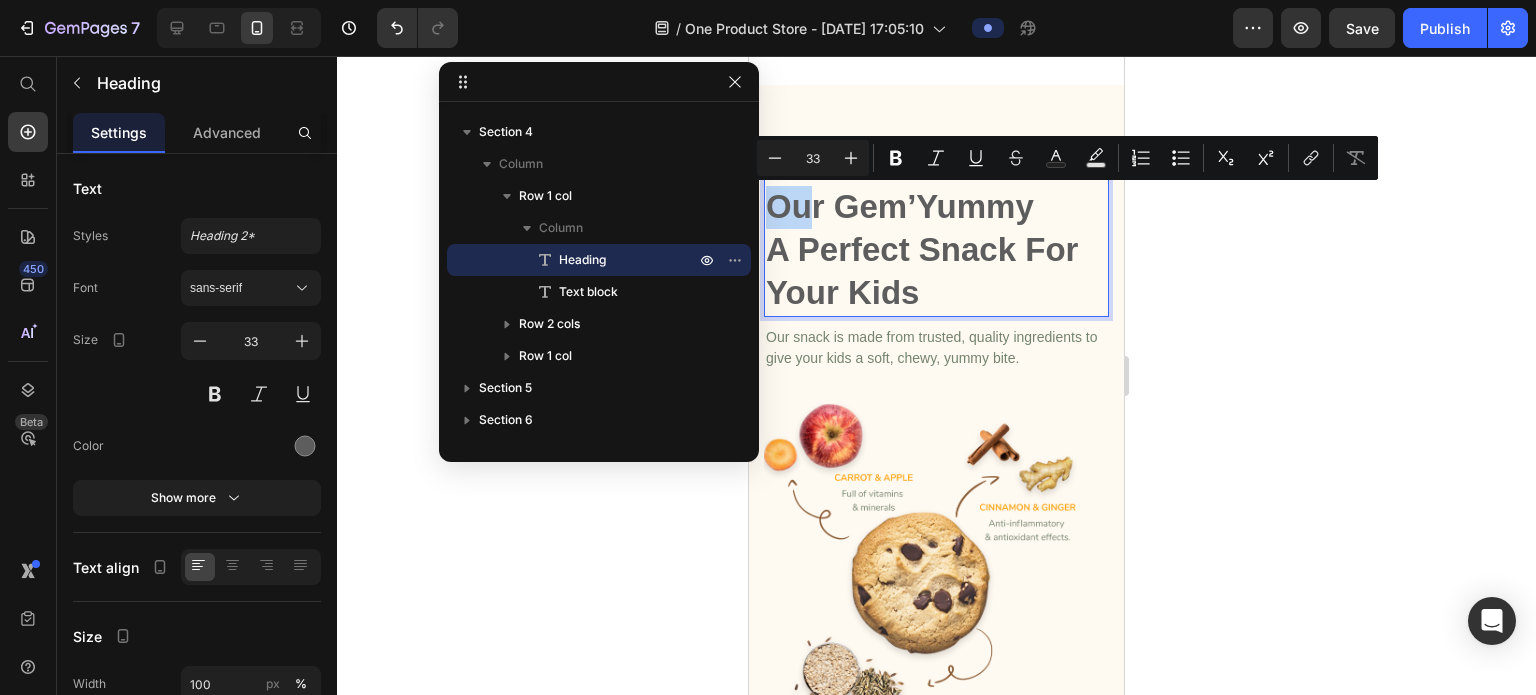 click on "What Inside Make Our Gem’Yummy" at bounding box center (936, 186) 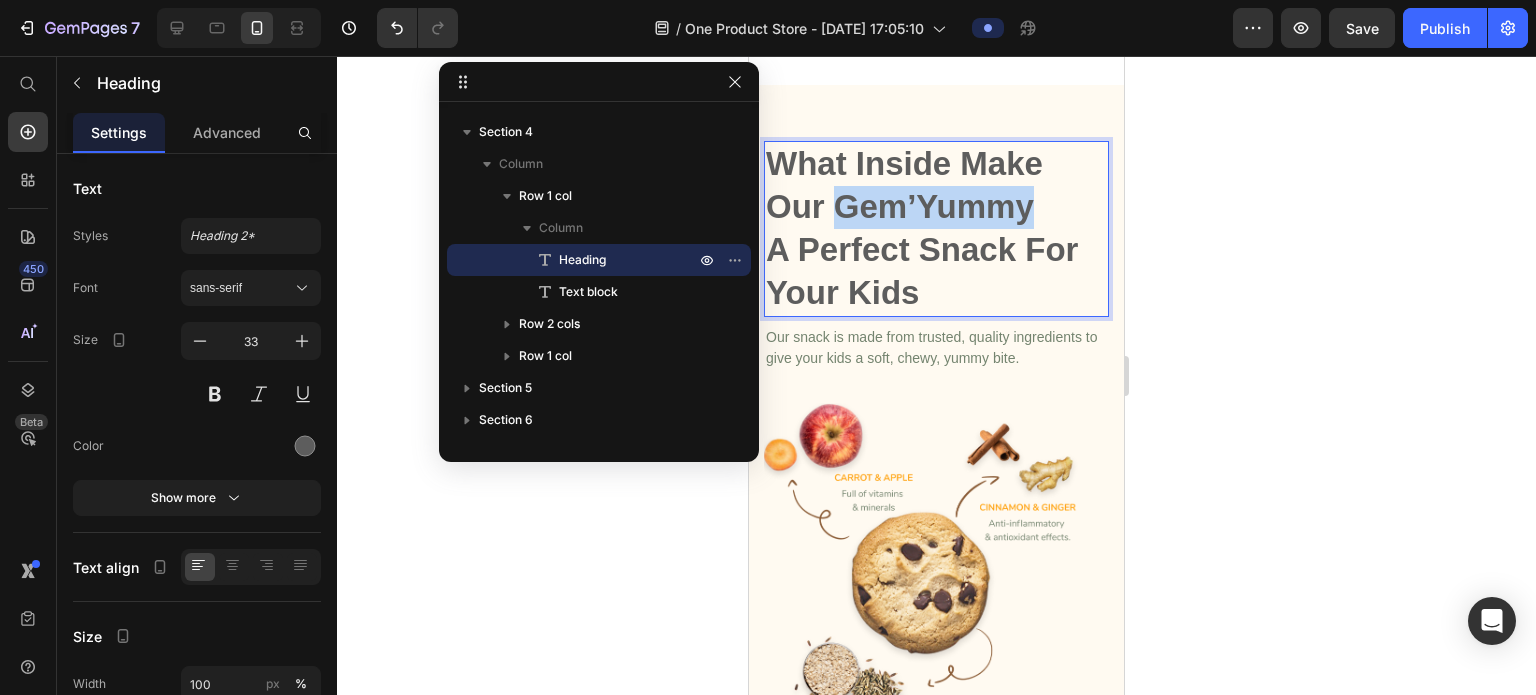 drag, startPoint x: 840, startPoint y: 201, endPoint x: 1025, endPoint y: 212, distance: 185.32674 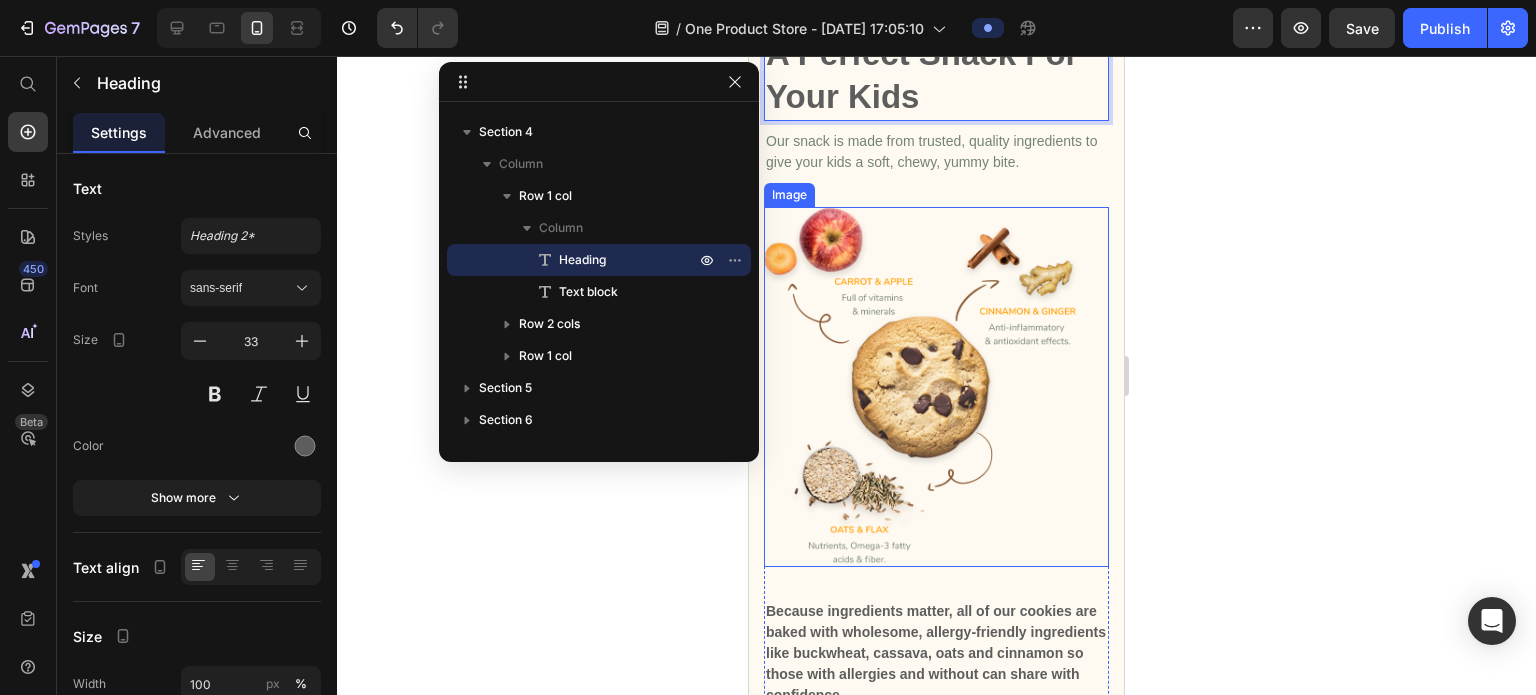 scroll, scrollTop: 2147, scrollLeft: 0, axis: vertical 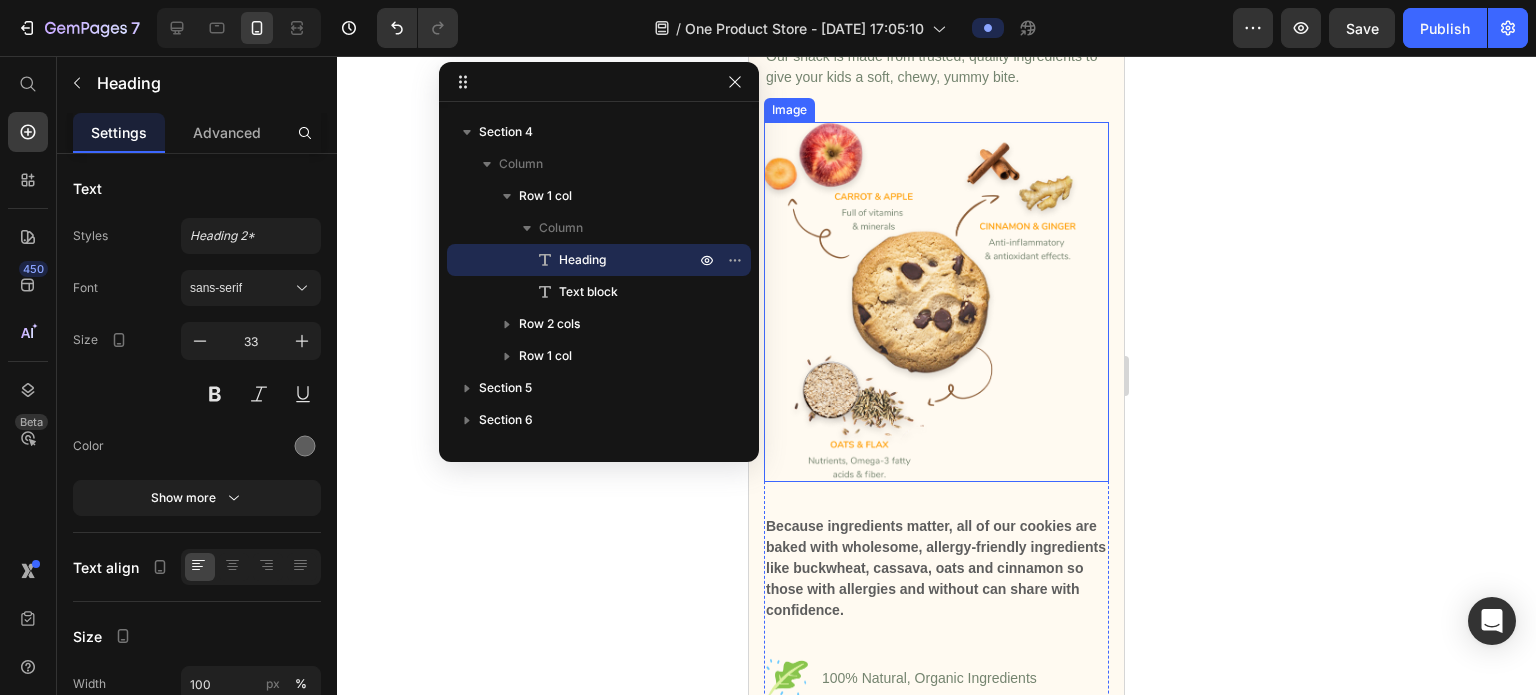 click at bounding box center (936, 301) 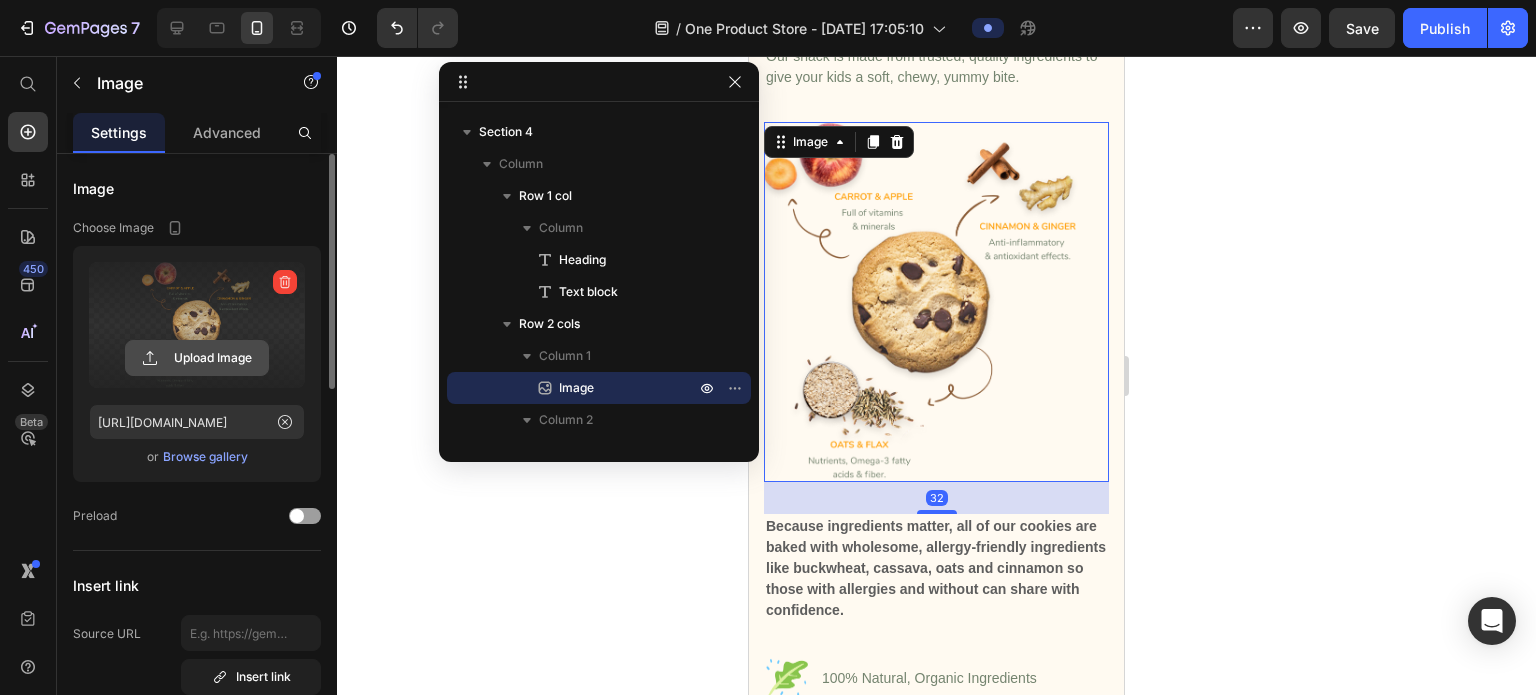 click 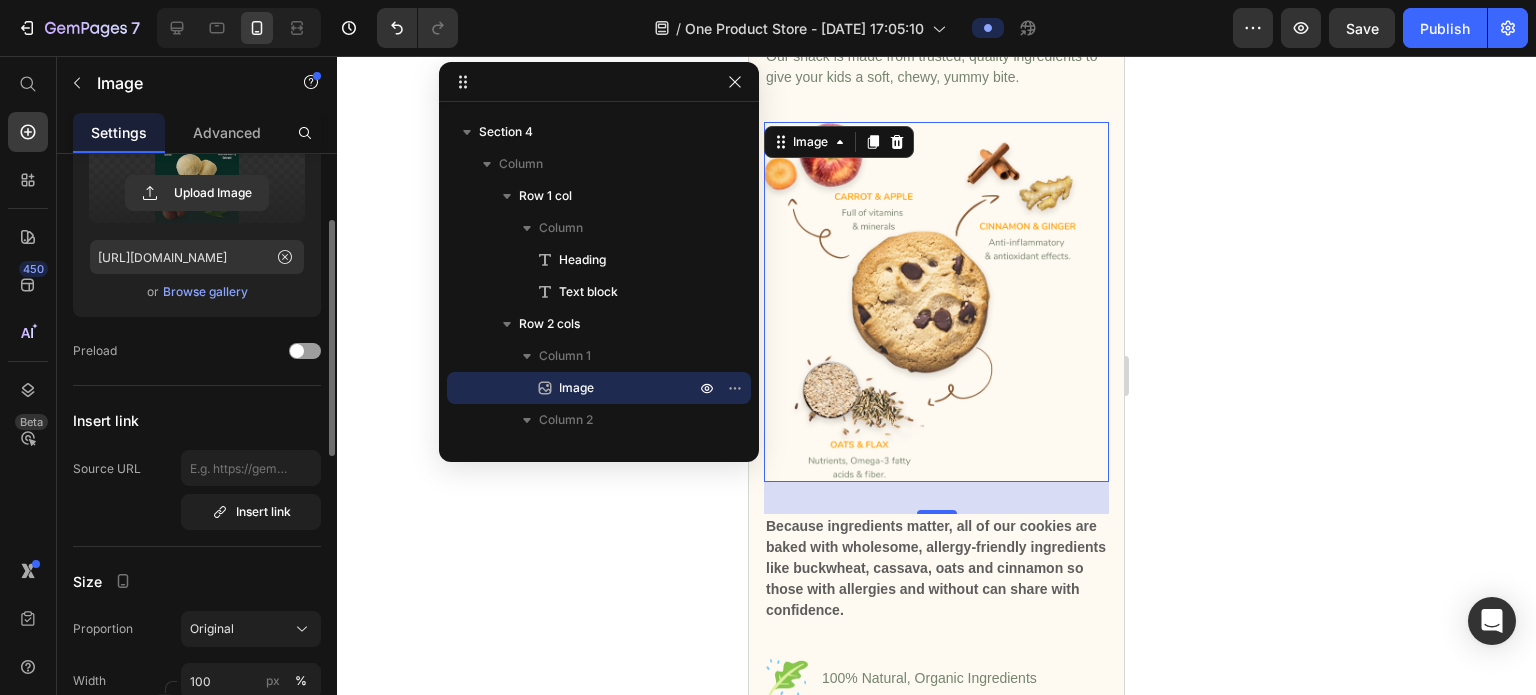 scroll, scrollTop: 166, scrollLeft: 0, axis: vertical 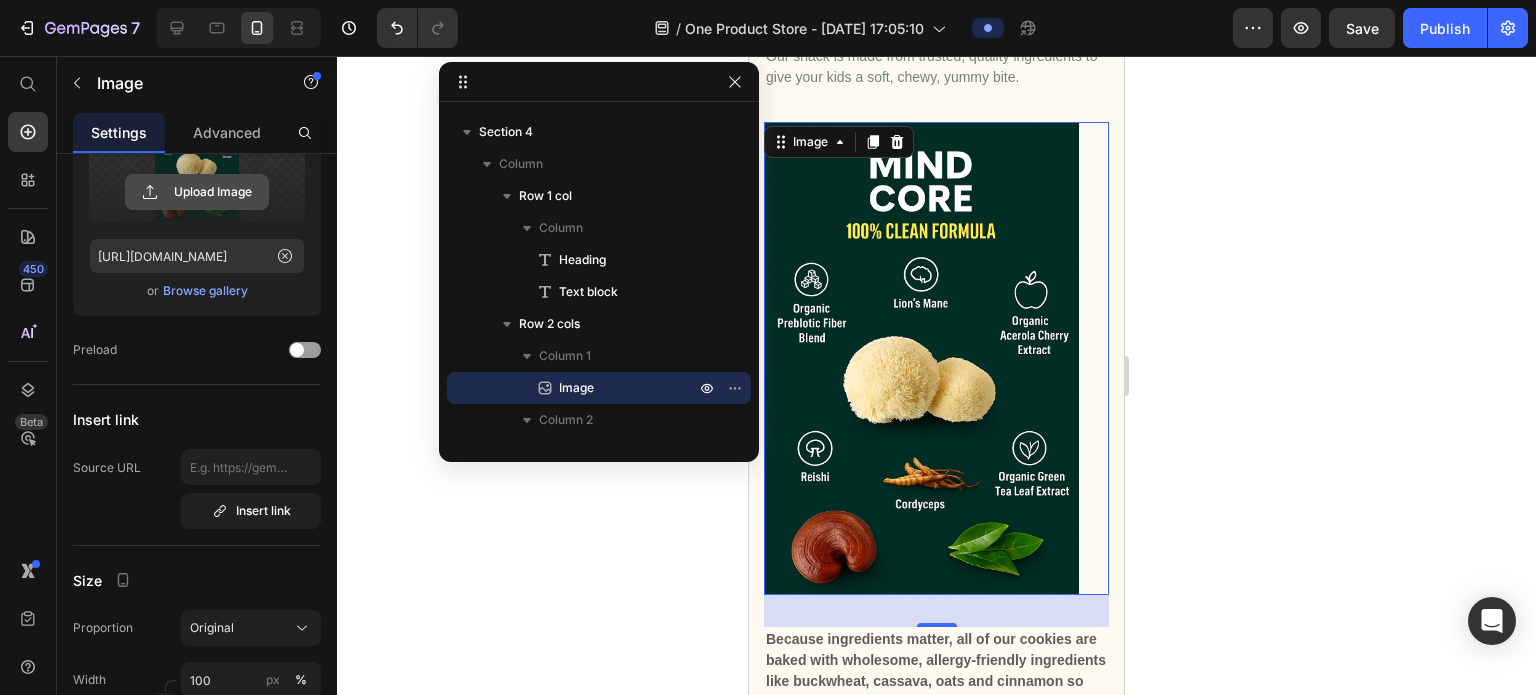 click 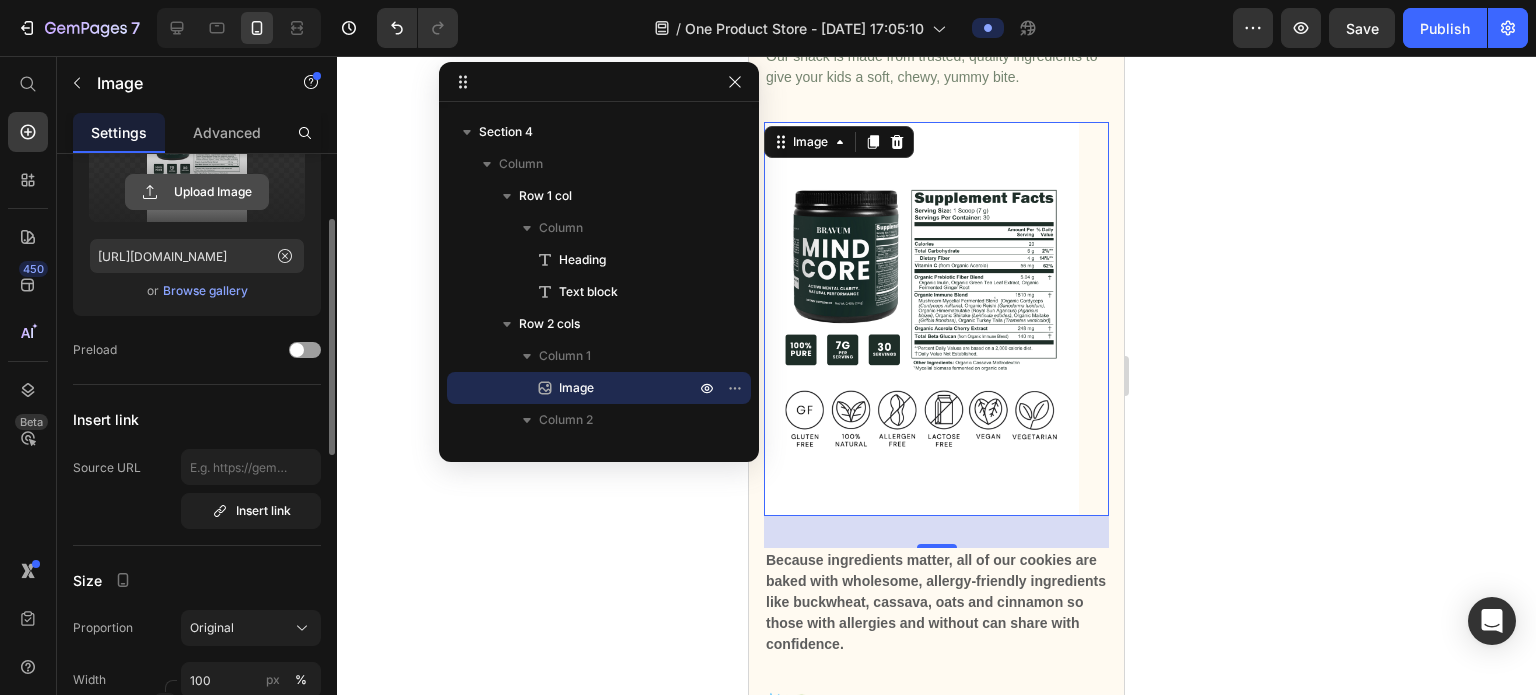 click 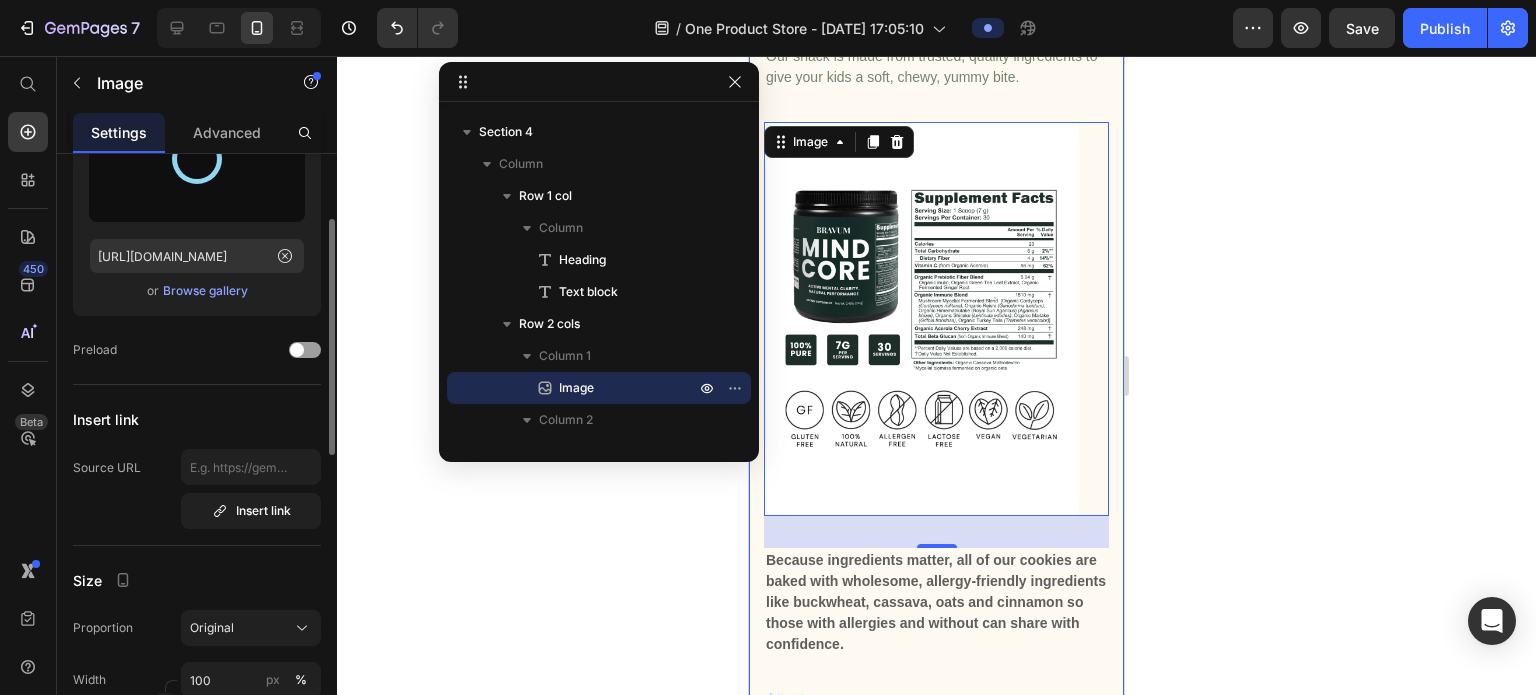 type on "https://cdn.shopify.com/s/files/1/0961/8168/2501/files/gempages_577150551700013606-2dcc2f7a-4e4d-4727-956c-68adee454b79.png" 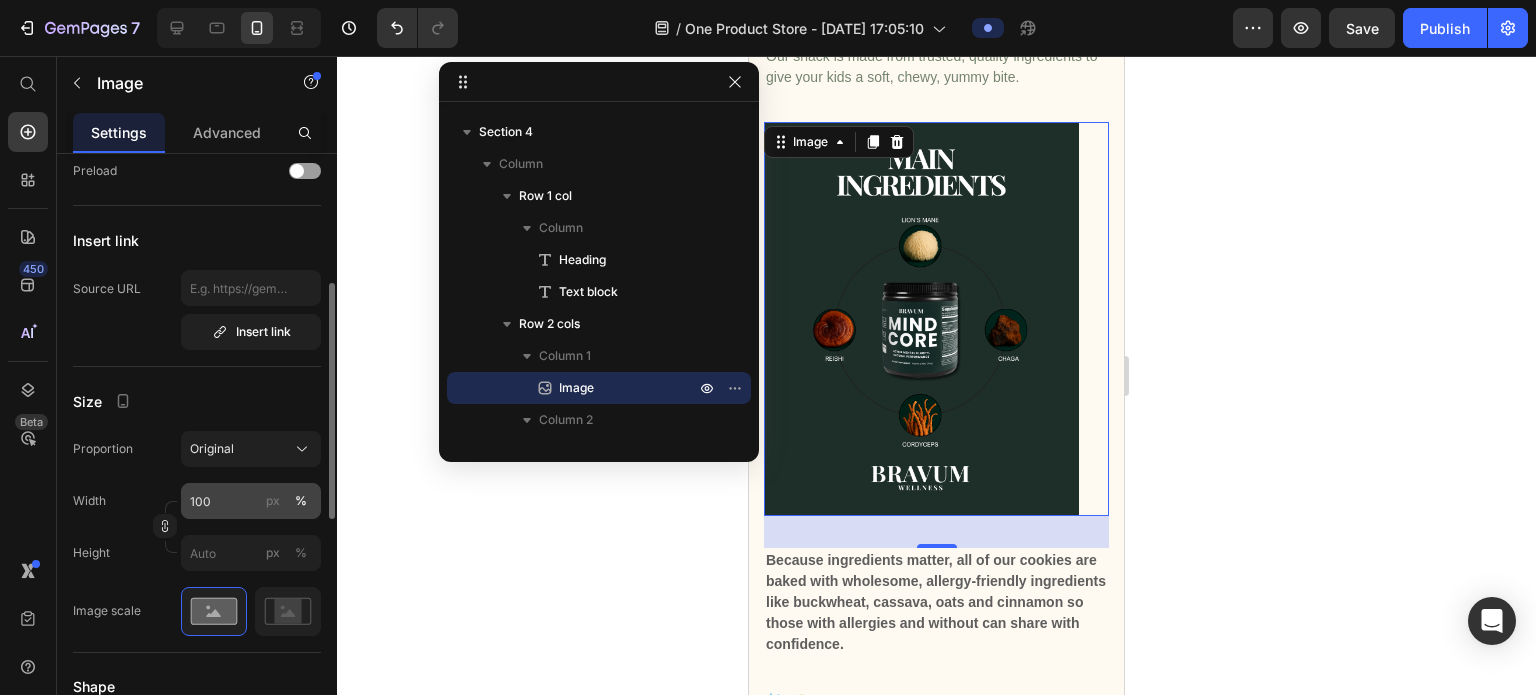 scroll, scrollTop: 354, scrollLeft: 0, axis: vertical 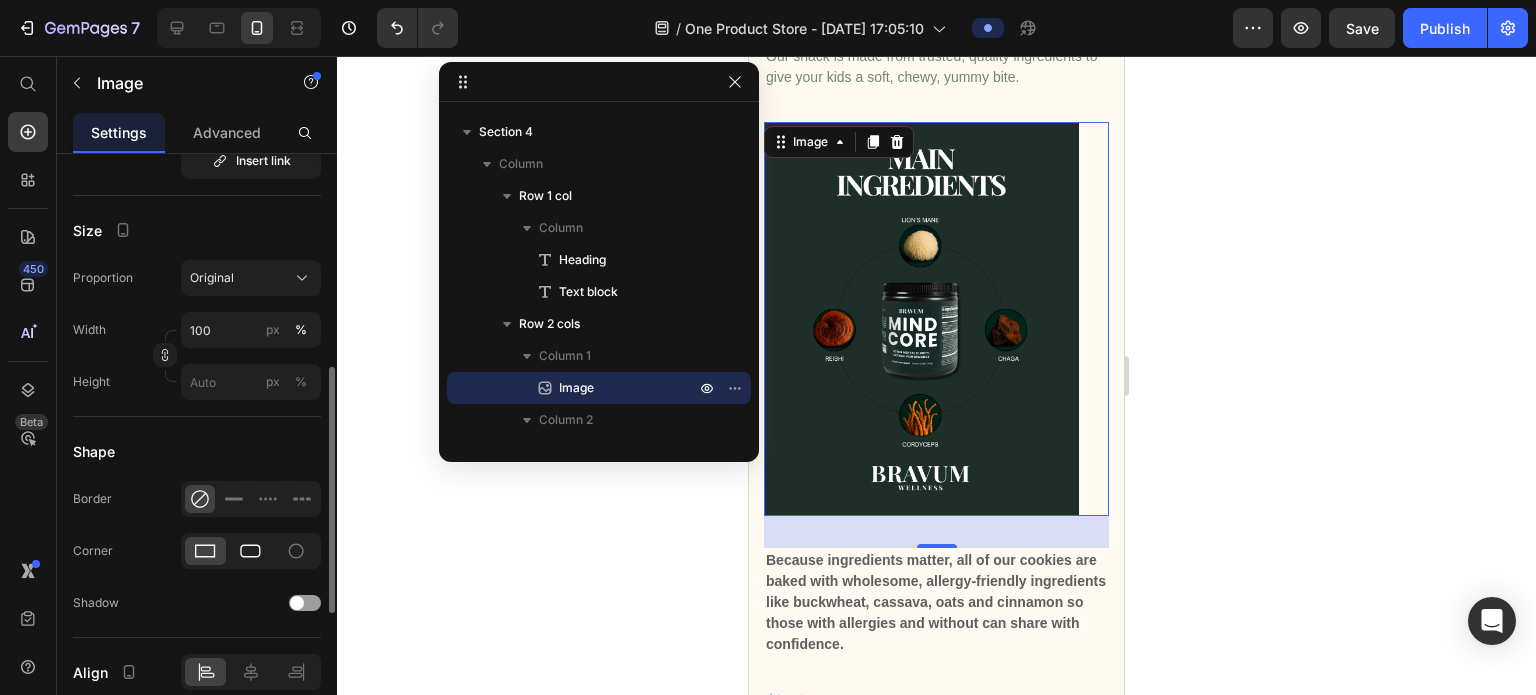 click 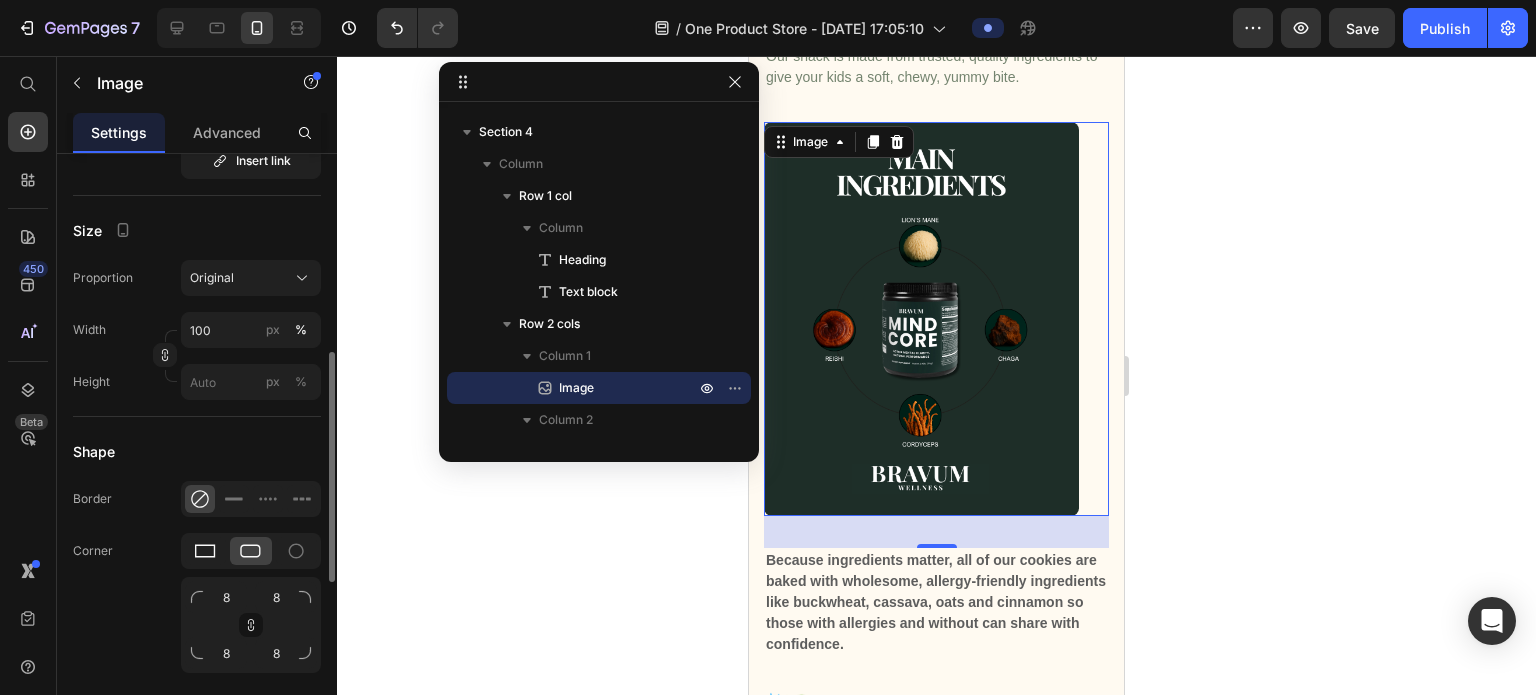 click 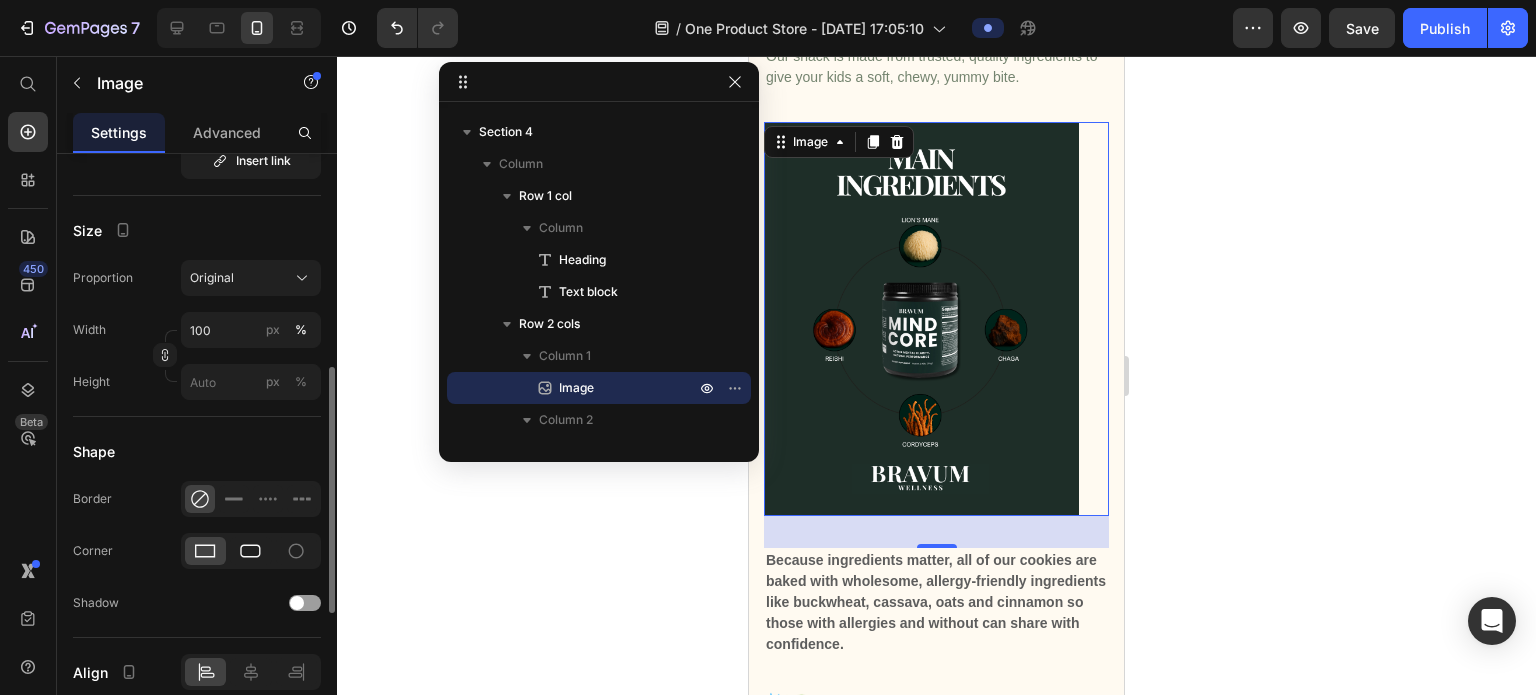 click 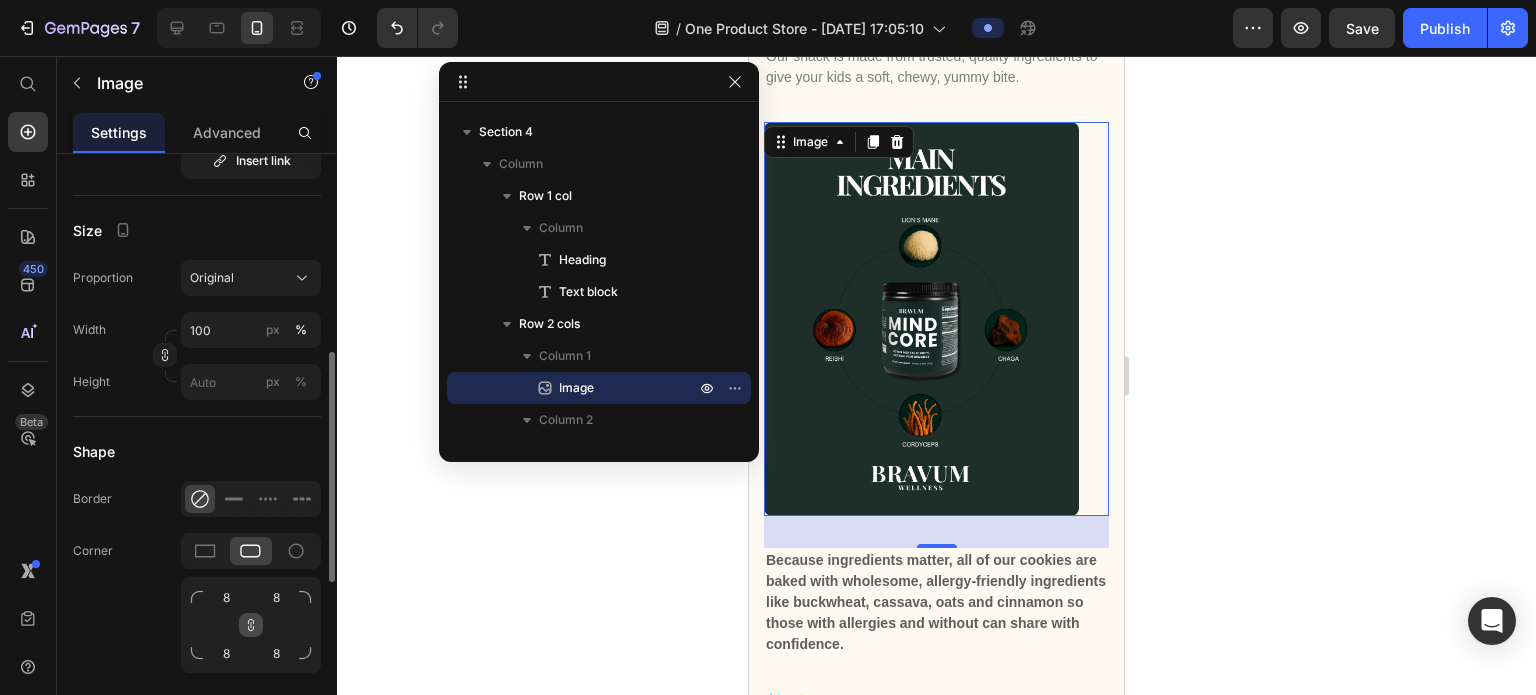 click at bounding box center [251, 625] 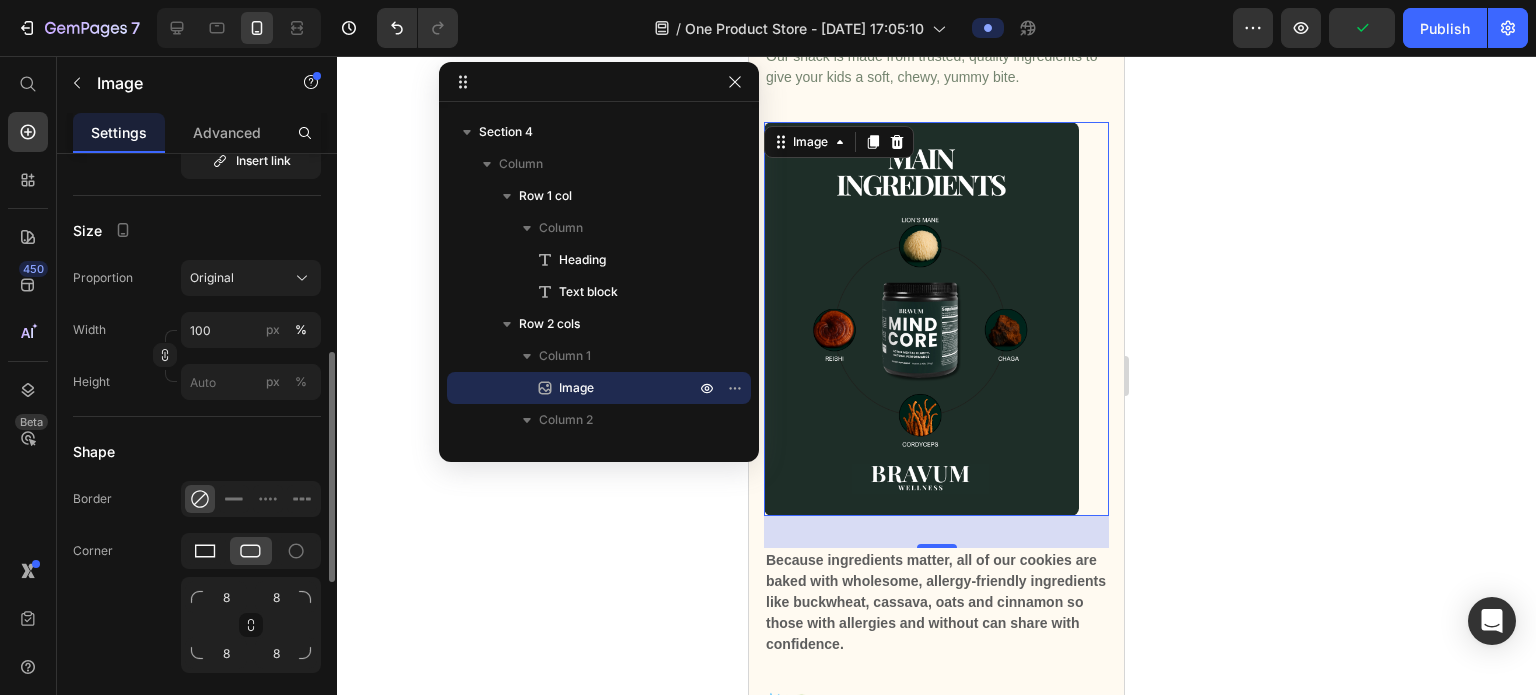 click 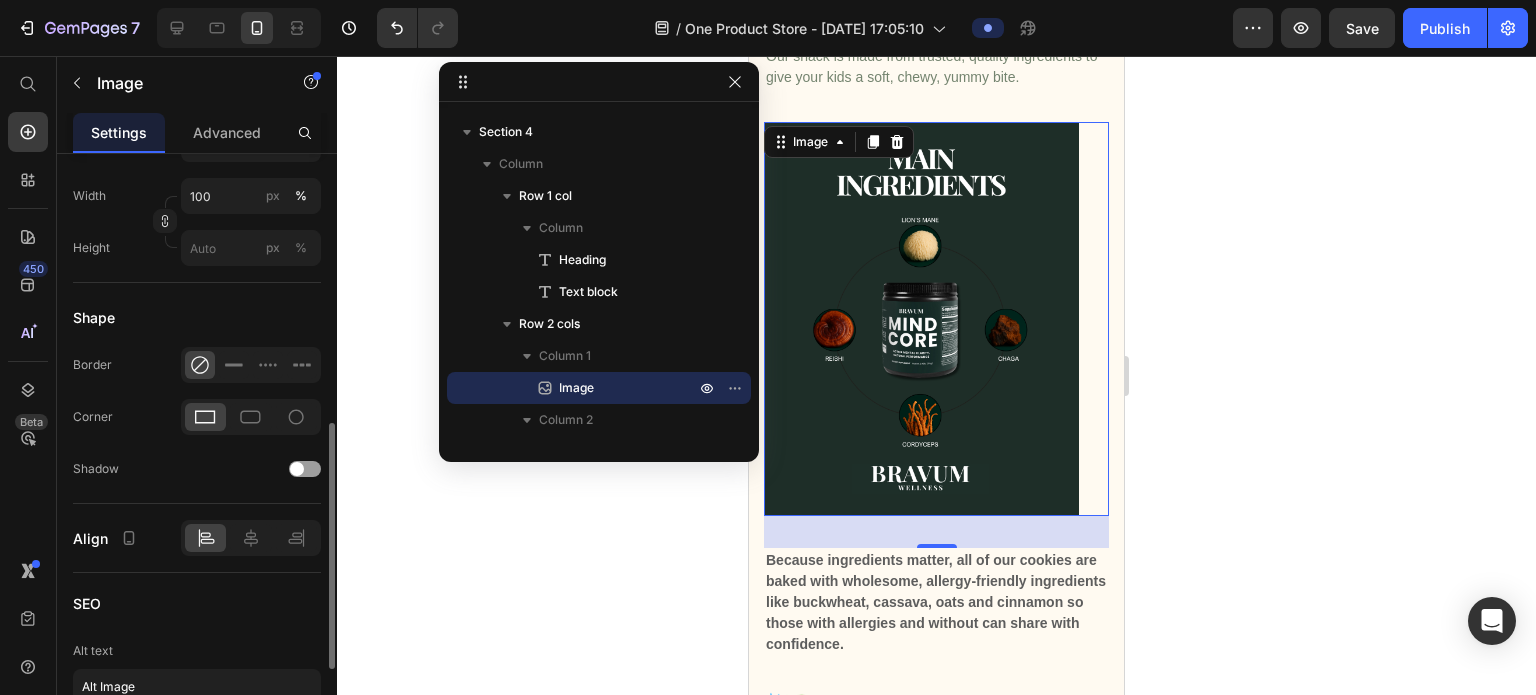 scroll, scrollTop: 651, scrollLeft: 0, axis: vertical 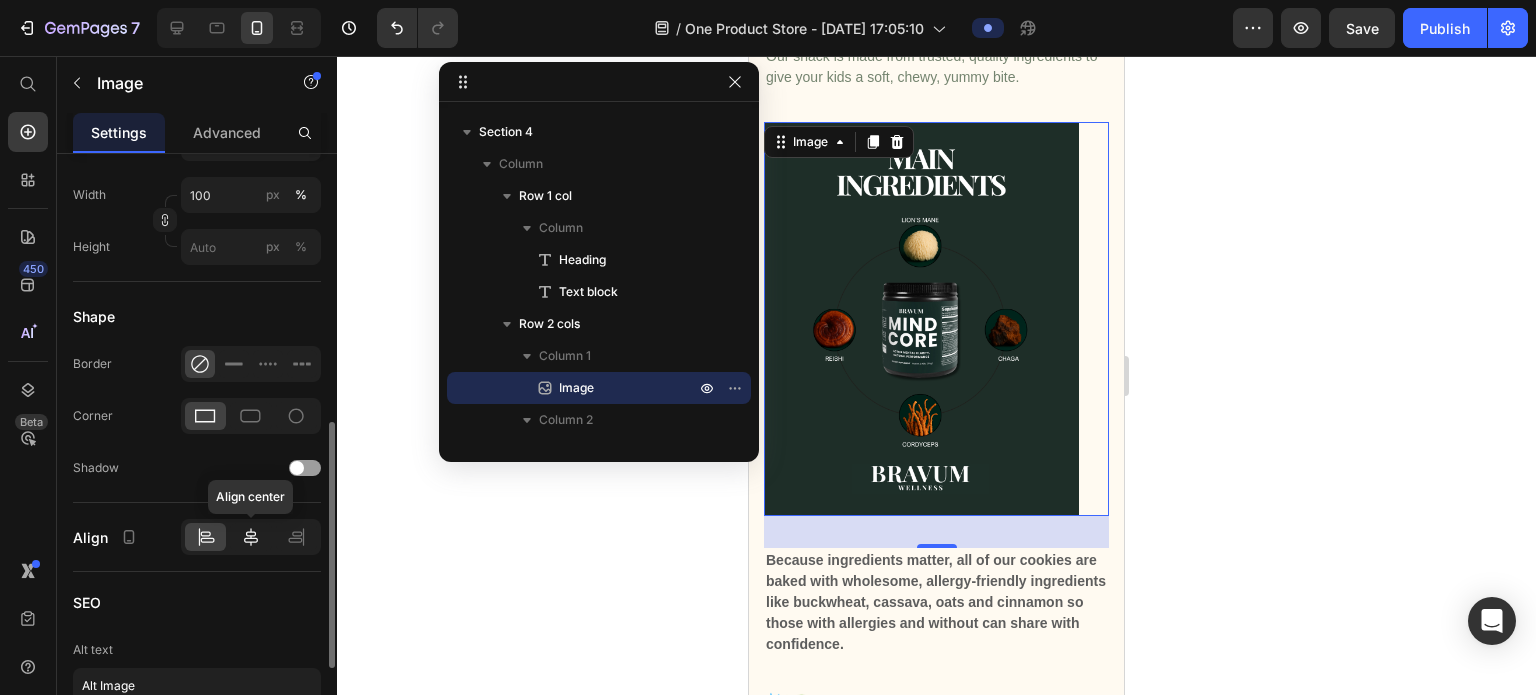 click 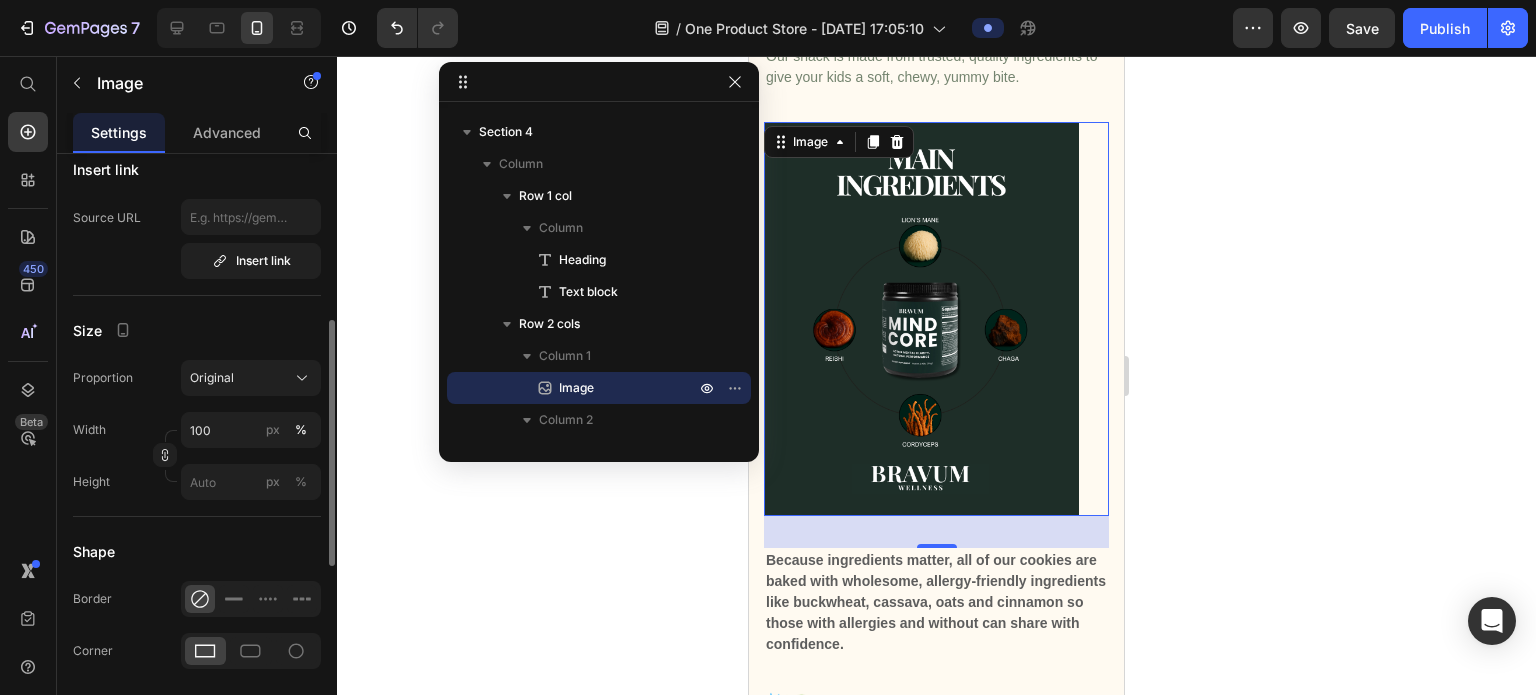 scroll, scrollTop: 408, scrollLeft: 0, axis: vertical 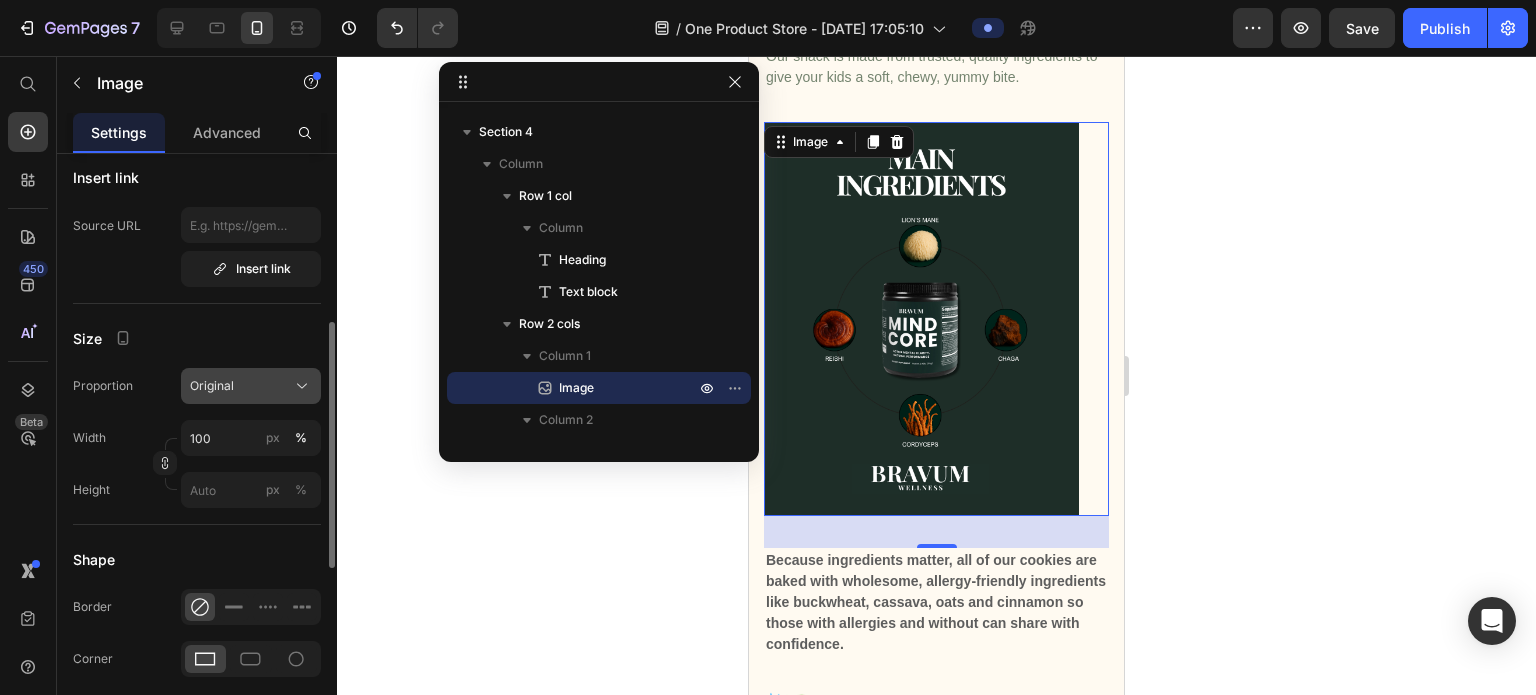 click on "Original" at bounding box center (251, 386) 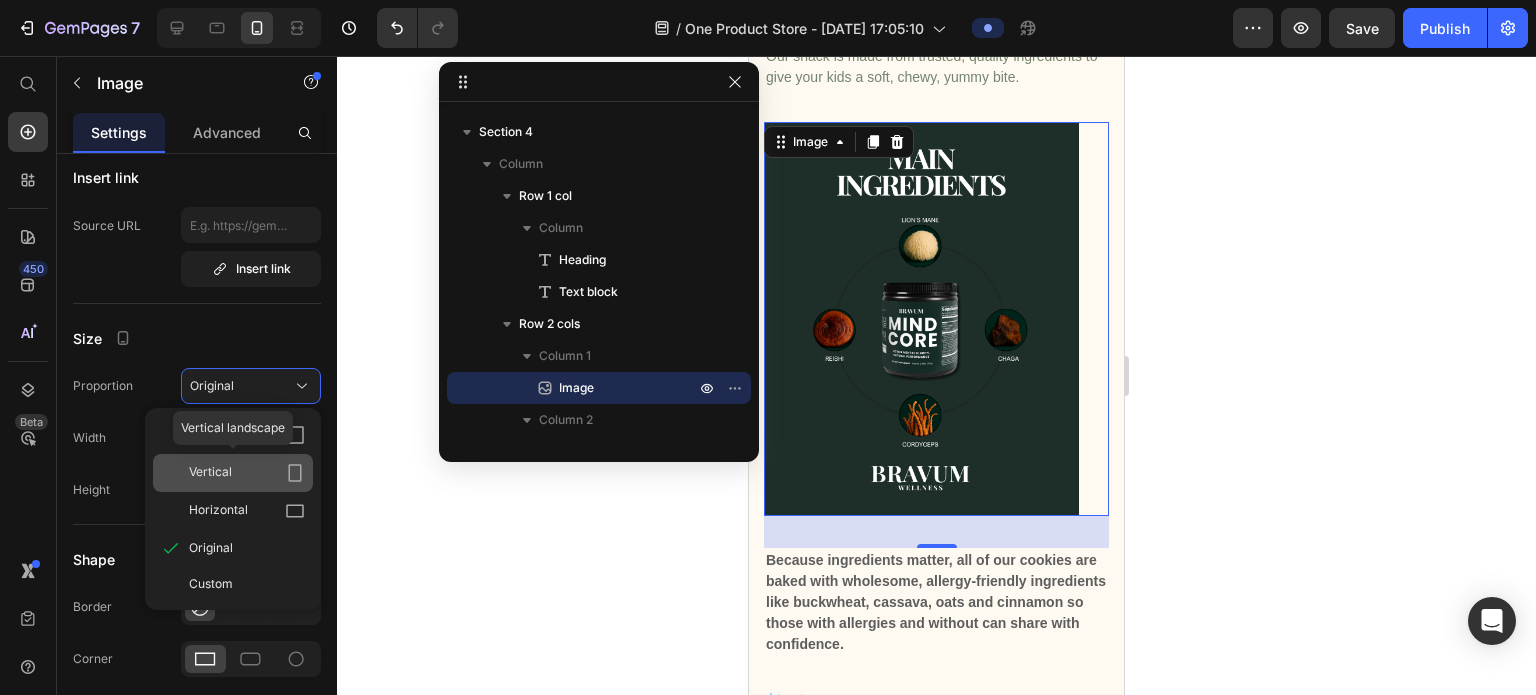 click on "Vertical" at bounding box center [247, 473] 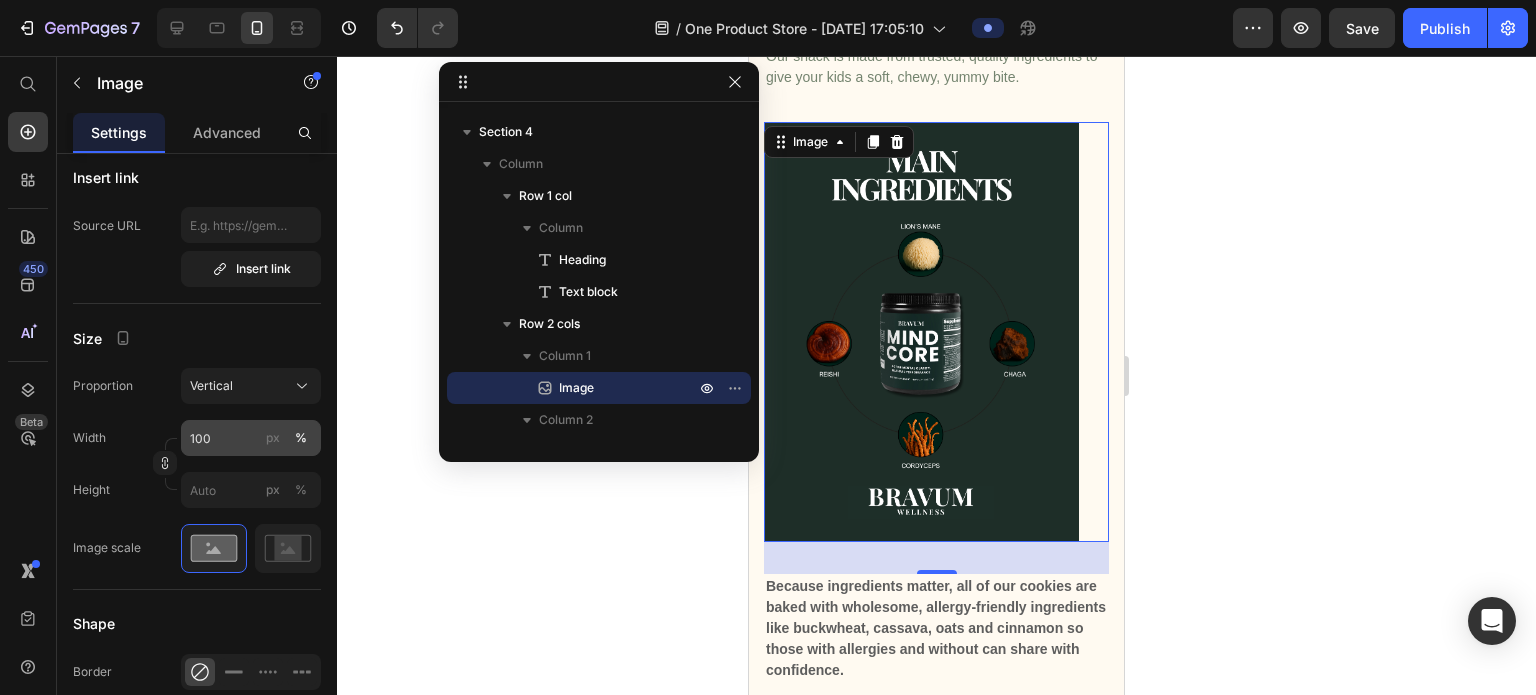 click on "px" 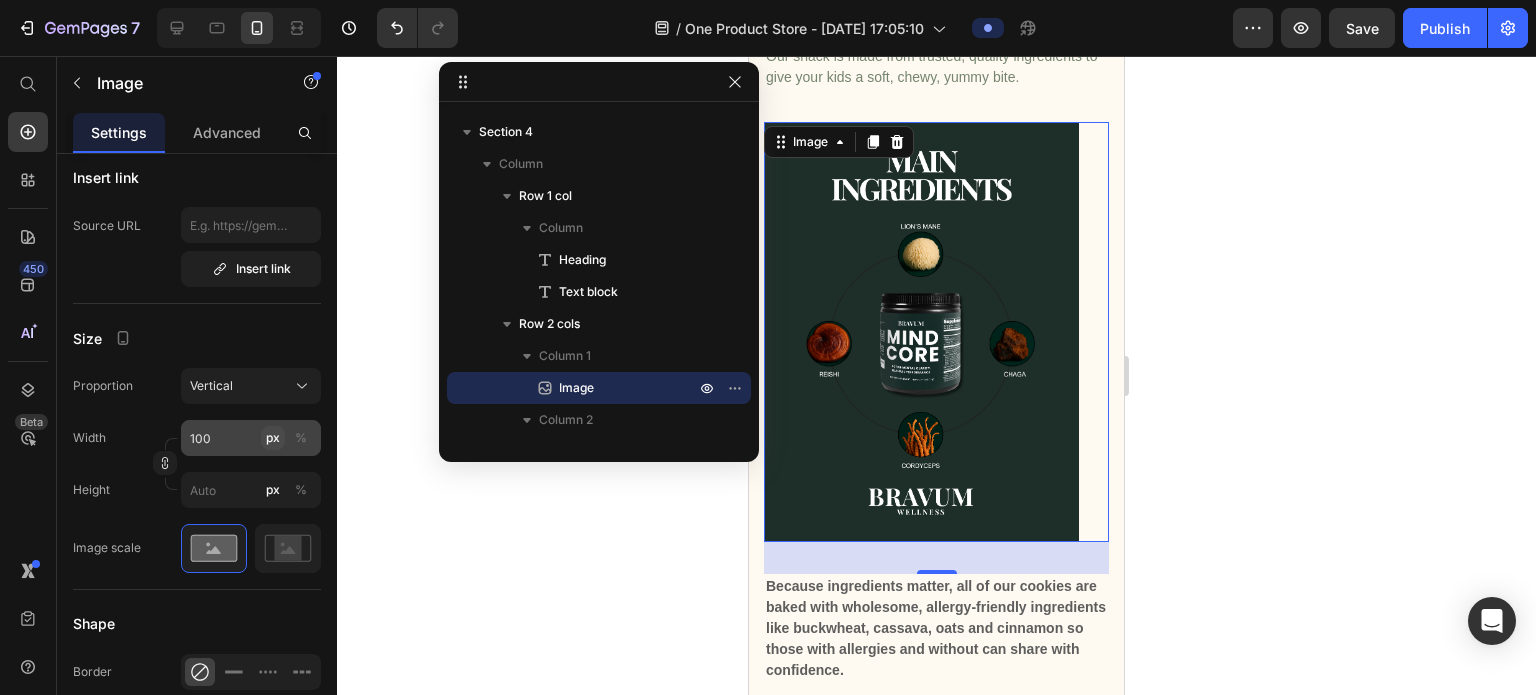 type on "133" 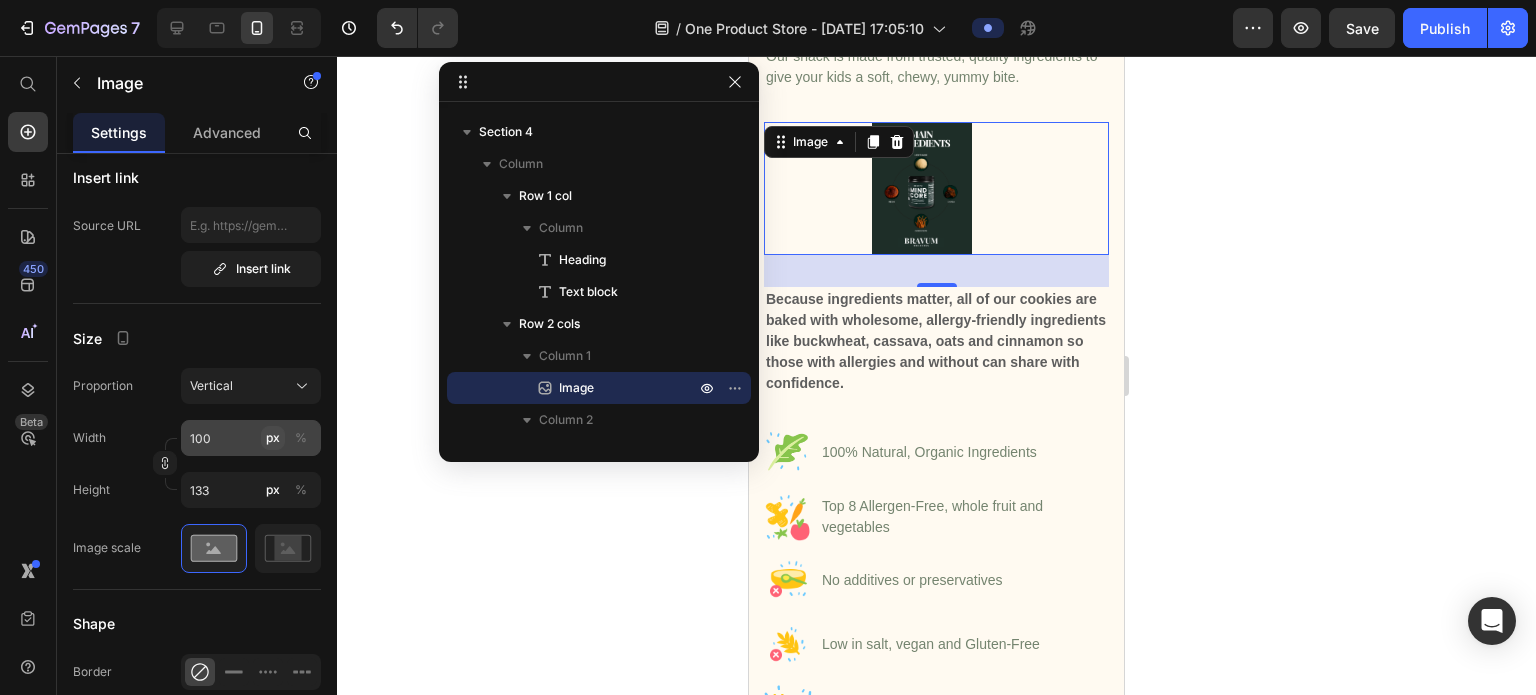 click on "px" 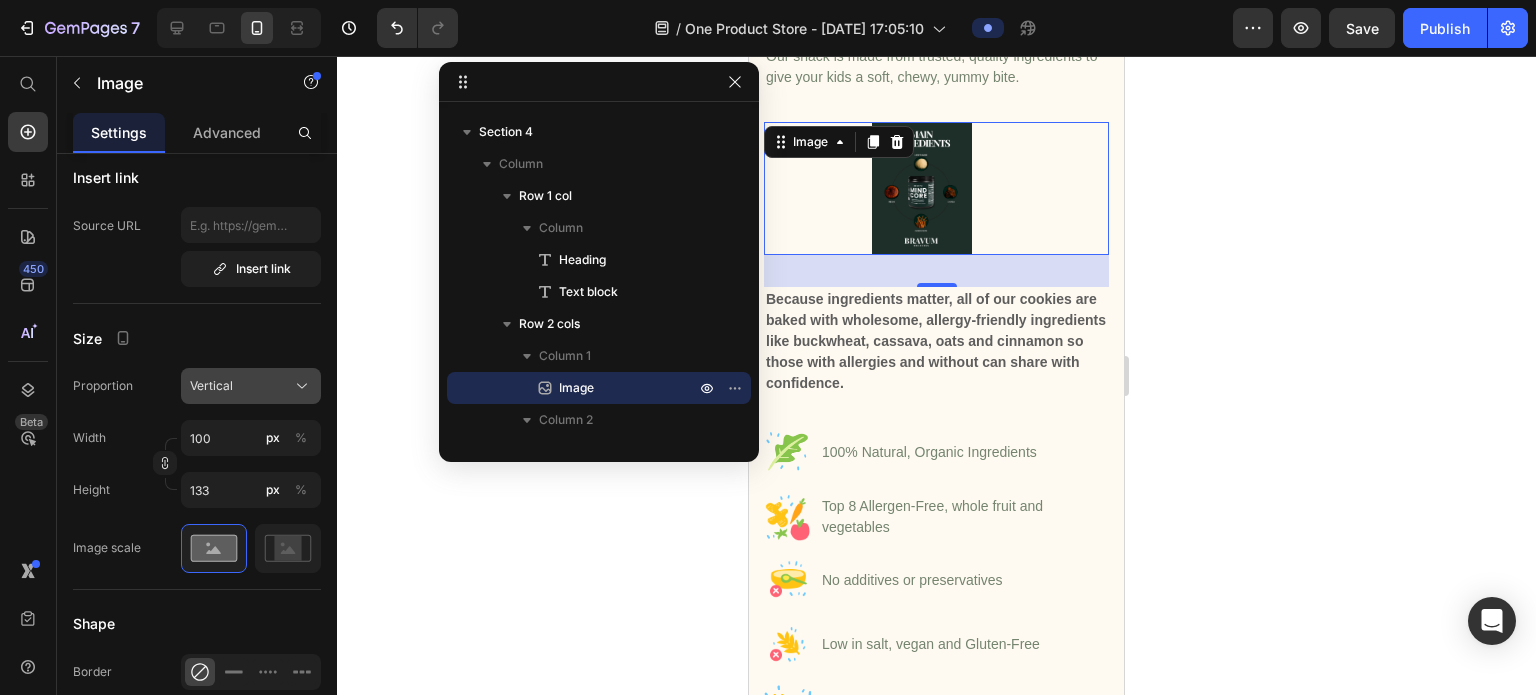 type 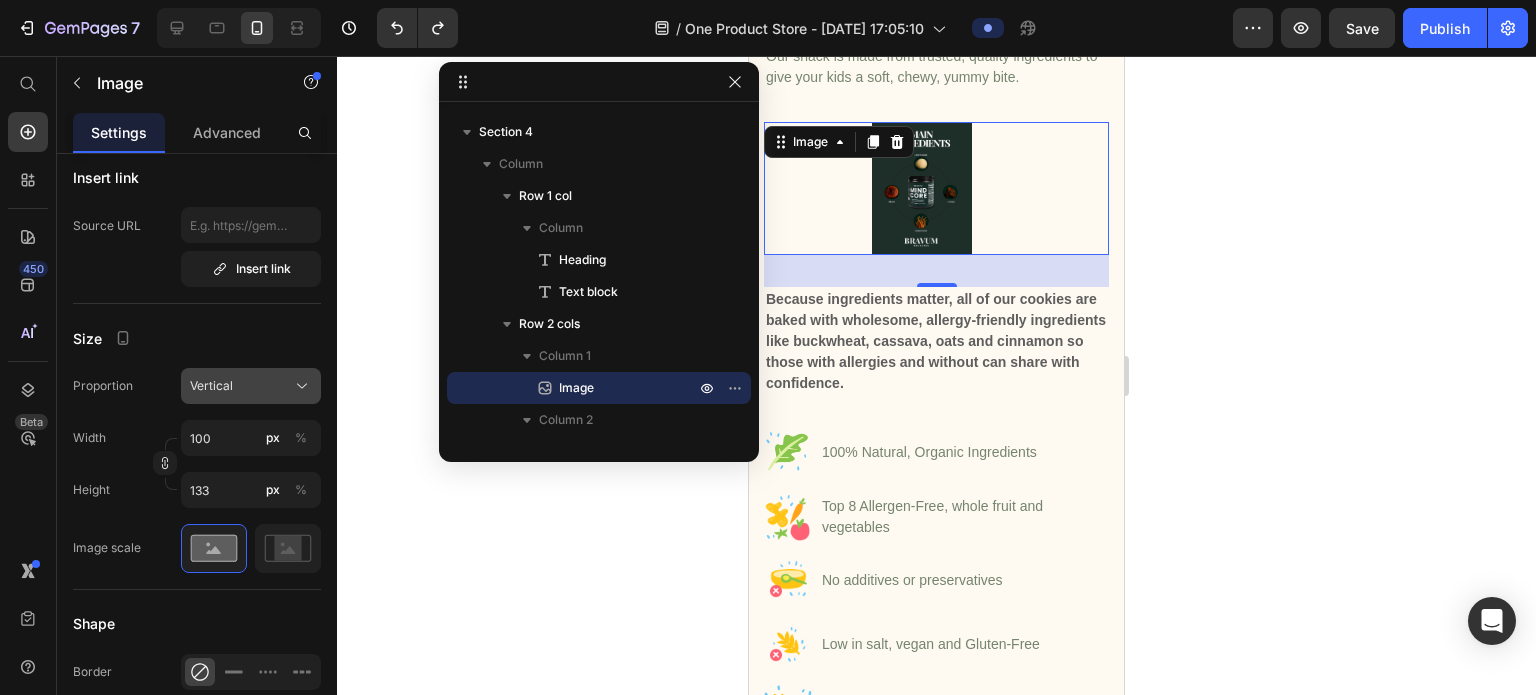 click on "Vertical" 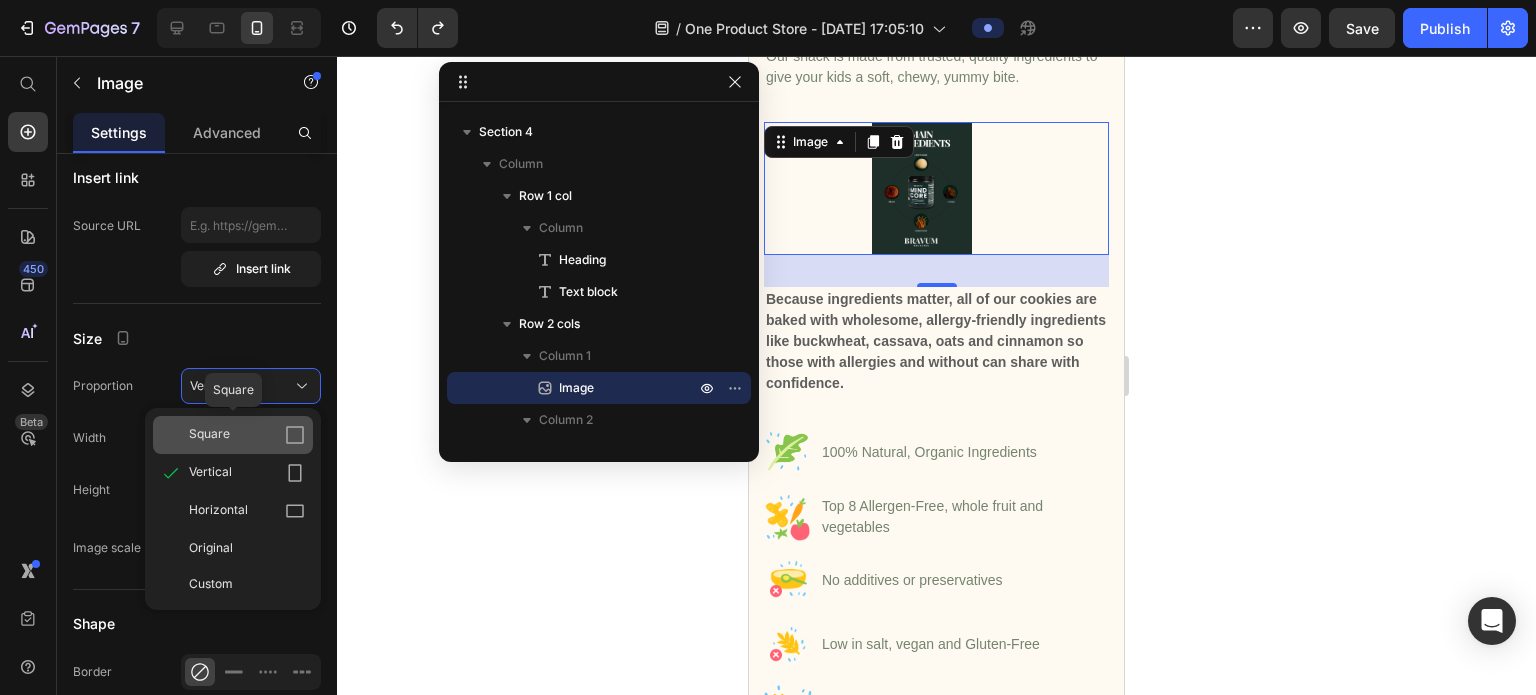 click on "Square" at bounding box center (247, 435) 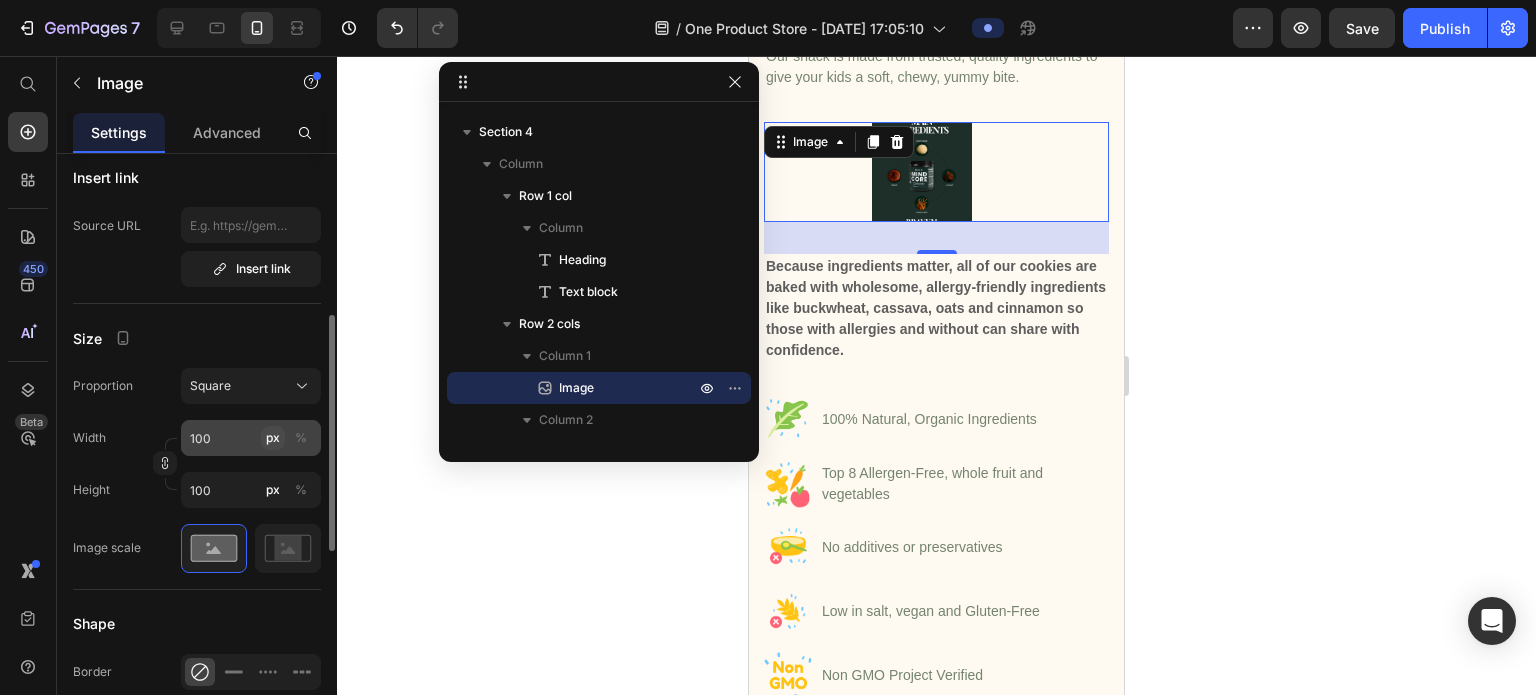 click on "px" at bounding box center [273, 438] 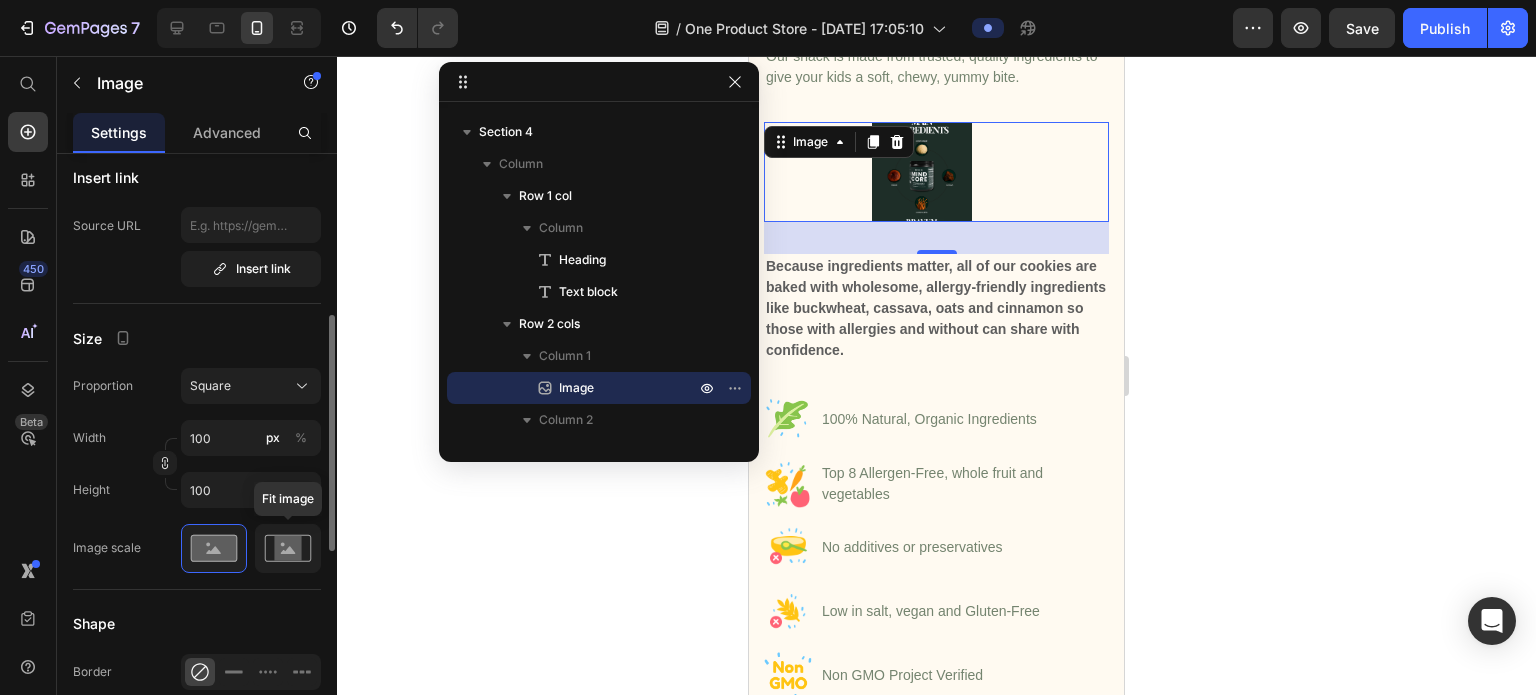 click 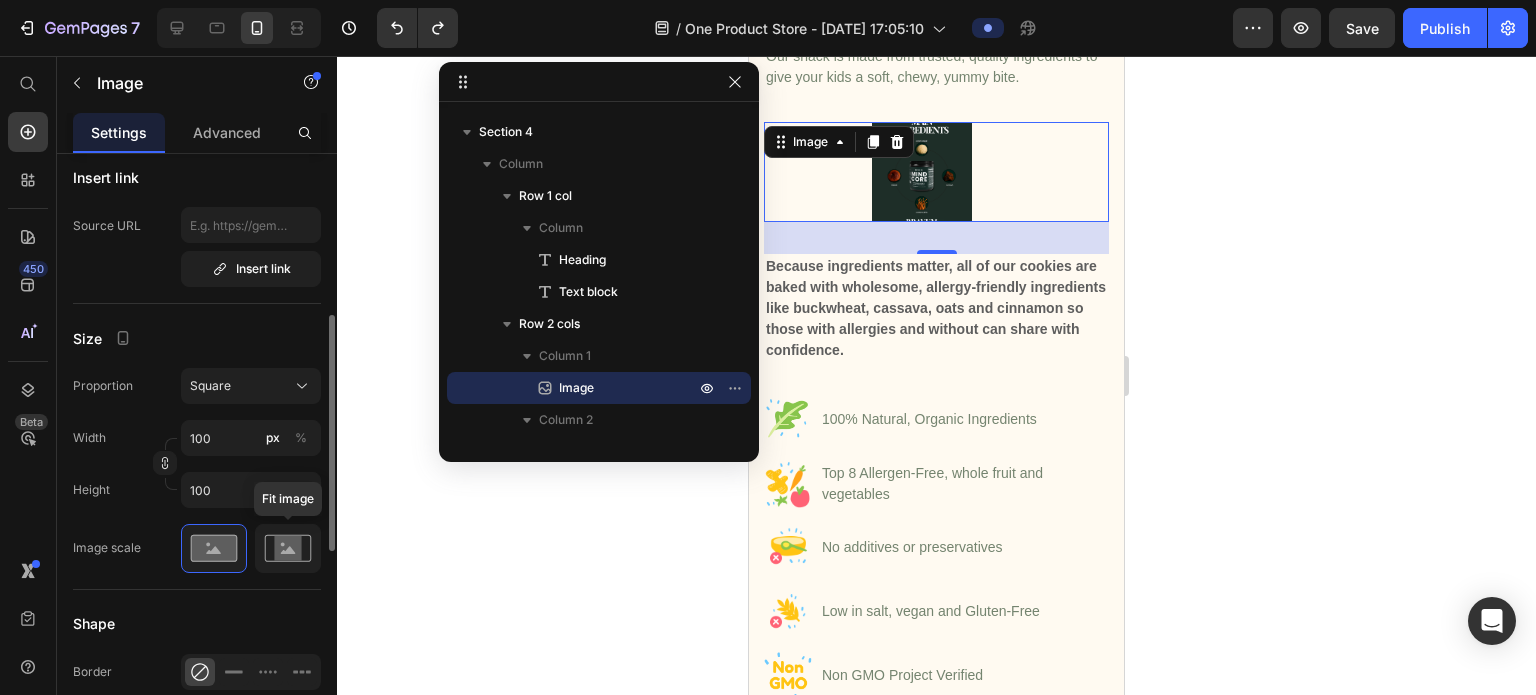 type on "133" 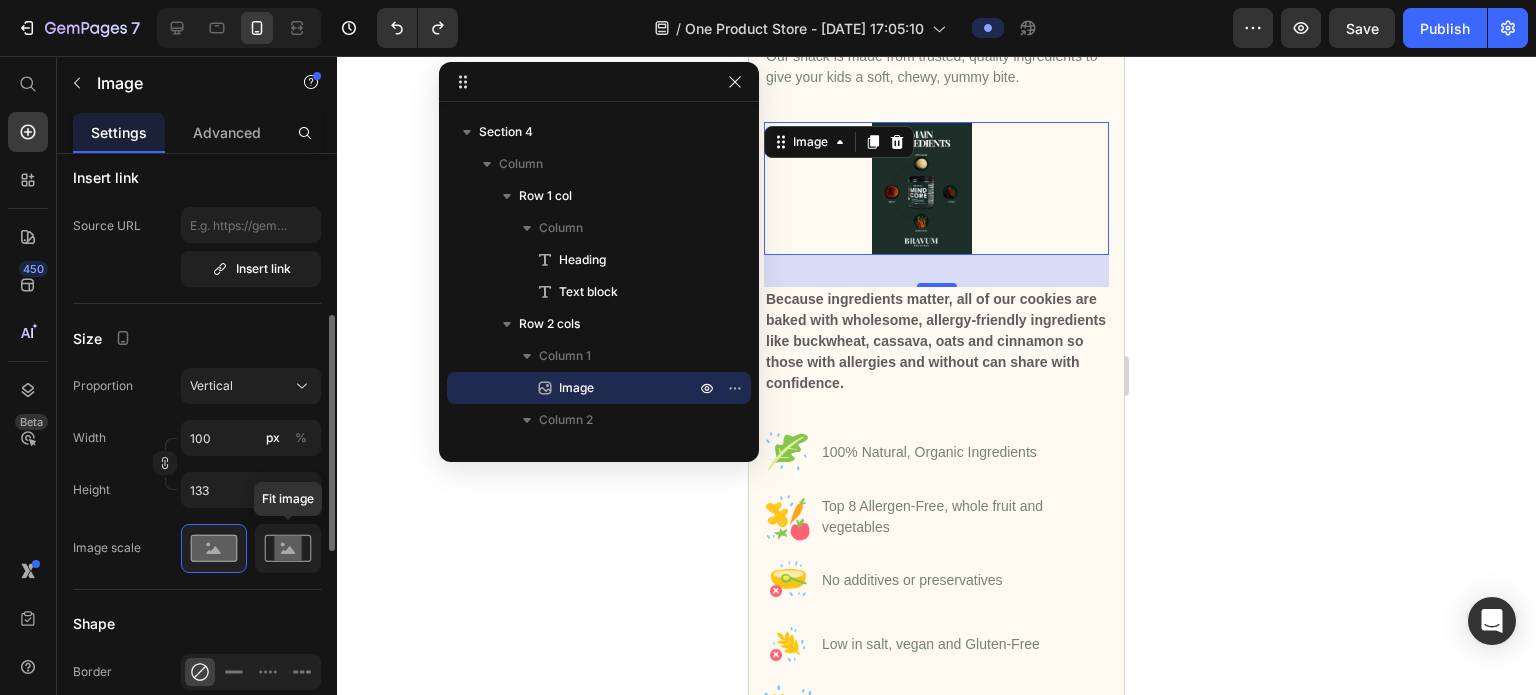 type 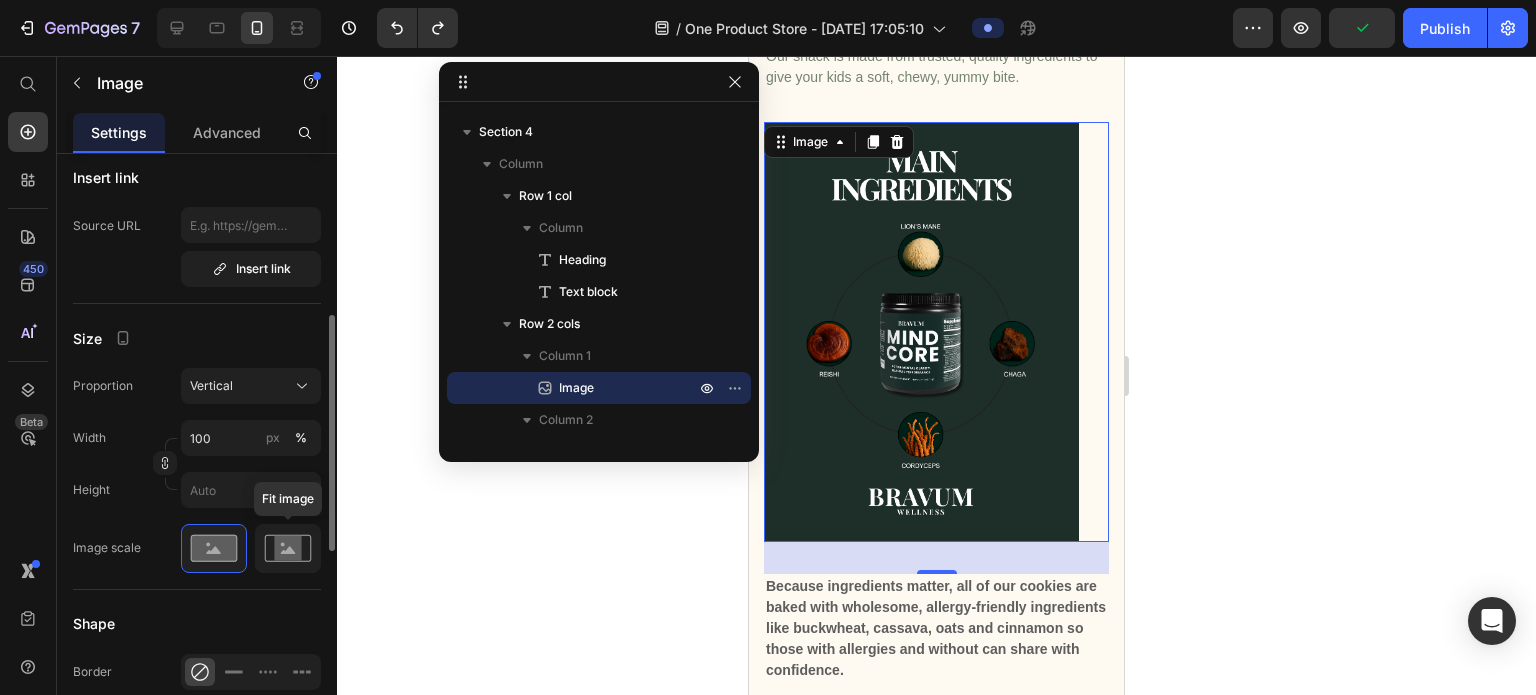 click 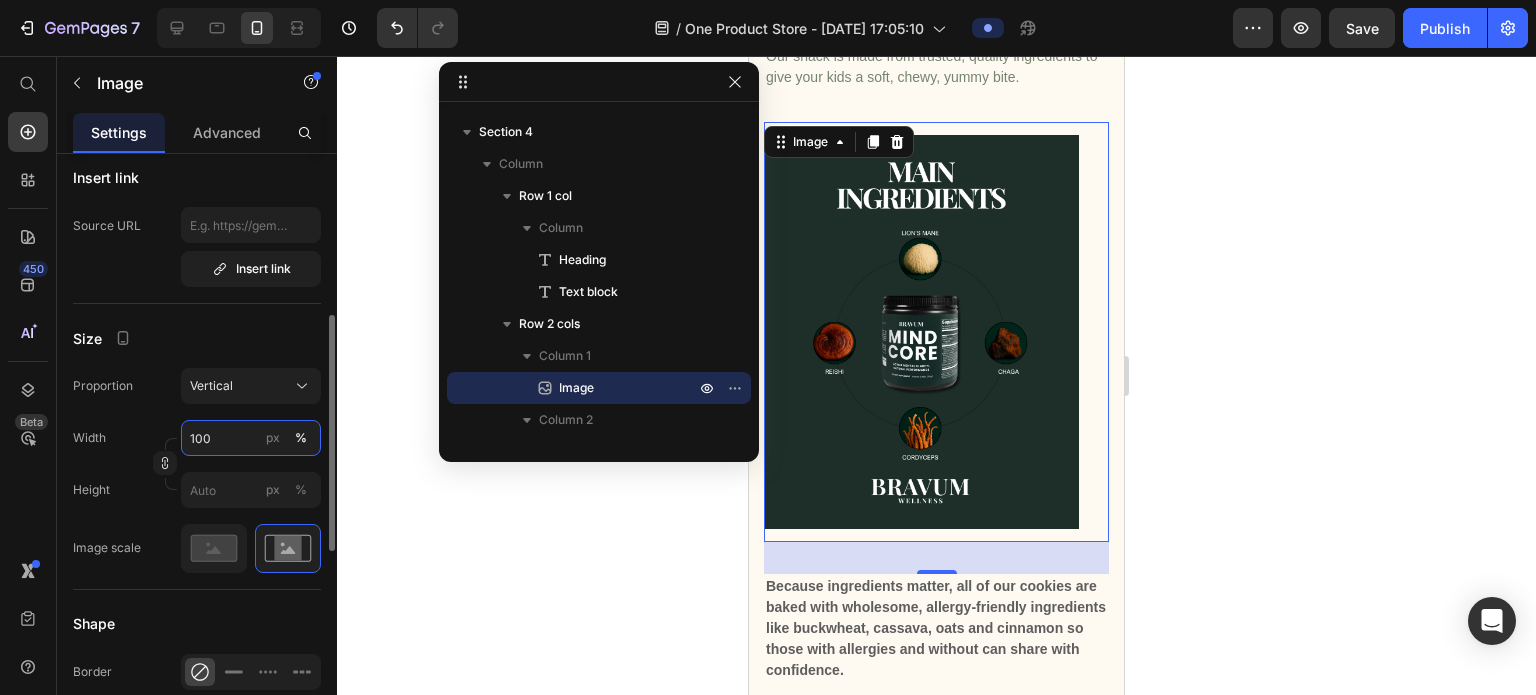 click on "100" at bounding box center (251, 438) 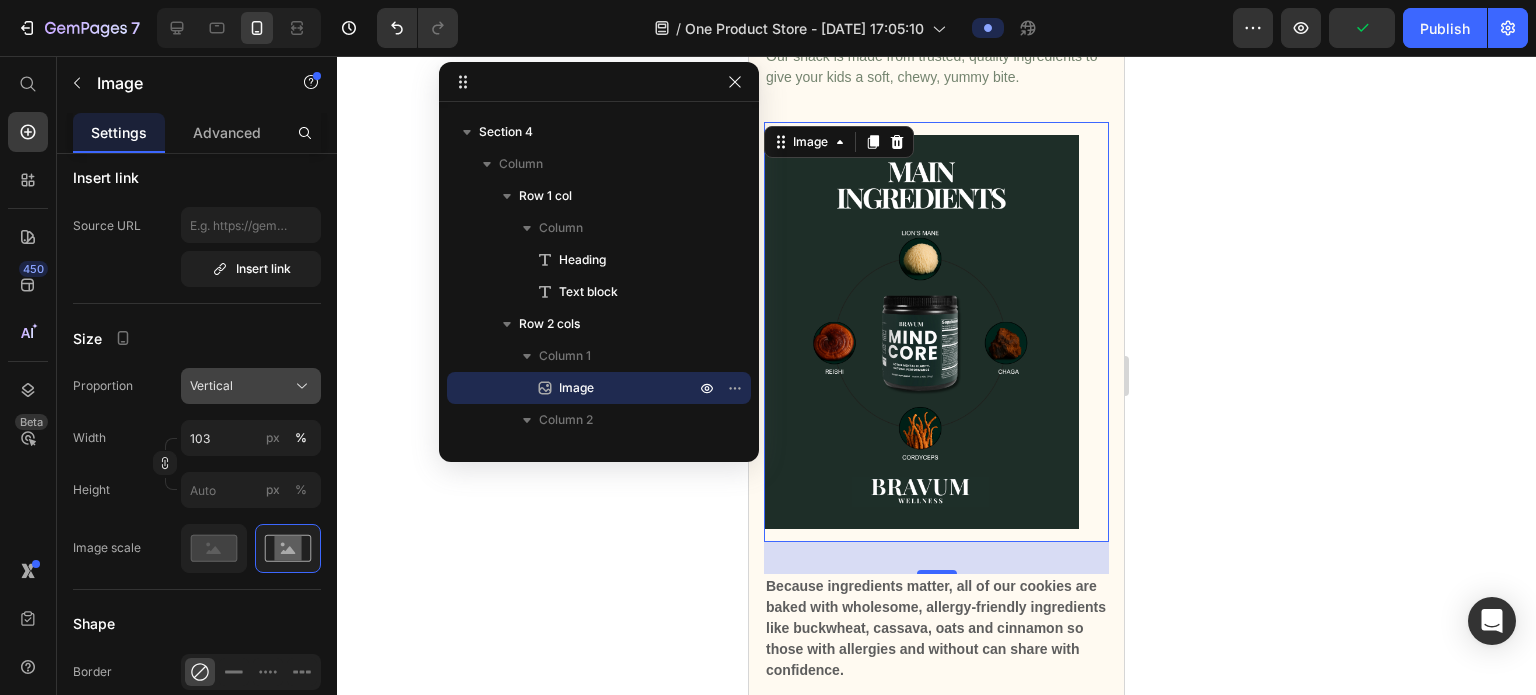 click on "Vertical" at bounding box center (211, 386) 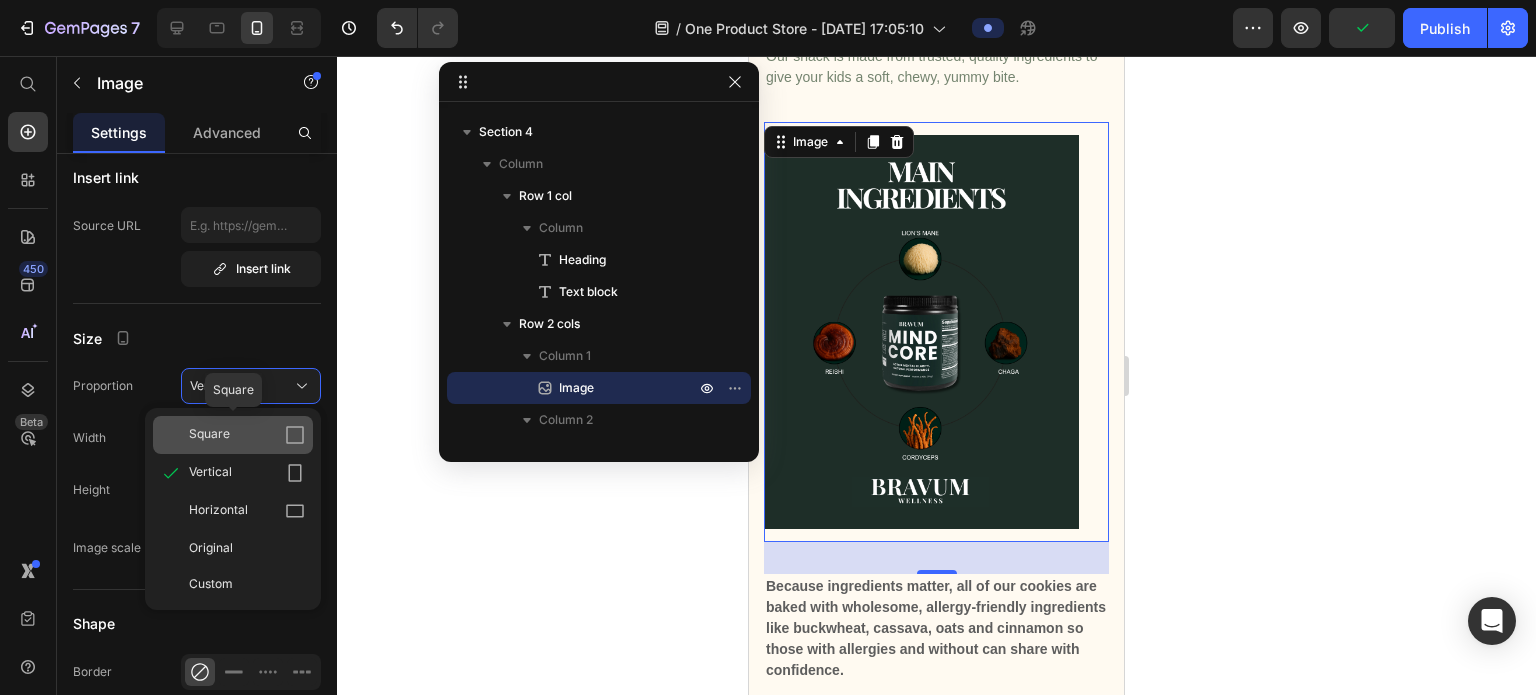 click on "Square" at bounding box center [209, 435] 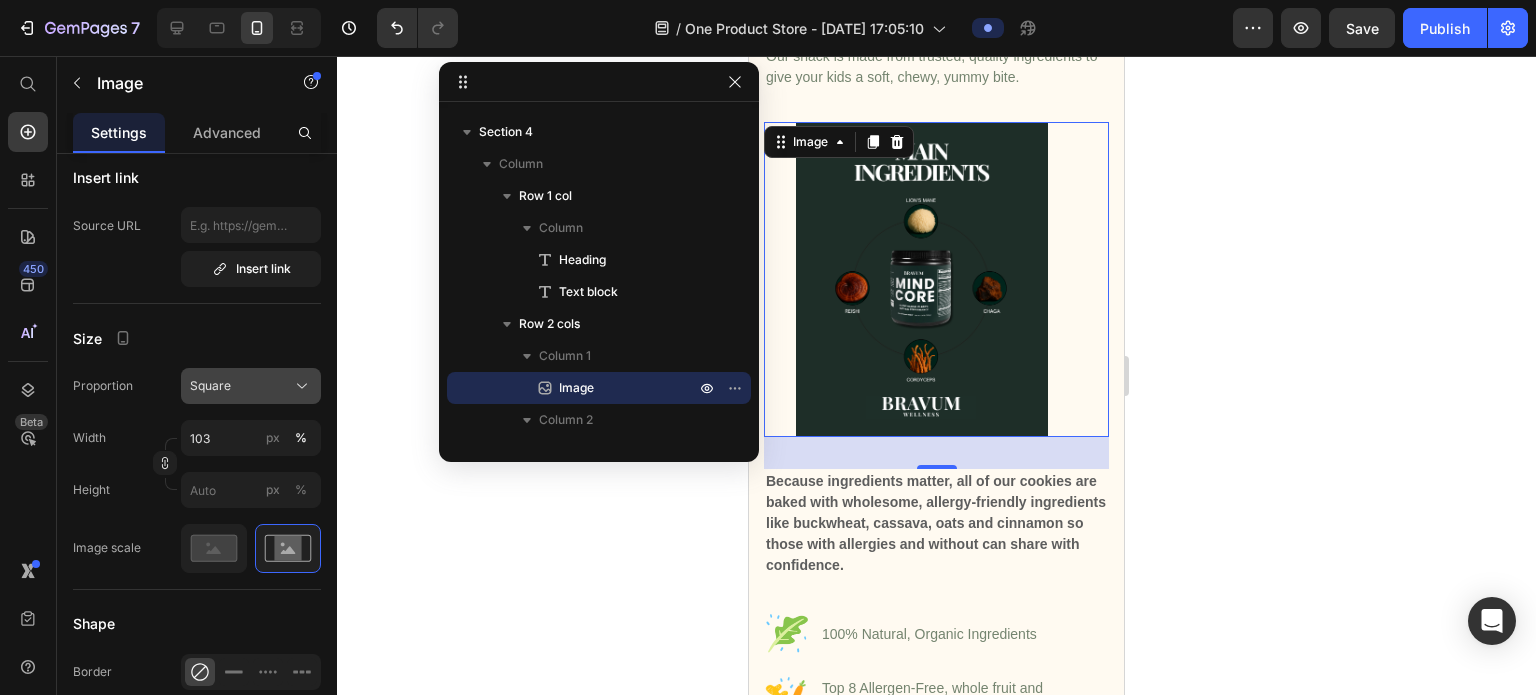 click on "Square" 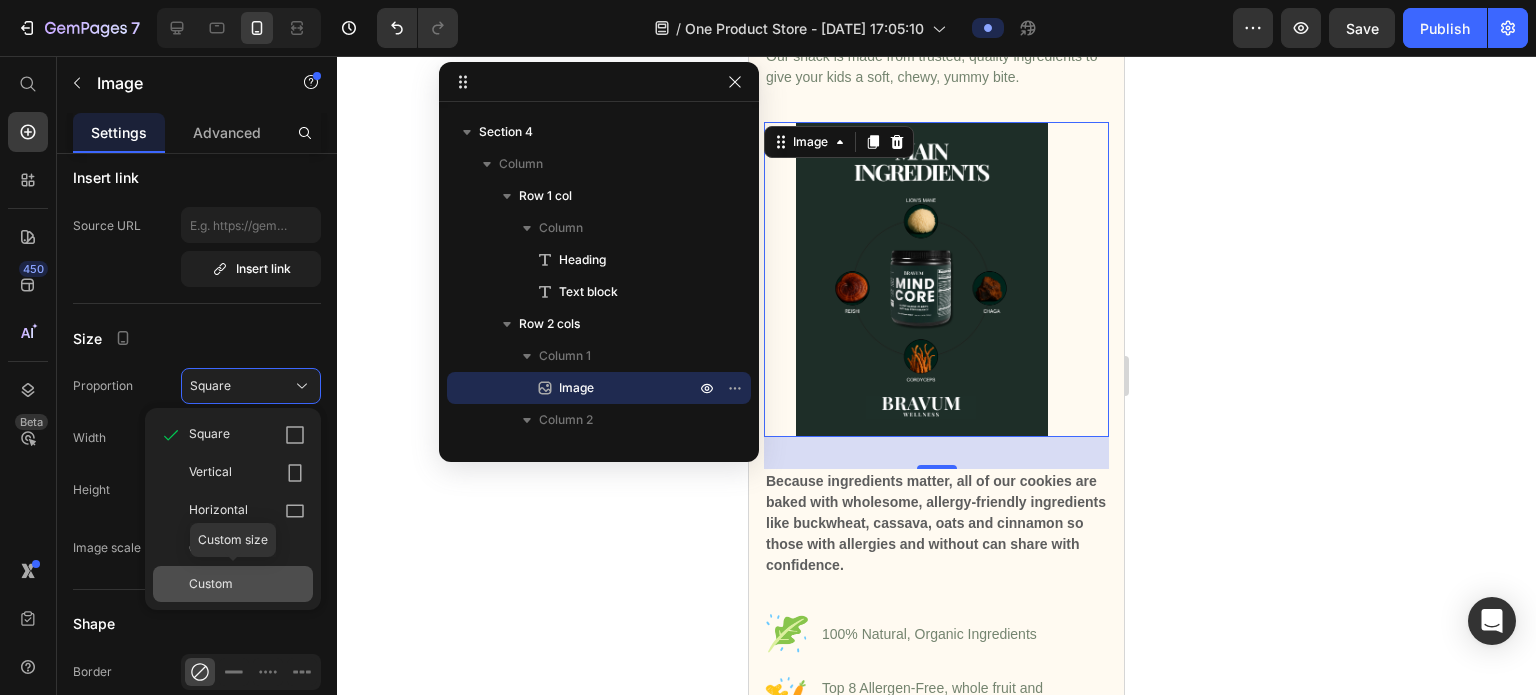 click on "Custom" at bounding box center [247, 584] 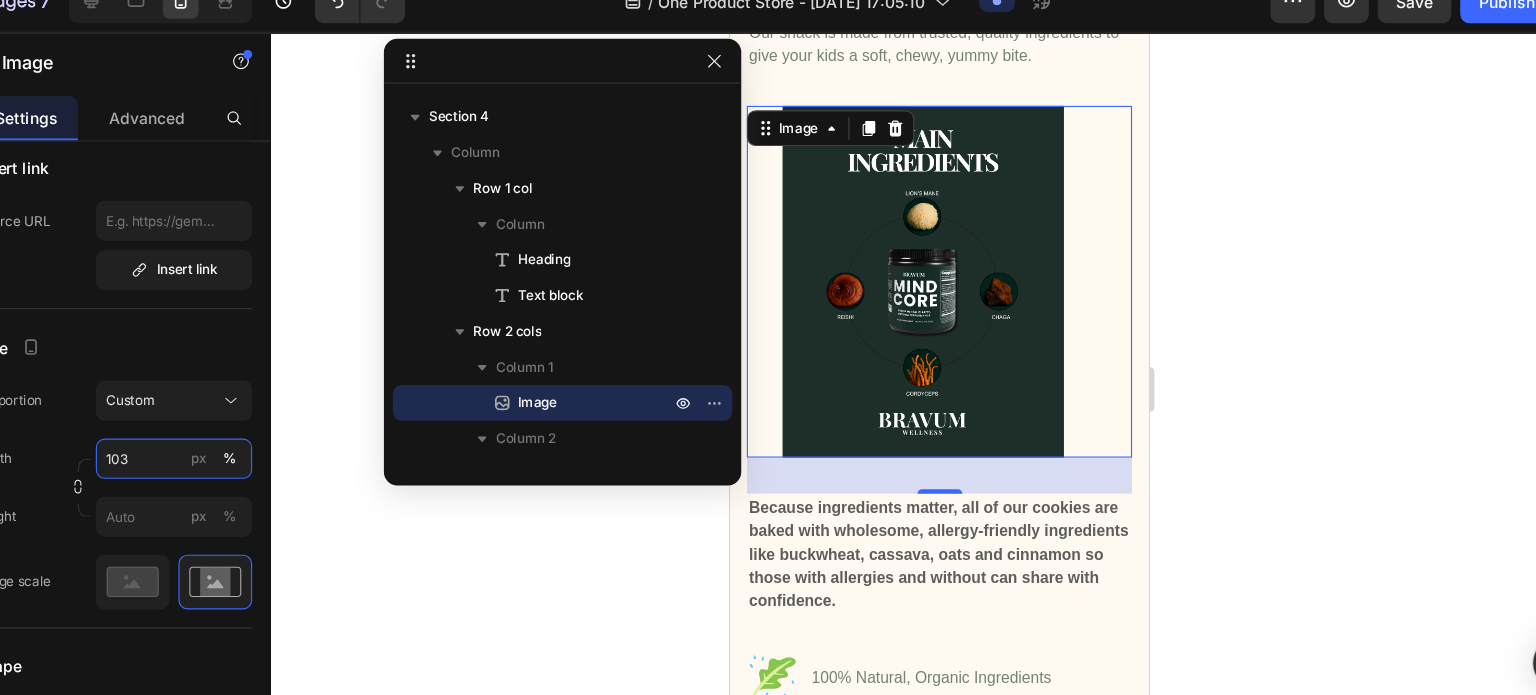 scroll, scrollTop: 2148, scrollLeft: 0, axis: vertical 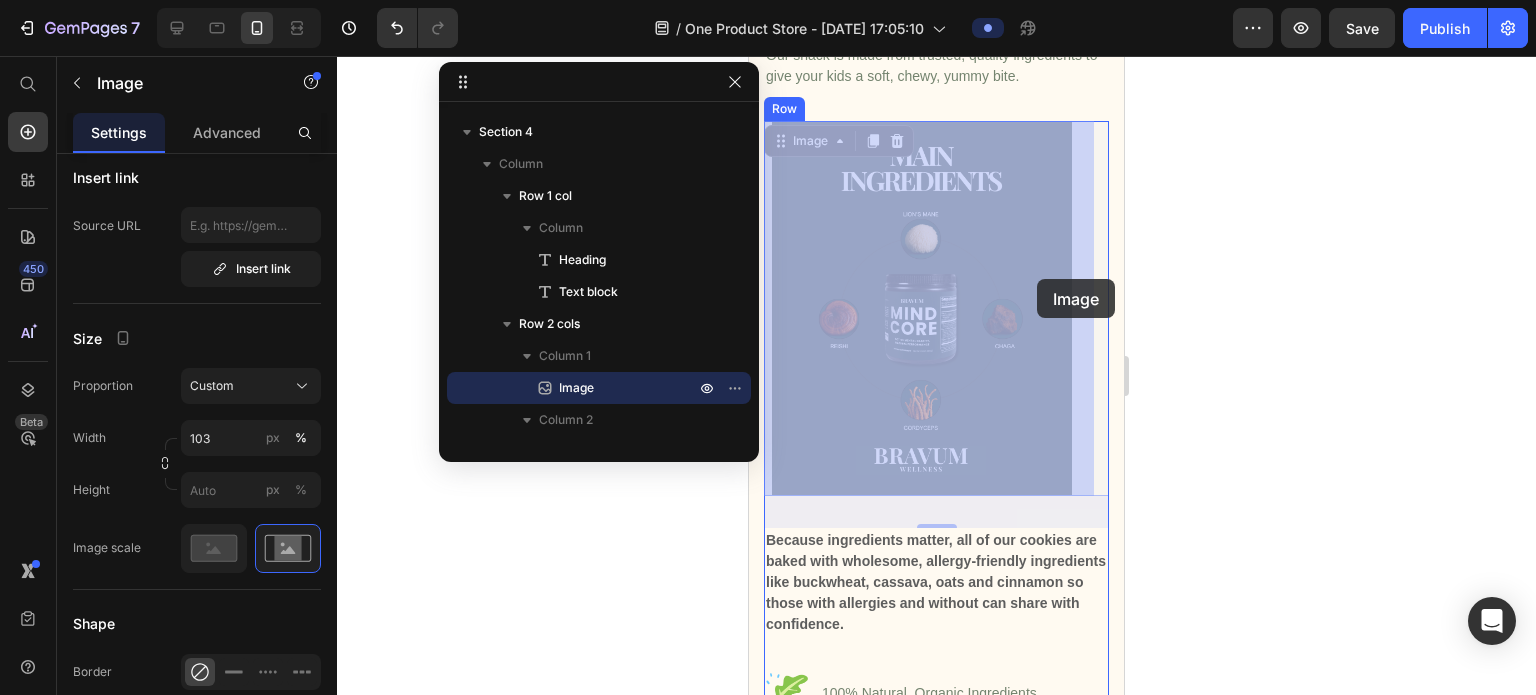 drag, startPoint x: 911, startPoint y: 264, endPoint x: 1037, endPoint y: 279, distance: 126.88972 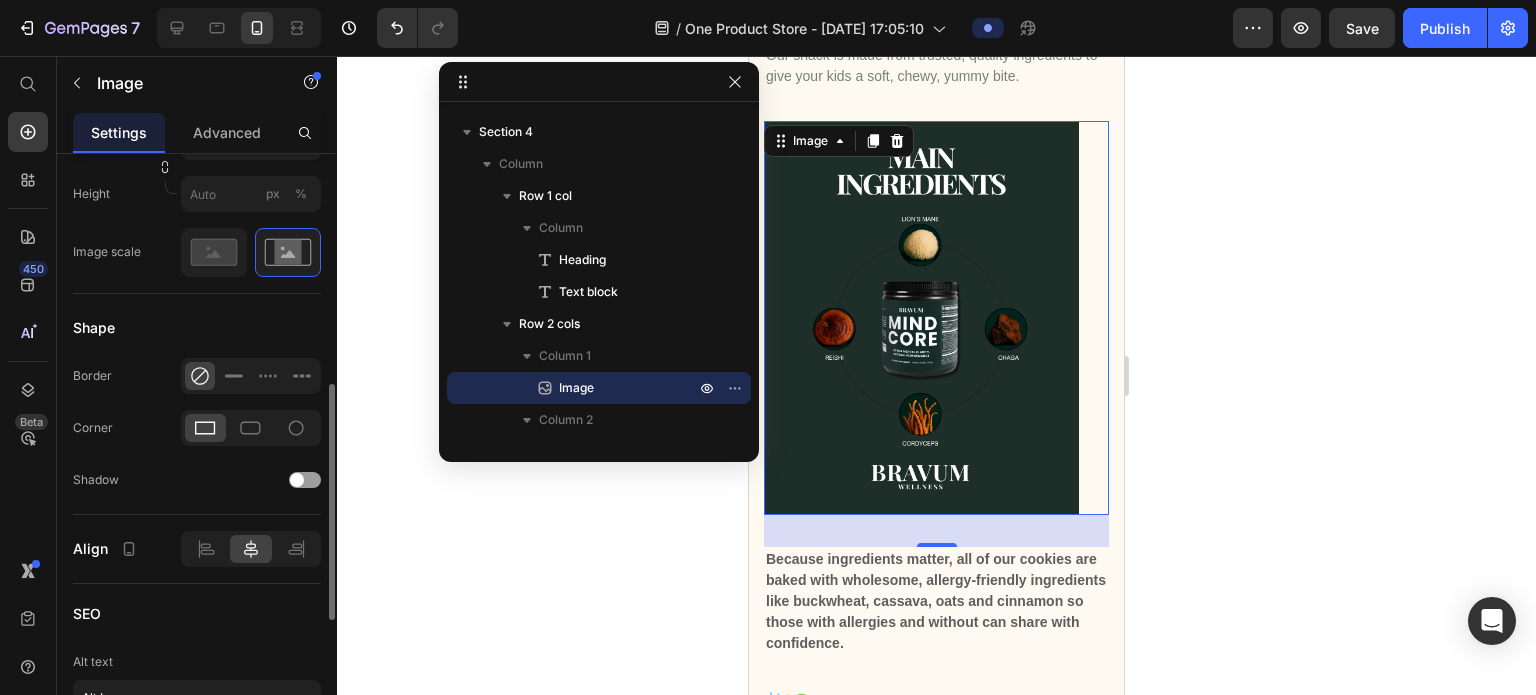 scroll, scrollTop: 706, scrollLeft: 0, axis: vertical 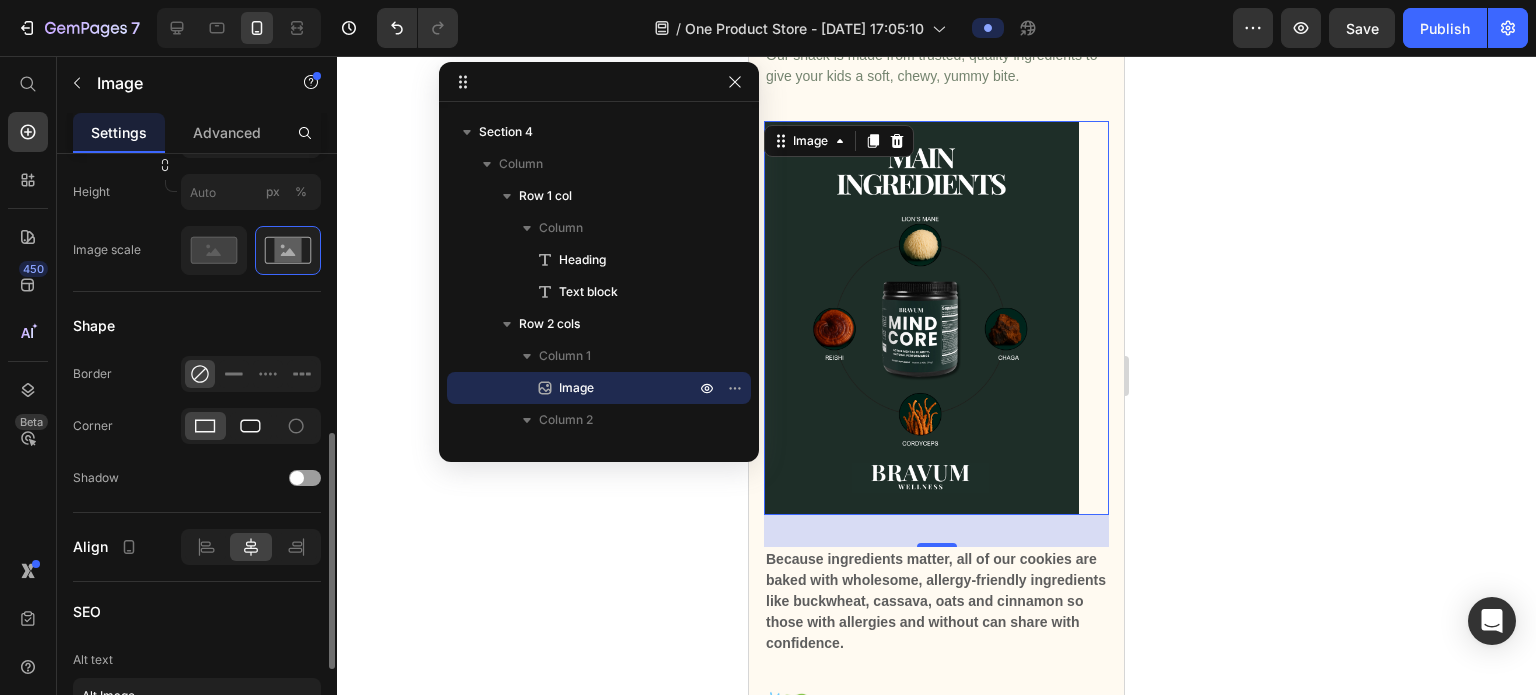 click 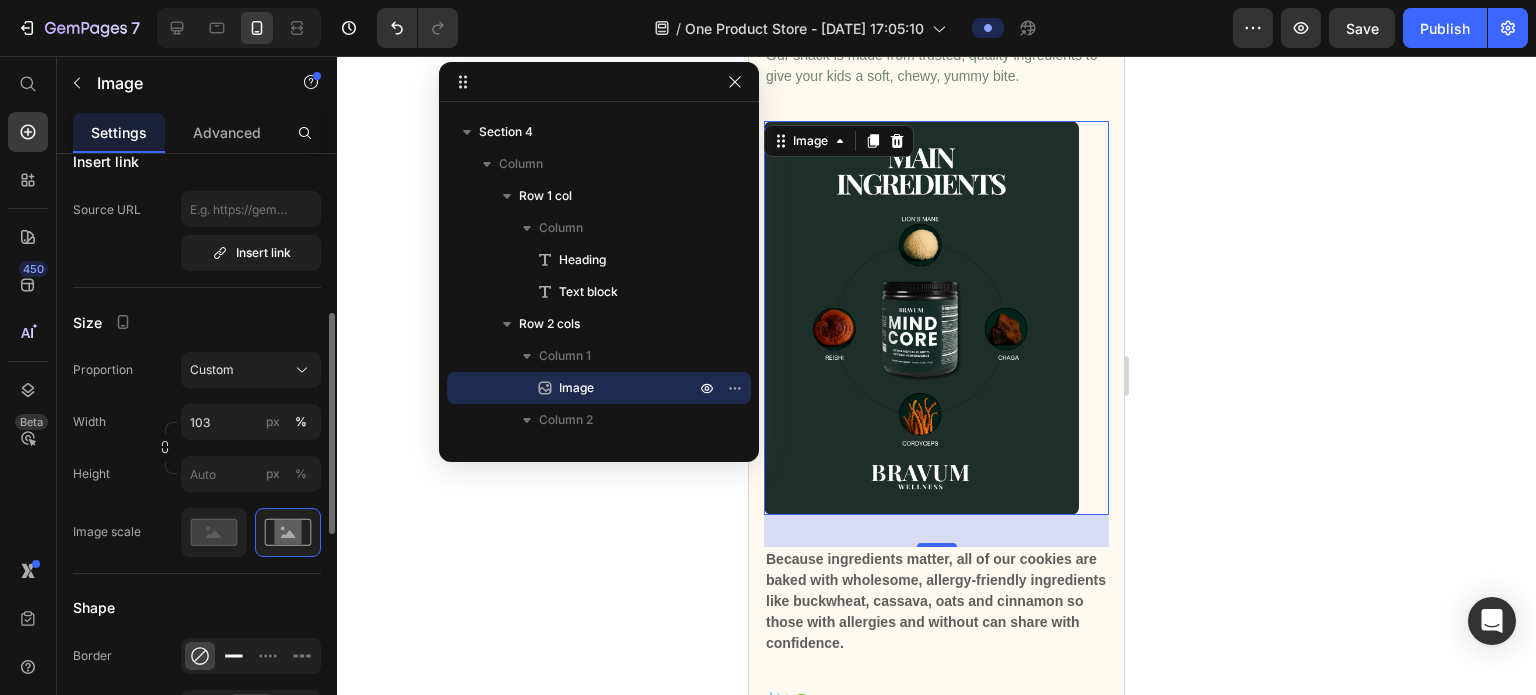 scroll, scrollTop: 426, scrollLeft: 0, axis: vertical 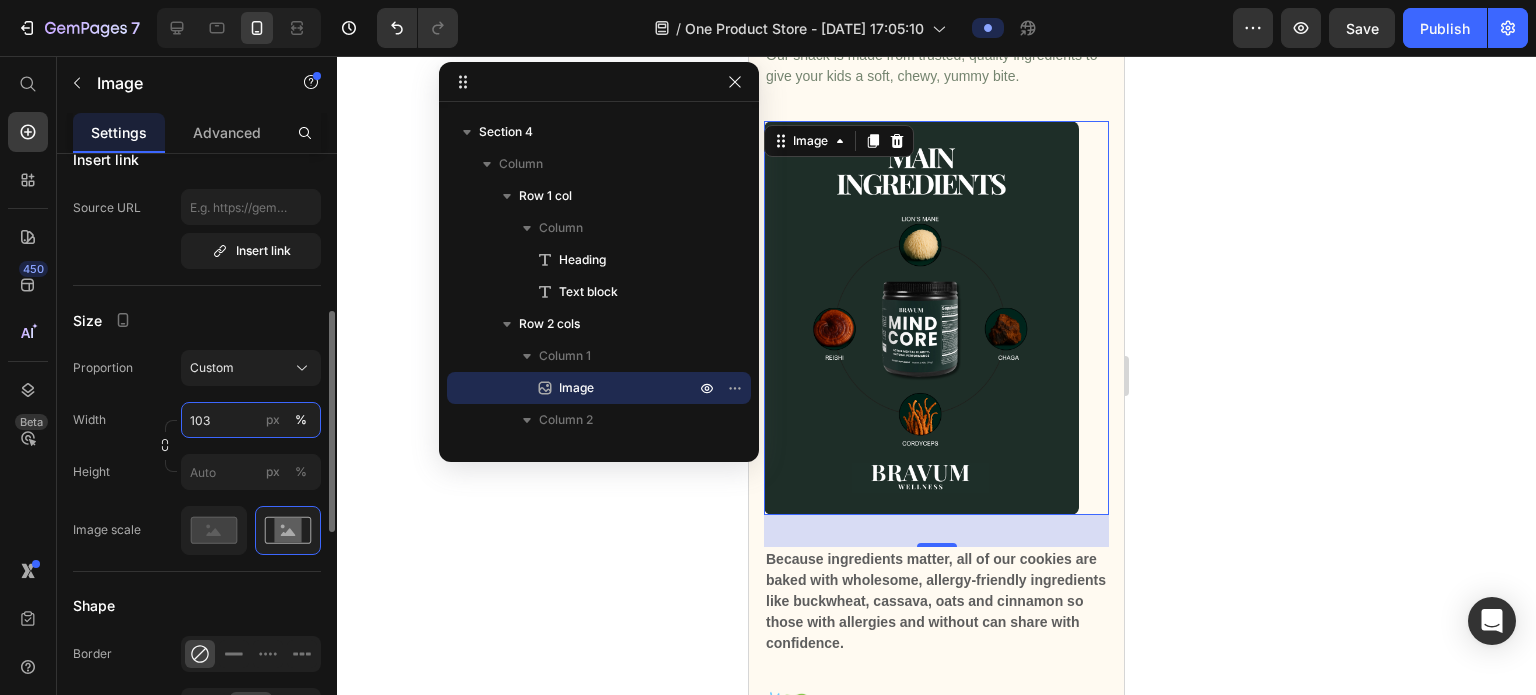 click on "103" at bounding box center (251, 420) 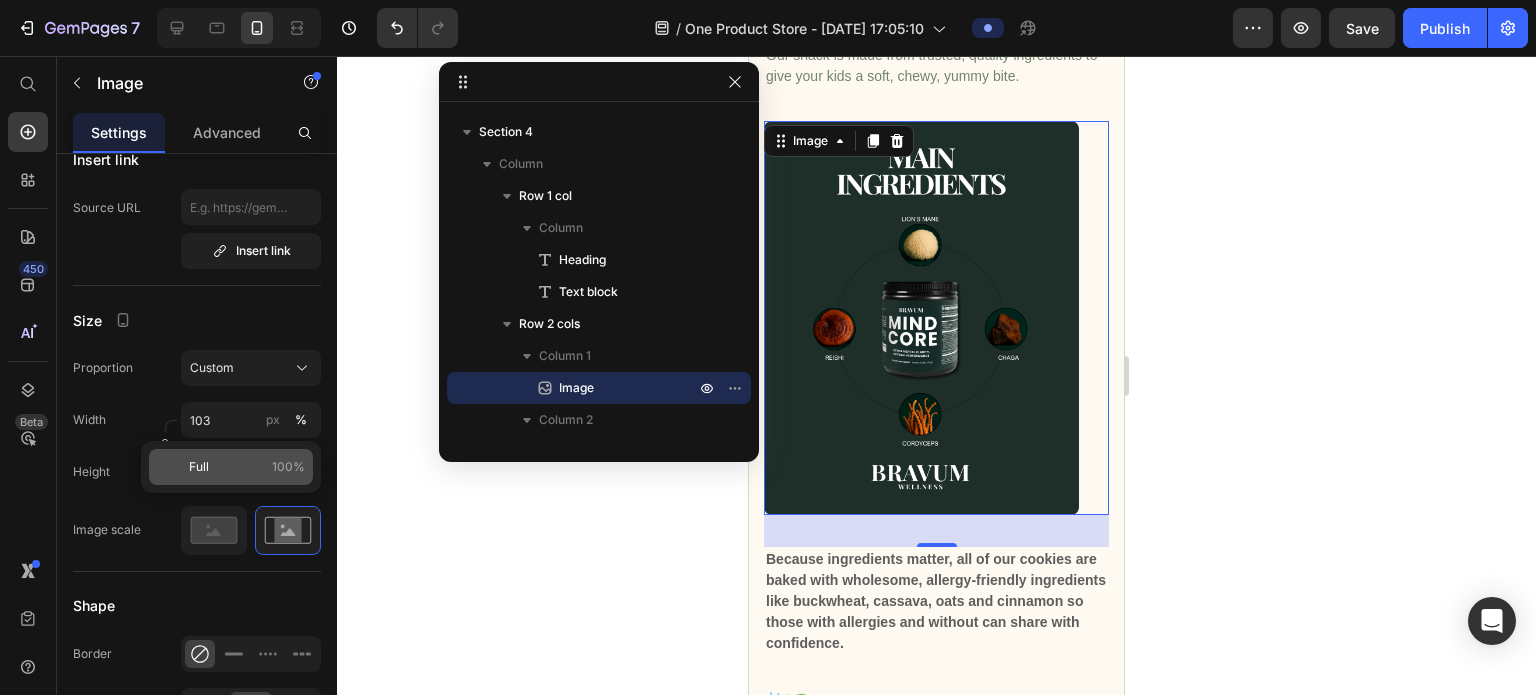 click on "Full" at bounding box center (199, 467) 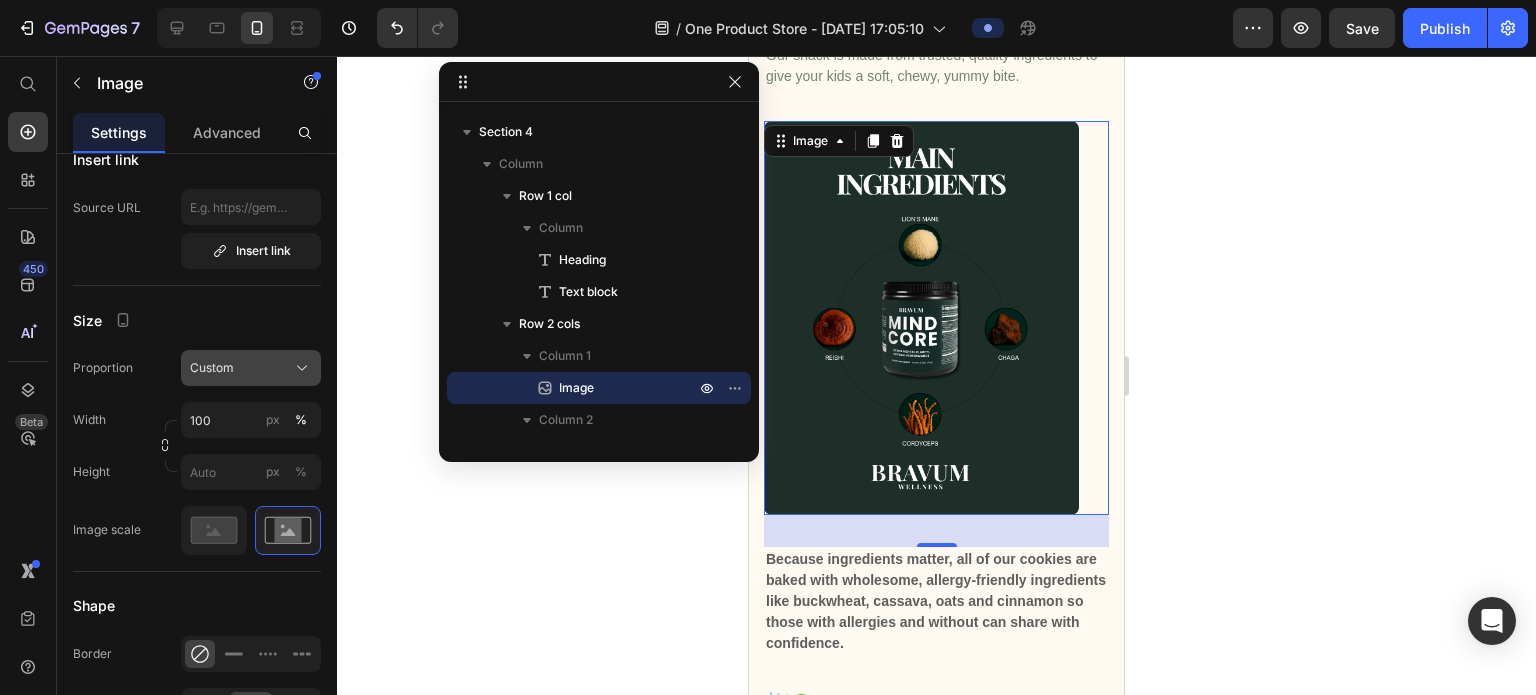 click on "Custom" 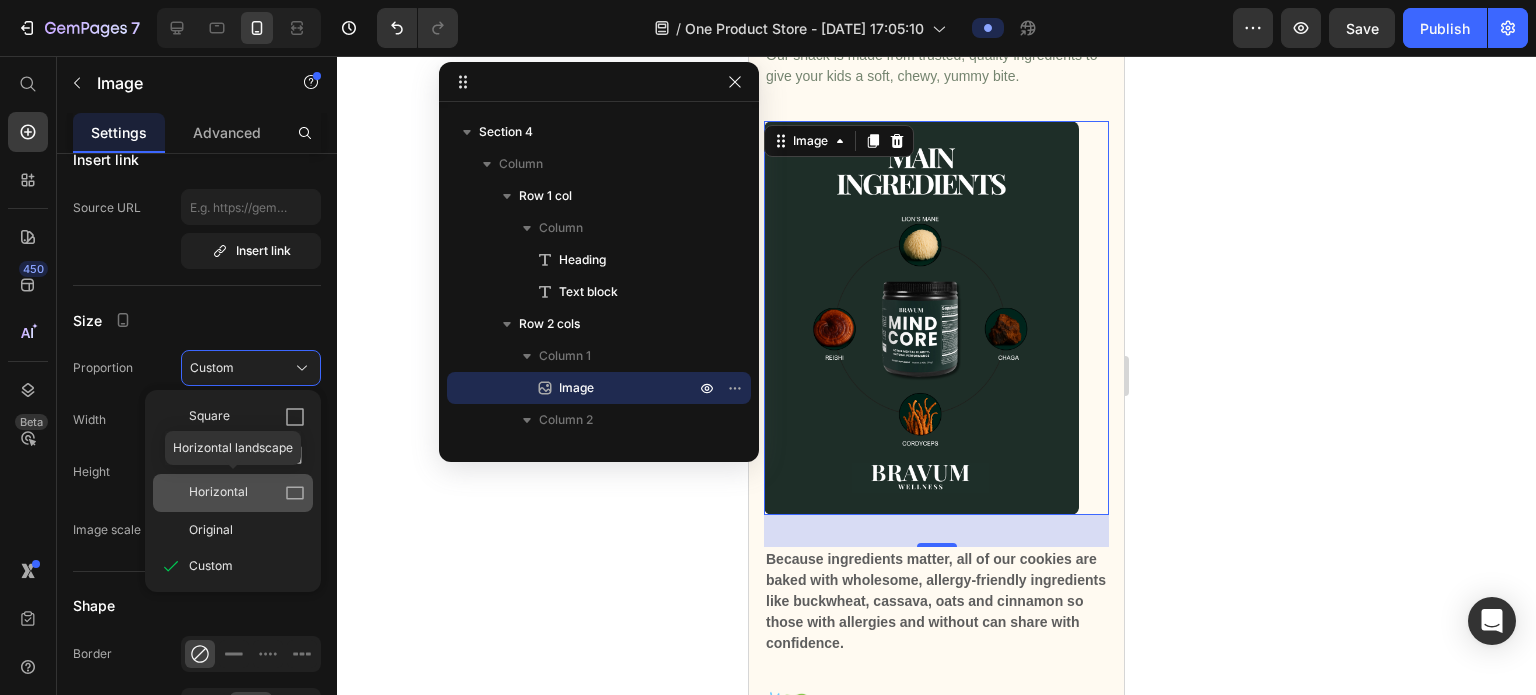 click on "Horizontal" at bounding box center (218, 493) 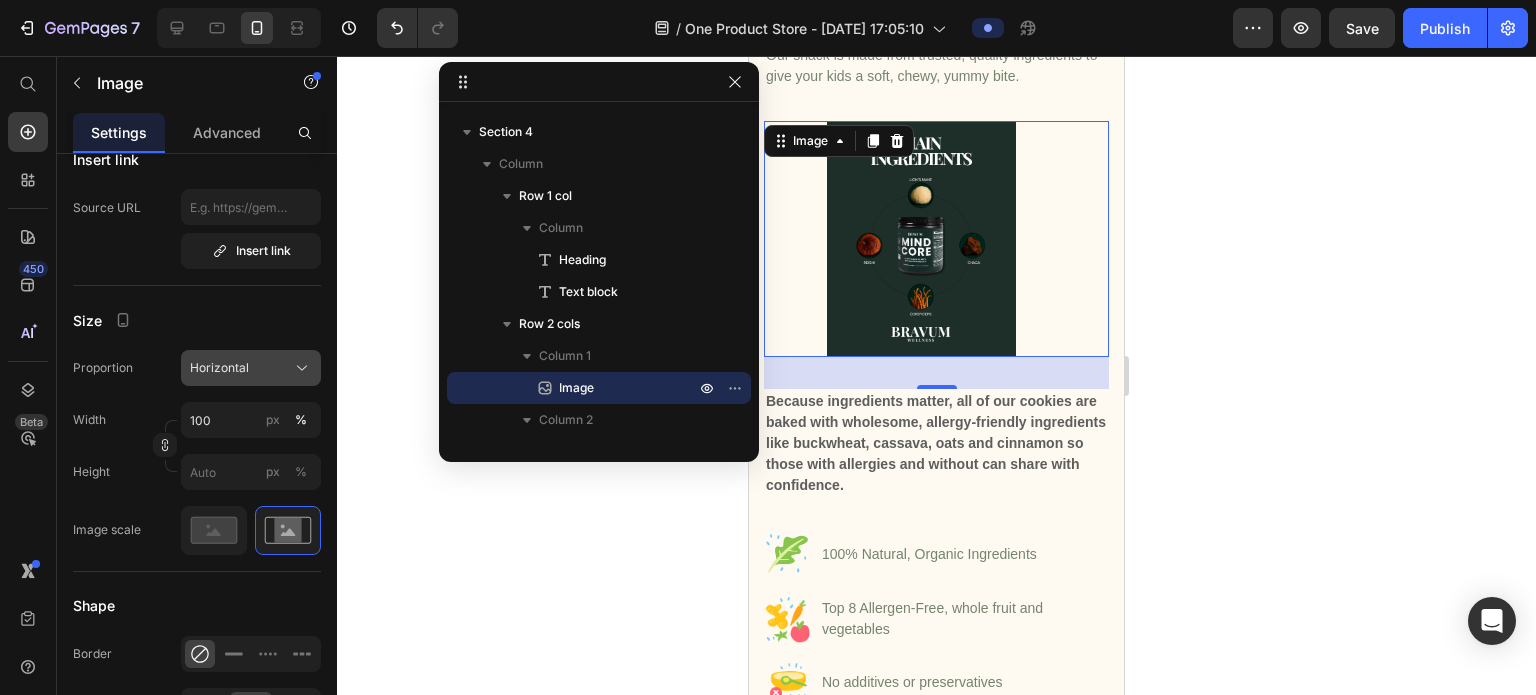 click on "Horizontal" at bounding box center (219, 368) 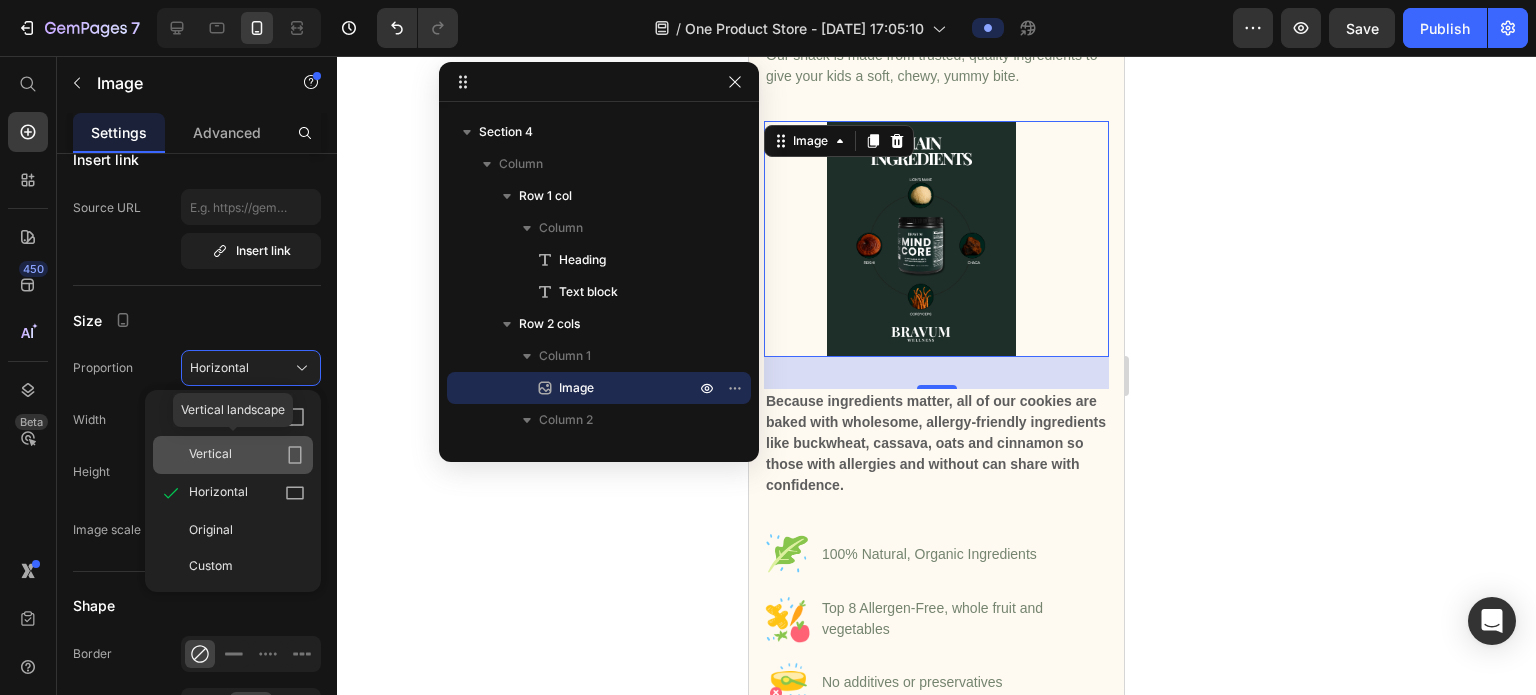 click on "Vertical" at bounding box center (247, 455) 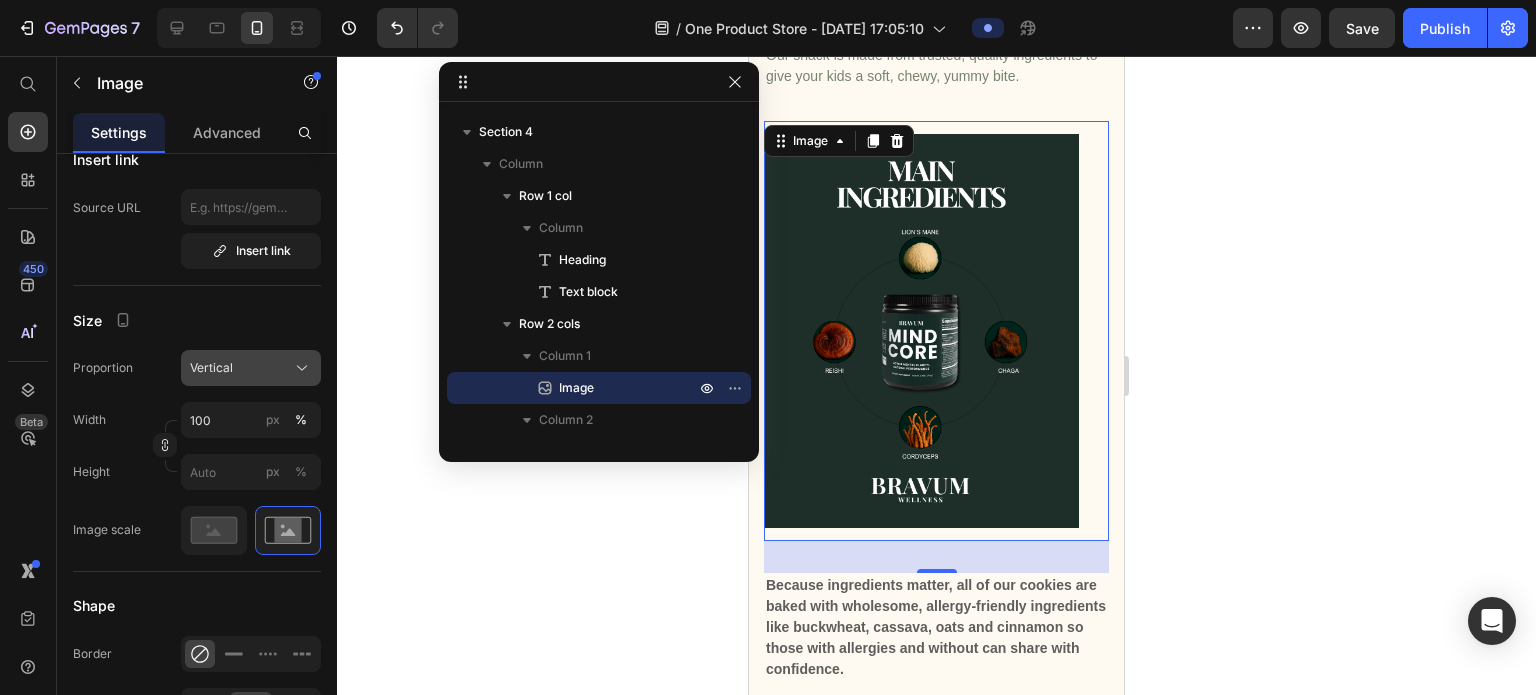 click on "Vertical" at bounding box center [251, 368] 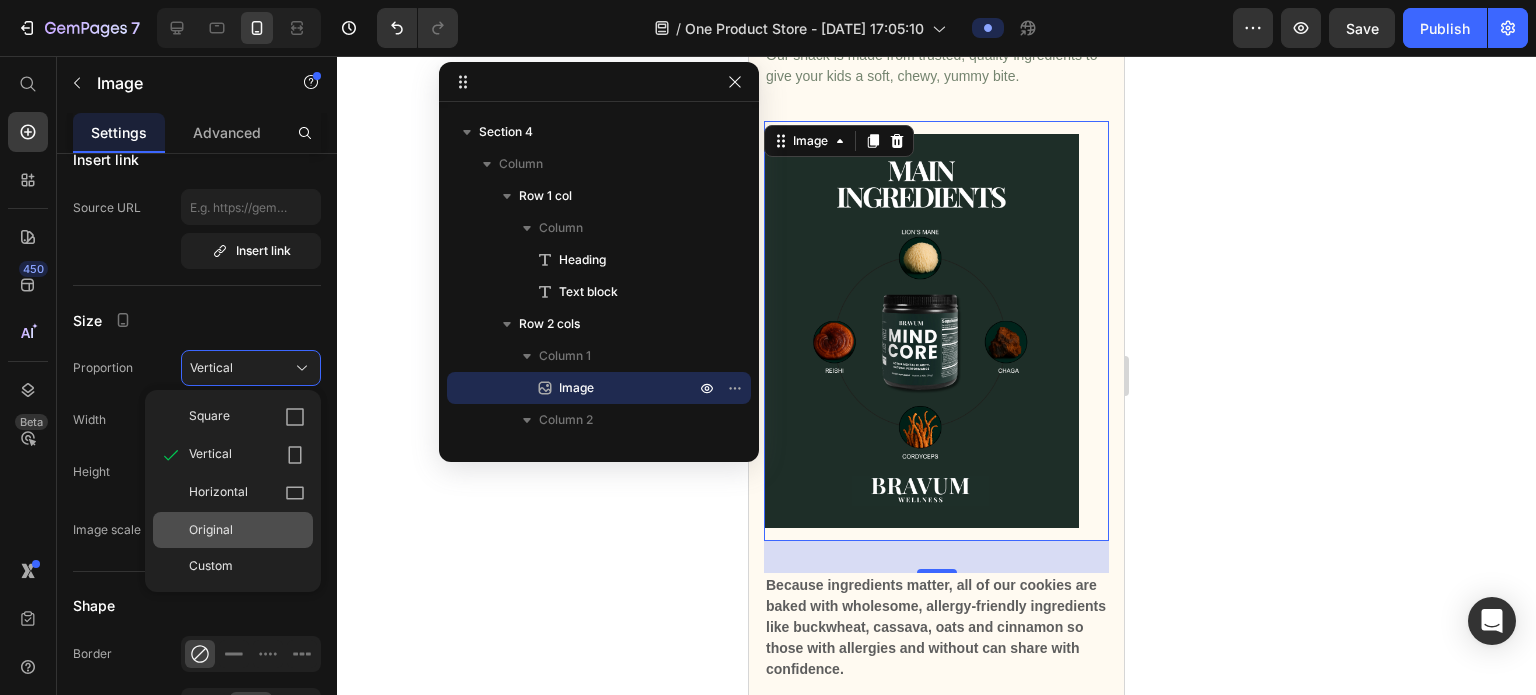click on "Original" at bounding box center [247, 530] 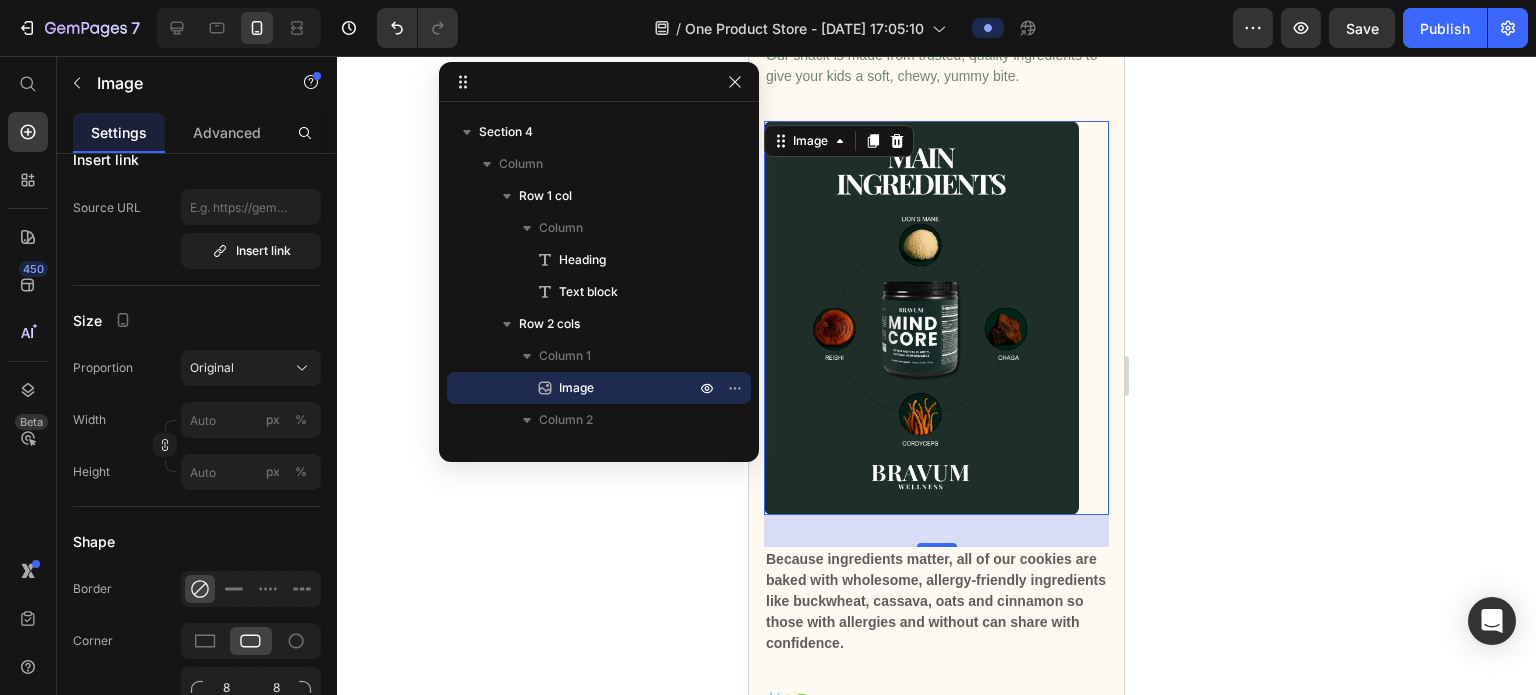 click 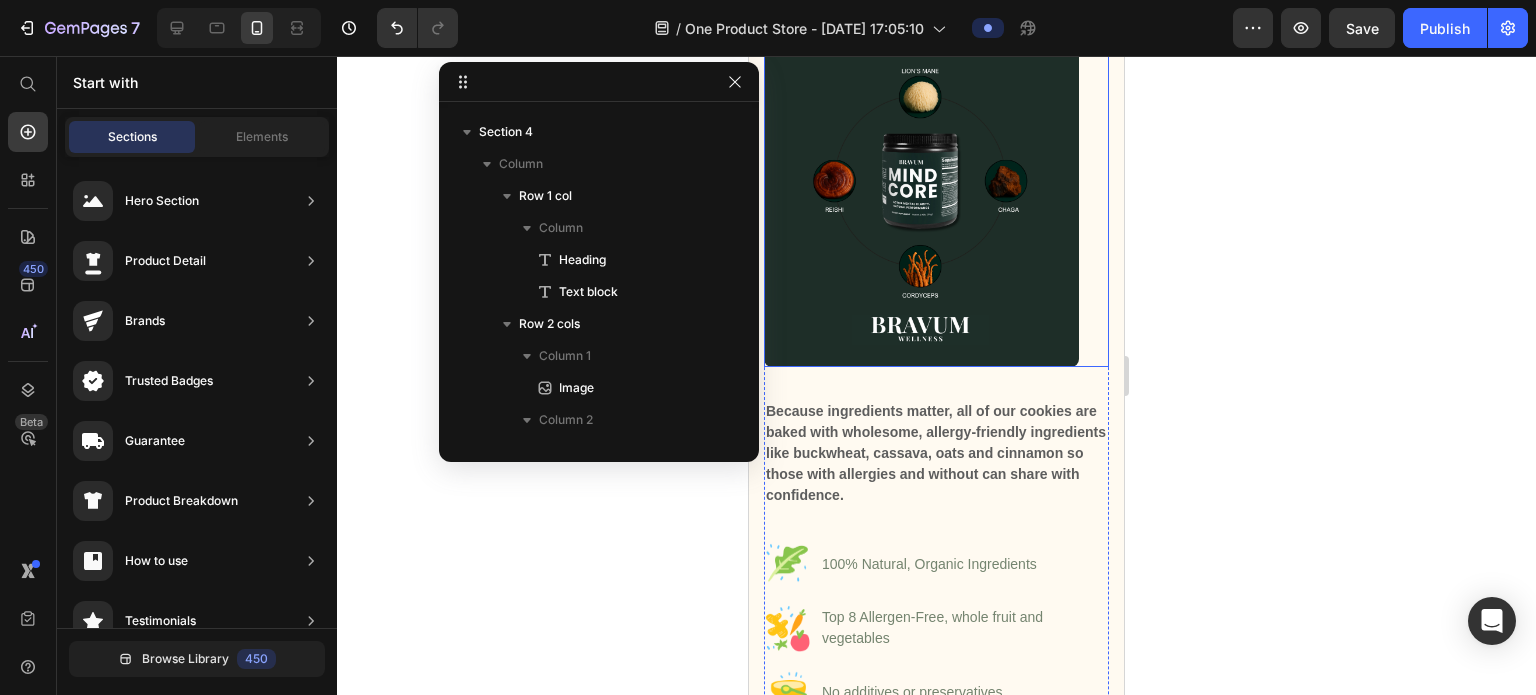 scroll, scrollTop: 2144, scrollLeft: 0, axis: vertical 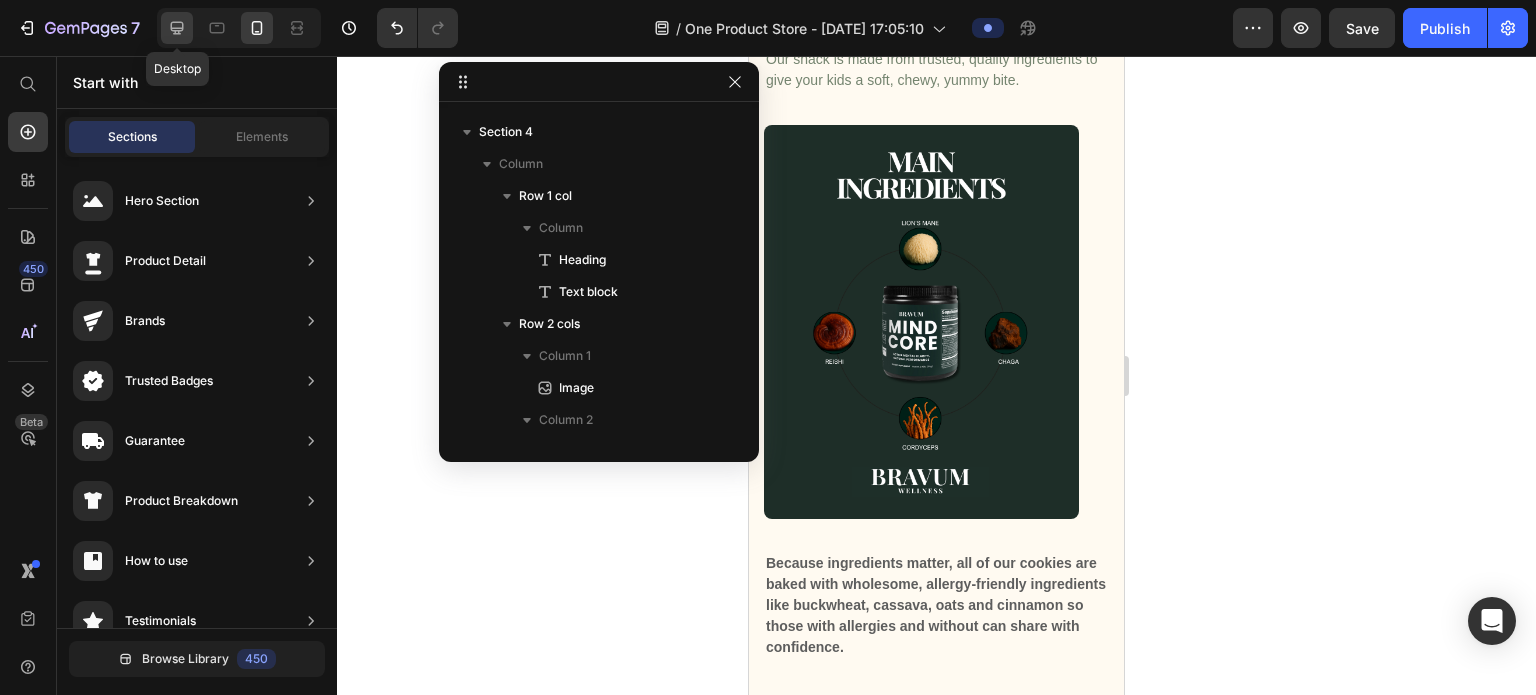 click 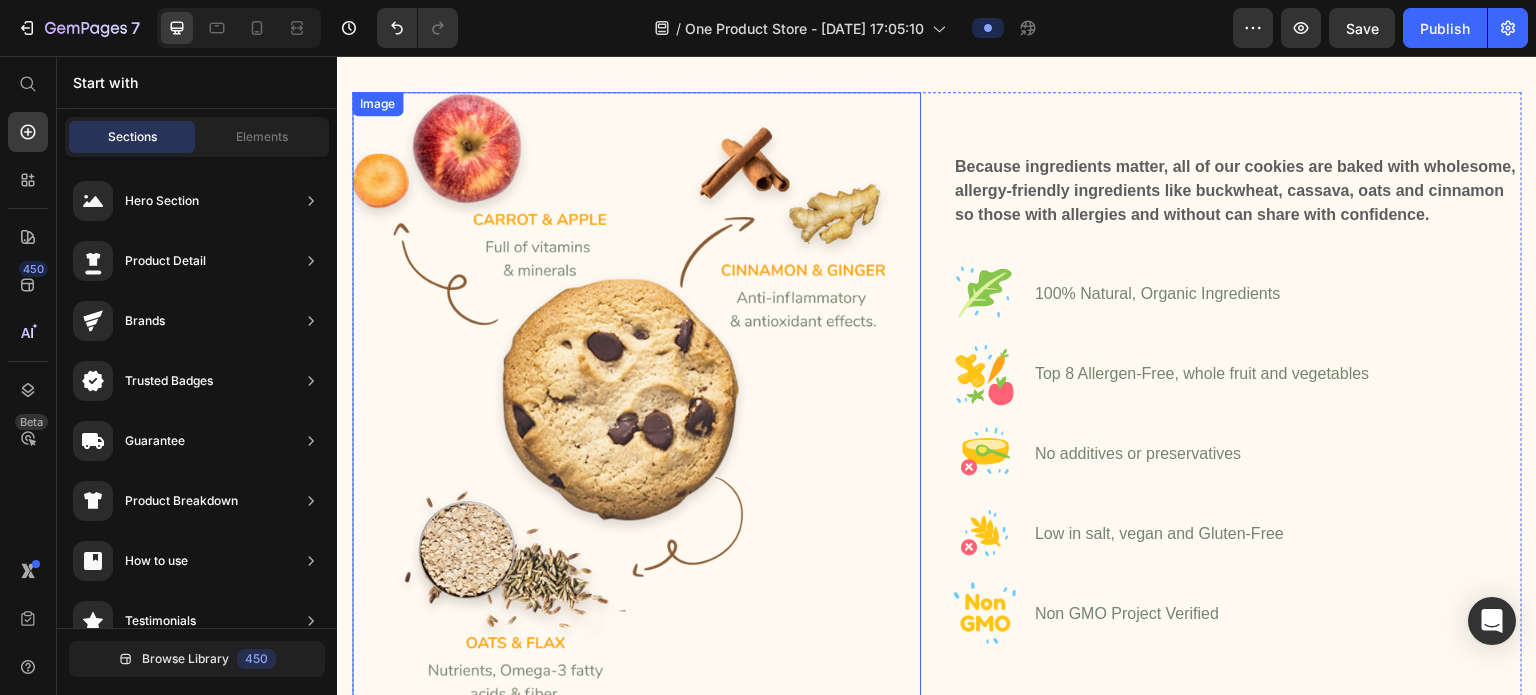 scroll, scrollTop: 1437, scrollLeft: 0, axis: vertical 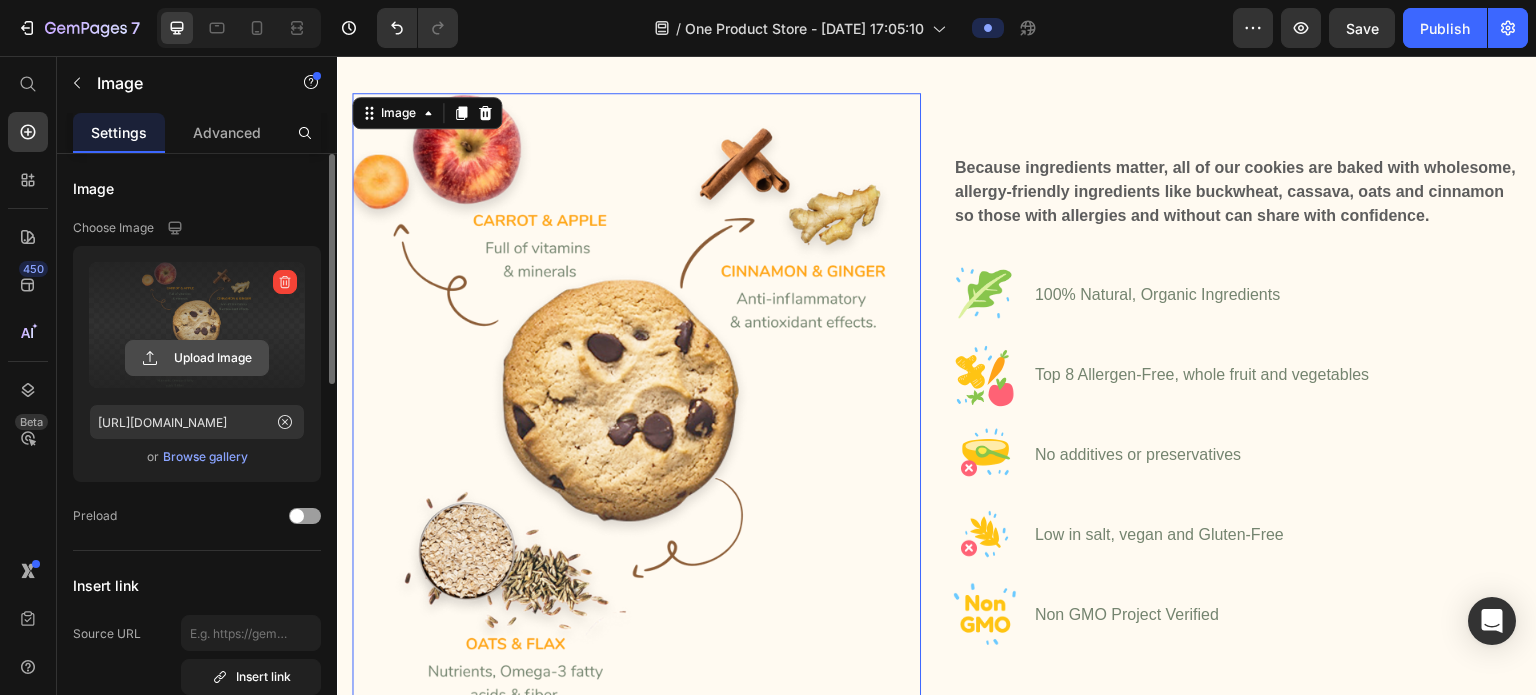 click 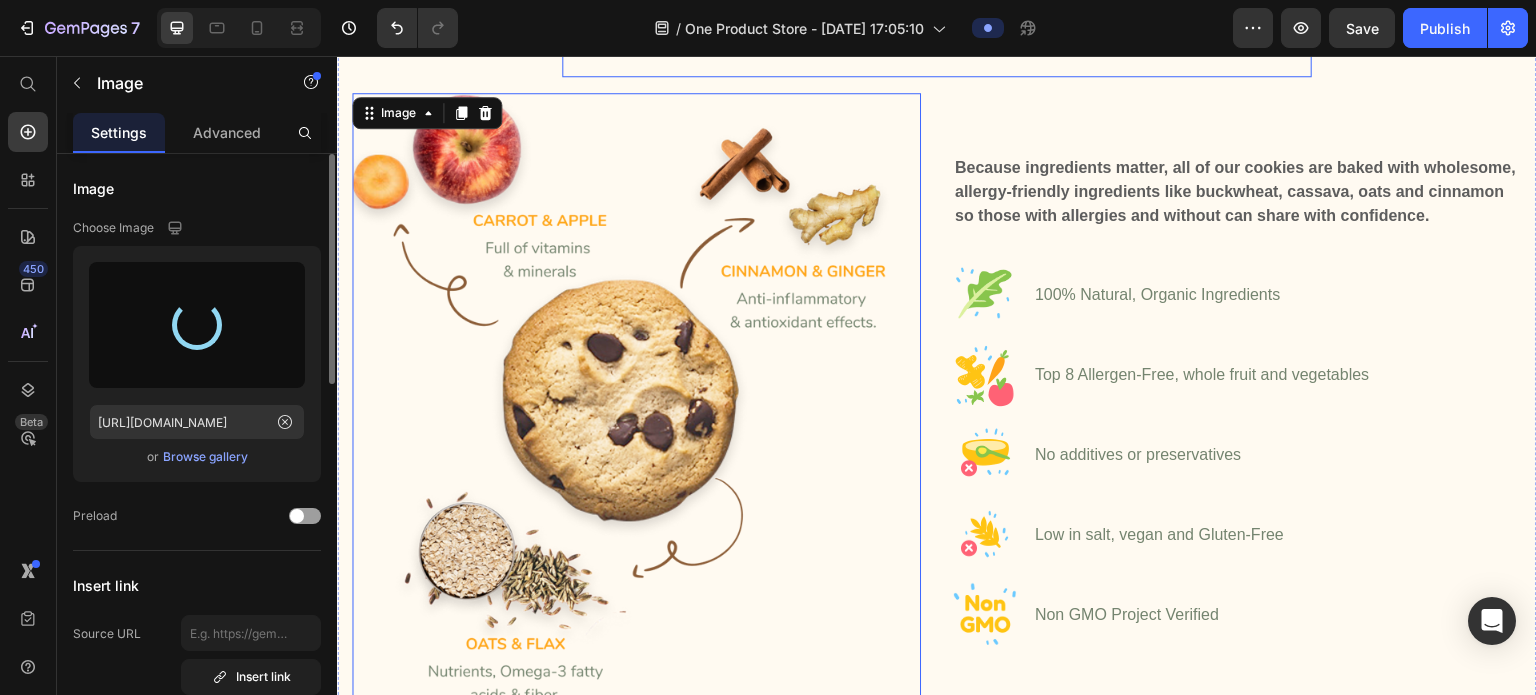 type on "https://cdn.shopify.com/s/files/1/0961/8168/2501/files/gempages_577150551700013606-2dcc2f7a-4e4d-4727-956c-68adee454b79.png" 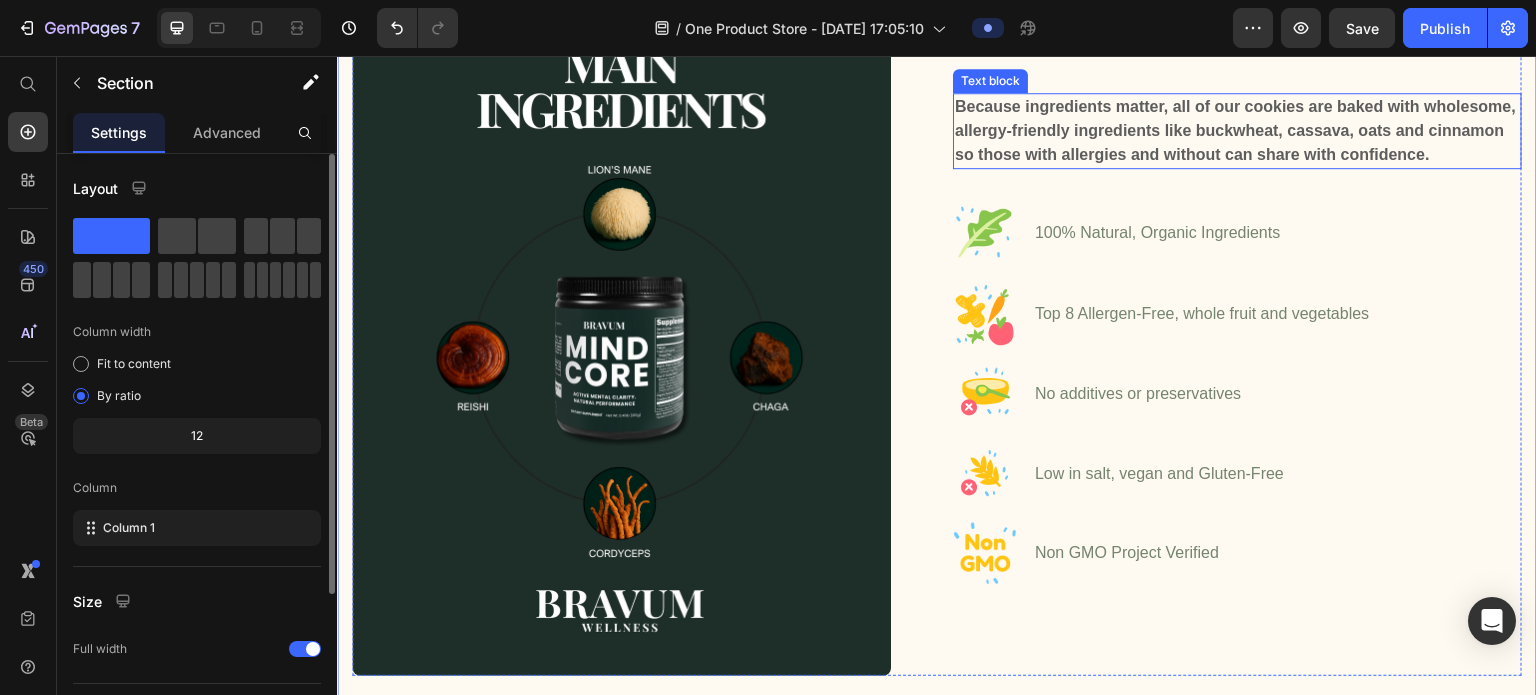 scroll, scrollTop: 1518, scrollLeft: 0, axis: vertical 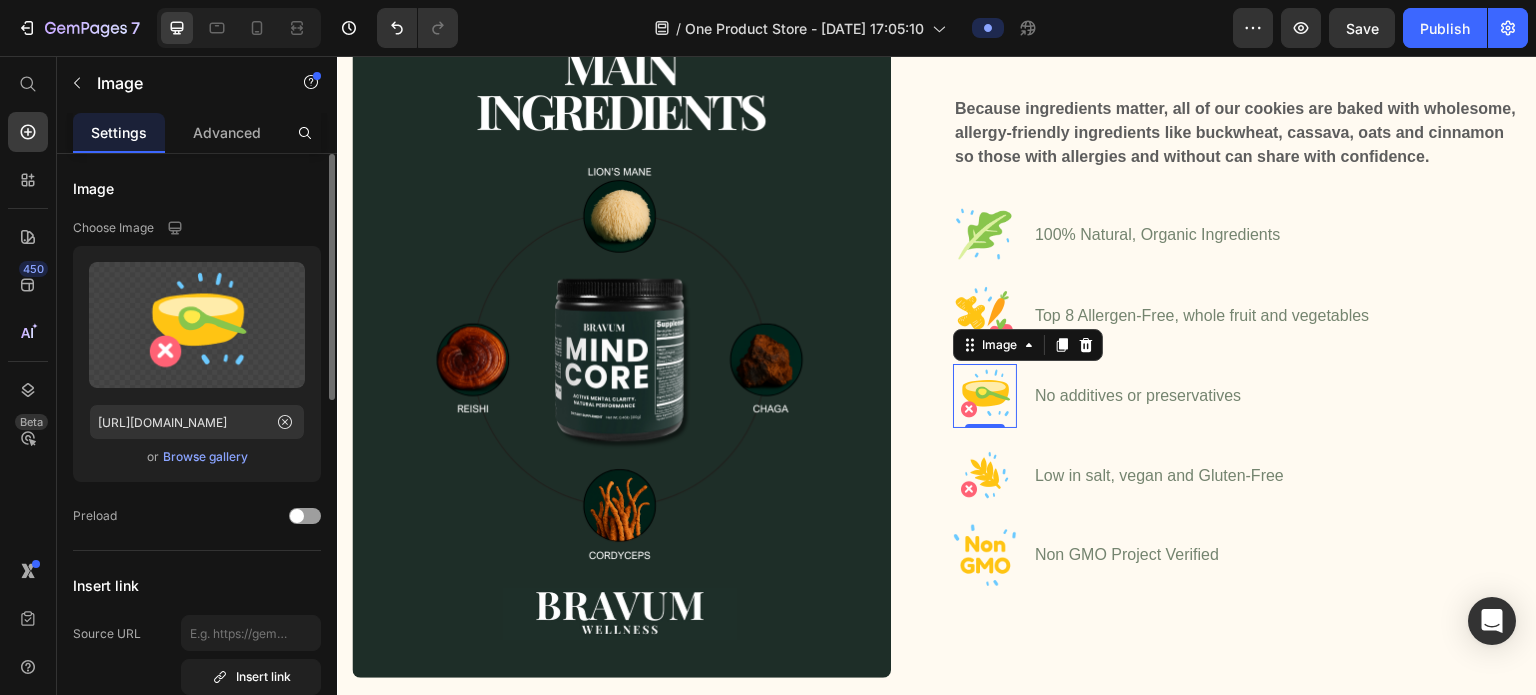click on "Browse gallery" at bounding box center (205, 457) 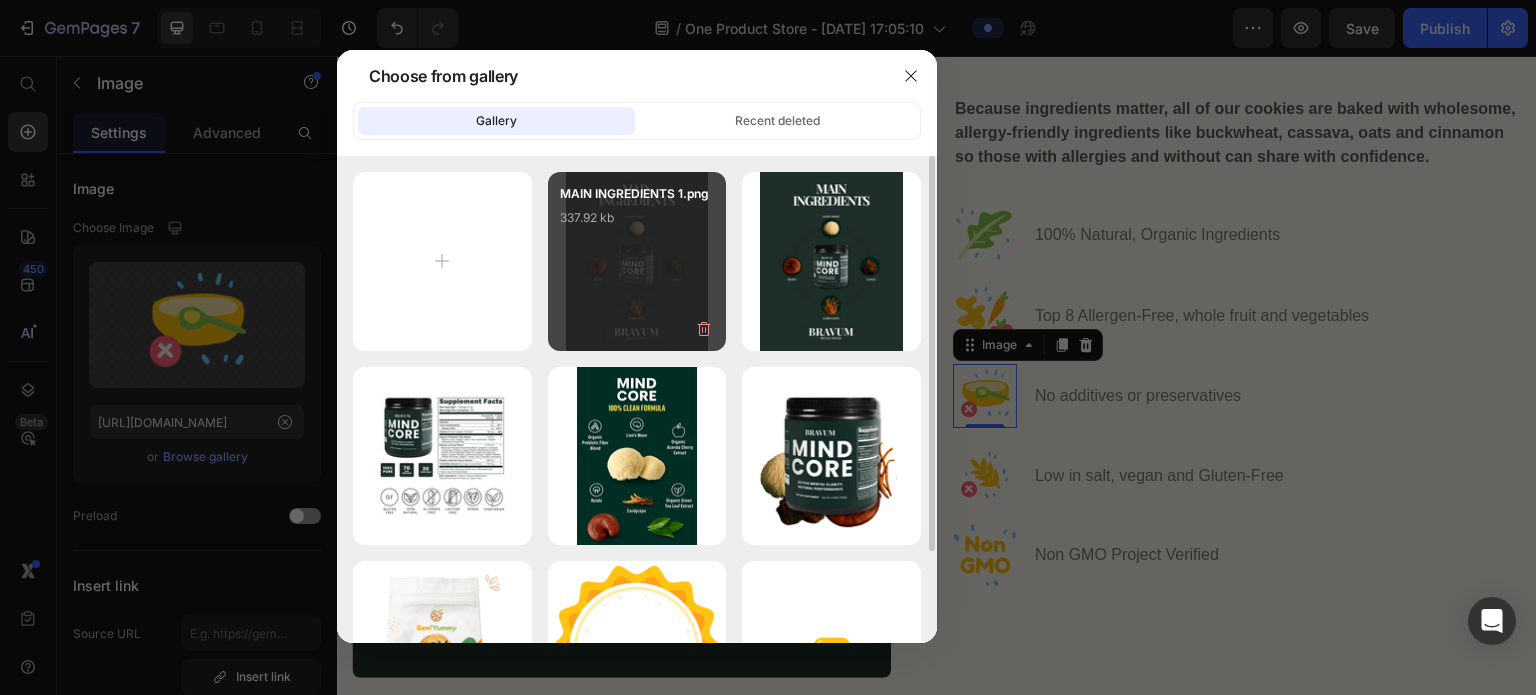 click on "MAIN INGREDIENTS 1.png 337.92 kb" at bounding box center [637, 261] 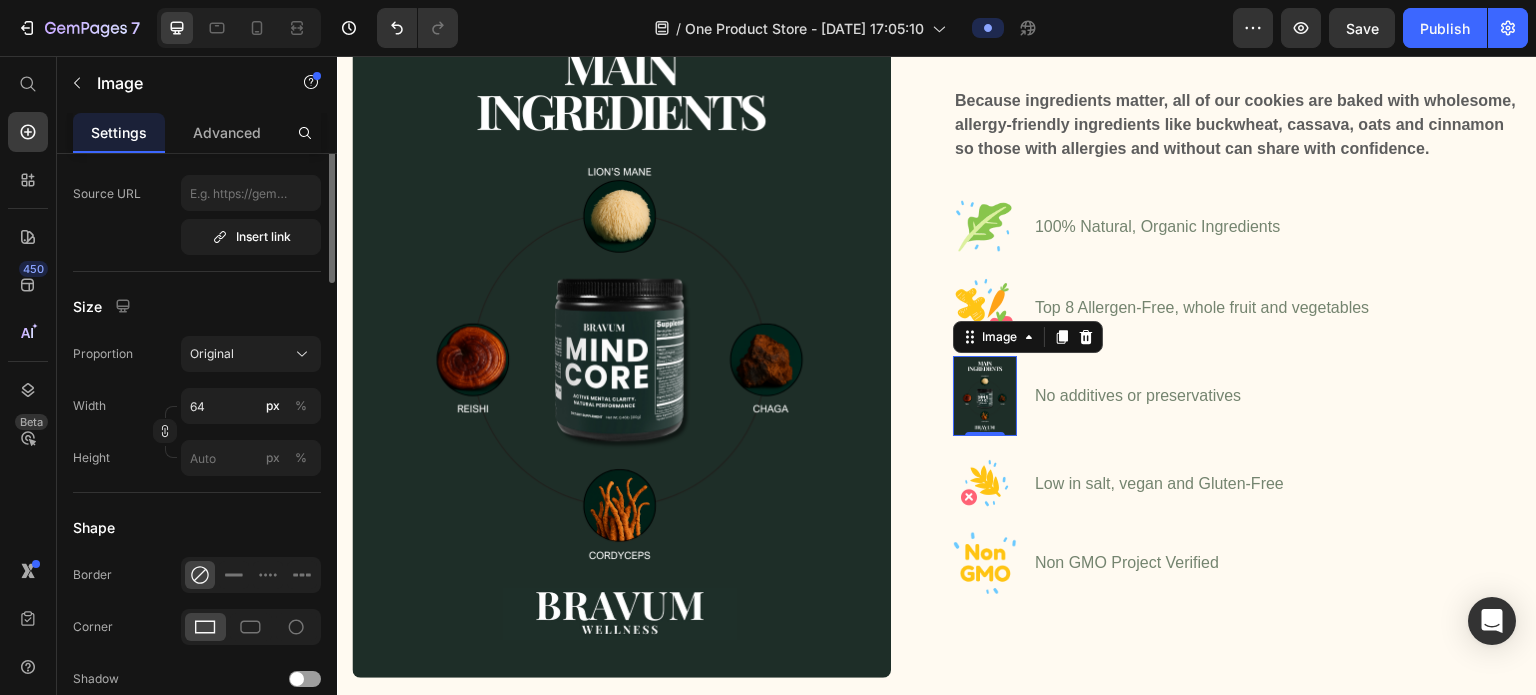 scroll, scrollTop: 0, scrollLeft: 0, axis: both 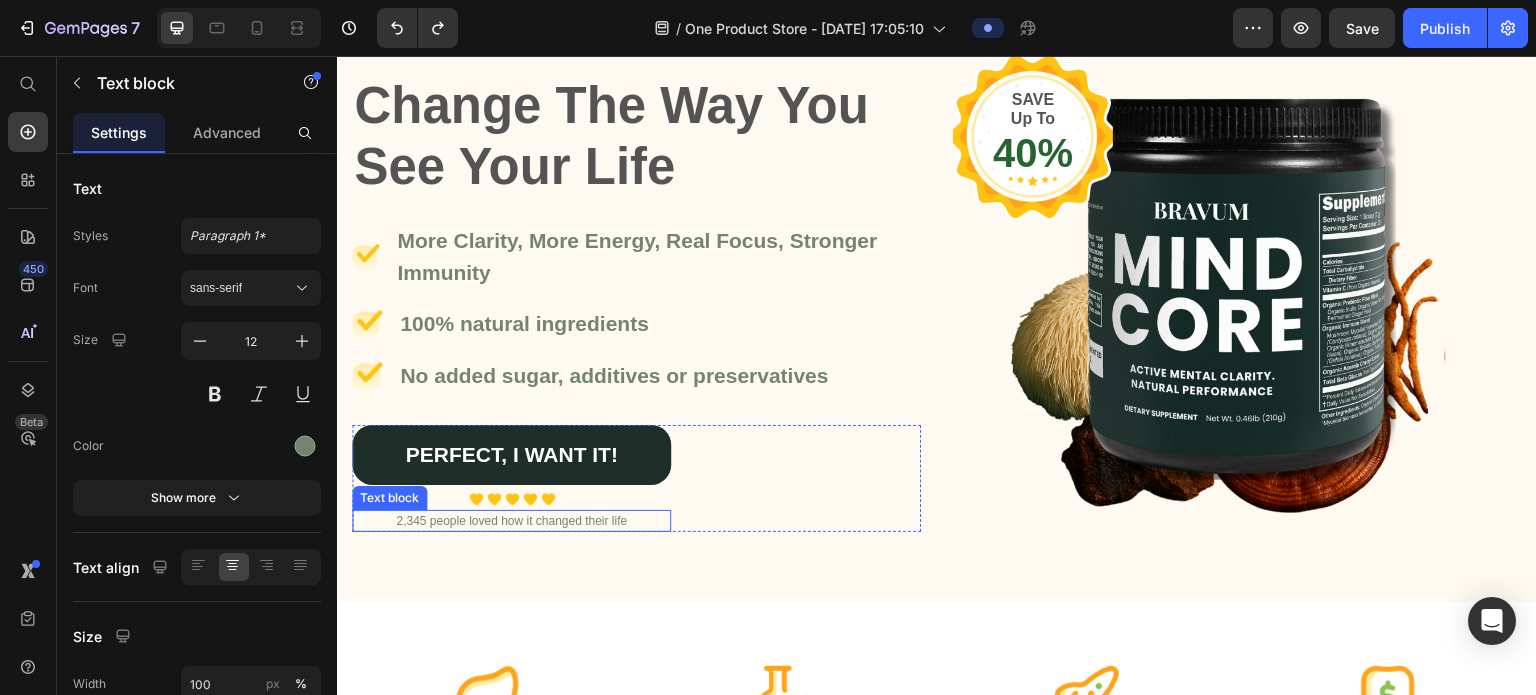 click on "2,345 people loved how it changed their life" at bounding box center (511, 521) 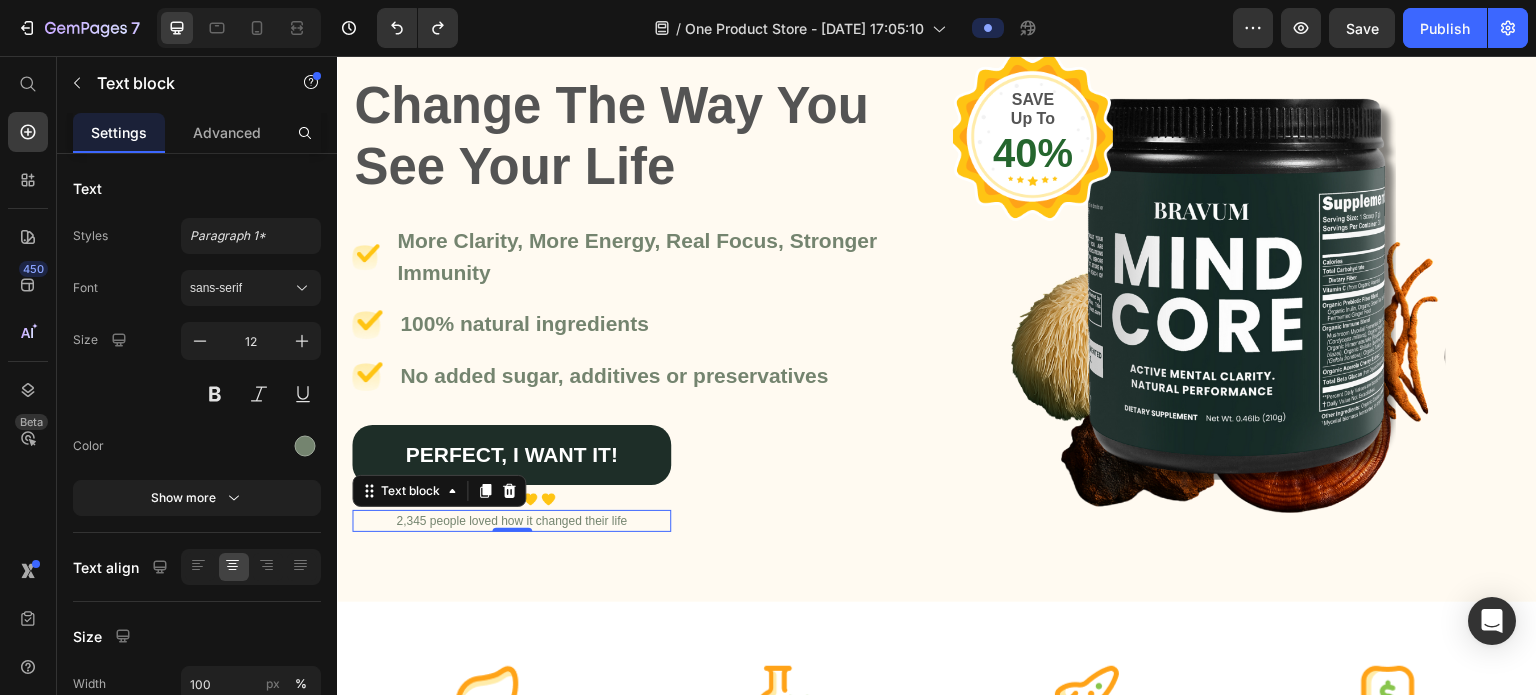click on "2,345 people loved how it changed their life" at bounding box center (511, 521) 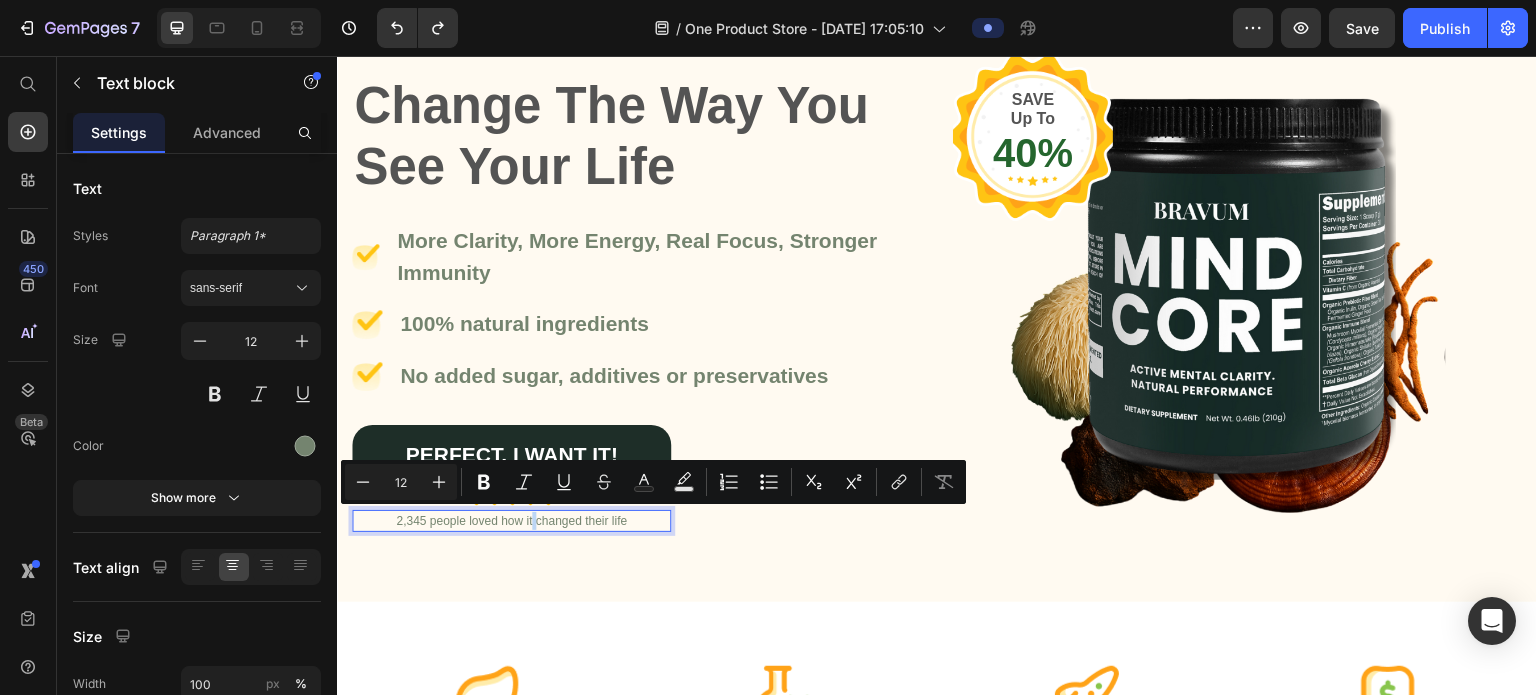 click on "2,345 people loved how it changed their life" at bounding box center [511, 521] 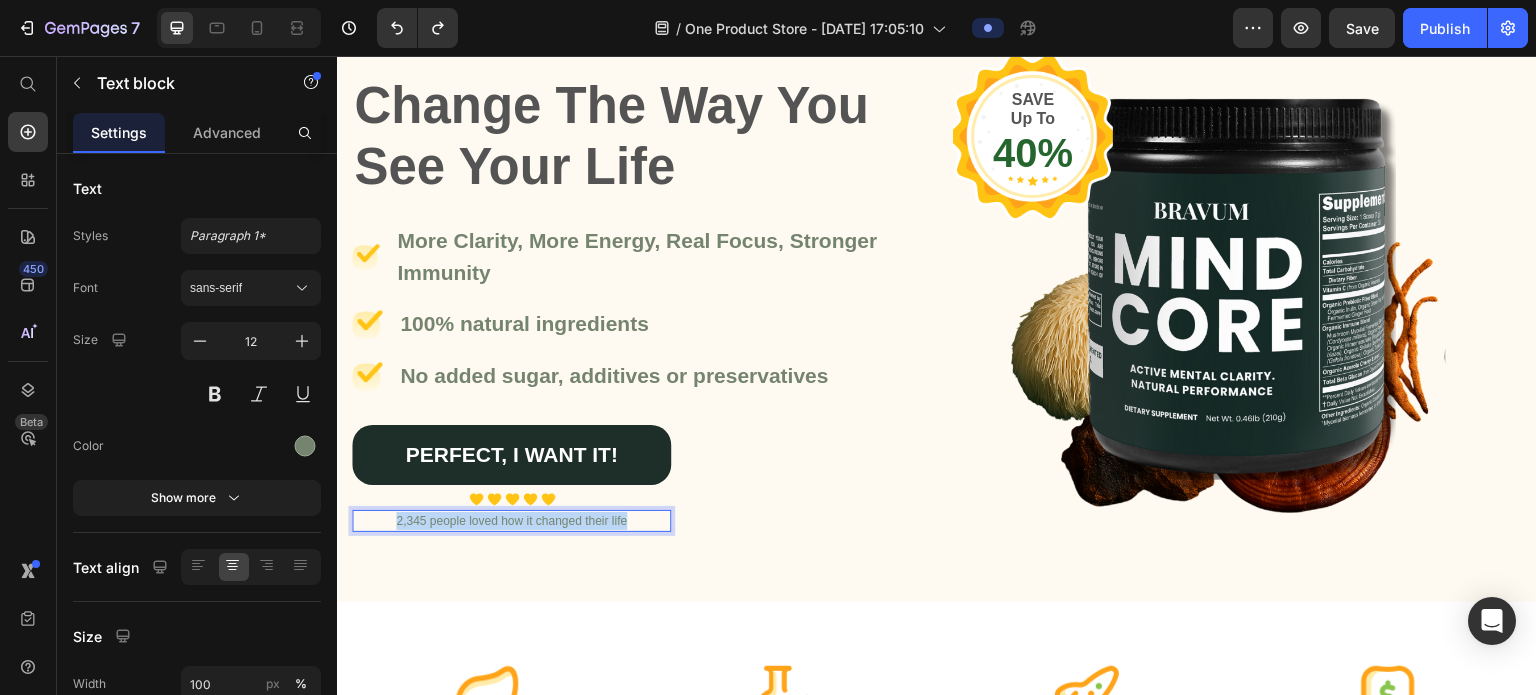 click on "2,345 people loved how it changed their life" at bounding box center [511, 521] 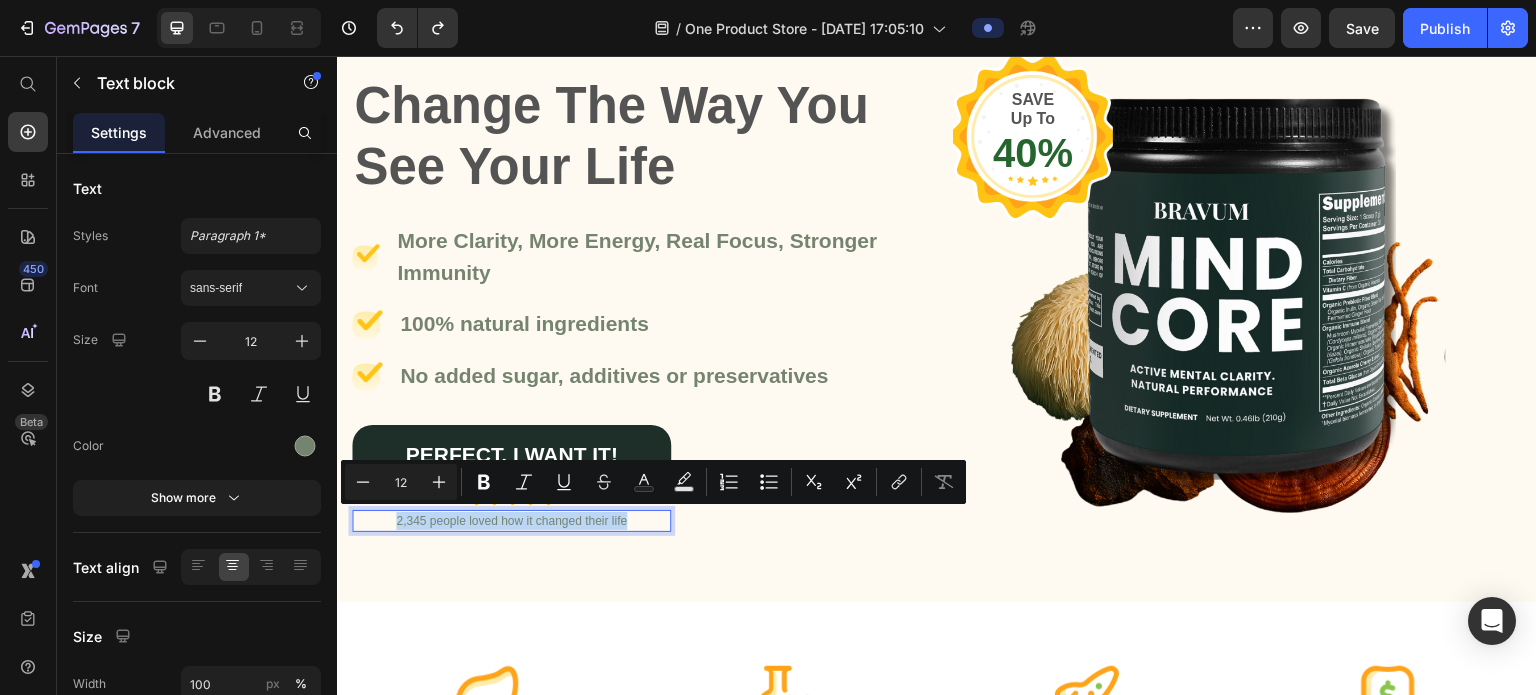 copy on "2,345 people loved how it changed their life" 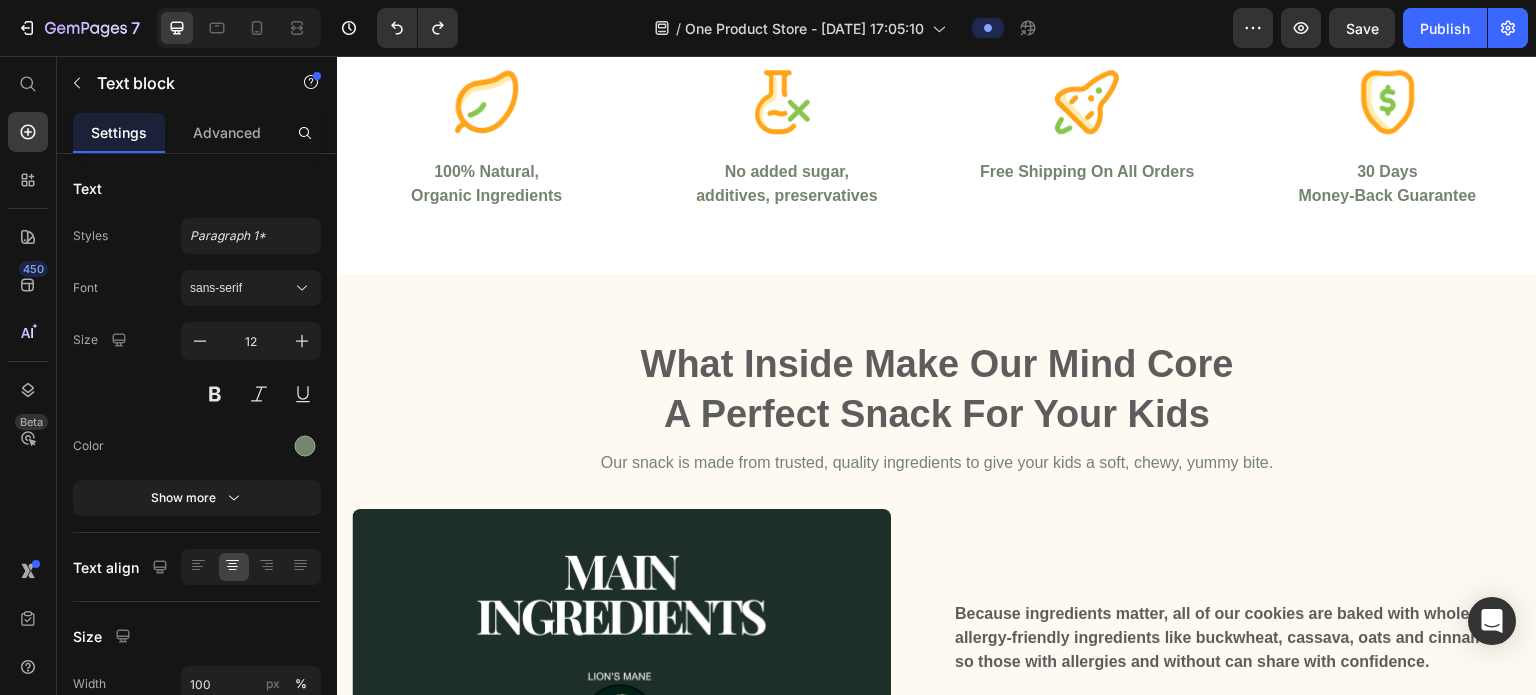 type on "16" 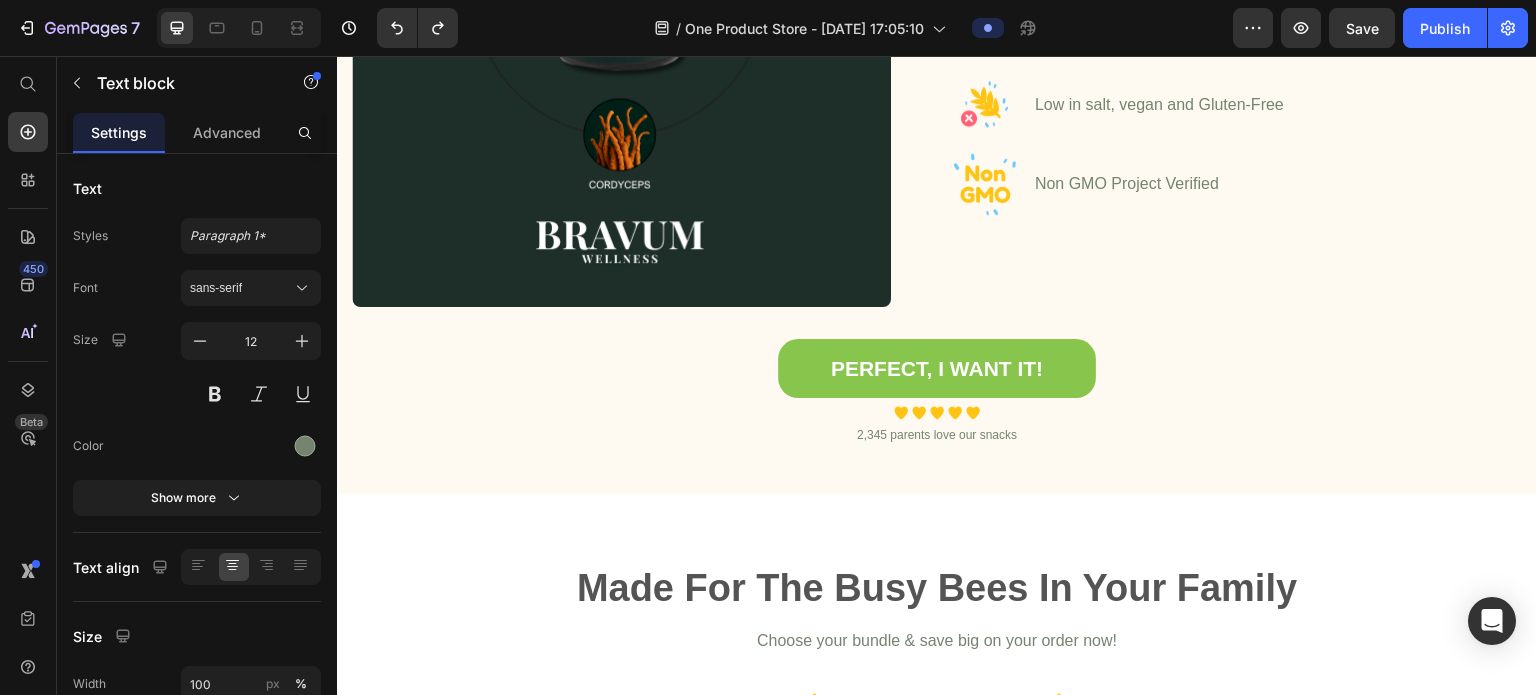 scroll, scrollTop: 1690, scrollLeft: 0, axis: vertical 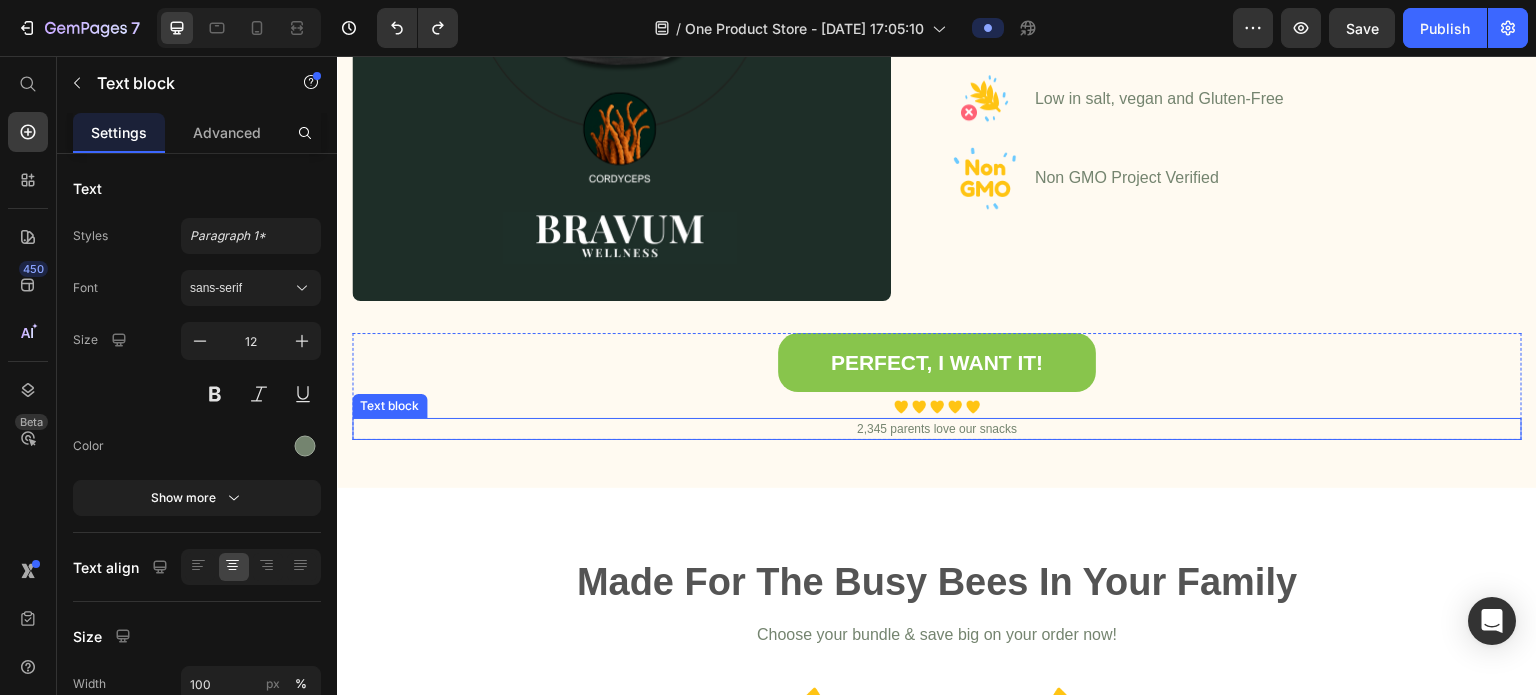 click on "2,345 parents love our snacks" at bounding box center [937, 429] 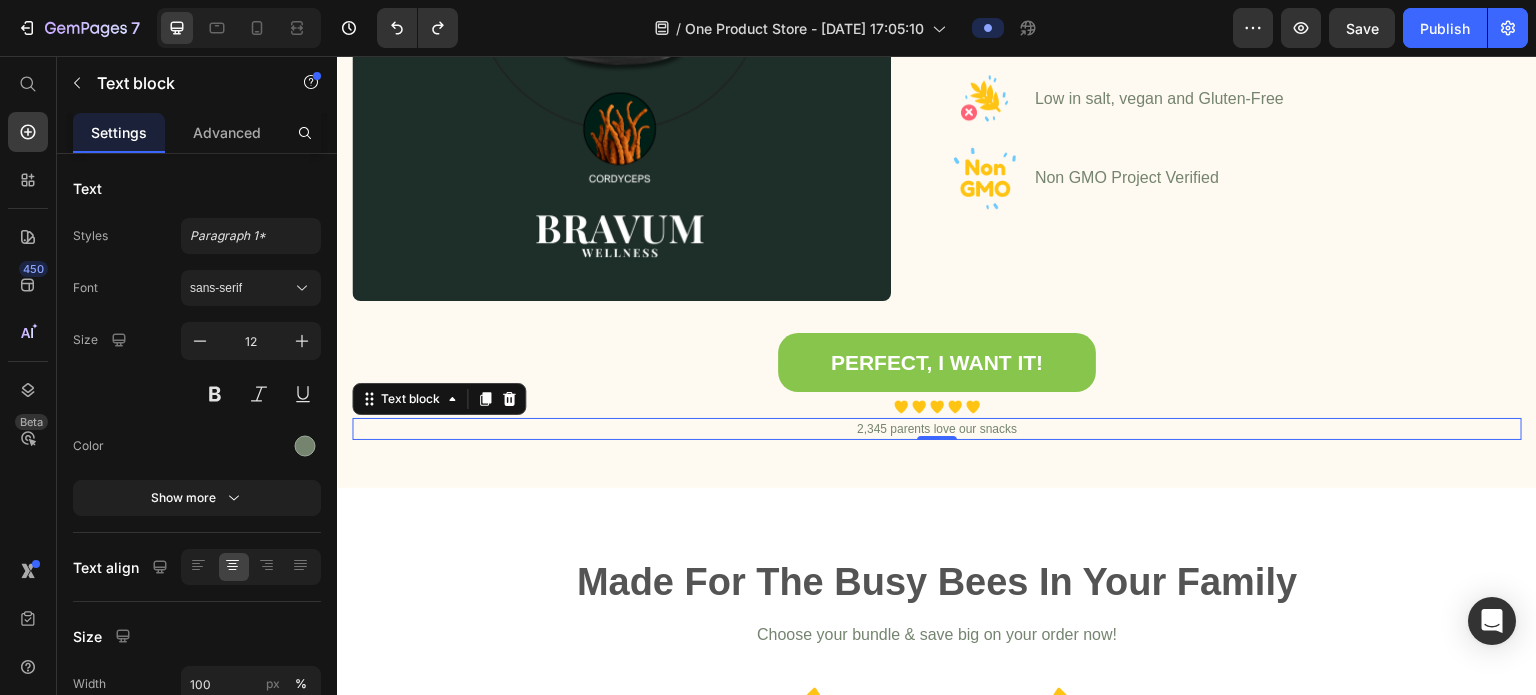 click on "2,345 parents love our snacks" at bounding box center [937, 429] 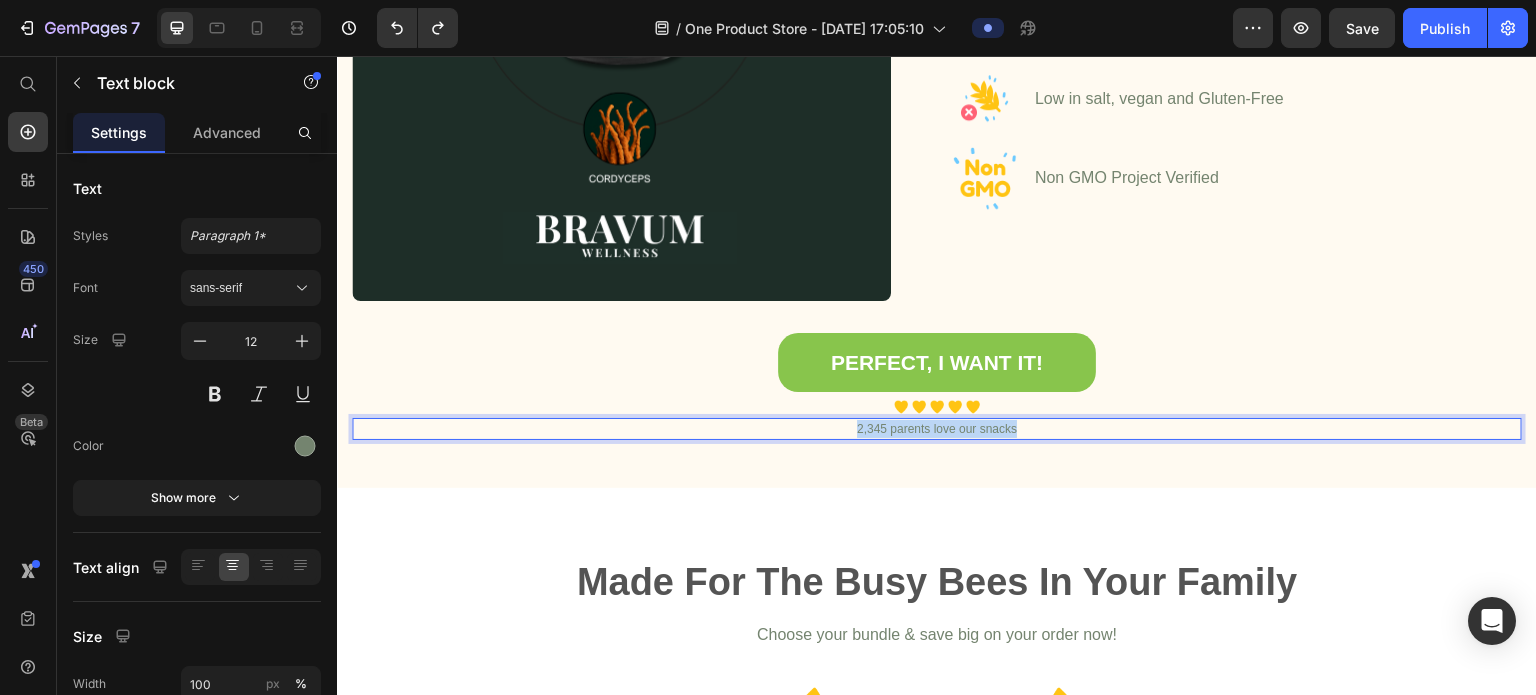 click on "2,345 parents love our snacks" at bounding box center [937, 429] 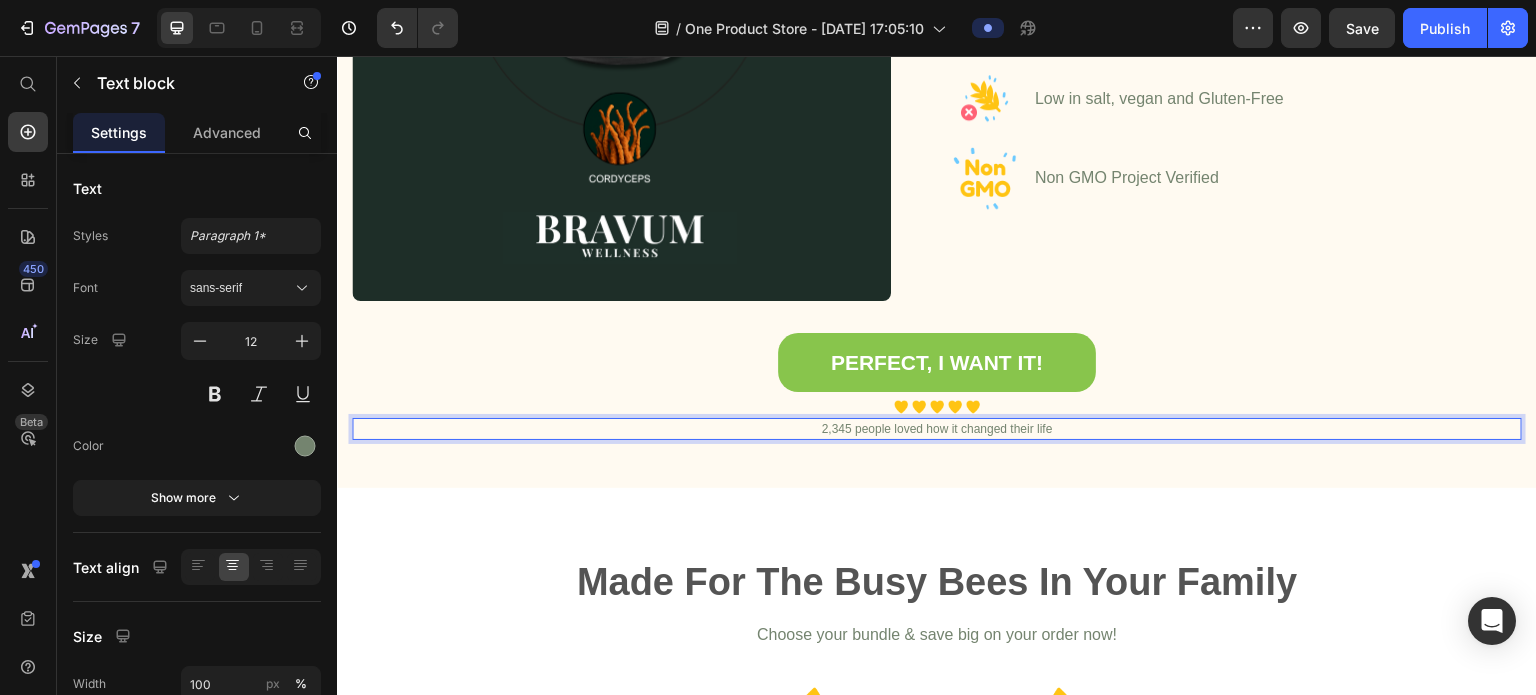 click on "2,345 people loved how it changed their life" at bounding box center [937, 429] 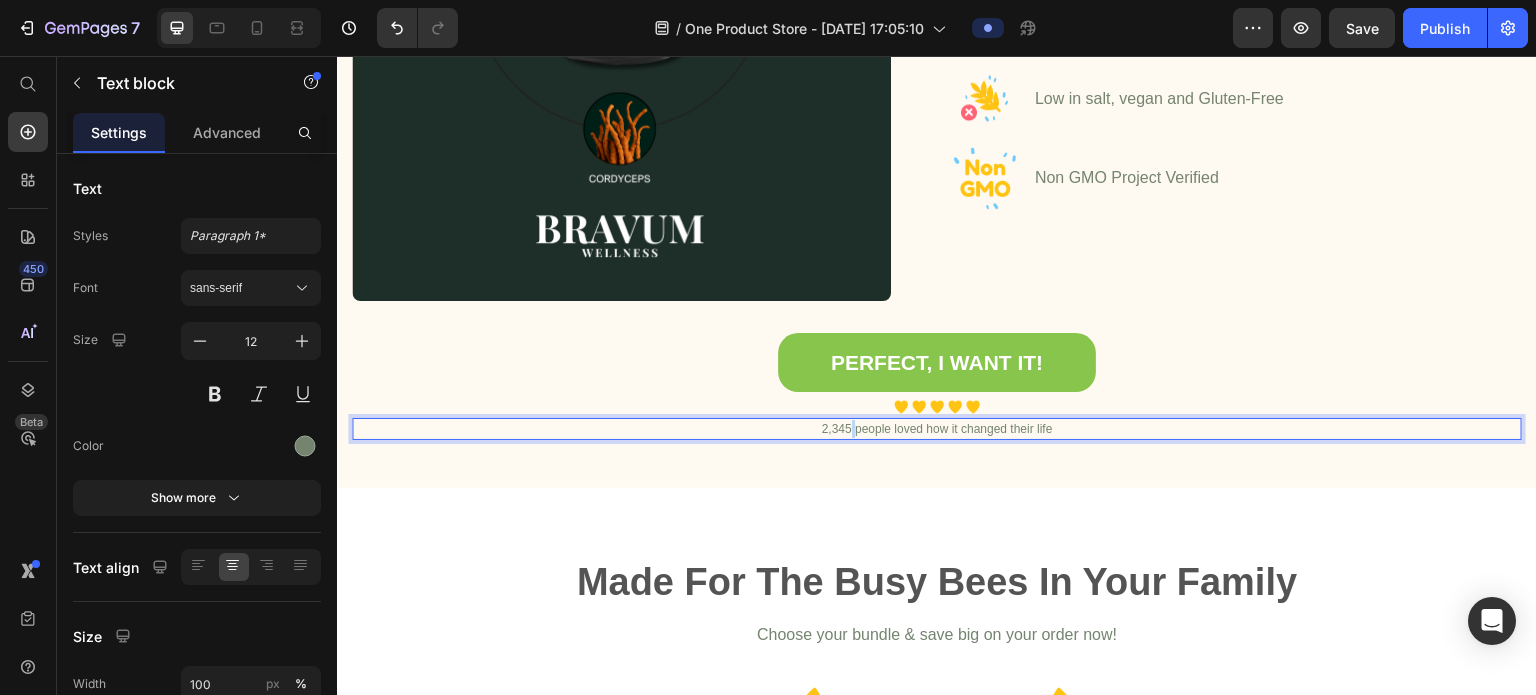 click on "2,345 people loved how it changed their life" at bounding box center [937, 429] 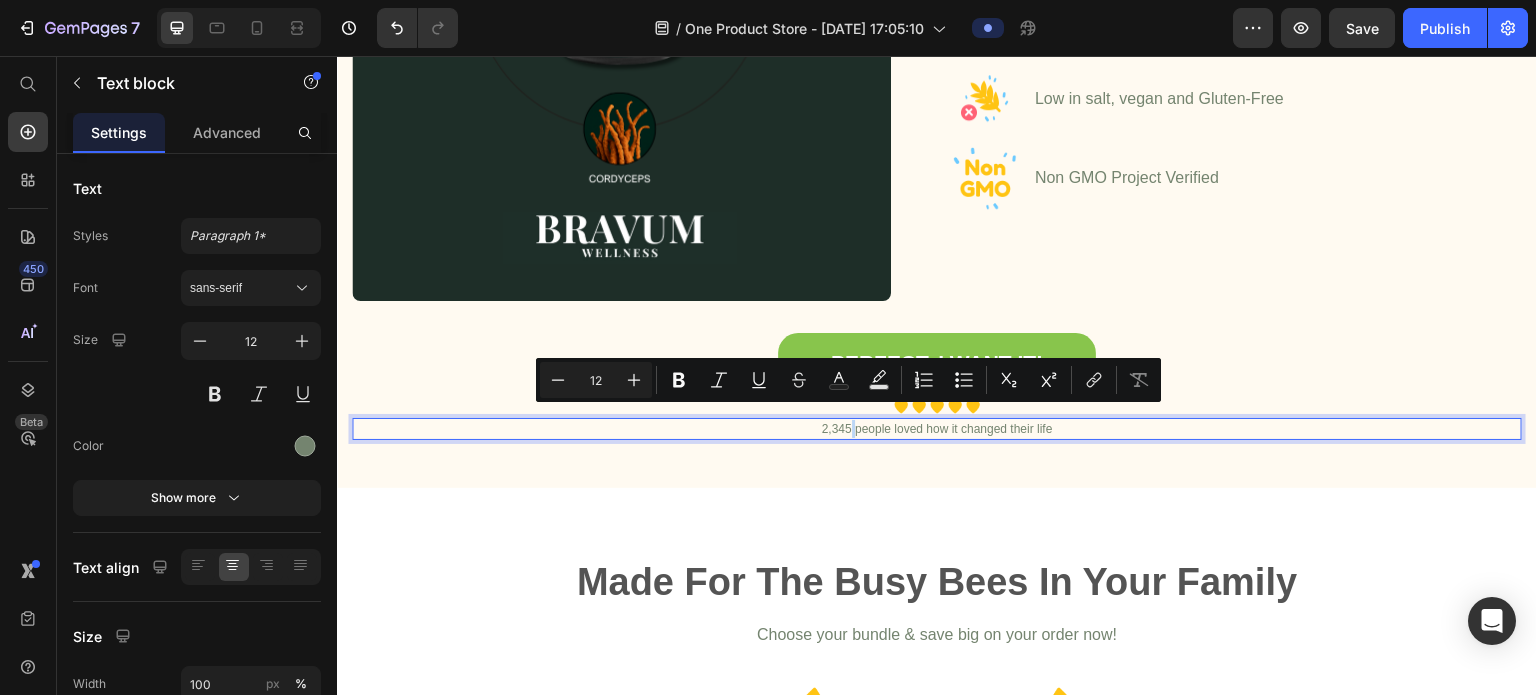 click on "2,345 people loved how it changed their life" at bounding box center (937, 429) 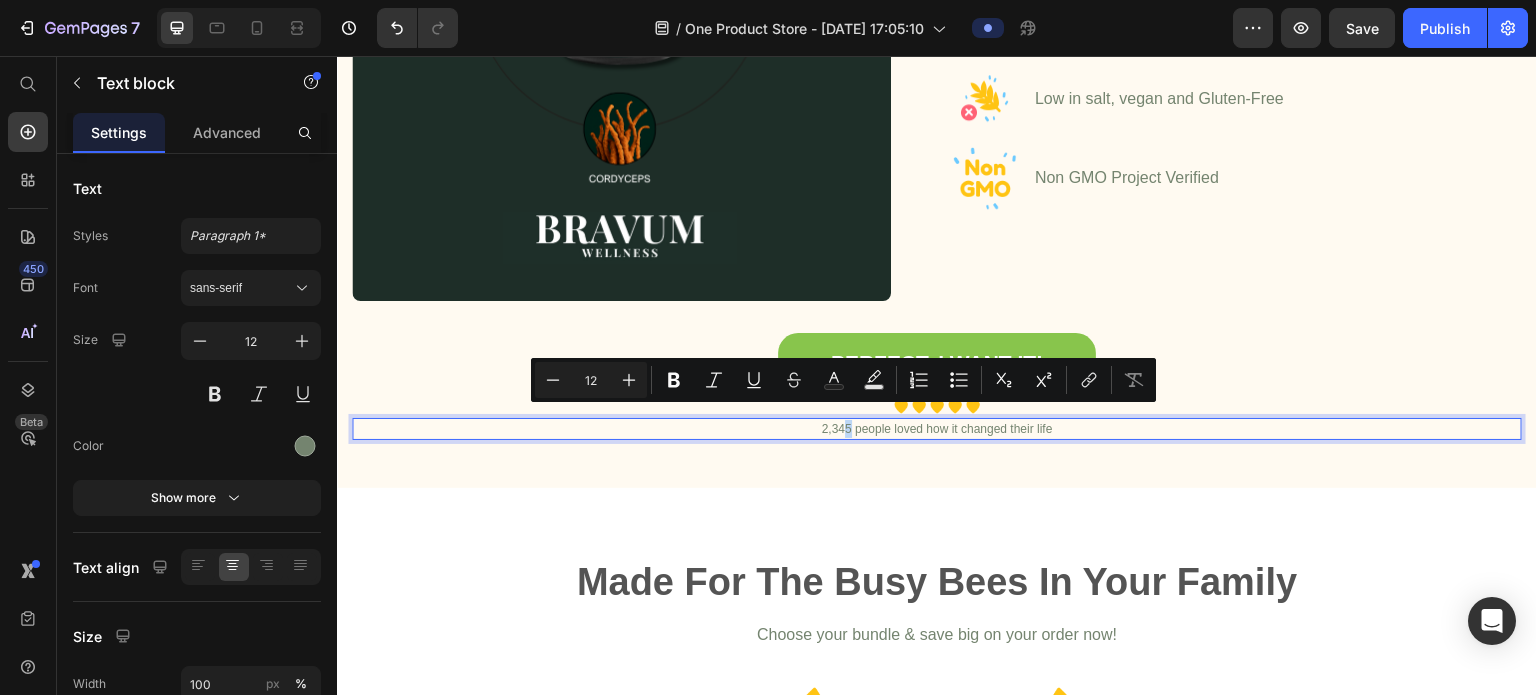 click on "2,345 people loved how it changed their life" at bounding box center [937, 429] 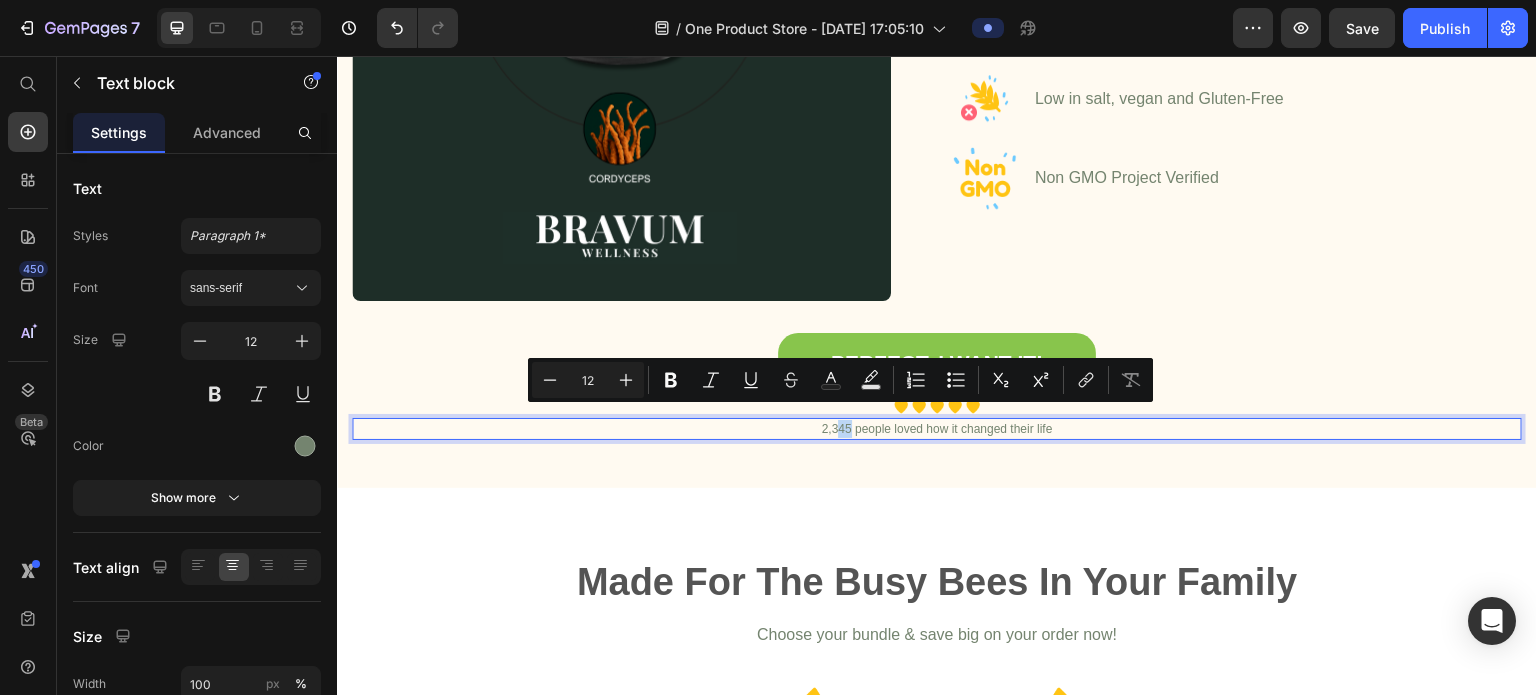 drag, startPoint x: 849, startPoint y: 419, endPoint x: 834, endPoint y: 419, distance: 15 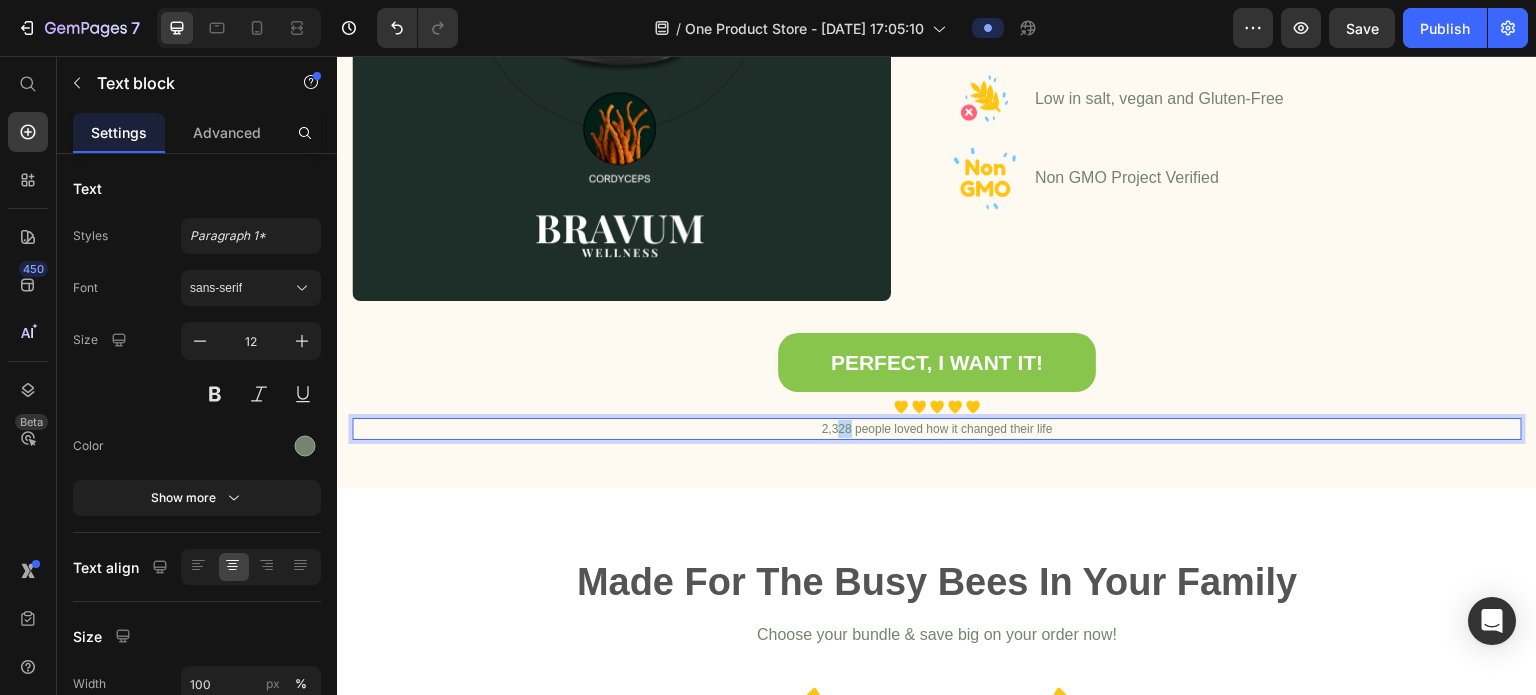 drag, startPoint x: 847, startPoint y: 417, endPoint x: 832, endPoint y: 417, distance: 15 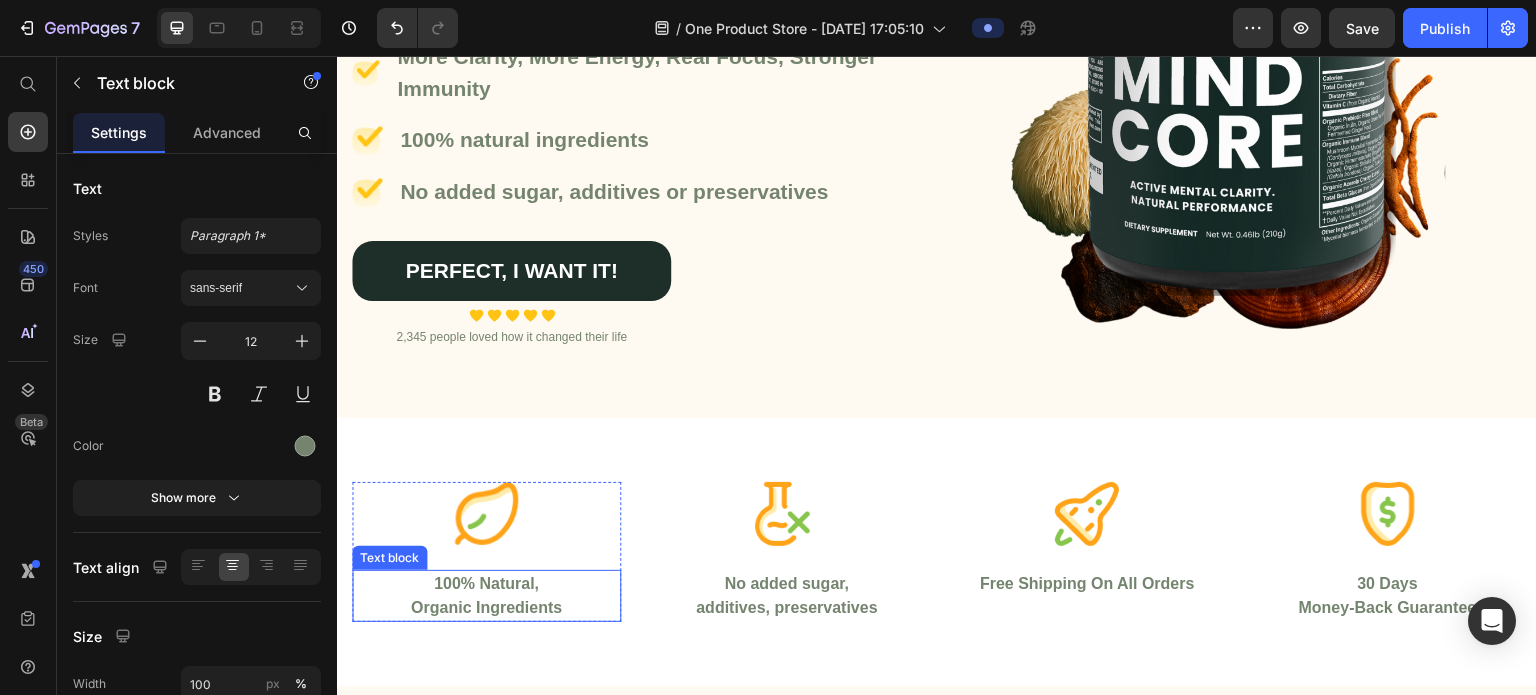scroll, scrollTop: 406, scrollLeft: 0, axis: vertical 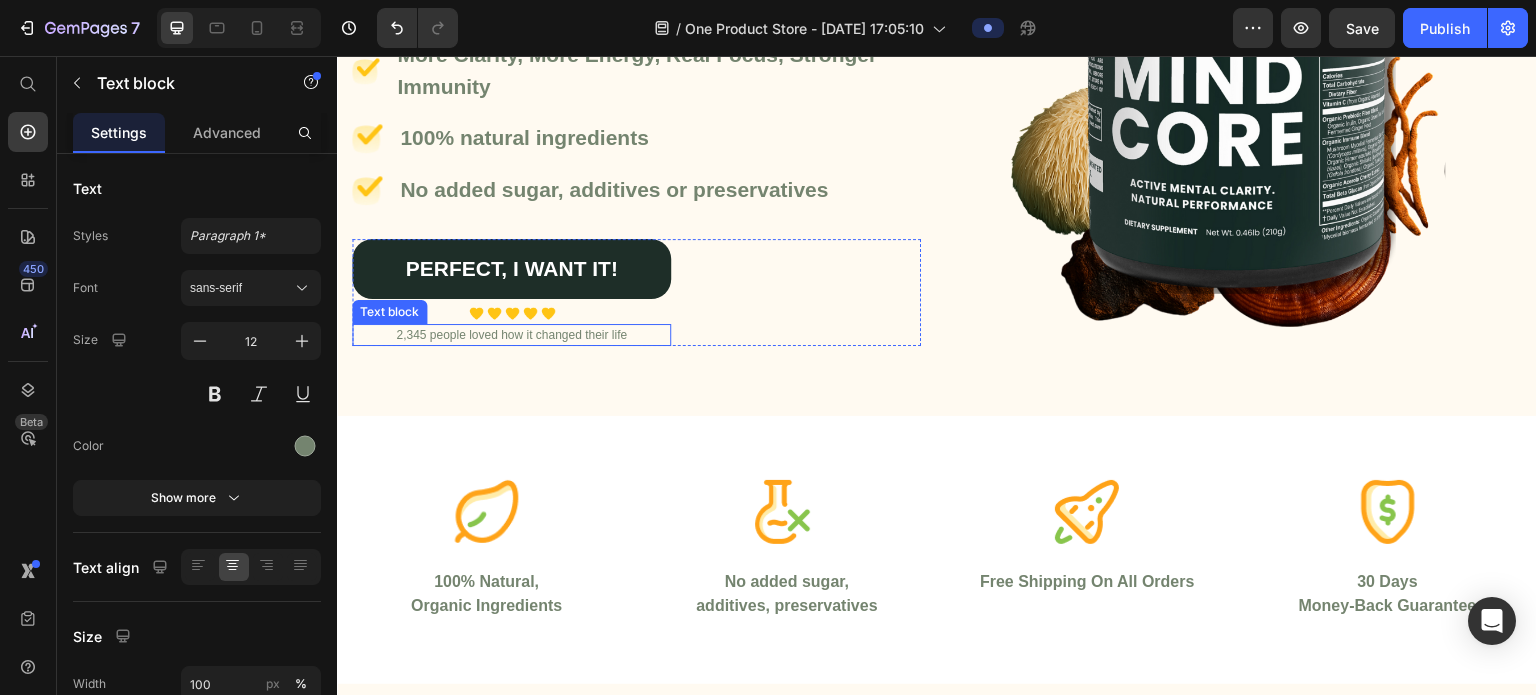 click on "2,345 people loved how it changed their life" at bounding box center (511, 335) 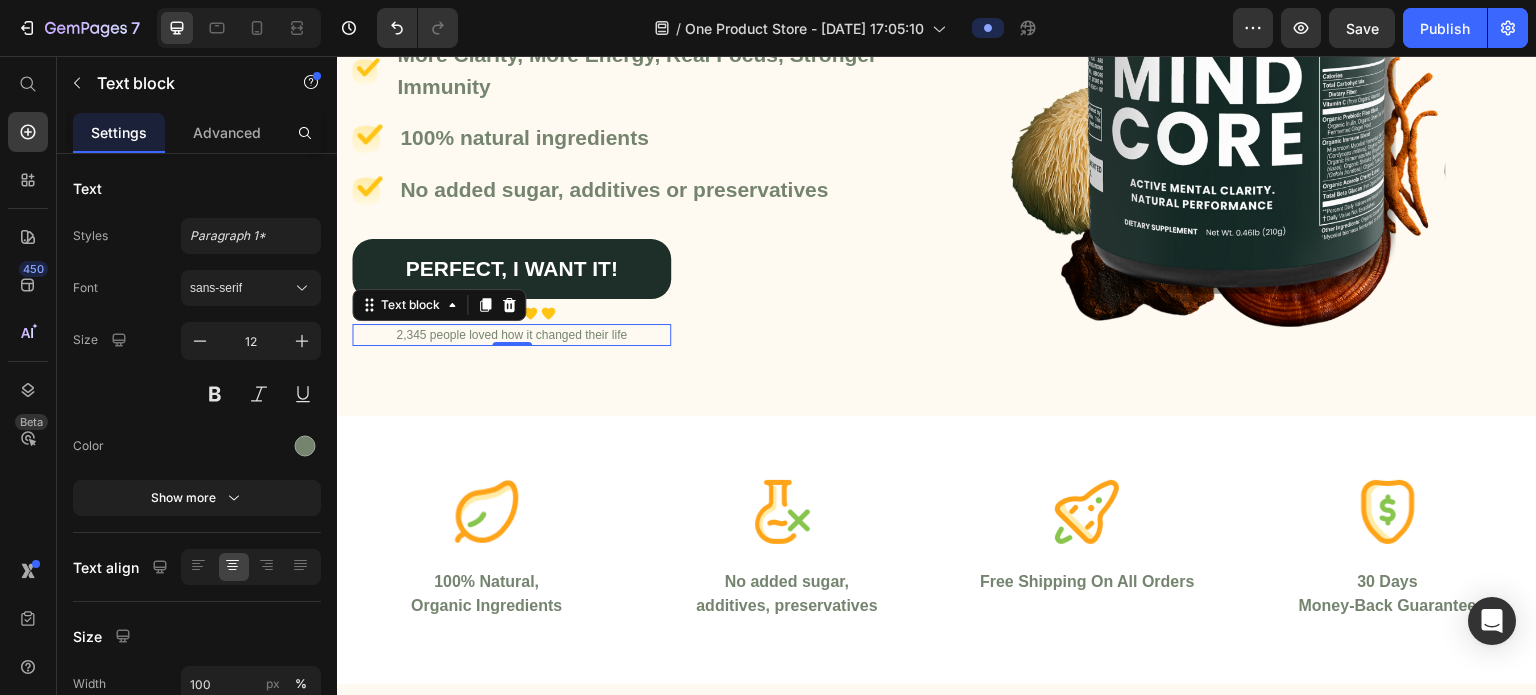 click on "2,345 people loved how it changed their life" at bounding box center (511, 335) 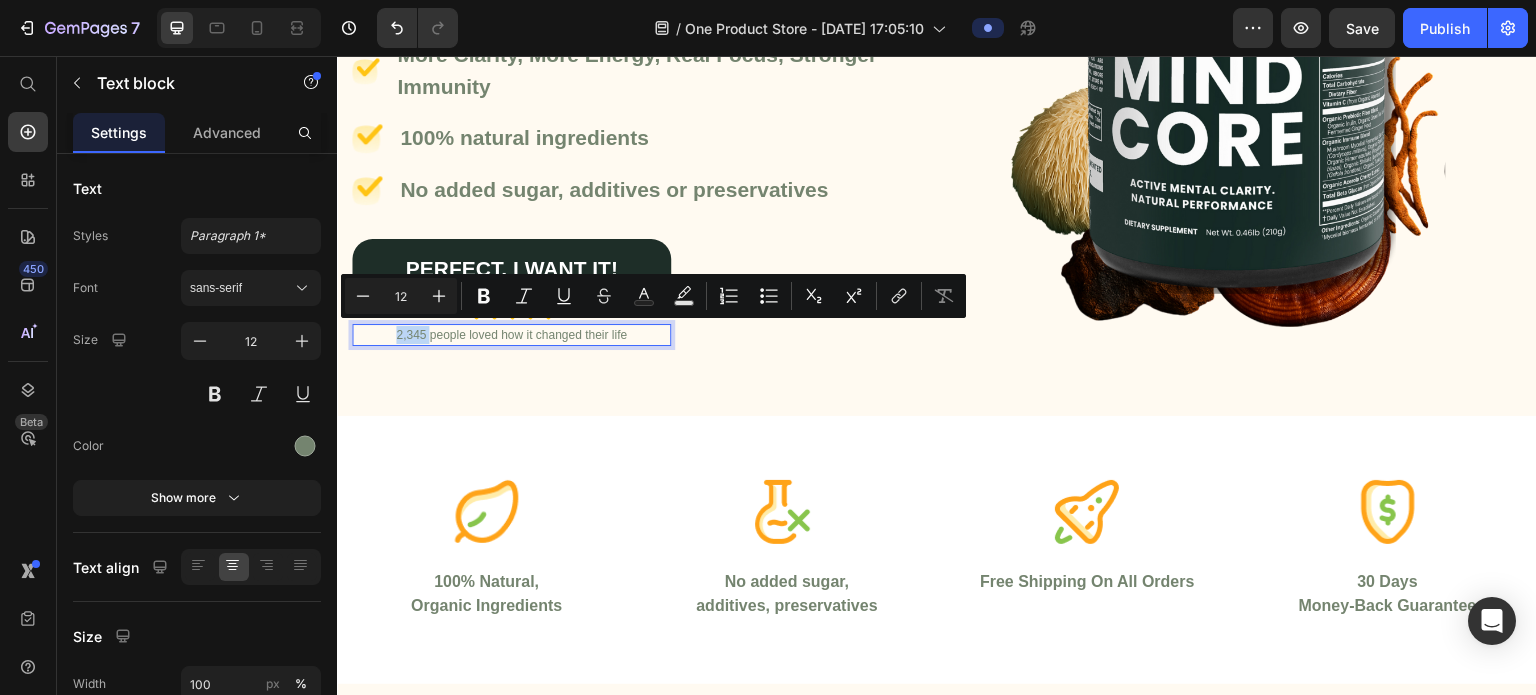 click on "2,345 people loved how it changed their life" at bounding box center (511, 335) 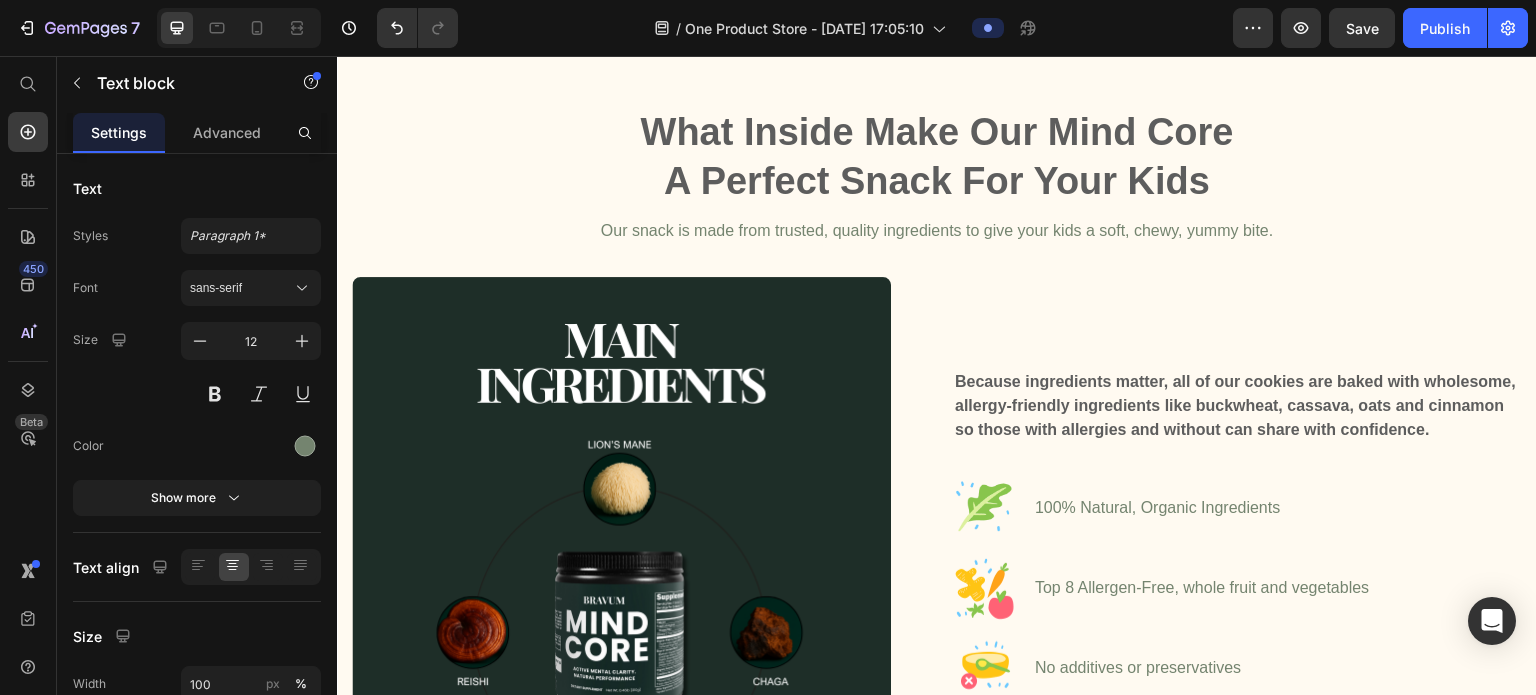 scroll, scrollTop: 1046, scrollLeft: 0, axis: vertical 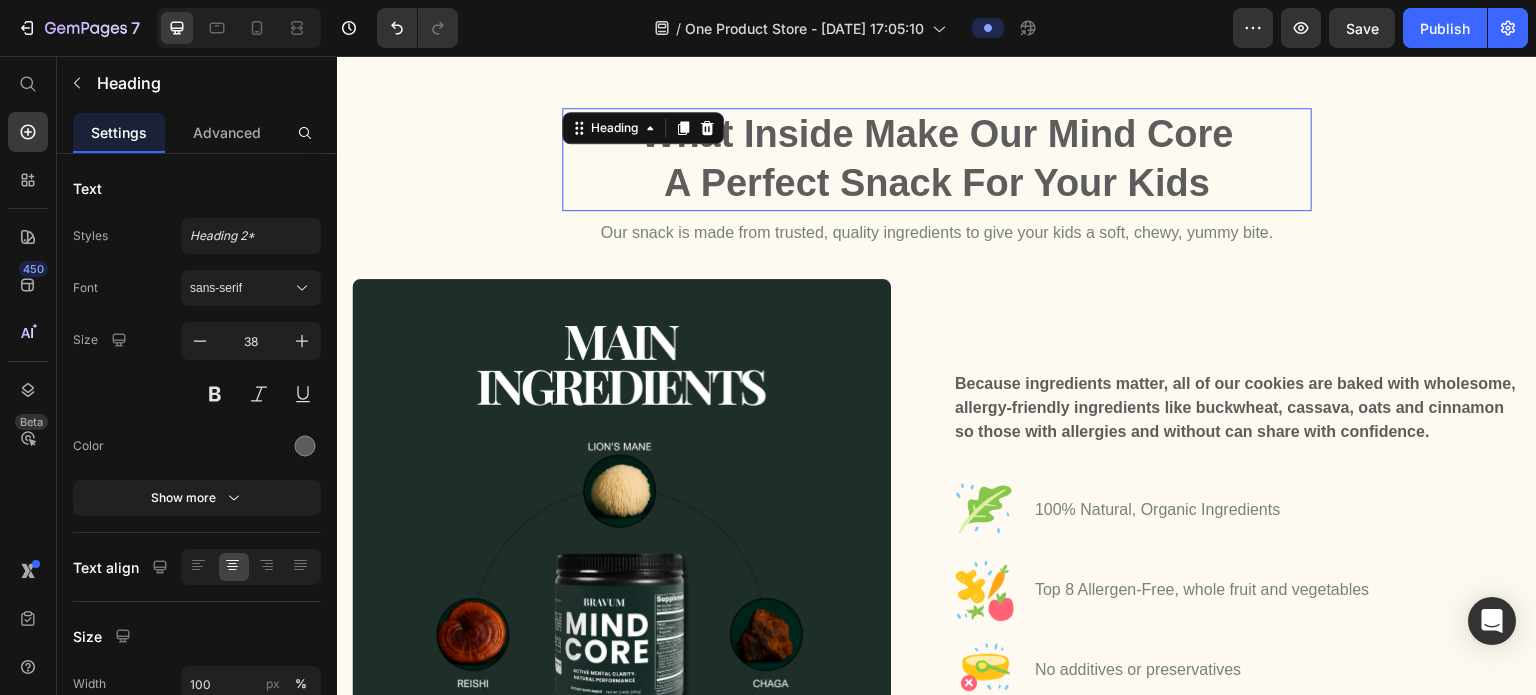 click on "What Inside Make Our Mind Core A Perfect Snack For Your Kids" at bounding box center [937, 159] 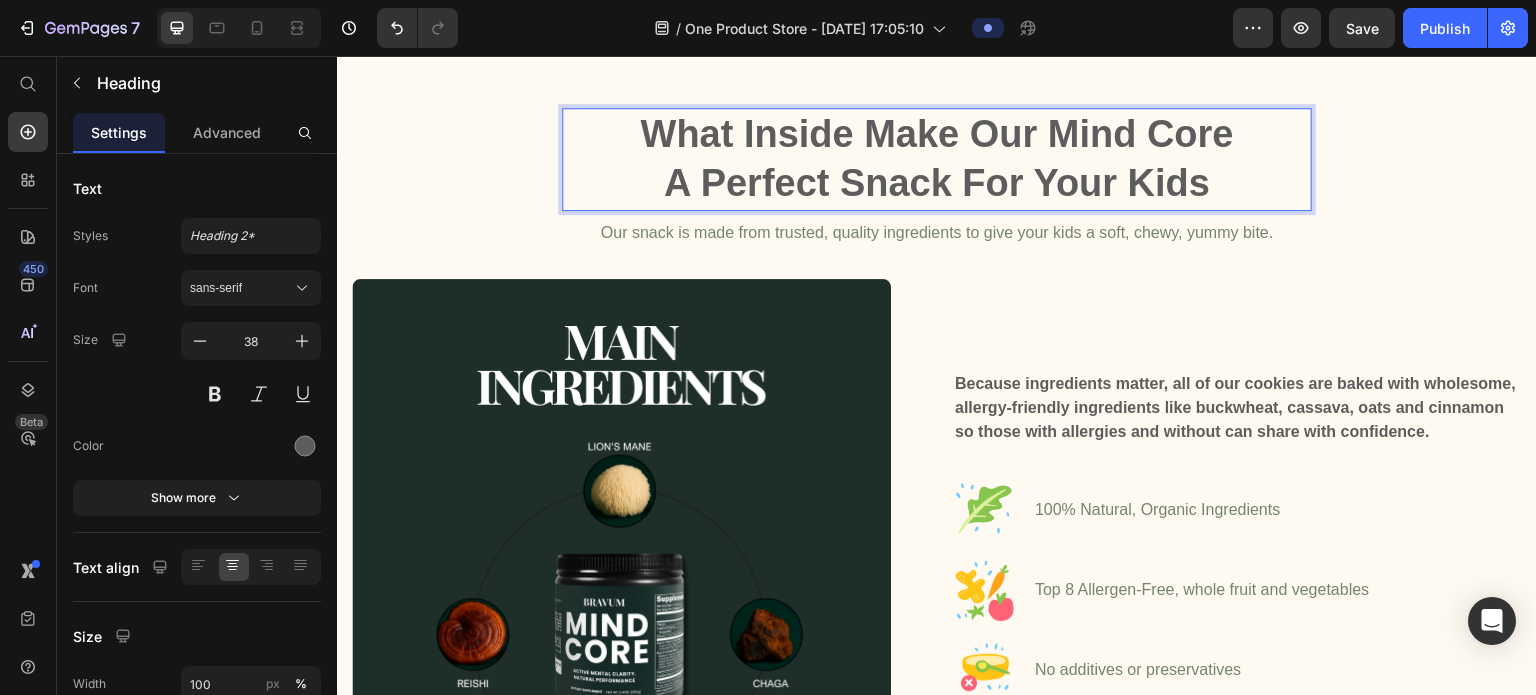 click on "What Inside Make Our Mind Core A Perfect Snack For Your Kids" at bounding box center (937, 159) 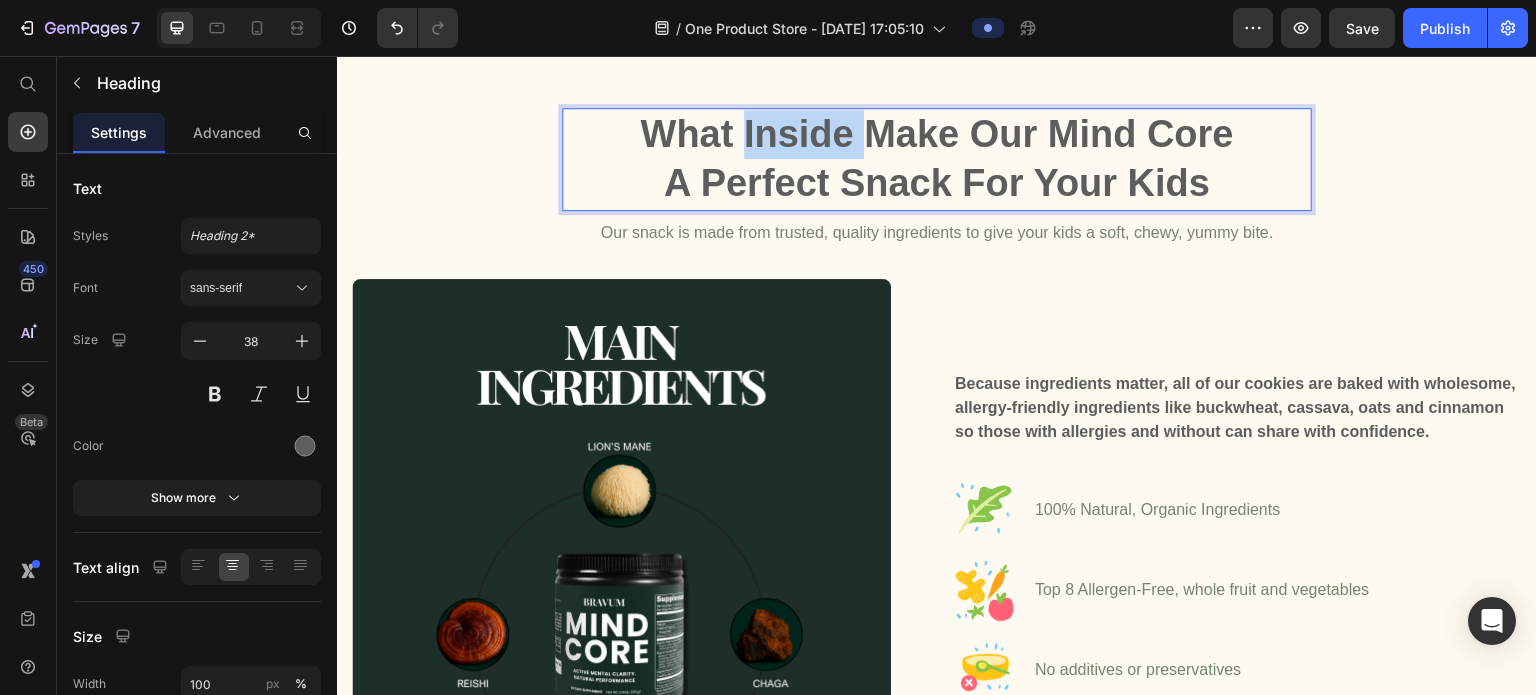 click on "What Inside Make Our Mind Core A Perfect Snack For Your Kids" at bounding box center (937, 159) 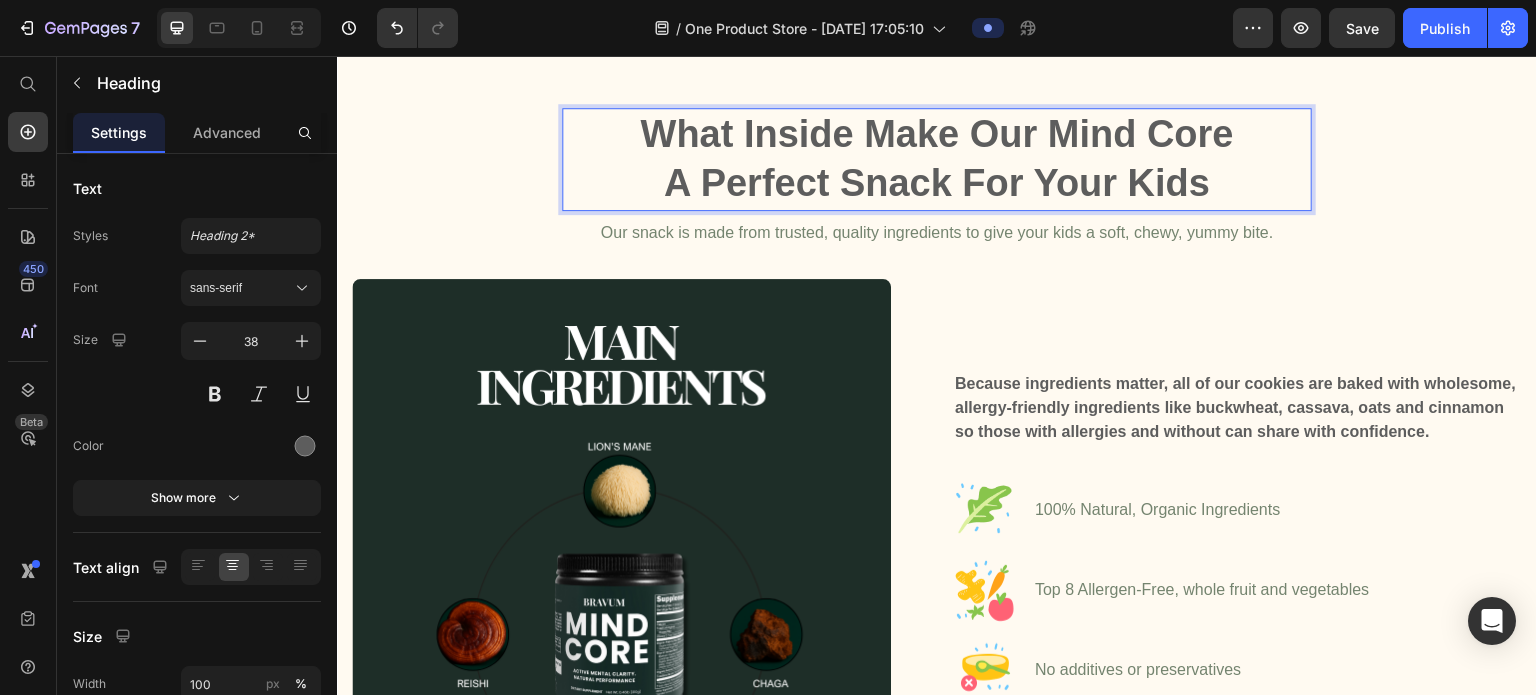 click on "What Inside Make Our Mind Core A Perfect Snack For Your Kids" at bounding box center [937, 159] 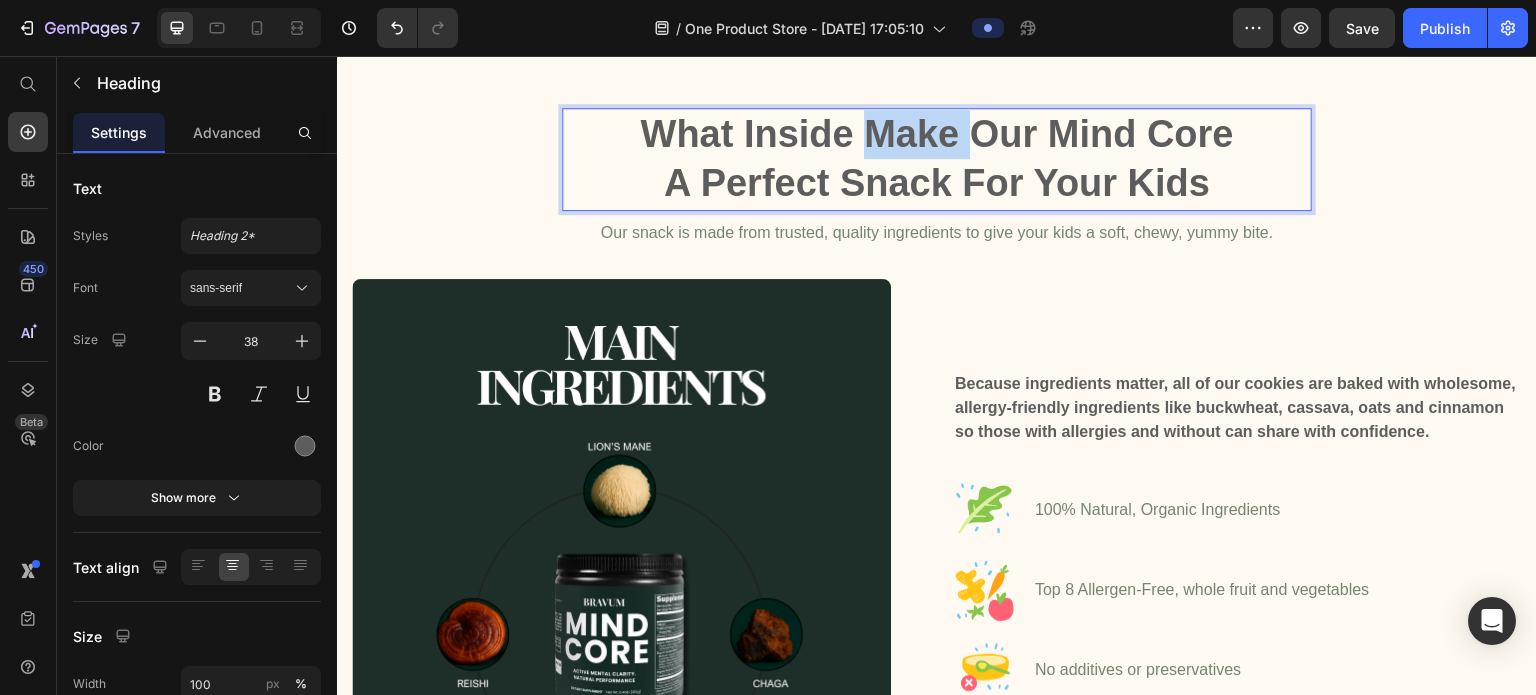 click on "What Inside Make Our Mind Core A Perfect Snack For Your Kids" at bounding box center [937, 159] 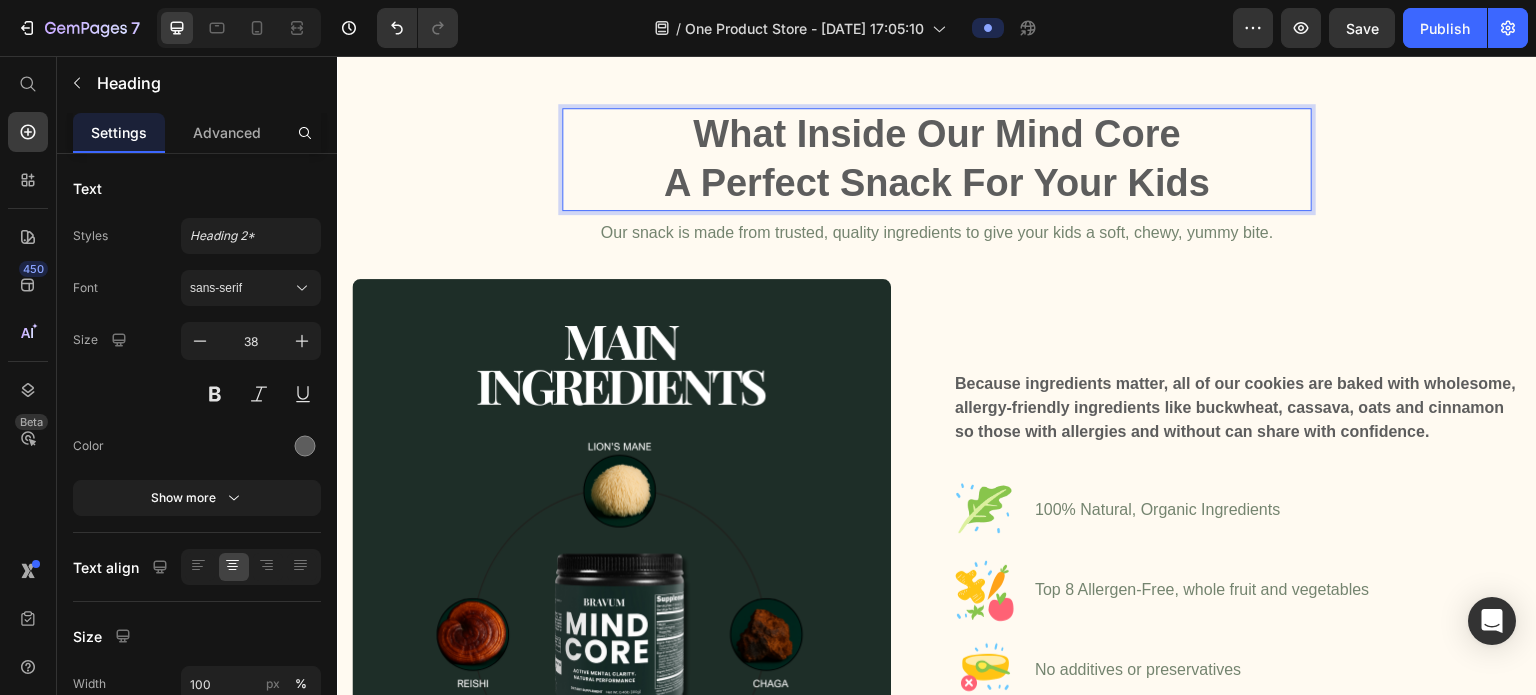 click on "What Inside Our Mind Core A Perfect Snack For Your Kids" at bounding box center (937, 159) 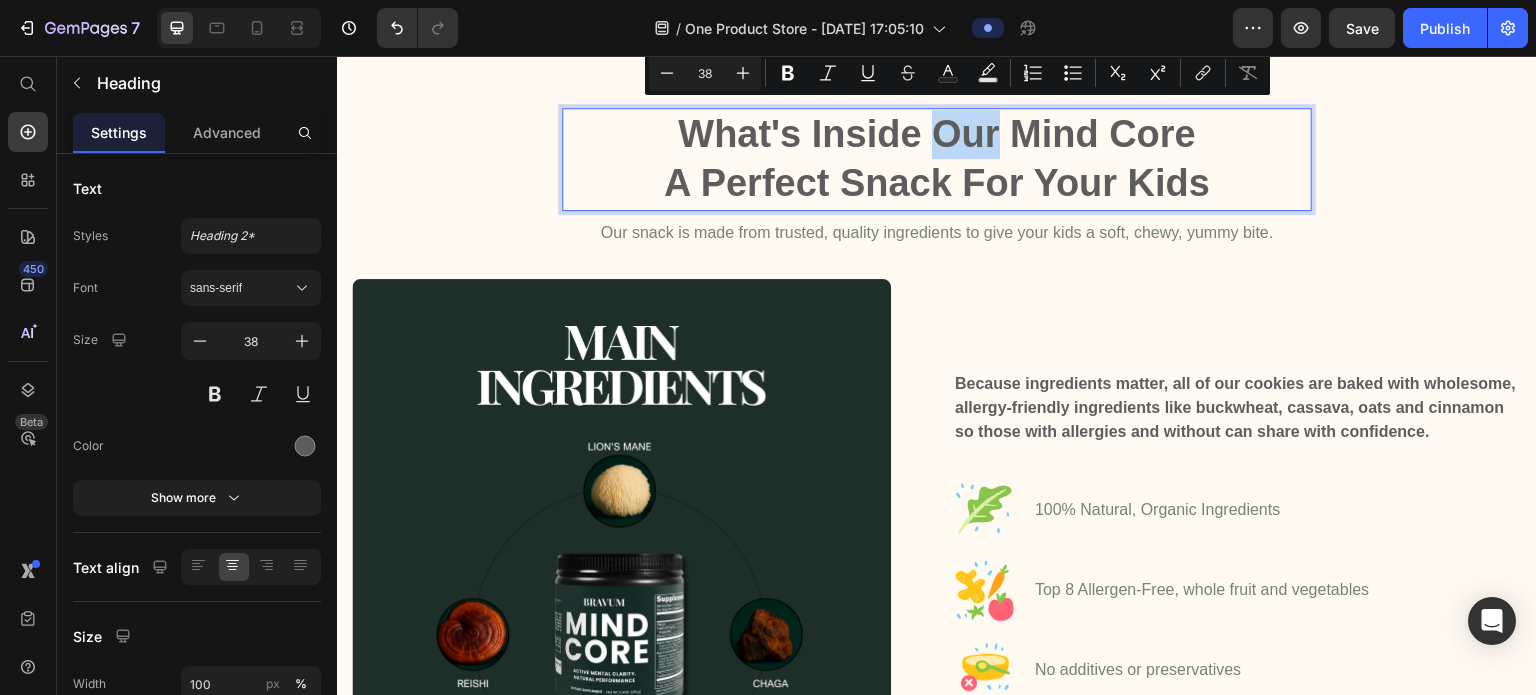 drag, startPoint x: 994, startPoint y: 128, endPoint x: 937, endPoint y: 124, distance: 57.14018 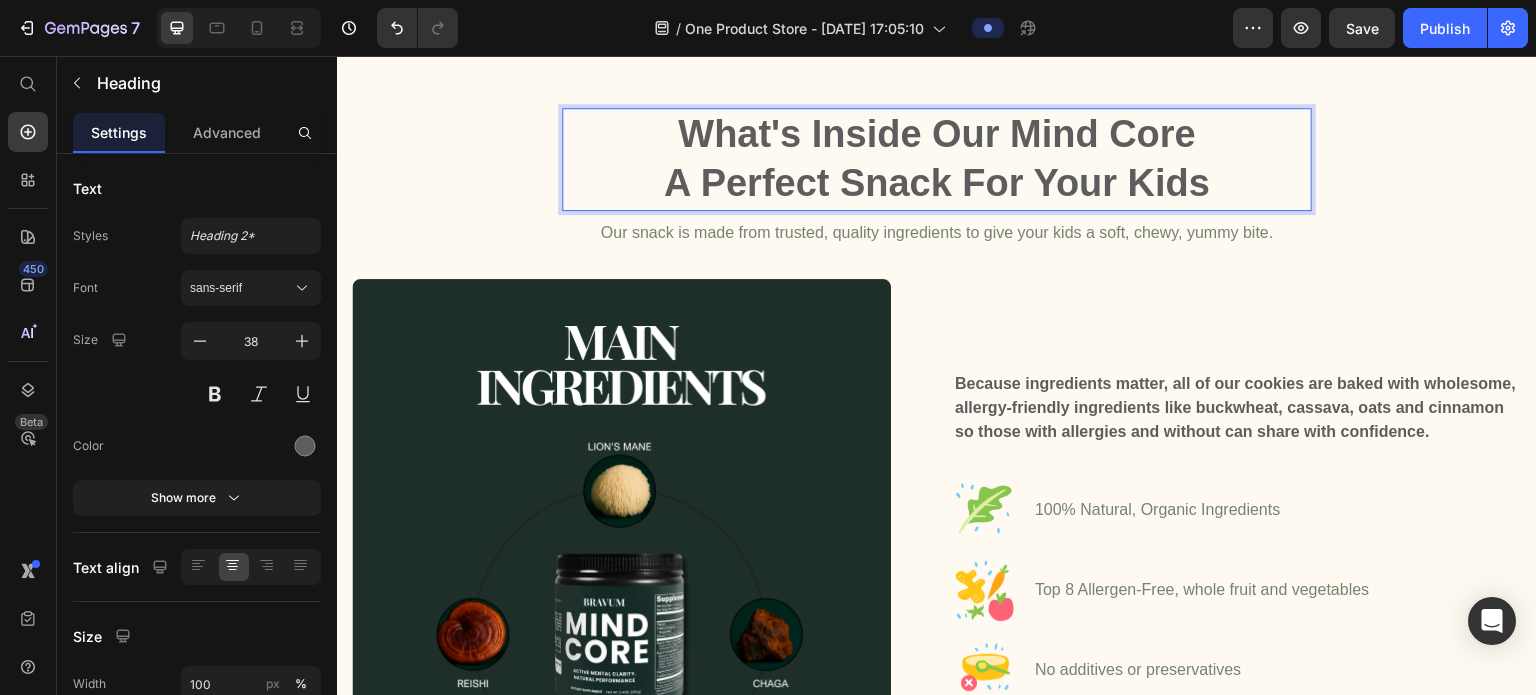 click on "What's Inside Our Mind Core A Perfect Snack For Your Kids" at bounding box center (937, 159) 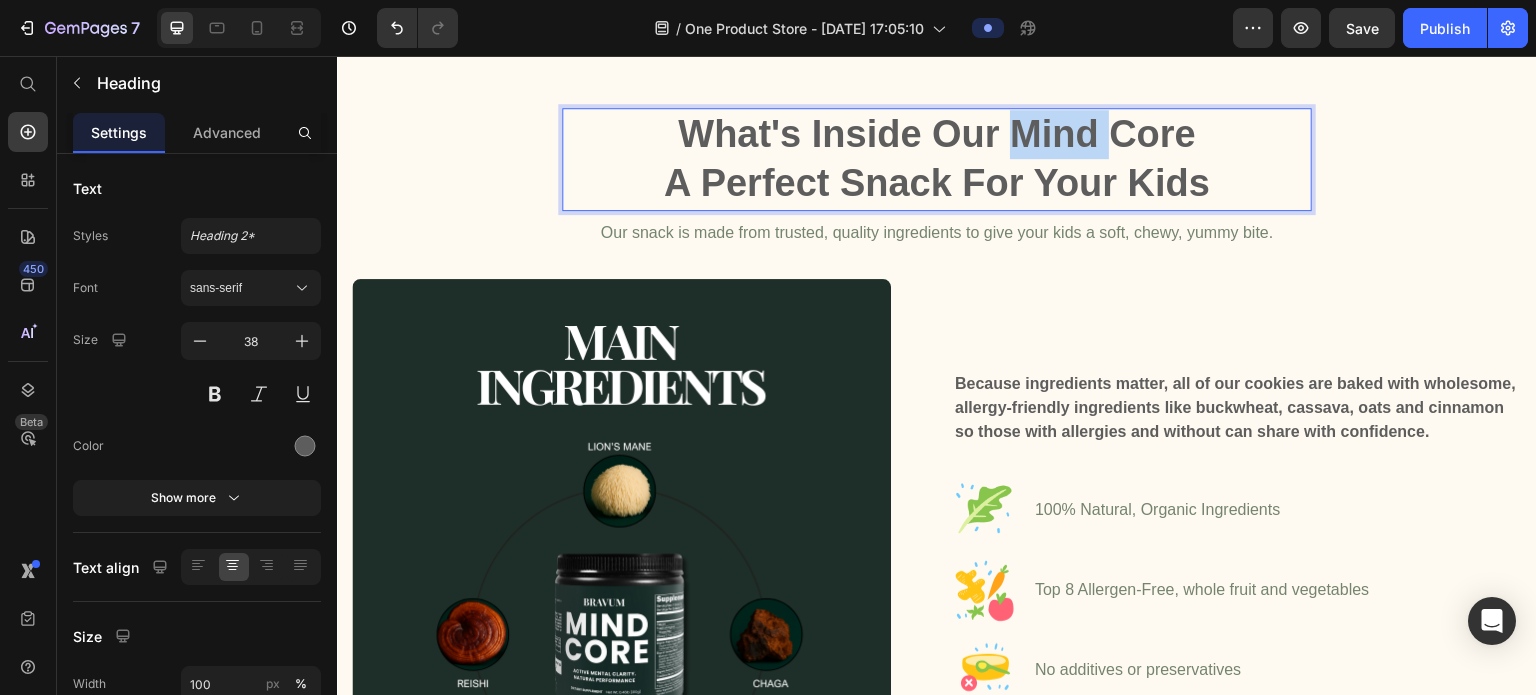 click on "What's Inside Our Mind Core A Perfect Snack For Your Kids" at bounding box center [937, 159] 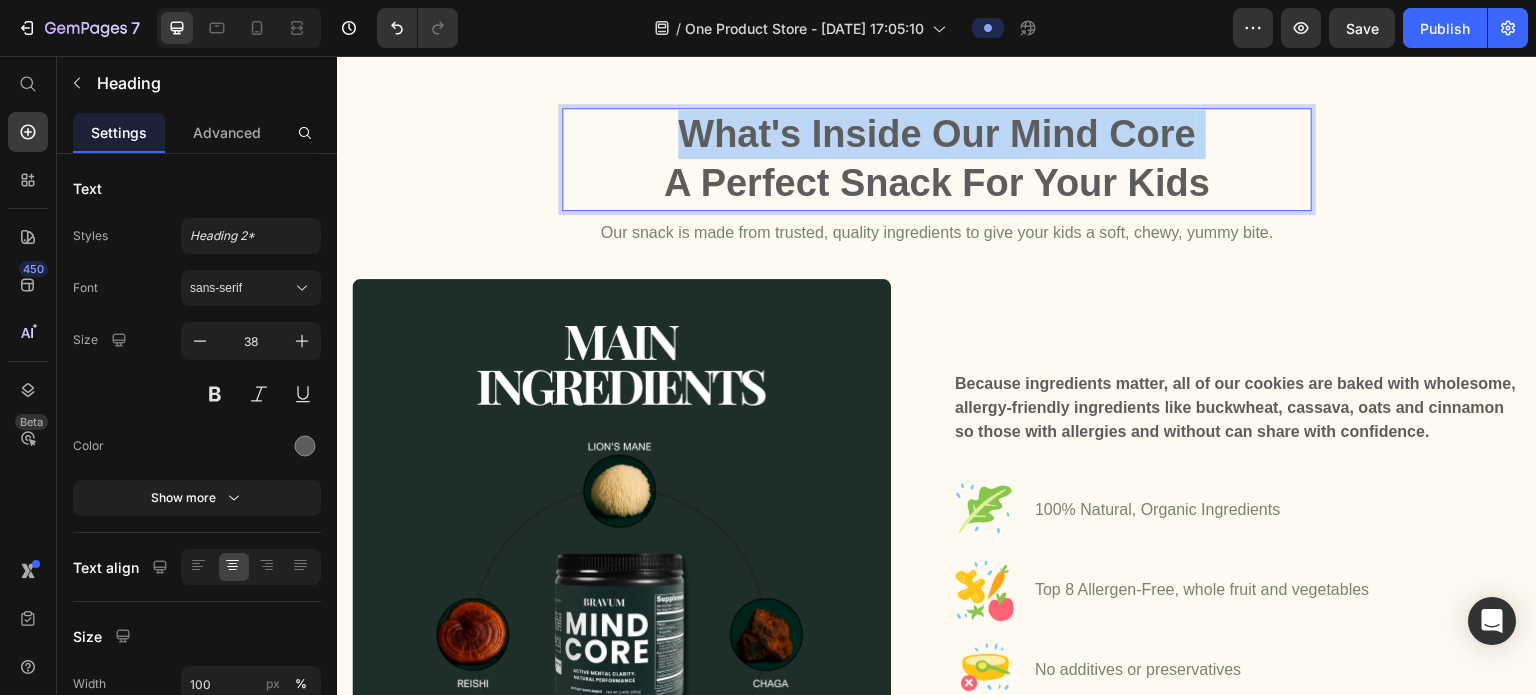 click on "What's Inside Our Mind Core A Perfect Snack For Your Kids" at bounding box center (937, 159) 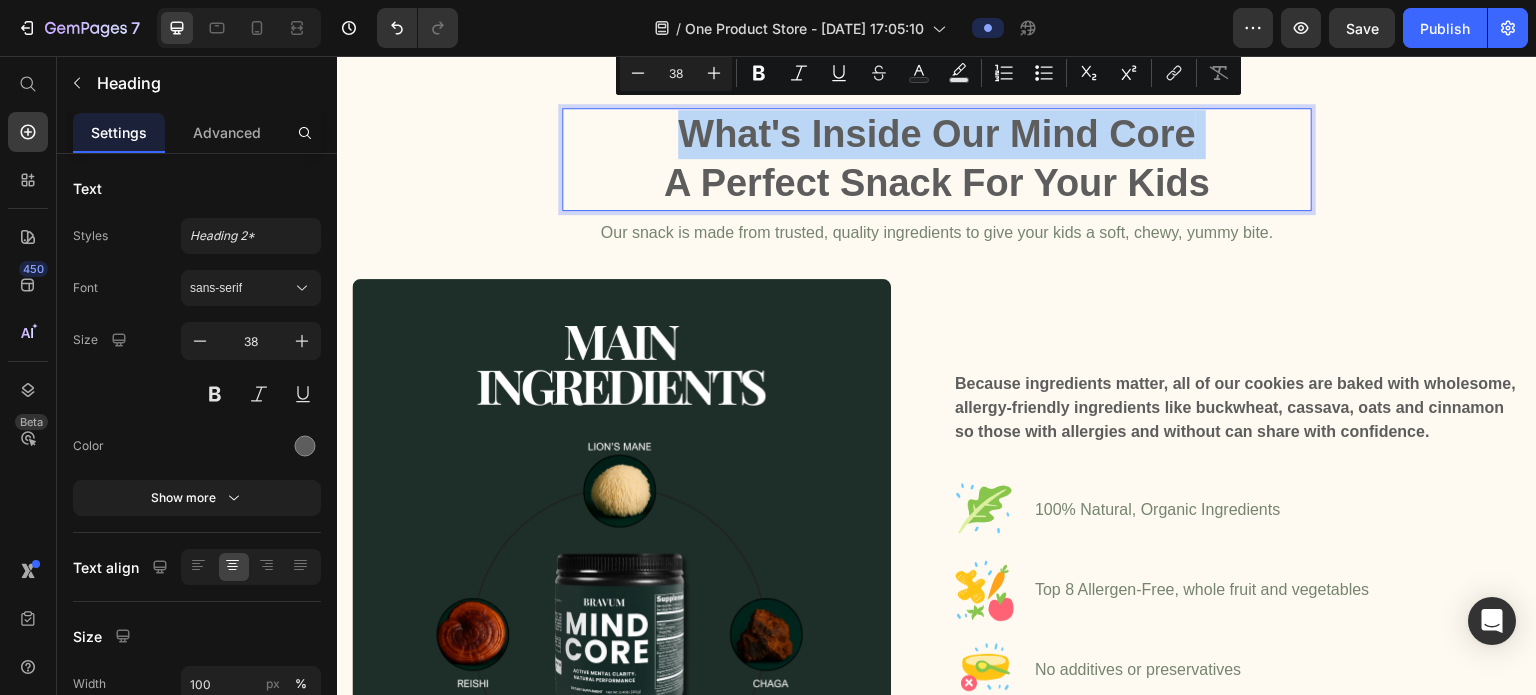 click on "What's Inside Our Mind Core A Perfect Snack For Your Kids" at bounding box center (937, 159) 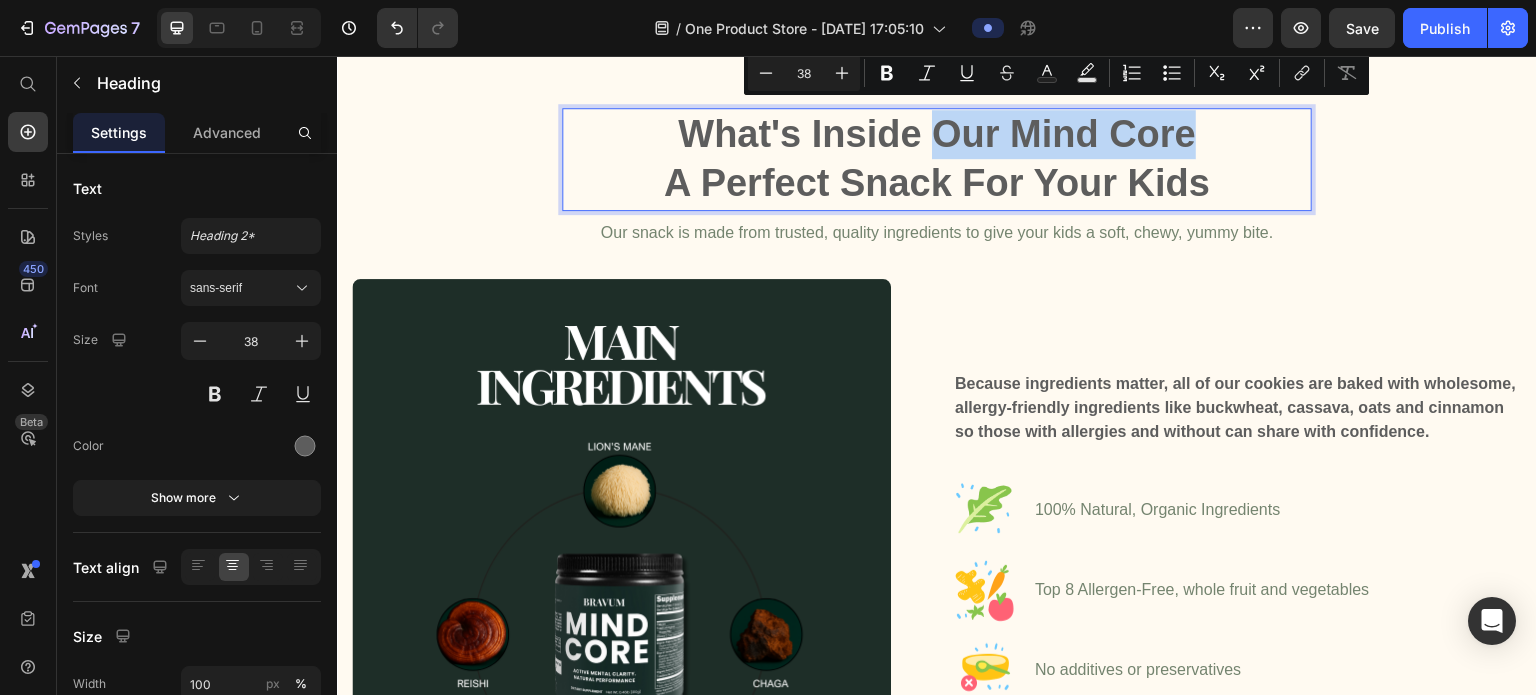 drag, startPoint x: 931, startPoint y: 118, endPoint x: 1184, endPoint y: 132, distance: 253.38705 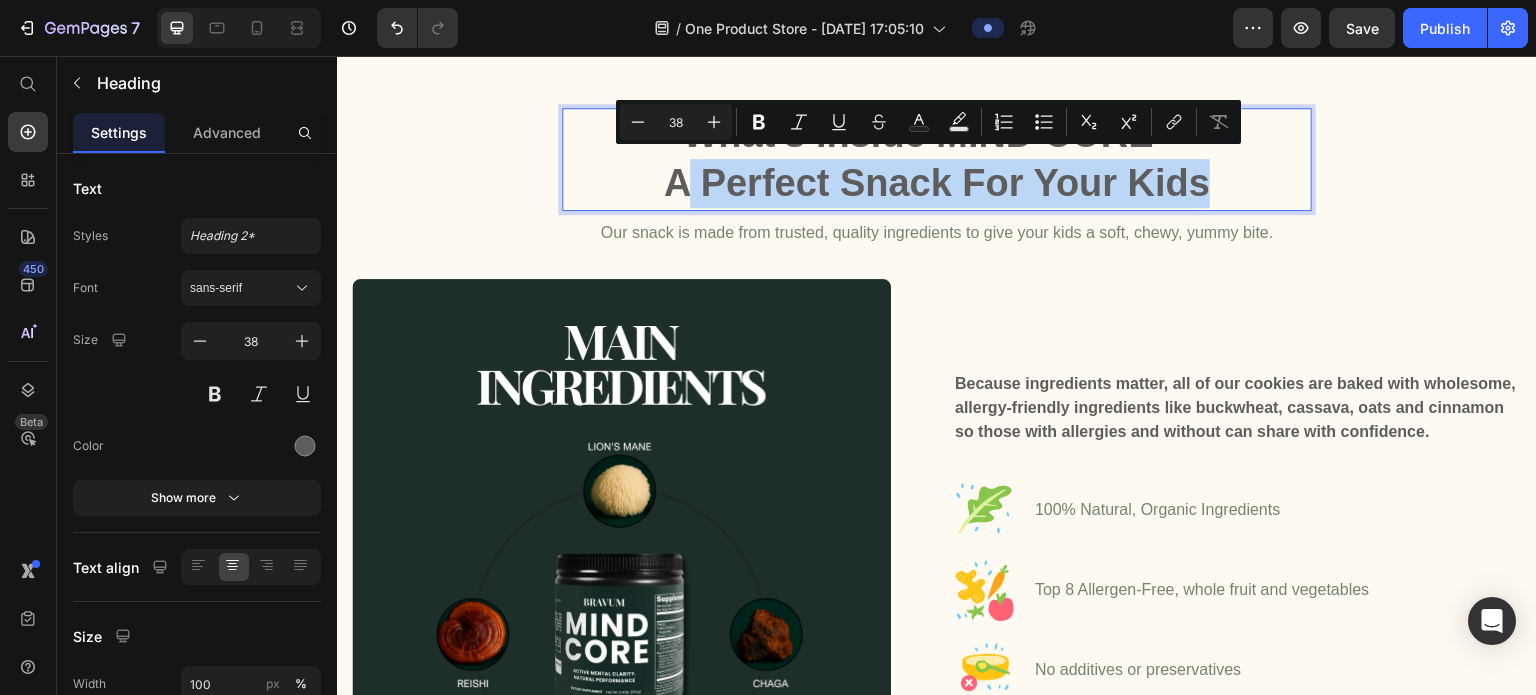 drag, startPoint x: 1214, startPoint y: 172, endPoint x: 666, endPoint y: 183, distance: 548.1104 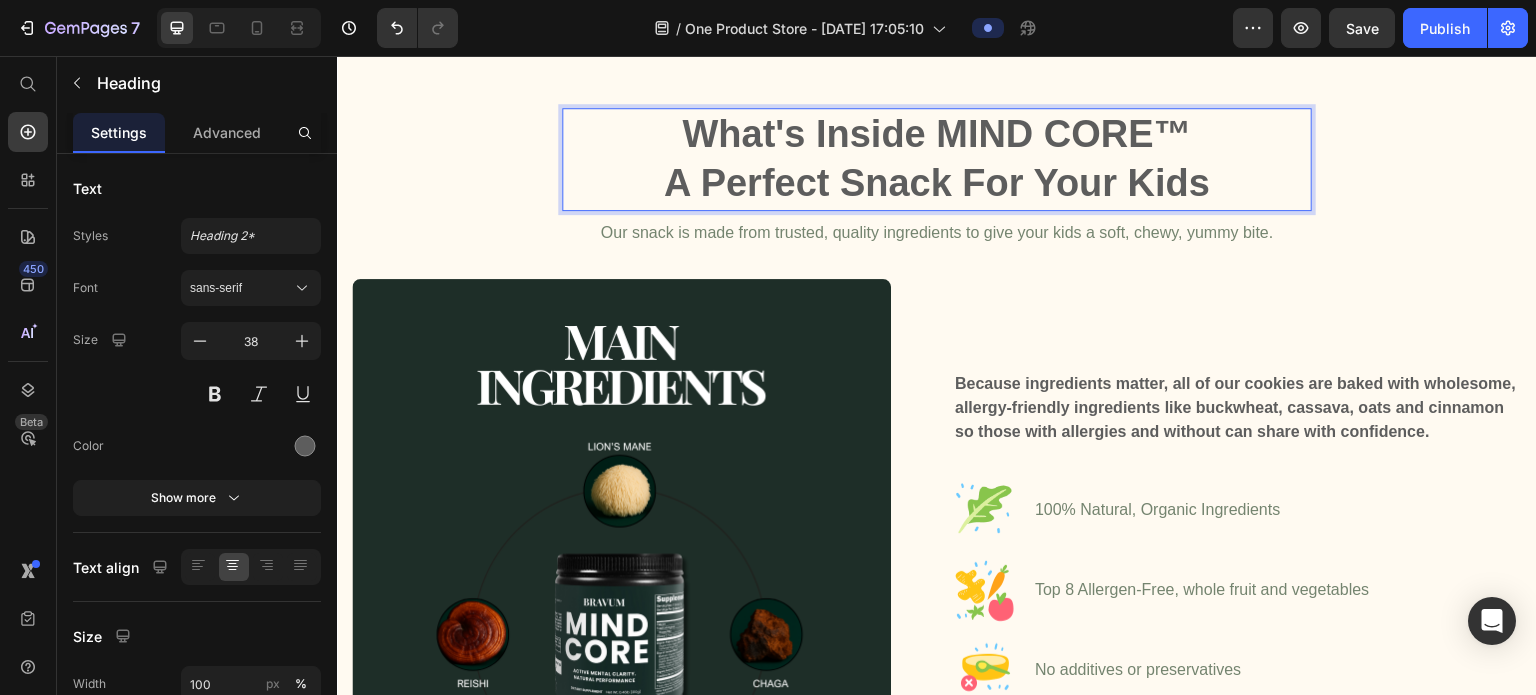 click on "What's Inside MIND CORE™ A Perfect Snack For Your Kids" at bounding box center [937, 159] 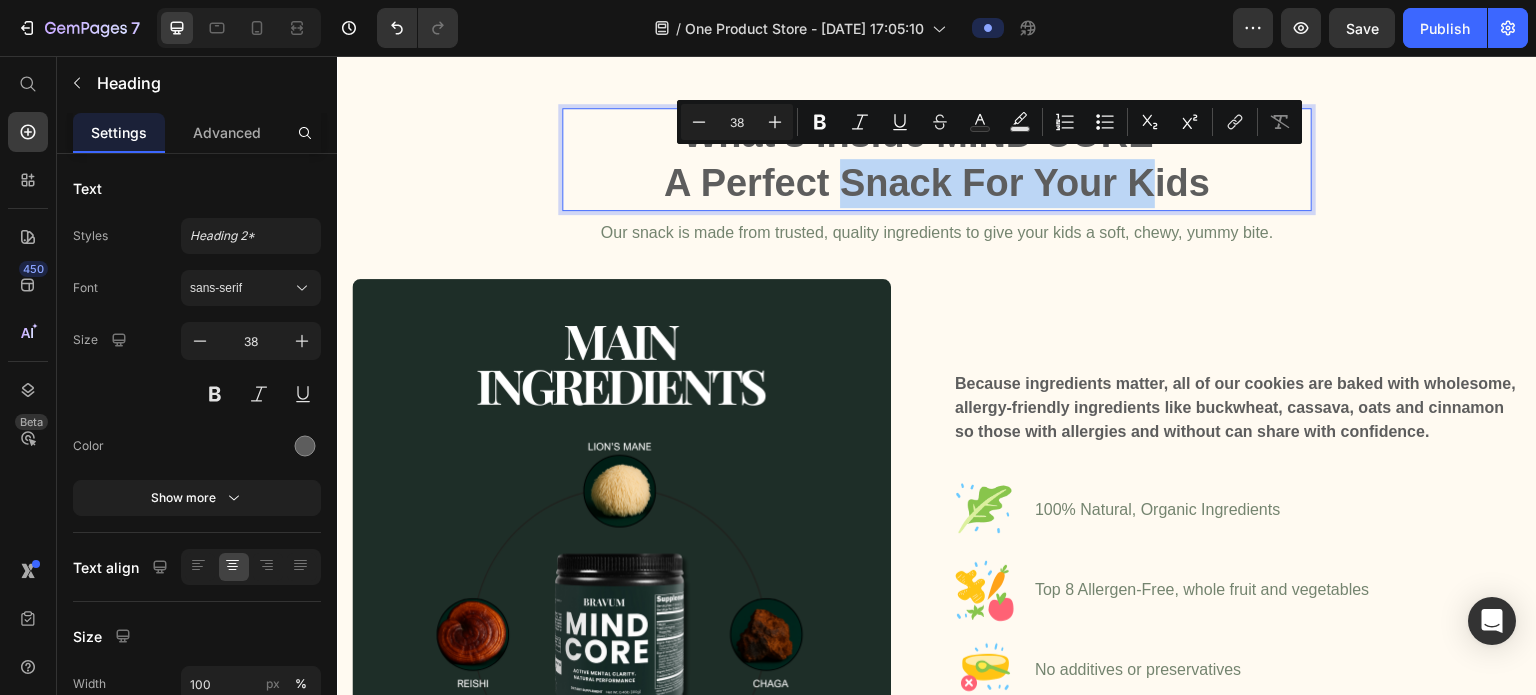 drag, startPoint x: 840, startPoint y: 174, endPoint x: 1148, endPoint y: 167, distance: 308.07953 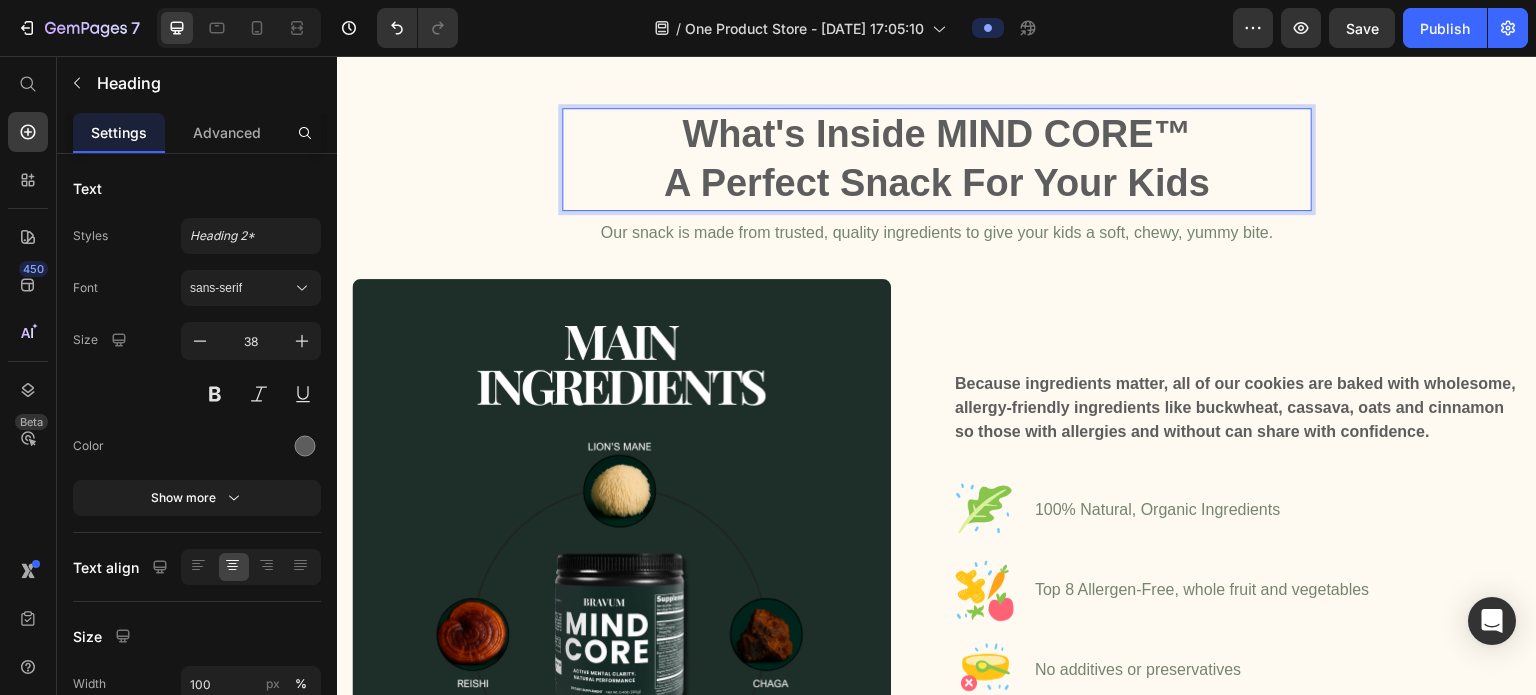 click on "What's Inside MIND CORE™ A Perfect Snack For Your Kids" at bounding box center (937, 159) 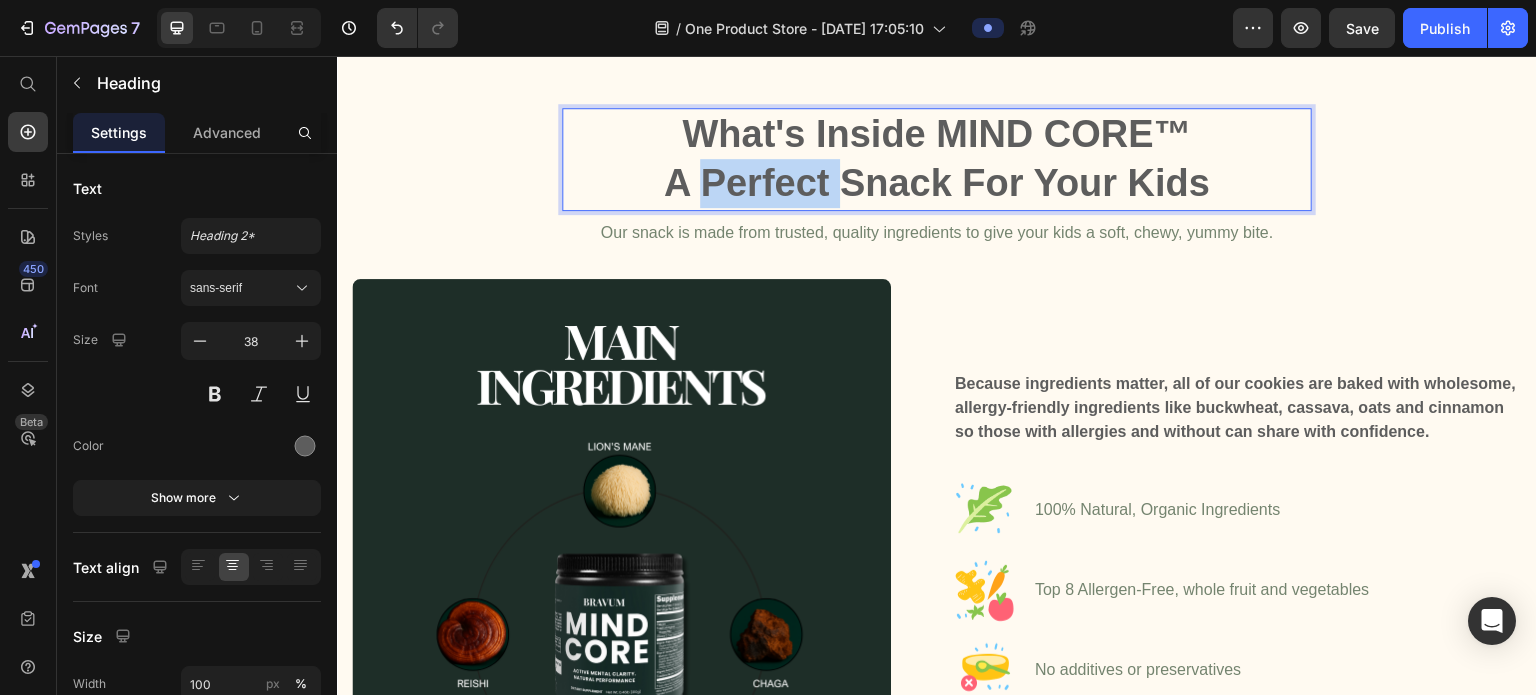 click on "What's Inside MIND CORE™ A Perfect Snack For Your Kids" at bounding box center (937, 159) 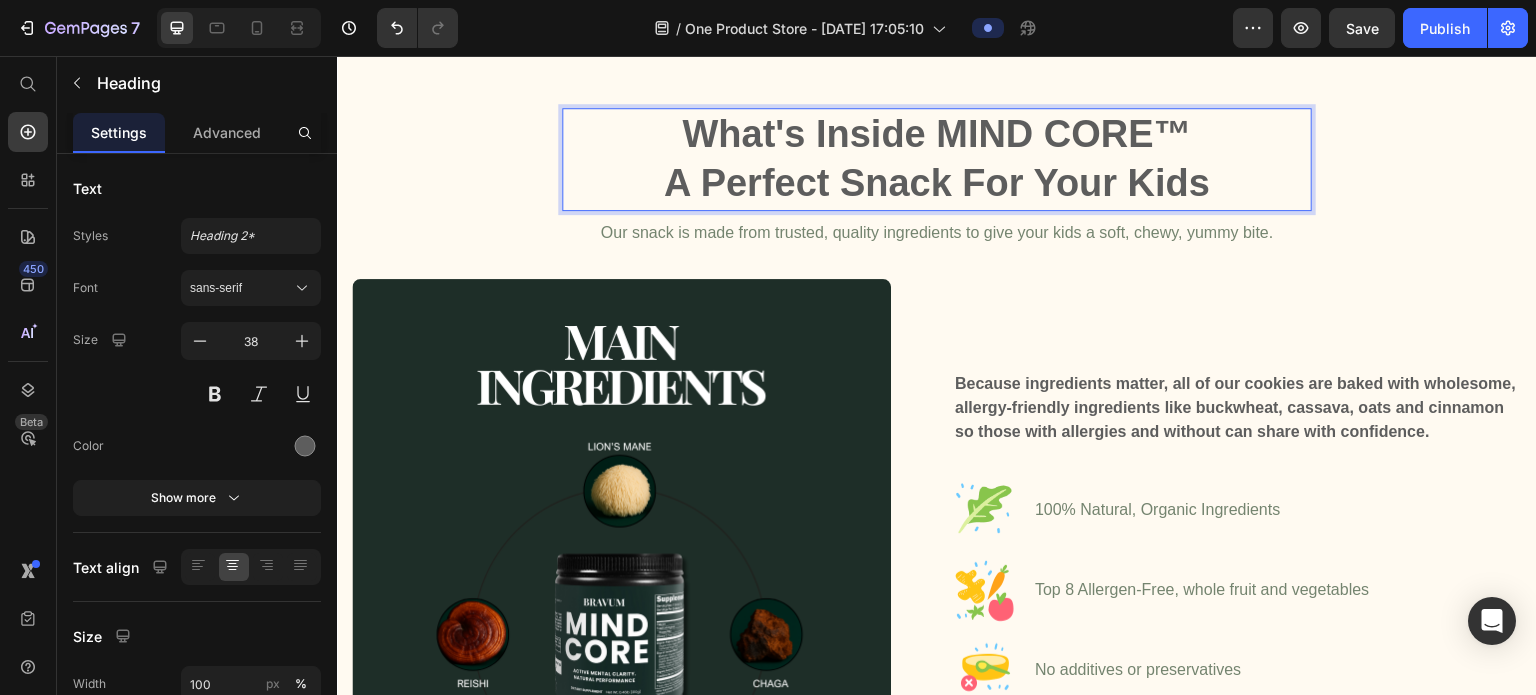click on "What's Inside MIND CORE™ A Perfect Snack For Your Kids" at bounding box center [937, 159] 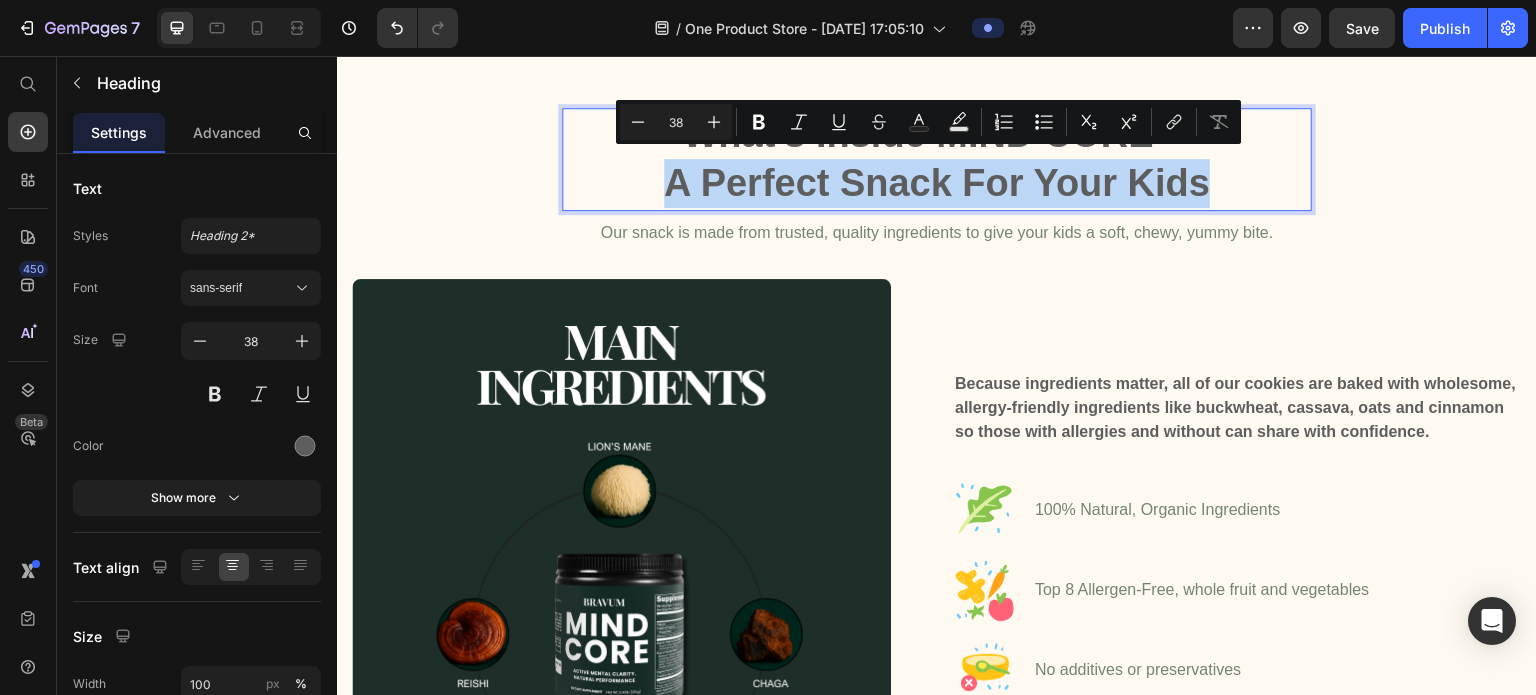 drag, startPoint x: 653, startPoint y: 173, endPoint x: 1158, endPoint y: 169, distance: 505.01584 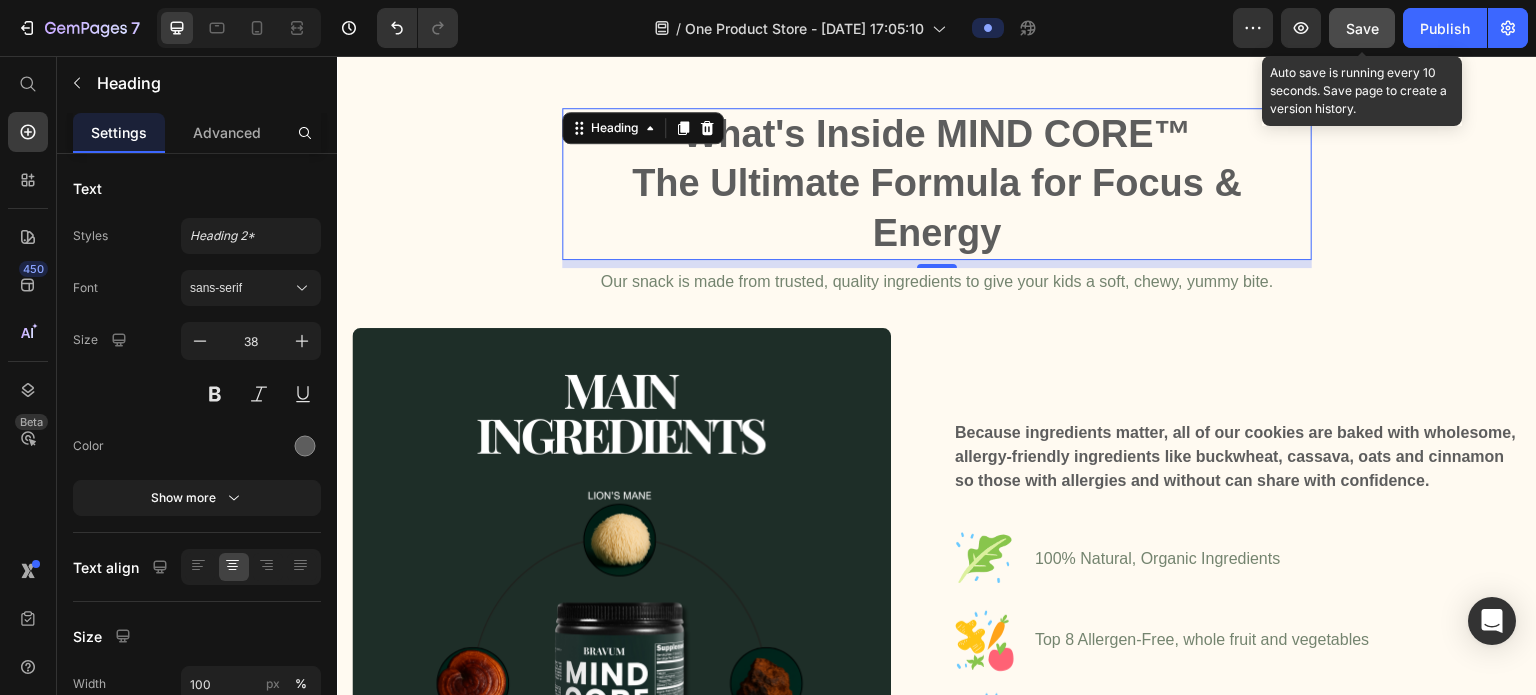 click on "Save" 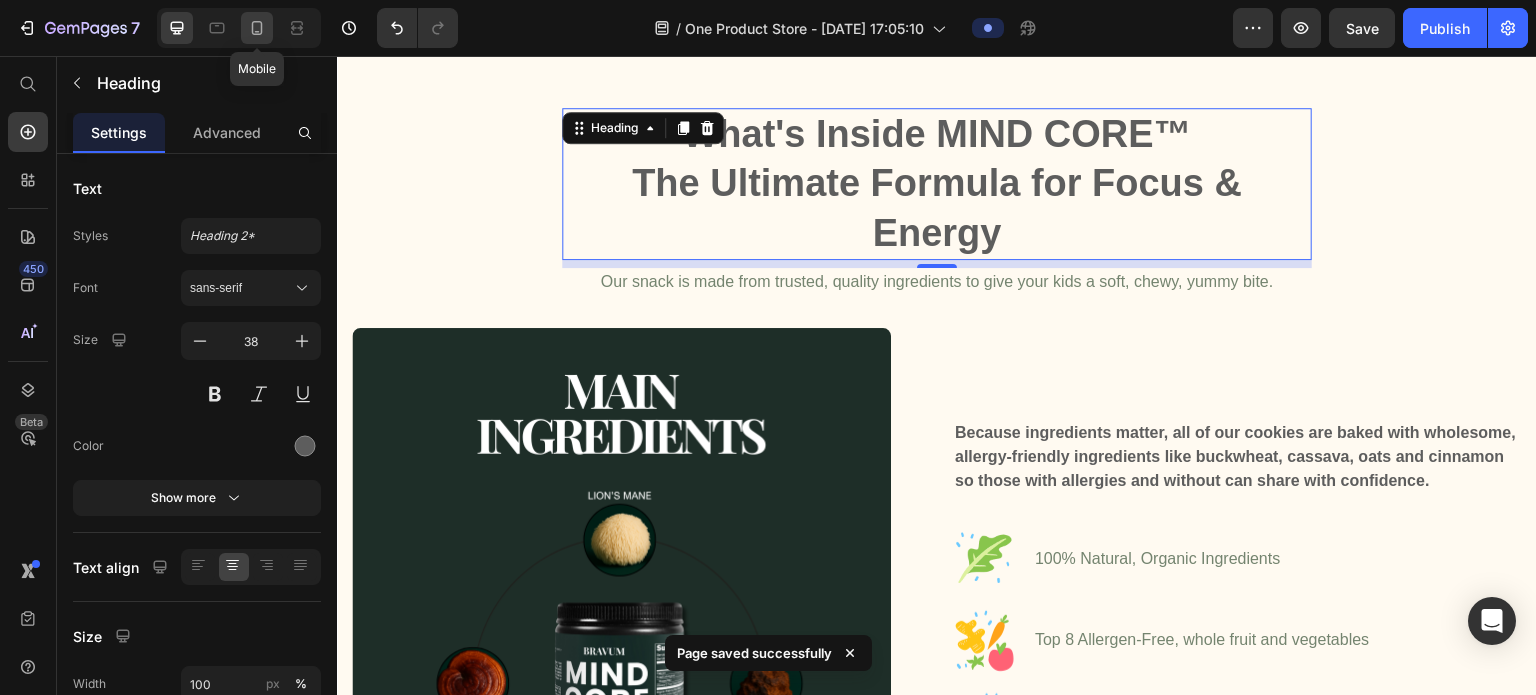 click 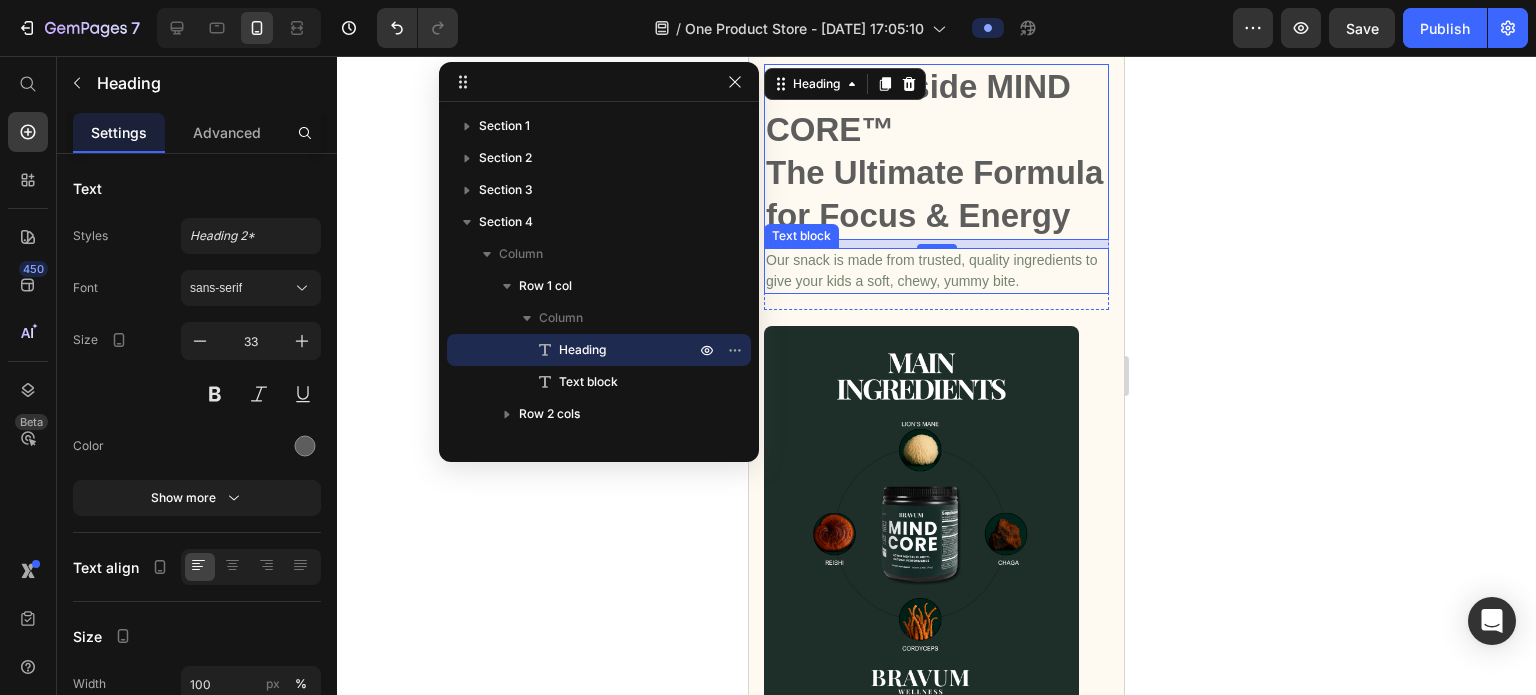 scroll, scrollTop: 1740, scrollLeft: 0, axis: vertical 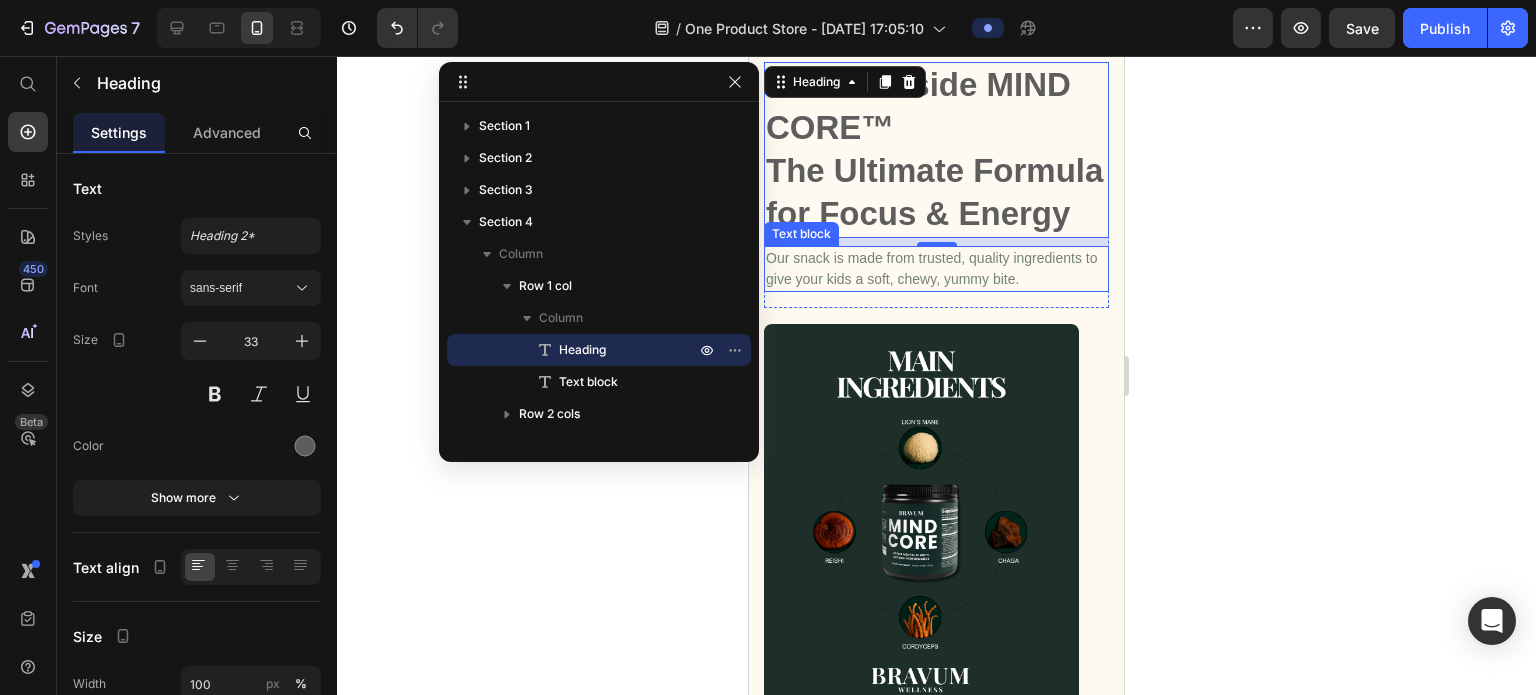 click on "Our snack is made from trusted, quality ingredients to give your kids a soft, chewy, yummy bite." at bounding box center [936, 269] 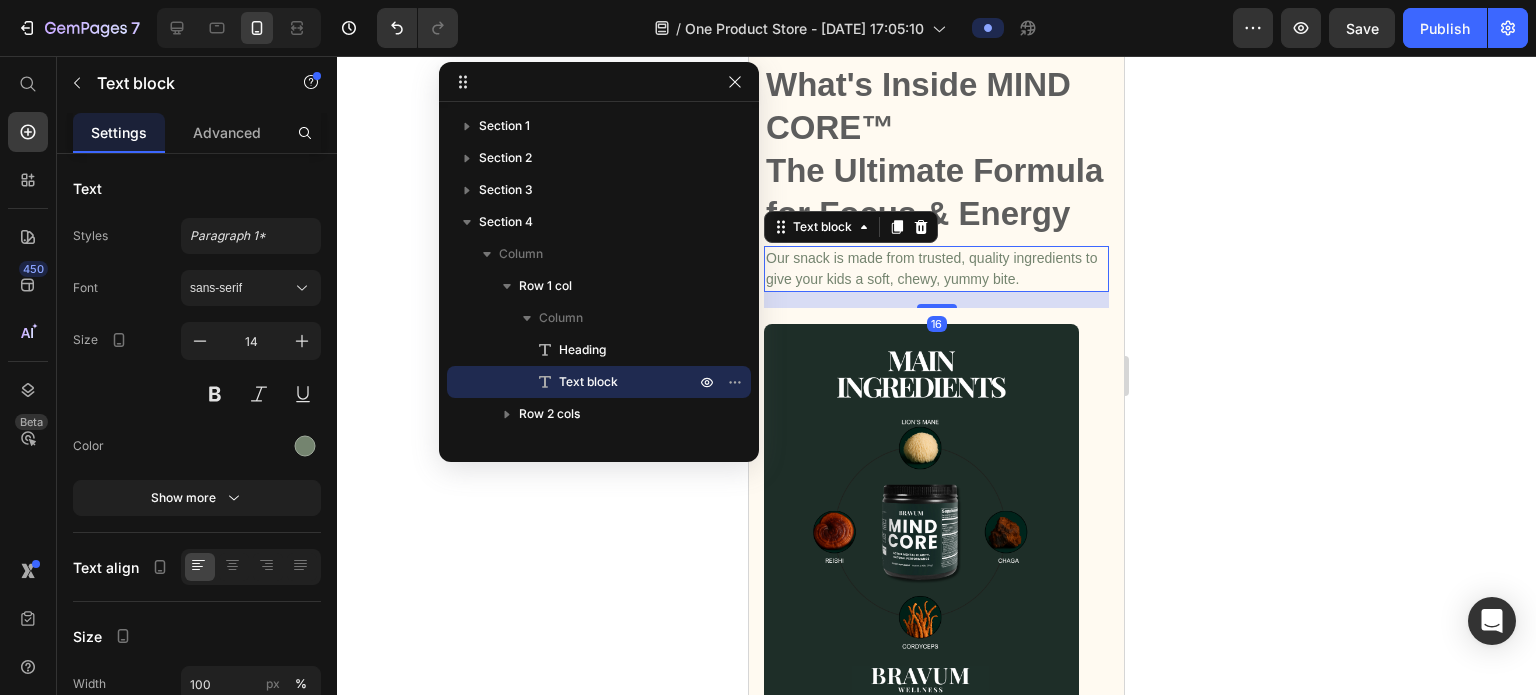 click on "Our snack is made from trusted, quality ingredients to give your kids a soft, chewy, yummy bite." at bounding box center (936, 269) 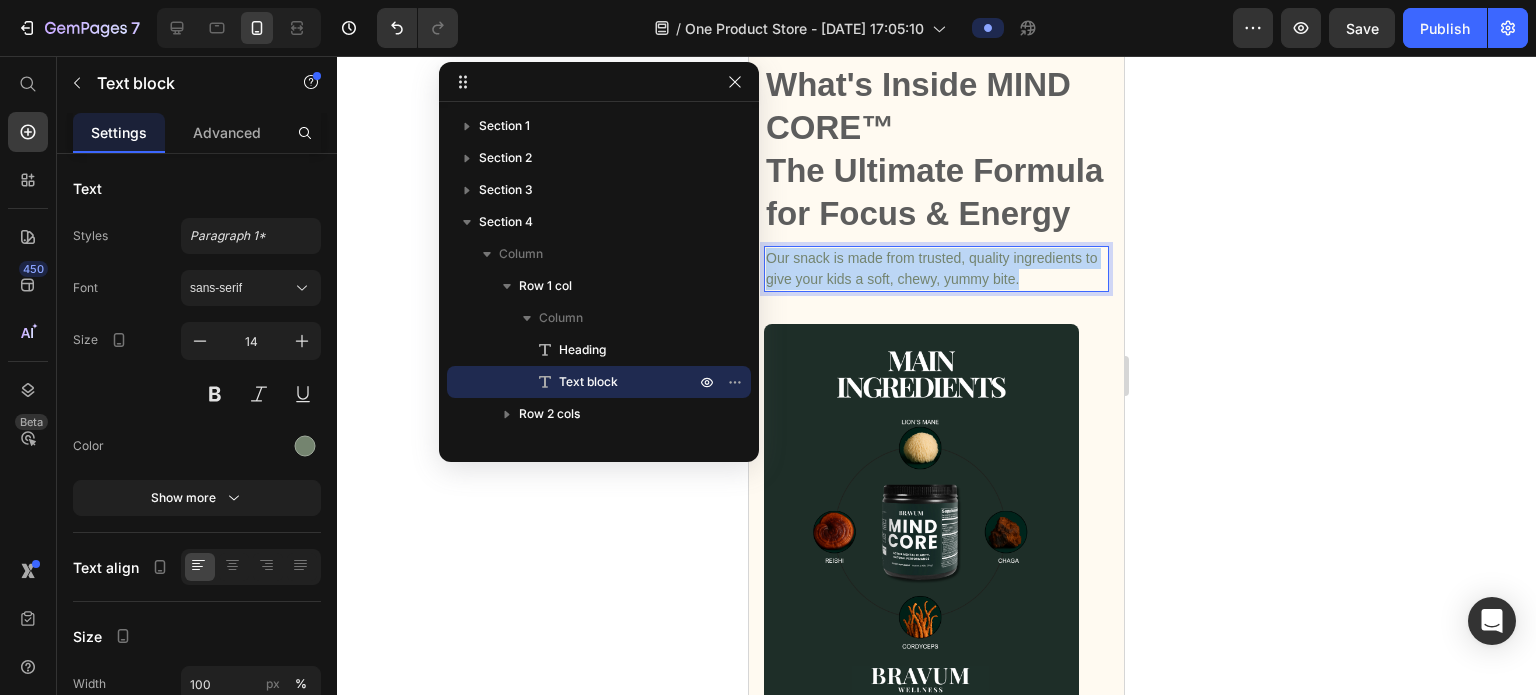 click on "Our snack is made from trusted, quality ingredients to give your kids a soft, chewy, yummy bite." at bounding box center (936, 269) 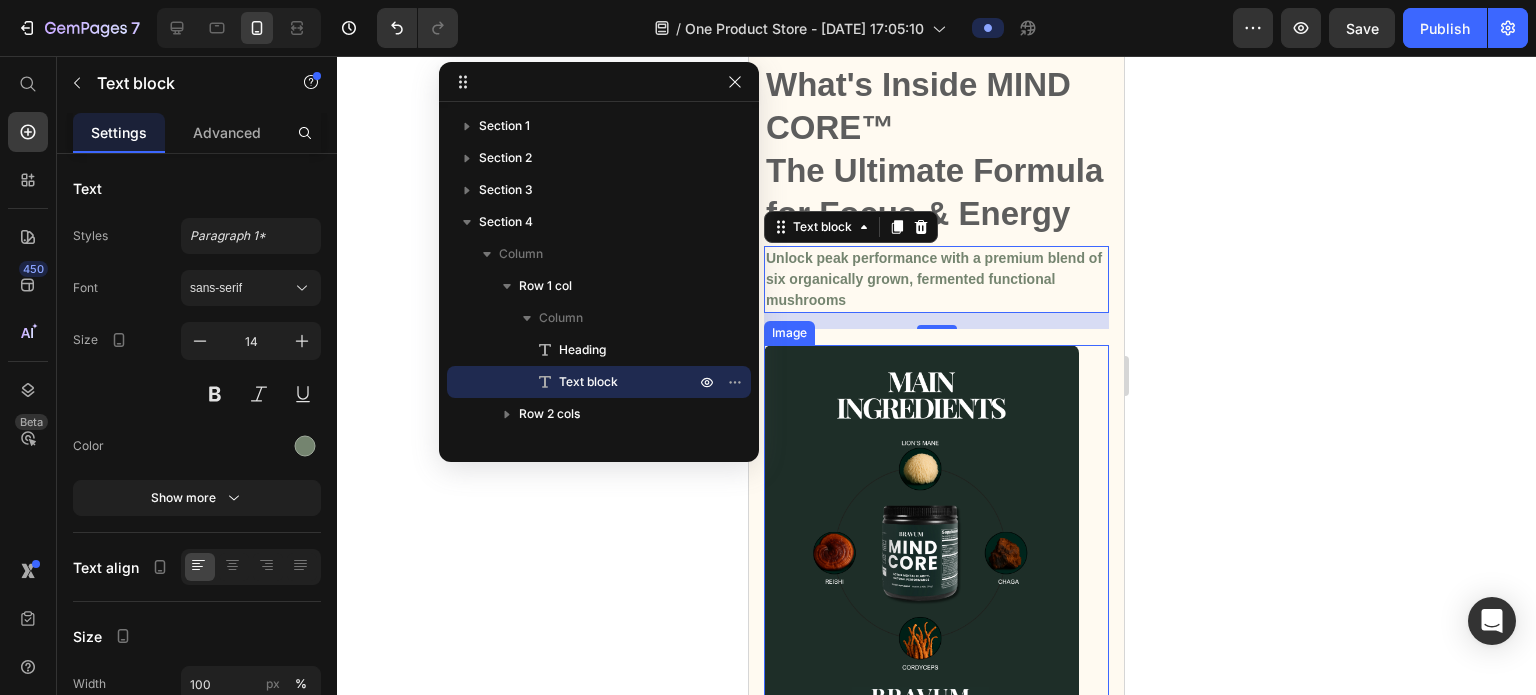 click 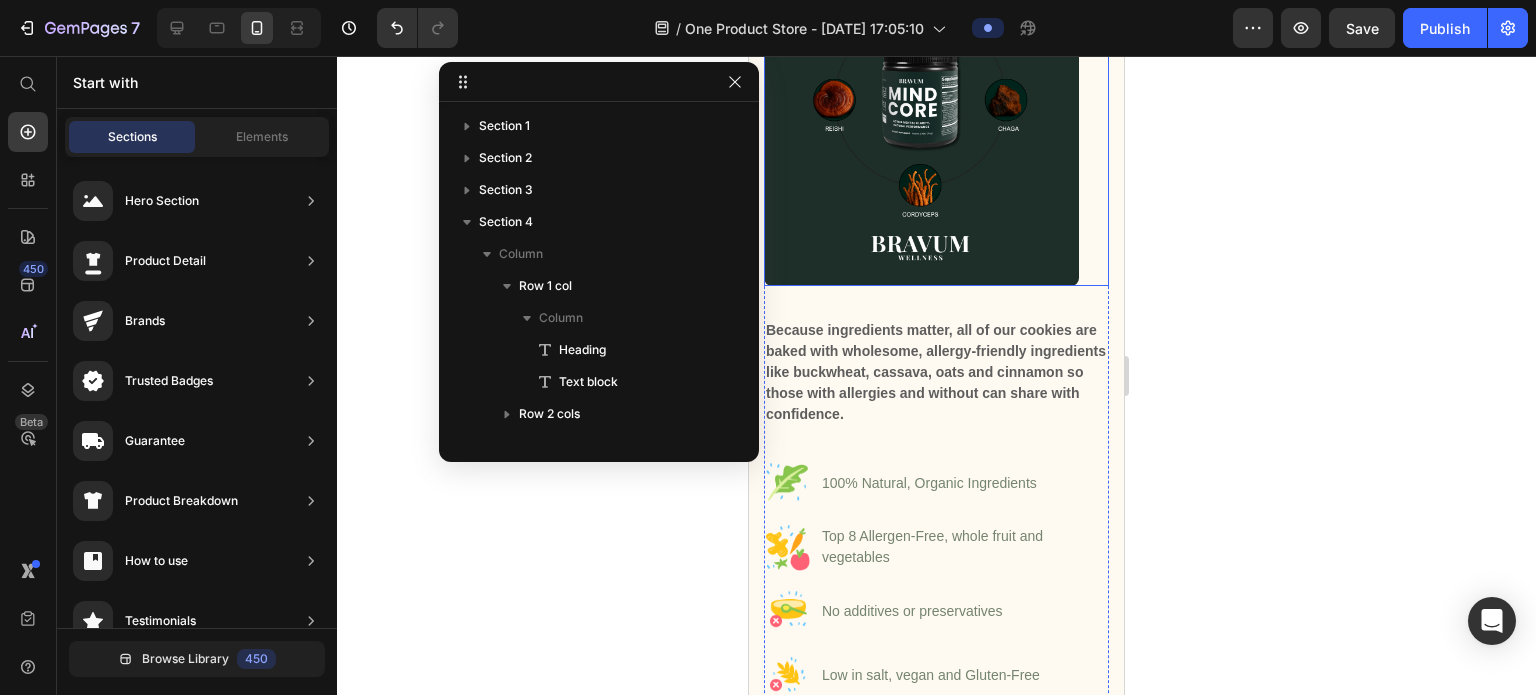 scroll, scrollTop: 2194, scrollLeft: 0, axis: vertical 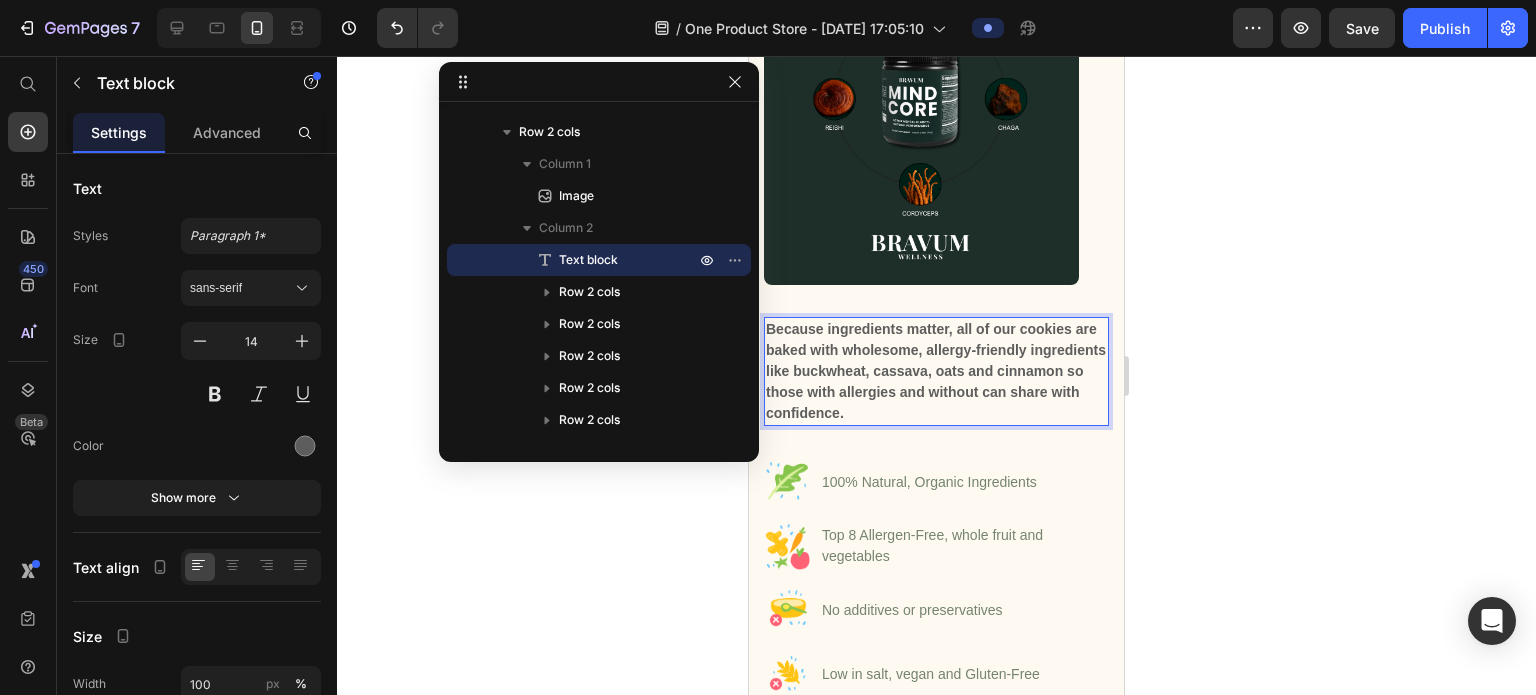 click on "Because ingredients matter, all of our cookies are baked with wholesome, allergy-friendly ingredients like buckwheat, cassava, oats and cinnamon so those with allergies and without can share with confidence." at bounding box center [936, 371] 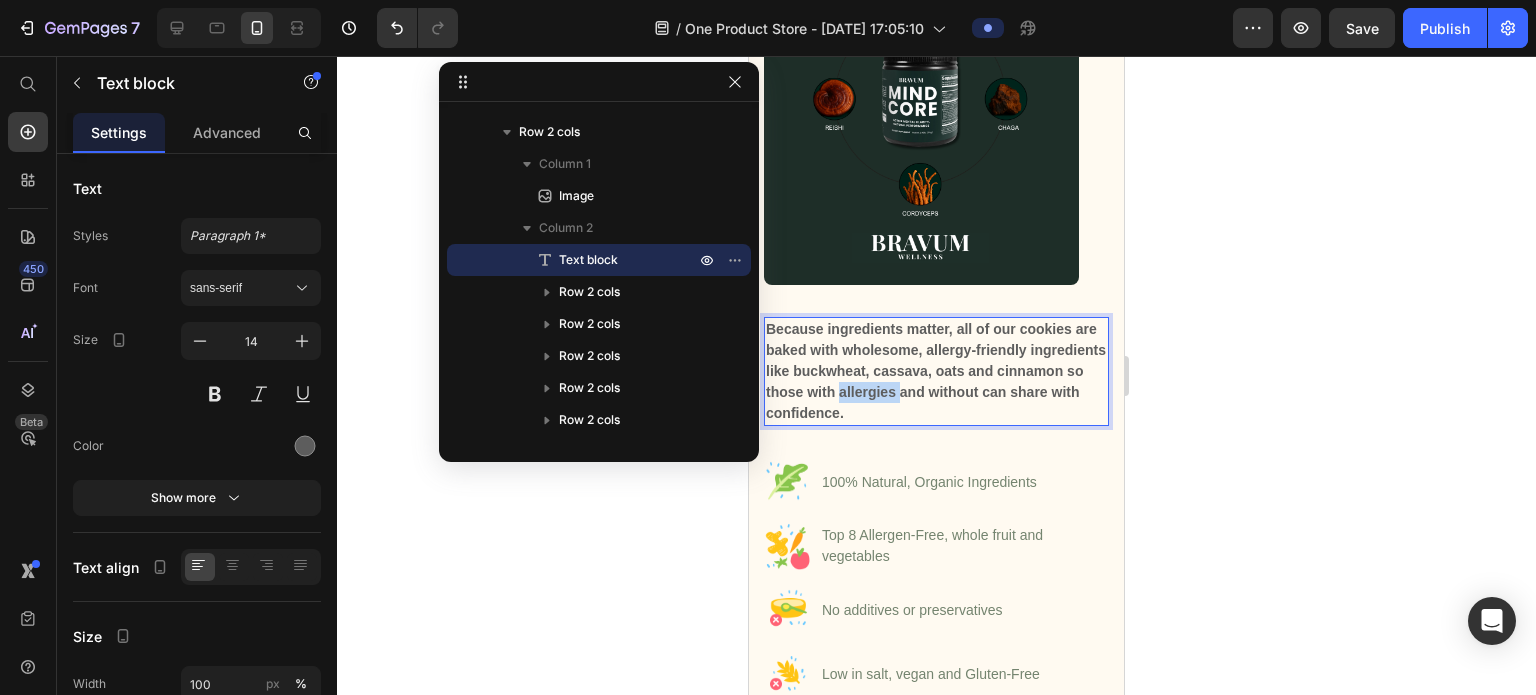 click on "Because ingredients matter, all of our cookies are baked with wholesome, allergy-friendly ingredients like buckwheat, cassava, oats and cinnamon so those with allergies and without can share with confidence." at bounding box center (936, 371) 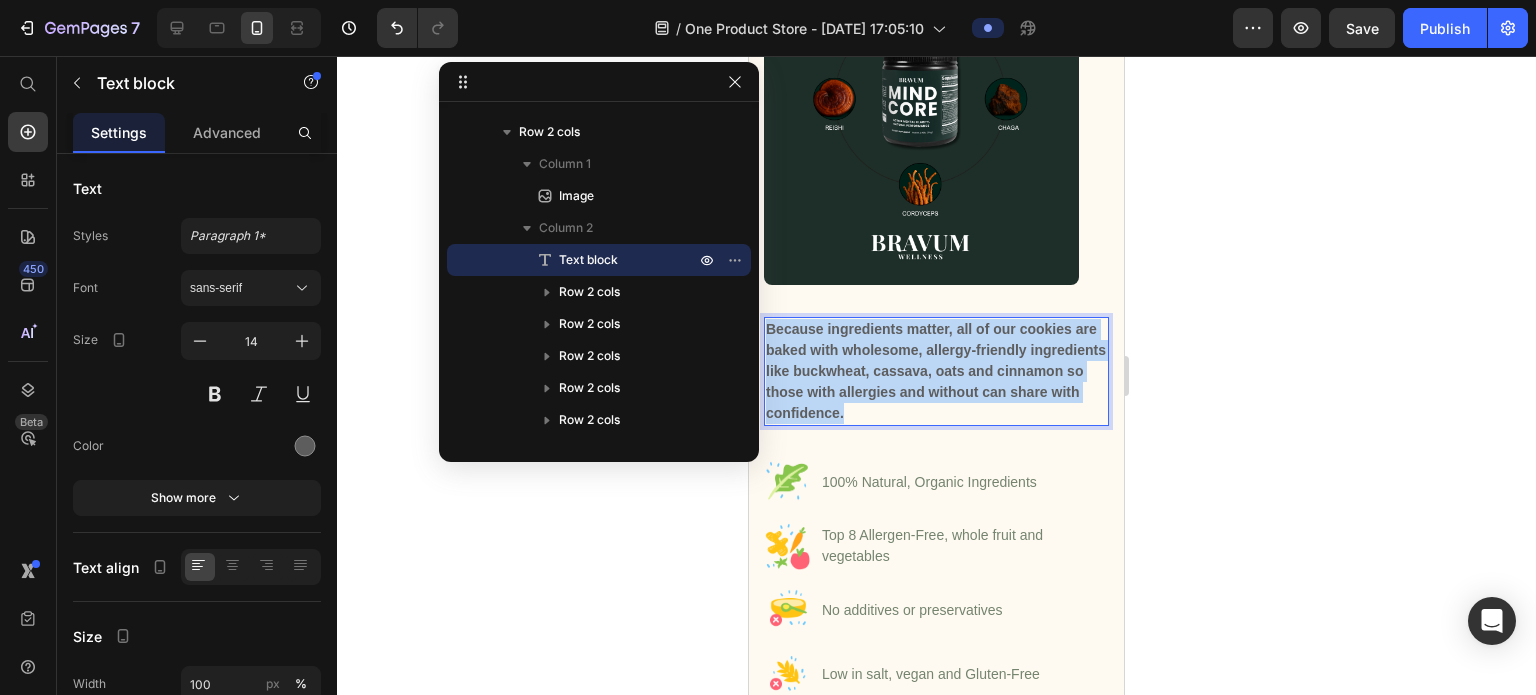 click on "Because ingredients matter, all of our cookies are baked with wholesome, allergy-friendly ingredients like buckwheat, cassava, oats and cinnamon so those with allergies and without can share with confidence." at bounding box center [936, 371] 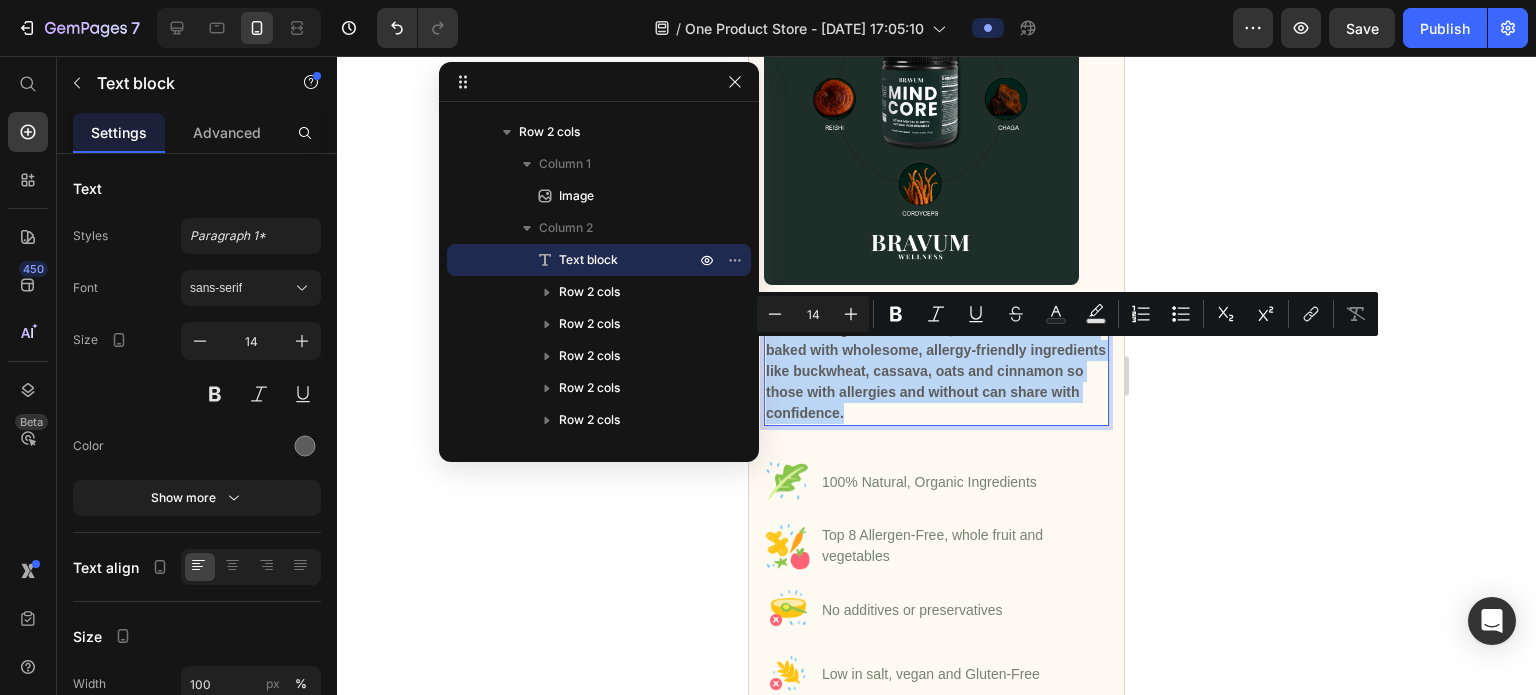 copy on "Because ingredients matter, all of our cookies are baked with wholesome, allergy-friendly ingredients like buckwheat, cassava, oats and cinnamon so those with allergies and without can share with confidence." 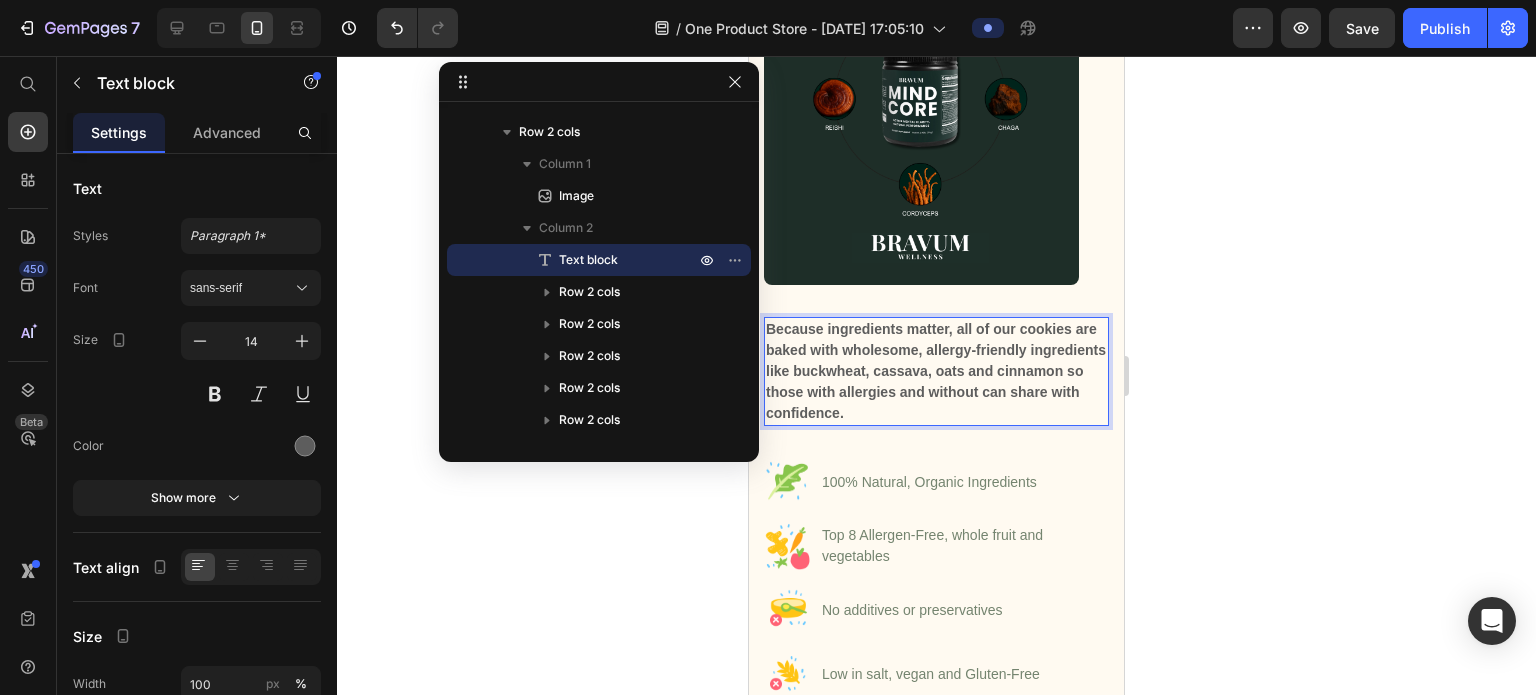 click on "Because ingredients matter, all of our cookies are baked with wholesome, allergy-friendly ingredients like buckwheat, cassava, oats and cinnamon so those with allergies and without can share with confidence." at bounding box center (936, 371) 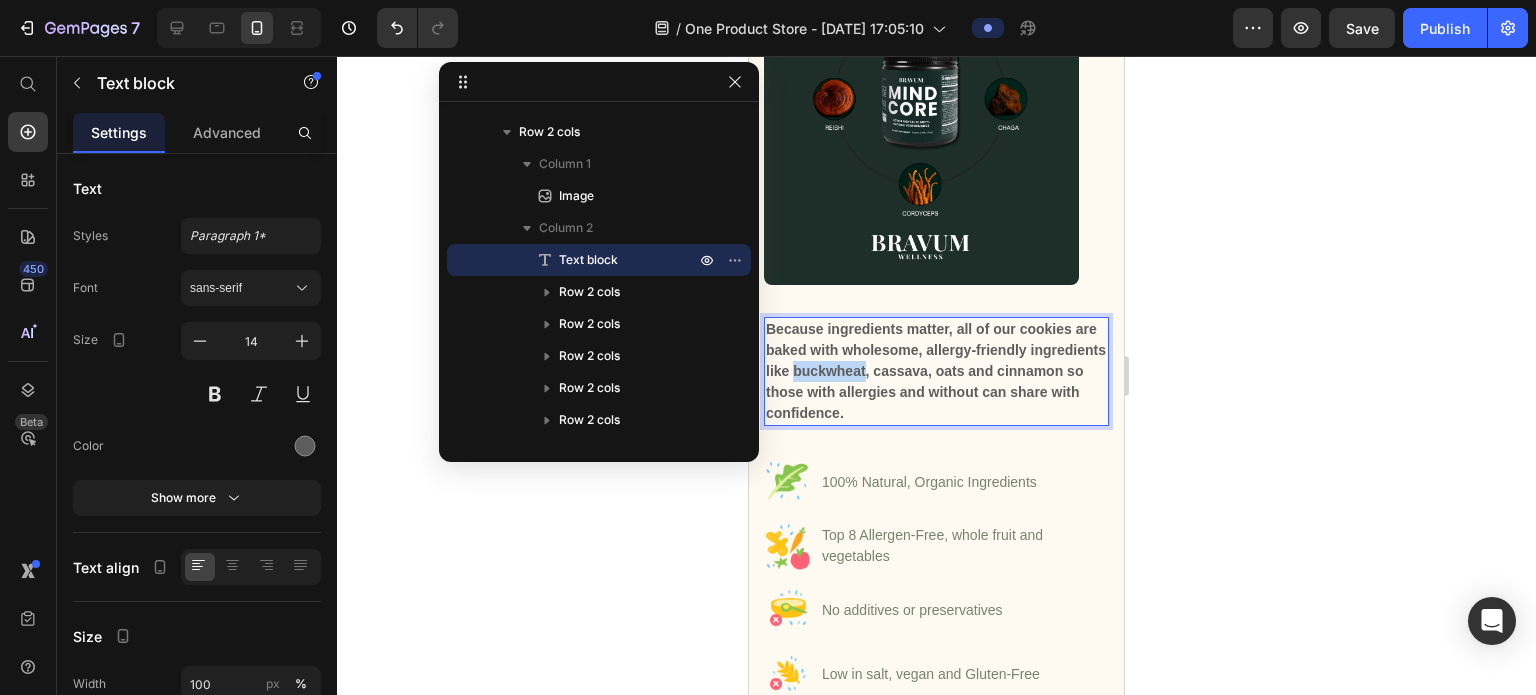 click on "Because ingredients matter, all of our cookies are baked with wholesome, allergy-friendly ingredients like buckwheat, cassava, oats and cinnamon so those with allergies and without can share with confidence." at bounding box center [936, 371] 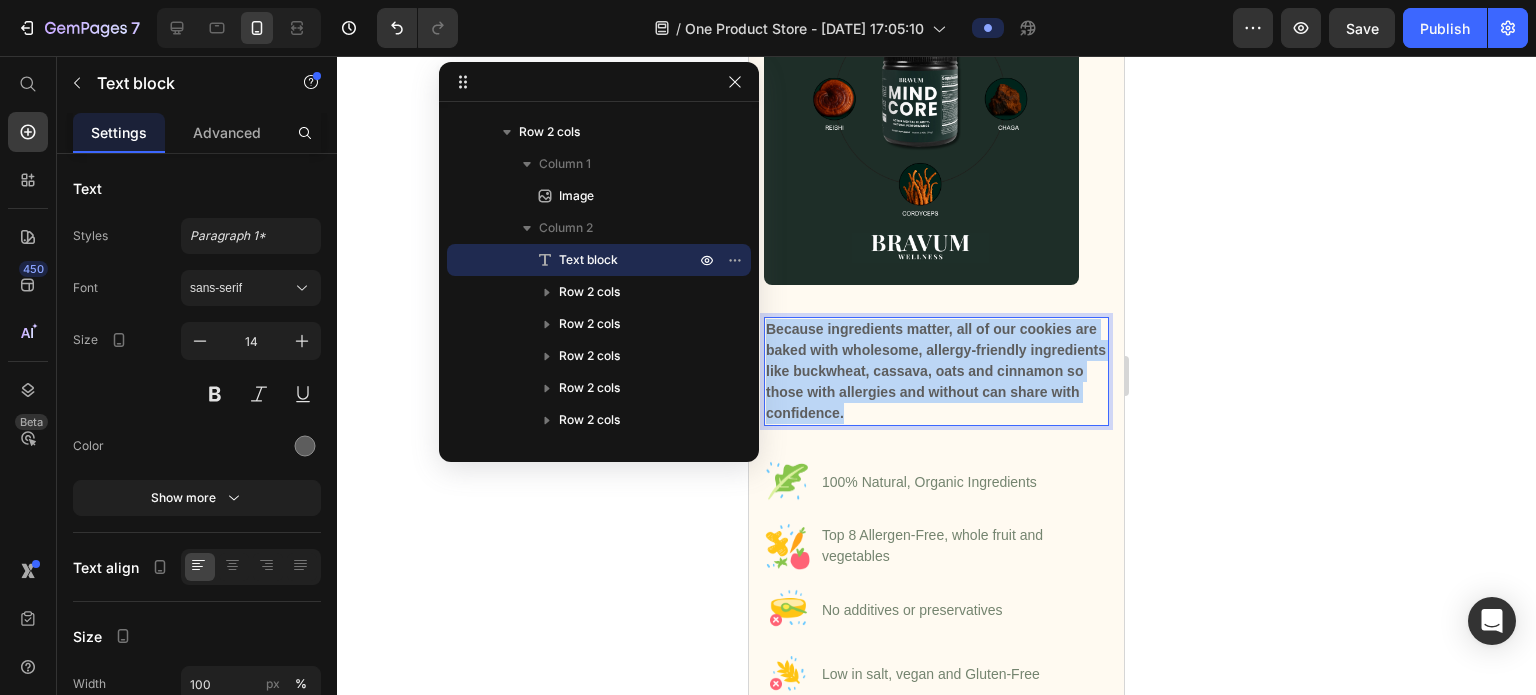 click on "Because ingredients matter, all of our cookies are baked with wholesome, allergy-friendly ingredients like buckwheat, cassava, oats and cinnamon so those with allergies and without can share with confidence." at bounding box center [936, 371] 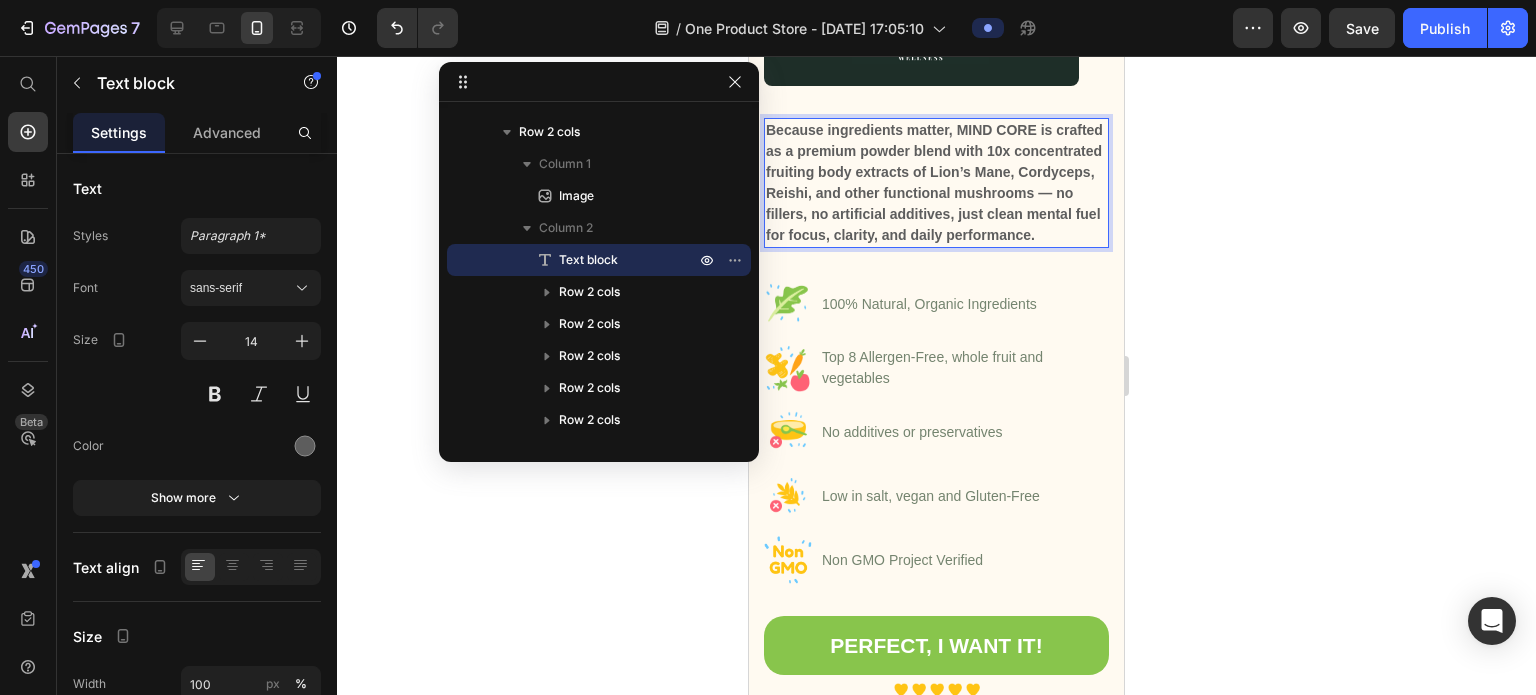 scroll, scrollTop: 2428, scrollLeft: 0, axis: vertical 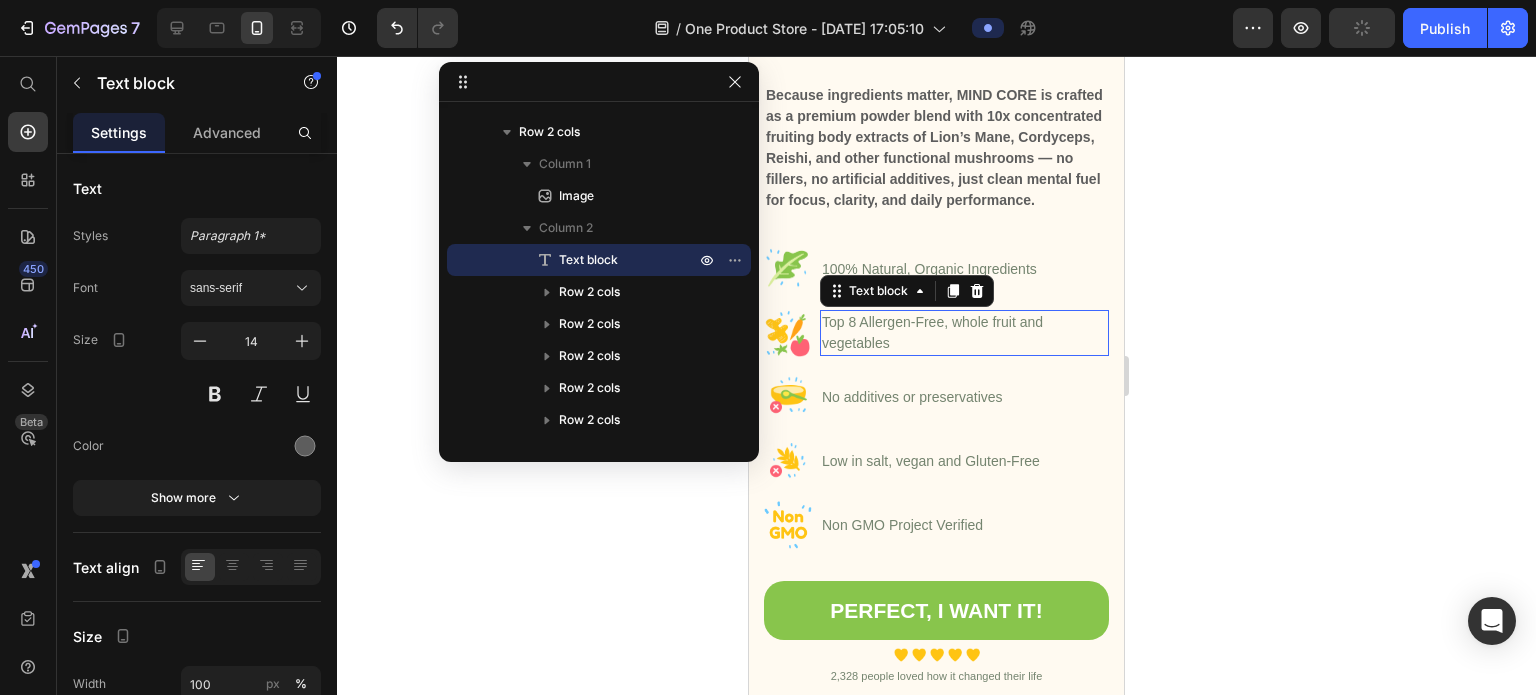 click on "Top 8 Allergen-Free, whole fruit and vegetables" at bounding box center [964, 333] 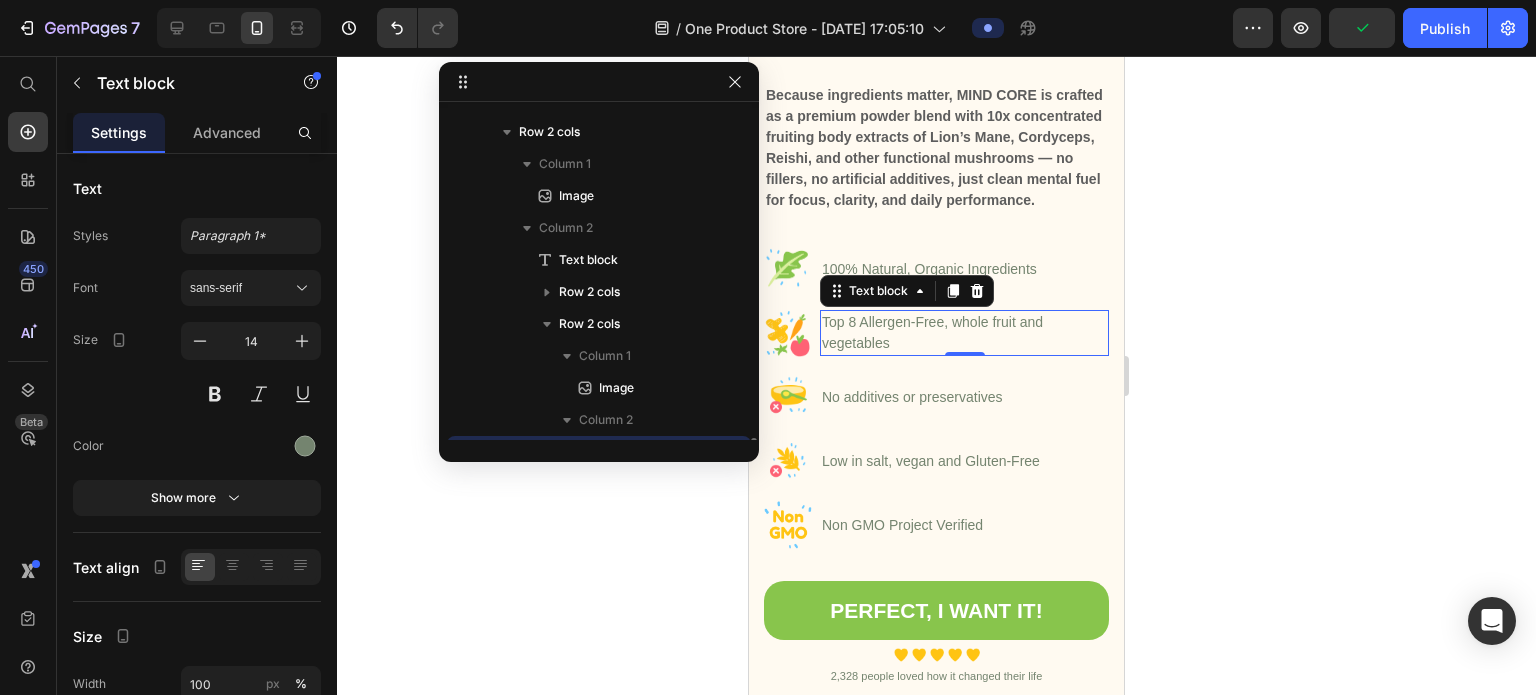 scroll, scrollTop: 474, scrollLeft: 0, axis: vertical 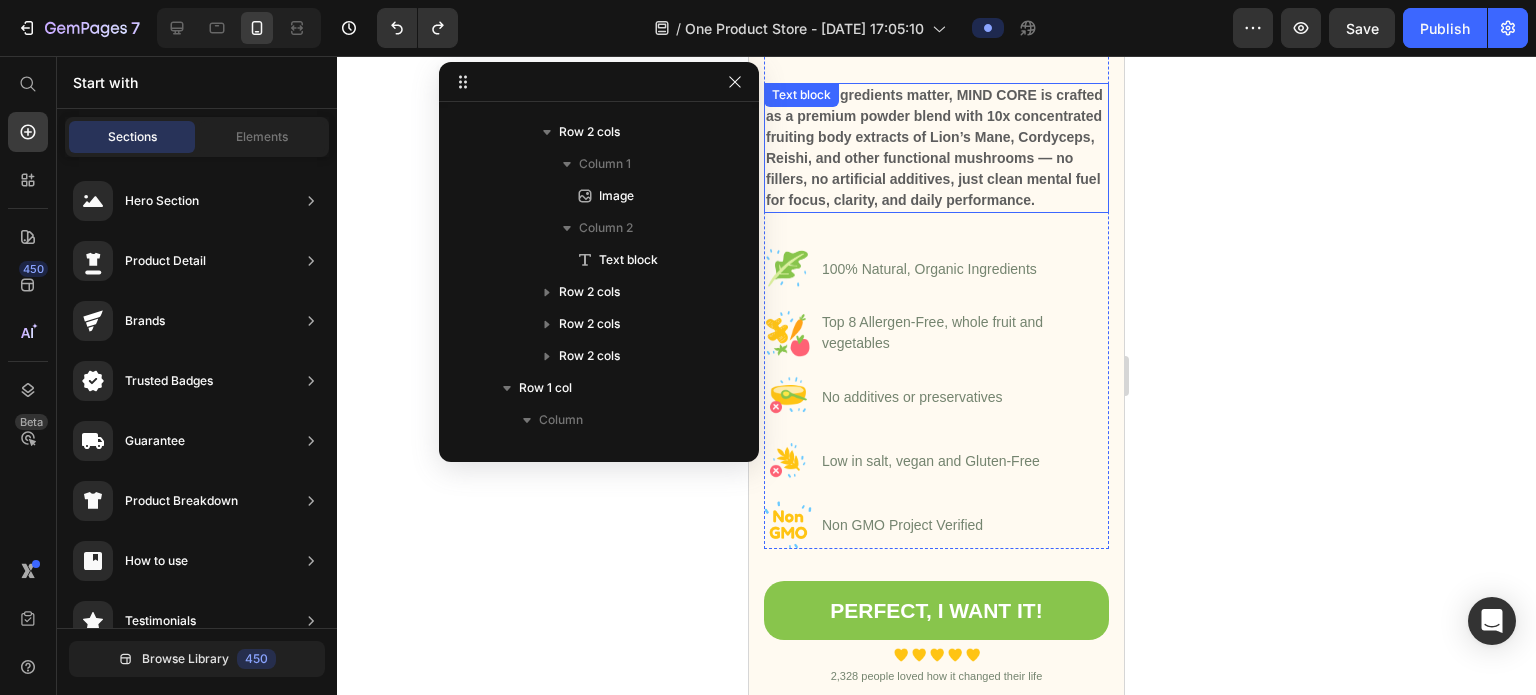 click on "Because ingredients matter, MIND CORE is crafted as a premium powder blend with 10x concentrated fruiting body extracts of Lion’s Mane, Cordyceps, Reishi, and other functional mushrooms — no fillers, no artificial additives, just clean mental fuel for focus, clarity, and daily performance." at bounding box center [936, 148] 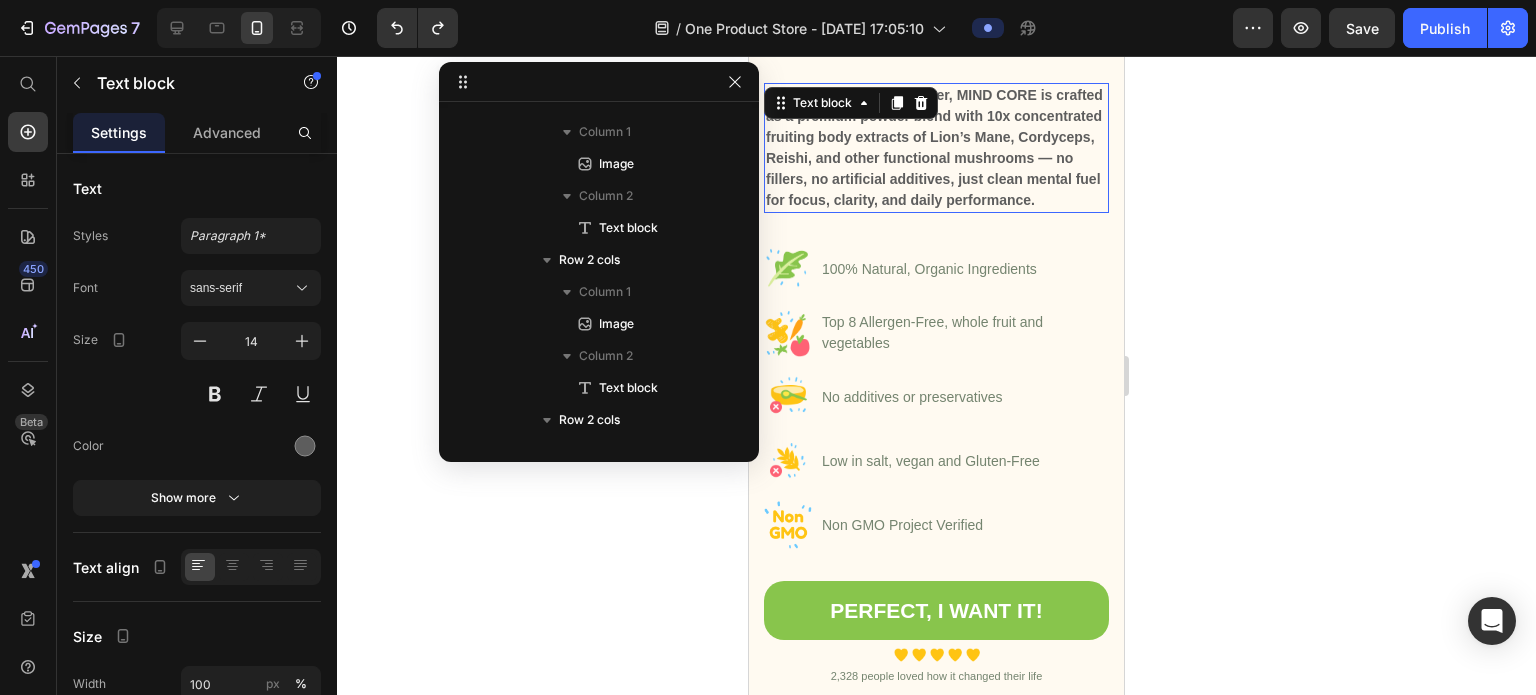 scroll, scrollTop: 282, scrollLeft: 0, axis: vertical 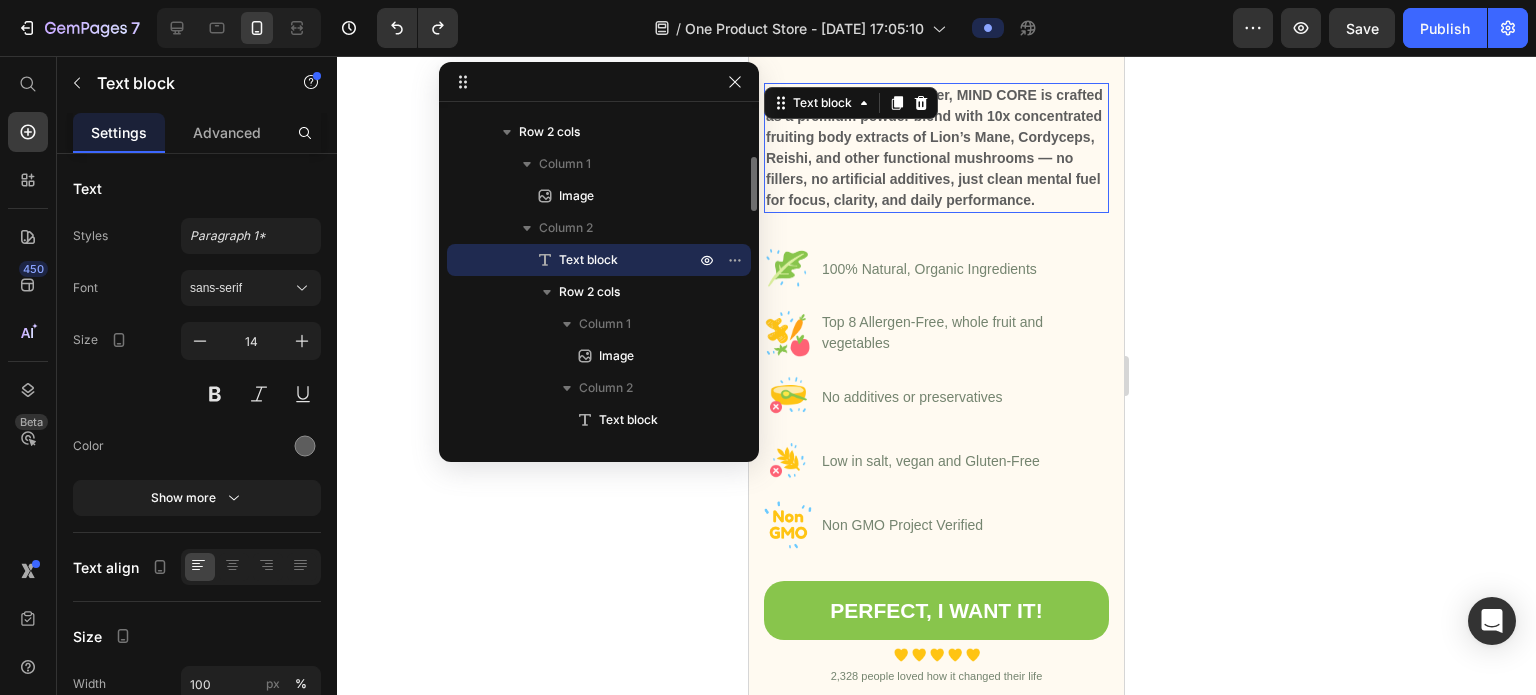 click on "Text block" at bounding box center [822, 103] 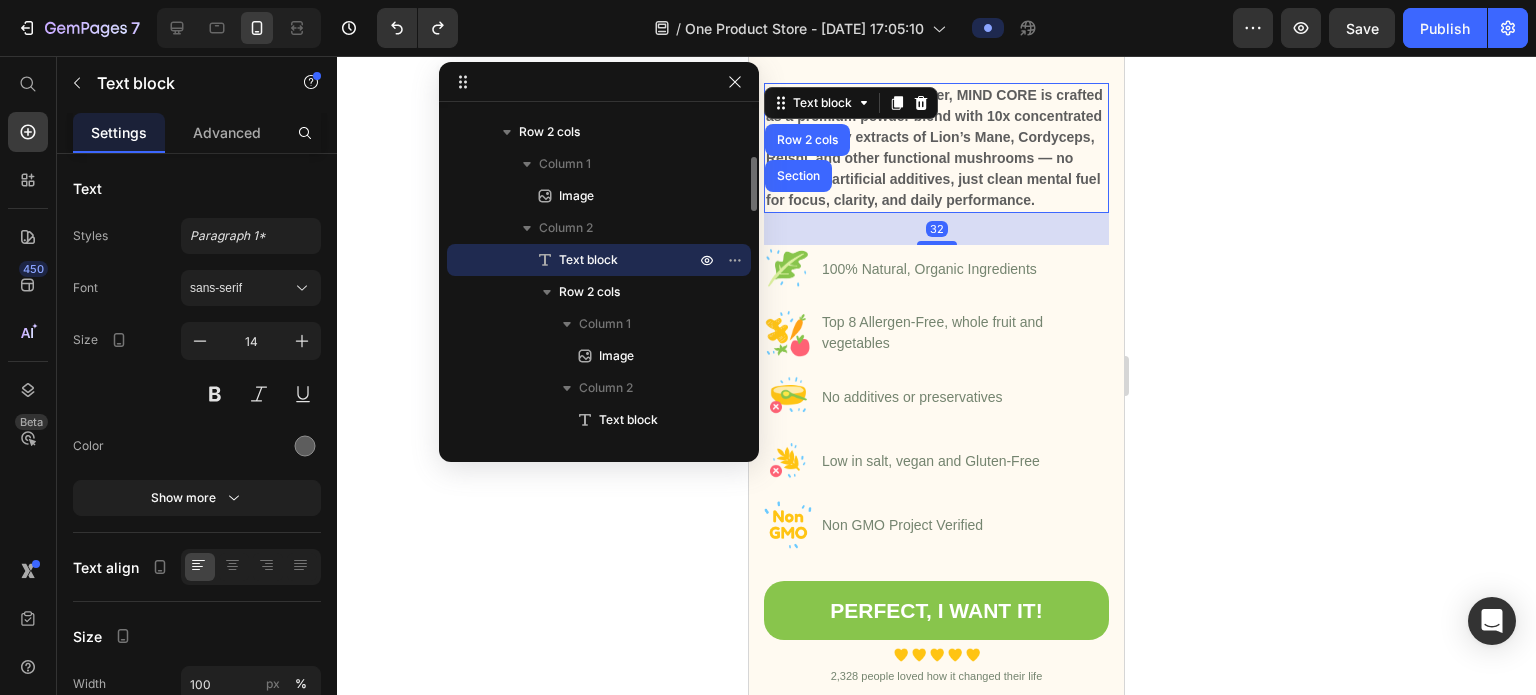 click on "Text block" at bounding box center [822, 103] 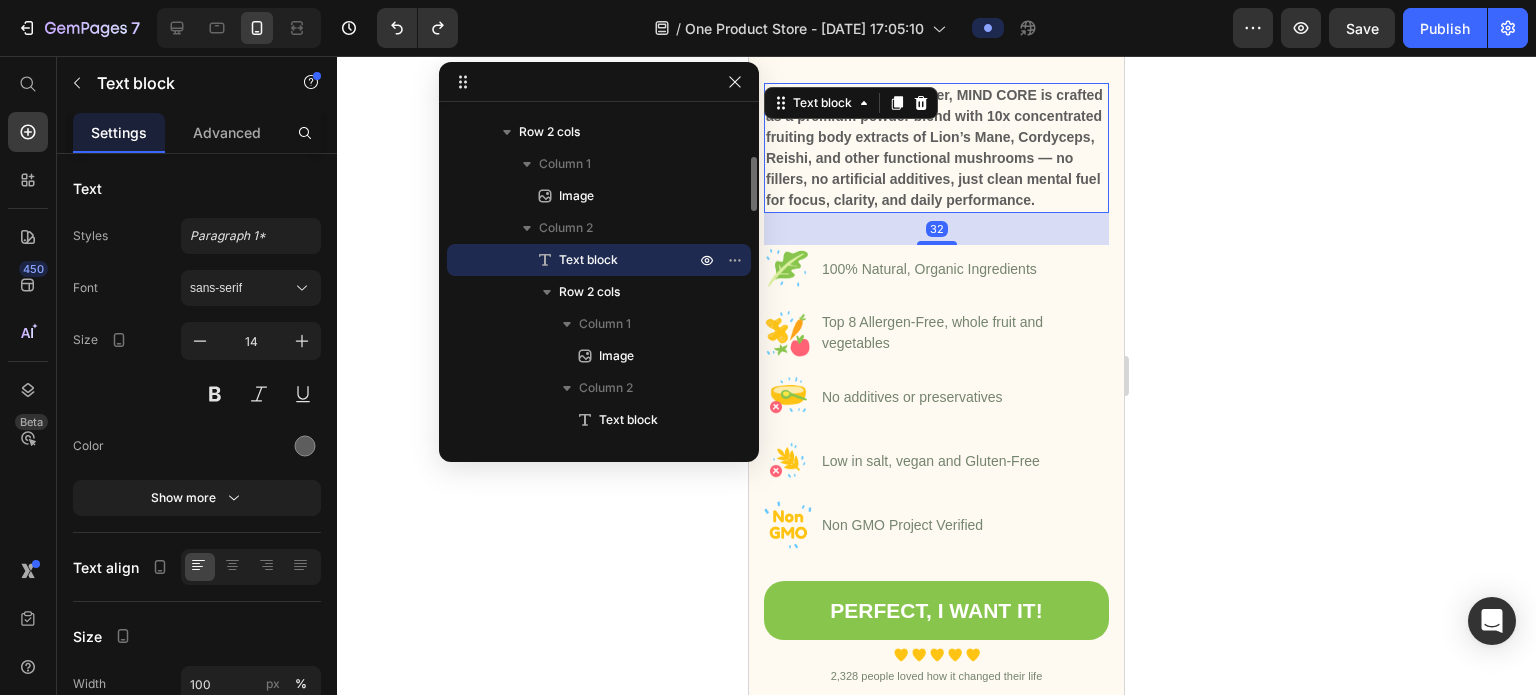 click on "Text block" at bounding box center [822, 103] 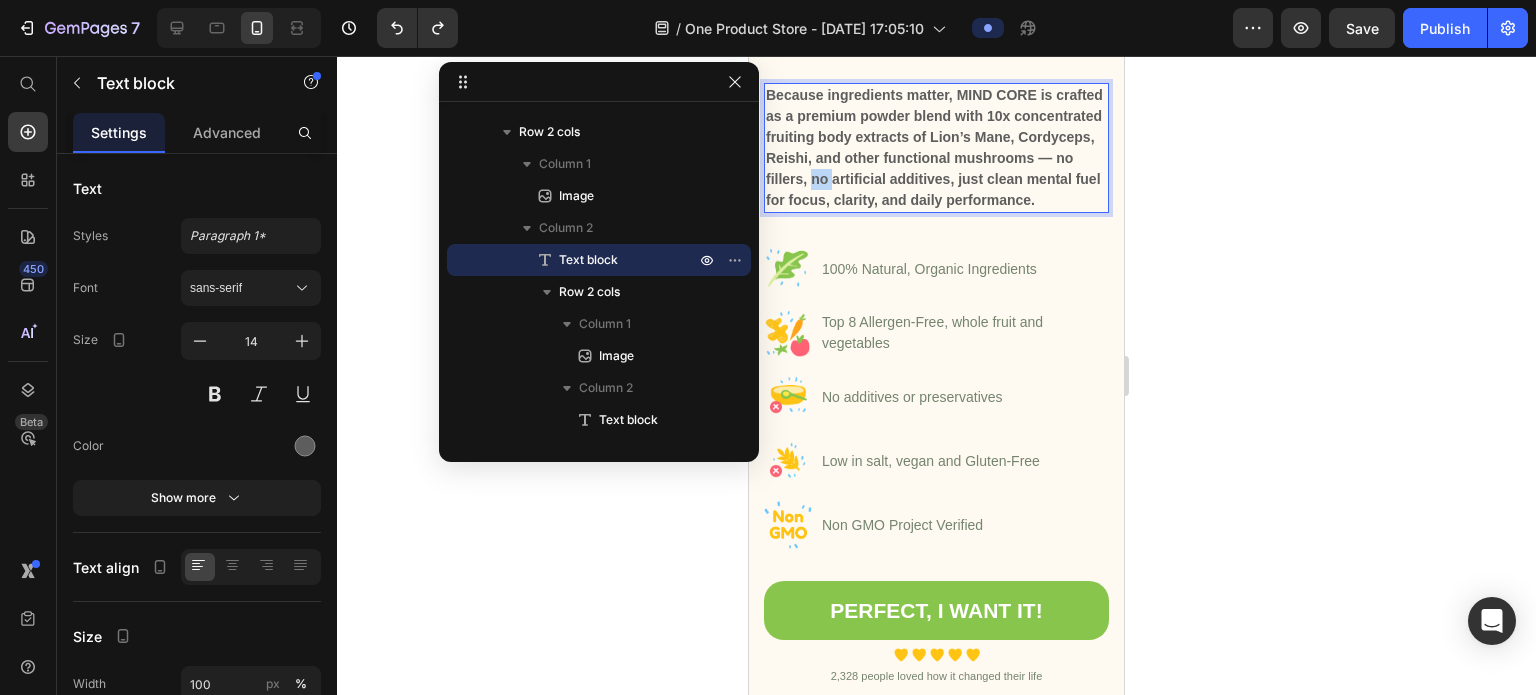 click on "Because ingredients matter, MIND CORE is crafted as a premium powder blend with 10x concentrated fruiting body extracts of Lion’s Mane, Cordyceps, Reishi, and other functional mushrooms — no fillers, no artificial additives, just clean mental fuel for focus, clarity, and daily performance." at bounding box center [936, 148] 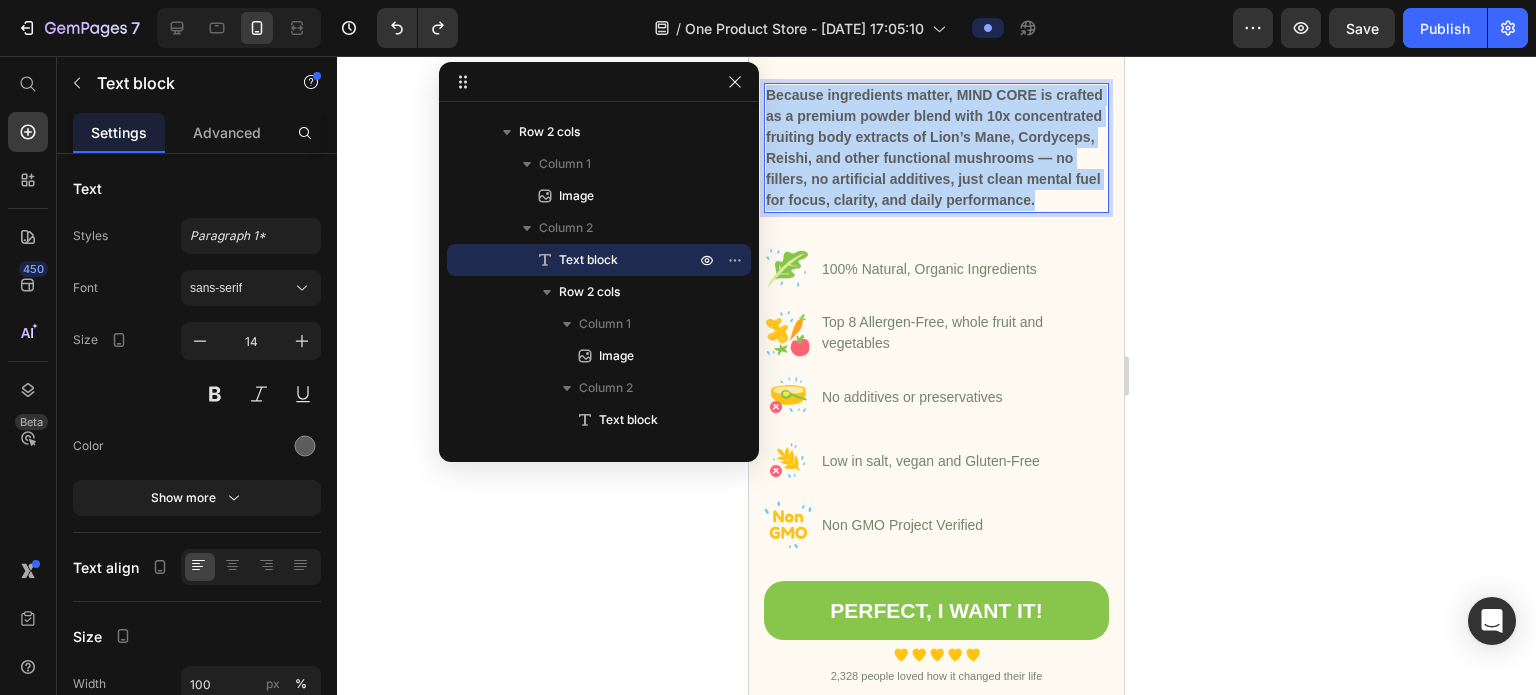 click on "Because ingredients matter, MIND CORE is crafted as a premium powder blend with 10x concentrated fruiting body extracts of Lion’s Mane, Cordyceps, Reishi, and other functional mushrooms — no fillers, no artificial additives, just clean mental fuel for focus, clarity, and daily performance." at bounding box center (936, 148) 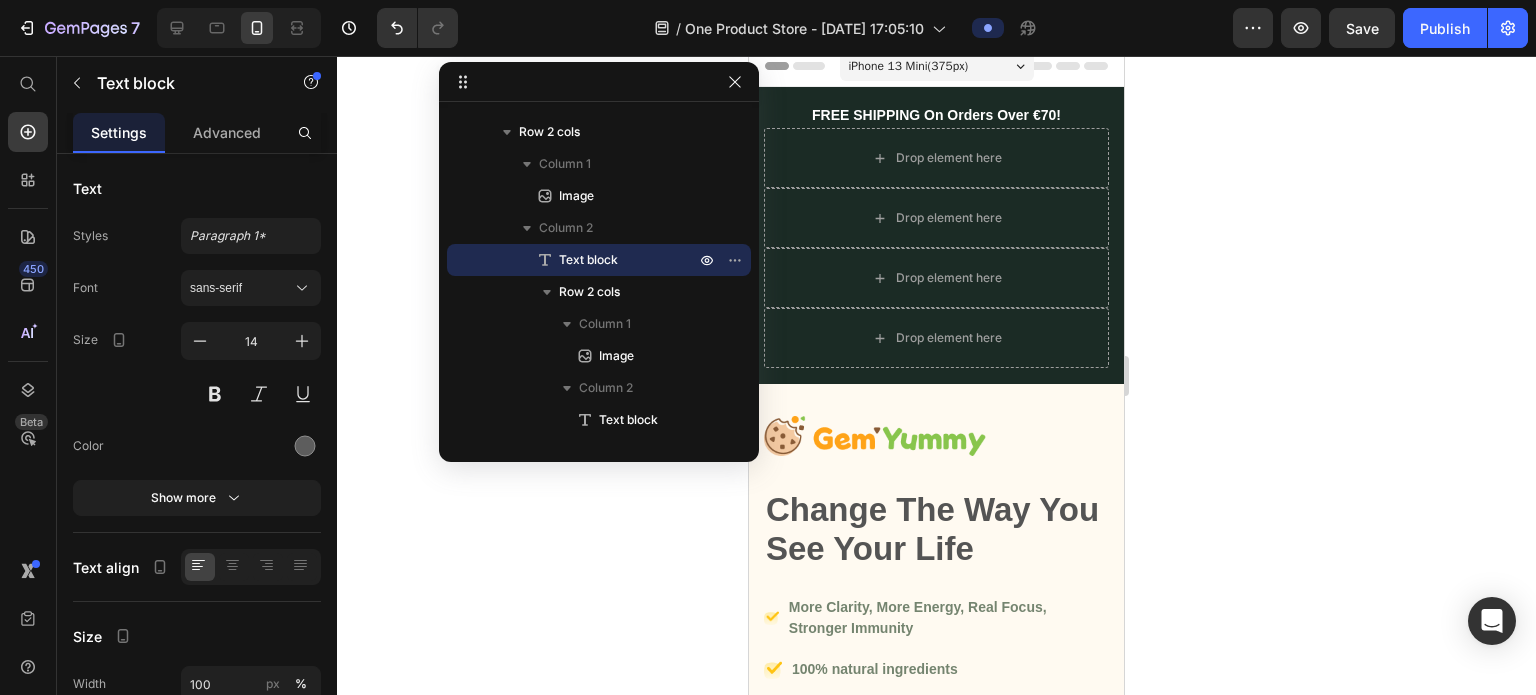 scroll, scrollTop: 0, scrollLeft: 0, axis: both 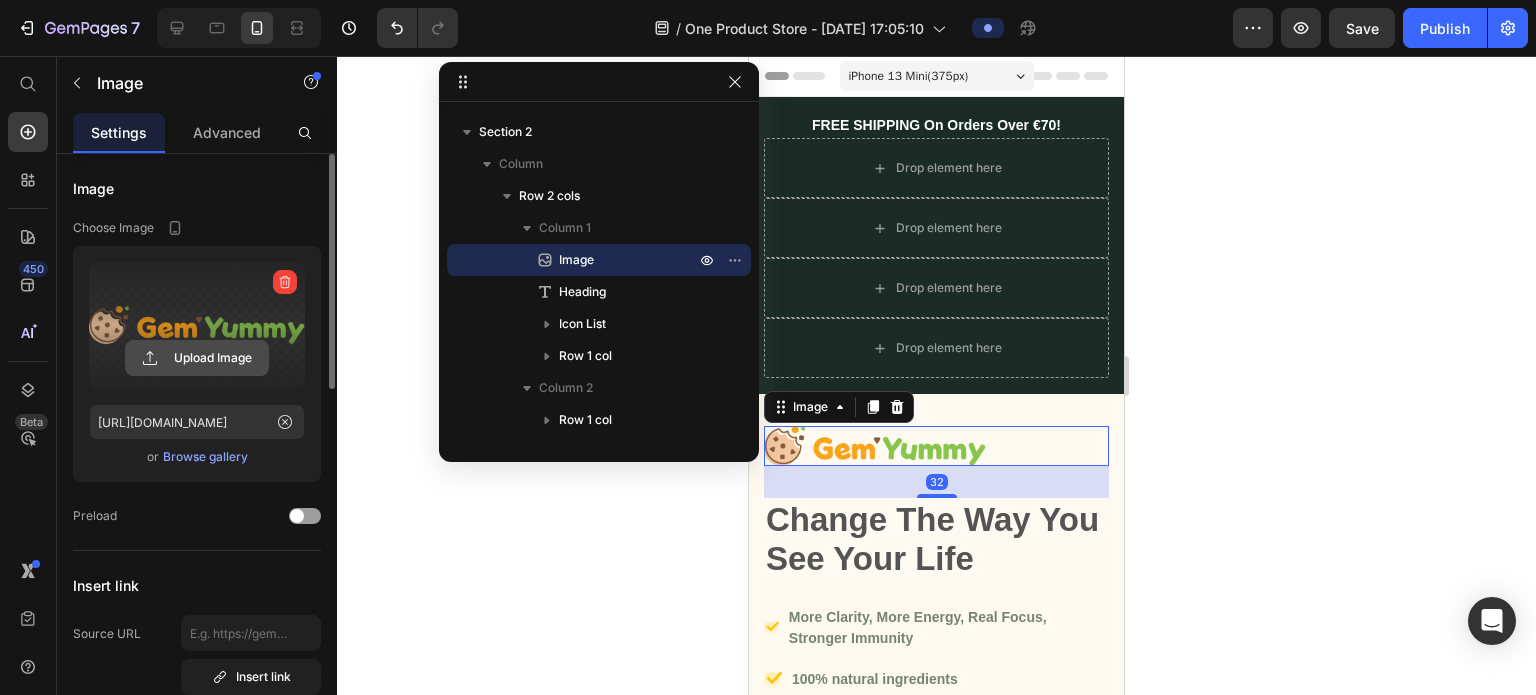 click 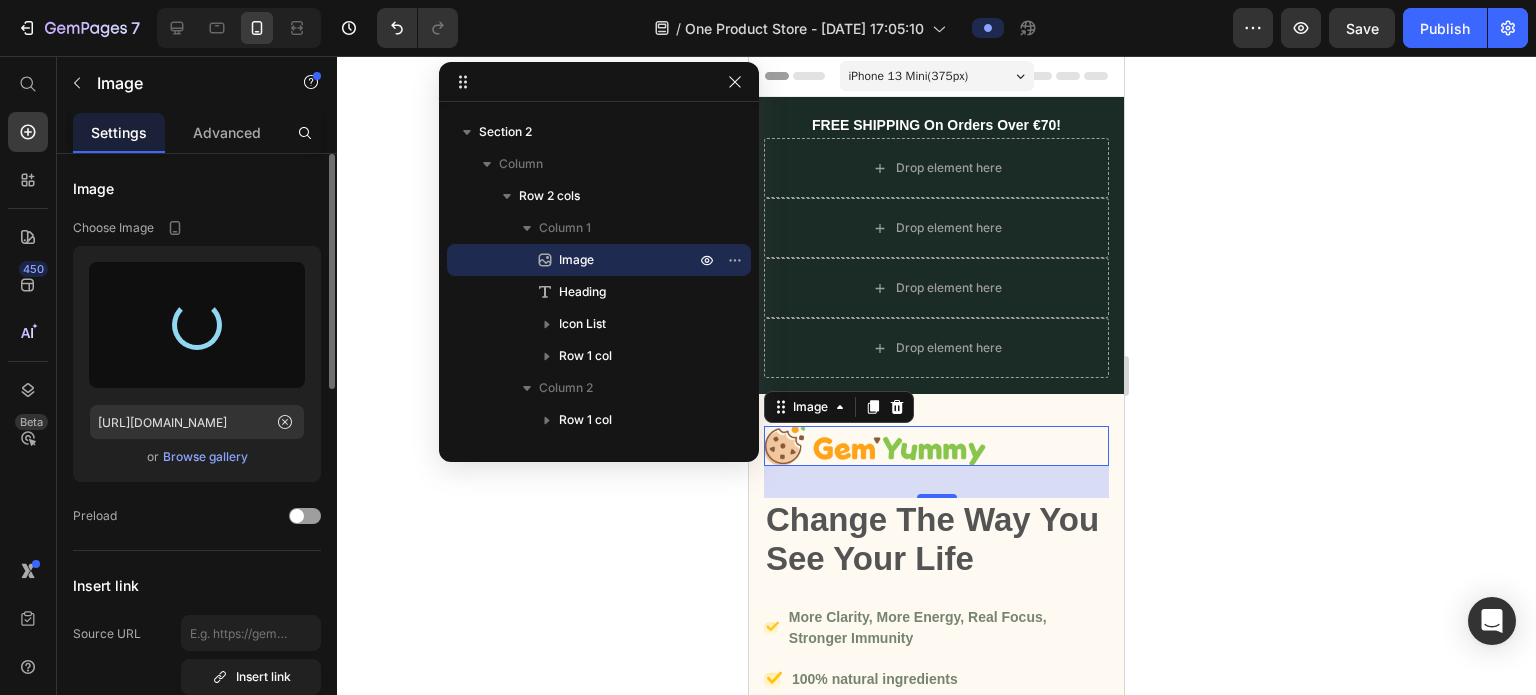 type on "https://cdn.shopify.com/s/files/1/0961/8168/2501/files/gempages_577150551700013606-8369a871-5e83-413e-b273-88d82602f1b9.png" 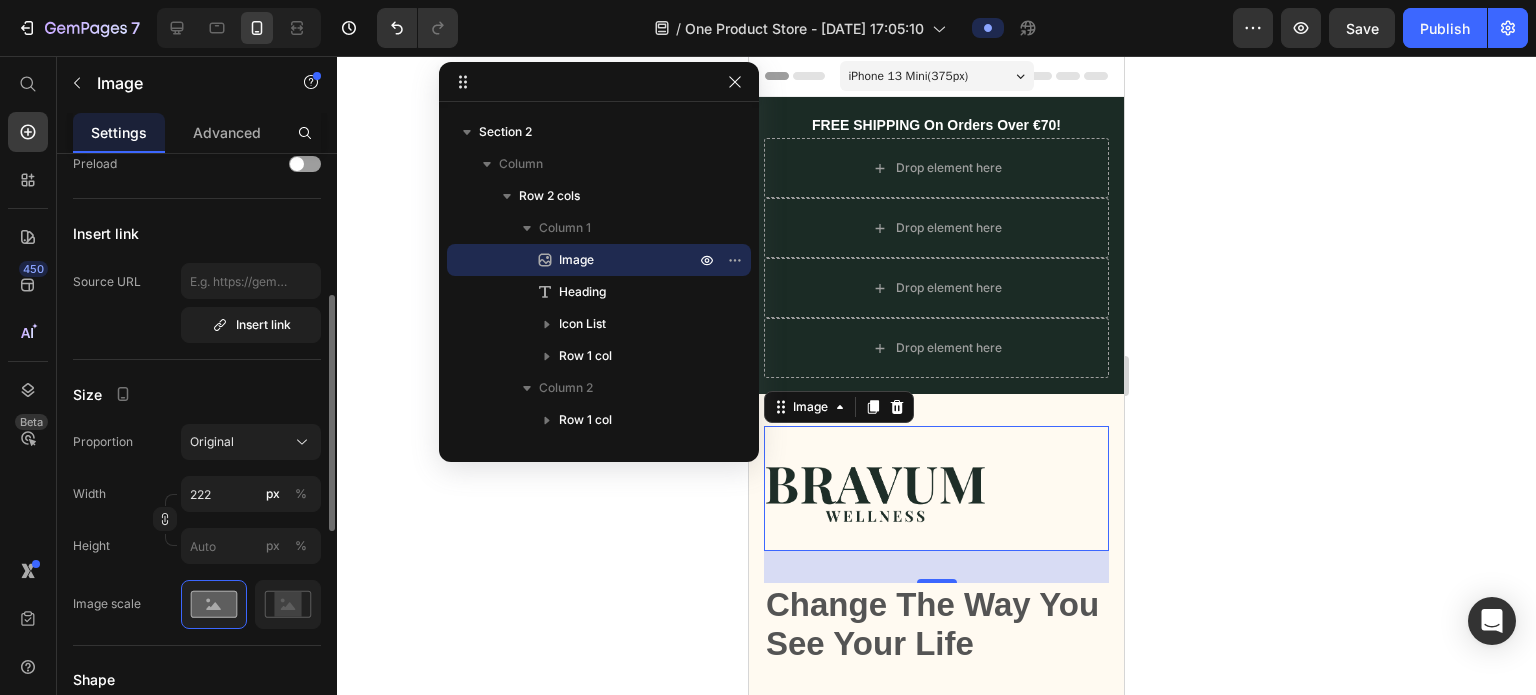 scroll, scrollTop: 354, scrollLeft: 0, axis: vertical 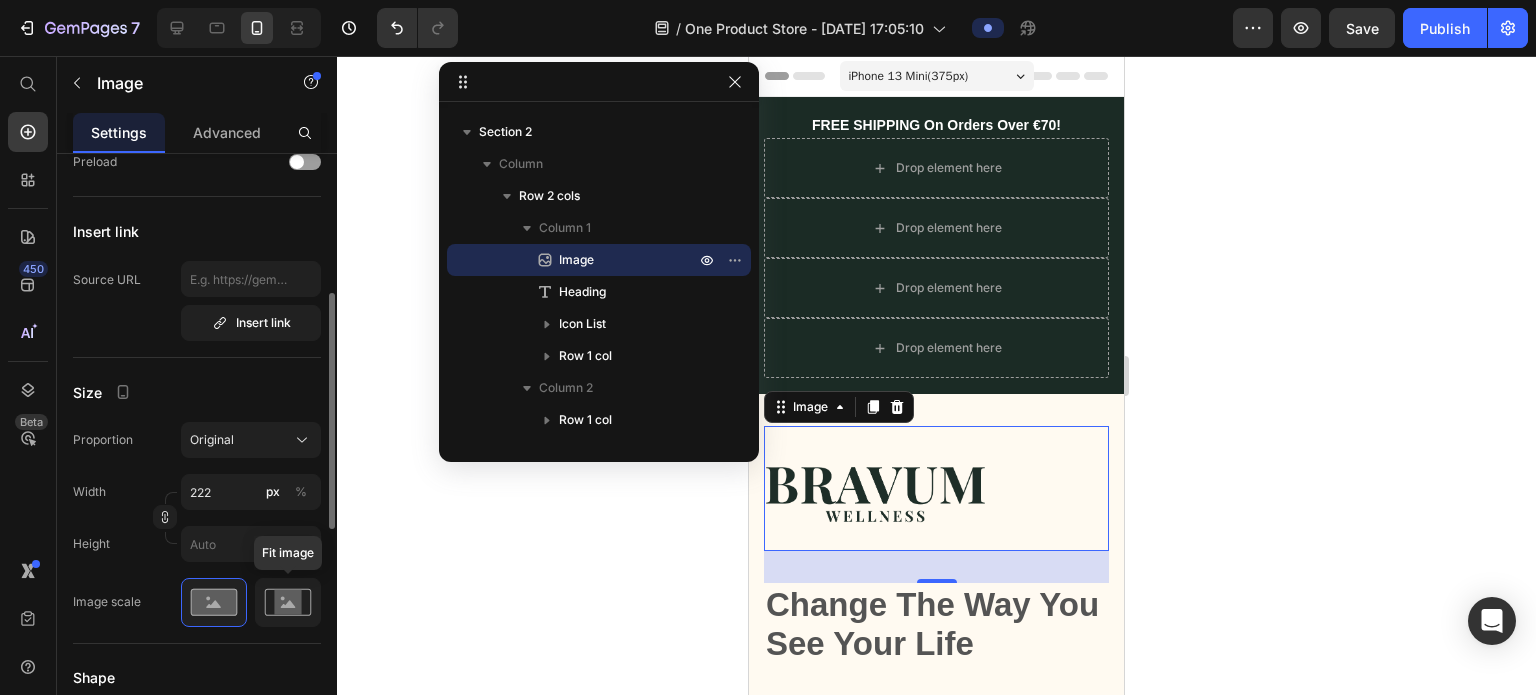 click 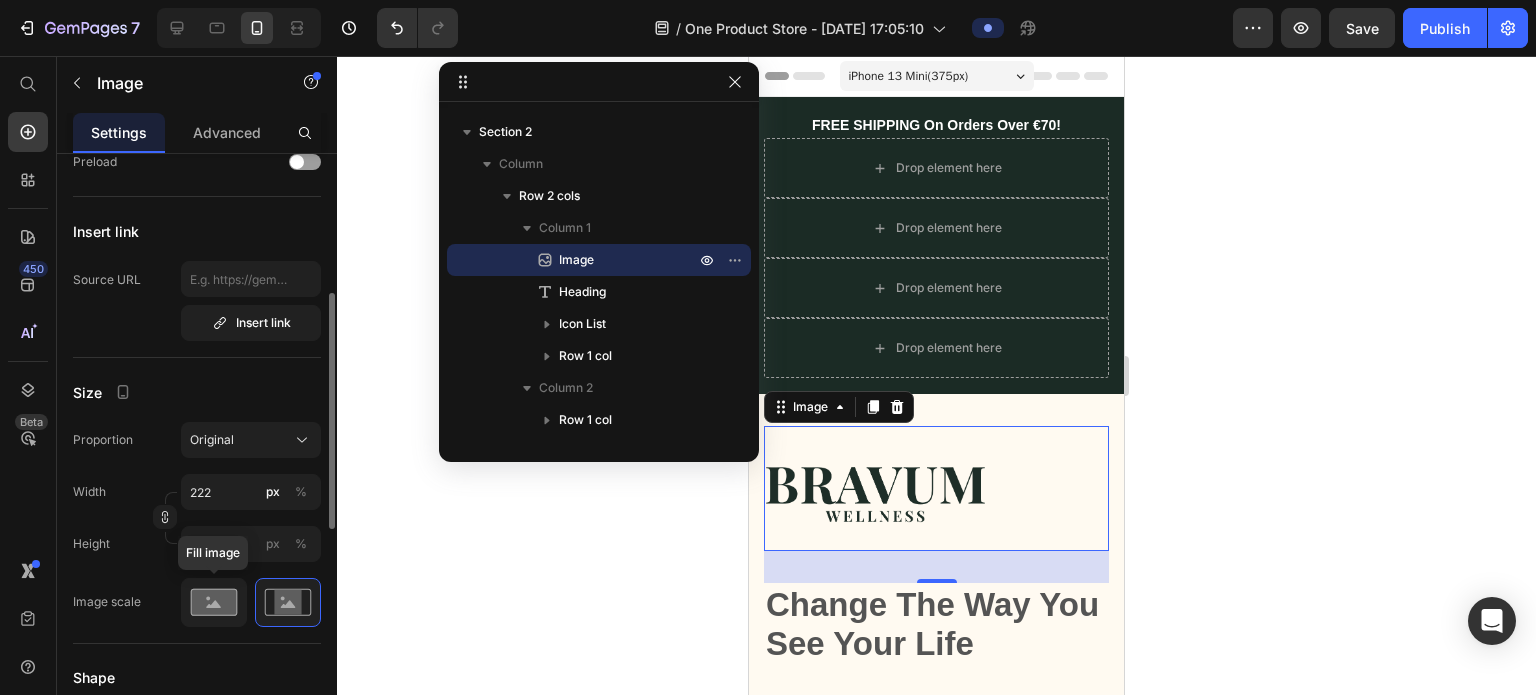 click 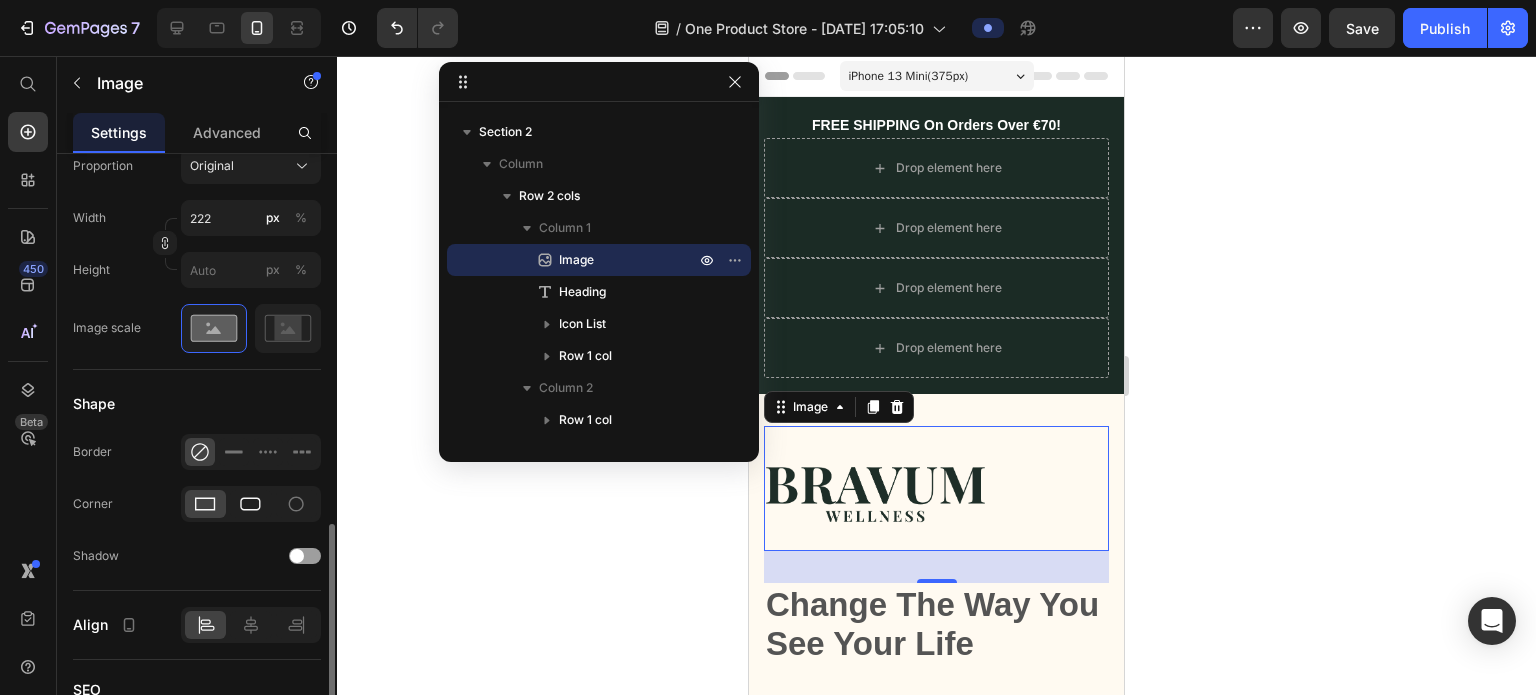 scroll, scrollTop: 757, scrollLeft: 0, axis: vertical 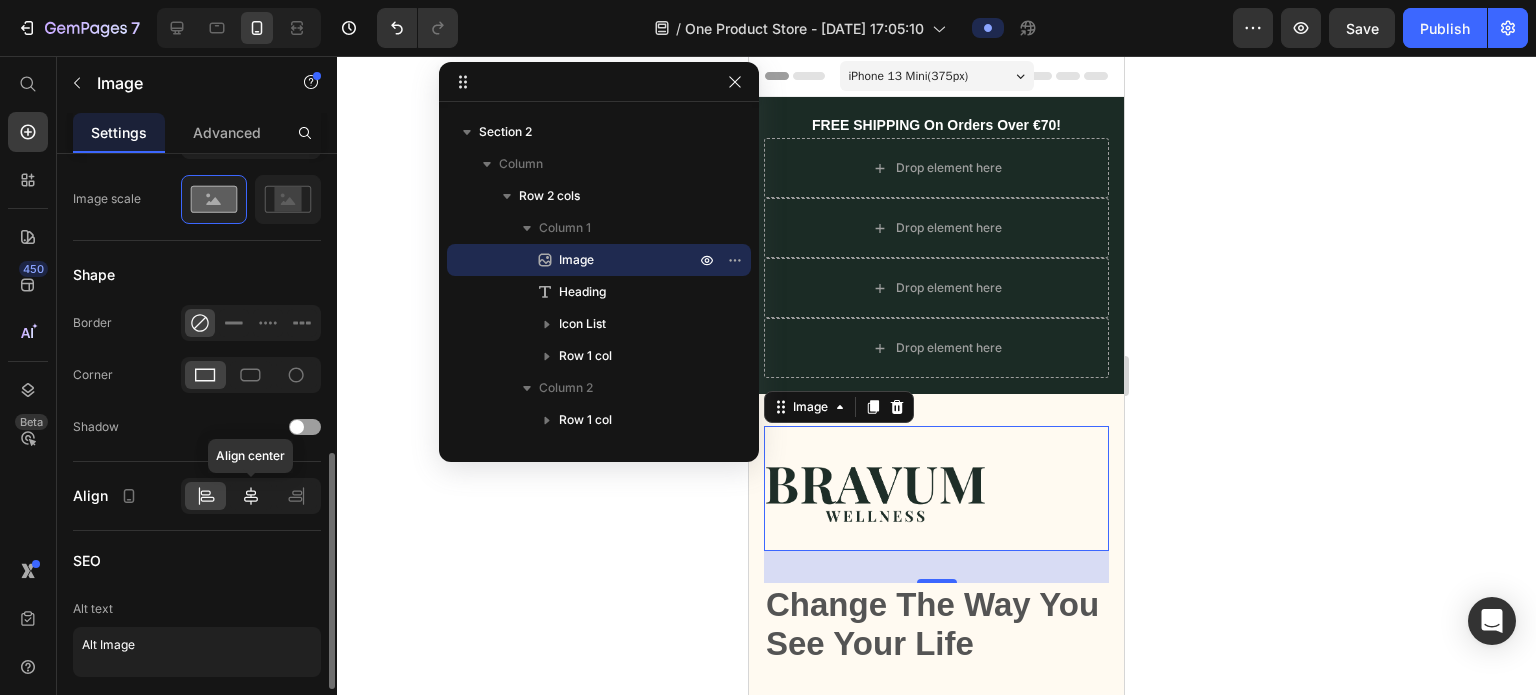 click 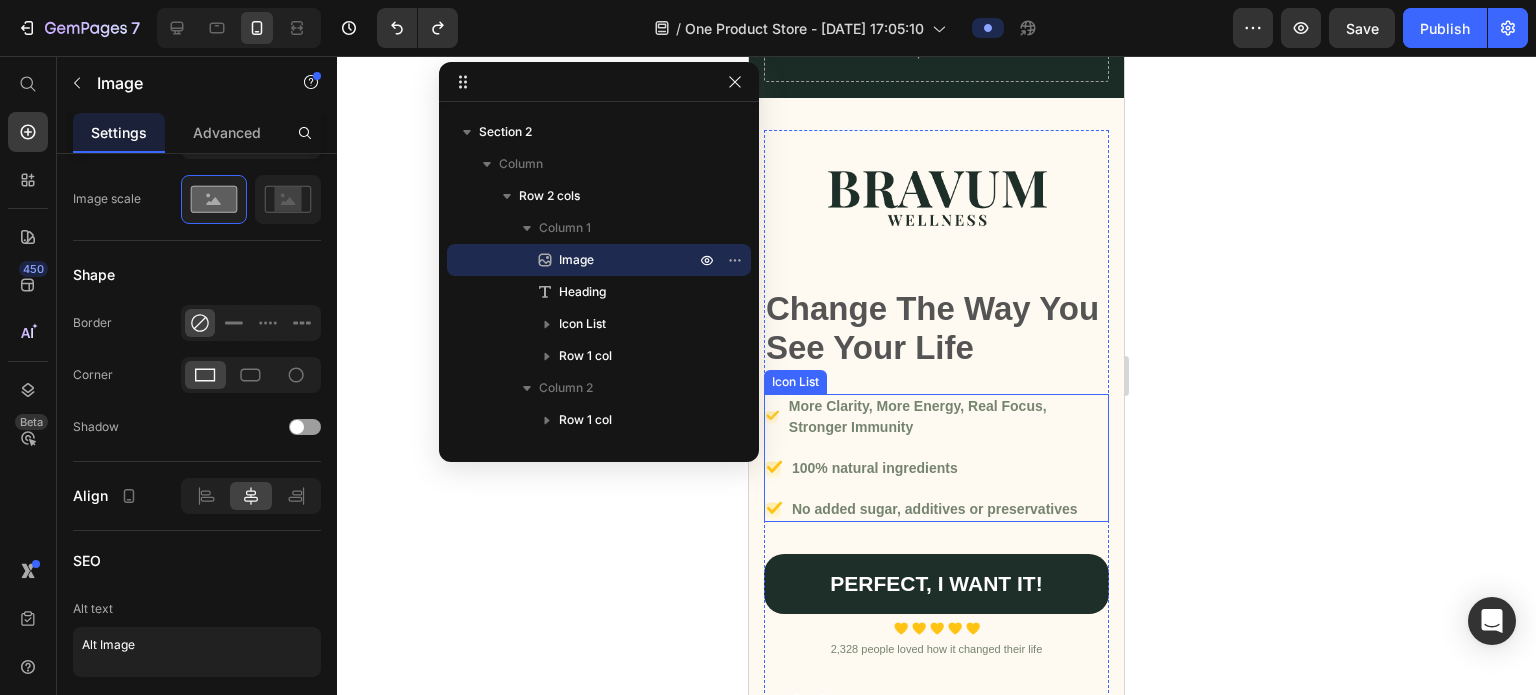 scroll, scrollTop: 376, scrollLeft: 0, axis: vertical 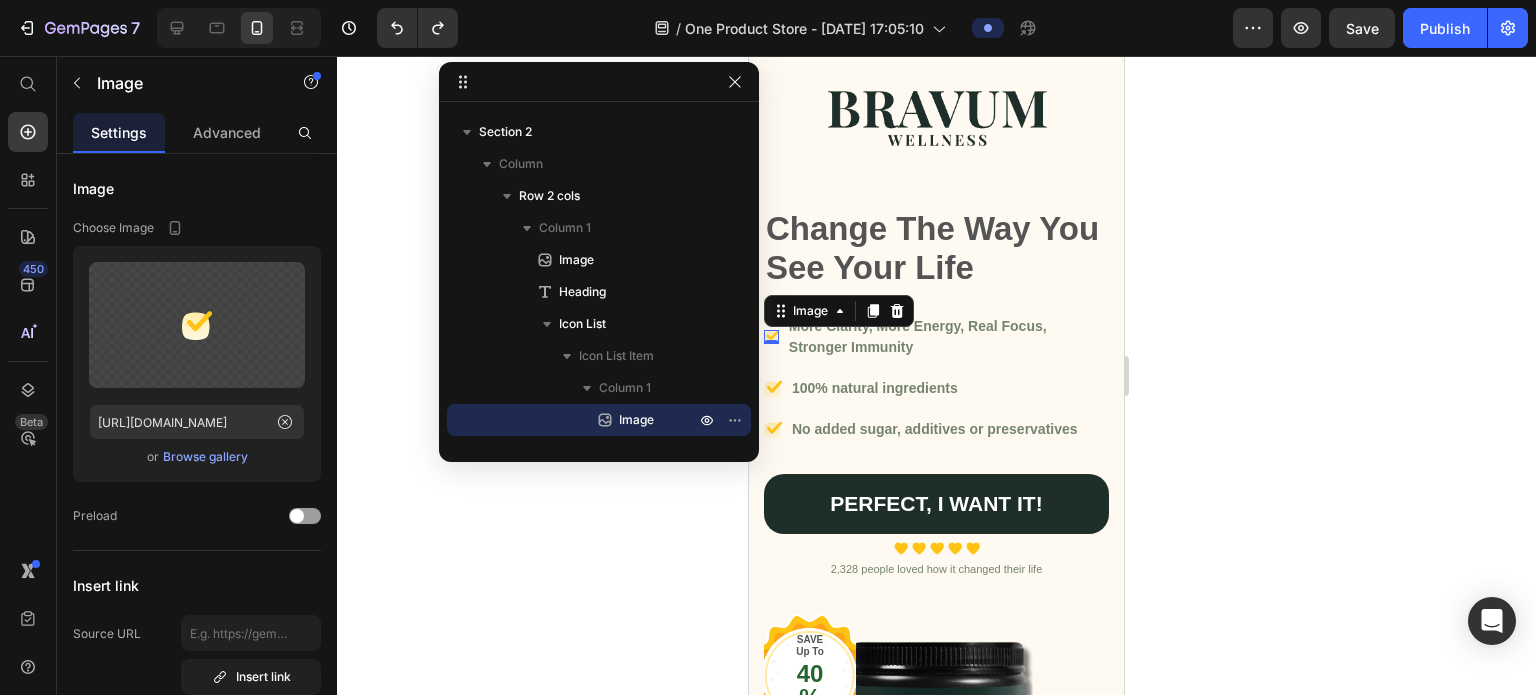 click 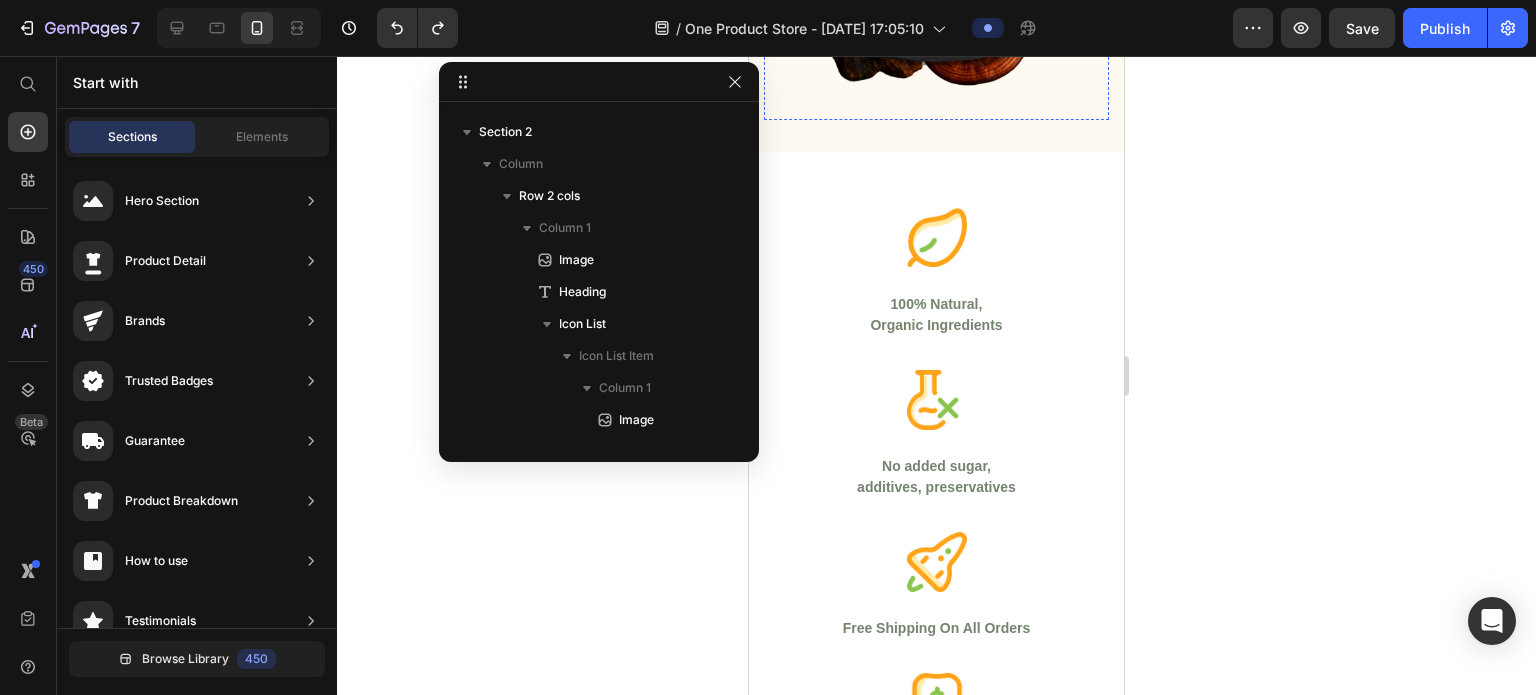 scroll, scrollTop: 1186, scrollLeft: 0, axis: vertical 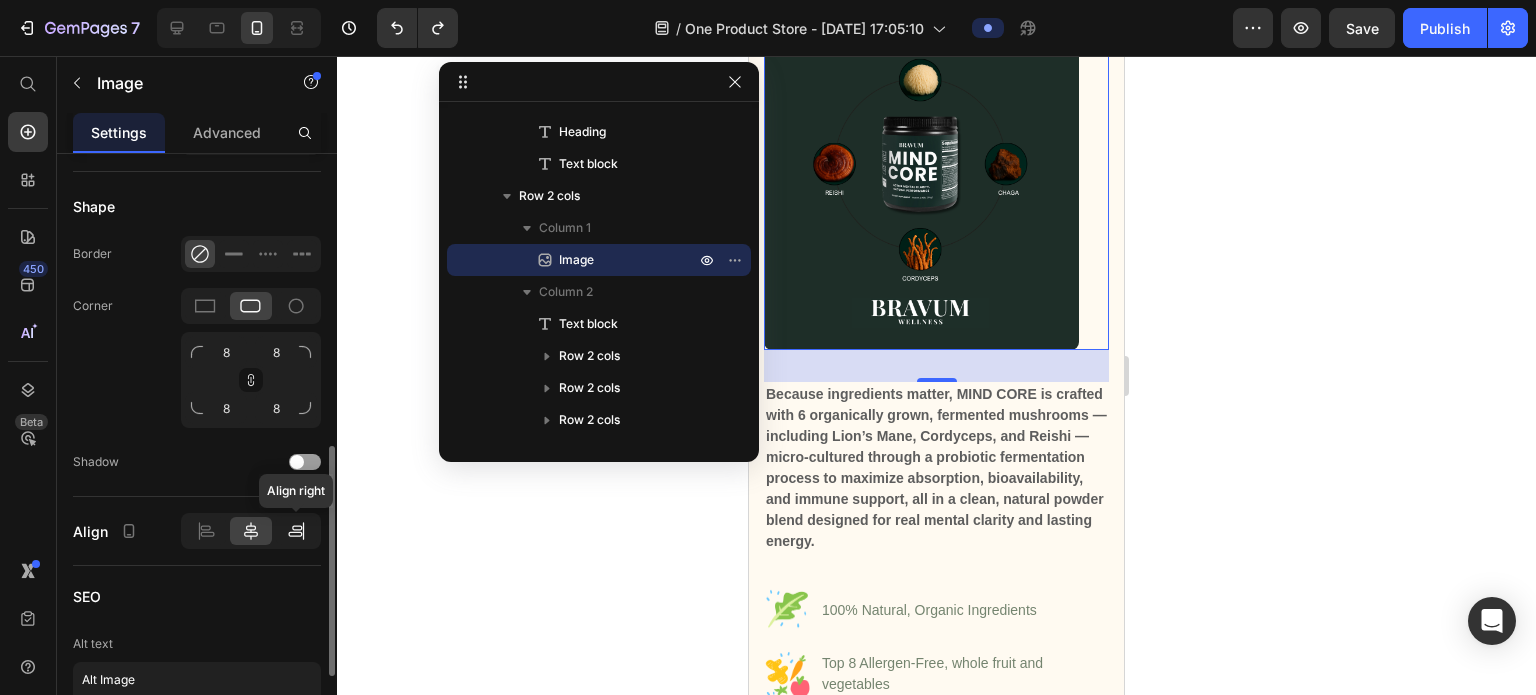 click 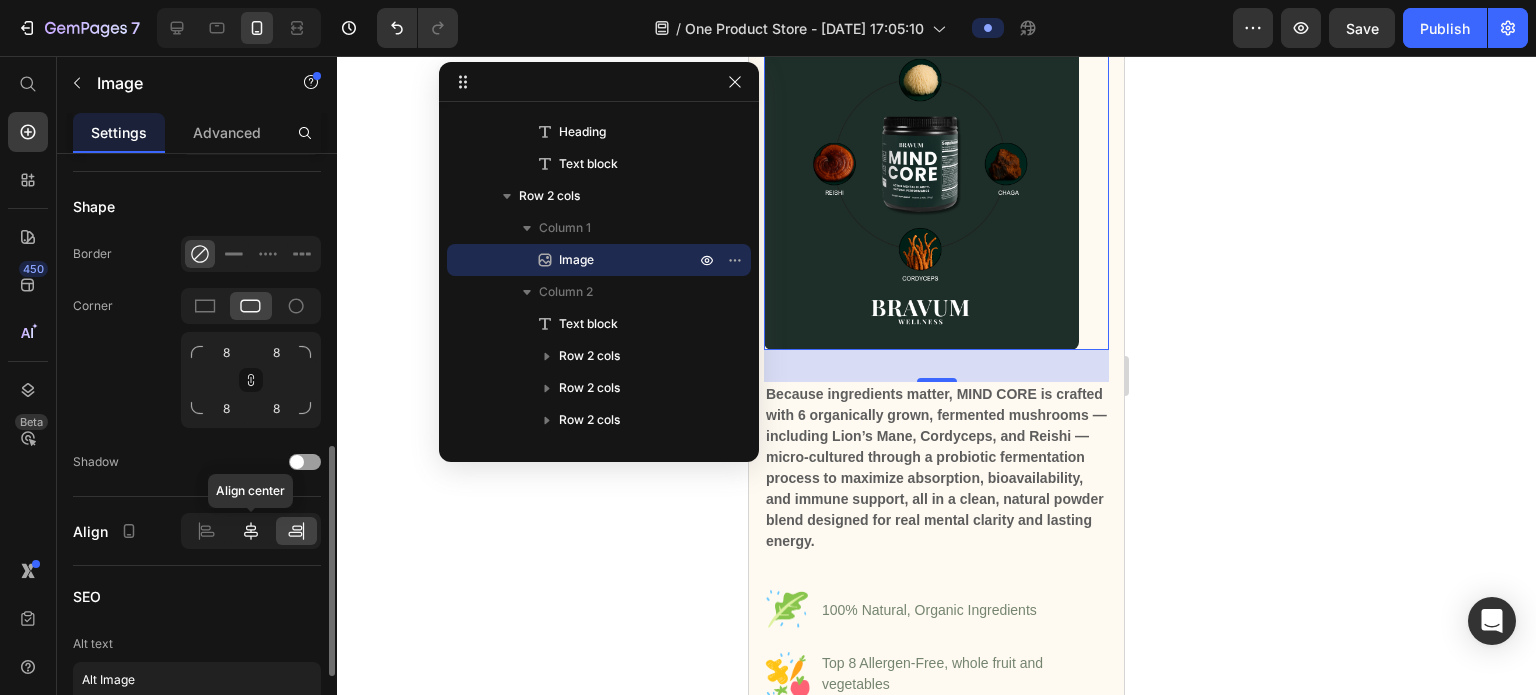 click 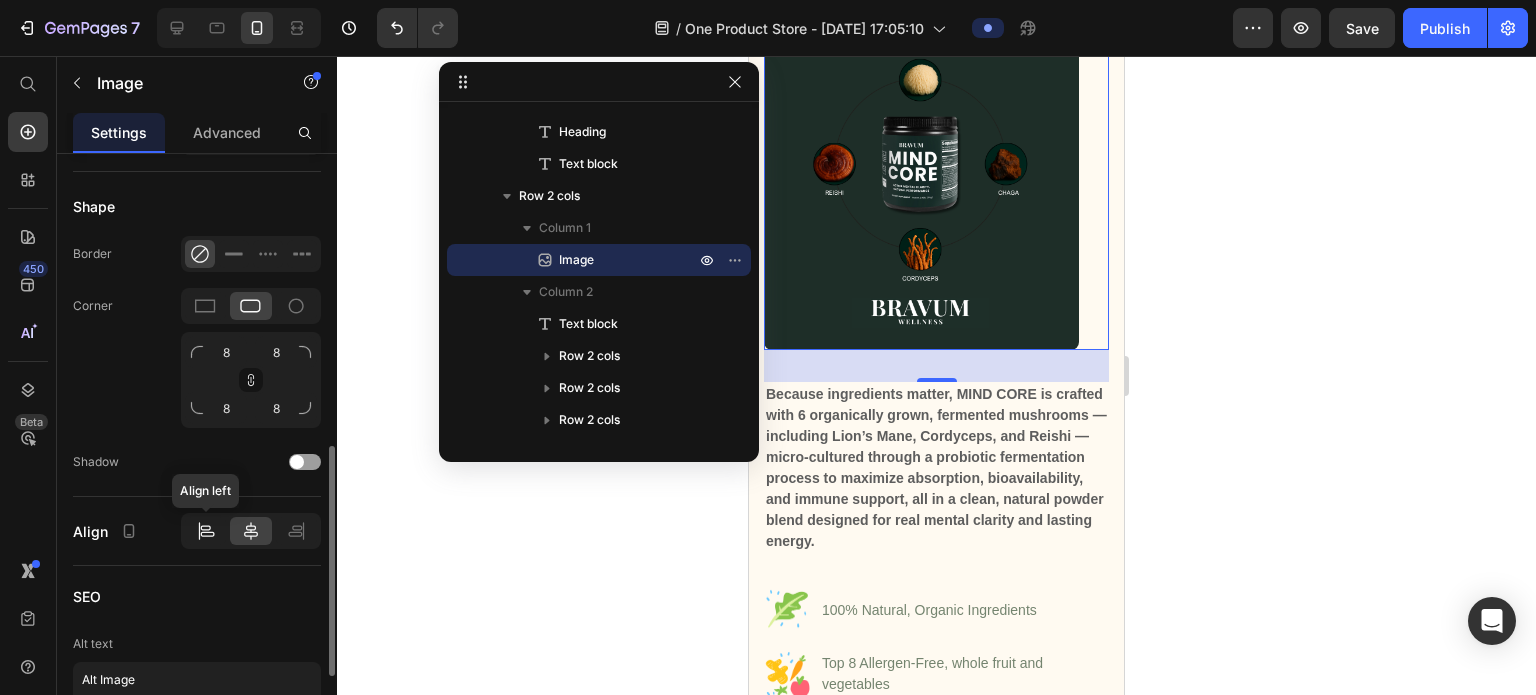 click 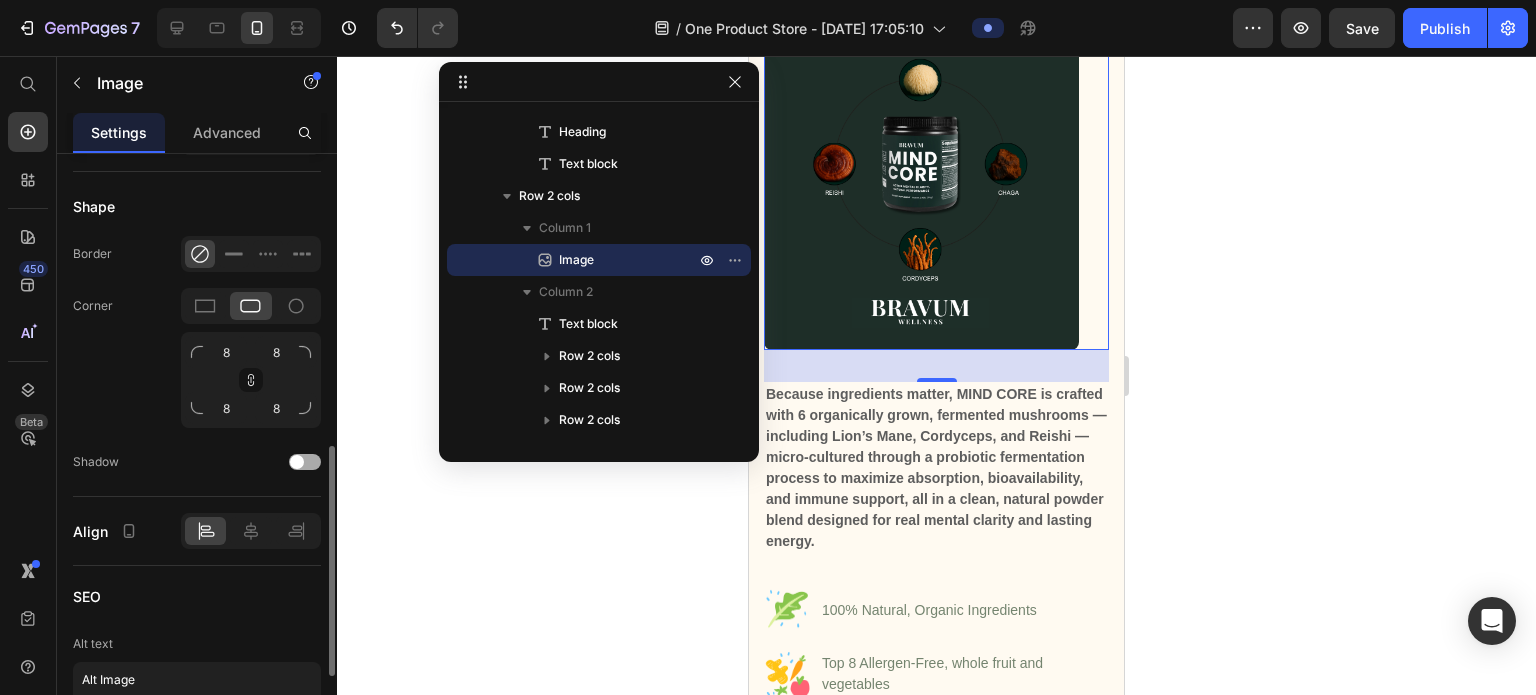 click at bounding box center [305, 462] 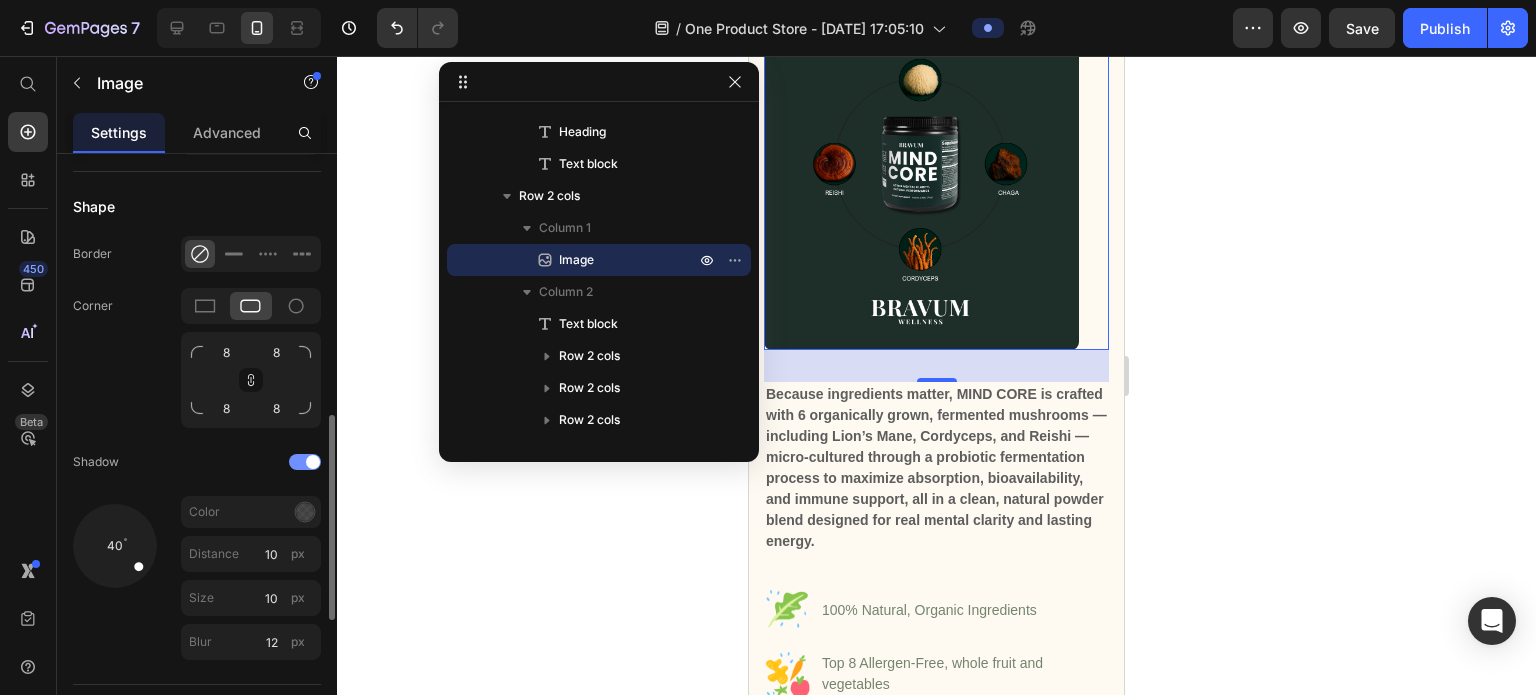 click at bounding box center [313, 462] 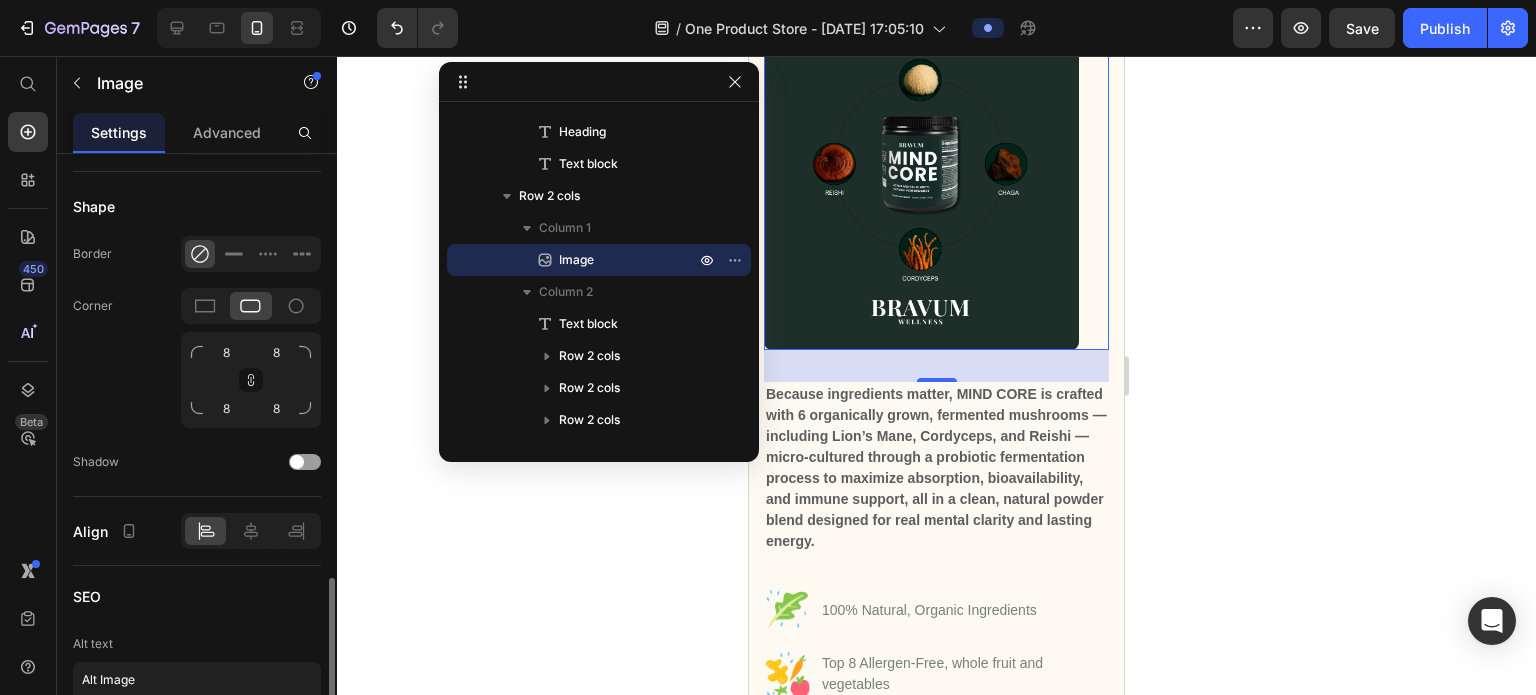 scroll, scrollTop: 955, scrollLeft: 0, axis: vertical 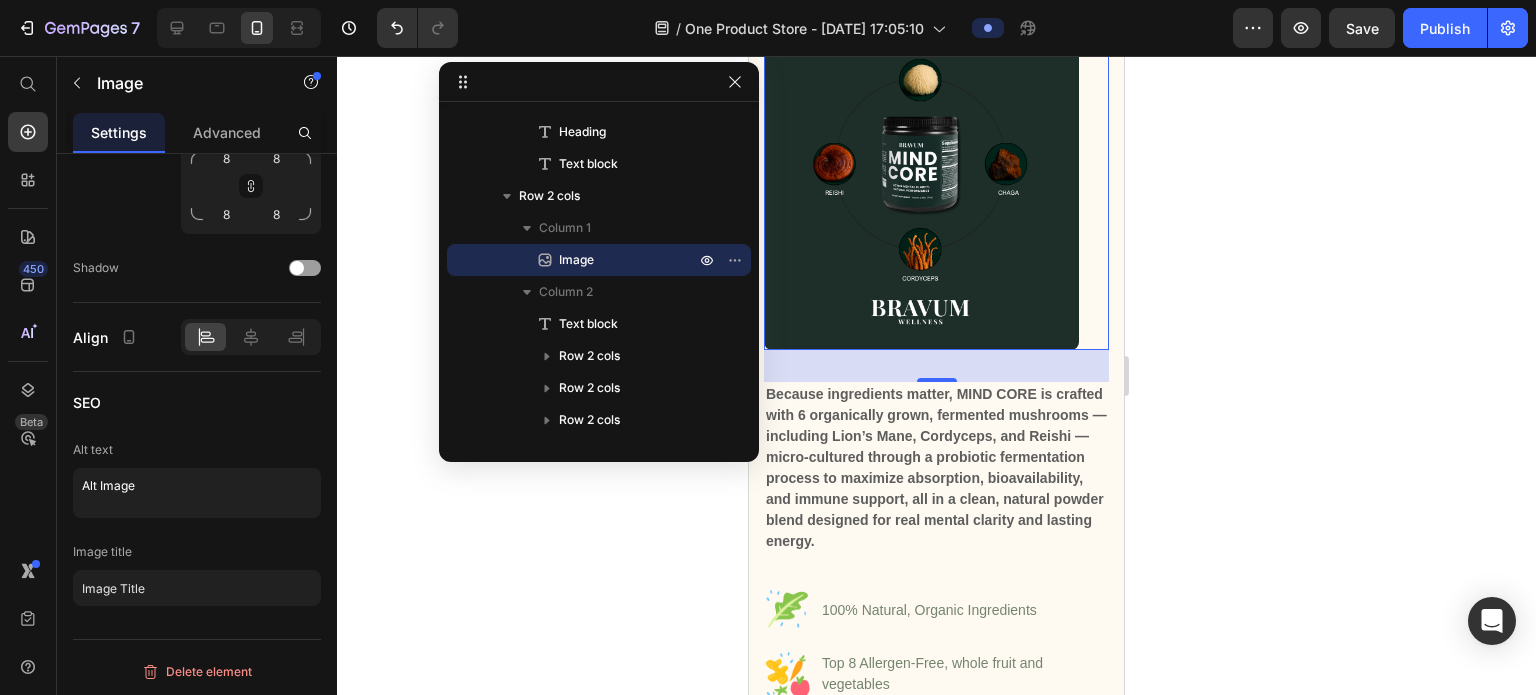 click 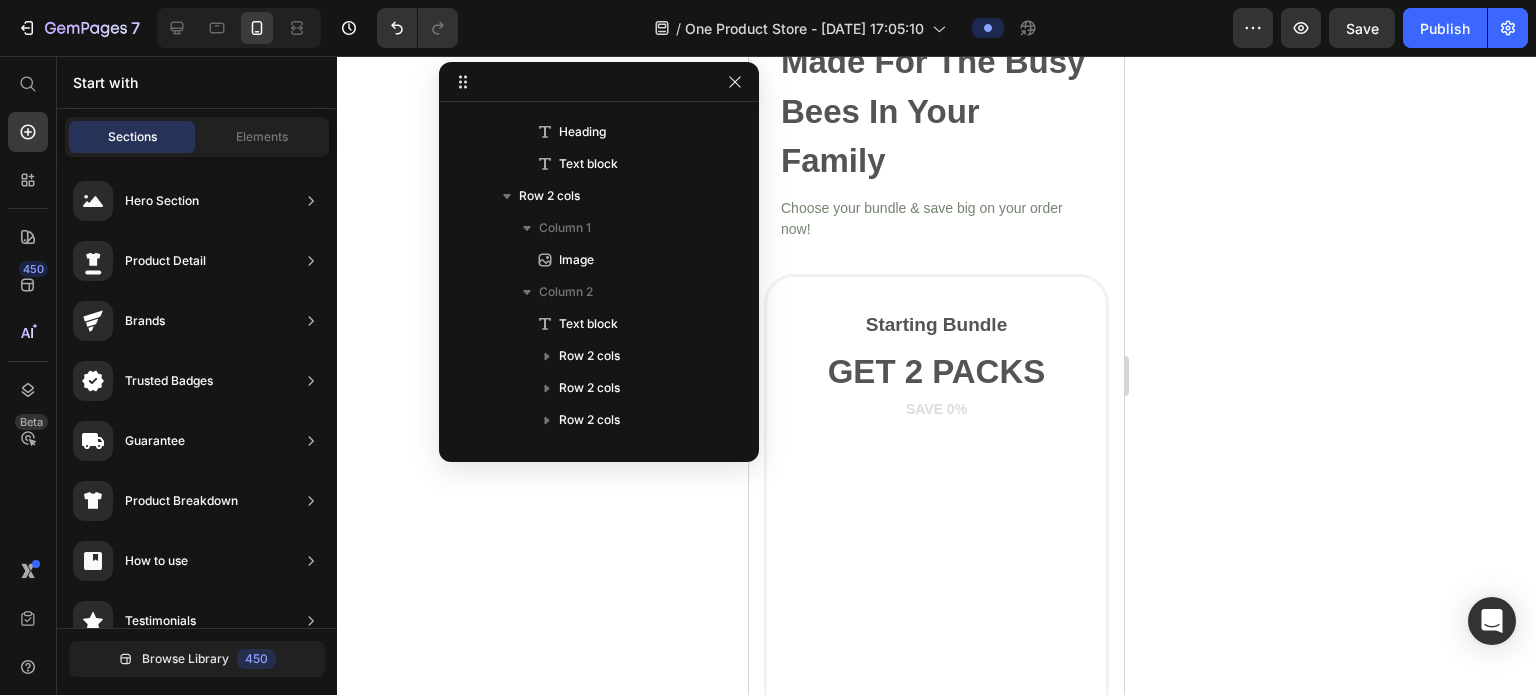 scroll, scrollTop: 3522, scrollLeft: 0, axis: vertical 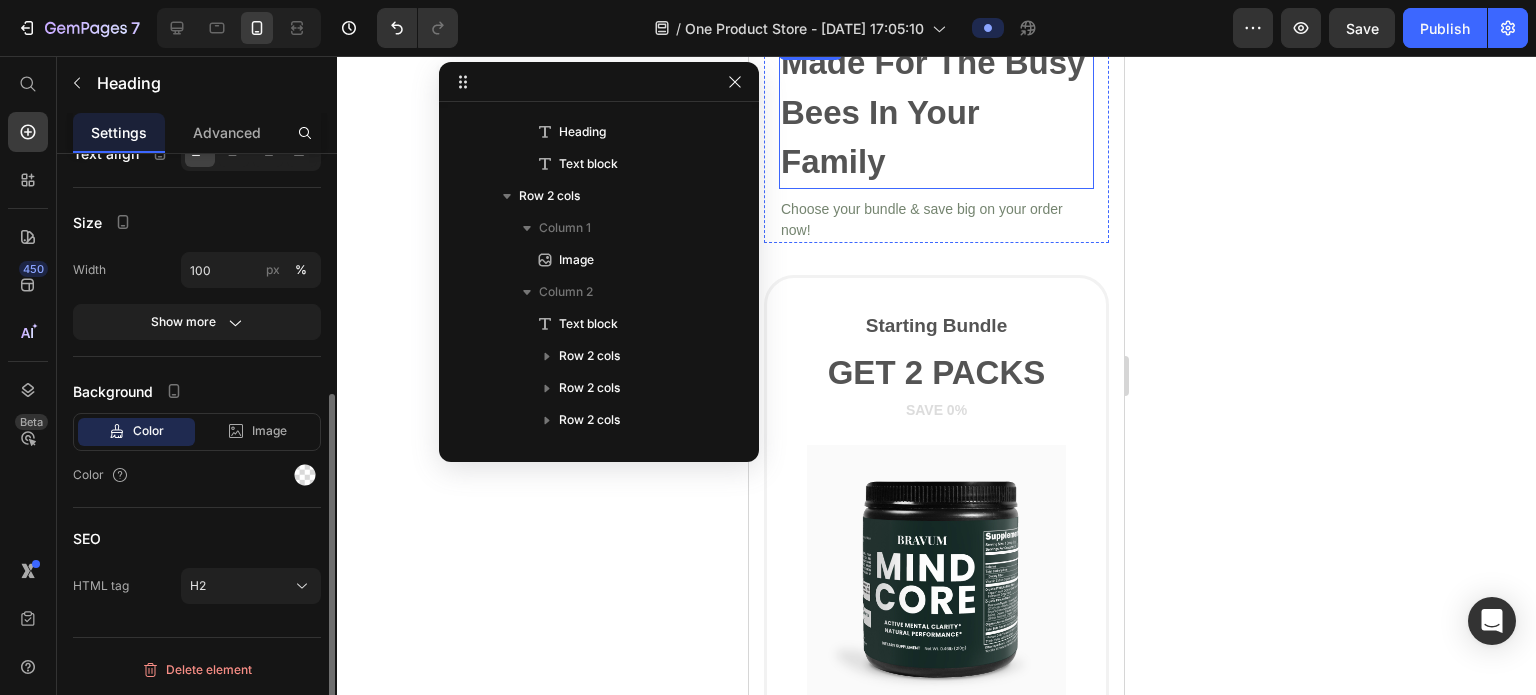 click on "Made For The Busy Bees In Your Family" at bounding box center [936, 112] 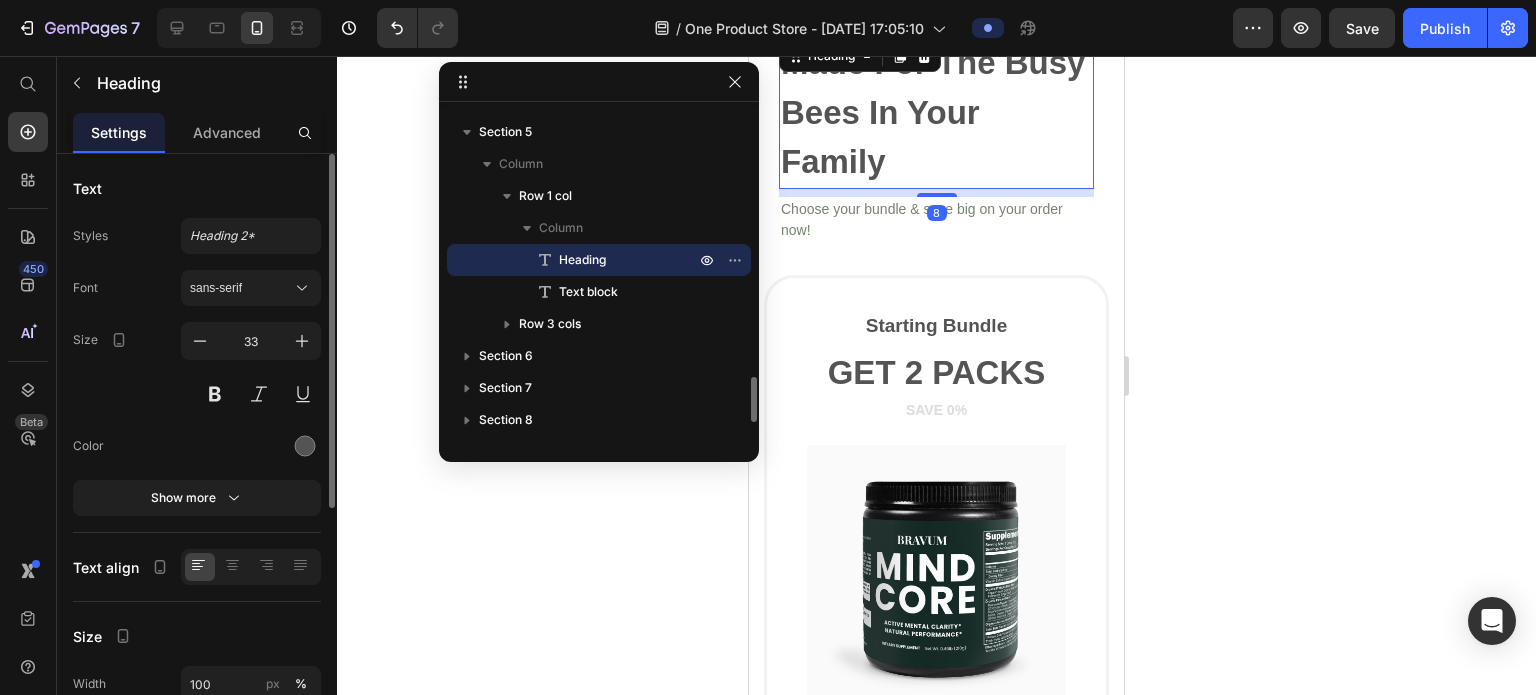 click on "Made For The Busy Bees In Your Family" at bounding box center (936, 112) 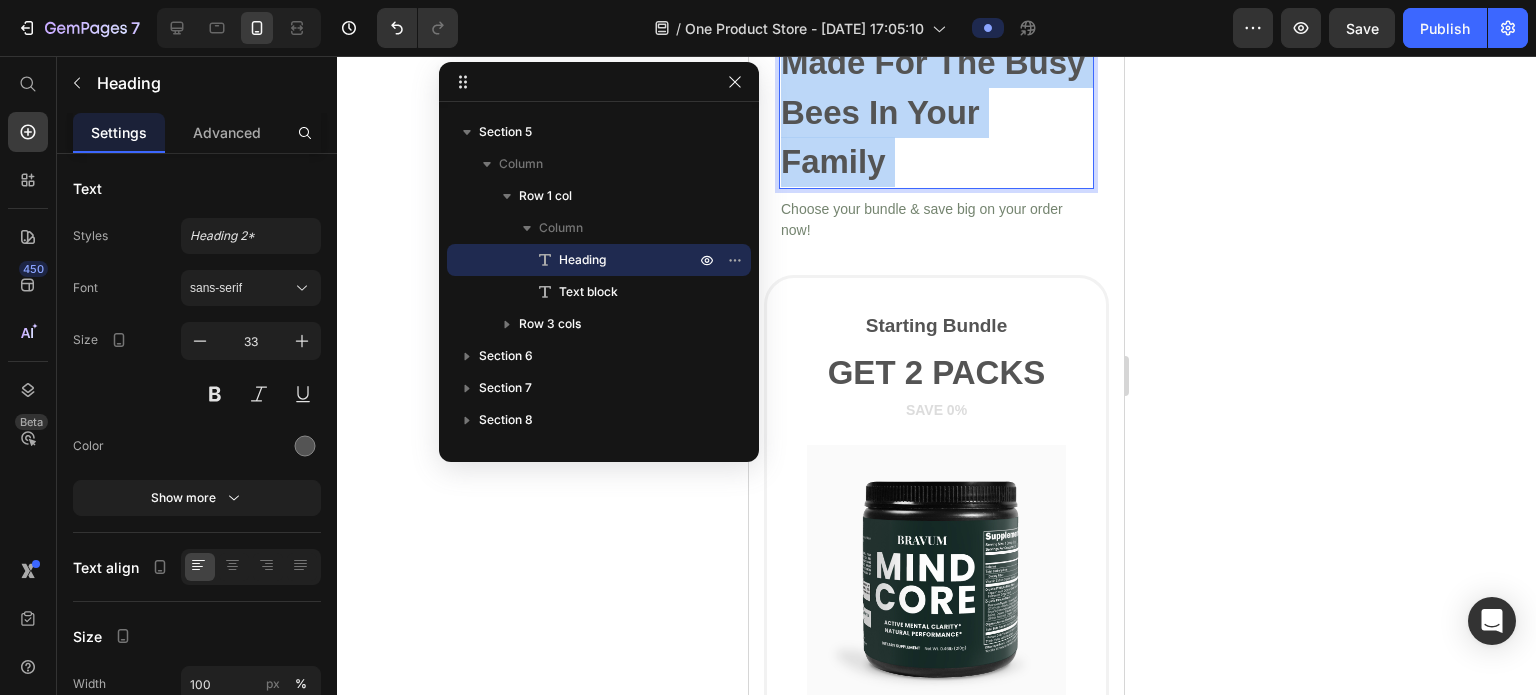 drag, startPoint x: 902, startPoint y: 243, endPoint x: 804, endPoint y: 180, distance: 116.50322 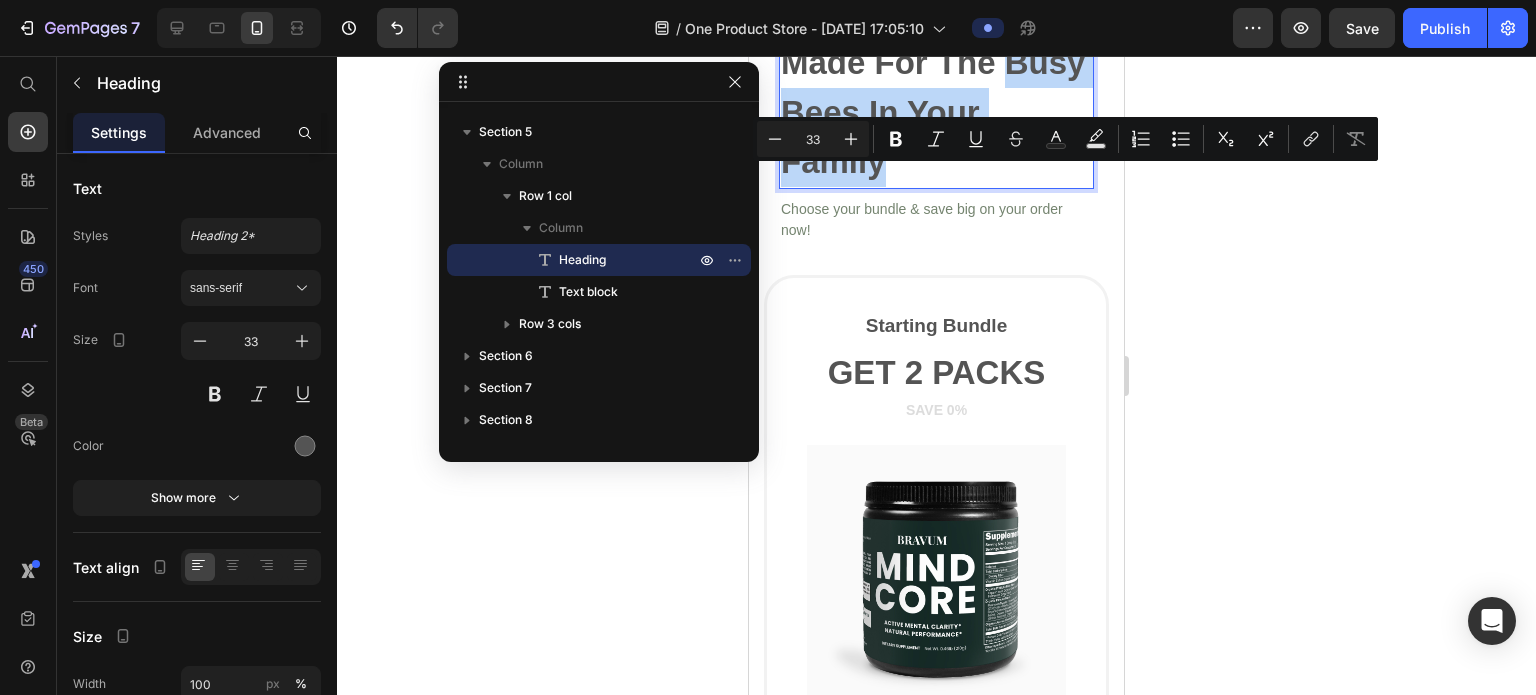 drag, startPoint x: 913, startPoint y: 239, endPoint x: 787, endPoint y: 183, distance: 137.884 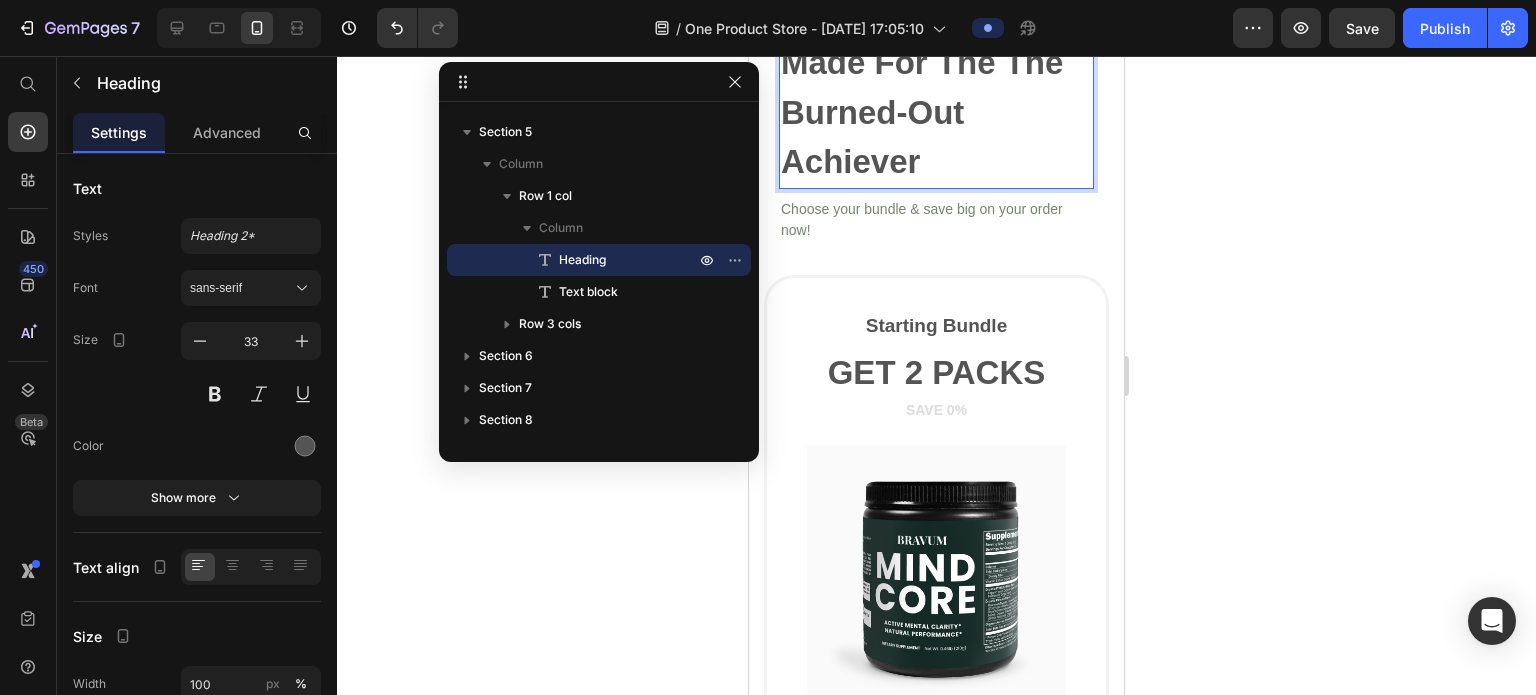click on "Made For The The Burned-Out Achiever" at bounding box center [936, 112] 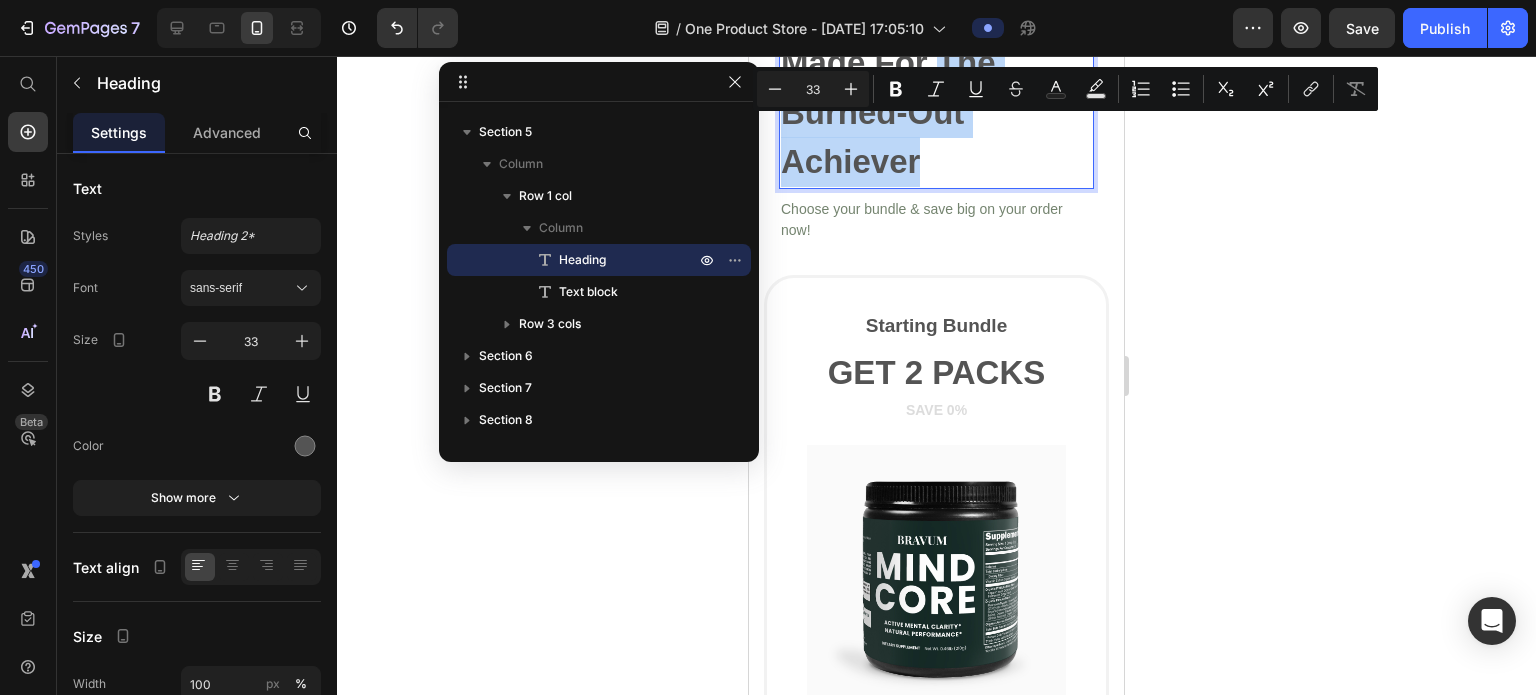drag, startPoint x: 931, startPoint y: 247, endPoint x: 940, endPoint y: 140, distance: 107.37784 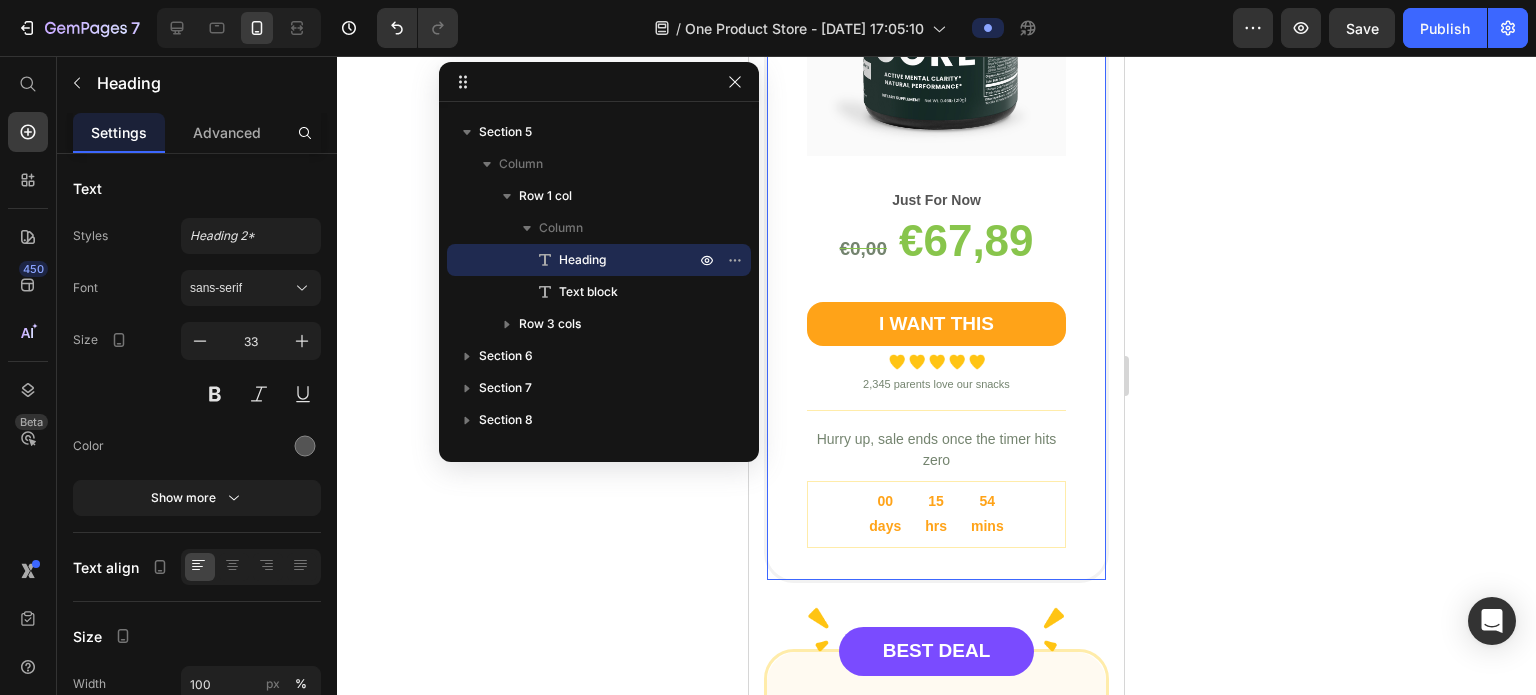 scroll, scrollTop: 4102, scrollLeft: 0, axis: vertical 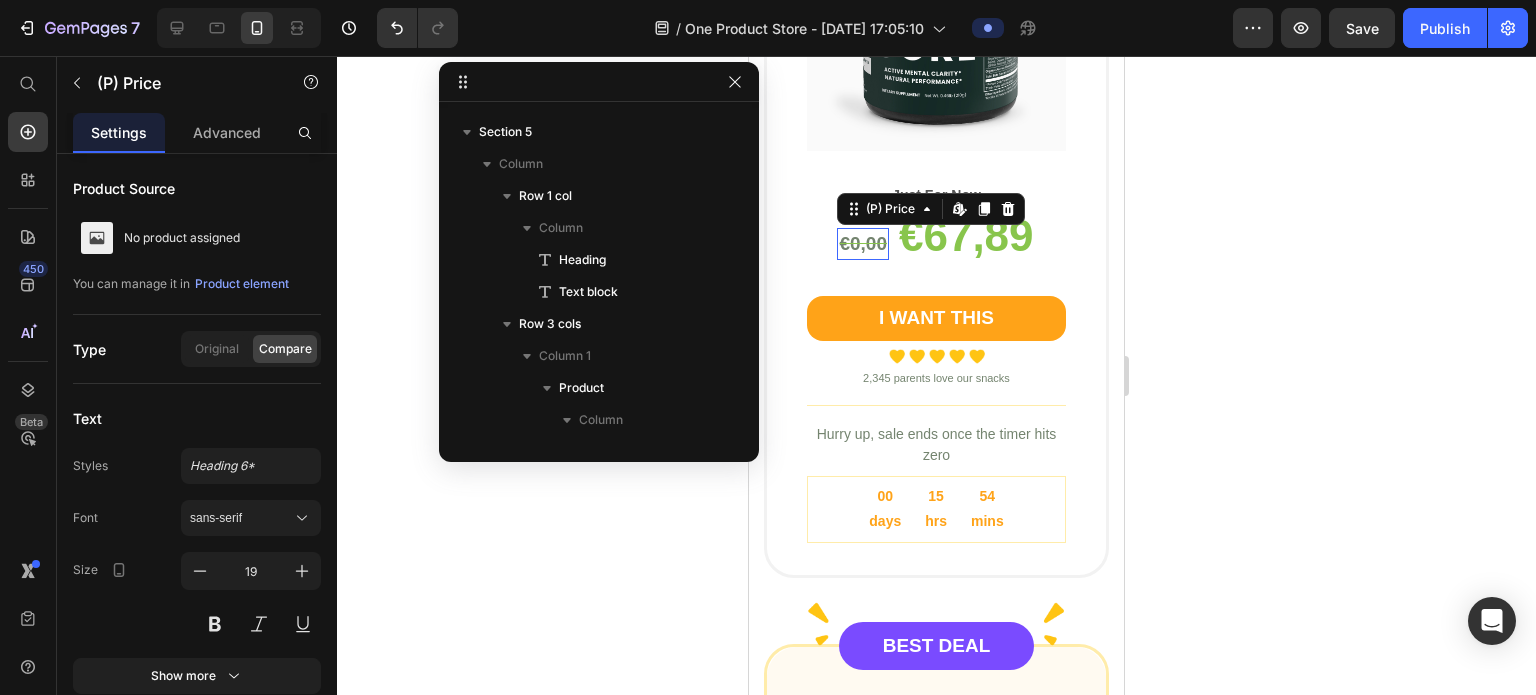 click on "€0,00" at bounding box center [863, 244] 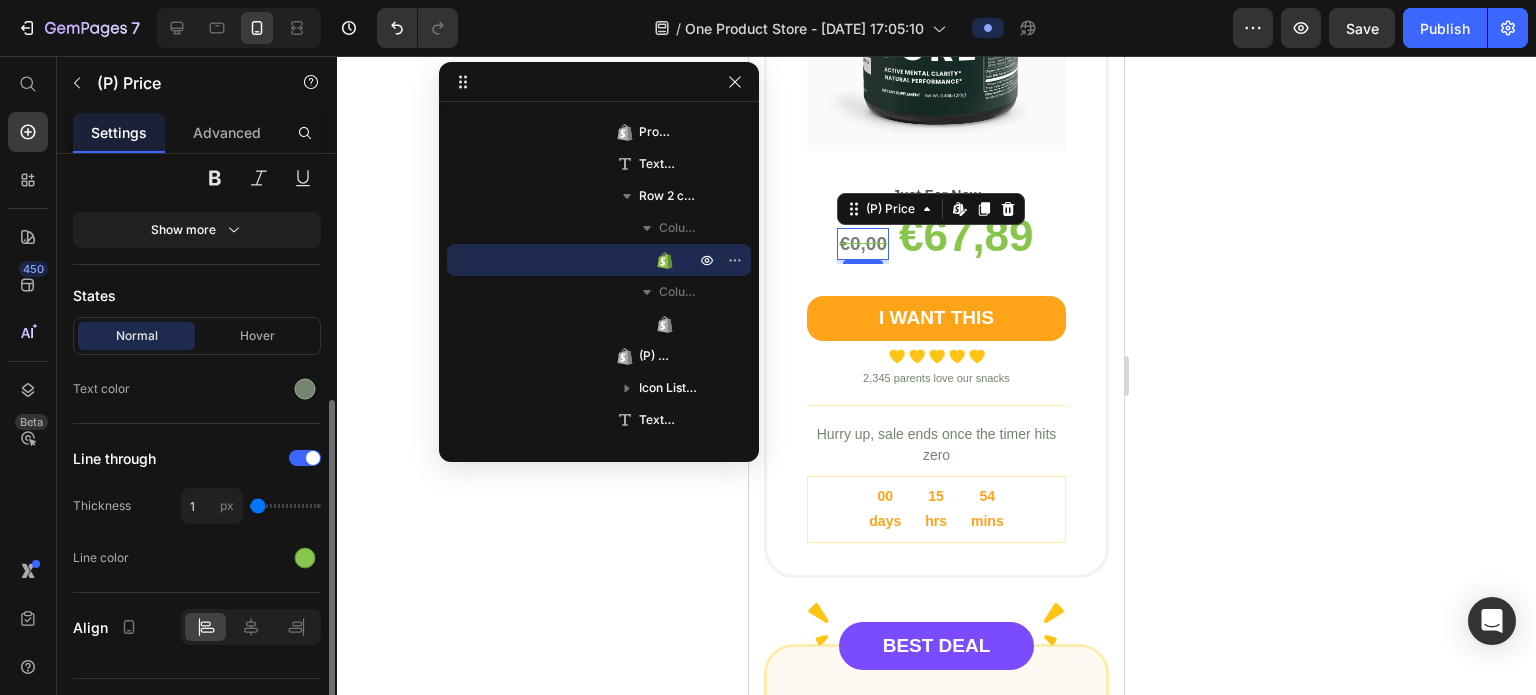 scroll, scrollTop: 484, scrollLeft: 0, axis: vertical 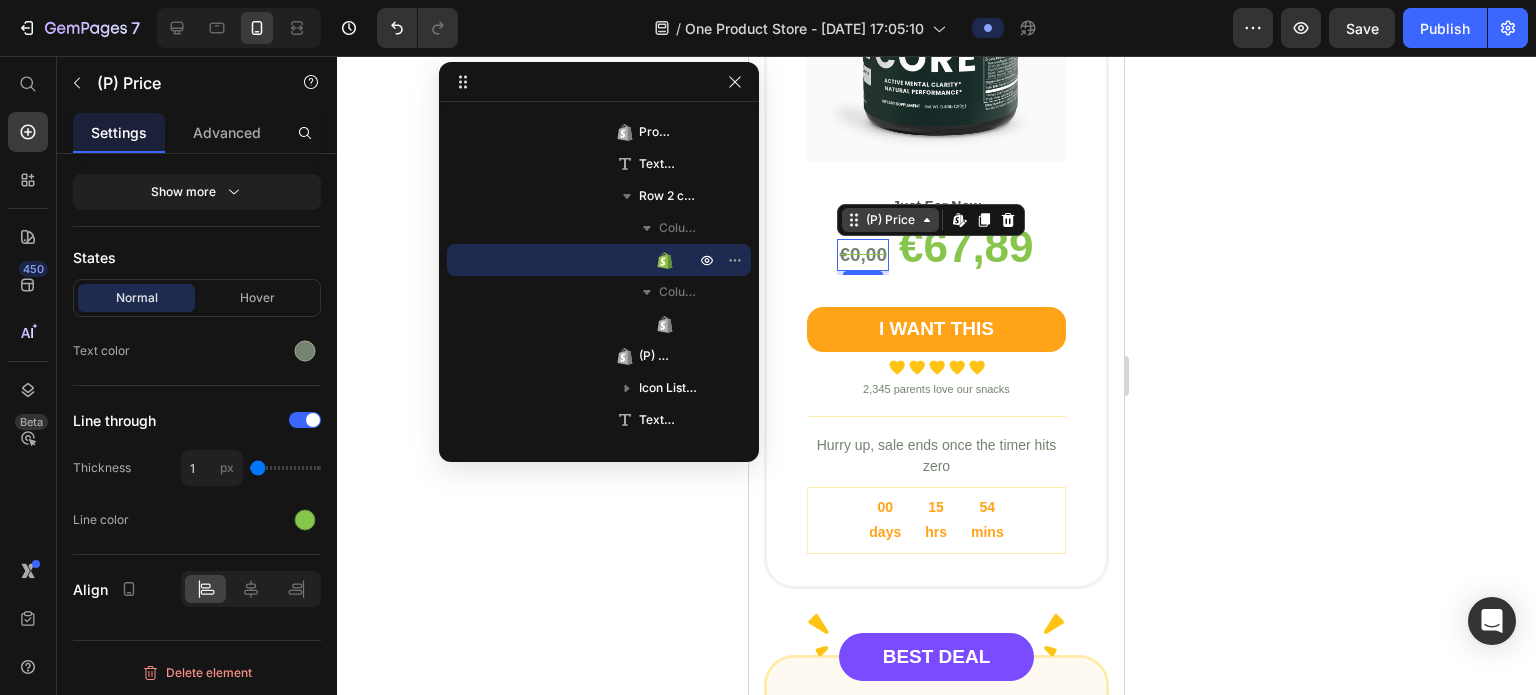 click on "€0,00 (P) Price   Edit content in Shopify 4 €67,89 (P) Price Row" at bounding box center [936, 247] 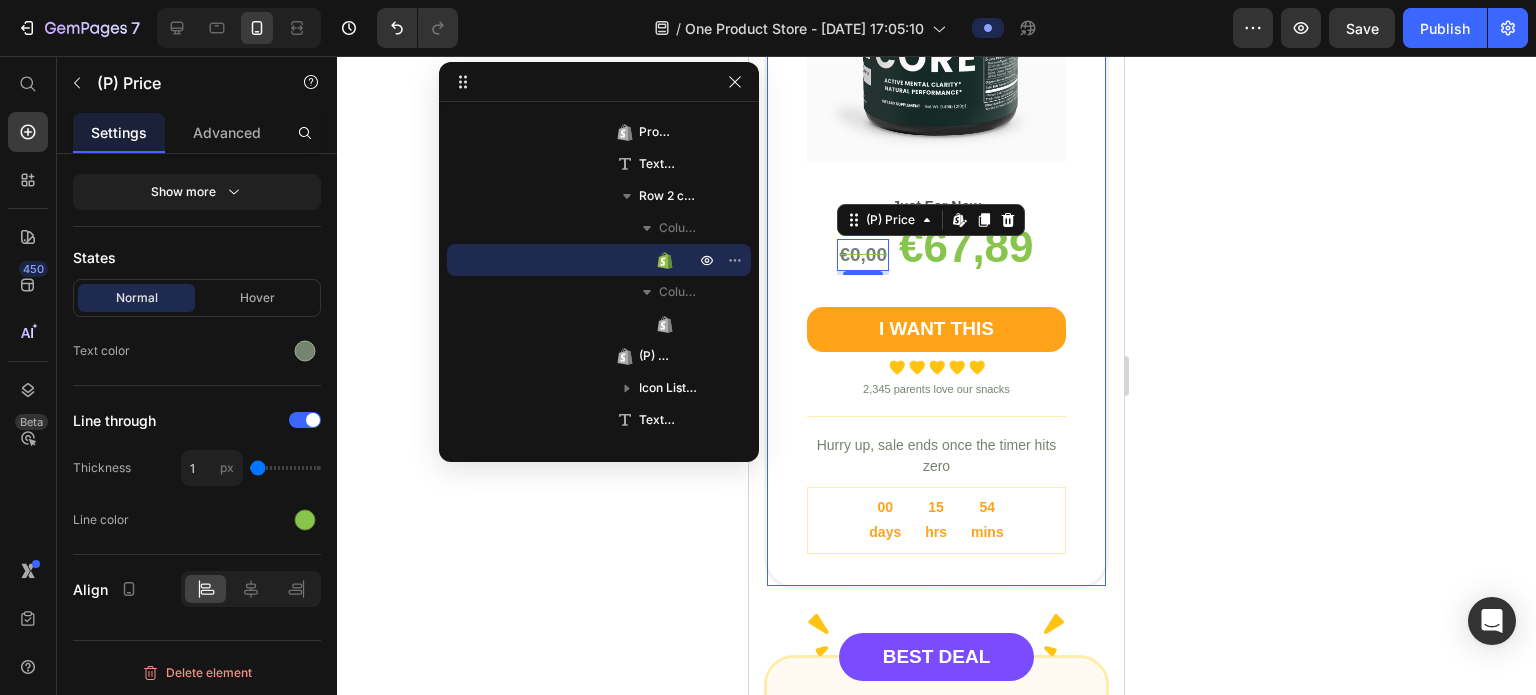 click 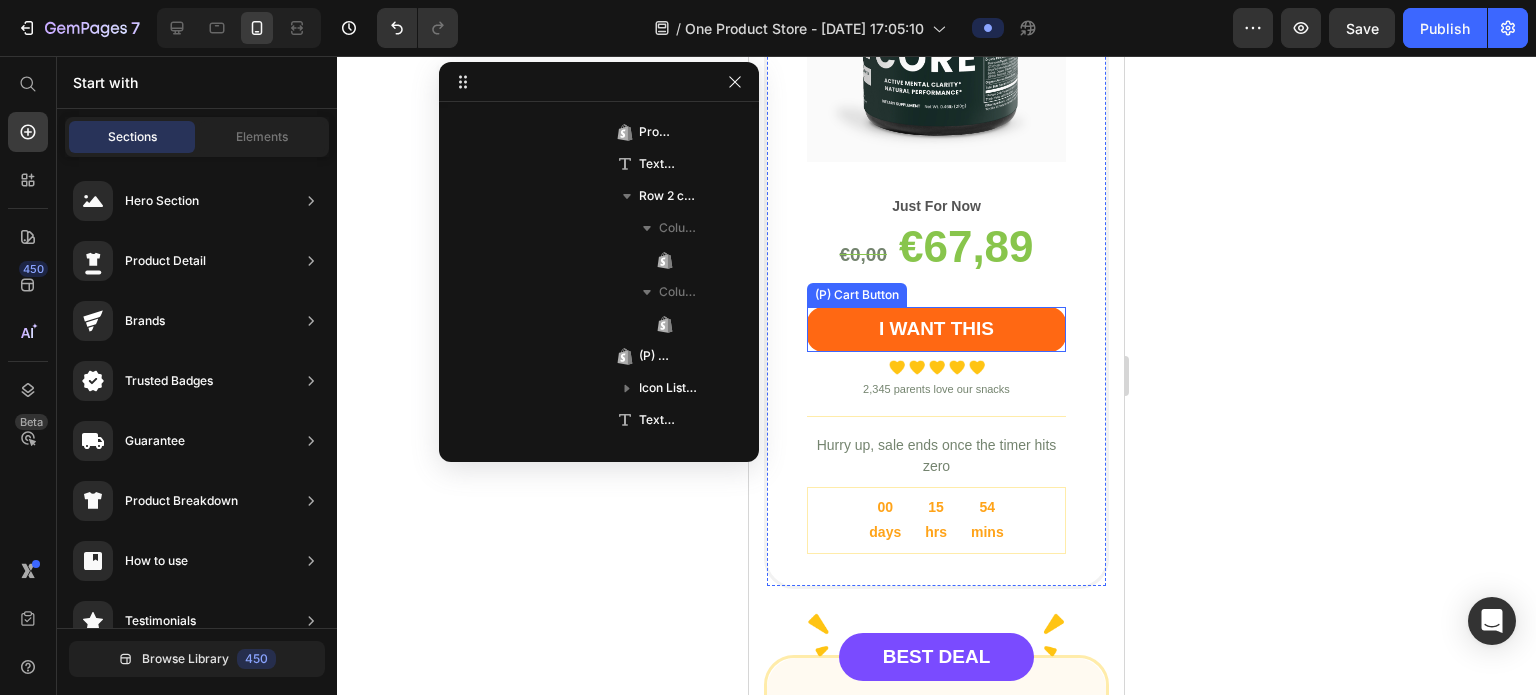 click on "I WANT THIS" at bounding box center (936, 329) 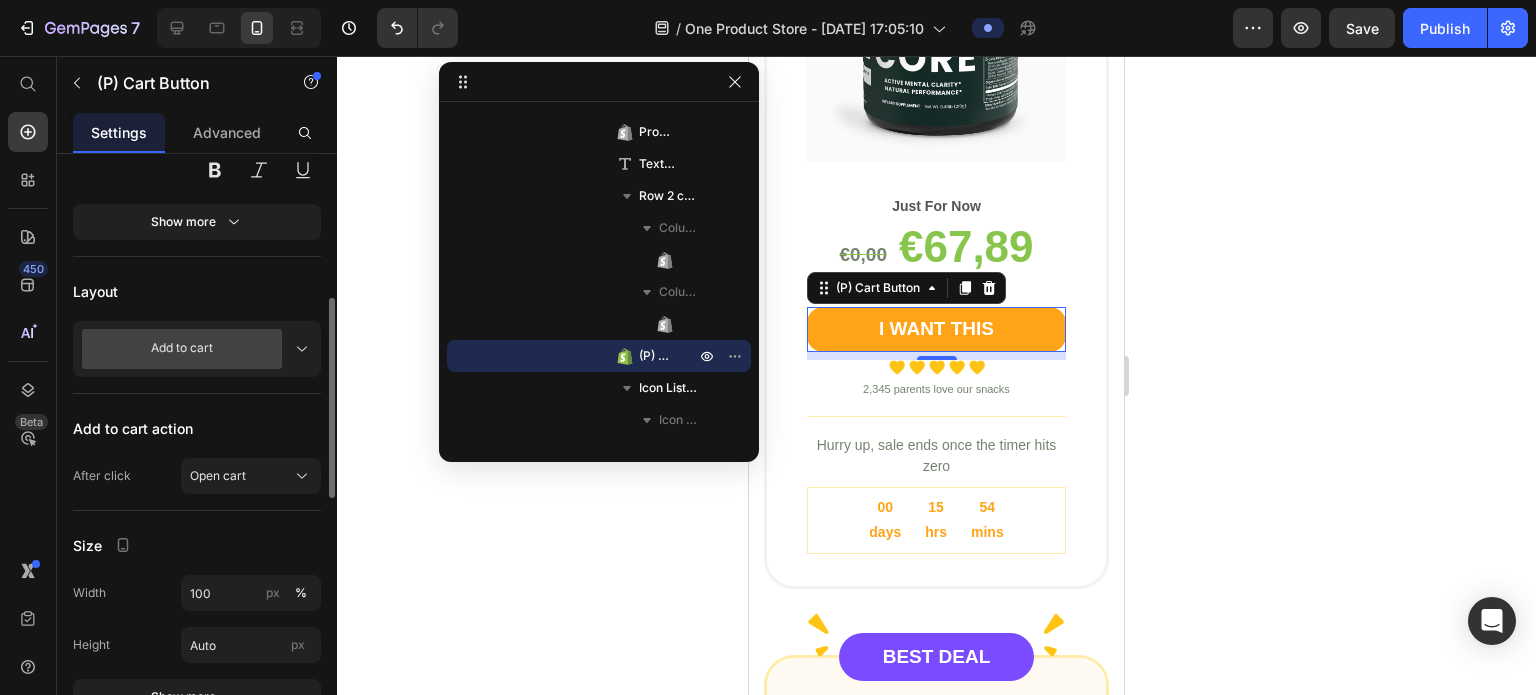 scroll, scrollTop: 438, scrollLeft: 0, axis: vertical 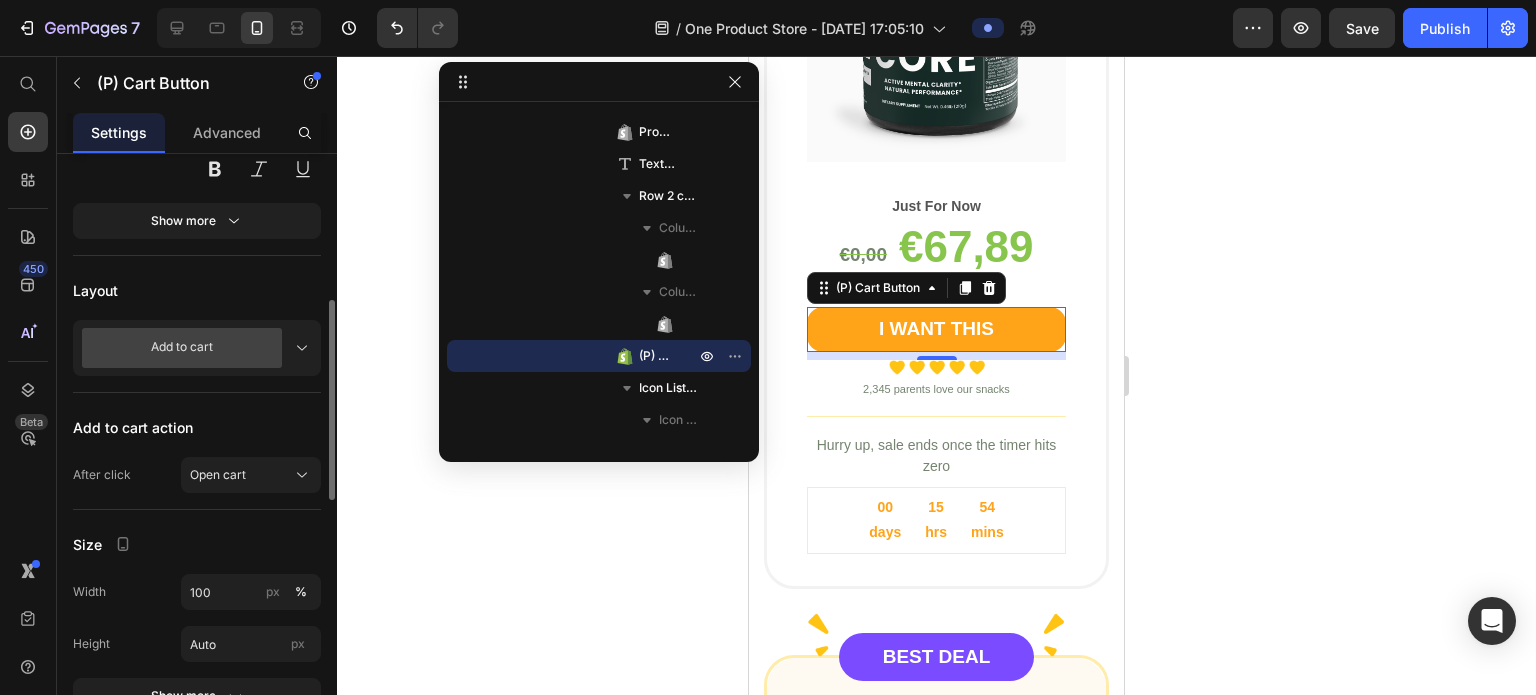 click 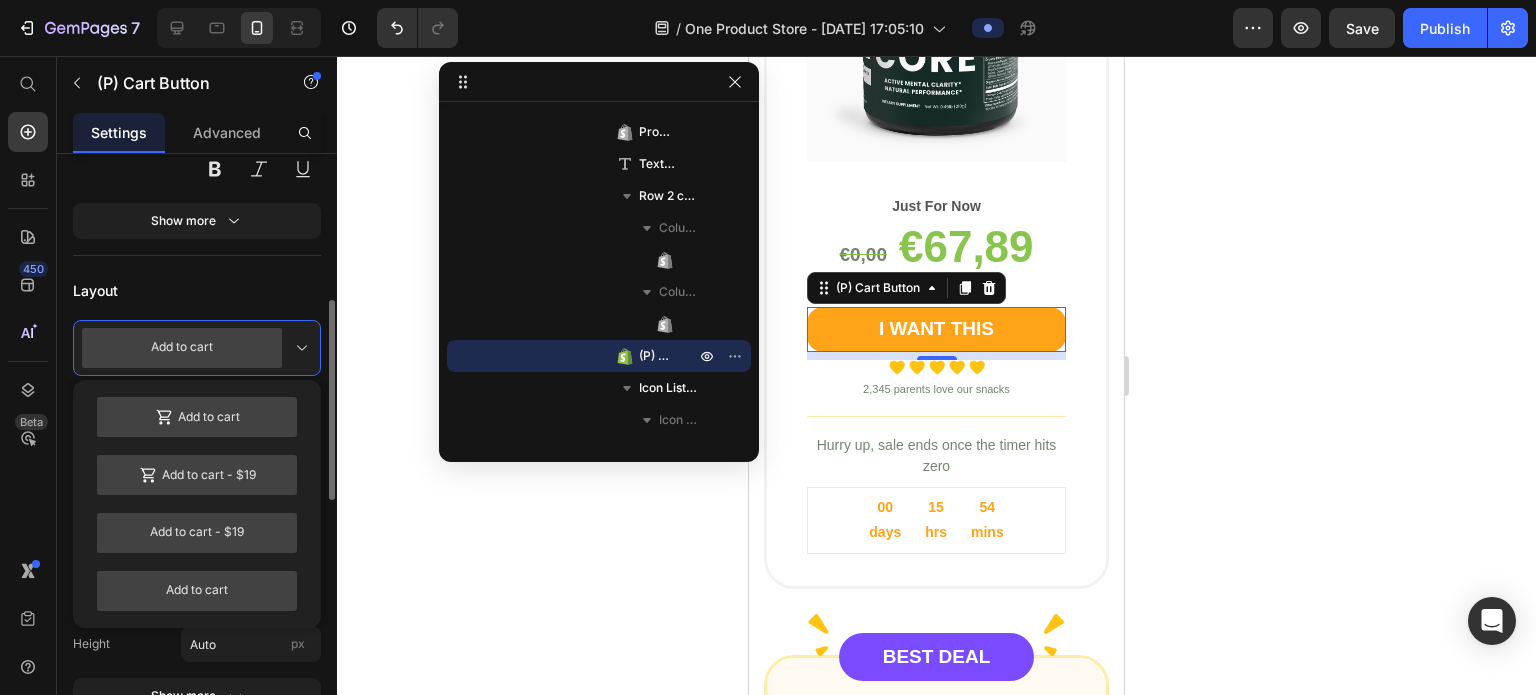click 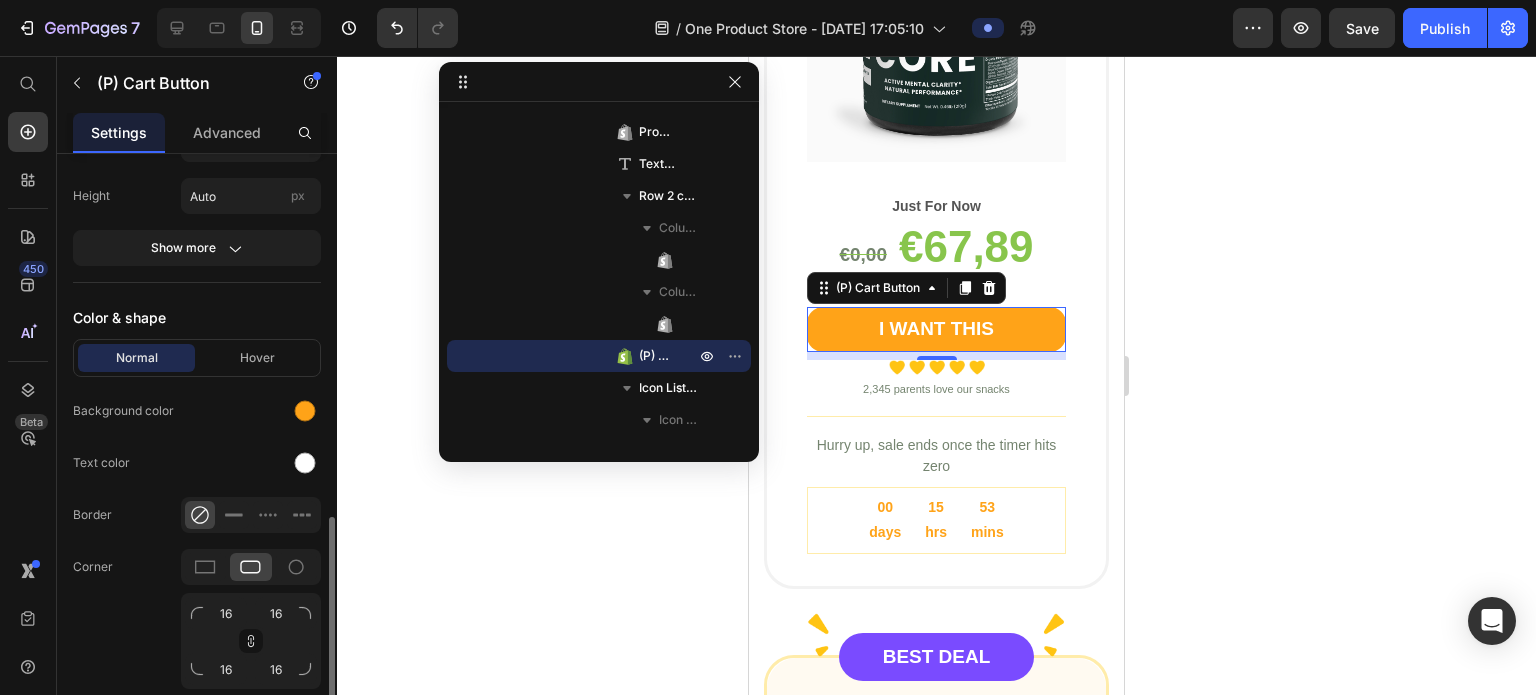 scroll, scrollTop: 936, scrollLeft: 0, axis: vertical 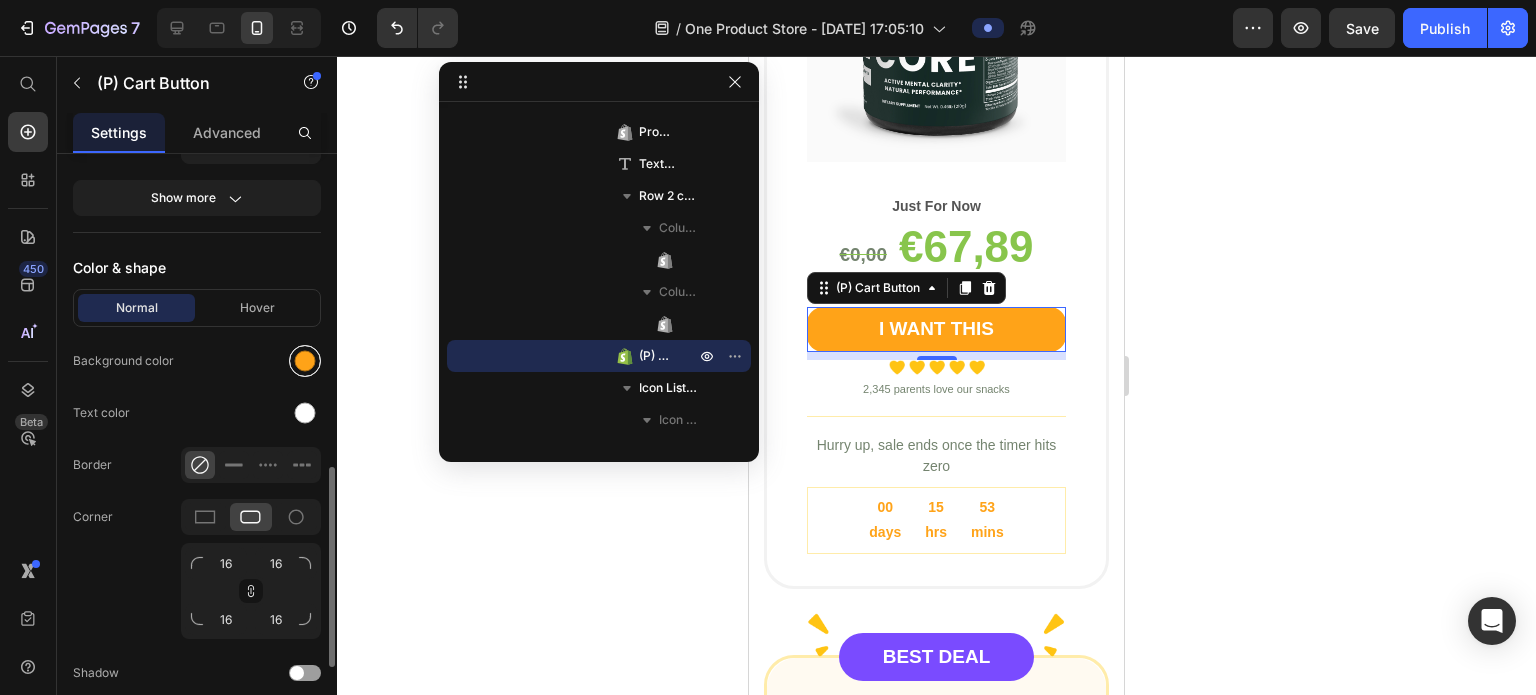 click at bounding box center (305, 361) 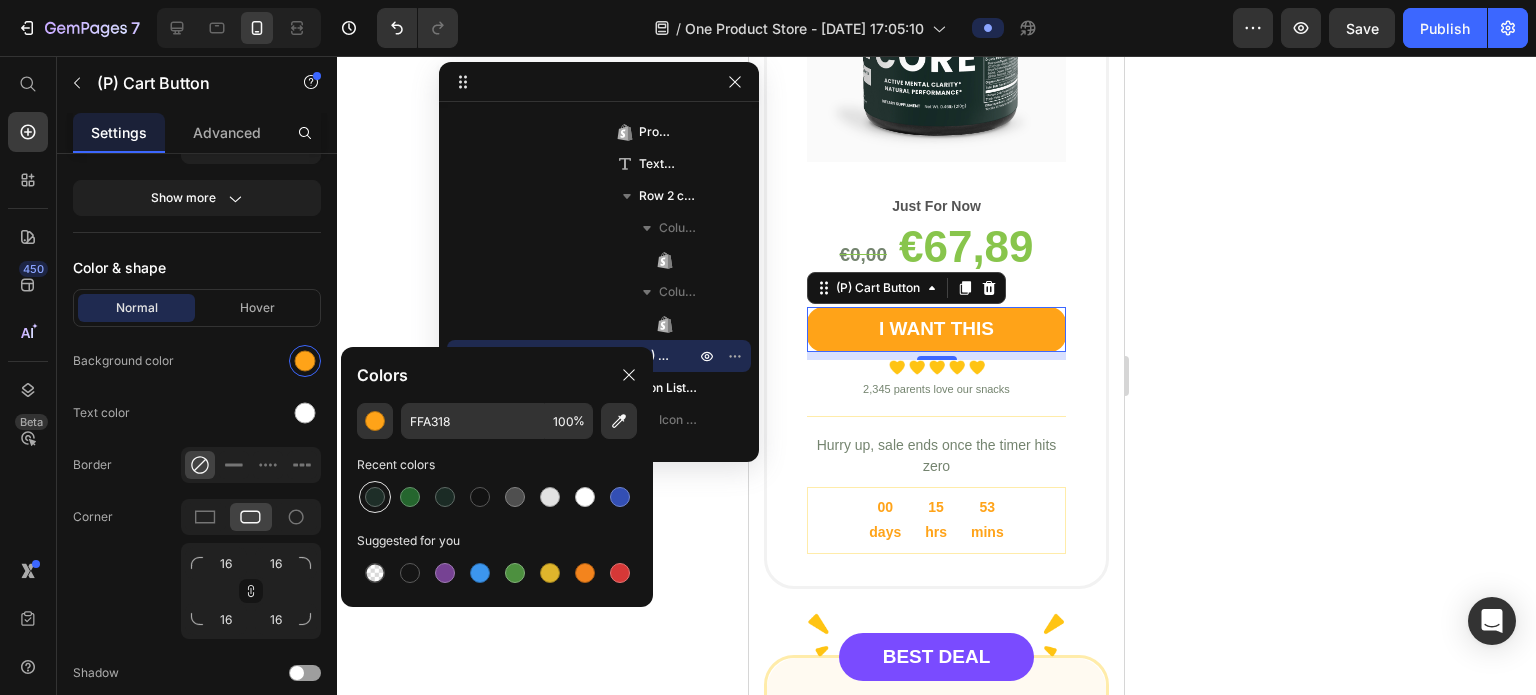 click at bounding box center [375, 497] 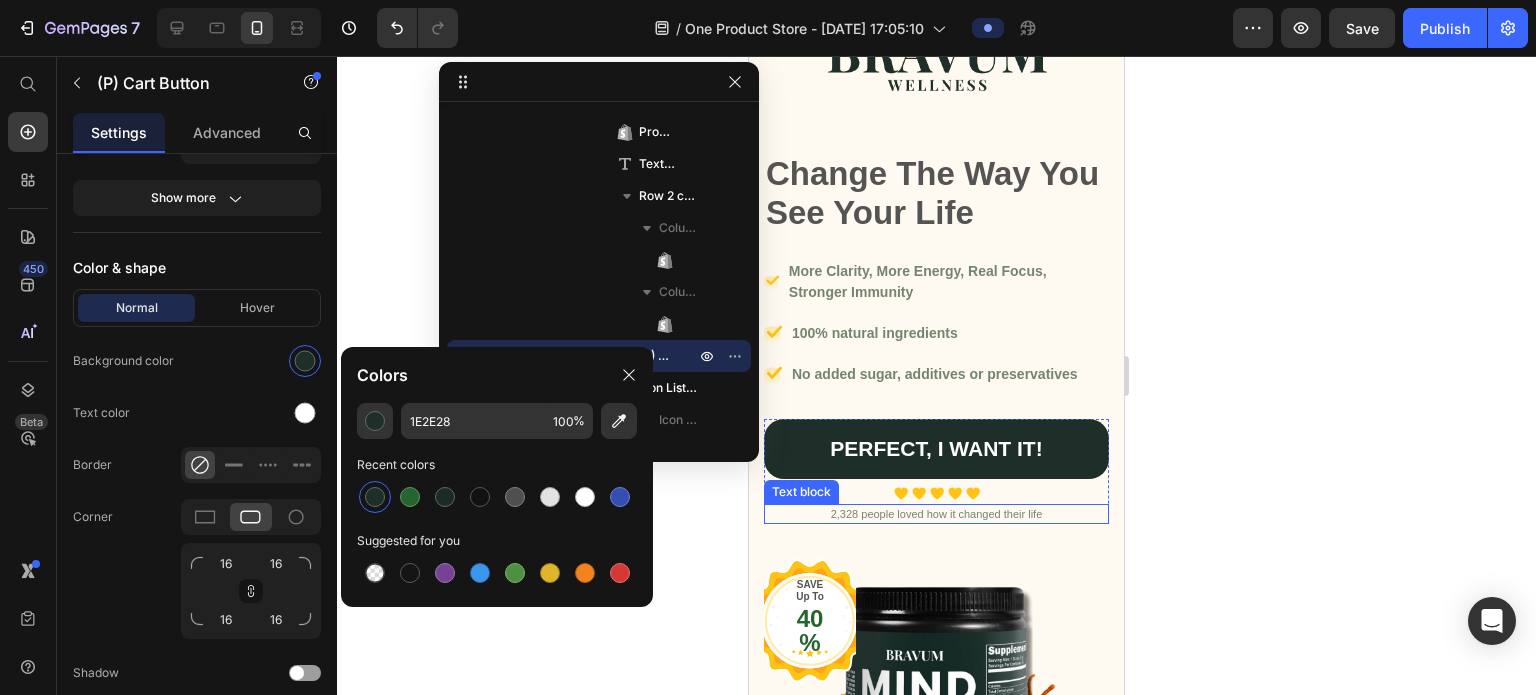 scroll, scrollTop: 432, scrollLeft: 0, axis: vertical 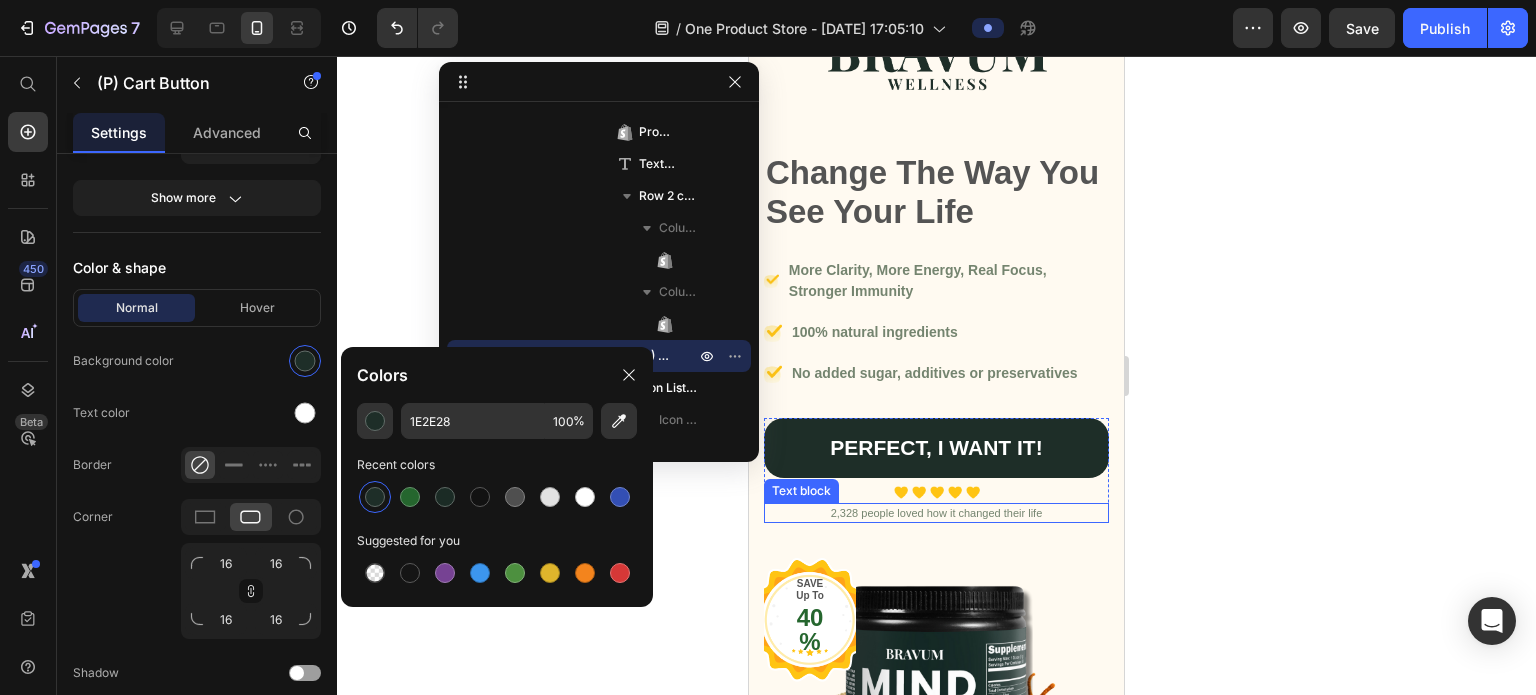 click on "2,328 people loved how it changed their life" at bounding box center (936, 513) 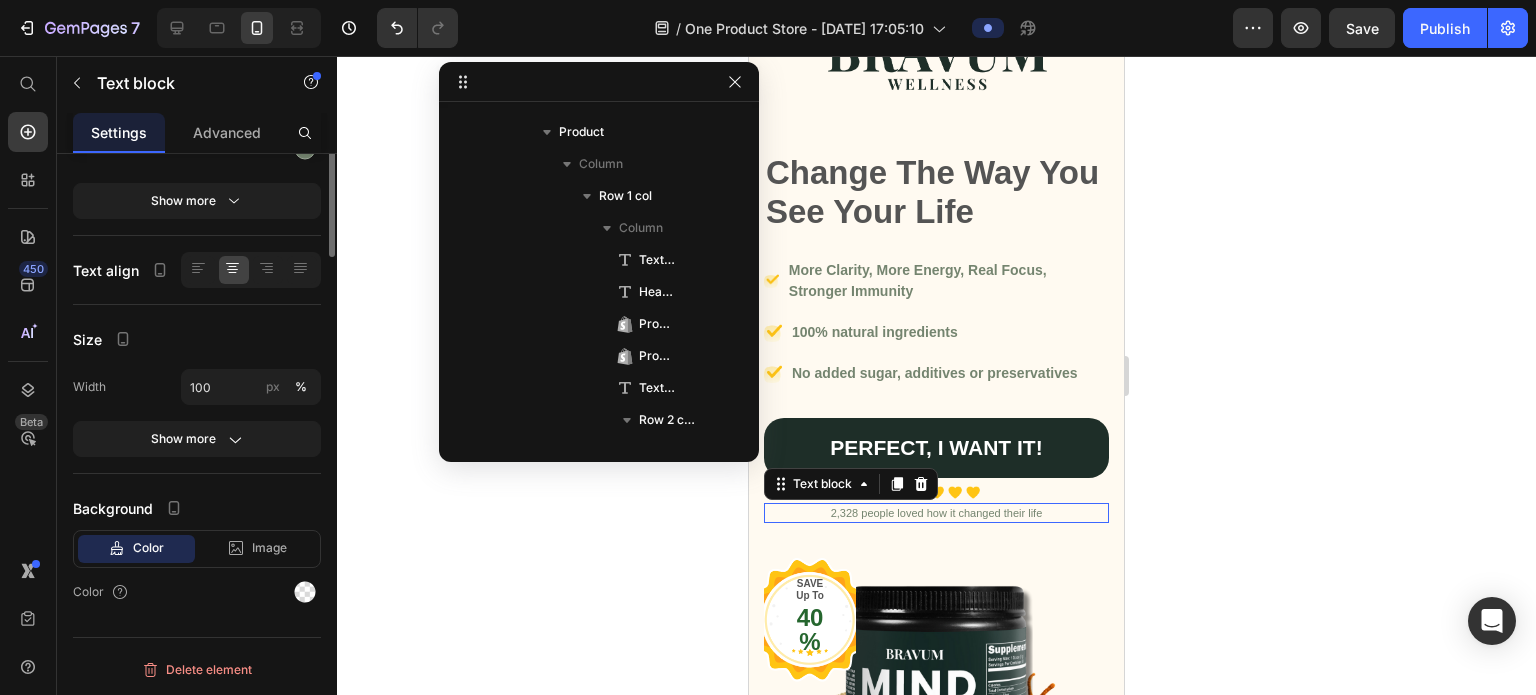 scroll, scrollTop: 730, scrollLeft: 0, axis: vertical 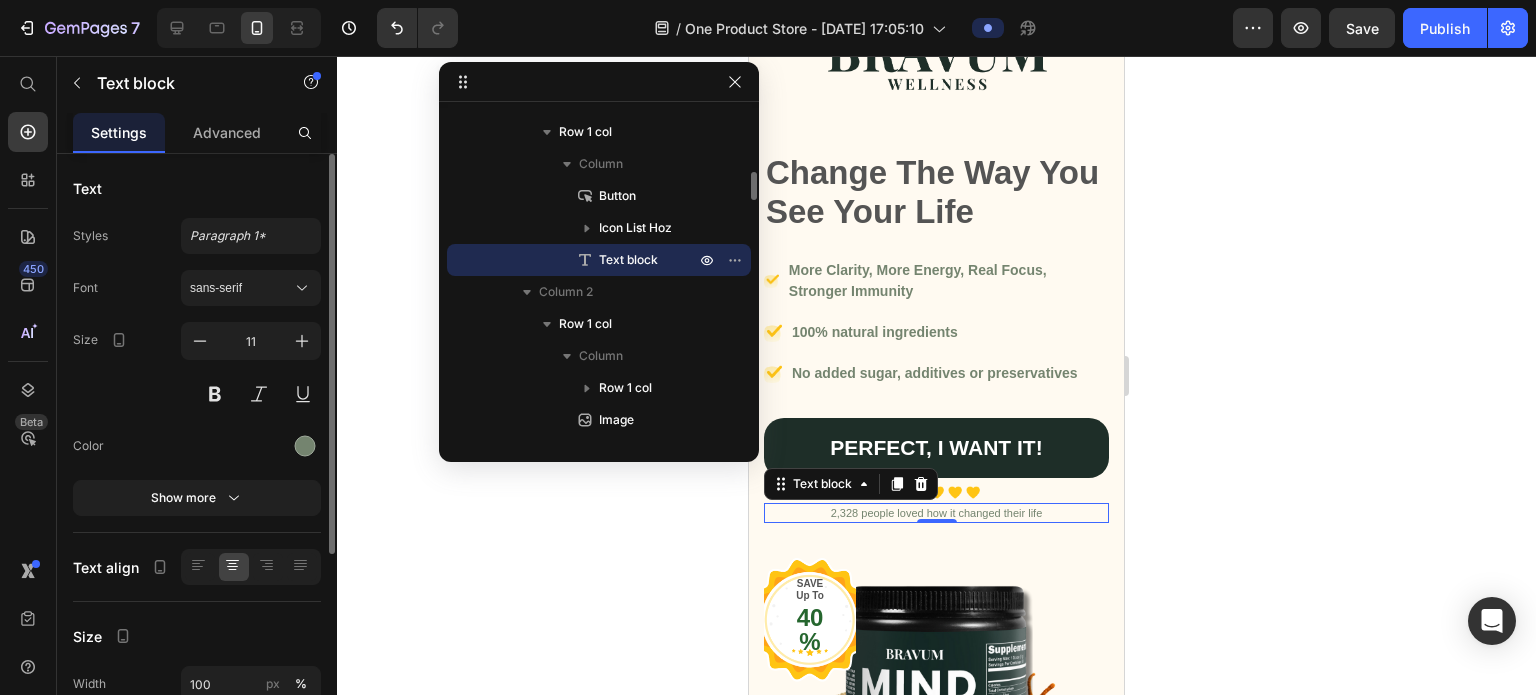 click at bounding box center (937, 521) 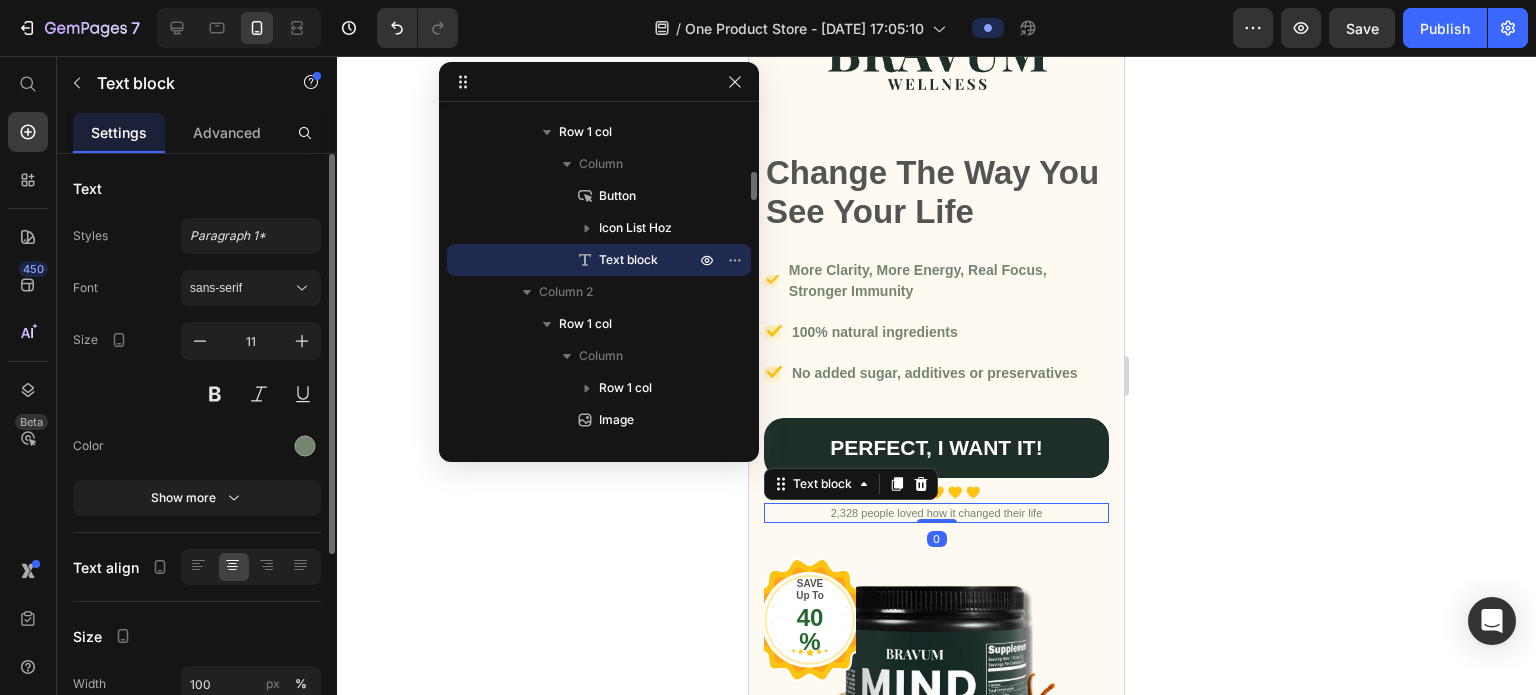 click at bounding box center [937, 521] 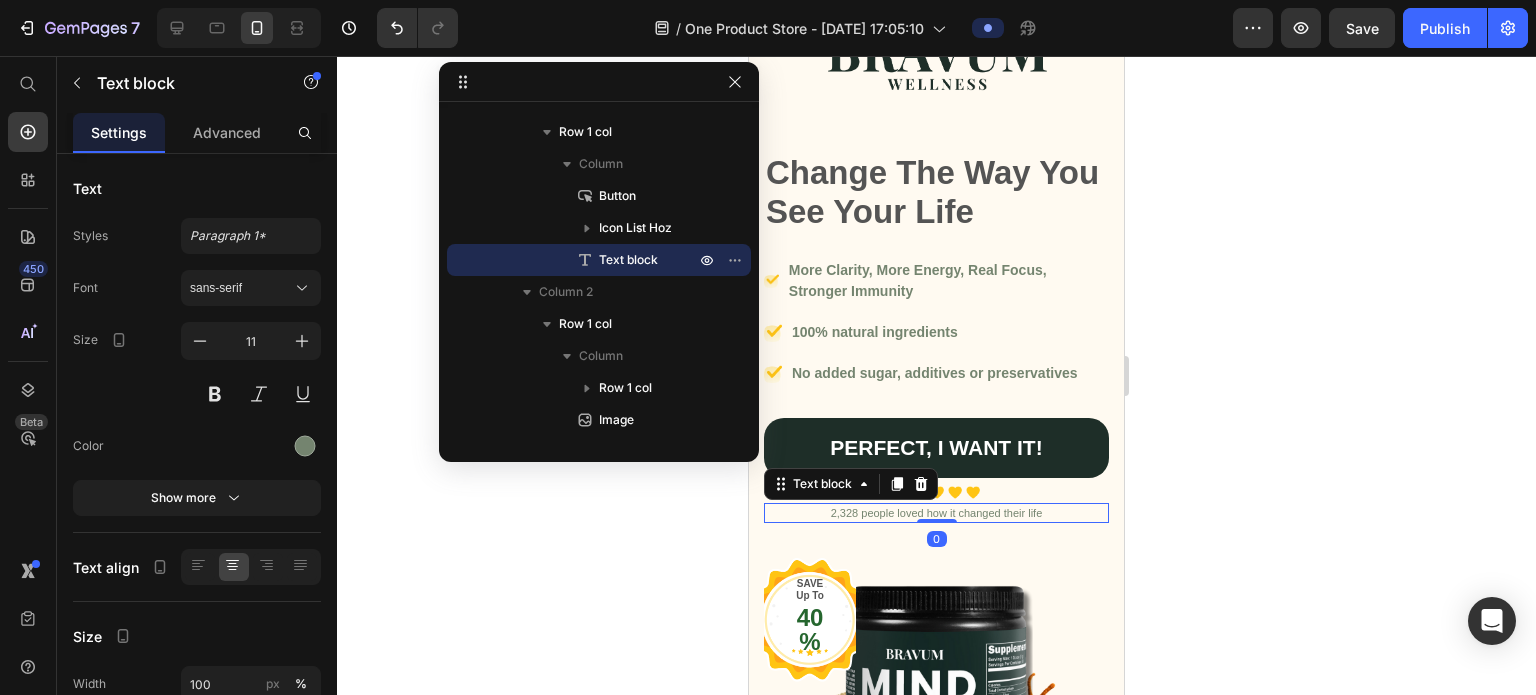 click on "2,328 people loved how it changed their life" at bounding box center (936, 513) 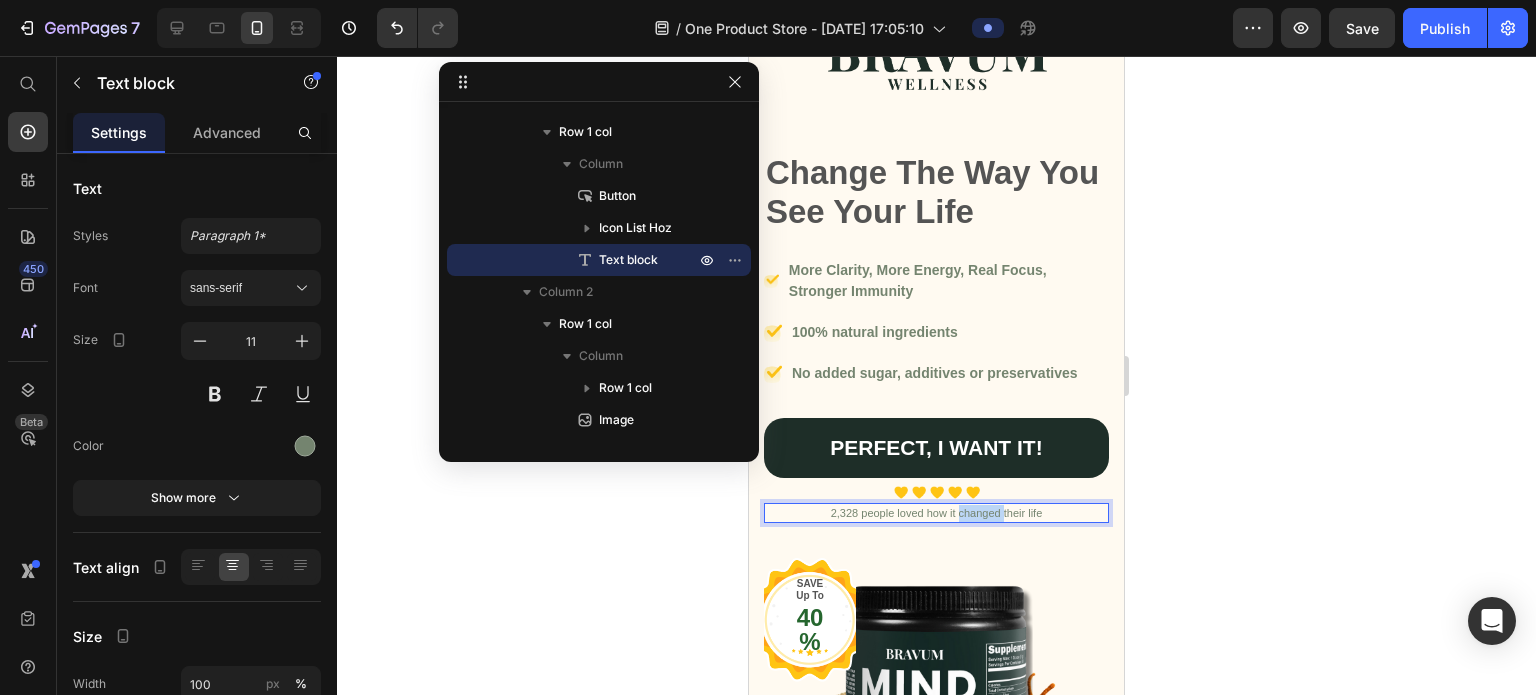 click on "2,328 people loved how it changed their life" at bounding box center [936, 513] 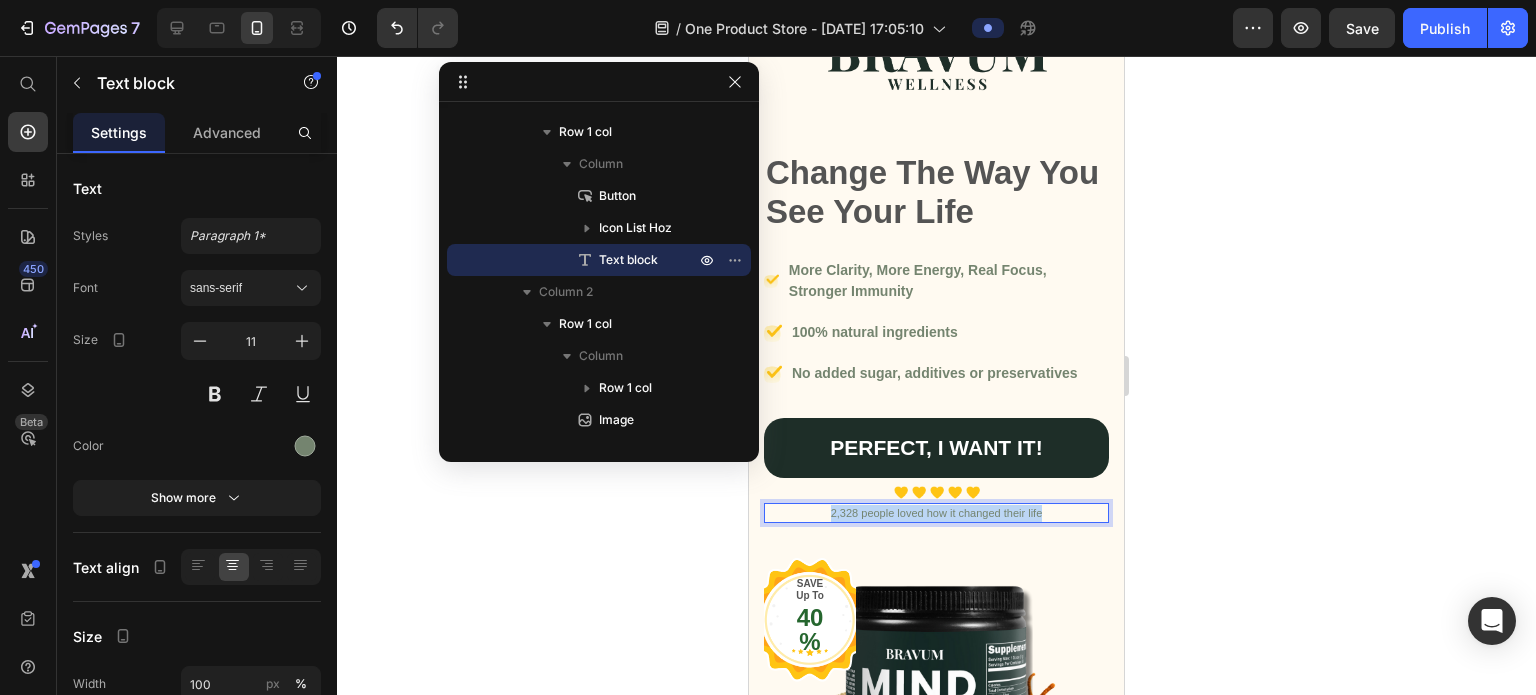 click on "2,328 people loved how it changed their life" at bounding box center (936, 513) 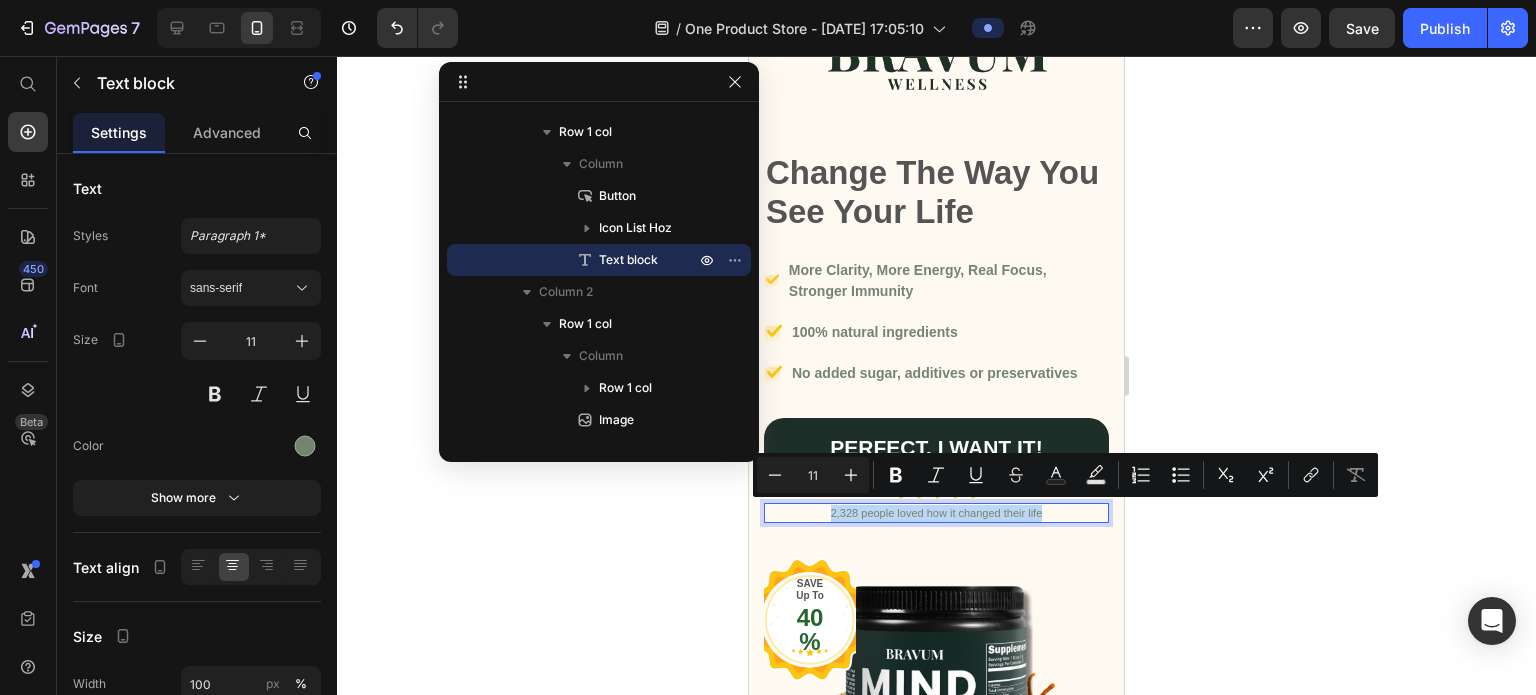 copy on "2,328 people loved how it changed their life" 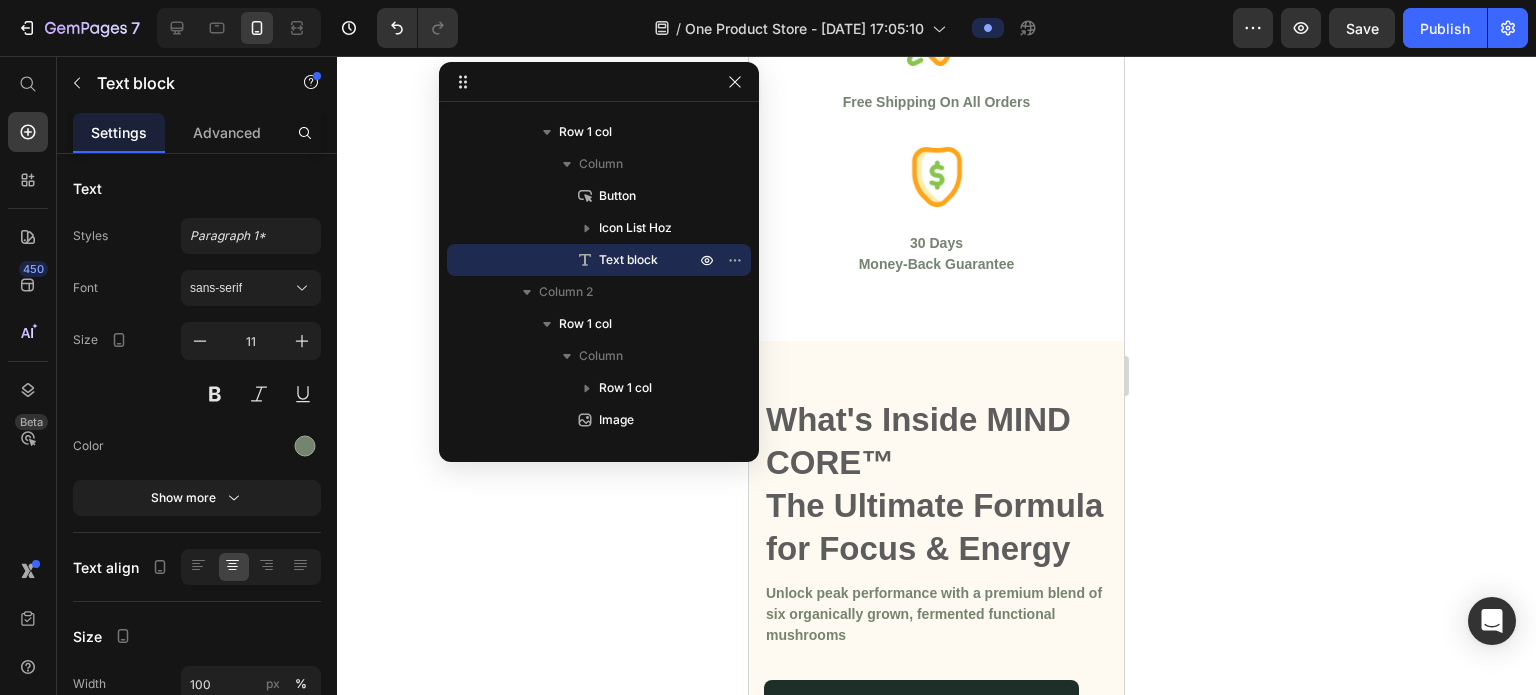 type on "16" 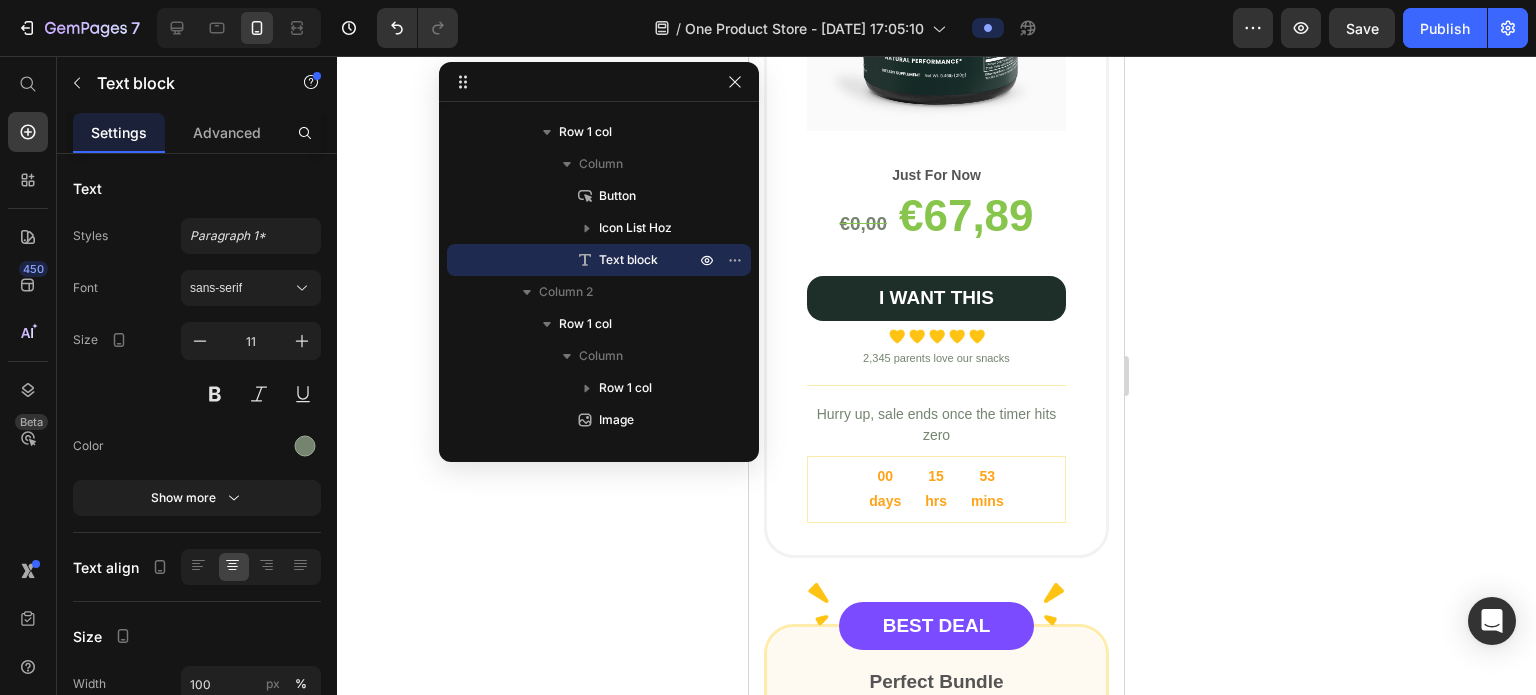 scroll, scrollTop: 4143, scrollLeft: 0, axis: vertical 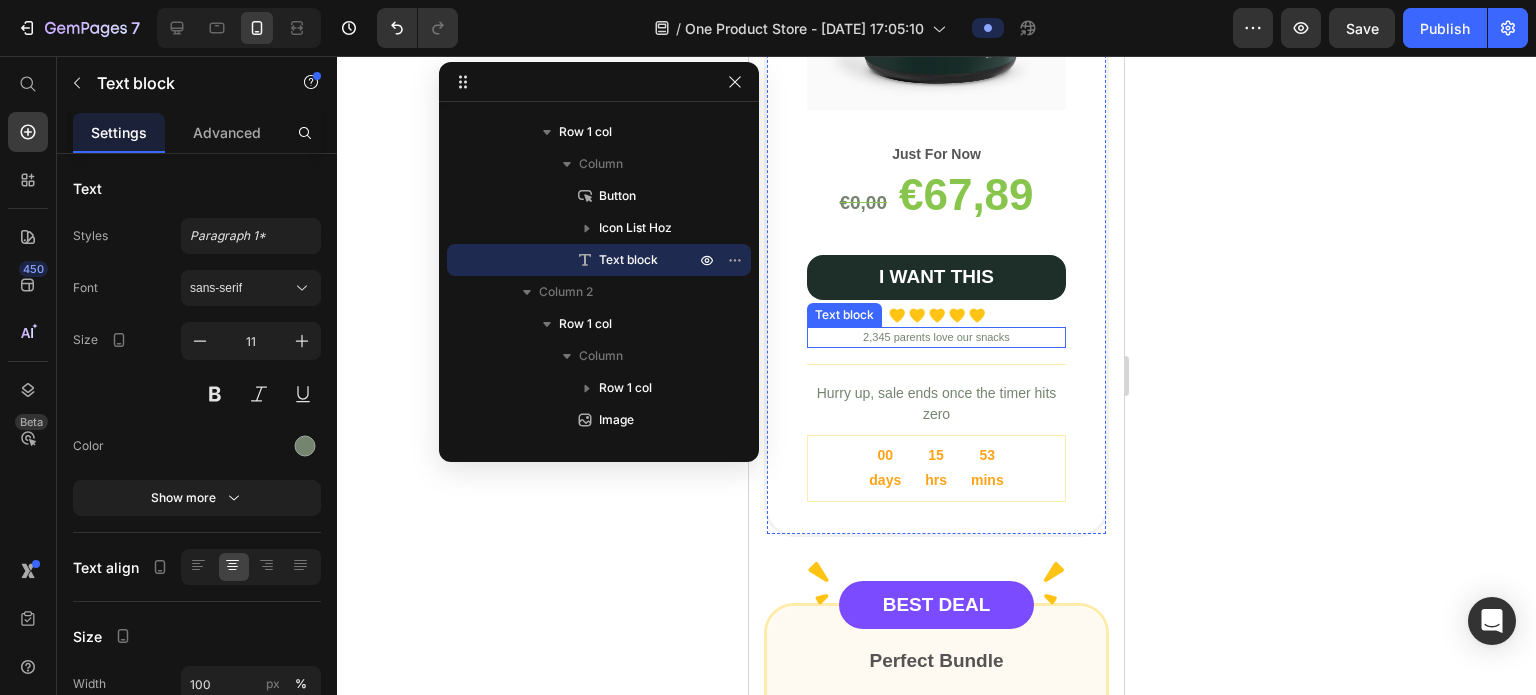 click on "2,345 parents love our snacks" at bounding box center [936, 337] 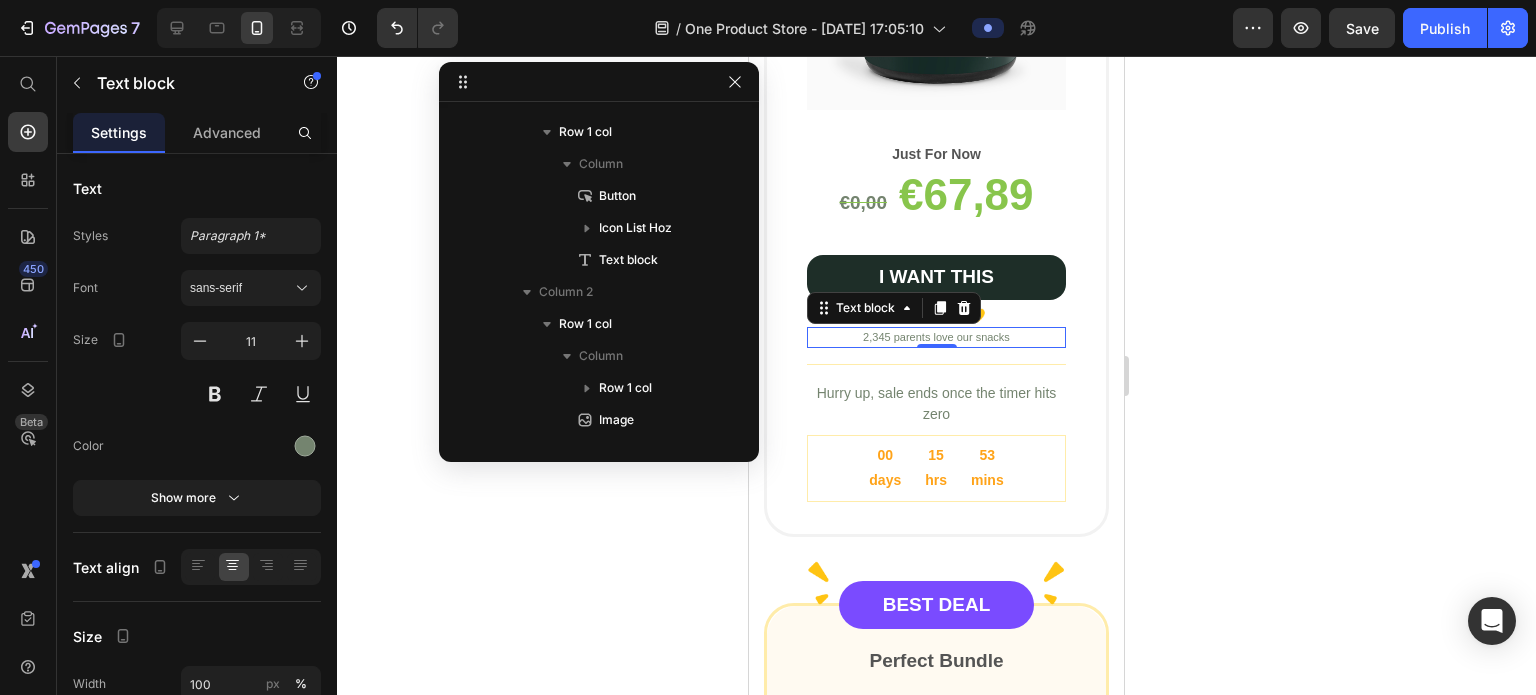 scroll, scrollTop: 3130, scrollLeft: 0, axis: vertical 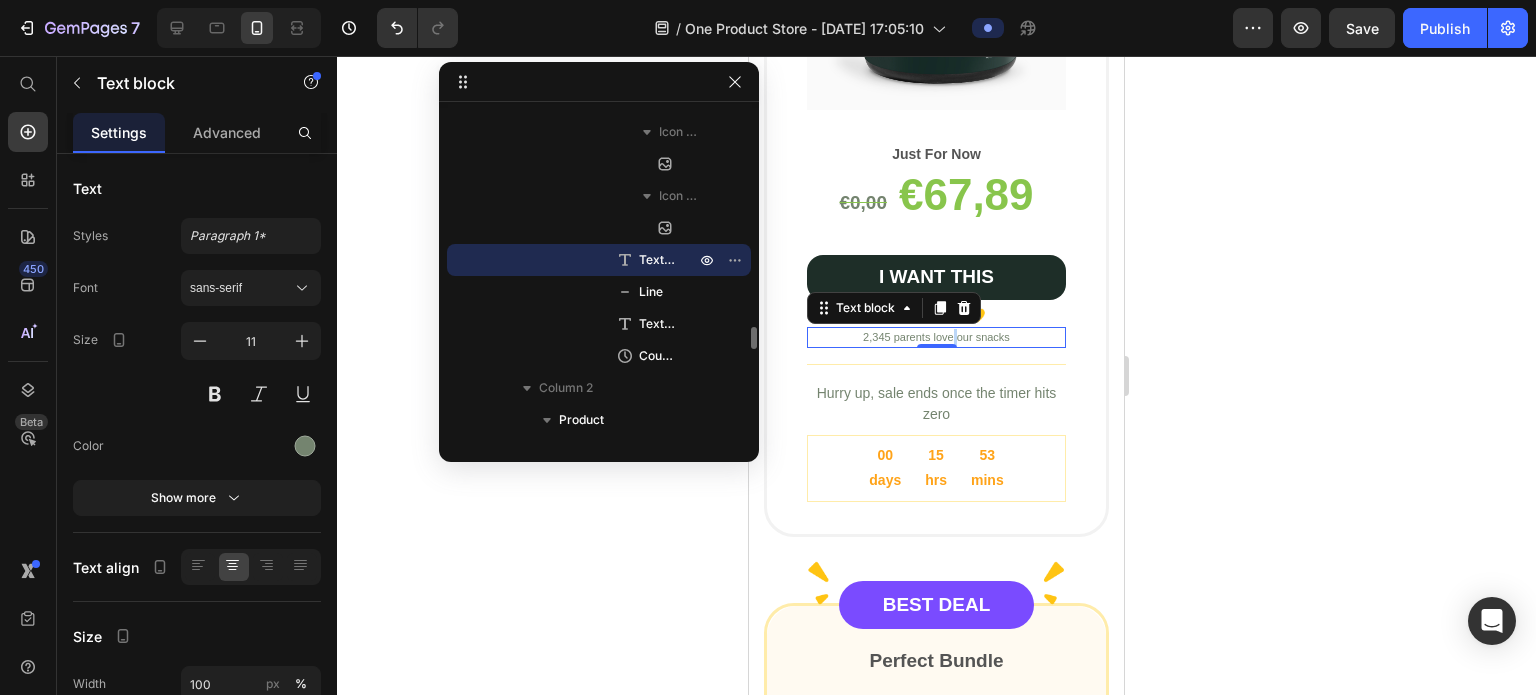 click on "2,345 parents love our snacks" at bounding box center [936, 337] 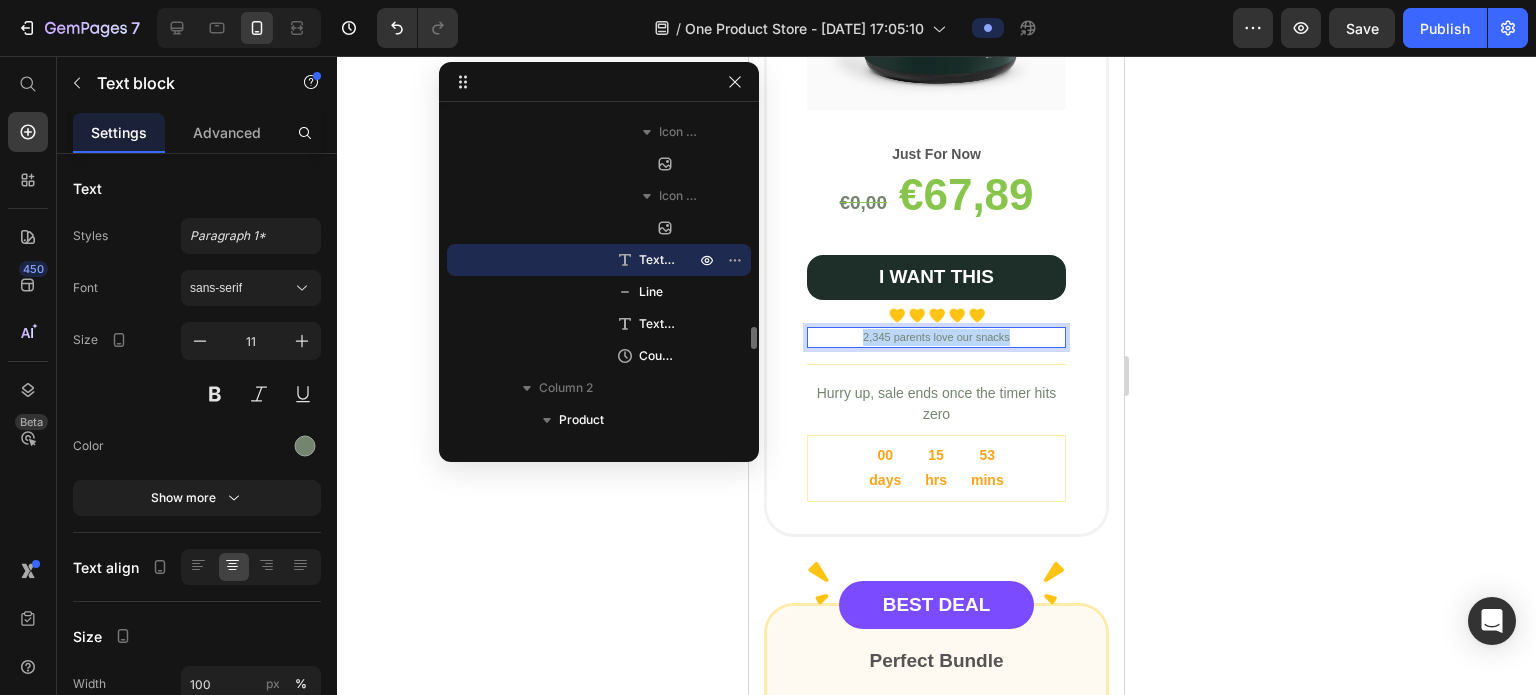 click on "2,345 parents love our snacks" at bounding box center [936, 337] 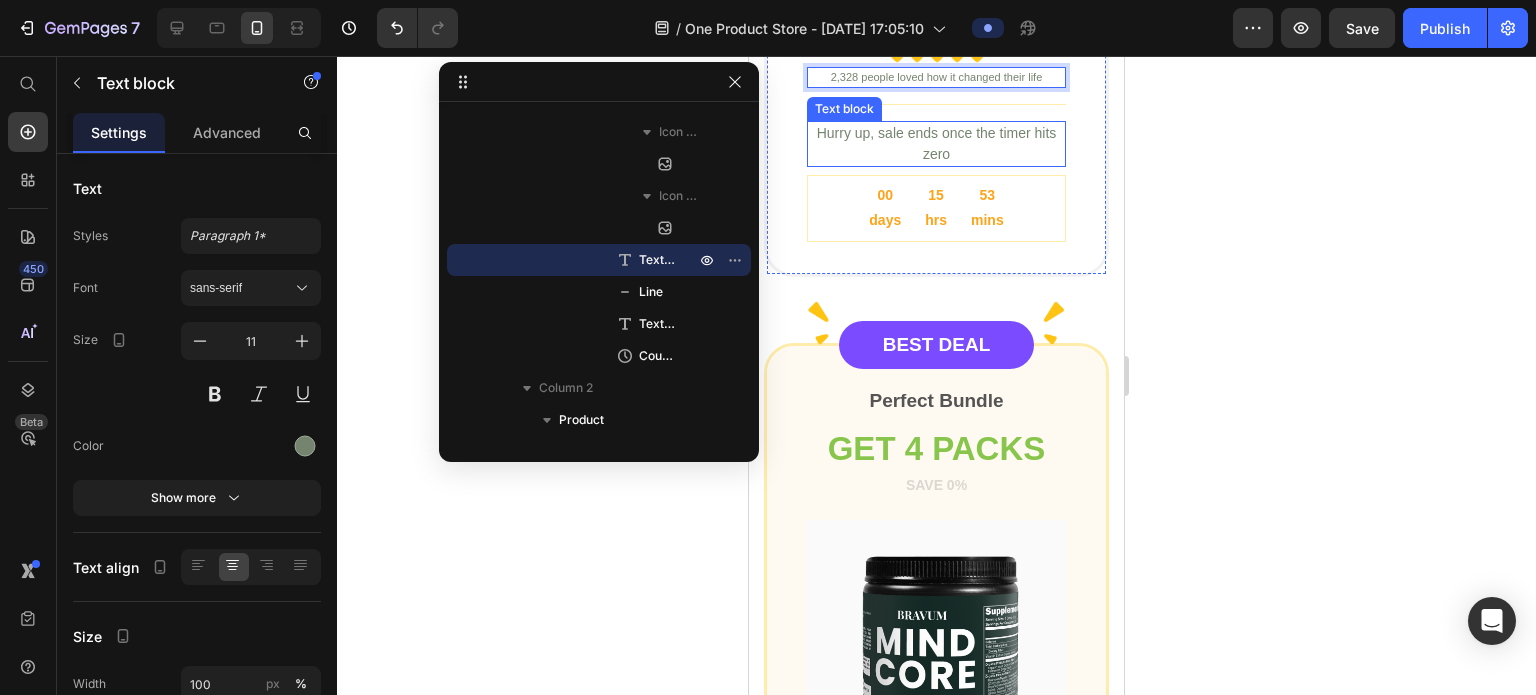 scroll, scrollTop: 4408, scrollLeft: 0, axis: vertical 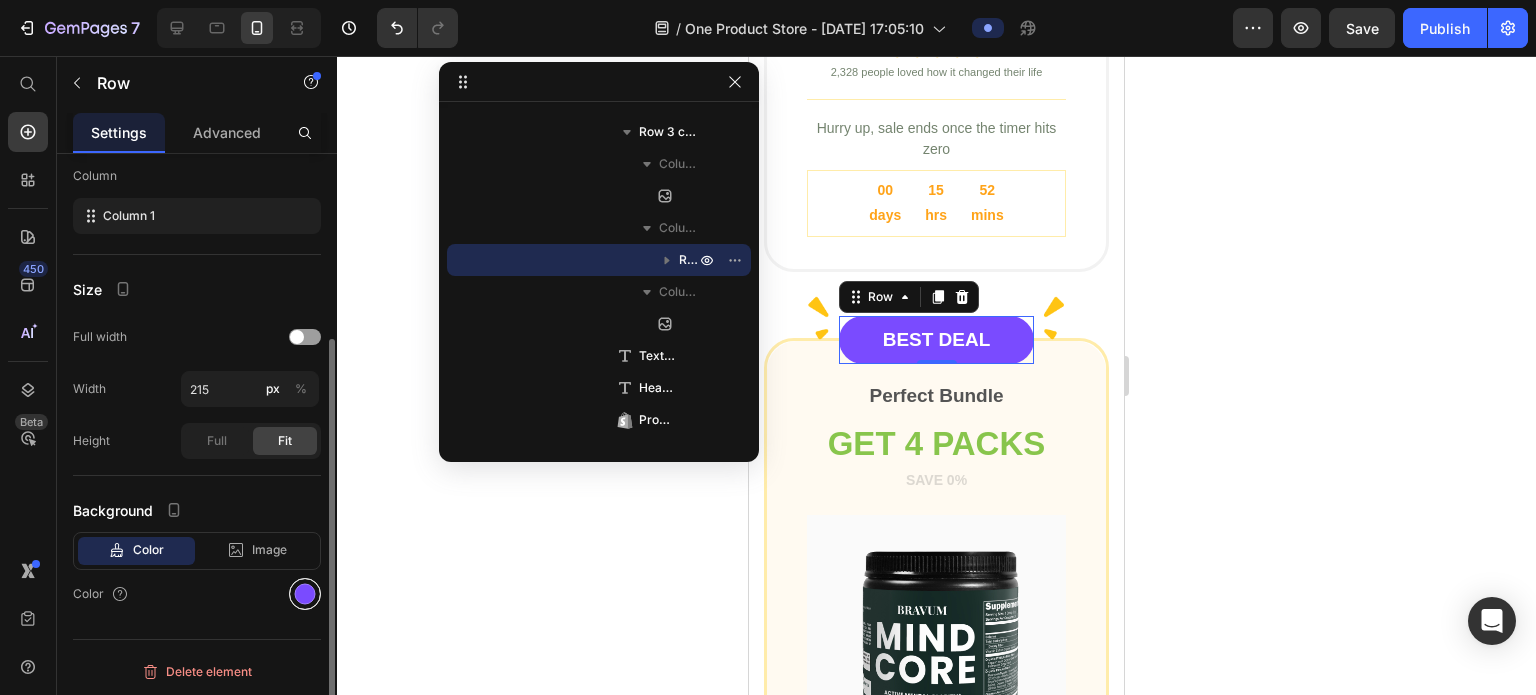 click at bounding box center [305, 594] 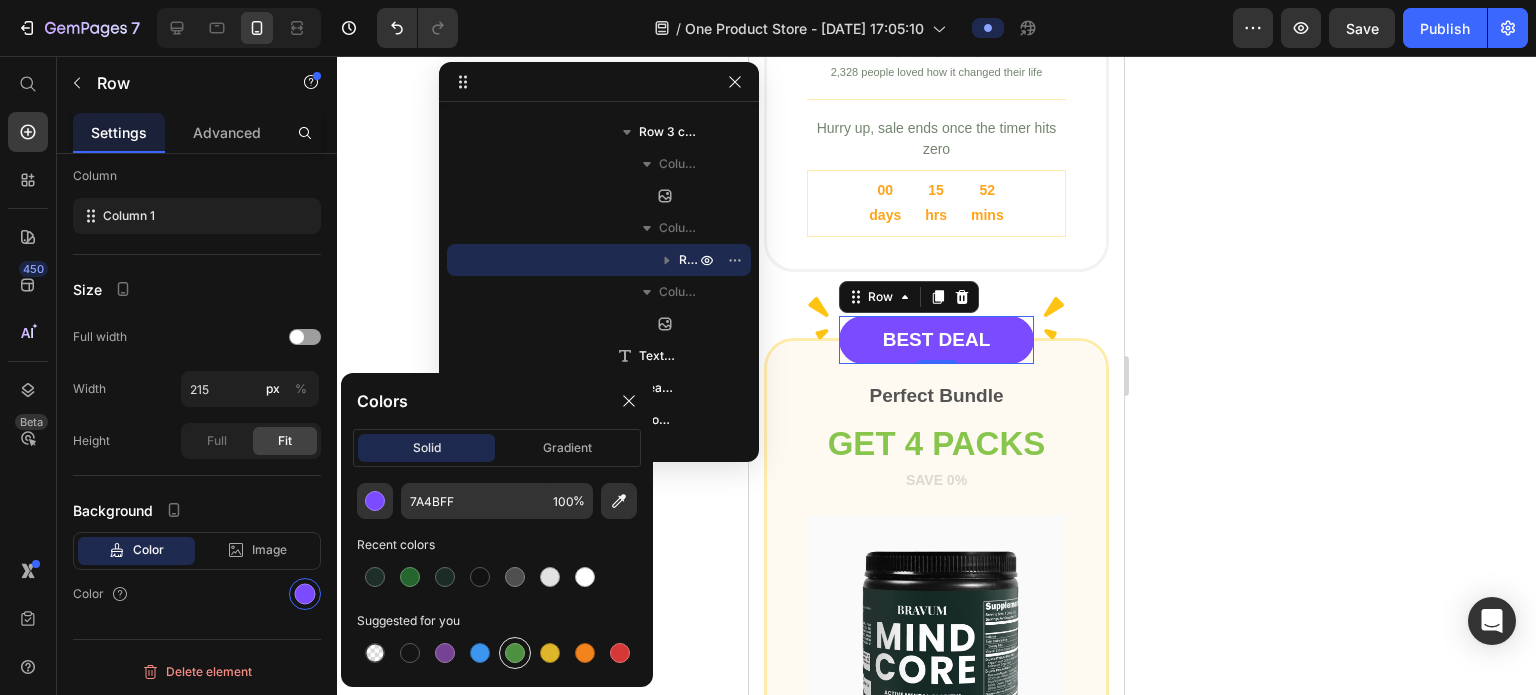 click at bounding box center [515, 653] 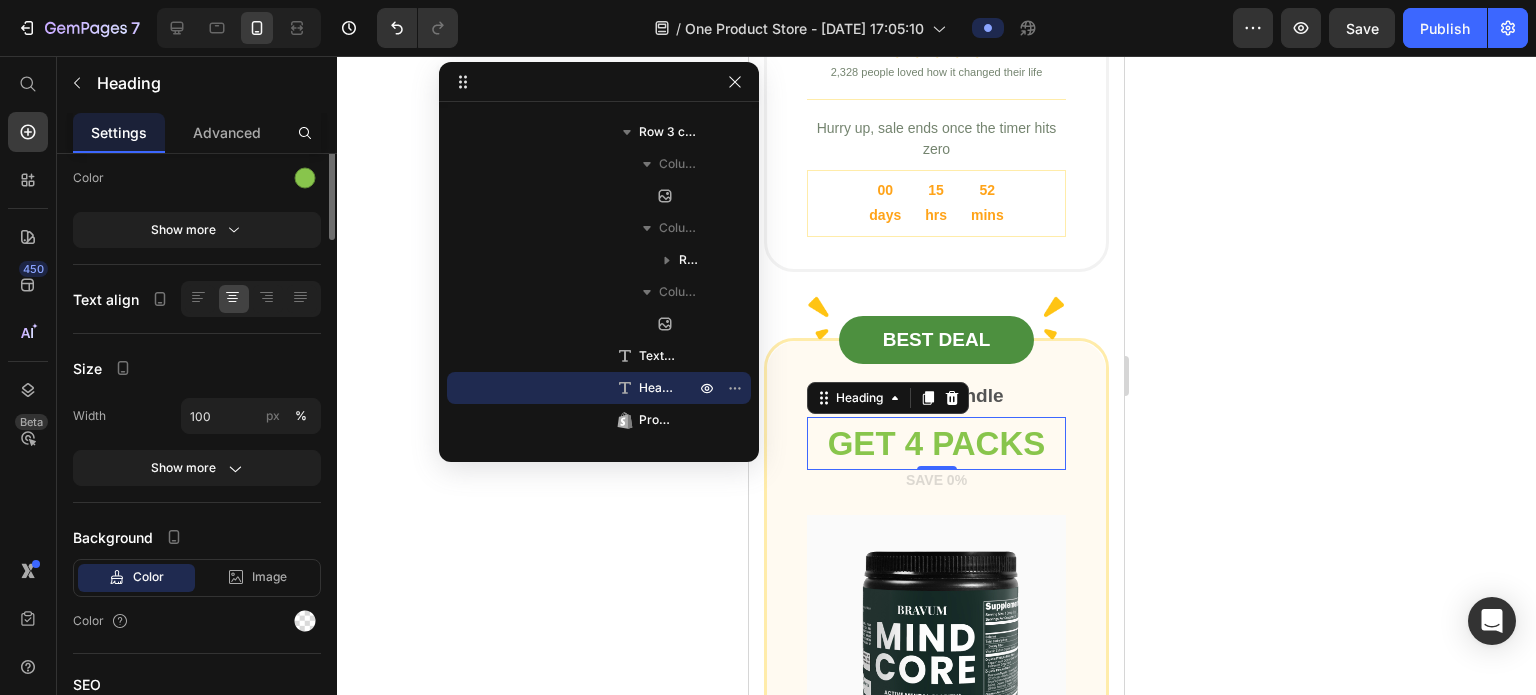 scroll, scrollTop: 0, scrollLeft: 0, axis: both 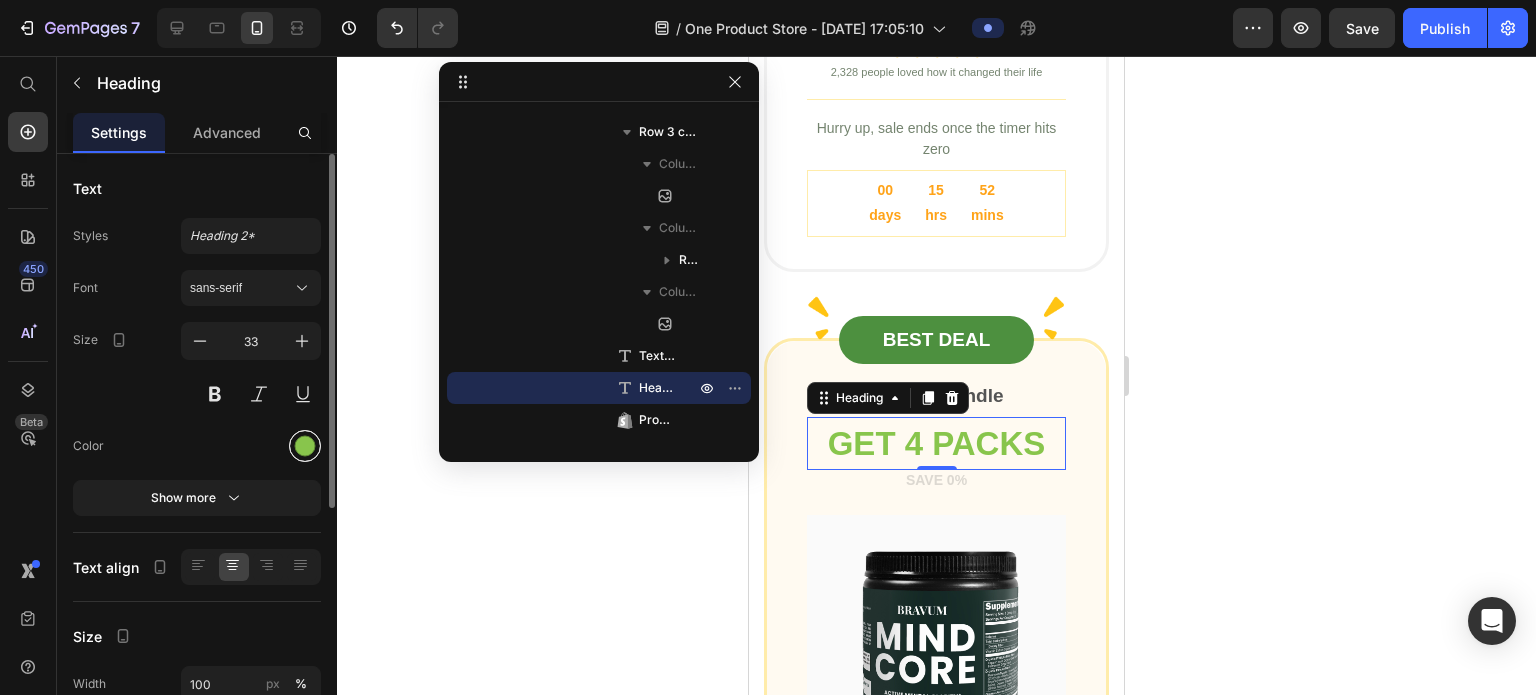 click at bounding box center [305, 446] 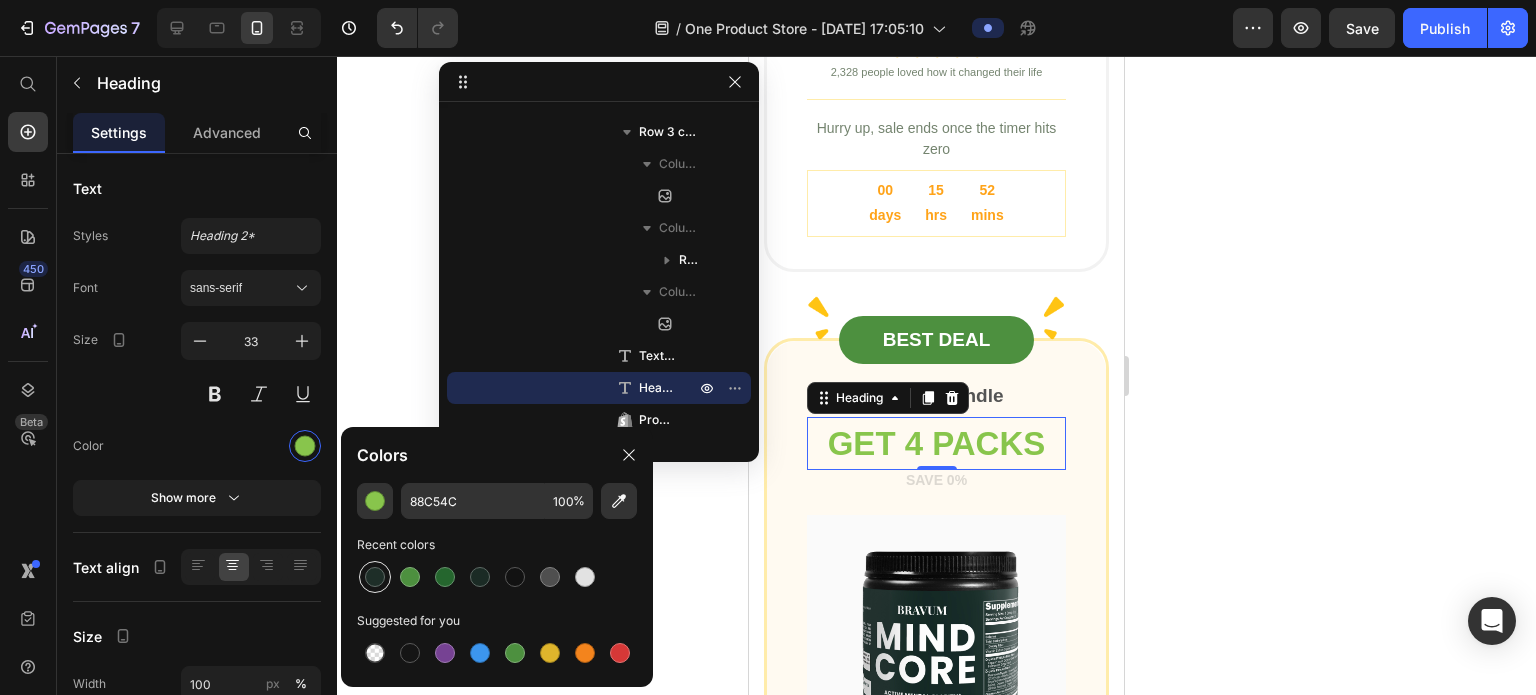 click at bounding box center (375, 577) 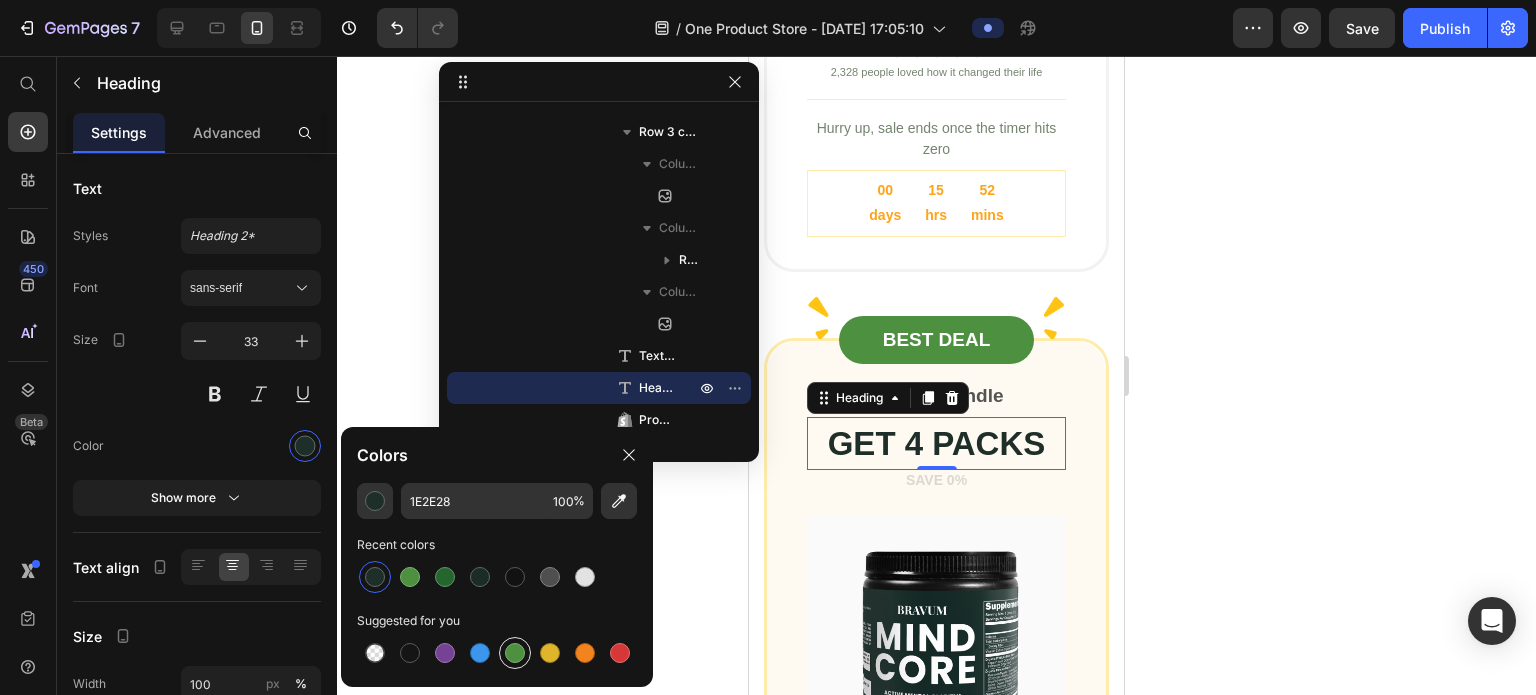 click at bounding box center (515, 653) 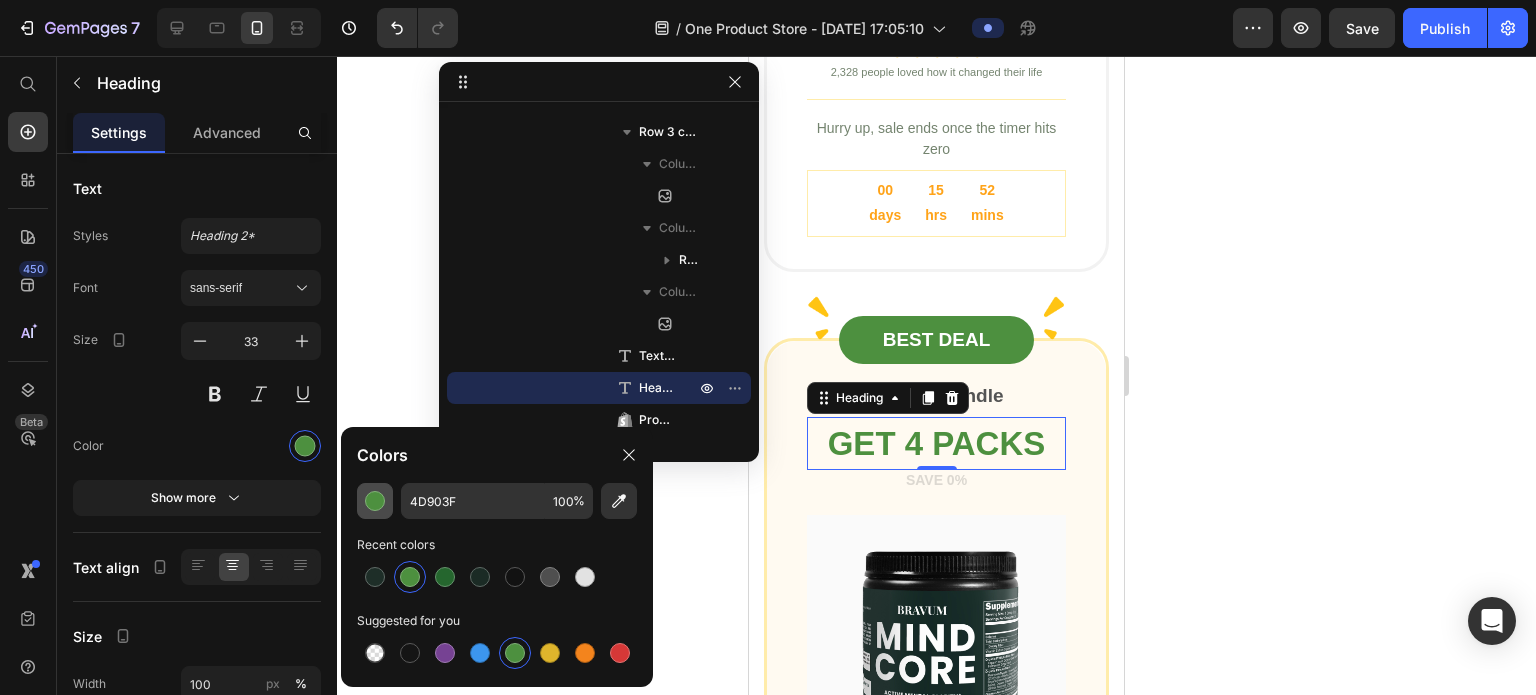 click at bounding box center (375, 501) 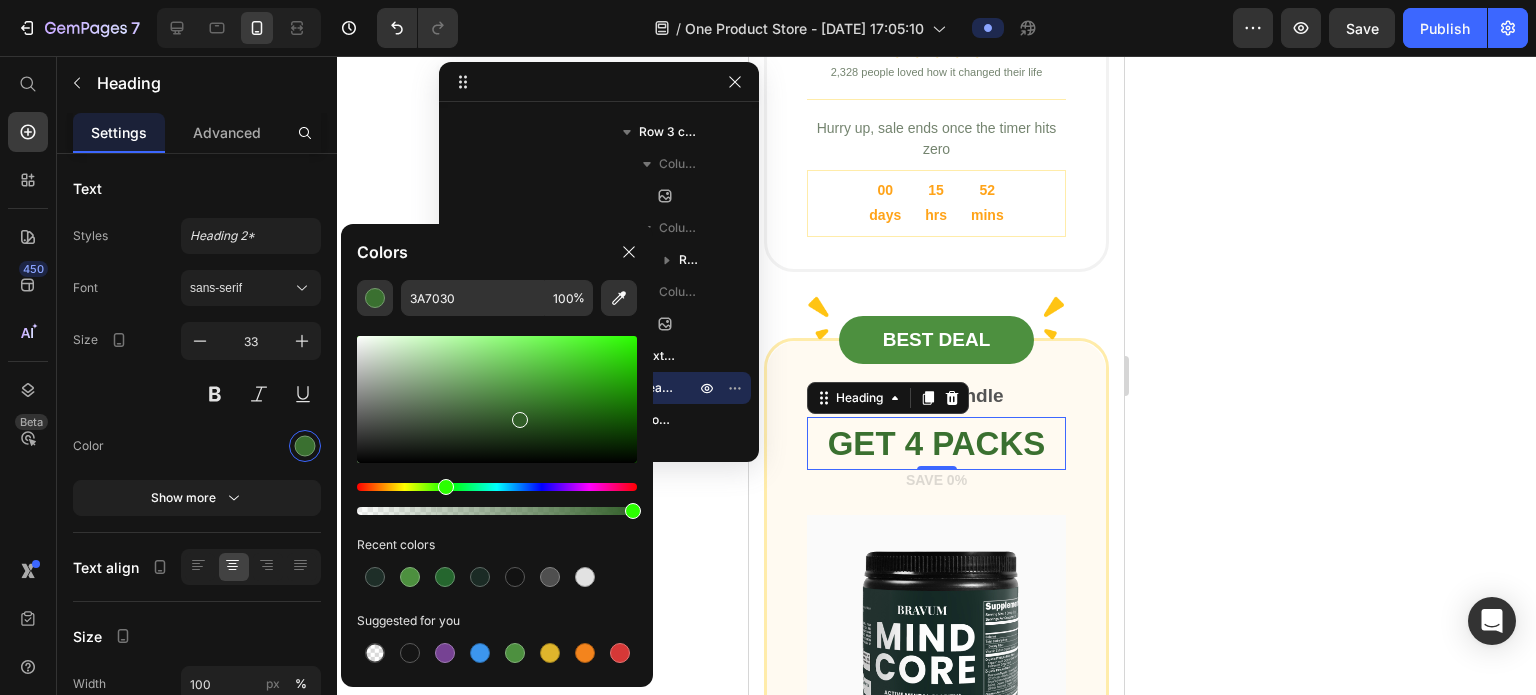 click at bounding box center [497, 399] 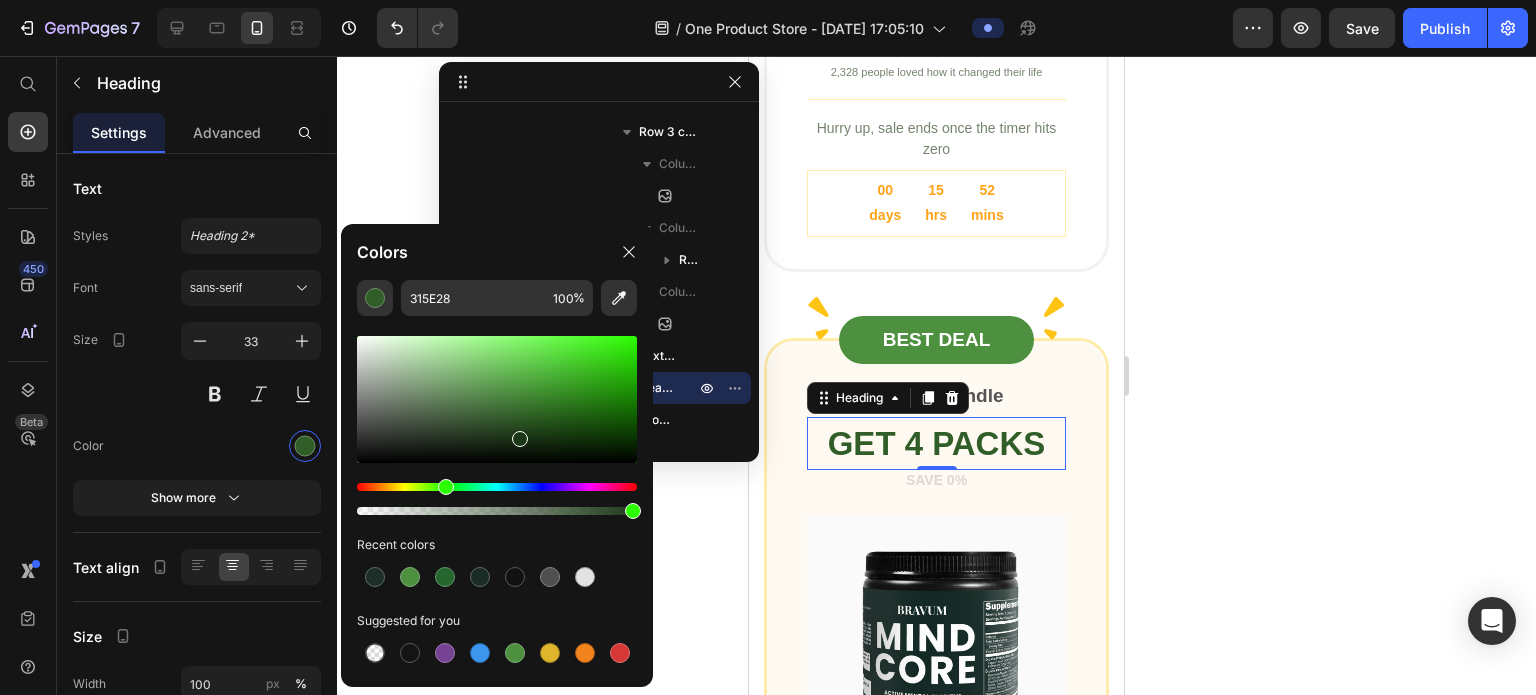 drag, startPoint x: 517, startPoint y: 416, endPoint x: 517, endPoint y: 435, distance: 19 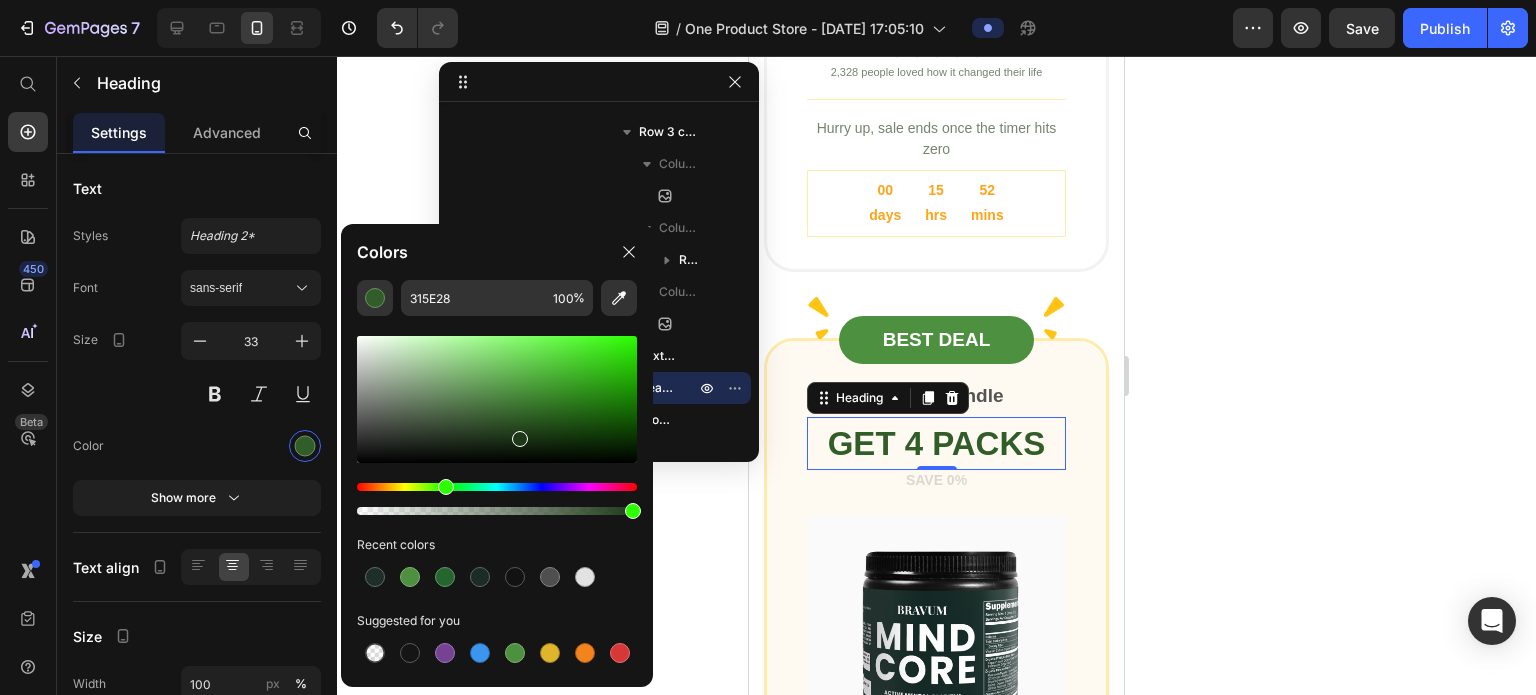 click at bounding box center (520, 439) 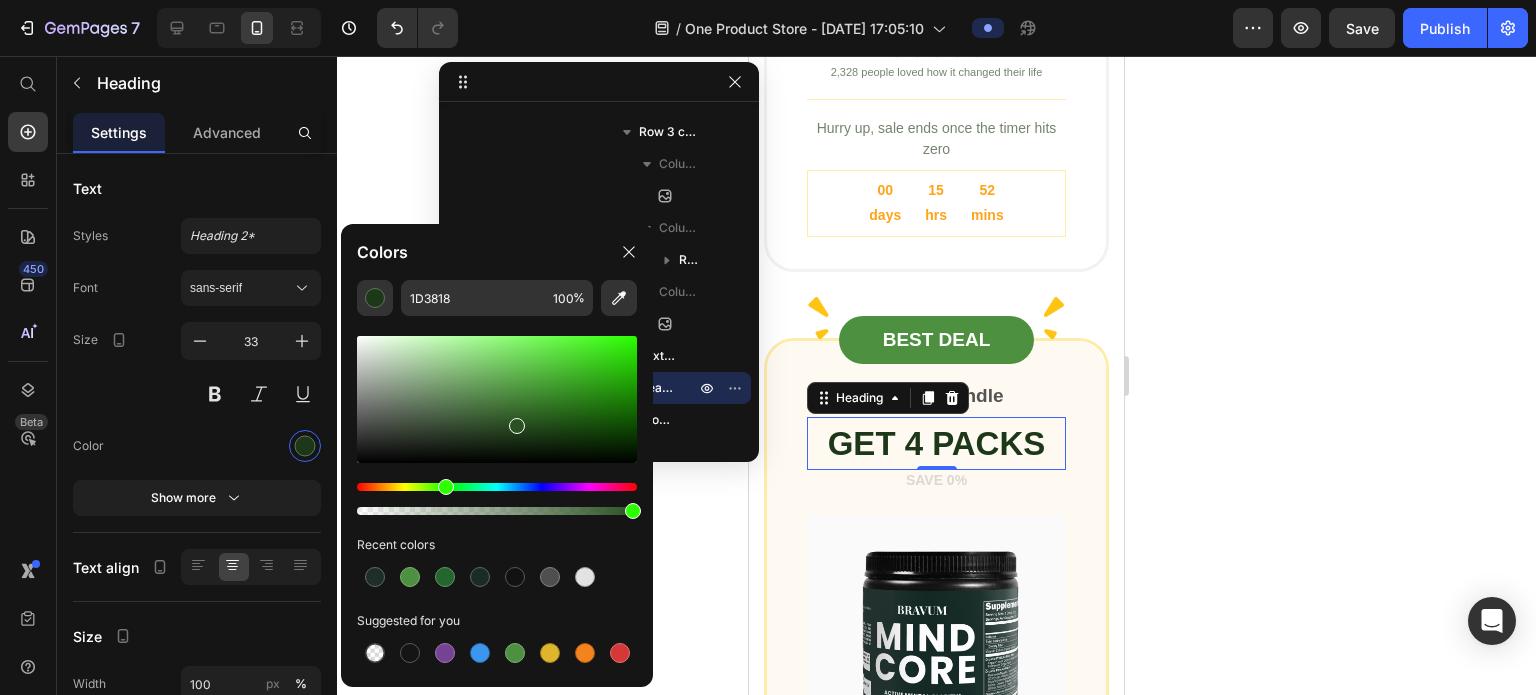 type on "2C5425" 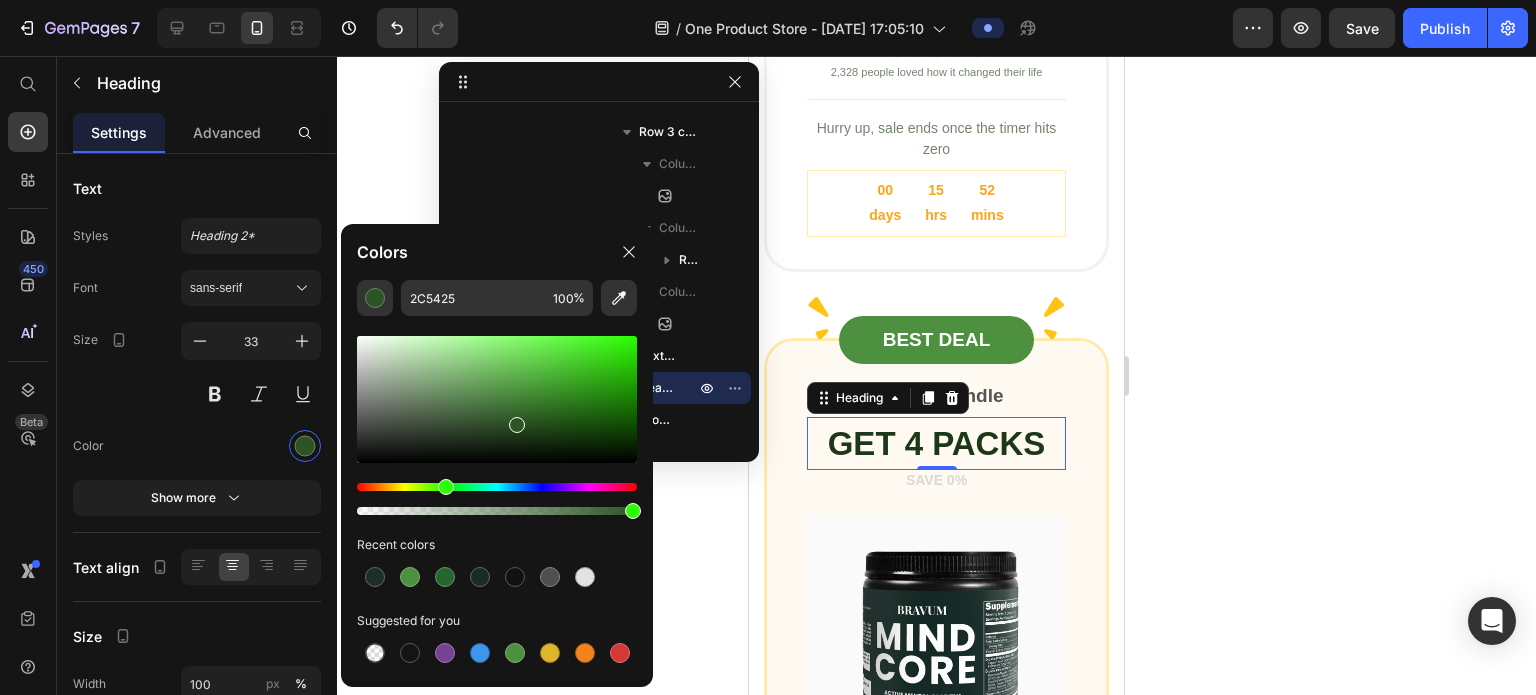 drag, startPoint x: 517, startPoint y: 435, endPoint x: 516, endPoint y: 421, distance: 14.035668 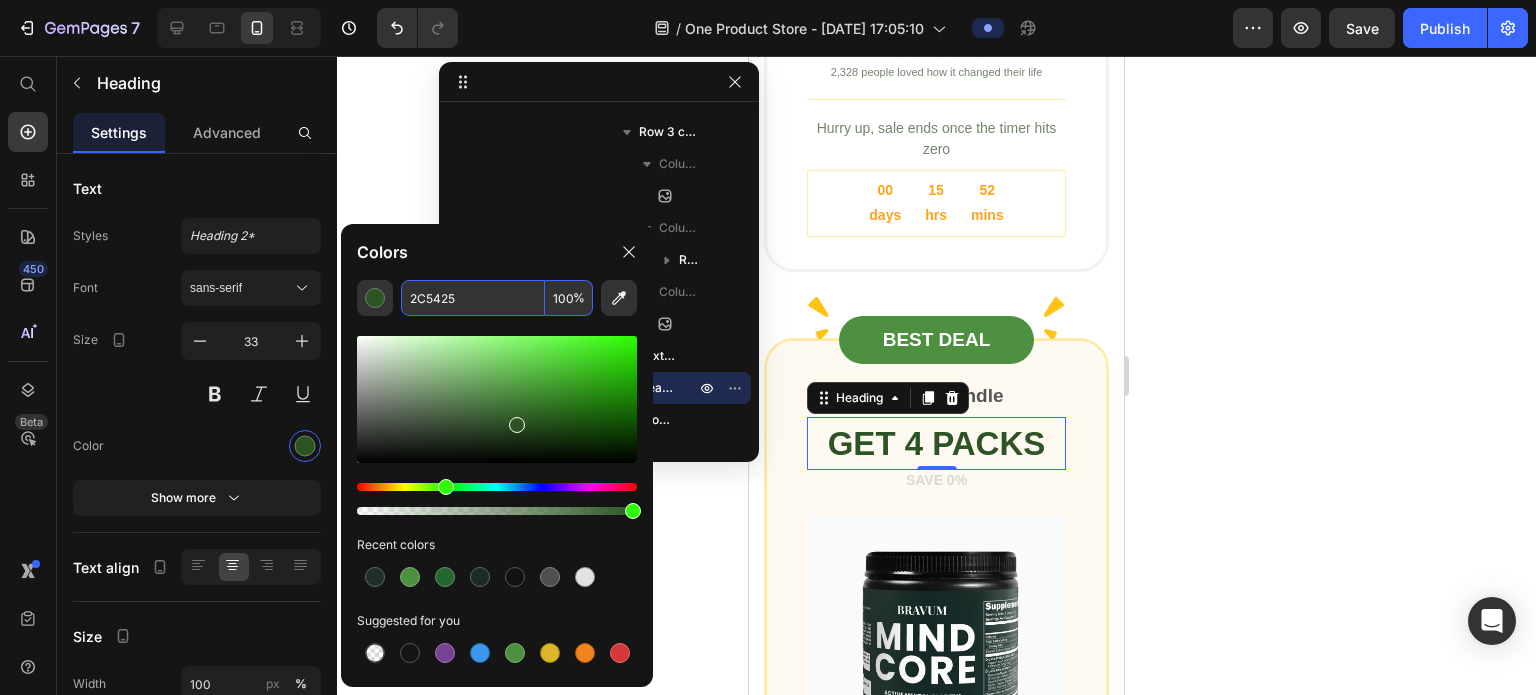 click on "2C5425" at bounding box center (473, 298) 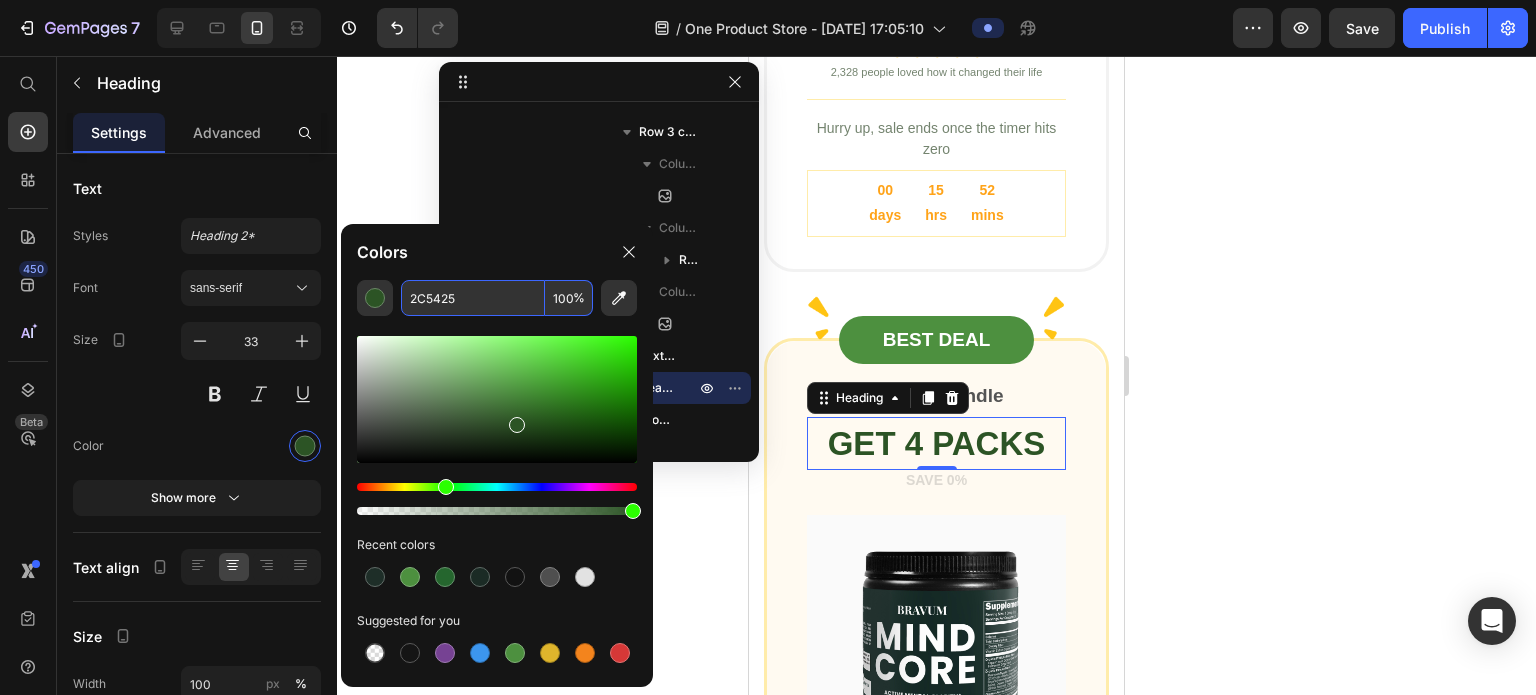 click on "2C5425" at bounding box center [473, 298] 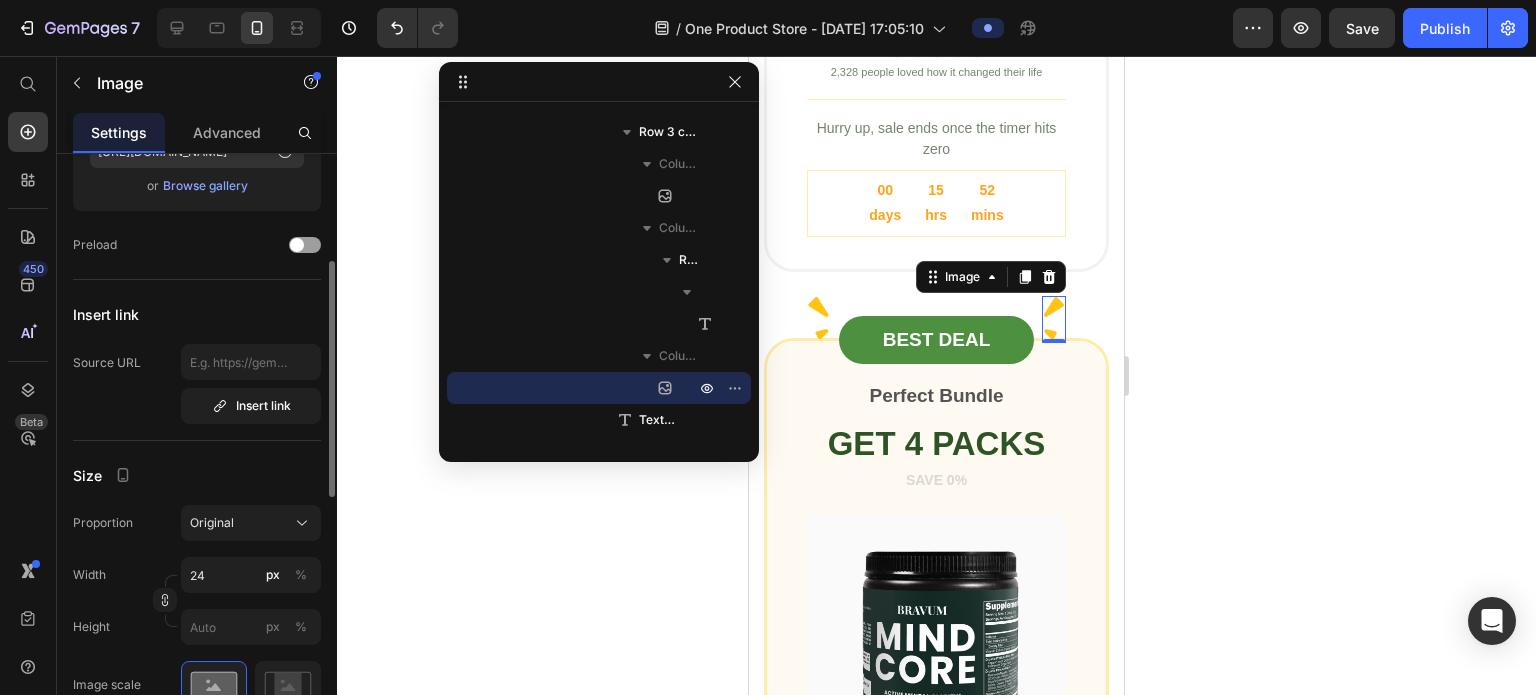 scroll, scrollTop: 272, scrollLeft: 0, axis: vertical 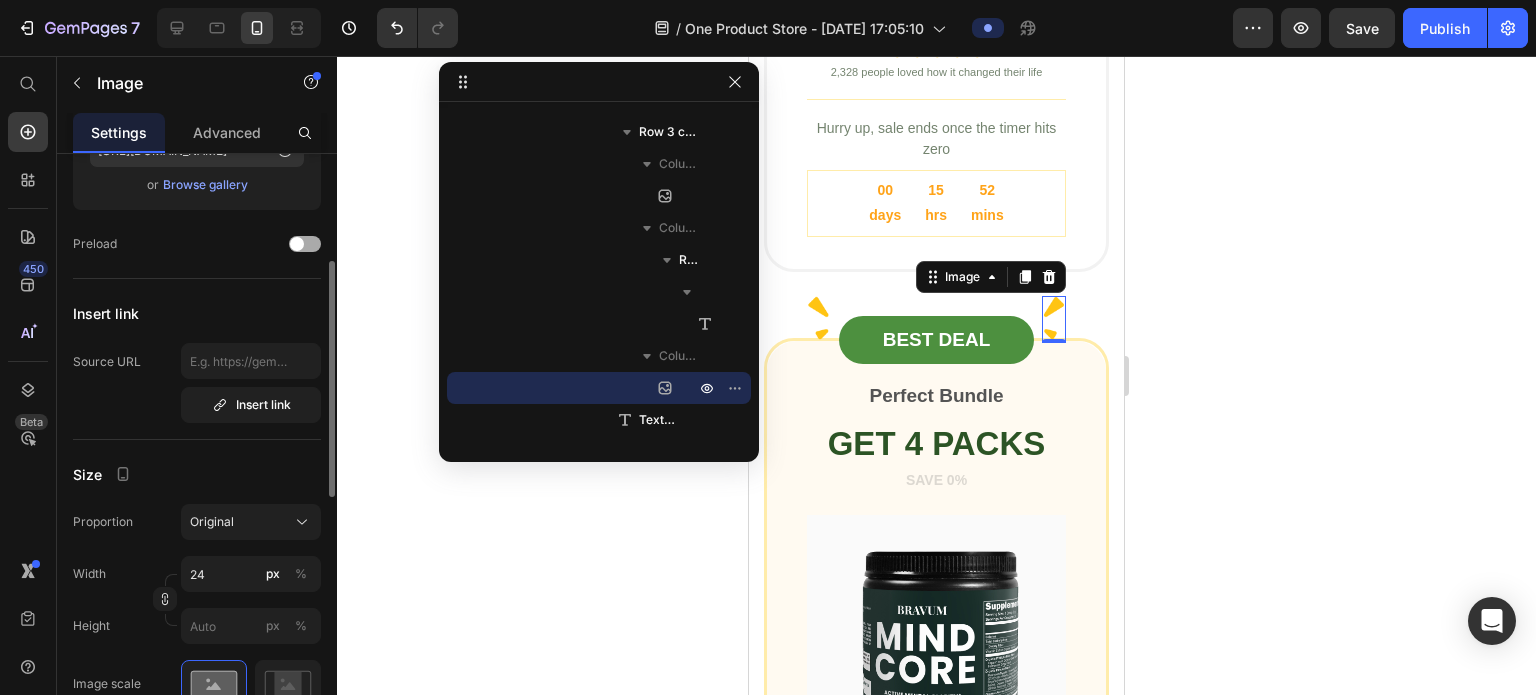 click at bounding box center [305, 244] 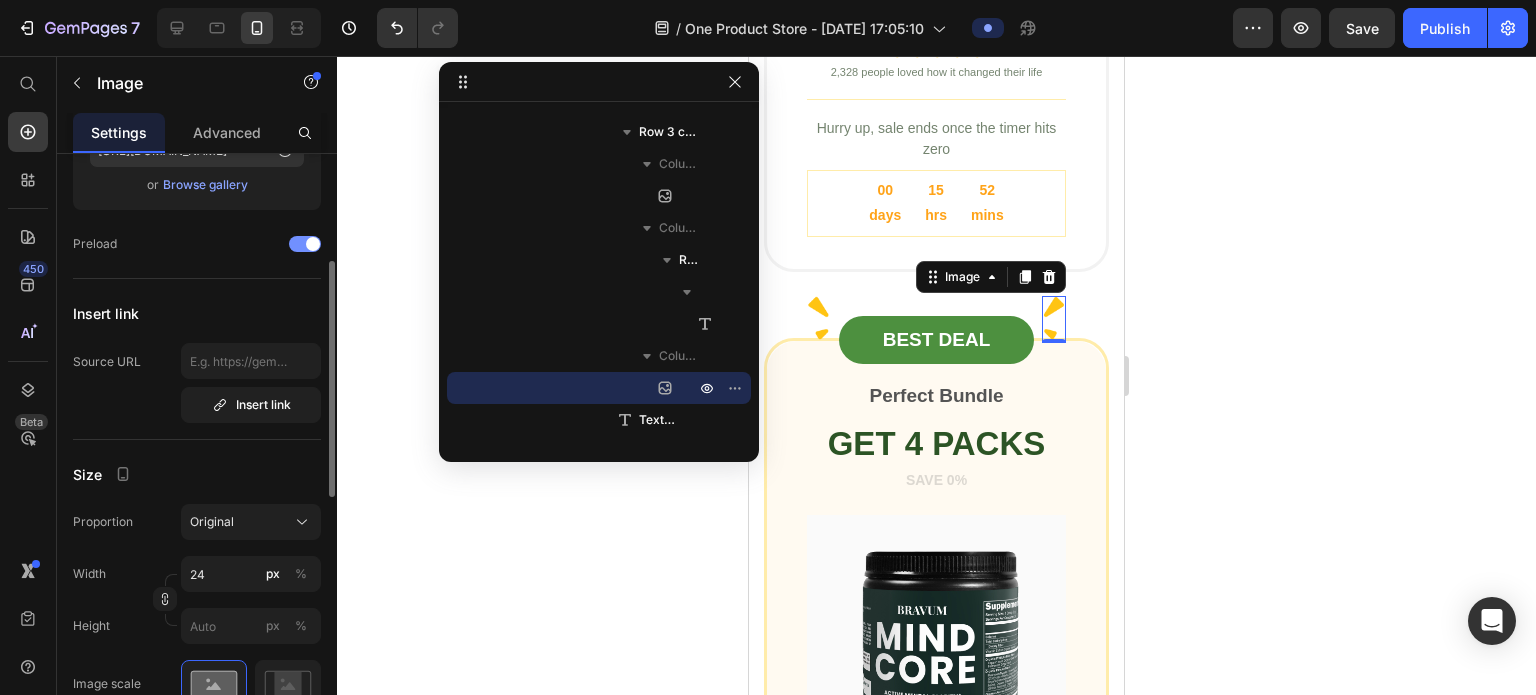 click at bounding box center [305, 244] 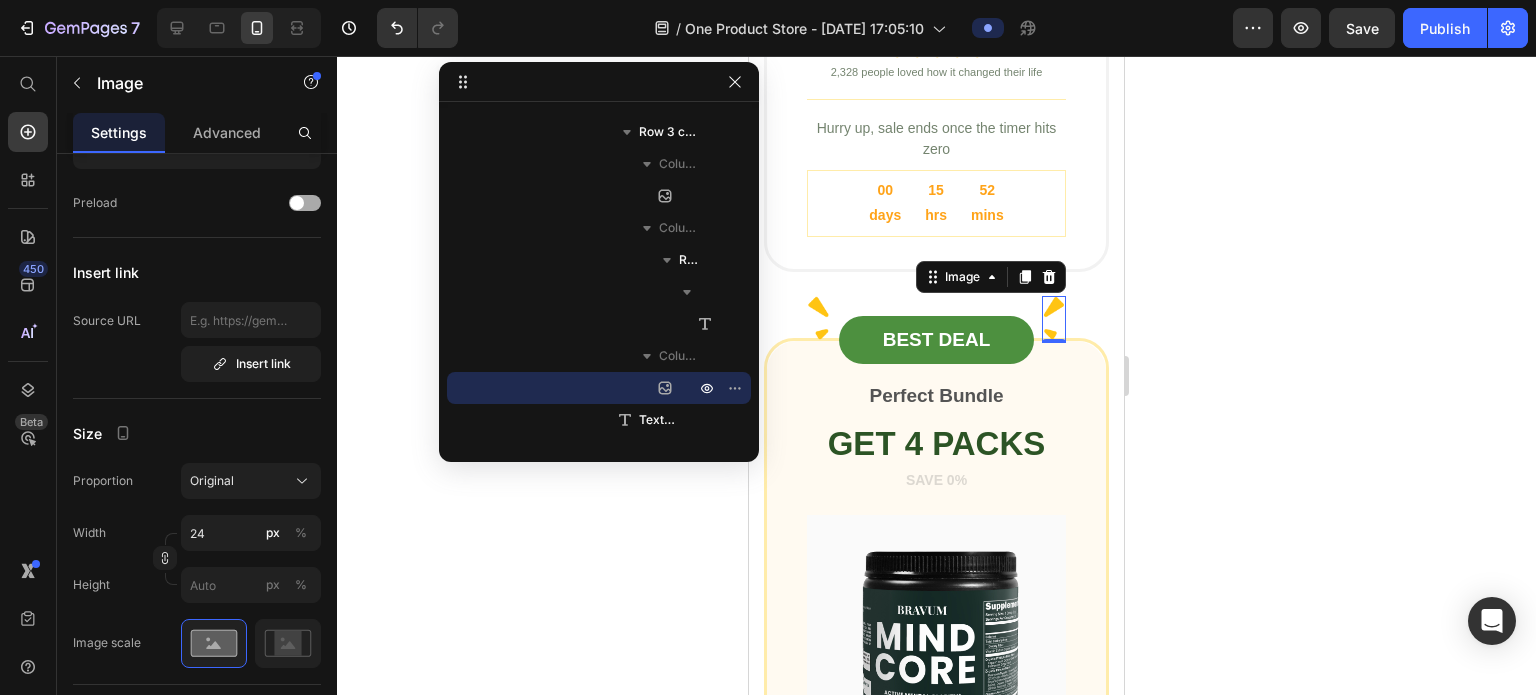 scroll, scrollTop: 0, scrollLeft: 0, axis: both 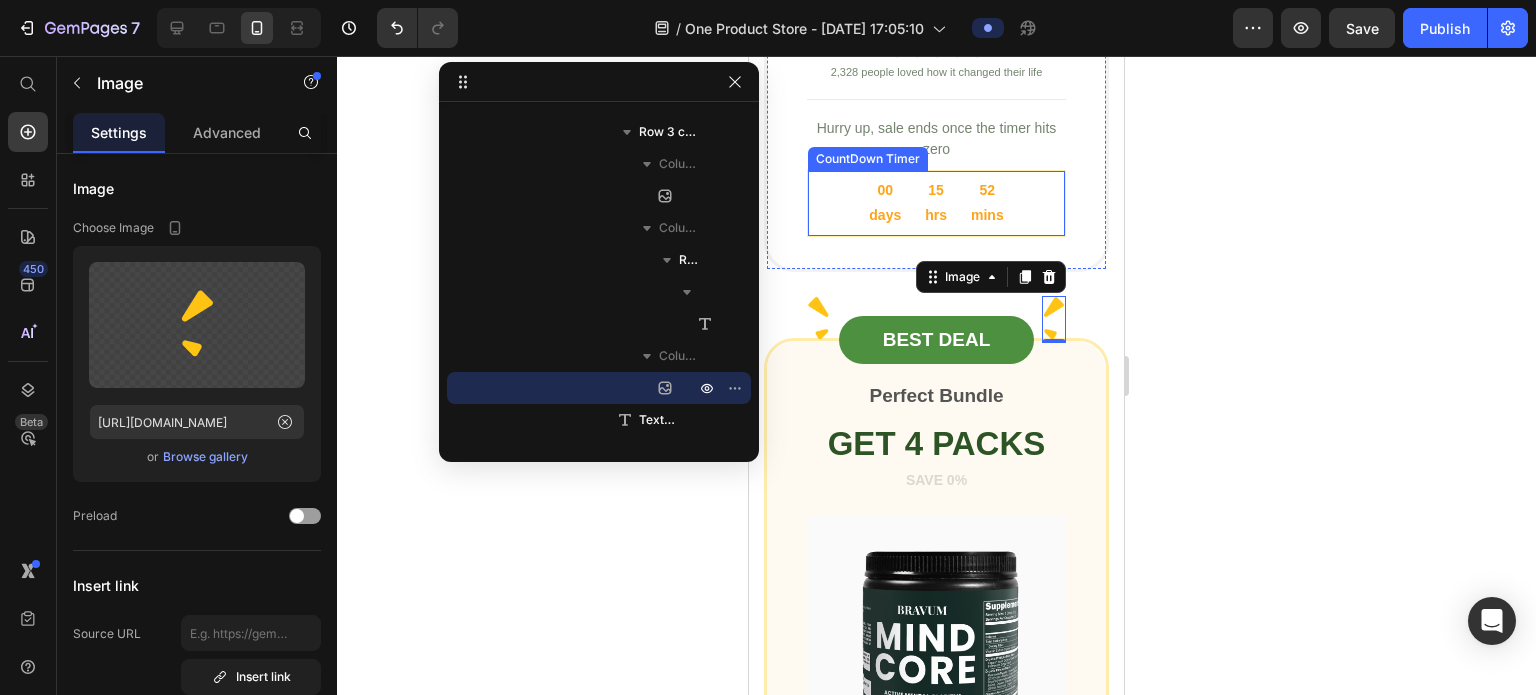 click on "52 mins" at bounding box center [987, 203] 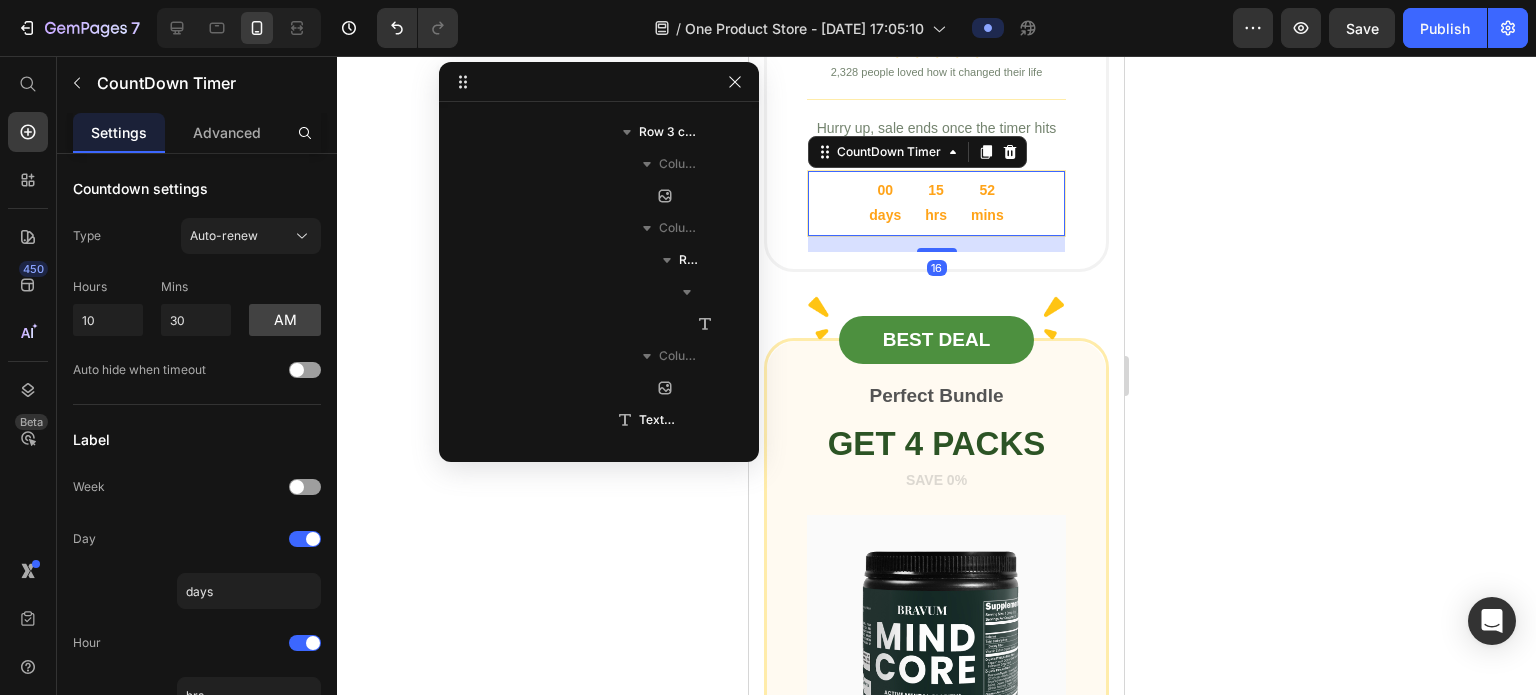 scroll, scrollTop: 3226, scrollLeft: 0, axis: vertical 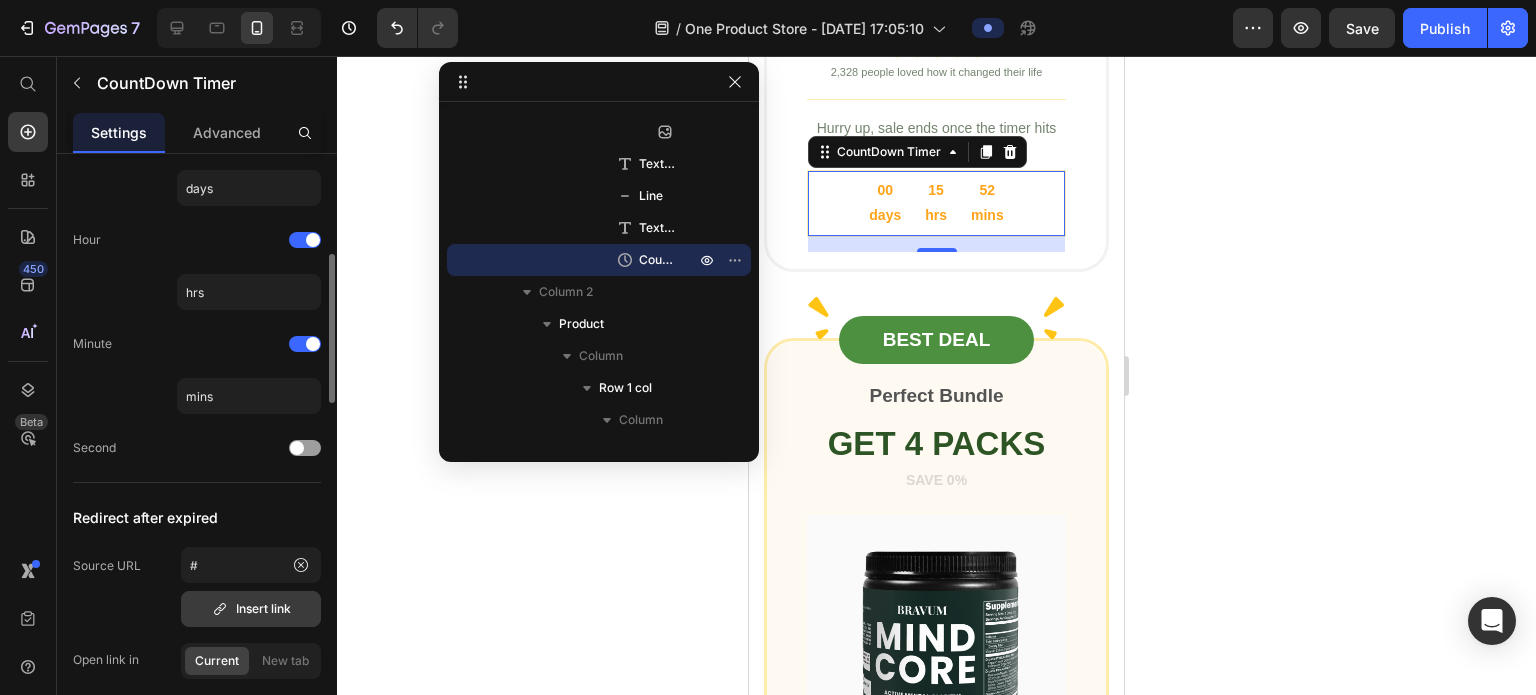 click on "Insert link" at bounding box center (251, 609) 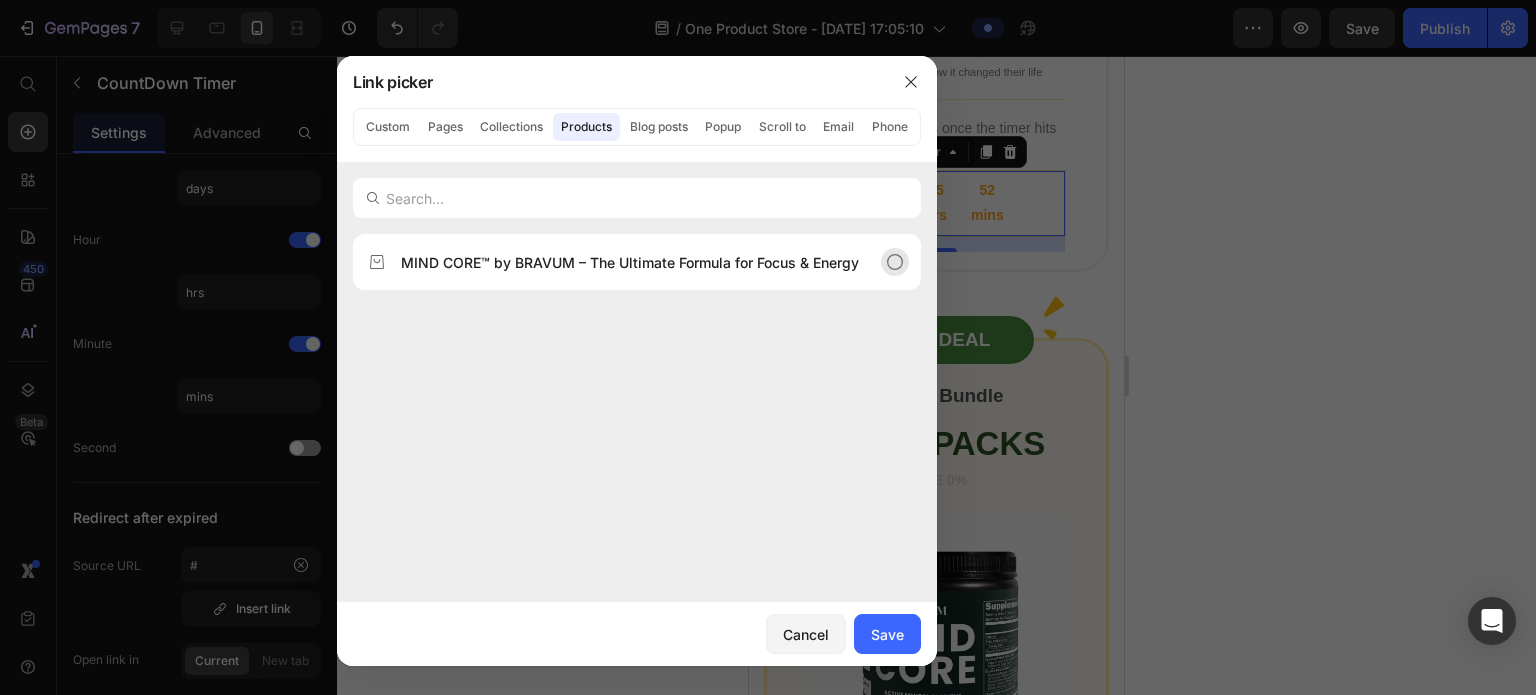 click on "MIND CORE™ by BRAVUM – The Ultimate Formula for Focus & Energy" 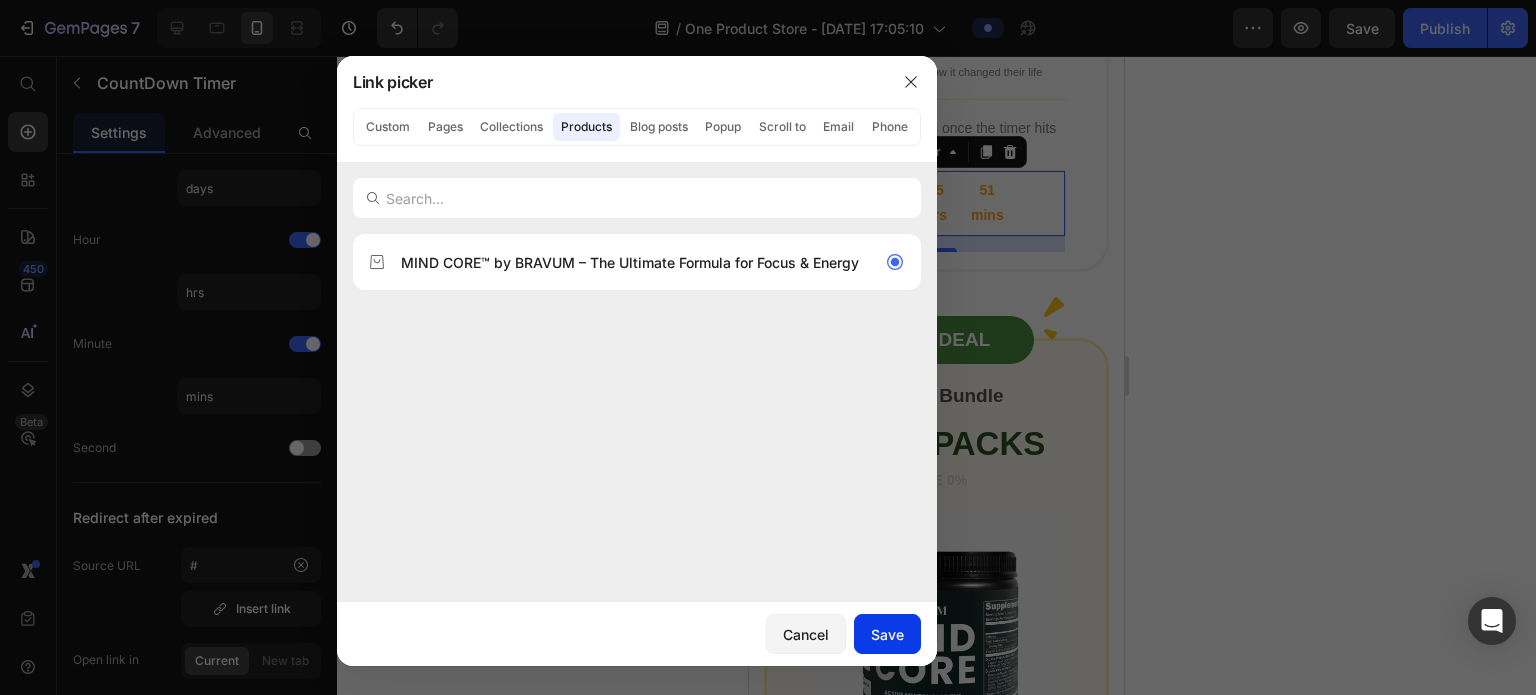 click on "Save" at bounding box center [887, 634] 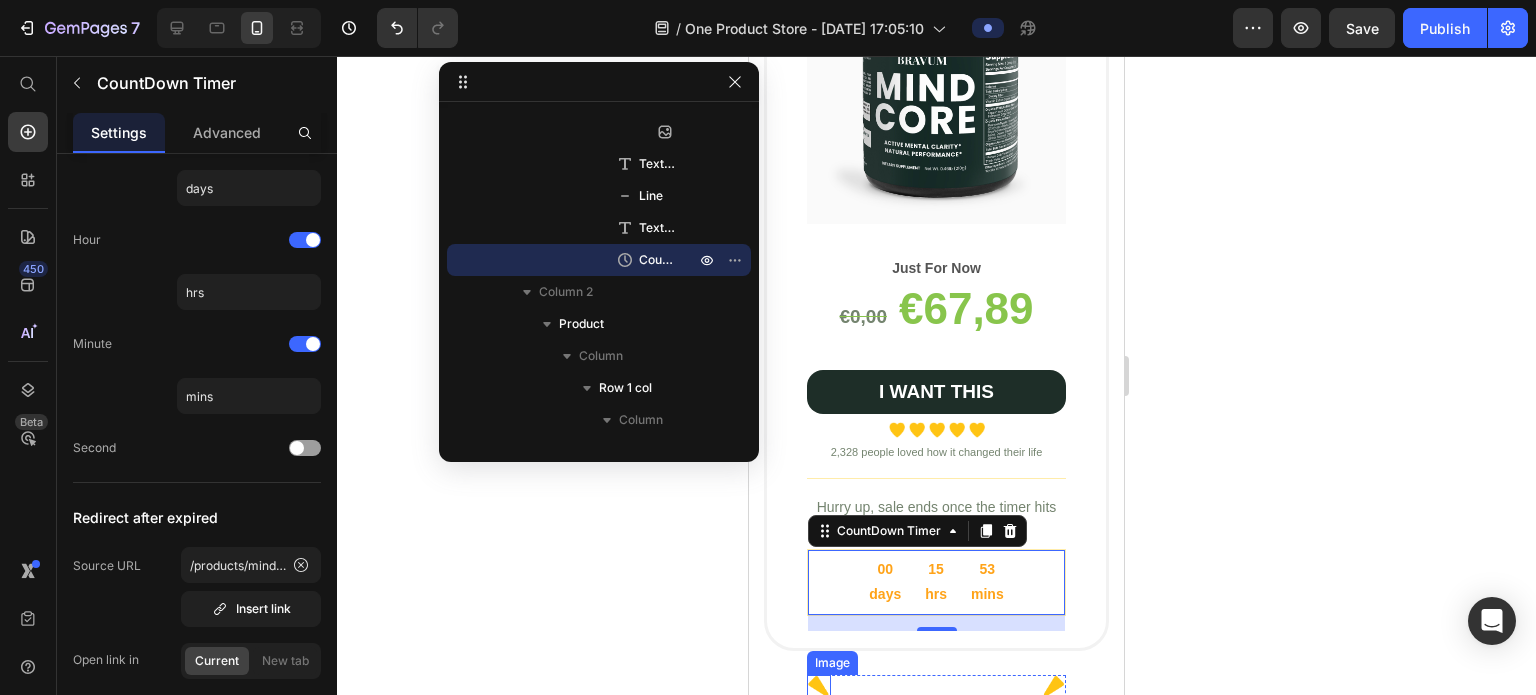 scroll, scrollTop: 3952, scrollLeft: 0, axis: vertical 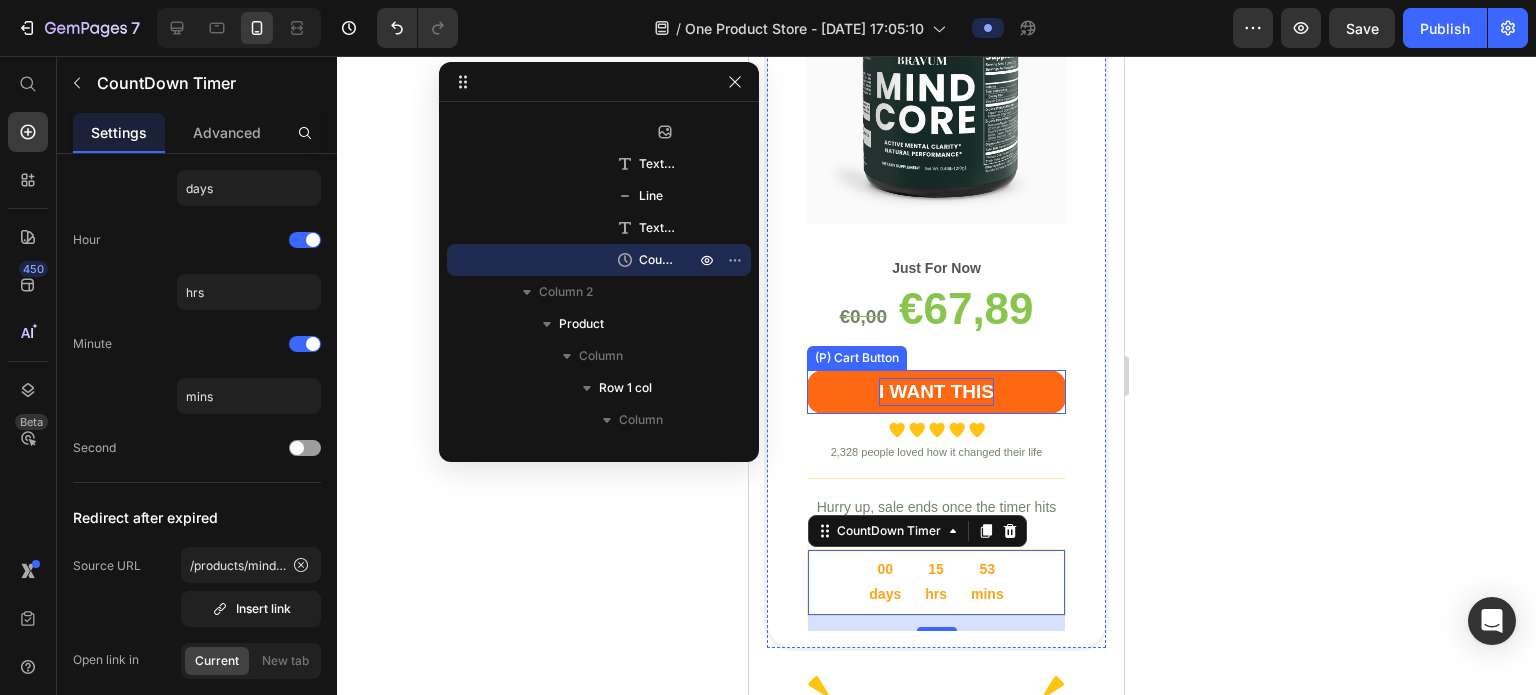 click on "I WANT THIS" at bounding box center (936, 392) 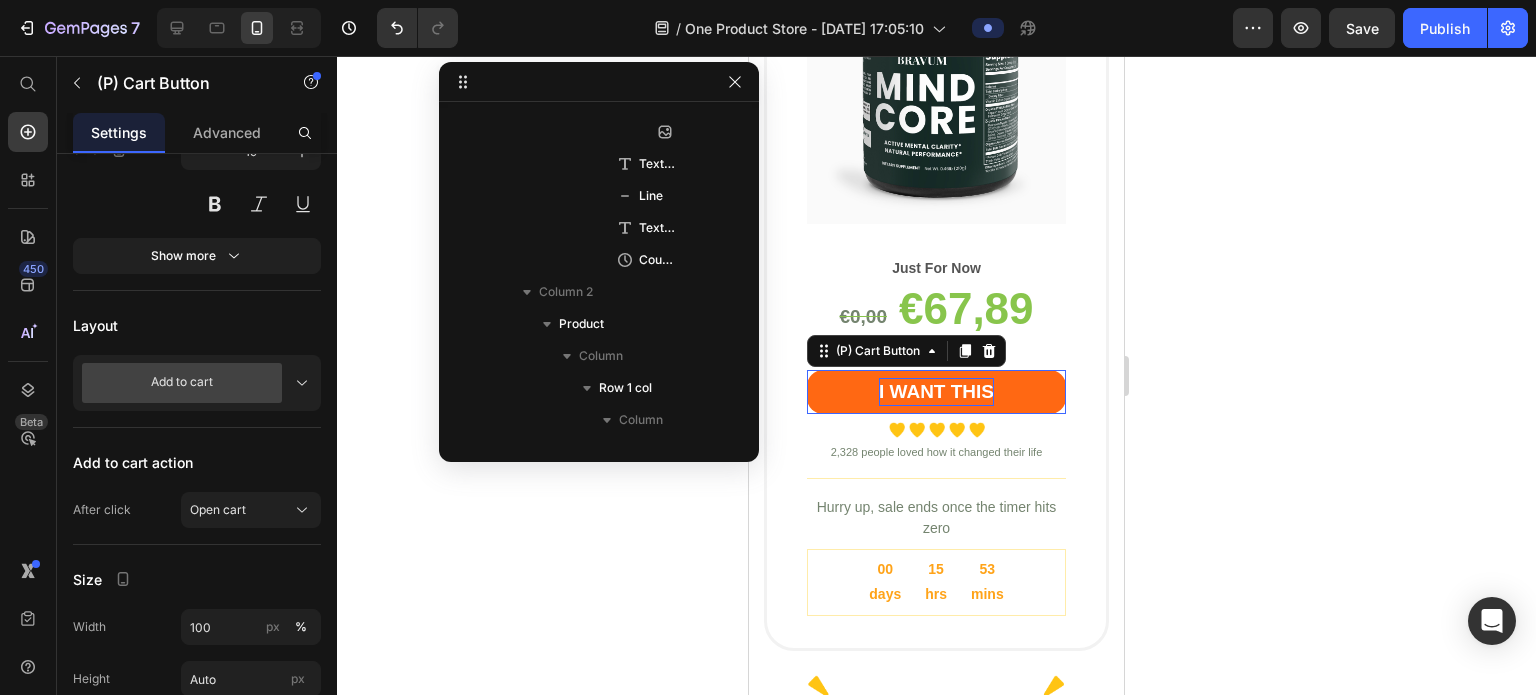 scroll, scrollTop: 2746, scrollLeft: 0, axis: vertical 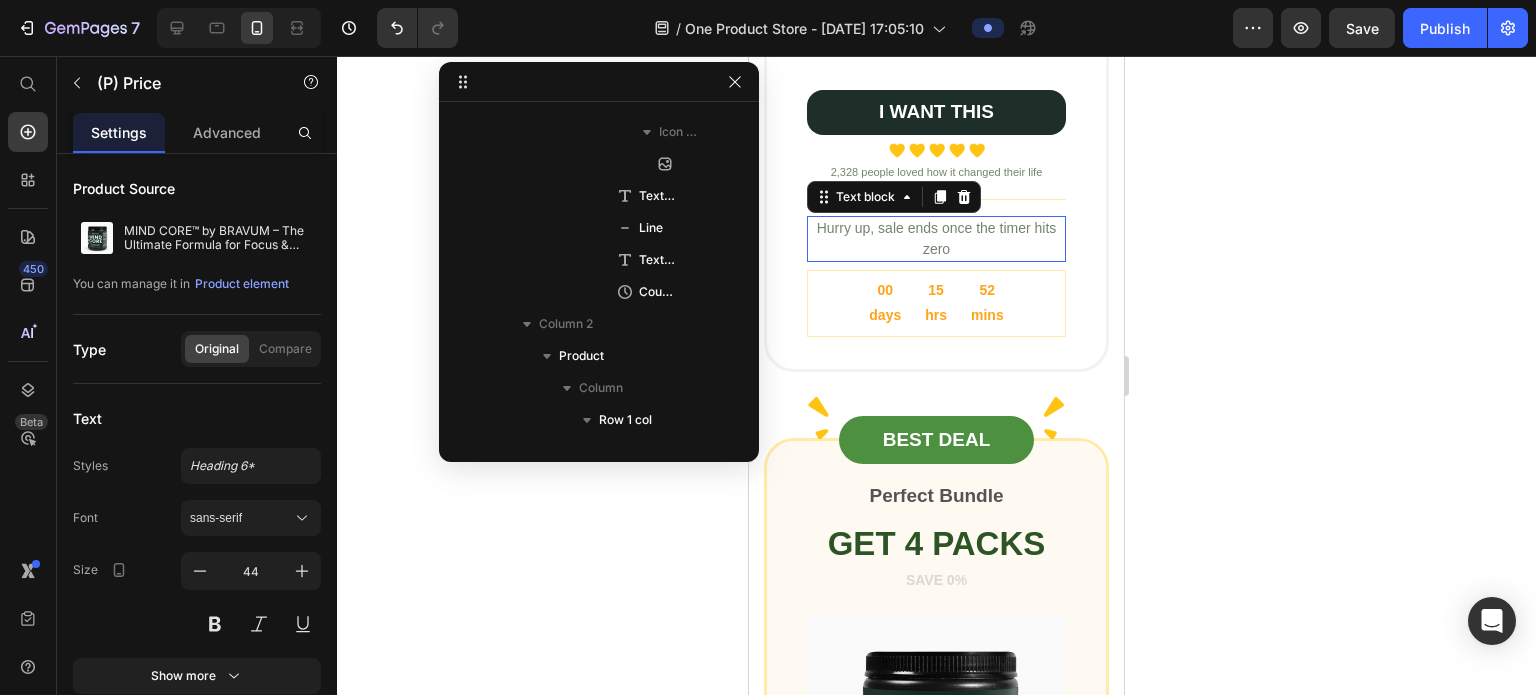 click on "Hurry up, sale ends once the timer hits zero" at bounding box center (936, 239) 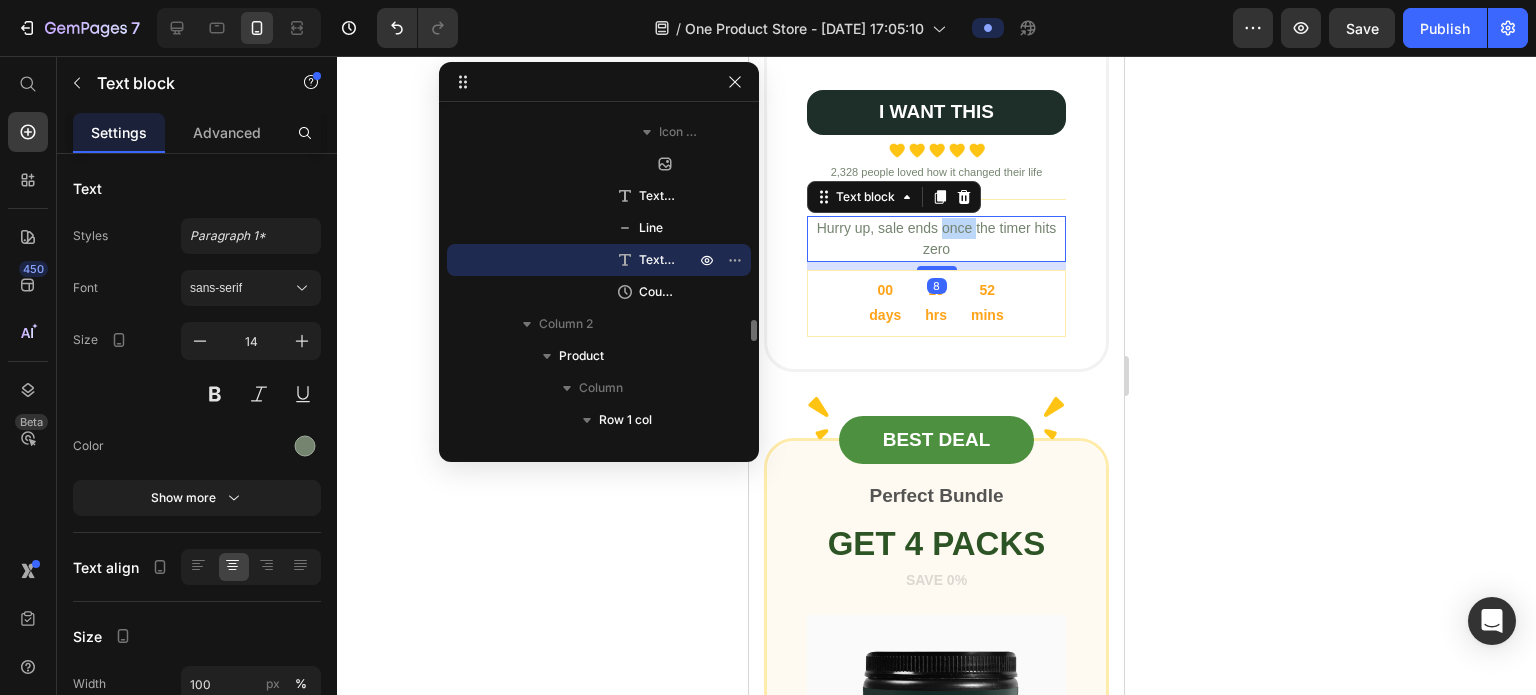 click on "Hurry up, sale ends once the timer hits zero" at bounding box center [936, 239] 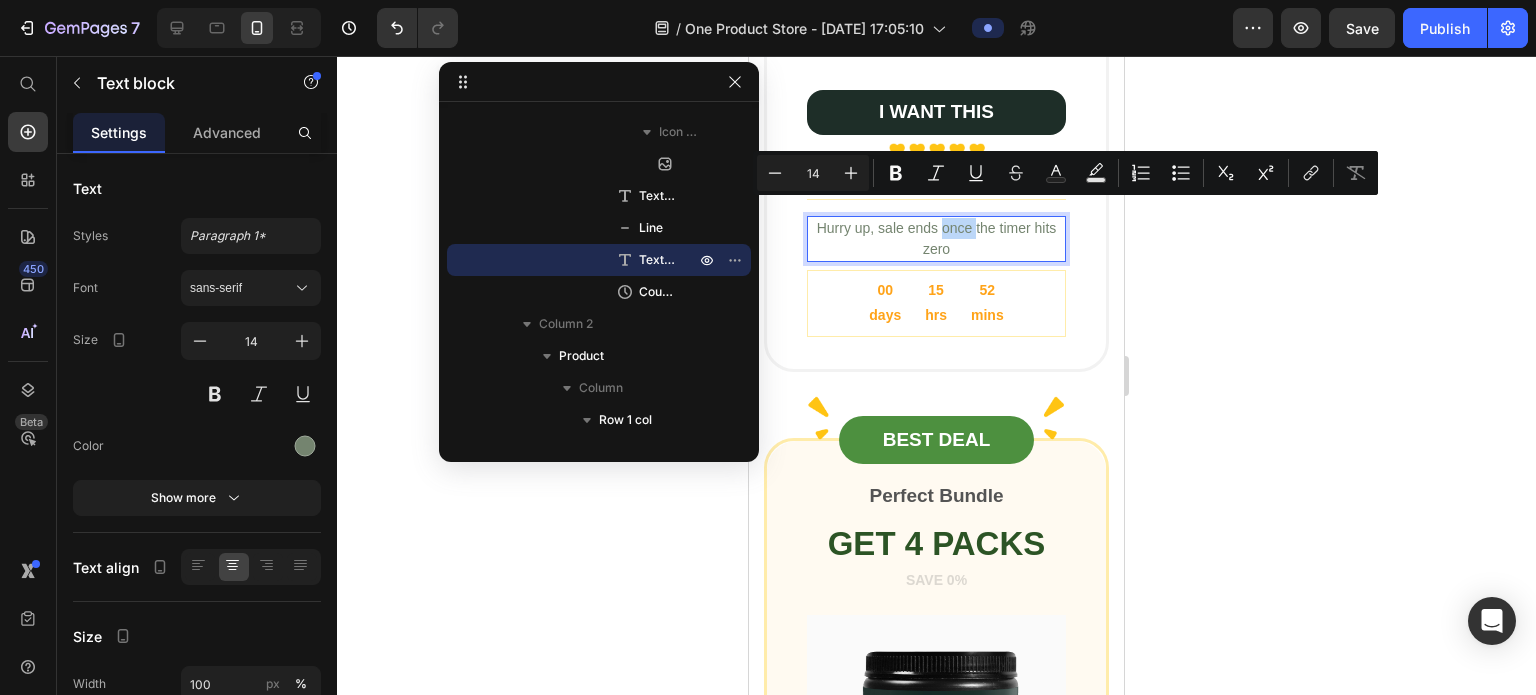 click on "Hurry up, sale ends once the timer hits zero" at bounding box center [936, 239] 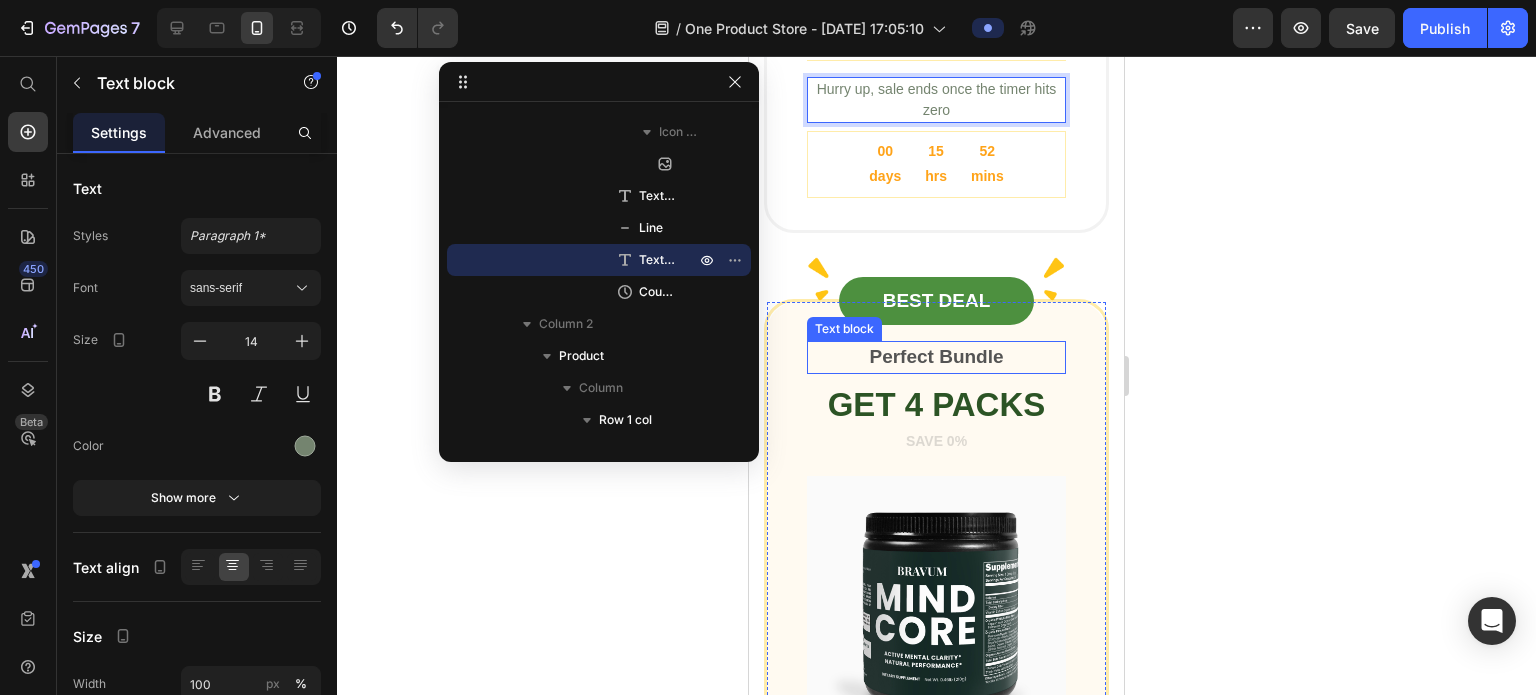 scroll, scrollTop: 4448, scrollLeft: 0, axis: vertical 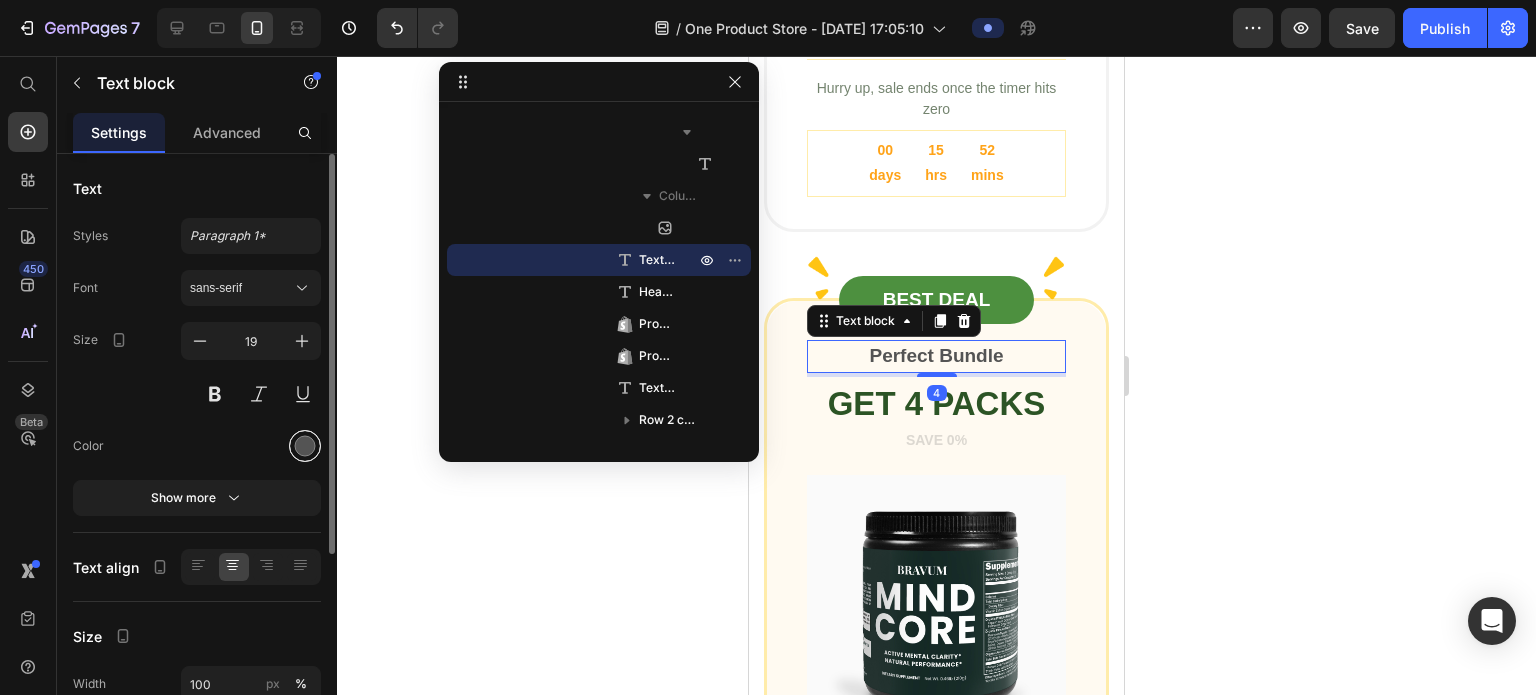 click at bounding box center (305, 446) 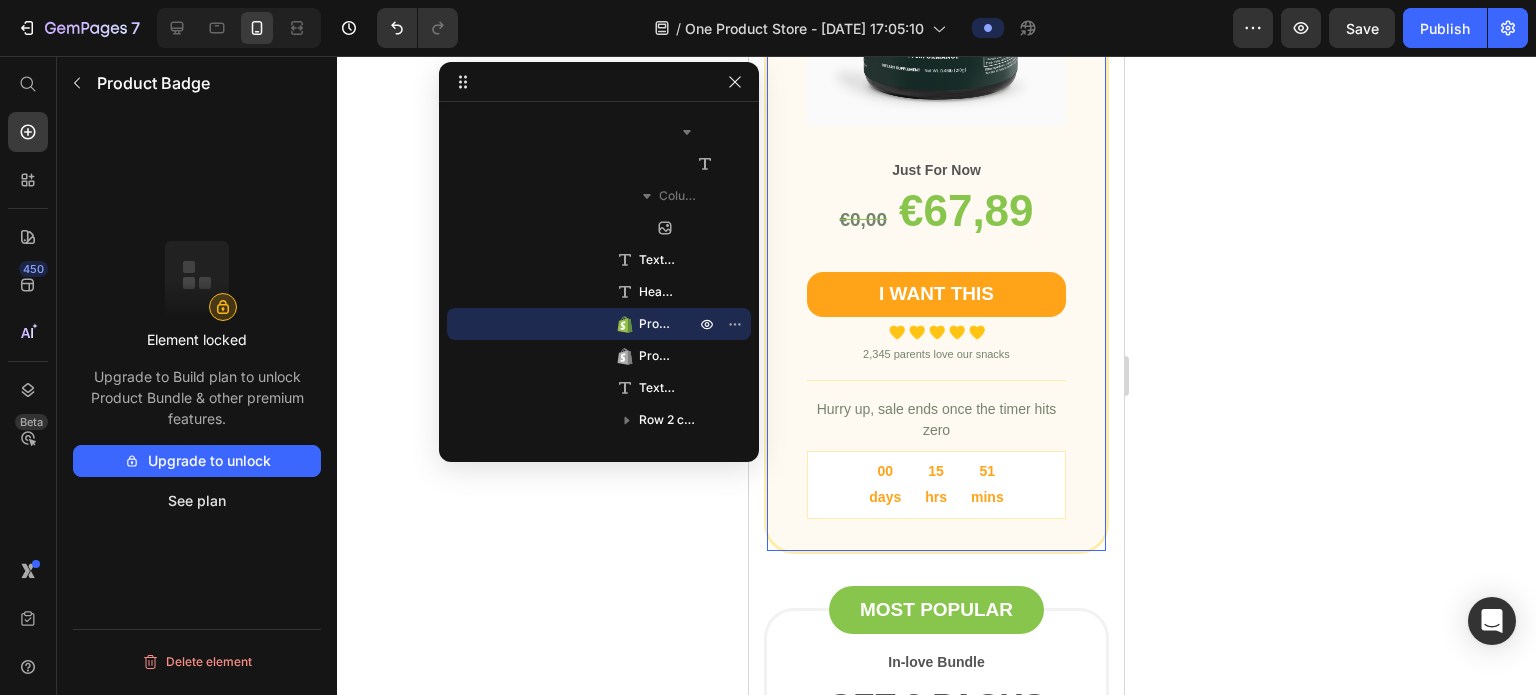 scroll, scrollTop: 5058, scrollLeft: 0, axis: vertical 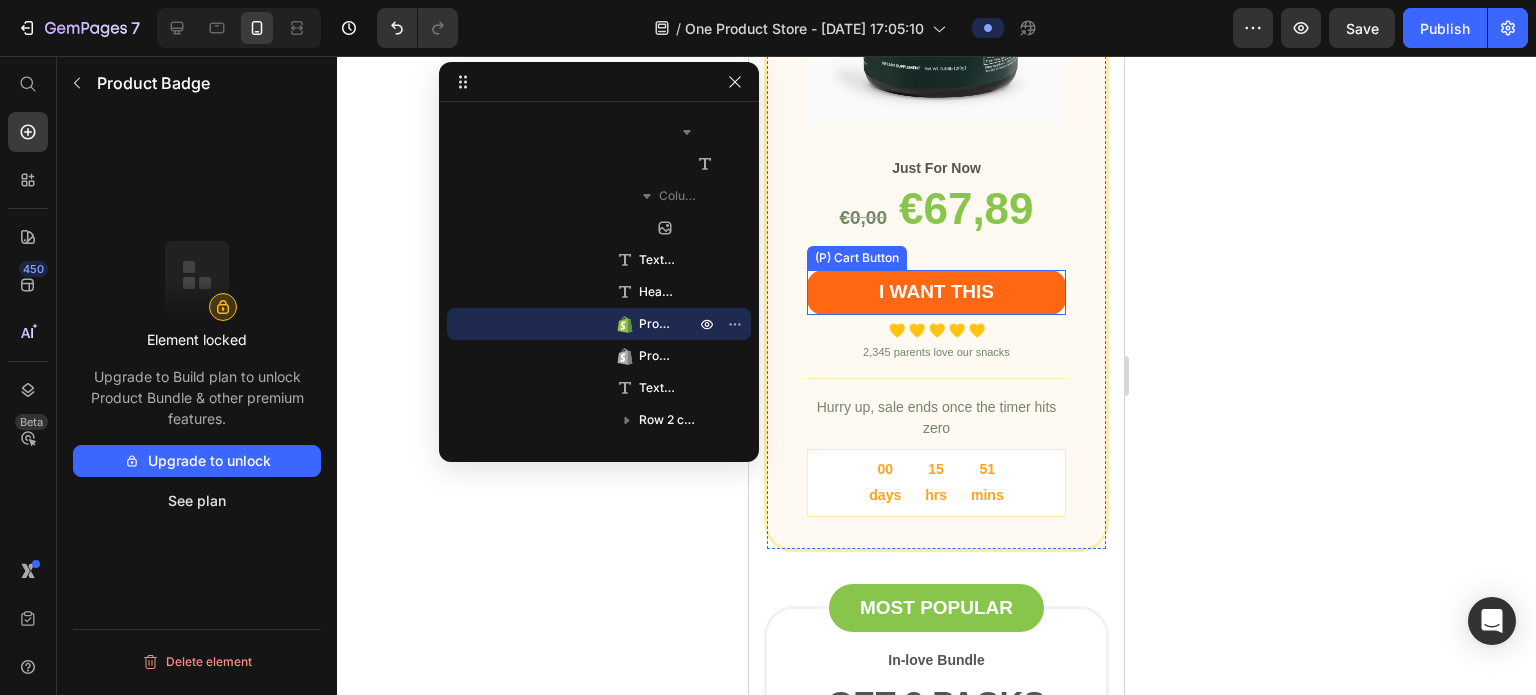 click on "I WANT THIS" at bounding box center (936, 292) 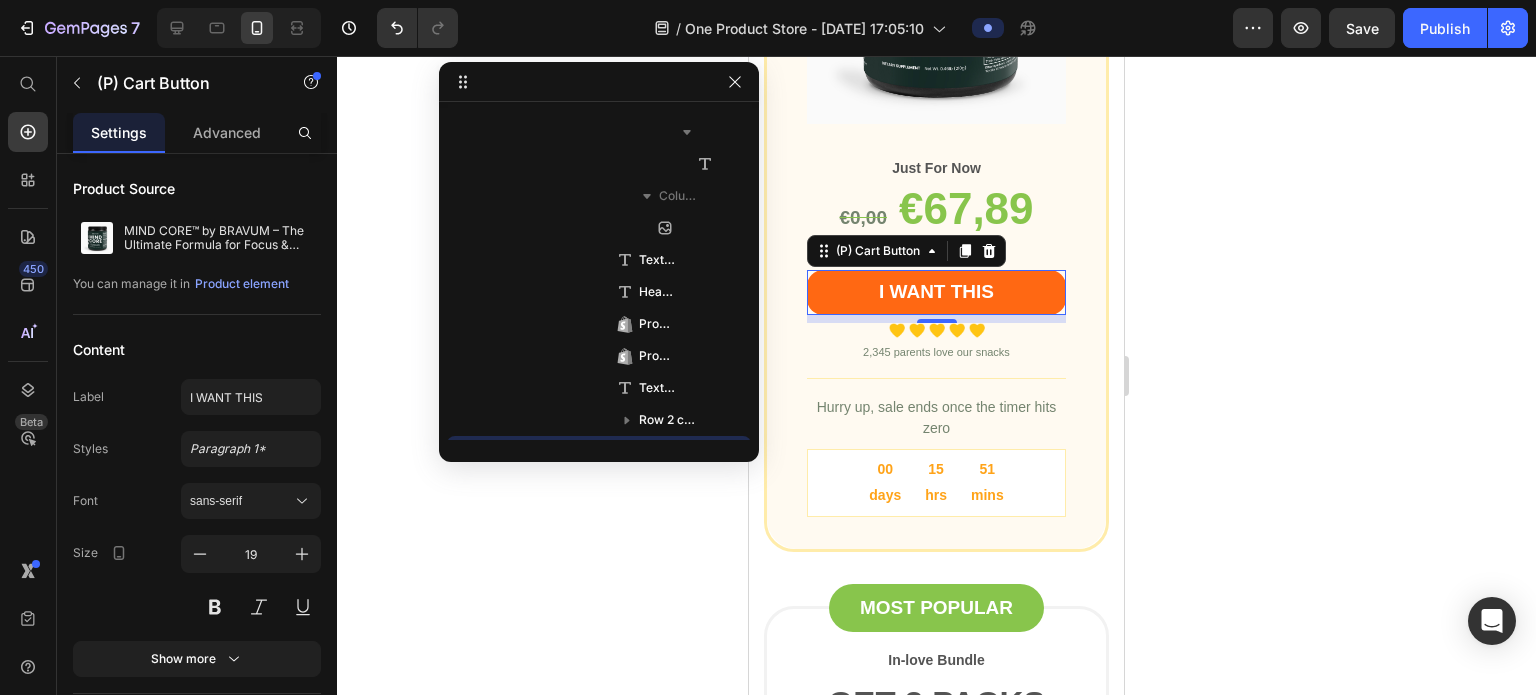 scroll, scrollTop: 3898, scrollLeft: 0, axis: vertical 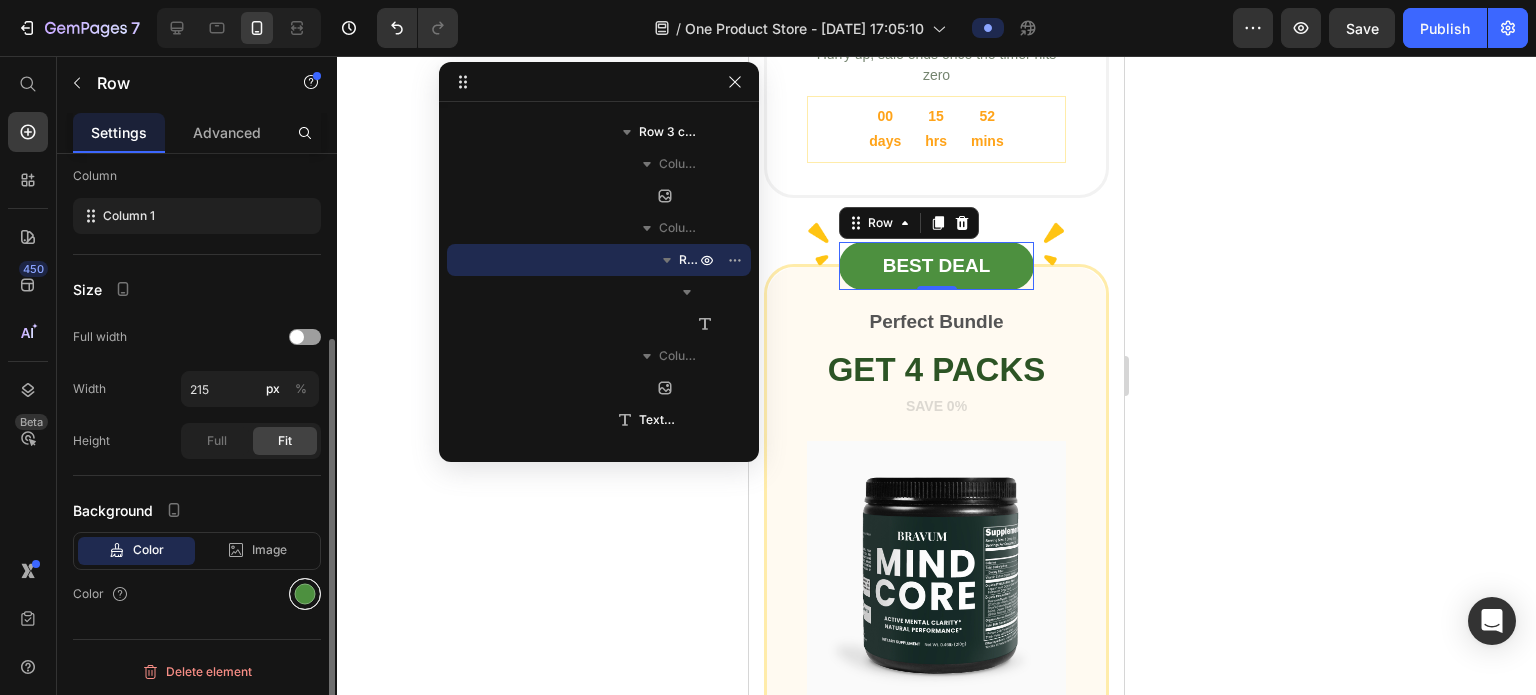 click at bounding box center [305, 594] 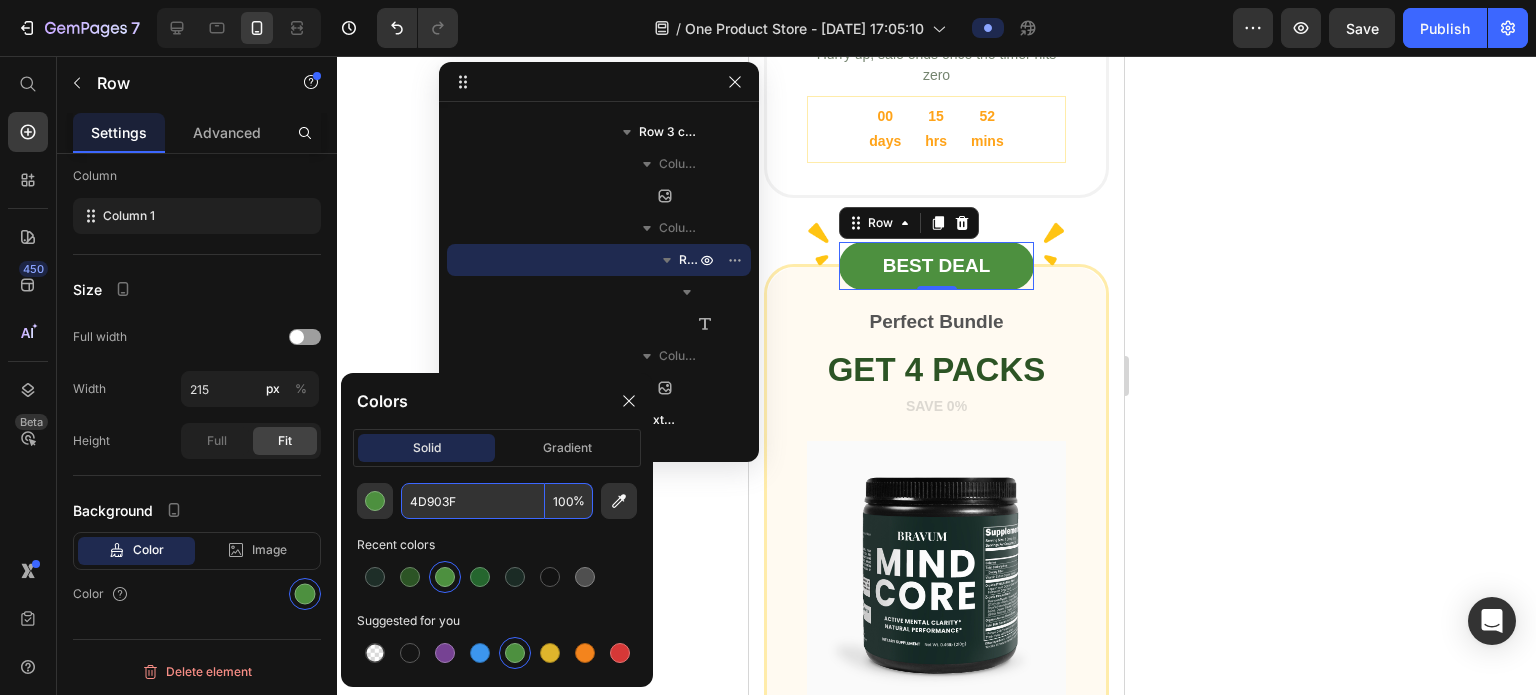 click on "4D903F" at bounding box center [473, 501] 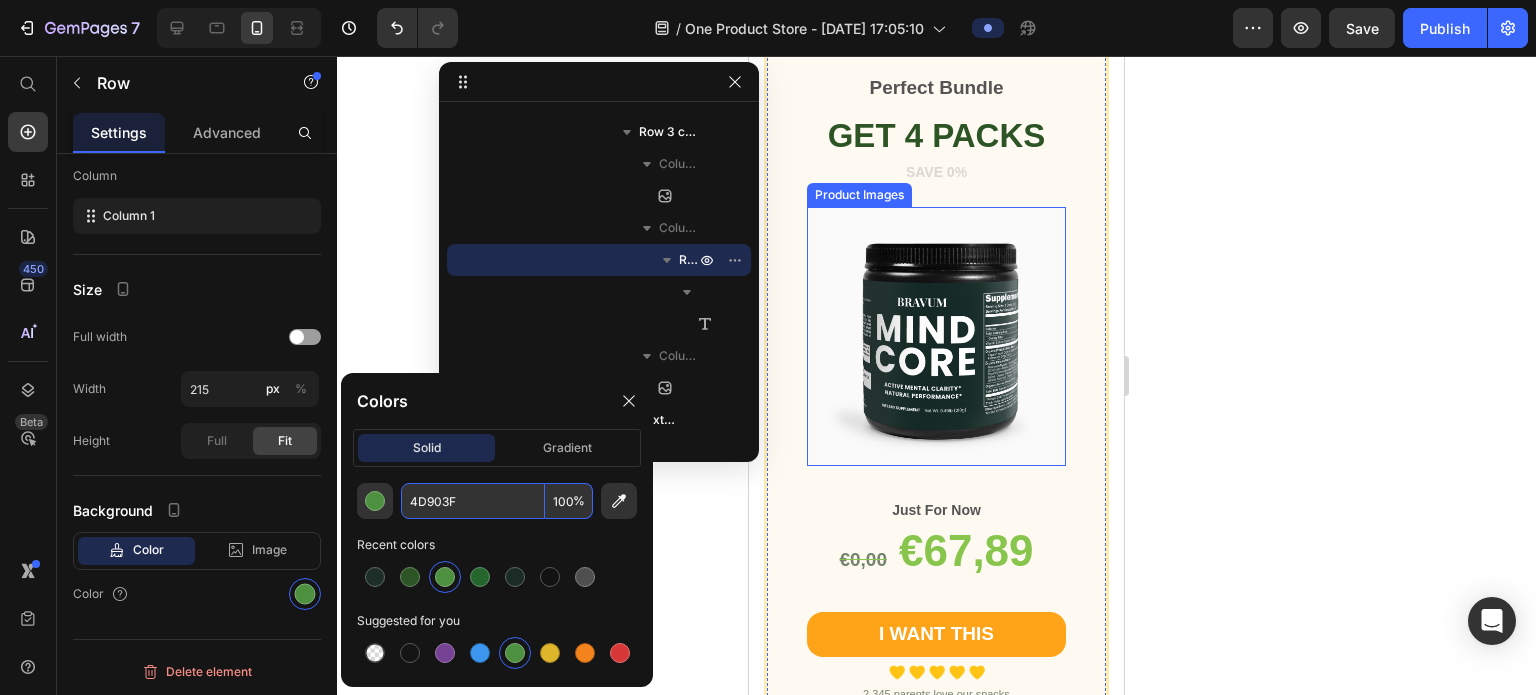 scroll, scrollTop: 4740, scrollLeft: 0, axis: vertical 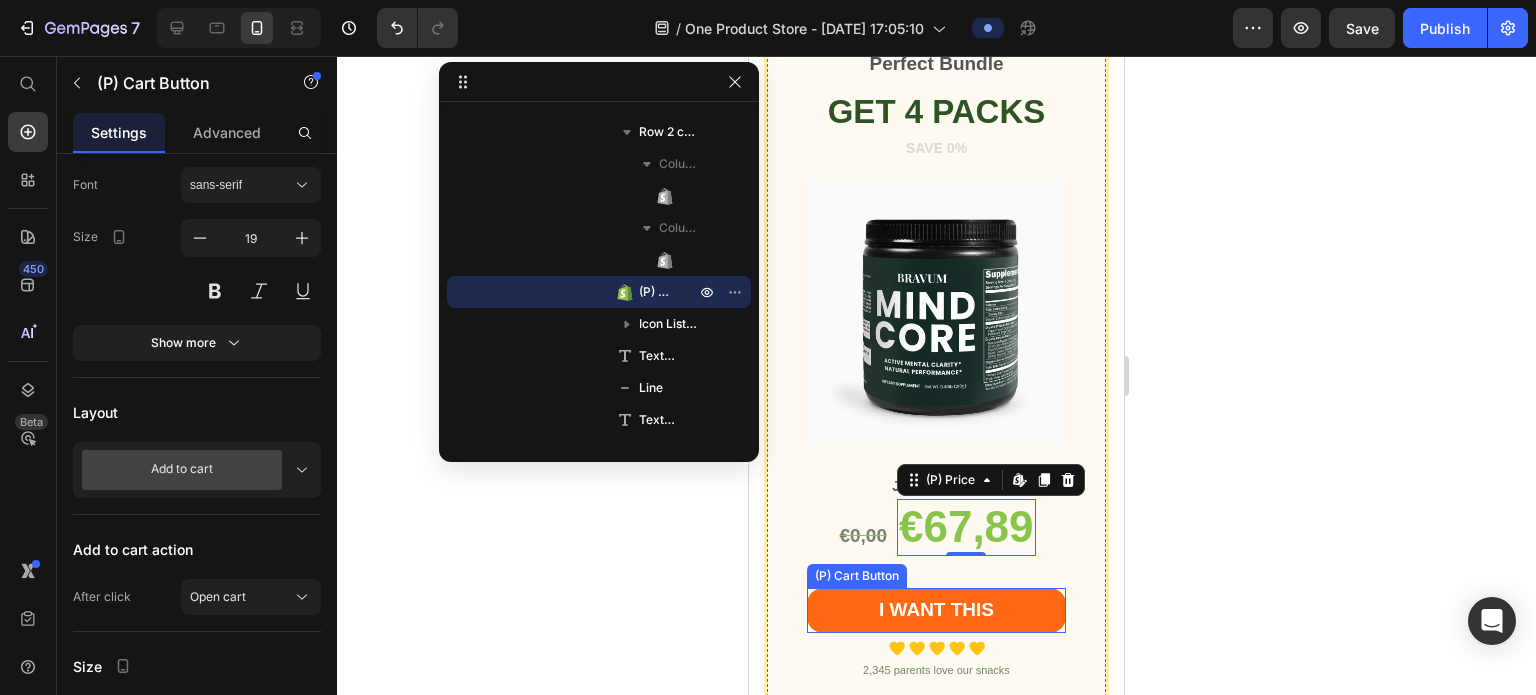 click on "I WANT THIS" at bounding box center (936, 610) 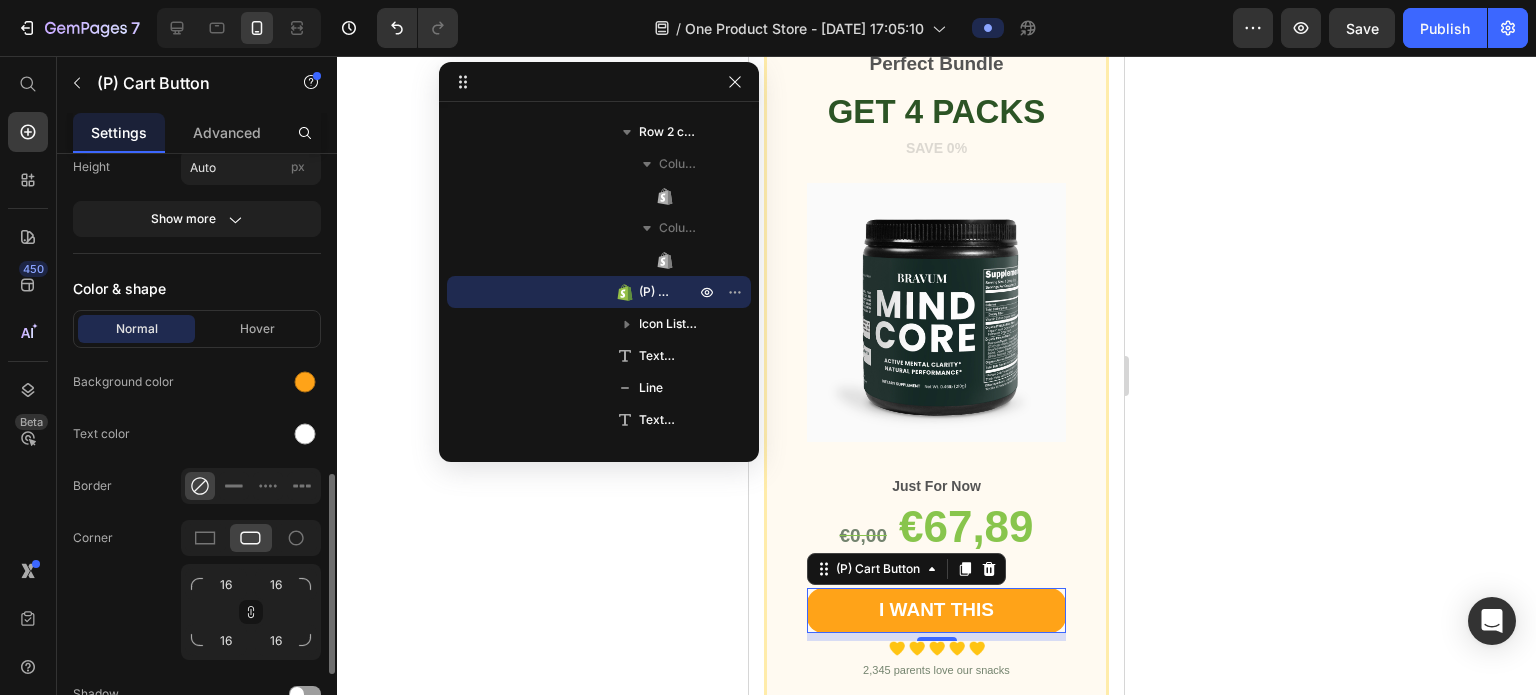 scroll, scrollTop: 932, scrollLeft: 0, axis: vertical 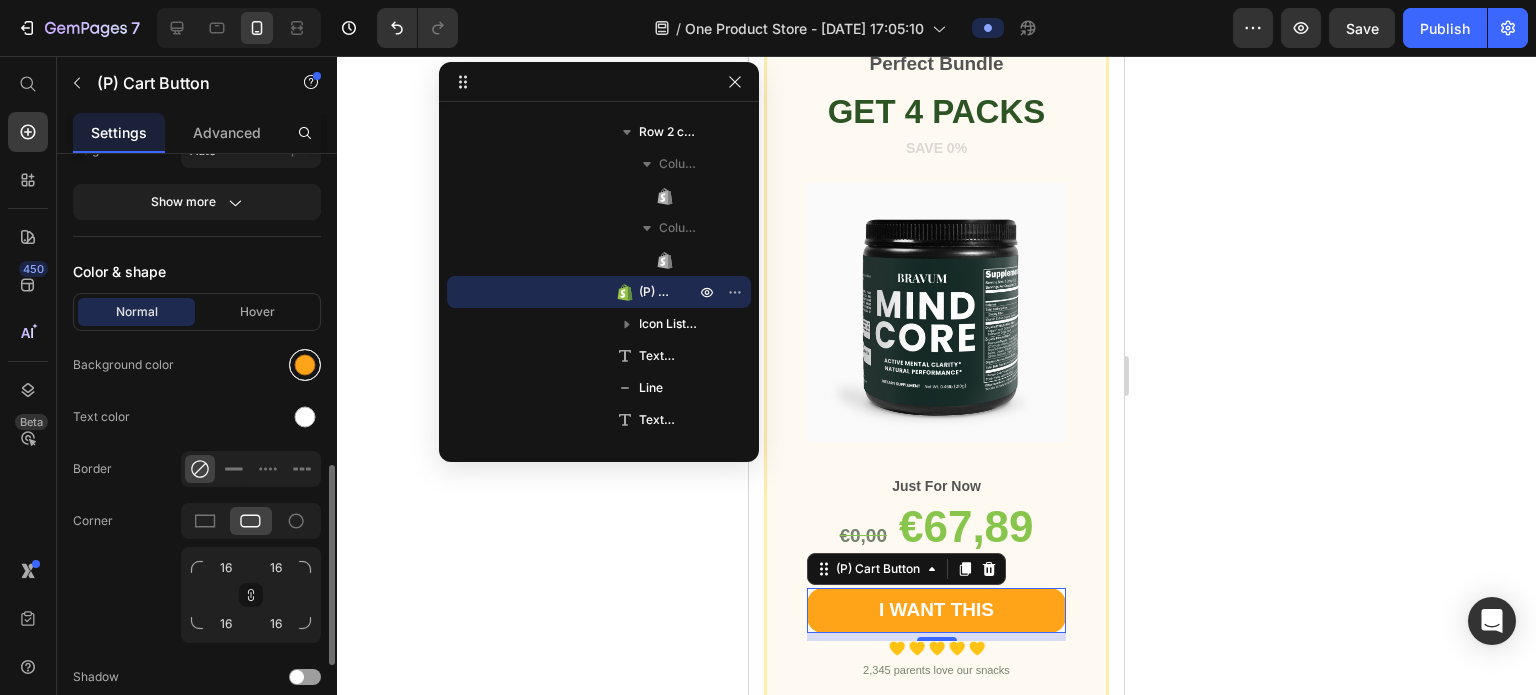 click at bounding box center [305, 365] 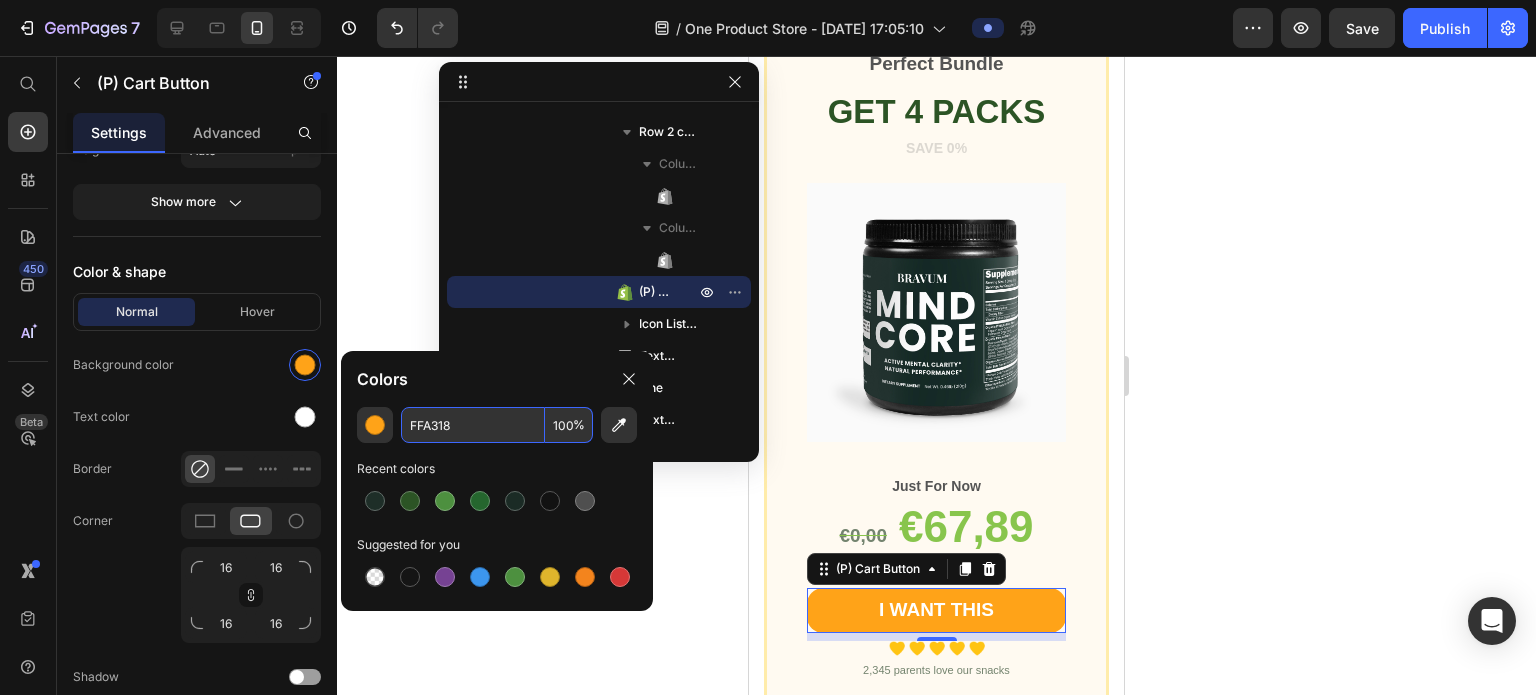 click on "FFA318" at bounding box center [473, 425] 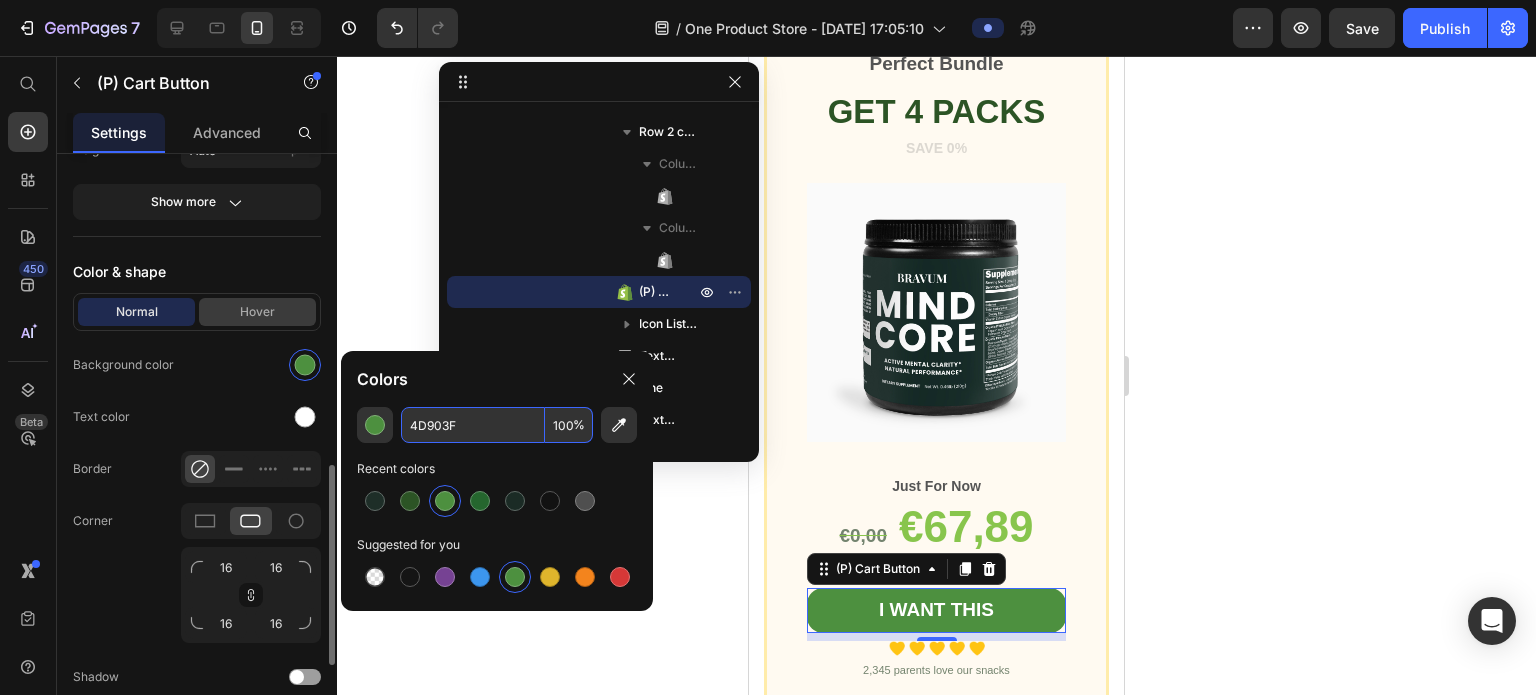 type on "4D903F" 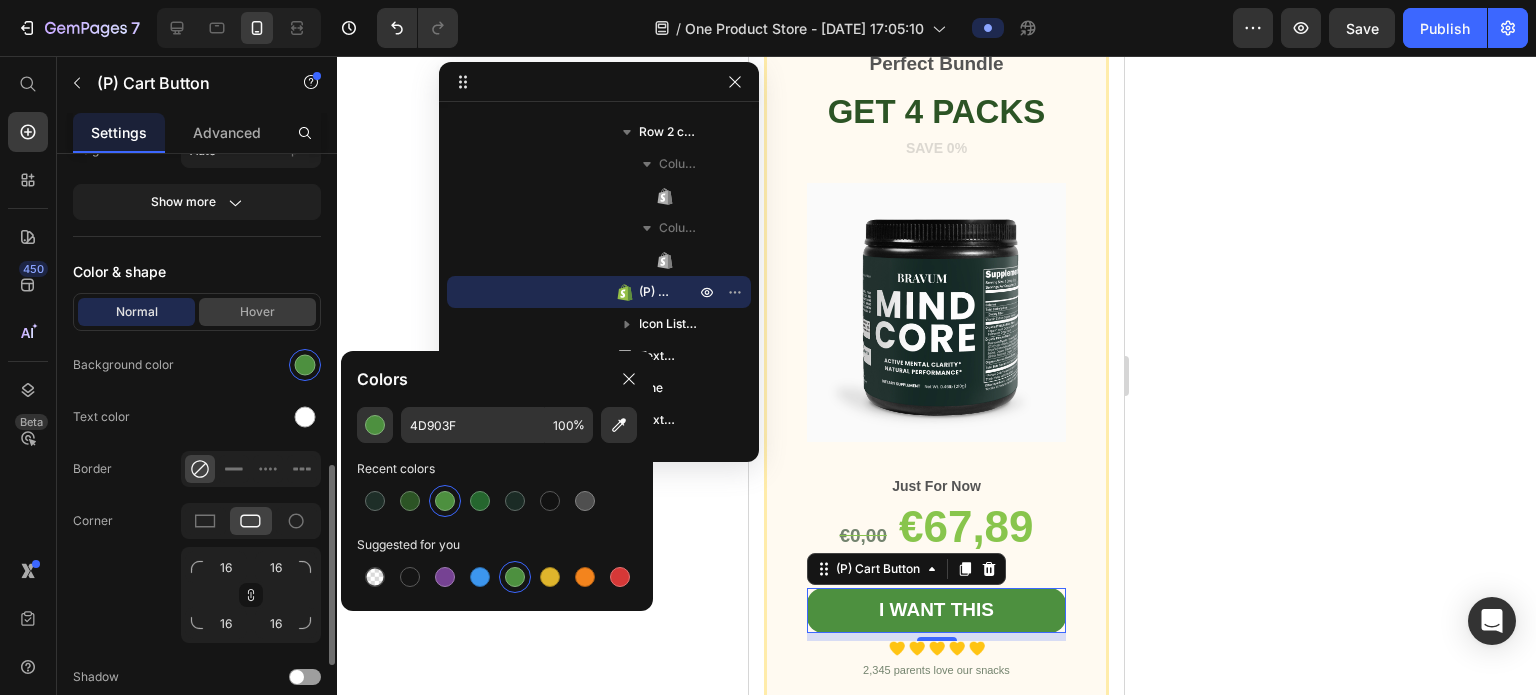 click on "Hover" at bounding box center (257, 312) 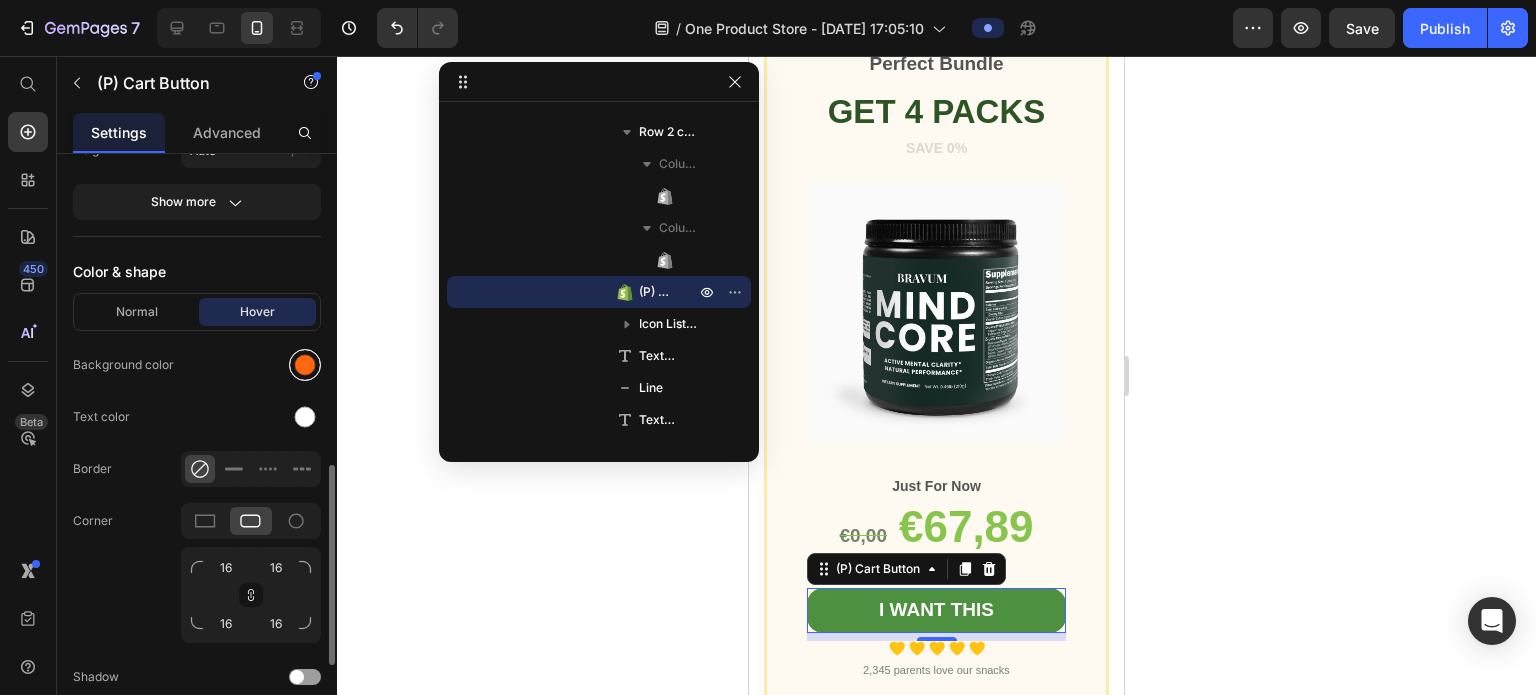 click at bounding box center (305, 365) 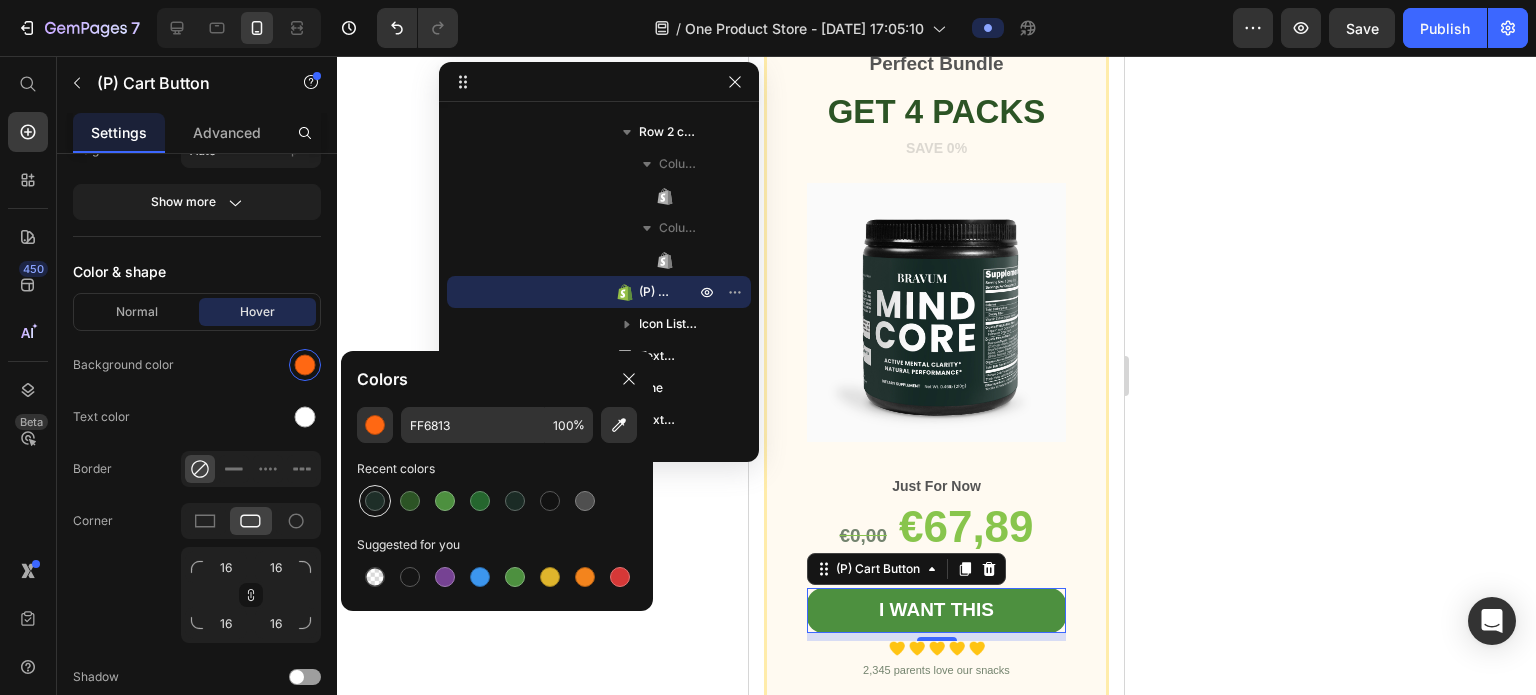 click at bounding box center [375, 501] 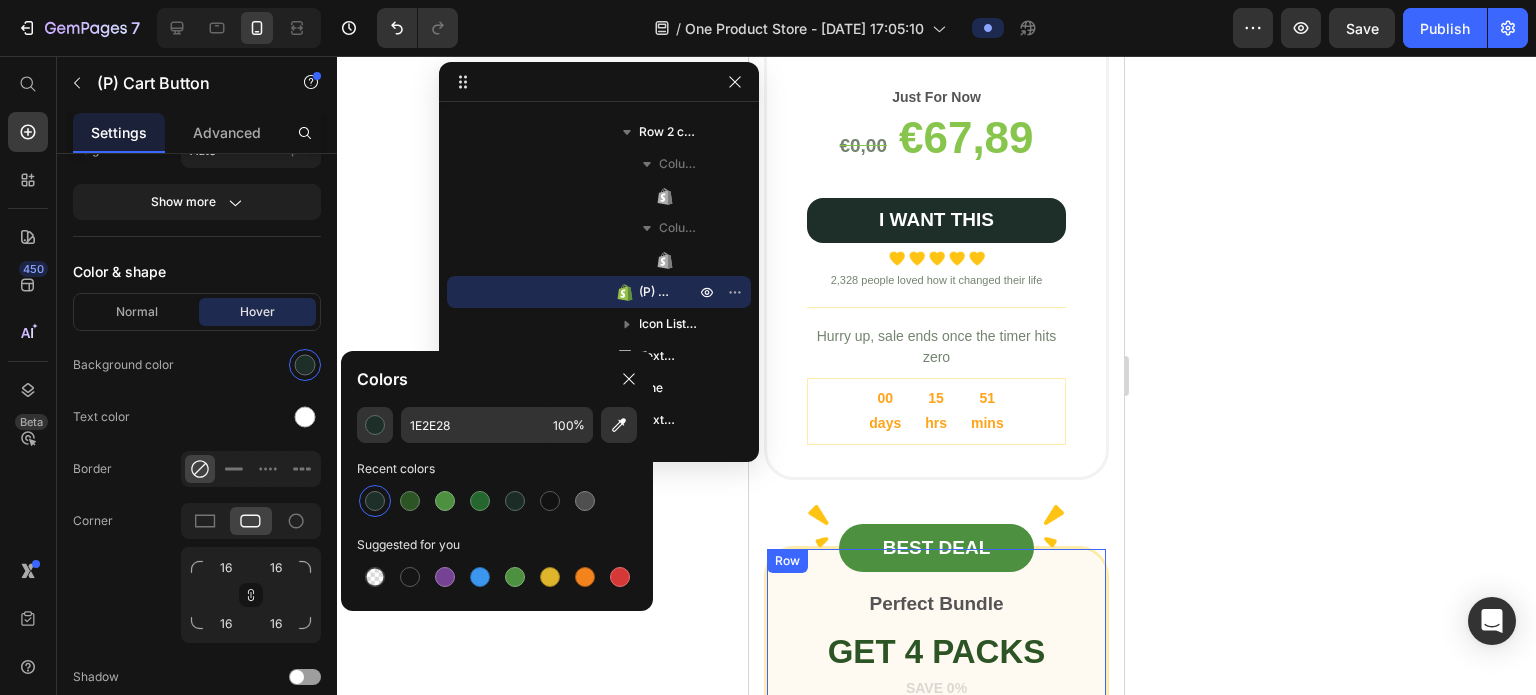 scroll, scrollTop: 4200, scrollLeft: 0, axis: vertical 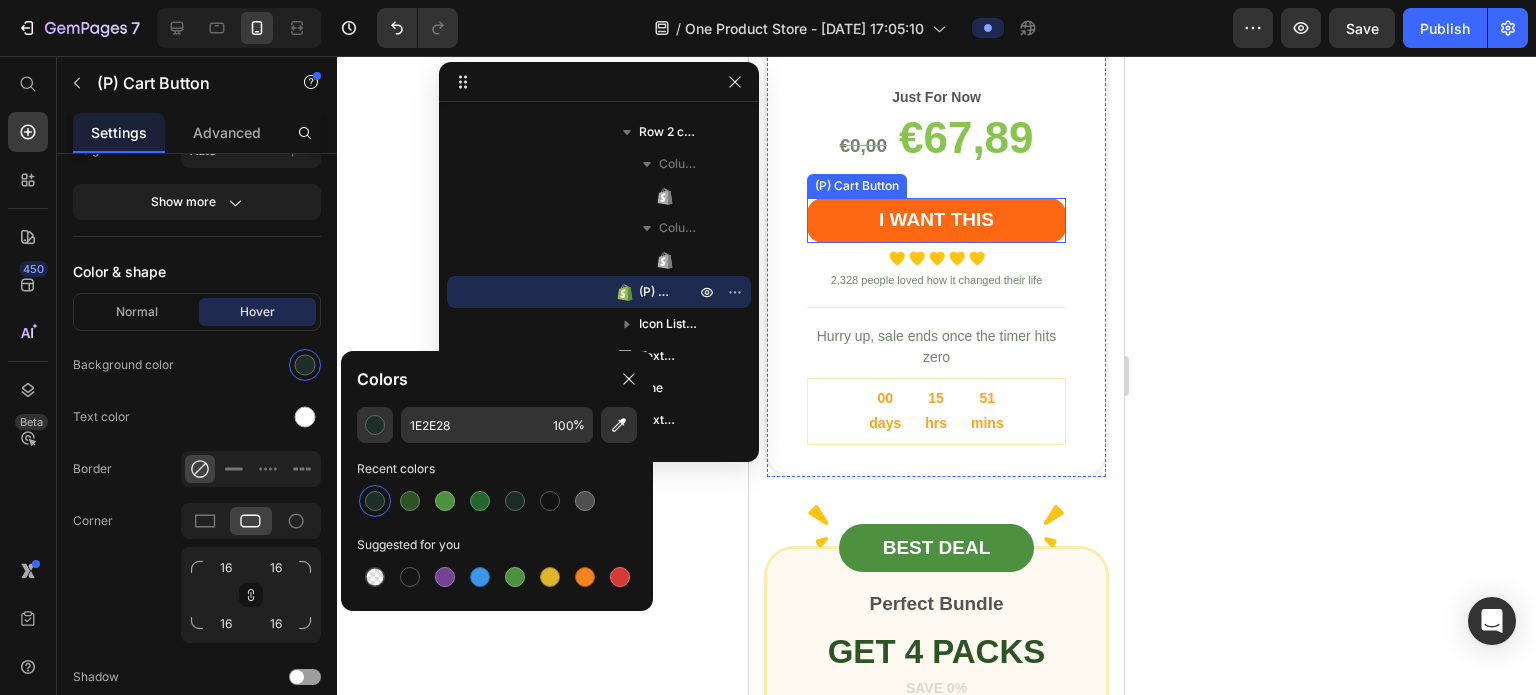 click on "I WANT THIS" at bounding box center [936, 220] 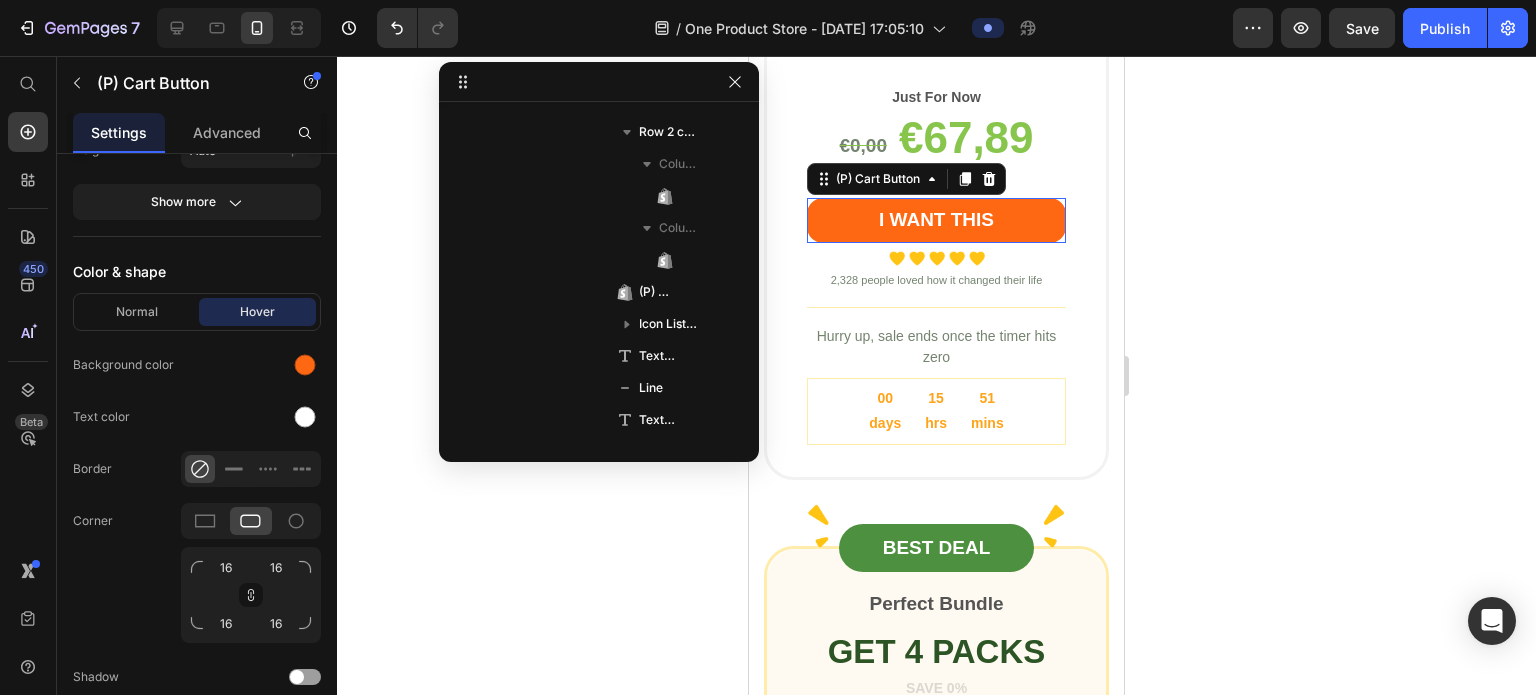 scroll, scrollTop: 932, scrollLeft: 0, axis: vertical 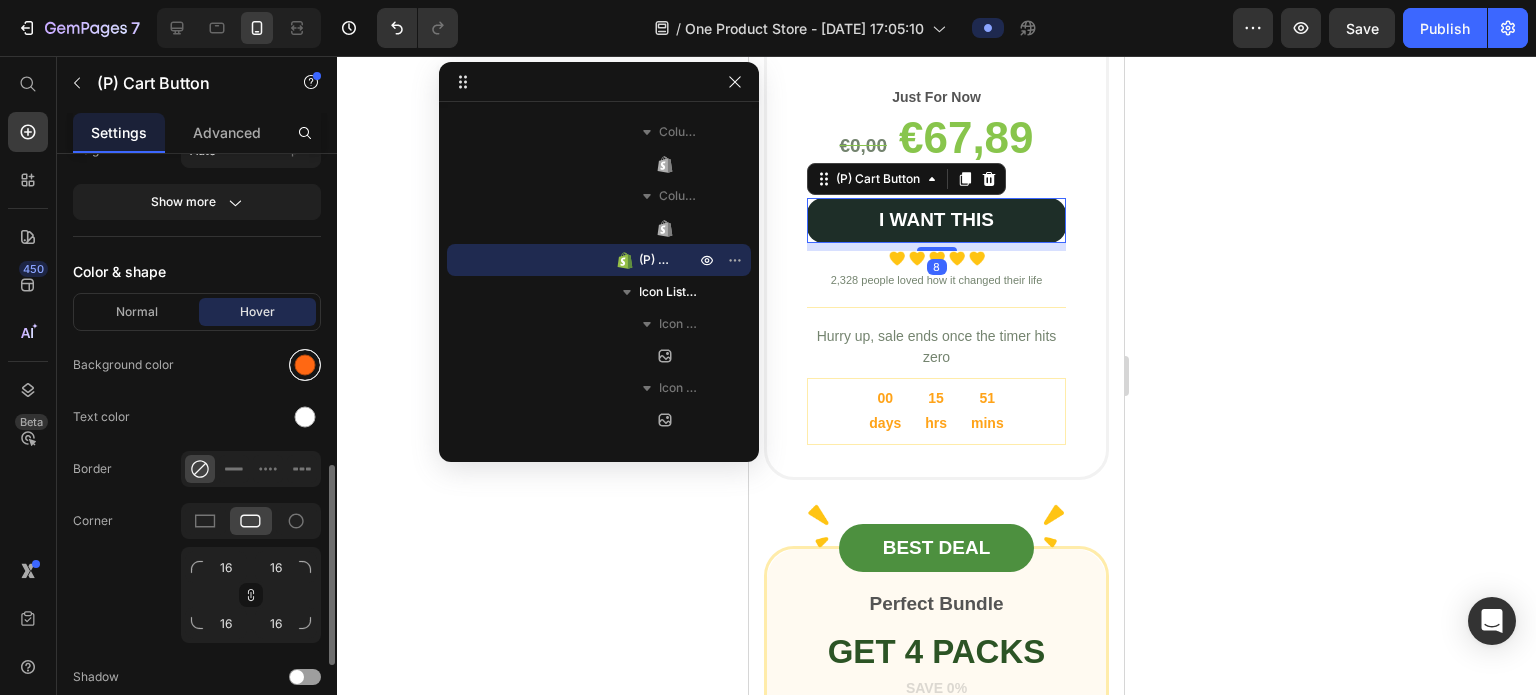 click at bounding box center (305, 365) 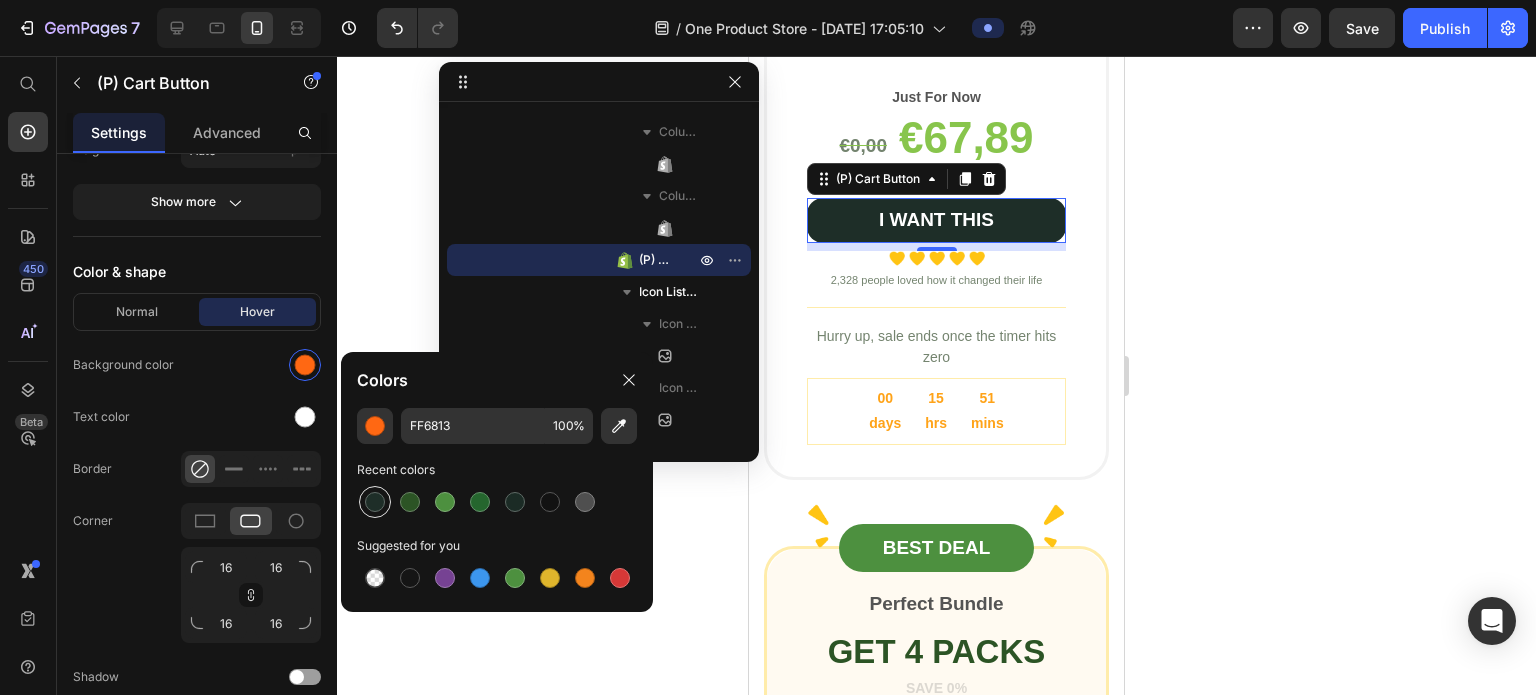 click at bounding box center [375, 502] 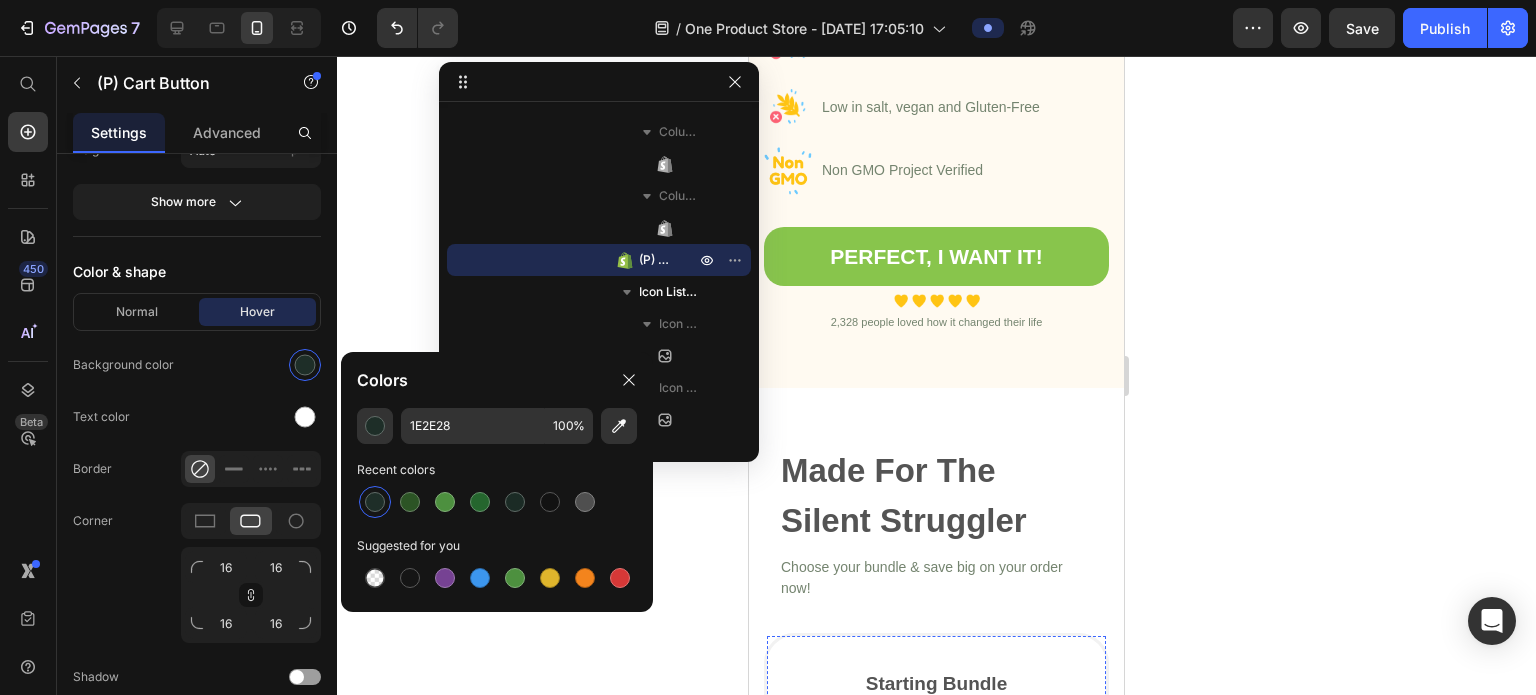 scroll, scrollTop: 3112, scrollLeft: 0, axis: vertical 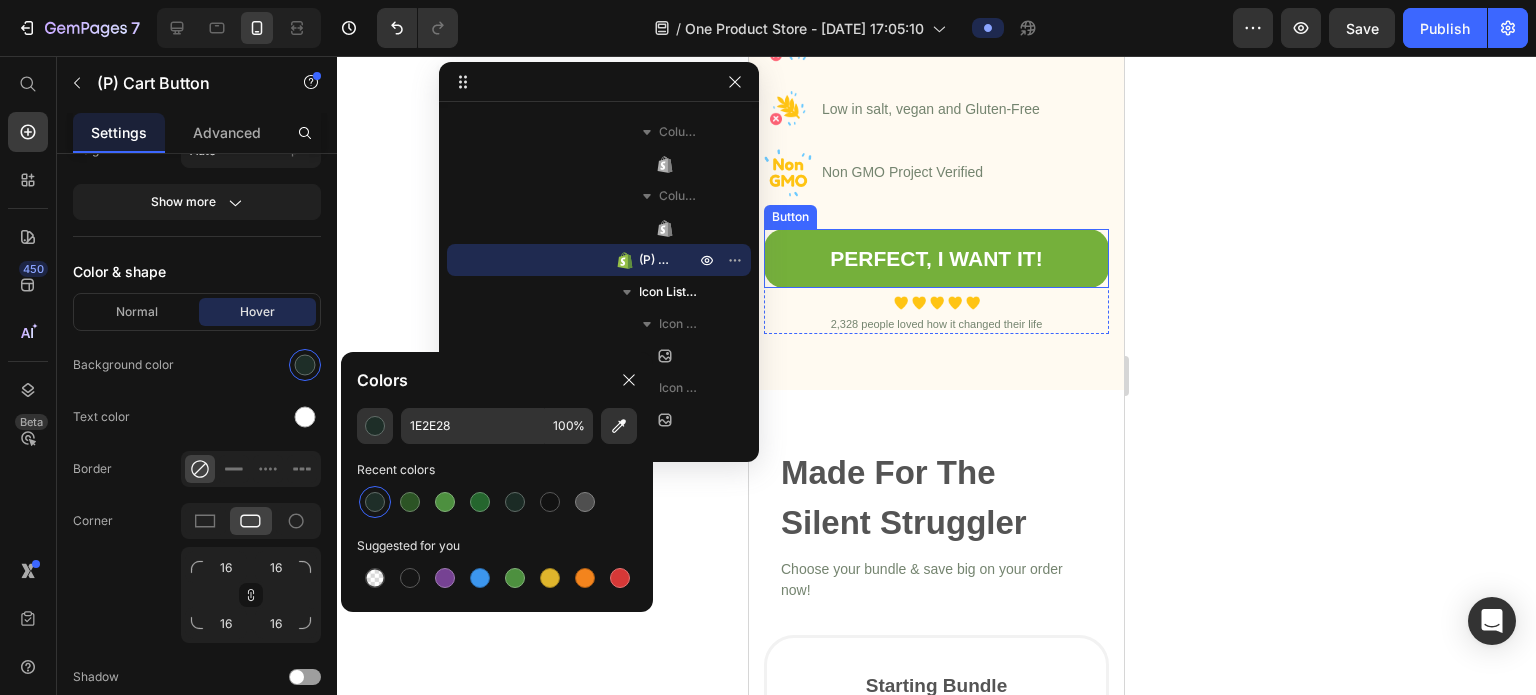 click on "PERFECT, I WANT IT!" at bounding box center [936, 259] 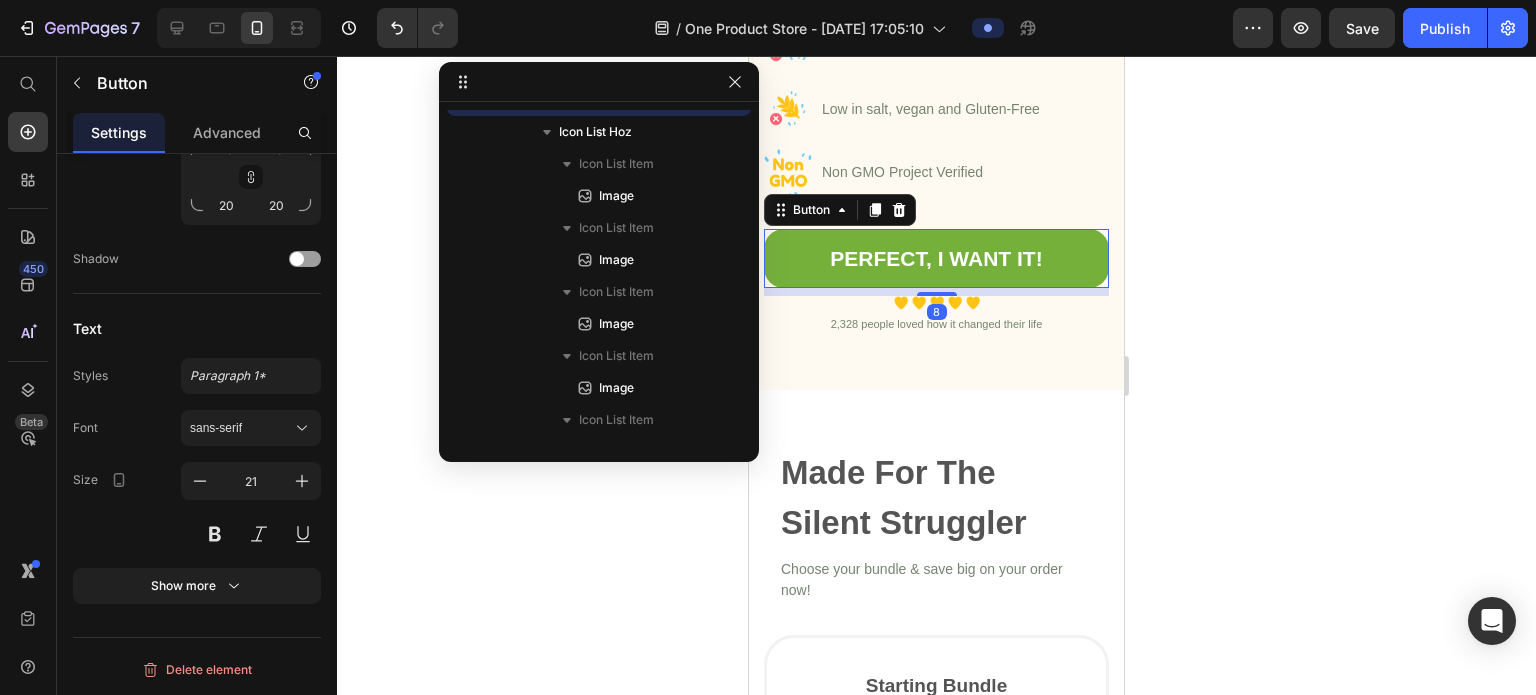 scroll, scrollTop: 2586, scrollLeft: 0, axis: vertical 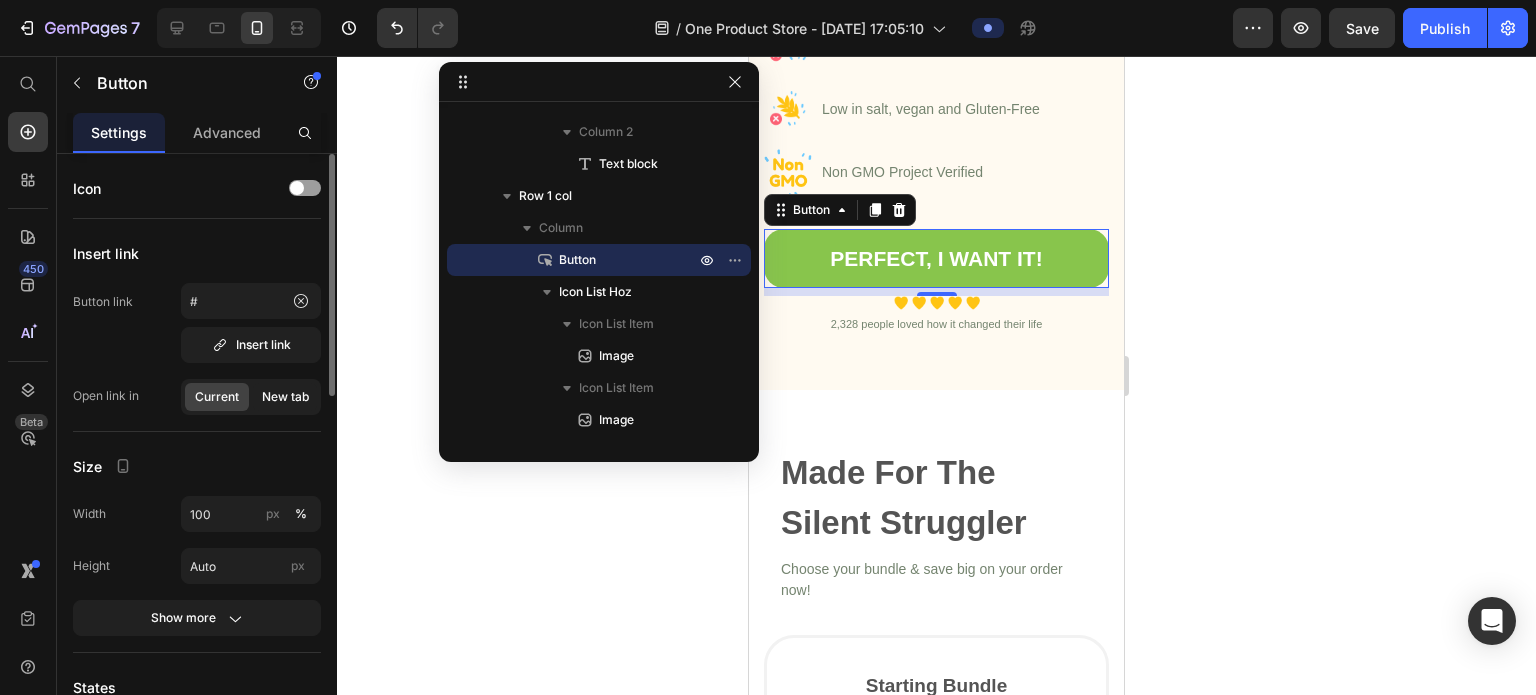 click on "New tab" 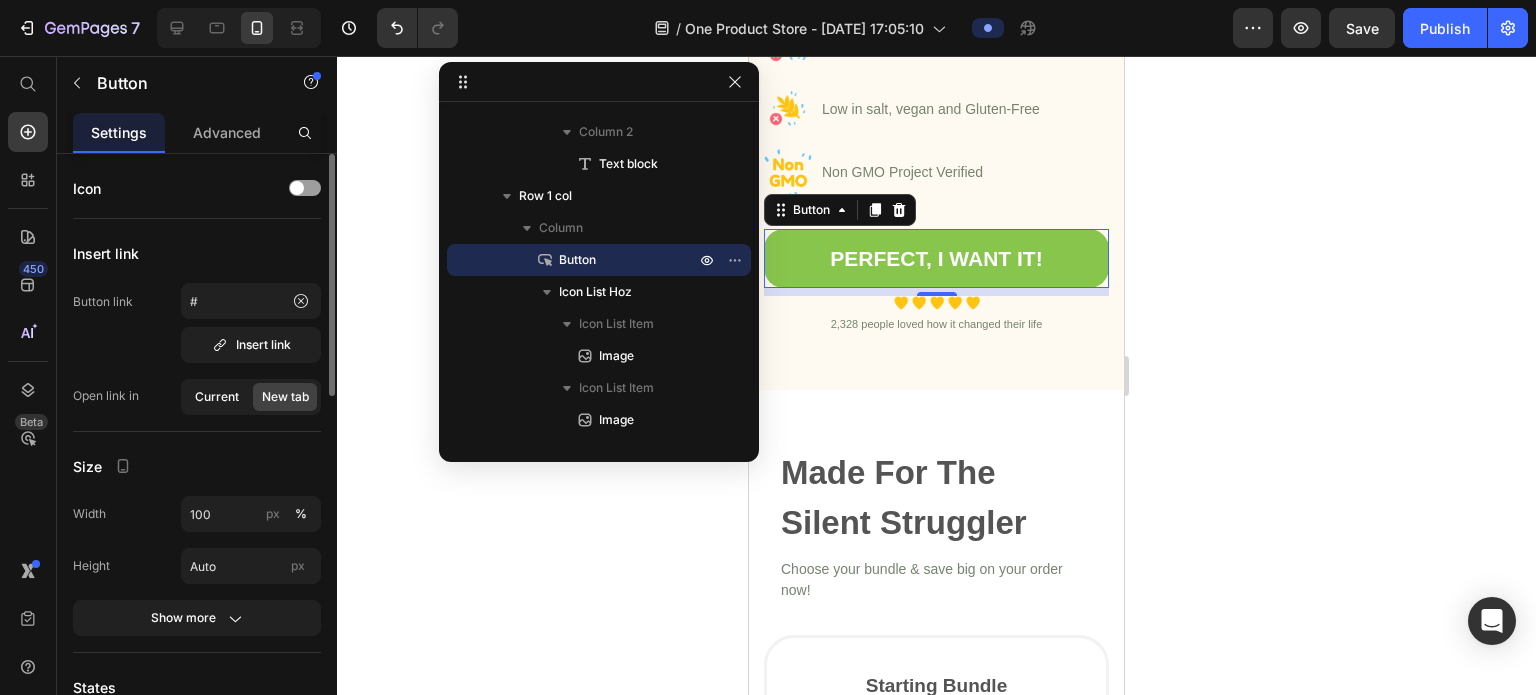 click on "Current" 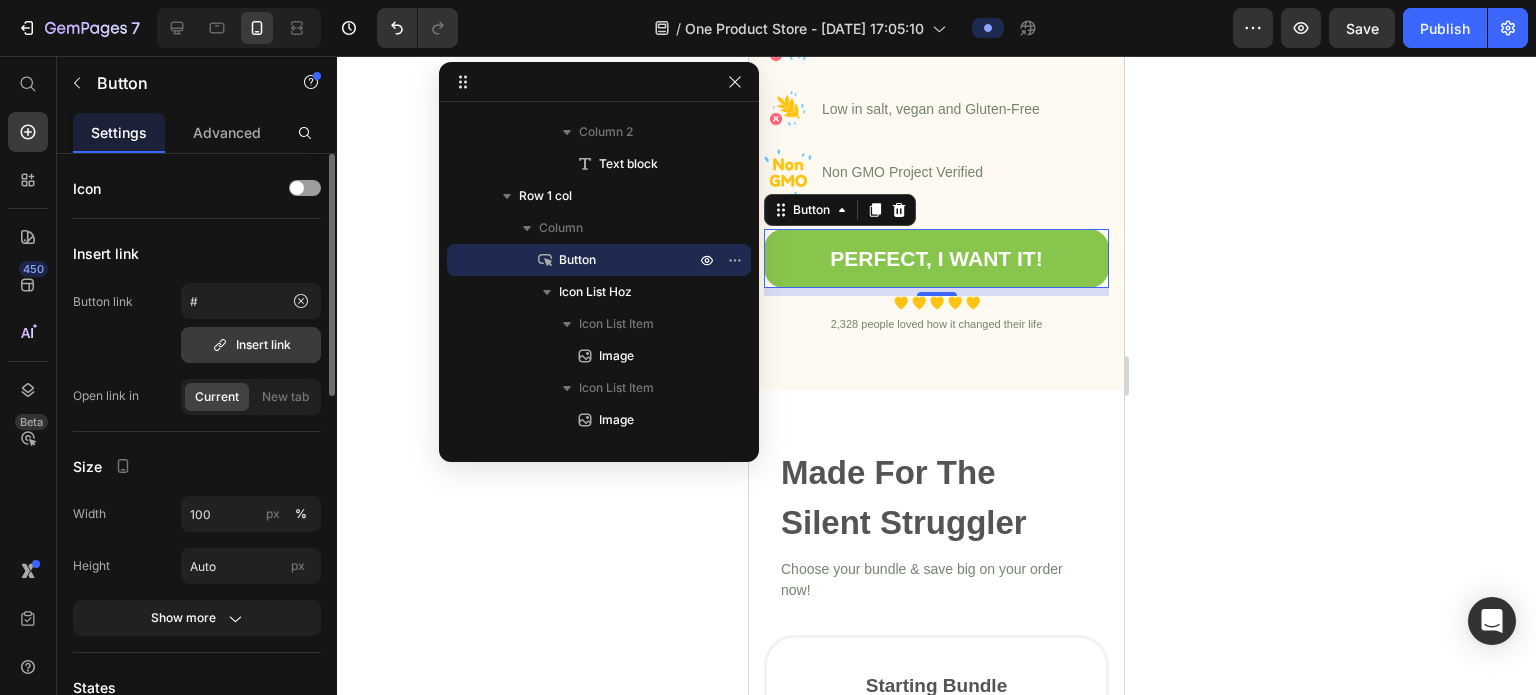 click on "Insert link" at bounding box center [251, 345] 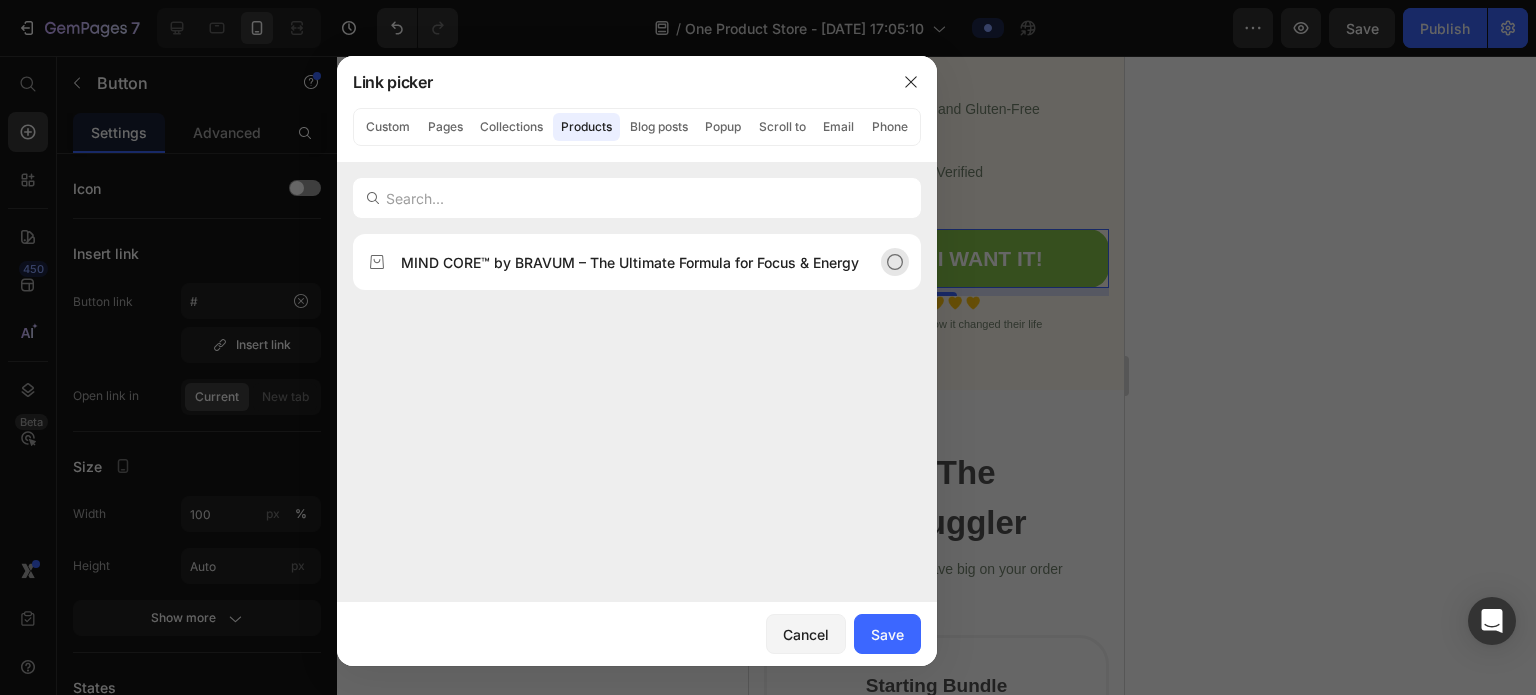 click on "MIND CORE™ by BRAVUM – The Ultimate Formula for Focus & Energy" 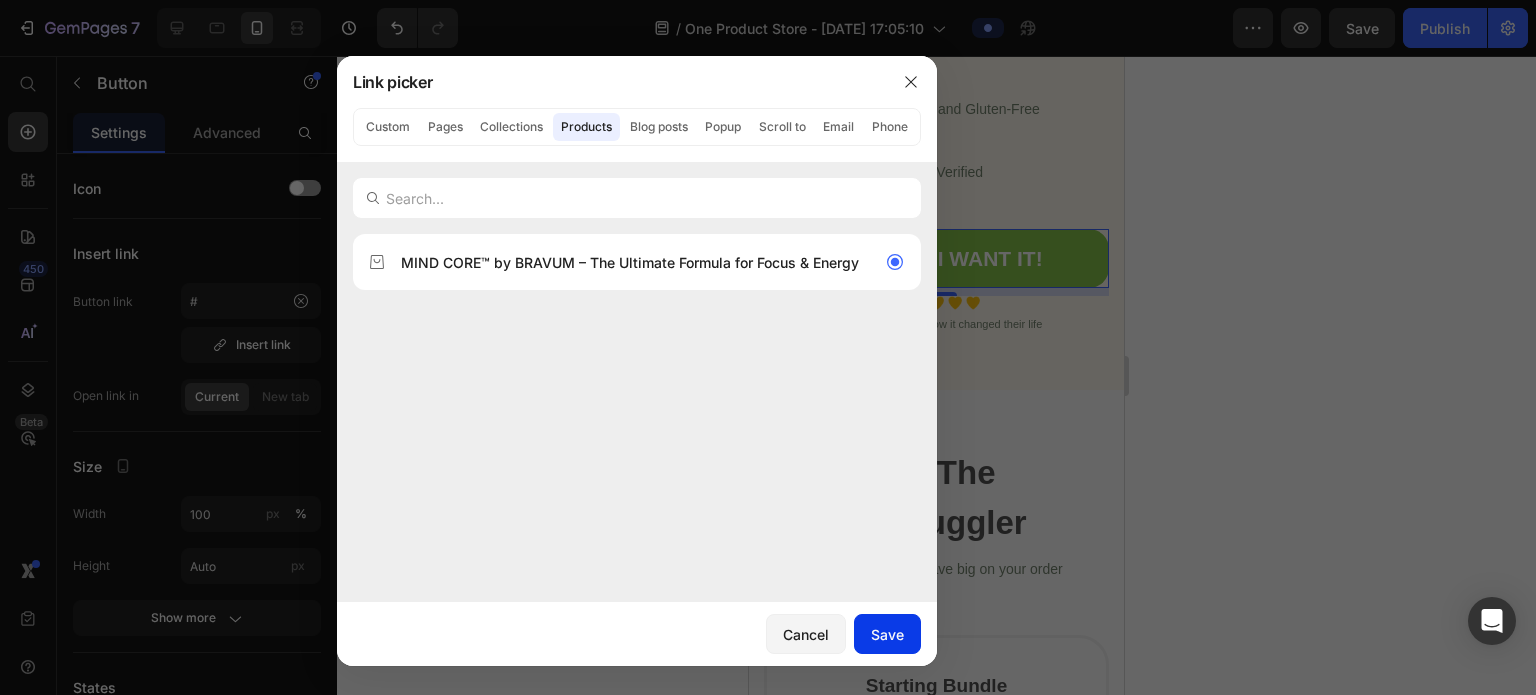click on "Save" at bounding box center [887, 634] 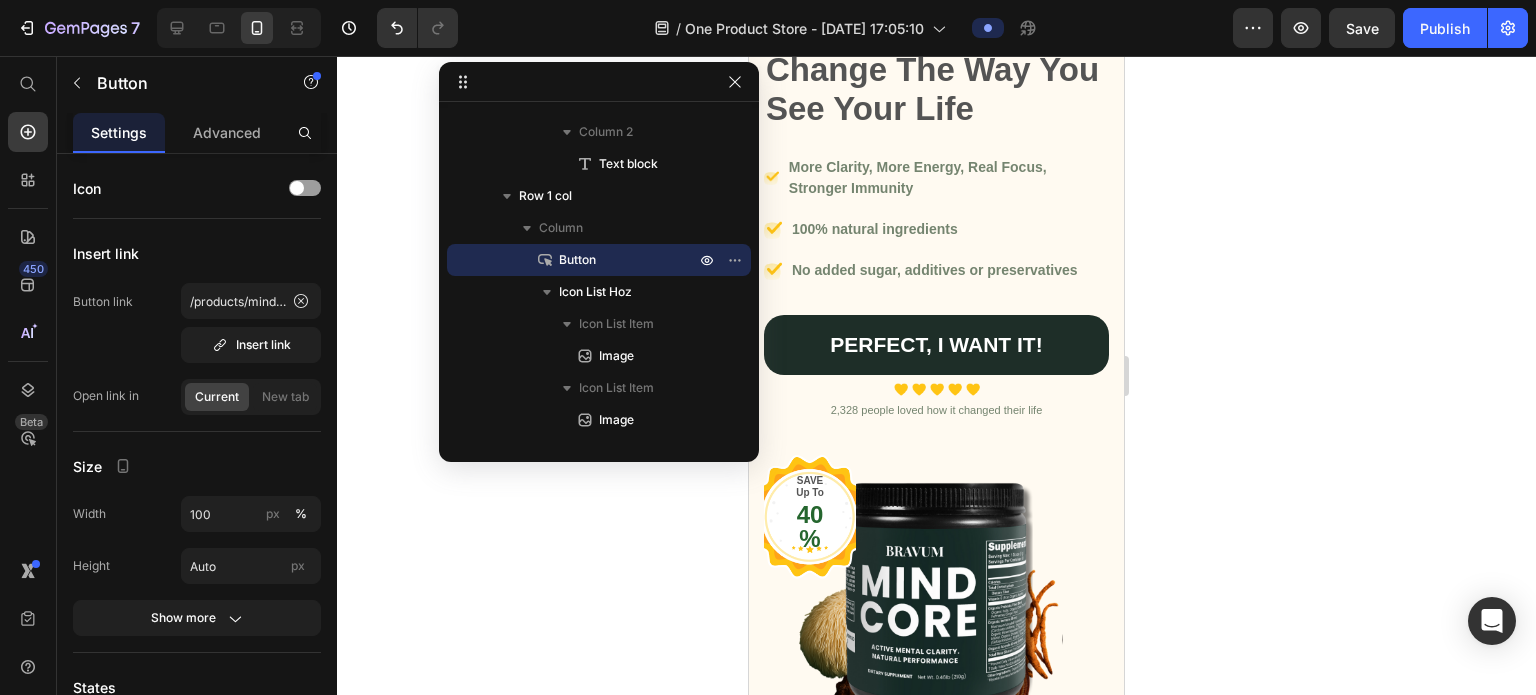 scroll, scrollTop: 526, scrollLeft: 0, axis: vertical 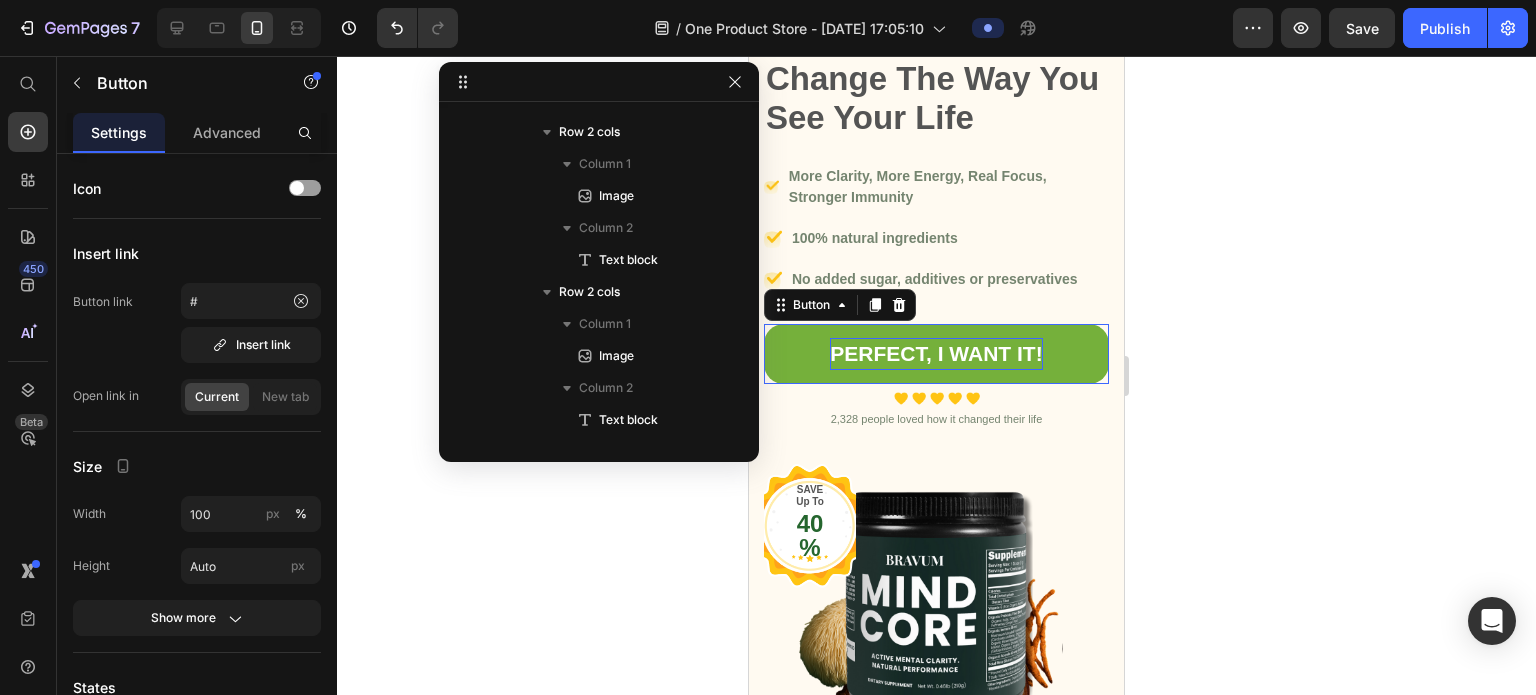 click on "PERFECT, I WANT IT!" at bounding box center (936, 354) 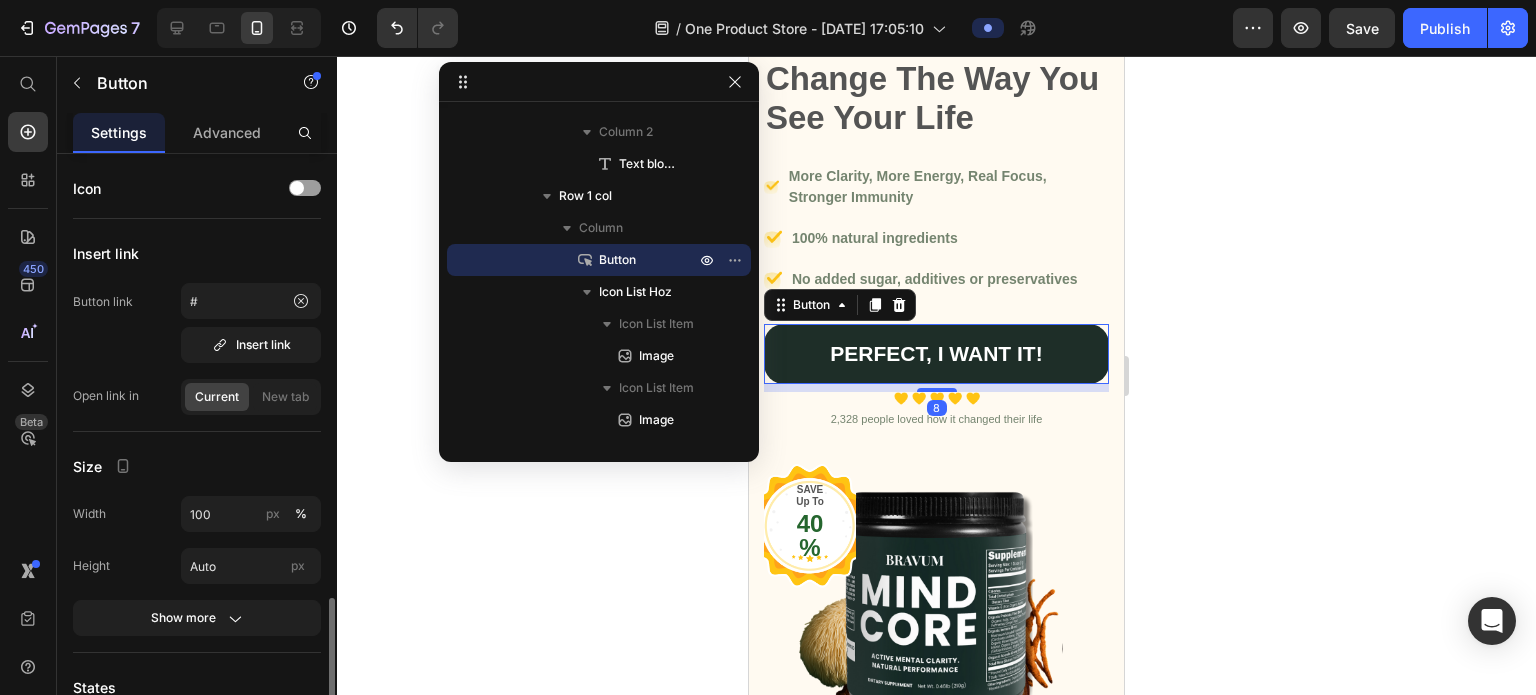 scroll, scrollTop: 317, scrollLeft: 0, axis: vertical 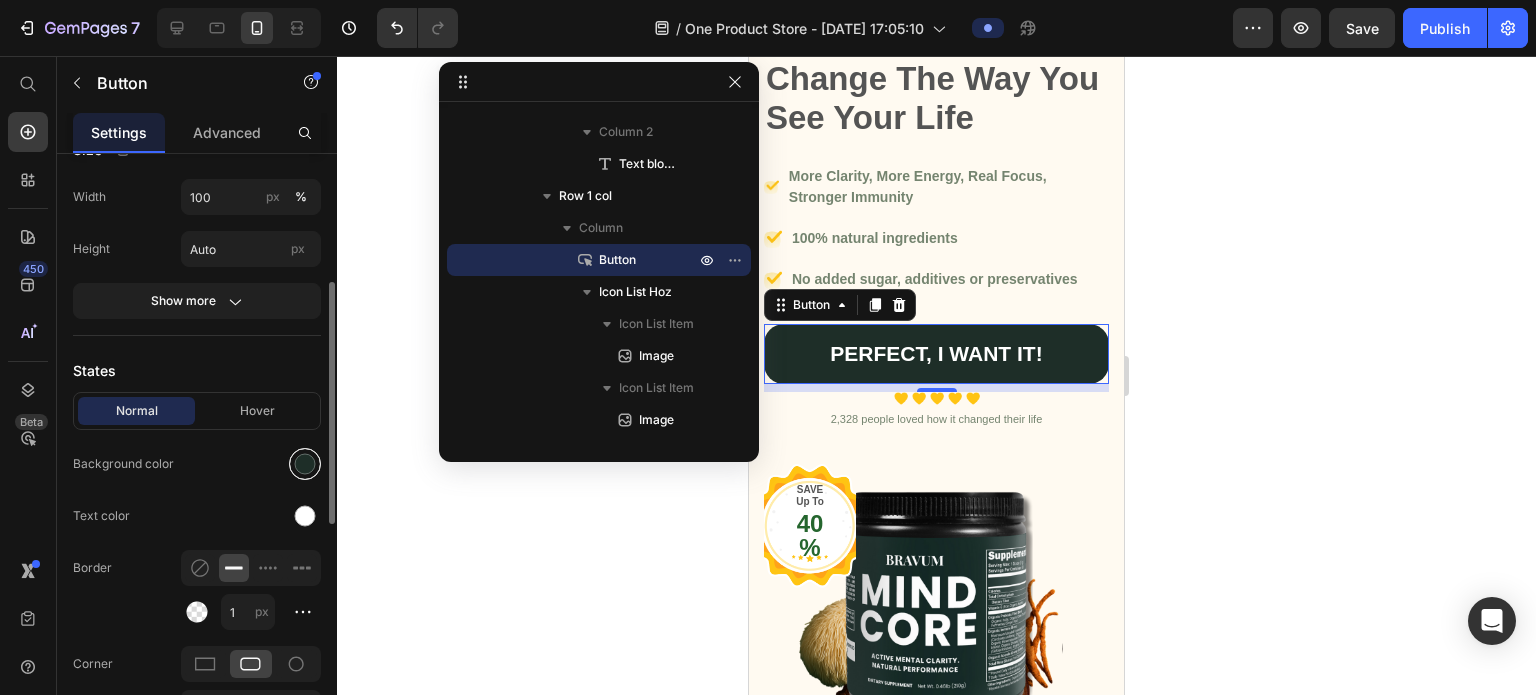 click at bounding box center (305, 464) 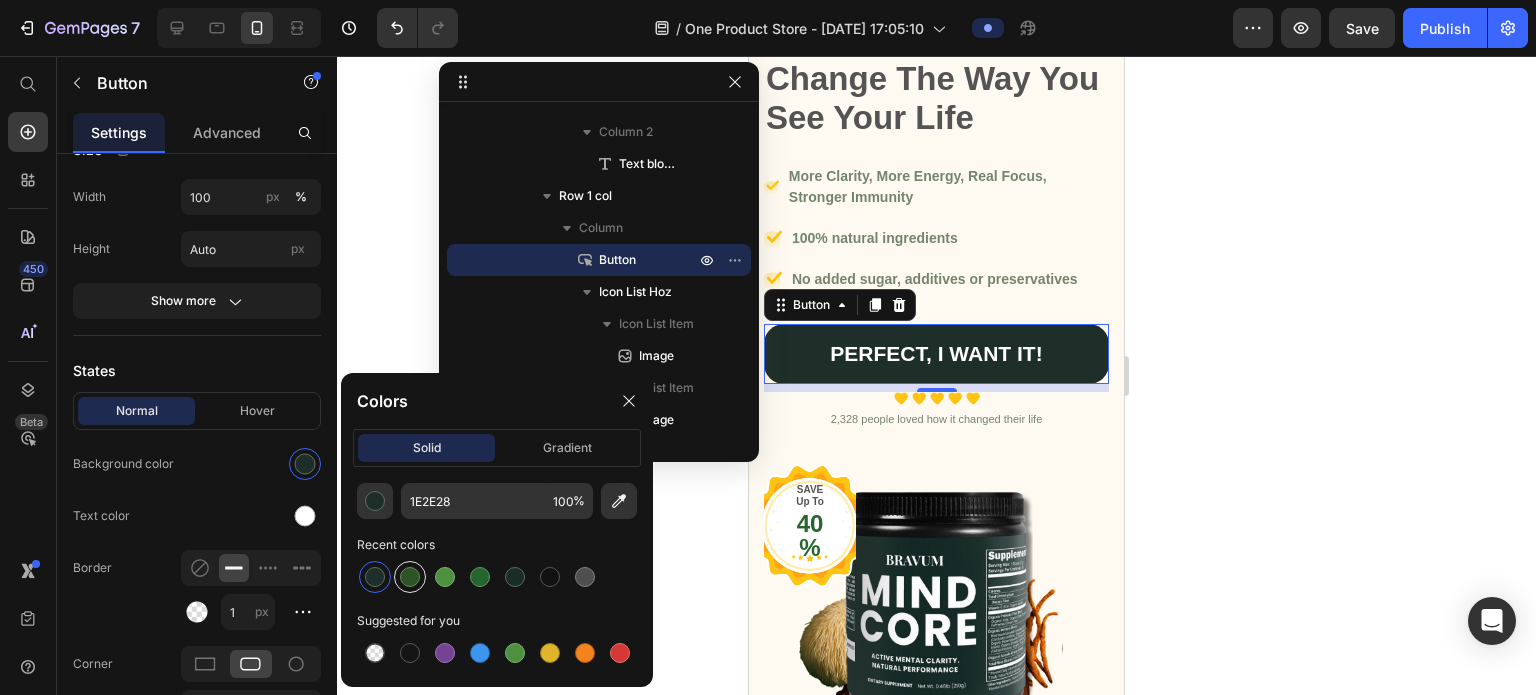 click at bounding box center [410, 577] 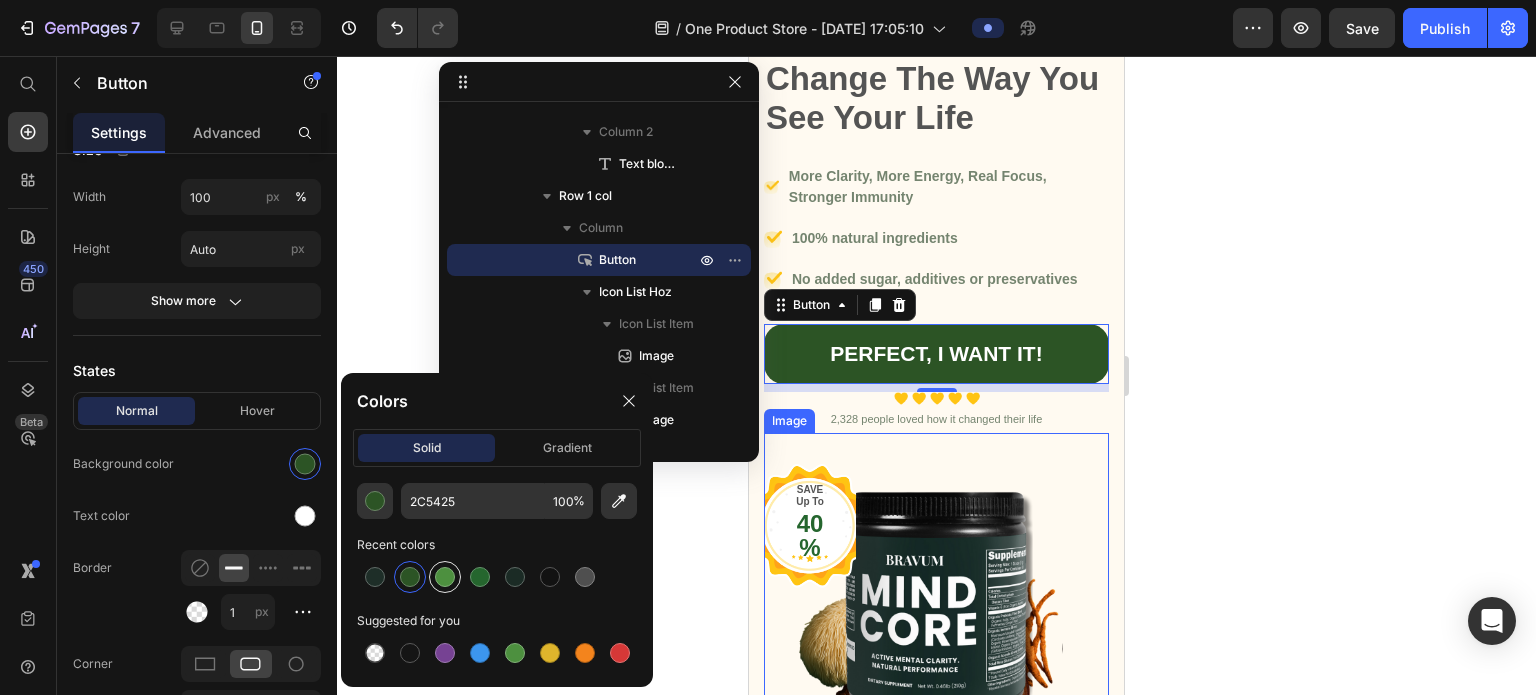 click at bounding box center [445, 577] 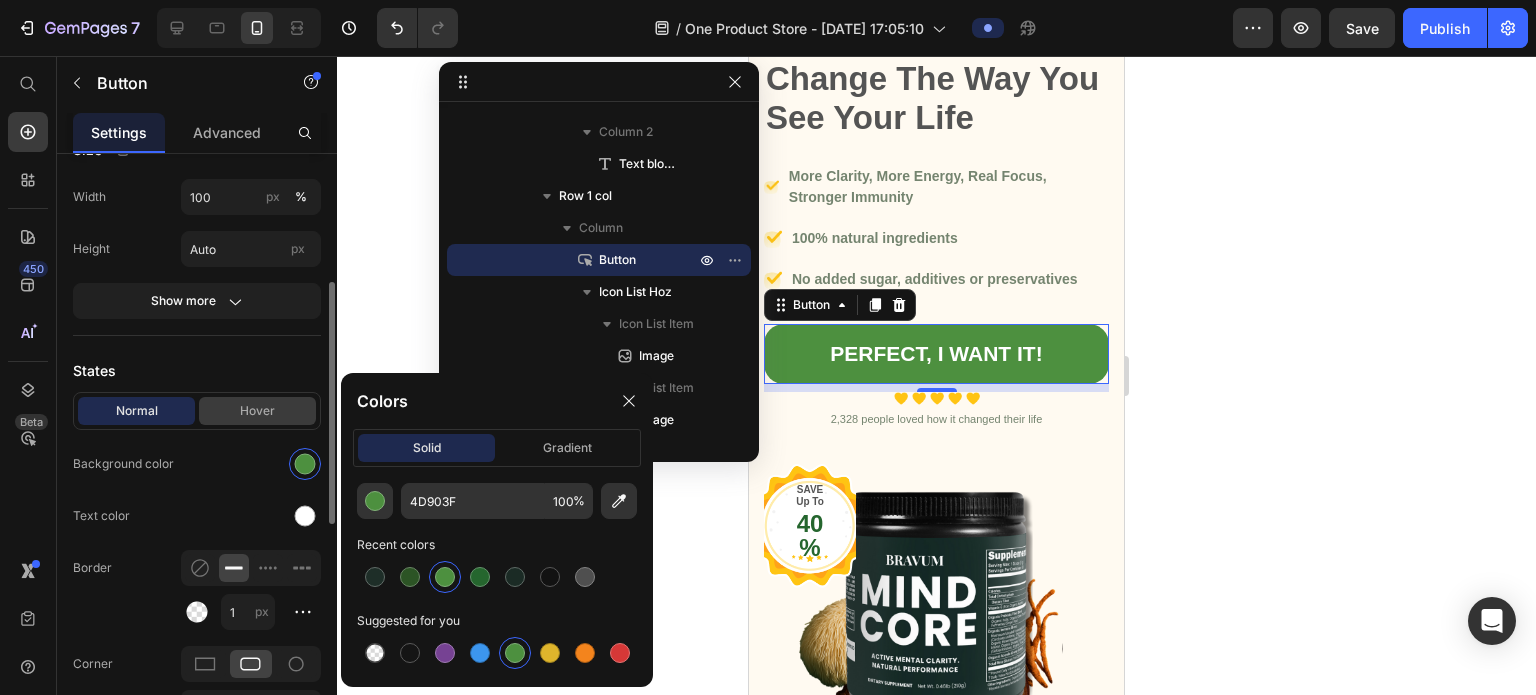click on "Hover" at bounding box center (257, 411) 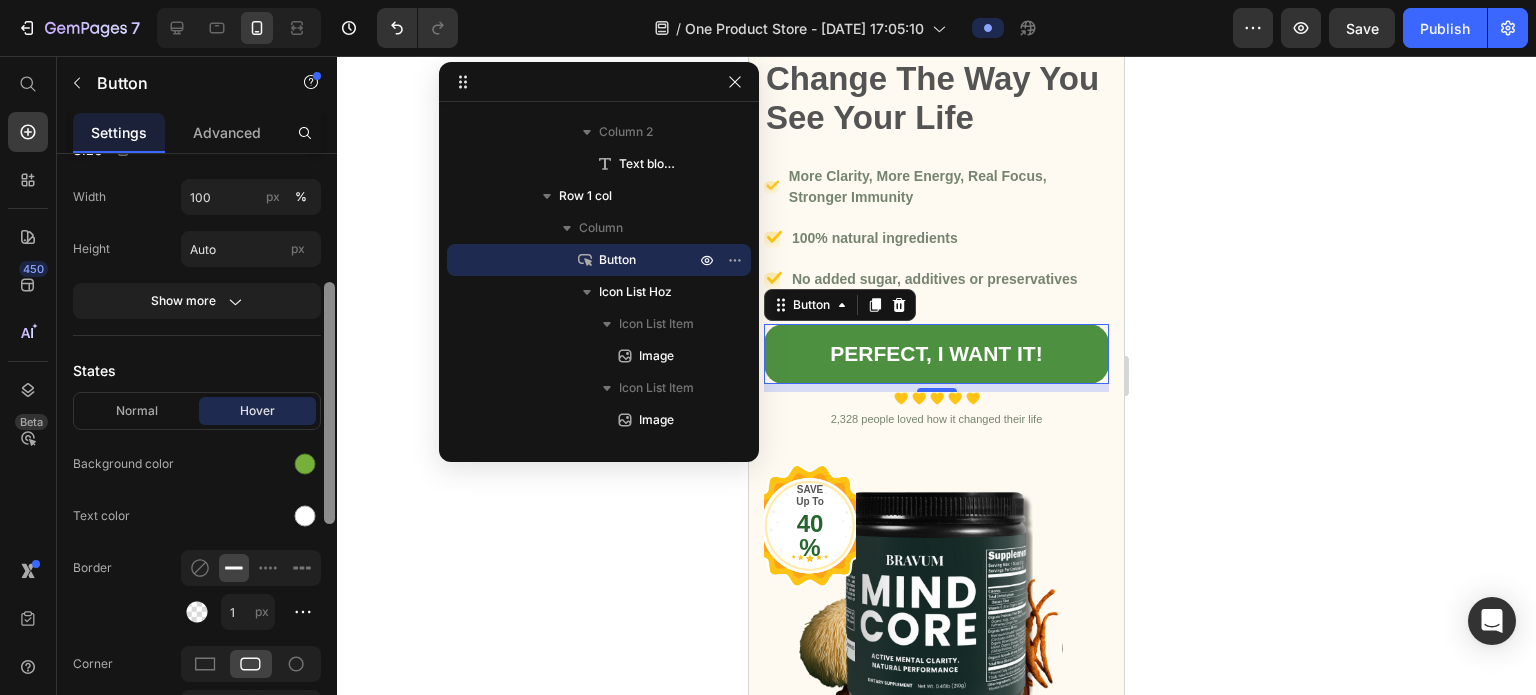 scroll, scrollTop: 876, scrollLeft: 0, axis: vertical 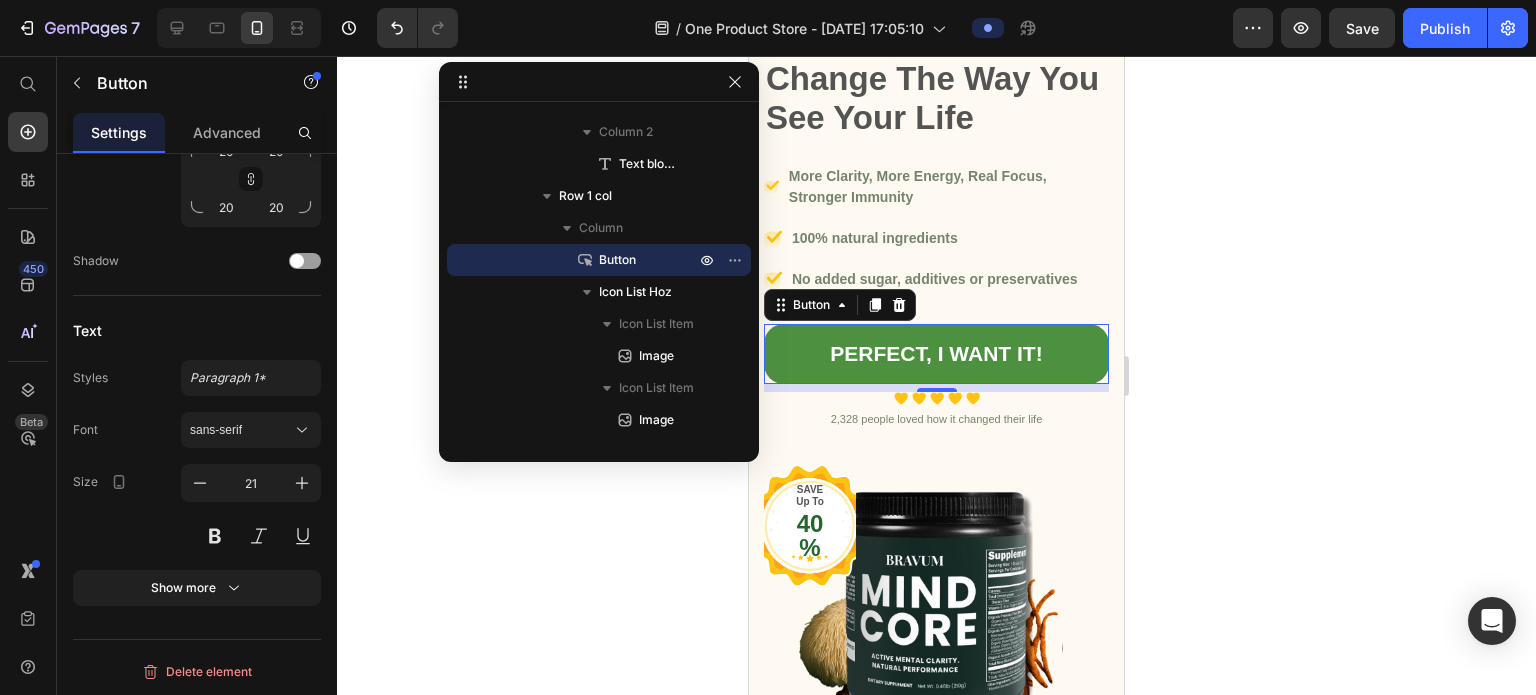 click at bounding box center [329, -106] 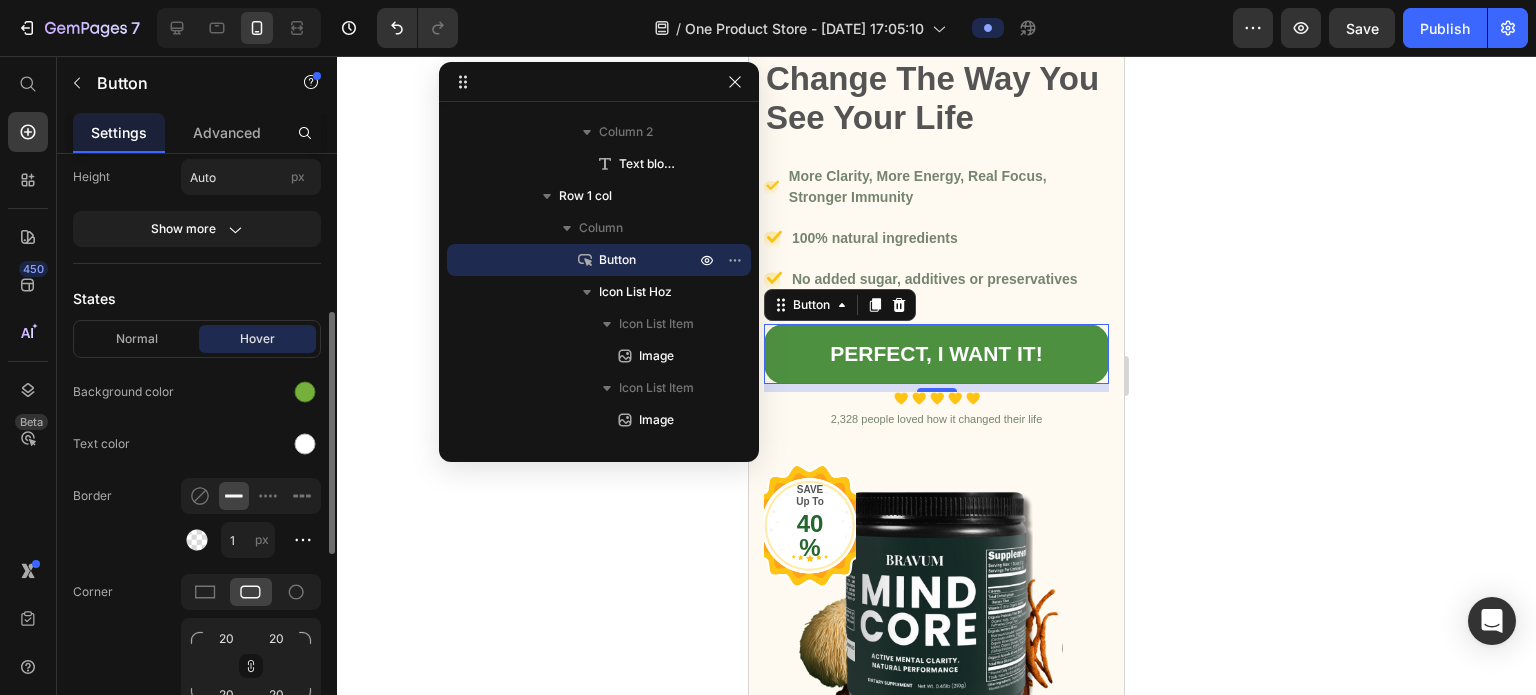 scroll, scrollTop: 359, scrollLeft: 0, axis: vertical 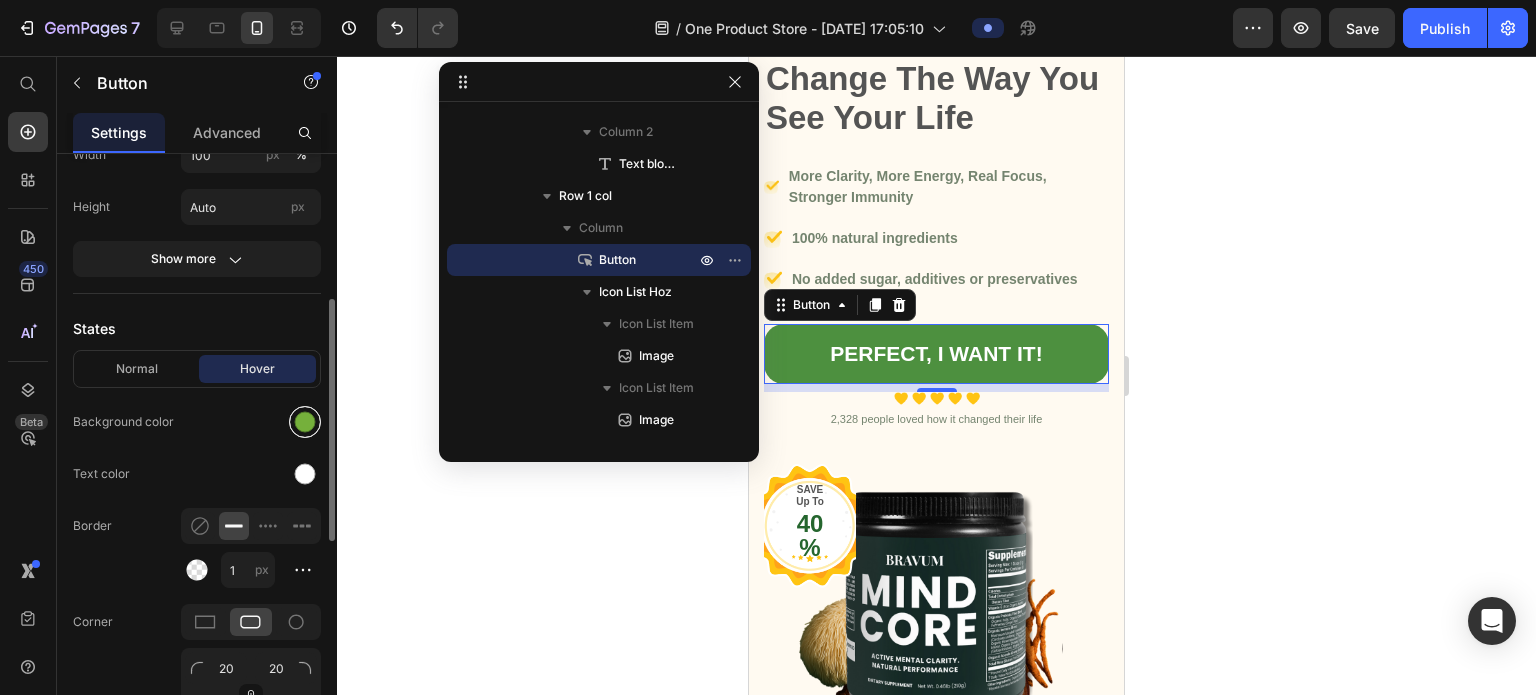 click at bounding box center (305, 422) 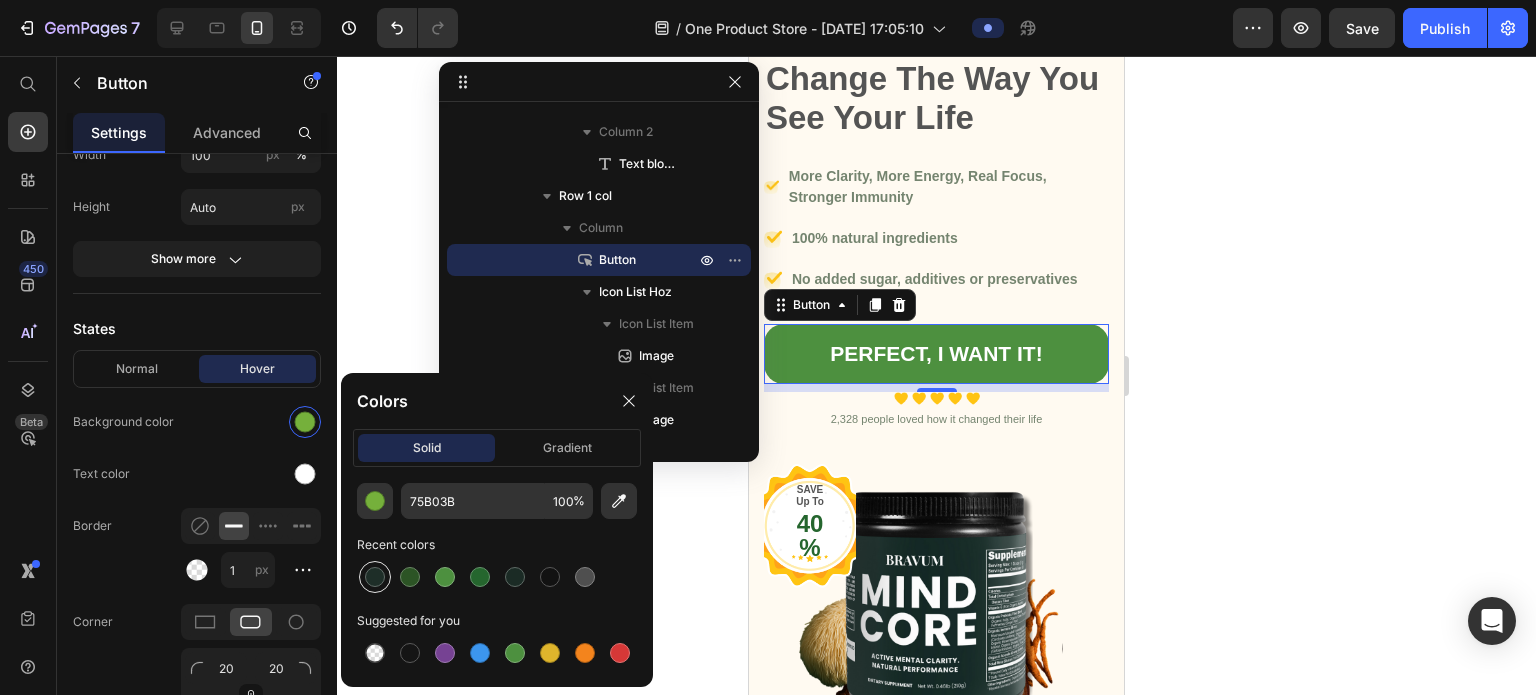 click at bounding box center (375, 577) 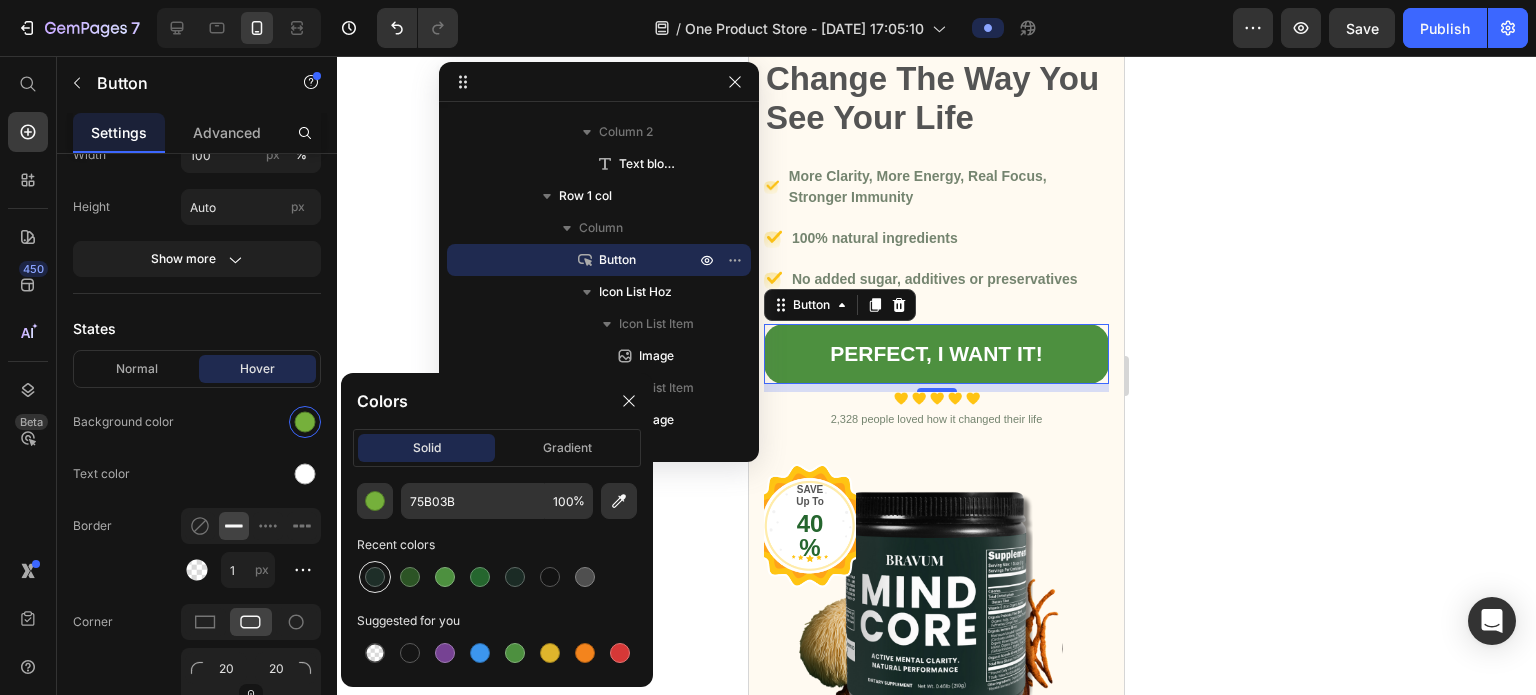 type on "1E2E28" 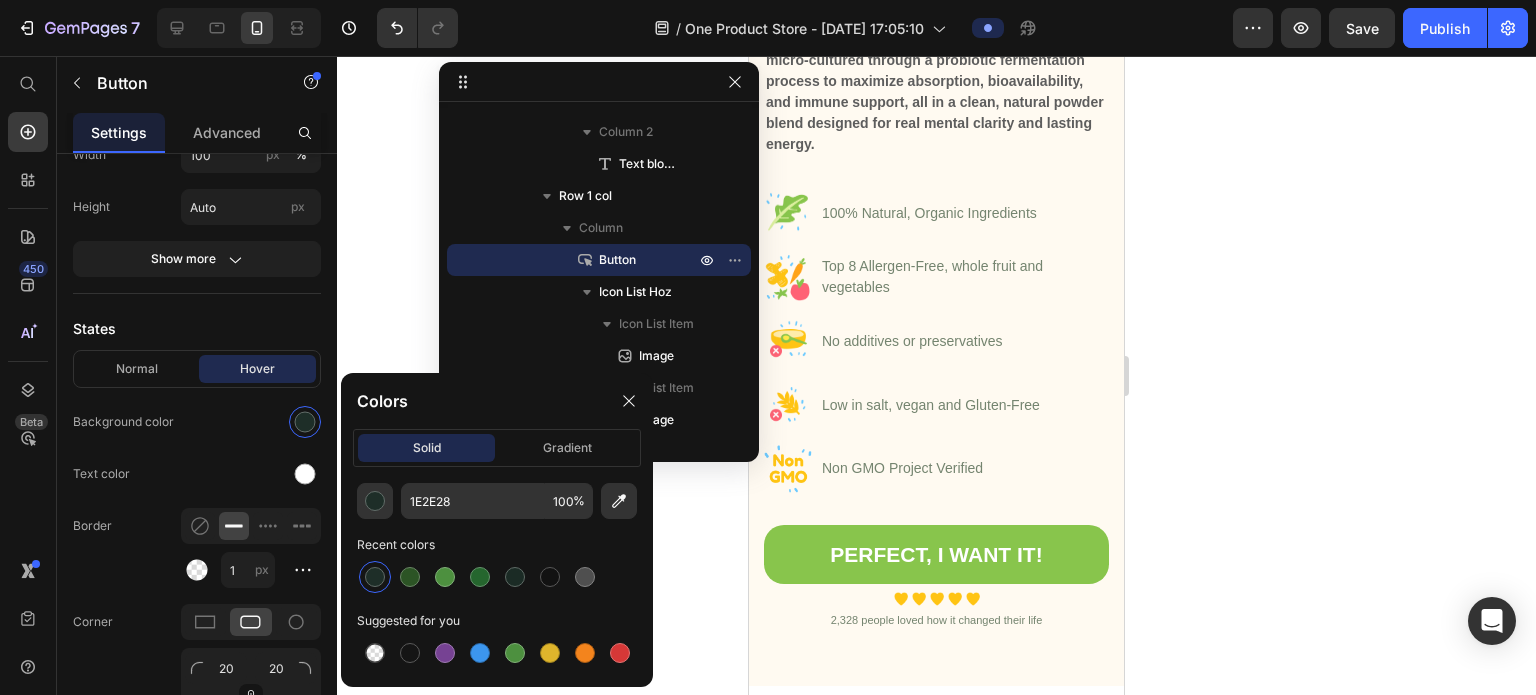 scroll, scrollTop: 2822, scrollLeft: 0, axis: vertical 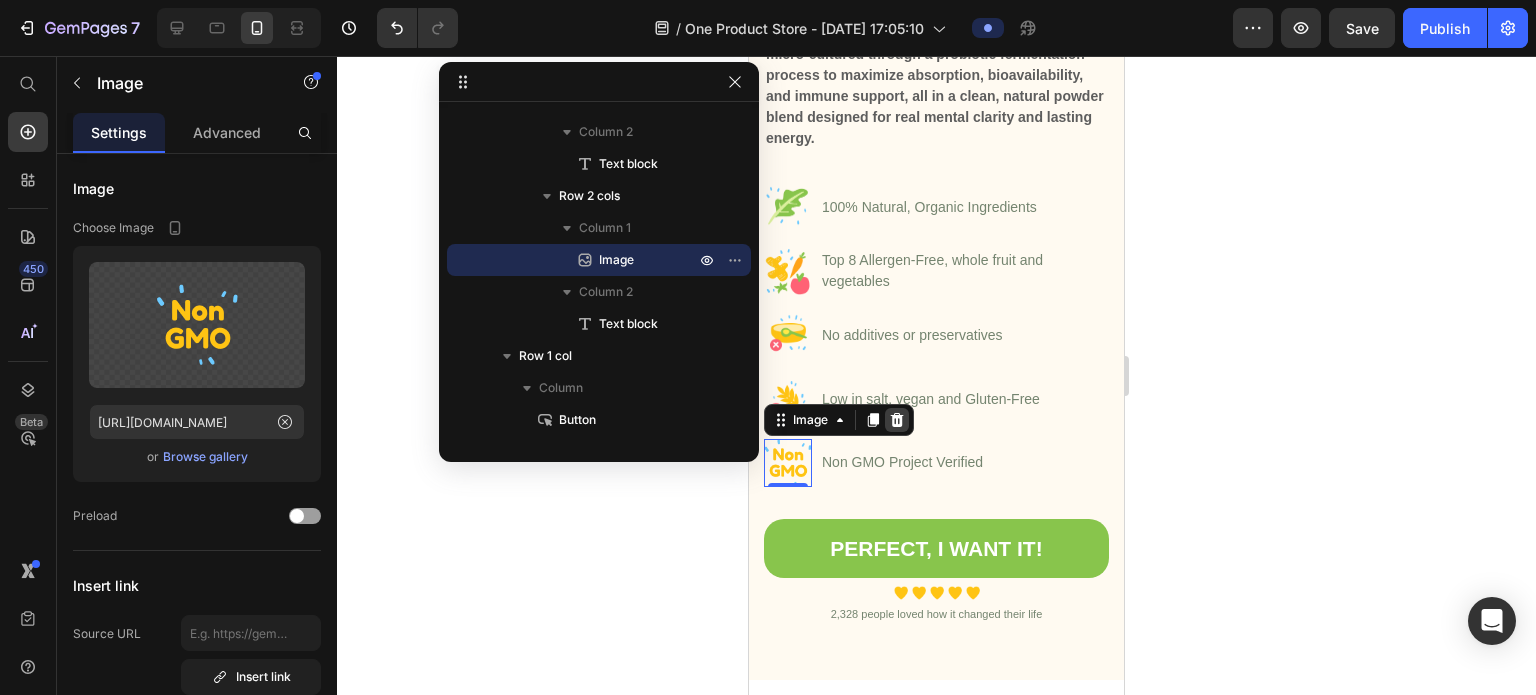 click 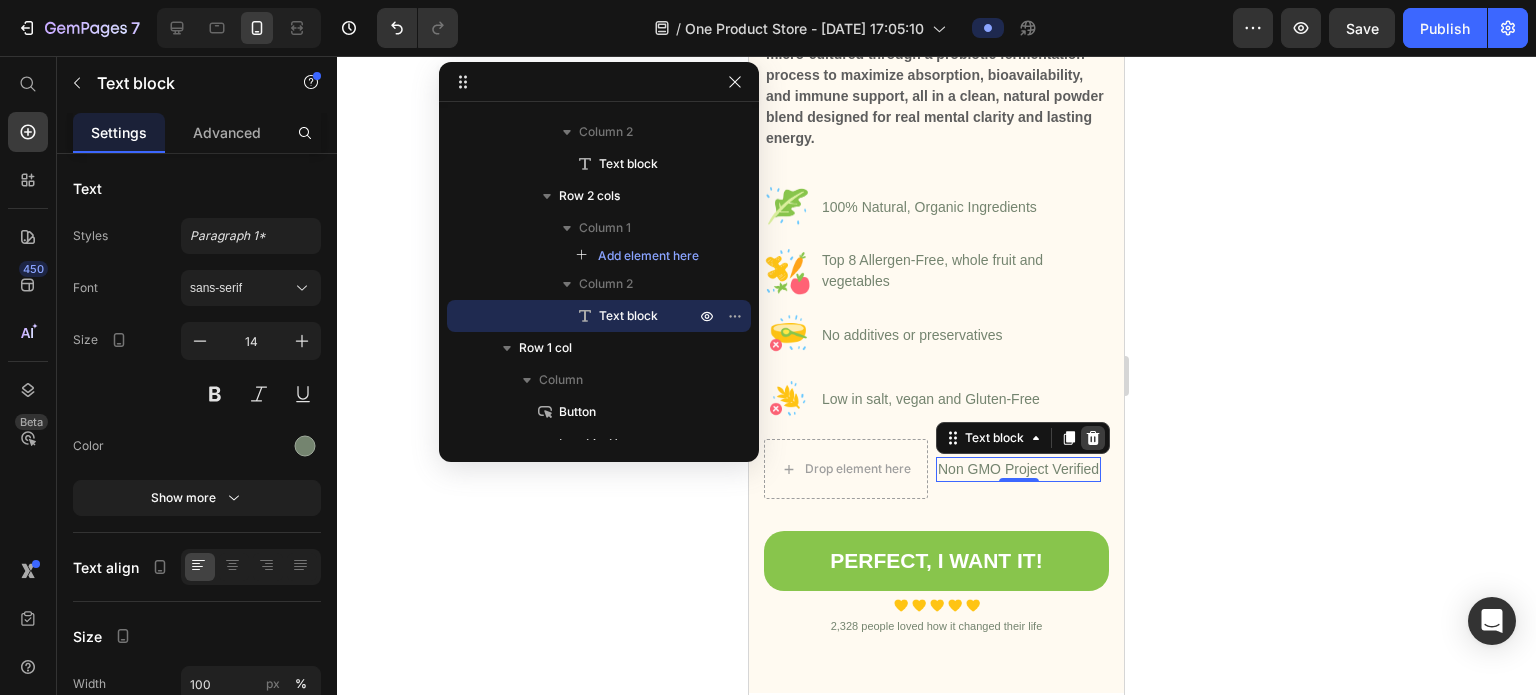 click 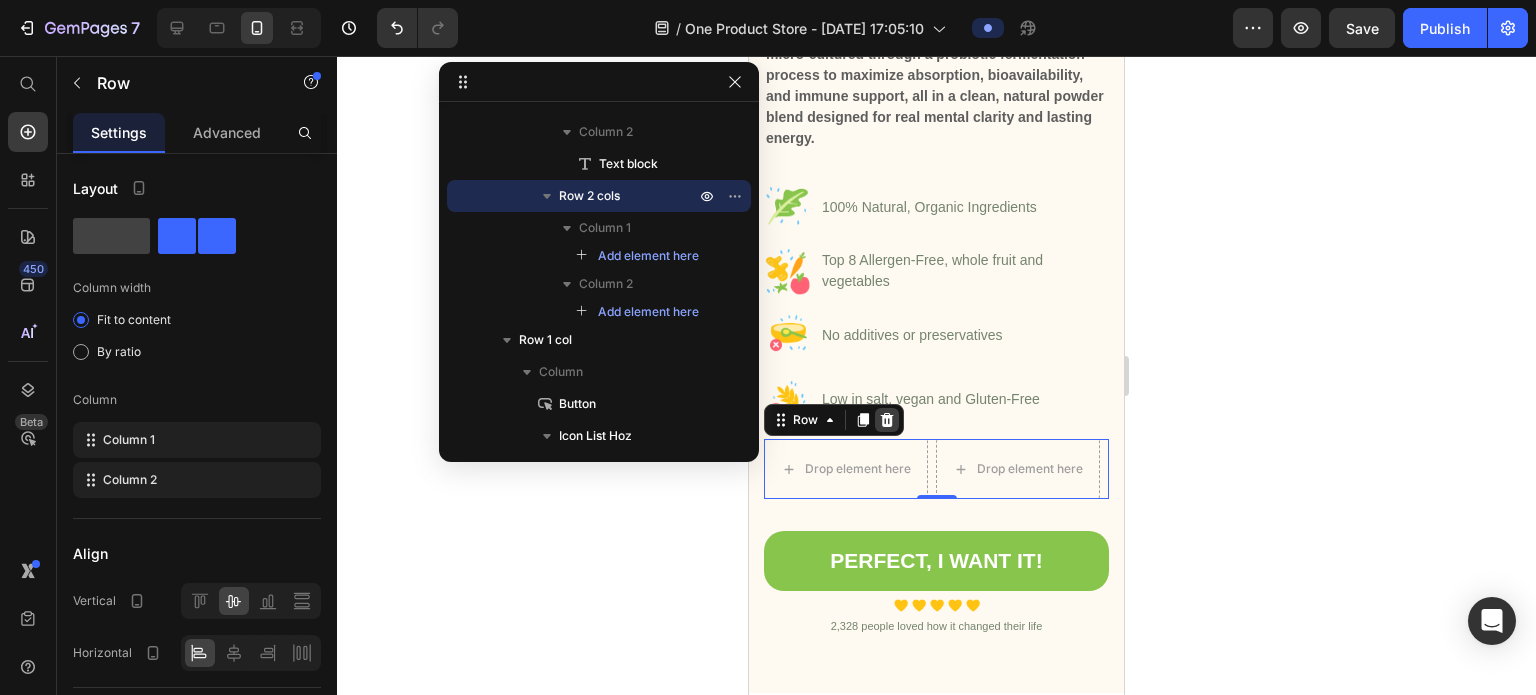 click 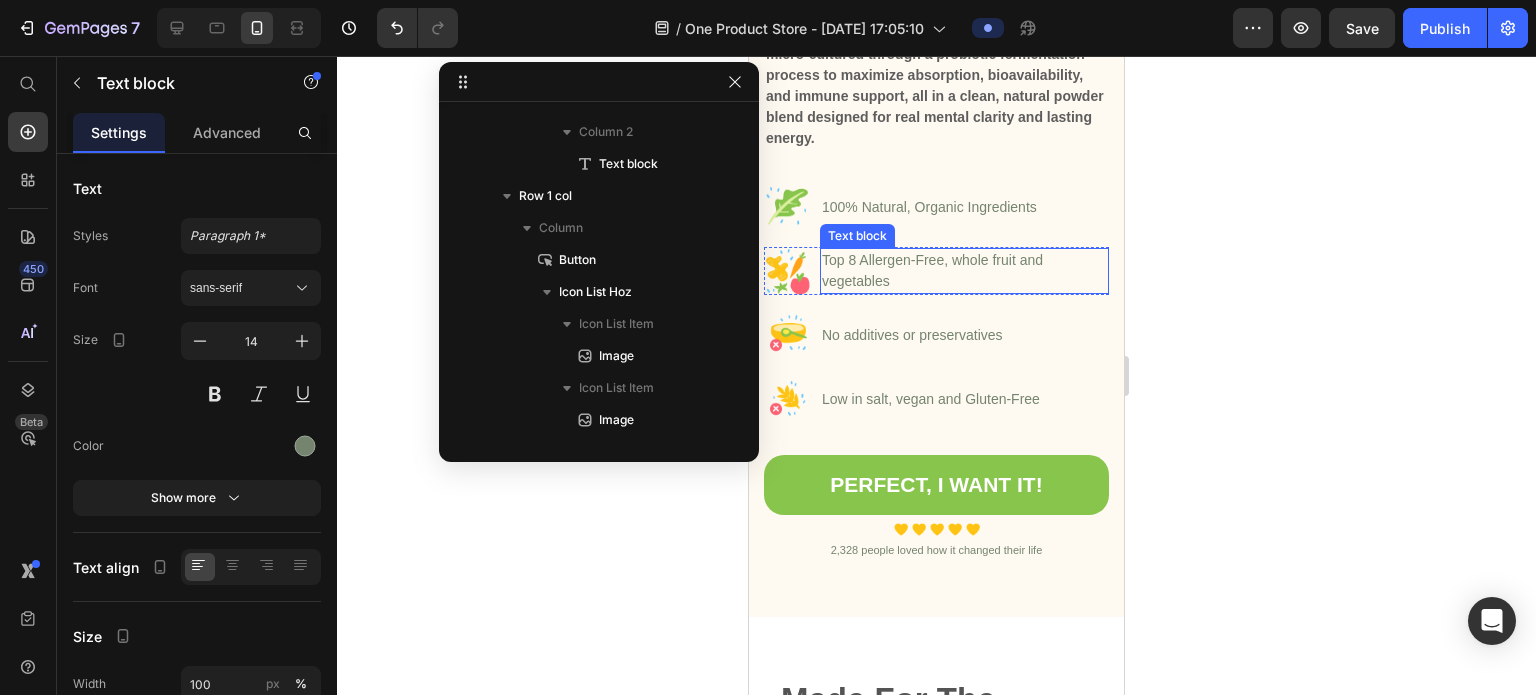 scroll, scrollTop: 2426, scrollLeft: 0, axis: vertical 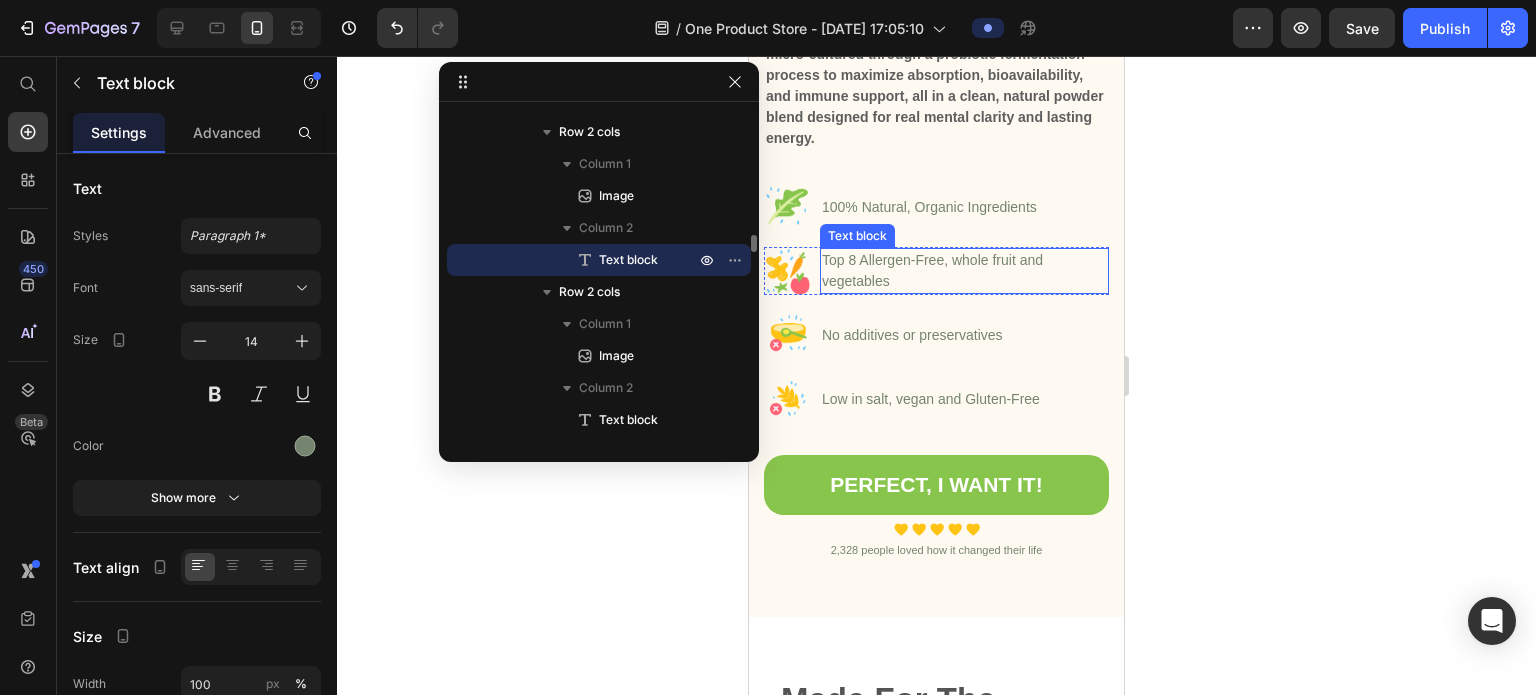 click on "Top 8 Allergen-Free, whole fruit and vegetables" at bounding box center [964, 271] 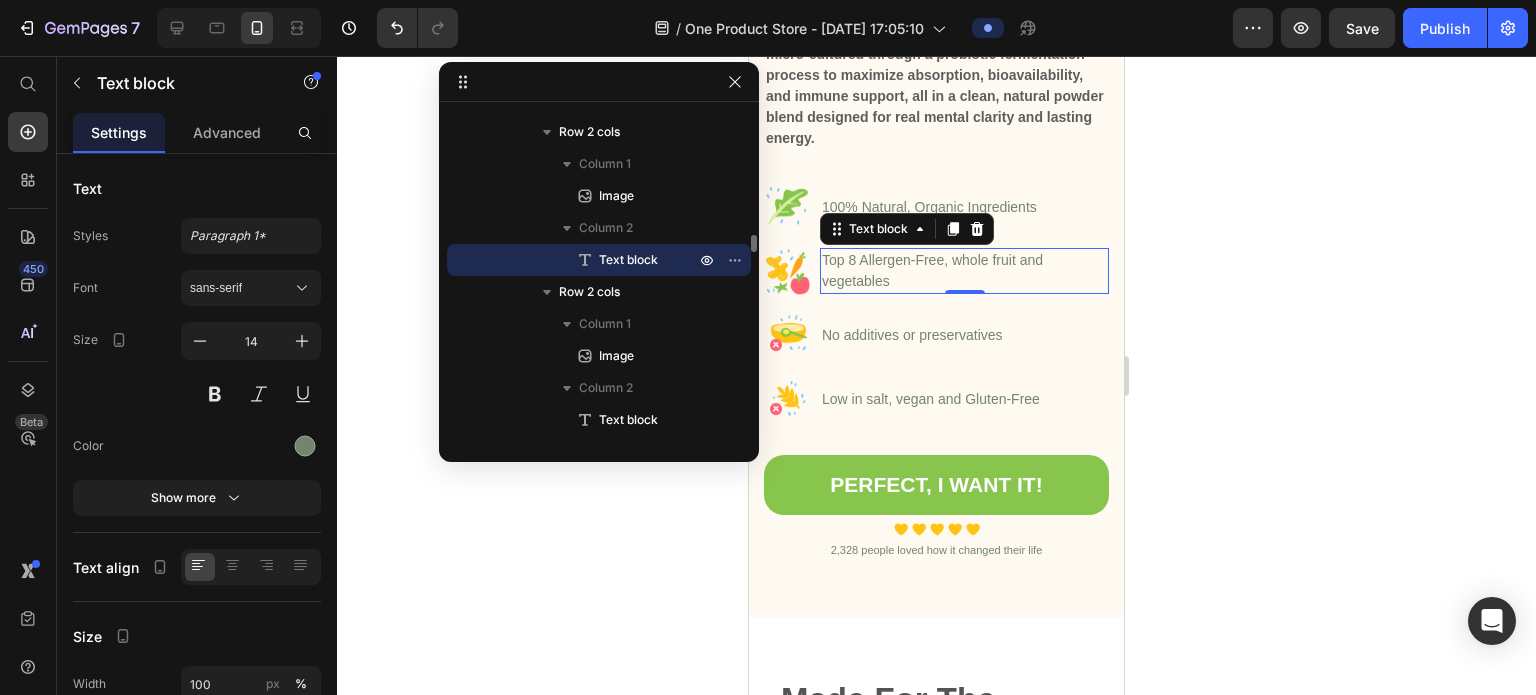 click on "Top 8 Allergen-Free, whole fruit and vegetables" at bounding box center (964, 271) 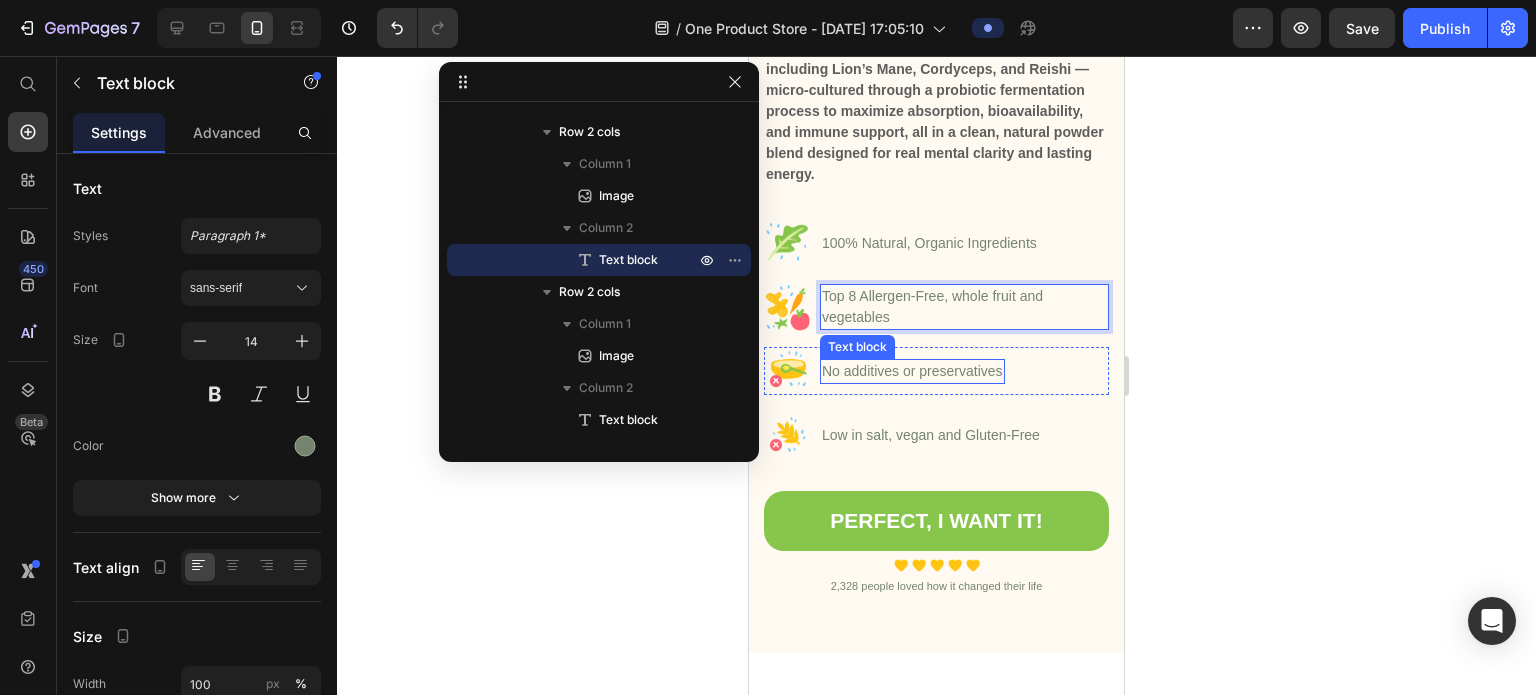 scroll, scrollTop: 2798, scrollLeft: 0, axis: vertical 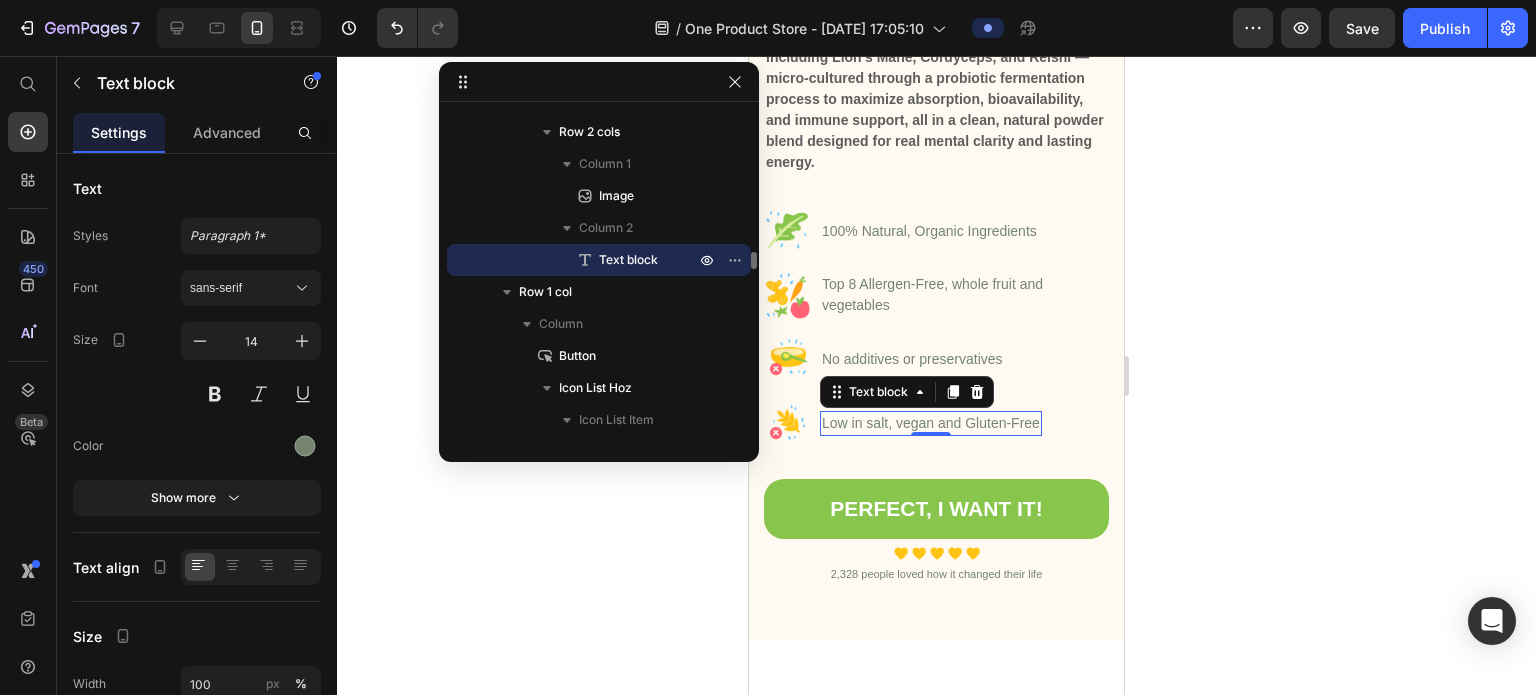 click on "Low in salt, vegan and Gluten-Free" at bounding box center (931, 423) 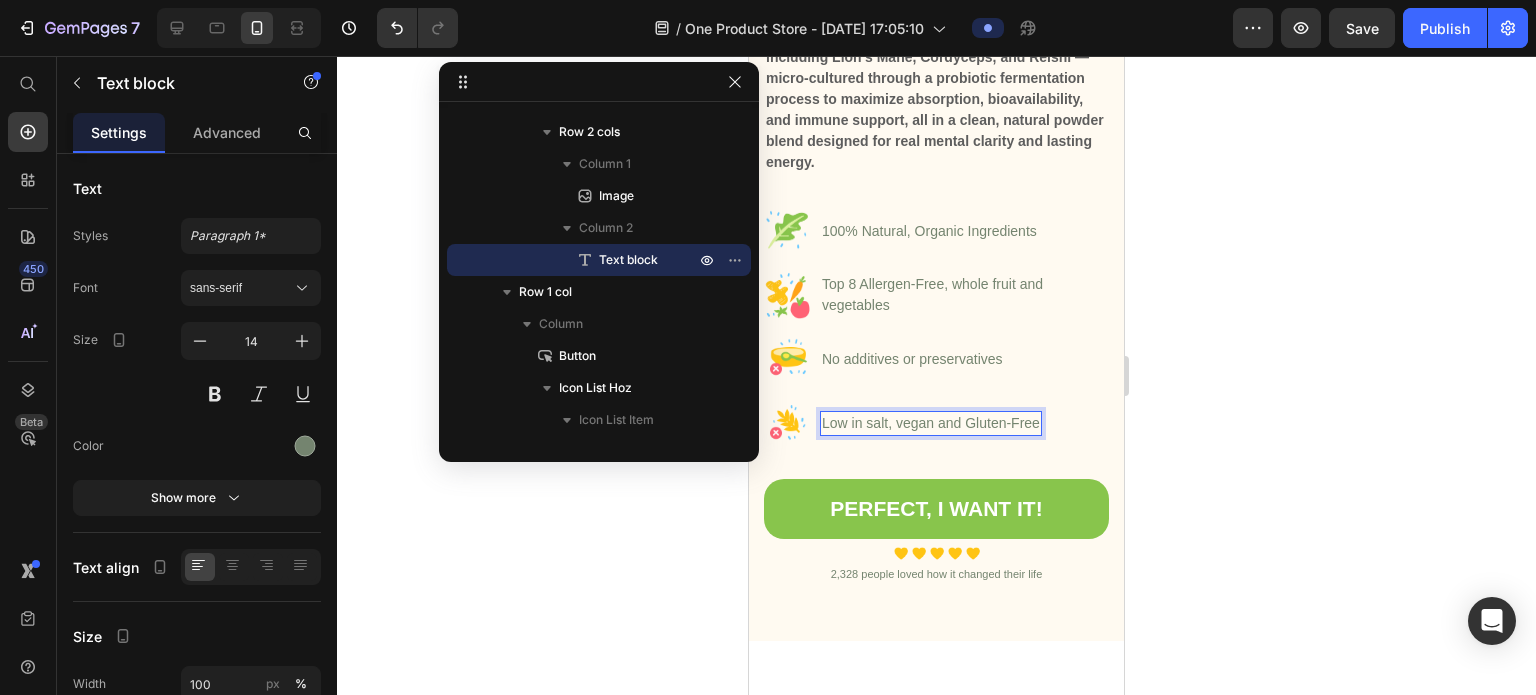 click on "Low in salt, vegan and Gluten-Free" at bounding box center (931, 423) 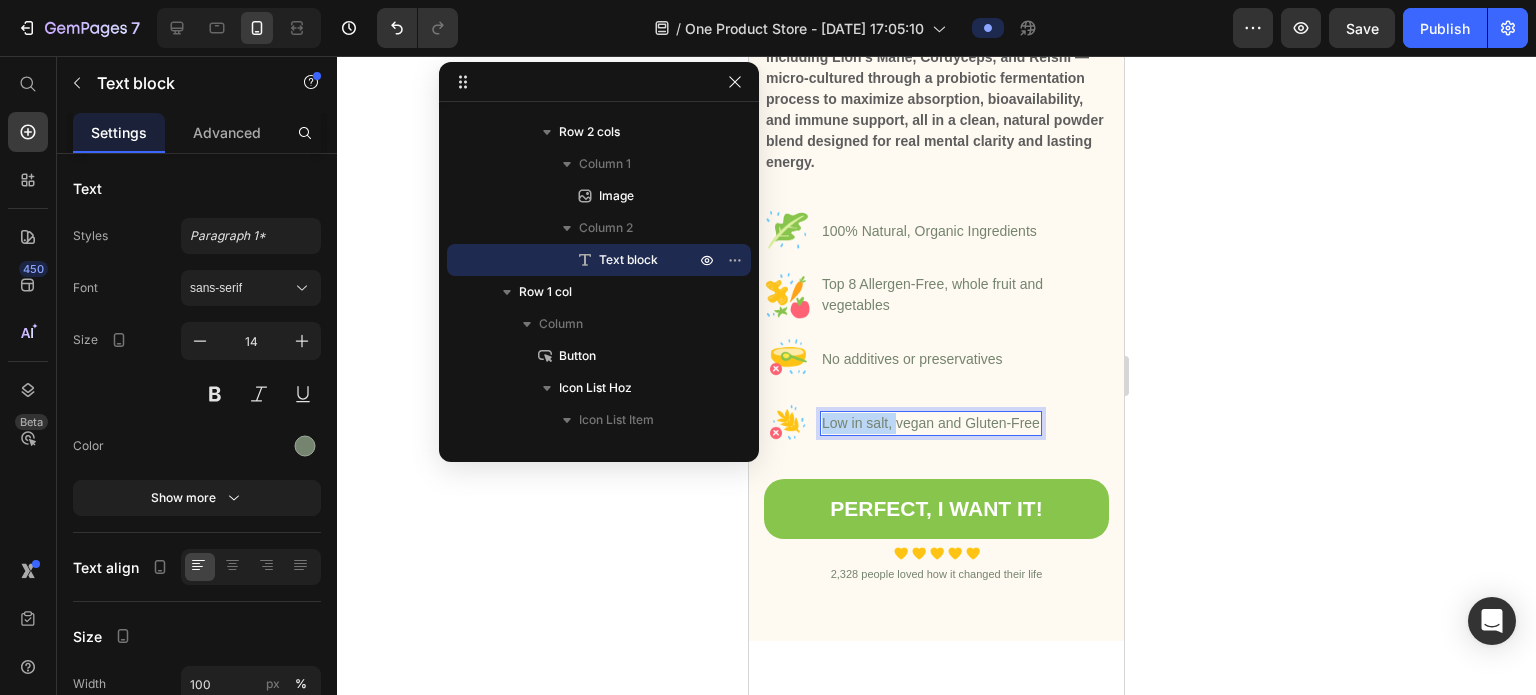 drag, startPoint x: 899, startPoint y: 467, endPoint x: 820, endPoint y: 467, distance: 79 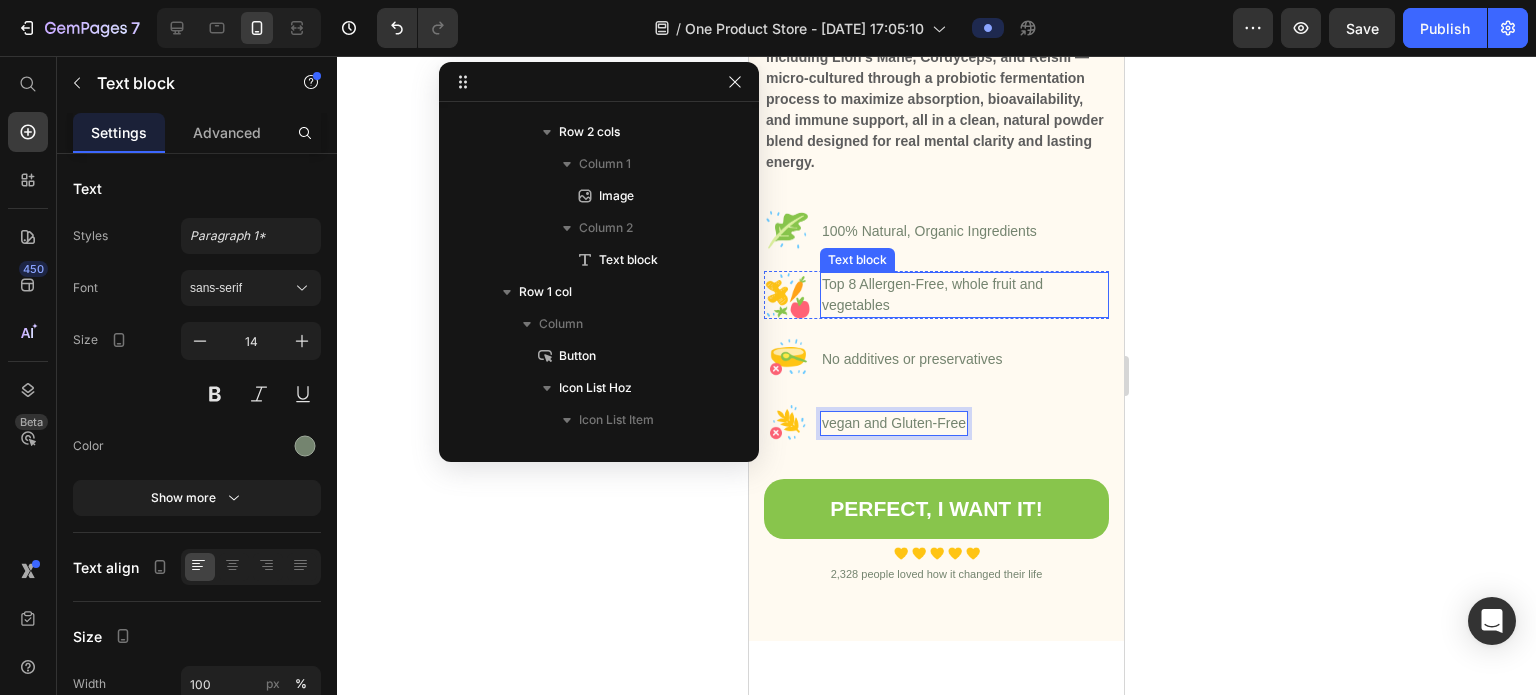 click on "Top 8 Allergen-Free, whole fruit and vegetables" at bounding box center [964, 295] 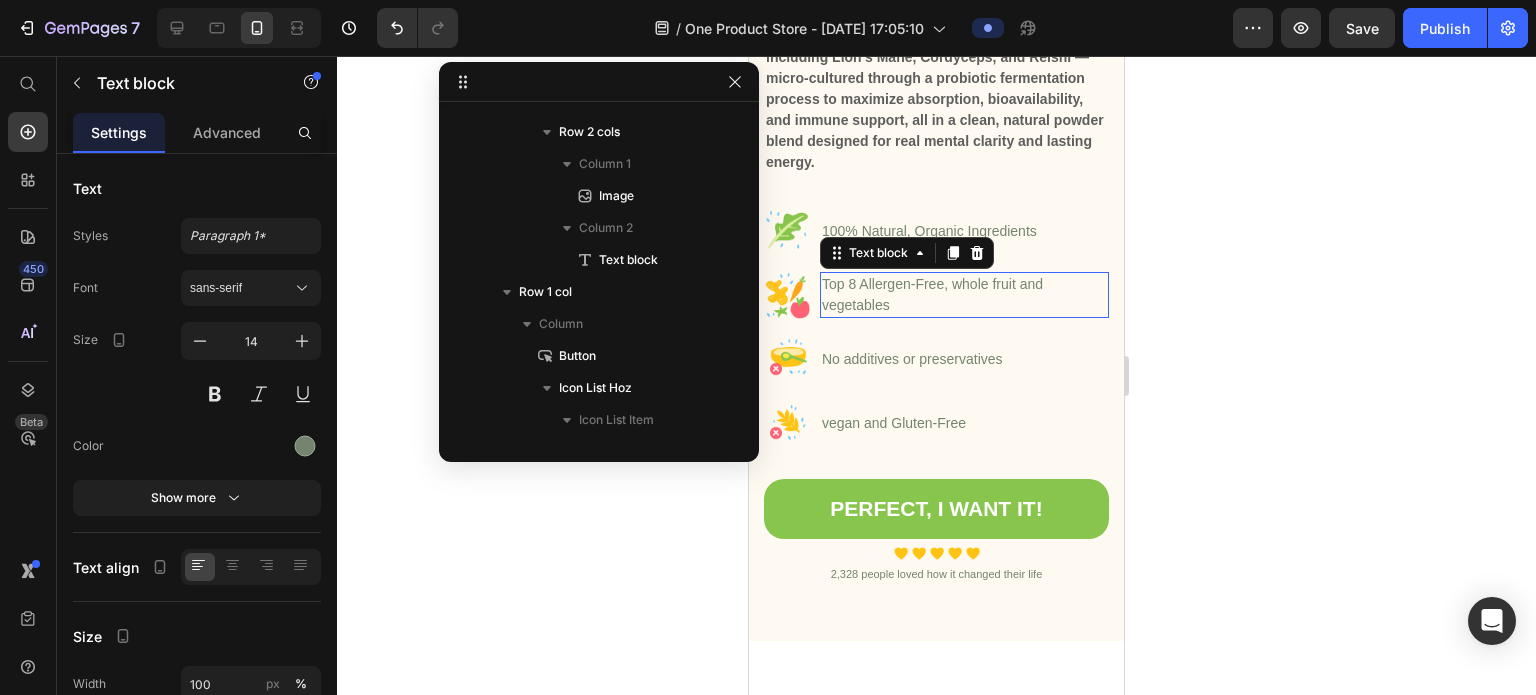scroll, scrollTop: 2426, scrollLeft: 0, axis: vertical 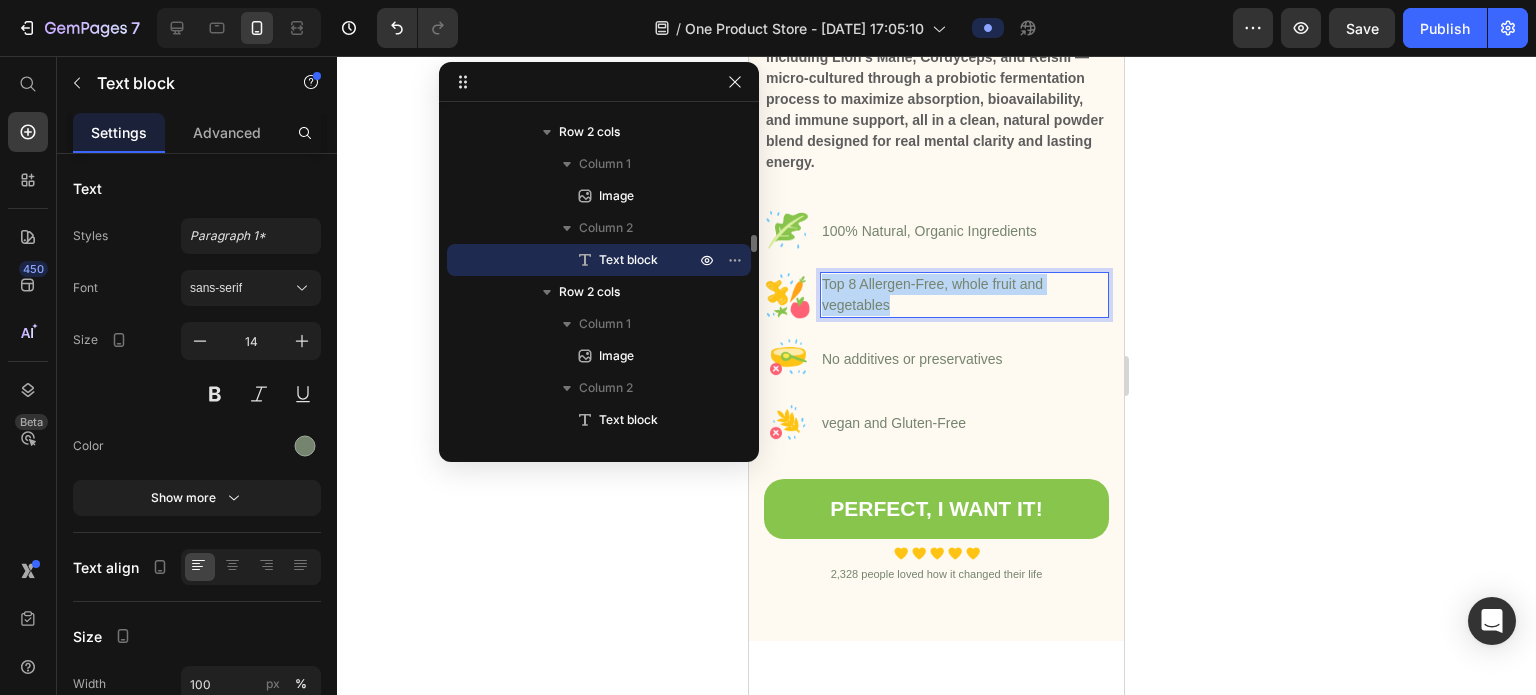 click on "Top 8 Allergen-Free, whole fruit and vegetables" at bounding box center [964, 295] 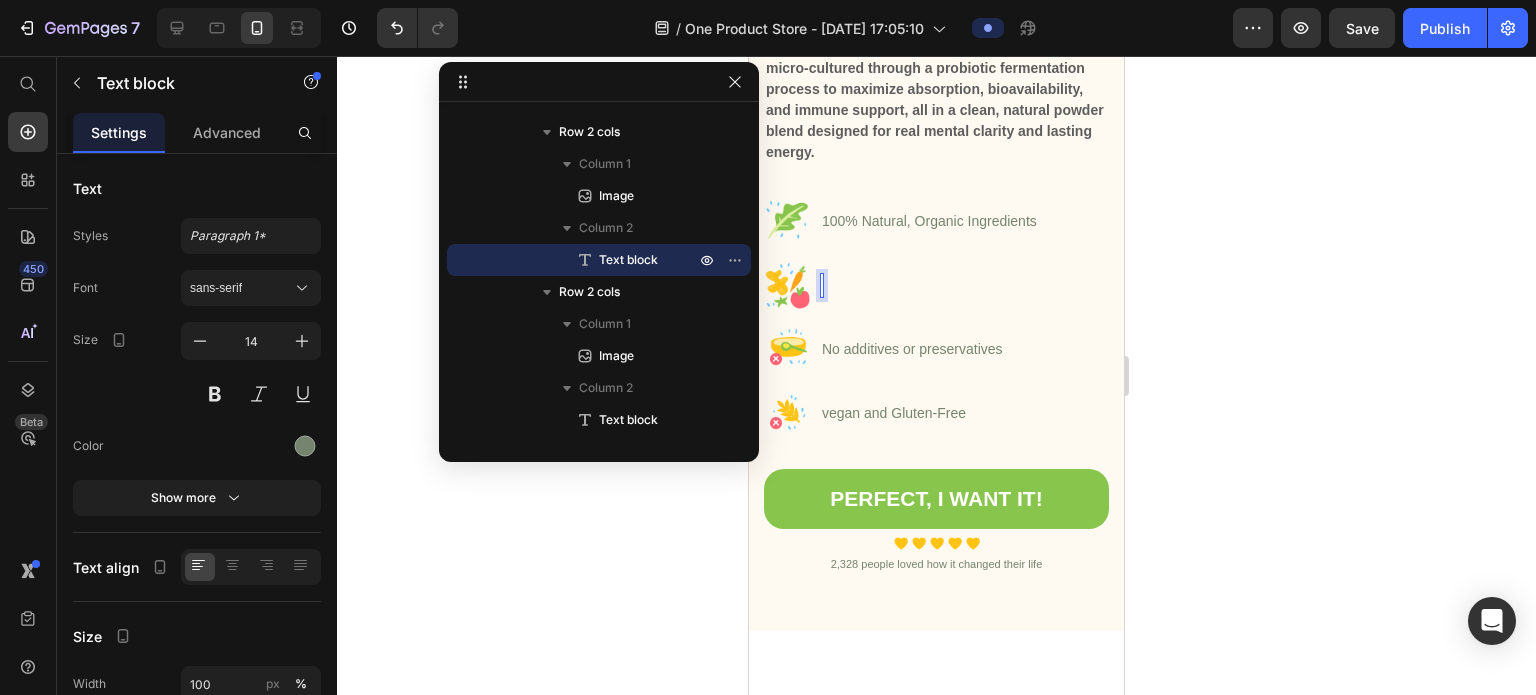 scroll, scrollTop: 2798, scrollLeft: 0, axis: vertical 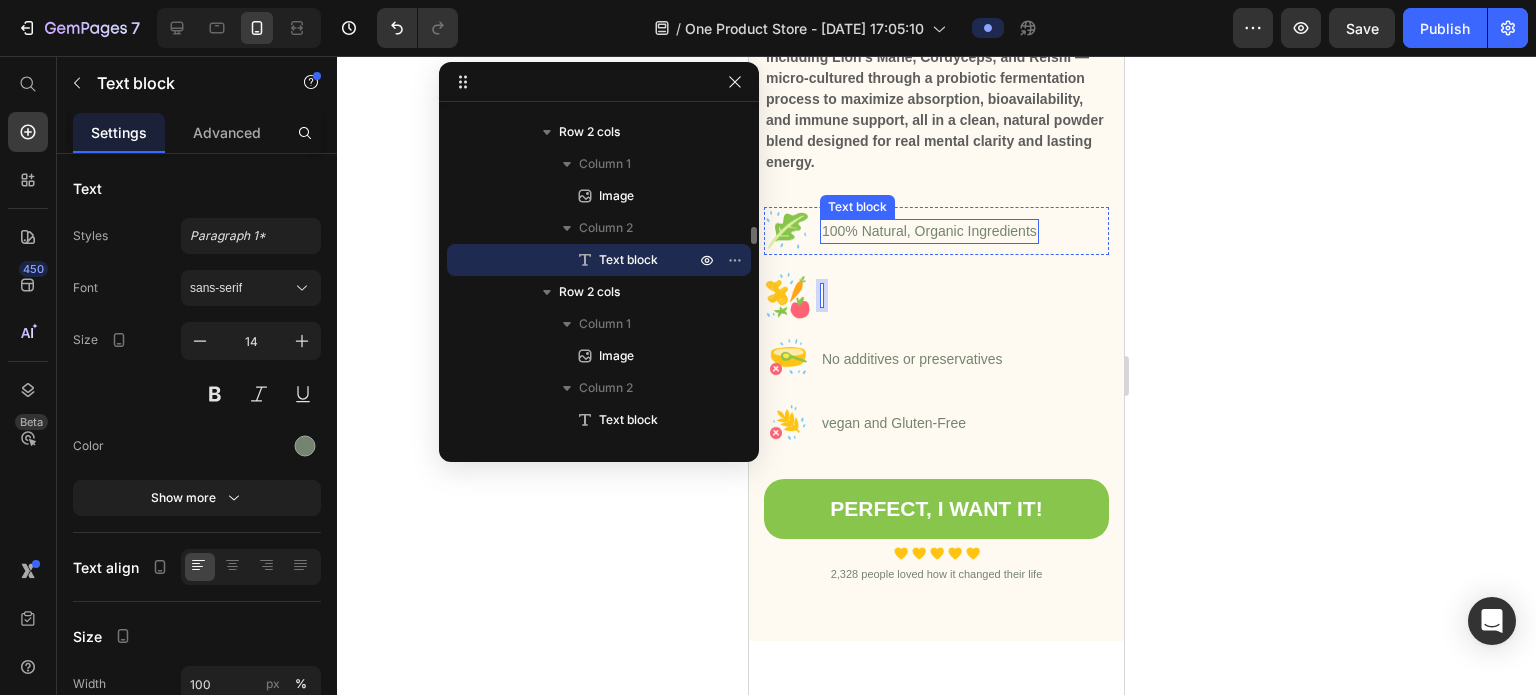 click on "100% Natural, Organic Ingredients" at bounding box center (929, 231) 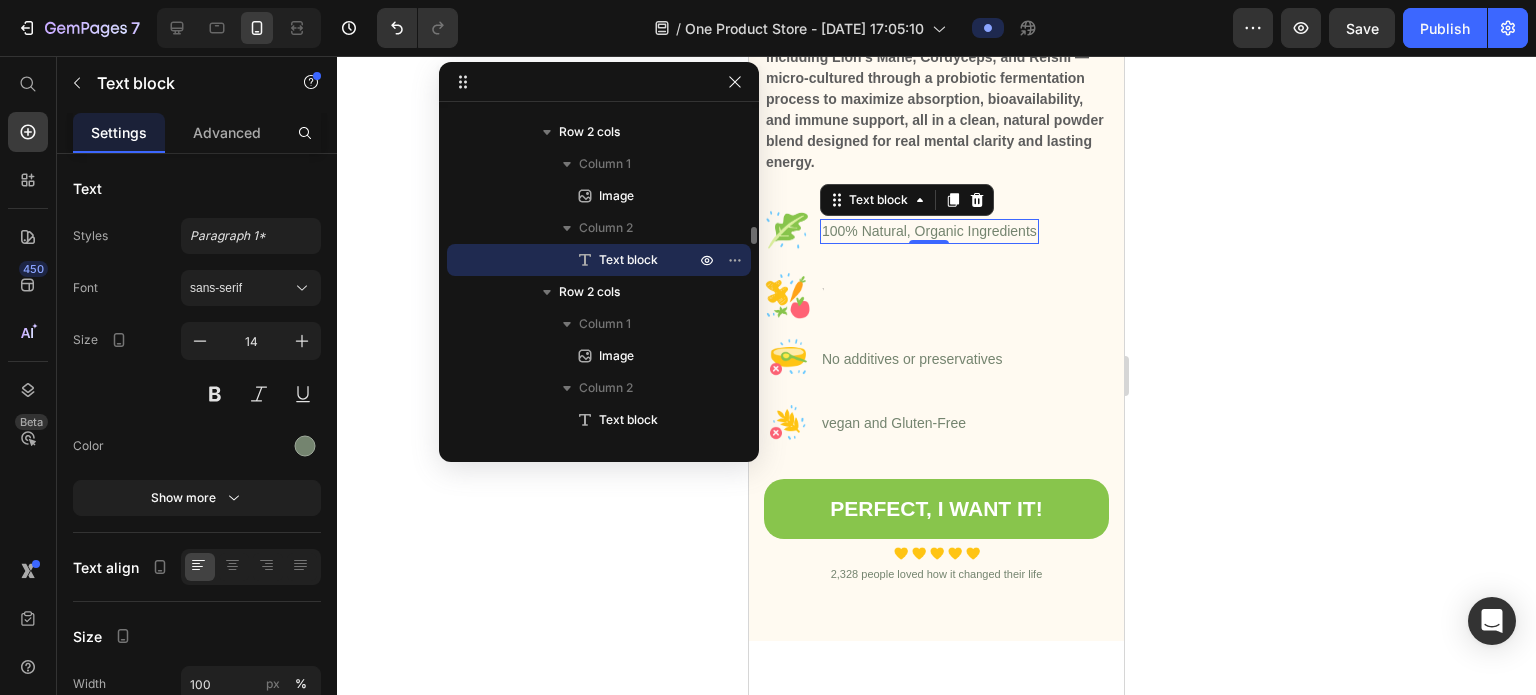 click on "100% Natural, Organic Ingredients" at bounding box center (929, 231) 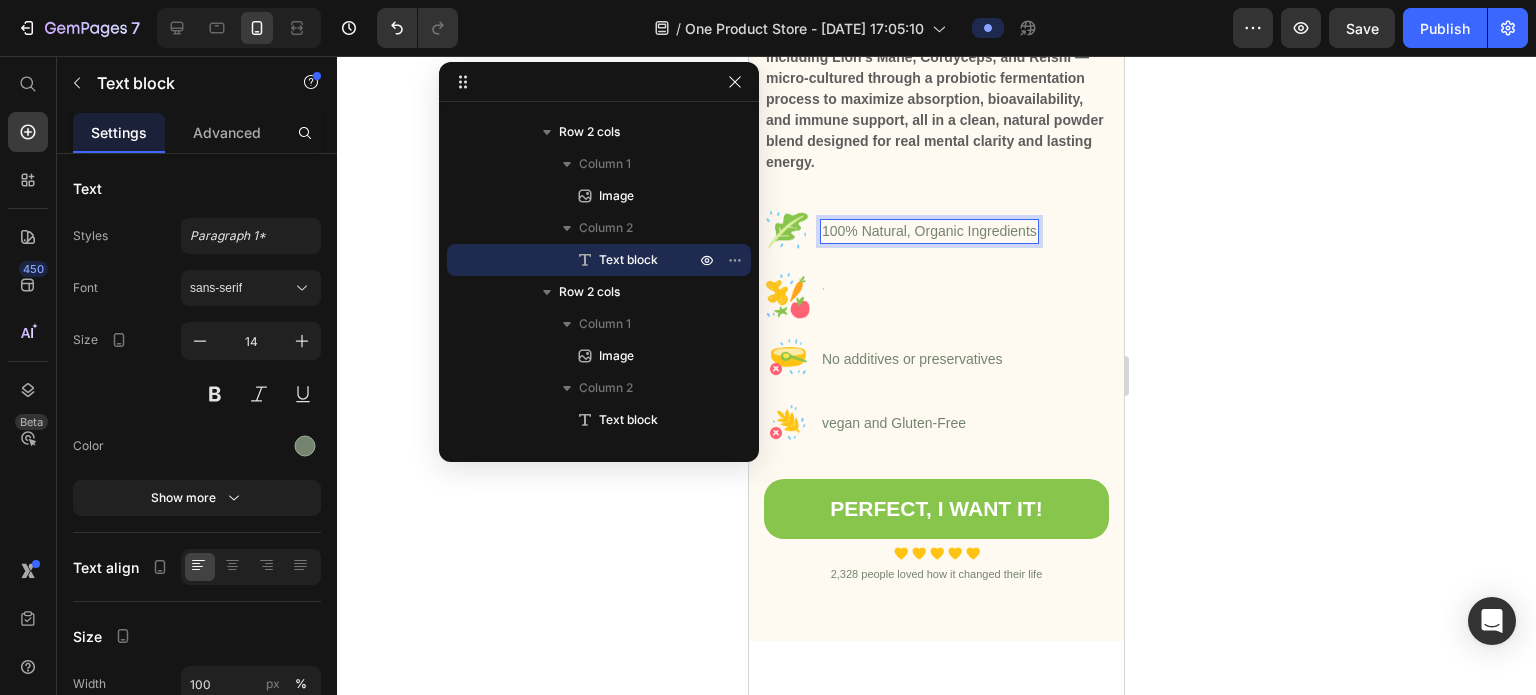 click on "100% Natural, Organic Ingredients" at bounding box center (929, 231) 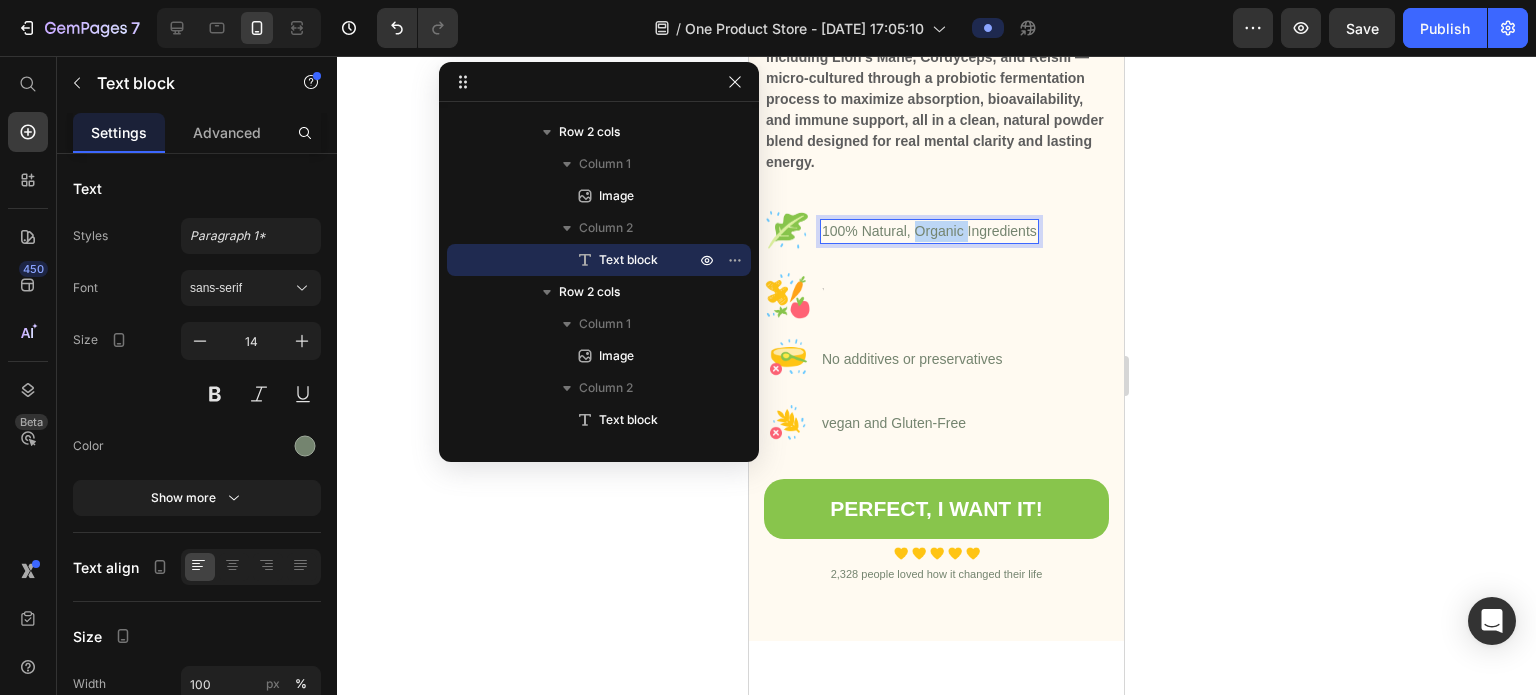click on "100% Natural, Organic Ingredients" at bounding box center (929, 231) 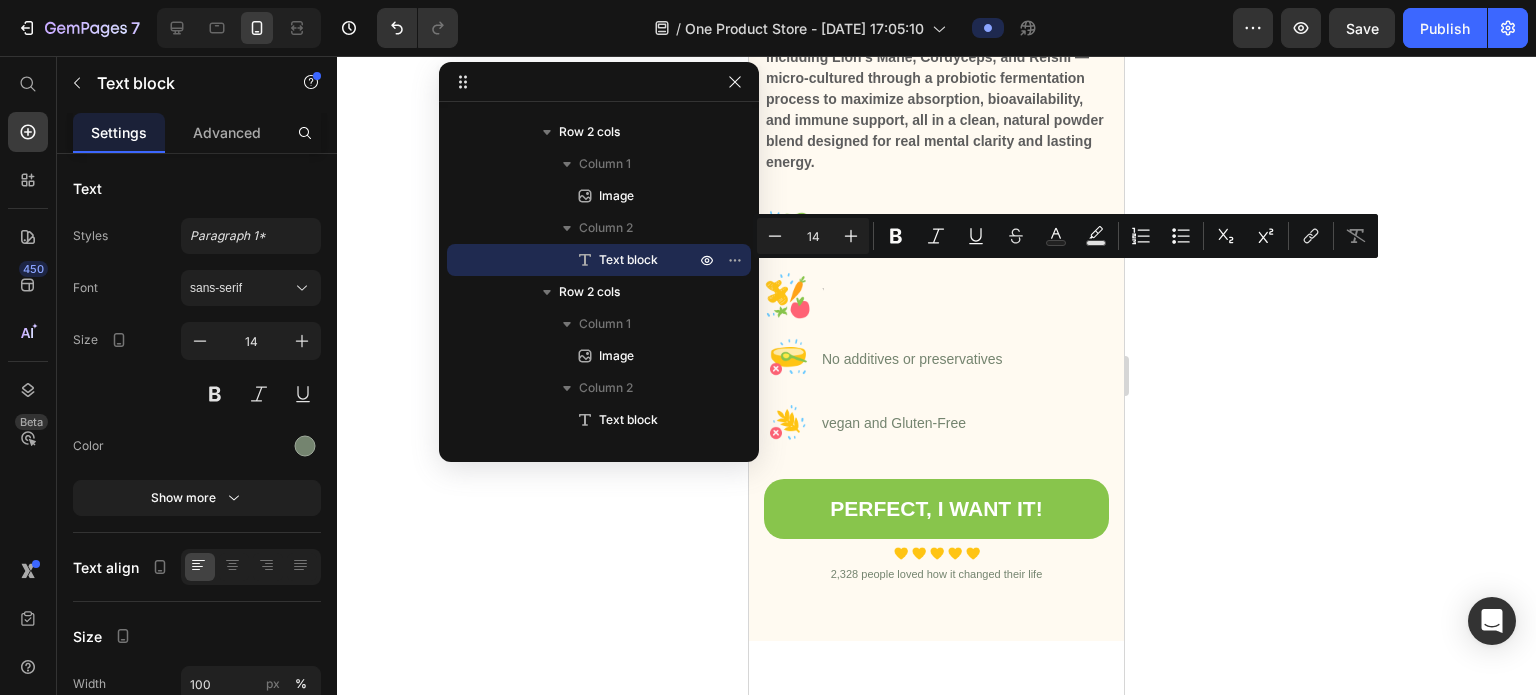click on "100% Natural, Organic Ingredients" at bounding box center [929, 231] 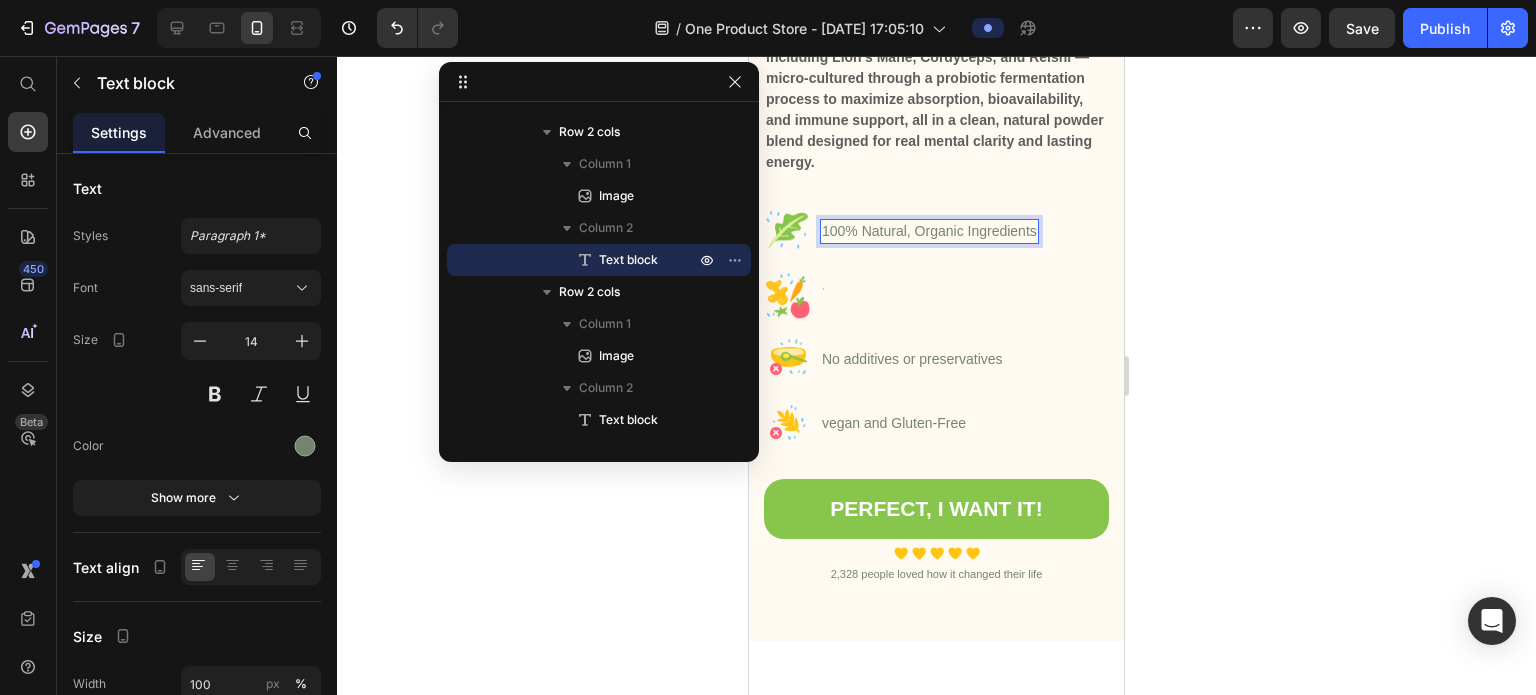 click on "100% Natural, Organic Ingredients" at bounding box center [929, 231] 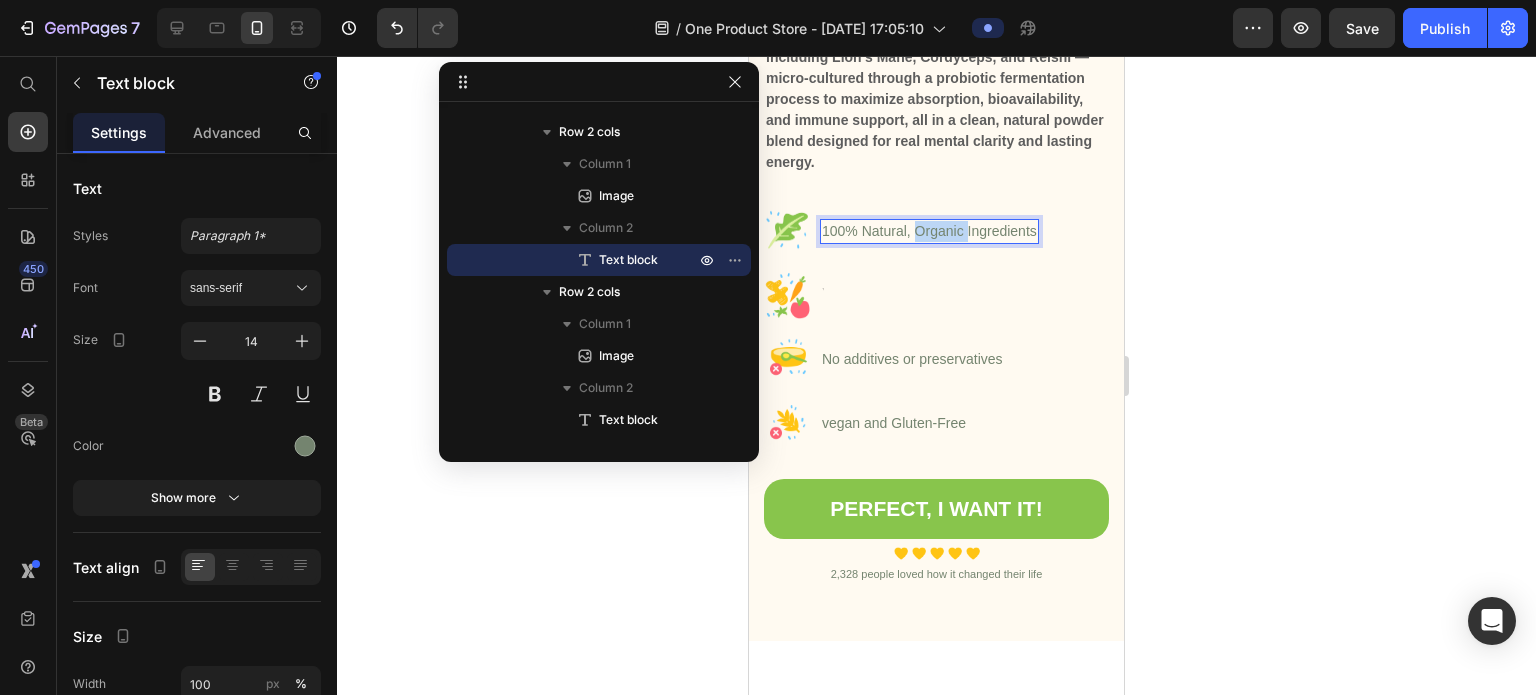 click on "100% Natural, Organic Ingredients" at bounding box center [929, 231] 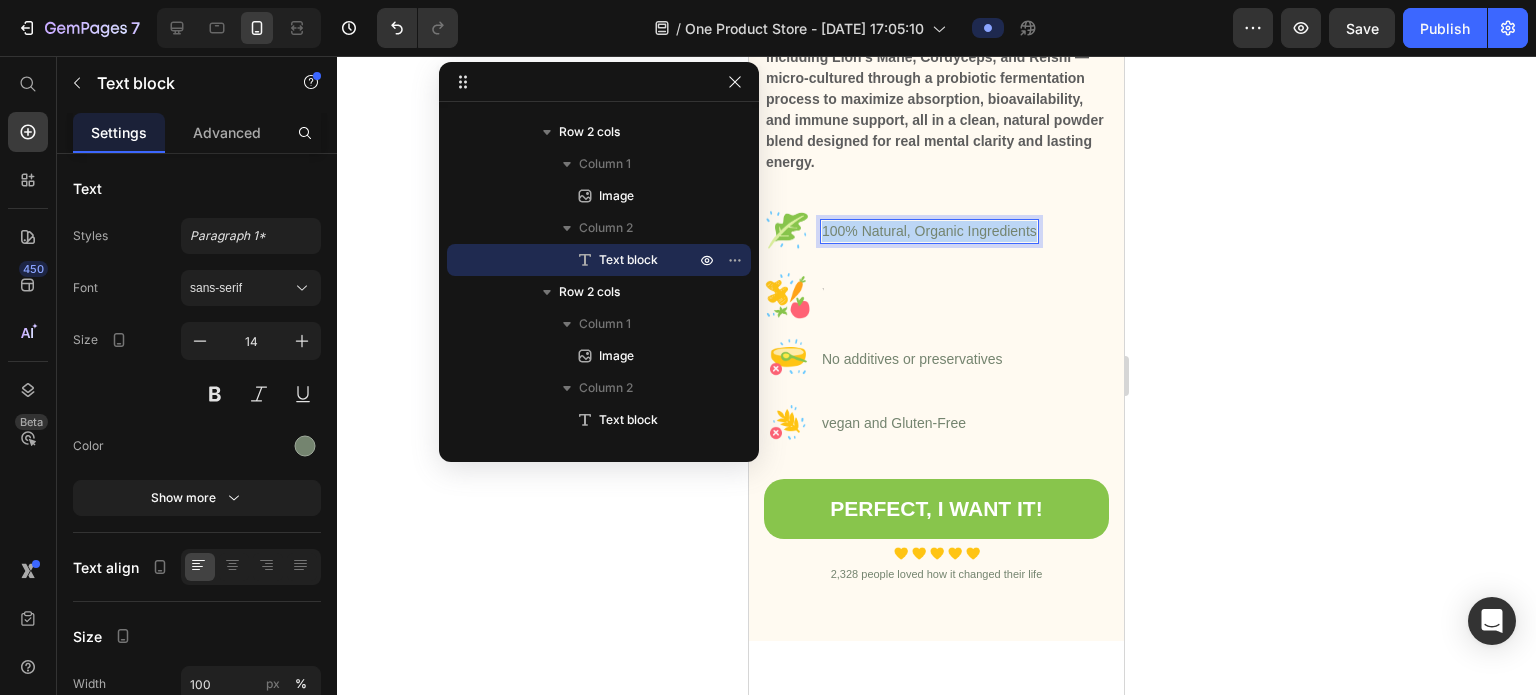 click on "100% Natural, Organic Ingredients" at bounding box center [929, 231] 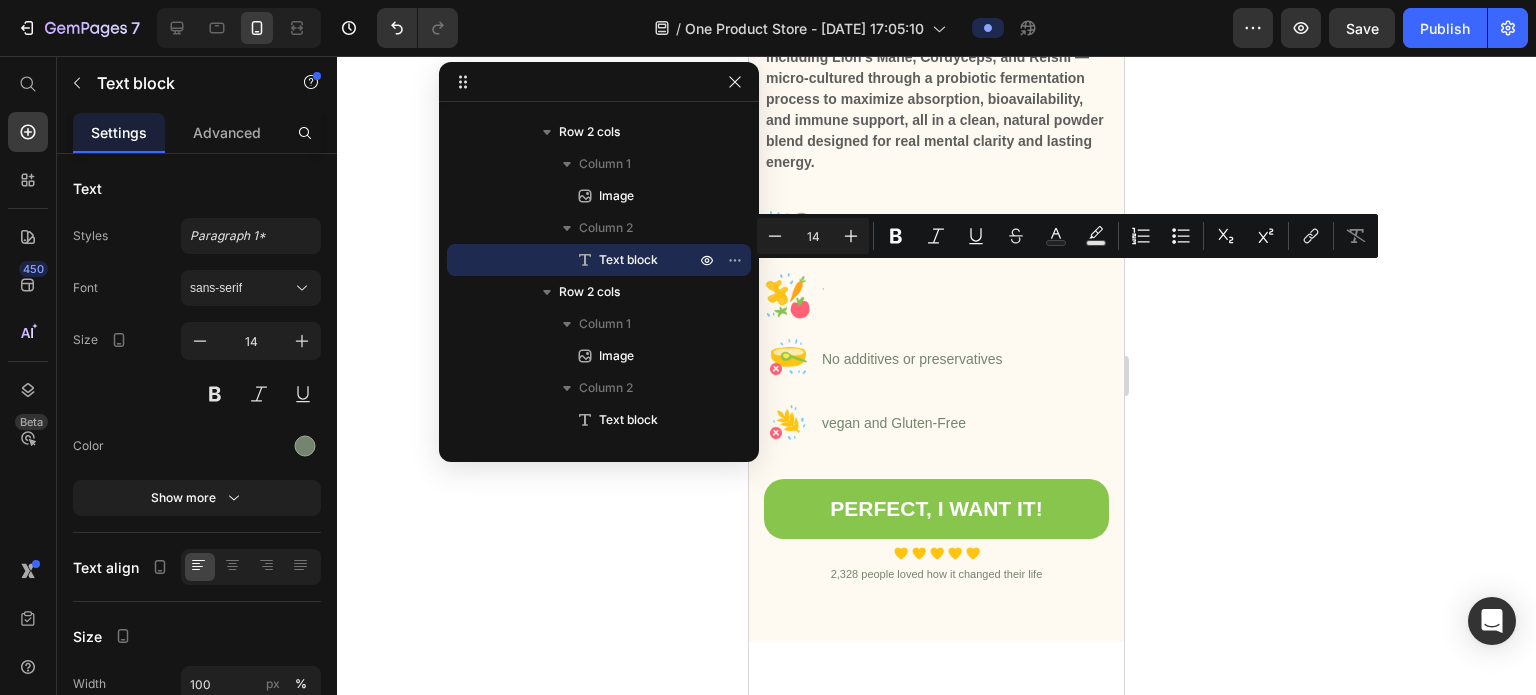 click on "100% Natural, Organic Ingredients" at bounding box center (929, 231) 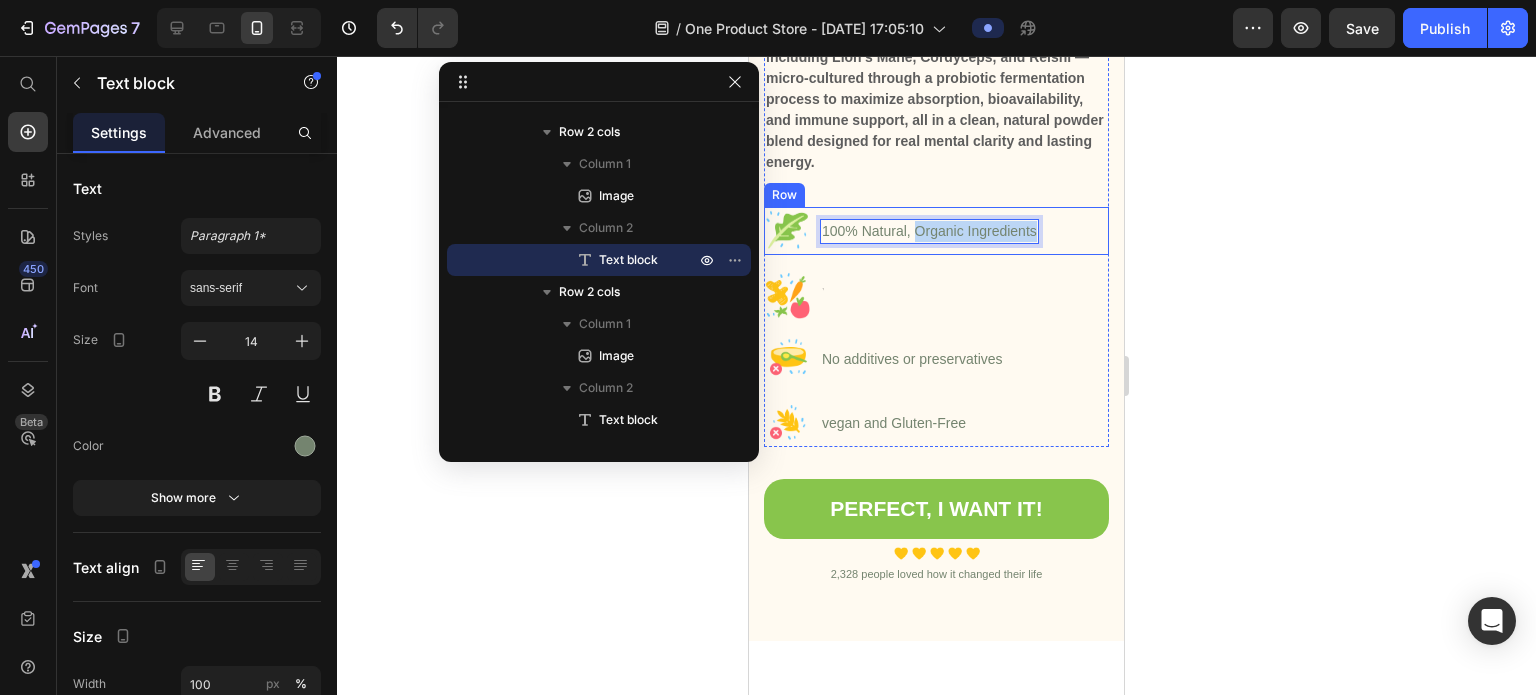 drag, startPoint x: 919, startPoint y: 272, endPoint x: 1044, endPoint y: 275, distance: 125.035995 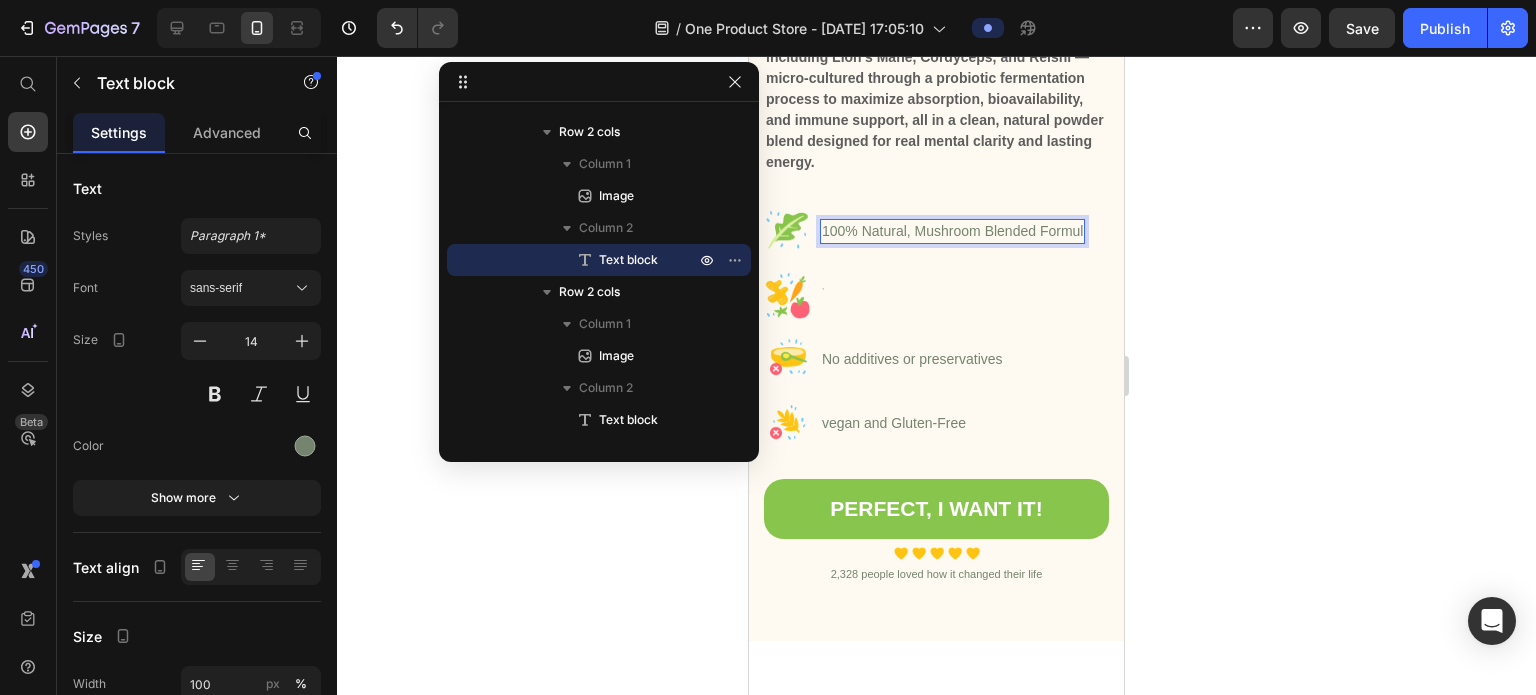 scroll, scrollTop: 2788, scrollLeft: 0, axis: vertical 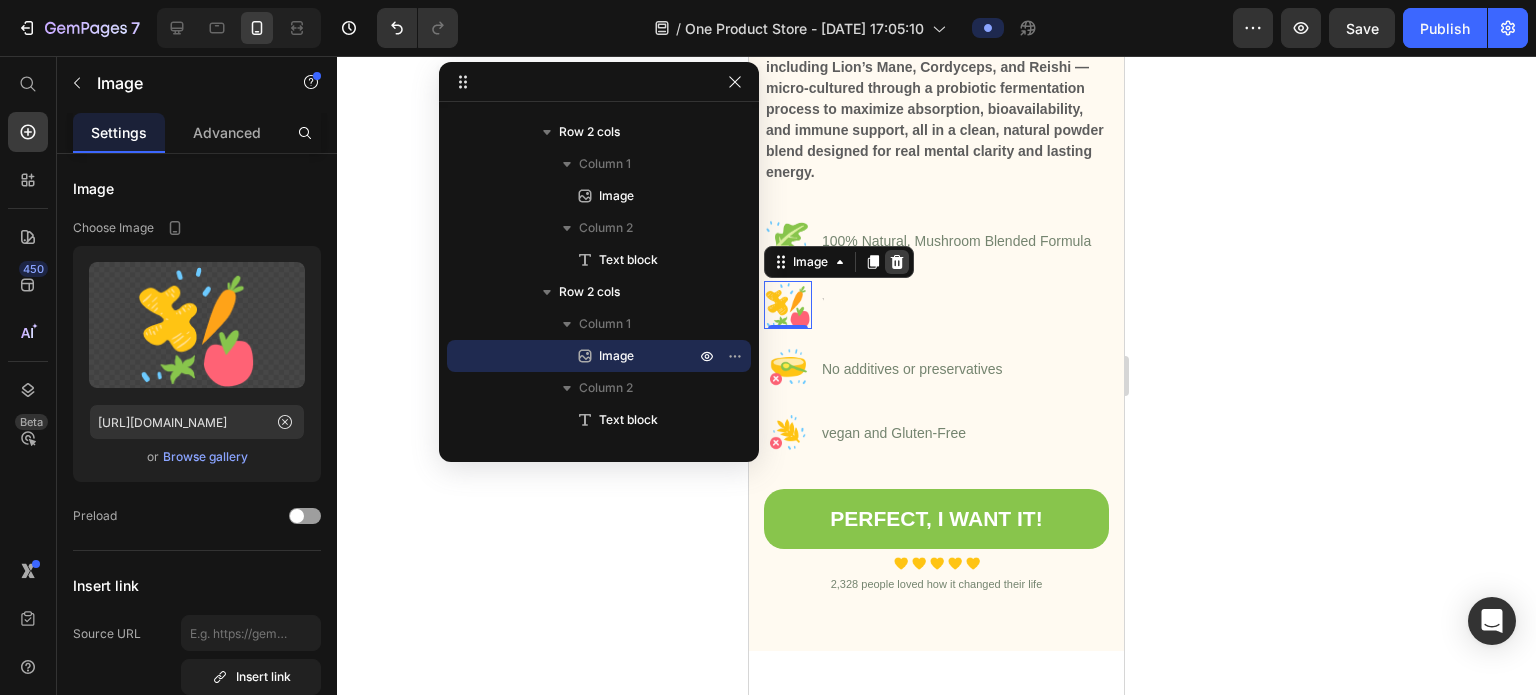 click 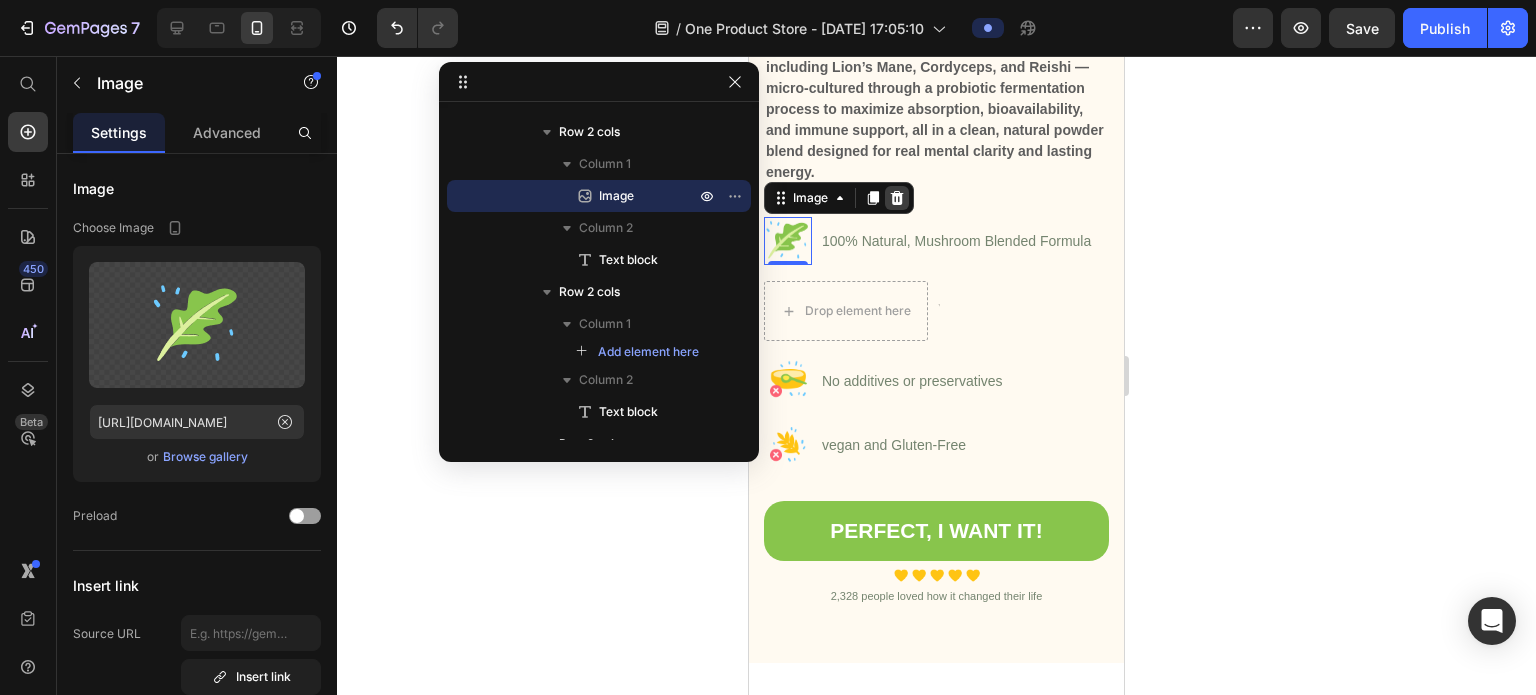 click 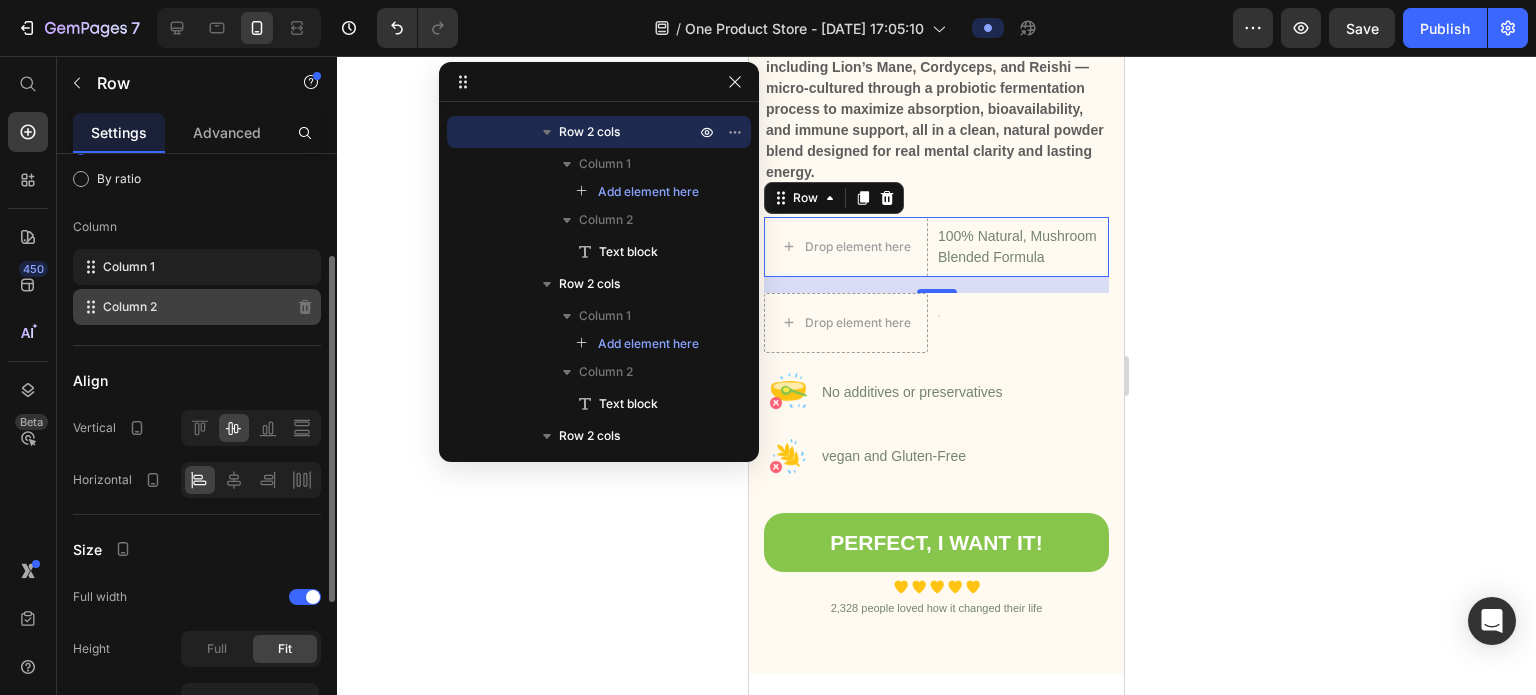 scroll, scrollTop: 174, scrollLeft: 0, axis: vertical 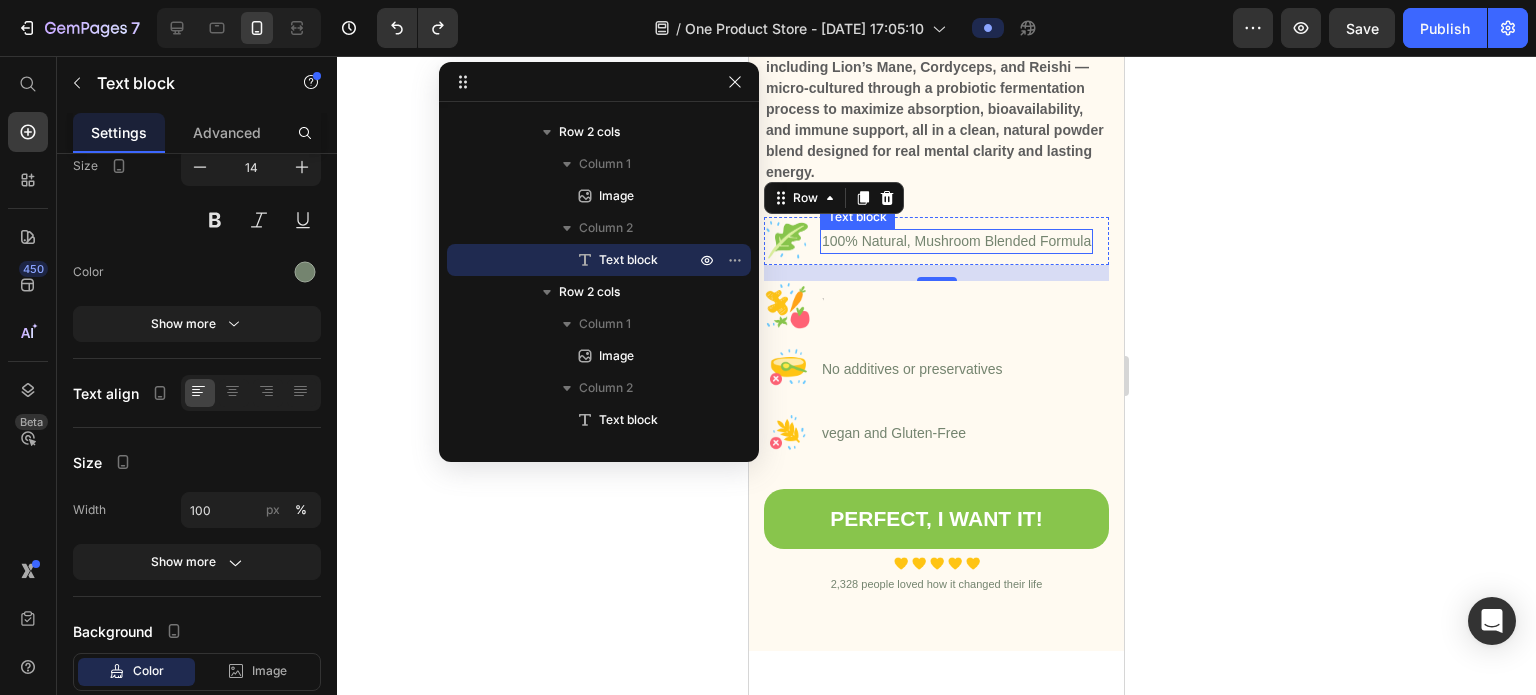 click on "100% Natural, Mushroom Blended Formula" at bounding box center (956, 241) 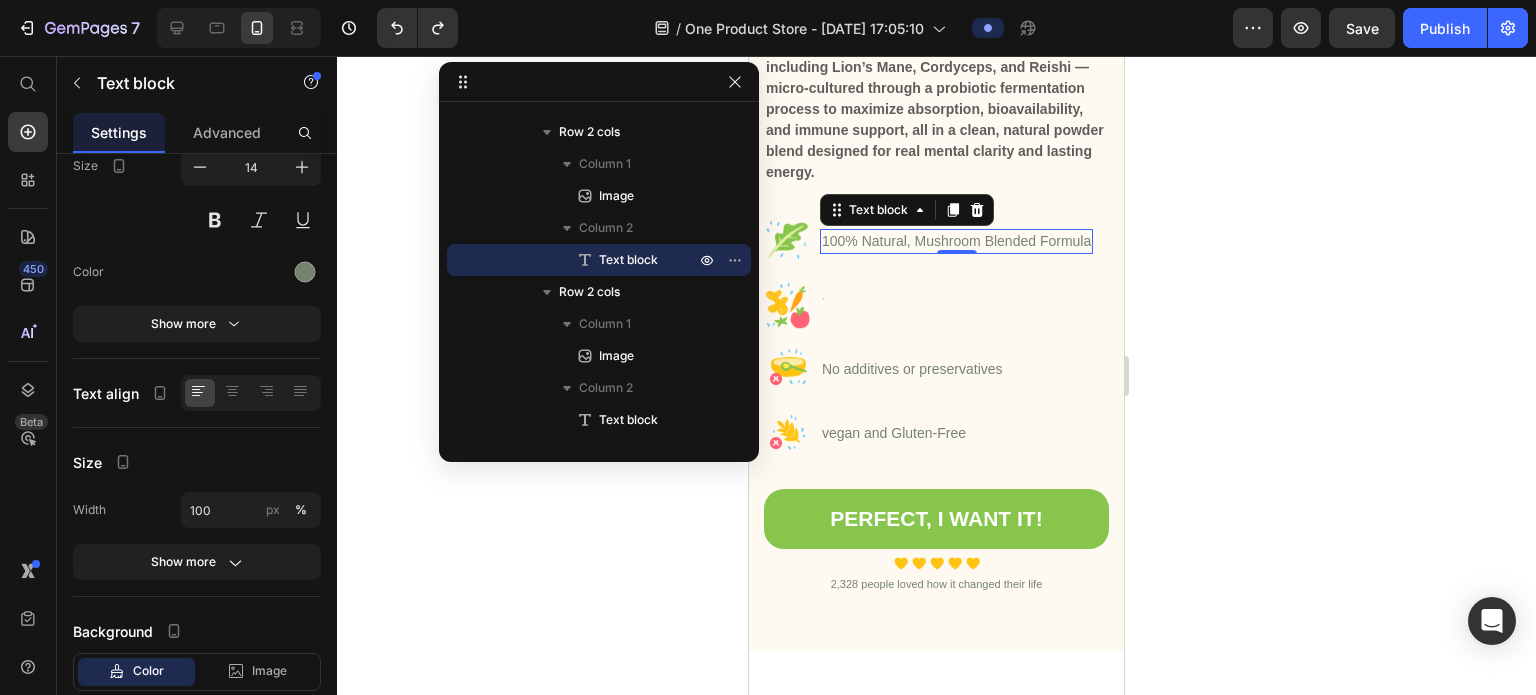 scroll, scrollTop: 0, scrollLeft: 0, axis: both 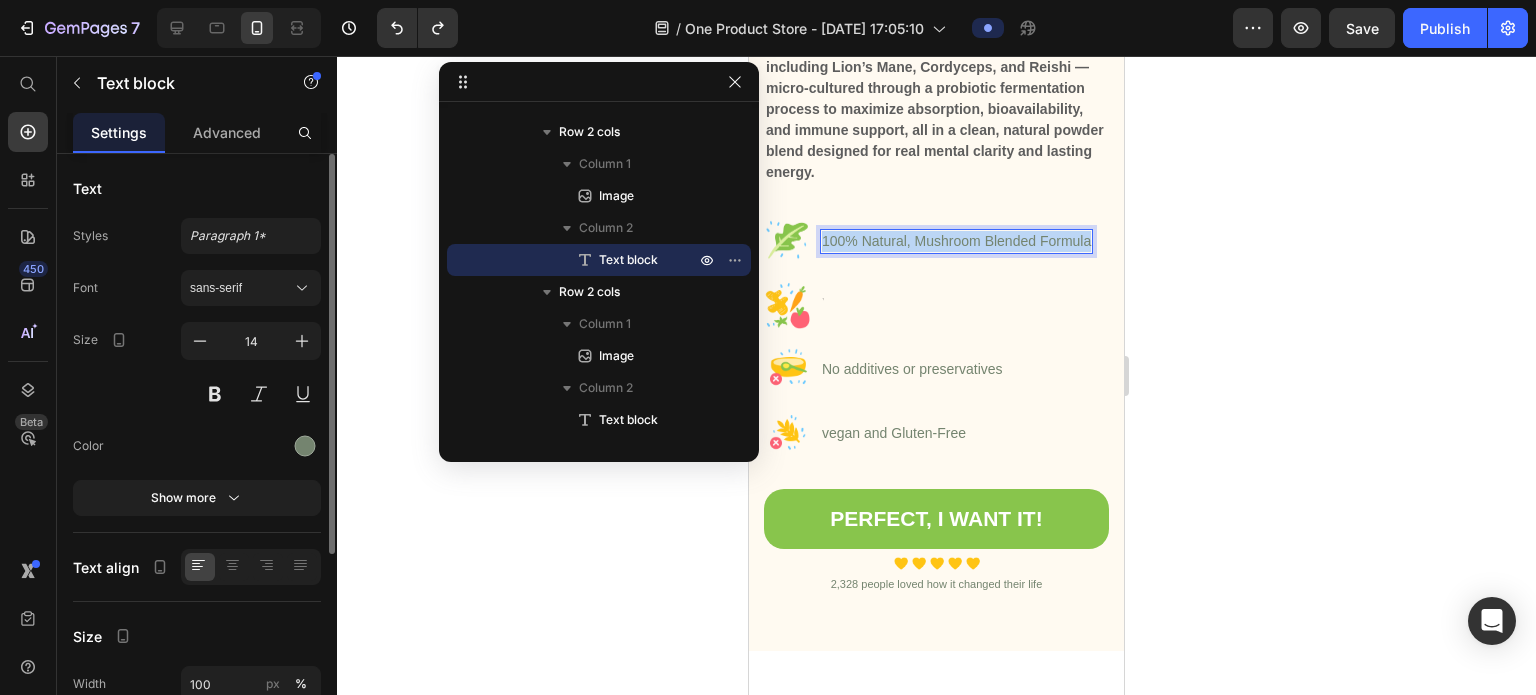 click on "100% Natural, Mushroom Blended Formula" at bounding box center [956, 241] 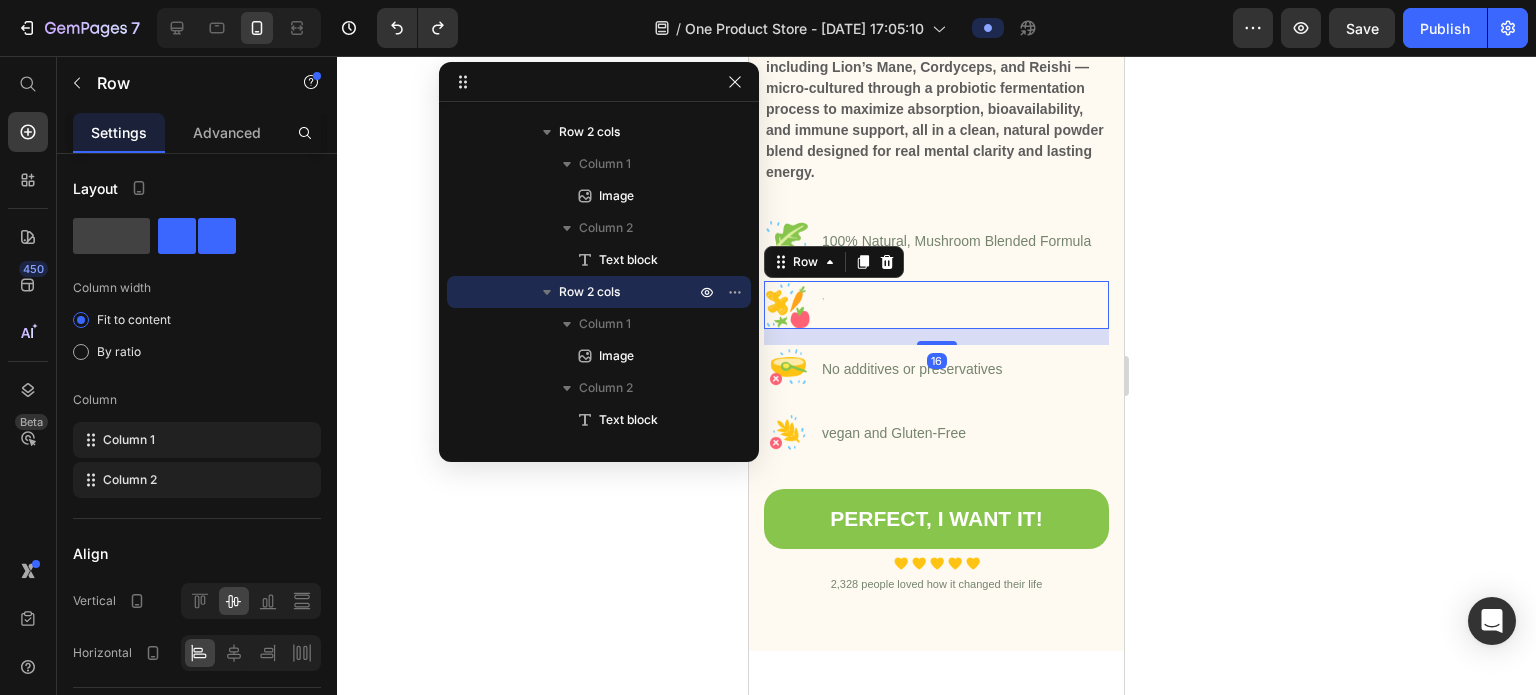 click on "Image Text block Row   16" at bounding box center [936, 305] 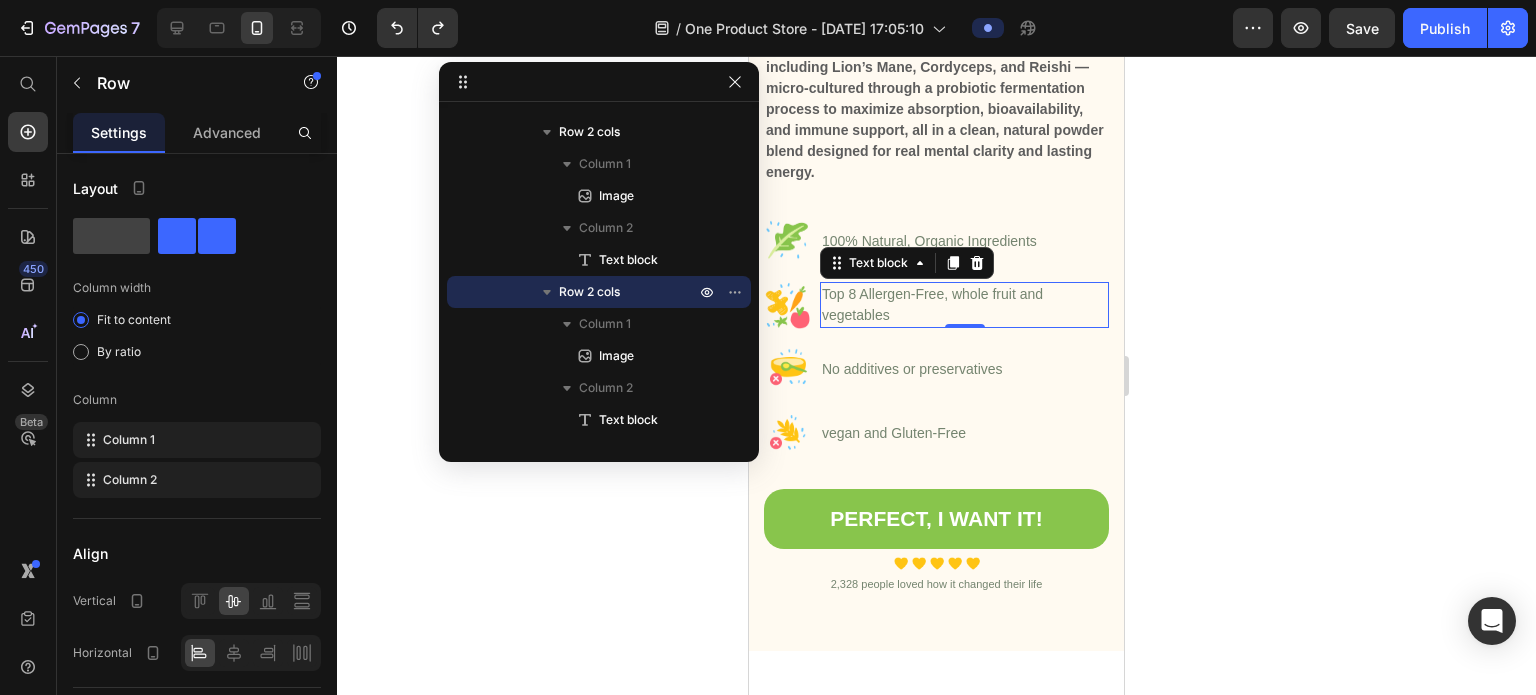 click on "Top 8 Allergen-Free, whole fruit and vegetables" at bounding box center [964, 305] 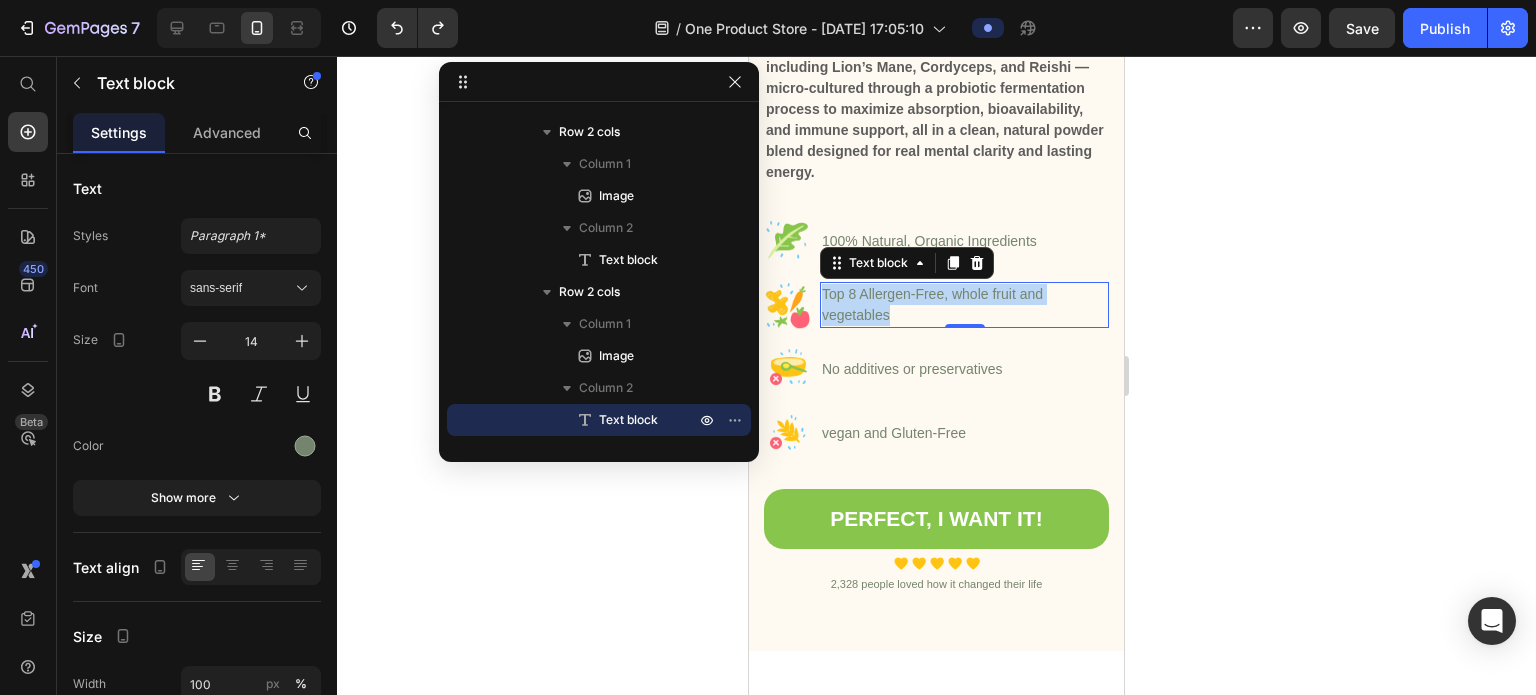 click on "Top 8 Allergen-Free, whole fruit and vegetables" at bounding box center (964, 305) 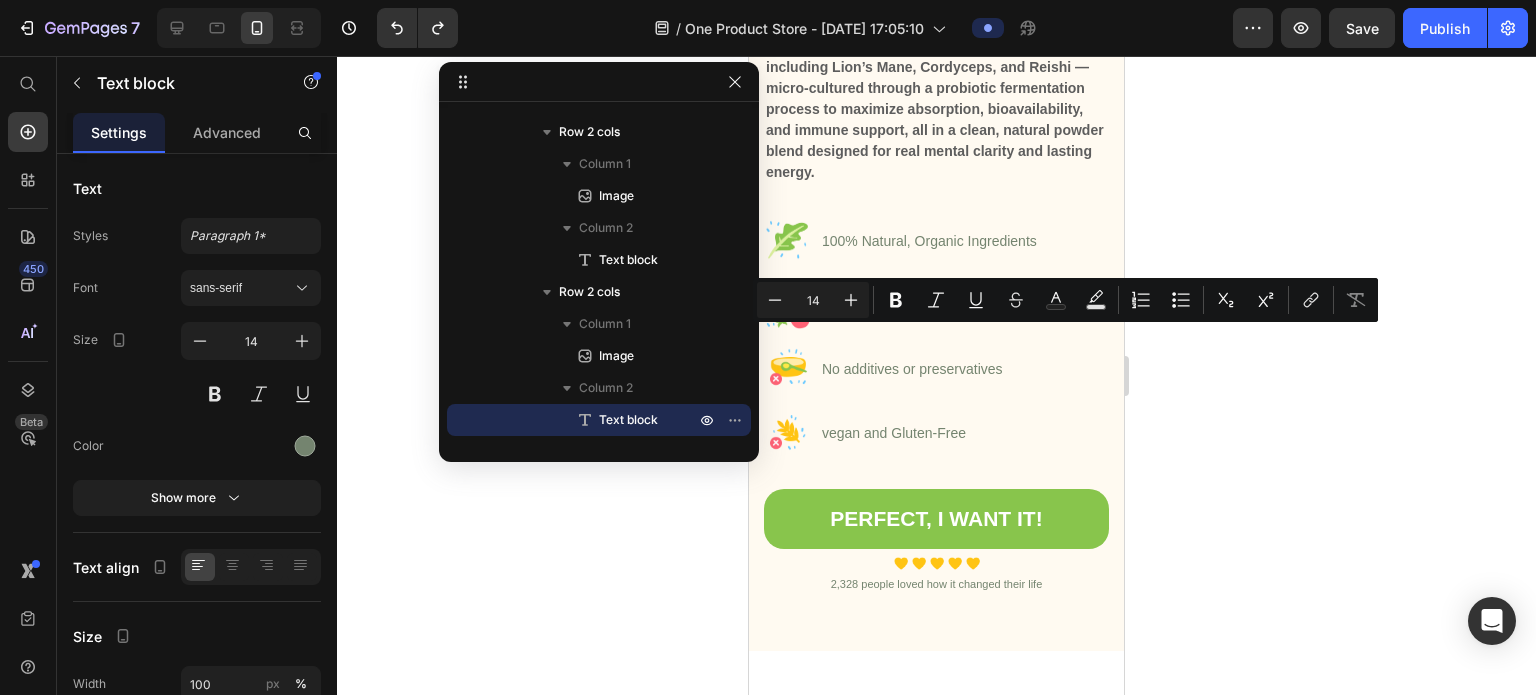 scroll, scrollTop: 2798, scrollLeft: 0, axis: vertical 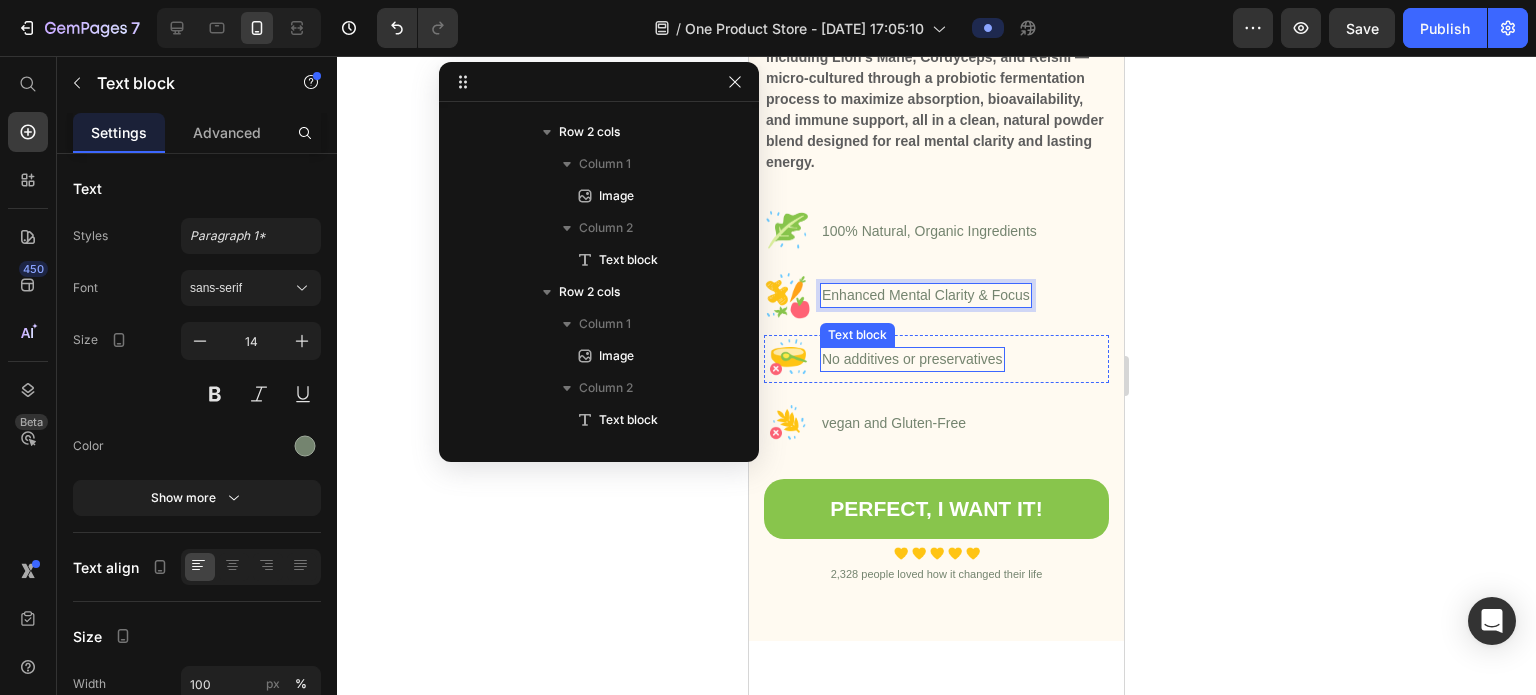 click on "No additives or preservatives" at bounding box center (912, 359) 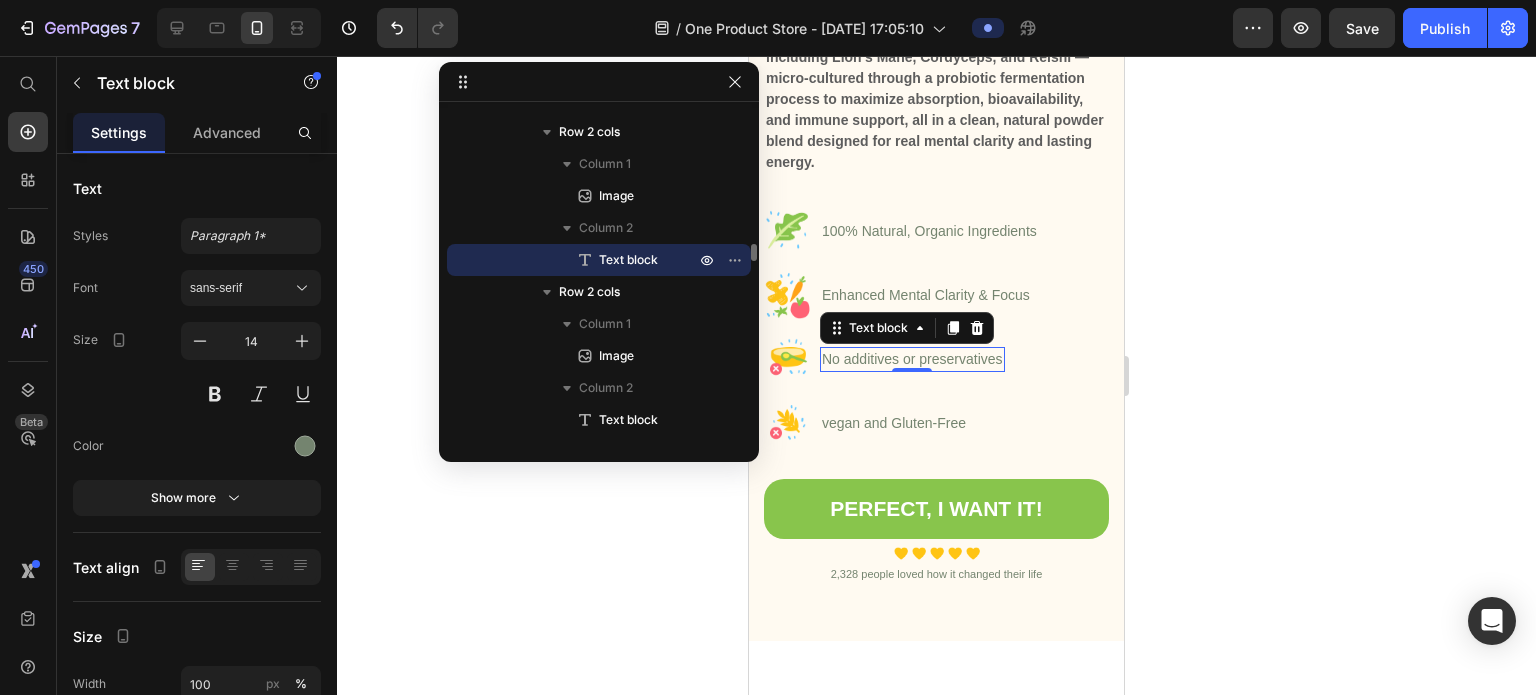 click on "No additives or preservatives" at bounding box center [912, 359] 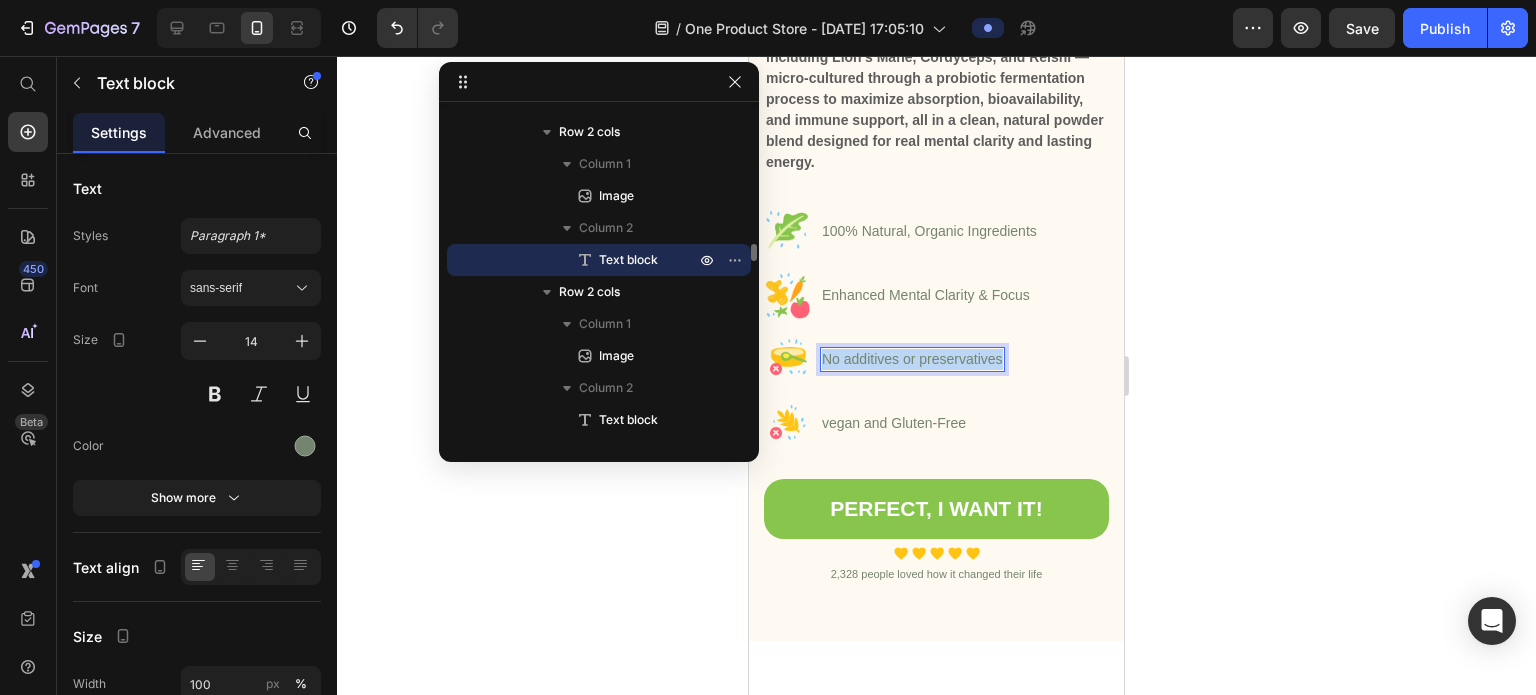 click on "No additives or preservatives" at bounding box center (912, 359) 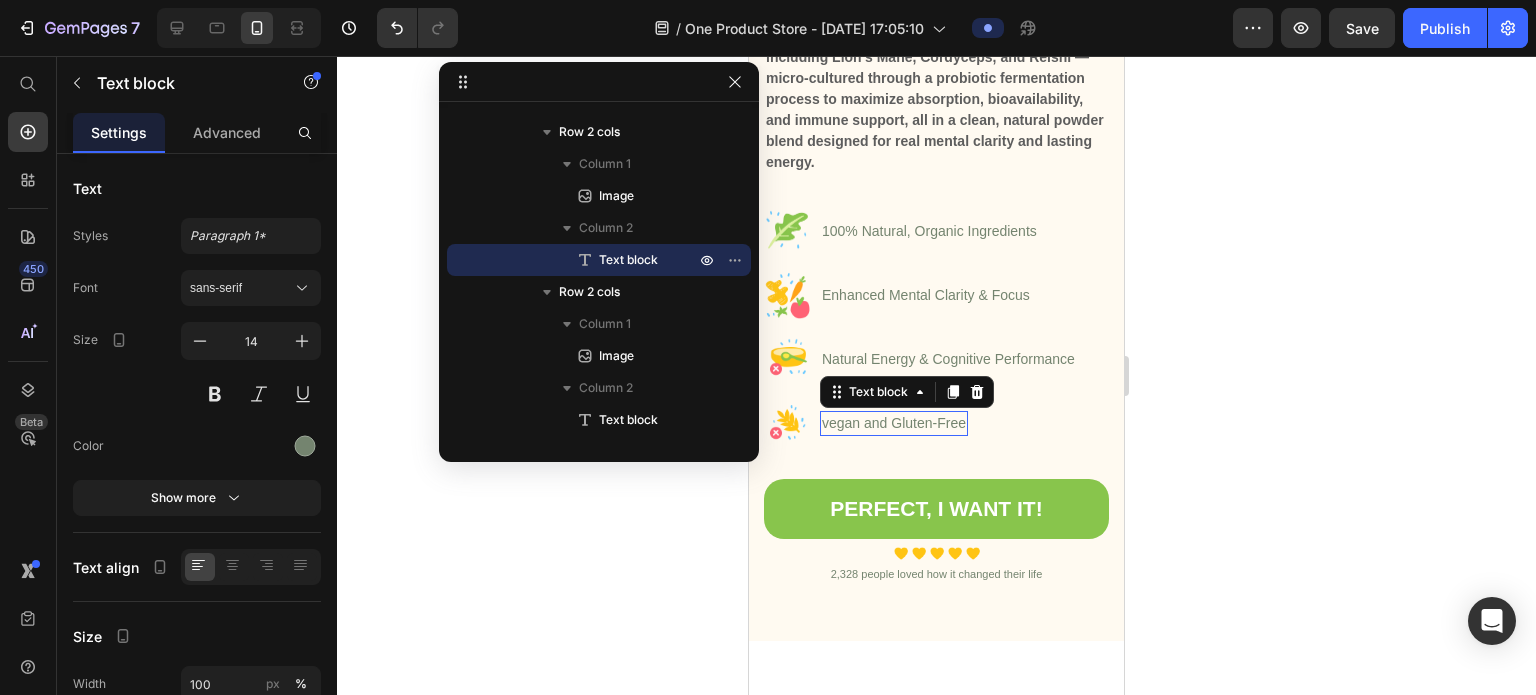 click on "vegan and Gluten-Free" at bounding box center (894, 423) 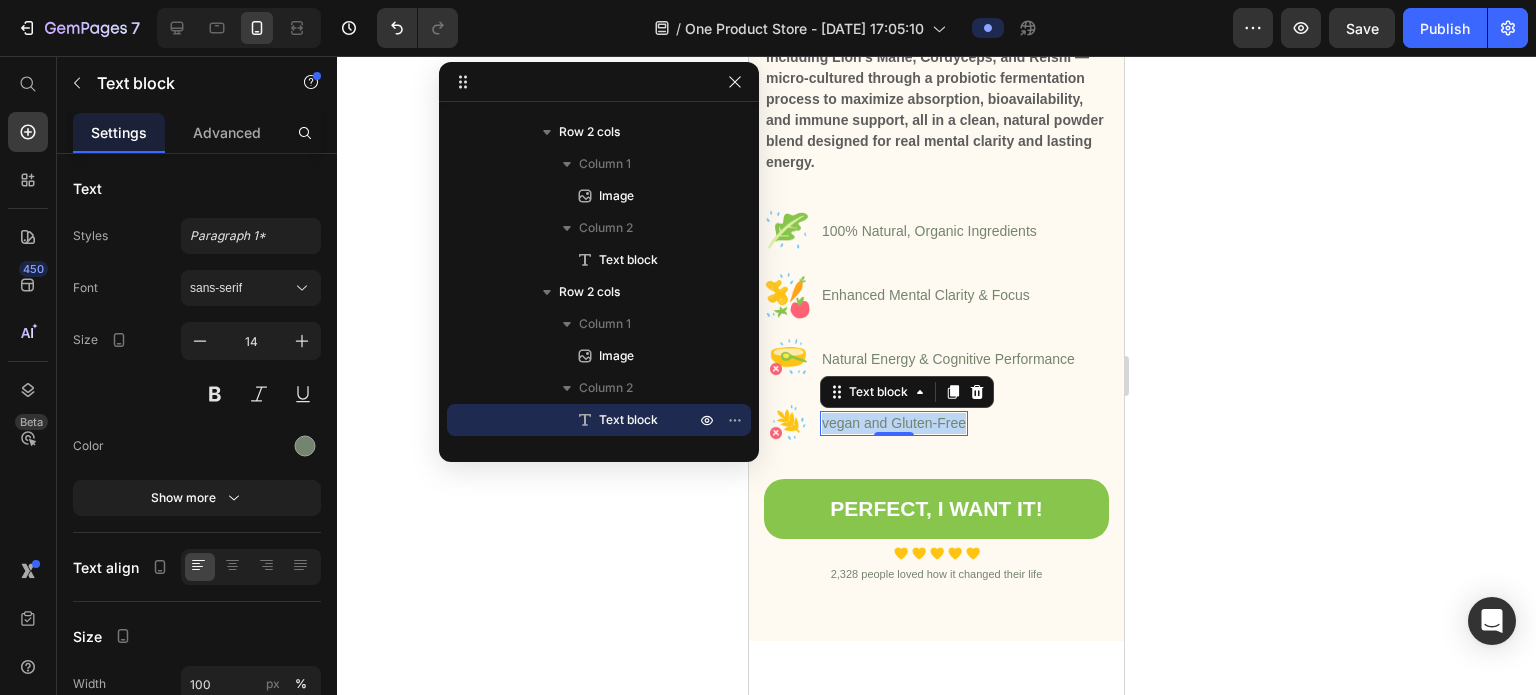 click on "vegan and Gluten-Free" at bounding box center [894, 423] 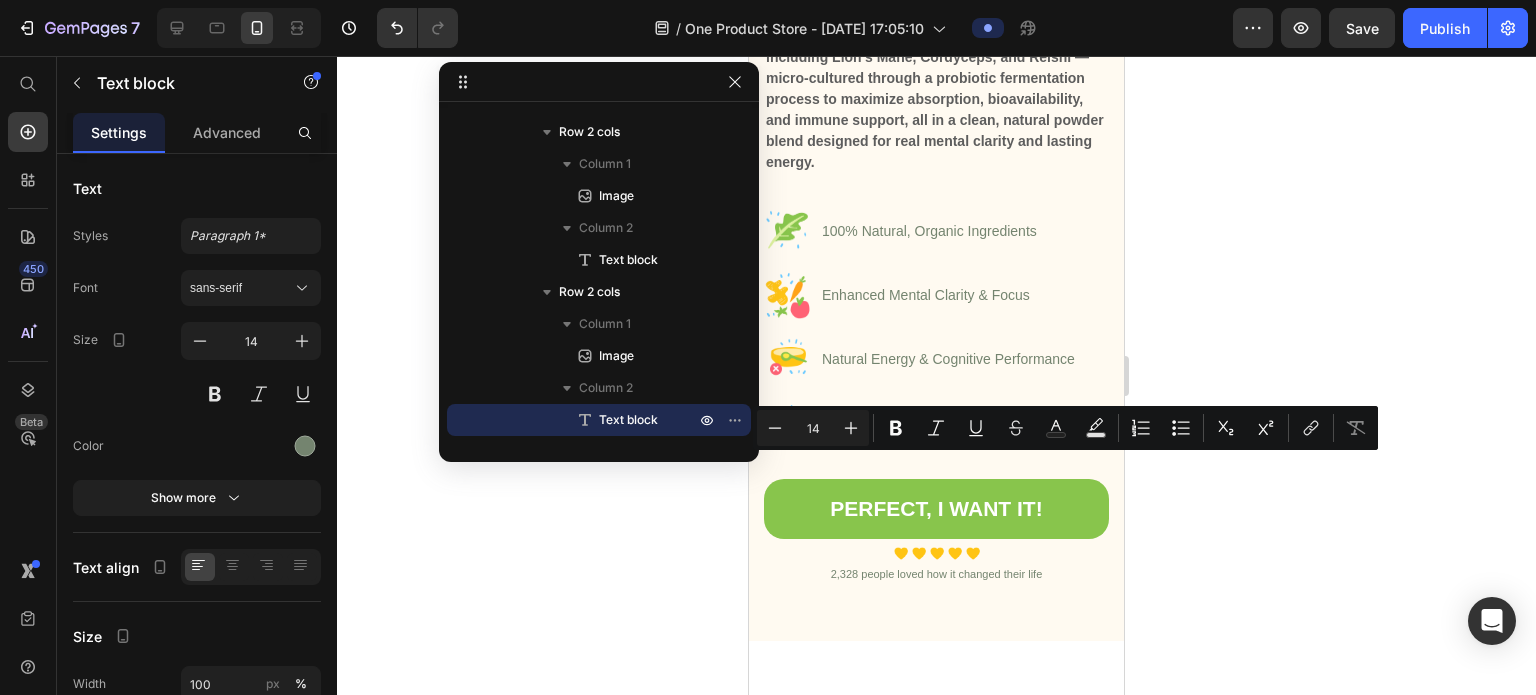 click 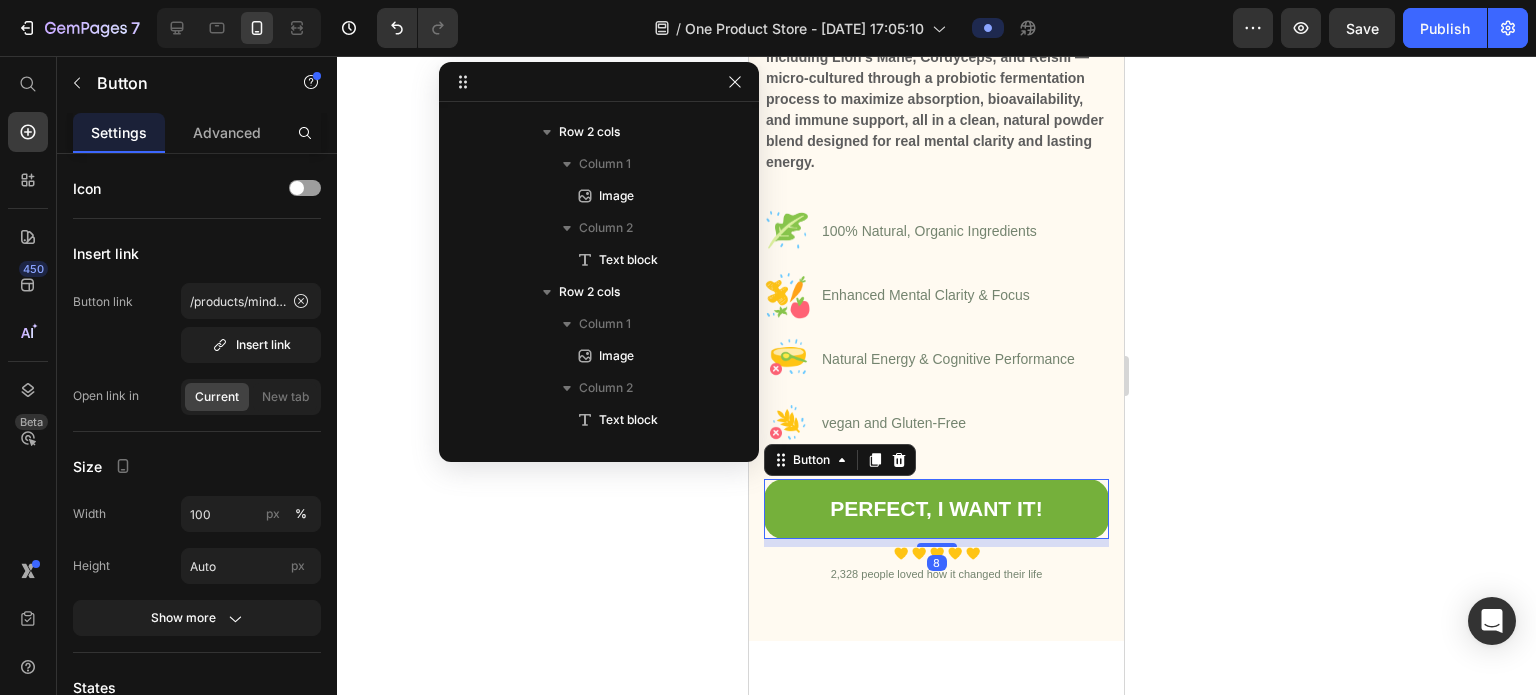 scroll, scrollTop: 2842, scrollLeft: 0, axis: vertical 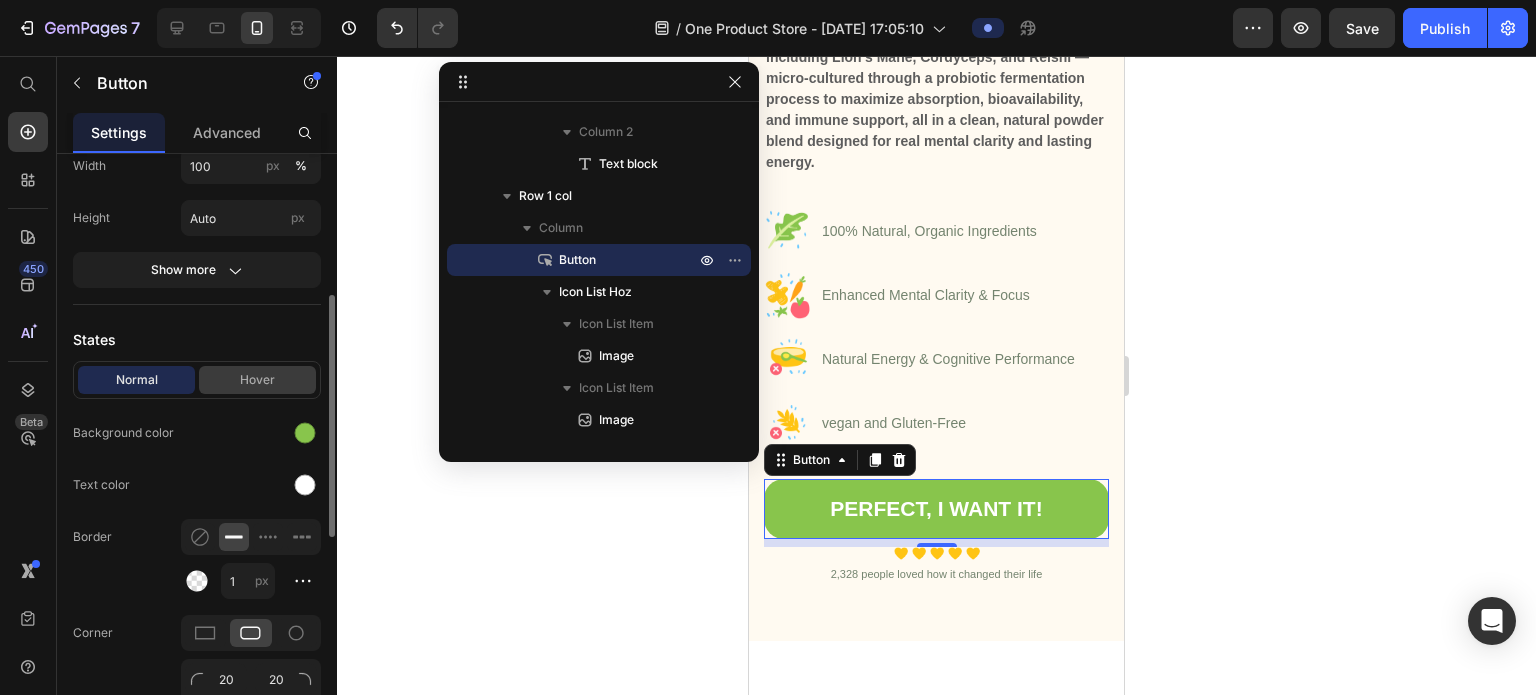 click on "Hover" at bounding box center [257, 380] 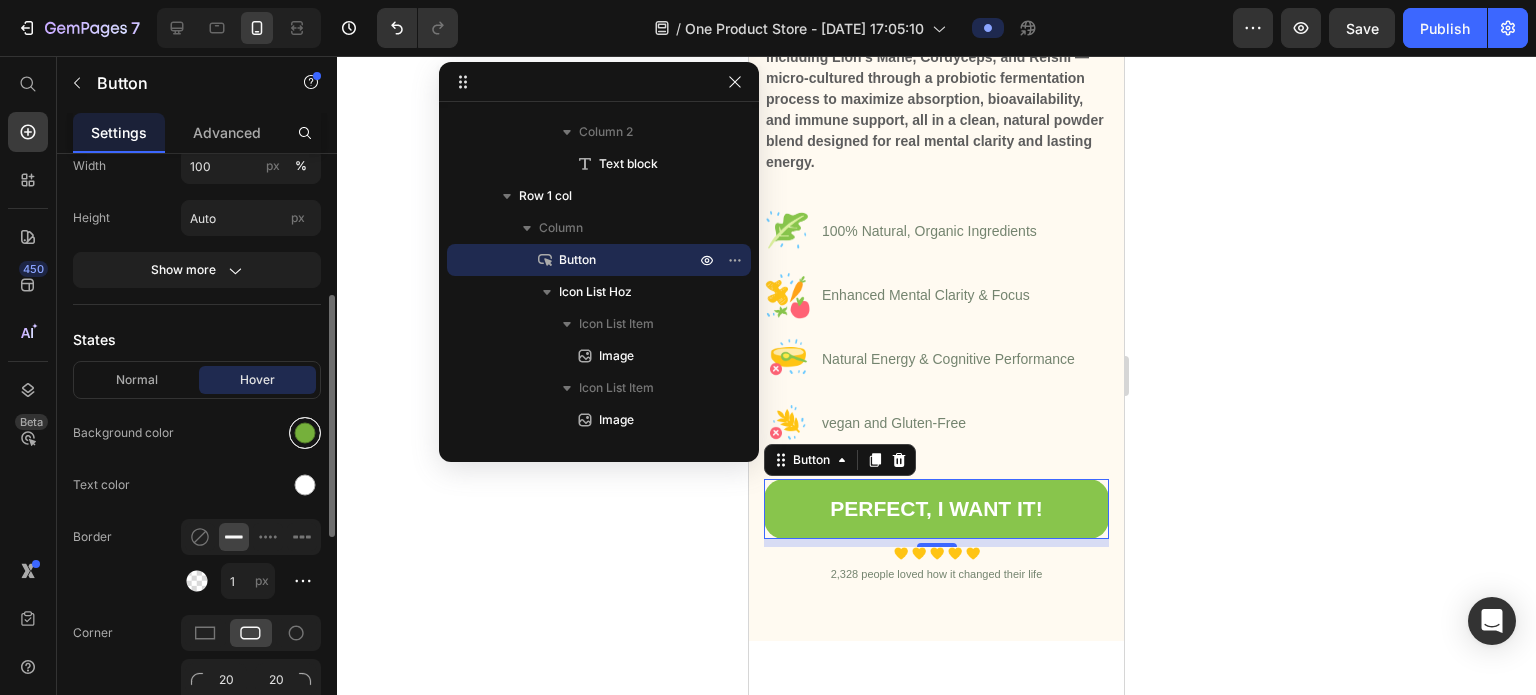 click at bounding box center [305, 433] 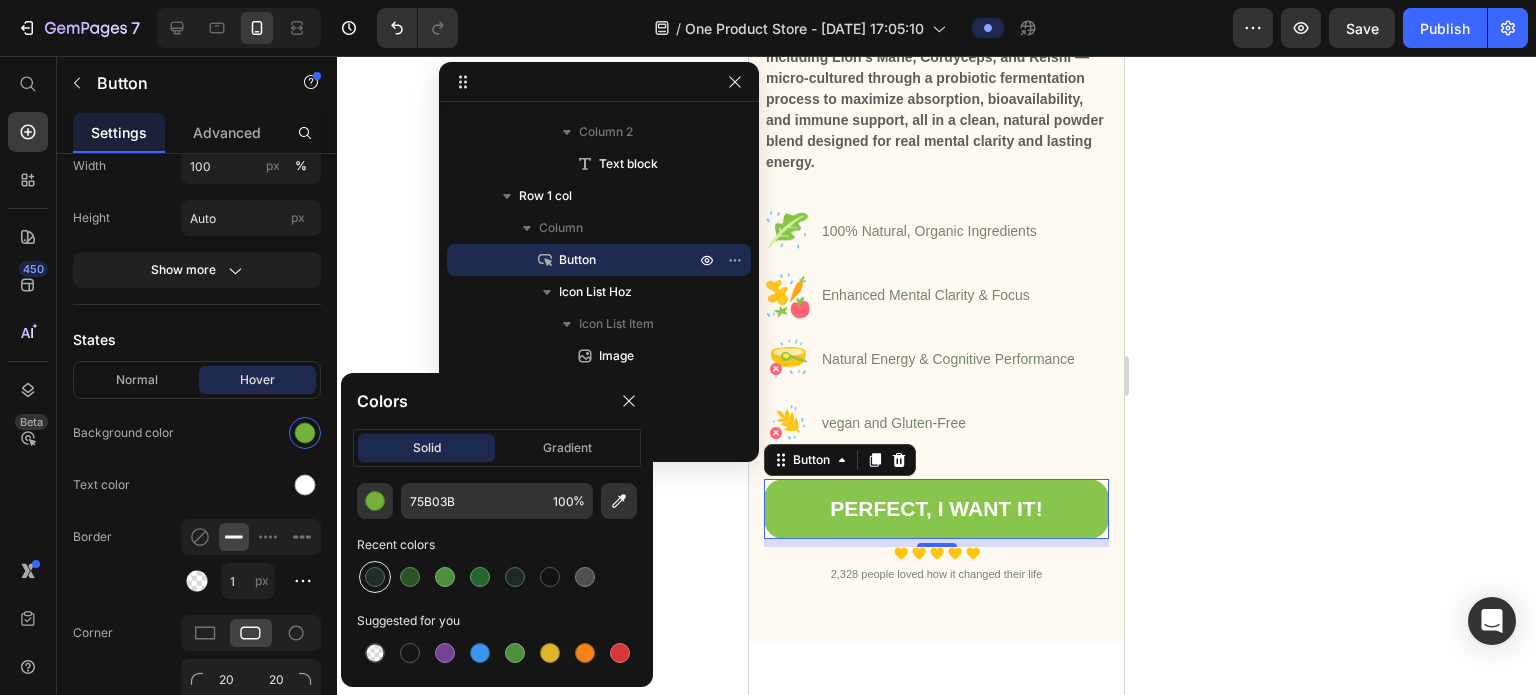 click at bounding box center [375, 577] 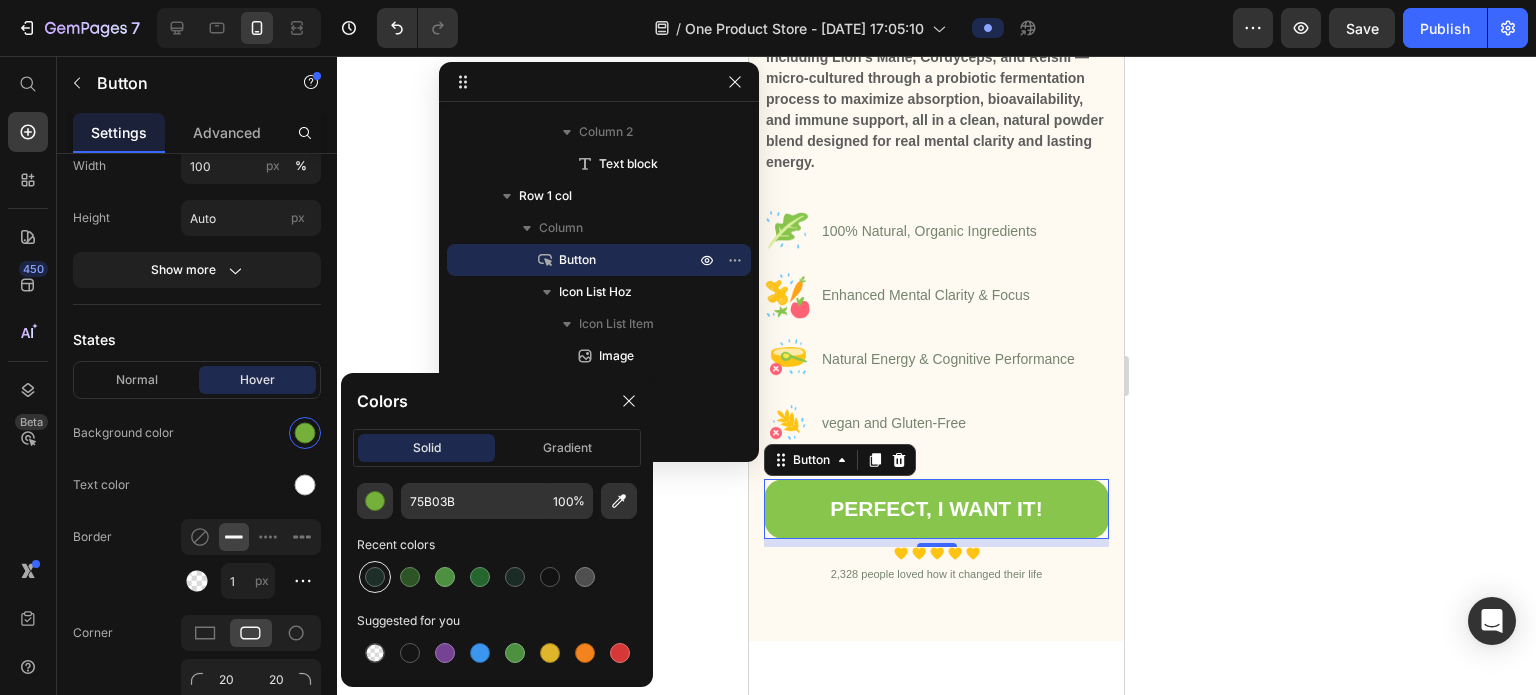 type on "1E2E28" 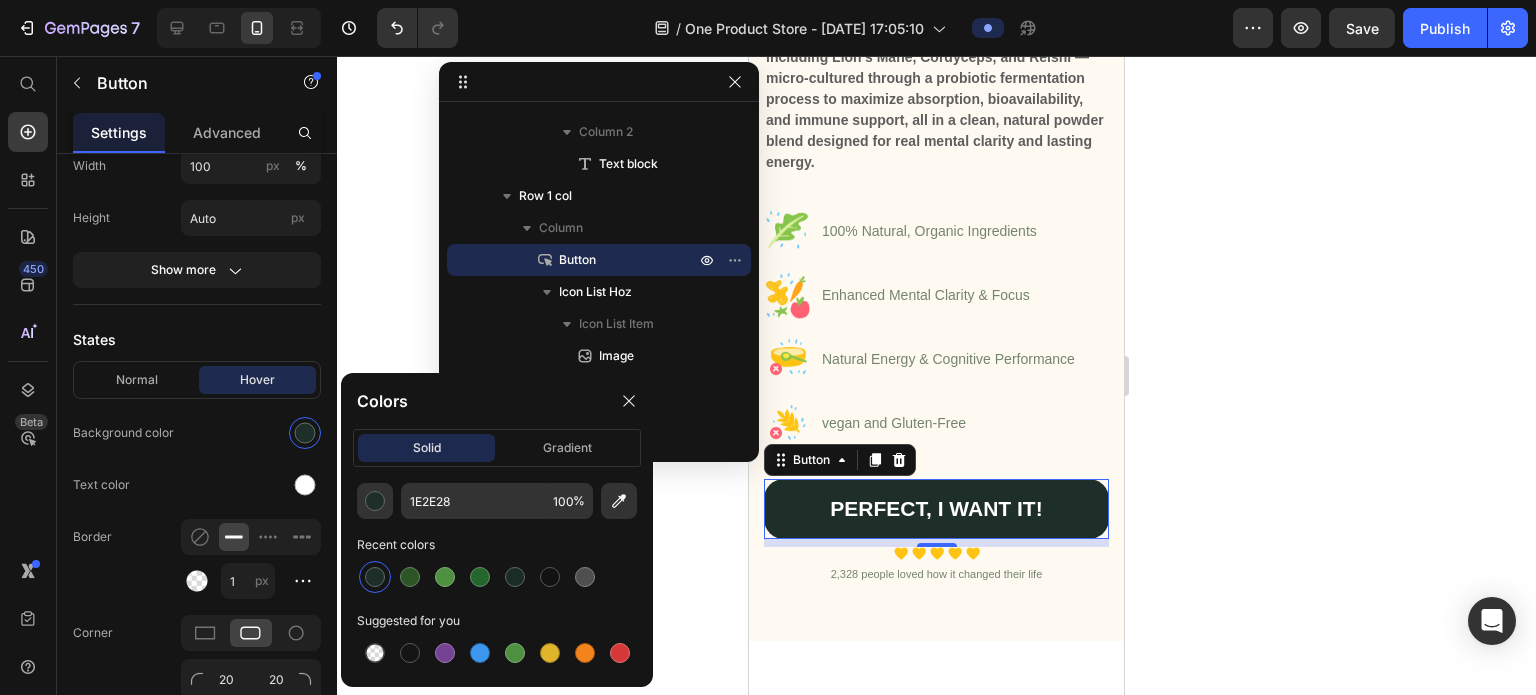 scroll, scrollTop: 3088, scrollLeft: 0, axis: vertical 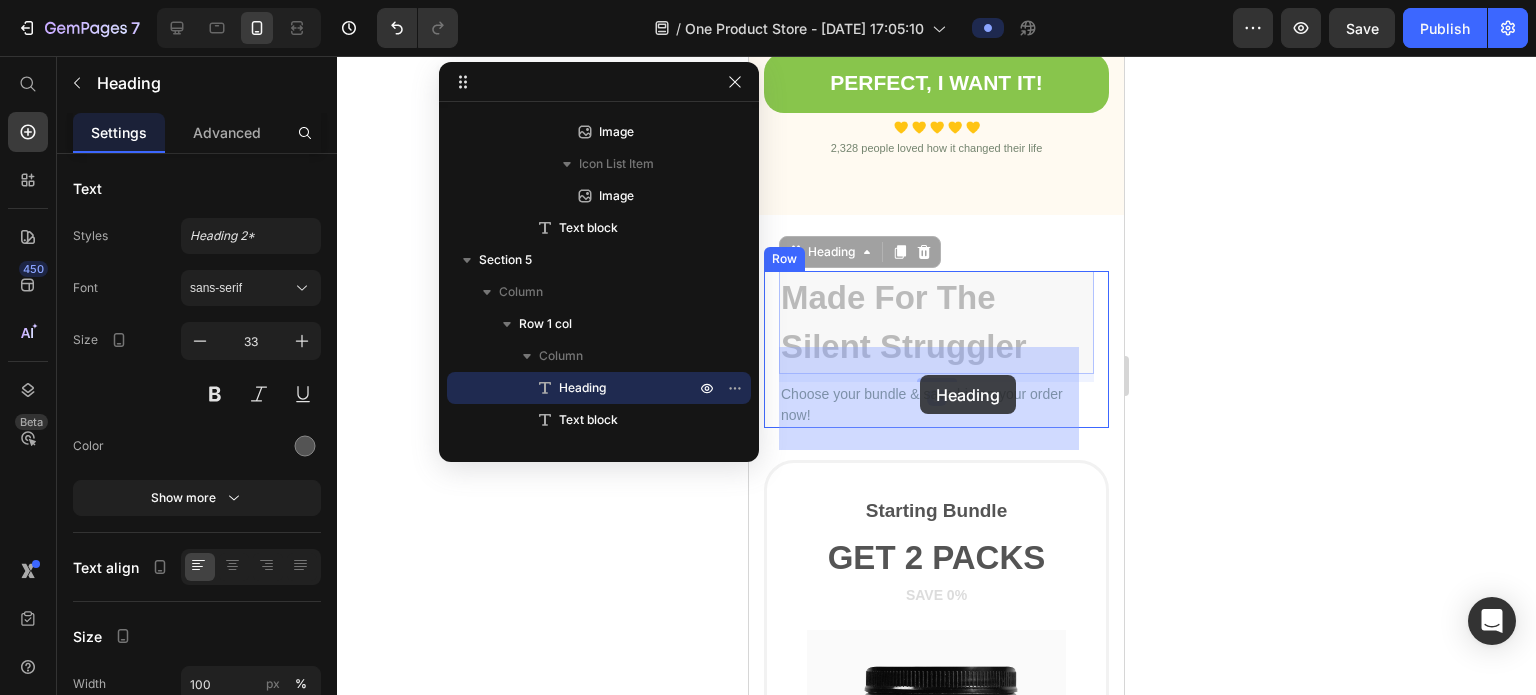 drag, startPoint x: 922, startPoint y: 415, endPoint x: 920, endPoint y: 376, distance: 39.051247 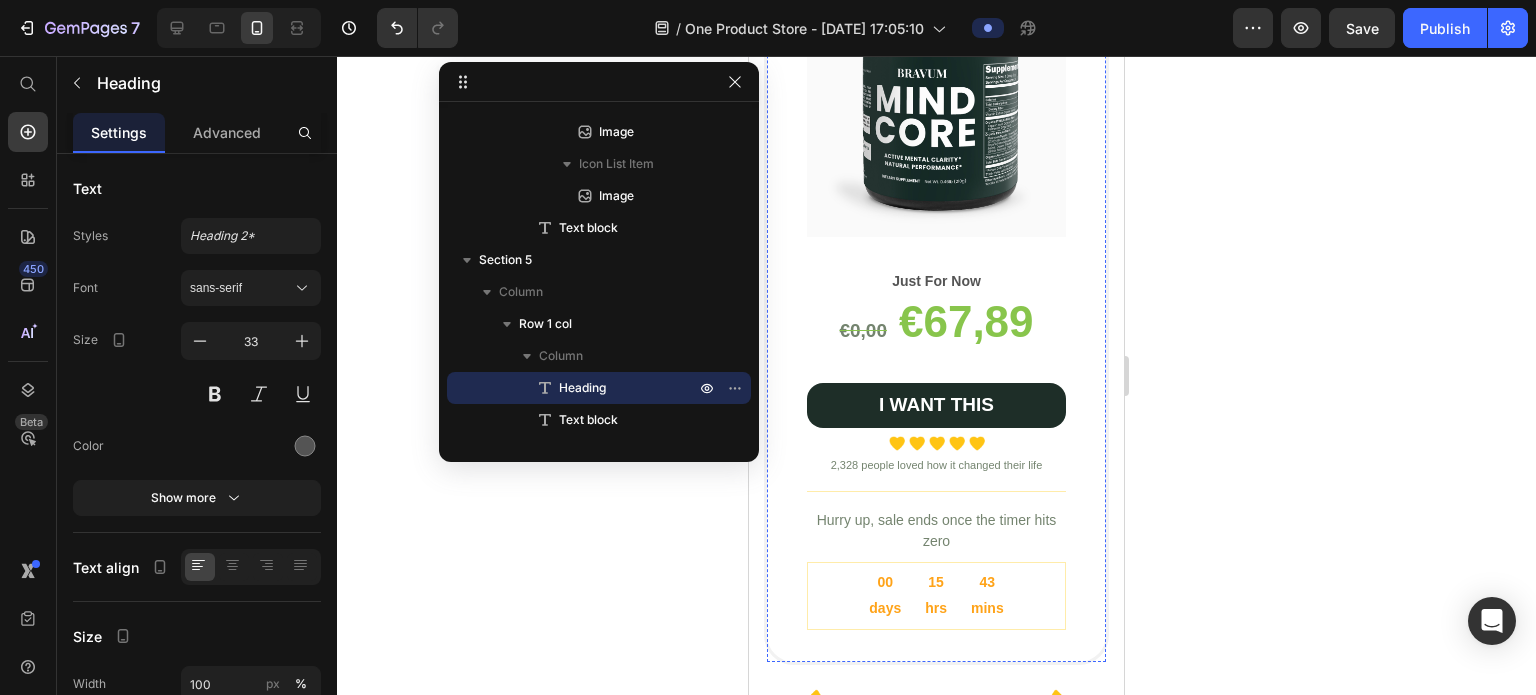 scroll, scrollTop: 3960, scrollLeft: 0, axis: vertical 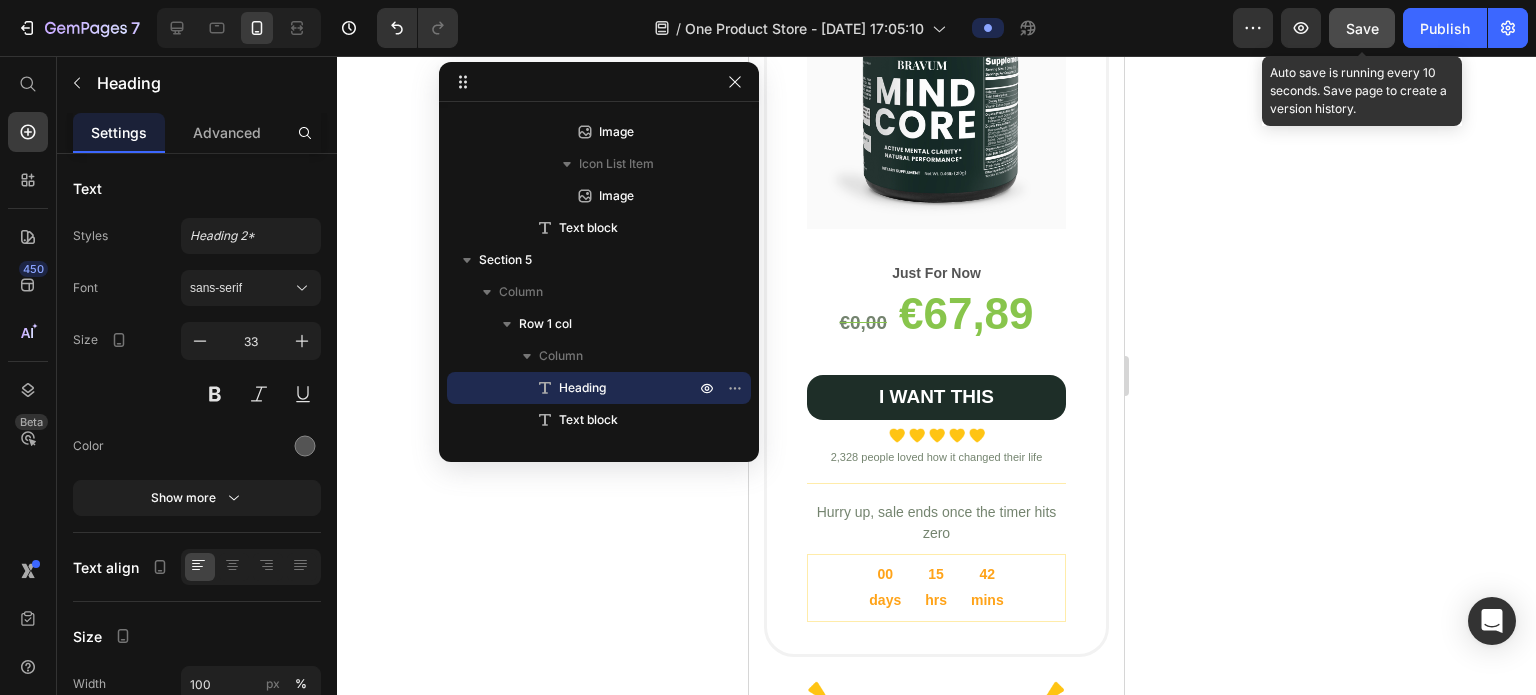 click on "Save" at bounding box center (1362, 28) 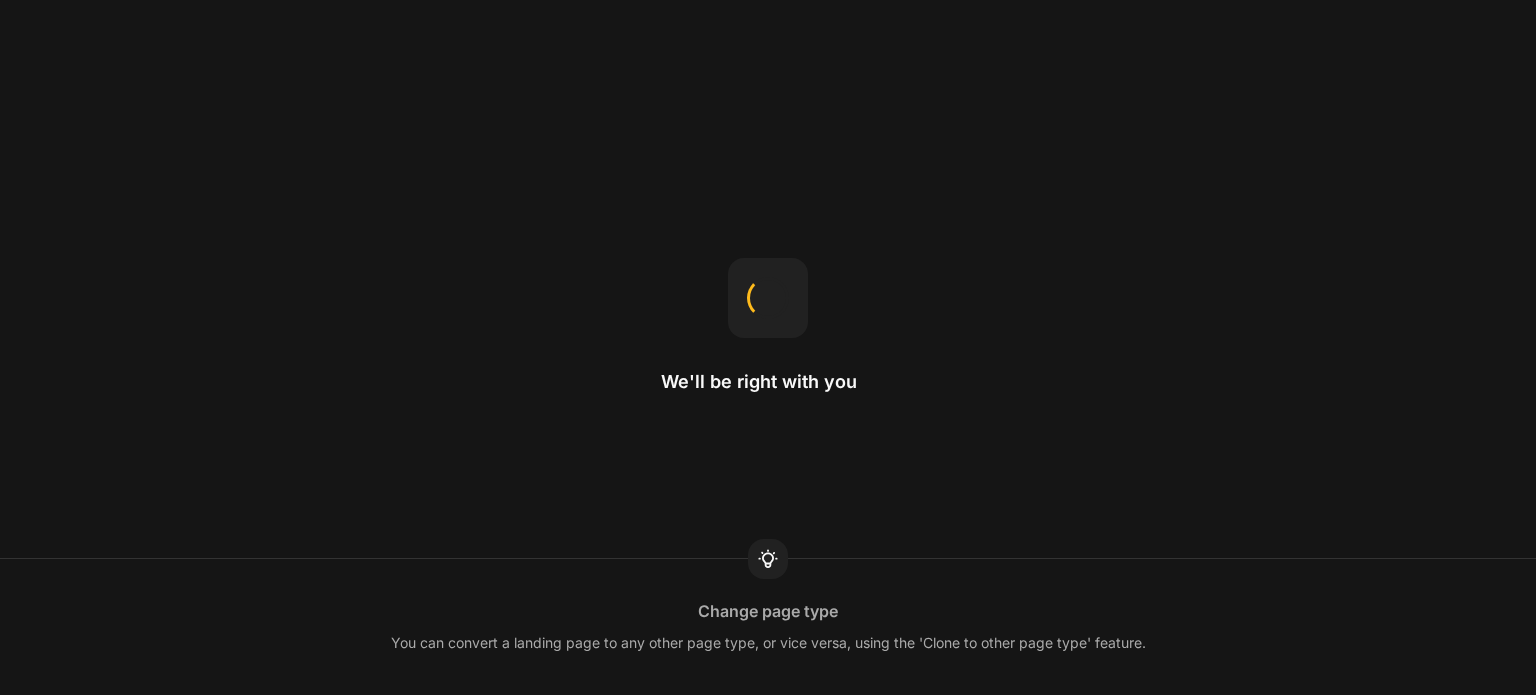 scroll, scrollTop: 0, scrollLeft: 0, axis: both 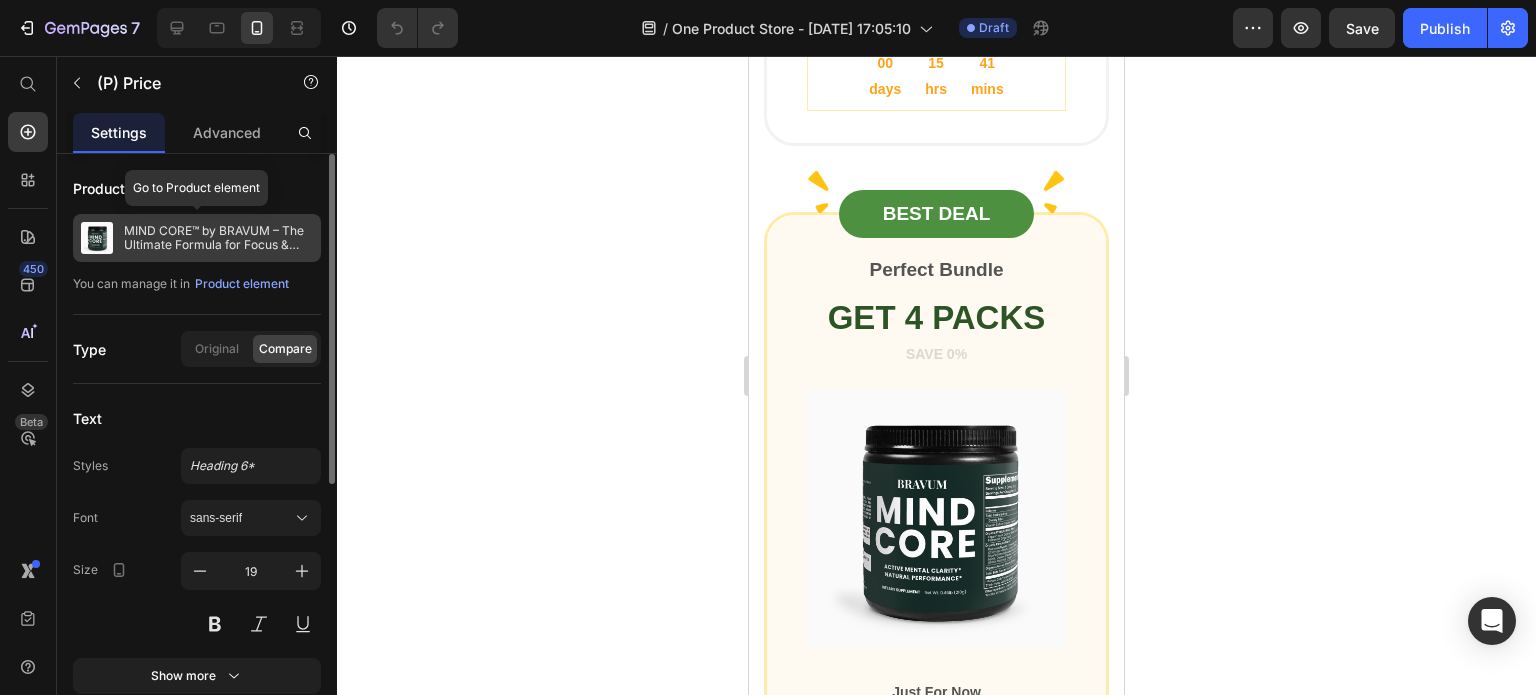 click on "MIND CORE™ by BRAVUM – The Ultimate Formula for Focus & Energy" at bounding box center (218, 238) 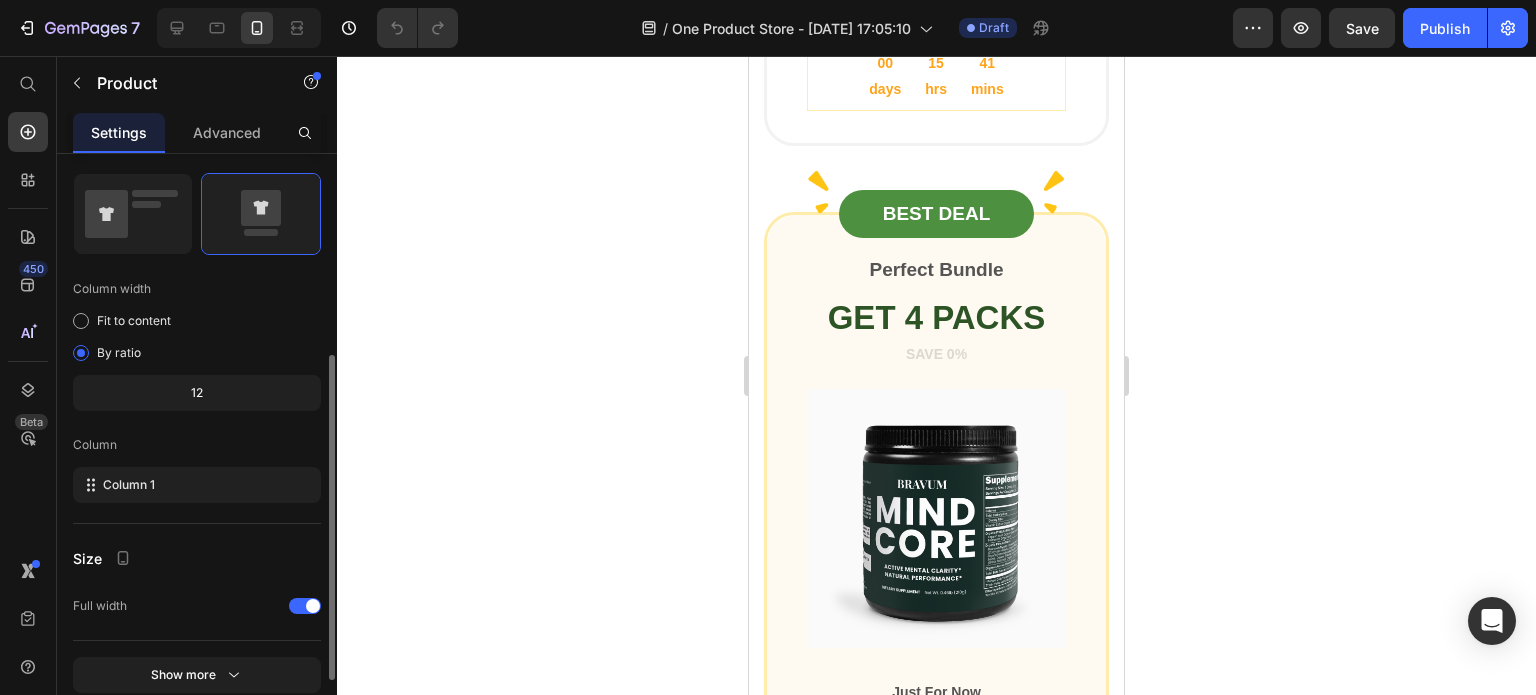scroll, scrollTop: 498, scrollLeft: 0, axis: vertical 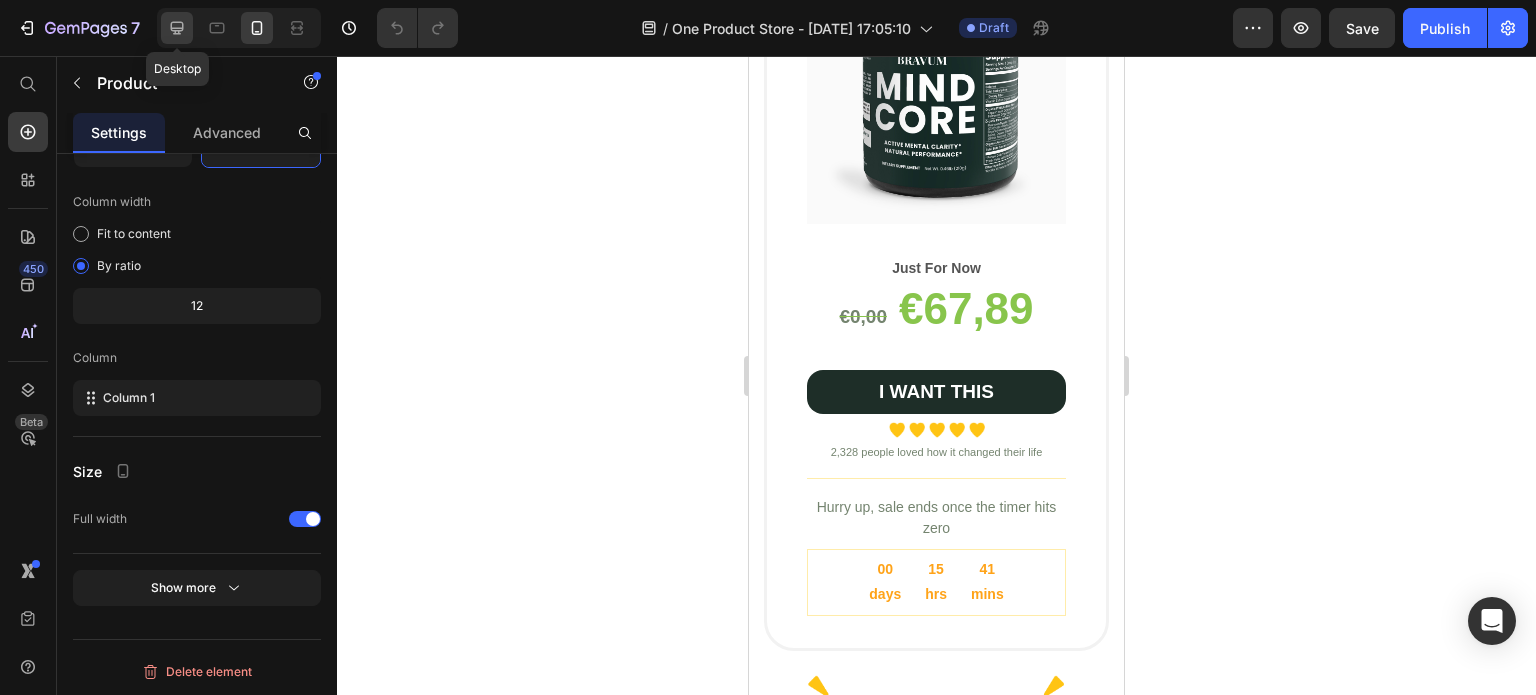 click 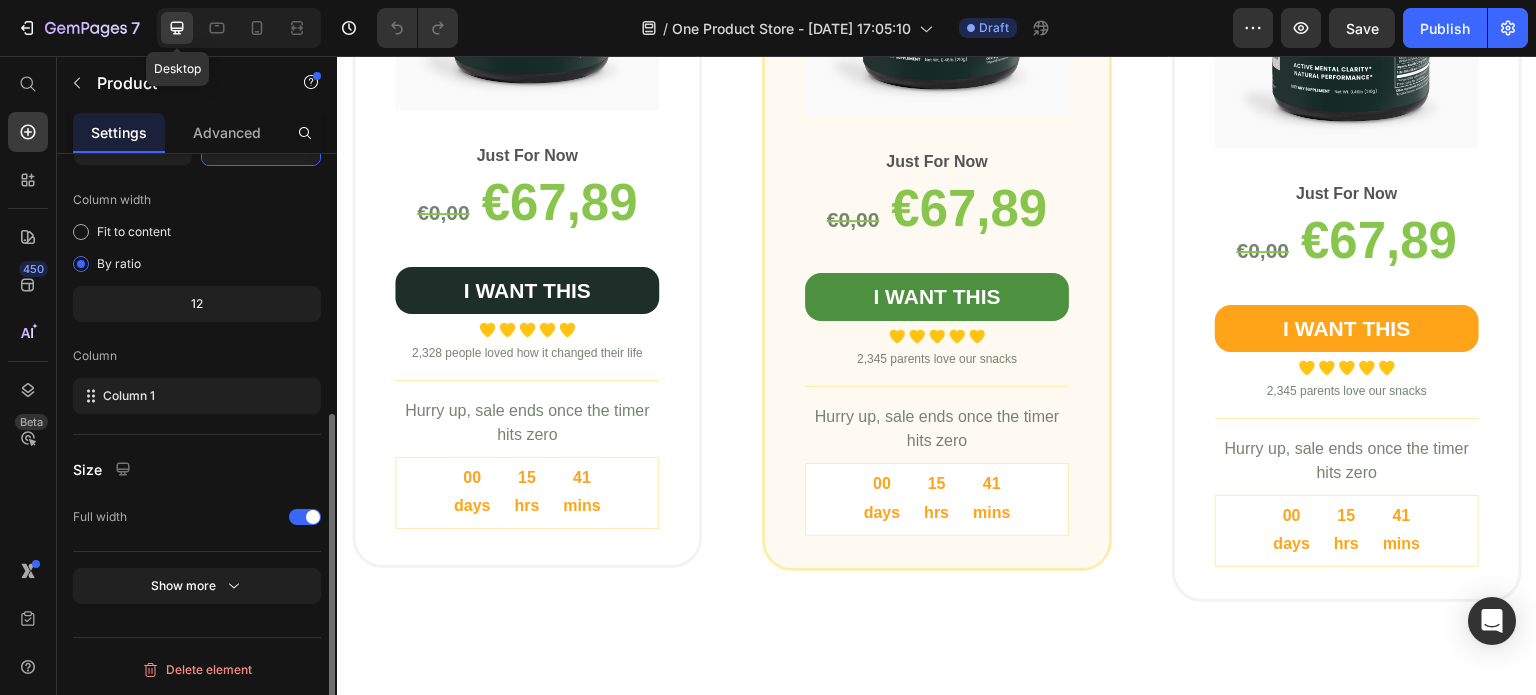 scroll, scrollTop: 3711, scrollLeft: 0, axis: vertical 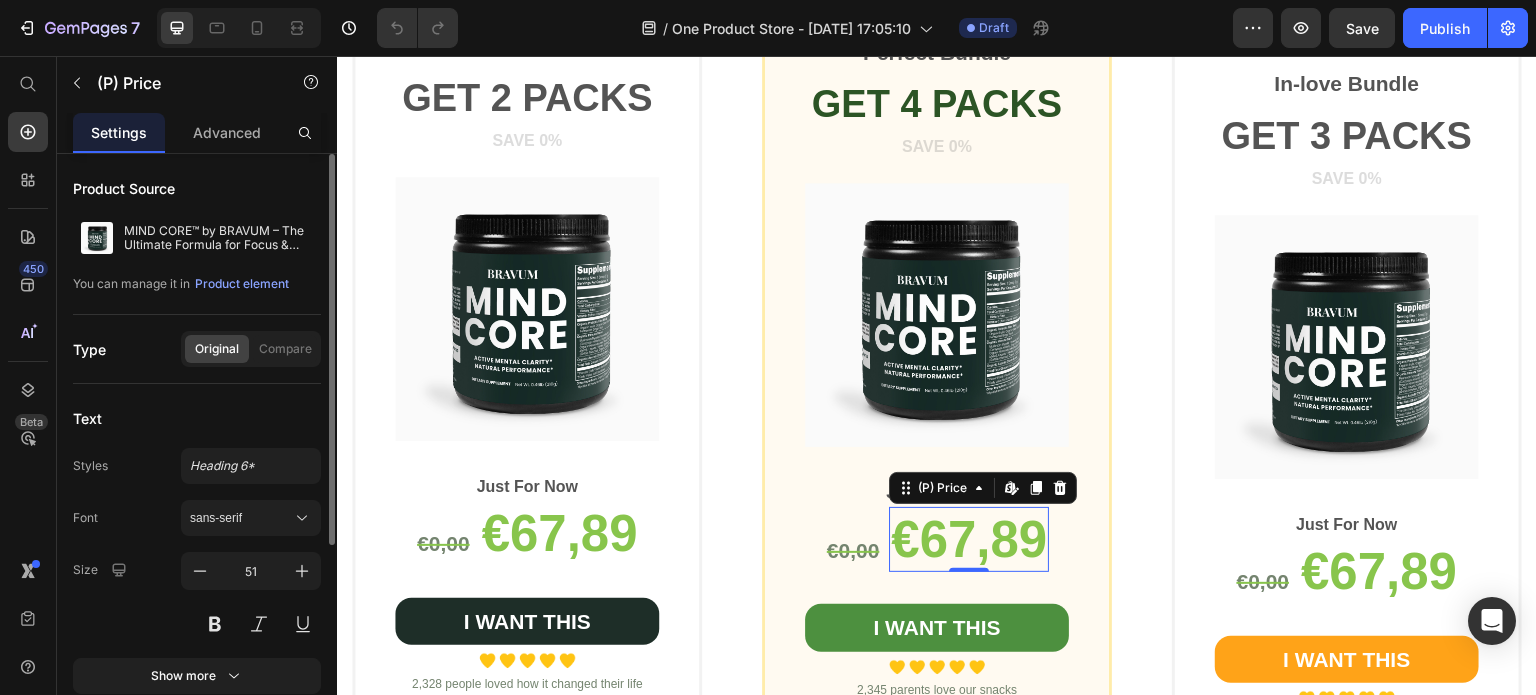 click on "€67,89" at bounding box center (969, 539) 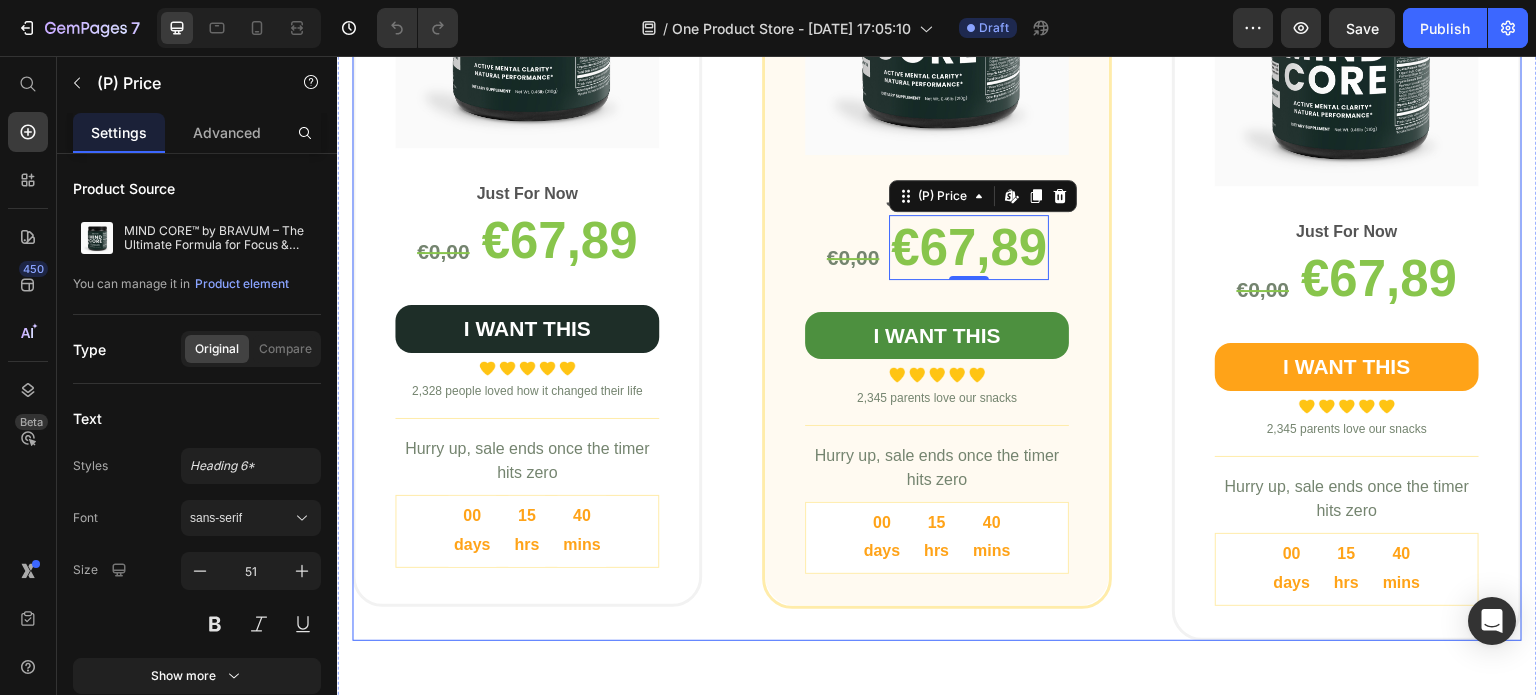 scroll, scrollTop: 3747, scrollLeft: 0, axis: vertical 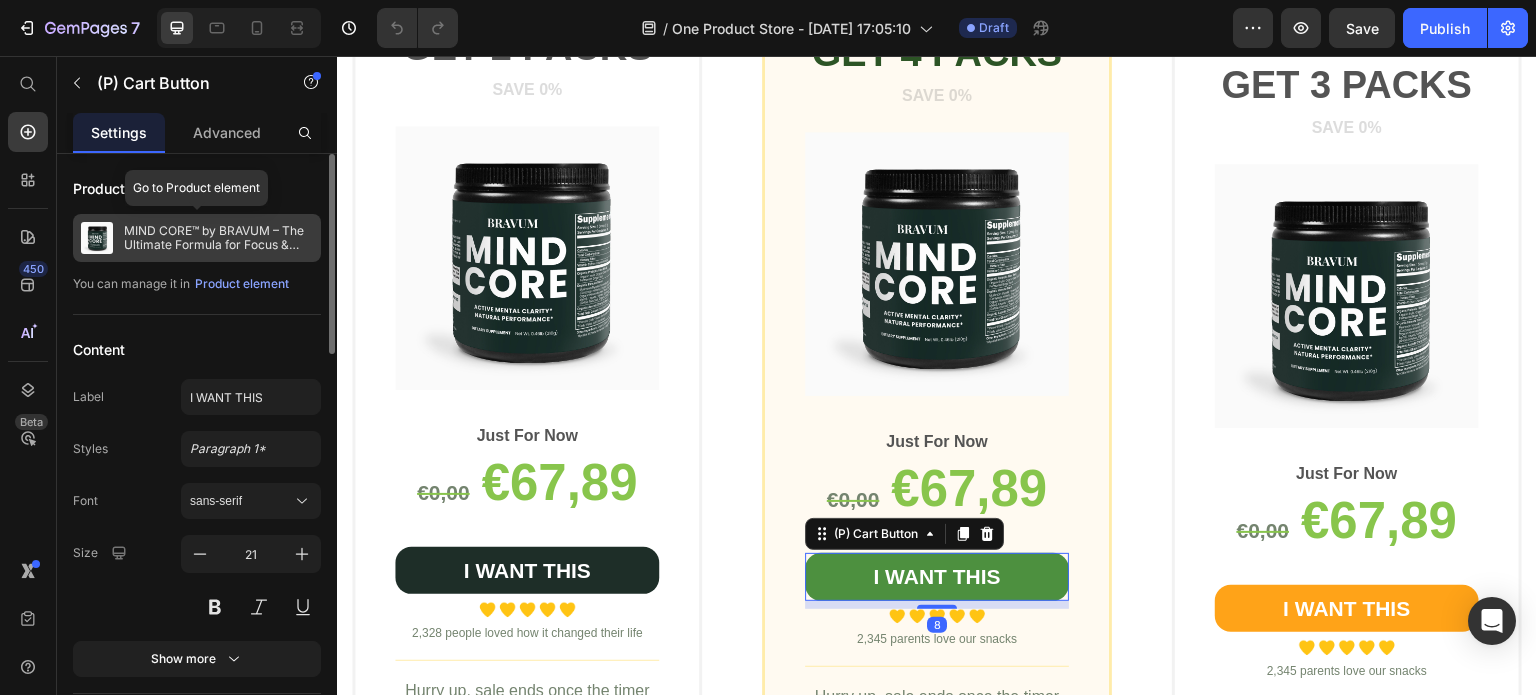 click on "MIND CORE™ by BRAVUM – The Ultimate Formula for Focus & Energy" at bounding box center (218, 238) 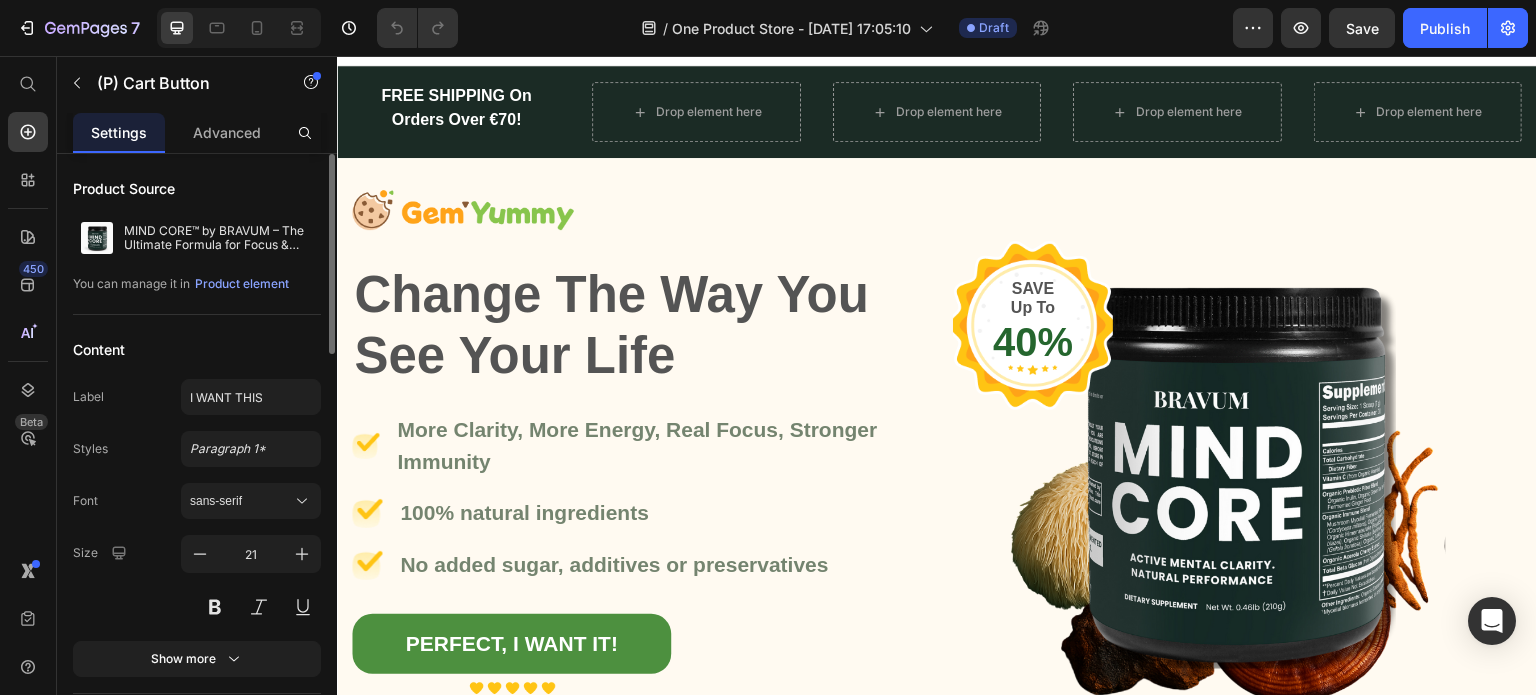 scroll, scrollTop: 0, scrollLeft: 0, axis: both 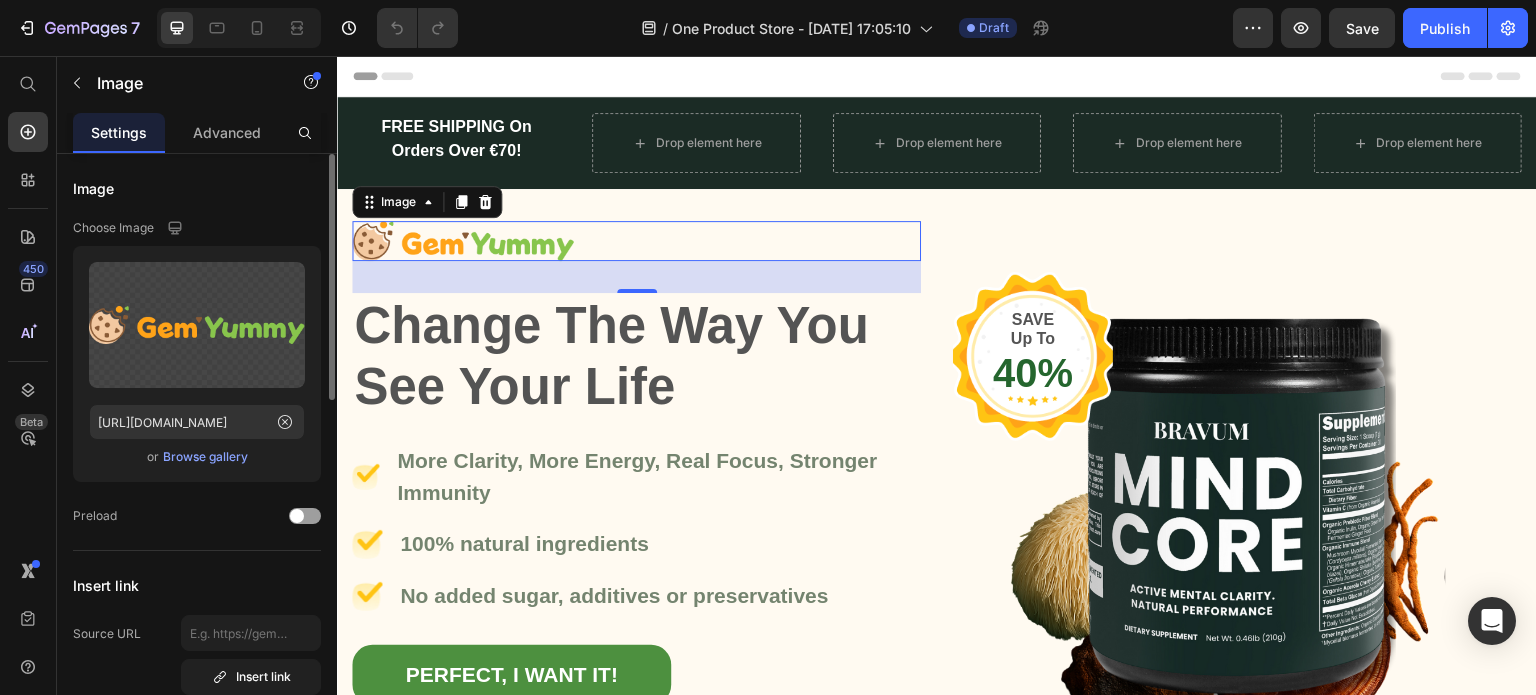 click on "Browse gallery" at bounding box center [205, 457] 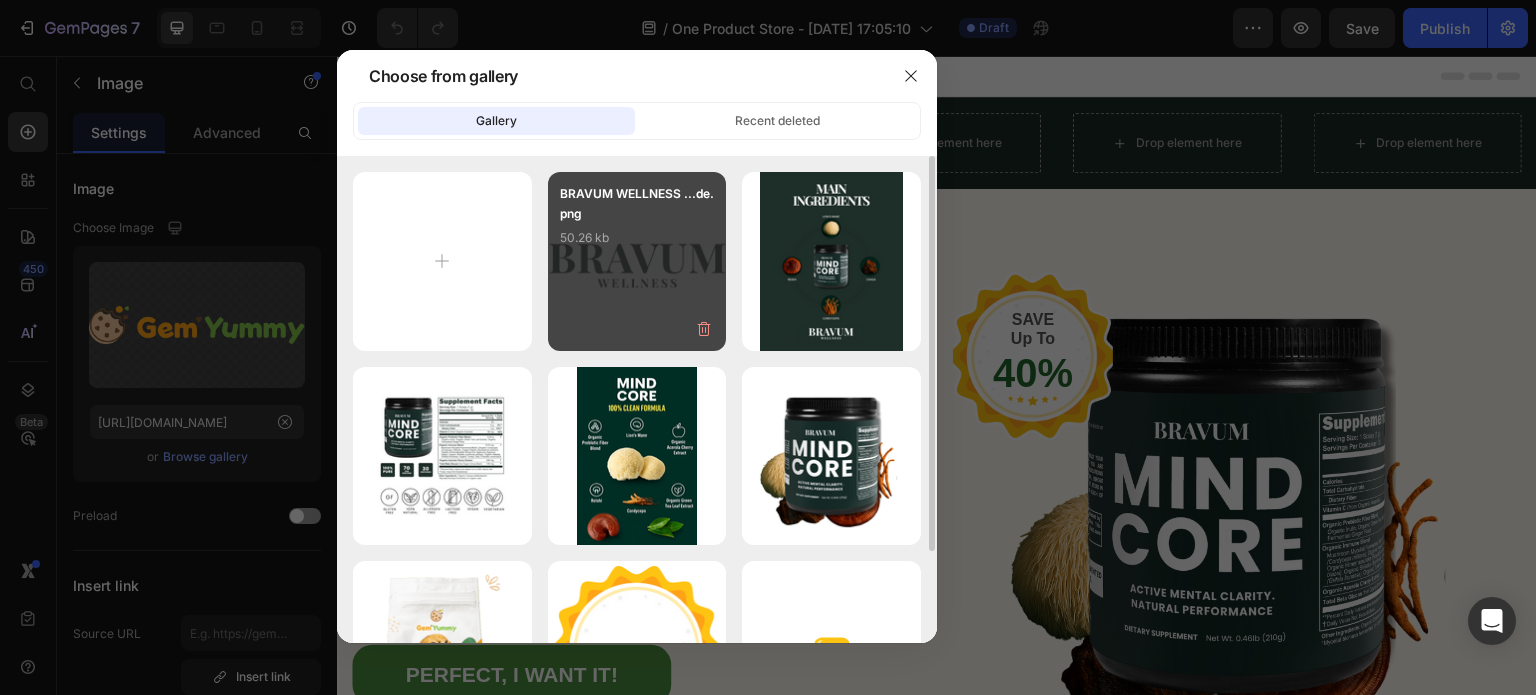 click on "BRAVUM WELLNESS ...de.png 50.26 kb" at bounding box center [637, 224] 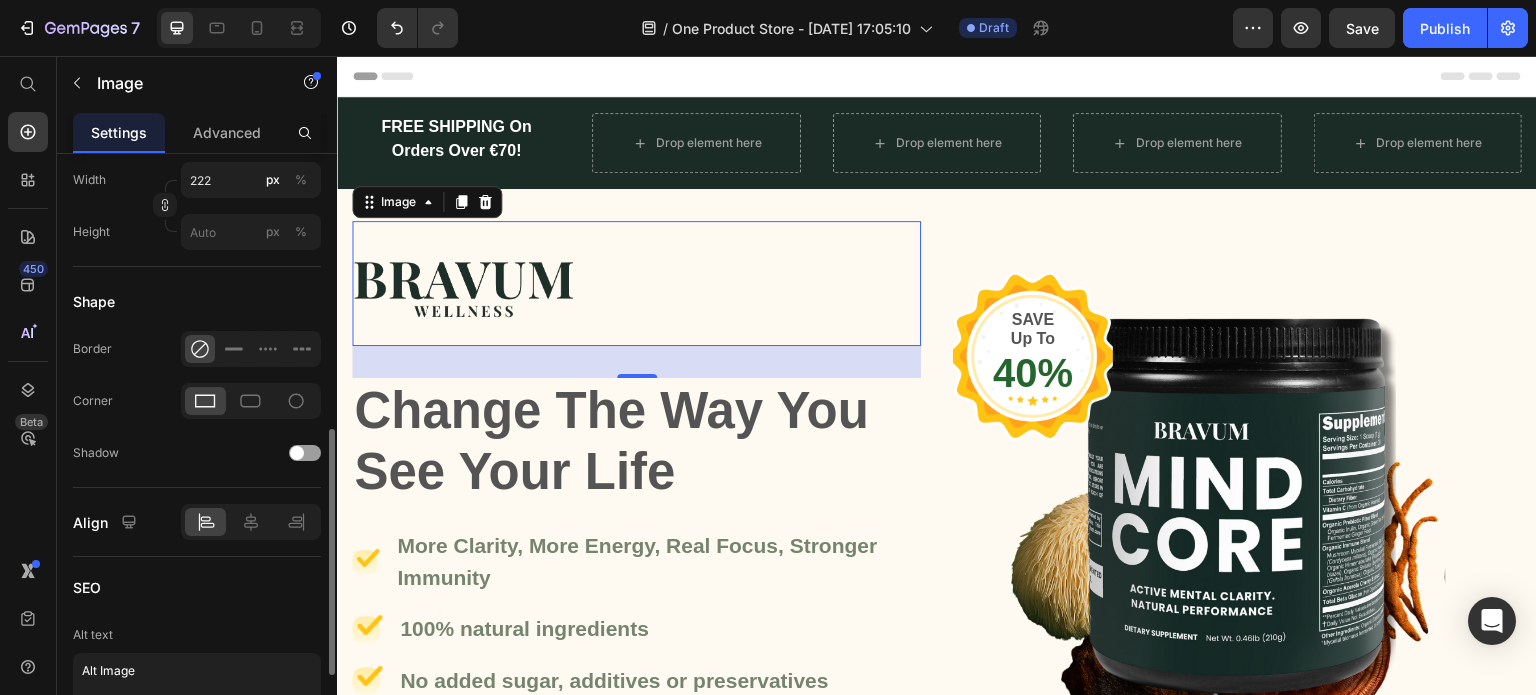 scroll, scrollTop: 851, scrollLeft: 0, axis: vertical 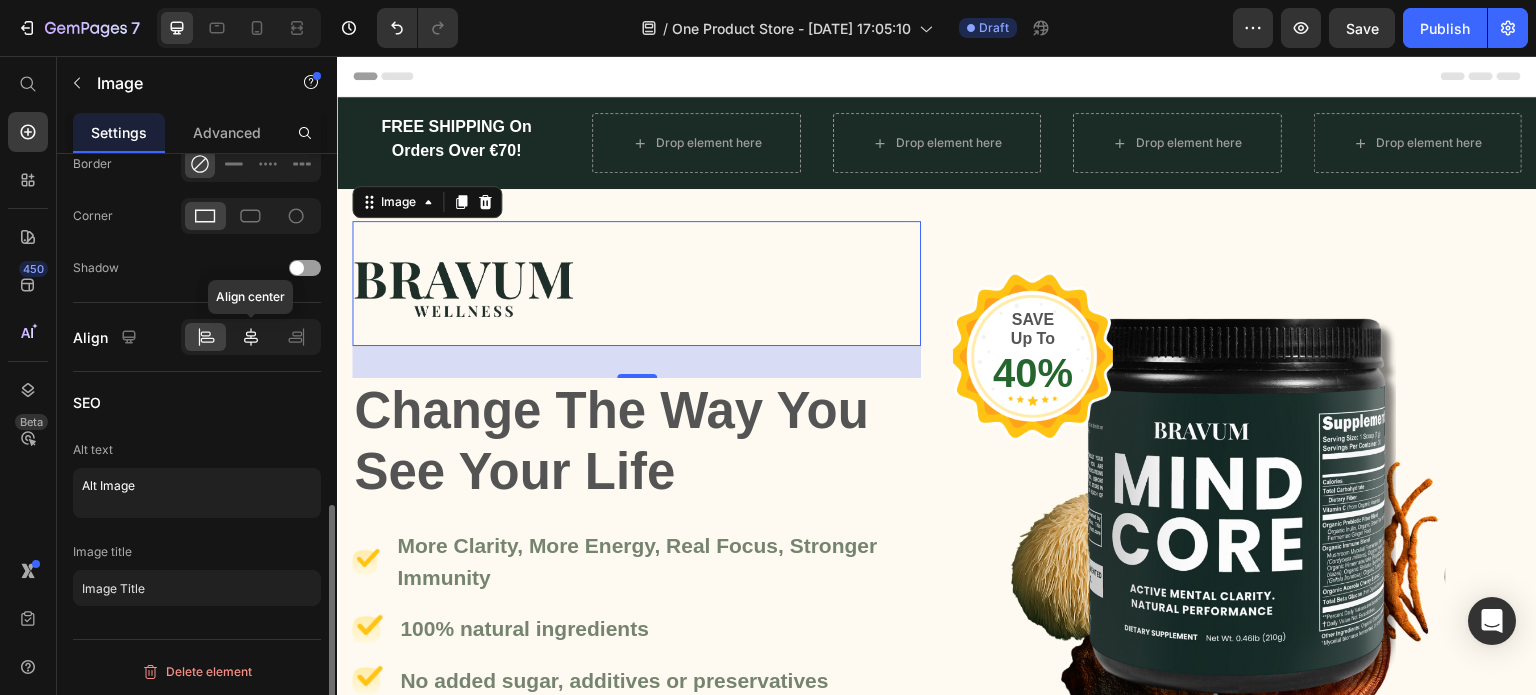 click 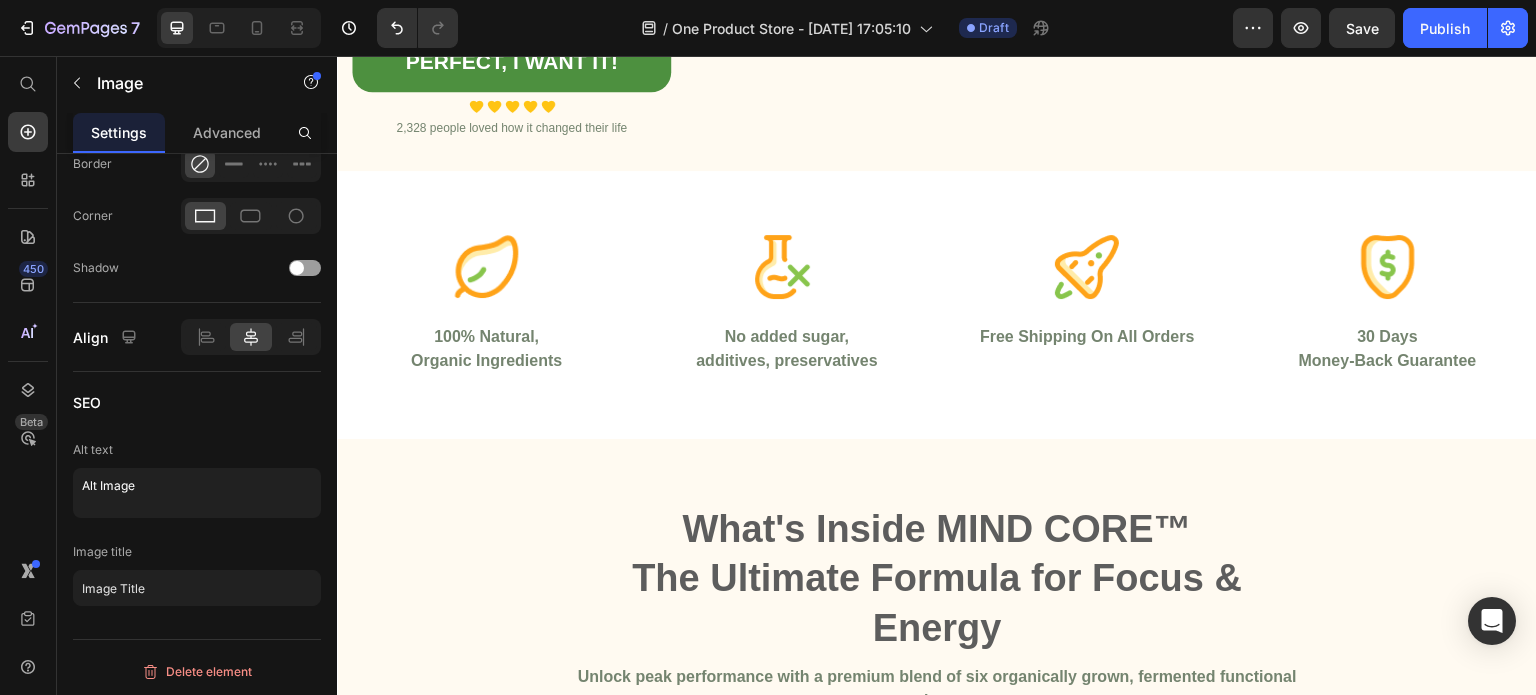 scroll, scrollTop: 591, scrollLeft: 0, axis: vertical 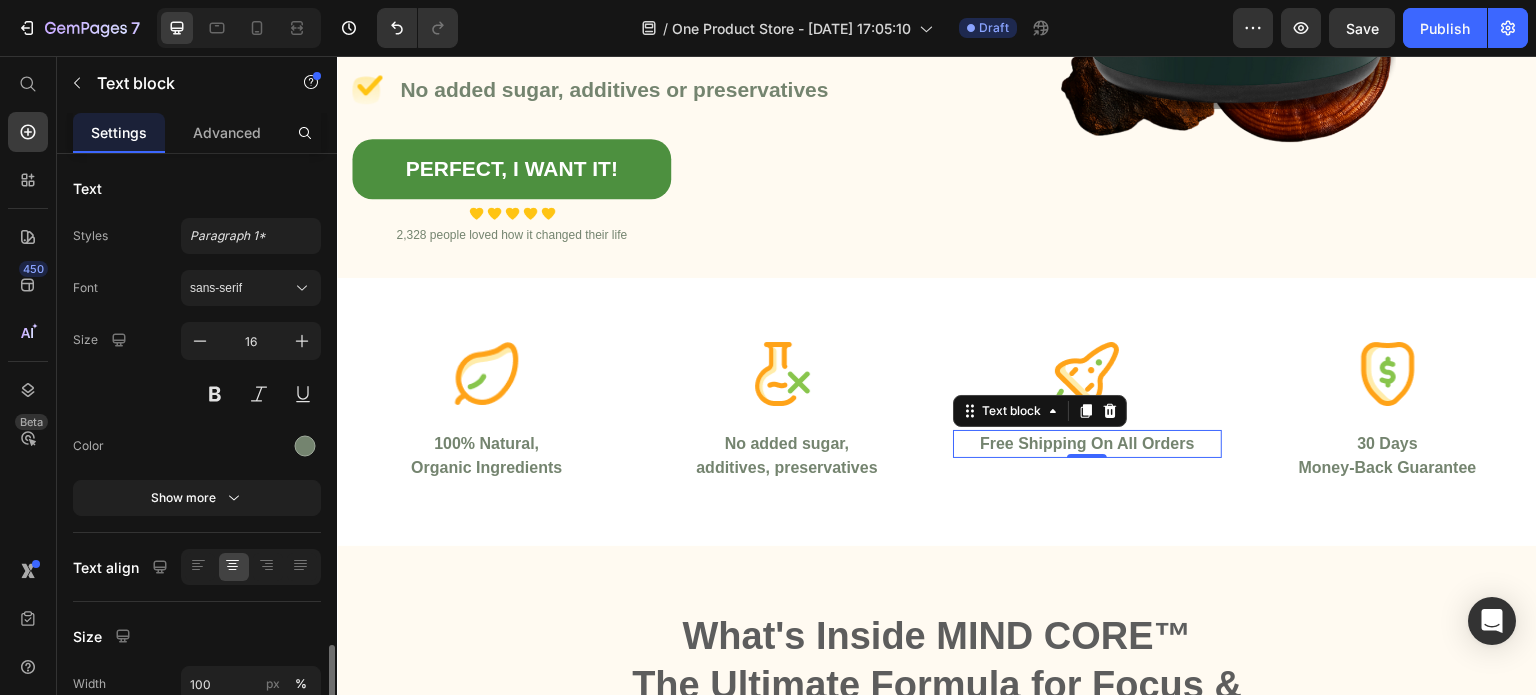 click on "Free Shipping On All Orders" at bounding box center [1087, 444] 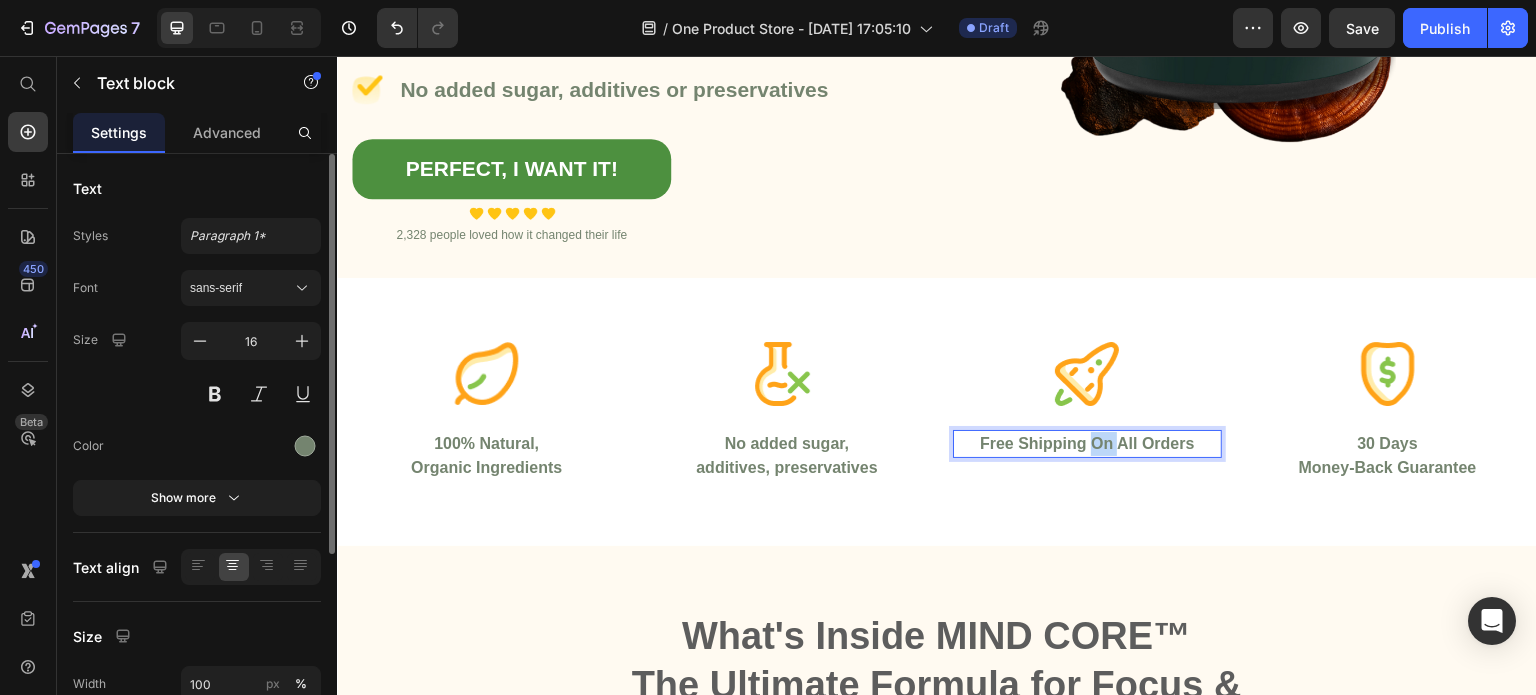 click on "Free Shipping On All Orders" at bounding box center [1087, 444] 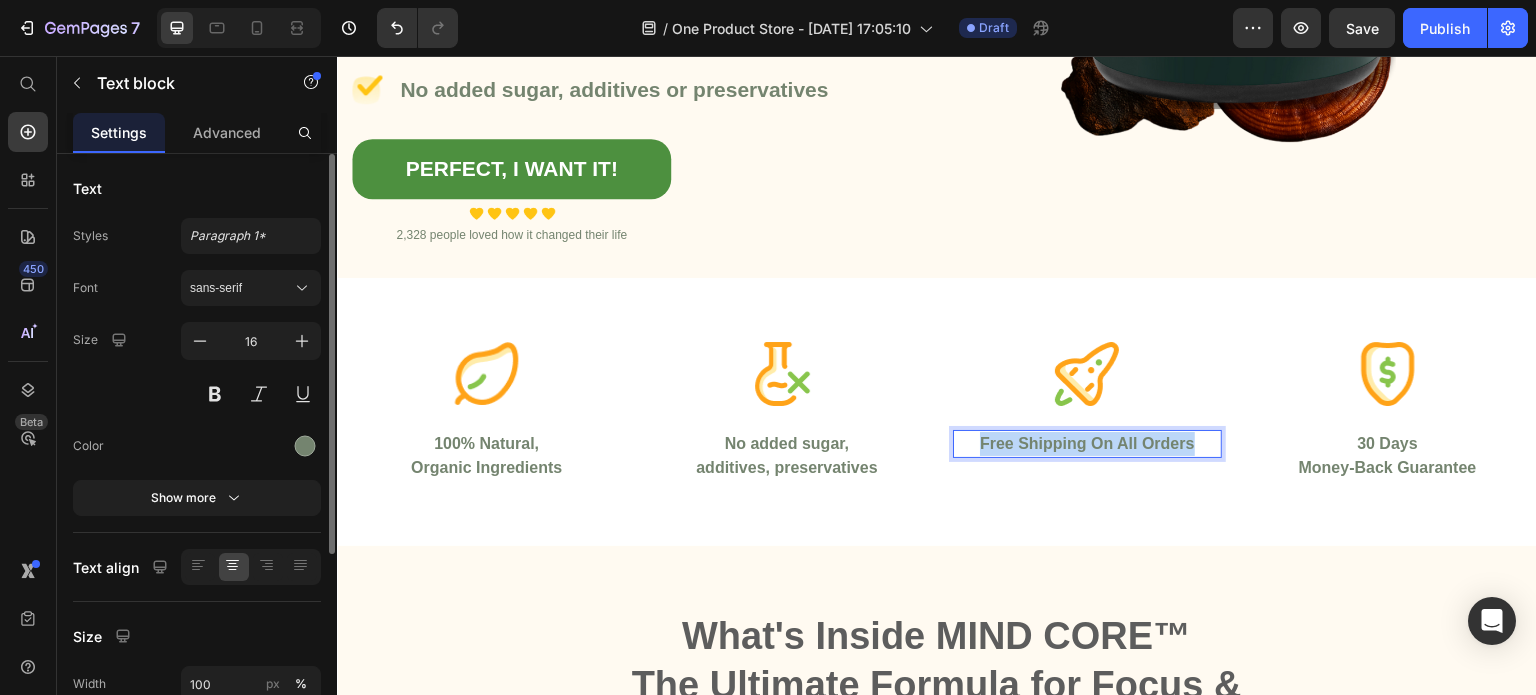 click on "Free Shipping On All Orders" at bounding box center [1087, 444] 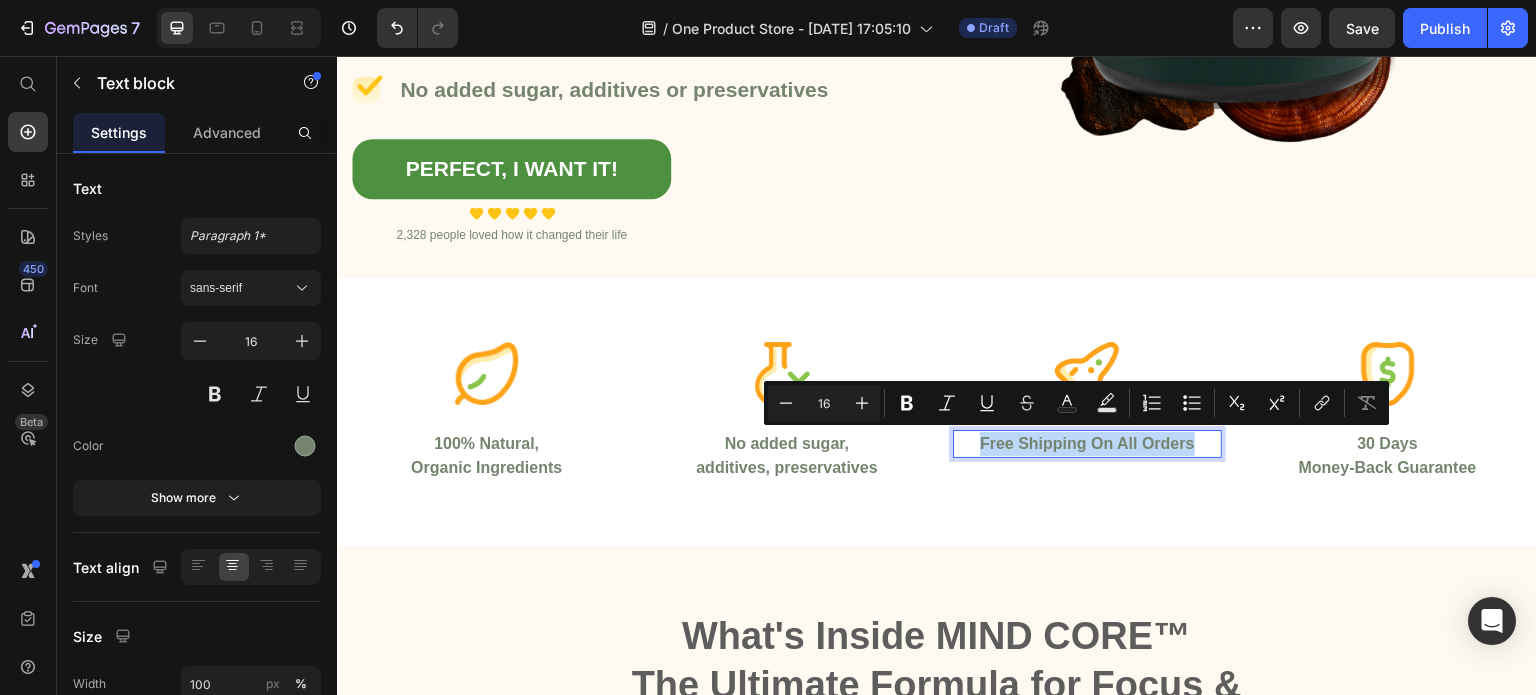 copy on "Free Shipping On All Orders" 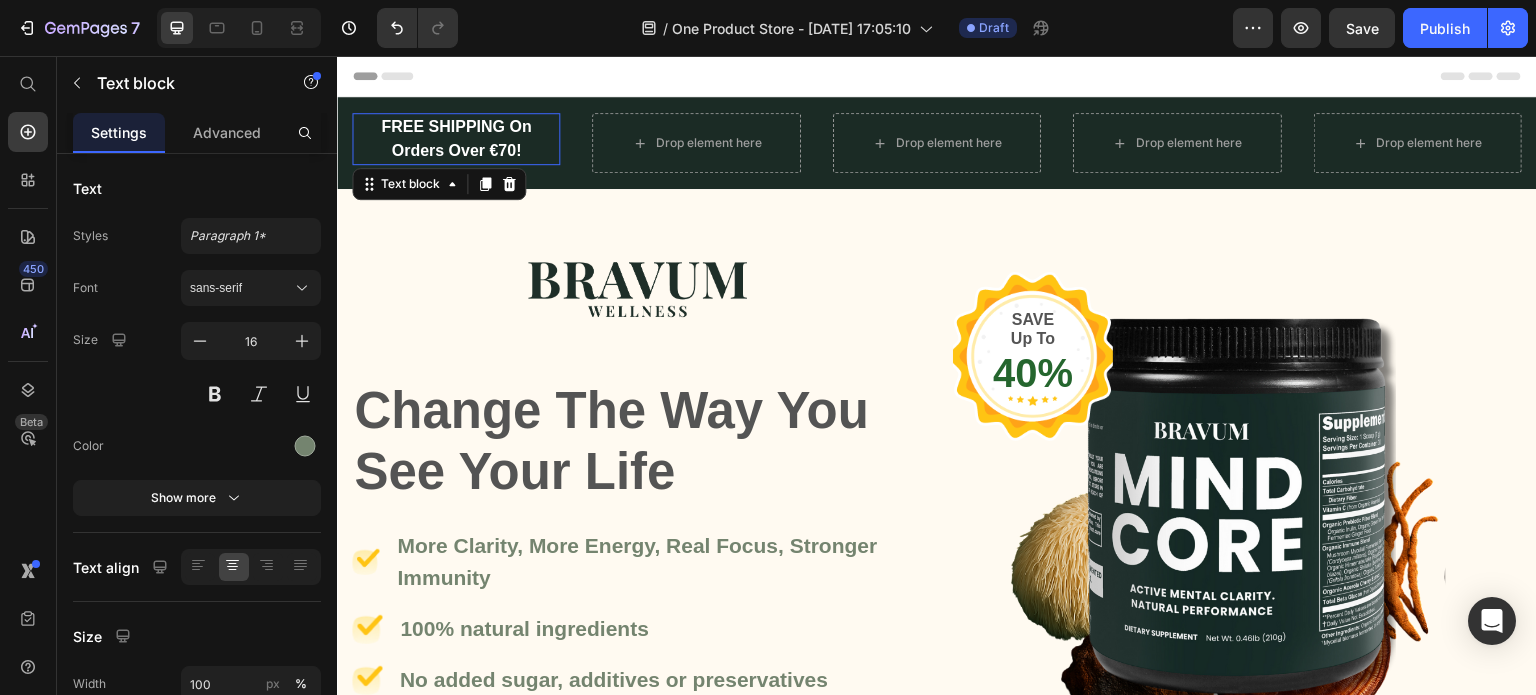 click on "FREE SHIPPING On Orders Over €70!" at bounding box center [456, 139] 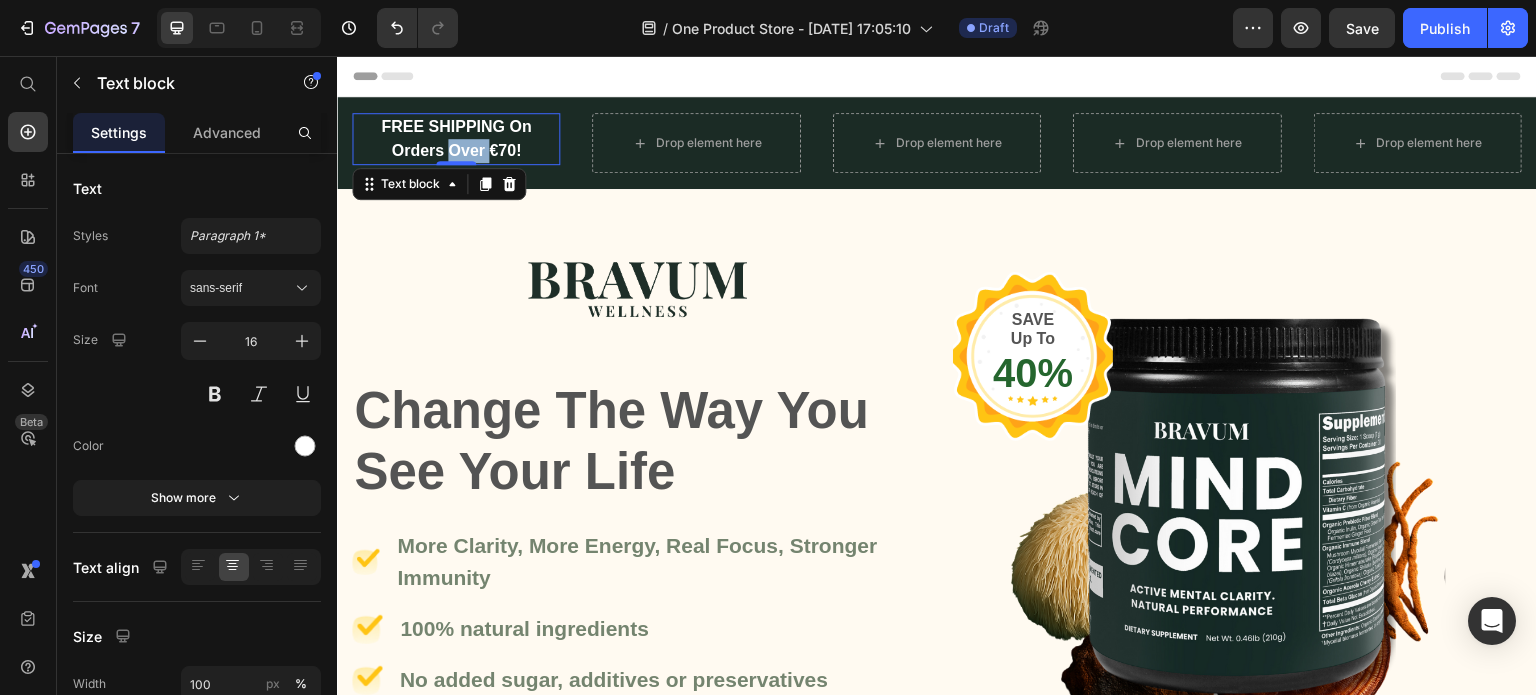 click on "FREE SHIPPING On Orders Over €70!" at bounding box center [456, 139] 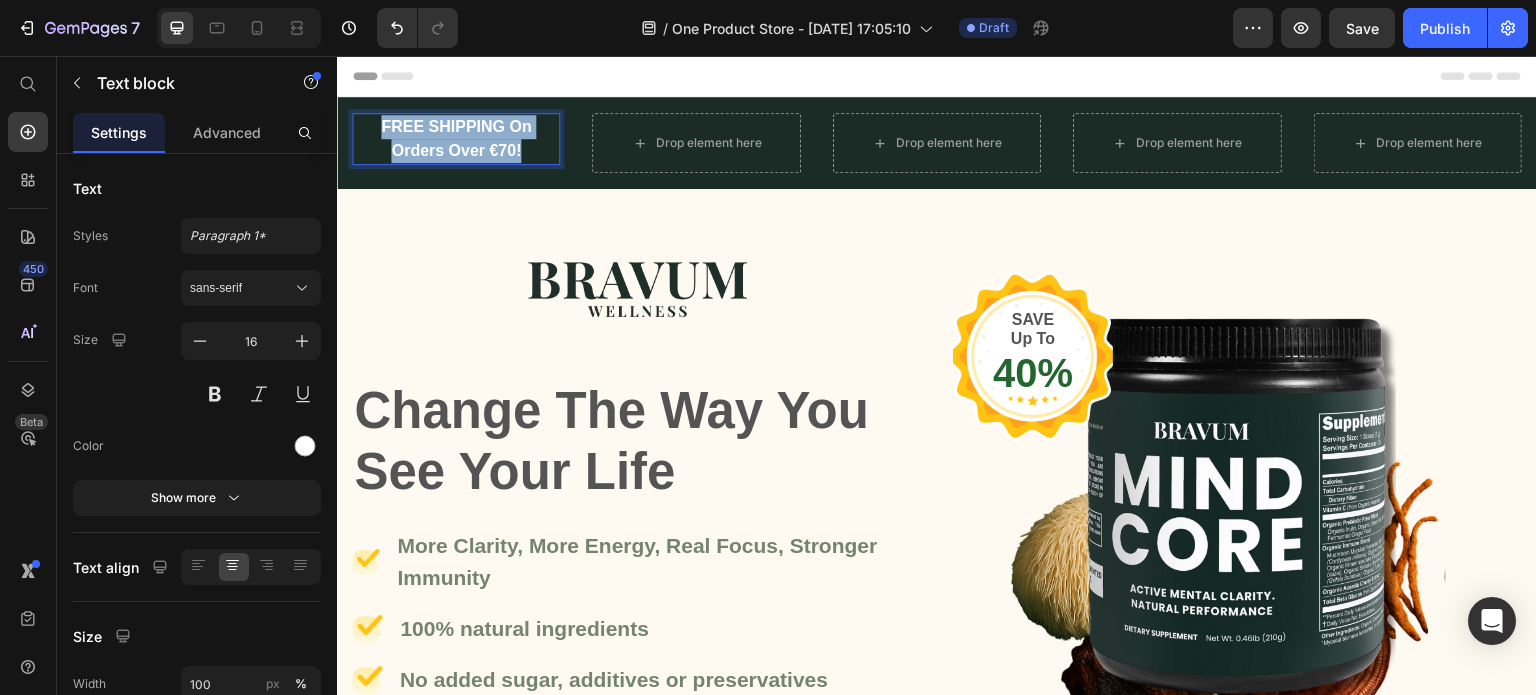 click on "FREE SHIPPING On Orders Over €70!" at bounding box center (456, 139) 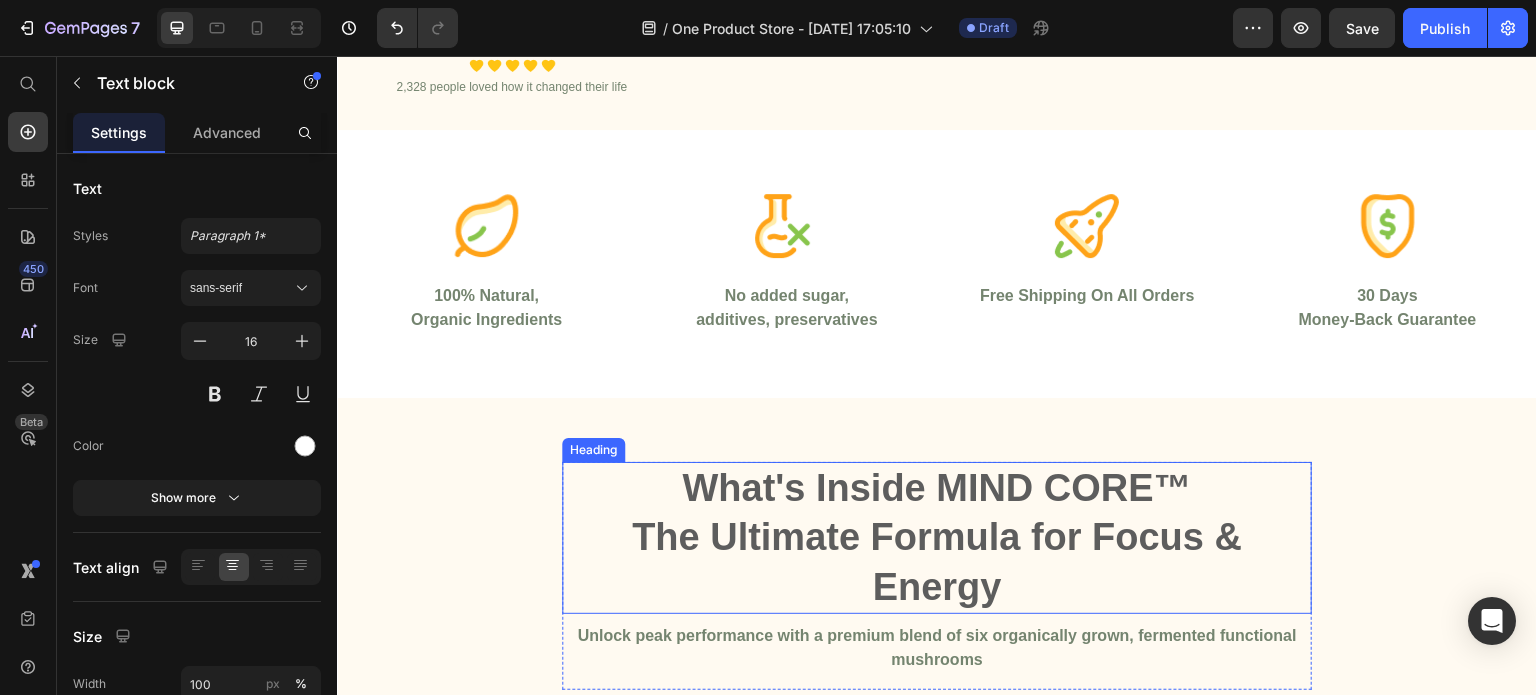 scroll, scrollTop: 668, scrollLeft: 0, axis: vertical 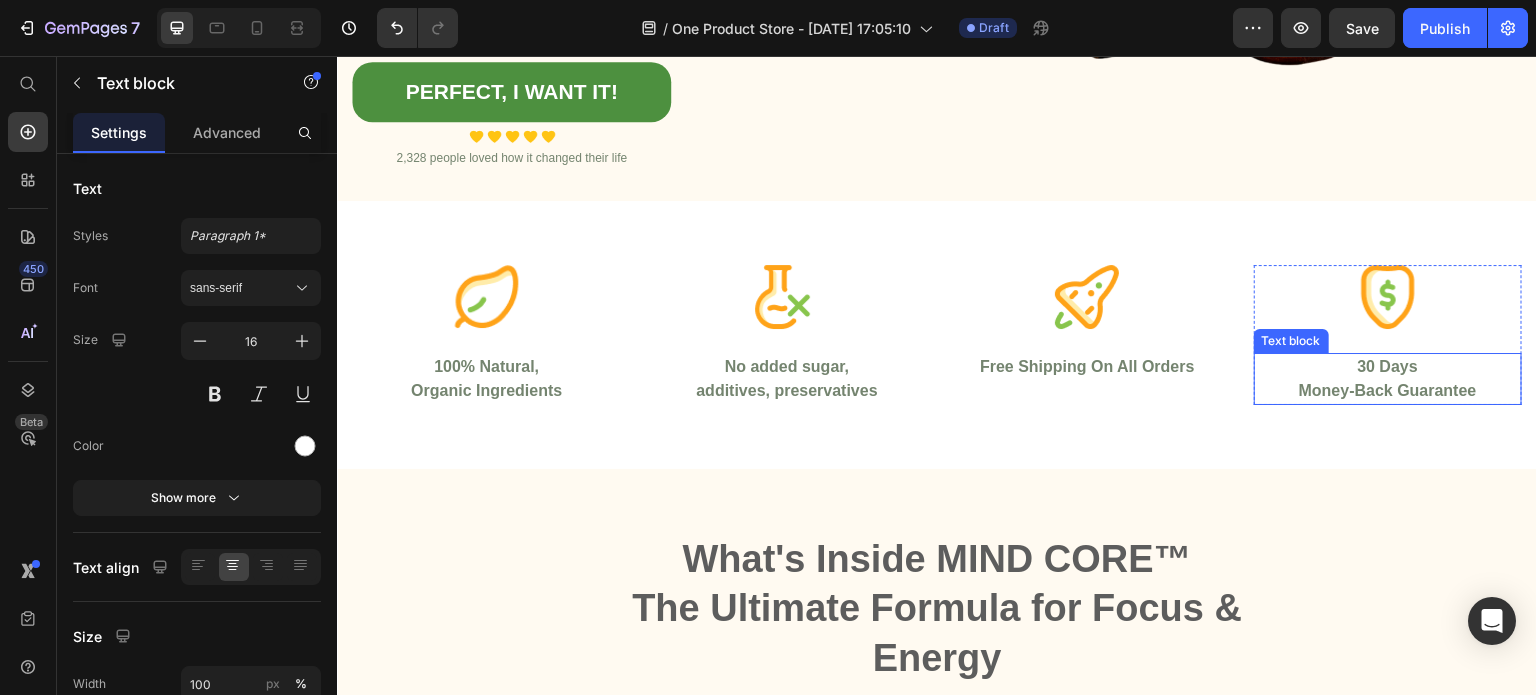 click on "Money-Back Guarantee" at bounding box center (1388, 391) 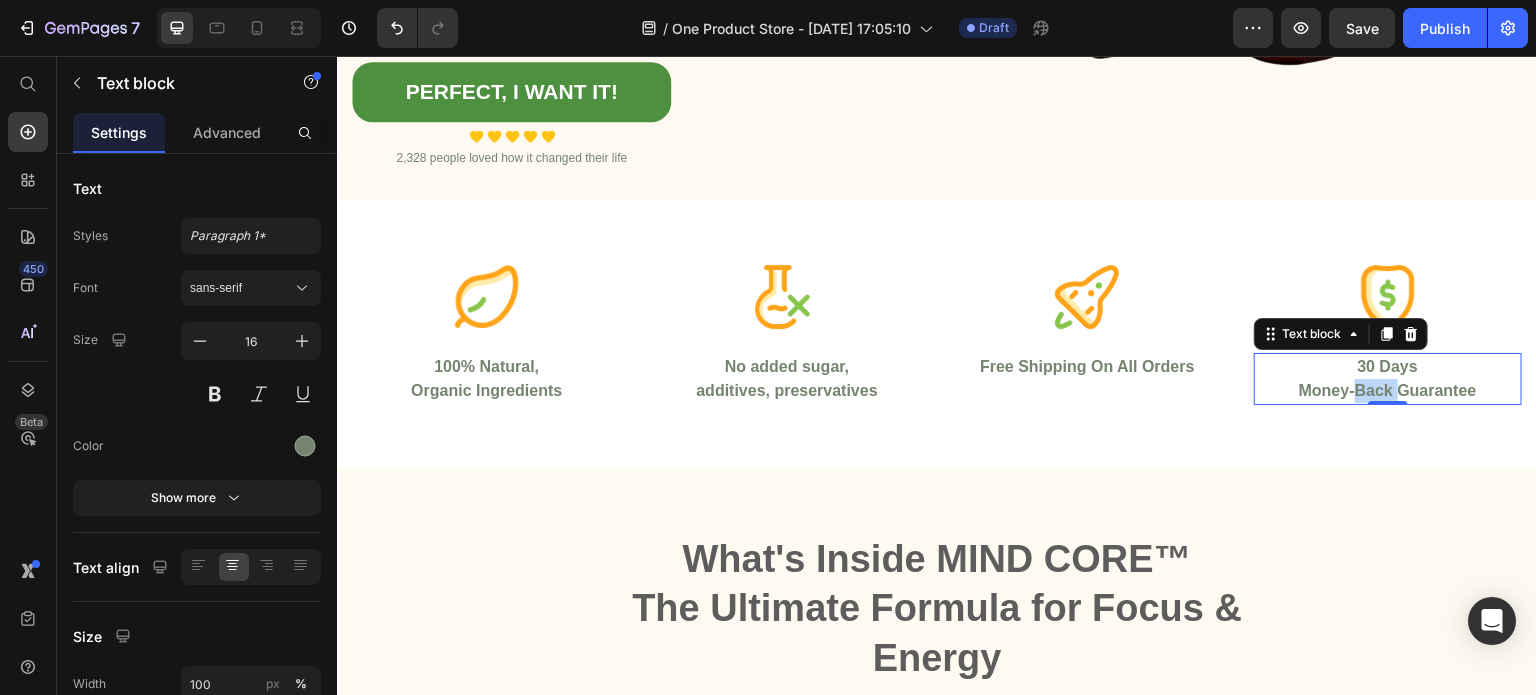 click on "Money-Back Guarantee" at bounding box center (1388, 391) 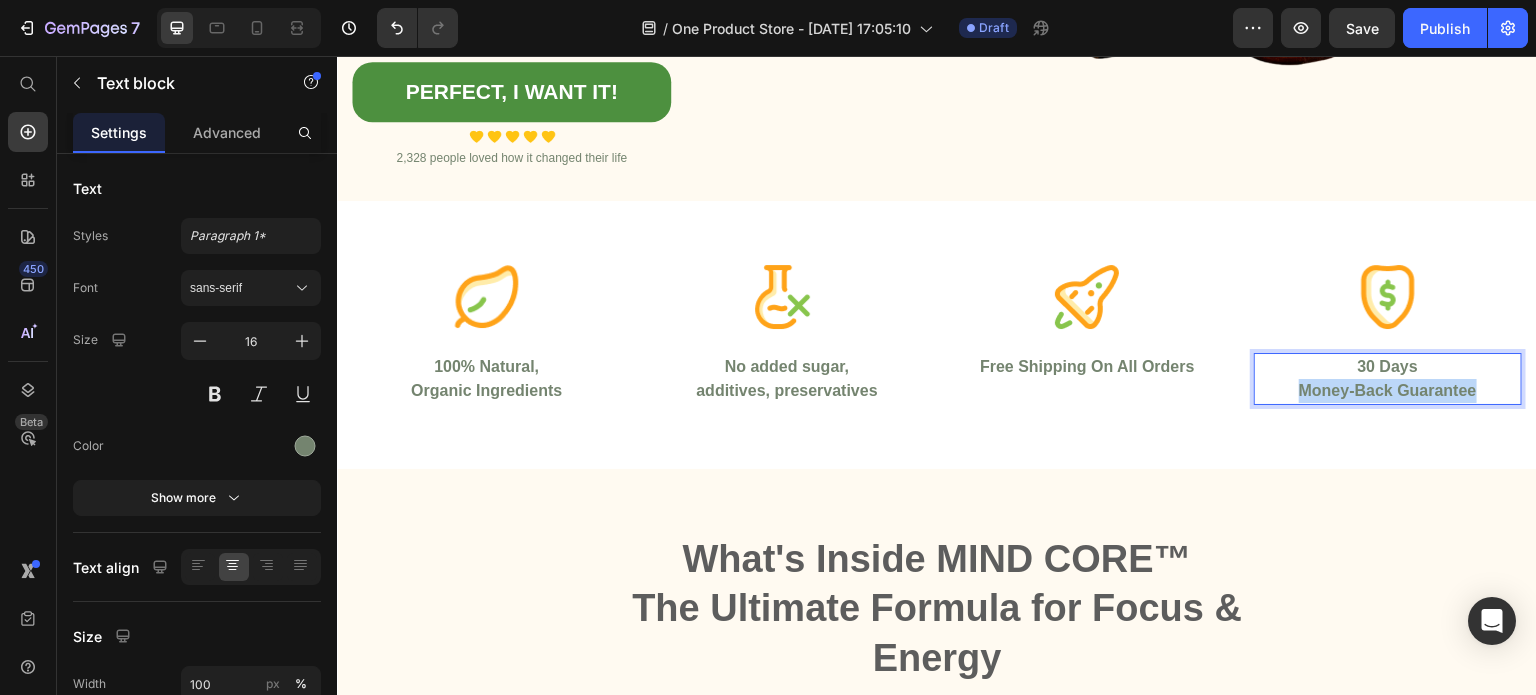 click on "Money-Back Guarantee" at bounding box center [1388, 391] 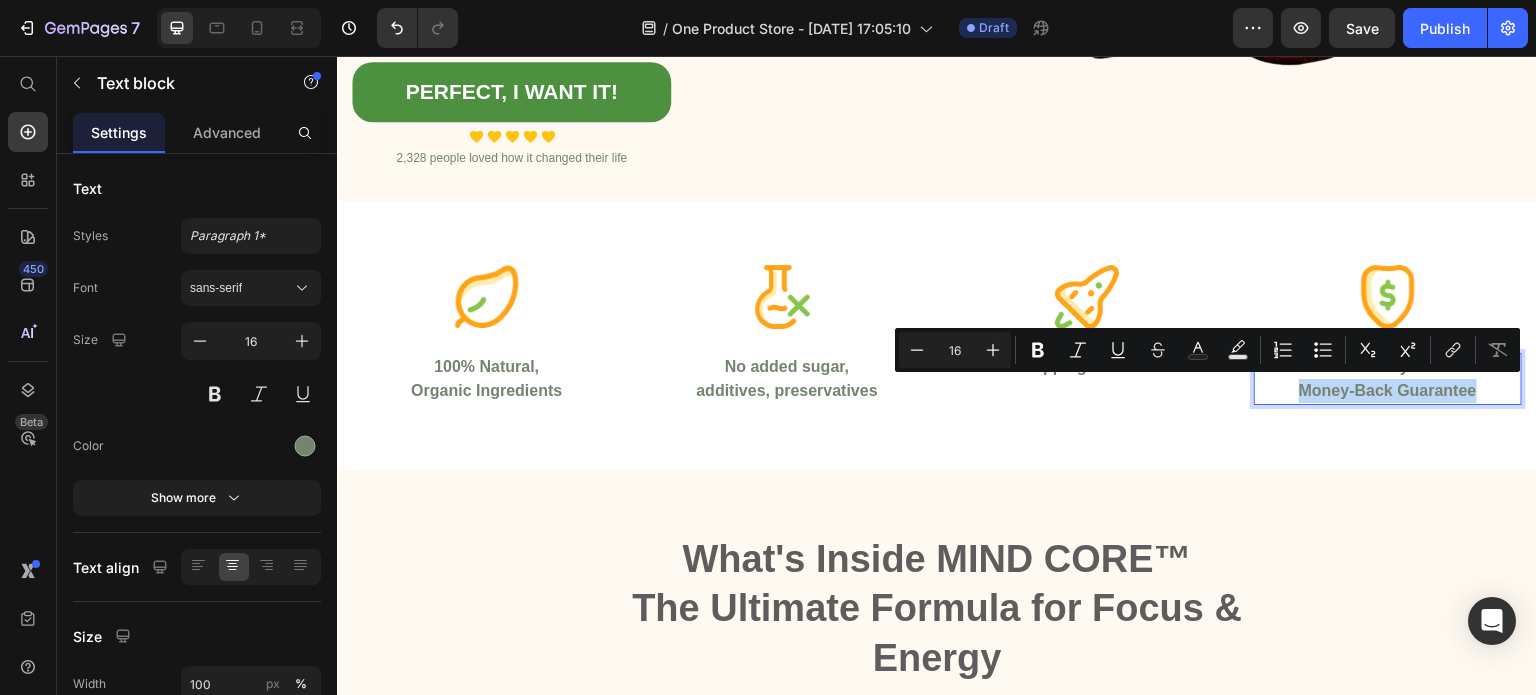 click on "Money-Back Guarantee" at bounding box center [1388, 391] 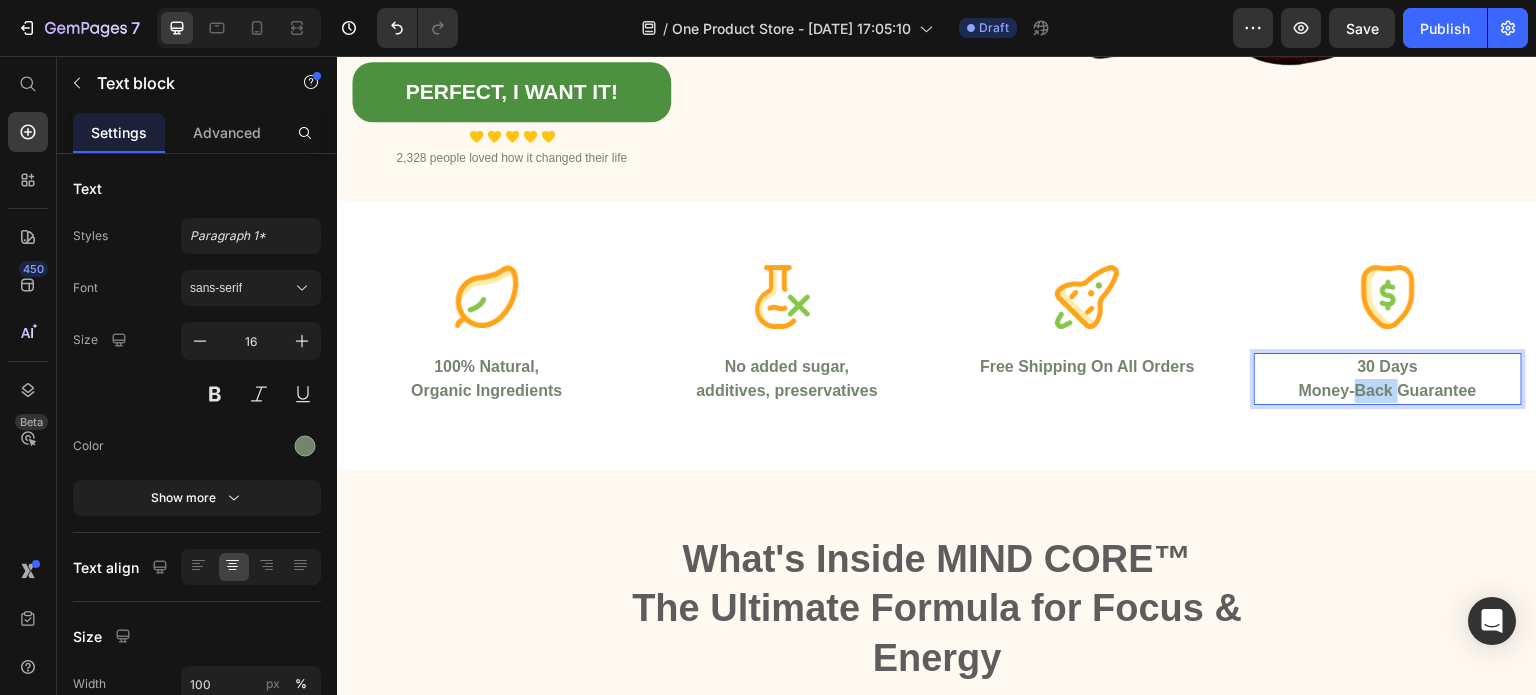 click on "Money-Back Guarantee" at bounding box center [1388, 391] 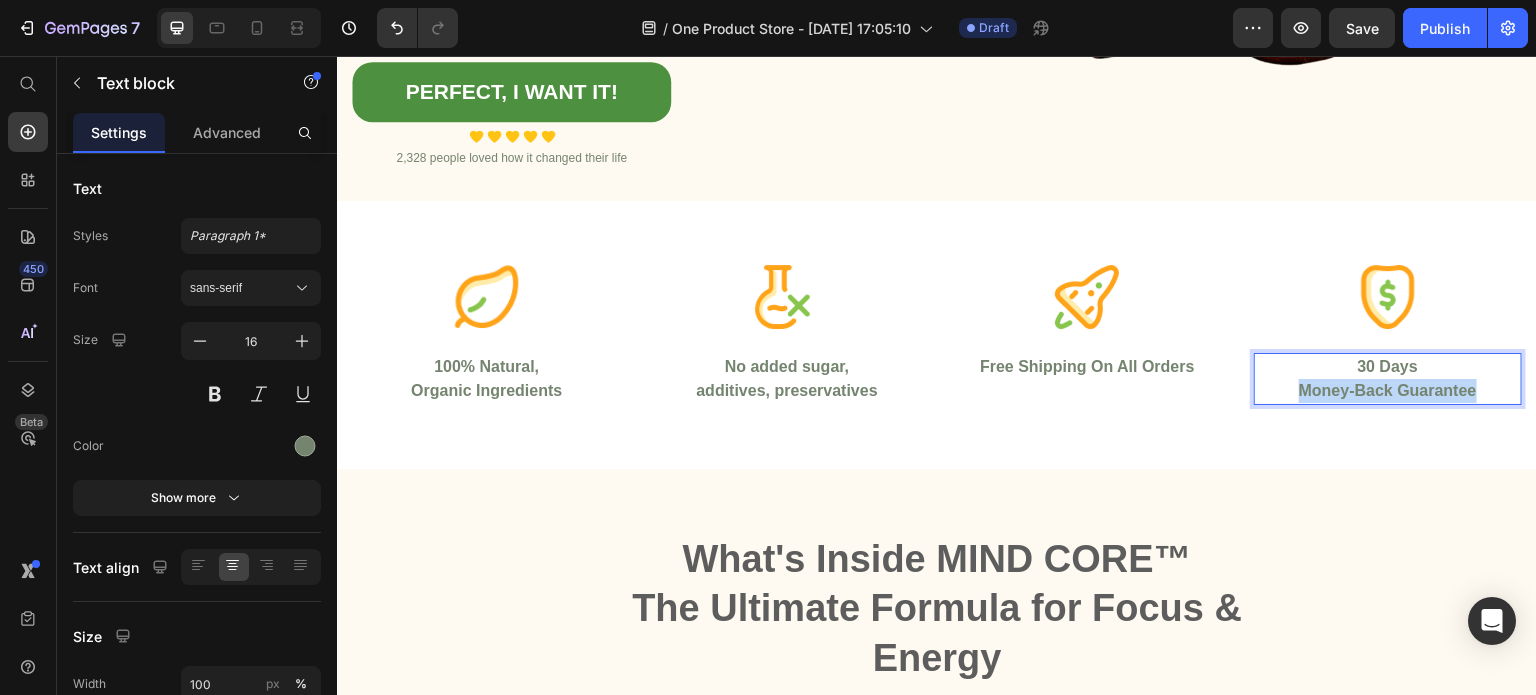 click on "Money-Back Guarantee" at bounding box center [1388, 391] 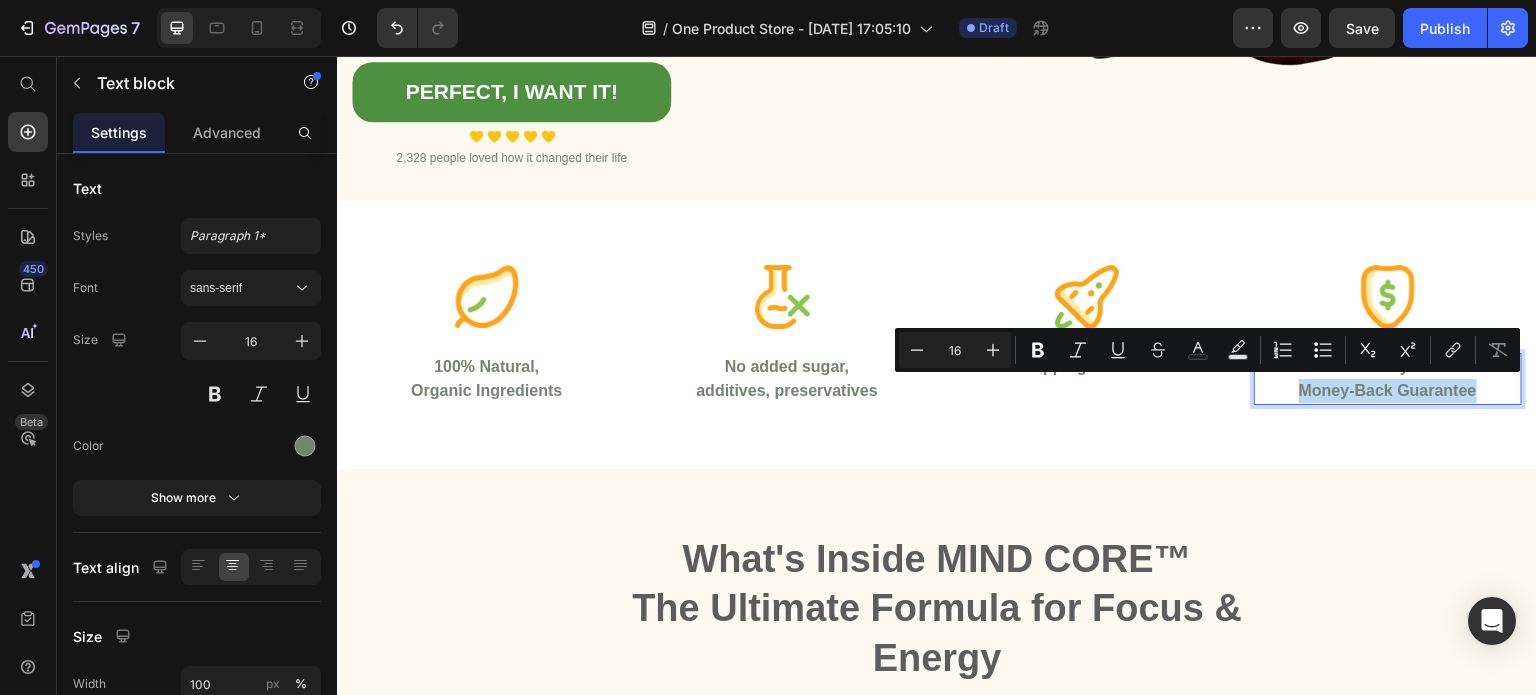 click on "Money-Back Guarantee" at bounding box center [1388, 391] 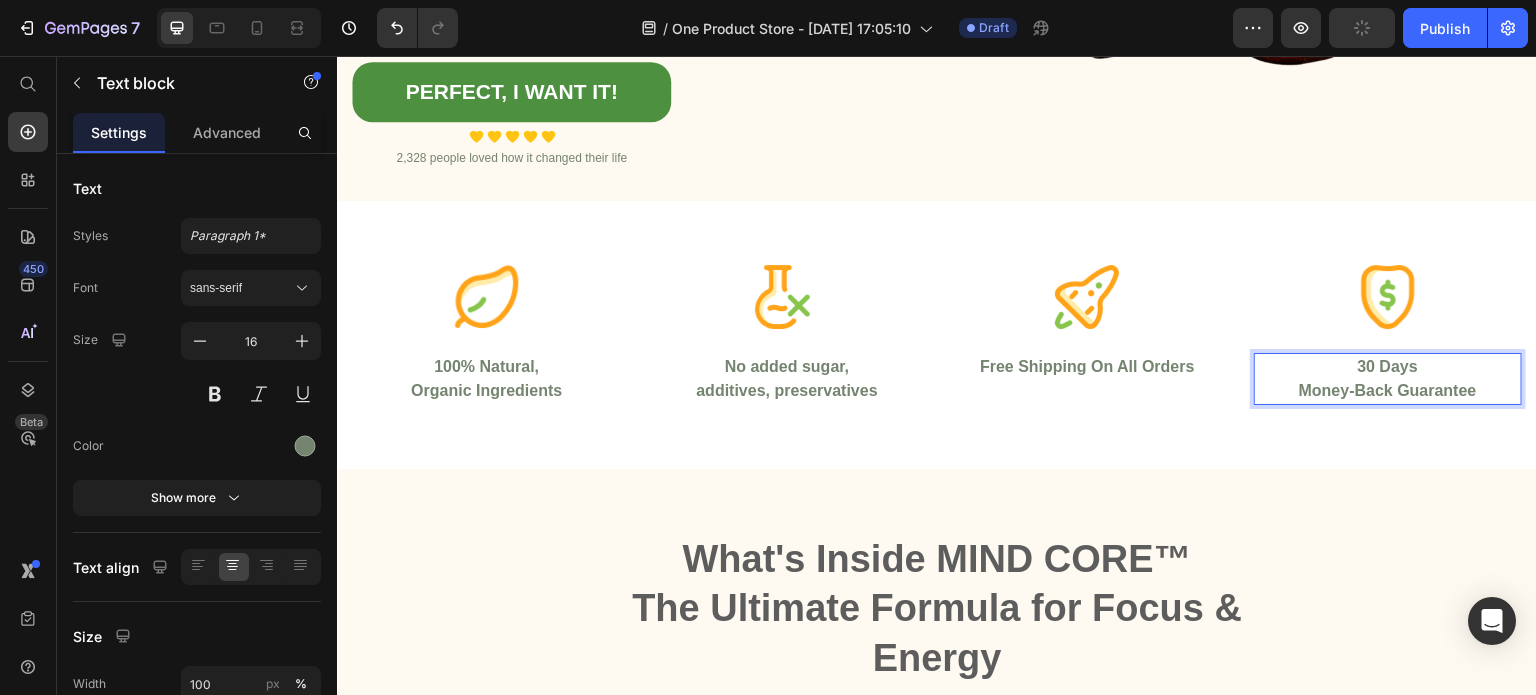 click on "30 Days" at bounding box center [1388, 367] 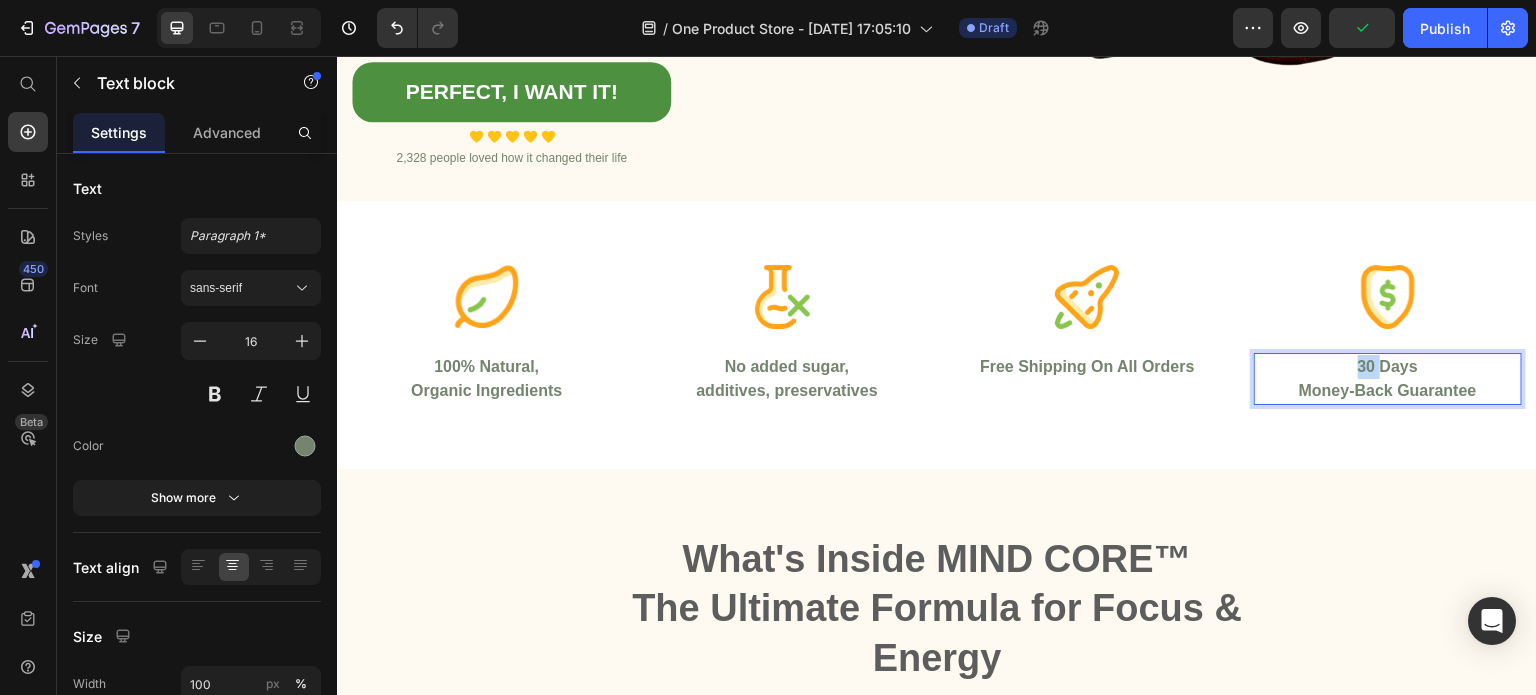 click on "30 Days" at bounding box center (1388, 367) 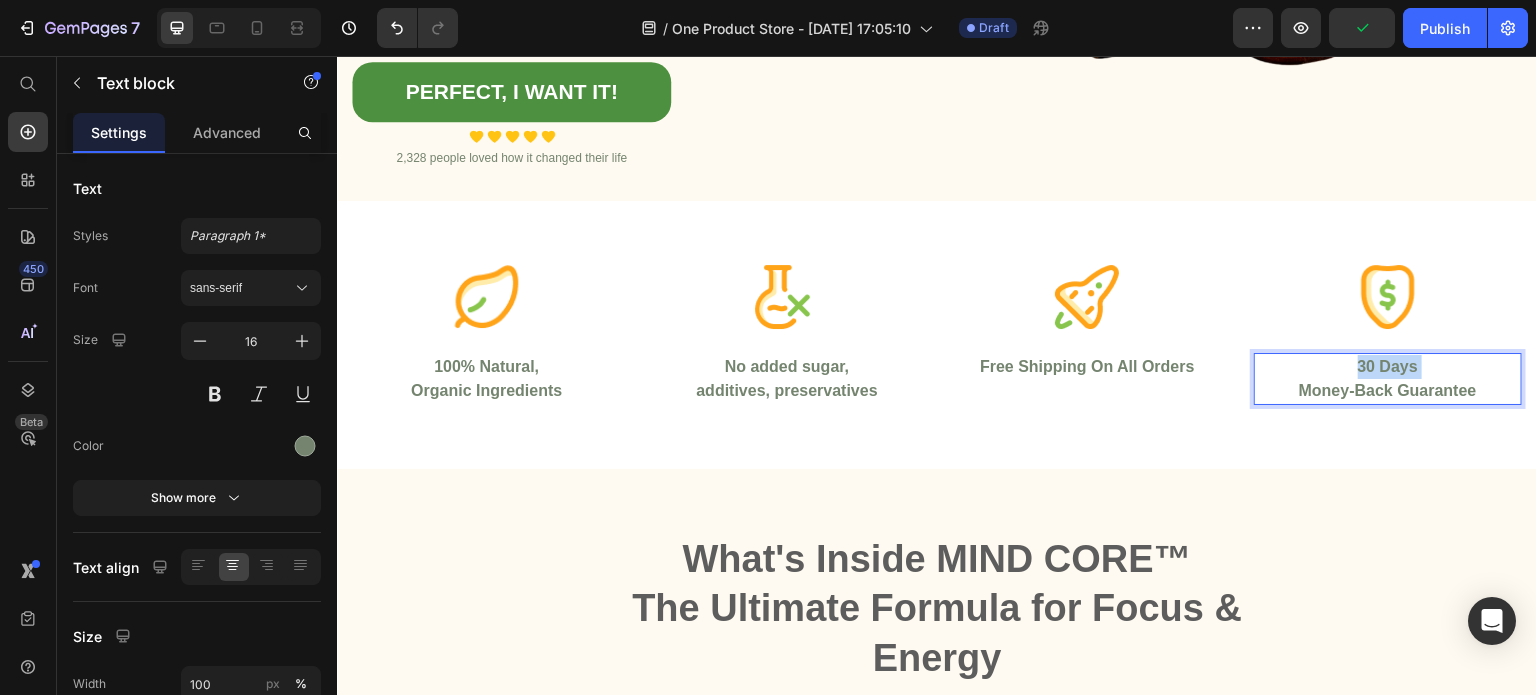 click on "30 Days" at bounding box center [1388, 367] 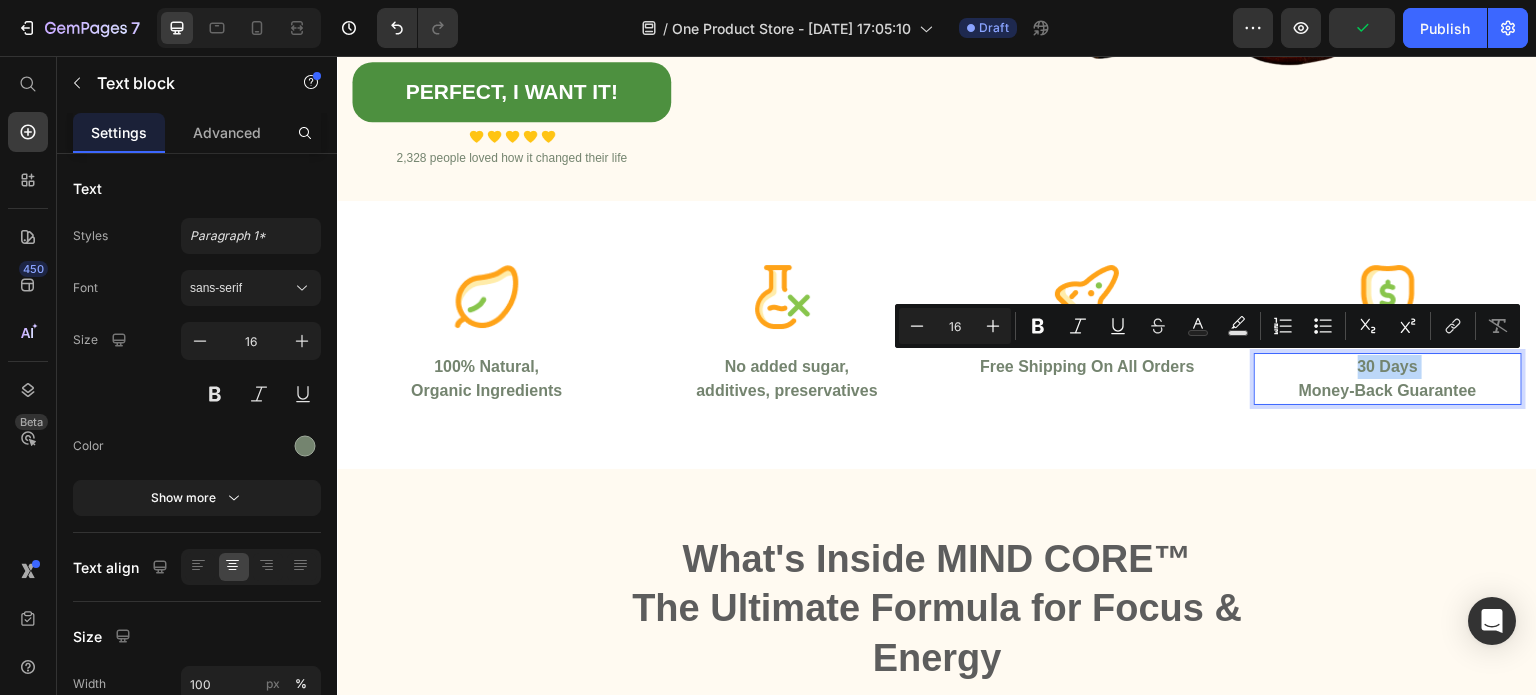 click on "30 Days" at bounding box center (1388, 367) 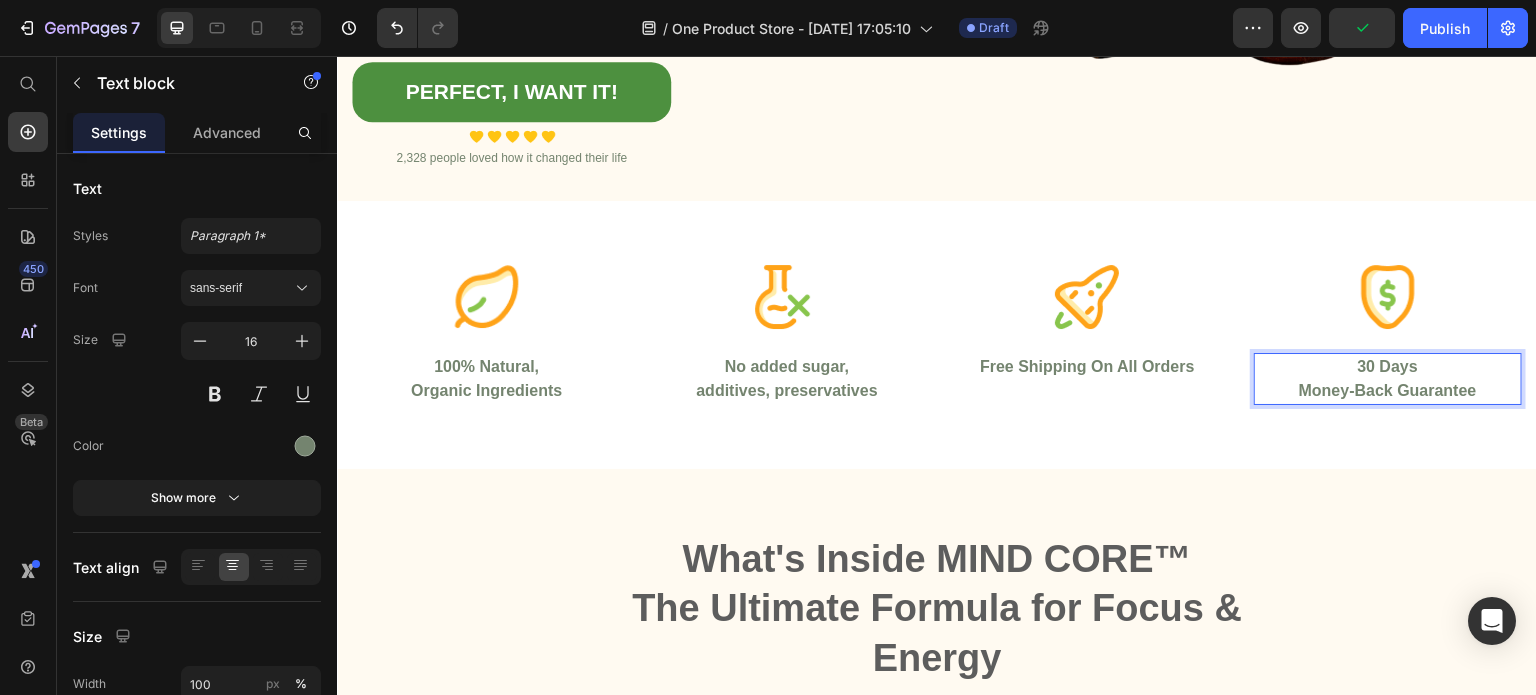 click on "30 Days" at bounding box center (1388, 367) 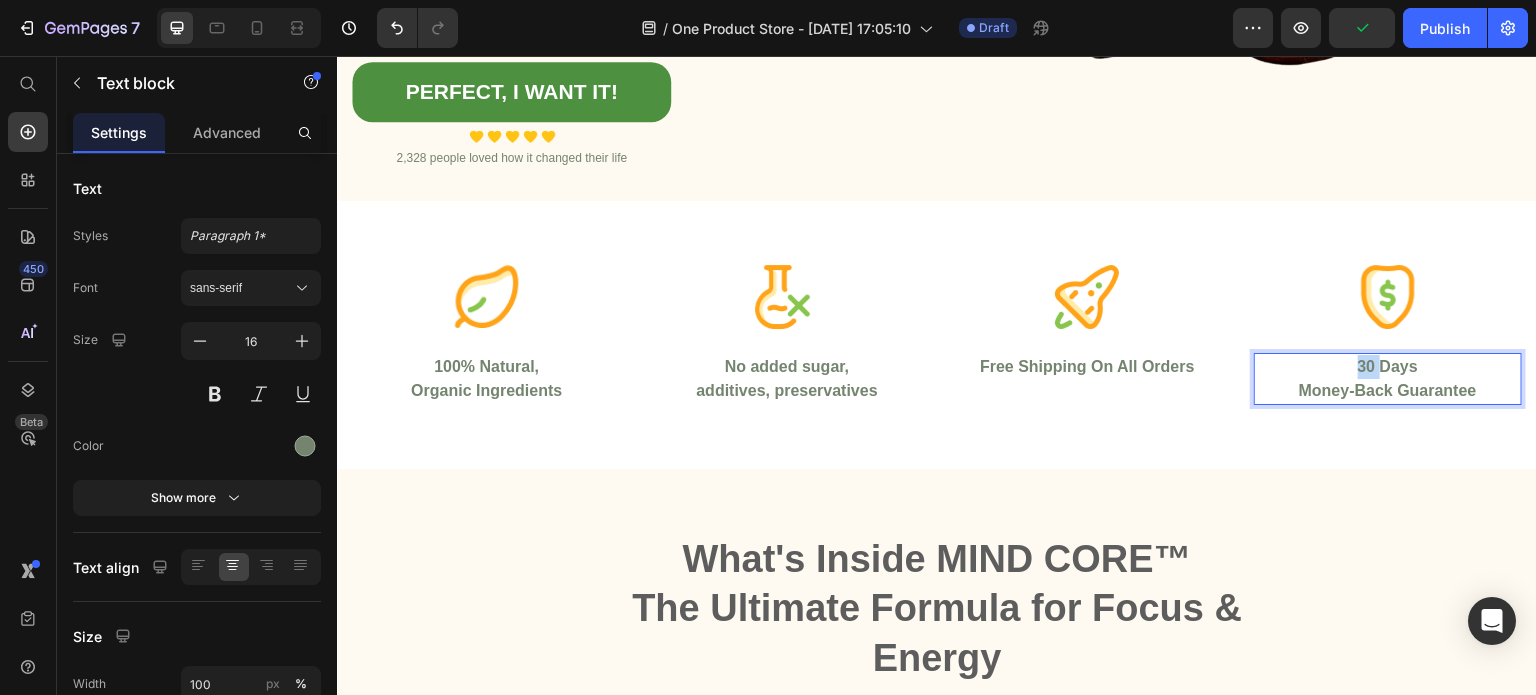 click on "30 Days" at bounding box center (1388, 367) 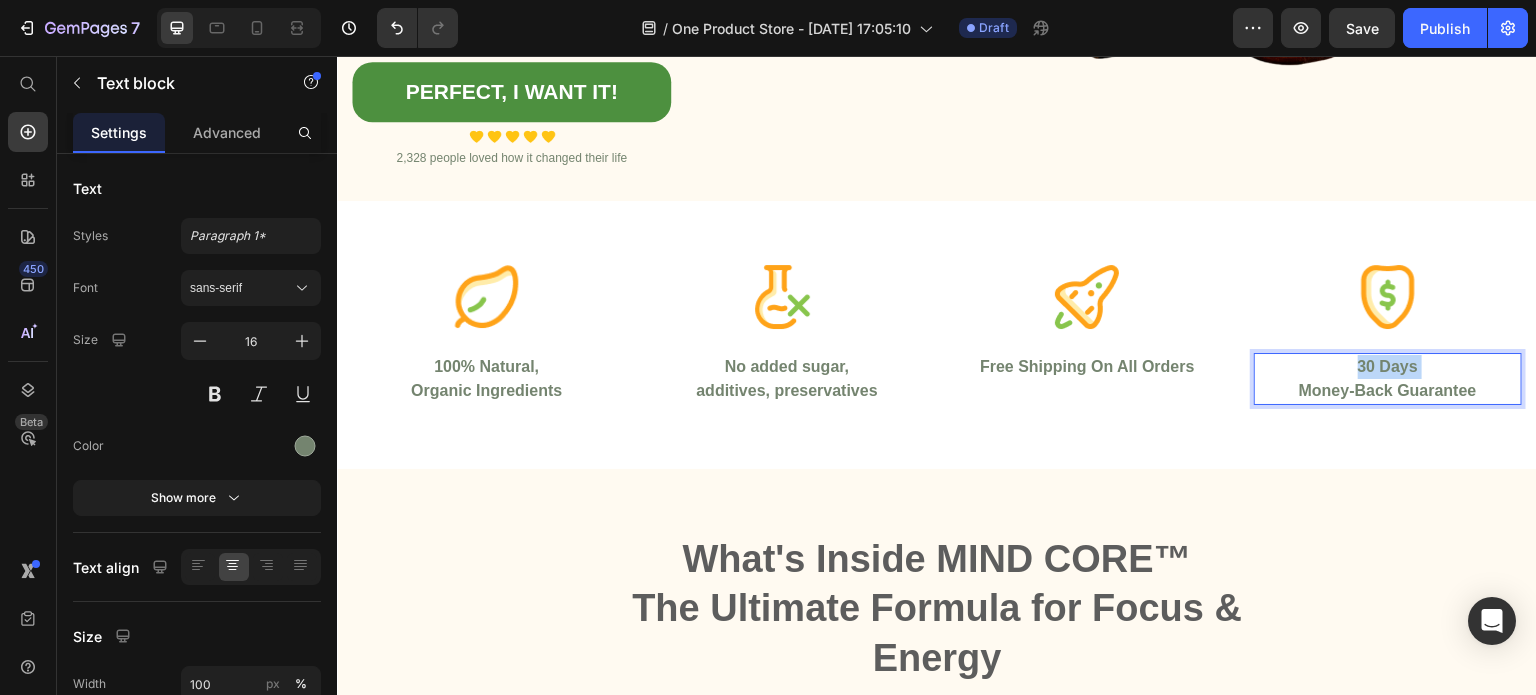 click on "30 Days" at bounding box center (1388, 367) 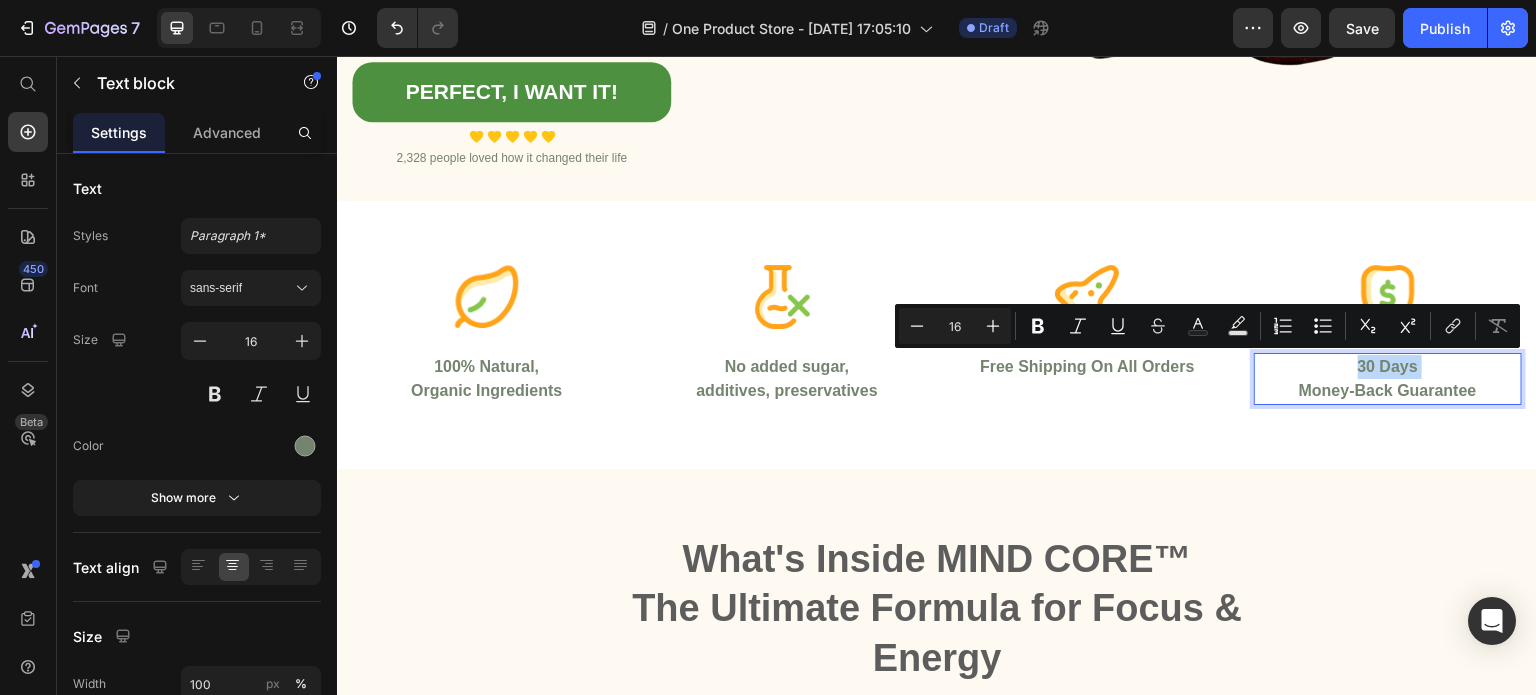 click on "30 Days" at bounding box center (1388, 367) 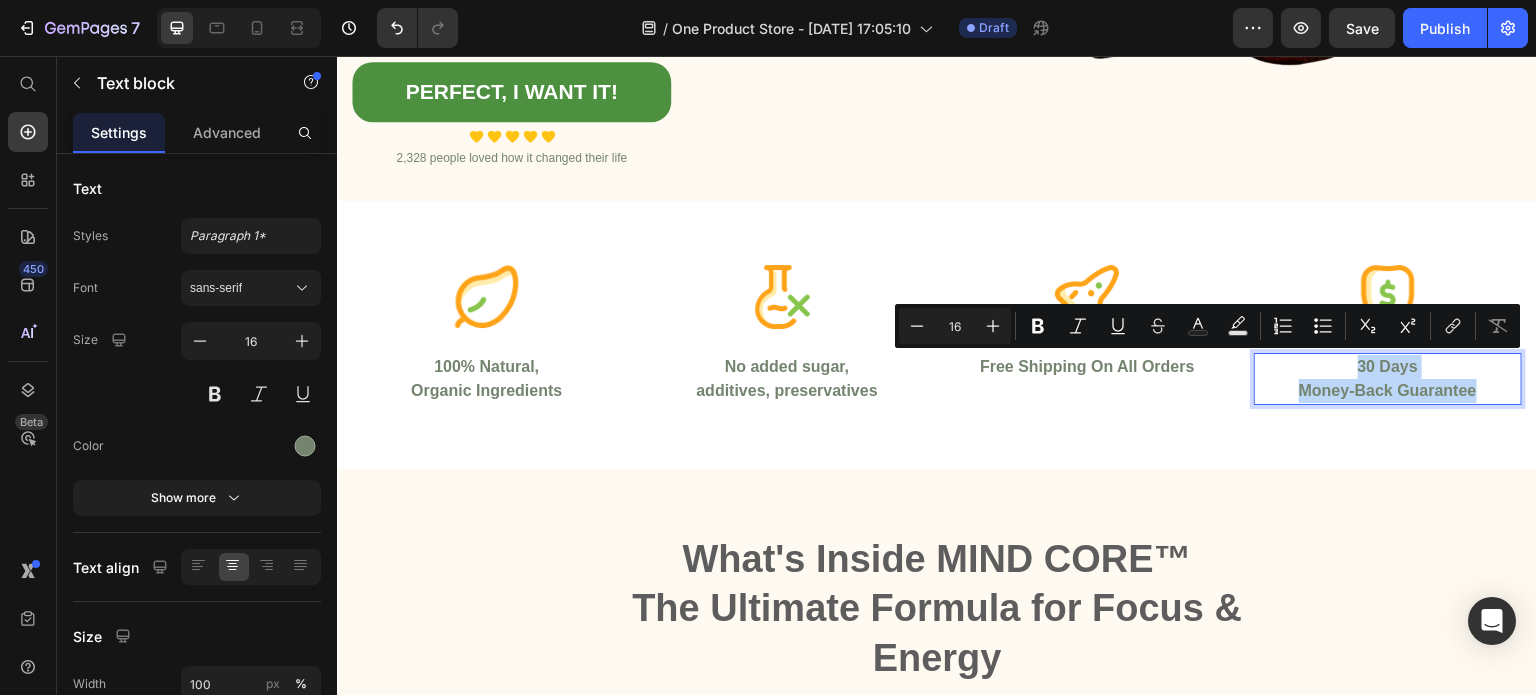 drag, startPoint x: 1346, startPoint y: 369, endPoint x: 1536, endPoint y: 426, distance: 198.36583 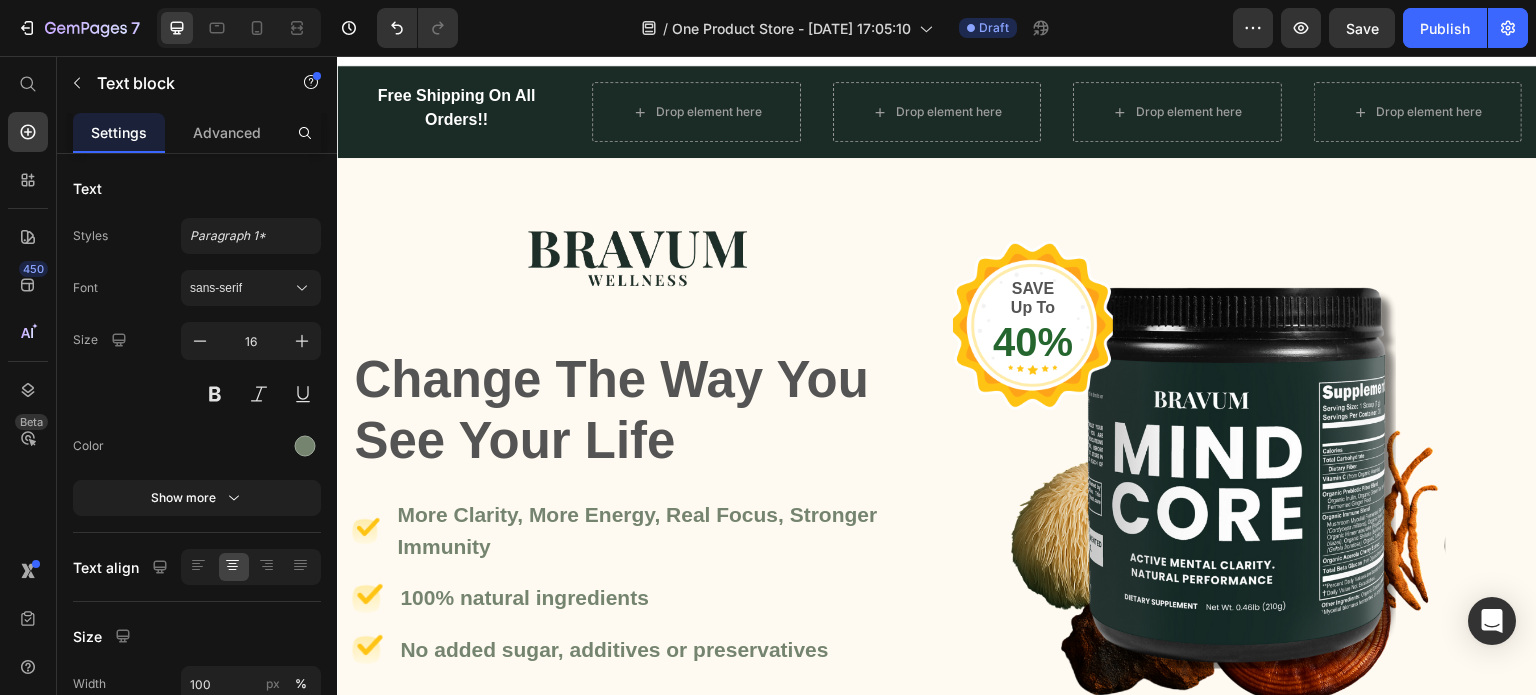 scroll, scrollTop: 0, scrollLeft: 0, axis: both 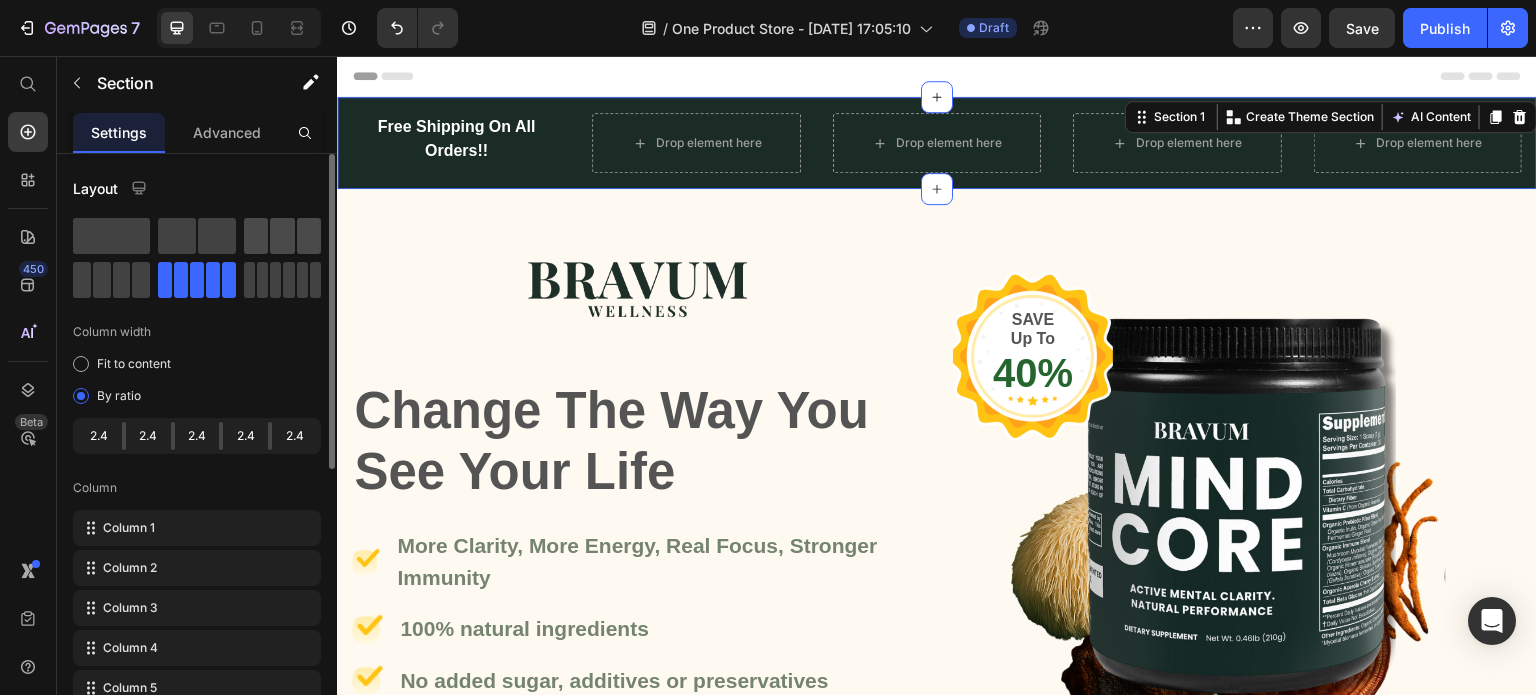 click 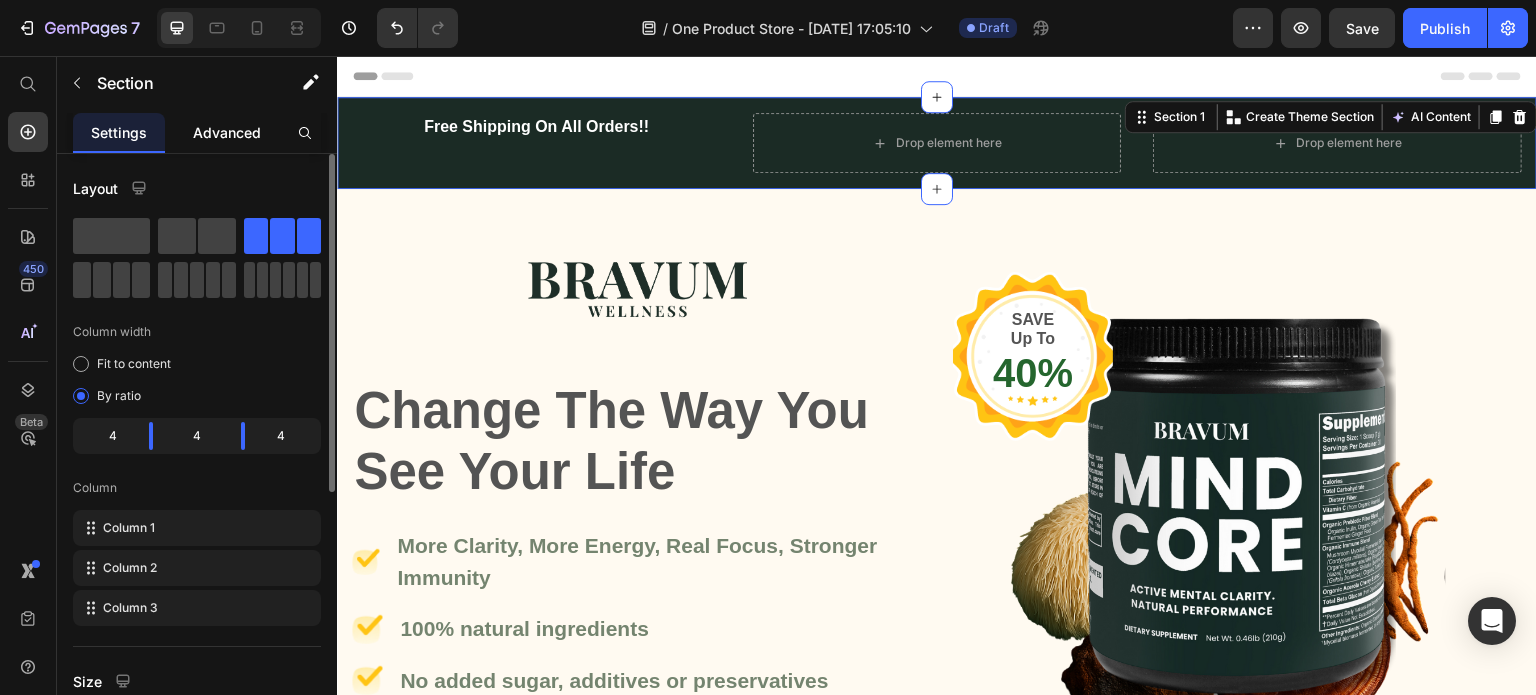click on "Advanced" at bounding box center [227, 132] 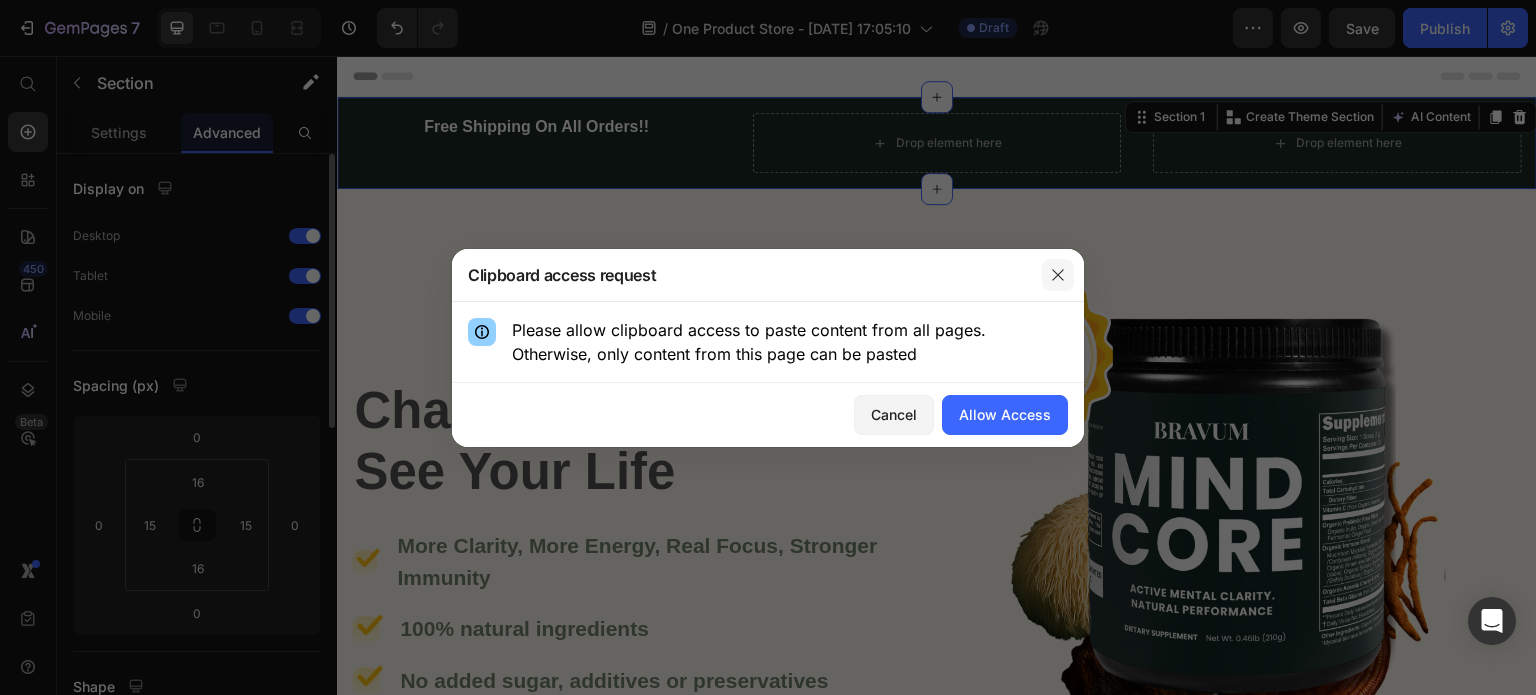 click 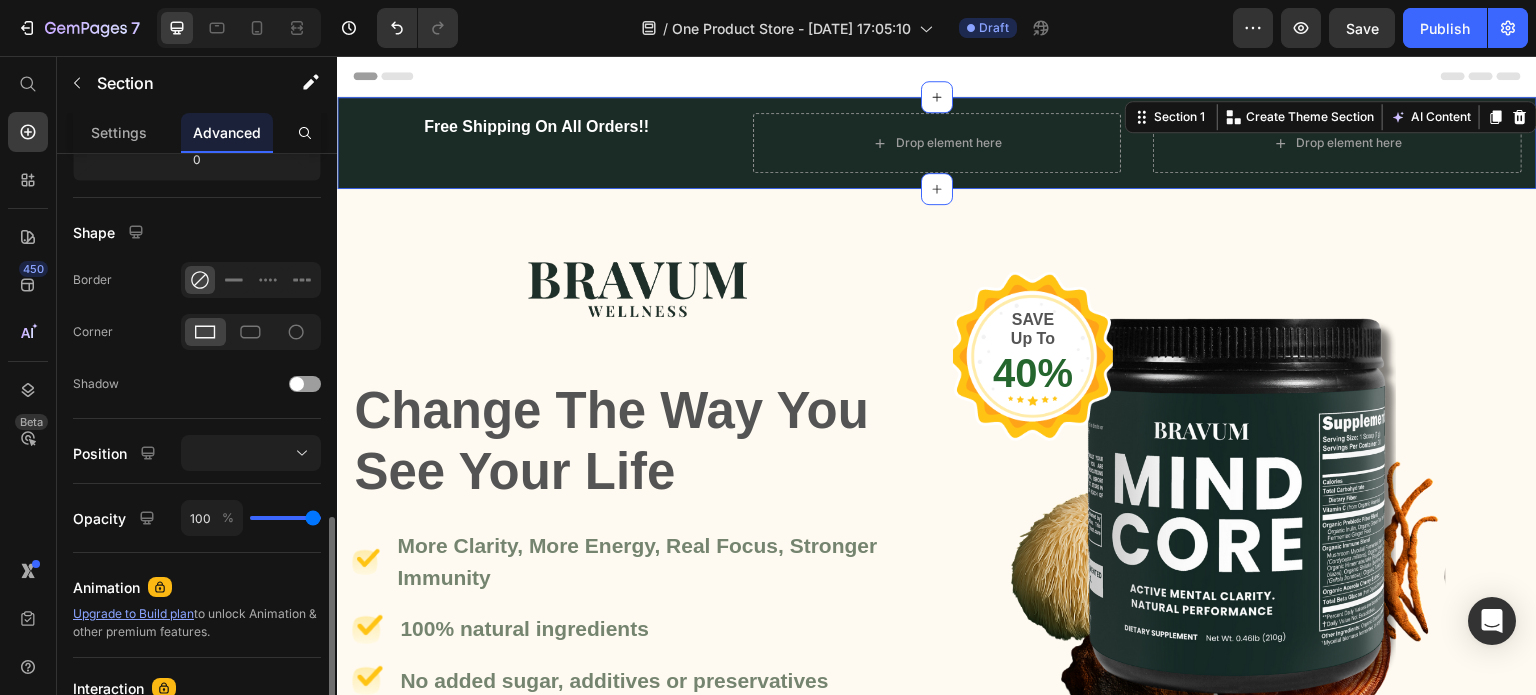 scroll, scrollTop: 704, scrollLeft: 0, axis: vertical 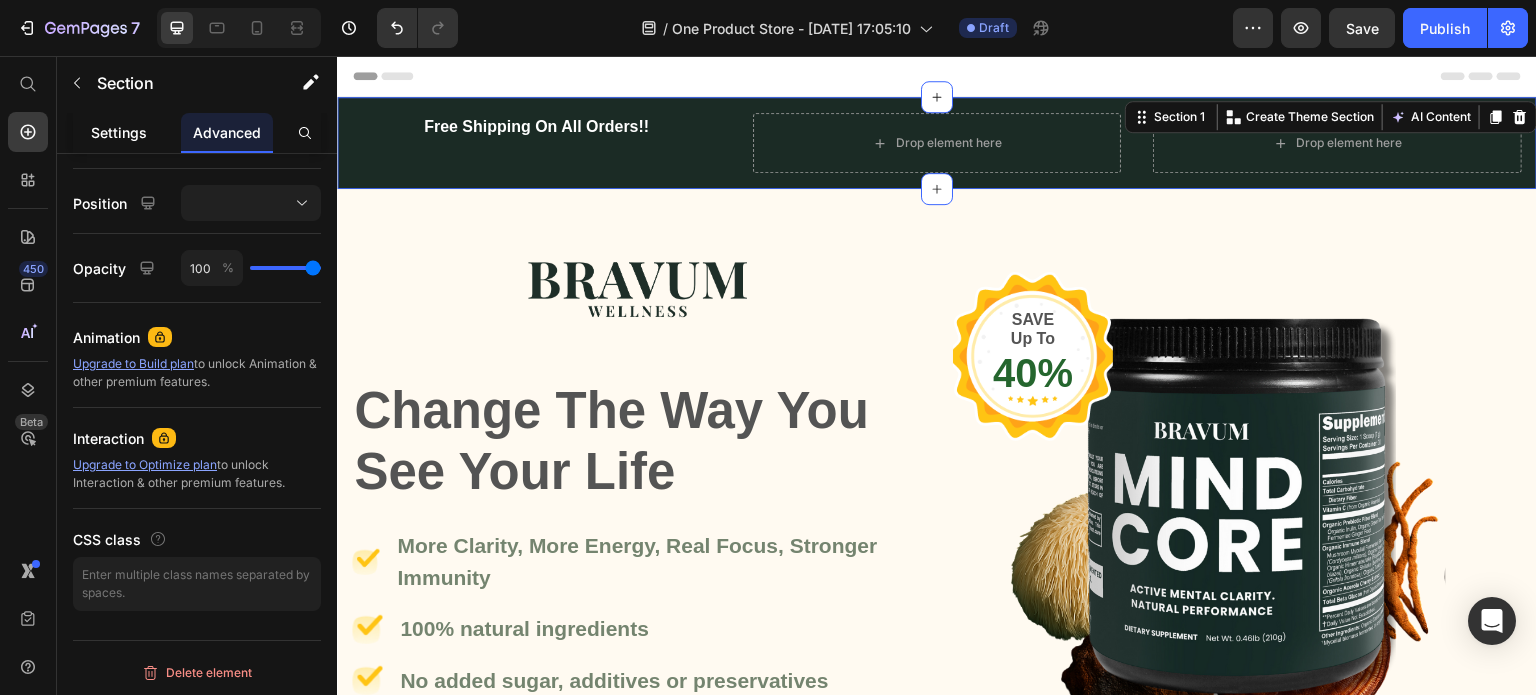click on "Settings" 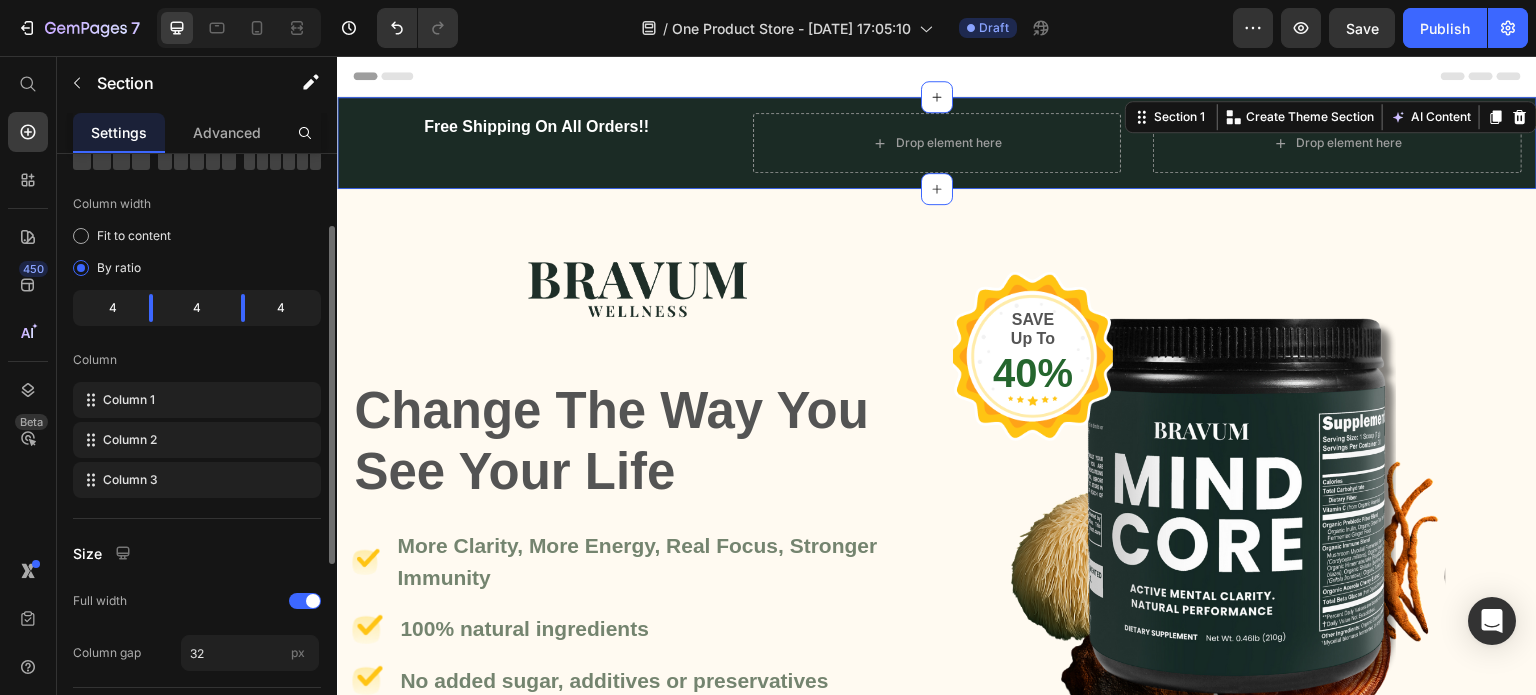 scroll, scrollTop: 129, scrollLeft: 0, axis: vertical 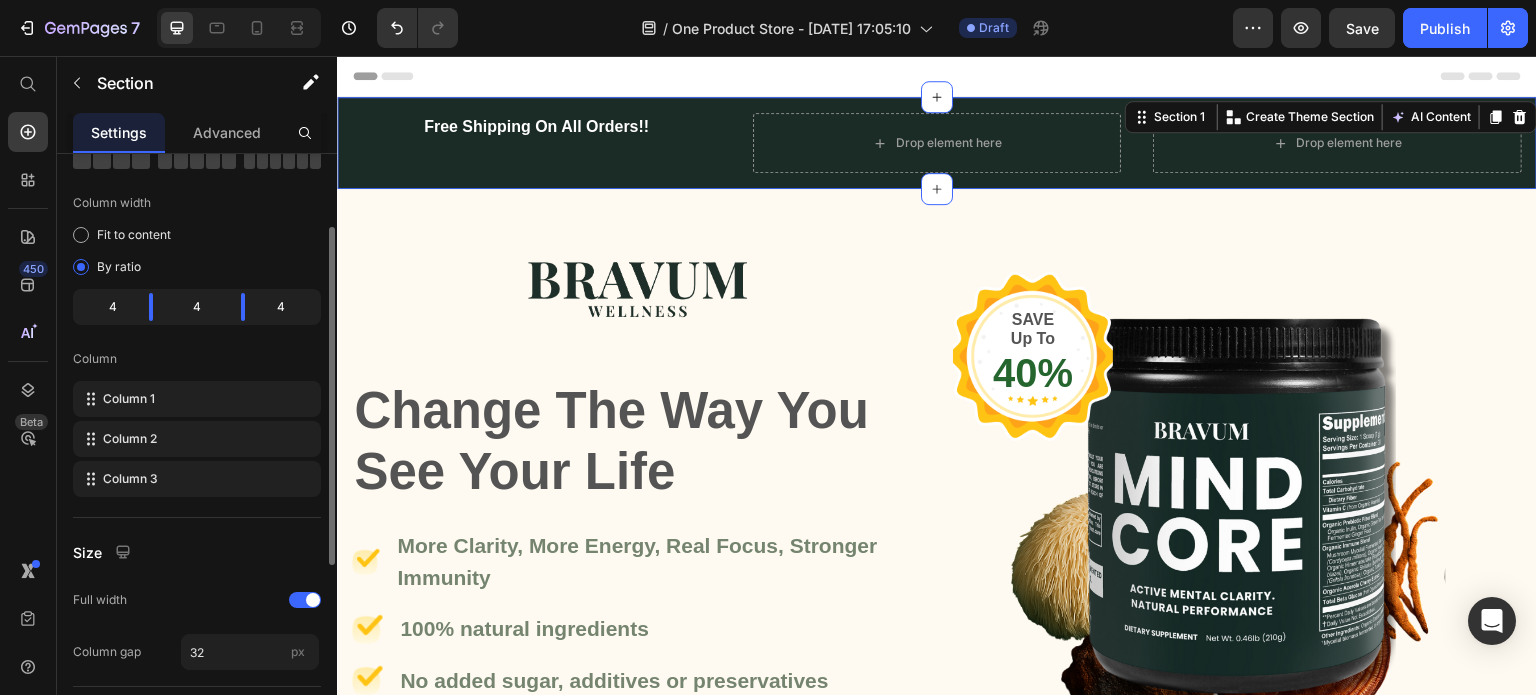 click on "Column 2" 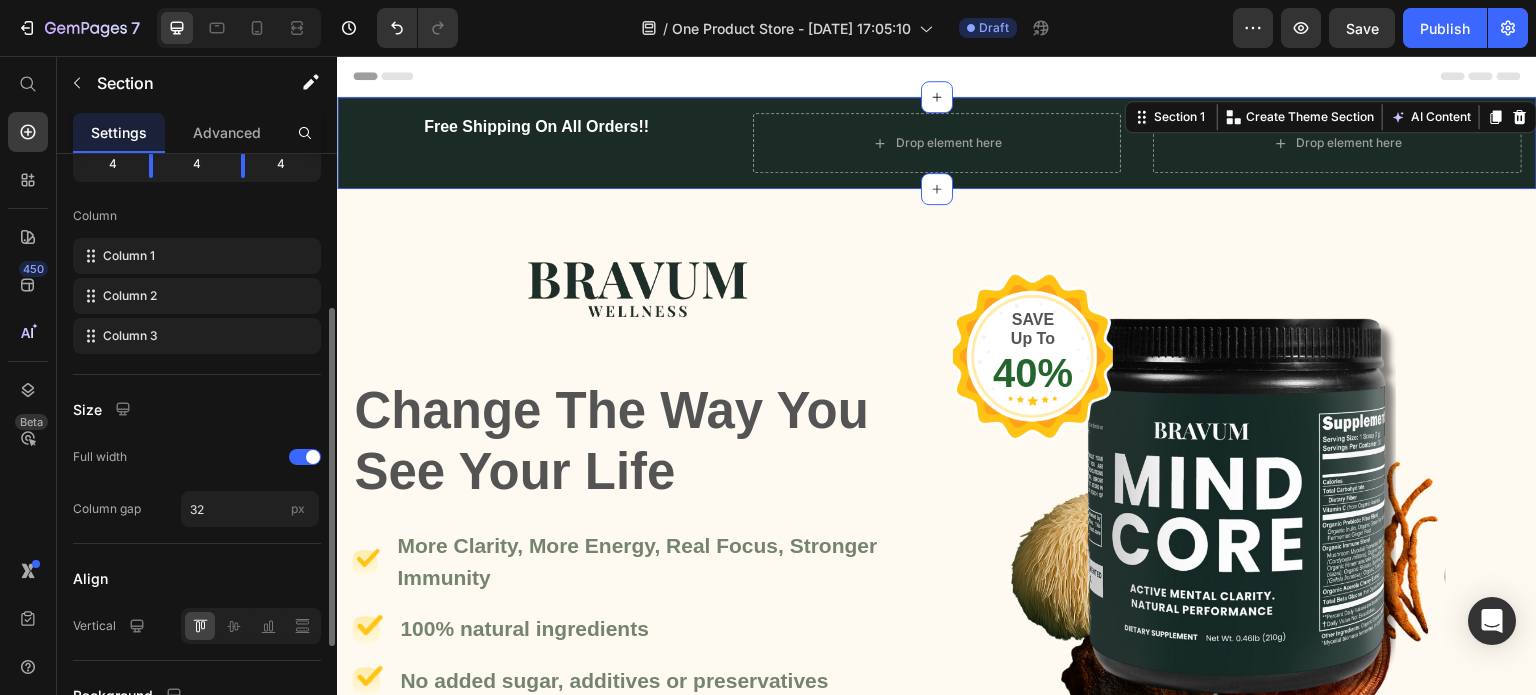 scroll, scrollTop: 456, scrollLeft: 0, axis: vertical 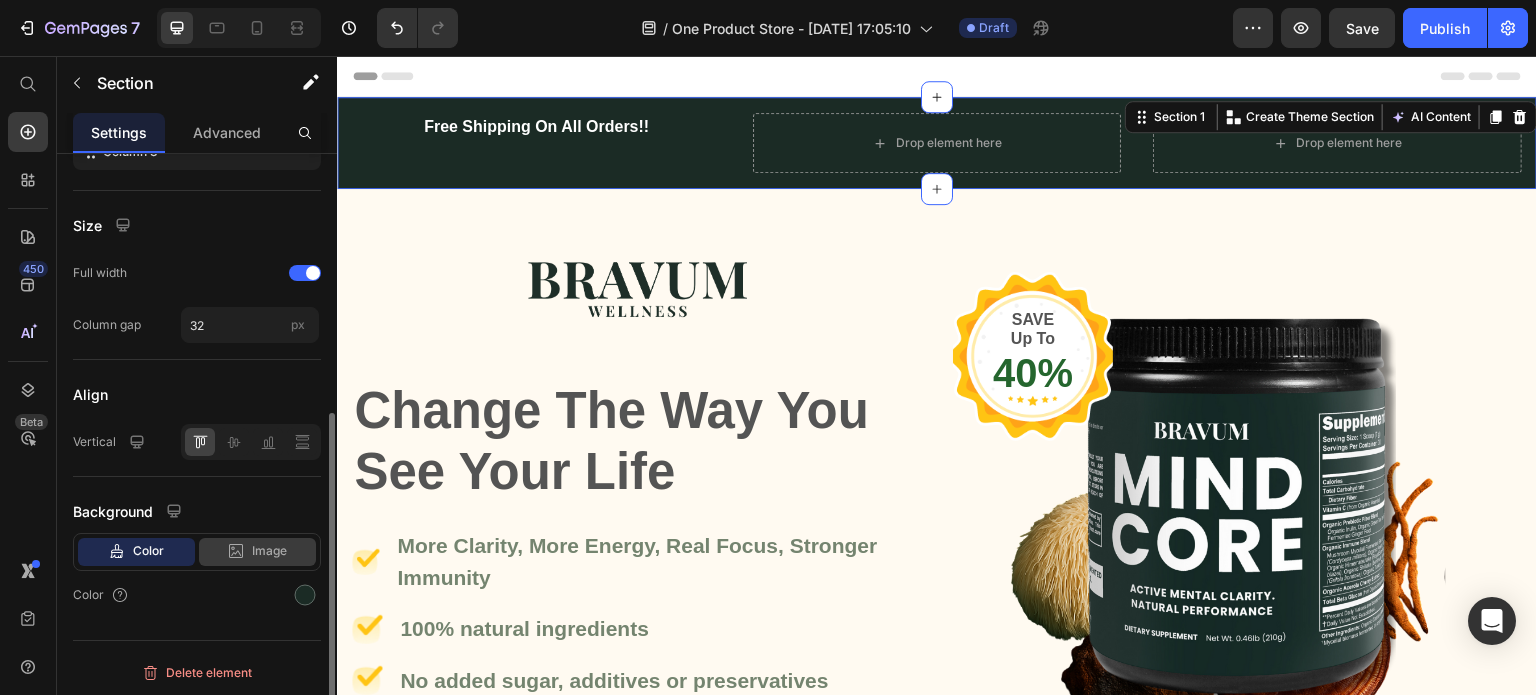 click on "Image" at bounding box center (269, 551) 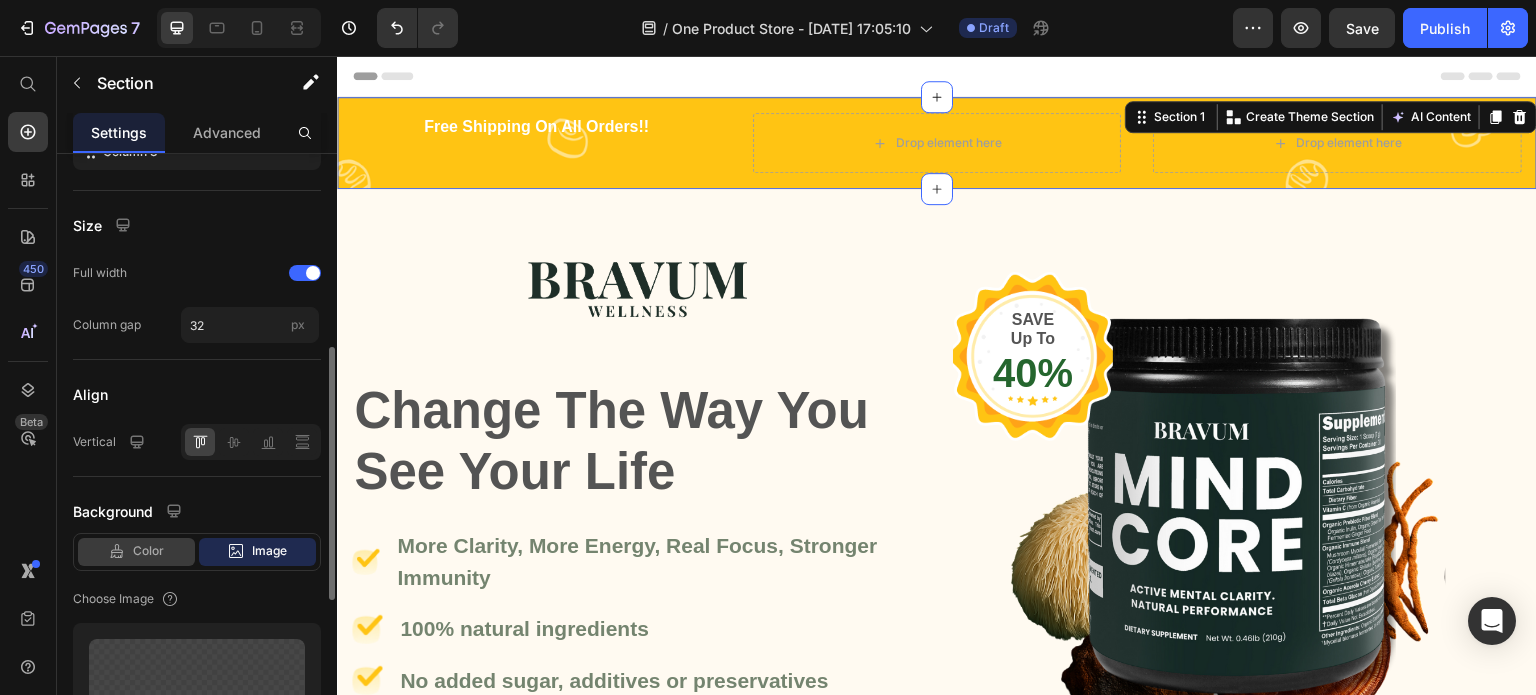 click on "Color" at bounding box center (148, 551) 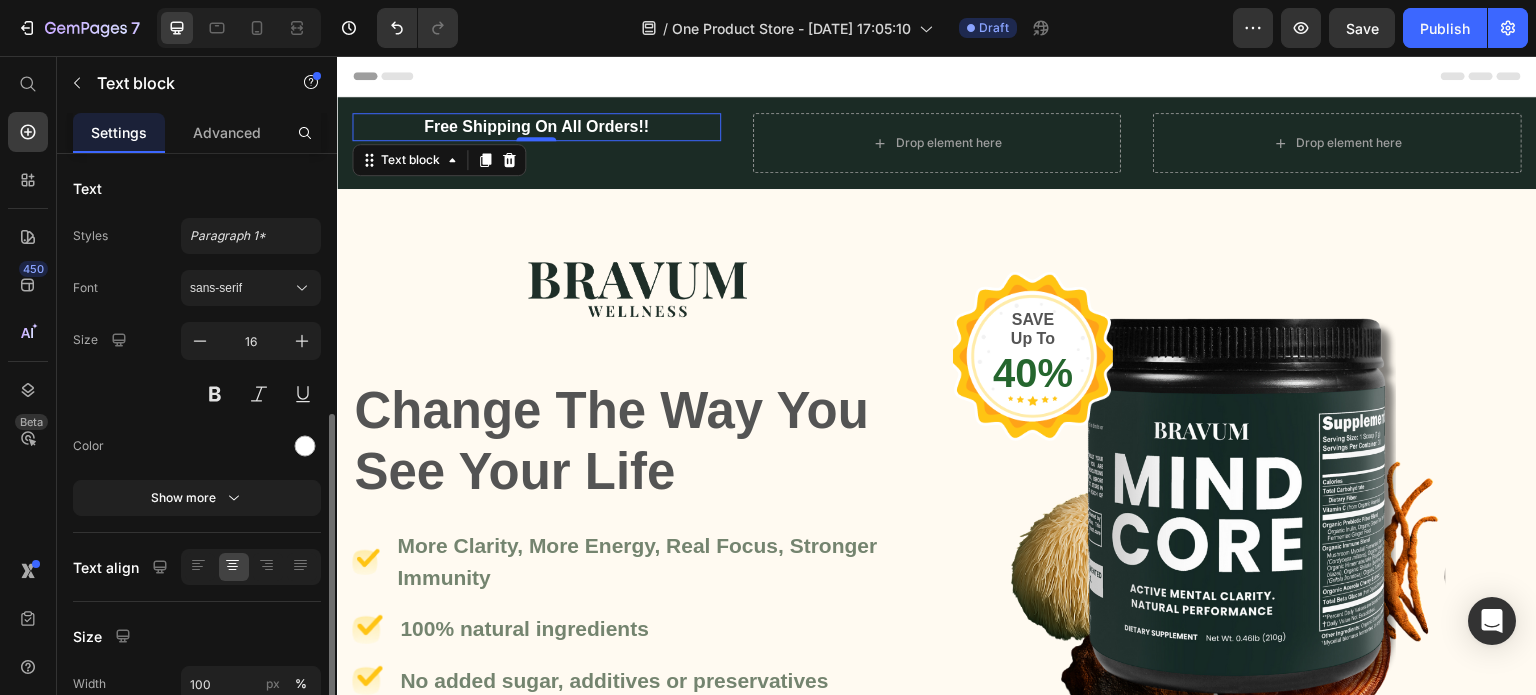scroll, scrollTop: 294, scrollLeft: 0, axis: vertical 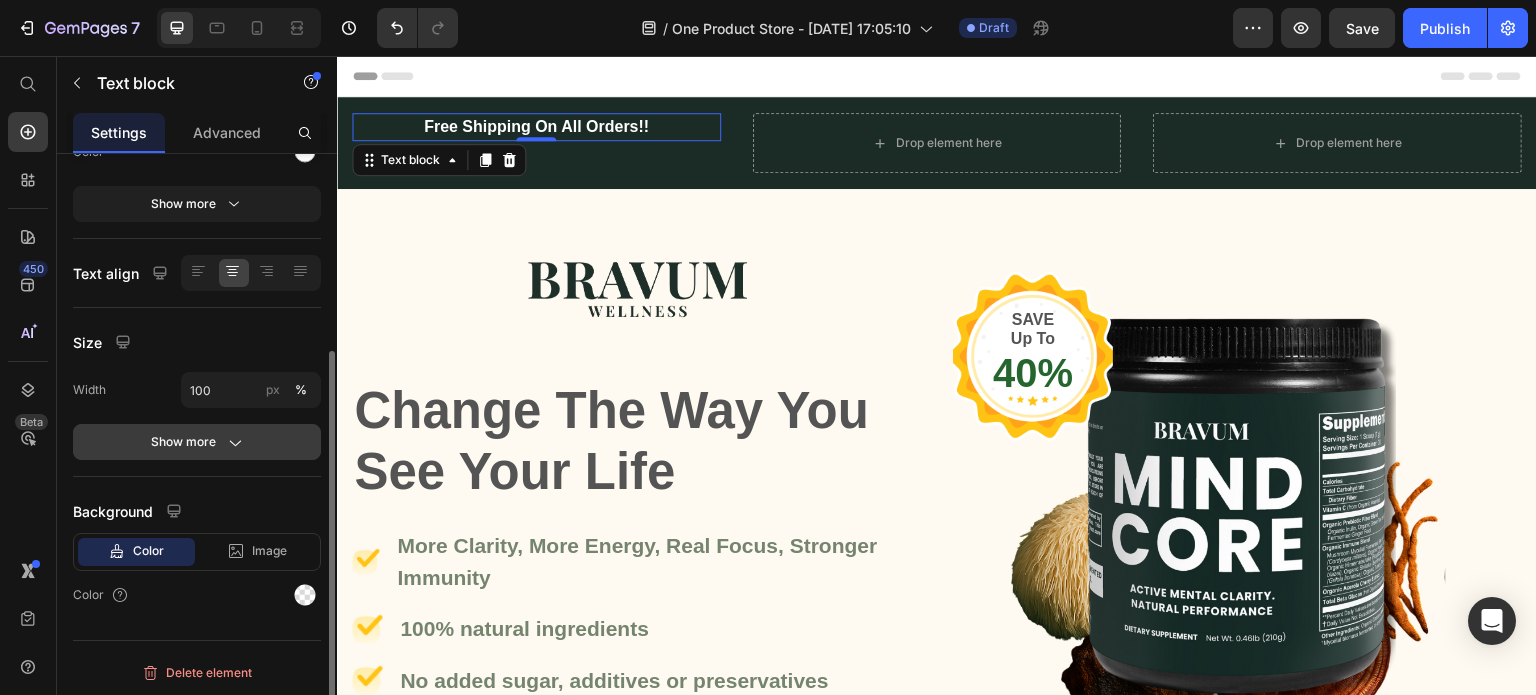 click 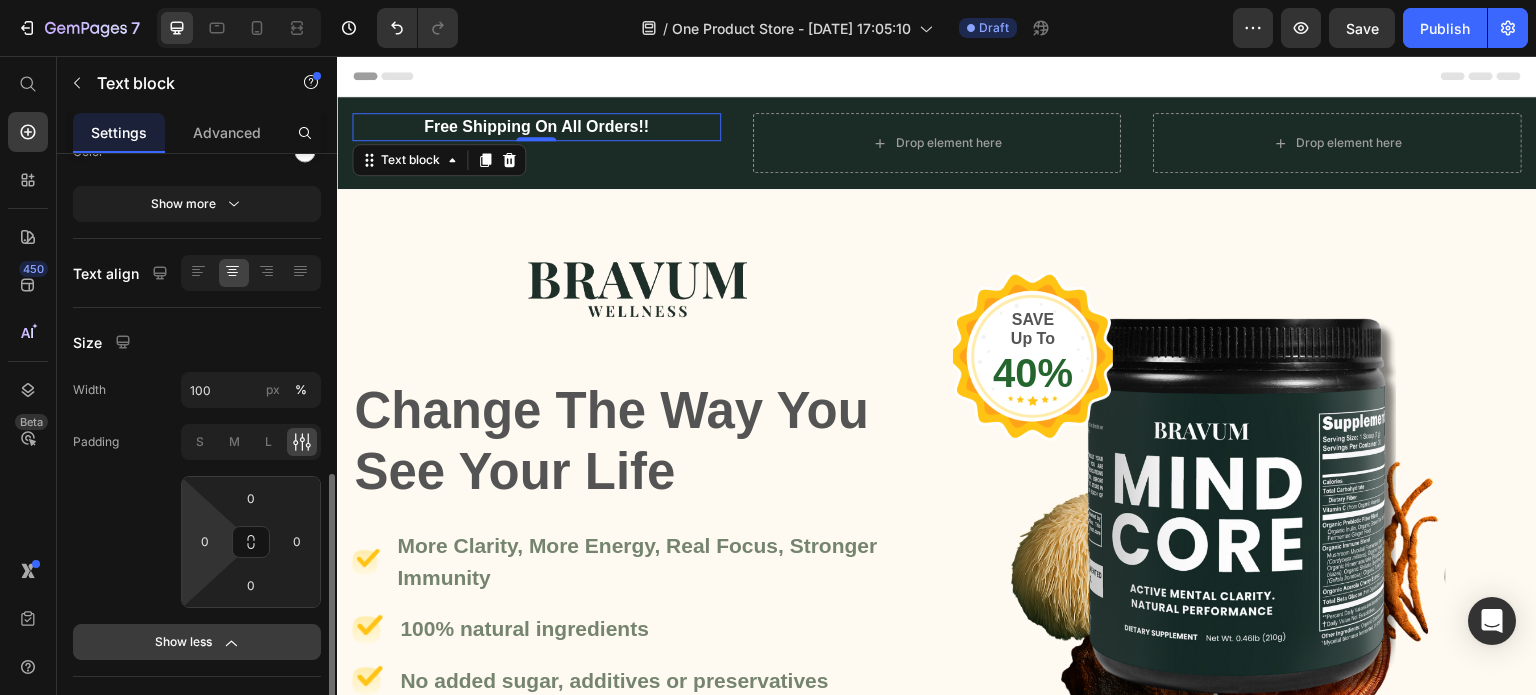 scroll, scrollTop: 409, scrollLeft: 0, axis: vertical 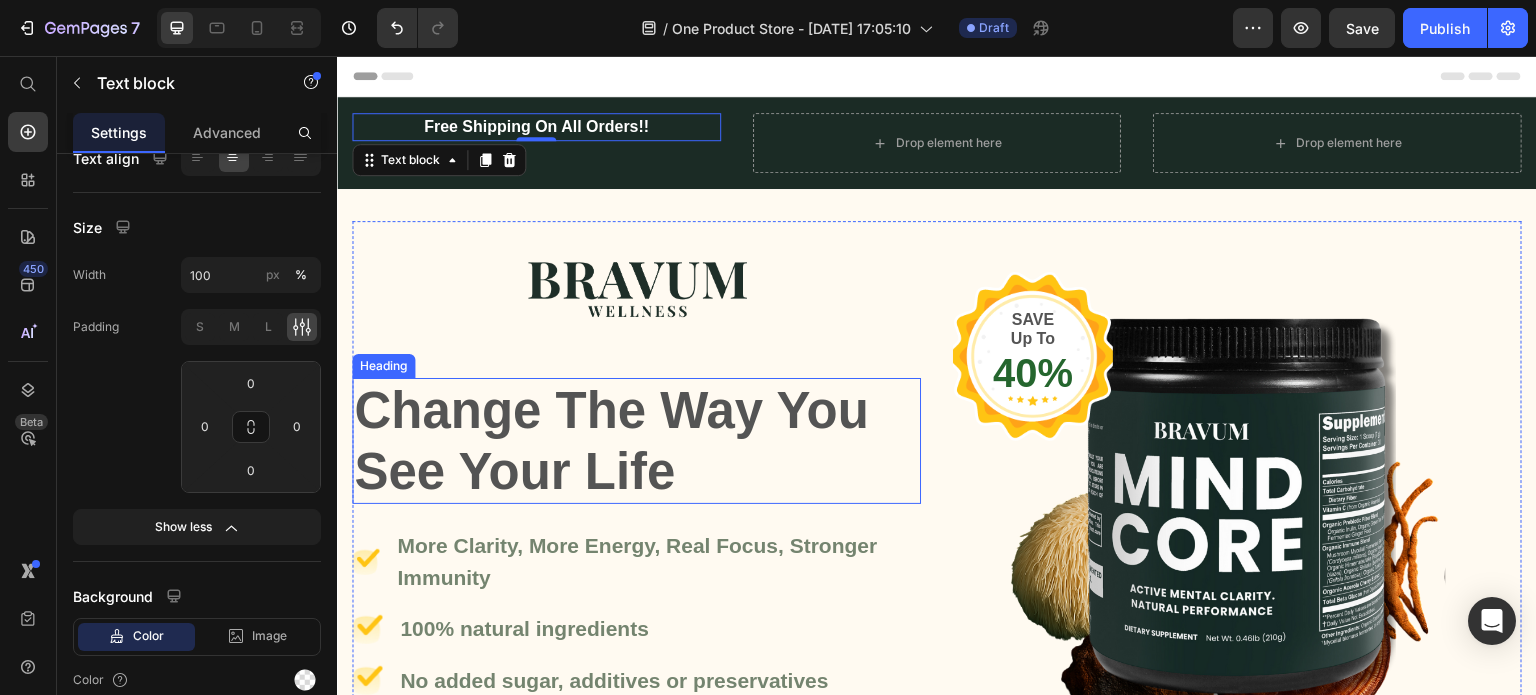 type 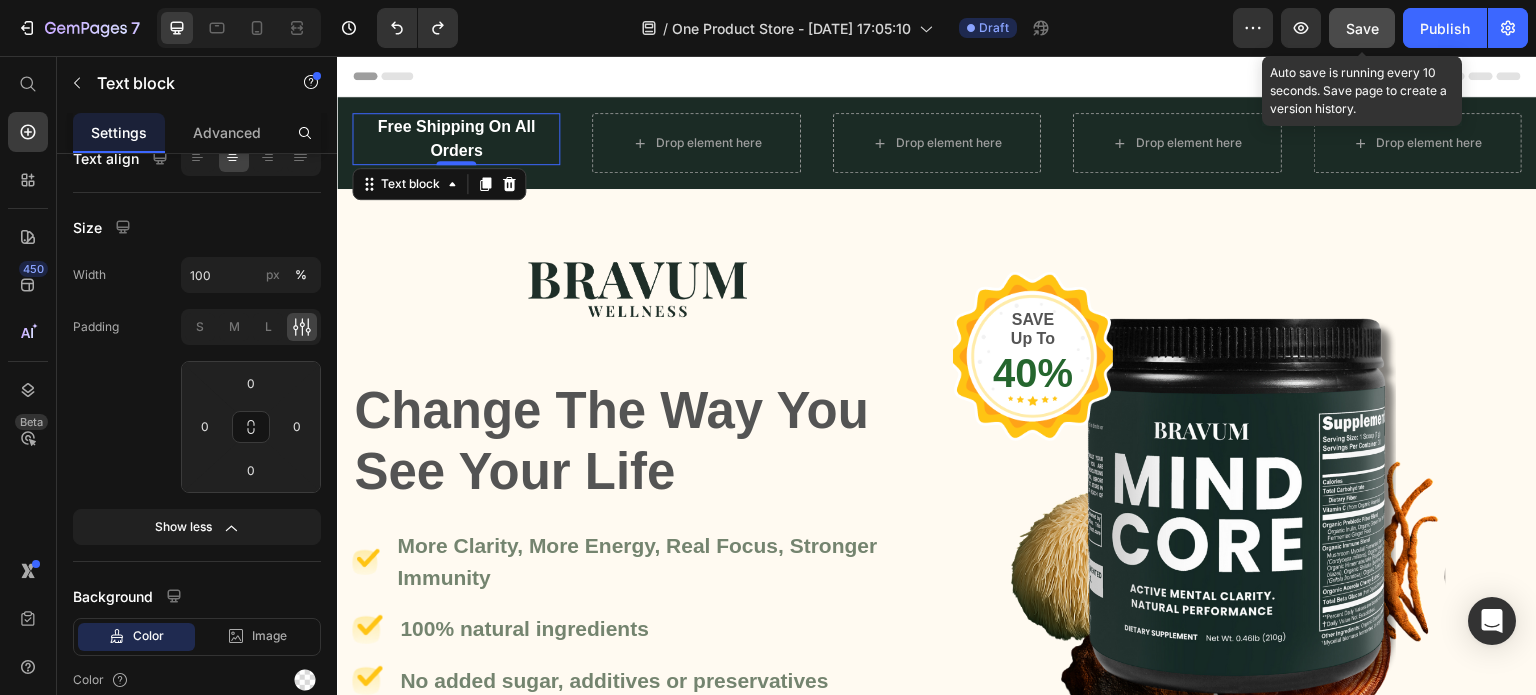 click on "Save" at bounding box center (1362, 28) 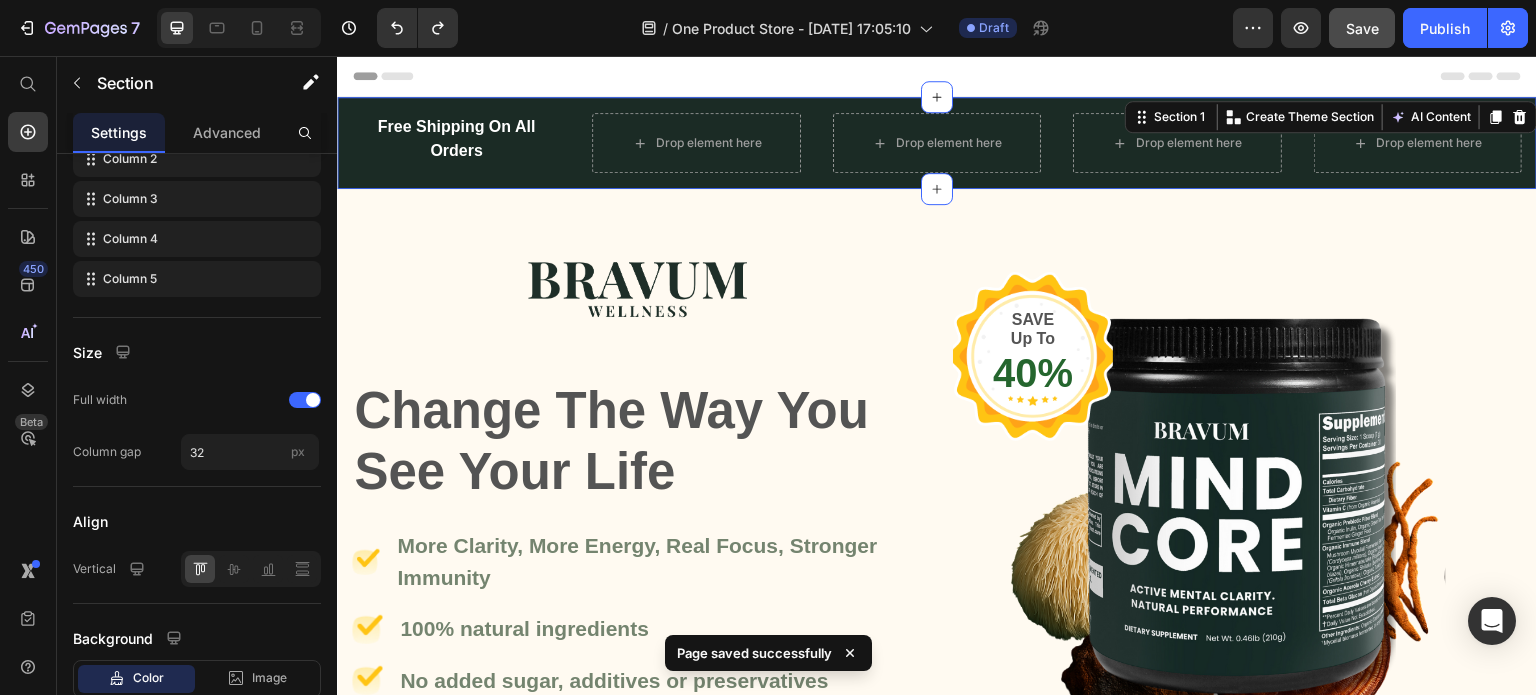 scroll, scrollTop: 0, scrollLeft: 0, axis: both 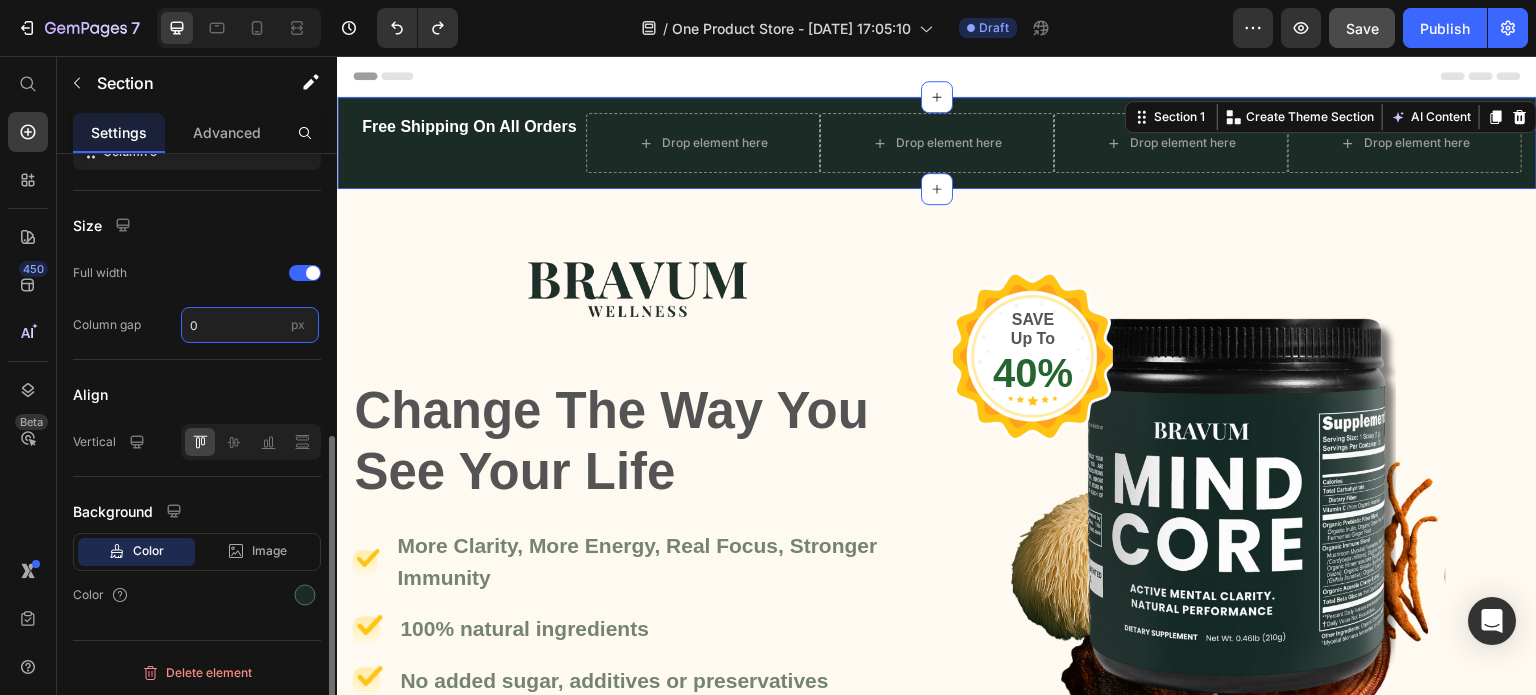 click on "0" at bounding box center [250, 325] 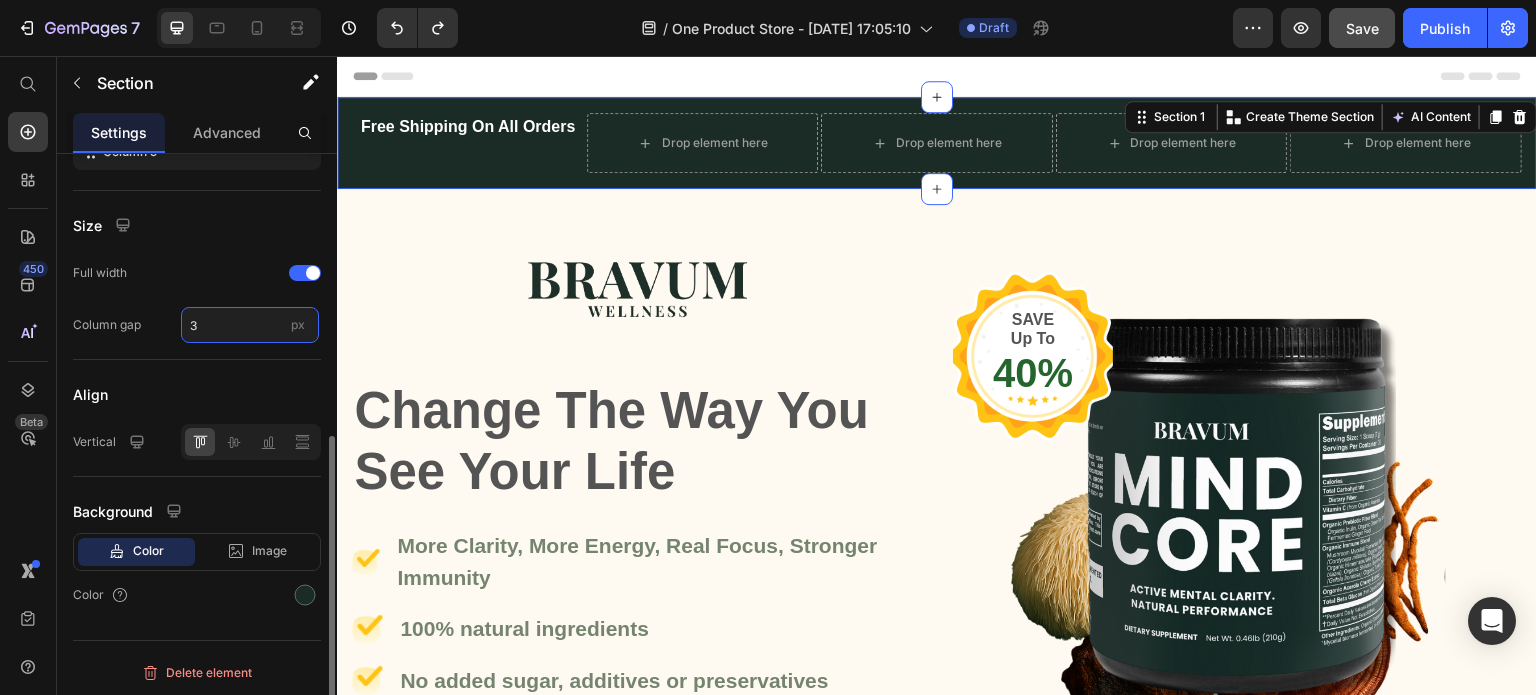 type on "32" 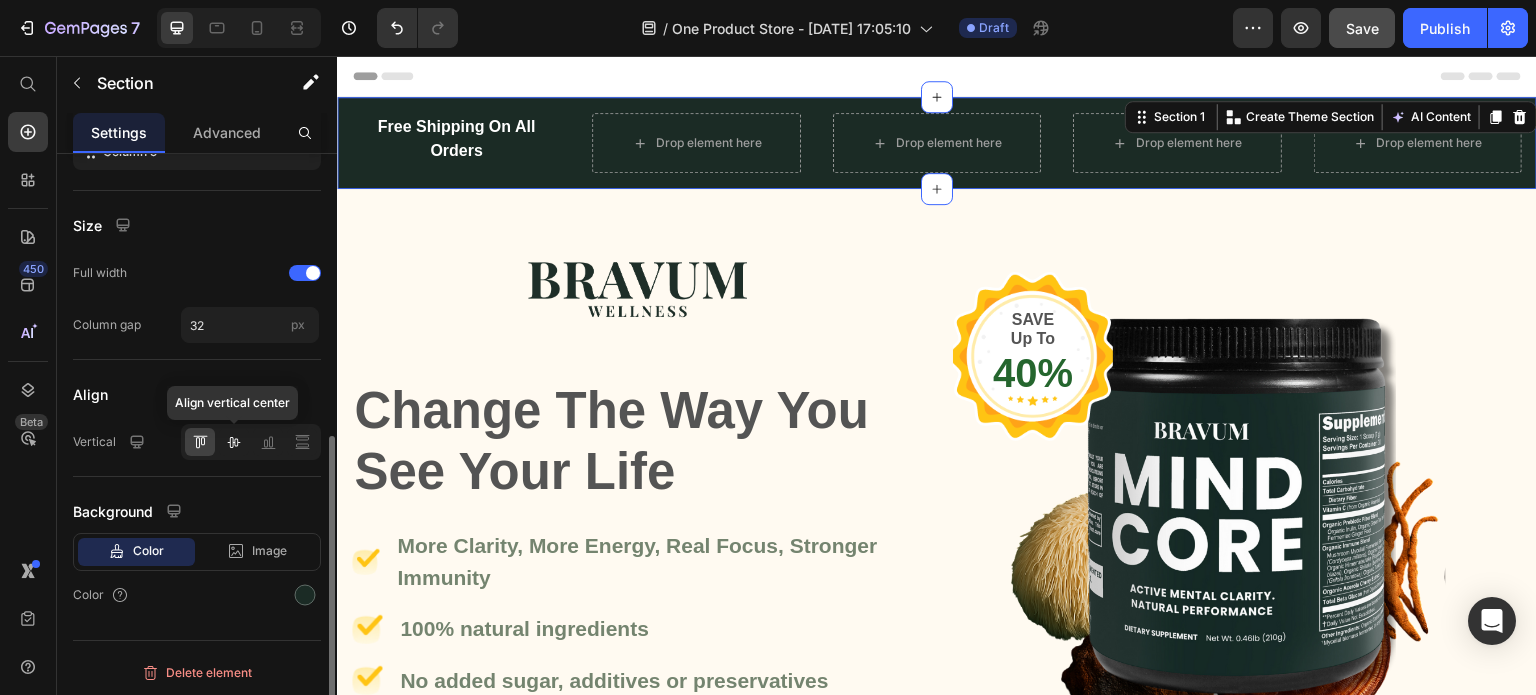 click 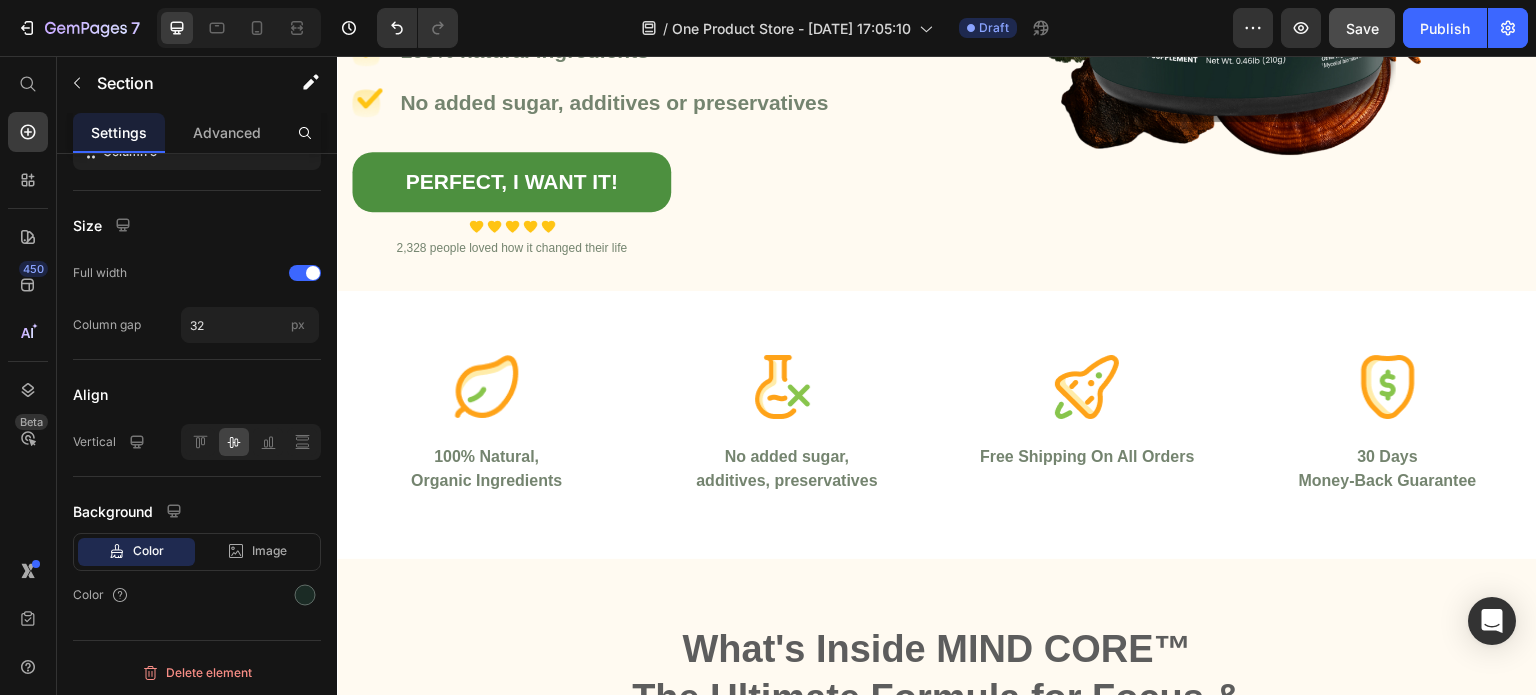 scroll, scrollTop: 572, scrollLeft: 0, axis: vertical 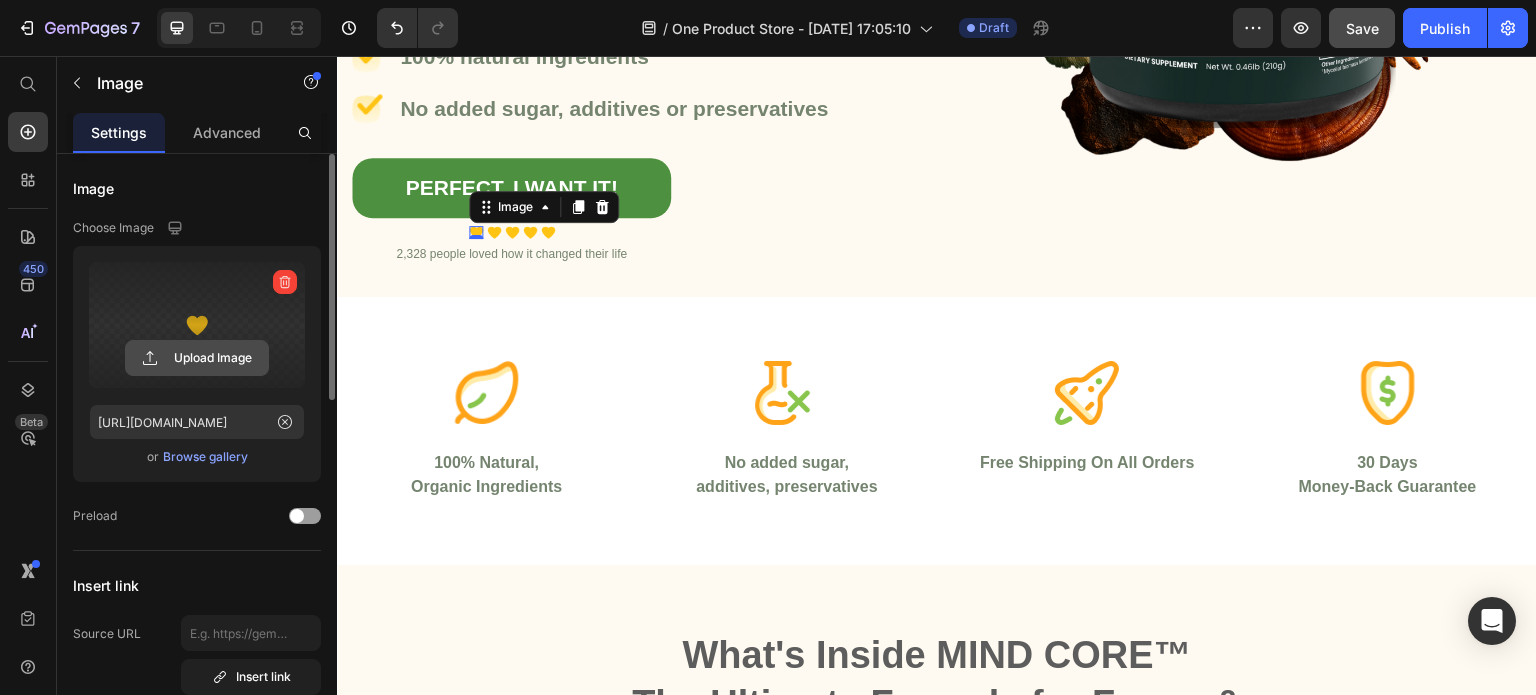 click 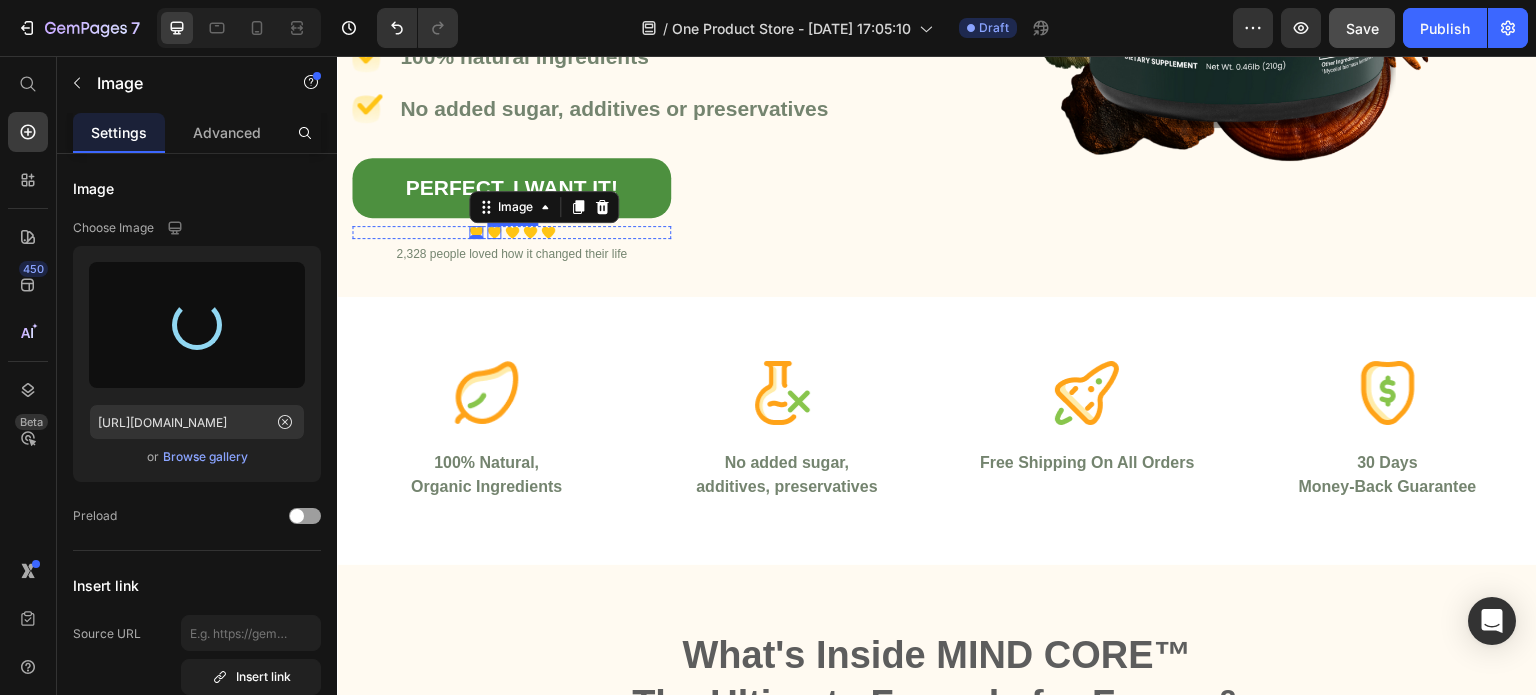 type on "https://cdn.shopify.com/s/files/1/0961/8168/2501/files/gempages_577150551700013606-cb476d98-809a-4d89-aa67-5b873a99e832.jpg" 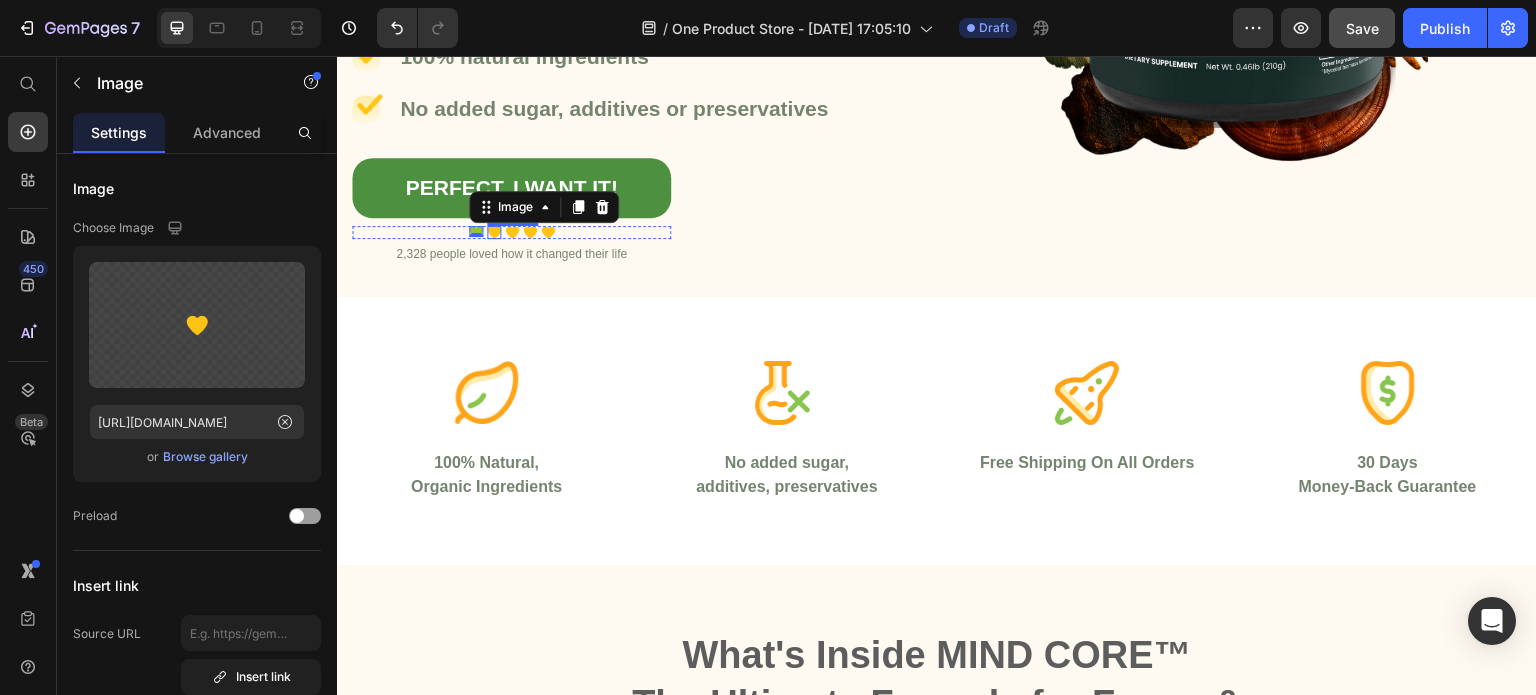 click on "Image" at bounding box center [494, 232] 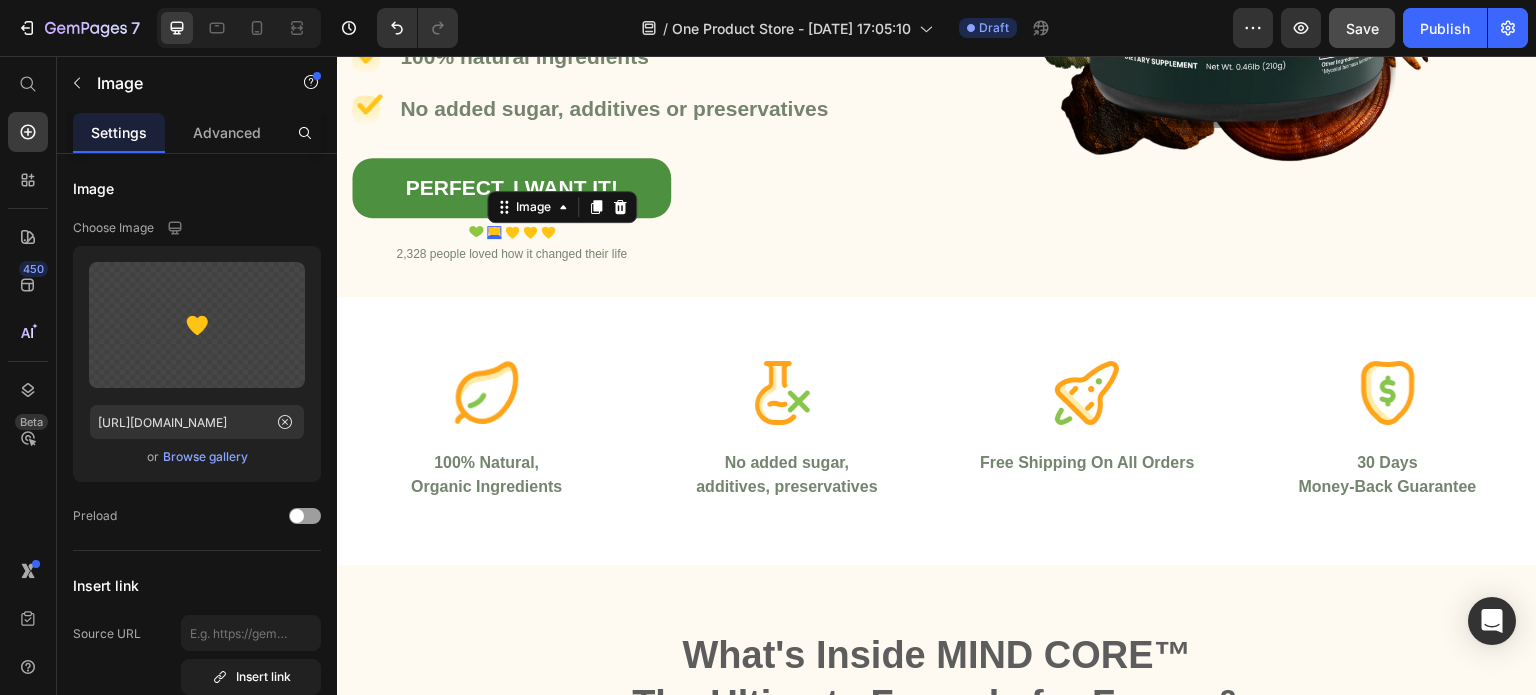 click on "0" at bounding box center (494, 239) 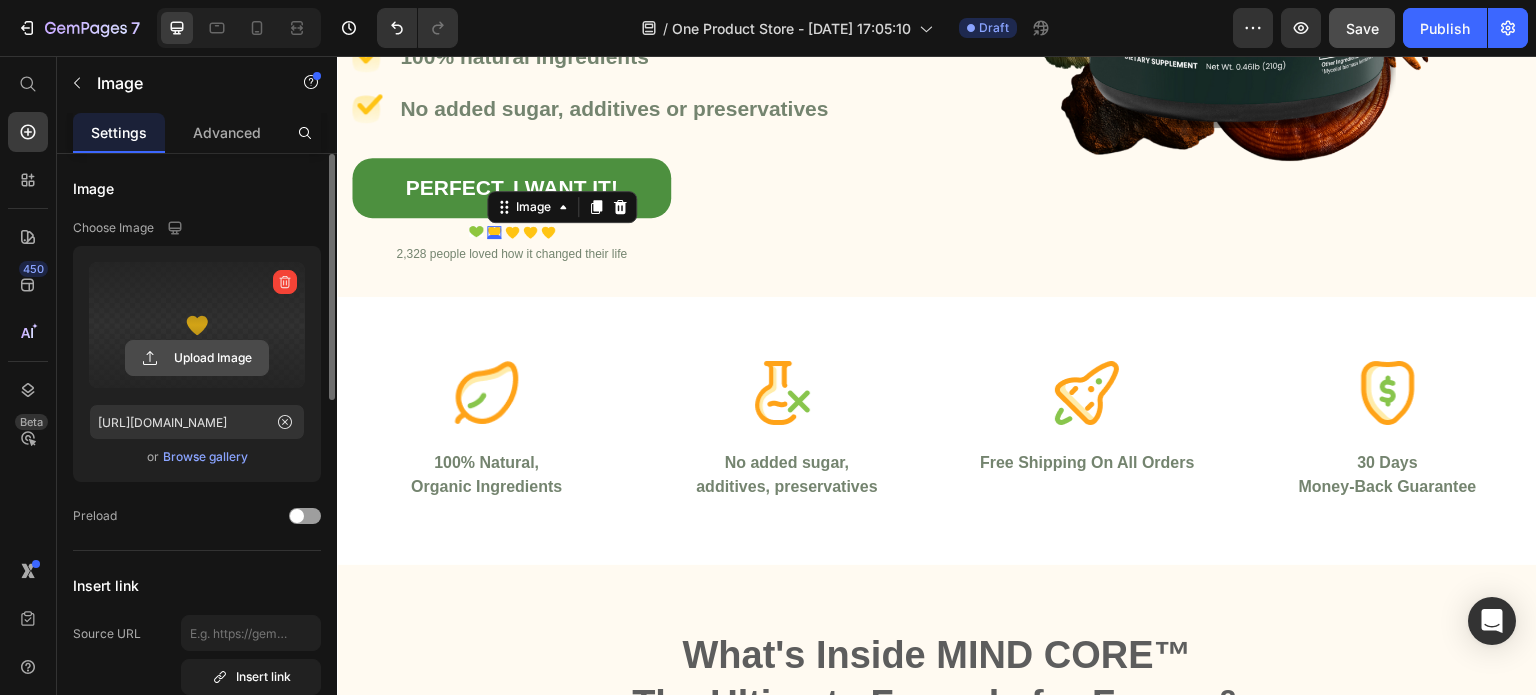 click 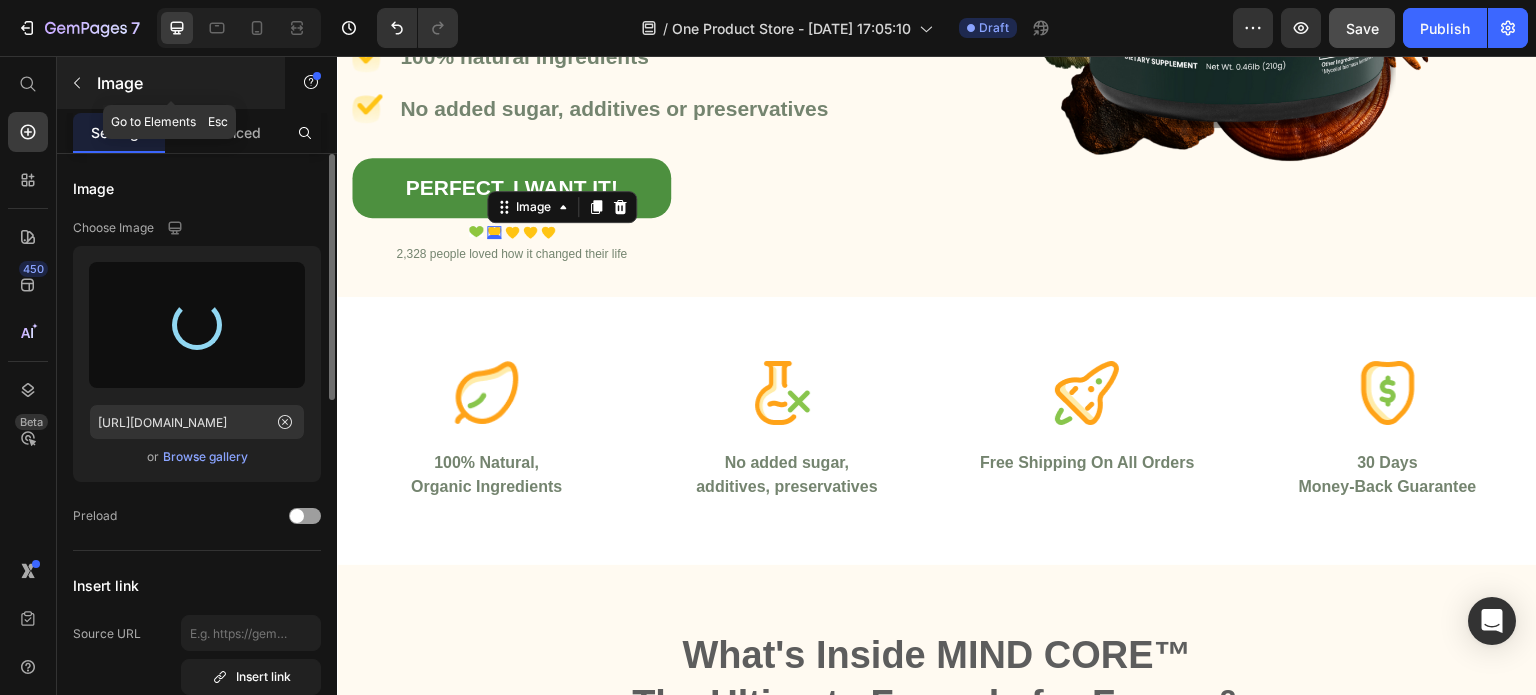 type on "https://cdn.shopify.com/s/files/1/0961/8168/2501/files/gempages_577150551700013606-cb476d98-809a-4d89-aa67-5b873a99e832.jpg" 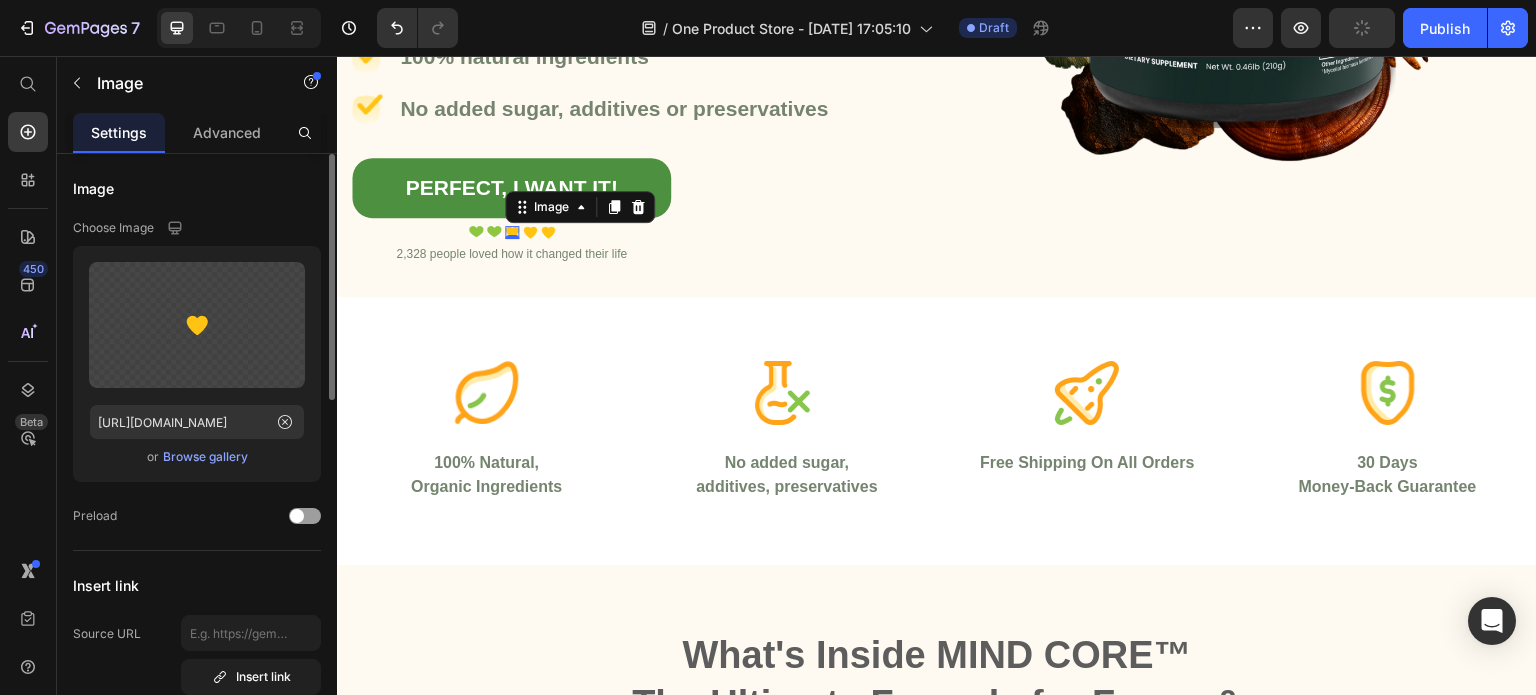 click on "Image   0" at bounding box center [512, 232] 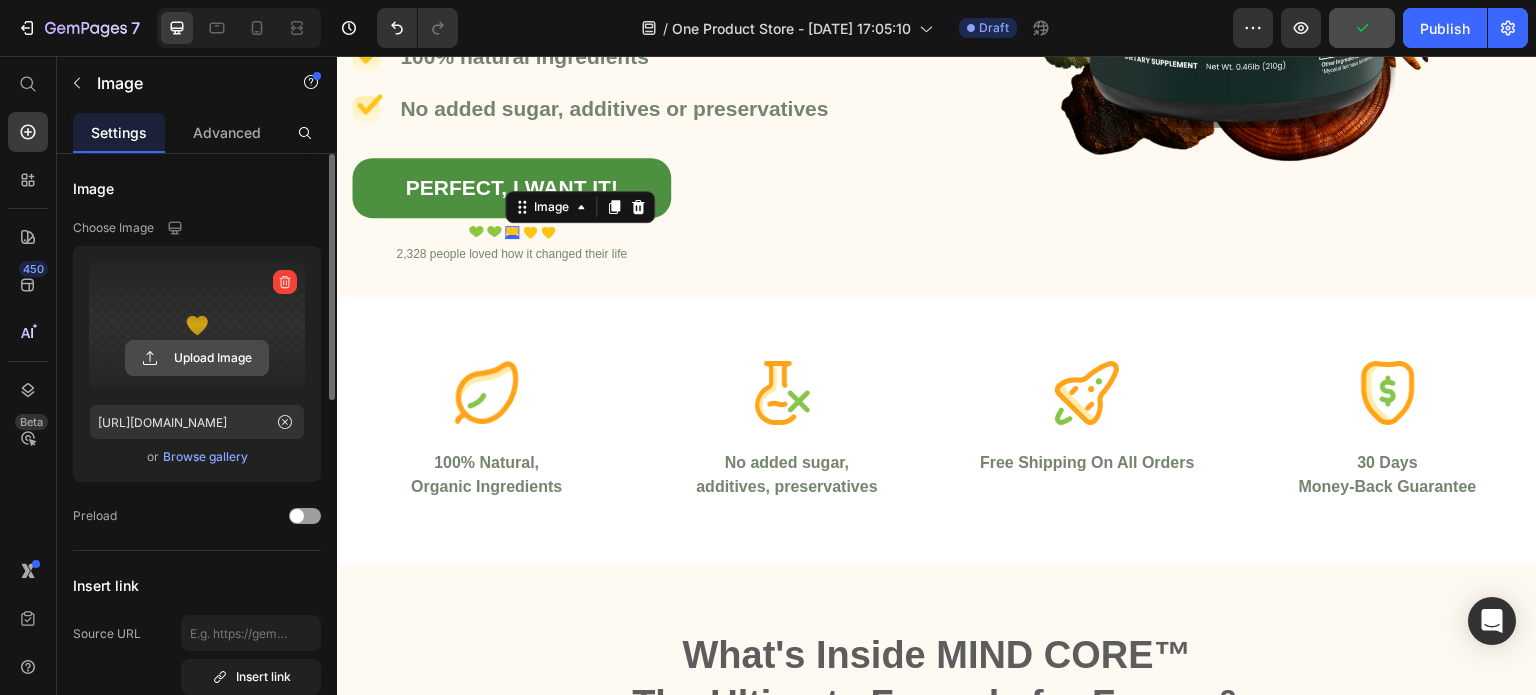 click 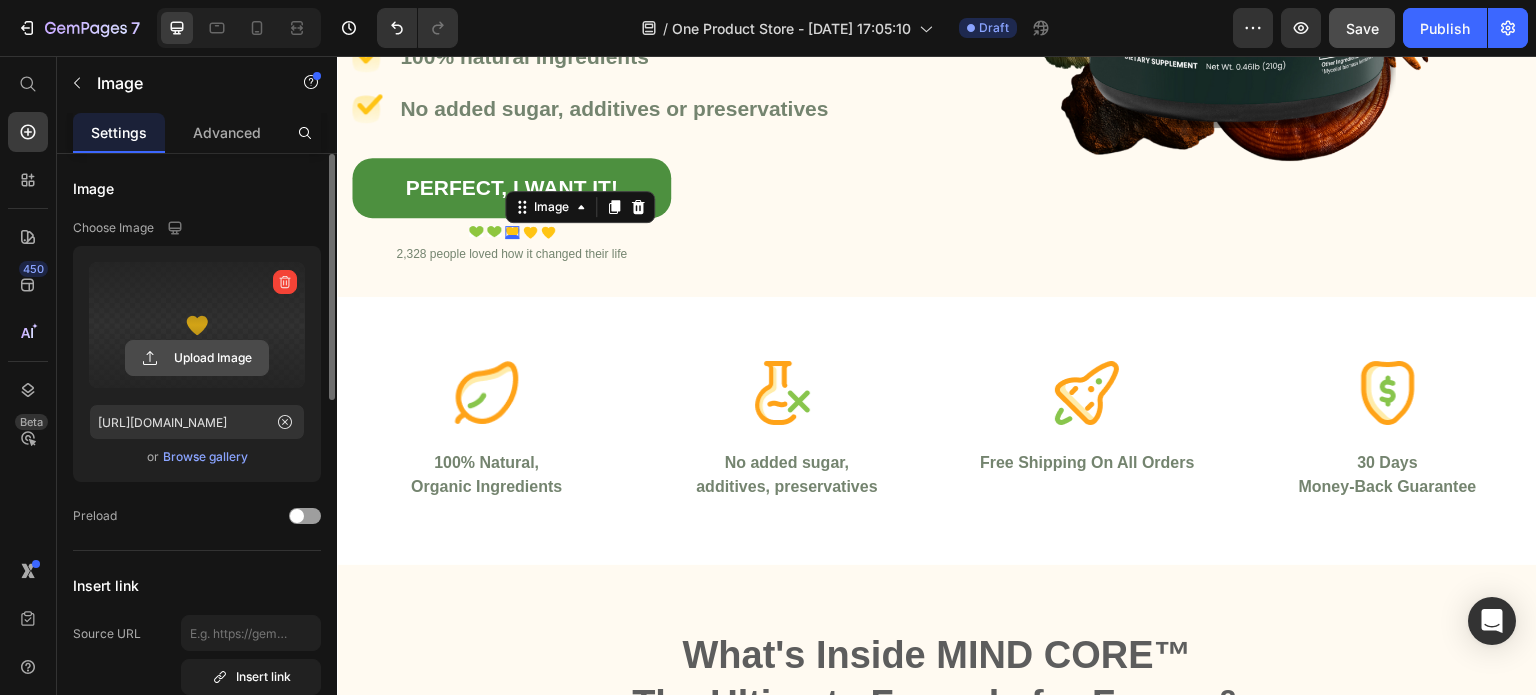 type on "https://cdn.shopify.com/s/files/1/0961/8168/2501/files/gempages_577150551700013606-cb476d98-809a-4d89-aa67-5b873a99e832.jpg" 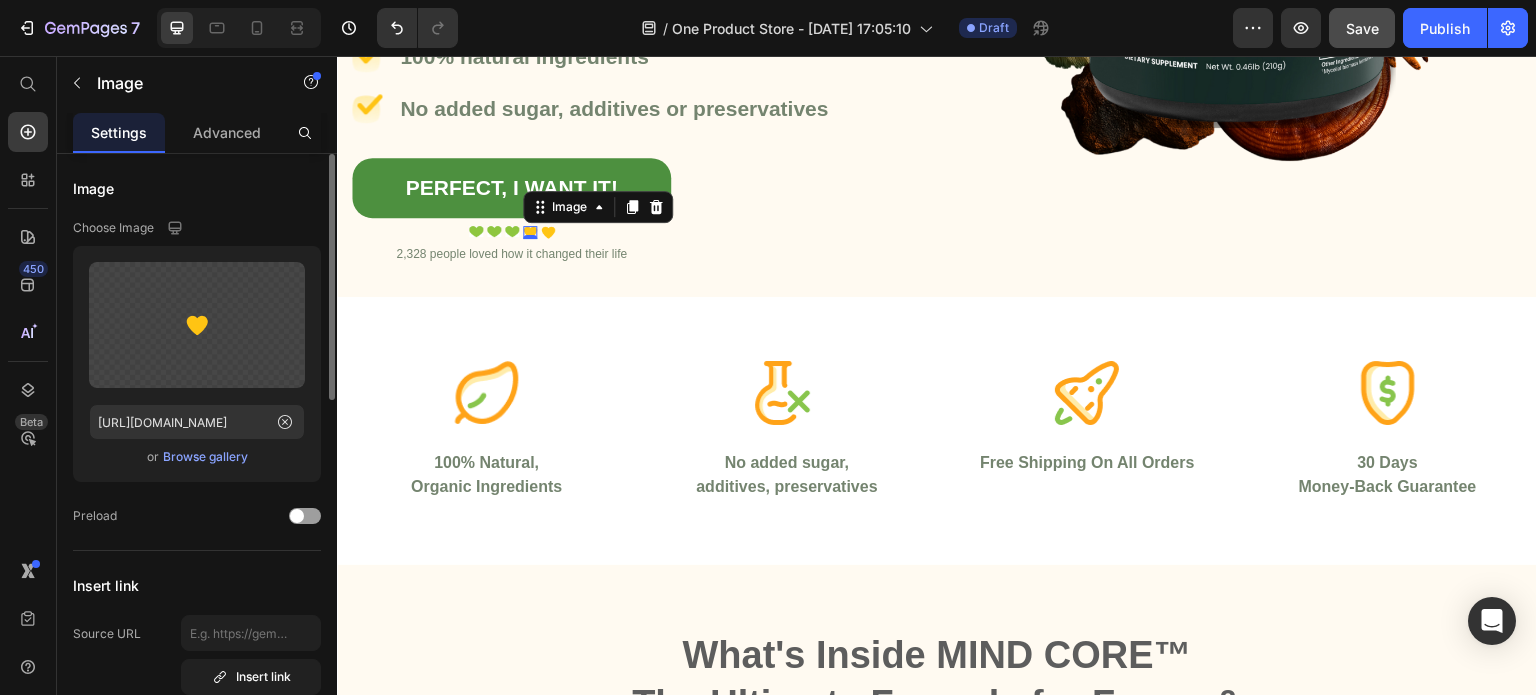 click at bounding box center (530, 232) 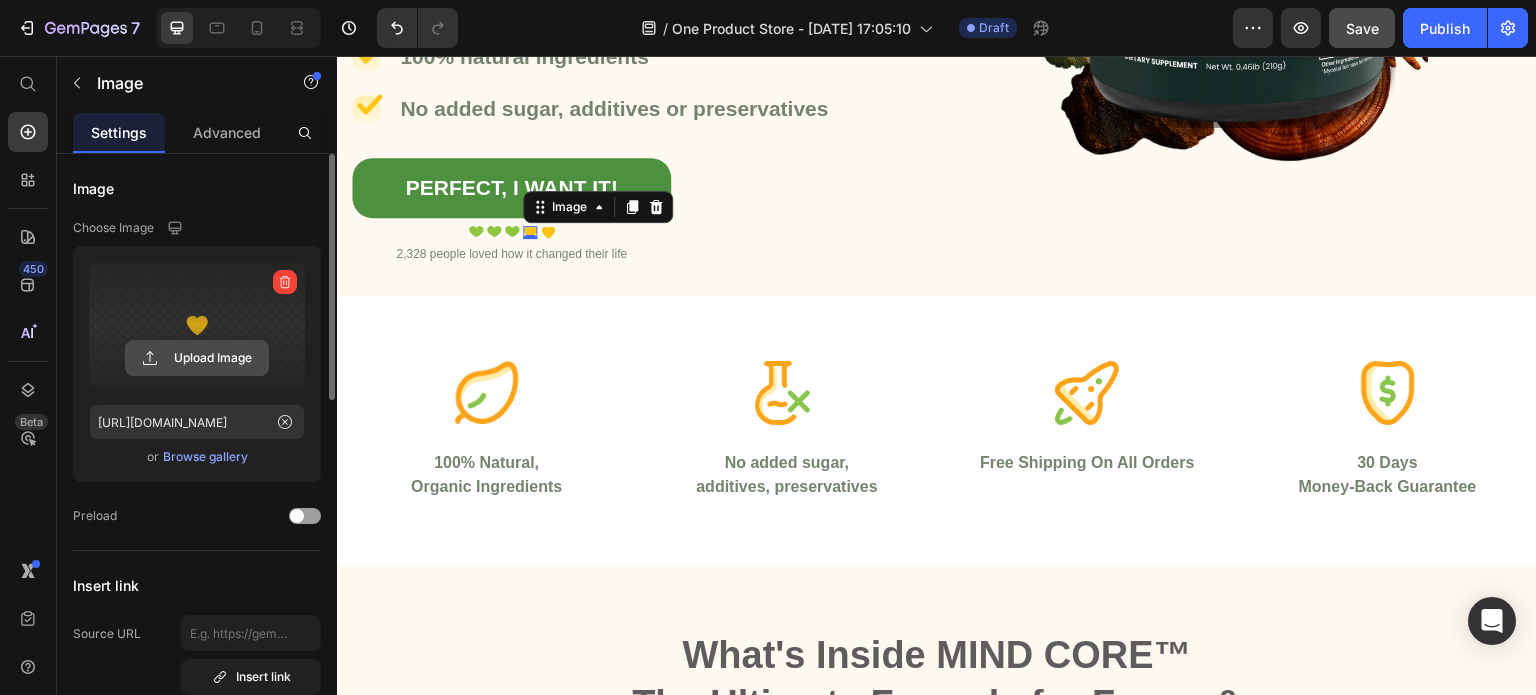 click 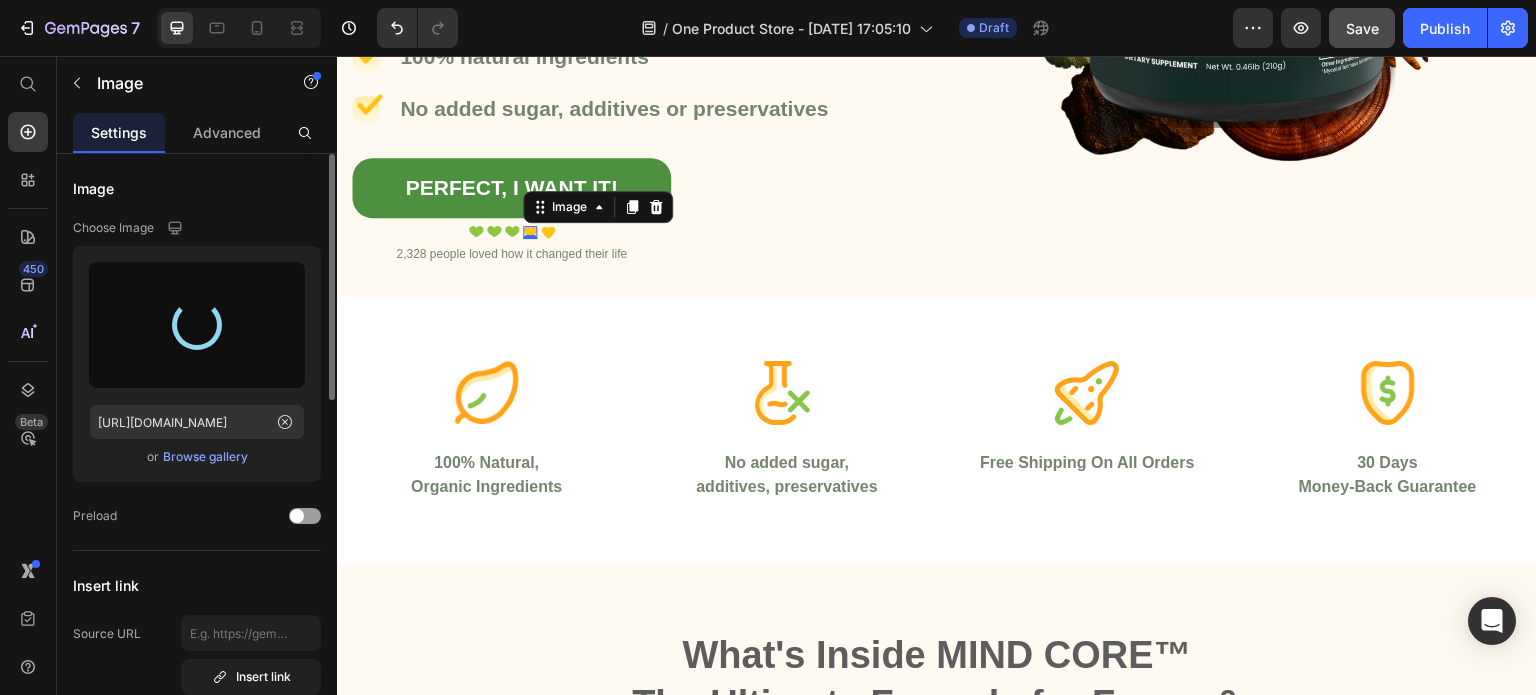 type on "https://cdn.shopify.com/s/files/1/0961/8168/2501/files/gempages_577150551700013606-cb476d98-809a-4d89-aa67-5b873a99e832.jpg" 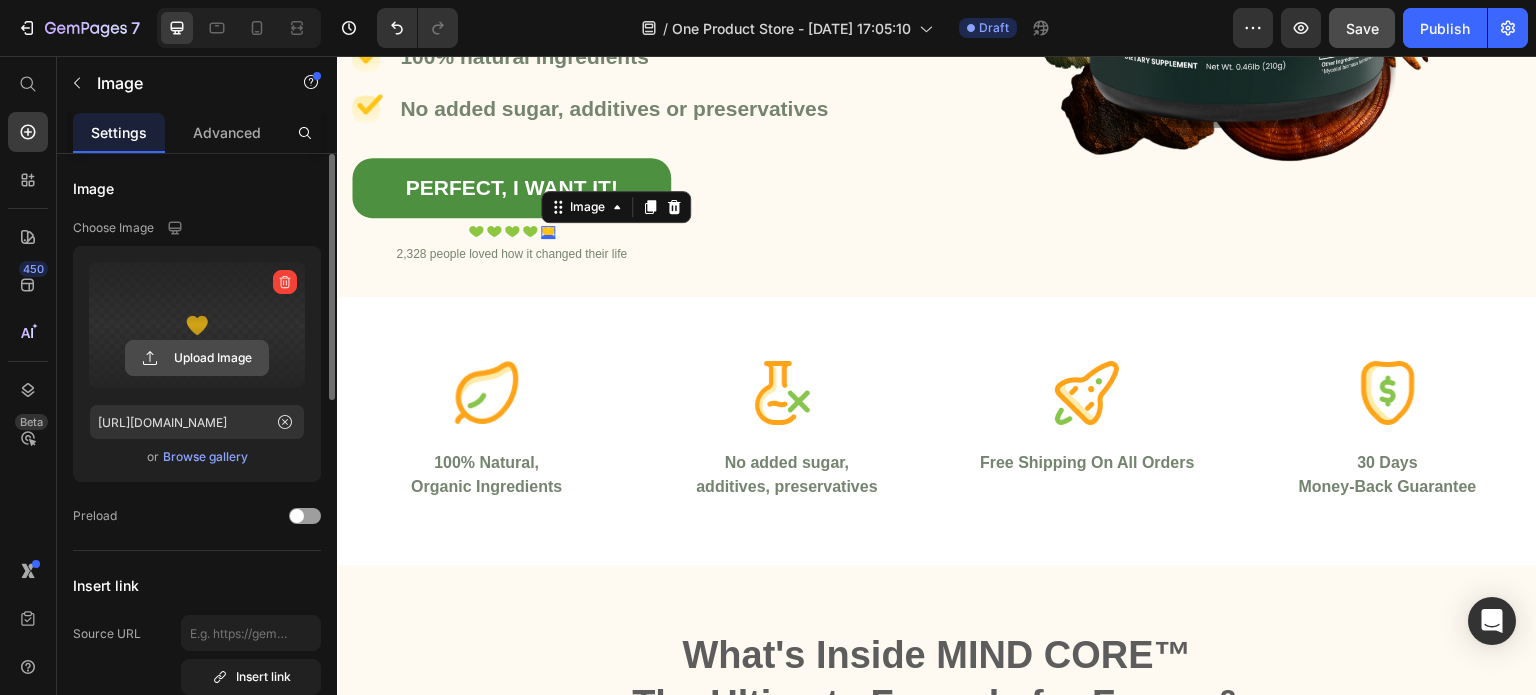 click 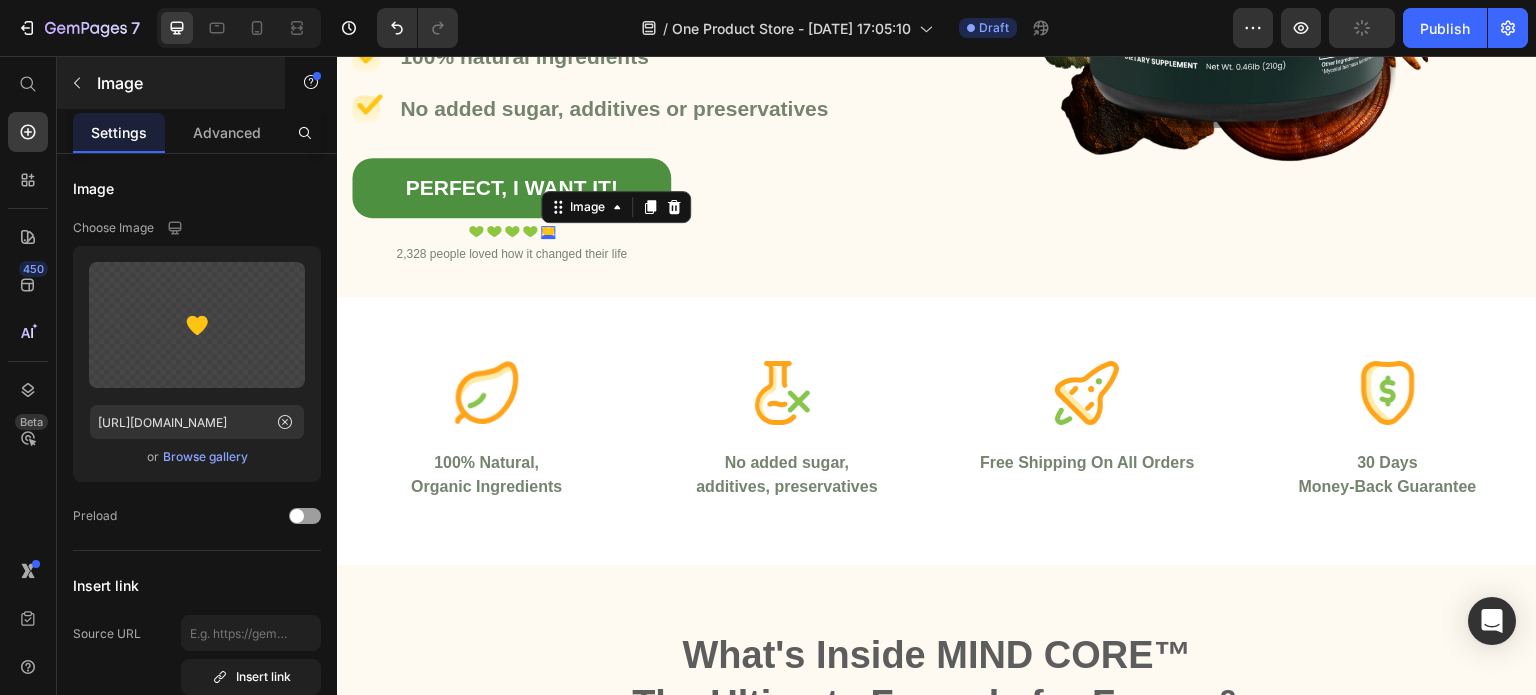 type on "https://cdn.shopify.com/s/files/1/0961/8168/2501/files/gempages_577150551700013606-cb476d98-809a-4d89-aa67-5b873a99e832.jpg" 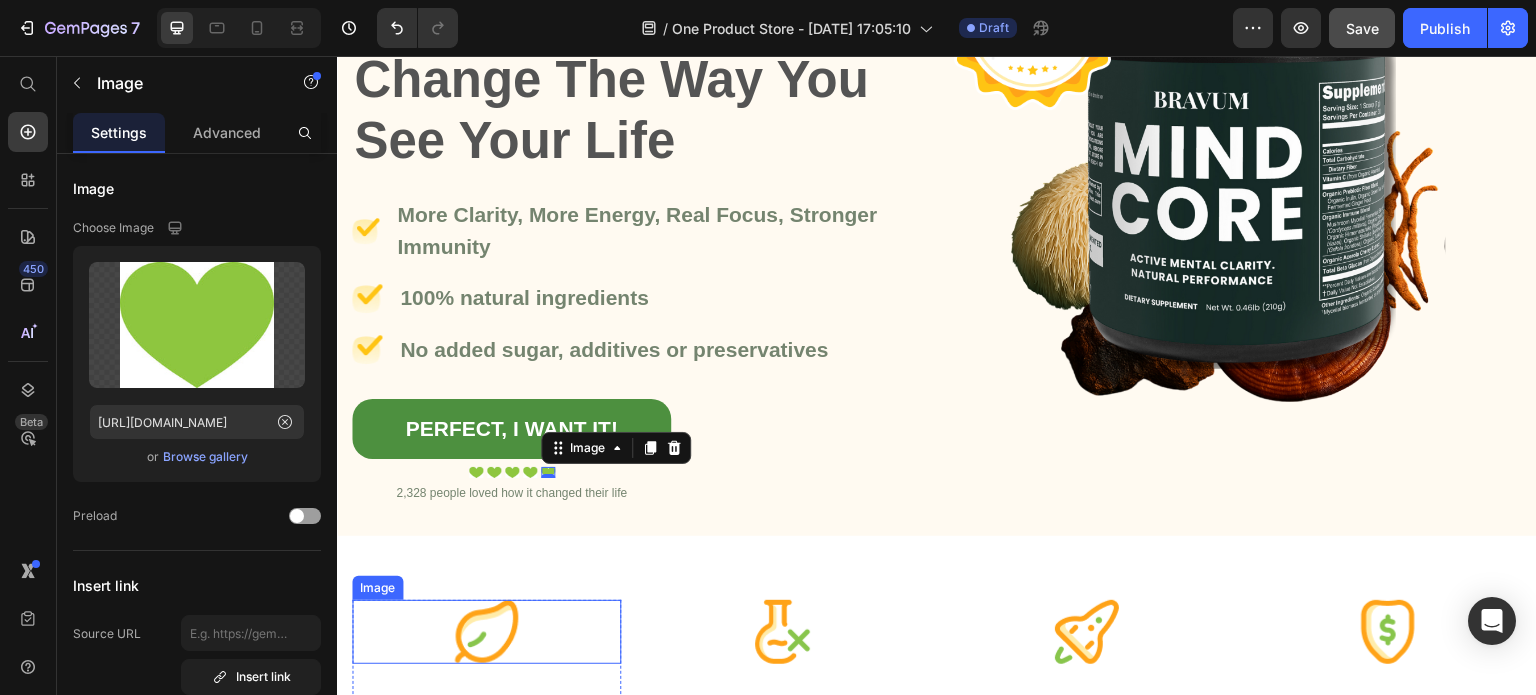 scroll, scrollTop: 326, scrollLeft: 0, axis: vertical 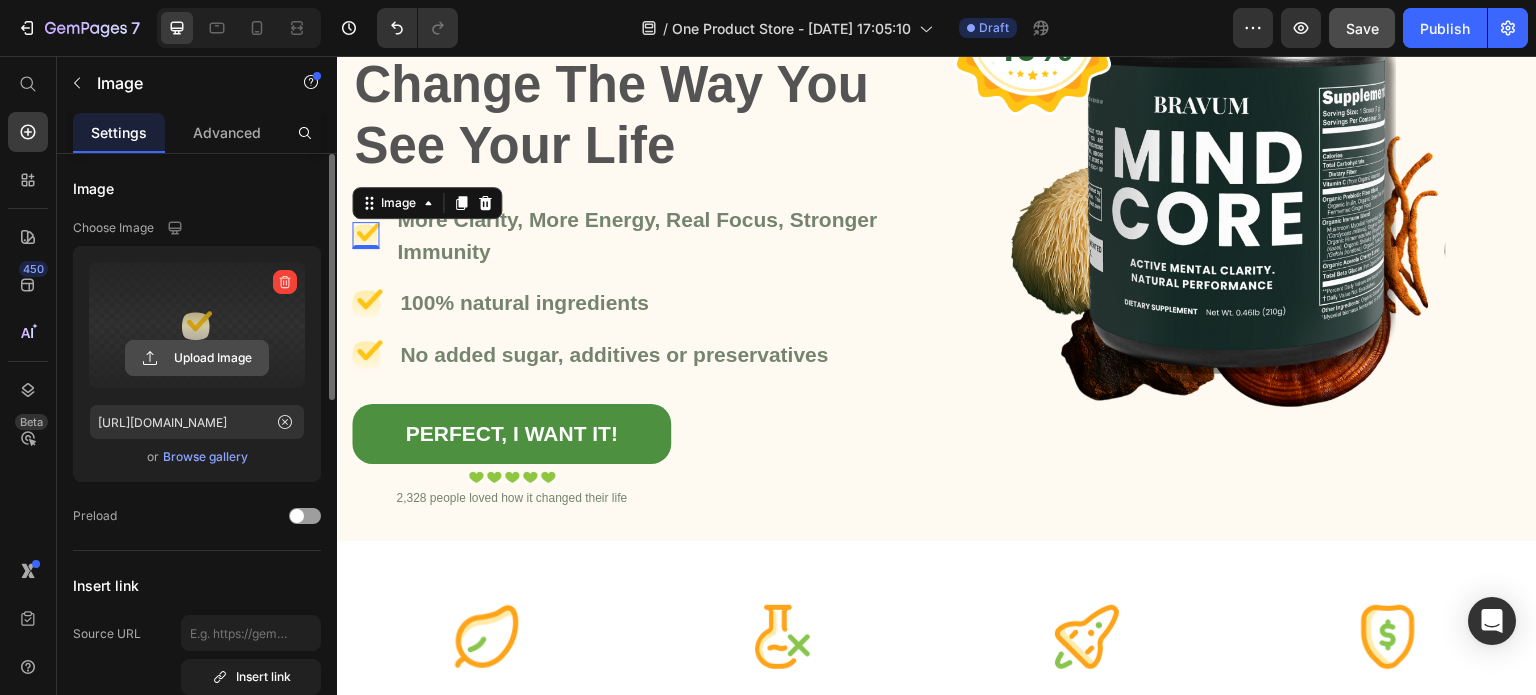 click 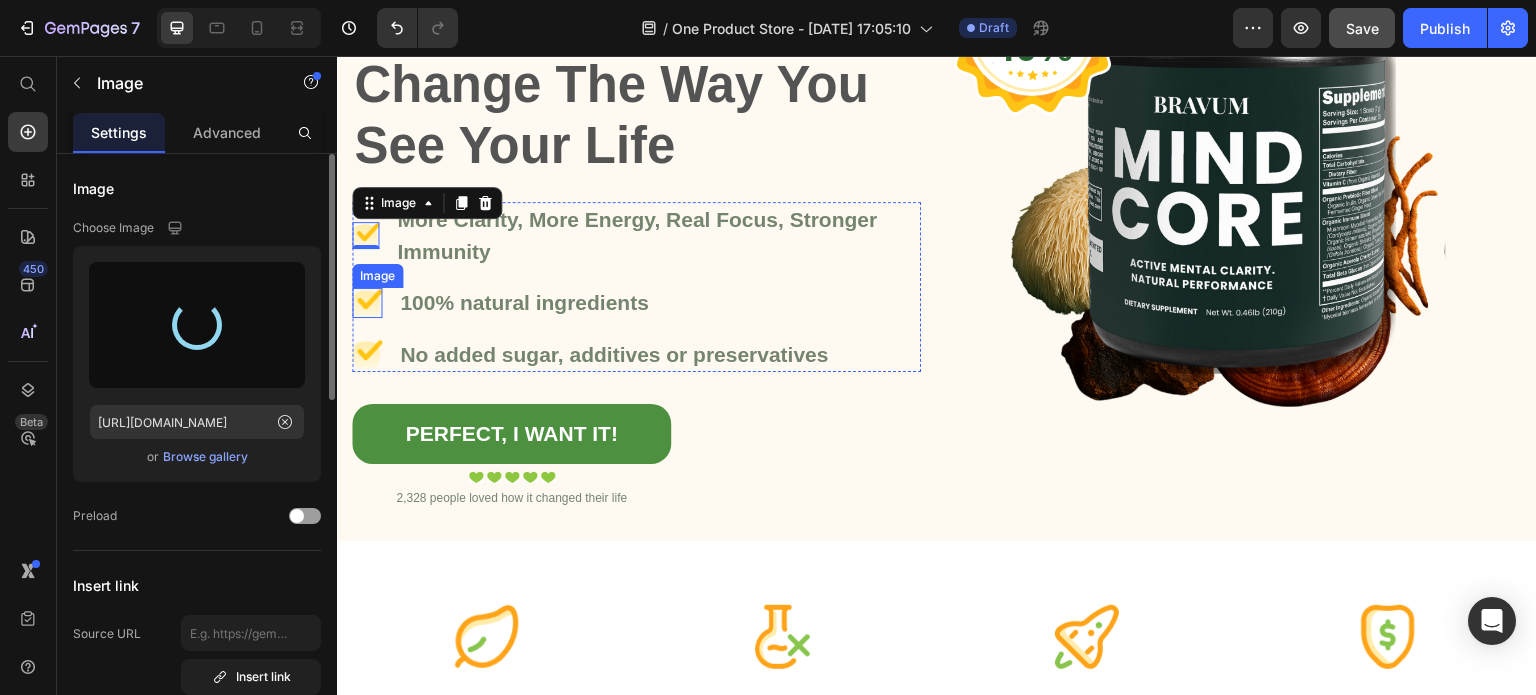 type on "https://cdn.shopify.com/s/files/1/0961/8168/2501/files/gempages_577150551700013606-3d569bf3-fc43-4113-af03-52a78f3ffb39.png" 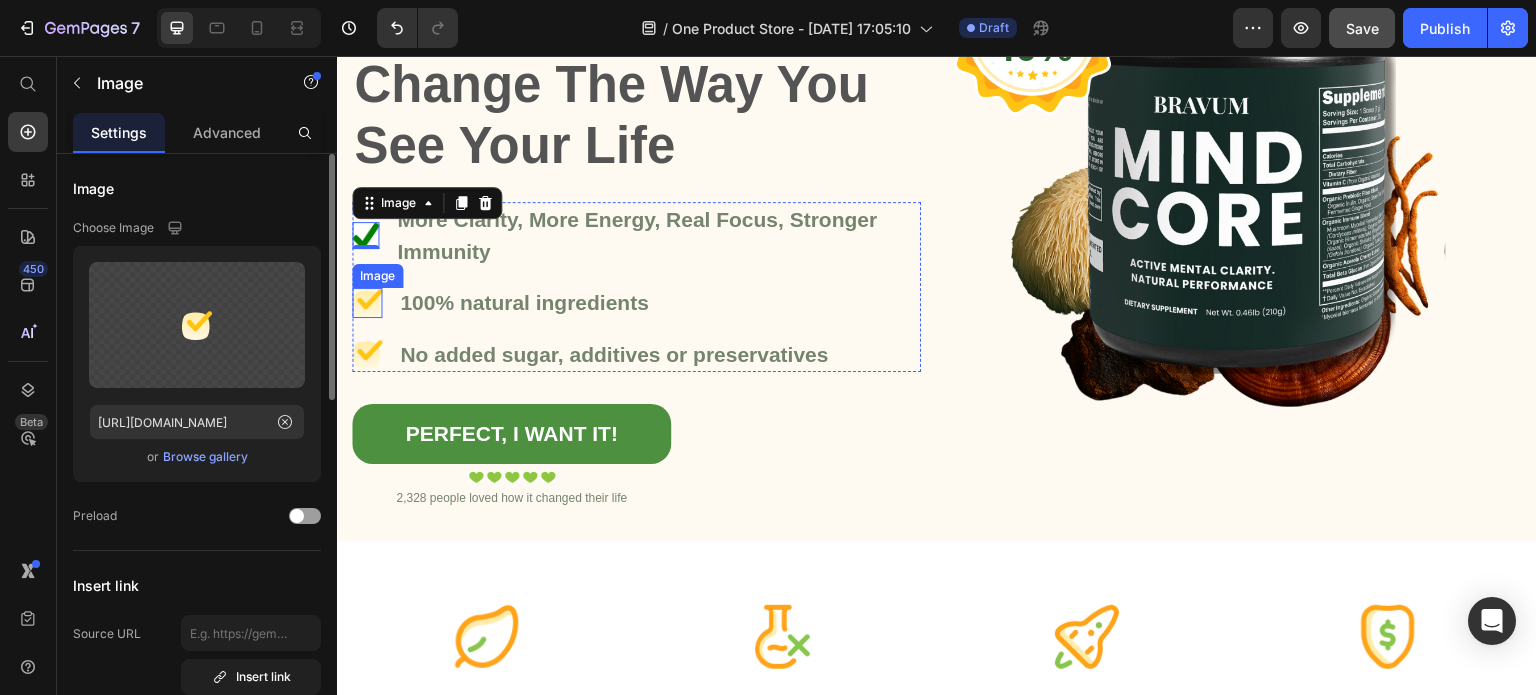 click at bounding box center (367, 303) 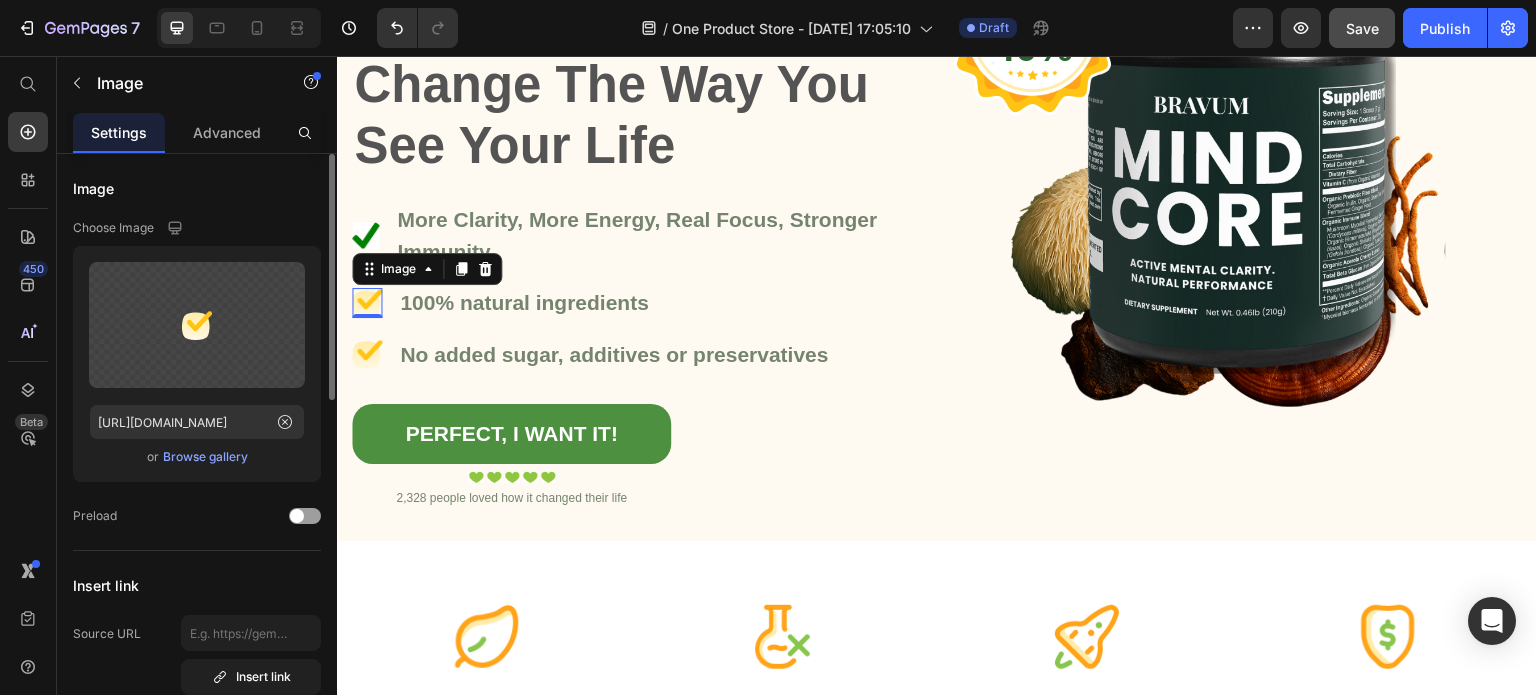 click at bounding box center [367, 303] 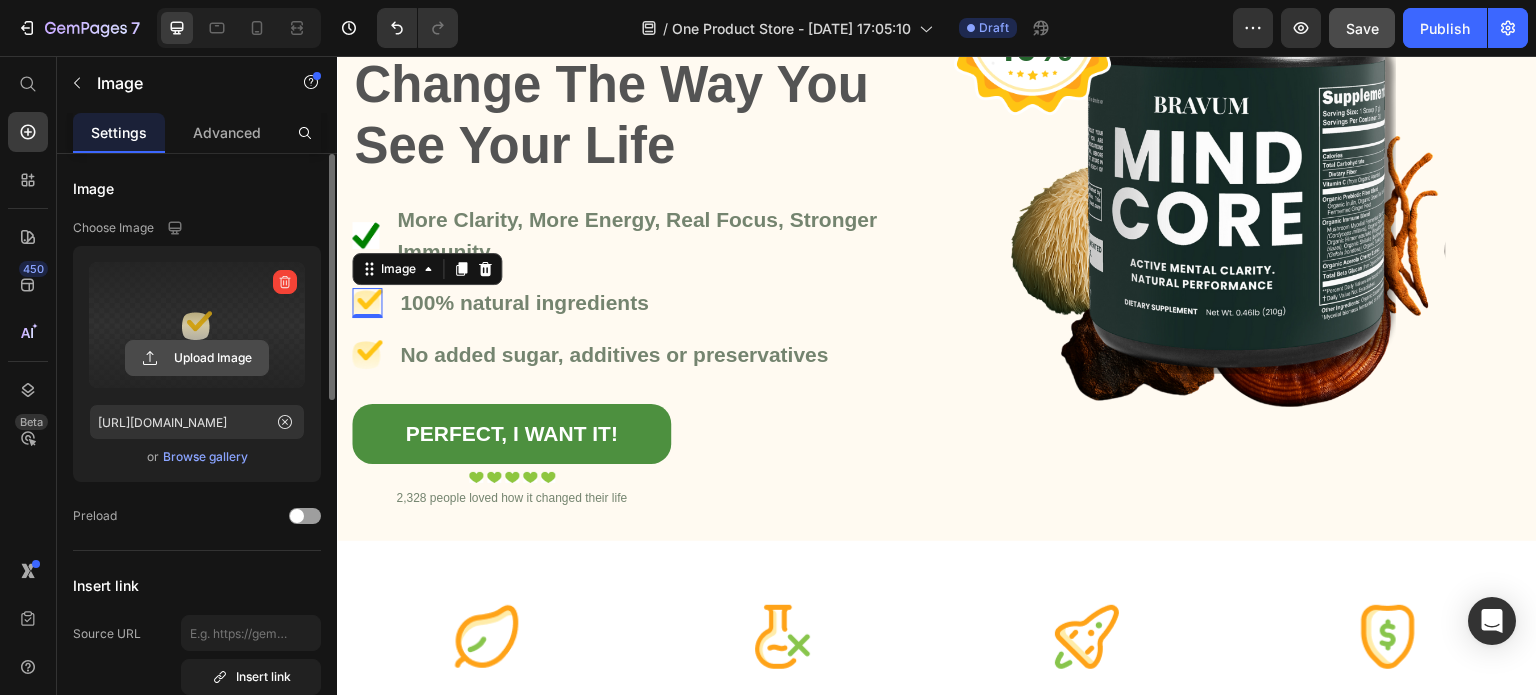 click 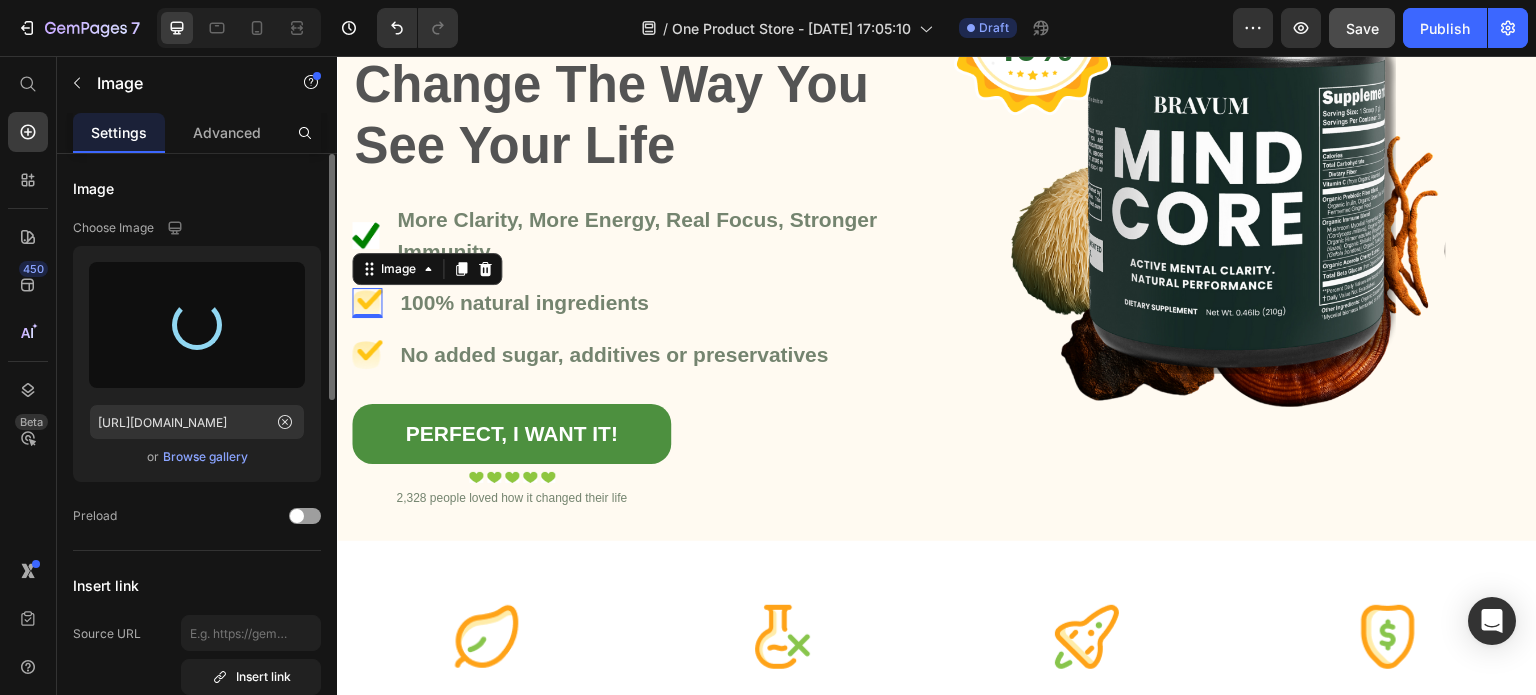 type on "https://cdn.shopify.com/s/files/1/0961/8168/2501/files/gempages_577150551700013606-3d569bf3-fc43-4113-af03-52a78f3ffb39.png" 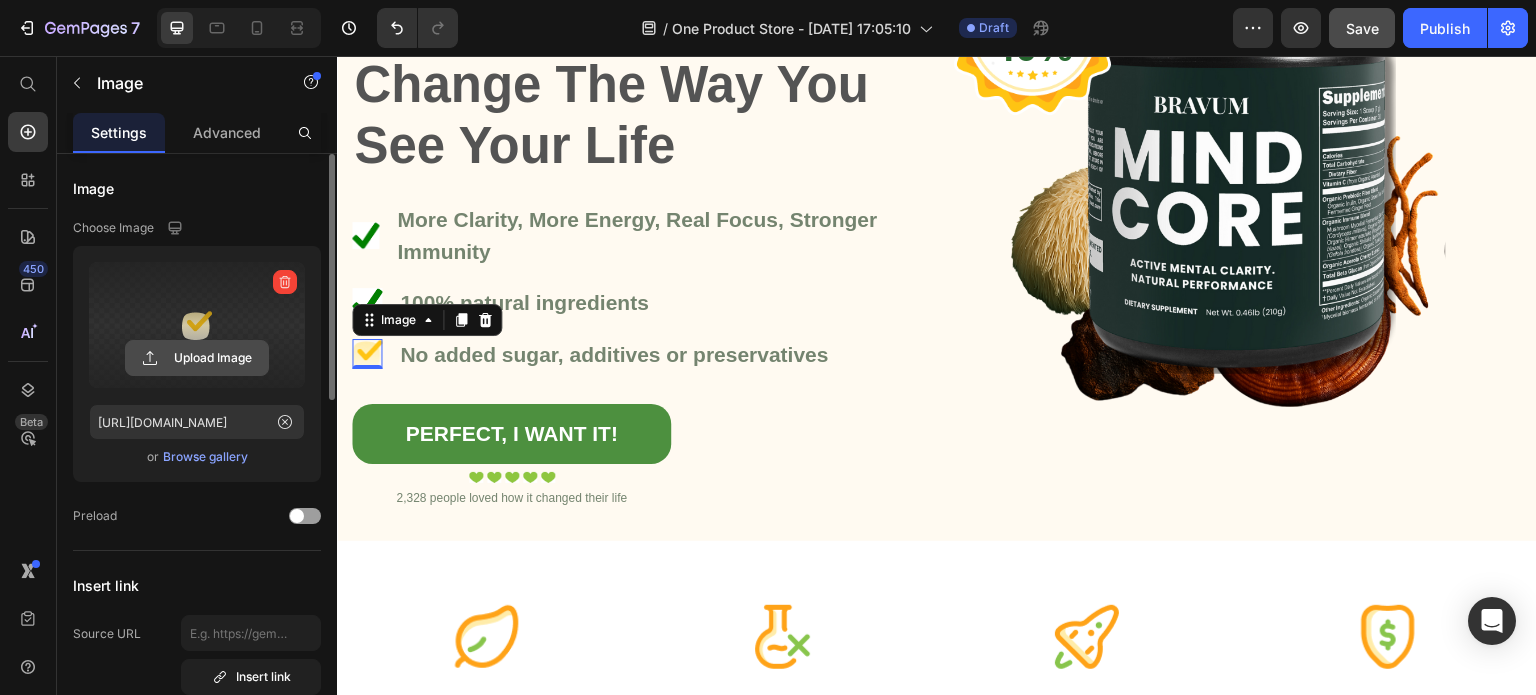 click 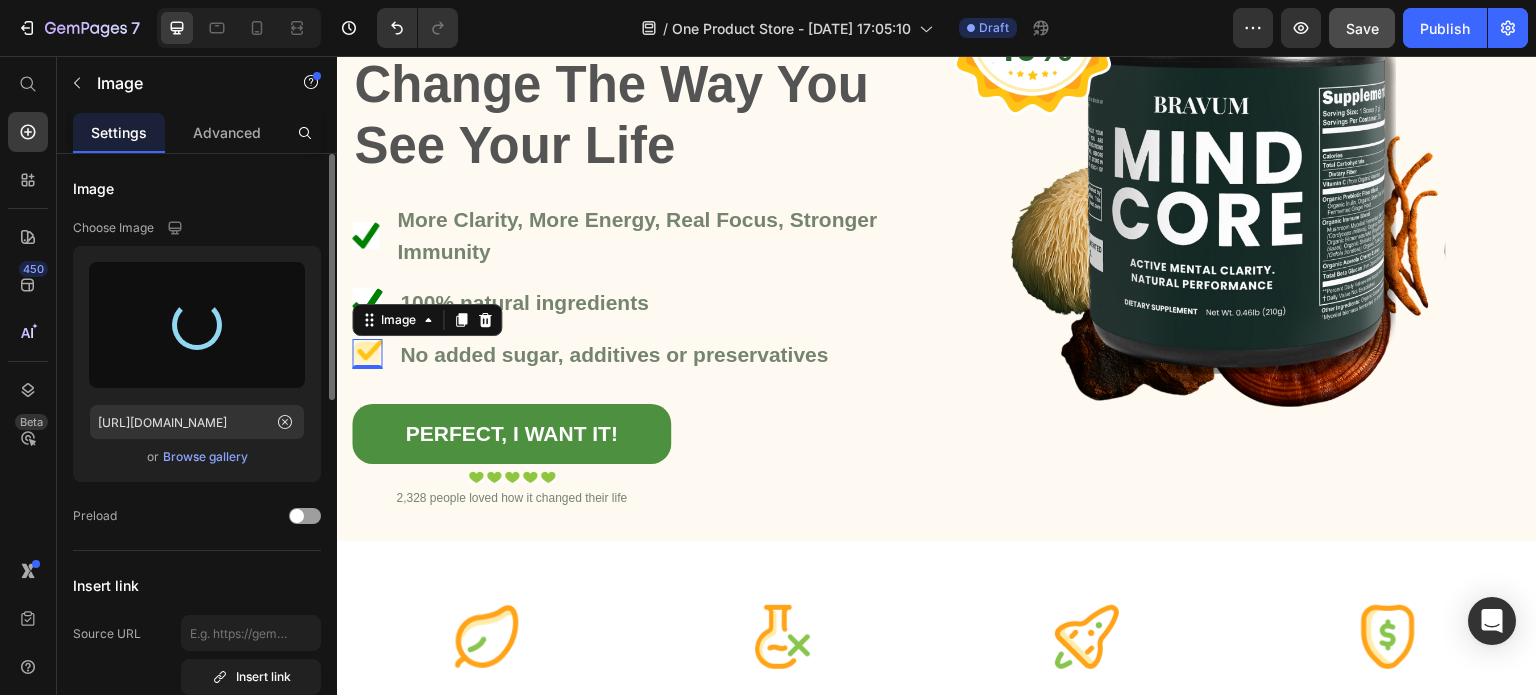 type on "https://cdn.shopify.com/s/files/1/0961/8168/2501/files/gempages_577150551700013606-3d569bf3-fc43-4113-af03-52a78f3ffb39.png" 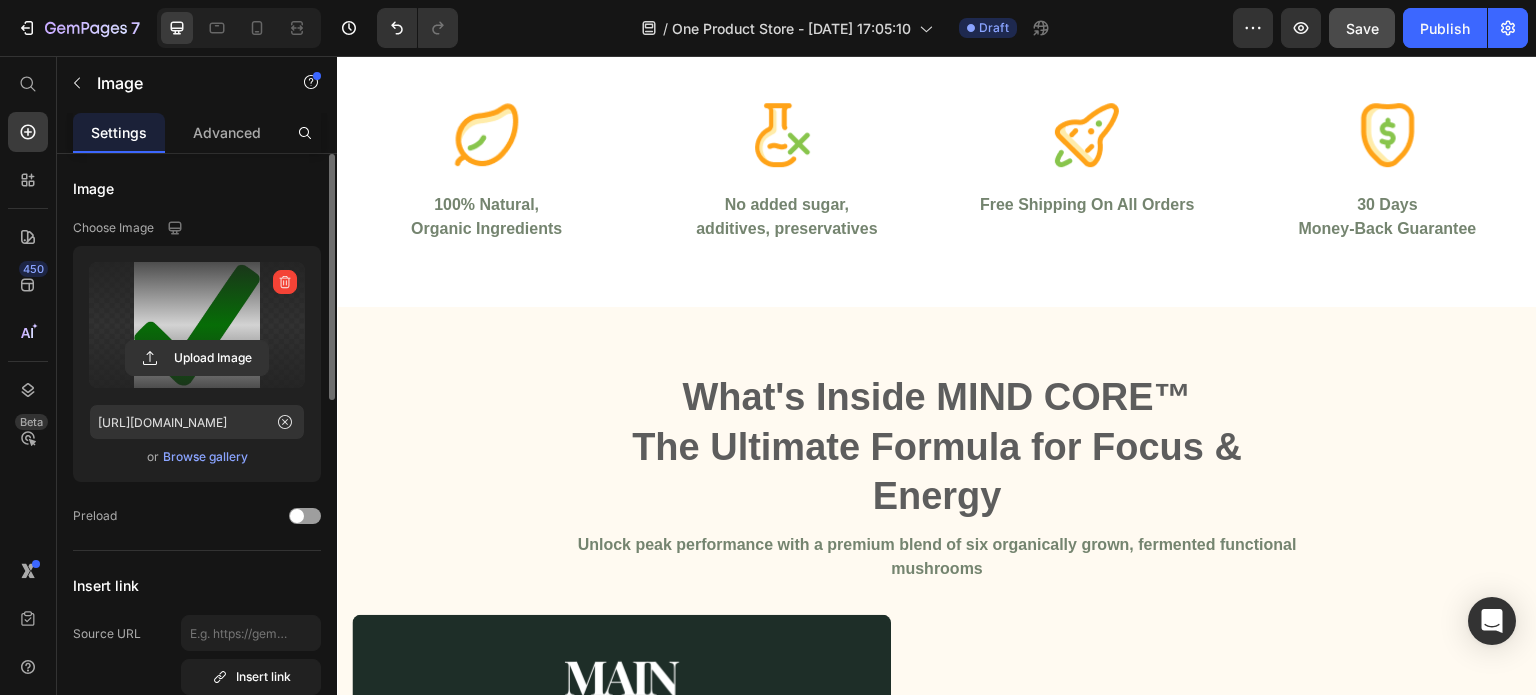 scroll, scrollTop: 806, scrollLeft: 0, axis: vertical 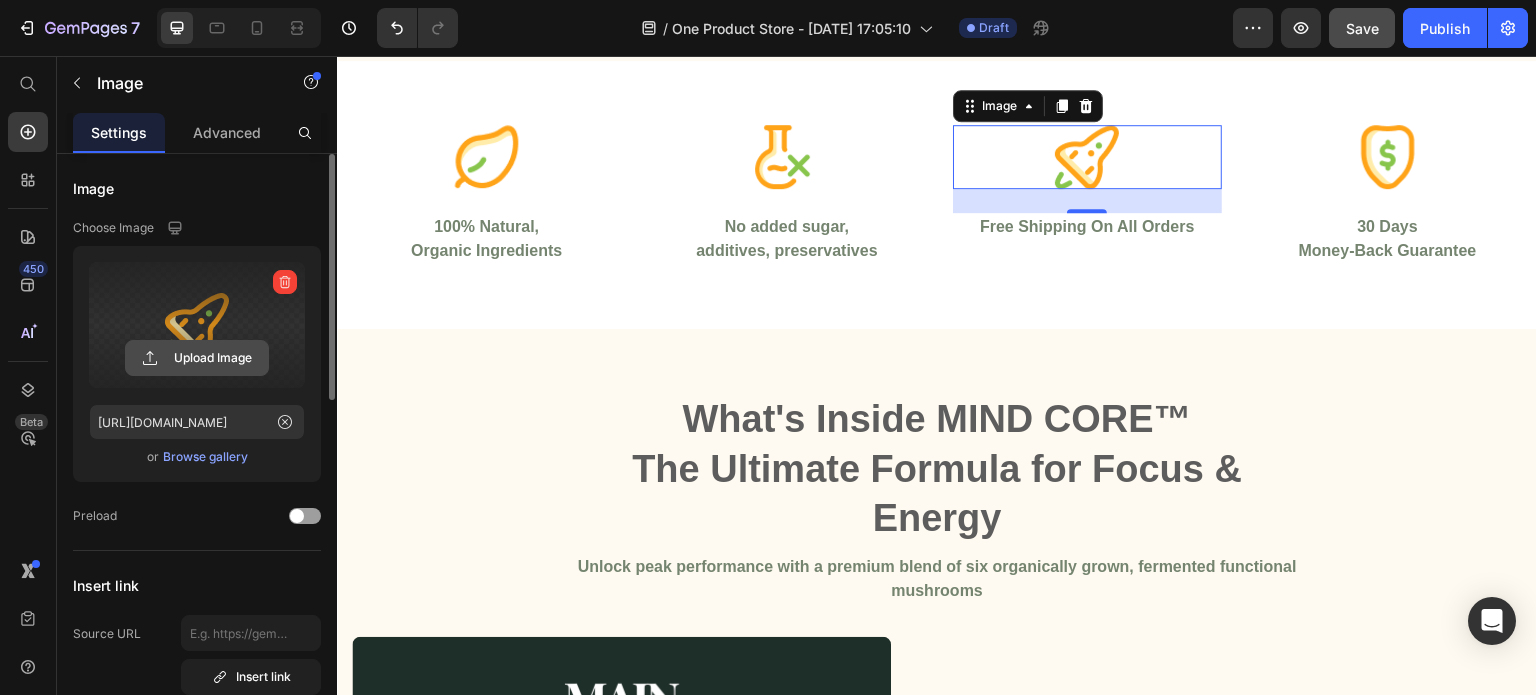 click 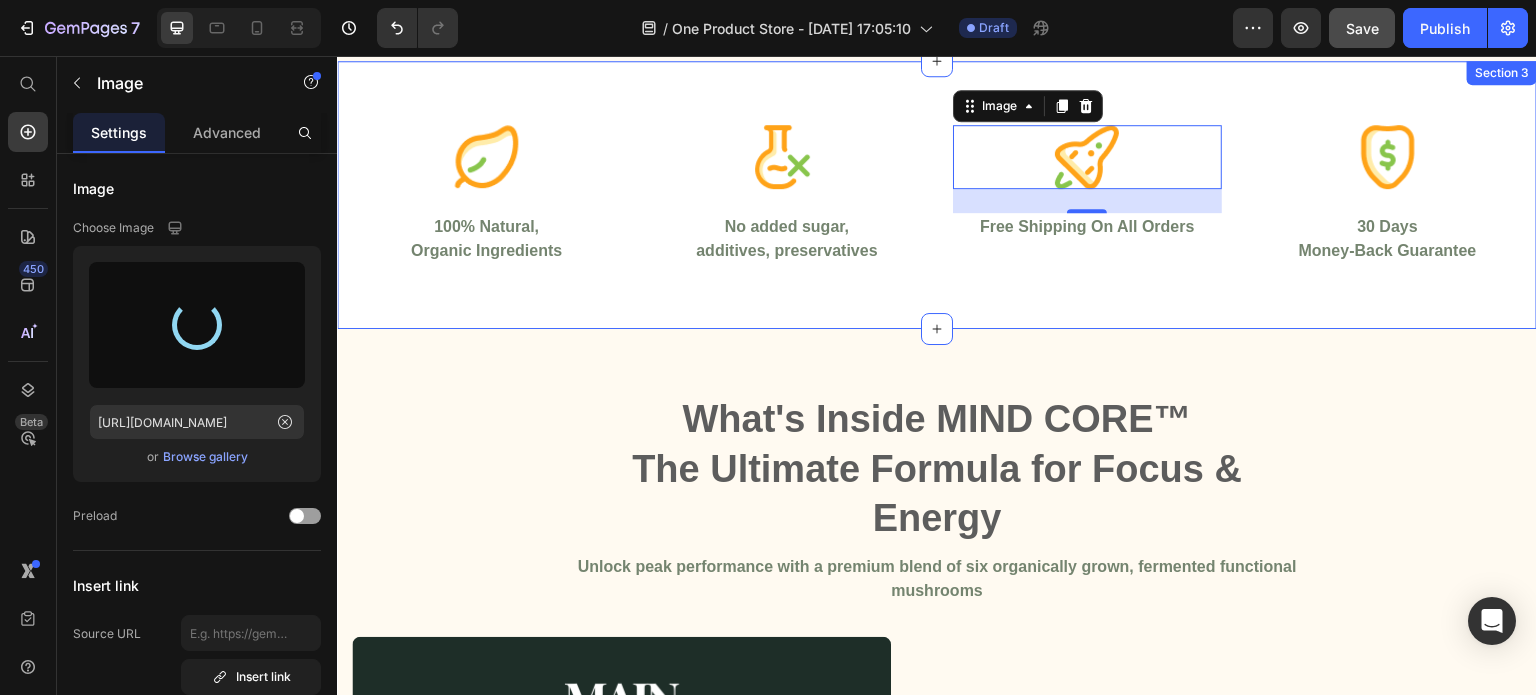 type on "https://cdn.shopify.com/s/files/1/0961/8168/2501/files/gempages_577150551700013606-2249fca7-8ce5-4f5e-b5e8-b6977603afce.jpg" 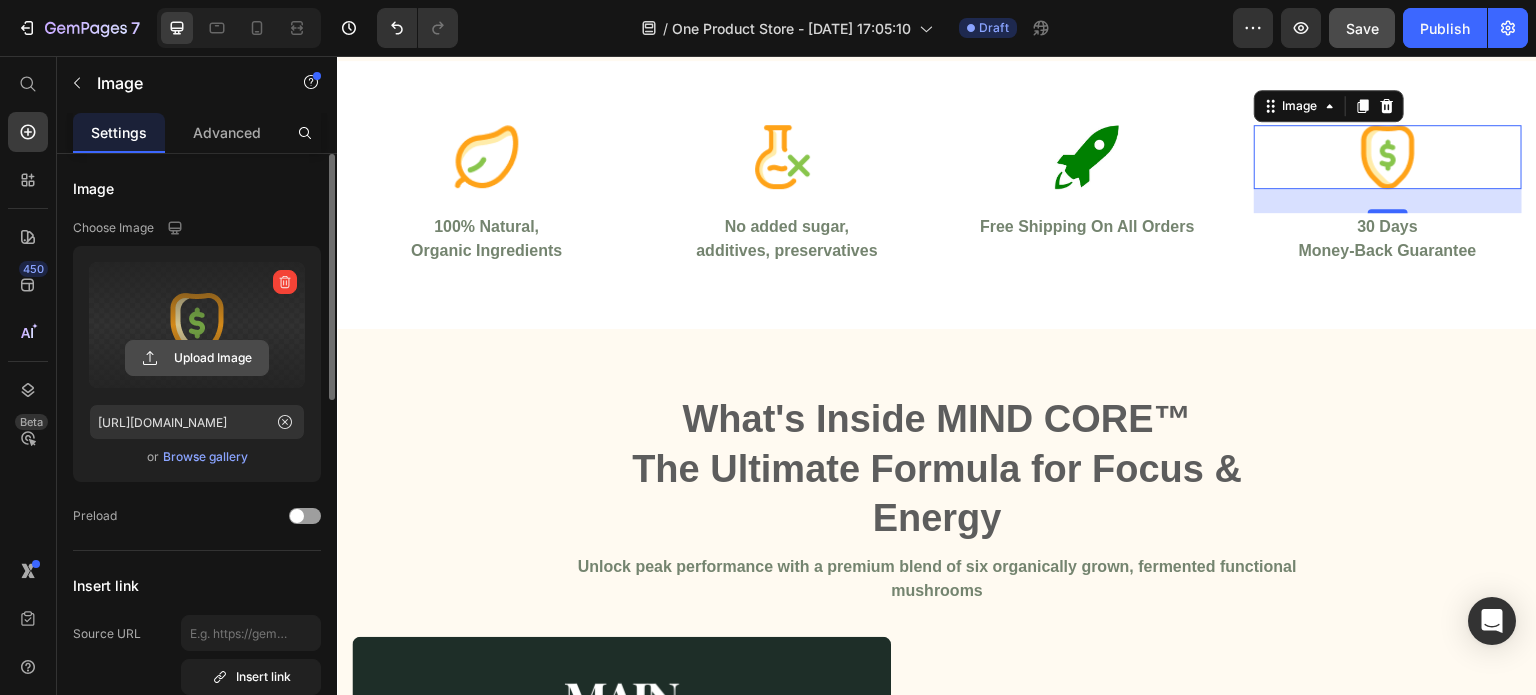 click 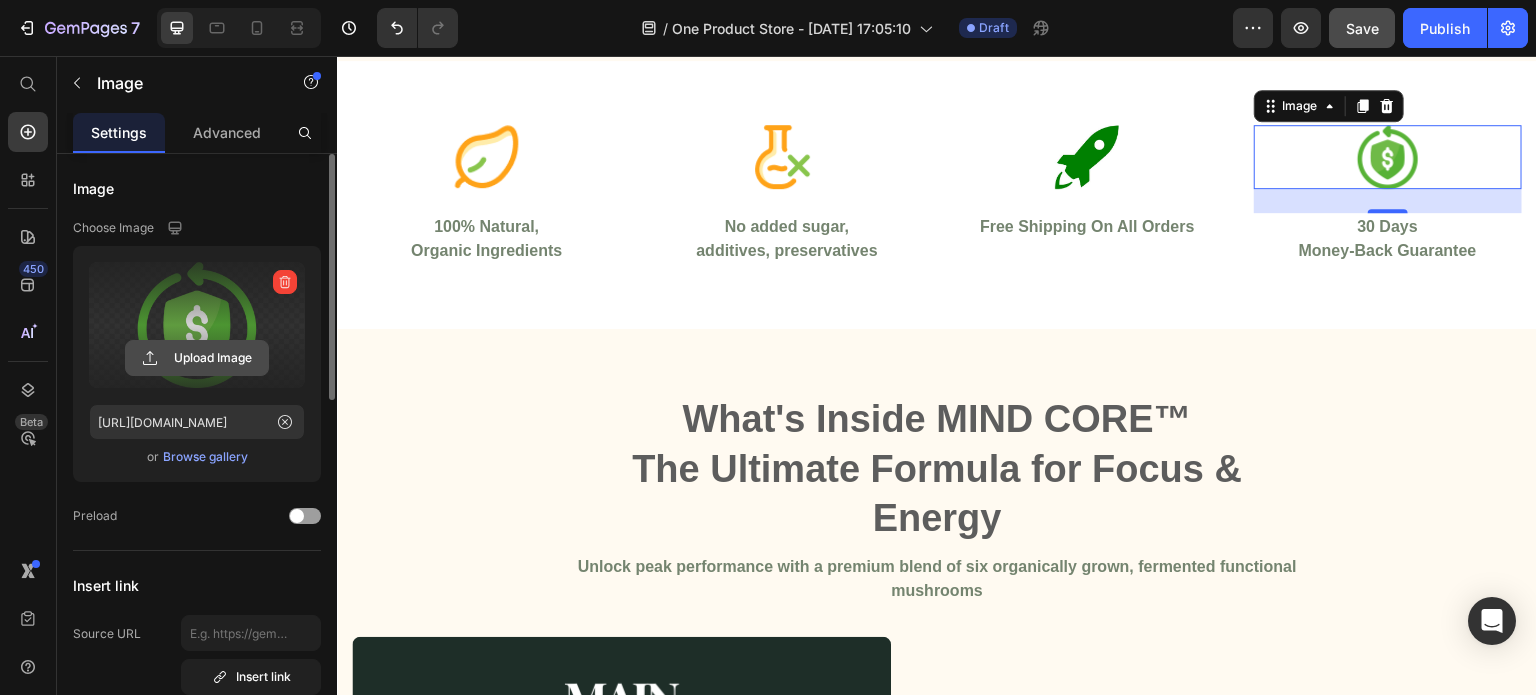 click 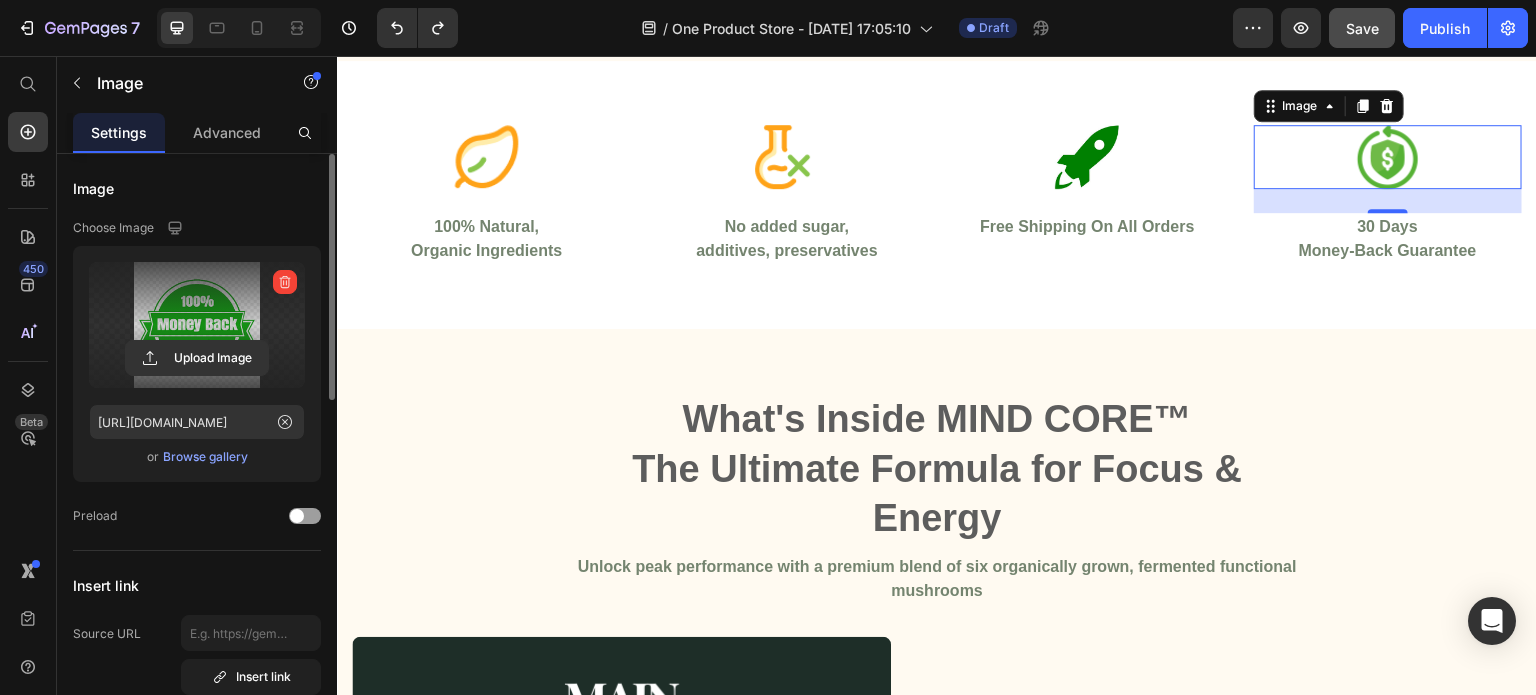 click at bounding box center (197, 325) 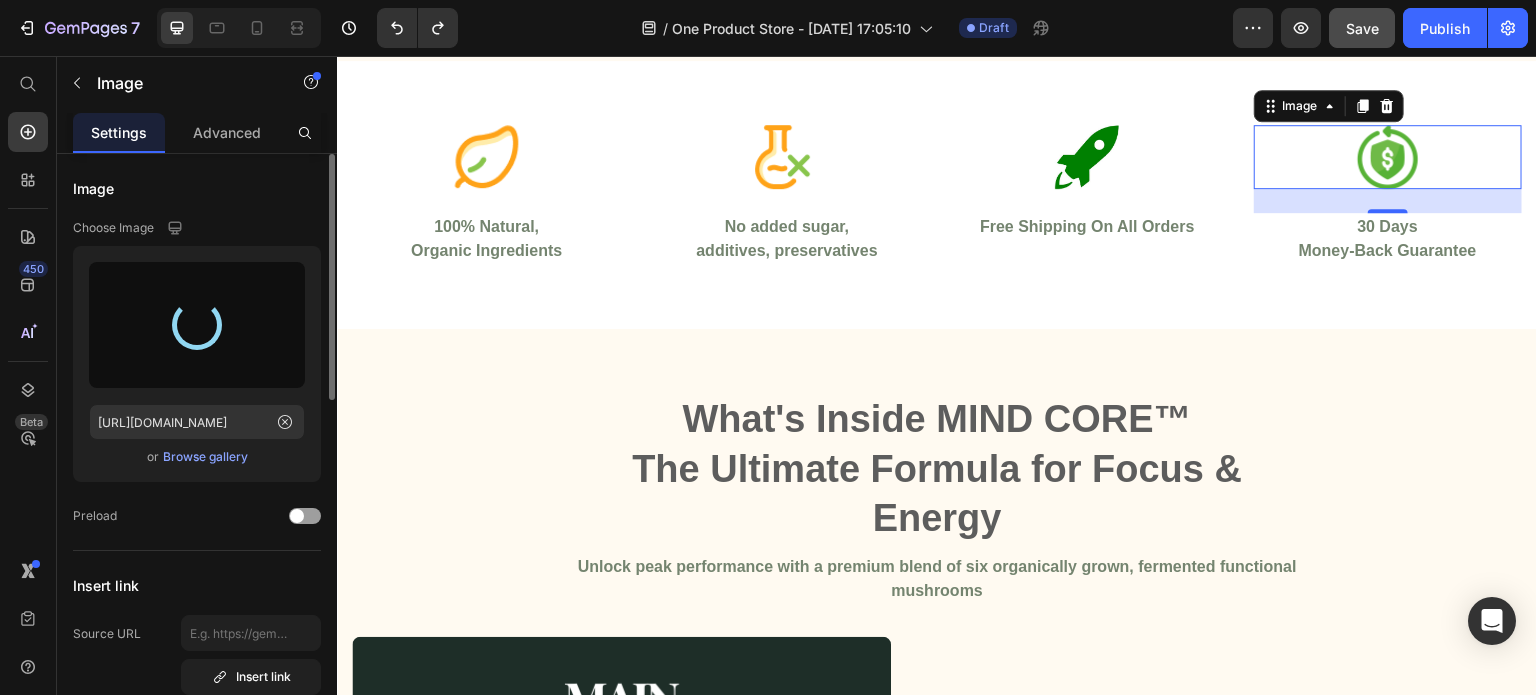 type on "https://cdn.shopify.com/s/files/1/0961/8168/2501/files/gempages_577150551700013606-c011fbb2-5a2a-4710-8327-658d9ff56c05.jpg" 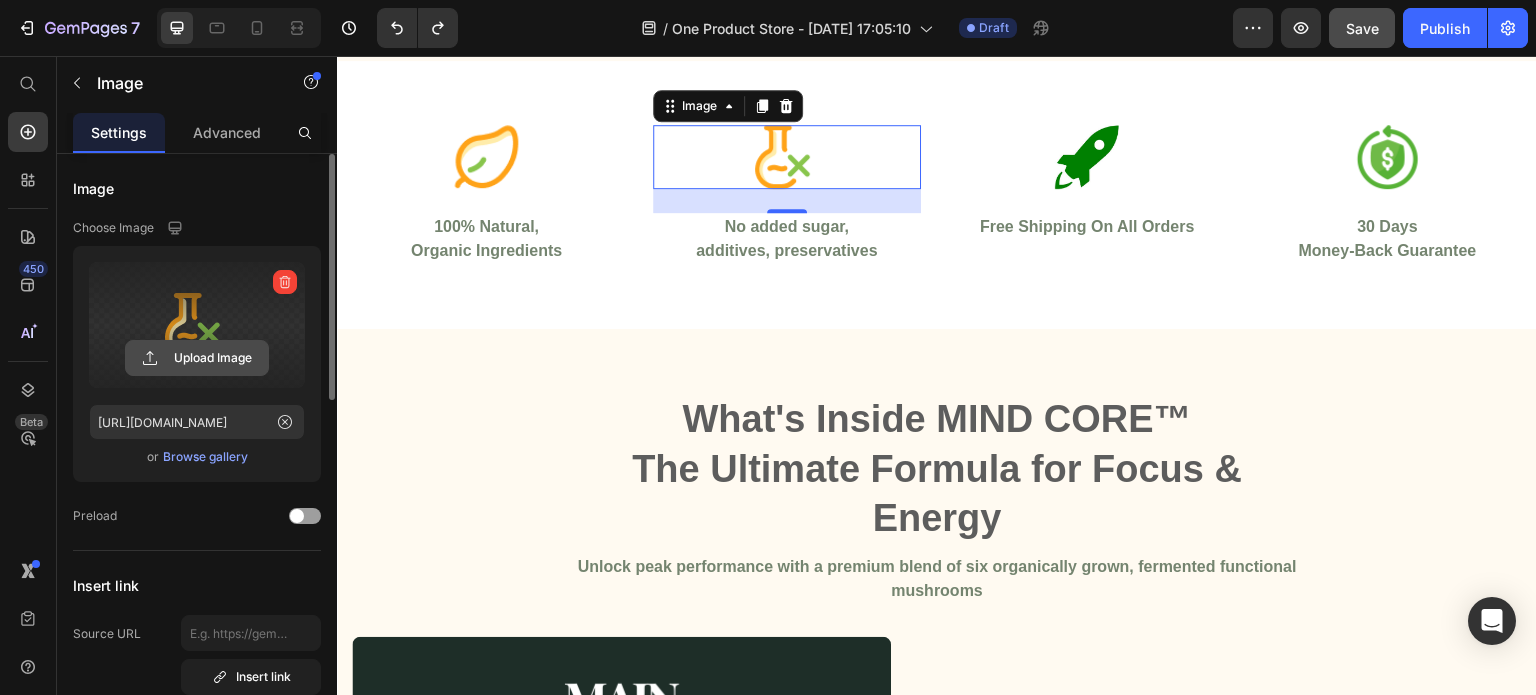 click 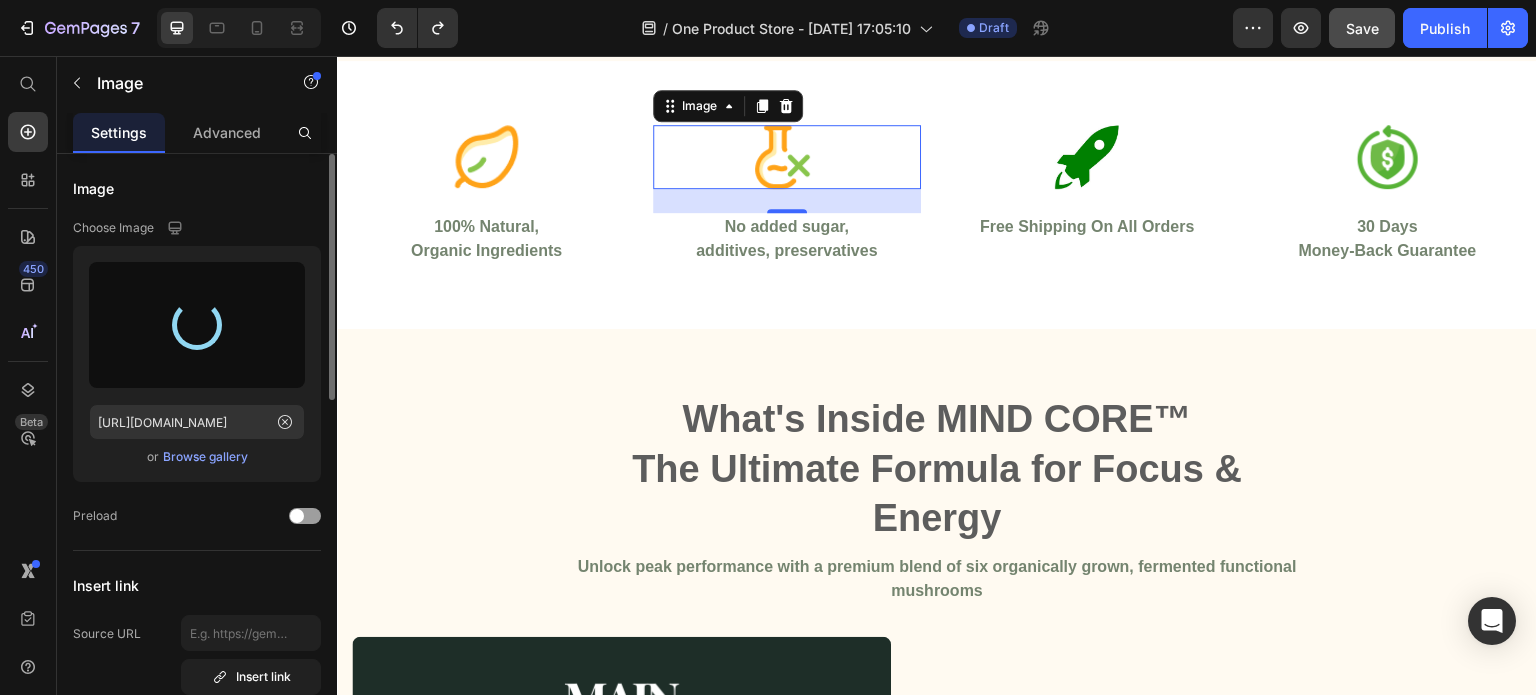 type on "https://cdn.shopify.com/s/files/1/0961/8168/2501/files/gempages_577150551700013606-4d4e2220-e456-433b-9fa6-a3141a3957ba.png" 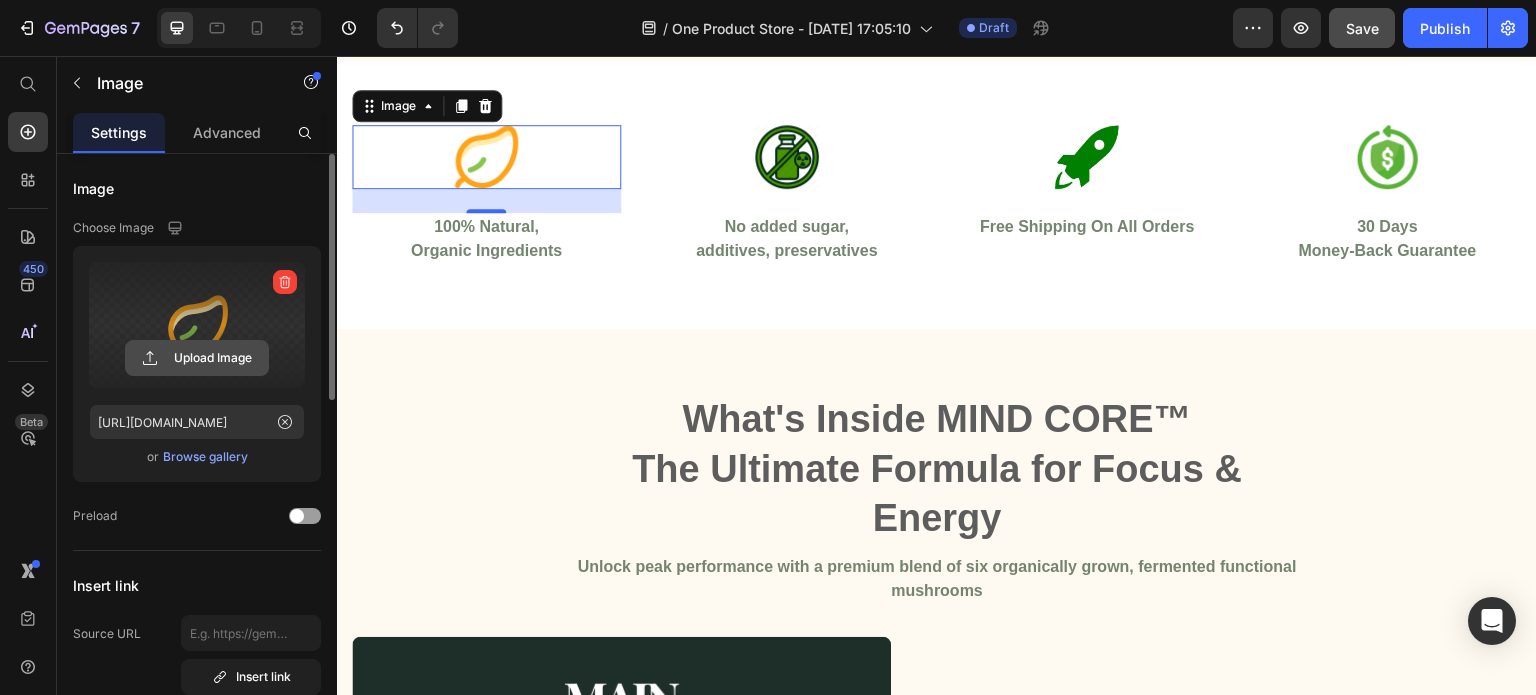 click 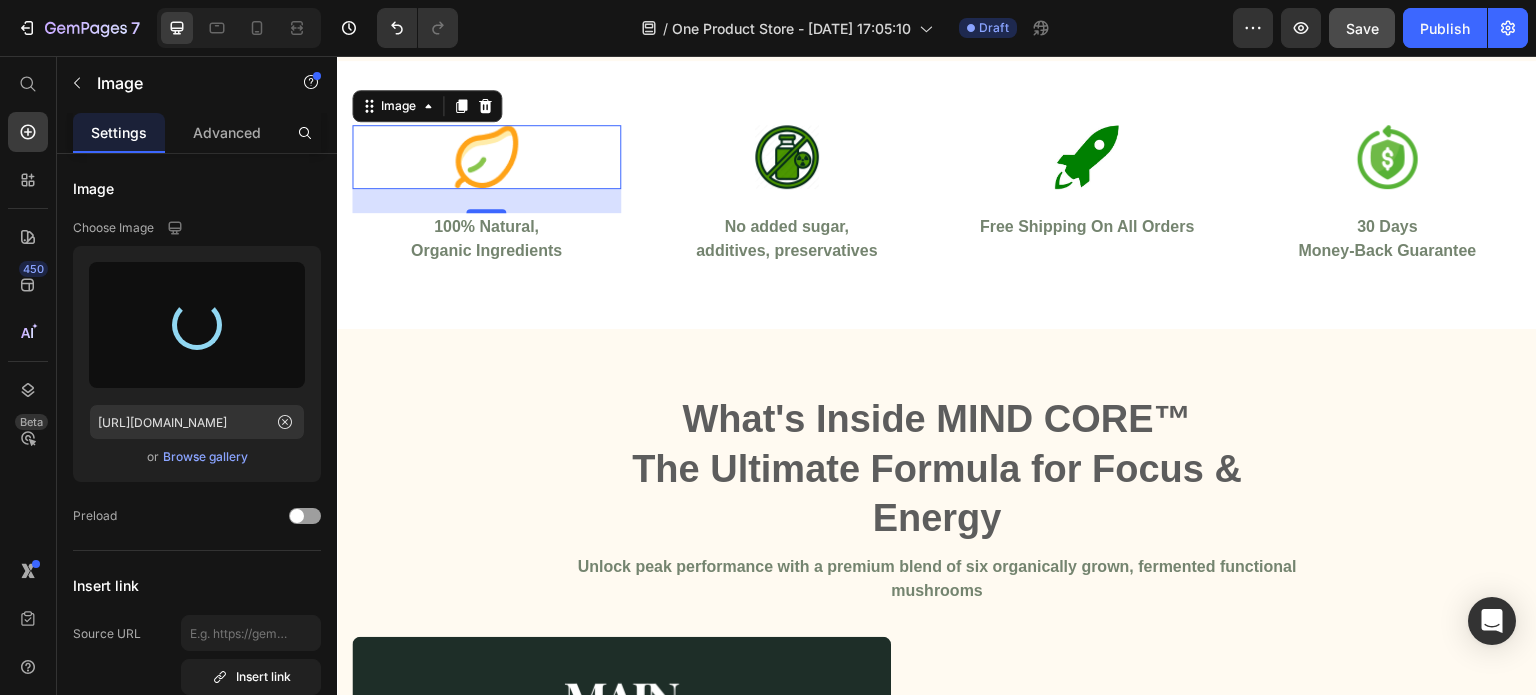 type on "https://cdn.shopify.com/s/files/1/0961/8168/2501/files/gempages_577150551700013606-42a9cb7a-385b-4985-8cdc-a889bf858e56.png" 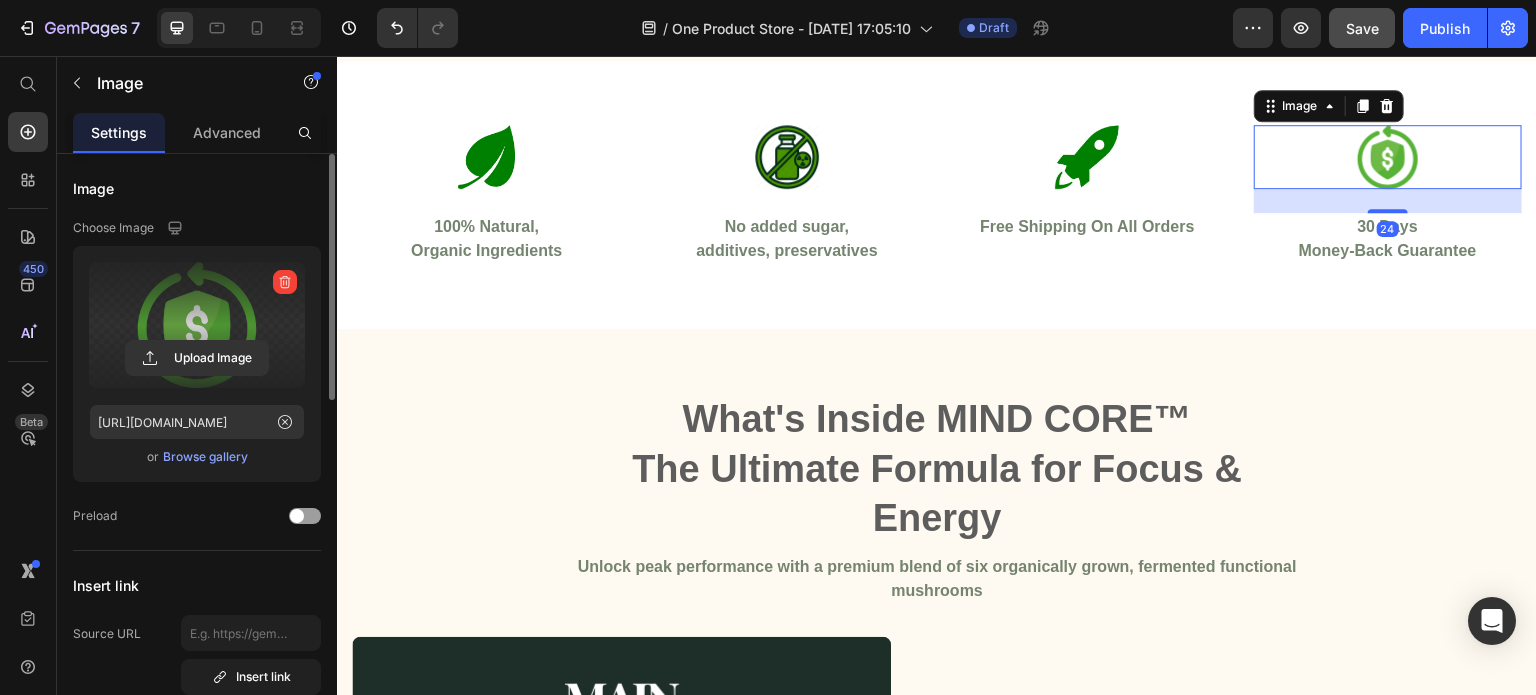 click at bounding box center (197, 325) 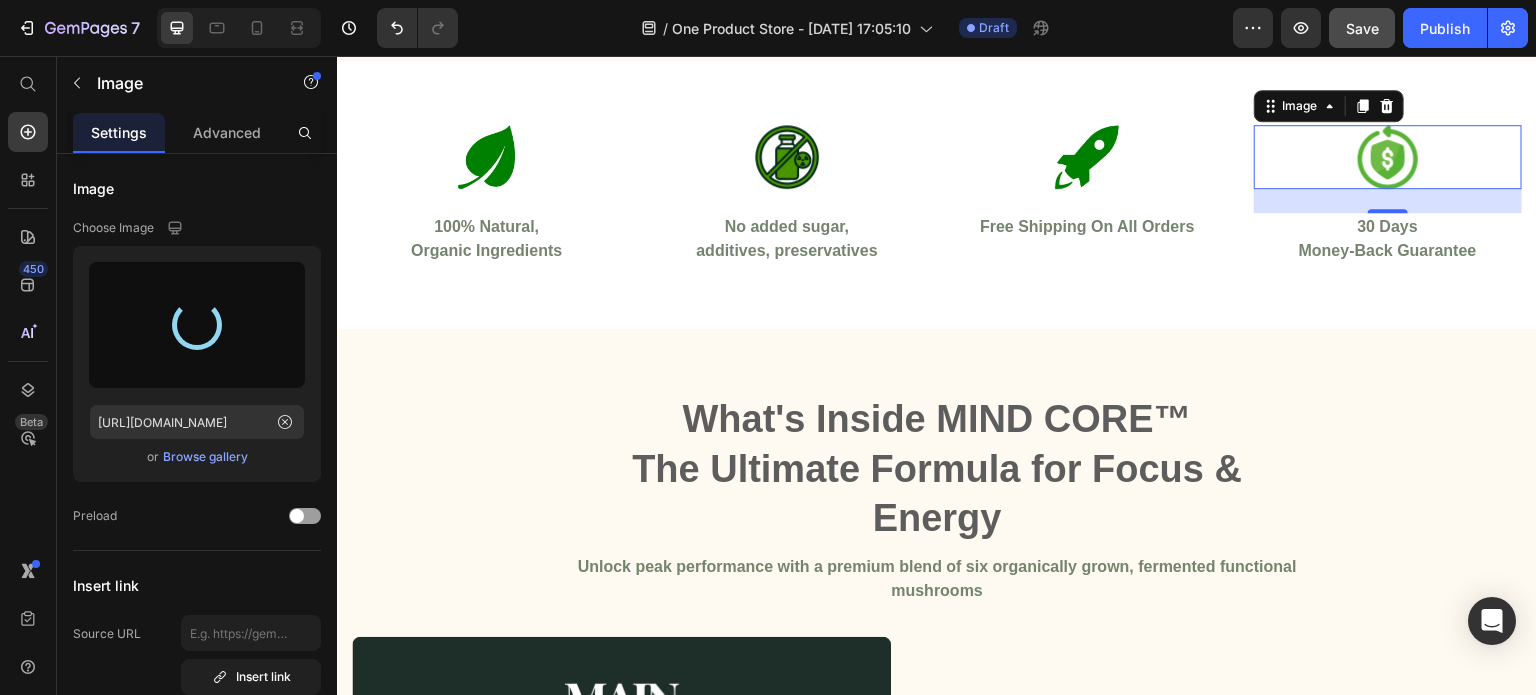 type on "https://cdn.shopify.com/s/files/1/0961/8168/2501/files/gempages_577150551700013606-ba4af55b-9a32-4bdf-8a9c-d2e158f4a3d0.jpg" 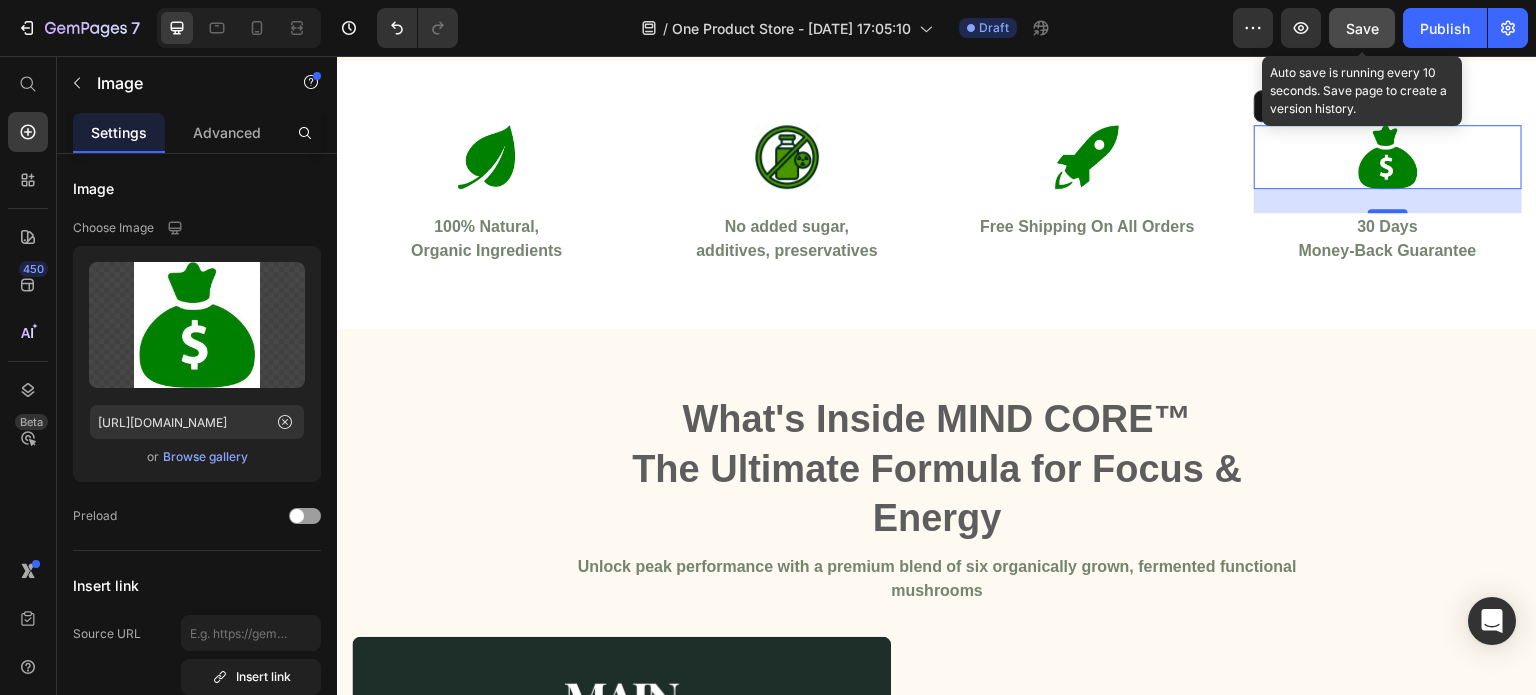 click on "Save" at bounding box center (1362, 28) 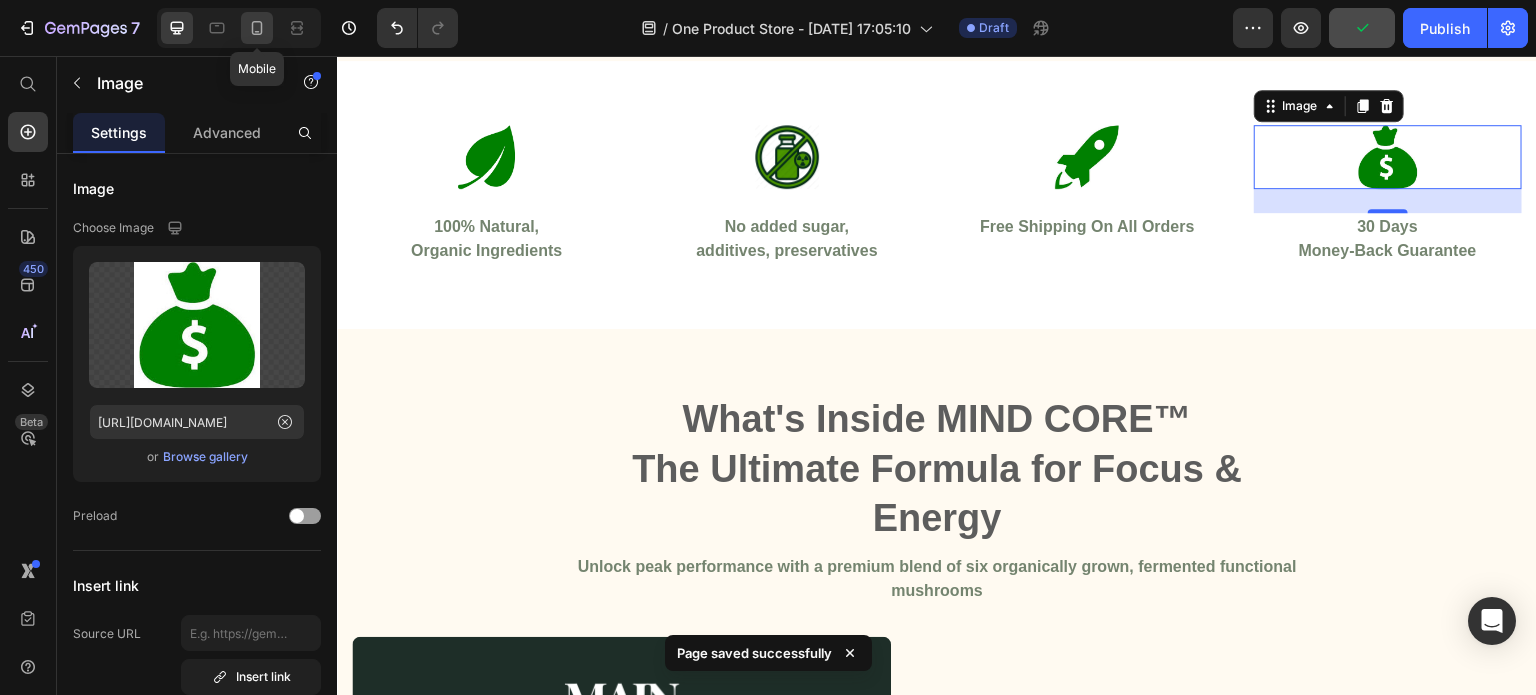 click 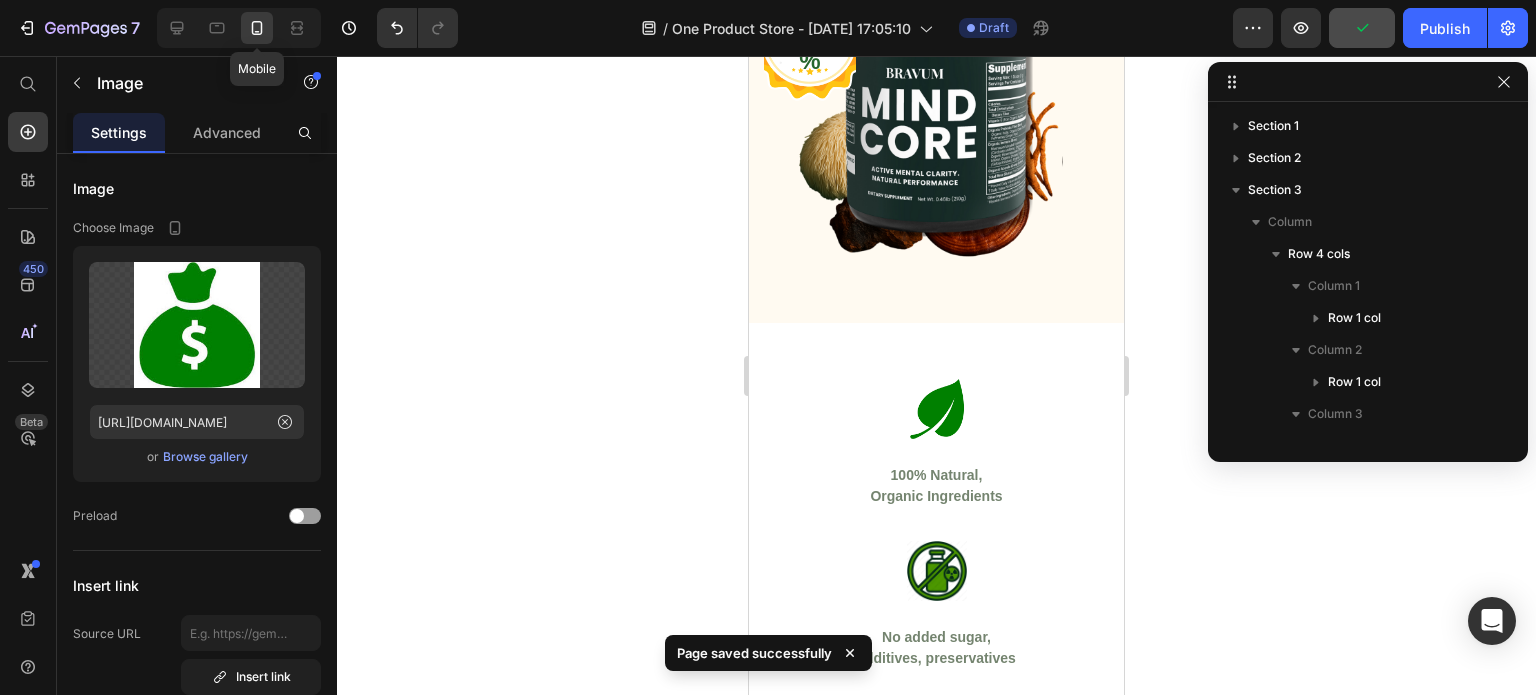 scroll, scrollTop: 314, scrollLeft: 0, axis: vertical 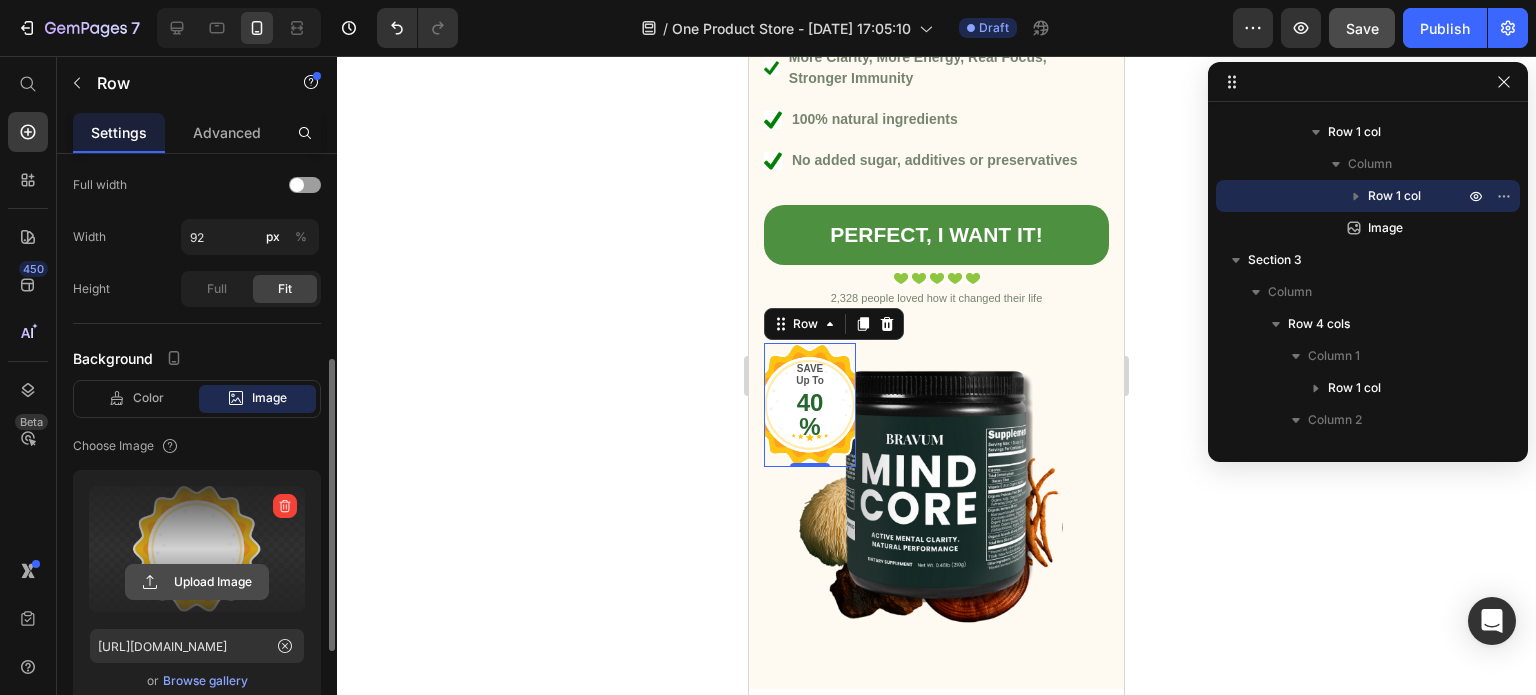 click 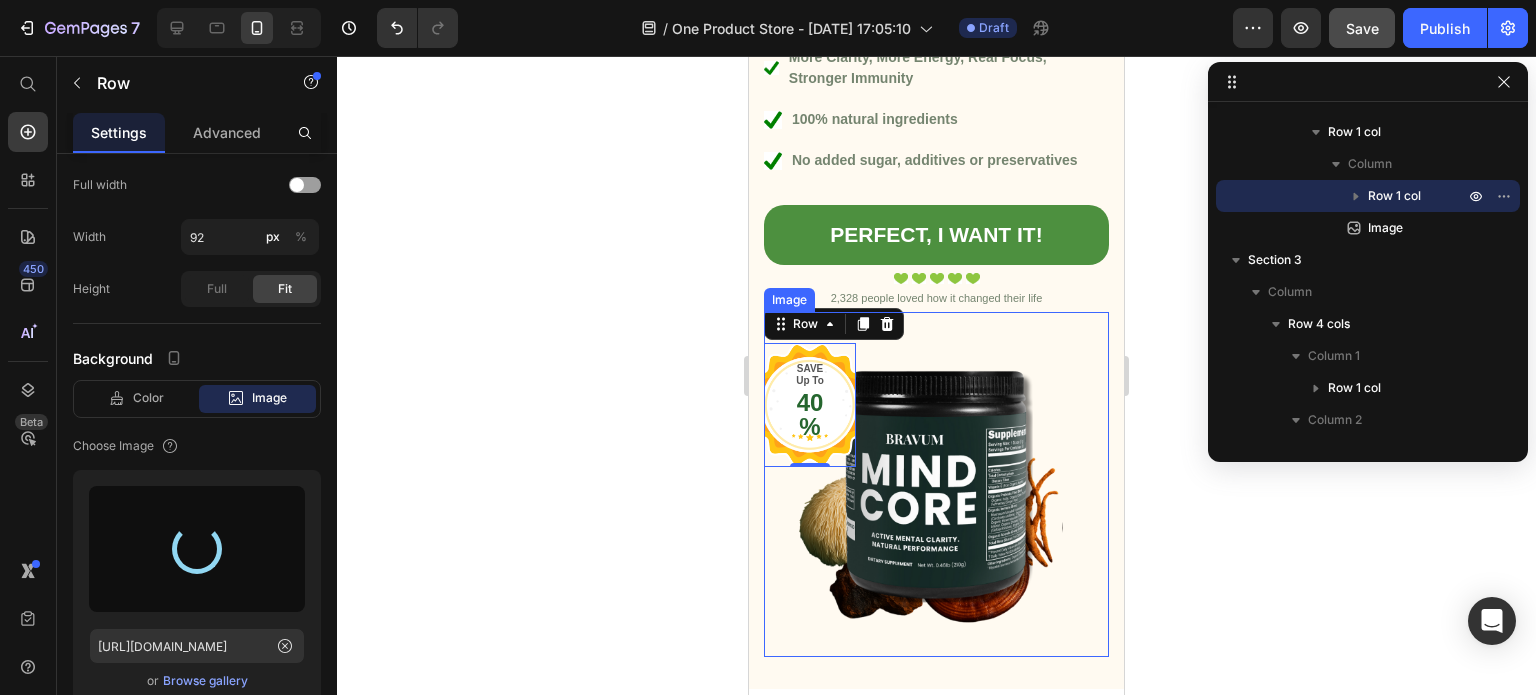 type on "https://cdn.shopify.com/s/files/1/0961/8168/2501/files/gempages_577150551700013606-f9aff9cc-488f-4f78-b11a-1814e91435f5.png" 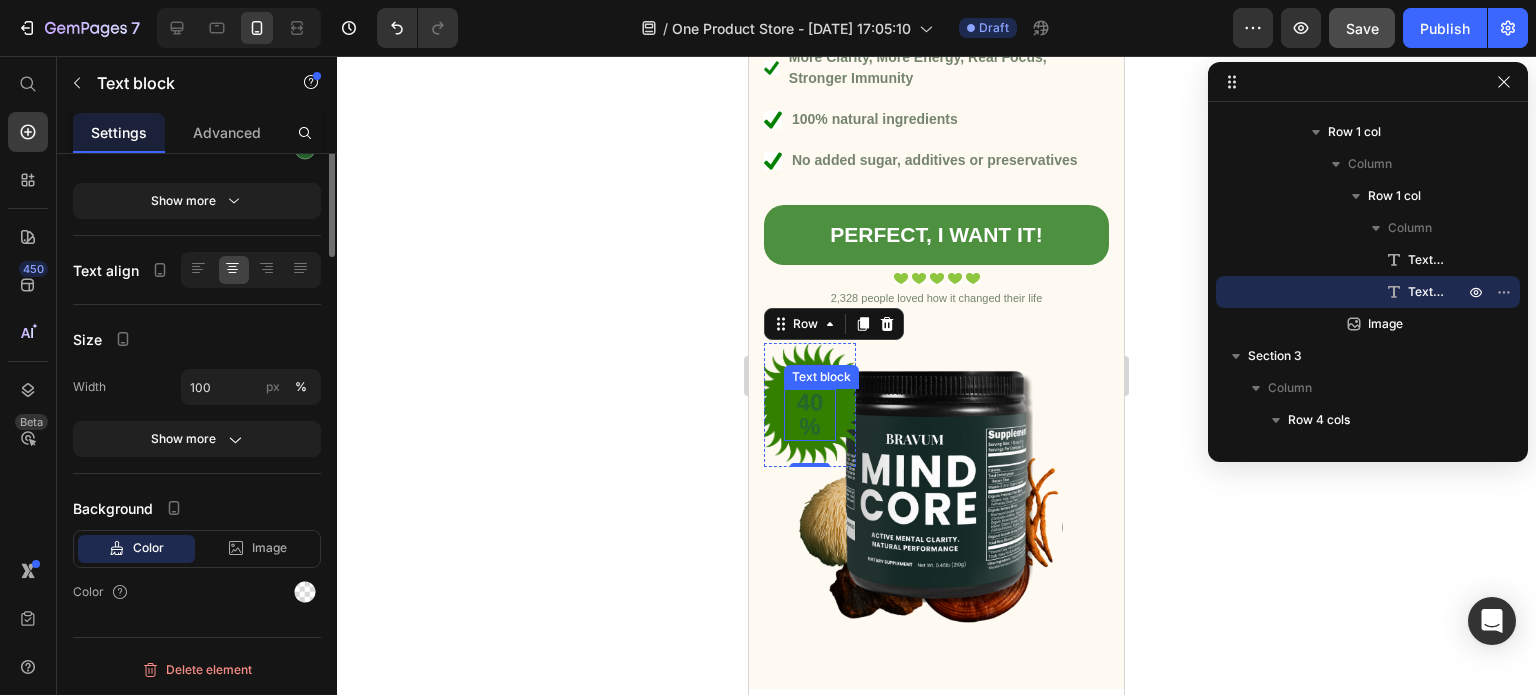 scroll, scrollTop: 0, scrollLeft: 0, axis: both 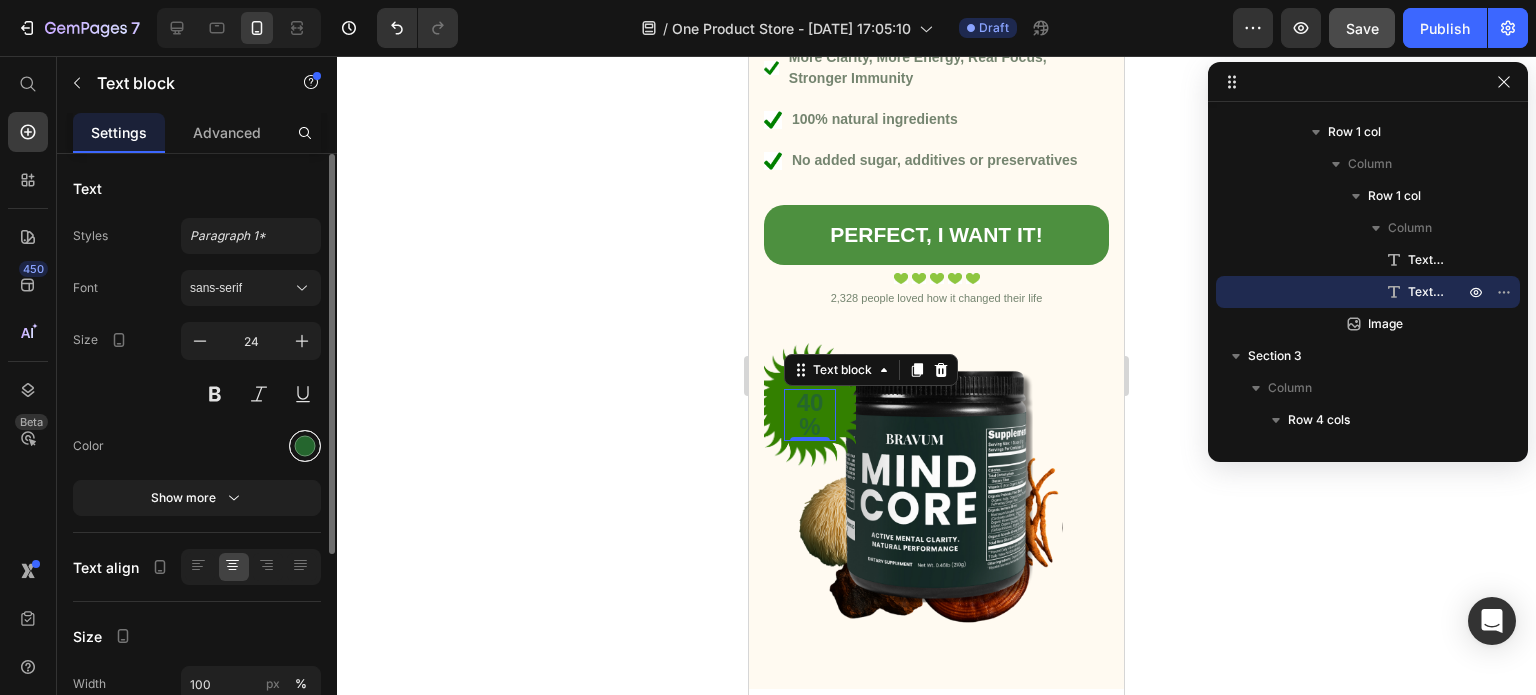 click at bounding box center [305, 446] 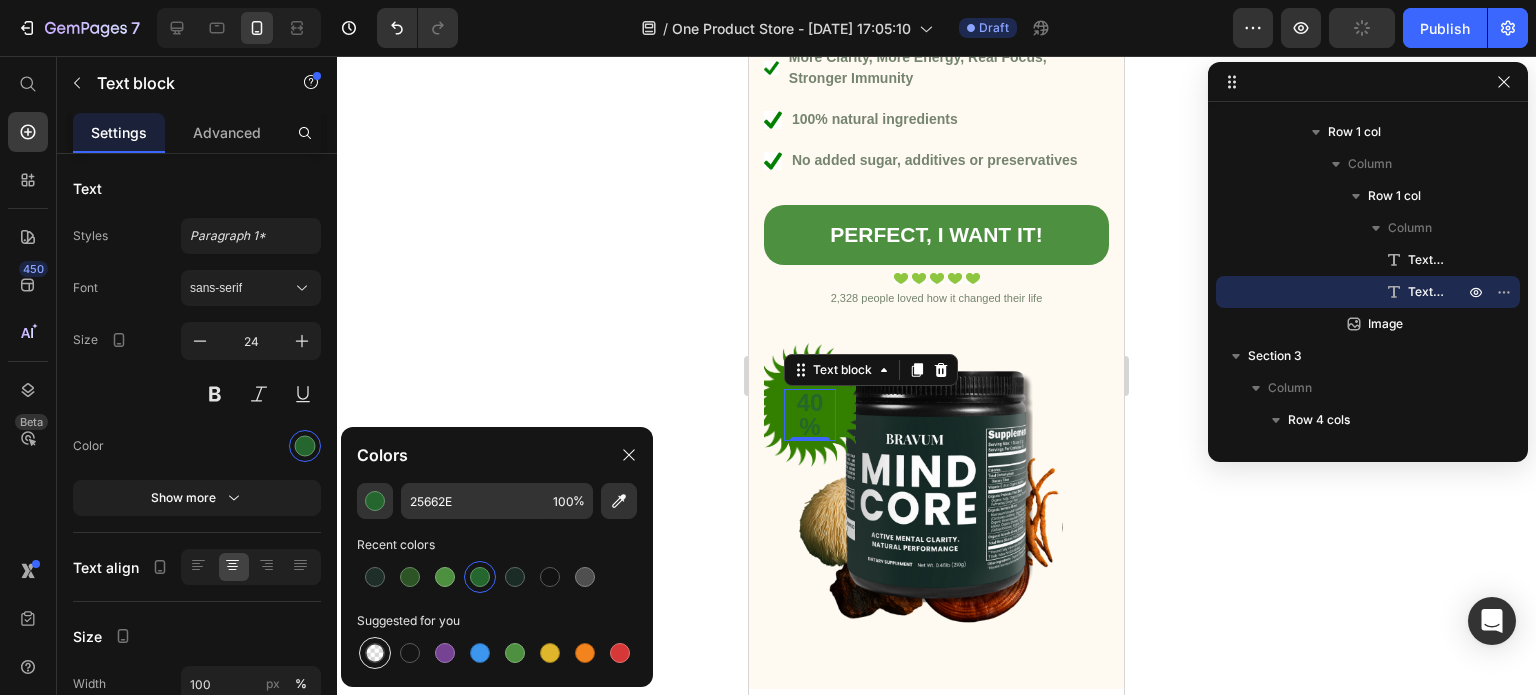 click at bounding box center [375, 653] 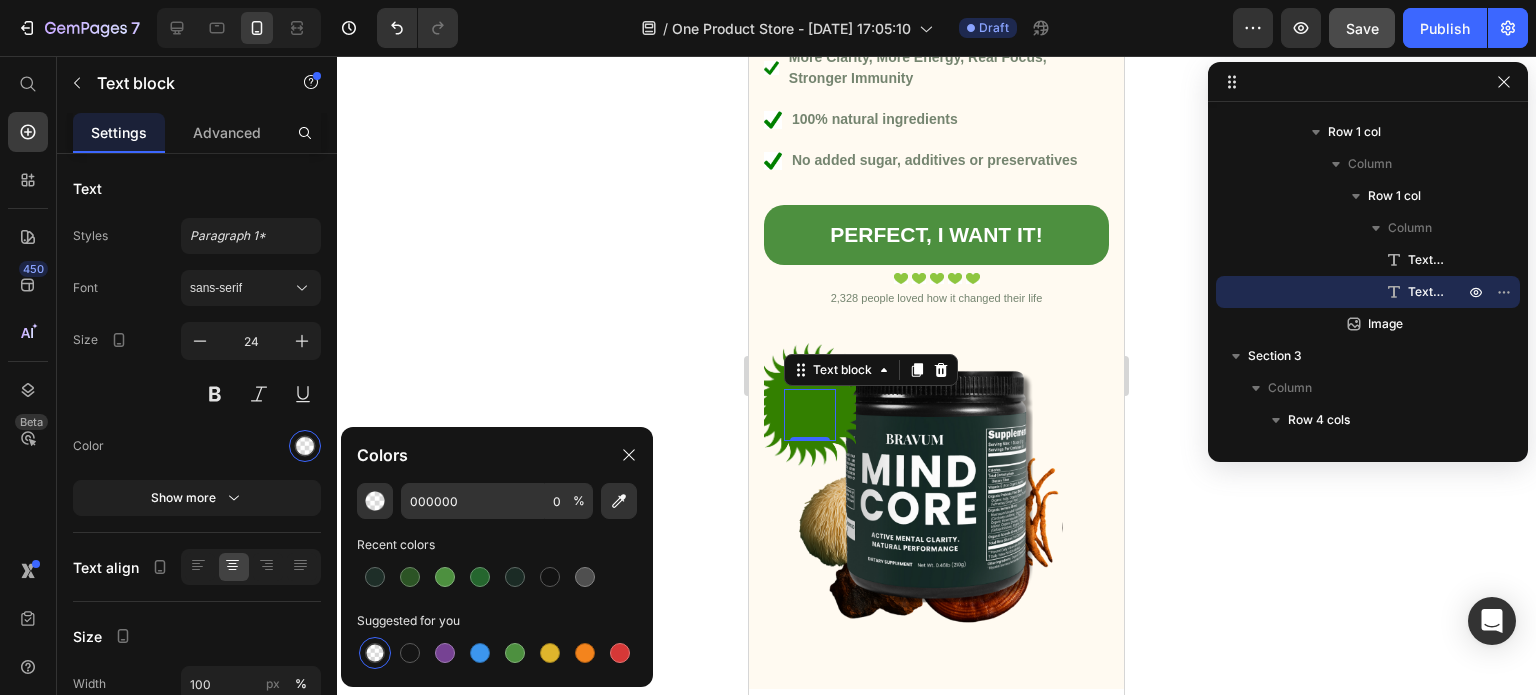 click at bounding box center (375, 653) 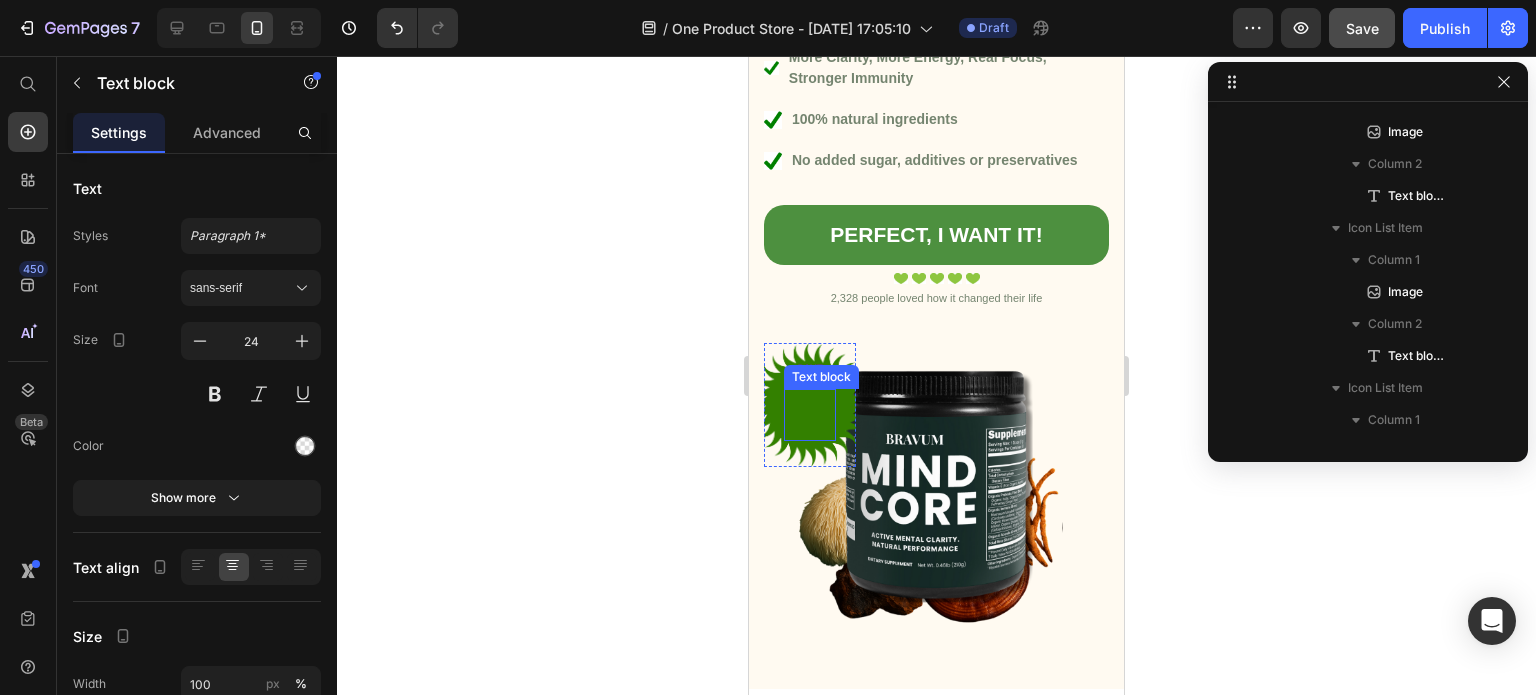 scroll, scrollTop: 954, scrollLeft: 0, axis: vertical 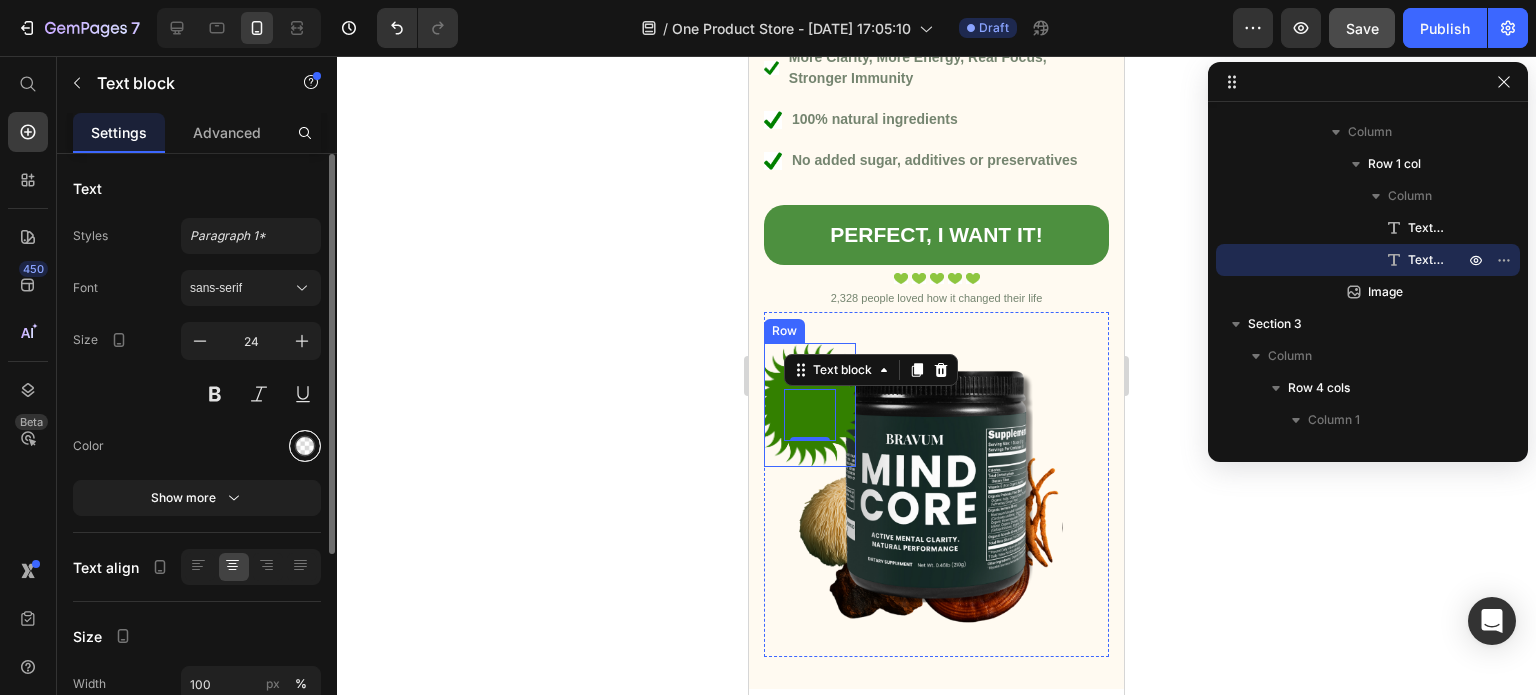 click at bounding box center (305, 446) 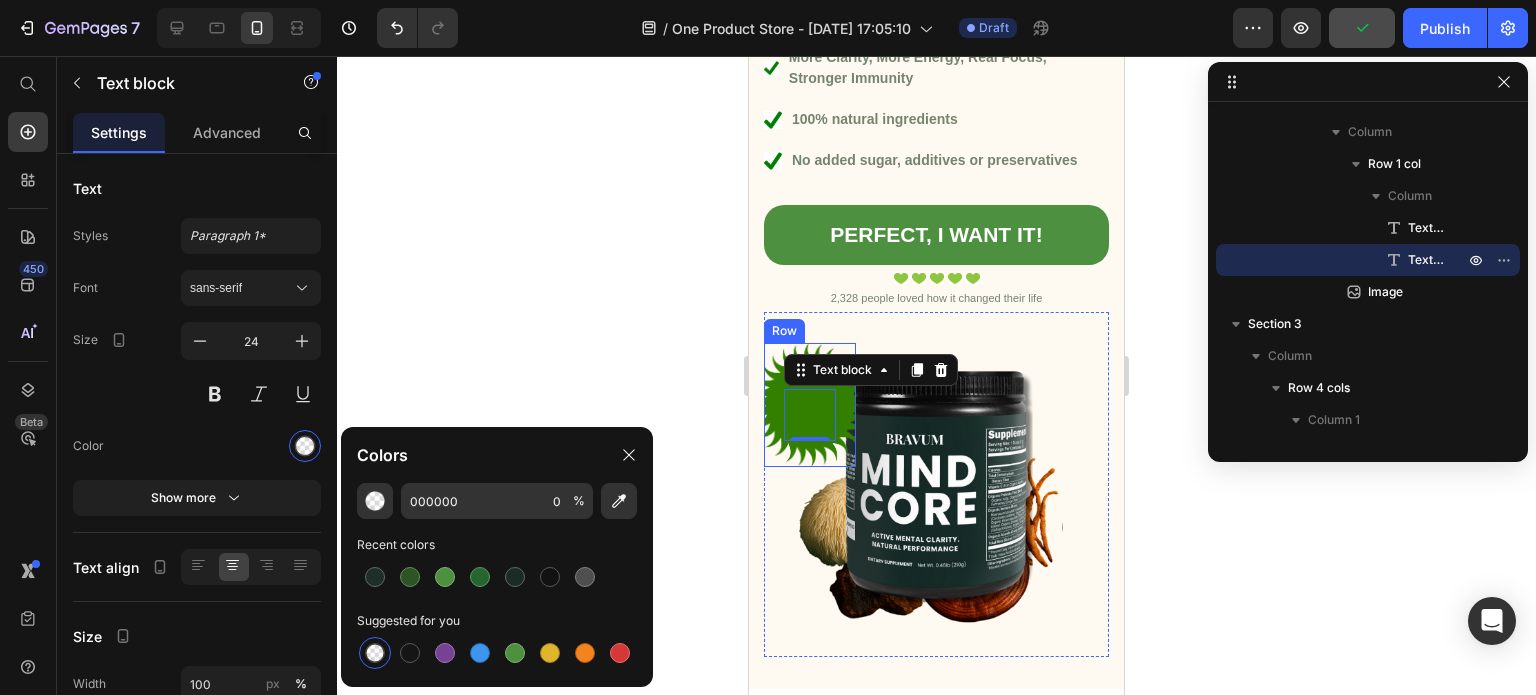 click at bounding box center (375, 653) 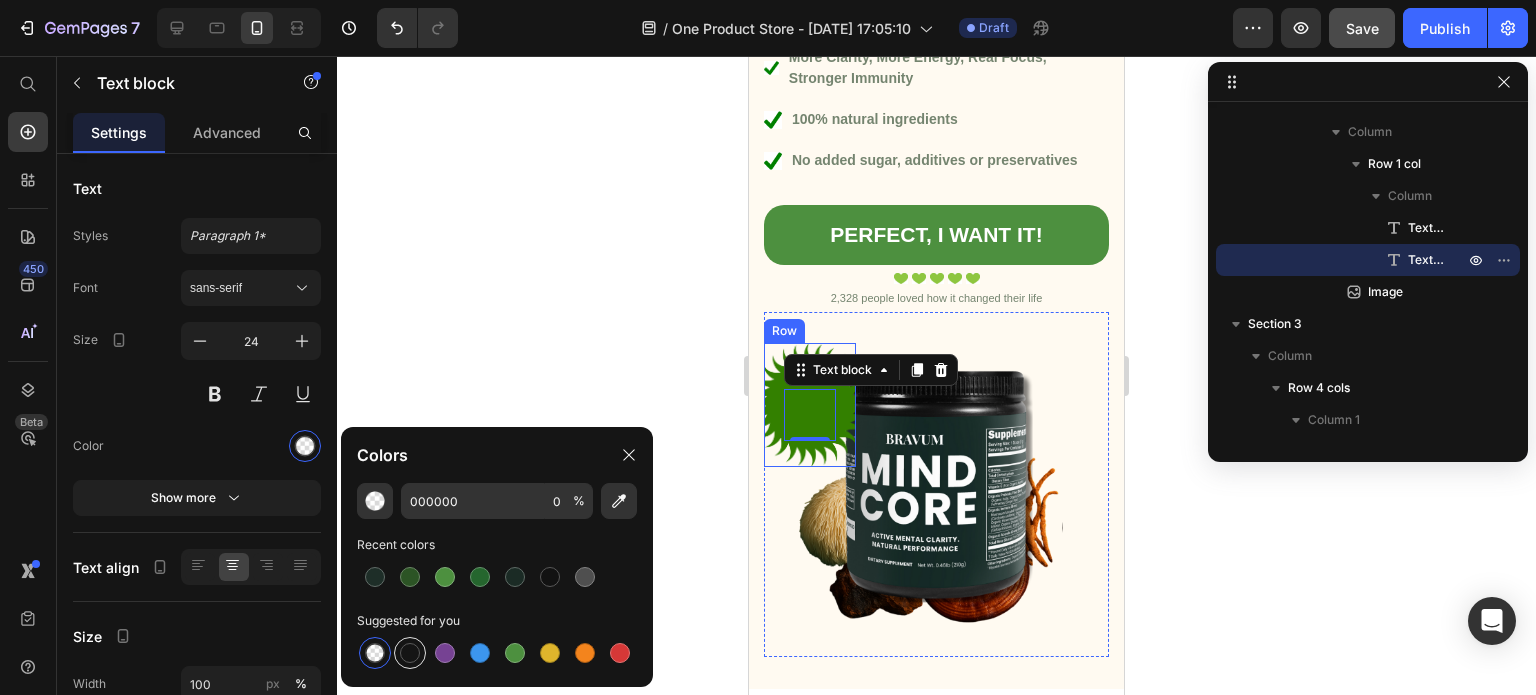 click at bounding box center (410, 653) 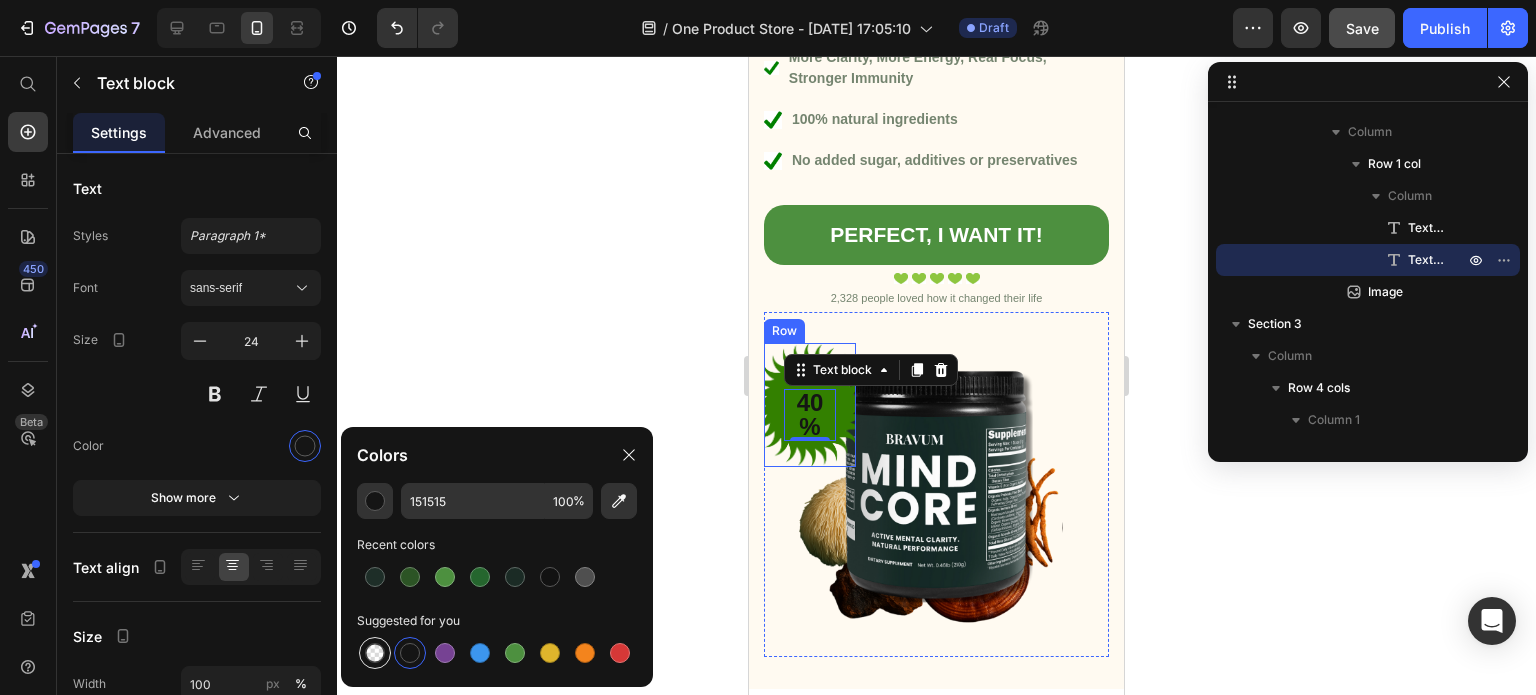 click at bounding box center [375, 653] 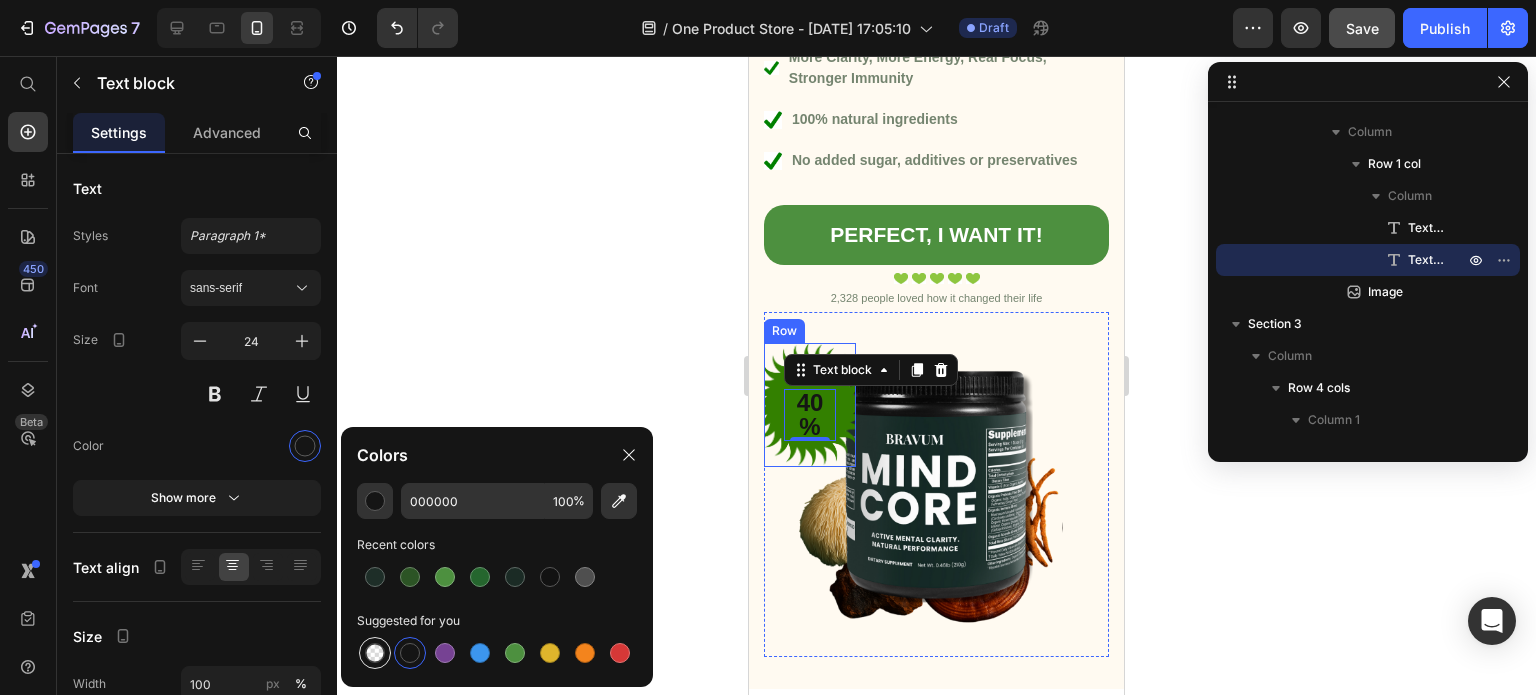 type on "0" 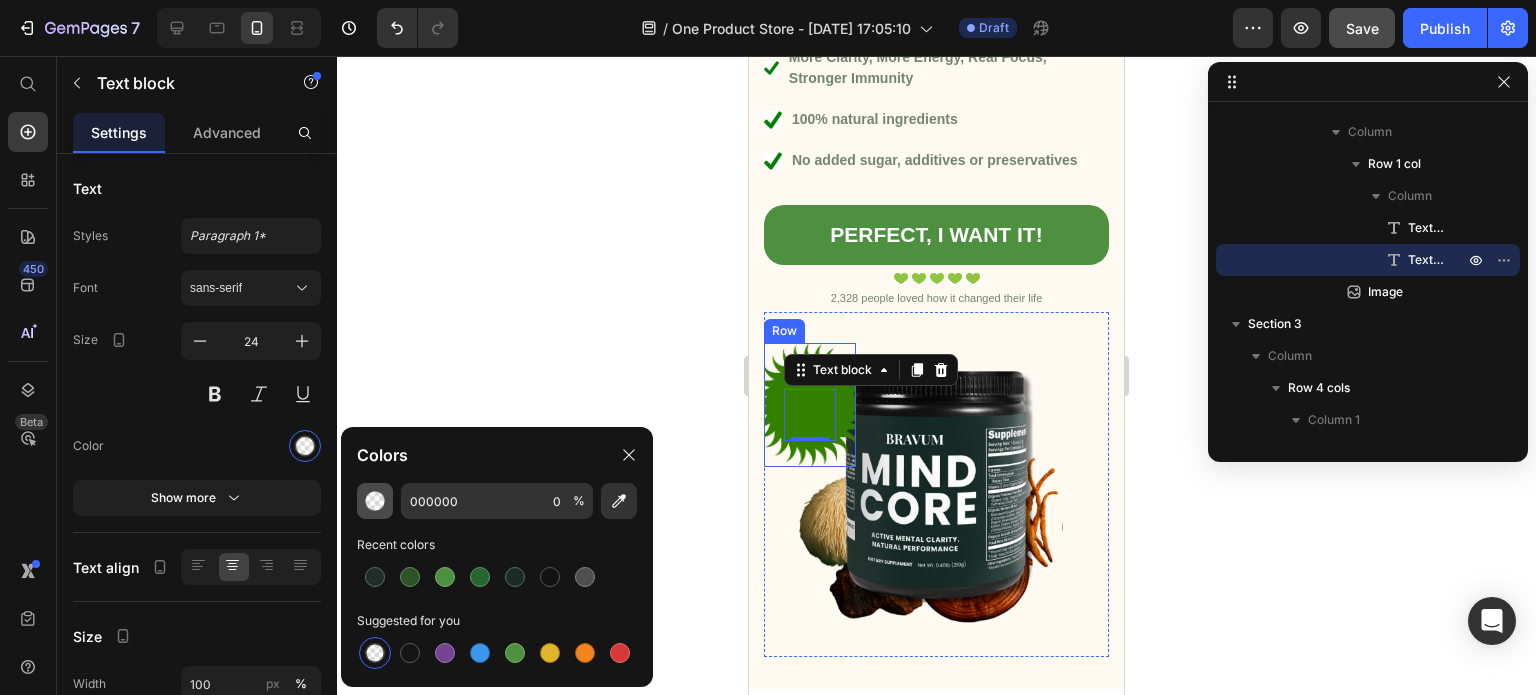 click at bounding box center (375, 501) 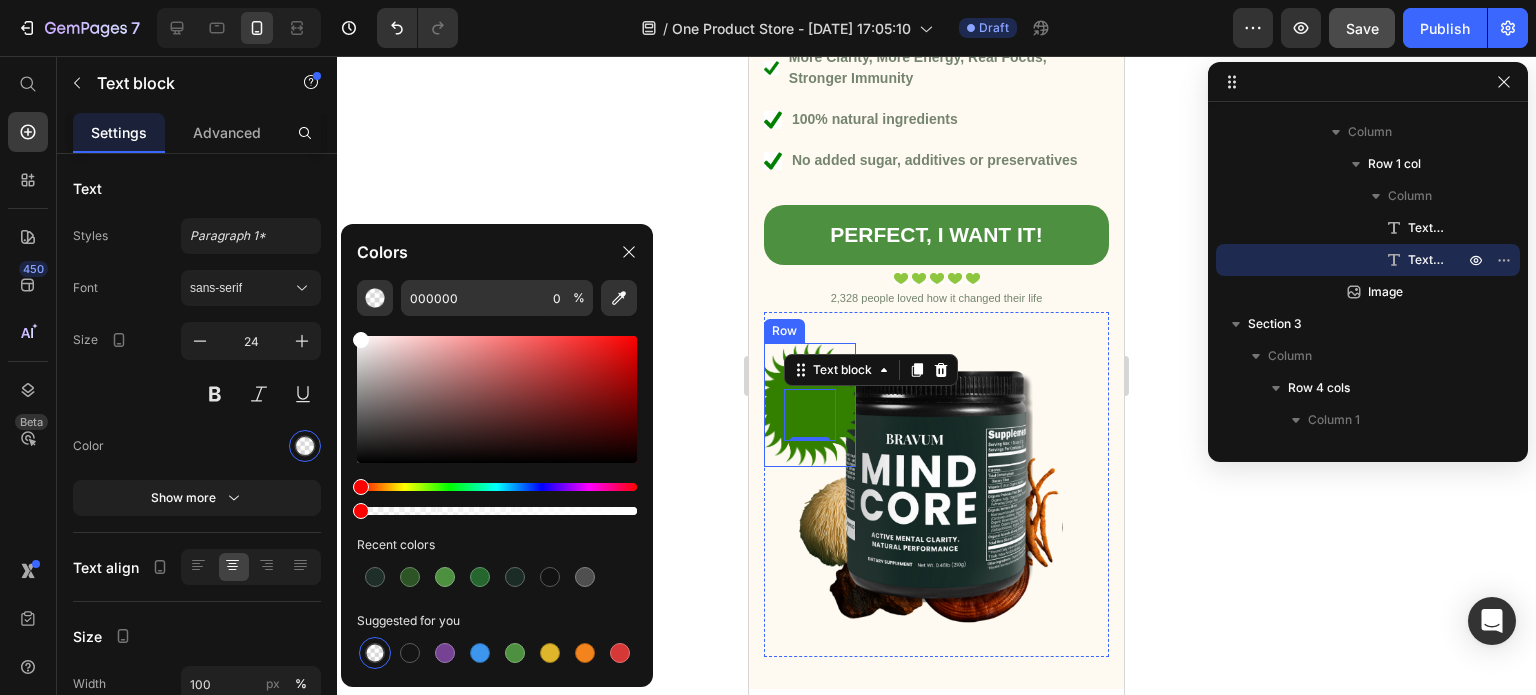 drag, startPoint x: 388, startPoint y: 403, endPoint x: 351, endPoint y: 286, distance: 122.711044 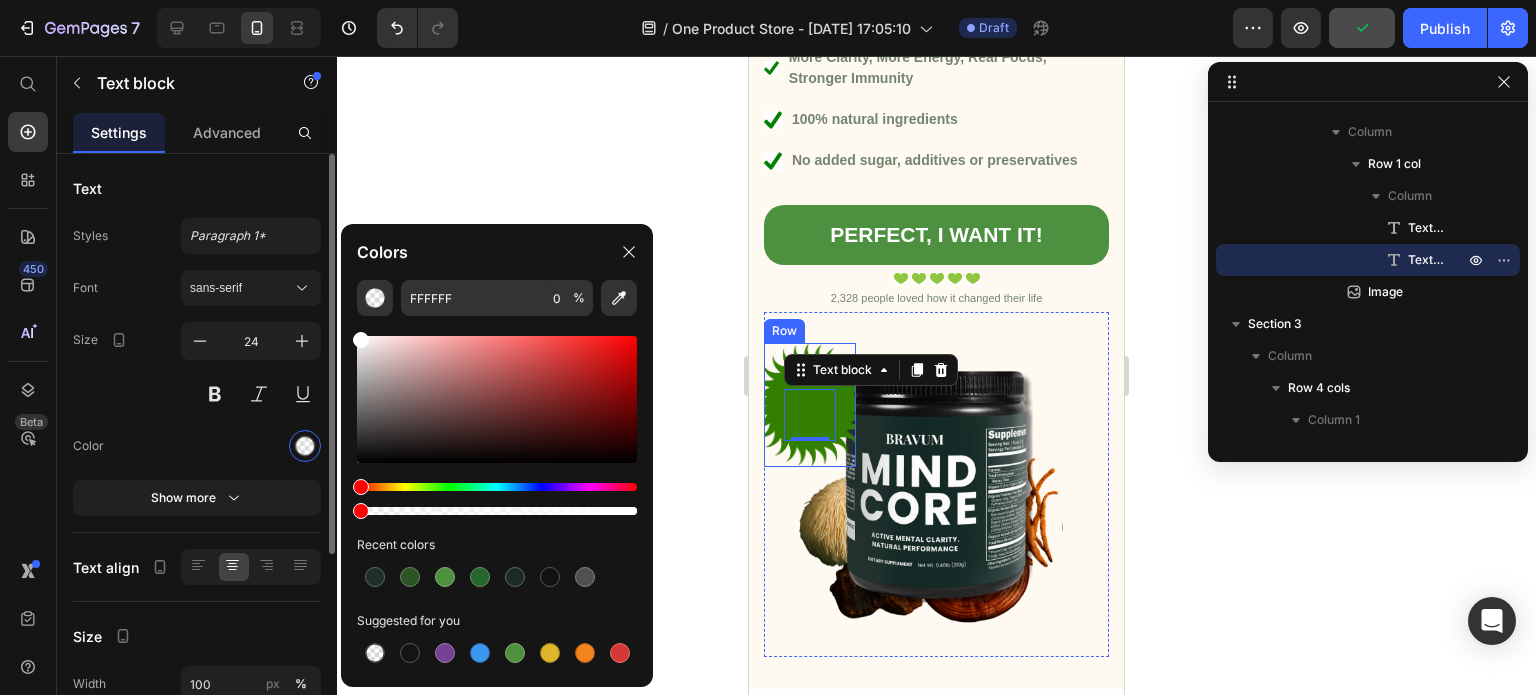click at bounding box center (251, 446) 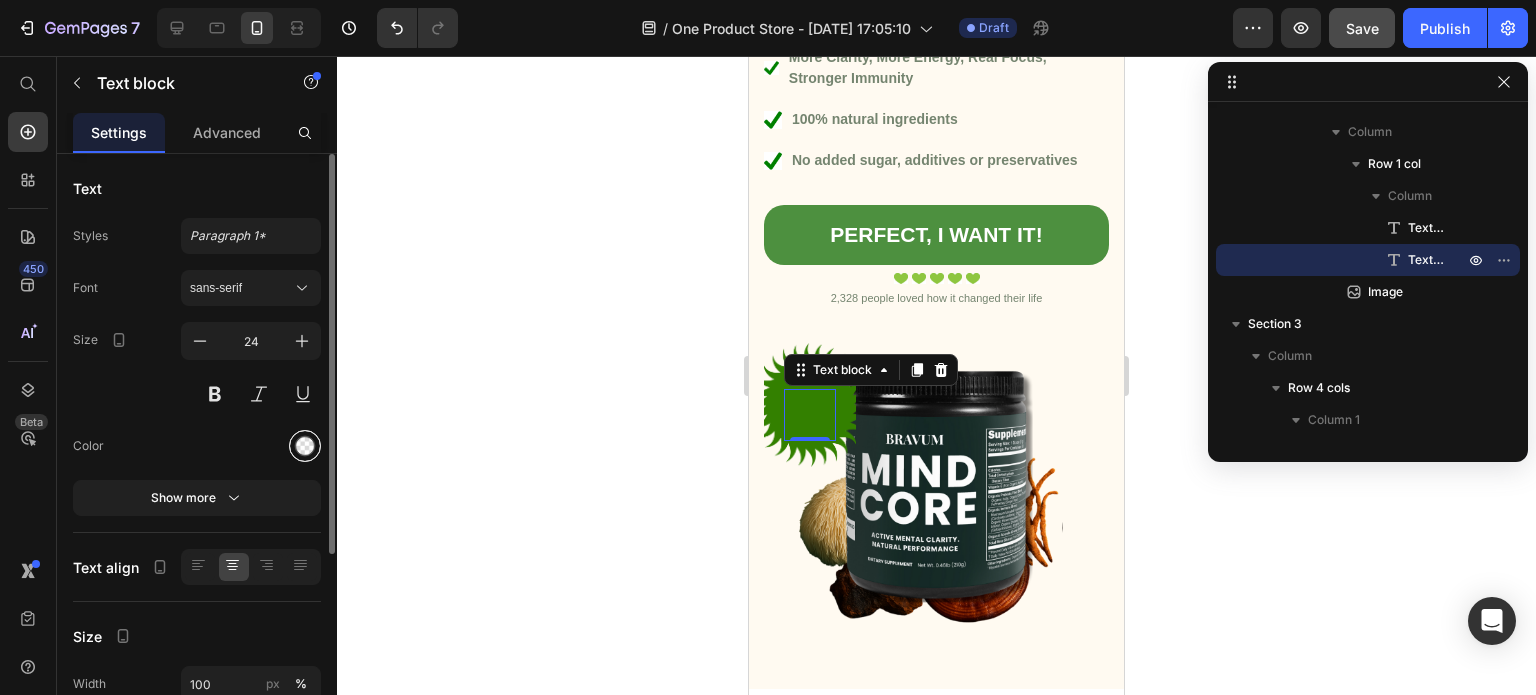 click at bounding box center (305, 446) 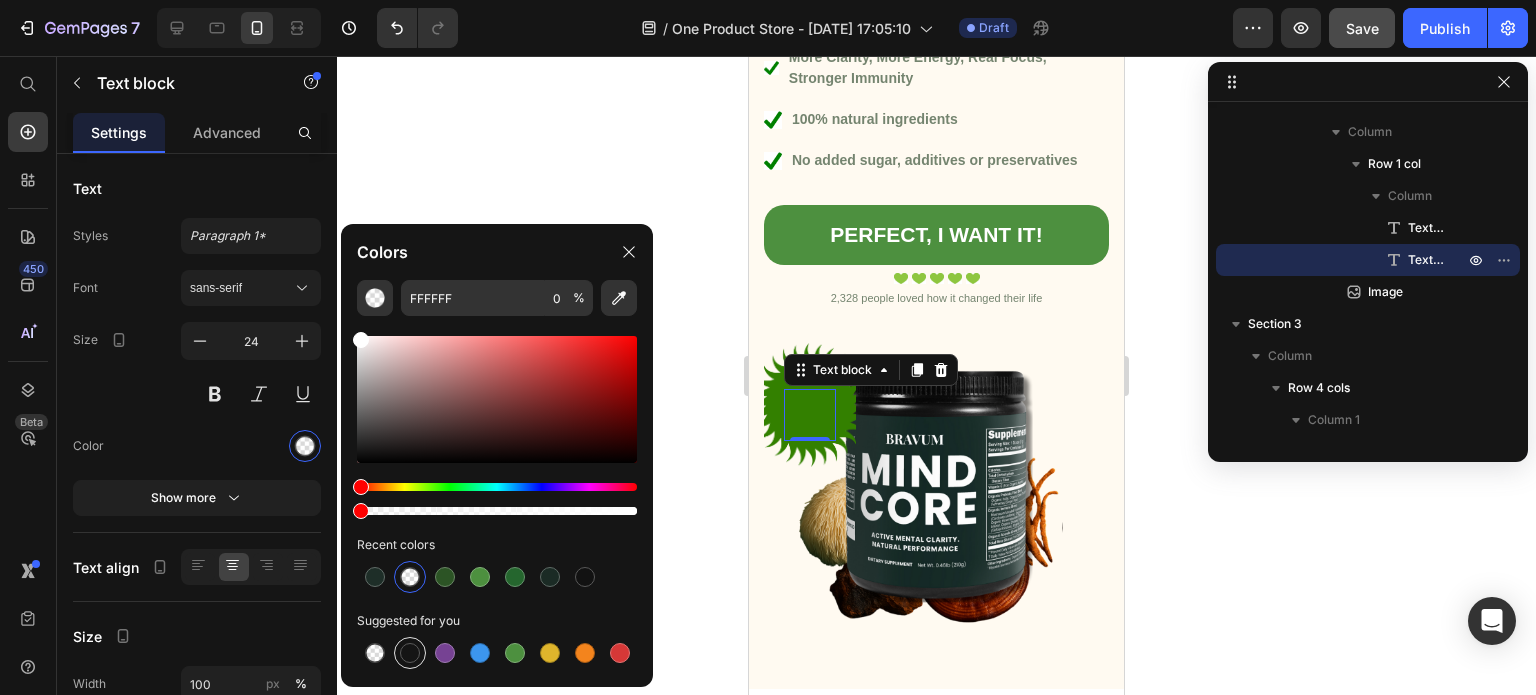 click at bounding box center [410, 653] 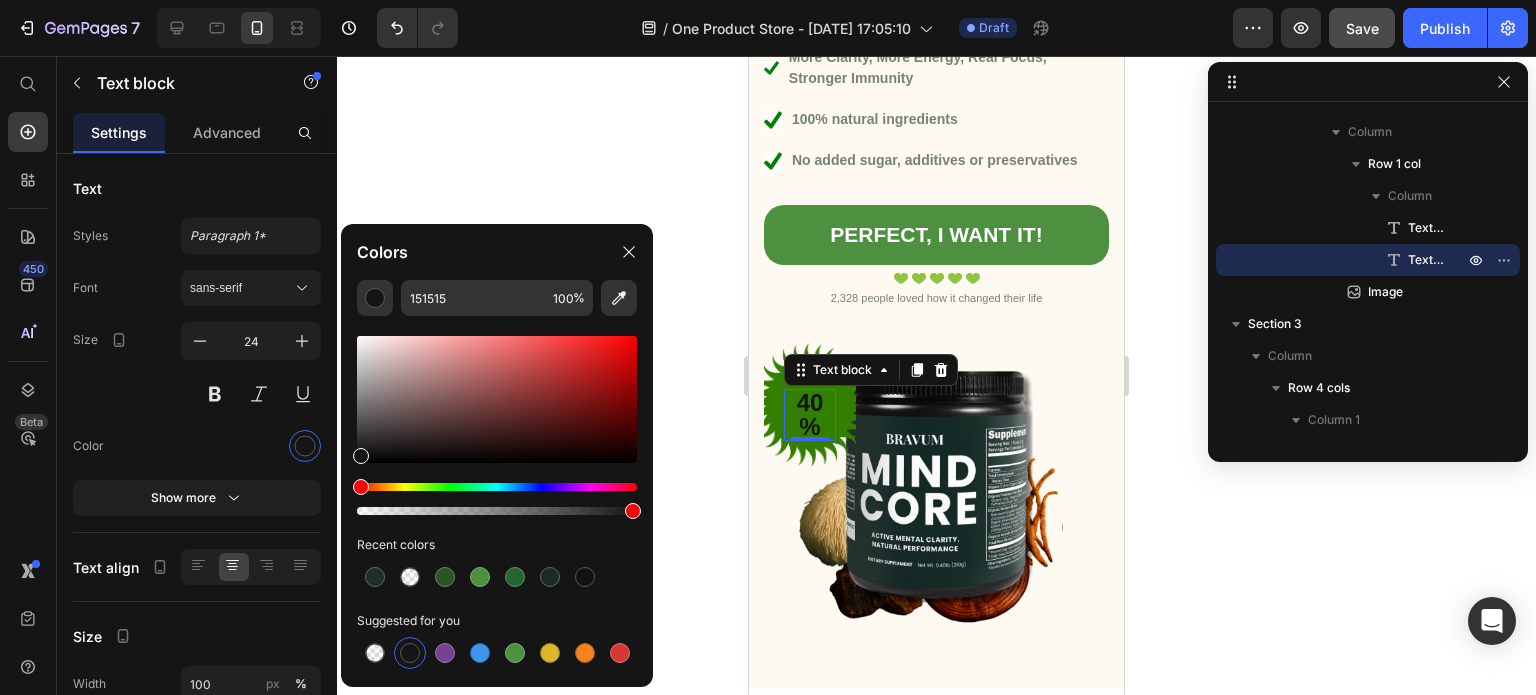 click 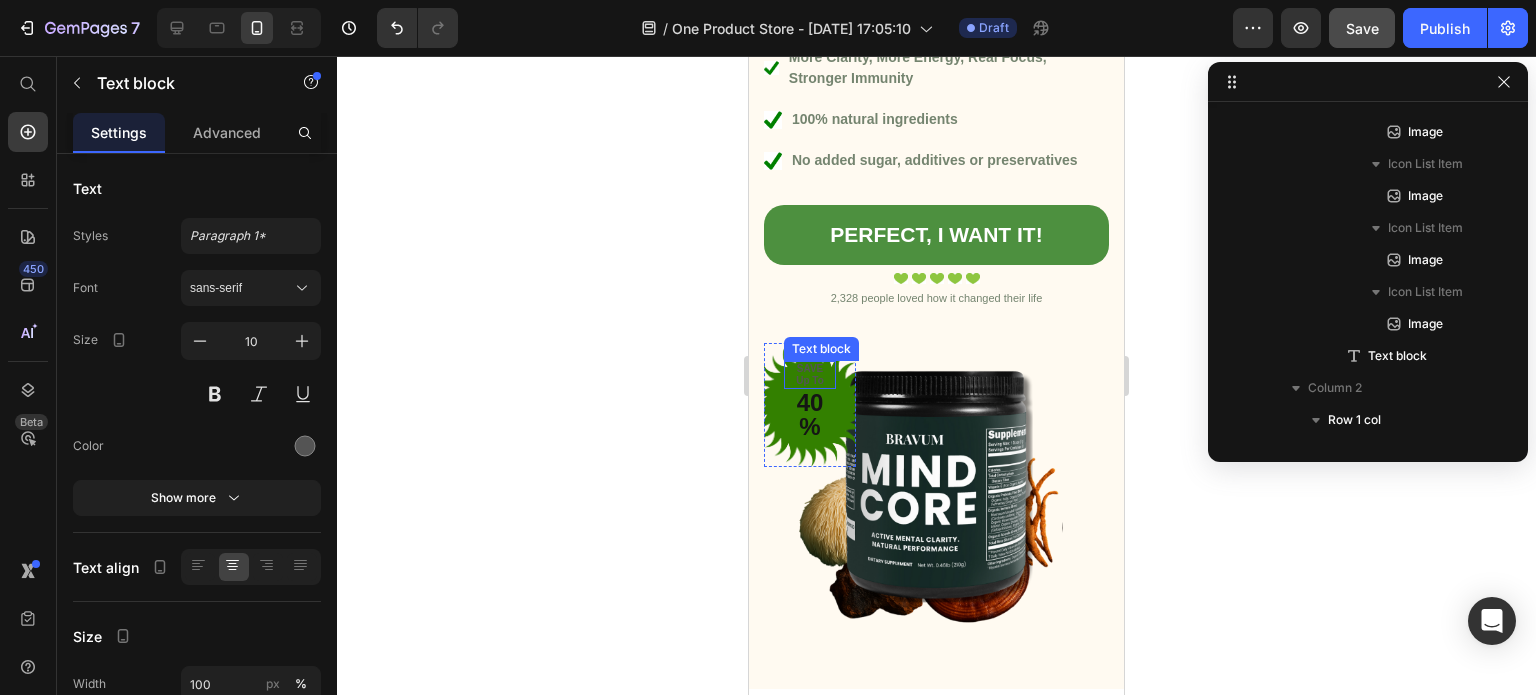 scroll, scrollTop: 1242, scrollLeft: 0, axis: vertical 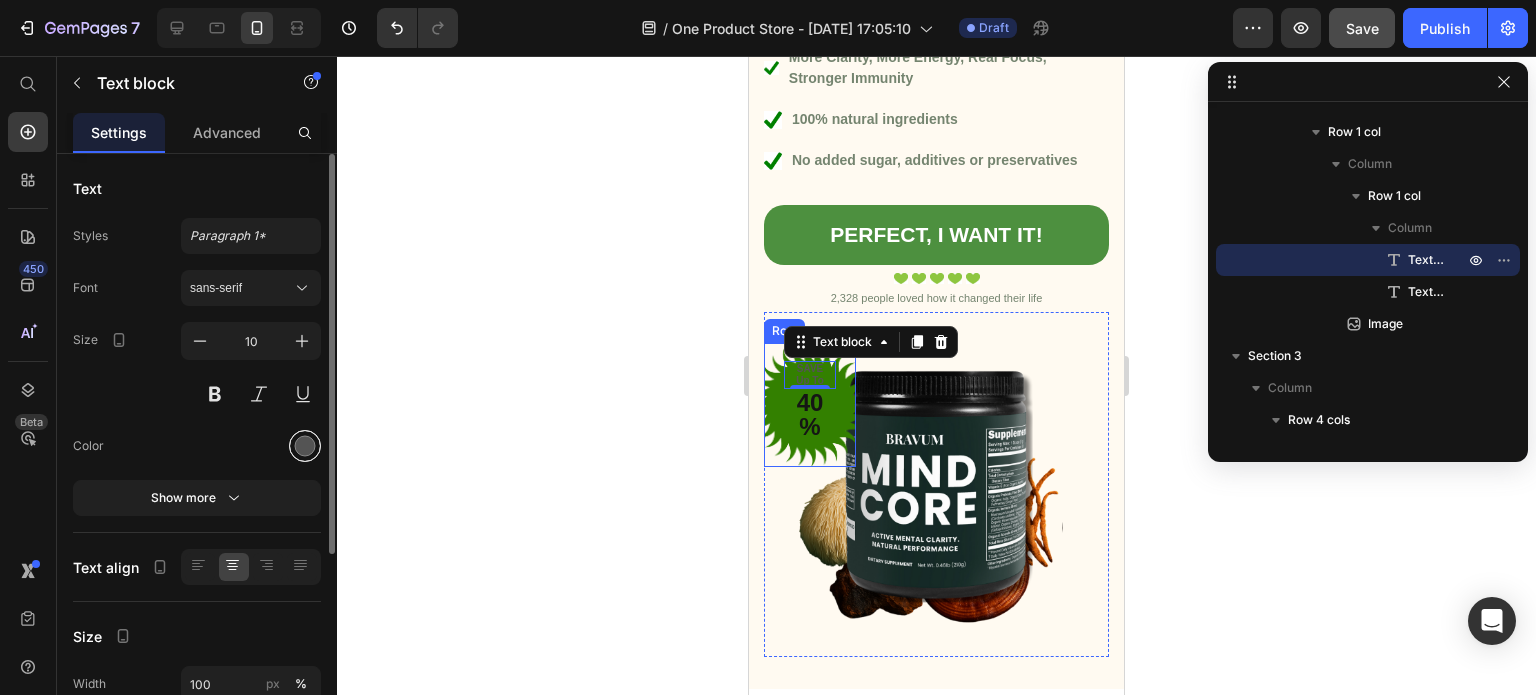 click at bounding box center (305, 446) 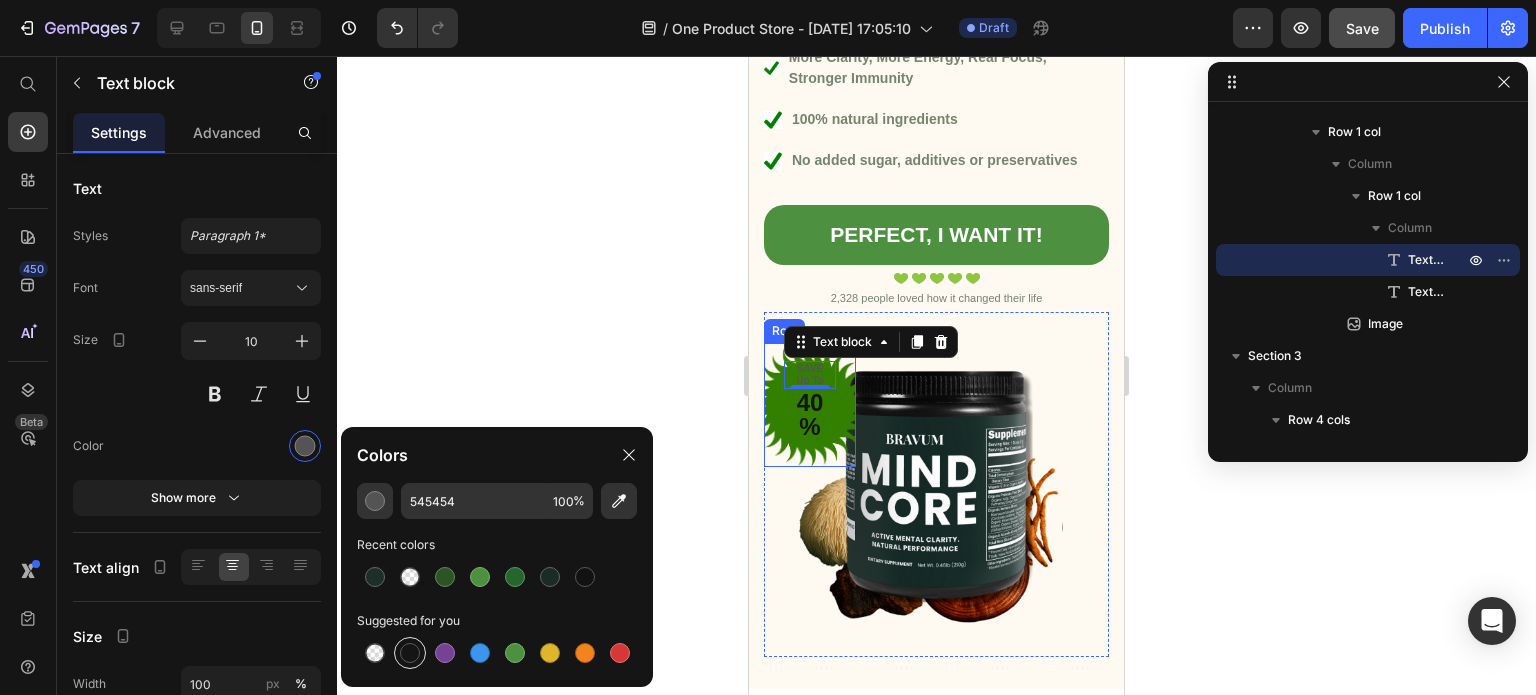 click at bounding box center [410, 653] 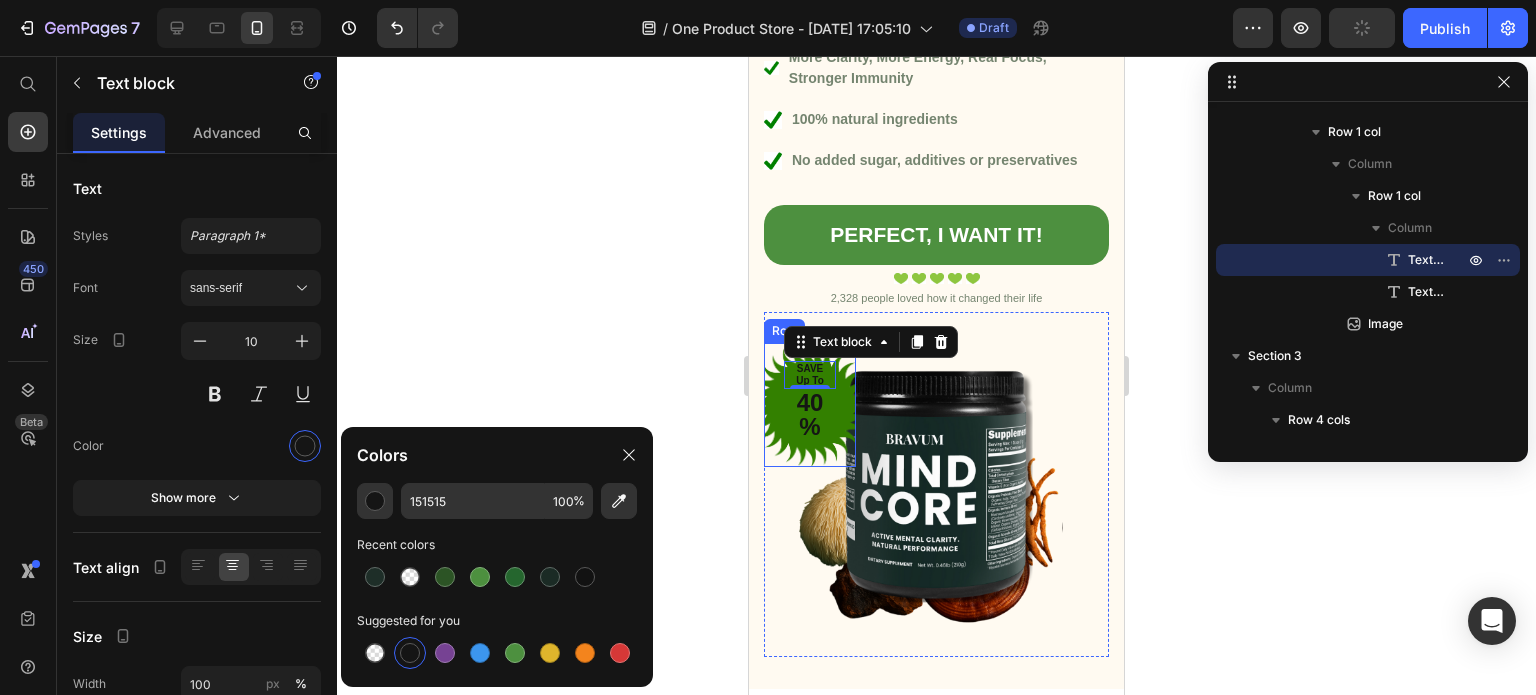 click 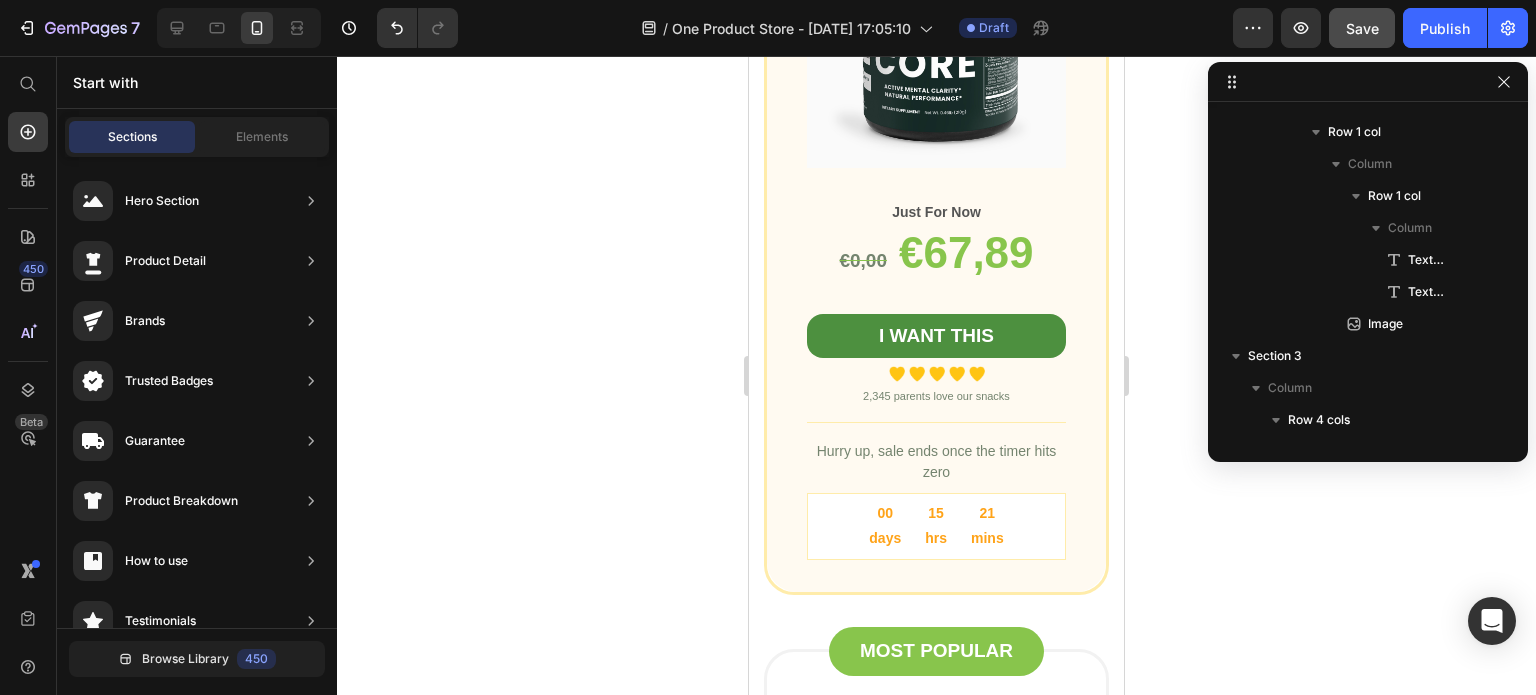 scroll, scrollTop: 4952, scrollLeft: 0, axis: vertical 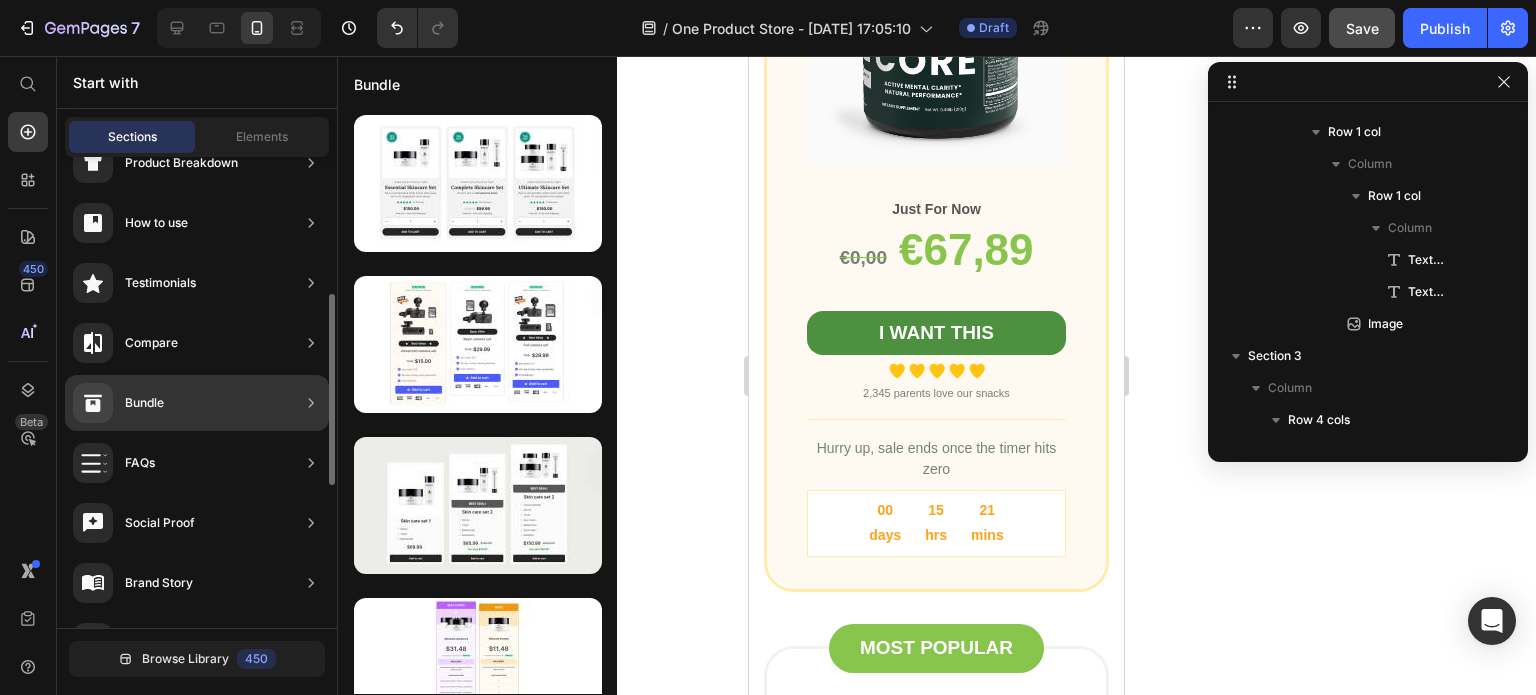 click on "Bundle" 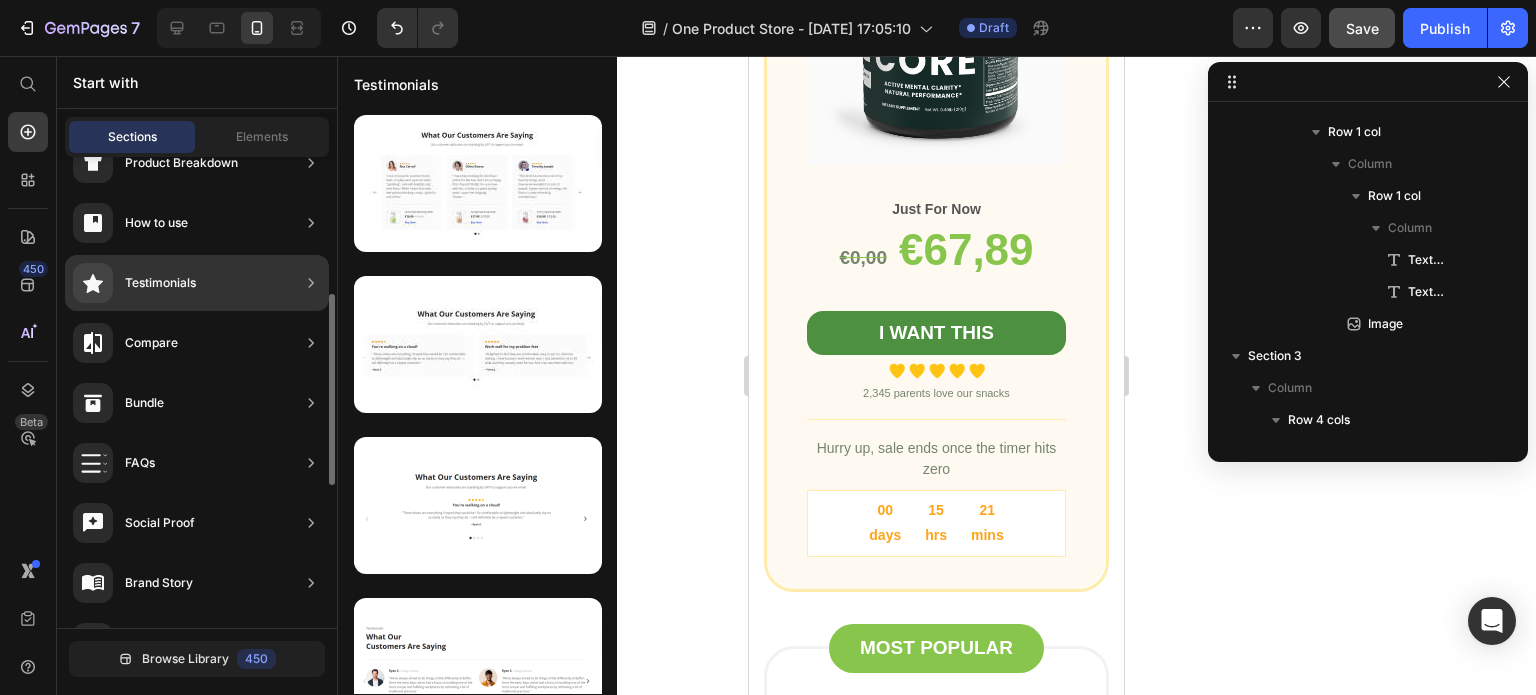 scroll, scrollTop: 0, scrollLeft: 0, axis: both 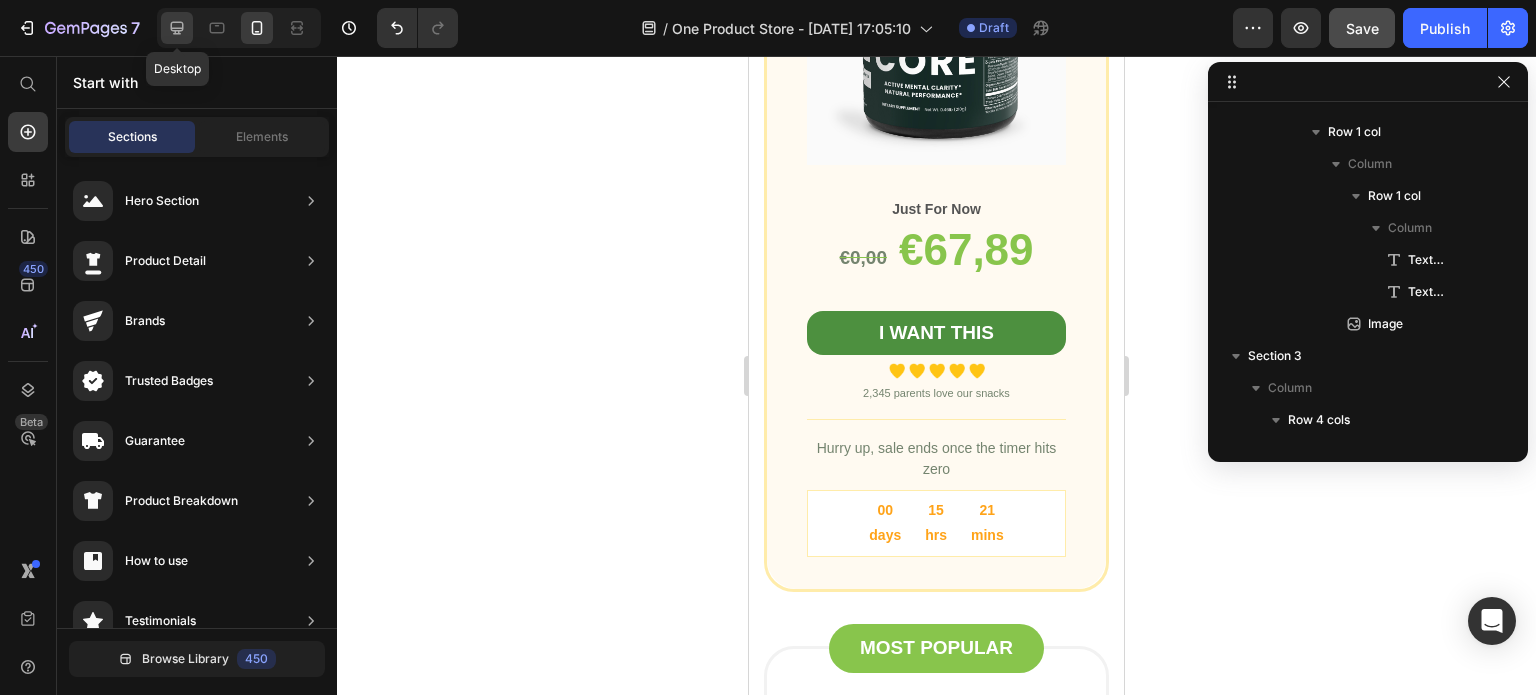 click 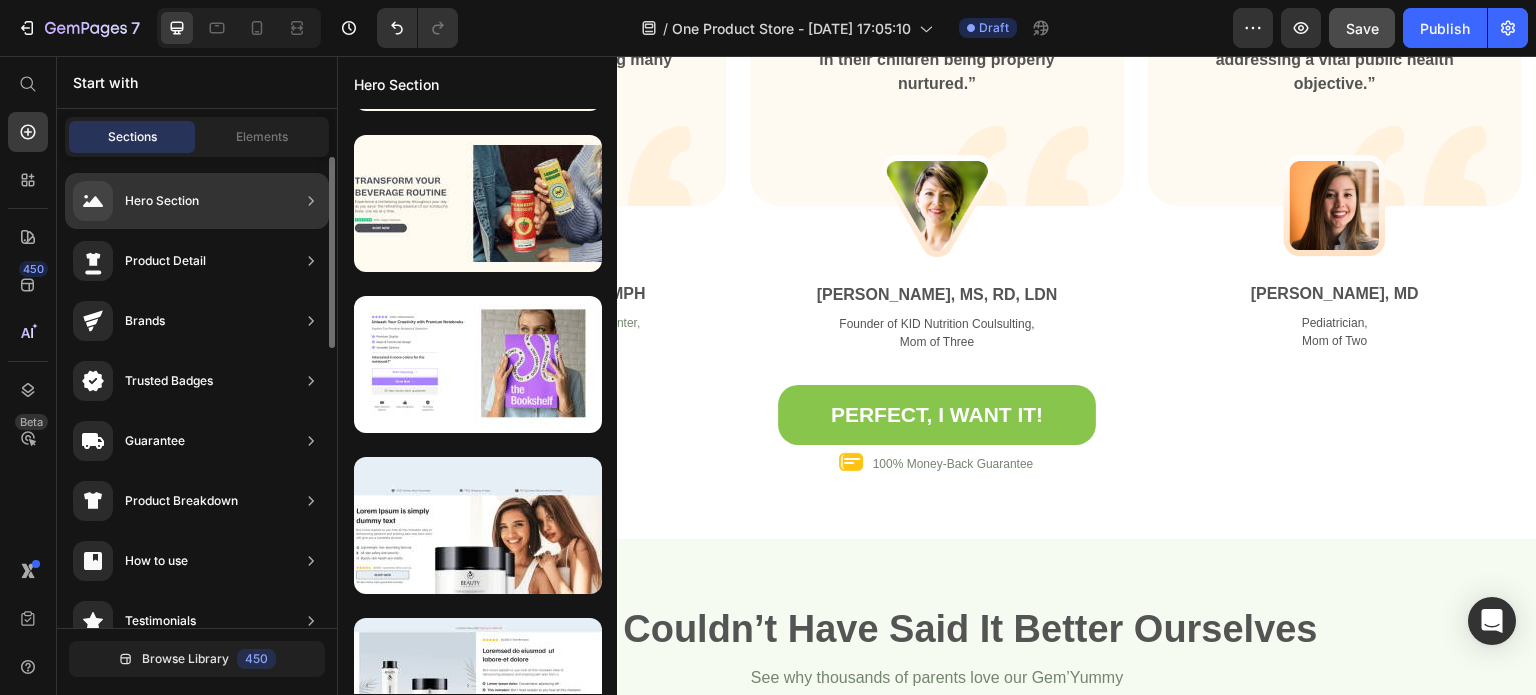 scroll, scrollTop: 4946, scrollLeft: 0, axis: vertical 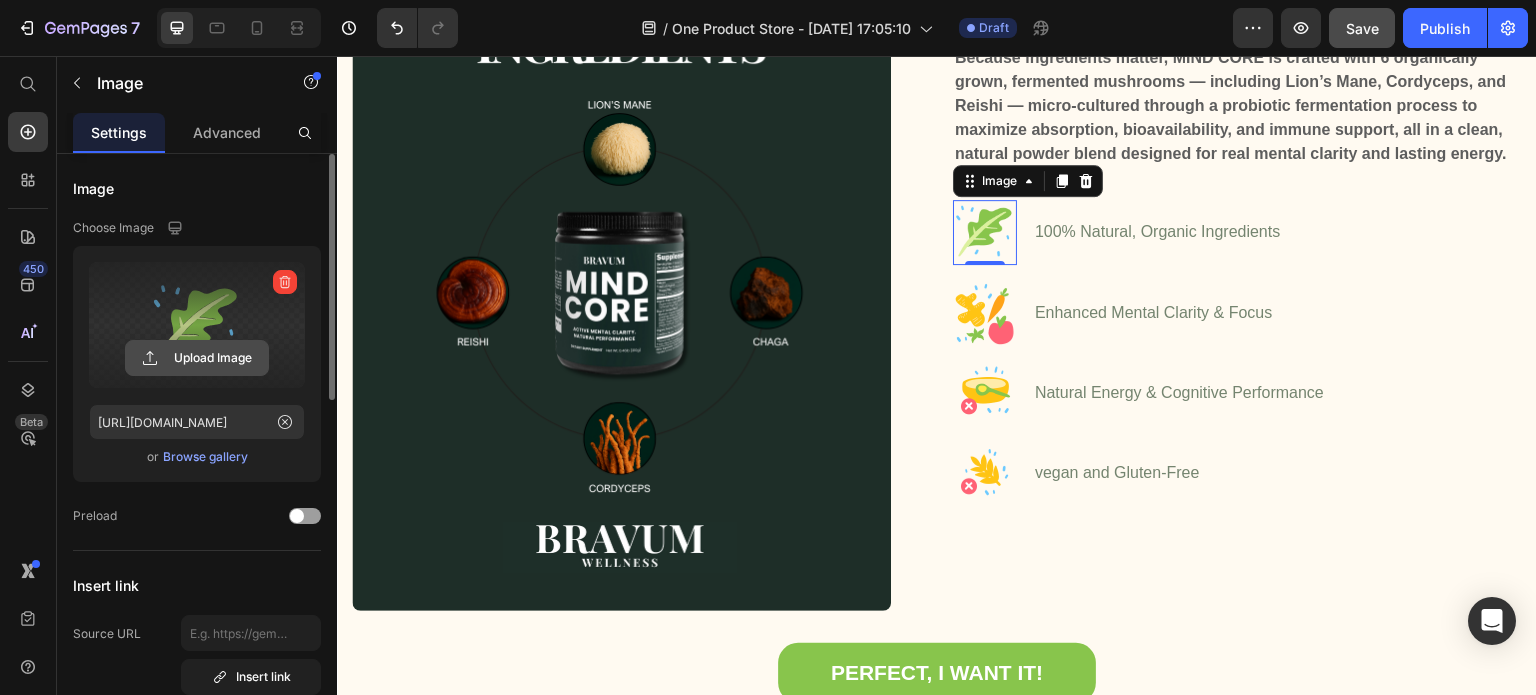 click 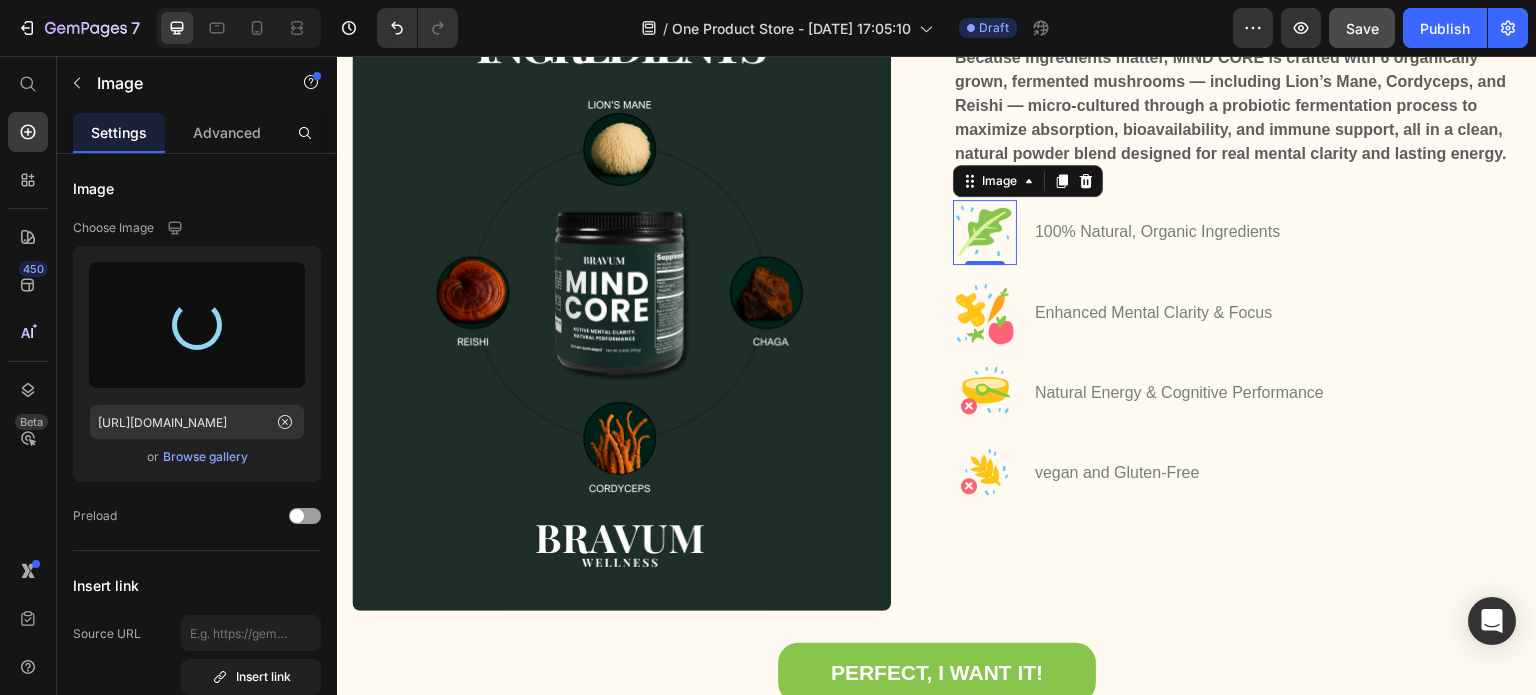 type on "https://cdn.shopify.com/s/files/1/0961/8168/2501/files/gempages_577150551700013606-ceec3085-2de1-490b-b88f-4d4bf2e1a963.png" 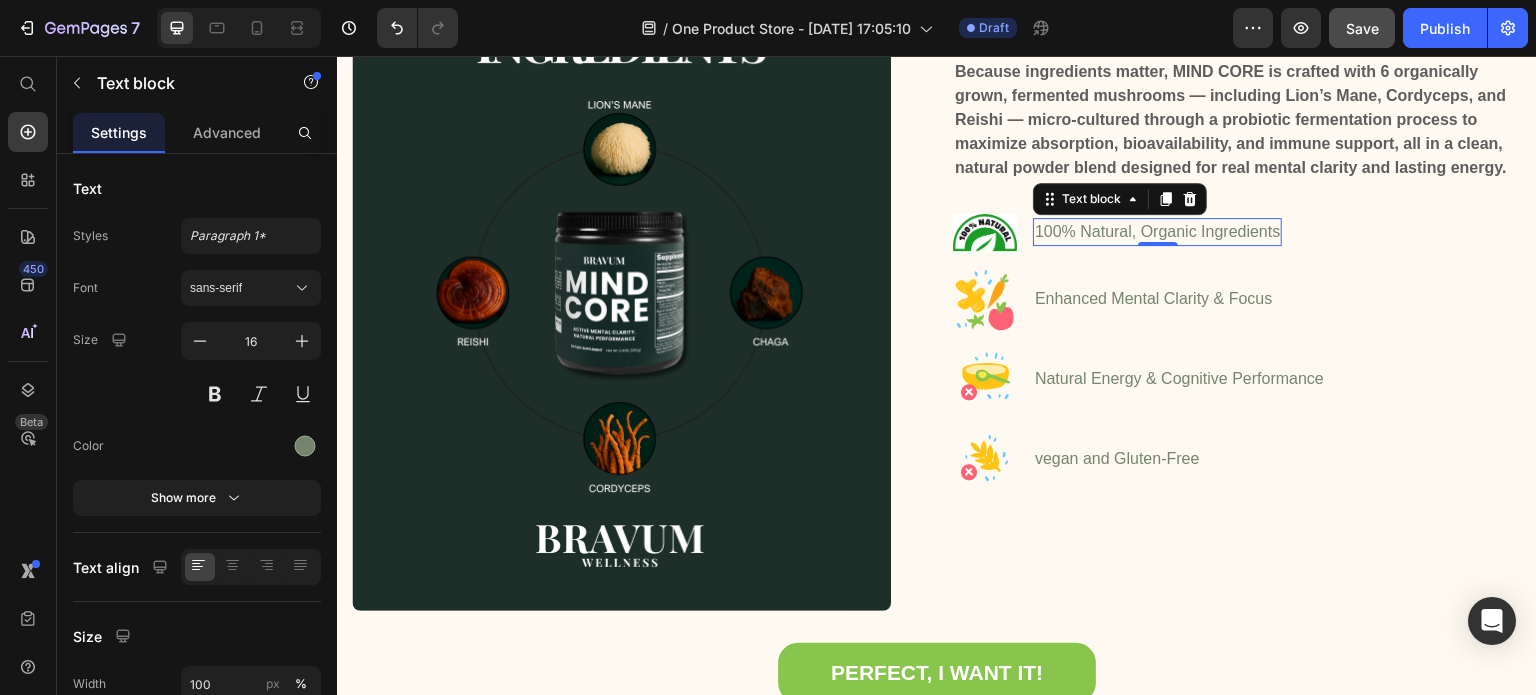 click on "100% Natural, Organic Ingredients" at bounding box center (1157, 232) 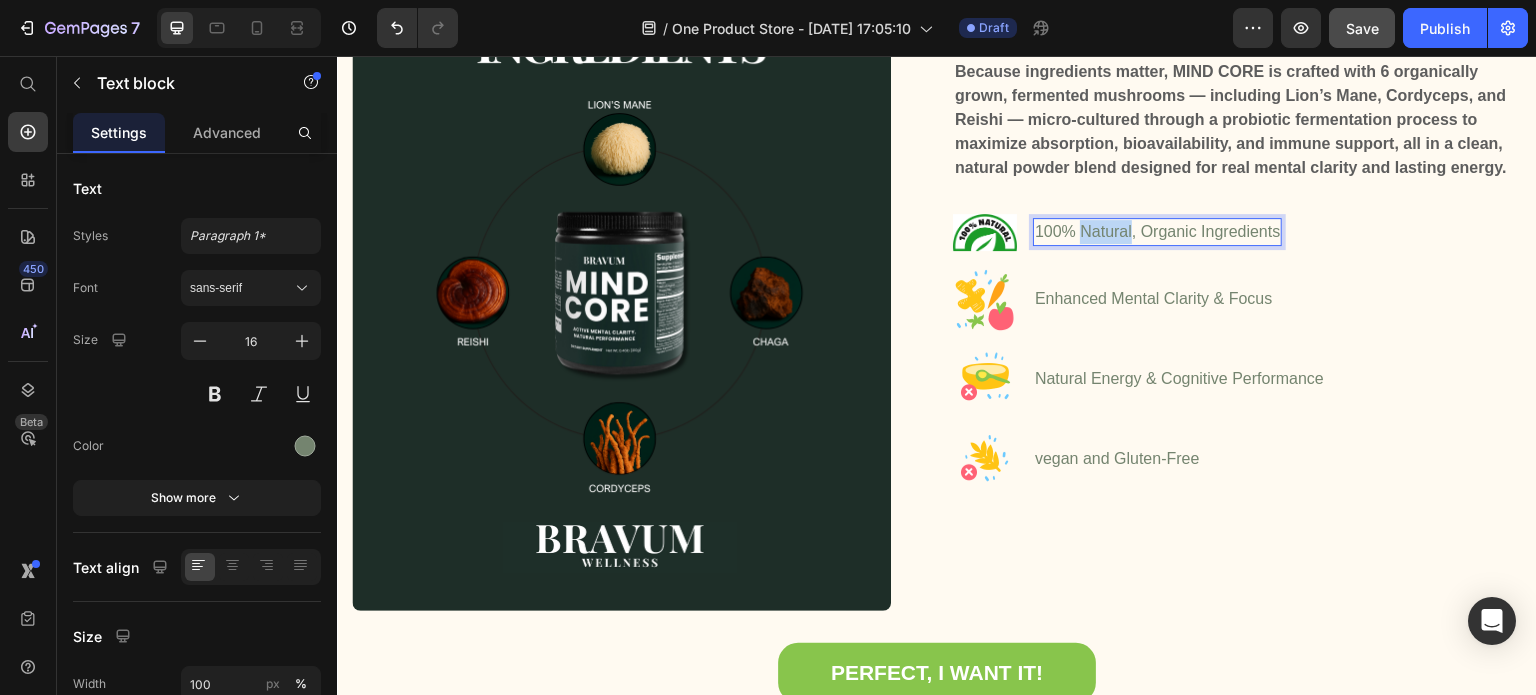 click on "100% Natural, Organic Ingredients" at bounding box center (1157, 232) 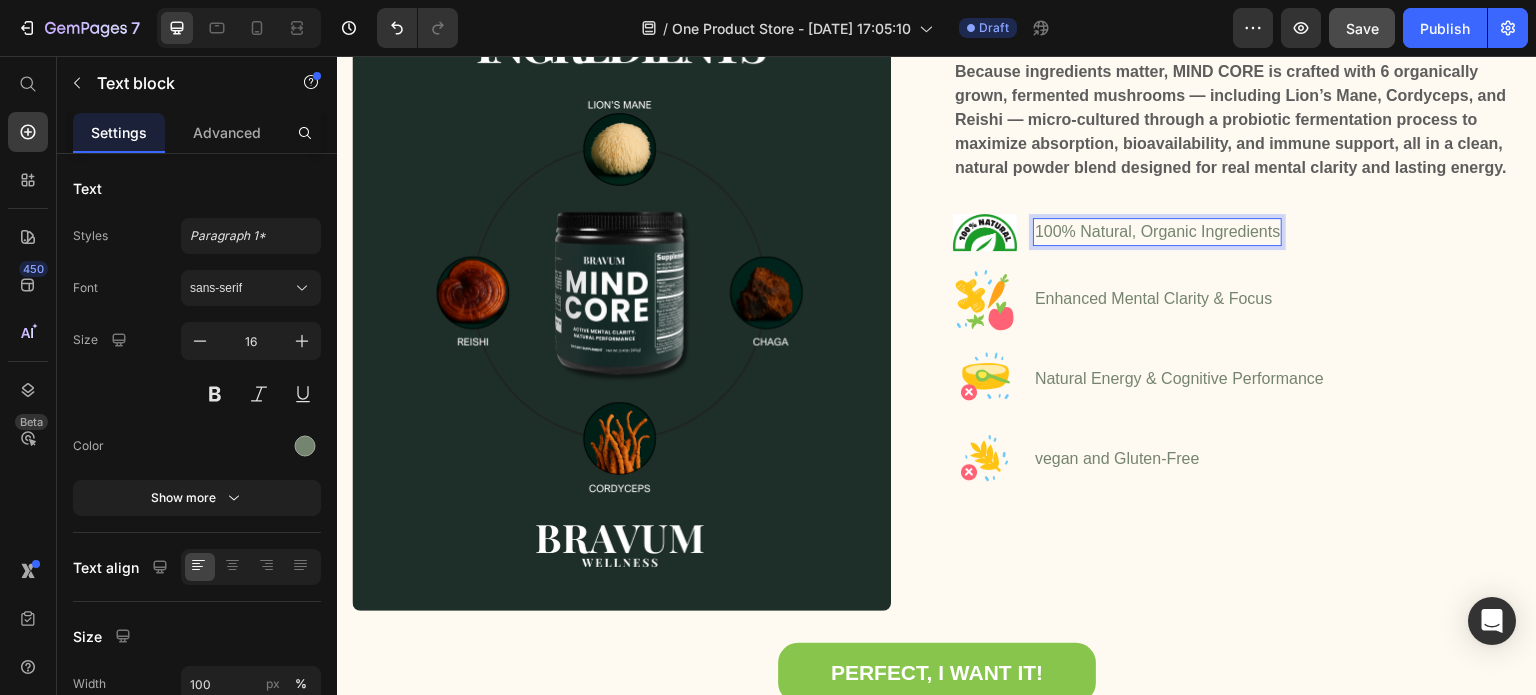 click on "100% Natural, Organic Ingredients" at bounding box center [1157, 232] 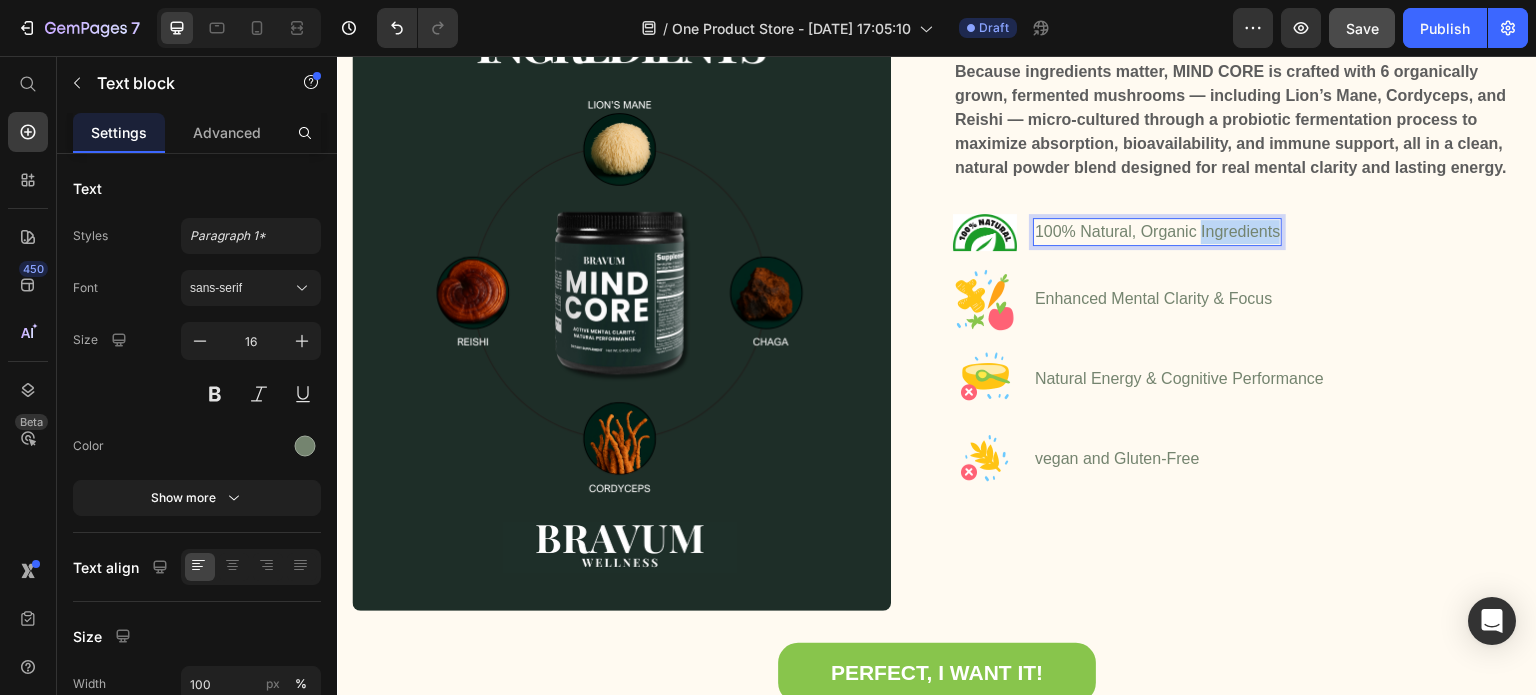 click on "100% Natural, Organic Ingredients" at bounding box center (1157, 232) 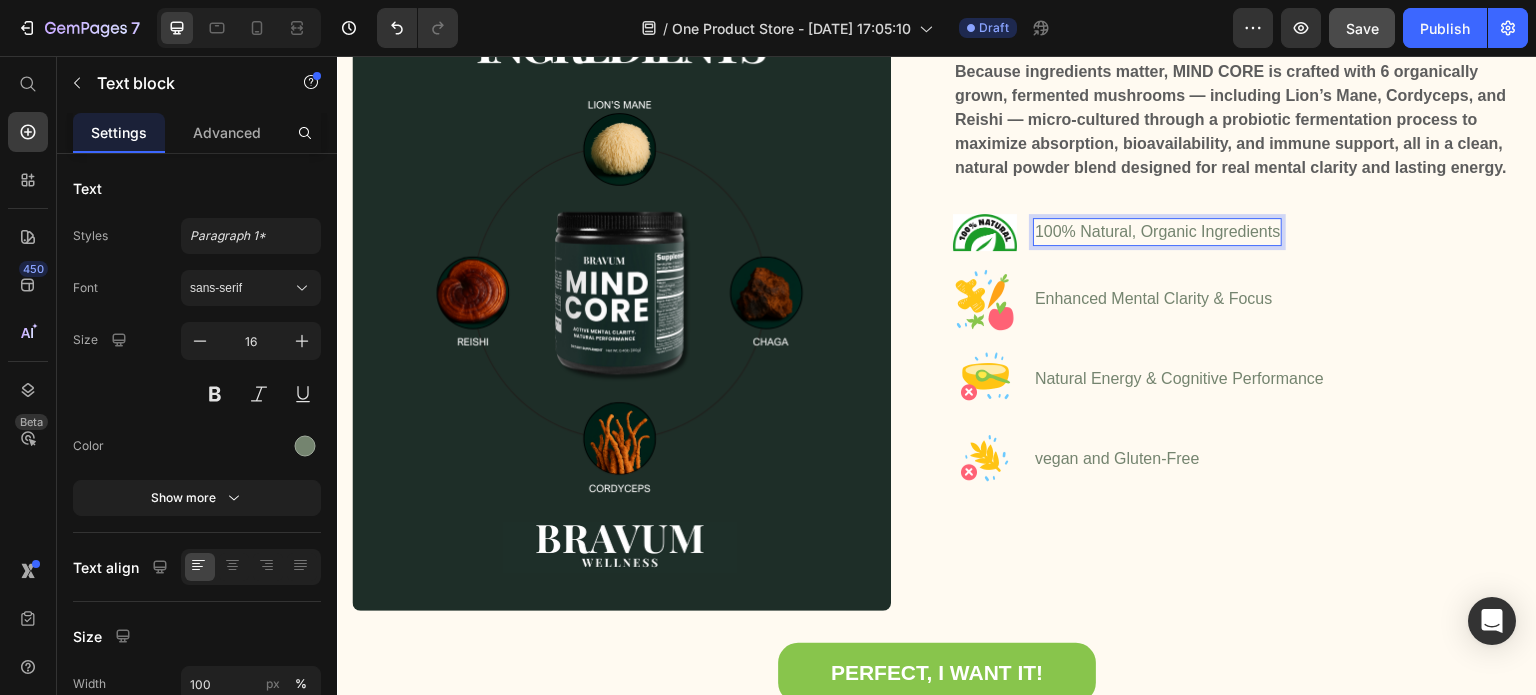 click on "100% Natural, Organic Ingredients" at bounding box center [1157, 232] 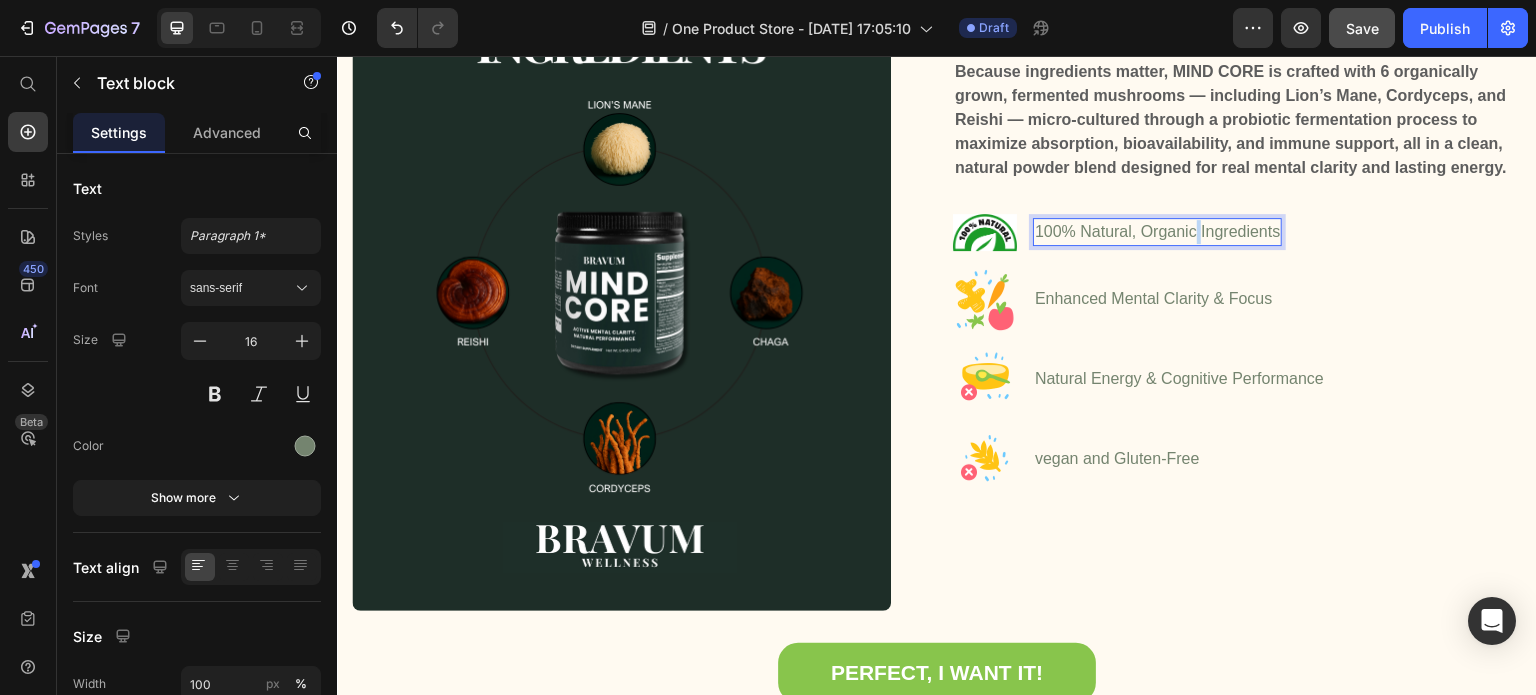 click on "100% Natural, Organic Ingredients" at bounding box center [1157, 232] 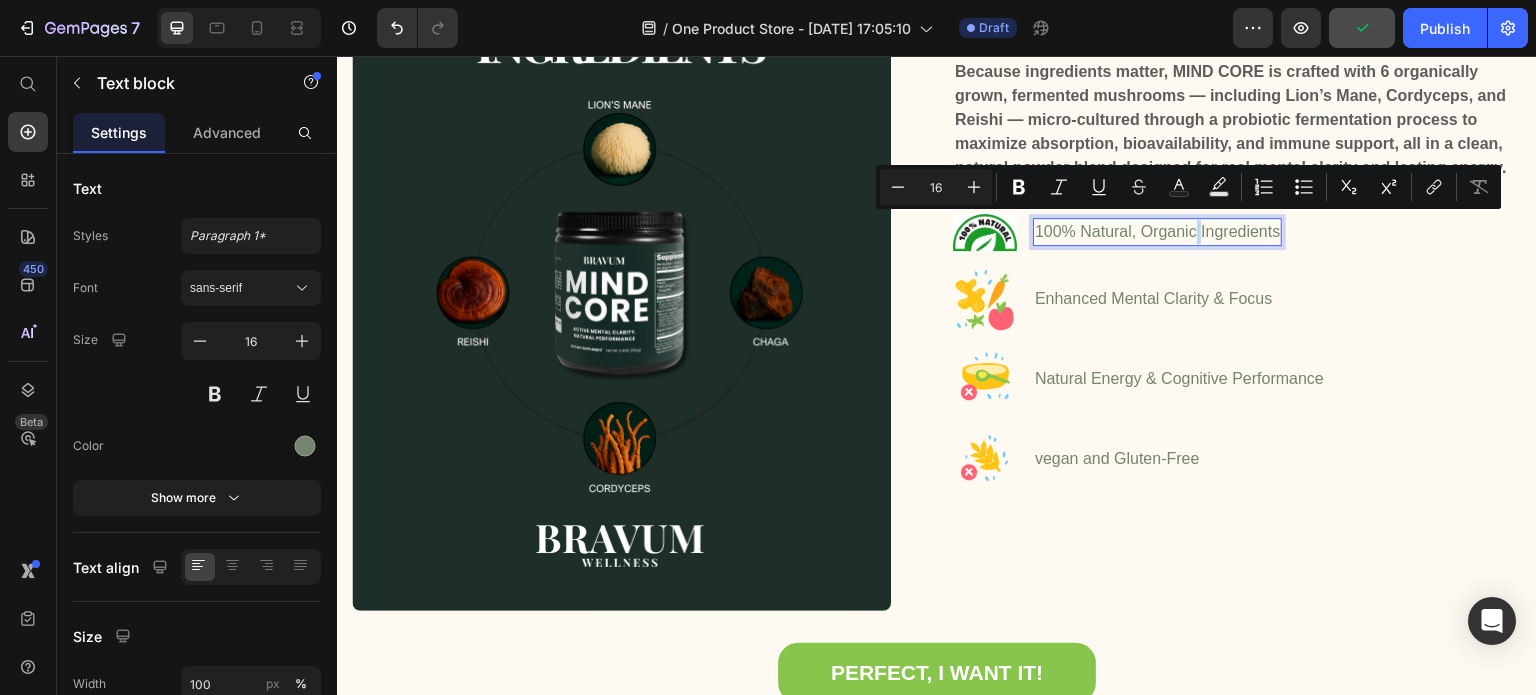 click on "100% Natural, Organic Ingredients" at bounding box center [1157, 232] 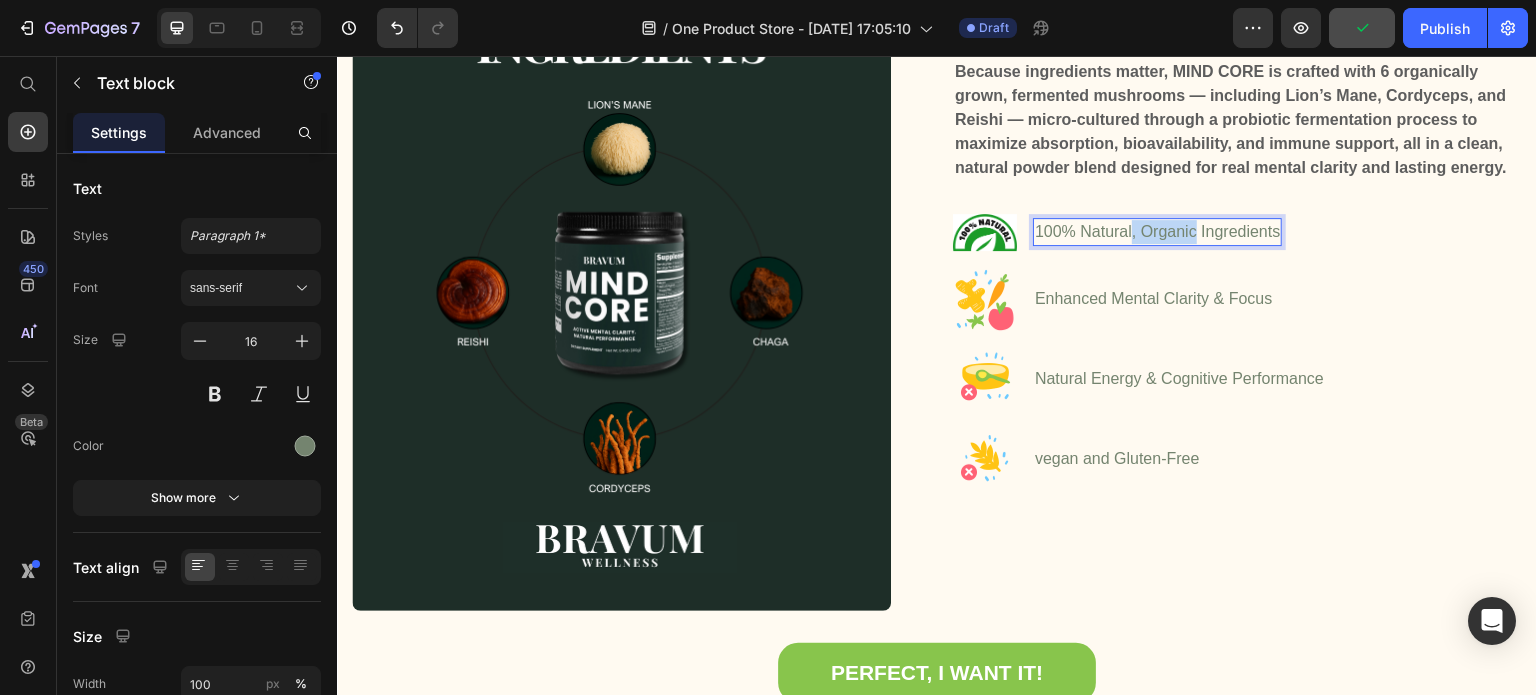 drag, startPoint x: 1187, startPoint y: 224, endPoint x: 1124, endPoint y: 223, distance: 63.007935 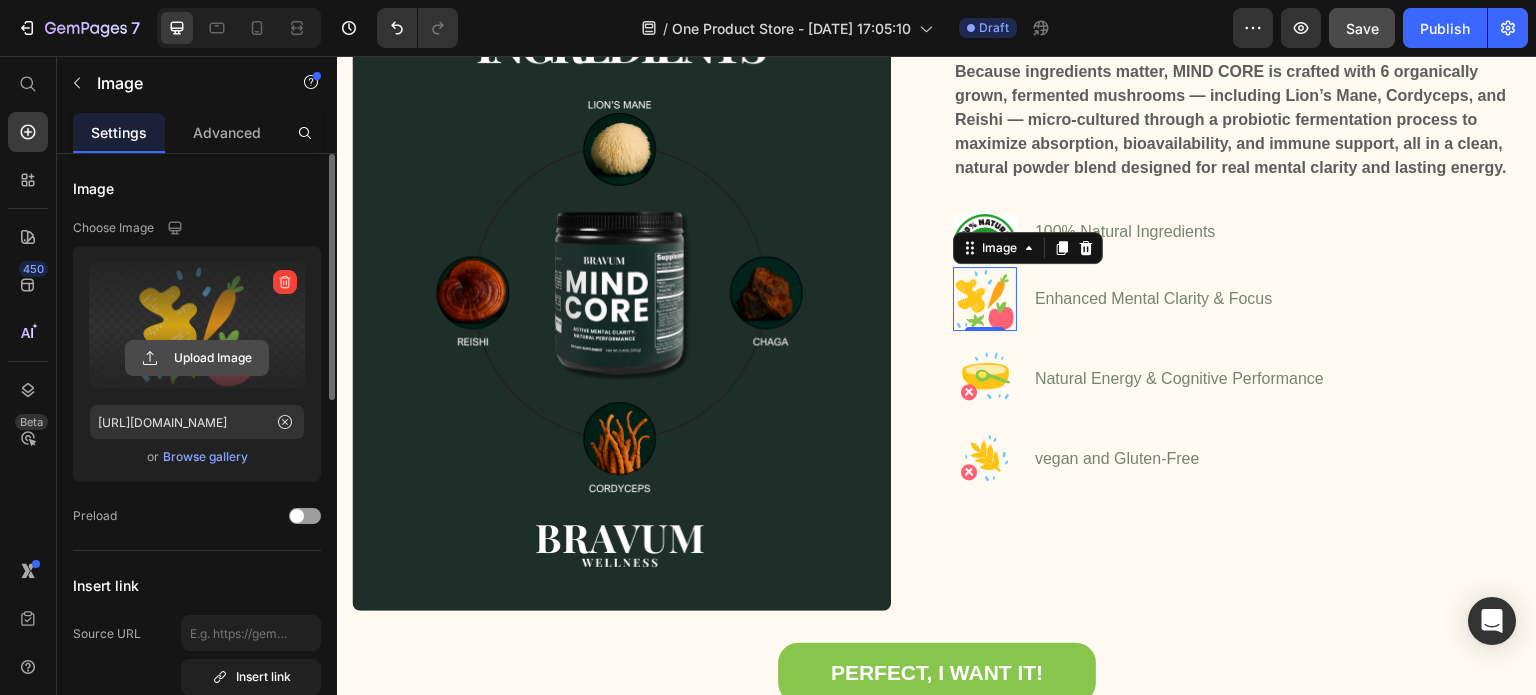 click 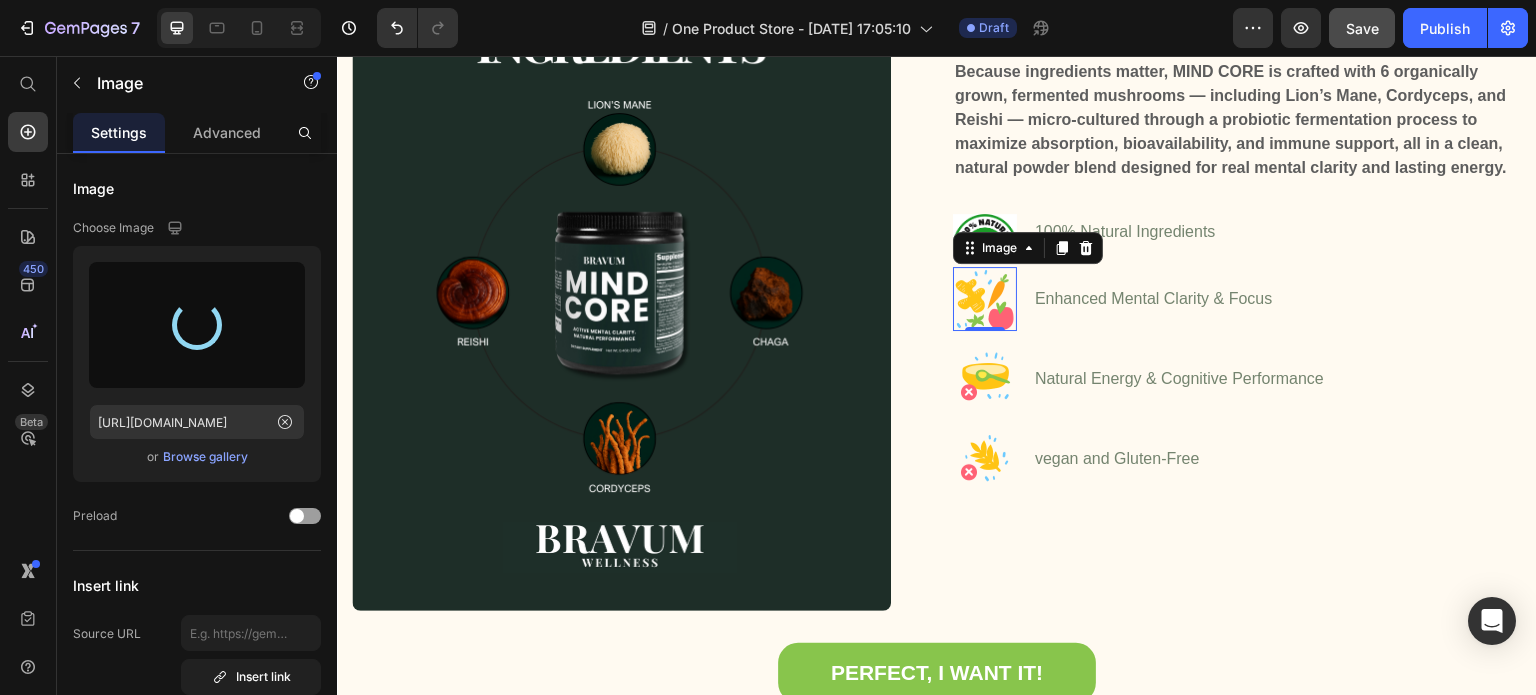 type on "https://cdn.shopify.com/s/files/1/0961/8168/2501/files/gempages_577150551700013606-2c8e80b4-8e89-4764-8bb4-dc1bf13f9659.png" 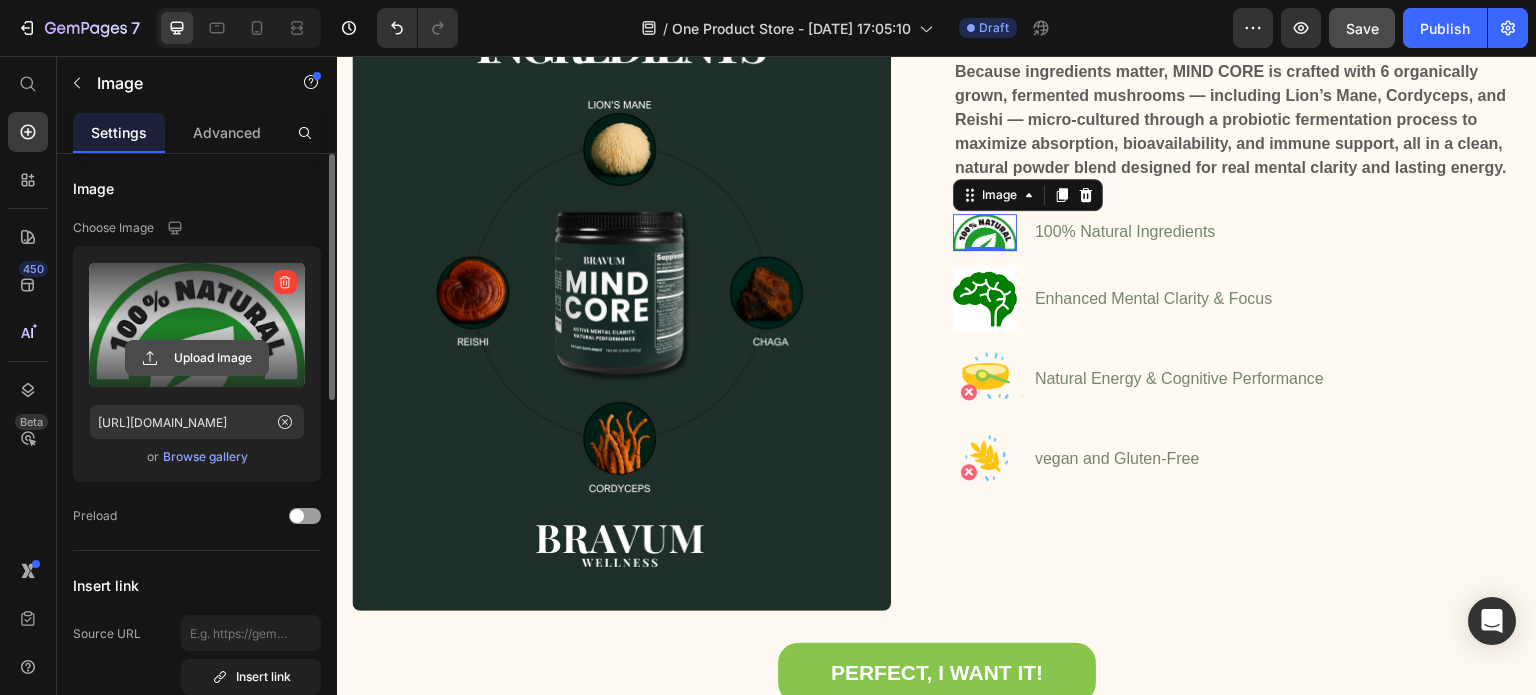 click 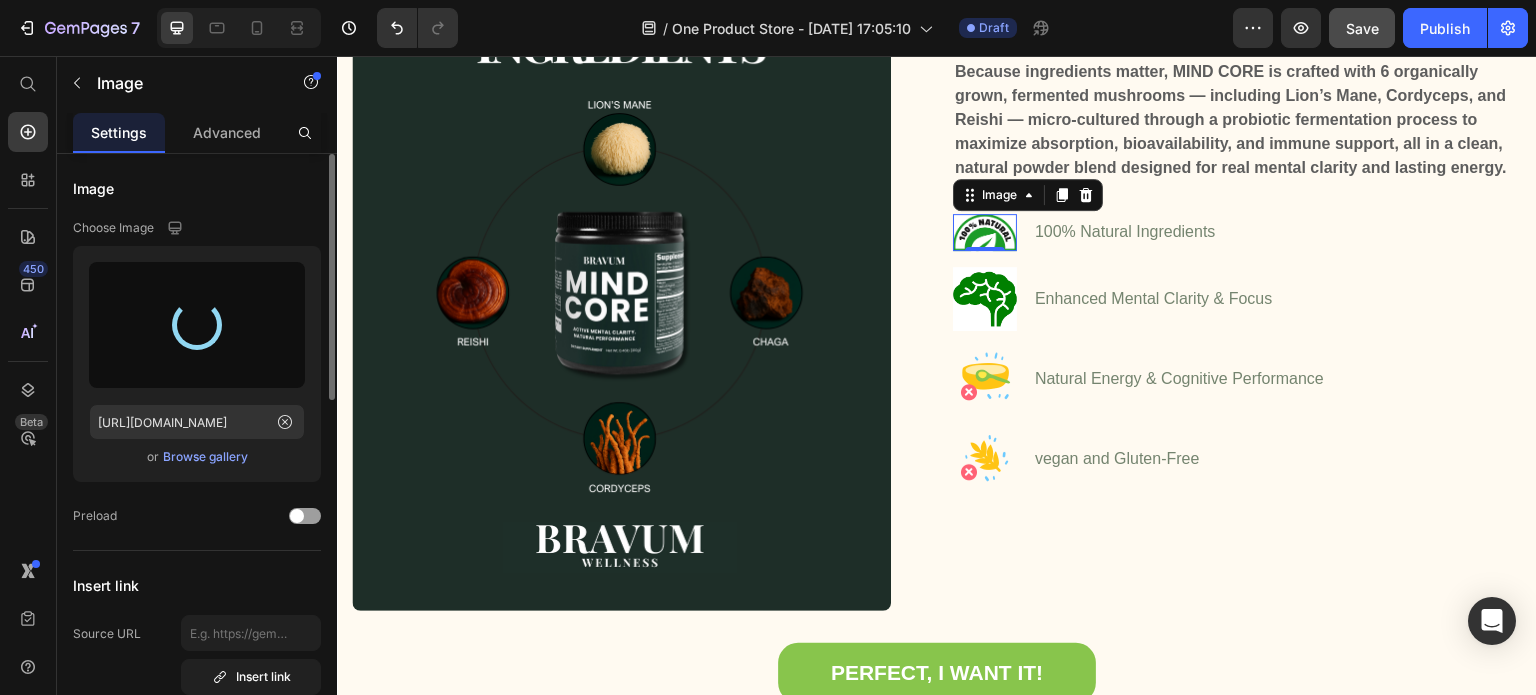 type on "https://cdn.shopify.com/s/files/1/0961/8168/2501/files/gempages_577150551700013606-42a9cb7a-385b-4985-8cdc-a889bf858e56.png" 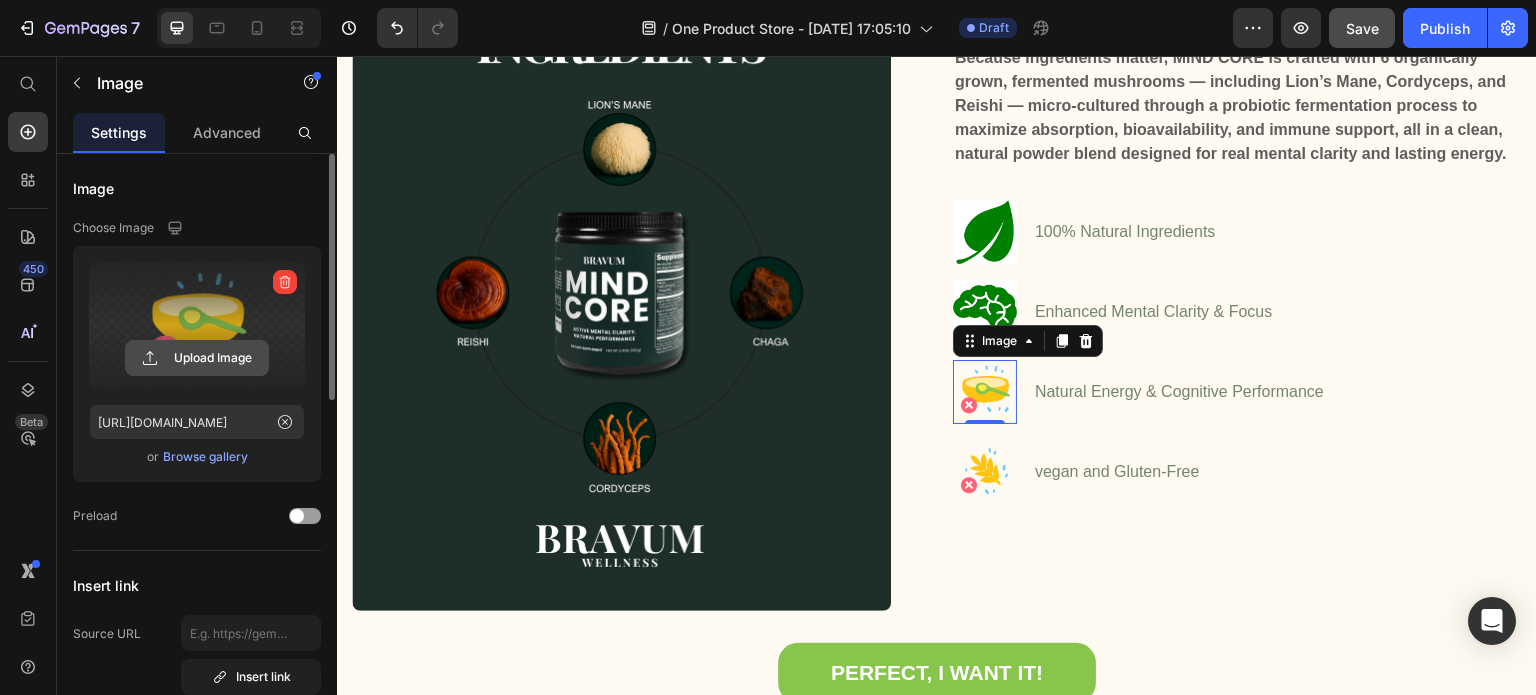 click on "Upload Image" at bounding box center (197, 358) 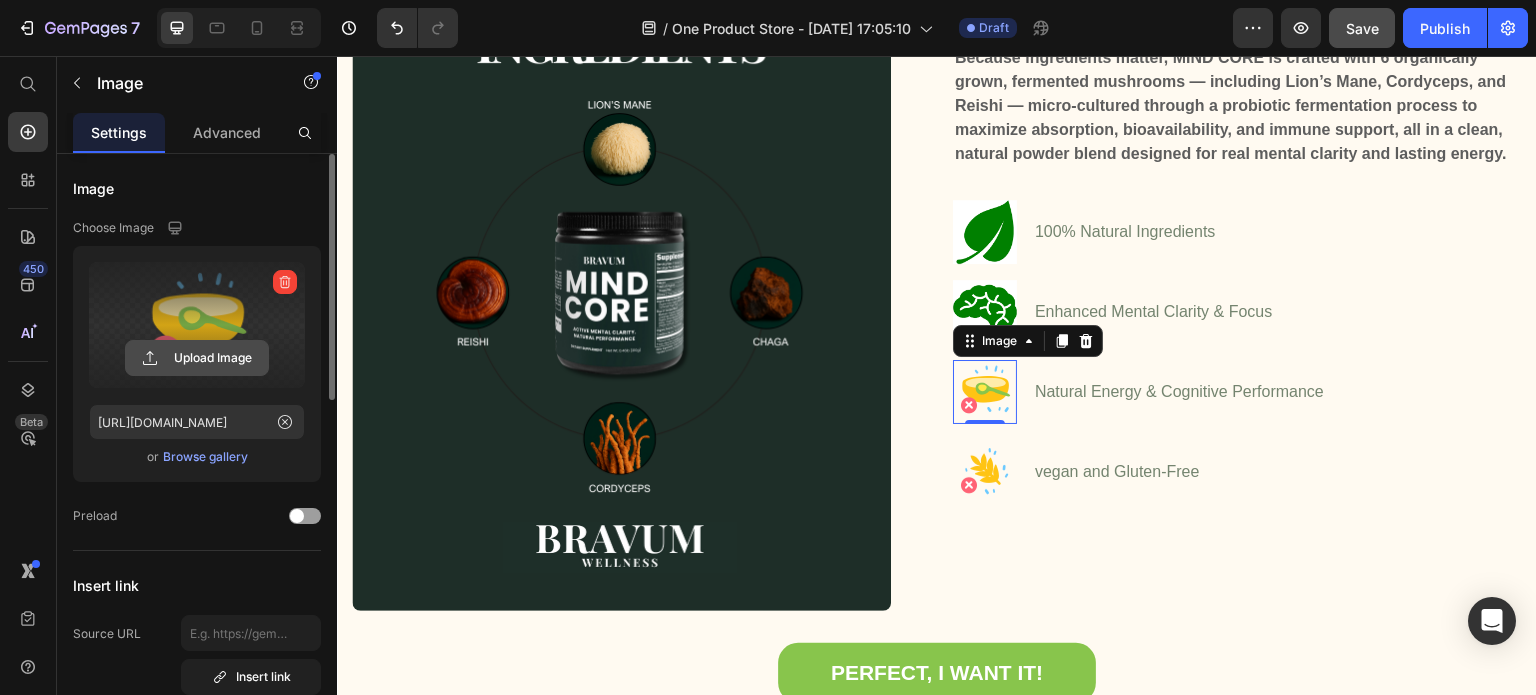 click 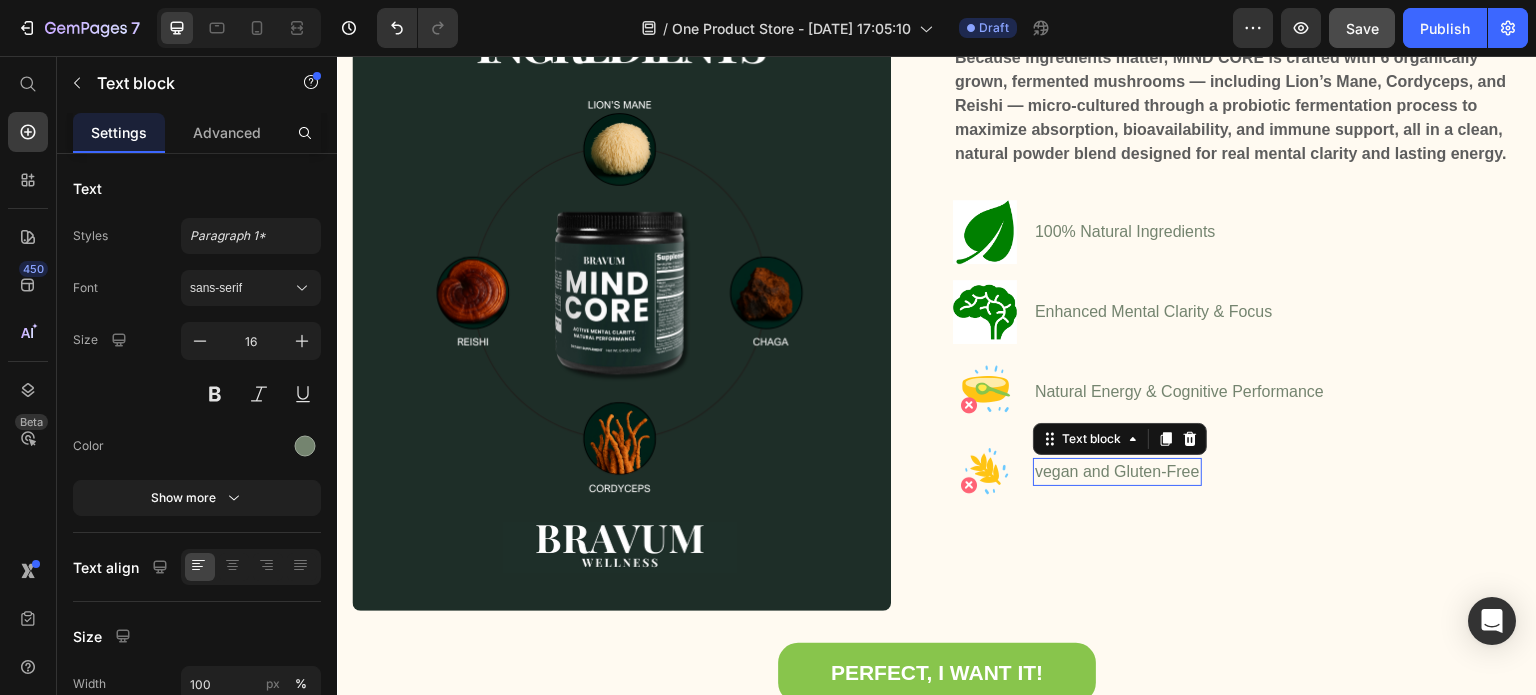 click on "vegan and Gluten-Free" at bounding box center [1117, 472] 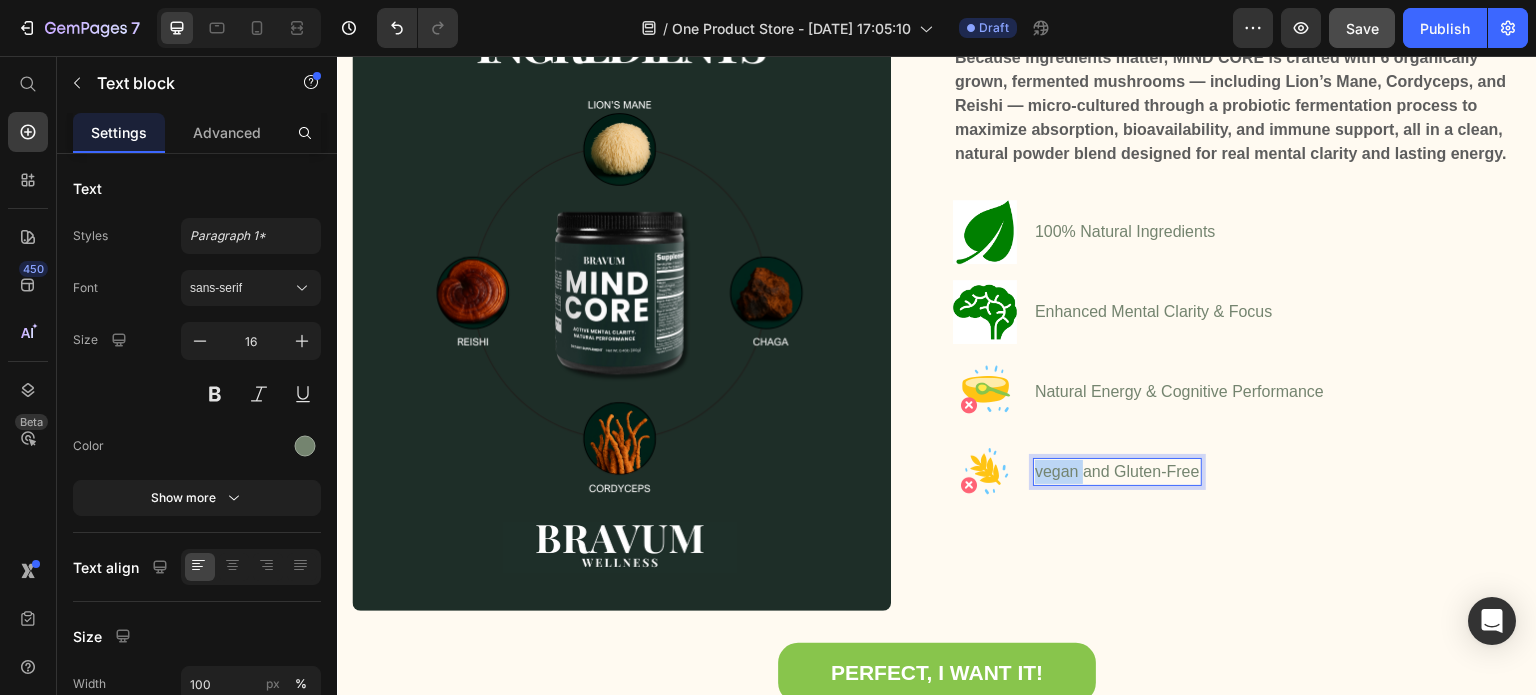click on "vegan and Gluten-Free" at bounding box center [1117, 472] 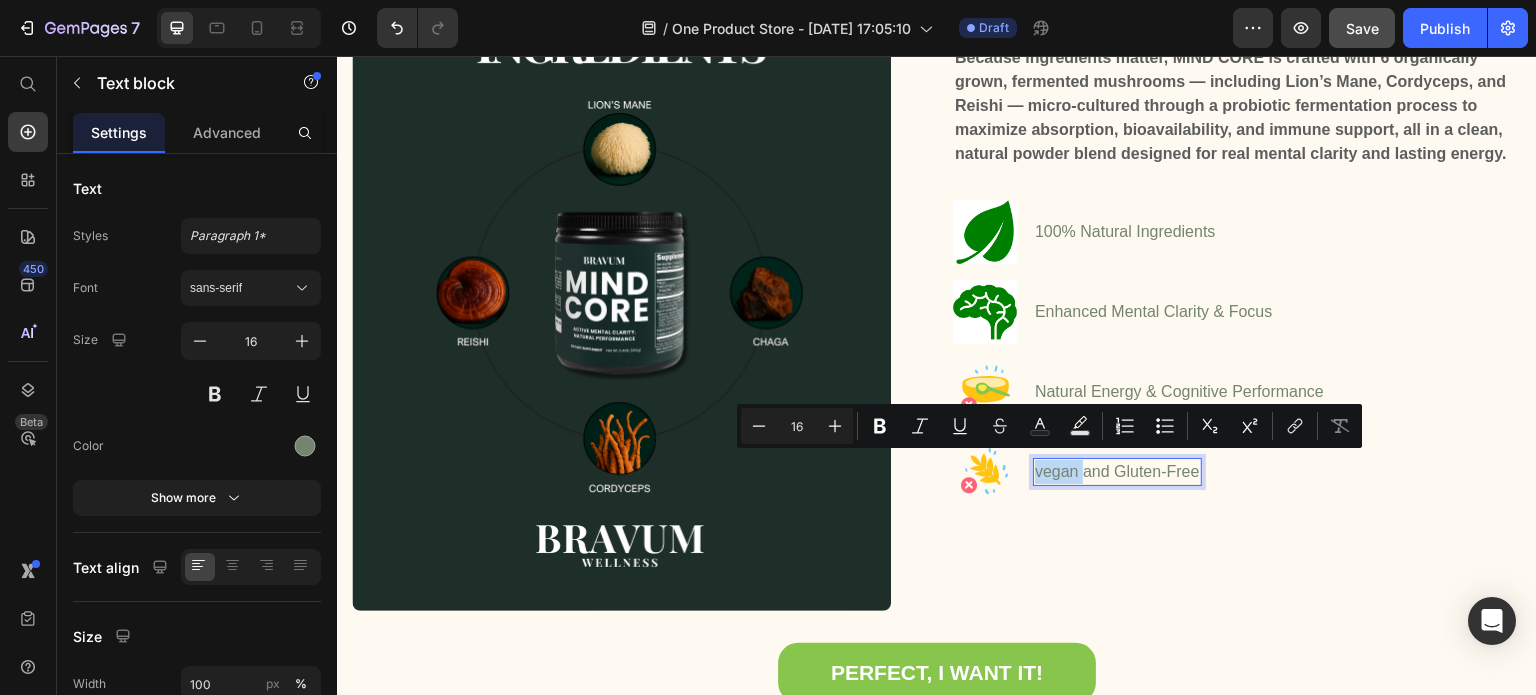 click on "vegan and Gluten-Free" at bounding box center [1117, 472] 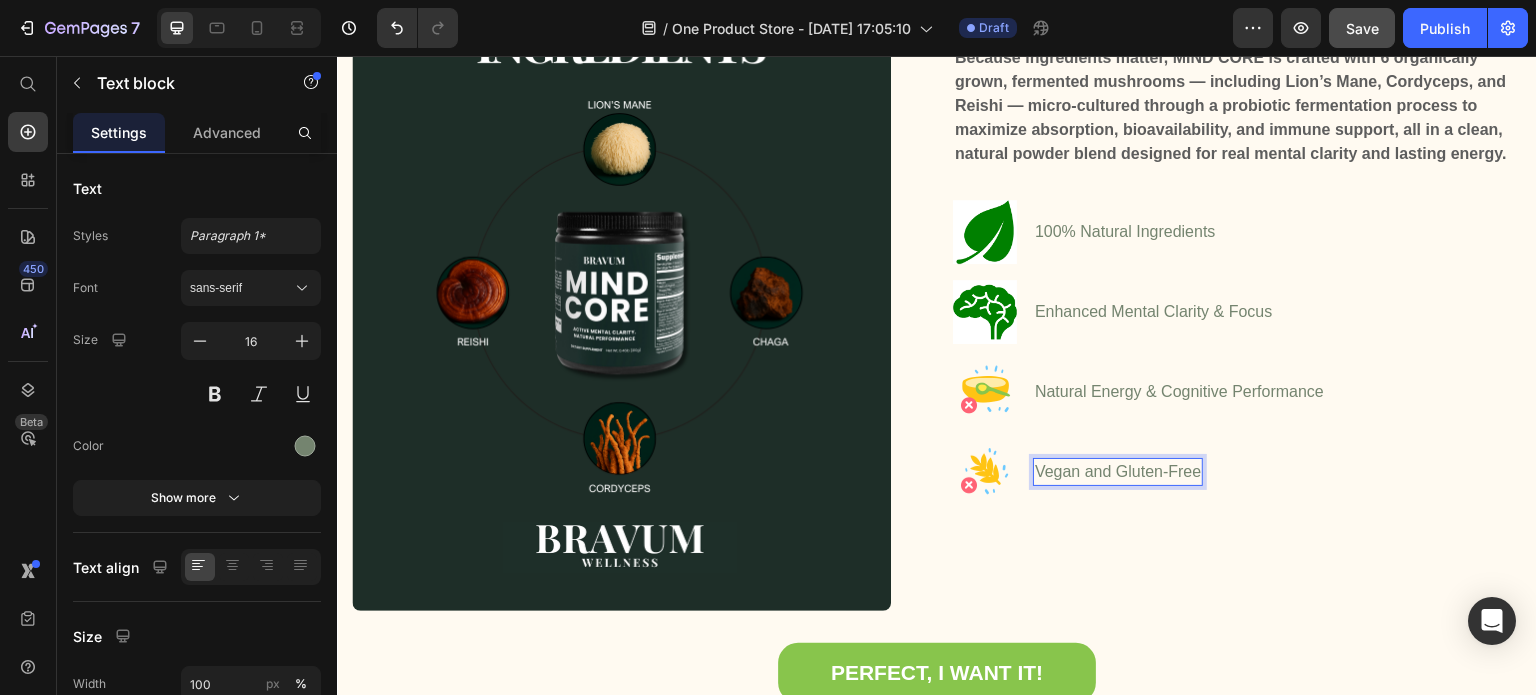 click on "Vegan and Gluten-Free" at bounding box center [1118, 472] 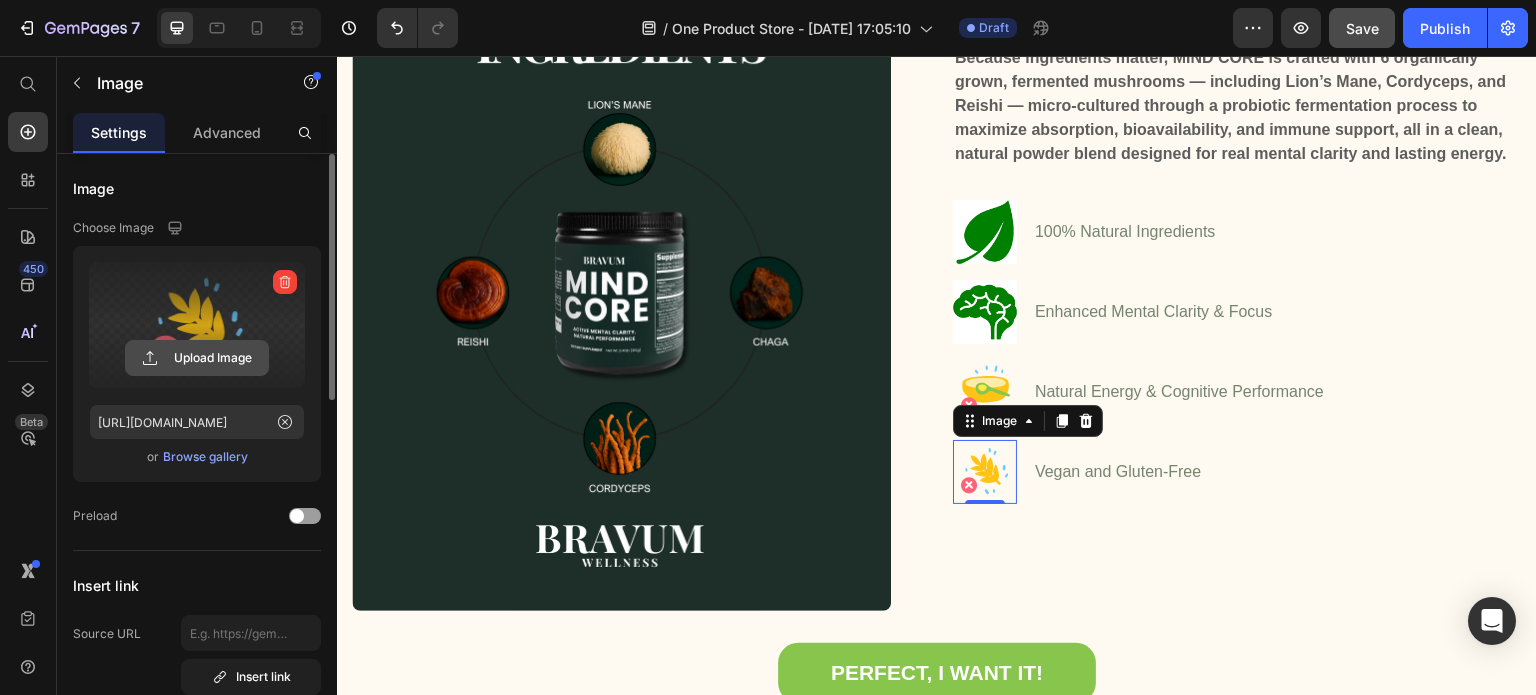 click 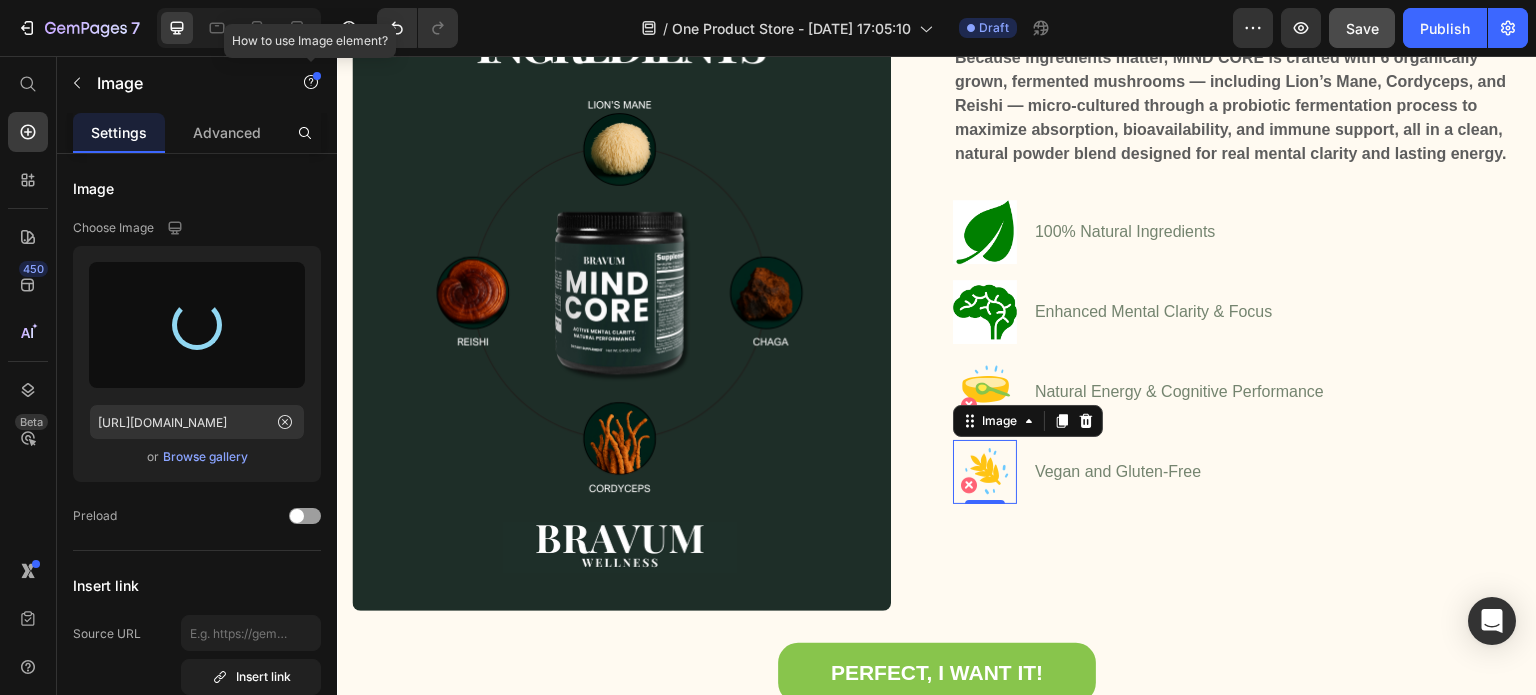 type on "https://cdn.shopify.com/s/files/1/0961/8168/2501/files/gempages_577150551700013606-39dbb520-513f-4821-b707-e6dfdfddfc3a.png" 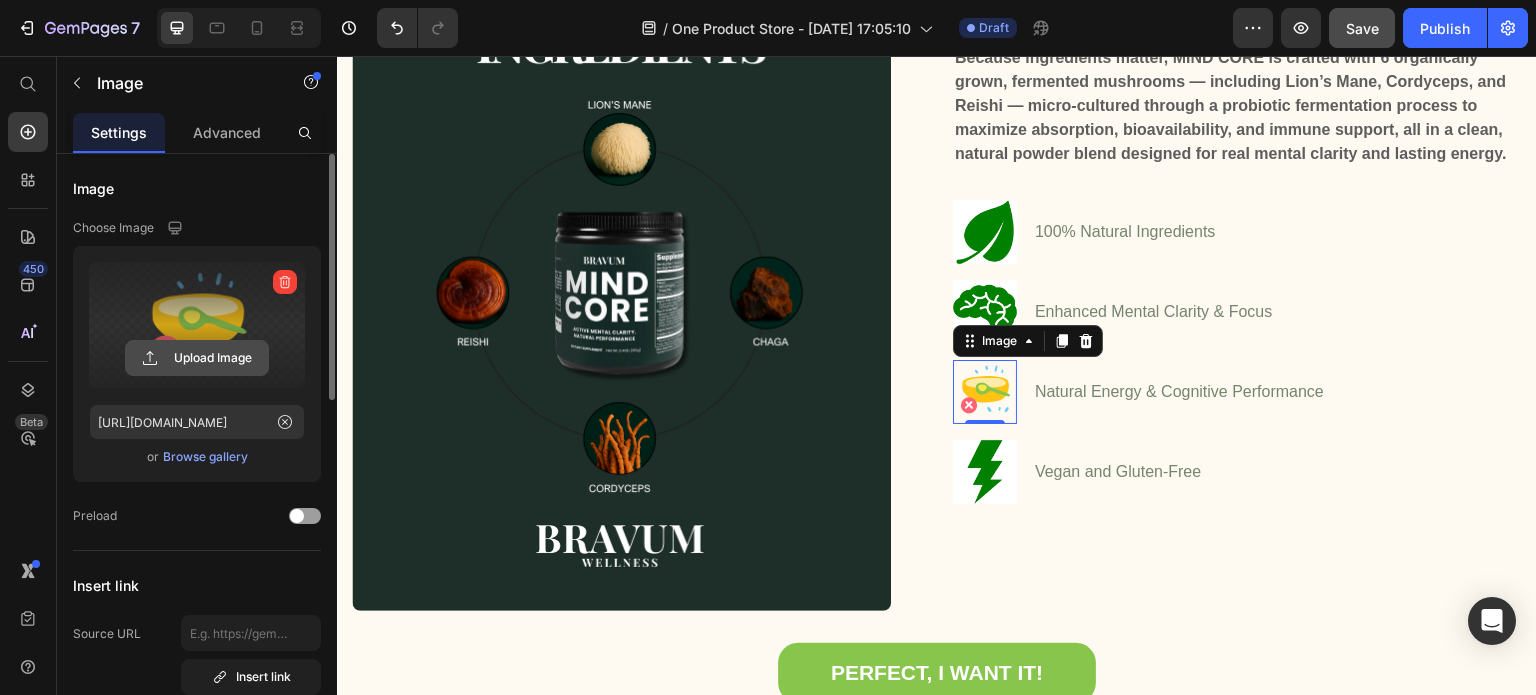 click 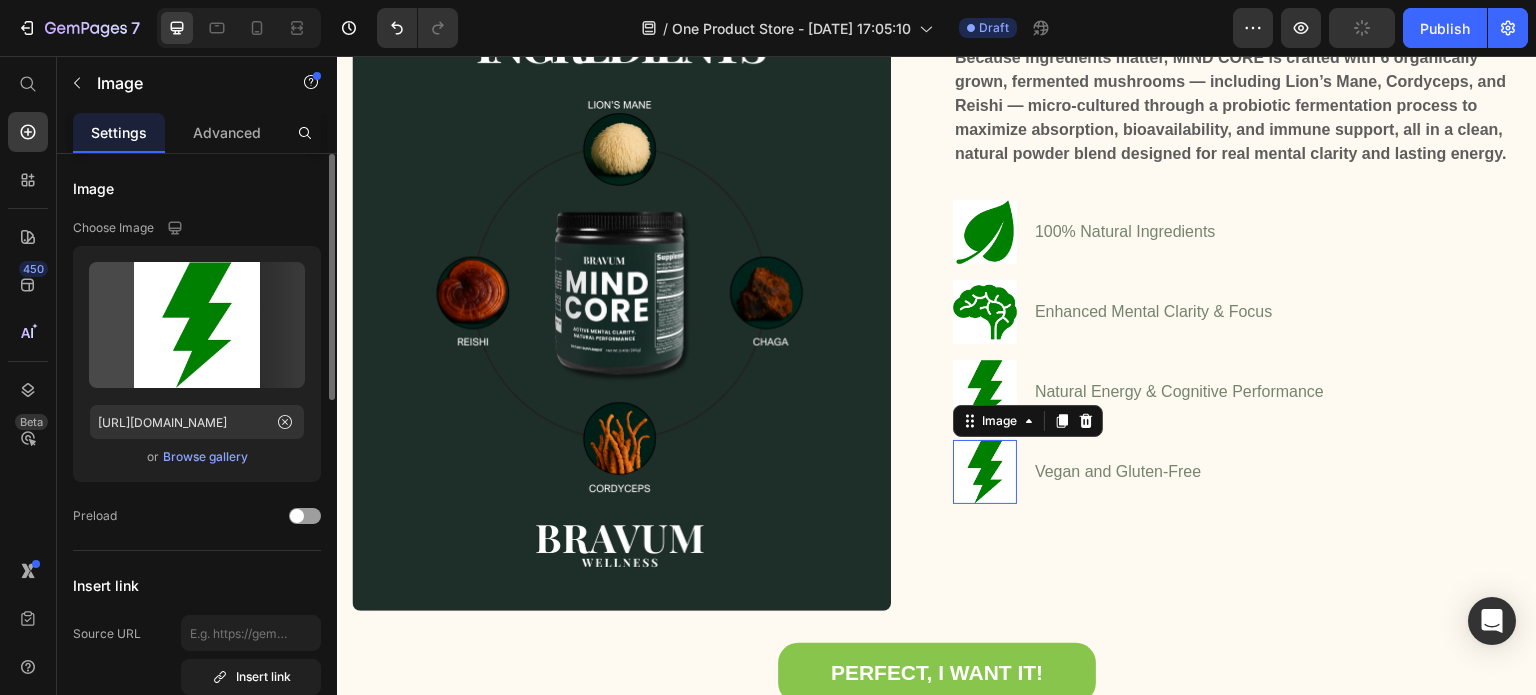 click at bounding box center (985, 472) 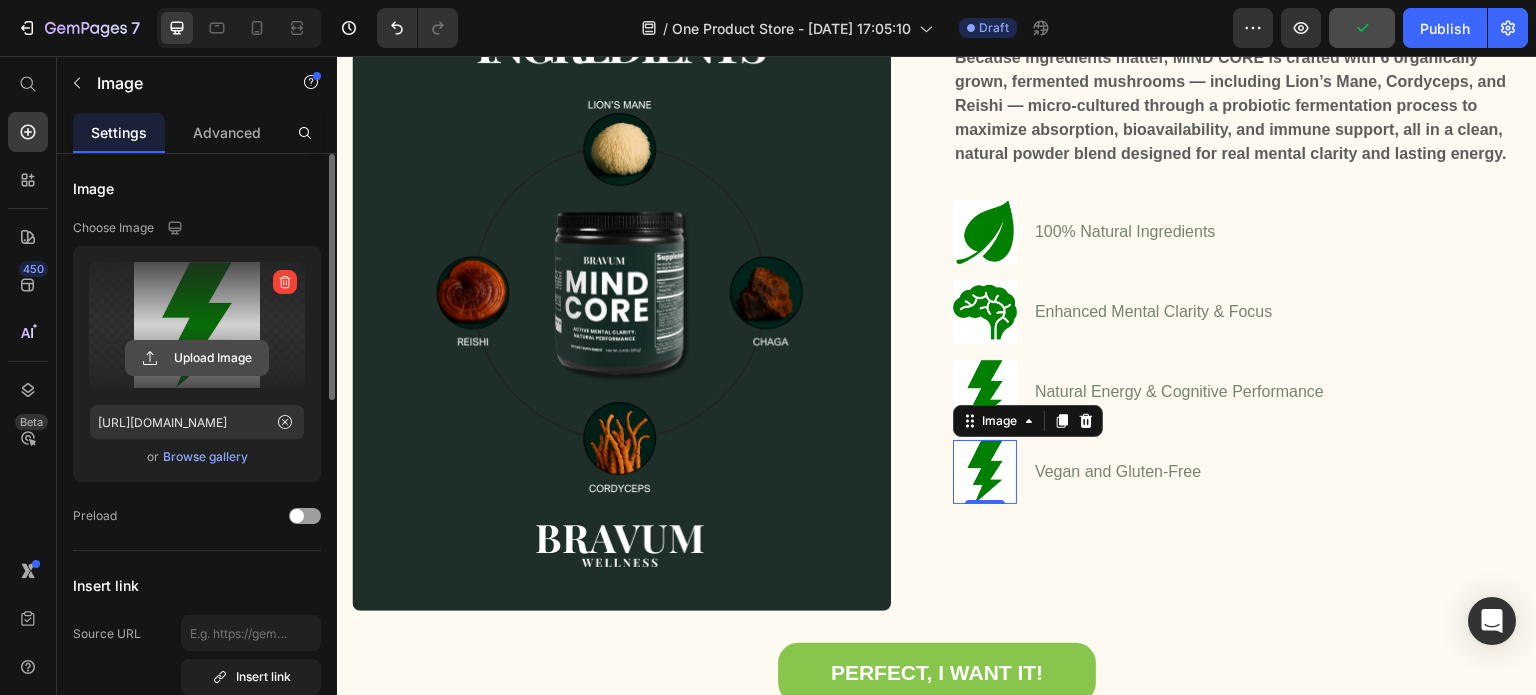 click 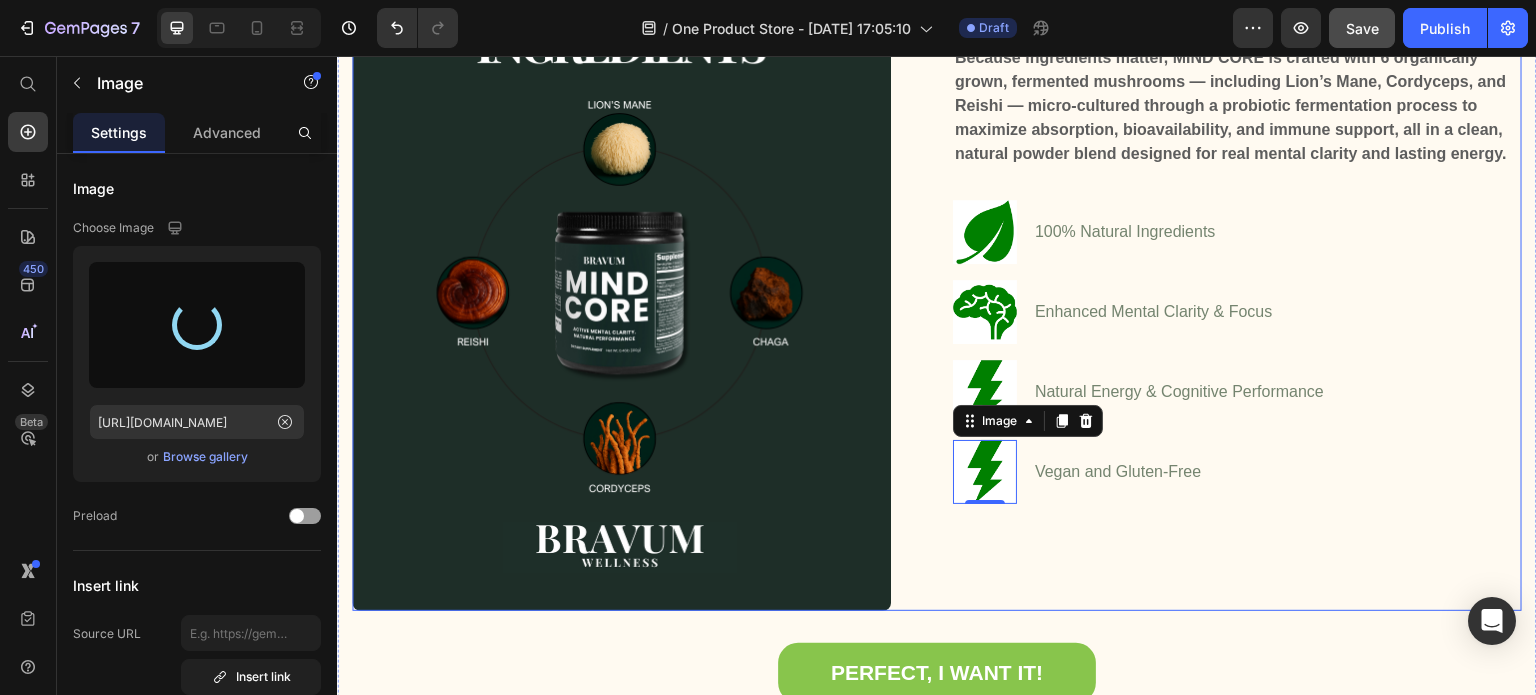 type on "https://cdn.shopify.com/s/files/1/0961/8168/2501/files/gempages_577150551700013606-f8924308-992b-4151-8cb6-da45f5075fe0.jpg" 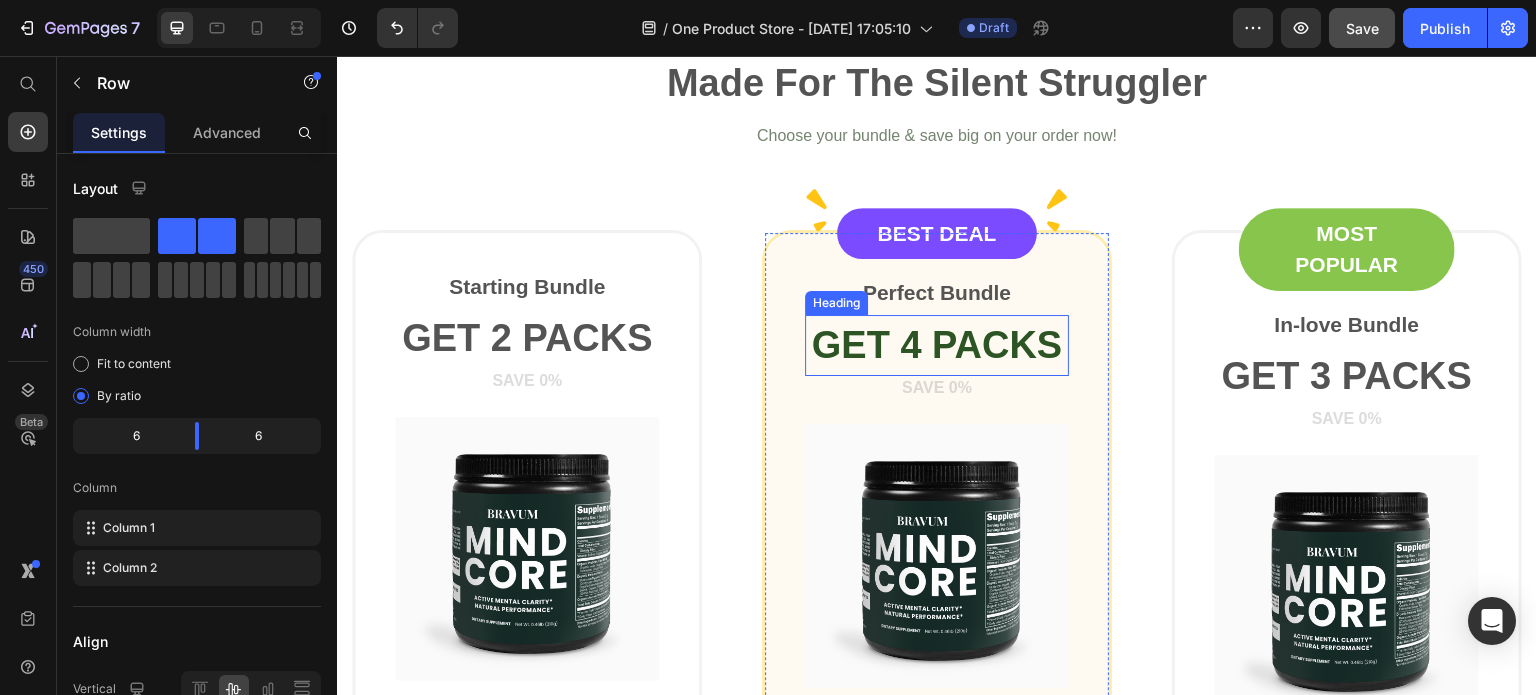 scroll, scrollTop: 2324, scrollLeft: 0, axis: vertical 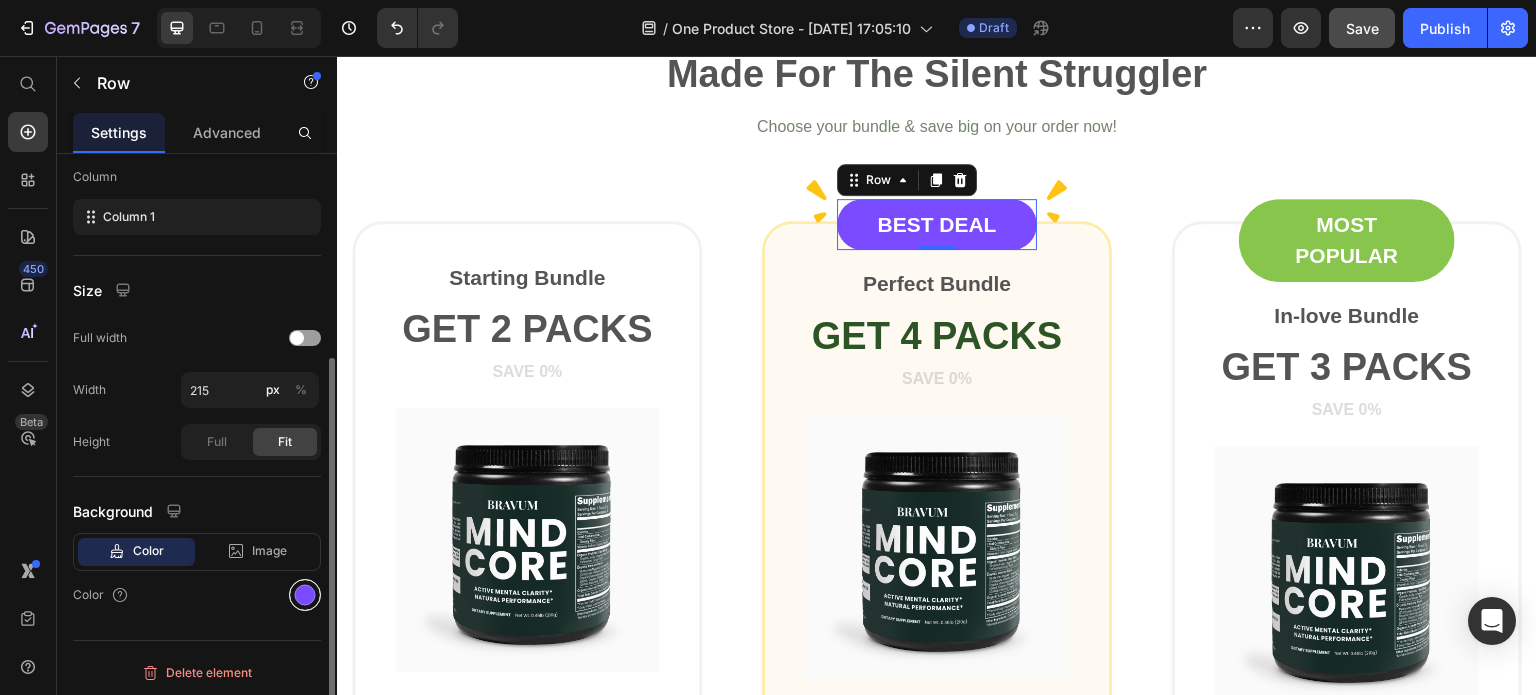 click at bounding box center [305, 595] 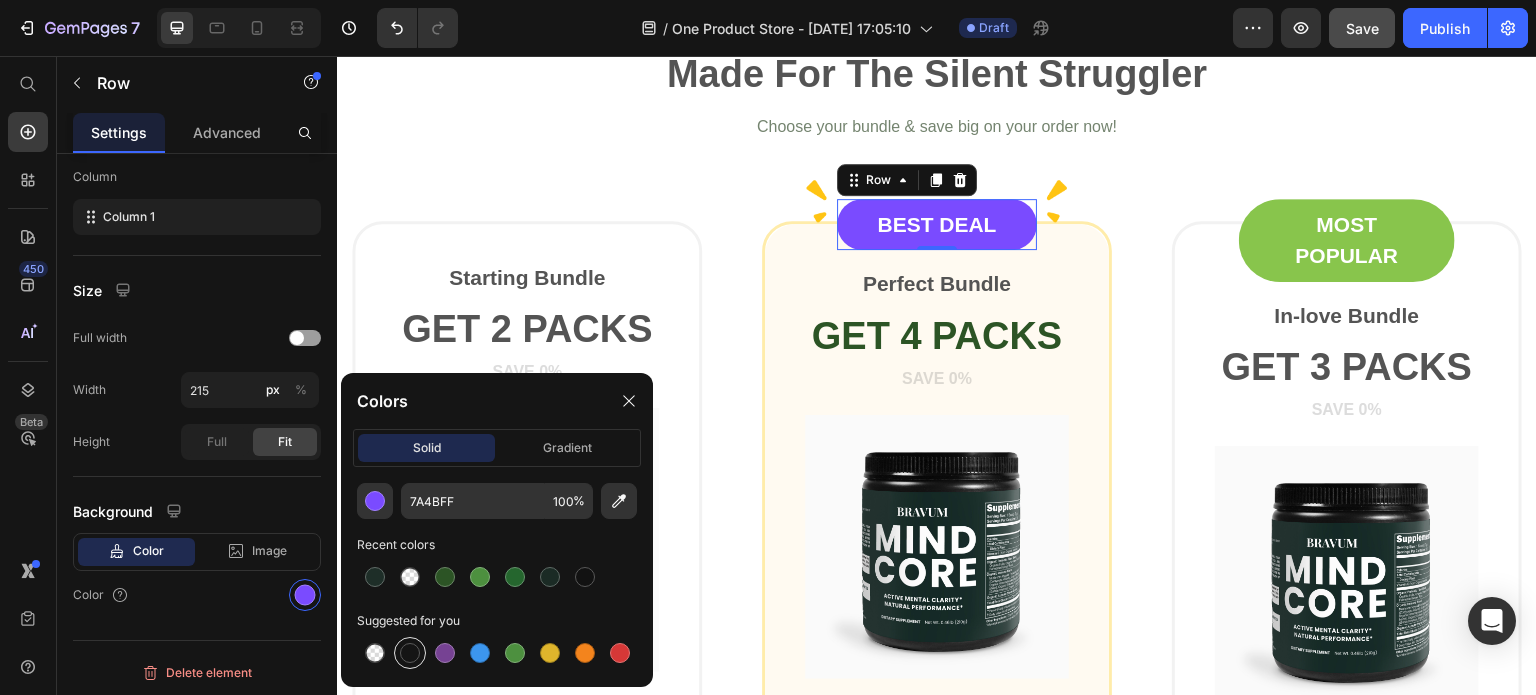 click at bounding box center [410, 653] 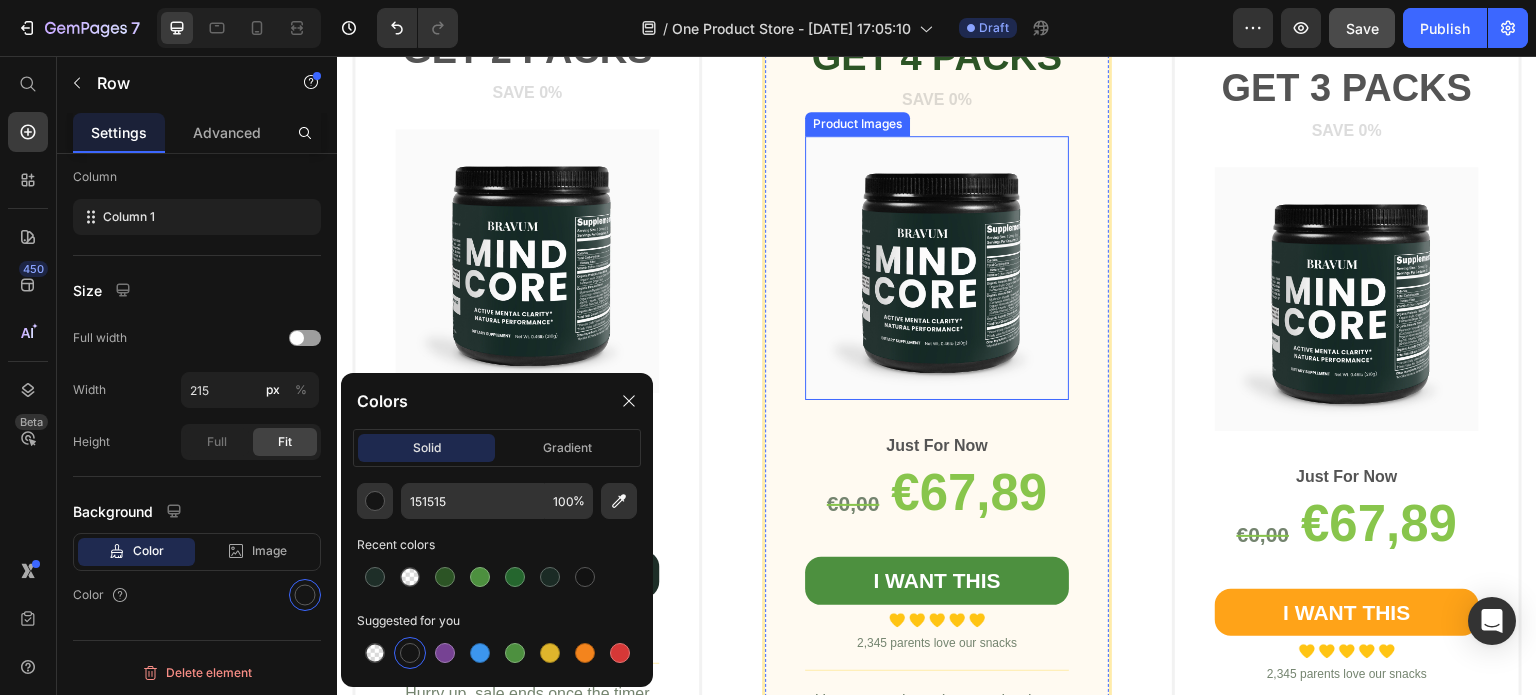 scroll, scrollTop: 2604, scrollLeft: 0, axis: vertical 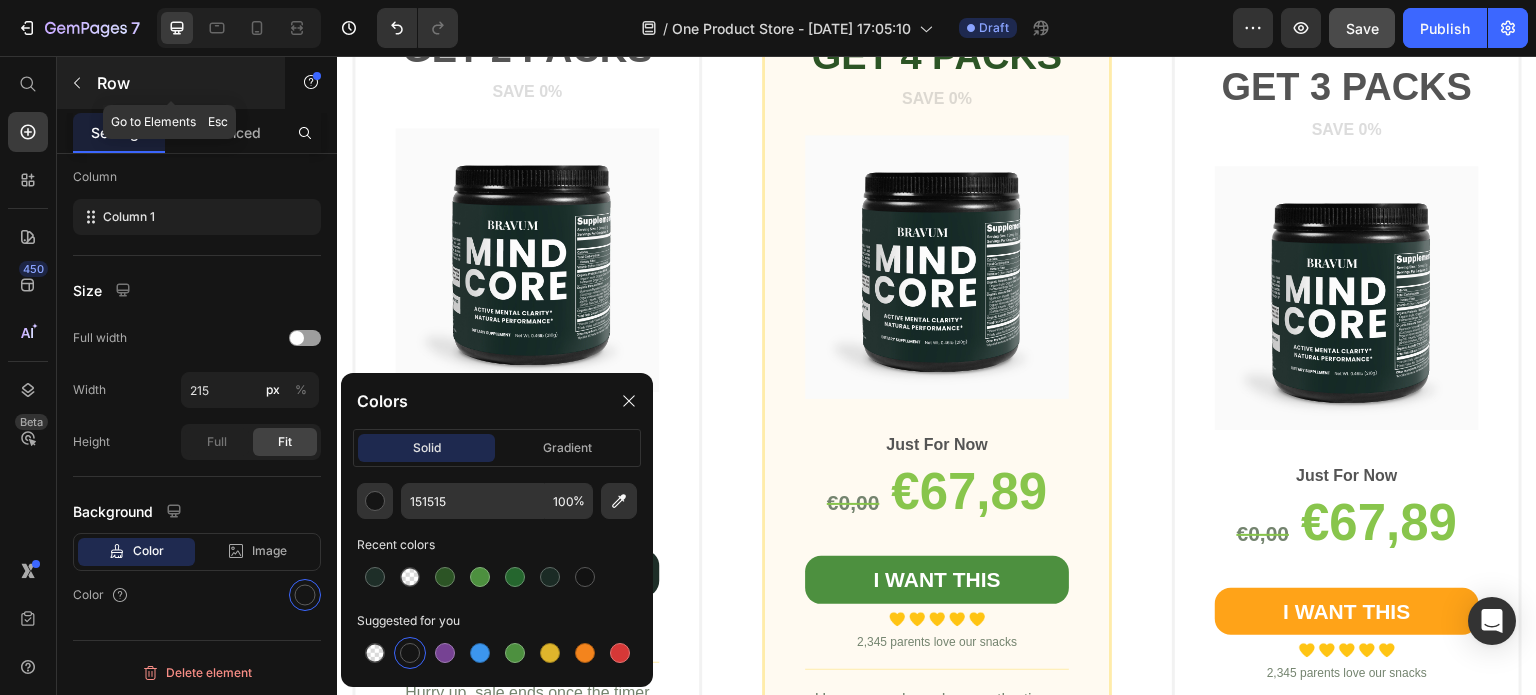 click 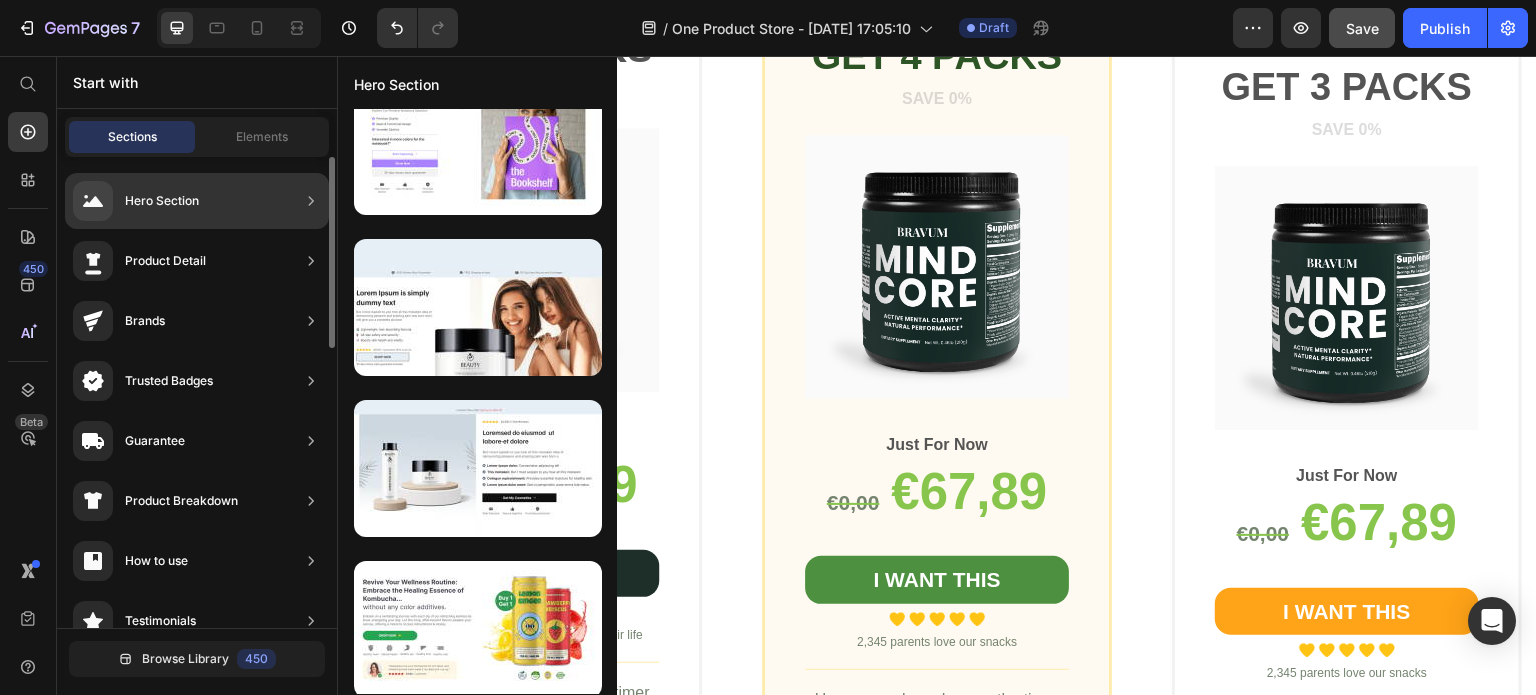 scroll, scrollTop: 368, scrollLeft: 0, axis: vertical 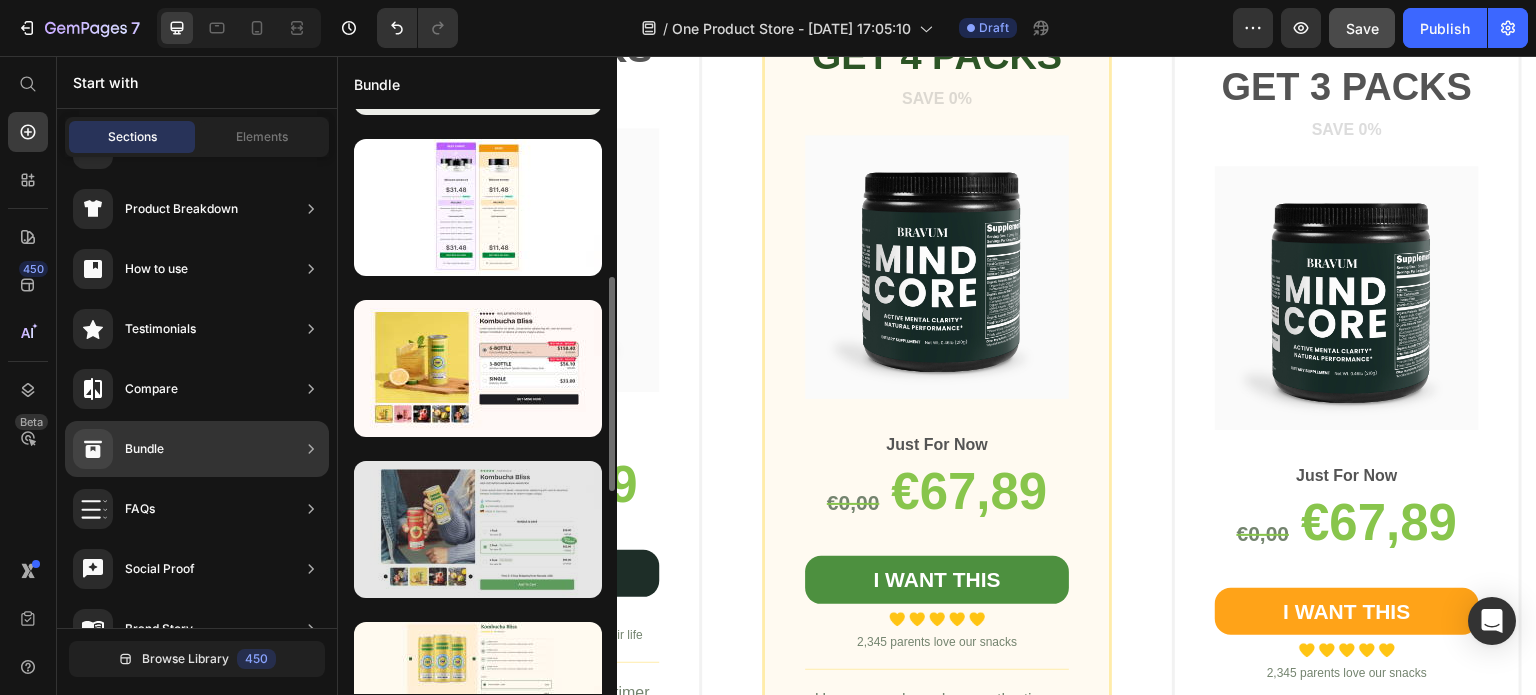 click at bounding box center [478, 529] 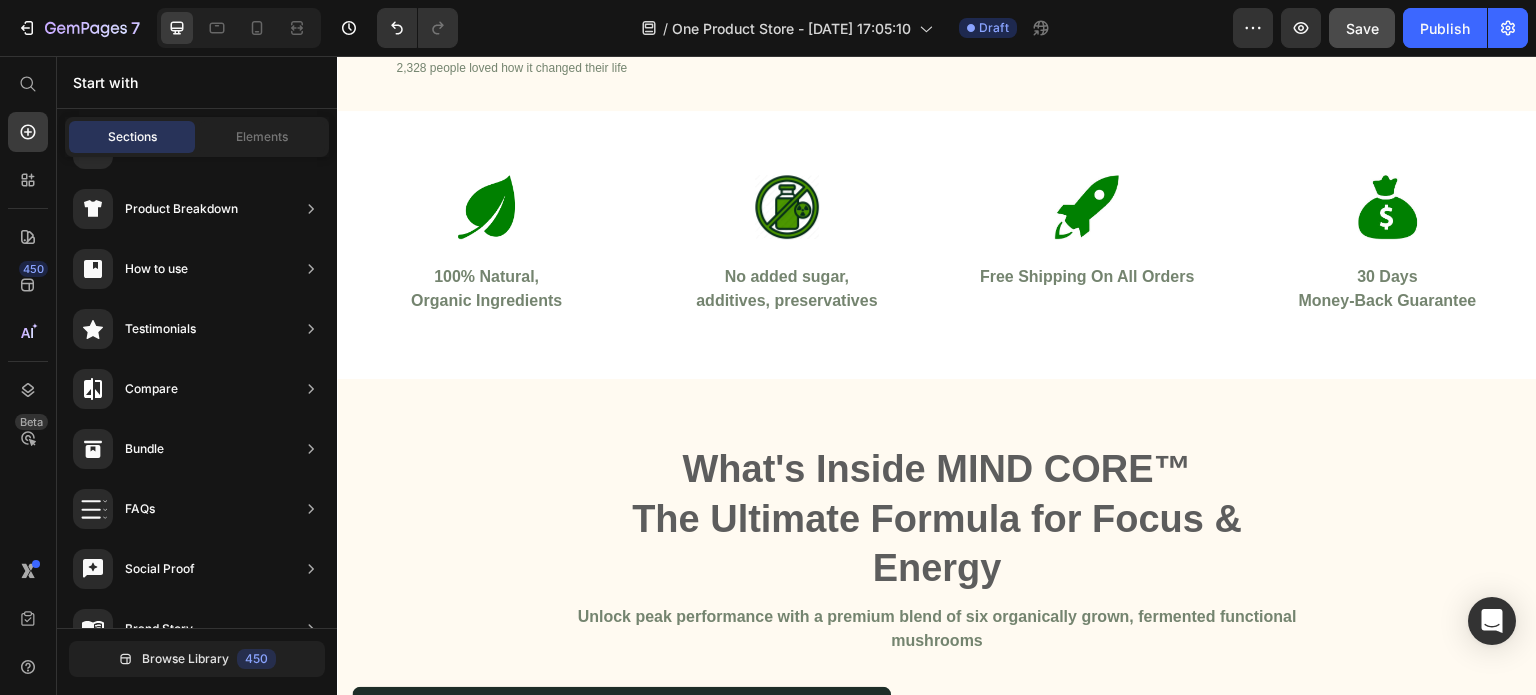 scroll, scrollTop: 752, scrollLeft: 0, axis: vertical 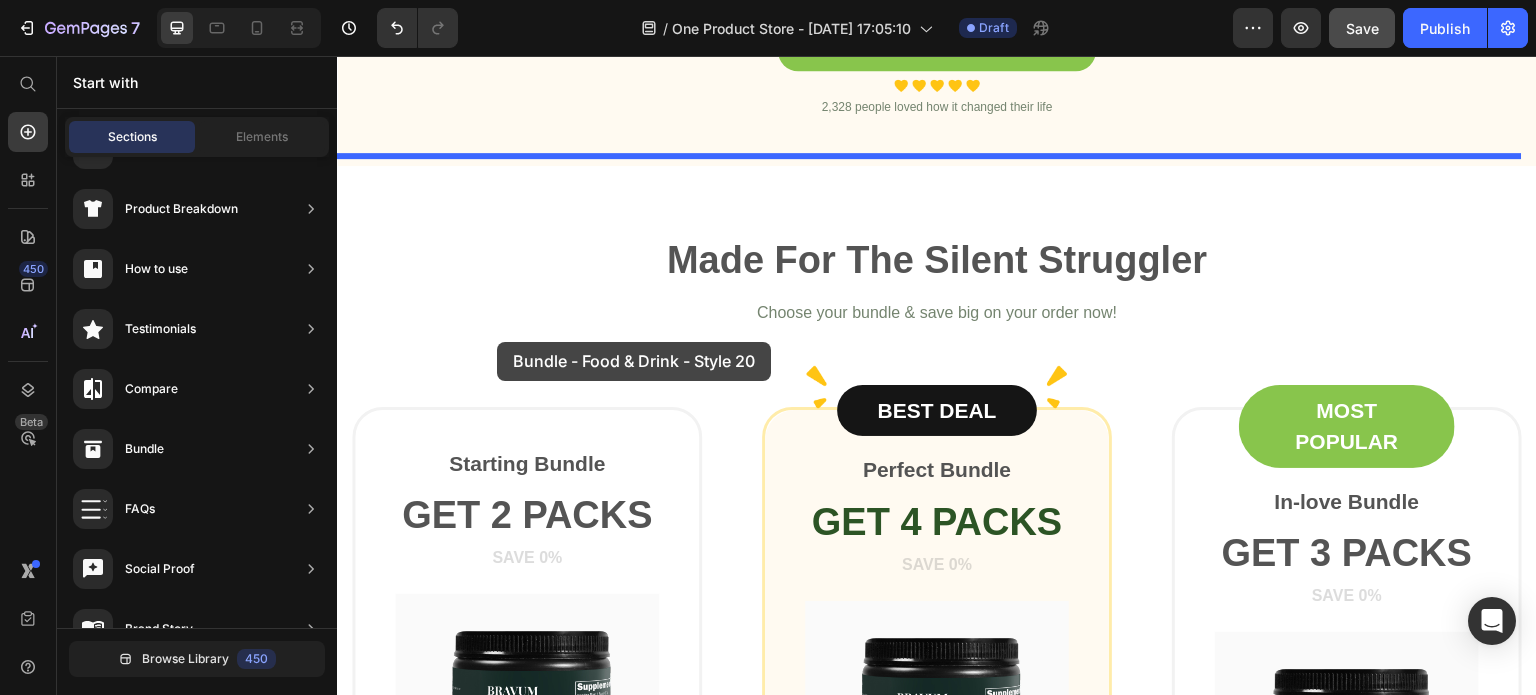 drag, startPoint x: 835, startPoint y: 599, endPoint x: 497, endPoint y: 342, distance: 424.60922 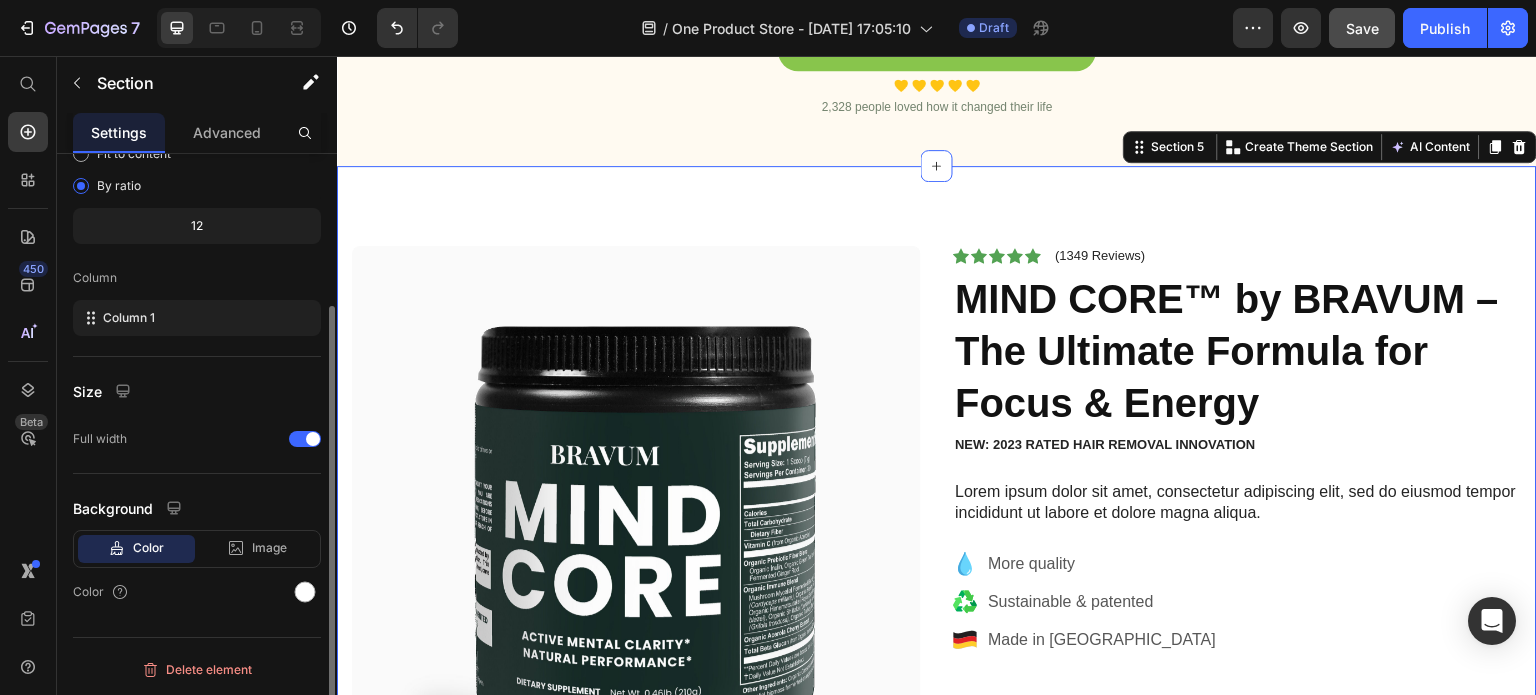 scroll, scrollTop: 0, scrollLeft: 0, axis: both 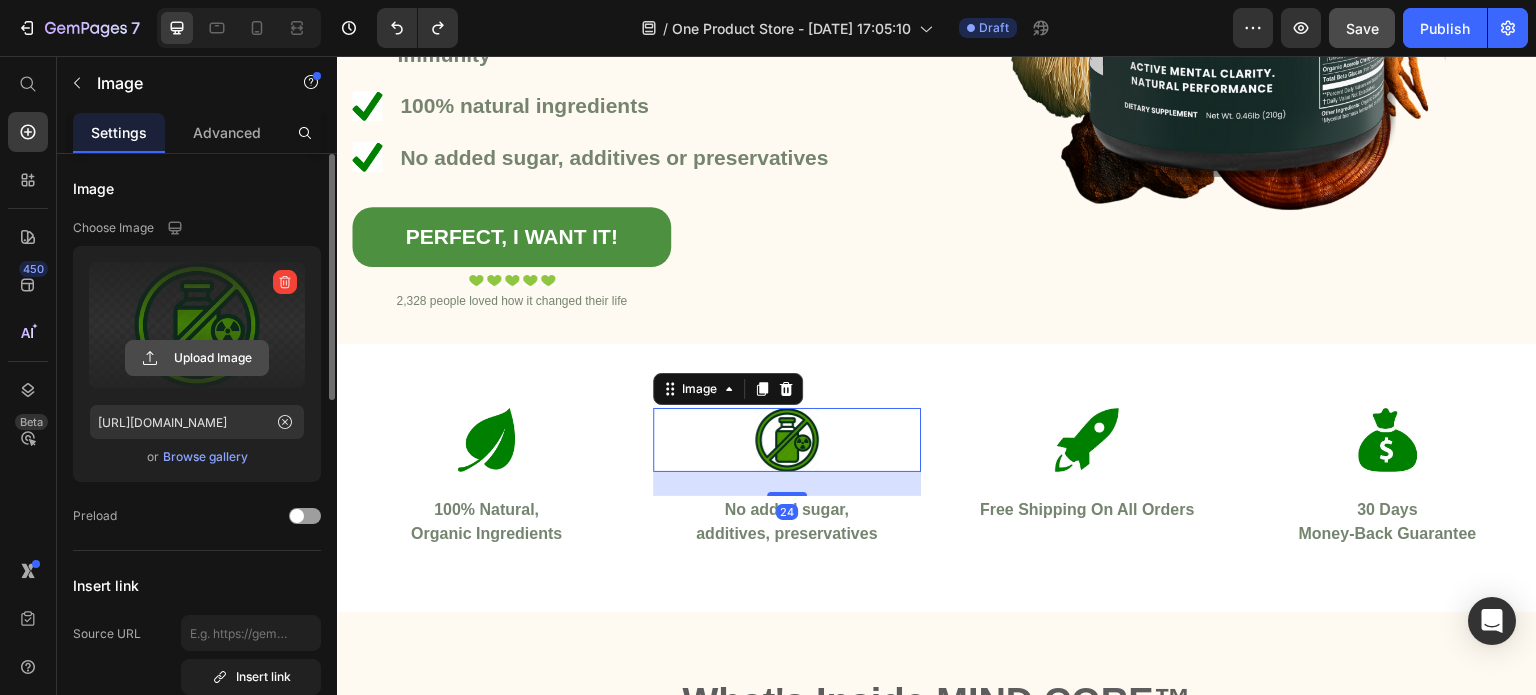 click 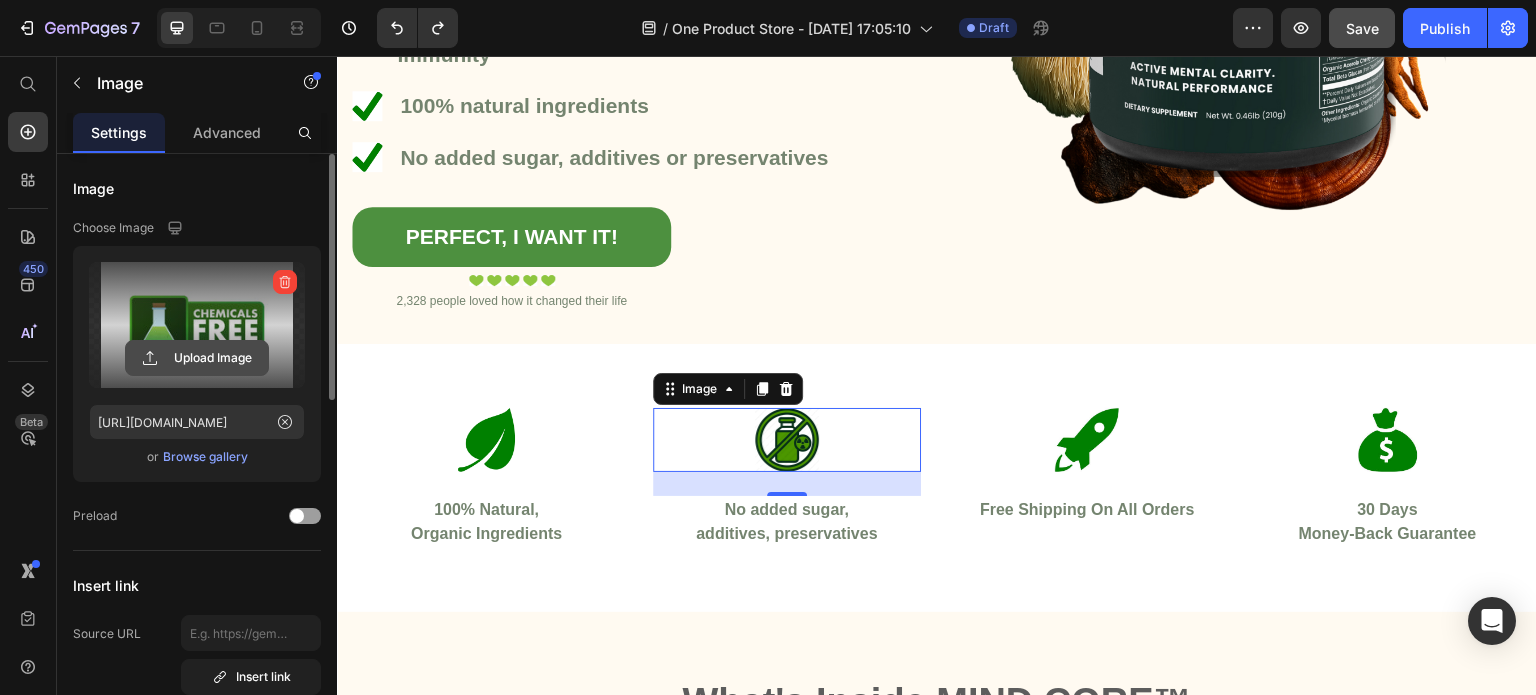 click 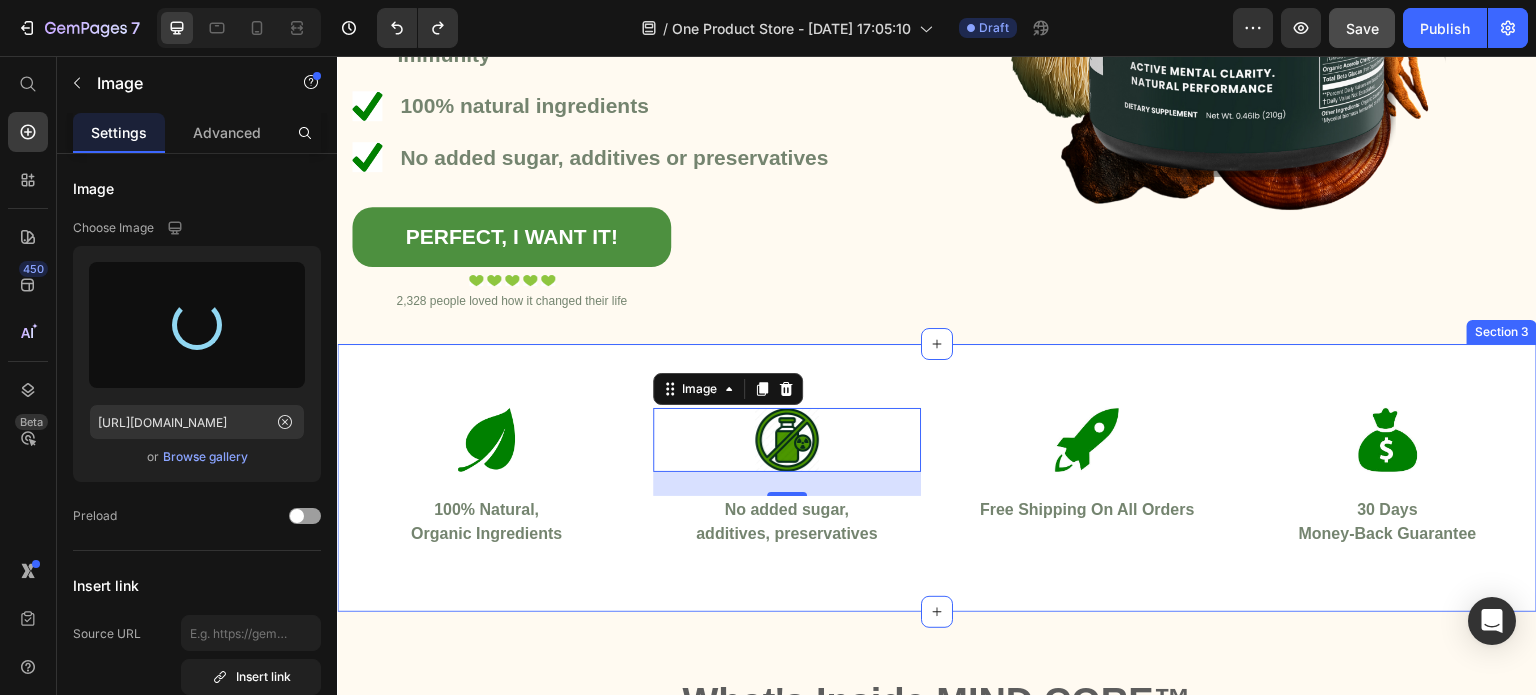 type on "https://cdn.shopify.com/s/files/1/0961/8168/2501/files/gempages_577150551700013606-a23abff2-d7de-4089-b38c-eb0187b15313.webp" 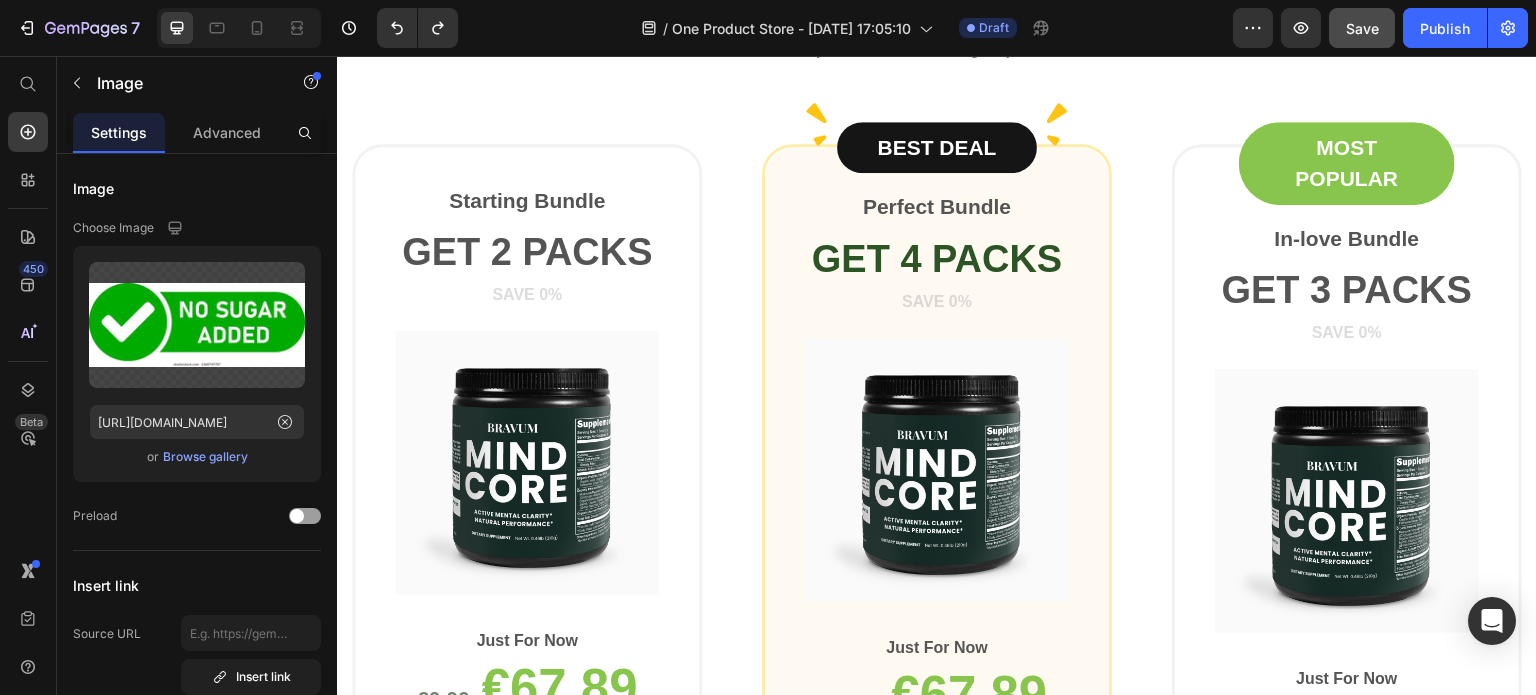 scroll, scrollTop: 2400, scrollLeft: 0, axis: vertical 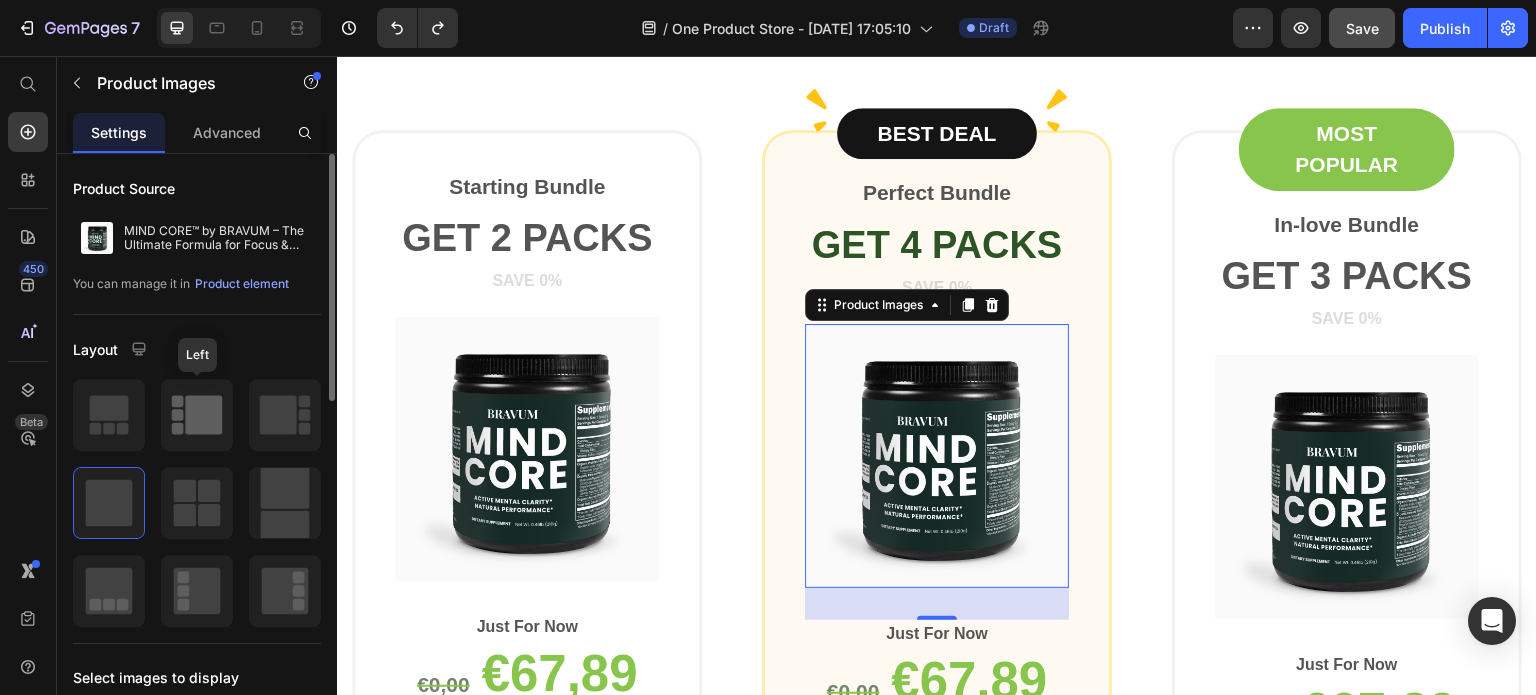 click 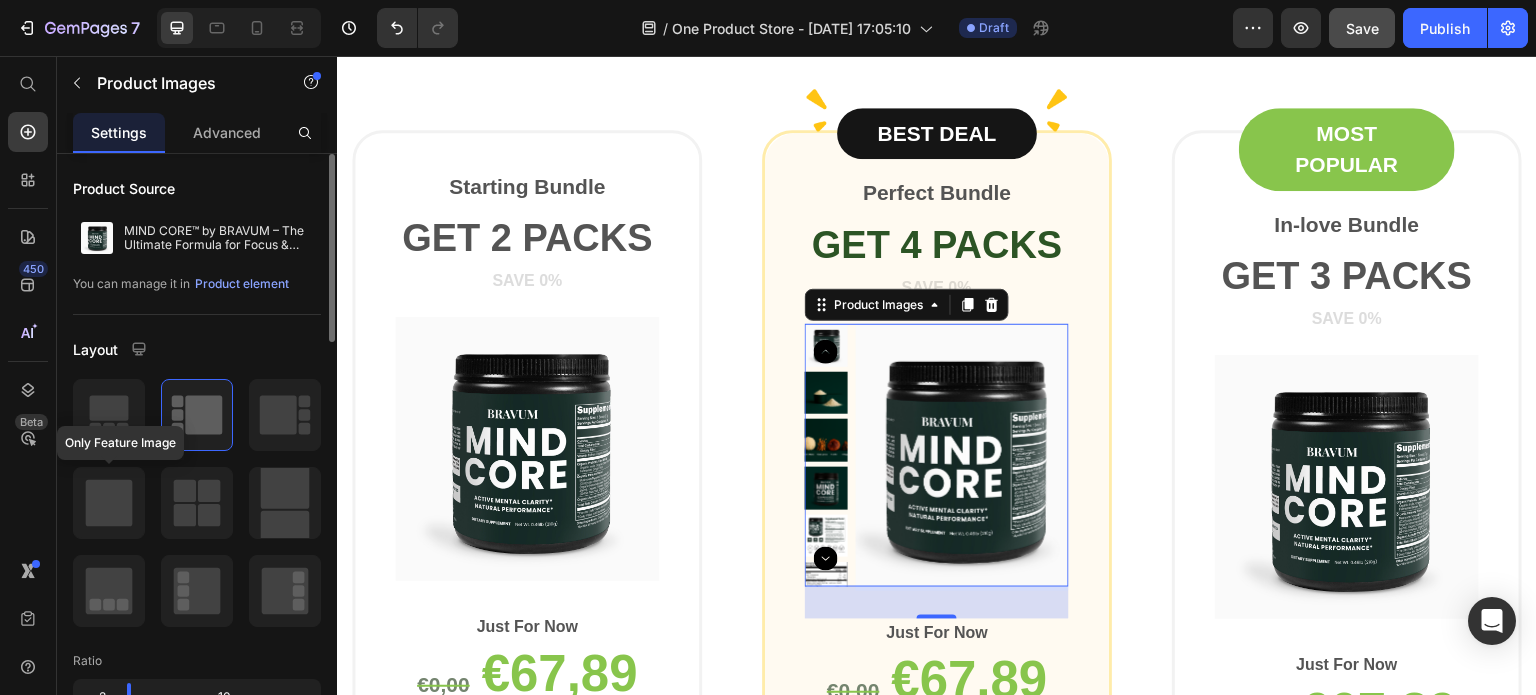 click 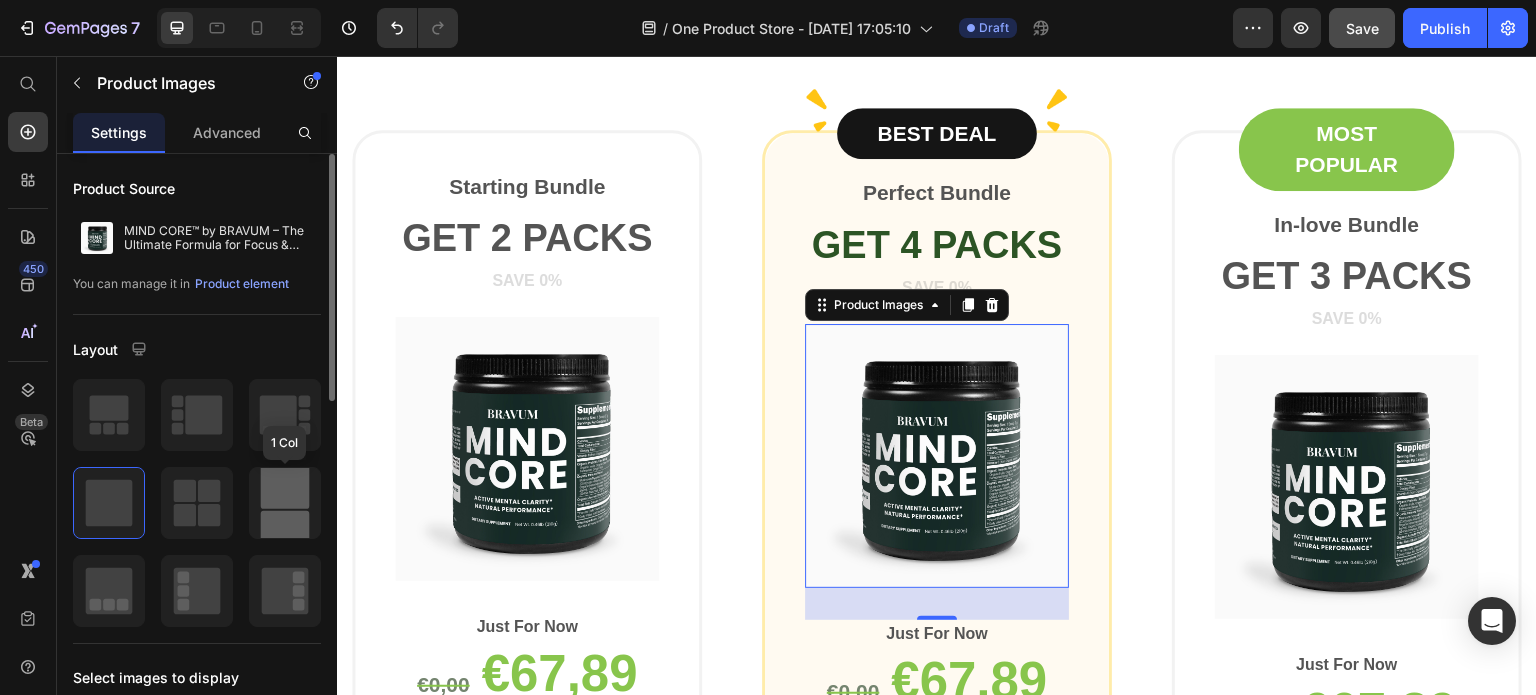 click 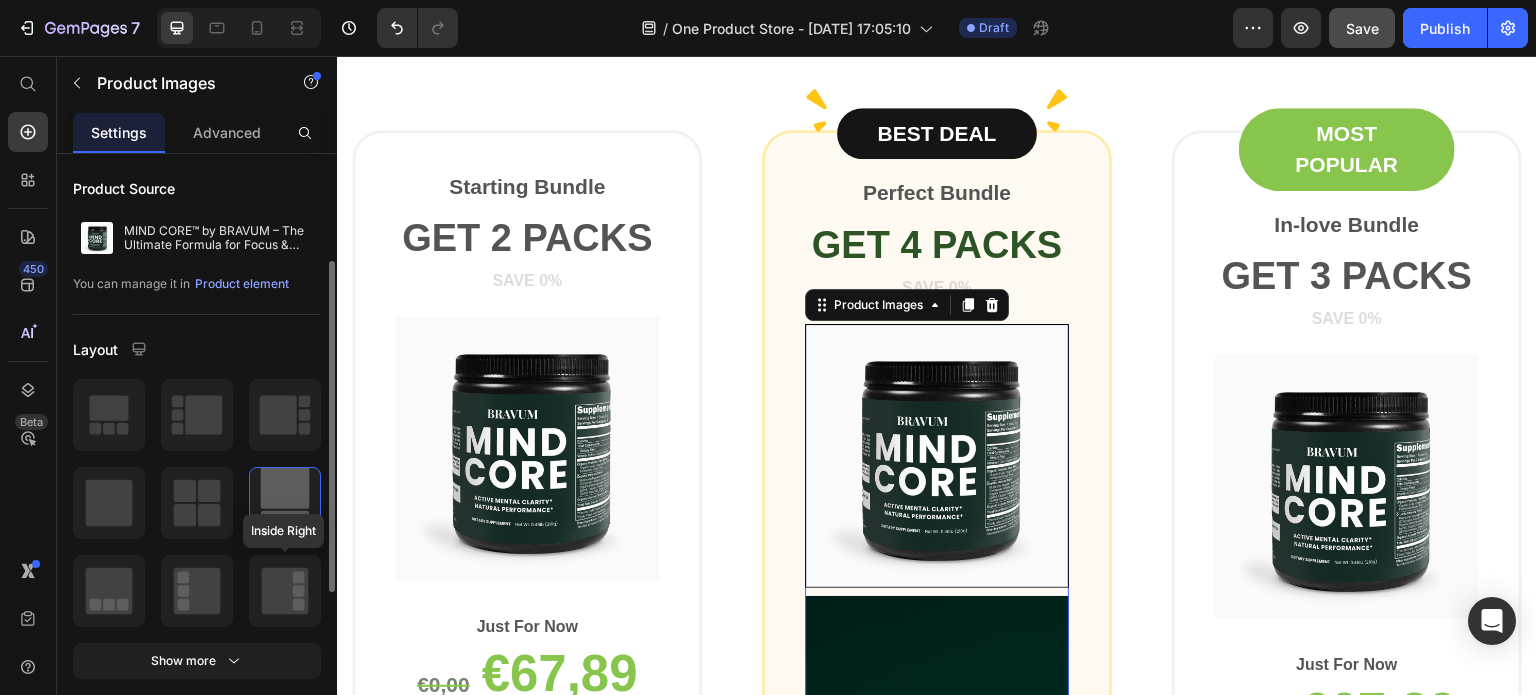 scroll, scrollTop: 97, scrollLeft: 0, axis: vertical 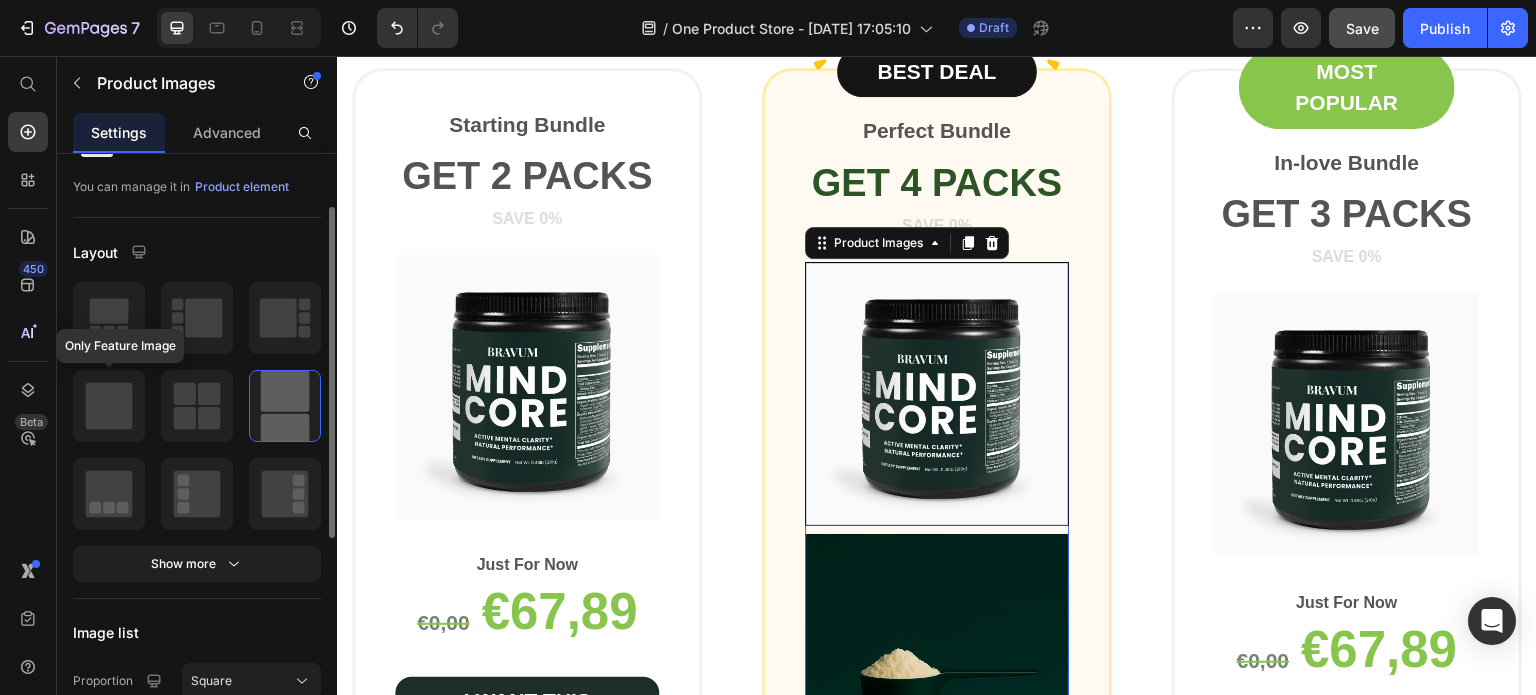 click 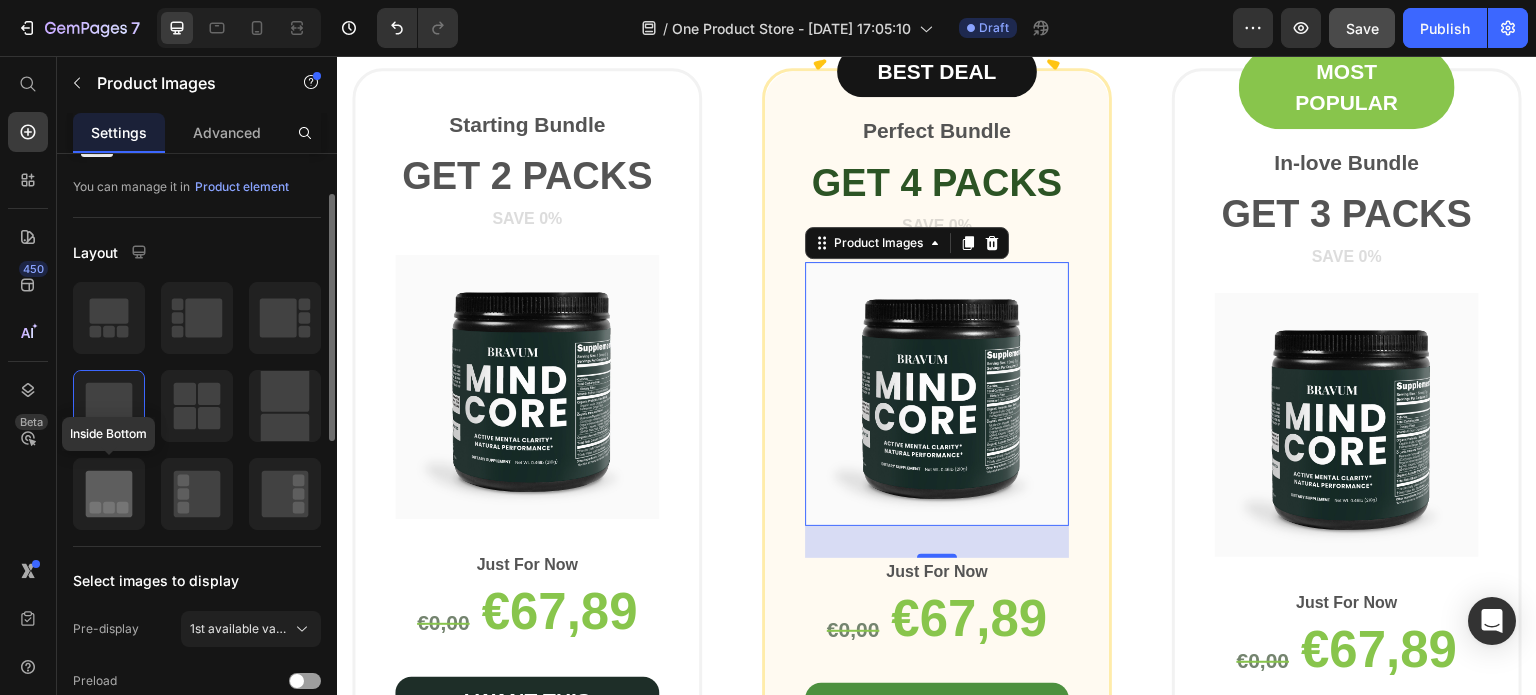 click 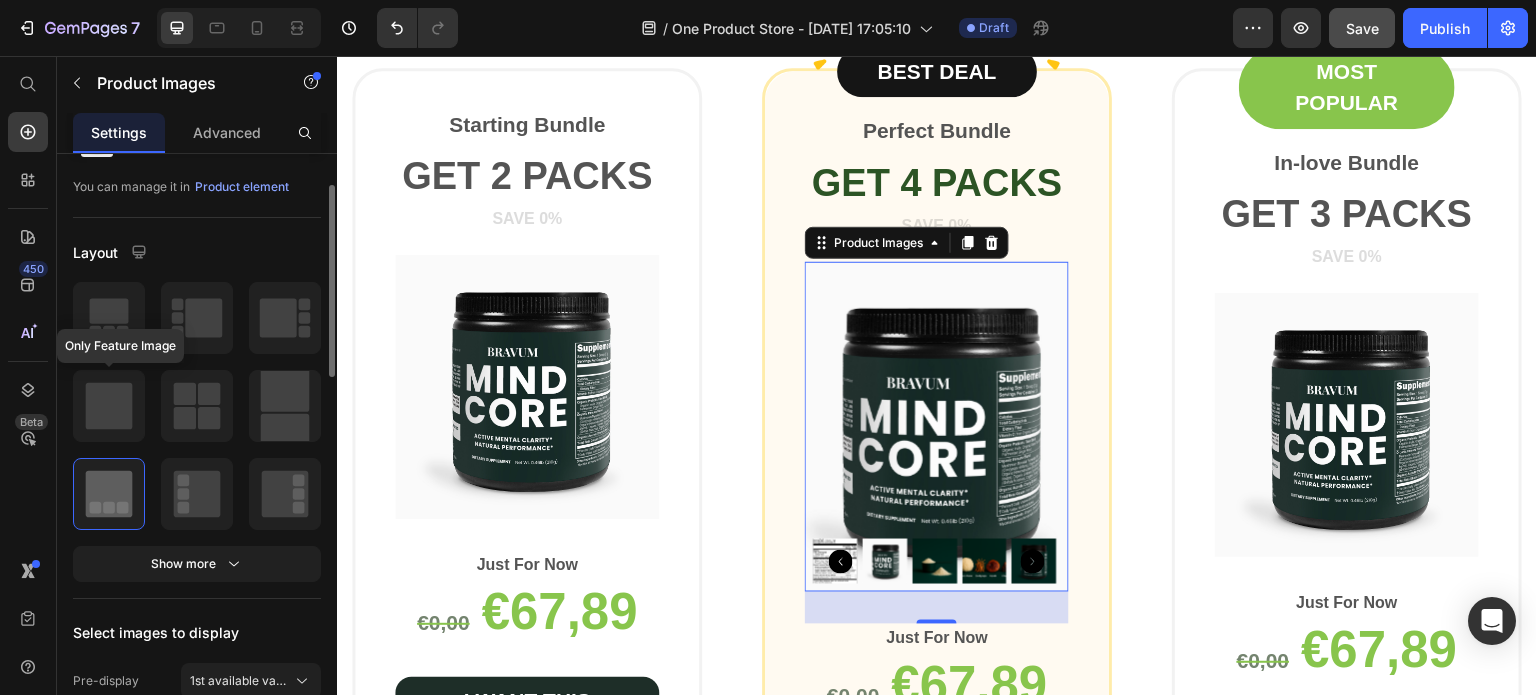 click 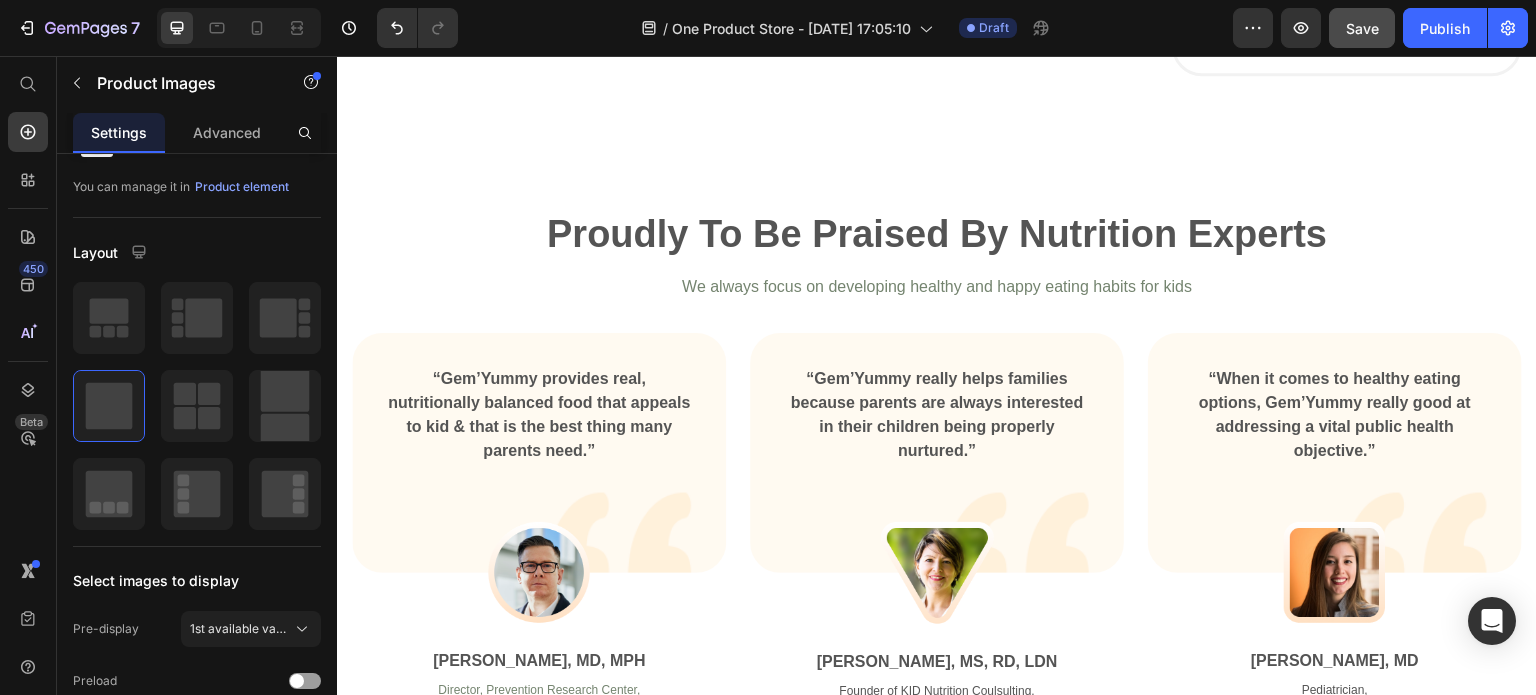 scroll, scrollTop: 3408, scrollLeft: 0, axis: vertical 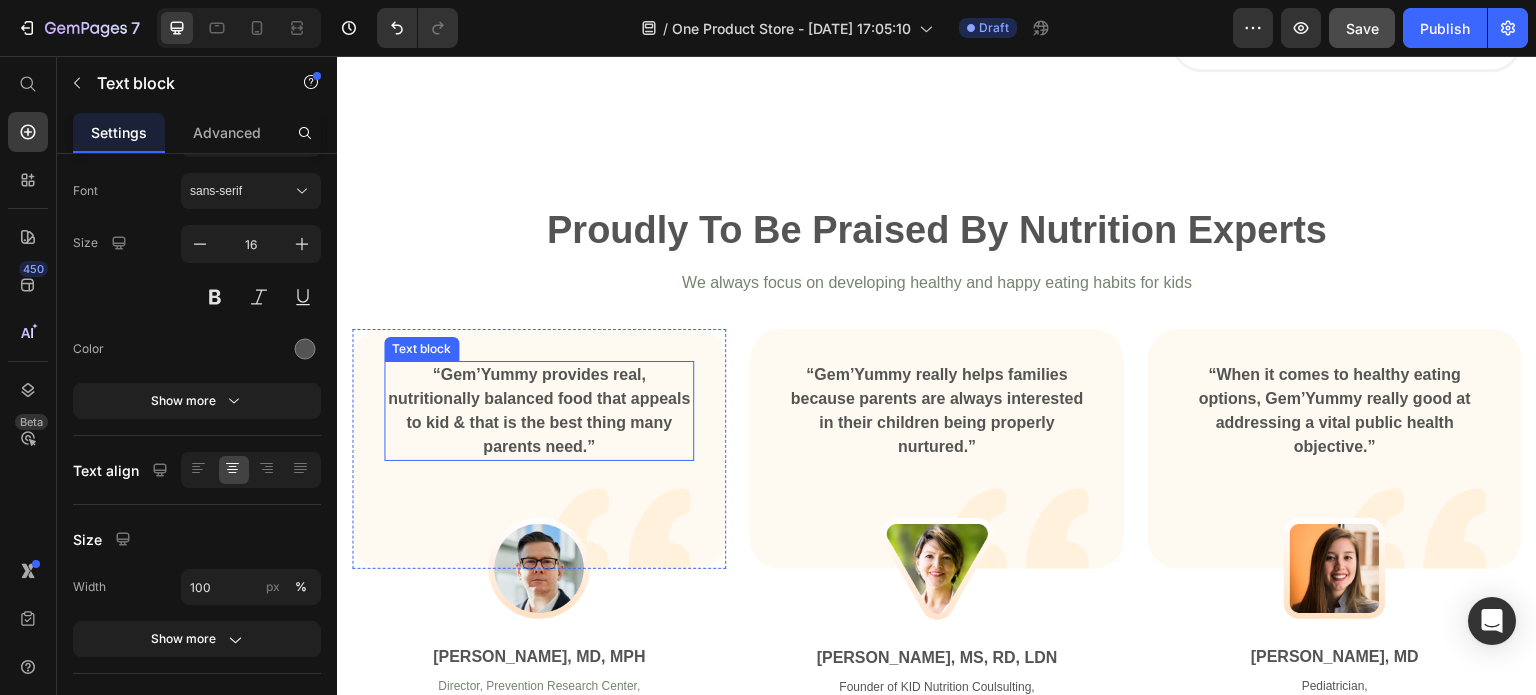 click on "“Gem’Yummy provides real, nutritionally balanced food that appeals to kid & that is the best thing many parents need.”" at bounding box center (539, 411) 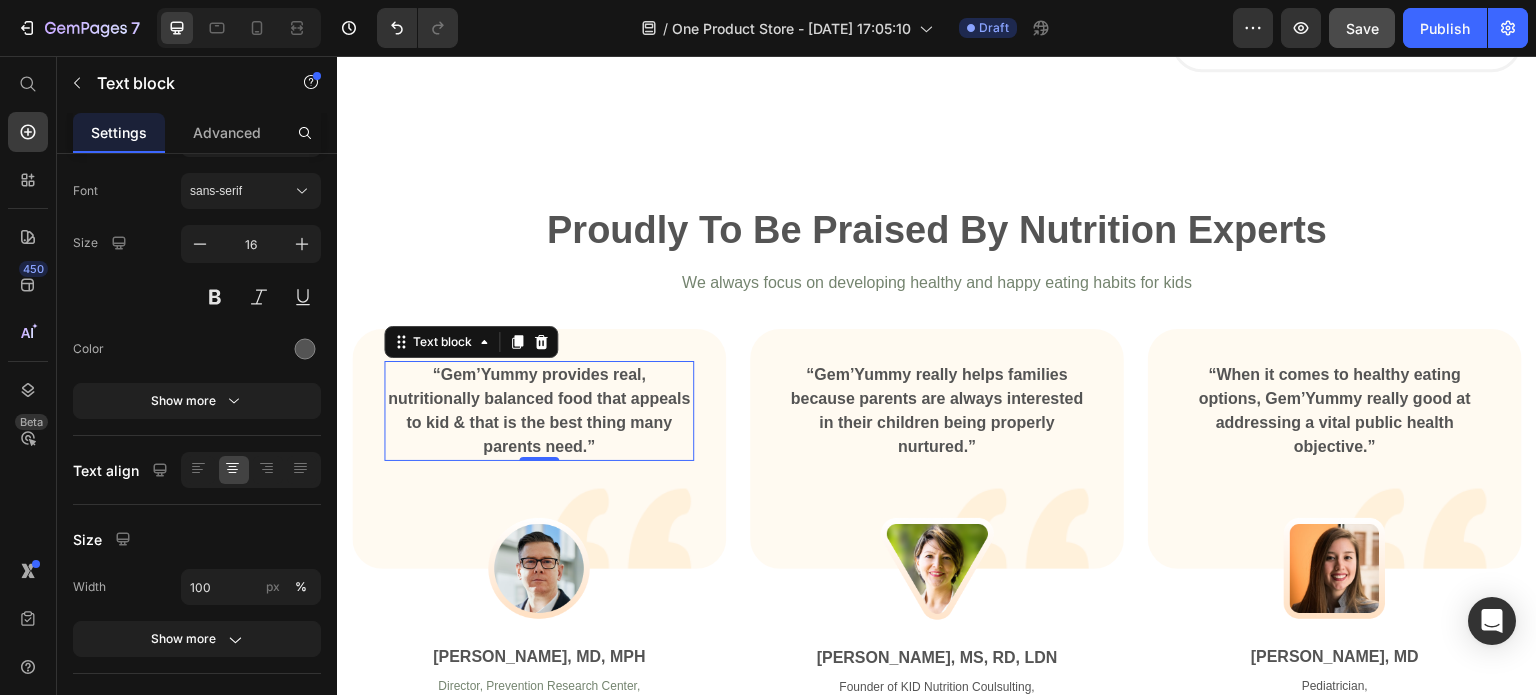 scroll, scrollTop: 0, scrollLeft: 0, axis: both 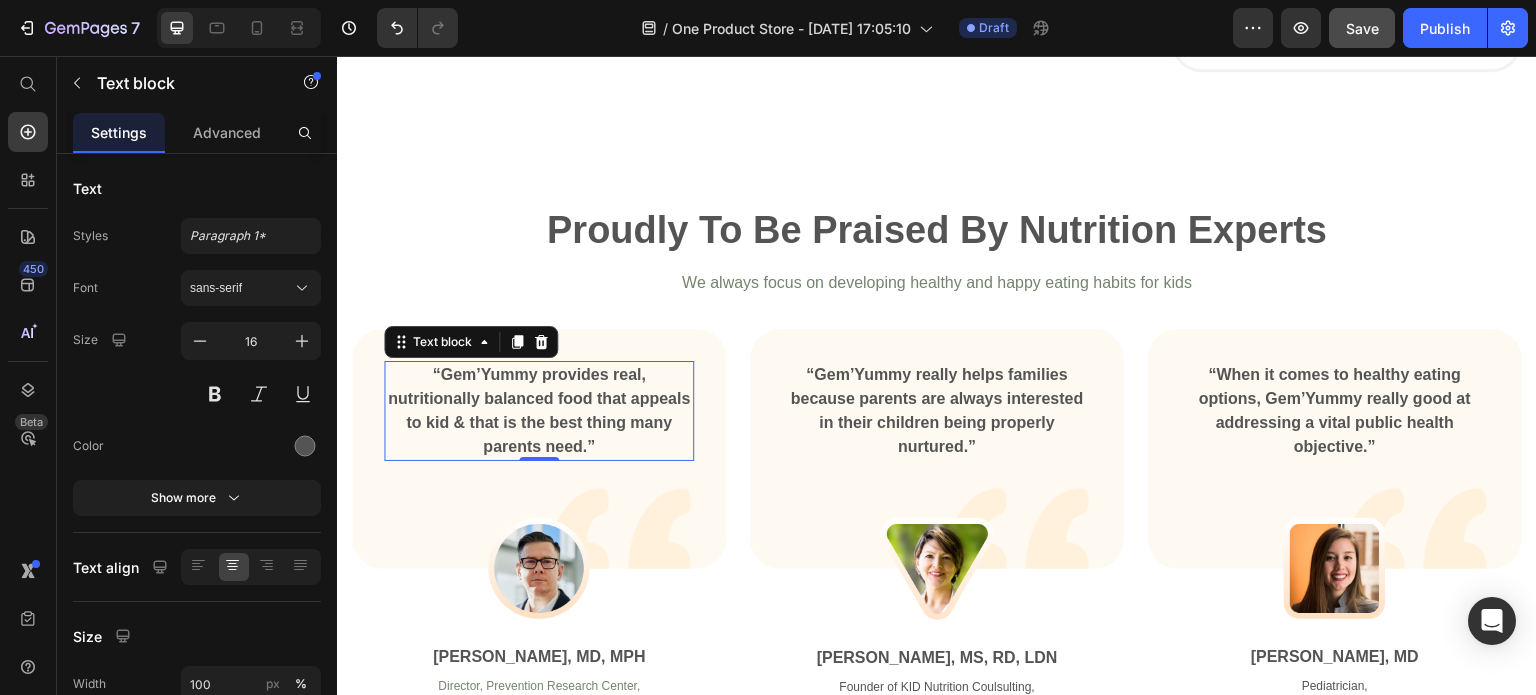 click on "“Gem’Yummy provides real, nutritionally balanced food that appeals to kid & that is the best thing many parents need.”" at bounding box center [539, 411] 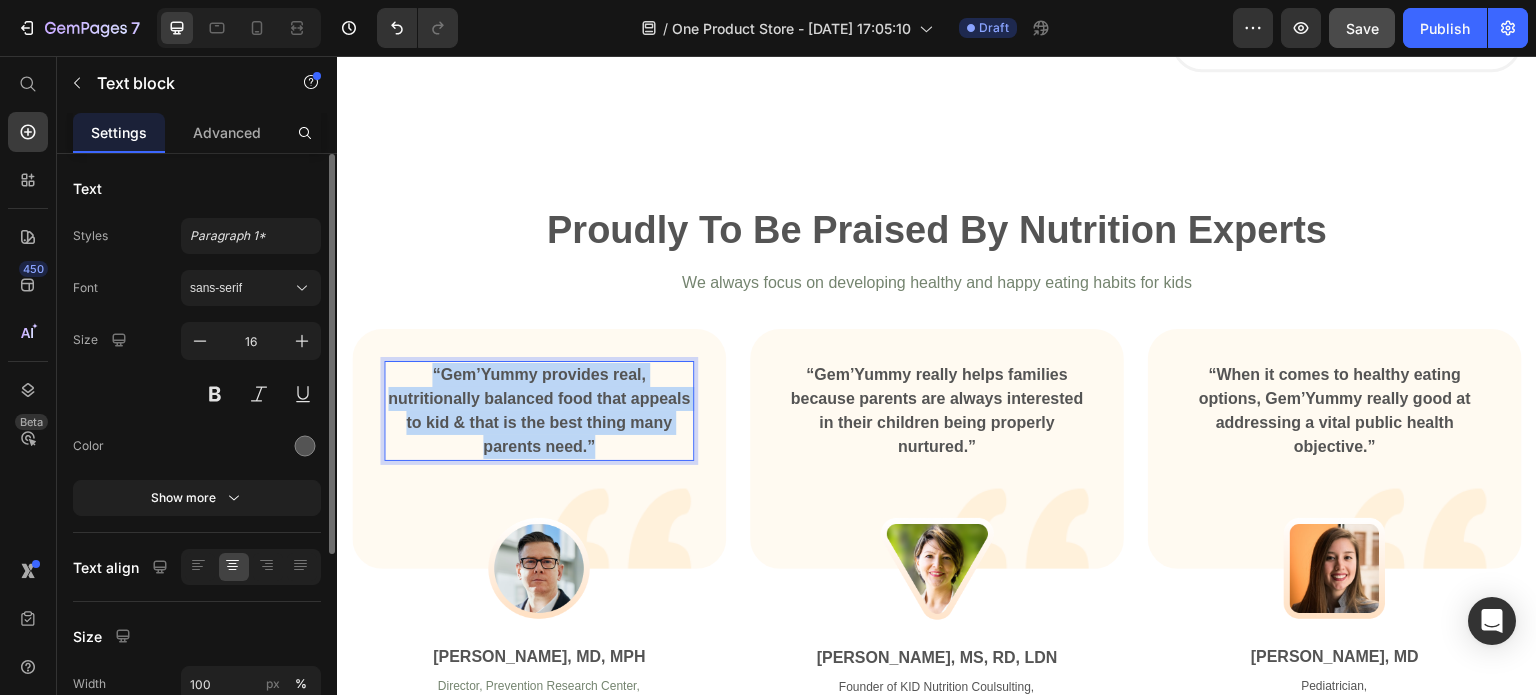 click on "“Gem’Yummy provides real, nutritionally balanced food that appeals to kid & that is the best thing many parents need.”" at bounding box center (539, 411) 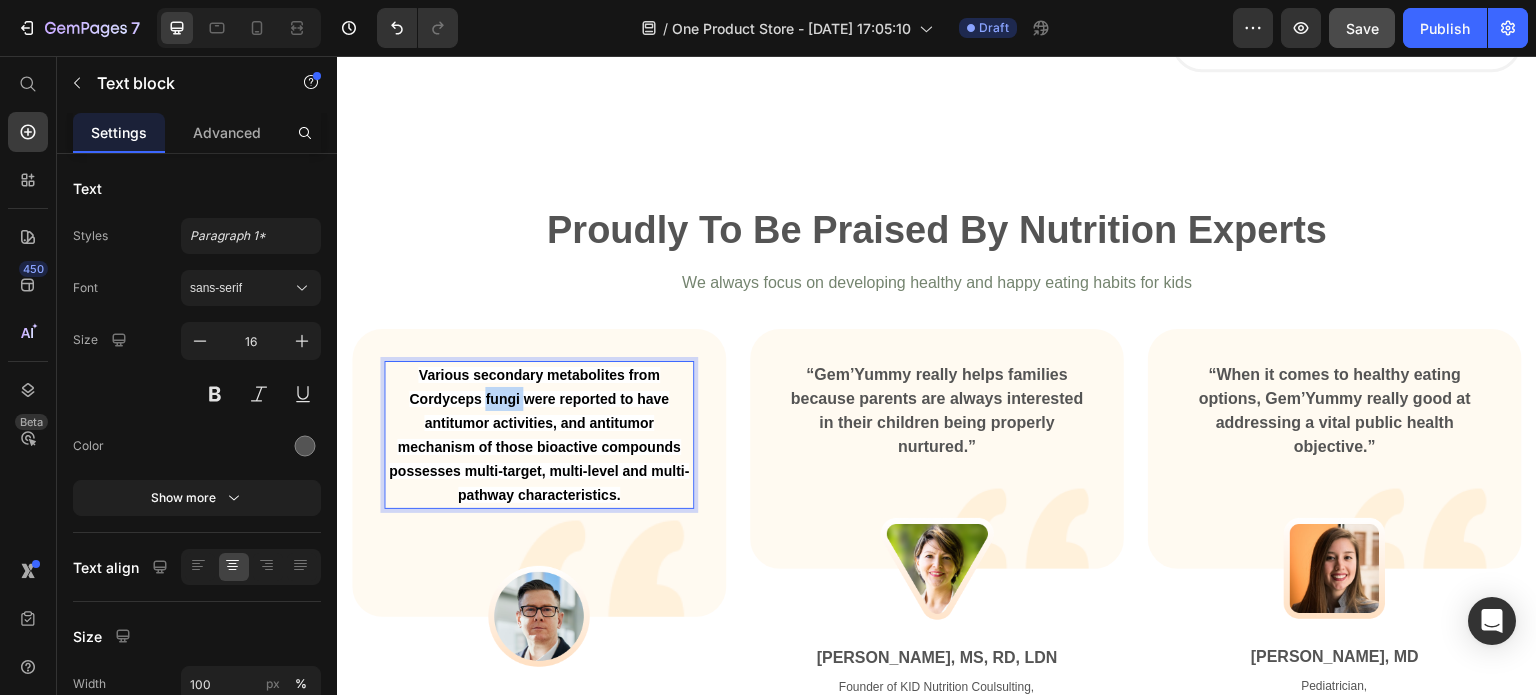 click on "Various secondary metabolites from Cordyceps fungi were reported to have antitumor activities, and antitumor mechanism of those bioactive compounds possesses multi-target, multi-level and multi-pathway characteristics." at bounding box center (539, 435) 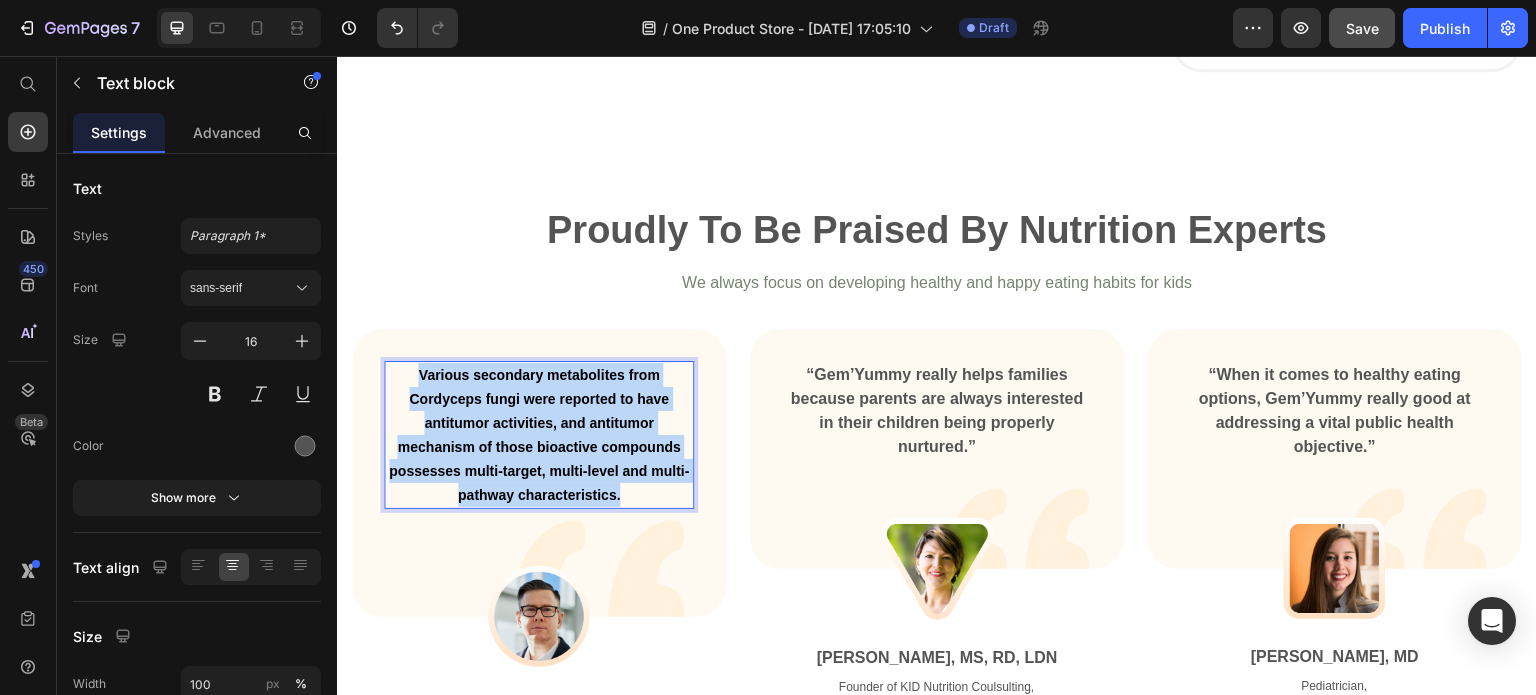 click on "Various secondary metabolites from Cordyceps fungi were reported to have antitumor activities, and antitumor mechanism of those bioactive compounds possesses multi-target, multi-level and multi-pathway characteristics." at bounding box center [539, 435] 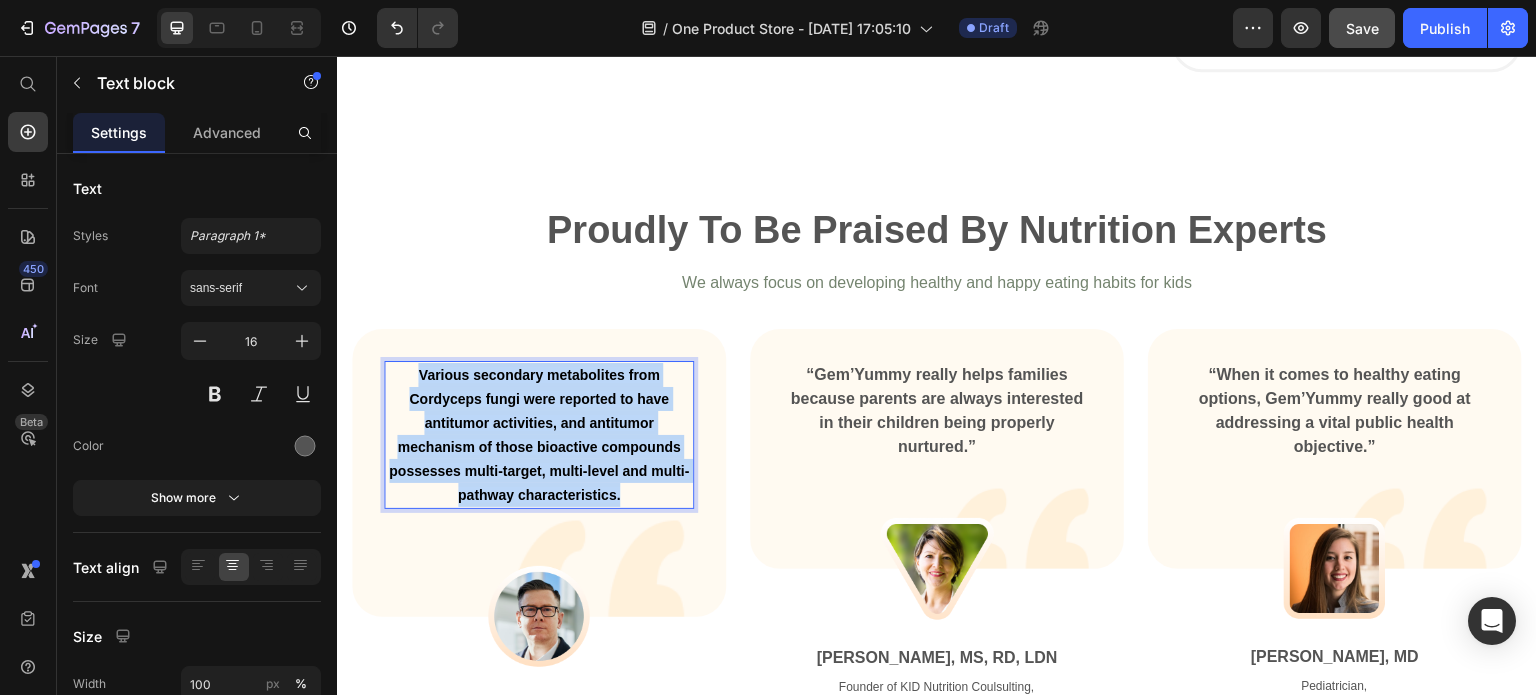 click on "Various secondary metabolites from Cordyceps fungi were reported to have antitumor activities, and antitumor mechanism of those bioactive compounds possesses multi-target, multi-level and multi-pathway characteristics." at bounding box center [539, 435] 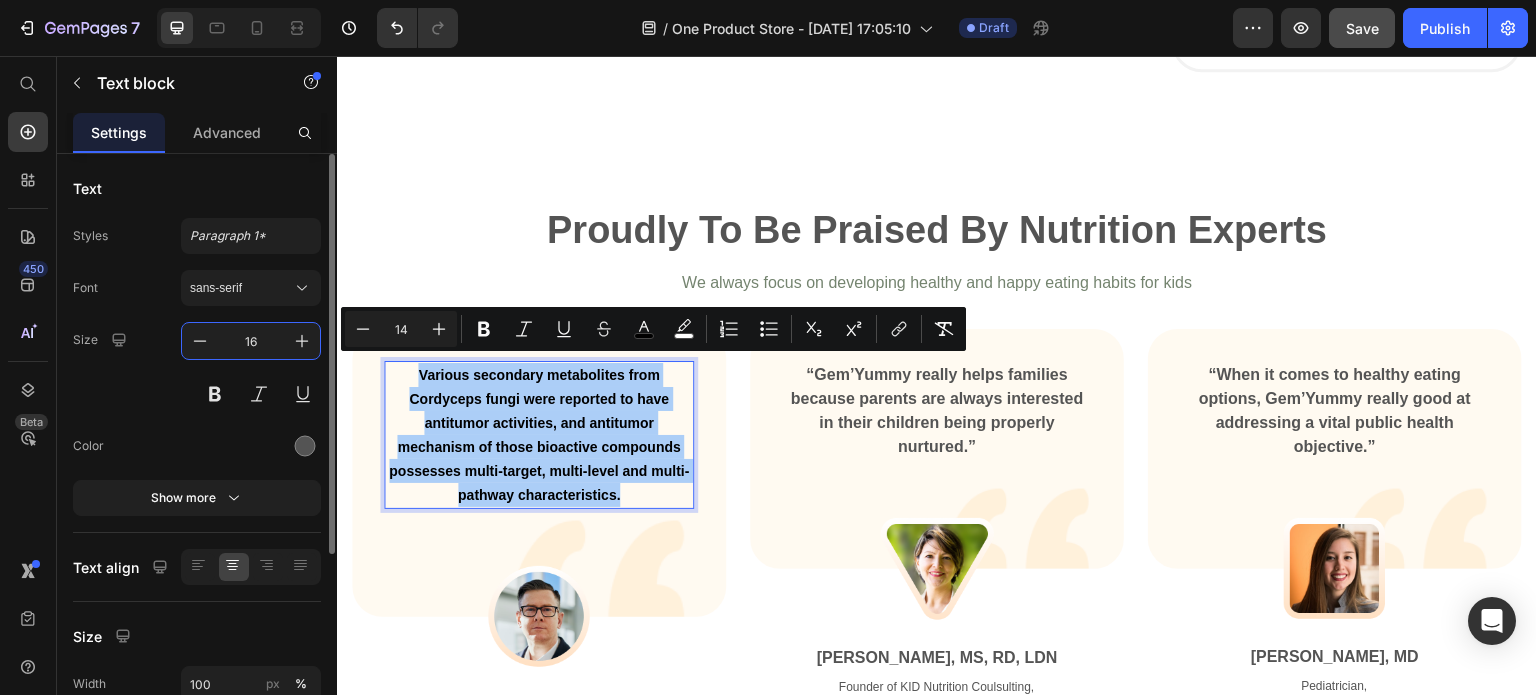 click on "16" at bounding box center (251, 341) 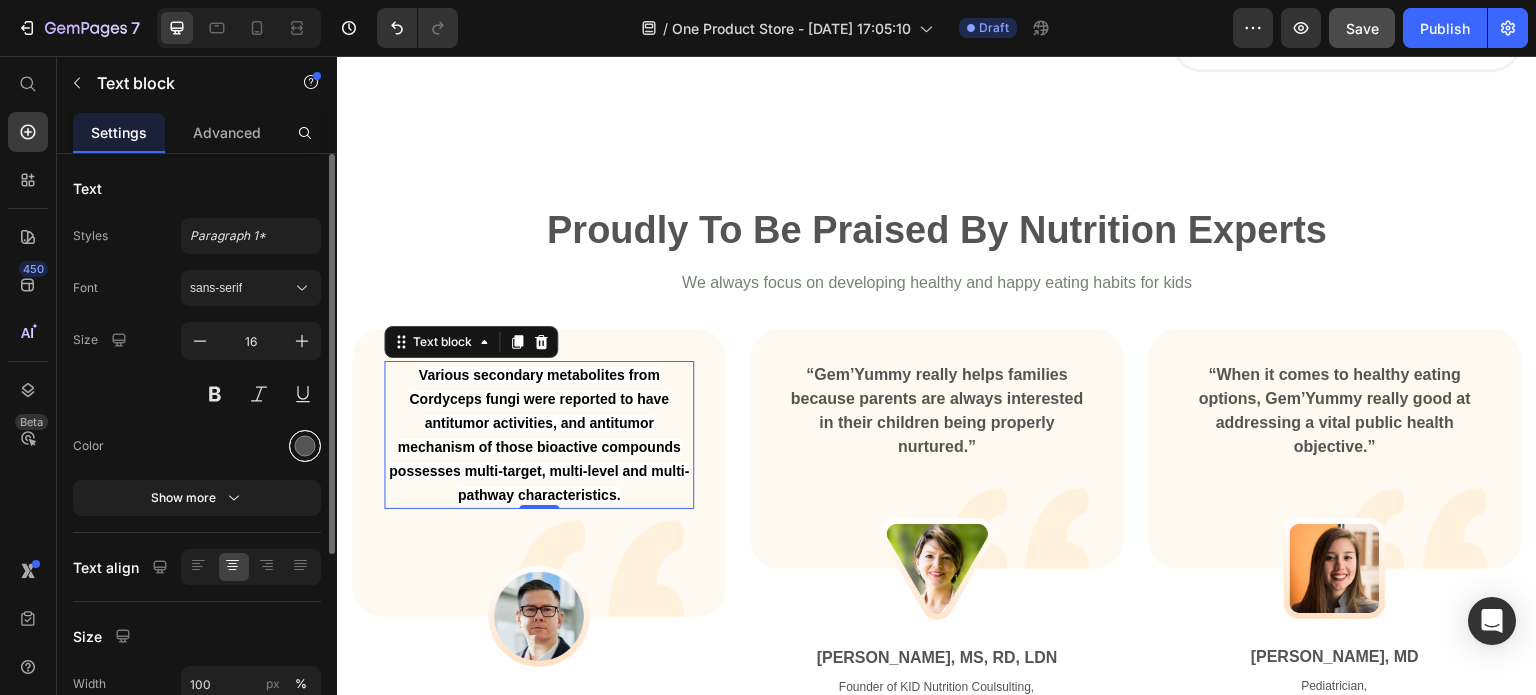 click at bounding box center [305, 446] 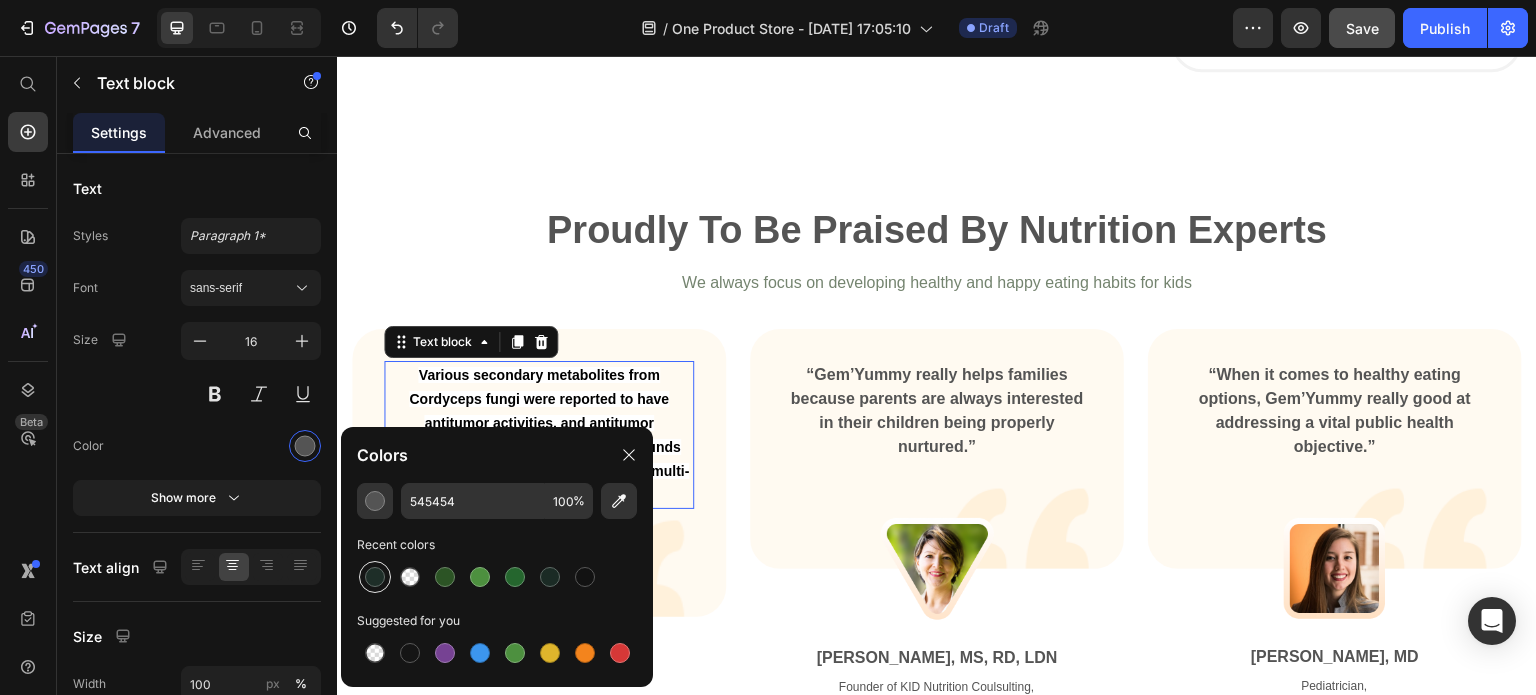 click at bounding box center [375, 577] 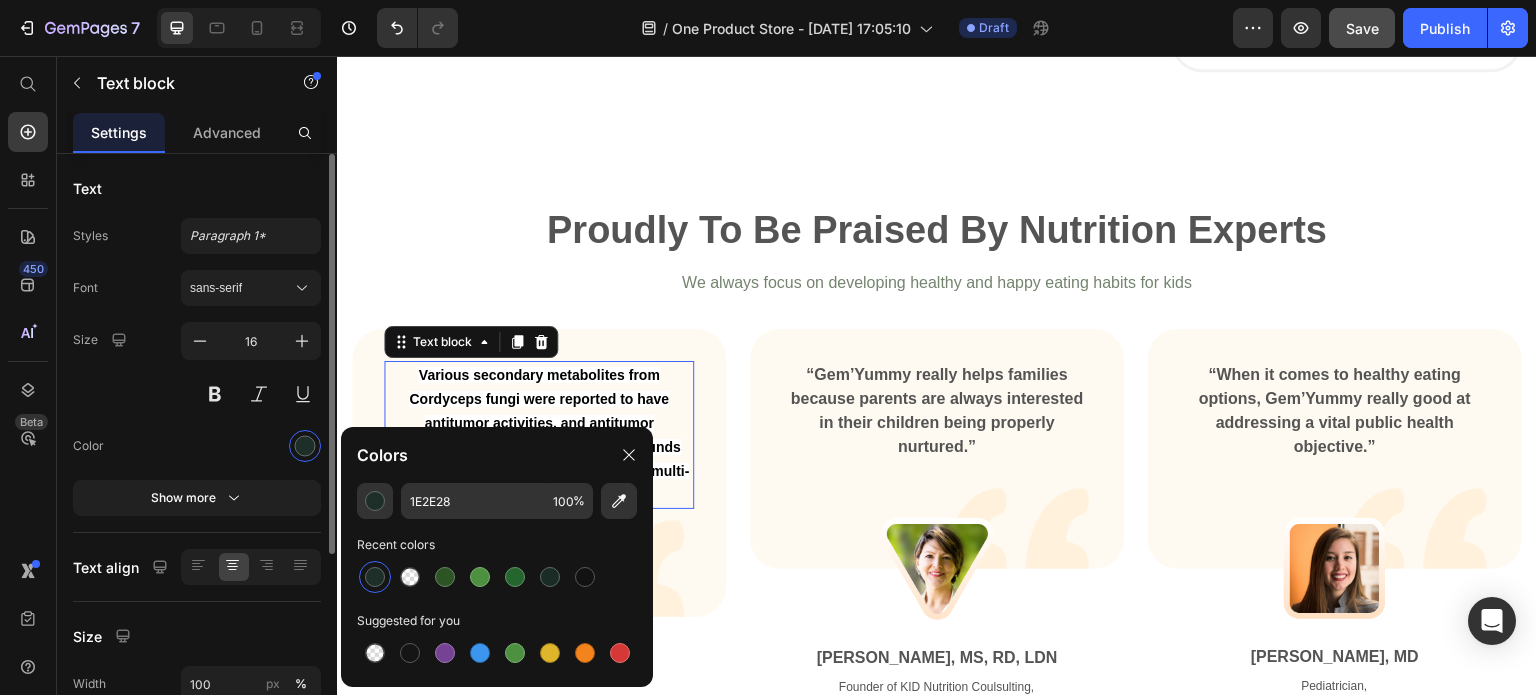 click at bounding box center [251, 446] 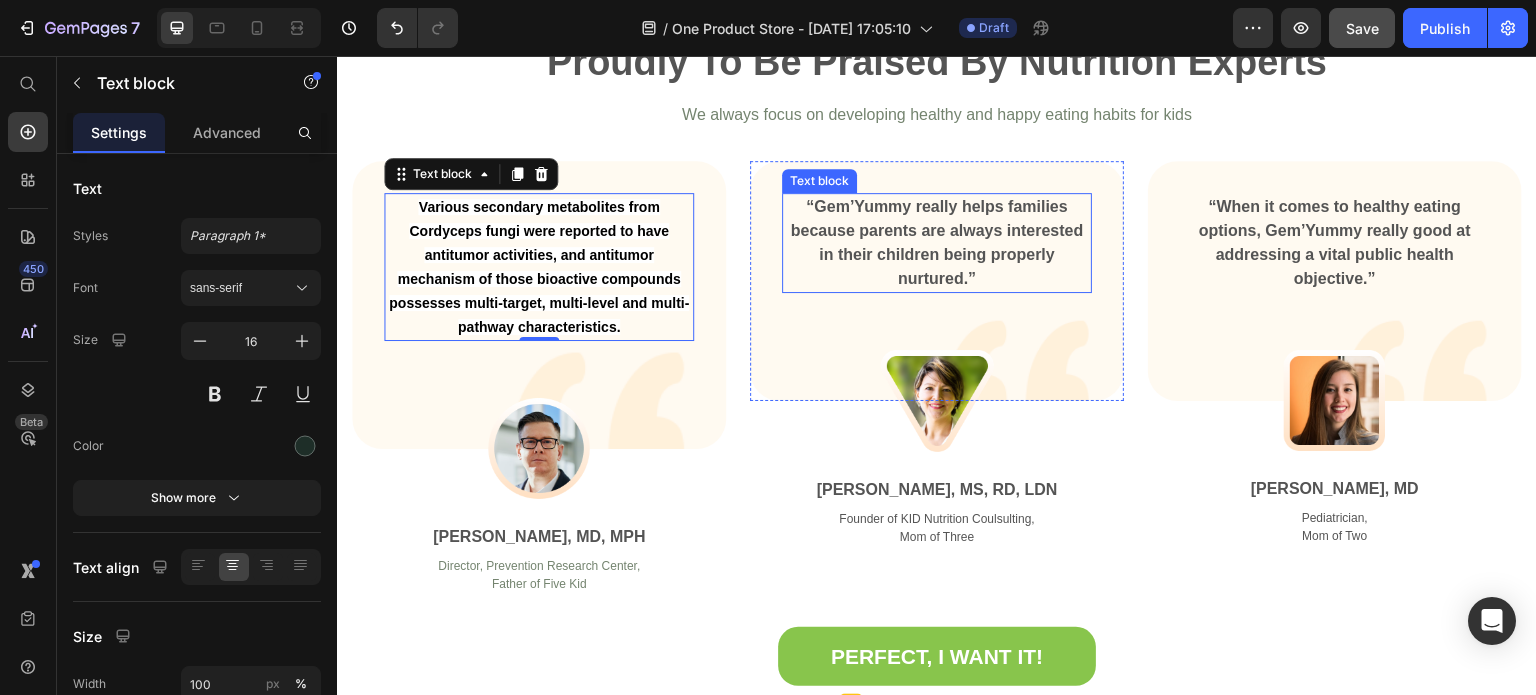 scroll, scrollTop: 3576, scrollLeft: 0, axis: vertical 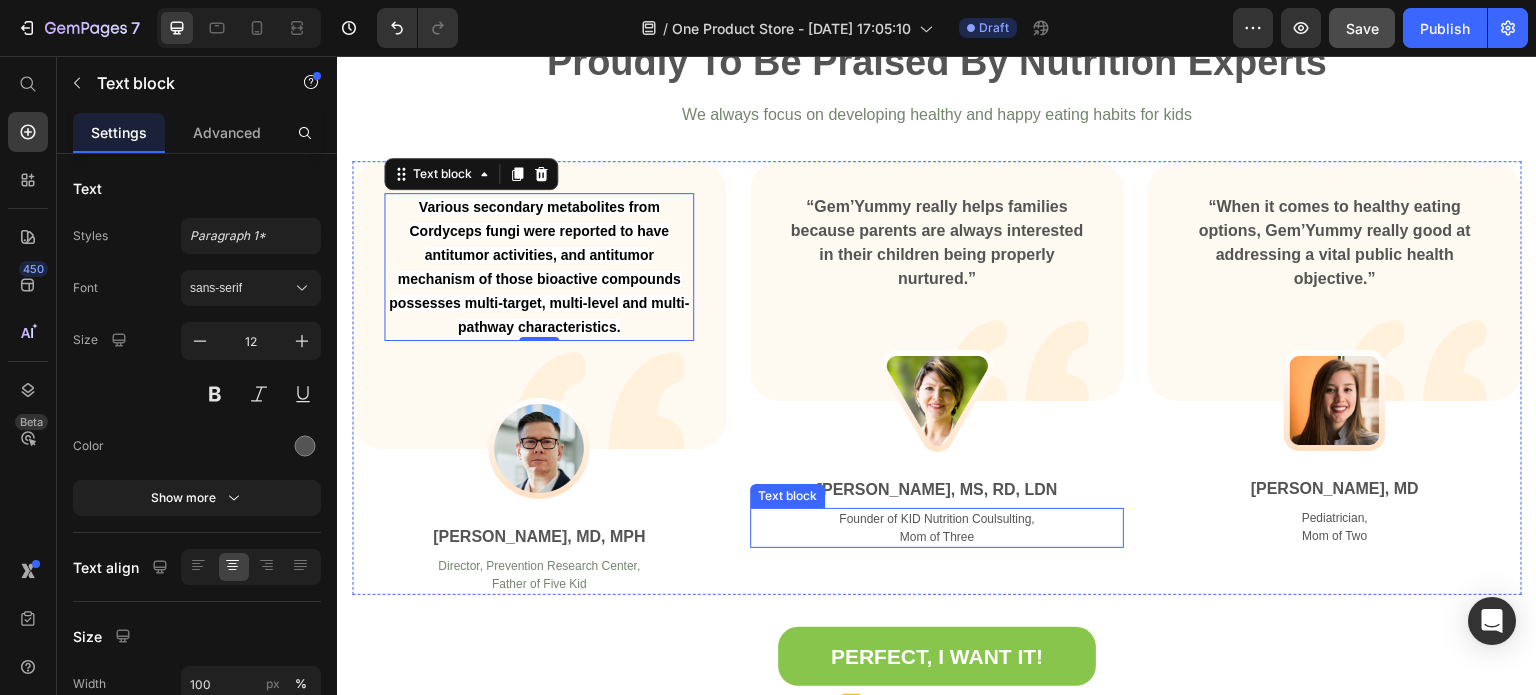 click on "Founder of KID Nutrition Coulsulting, Mom of Three" at bounding box center (937, 528) 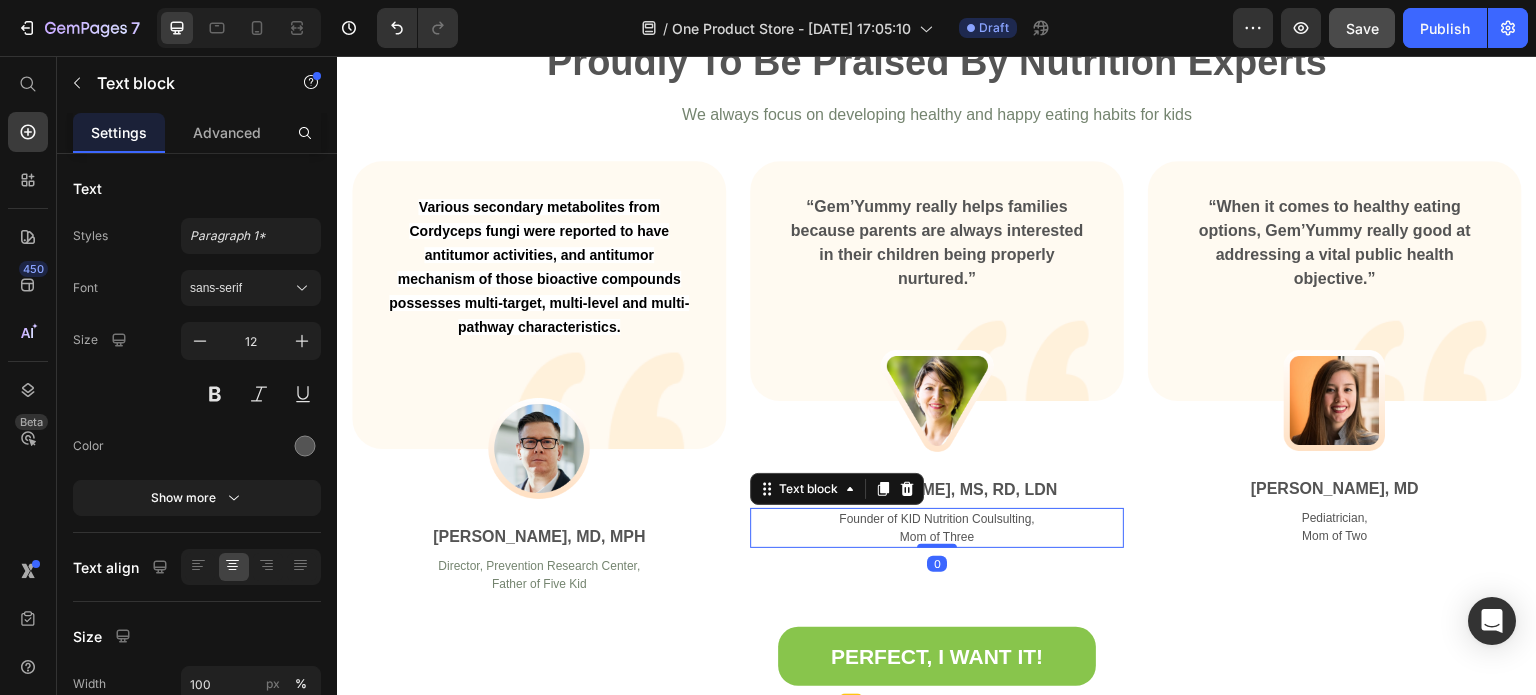 click on "Founder of KID Nutrition Coulsulting, Mom of Three" at bounding box center (937, 528) 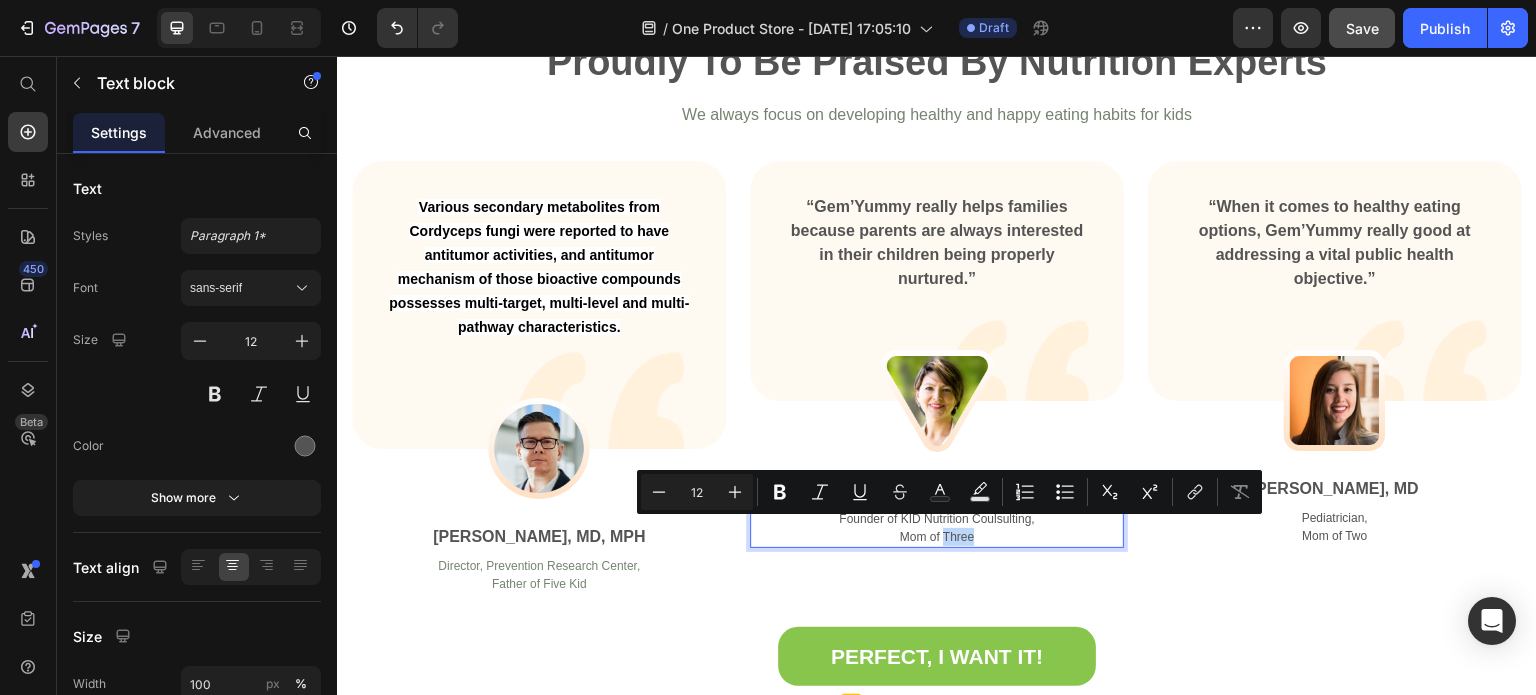 click on "Founder of KID Nutrition Coulsulting, Mom of Three" at bounding box center [937, 528] 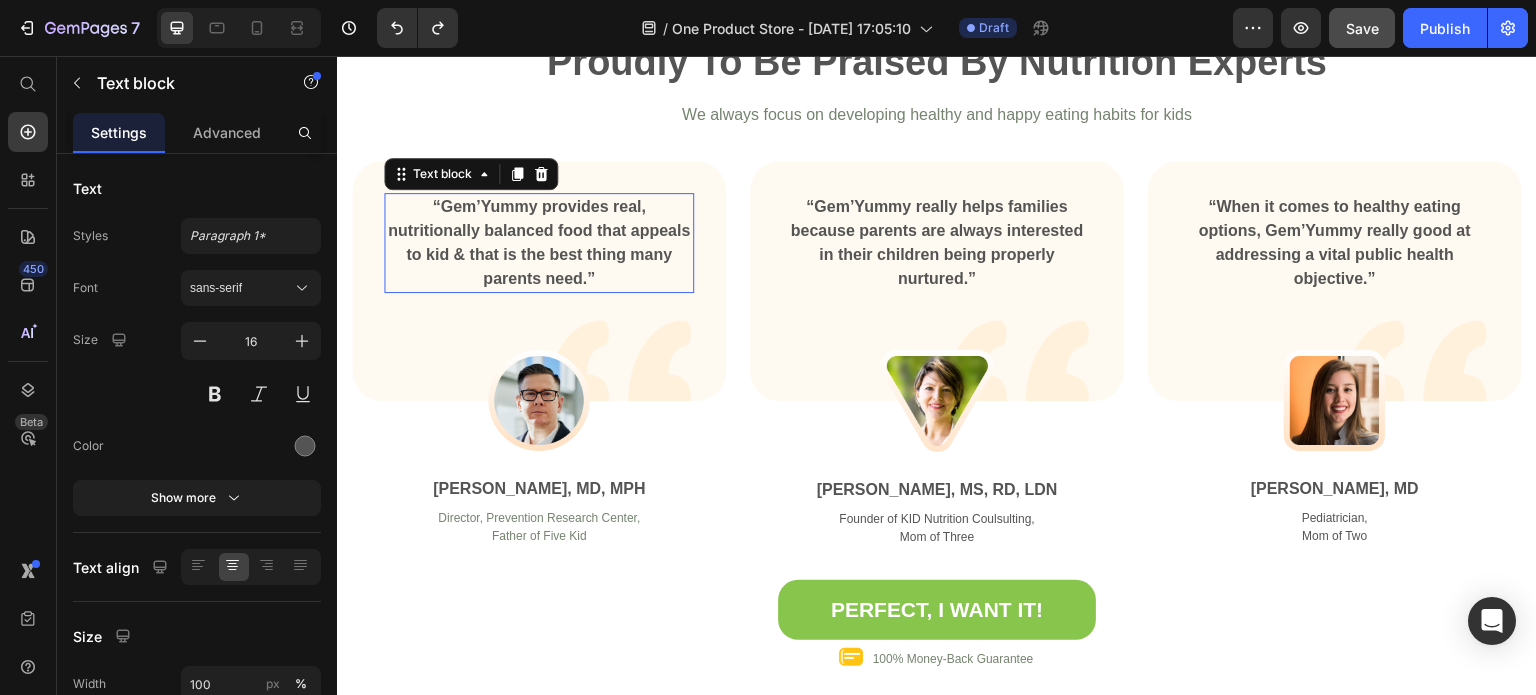 click on "“Gem’Yummy provides real, nutritionally balanced food that appeals to kid & that is the best thing many parents need.”" at bounding box center [539, 243] 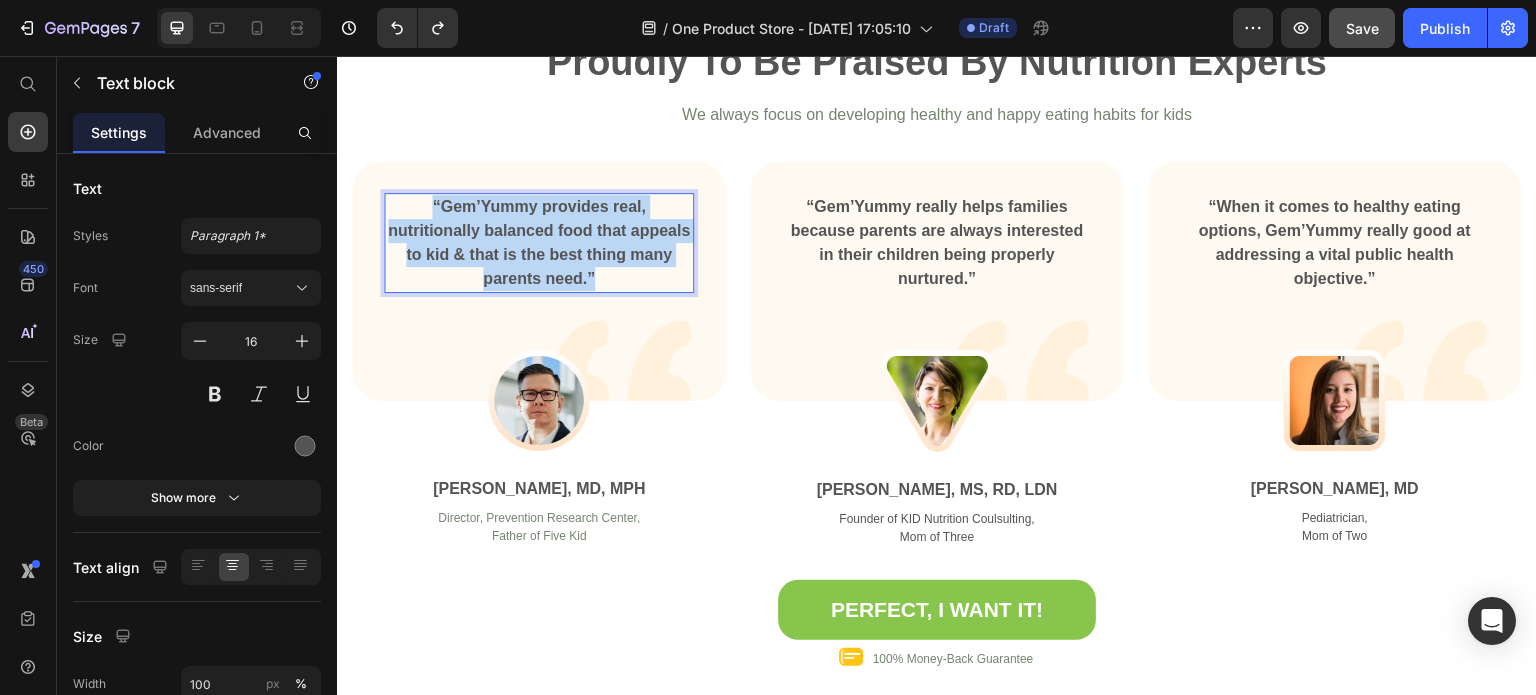 click on "“Gem’Yummy provides real, nutritionally balanced food that appeals to kid & that is the best thing many parents need.”" at bounding box center (539, 243) 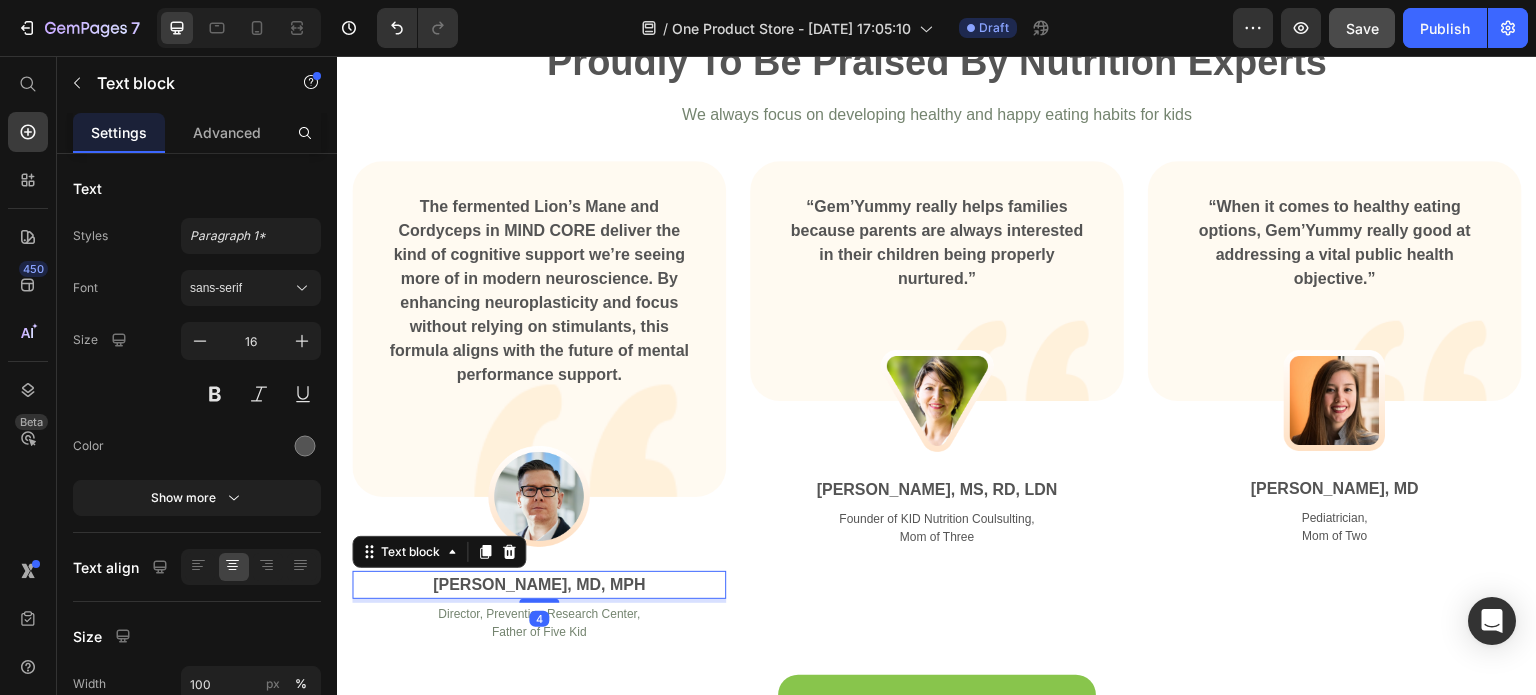 click on "Daniel Blunt, MD, MPH" at bounding box center [539, 585] 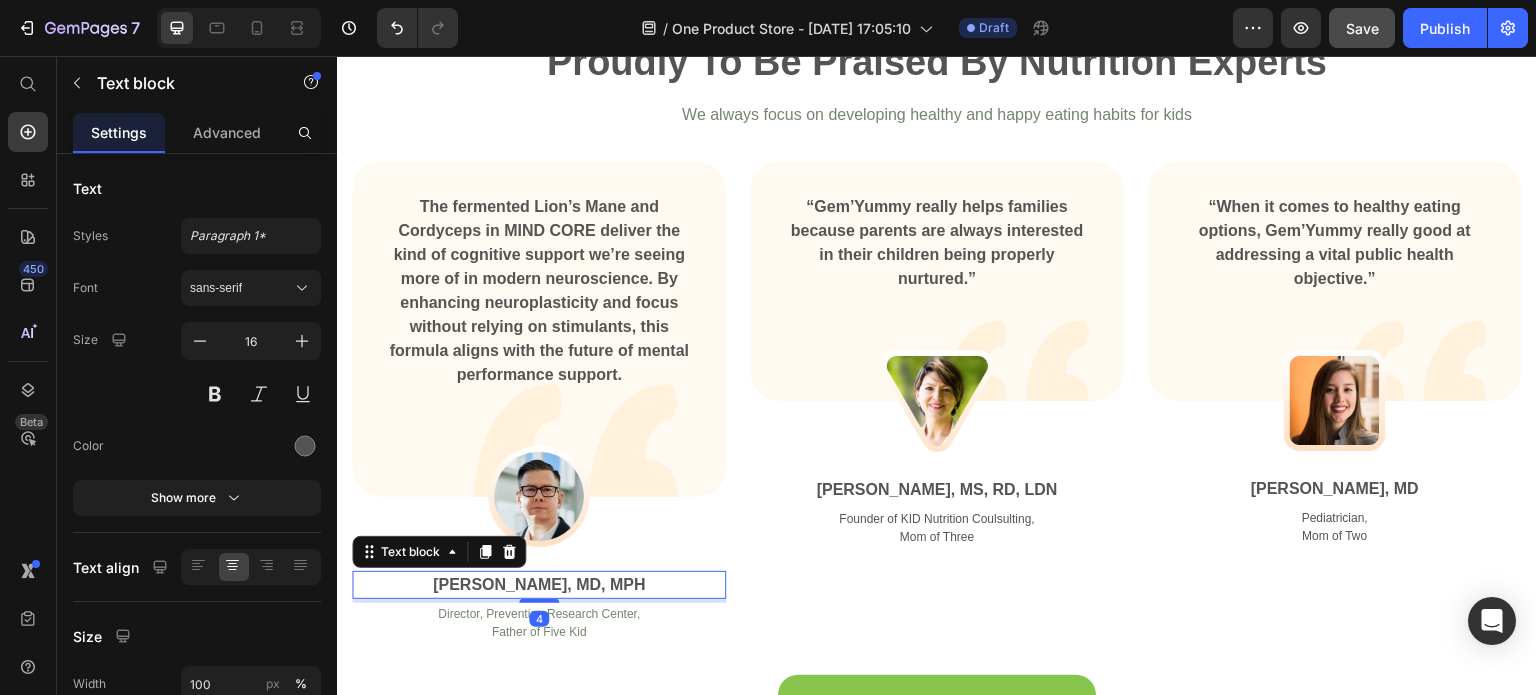 click on "Daniel Blunt, MD, MPH" at bounding box center (539, 585) 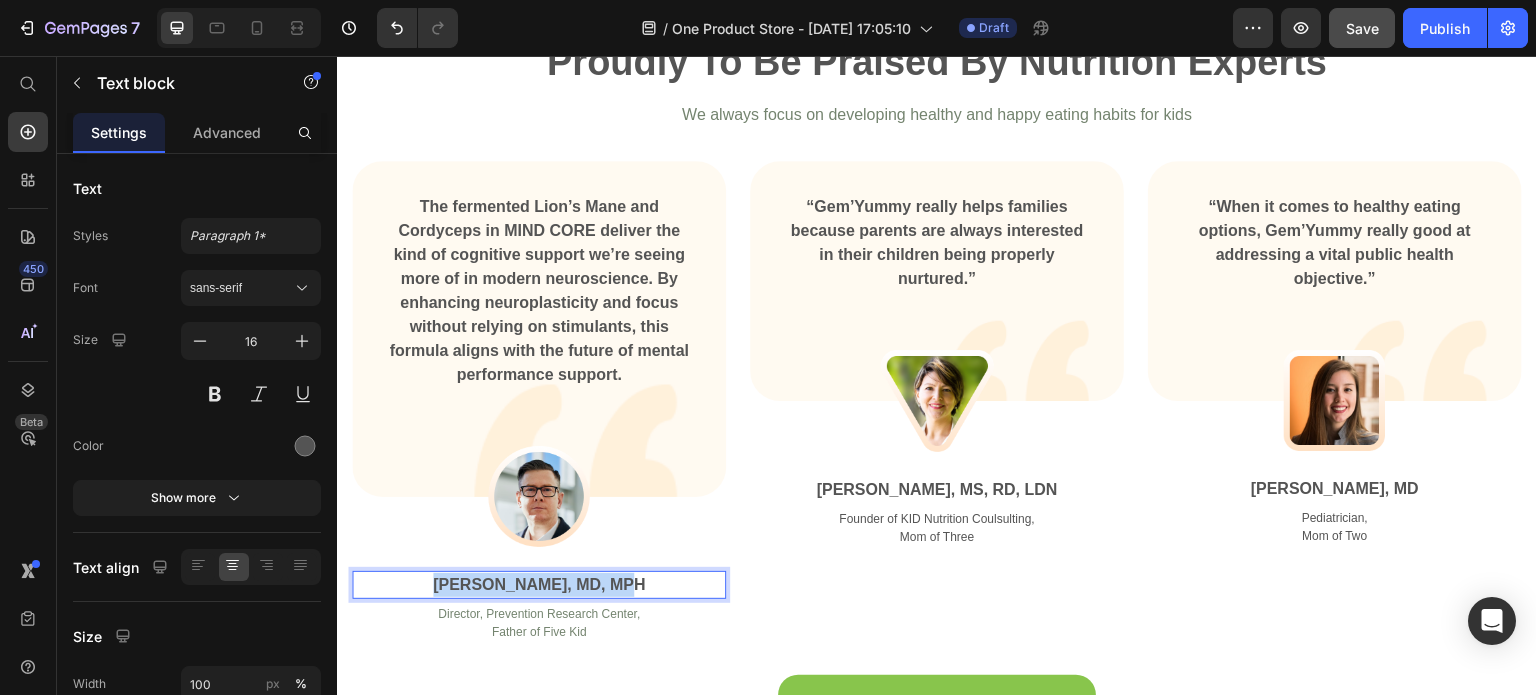 click on "Daniel Blunt, MD, MPH" at bounding box center [539, 585] 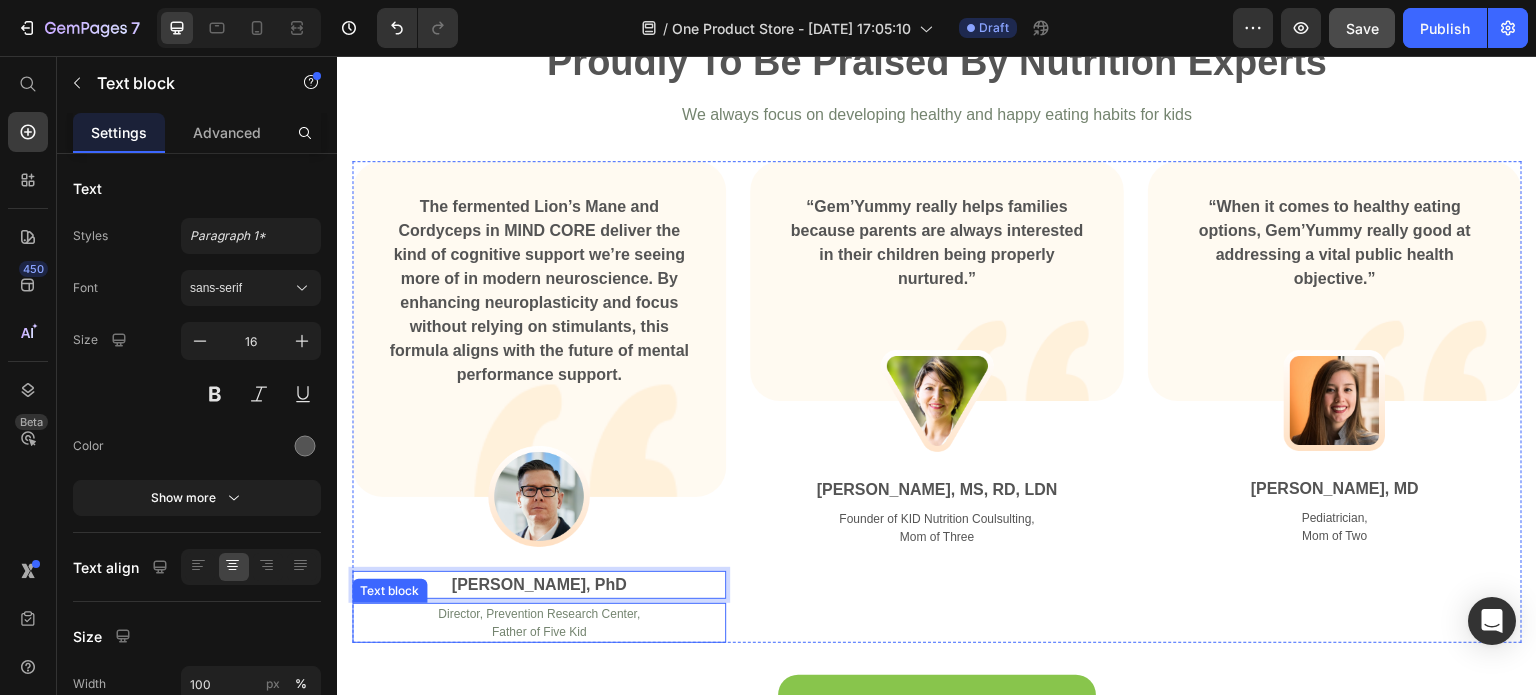 click on "Director, Prevention Research Center, Father of Five Kid" at bounding box center [539, 623] 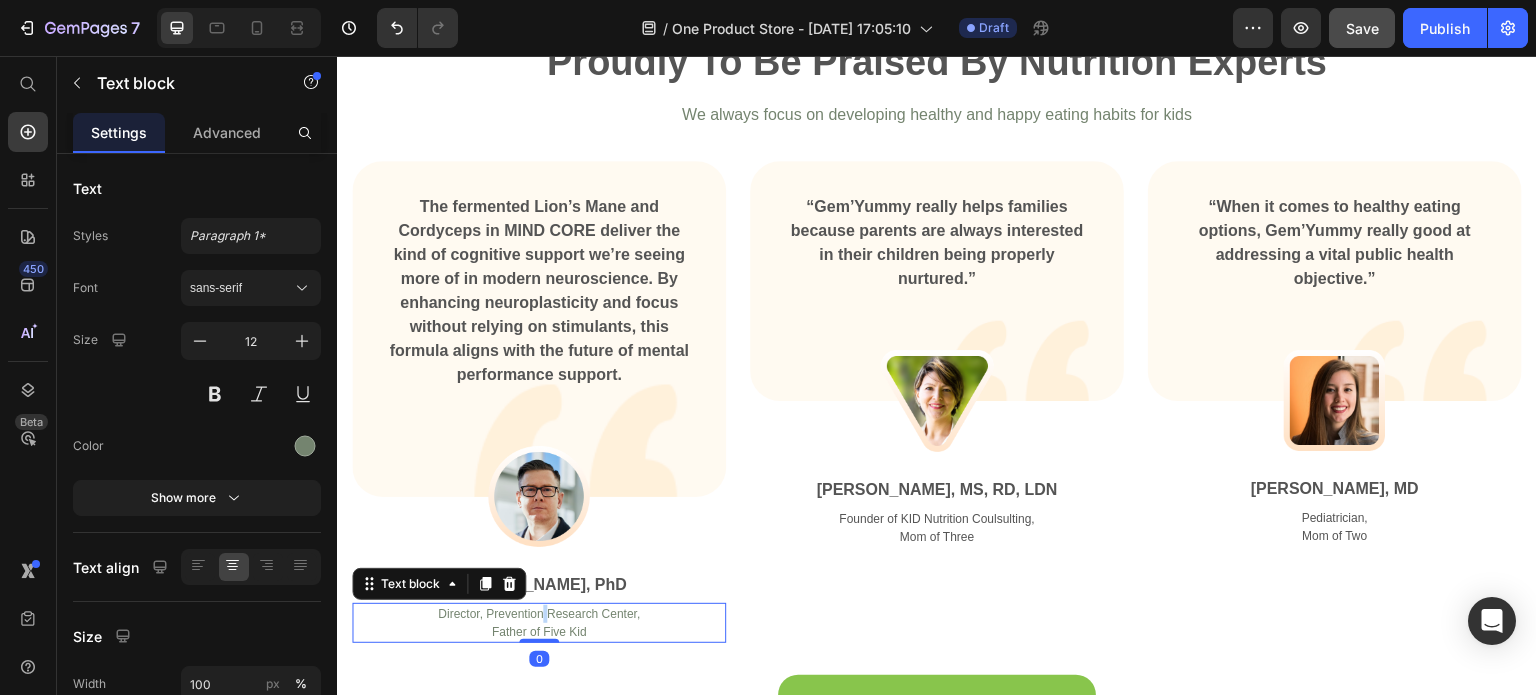click on "Director, Prevention Research Center, Father of Five Kid" at bounding box center [539, 623] 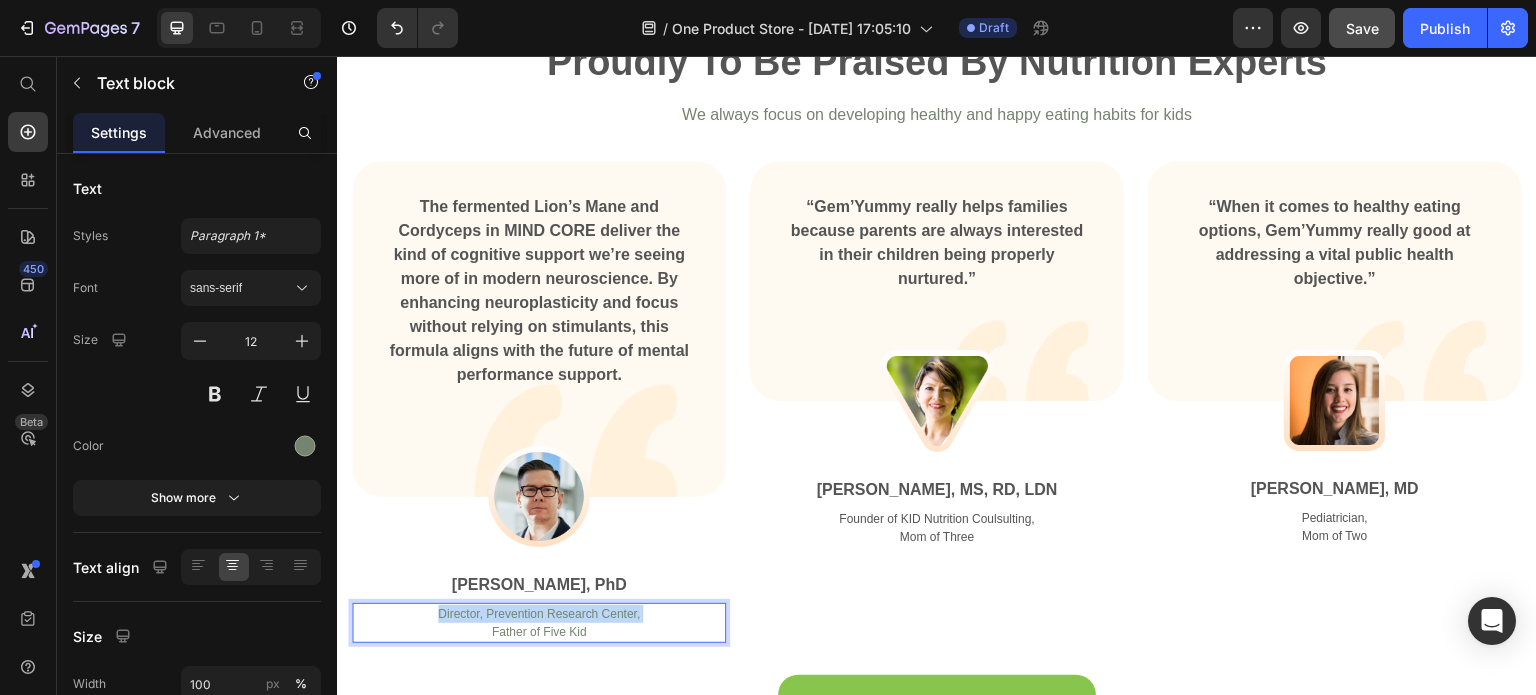click on "Director, Prevention Research Center, Father of Five Kid" at bounding box center [539, 623] 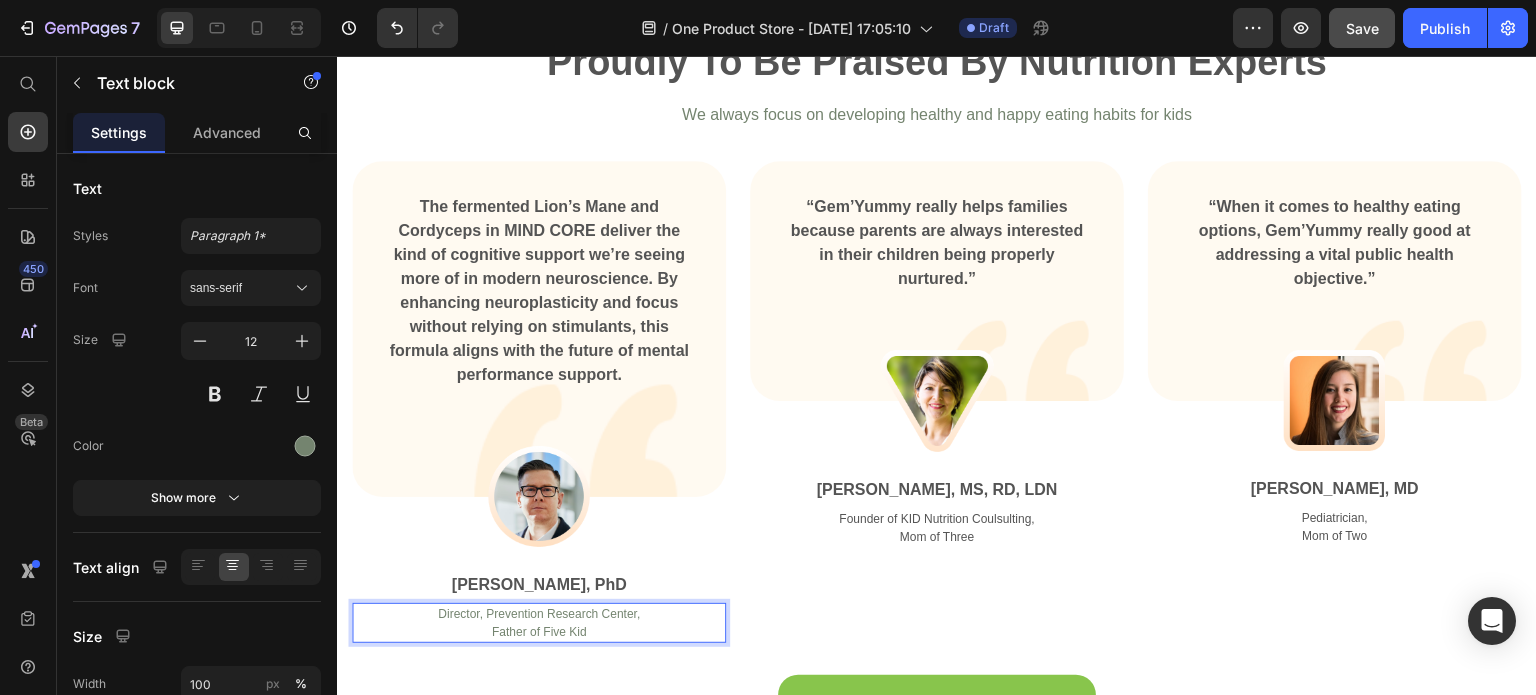 click on "Director, Prevention Research Center, Father of Five Kid" at bounding box center [539, 623] 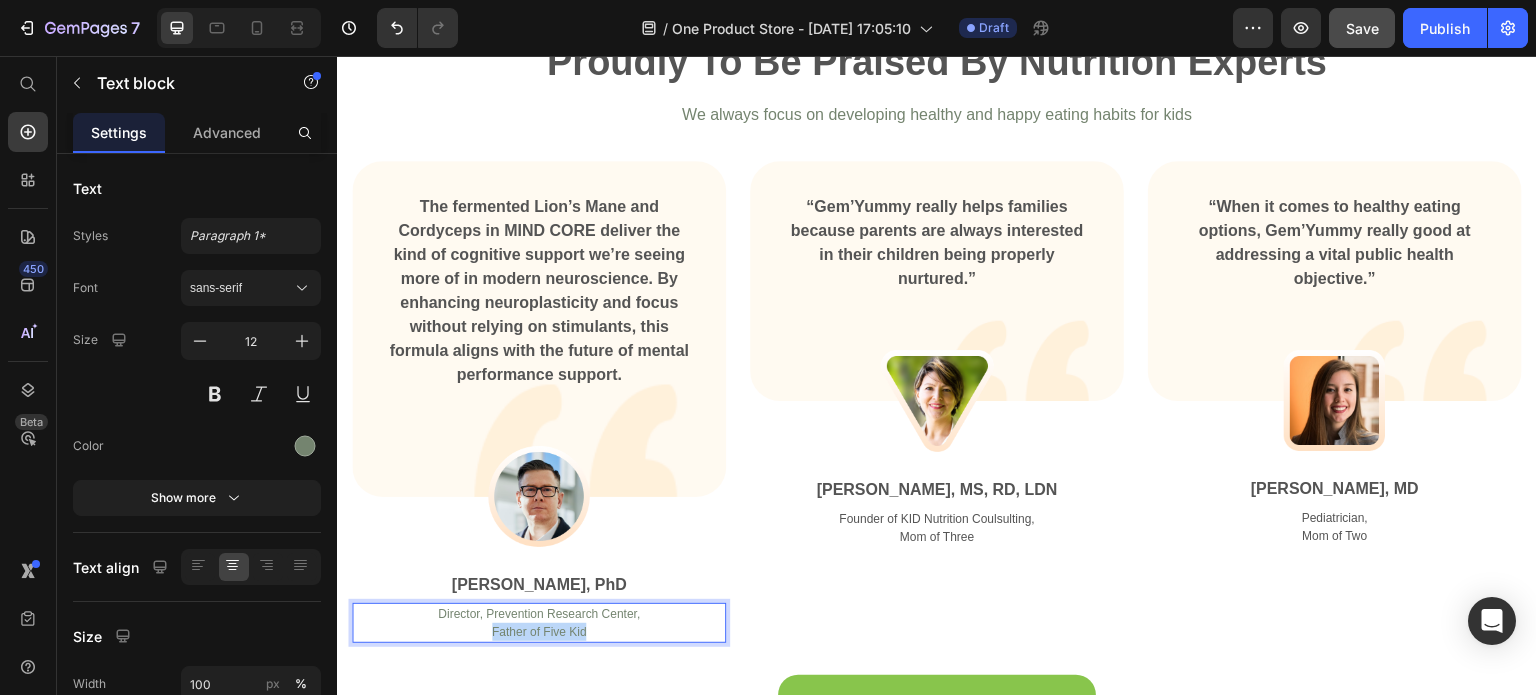 click on "Director, Prevention Research Center, Father of Five Kid" at bounding box center (539, 623) 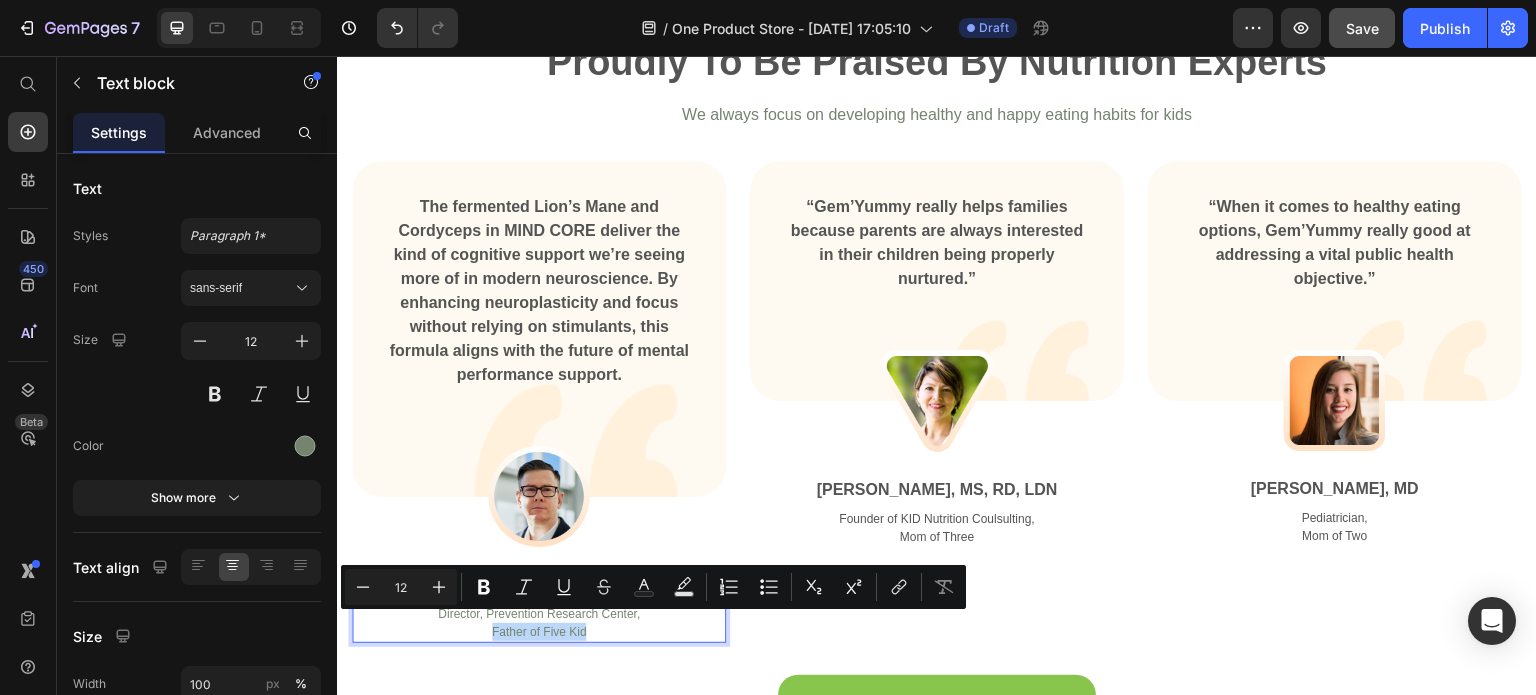 click on "Director, Prevention Research Center, Father of Five Kid" at bounding box center [539, 623] 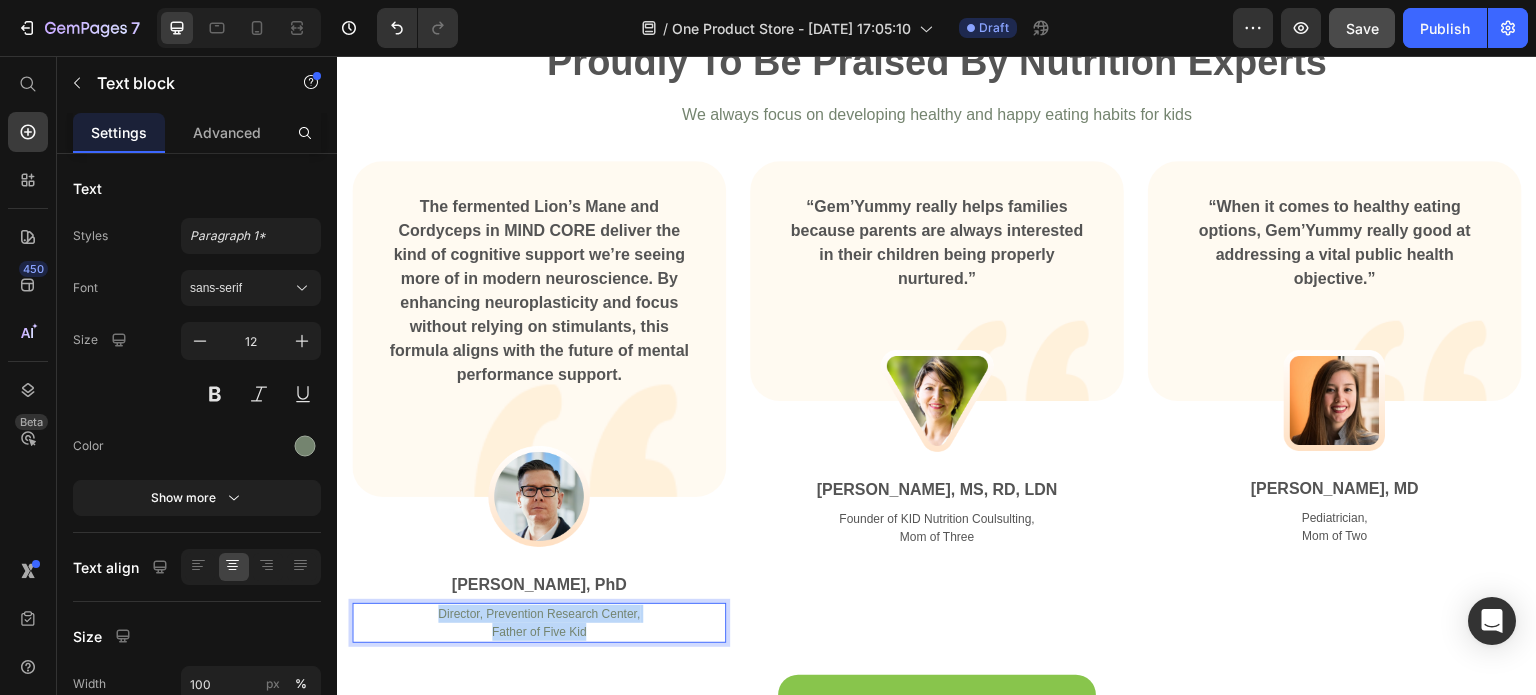 drag, startPoint x: 589, startPoint y: 625, endPoint x: 436, endPoint y: 605, distance: 154.30165 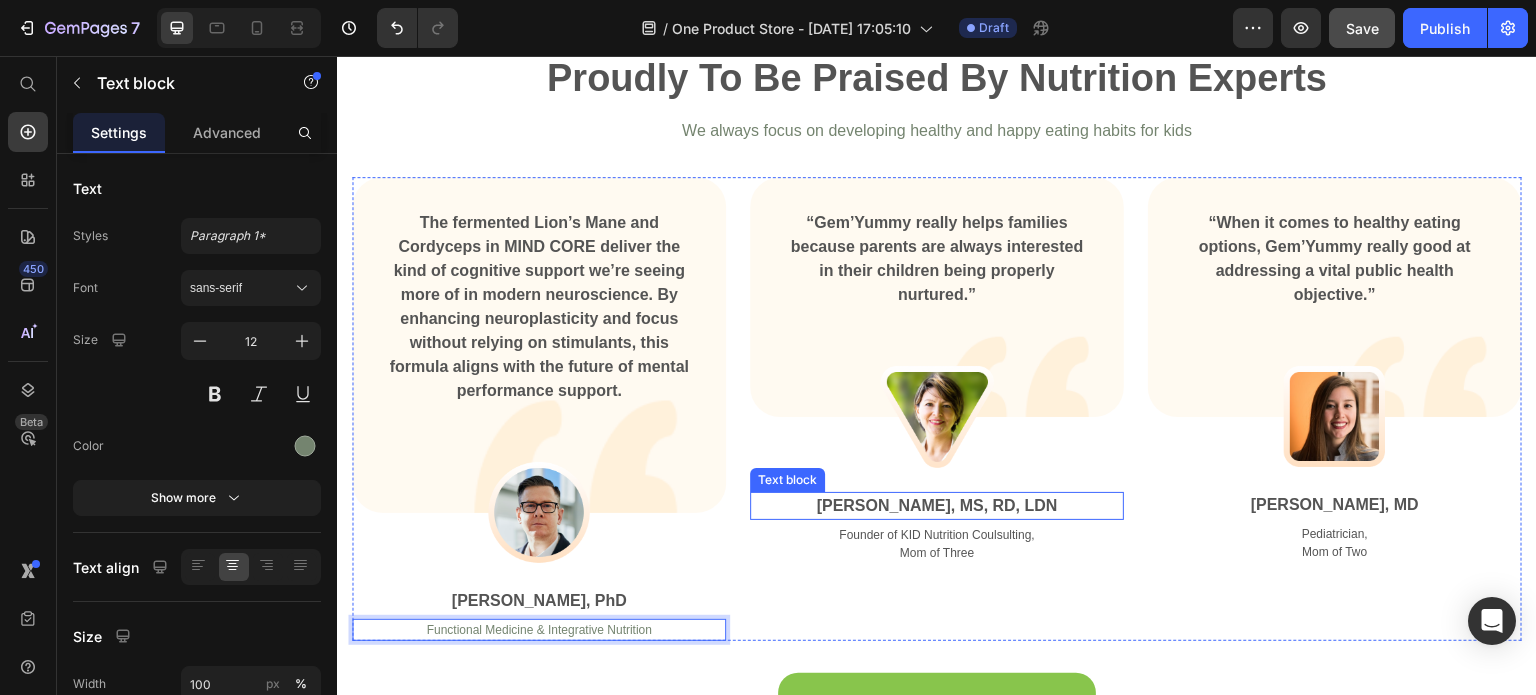 scroll, scrollTop: 3564, scrollLeft: 0, axis: vertical 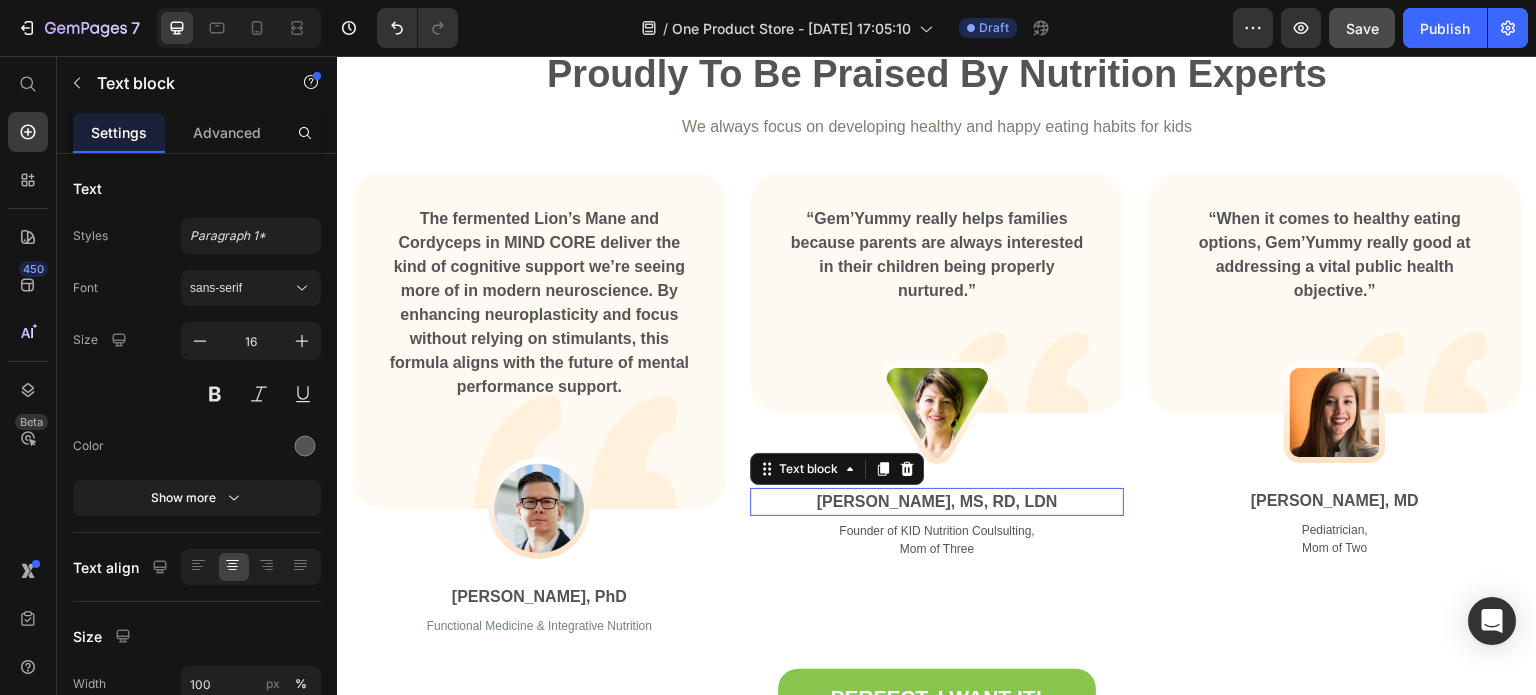 click on "Kate Field, MS, RD, LDN" at bounding box center [937, 502] 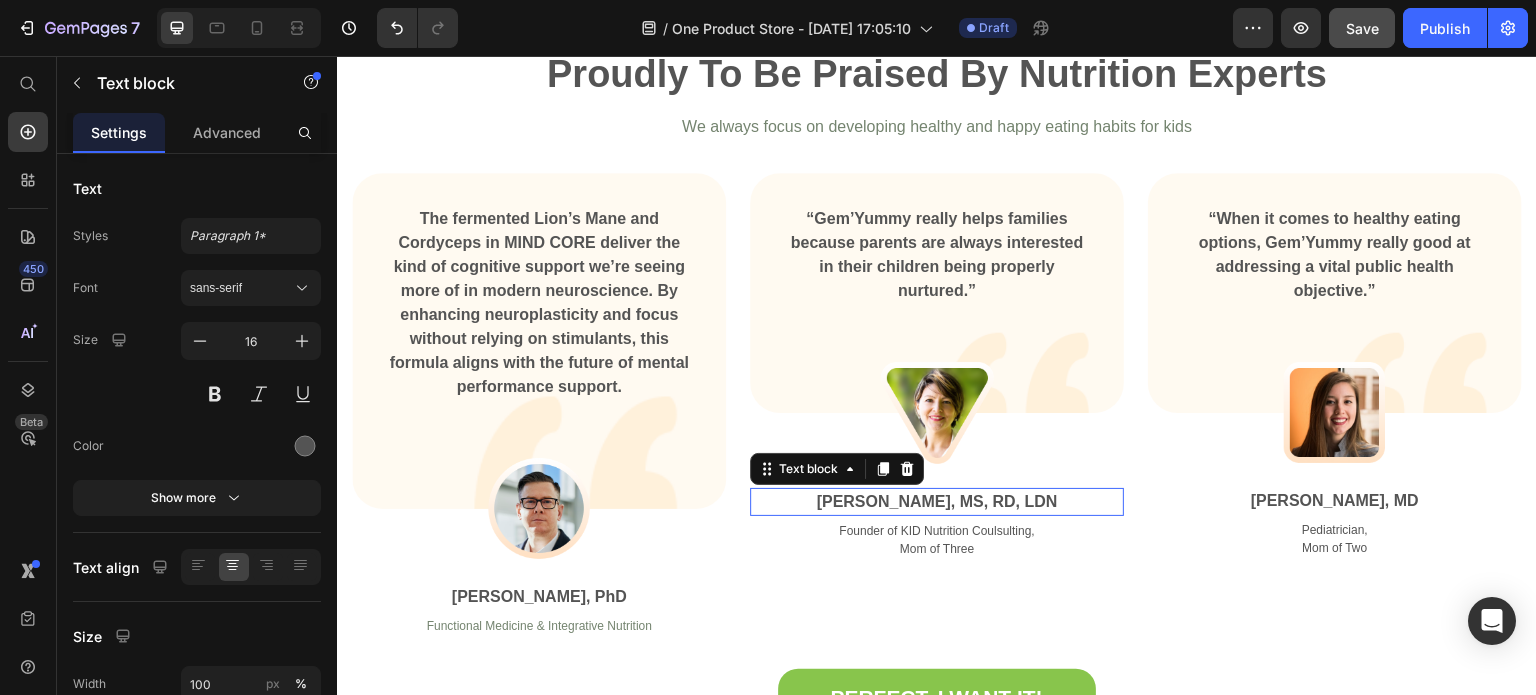 click on "Kate Field, MS, RD, LDN" at bounding box center [937, 502] 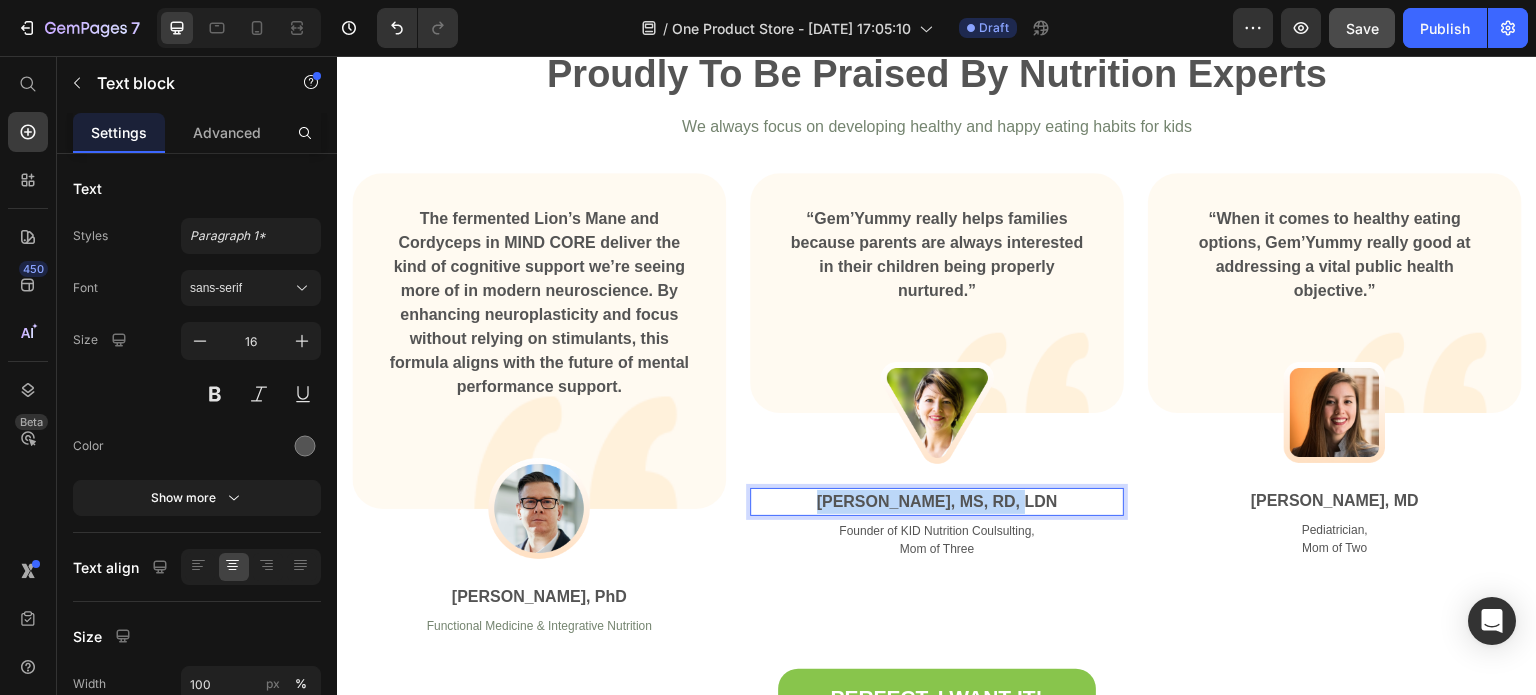 click on "Kate Field, MS, RD, LDN" at bounding box center [937, 502] 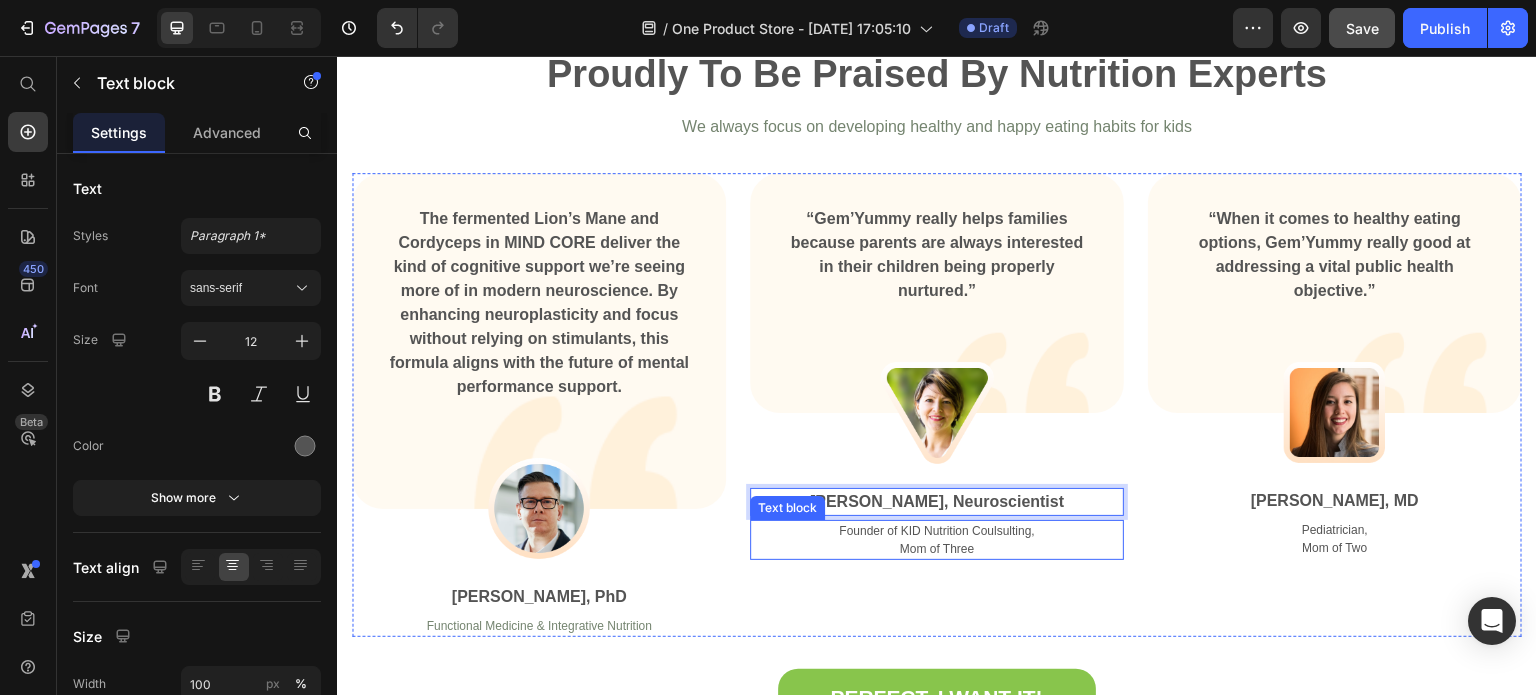 click on "Founder of KID Nutrition Coulsulting, Mom of Three" at bounding box center (937, 540) 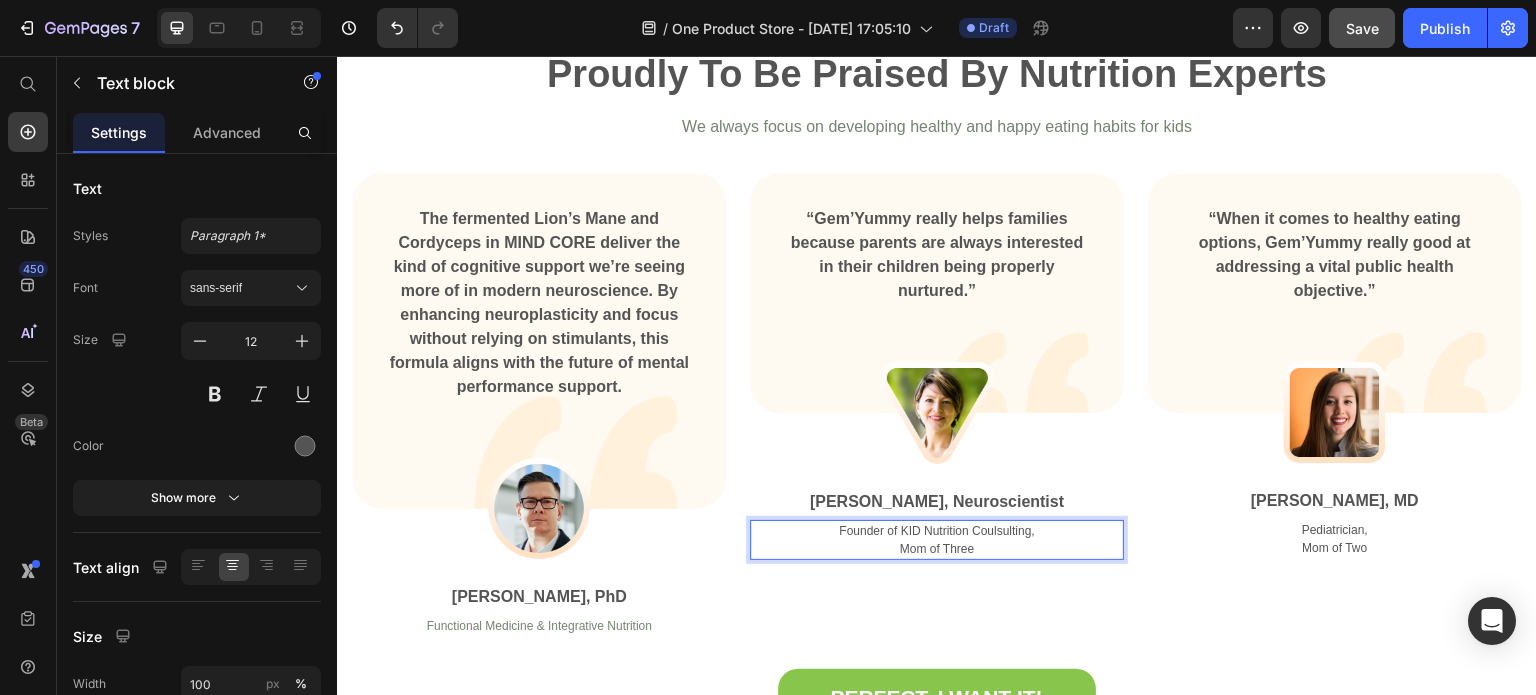 click on "Founder of KID Nutrition Coulsulting, Mom of Three" at bounding box center [937, 540] 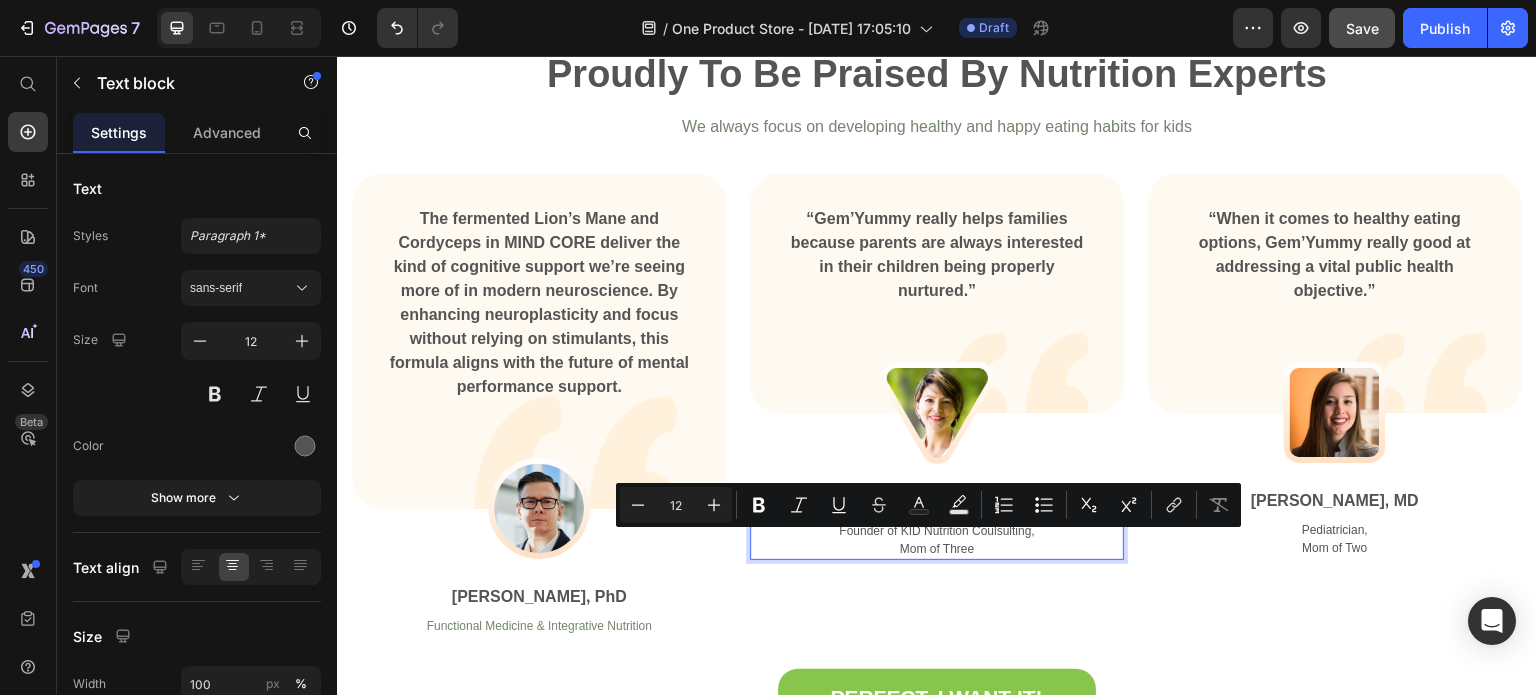 click on "Founder of KID Nutrition Coulsulting, Mom of Three" at bounding box center (937, 540) 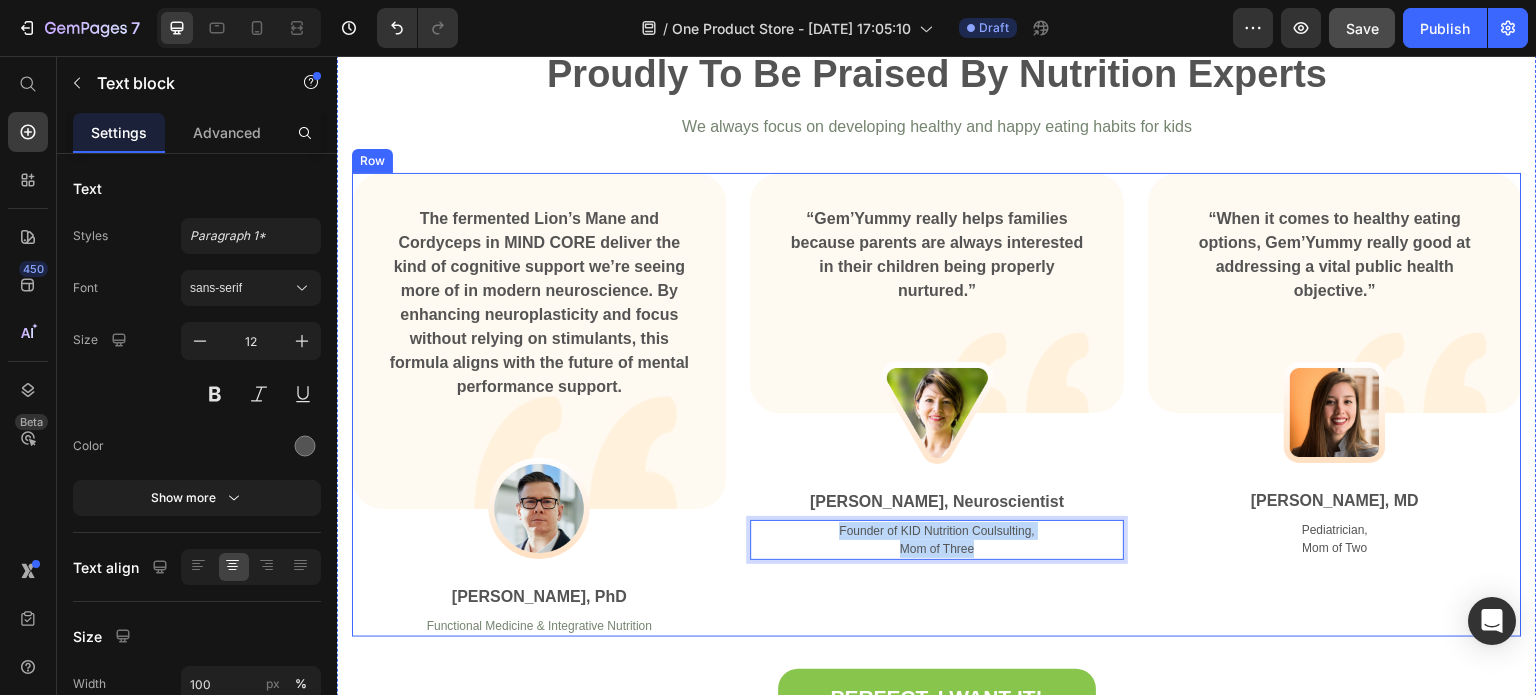 drag, startPoint x: 990, startPoint y: 542, endPoint x: 810, endPoint y: 512, distance: 182.48288 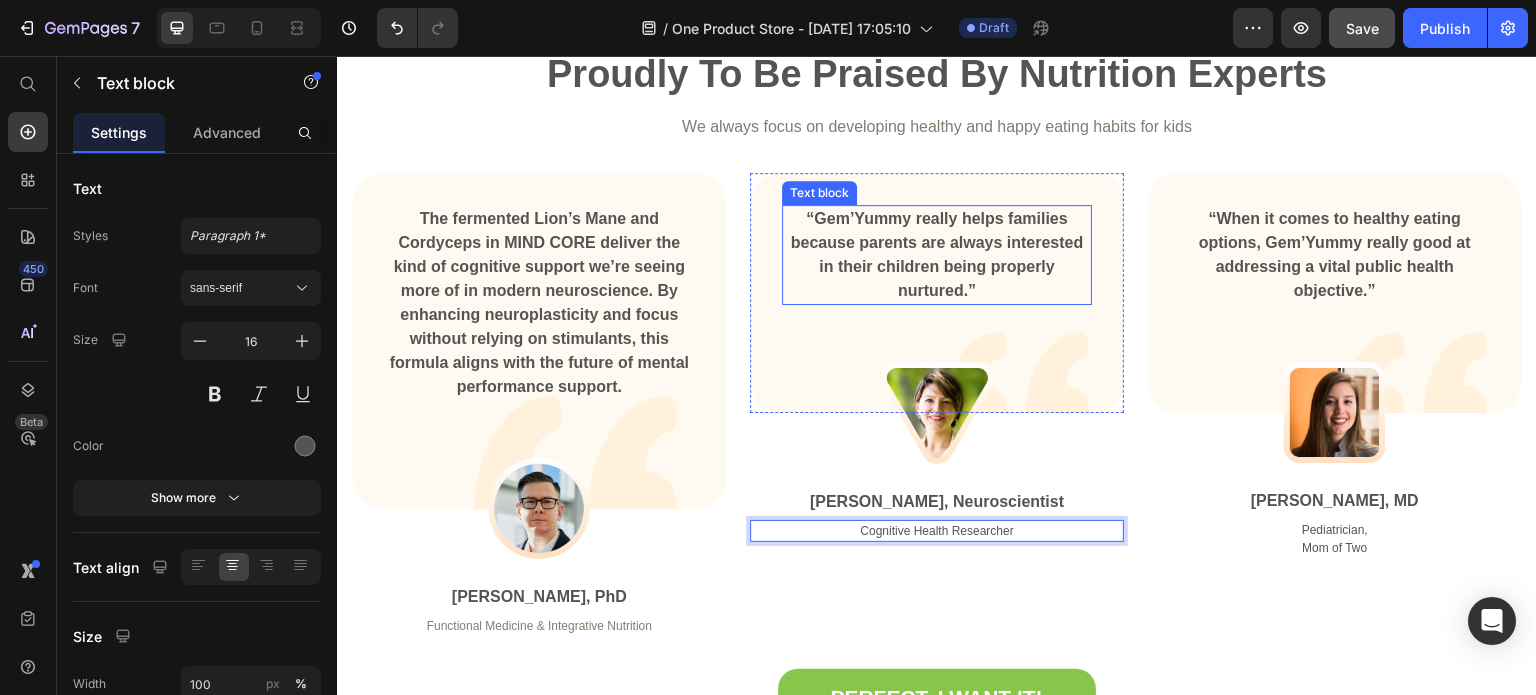 click on "“Gem’Yummy really helps families because parents are always interested in their children being properly nurtured.”" at bounding box center [937, 255] 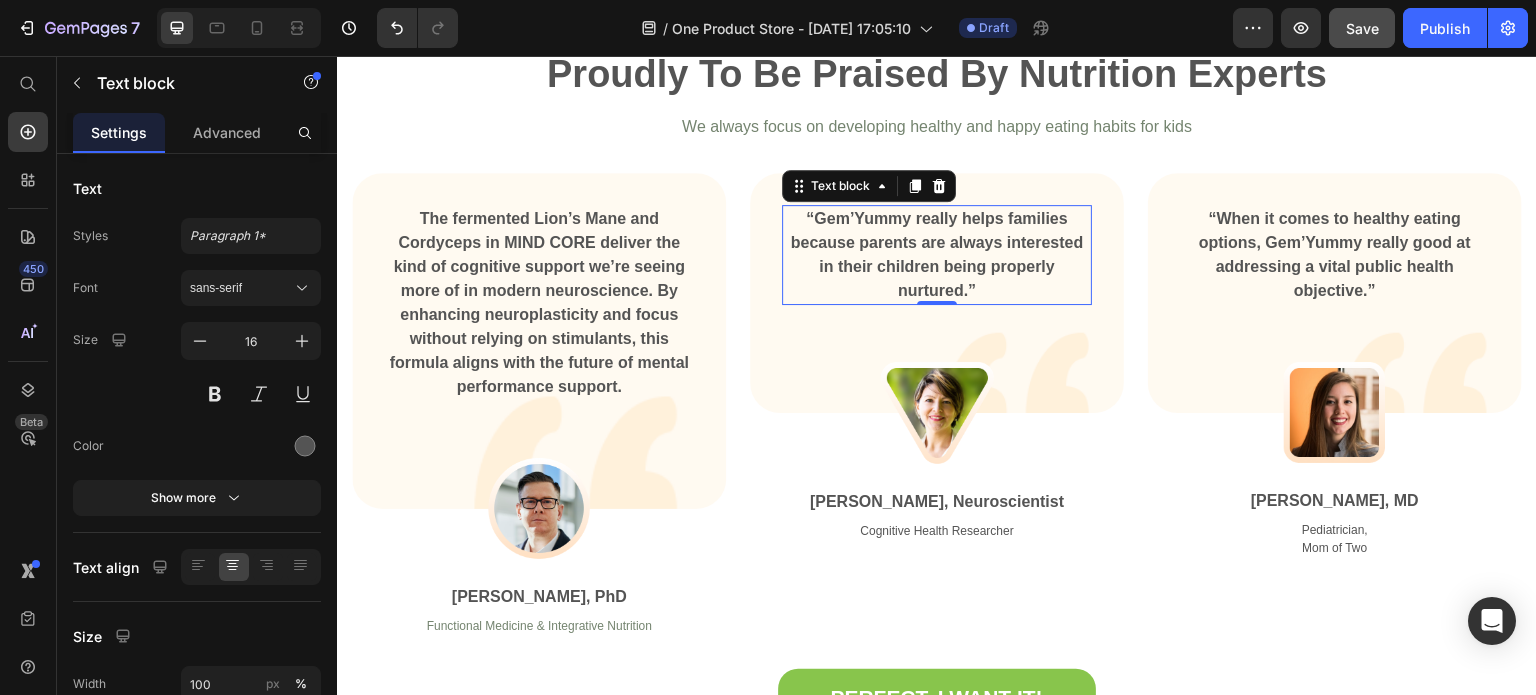 click on "“Gem’Yummy really helps families because parents are always interested in their children being properly nurtured.”" at bounding box center [937, 255] 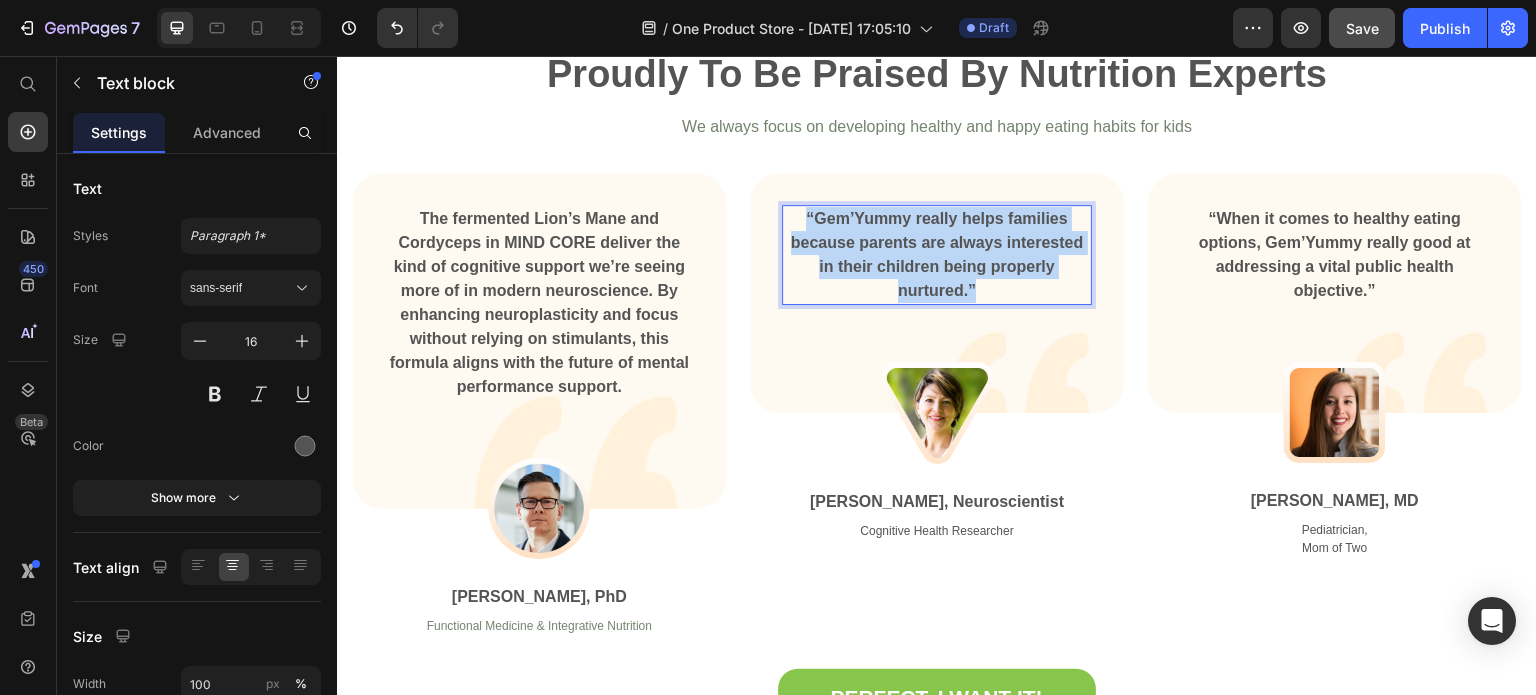 click on "“Gem’Yummy really helps families because parents are always interested in their children being properly nurtured.”" at bounding box center [937, 255] 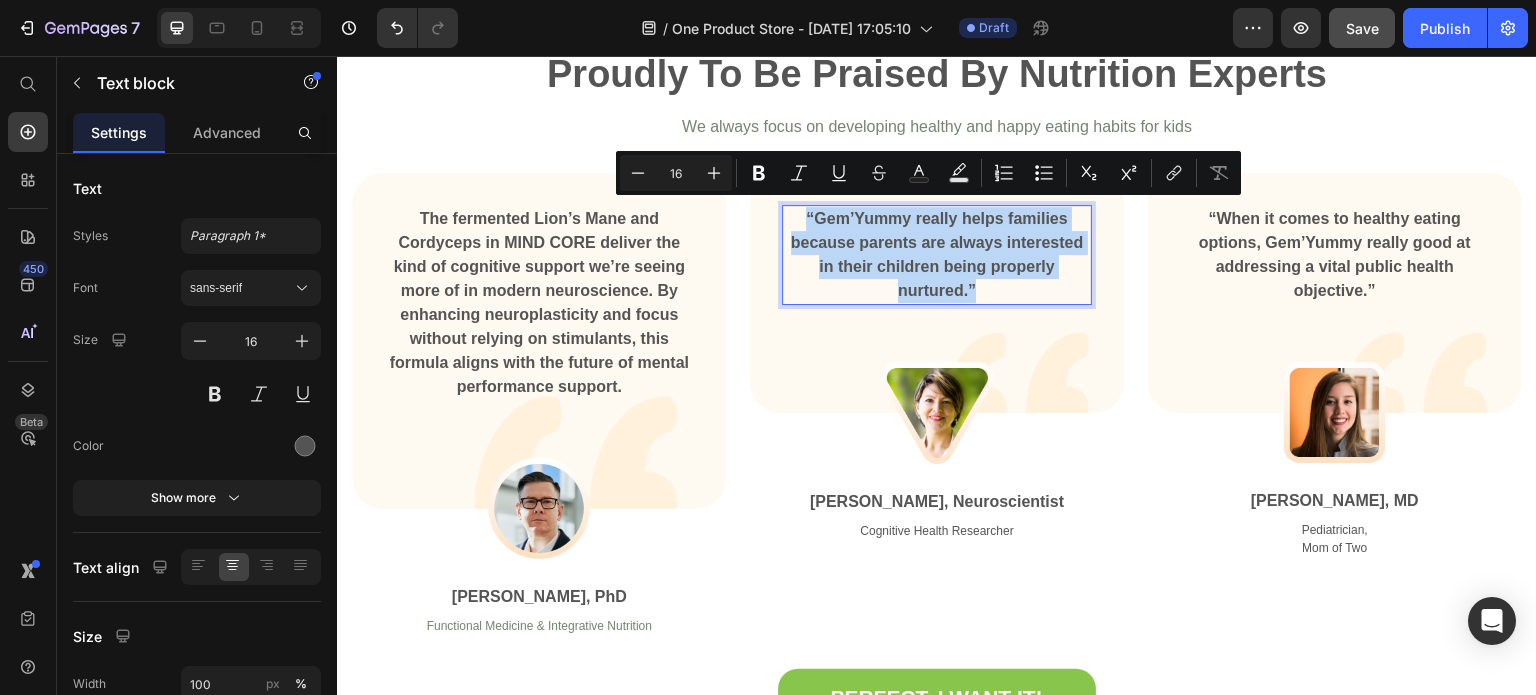 click on "“Gem’Yummy really helps families because parents are always interested in their children being properly nurtured.”" at bounding box center [937, 255] 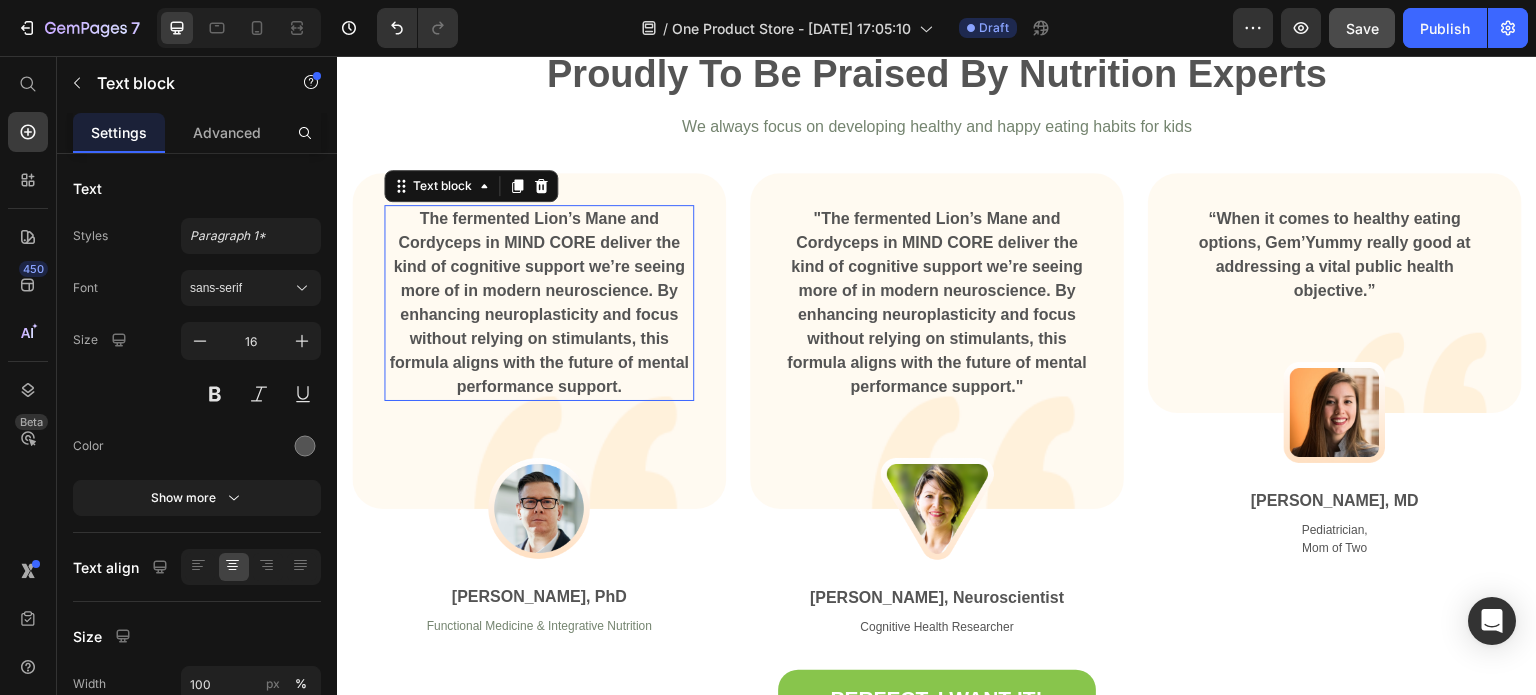 click on "The fermented Lion’s Mane and Cordyceps in MIND CORE deliver the kind of cognitive support we’re seeing more of in modern neuroscience. By enhancing neuroplasticity and focus without relying on stimulants, this formula aligns with the future of mental performance support." at bounding box center [539, 303] 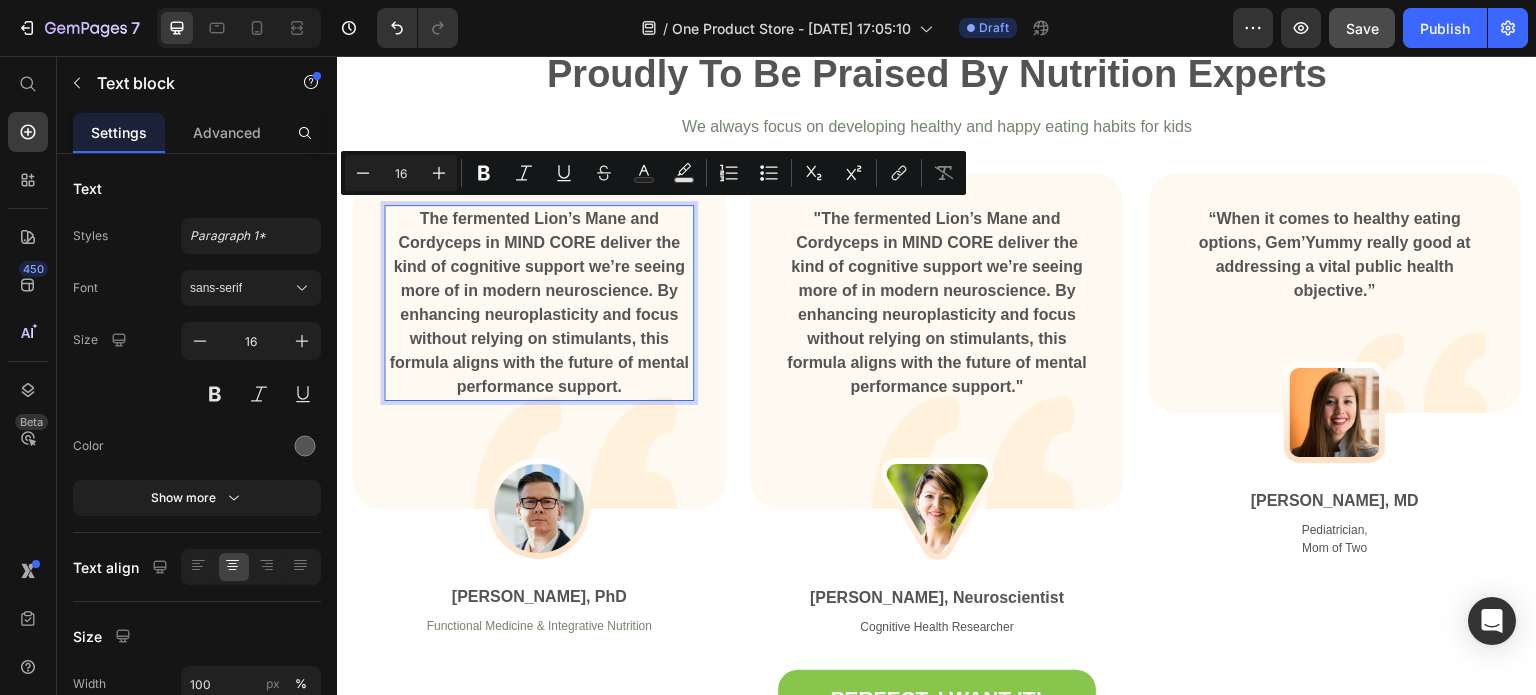 click on "The fermented Lion’s Mane and Cordyceps in MIND CORE deliver the kind of cognitive support we’re seeing more of in modern neuroscience. By enhancing neuroplasticity and focus without relying on stimulants, this formula aligns with the future of mental performance support." at bounding box center (539, 303) 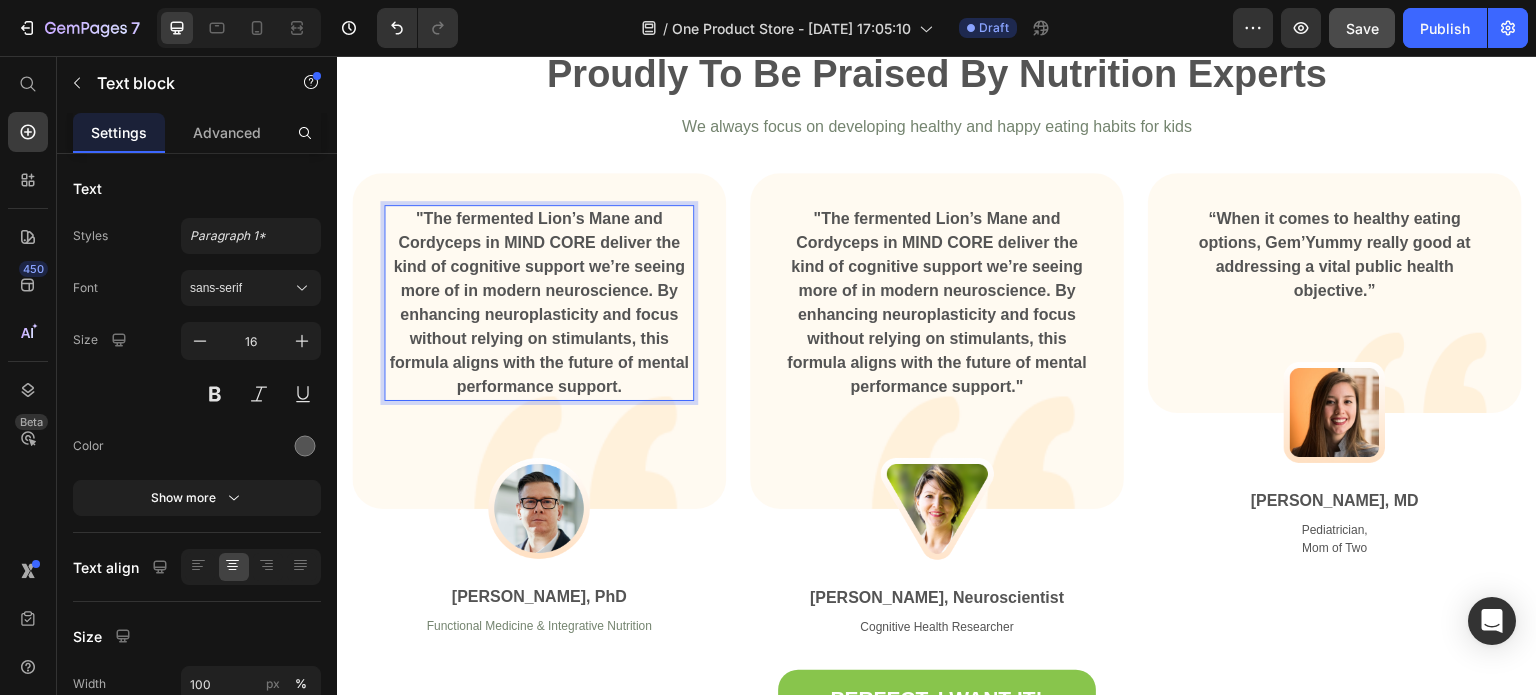 click on ""The fermented Lion’s Mane and Cordyceps in MIND CORE deliver the kind of cognitive support we’re seeing more of in modern neuroscience. By enhancing neuroplasticity and focus without relying on stimulants, this formula aligns with the future of mental performance support." at bounding box center [539, 303] 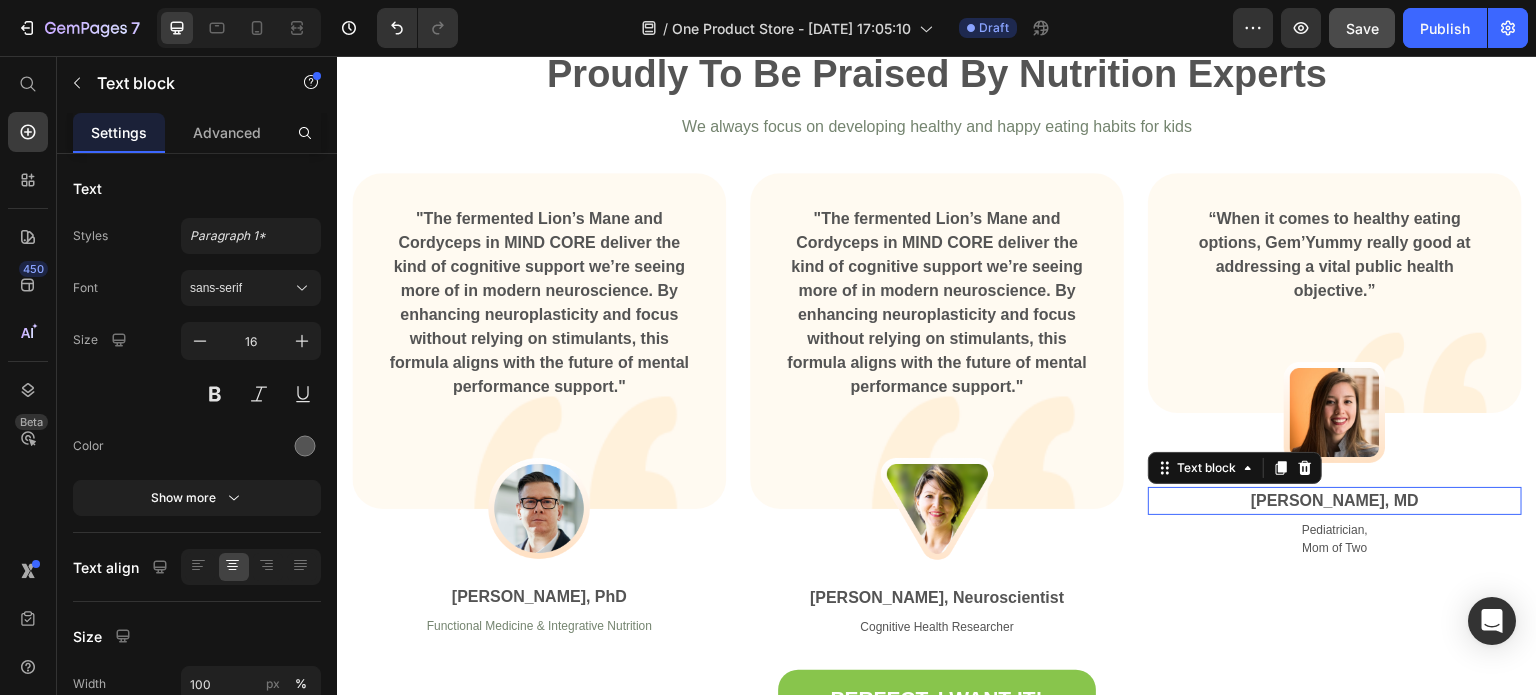 click on "Amy Swift, MD" at bounding box center [1335, 501] 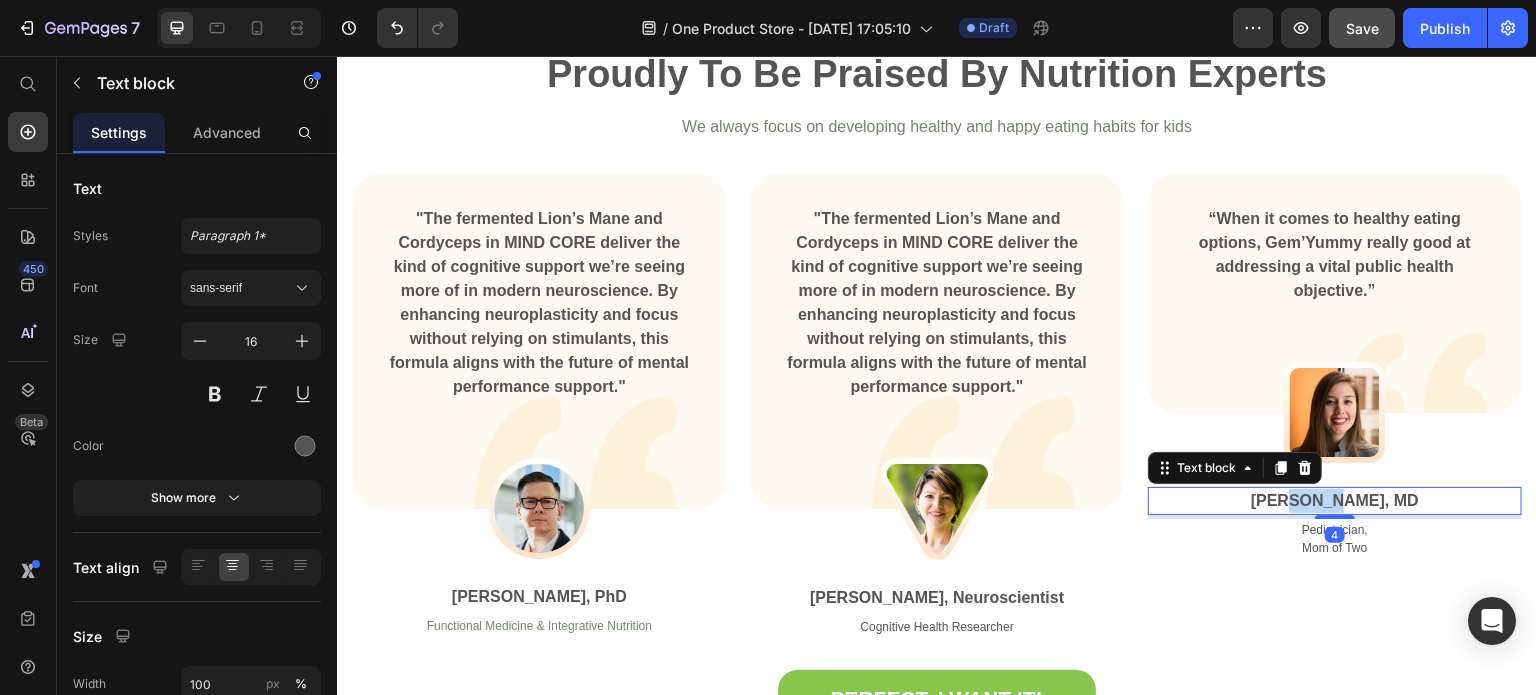 click on "Amy Swift, MD" at bounding box center [1335, 501] 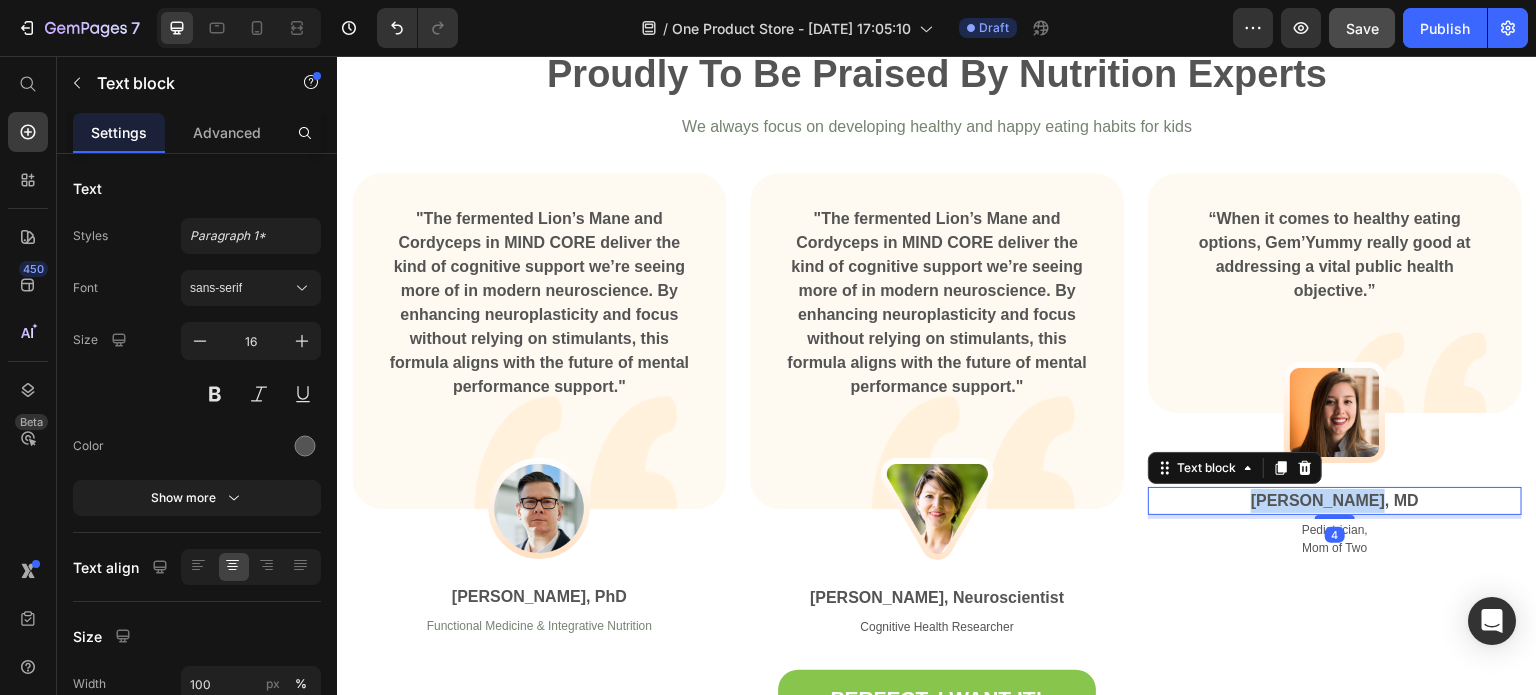 click on "Amy Swift, MD" at bounding box center (1335, 501) 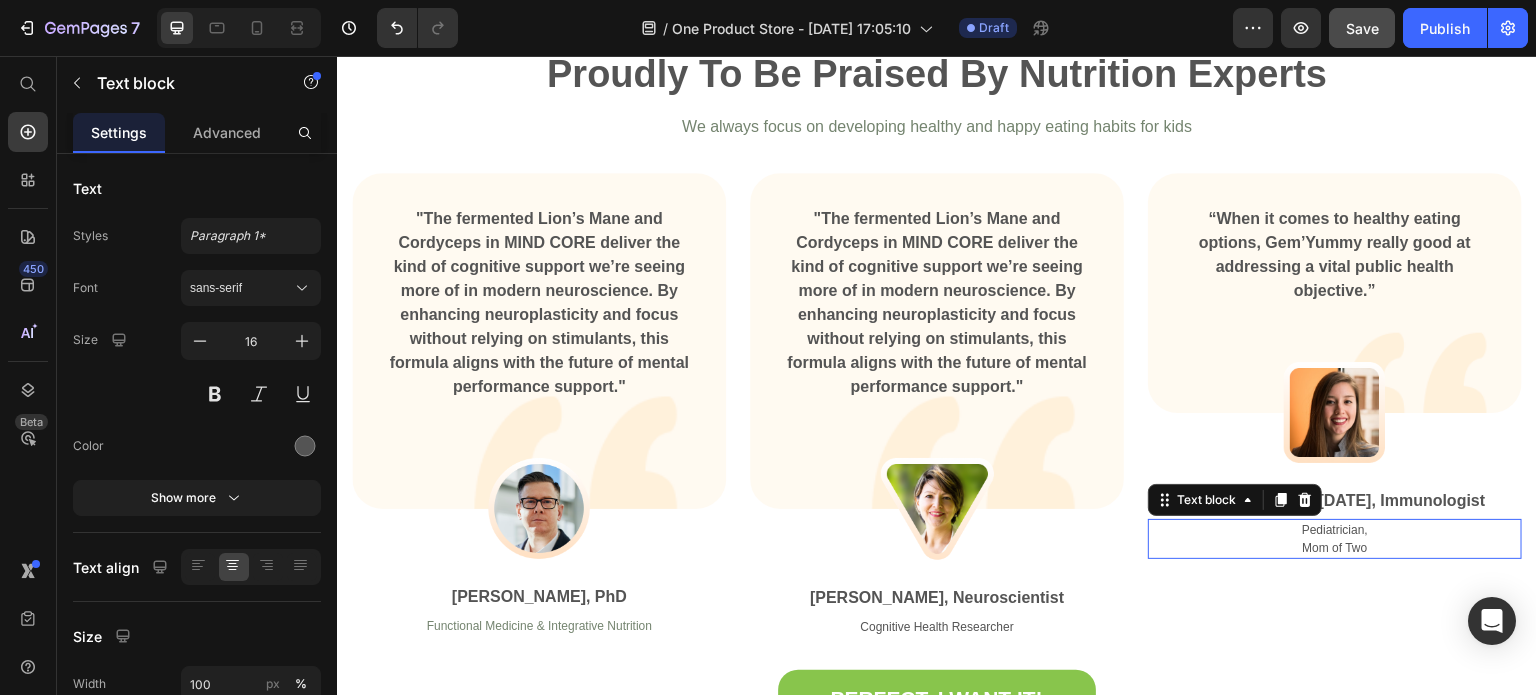 click on "Pediatrician, Mom of Two" at bounding box center (1335, 539) 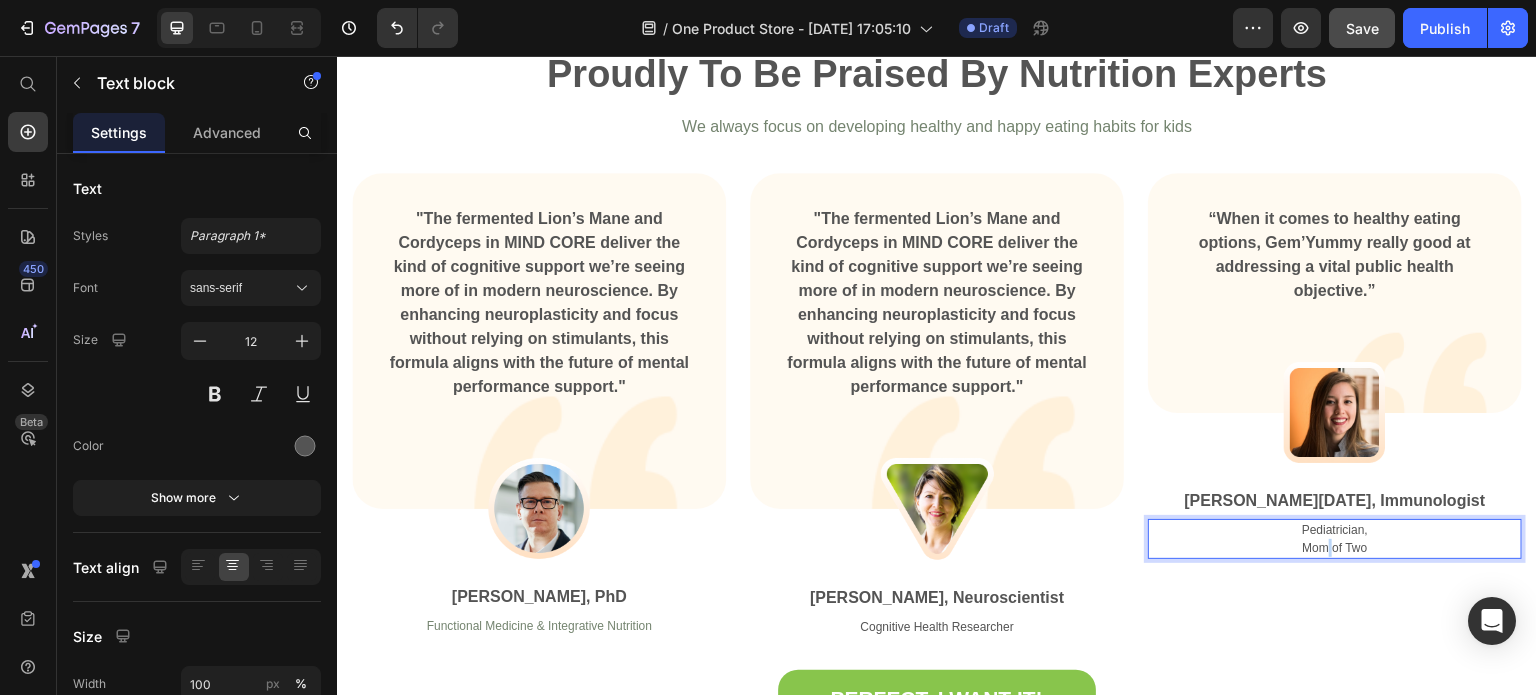 click on "Pediatrician, Mom of Two" at bounding box center [1335, 539] 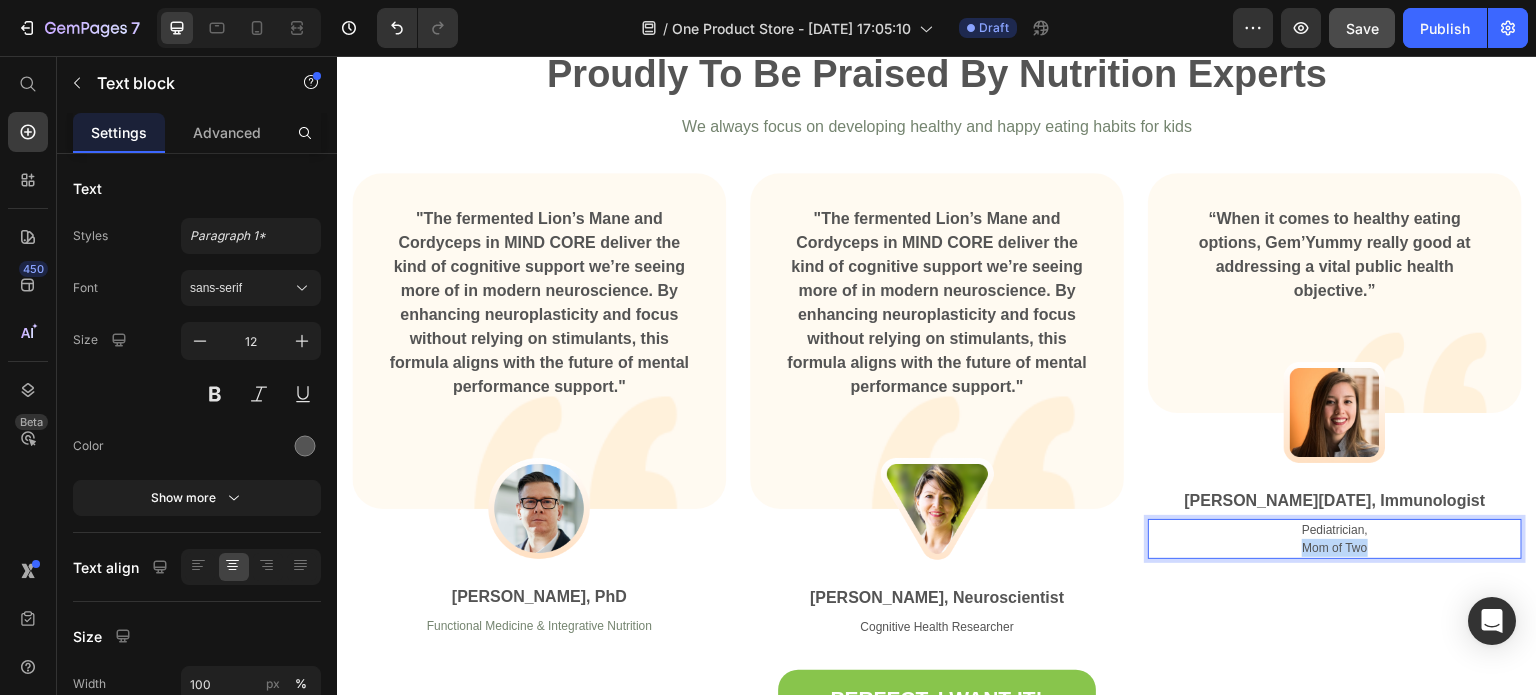 click on "Pediatrician, Mom of Two" at bounding box center (1335, 539) 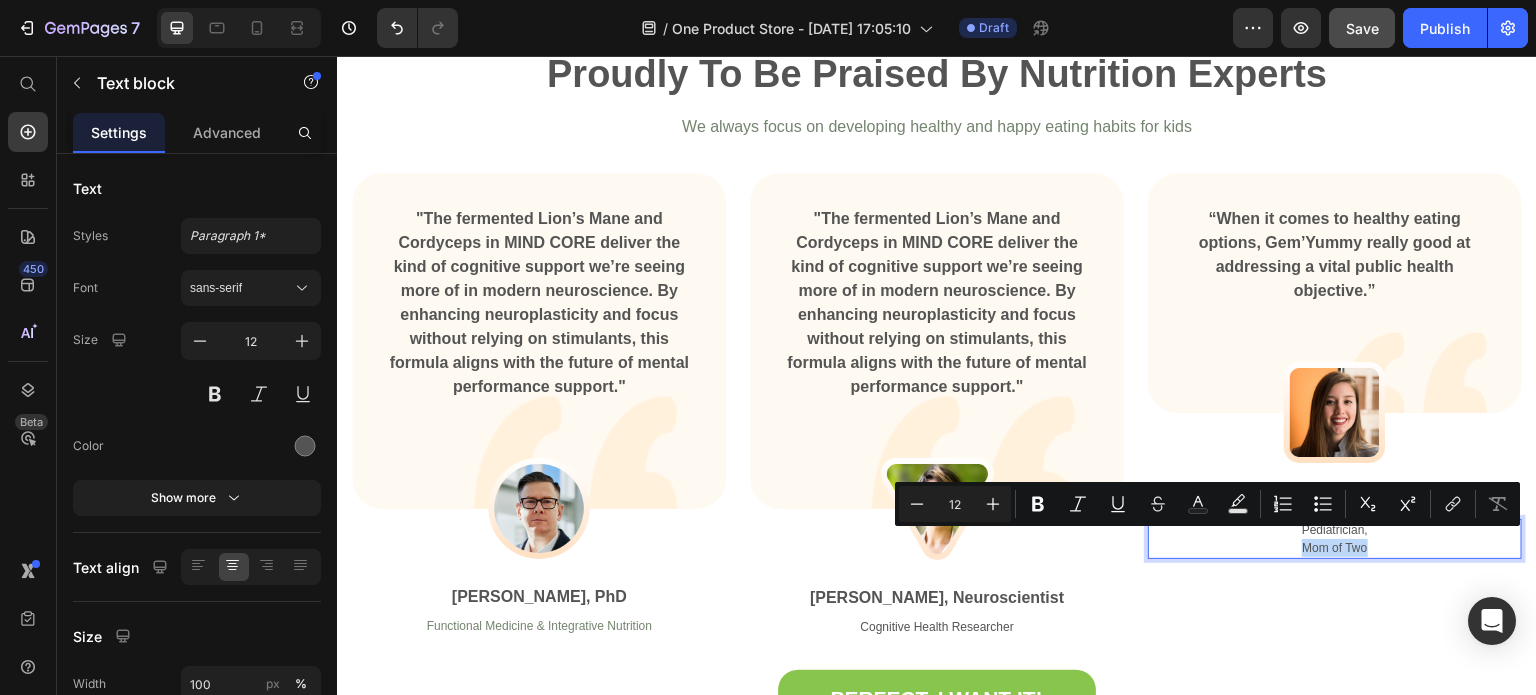click on "Pediatrician, Mom of Two" at bounding box center [1335, 539] 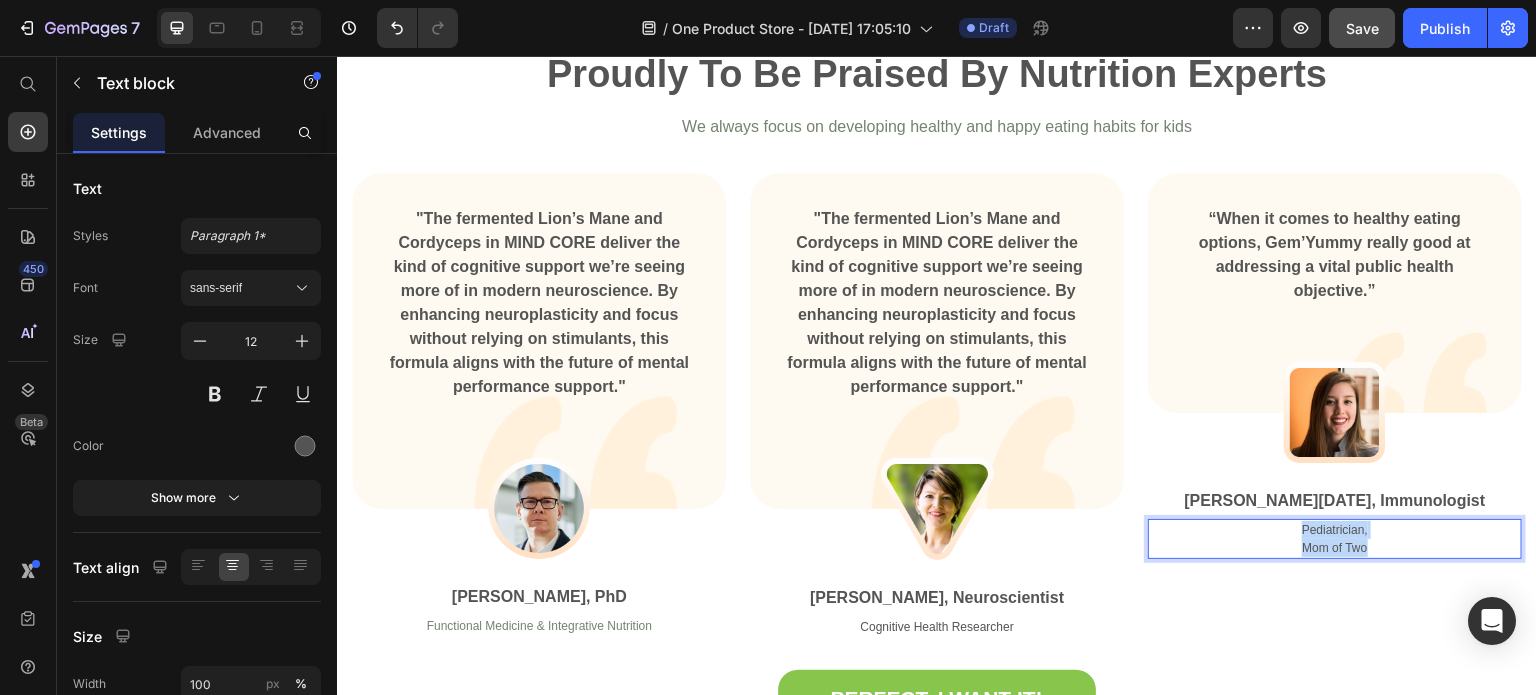 drag, startPoint x: 1361, startPoint y: 542, endPoint x: 1279, endPoint y: 522, distance: 84.40379 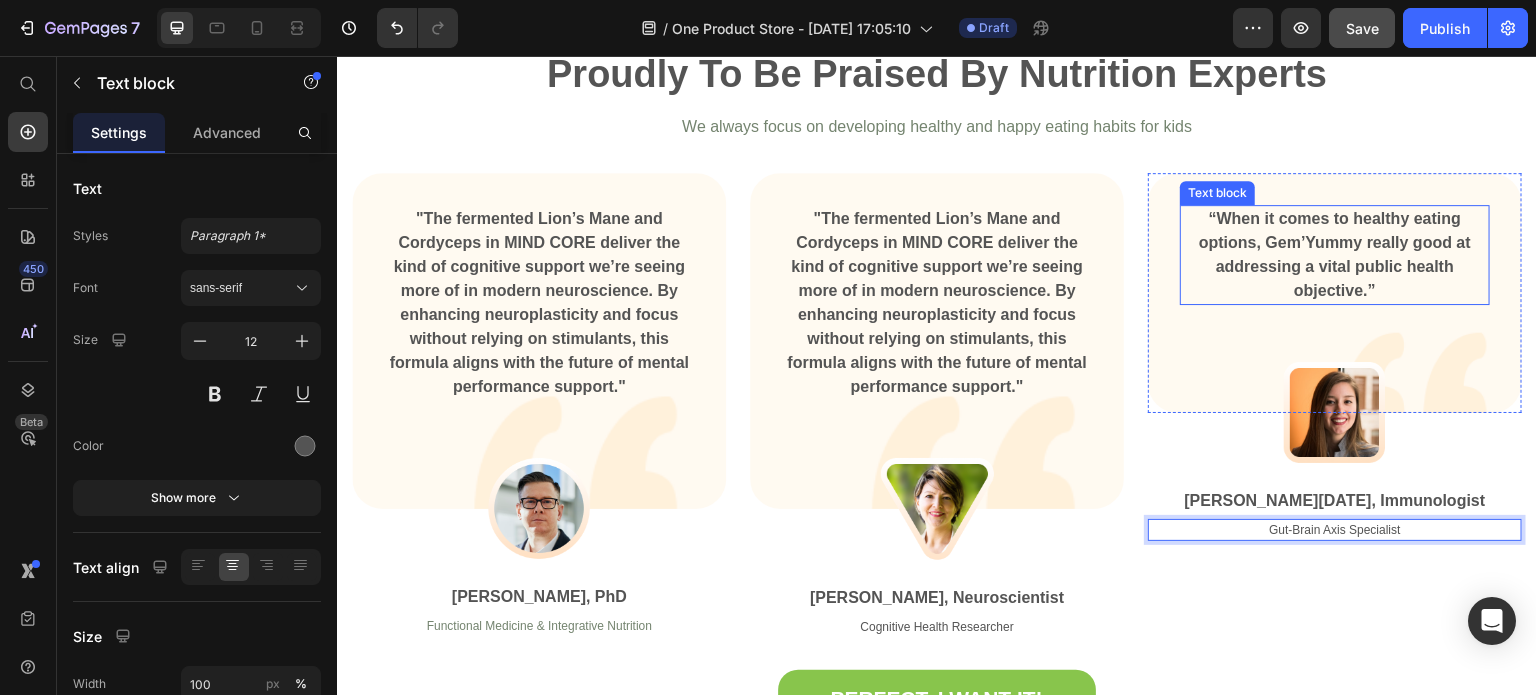 click on "“When it comes to healthy eating options, Gem’Yummy really good at addressing a vital public health objective.”" at bounding box center (1335, 255) 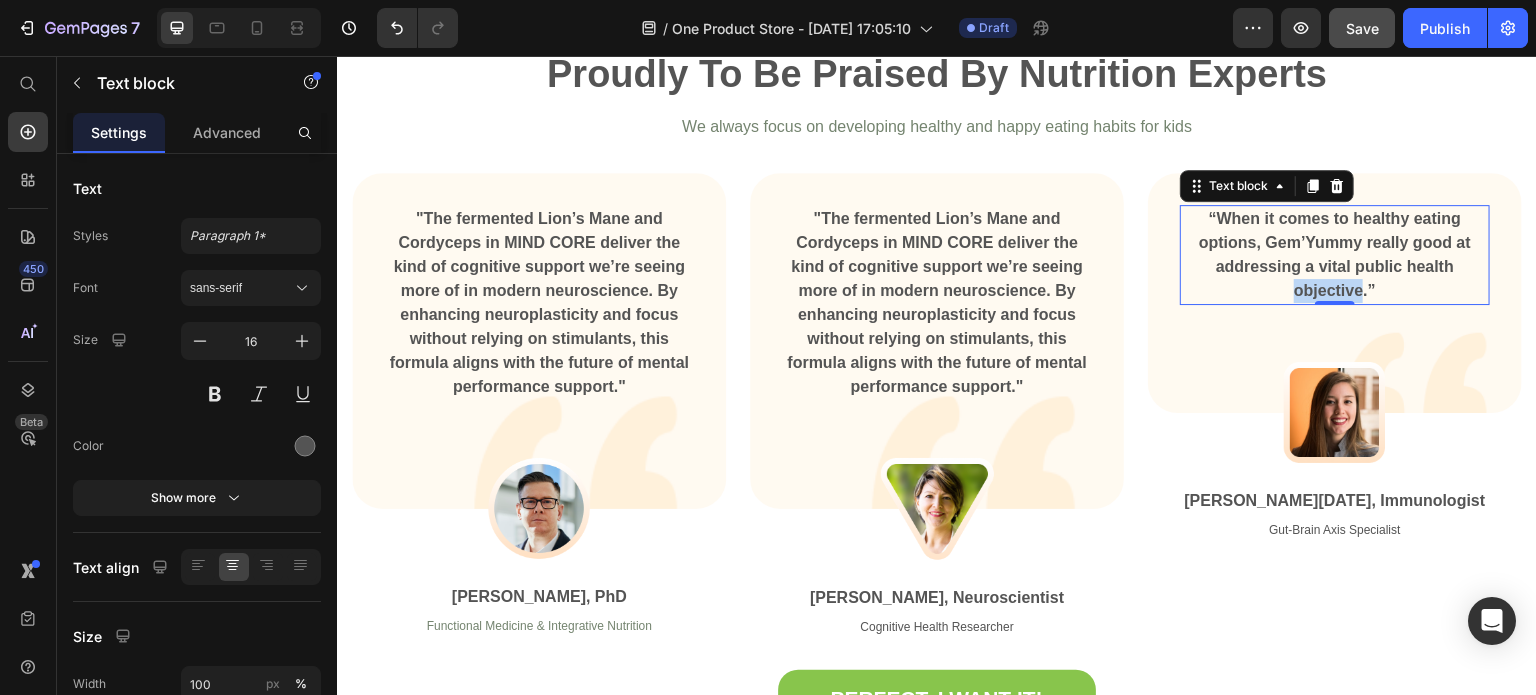 click on "“When it comes to healthy eating options, Gem’Yummy really good at addressing a vital public health objective.”" at bounding box center [1335, 255] 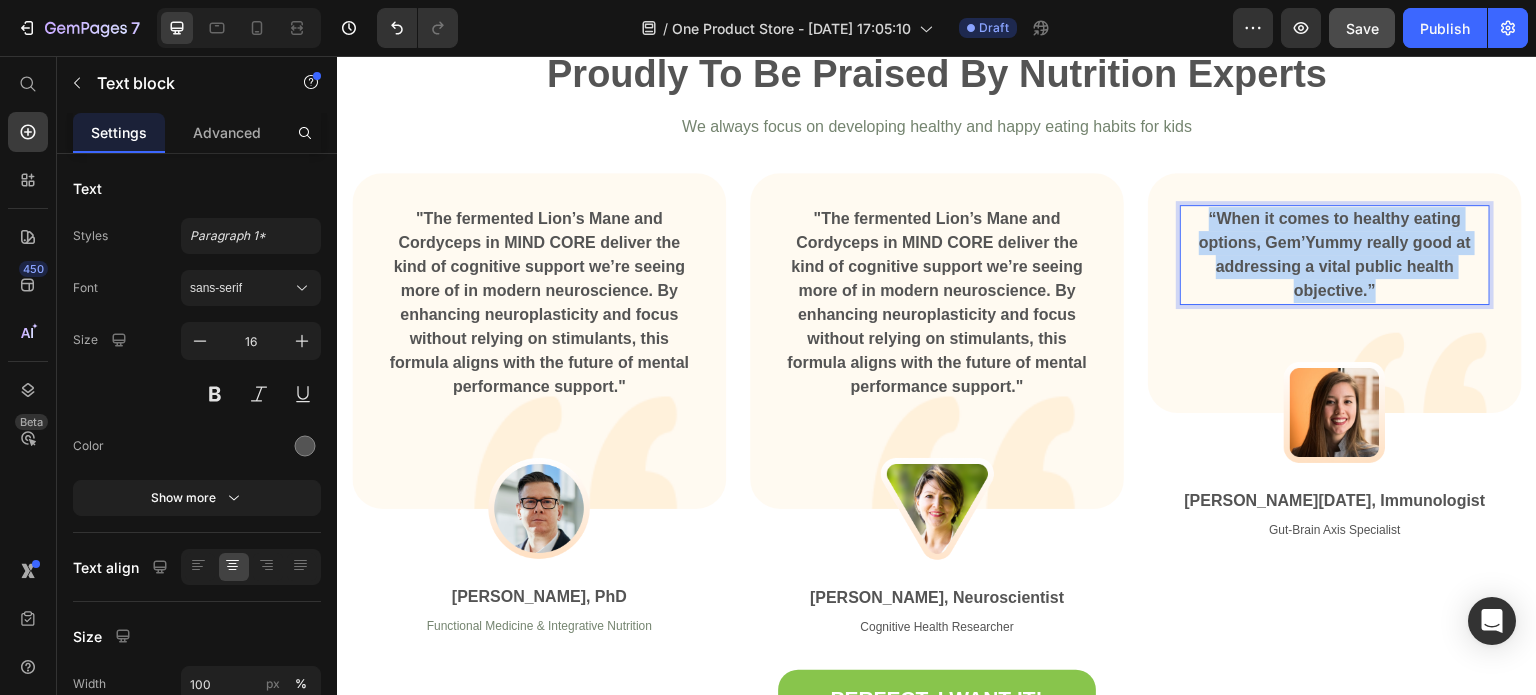 click on "“When it comes to healthy eating options, Gem’Yummy really good at addressing a vital public health objective.”" at bounding box center (1335, 255) 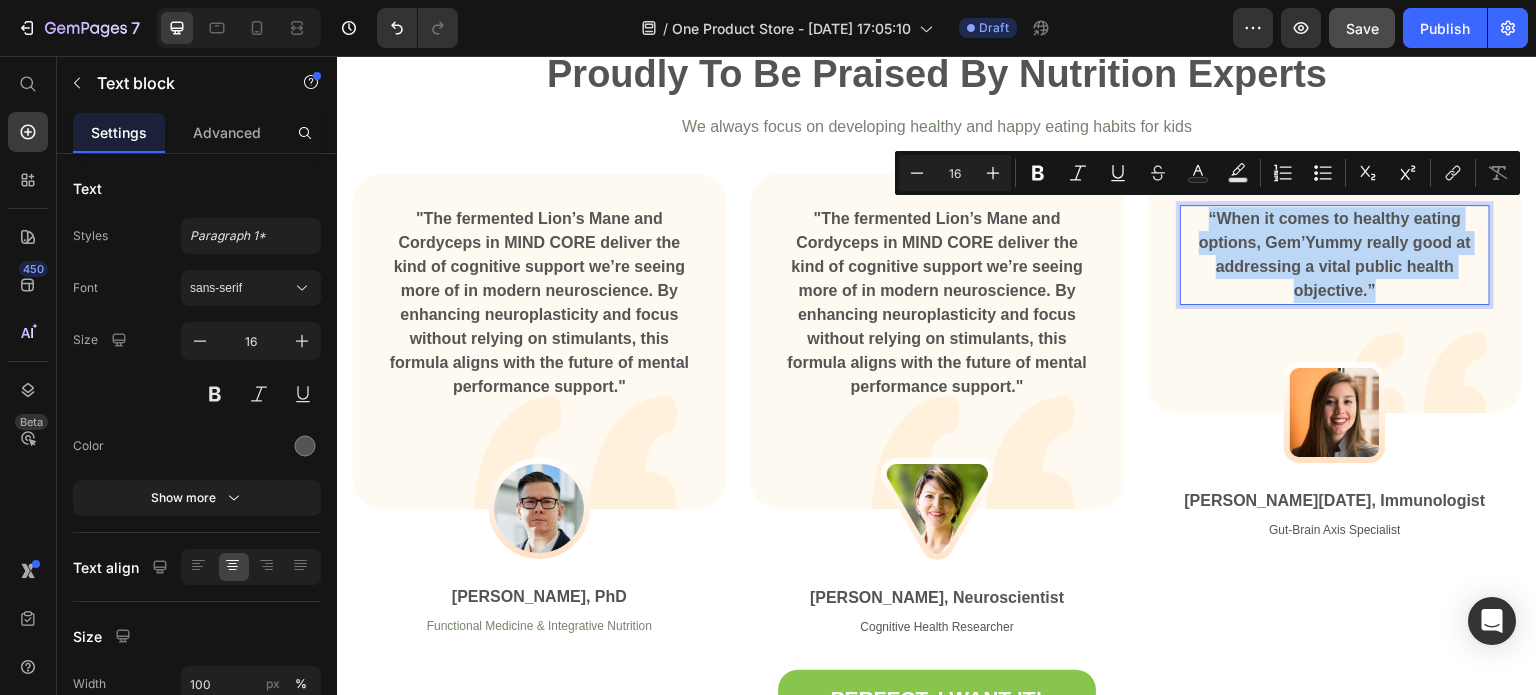 click on "“When it comes to healthy eating options, Gem’Yummy really good at addressing a vital public health objective.”" at bounding box center [1335, 255] 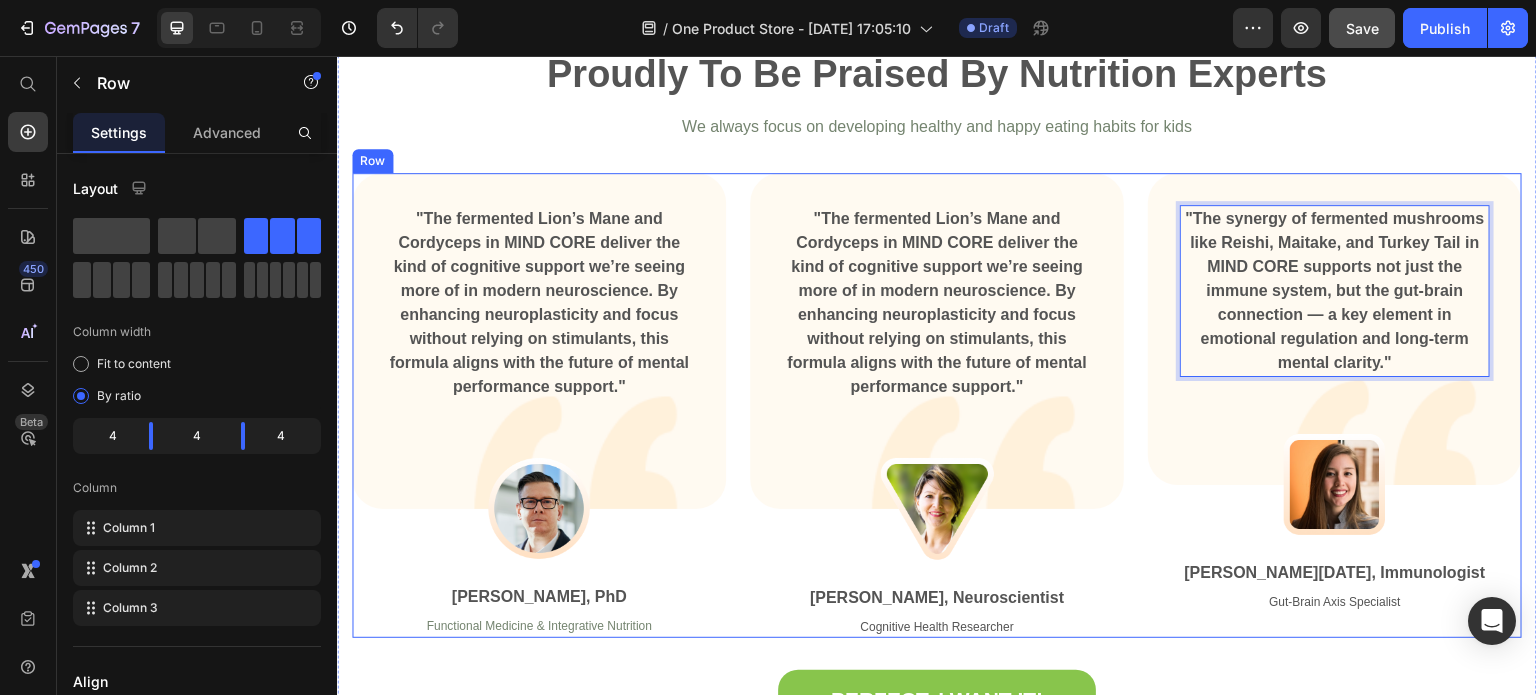 click on ""The fermented Lion’s Mane and Cordyceps in MIND CORE deliver the kind of cognitive support we’re seeing more of in modern neuroscience. By enhancing neuroplasticity and focus without relying on stimulants, this formula aligns with the future of mental performance support." Text block Row Image Dr. Ethan Vale, PhD Text block Functional Medicine & Integrative Nutrition Text block "The fermented Lion’s Mane and Cordyceps in MIND CORE deliver the kind of cognitive support we’re seeing more of in modern neuroscience. By enhancing neuroplasticity and focus without relying on stimulants, this formula aligns with the future of mental performance support." Text block Row Image Dr. Amelia Reyes, Neuroscientist Text block Cognitive Health Researcher Text block "The synergy of fermented mushrooms like Reishi, Maitake, and Turkey Tail in MIND CORE supports not just the immune system, but the gut-brain connection — a key element in emotional regulation and long-term mental clarity." Text block   0 Row Image Row" at bounding box center (937, 406) 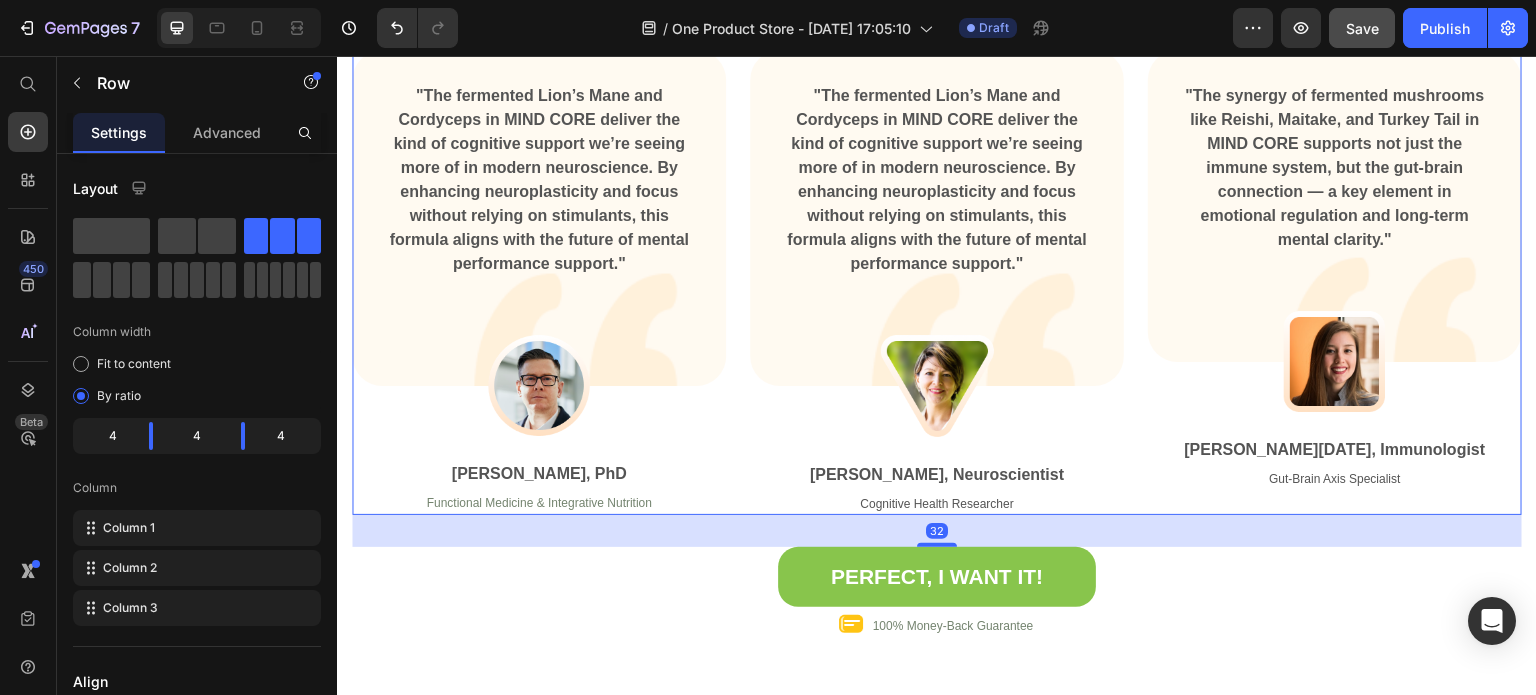 scroll, scrollTop: 3688, scrollLeft: 0, axis: vertical 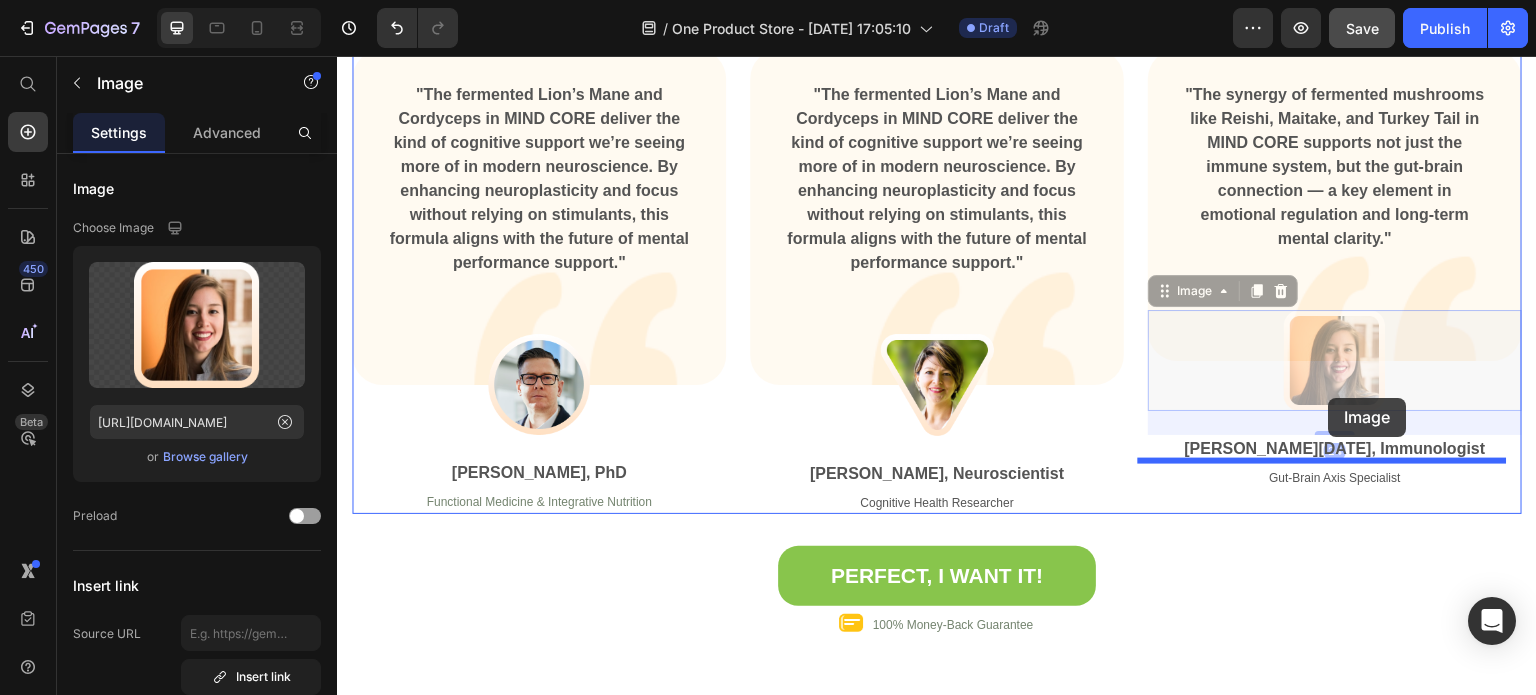 drag, startPoint x: 1329, startPoint y: 376, endPoint x: 1329, endPoint y: 398, distance: 22 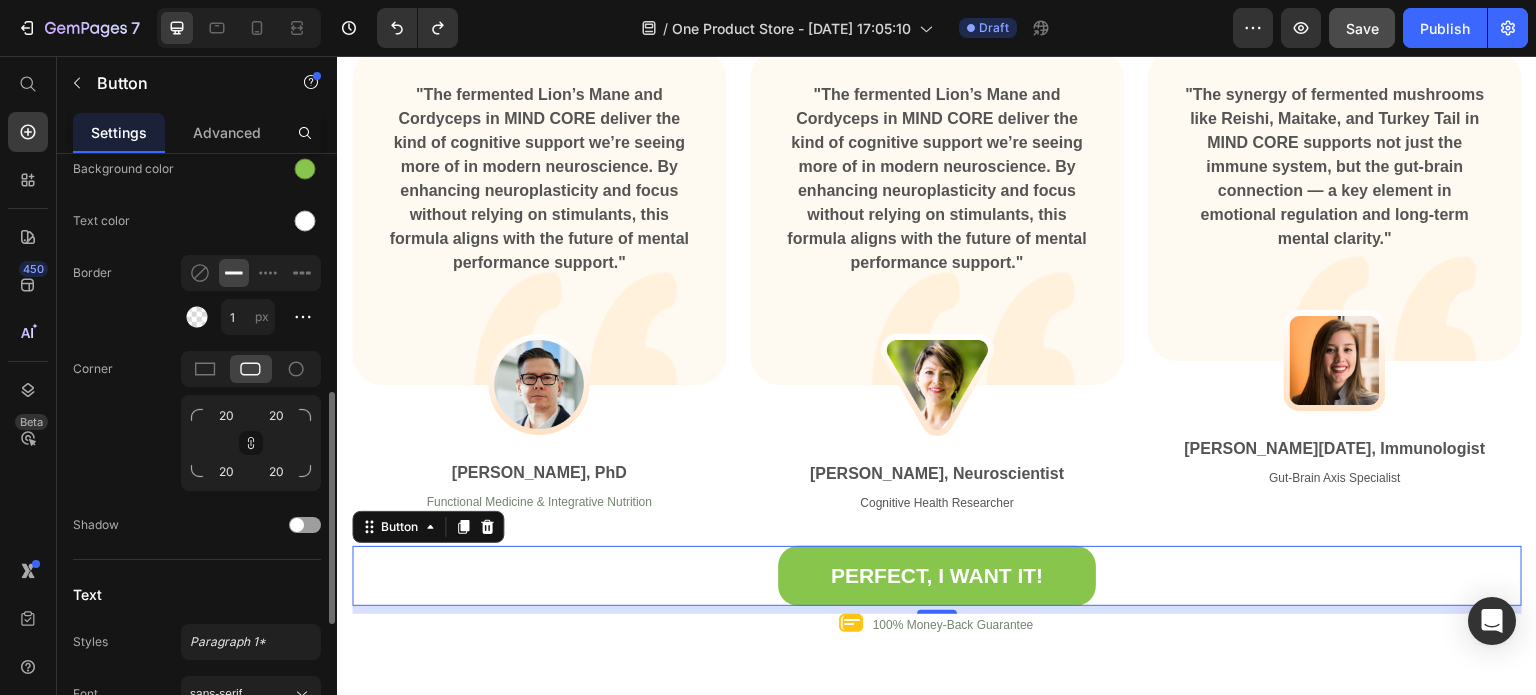 scroll, scrollTop: 612, scrollLeft: 0, axis: vertical 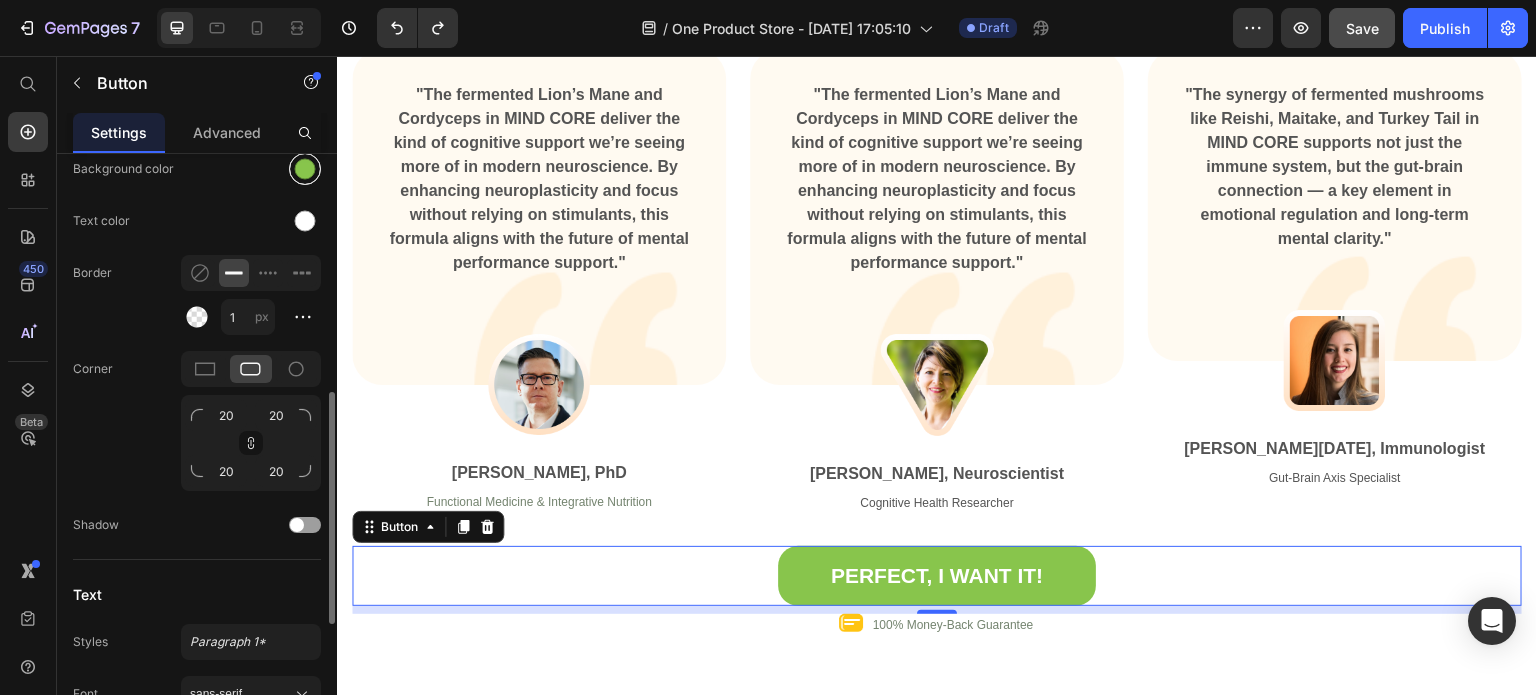 click at bounding box center [305, 169] 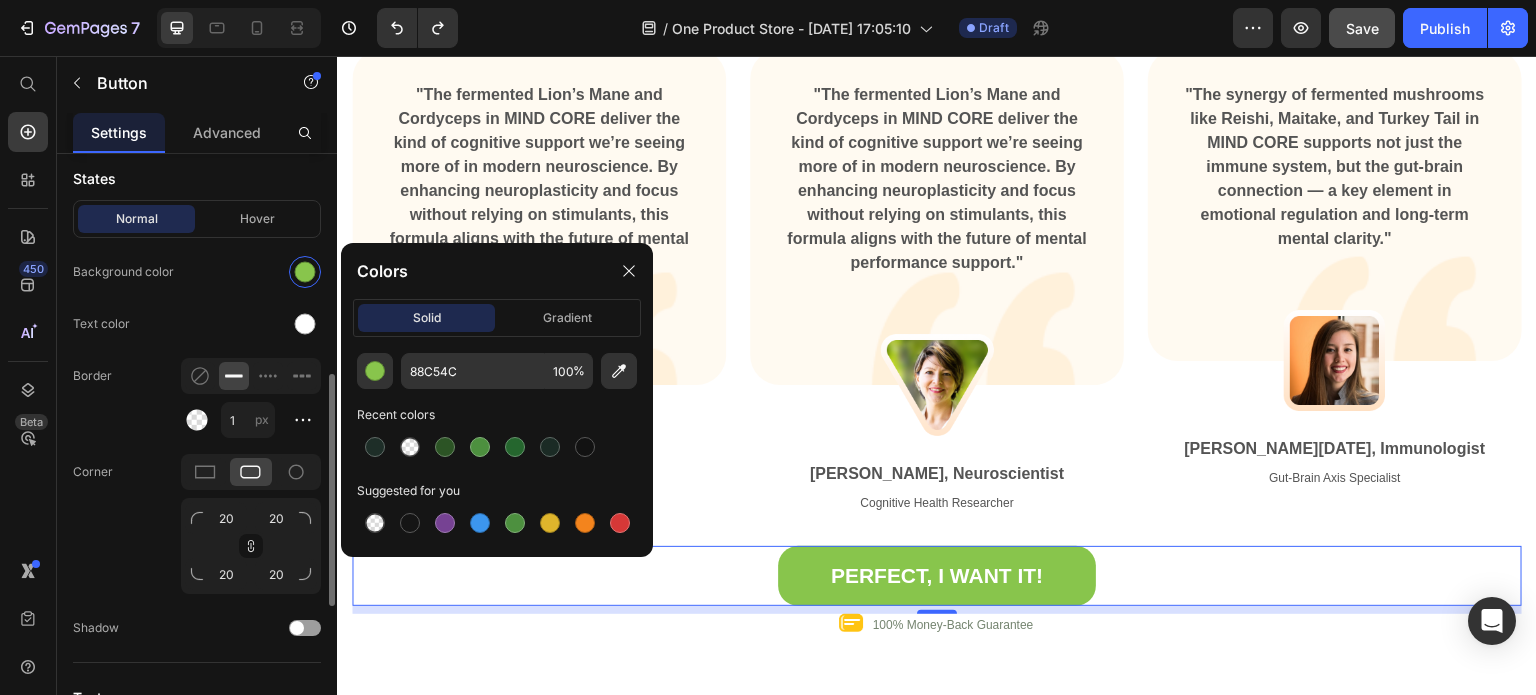 scroll, scrollTop: 504, scrollLeft: 0, axis: vertical 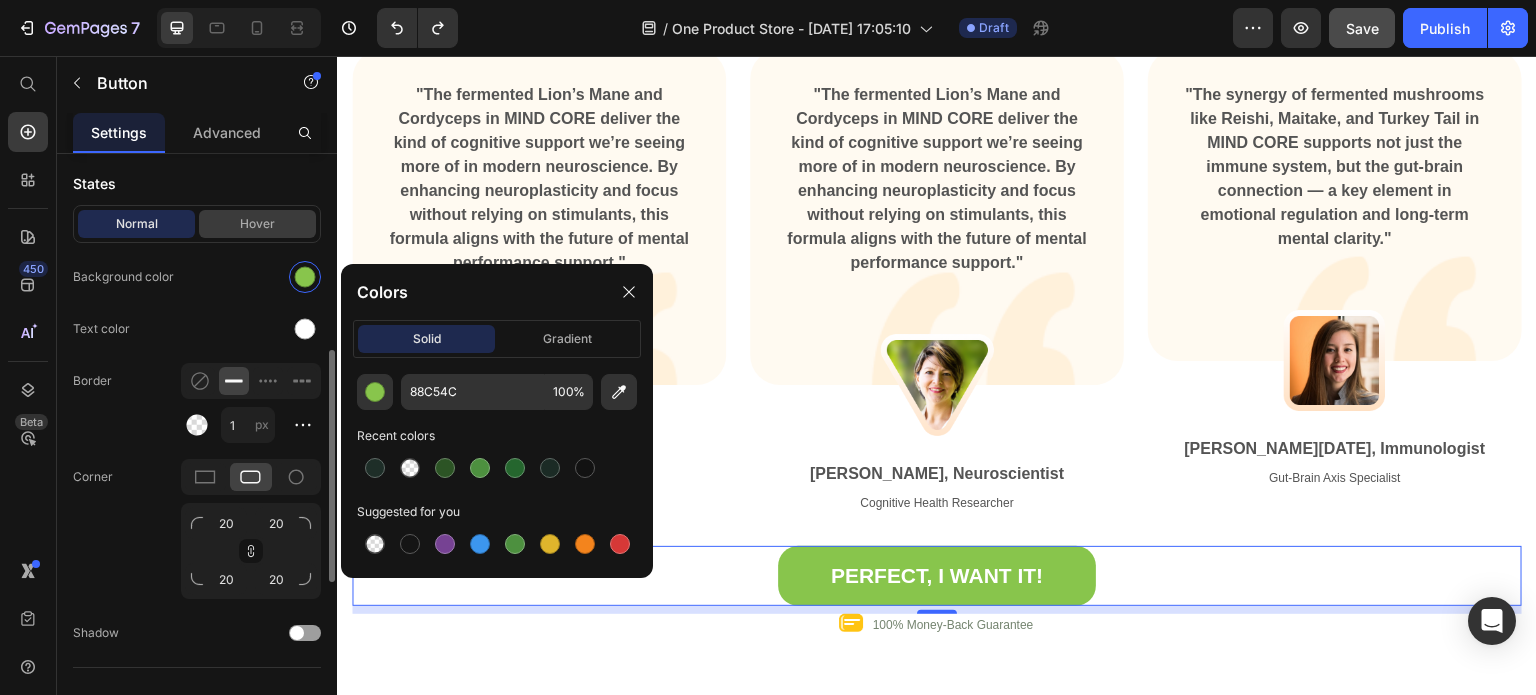 click on "Hover" at bounding box center [257, 224] 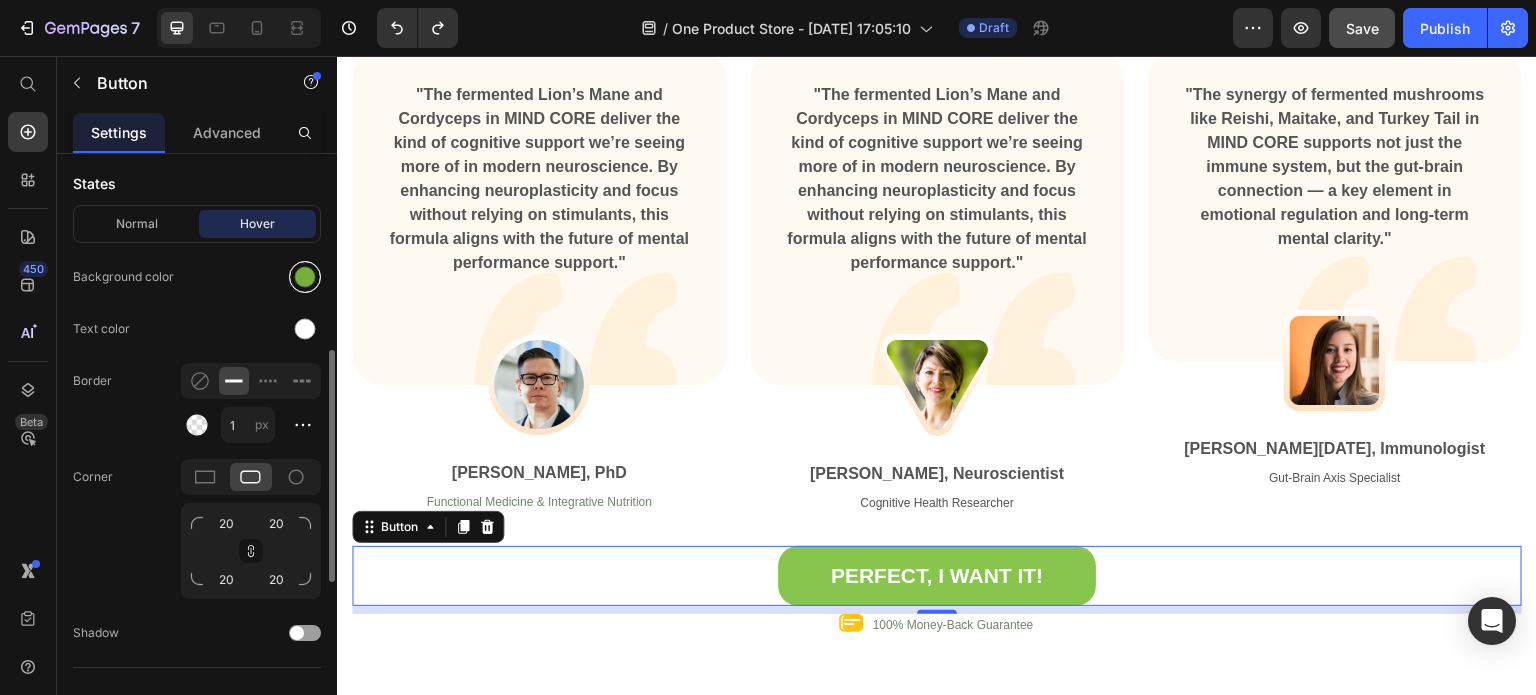 click at bounding box center (305, 277) 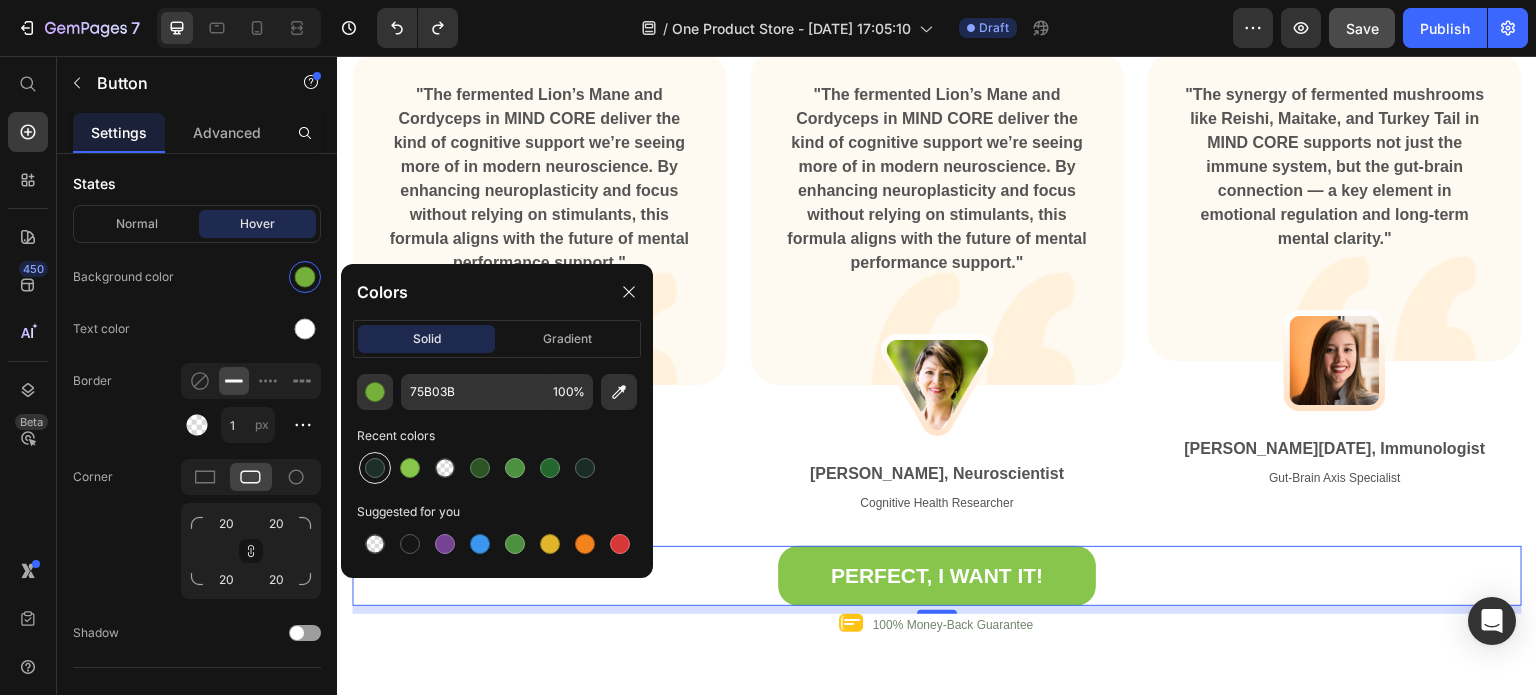 click at bounding box center [375, 468] 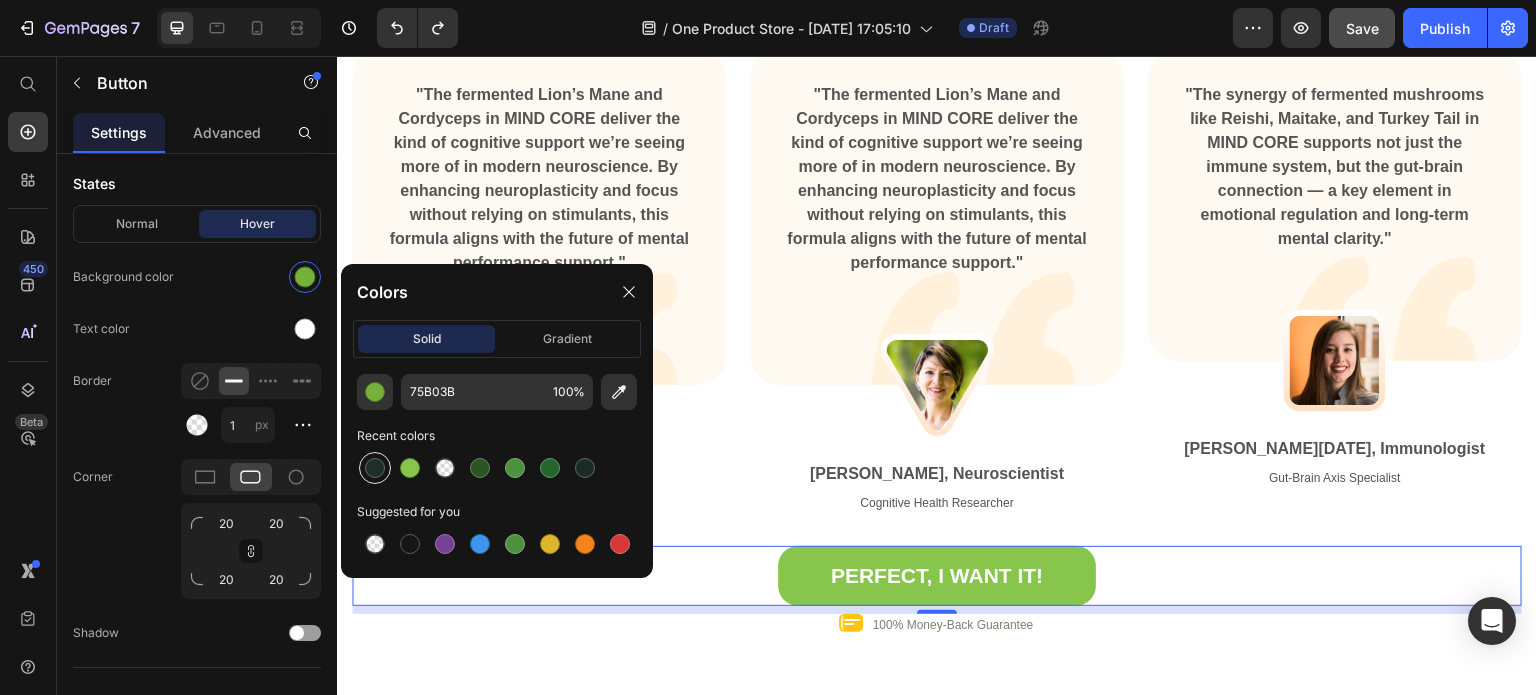 type on "1E2E28" 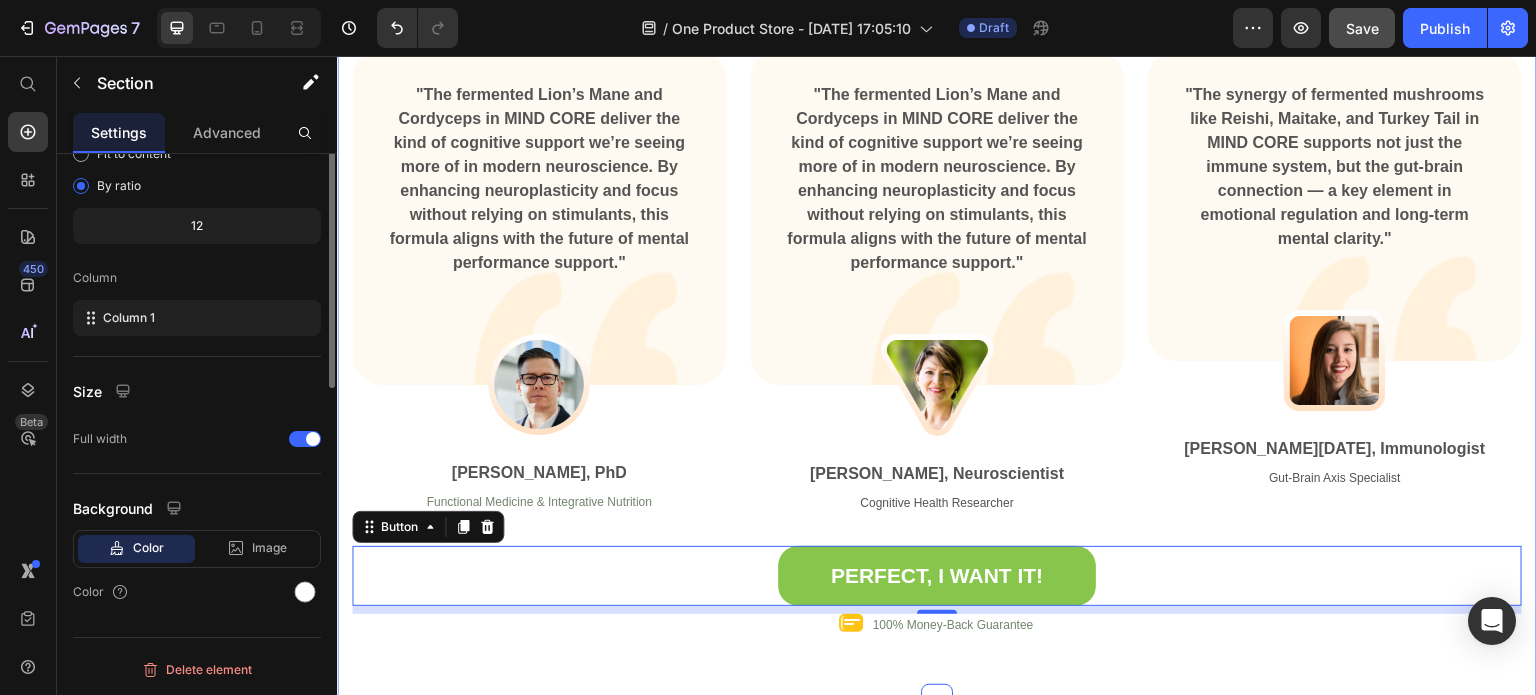 scroll, scrollTop: 0, scrollLeft: 0, axis: both 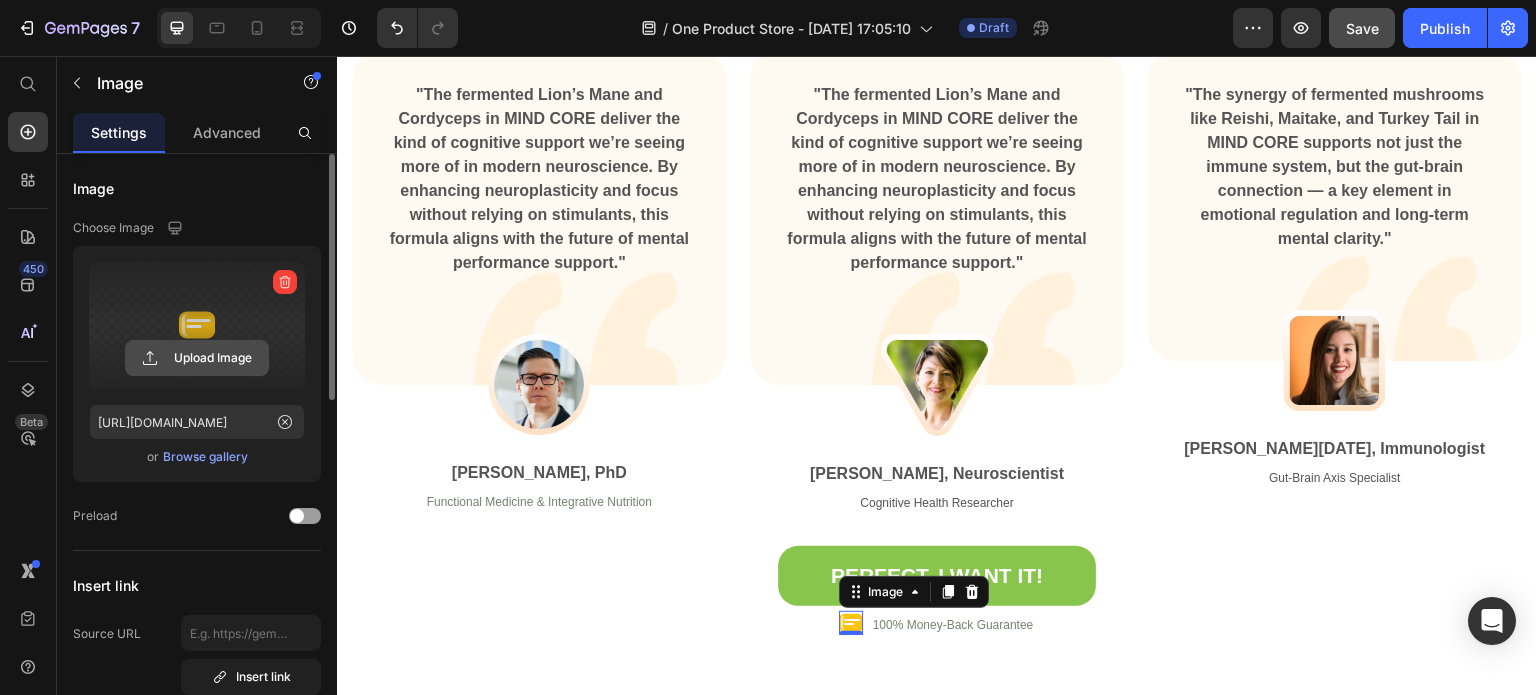 click 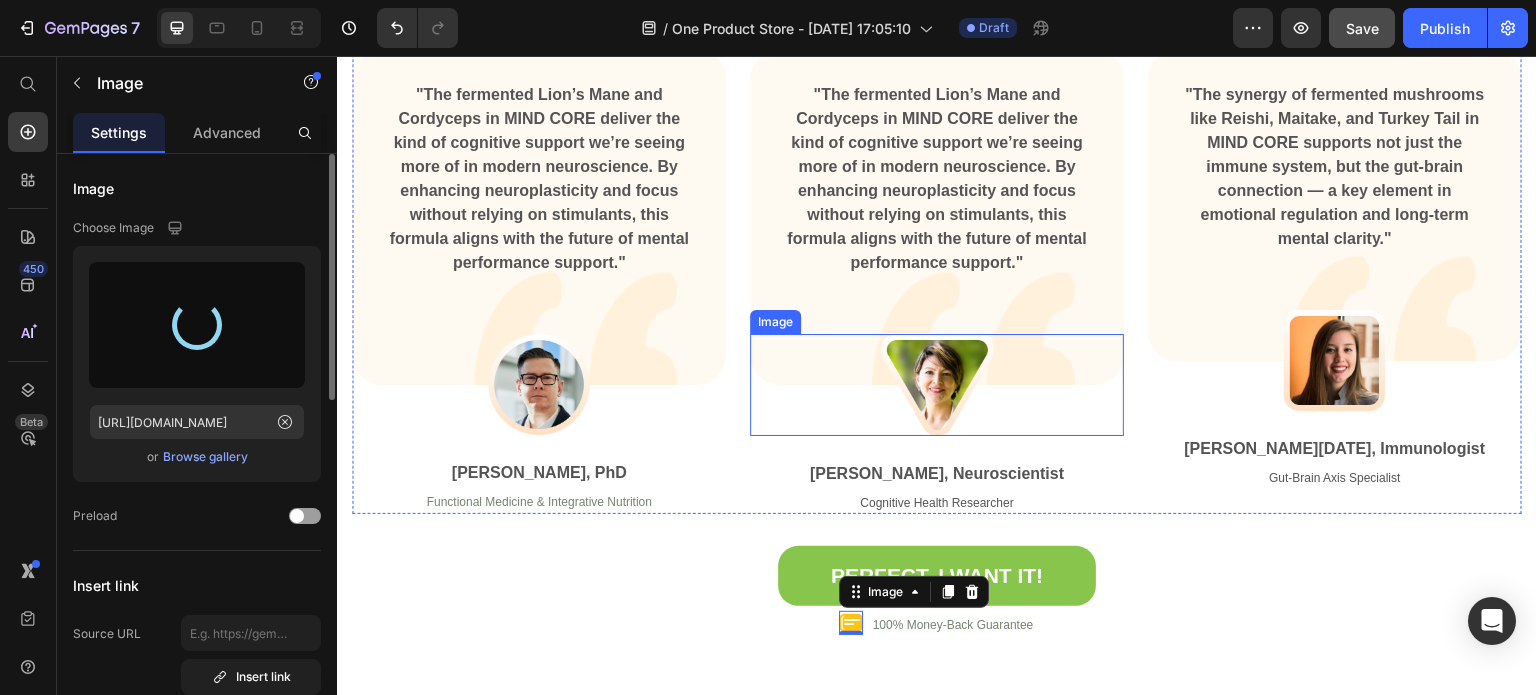 type on "https://cdn.shopify.com/s/files/1/0961/8168/2501/files/gempages_577150551700013606-a56b85cc-20dc-48e4-80d6-77030005ff9b.png" 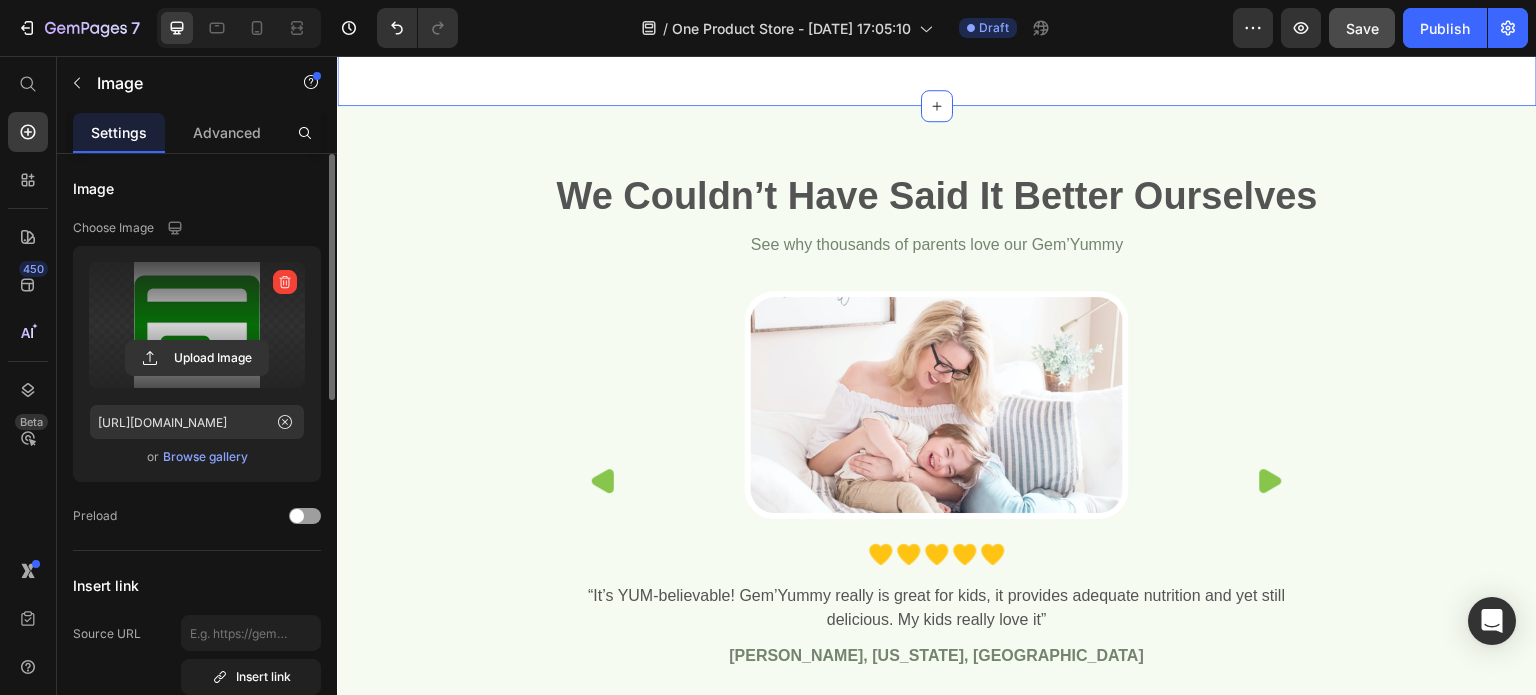 scroll, scrollTop: 4279, scrollLeft: 0, axis: vertical 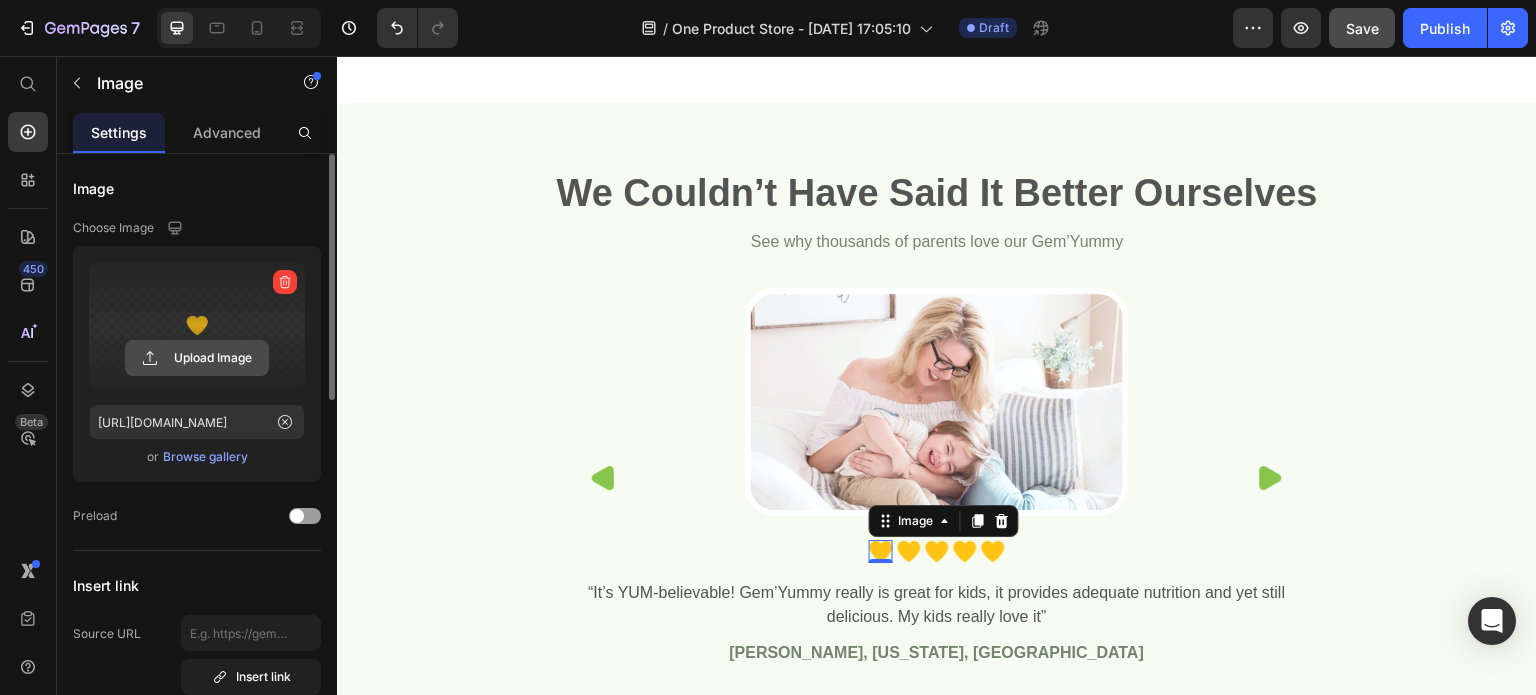 click 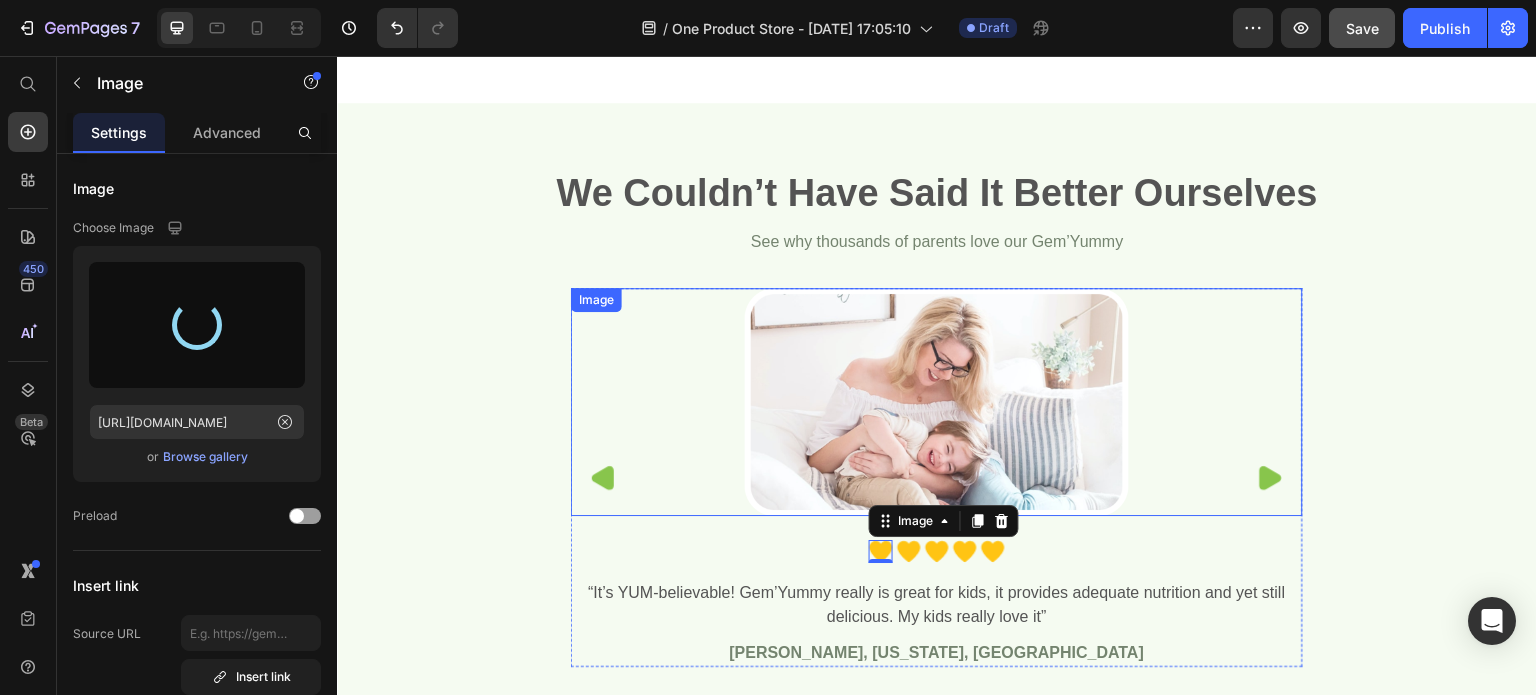 type on "https://cdn.shopify.com/s/files/1/0961/8168/2501/files/gempages_577150551700013606-cb476d98-809a-4d89-aa67-5b873a99e832.jpg" 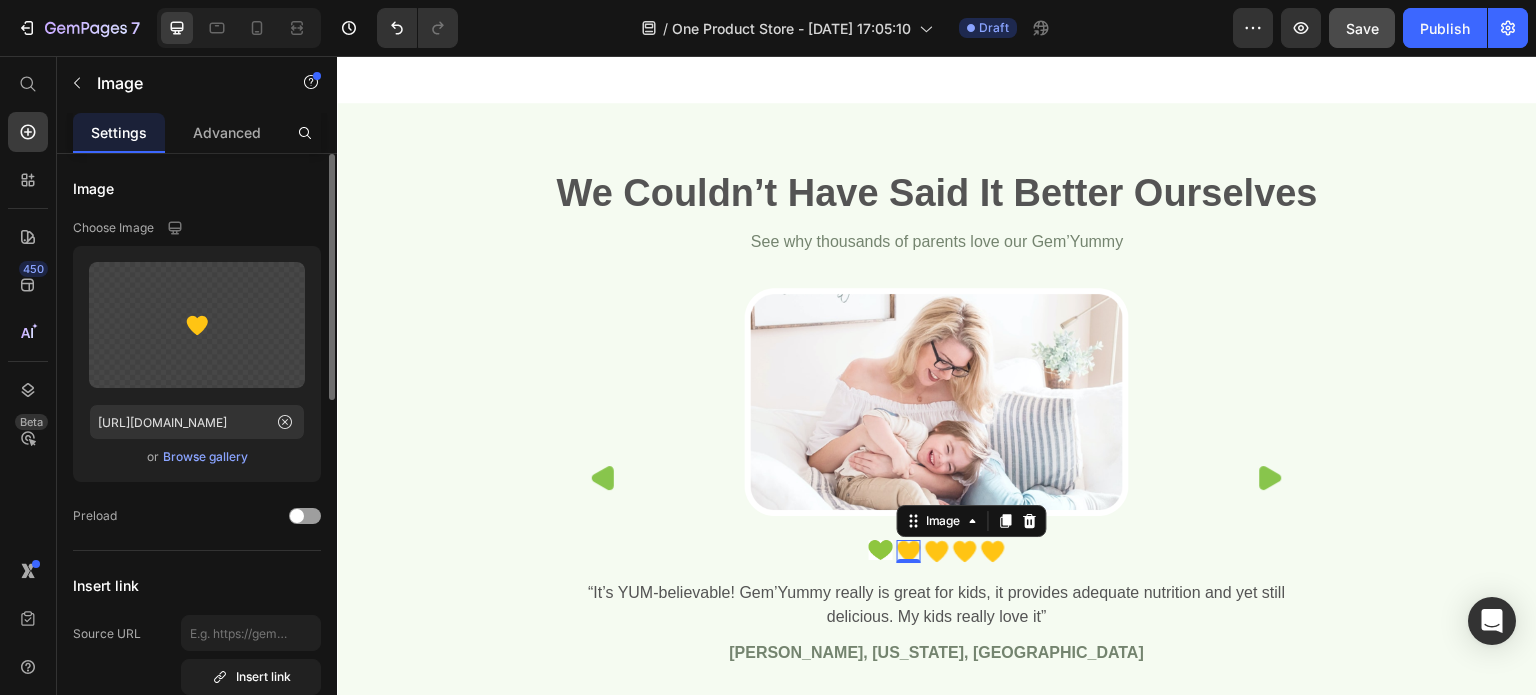 click on "Browse gallery" at bounding box center [205, 457] 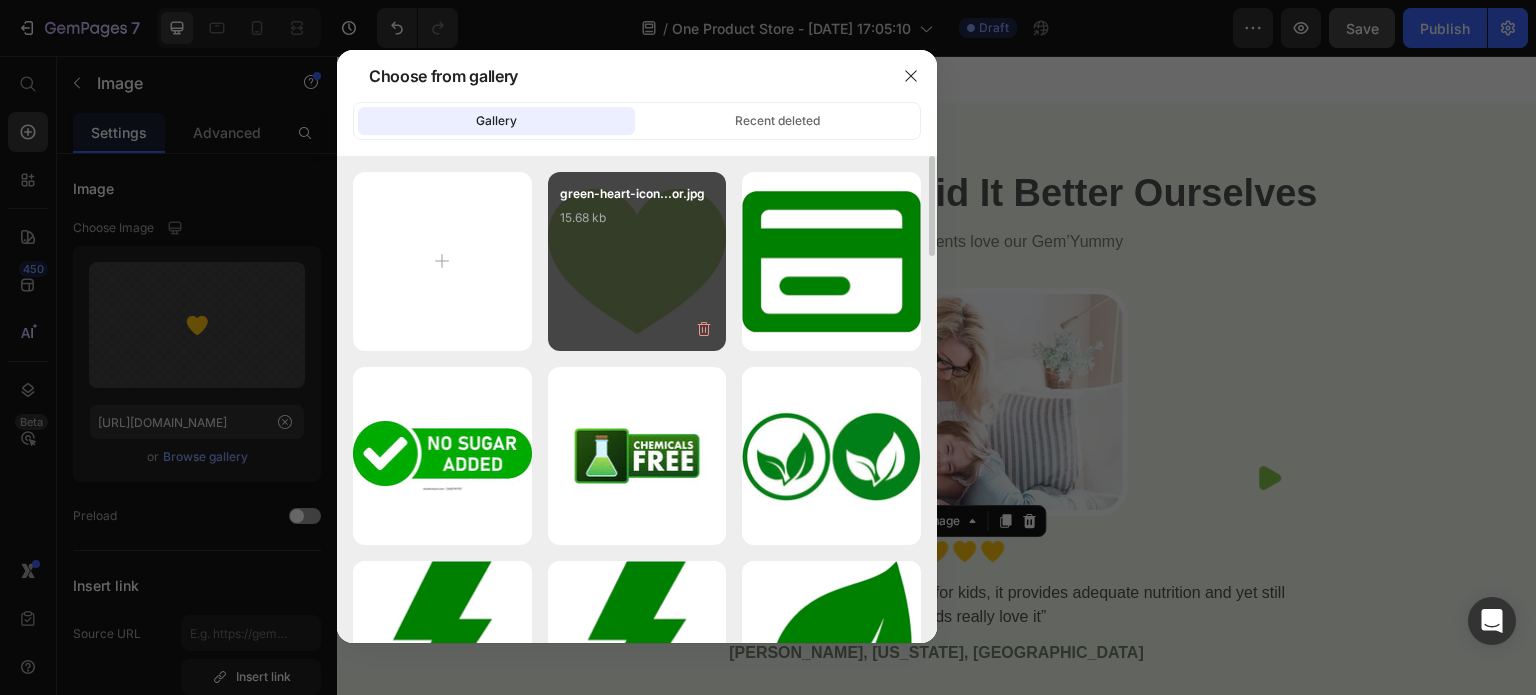 click on "green-heart-icon...or.jpg 15.68 kb" at bounding box center (637, 261) 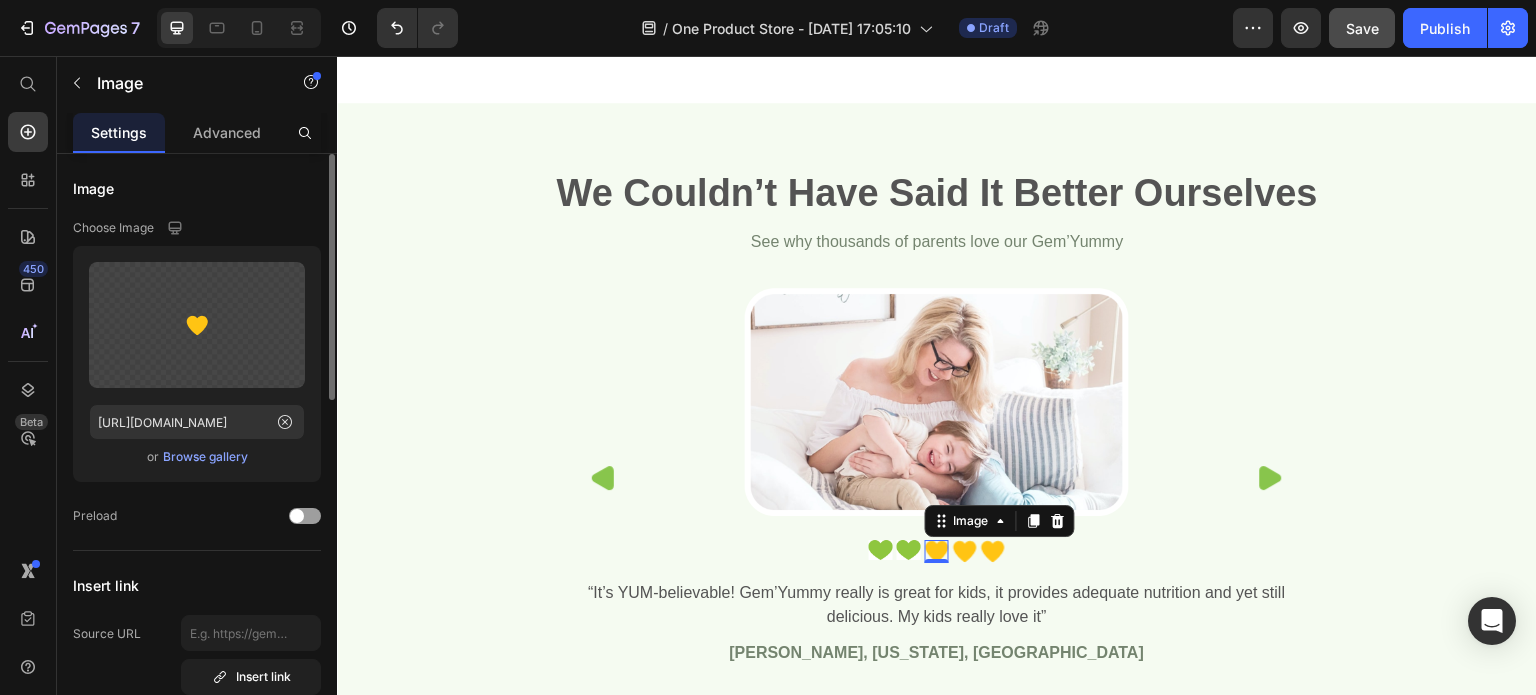 click on "Browse gallery" at bounding box center (205, 457) 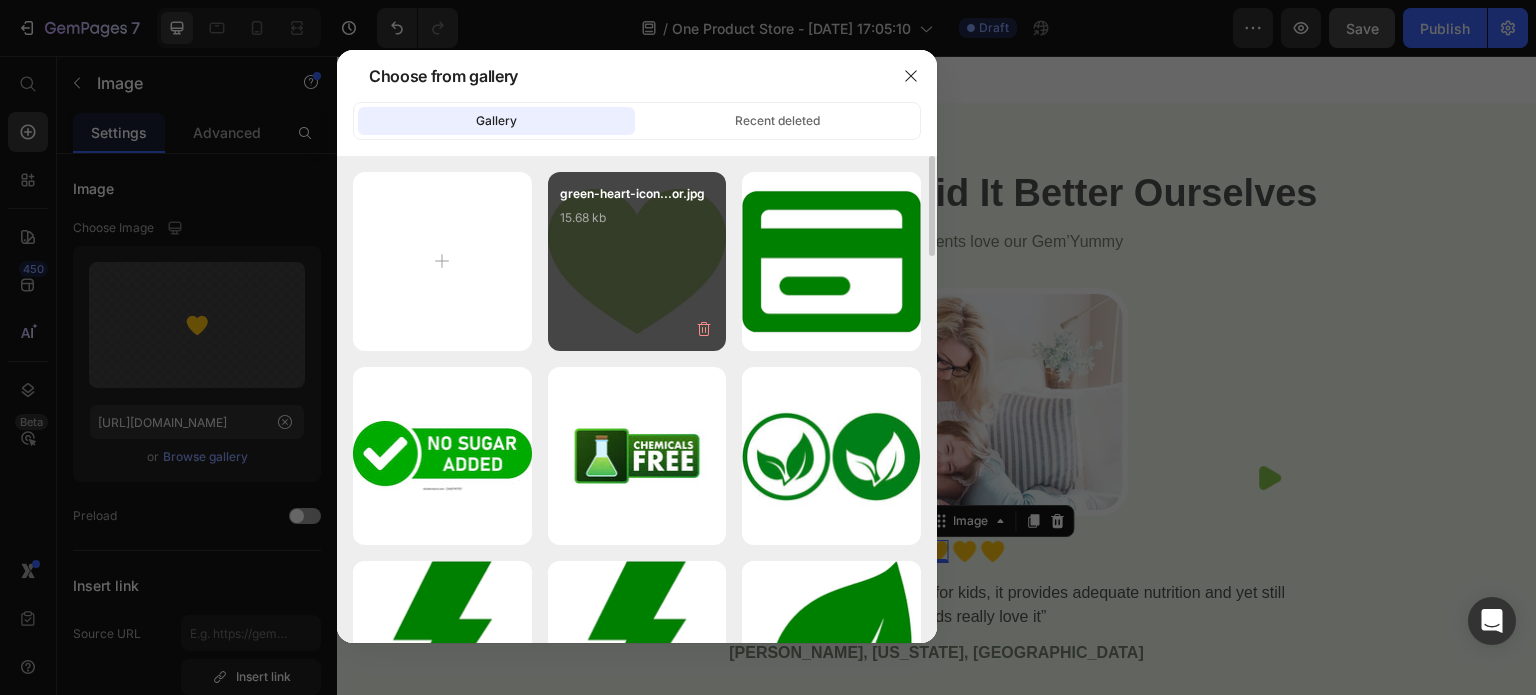 click on "green-heart-icon...or.jpg 15.68 kb" at bounding box center (637, 224) 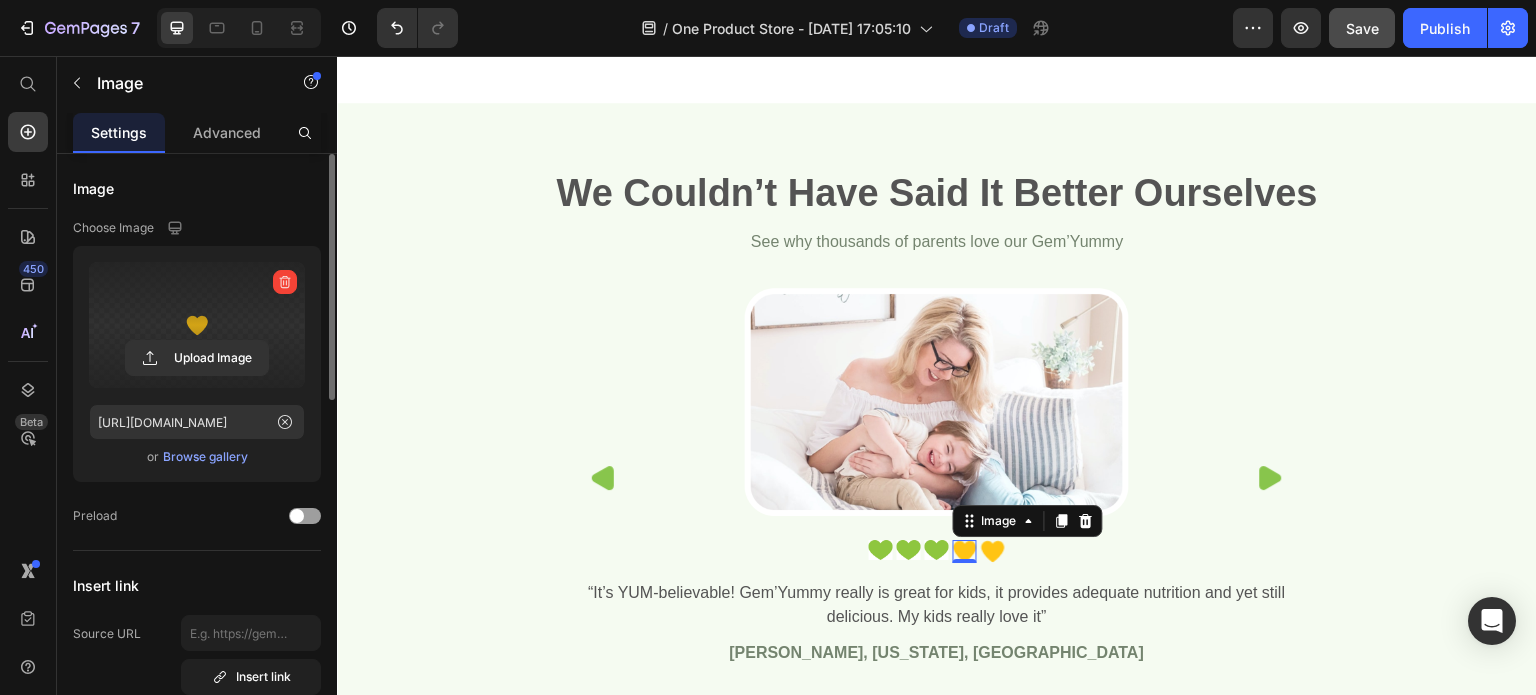 click at bounding box center [197, 325] 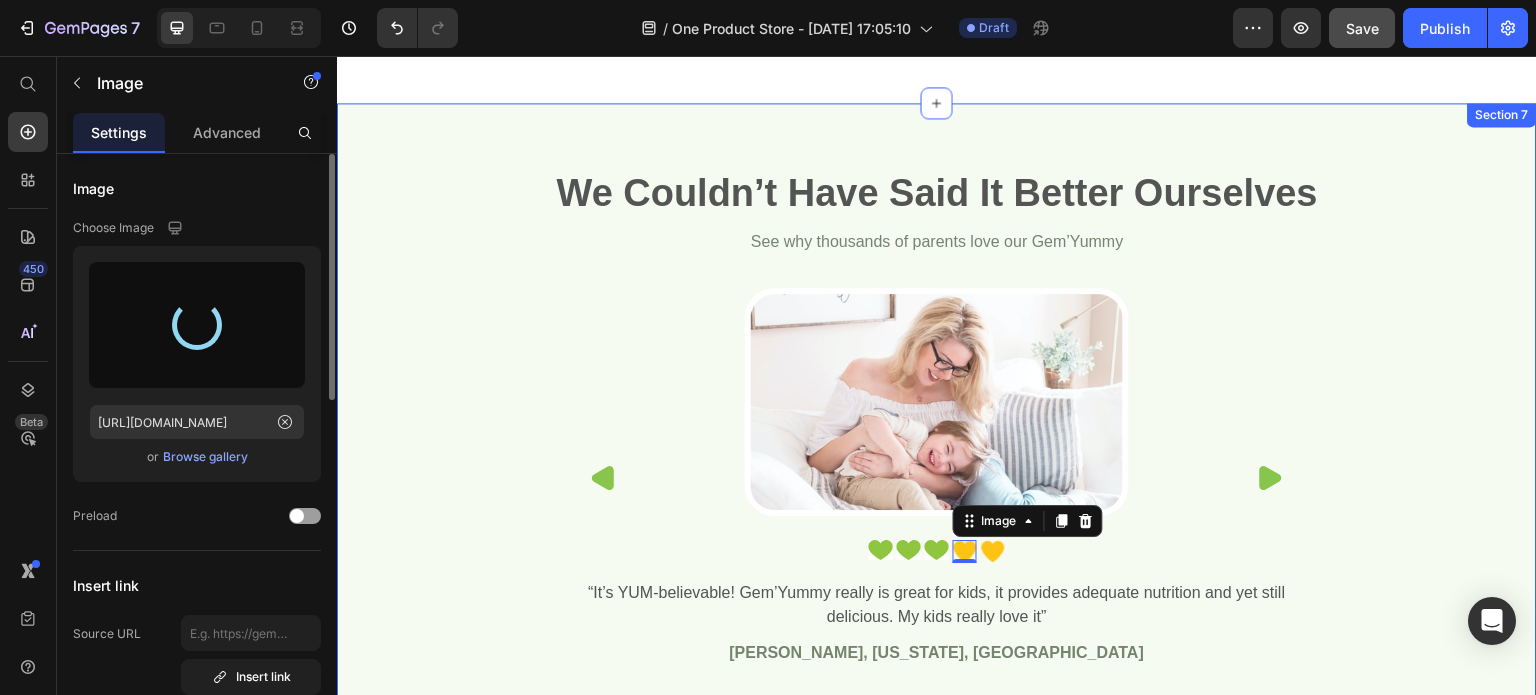 type on "https://cdn.shopify.com/s/files/1/0961/8168/2501/files/gempages_577150551700013606-cb476d98-809a-4d89-aa67-5b873a99e832.jpg" 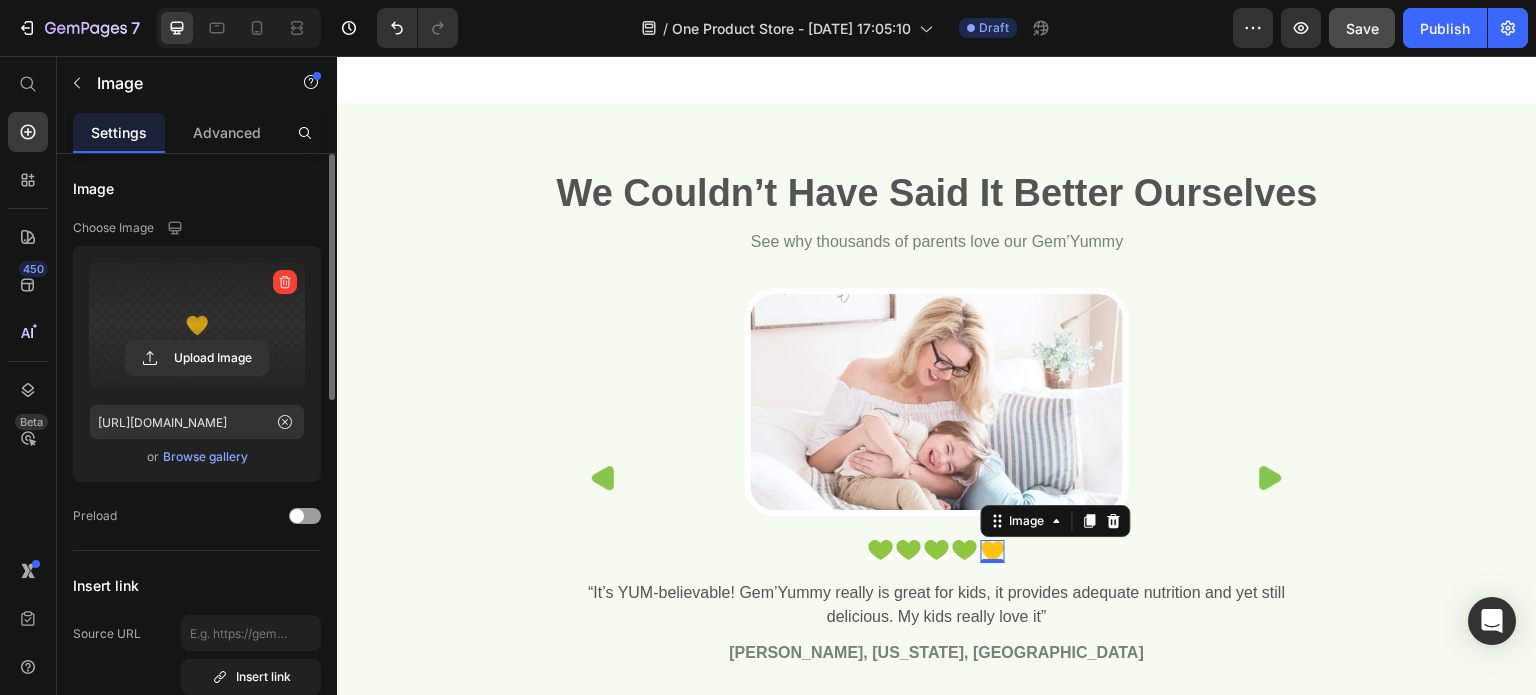 click at bounding box center [197, 325] 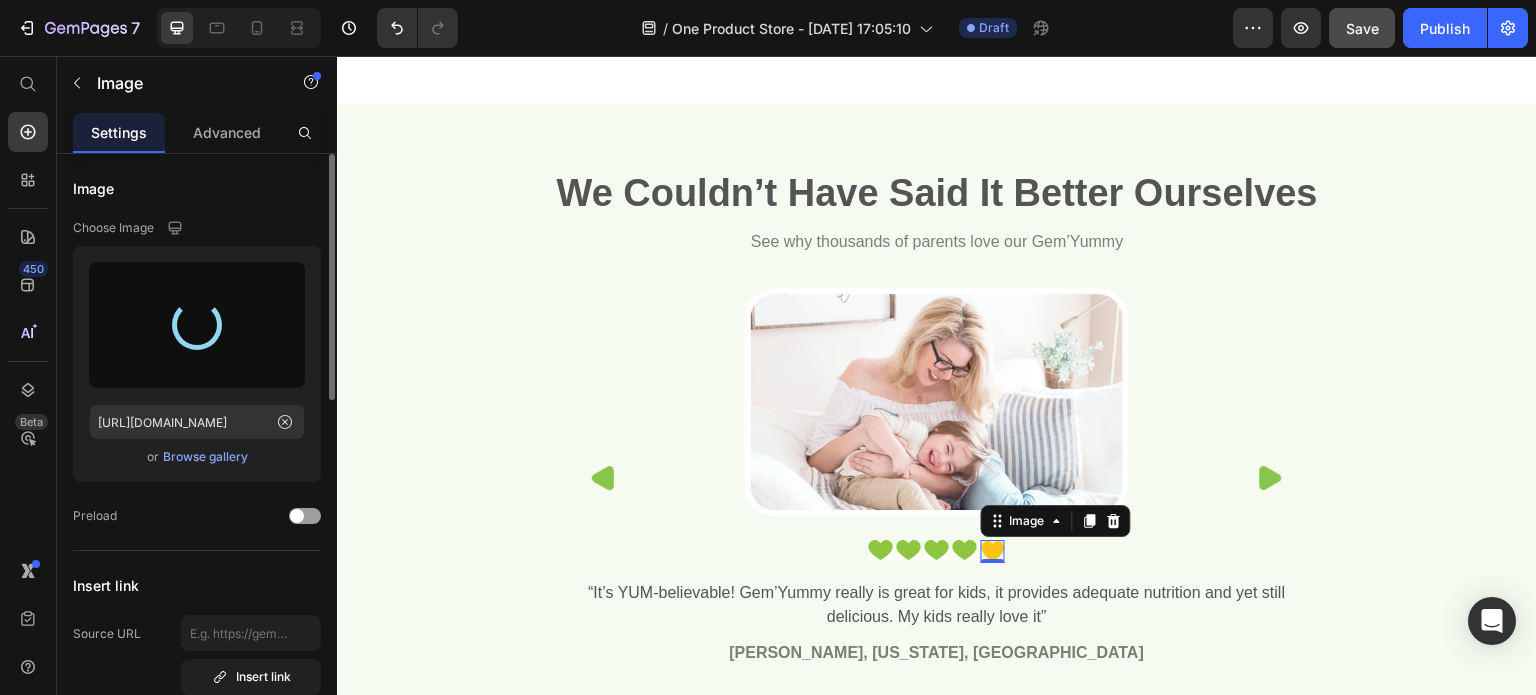 type on "https://cdn.shopify.com/s/files/1/0961/8168/2501/files/gempages_577150551700013606-cb476d98-809a-4d89-aa67-5b873a99e832.jpg" 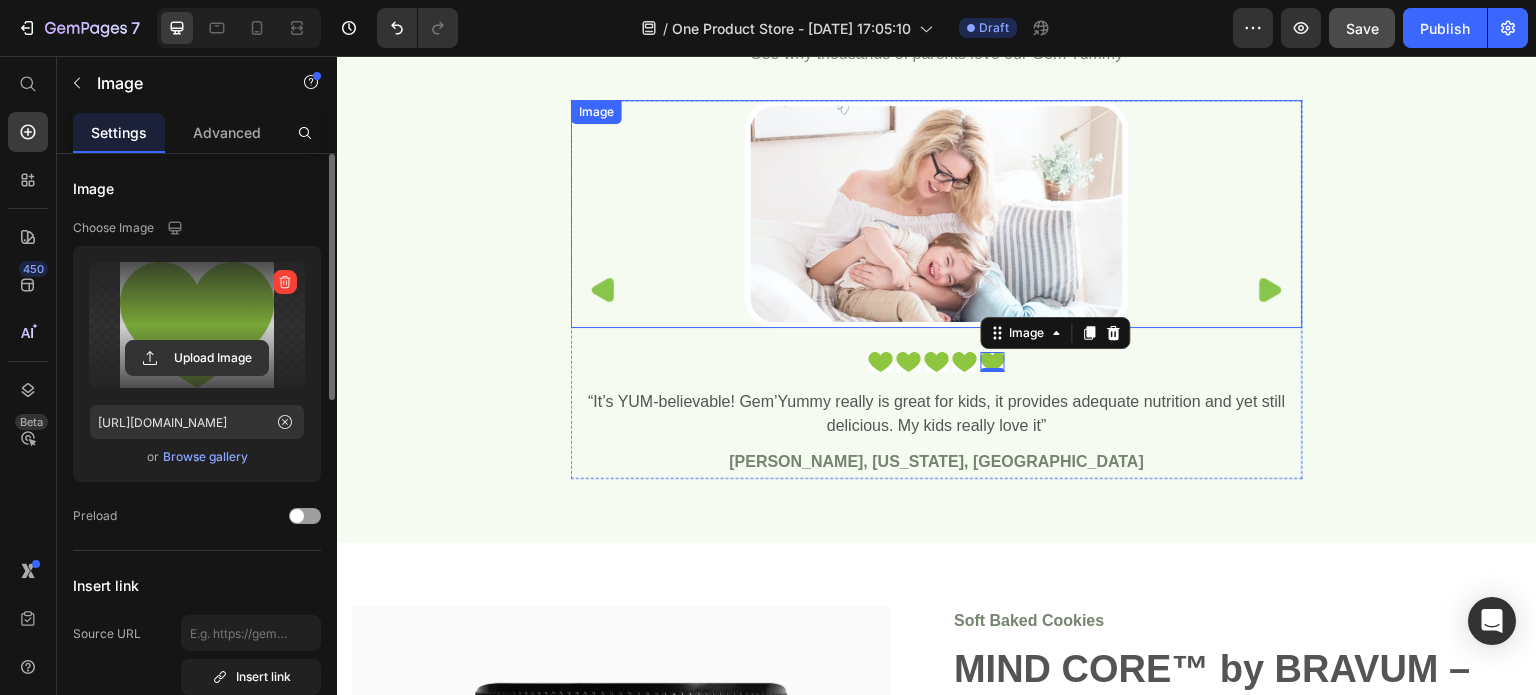scroll, scrollTop: 4471, scrollLeft: 0, axis: vertical 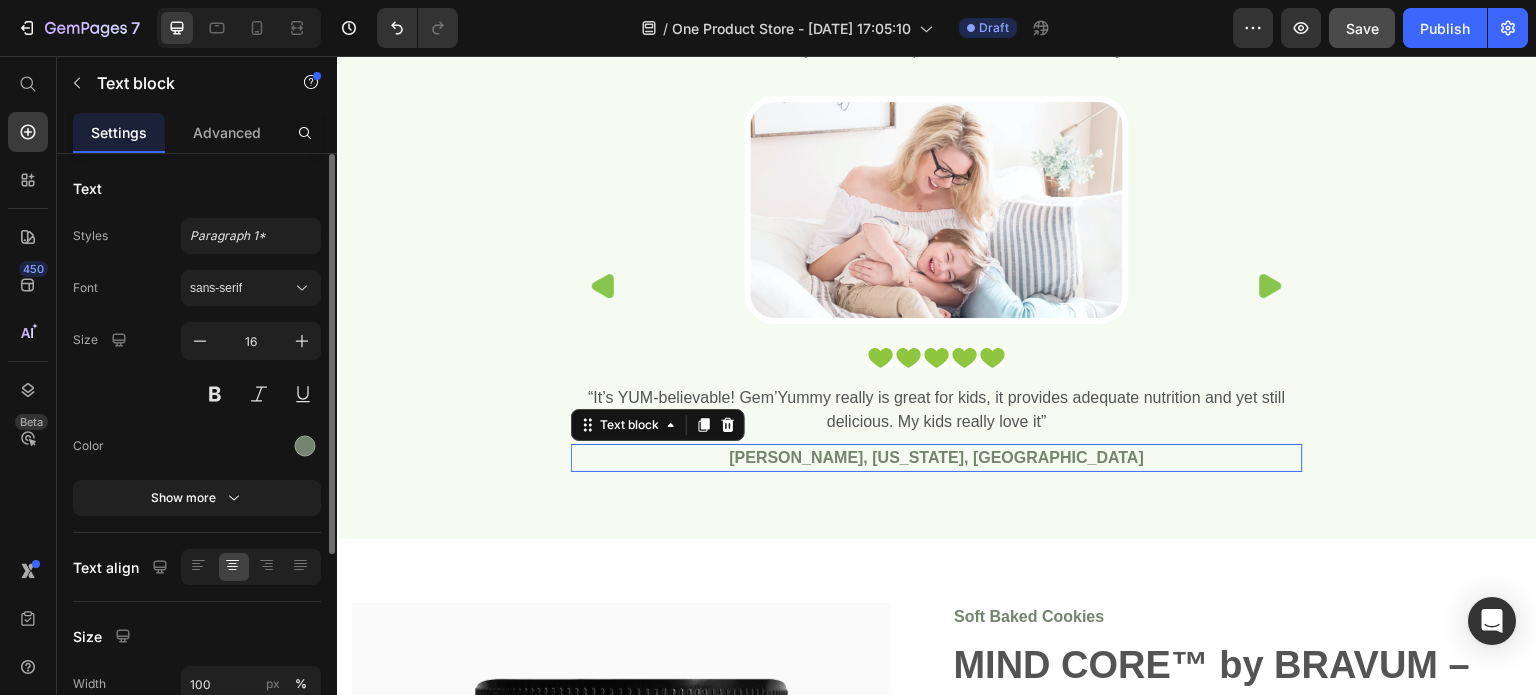 click on "Selena C., New York, USA" at bounding box center (937, 458) 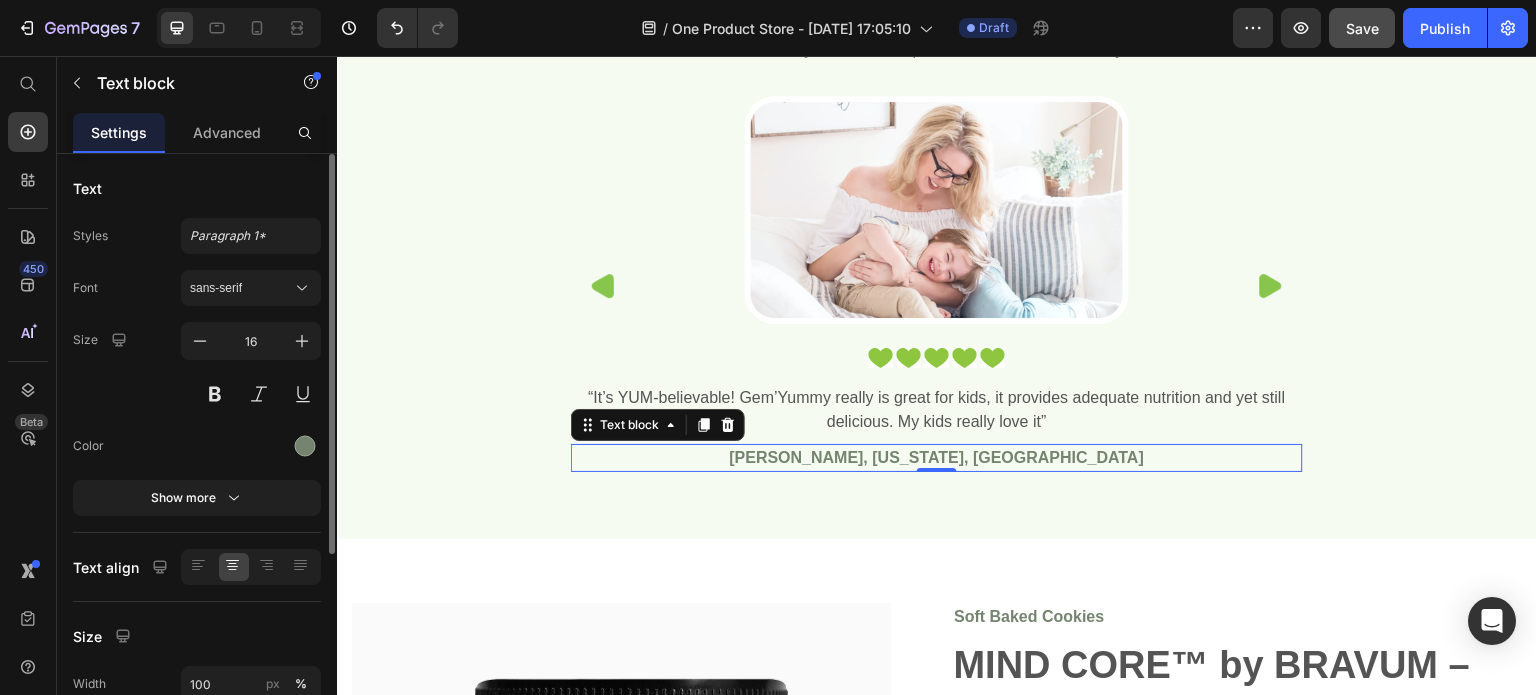 click on "Selena C., New York, USA" at bounding box center [937, 458] 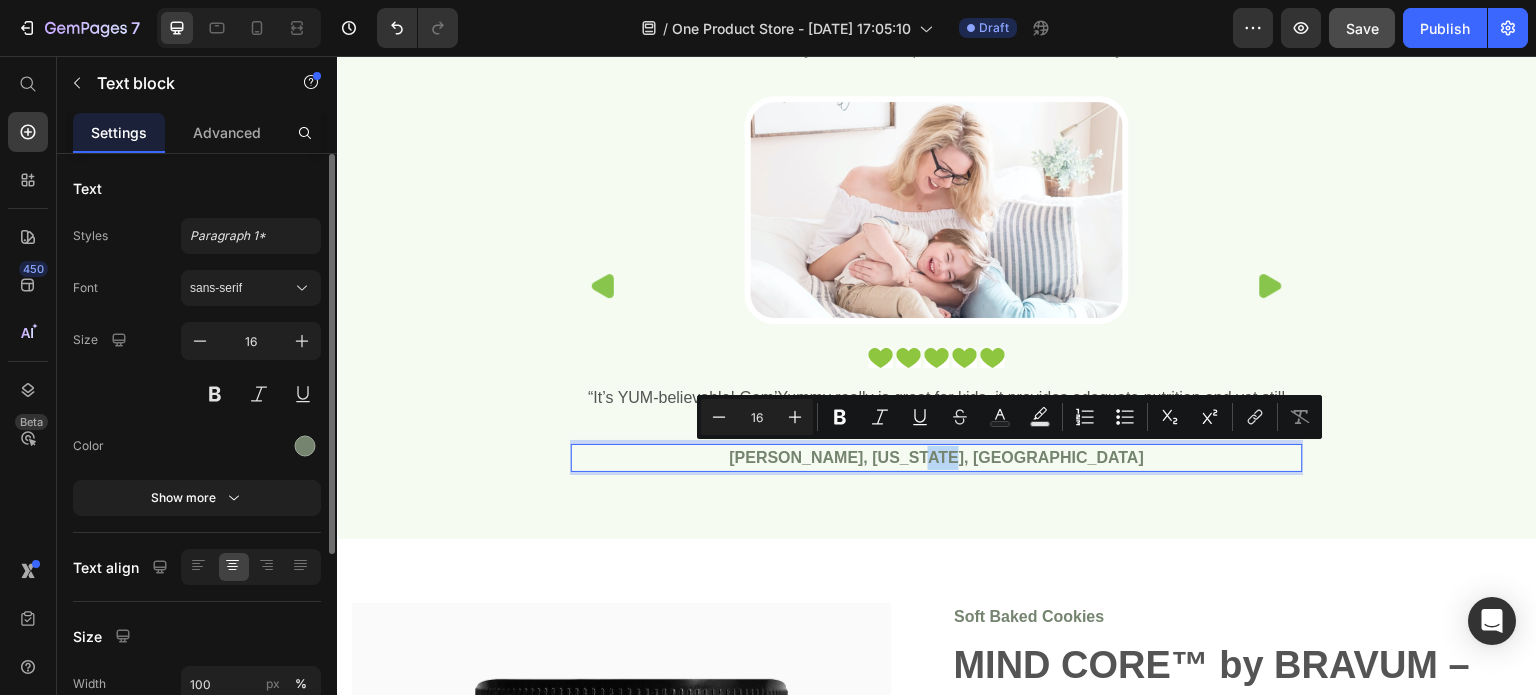 click on "Selena C., New York, USA" at bounding box center (937, 458) 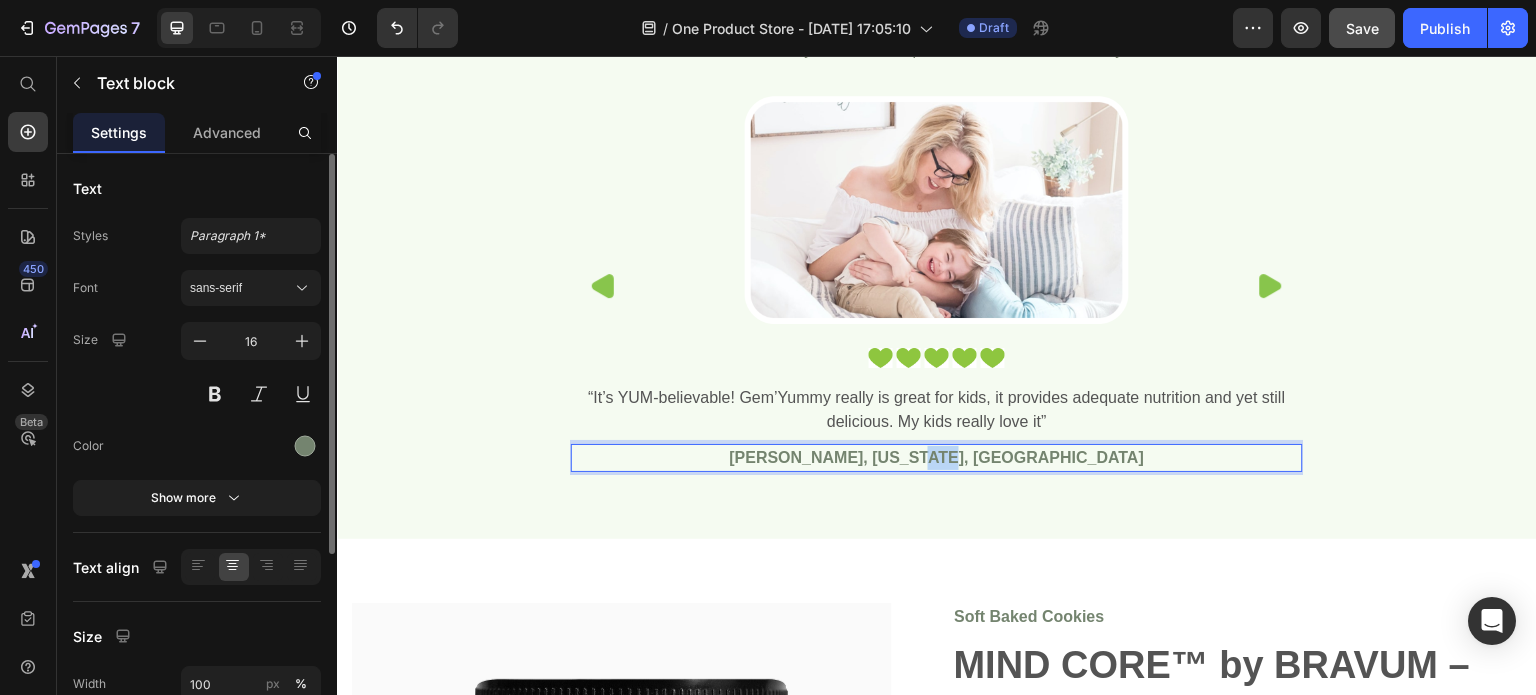 click on "Selena C., New York, USA" at bounding box center [937, 458] 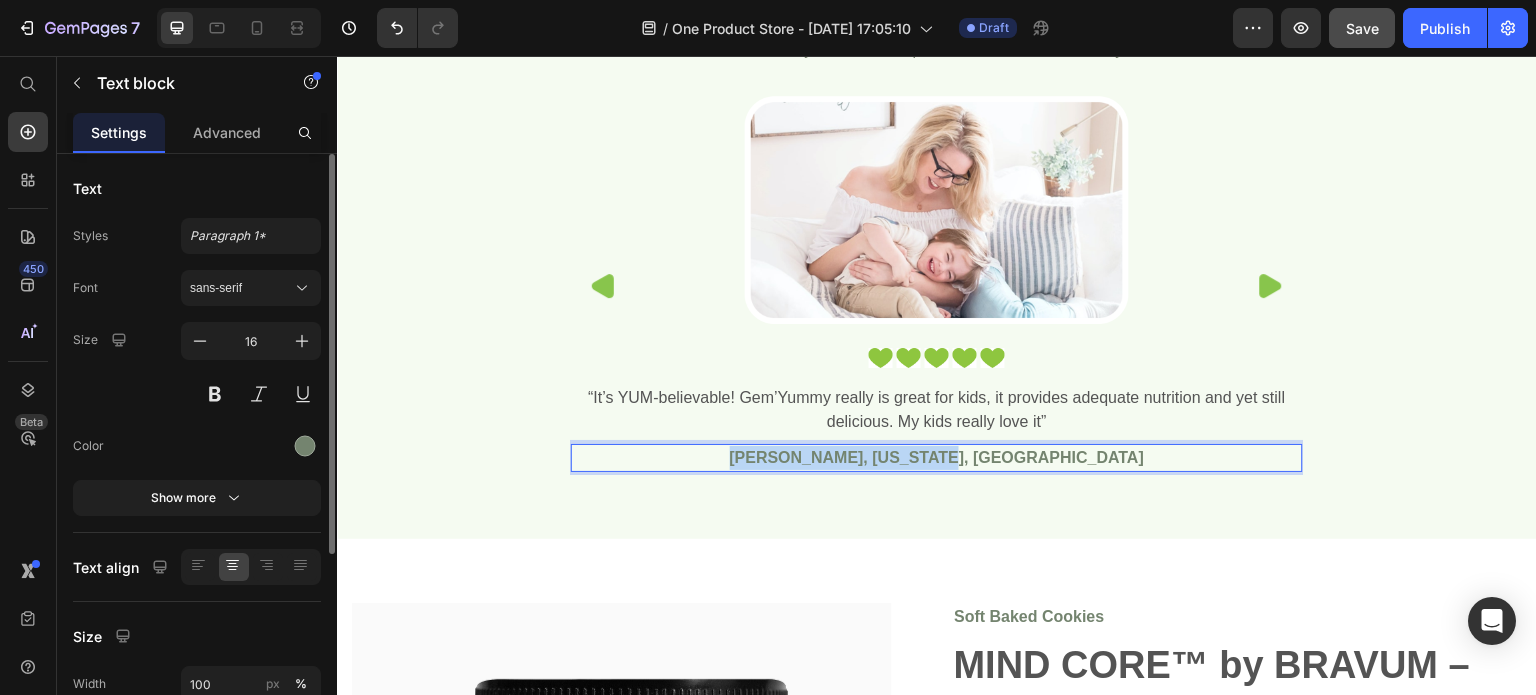 click on "Selena C., New York, USA" at bounding box center (937, 458) 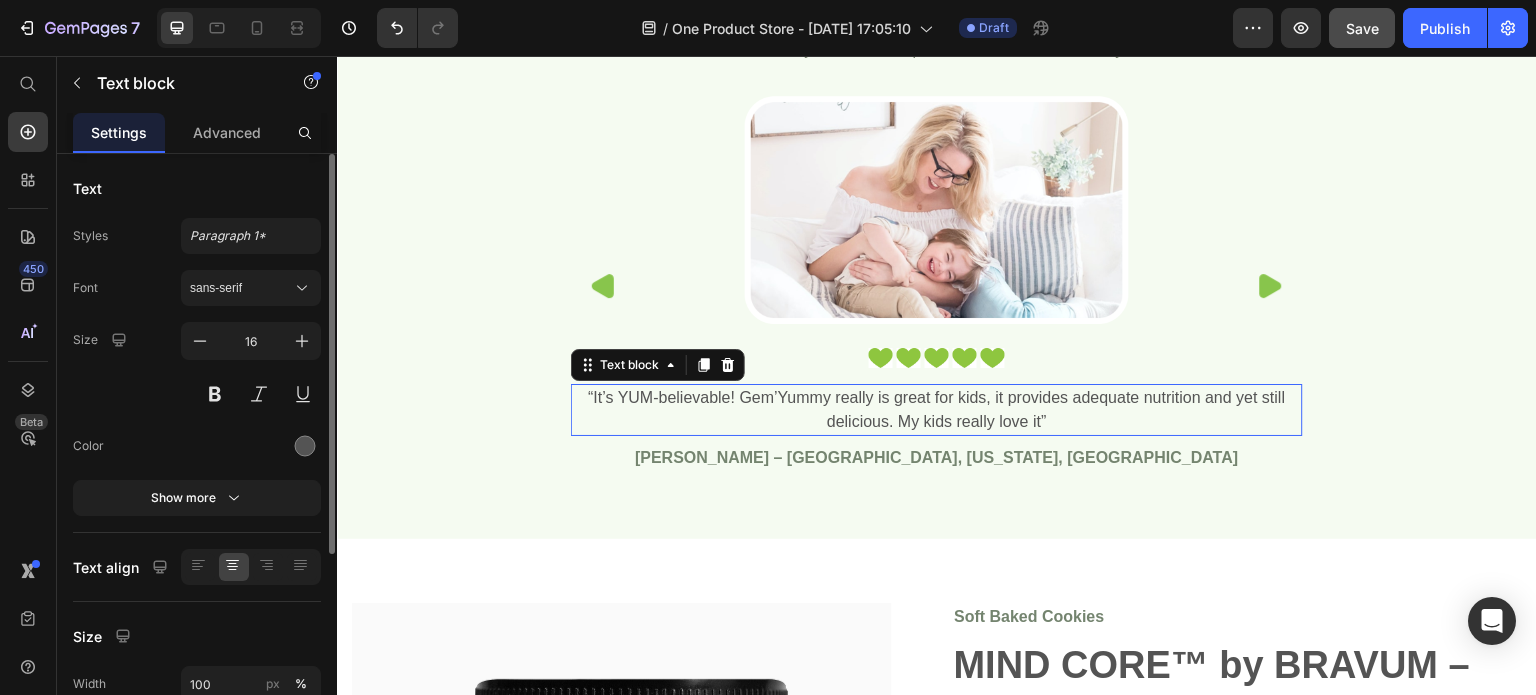 click on "“It’s YUM-believable! Gem’Yummy really is great for kids, it provides adequate nutrition and yet still delicious. My kids really love it”" at bounding box center [937, 410] 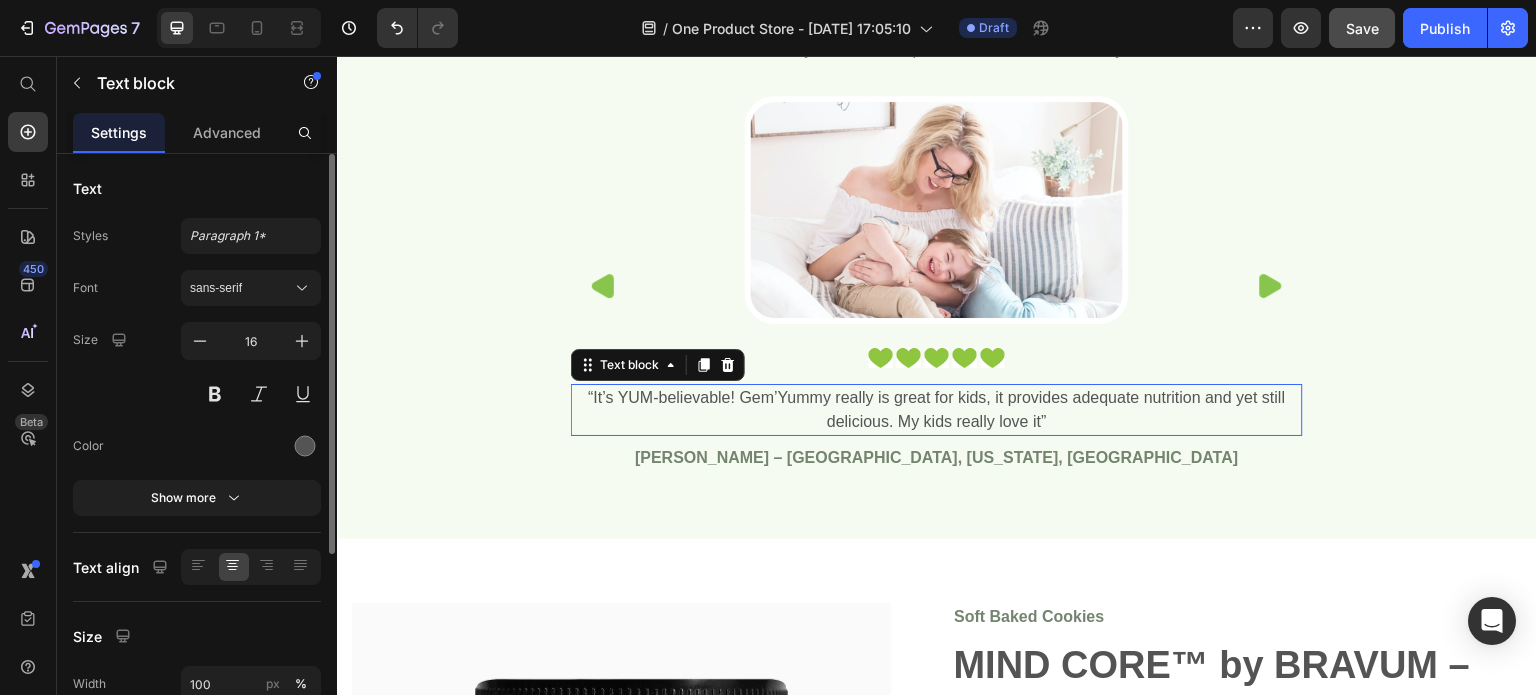 click on "“It’s YUM-believable! Gem’Yummy really is great for kids, it provides adequate nutrition and yet still delicious. My kids really love it”" at bounding box center (937, 410) 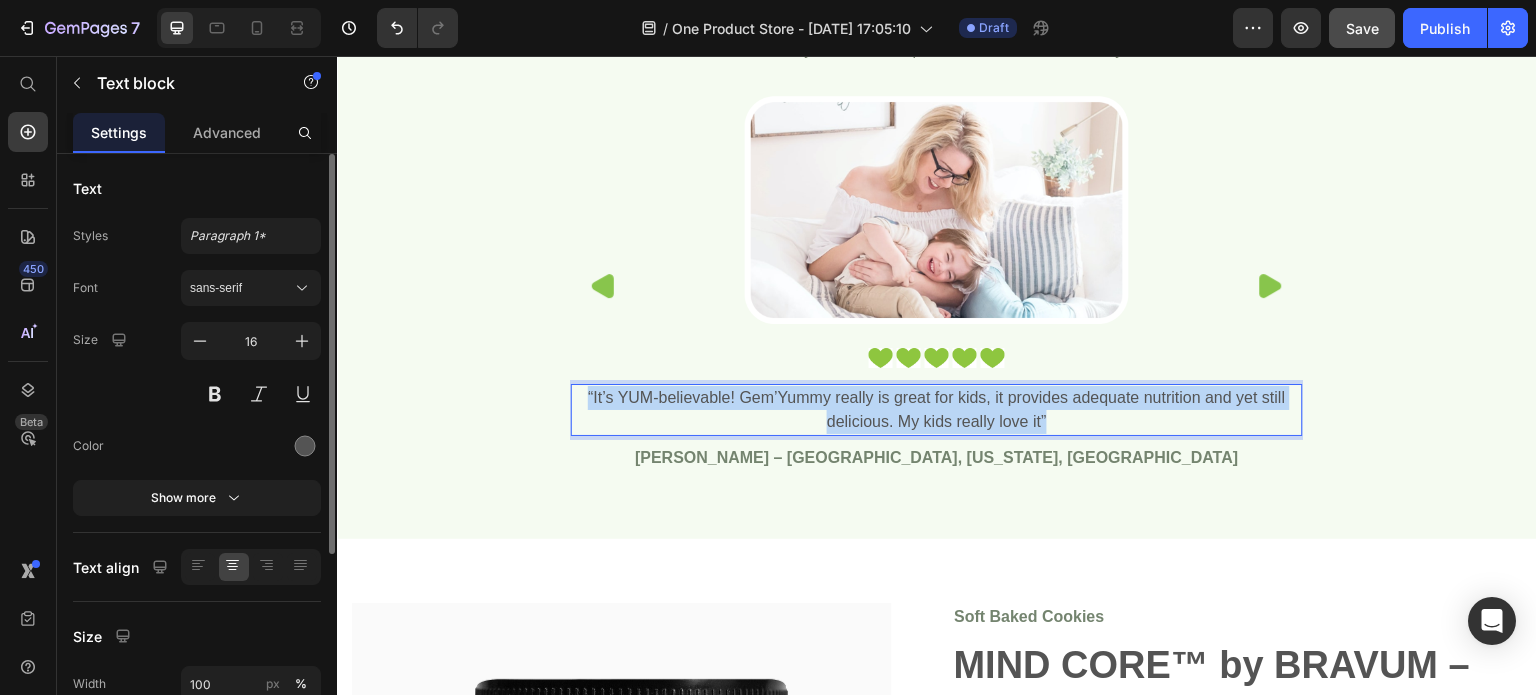 click on "“It’s YUM-believable! Gem’Yummy really is great for kids, it provides adequate nutrition and yet still delicious. My kids really love it”" at bounding box center [937, 410] 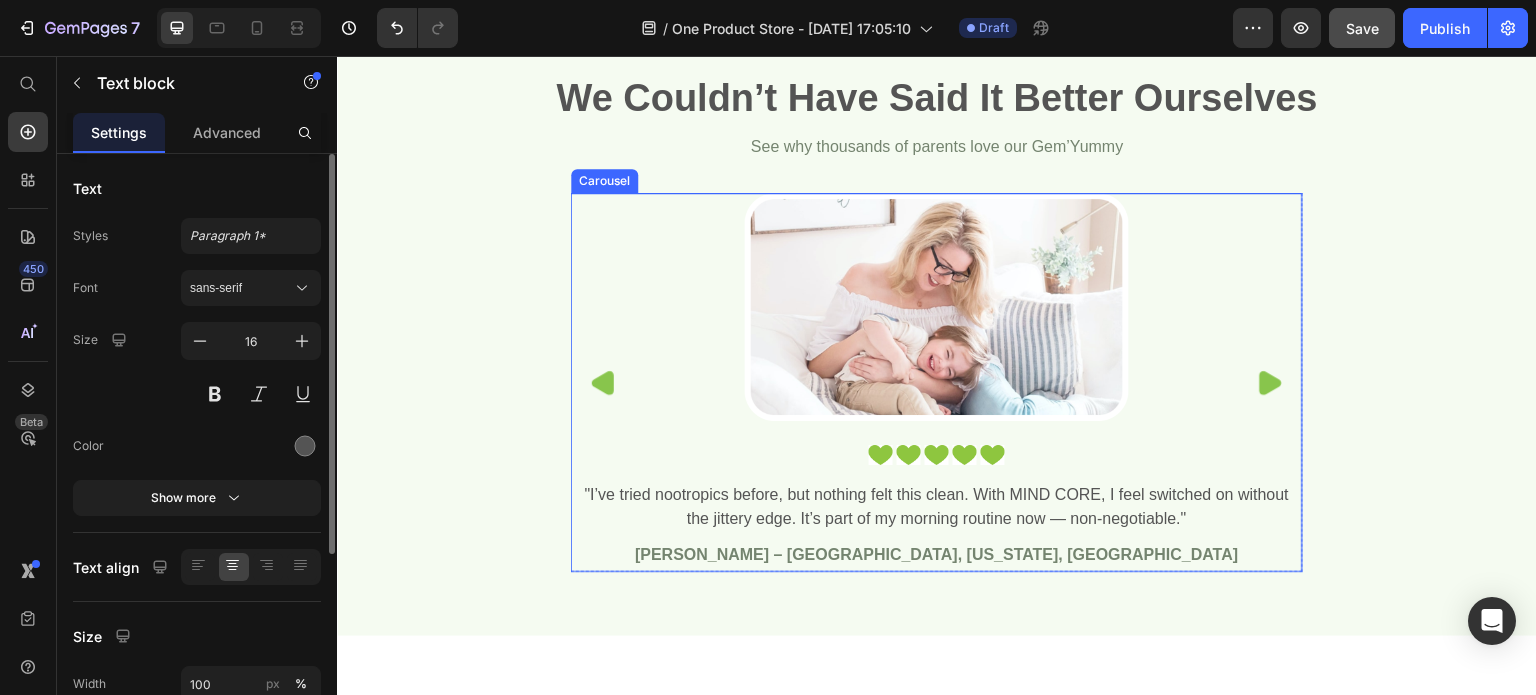 scroll, scrollTop: 4375, scrollLeft: 0, axis: vertical 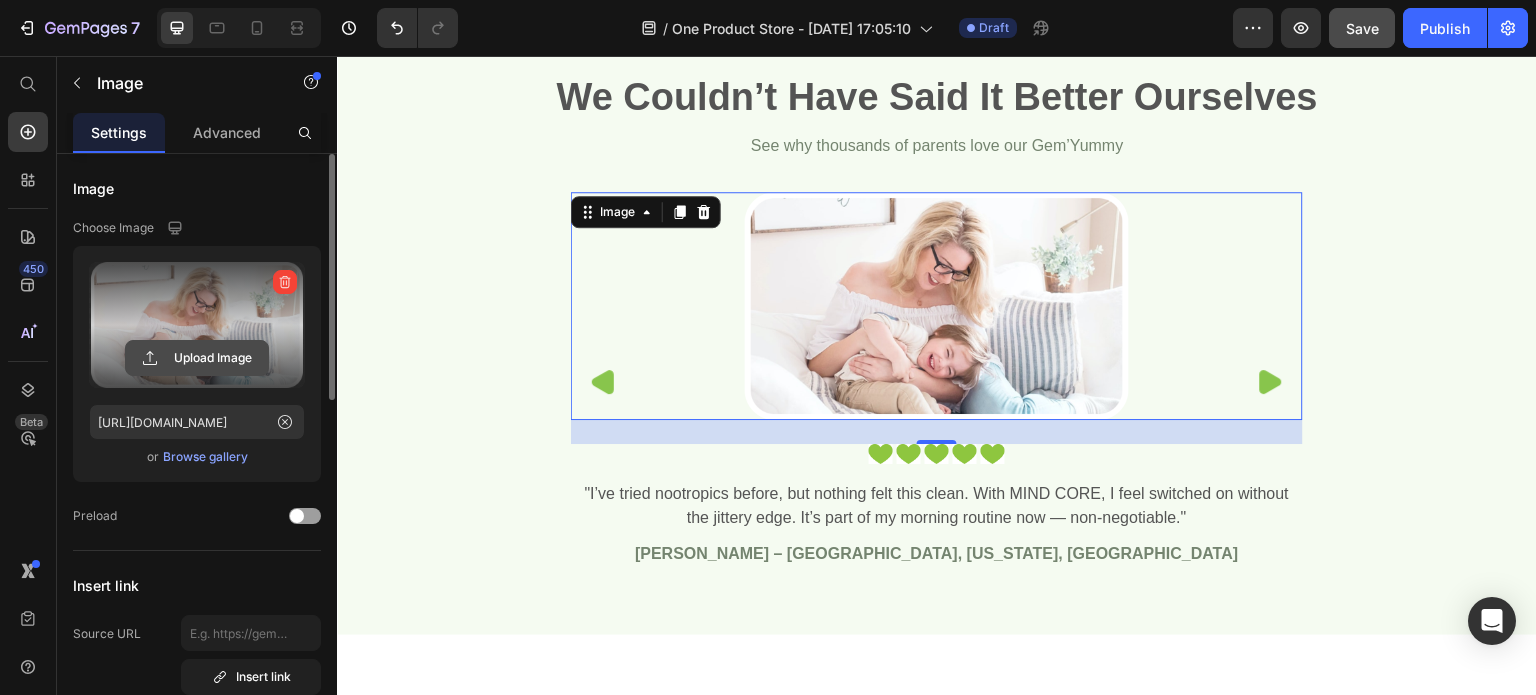 click 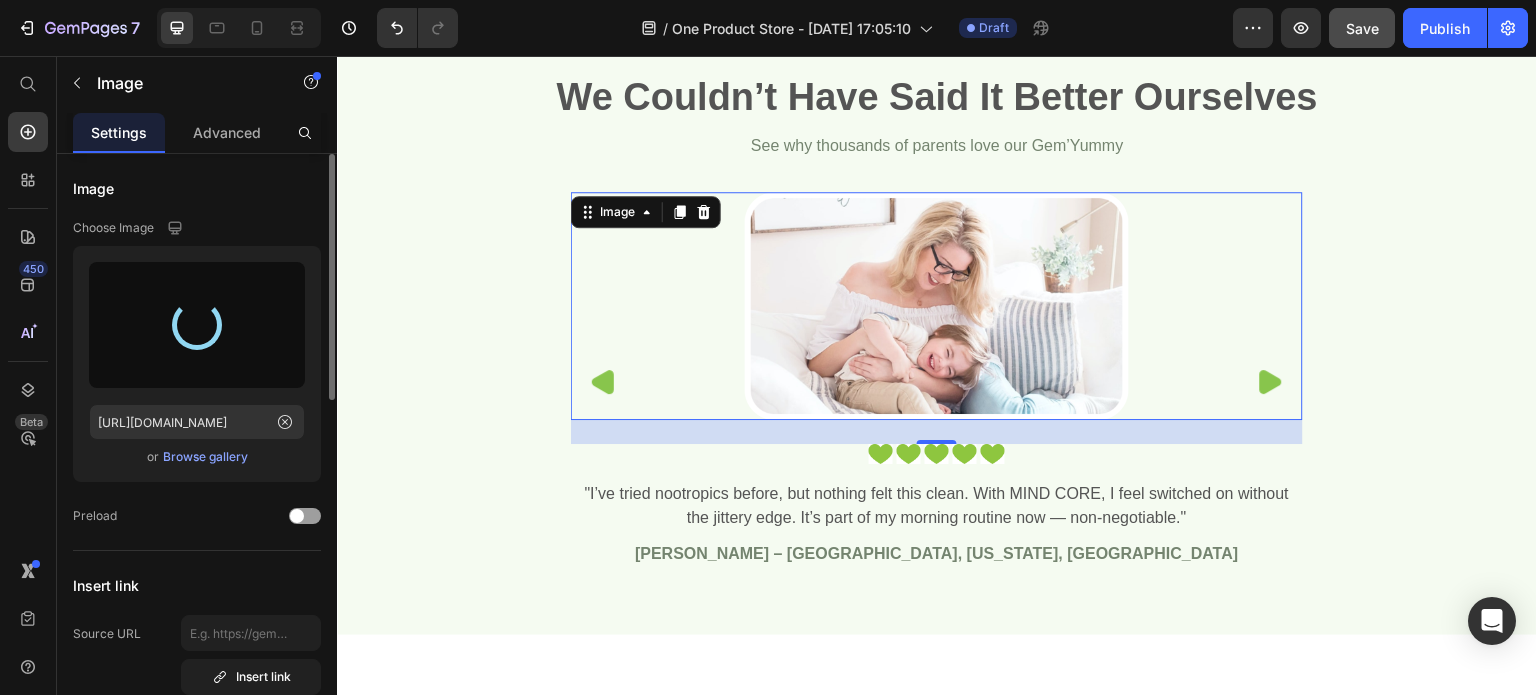 type on "https://cdn.shopify.com/s/files/1/0961/8168/2501/files/gempages_577150551700013606-94e69416-44f7-4217-b11b-8881e2190a1b.webp" 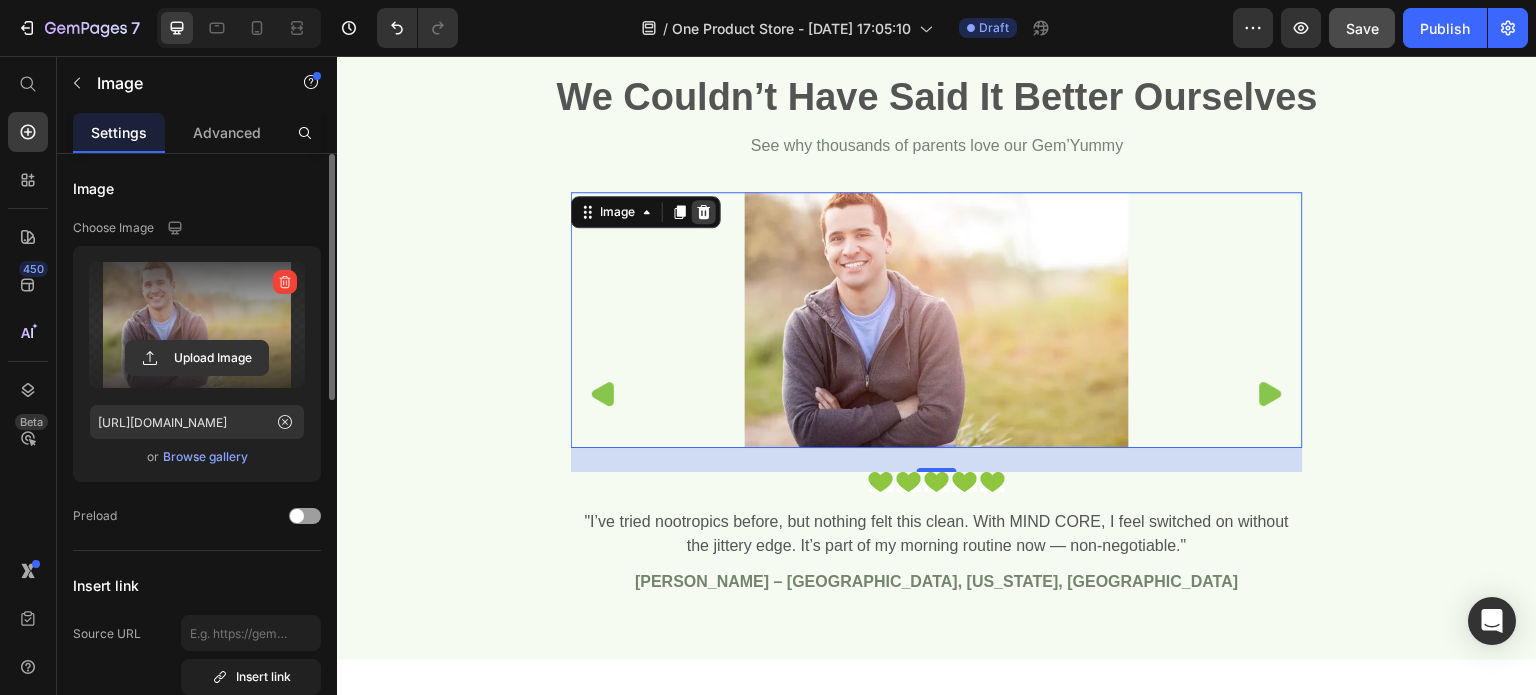 click 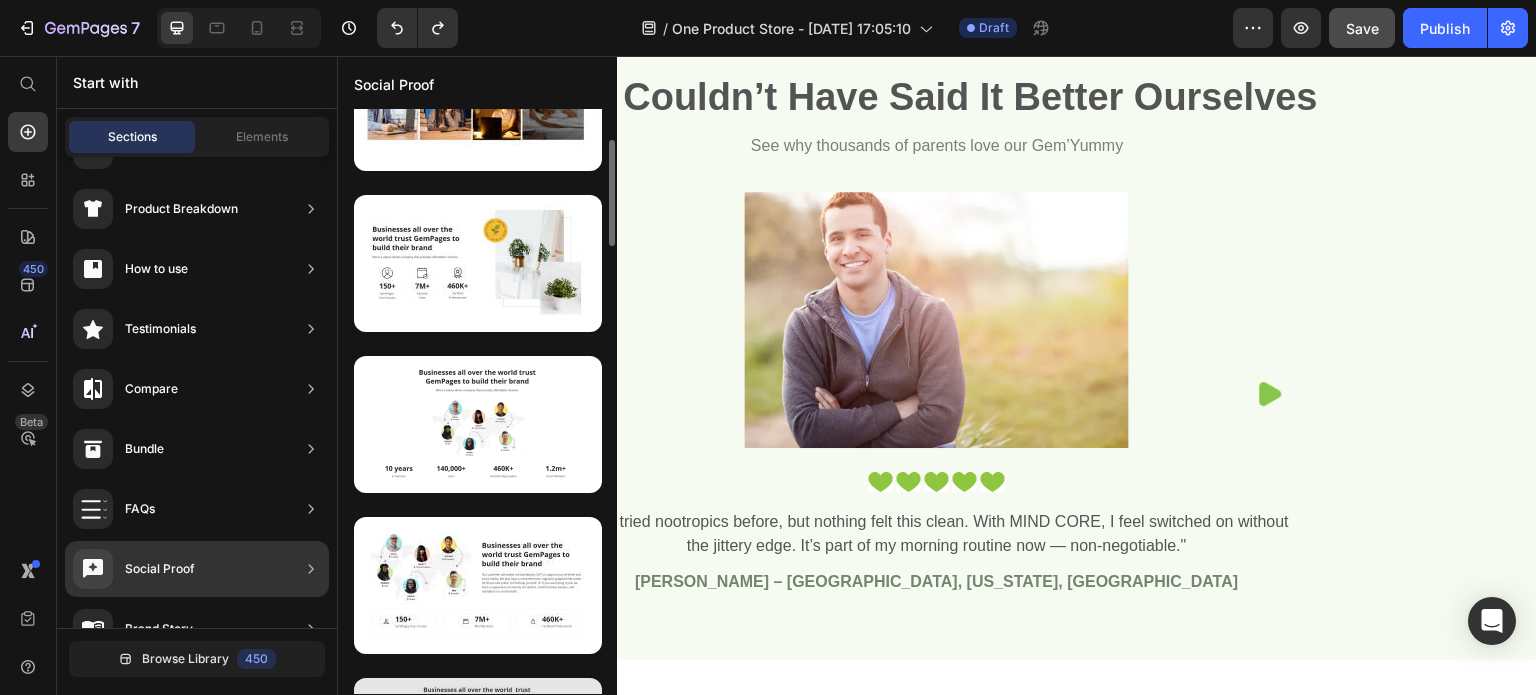 scroll, scrollTop: 203, scrollLeft: 0, axis: vertical 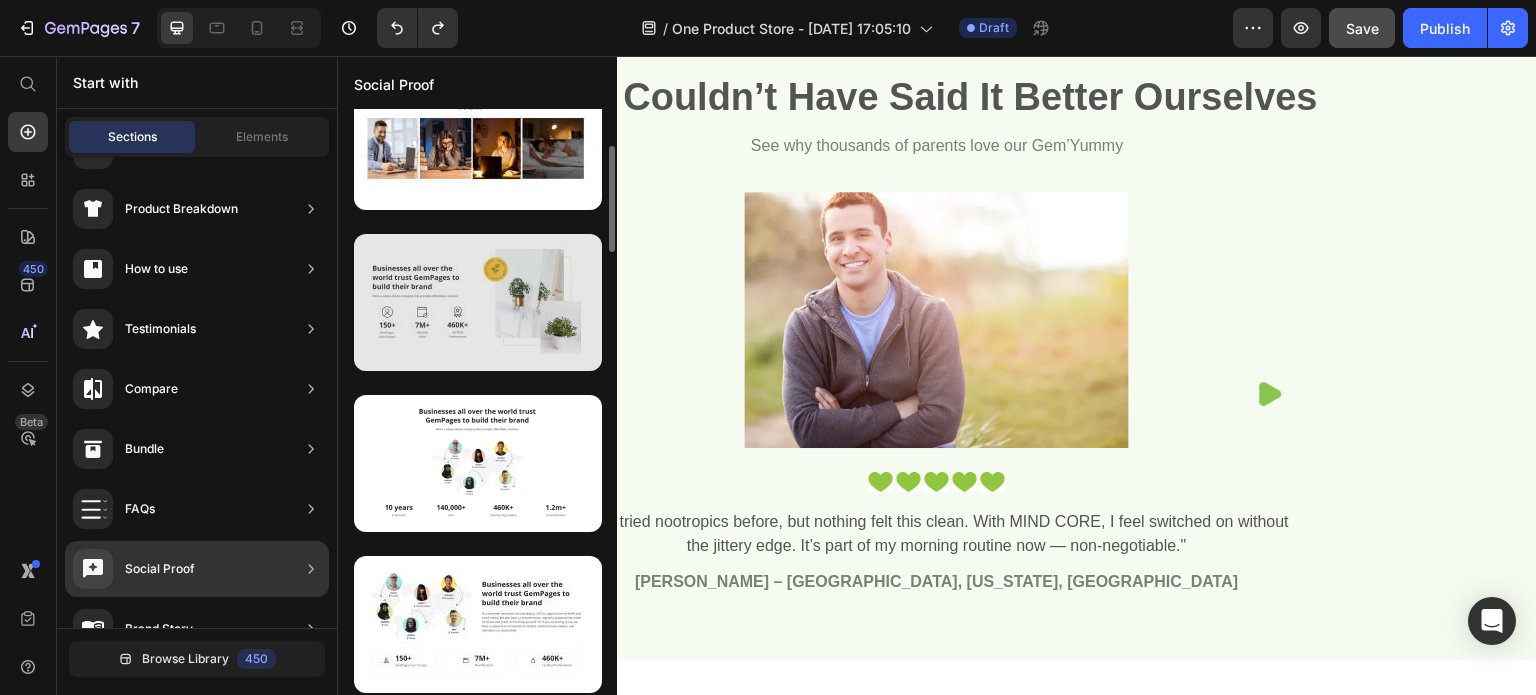 click at bounding box center (478, 302) 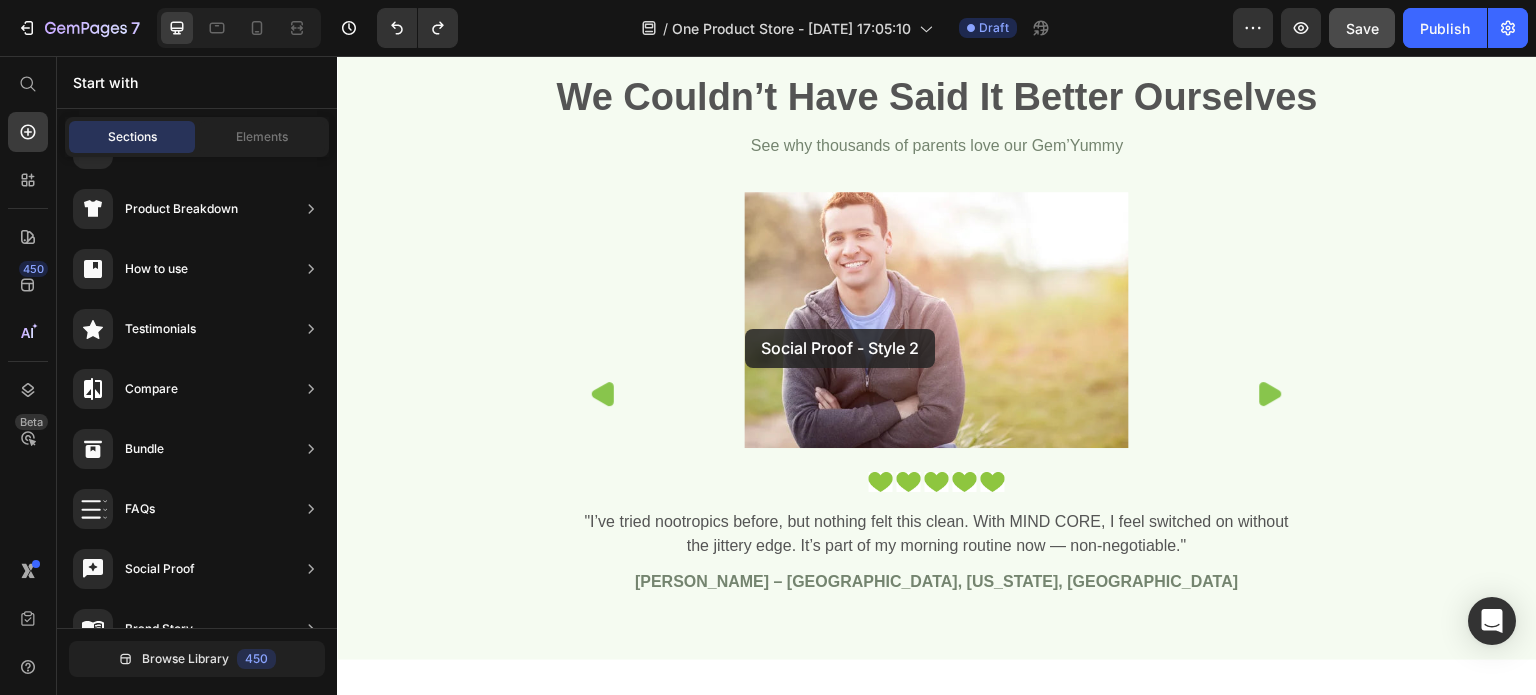 drag, startPoint x: 805, startPoint y: 392, endPoint x: 745, endPoint y: 329, distance: 87 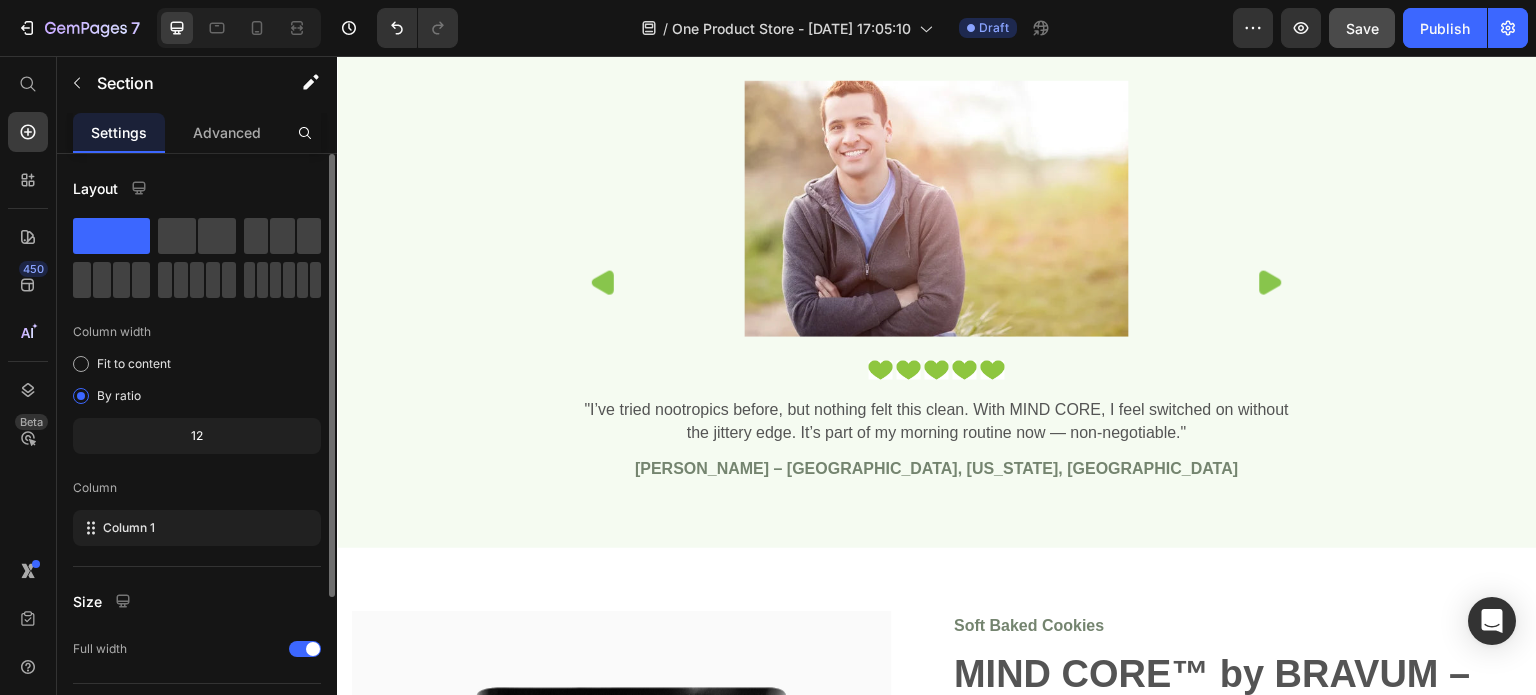 scroll, scrollTop: 5040, scrollLeft: 0, axis: vertical 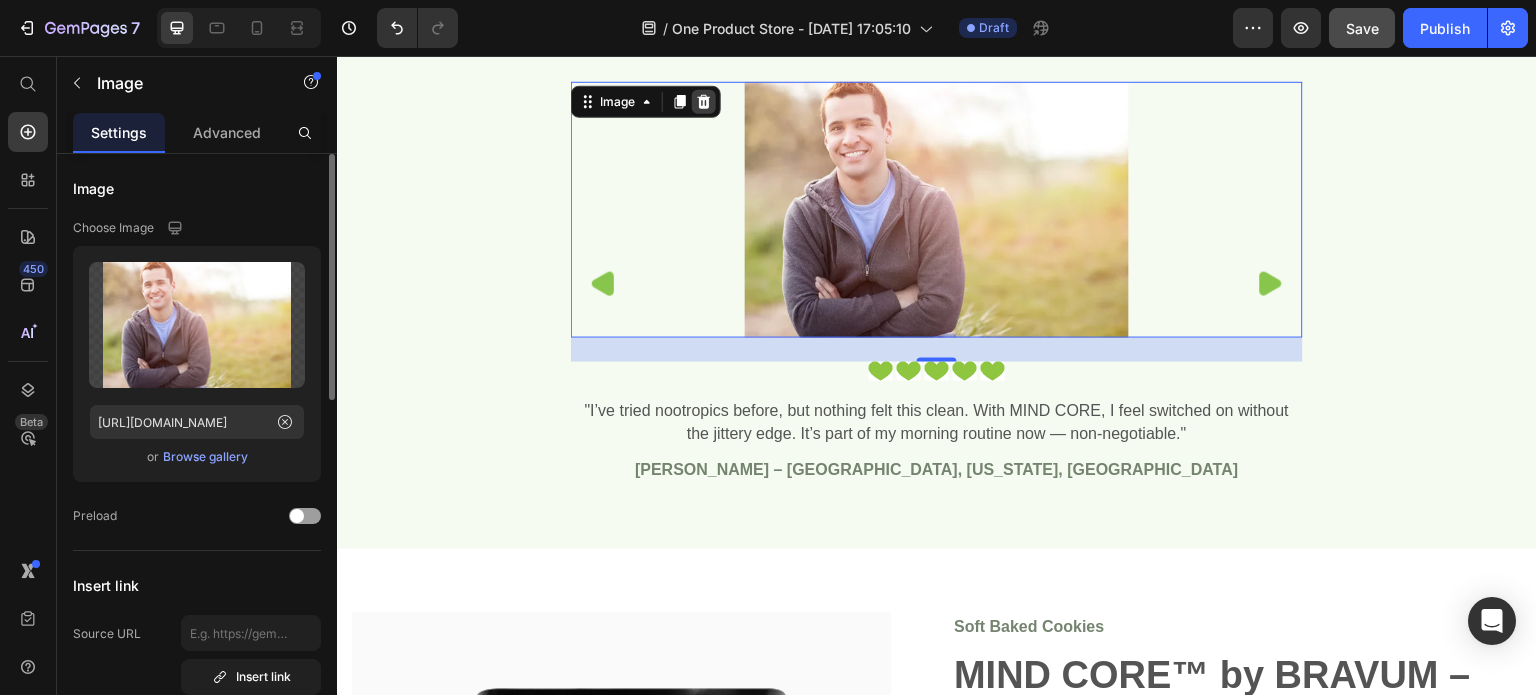 click 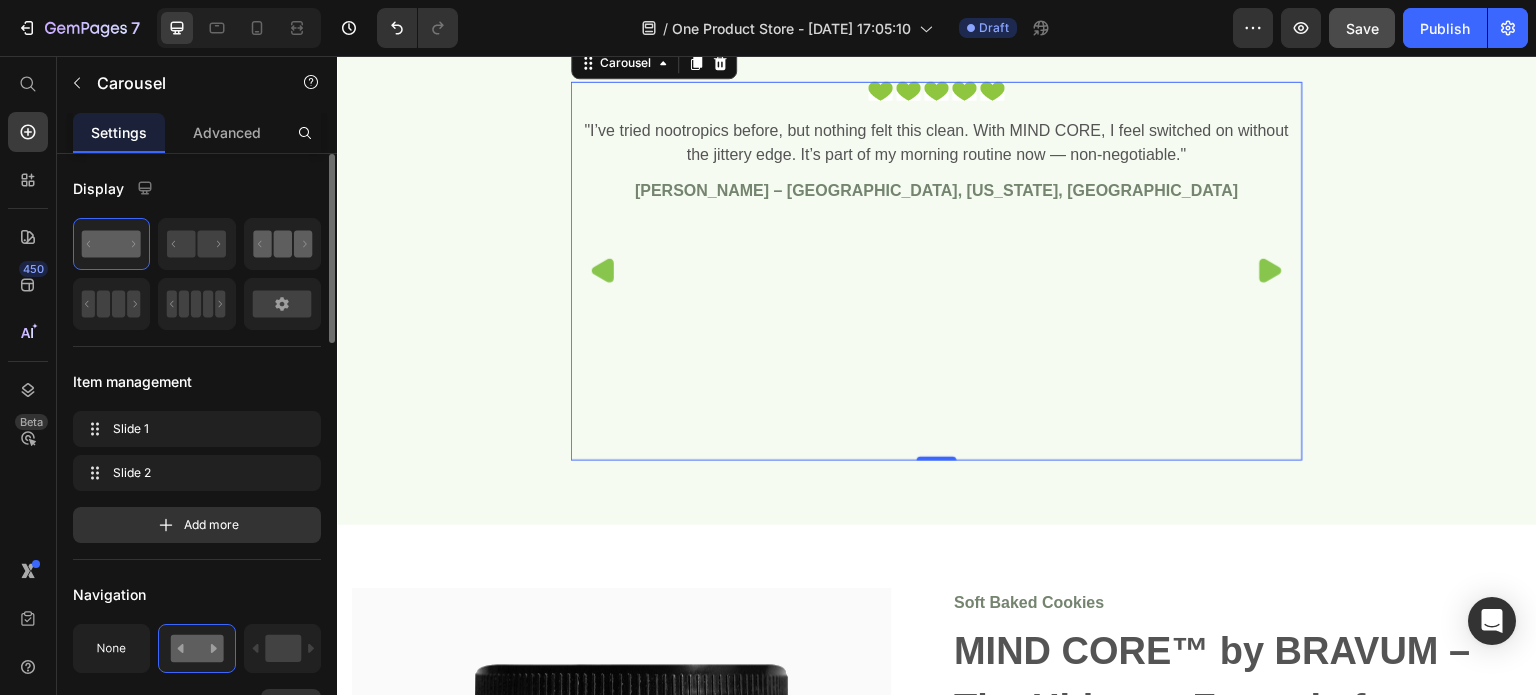 click 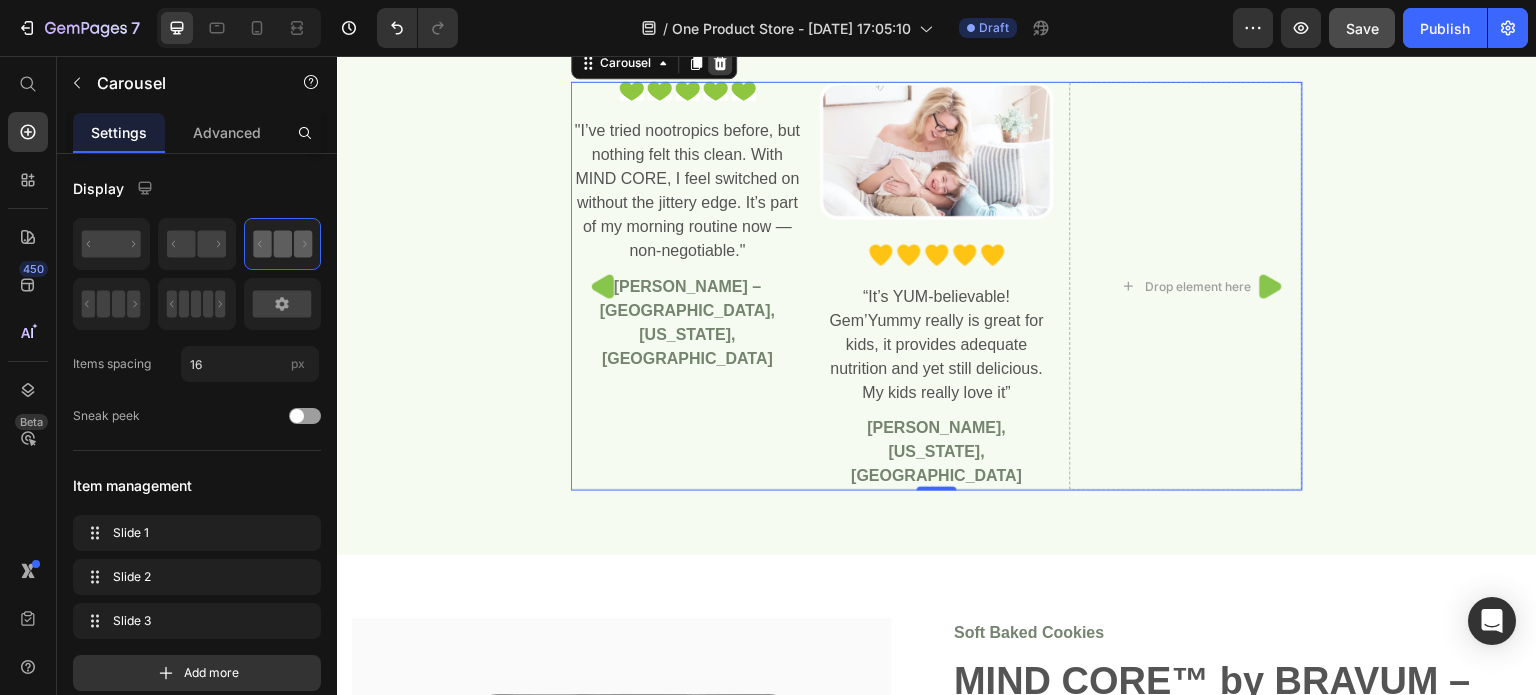 click 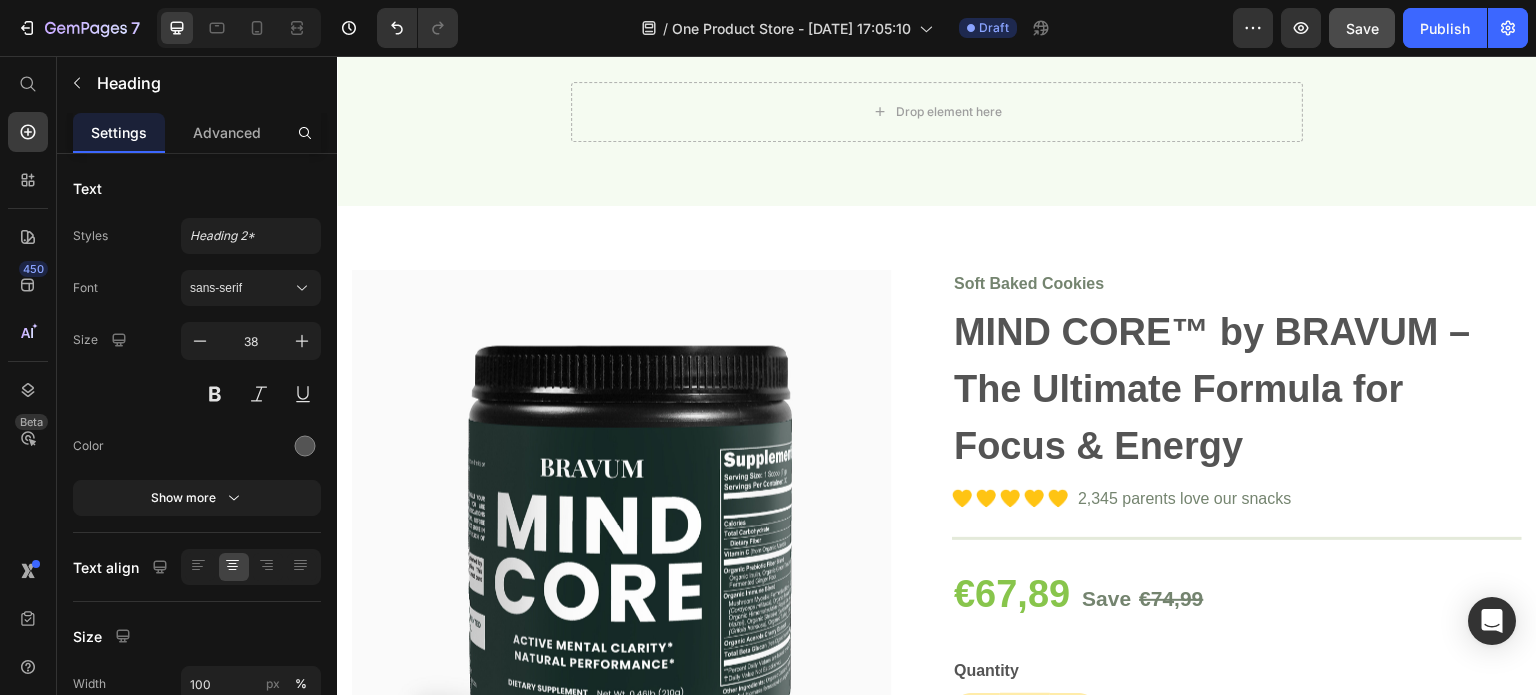 click 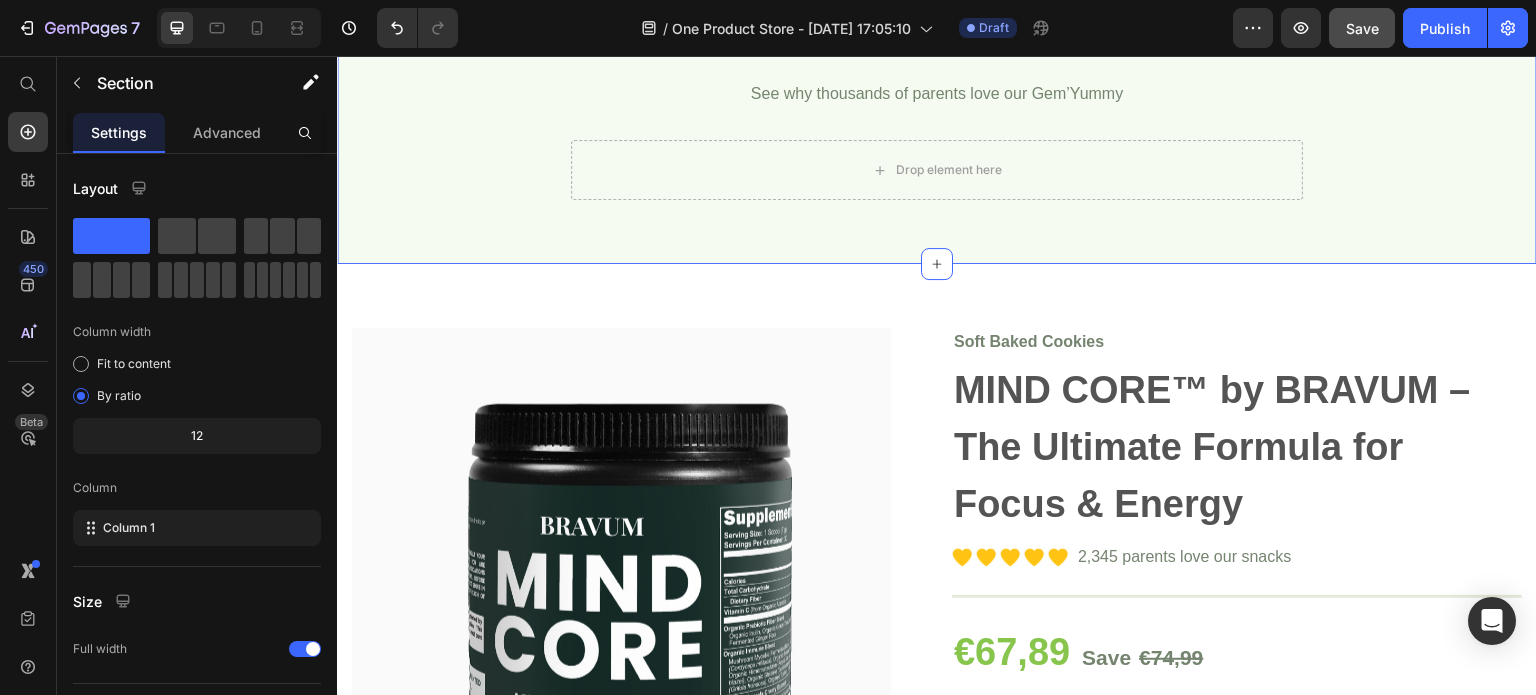 scroll, scrollTop: 4947, scrollLeft: 0, axis: vertical 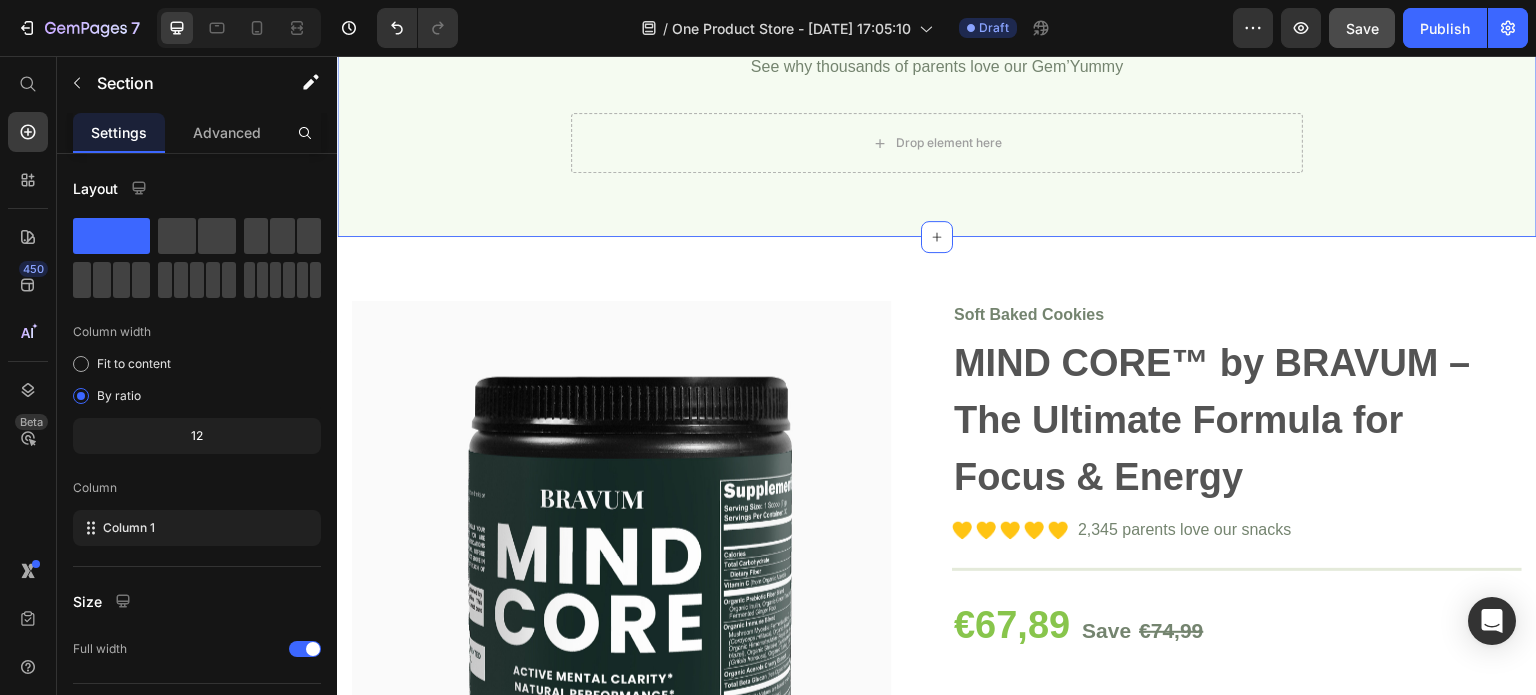 click 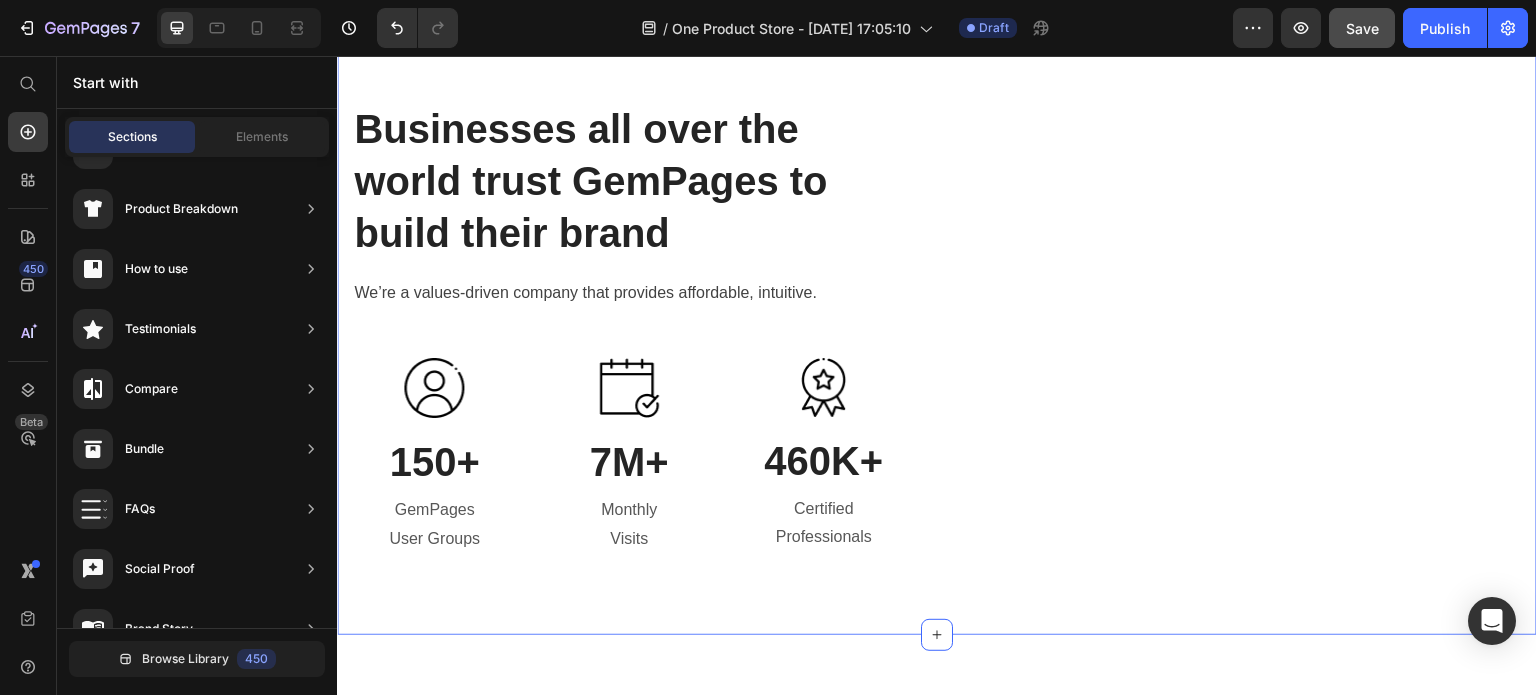 scroll, scrollTop: 4347, scrollLeft: 0, axis: vertical 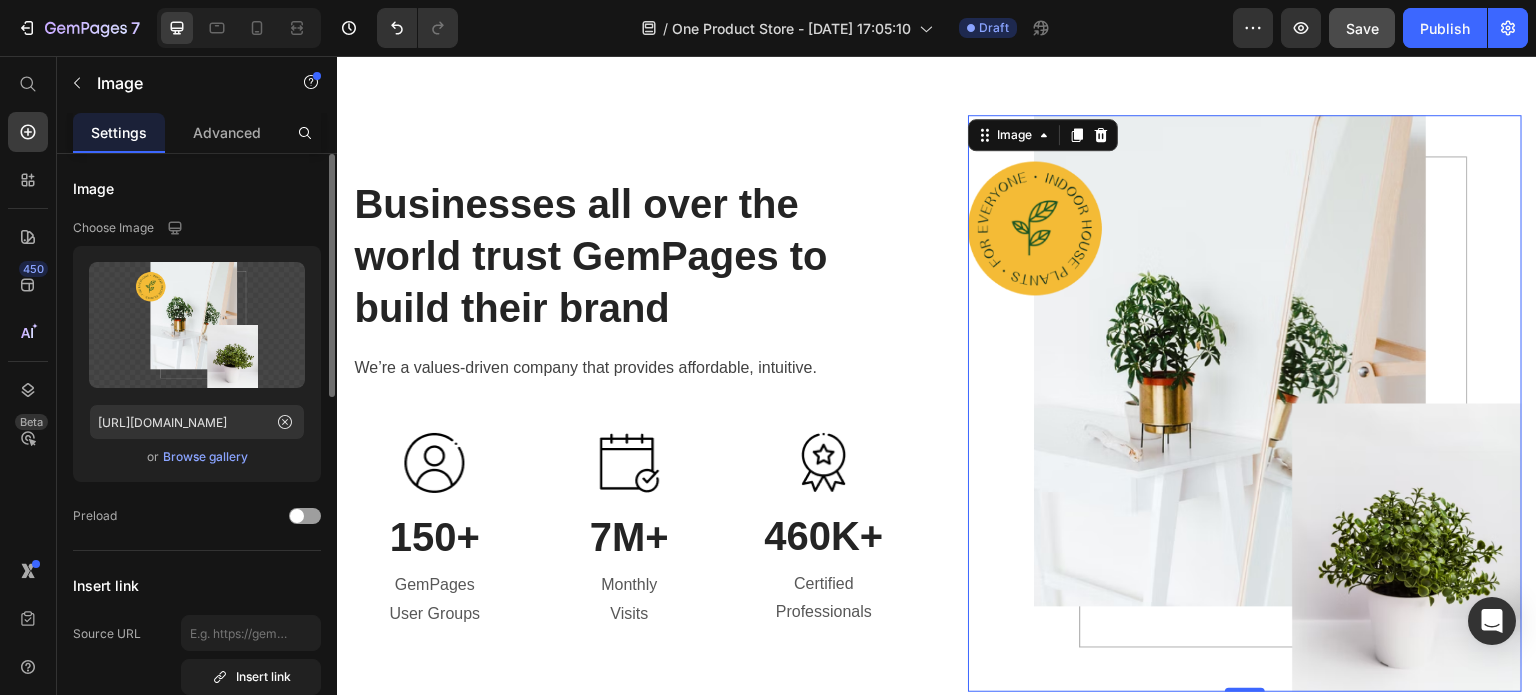 click on "Browse gallery" at bounding box center (205, 457) 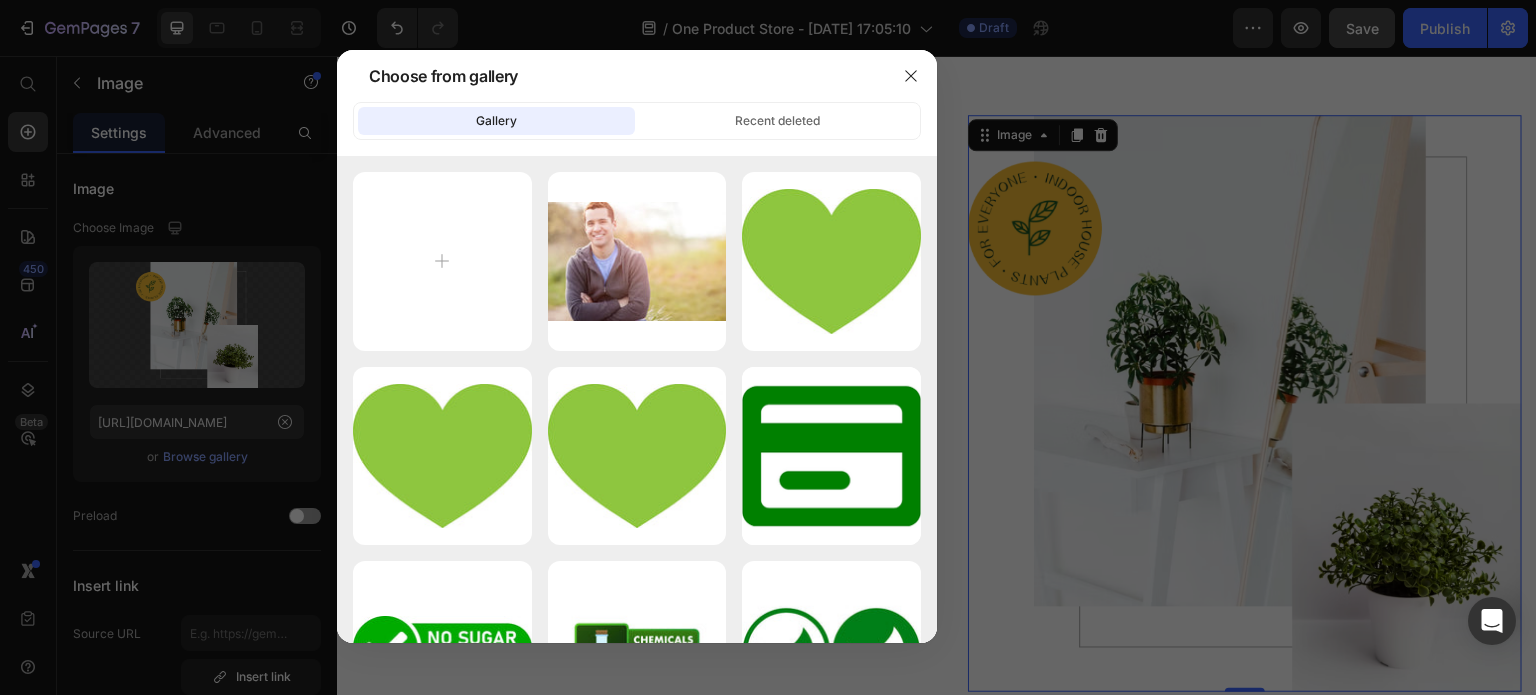 click at bounding box center (768, 347) 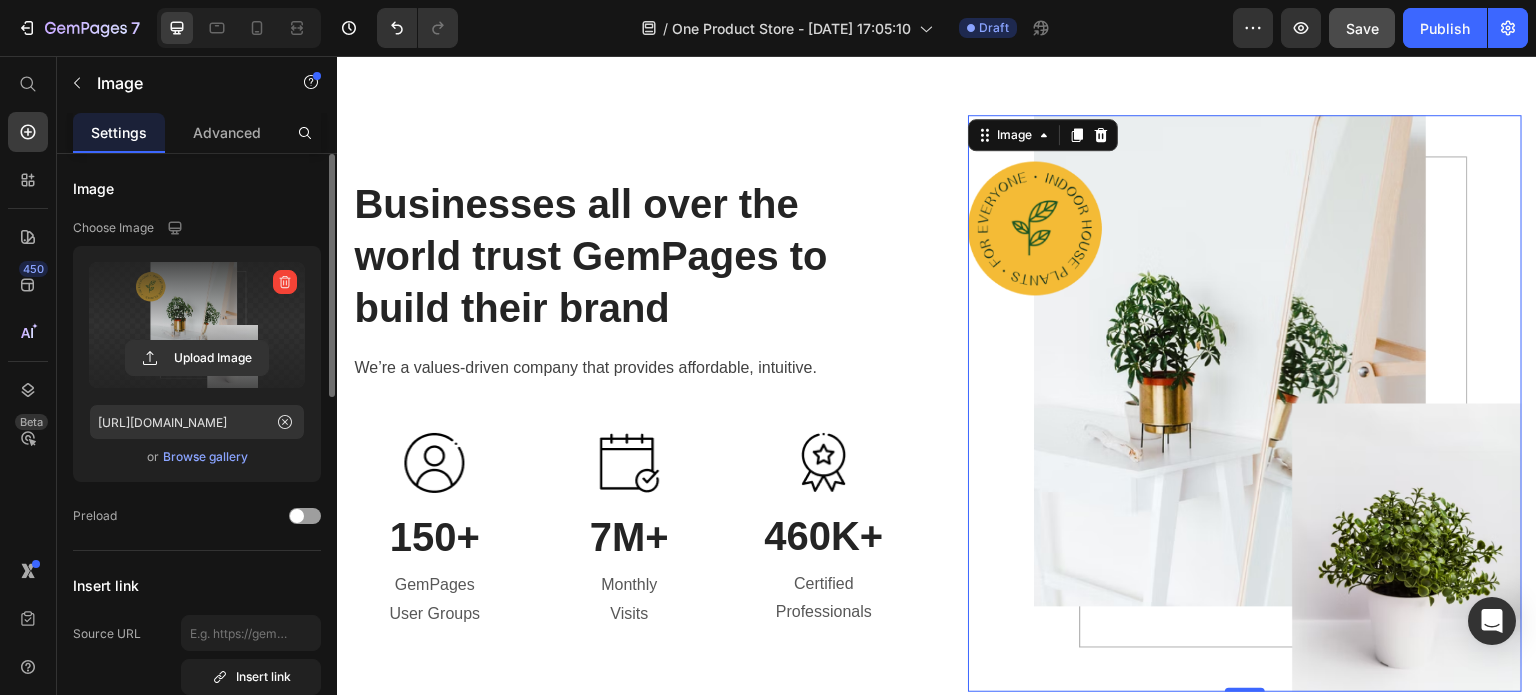 click at bounding box center (197, 325) 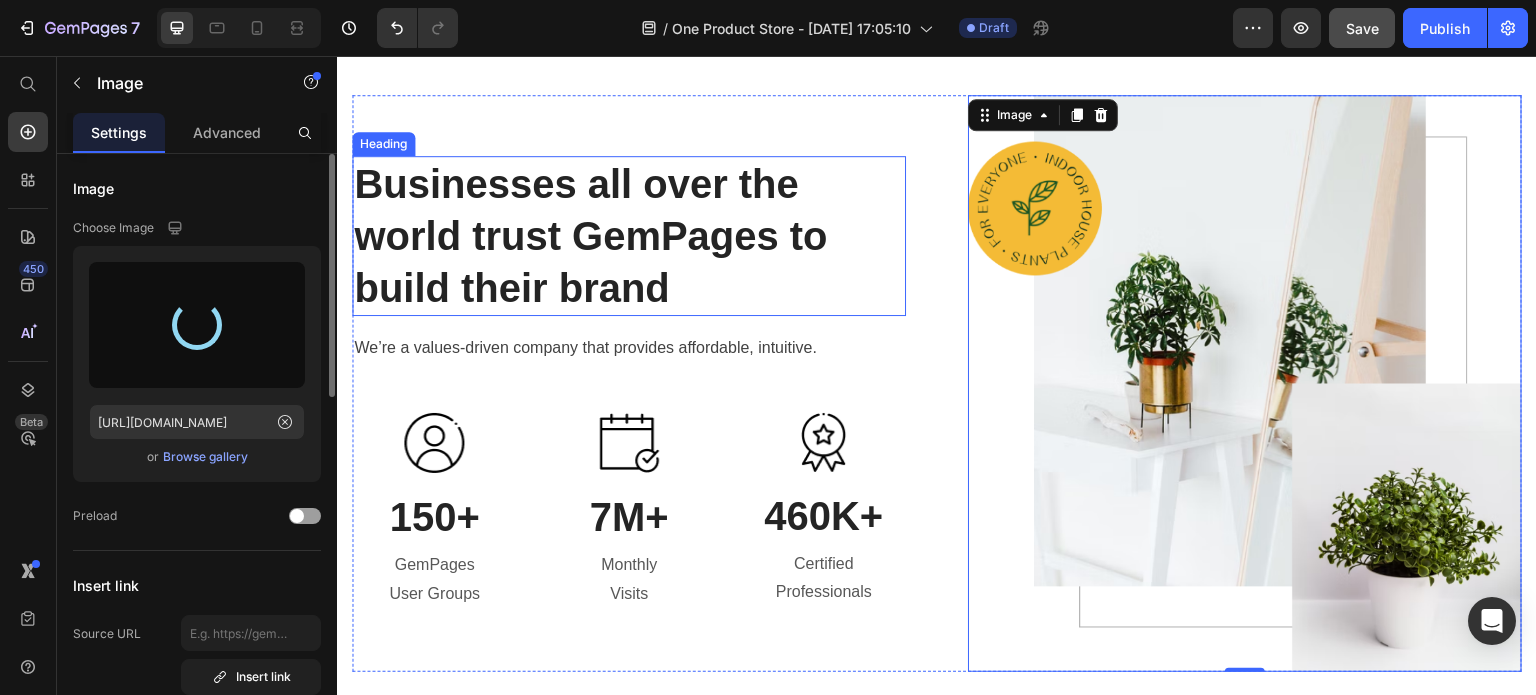 type on "https://cdn.shopify.com/s/files/1/0961/8168/2501/files/gempages_577150551700013606-a26e2a0a-5bff-4b94-970c-46a6cc989fce.png" 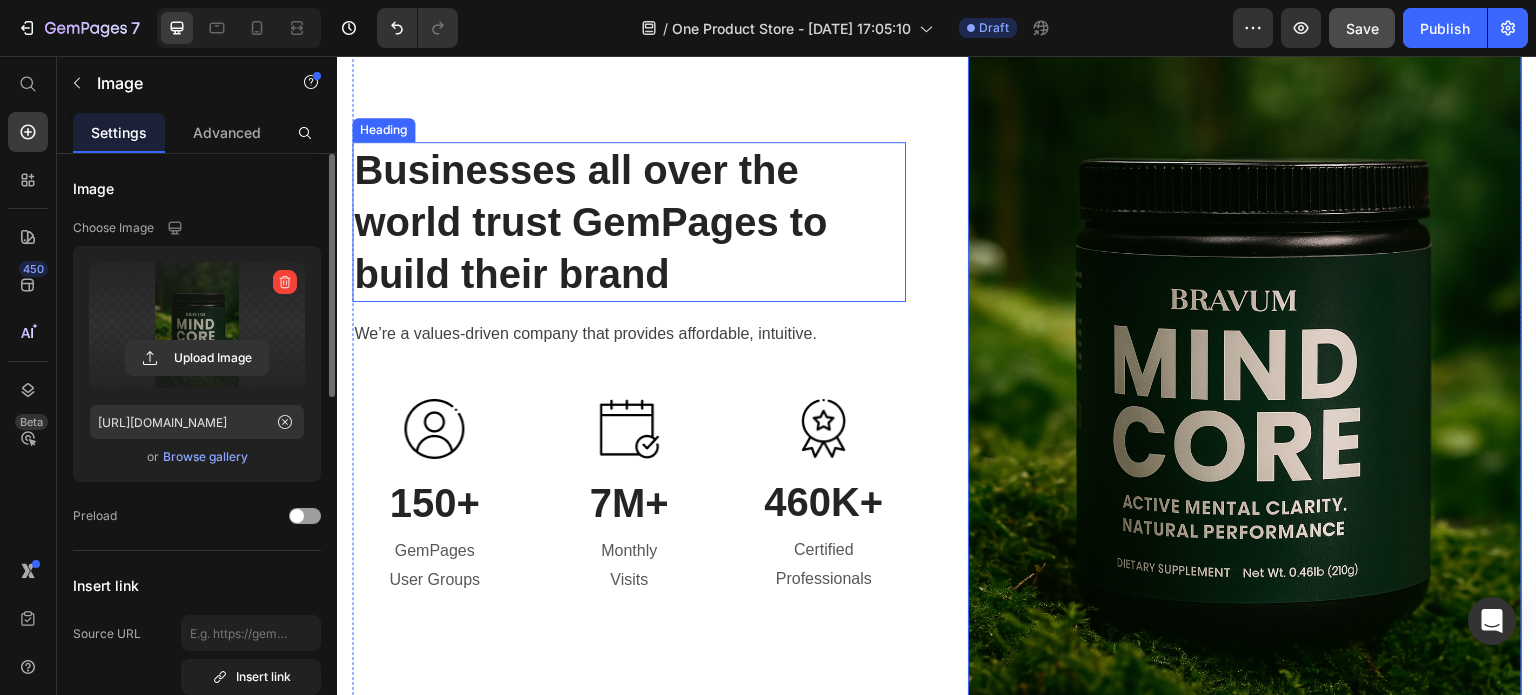 scroll, scrollTop: 4520, scrollLeft: 0, axis: vertical 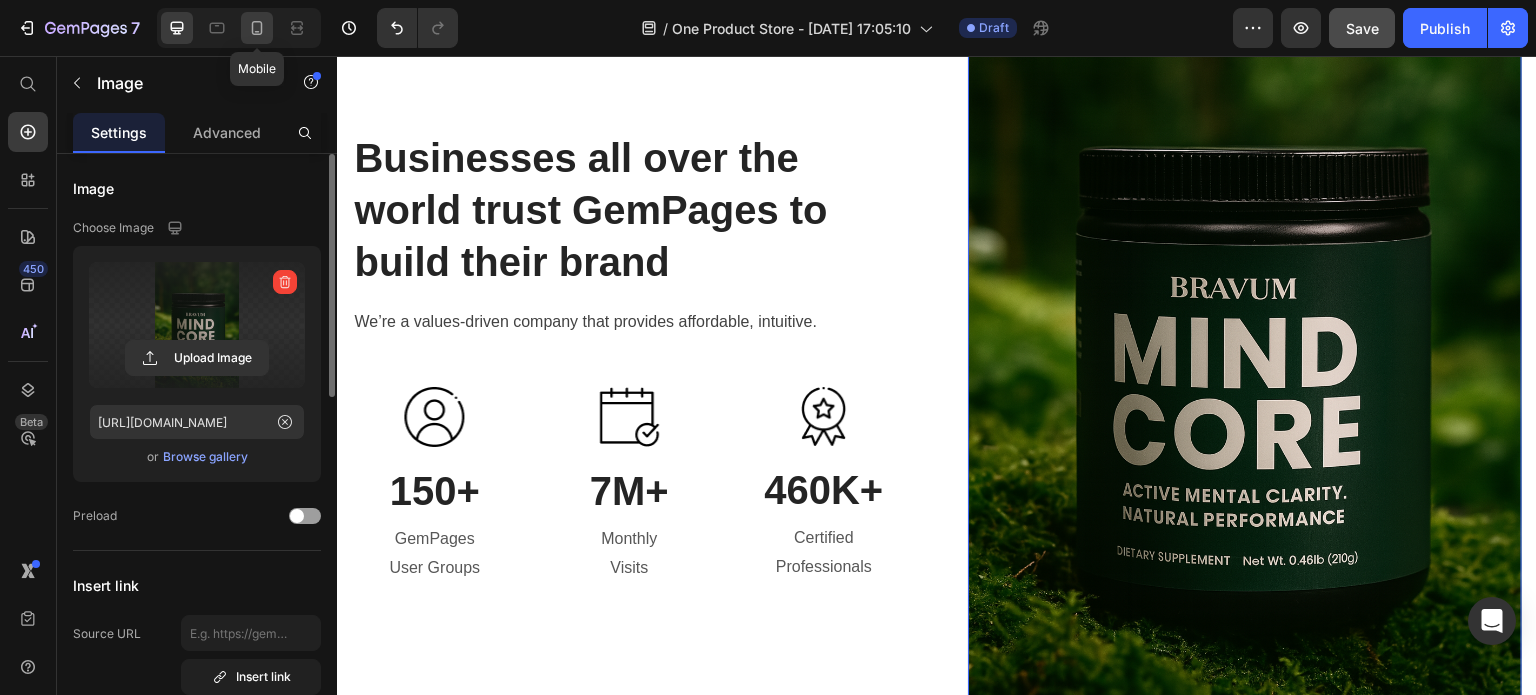 click 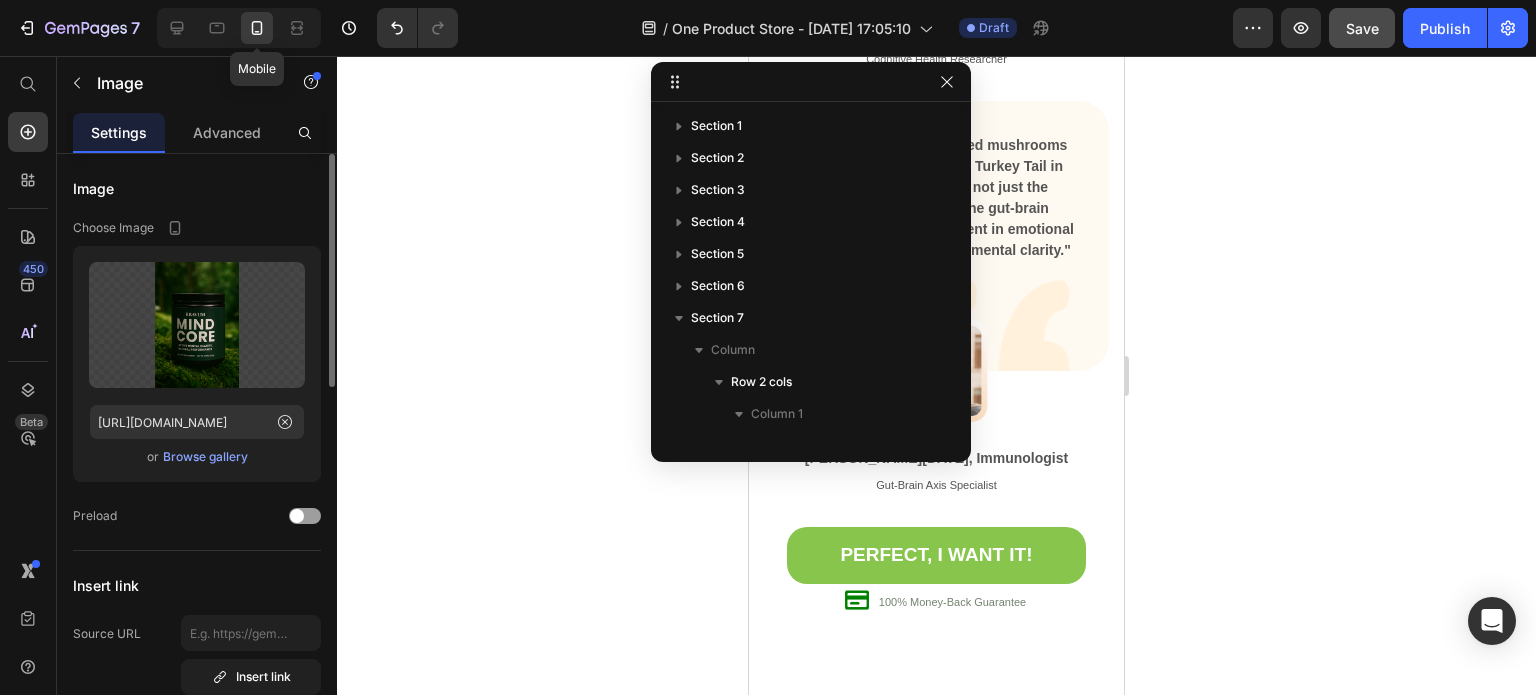 scroll, scrollTop: 309, scrollLeft: 0, axis: vertical 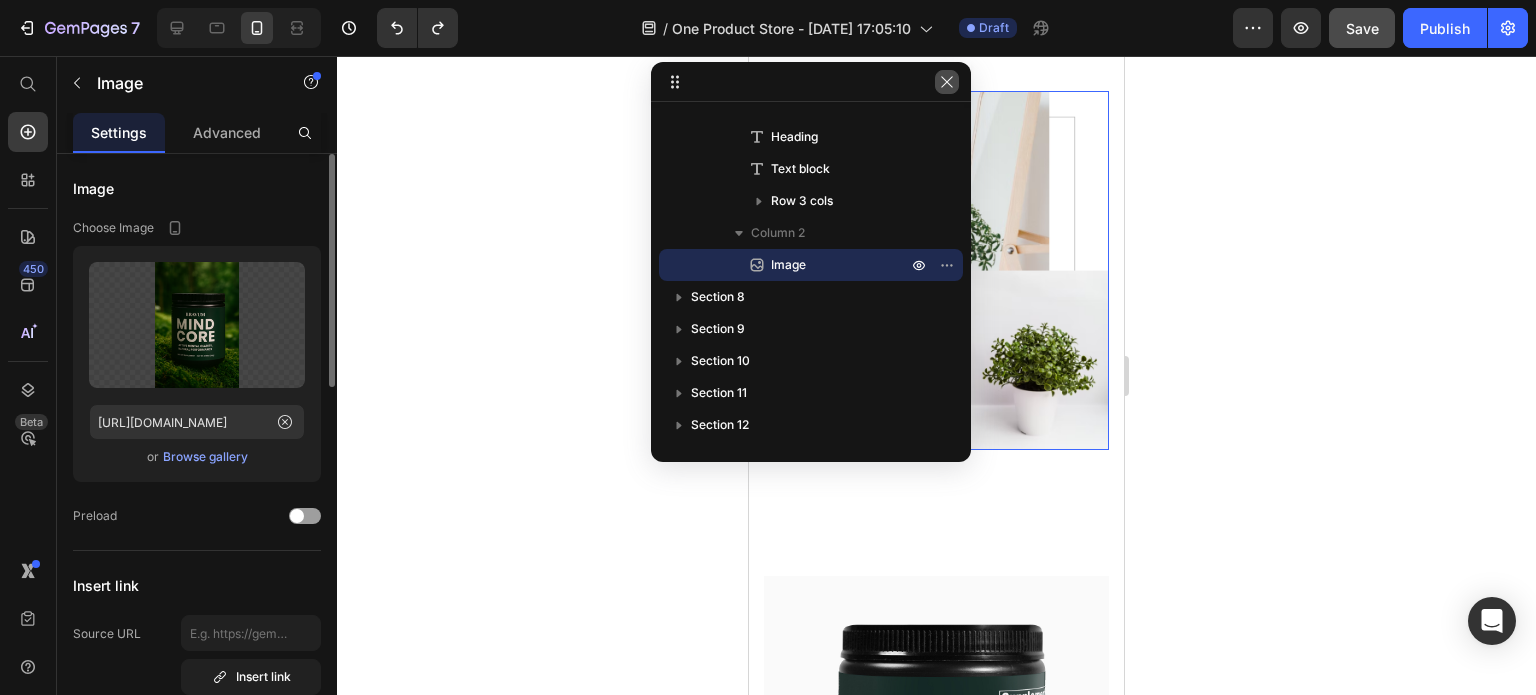 click 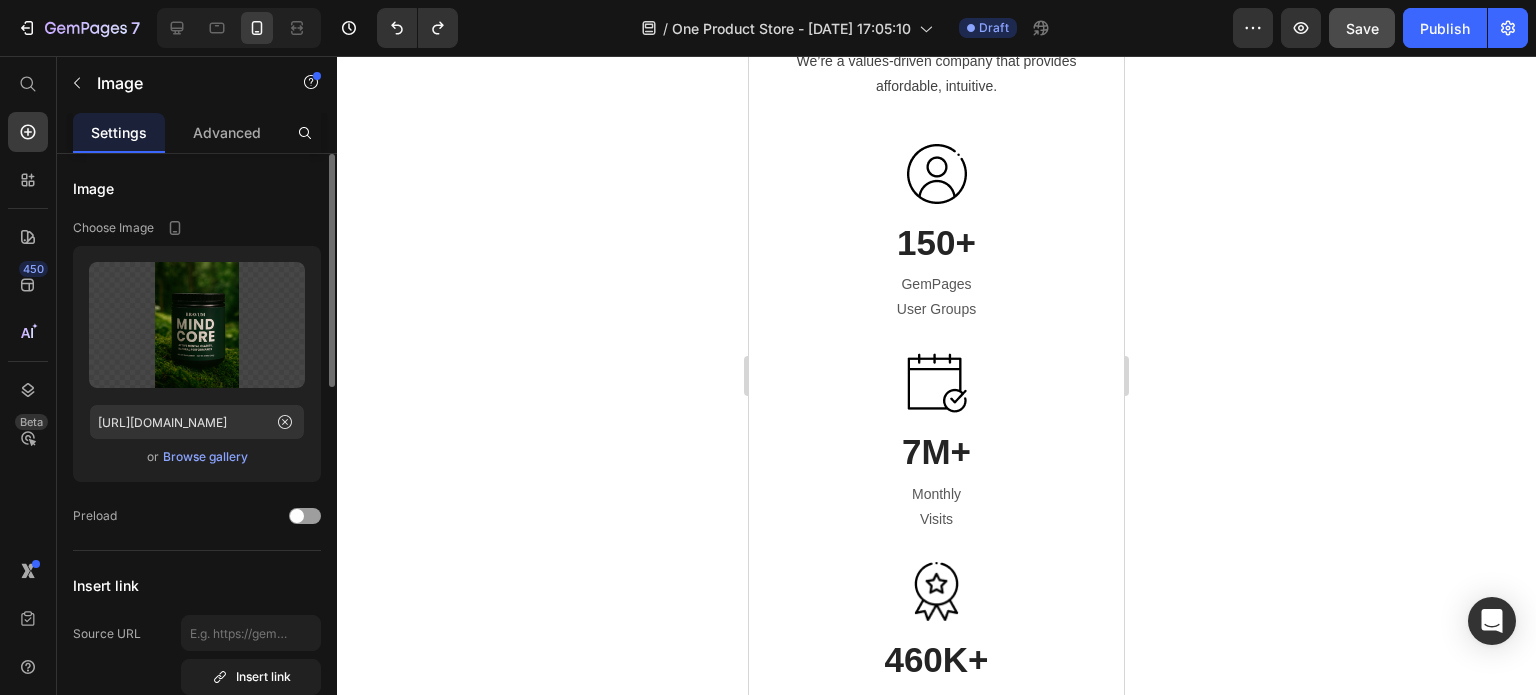 scroll, scrollTop: 5577, scrollLeft: 0, axis: vertical 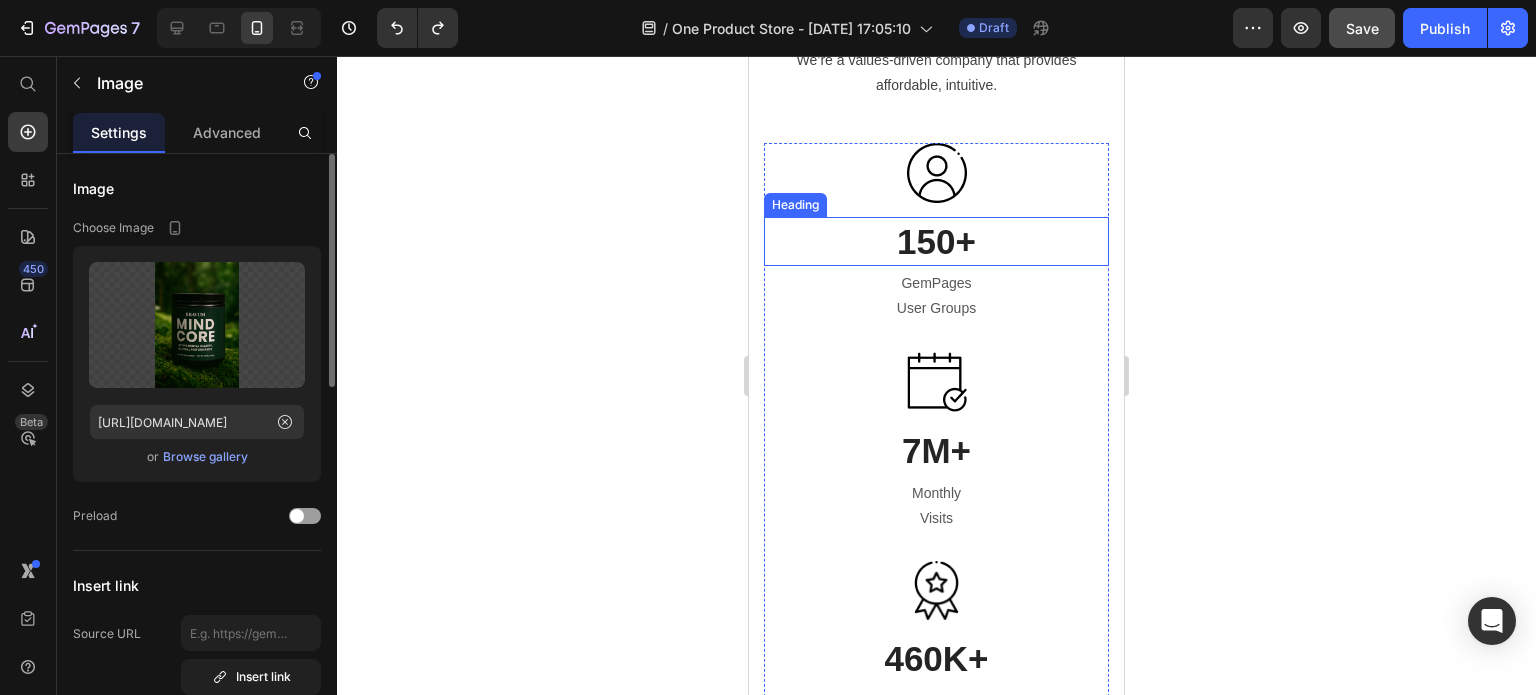 click on "150+" at bounding box center (936, 242) 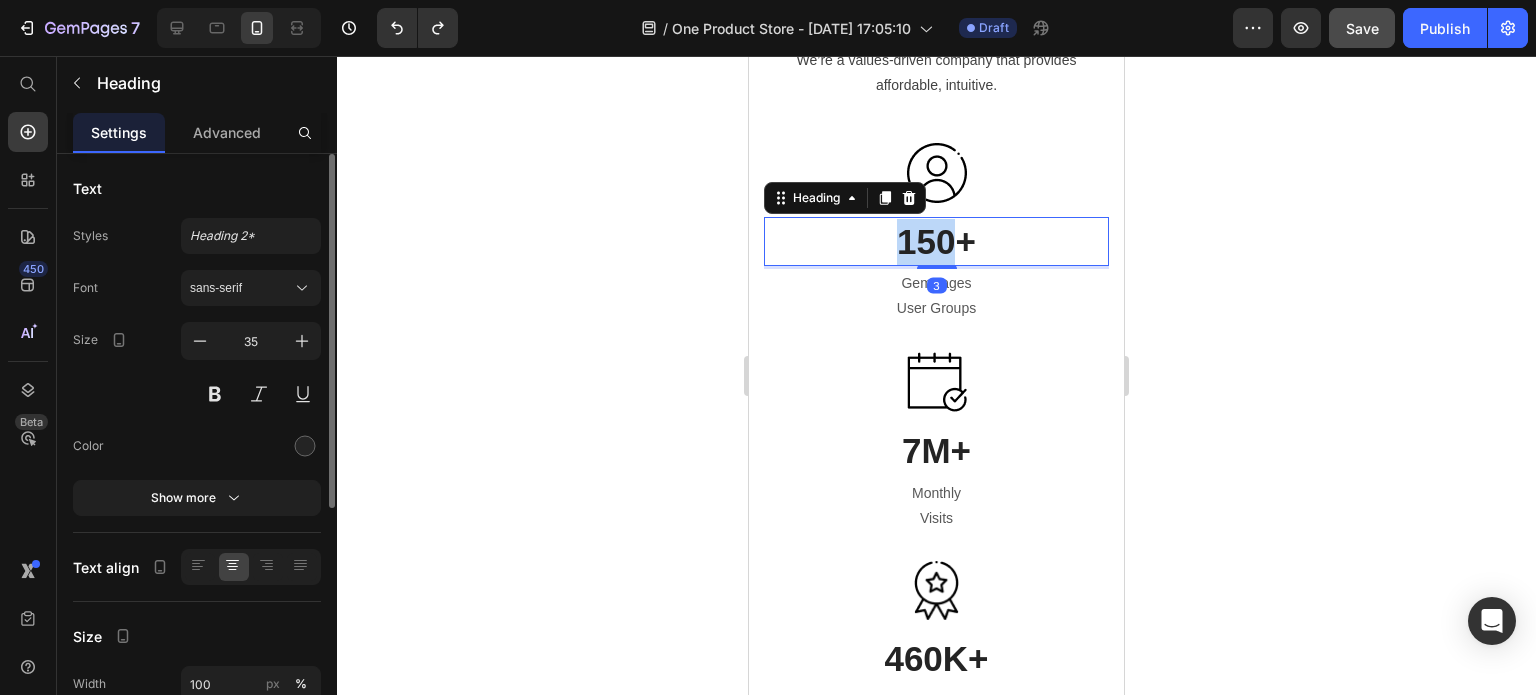 click on "150+" at bounding box center [936, 242] 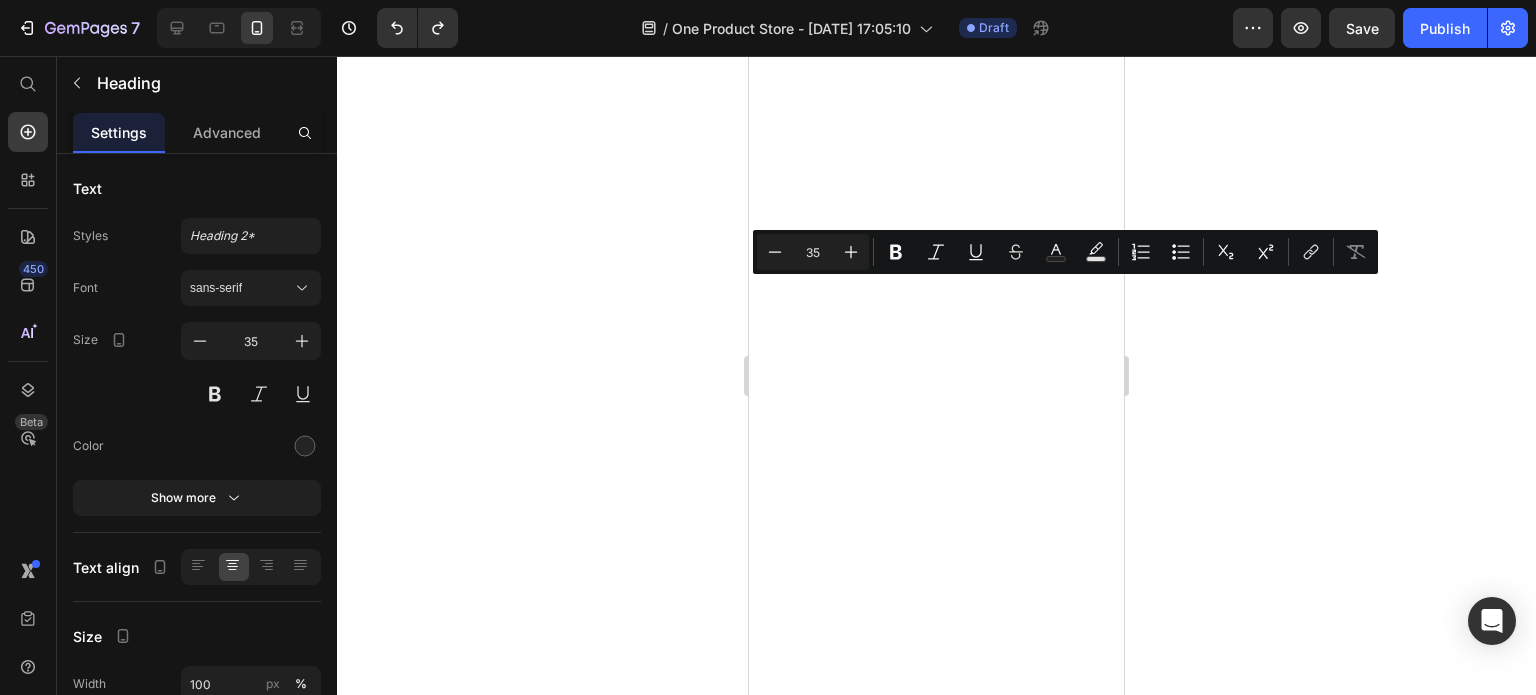 scroll, scrollTop: 0, scrollLeft: 0, axis: both 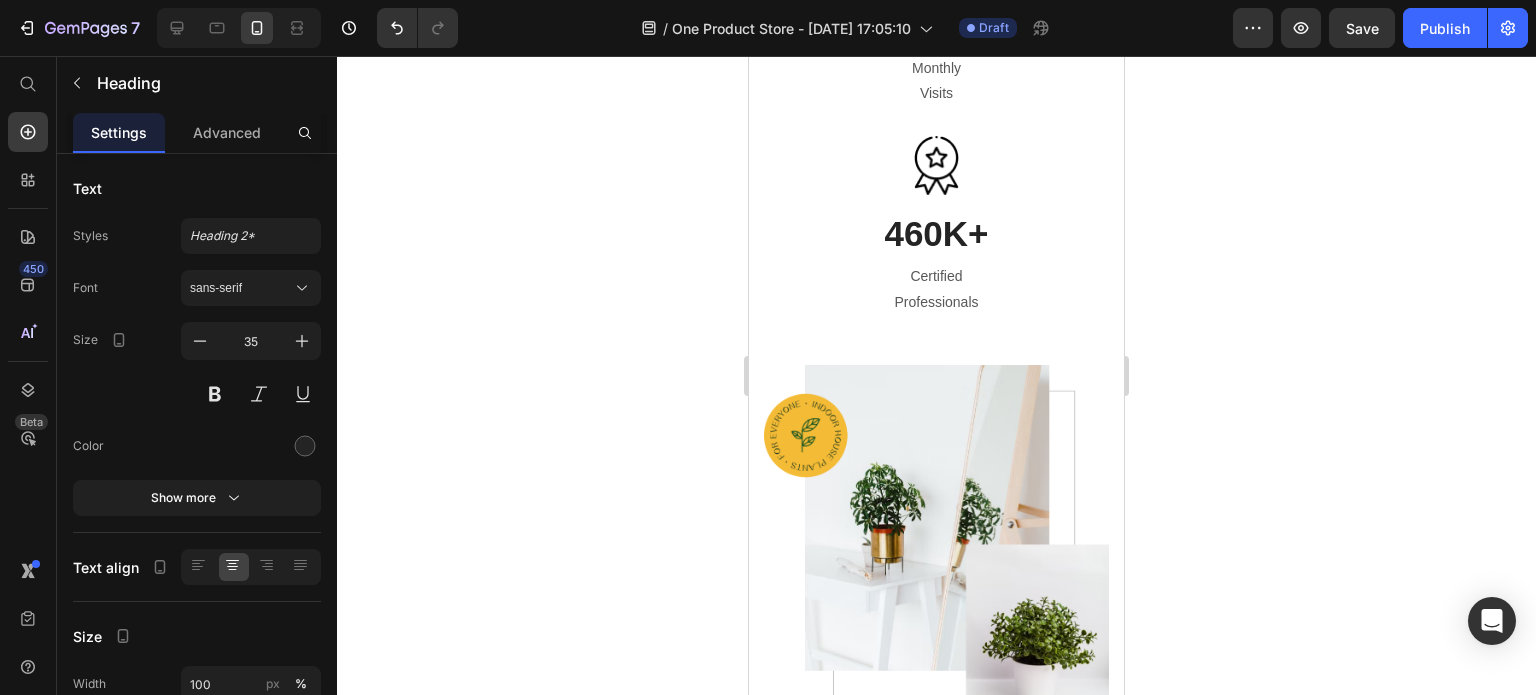 click on "ovder 5000+" at bounding box center (936, -124) 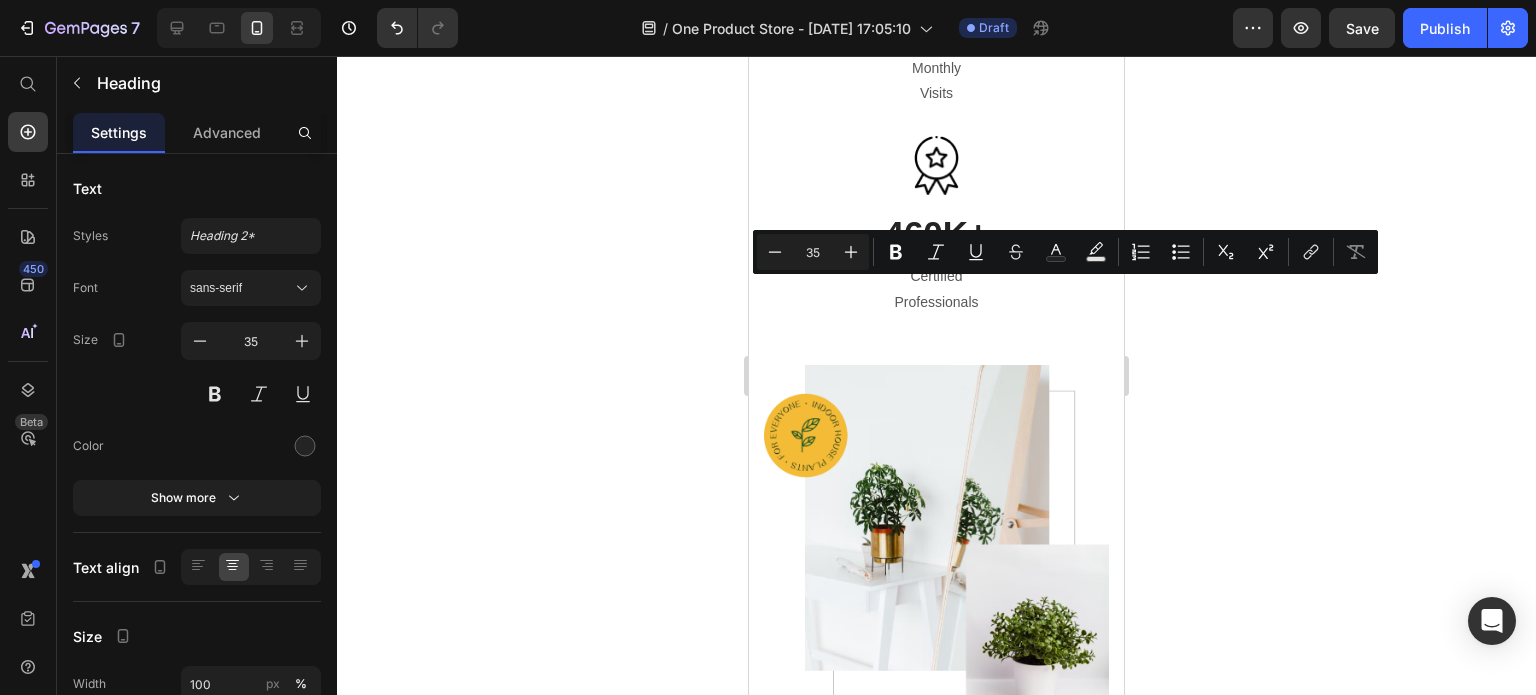 click on "ovder 5000+" at bounding box center (936, -124) 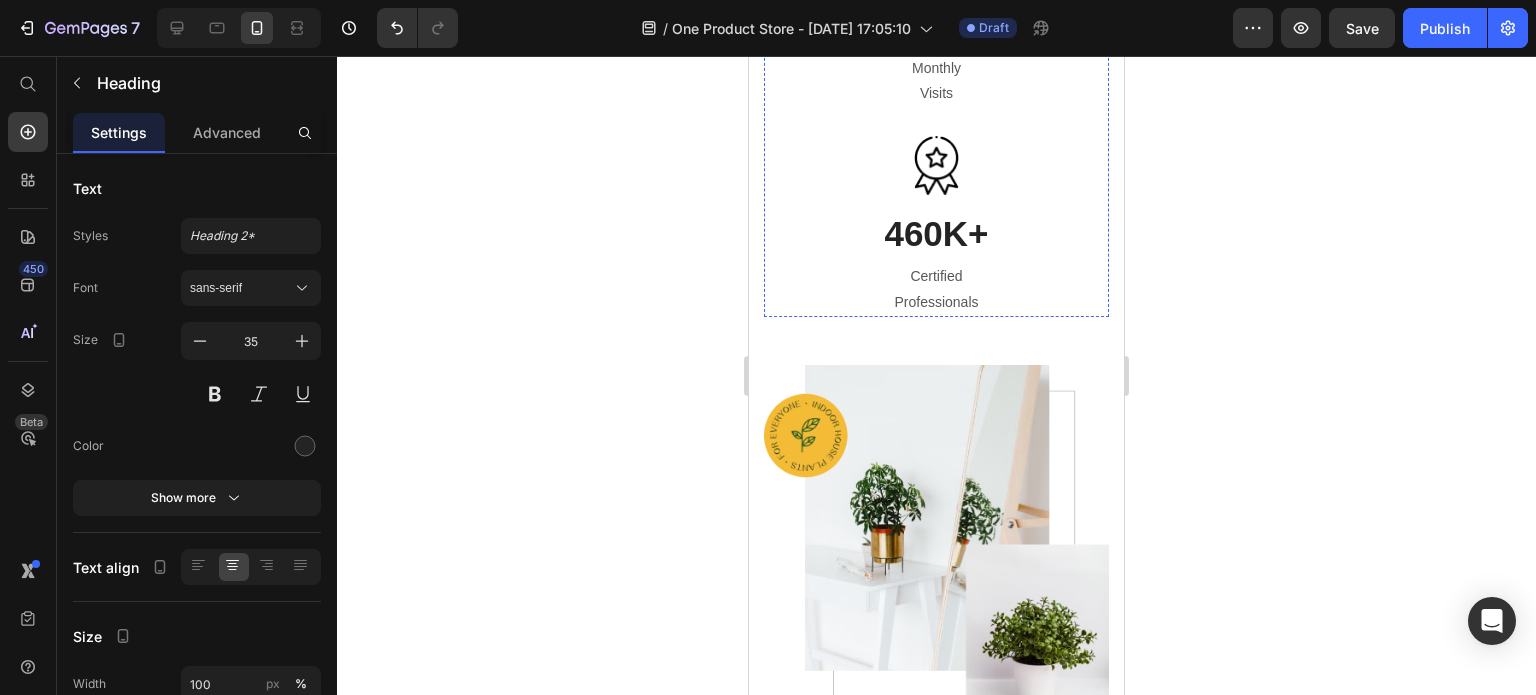 click on "GemPages" at bounding box center [936, -82] 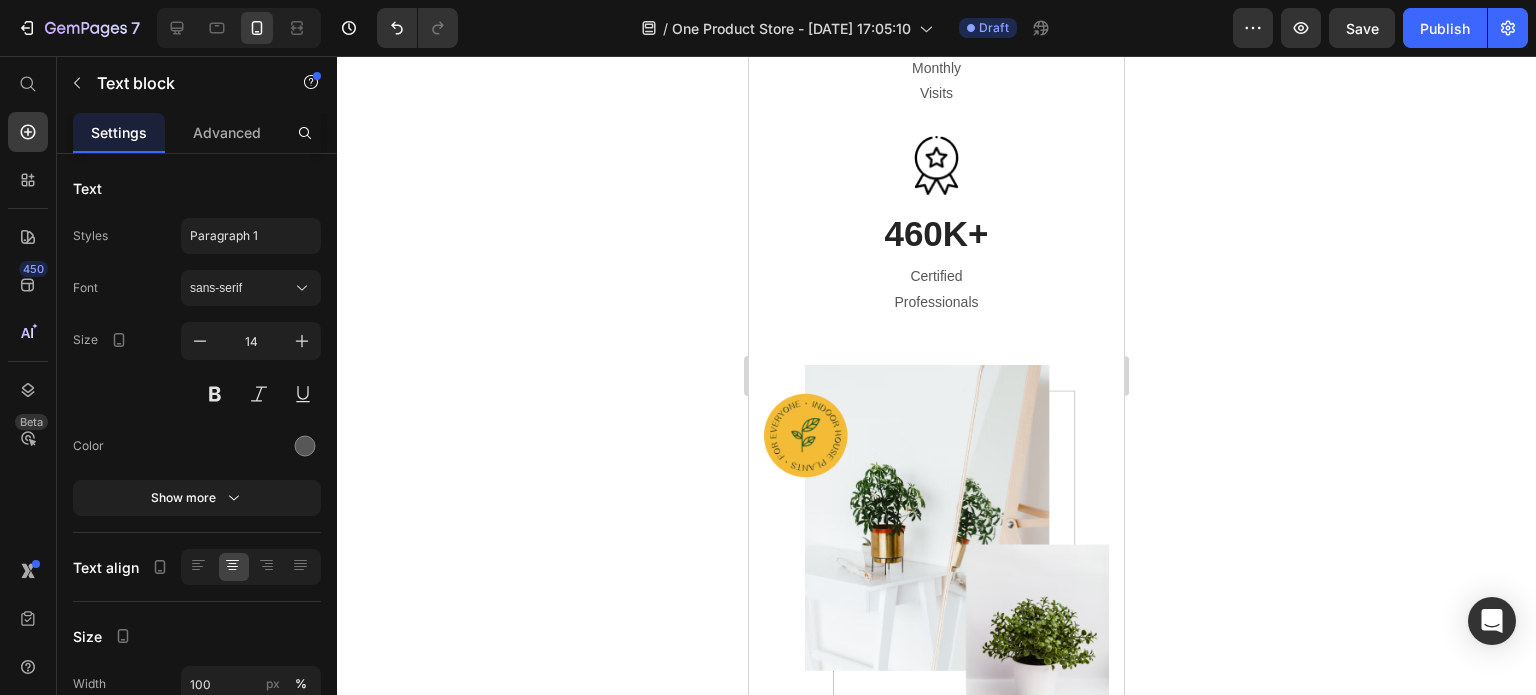 click on "GemPages" at bounding box center [936, -82] 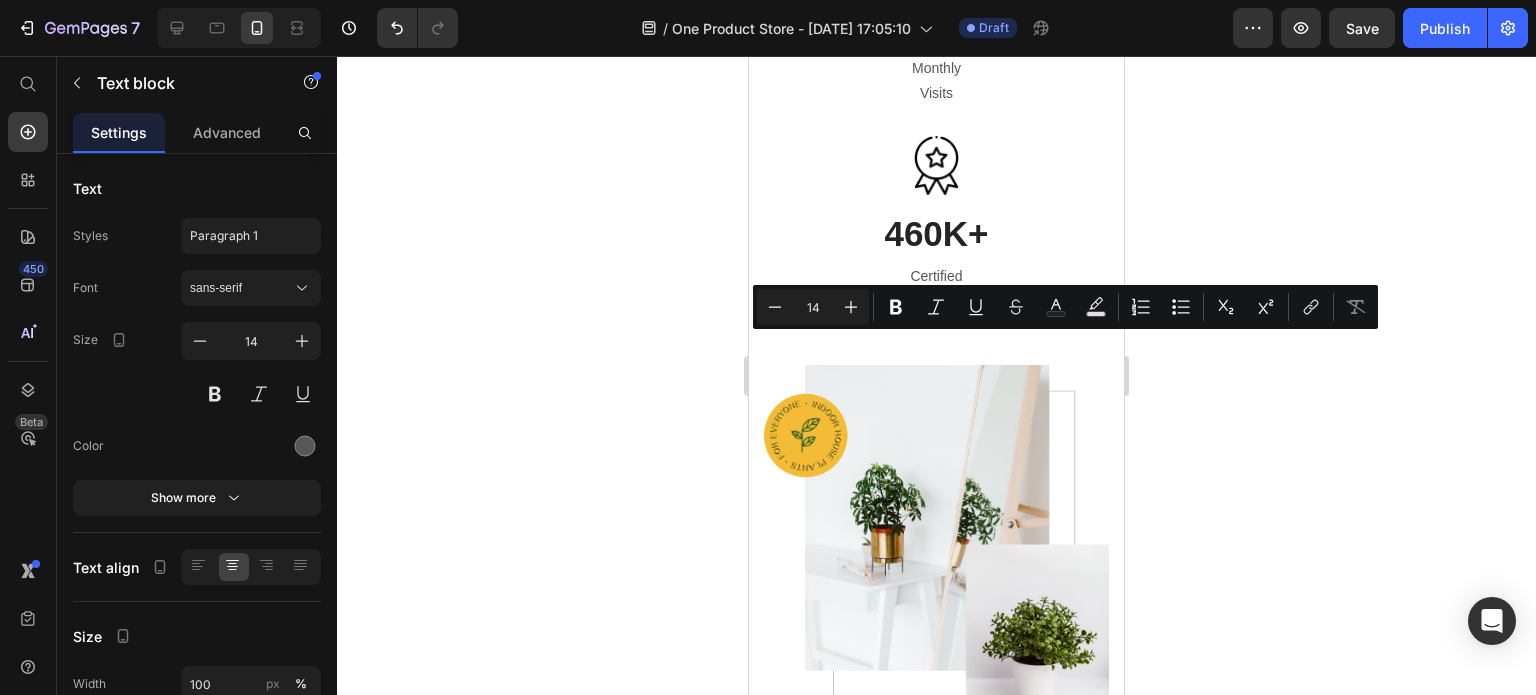 click on "User Groups" at bounding box center (936, -57) 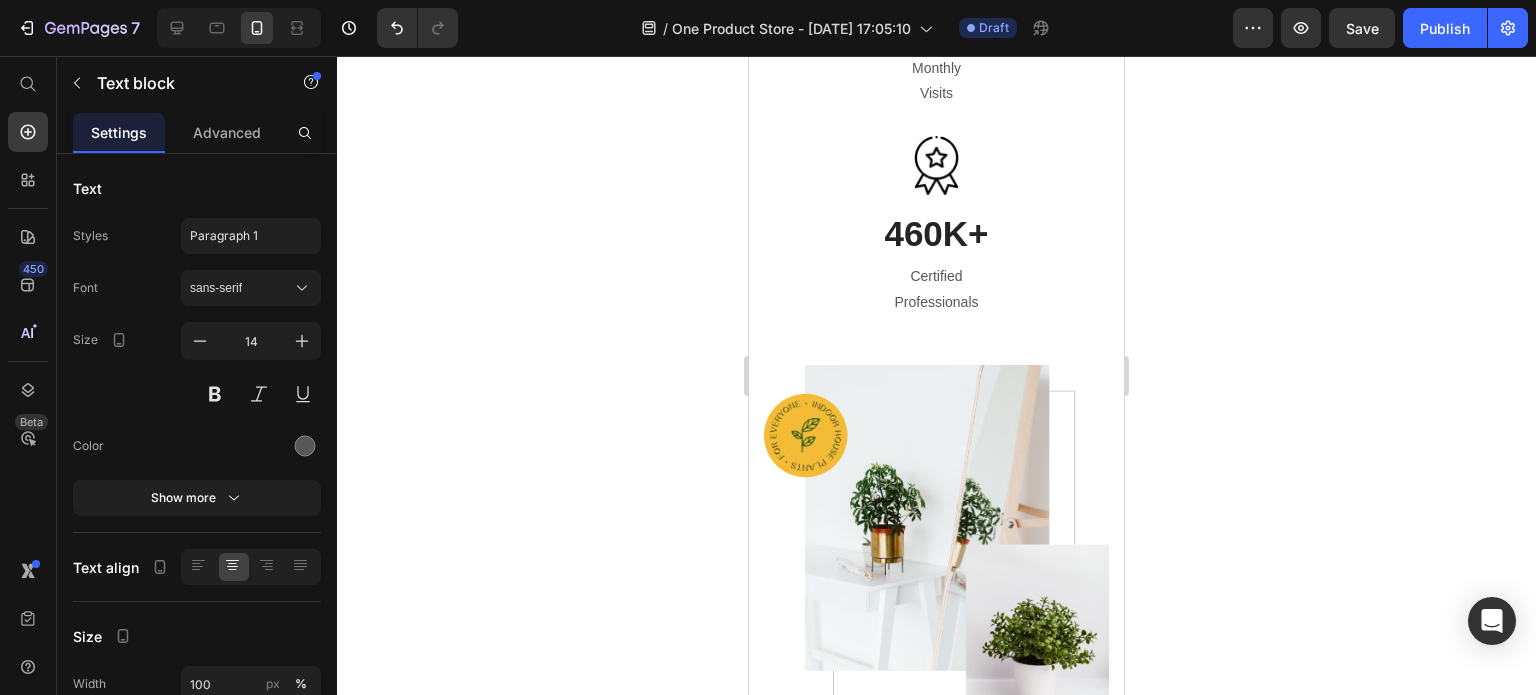 drag, startPoint x: 982, startPoint y: 371, endPoint x: 888, endPoint y: 339, distance: 99.29753 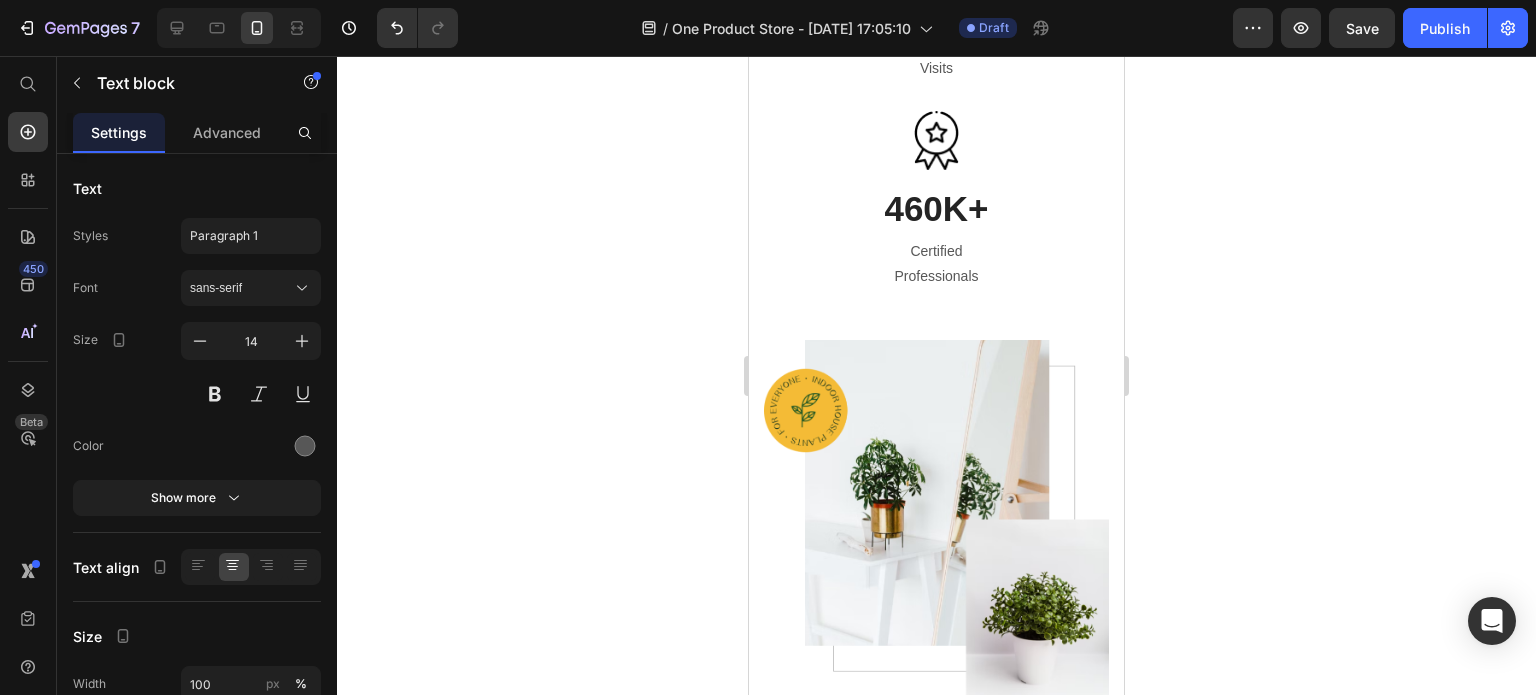 click on "costumers" at bounding box center (936, -82) 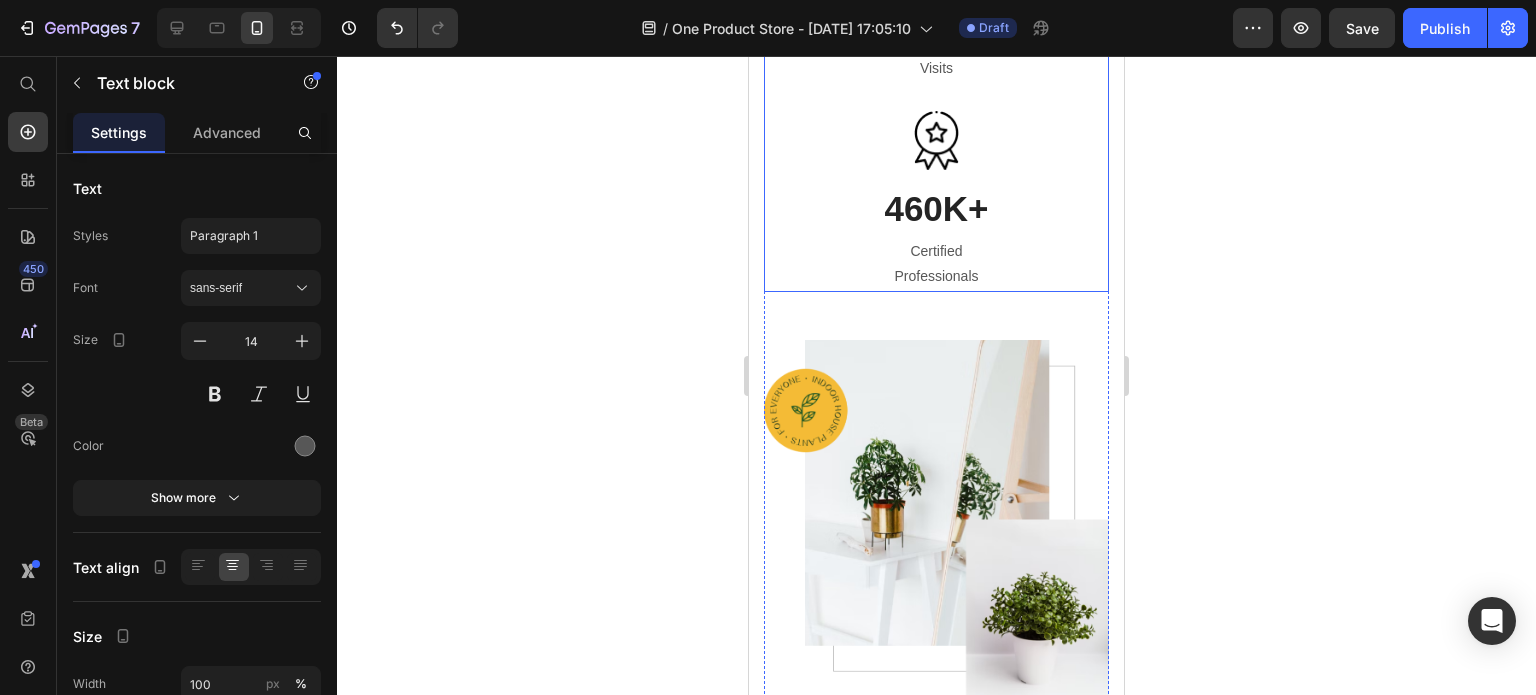 scroll, scrollTop: 5671, scrollLeft: 0, axis: vertical 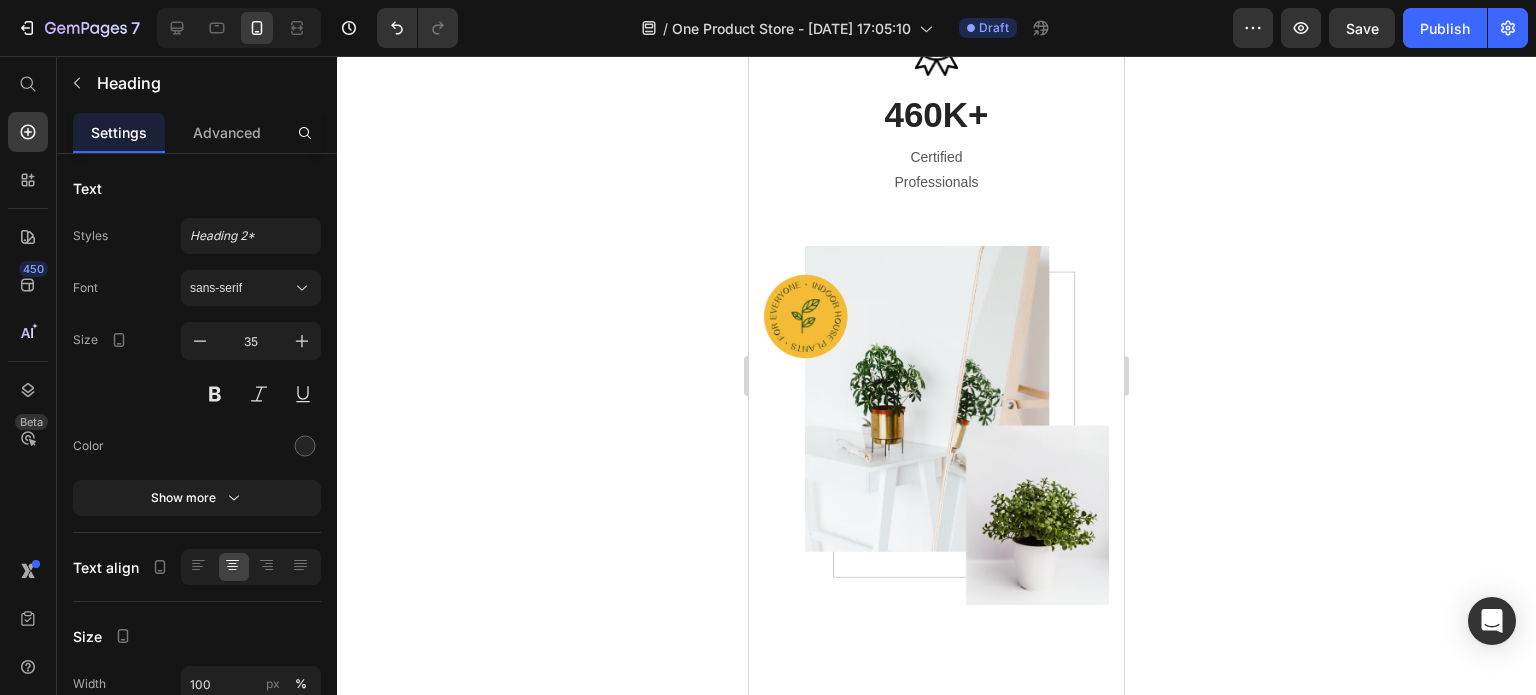 click on "7M+" at bounding box center (936, -94) 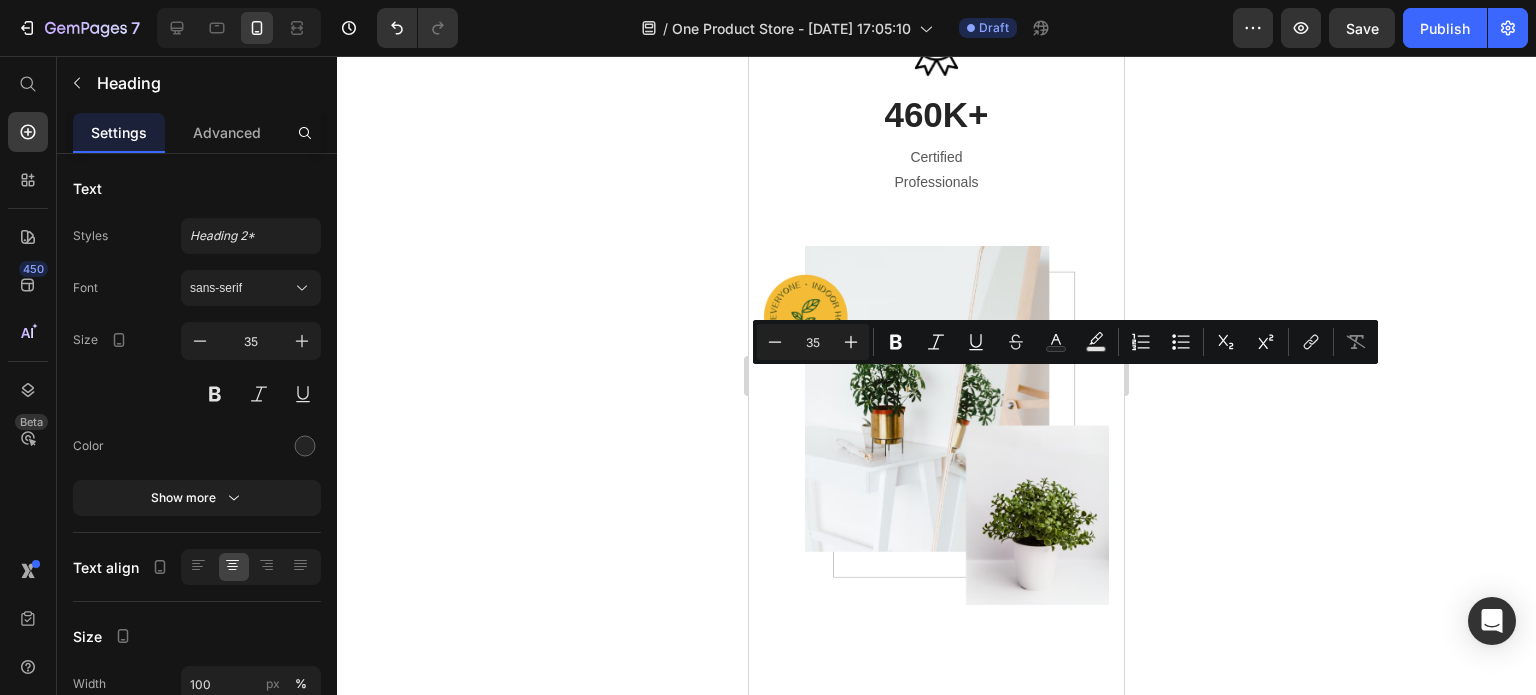 click on "7M+" at bounding box center (936, -94) 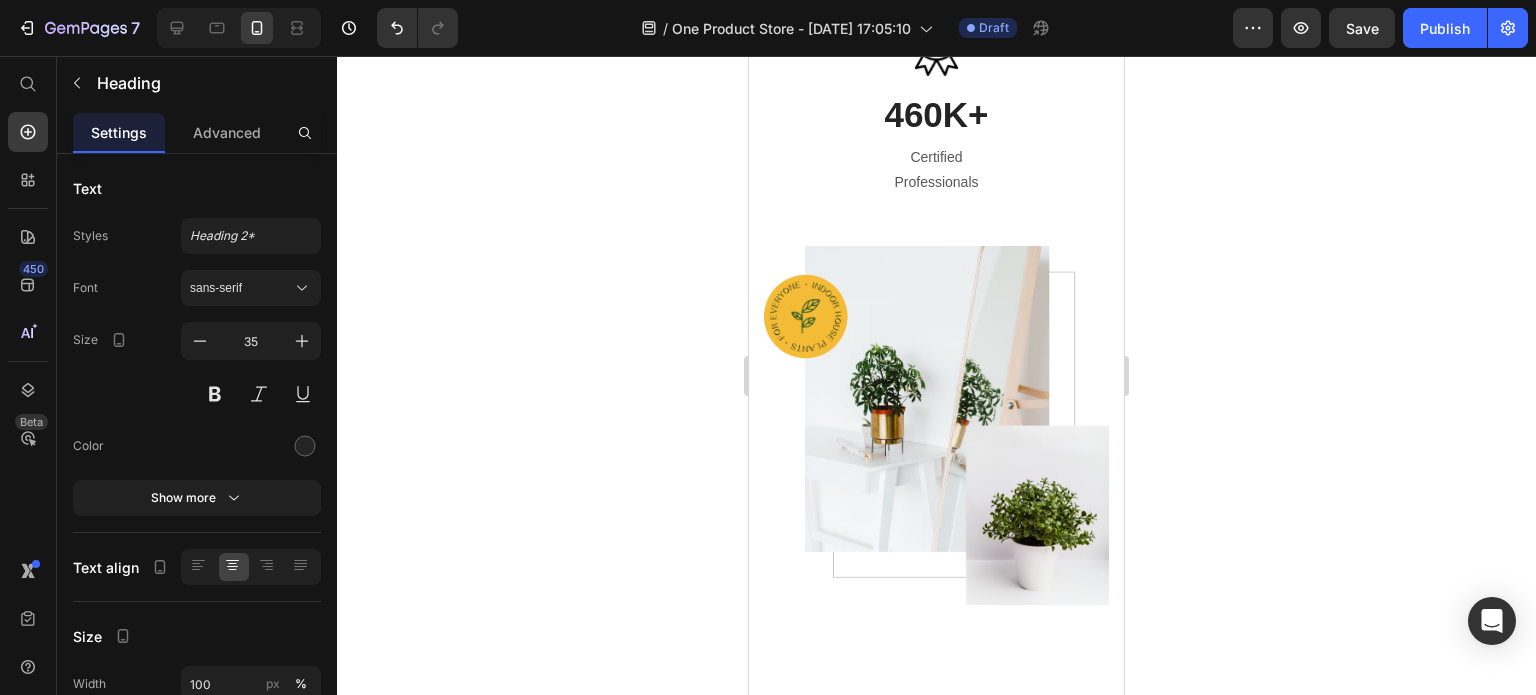 click on "7M+" at bounding box center [936, -94] 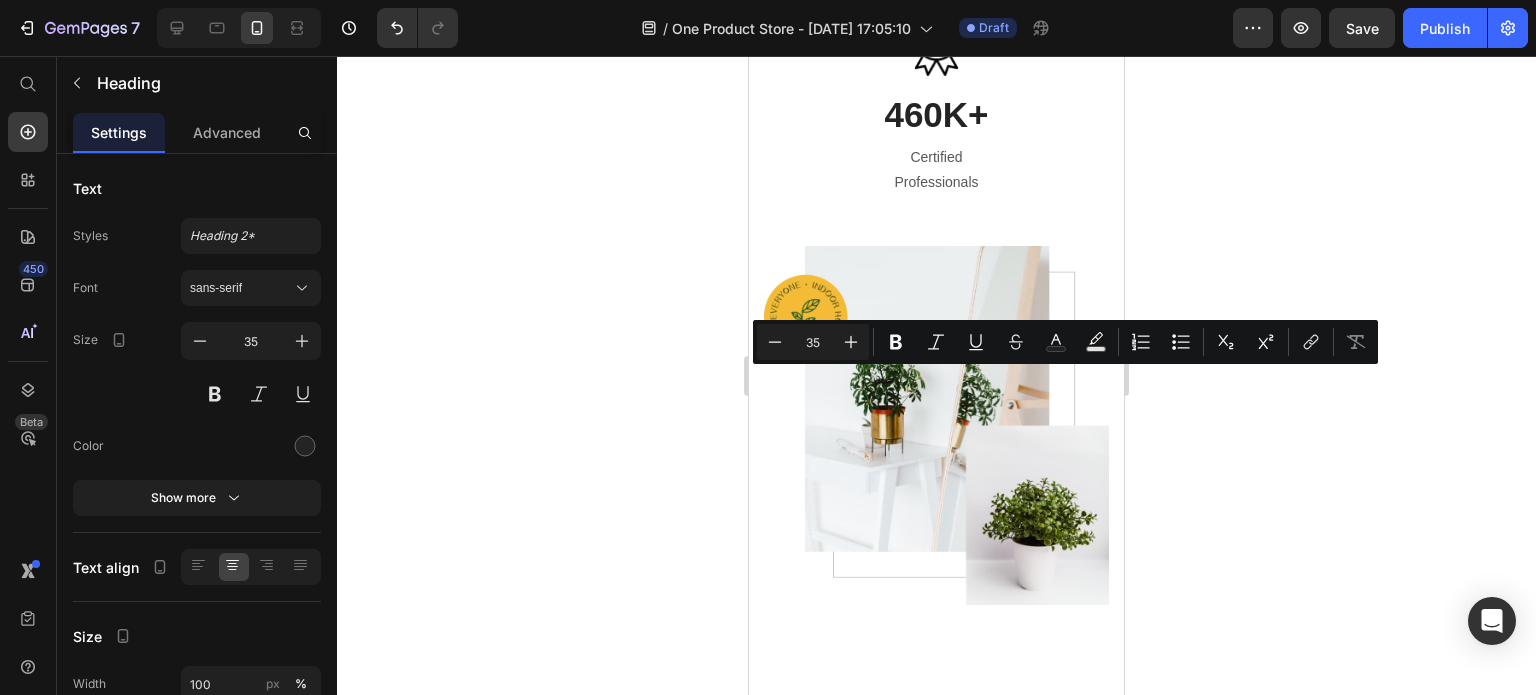 click on "7M+" at bounding box center [936, -94] 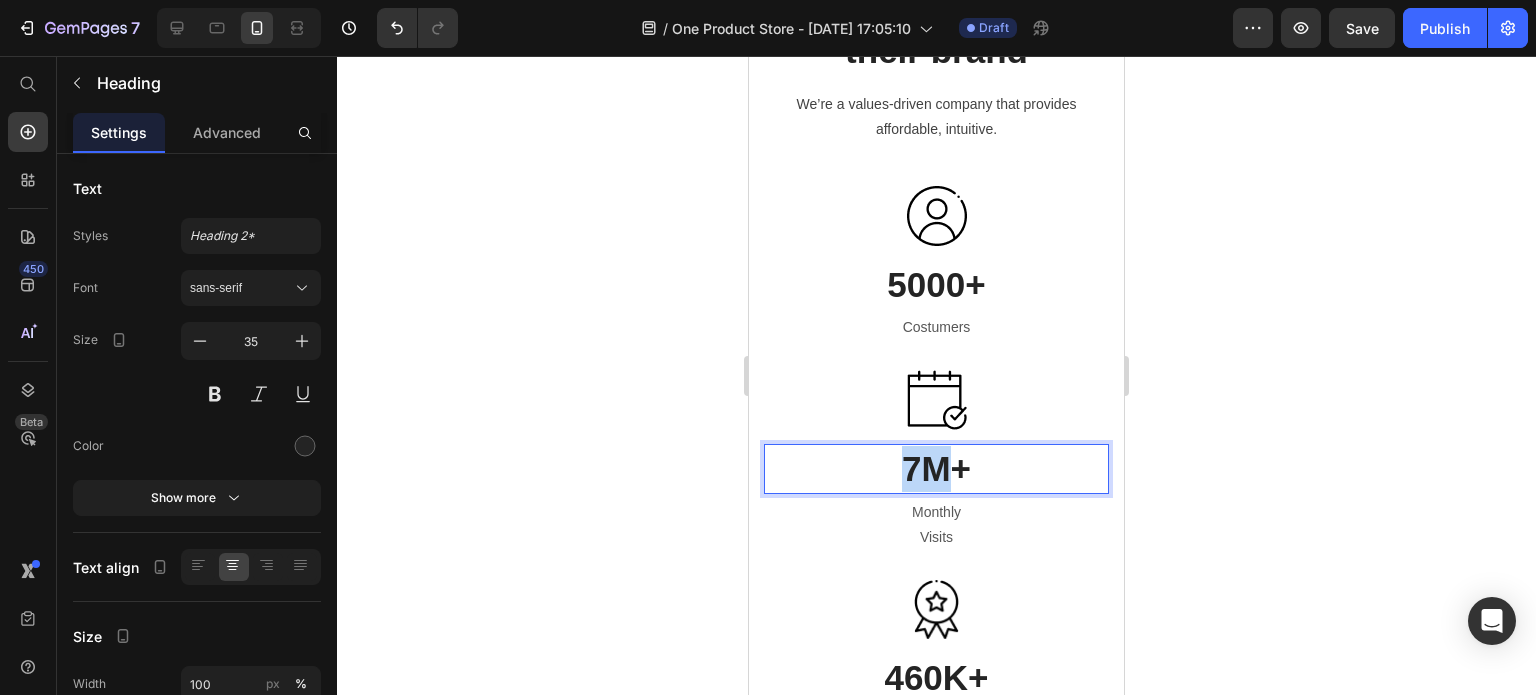 scroll, scrollTop: 5228, scrollLeft: 0, axis: vertical 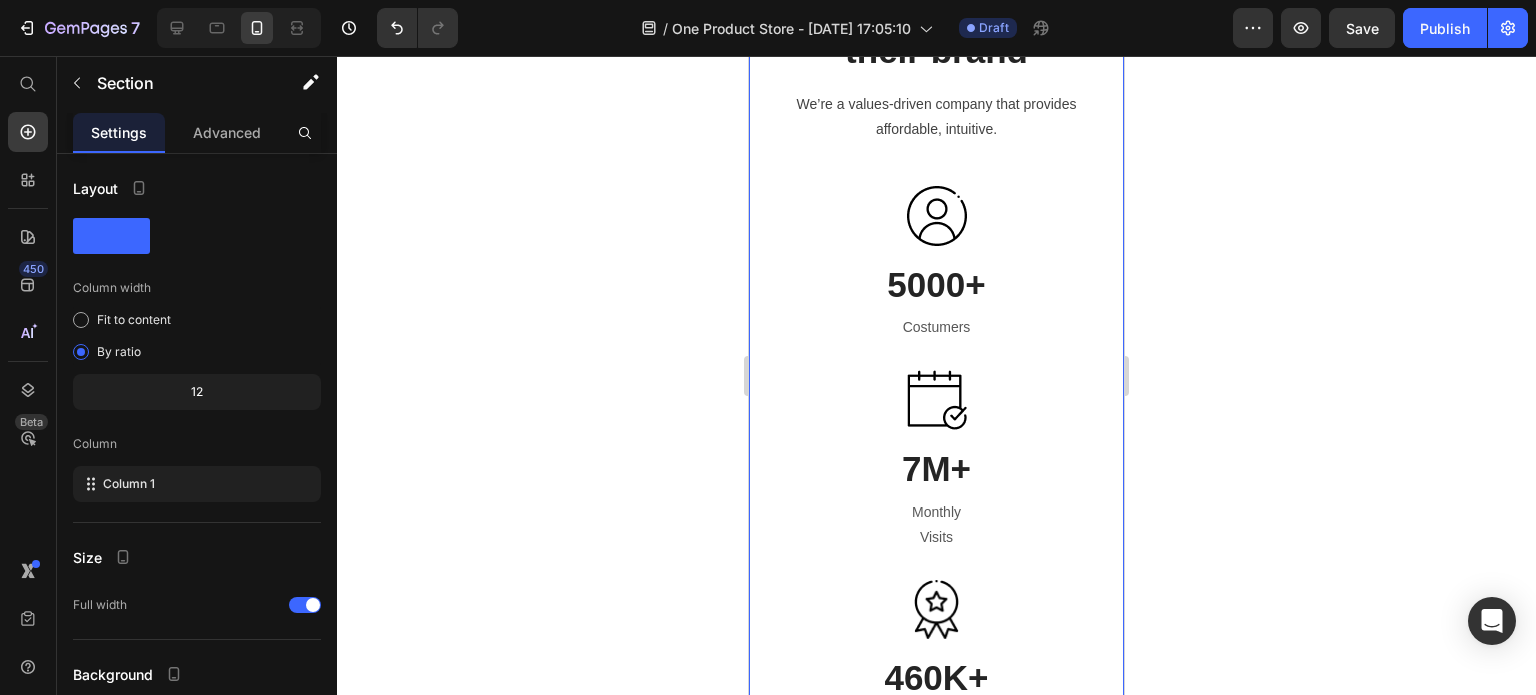 click 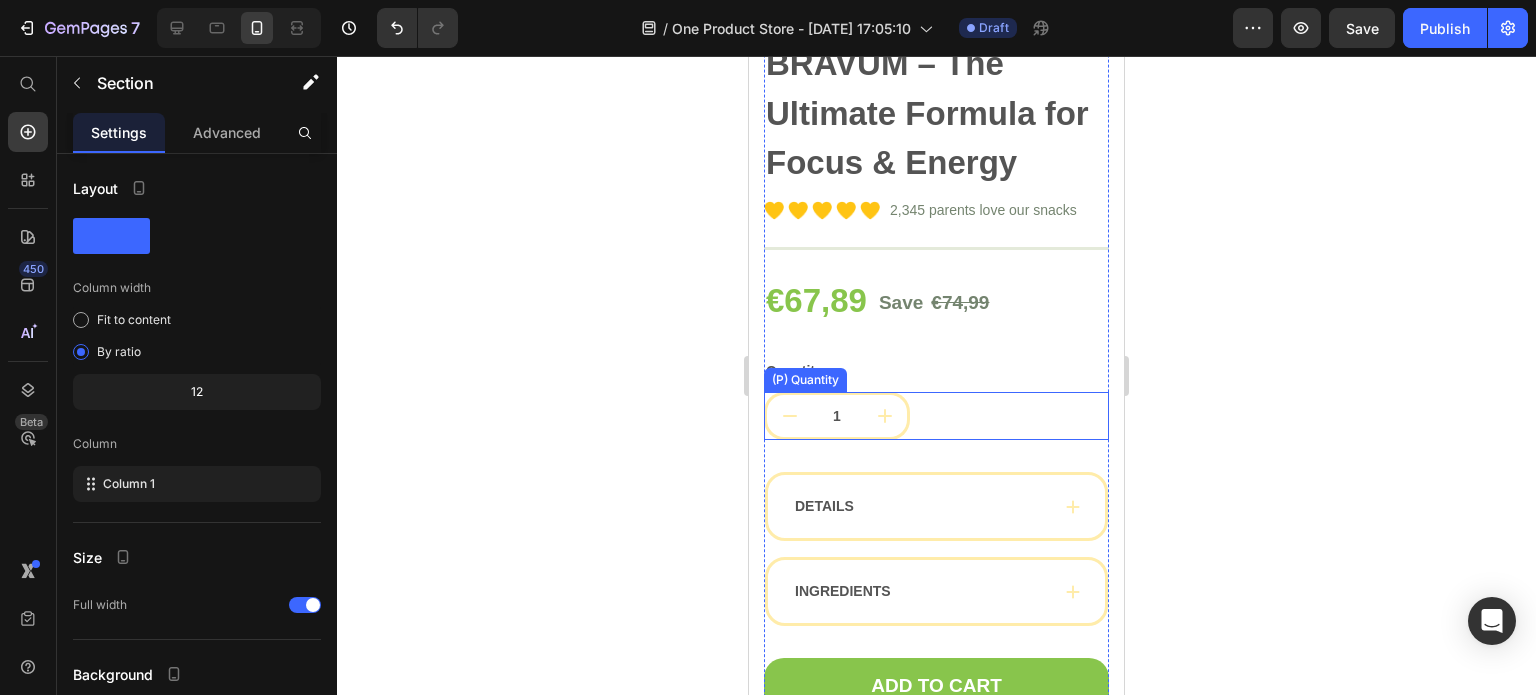 scroll, scrollTop: 6075, scrollLeft: 0, axis: vertical 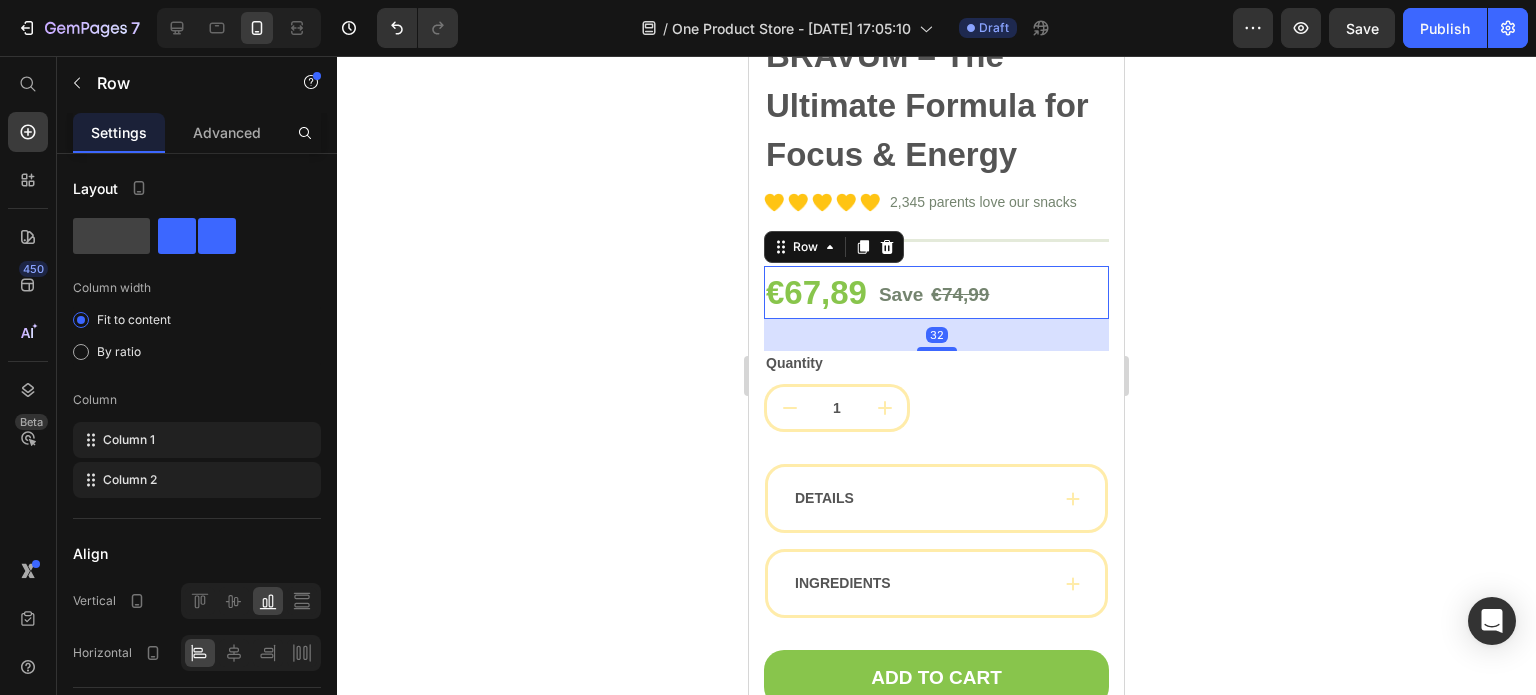 click 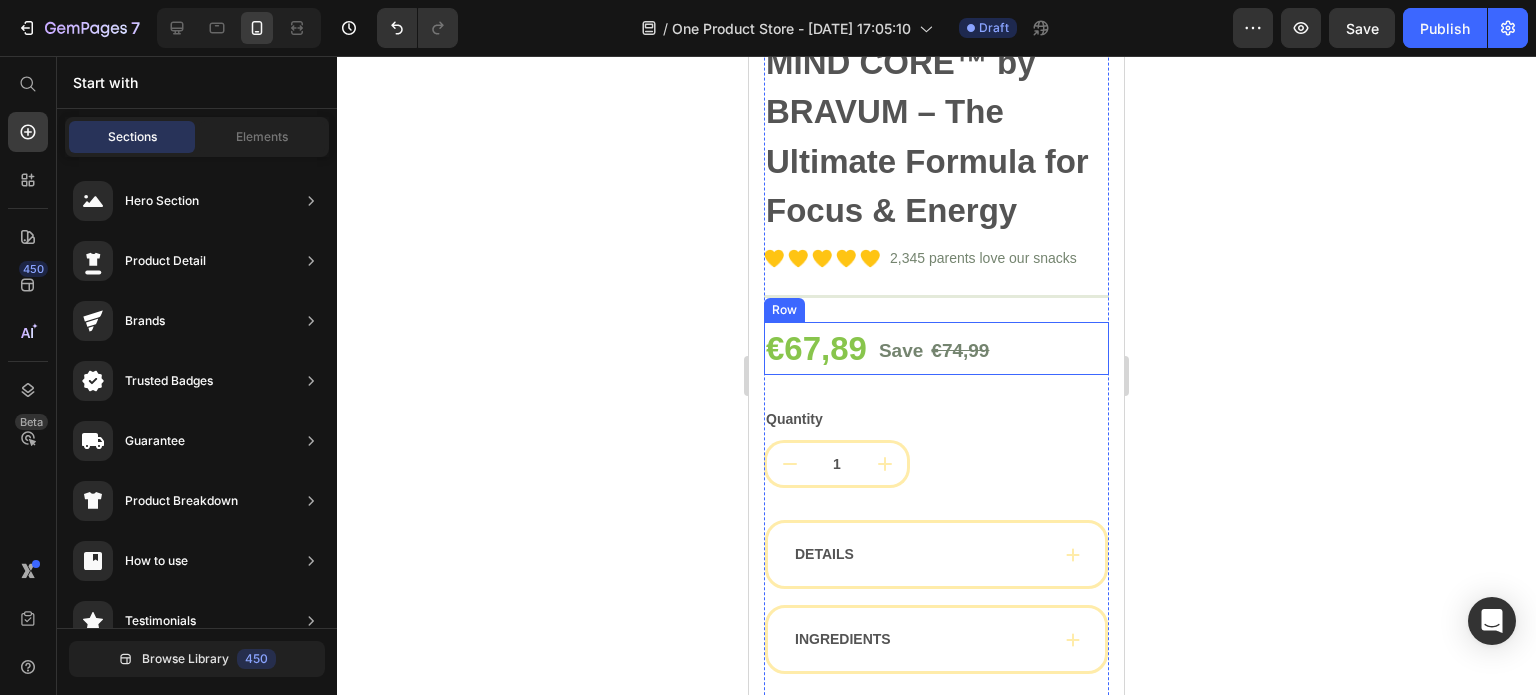 scroll, scrollTop: 6012, scrollLeft: 0, axis: vertical 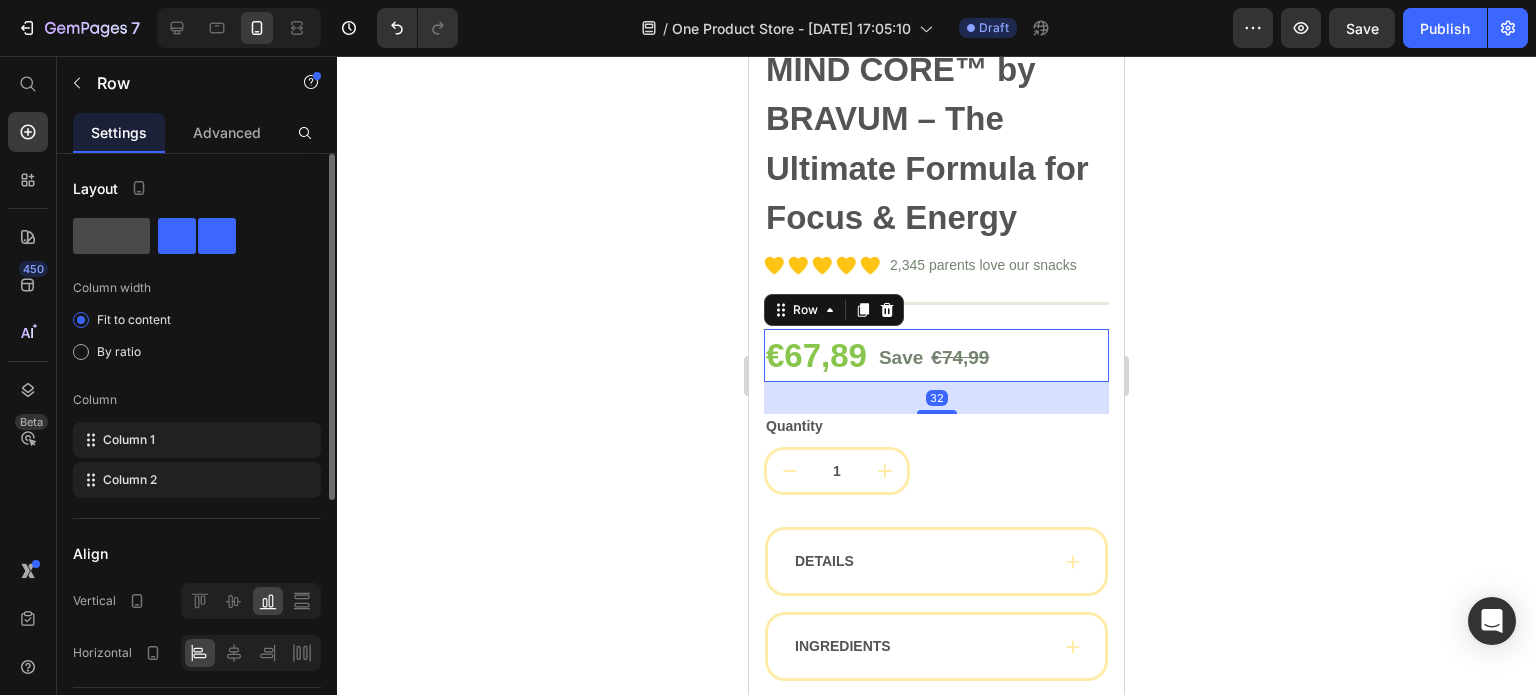 click 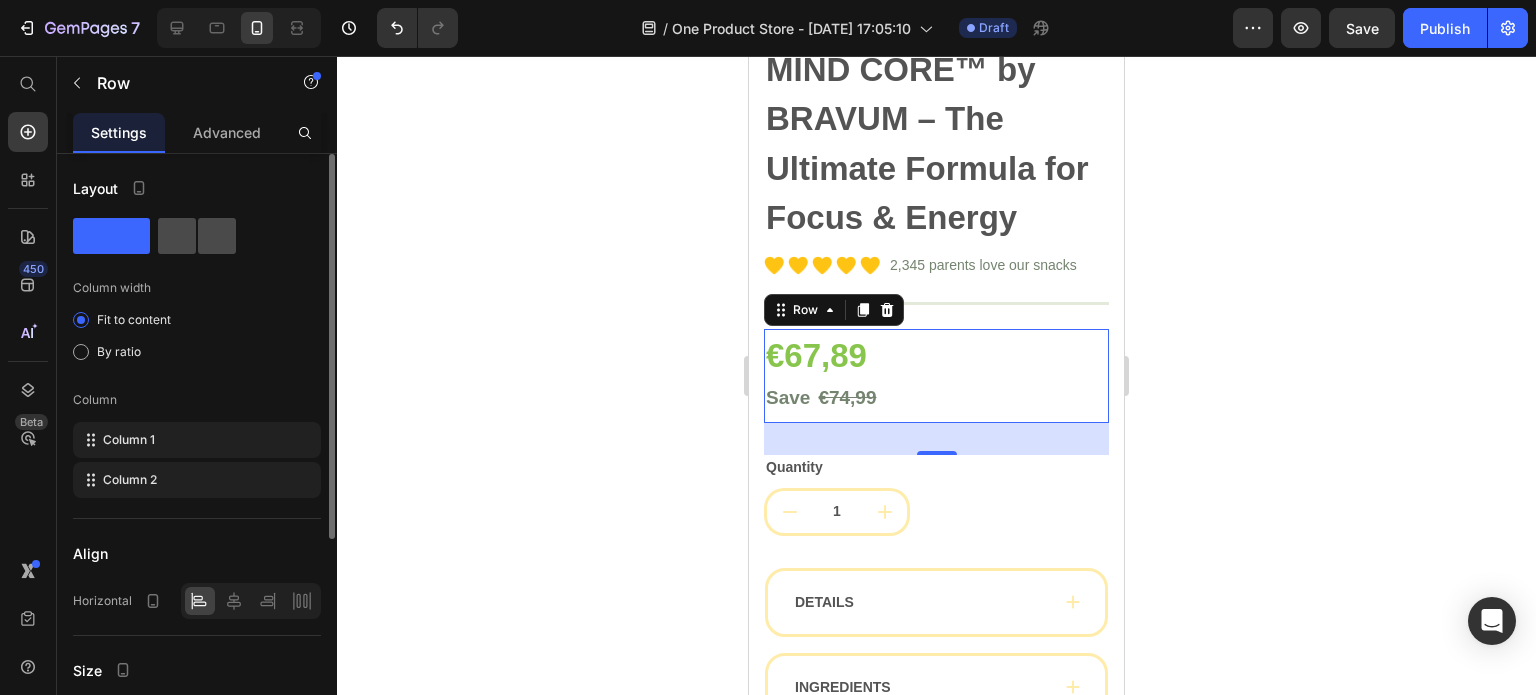 click 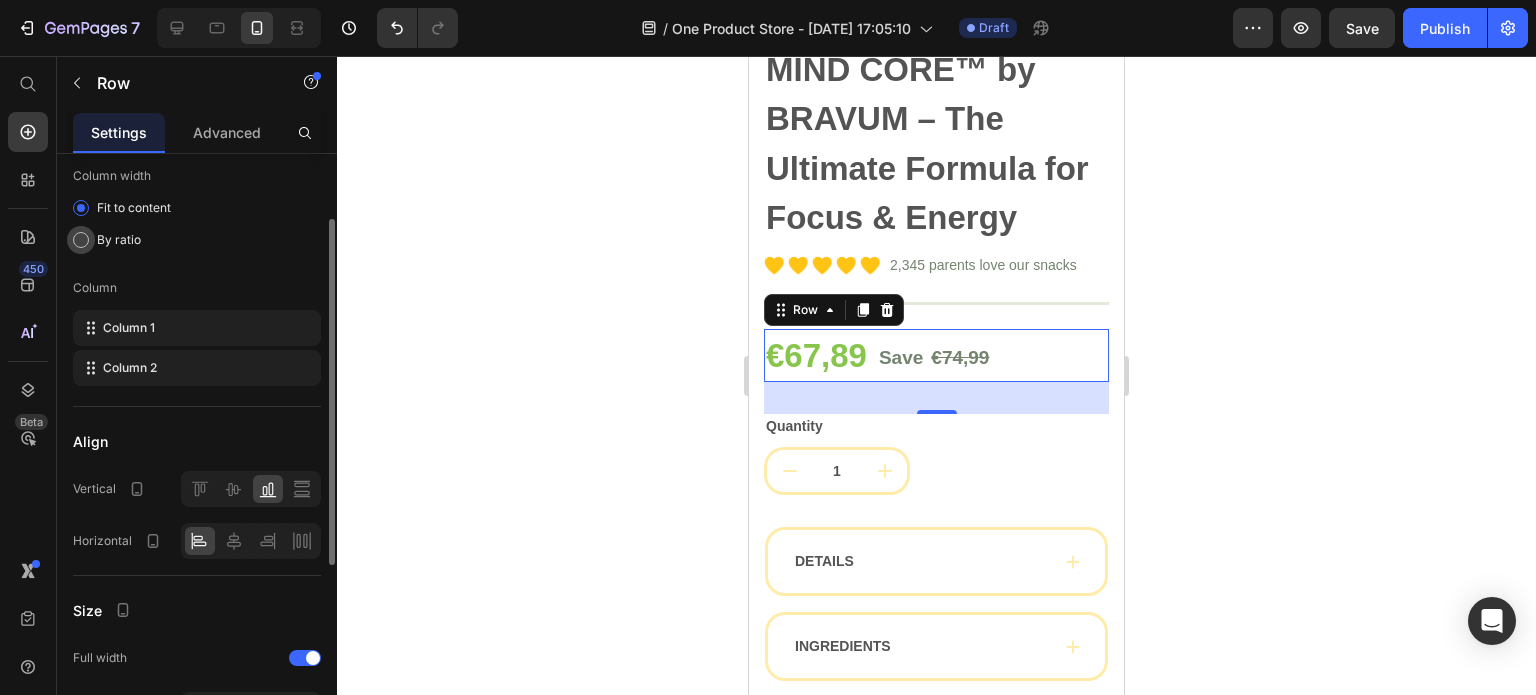 scroll, scrollTop: 112, scrollLeft: 0, axis: vertical 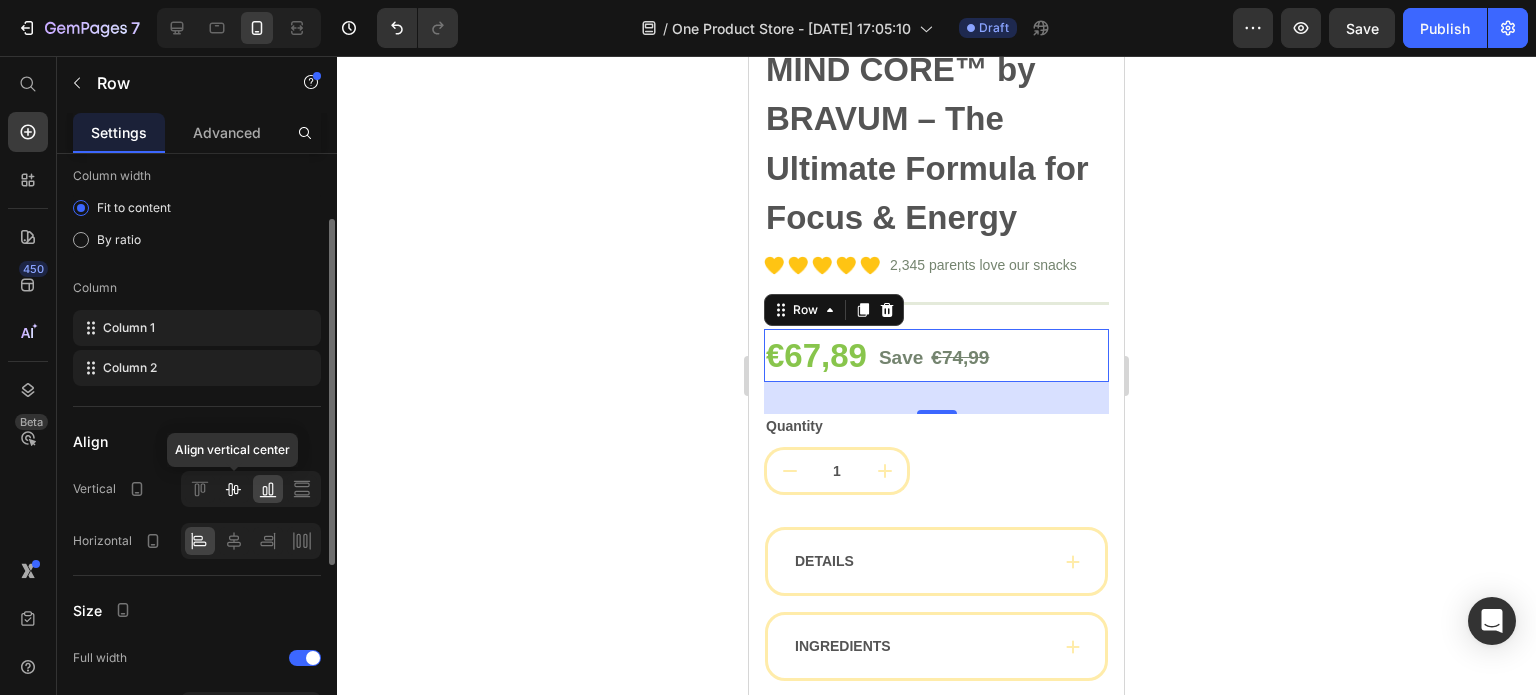 click 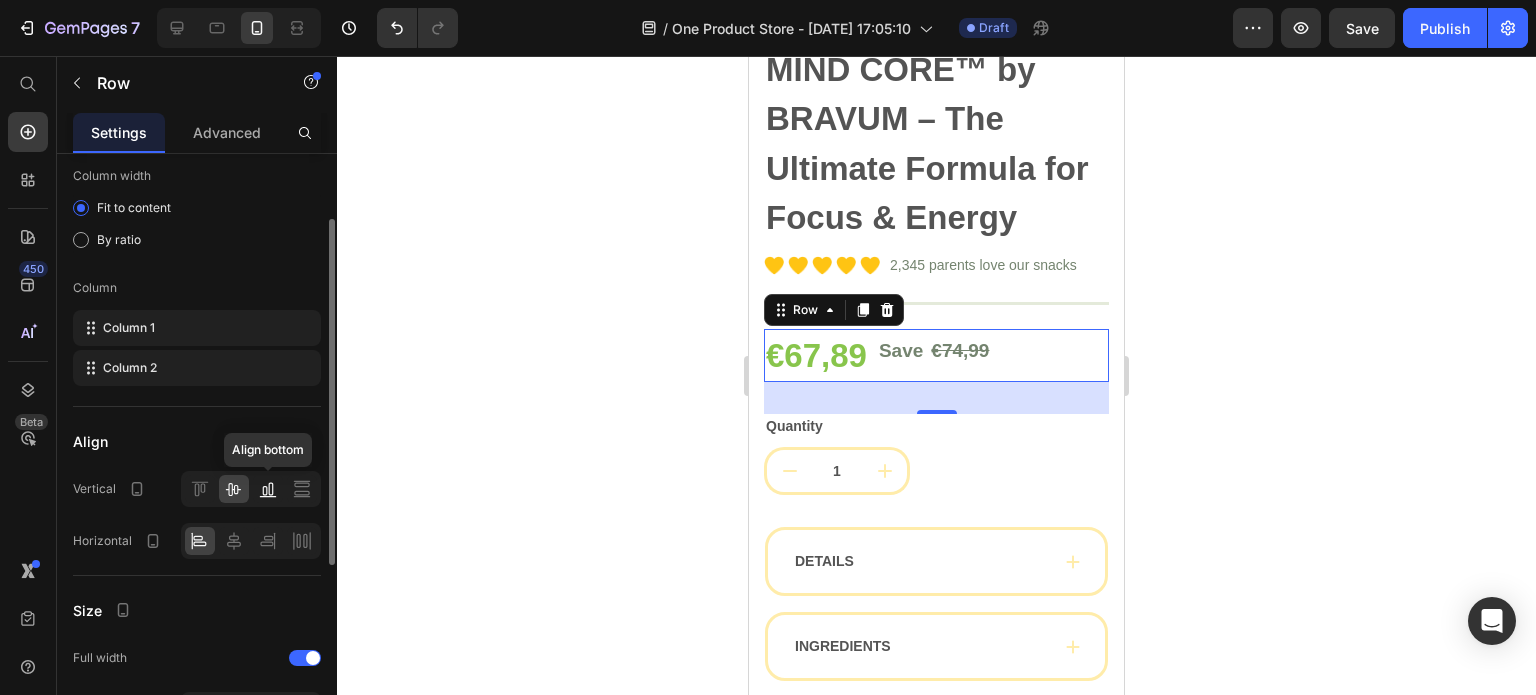 click 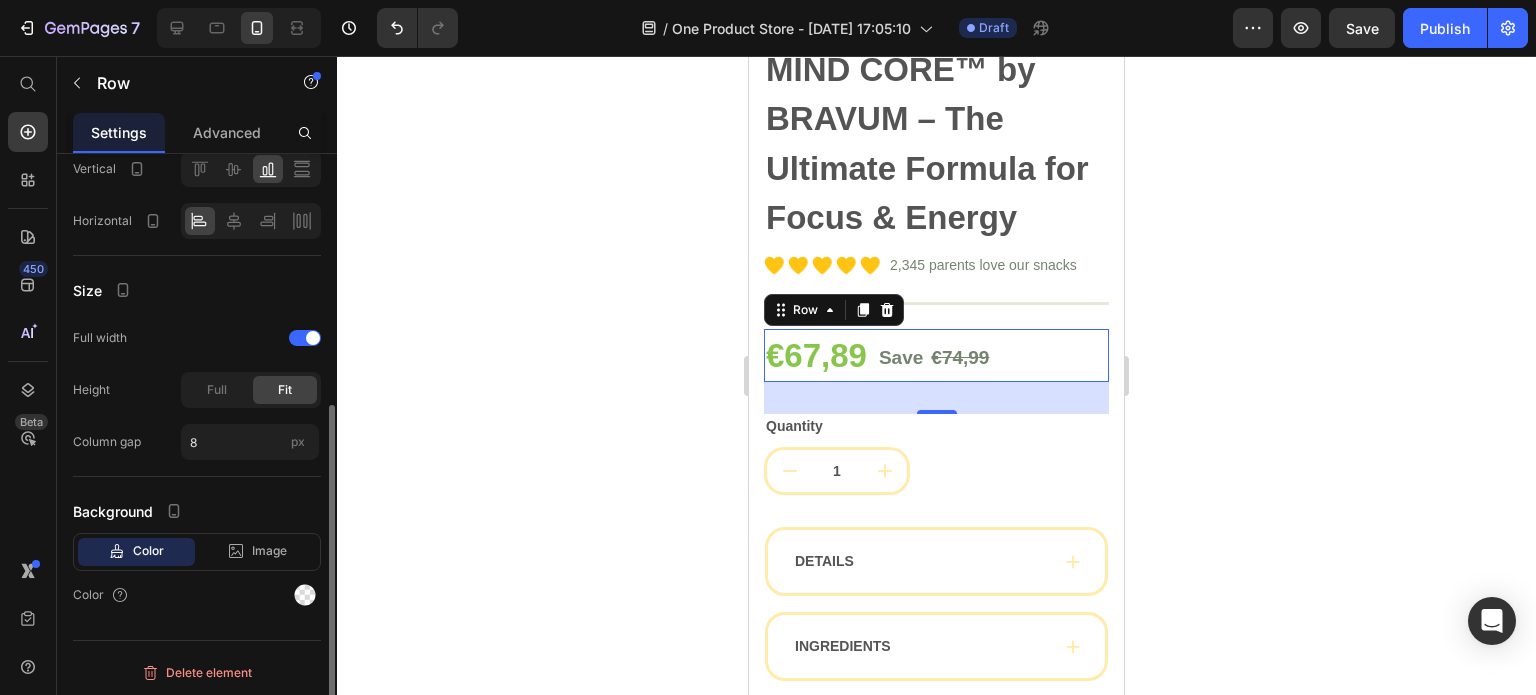 scroll, scrollTop: 432, scrollLeft: 0, axis: vertical 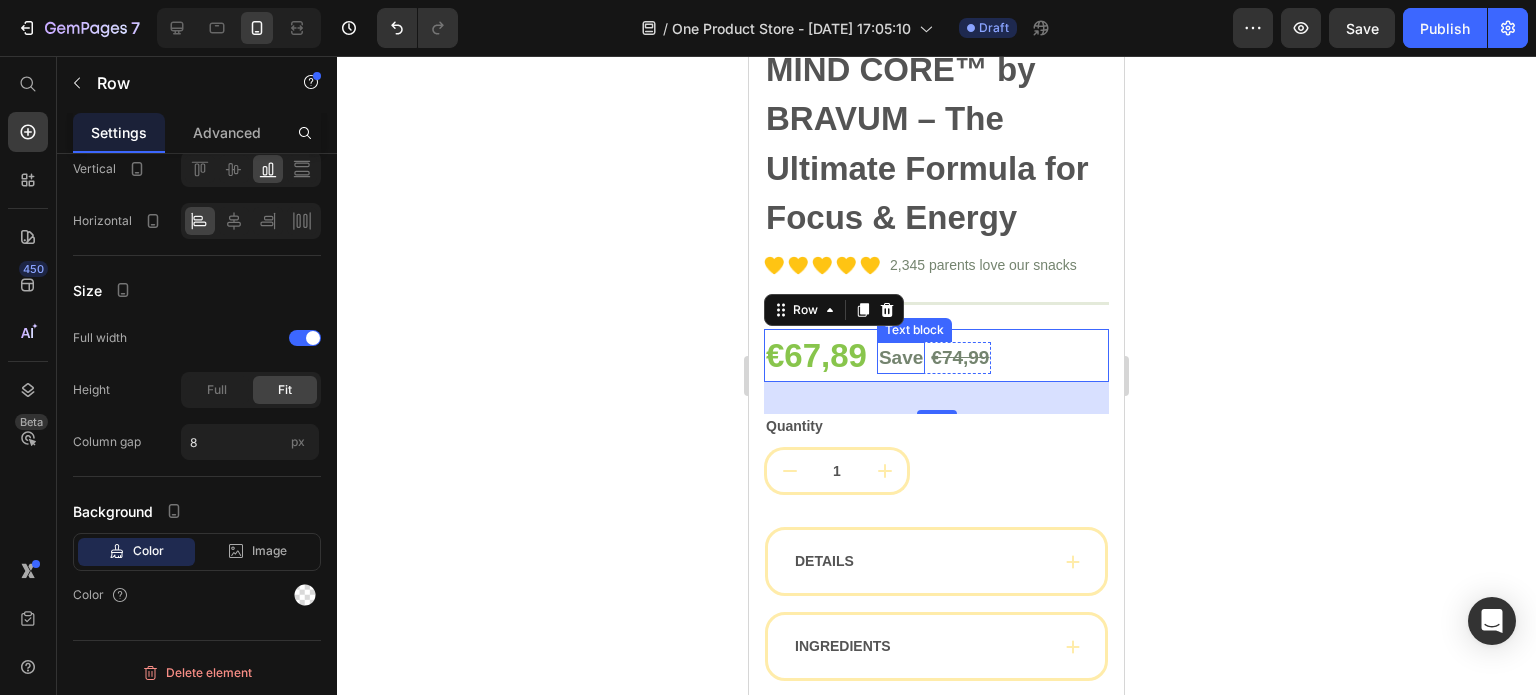 click on "Save" at bounding box center (901, 358) 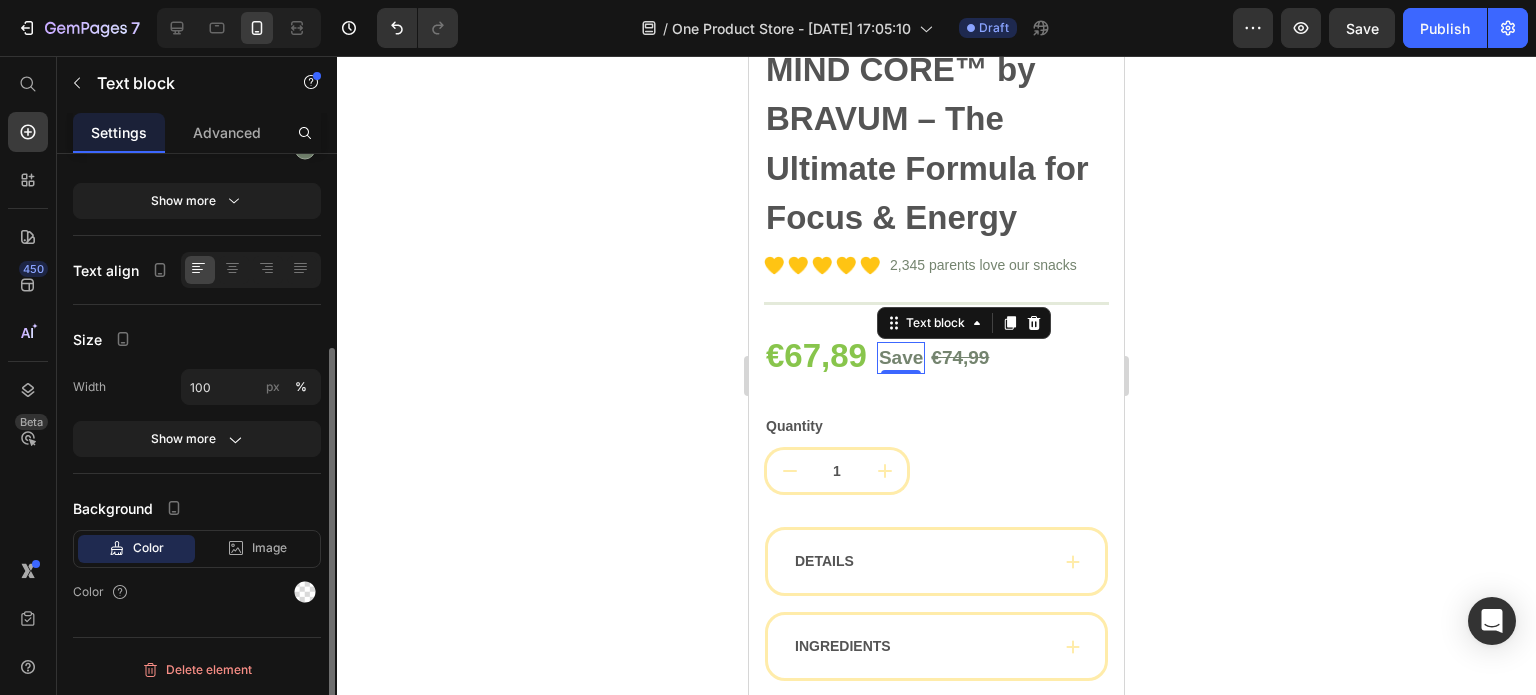 scroll, scrollTop: 0, scrollLeft: 0, axis: both 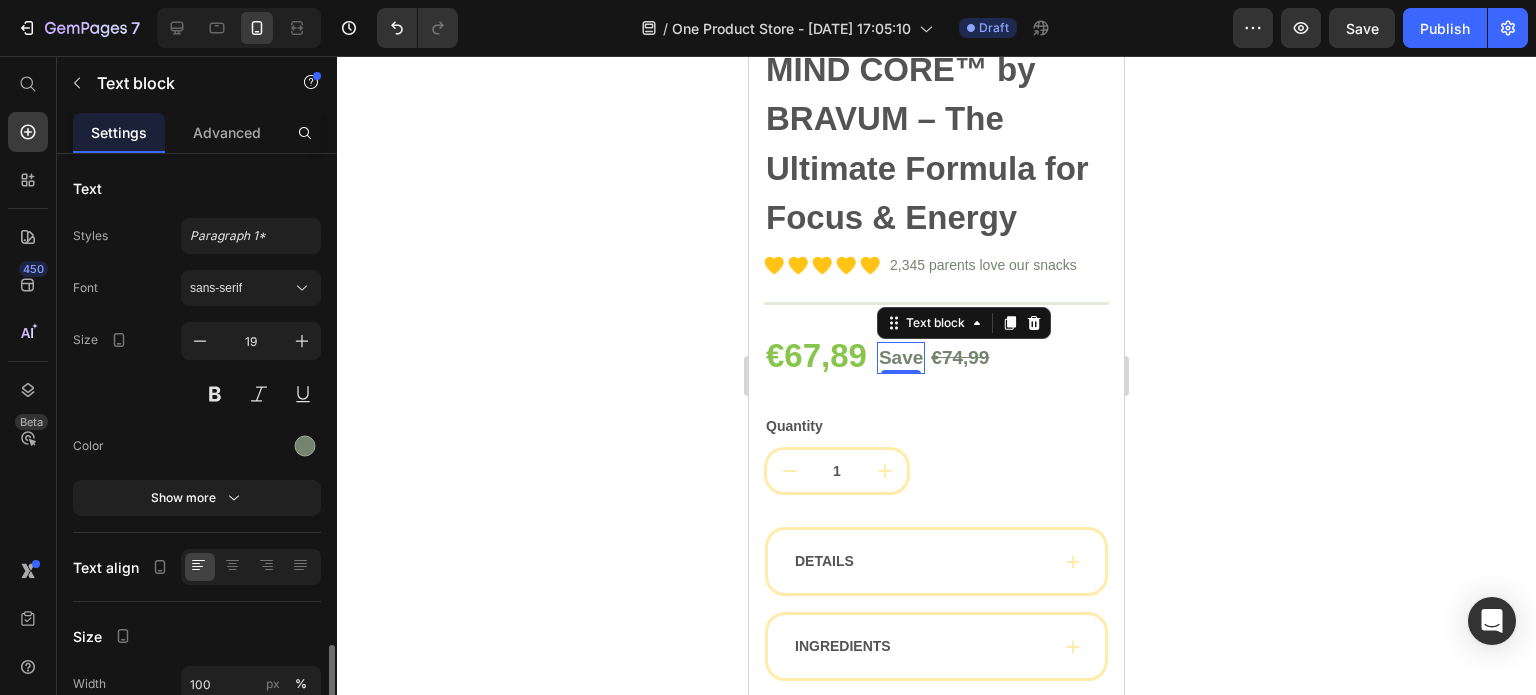 click on "Save" at bounding box center (901, 358) 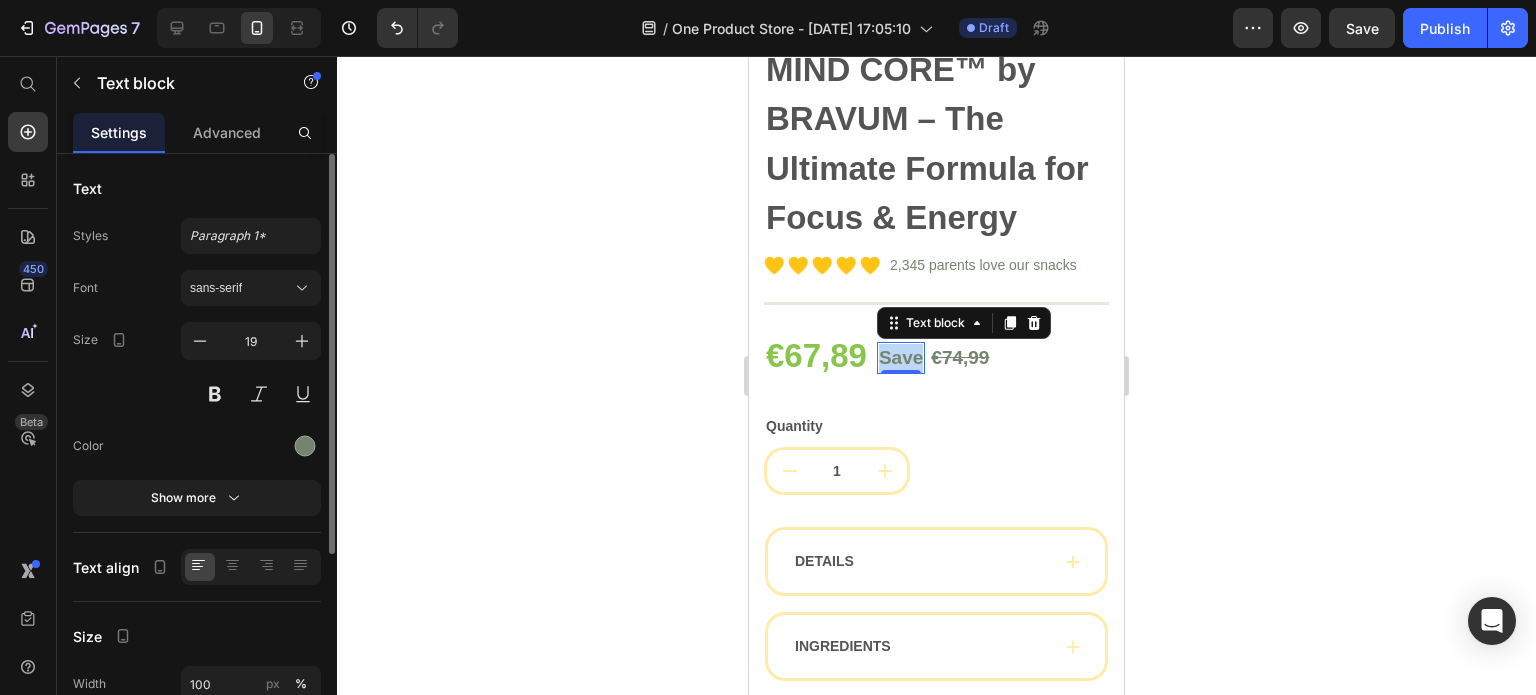 click on "Save" at bounding box center (901, 358) 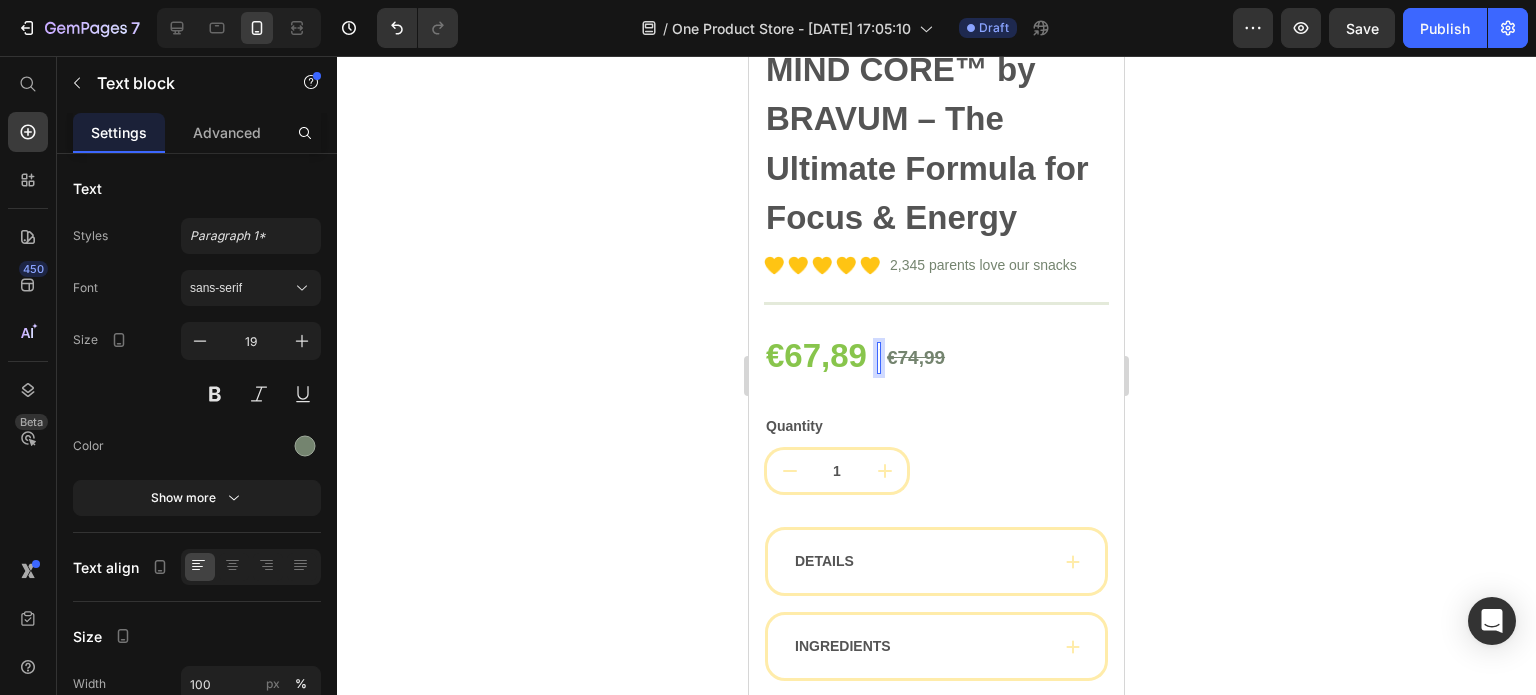 scroll, scrollTop: 5997, scrollLeft: 0, axis: vertical 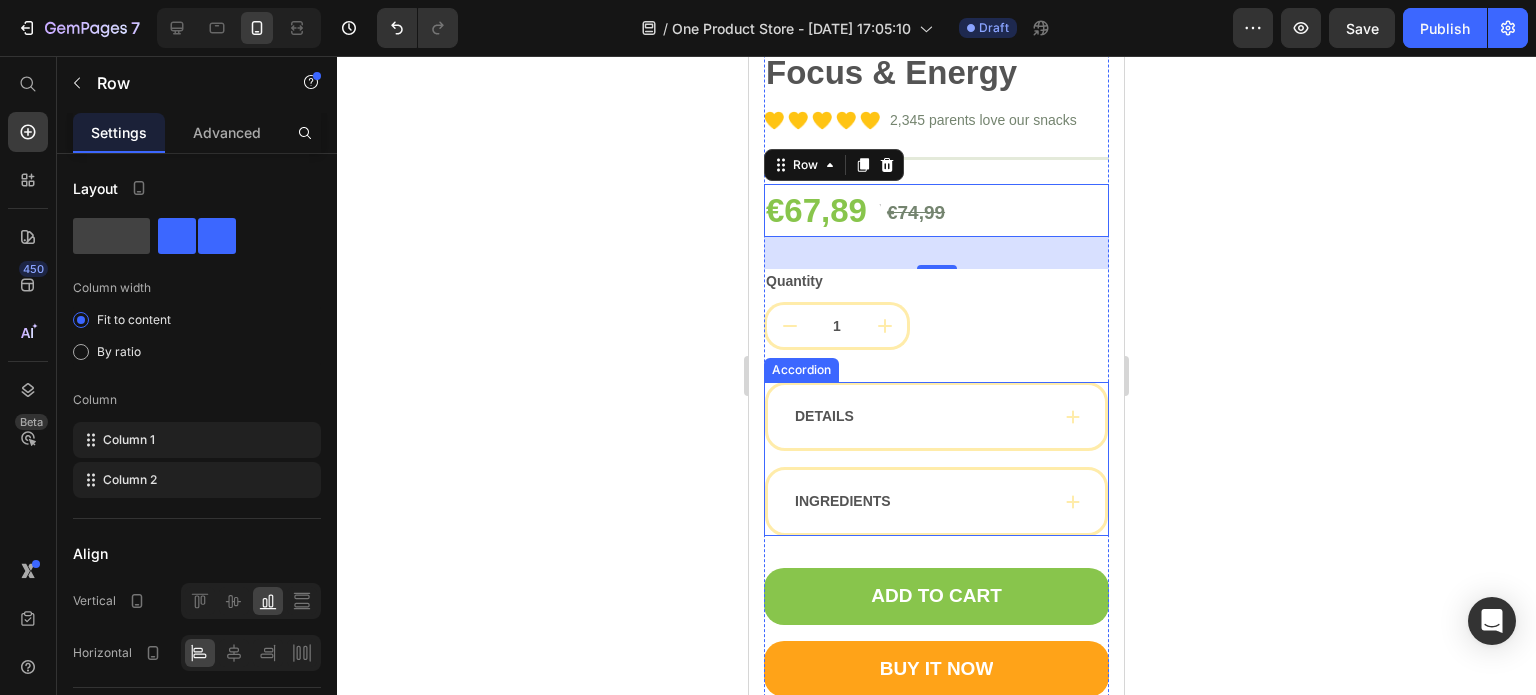 click on "DETAILS" at bounding box center [936, 416] 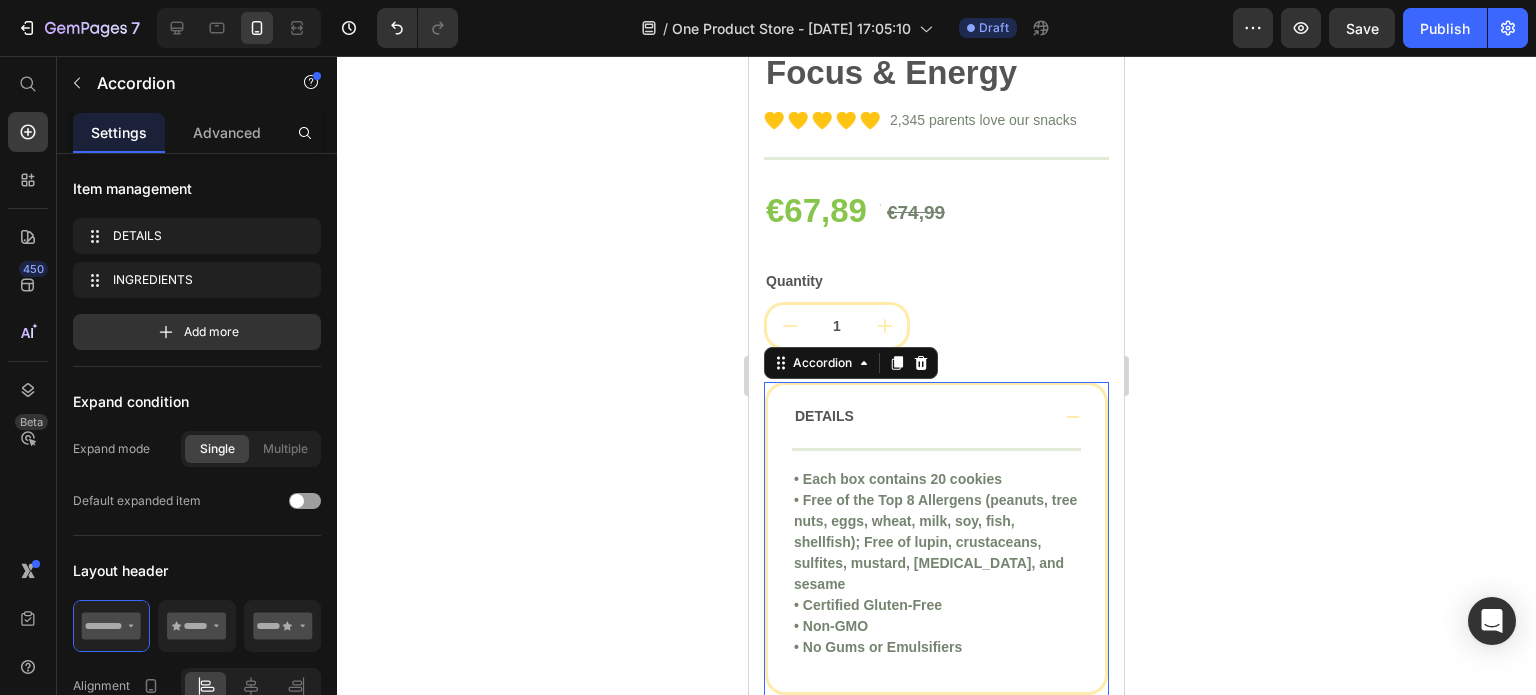 scroll, scrollTop: 6272, scrollLeft: 0, axis: vertical 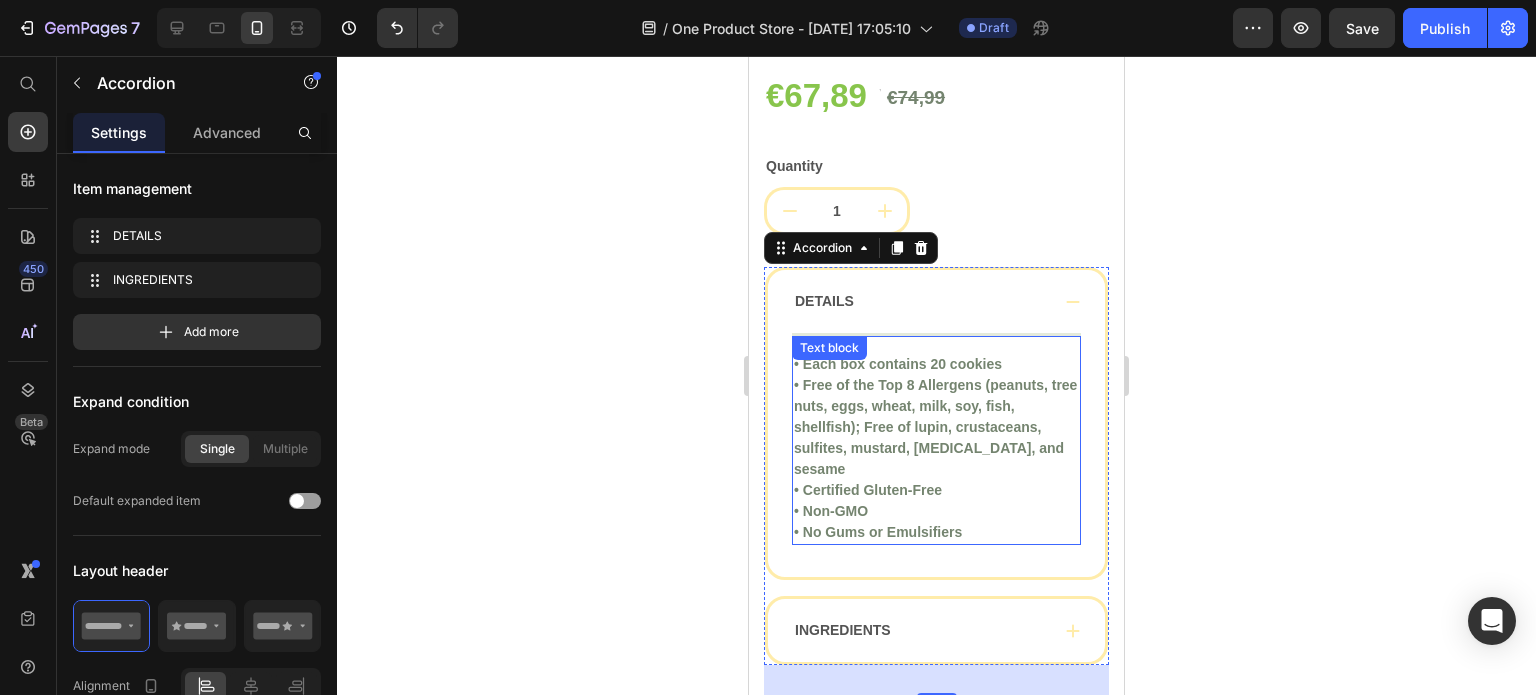 click on "• Each box contains 20 cookies • Free of the Top 8 Allergens (peanuts, tree nuts, eggs, wheat, milk, soy, fish, shellfish); Free of lupin, crustaceans, sulfites, mustard, casein, and sesame • Certified Gluten-Free • Non-GMO • No Gums or Emulsifiers" at bounding box center [936, 448] 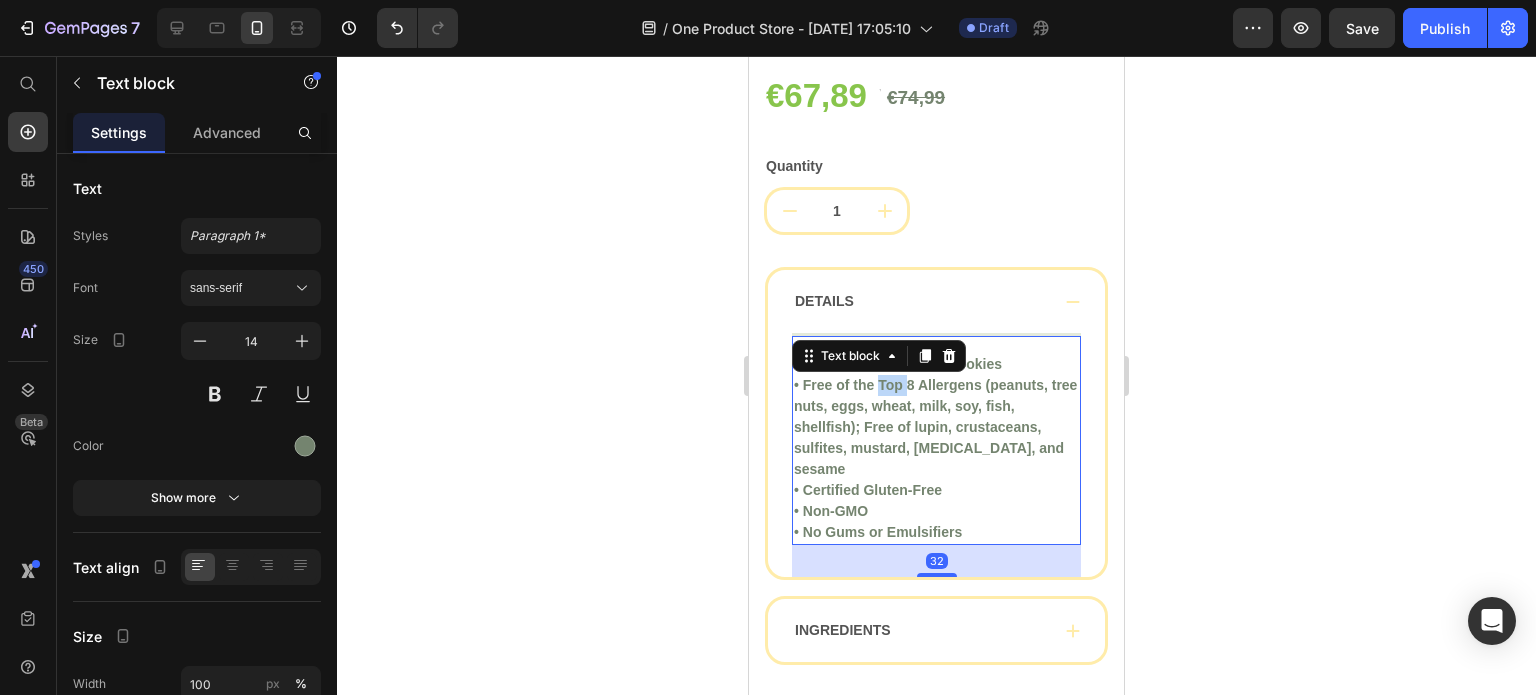 click on "• Each box contains 20 cookies • Free of the Top 8 Allergens (peanuts, tree nuts, eggs, wheat, milk, soy, fish, shellfish); Free of lupin, crustaceans, sulfites, mustard, casein, and sesame • Certified Gluten-Free • Non-GMO • No Gums or Emulsifiers" at bounding box center (936, 448) 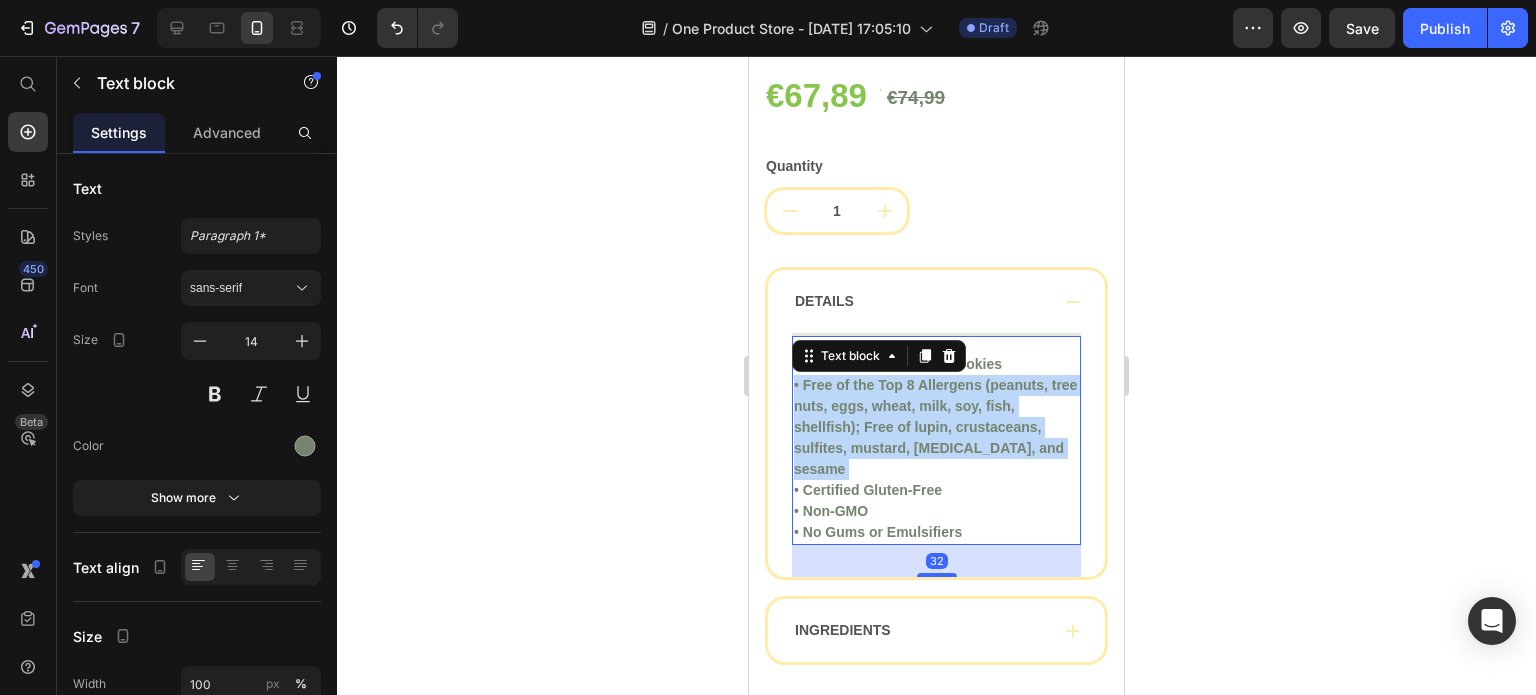 click on "• Each box contains 20 cookies • Free of the Top 8 Allergens (peanuts, tree nuts, eggs, wheat, milk, soy, fish, shellfish); Free of lupin, crustaceans, sulfites, mustard, casein, and sesame • Certified Gluten-Free • Non-GMO • No Gums or Emulsifiers" at bounding box center (936, 448) 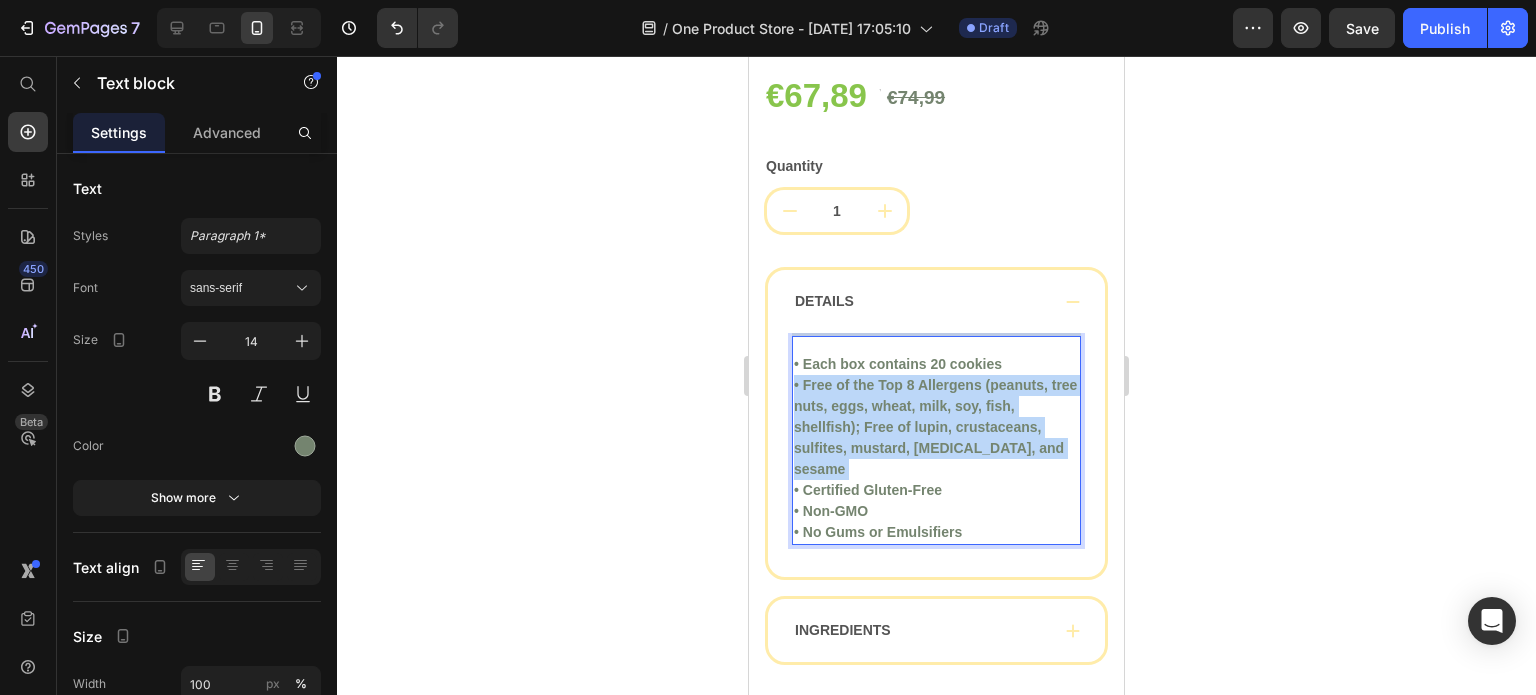 click on "• Each box contains 20 cookies • Free of the Top 8 Allergens (peanuts, tree nuts, eggs, wheat, milk, soy, fish, shellfish); Free of lupin, crustaceans, sulfites, mustard, casein, and sesame • Certified Gluten-Free • Non-GMO • No Gums or Emulsifiers" at bounding box center (936, 448) 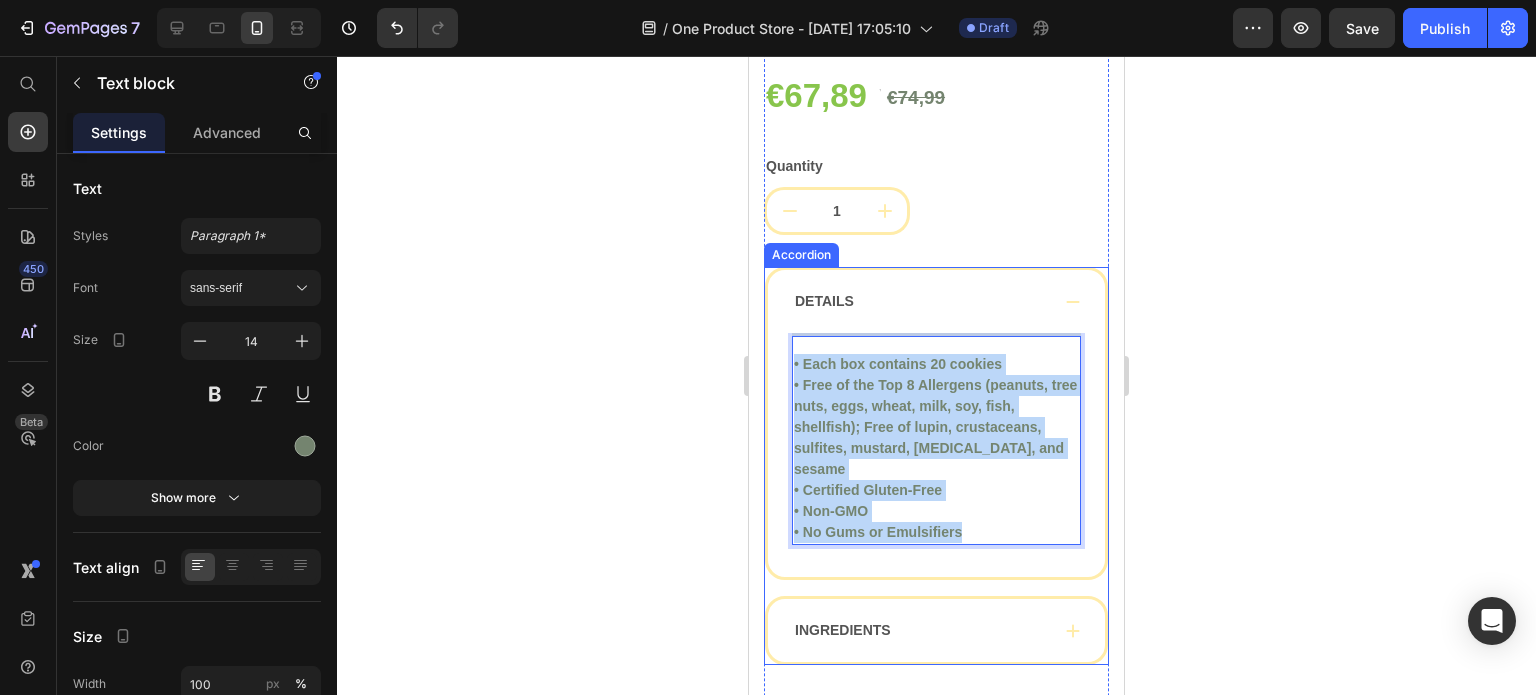 drag, startPoint x: 996, startPoint y: 478, endPoint x: 788, endPoint y: 343, distance: 247.96976 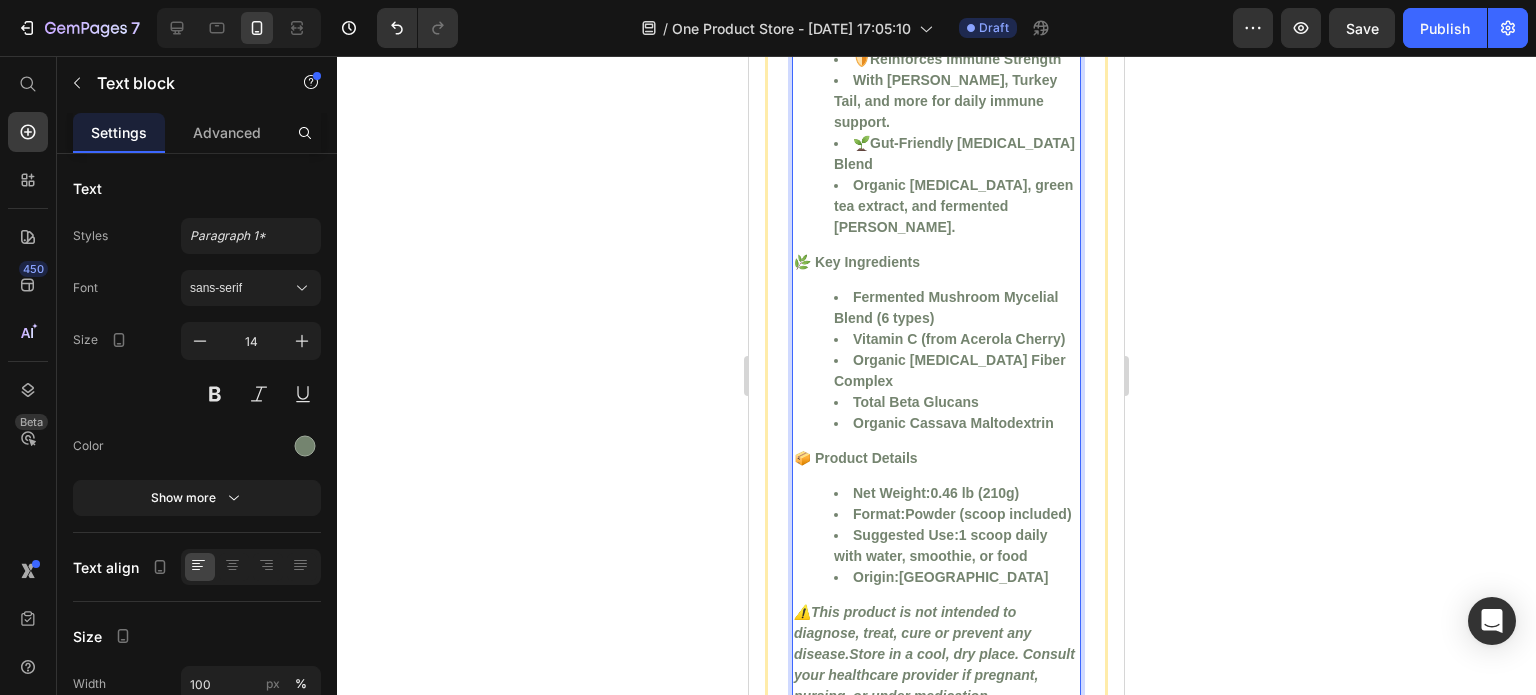 scroll, scrollTop: 6882, scrollLeft: 0, axis: vertical 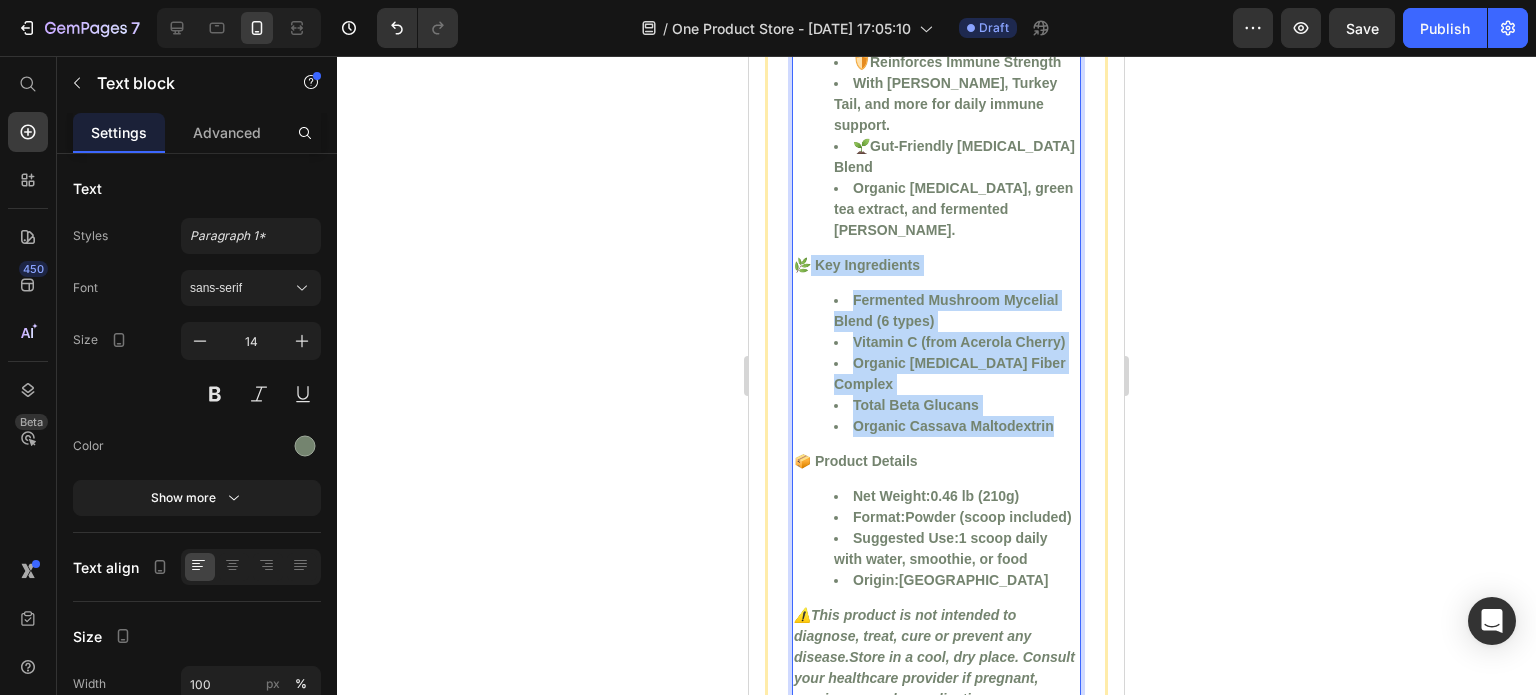 drag, startPoint x: 804, startPoint y: 278, endPoint x: 1066, endPoint y: 474, distance: 327.20026 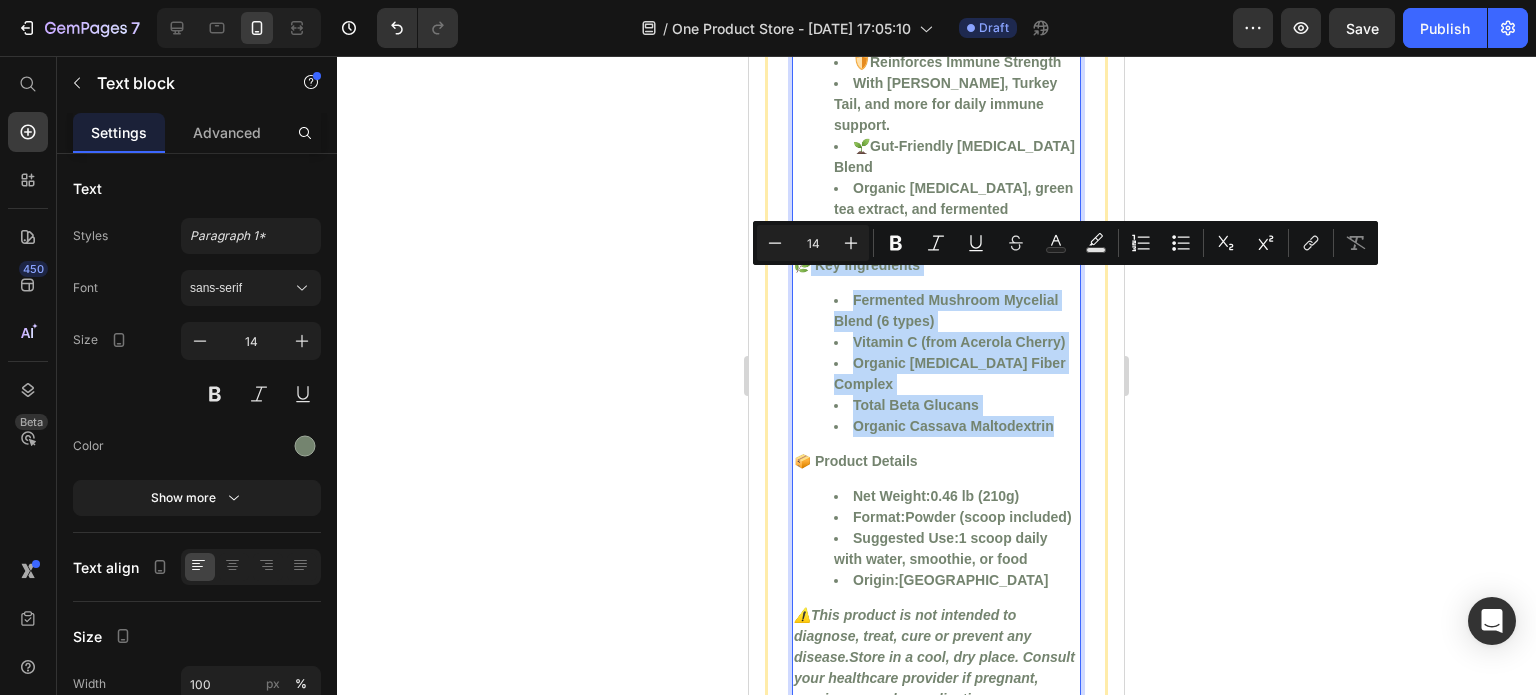 click on "Vitamin C (from Acerola Cherry)" at bounding box center (956, 342) 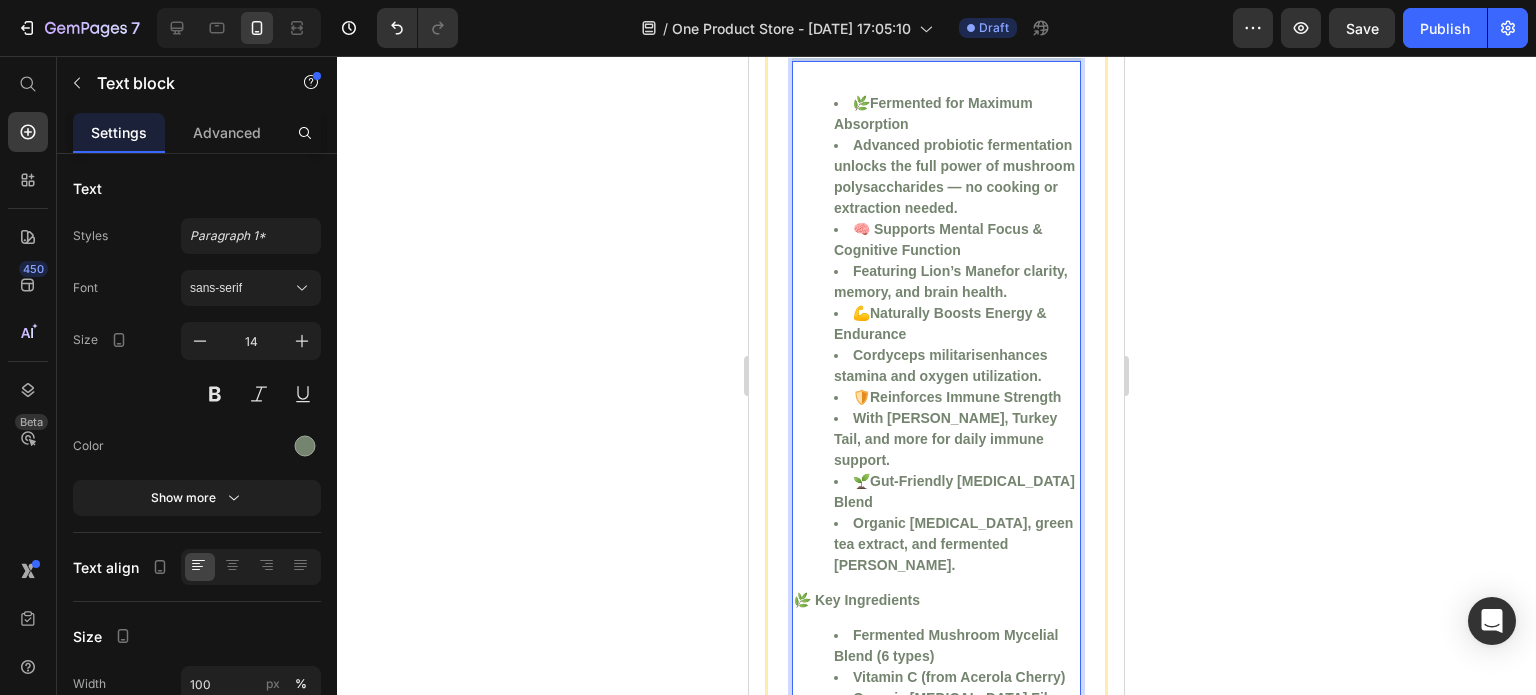 scroll, scrollTop: 6544, scrollLeft: 0, axis: vertical 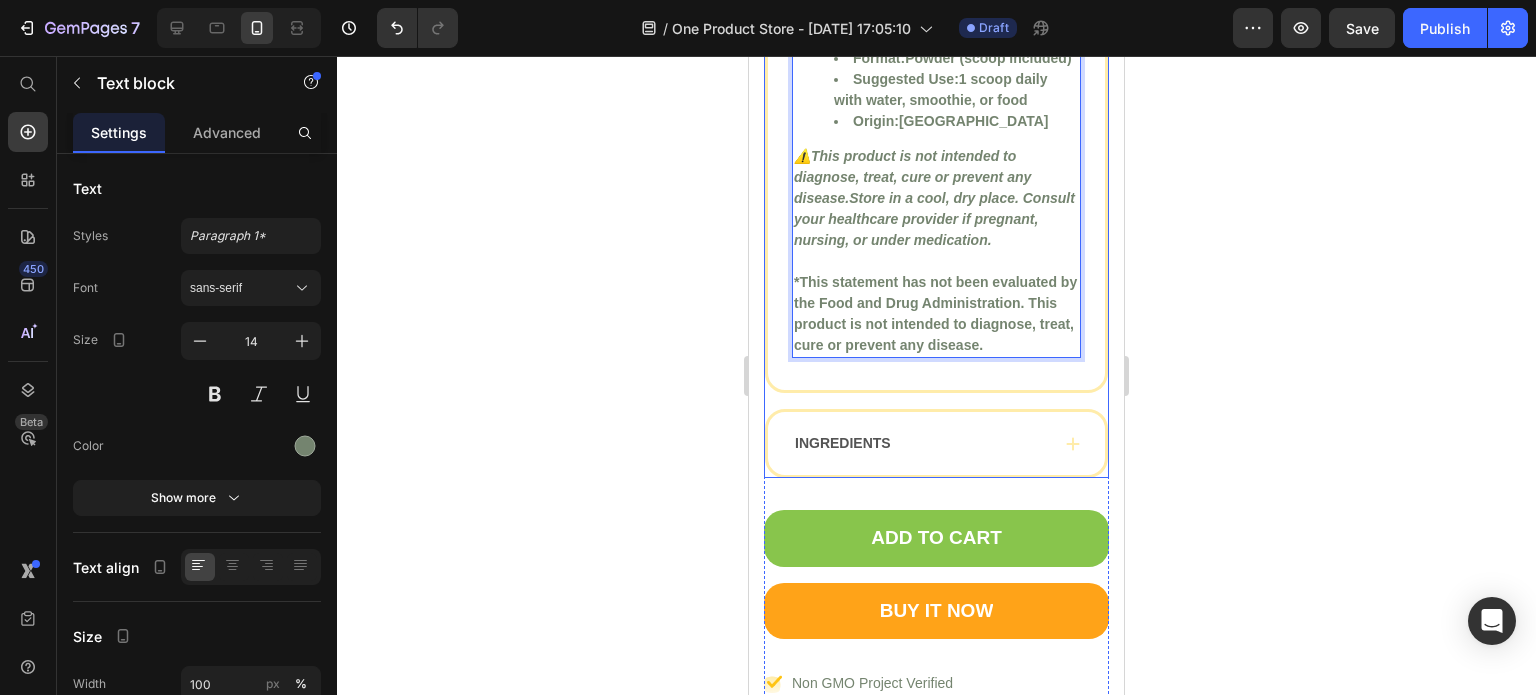 click on "INGREDIENTS" at bounding box center [920, 443] 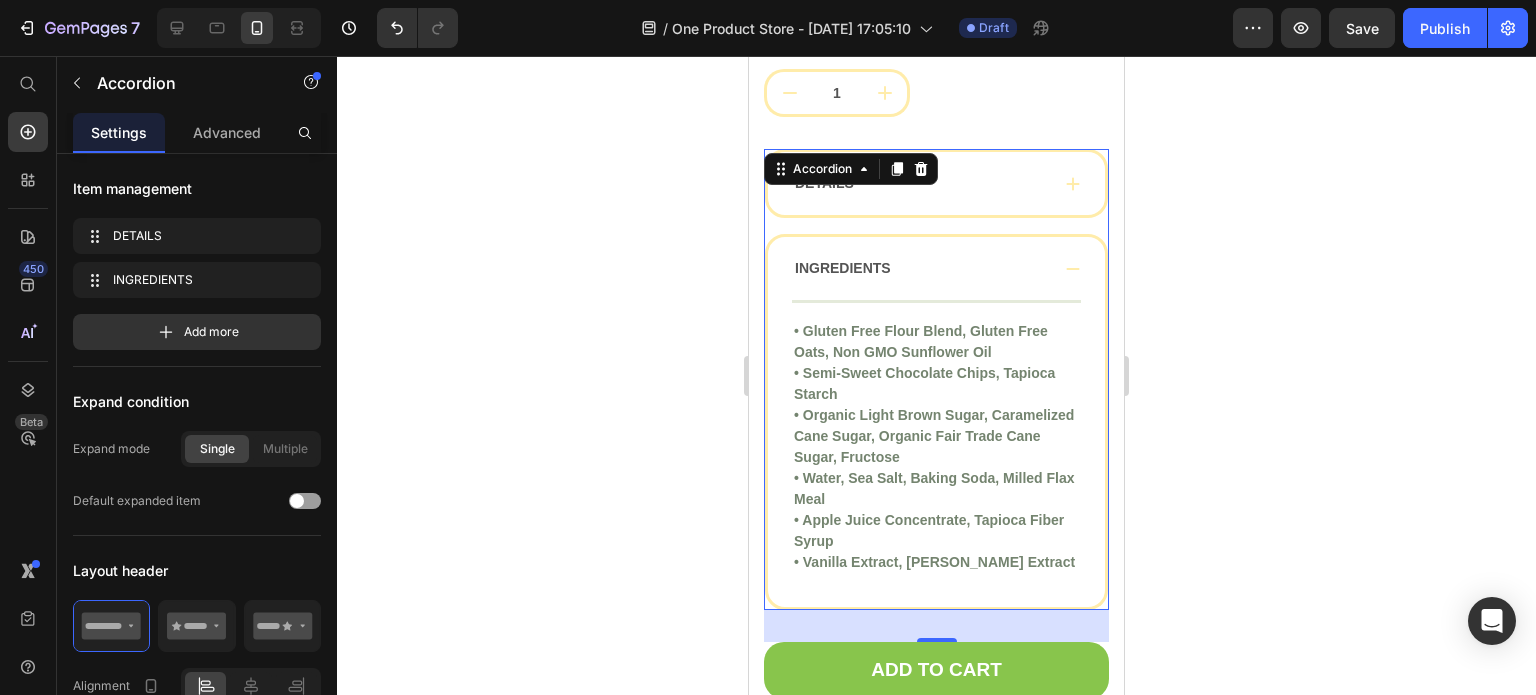scroll, scrollTop: 6392, scrollLeft: 0, axis: vertical 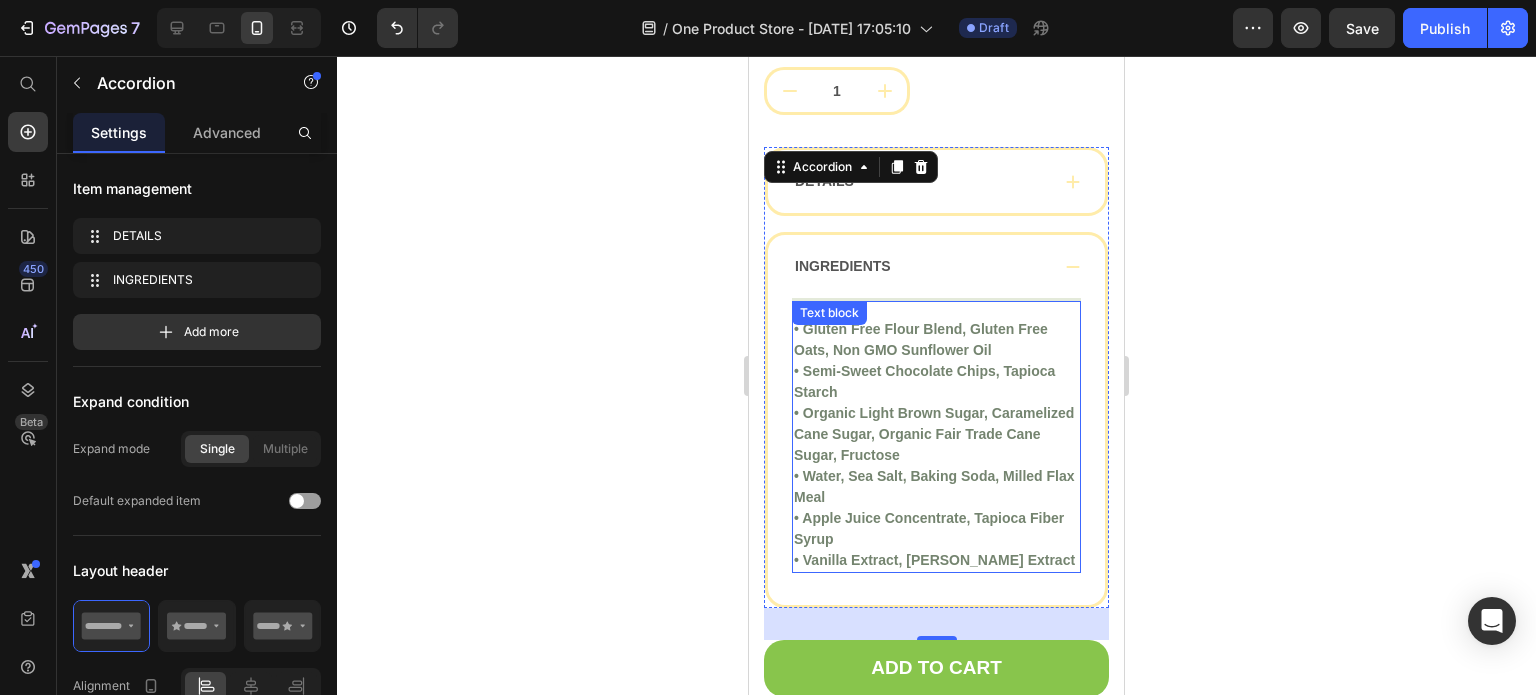 click on "• Gluten Free Flour Blend, Gluten Free Oats, Non GMO Sunflower Oil • Semi-Sweet Chocolate Chips, Tapioca Starch • Organic Light Brown Sugar, Caramelized Cane Sugar, Organic Fair Trade Cane Sugar, Fructose • Water, Sea Salt, Baking Soda, Milled Flax Meal • Apple Juice Concentrate, Tapioca Fiber Syrup • Vanilla Extract, Rosemary Extract" at bounding box center (936, 445) 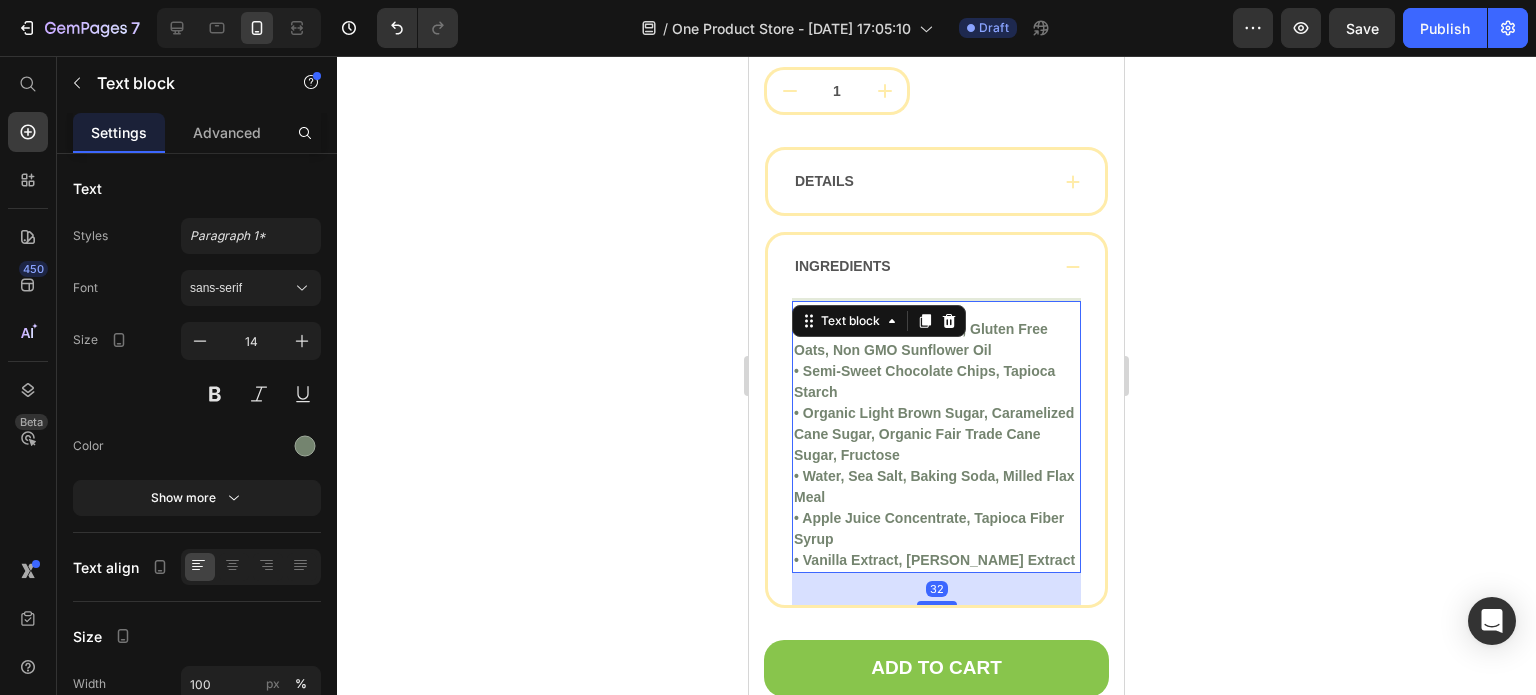 click on "• Gluten Free Flour Blend, Gluten Free Oats, Non GMO Sunflower Oil • Semi-Sweet Chocolate Chips, Tapioca Starch • Organic Light Brown Sugar, Caramelized Cane Sugar, Organic Fair Trade Cane Sugar, Fructose • Water, Sea Salt, Baking Soda, Milled Flax Meal • Apple Juice Concentrate, Tapioca Fiber Syrup • Vanilla Extract, Rosemary Extract" at bounding box center (936, 445) 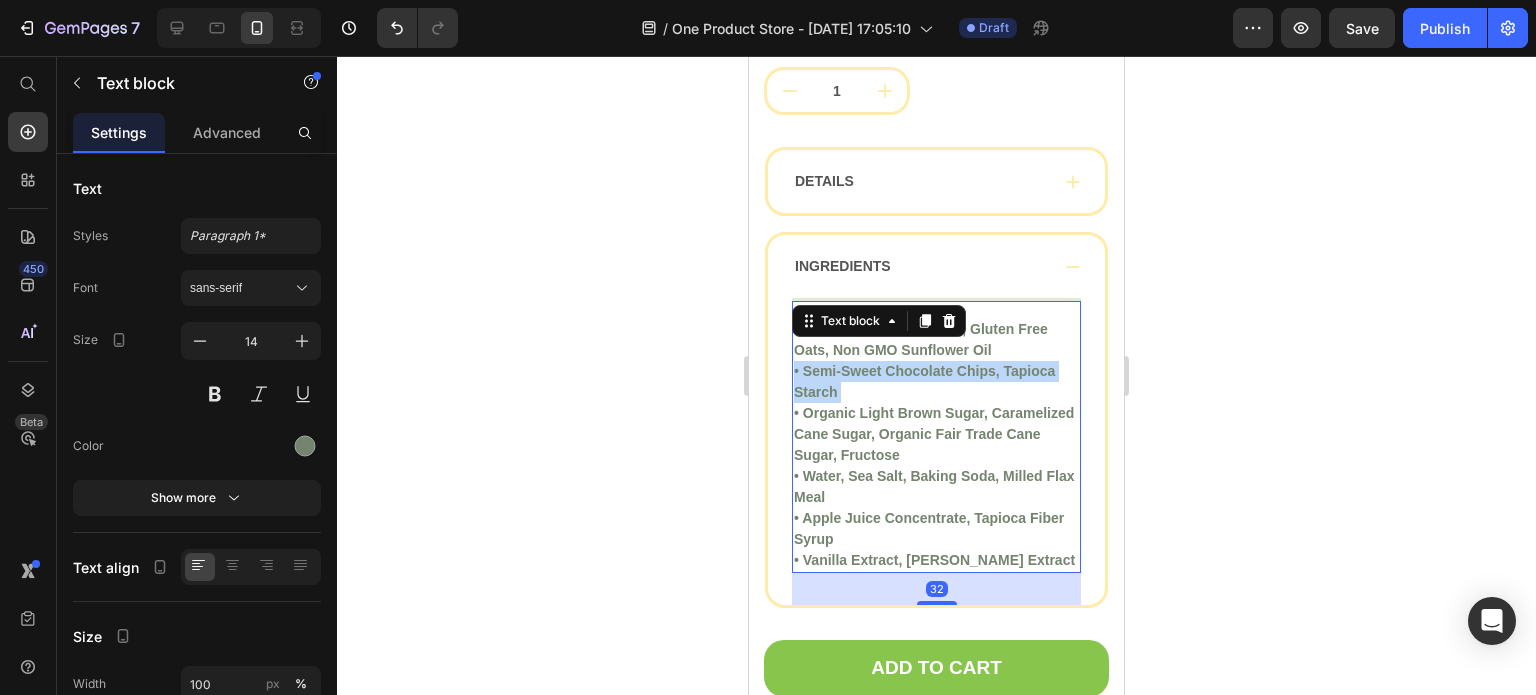 click on "• Gluten Free Flour Blend, Gluten Free Oats, Non GMO Sunflower Oil • Semi-Sweet Chocolate Chips, Tapioca Starch • Organic Light Brown Sugar, Caramelized Cane Sugar, Organic Fair Trade Cane Sugar, Fructose • Water, Sea Salt, Baking Soda, Milled Flax Meal • Apple Juice Concentrate, Tapioca Fiber Syrup • Vanilla Extract, Rosemary Extract" at bounding box center (936, 445) 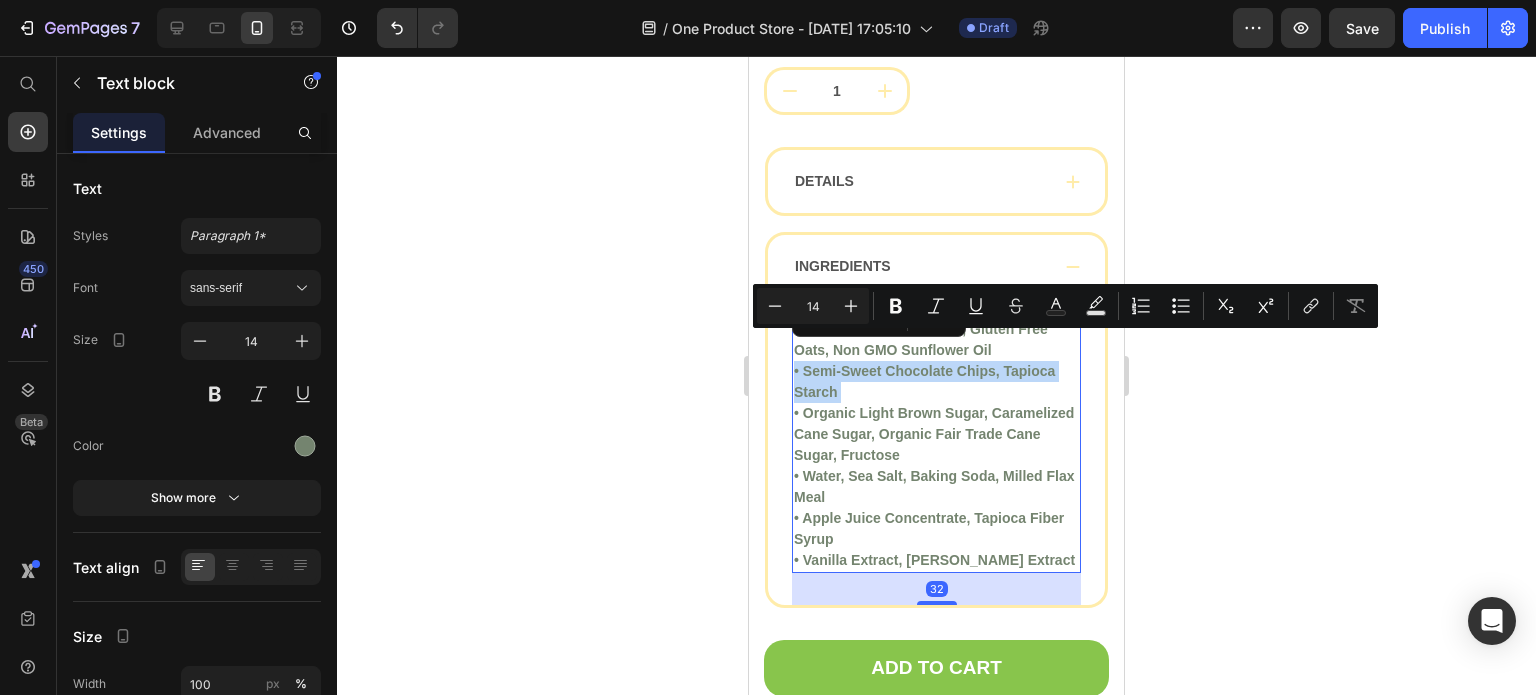 click on "• Gluten Free Flour Blend, Gluten Free Oats, Non GMO Sunflower Oil • Semi-Sweet Chocolate Chips, Tapioca Starch • Organic Light Brown Sugar, Caramelized Cane Sugar, Organic Fair Trade Cane Sugar, Fructose • Water, Sea Salt, Baking Soda, Milled Flax Meal • Apple Juice Concentrate, Tapioca Fiber Syrup • Vanilla Extract, Rosemary Extract" at bounding box center [936, 445] 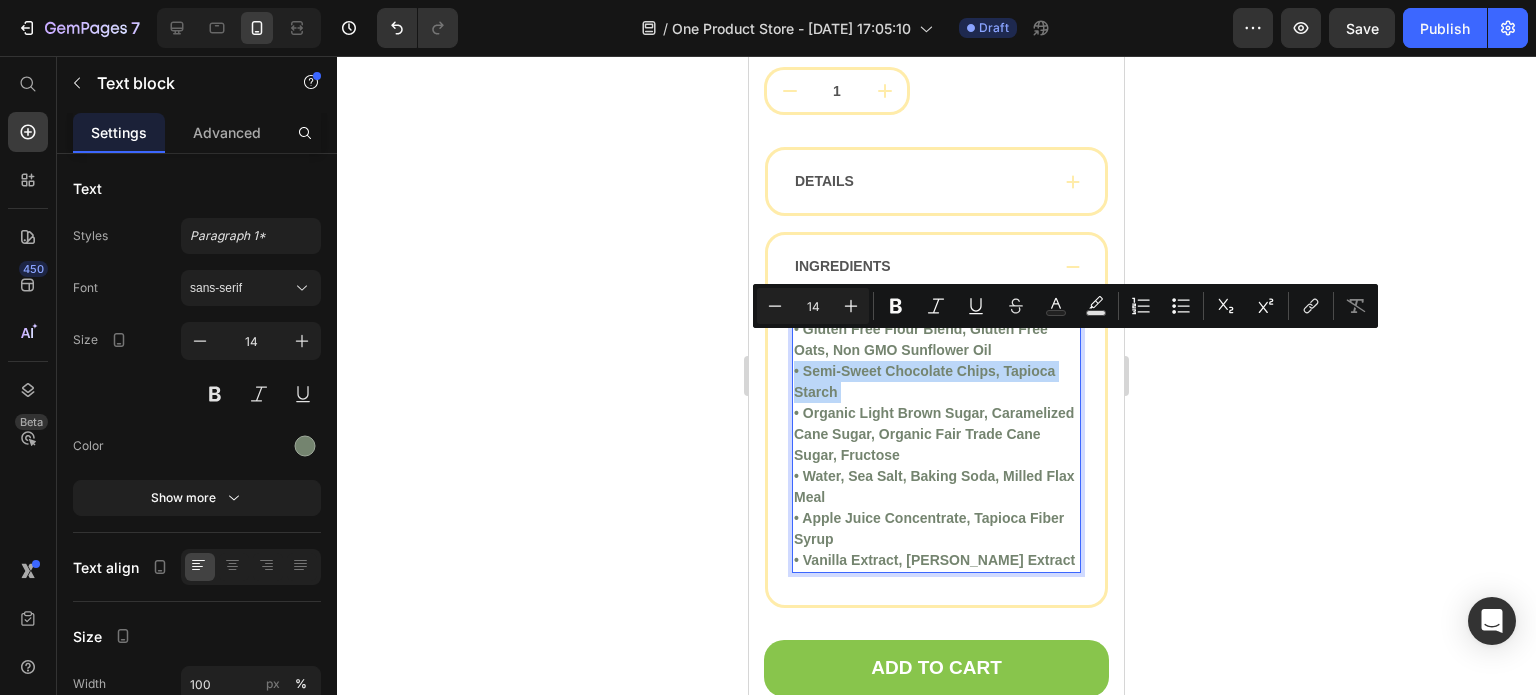 click on "• Gluten Free Flour Blend, Gluten Free Oats, Non GMO Sunflower Oil • Semi-Sweet Chocolate Chips, Tapioca Starch • Organic Light Brown Sugar, Caramelized Cane Sugar, Organic Fair Trade Cane Sugar, Fructose • Water, Sea Salt, Baking Soda, Milled Flax Meal • Apple Juice Concentrate, Tapioca Fiber Syrup • Vanilla Extract, Rosemary Extract" at bounding box center (936, 445) 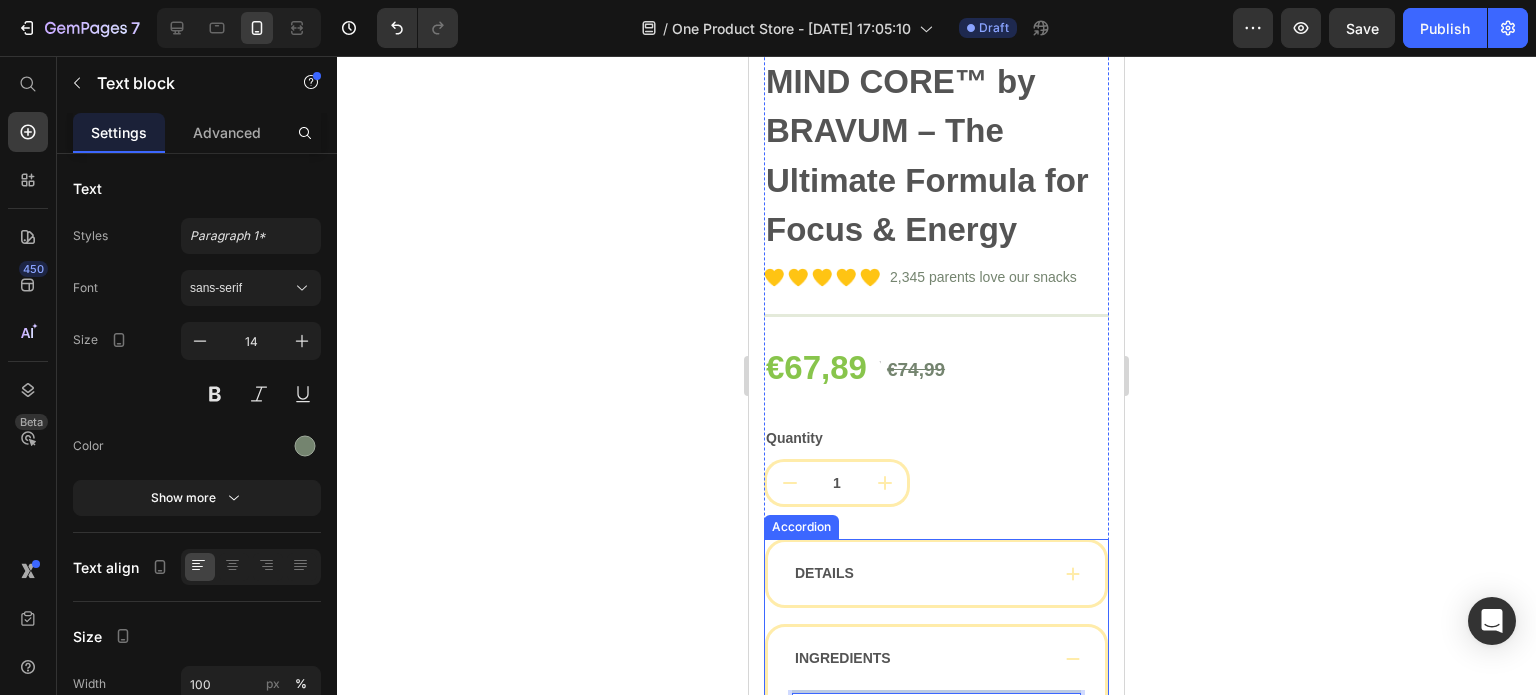 scroll, scrollTop: 5997, scrollLeft: 0, axis: vertical 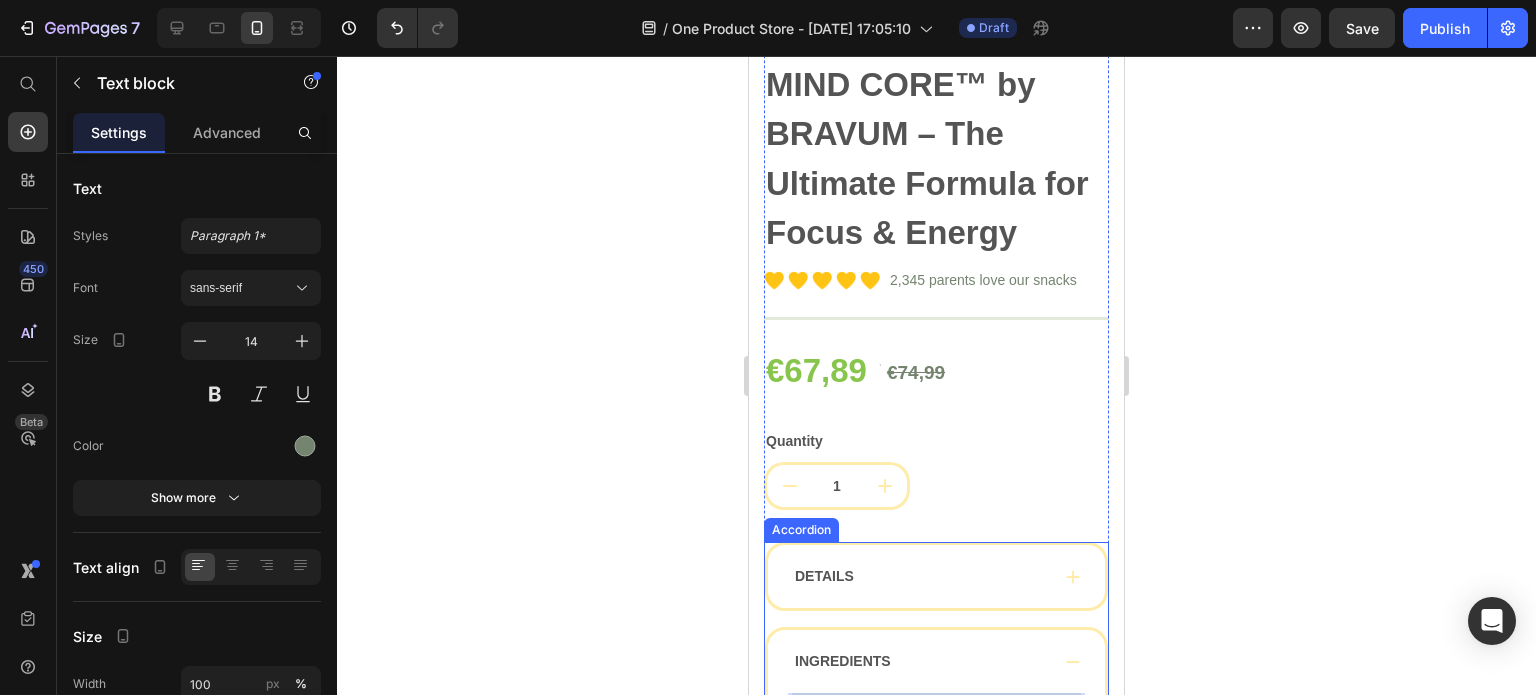 click on "DETAILS" at bounding box center (920, 576) 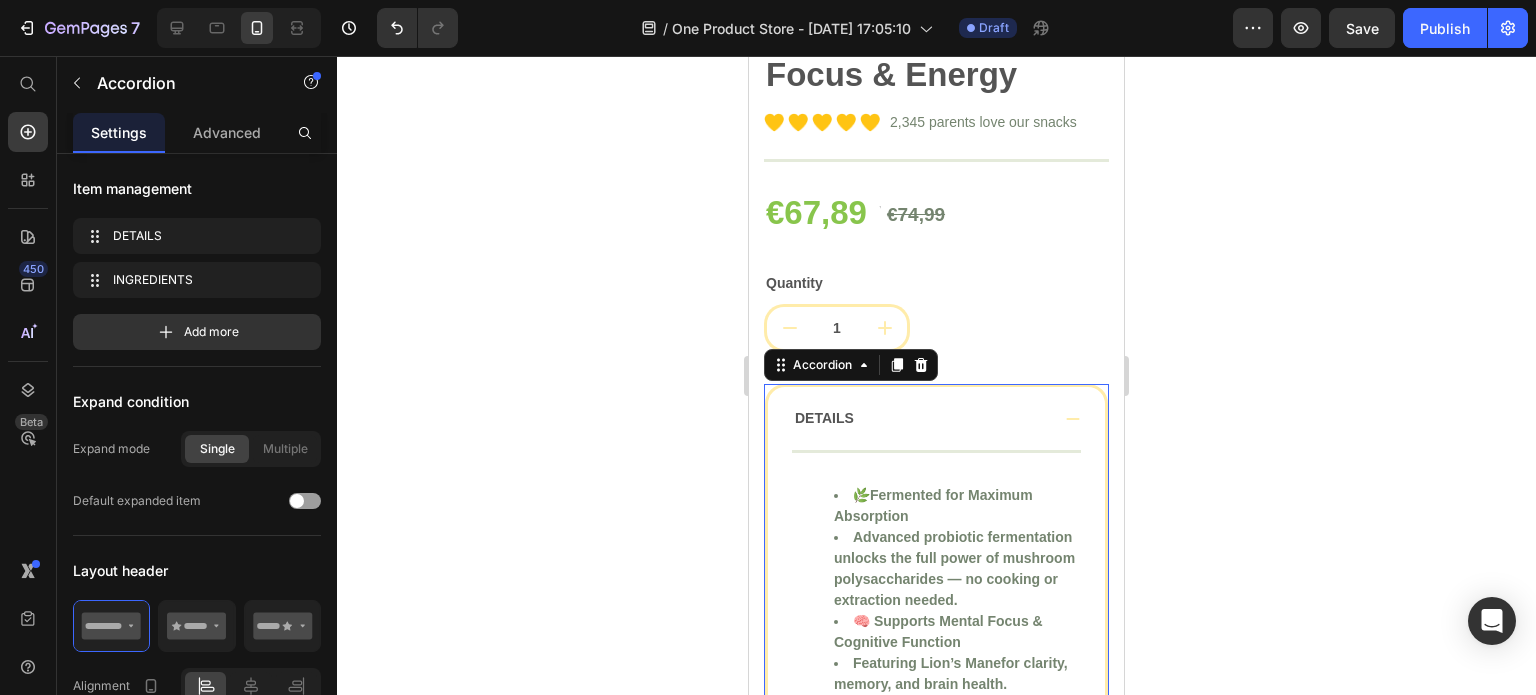 scroll, scrollTop: 6159, scrollLeft: 0, axis: vertical 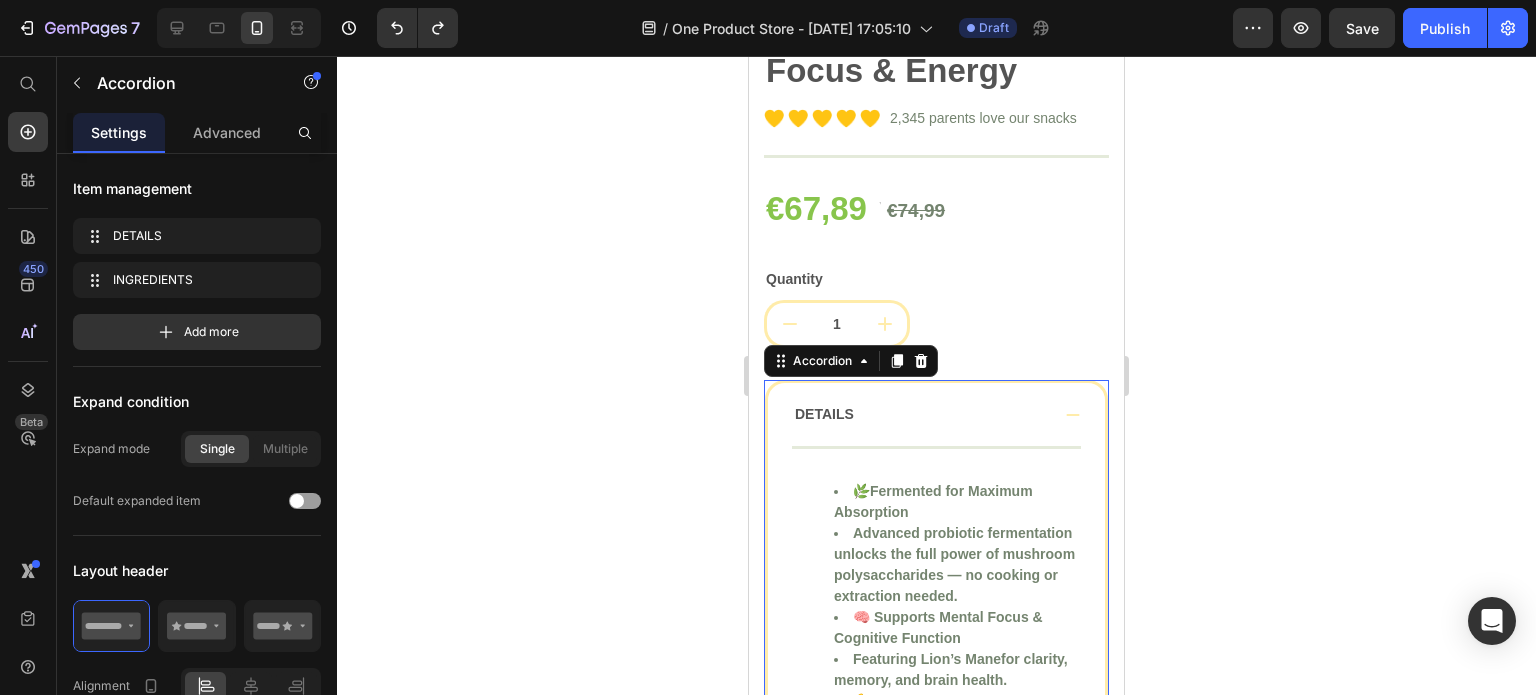 click 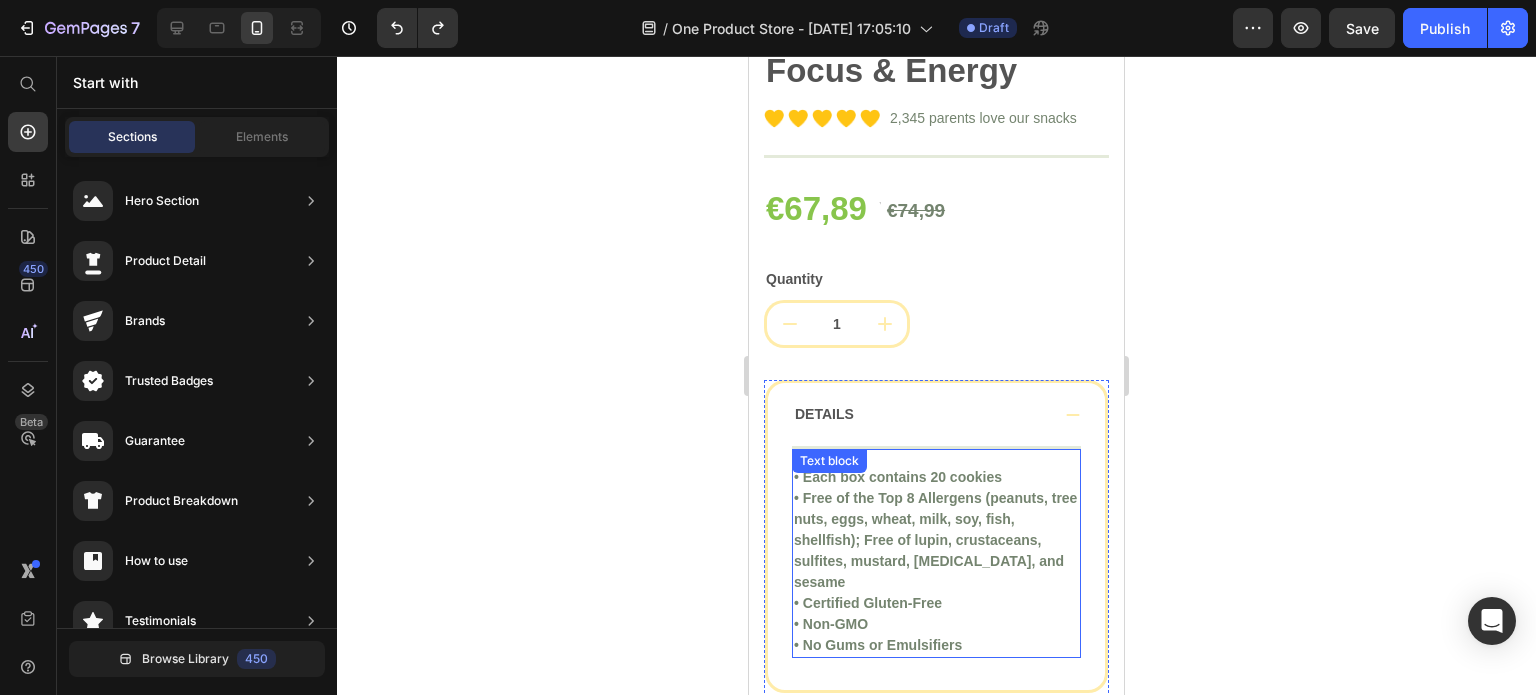 click on "• Each box contains 20 cookies • Free of the Top 8 Allergens (peanuts, tree nuts, eggs, wheat, milk, soy, fish, shellfish); Free of lupin, crustaceans, sulfites, mustard, casein, and sesame • Certified Gluten-Free • Non-GMO • No Gums or Emulsifiers" at bounding box center (936, 561) 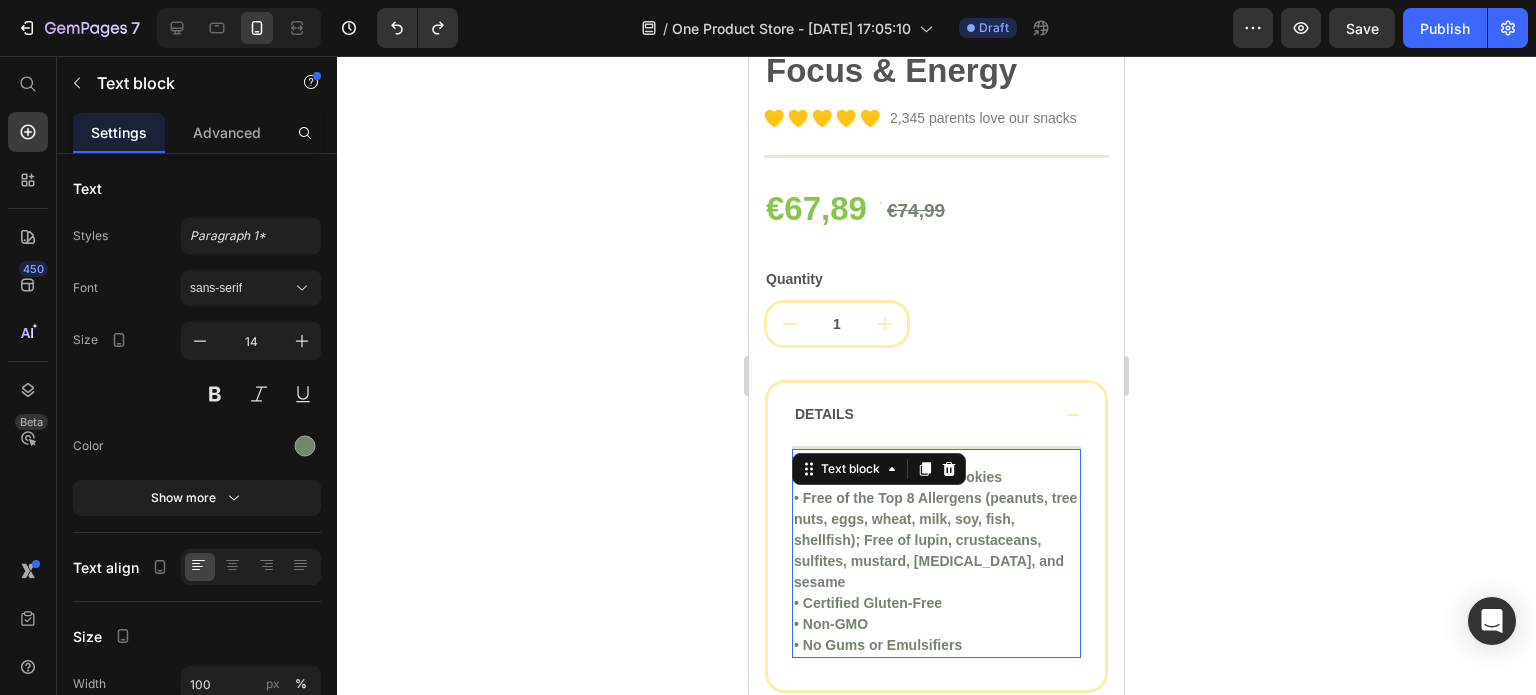 click on "• Each box contains 20 cookies • Free of the Top 8 Allergens (peanuts, tree nuts, eggs, wheat, milk, soy, fish, shellfish); Free of lupin, crustaceans, sulfites, mustard, casein, and sesame • Certified Gluten-Free • Non-GMO • No Gums or Emulsifiers" at bounding box center [936, 561] 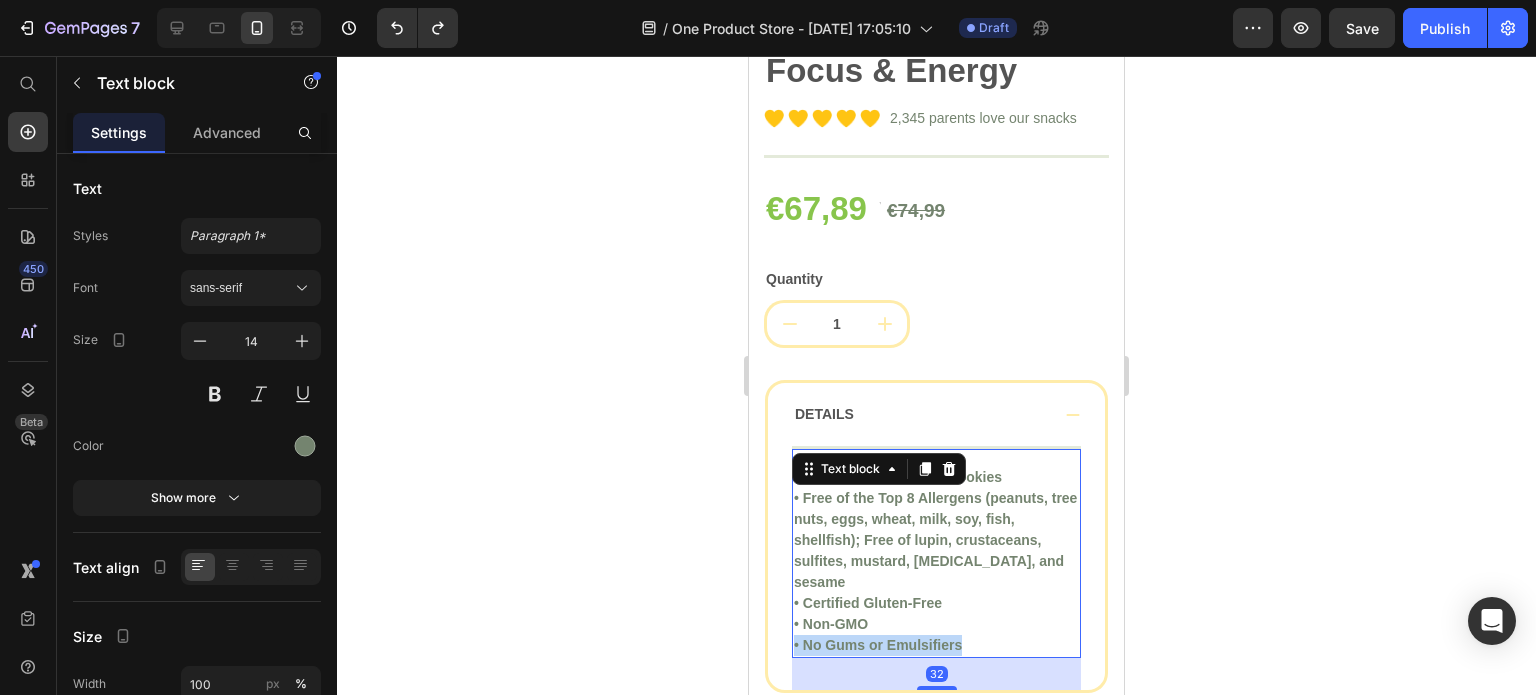 click on "• Each box contains 20 cookies • Free of the Top 8 Allergens (peanuts, tree nuts, eggs, wheat, milk, soy, fish, shellfish); Free of lupin, crustaceans, sulfites, mustard, casein, and sesame • Certified Gluten-Free • Non-GMO • No Gums or Emulsifiers" at bounding box center [936, 561] 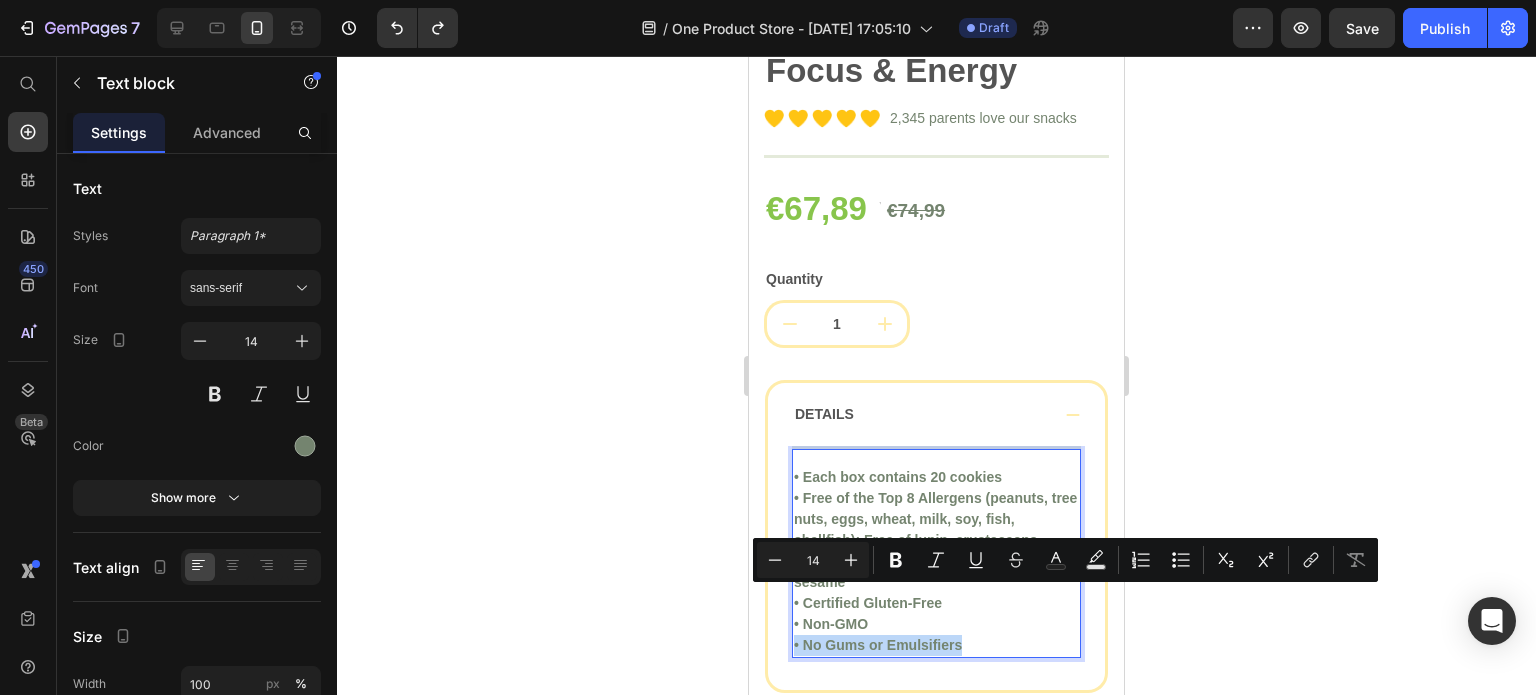 click on "• Each box contains 20 cookies • Free of the Top 8 Allergens (peanuts, tree nuts, eggs, wheat, milk, soy, fish, shellfish); Free of lupin, crustaceans, sulfites, mustard, casein, and sesame • Certified Gluten-Free • Non-GMO • No Gums or Emulsifiers" at bounding box center [936, 561] 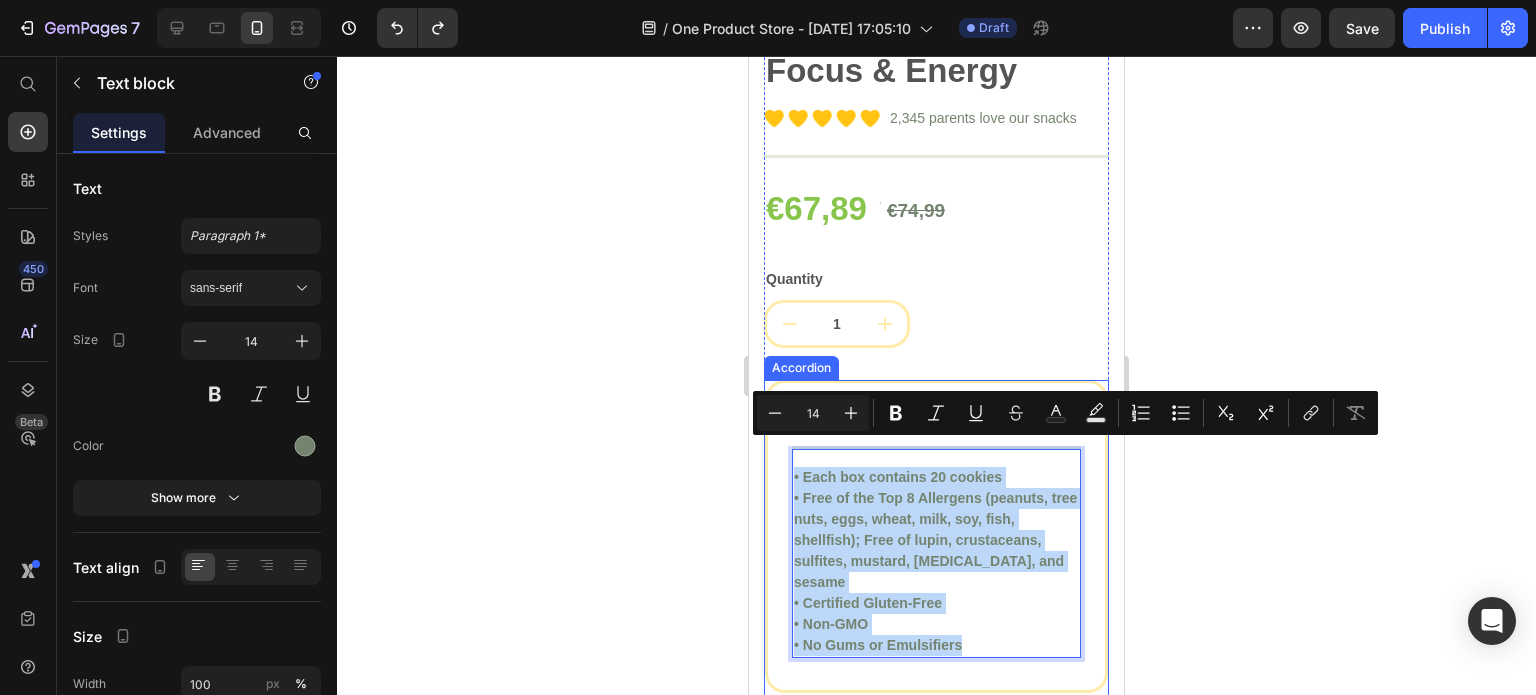 drag, startPoint x: 988, startPoint y: 595, endPoint x: 782, endPoint y: 443, distance: 256.0078 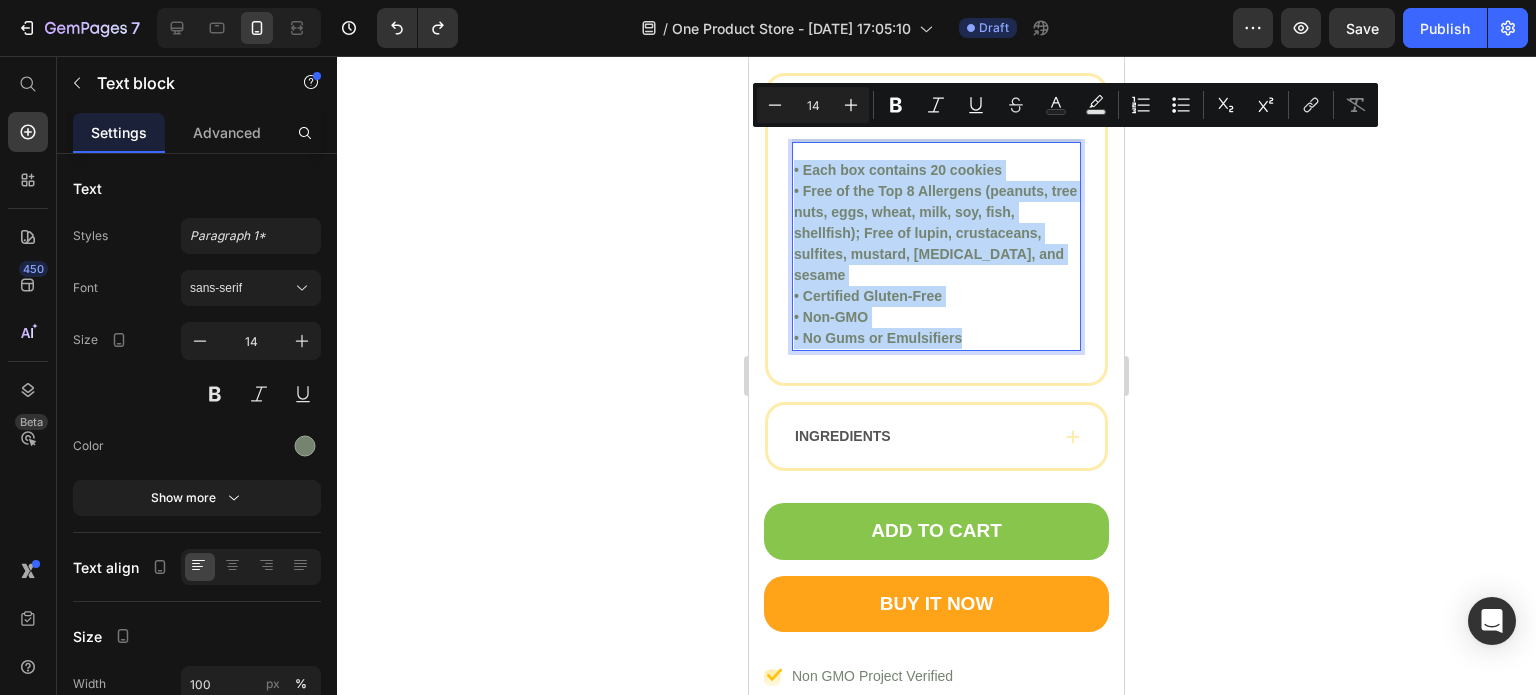 scroll, scrollTop: 6467, scrollLeft: 0, axis: vertical 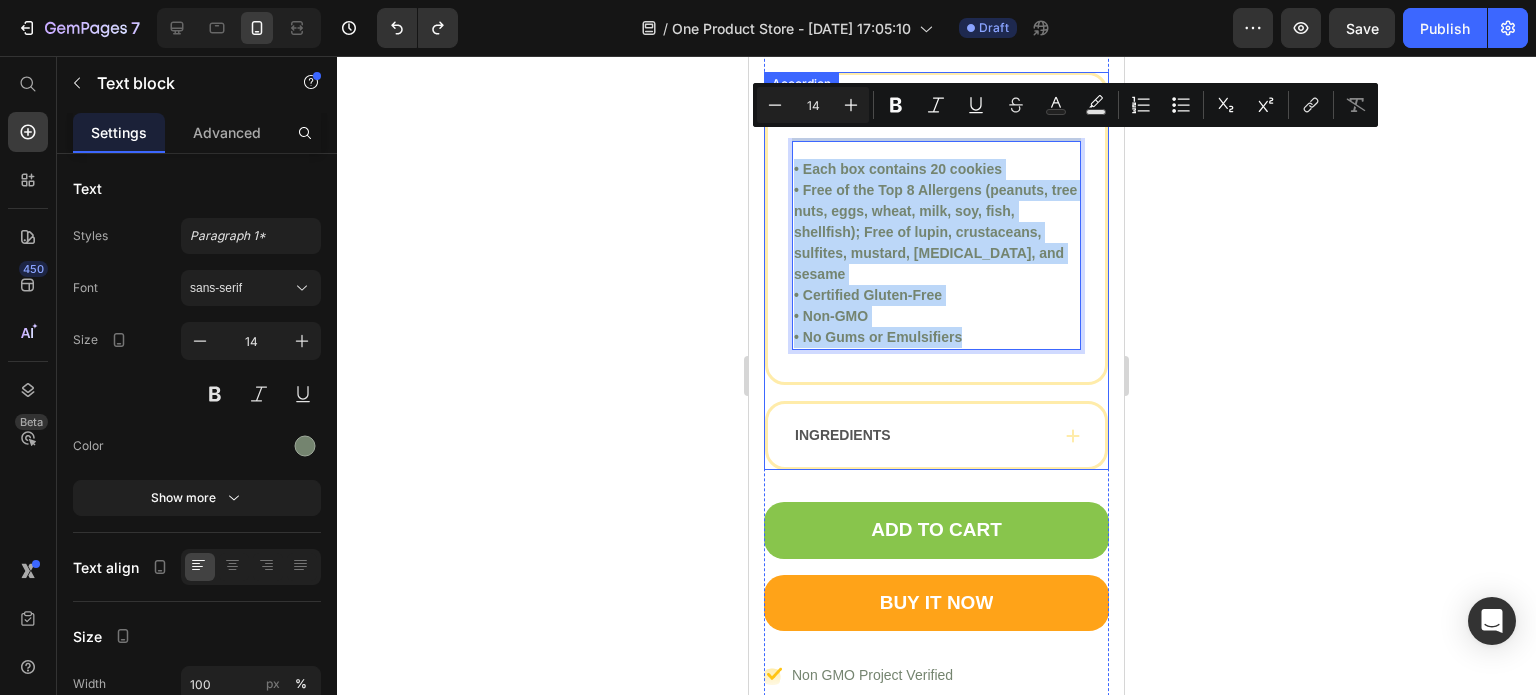 click on "INGREDIENTS" at bounding box center (936, 435) 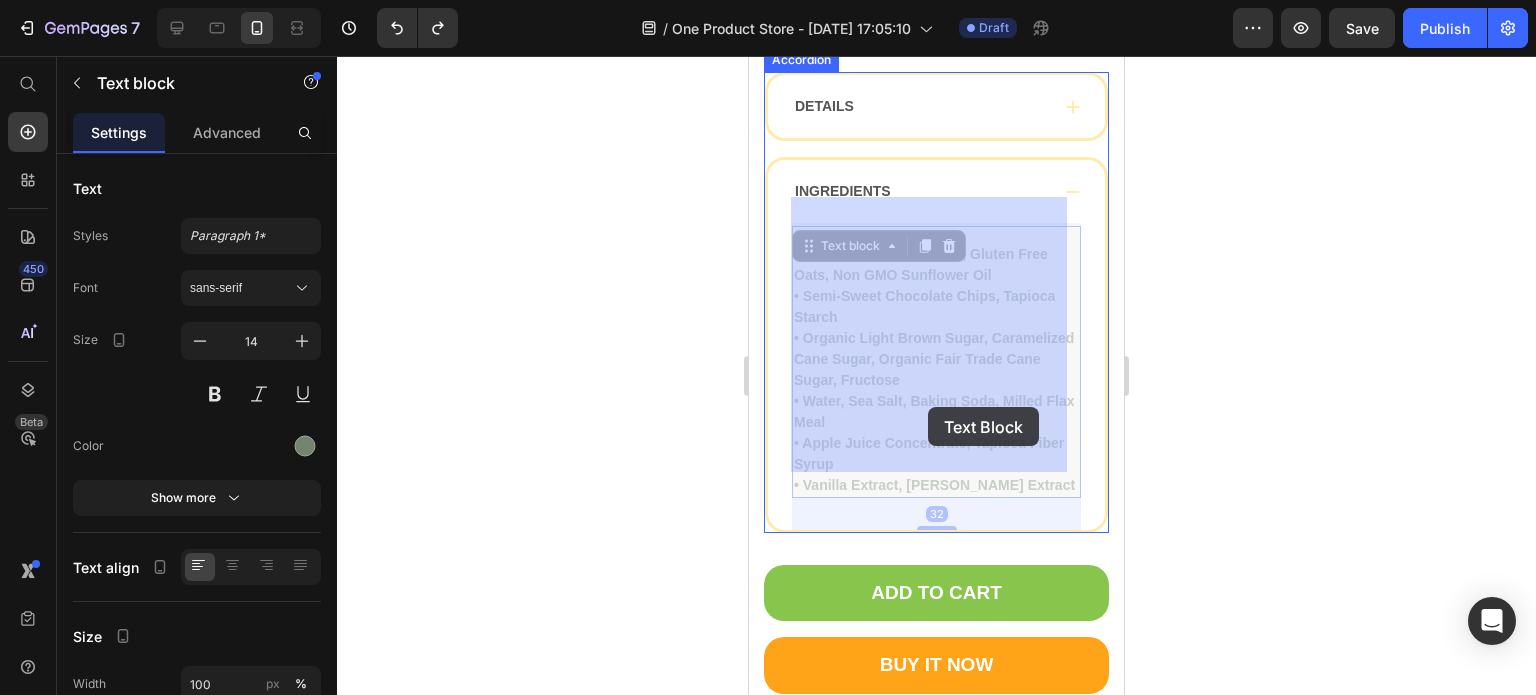 drag, startPoint x: 1040, startPoint y: 459, endPoint x: 933, endPoint y: 411, distance: 117.273186 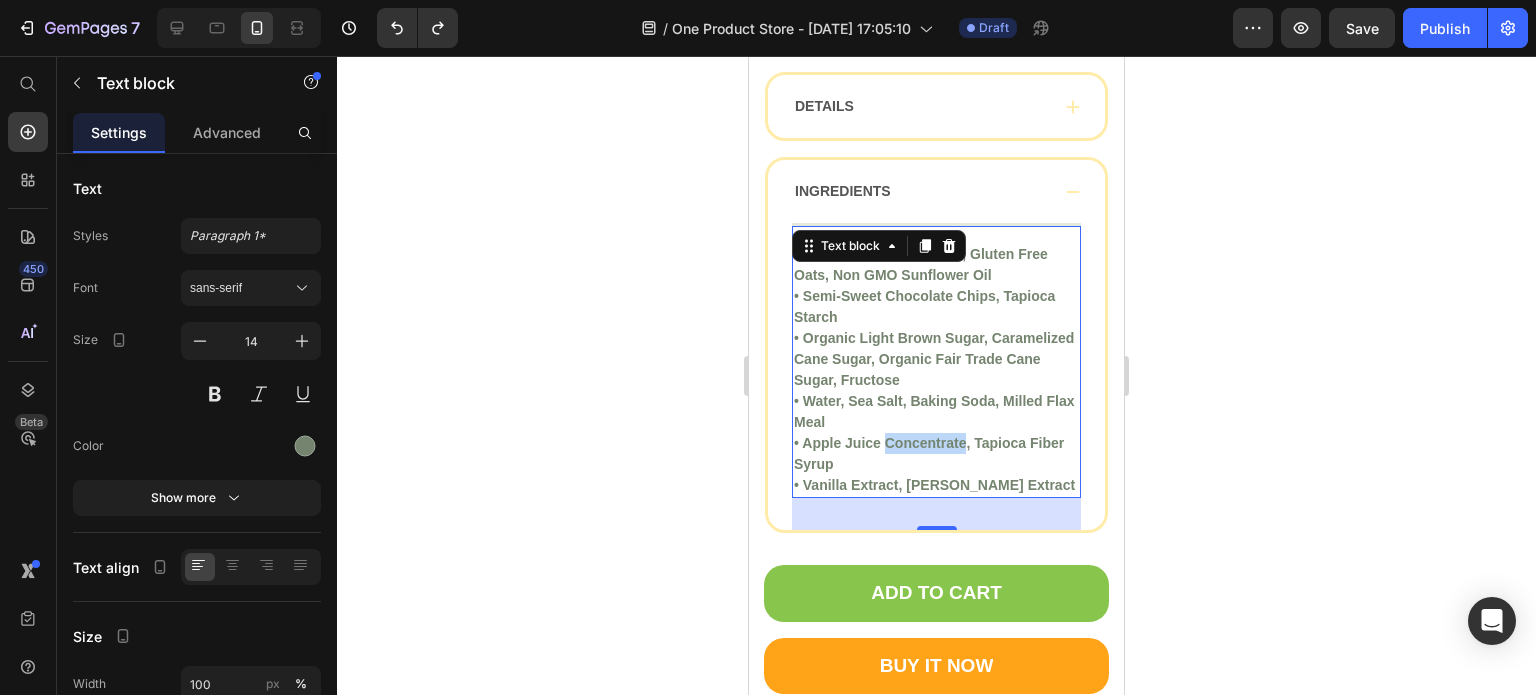 click on "• Gluten Free Flour Blend, Gluten Free Oats, Non GMO Sunflower Oil • Semi-Sweet Chocolate Chips, Tapioca Starch • Organic Light Brown Sugar, Caramelized Cane Sugar, Organic Fair Trade Cane Sugar, Fructose • Water, Sea Salt, Baking Soda, Milled Flax Meal • Apple Juice Concentrate, Tapioca Fiber Syrup • Vanilla Extract, Rosemary Extract" at bounding box center (936, 370) 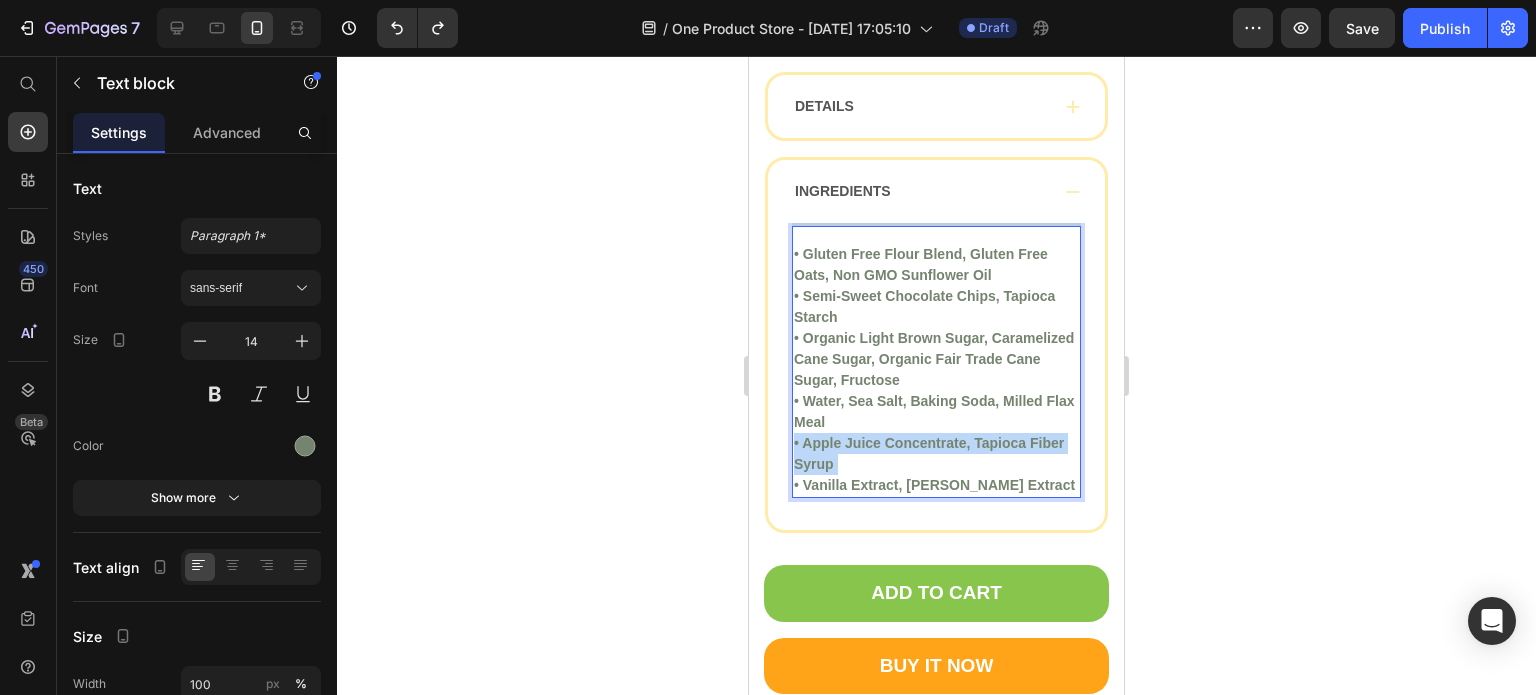 click on "• Gluten Free Flour Blend, Gluten Free Oats, Non GMO Sunflower Oil • Semi-Sweet Chocolate Chips, Tapioca Starch • Organic Light Brown Sugar, Caramelized Cane Sugar, Organic Fair Trade Cane Sugar, Fructose • Water, Sea Salt, Baking Soda, Milled Flax Meal • Apple Juice Concentrate, Tapioca Fiber Syrup • Vanilla Extract, Rosemary Extract" at bounding box center (936, 370) 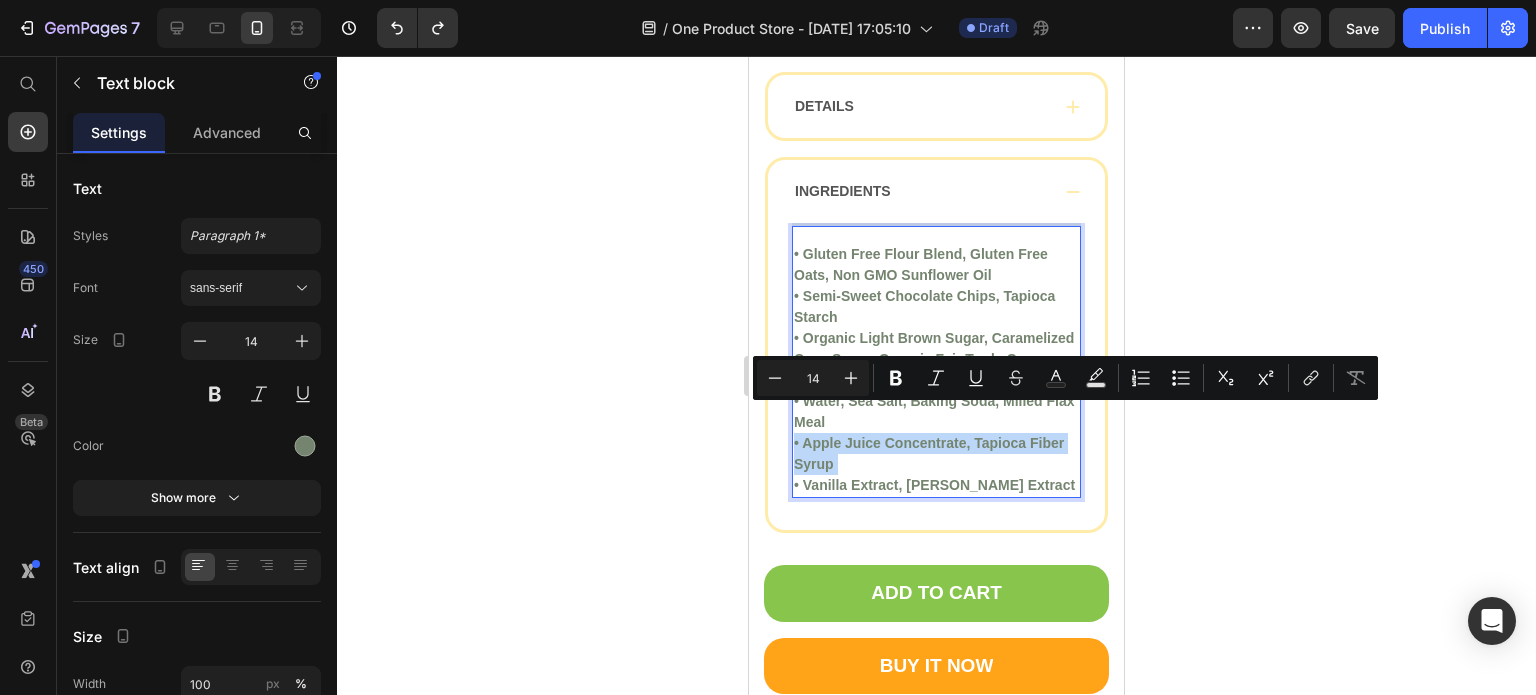 click on "• Gluten Free Flour Blend, Gluten Free Oats, Non GMO Sunflower Oil • Semi-Sweet Chocolate Chips, Tapioca Starch • Organic Light Brown Sugar, Caramelized Cane Sugar, Organic Fair Trade Cane Sugar, Fructose • Water, Sea Salt, Baking Soda, Milled Flax Meal • Apple Juice Concentrate, Tapioca Fiber Syrup • Vanilla Extract, Rosemary Extract" at bounding box center [936, 370] 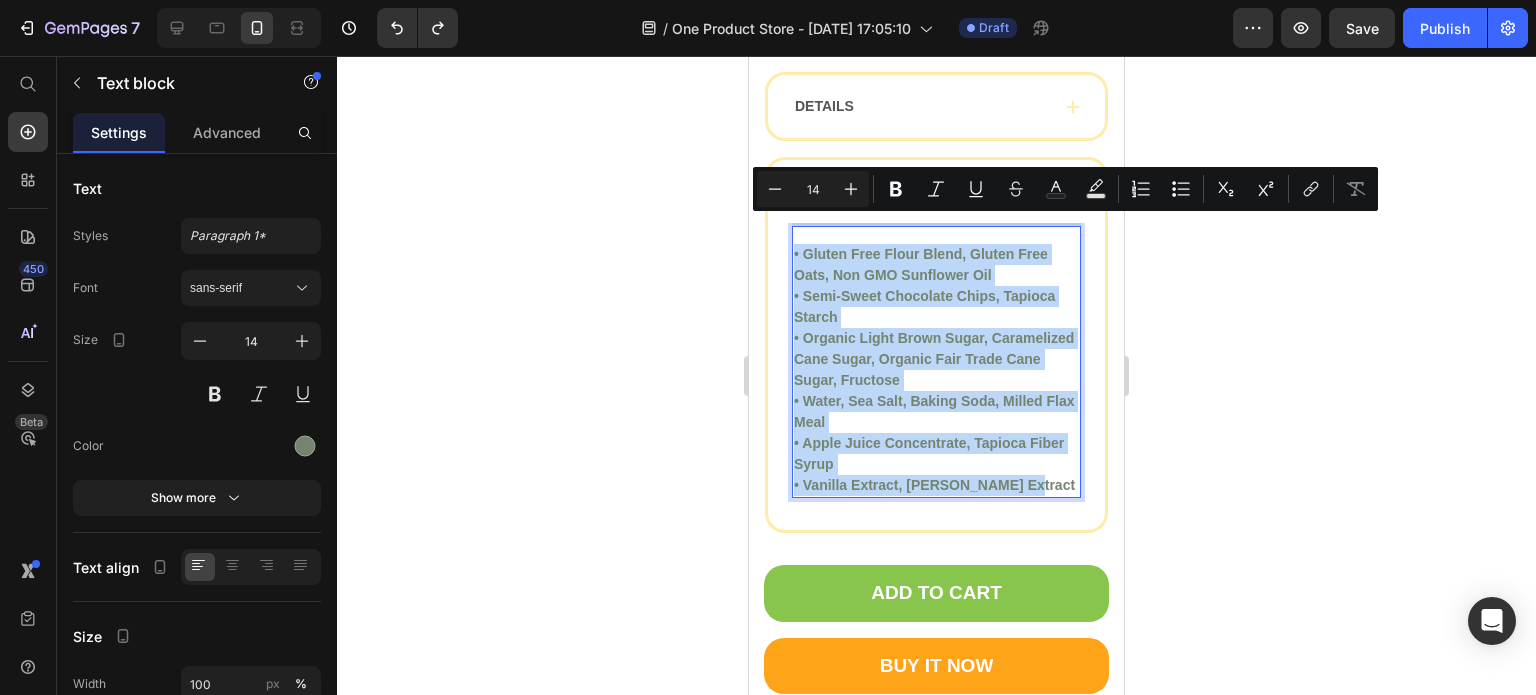 drag, startPoint x: 1048, startPoint y: 465, endPoint x: 792, endPoint y: 226, distance: 350.2242 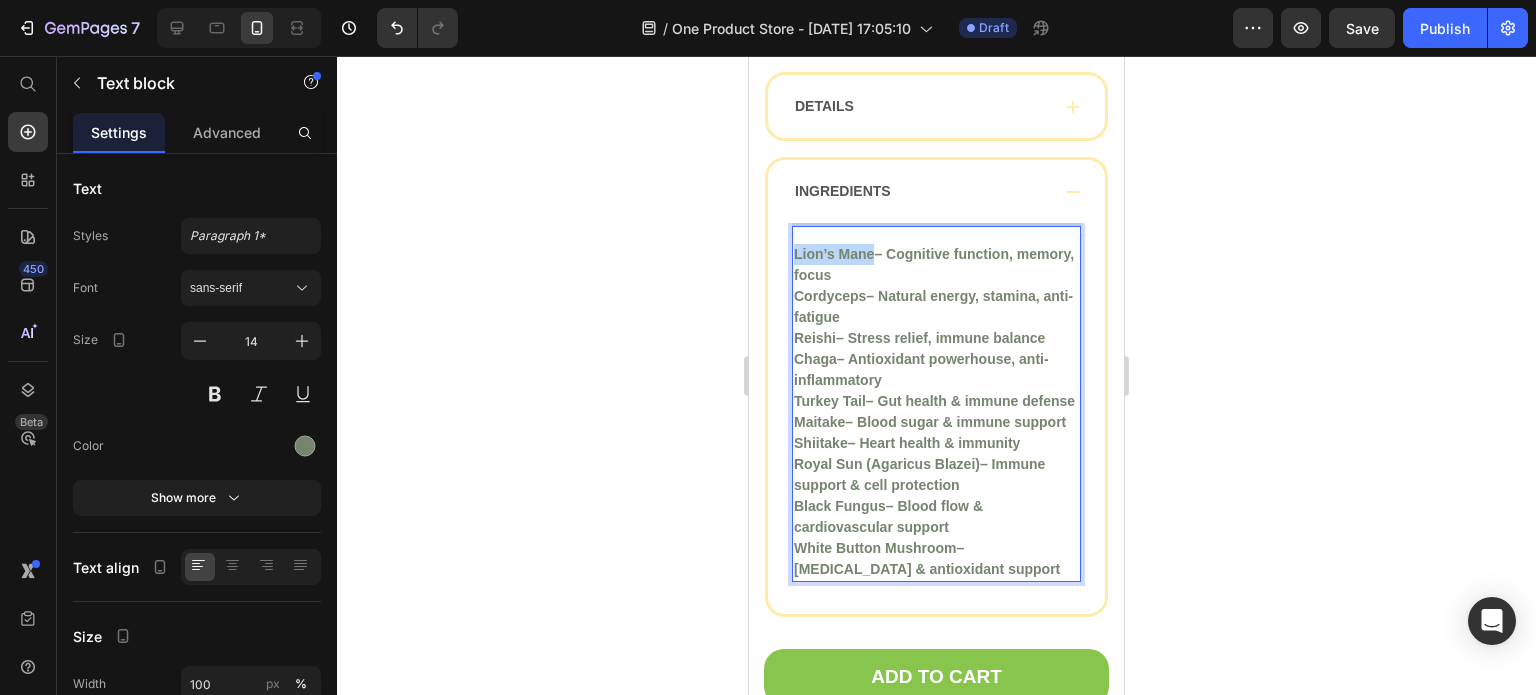 drag, startPoint x: 876, startPoint y: 227, endPoint x: 793, endPoint y: 215, distance: 83.86298 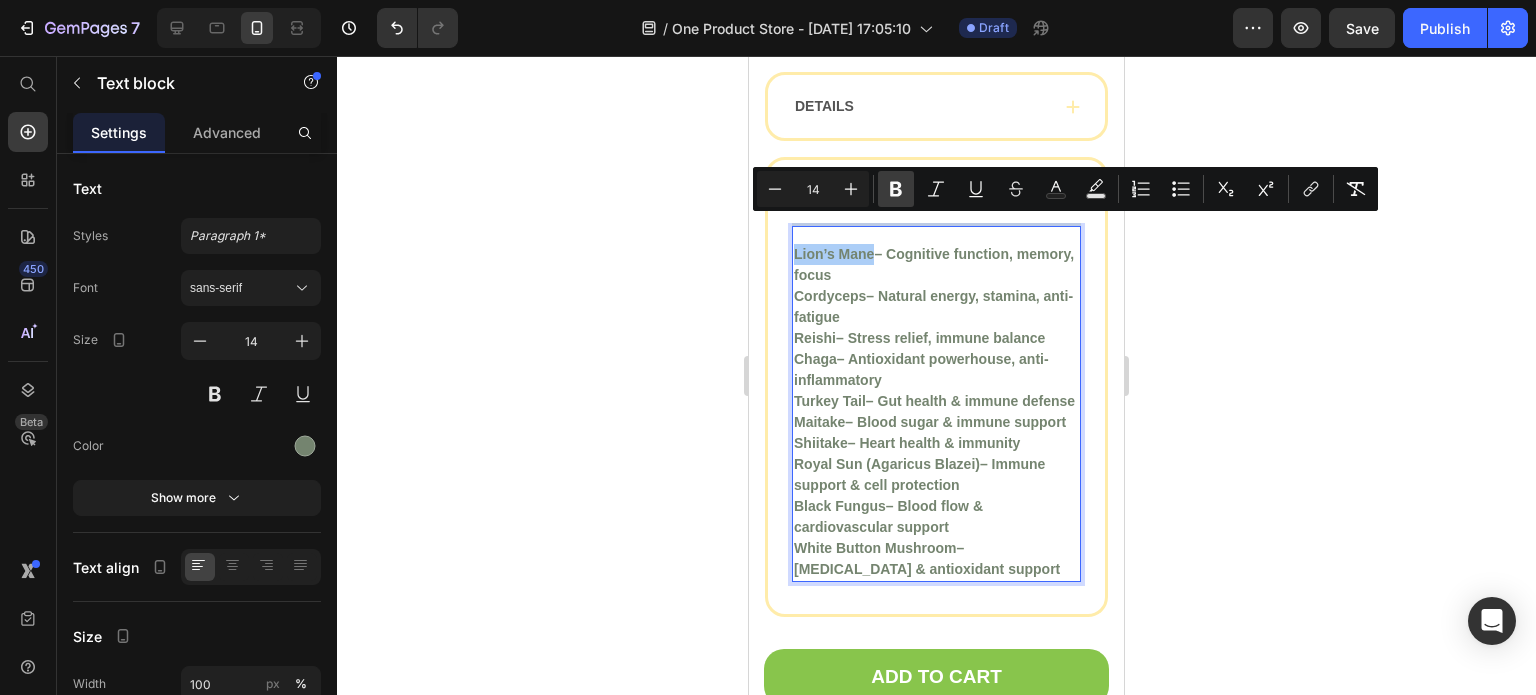 click 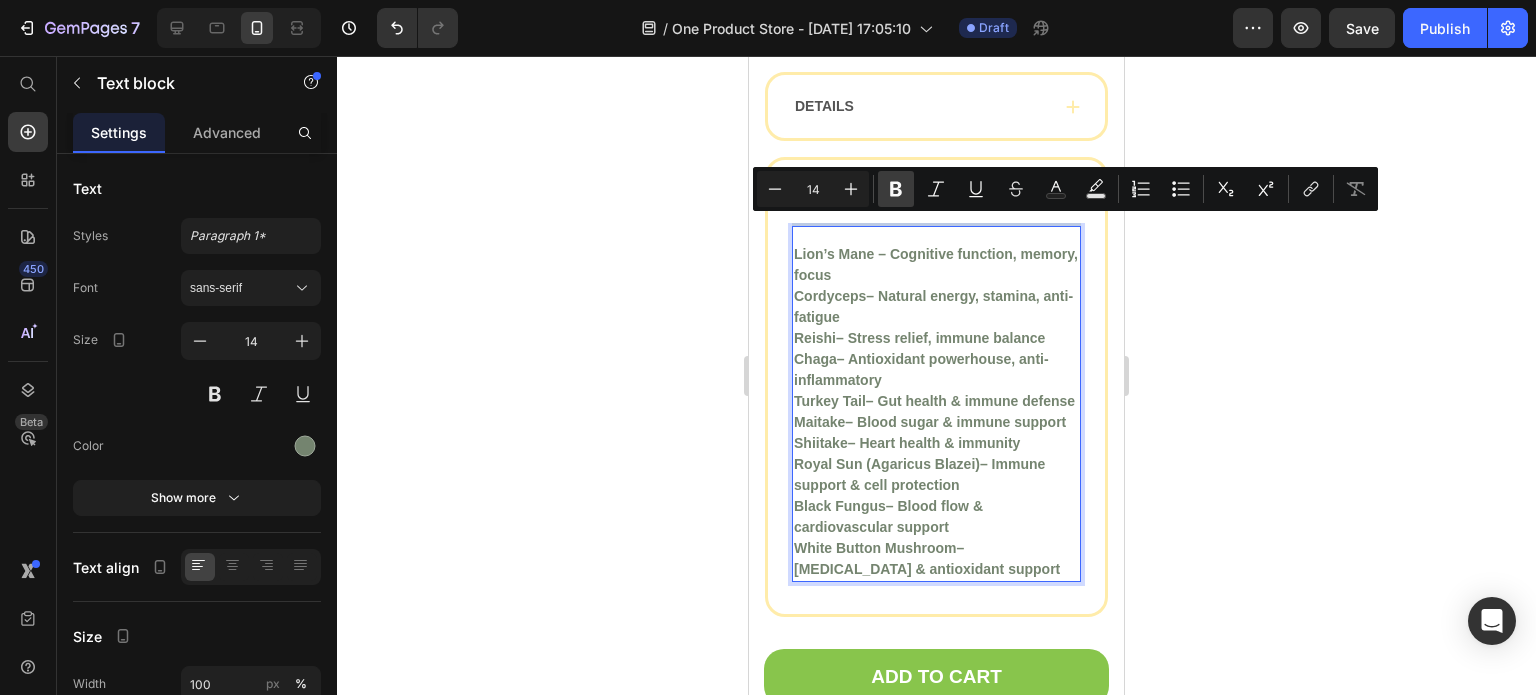 click 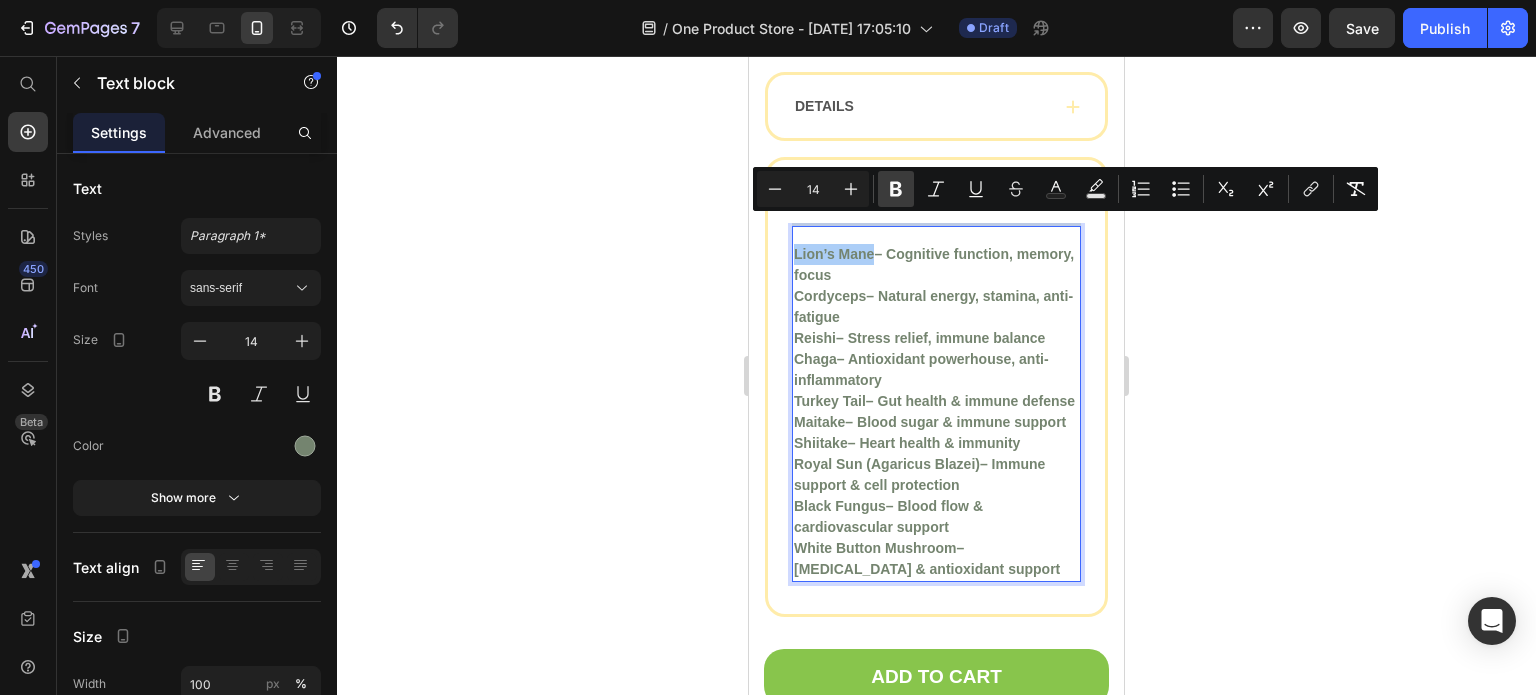 click 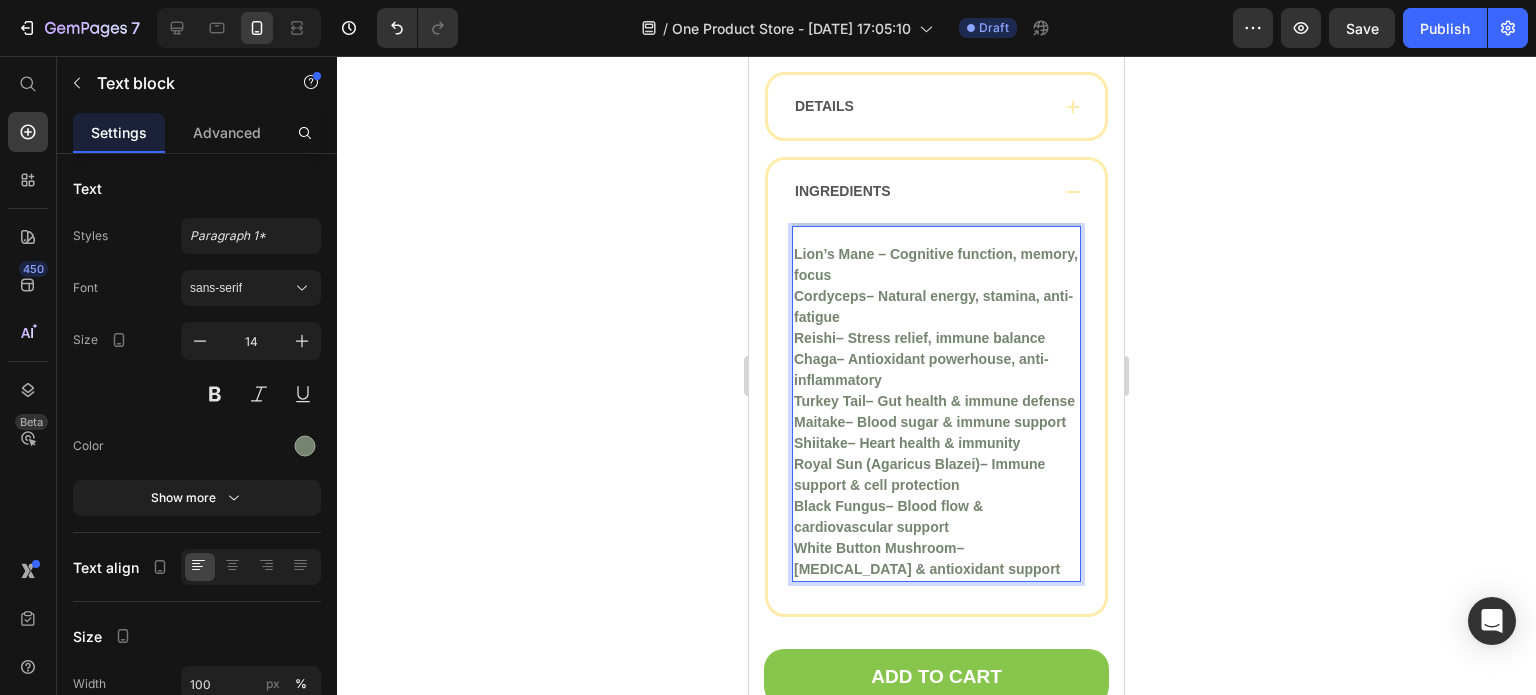 click on "Lion’s Mane – Cognitive function, memory, focus" at bounding box center (936, 265) 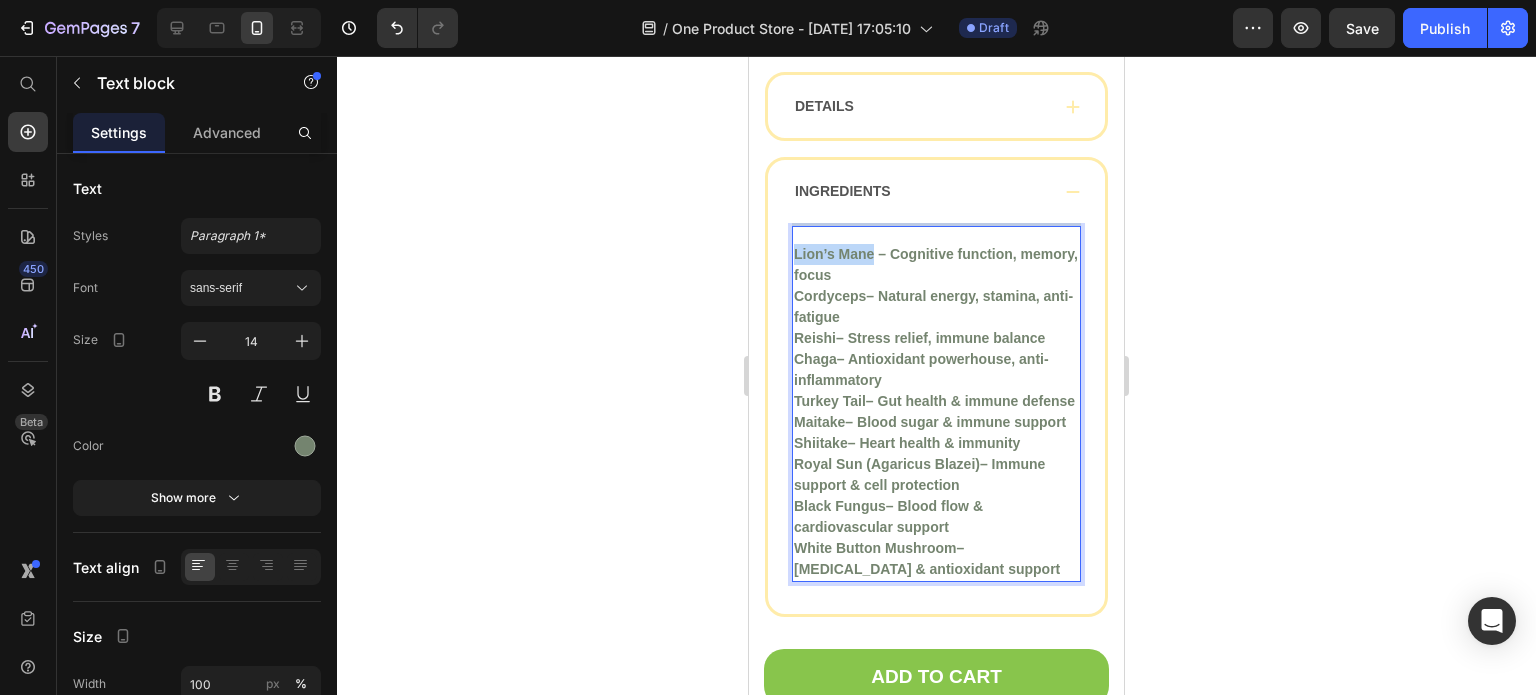 drag, startPoint x: 875, startPoint y: 234, endPoint x: 794, endPoint y: 230, distance: 81.09871 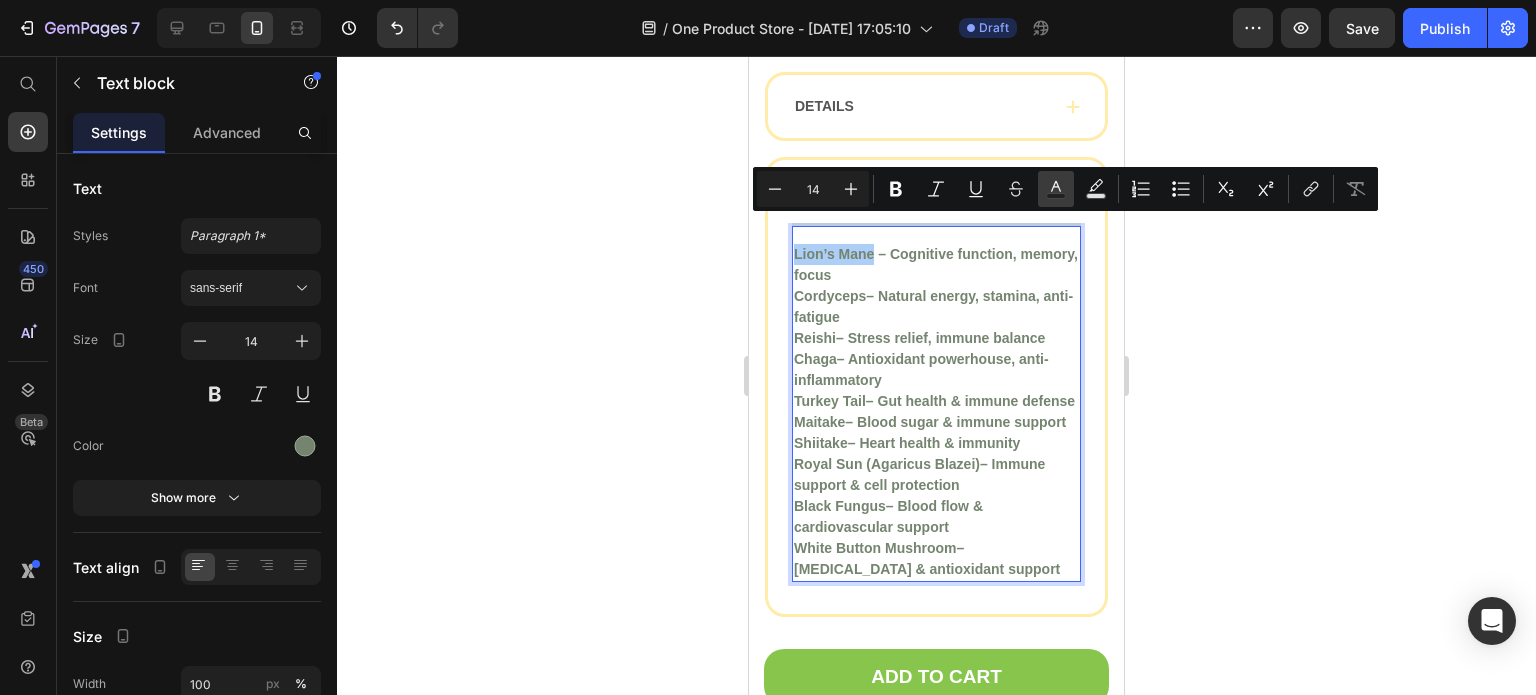click 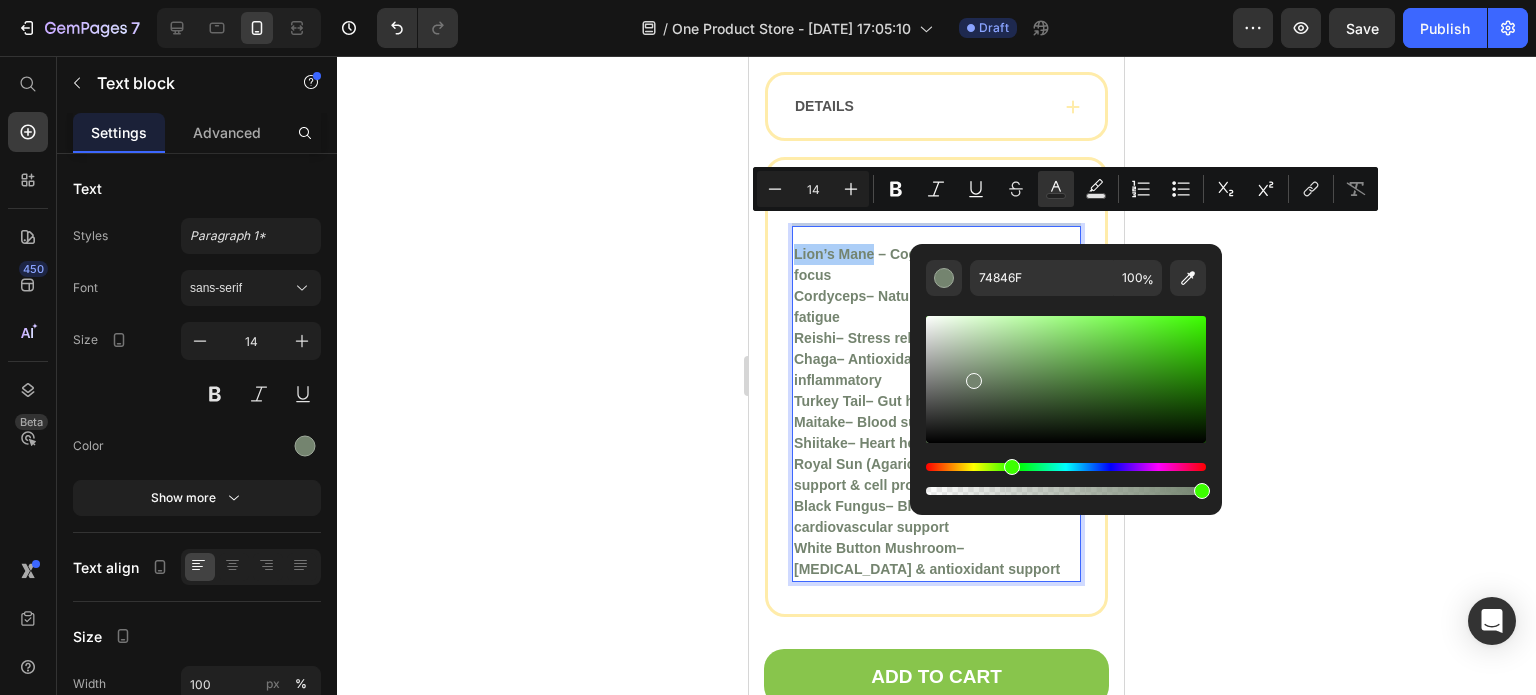 click 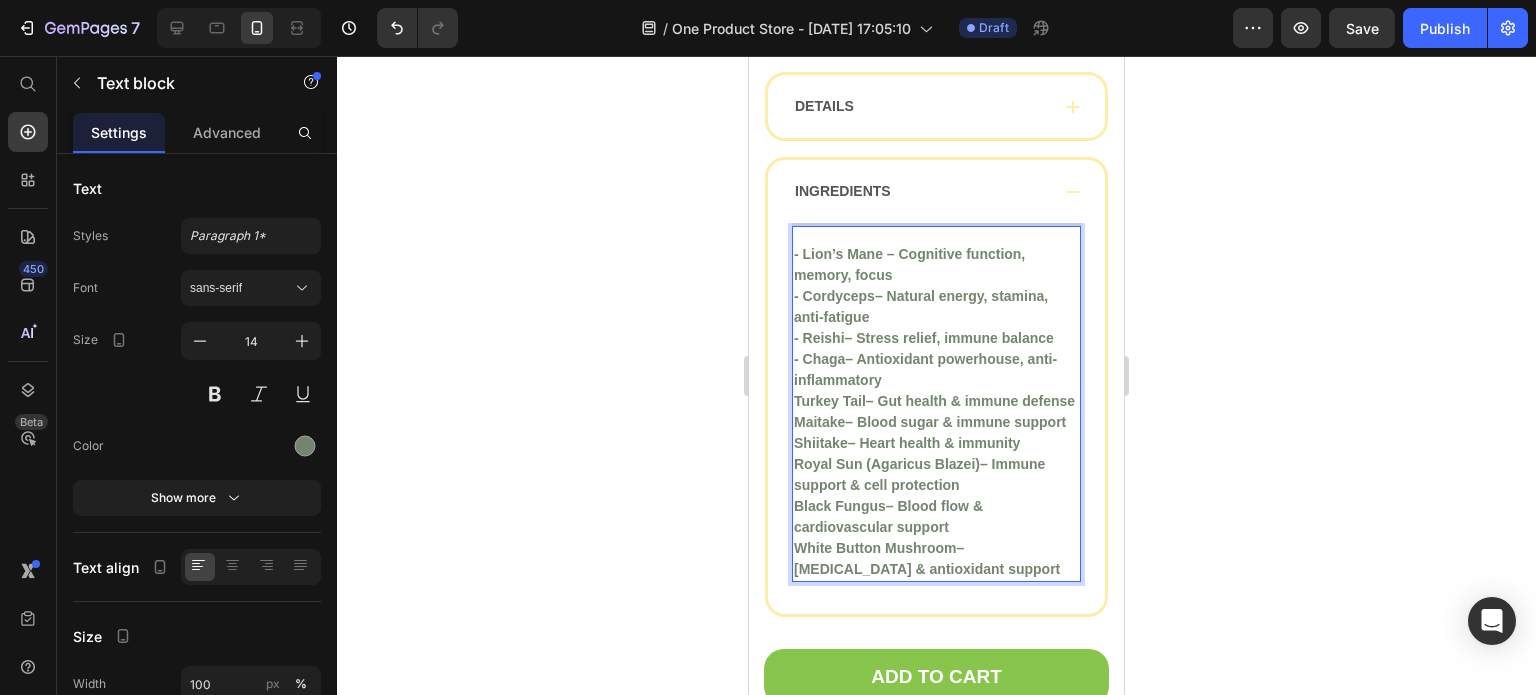 click on "Turkey Tail" at bounding box center (830, 401) 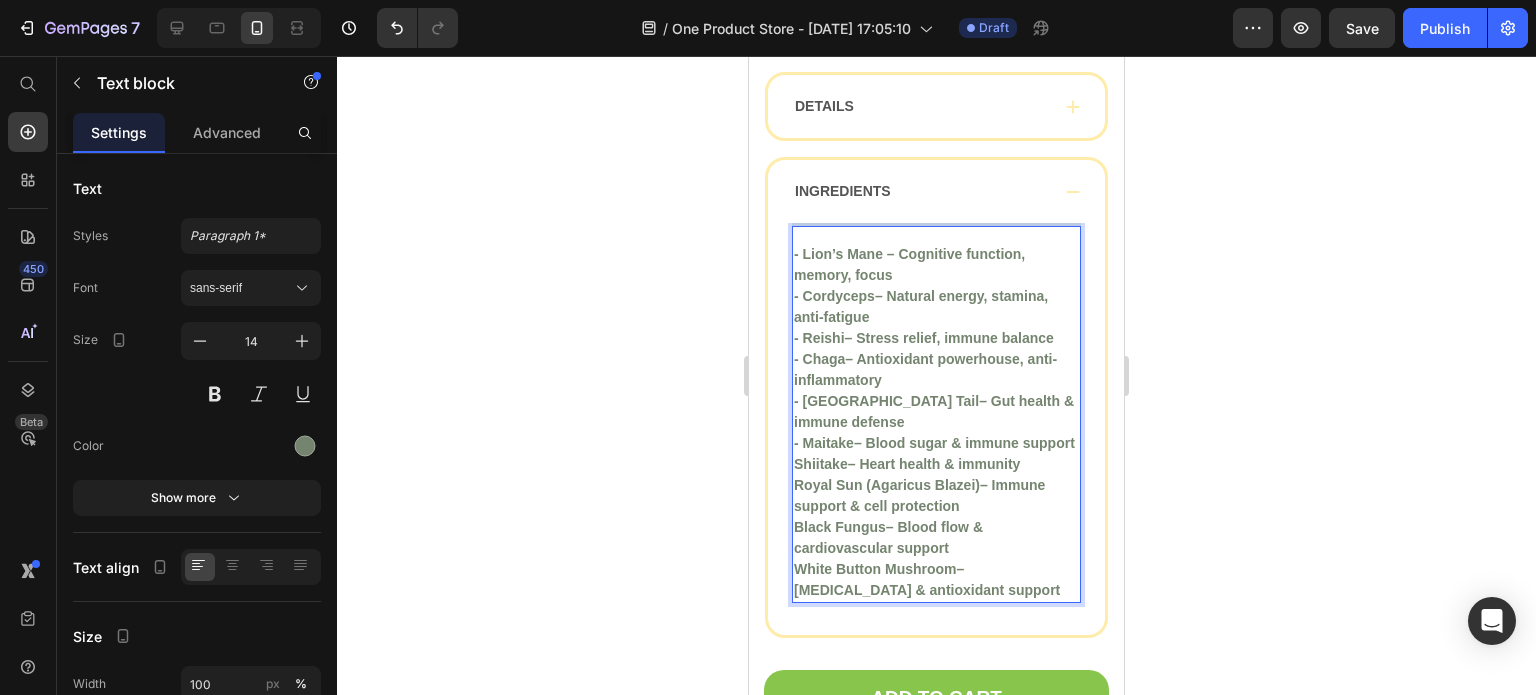 click on "Shiitake" at bounding box center [821, 464] 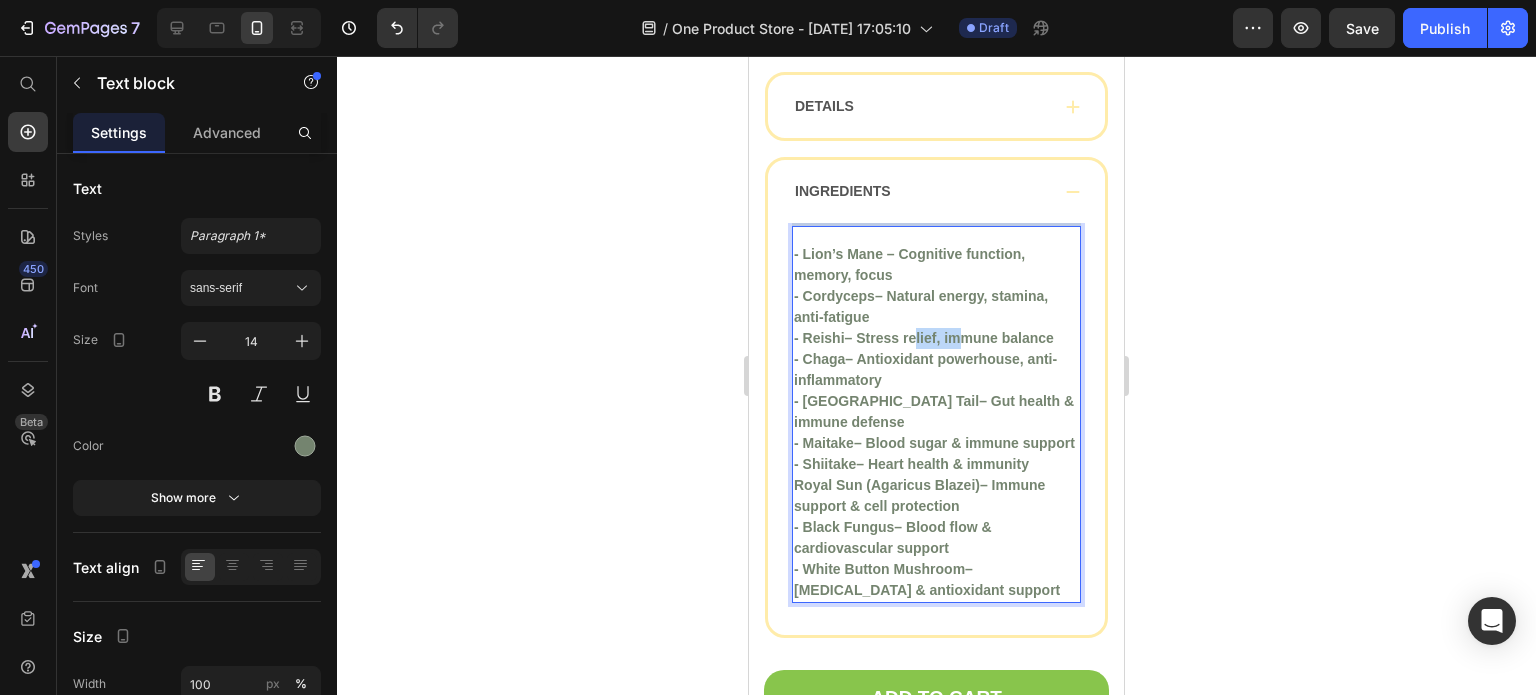 drag, startPoint x: 914, startPoint y: 322, endPoint x: 962, endPoint y: 319, distance: 48.09366 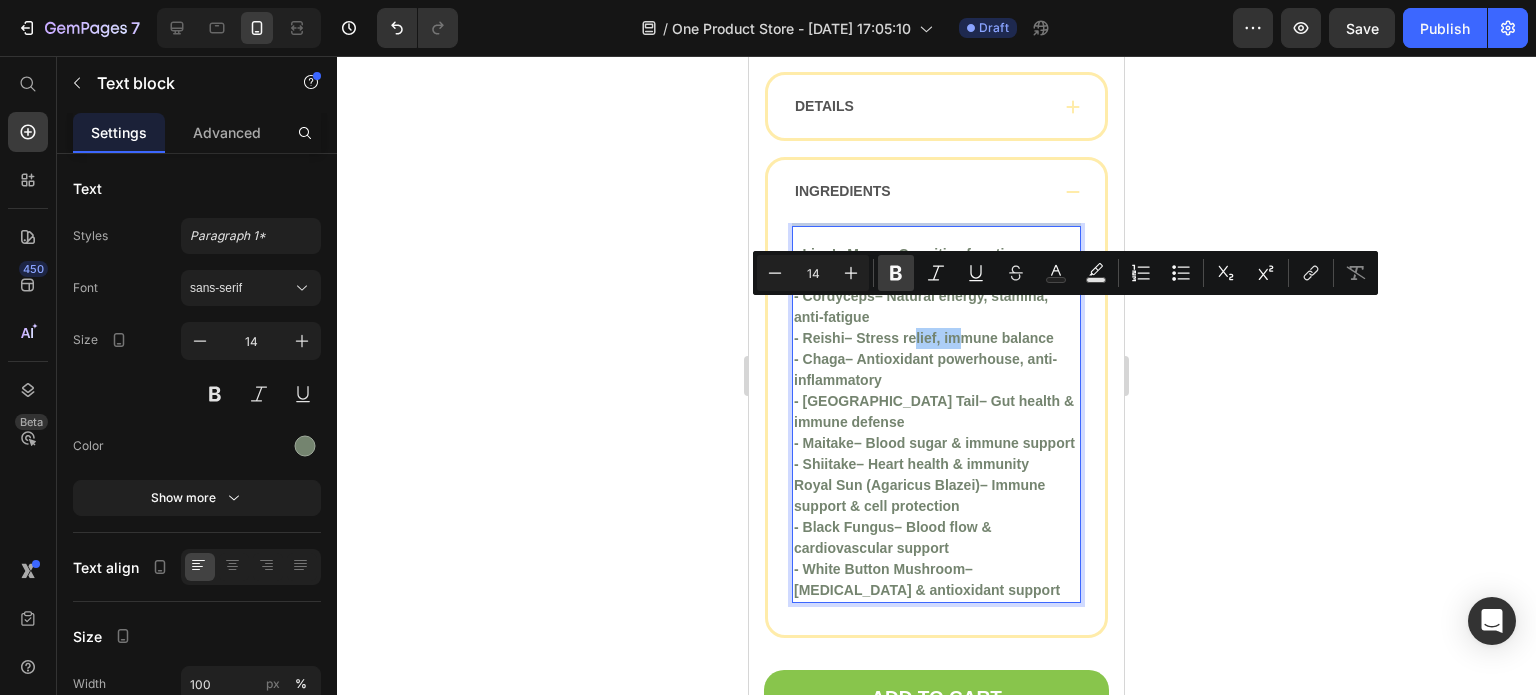 click 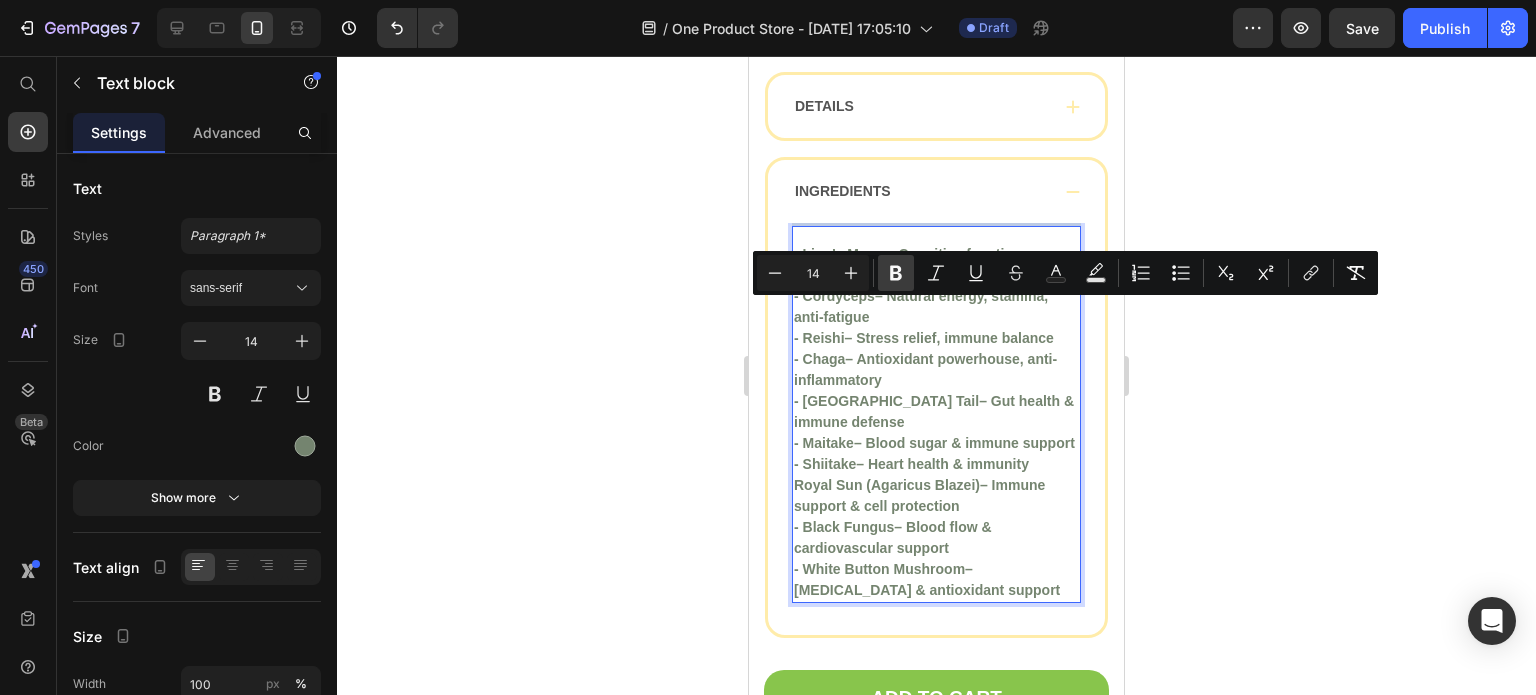 click 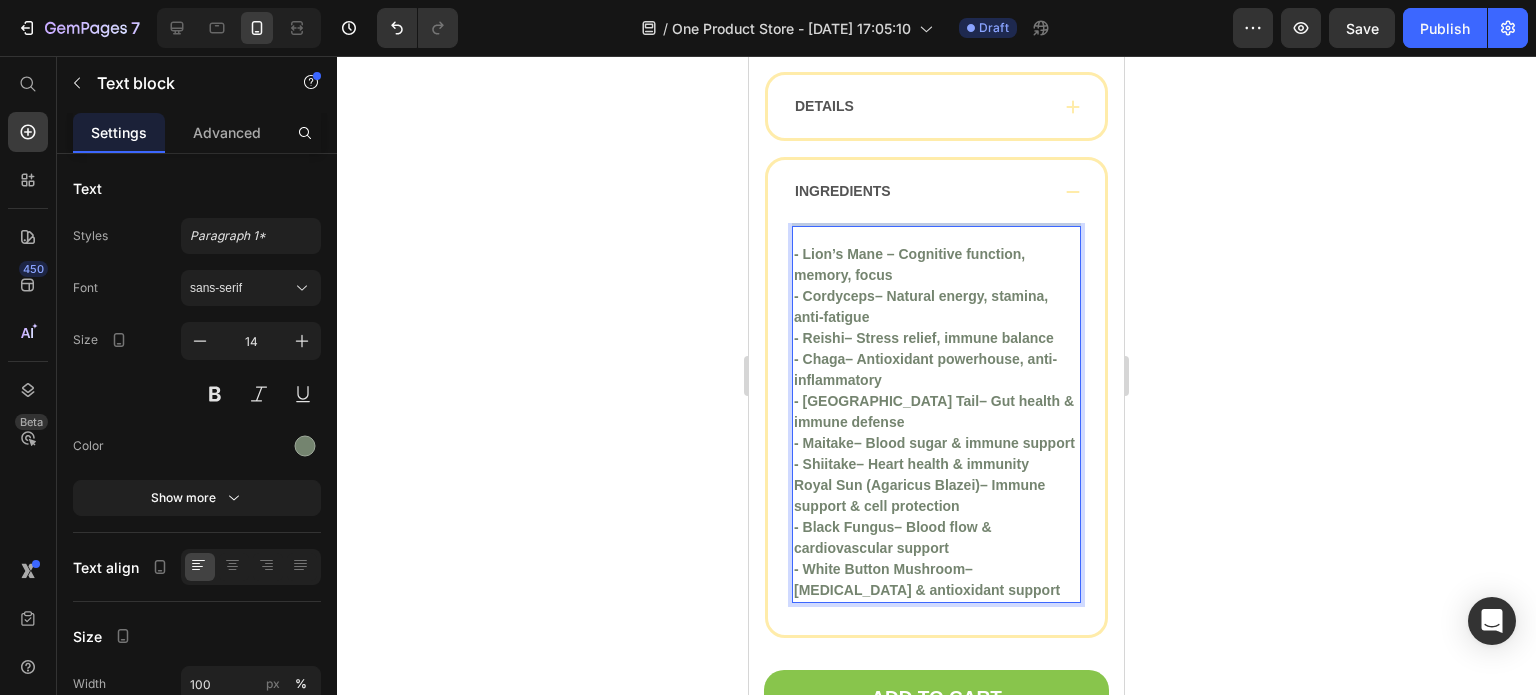 click on "- Chaga  – Antioxidant powerhouse, anti-inflammatory" at bounding box center (936, 370) 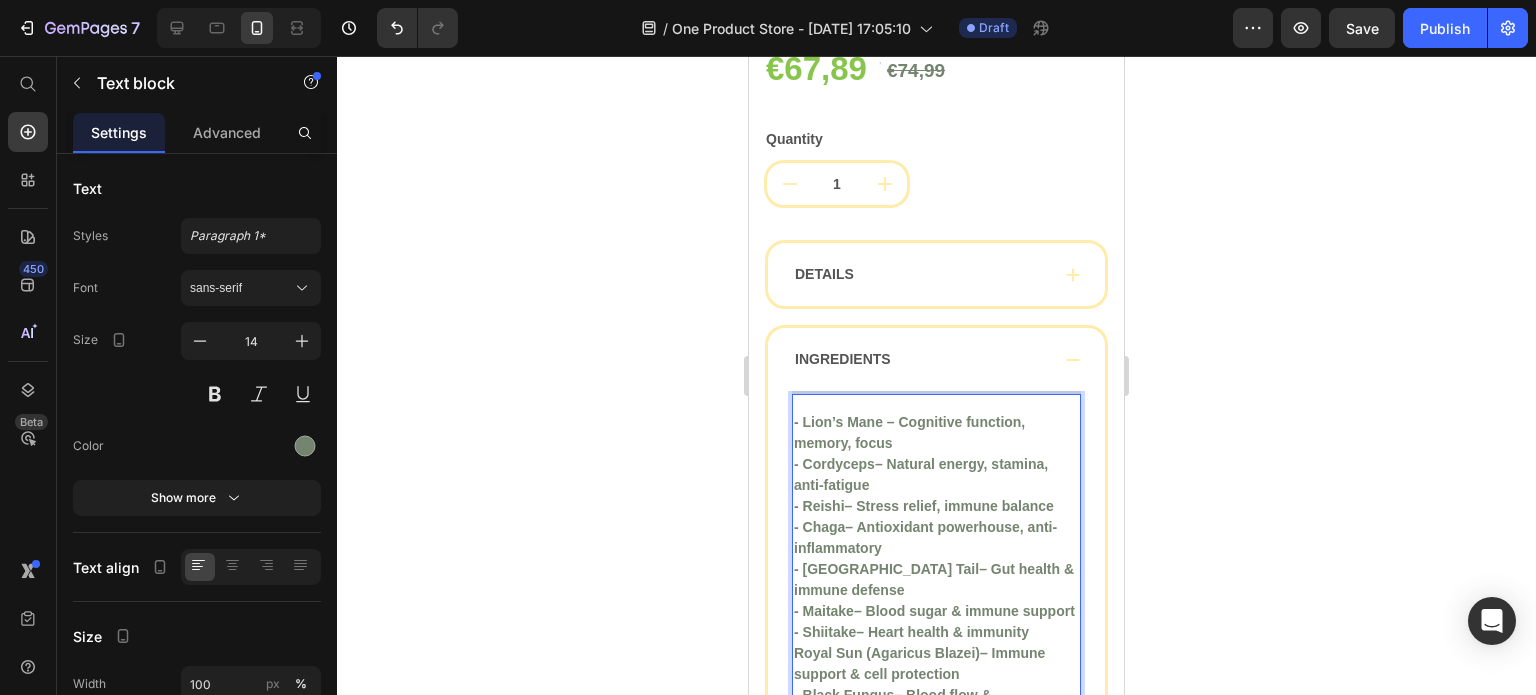 scroll, scrollTop: 6288, scrollLeft: 0, axis: vertical 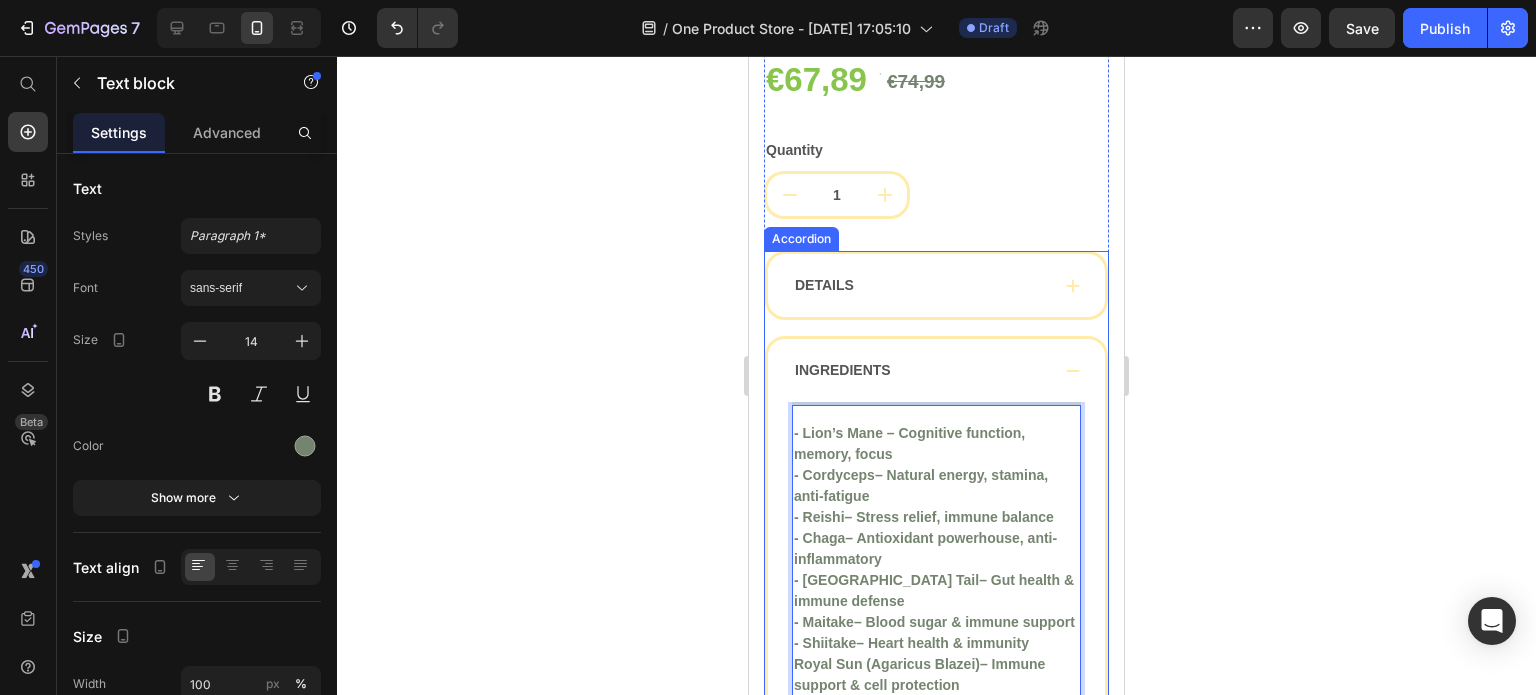 click on "DETAILS" at bounding box center [920, 285] 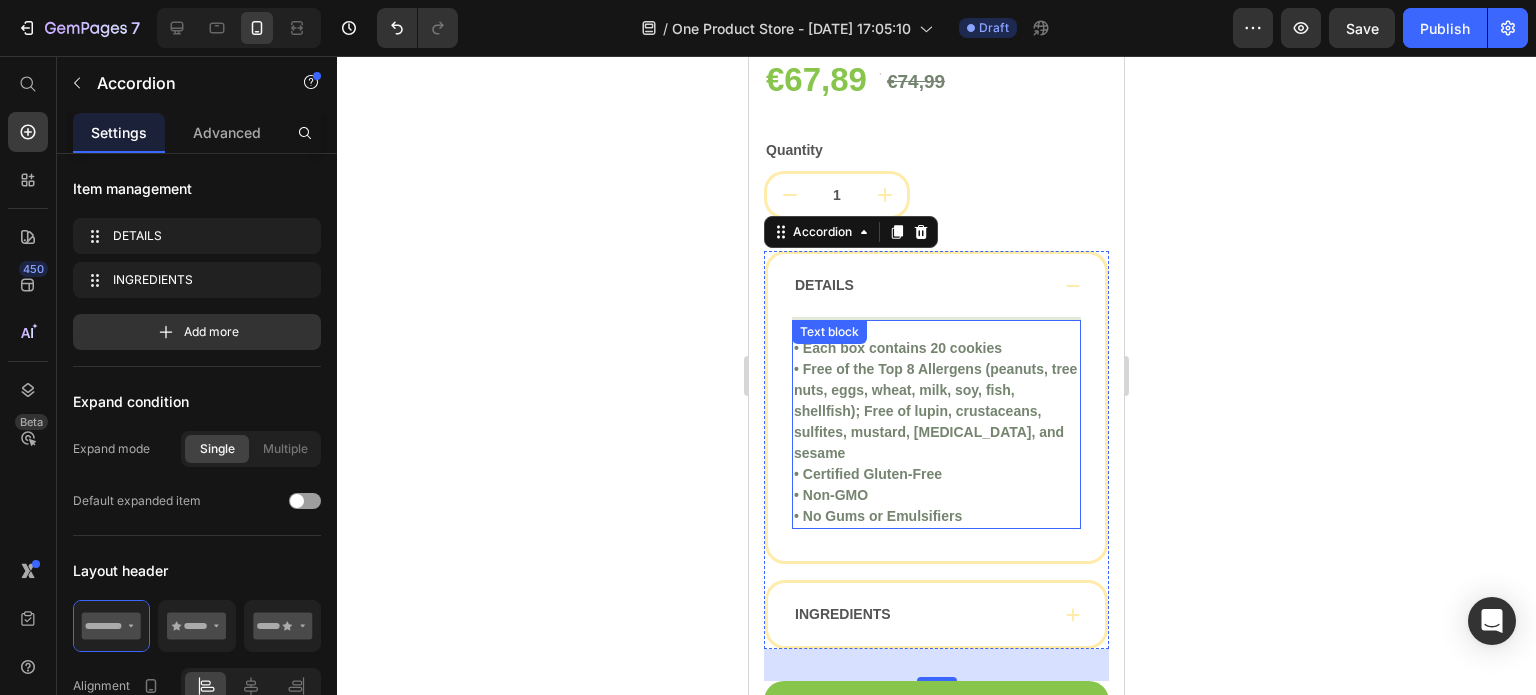 click on "• Each box contains 20 cookies • Free of the Top 8 Allergens (peanuts, tree nuts, eggs, wheat, milk, soy, fish, shellfish); Free of lupin, crustaceans, sulfites, mustard, casein, and sesame • Certified Gluten-Free • Non-GMO • No Gums or Emulsifiers Text block" at bounding box center (936, 423) 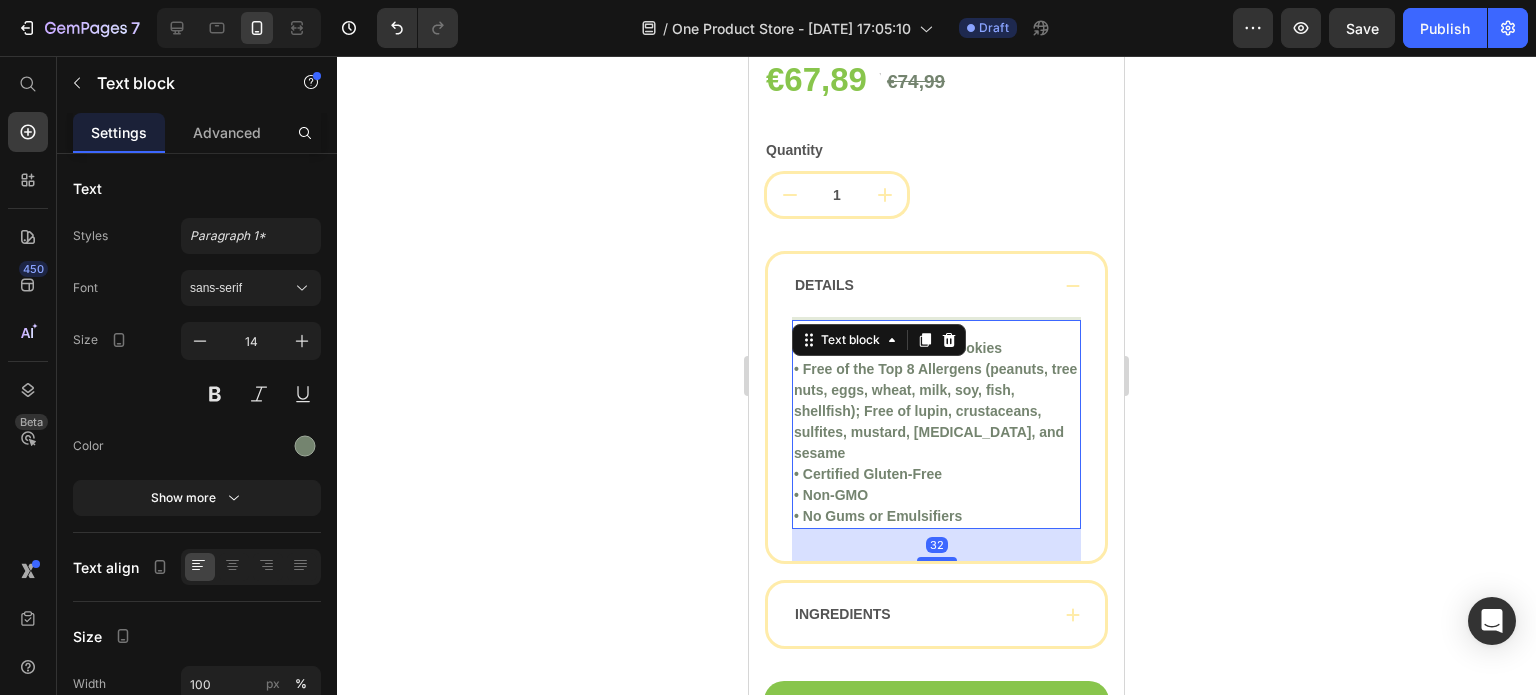 click on "Text block" at bounding box center (879, 340) 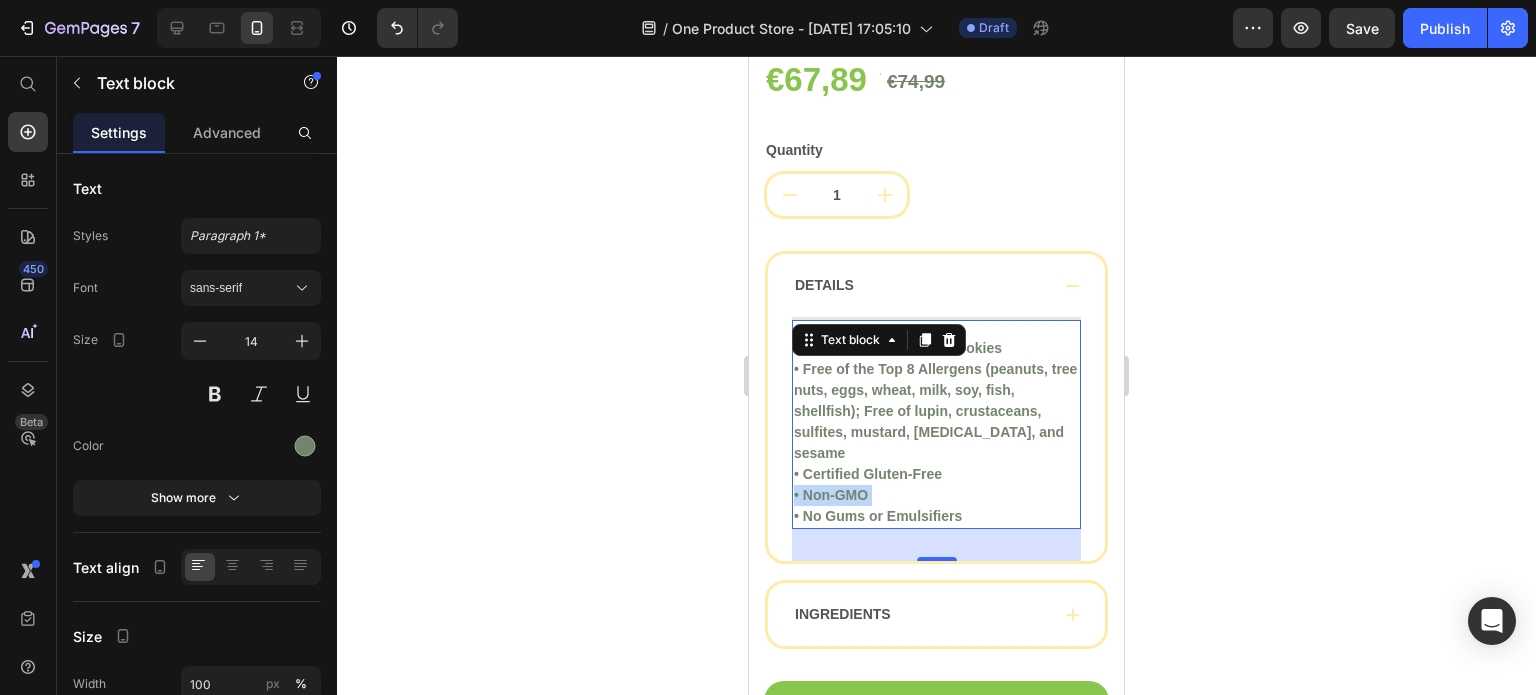 click on "• Each box contains 20 cookies • Free of the Top 8 Allergens (peanuts, tree nuts, eggs, wheat, milk, soy, fish, shellfish); Free of lupin, crustaceans, sulfites, mustard, casein, and sesame • Certified Gluten-Free • Non-GMO • No Gums or Emulsifiers" at bounding box center (936, 432) 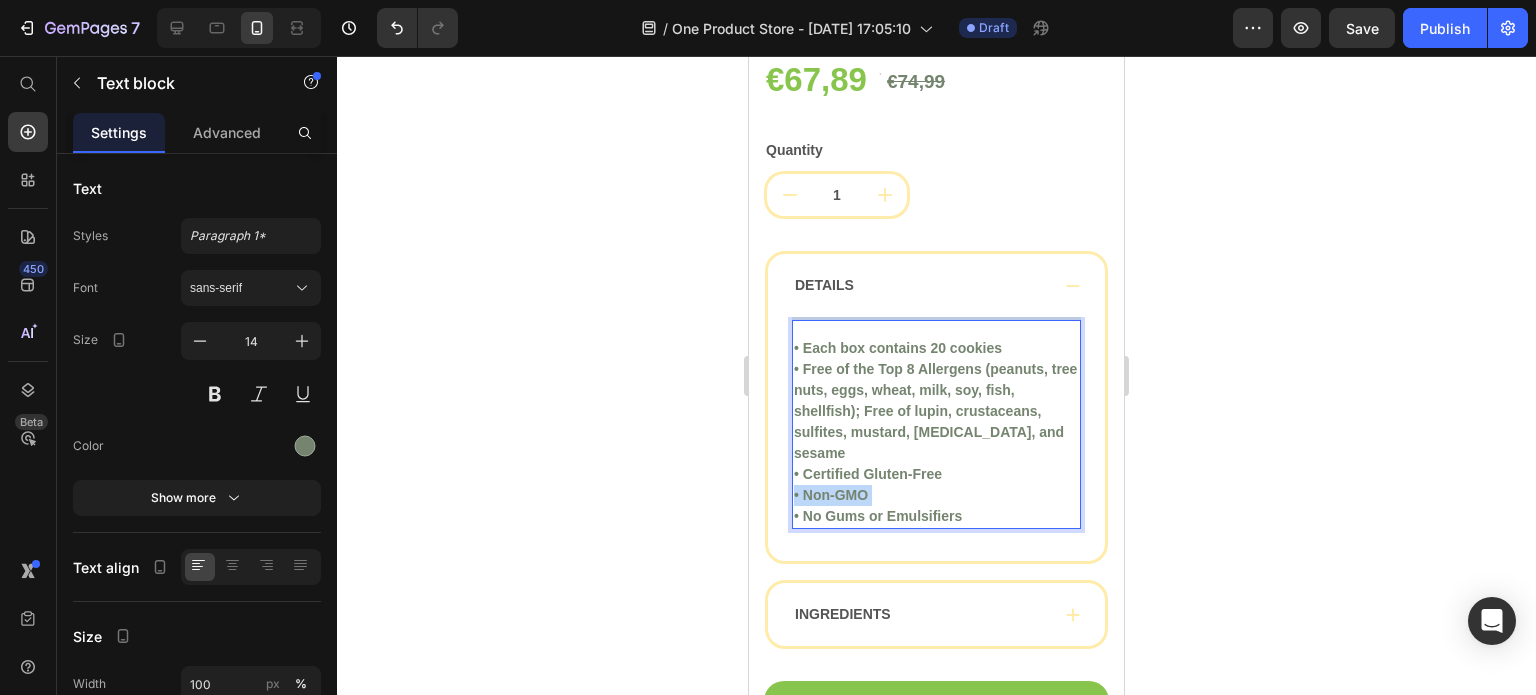 click on "• Each box contains 20 cookies • Free of the Top 8 Allergens (peanuts, tree nuts, eggs, wheat, milk, soy, fish, shellfish); Free of lupin, crustaceans, sulfites, mustard, casein, and sesame • Certified Gluten-Free • Non-GMO • No Gums or Emulsifiers" at bounding box center (936, 432) 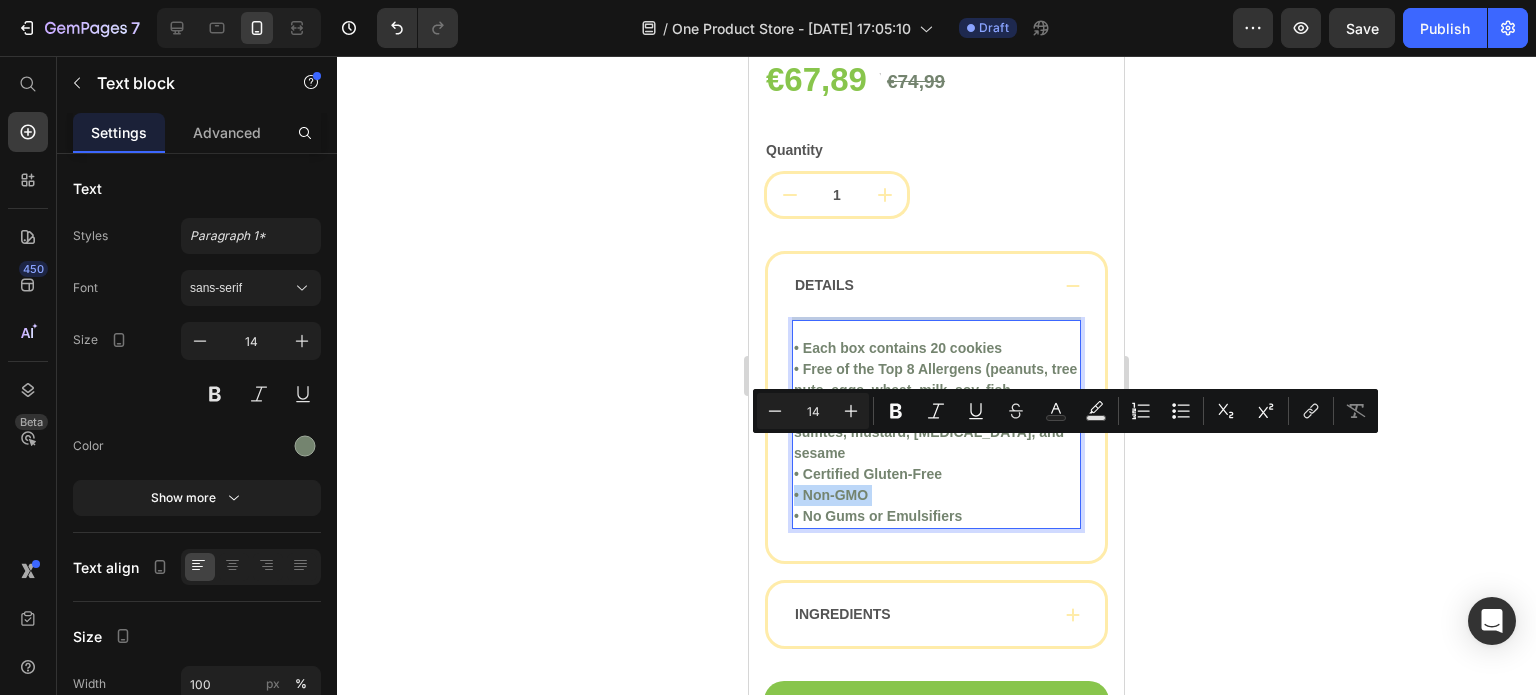 click on "• Each box contains 20 cookies • Free of the Top 8 Allergens (peanuts, tree nuts, eggs, wheat, milk, soy, fish, shellfish); Free of lupin, crustaceans, sulfites, mustard, casein, and sesame • Certified Gluten-Free • Non-GMO • No Gums or Emulsifiers" at bounding box center [936, 432] 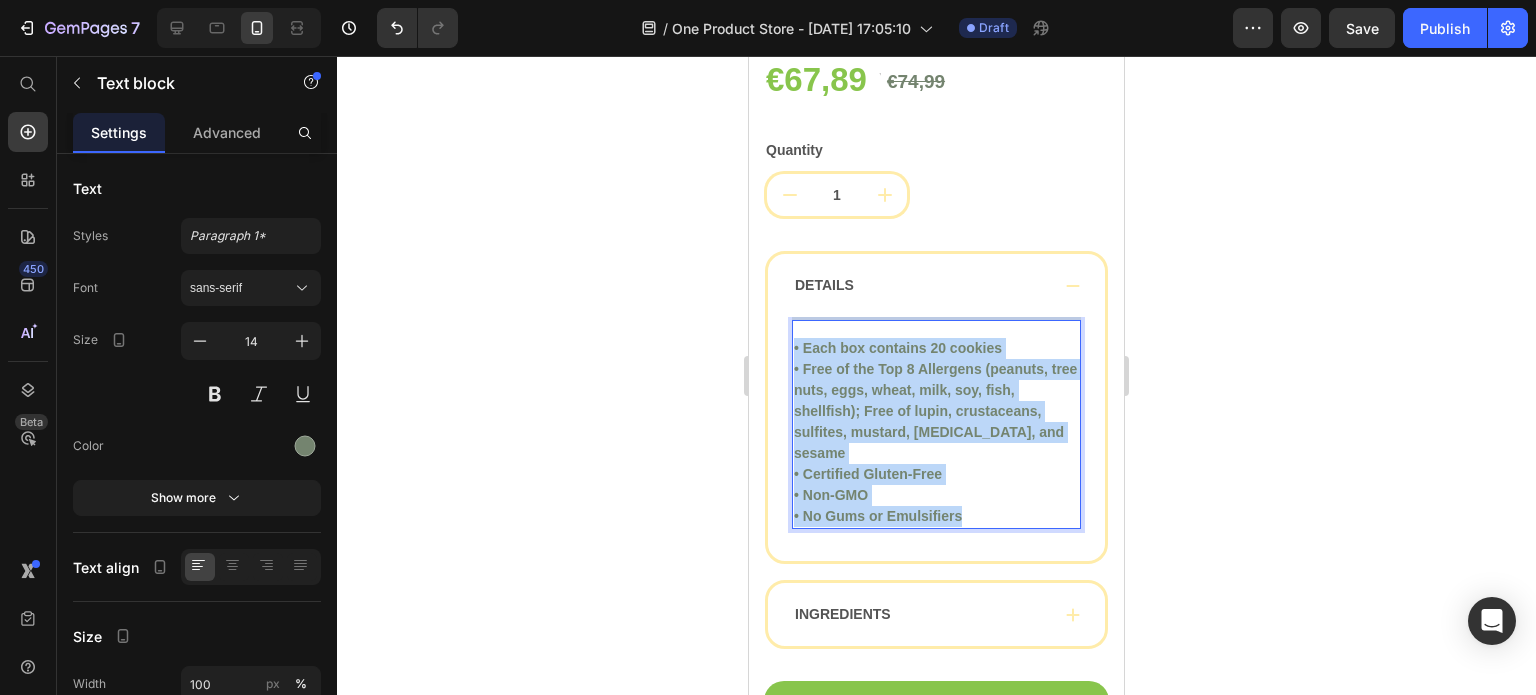 drag, startPoint x: 968, startPoint y: 469, endPoint x: 793, endPoint y: 314, distance: 233.77339 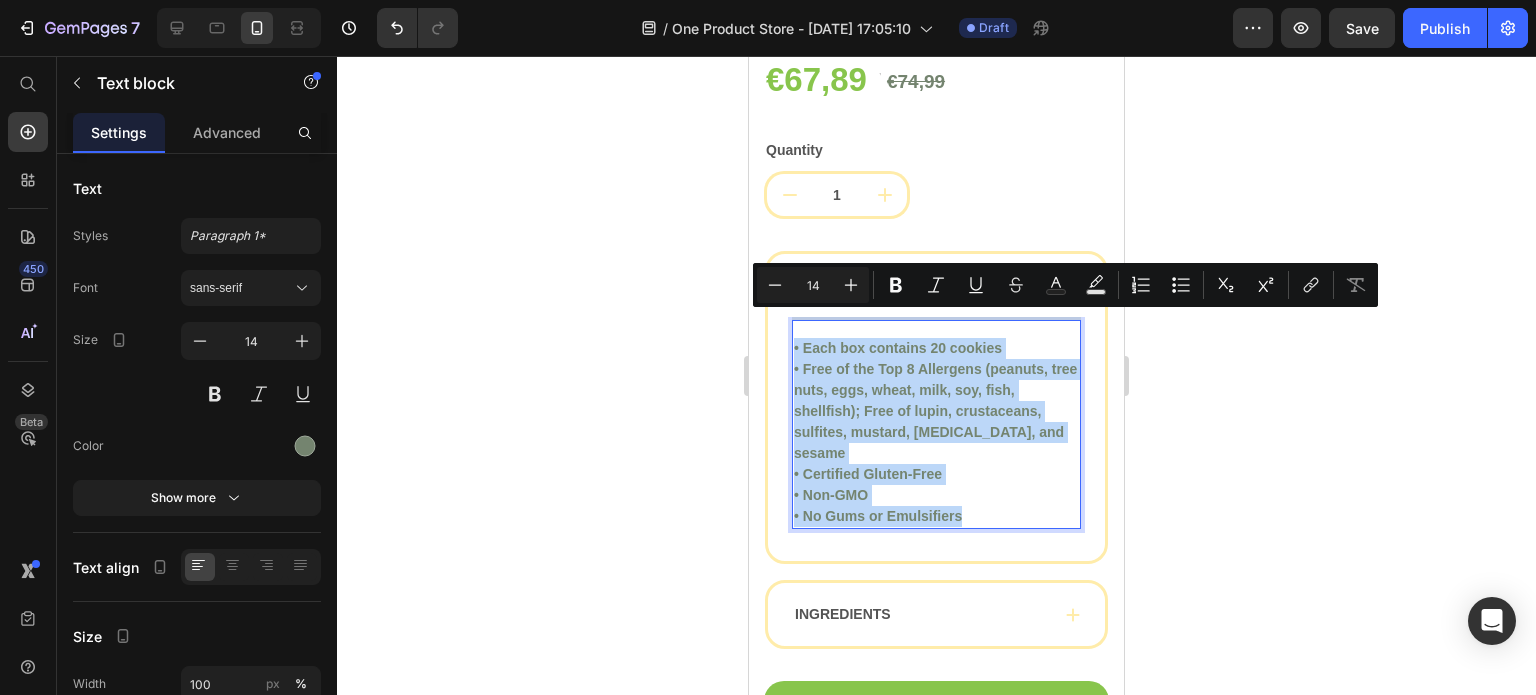 copy on "• Each box contains 20 cookies • Free of the Top 8 Allergens (peanuts, tree nuts, eggs, wheat, milk, soy, fish, shellfish); Free of lupin, crustaceans, sulfites, mustard, casein, and sesame • Certified Gluten-Free • Non-GMO • No Gums or Emulsifiers" 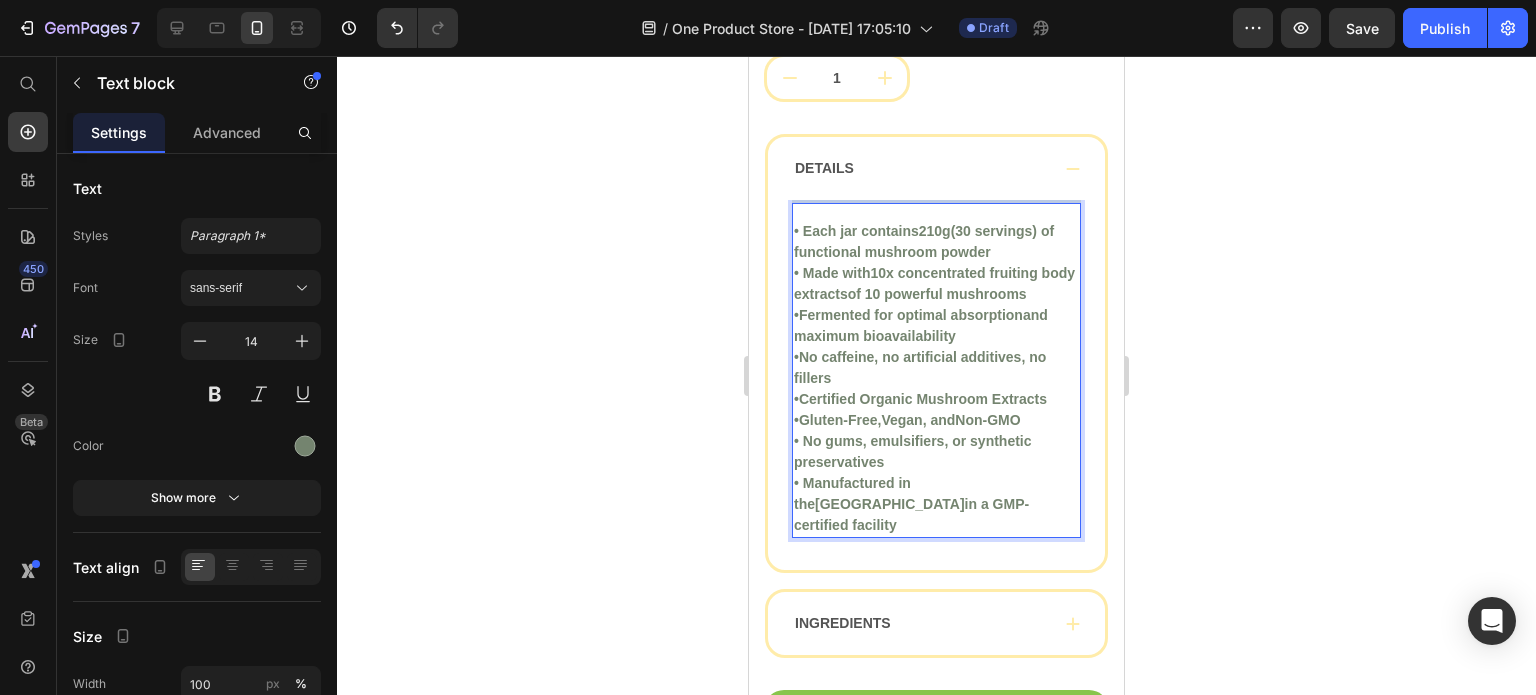 scroll, scrollTop: 6407, scrollLeft: 0, axis: vertical 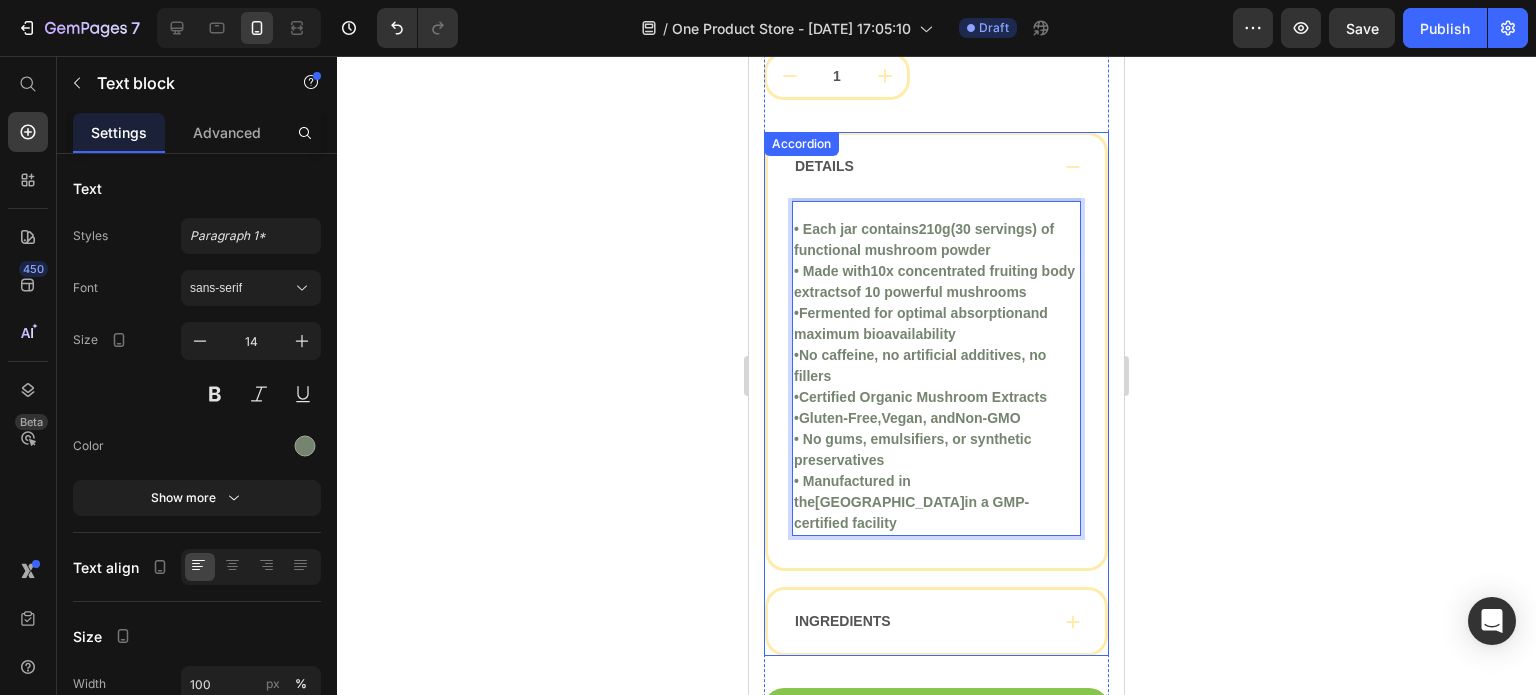 click on "INGREDIENTS" at bounding box center [936, 621] 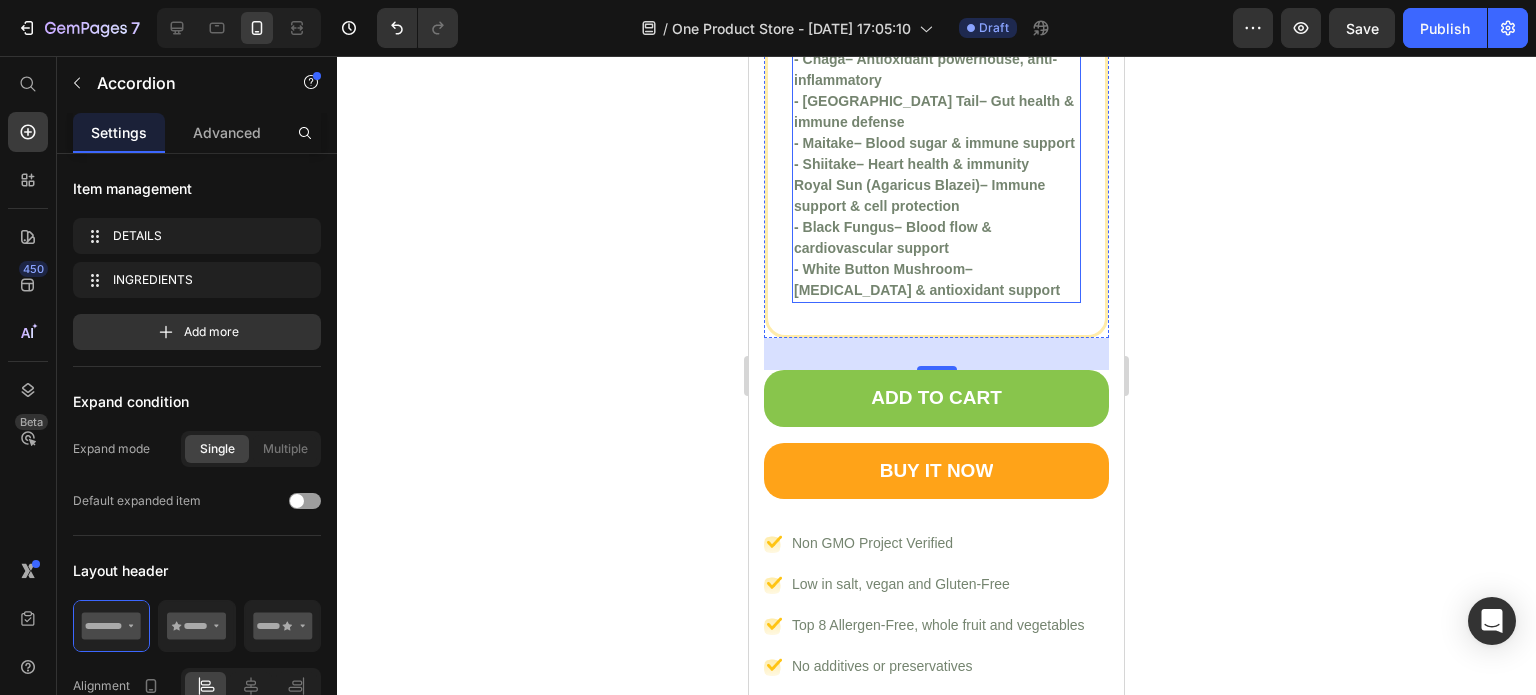 scroll, scrollTop: 6774, scrollLeft: 0, axis: vertical 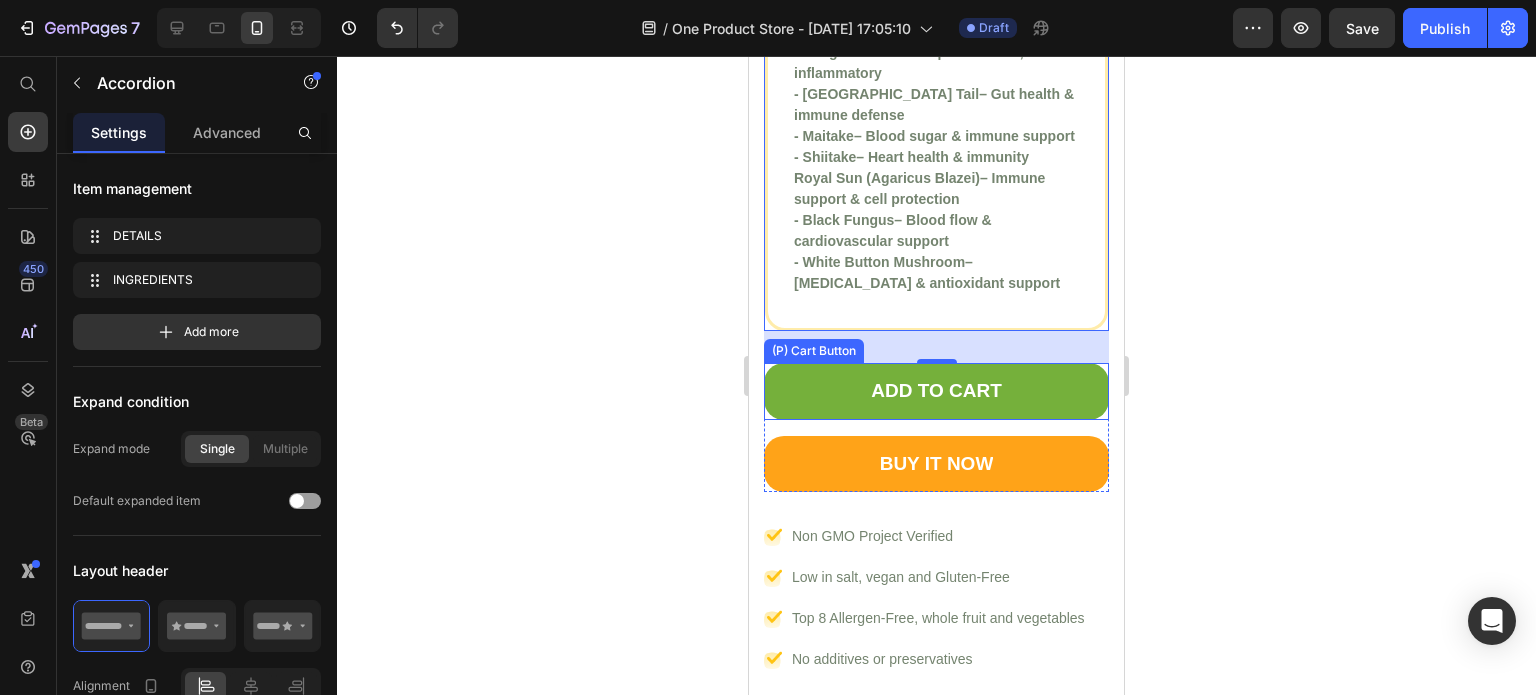 click on "Add to cart" at bounding box center [936, 391] 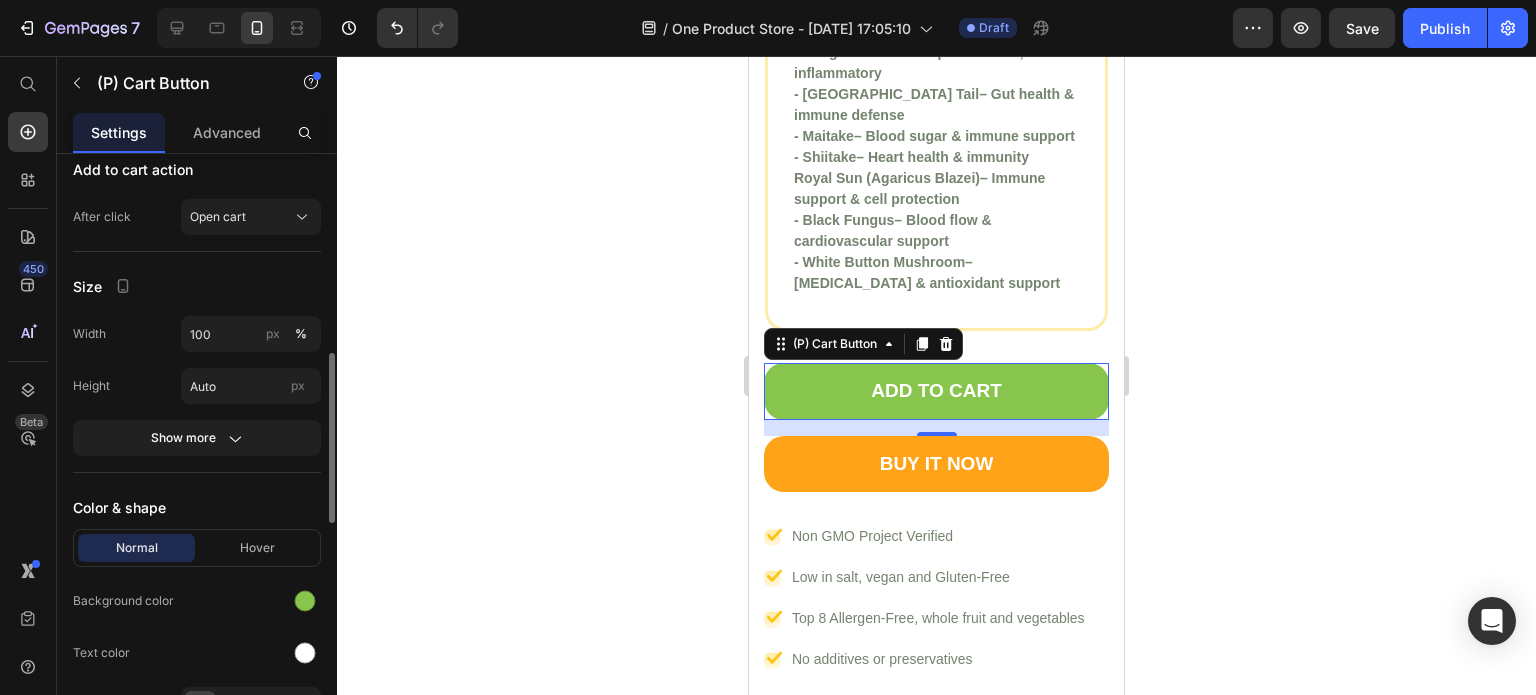 scroll, scrollTop: 696, scrollLeft: 0, axis: vertical 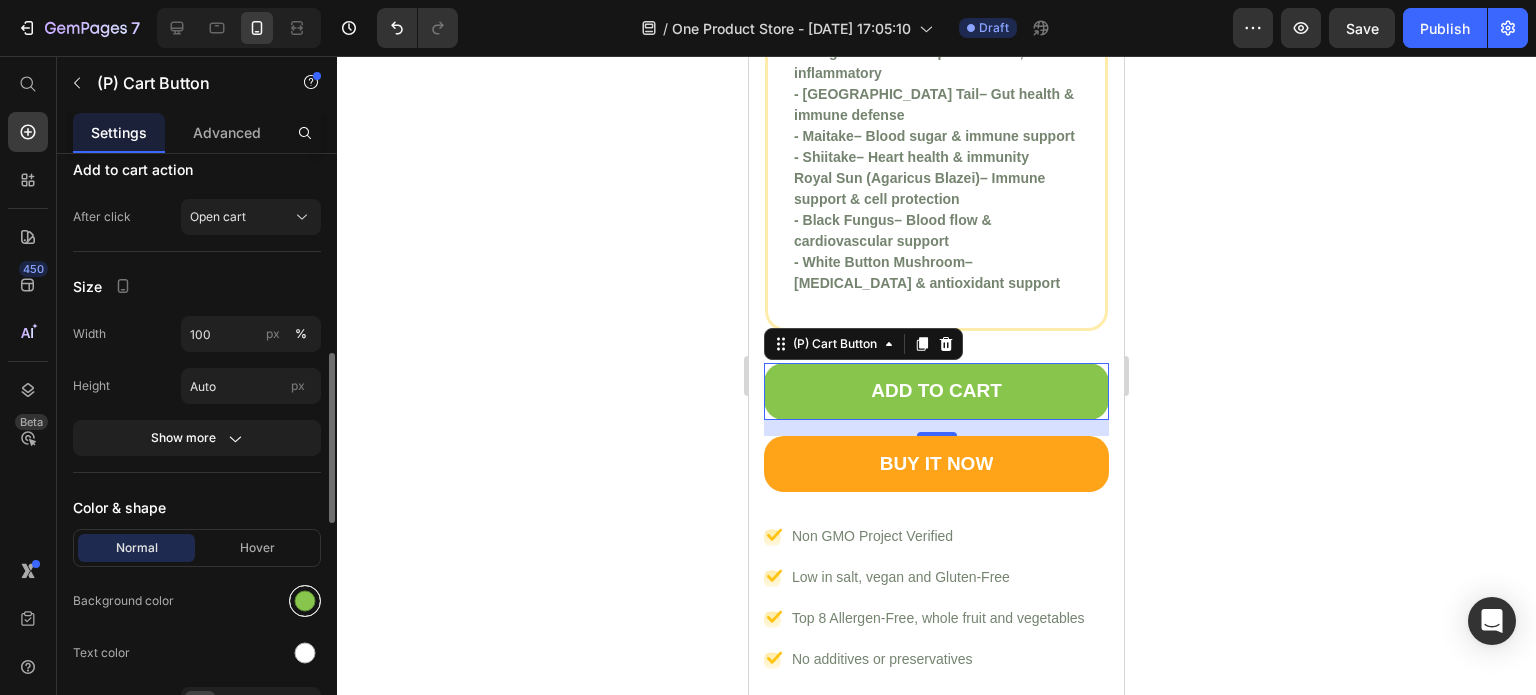 click at bounding box center (305, 601) 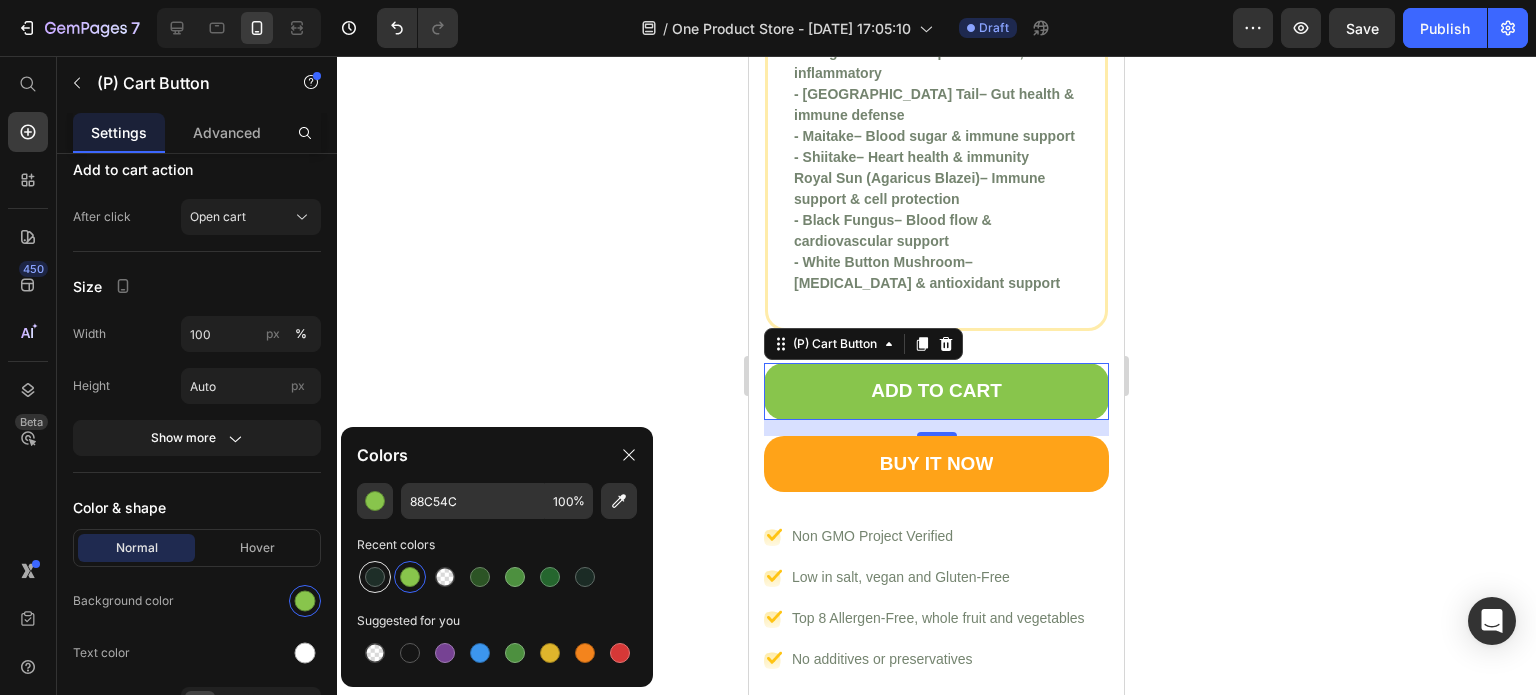 click at bounding box center (375, 577) 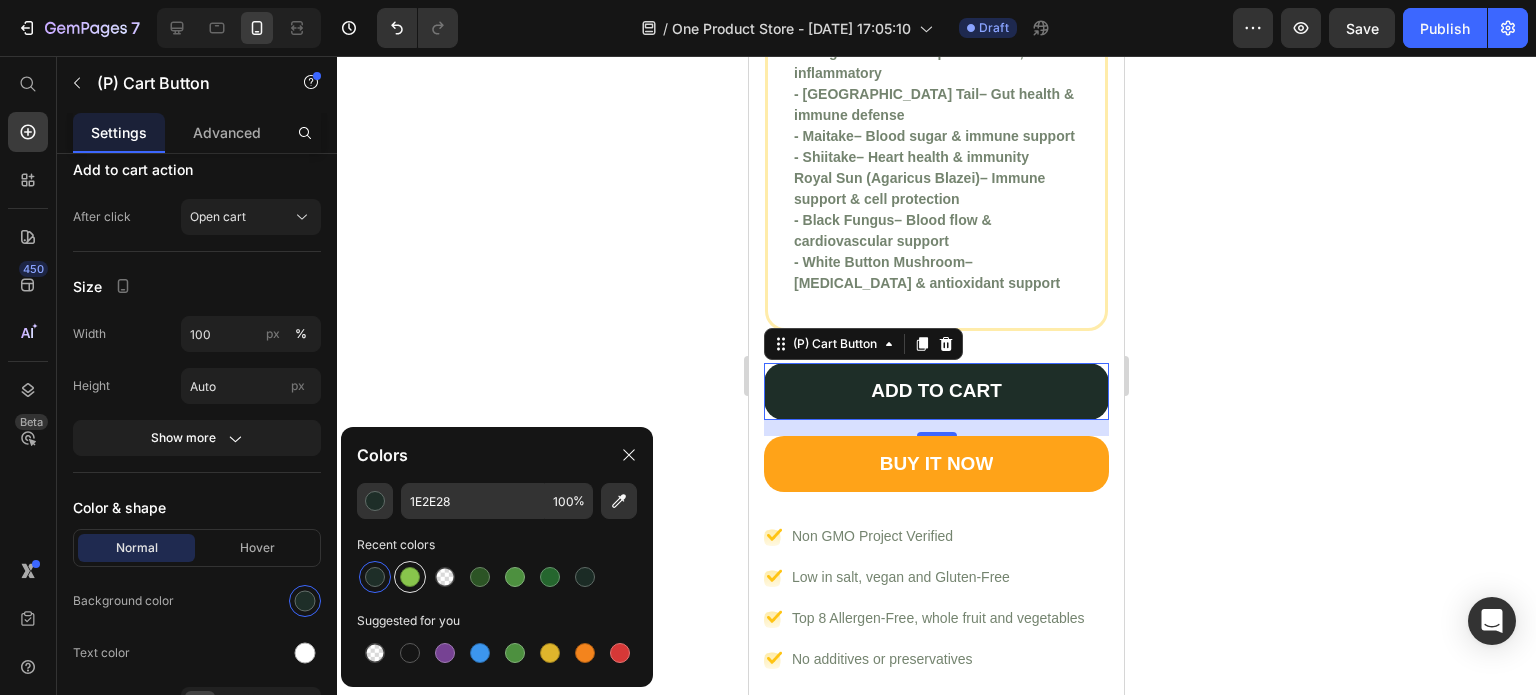 click at bounding box center [410, 577] 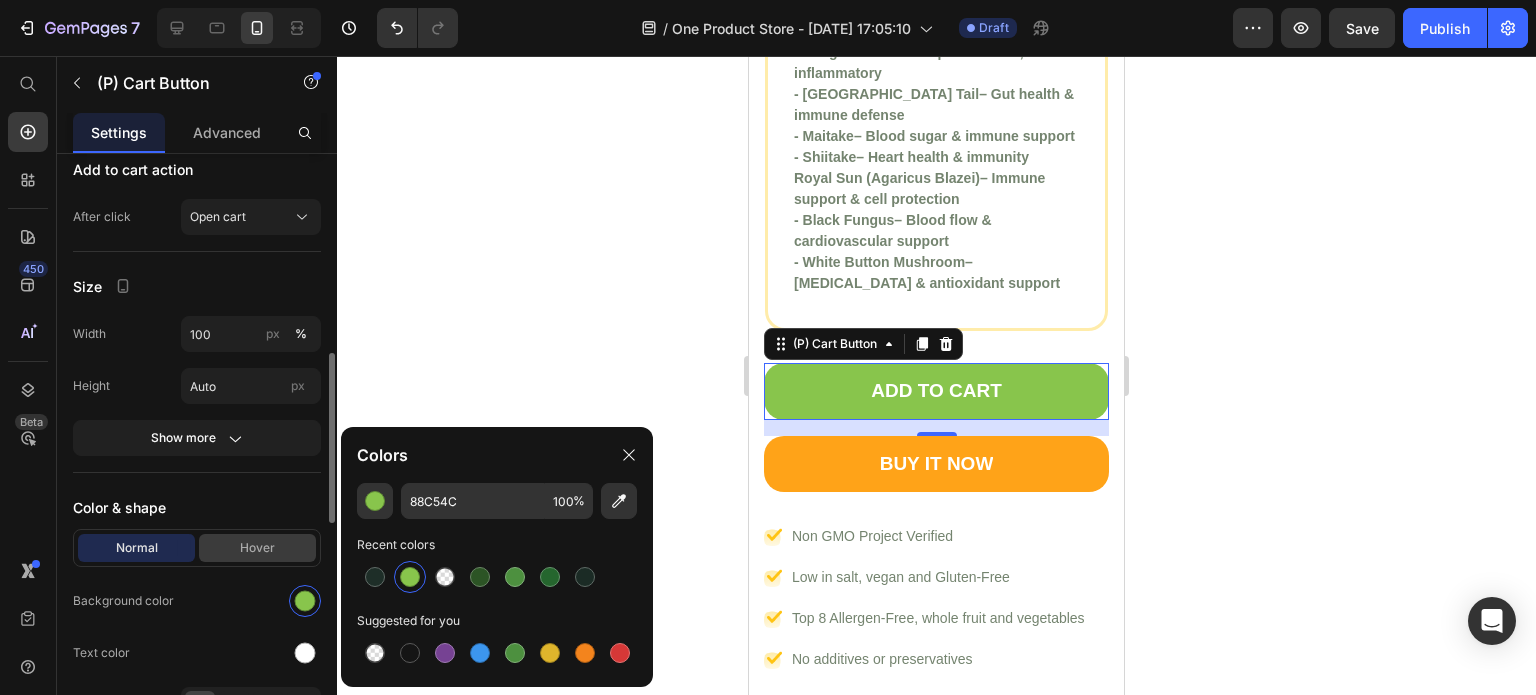 click on "Hover" at bounding box center (257, 548) 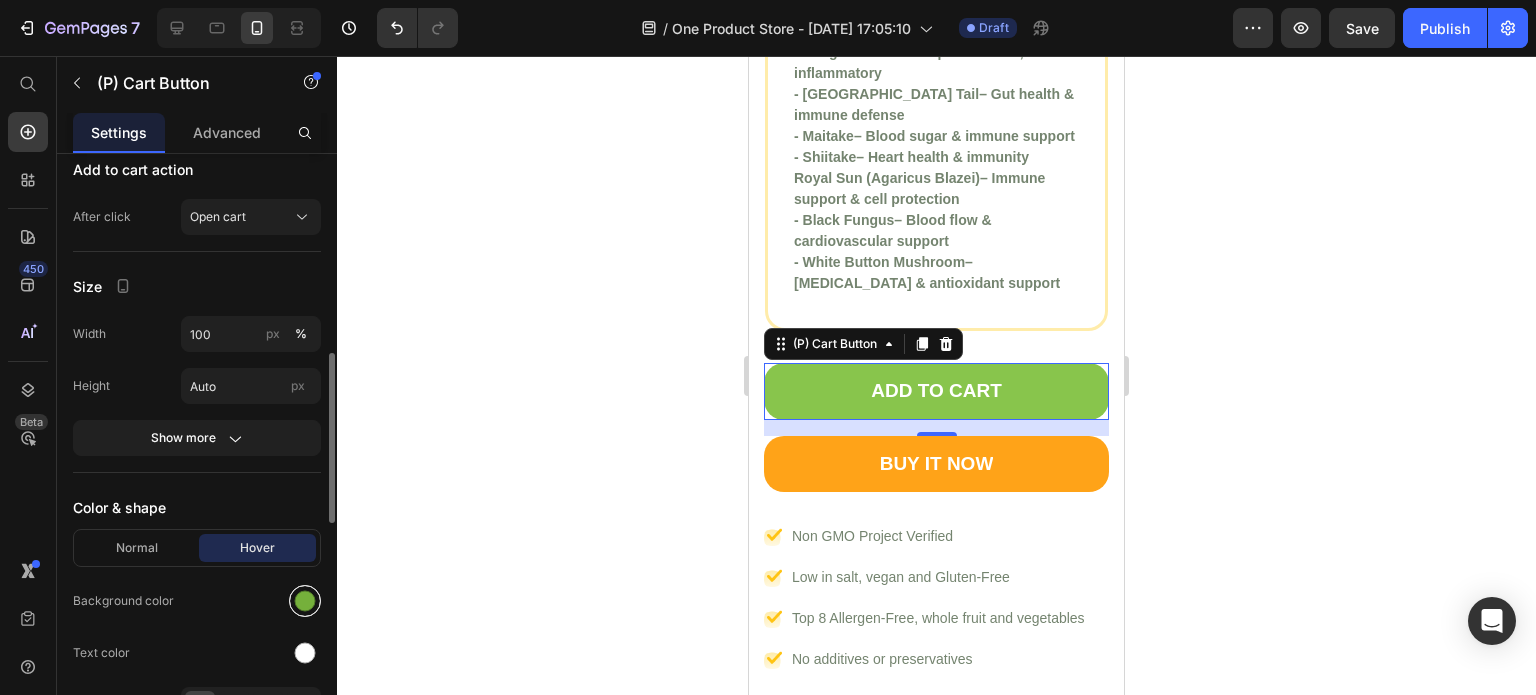 click at bounding box center (305, 601) 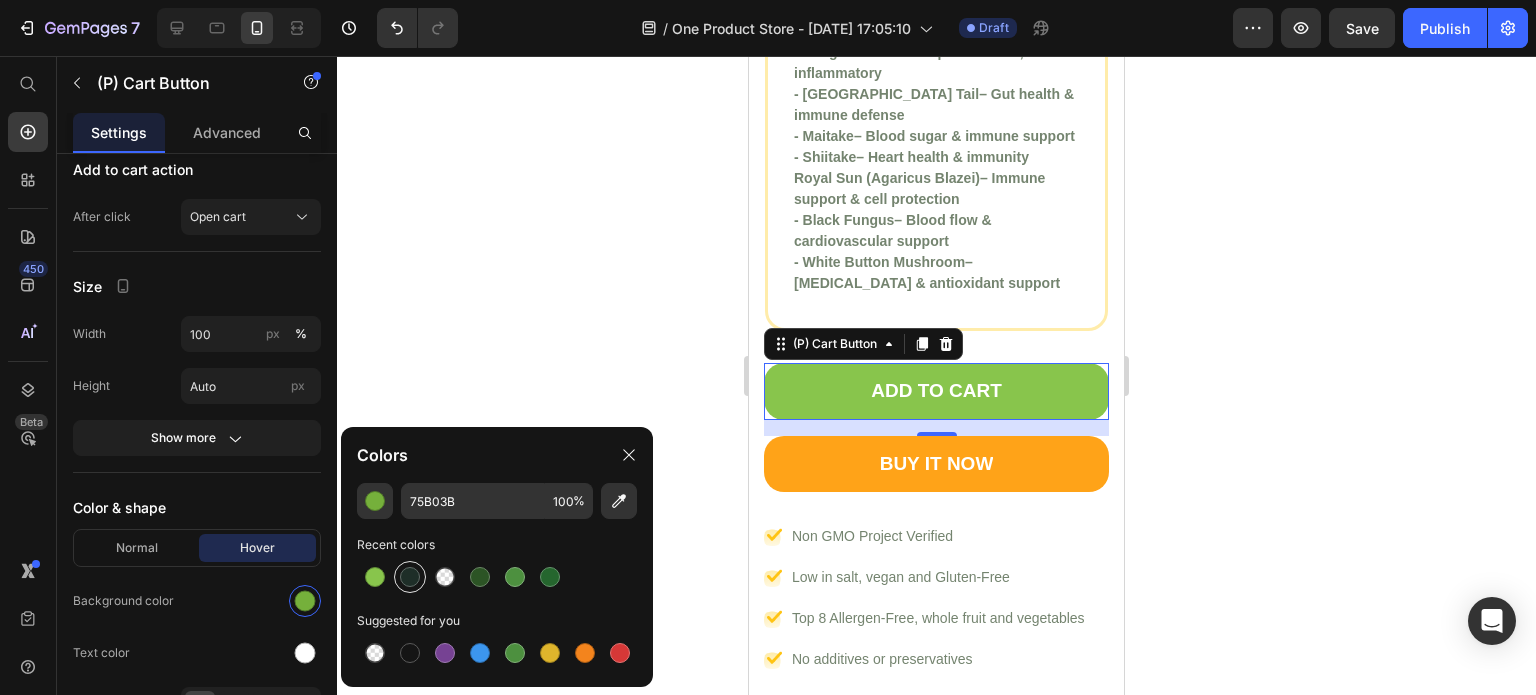 click at bounding box center (410, 577) 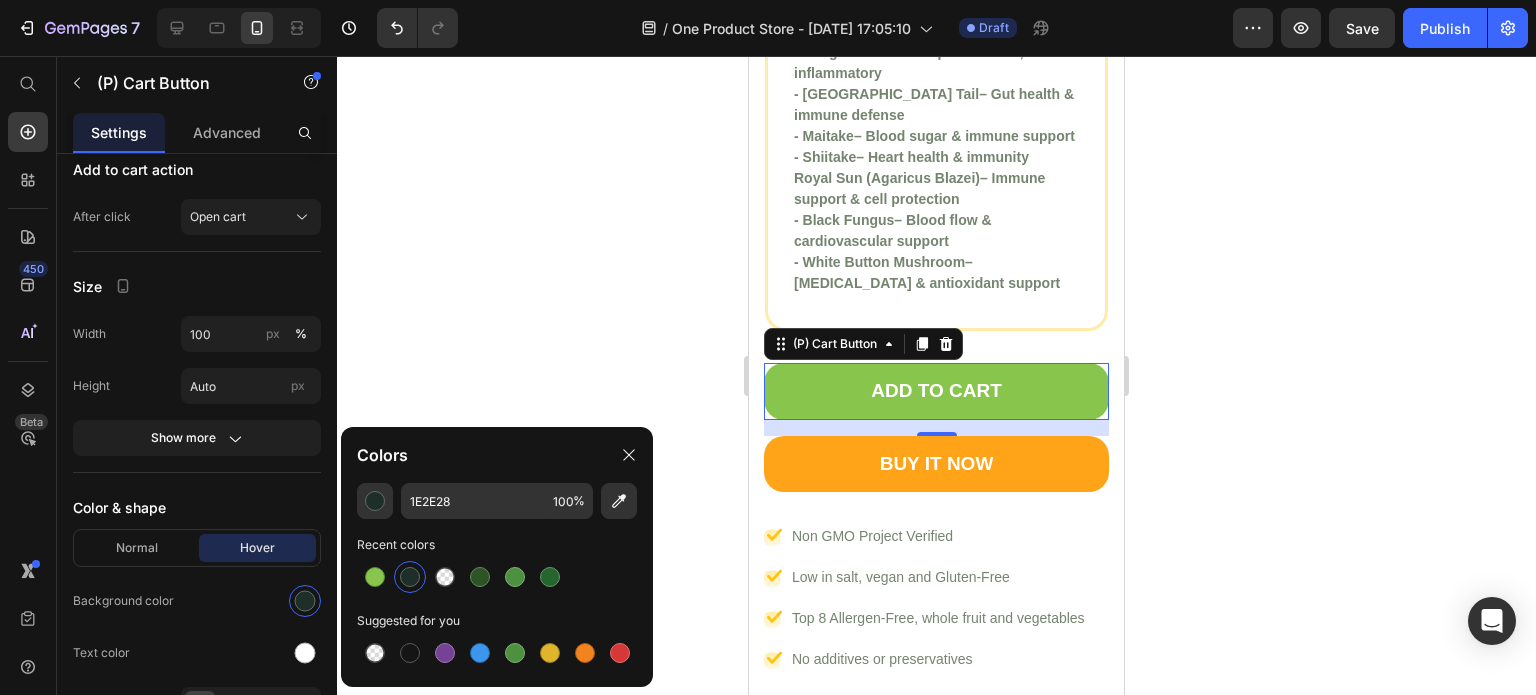click 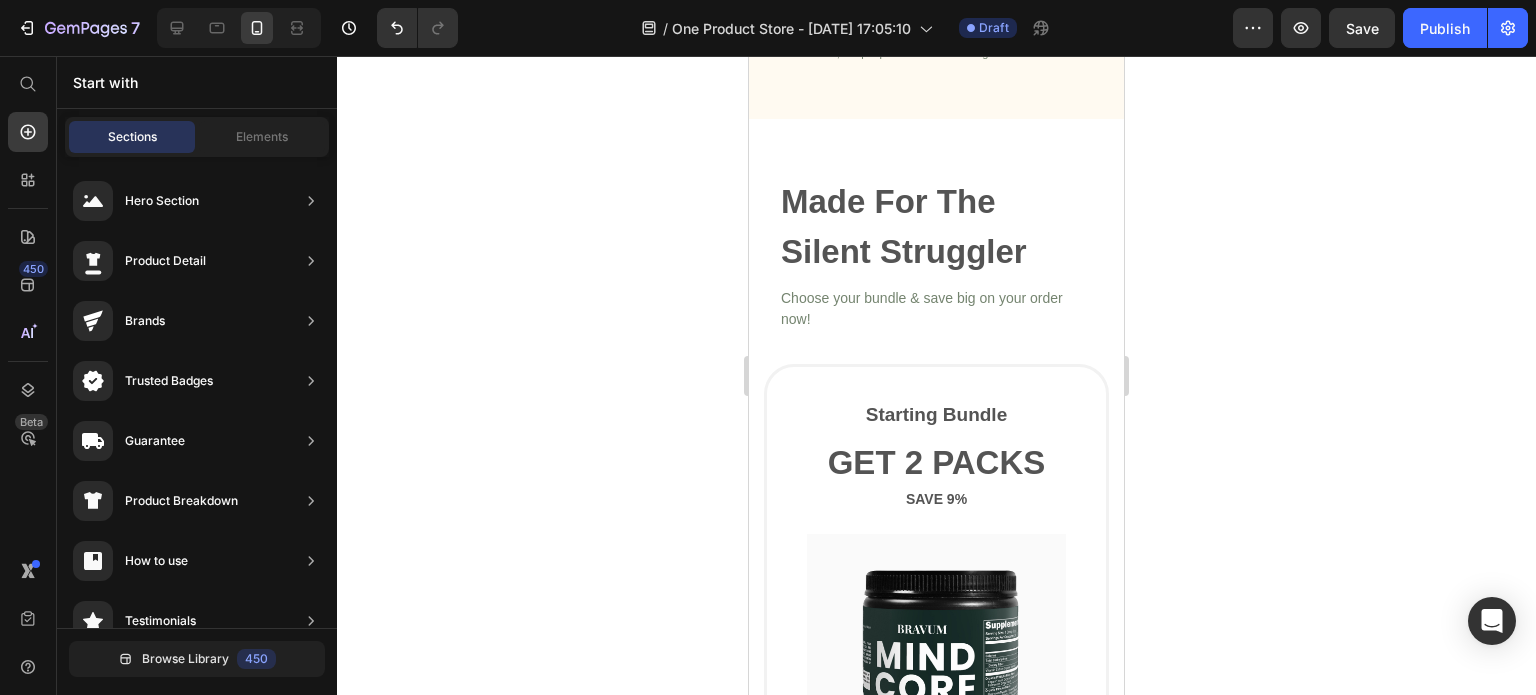 scroll, scrollTop: 1817, scrollLeft: 0, axis: vertical 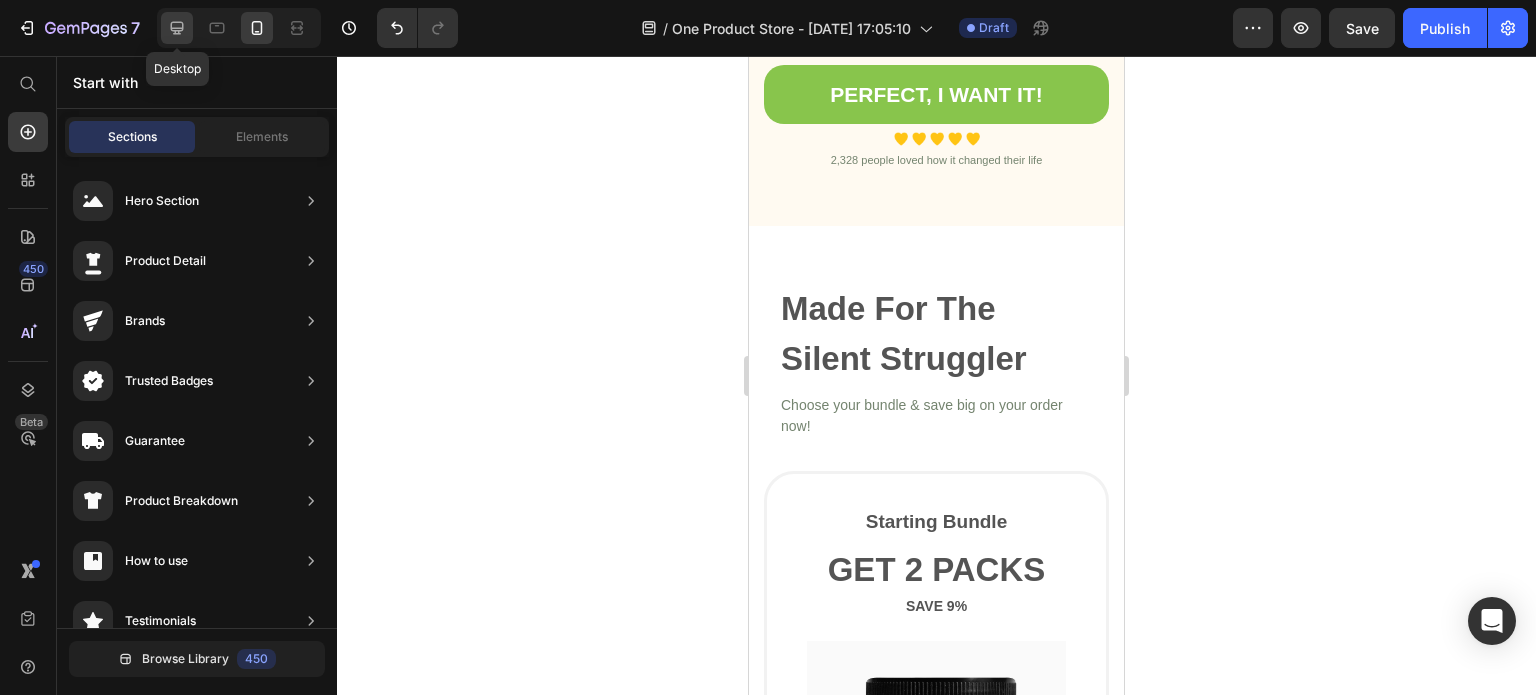 click 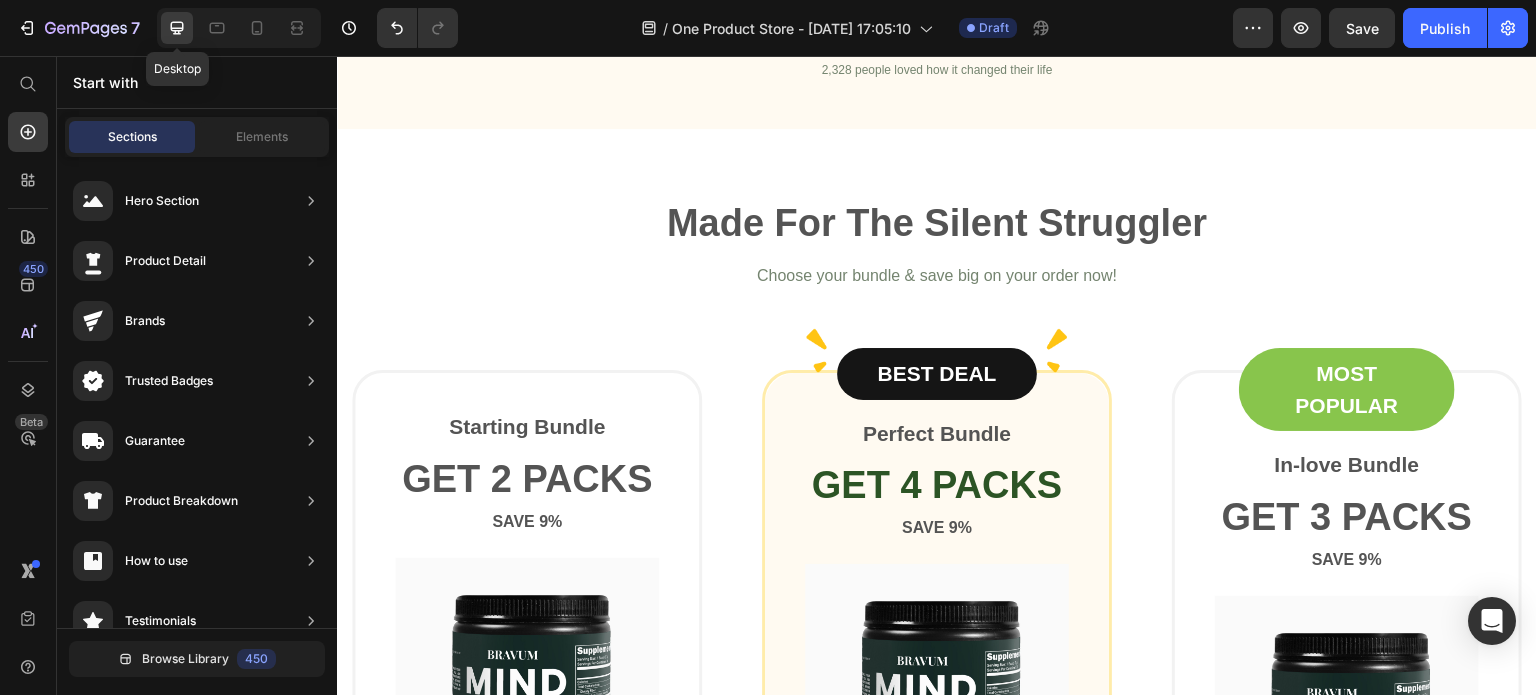 scroll, scrollTop: 1754, scrollLeft: 0, axis: vertical 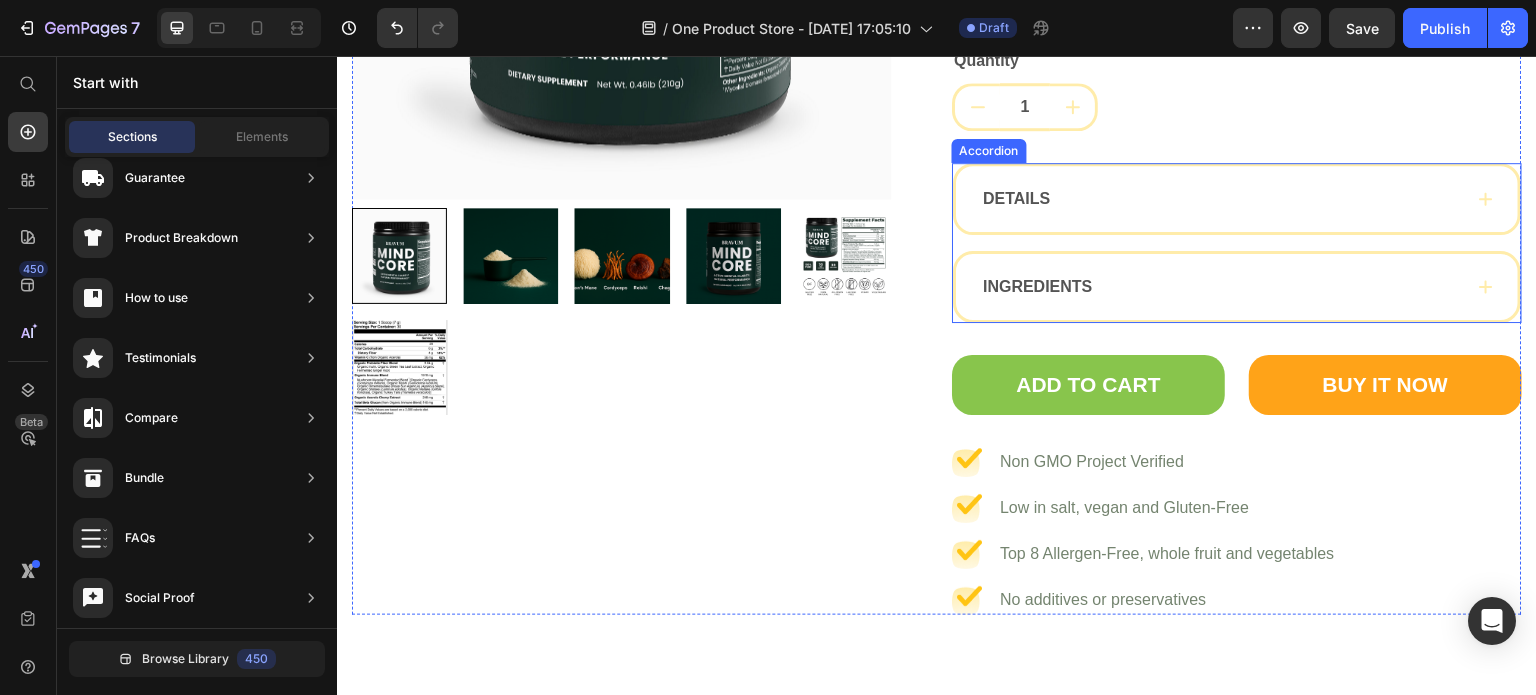 click on "DETAILS" at bounding box center [1237, 199] 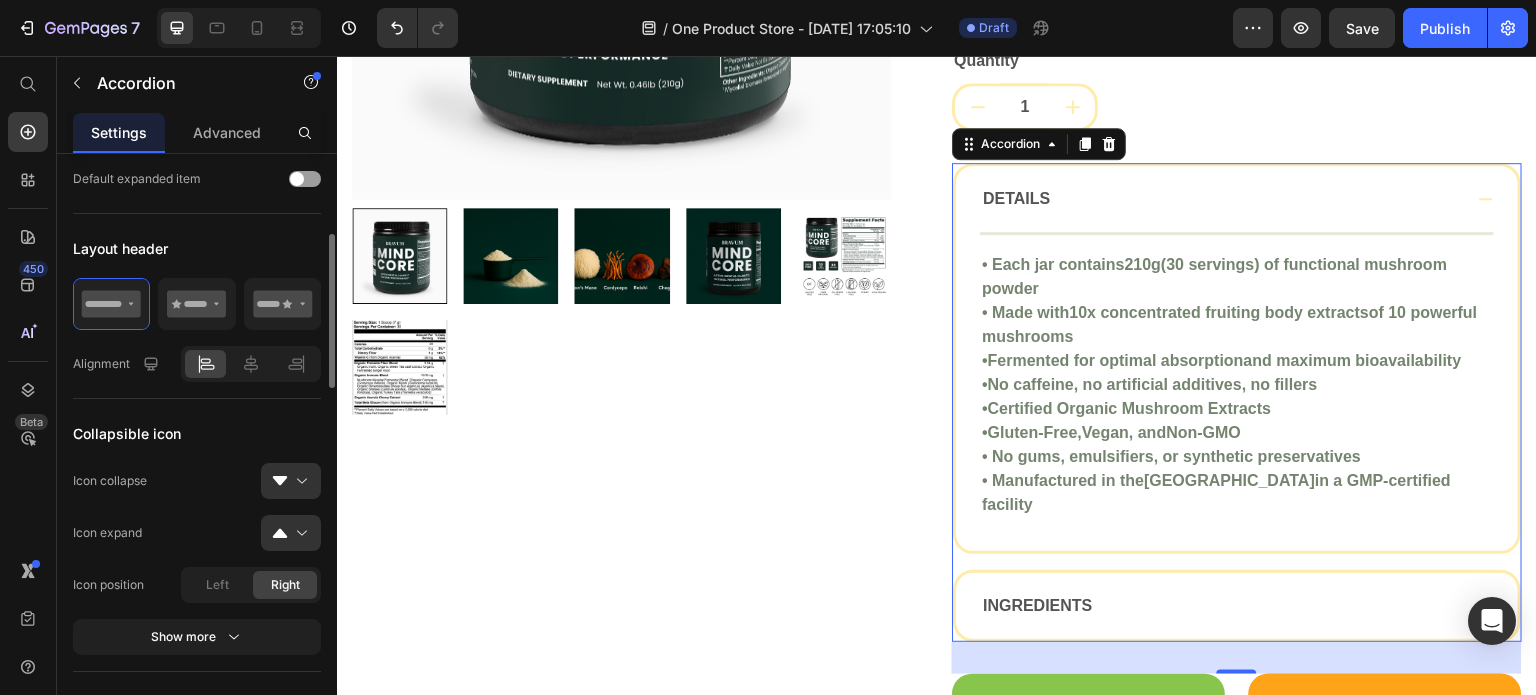 scroll, scrollTop: 320, scrollLeft: 0, axis: vertical 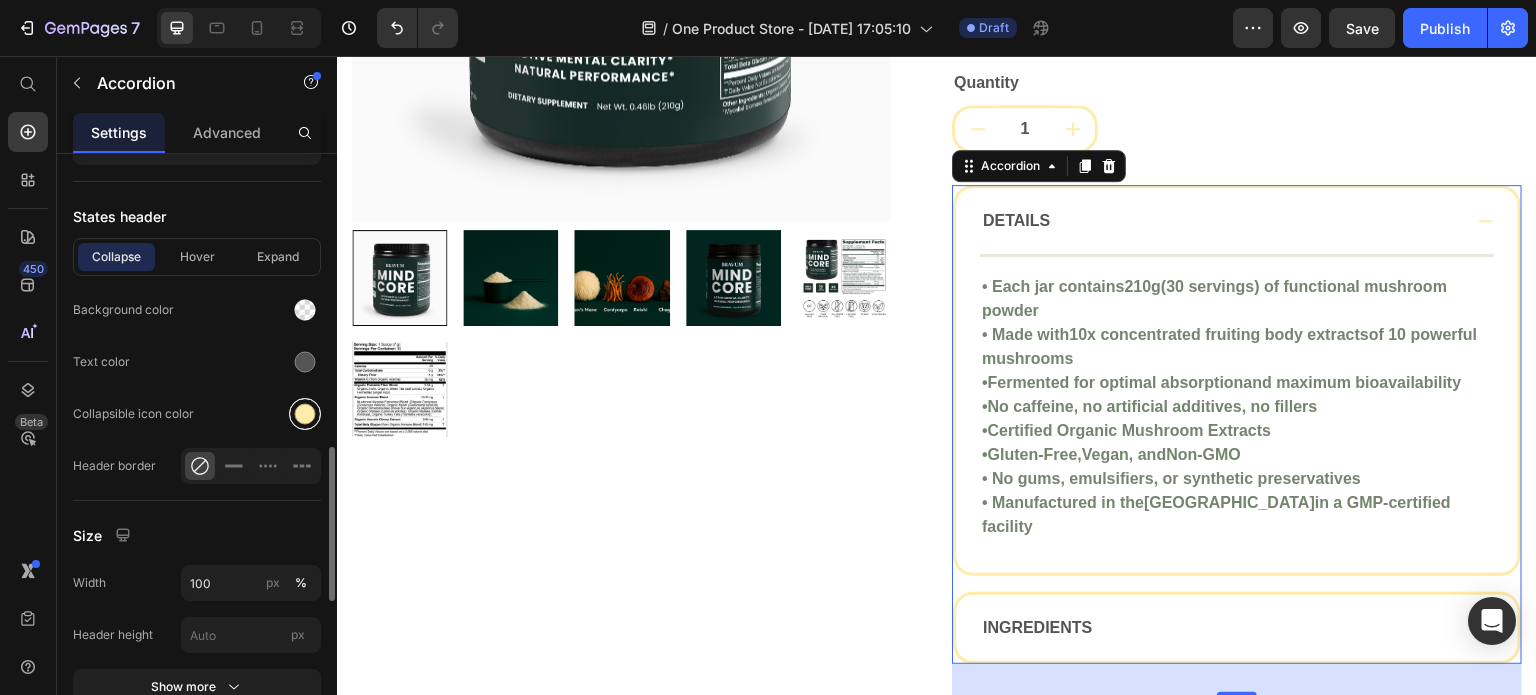 click at bounding box center [305, 414] 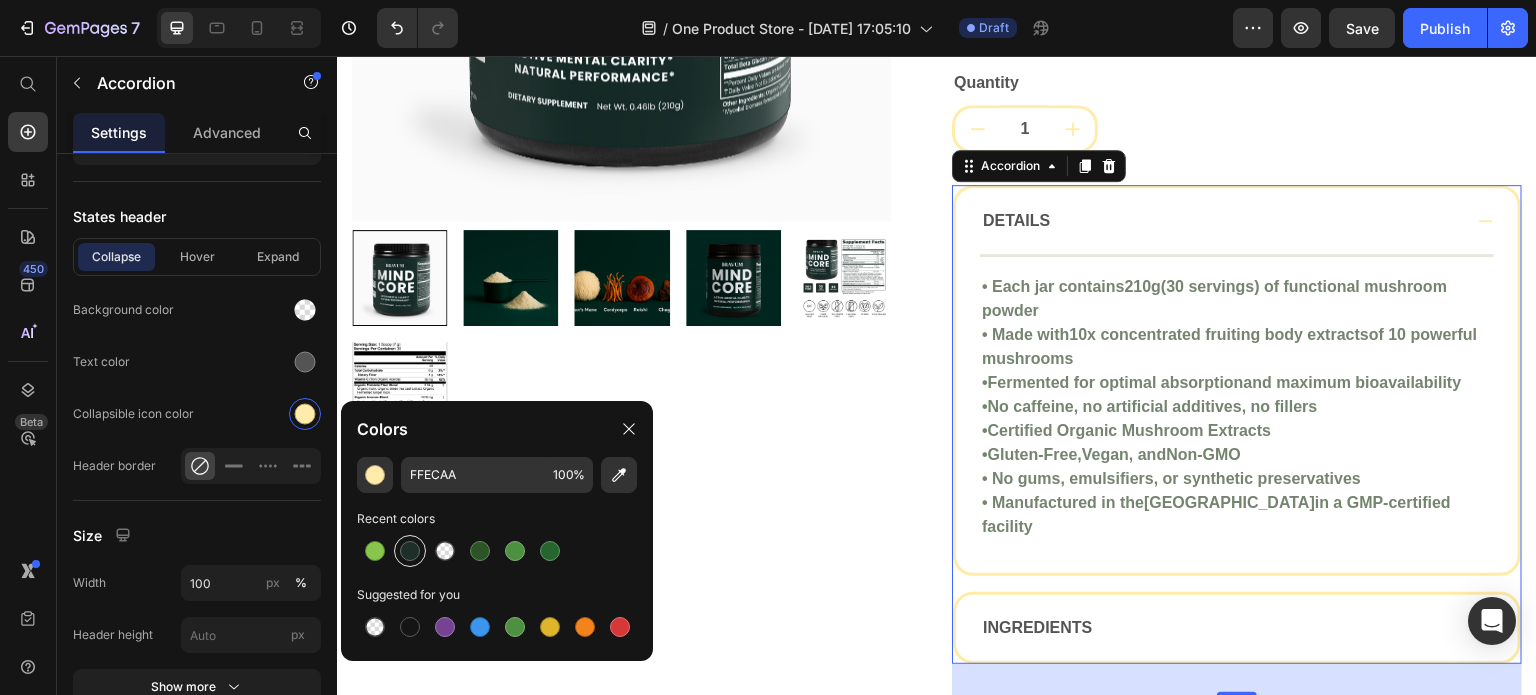 click at bounding box center (410, 551) 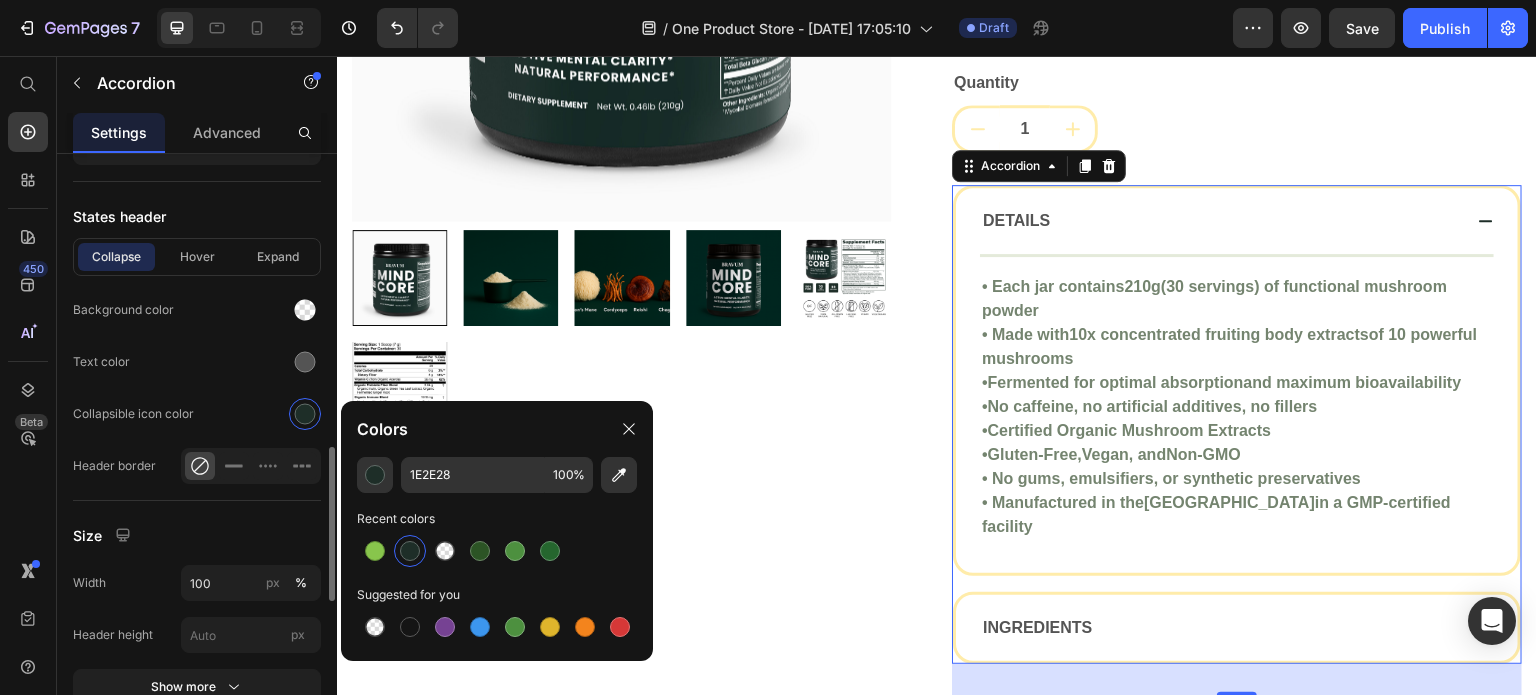click on "Size" at bounding box center [197, 535] 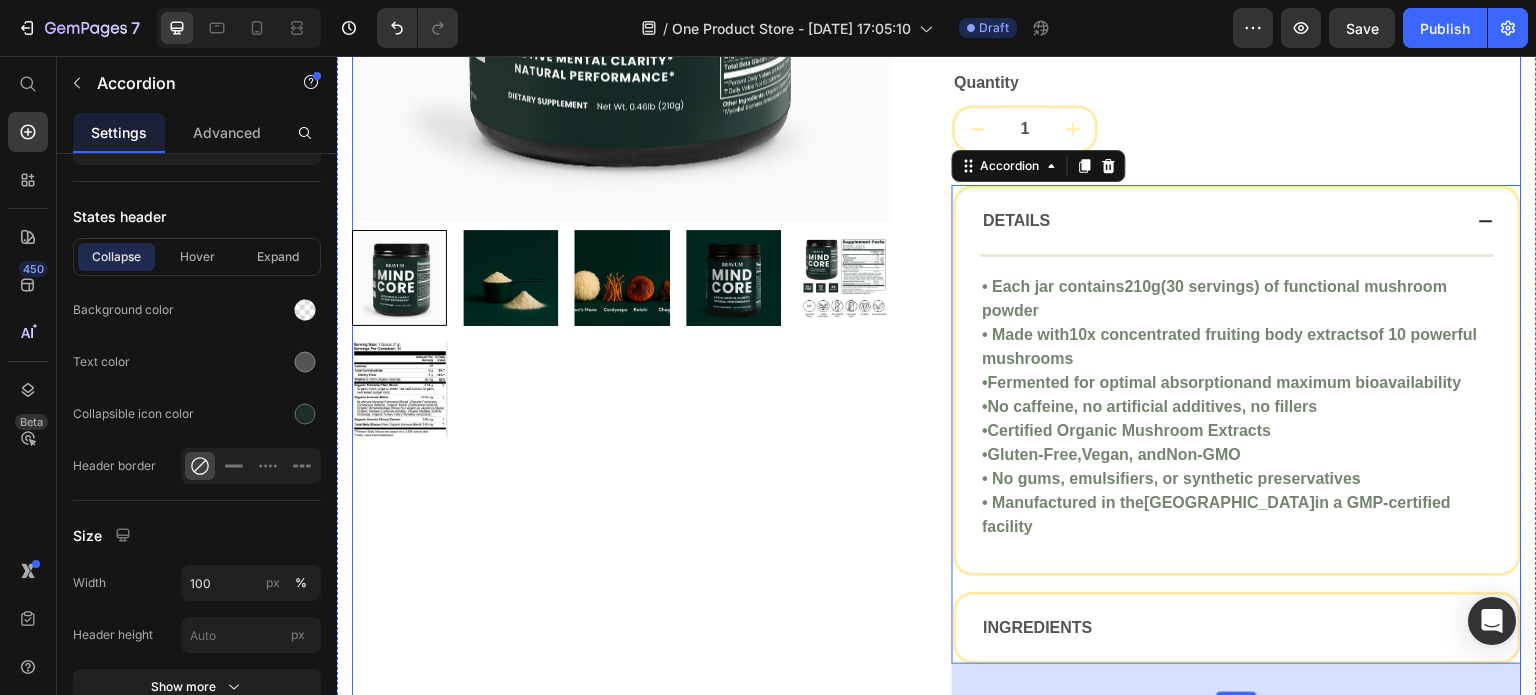 click on "1" at bounding box center [1237, 129] 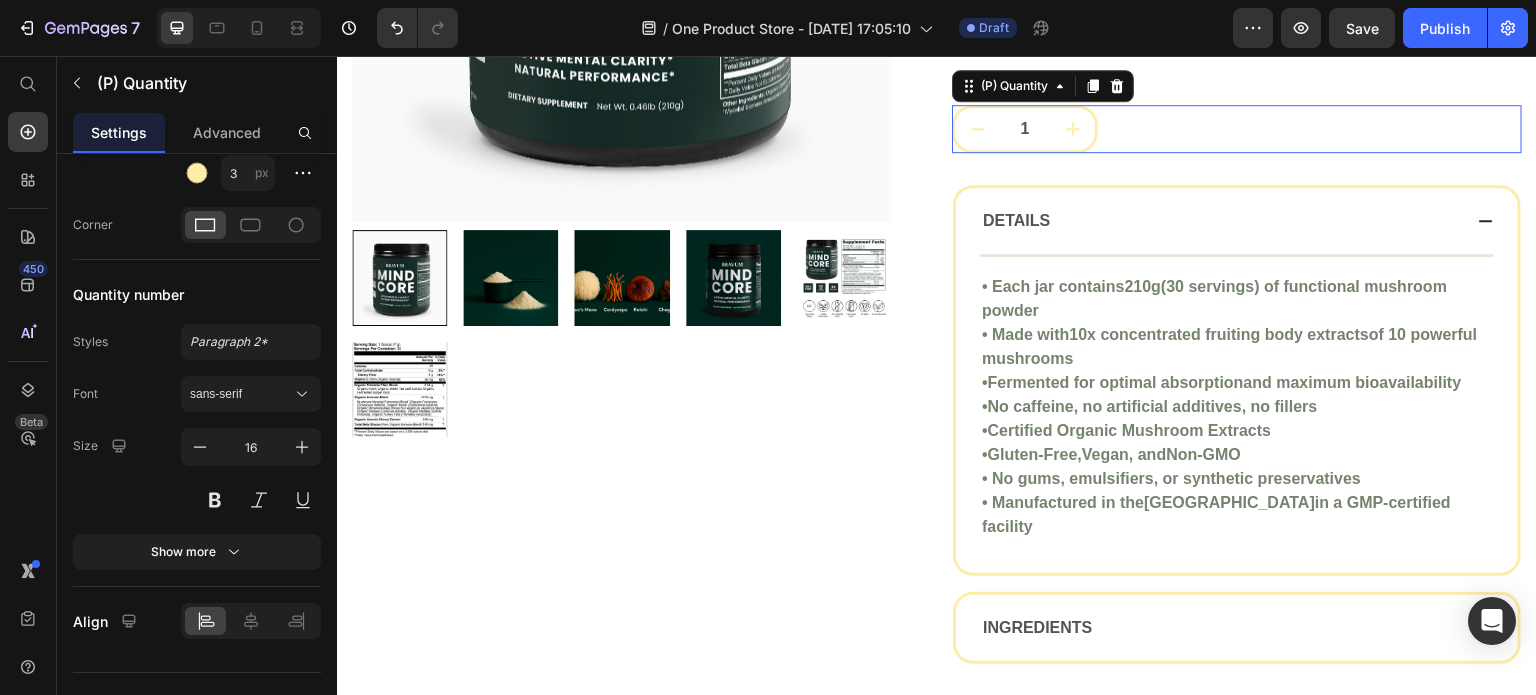 scroll, scrollTop: 0, scrollLeft: 0, axis: both 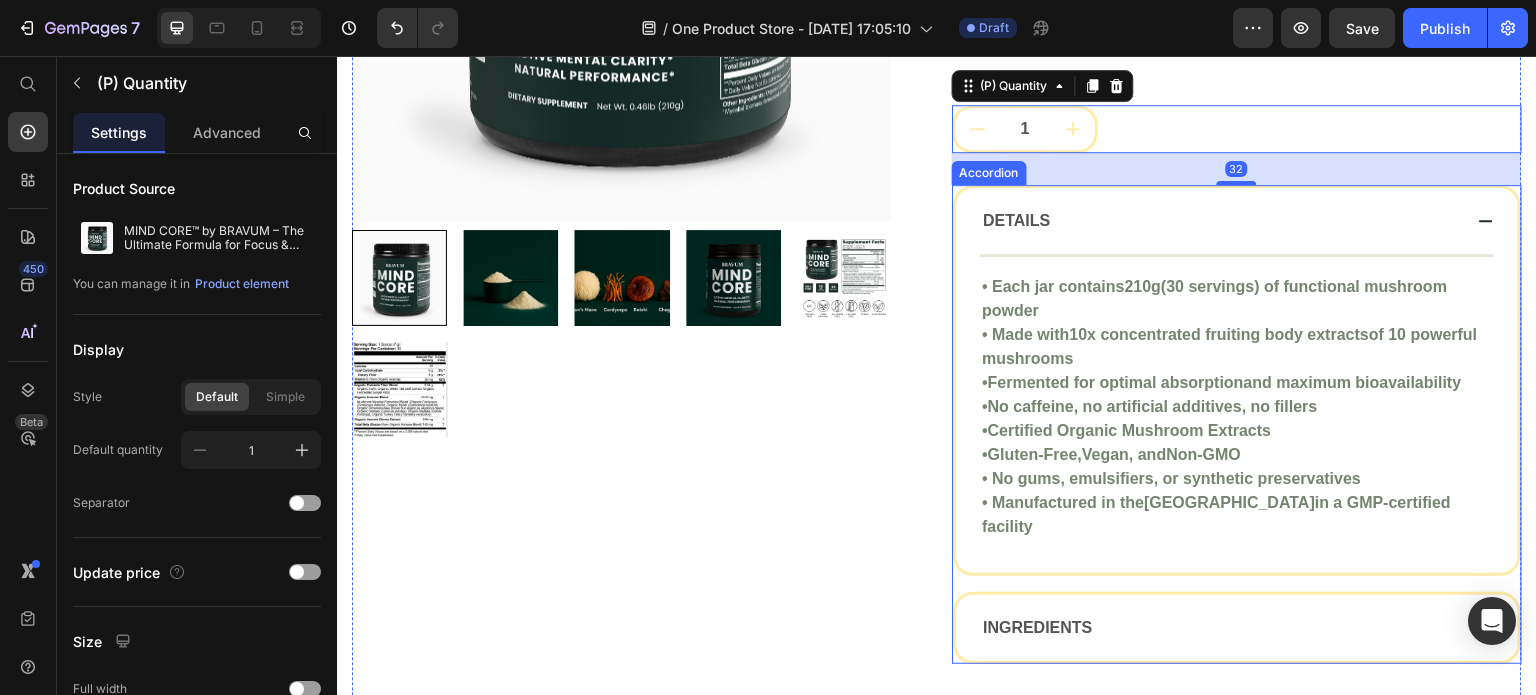 click 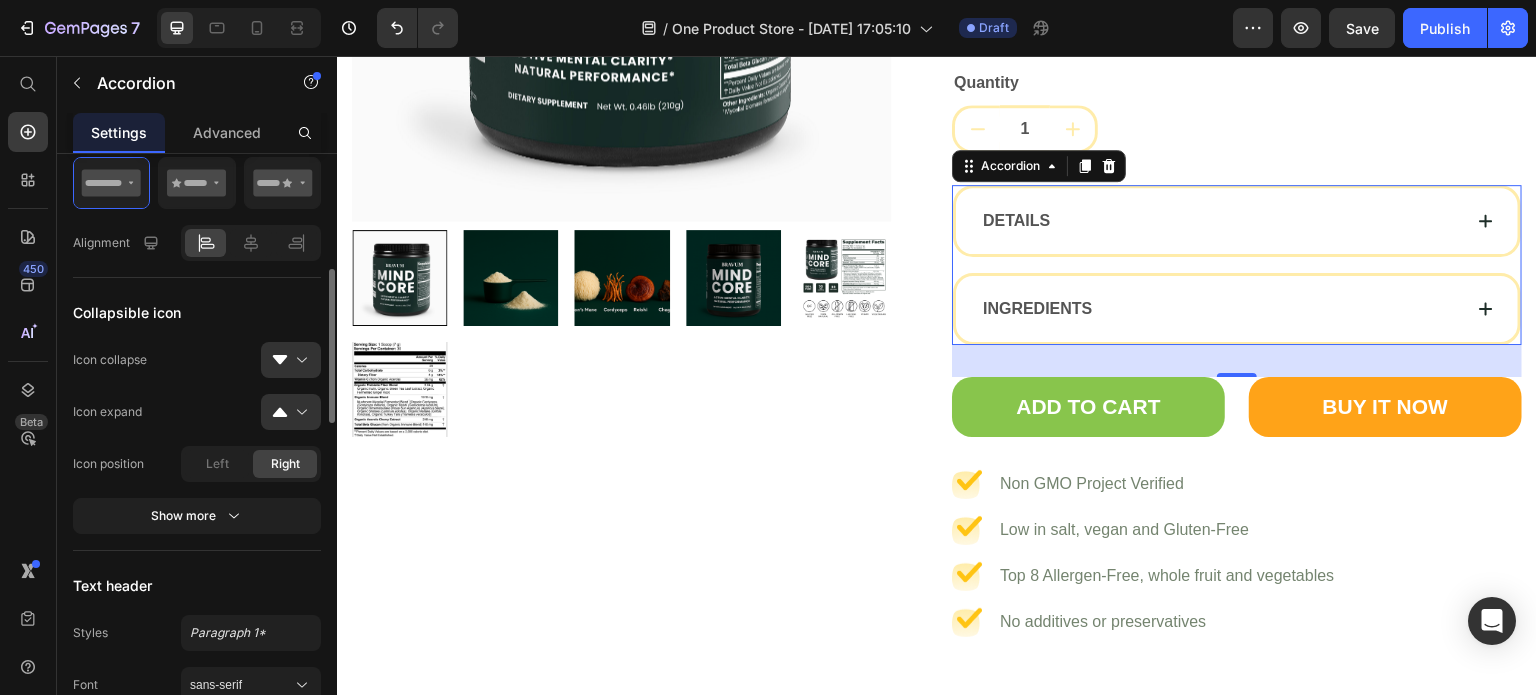 scroll, scrollTop: 444, scrollLeft: 0, axis: vertical 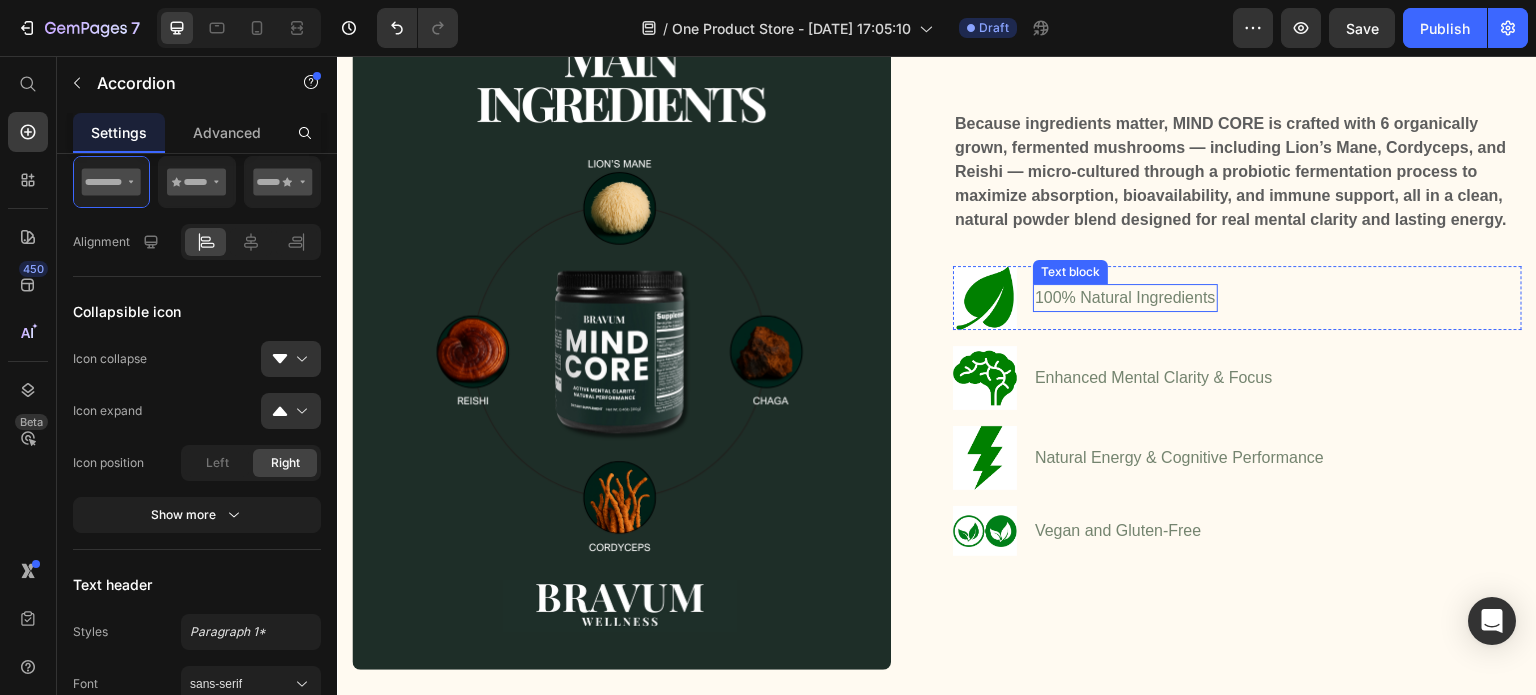 click on "100% Natural Ingredients" at bounding box center [1125, 298] 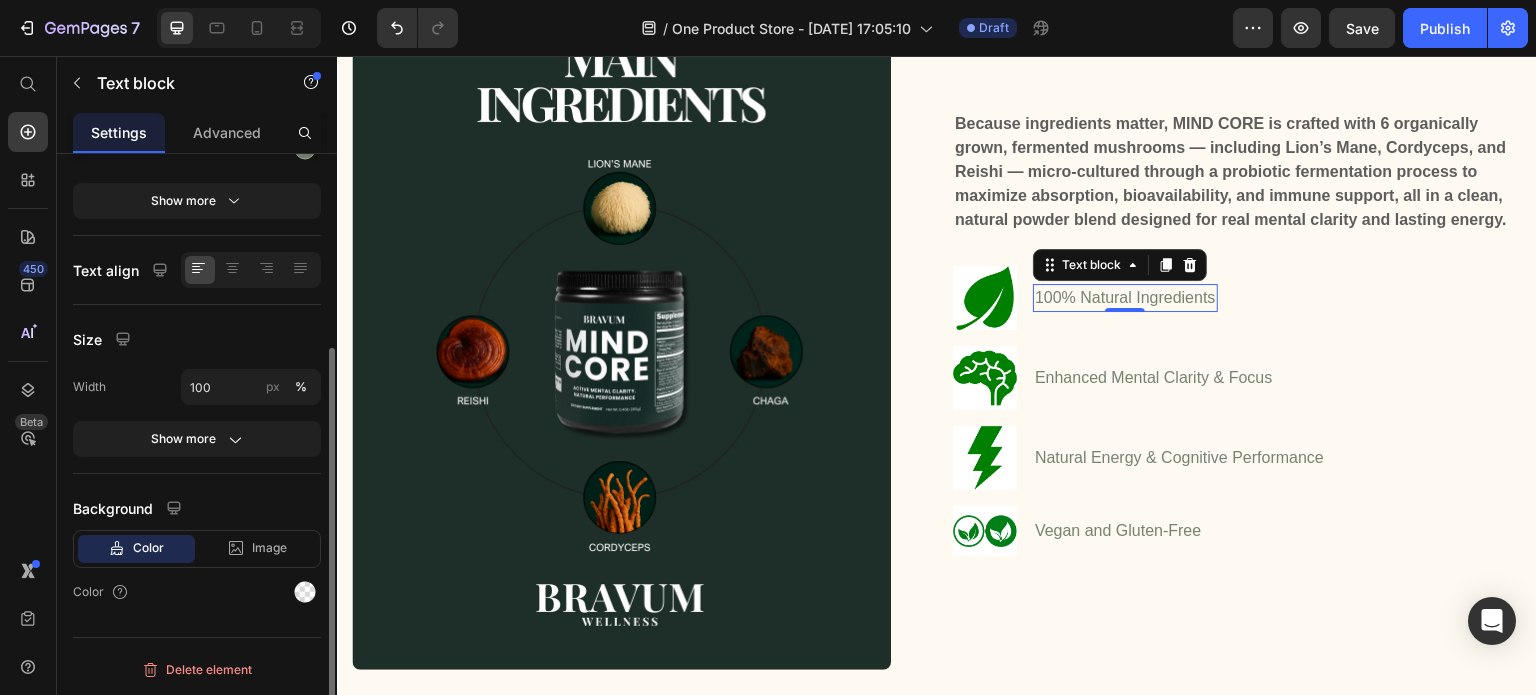 scroll, scrollTop: 0, scrollLeft: 0, axis: both 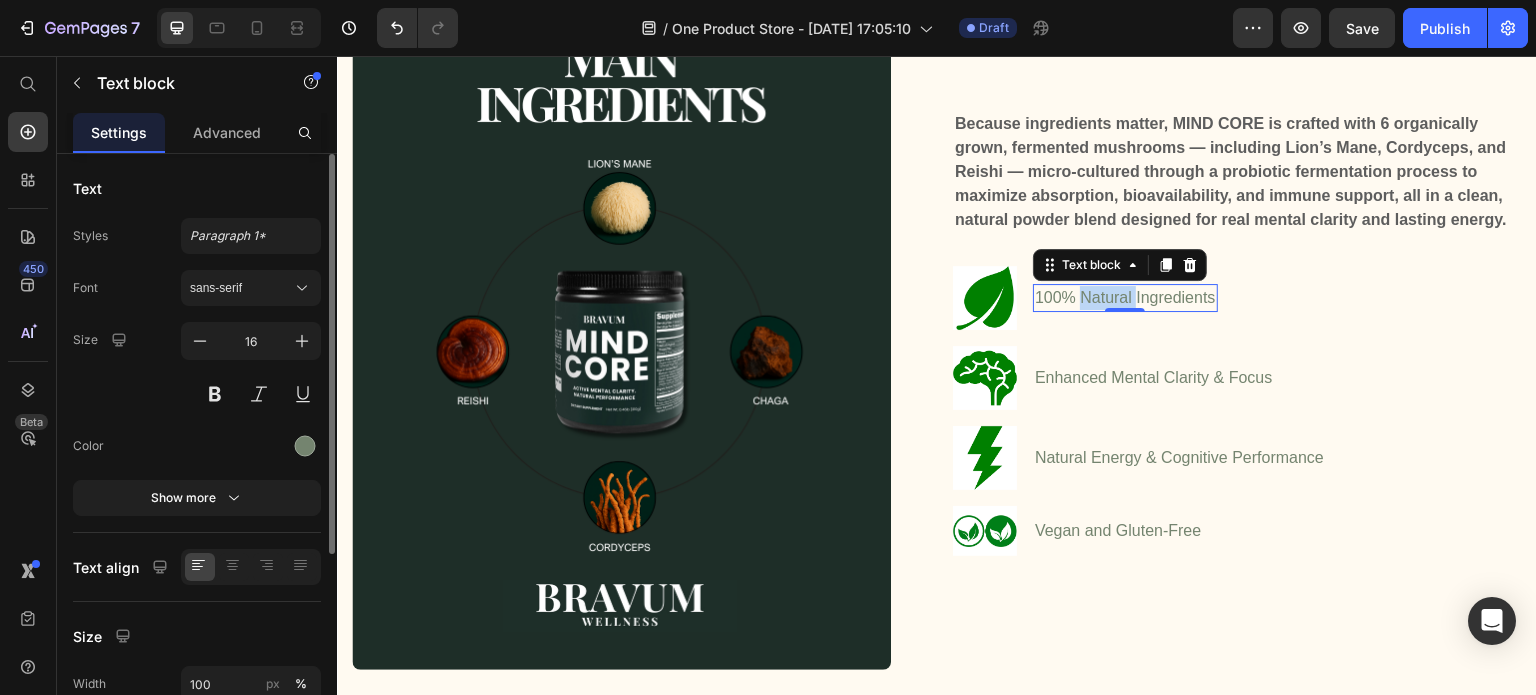 click on "100% Natural Ingredients" at bounding box center [1125, 298] 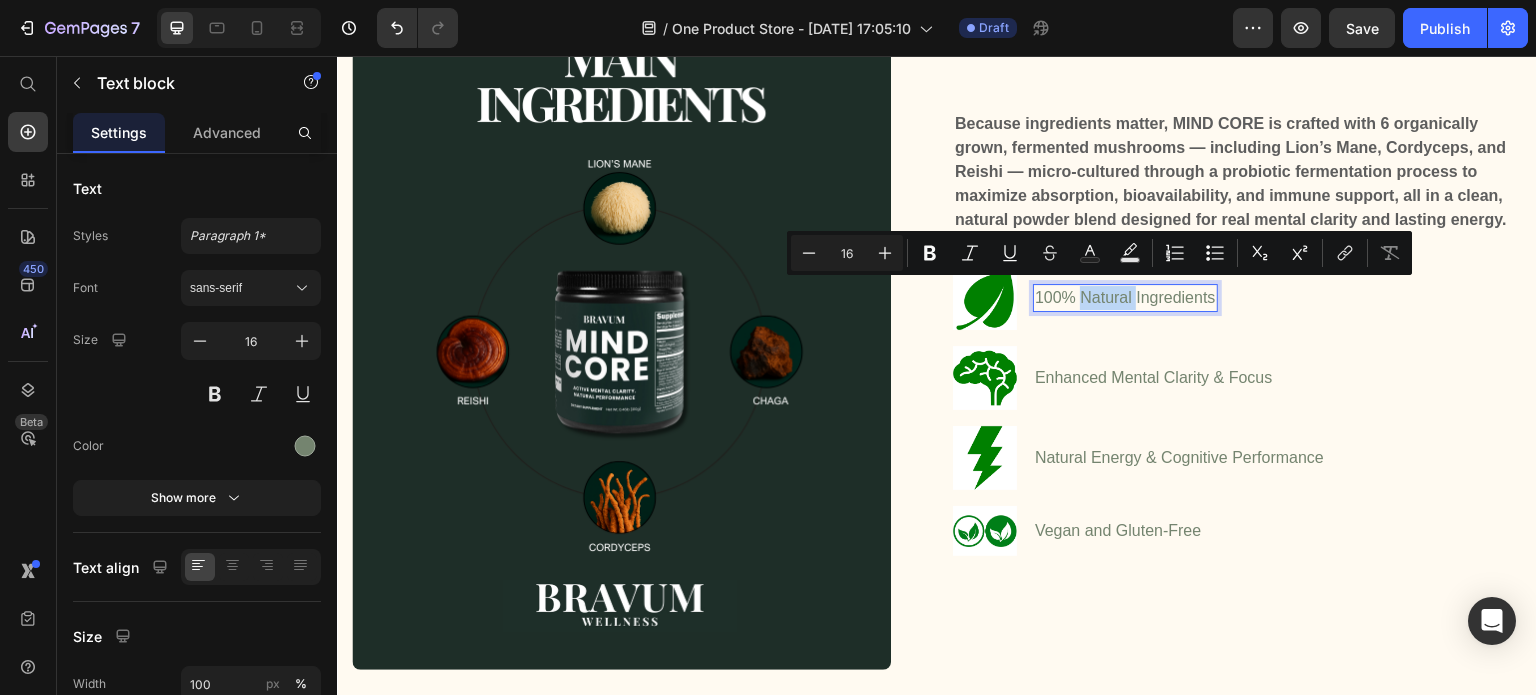 click on "100% Natural Ingredients" at bounding box center (1125, 298) 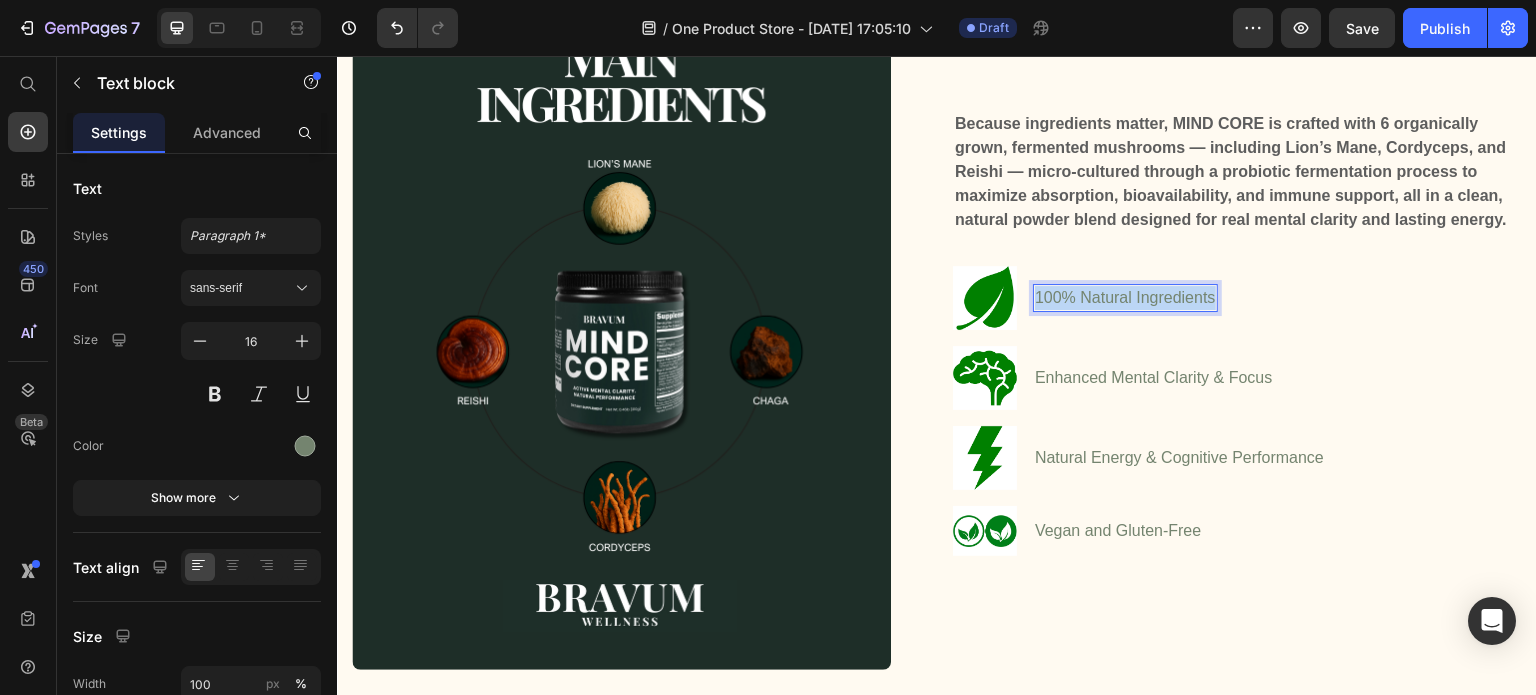 click on "100% Natural Ingredients" at bounding box center [1125, 298] 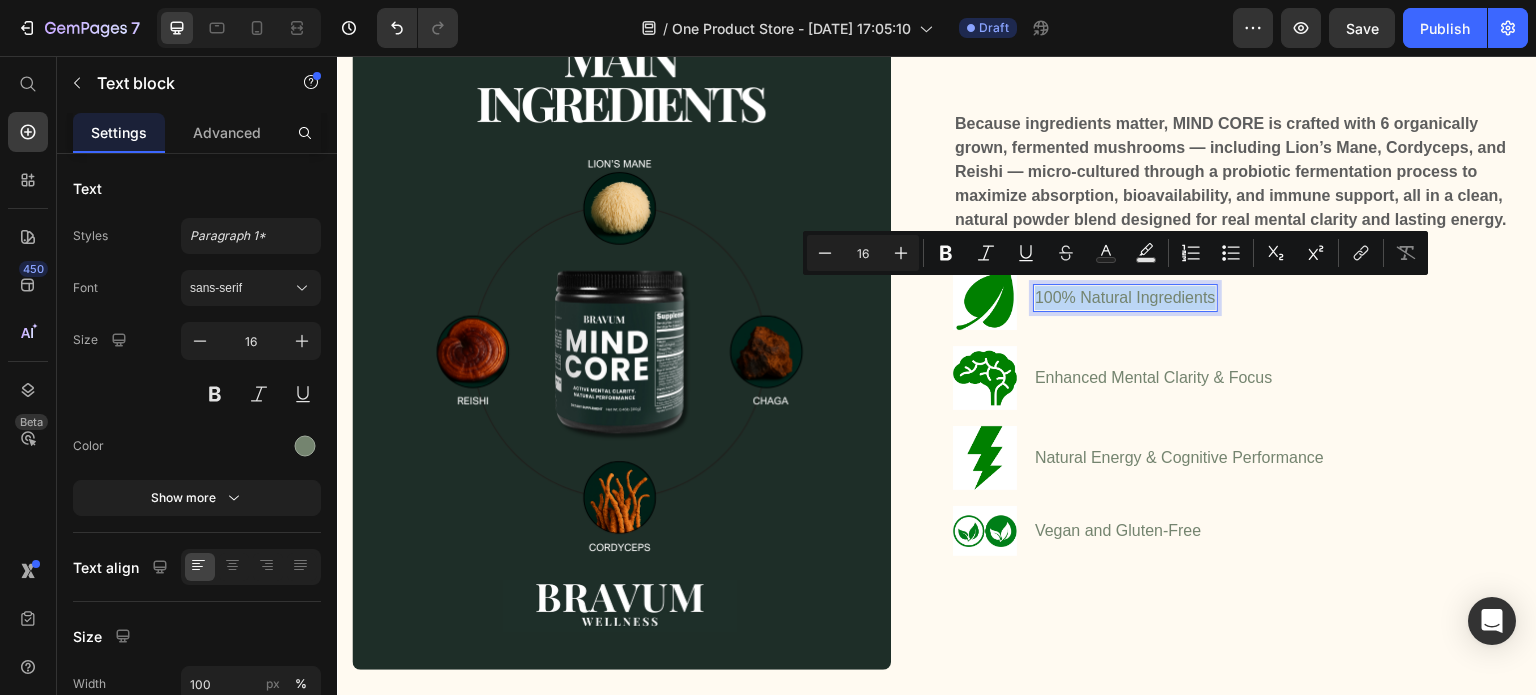 click on "100% Natural Ingredients" at bounding box center [1125, 298] 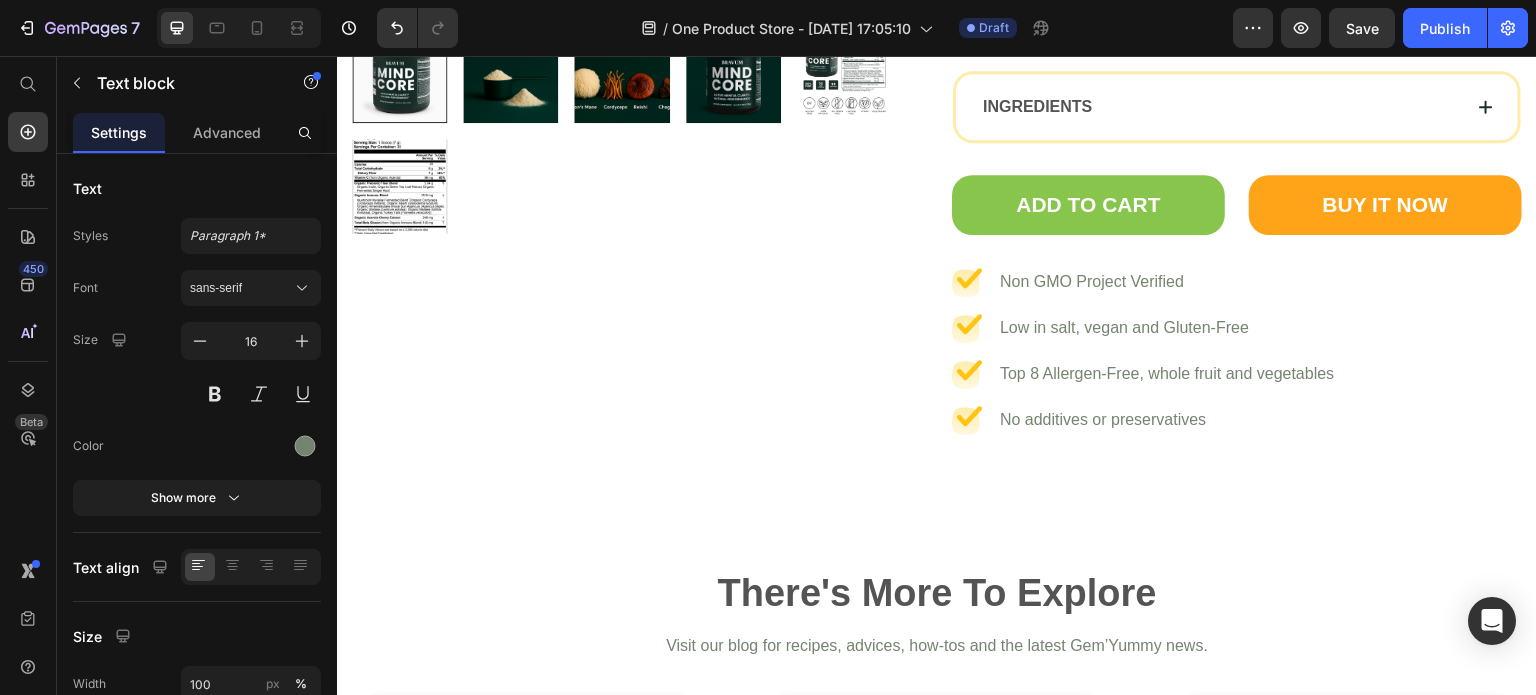 scroll, scrollTop: 4961, scrollLeft: 0, axis: vertical 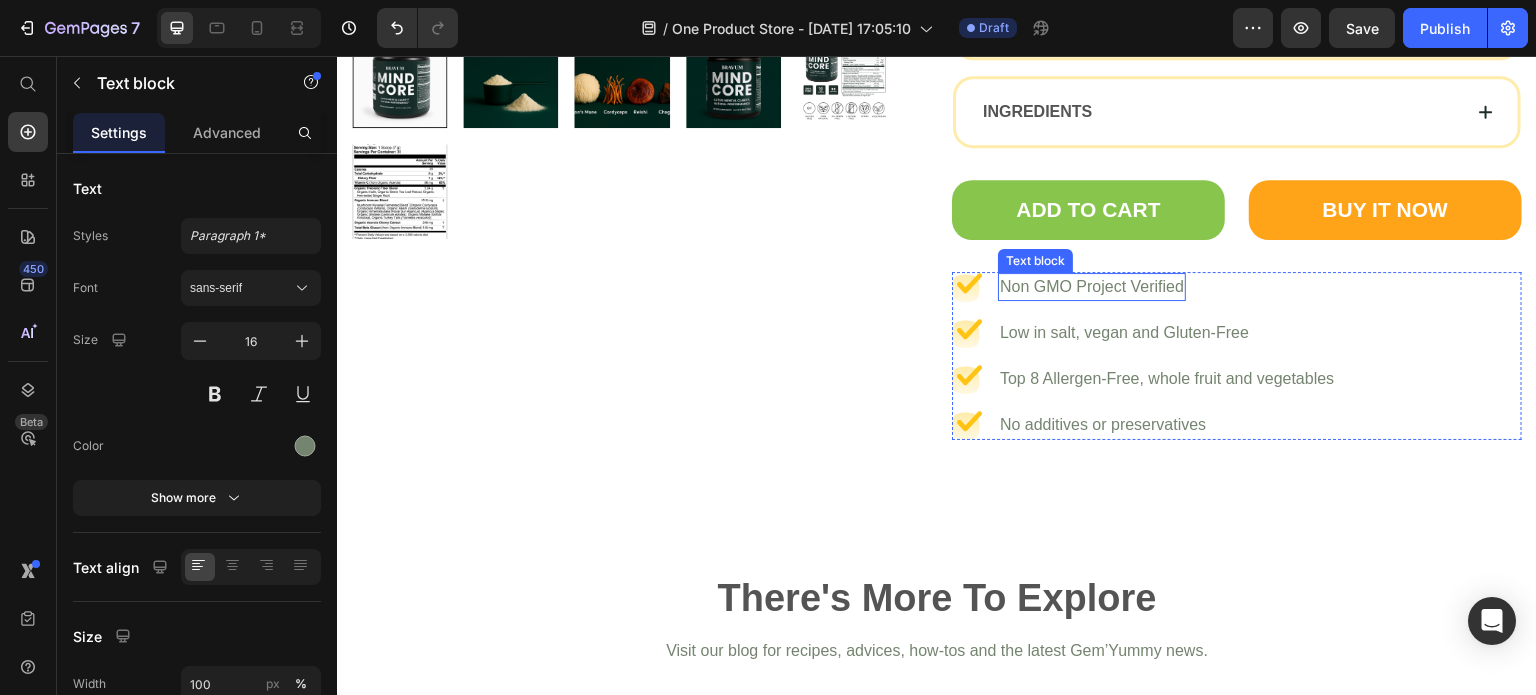click on "Non GMO Project Verified" at bounding box center (1092, 287) 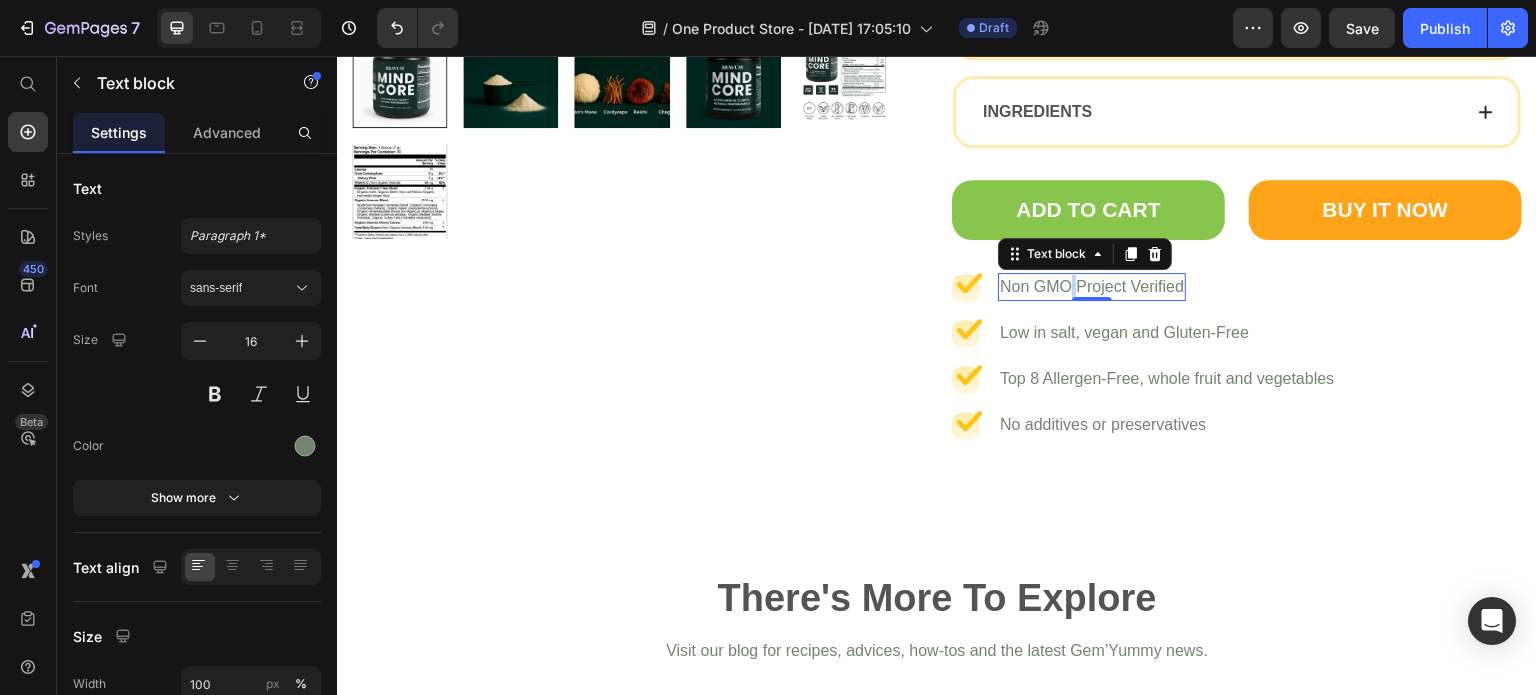 click on "Non GMO Project Verified" at bounding box center (1092, 287) 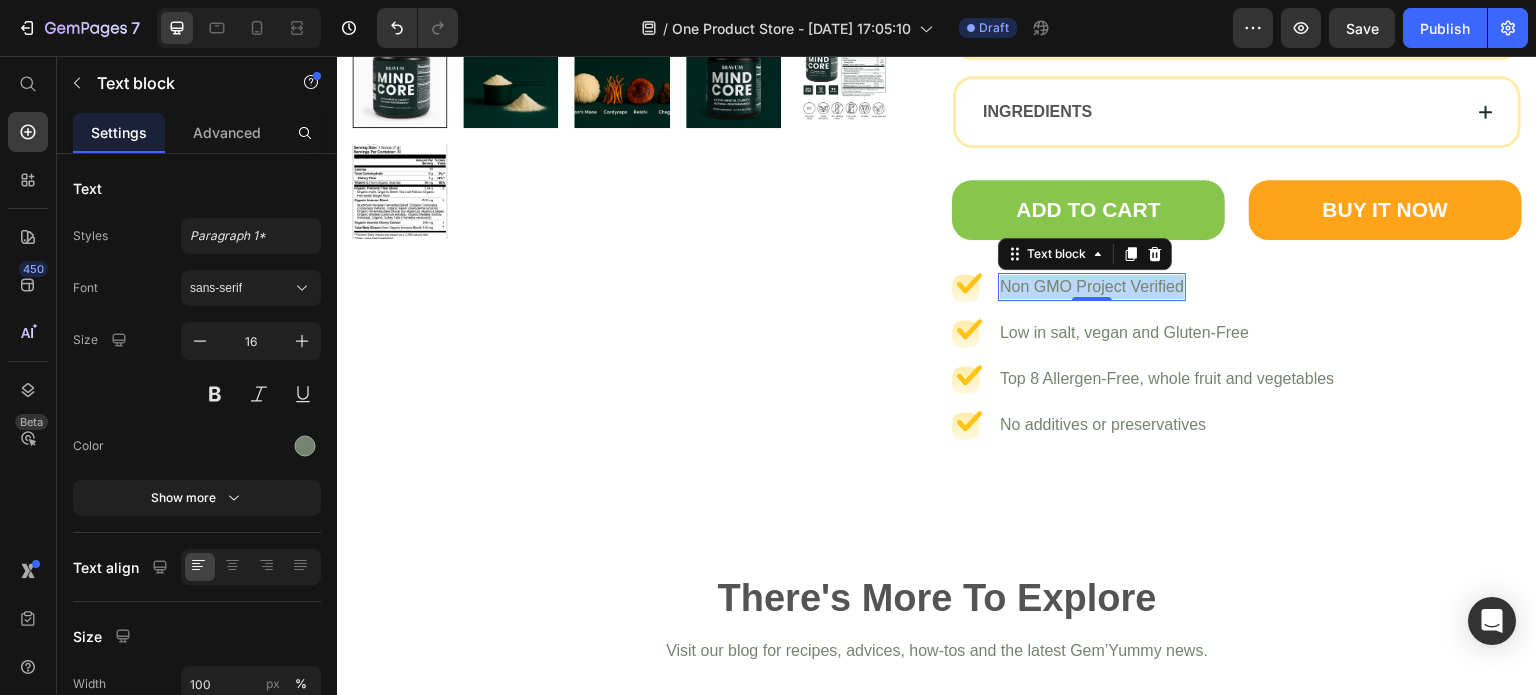 click on "Non GMO Project Verified" at bounding box center (1092, 287) 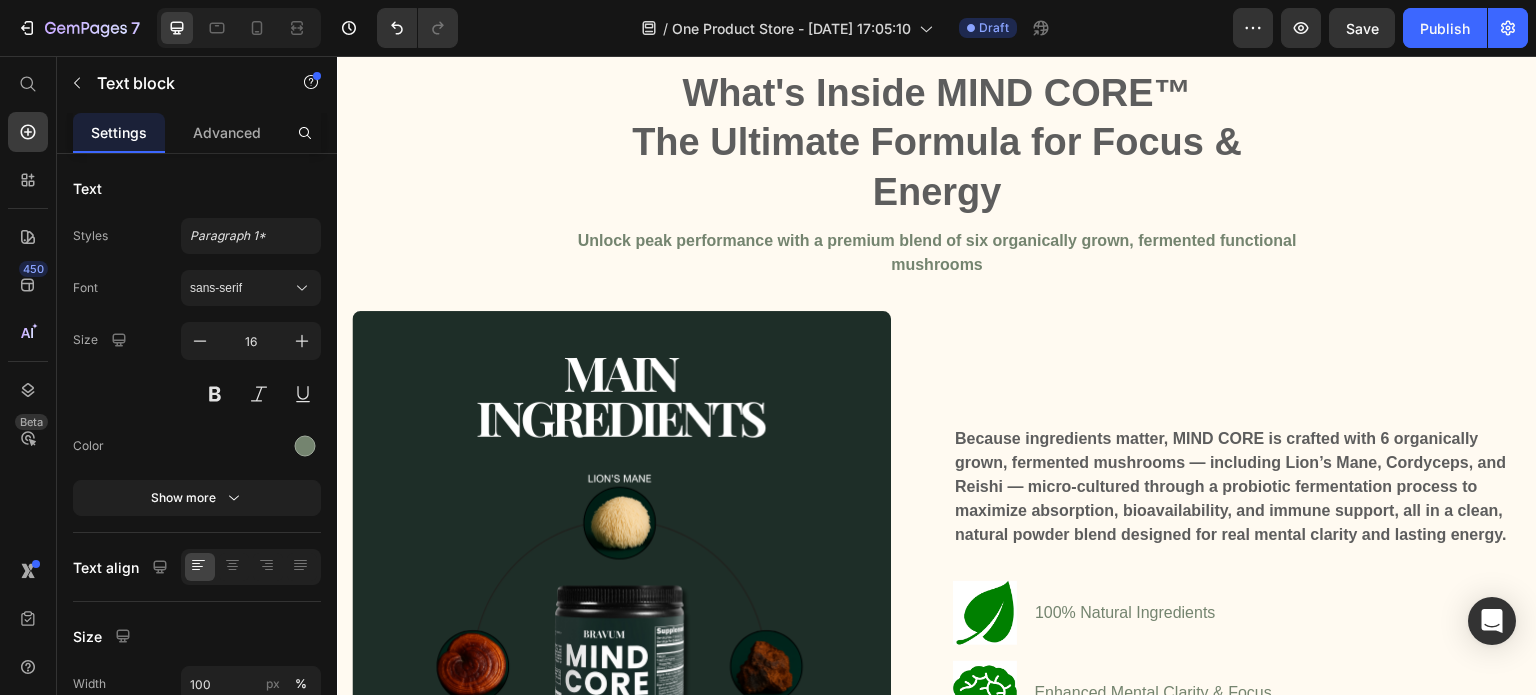 scroll, scrollTop: 1508, scrollLeft: 0, axis: vertical 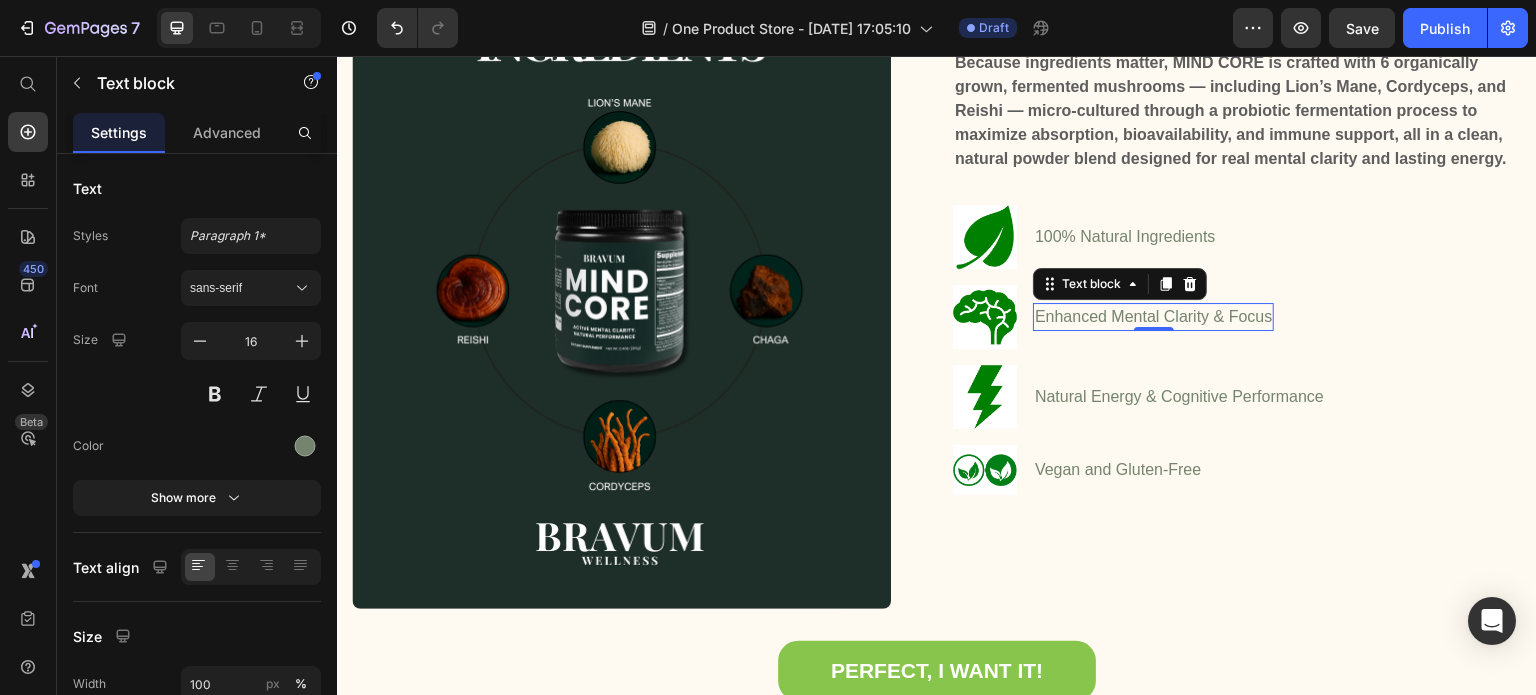 click on "Enhanced Mental Clarity & Focus" at bounding box center (1153, 317) 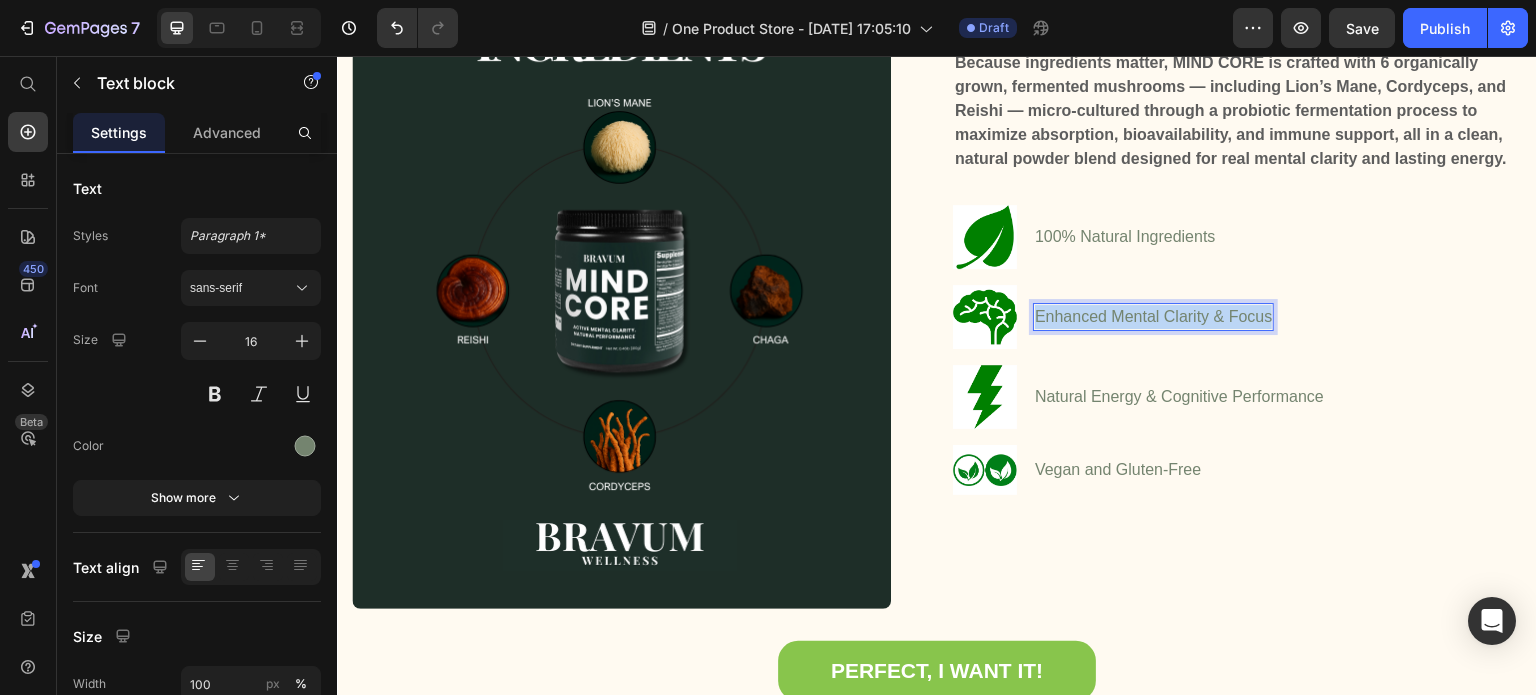 click on "Enhanced Mental Clarity & Focus" at bounding box center (1153, 317) 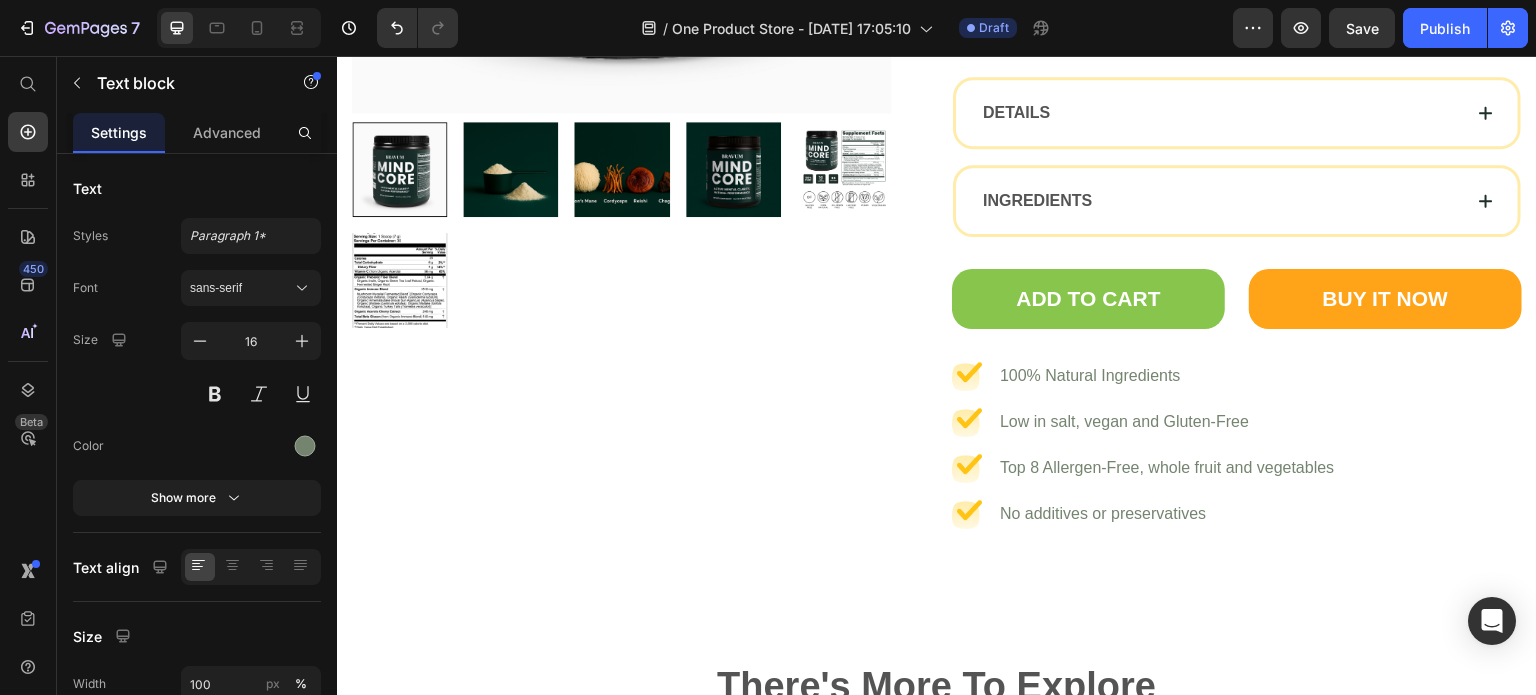 scroll, scrollTop: 4916, scrollLeft: 0, axis: vertical 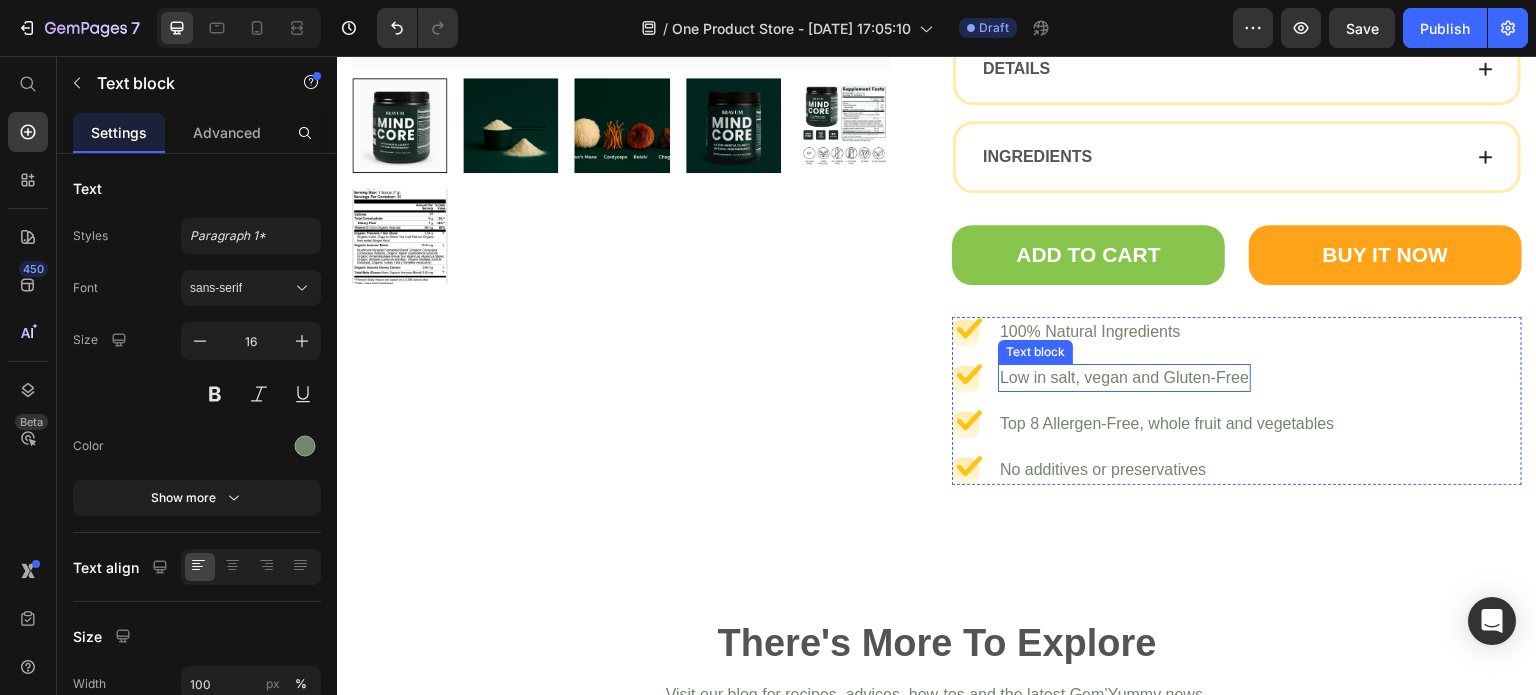 click on "Low in salt, vegan and Gluten-Free" at bounding box center (1124, 378) 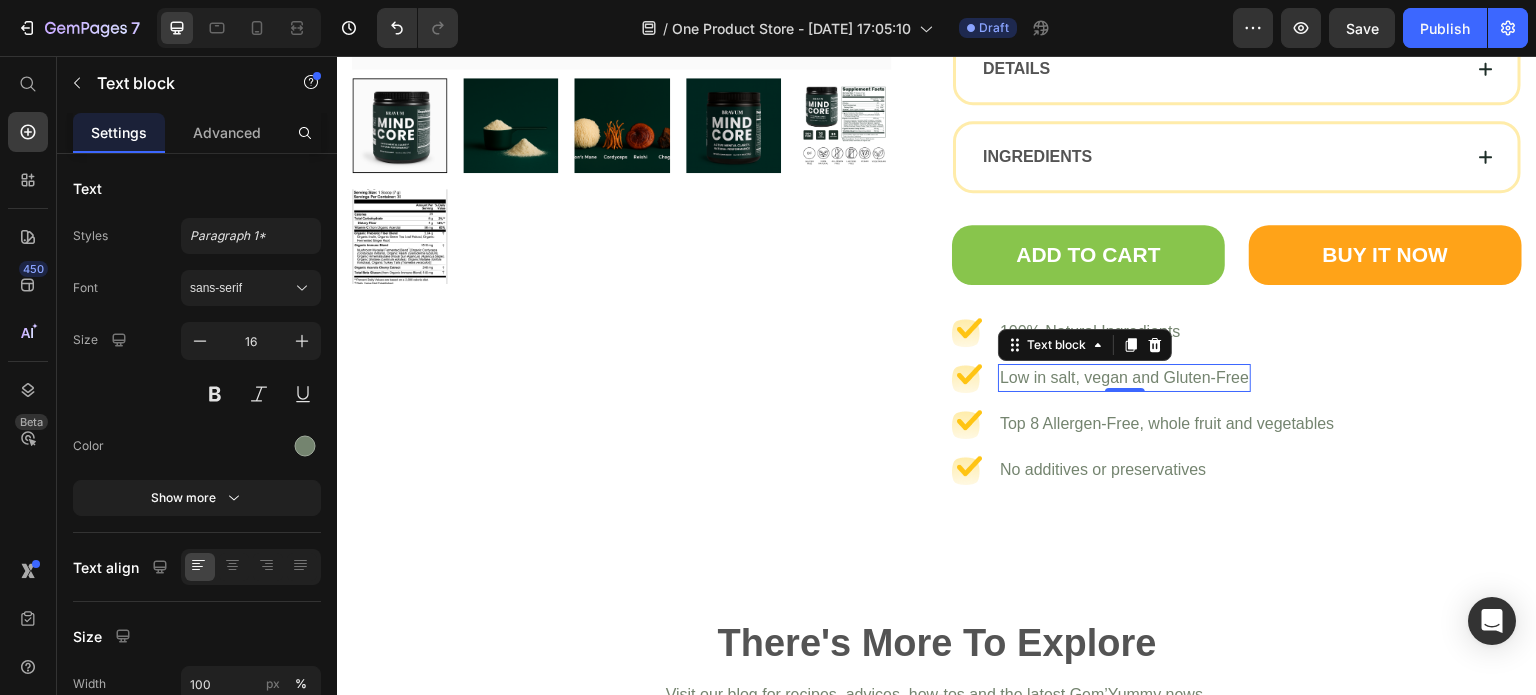 click on "Low in salt, vegan and Gluten-Free" at bounding box center [1124, 378] 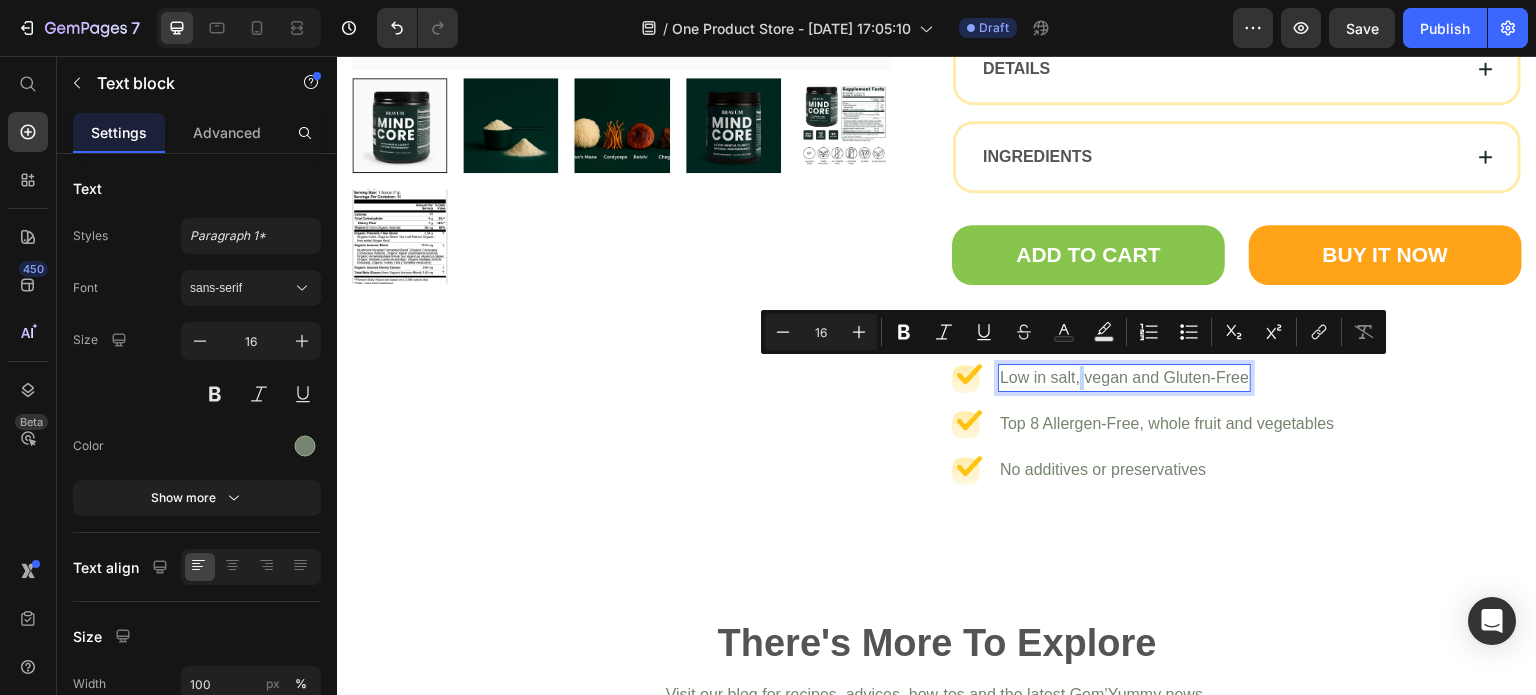 click on "Low in salt, vegan and Gluten-Free" at bounding box center (1124, 378) 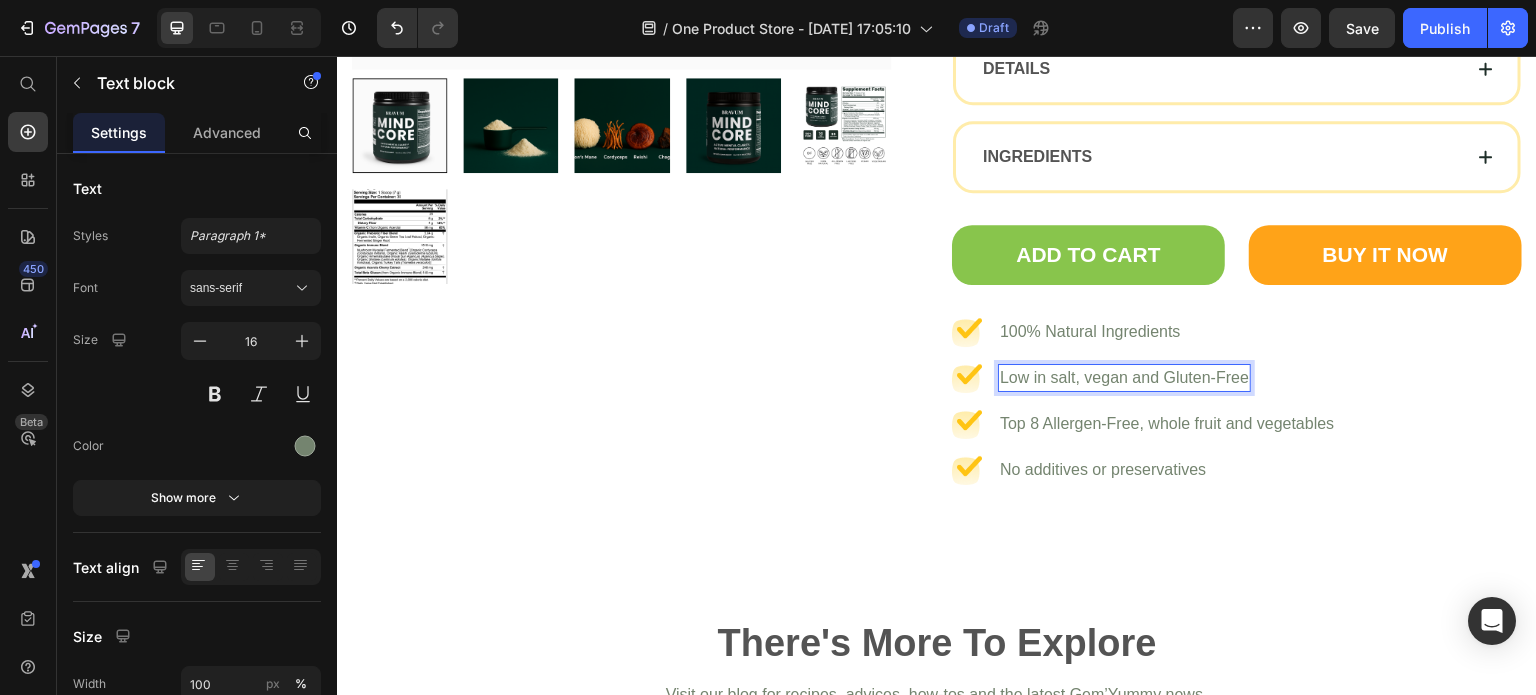 click on "Low in salt, vegan and Gluten-Free" at bounding box center (1124, 378) 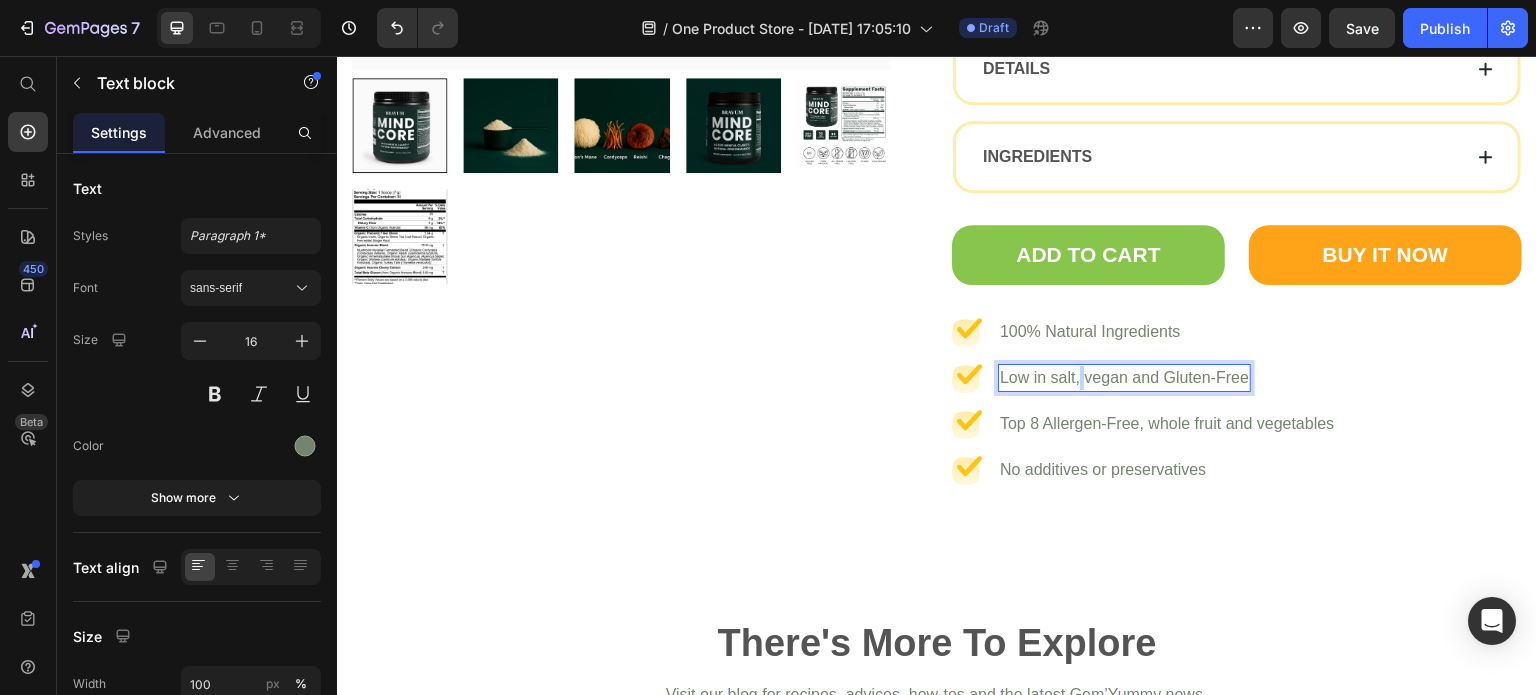 click on "Low in salt, vegan and Gluten-Free" at bounding box center (1124, 378) 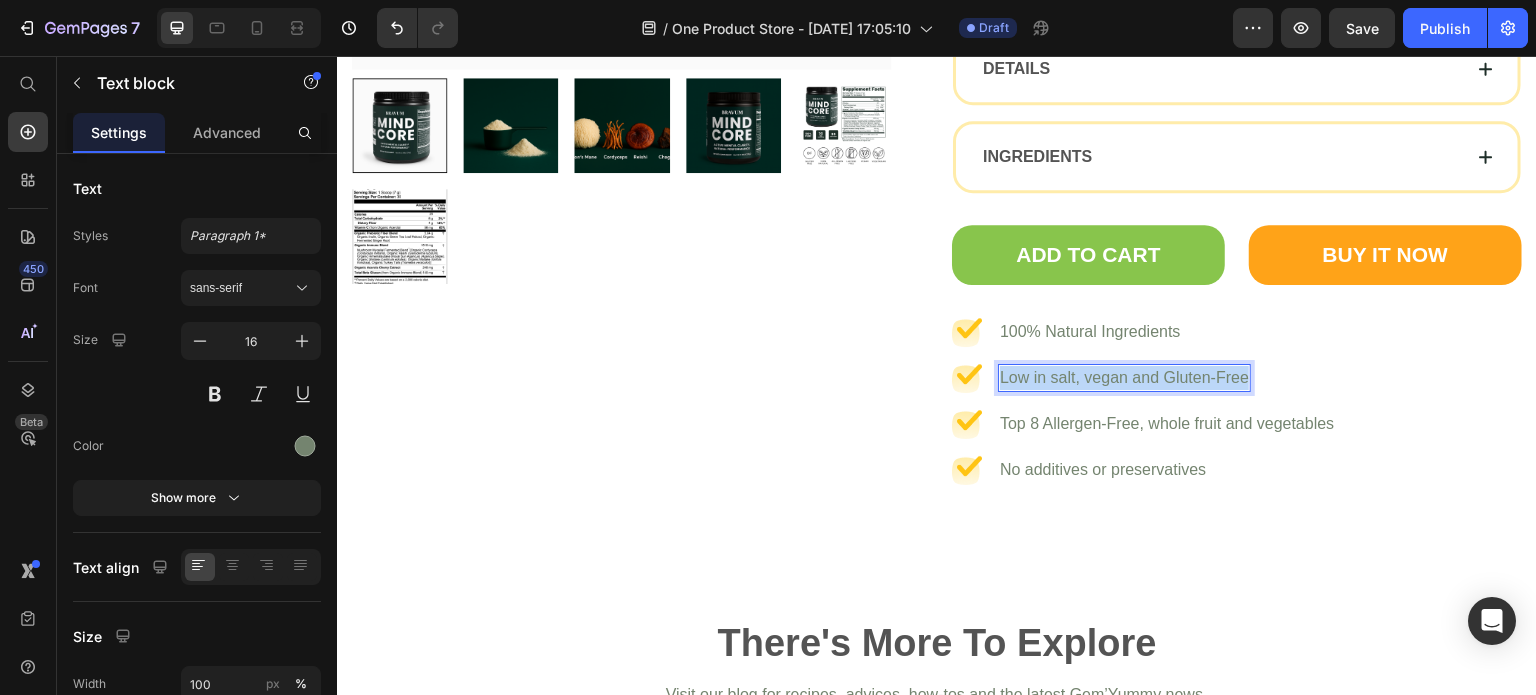 click on "Low in salt, vegan and Gluten-Free" at bounding box center [1124, 378] 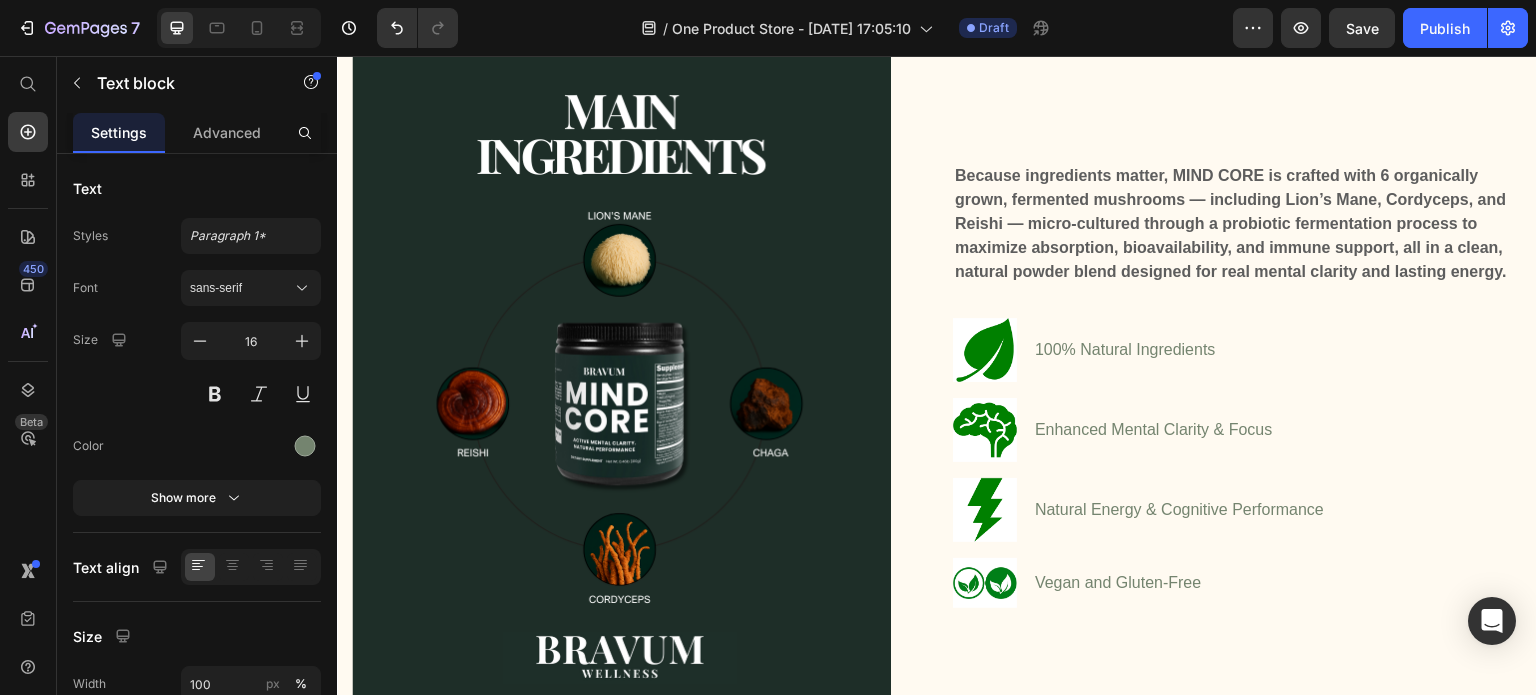 scroll, scrollTop: 1396, scrollLeft: 0, axis: vertical 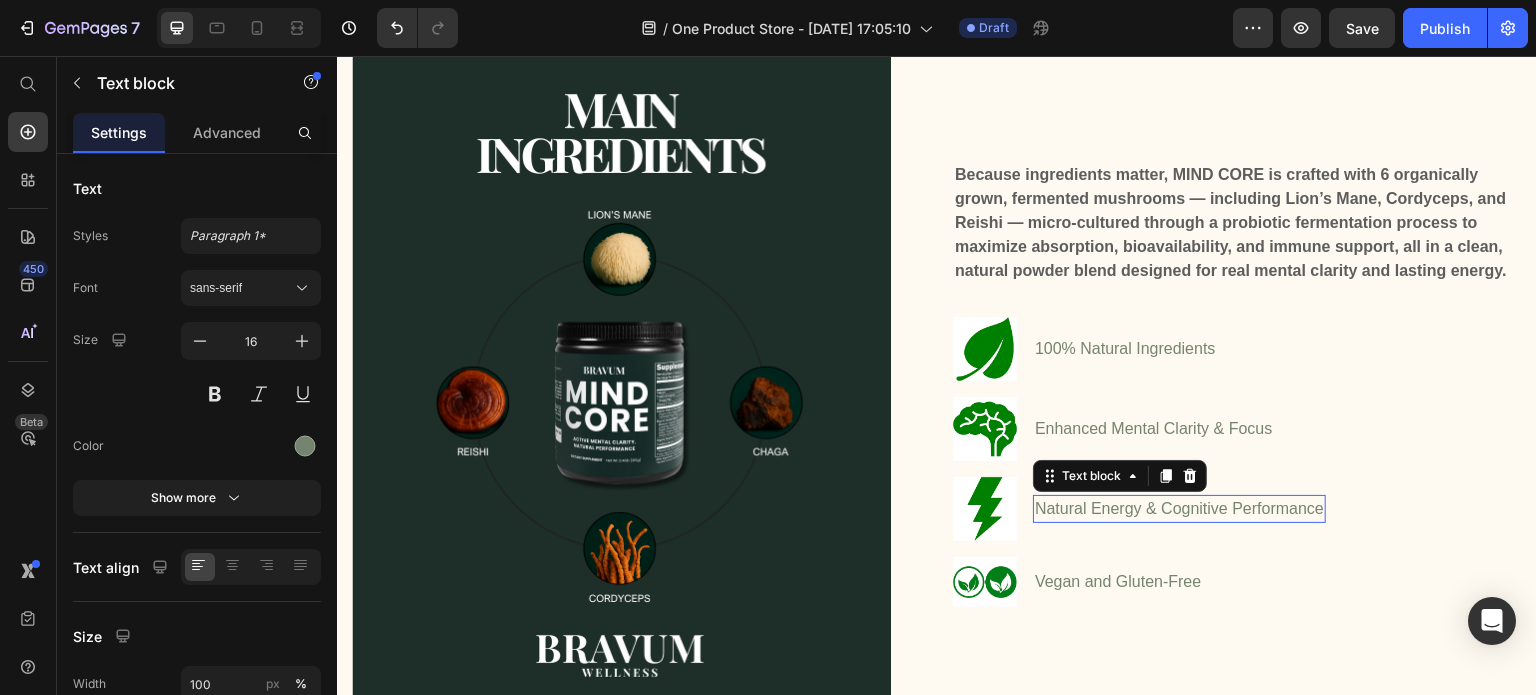 click on "Natural Energy & Cognitive Performance" at bounding box center [1179, 509] 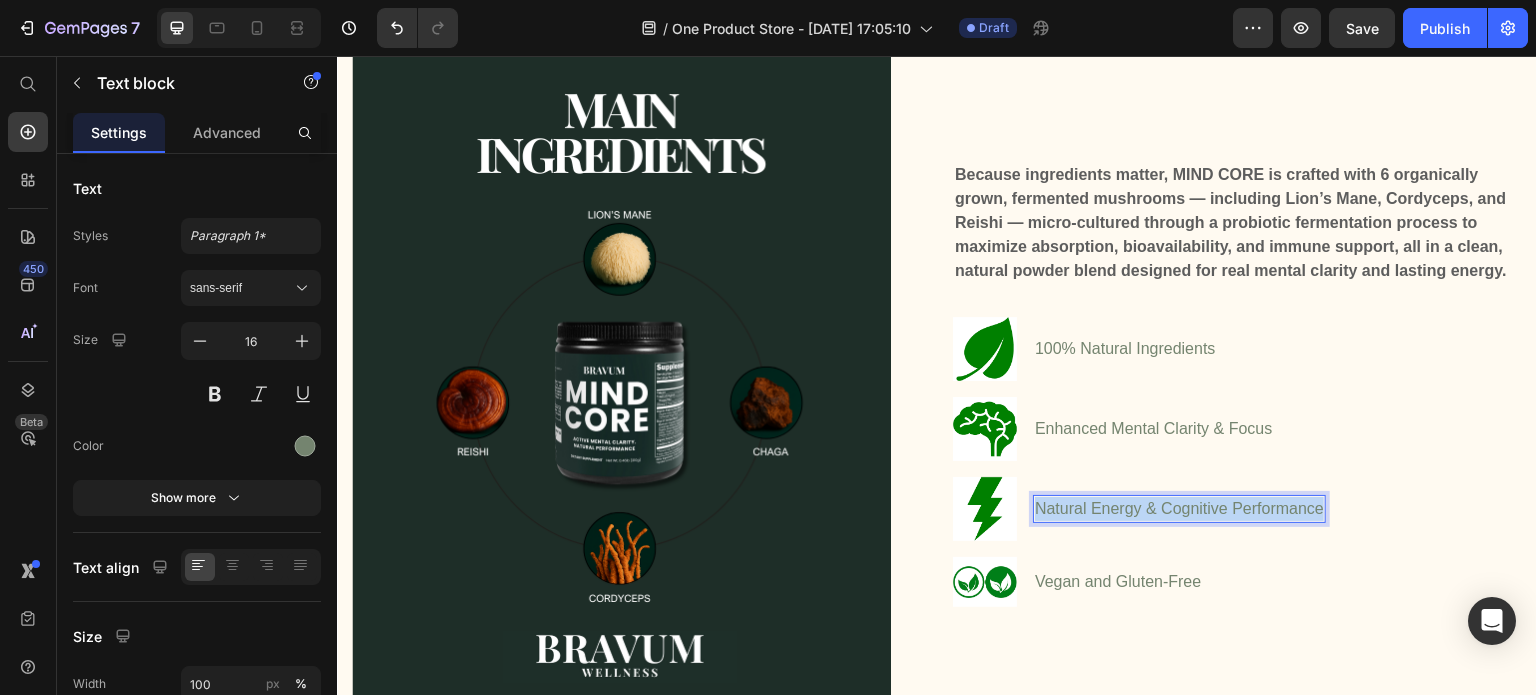 click on "Natural Energy & Cognitive Performance" at bounding box center [1179, 509] 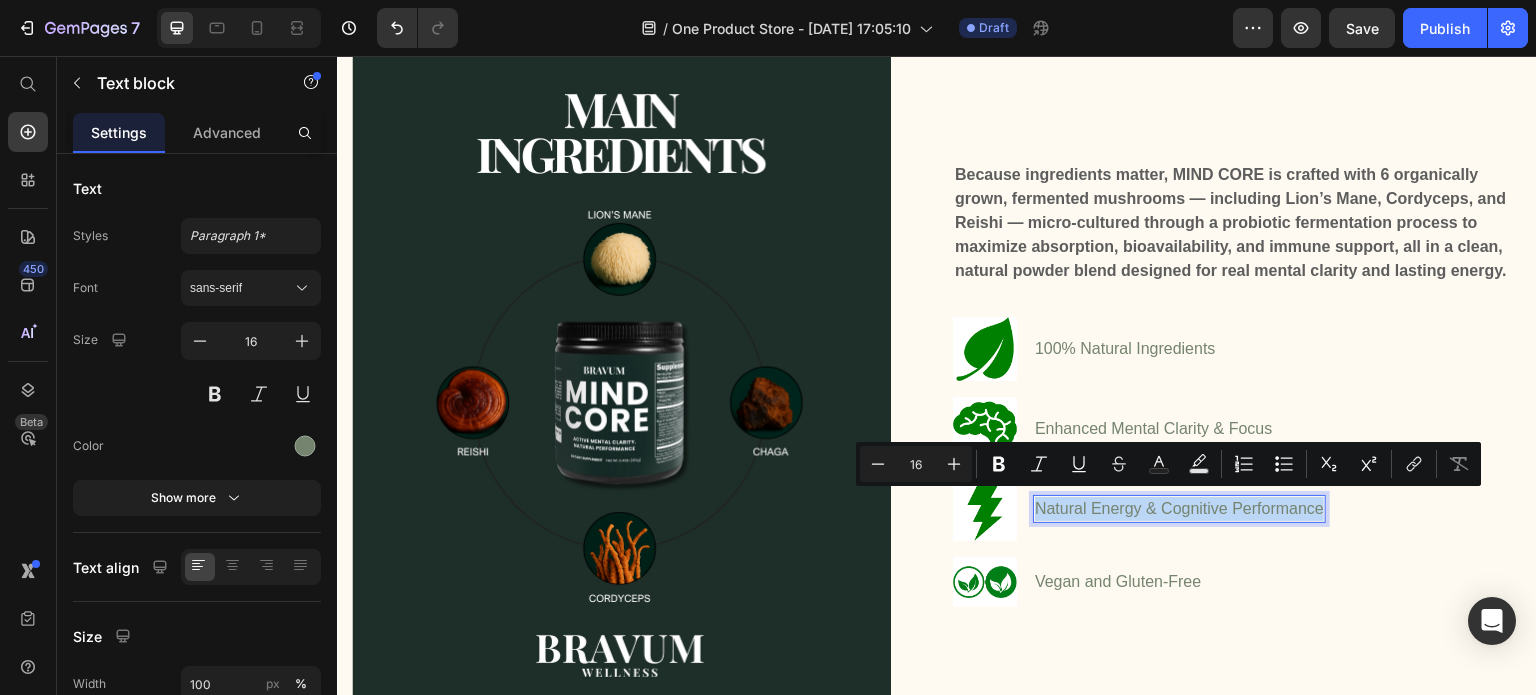 copy on "Natural Energy & Cognitive Performance" 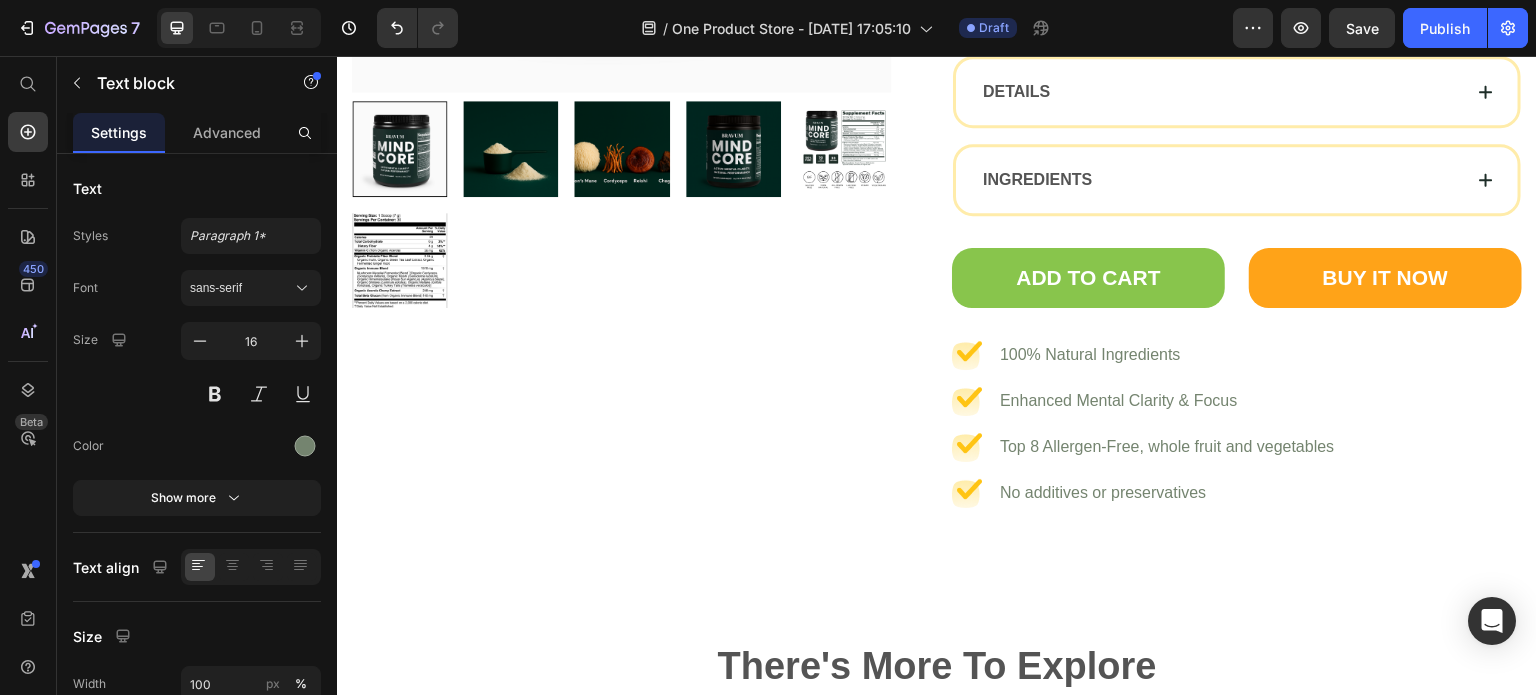 scroll, scrollTop: 4983, scrollLeft: 0, axis: vertical 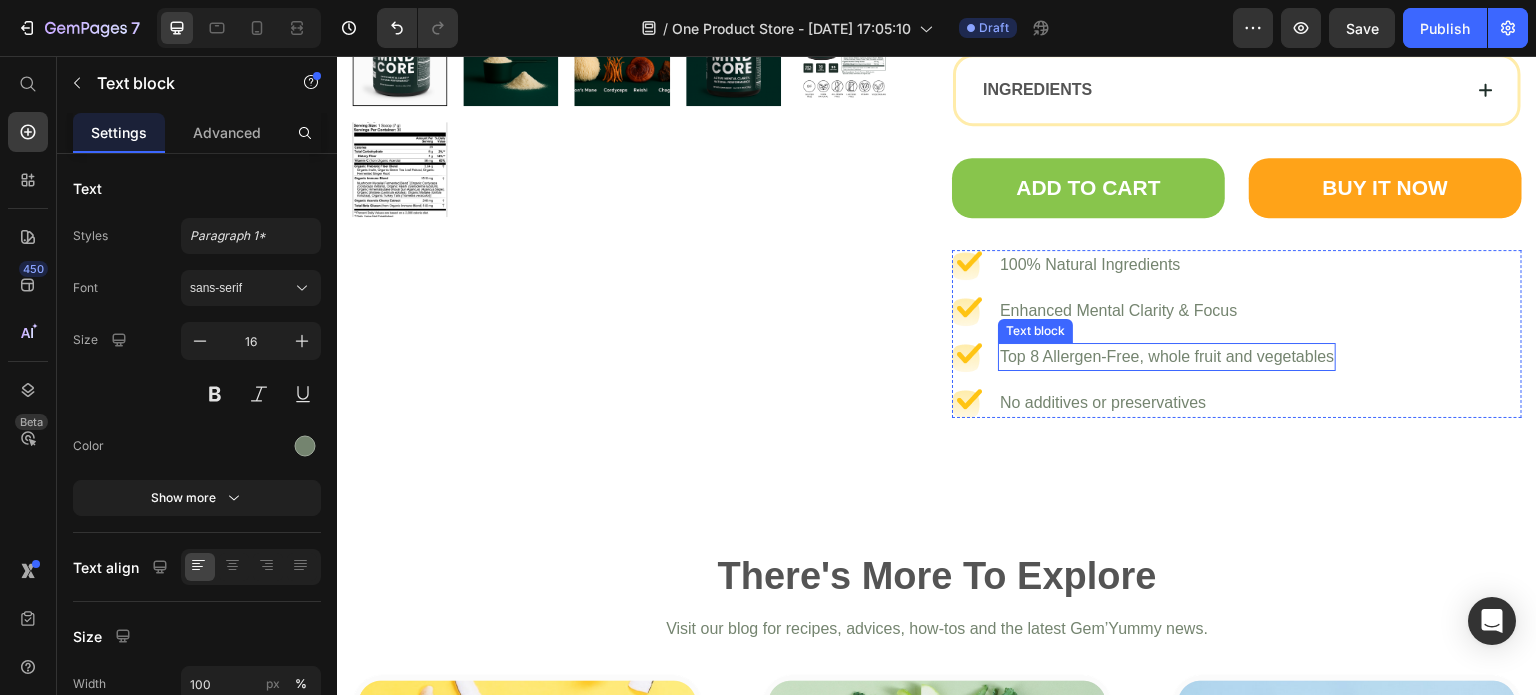 click on "Top 8 Allergen-Free, whole fruit and vegetables" at bounding box center [1167, 357] 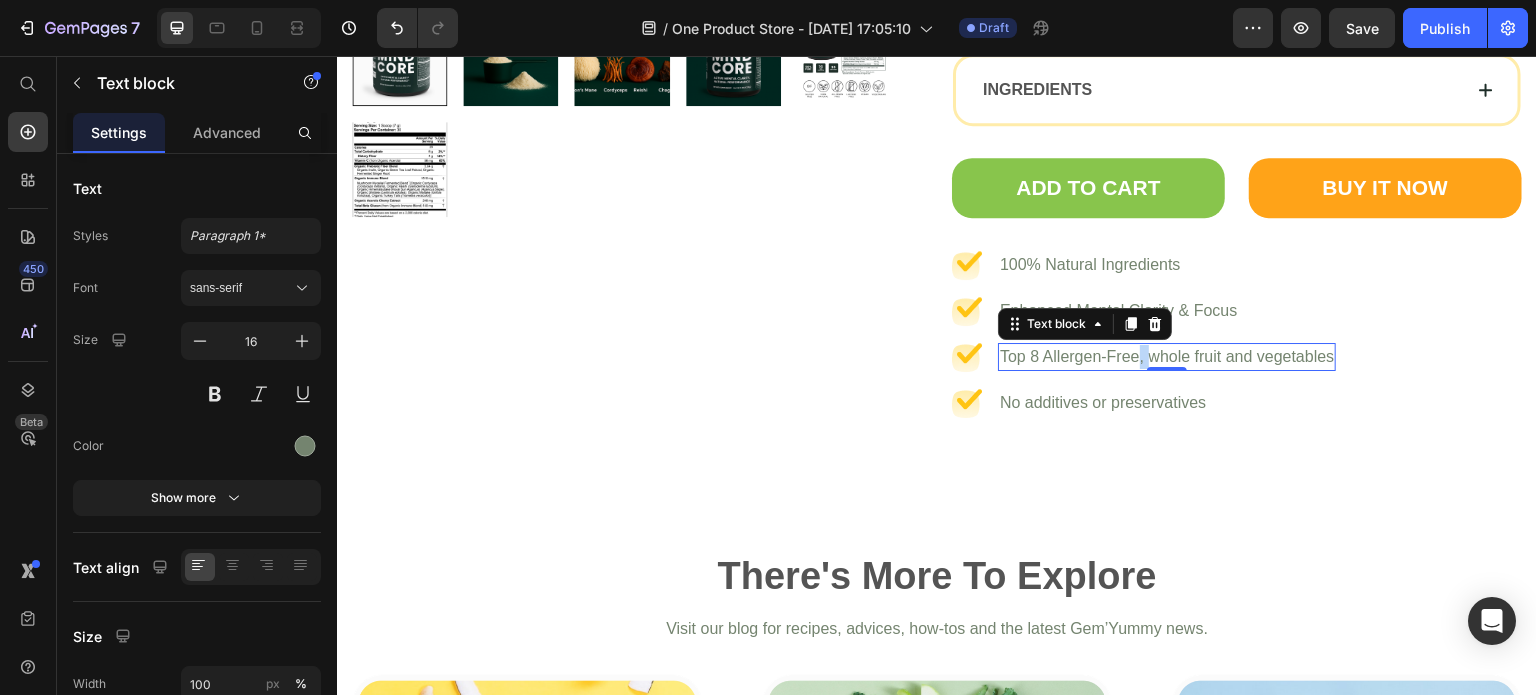 click on "Top 8 Allergen-Free, whole fruit and vegetables" at bounding box center (1167, 357) 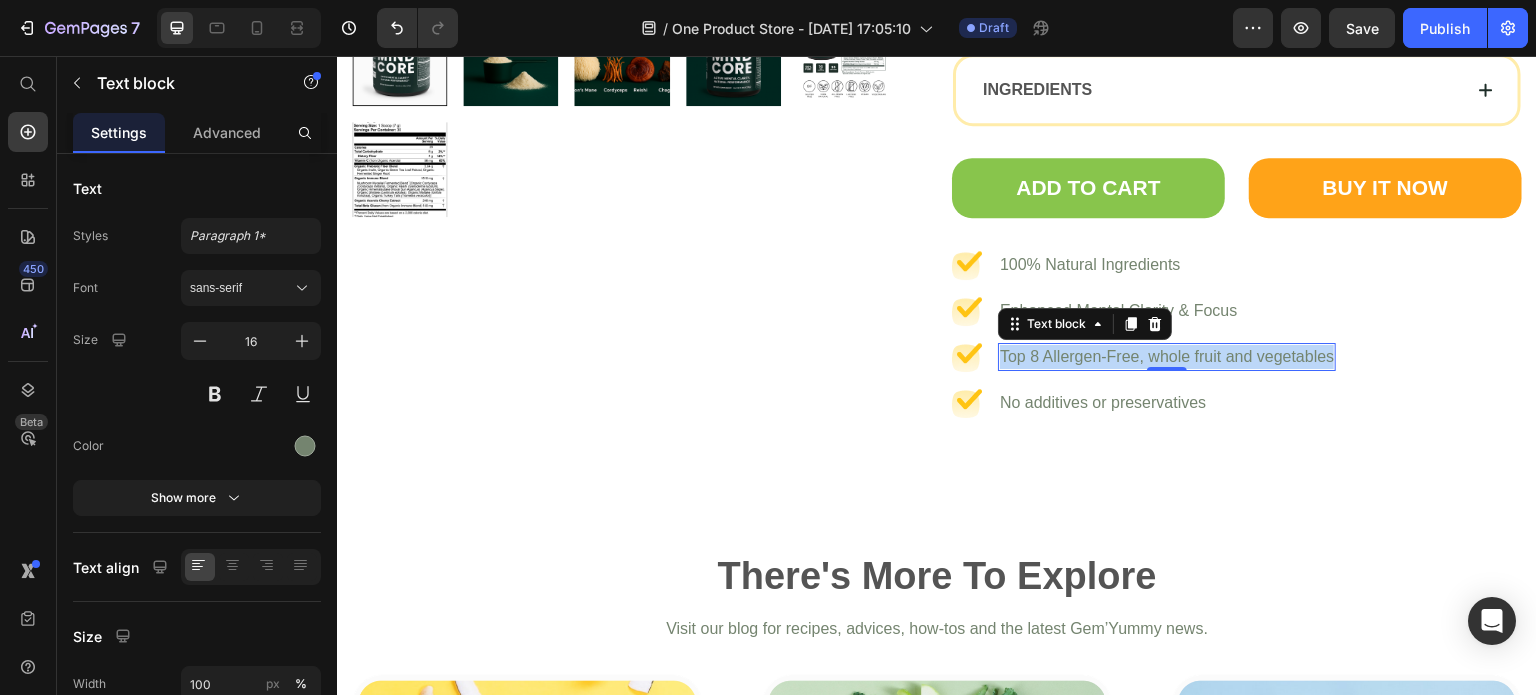 click on "Top 8 Allergen-Free, whole fruit and vegetables" at bounding box center [1167, 357] 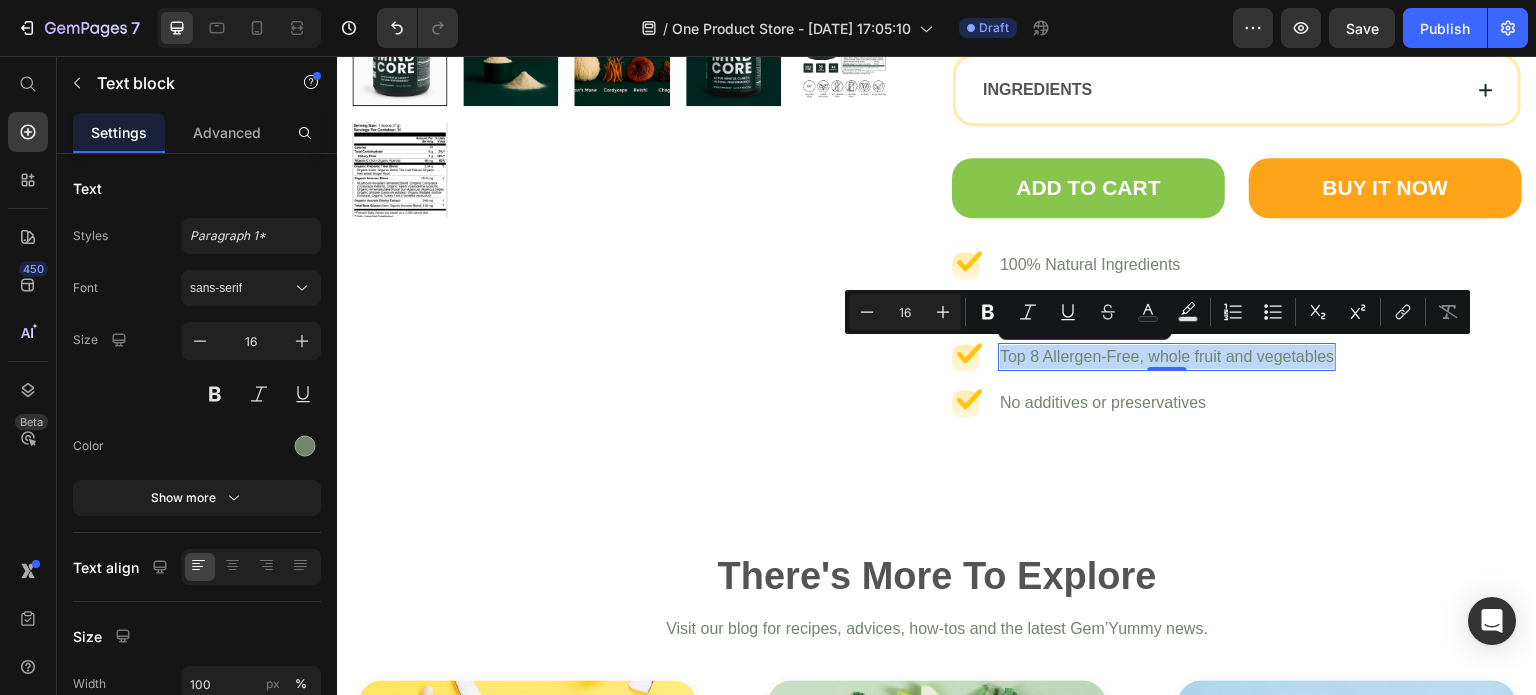click on "Top 8 Allergen-Free, whole fruit and vegetables" at bounding box center [1167, 357] 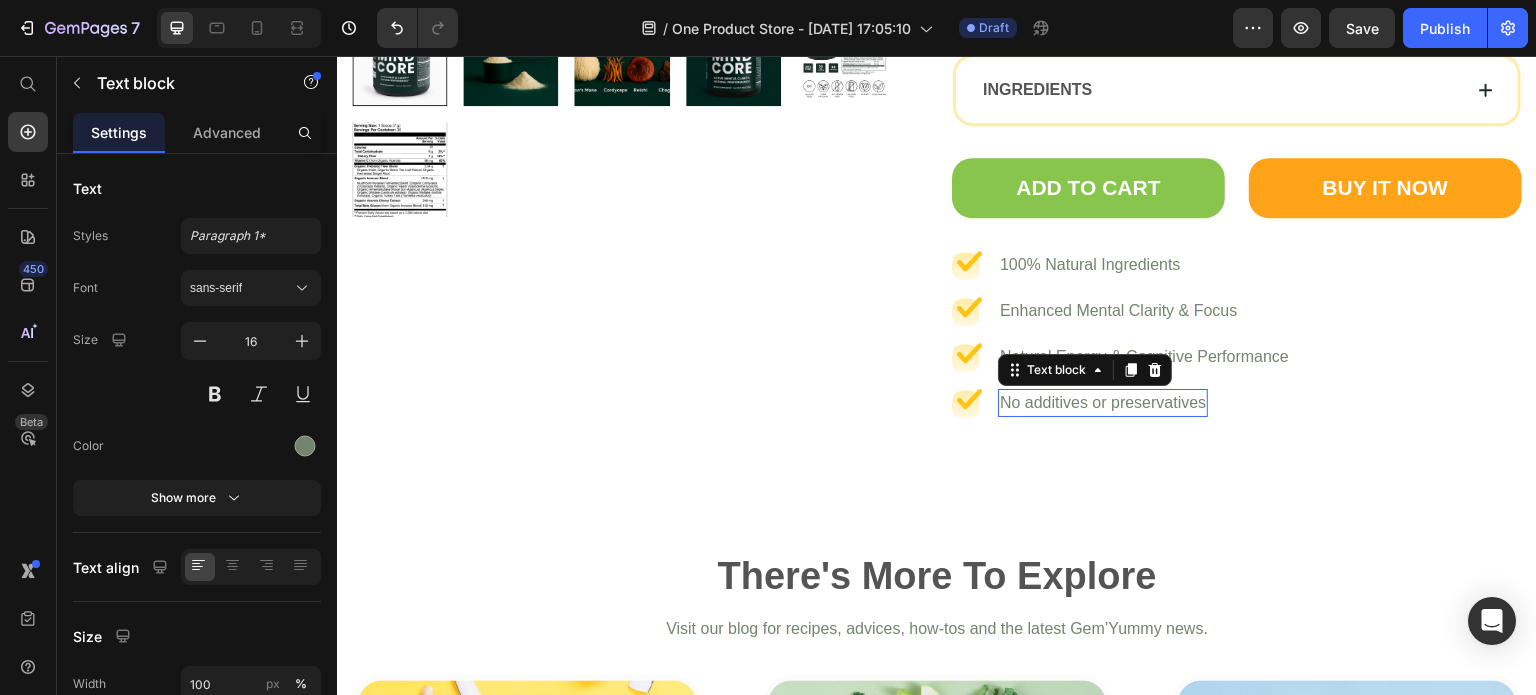 click on "No additives or preservatives" at bounding box center [1103, 403] 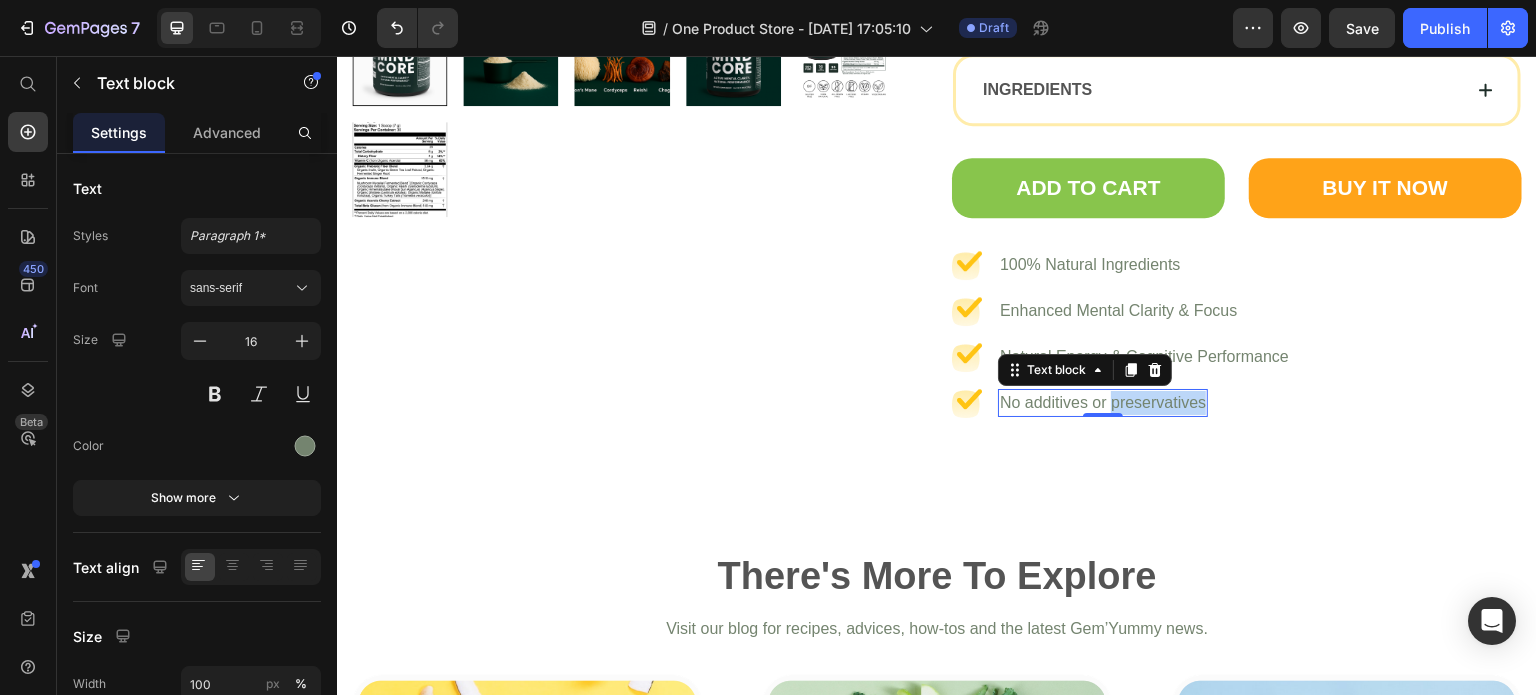 click on "No additives or preservatives" at bounding box center (1103, 403) 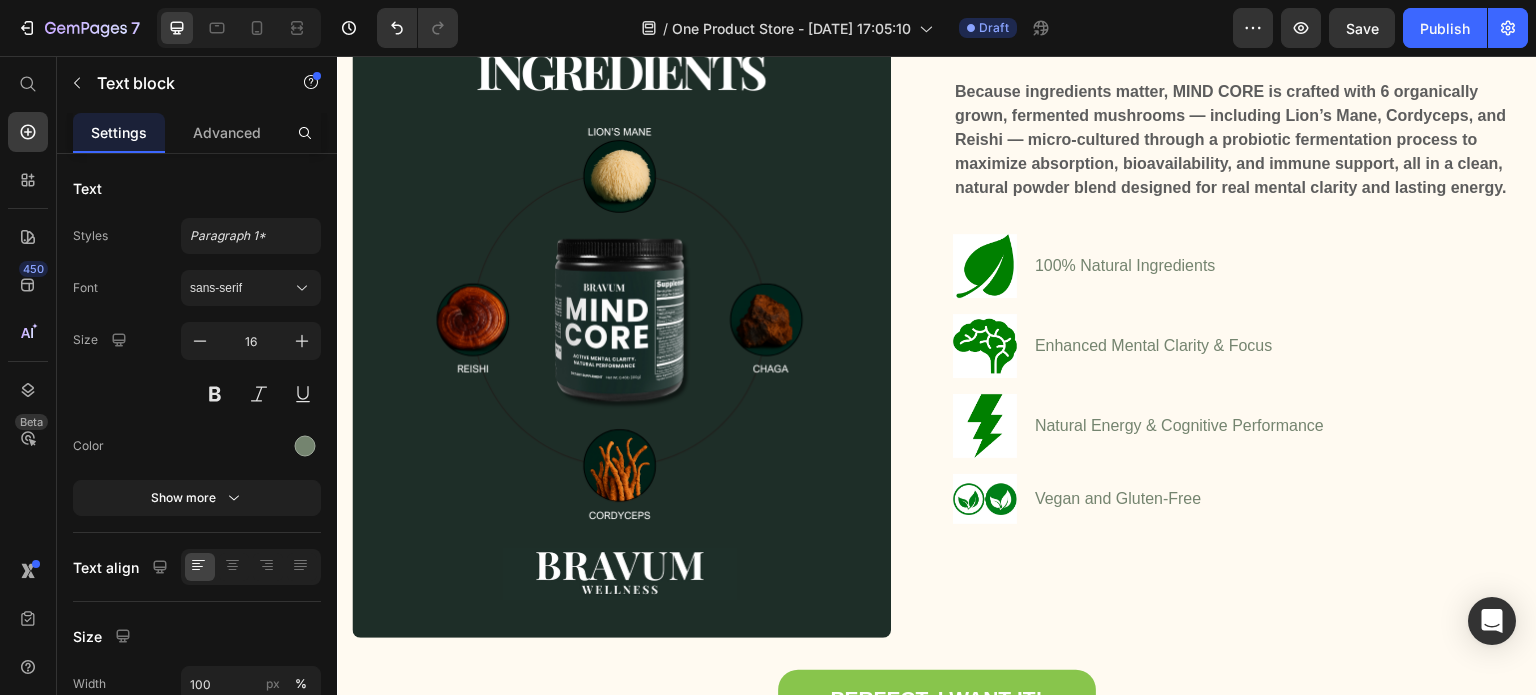 scroll, scrollTop: 1444, scrollLeft: 0, axis: vertical 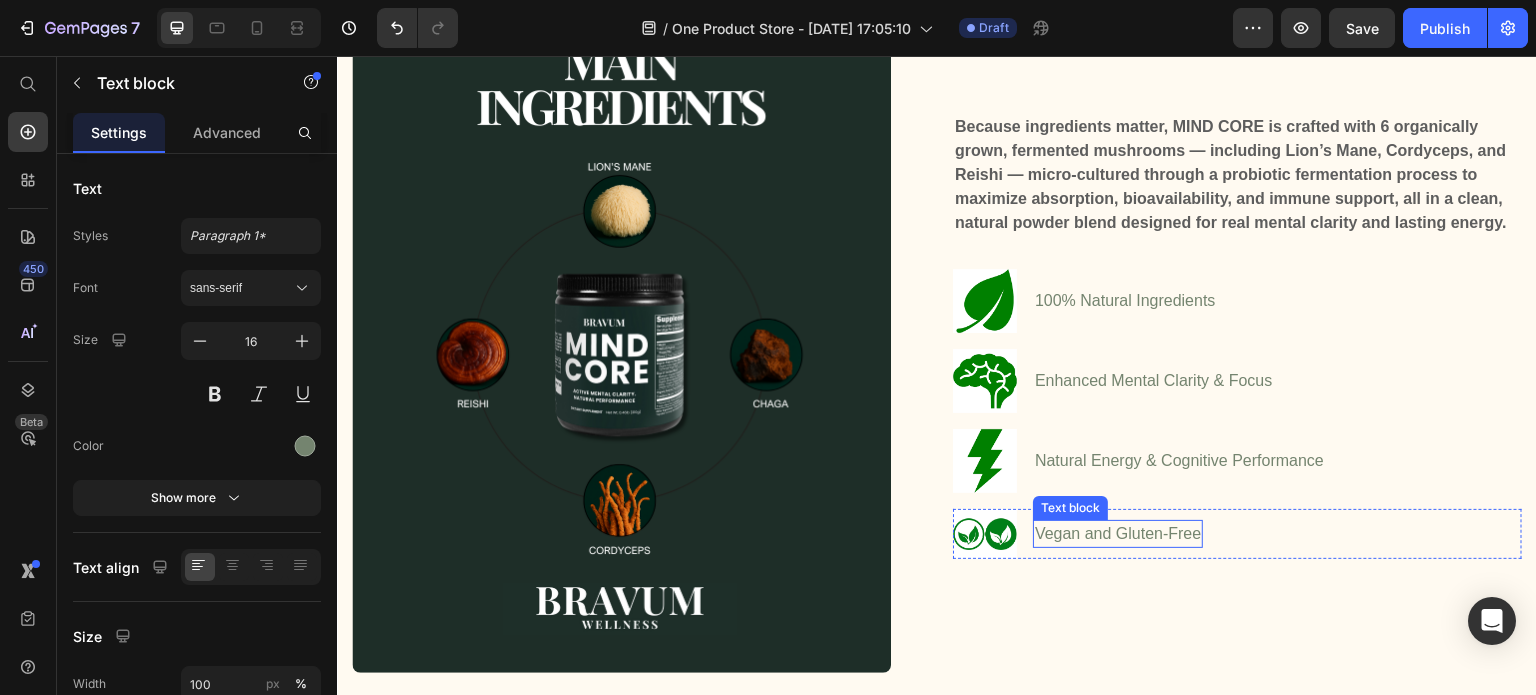 click on "Vegan and Gluten-Free" at bounding box center [1118, 534] 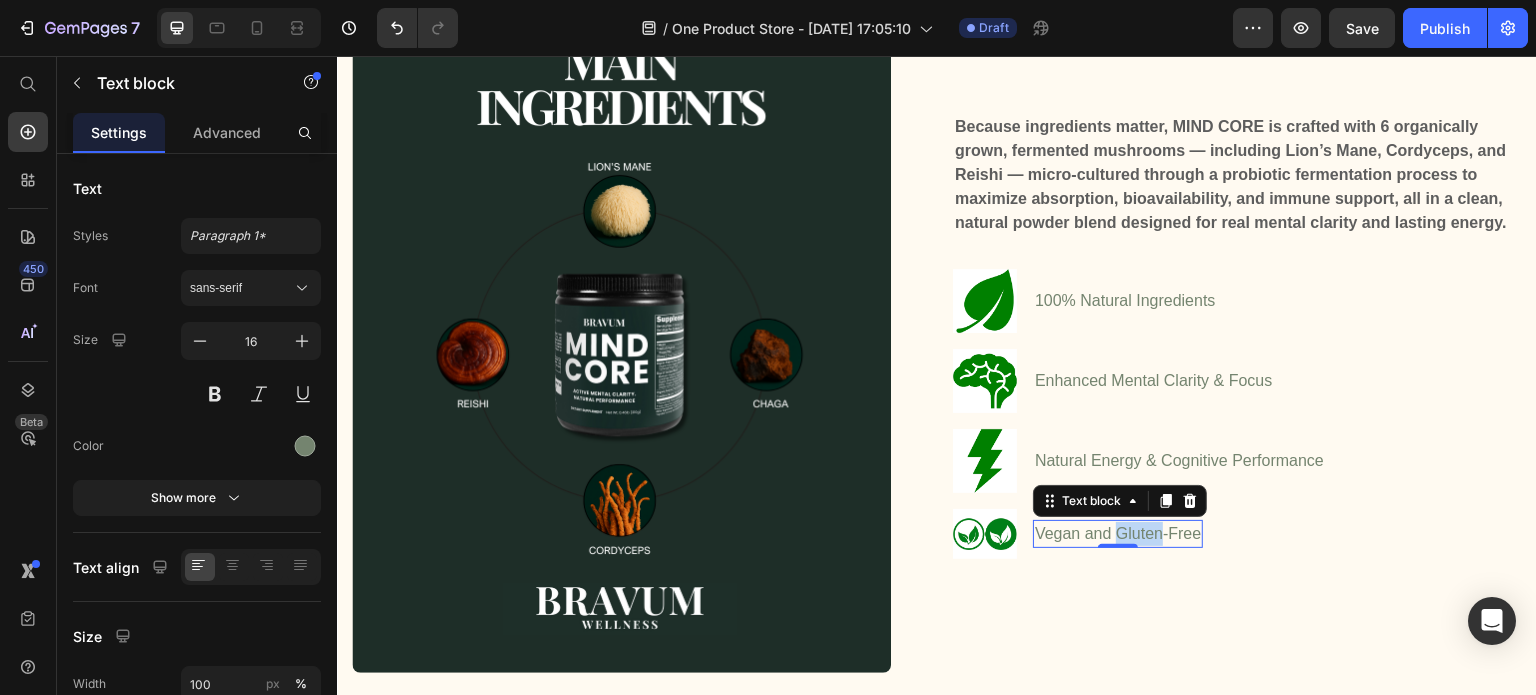 click on "Vegan and Gluten-Free" at bounding box center [1118, 534] 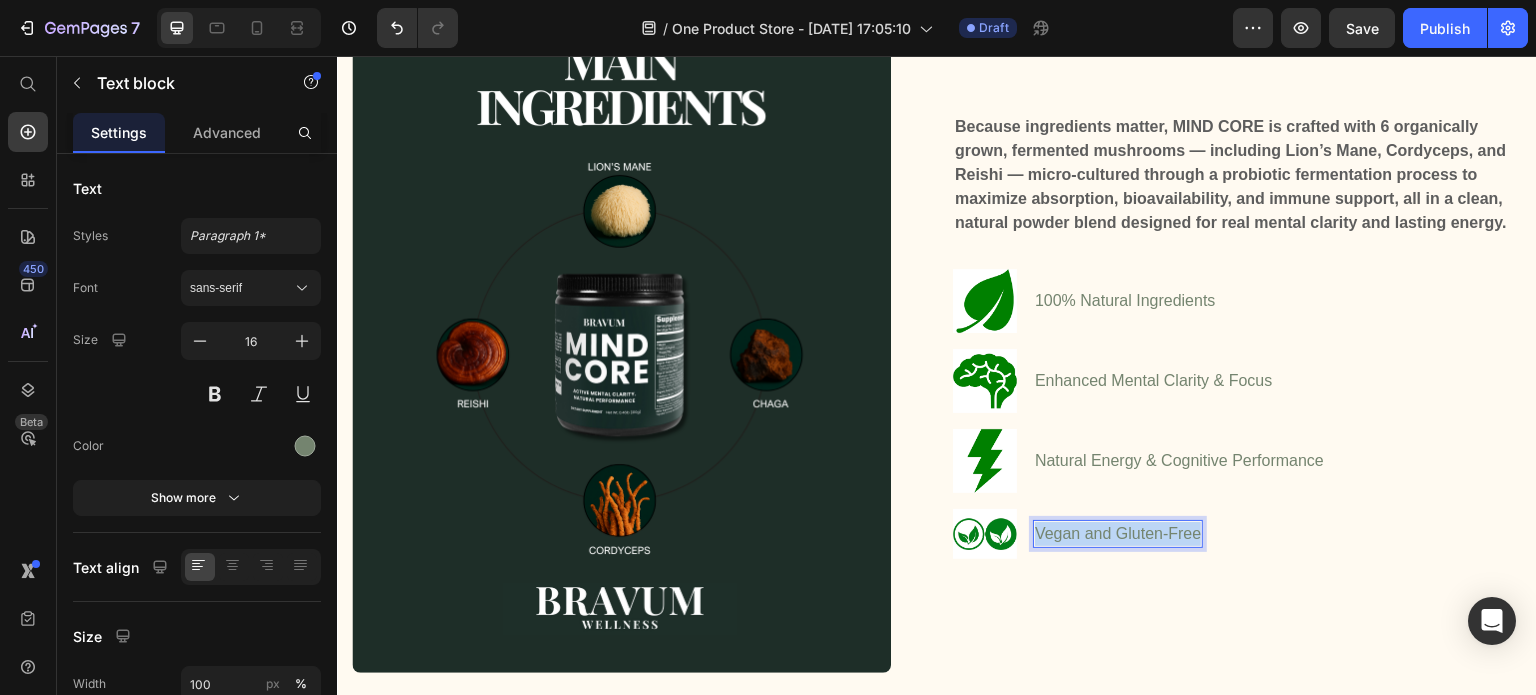 click on "Vegan and Gluten-Free" at bounding box center (1118, 534) 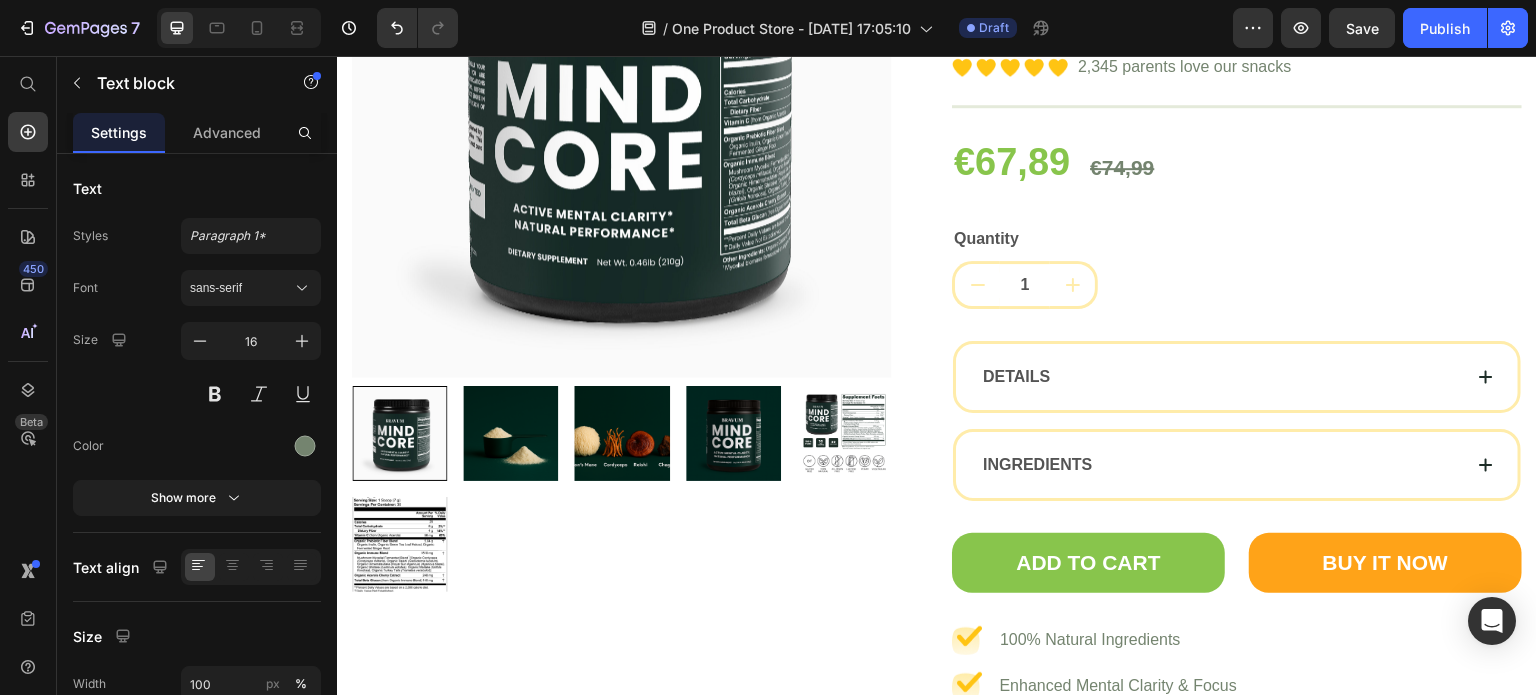 scroll, scrollTop: 5004, scrollLeft: 0, axis: vertical 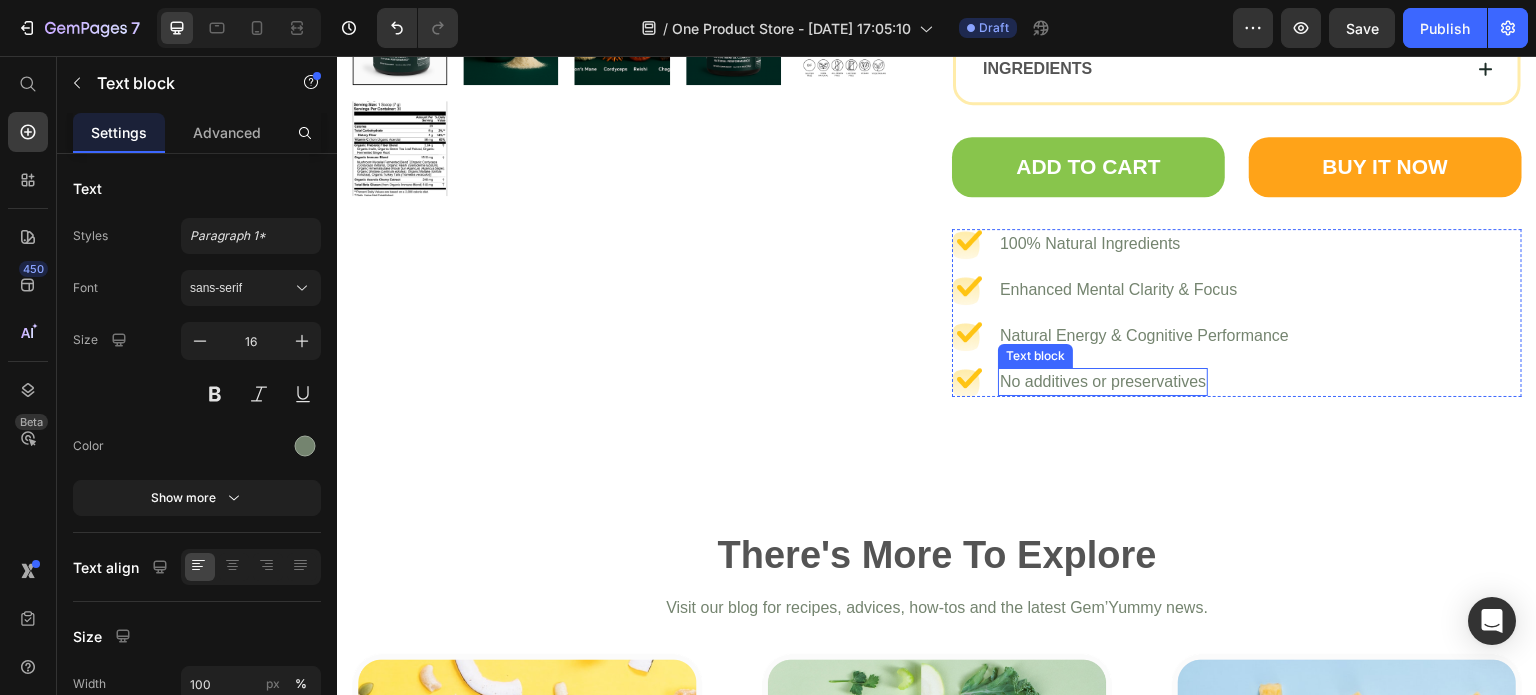 click on "No additives or preservatives" at bounding box center (1103, 382) 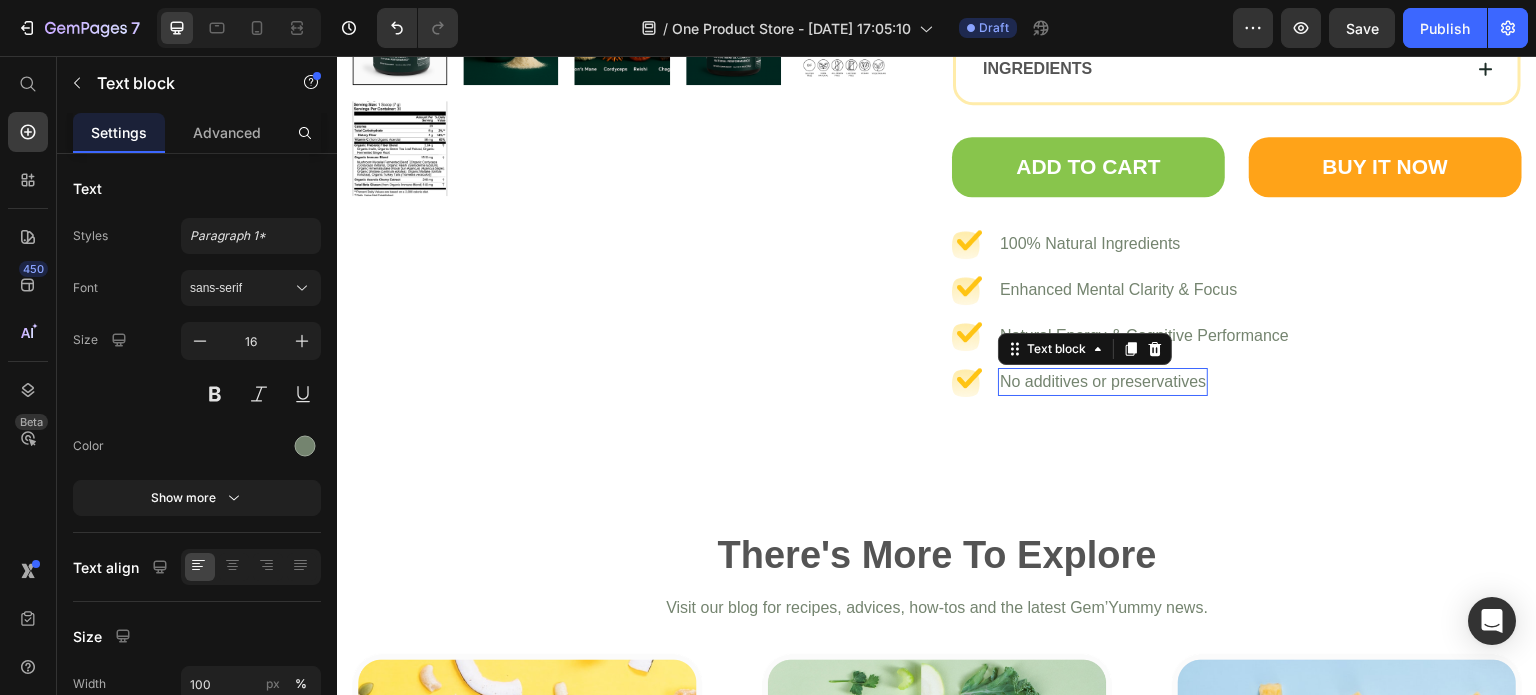 click on "No additives or preservatives" at bounding box center [1103, 382] 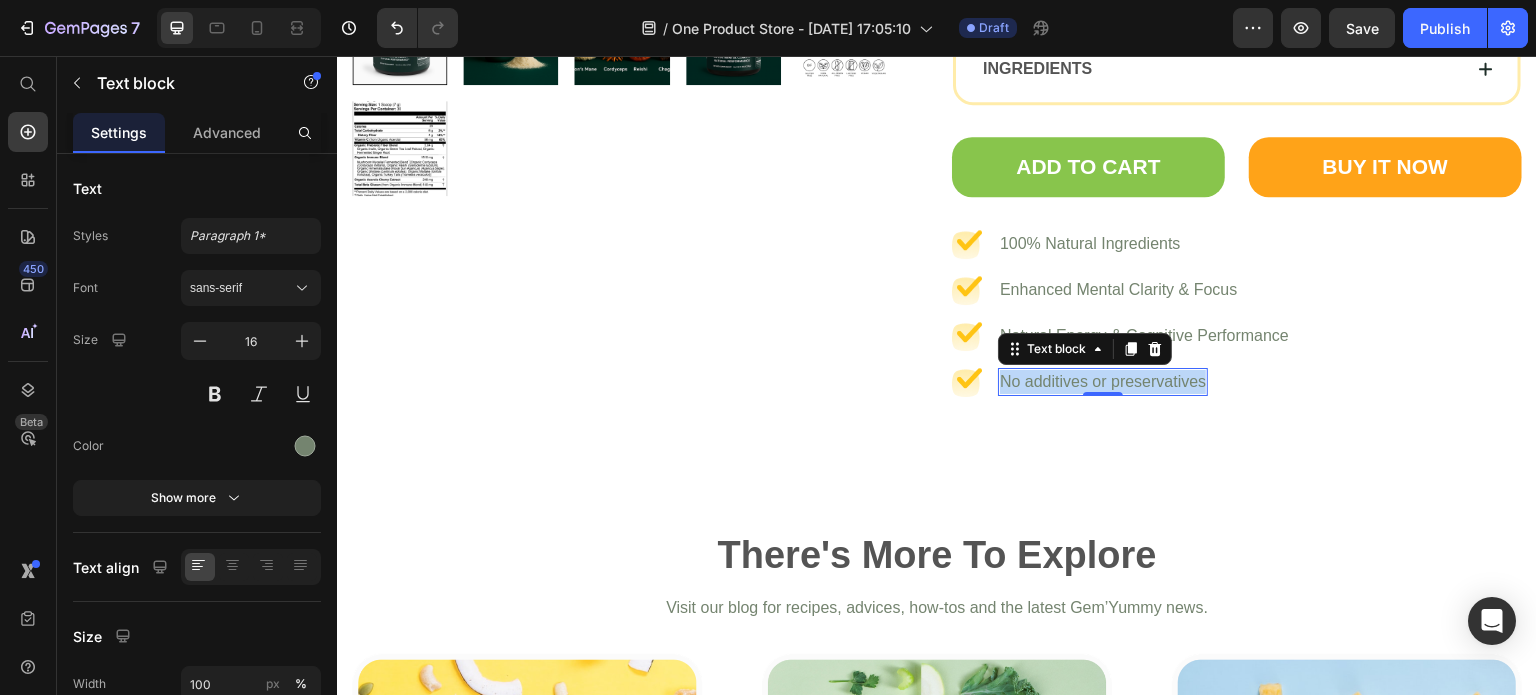 click on "No additives or preservatives" at bounding box center [1103, 382] 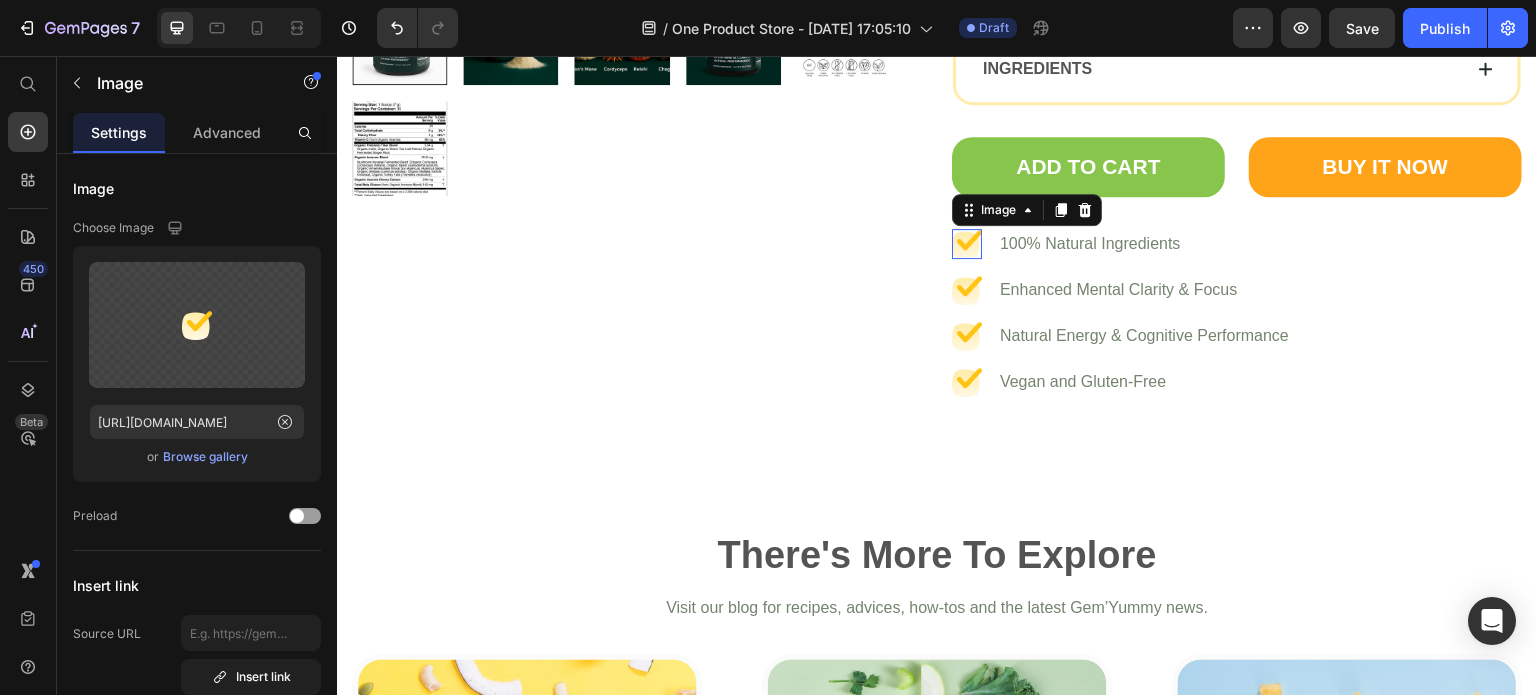 click at bounding box center (967, 244) 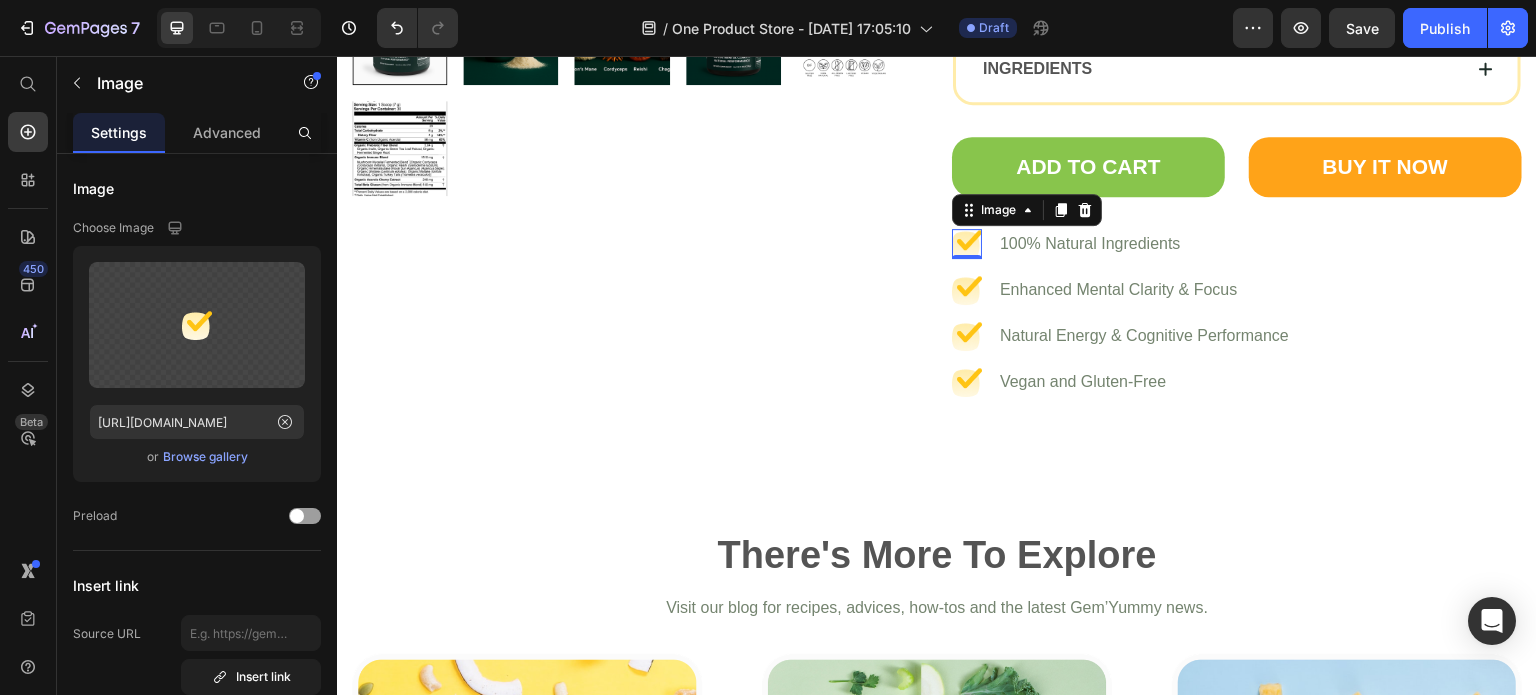 click at bounding box center (967, 244) 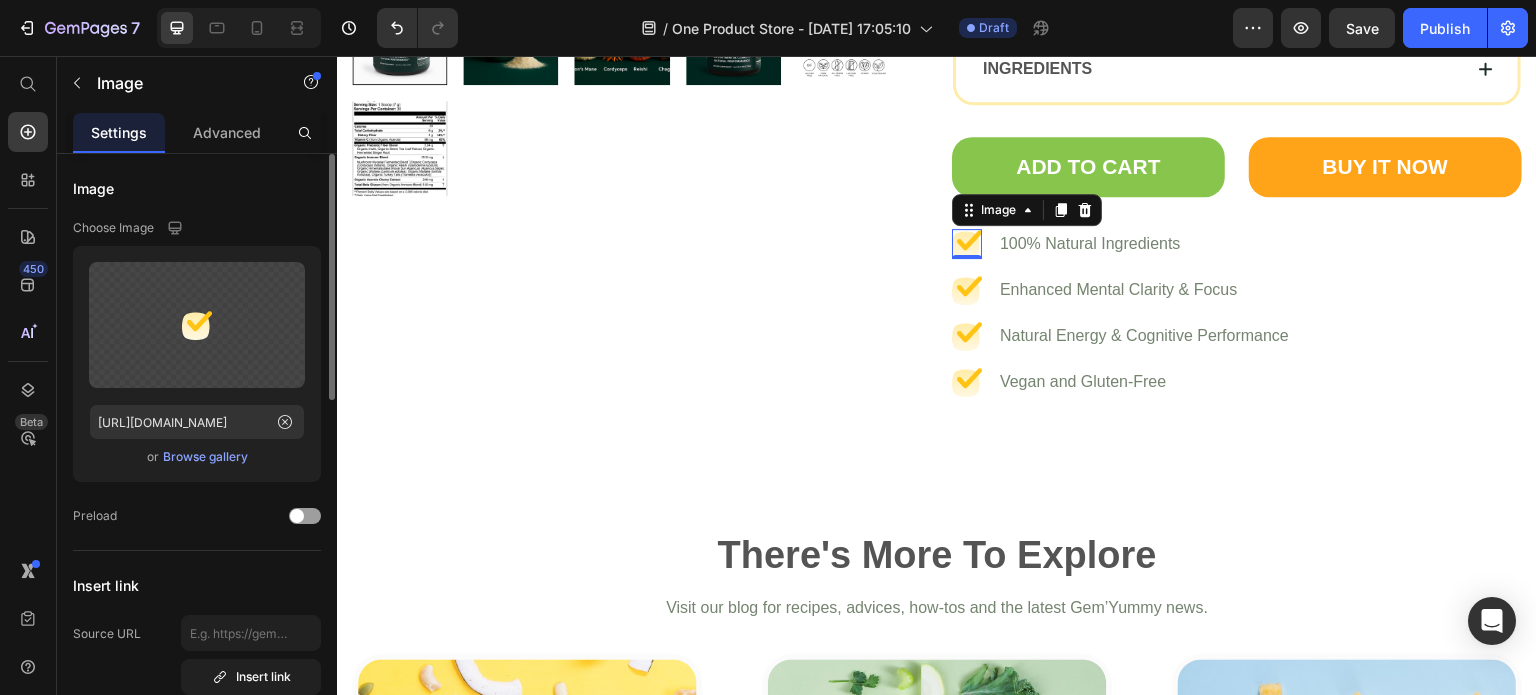 click on "Browse gallery" at bounding box center (205, 457) 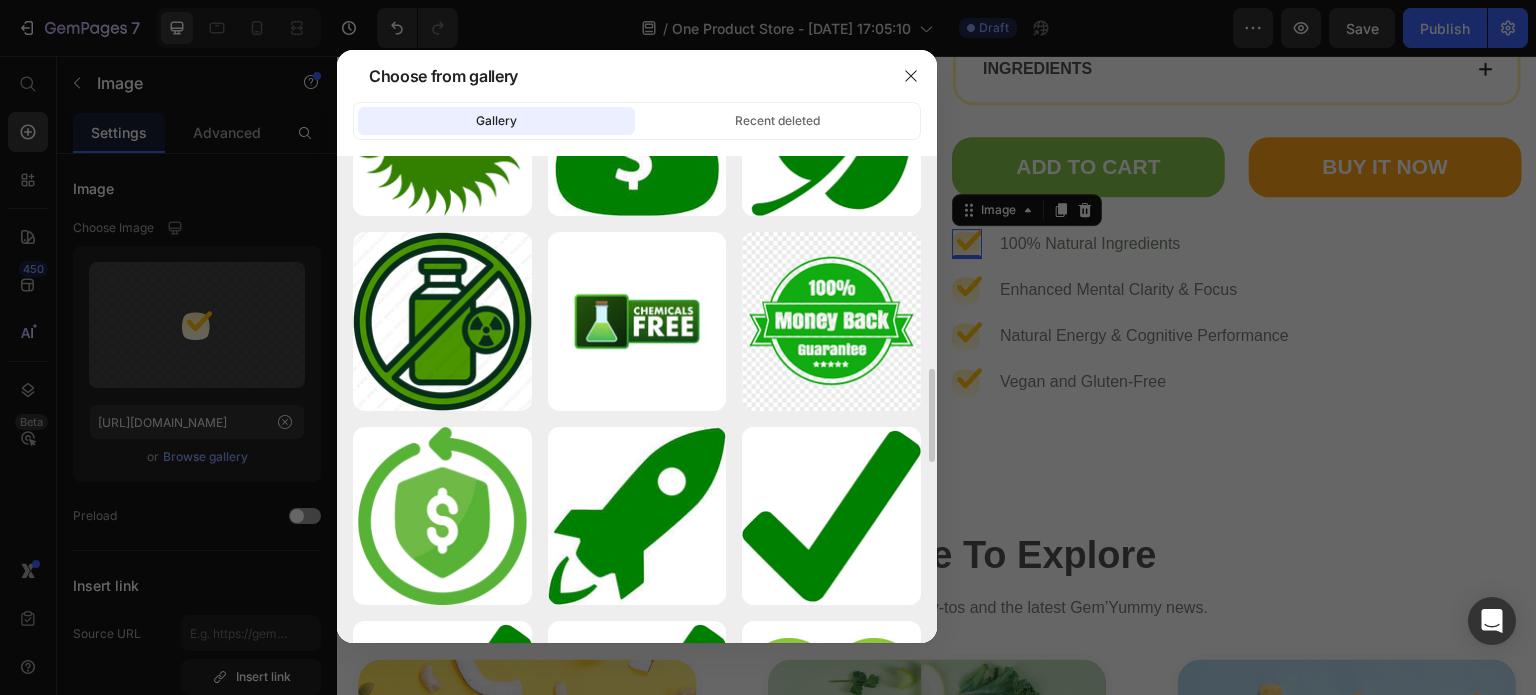 scroll, scrollTop: 1109, scrollLeft: 0, axis: vertical 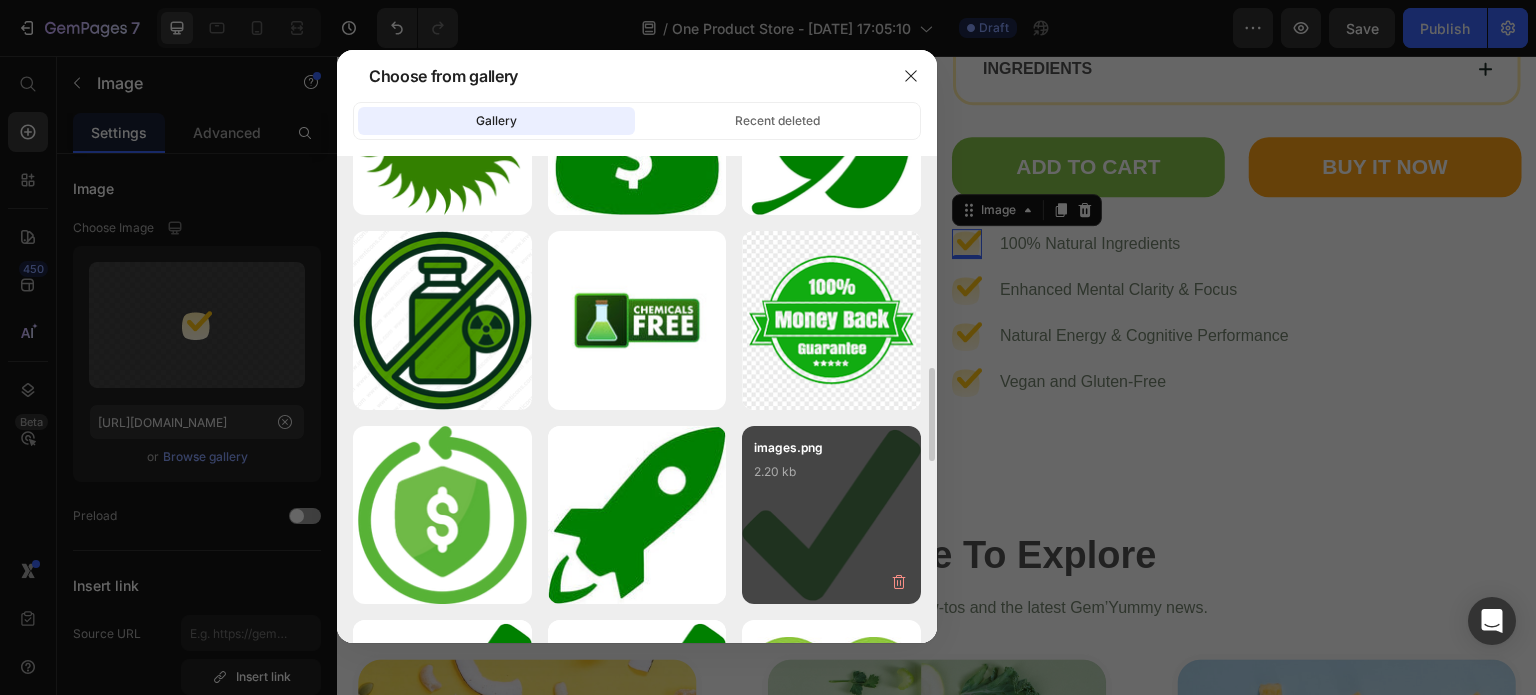 click on "2.20 kb" at bounding box center (831, 472) 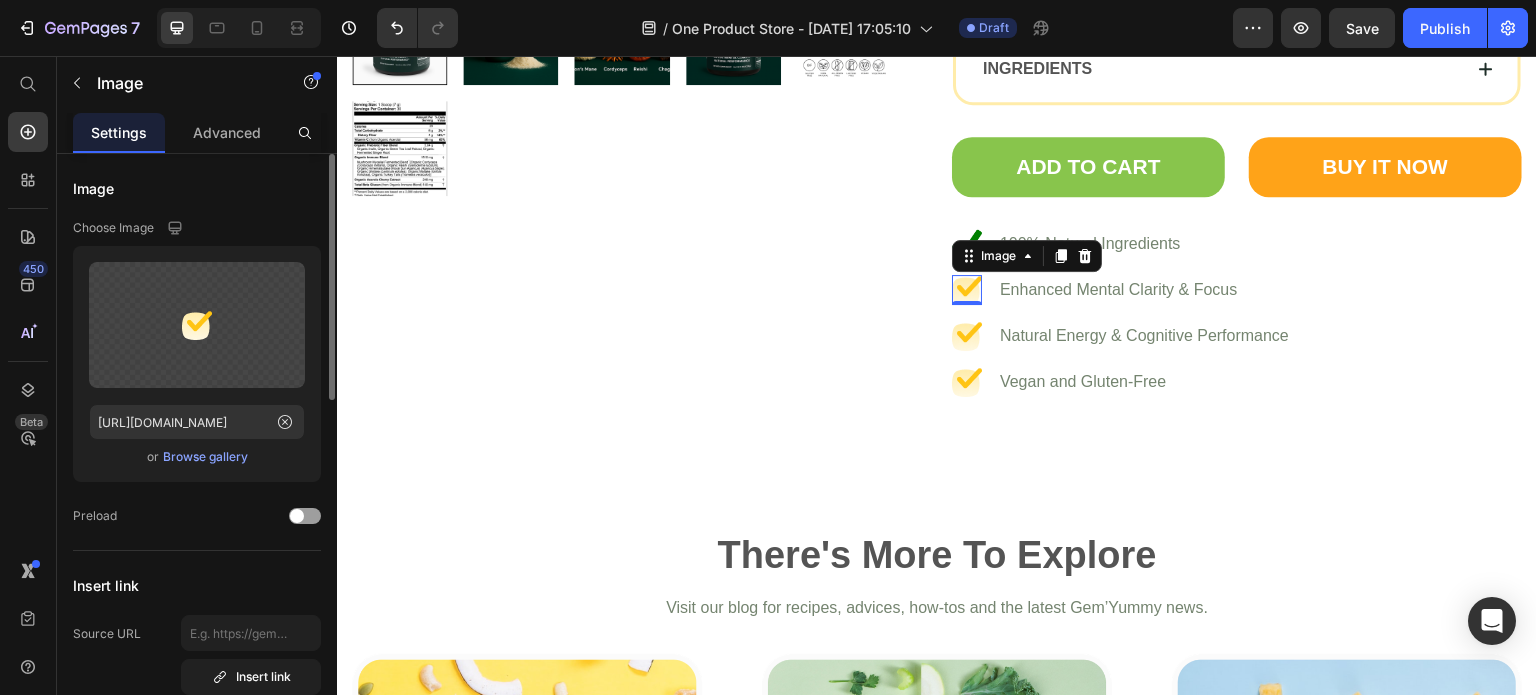 click on "Browse gallery" at bounding box center (205, 457) 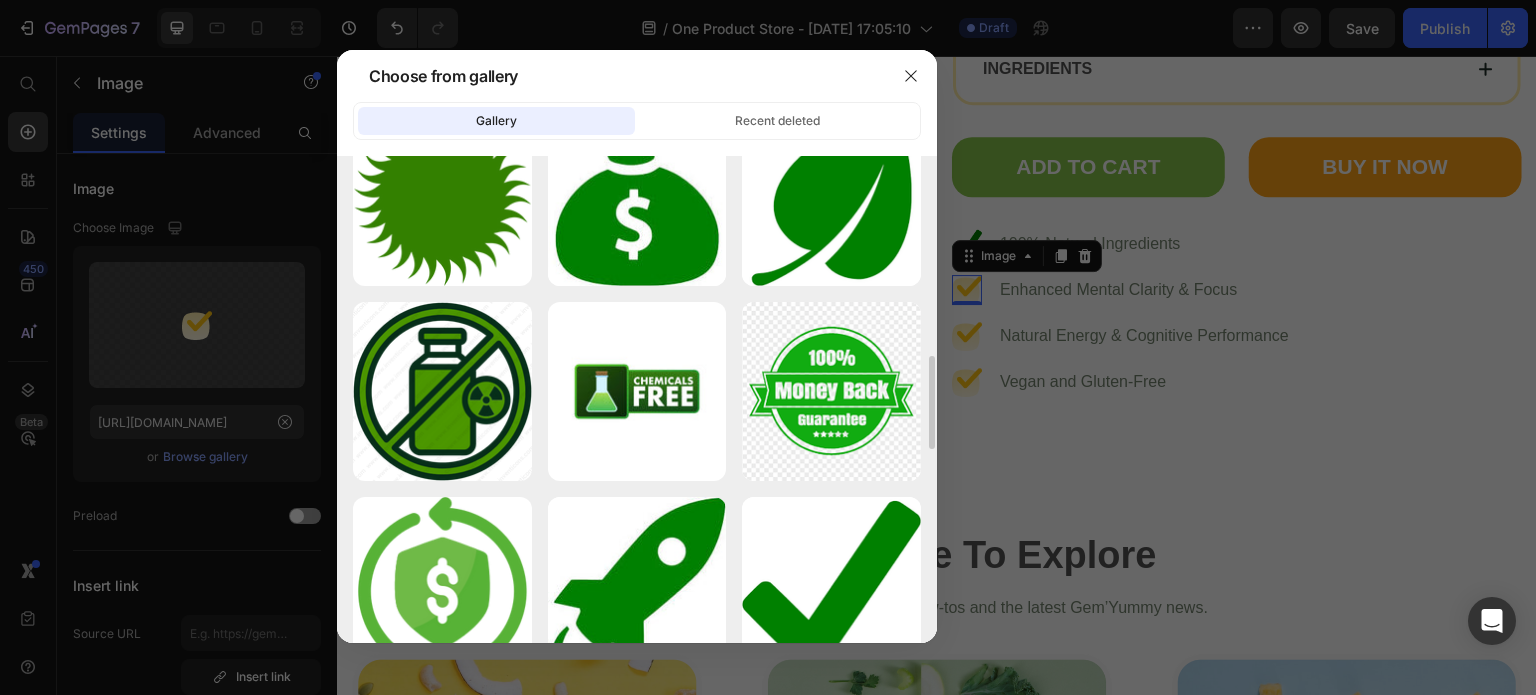 scroll, scrollTop: 1040, scrollLeft: 0, axis: vertical 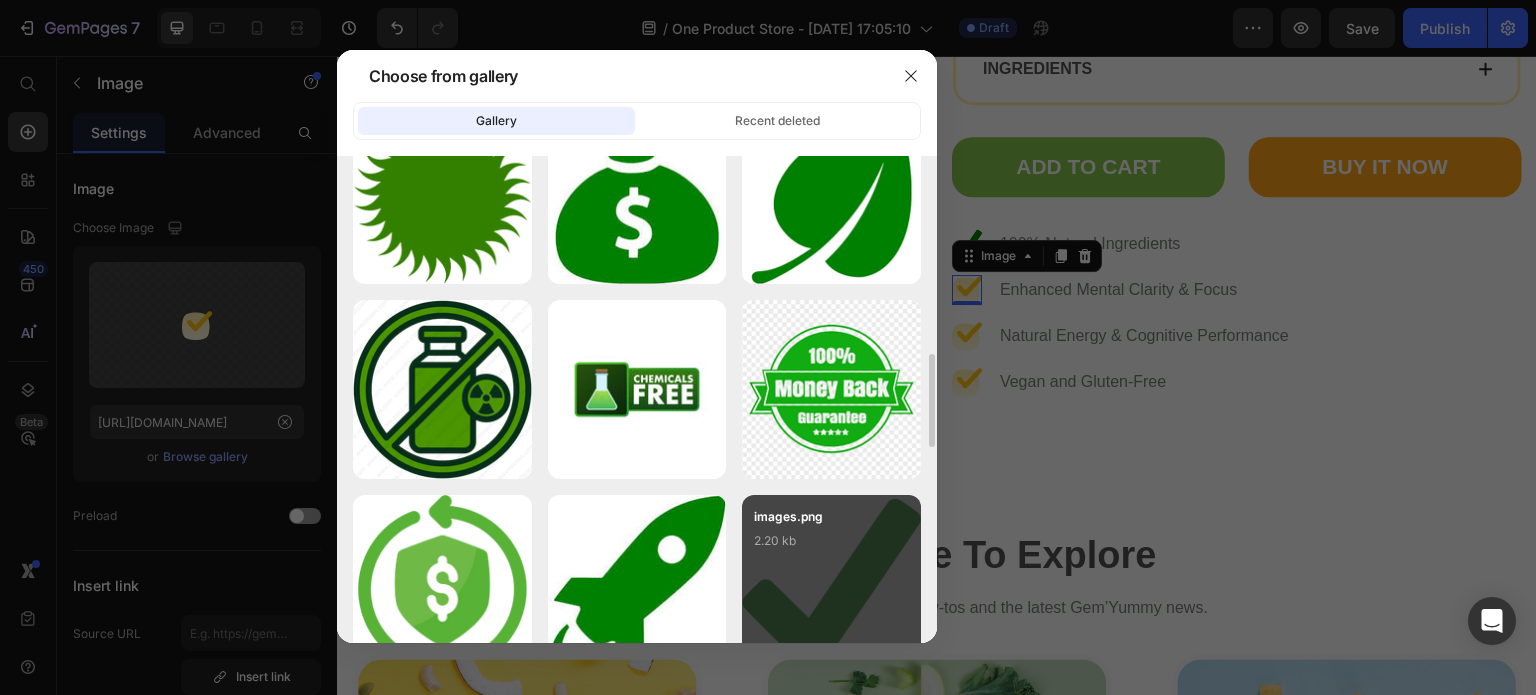 click on "images.png 2.20 kb" at bounding box center [831, 547] 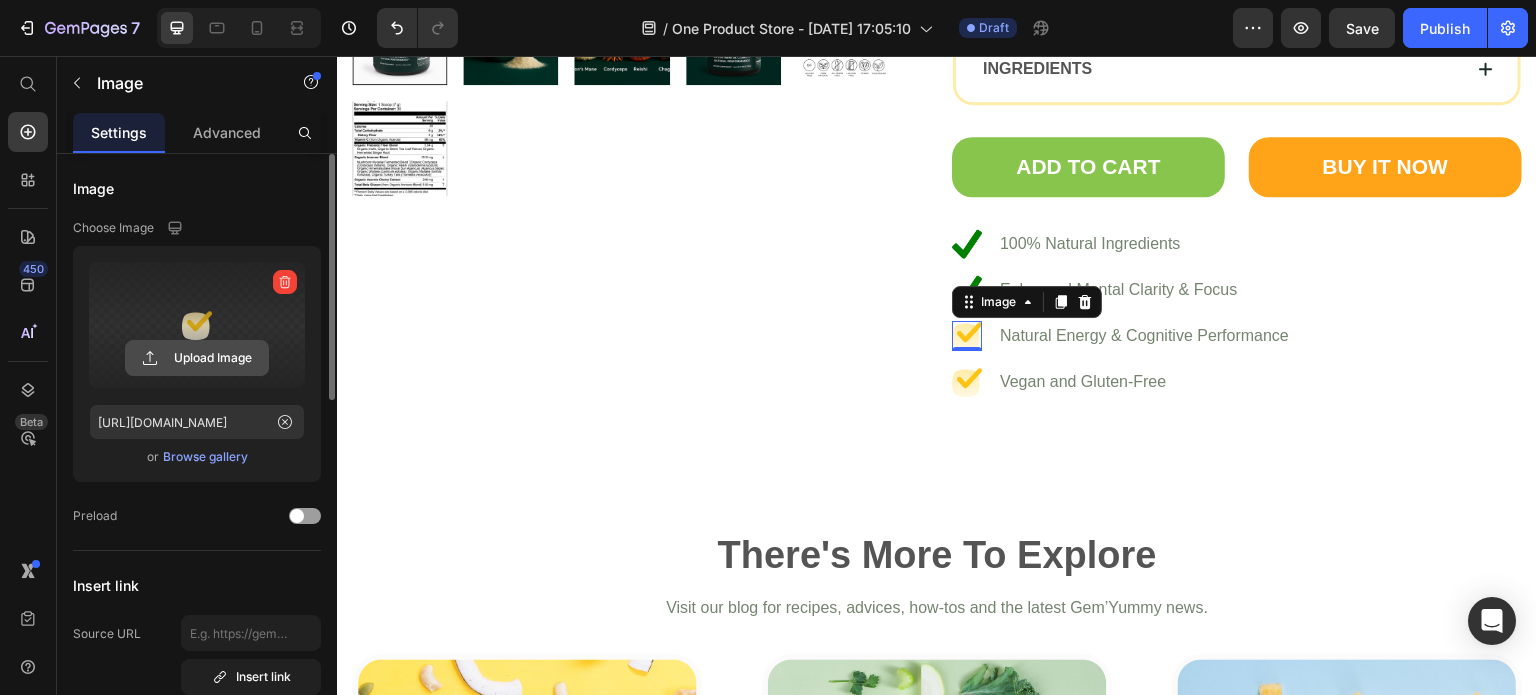 click 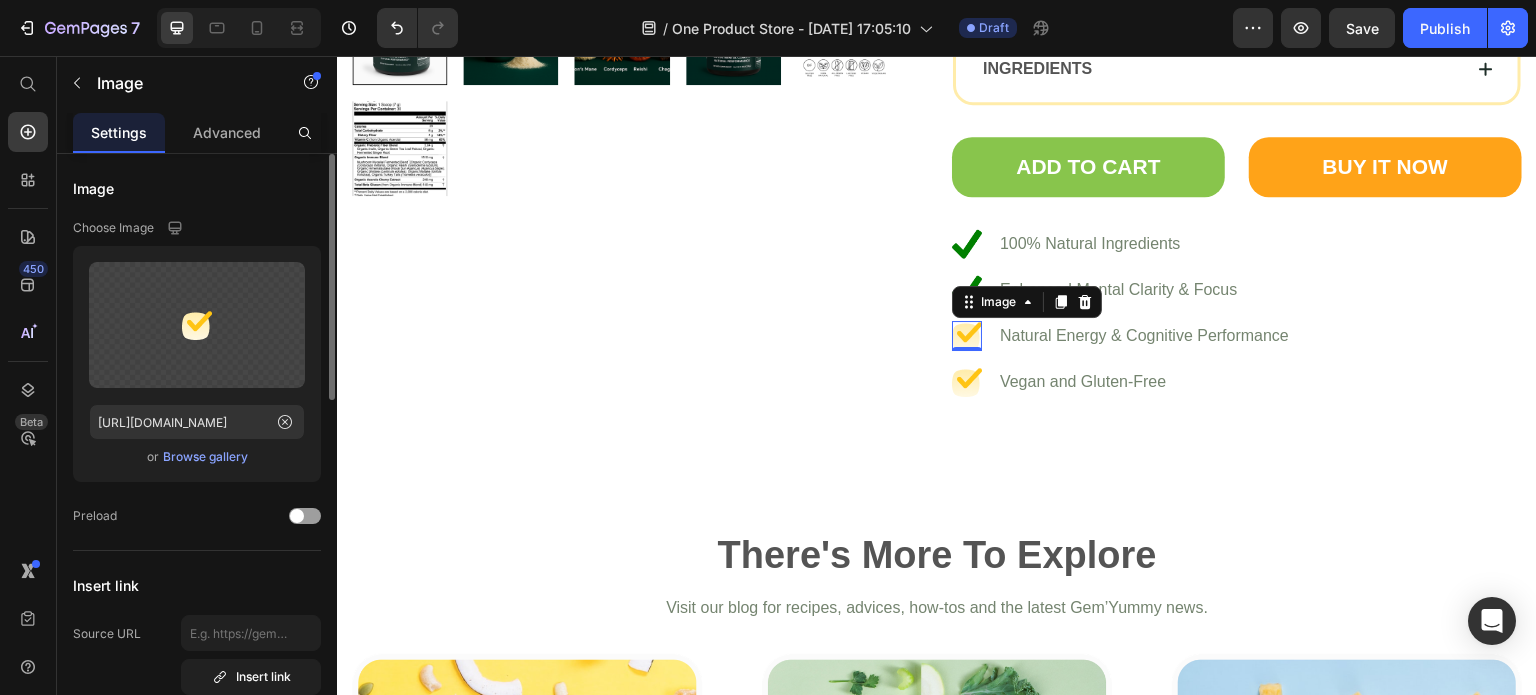 click on "Browse gallery" at bounding box center (205, 457) 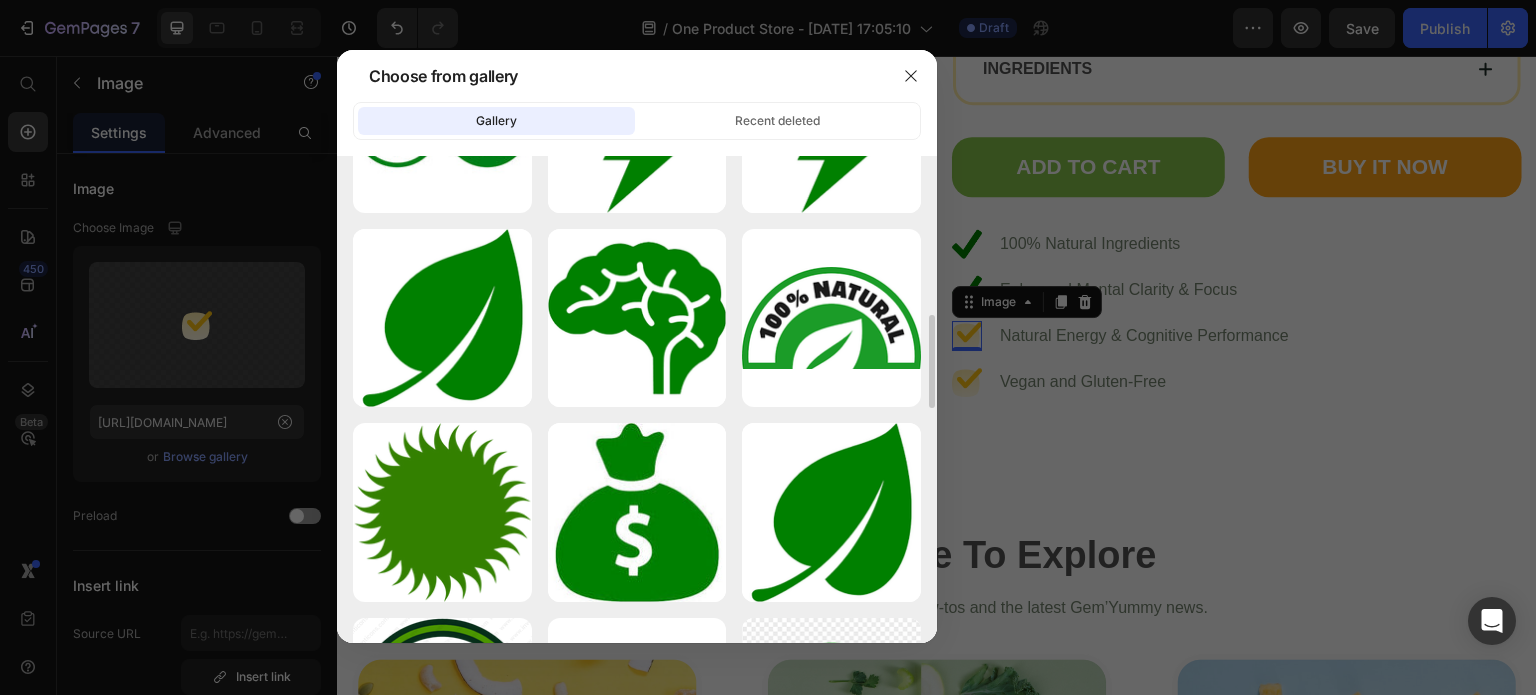 scroll, scrollTop: 1083, scrollLeft: 0, axis: vertical 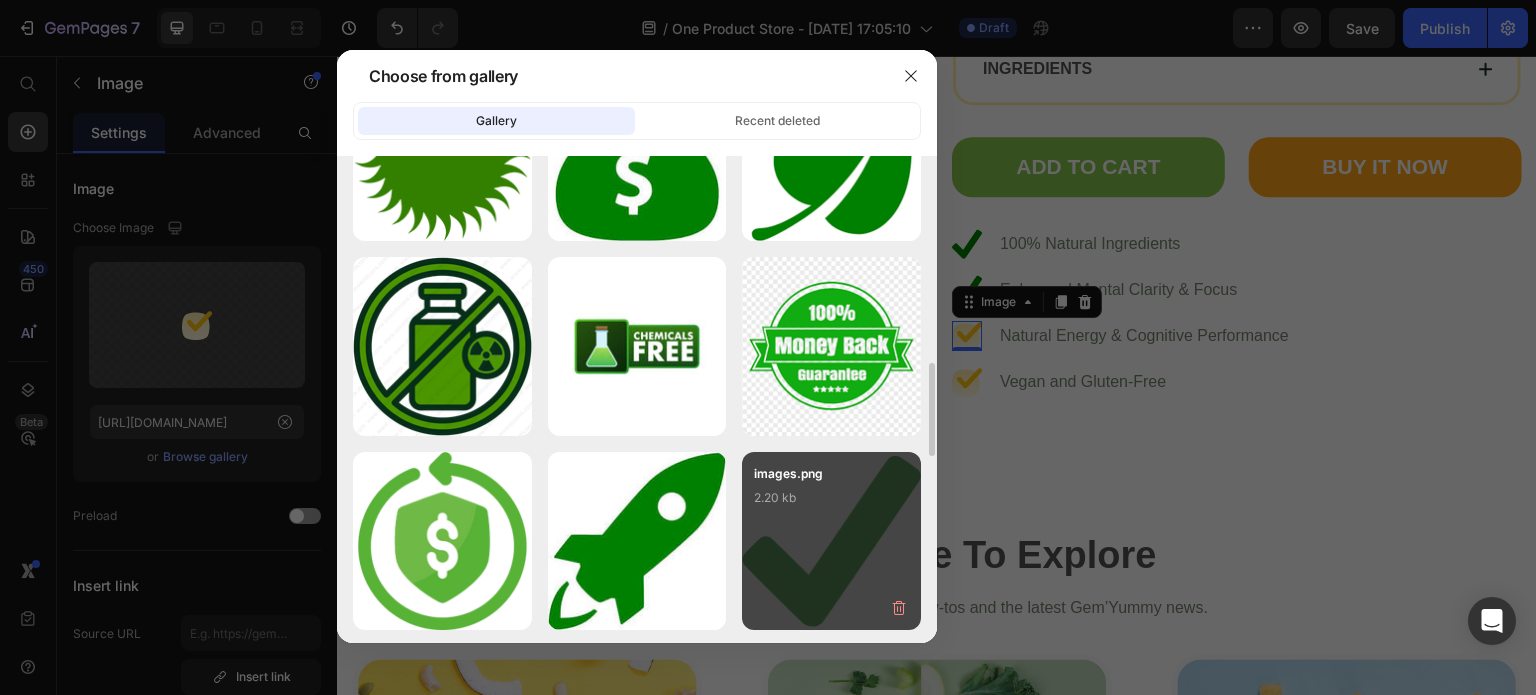 click on "images.png 2.20 kb" at bounding box center (831, 504) 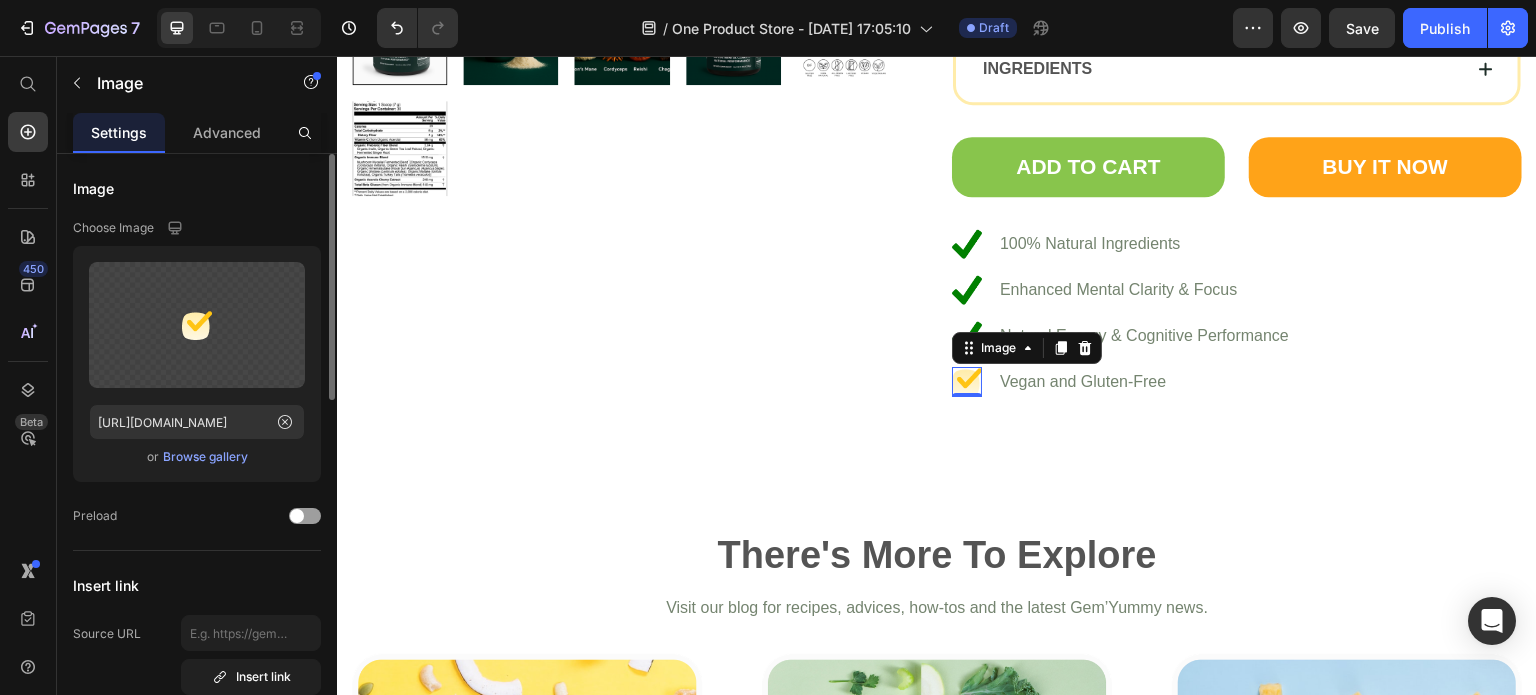 click on "Browse gallery" at bounding box center [205, 457] 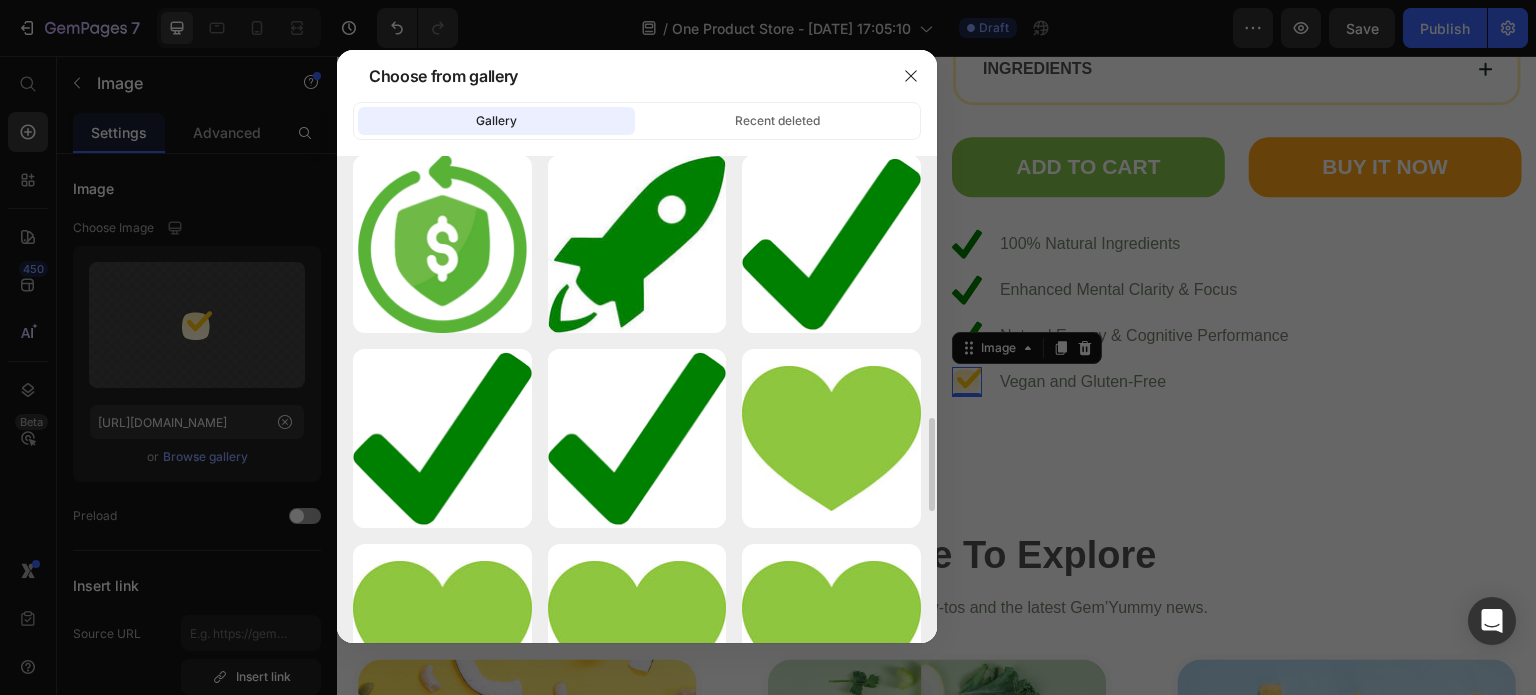 scroll, scrollTop: 1377, scrollLeft: 0, axis: vertical 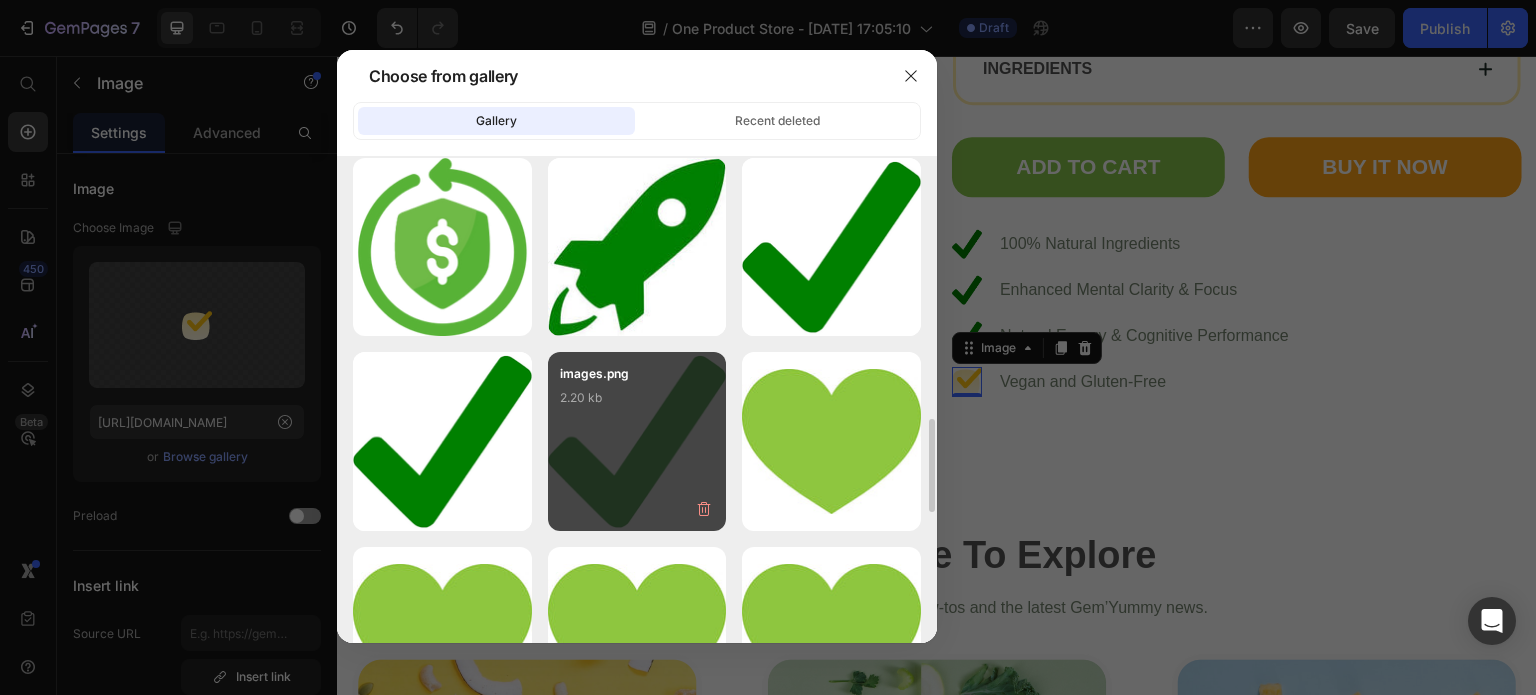 click on "images.png 2.20 kb" at bounding box center [637, 441] 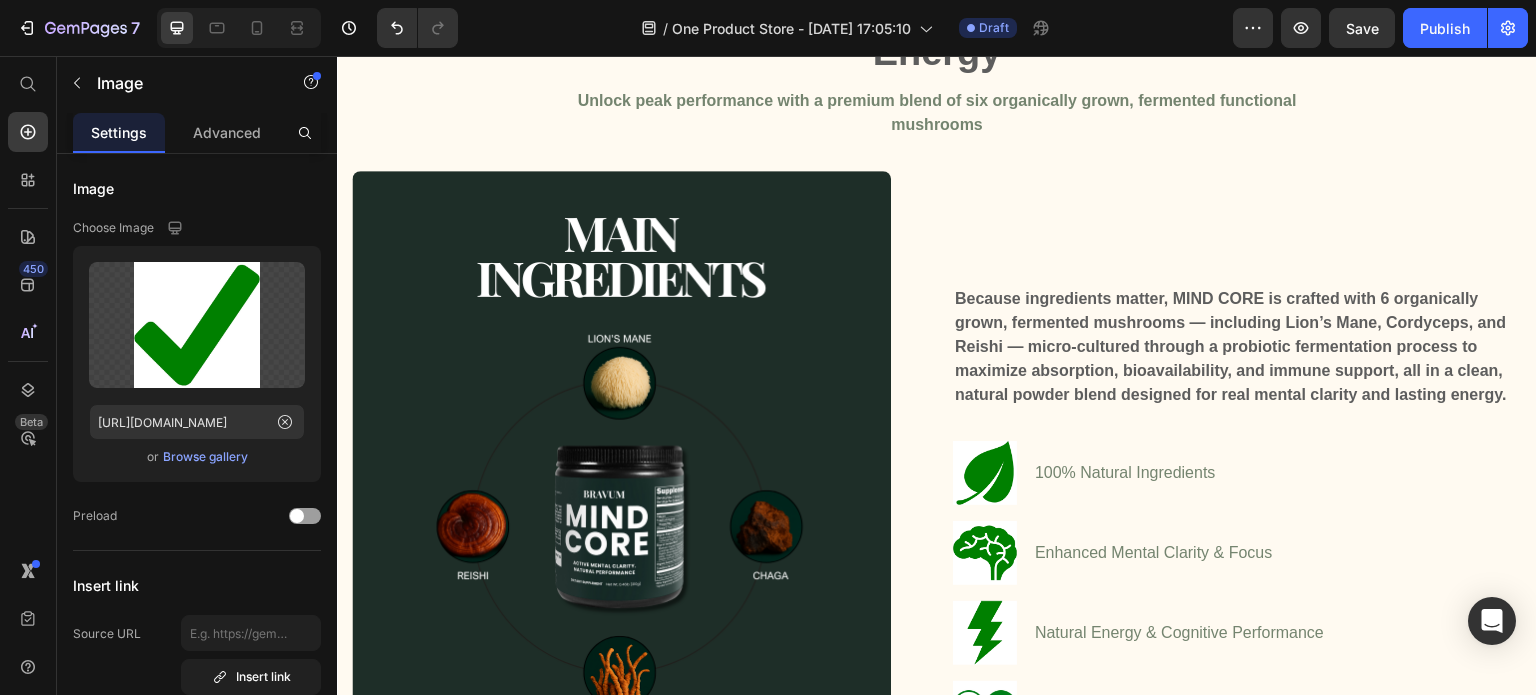 scroll, scrollTop: 0, scrollLeft: 0, axis: both 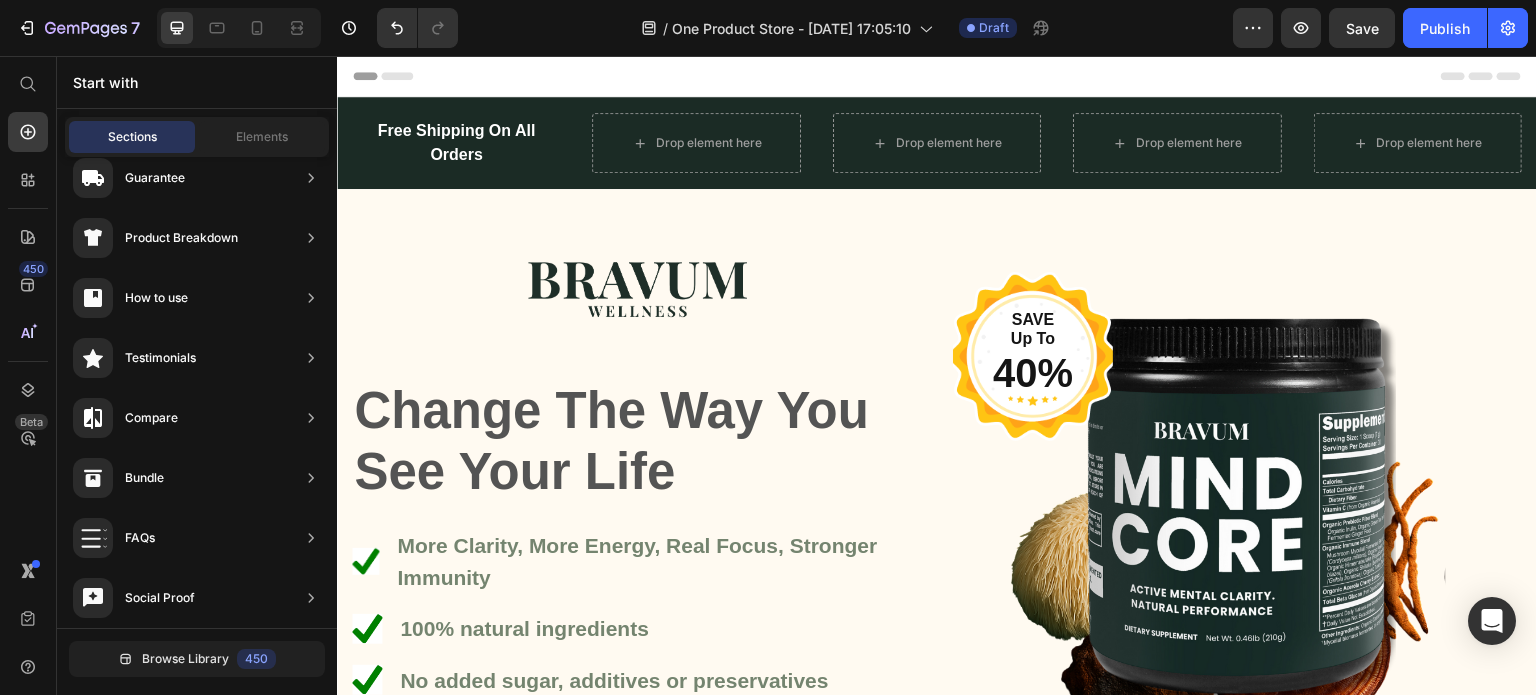 click on "Header" at bounding box center [937, 76] 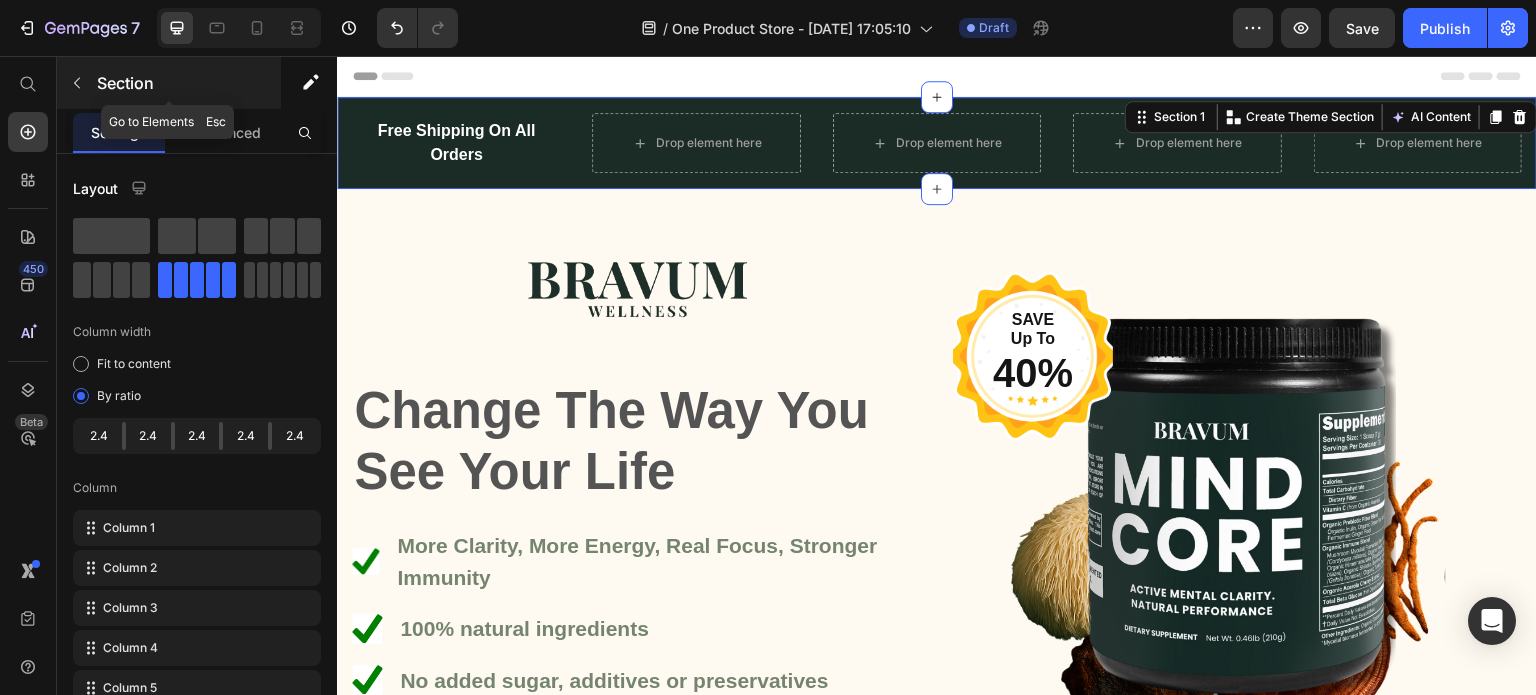 click at bounding box center [77, 83] 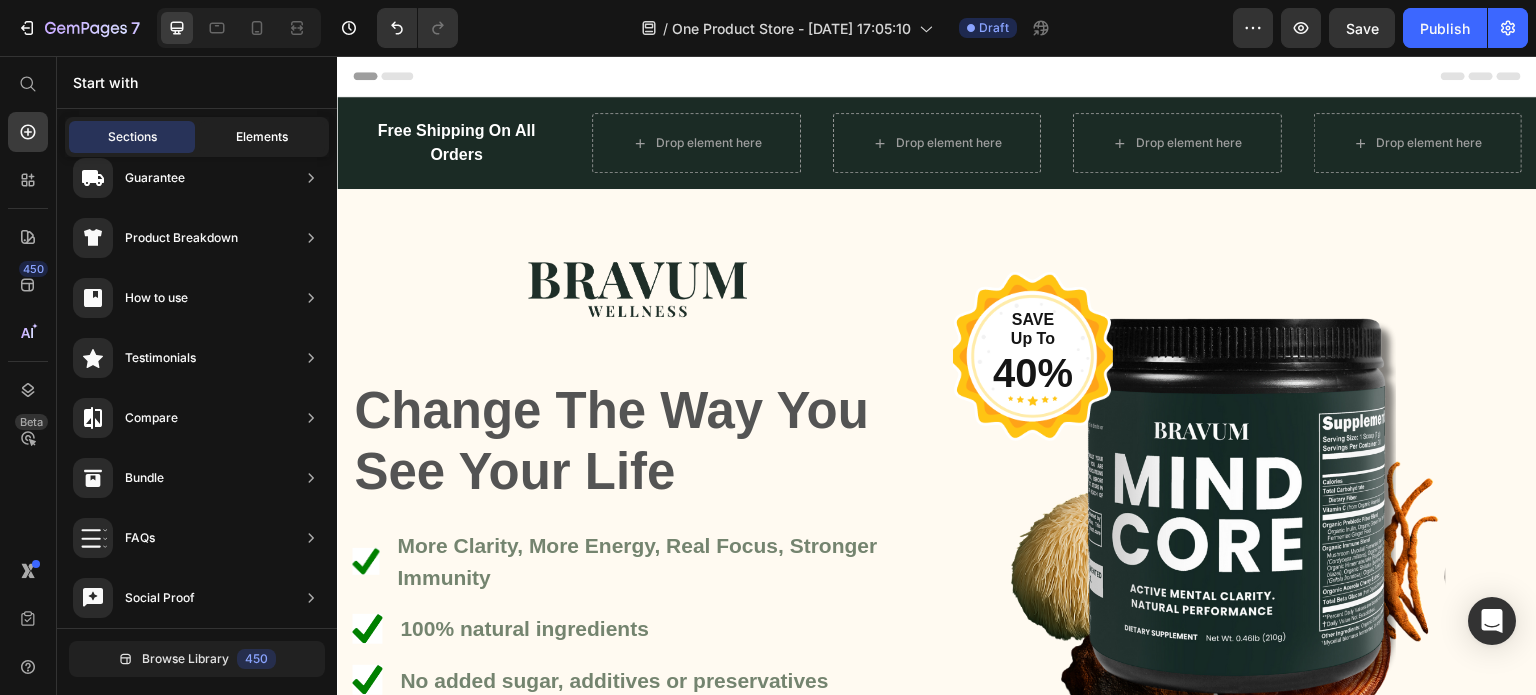 click on "Elements" at bounding box center [262, 137] 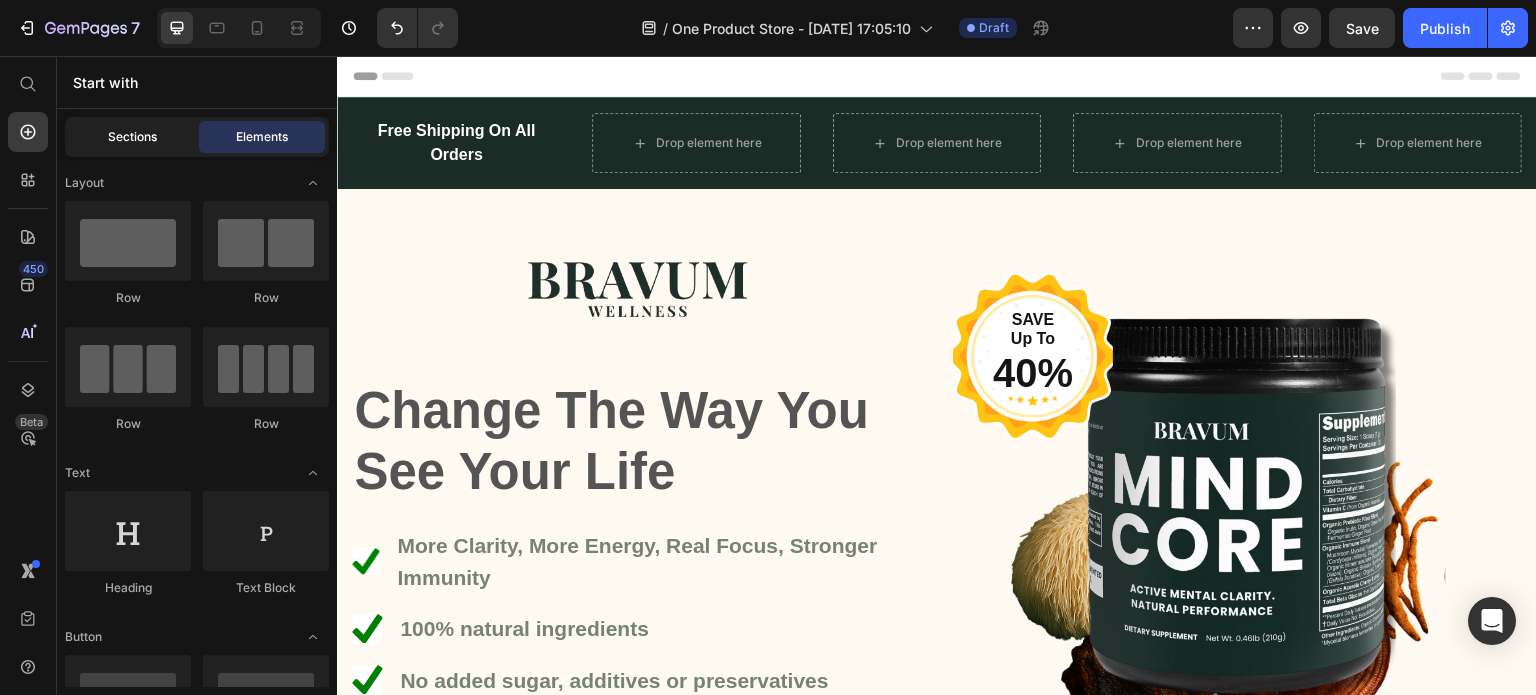 click on "Sections" at bounding box center [132, 137] 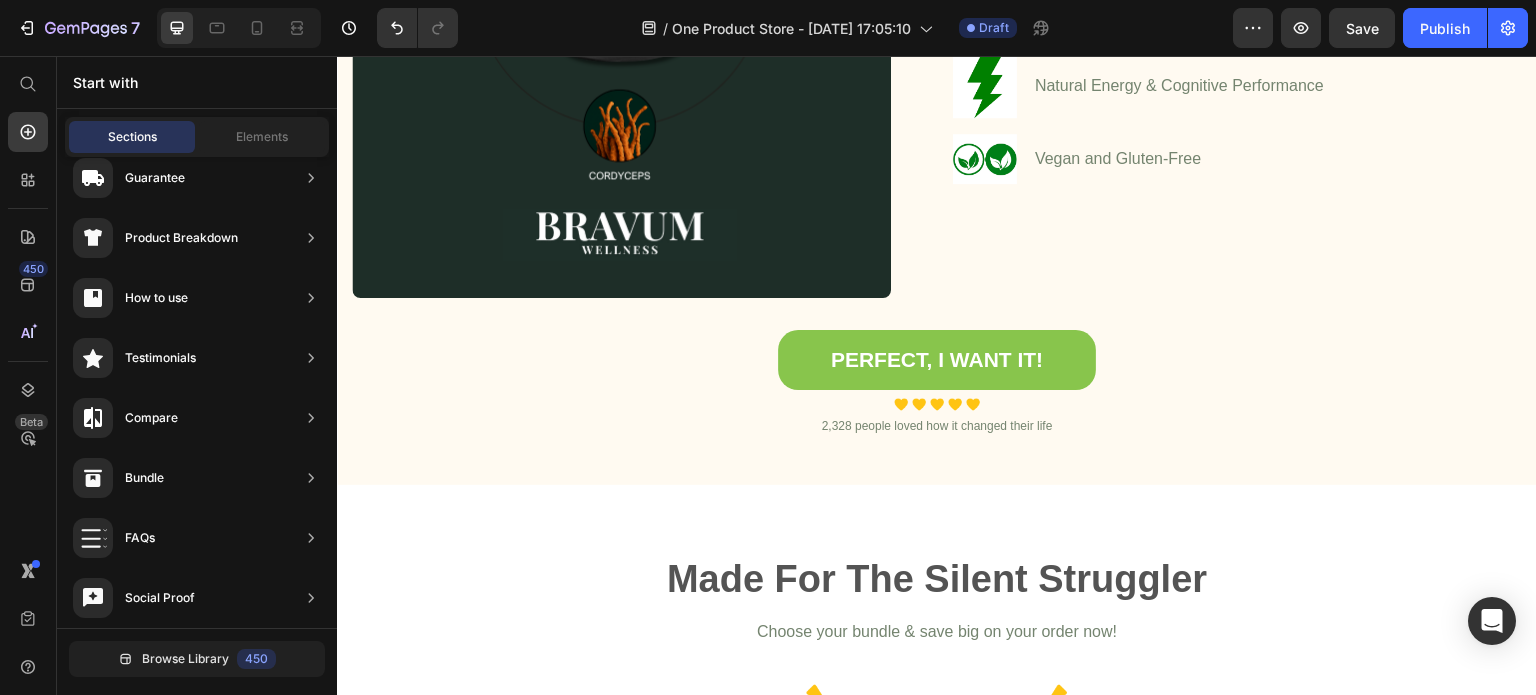 scroll, scrollTop: 1844, scrollLeft: 0, axis: vertical 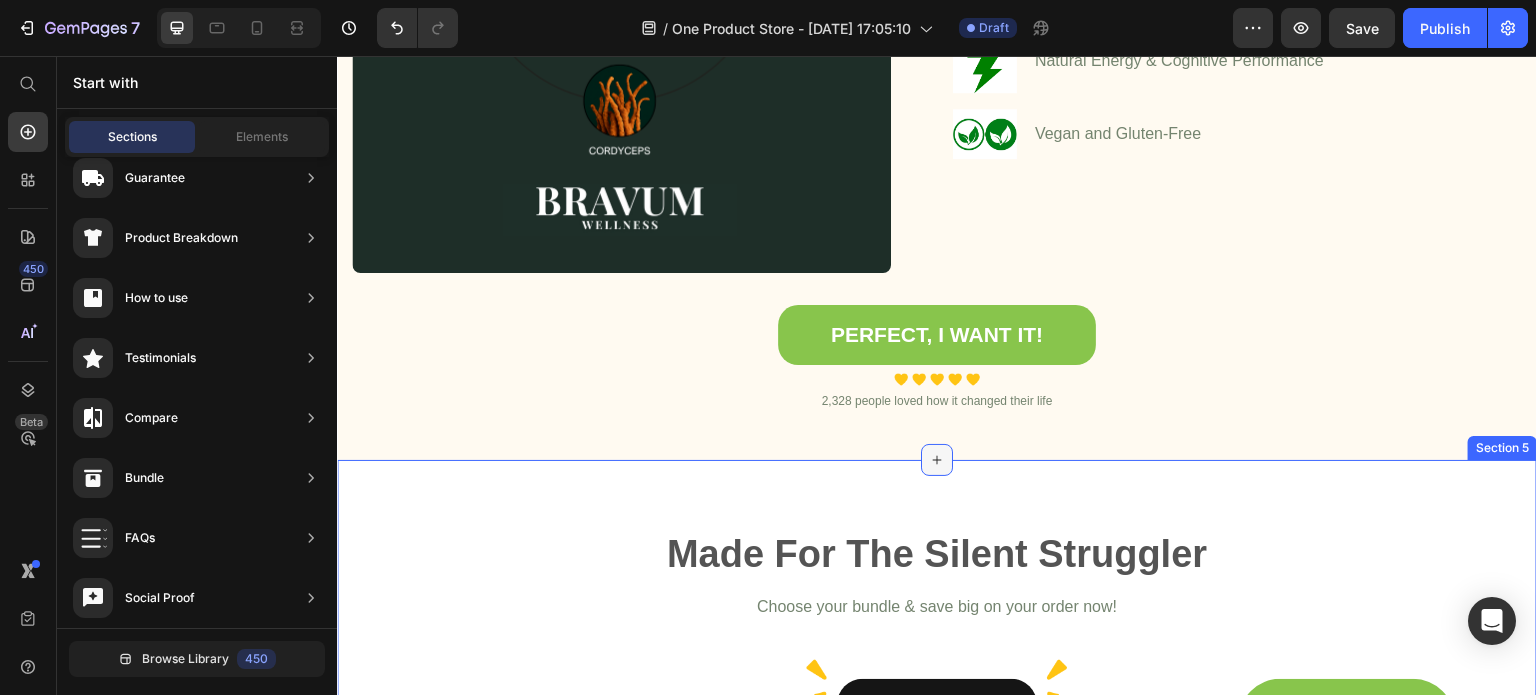 click 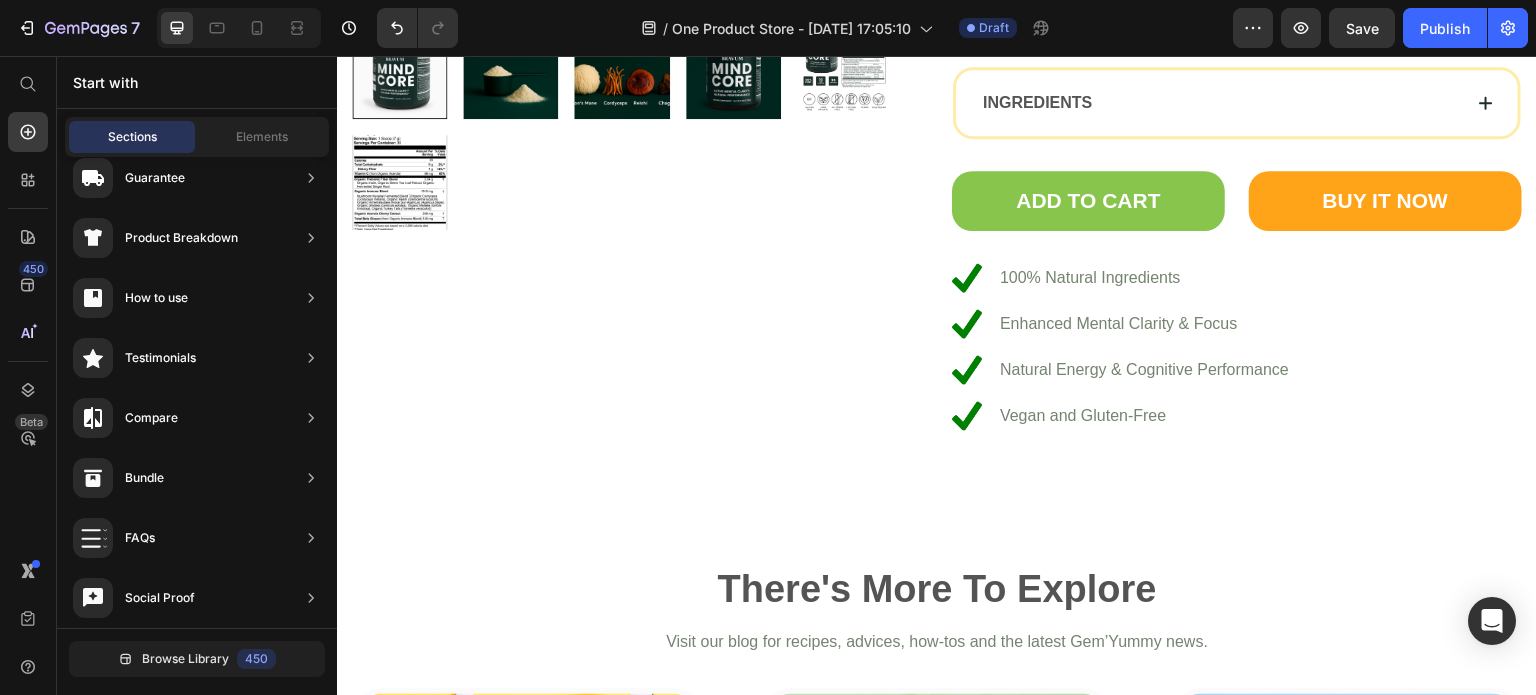 scroll, scrollTop: 5090, scrollLeft: 0, axis: vertical 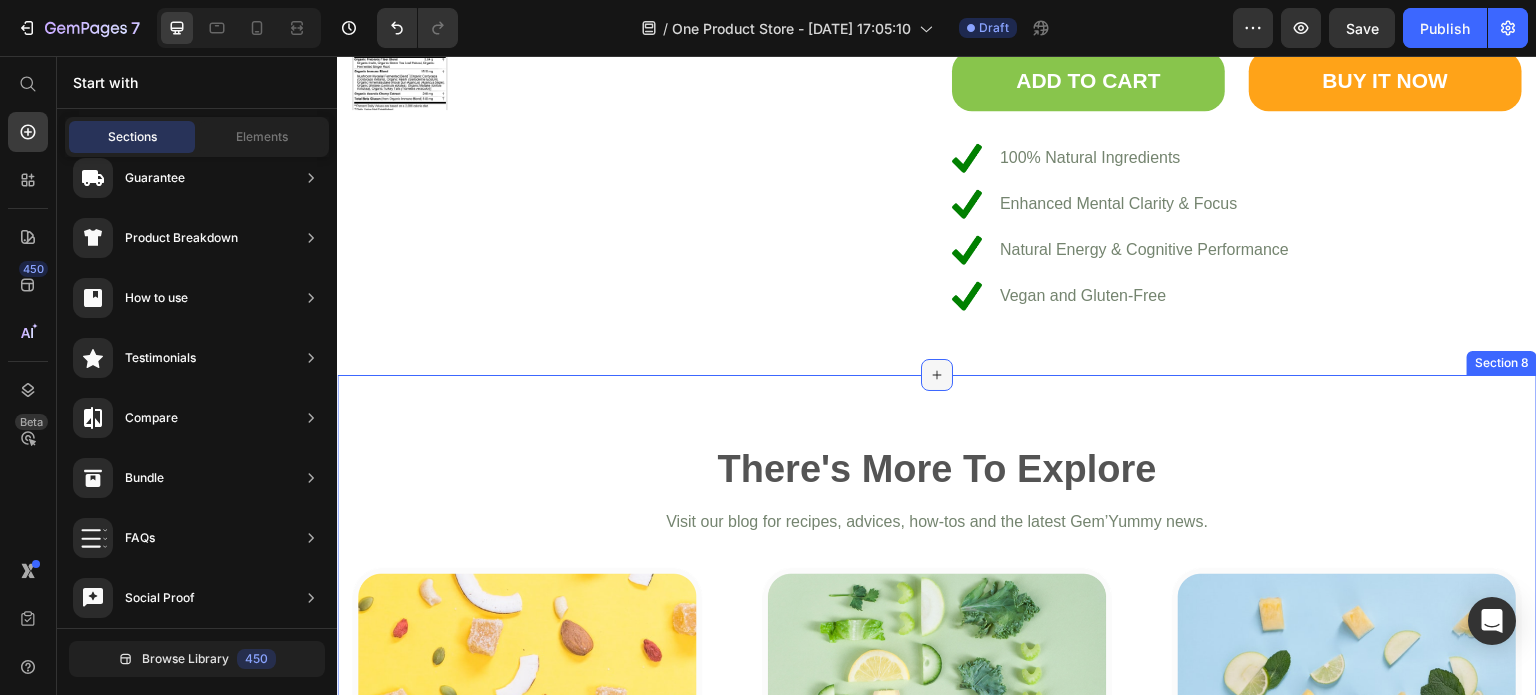 click at bounding box center [937, 375] 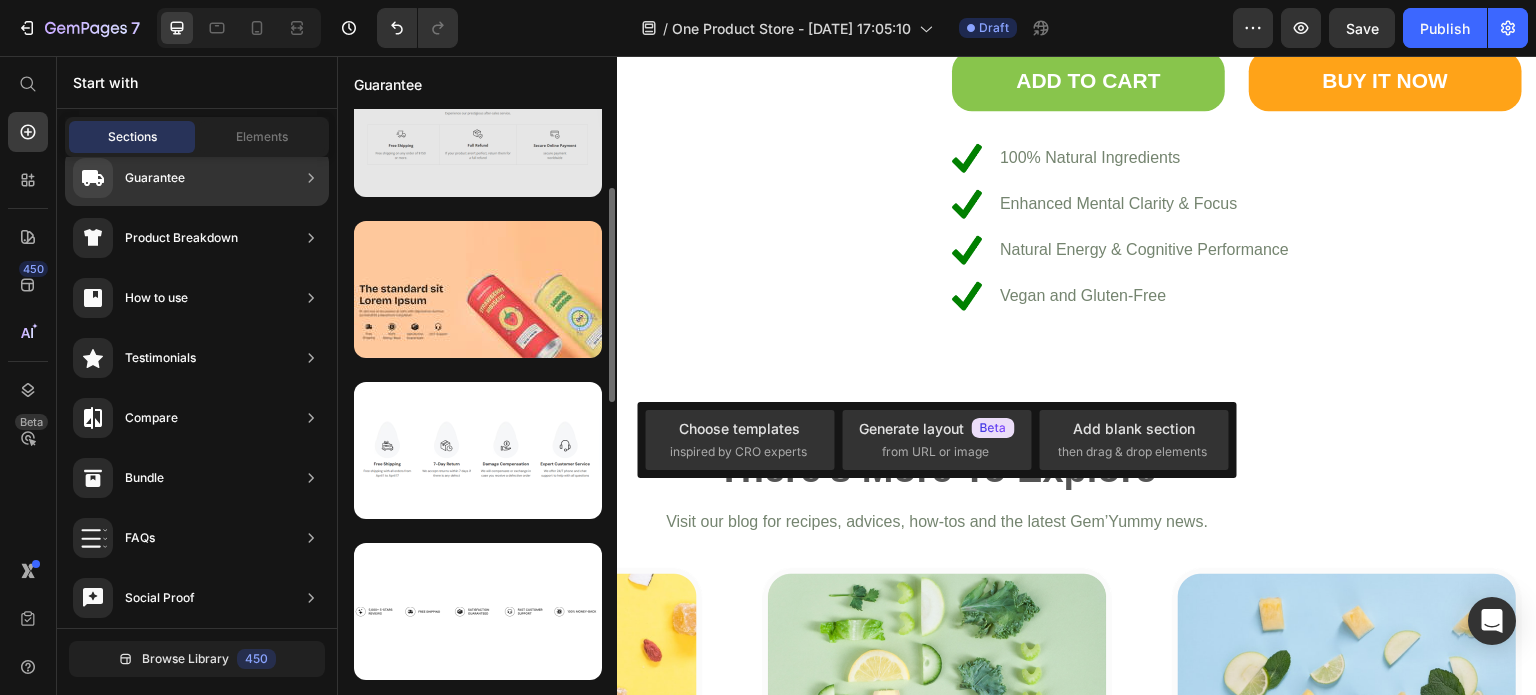 click at bounding box center [478, 128] 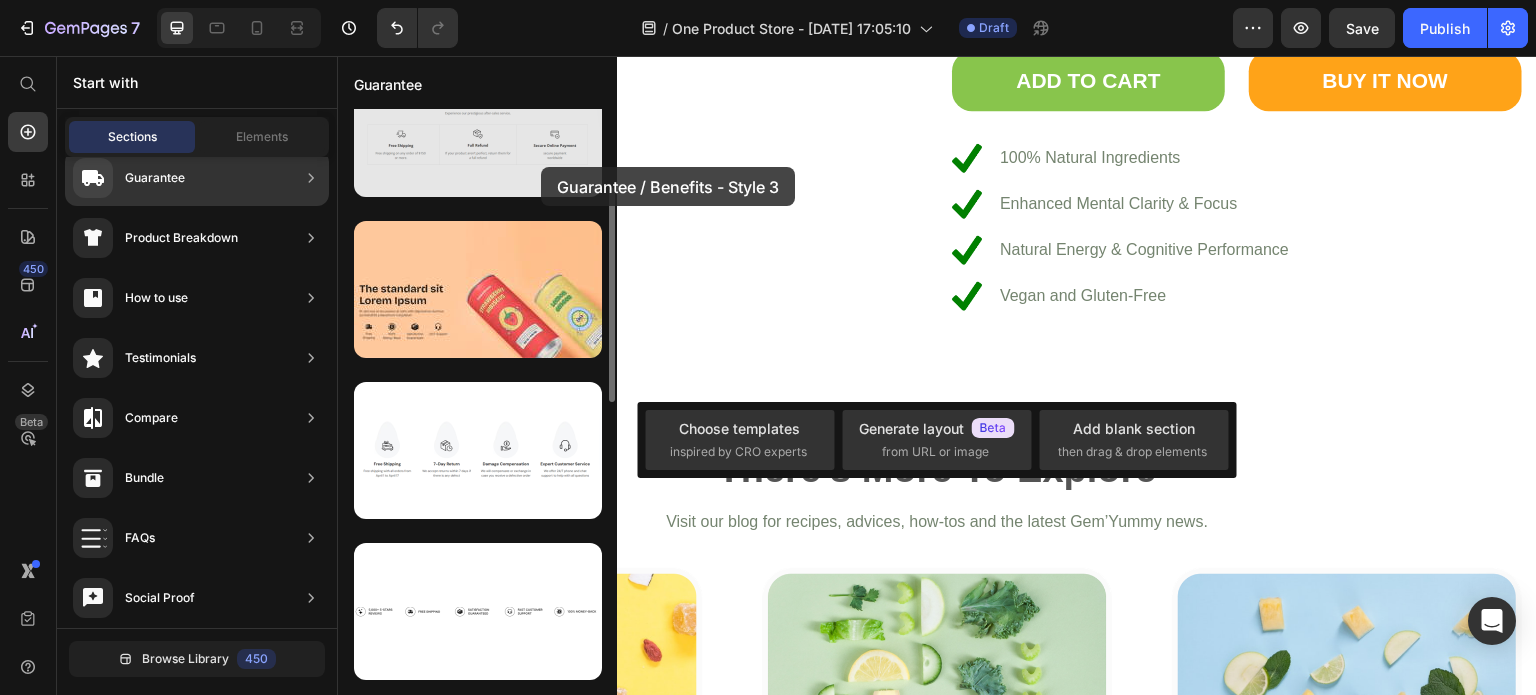 click at bounding box center [478, 128] 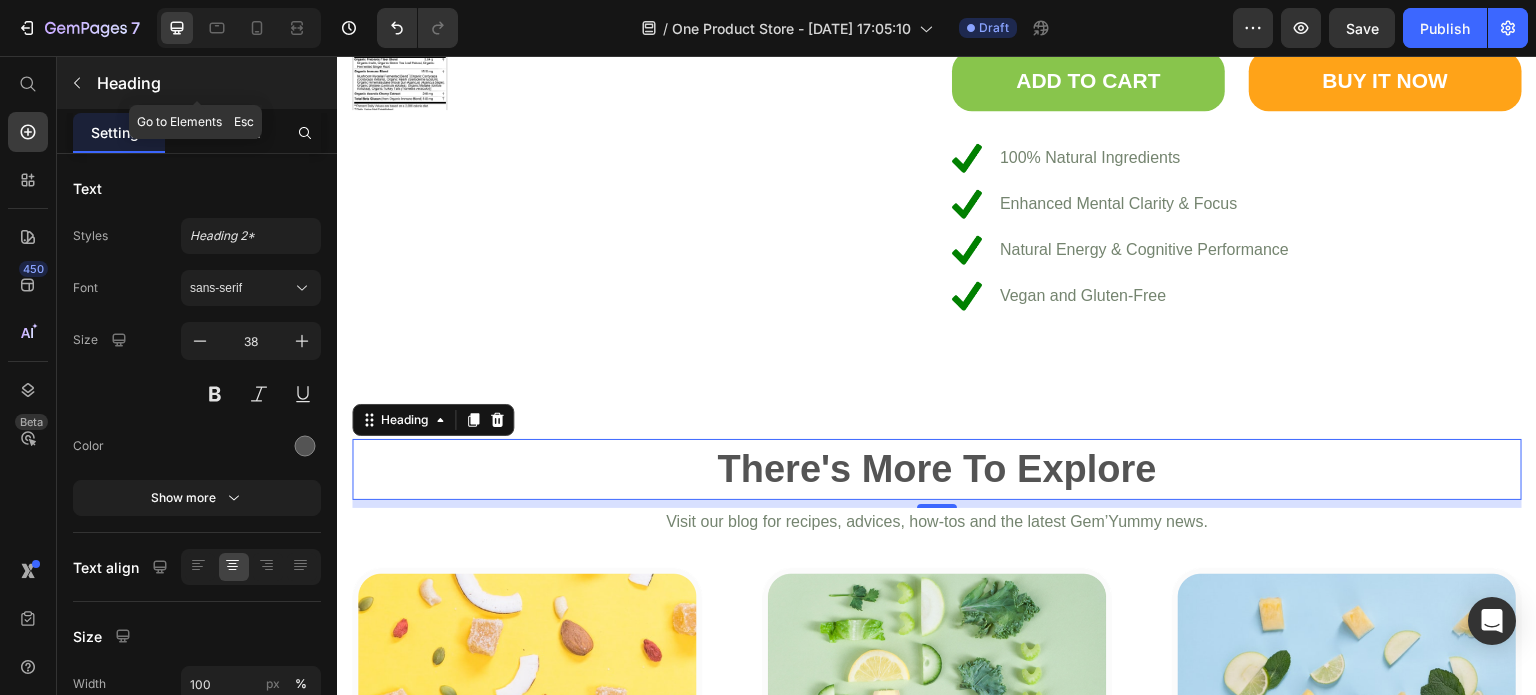 click 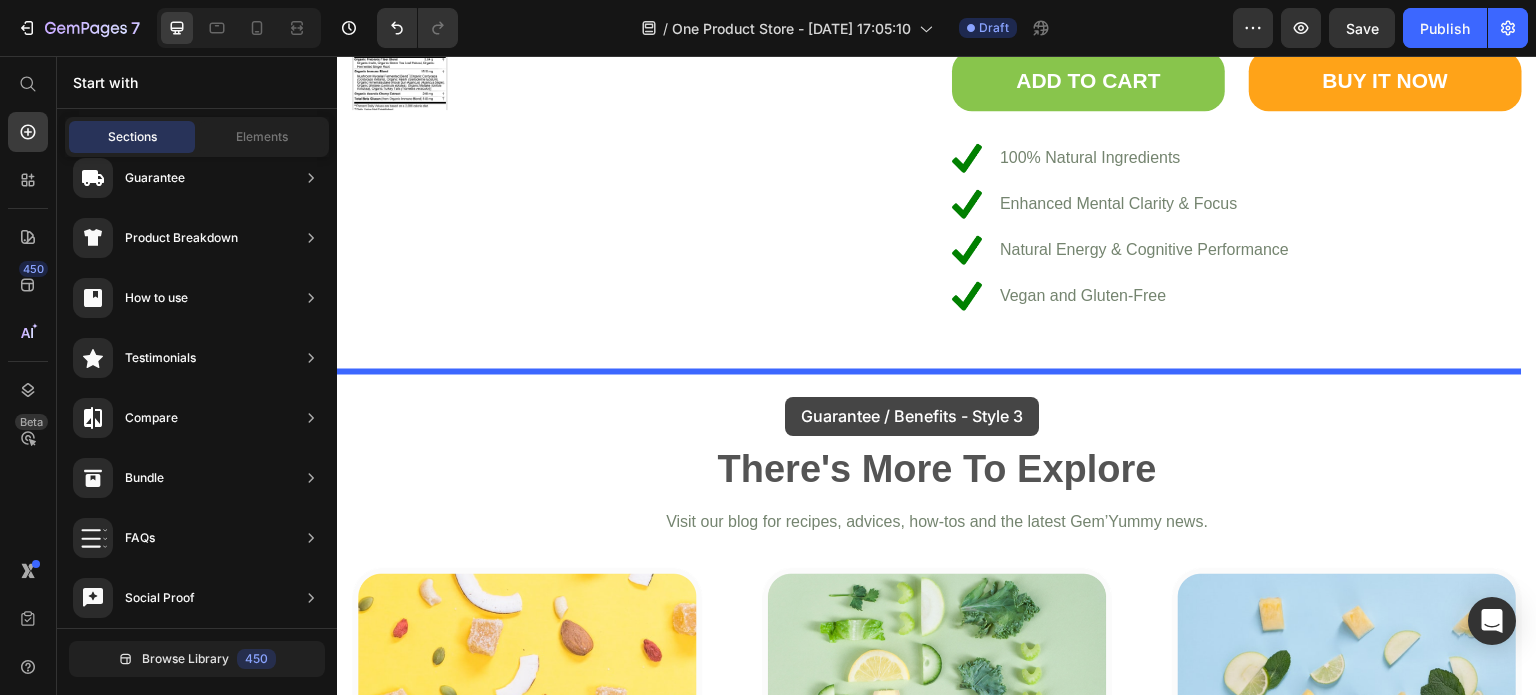 drag, startPoint x: 833, startPoint y: 232, endPoint x: 785, endPoint y: 397, distance: 171.84004 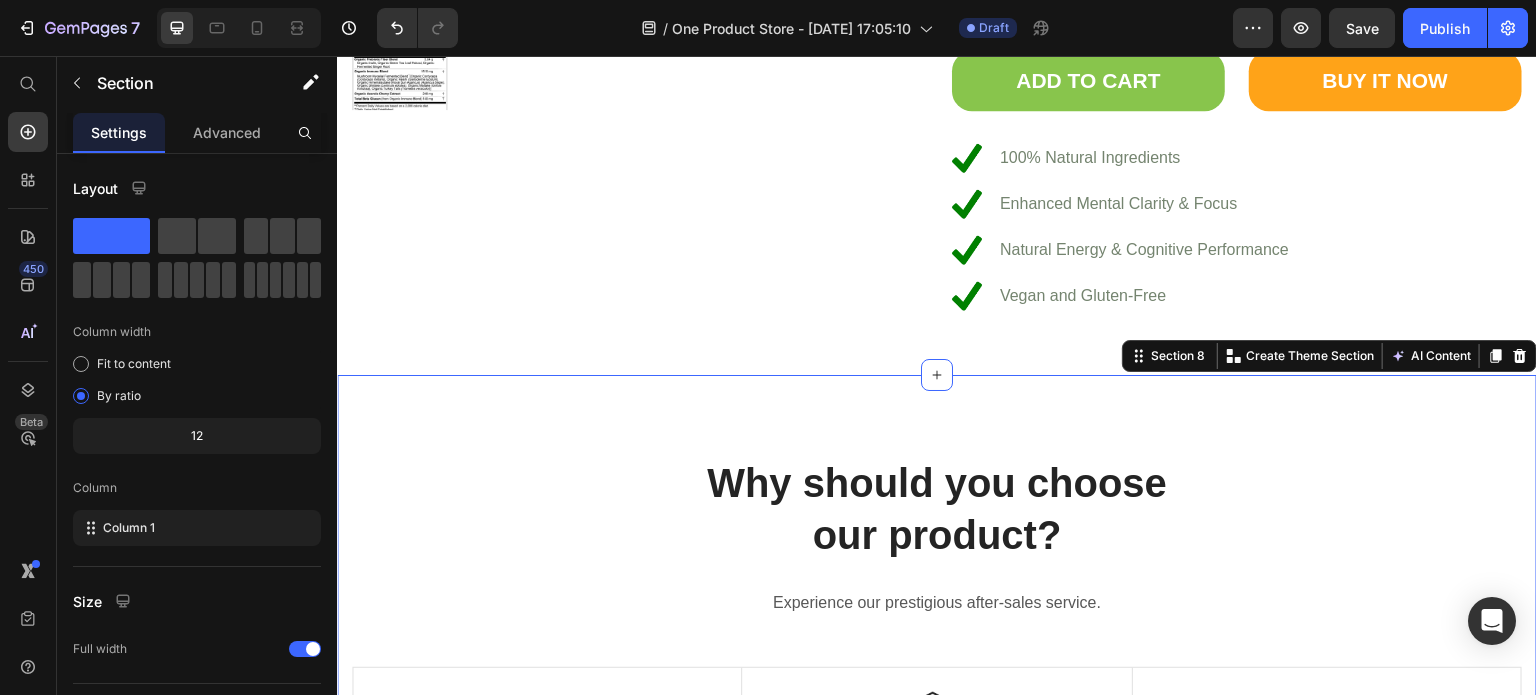 scroll, scrollTop: 5334, scrollLeft: 0, axis: vertical 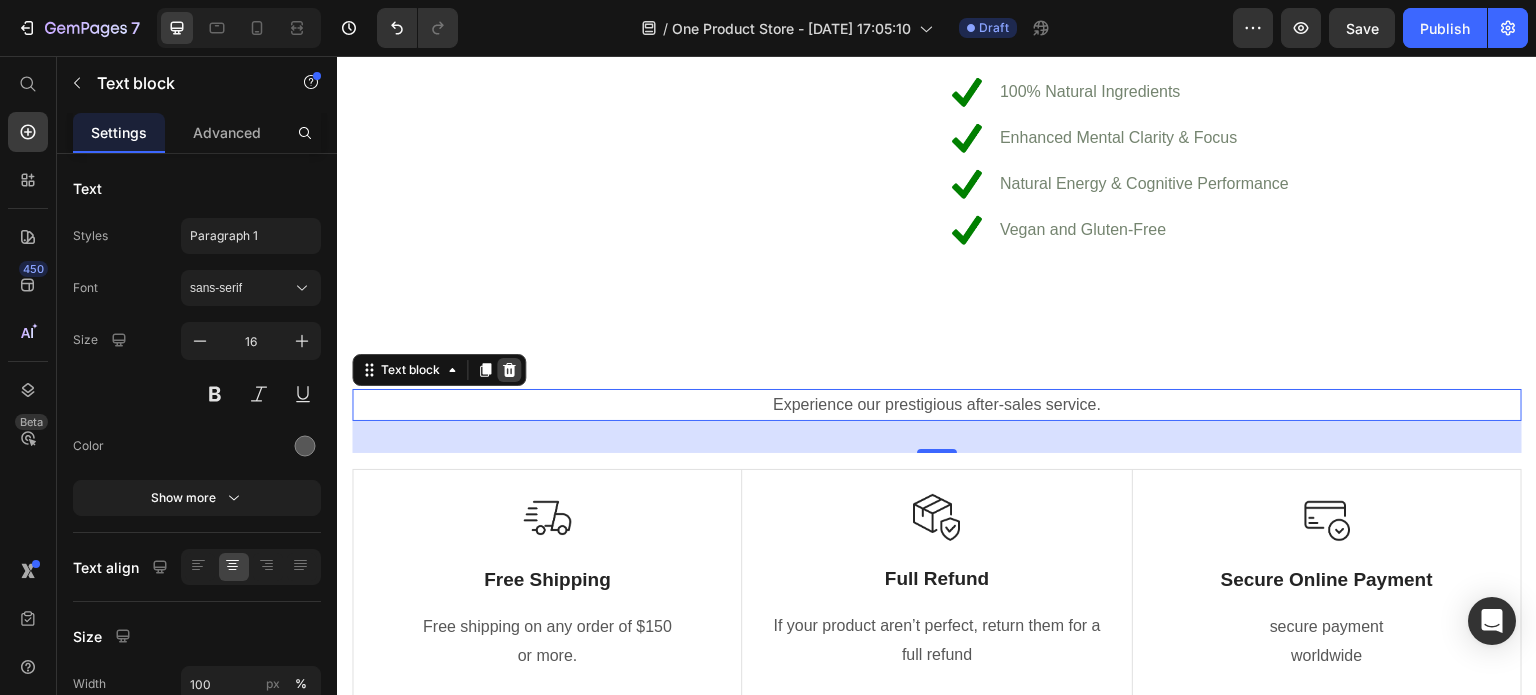 click 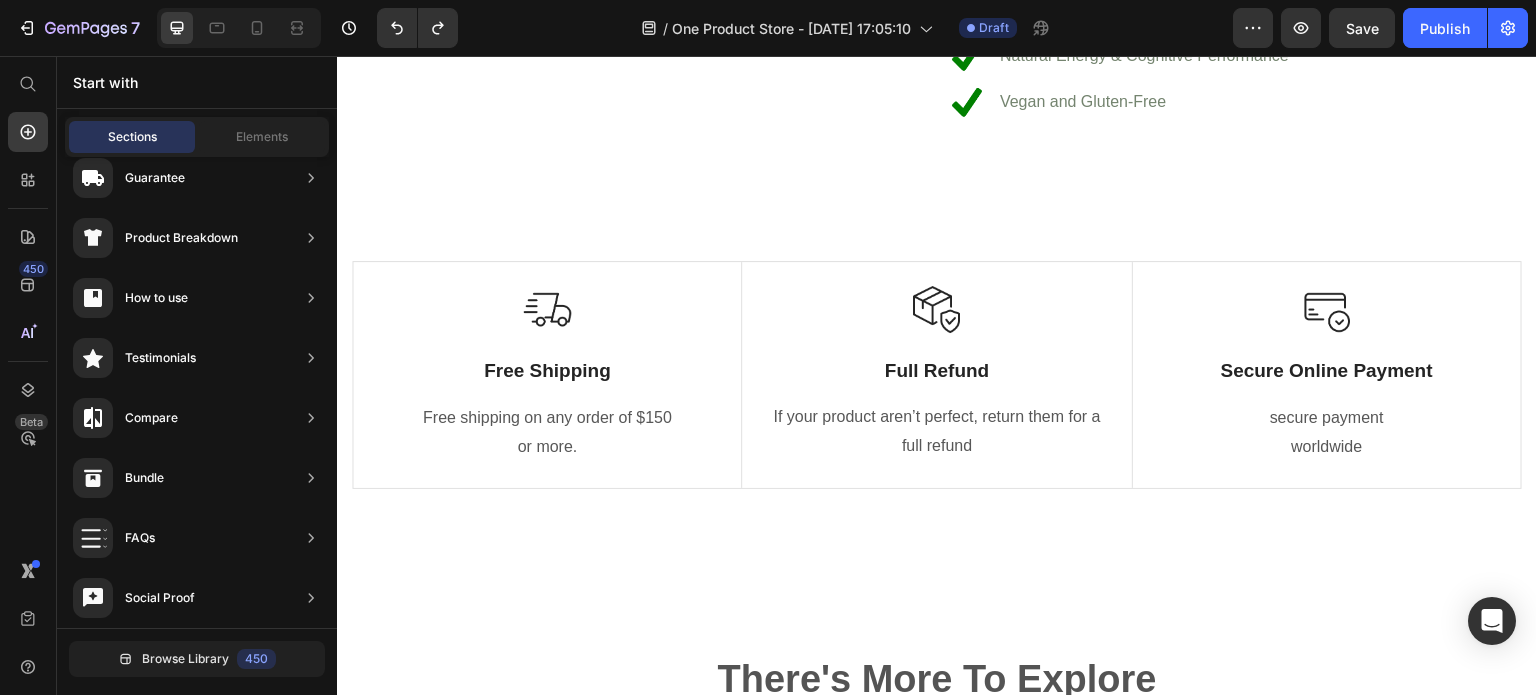 scroll, scrollTop: 5152, scrollLeft: 0, axis: vertical 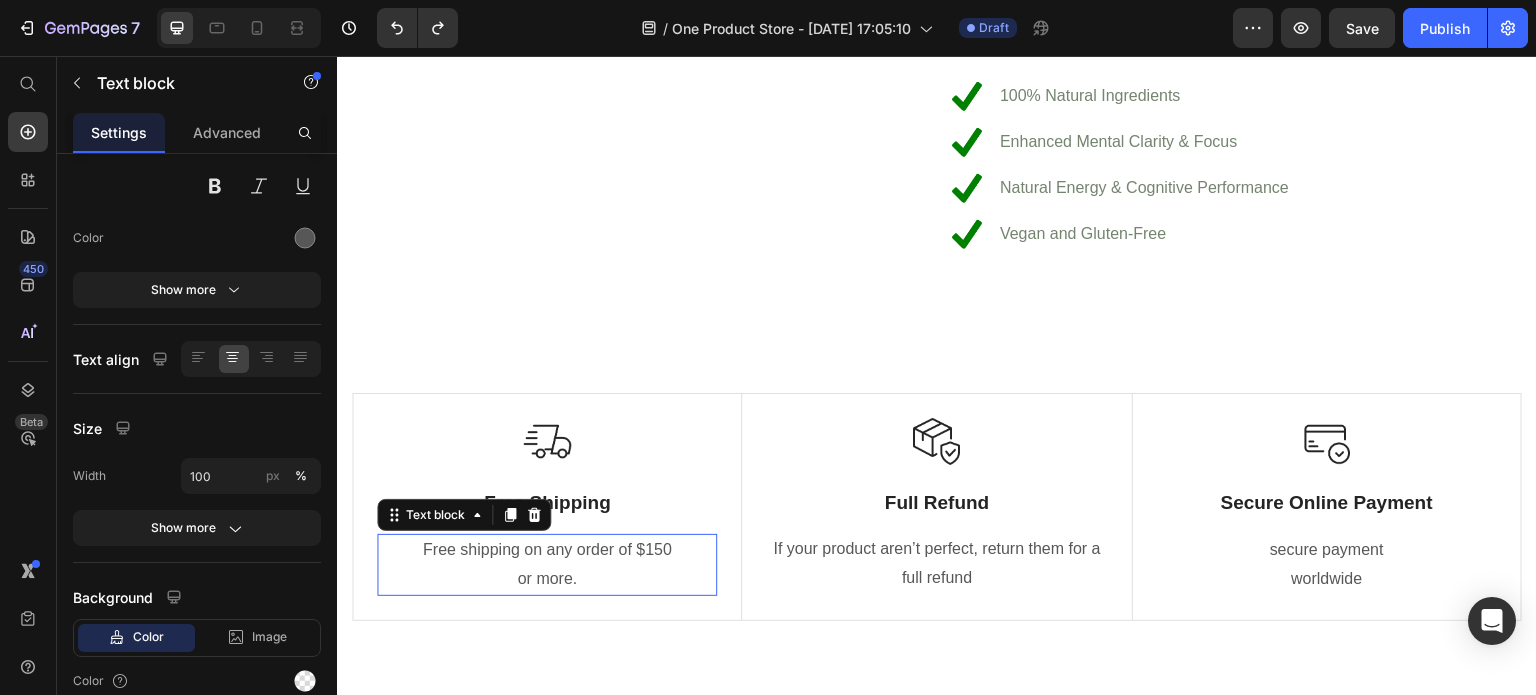 click on "or more." at bounding box center (547, 579) 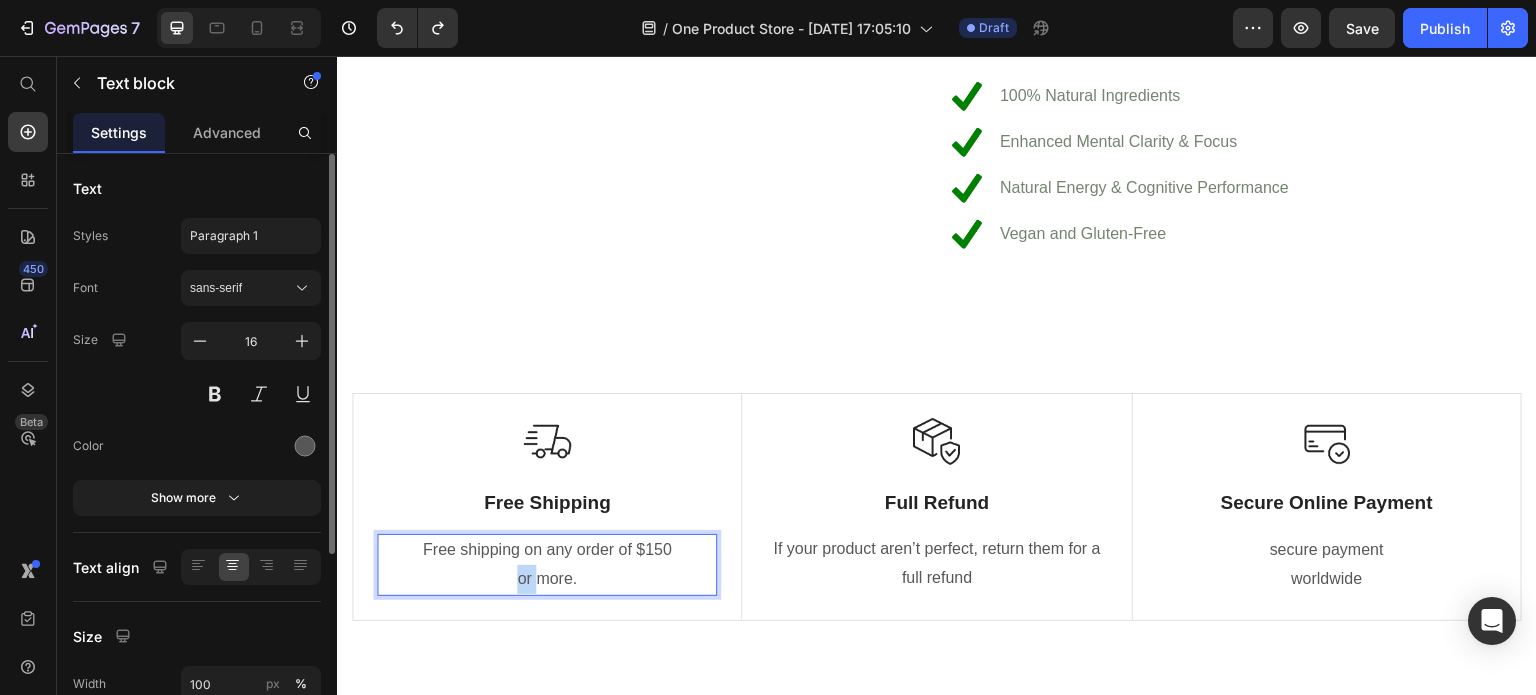 click on "or more." at bounding box center (547, 579) 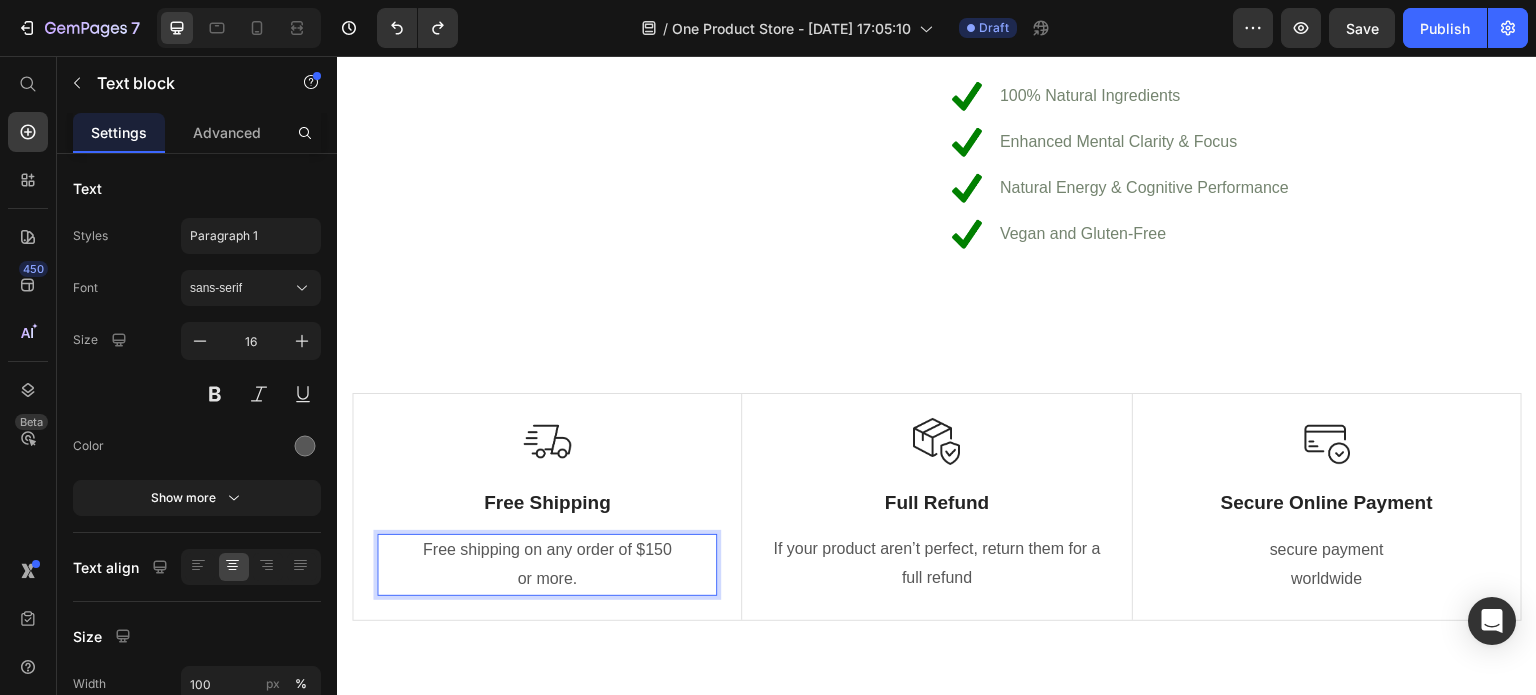 click on "or more." at bounding box center [547, 579] 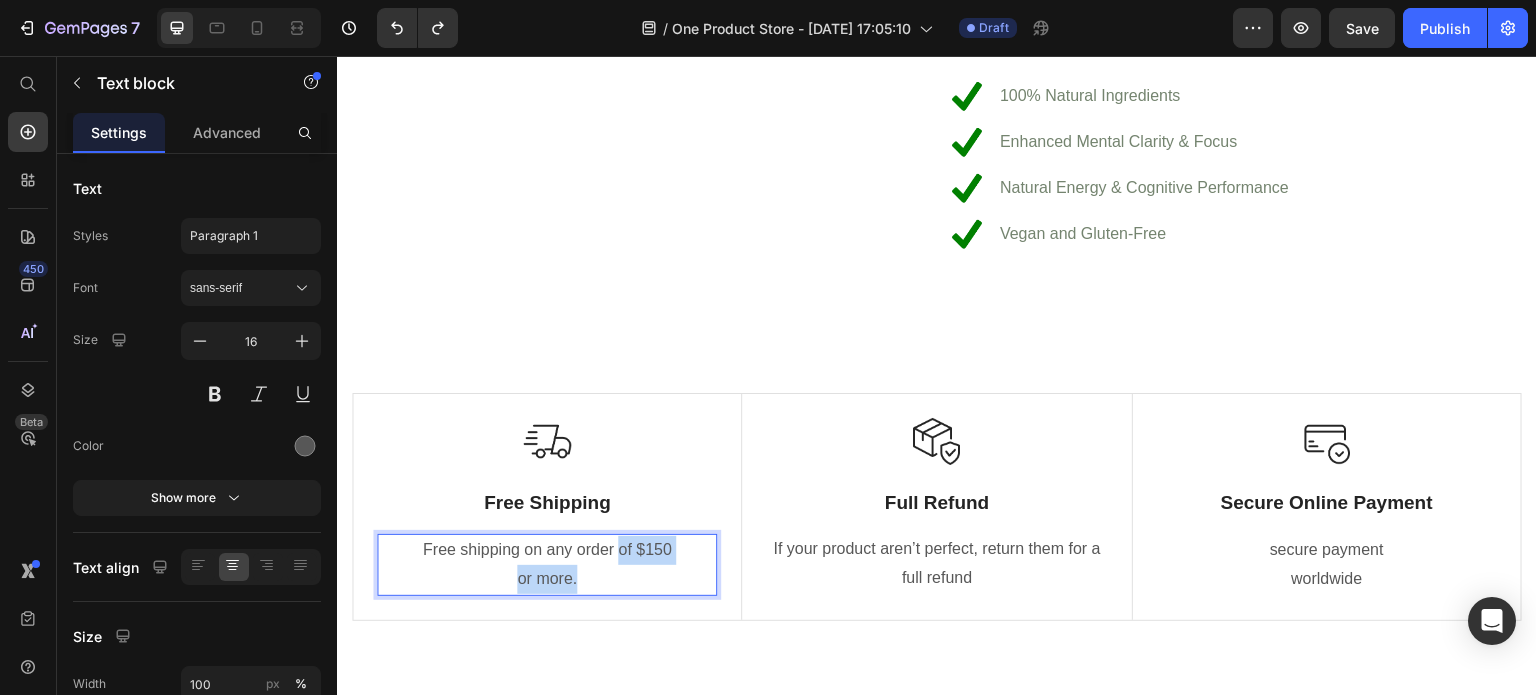 drag, startPoint x: 590, startPoint y: 579, endPoint x: 614, endPoint y: 538, distance: 47.507893 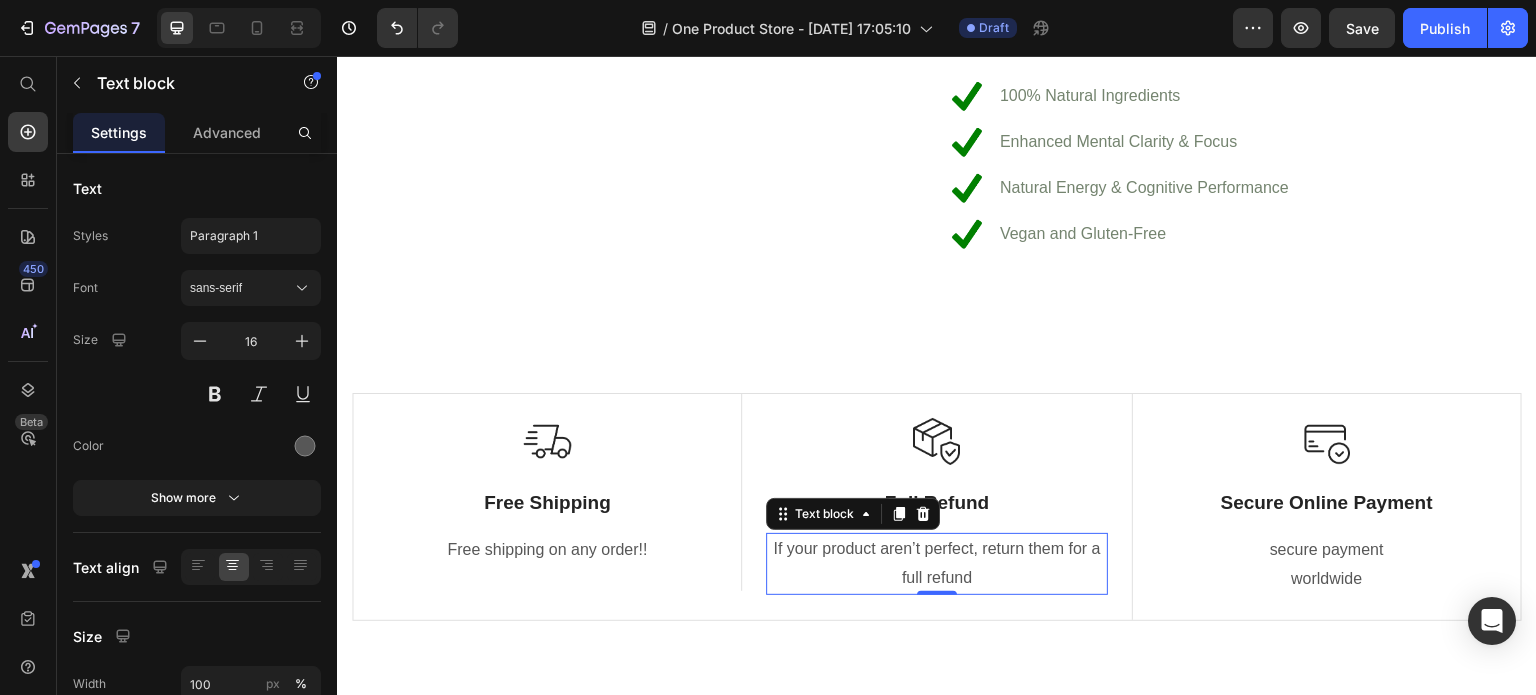click on "If your product aren’t perfect, return them for a full refund" at bounding box center (936, 564) 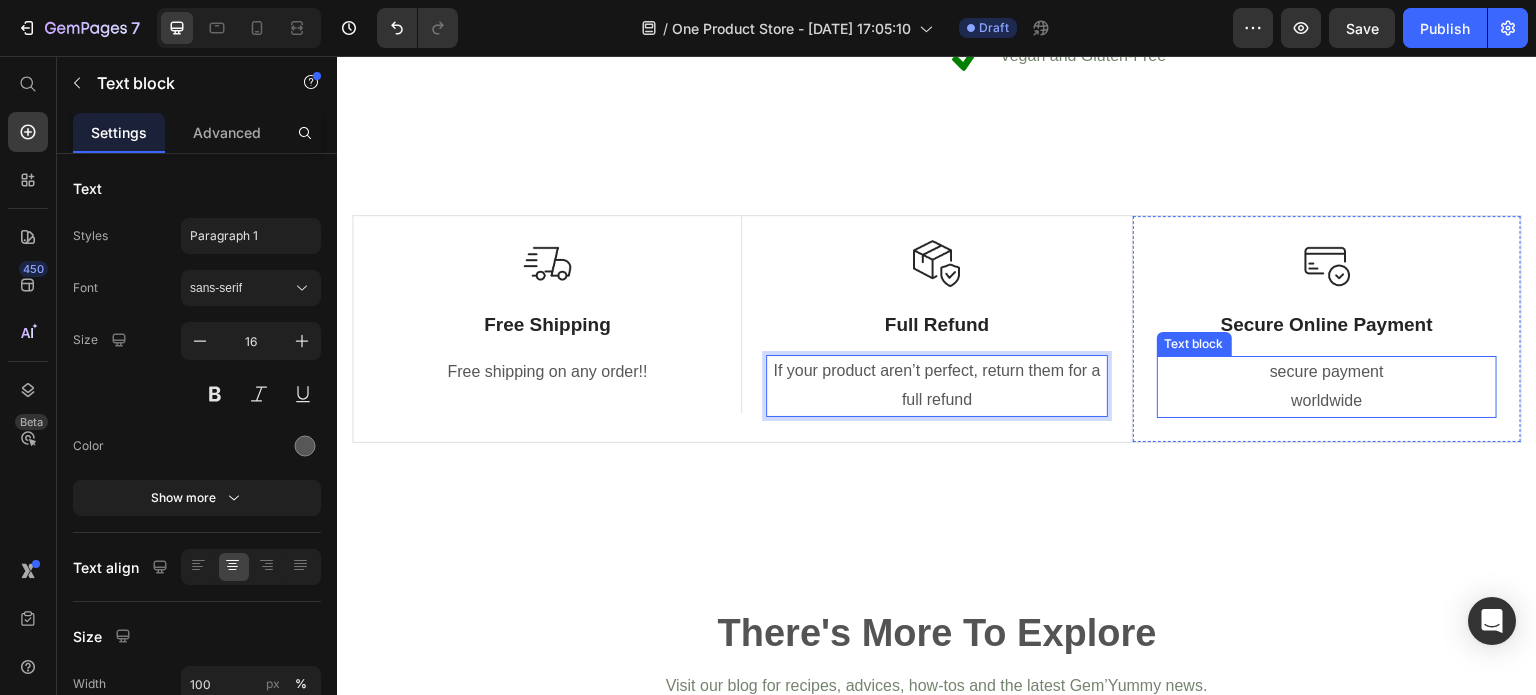 scroll, scrollTop: 5331, scrollLeft: 0, axis: vertical 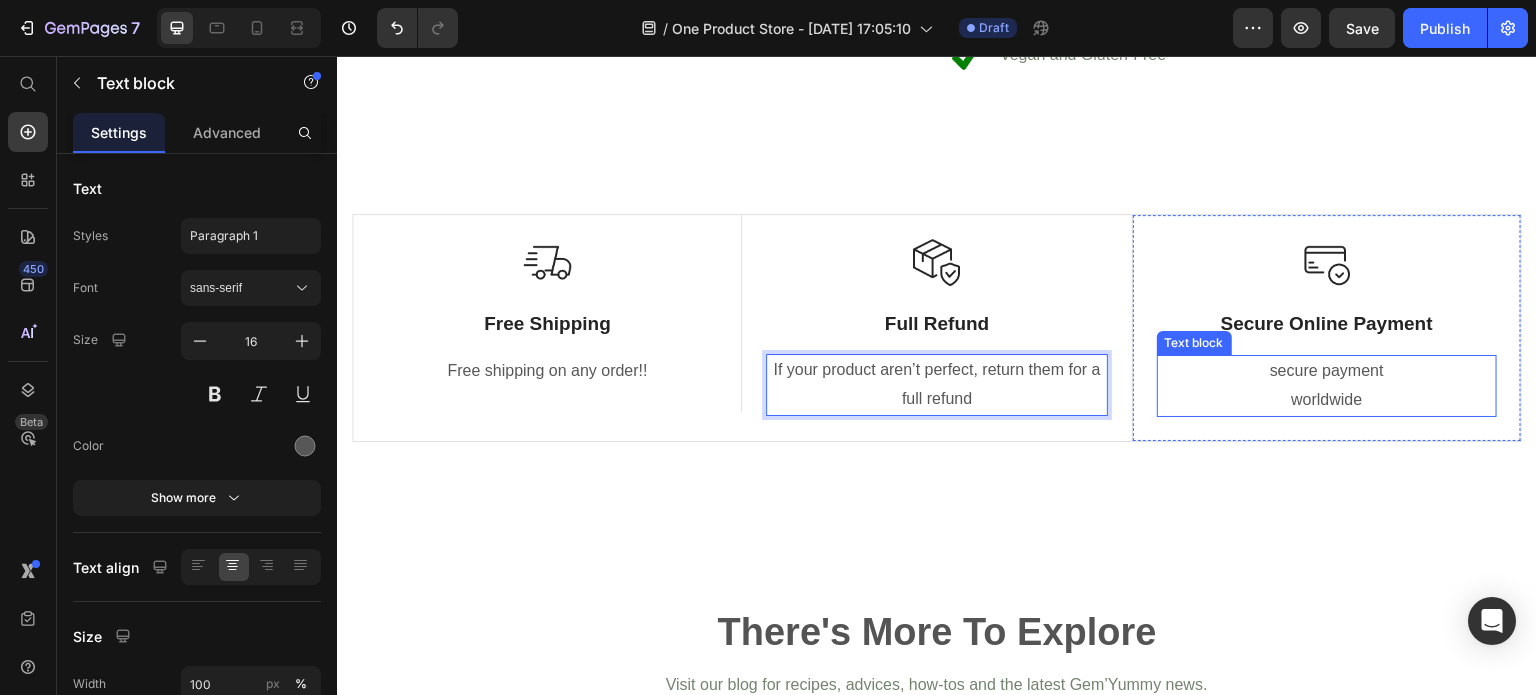 click on "secure payment worldwide" at bounding box center (1327, 386) 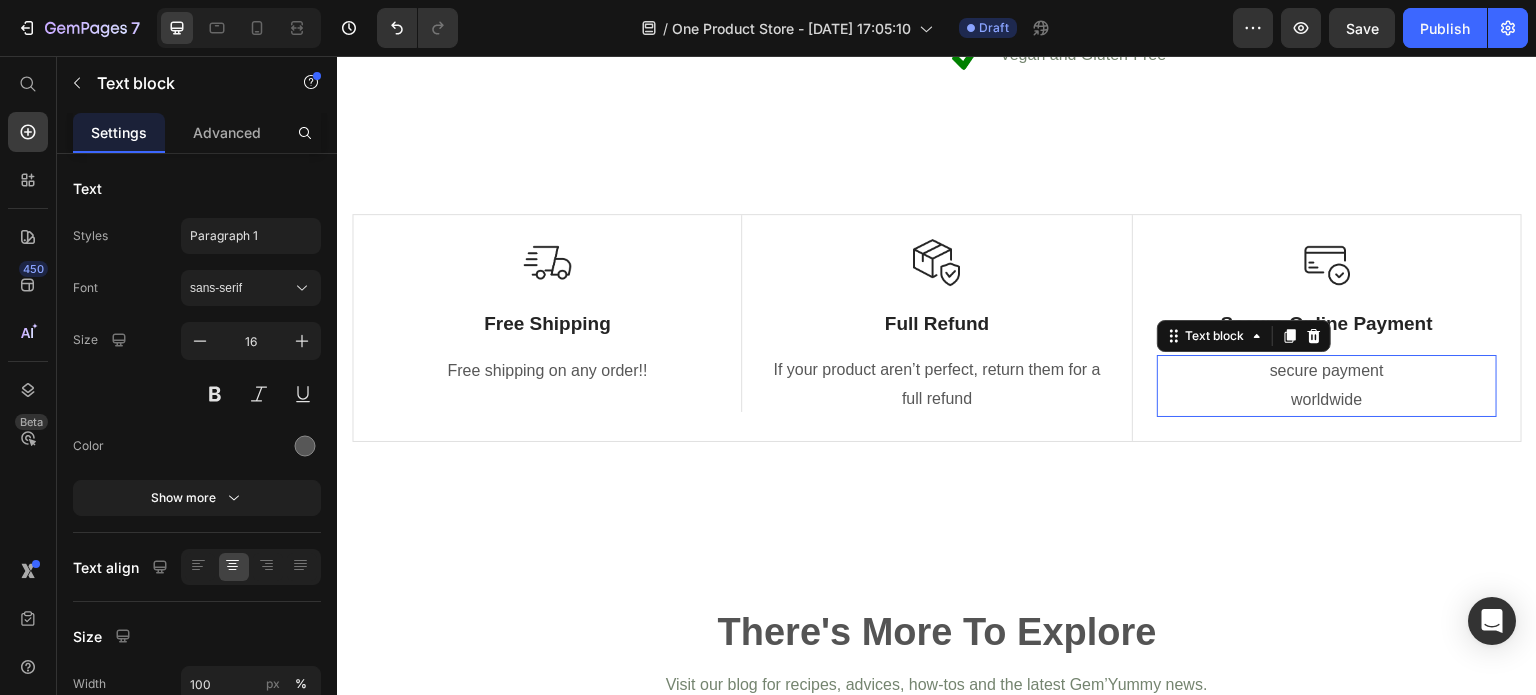 click on "secure payment worldwide" at bounding box center [1327, 386] 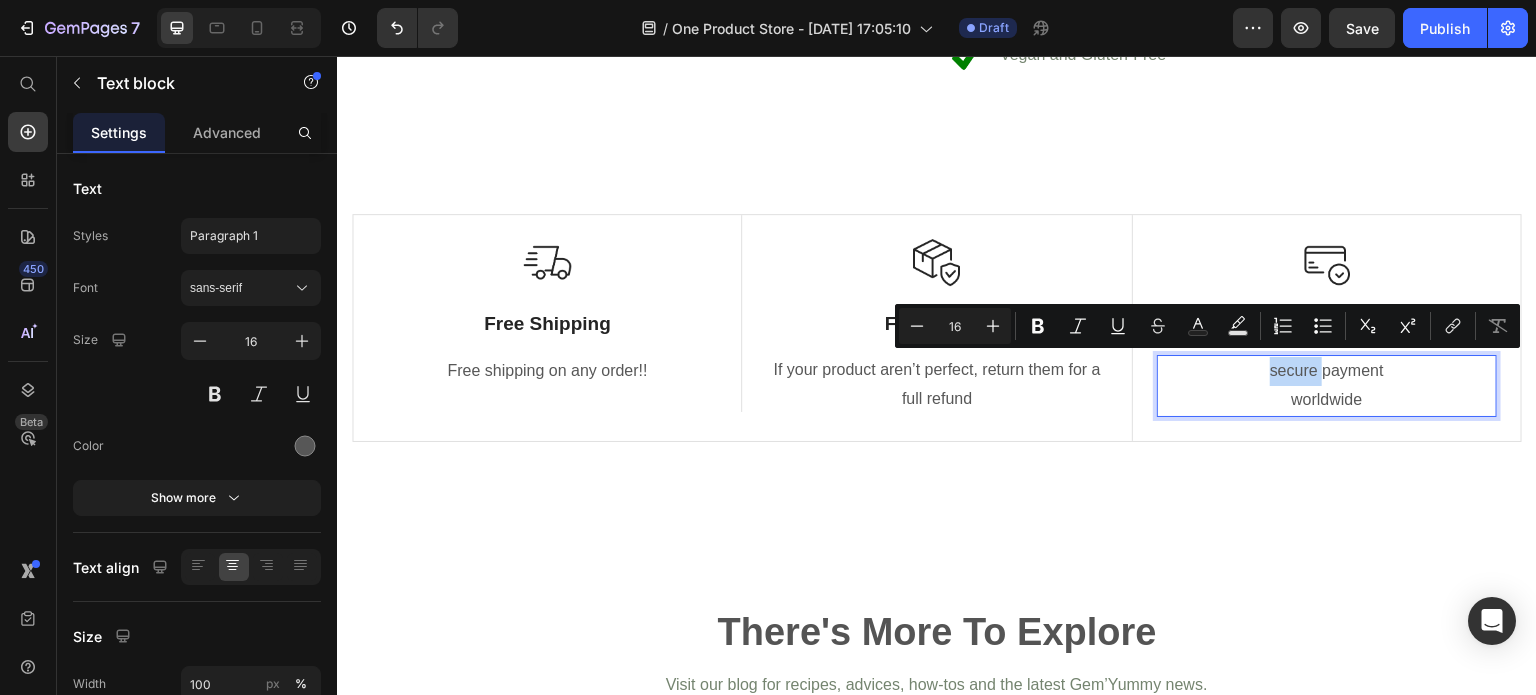 click on "secure payment worldwide" at bounding box center (1327, 386) 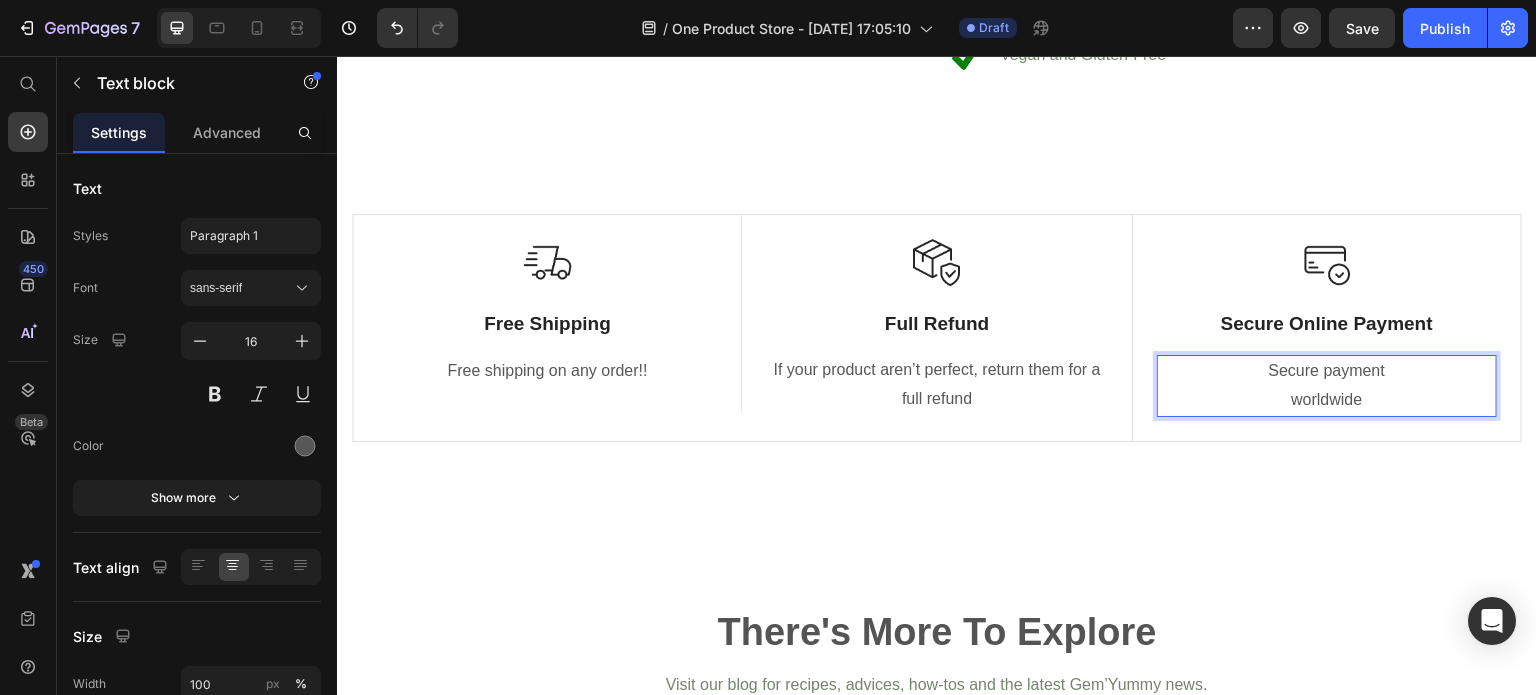 click on "Secure payment worldwide" at bounding box center [1327, 386] 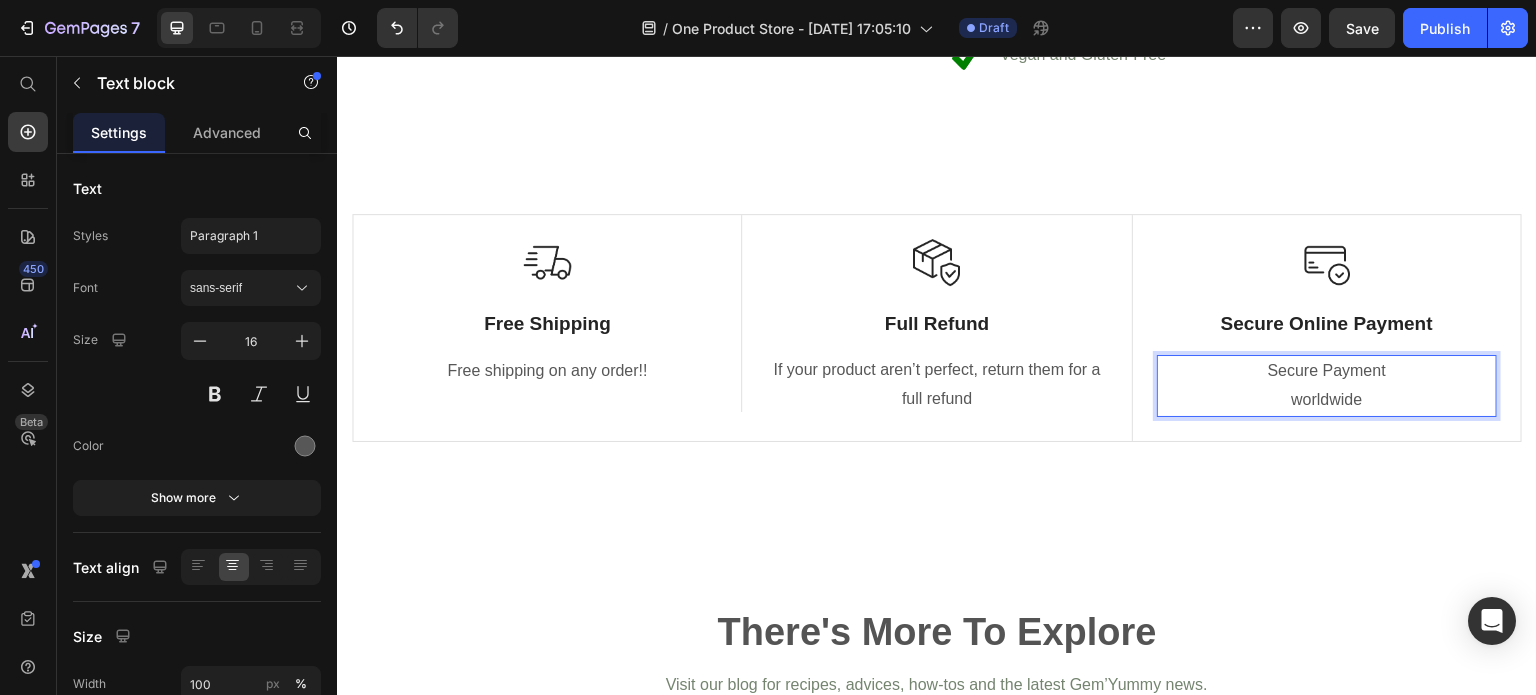 click on "Secure Payment worldwide" at bounding box center (1327, 386) 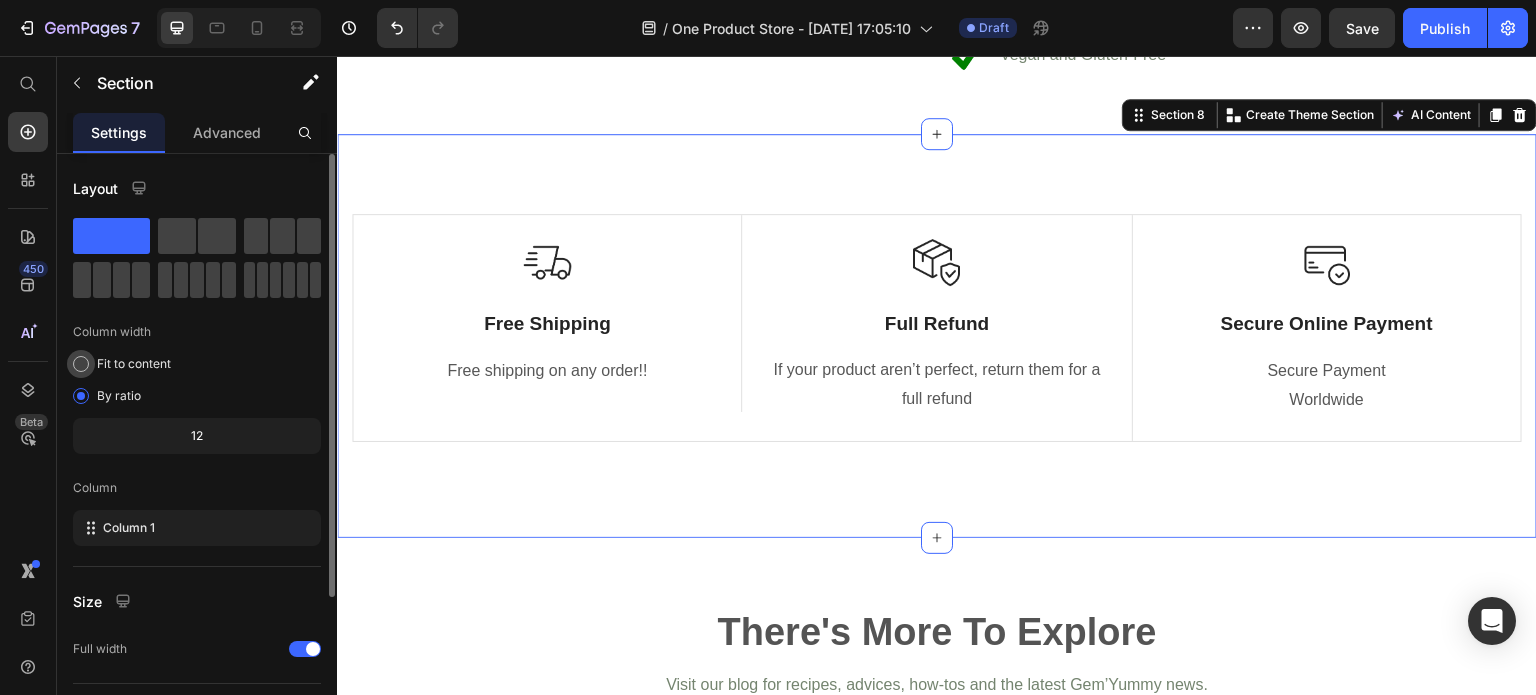 click on "Fit to content" 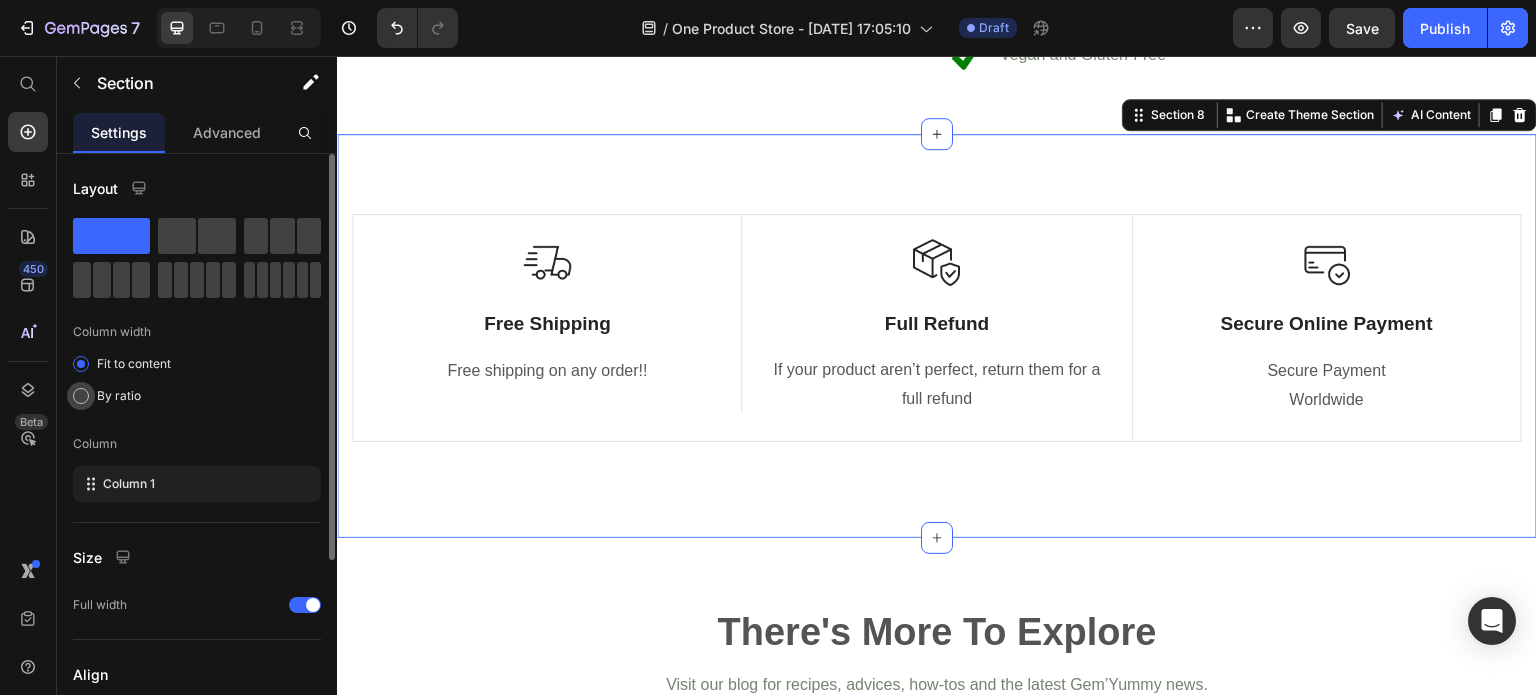 click on "By ratio" at bounding box center (119, 396) 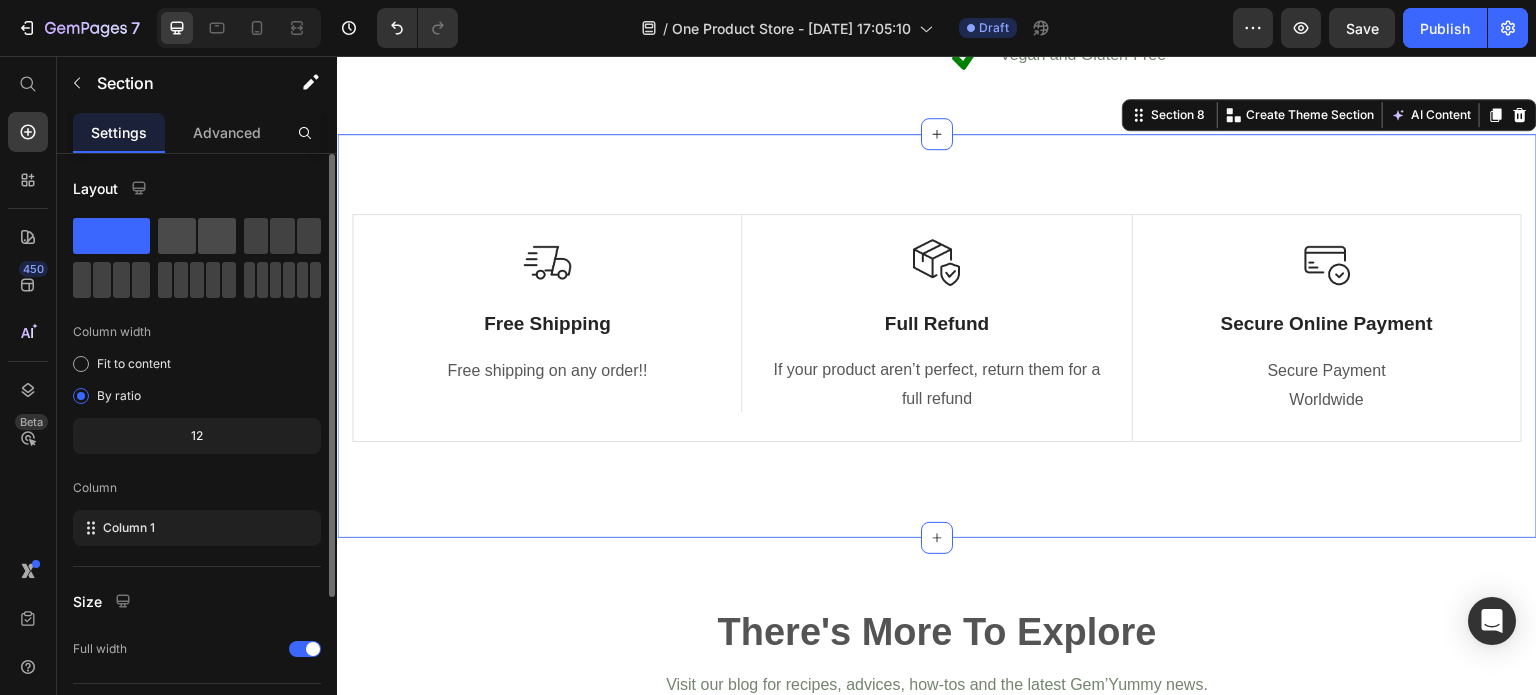 click 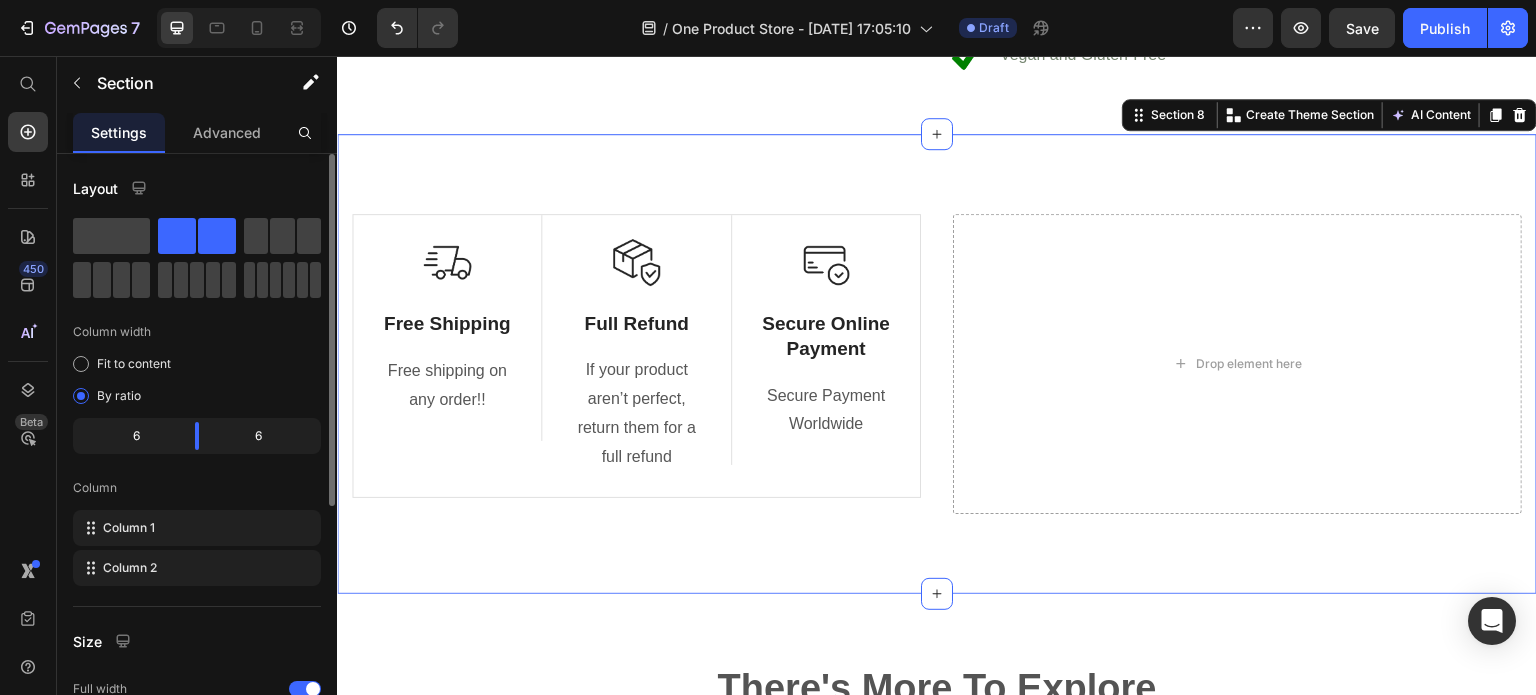 click 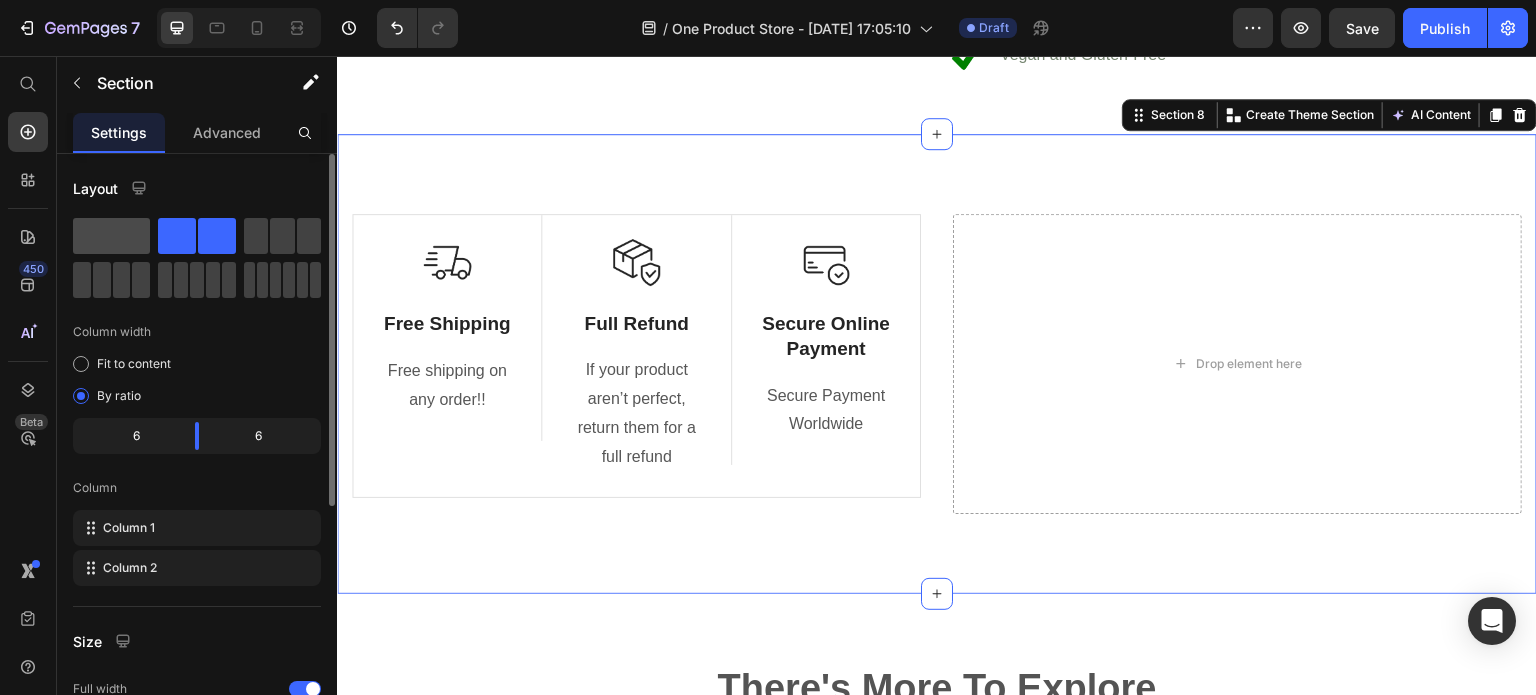 click 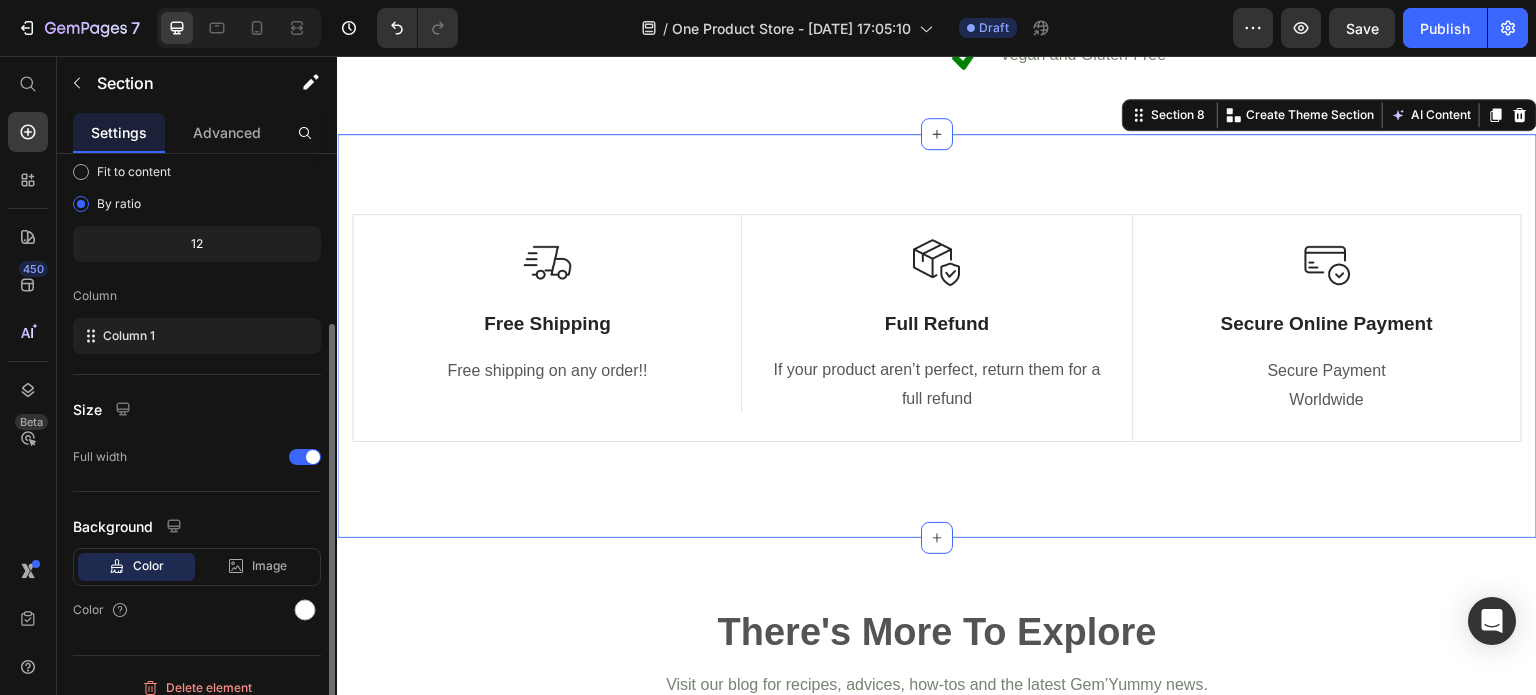 scroll, scrollTop: 208, scrollLeft: 0, axis: vertical 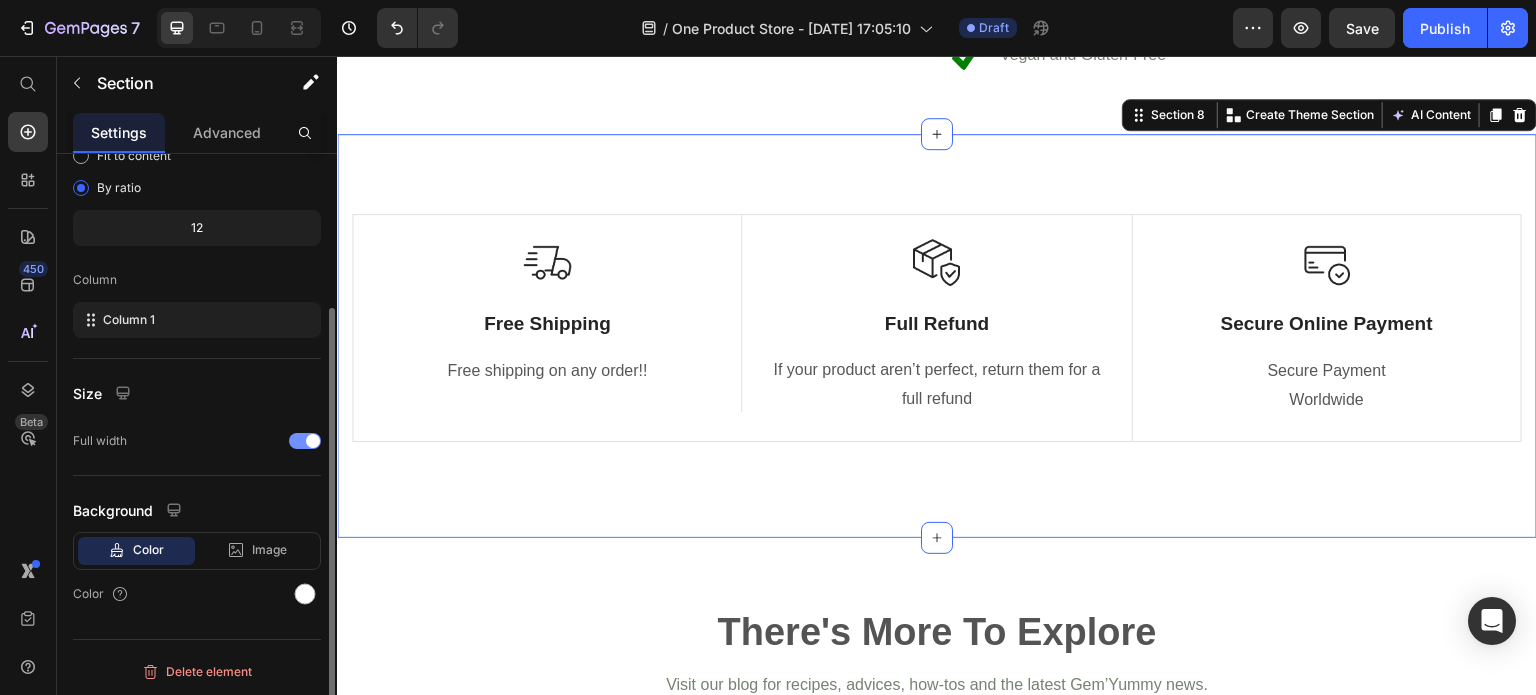 click at bounding box center [305, 441] 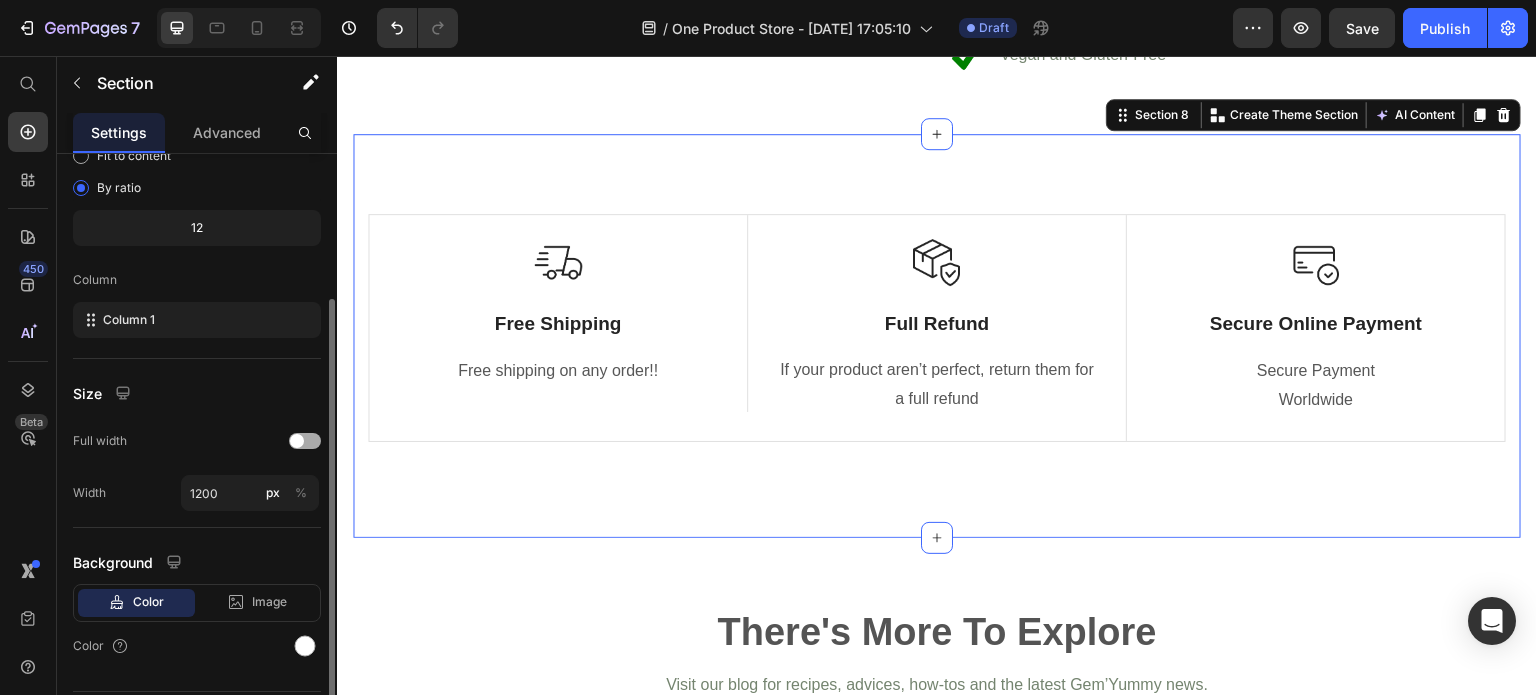 click at bounding box center (297, 441) 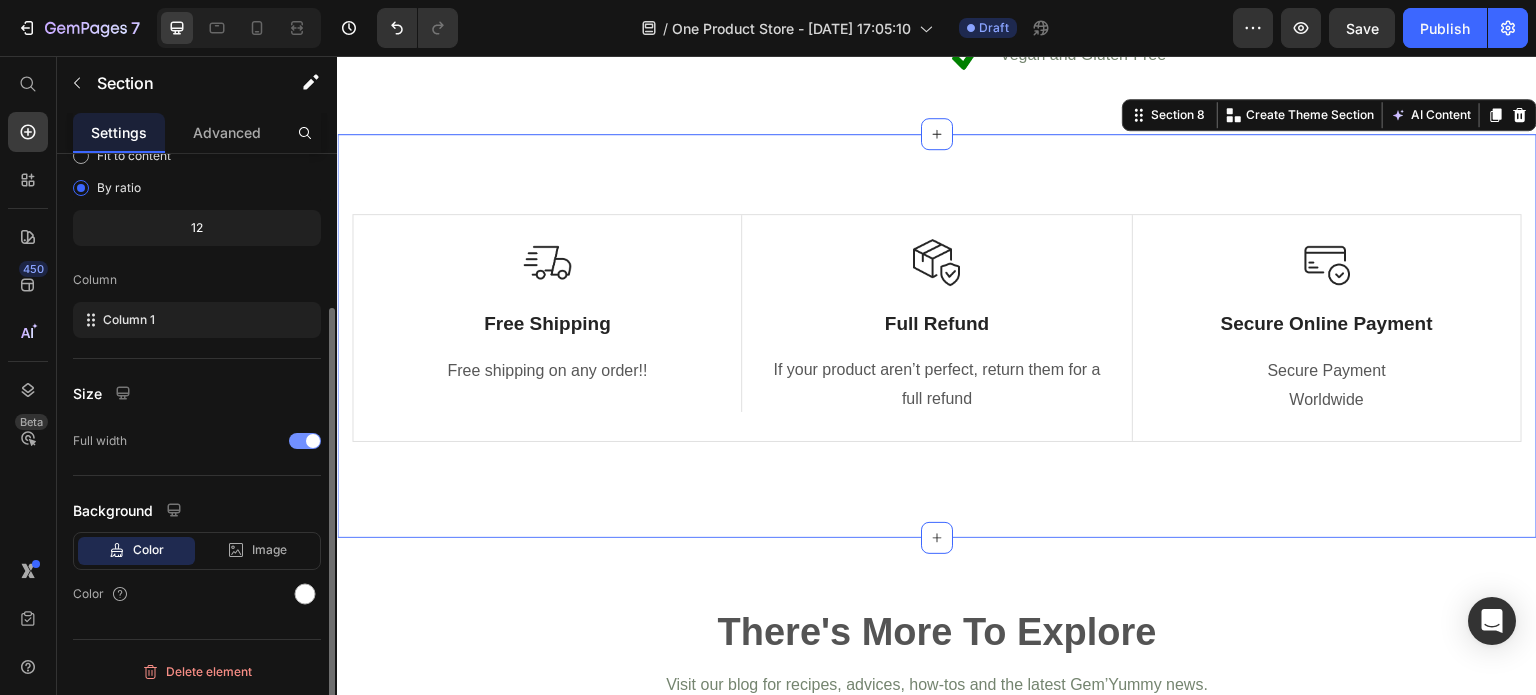 click at bounding box center (305, 441) 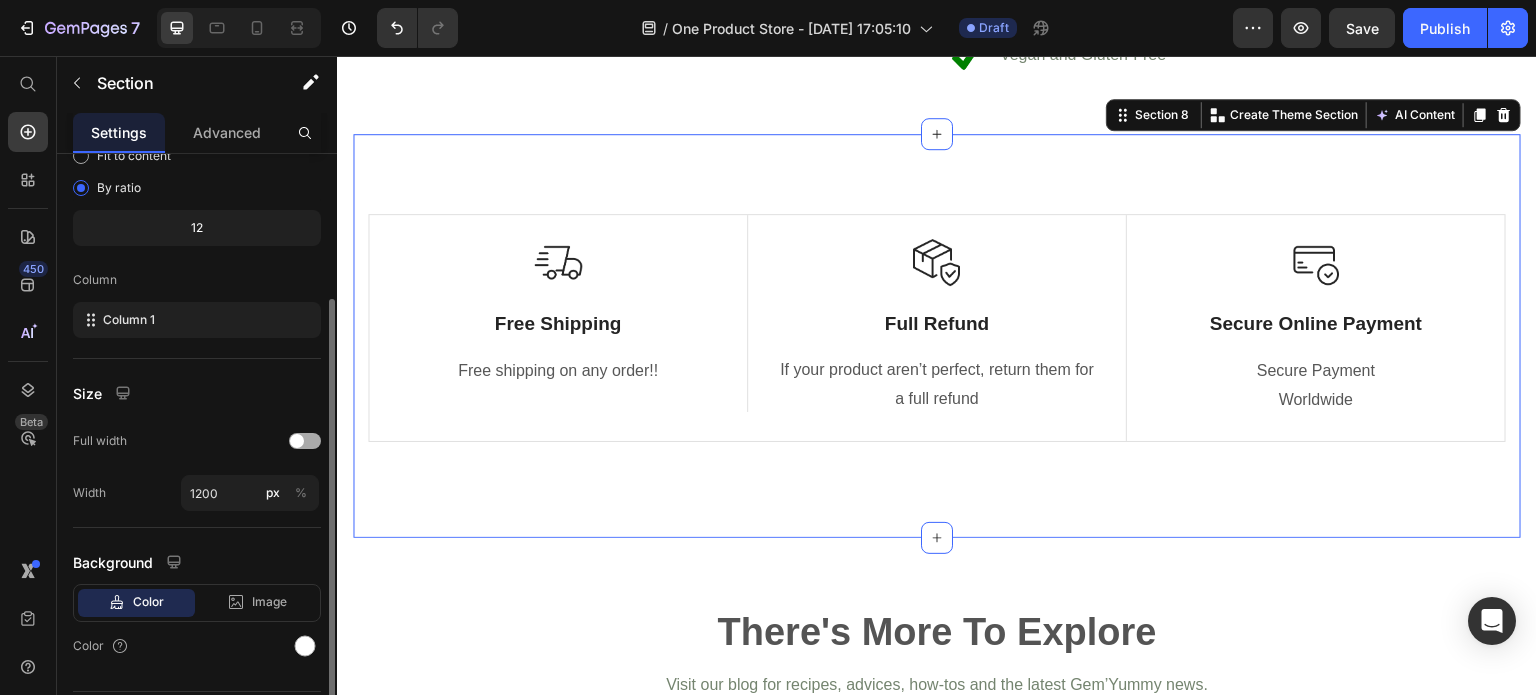 click at bounding box center [297, 441] 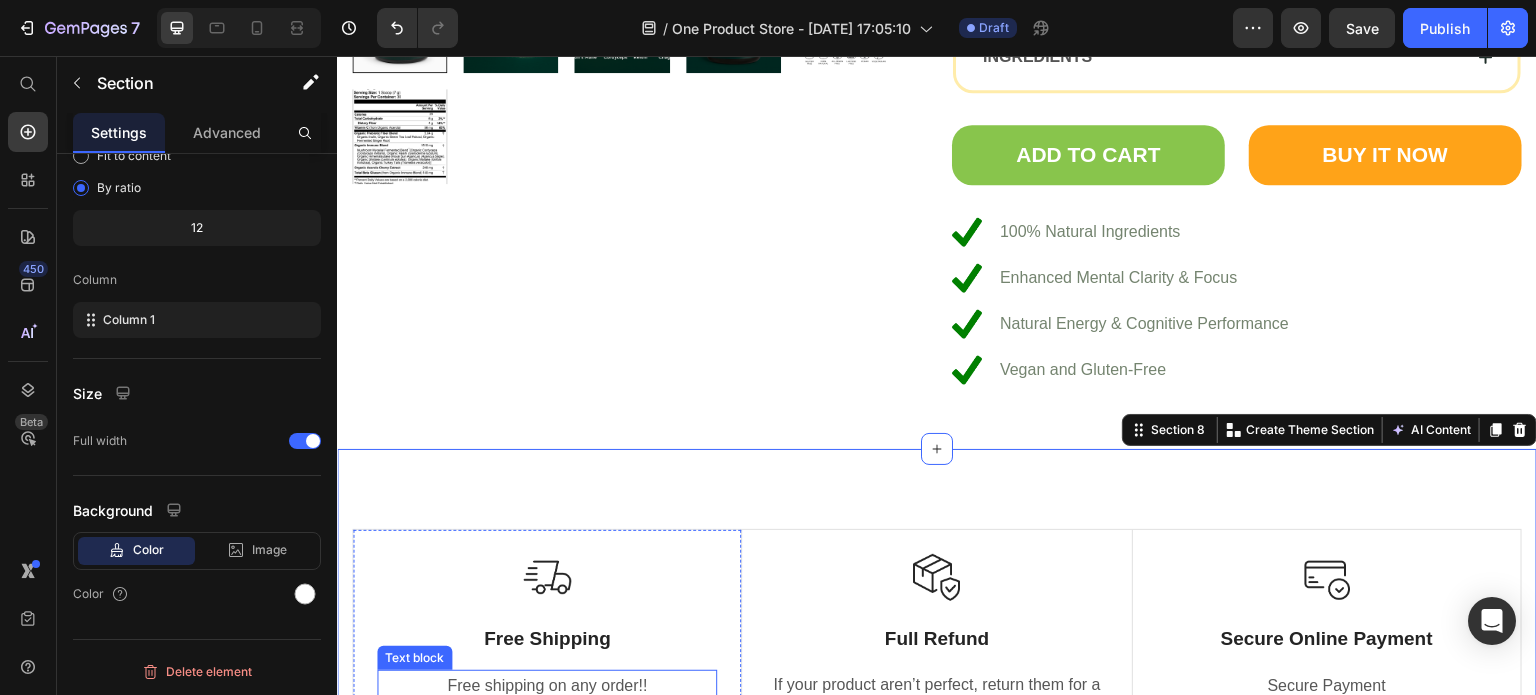 scroll, scrollTop: 5059, scrollLeft: 0, axis: vertical 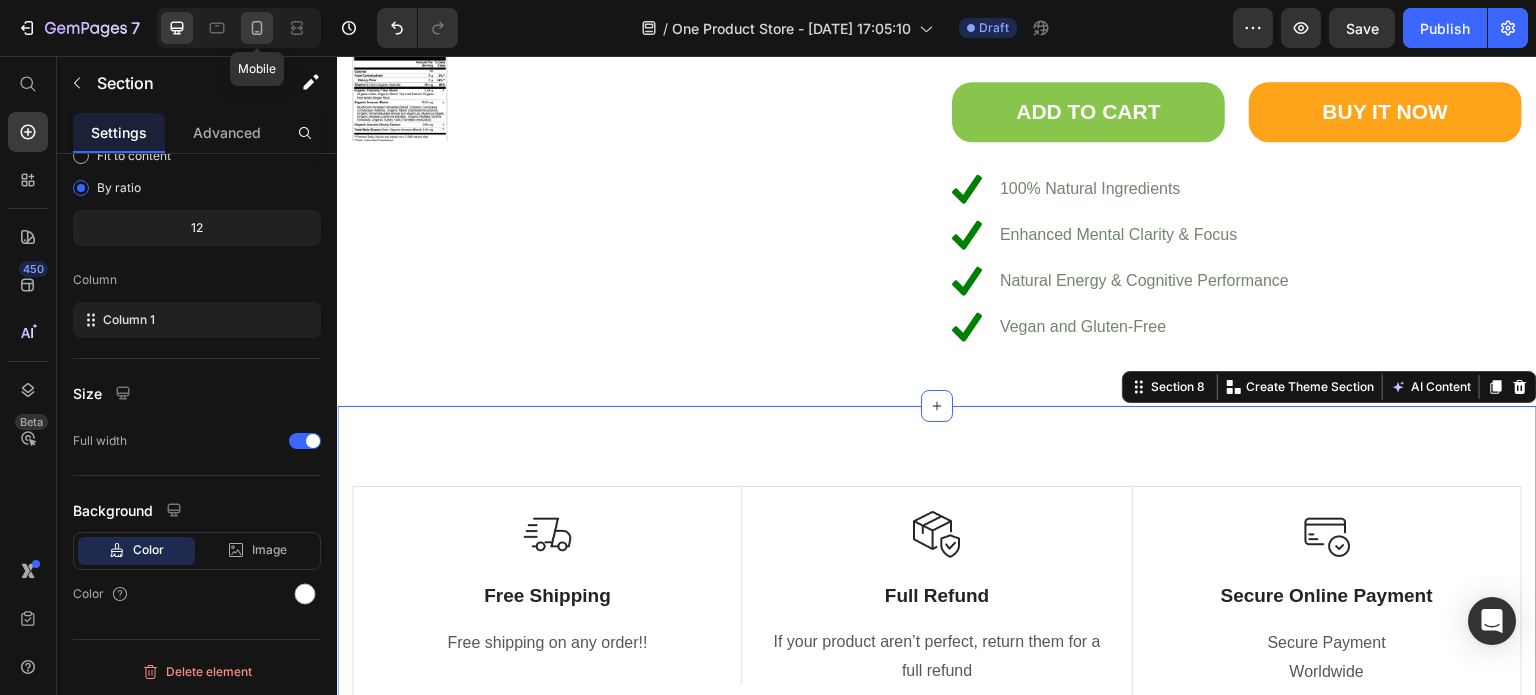 click 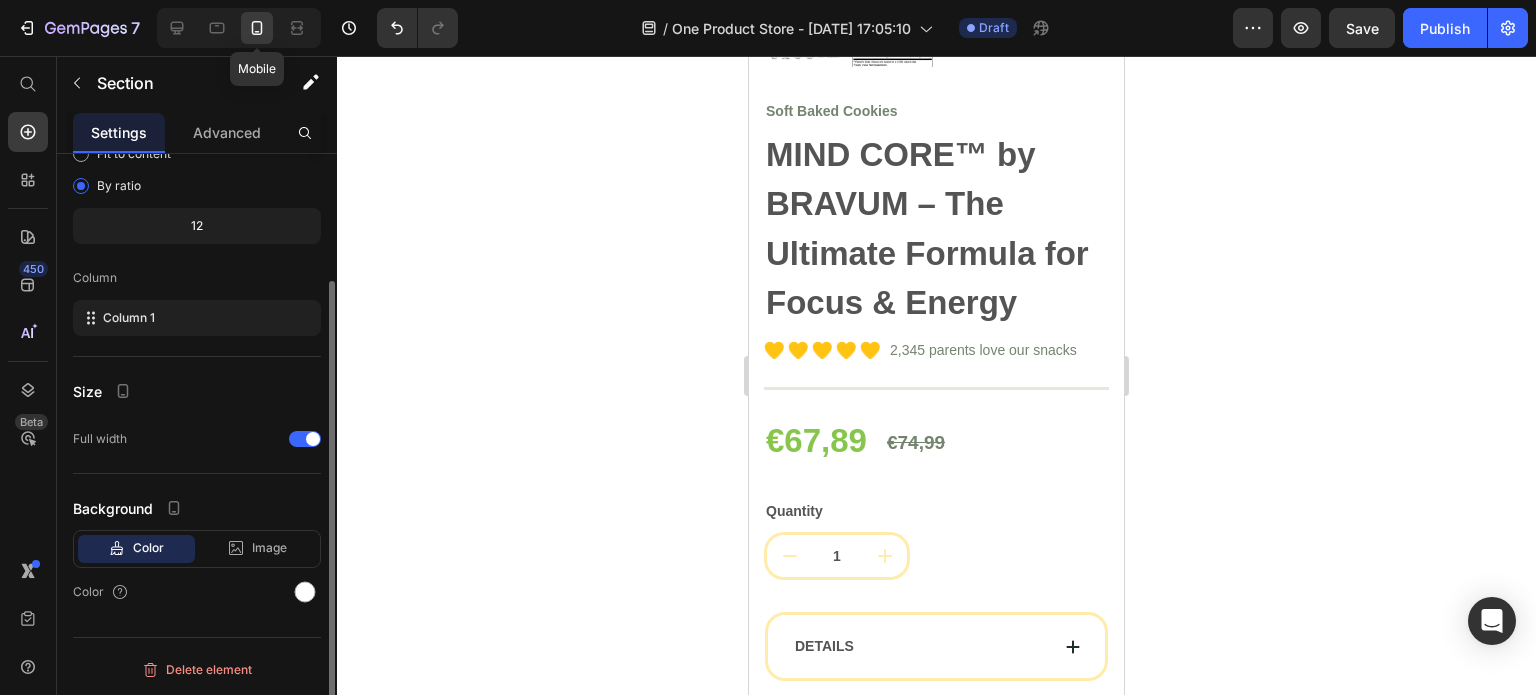 scroll, scrollTop: 164, scrollLeft: 0, axis: vertical 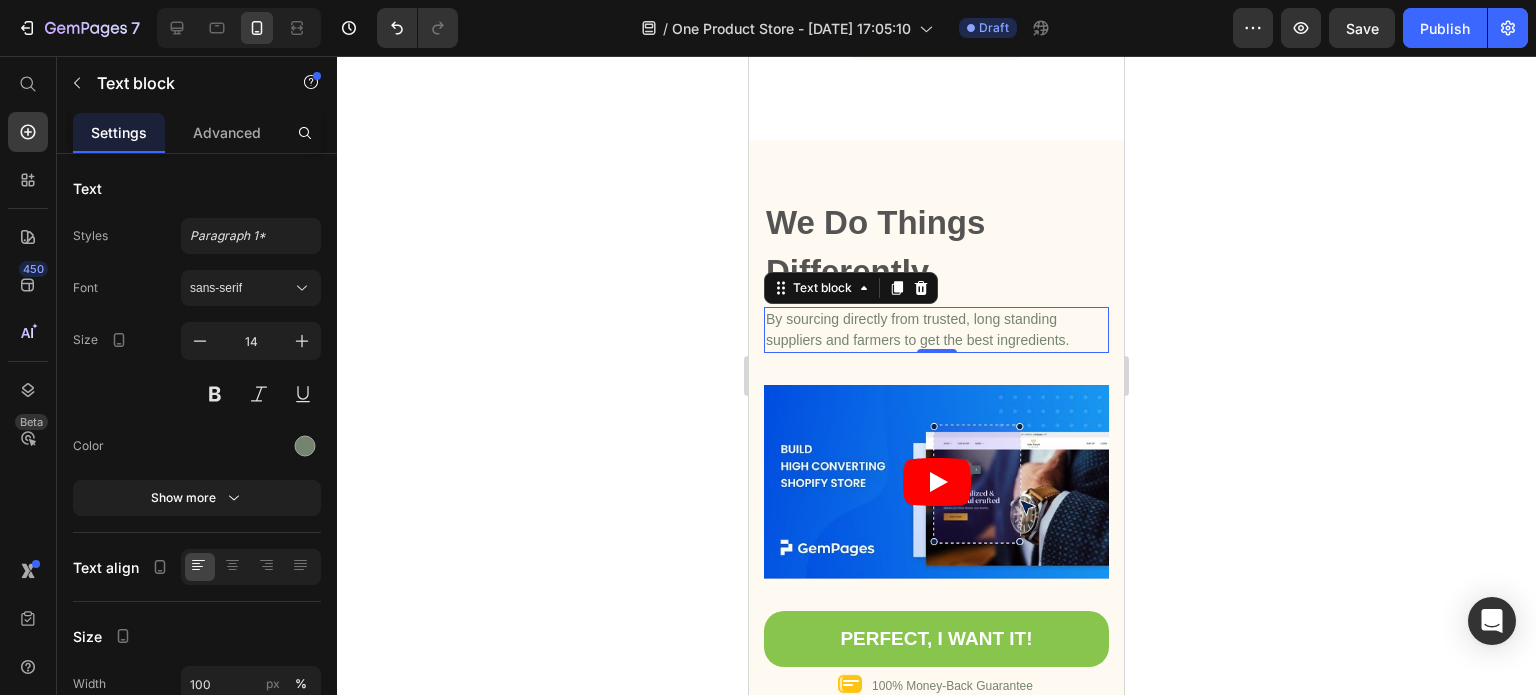 click on "By sourcing directly from trusted, long standing suppliers and farmers to get the best ingredients." at bounding box center (936, 330) 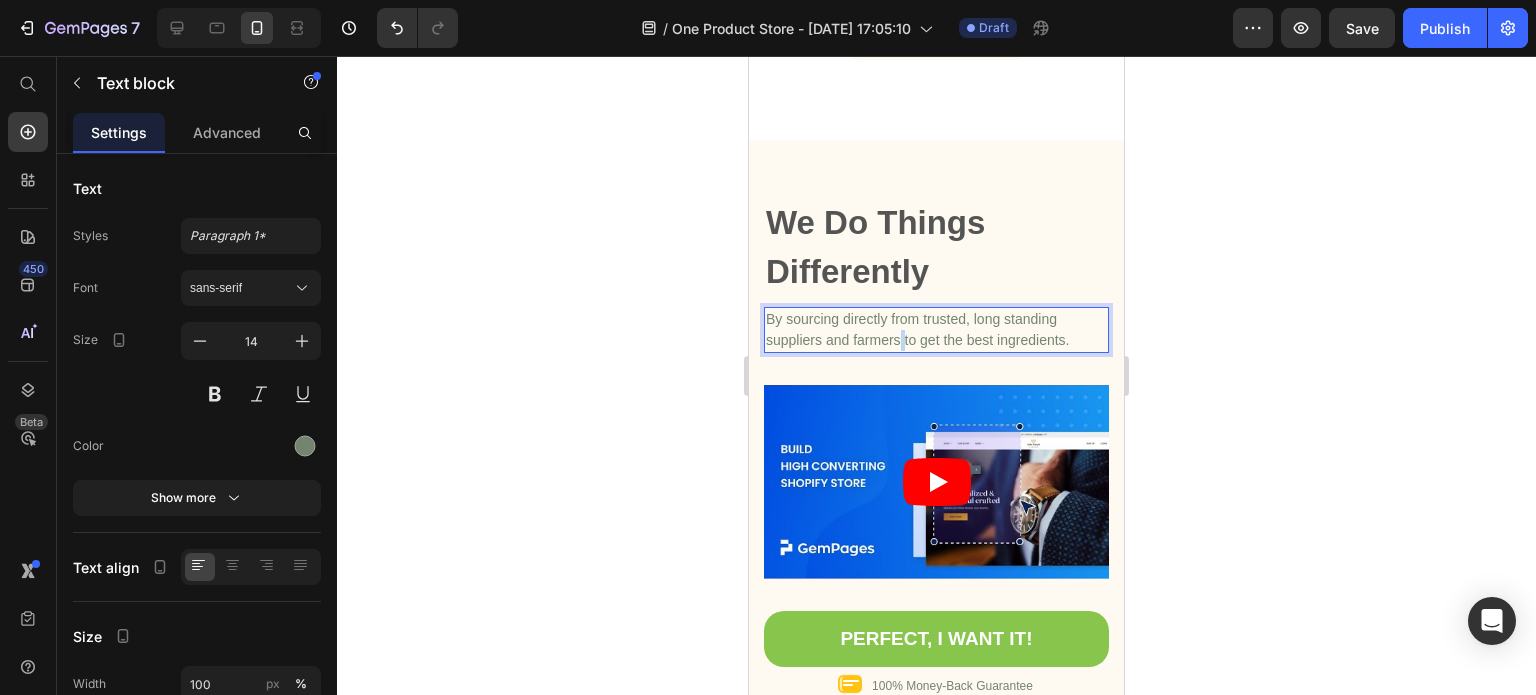 click on "By sourcing directly from trusted, long standing suppliers and farmers to get the best ingredients." at bounding box center [936, 330] 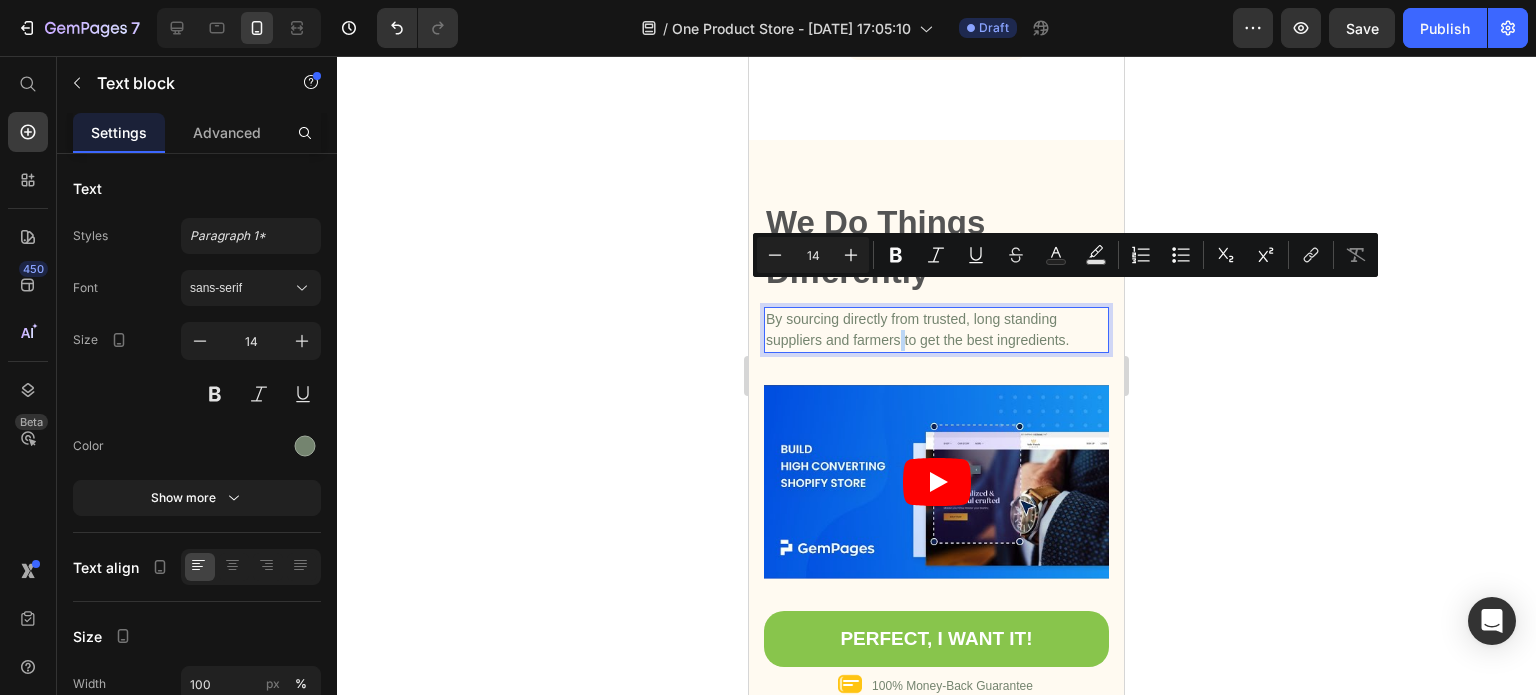 click on "By sourcing directly from trusted, long standing suppliers and farmers to get the best ingredients." at bounding box center (936, 330) 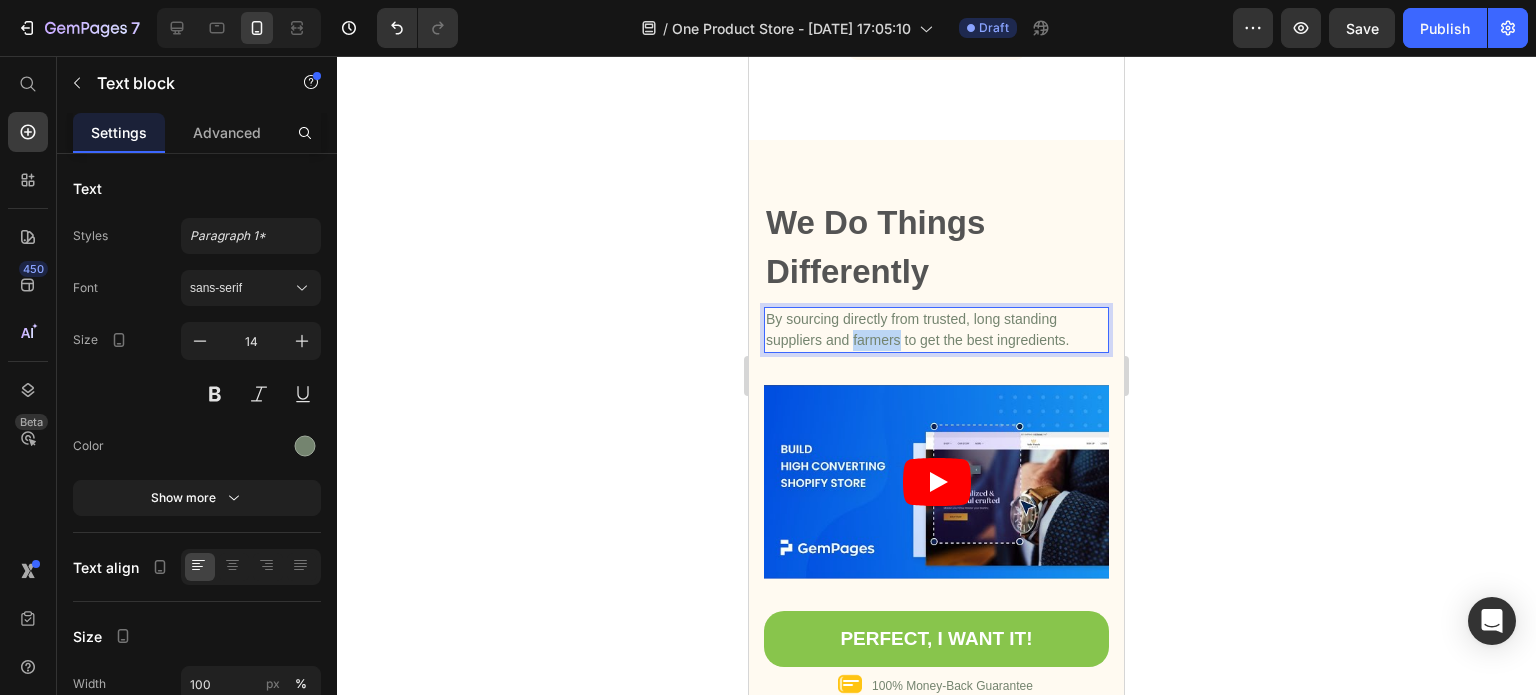 drag, startPoint x: 901, startPoint y: 298, endPoint x: 856, endPoint y: 298, distance: 45 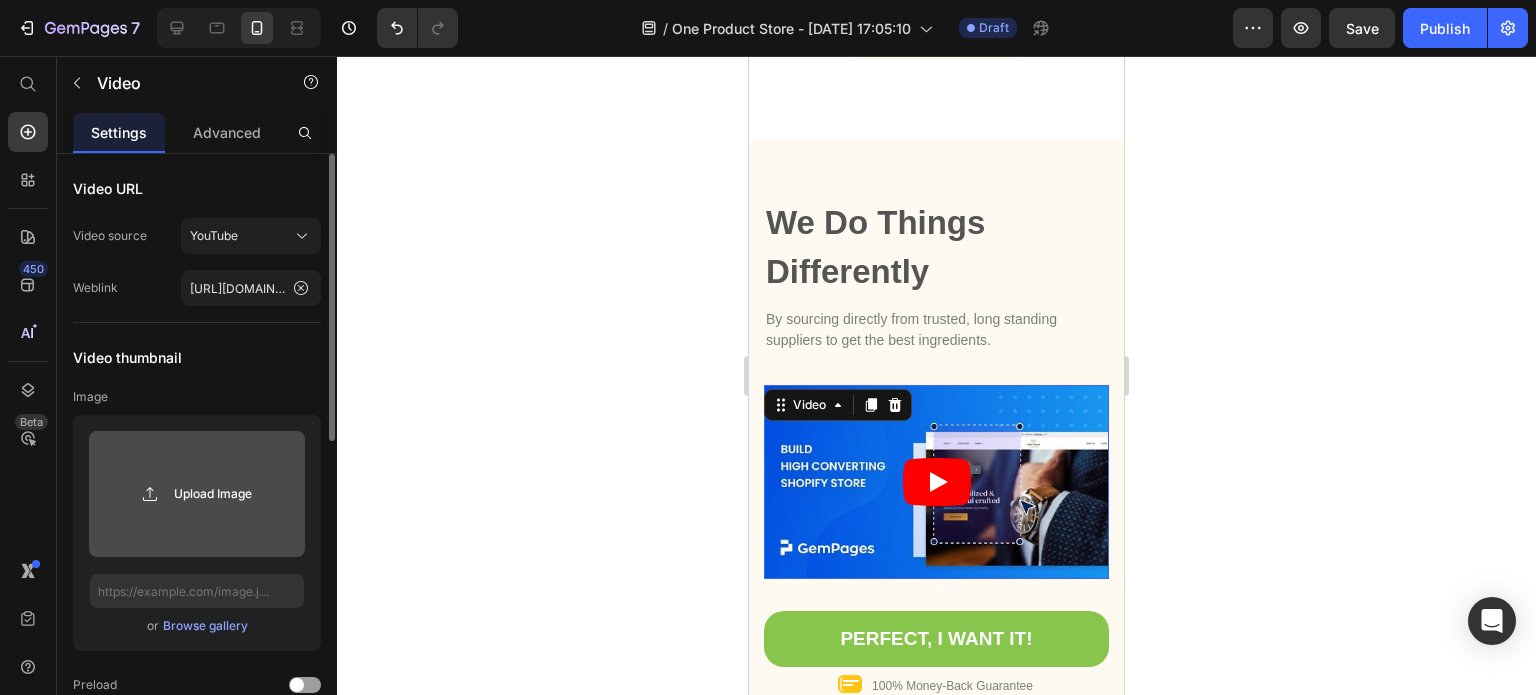 click 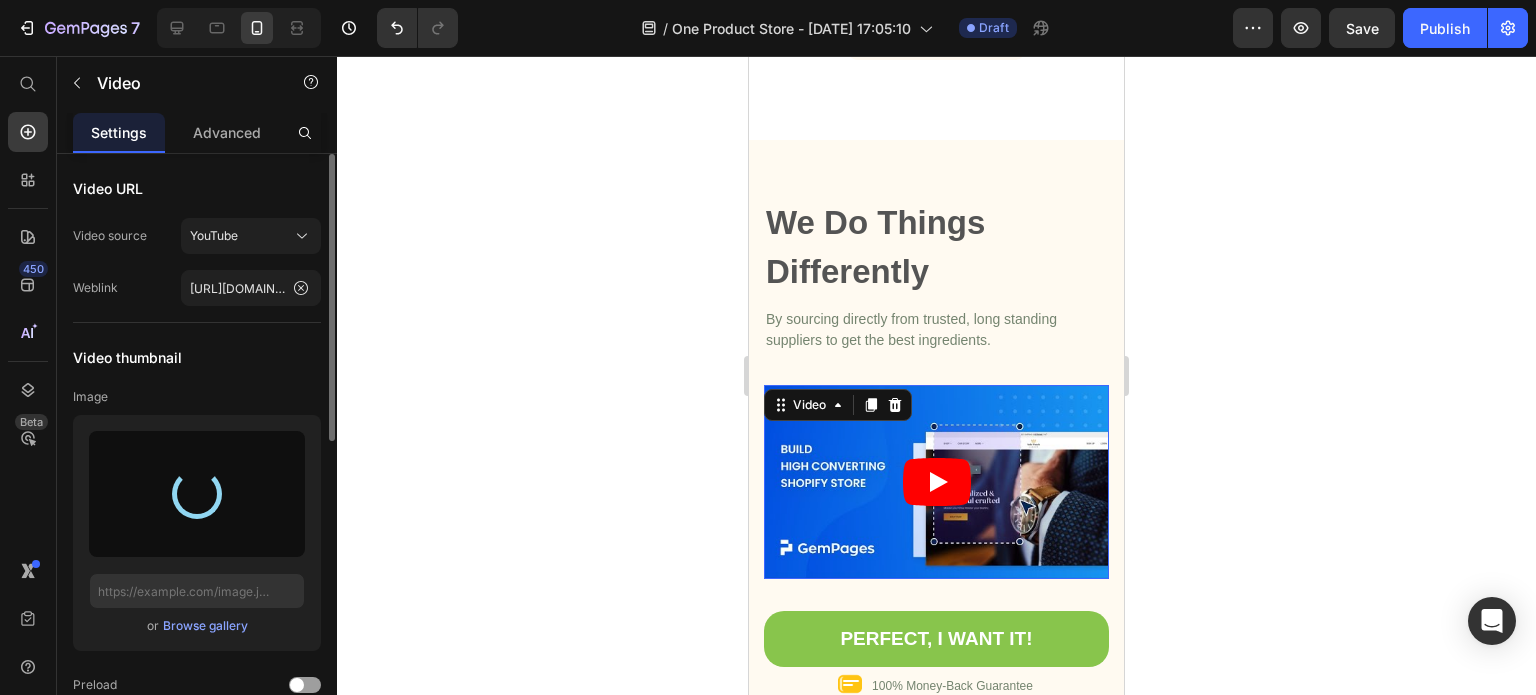 type on "https://cdn.shopify.com/s/files/1/0961/8168/2501/files/gempages_577150551700013606-1d0fd935-c99c-4e54-951f-770ce1060c24.png" 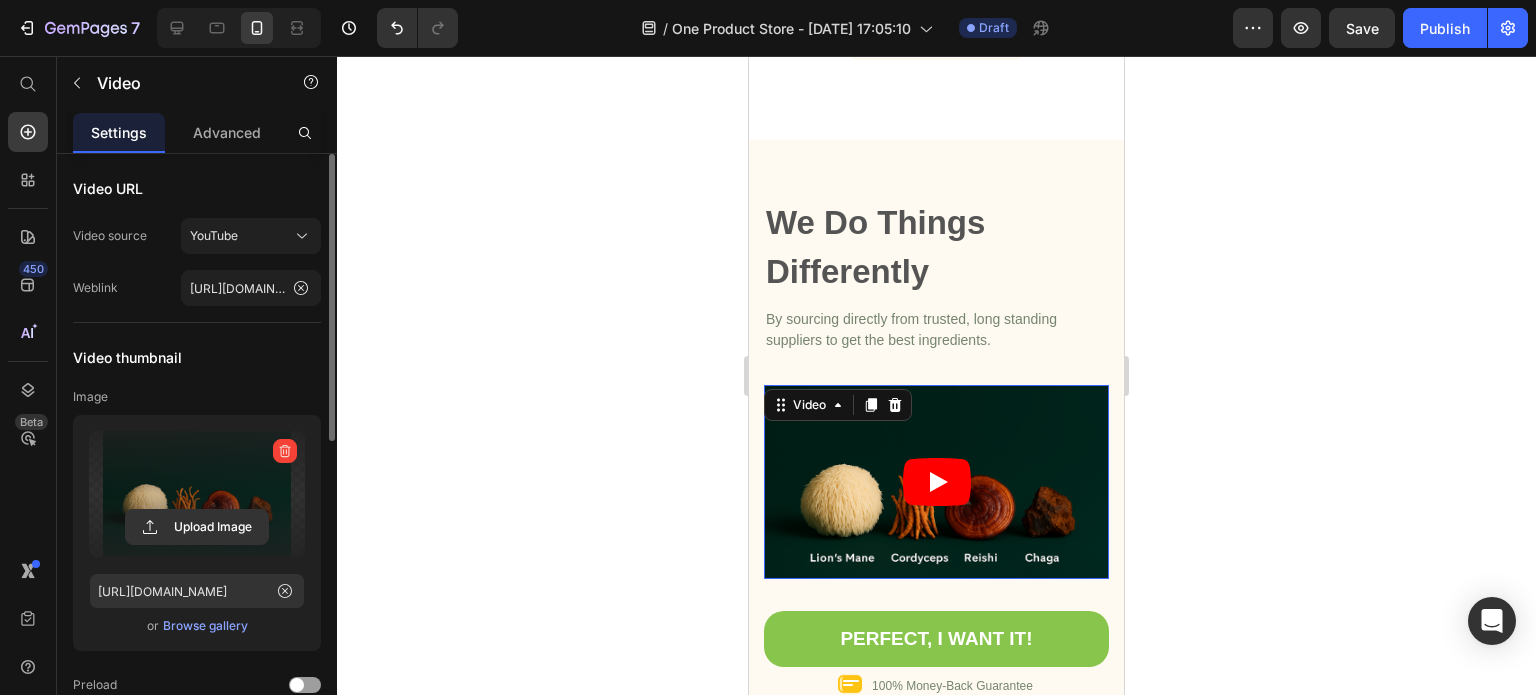 type 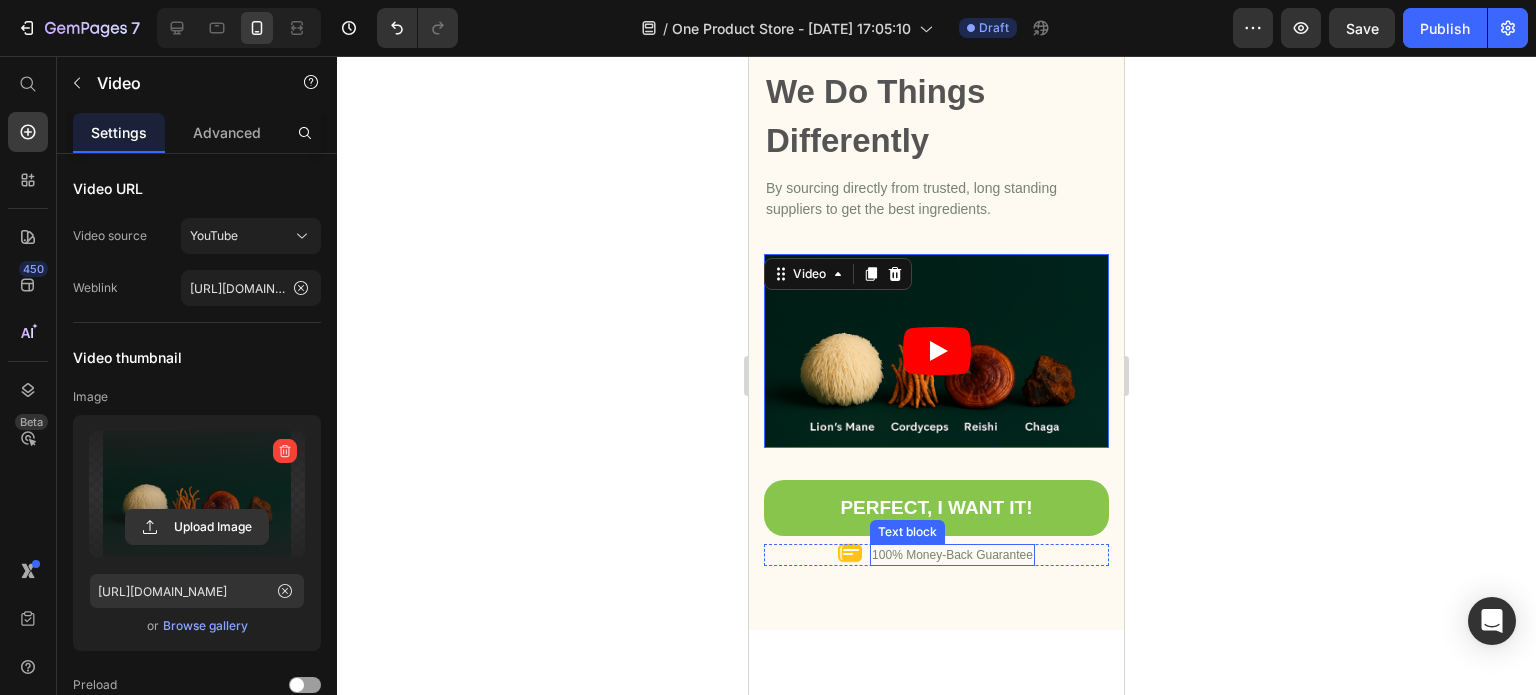 scroll, scrollTop: 8520, scrollLeft: 0, axis: vertical 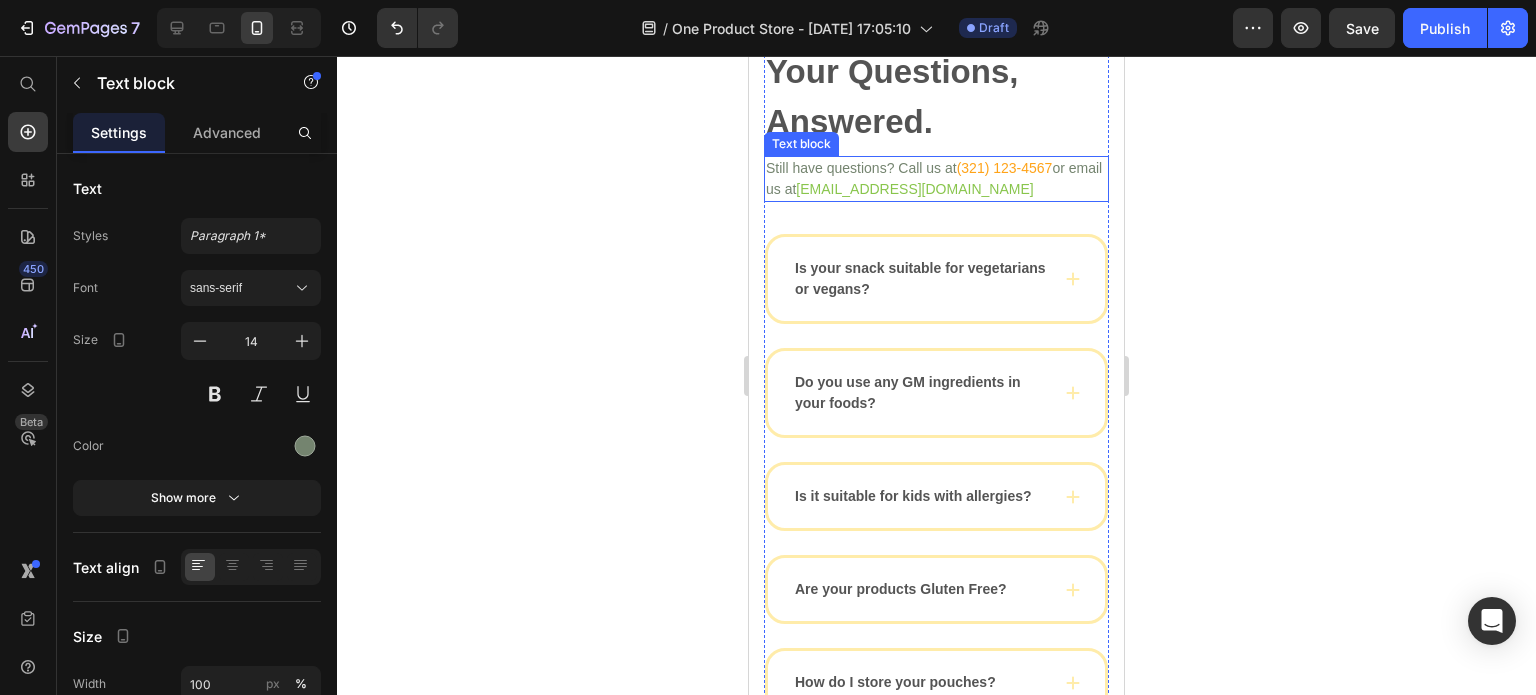 click on "(321) 123-4567" at bounding box center [1005, 168] 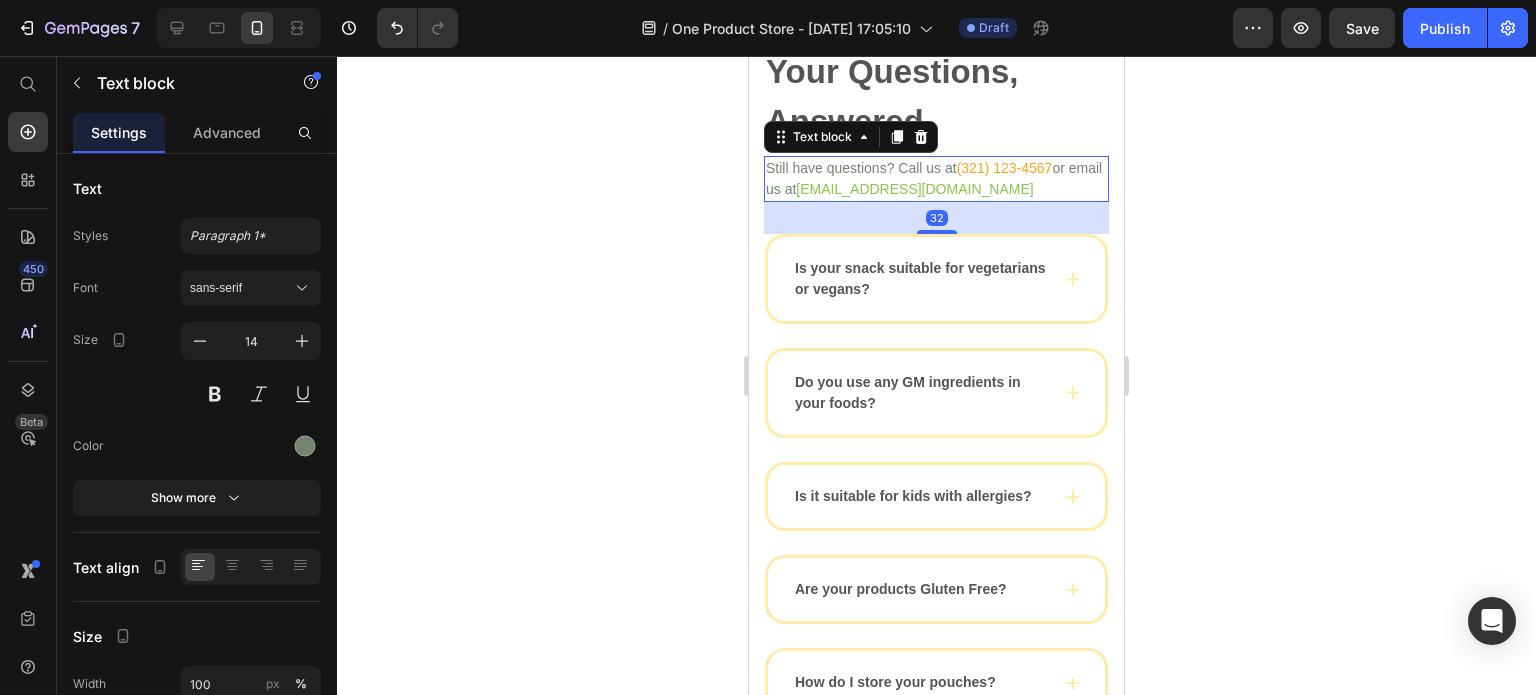 click on "(321) 123-4567" at bounding box center [1005, 168] 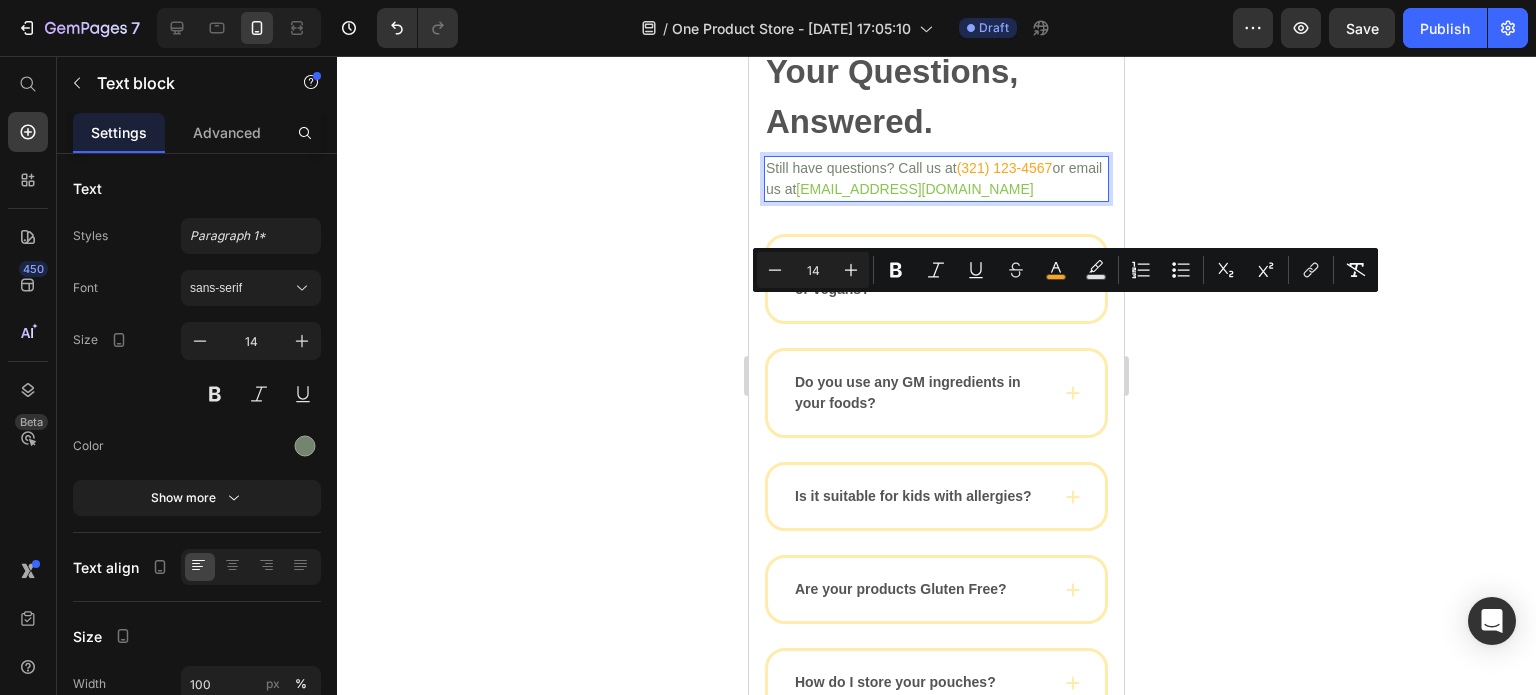 click on "Still have questions? Call us at  (321) 123-4567   or email us at  gemyummy@gmail.com" at bounding box center [936, 179] 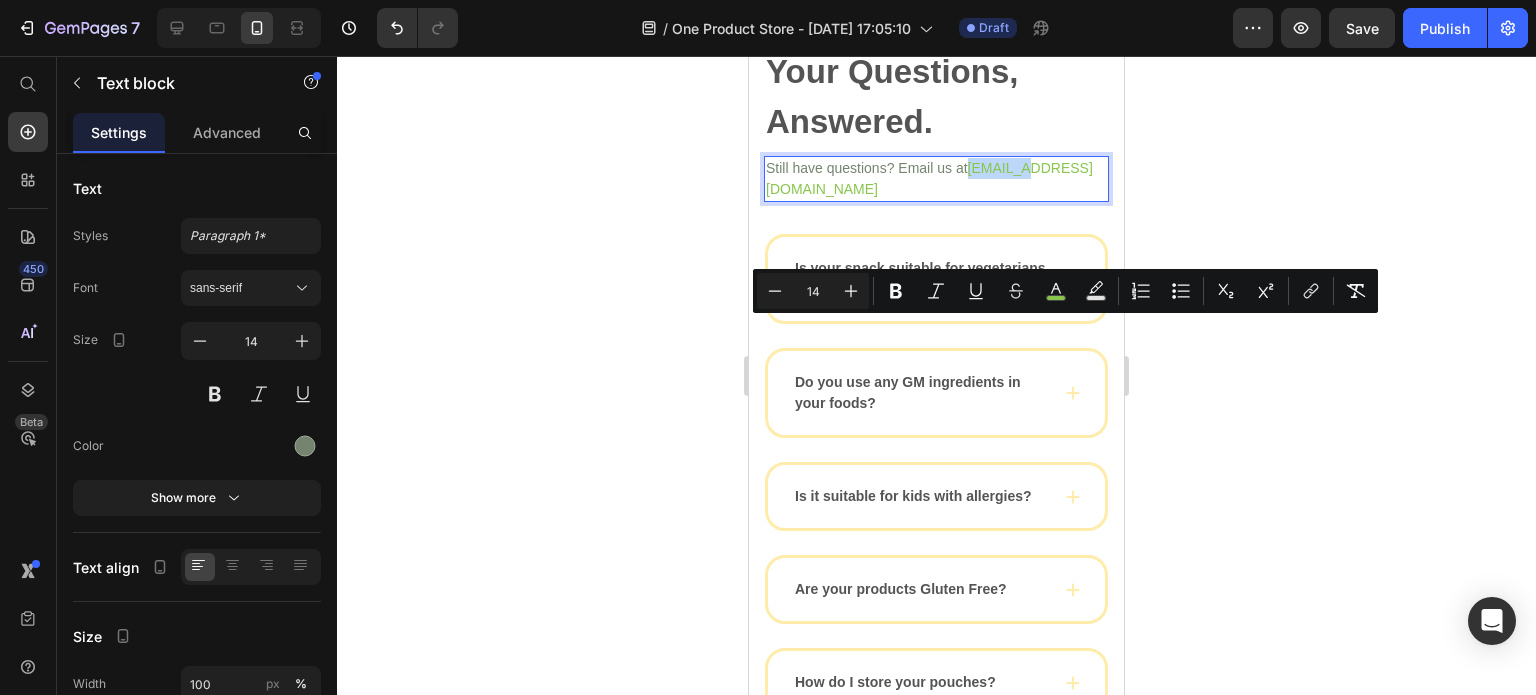 drag, startPoint x: 836, startPoint y: 334, endPoint x: 764, endPoint y: 330, distance: 72.11102 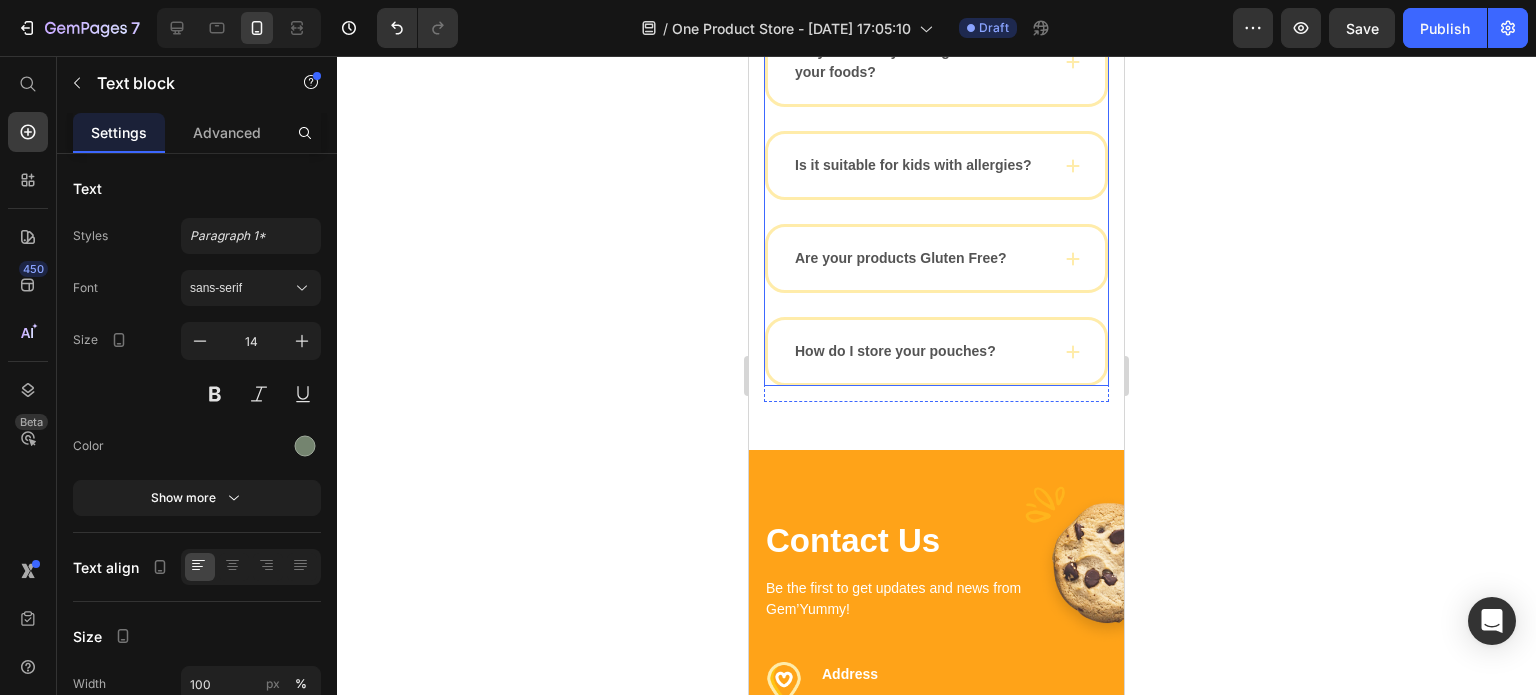 scroll, scrollTop: 6972, scrollLeft: 0, axis: vertical 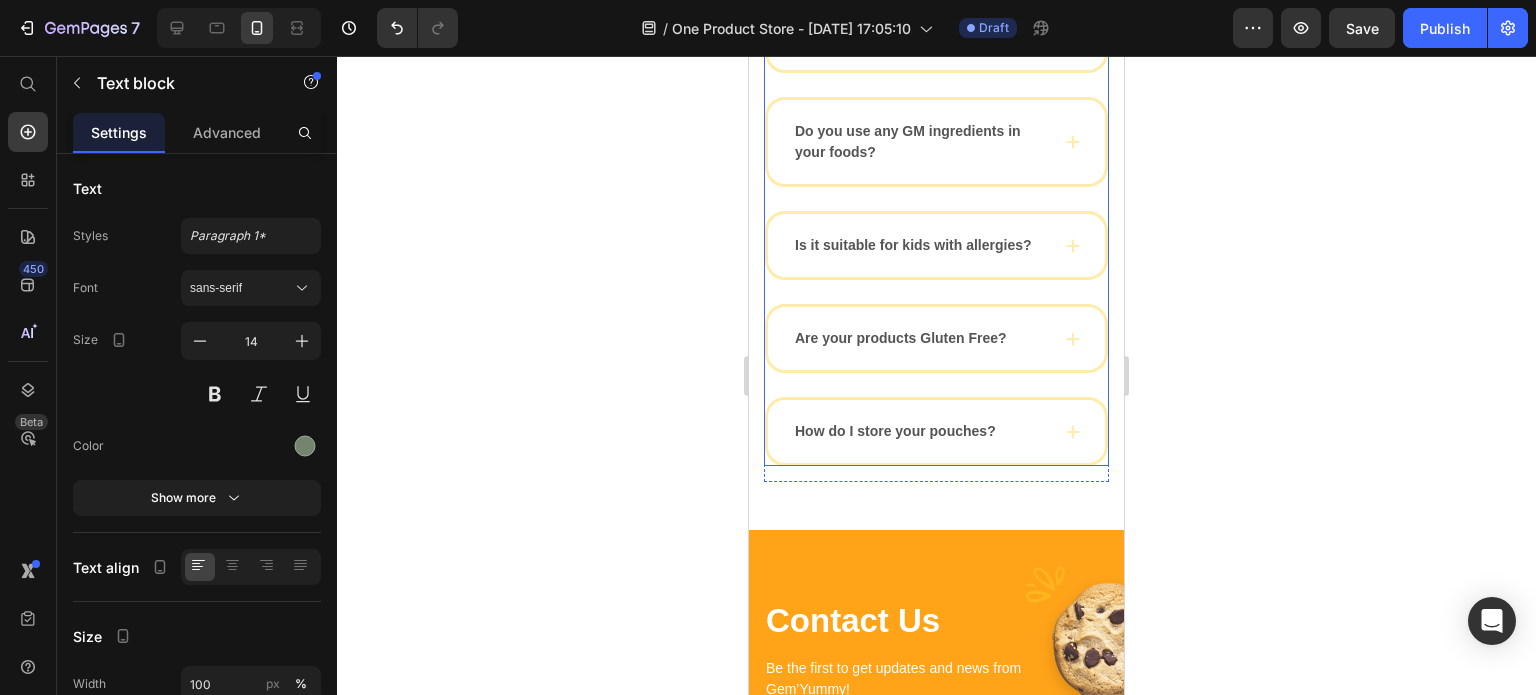 click on "Is your snack suitable for vegetarians or vegans?" at bounding box center (920, 28) 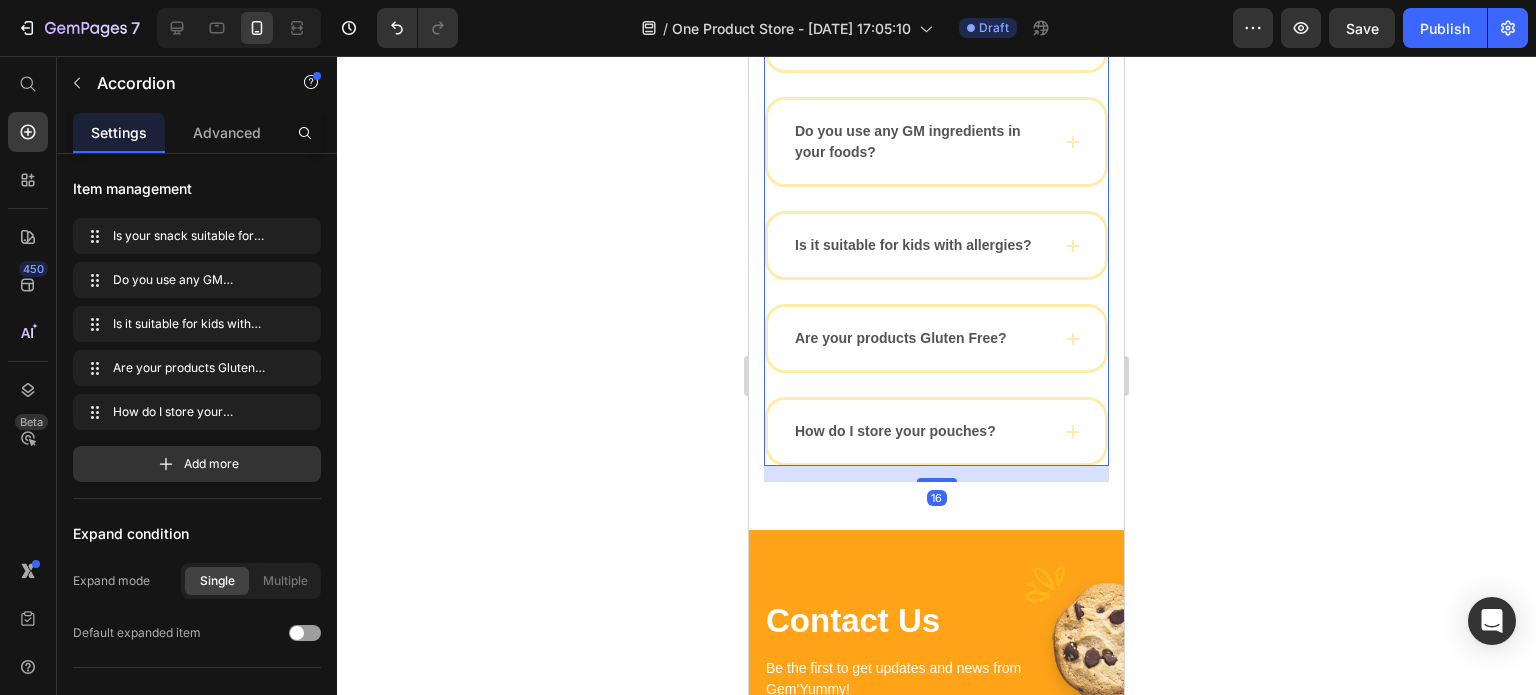 click on "Is your snack suitable for vegetarians or vegans?" at bounding box center [920, 28] 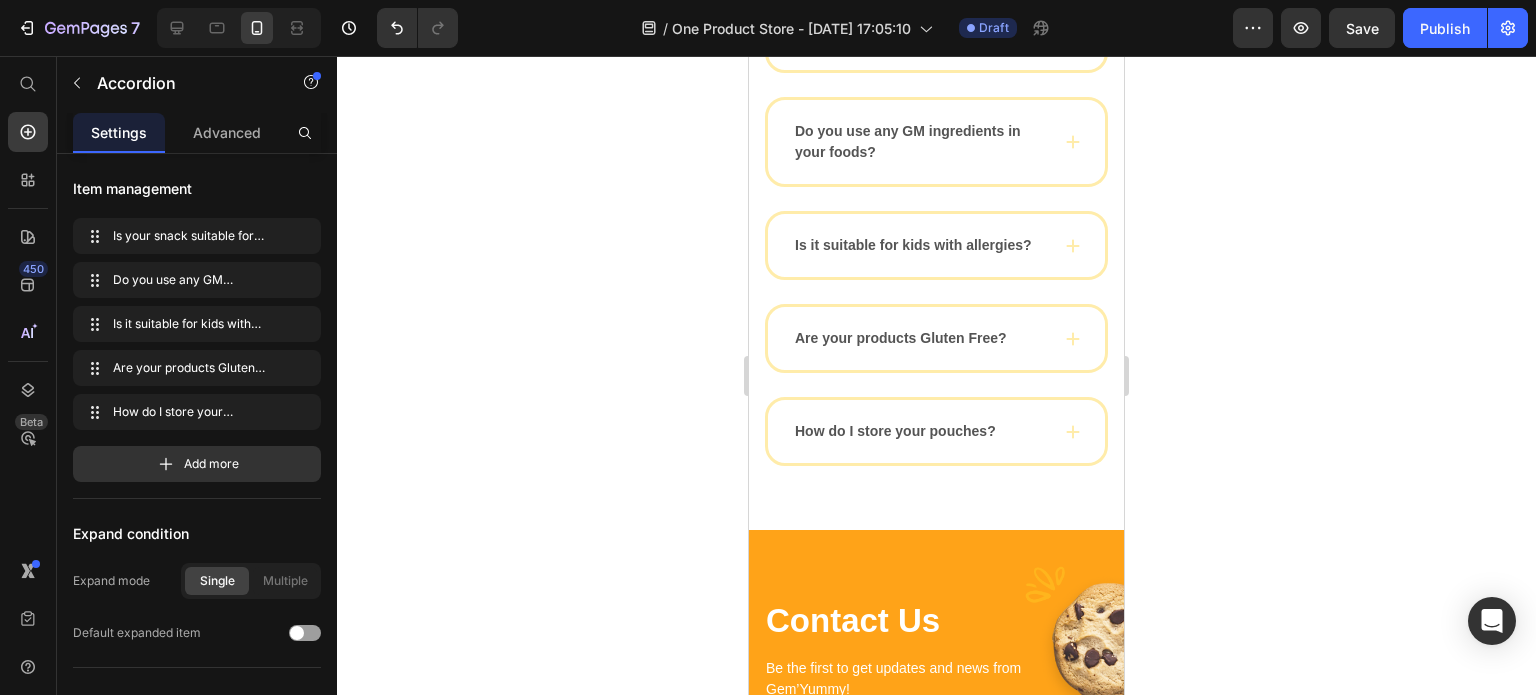 click on "Is your snack suitable for vegetarians or vegans?" at bounding box center (920, 28) 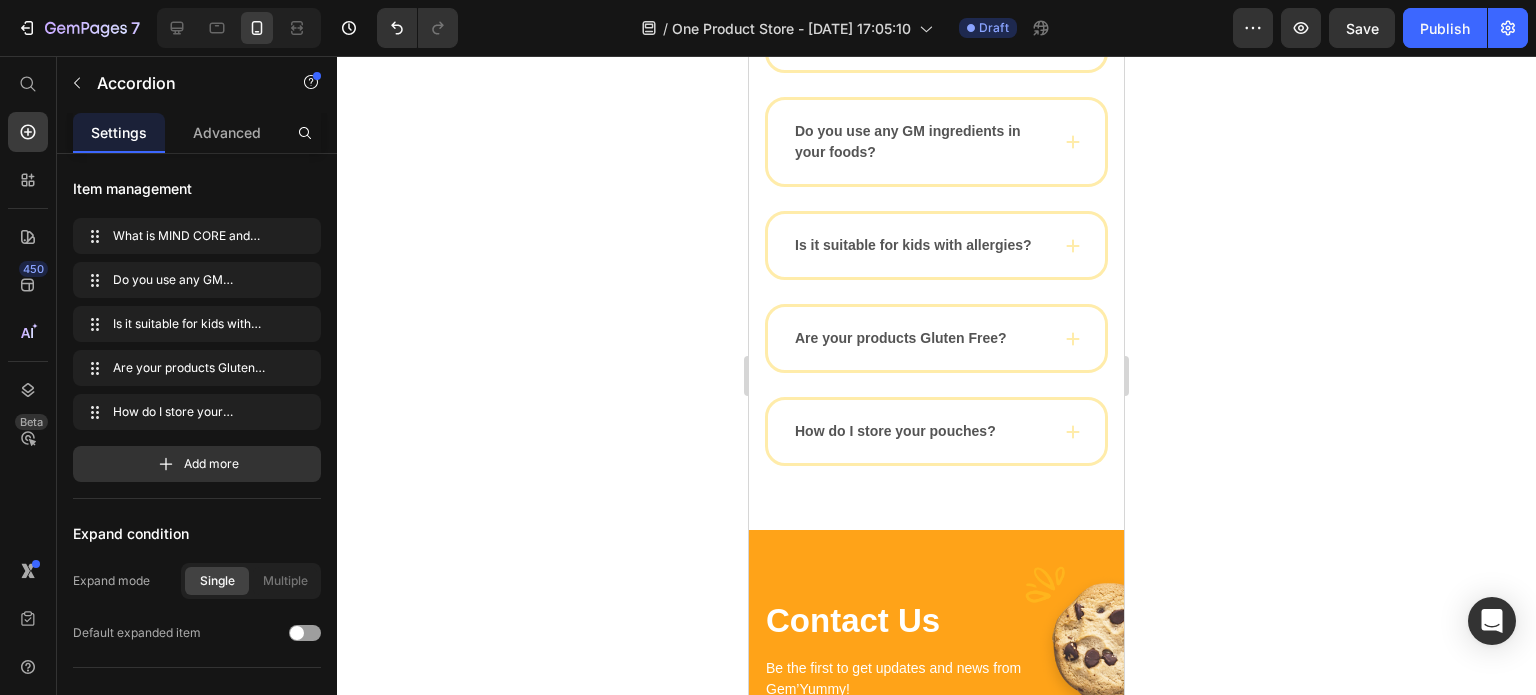 click on "What is MIND CORE and how does it work?" at bounding box center [936, 28] 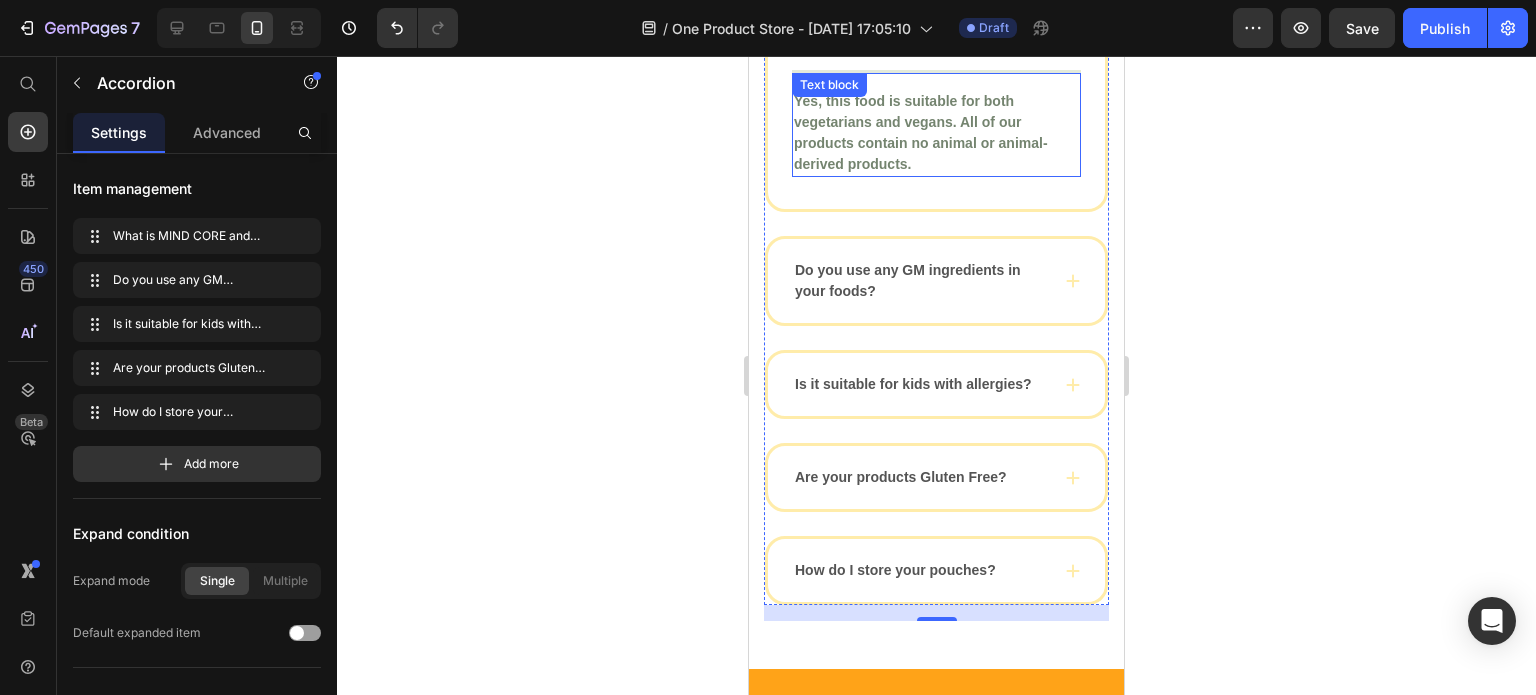 click on "Yes, this food is suitable for both vegetarians and vegans. All of our products contain no animal or animal-derived products." at bounding box center [936, 133] 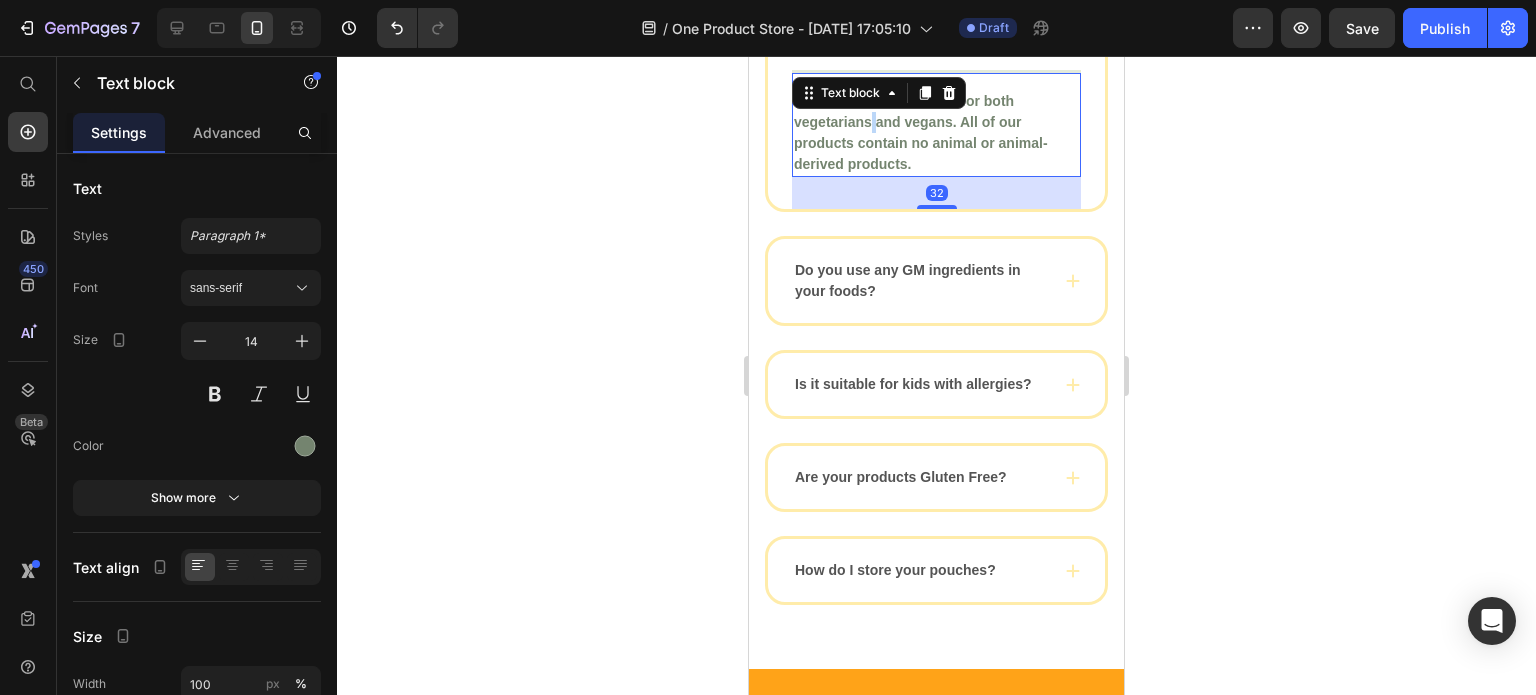click on "Yes, this food is suitable for both vegetarians and vegans. All of our products contain no animal or animal-derived products." at bounding box center (936, 133) 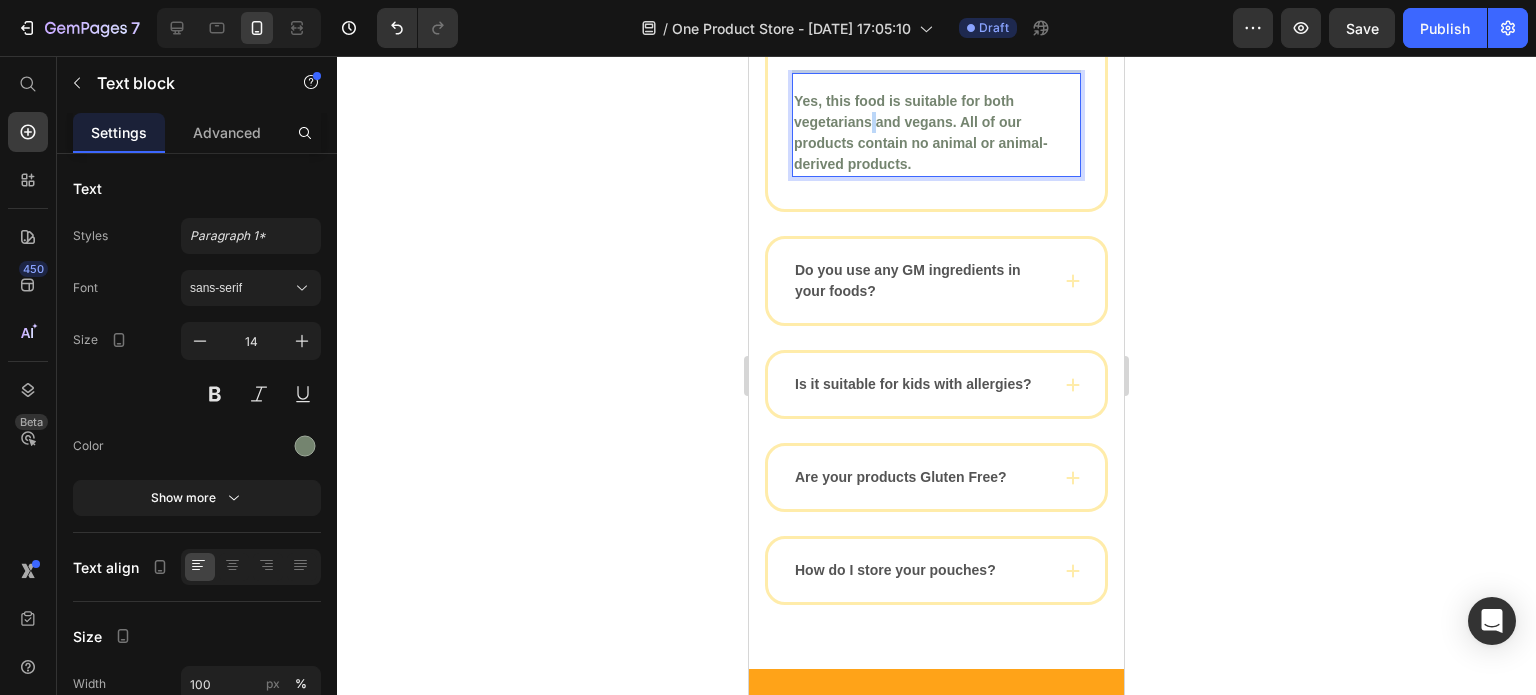click on "Yes, this food is suitable for both vegetarians and vegans. All of our products contain no animal or animal-derived products." at bounding box center (936, 133) 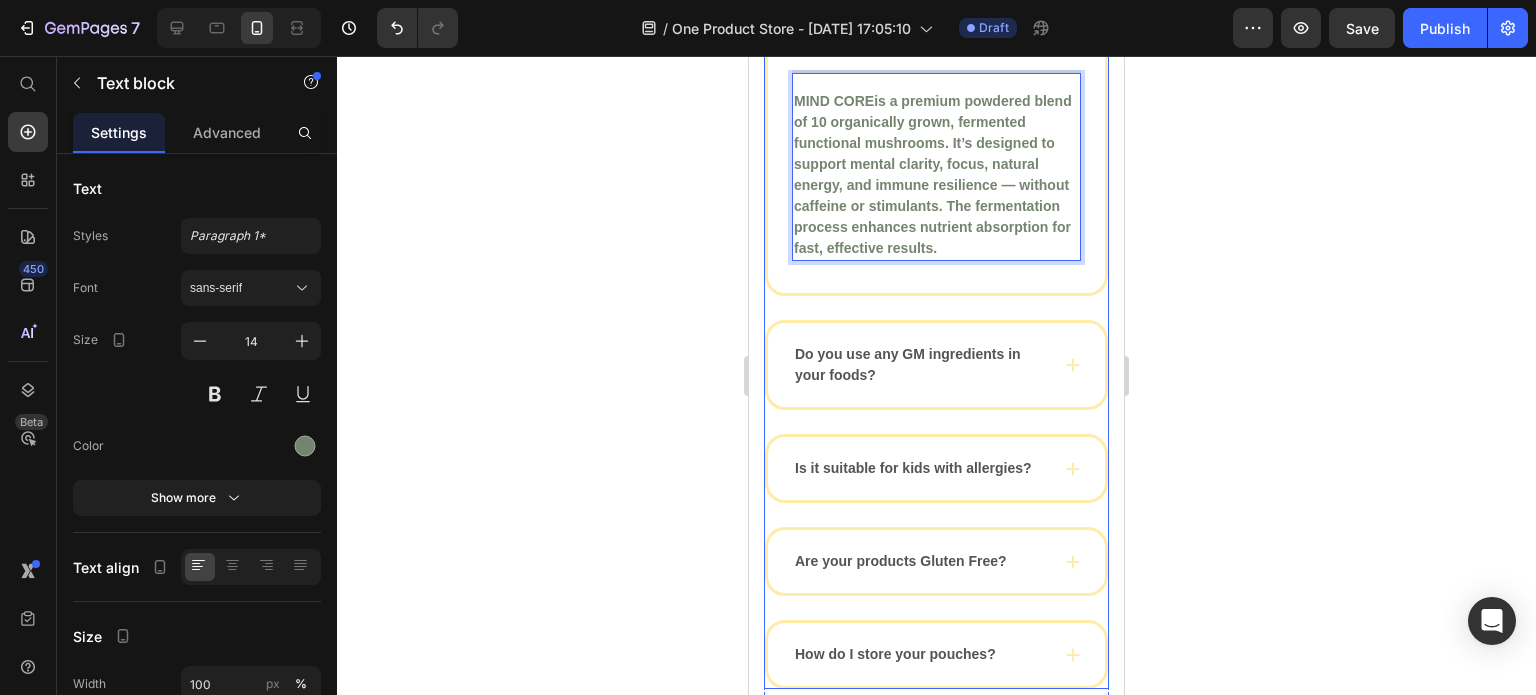 click on "Do you use any GM ingredients in your foods?" at bounding box center (920, 365) 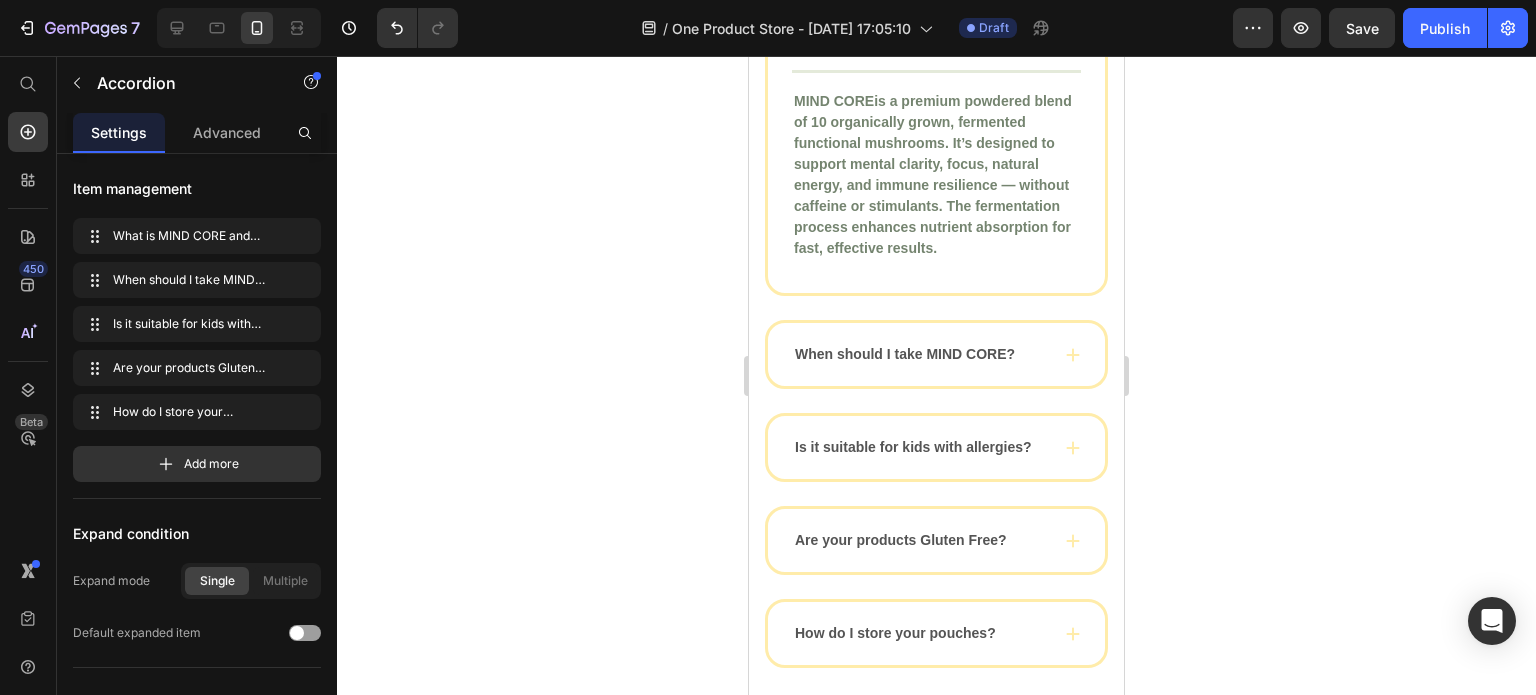 click on "When should I take MIND CORE?" at bounding box center [936, 354] 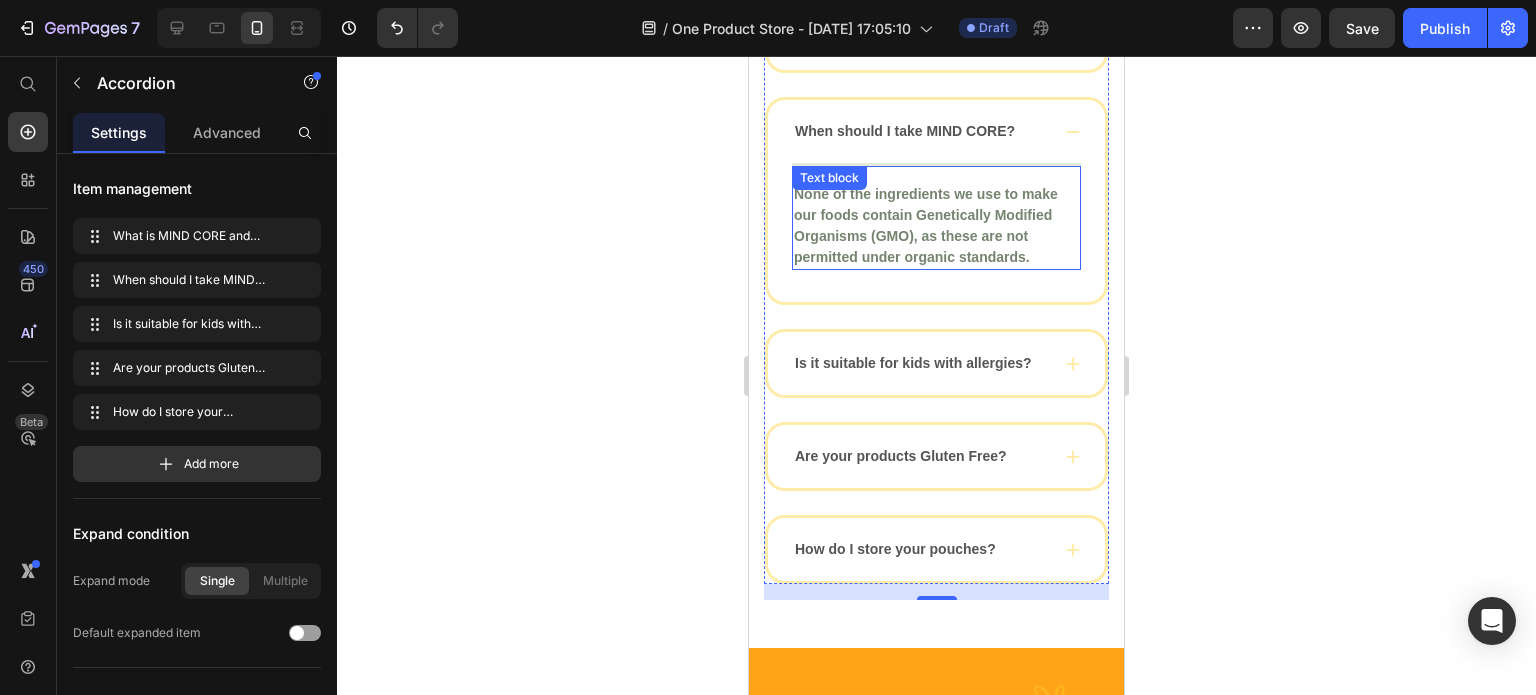 click on "None of the ingredients we use to make our foods contain Genetically Modified Organisms (GMO), as these are not permitted under organic standards." at bounding box center (936, 226) 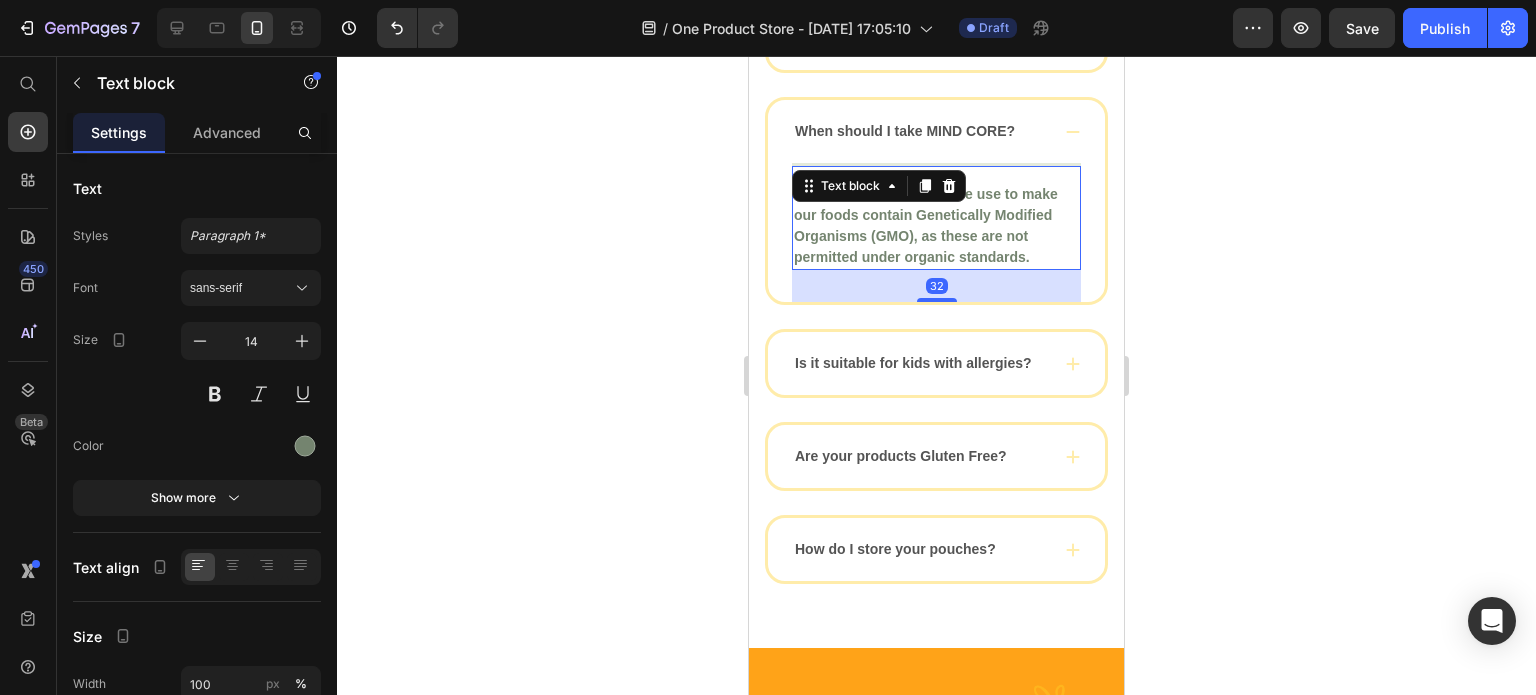 click on "None of the ingredients we use to make our foods contain Genetically Modified Organisms (GMO), as these are not permitted under organic standards." at bounding box center [936, 226] 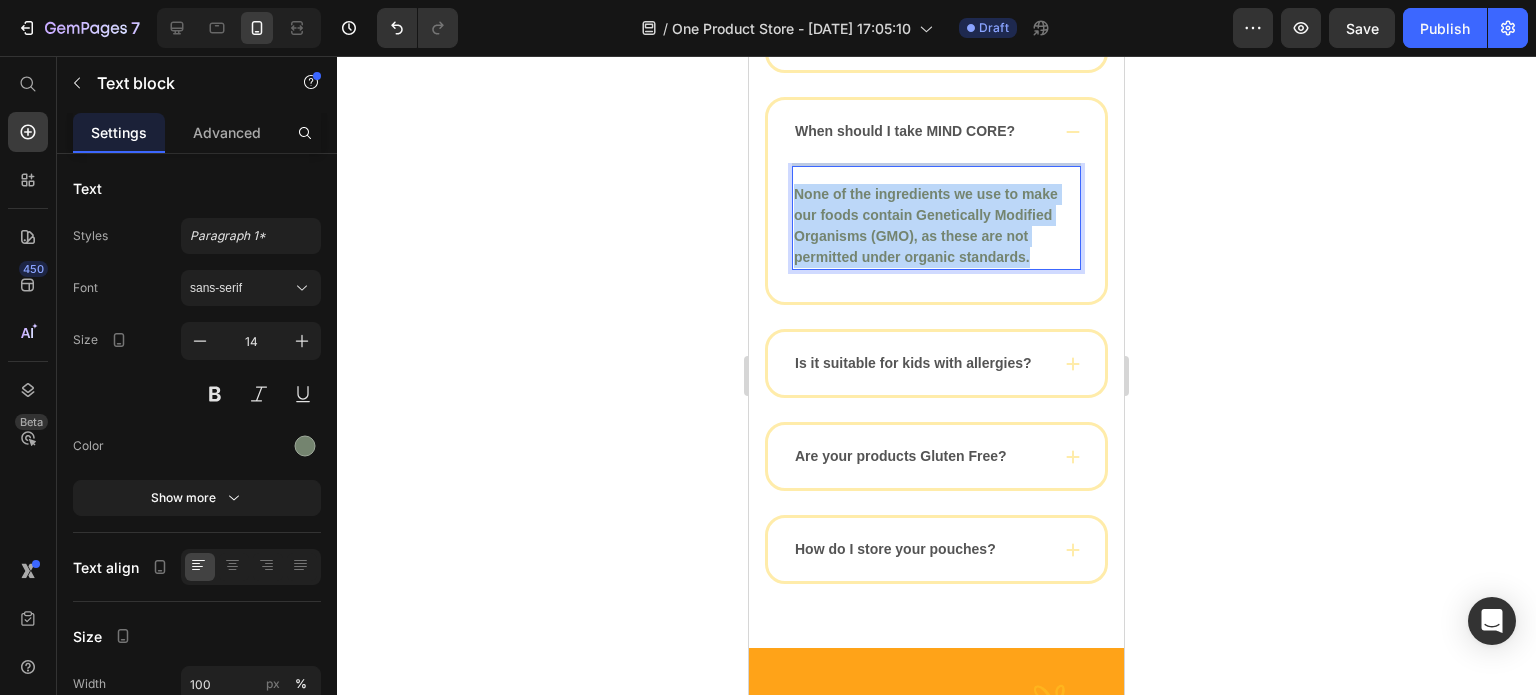 click on "None of the ingredients we use to make our foods contain Genetically Modified Organisms (GMO), as these are not permitted under organic standards." at bounding box center [936, 226] 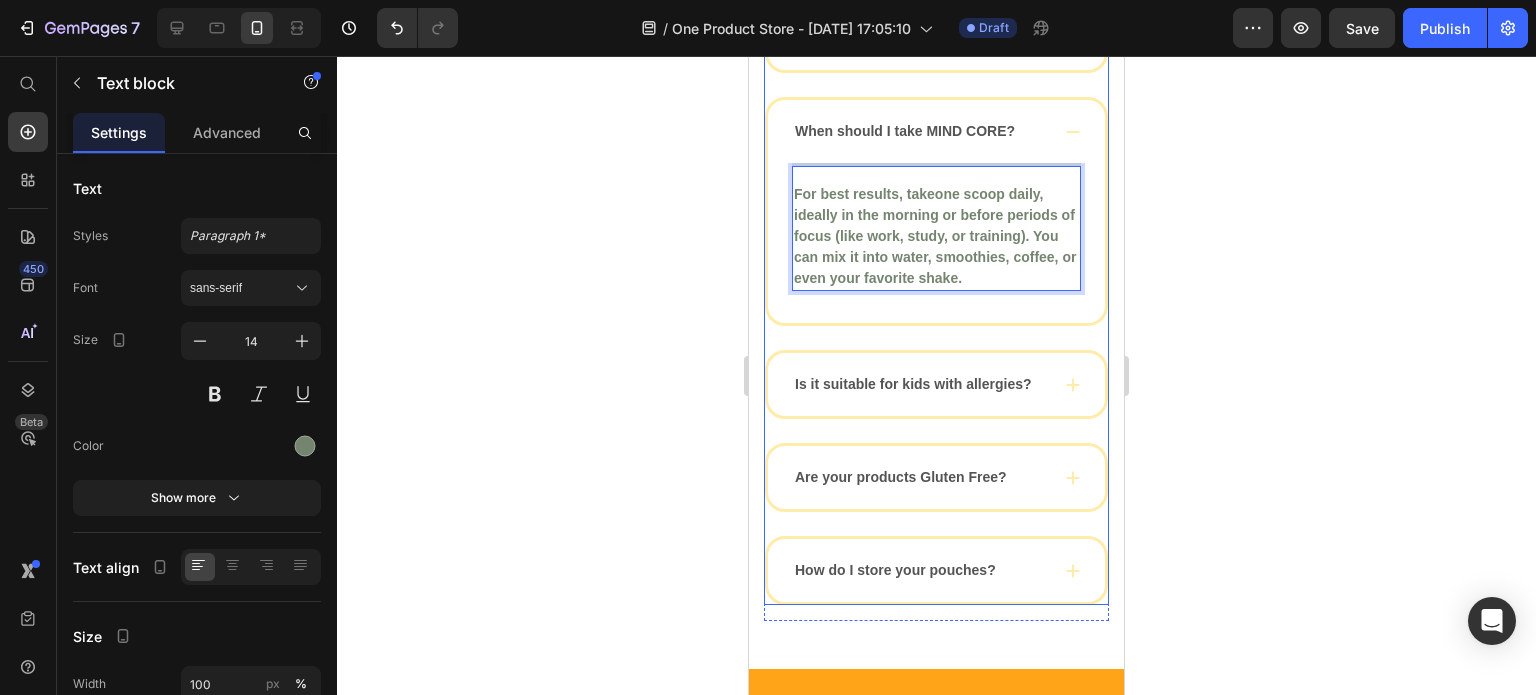 click on "Is it suitable for kids with allergies?" at bounding box center (913, 384) 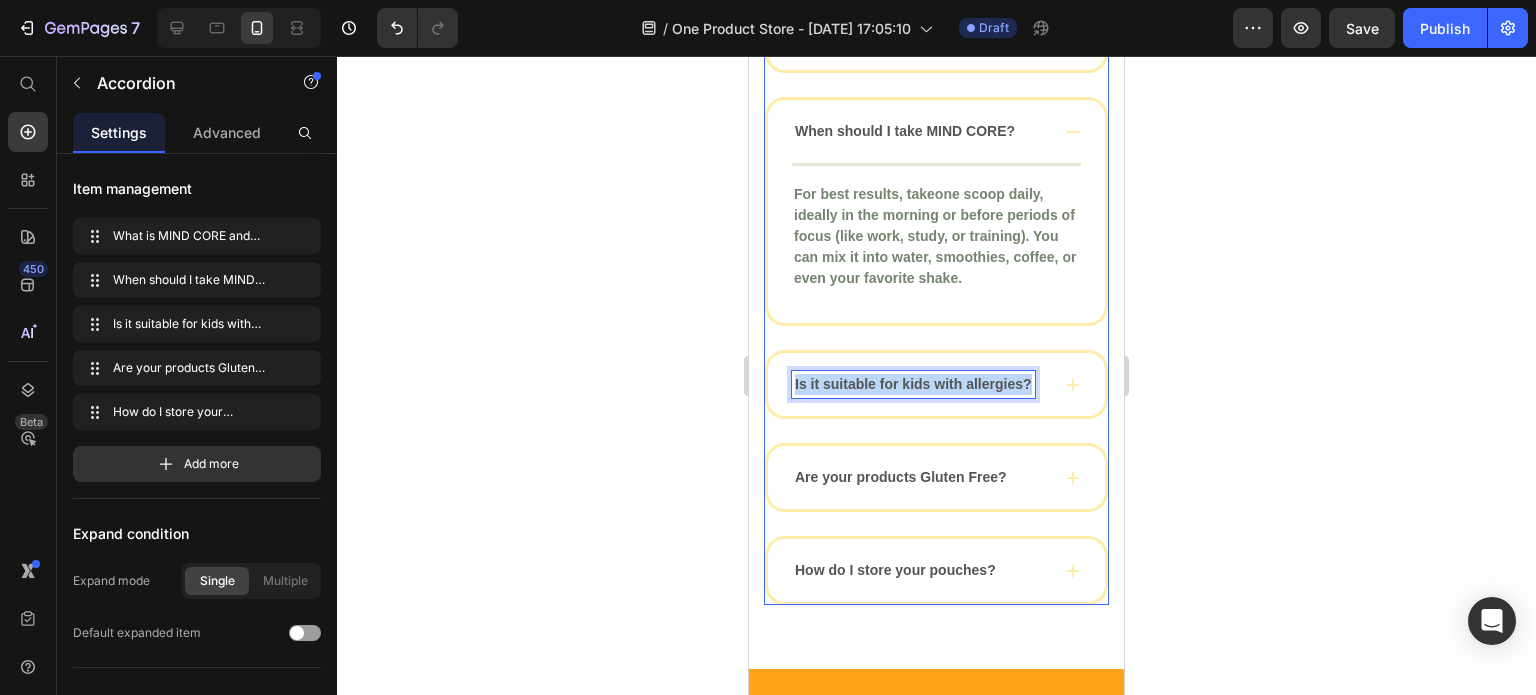 click on "Is it suitable for kids with allergies?" at bounding box center [913, 384] 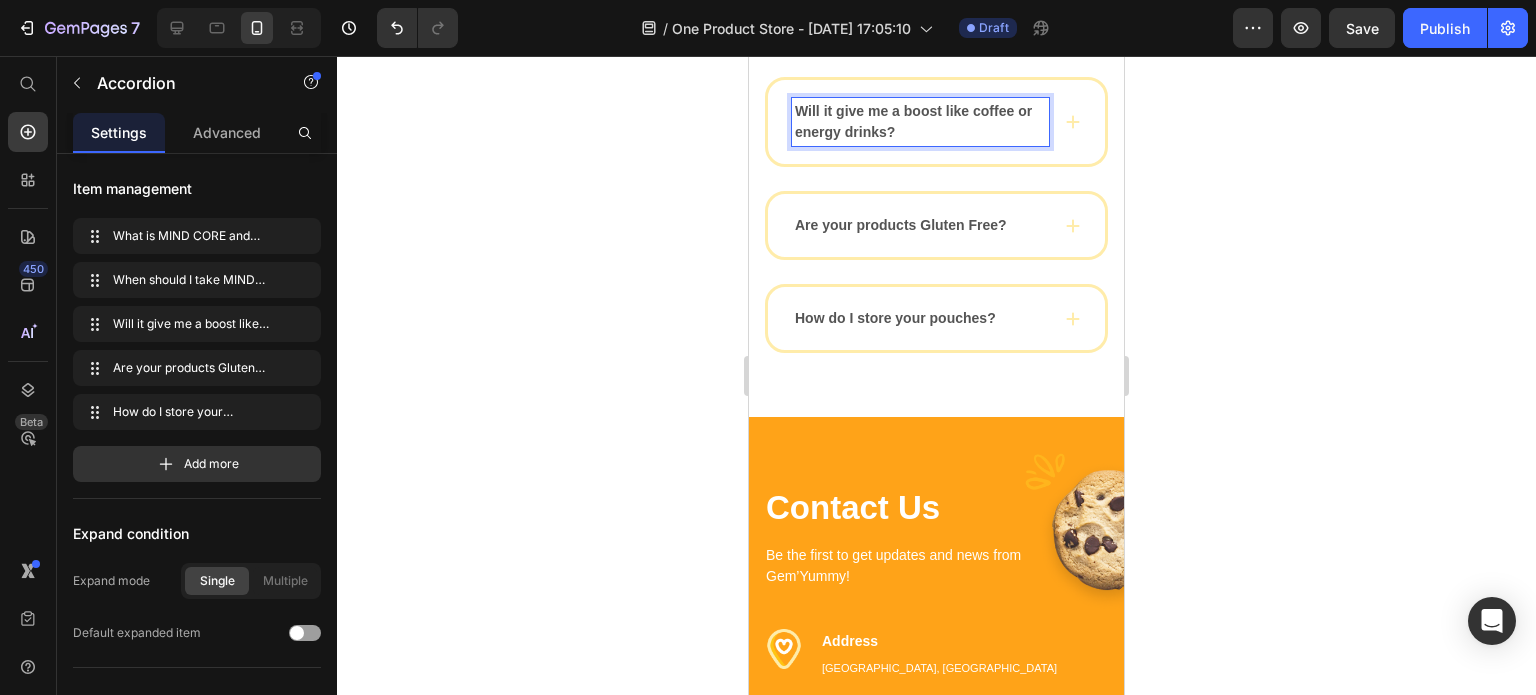 scroll, scrollTop: 7248, scrollLeft: 0, axis: vertical 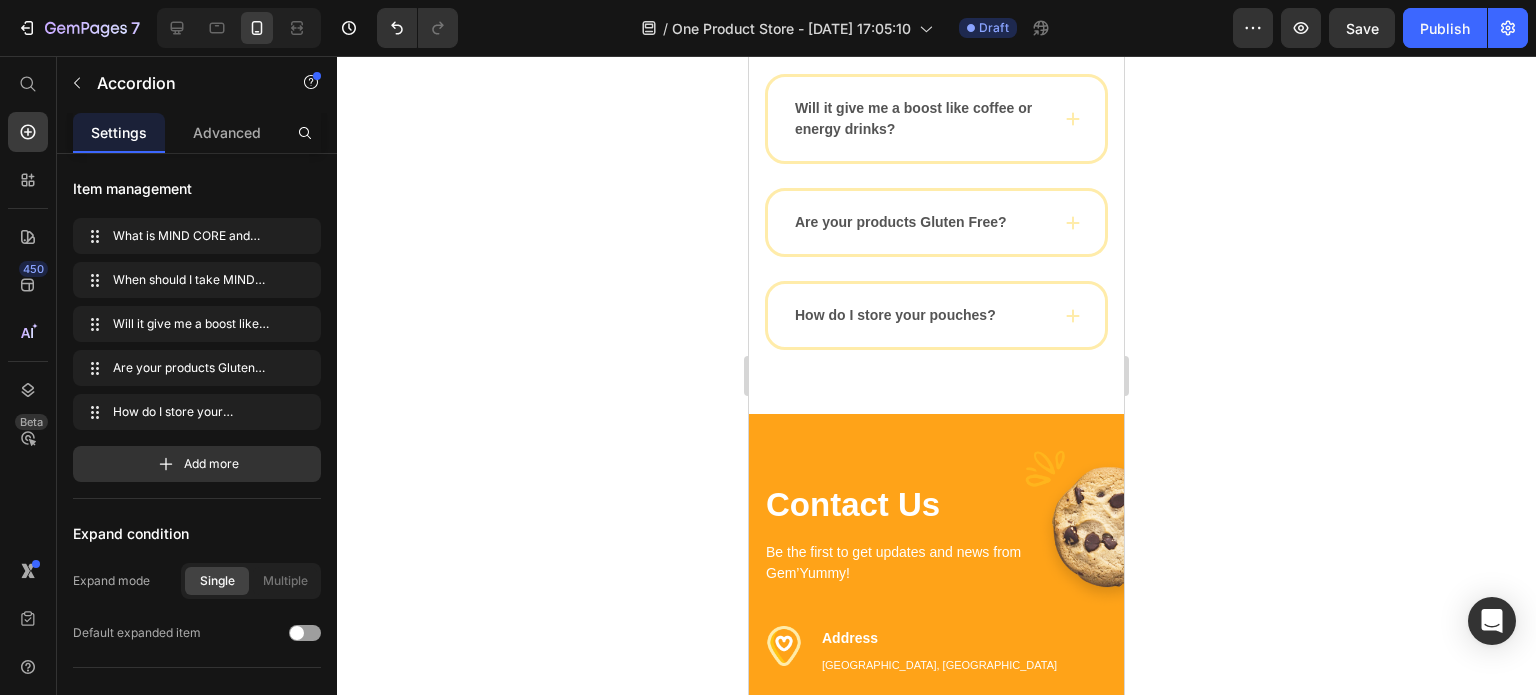 click on "Will it give me a boost like coffee or energy drinks?" at bounding box center (936, 119) 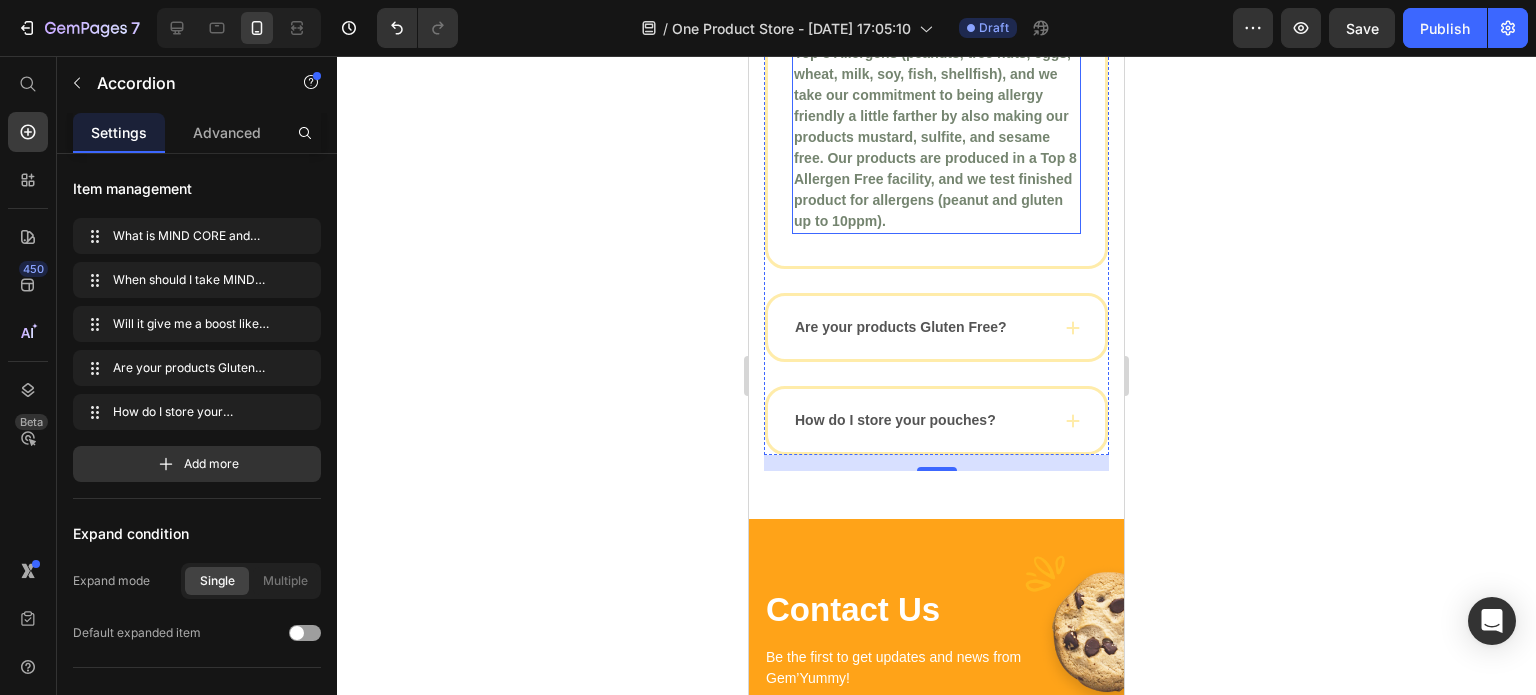 click on "Yes, all of our products are Free from the Top 8 Allergens (peanuts, tree nuts, eggs, wheat, milk, soy, fish, shellfish), and we take our commitment to being allergy friendly a little farther by also making our products mustard, sulfite, and sesame free. Our products are produced in a Top 8 Allergen Free facility, and we test finished product for allergens (peanut and gluten up to 10ppm)." at bounding box center [936, 127] 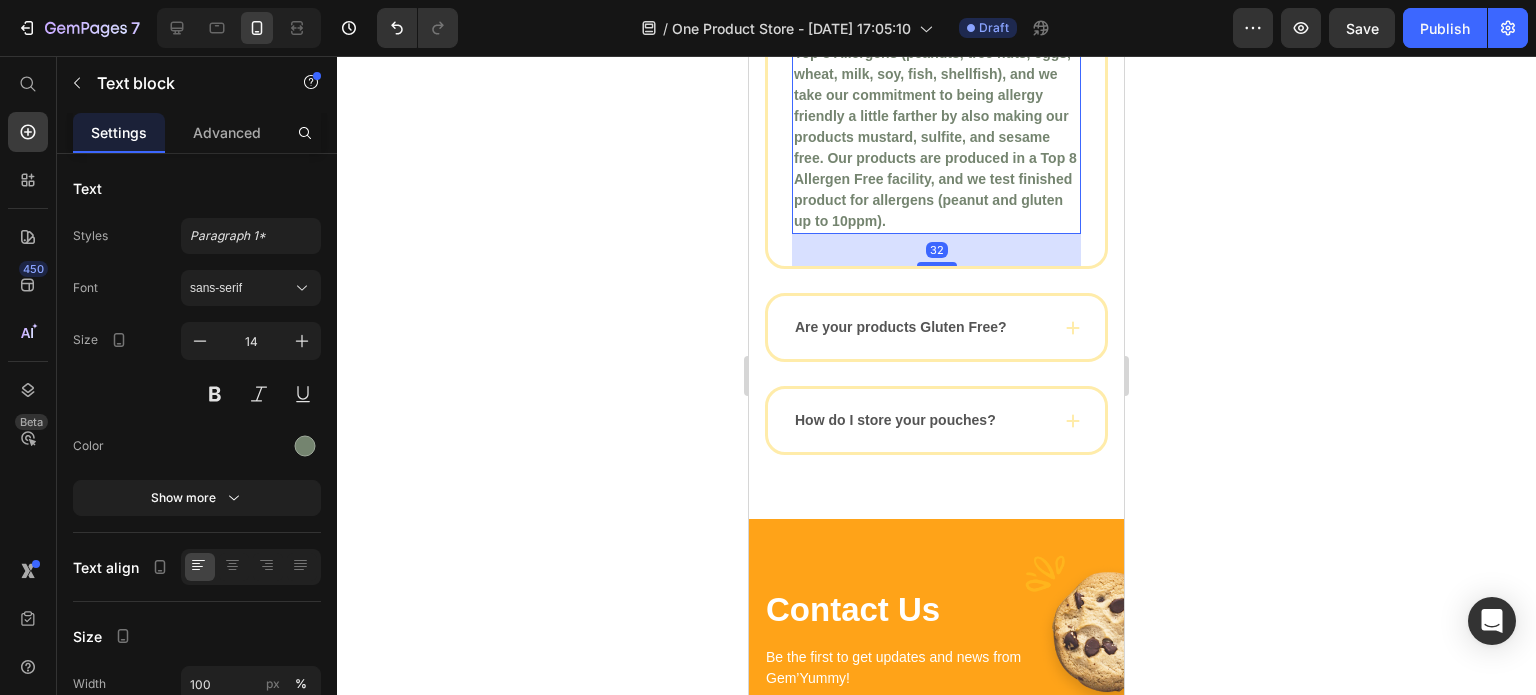 click on "Yes, all of our products are Free from the Top 8 Allergens (peanuts, tree nuts, eggs, wheat, milk, soy, fish, shellfish), and we take our commitment to being allergy friendly a little farther by also making our products mustard, sulfite, and sesame free. Our products are produced in a Top 8 Allergen Free facility, and we test finished product for allergens (peanut and gluten up to 10ppm)." at bounding box center (936, 127) 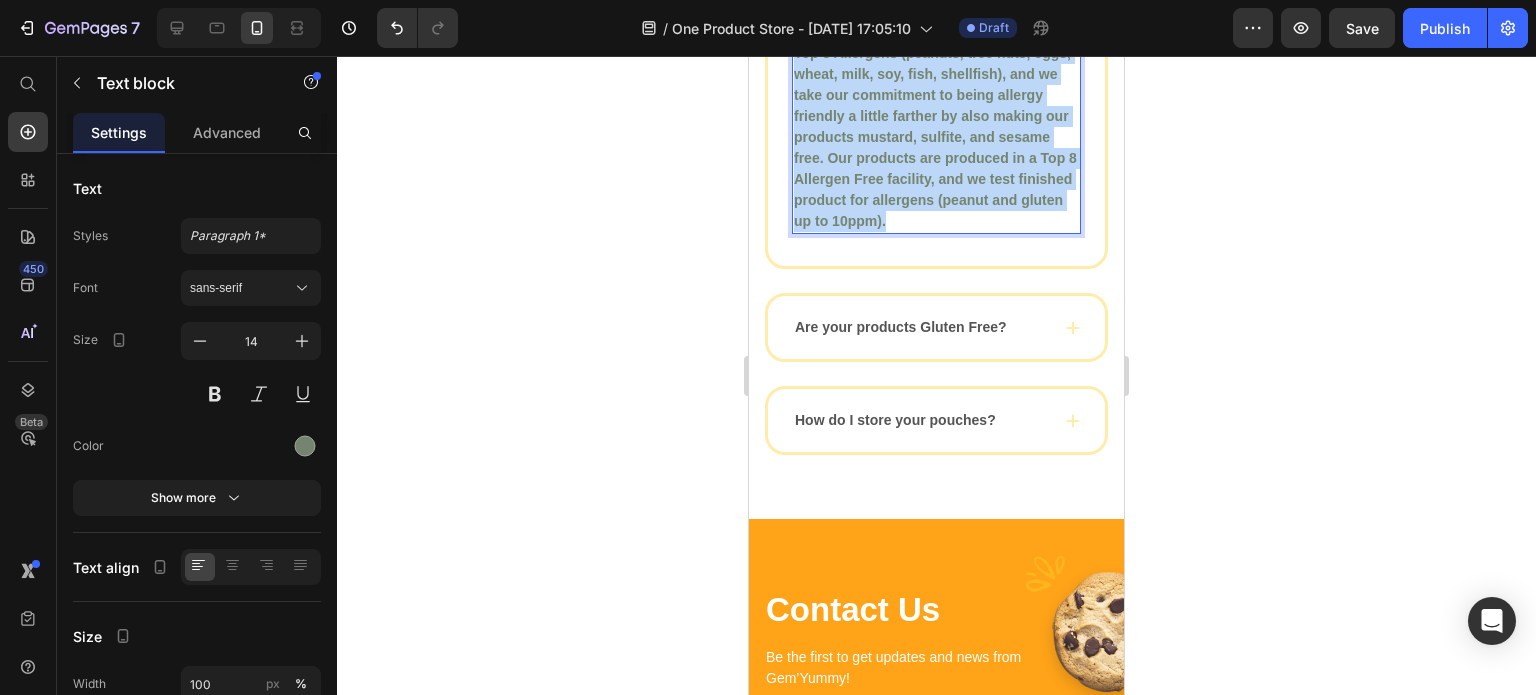 click on "Yes, all of our products are Free from the Top 8 Allergens (peanuts, tree nuts, eggs, wheat, milk, soy, fish, shellfish), and we take our commitment to being allergy friendly a little farther by also making our products mustard, sulfite, and sesame free. Our products are produced in a Top 8 Allergen Free facility, and we test finished product for allergens (peanut and gluten up to 10ppm)." at bounding box center [936, 127] 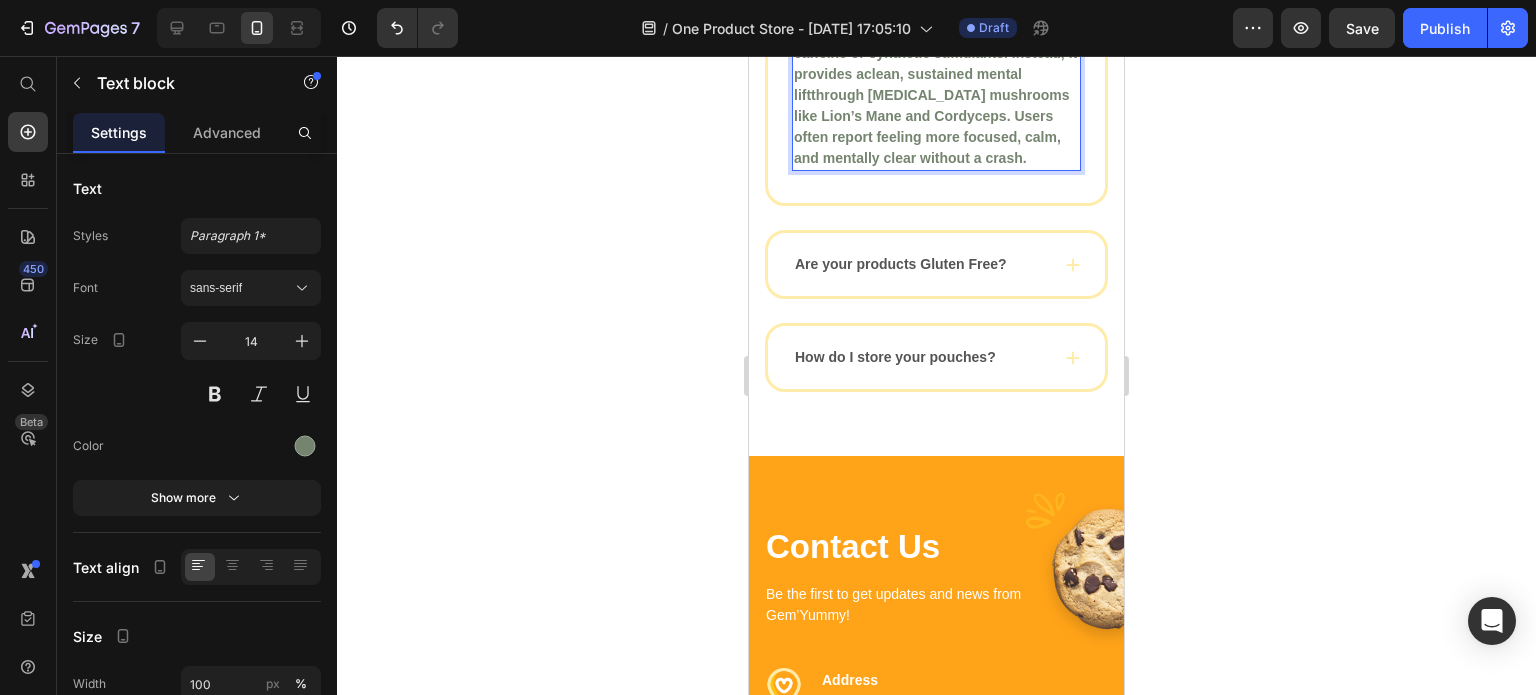 scroll, scrollTop: 7266, scrollLeft: 0, axis: vertical 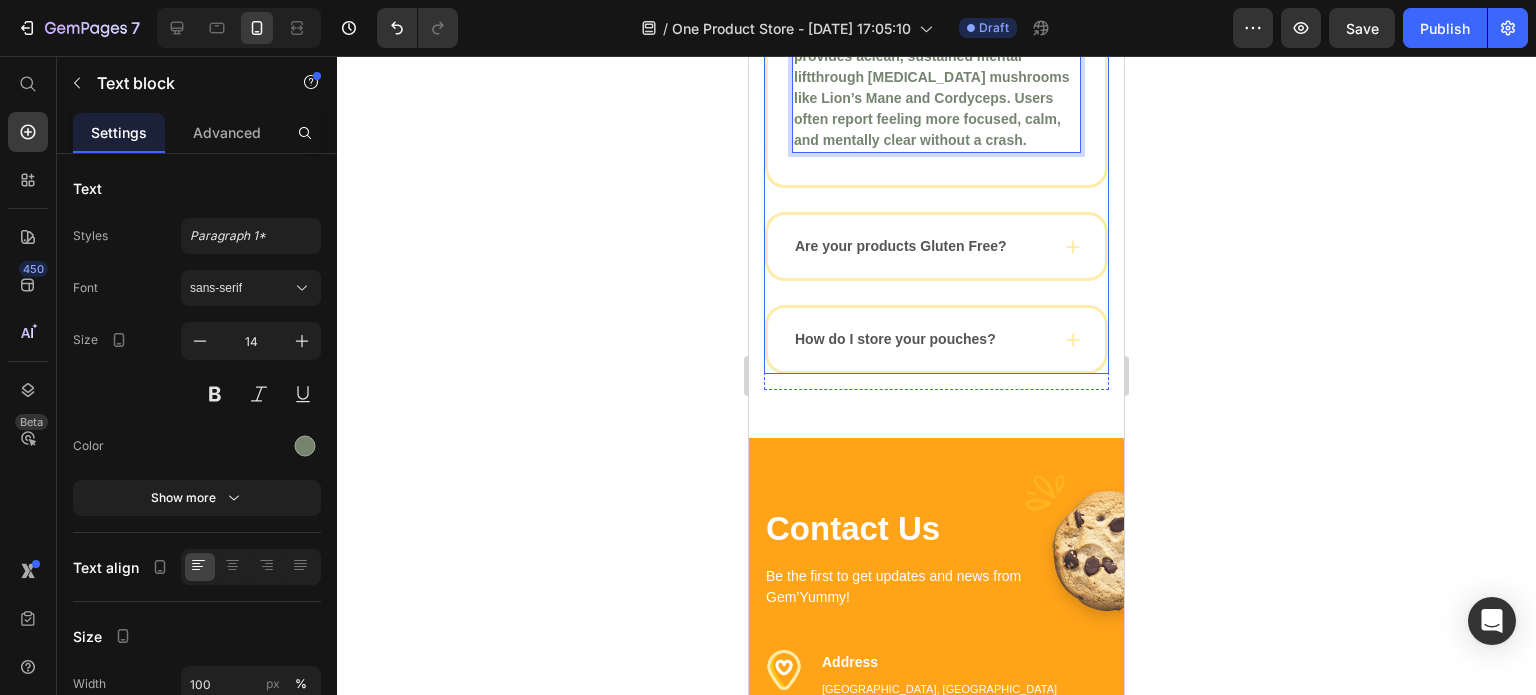 click on "Are your products Gluten Free?" at bounding box center (901, 246) 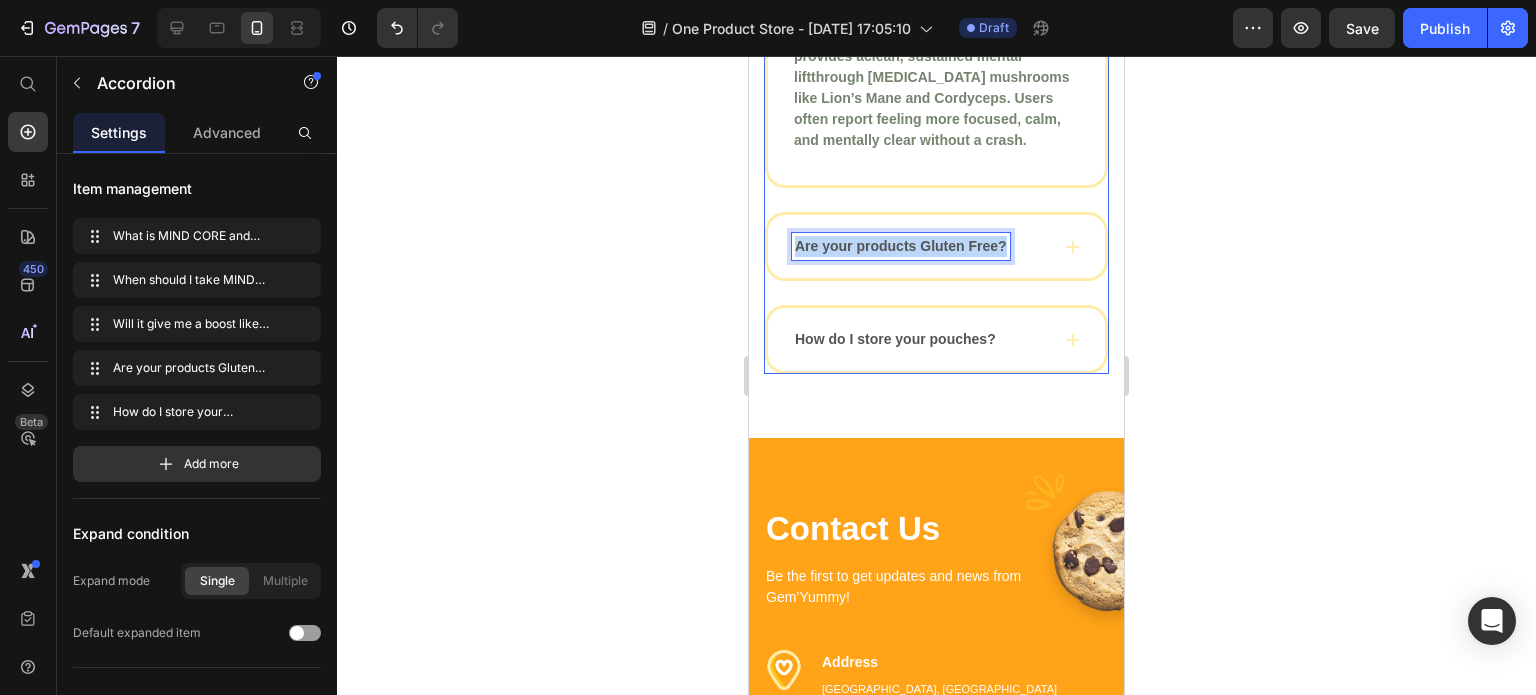 click on "Are your products Gluten Free?" at bounding box center [901, 246] 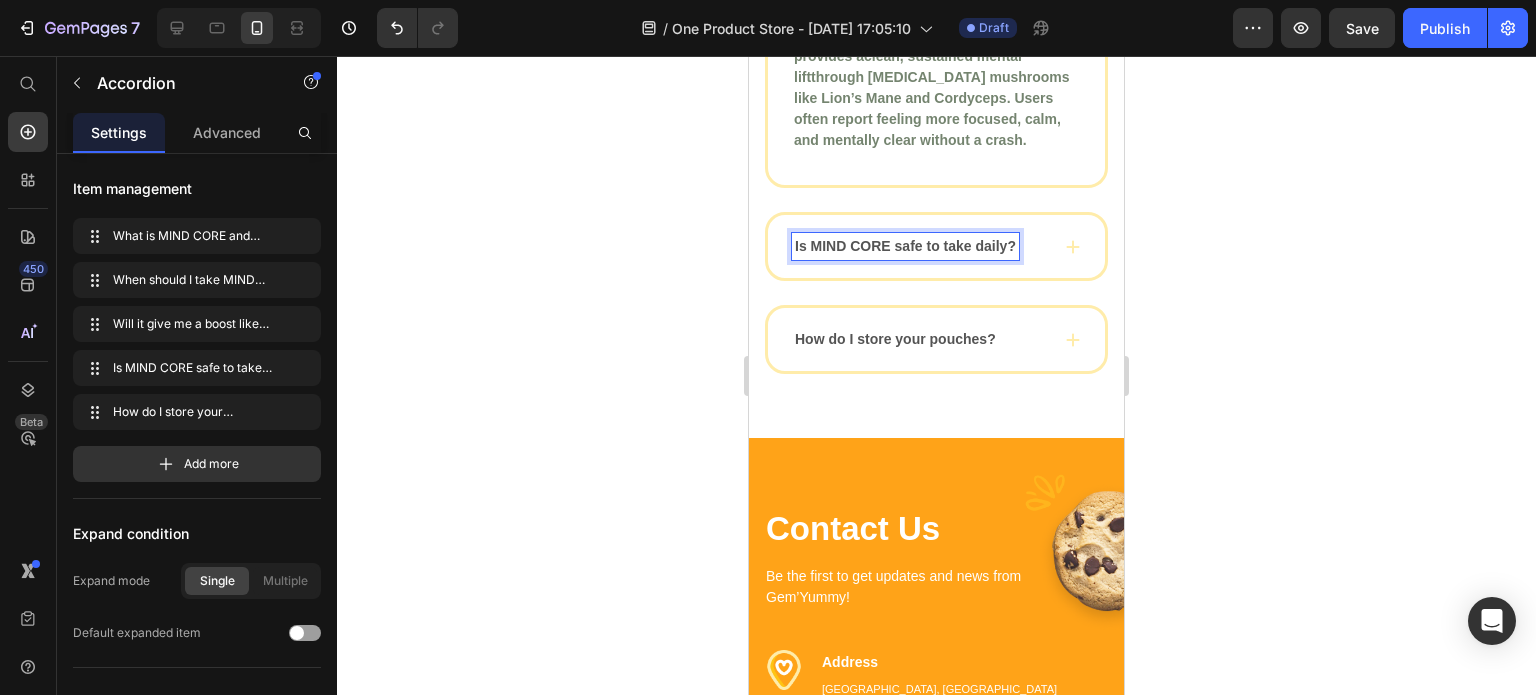 click on "Is MIND CORE safe to take daily?" at bounding box center [905, 246] 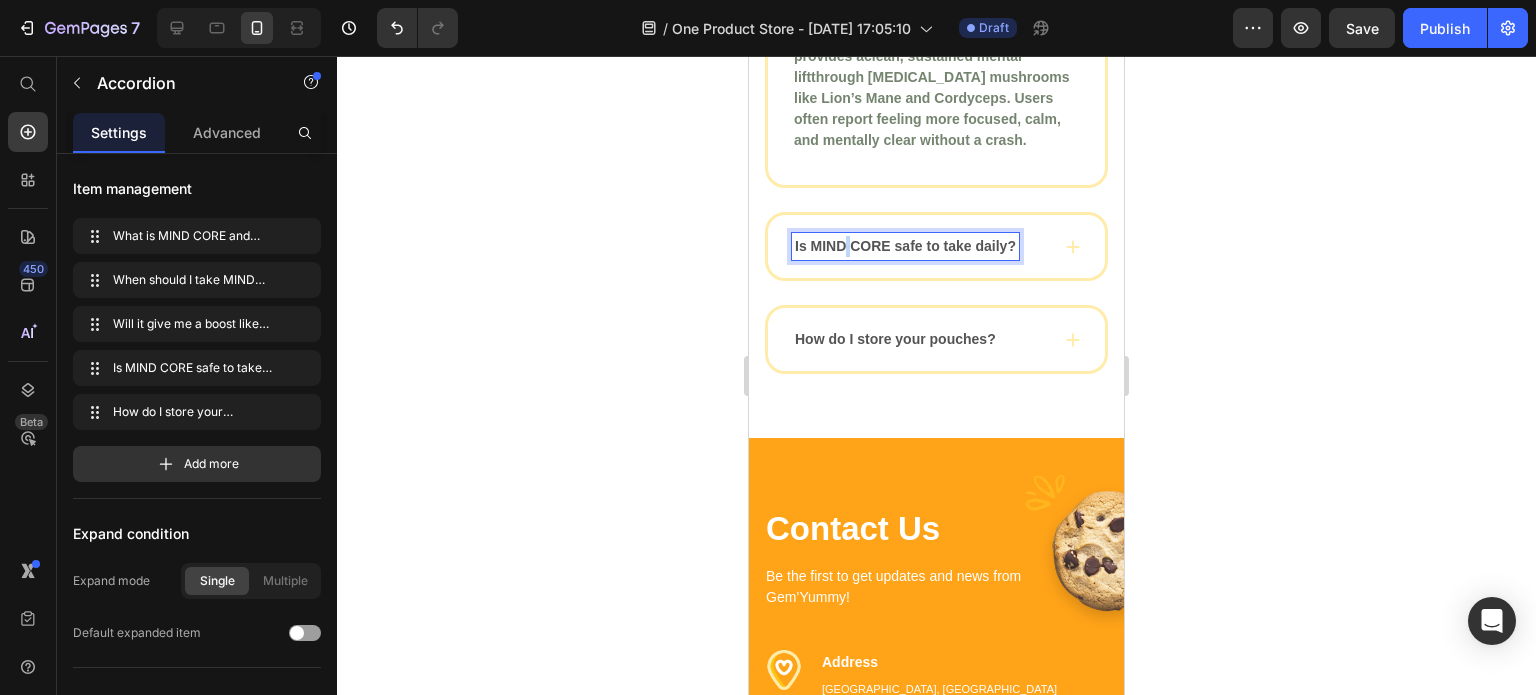 click on "Is MIND CORE safe to take daily?" at bounding box center (905, 246) 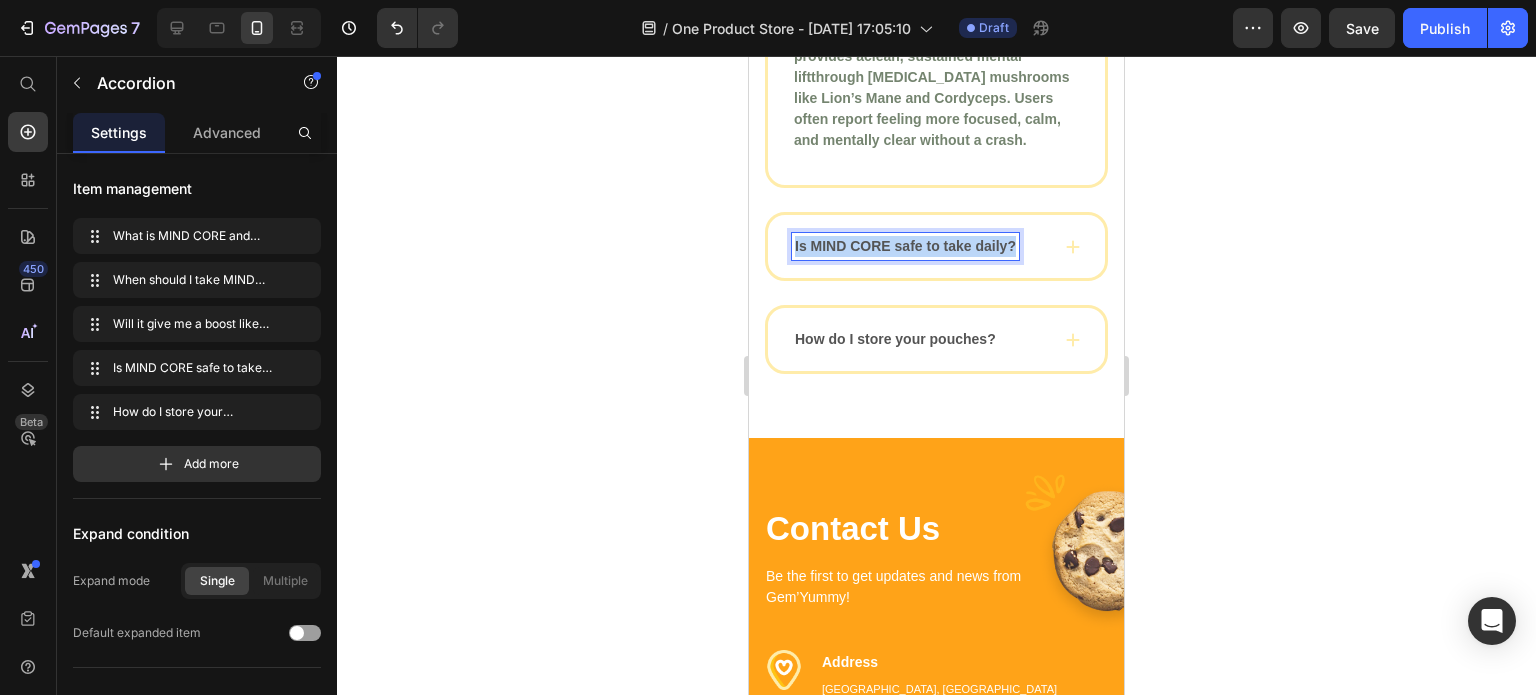click on "Is MIND CORE safe to take daily?" at bounding box center [905, 246] 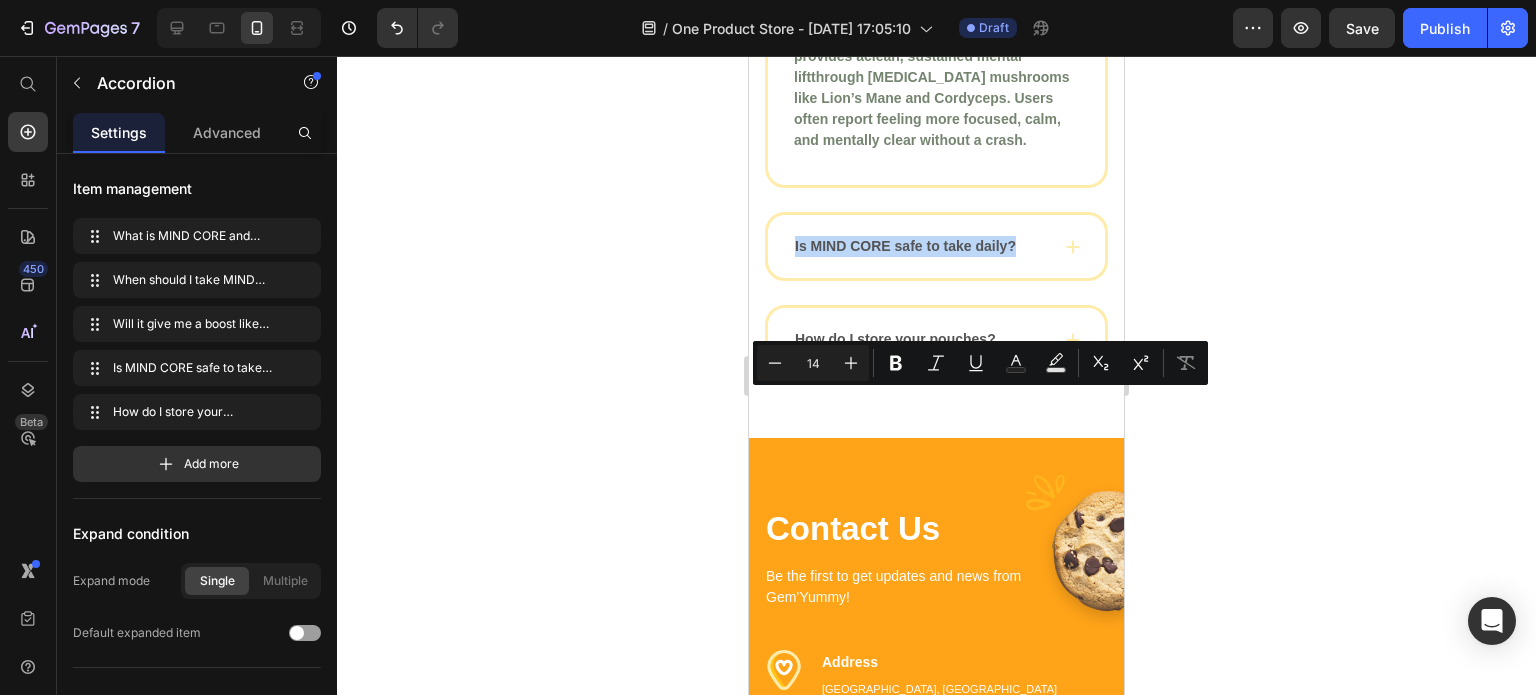 click on "Is MIND CORE safe to take daily?" at bounding box center (936, 246) 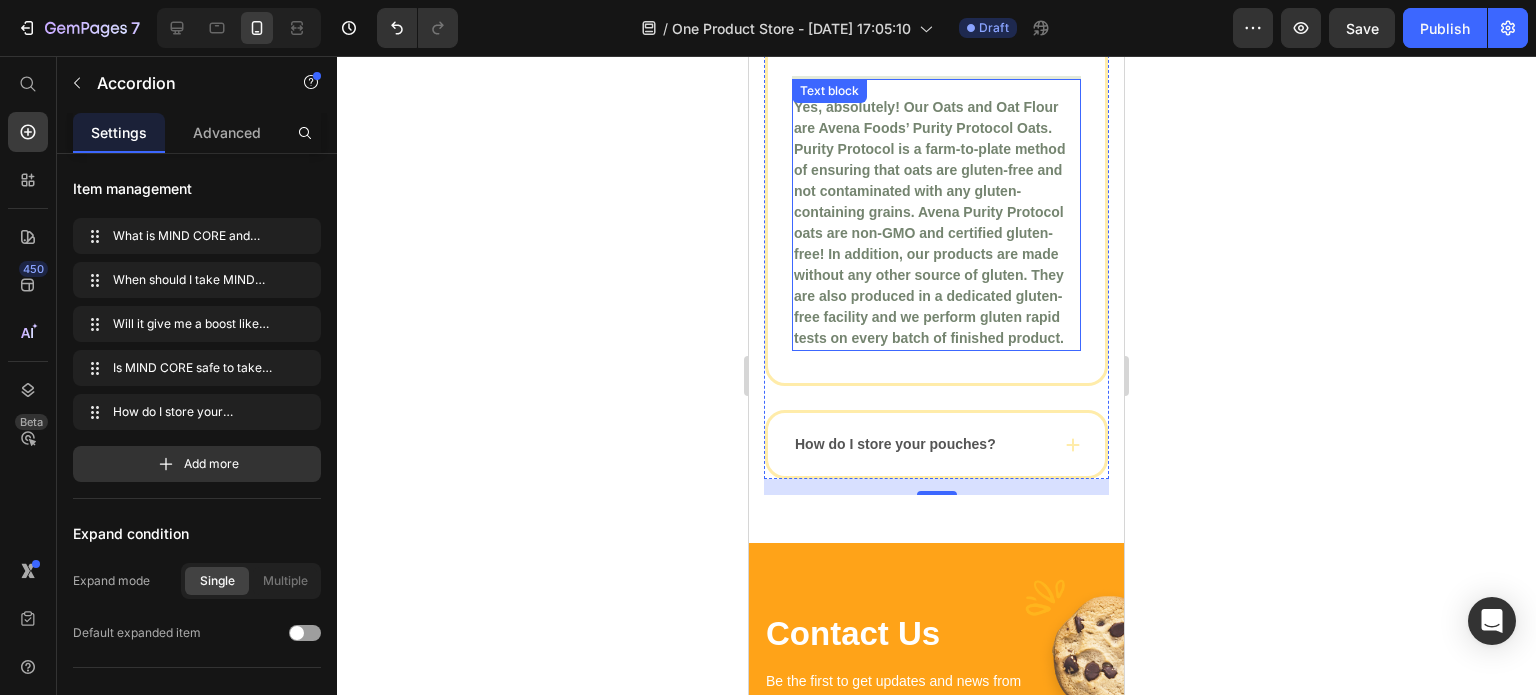 click on "Yes, absolutely! Our Oats and Oat Flour are Avena Foods’ Purity Protocol Oats. Purity Protocol is a farm-to-plate method of ensuring that oats are gluten-free and not contaminated with any gluten-containing grains. Avena Purity Protocol oats are non-GMO and certified gluten-free! In addition, our products are made without any other source of gluten. They are also produced in a dedicated gluten-free facility and we perform gluten rapid tests on every batch of finished product." at bounding box center [936, 223] 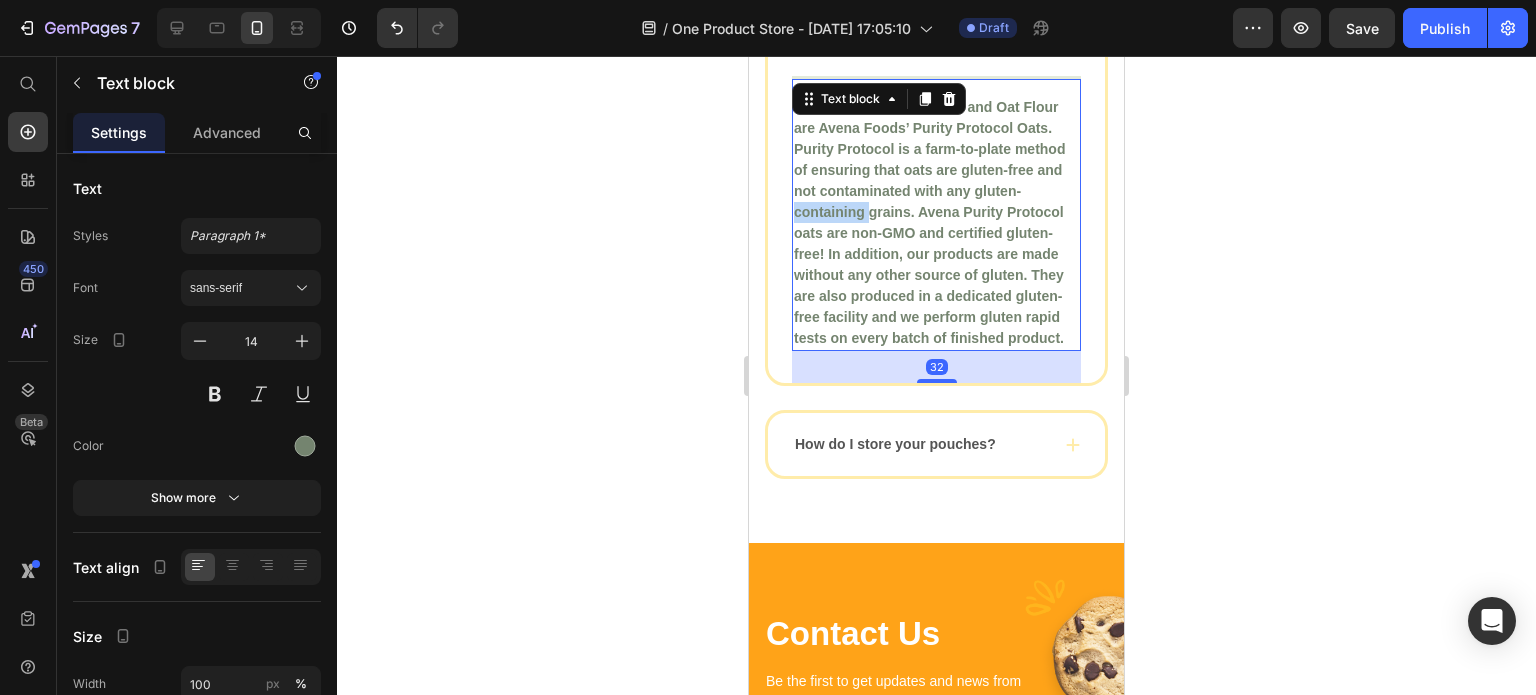 click on "Yes, absolutely! Our Oats and Oat Flour are Avena Foods’ Purity Protocol Oats. Purity Protocol is a farm-to-plate method of ensuring that oats are gluten-free and not contaminated with any gluten-containing grains. Avena Purity Protocol oats are non-GMO and certified gluten-free! In addition, our products are made without any other source of gluten. They are also produced in a dedicated gluten-free facility and we perform gluten rapid tests on every batch of finished product." at bounding box center [936, 223] 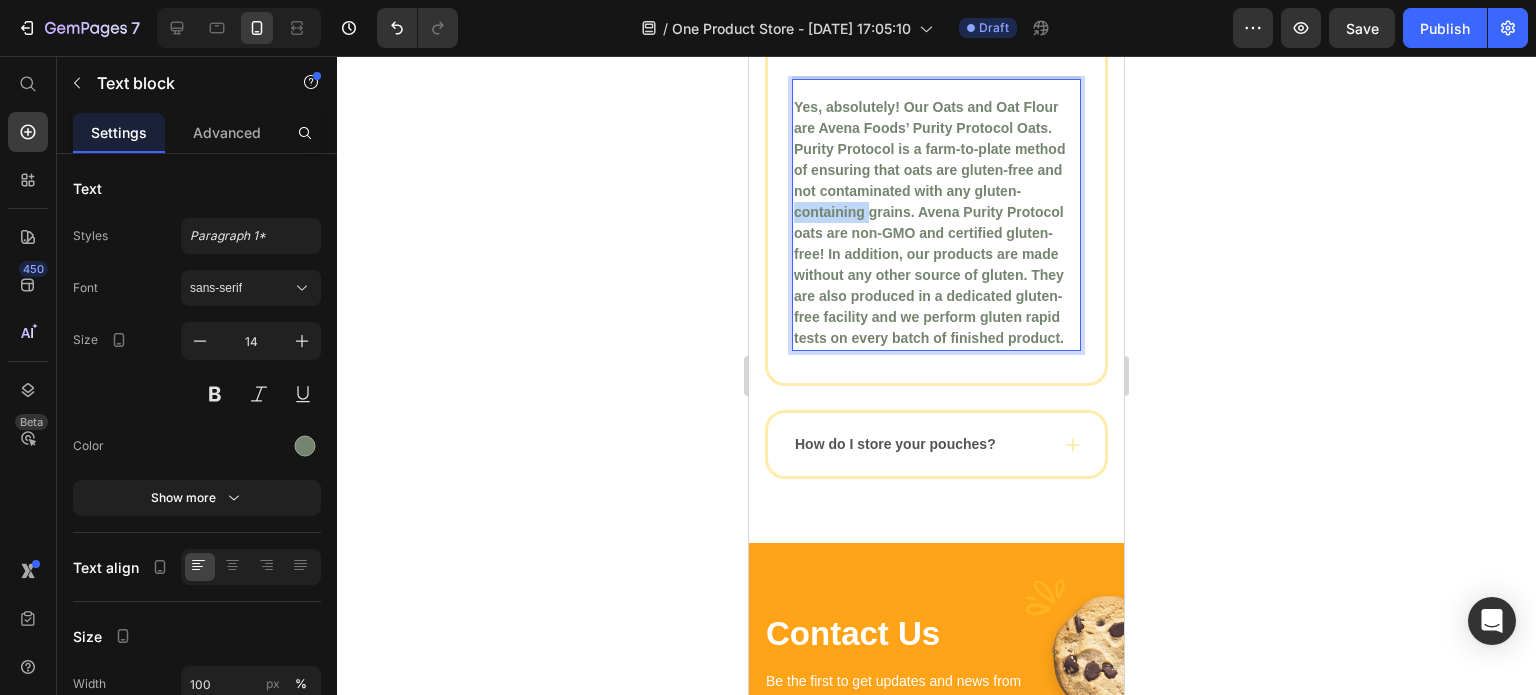 click on "Yes, absolutely! Our Oats and Oat Flour are Avena Foods’ Purity Protocol Oats. Purity Protocol is a farm-to-plate method of ensuring that oats are gluten-free and not contaminated with any gluten-containing grains. Avena Purity Protocol oats are non-GMO and certified gluten-free! In addition, our products are made without any other source of gluten. They are also produced in a dedicated gluten-free facility and we perform gluten rapid tests on every batch of finished product." at bounding box center (936, 223) 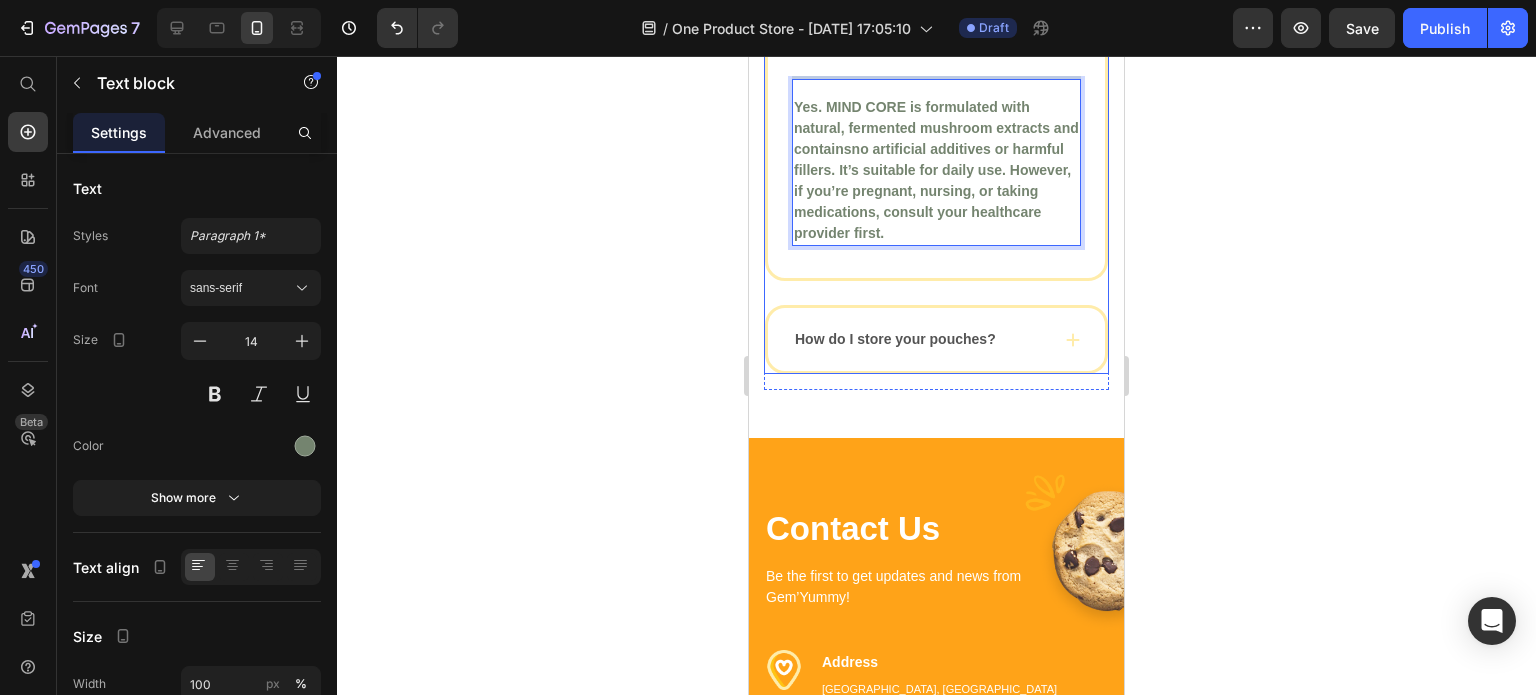 click on "How do I store your pouches?" at bounding box center (895, 339) 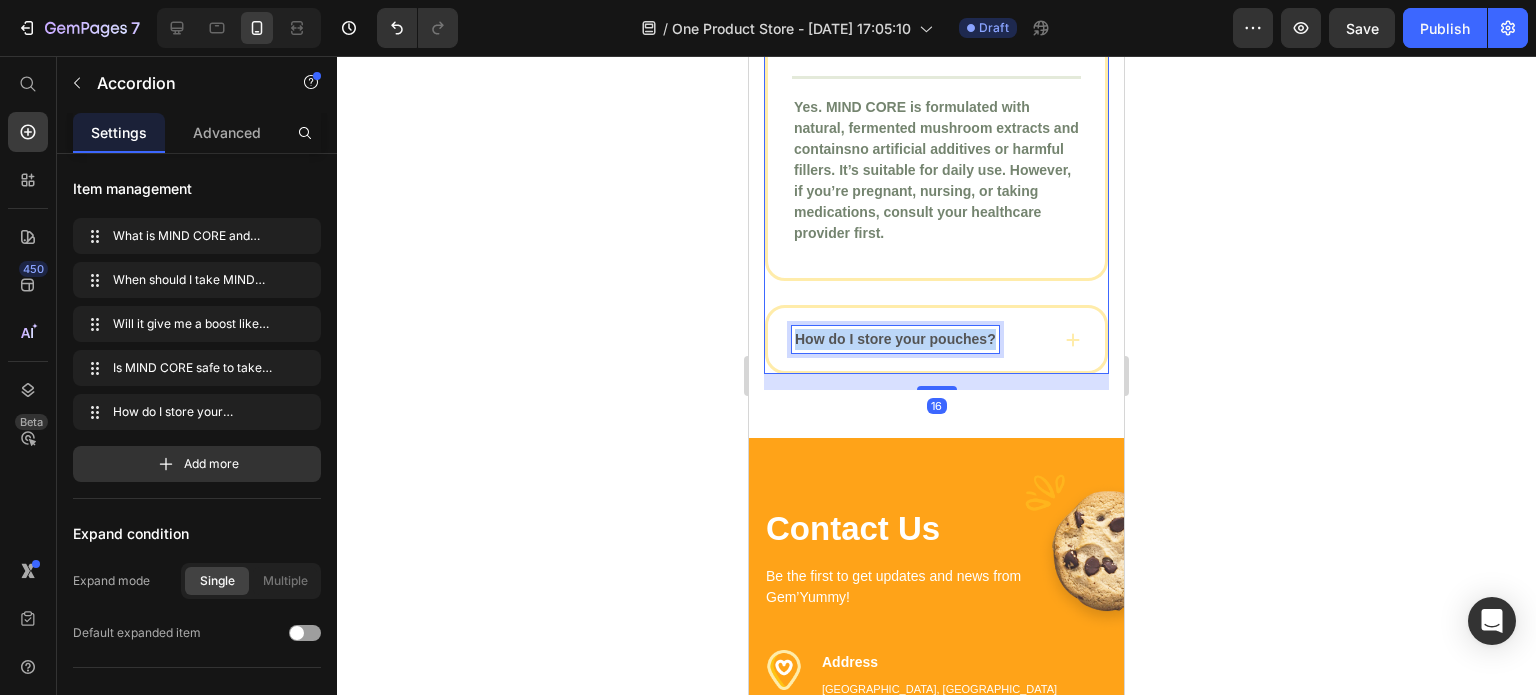 click on "How do I store your pouches?" at bounding box center (895, 339) 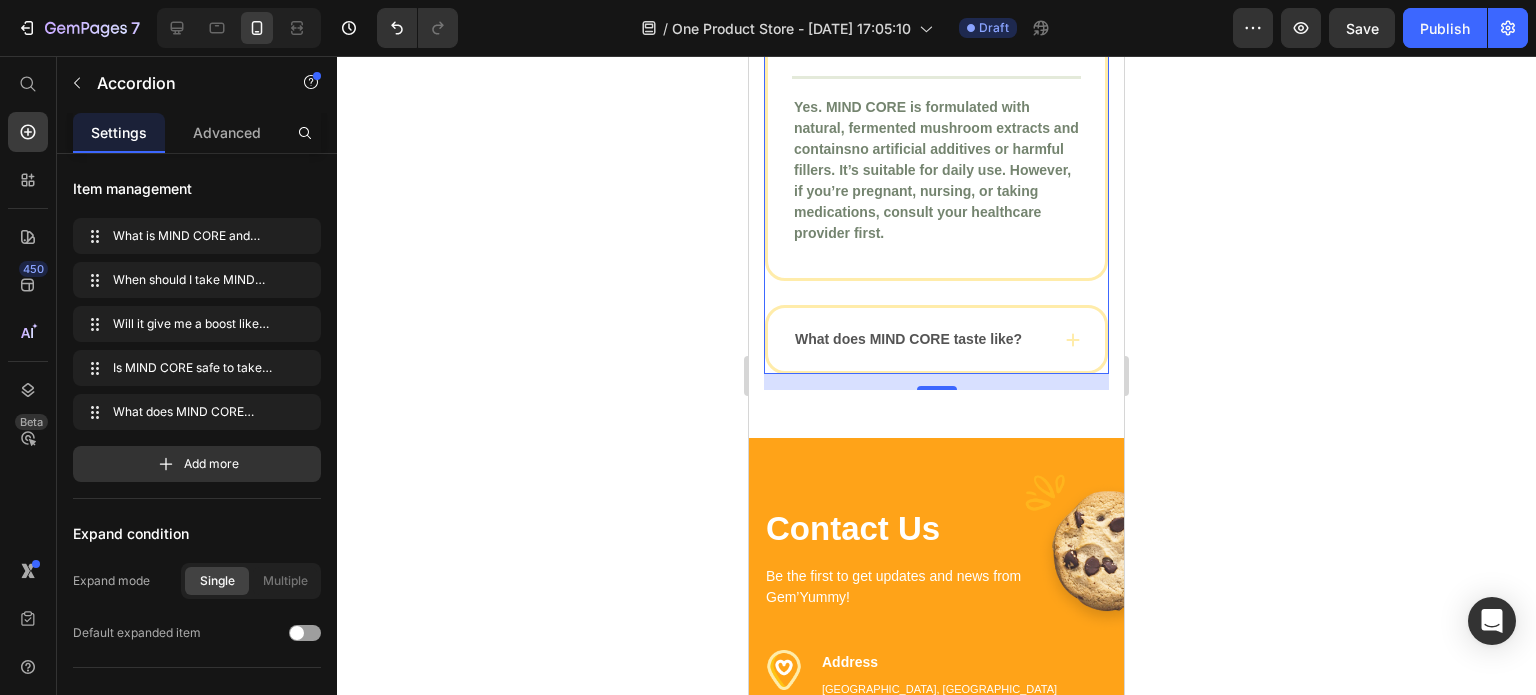 click 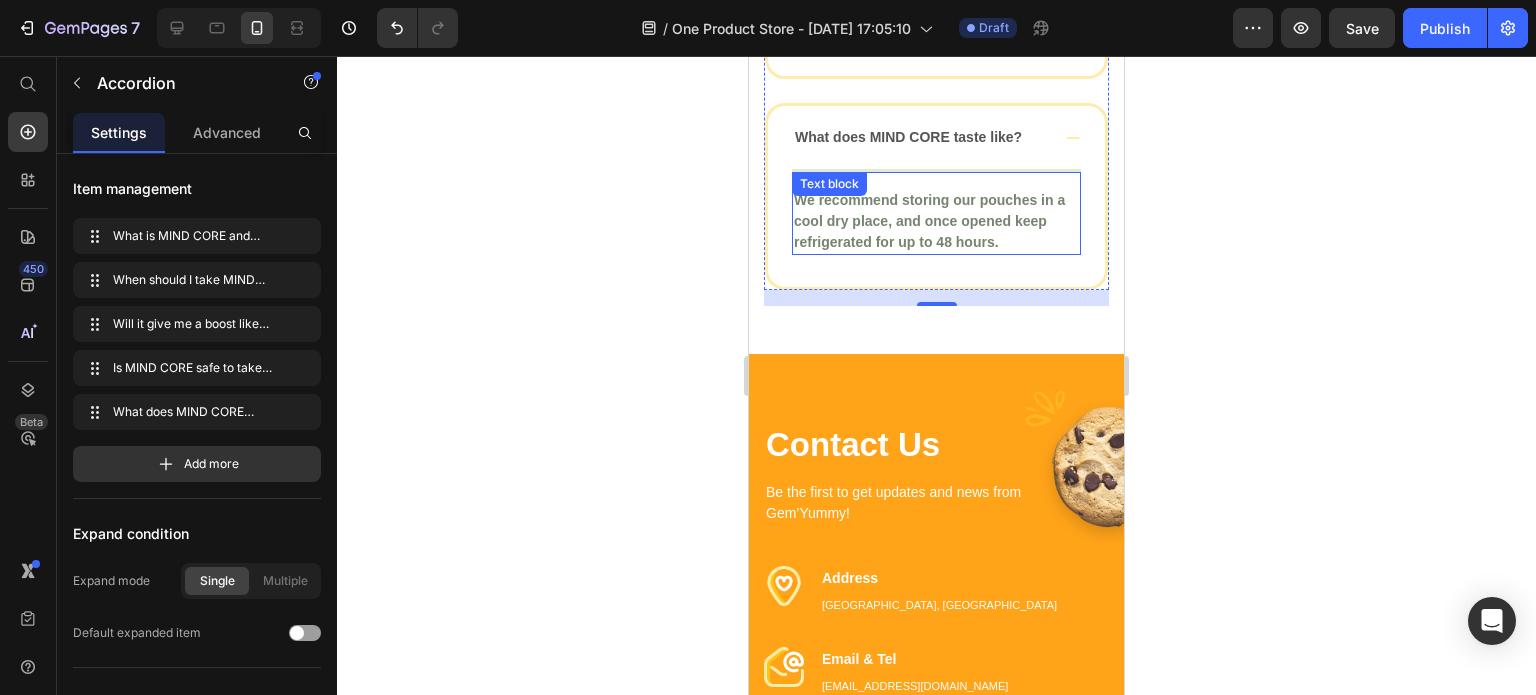 click on "We recommend storing our pouches in a cool dry place, and once opened keep refrigerated for up to 48 hours. Text block" at bounding box center [936, 212] 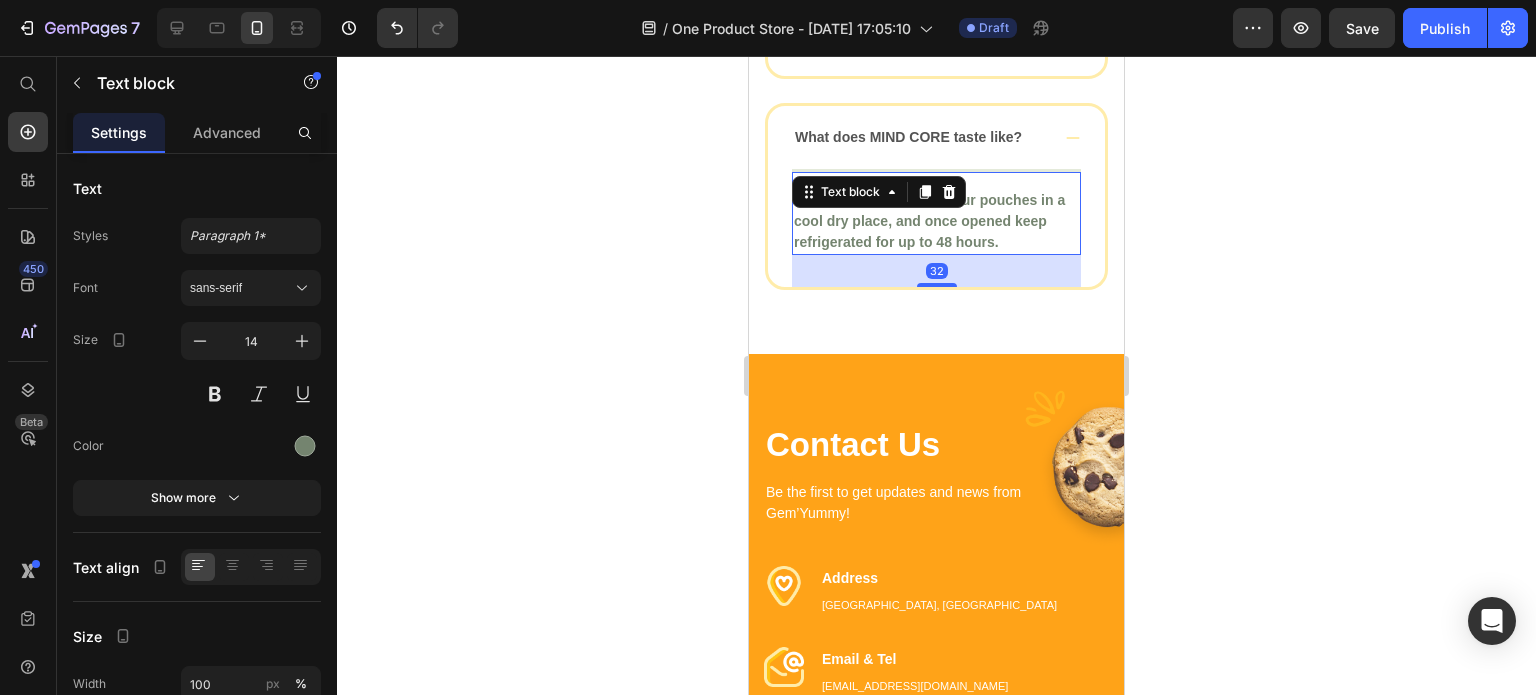 click on "Text block" at bounding box center (879, 192) 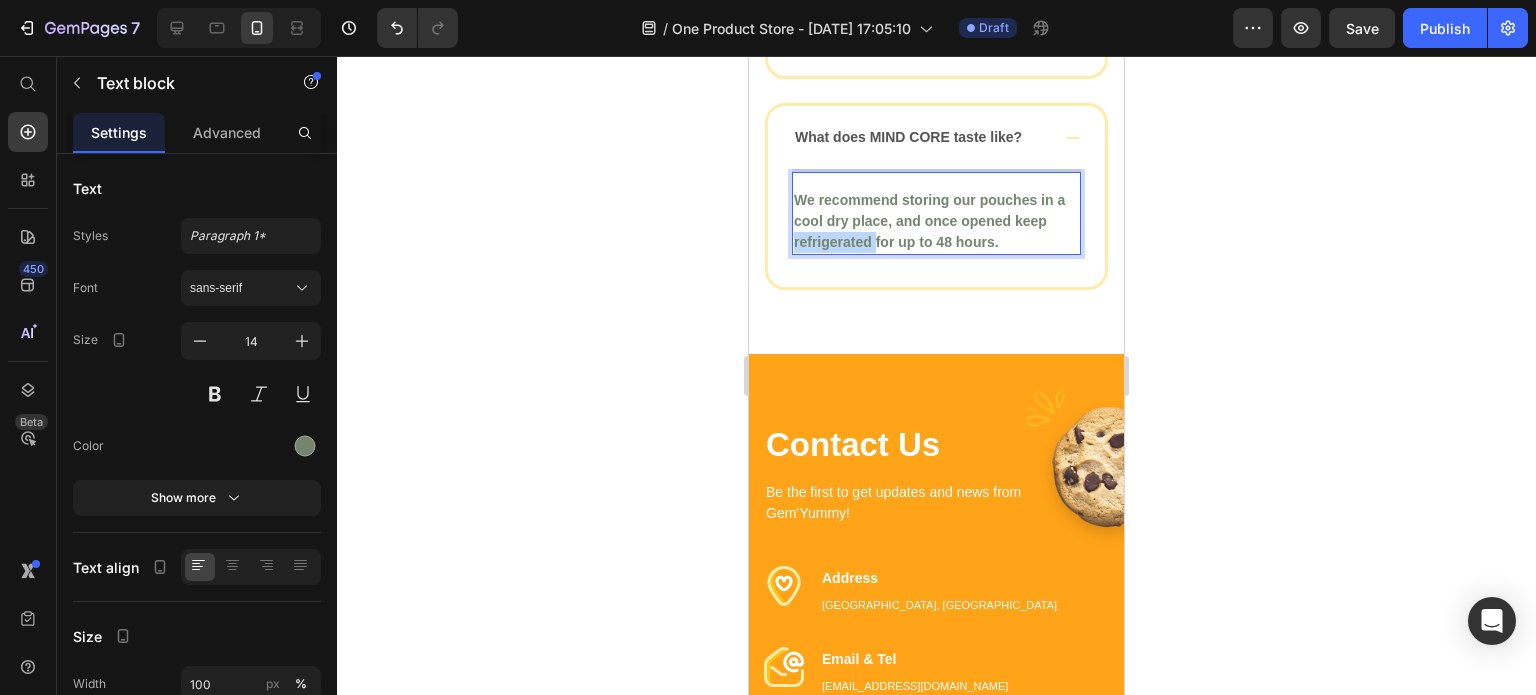 click on "We recommend storing our pouches in a cool dry place, and once opened keep refrigerated for up to 48 hours." at bounding box center (936, 221) 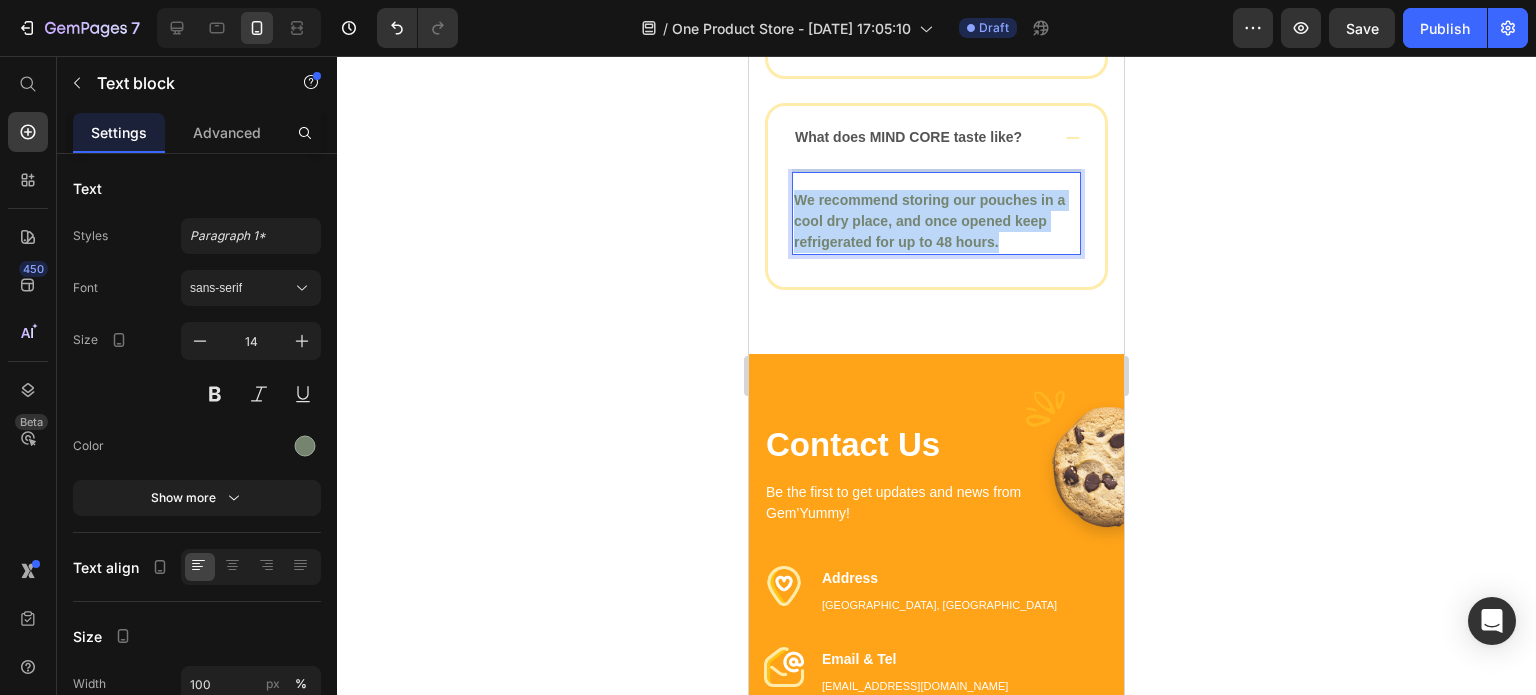 click on "We recommend storing our pouches in a cool dry place, and once opened keep refrigerated for up to 48 hours." at bounding box center (936, 221) 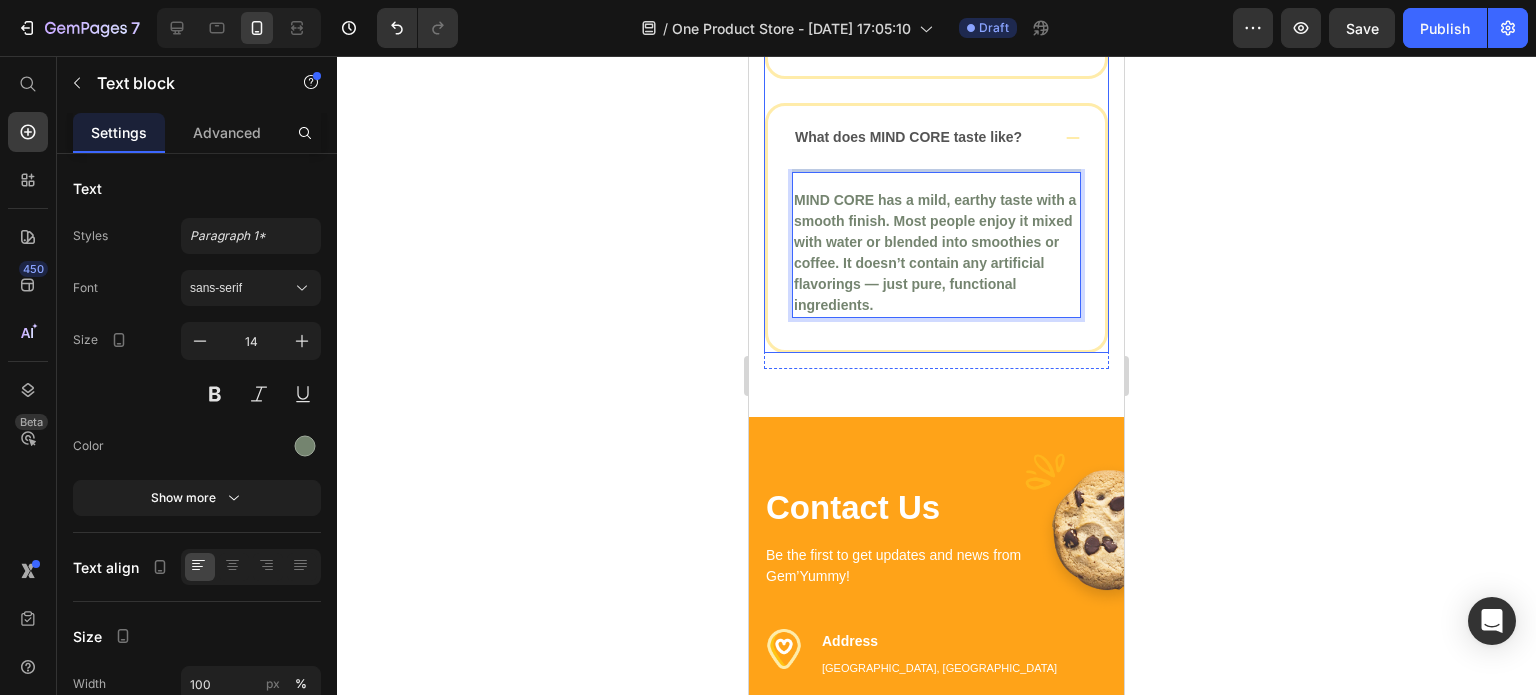 click on "What does MIND CORE taste like?" at bounding box center (936, 137) 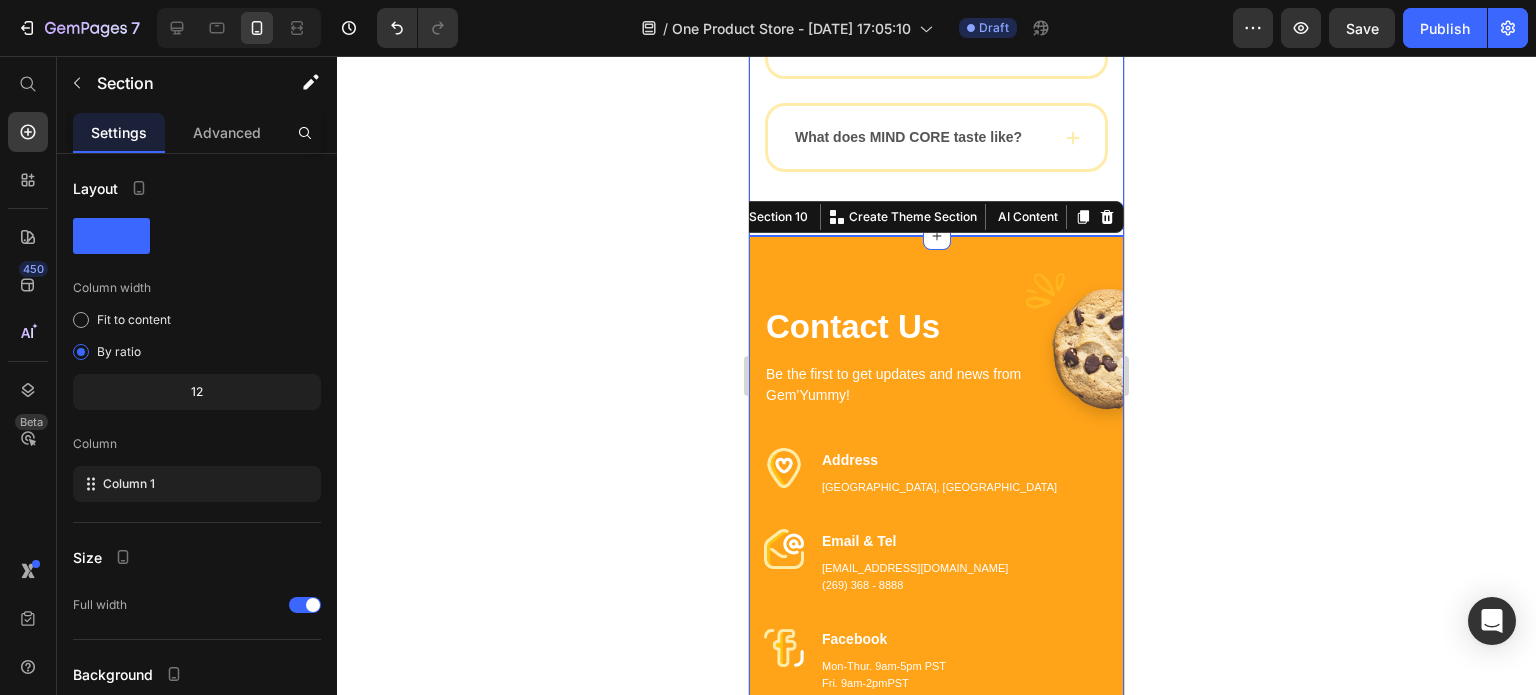 drag, startPoint x: 717, startPoint y: 298, endPoint x: 512, endPoint y: 318, distance: 205.9733 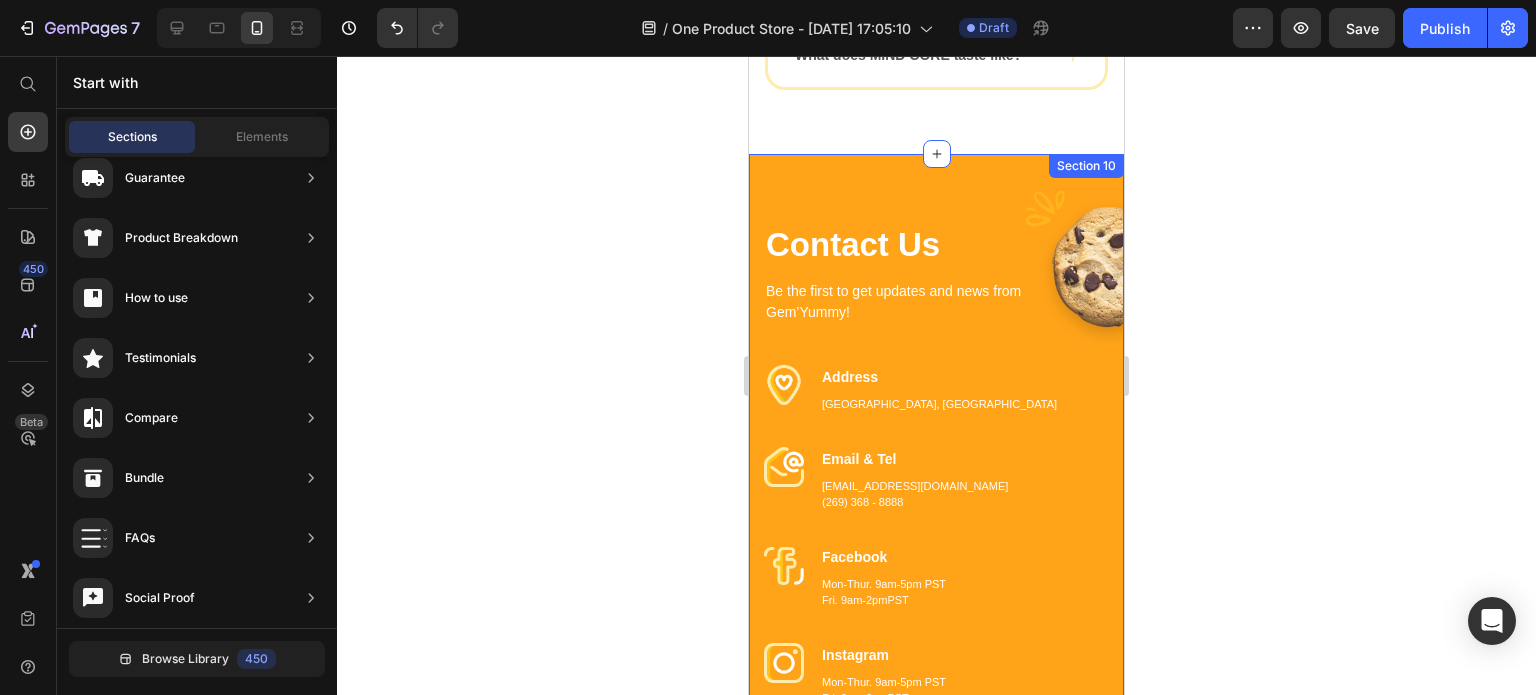 scroll, scrollTop: 7489, scrollLeft: 0, axis: vertical 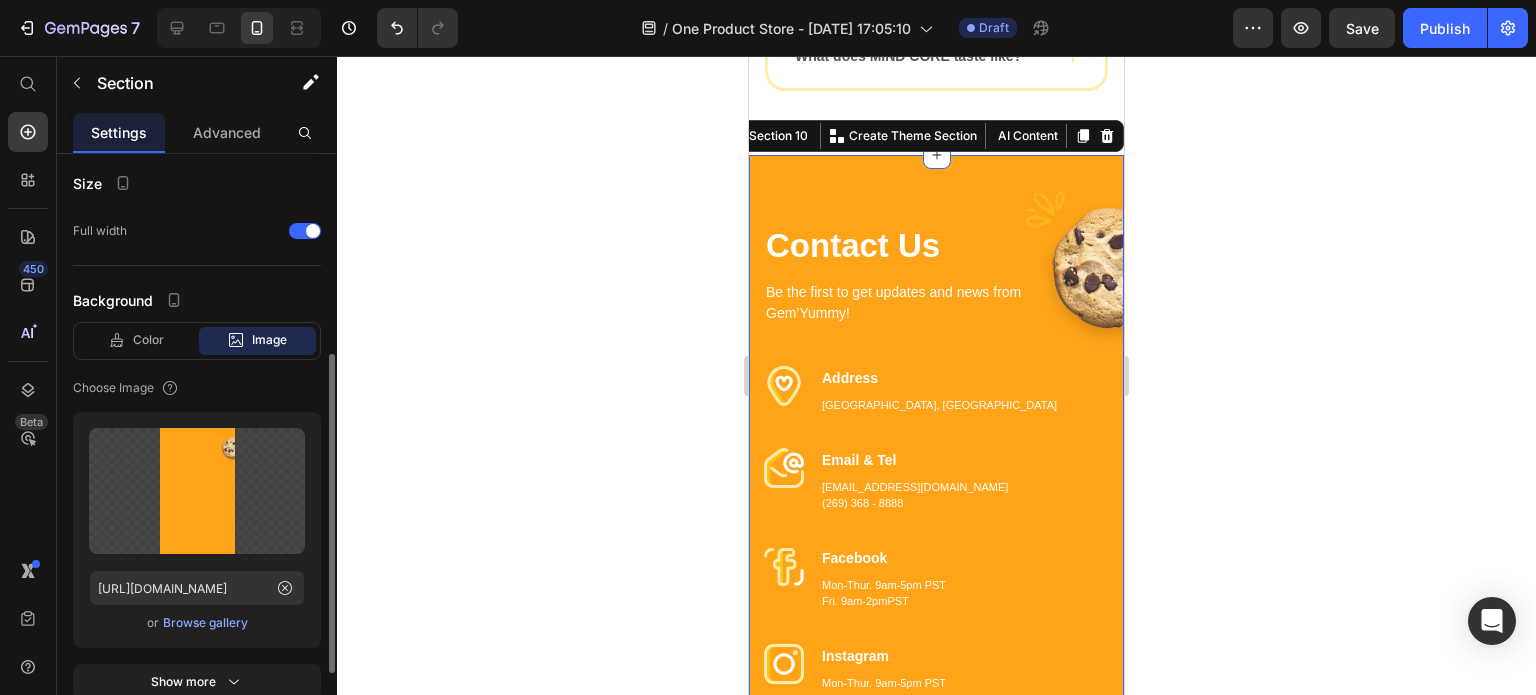 click on "Color Image Video" at bounding box center (197, 341) 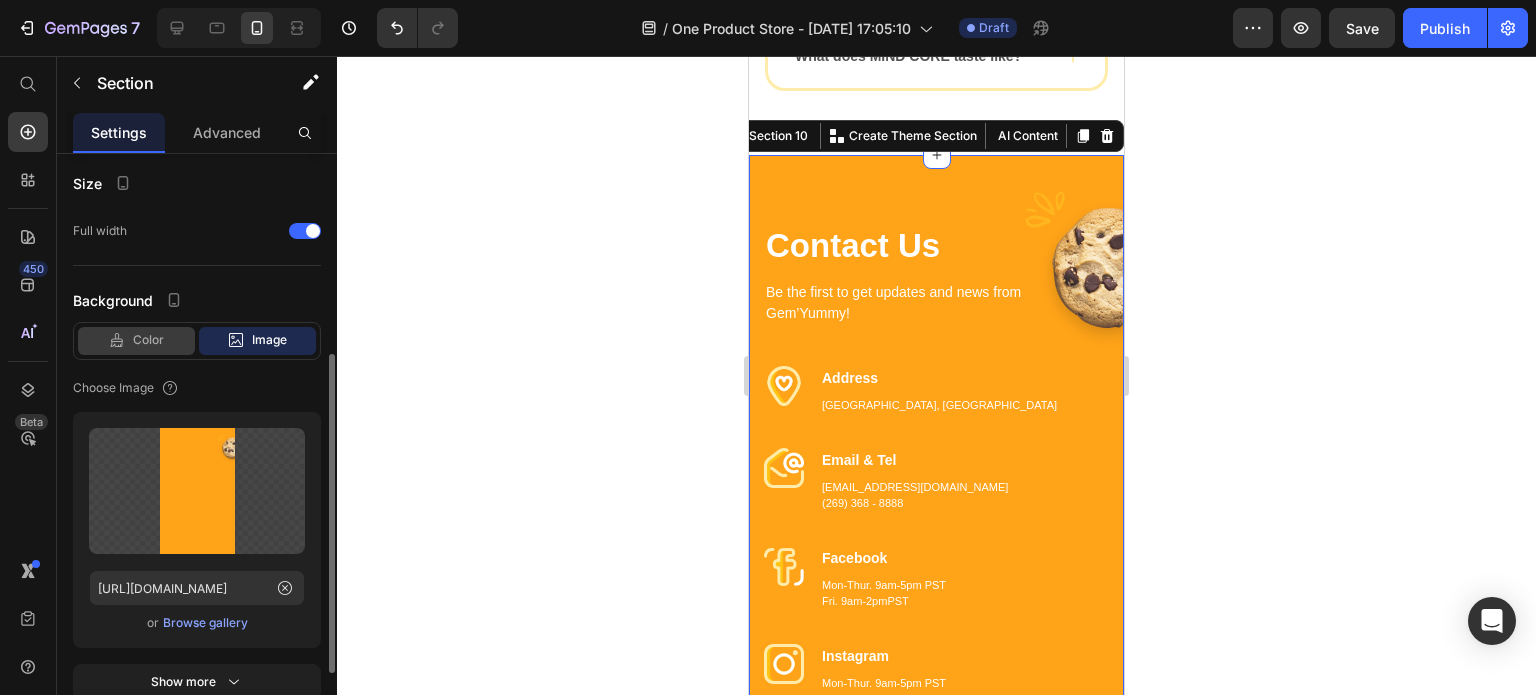 click 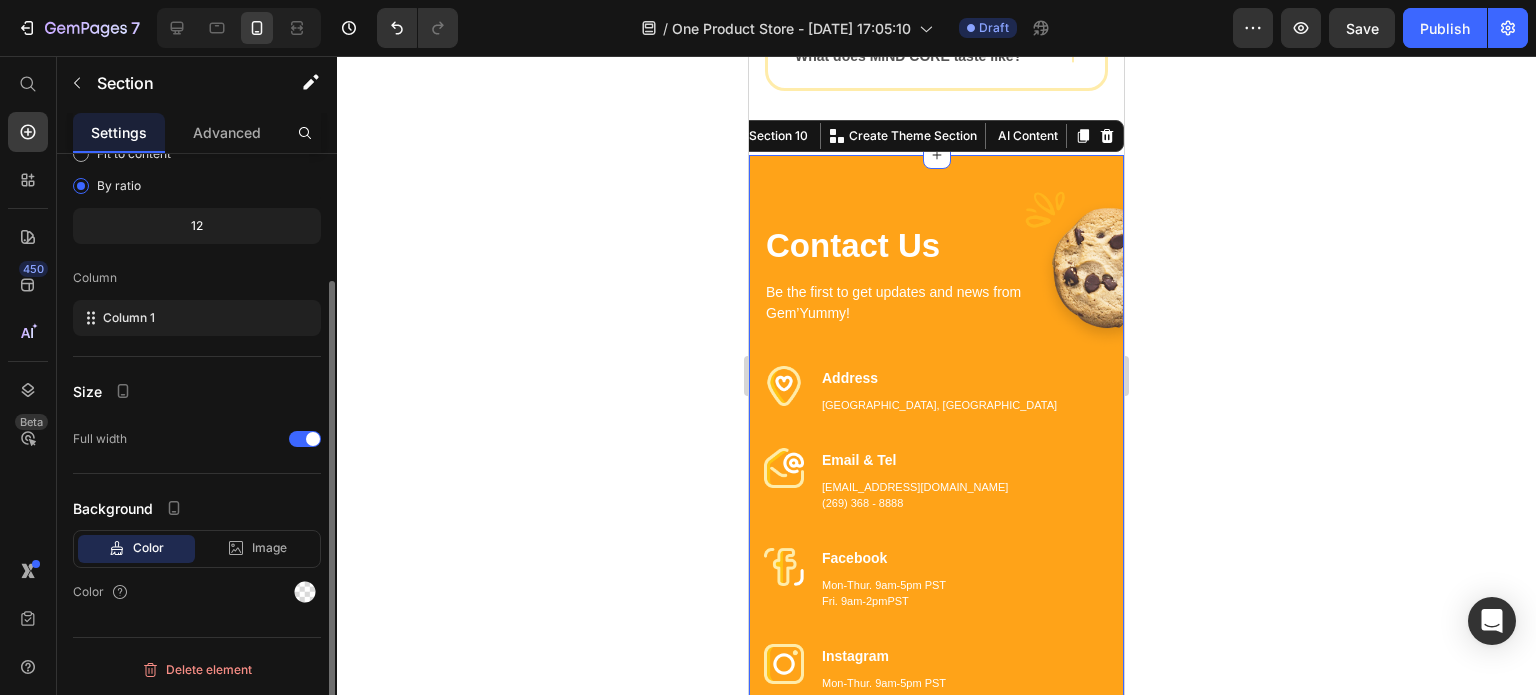 scroll, scrollTop: 164, scrollLeft: 0, axis: vertical 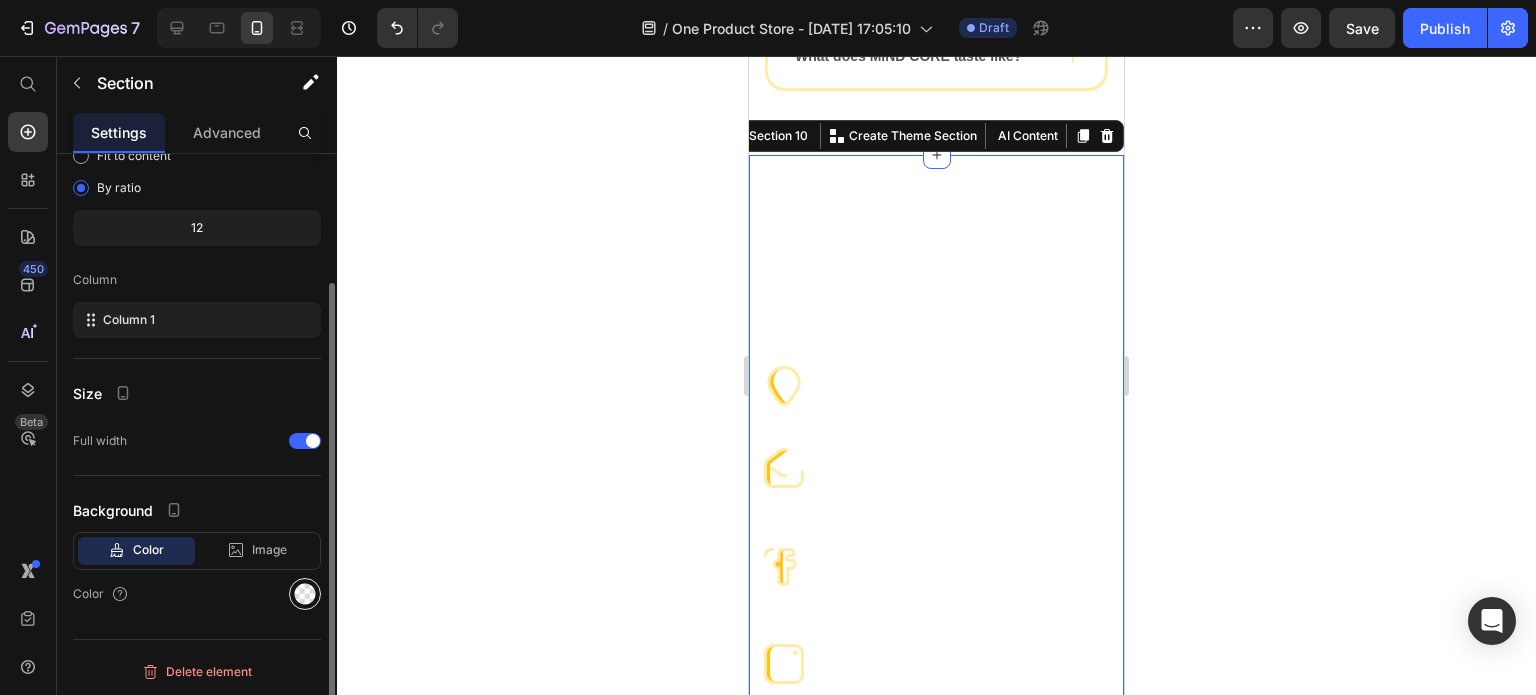 click at bounding box center [305, 594] 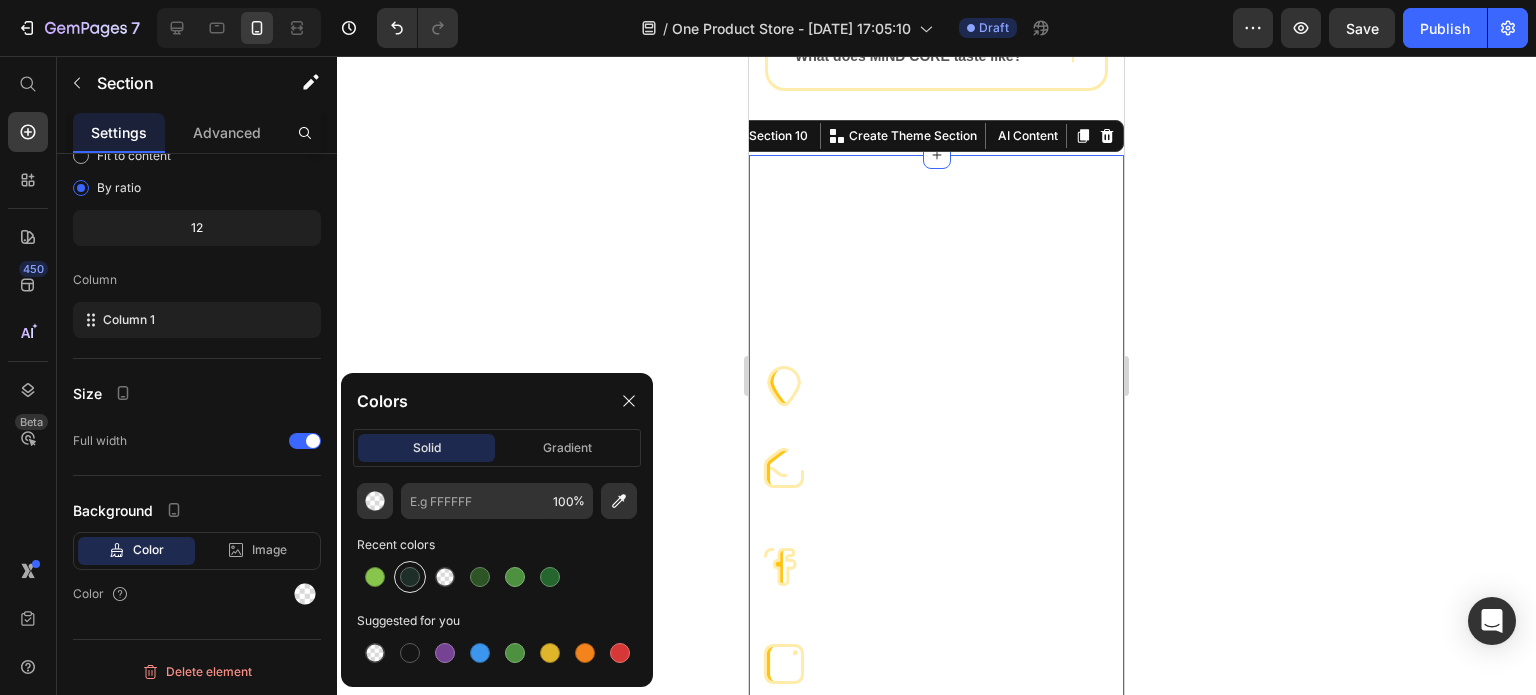 click at bounding box center [410, 577] 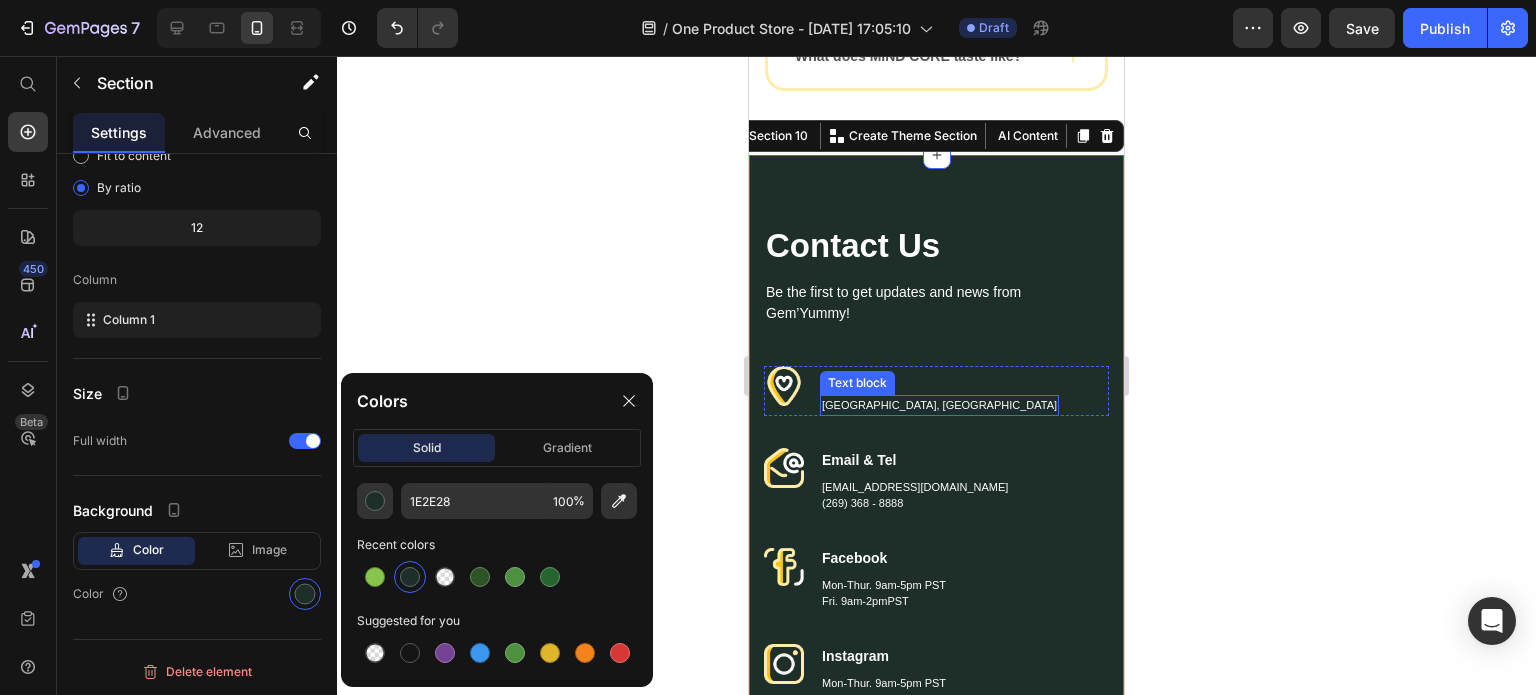 scroll, scrollTop: 7592, scrollLeft: 0, axis: vertical 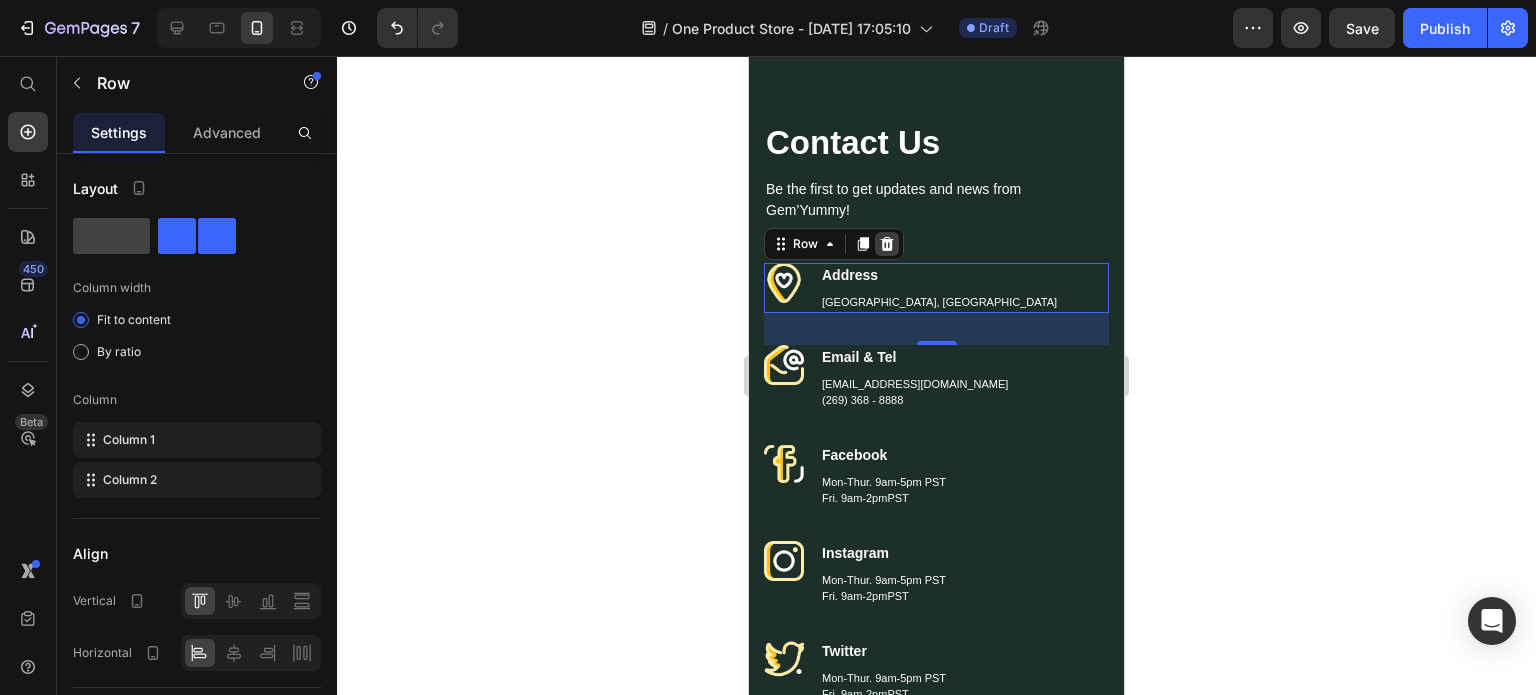 click 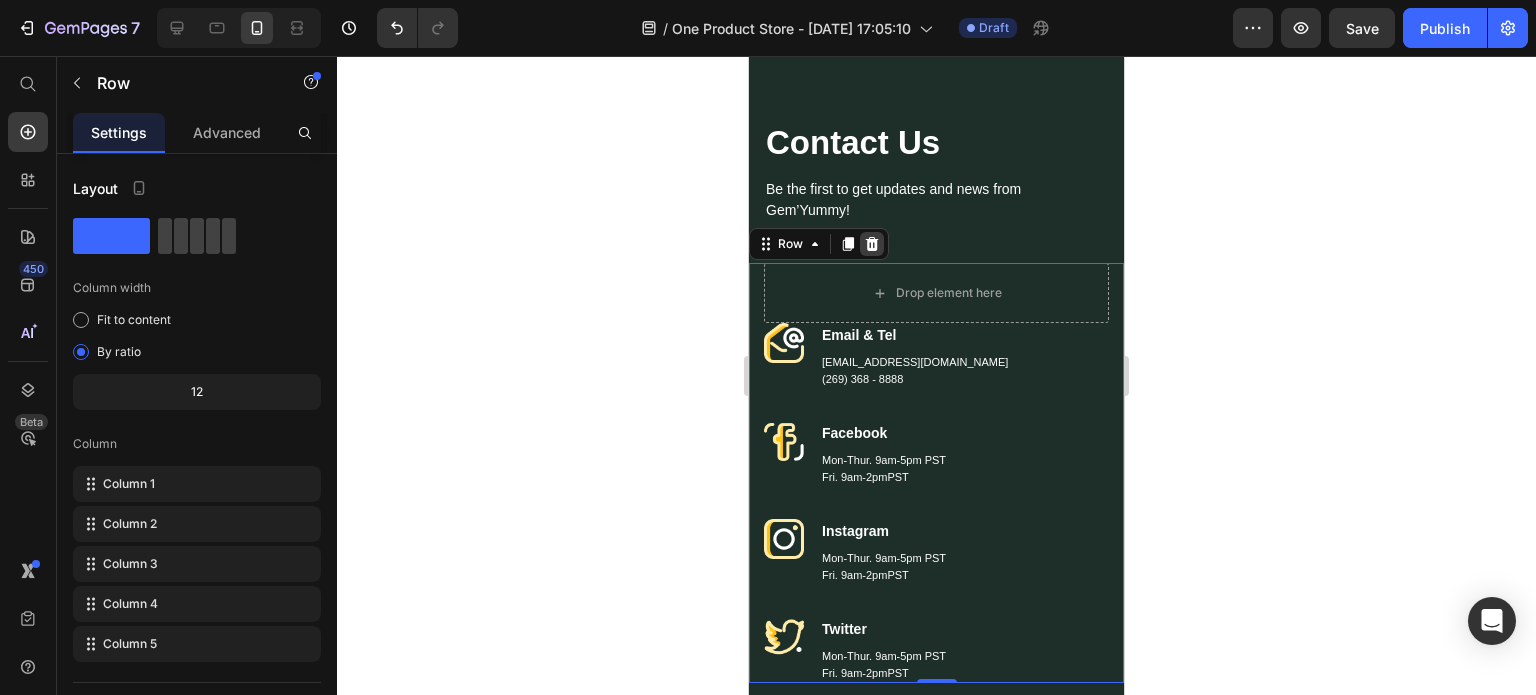 click 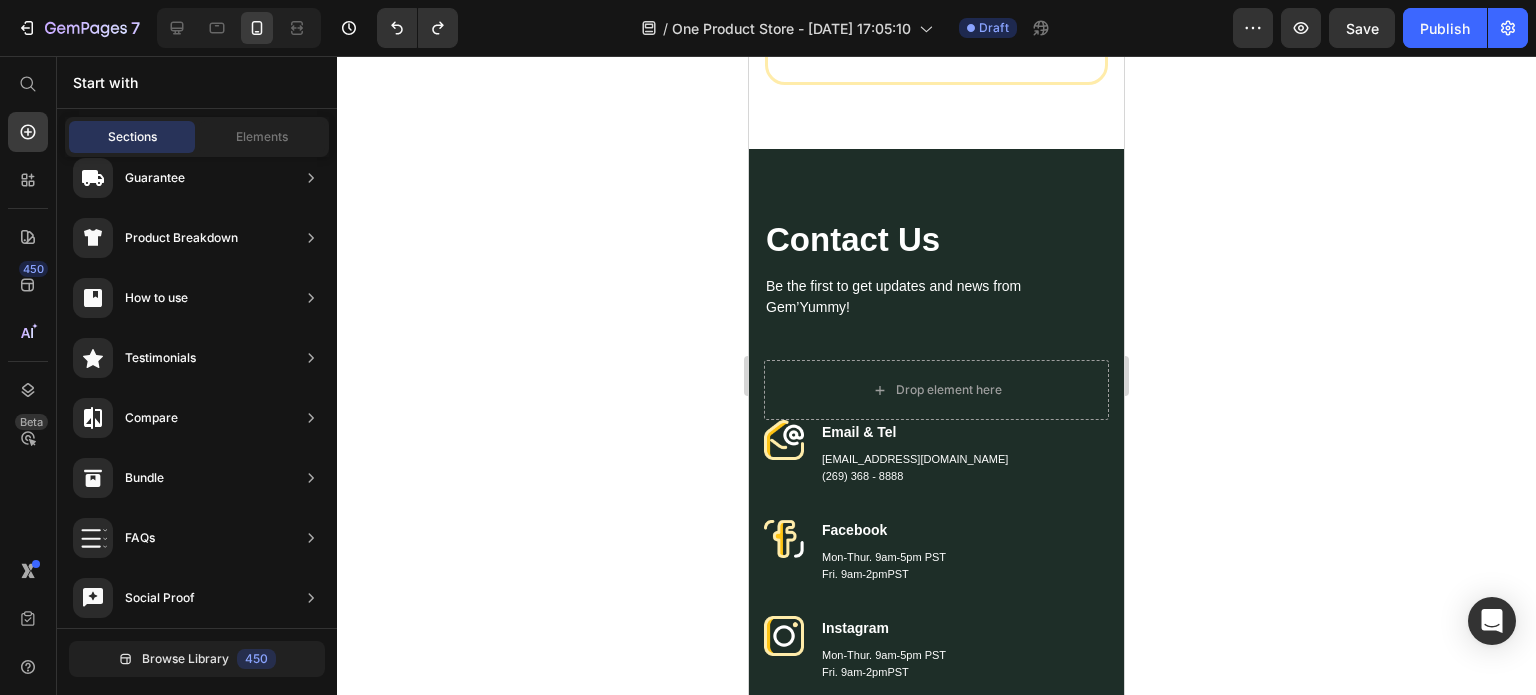 scroll, scrollTop: 7592, scrollLeft: 0, axis: vertical 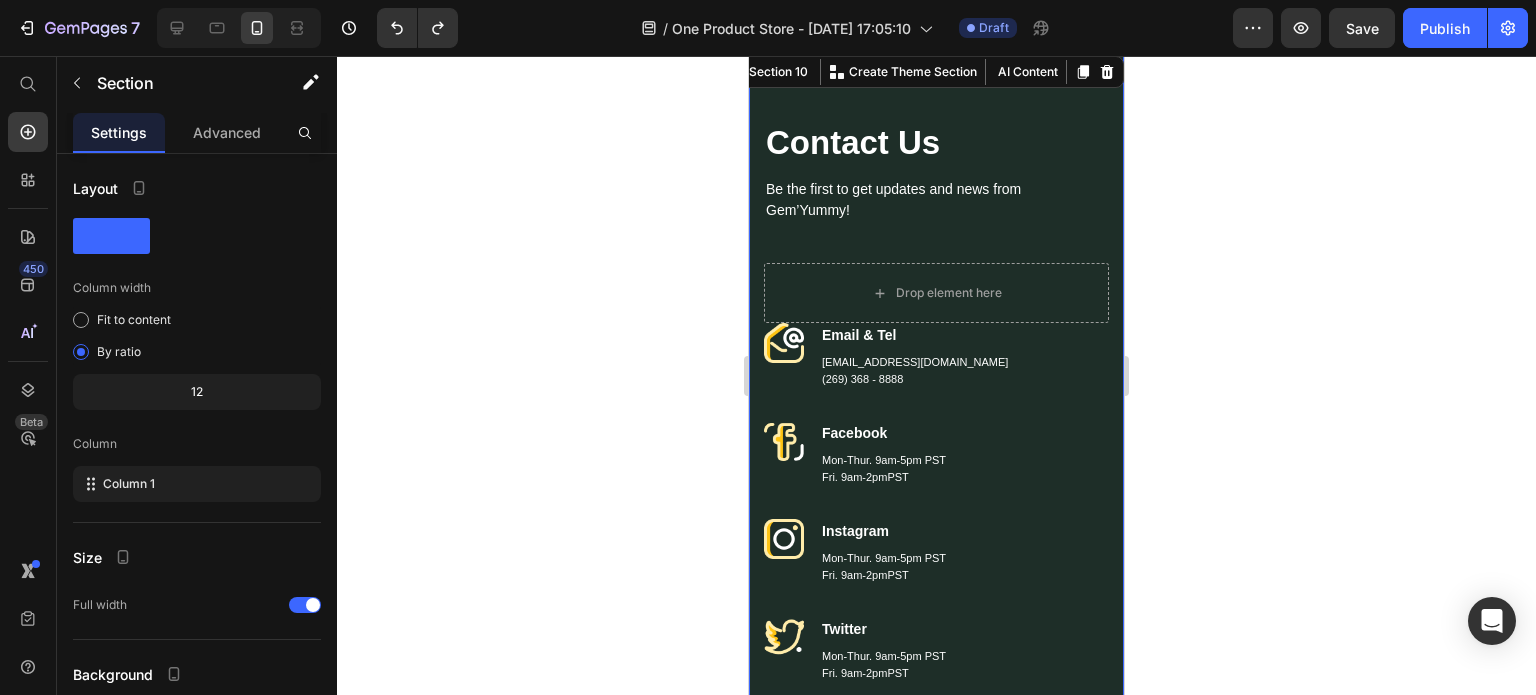 click 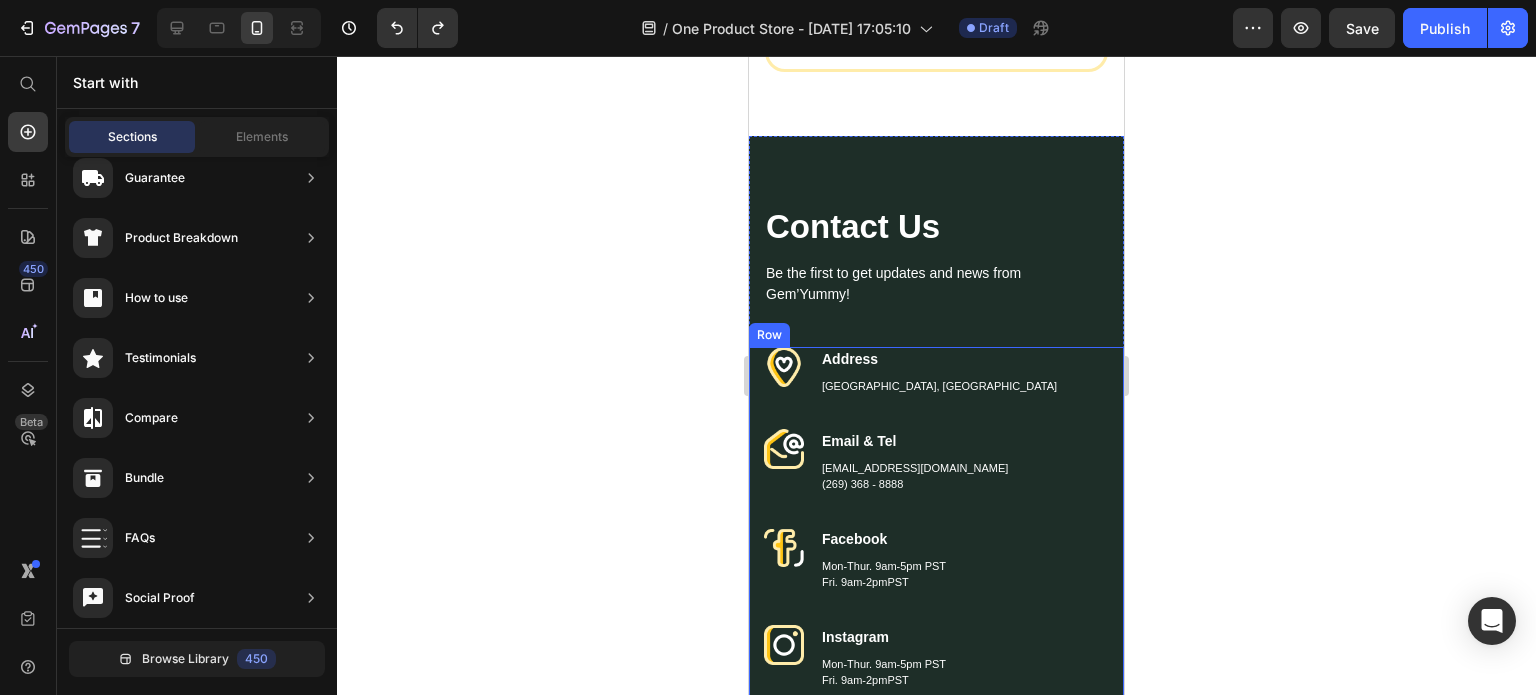 scroll, scrollTop: 7497, scrollLeft: 0, axis: vertical 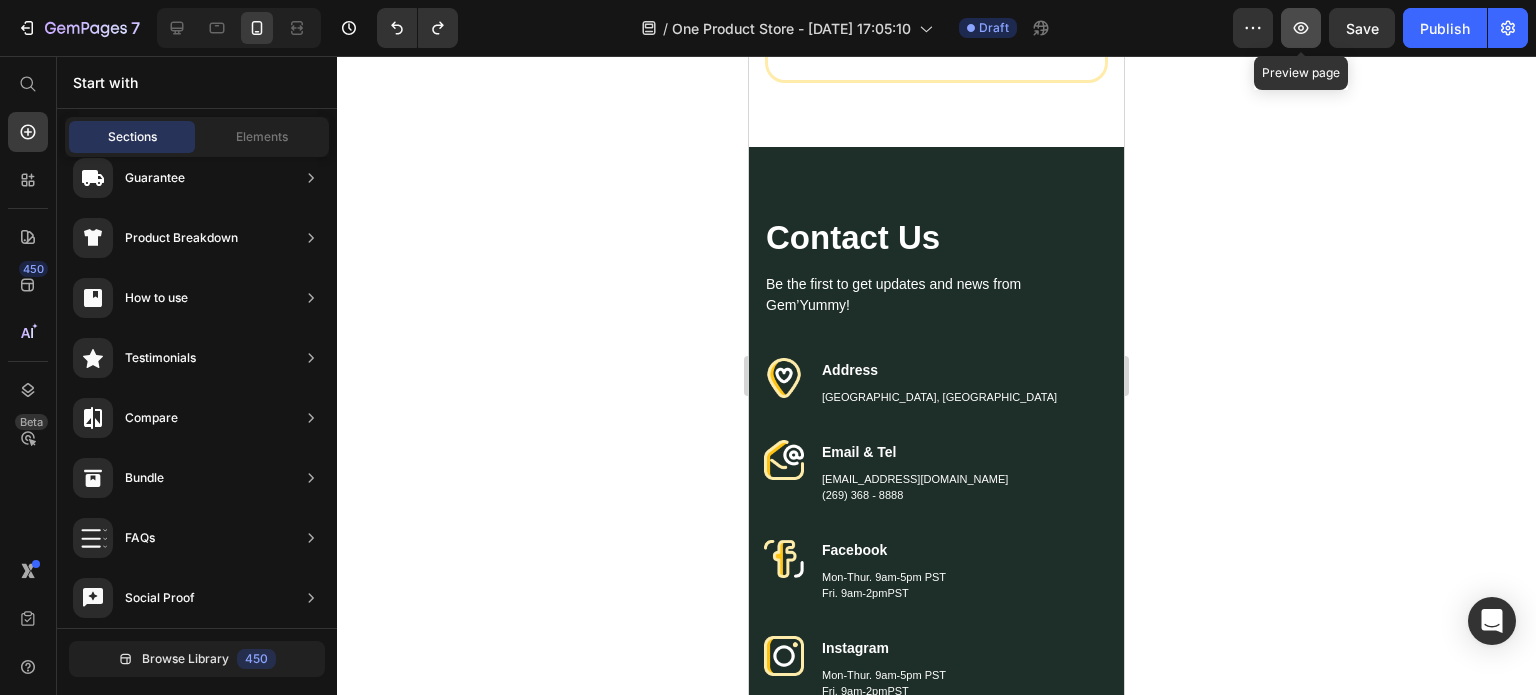 click 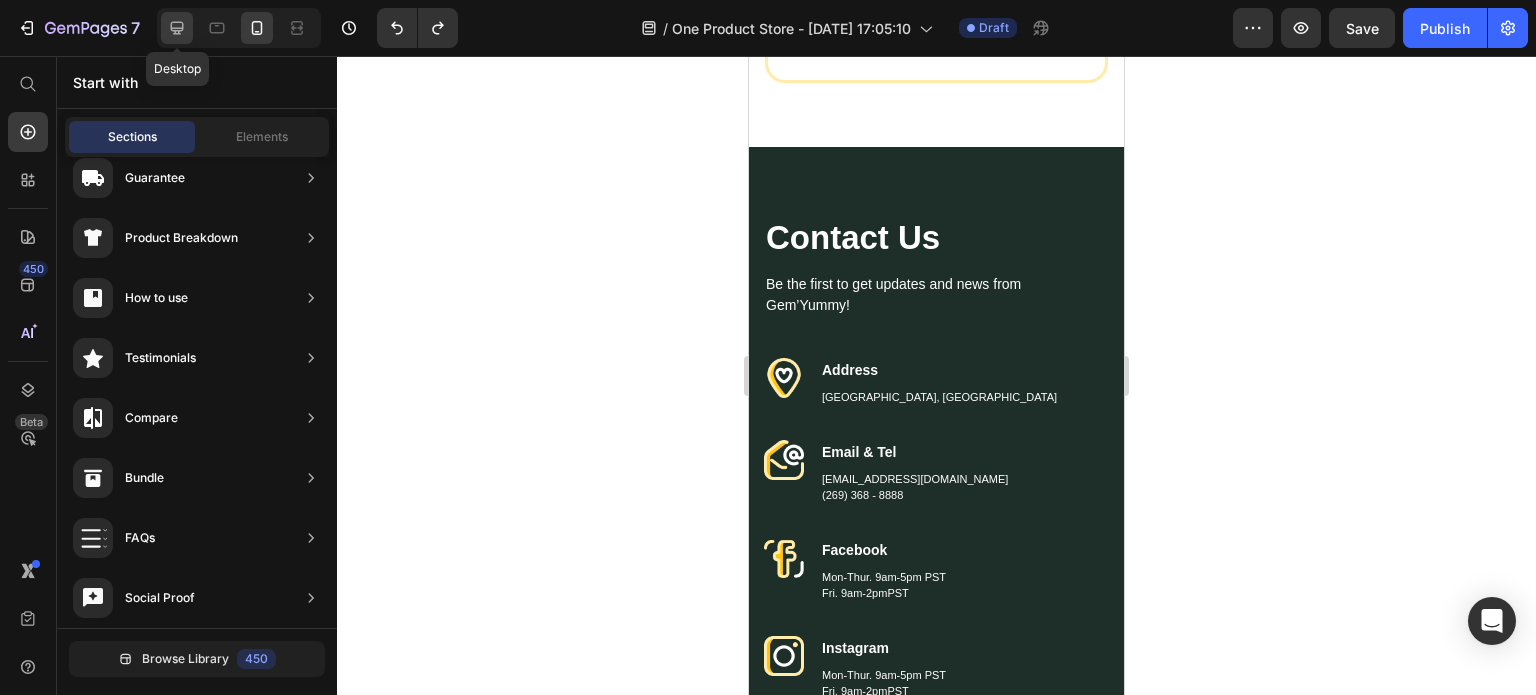 click 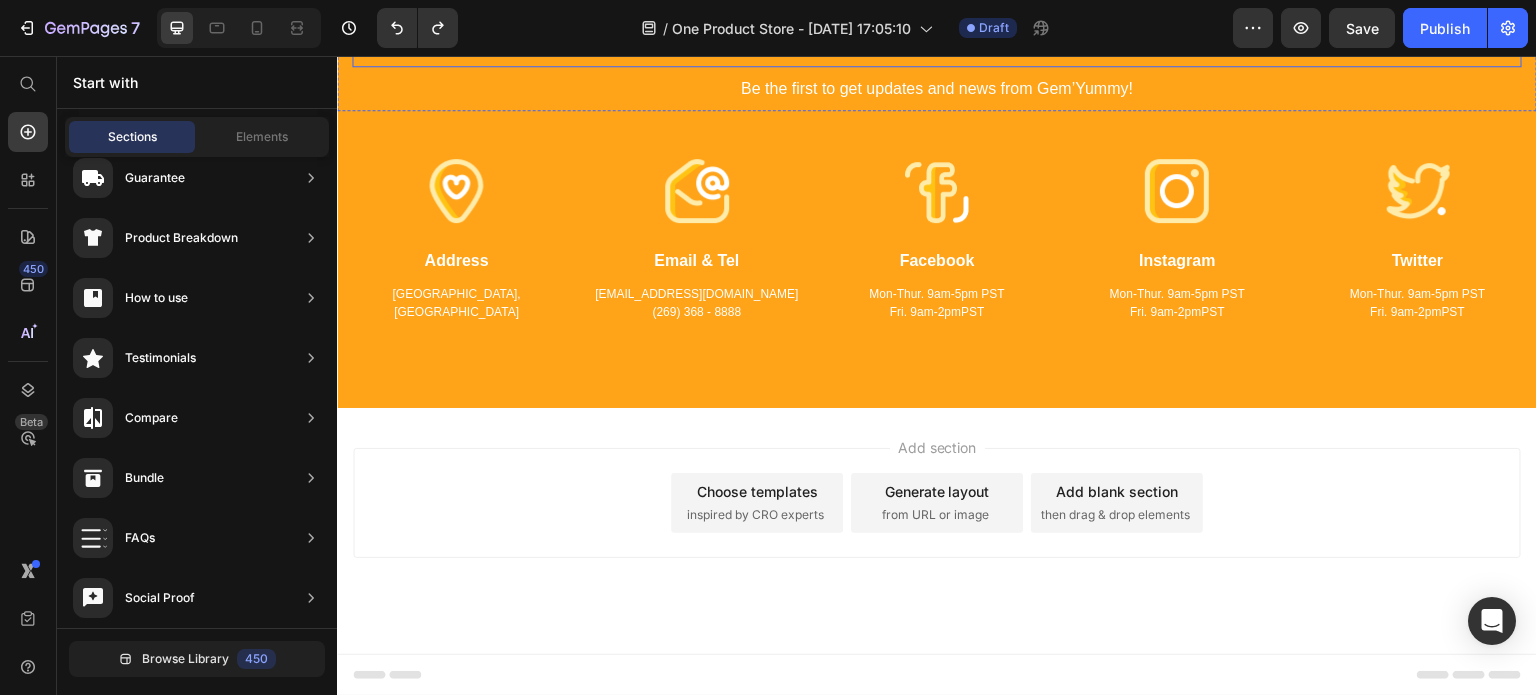 scroll, scrollTop: 7341, scrollLeft: 0, axis: vertical 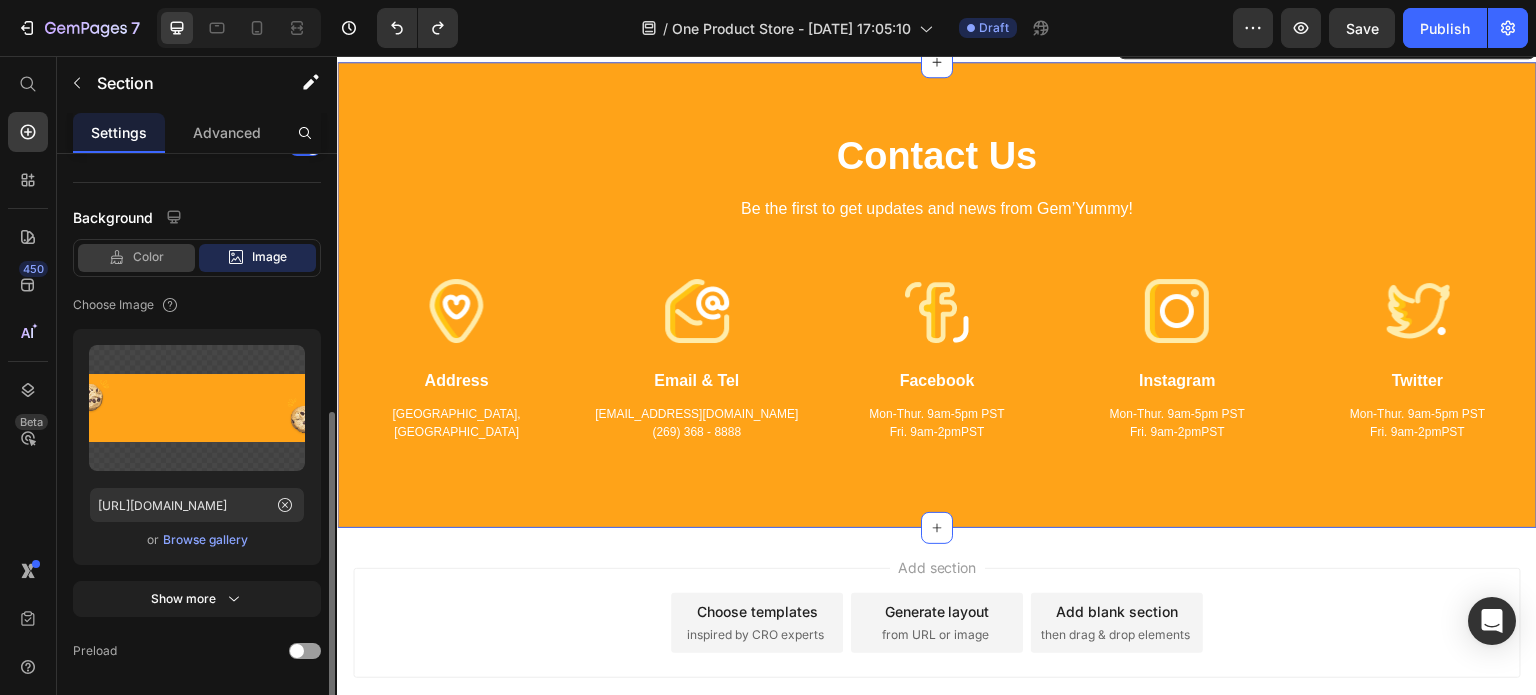 click on "Color" 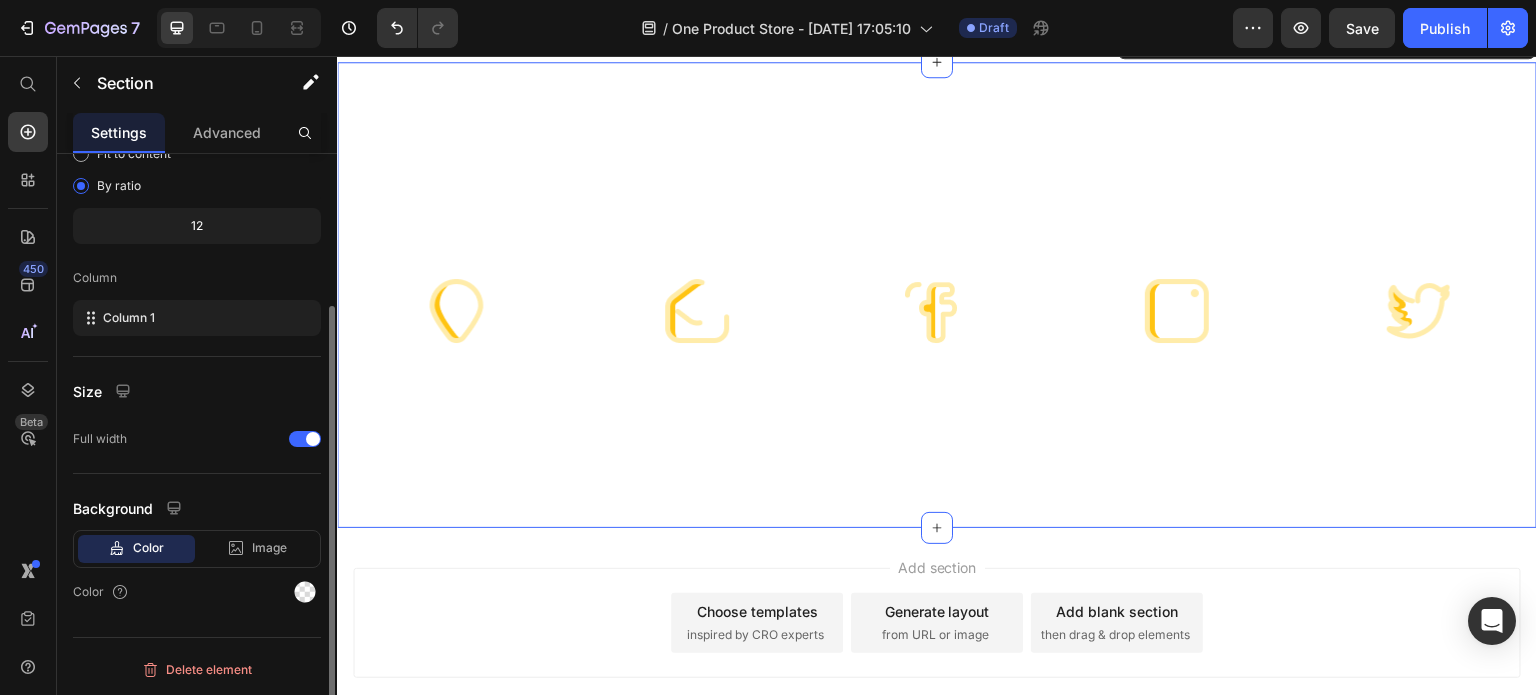 scroll, scrollTop: 208, scrollLeft: 0, axis: vertical 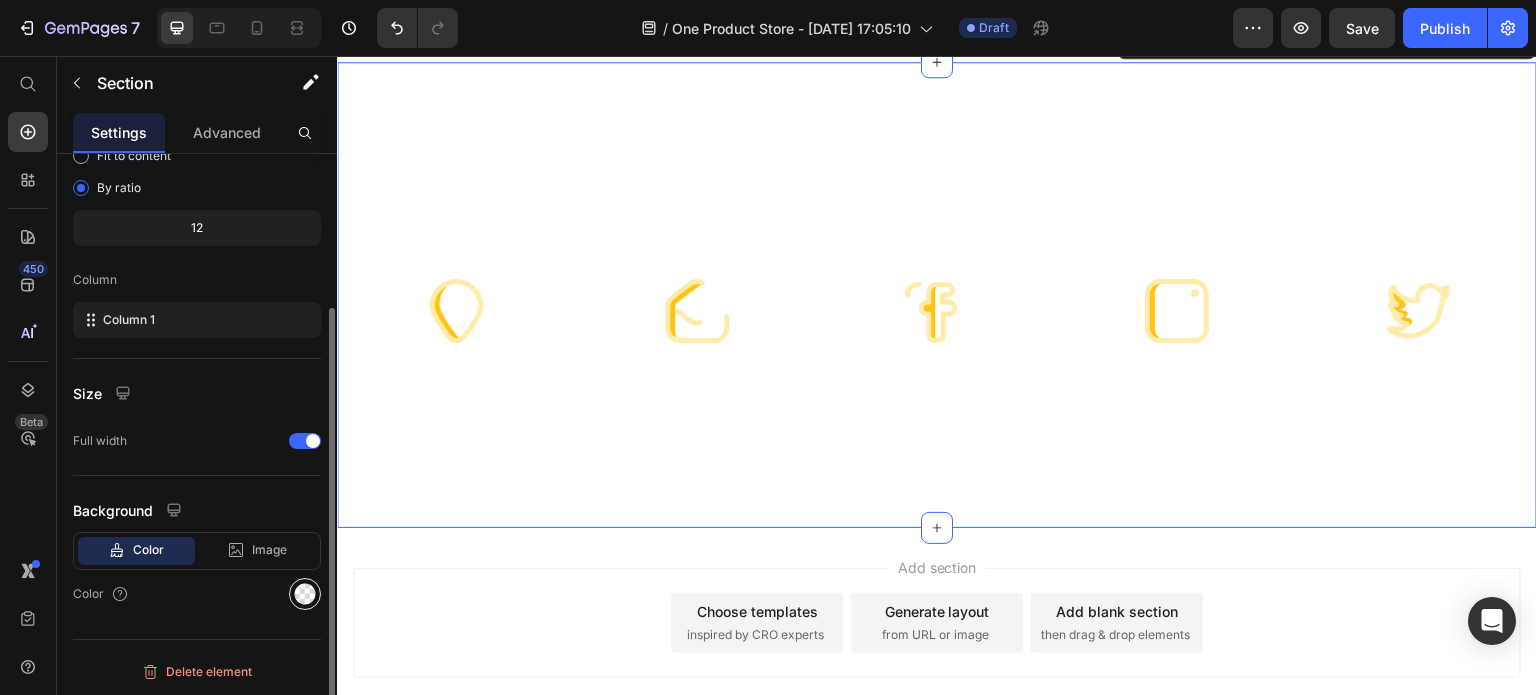 click at bounding box center [305, 594] 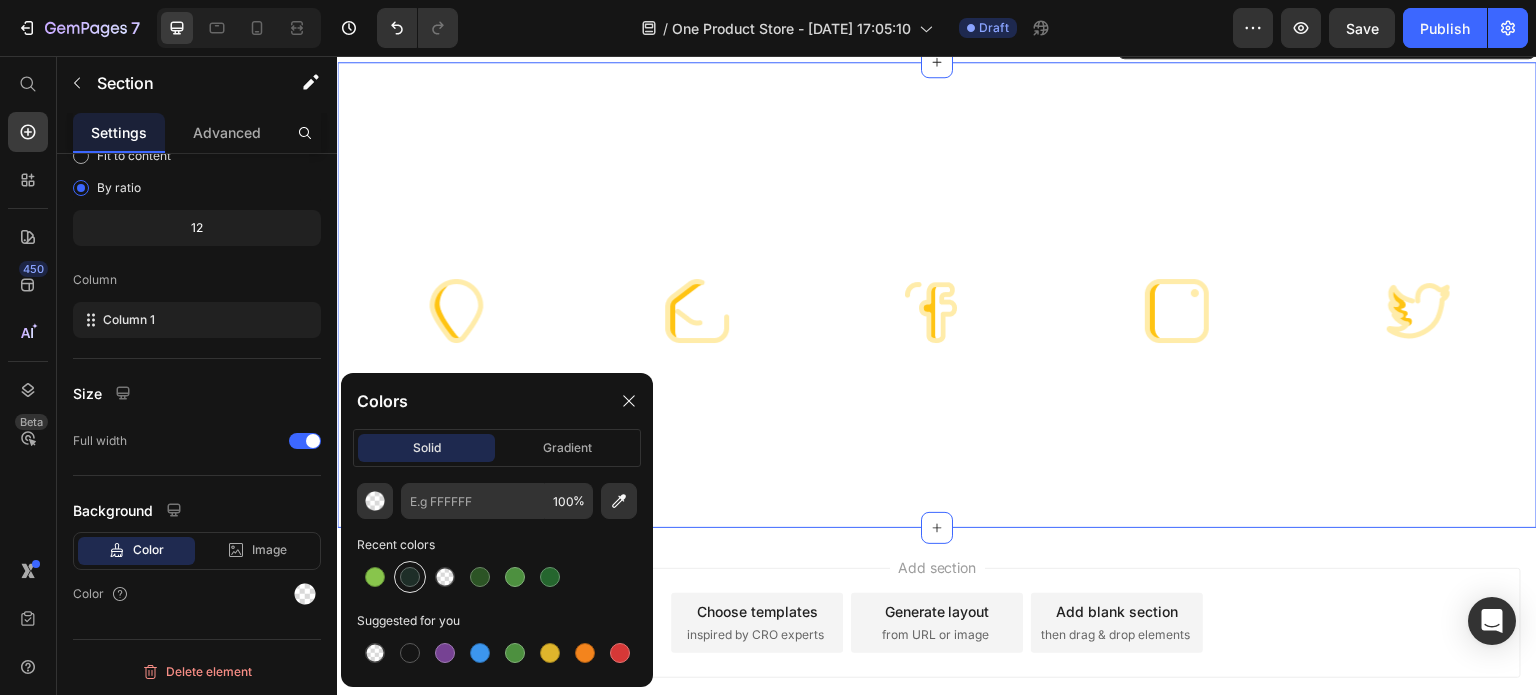 click at bounding box center [410, 577] 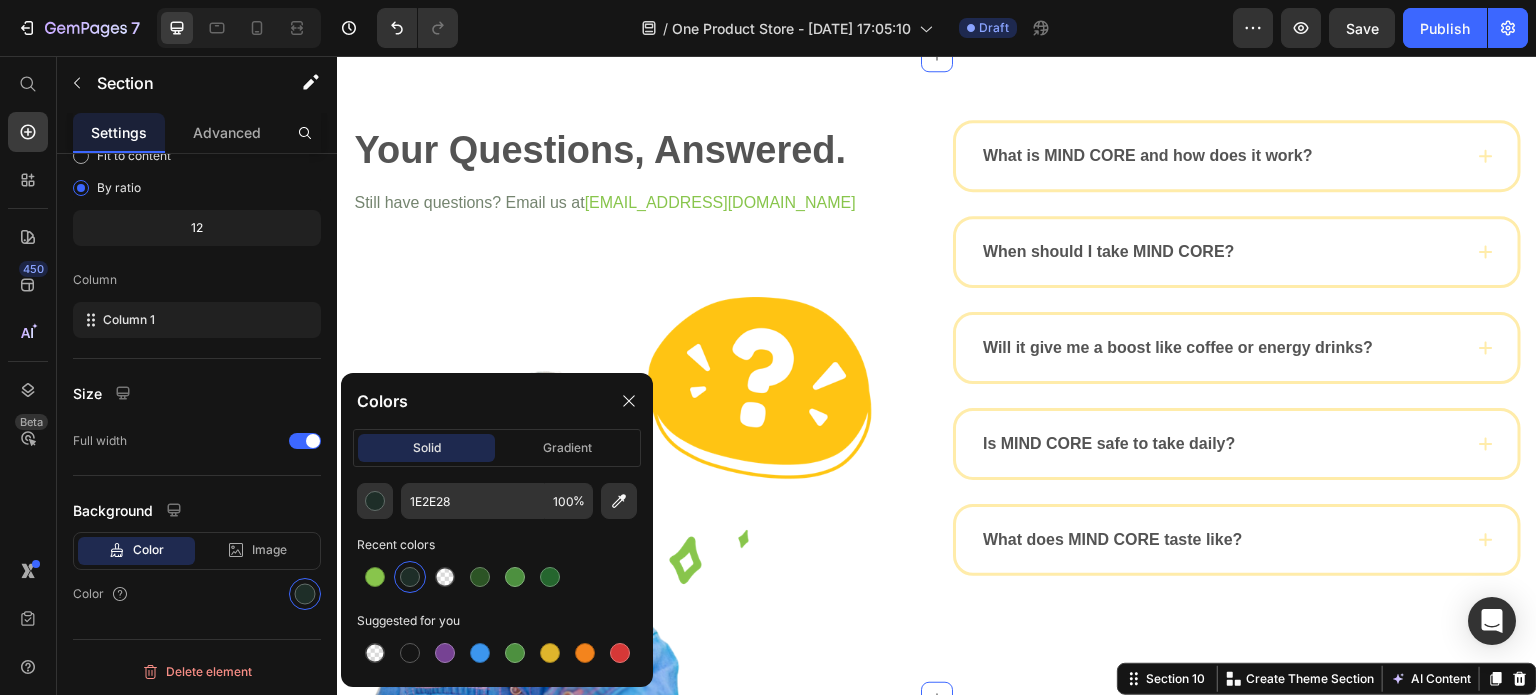 scroll, scrollTop: 5913, scrollLeft: 0, axis: vertical 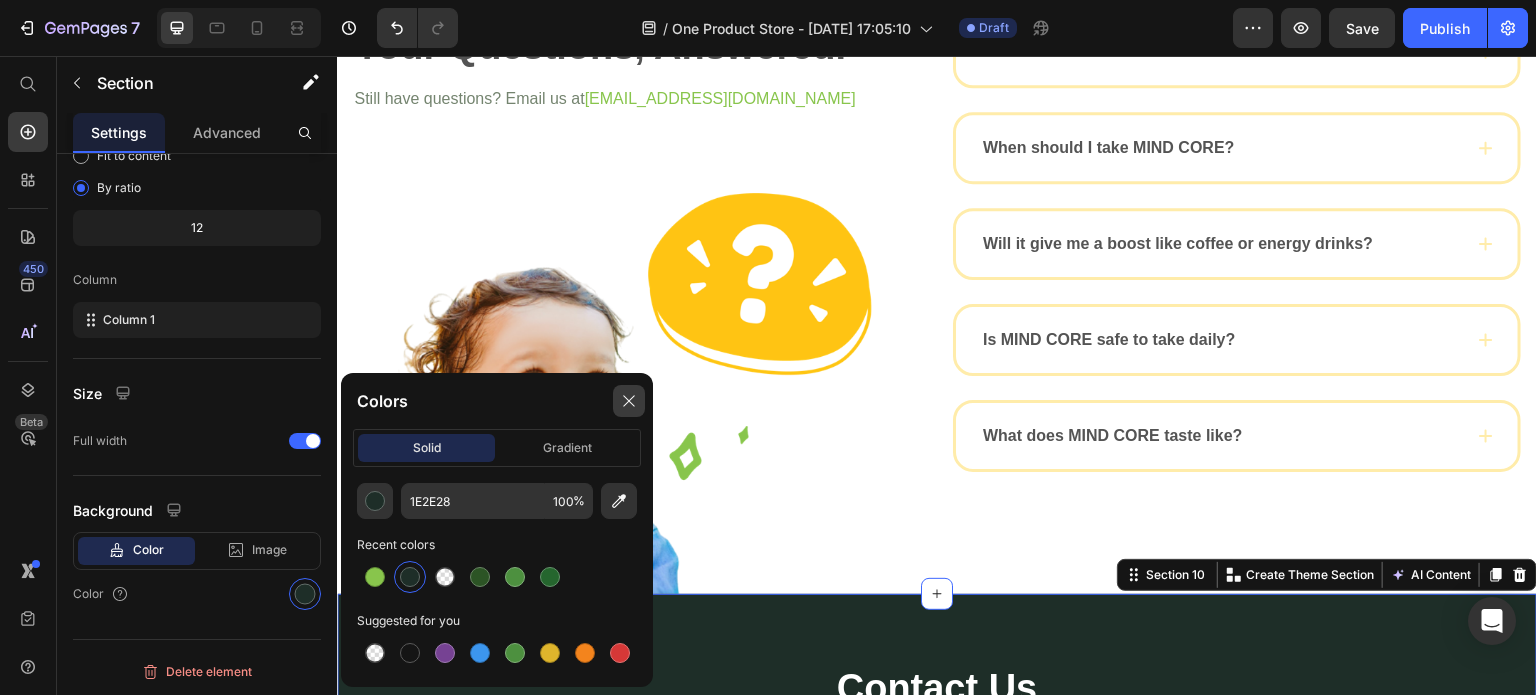 click 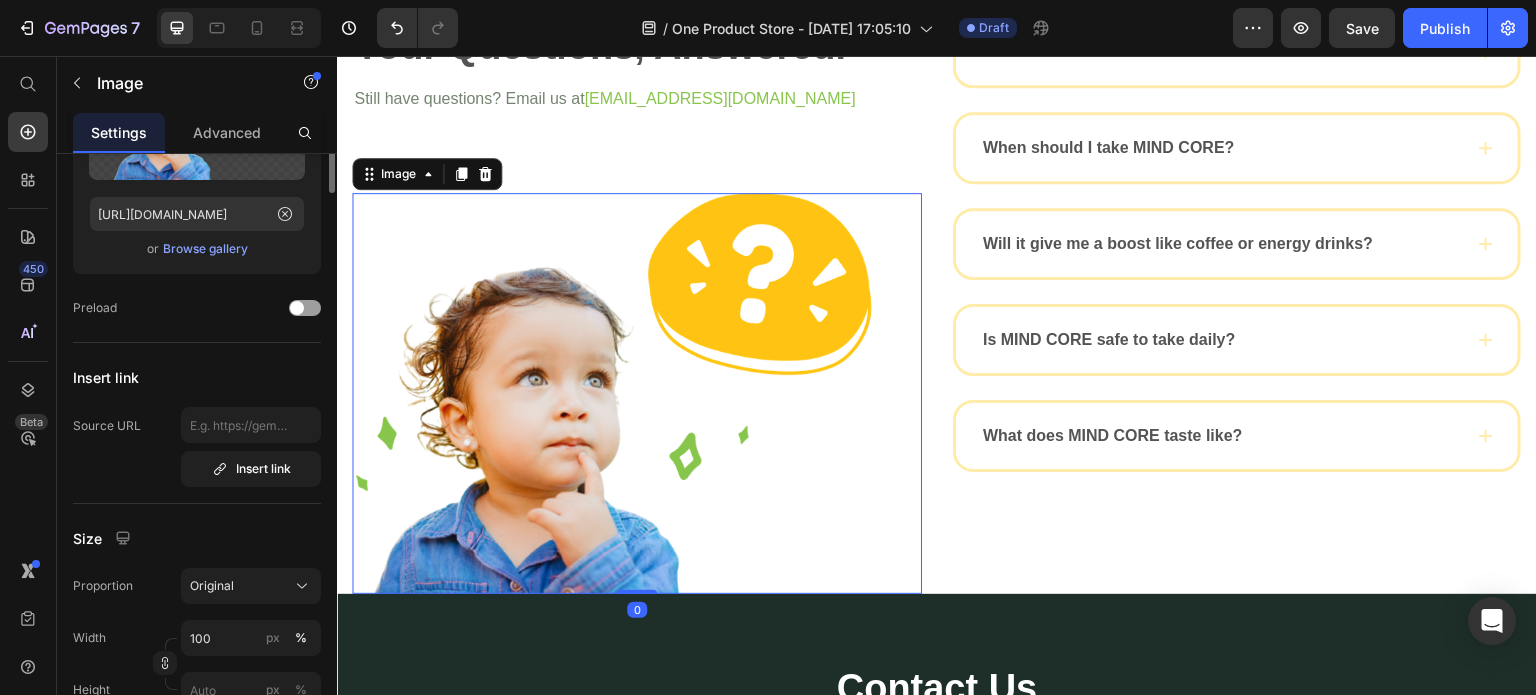 scroll, scrollTop: 0, scrollLeft: 0, axis: both 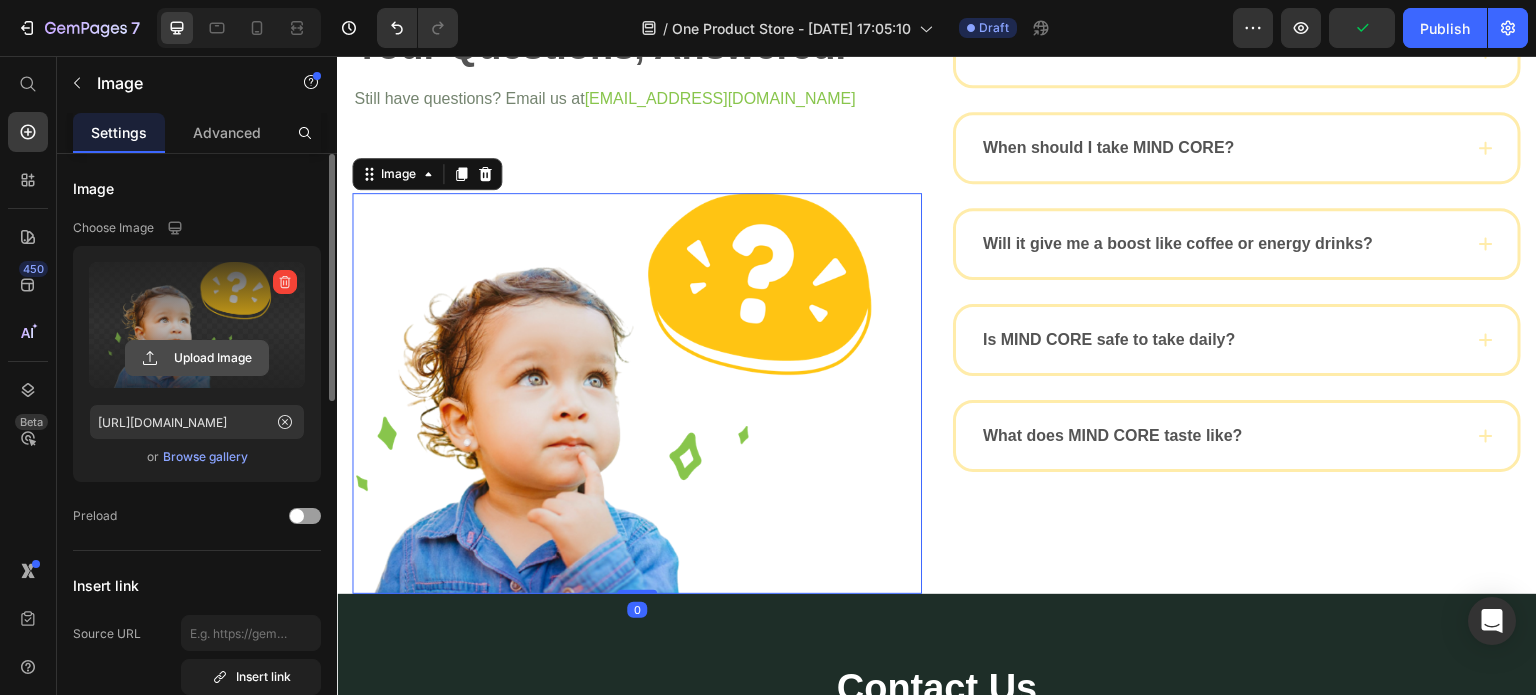 click 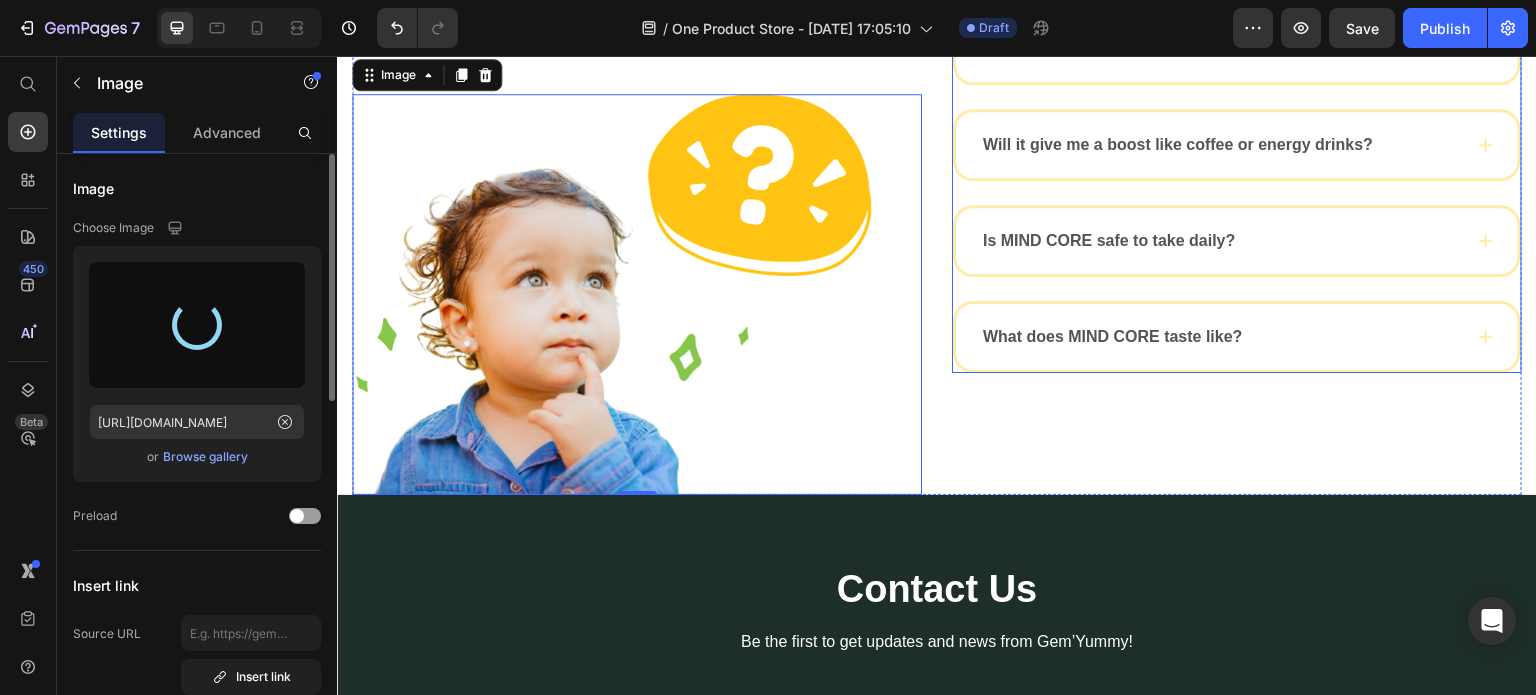 scroll, scrollTop: 5895, scrollLeft: 0, axis: vertical 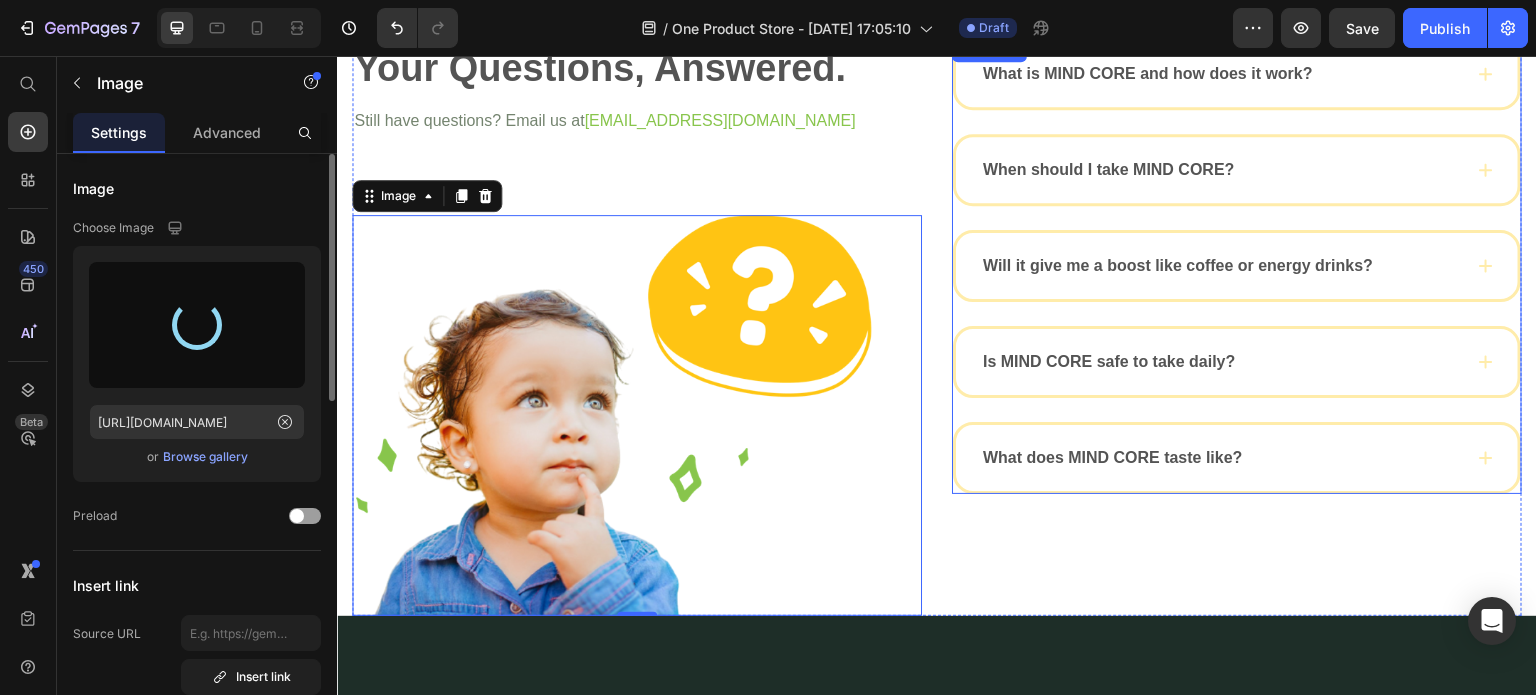 click on "Will it give me a boost like coffee or energy drinks?" at bounding box center (1237, 266) 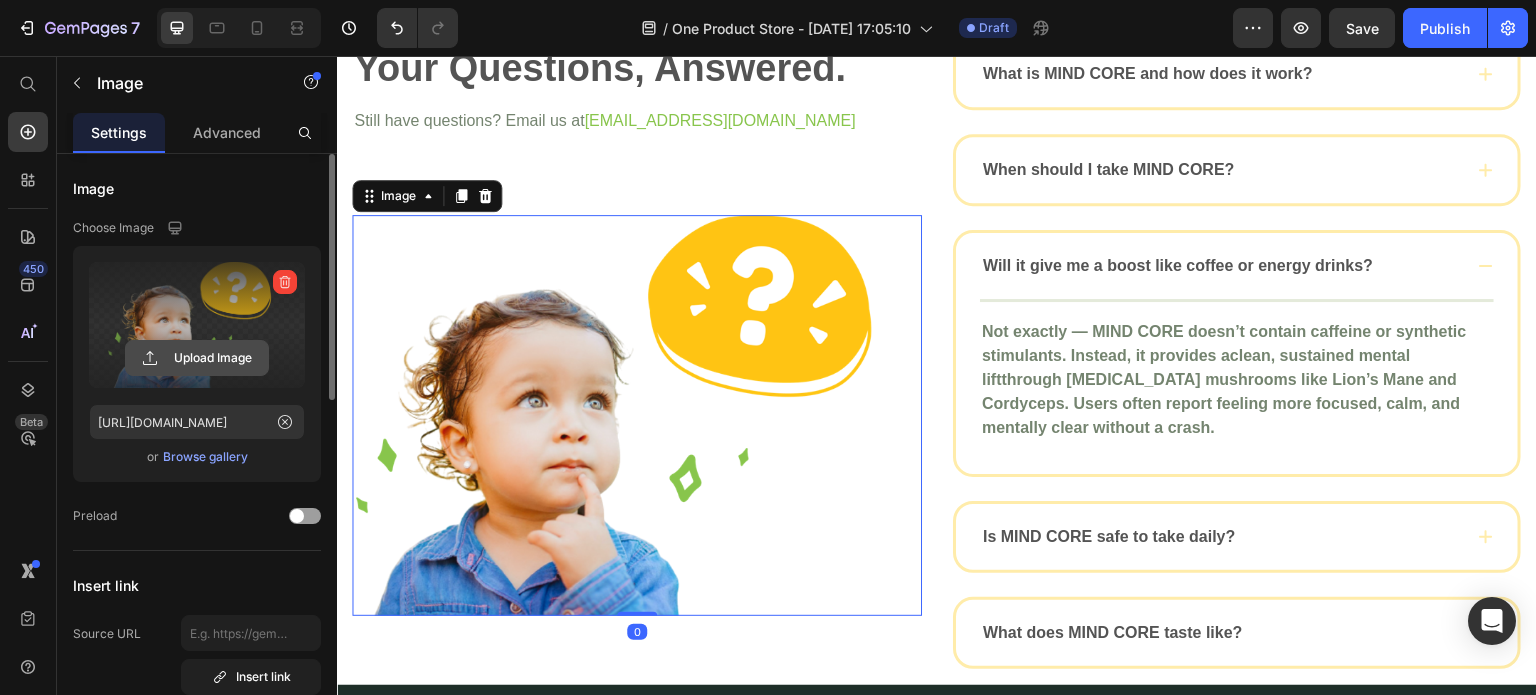 click 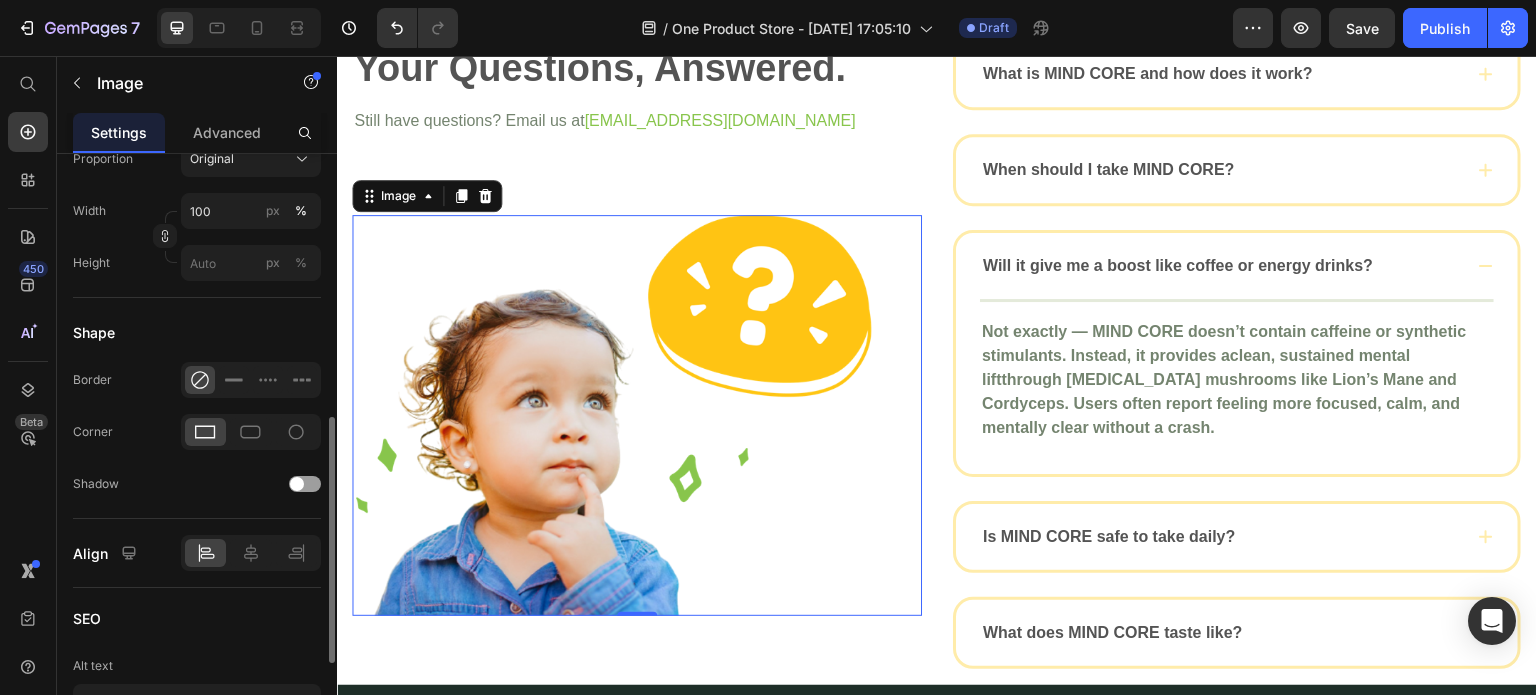 scroll, scrollTop: 636, scrollLeft: 0, axis: vertical 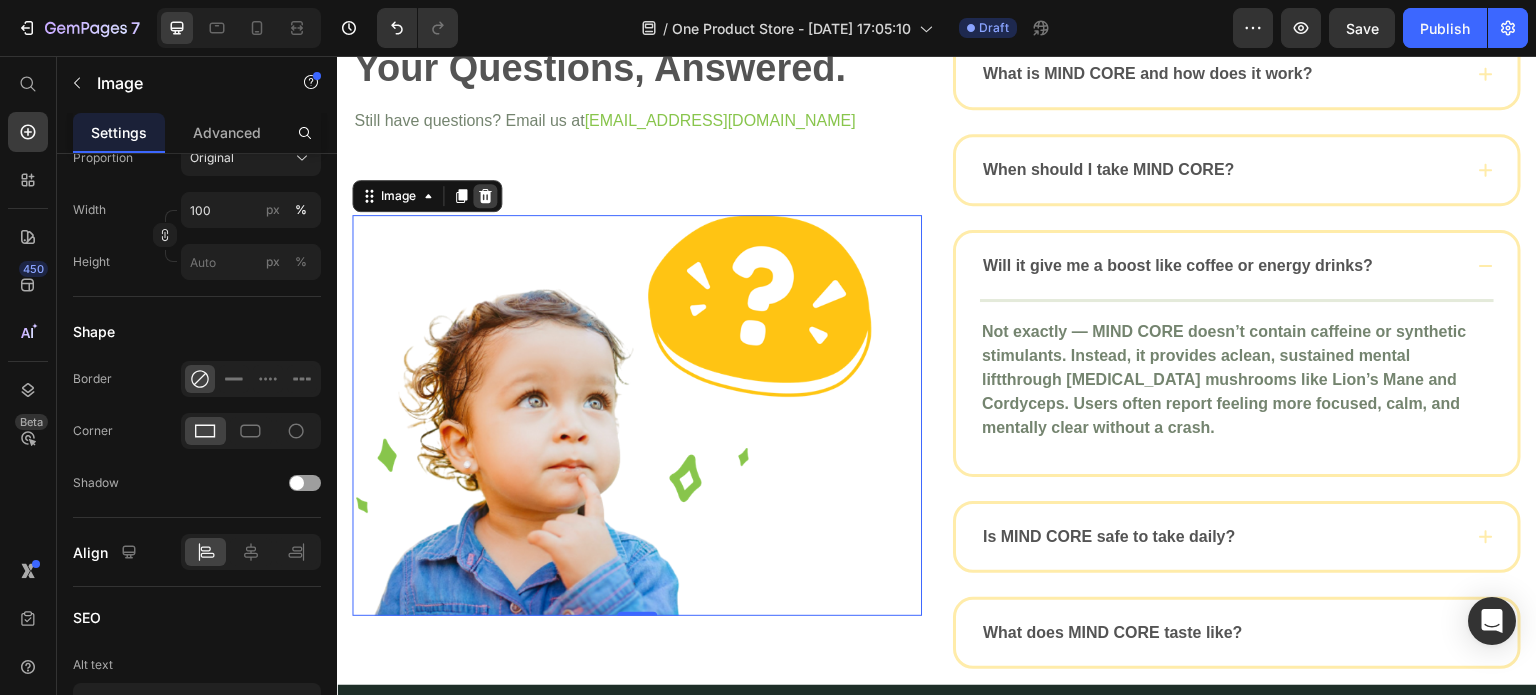 click 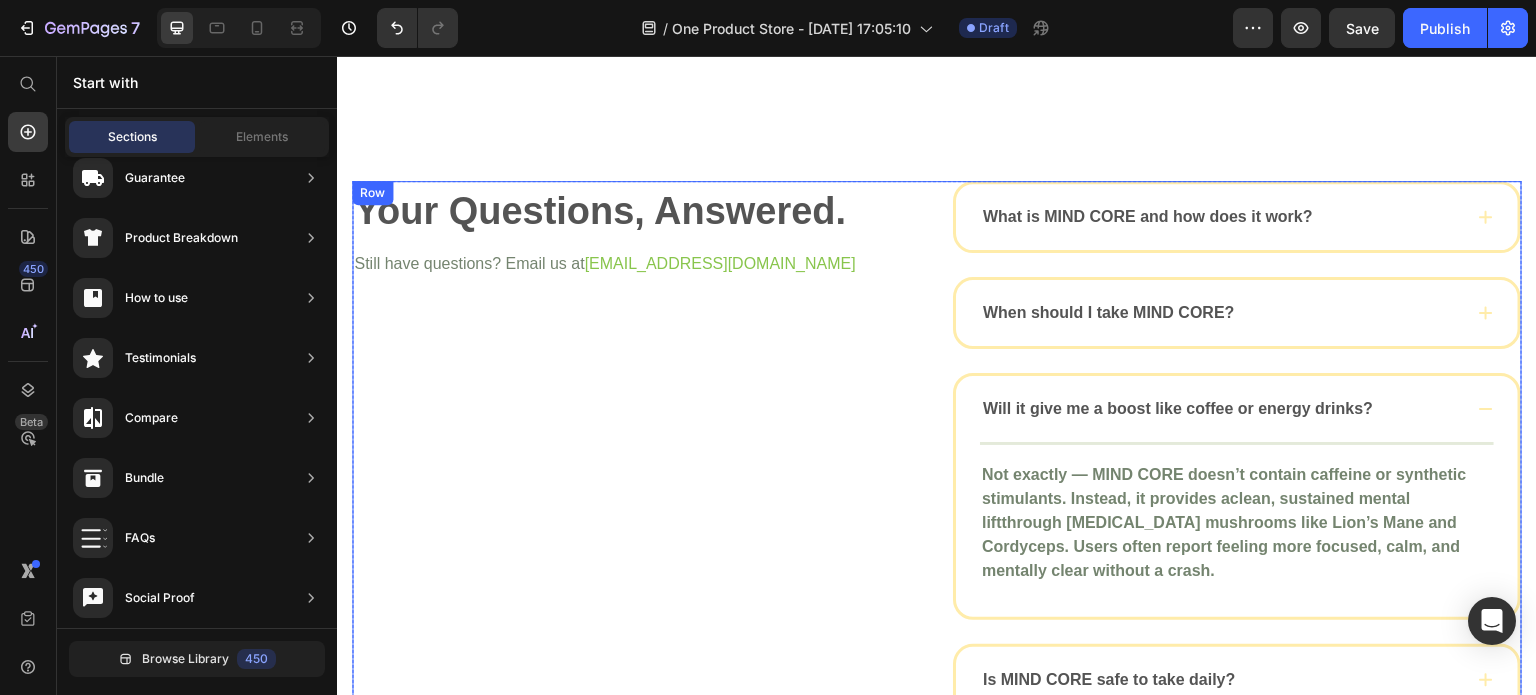 scroll, scrollTop: 5752, scrollLeft: 0, axis: vertical 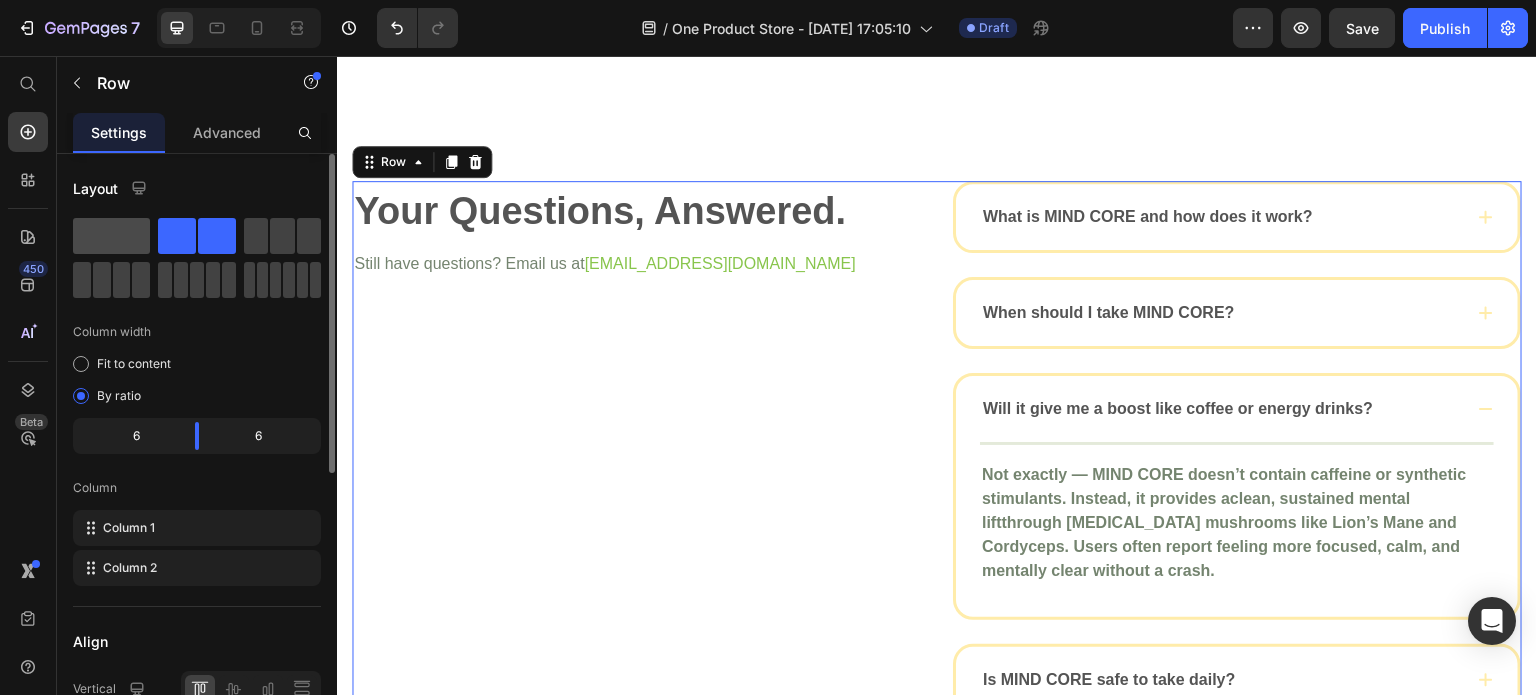 click 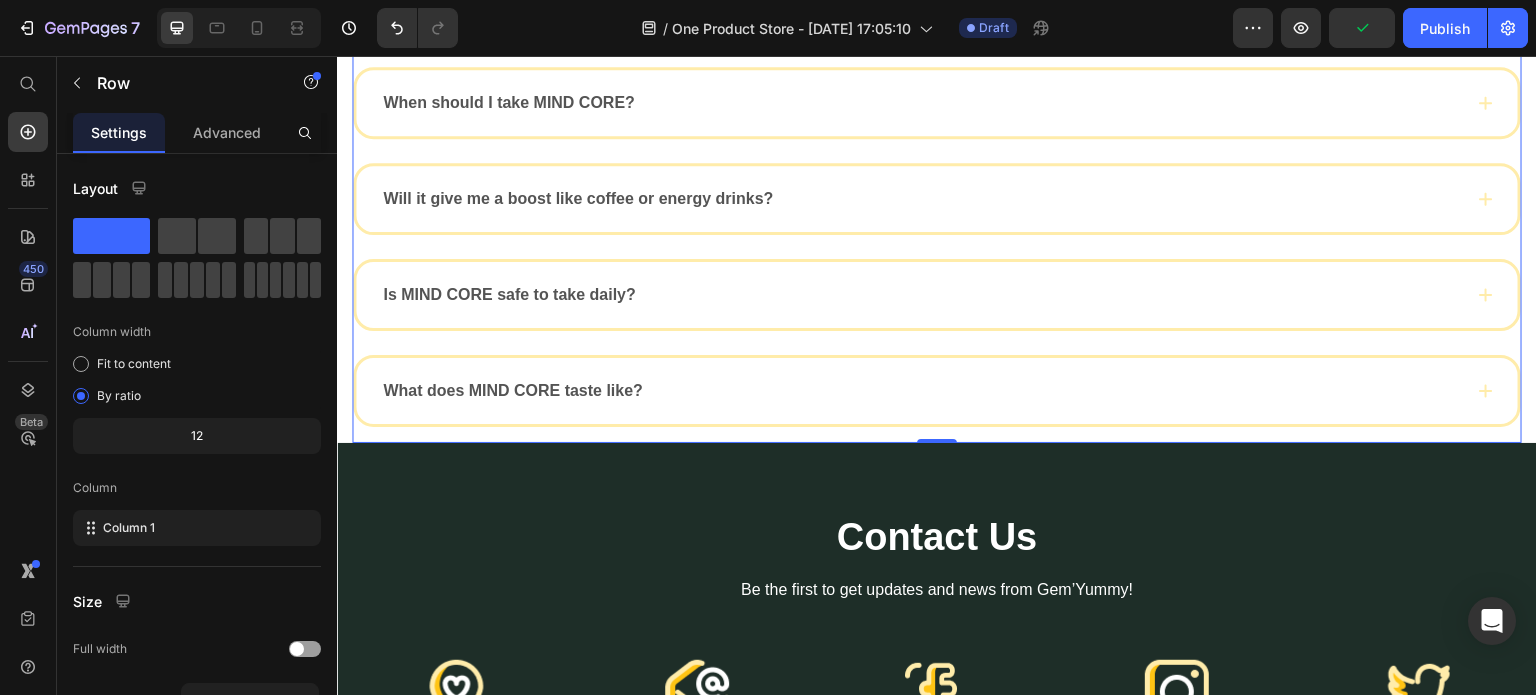 scroll, scrollTop: 6132, scrollLeft: 0, axis: vertical 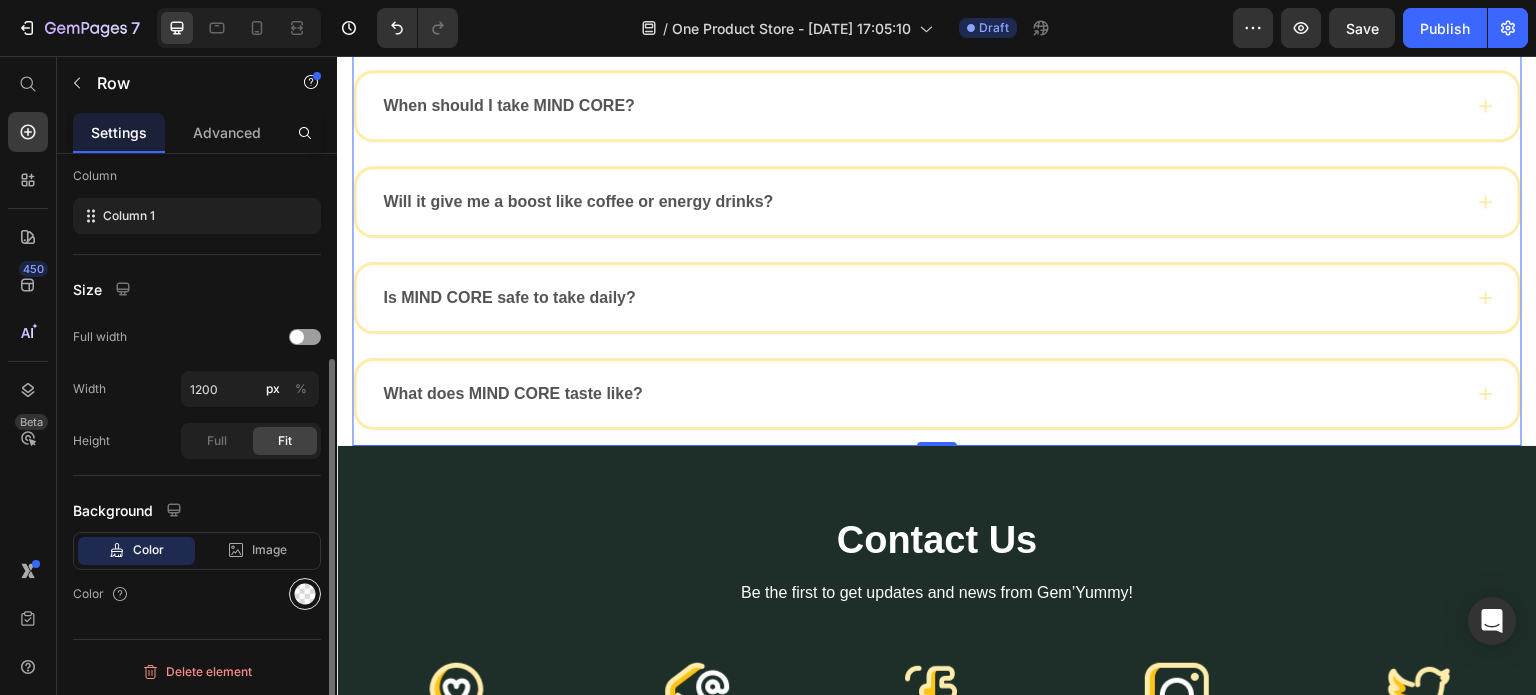 click at bounding box center [305, 594] 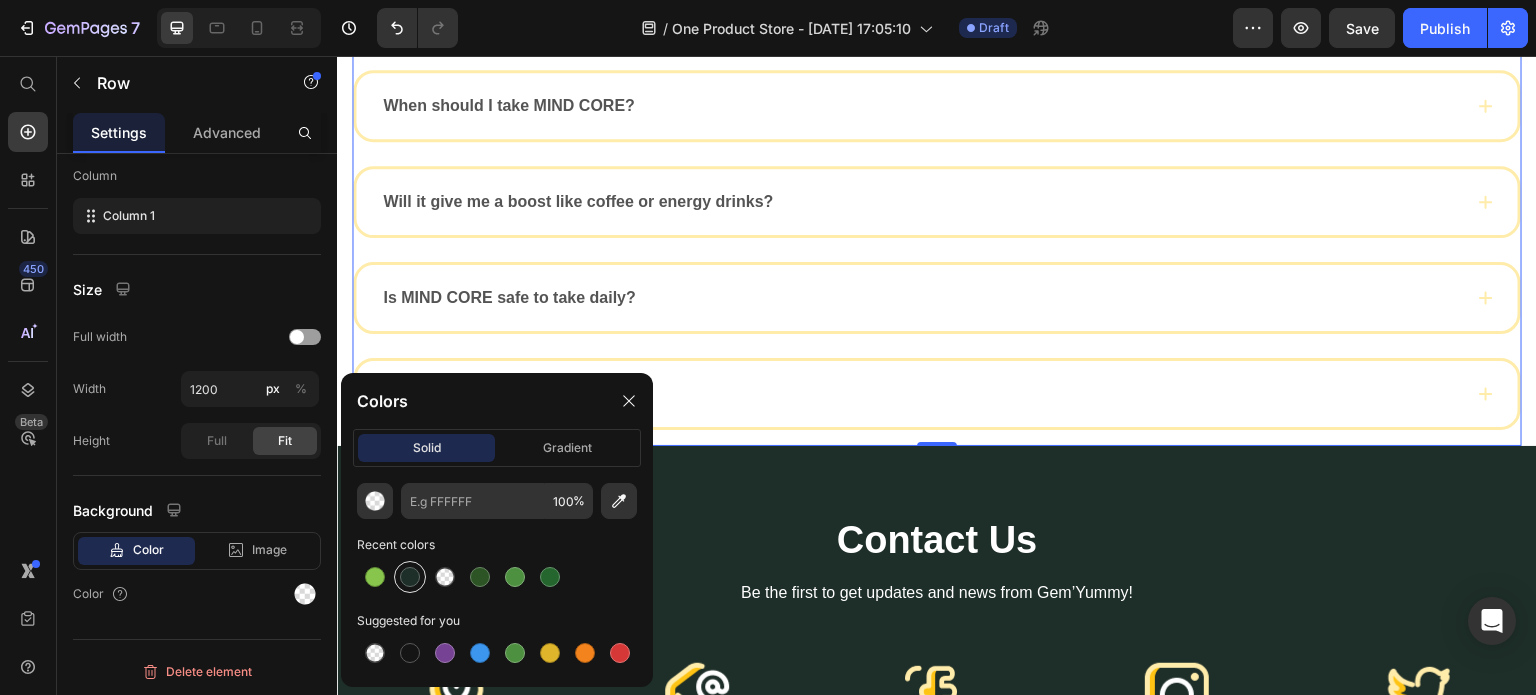 click at bounding box center [410, 577] 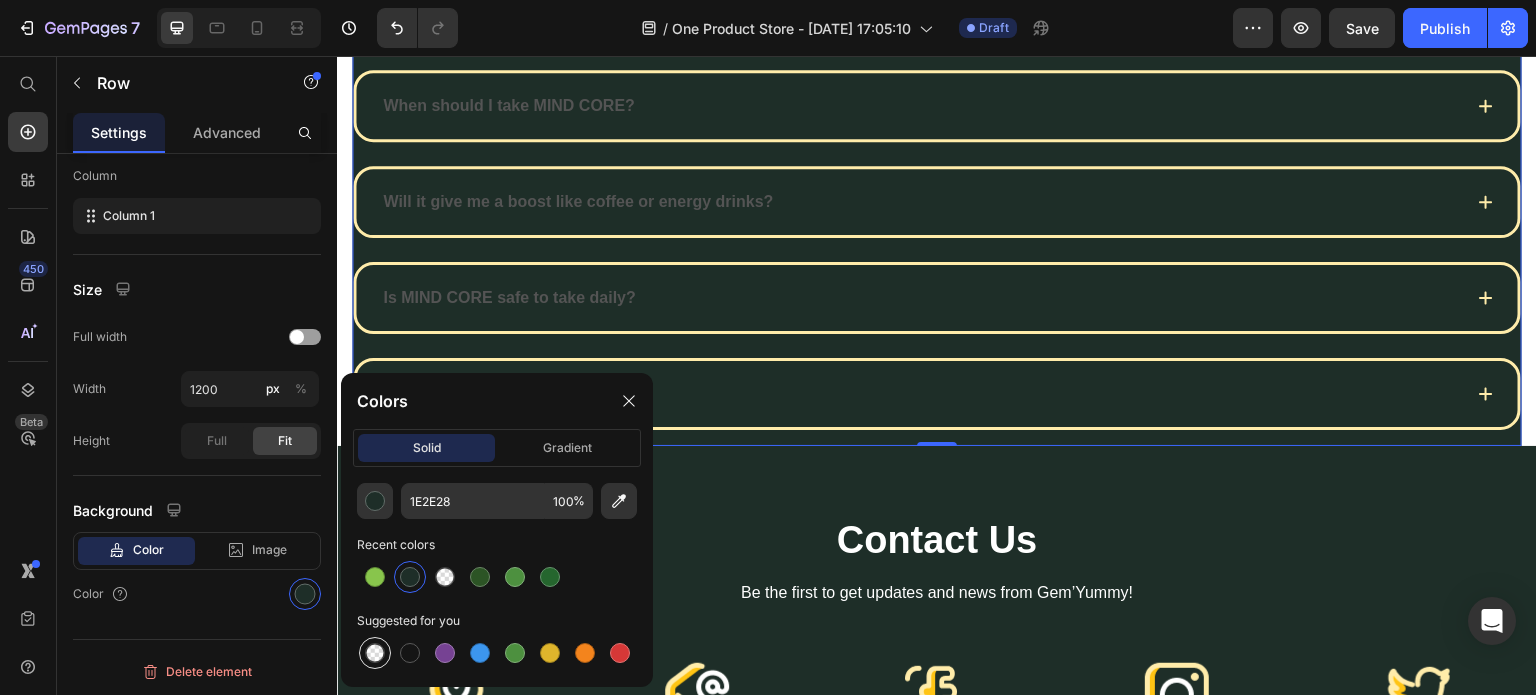 click at bounding box center [375, 653] 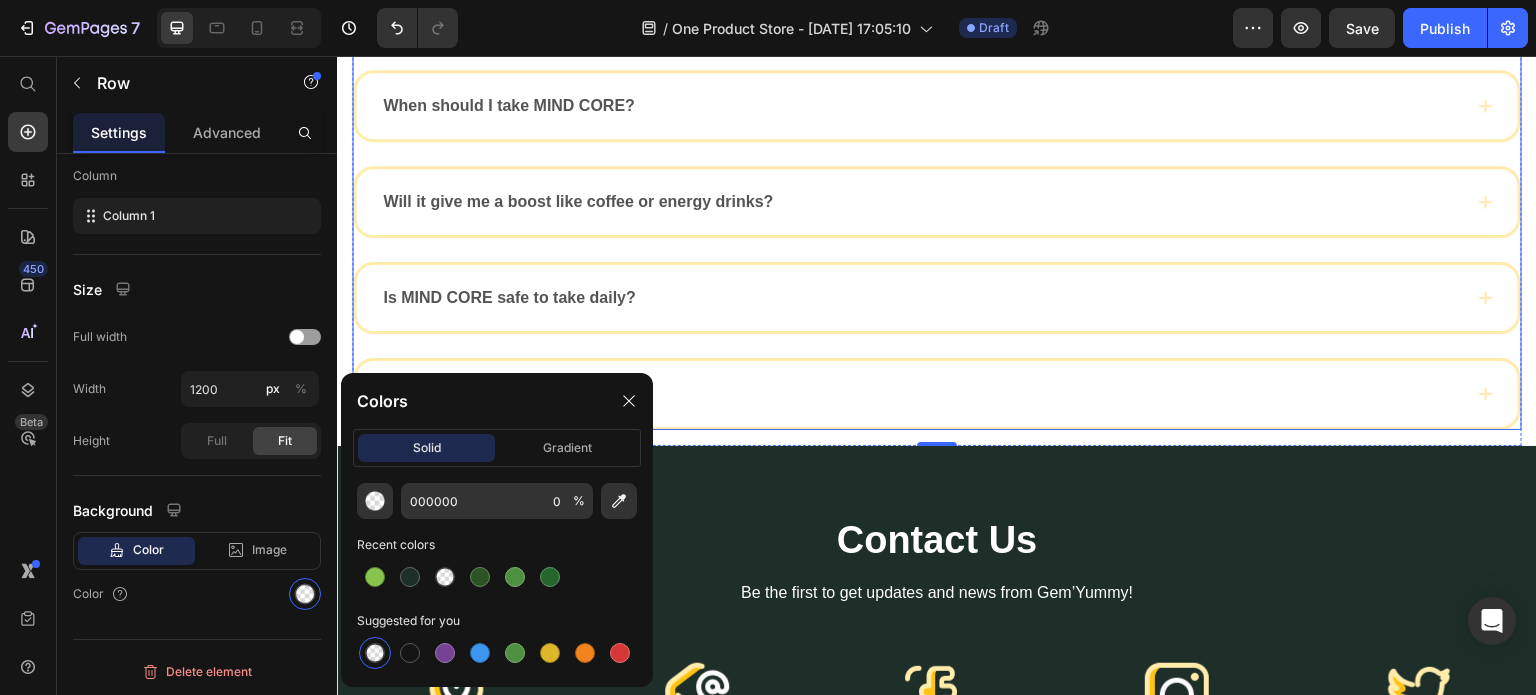 click on "Is MIND CORE safe to take daily?" at bounding box center [937, 298] 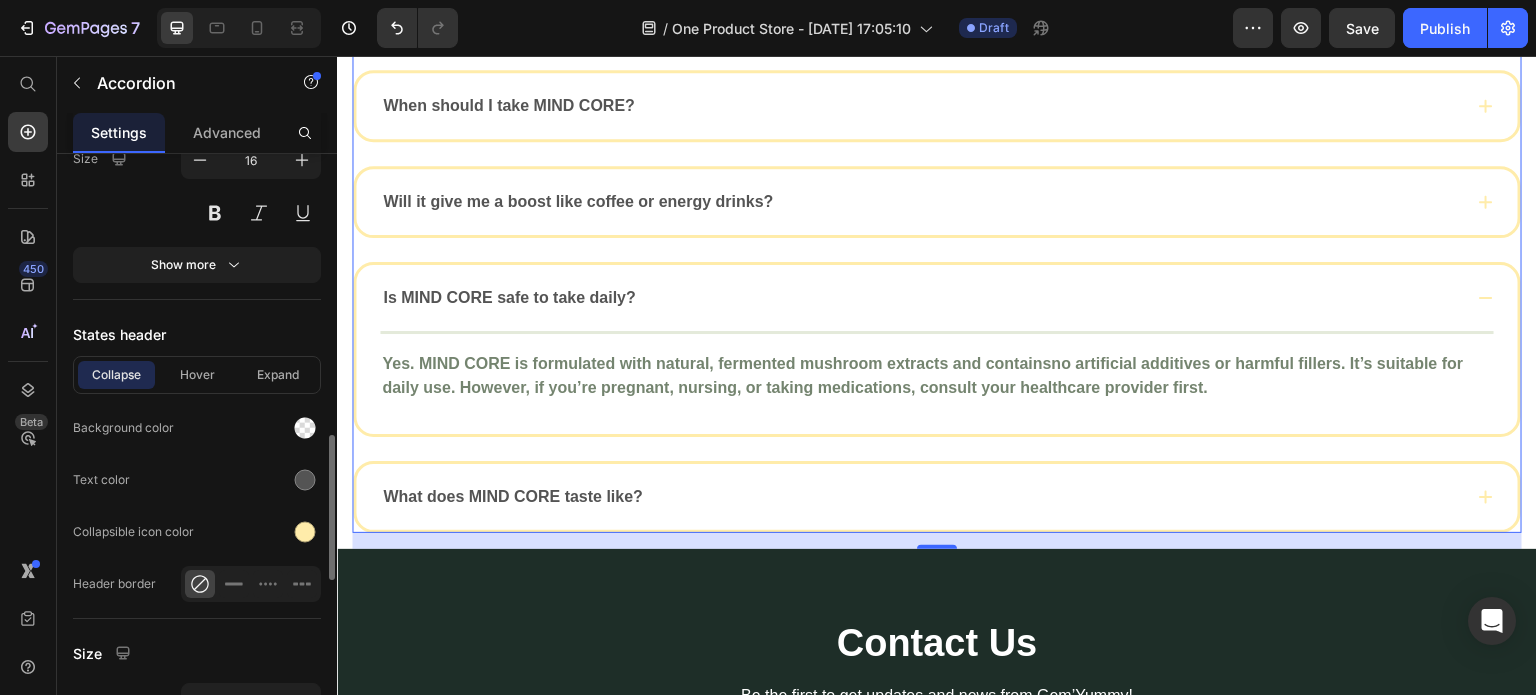 scroll, scrollTop: 1161, scrollLeft: 0, axis: vertical 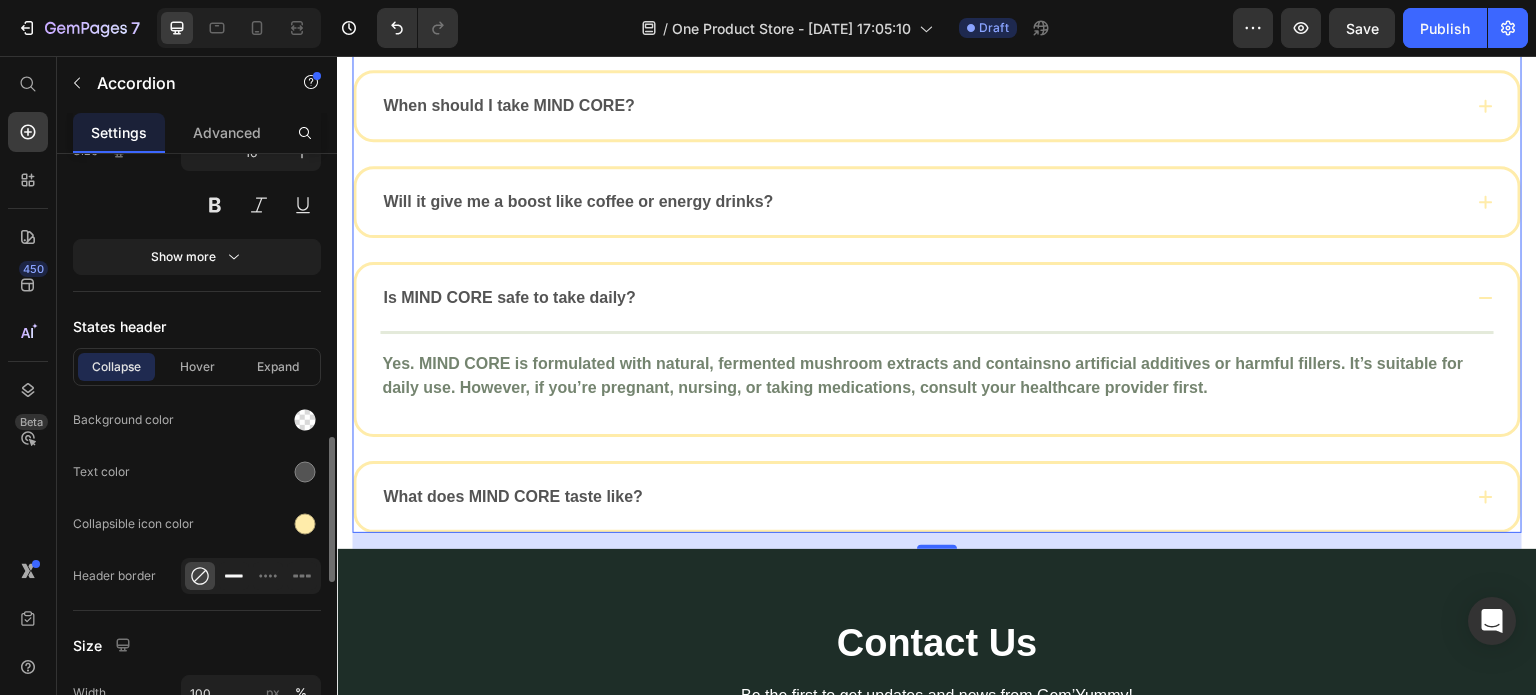 click 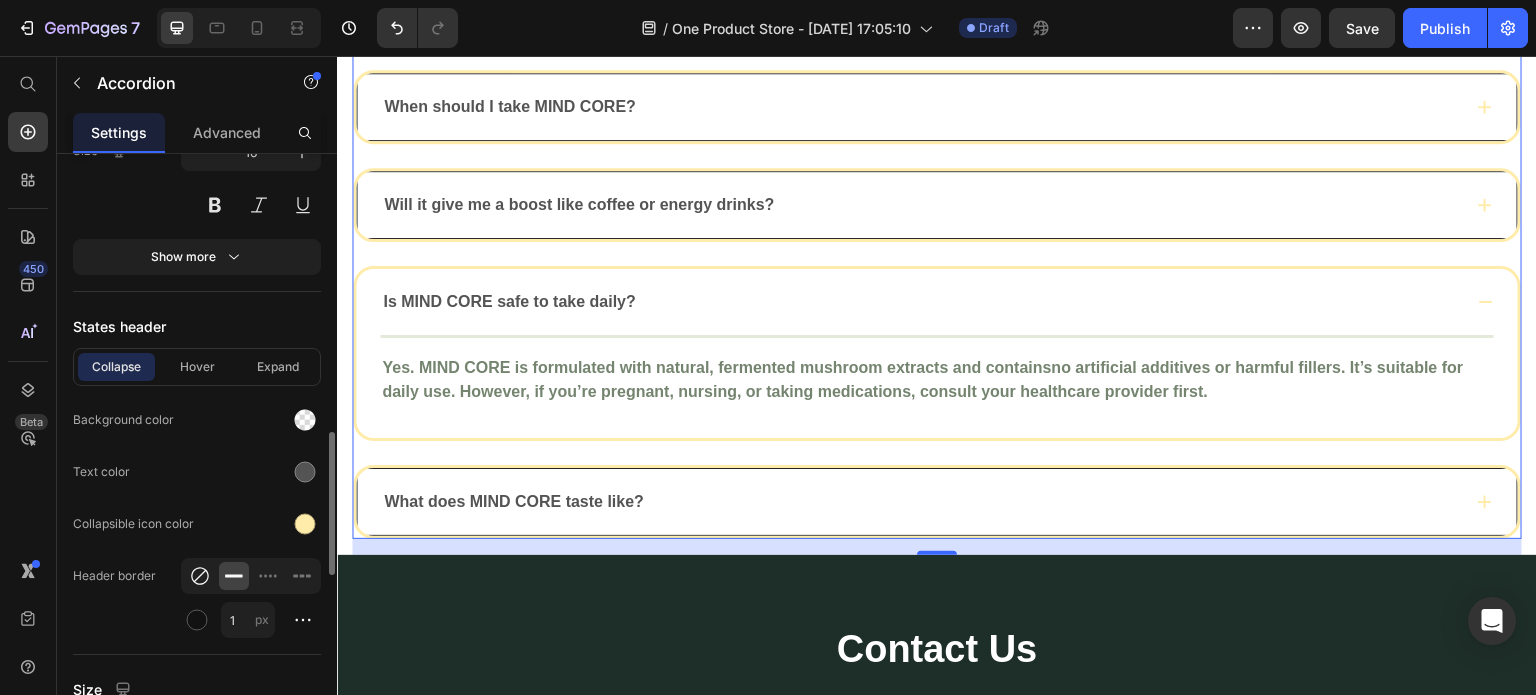 click 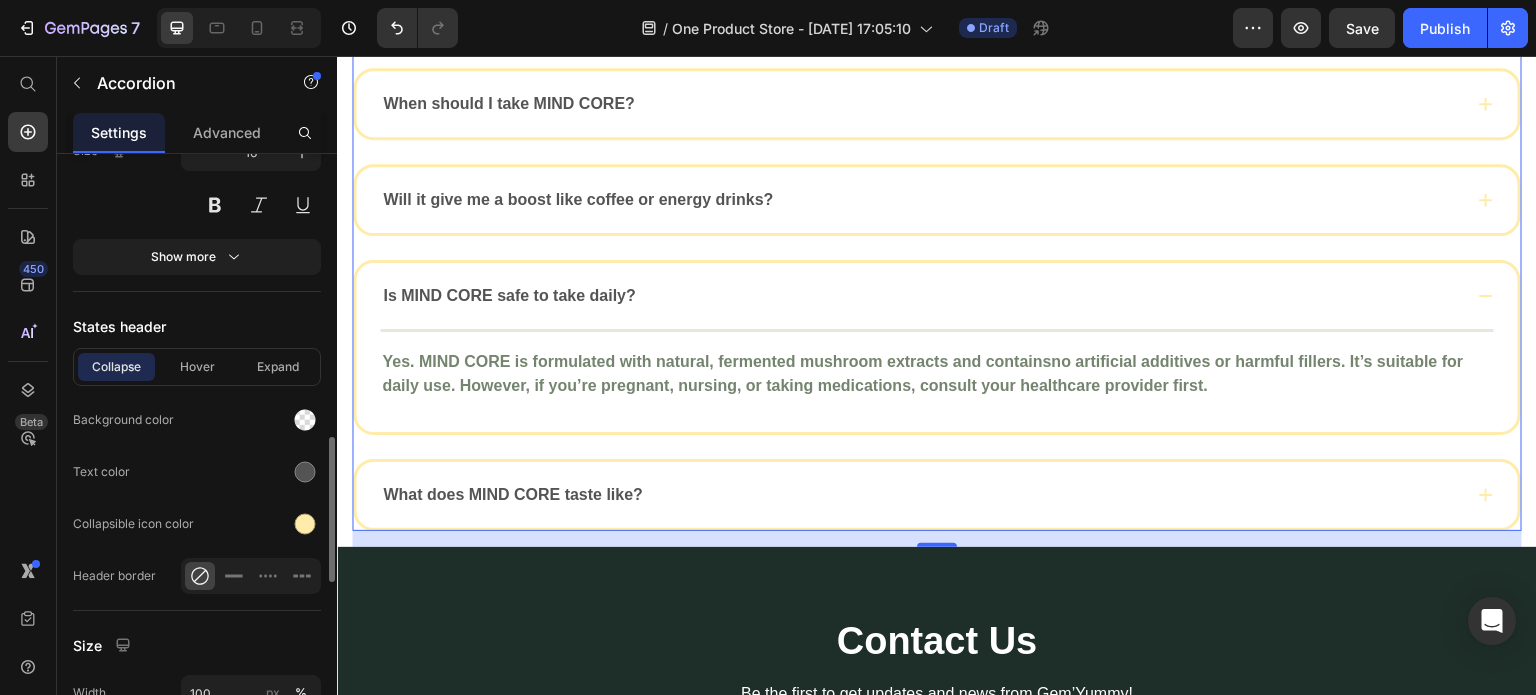 scroll, scrollTop: 6132, scrollLeft: 0, axis: vertical 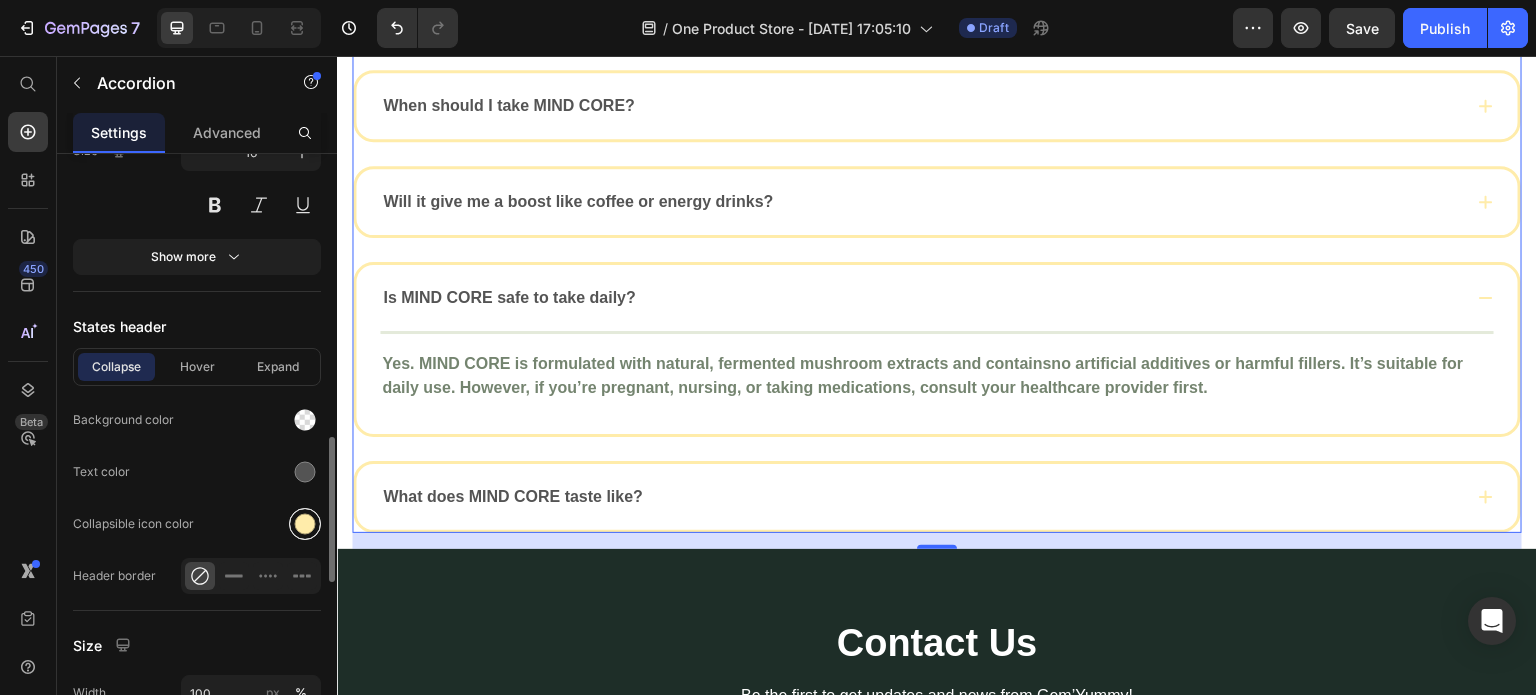 click at bounding box center (305, 524) 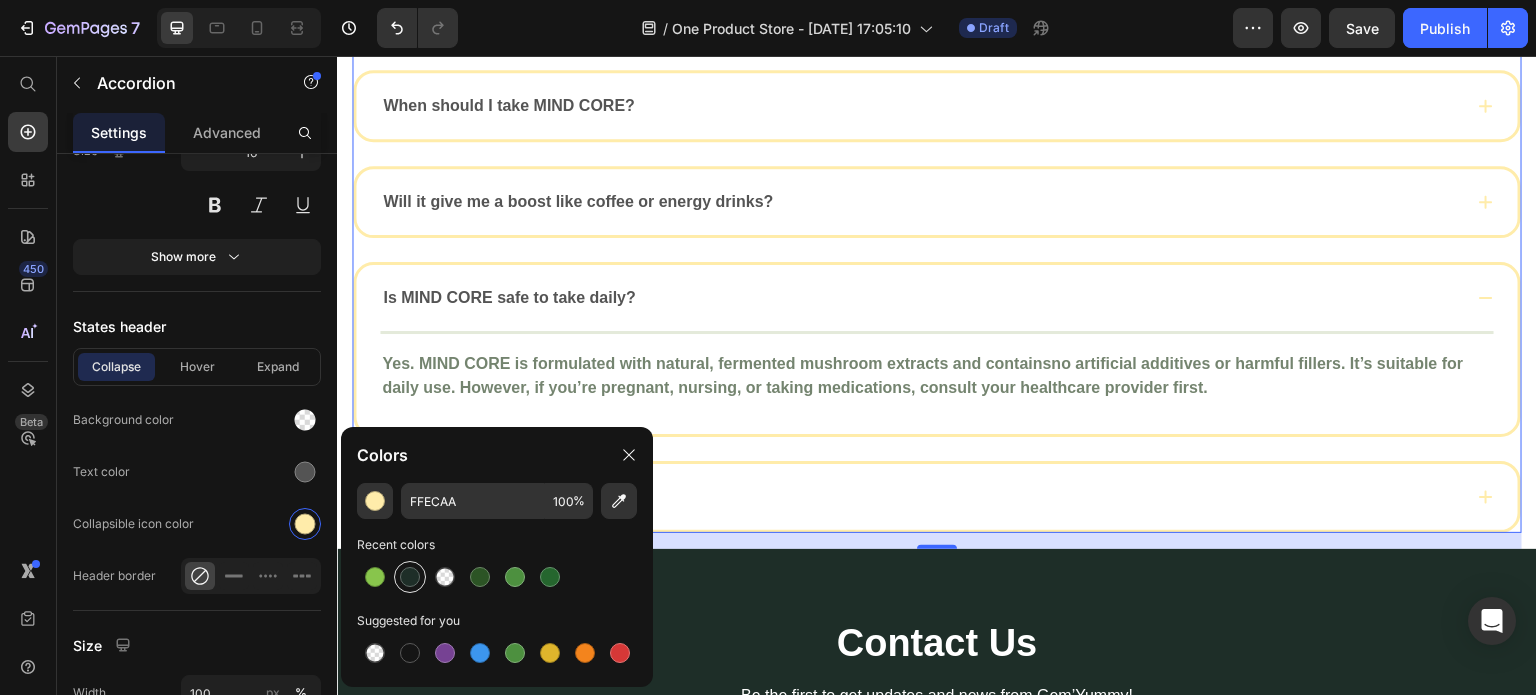 click at bounding box center [410, 577] 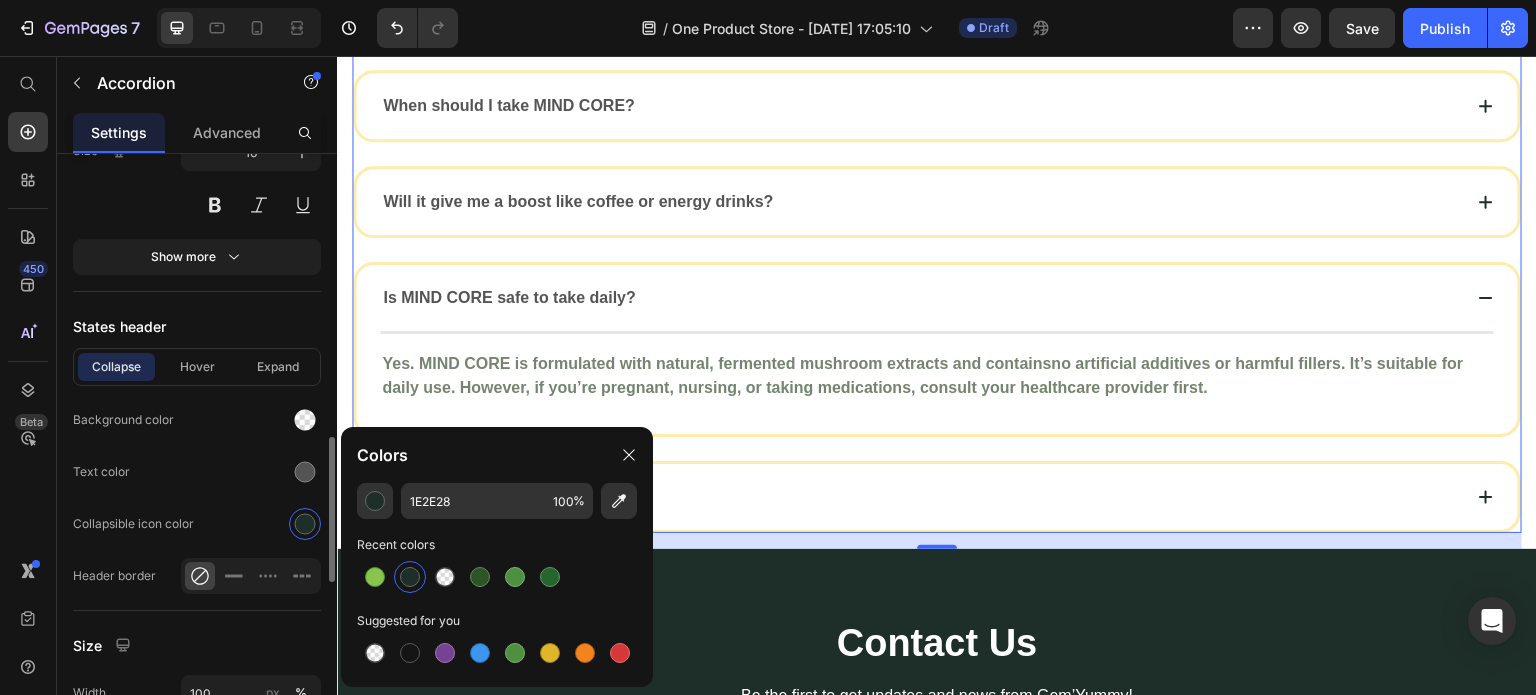 click on "States header Collapse Hover Expand Background color Text color Collapsible icon color Header border" 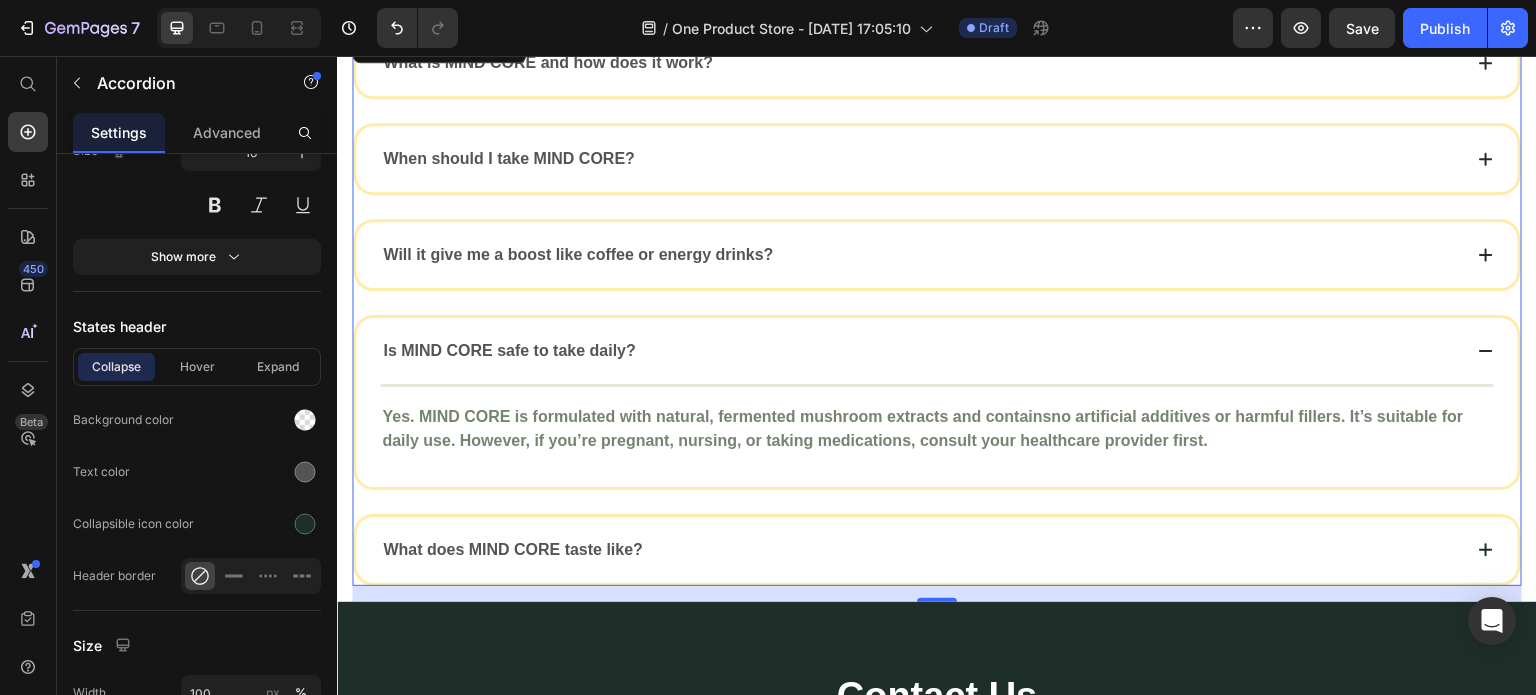 scroll, scrollTop: 6068, scrollLeft: 0, axis: vertical 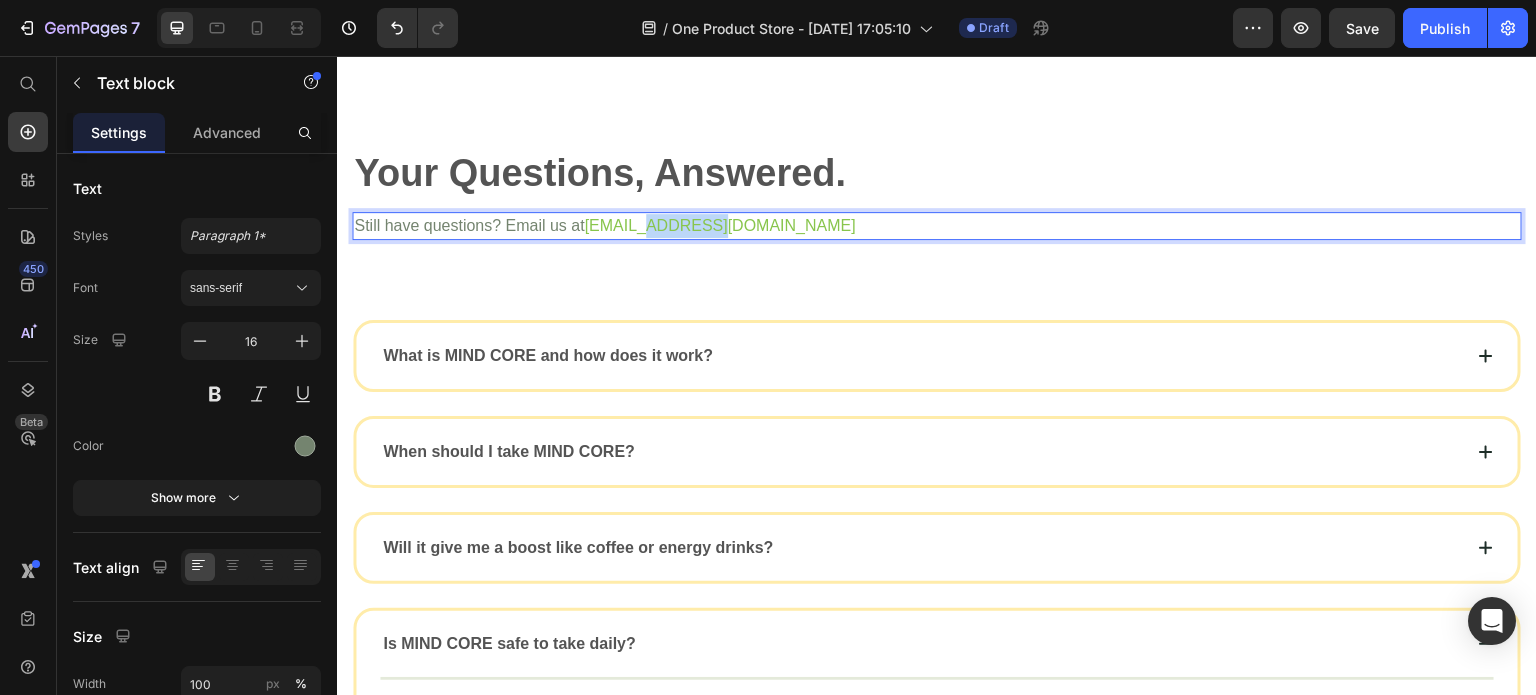 click on "[EMAIL_ADDRESS][DOMAIN_NAME]" at bounding box center [719, 225] 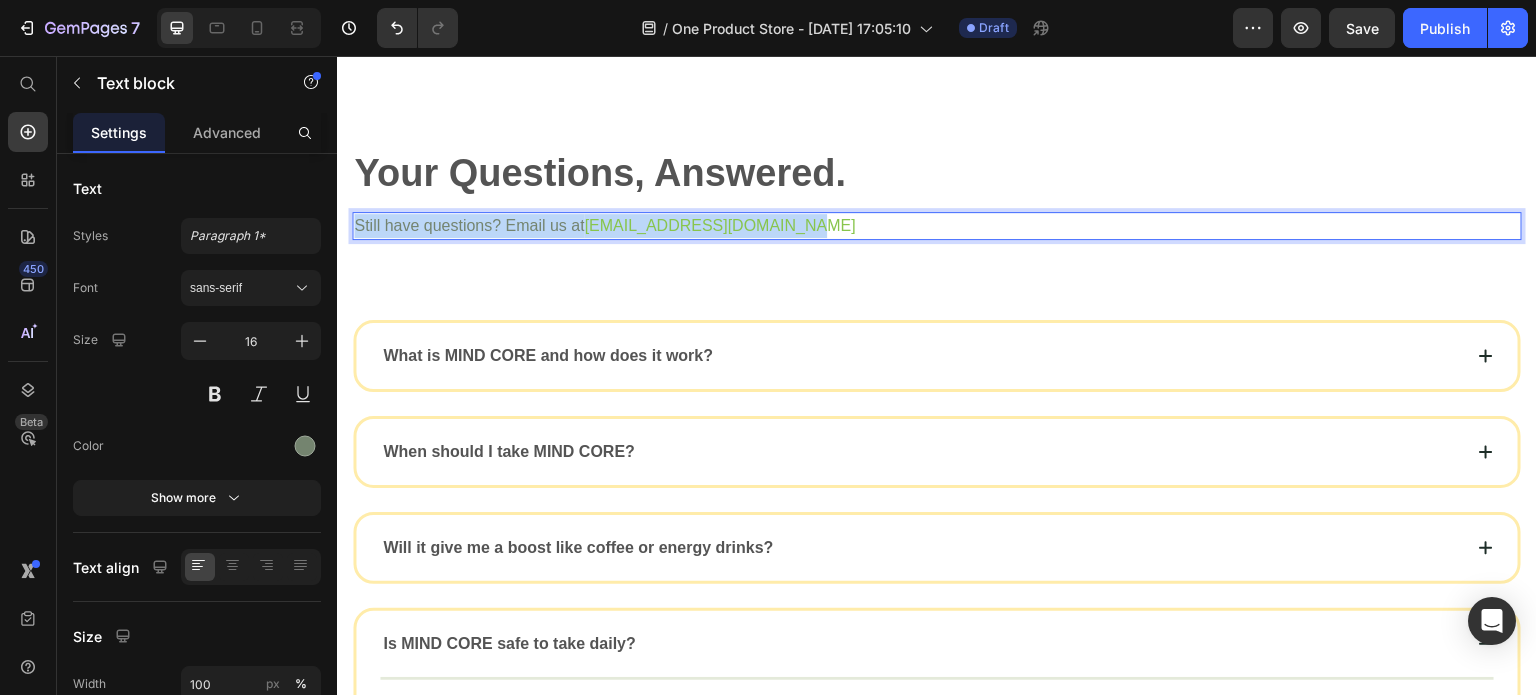 click on "[EMAIL_ADDRESS][DOMAIN_NAME]" at bounding box center [719, 225] 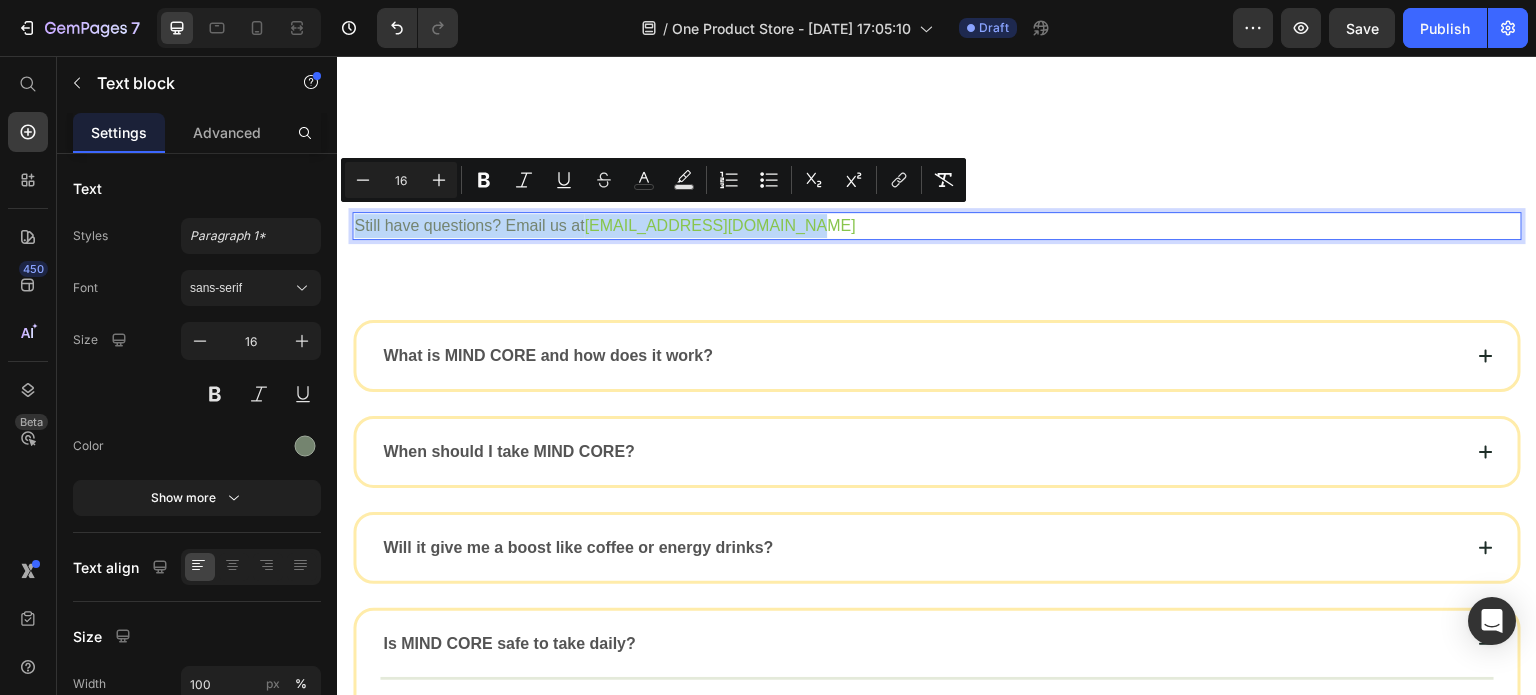 click on "[EMAIL_ADDRESS][DOMAIN_NAME]" at bounding box center (719, 225) 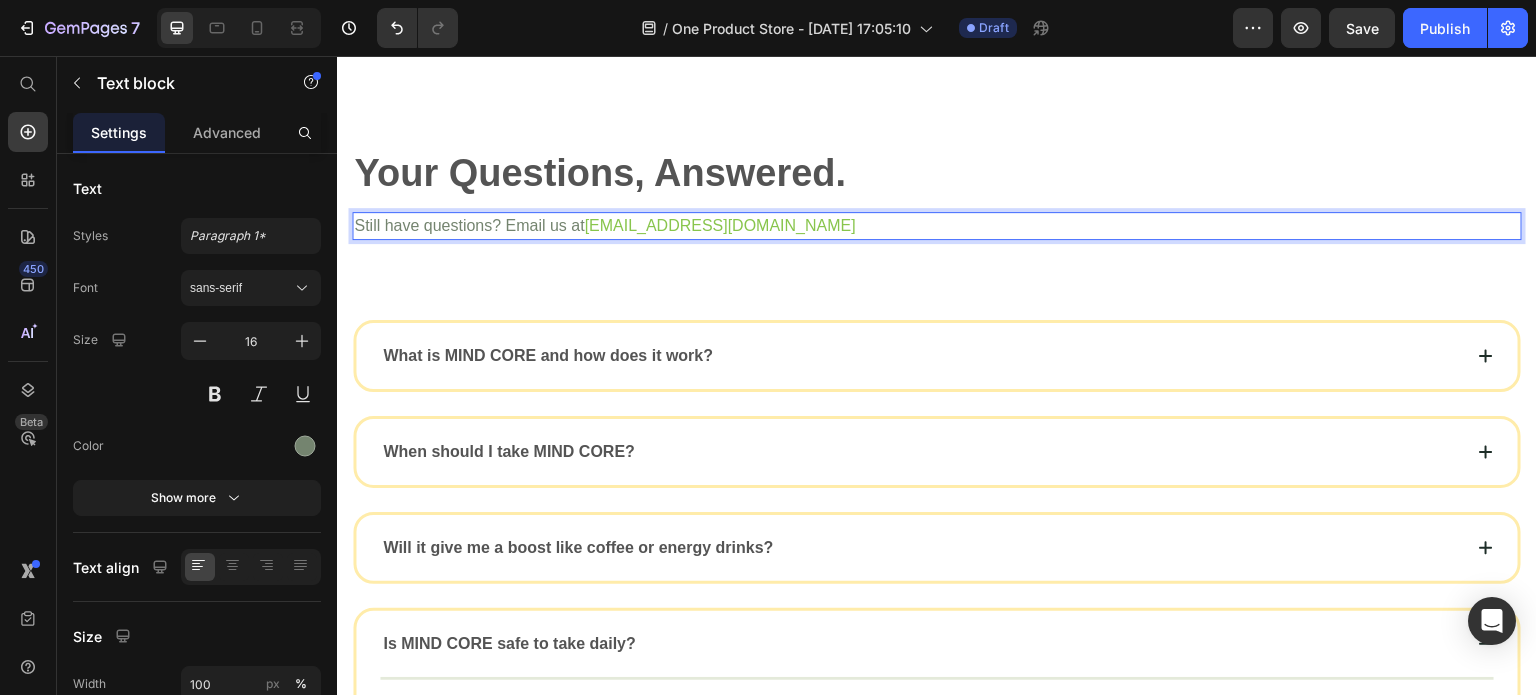 click on "[EMAIL_ADDRESS][DOMAIN_NAME]" at bounding box center (719, 225) 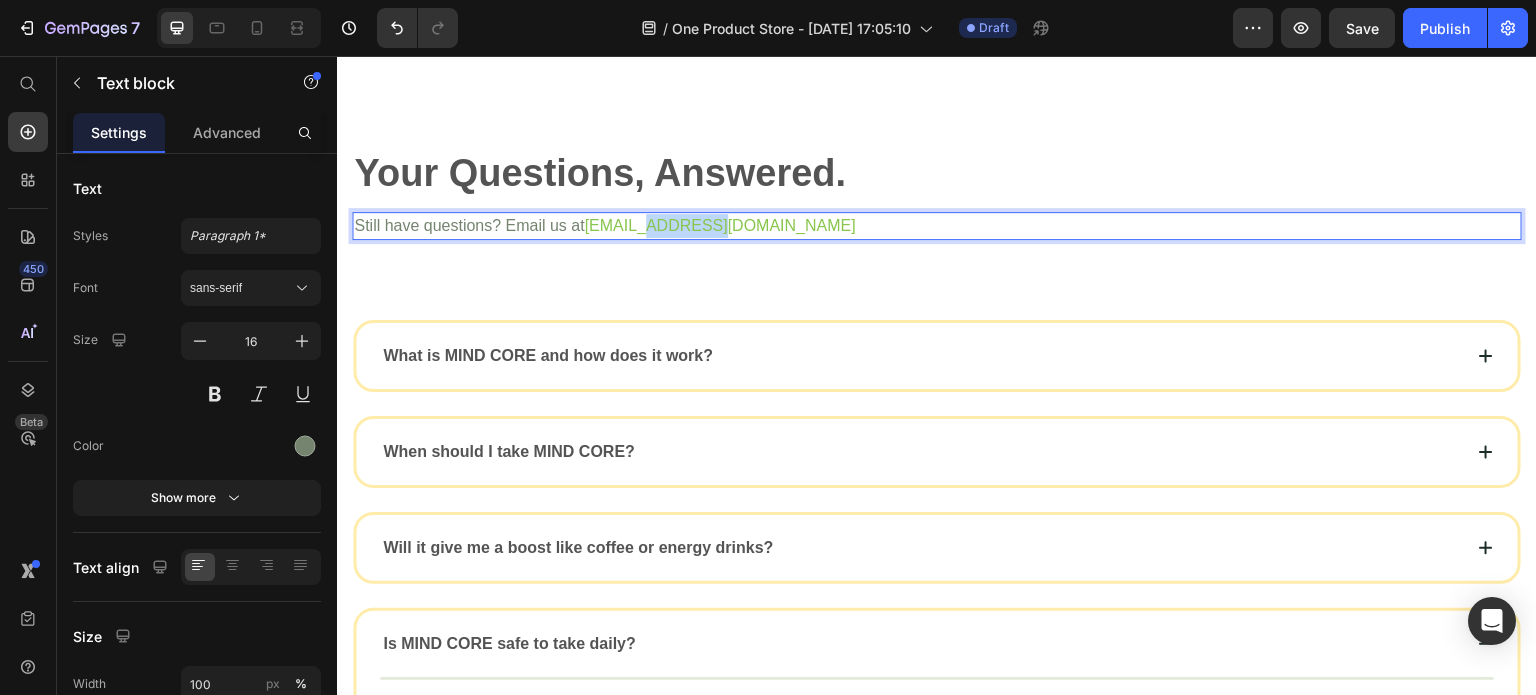 click on "[EMAIL_ADDRESS][DOMAIN_NAME]" at bounding box center [719, 225] 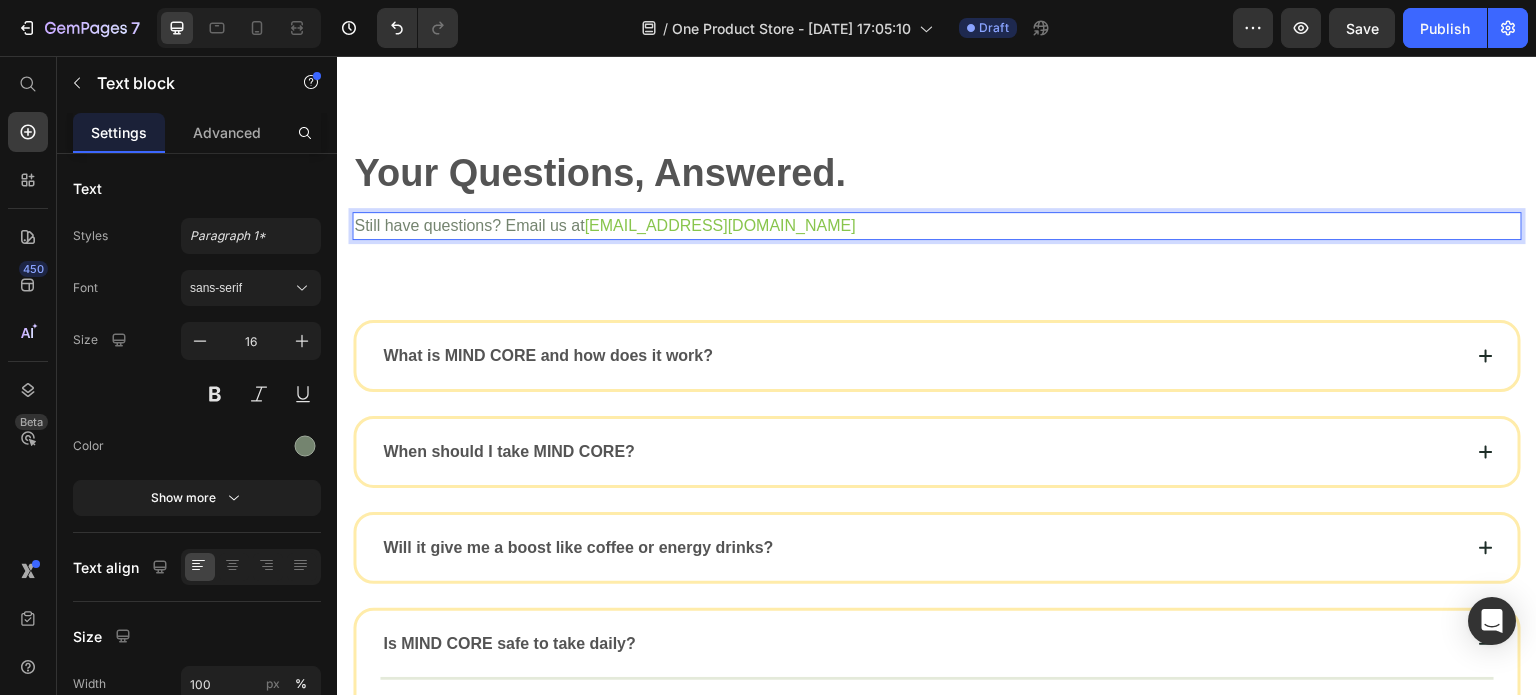 click on "Still have questions? Email us at  bravum.wellness@gmail.com" at bounding box center [937, 226] 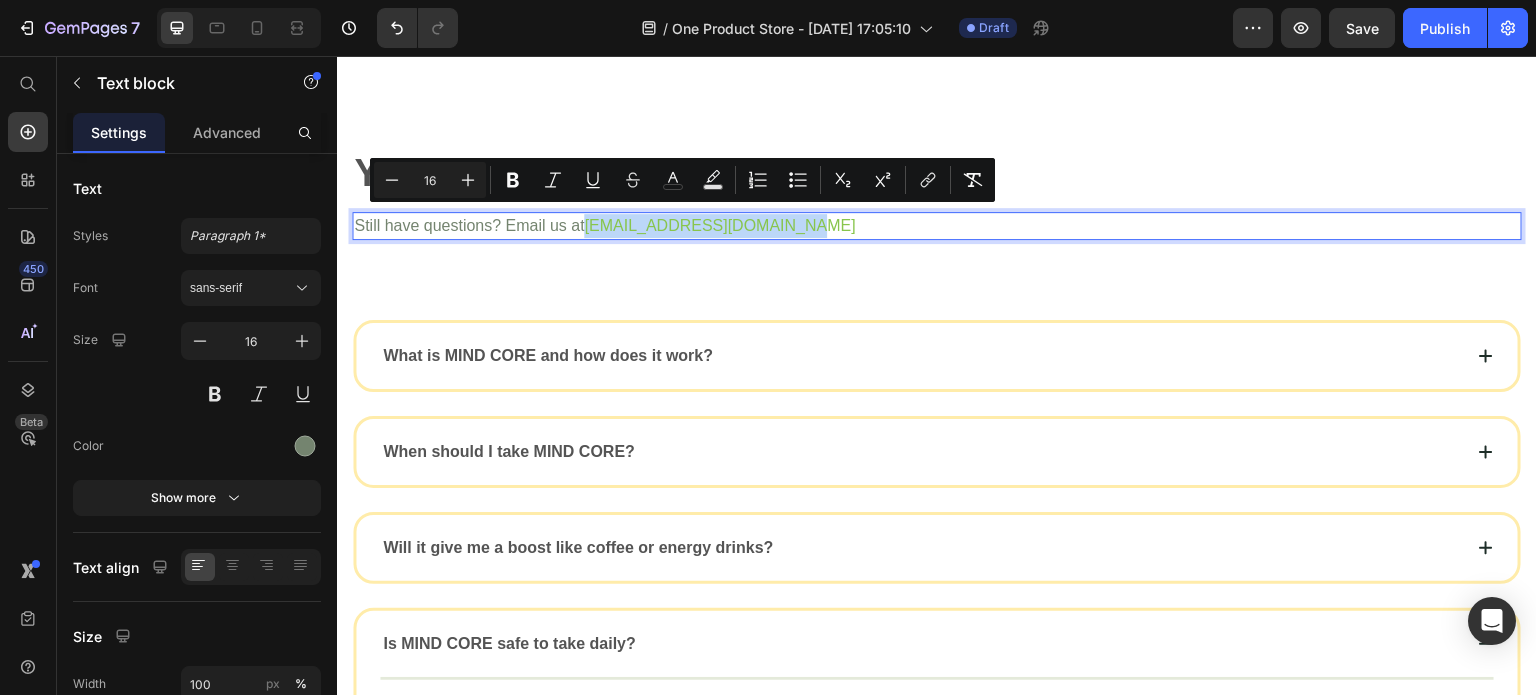 drag, startPoint x: 580, startPoint y: 220, endPoint x: 838, endPoint y: 211, distance: 258.15692 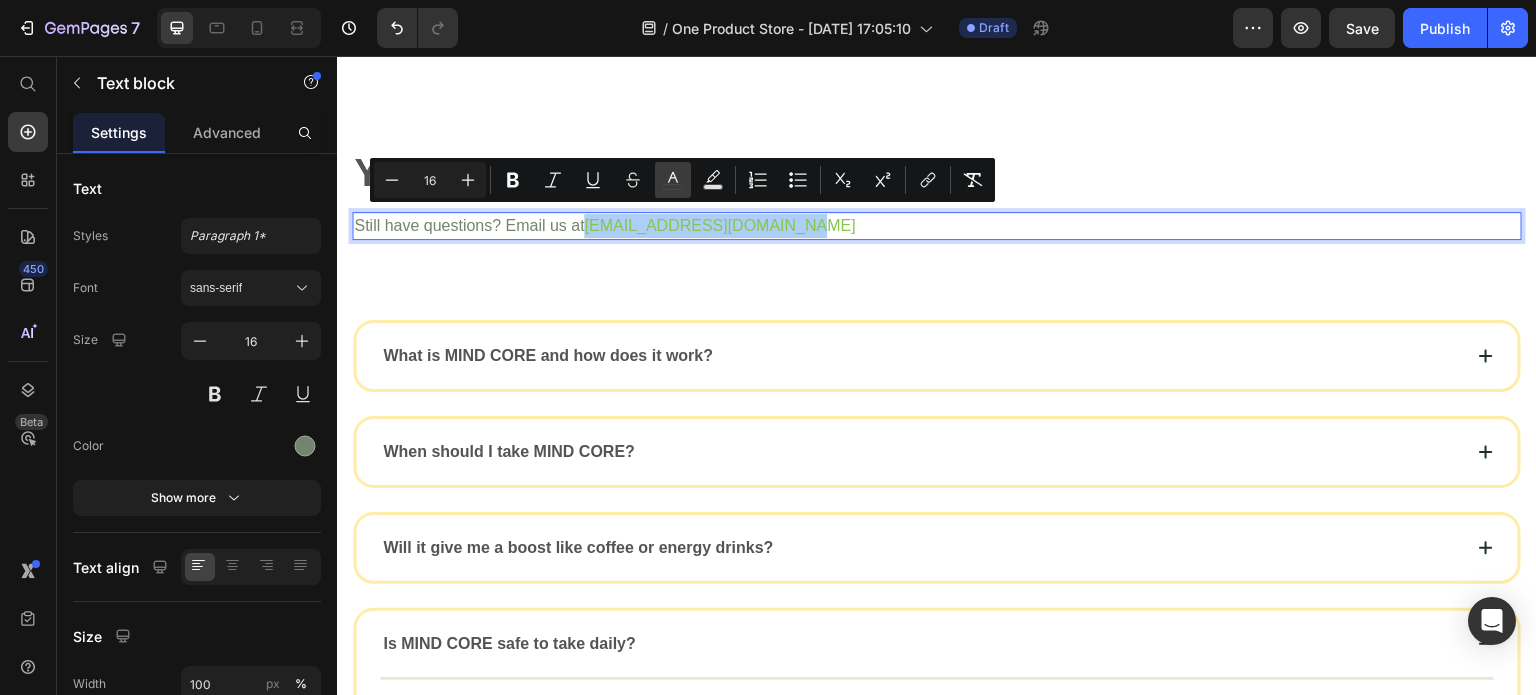 click on "color" at bounding box center (673, 180) 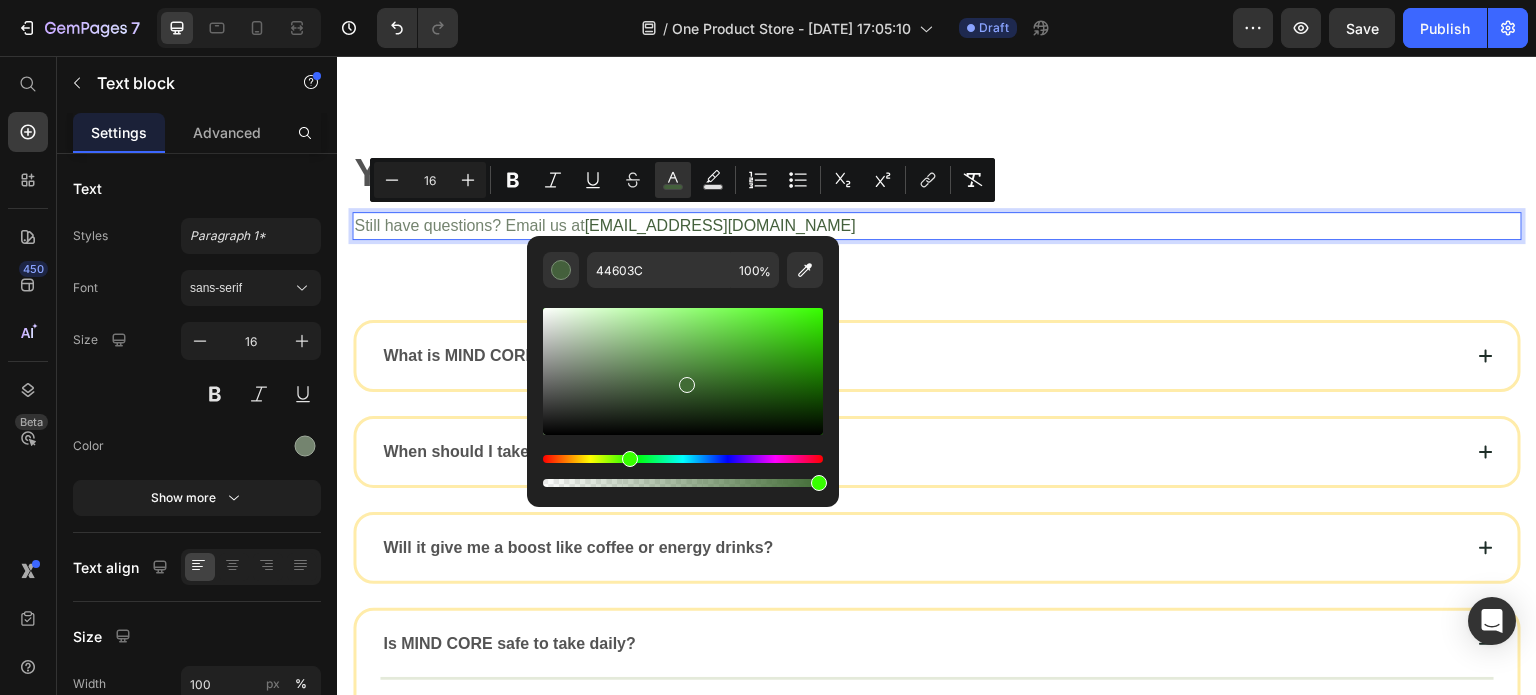 drag, startPoint x: 652, startPoint y: 398, endPoint x: 682, endPoint y: 382, distance: 34 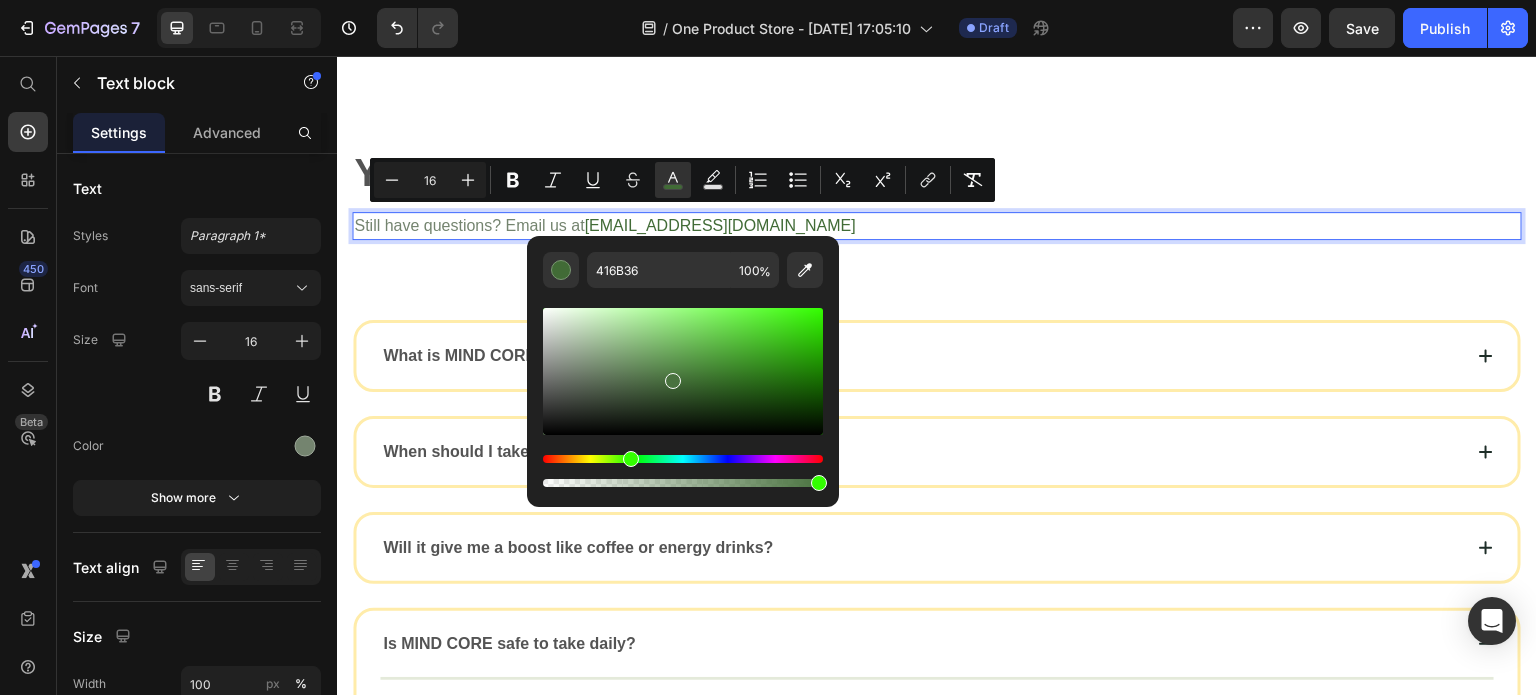 drag, startPoint x: 682, startPoint y: 382, endPoint x: 664, endPoint y: 375, distance: 19.313208 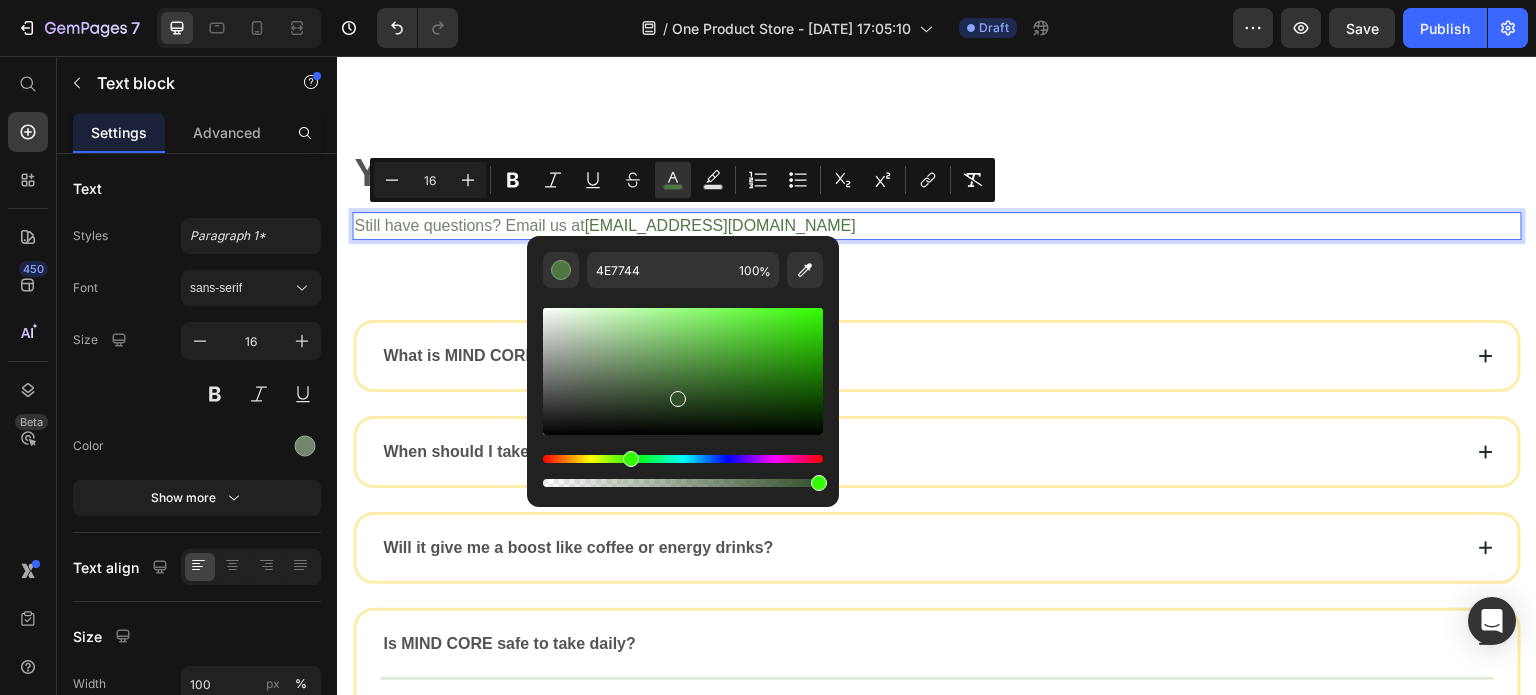 drag, startPoint x: 664, startPoint y: 375, endPoint x: 676, endPoint y: 396, distance: 24.186773 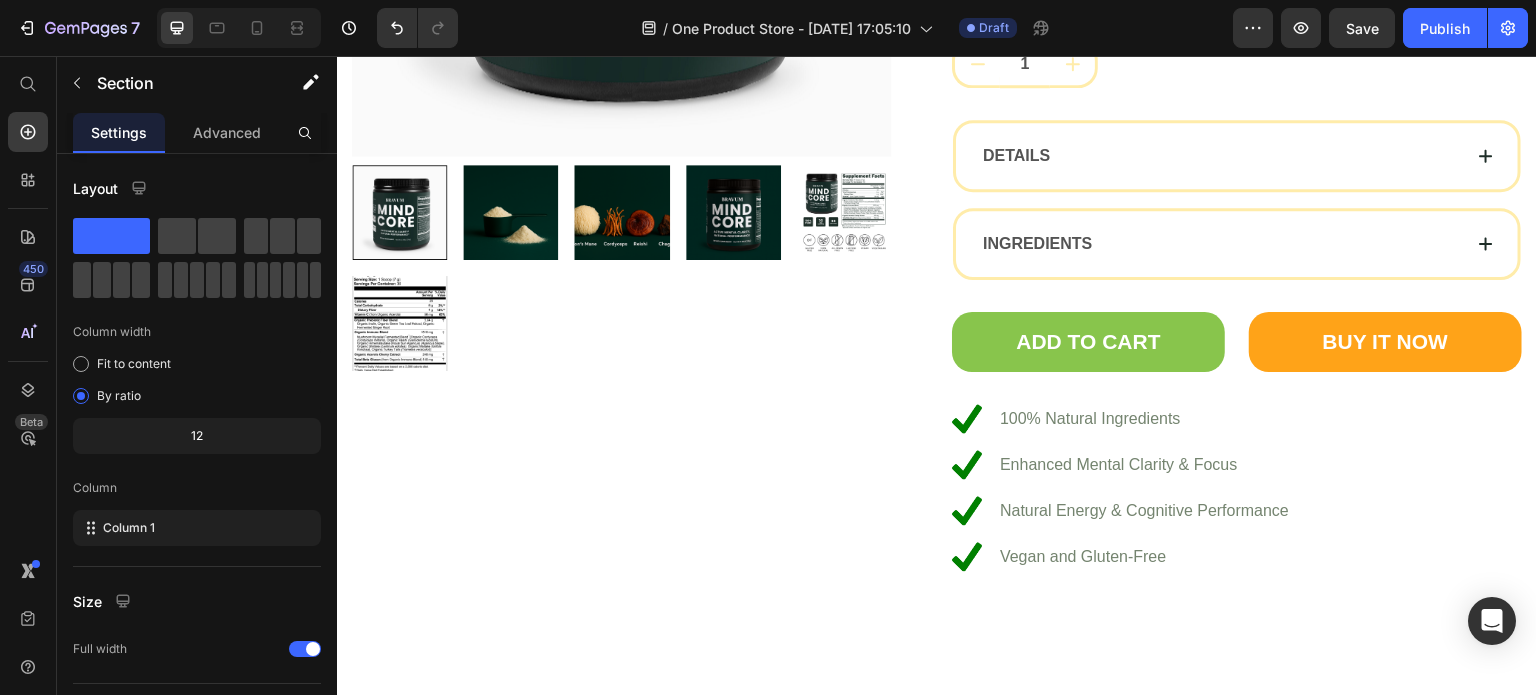 scroll, scrollTop: 4992, scrollLeft: 0, axis: vertical 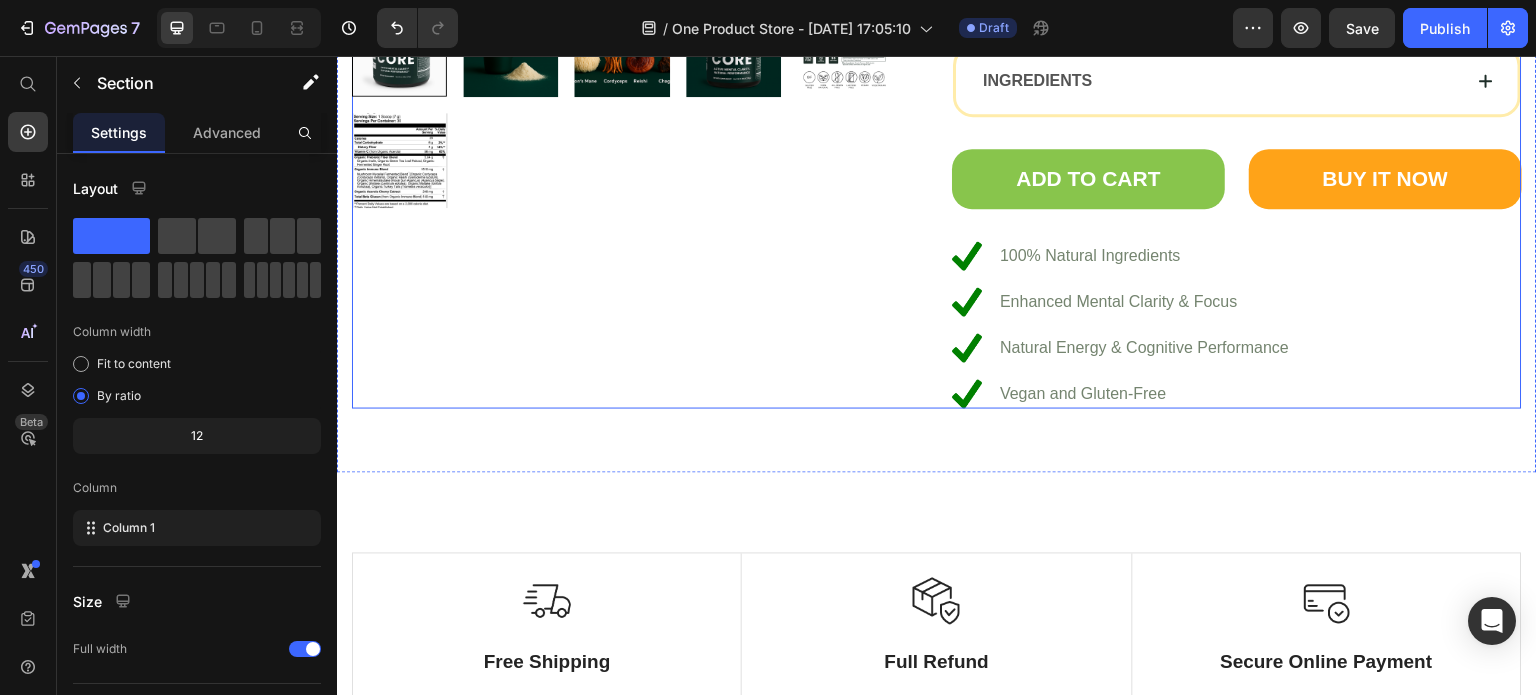 click on "Product Images" at bounding box center (637, -69) 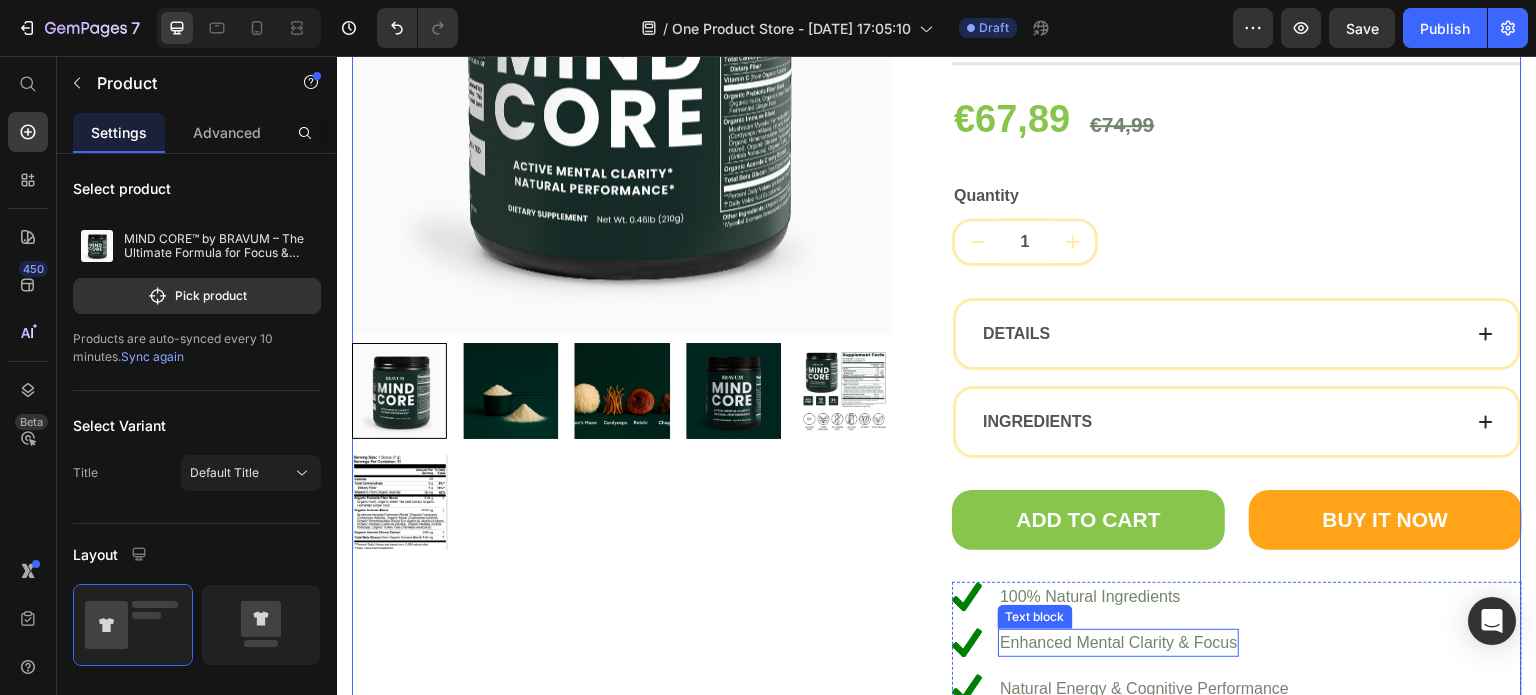 scroll, scrollTop: 4824, scrollLeft: 0, axis: vertical 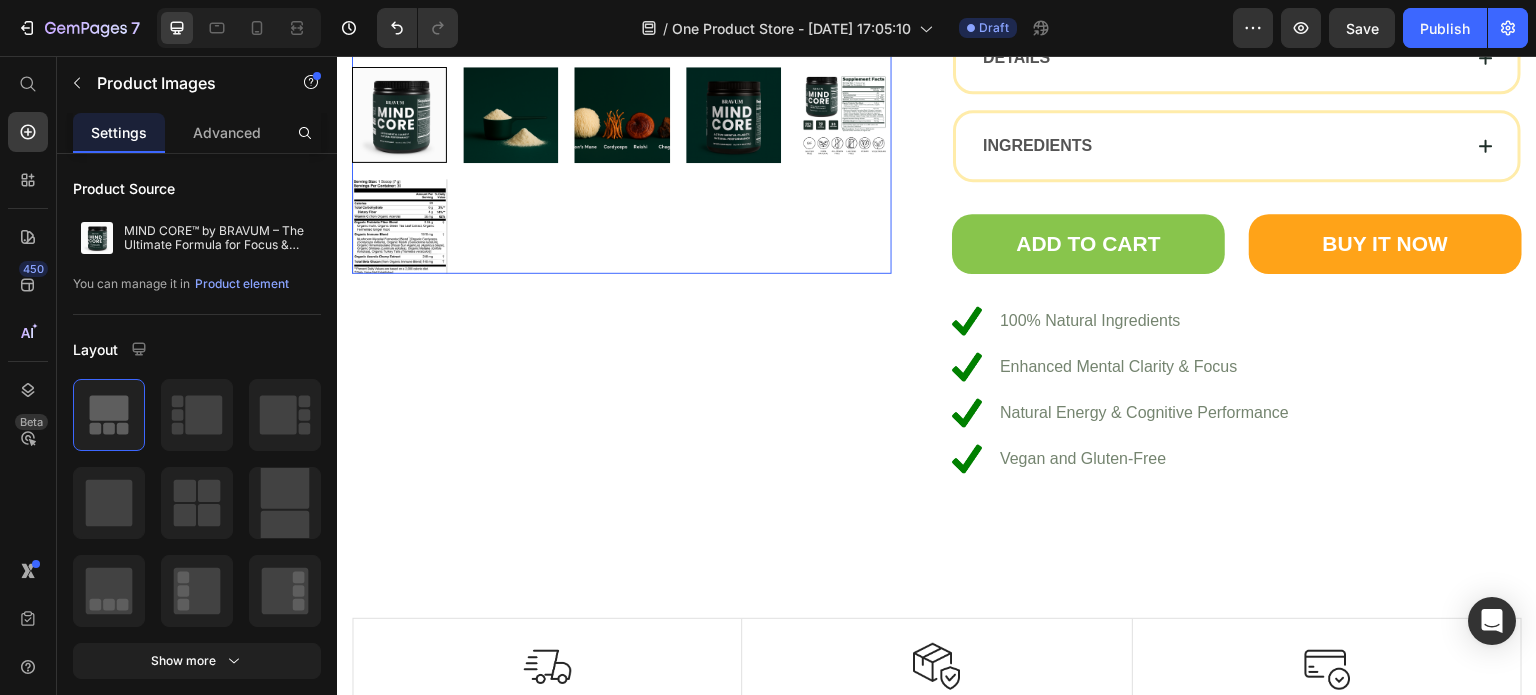 click at bounding box center (621, 114) 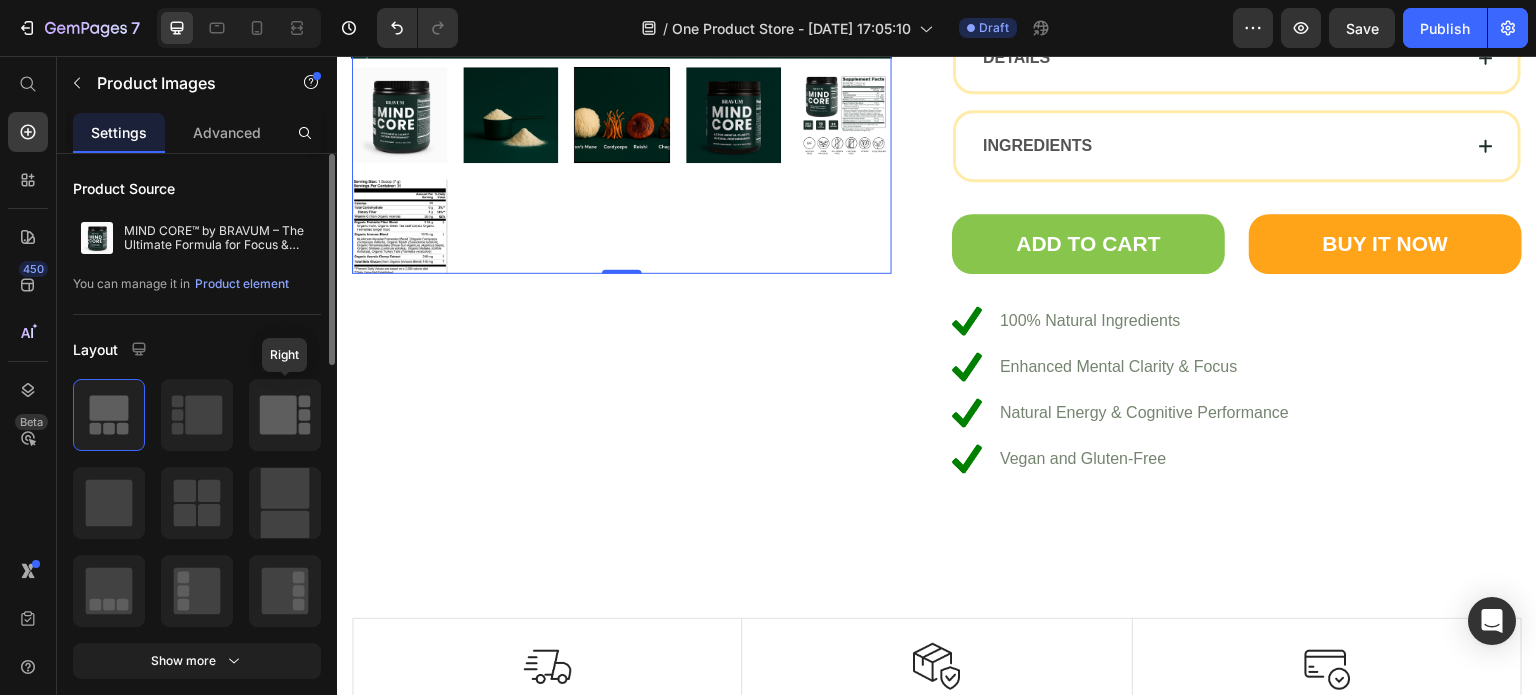 click 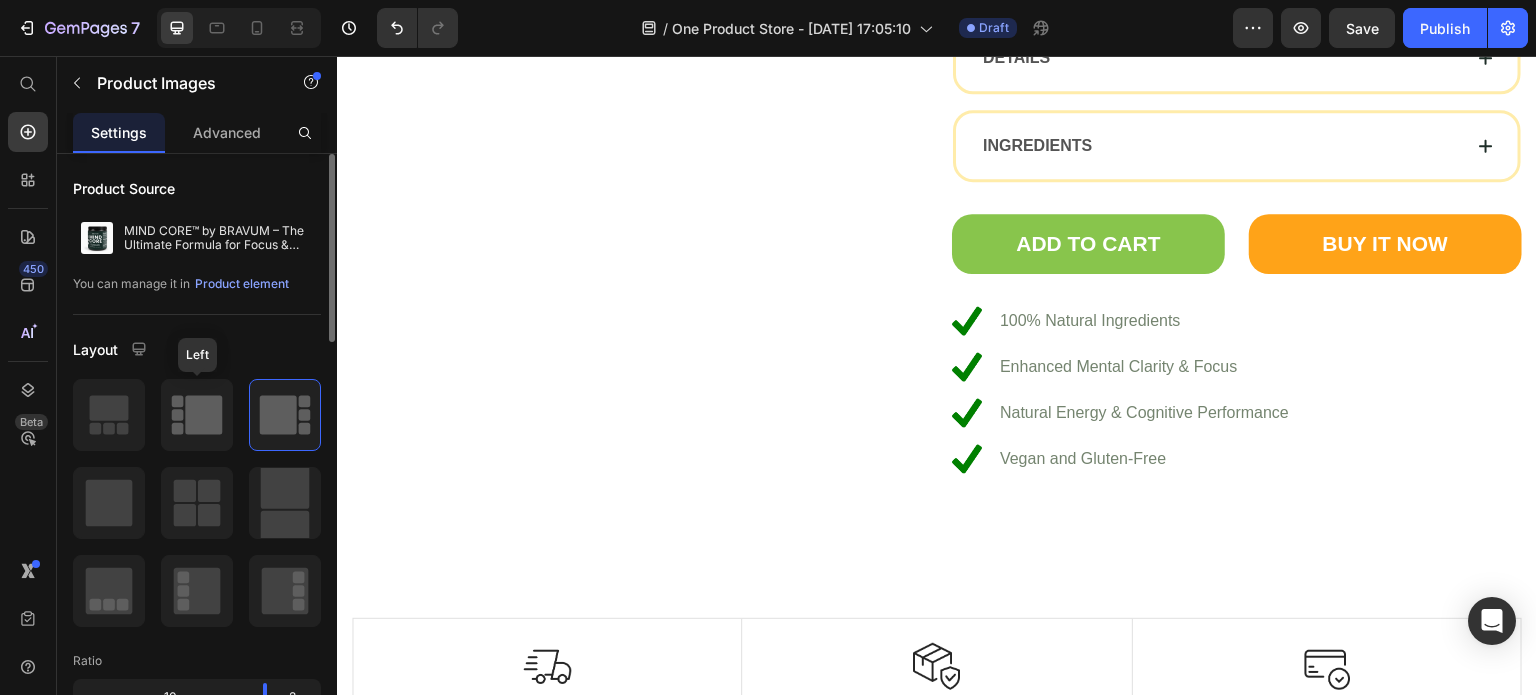 click 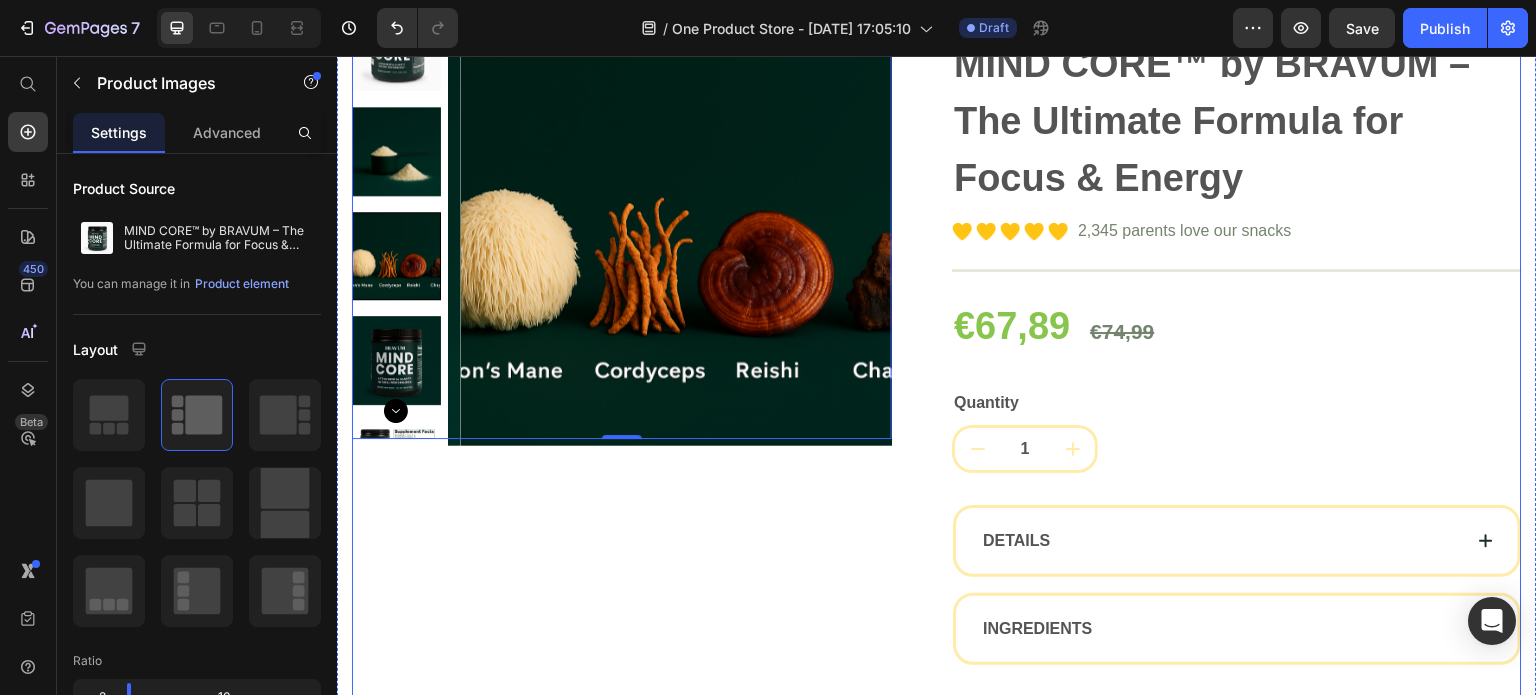scroll, scrollTop: 4340, scrollLeft: 0, axis: vertical 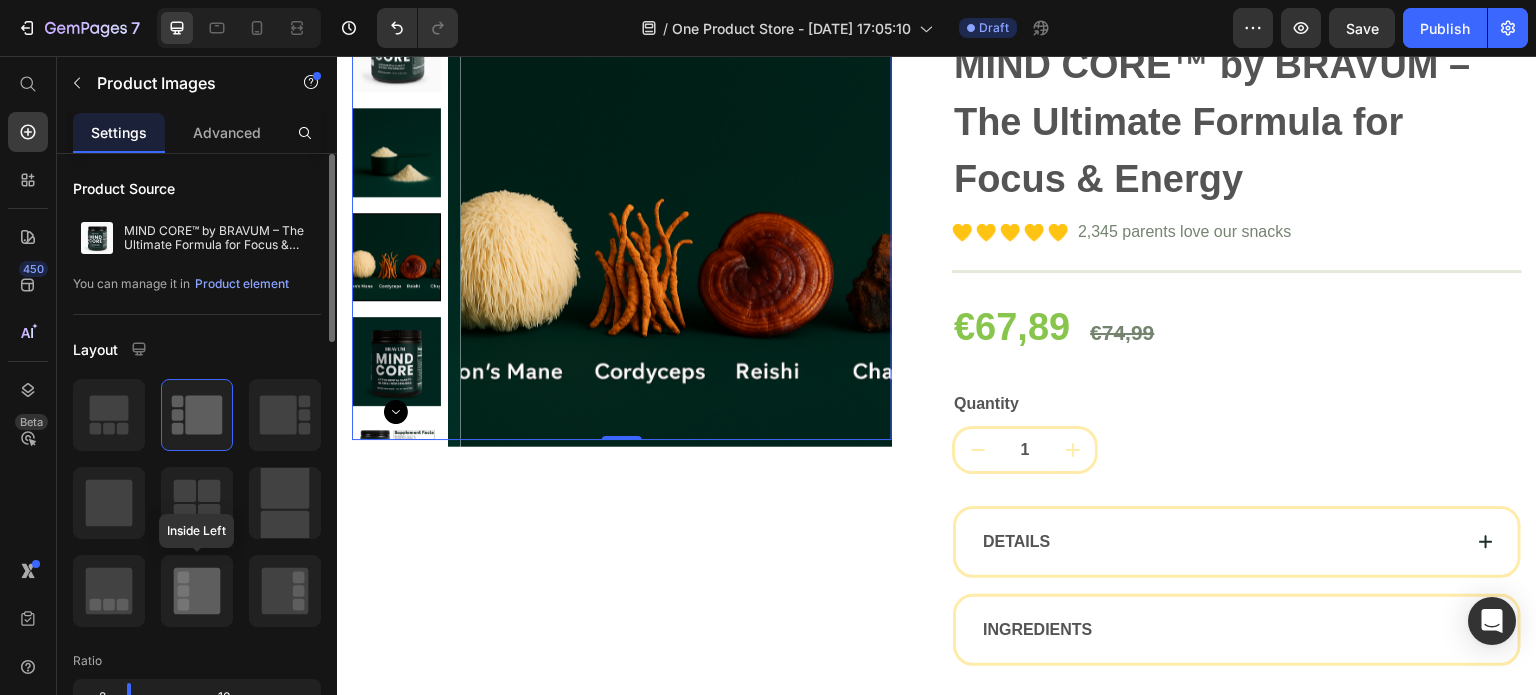 click 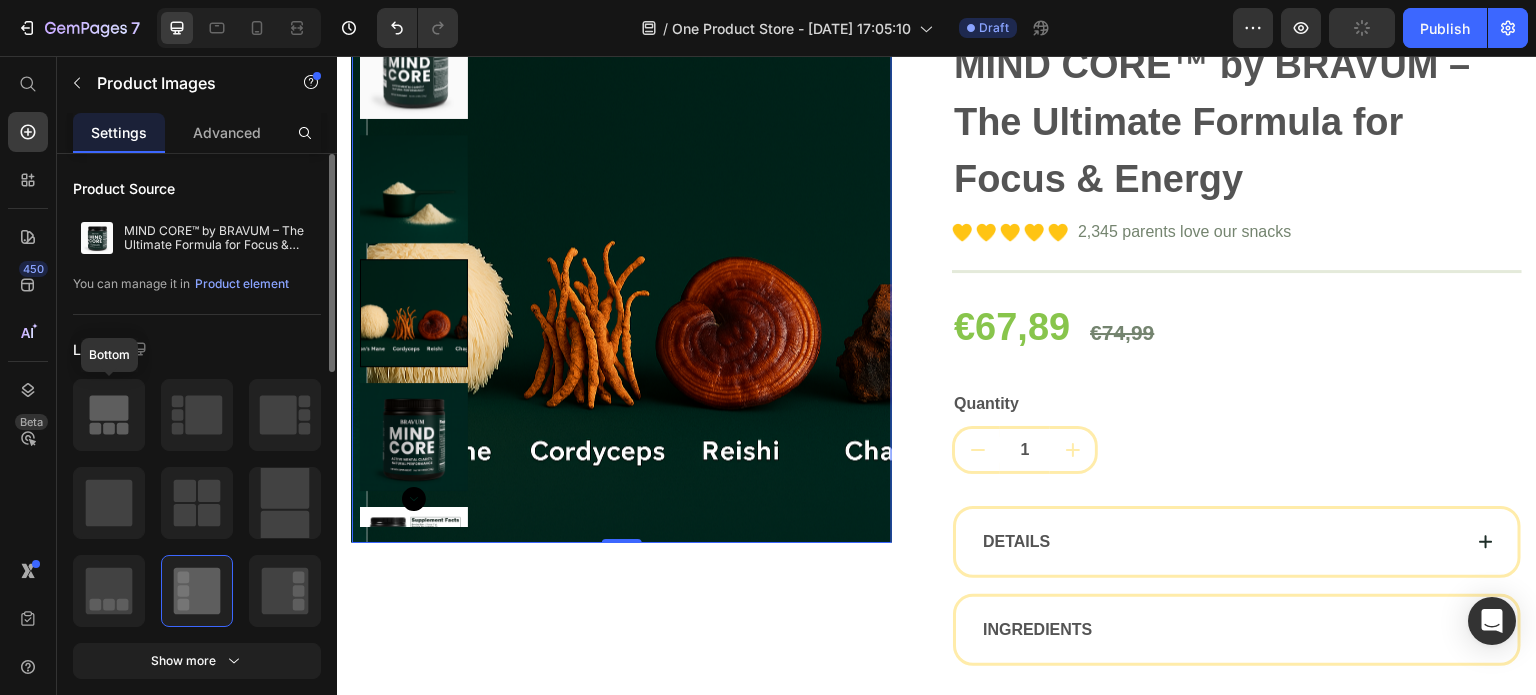 click 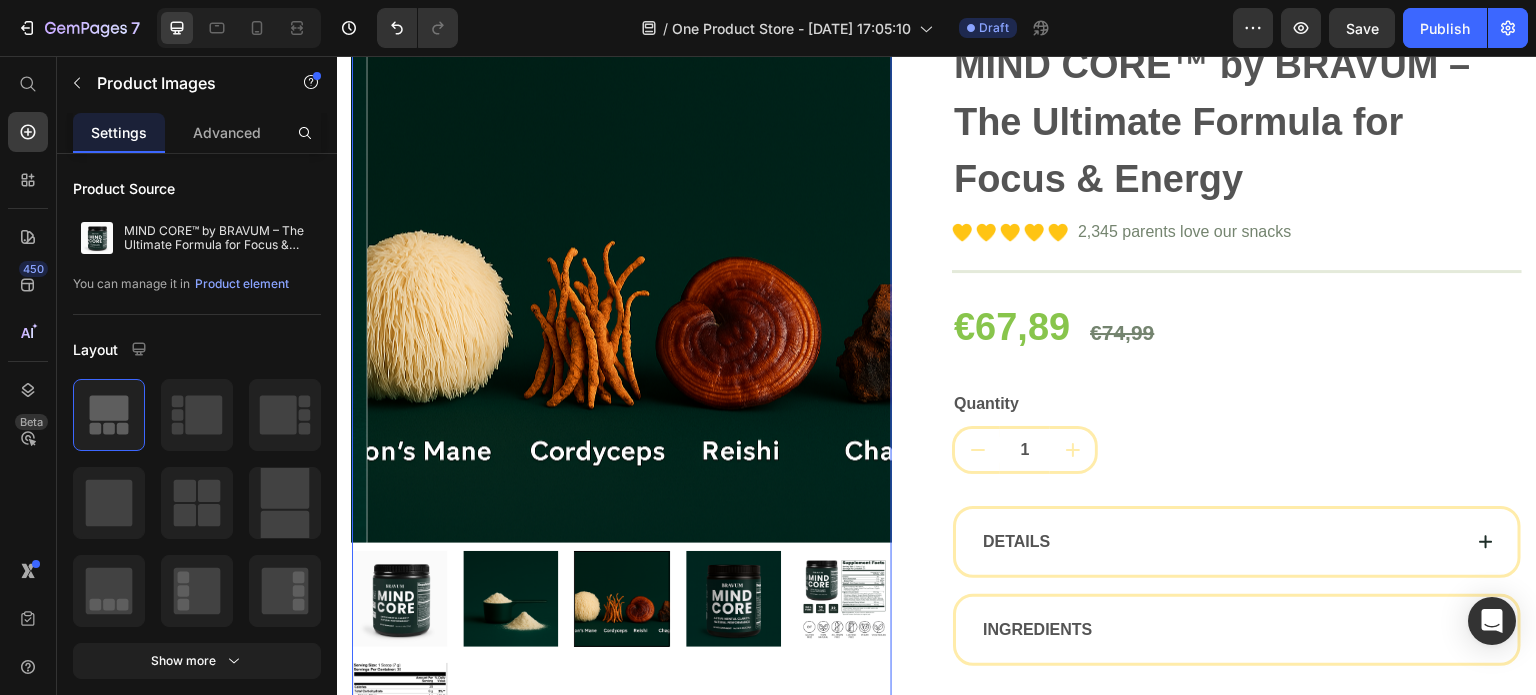 scroll, scrollTop: 4544, scrollLeft: 0, axis: vertical 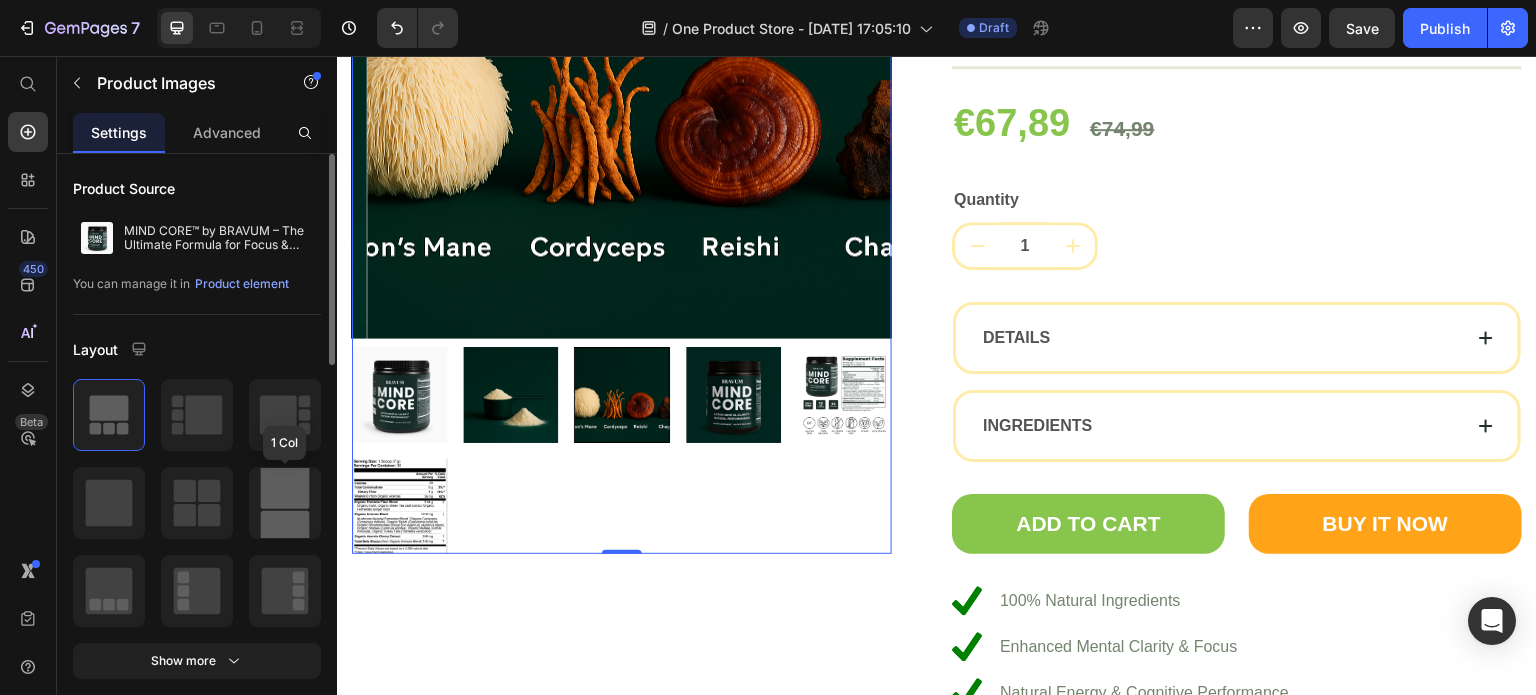 click 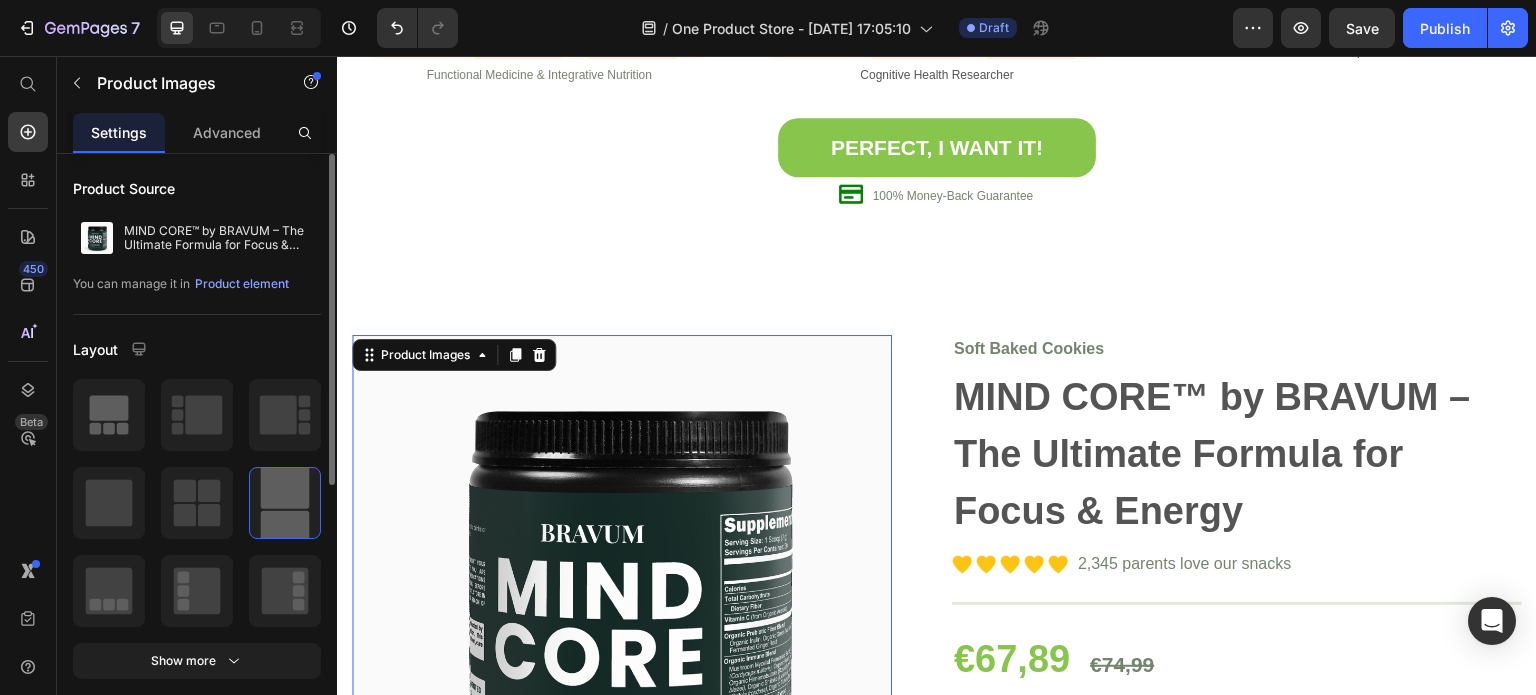 scroll, scrollTop: 4009, scrollLeft: 0, axis: vertical 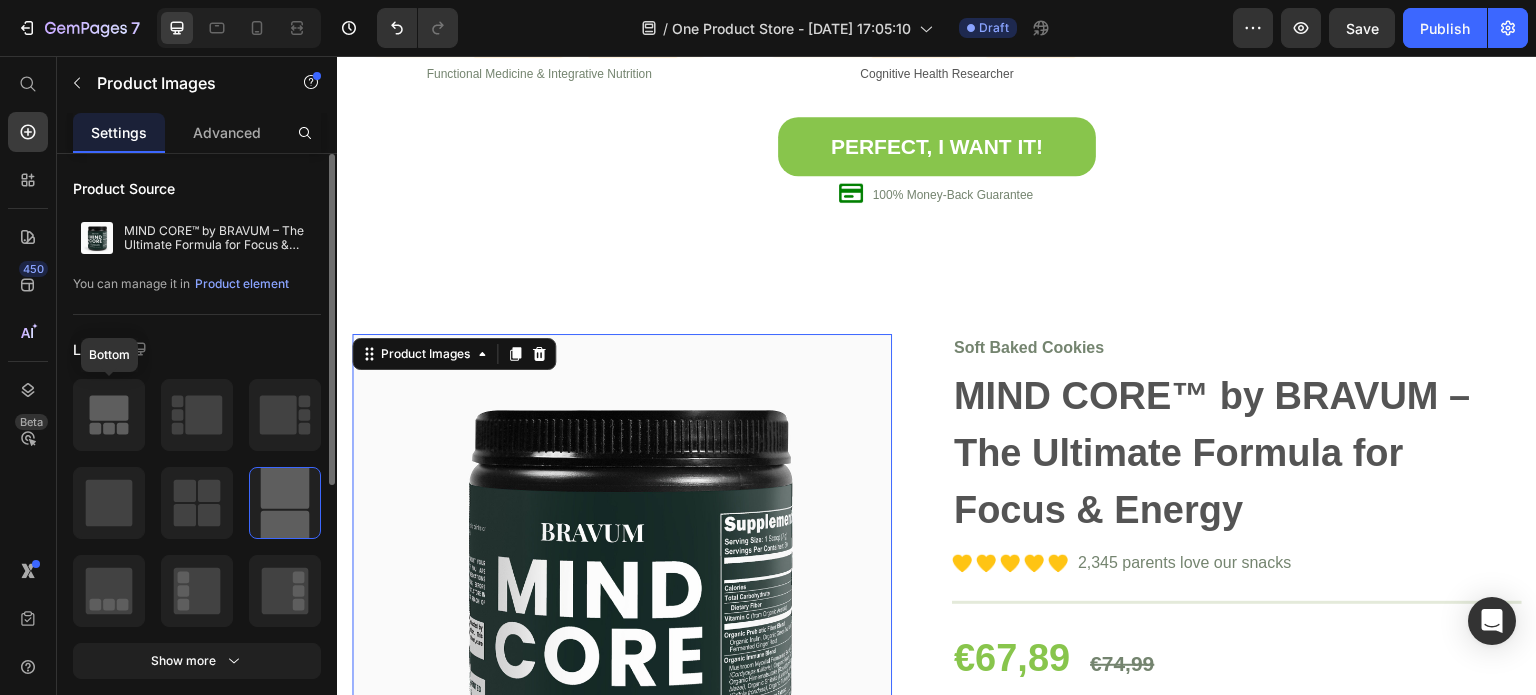click 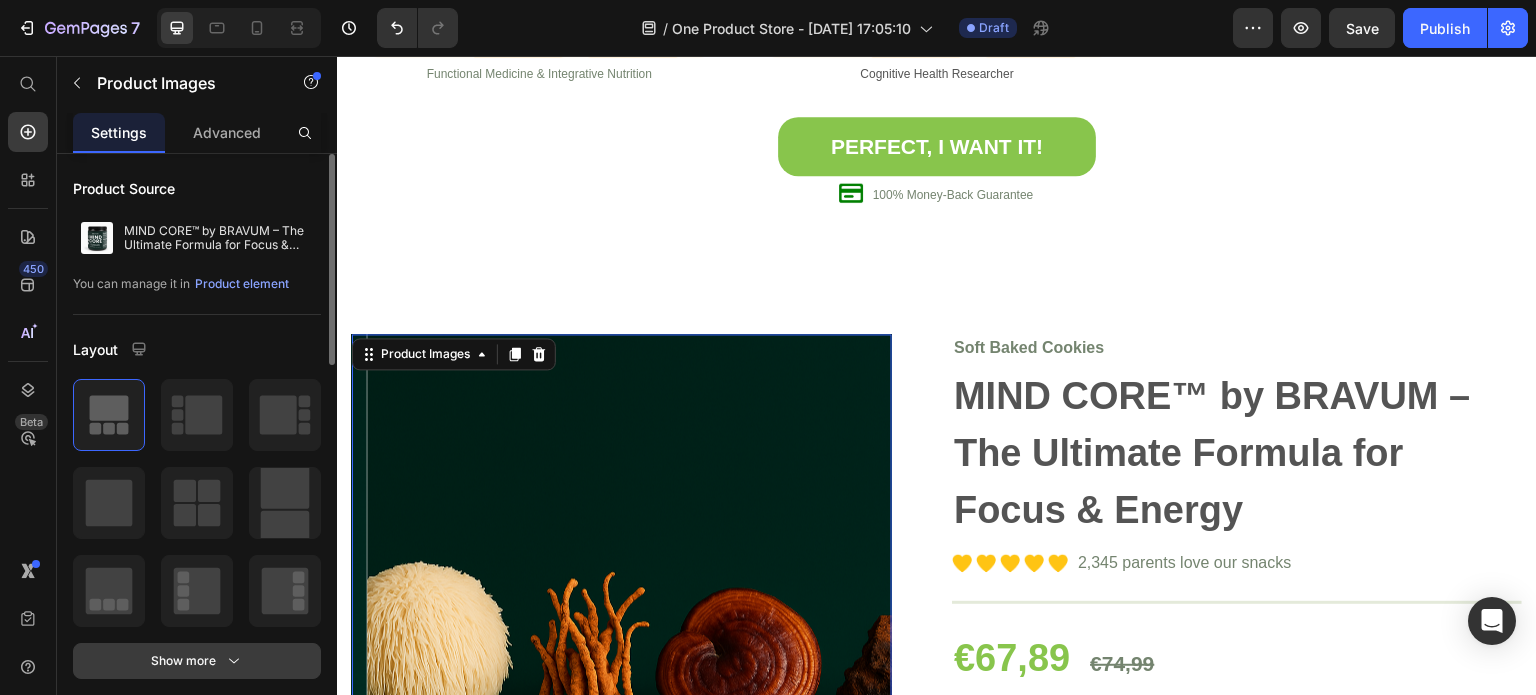 click on "Show more" at bounding box center (197, 661) 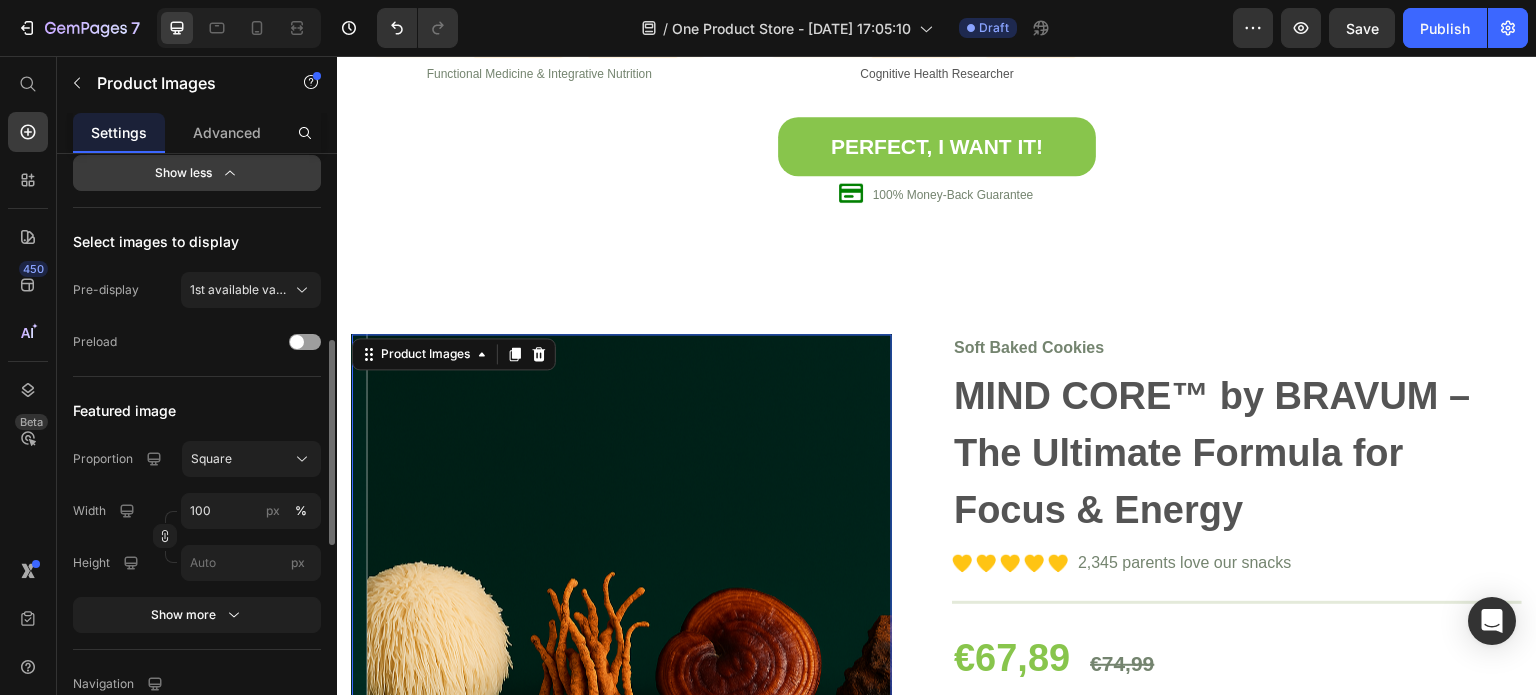 scroll, scrollTop: 541, scrollLeft: 0, axis: vertical 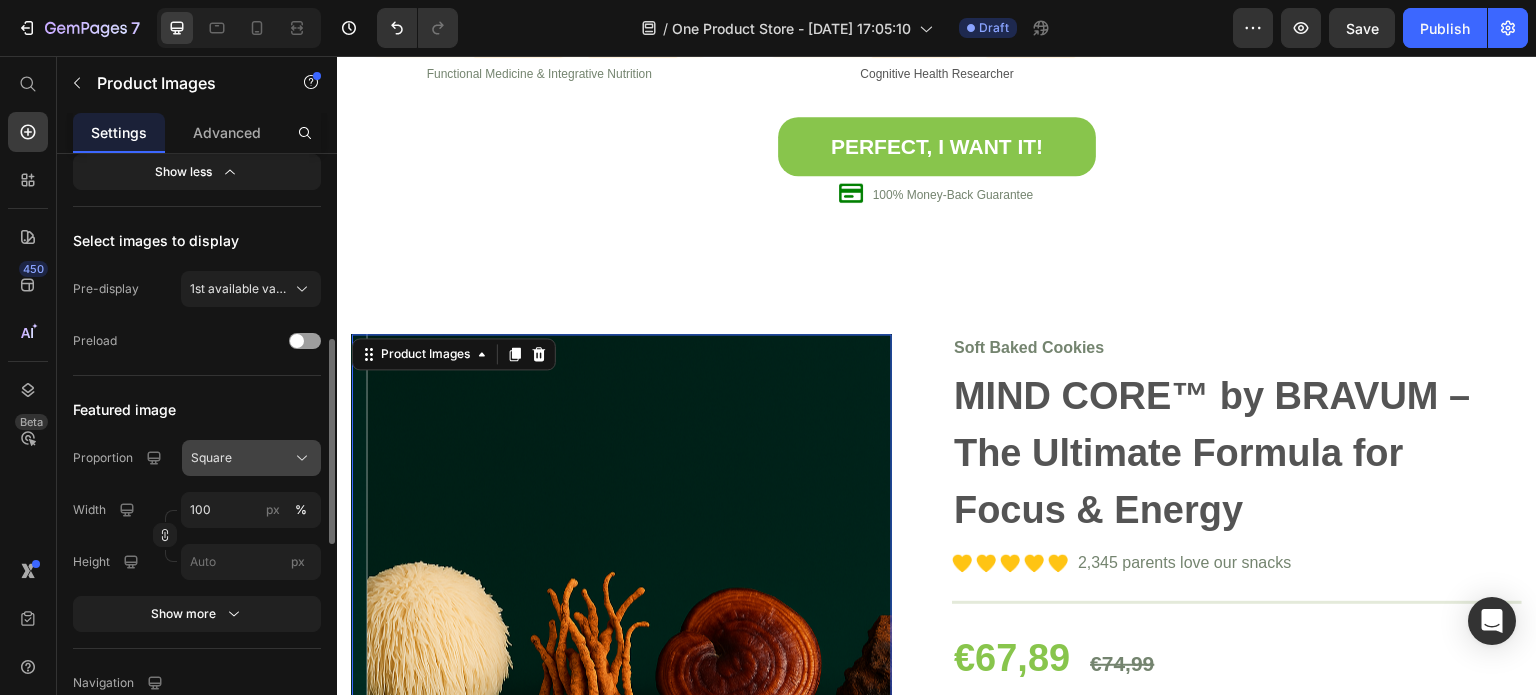 click 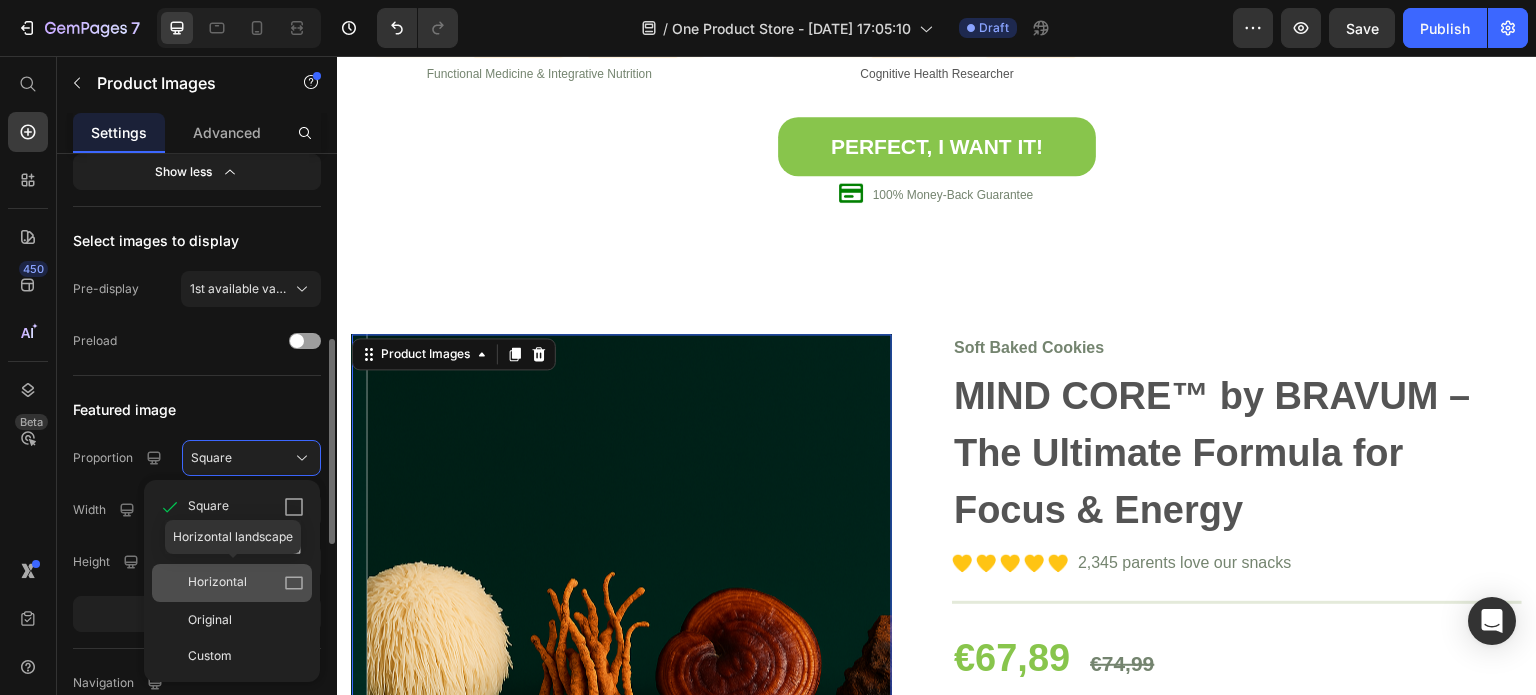 click on "Horizontal" at bounding box center [217, 583] 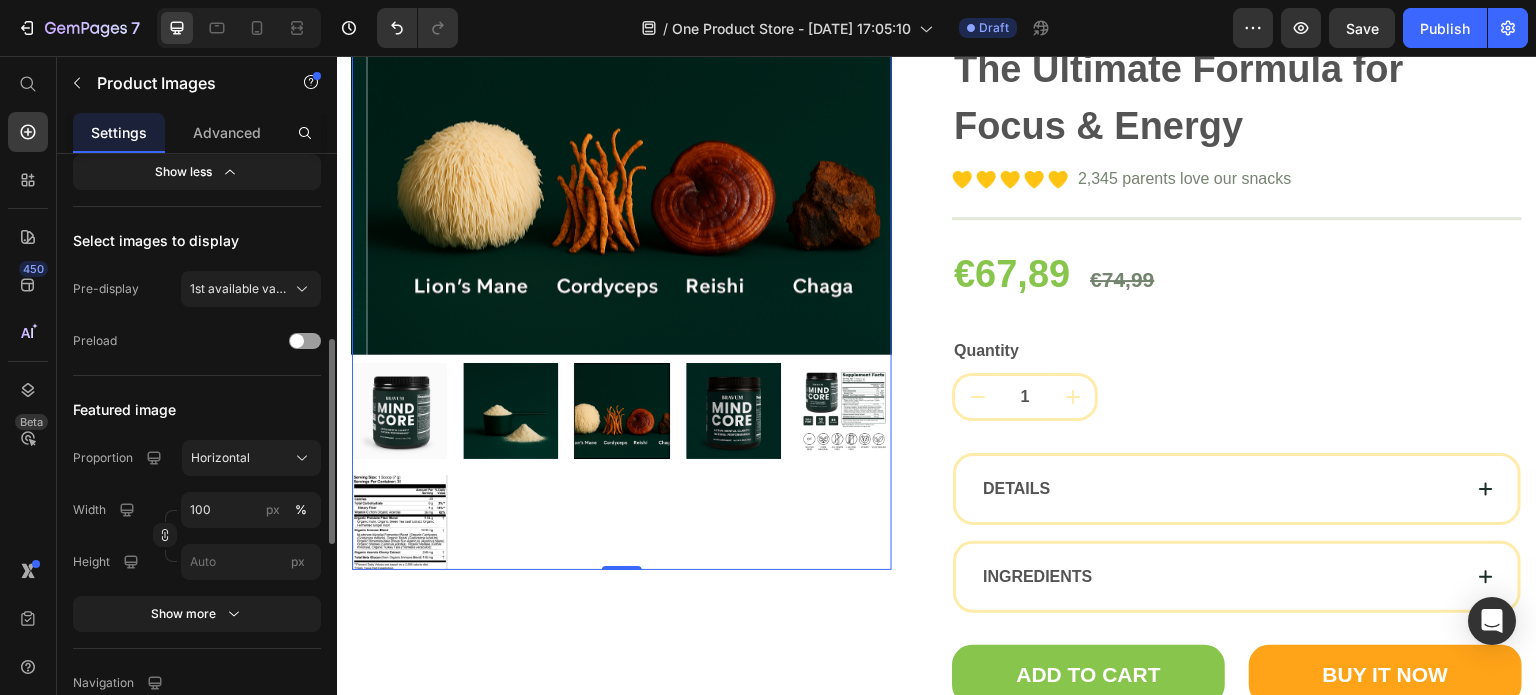 scroll, scrollTop: 4297, scrollLeft: 0, axis: vertical 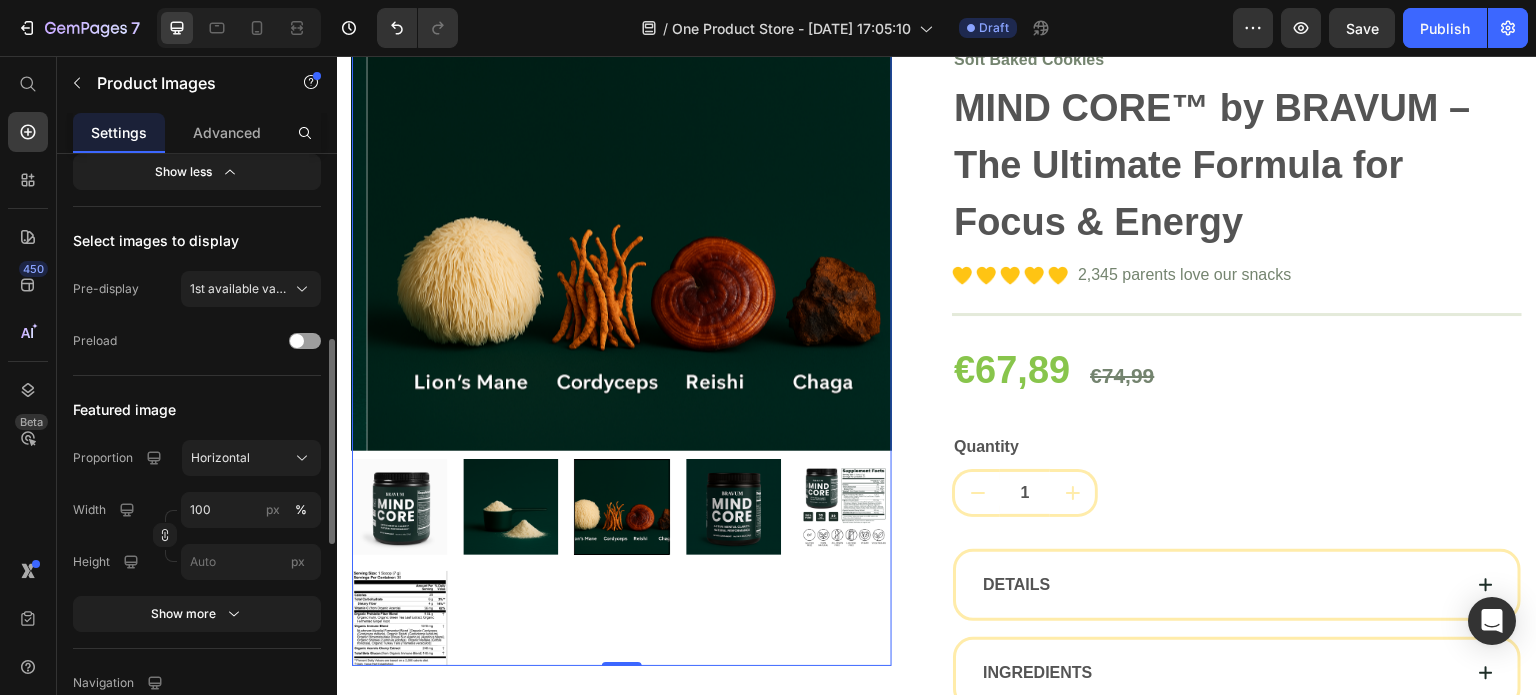 click at bounding box center (399, 506) 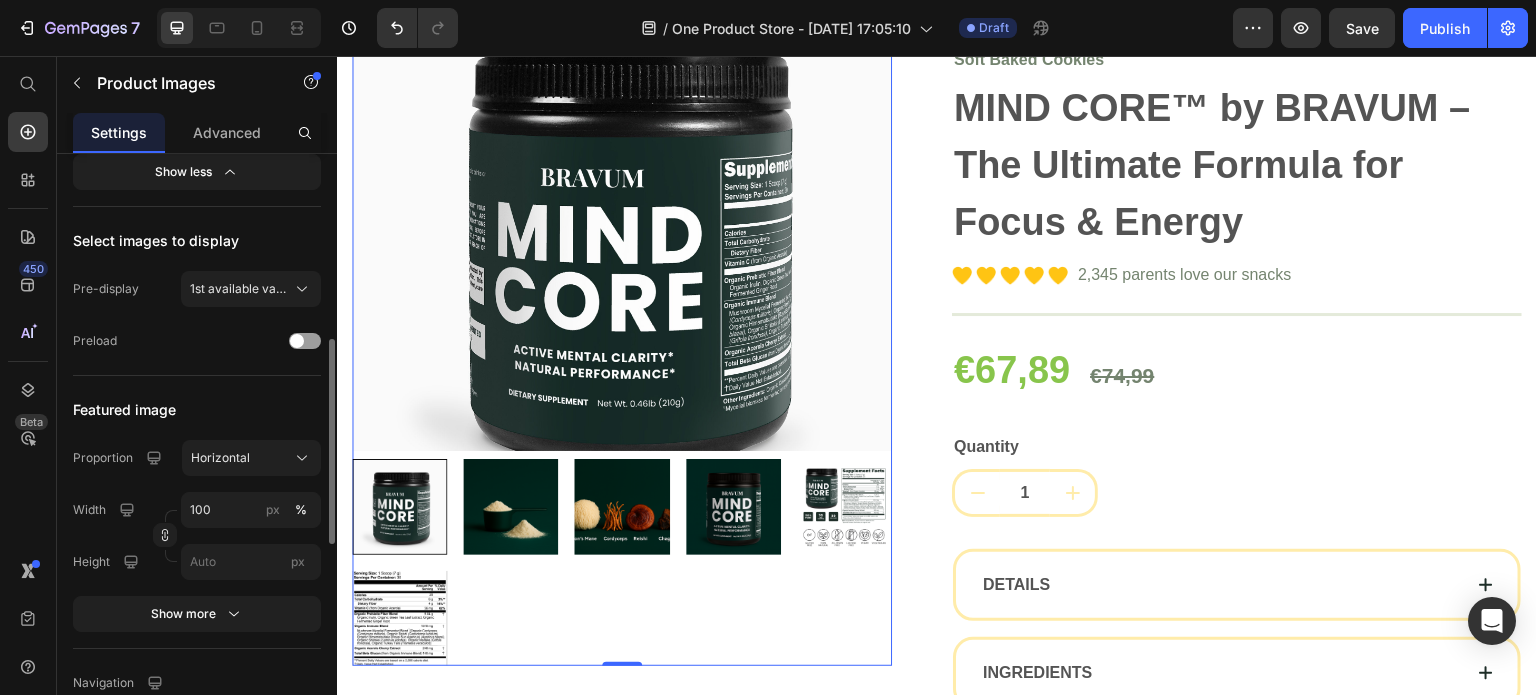 click at bounding box center (399, 506) 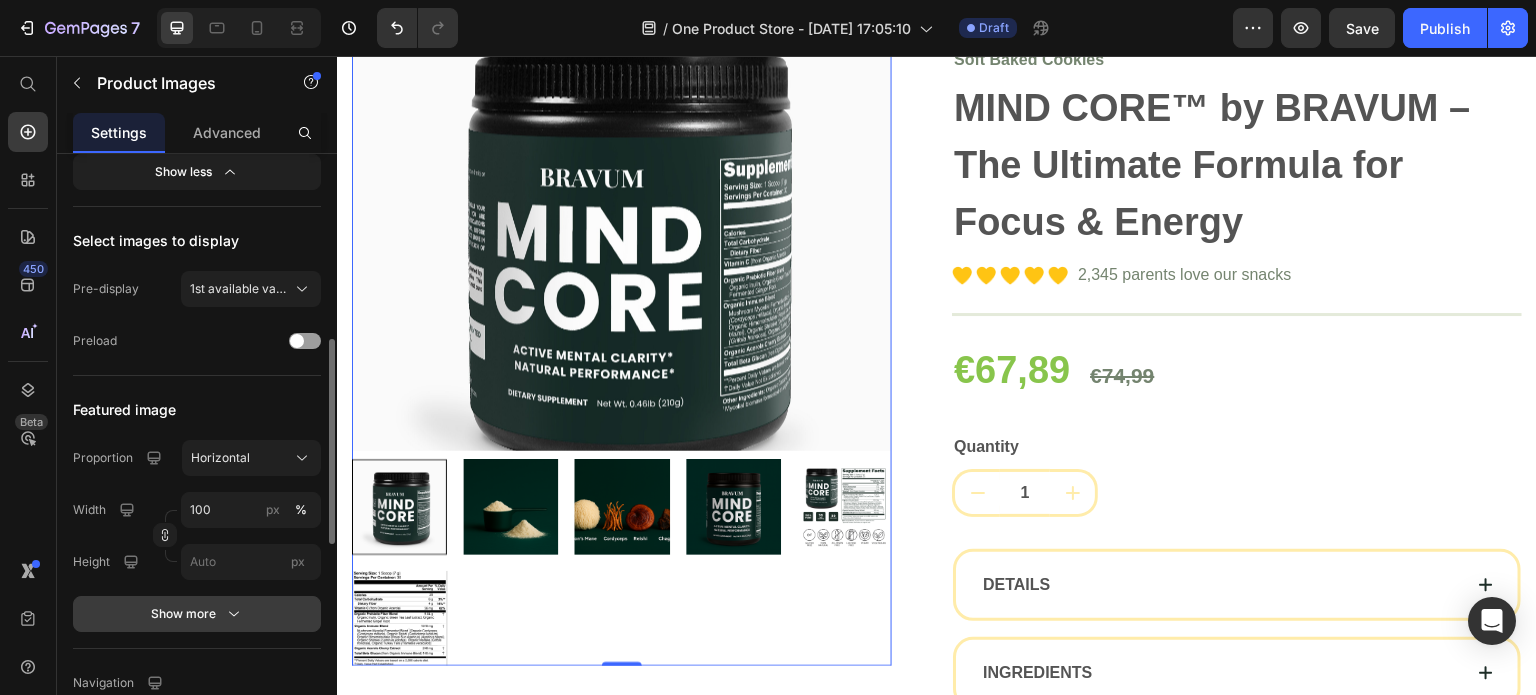 click on "Show more" at bounding box center [197, 614] 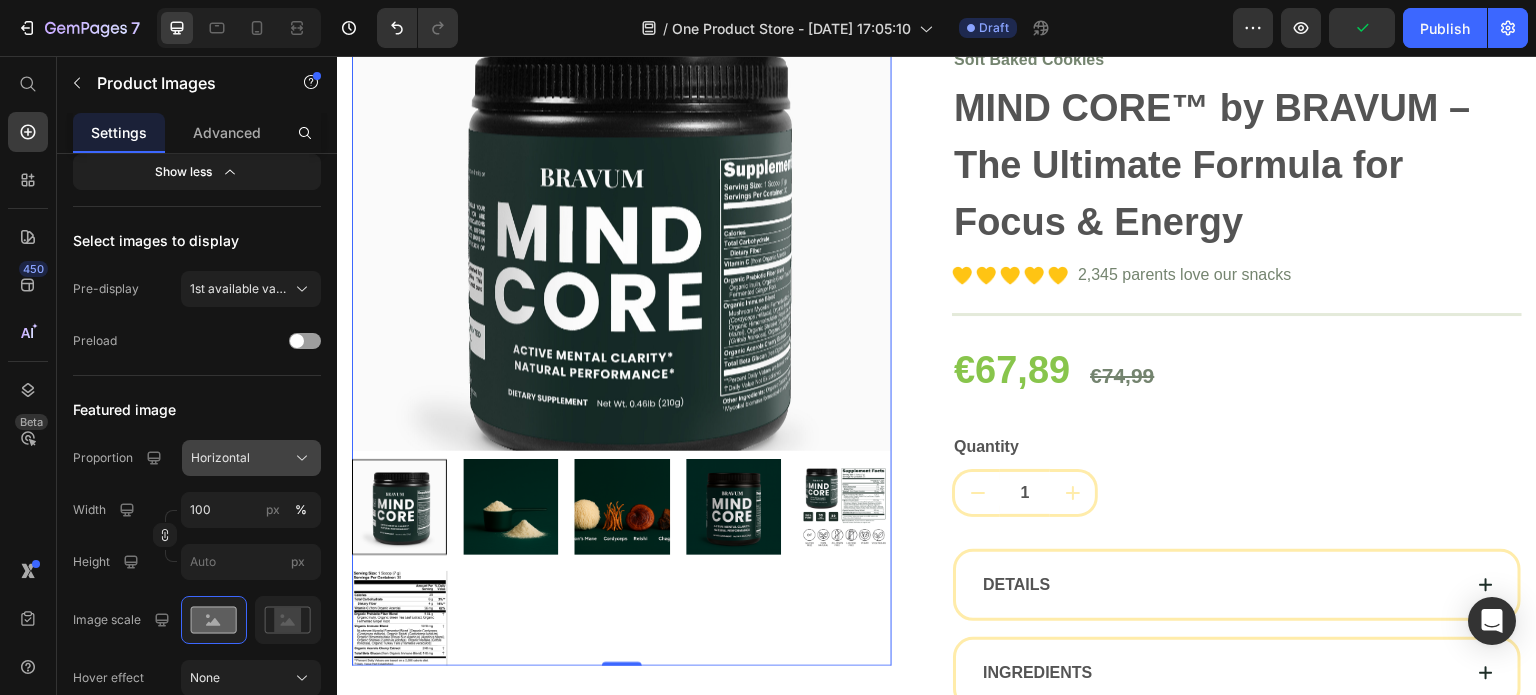click on "Horizontal" at bounding box center (220, 458) 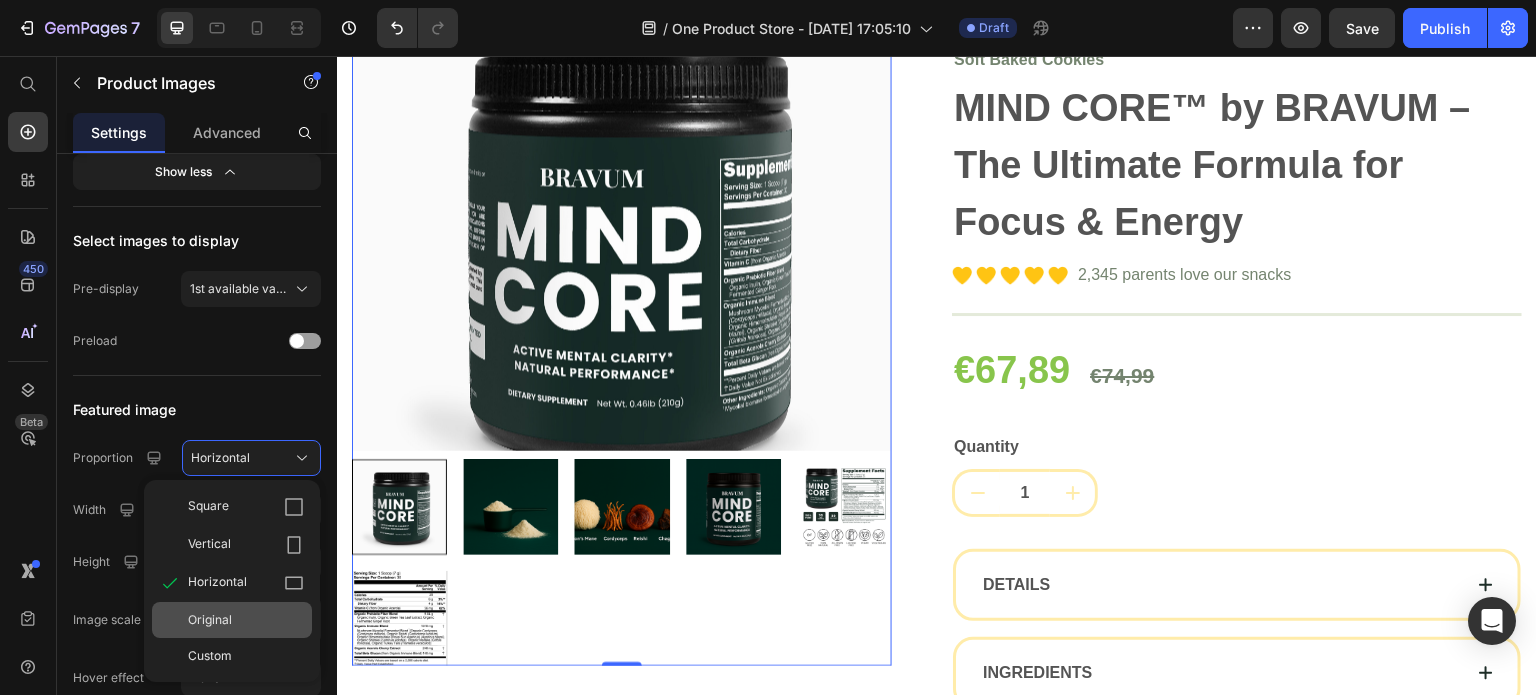 click on "Original" at bounding box center [210, 620] 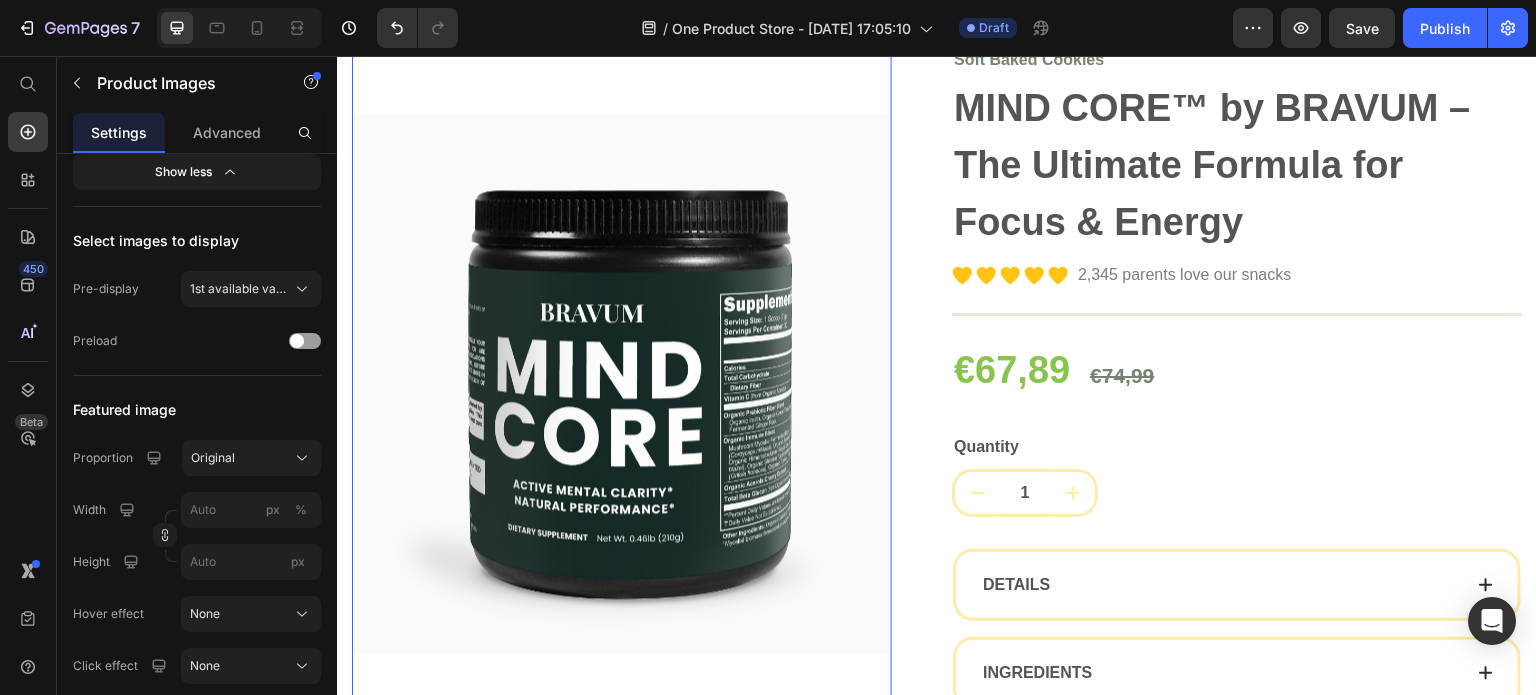 scroll, scrollTop: 4502, scrollLeft: 0, axis: vertical 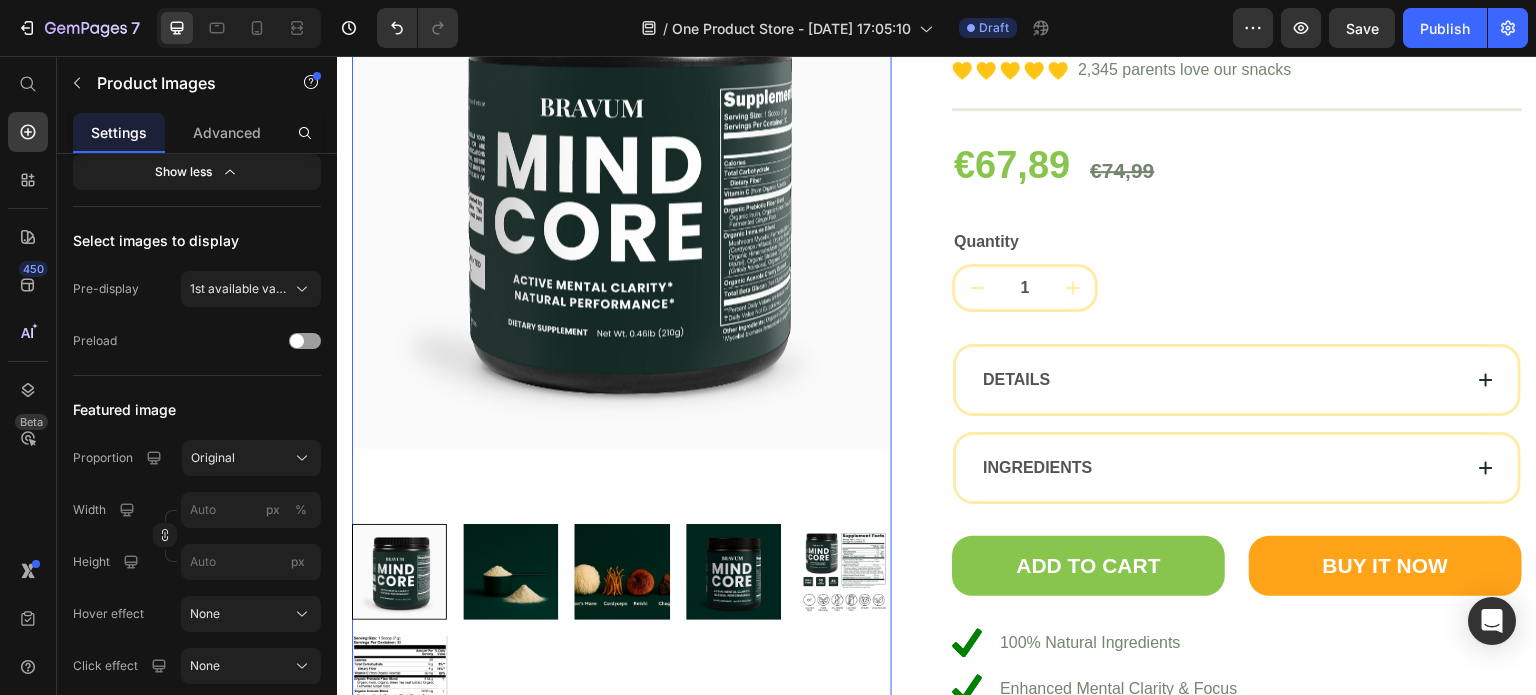 click at bounding box center (510, 571) 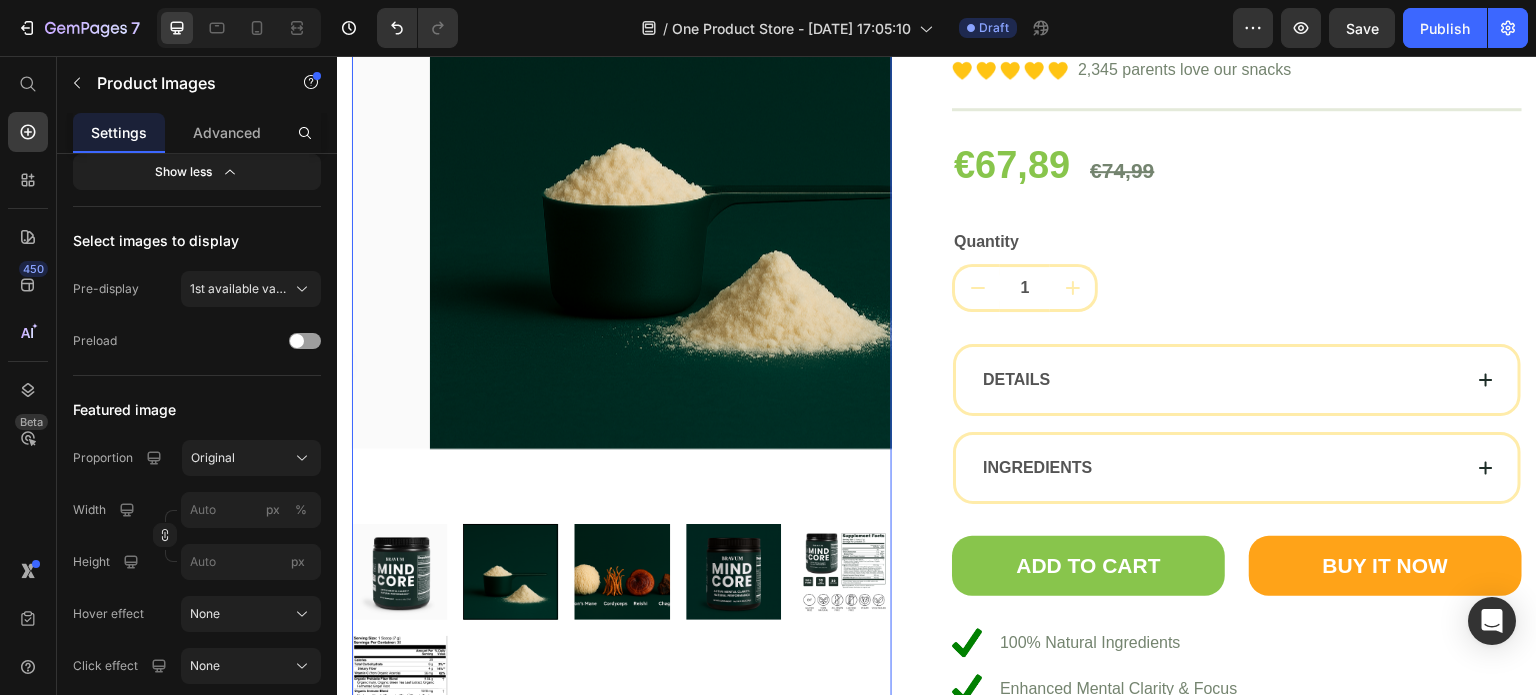 click at bounding box center (510, 571) 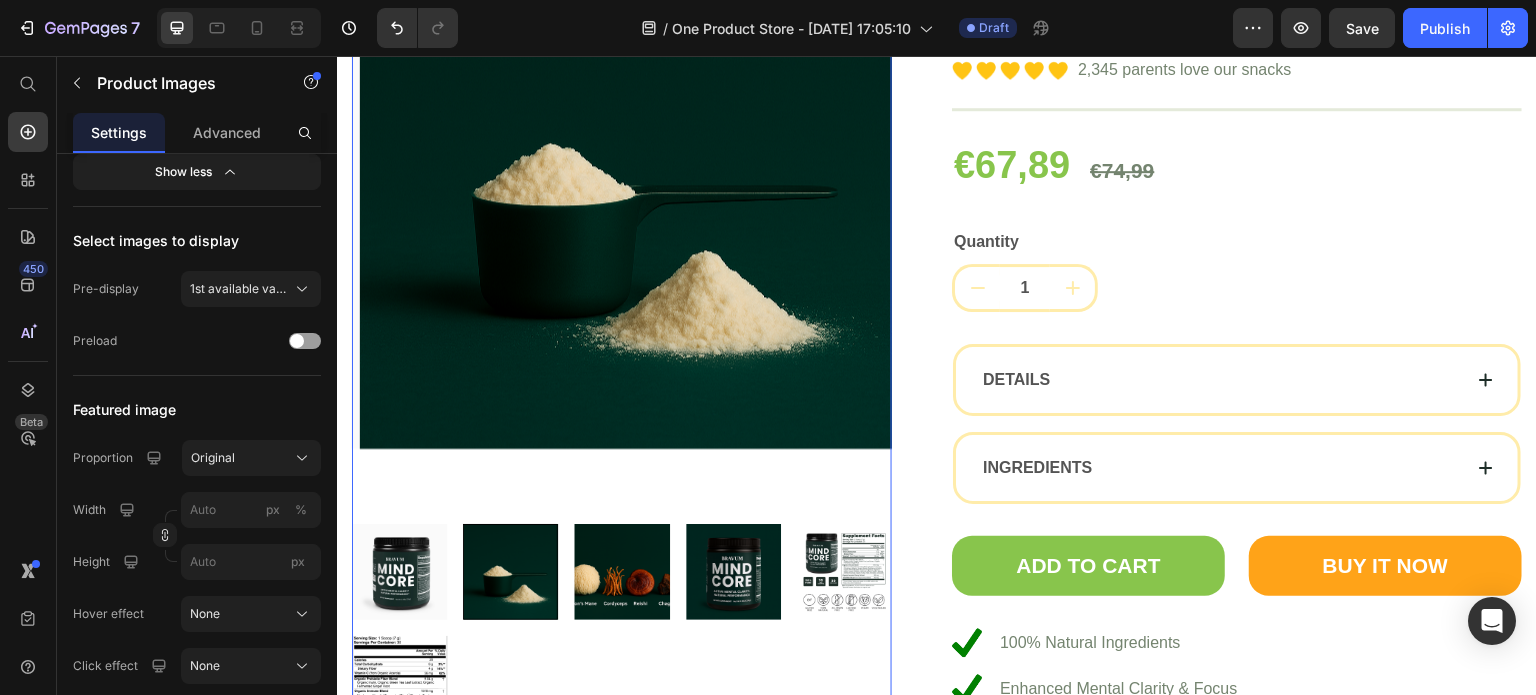 click at bounding box center (621, 571) 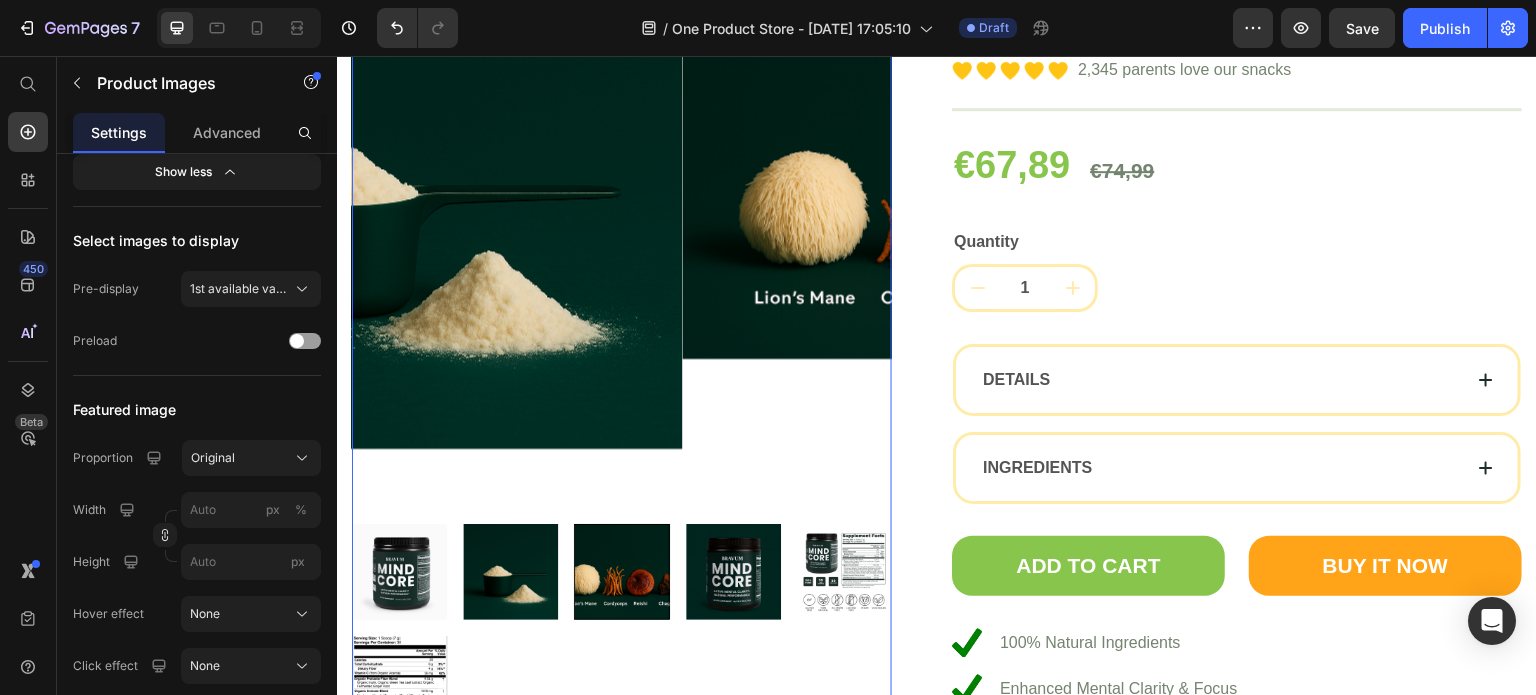 click at bounding box center (621, 571) 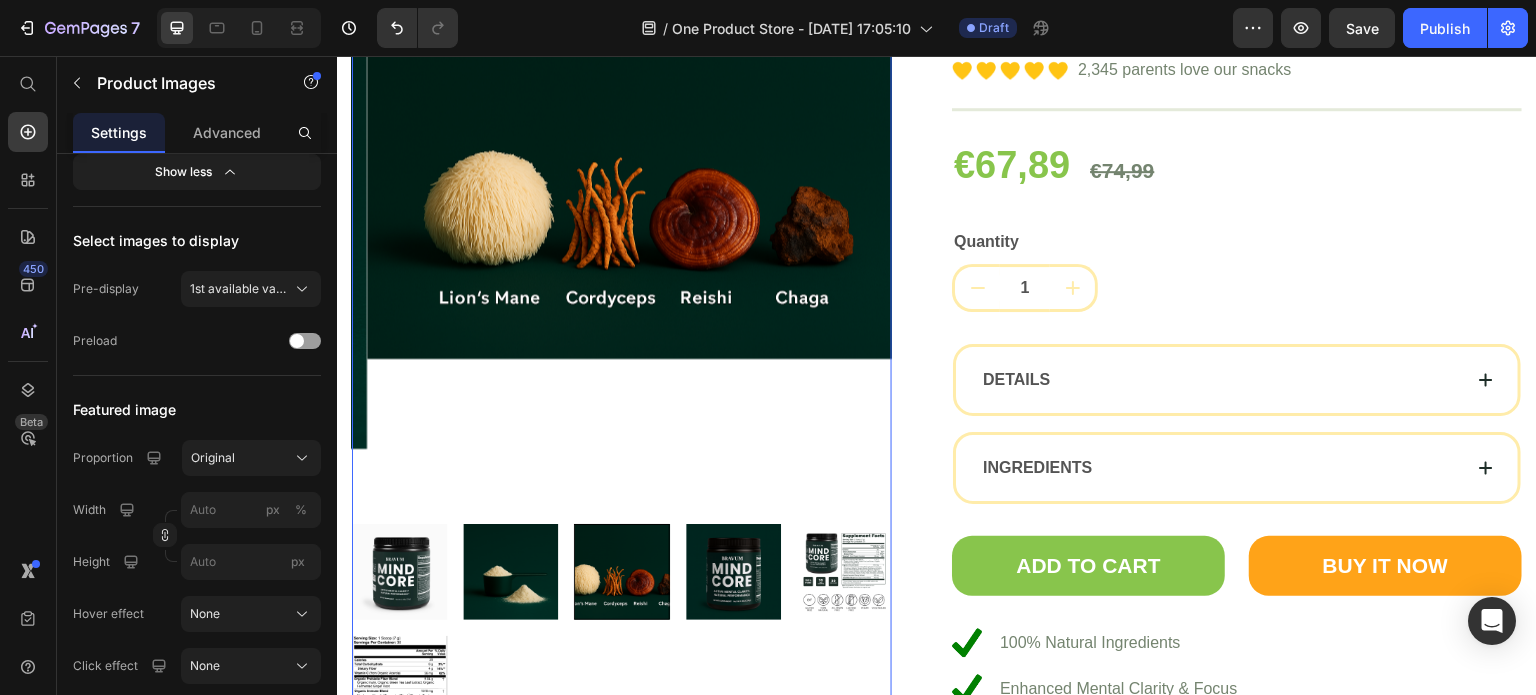 click at bounding box center (733, 571) 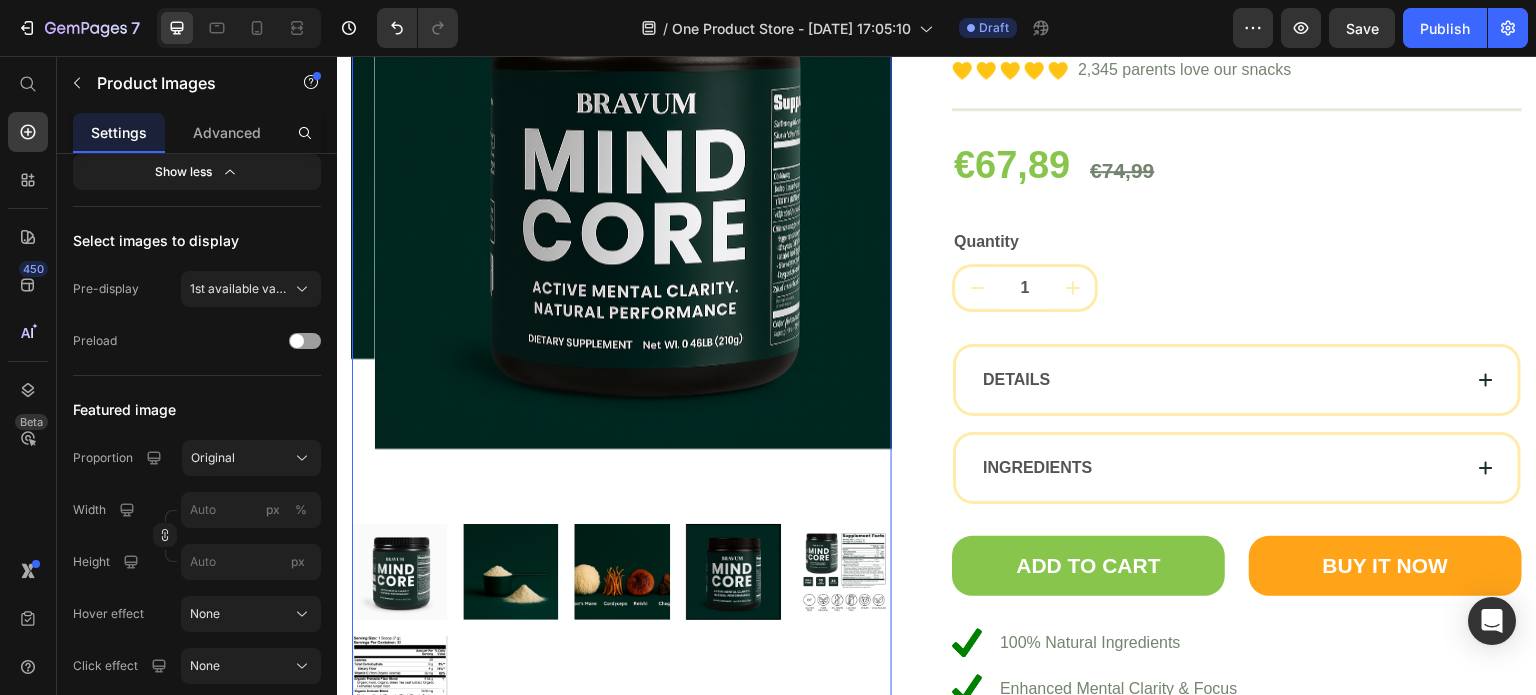 click at bounding box center (844, 571) 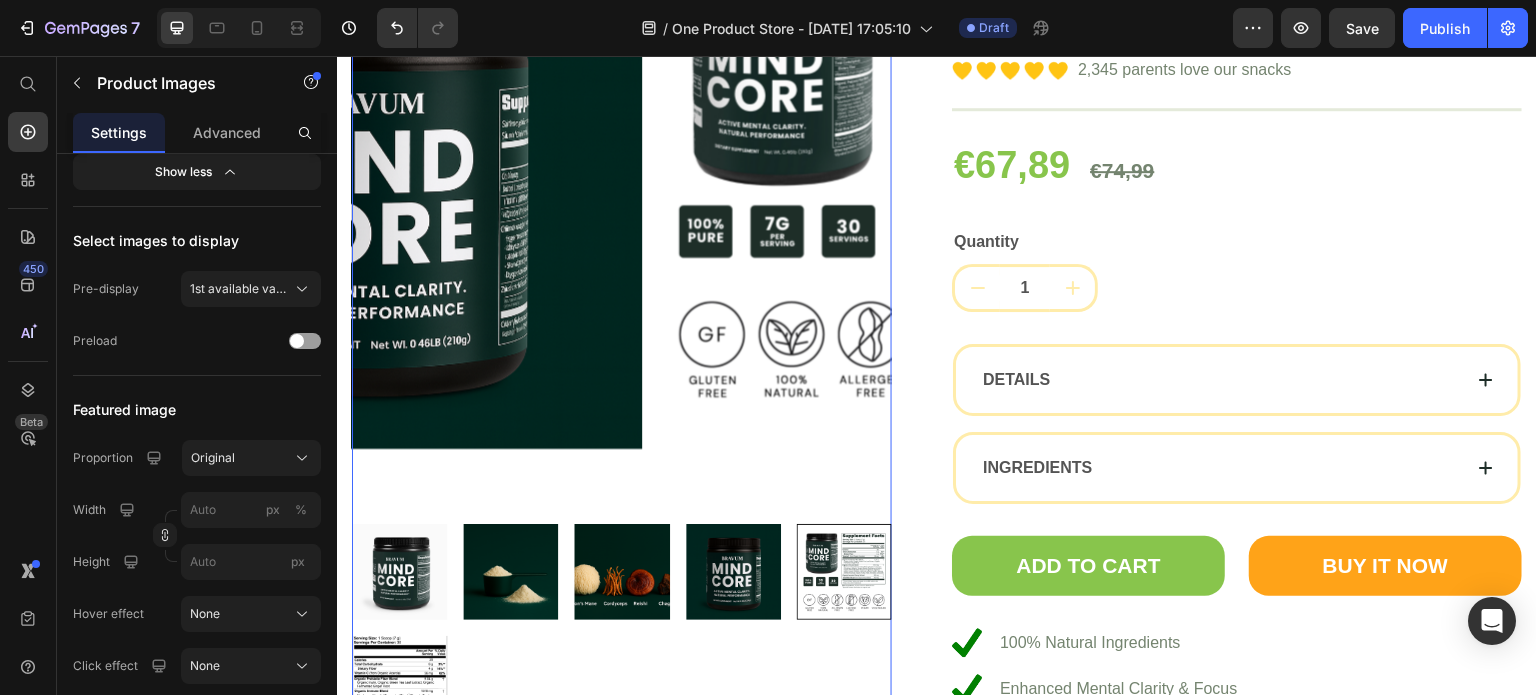click at bounding box center (844, 571) 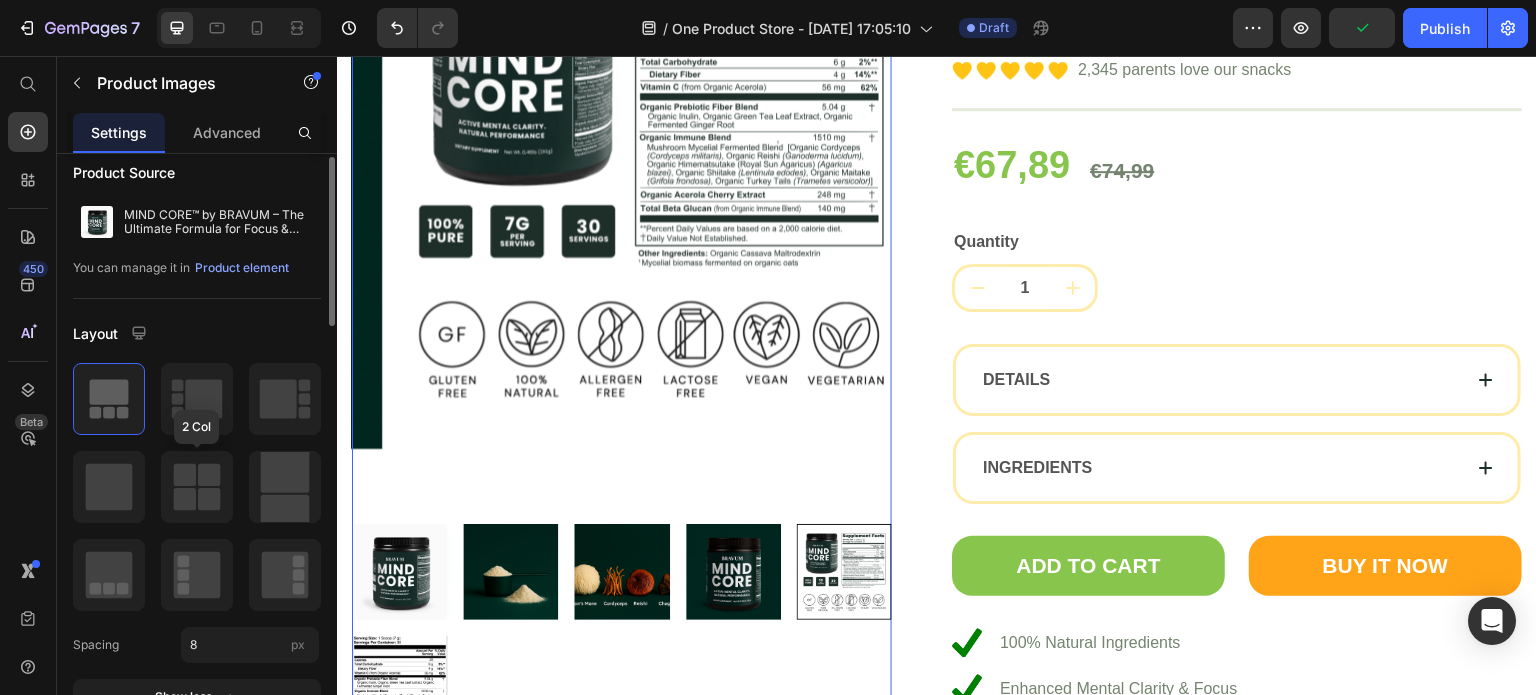 scroll, scrollTop: 14, scrollLeft: 0, axis: vertical 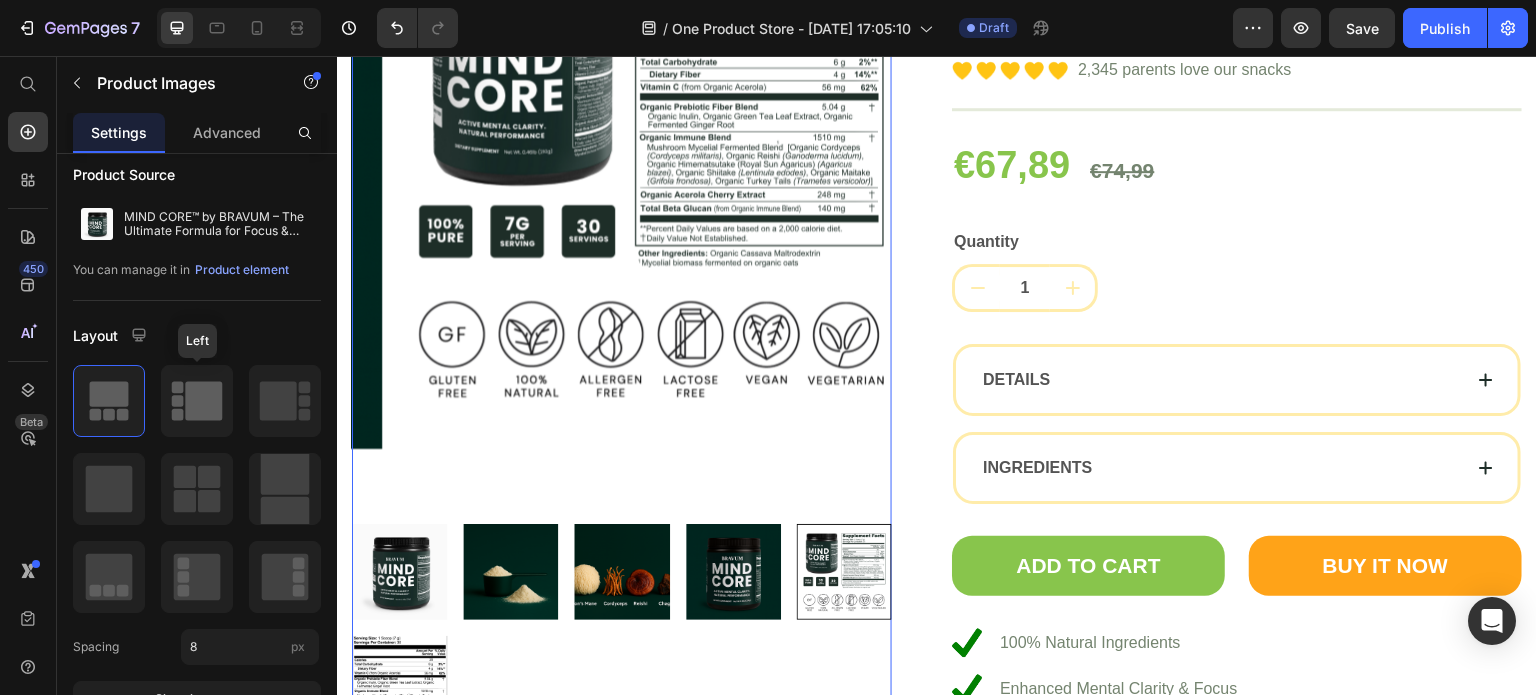 click 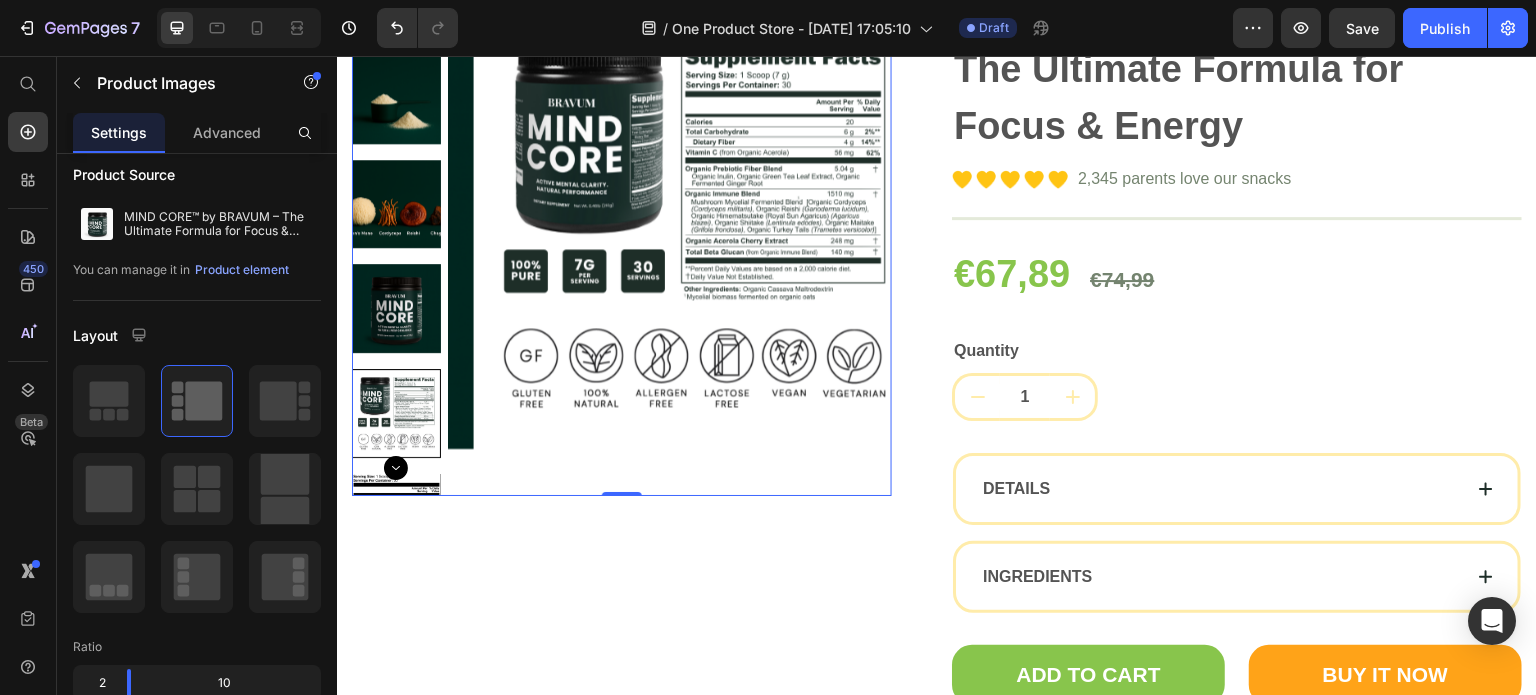 scroll, scrollTop: 4394, scrollLeft: 0, axis: vertical 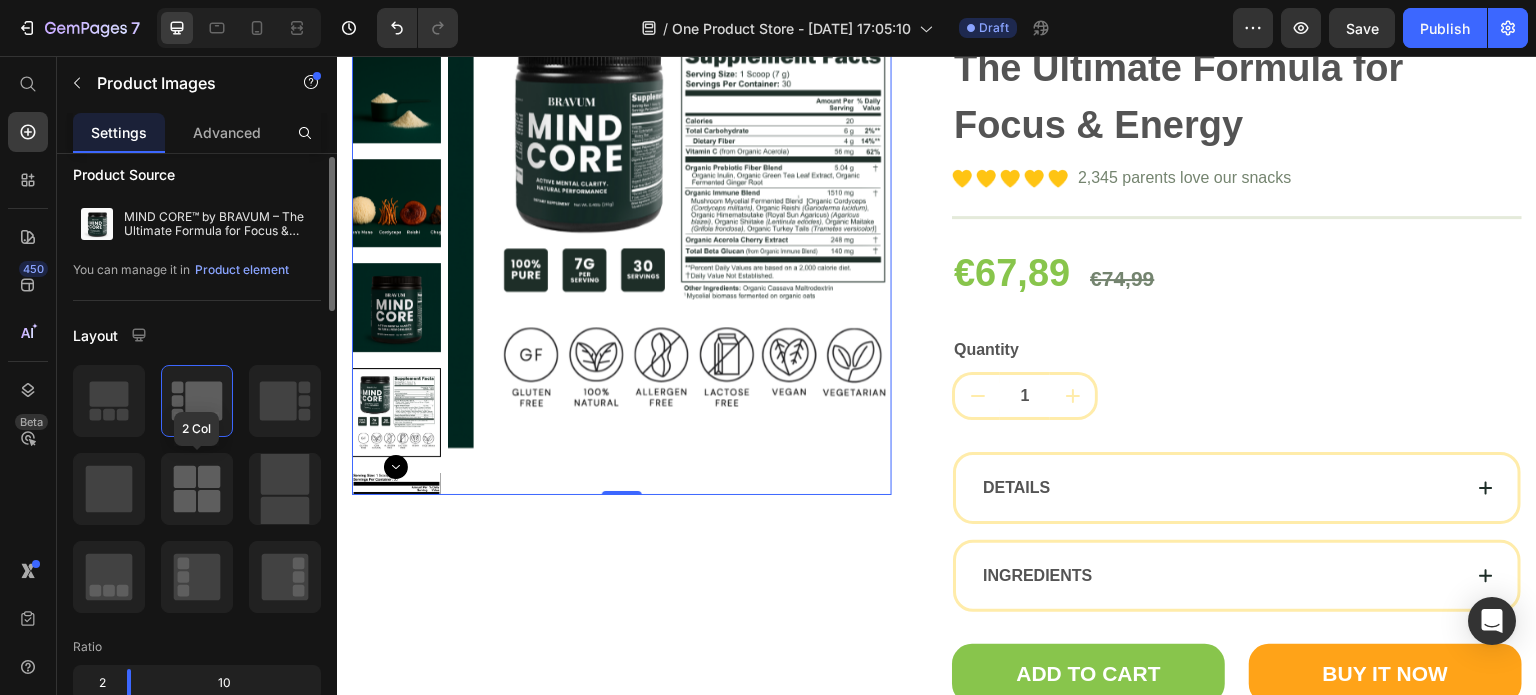 click 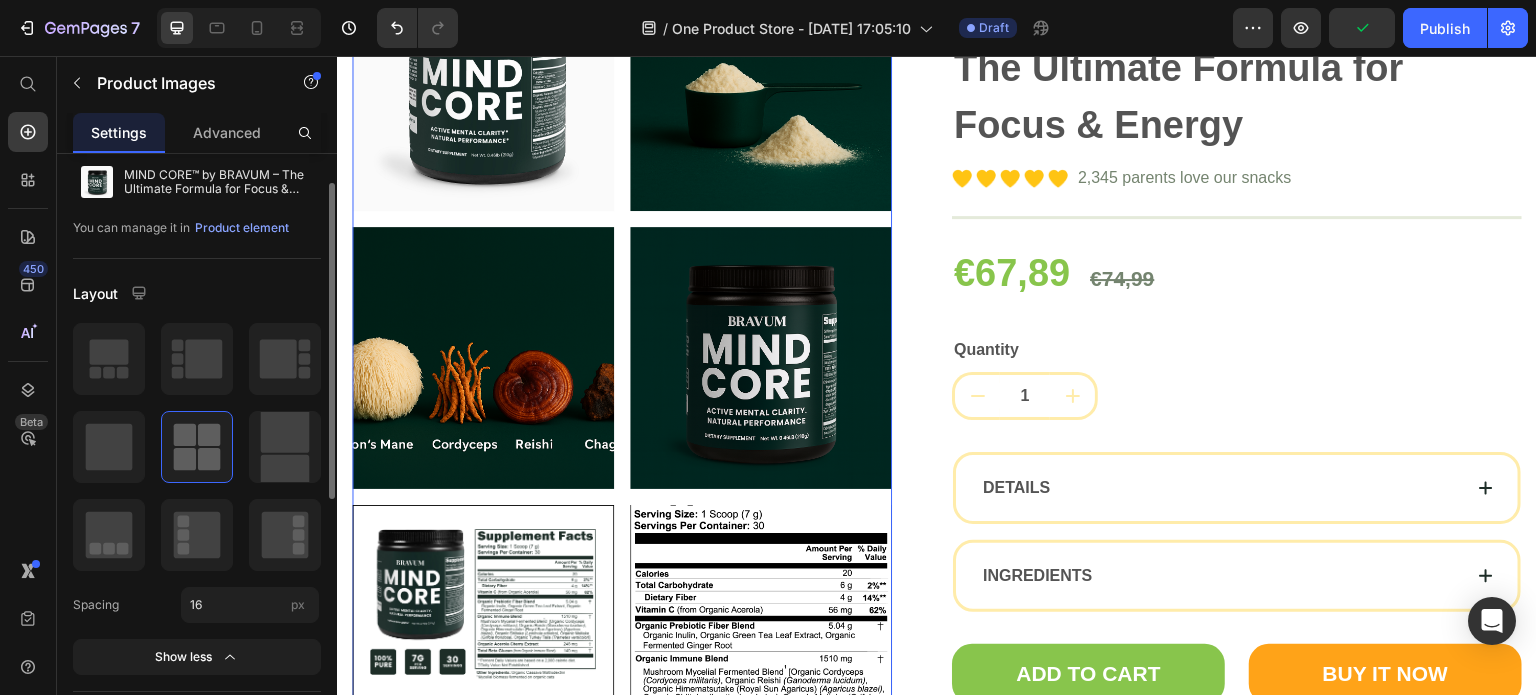 scroll, scrollTop: 56, scrollLeft: 0, axis: vertical 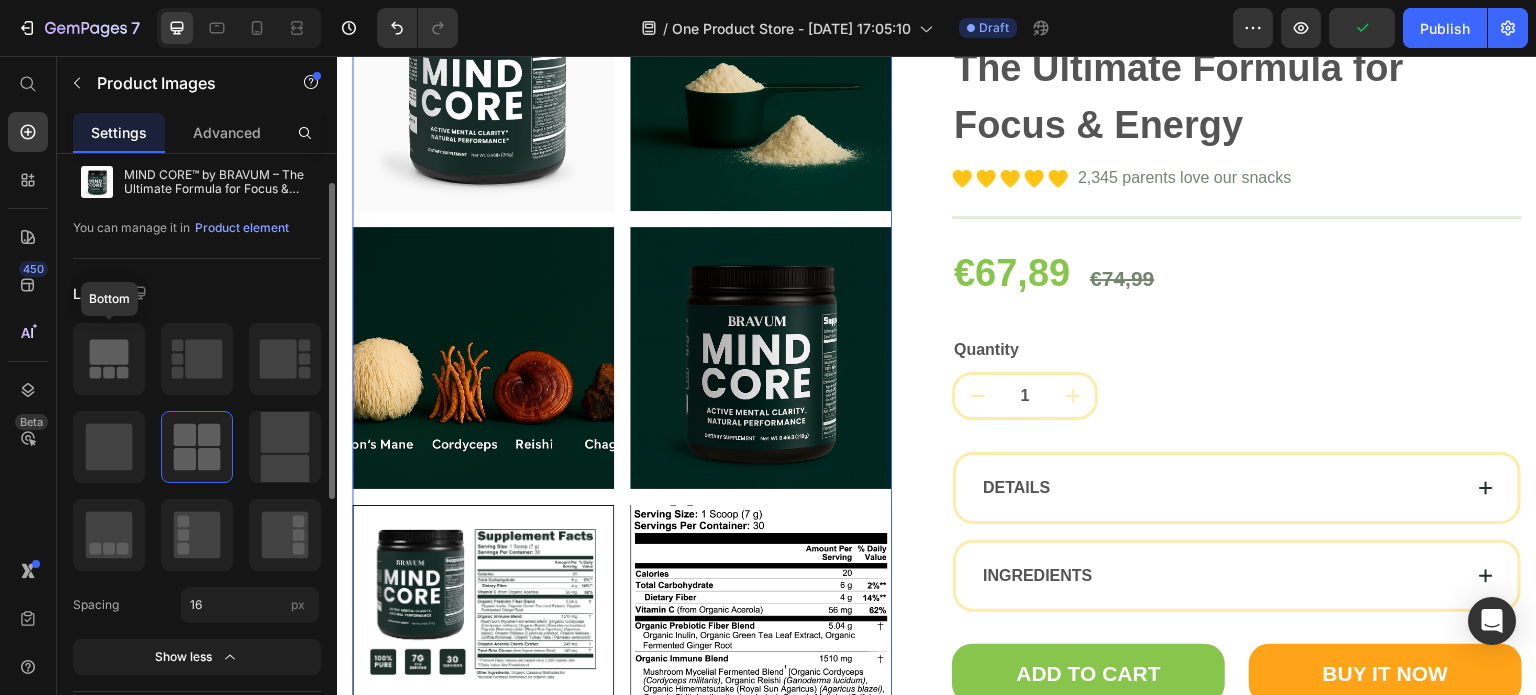 click 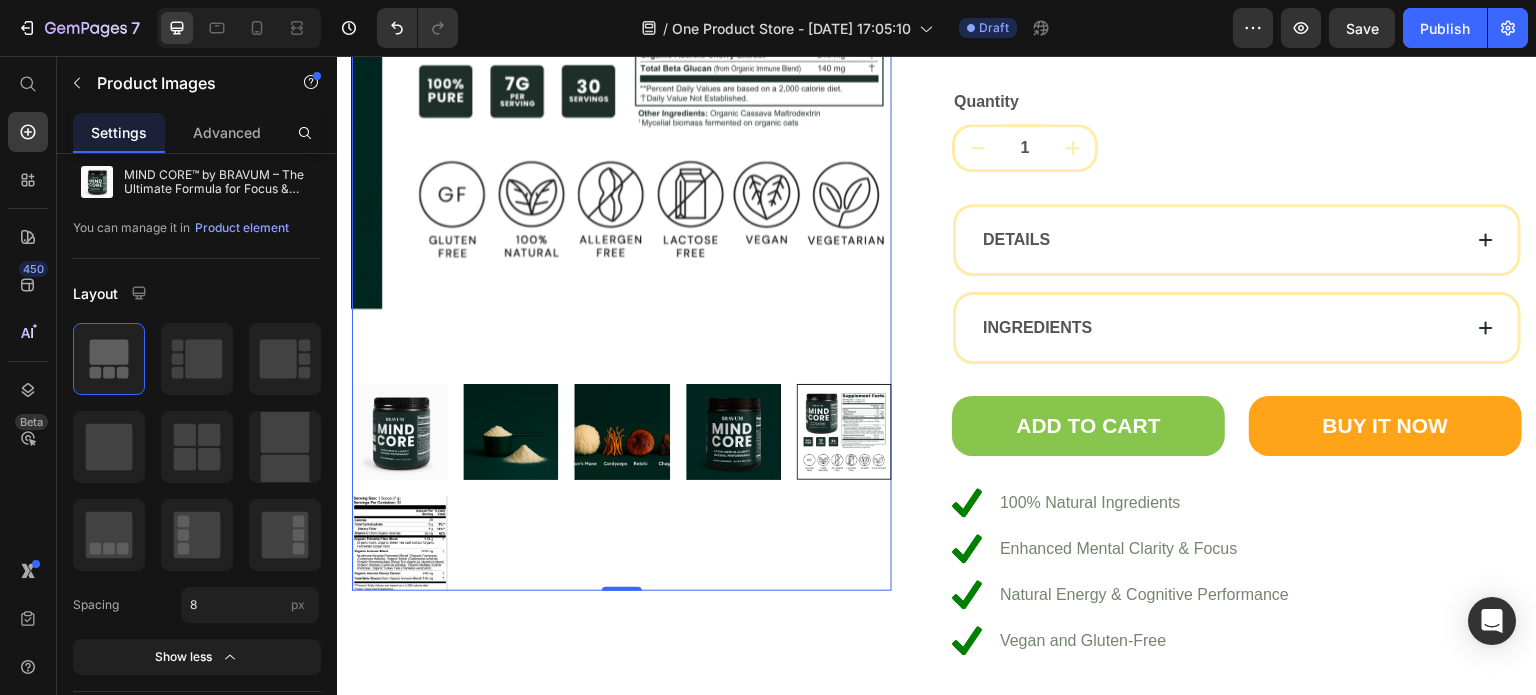 scroll, scrollTop: 4643, scrollLeft: 0, axis: vertical 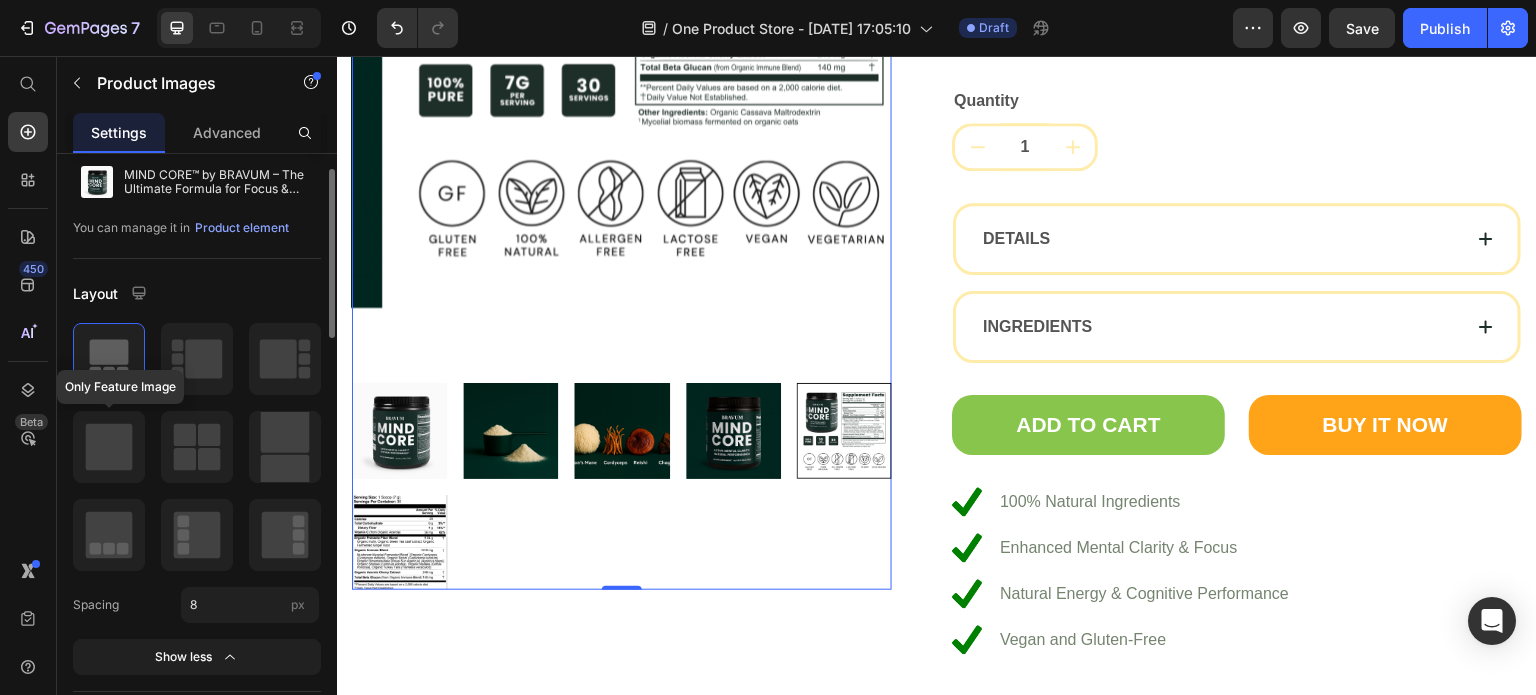 click 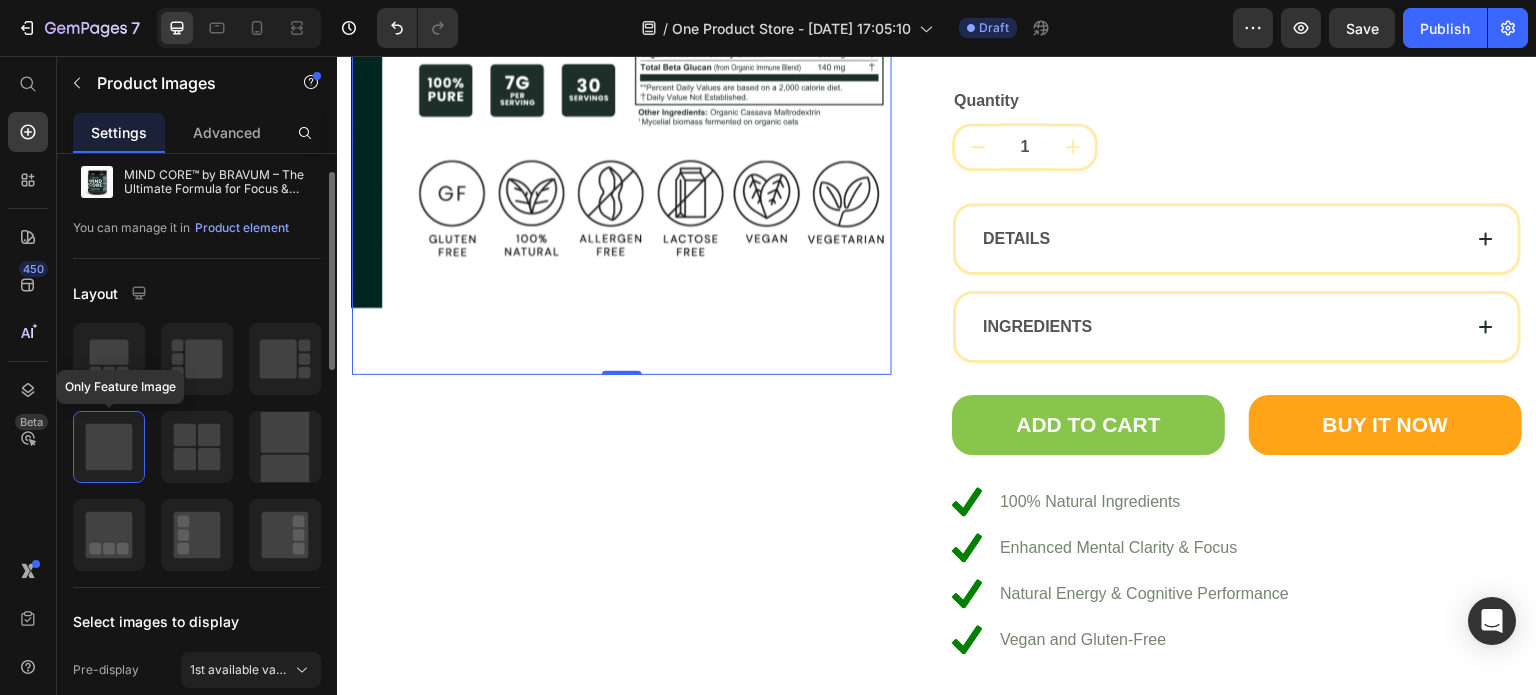click 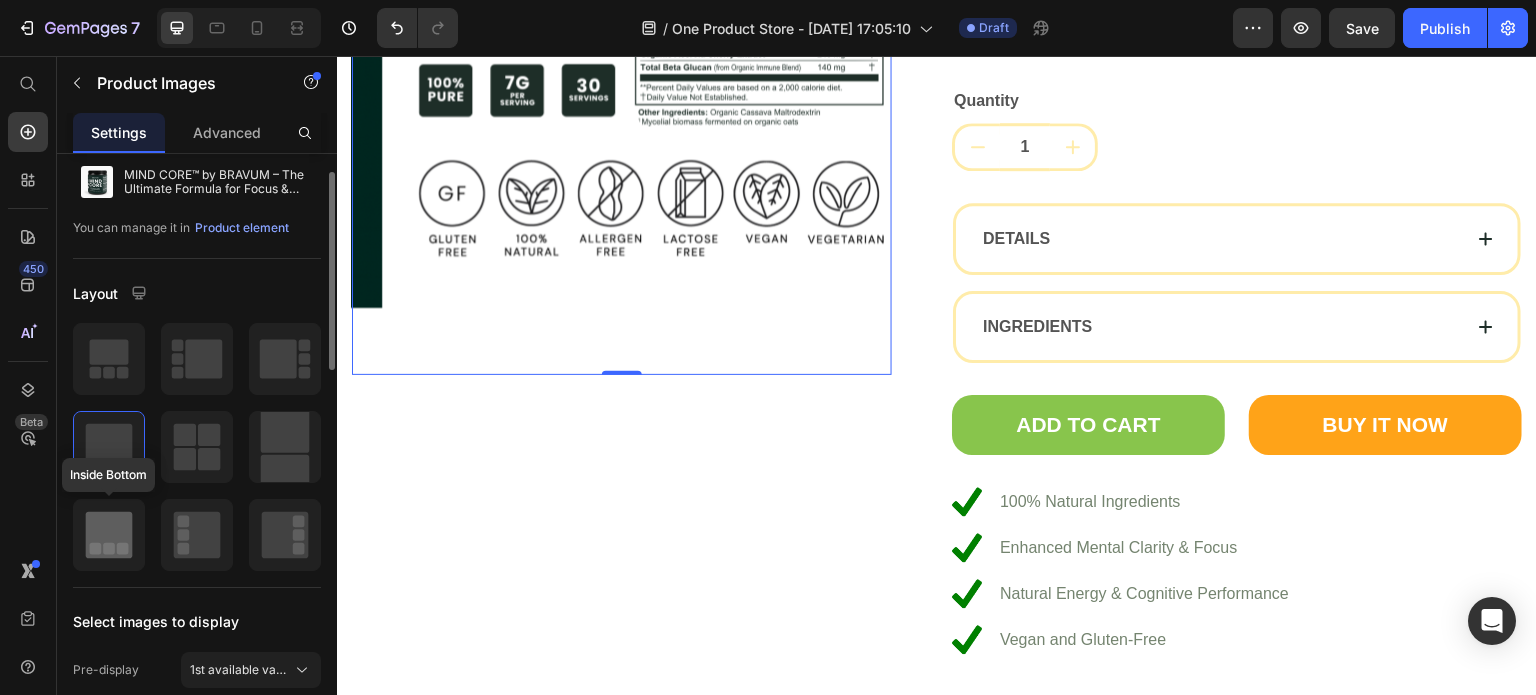 click 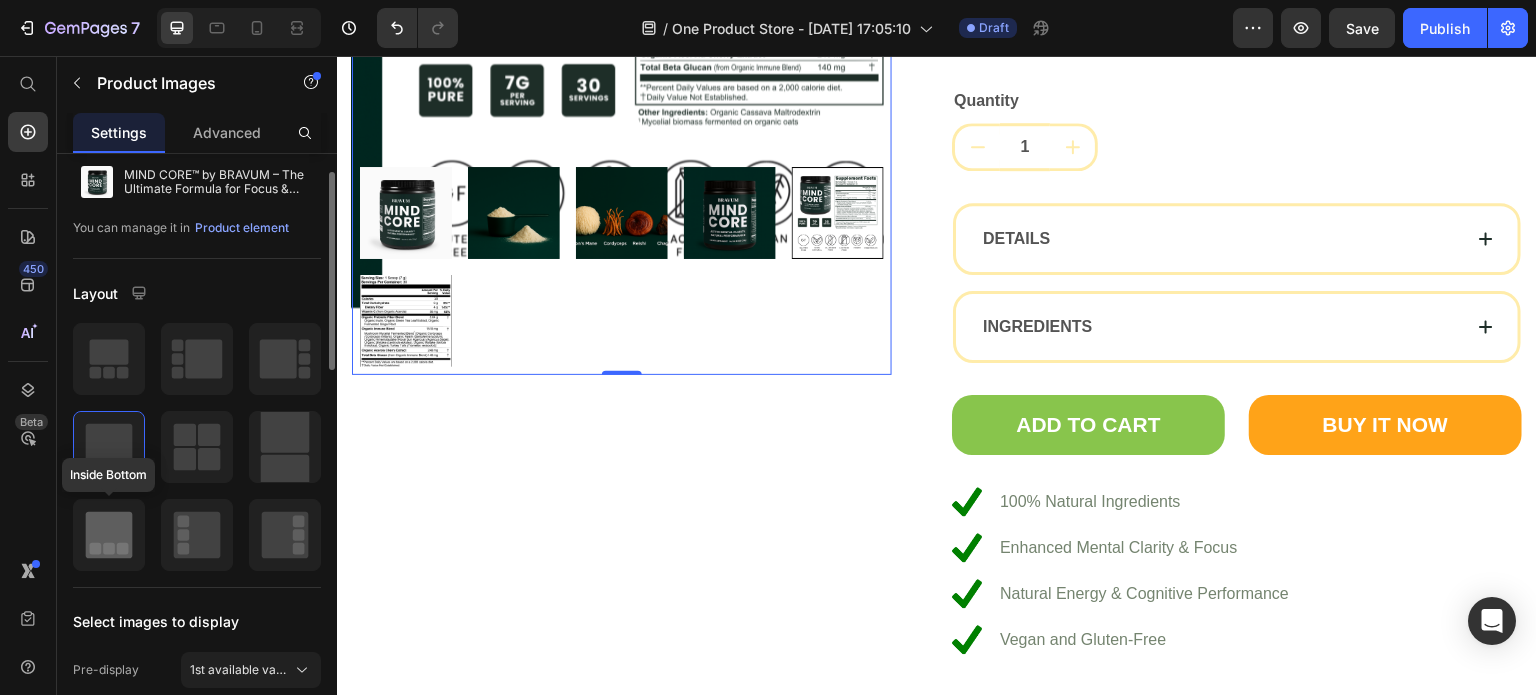 click 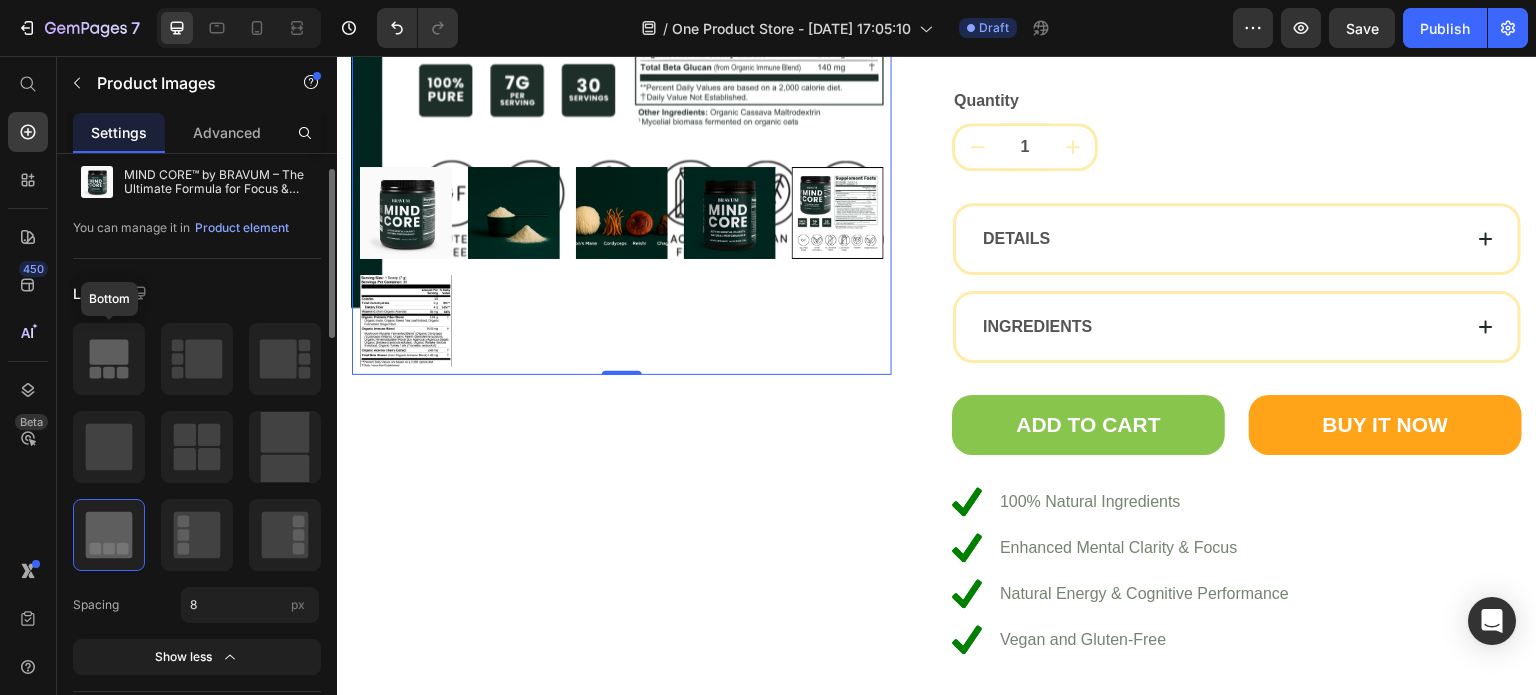 click 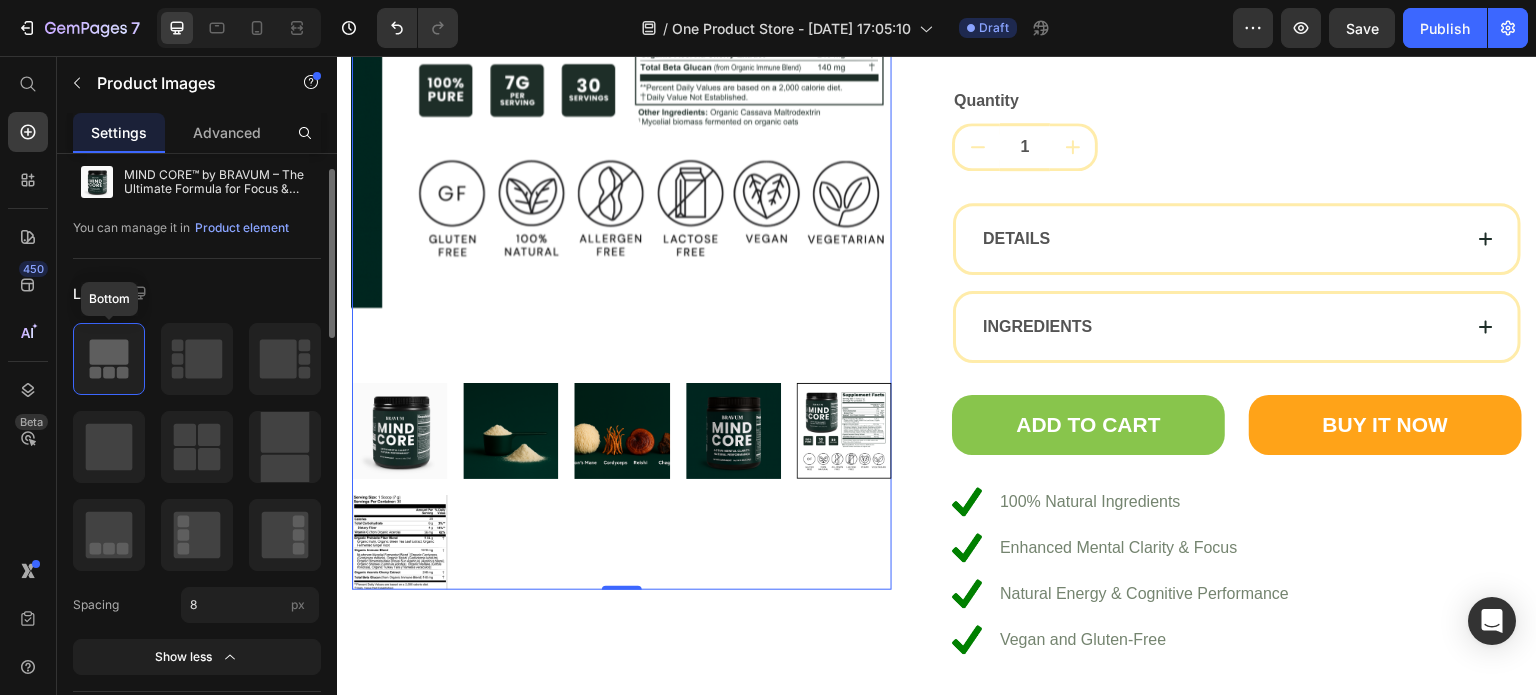 click 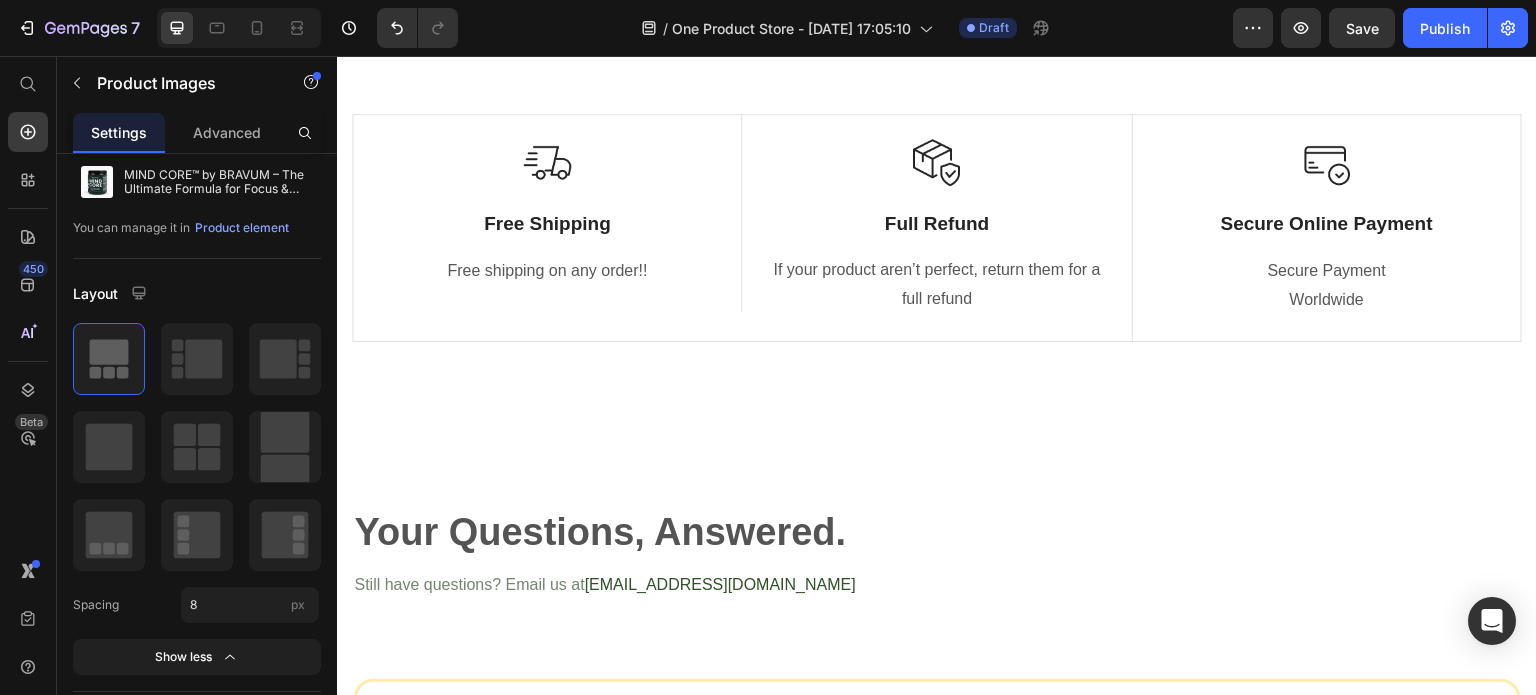 scroll, scrollTop: 5434, scrollLeft: 0, axis: vertical 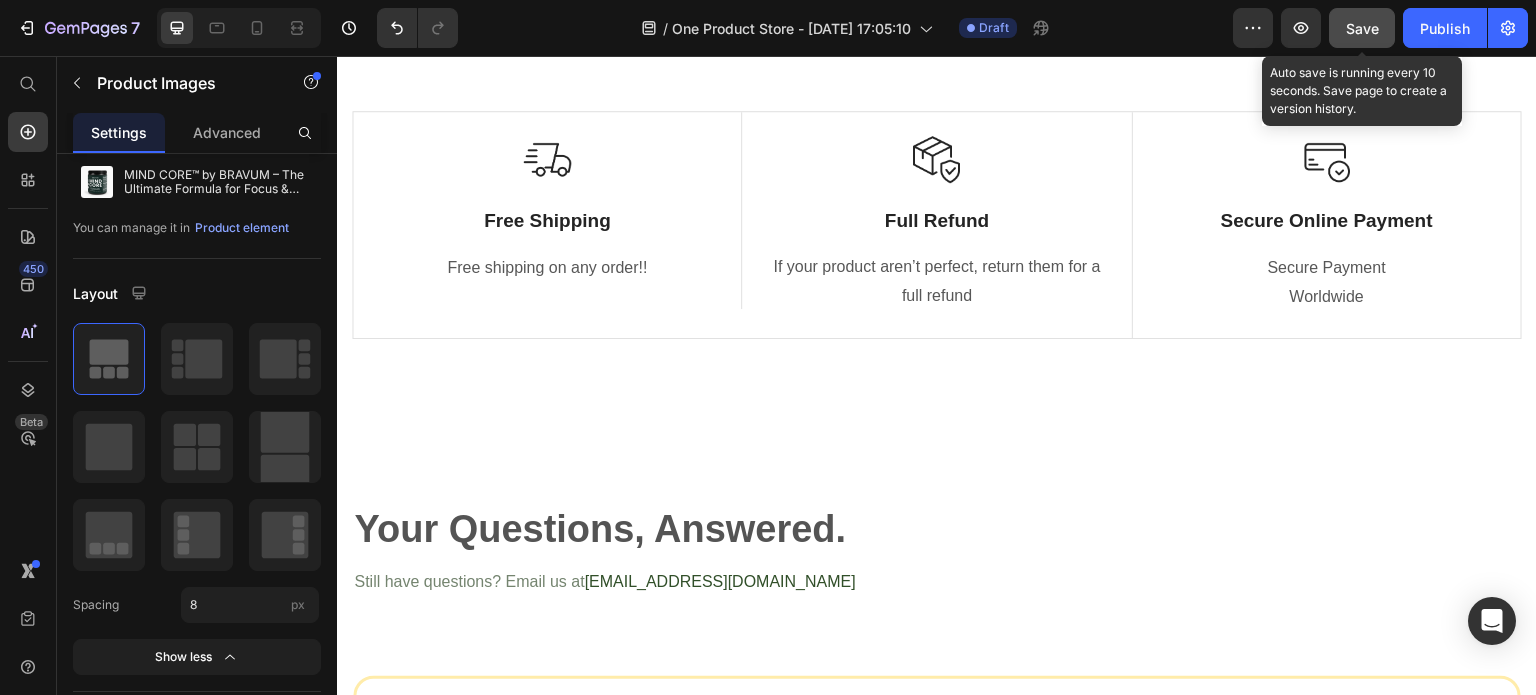 click on "Save" at bounding box center (1362, 28) 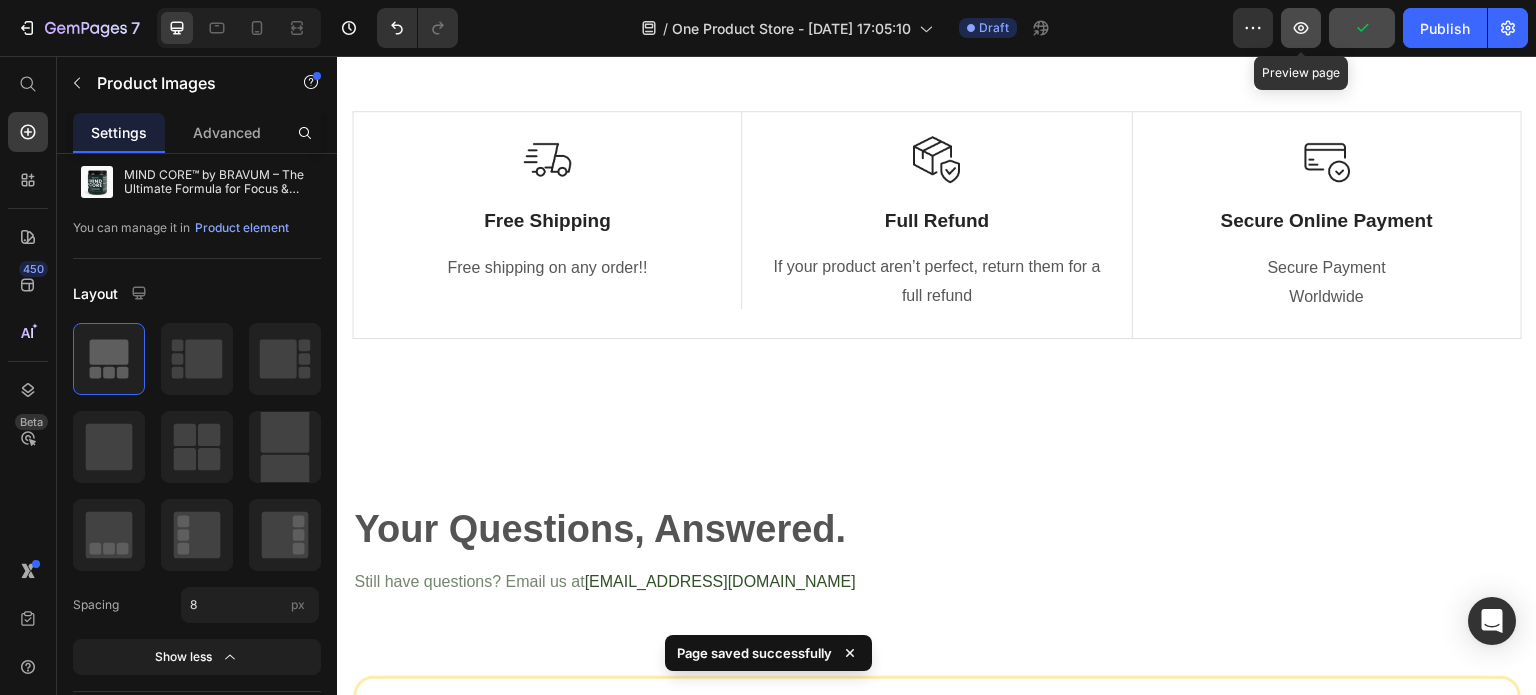 click 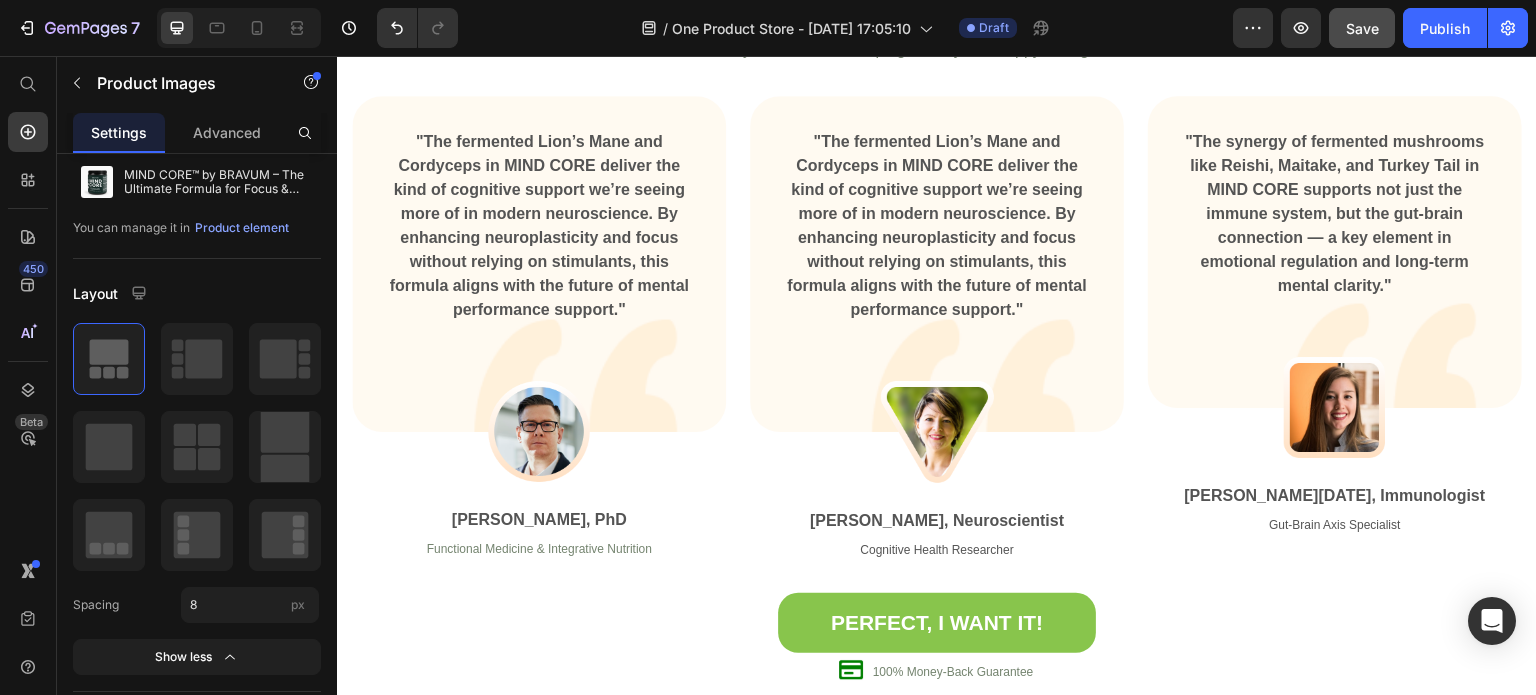 scroll, scrollTop: 3642, scrollLeft: 0, axis: vertical 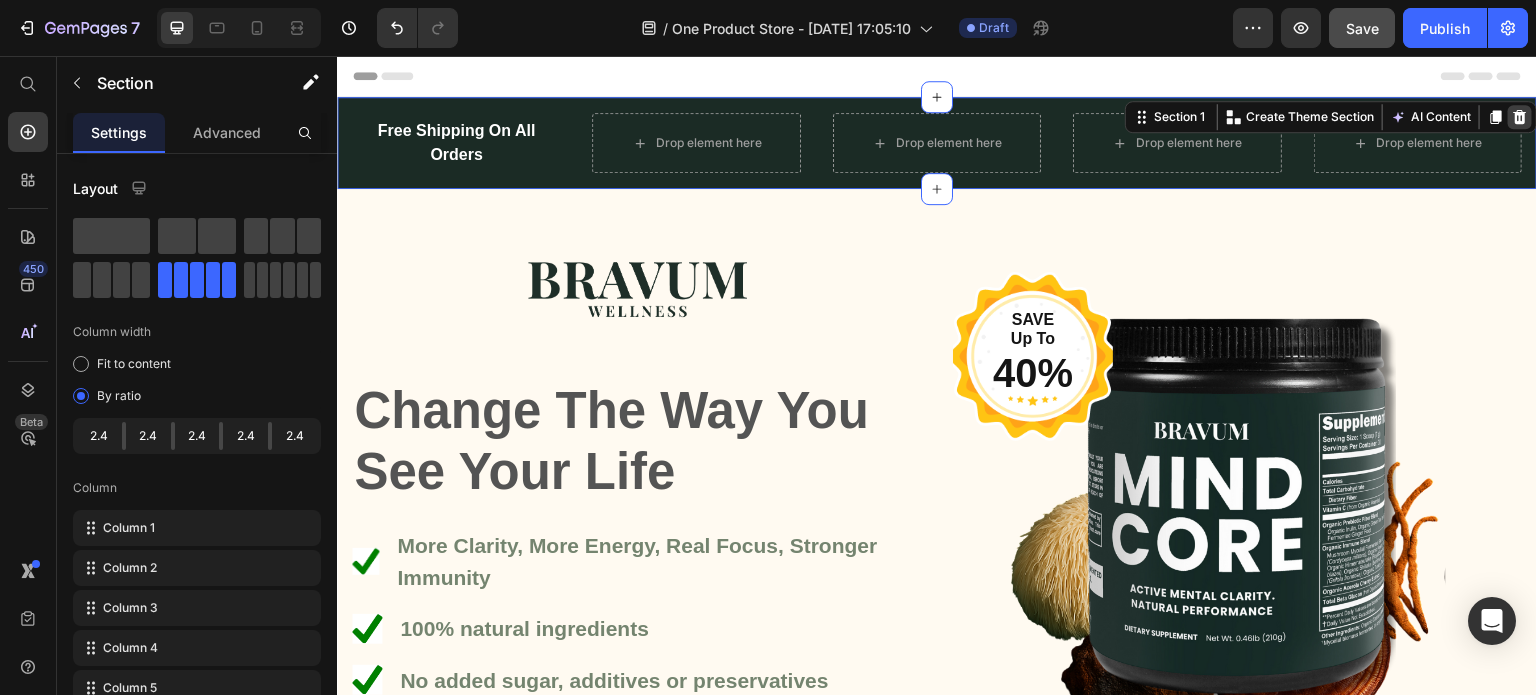 click 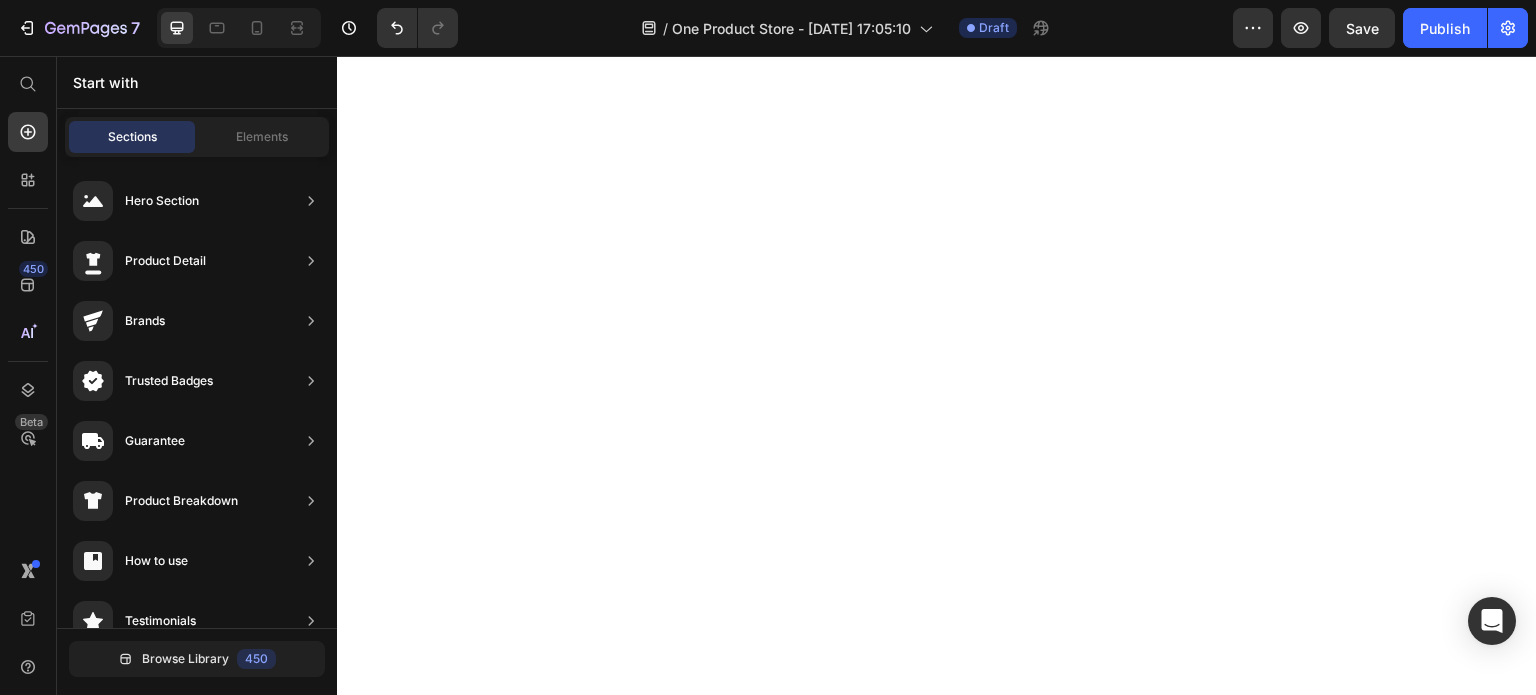 scroll, scrollTop: 0, scrollLeft: 0, axis: both 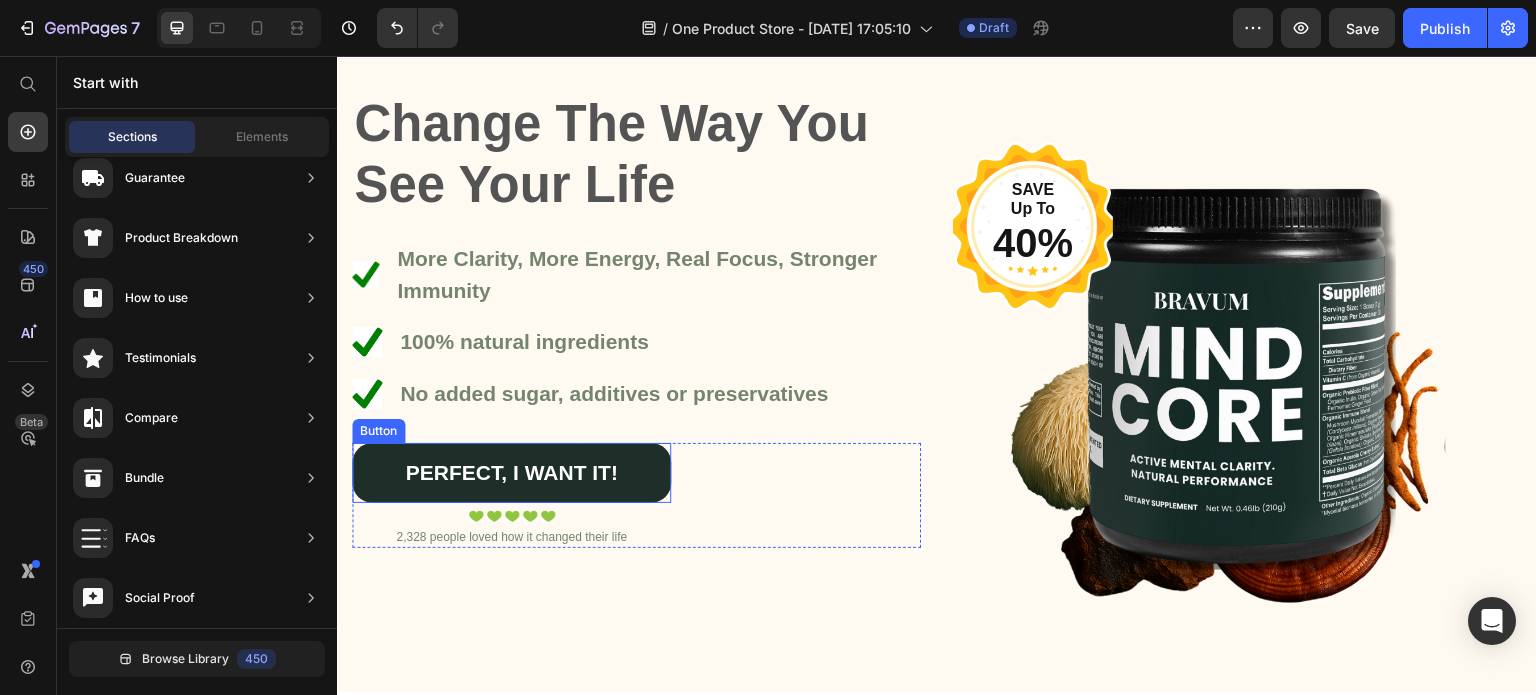 click on "PERFECT, I WANT IT!" at bounding box center (511, 473) 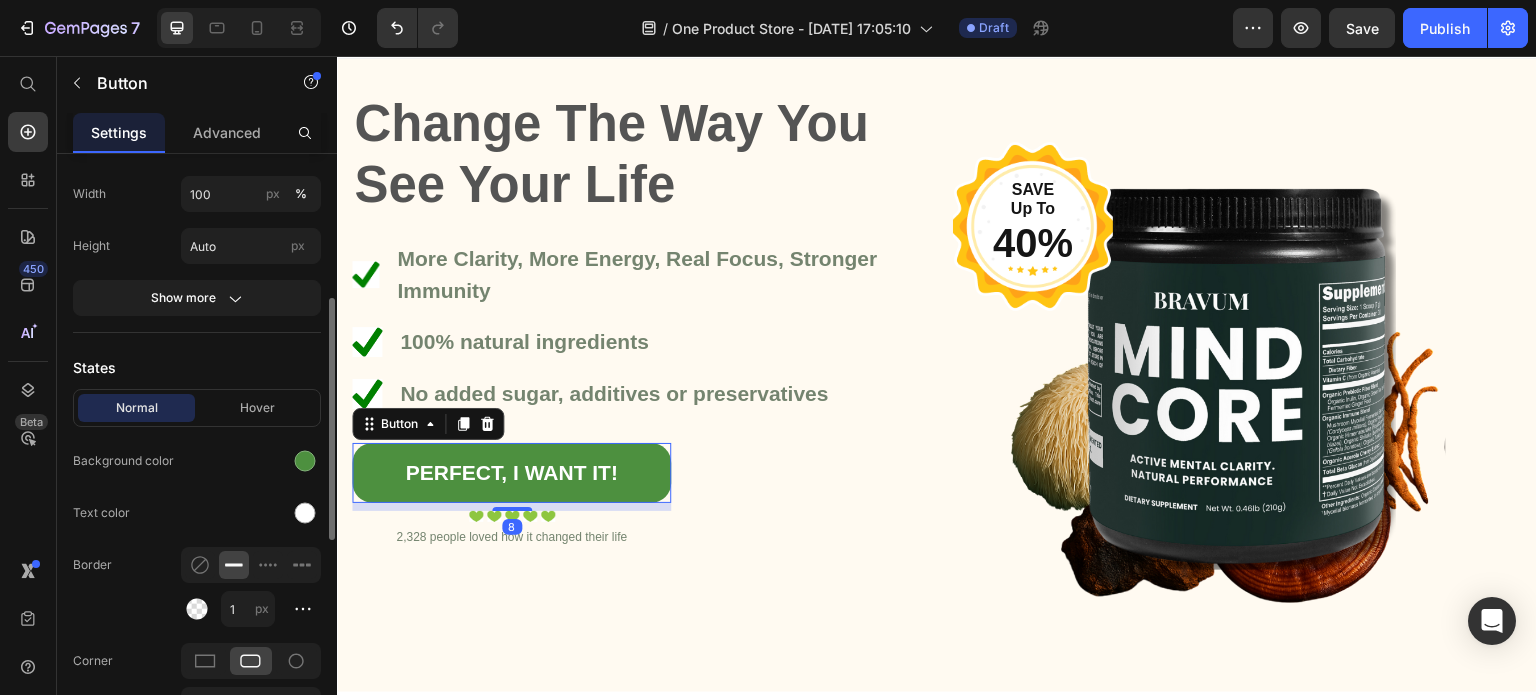 scroll, scrollTop: 330, scrollLeft: 0, axis: vertical 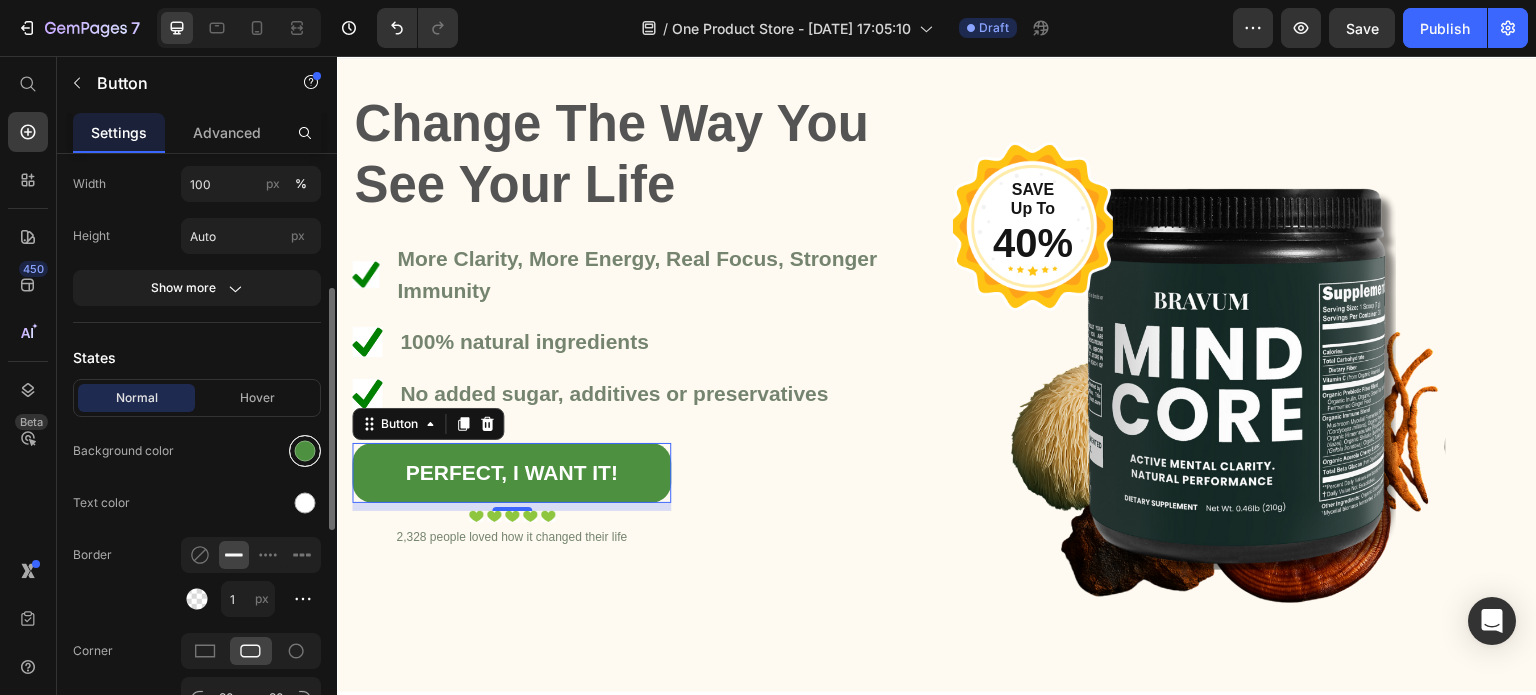 click at bounding box center [305, 451] 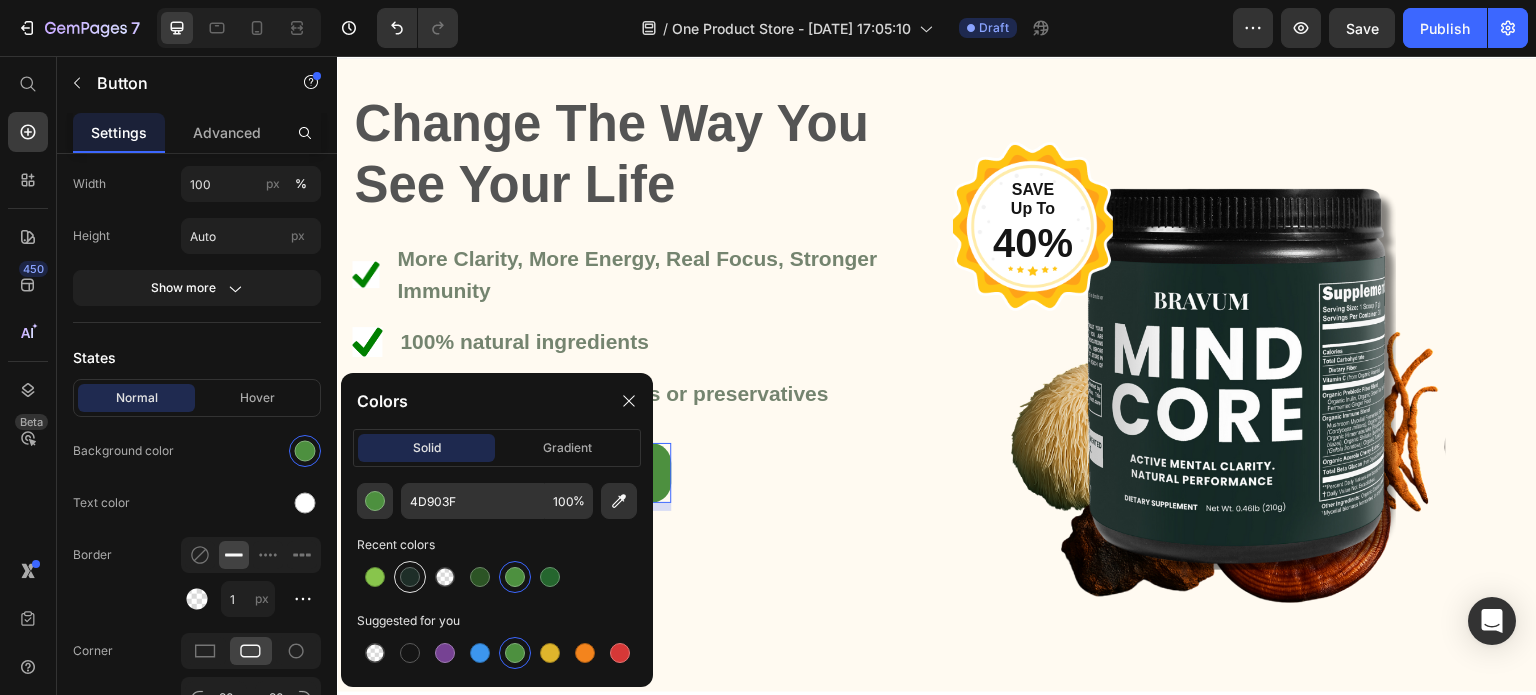 click at bounding box center (410, 577) 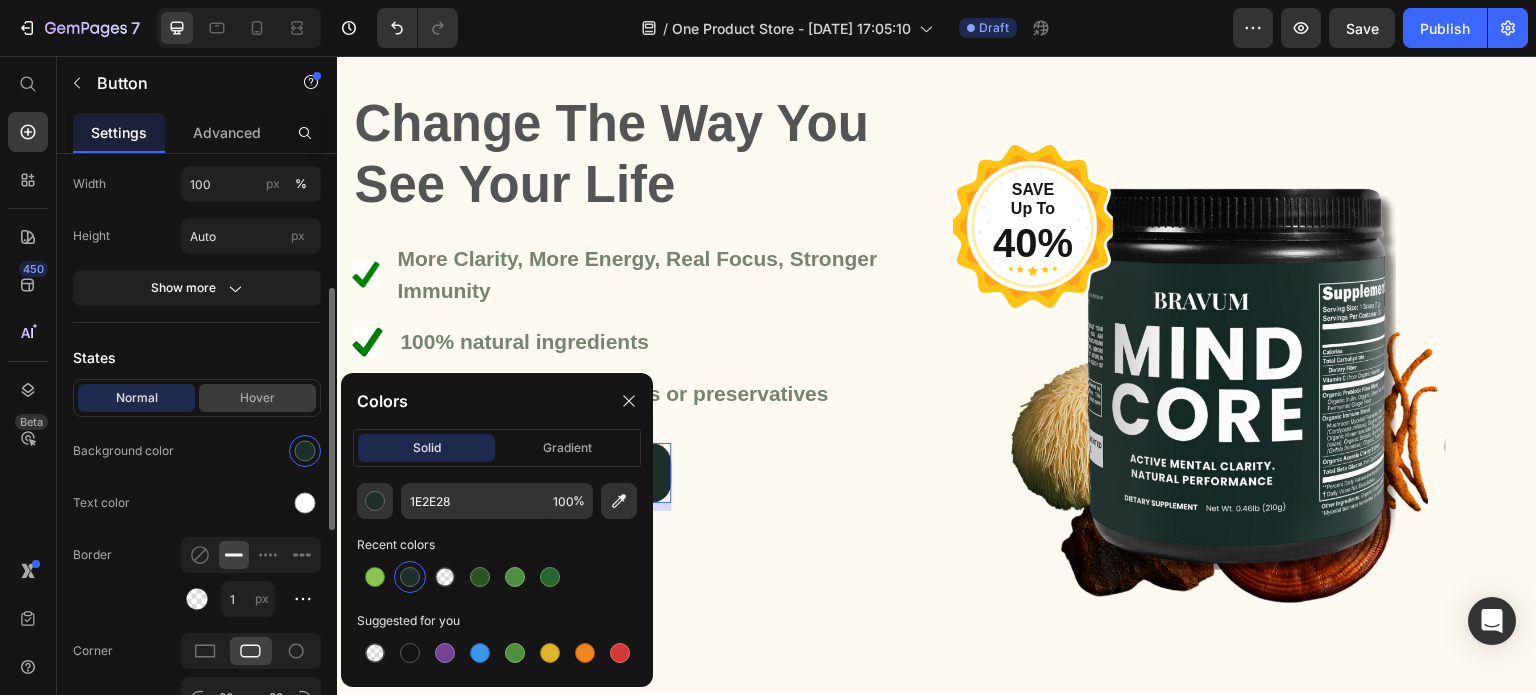 click on "Hover" at bounding box center [257, 398] 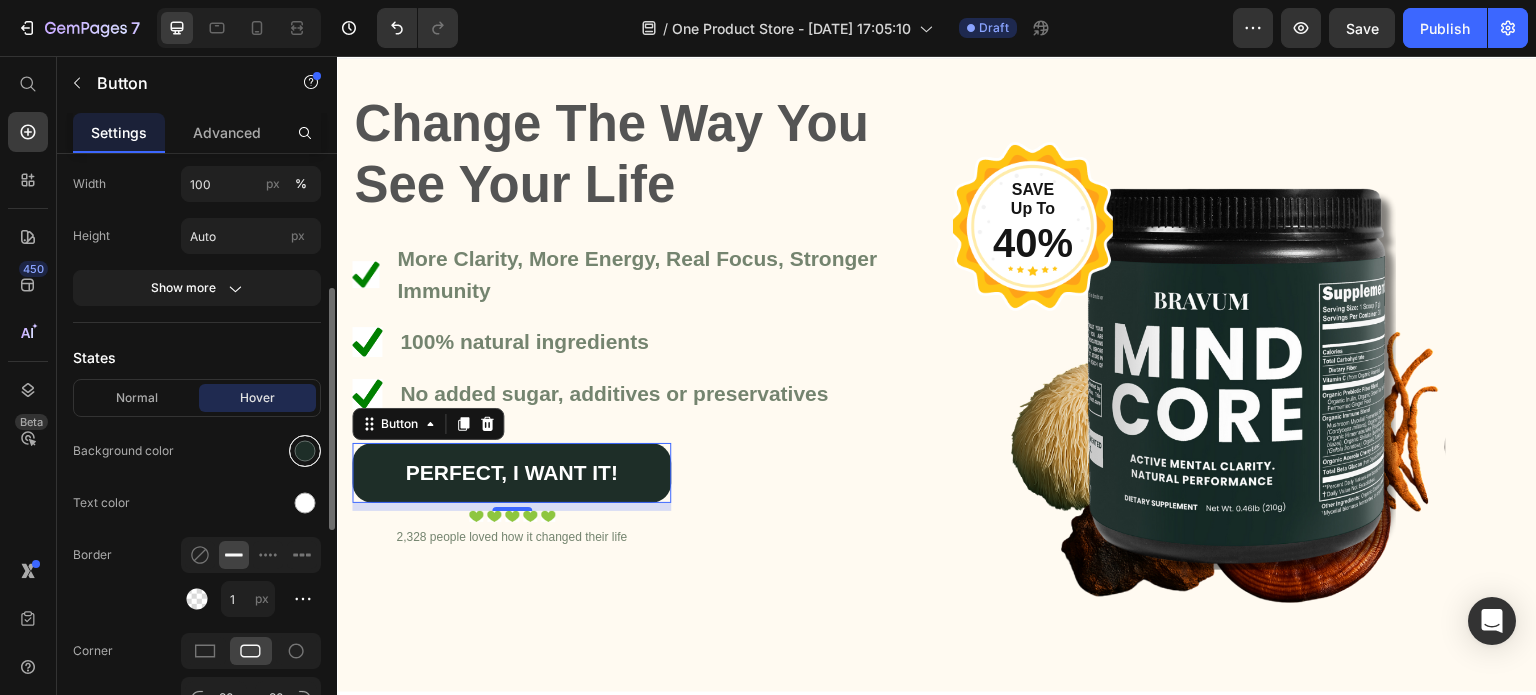 click at bounding box center (305, 451) 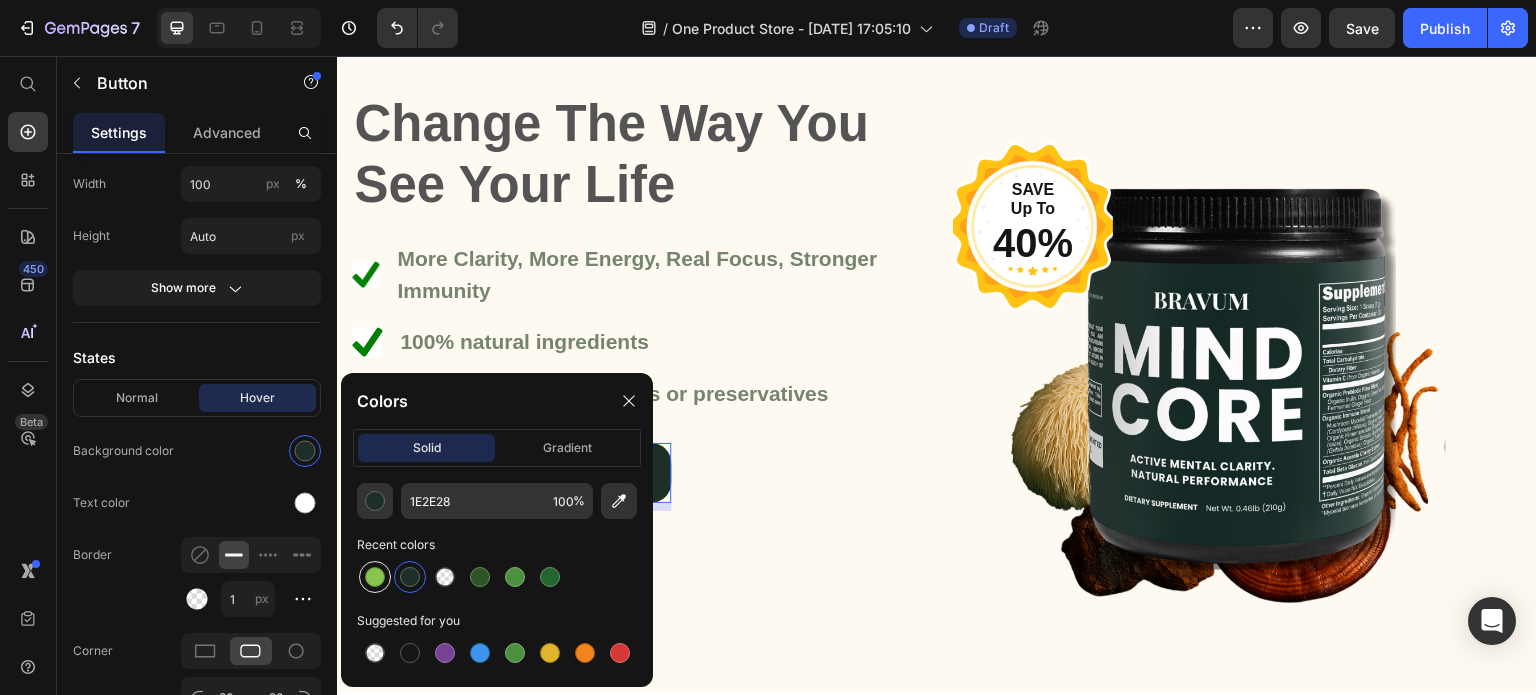 click at bounding box center [375, 577] 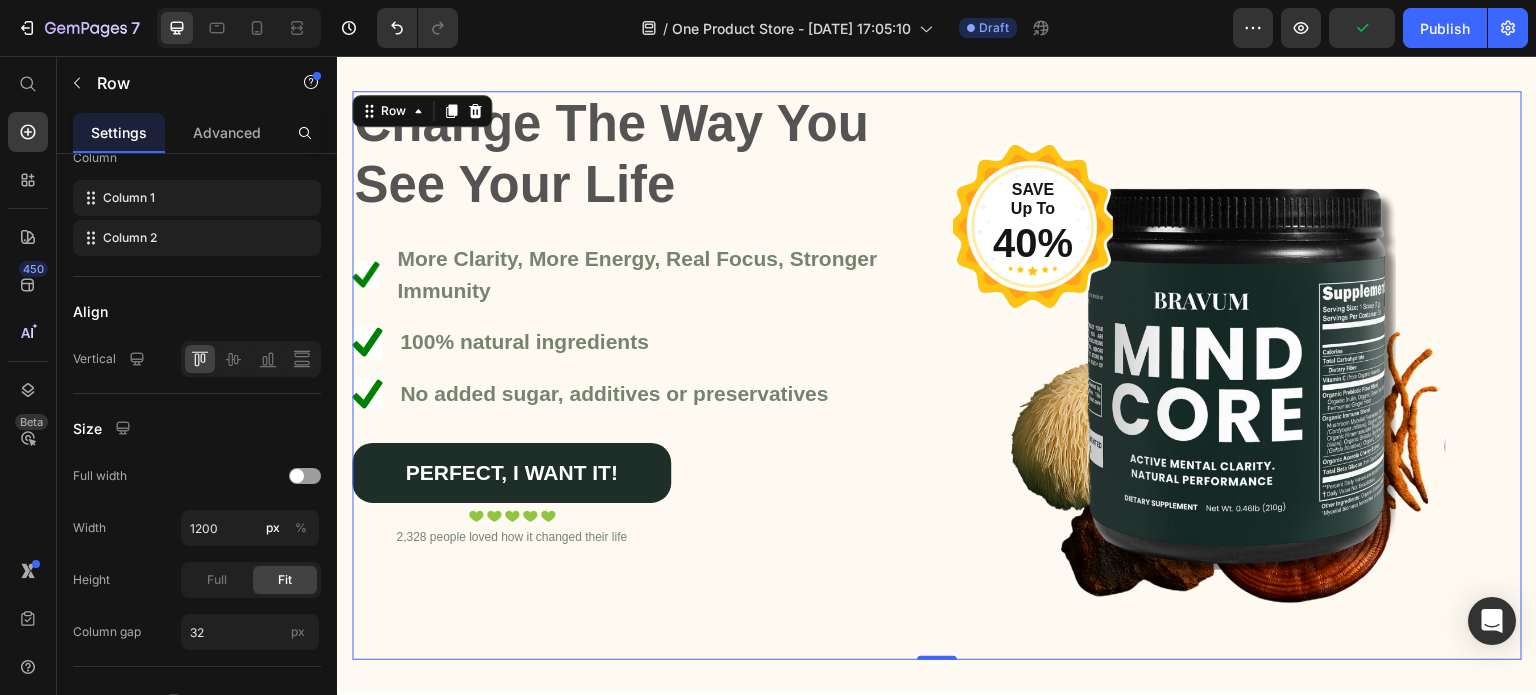scroll, scrollTop: 0, scrollLeft: 0, axis: both 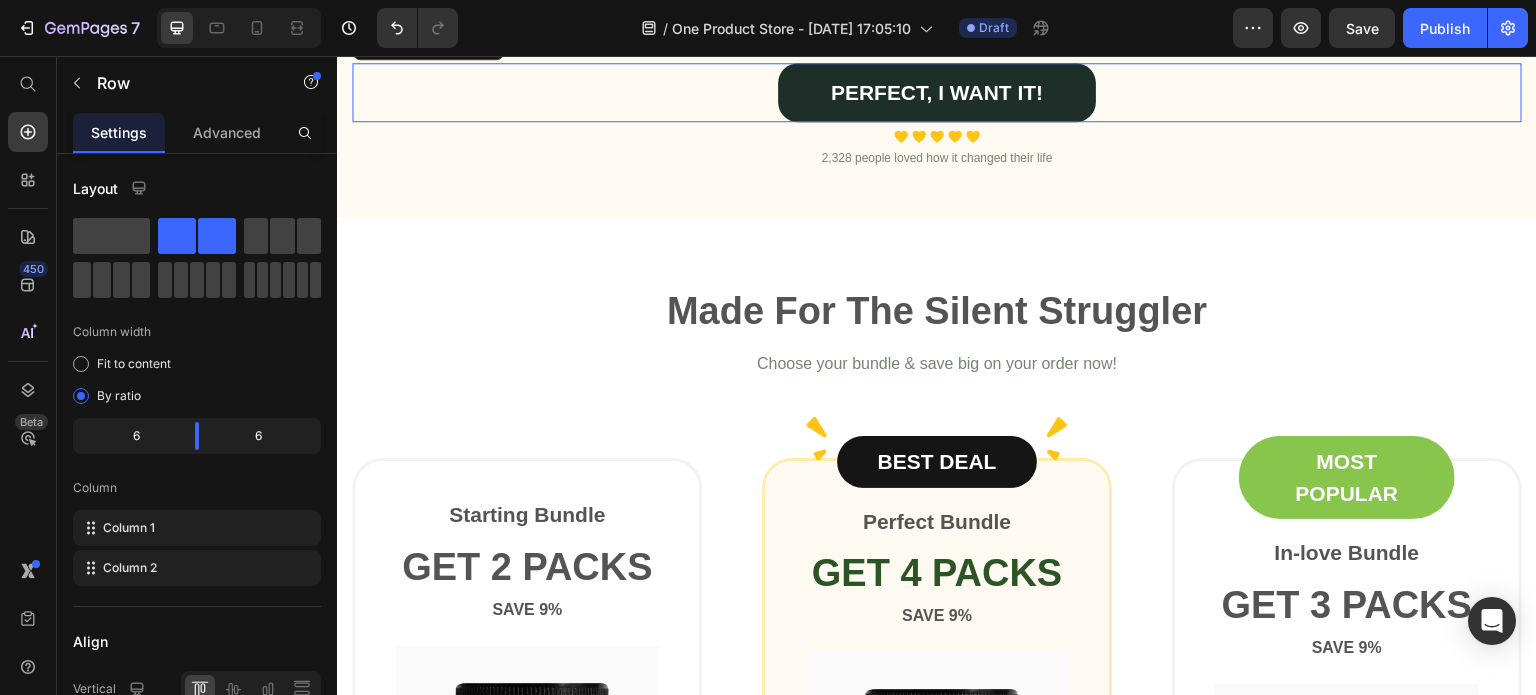 click on "PERFECT, I WANT IT!" at bounding box center [937, 93] 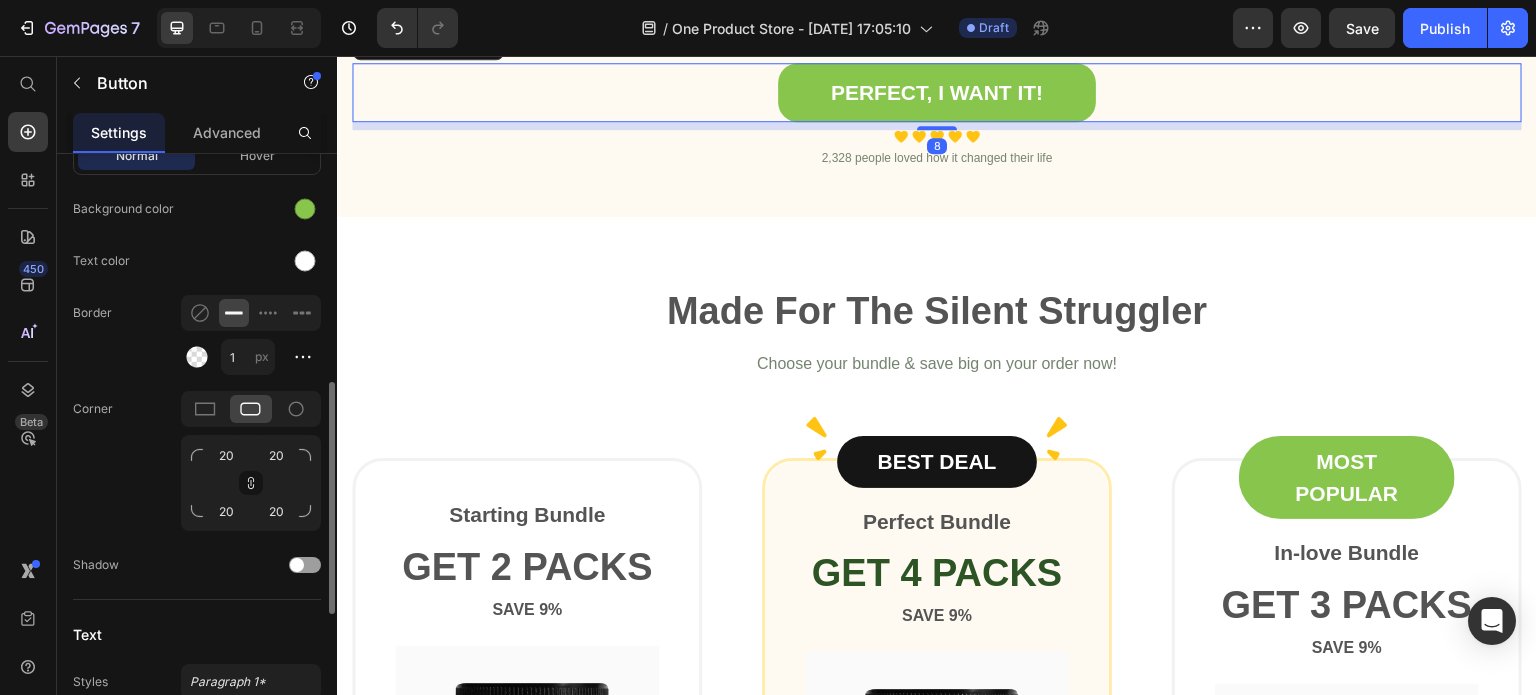 scroll, scrollTop: 576, scrollLeft: 0, axis: vertical 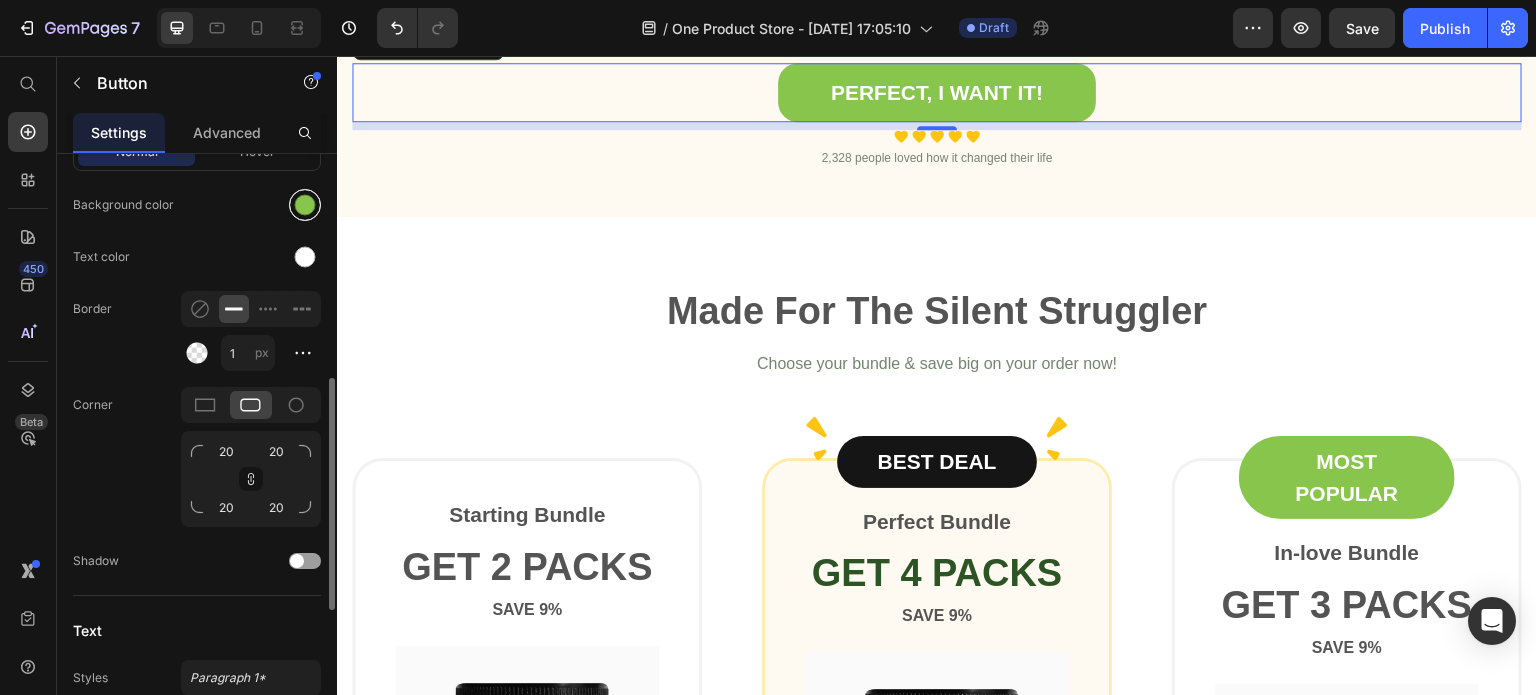 click at bounding box center (305, 205) 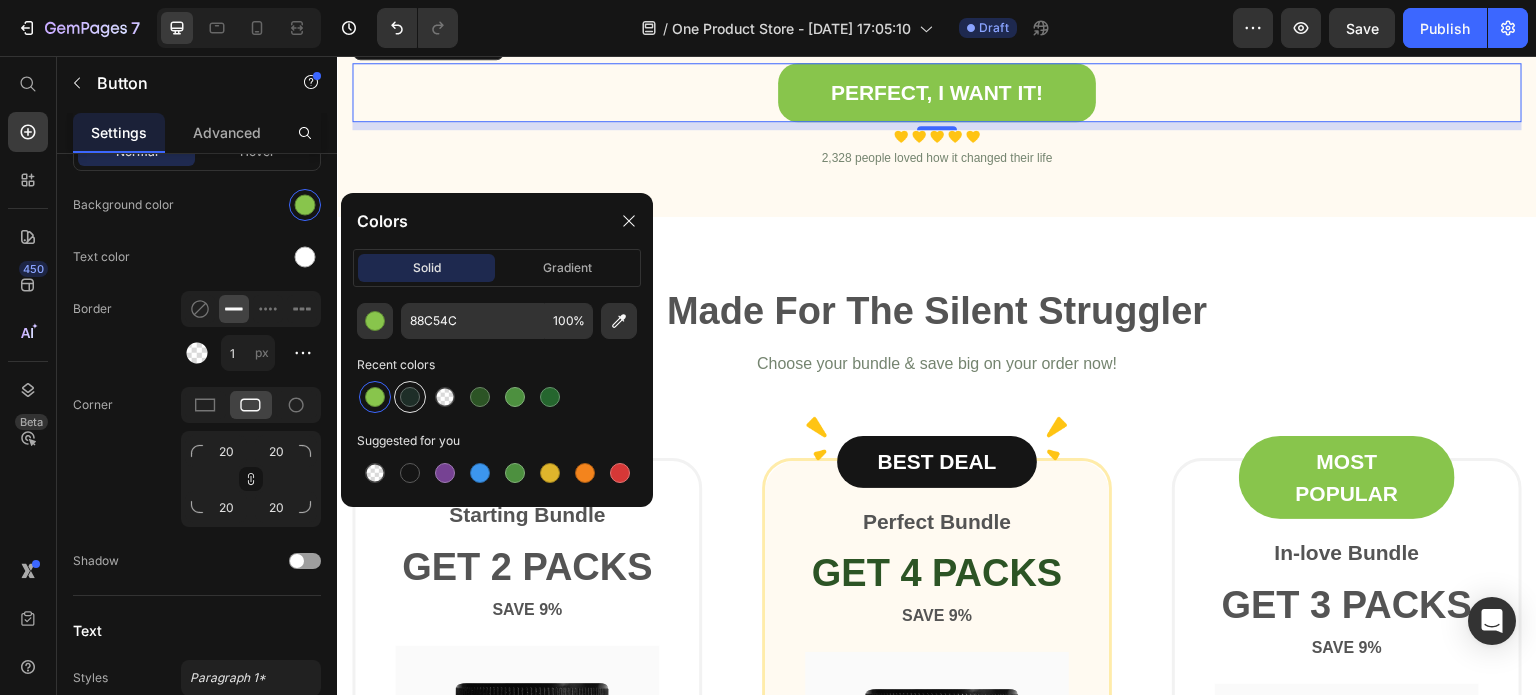 click at bounding box center (410, 397) 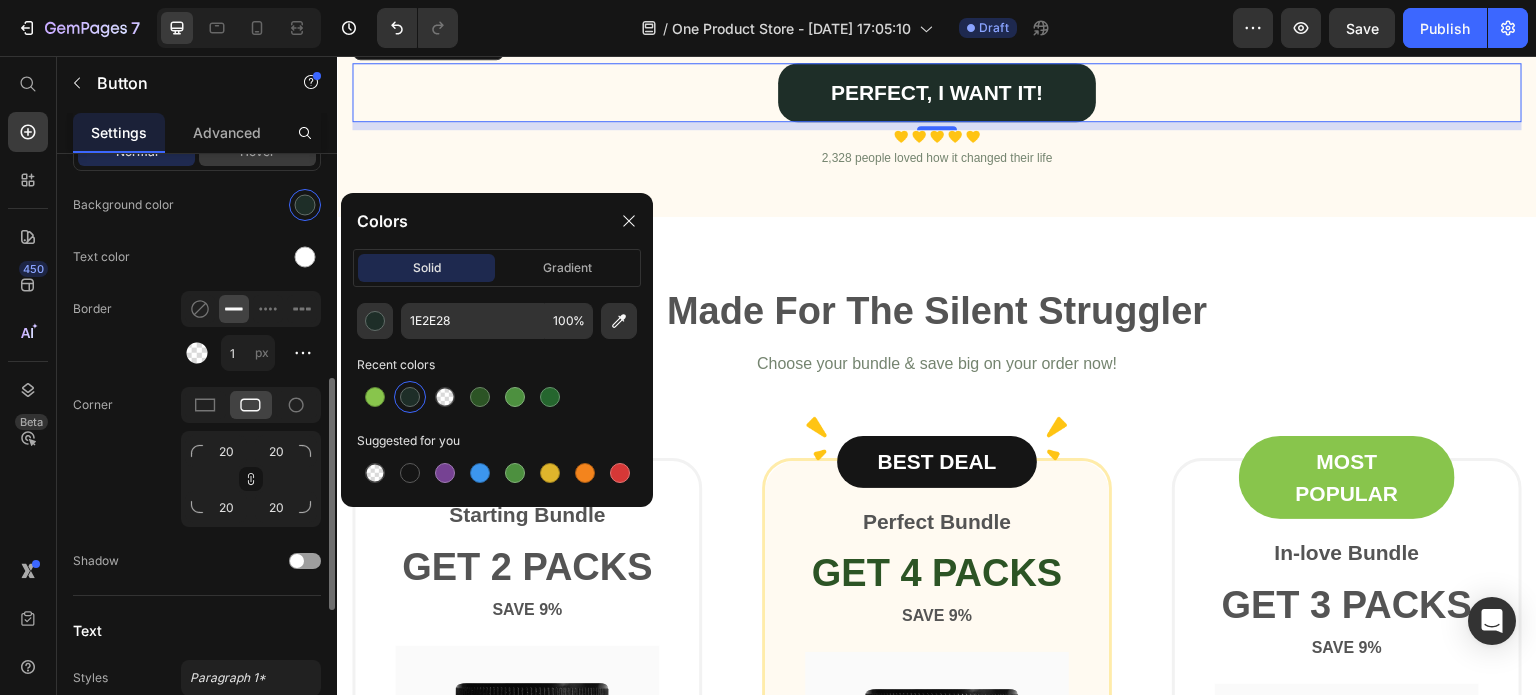click on "Hover" at bounding box center [257, 152] 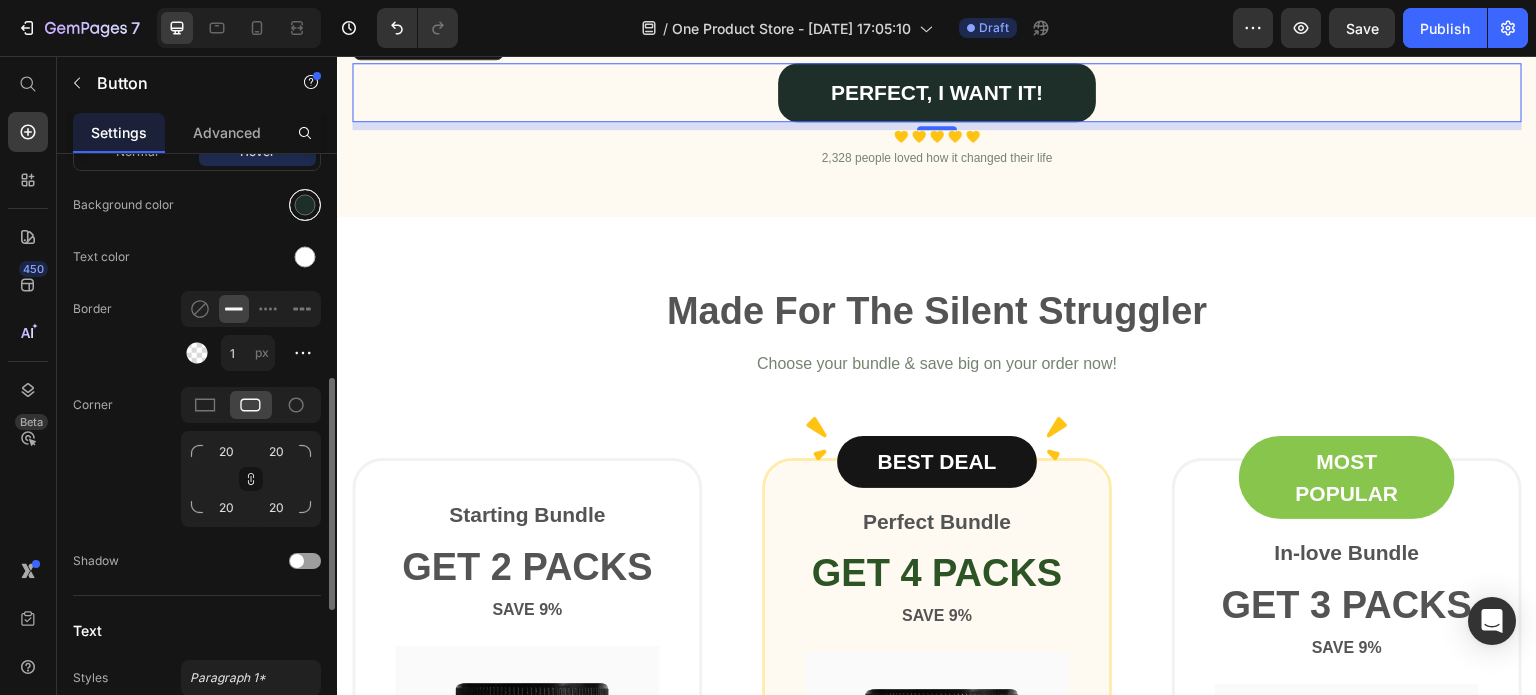 click at bounding box center (305, 205) 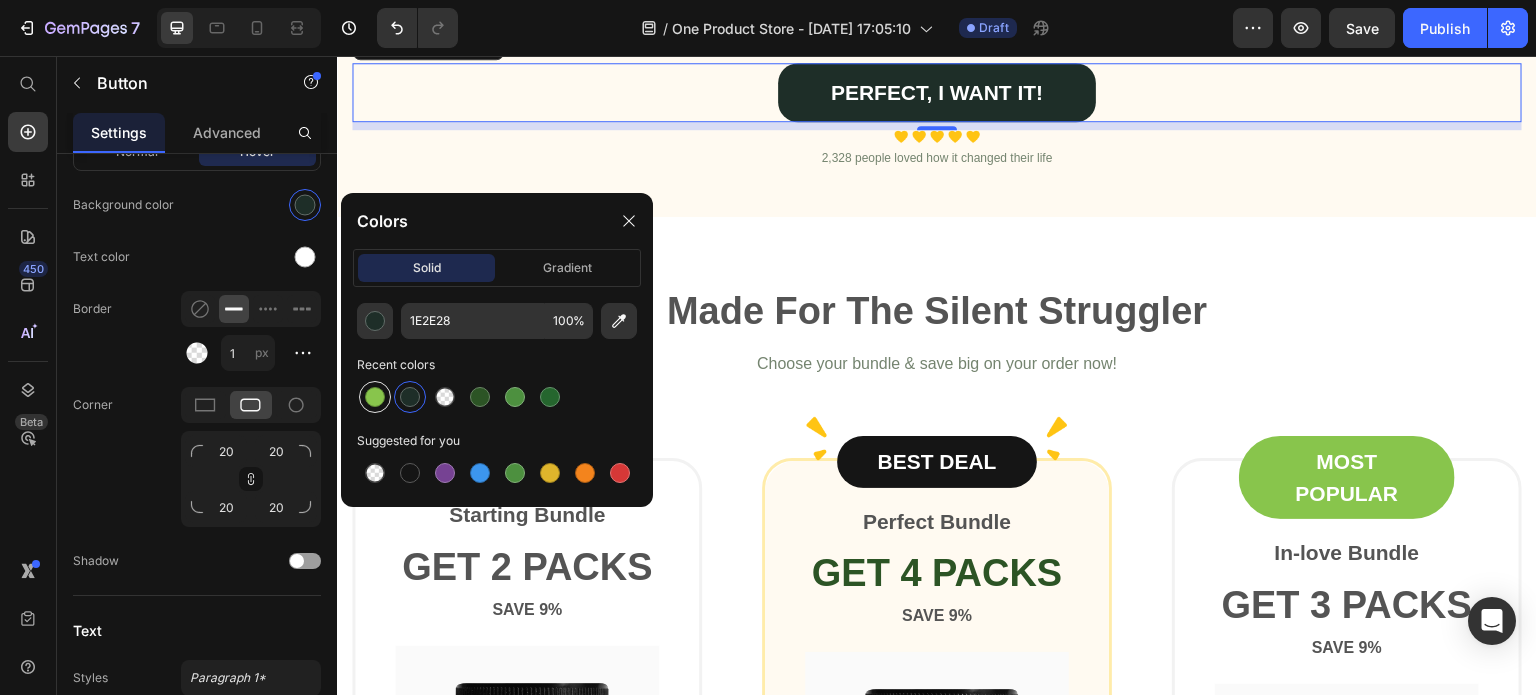click at bounding box center (375, 397) 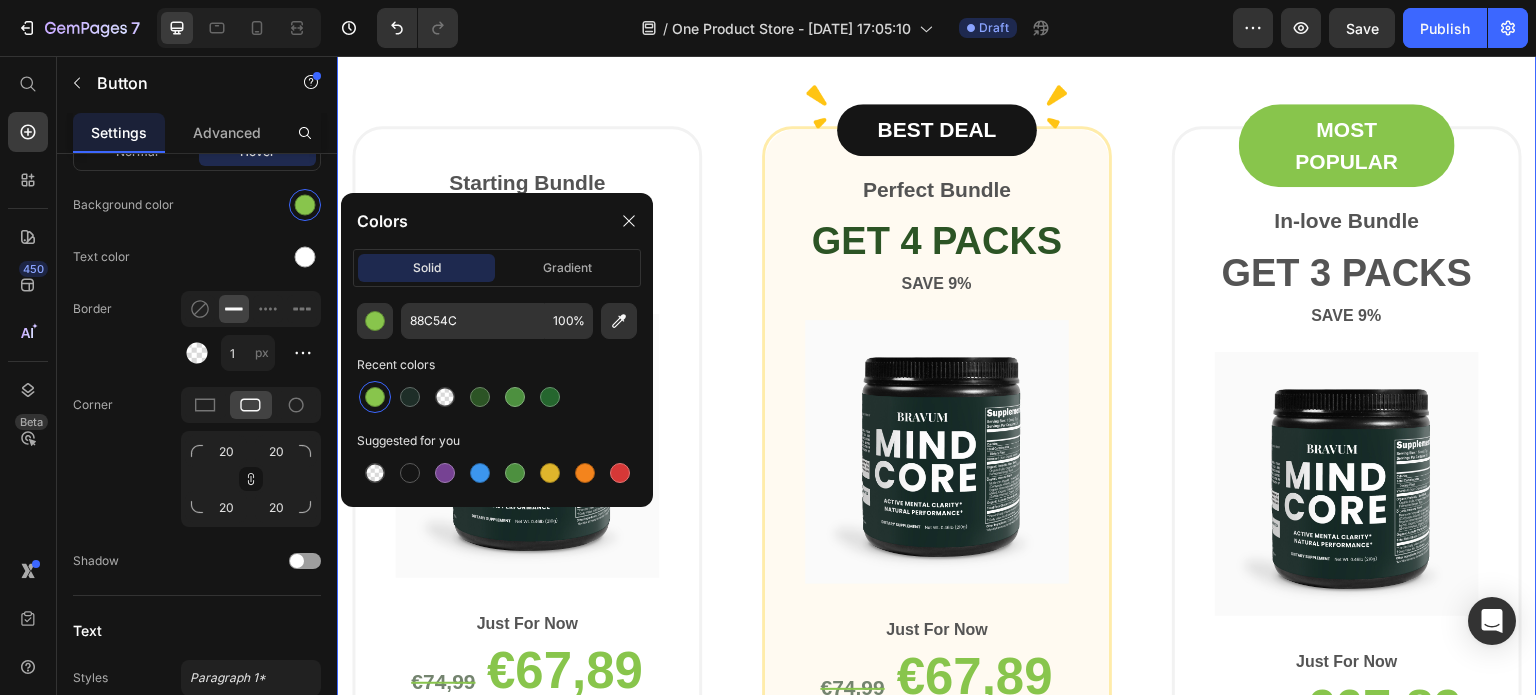 scroll, scrollTop: 1952, scrollLeft: 0, axis: vertical 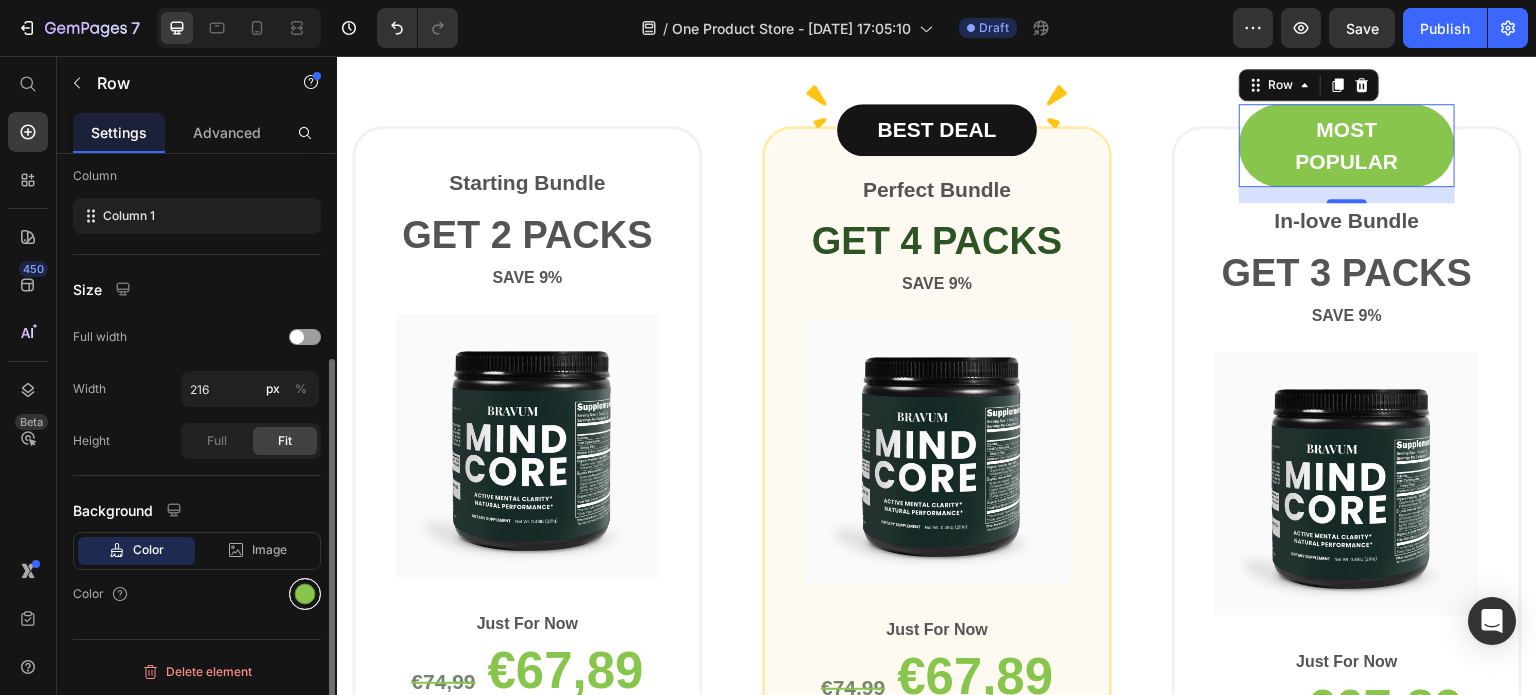 click at bounding box center (305, 594) 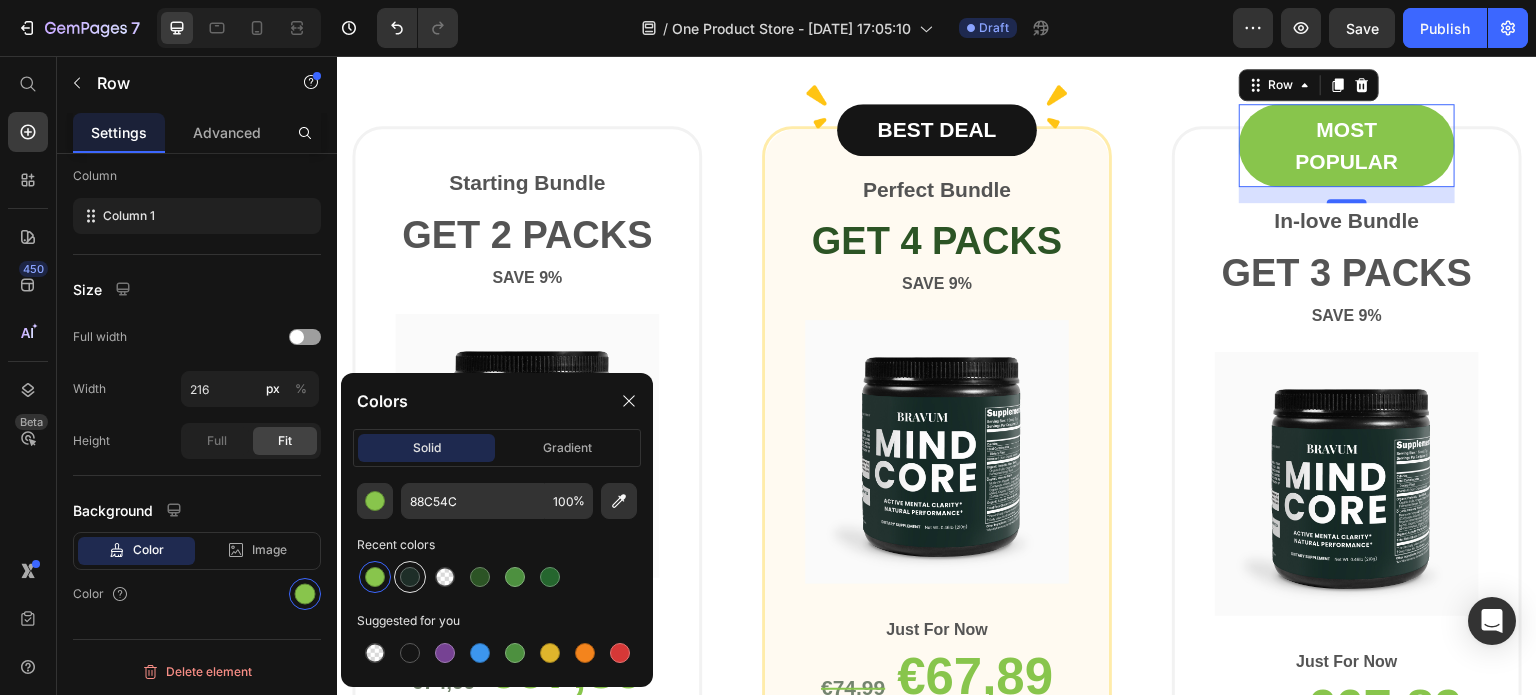 click at bounding box center (410, 577) 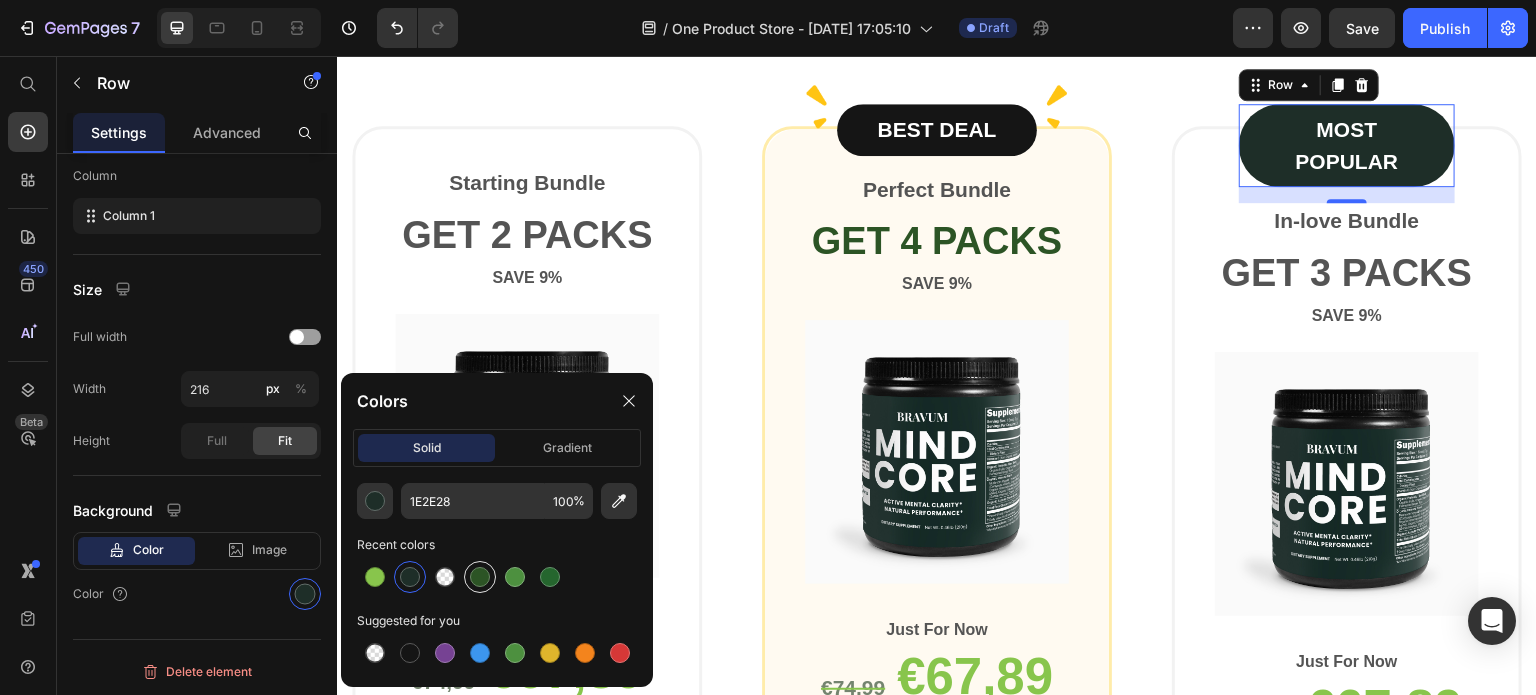 click at bounding box center [480, 577] 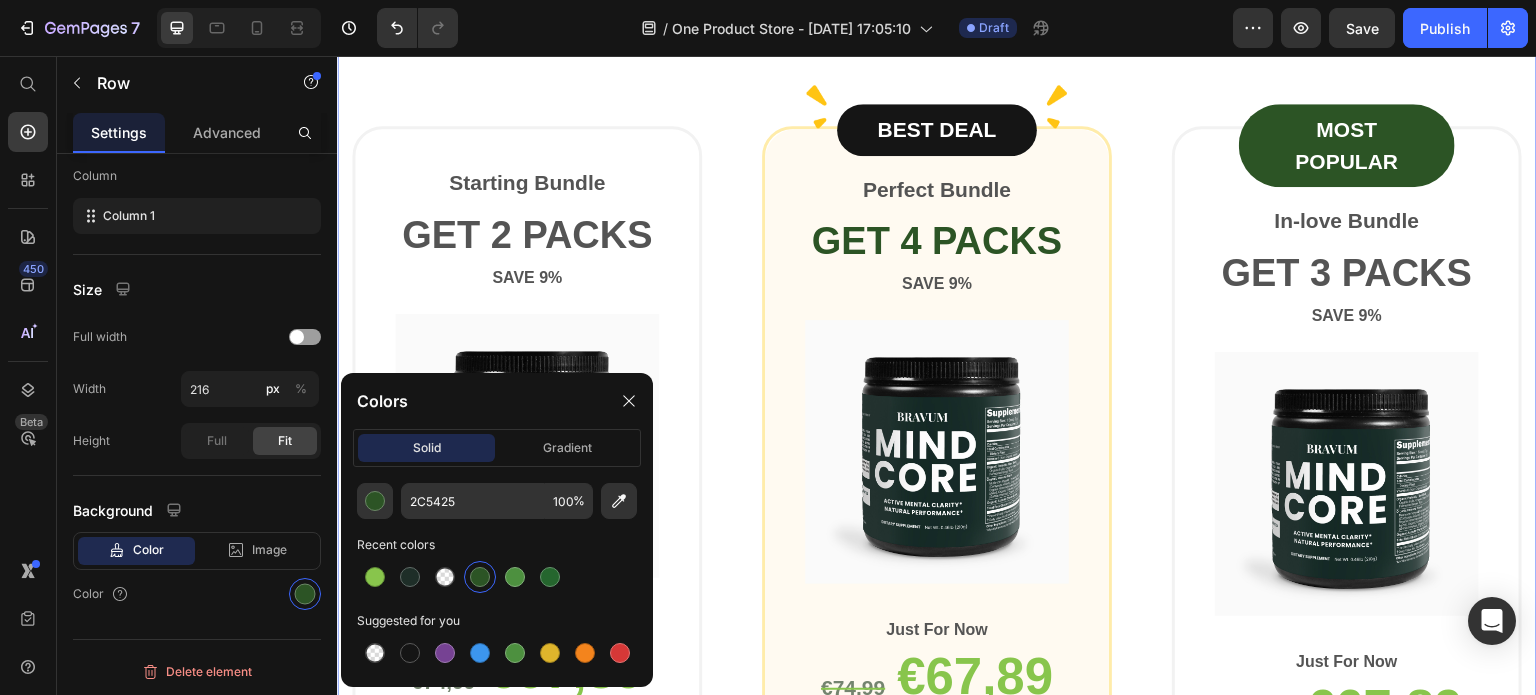 scroll, scrollTop: 0, scrollLeft: 0, axis: both 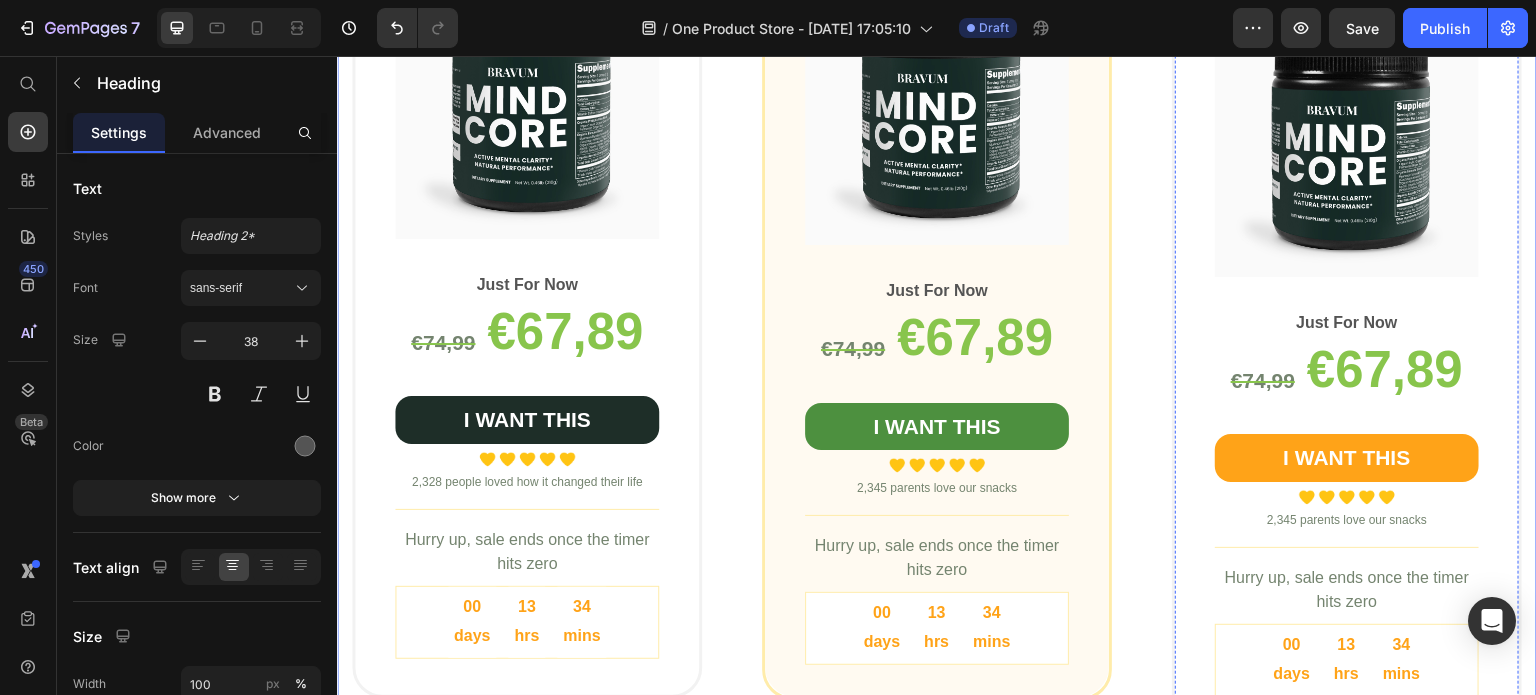 click on "GET 3 PACKS" at bounding box center (1347, -66) 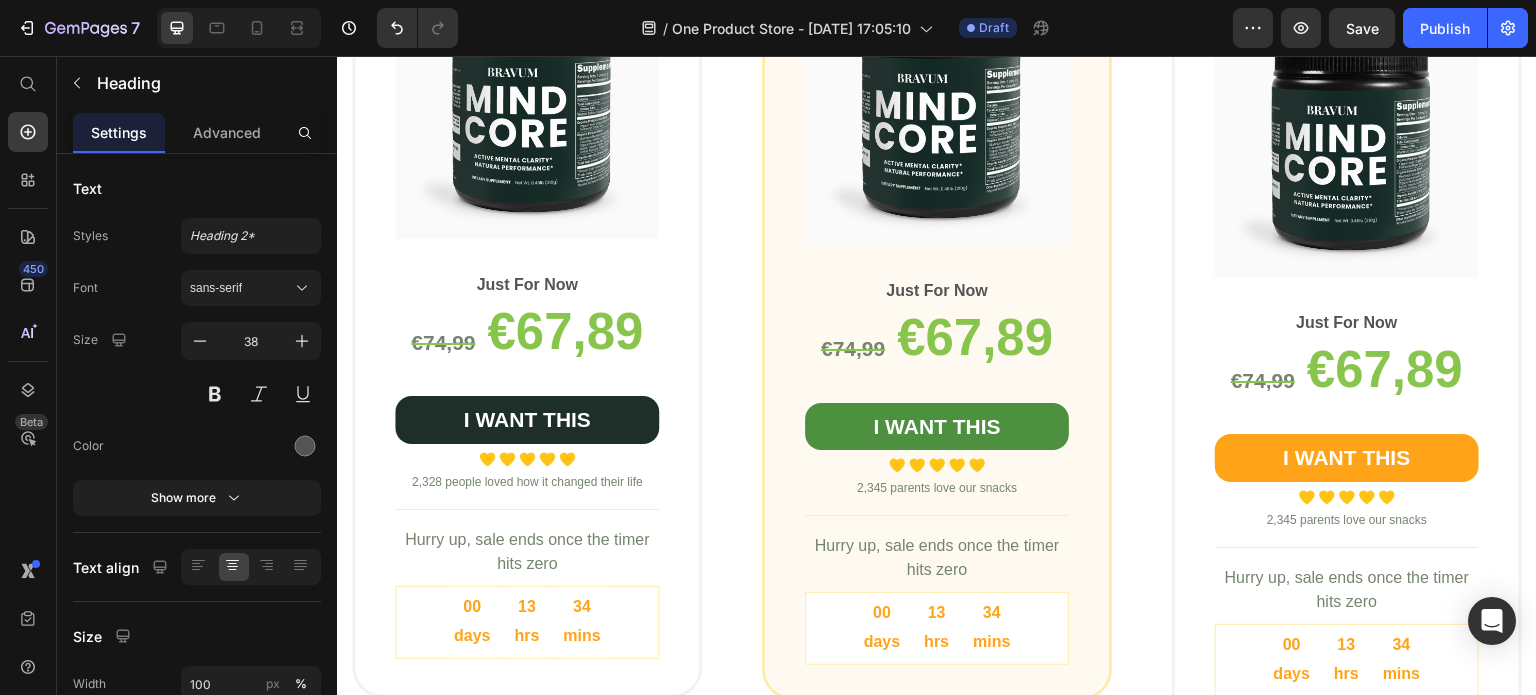 click on "GET 3 PACKS" at bounding box center [1347, -66] 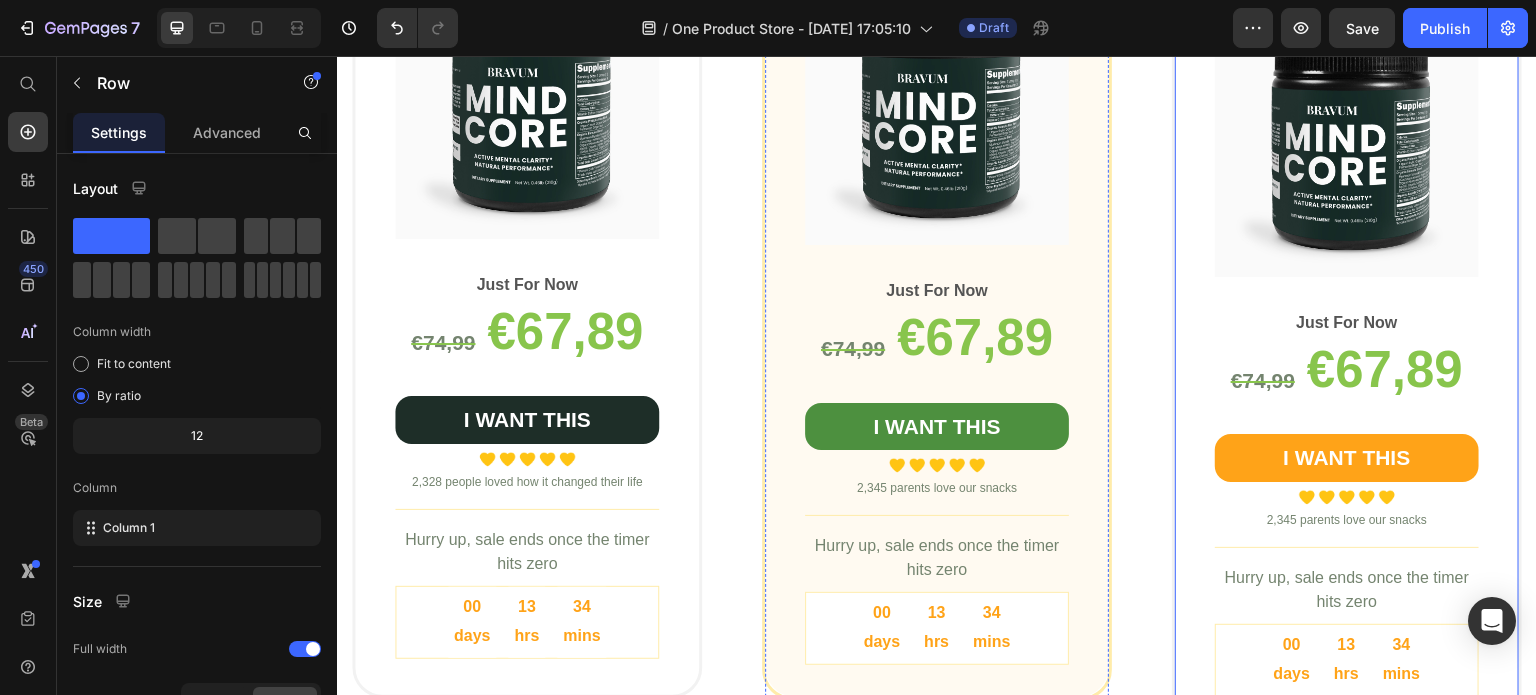 click on "Save 9%" at bounding box center [937, -55] 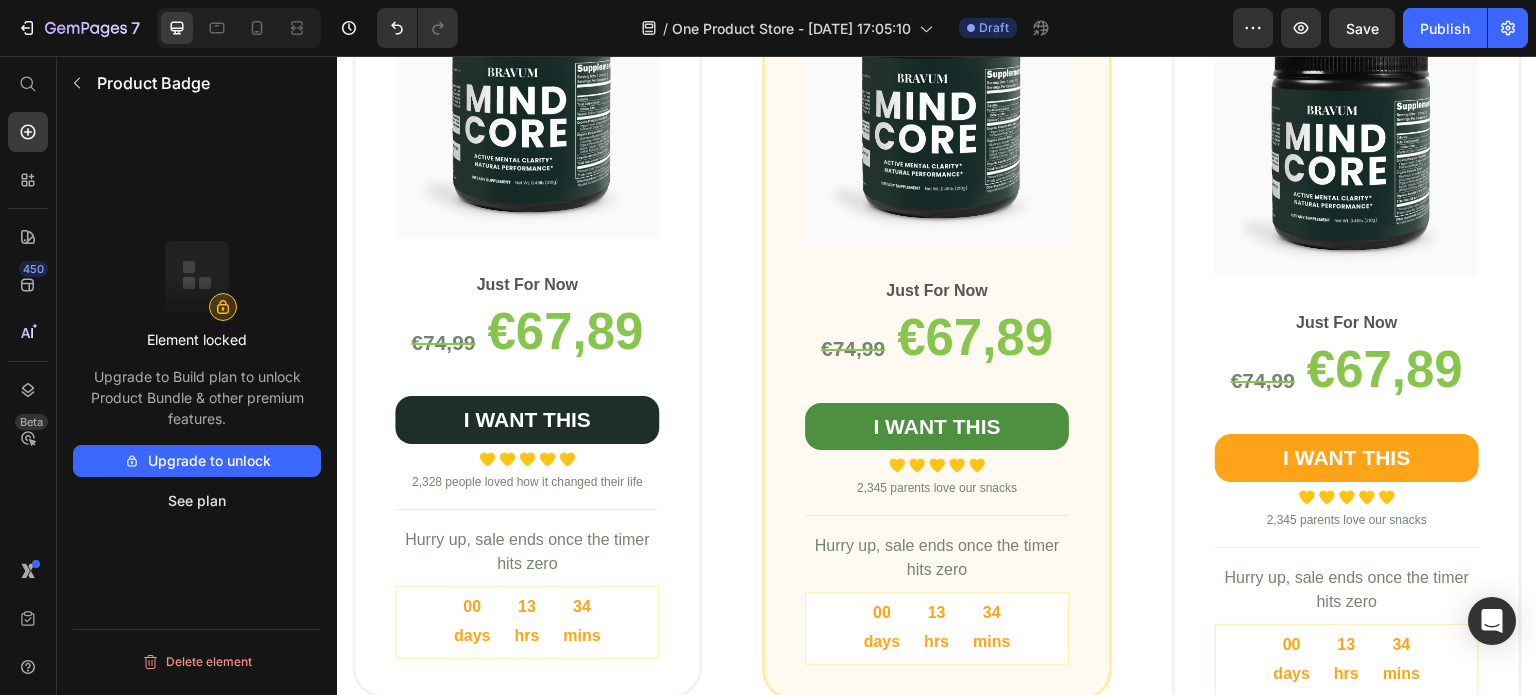 click on "Save 9%" at bounding box center [937, -55] 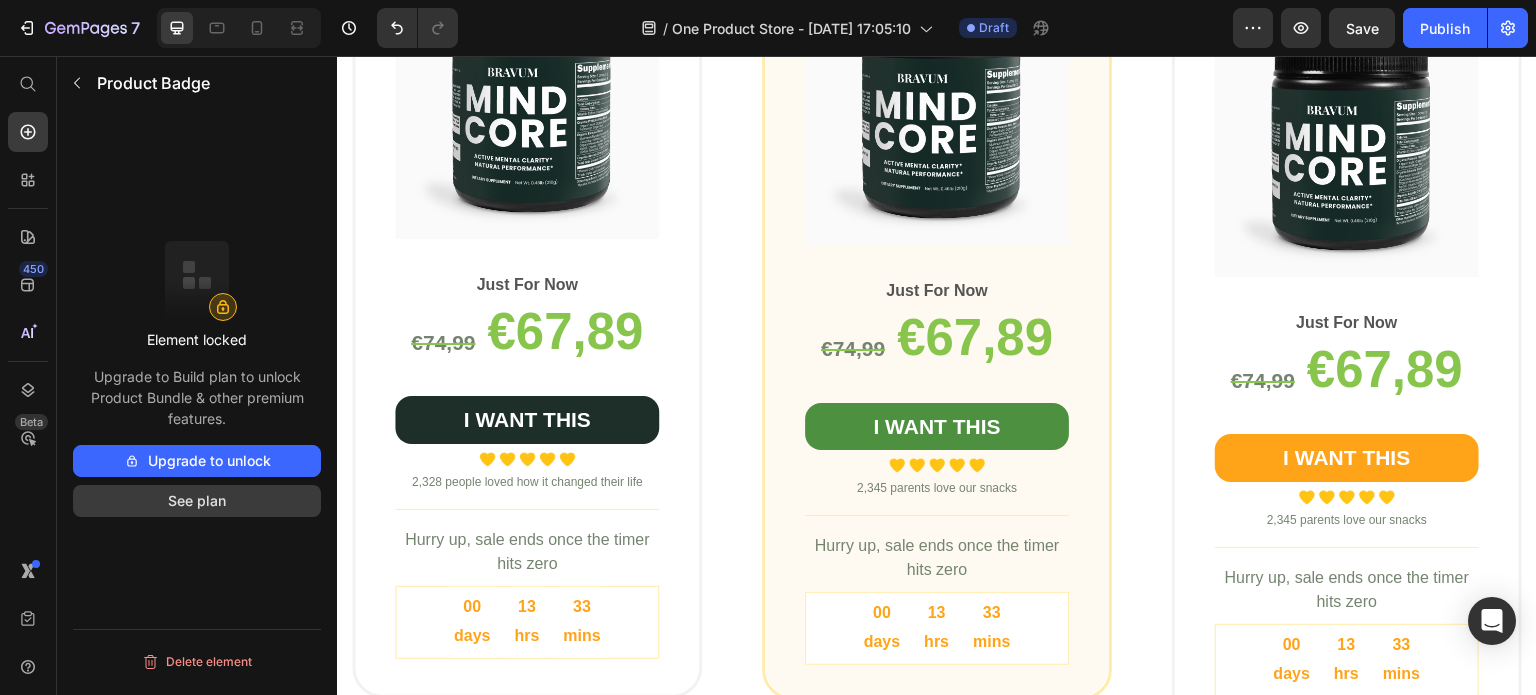 click on "See plan" at bounding box center [197, 501] 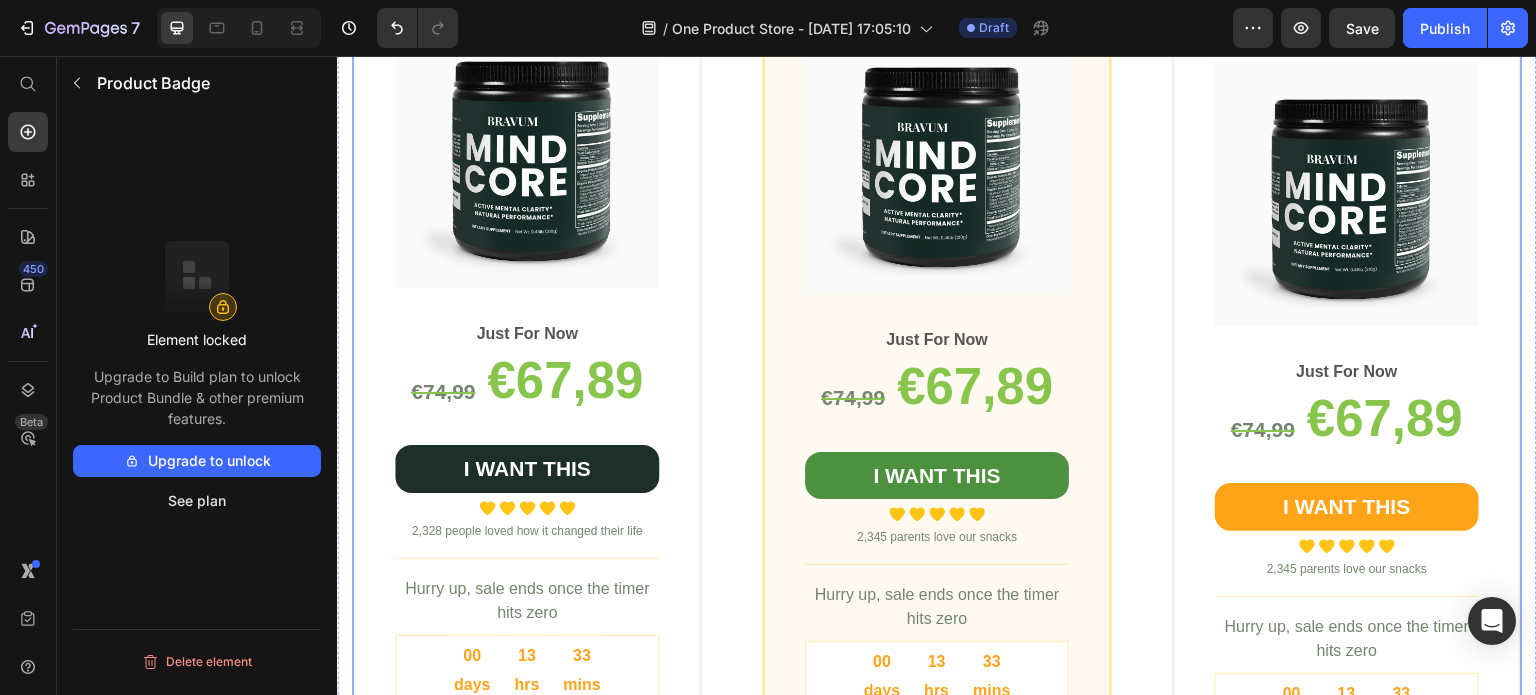 scroll, scrollTop: 2243, scrollLeft: 0, axis: vertical 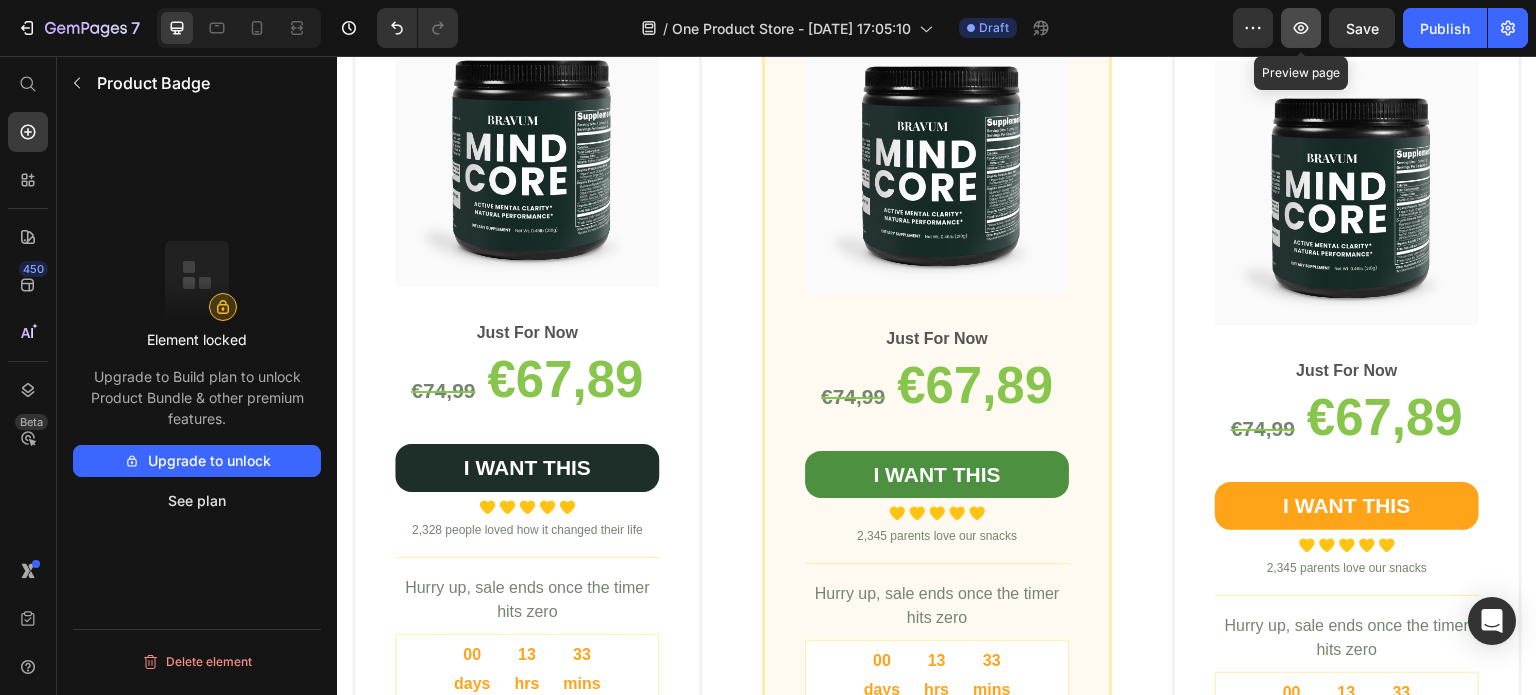 click 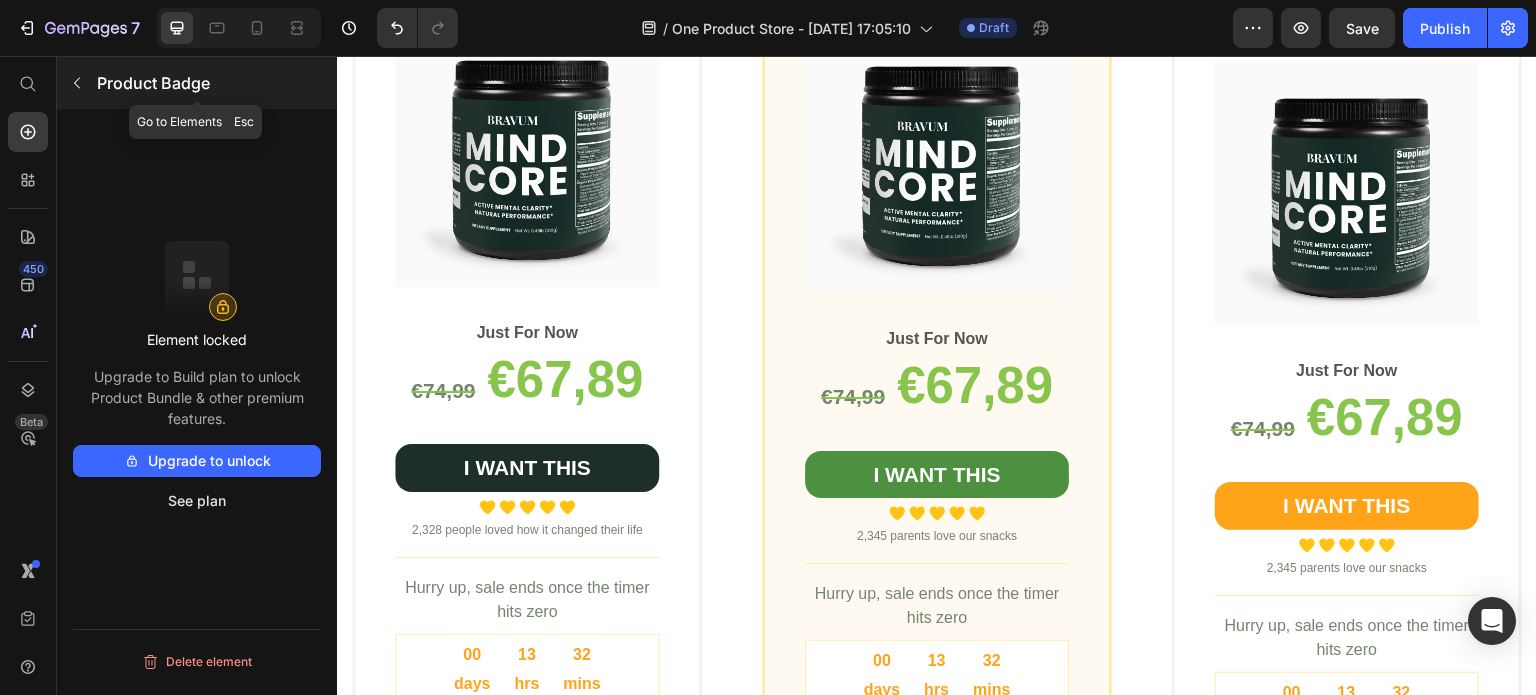click on "Product Badge" at bounding box center (197, 83) 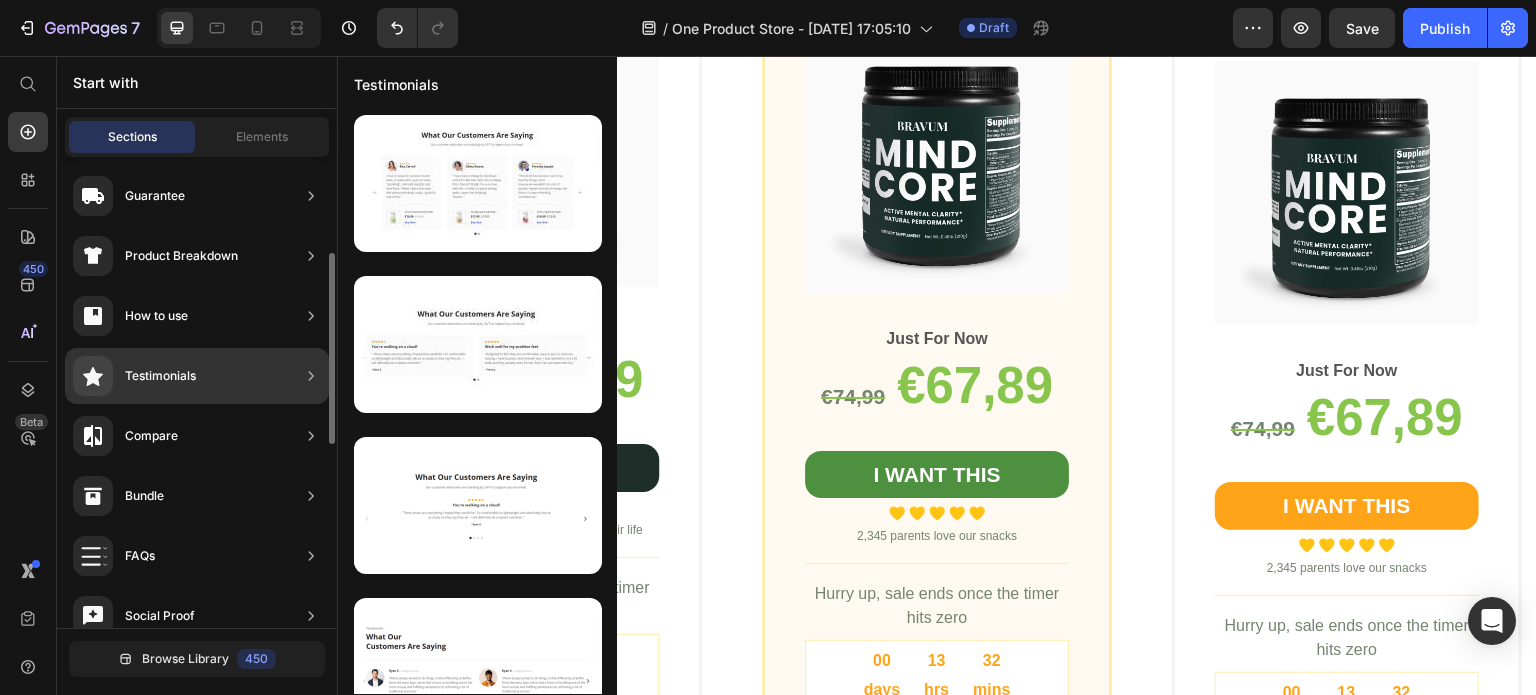 scroll, scrollTop: 243, scrollLeft: 0, axis: vertical 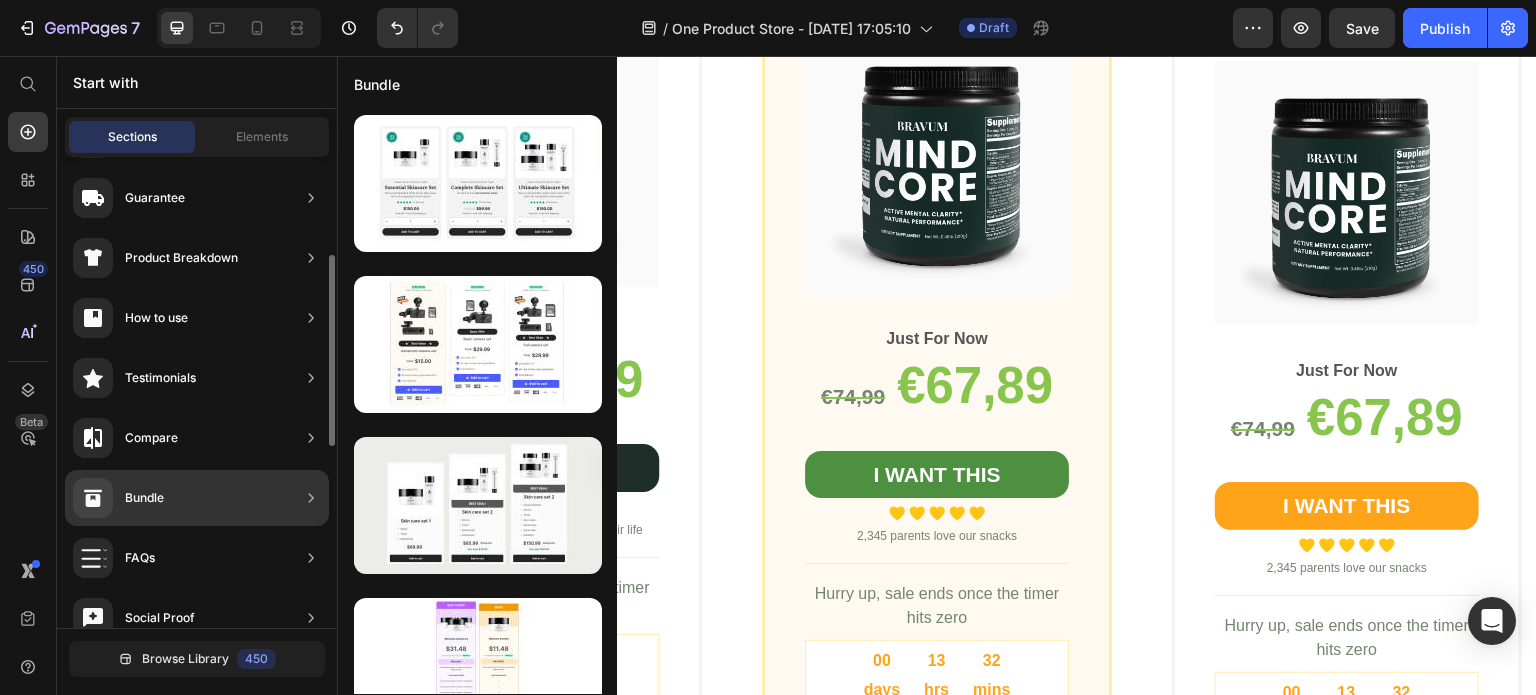 click on "Bundle" at bounding box center [118, 498] 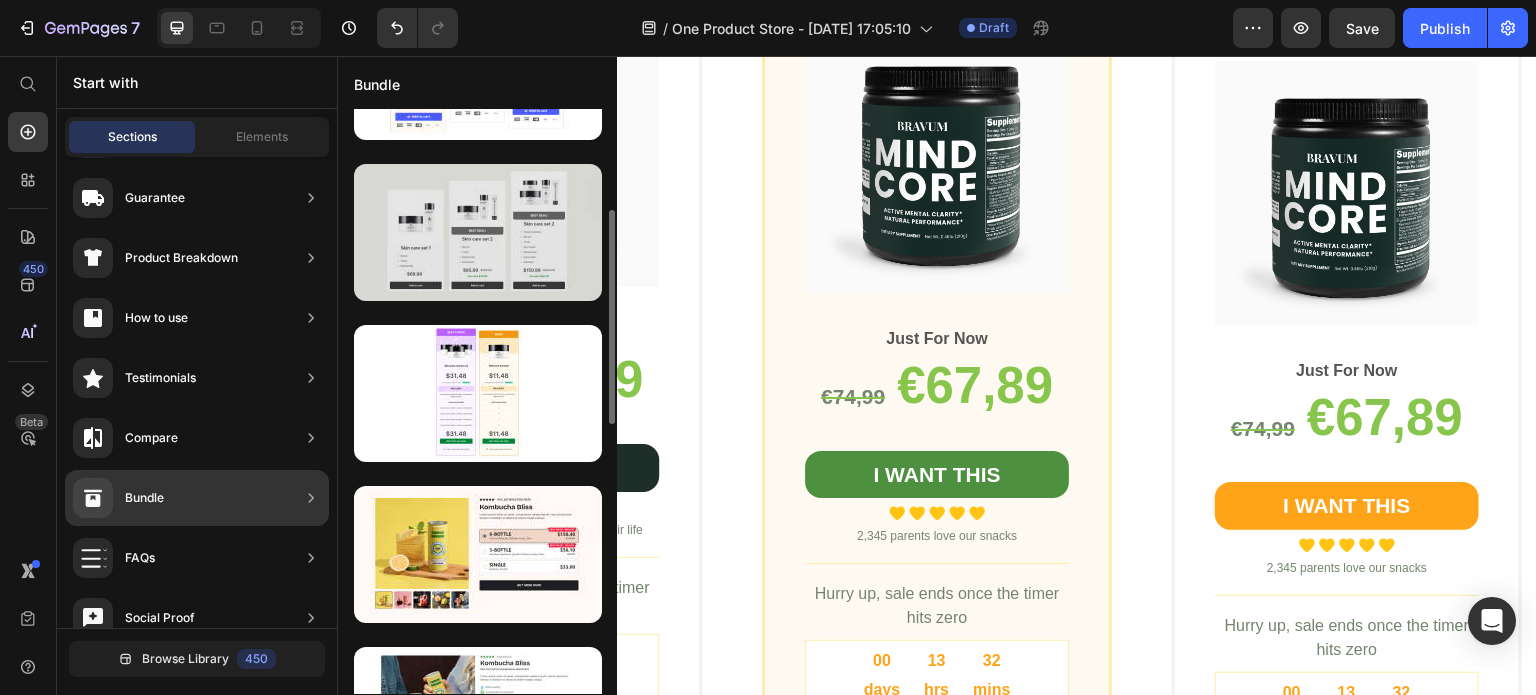 scroll, scrollTop: 274, scrollLeft: 0, axis: vertical 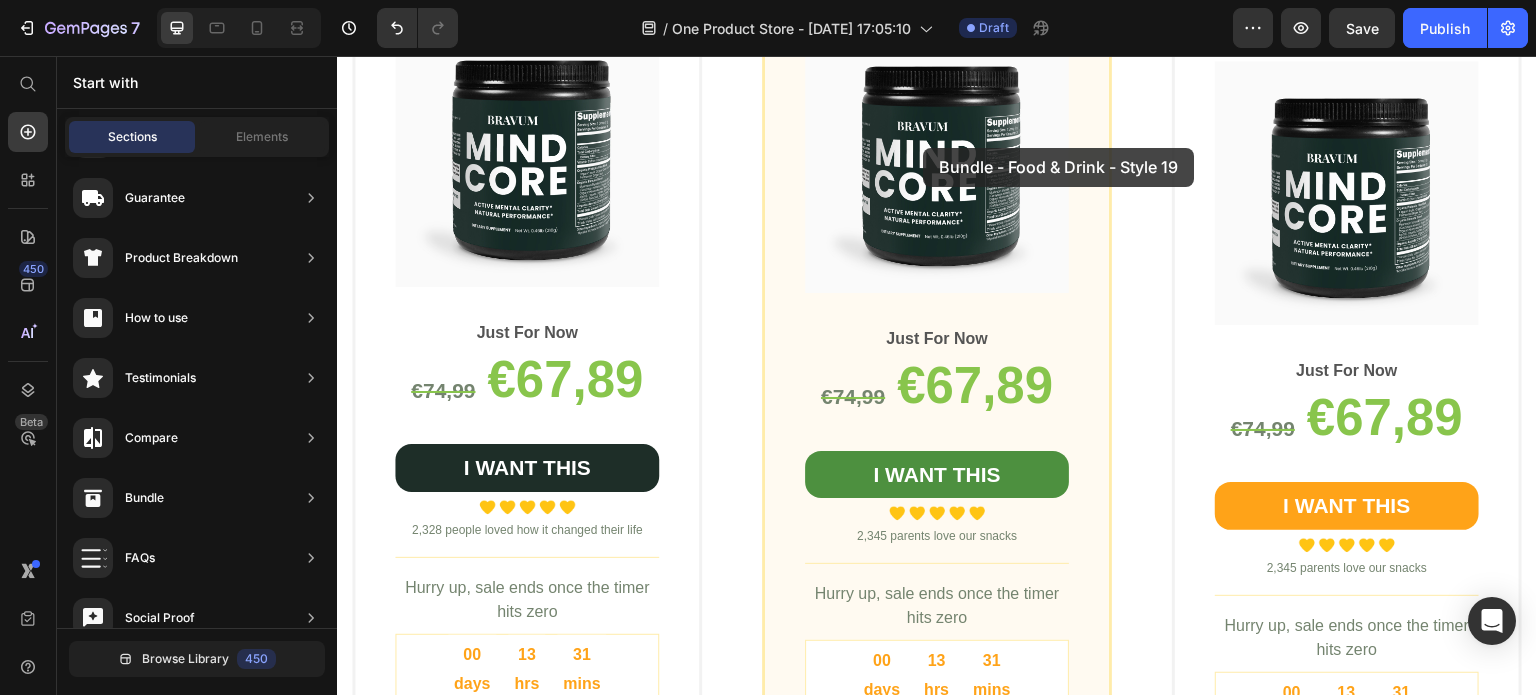 drag, startPoint x: 845, startPoint y: 619, endPoint x: 923, endPoint y: 148, distance: 477.41492 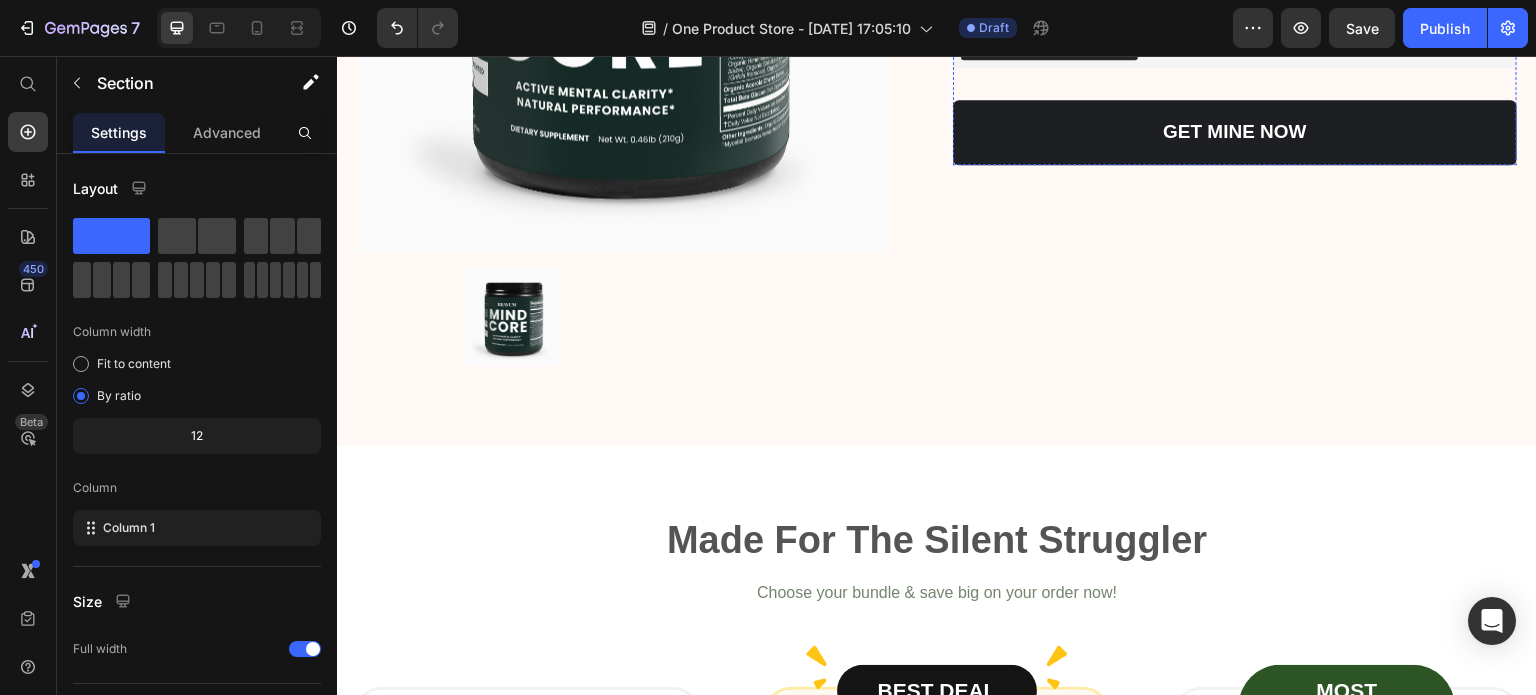 scroll, scrollTop: 2202, scrollLeft: 0, axis: vertical 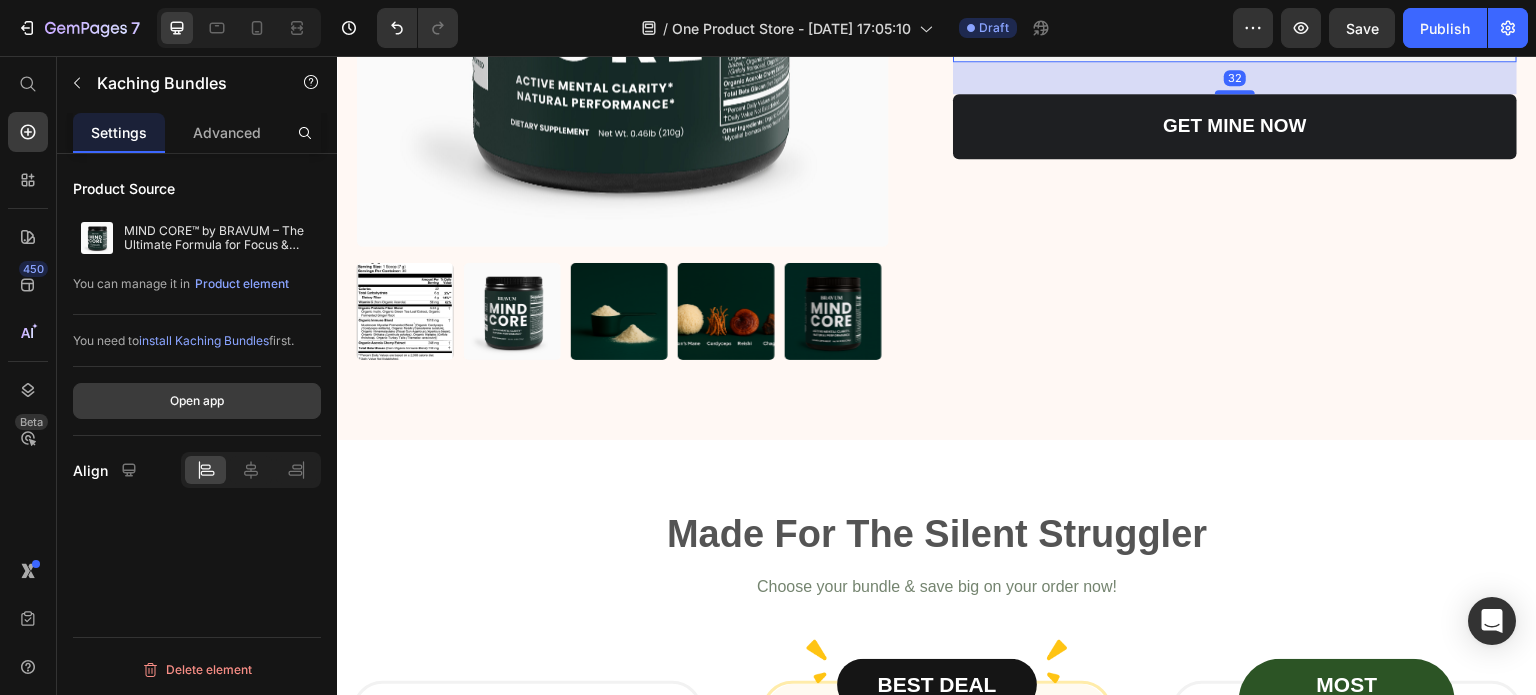 click on "Open app" at bounding box center (197, 401) 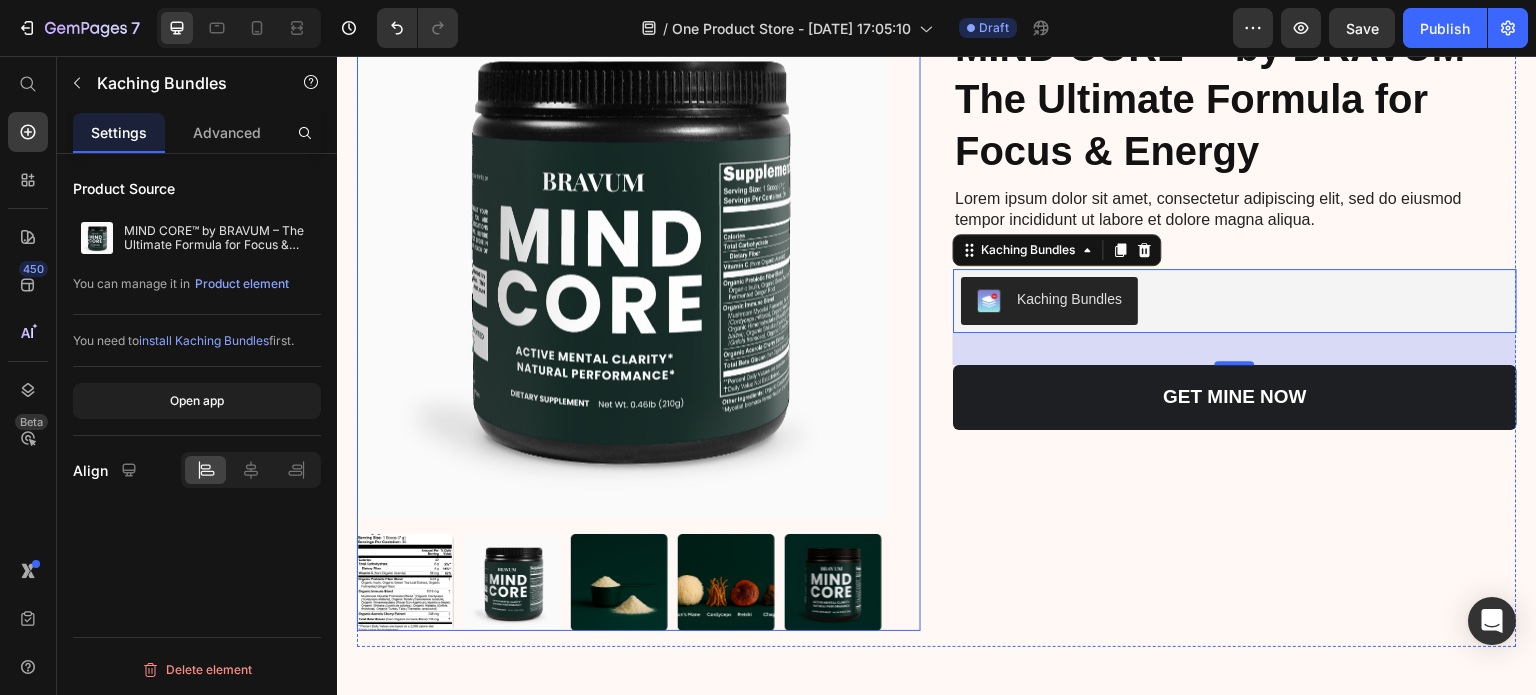 scroll, scrollTop: 1930, scrollLeft: 0, axis: vertical 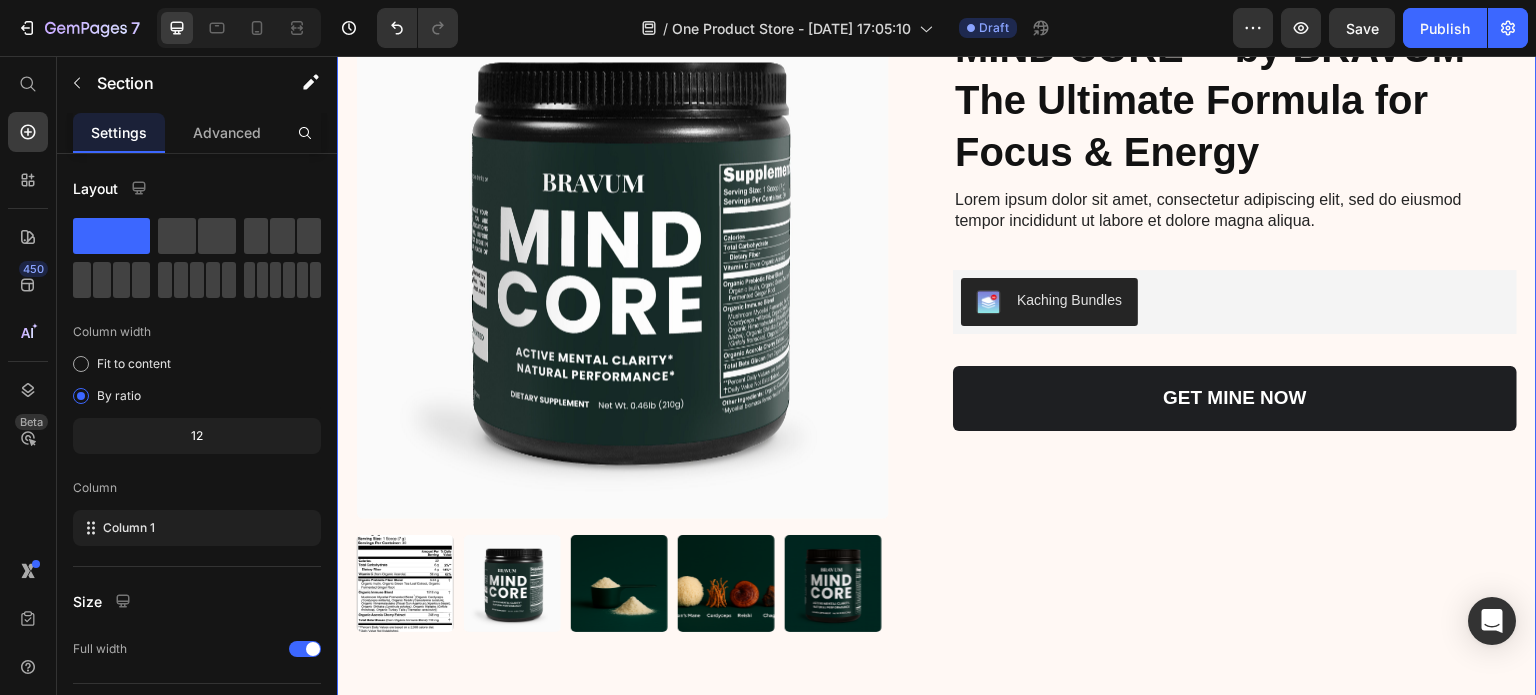 click 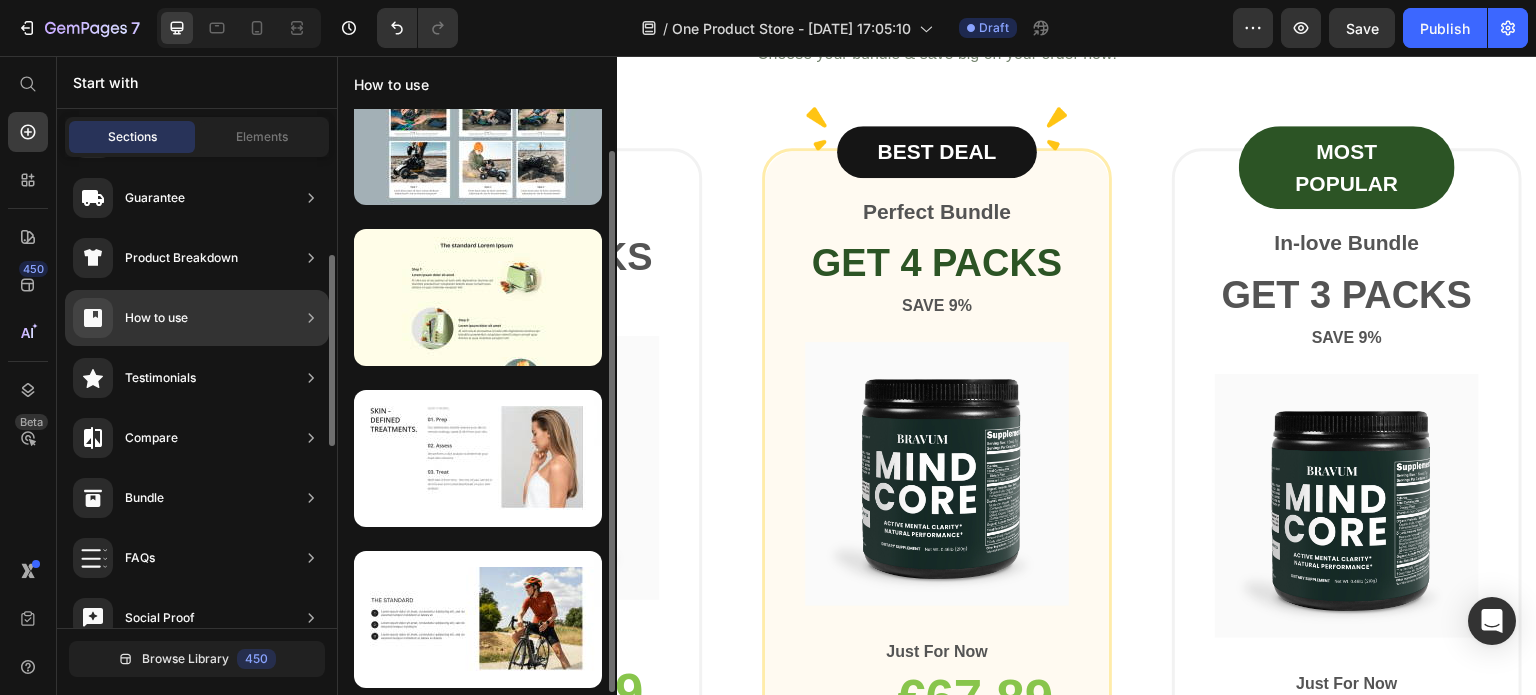 scroll, scrollTop: 46, scrollLeft: 0, axis: vertical 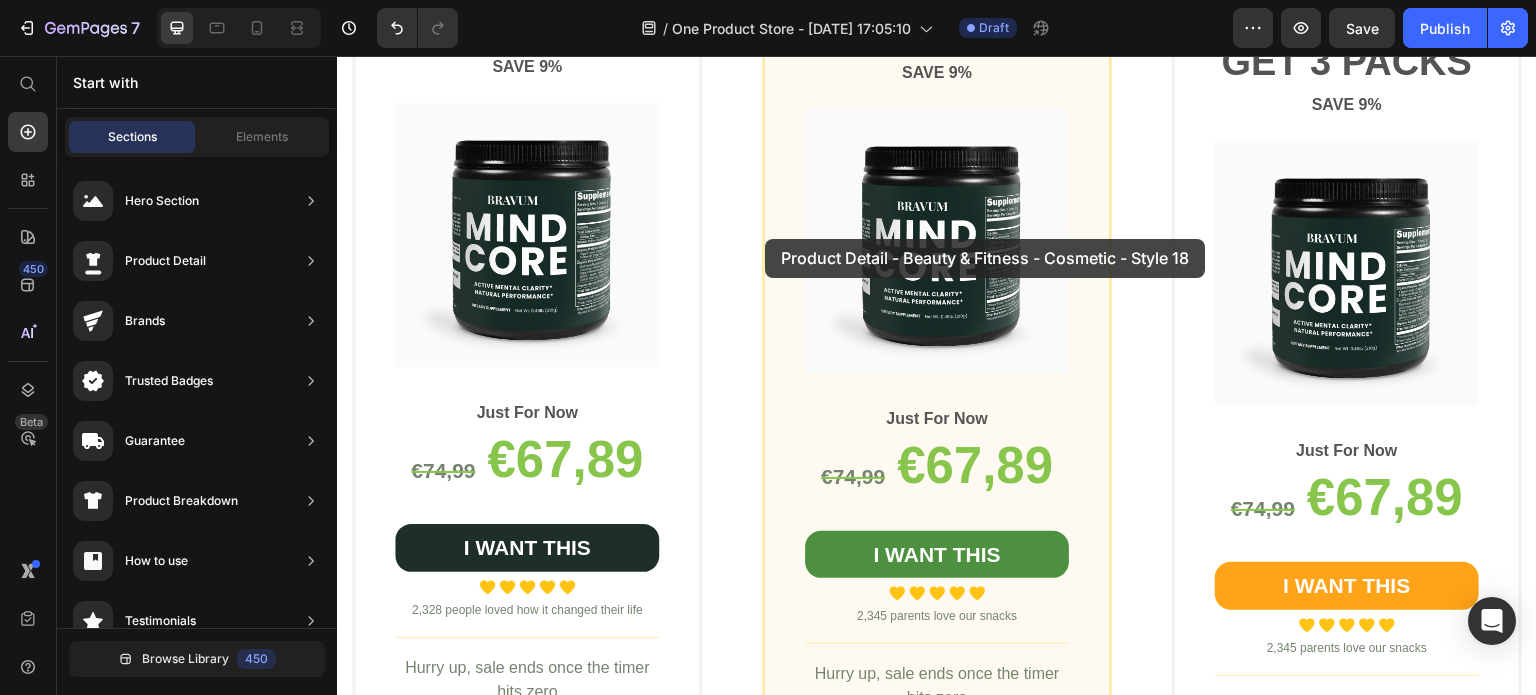 drag, startPoint x: 822, startPoint y: 407, endPoint x: 765, endPoint y: 239, distance: 177.40631 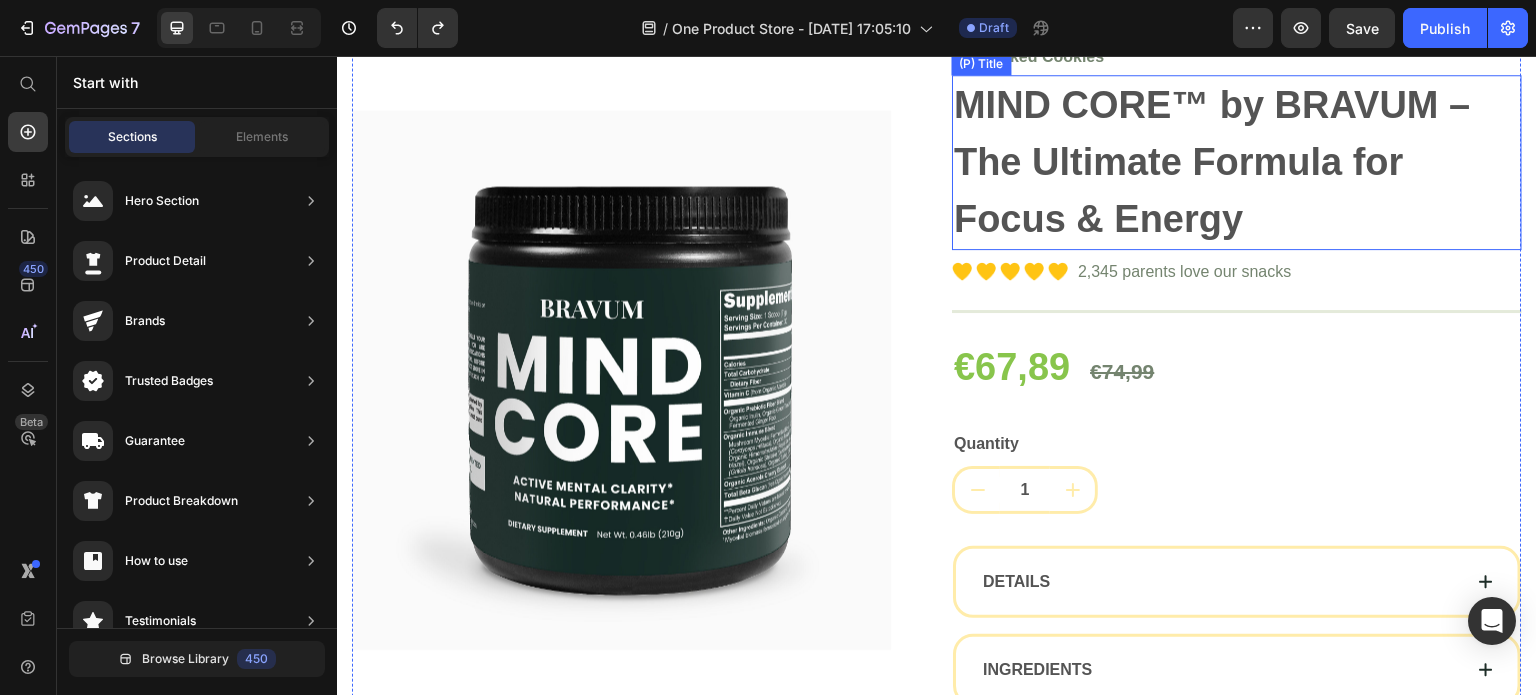 scroll, scrollTop: 4155, scrollLeft: 0, axis: vertical 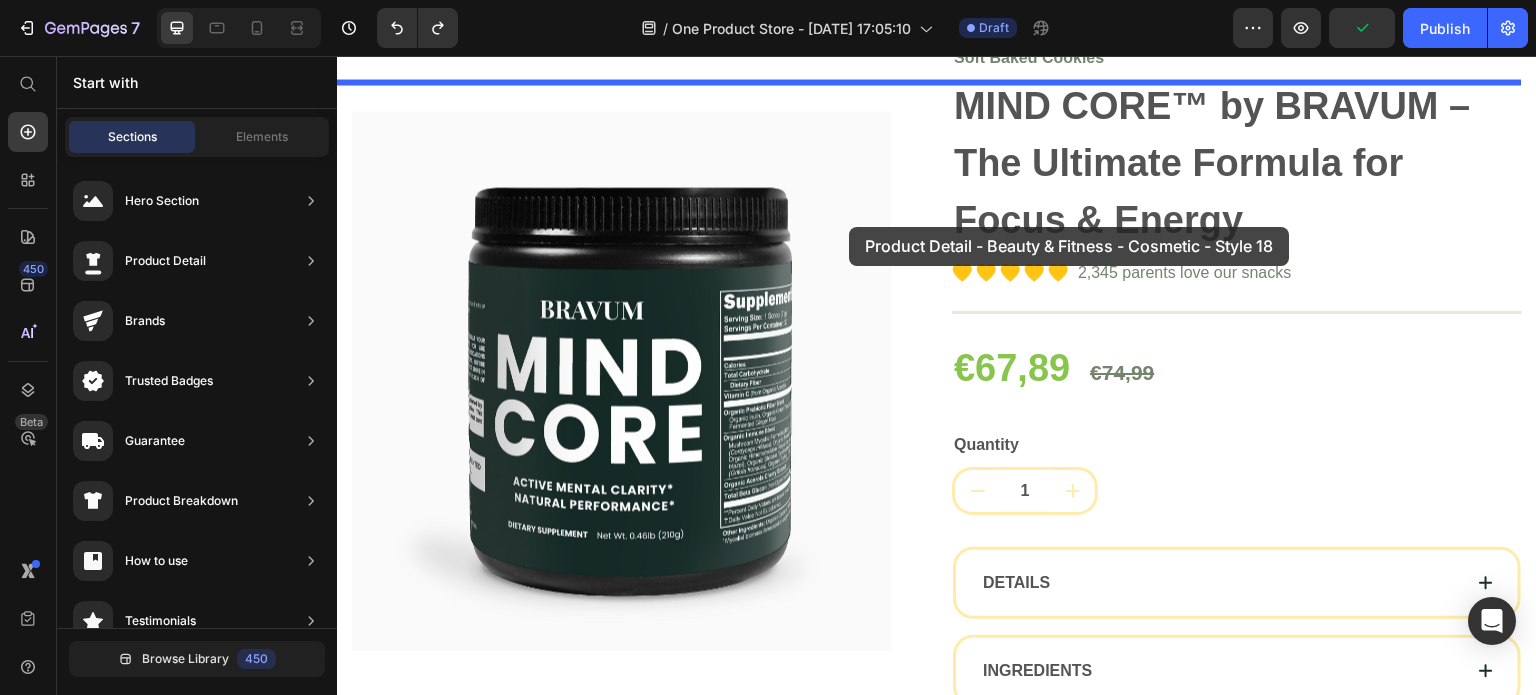 drag, startPoint x: 757, startPoint y: 393, endPoint x: 849, endPoint y: 227, distance: 189.78935 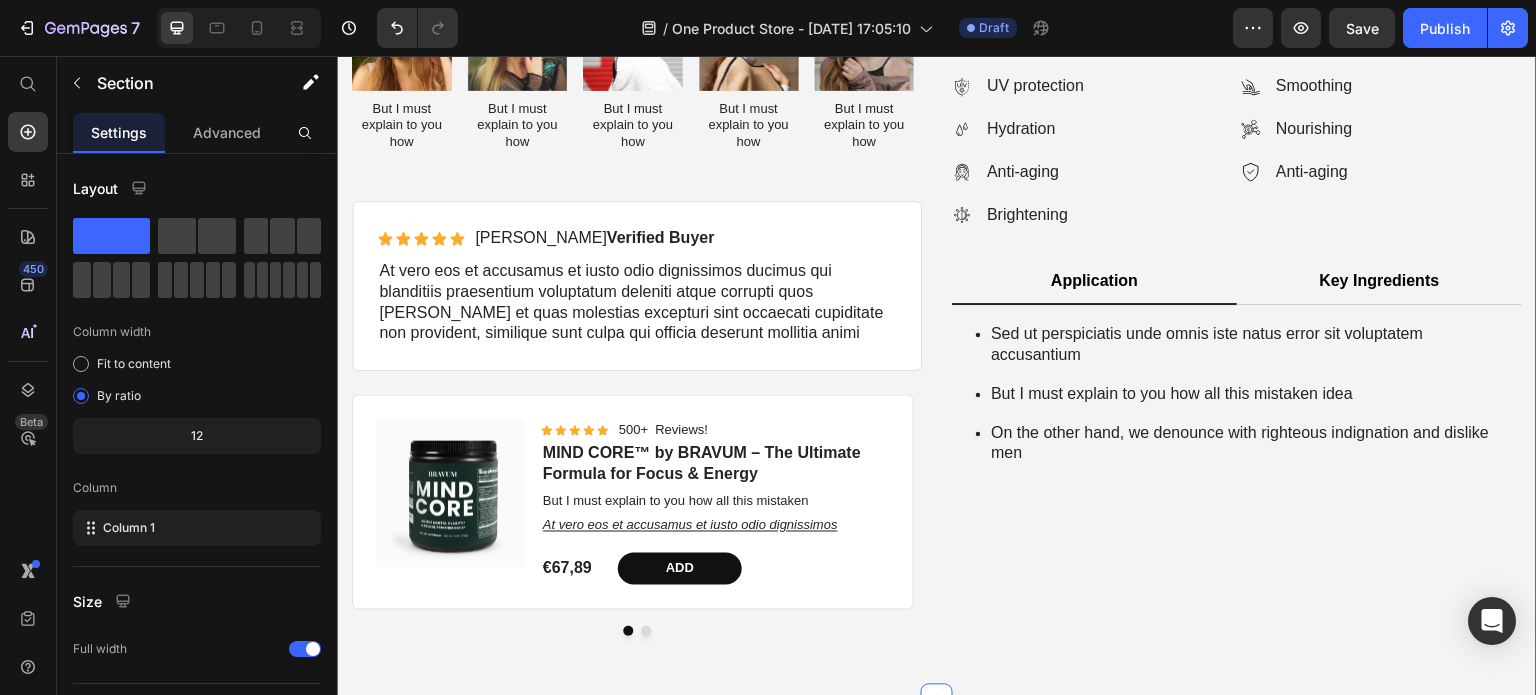 scroll, scrollTop: 4936, scrollLeft: 0, axis: vertical 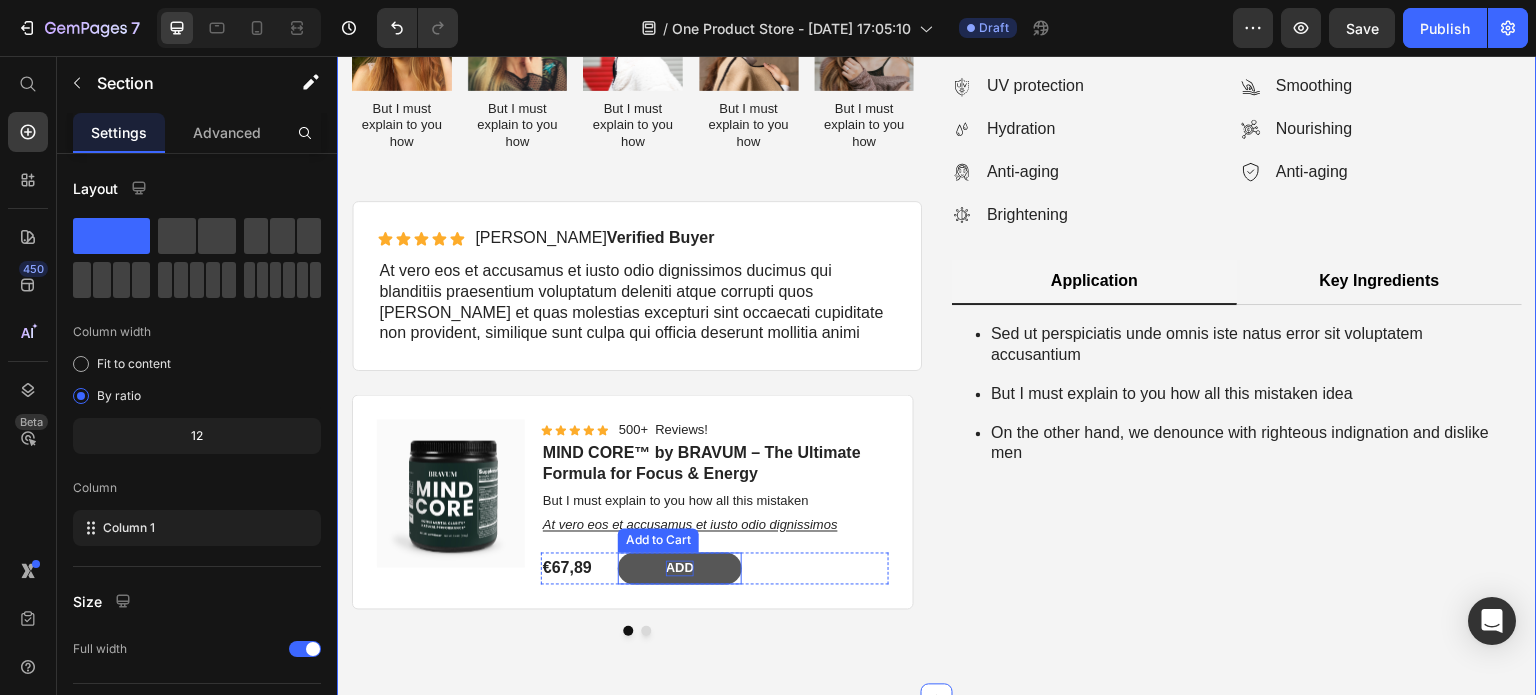 click on "Add" at bounding box center [680, 569] 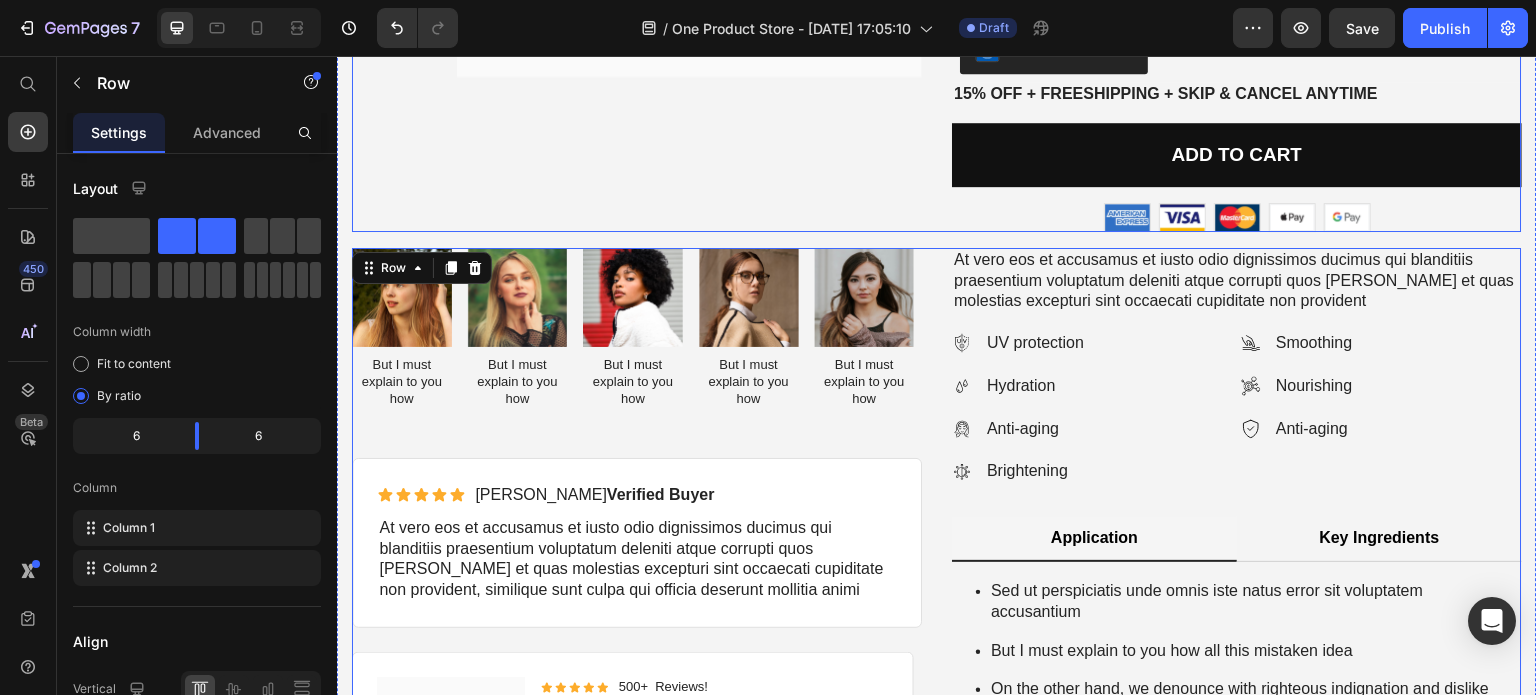scroll, scrollTop: 4604, scrollLeft: 0, axis: vertical 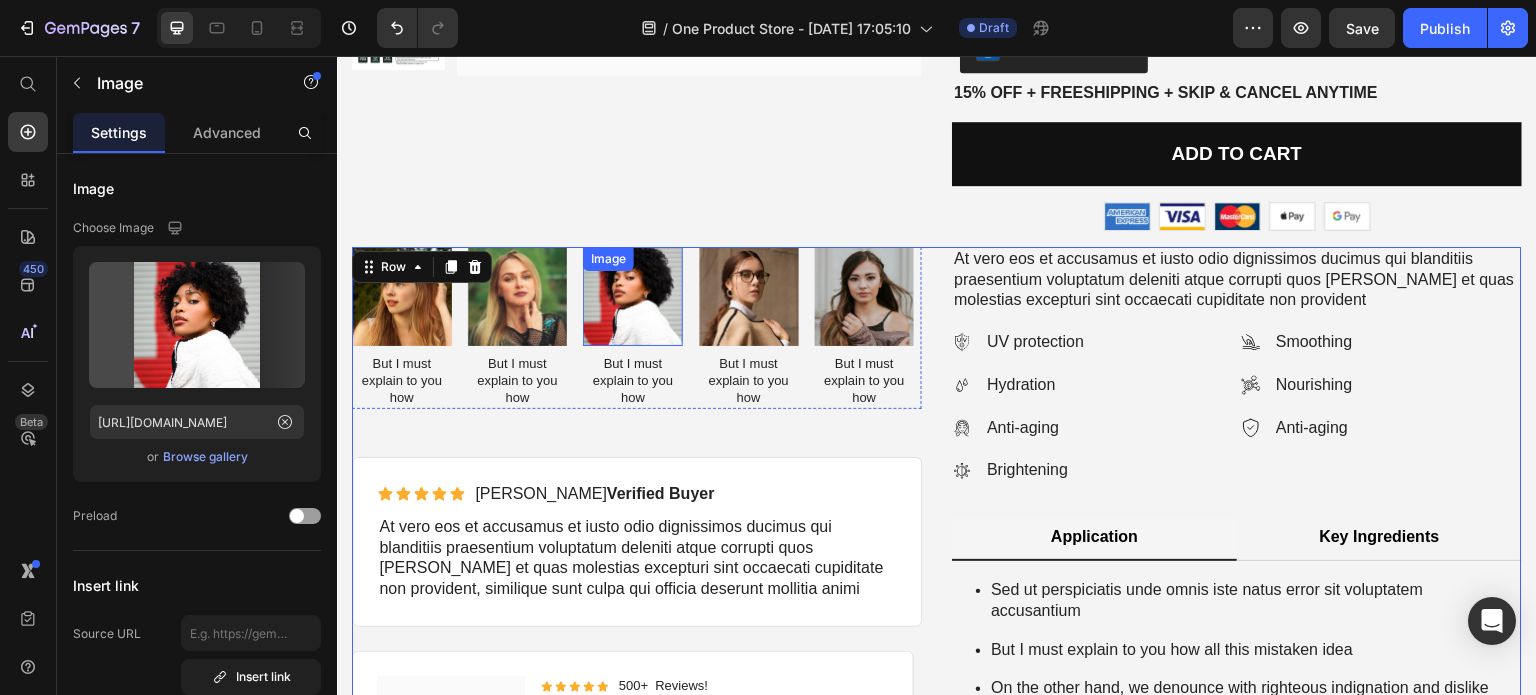 click at bounding box center [633, 297] 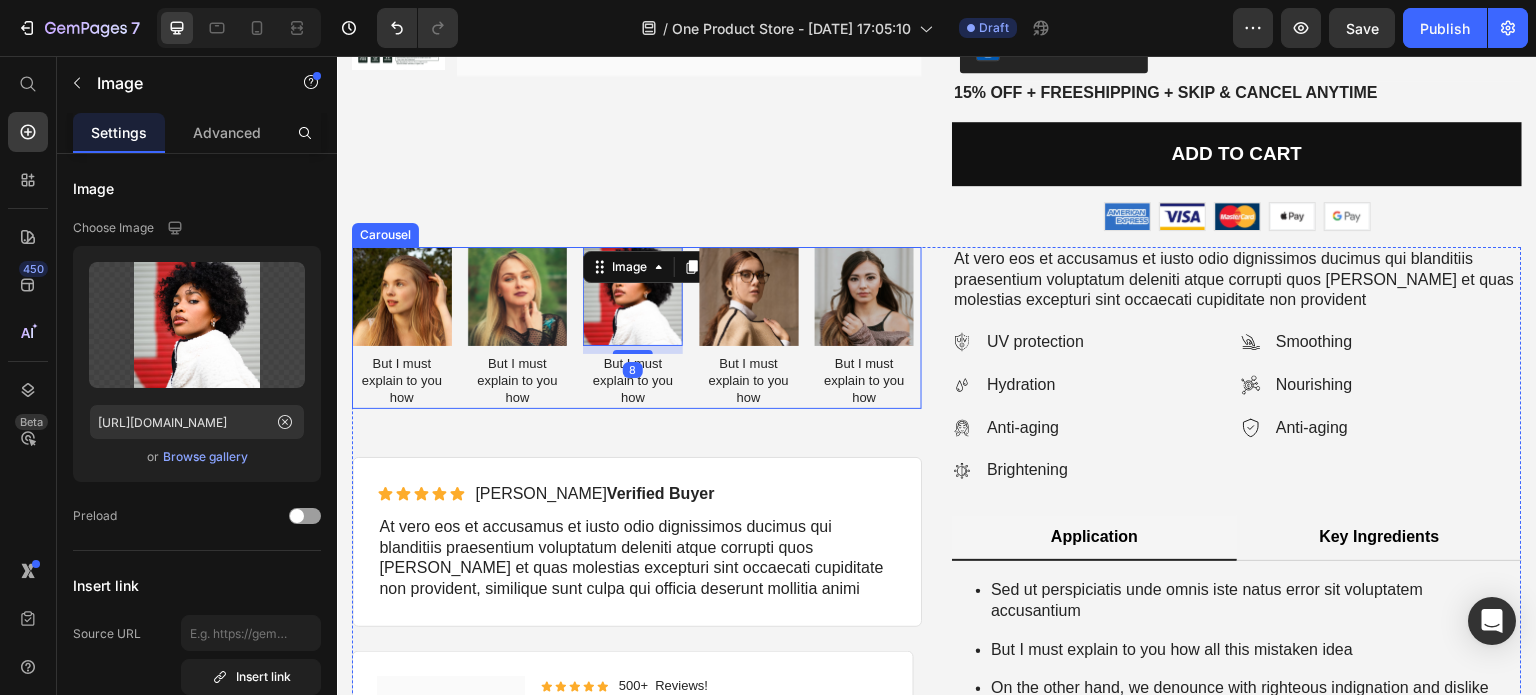 click on "Image But I must explain to you how  Text Block Image But I must explain to you how  Text Block Image   8 But I must explain to you how  Text Block Image But I must explain to you how  Text Block Image But I must explain to you how  Text Block" at bounding box center [637, 328] 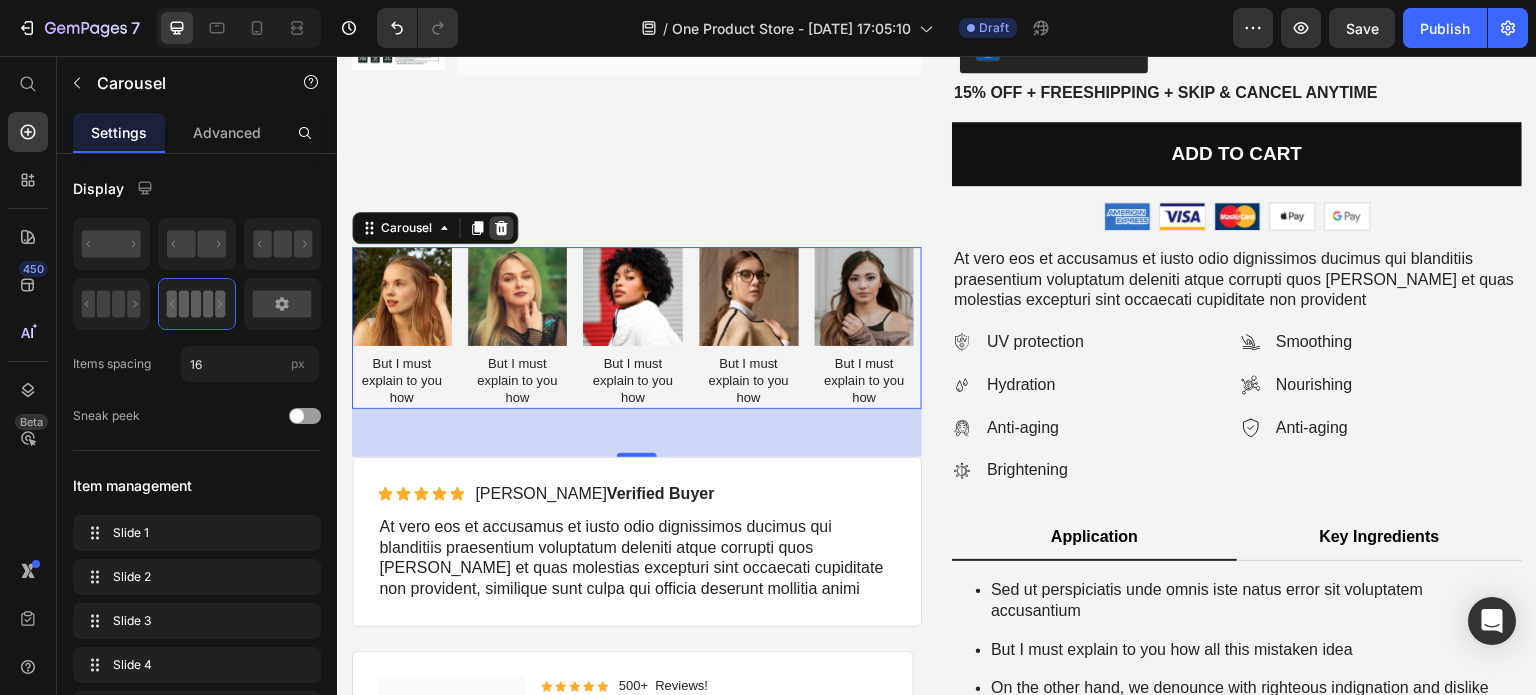 click 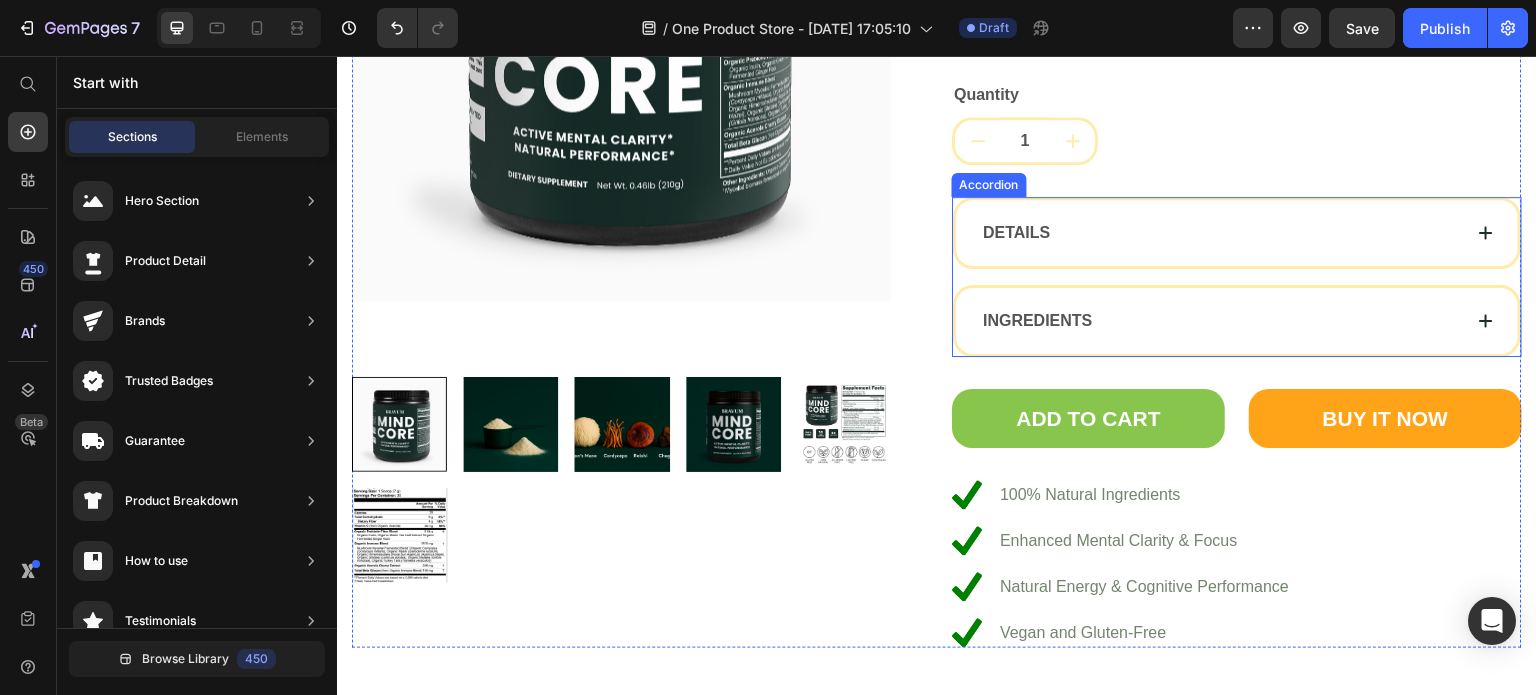 scroll, scrollTop: 5924, scrollLeft: 0, axis: vertical 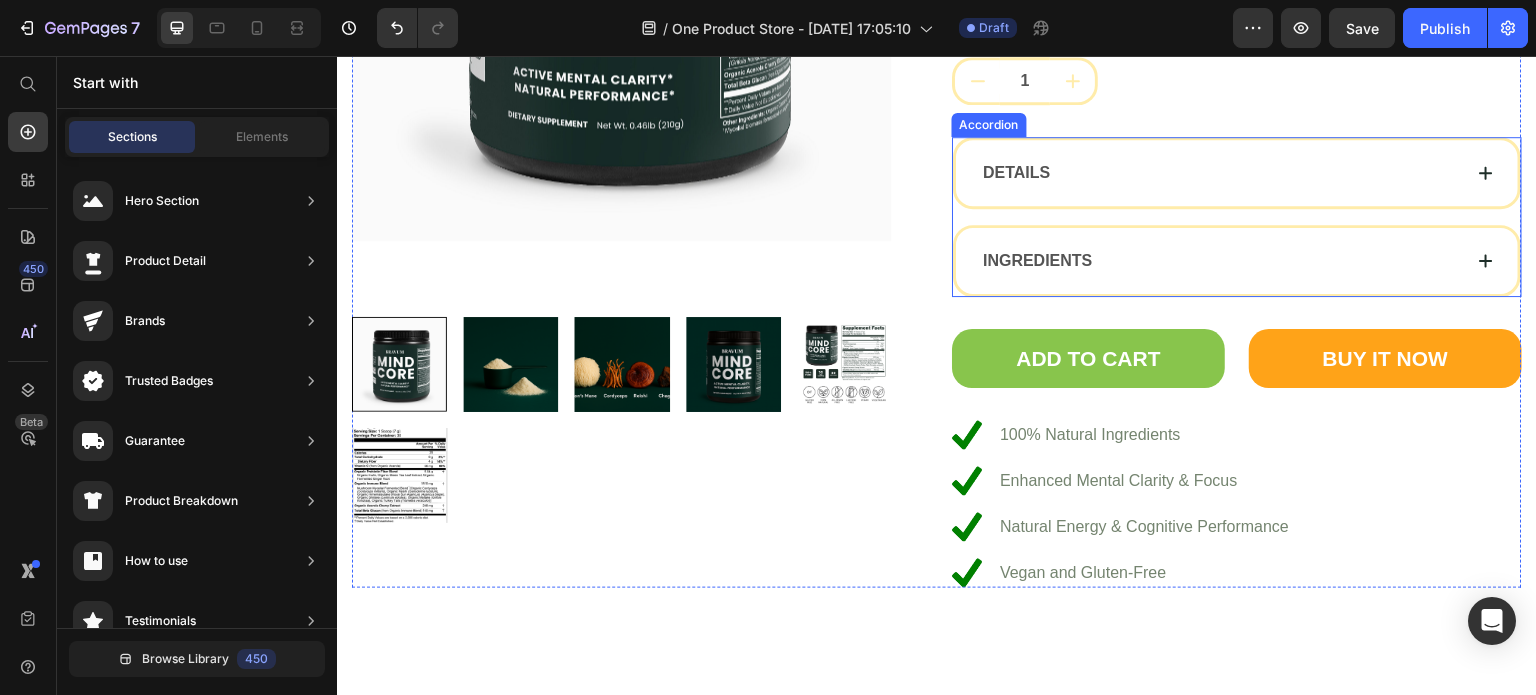 click on "DETAILS" at bounding box center [1237, 173] 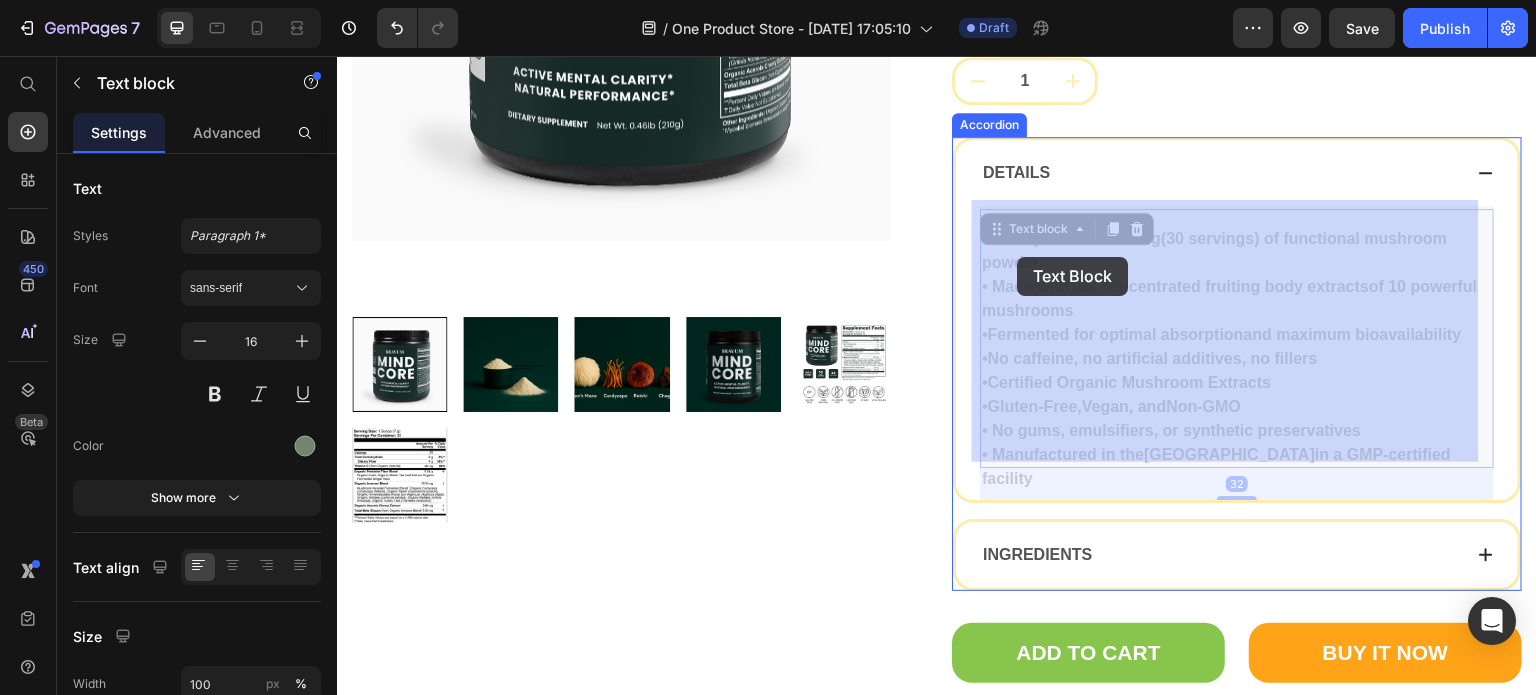 drag, startPoint x: 987, startPoint y: 232, endPoint x: 1016, endPoint y: 255, distance: 37.01351 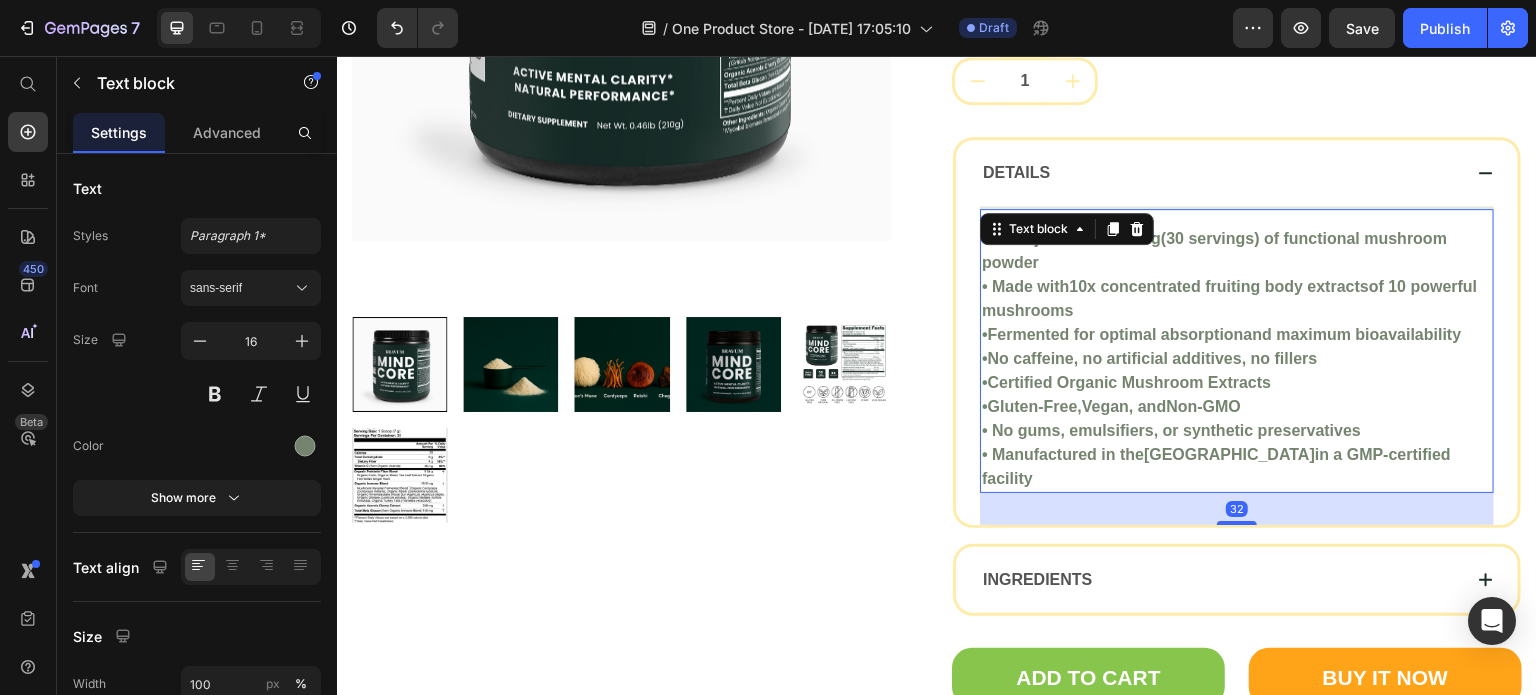 click on "• Each jar contains  210g  (30 servings) of functional mushroom powder • Made with  10x concentrated fruiting body extracts  of 10 powerful mushrooms •  Fermented for optimal absorption  and maximum bioavailability •  No caffeine, no artificial additives, no fillers •  Certified Organic Mushroom Extracts •  Gluten-Free ,  Vegan , and  Non-GMO • No gums, emulsifiers, or synthetic preservatives • Manufactured in the  [GEOGRAPHIC_DATA]  in a GMP-certified facility" at bounding box center [1237, 359] 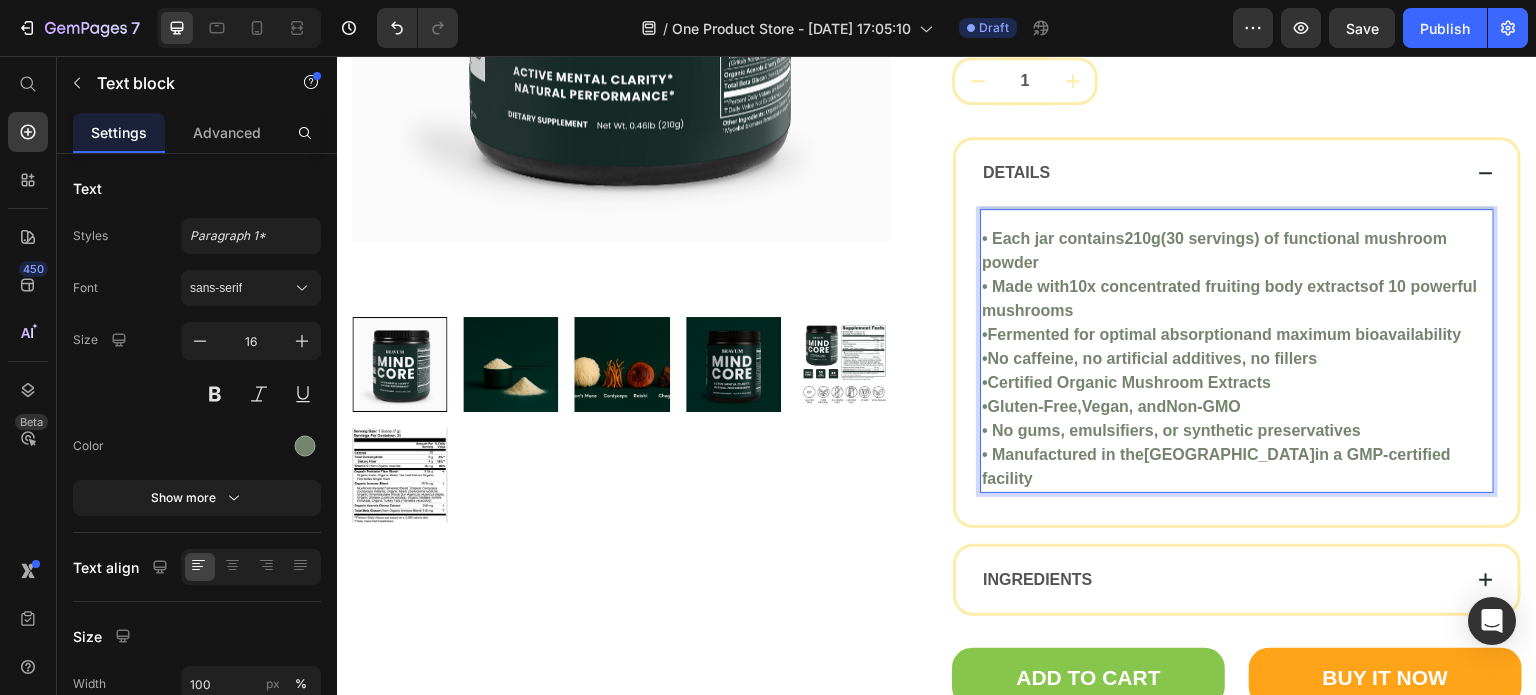 click on "• Each jar contains  210g  (30 servings) of functional mushroom powder • Made with  10x concentrated fruiting body extracts  of 10 powerful mushrooms •  Fermented for optimal absorption  and maximum bioavailability •  No caffeine, no artificial additives, no fillers •  Certified Organic Mushroom Extracts •  Gluten-Free ,  Vegan , and  Non-GMO • No gums, emulsifiers, or synthetic preservatives • Manufactured in the  [GEOGRAPHIC_DATA]  in a GMP-certified facility" at bounding box center [1237, 359] 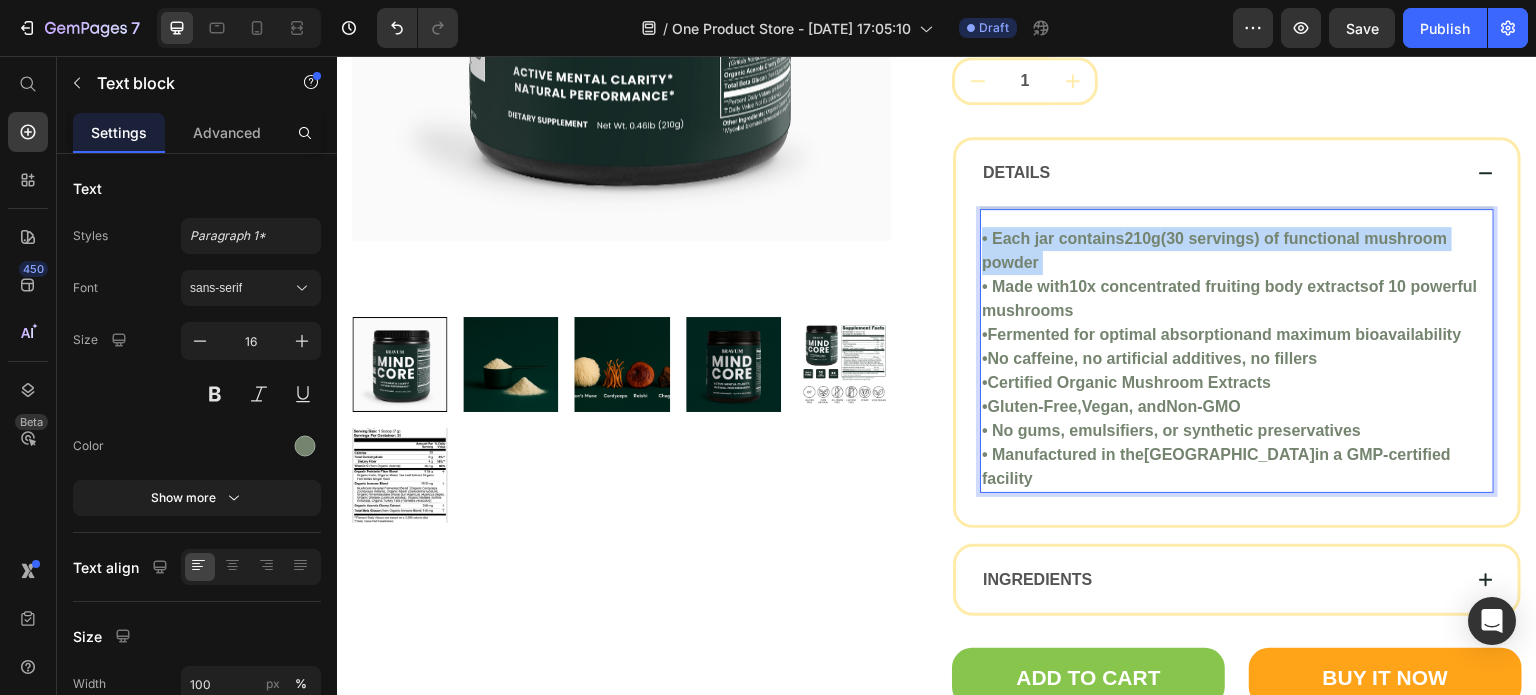 click on "• Each jar contains  210g  (30 servings) of functional mushroom powder • Made with  10x concentrated fruiting body extracts  of 10 powerful mushrooms •  Fermented for optimal absorption  and maximum bioavailability •  No caffeine, no artificial additives, no fillers •  Certified Organic Mushroom Extracts •  Gluten-Free ,  Vegan , and  Non-GMO • No gums, emulsifiers, or synthetic preservatives • Manufactured in the  [GEOGRAPHIC_DATA]  in a GMP-certified facility" at bounding box center [1237, 359] 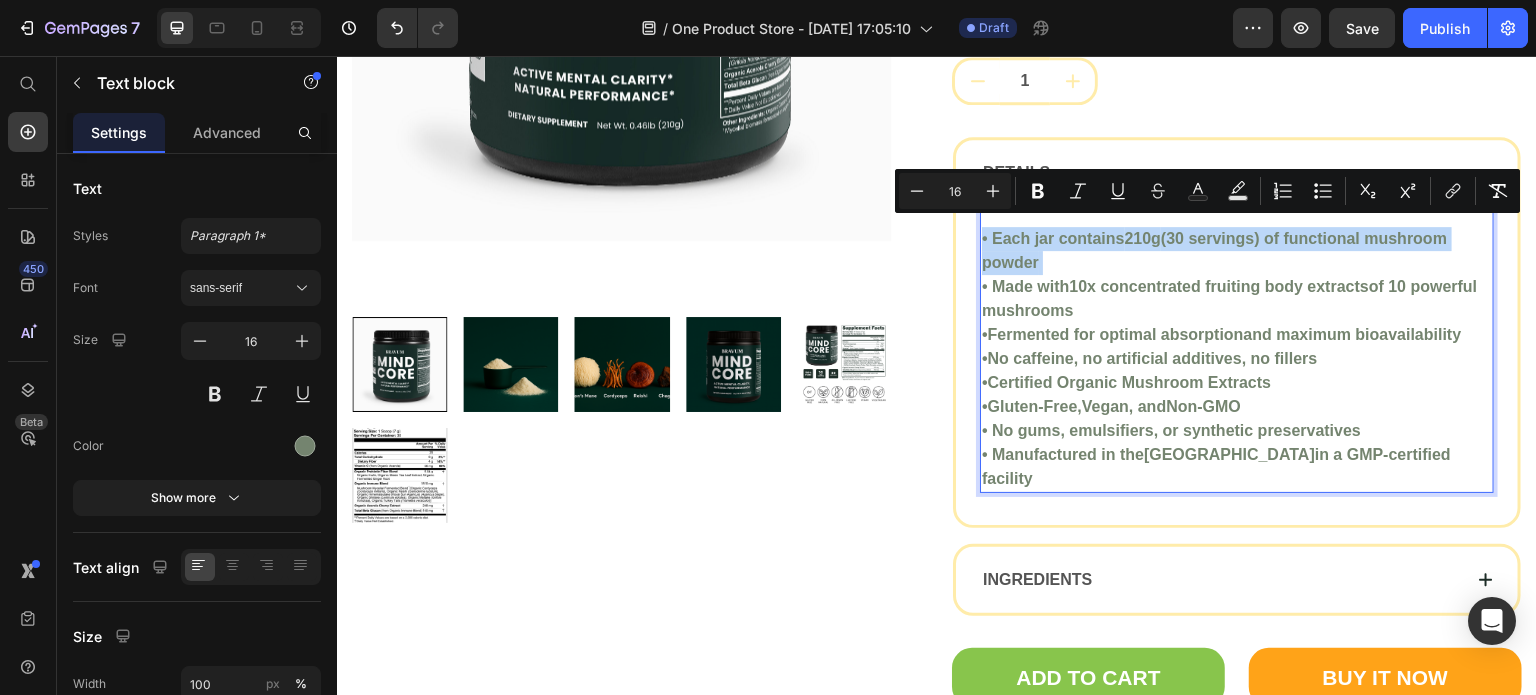 click on "• Each jar contains  210g  (30 servings) of functional mushroom powder • Made with  10x concentrated fruiting body extracts  of 10 powerful mushrooms •  Fermented for optimal absorption  and maximum bioavailability •  No caffeine, no artificial additives, no fillers •  Certified Organic Mushroom Extracts •  Gluten-Free ,  Vegan , and  Non-GMO • No gums, emulsifiers, or synthetic preservatives • Manufactured in the  [GEOGRAPHIC_DATA]  in a GMP-certified facility" at bounding box center (1237, 359) 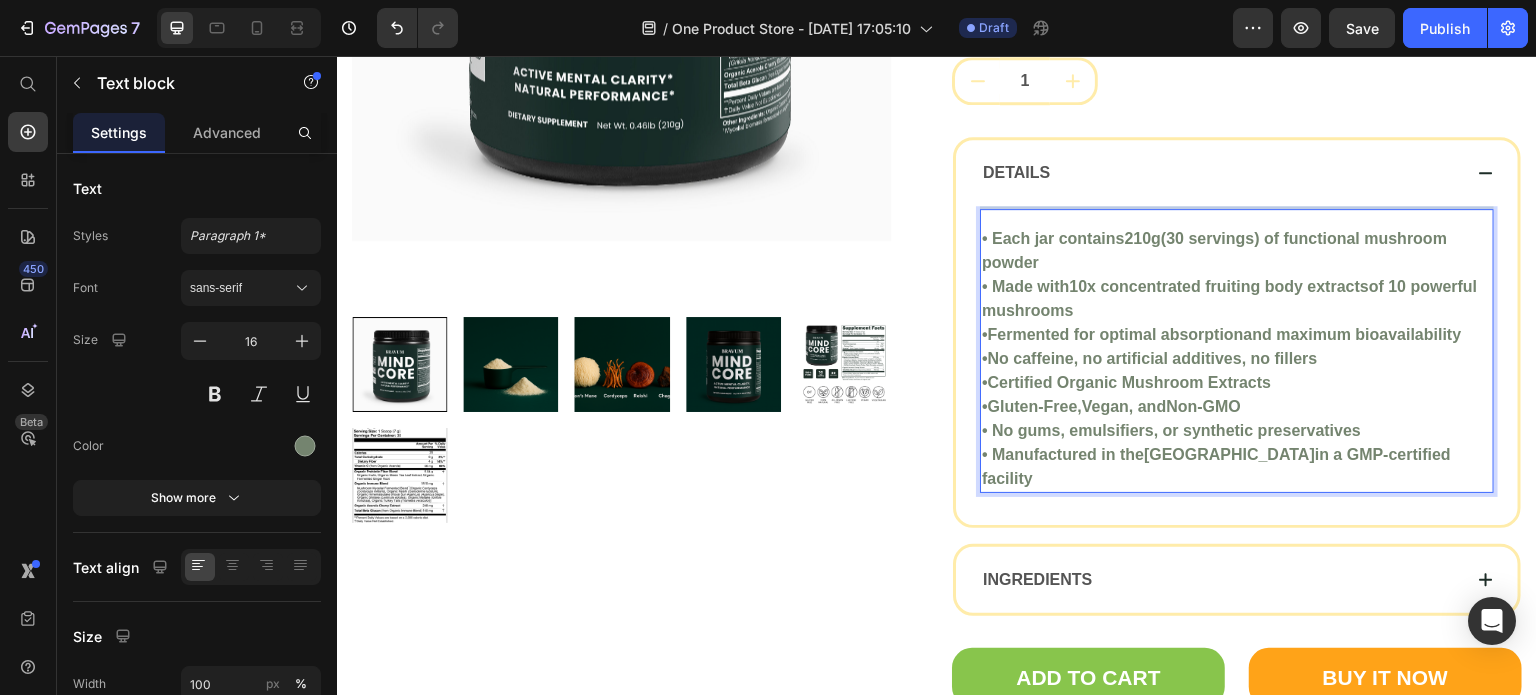 click on "• Each jar contains  210g  (30 servings) of functional mushroom powder • Made with  10x concentrated fruiting body extracts  of 10 powerful mushrooms •  Fermented for optimal absorption  and maximum bioavailability •  No caffeine, no artificial additives, no fillers •  Certified Organic Mushroom Extracts •  Gluten-Free ,  Vegan , and  Non-GMO • No gums, emulsifiers, or synthetic preservatives • Manufactured in the  [GEOGRAPHIC_DATA]  in a GMP-certified facility" at bounding box center (1237, 359) 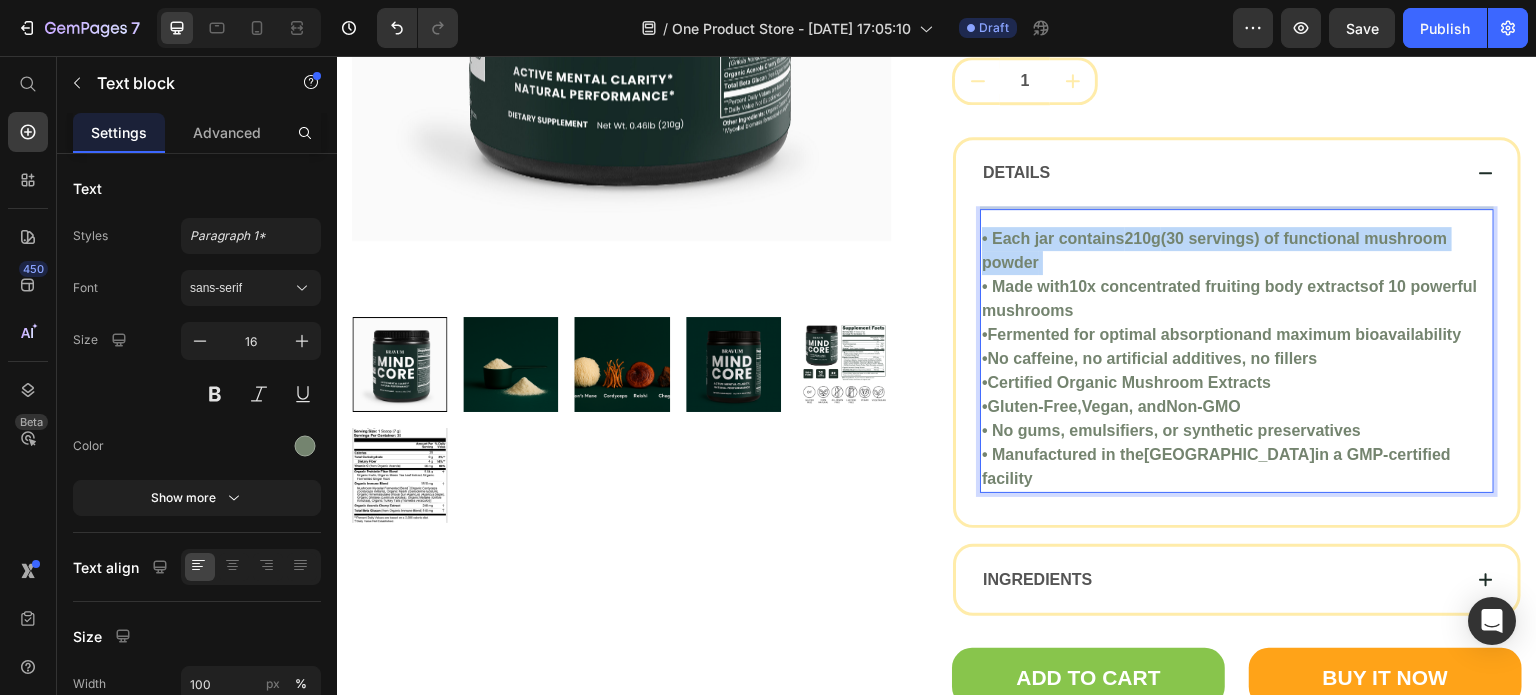click on "• Each jar contains  210g  (30 servings) of functional mushroom powder • Made with  10x concentrated fruiting body extracts  of 10 powerful mushrooms •  Fermented for optimal absorption  and maximum bioavailability •  No caffeine, no artificial additives, no fillers •  Certified Organic Mushroom Extracts •  Gluten-Free ,  Vegan , and  Non-GMO • No gums, emulsifiers, or synthetic preservatives • Manufactured in the  [GEOGRAPHIC_DATA]  in a GMP-certified facility" at bounding box center (1237, 359) 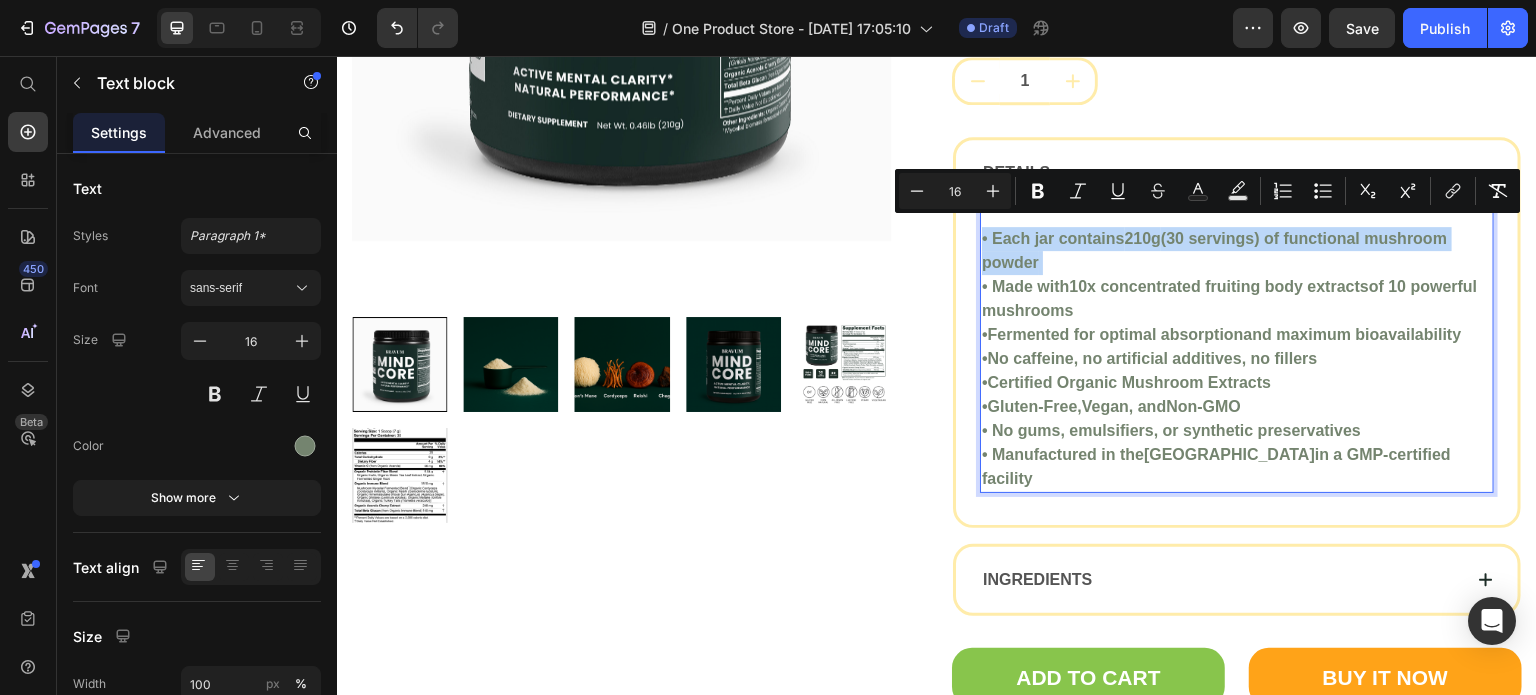 click on "• Each jar contains  210g  (30 servings) of functional mushroom powder • Made with  10x concentrated fruiting body extracts  of 10 powerful mushrooms •  Fermented for optimal absorption  and maximum bioavailability •  No caffeine, no artificial additives, no fillers •  Certified Organic Mushroom Extracts •  Gluten-Free ,  Vegan , and  Non-GMO • No gums, emulsifiers, or synthetic preservatives • Manufactured in the  [GEOGRAPHIC_DATA]  in a GMP-certified facility" at bounding box center (1237, 359) 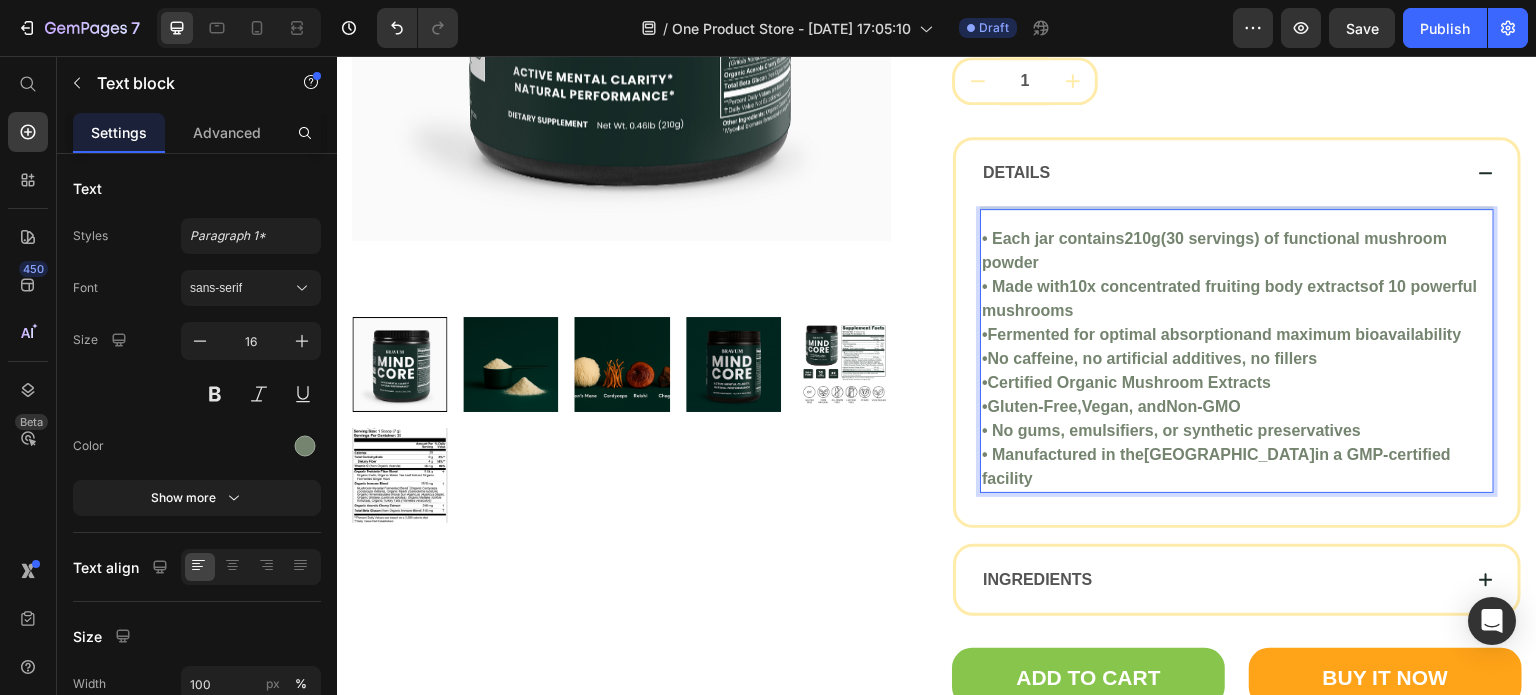 click on "• Each jar contains  210g  (30 servings) of functional mushroom powder • Made with  10x concentrated fruiting body extracts  of 10 powerful mushrooms •  Fermented for optimal absorption  and maximum bioavailability •  No caffeine, no artificial additives, no fillers •  Certified Organic Mushroom Extracts •  Gluten-Free ,  Vegan , and  Non-GMO • No gums, emulsifiers, or synthetic preservatives • Manufactured in the  [GEOGRAPHIC_DATA]  in a GMP-certified facility" at bounding box center (1237, 359) 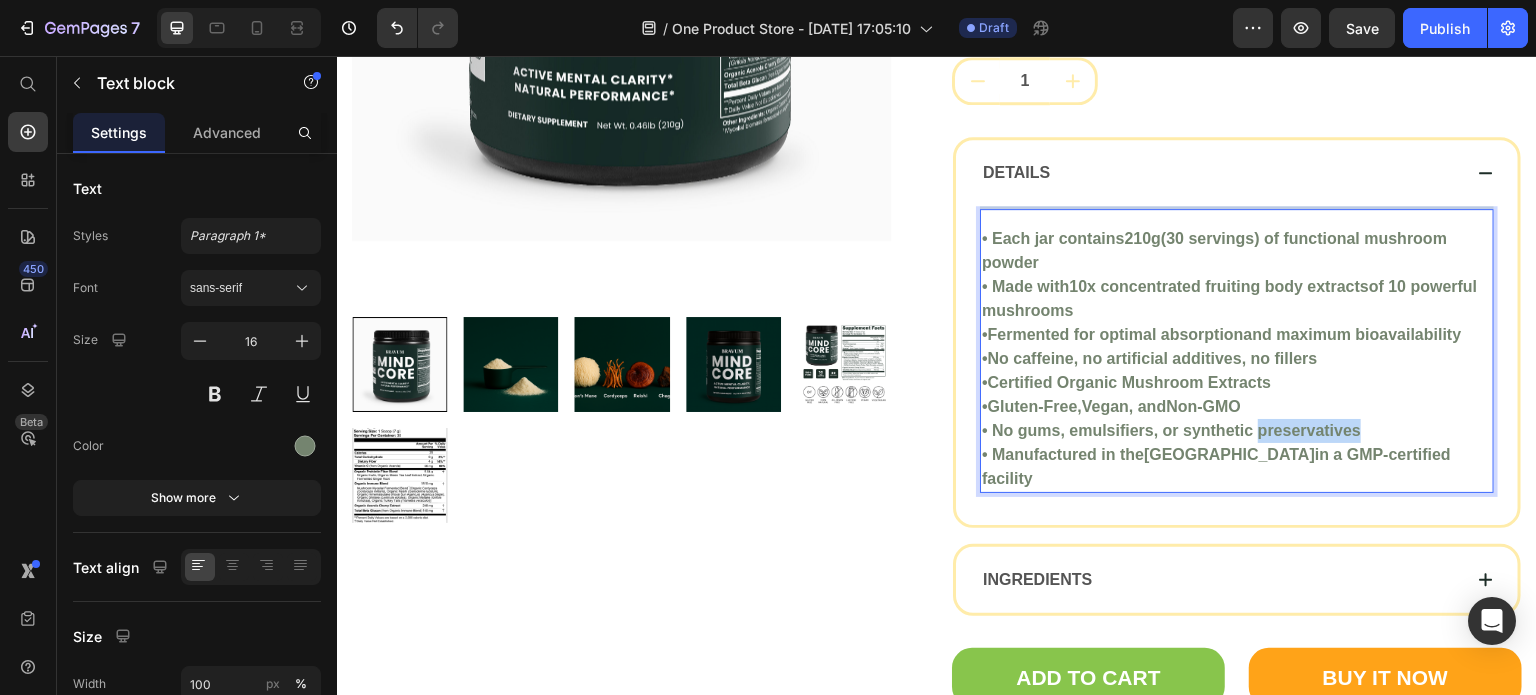 click on "• Each jar contains  210g  (30 servings) of functional mushroom powder • Made with  10x concentrated fruiting body extracts  of 10 powerful mushrooms •  Fermented for optimal absorption  and maximum bioavailability •  No caffeine, no artificial additives, no fillers •  Certified Organic Mushroom Extracts •  Gluten-Free ,  Vegan , and  Non-GMO • No gums, emulsifiers, or synthetic preservatives • Manufactured in the  [GEOGRAPHIC_DATA]  in a GMP-certified facility" at bounding box center (1237, 359) 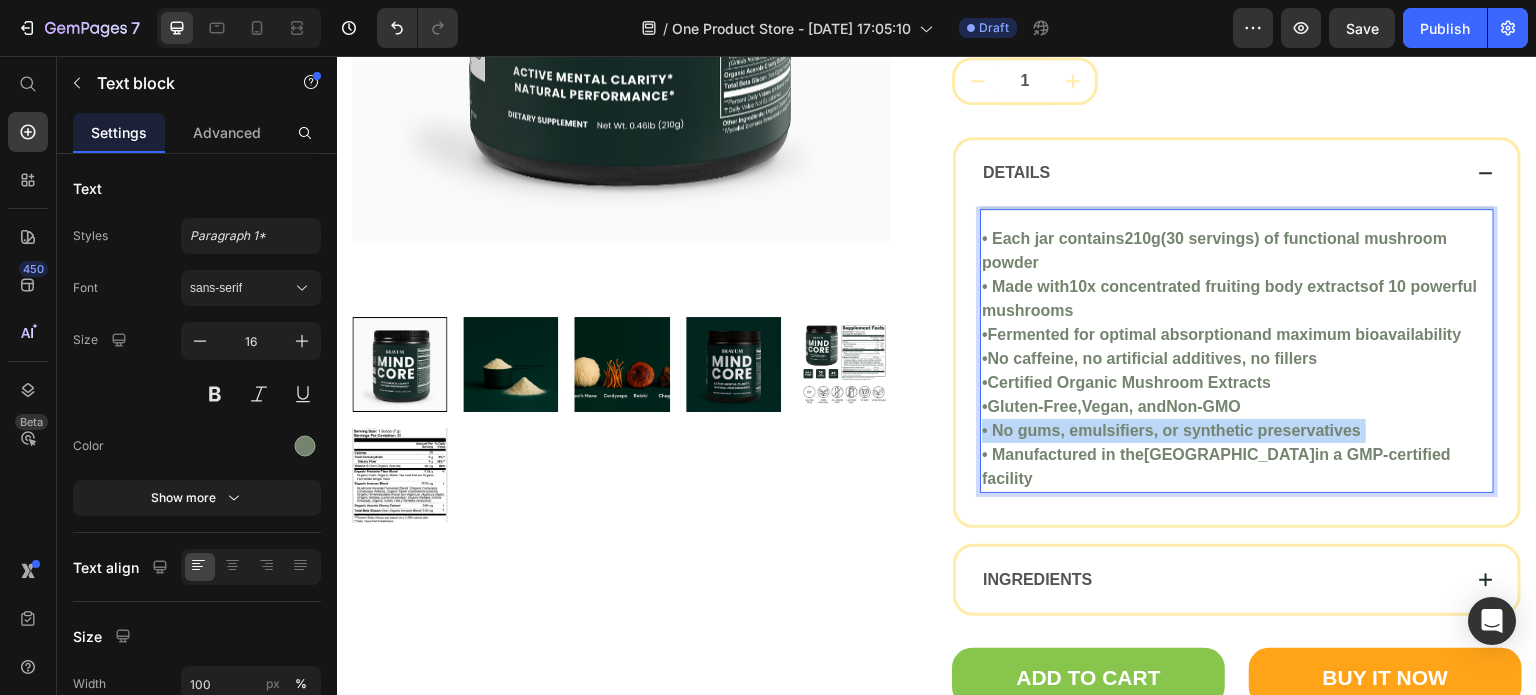 click on "• Each jar contains  210g  (30 servings) of functional mushroom powder • Made with  10x concentrated fruiting body extracts  of 10 powerful mushrooms •  Fermented for optimal absorption  and maximum bioavailability •  No caffeine, no artificial additives, no fillers •  Certified Organic Mushroom Extracts •  Gluten-Free ,  Vegan , and  Non-GMO • No gums, emulsifiers, or synthetic preservatives • Manufactured in the  [GEOGRAPHIC_DATA]  in a GMP-certified facility" at bounding box center [1237, 359] 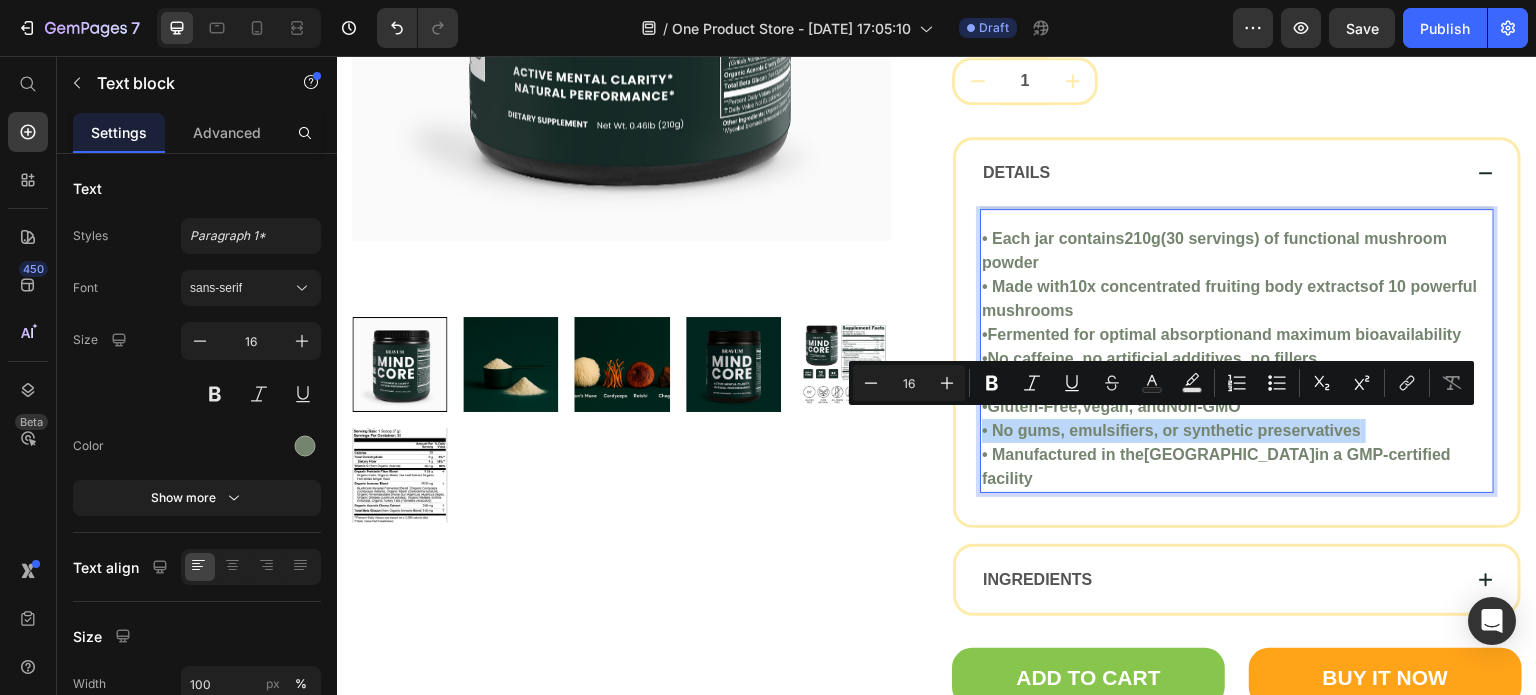 click on "• Each jar contains  210g  (30 servings) of functional mushroom powder • Made with  10x concentrated fruiting body extracts  of 10 powerful mushrooms •  Fermented for optimal absorption  and maximum bioavailability •  No caffeine, no artificial additives, no fillers •  Certified Organic Mushroom Extracts •  Gluten-Free ,  Vegan , and  Non-GMO • No gums, emulsifiers, or synthetic preservatives • Manufactured in the  [GEOGRAPHIC_DATA]  in a GMP-certified facility" at bounding box center (1237, 359) 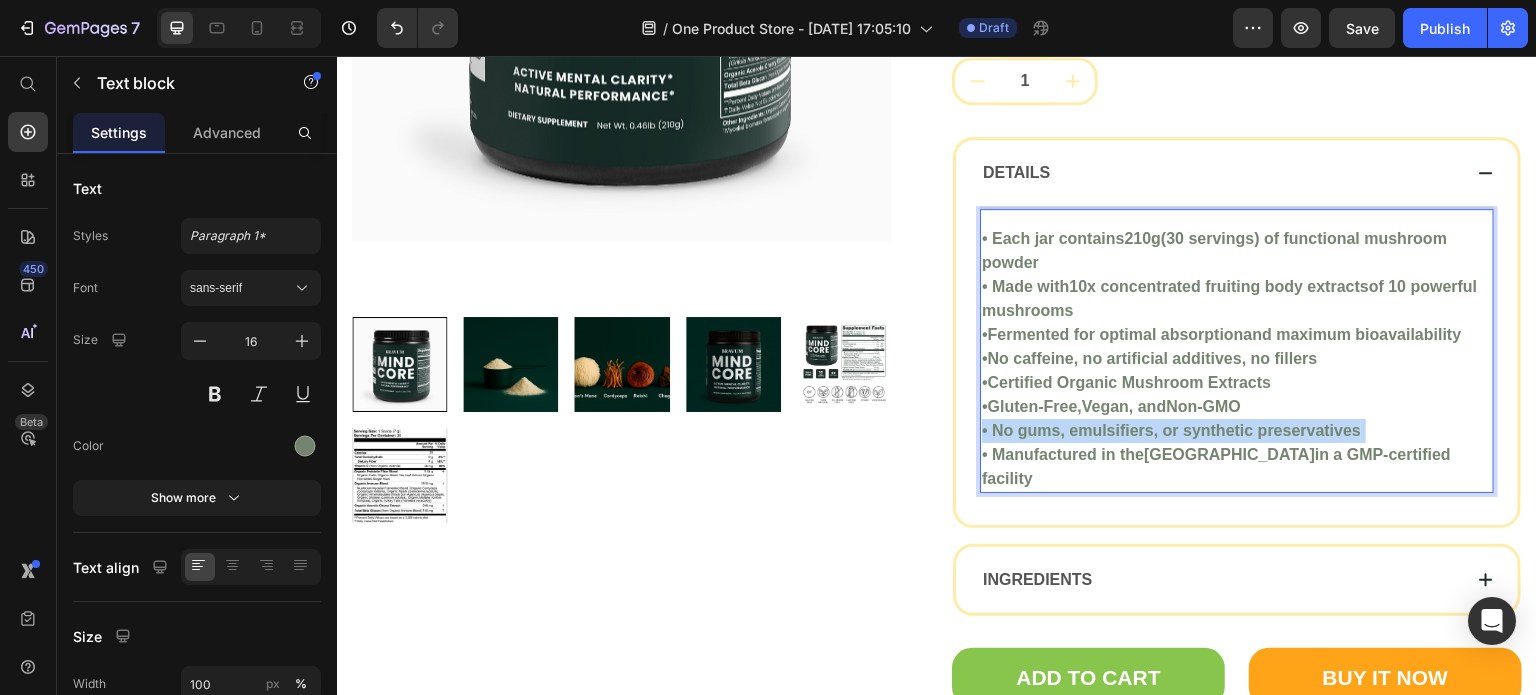 drag, startPoint x: 1380, startPoint y: 448, endPoint x: 976, endPoint y: 231, distance: 458.59024 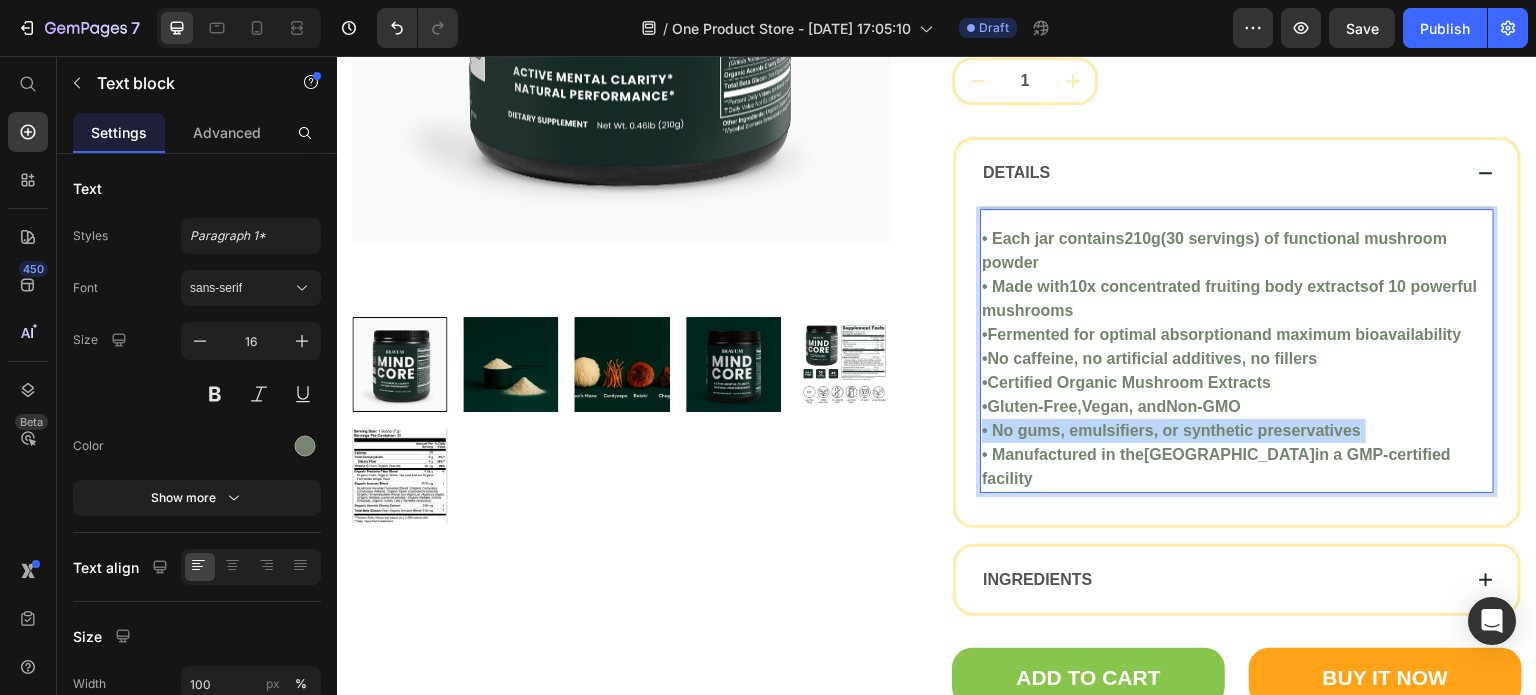 click on "• Each jar contains  210g  (30 servings) of functional mushroom powder • Made with  10x concentrated fruiting body extracts  of 10 powerful mushrooms •  Fermented for optimal absorption  and maximum bioavailability •  No caffeine, no artificial additives, no fillers •  Certified Organic Mushroom Extracts •  Gluten-Free ,  Vegan , and  Non-GMO • No gums, emulsifiers, or synthetic preservatives • Manufactured in the  [GEOGRAPHIC_DATA]  in a GMP-certified facility" at bounding box center [1237, 359] 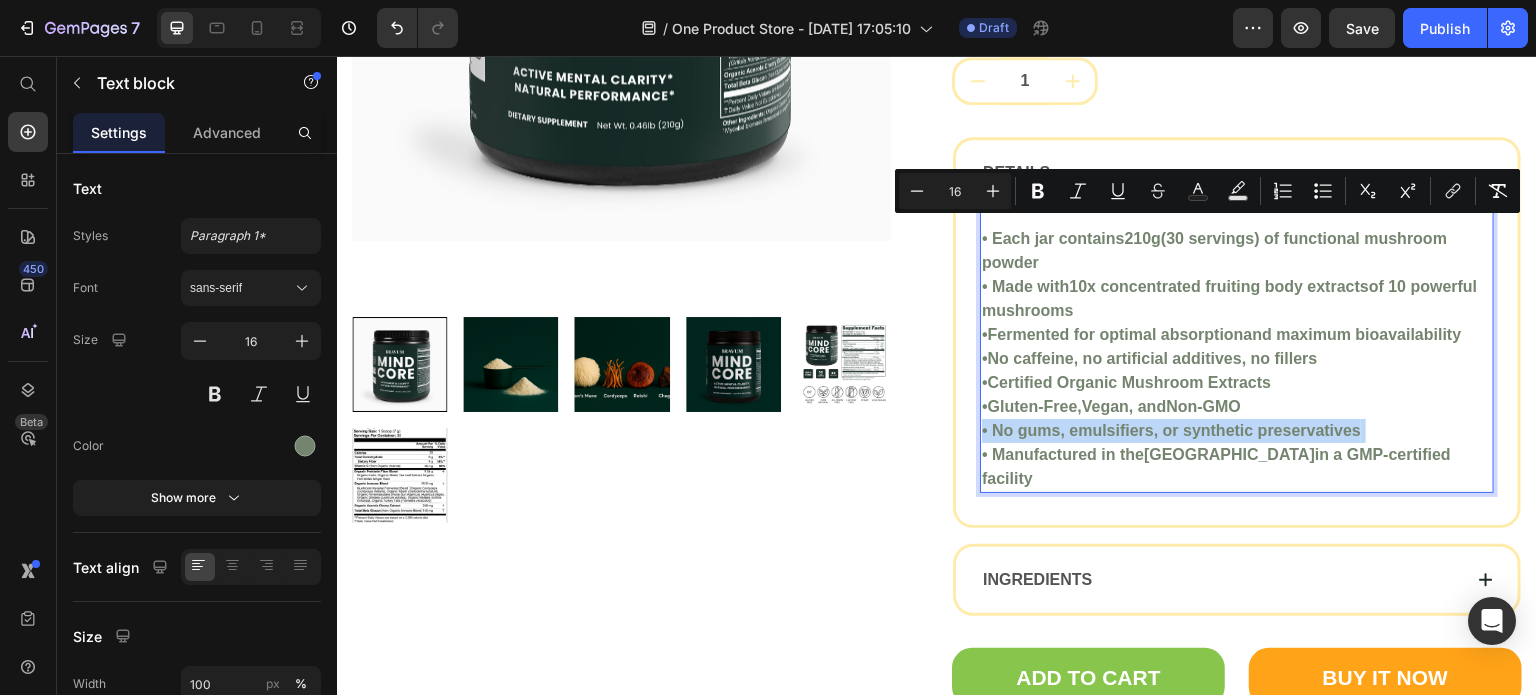 copy on "• Each jar contains  210g  (30 servings) of functional mushroom powder • Made with  10x concentrated fruiting body extracts  of 10 powerful mushrooms •  Fermented for optimal absorption  and maximum bioavailability •  No caffeine, no artificial additives, no fillers •  Certified Organic Mushroom Extracts •  Gluten-Free ,  Vegan , and  Non-GMO • No gums, emulsifiers, or synthetic preservatives • Manufactured in the  [GEOGRAPHIC_DATA]  in a GMP-certified facility" 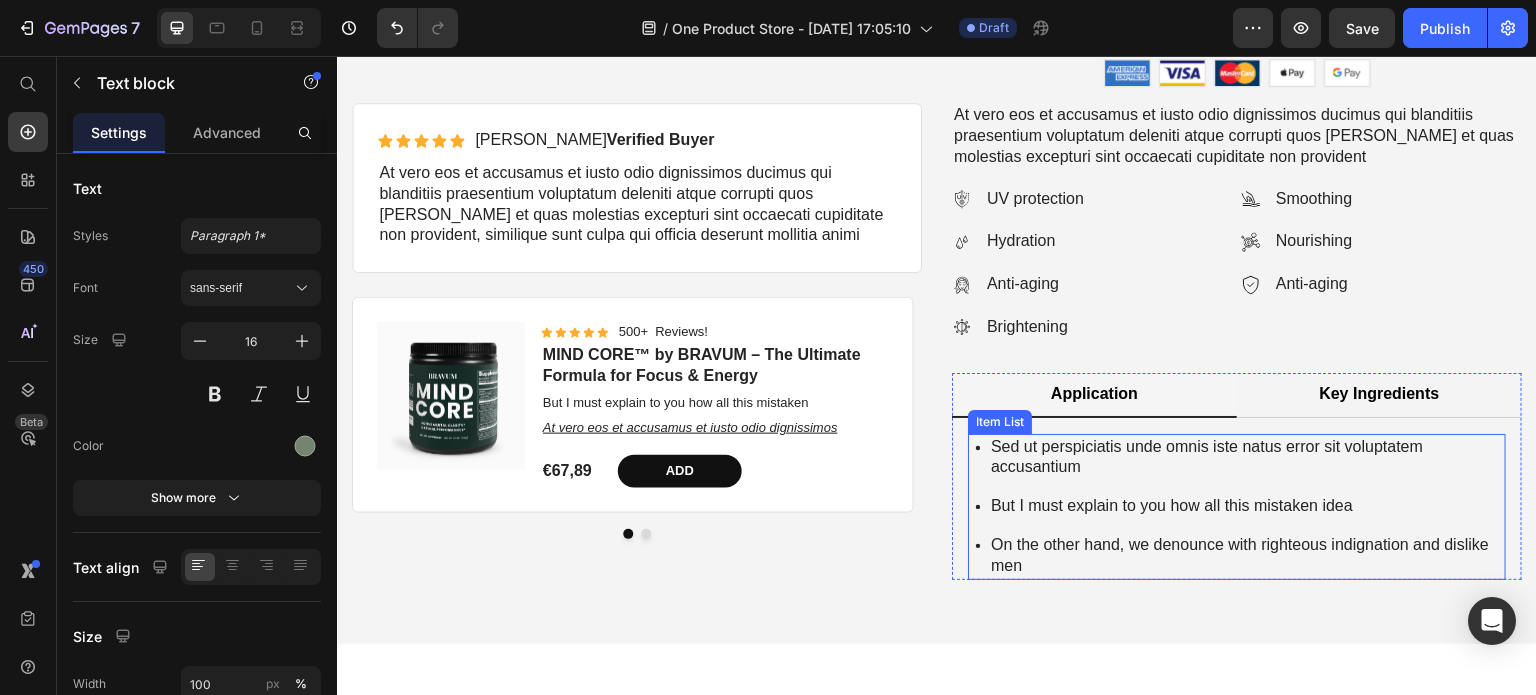 scroll, scrollTop: 4860, scrollLeft: 0, axis: vertical 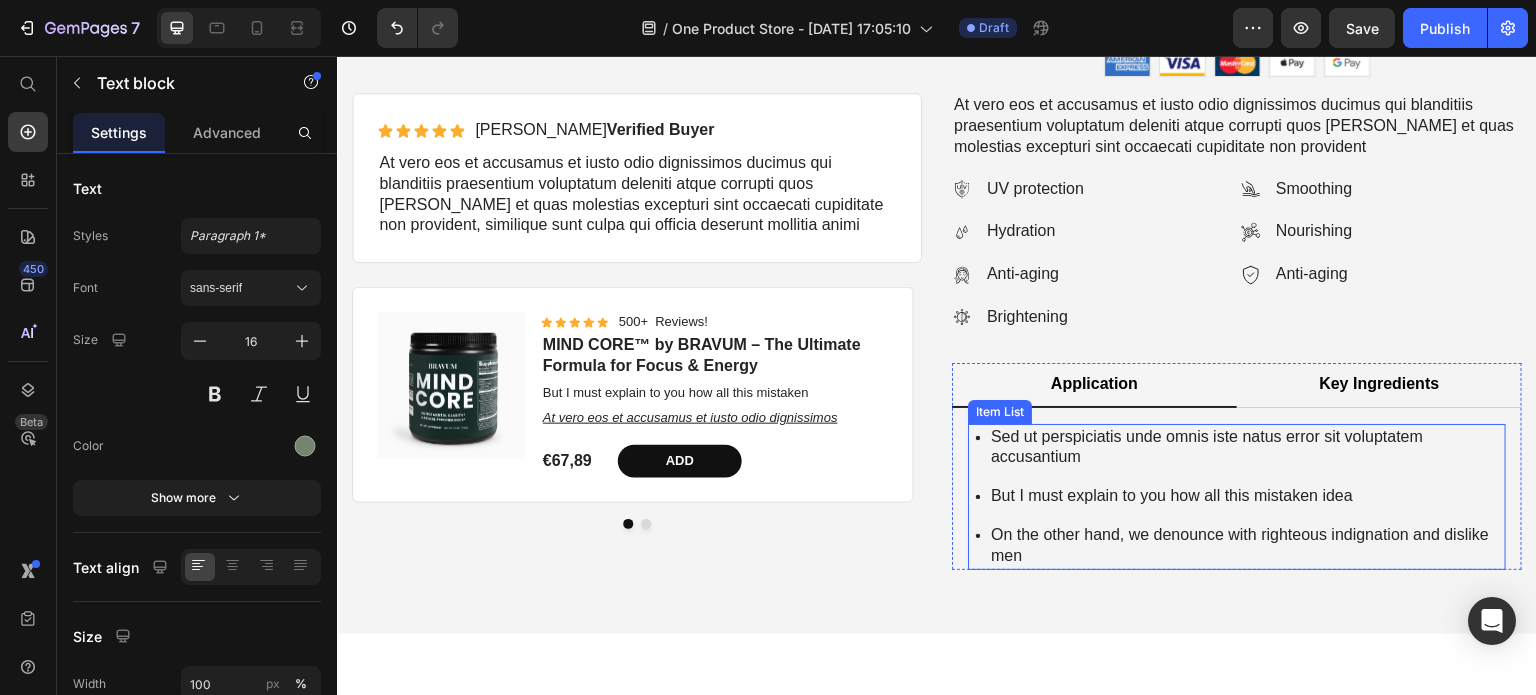 click on "Sed ut perspiciatis unde omnis iste natus error sit voluptatem accusantium" at bounding box center (1247, 448) 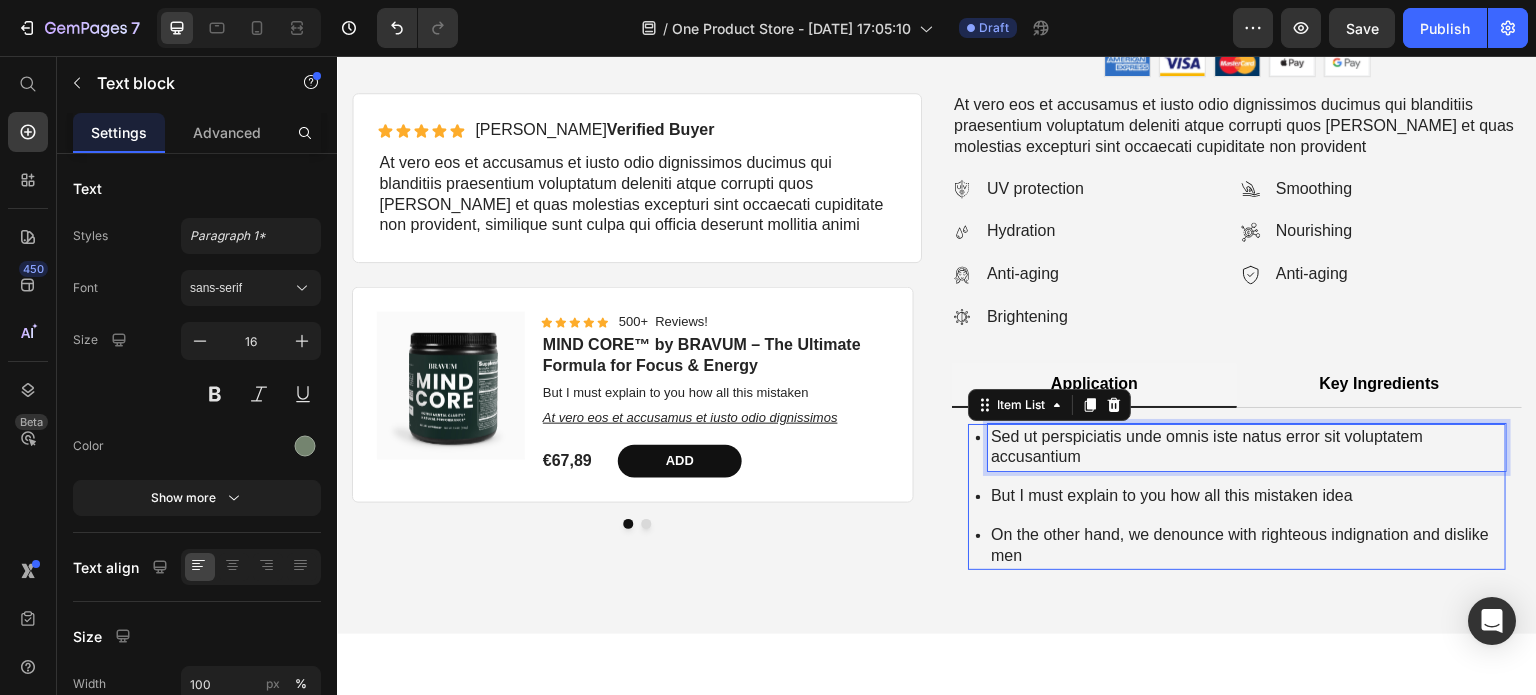 click on "Sed ut perspiciatis unde omnis iste natus error sit voluptatem accusantium" at bounding box center [1247, 448] 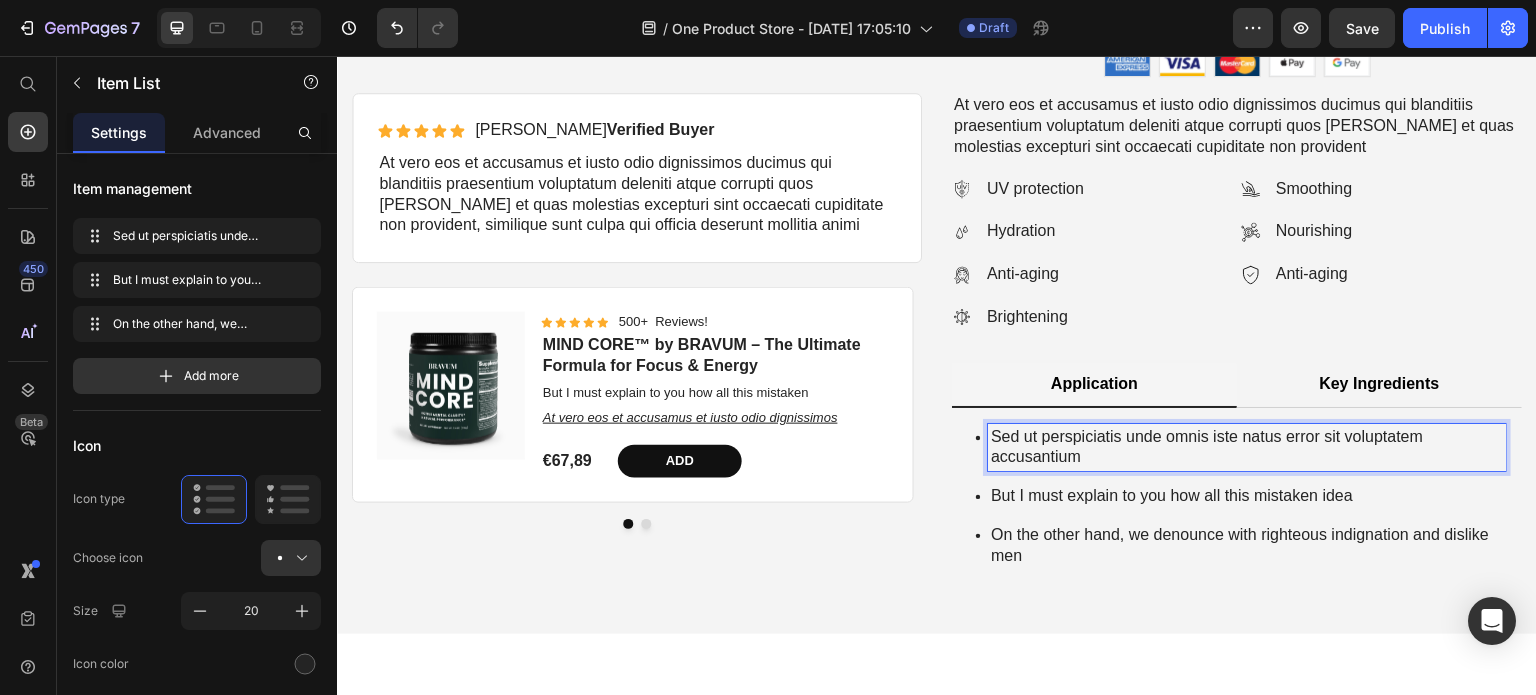 click on "Sed ut perspiciatis unde omnis iste natus error sit voluptatem accusantium" at bounding box center (1247, 448) 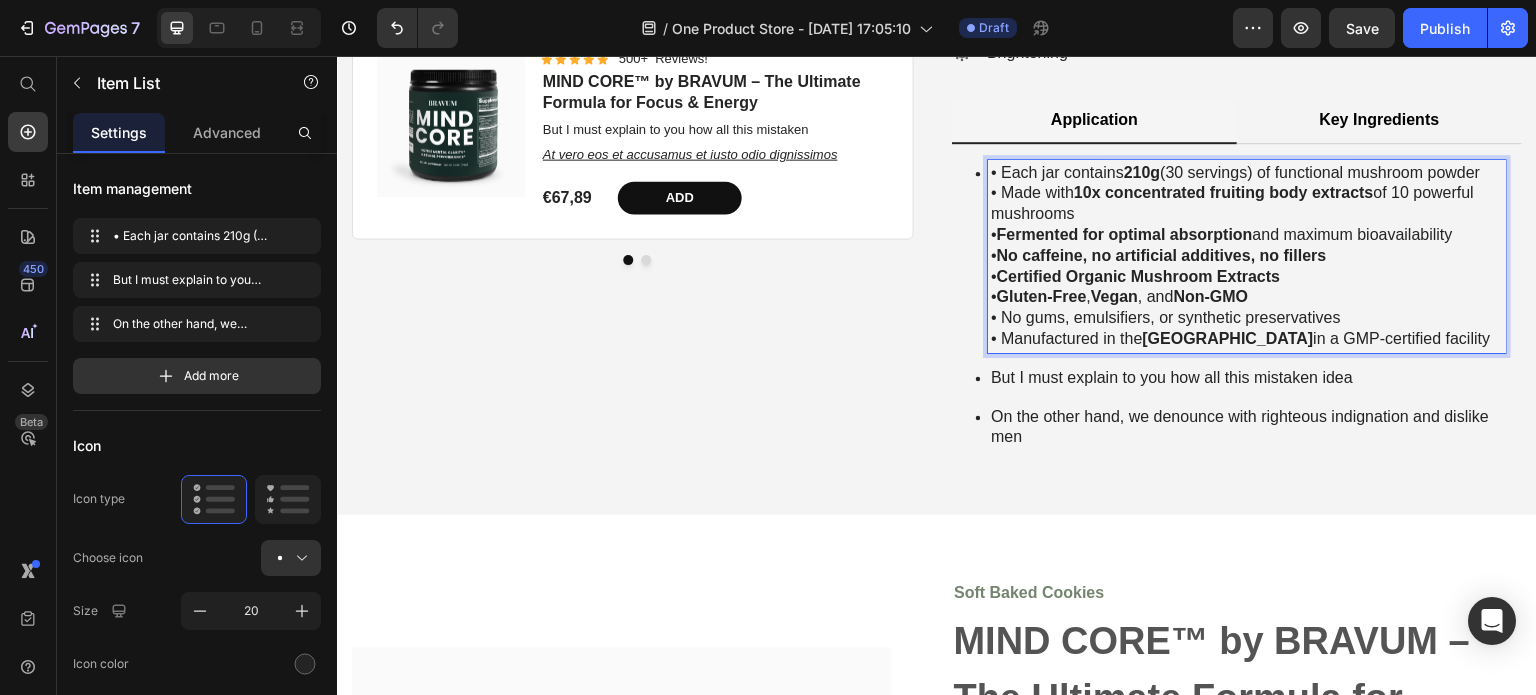 scroll, scrollTop: 5087, scrollLeft: 0, axis: vertical 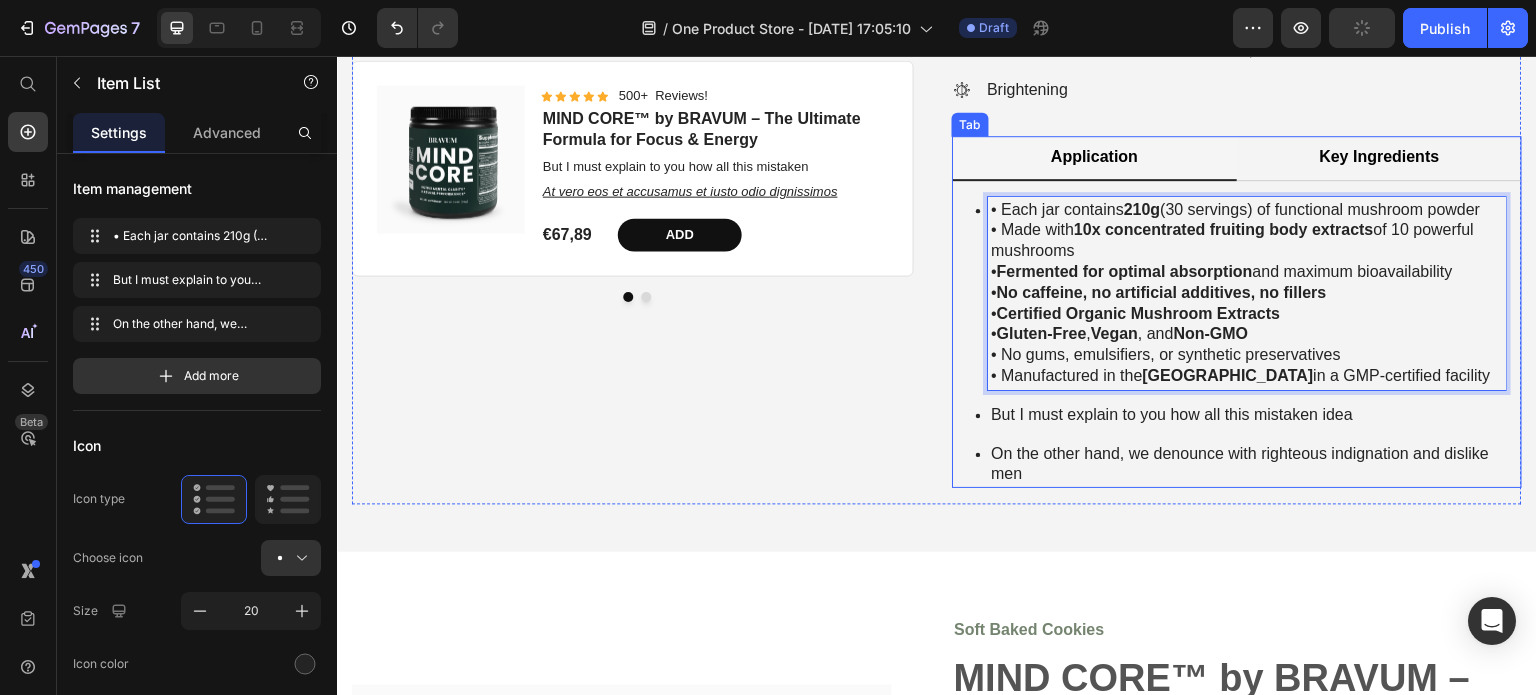 click on "Application" at bounding box center (1094, 157) 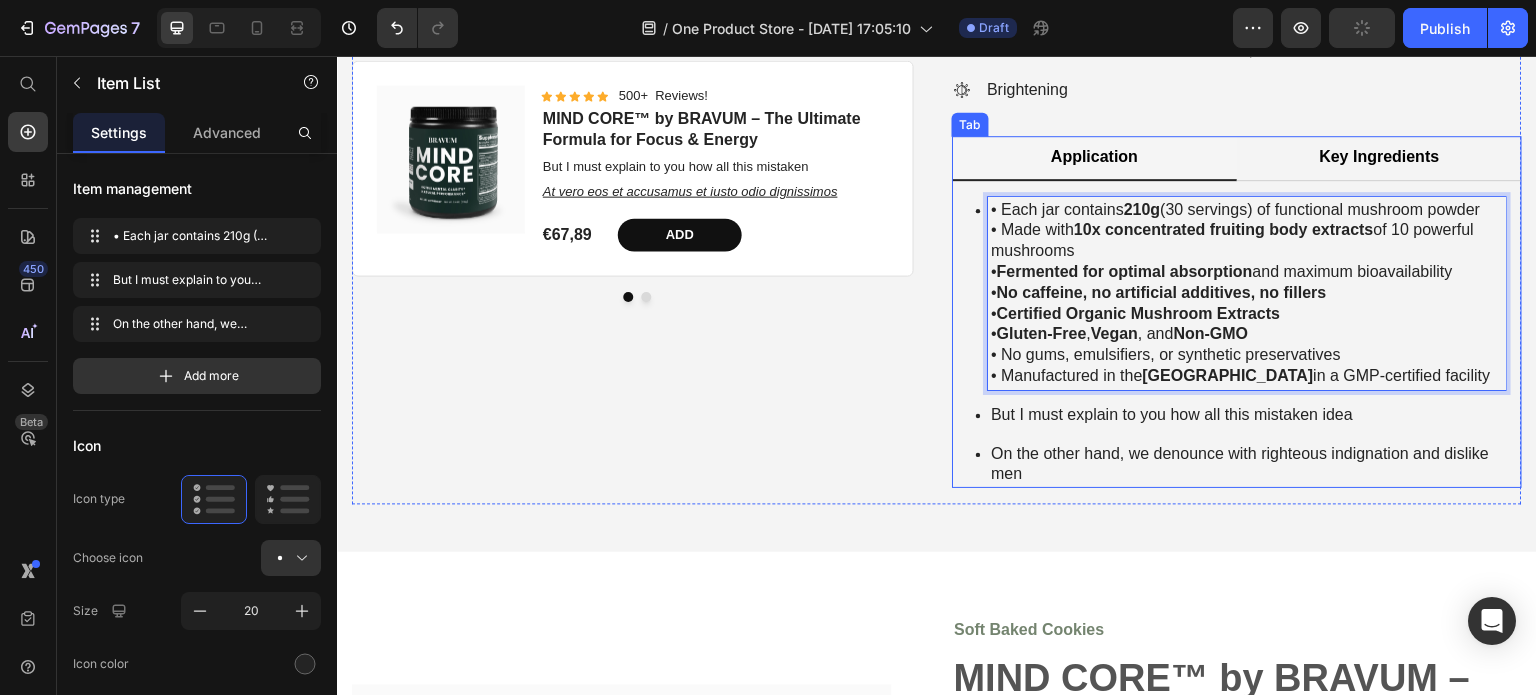 click on "Application" at bounding box center [1094, 157] 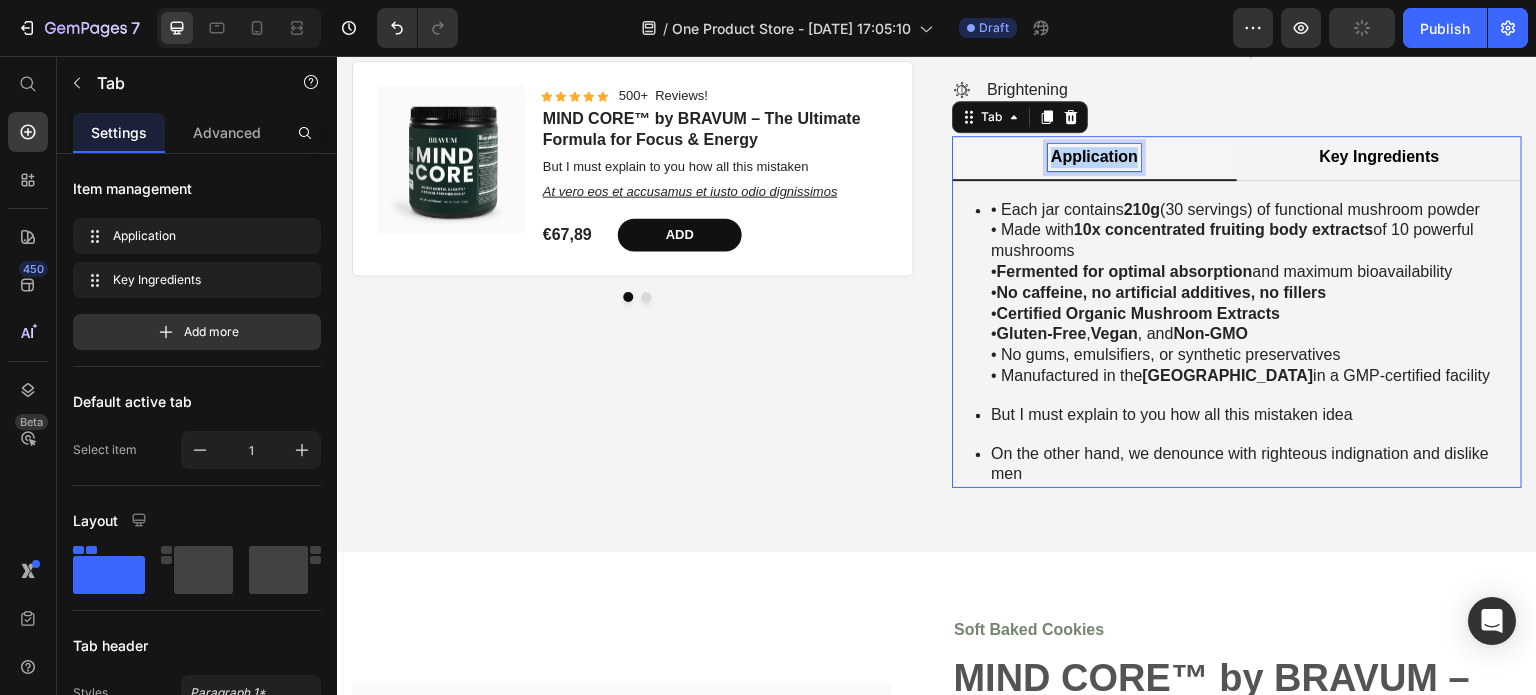 click on "Application" at bounding box center (1094, 157) 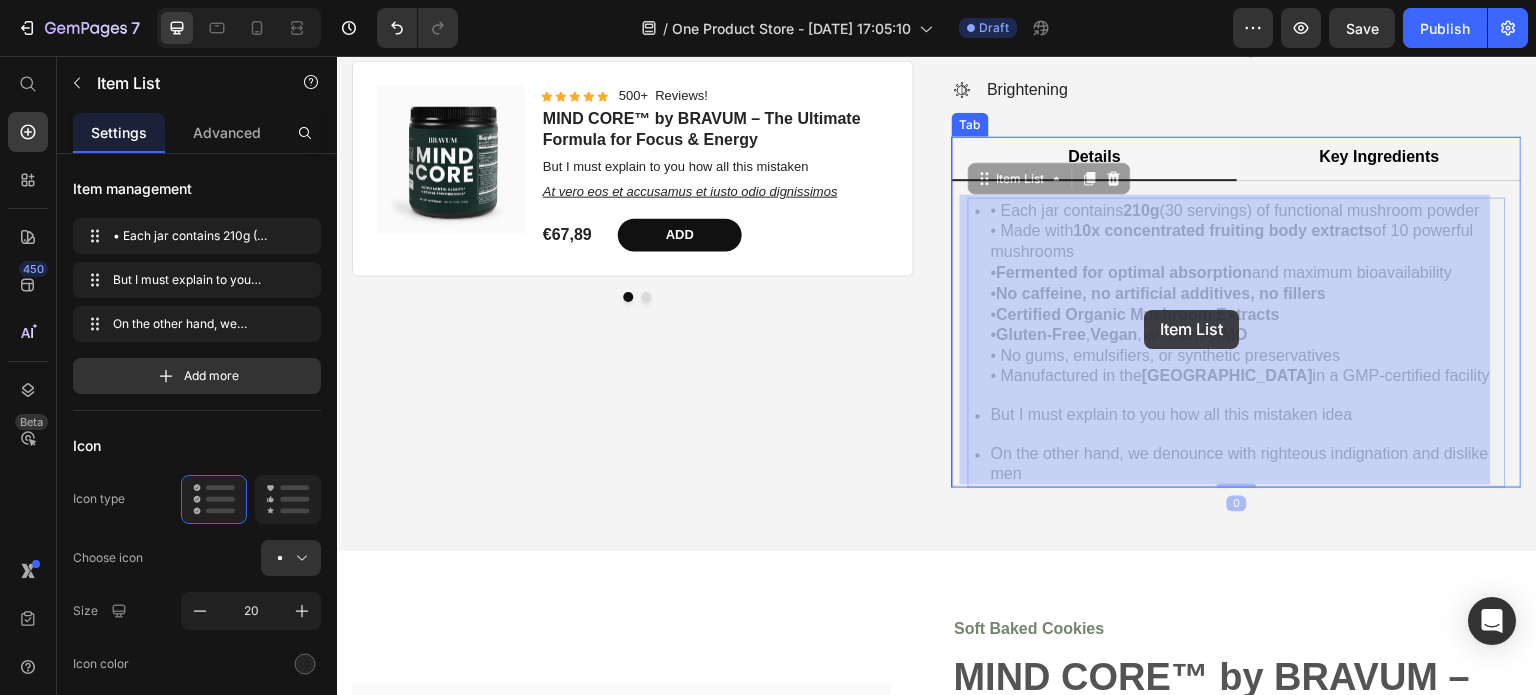 drag, startPoint x: 1271, startPoint y: 324, endPoint x: 1153, endPoint y: 313, distance: 118.511604 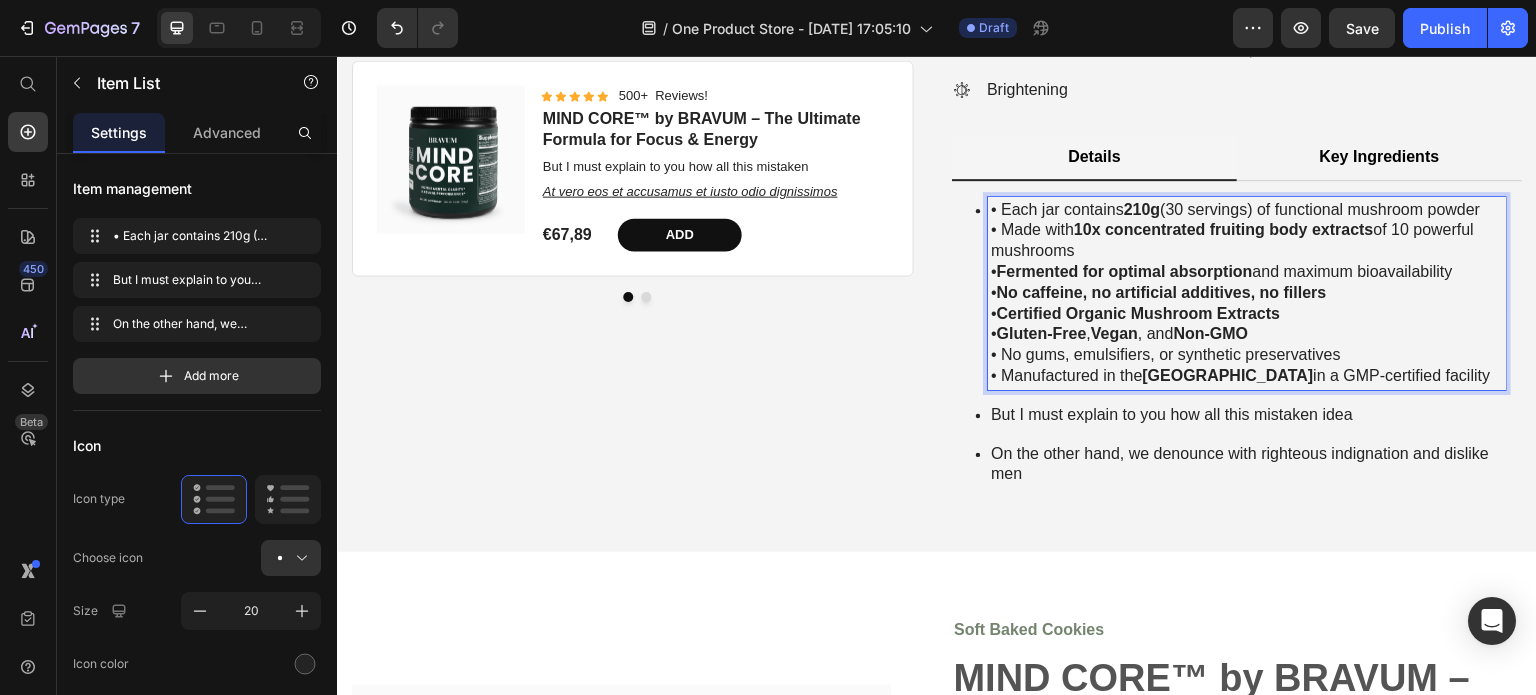 click on "Certified Organic Mushroom Extracts" at bounding box center (1139, 313) 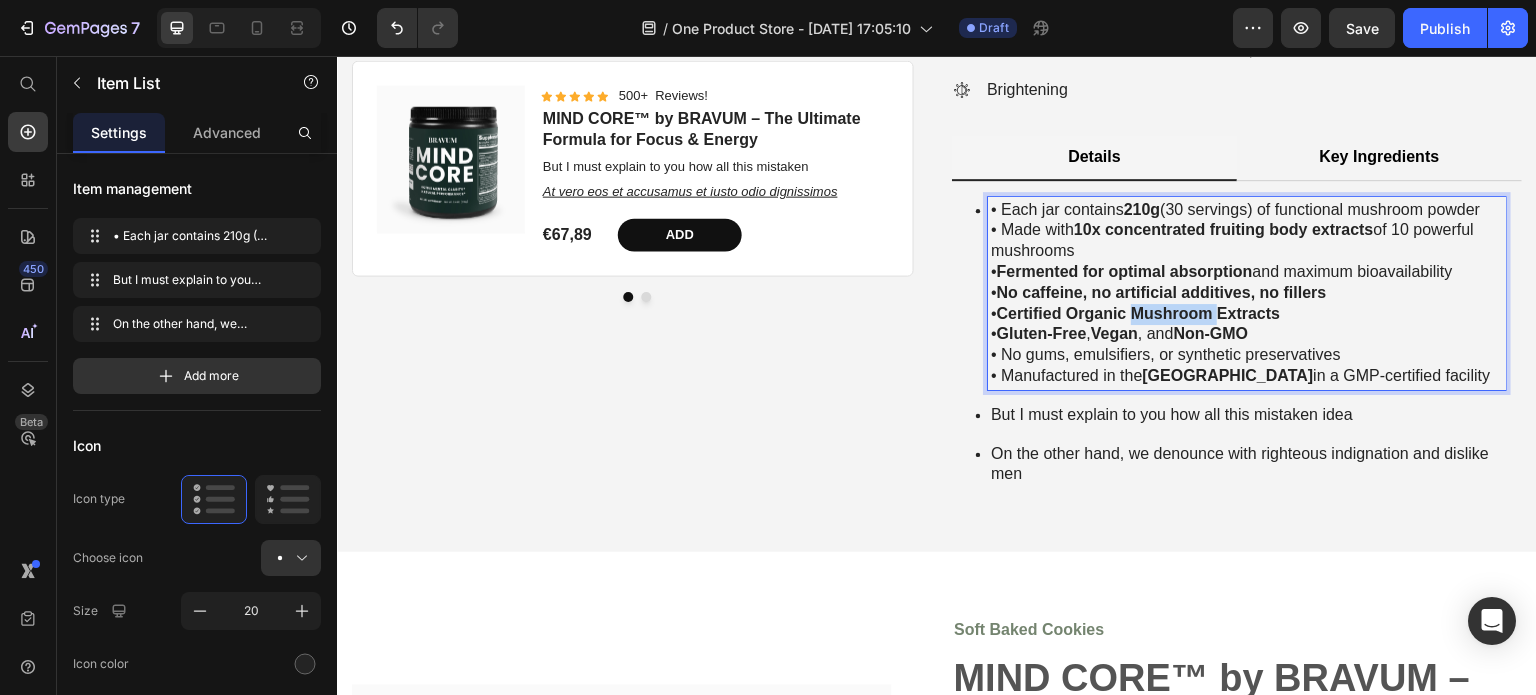 click on "Certified Organic Mushroom Extracts" at bounding box center (1139, 313) 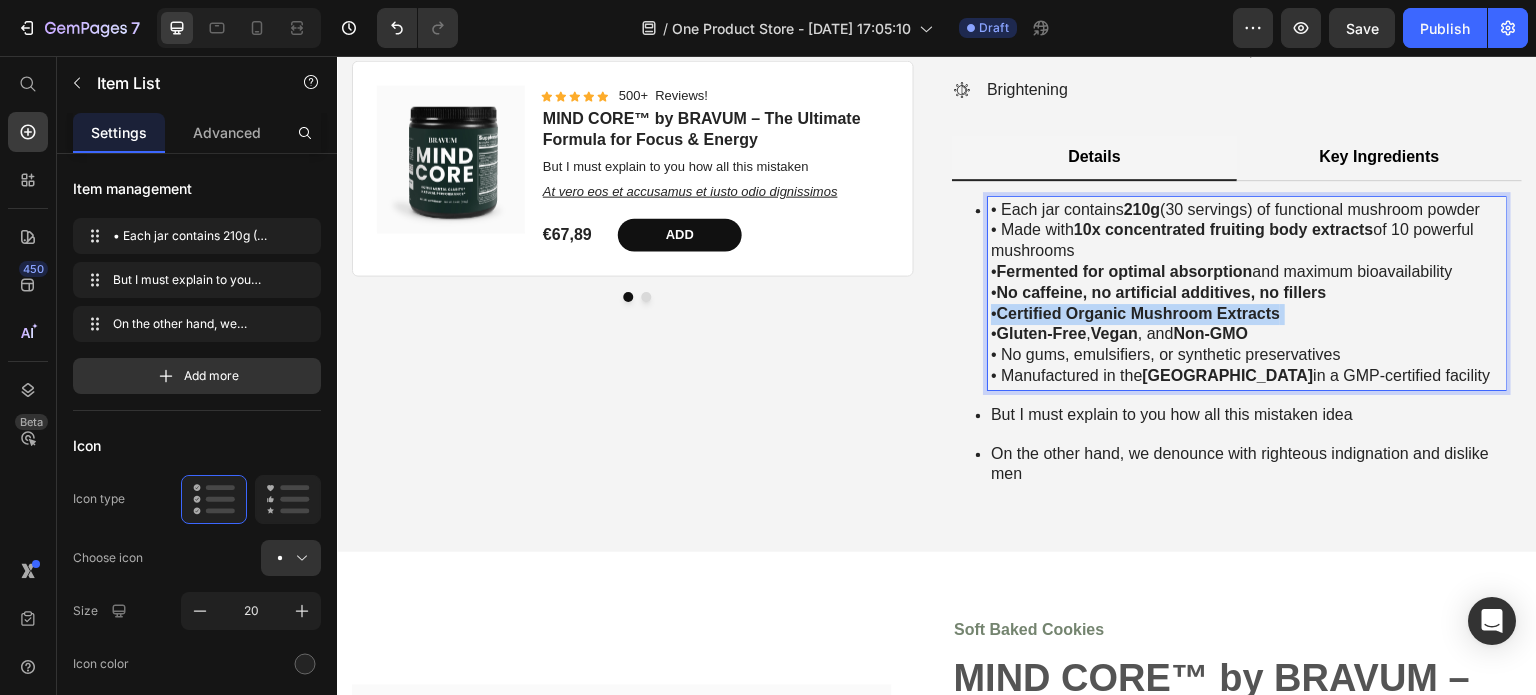 click on "Certified Organic Mushroom Extracts" at bounding box center [1139, 313] 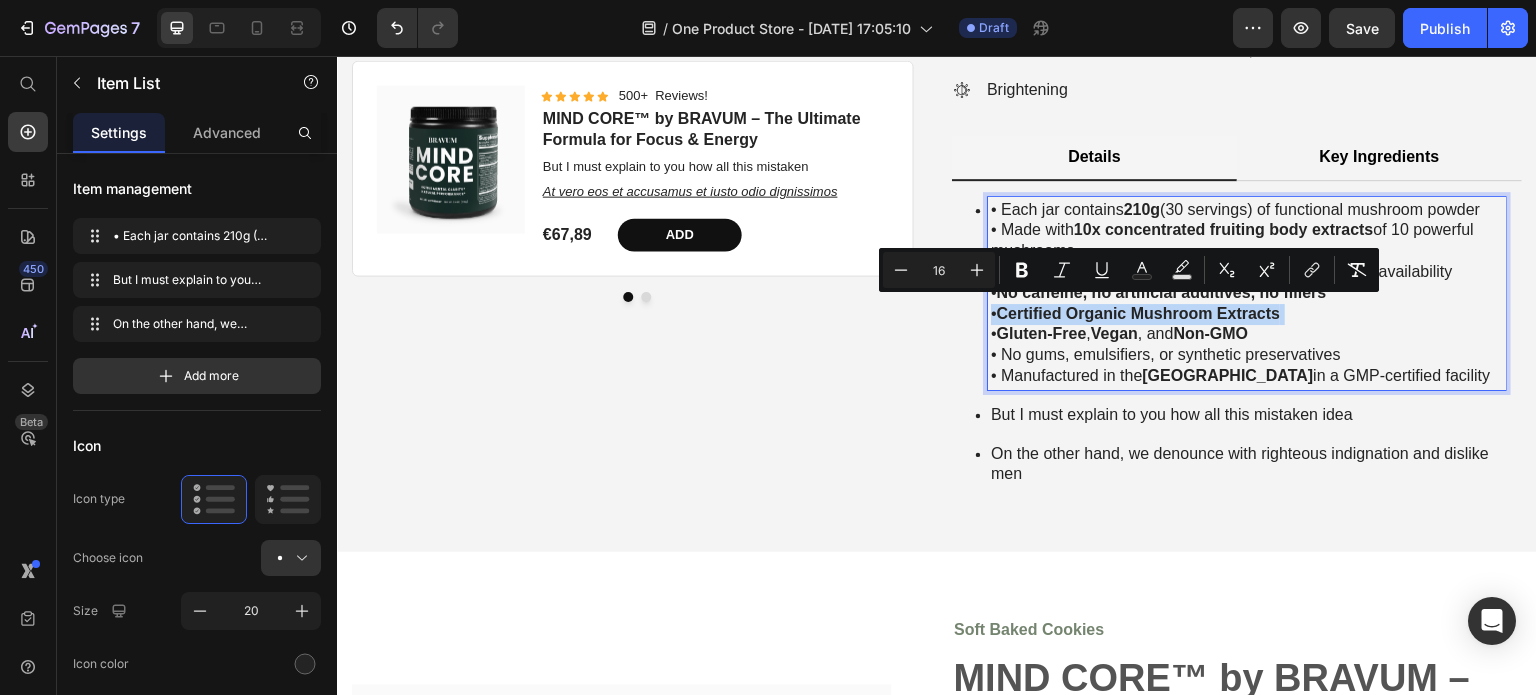 click on "Certified Organic Mushroom Extracts" at bounding box center [1139, 313] 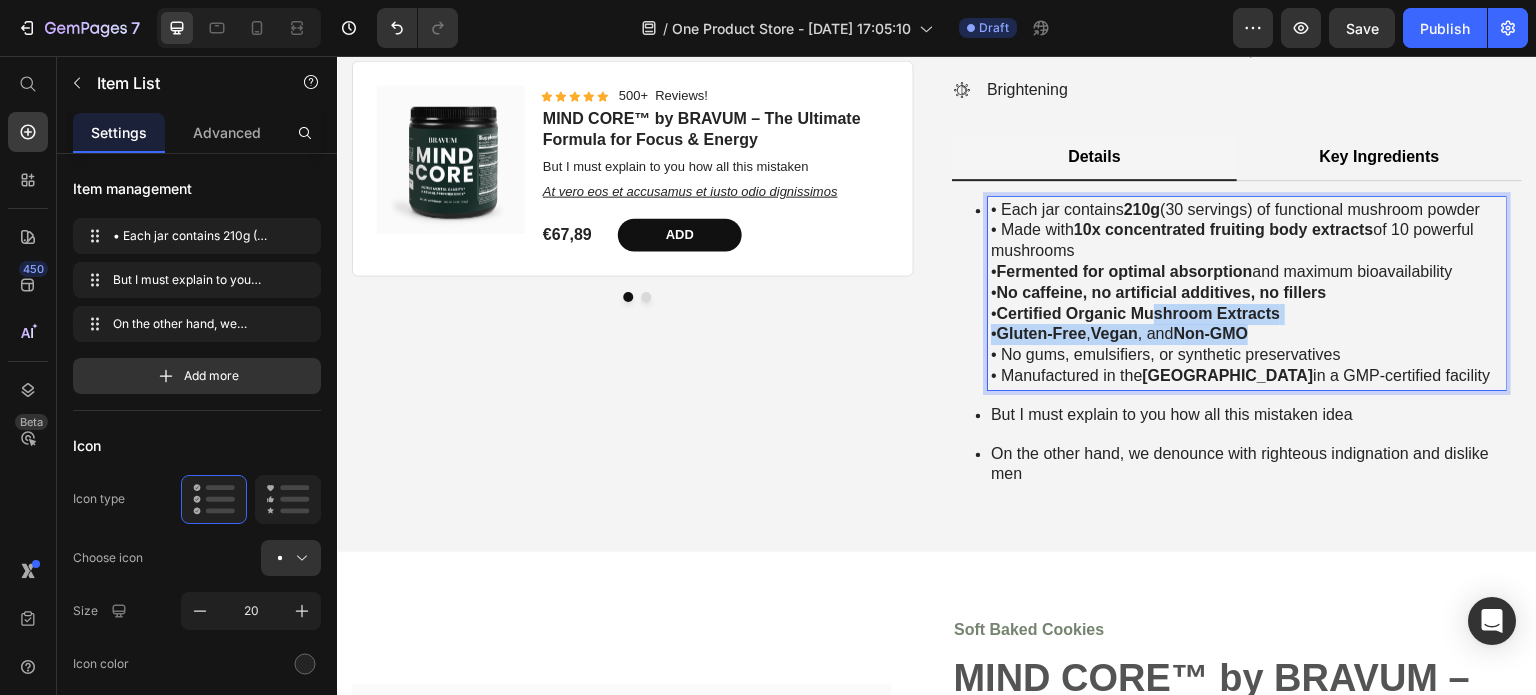 drag, startPoint x: 1256, startPoint y: 327, endPoint x: 1150, endPoint y: 312, distance: 107.05606 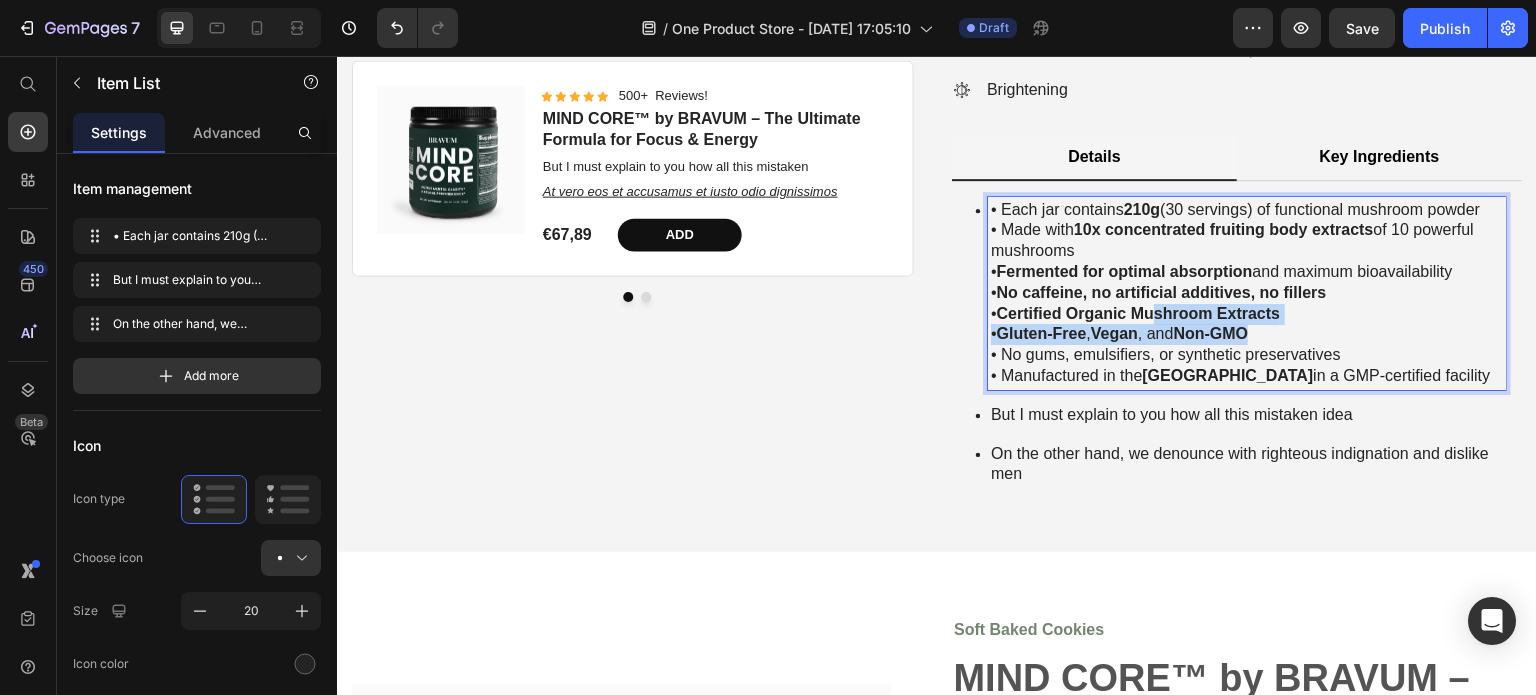 click on "• Each jar contains  210g  (30 servings) of functional mushroom powder • Made with  10x concentrated fruiting body extracts  of 10 powerful mushrooms •  Fermented for optimal absorption  and maximum bioavailability •  No caffeine, no artificial additives, no fillers •  Certified Organic Mushroom Extracts •  Gluten-Free ,  Vegan , and  Non-GMO • No gums, emulsifiers, or synthetic preservatives • Manufactured in the  [GEOGRAPHIC_DATA]  in a GMP-certified facility" at bounding box center [1247, 293] 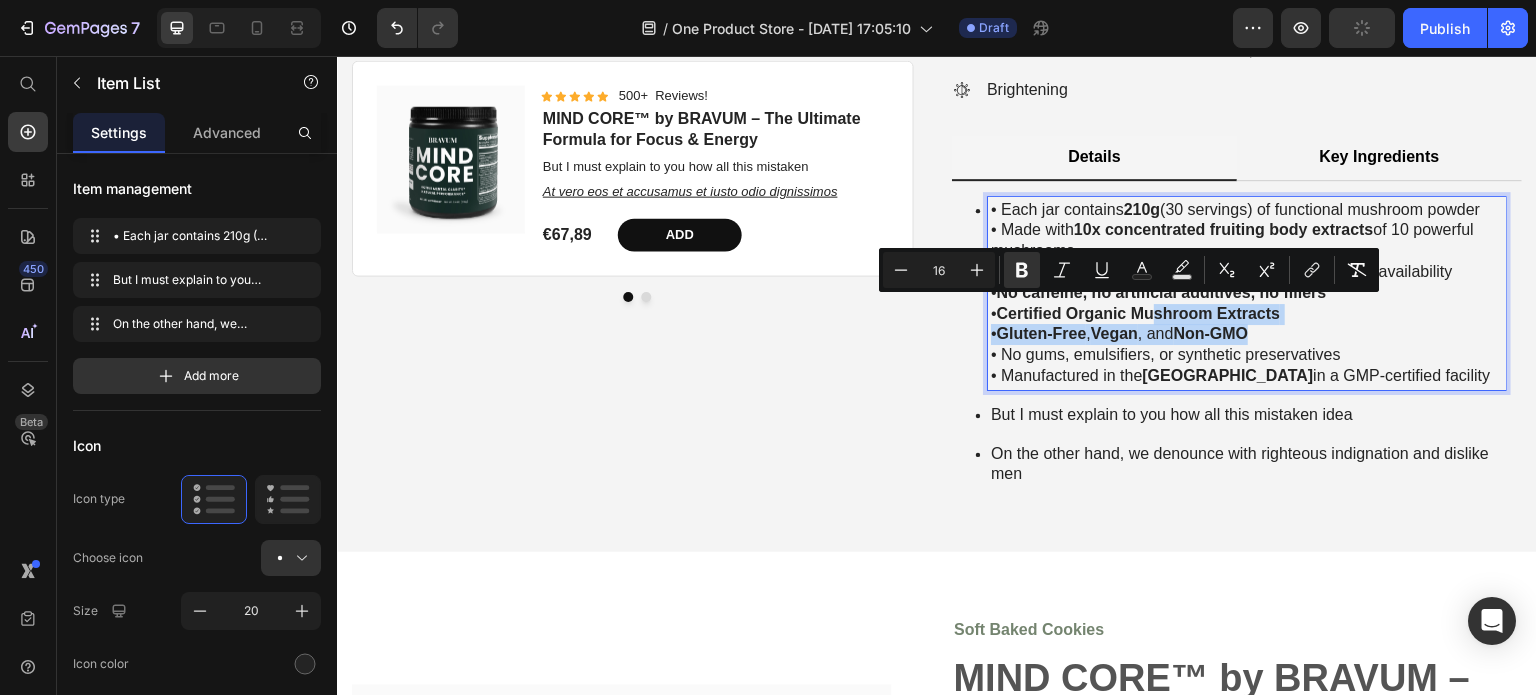 click on "Certified Organic Mushroom Extracts" at bounding box center [1139, 313] 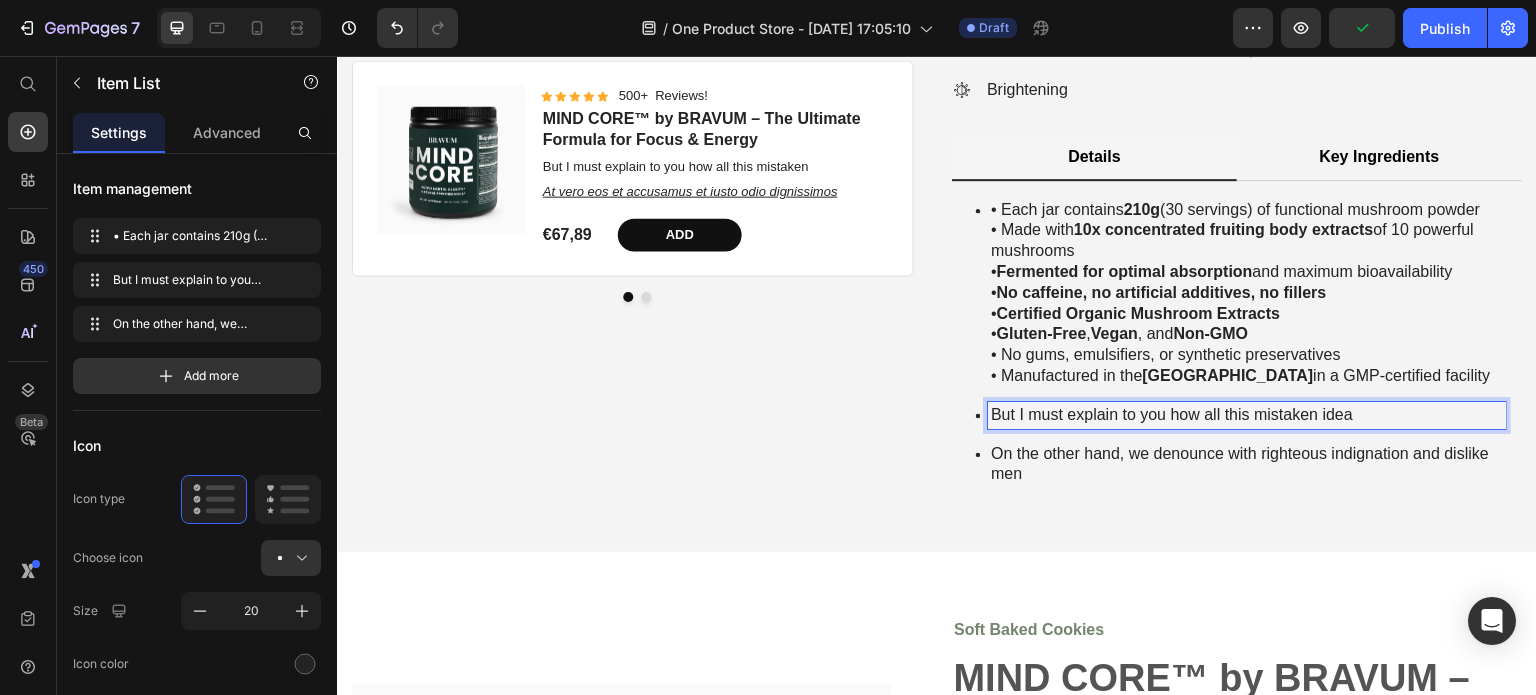 click on "But I must explain to you how all this mistaken idea" at bounding box center (1247, 415) 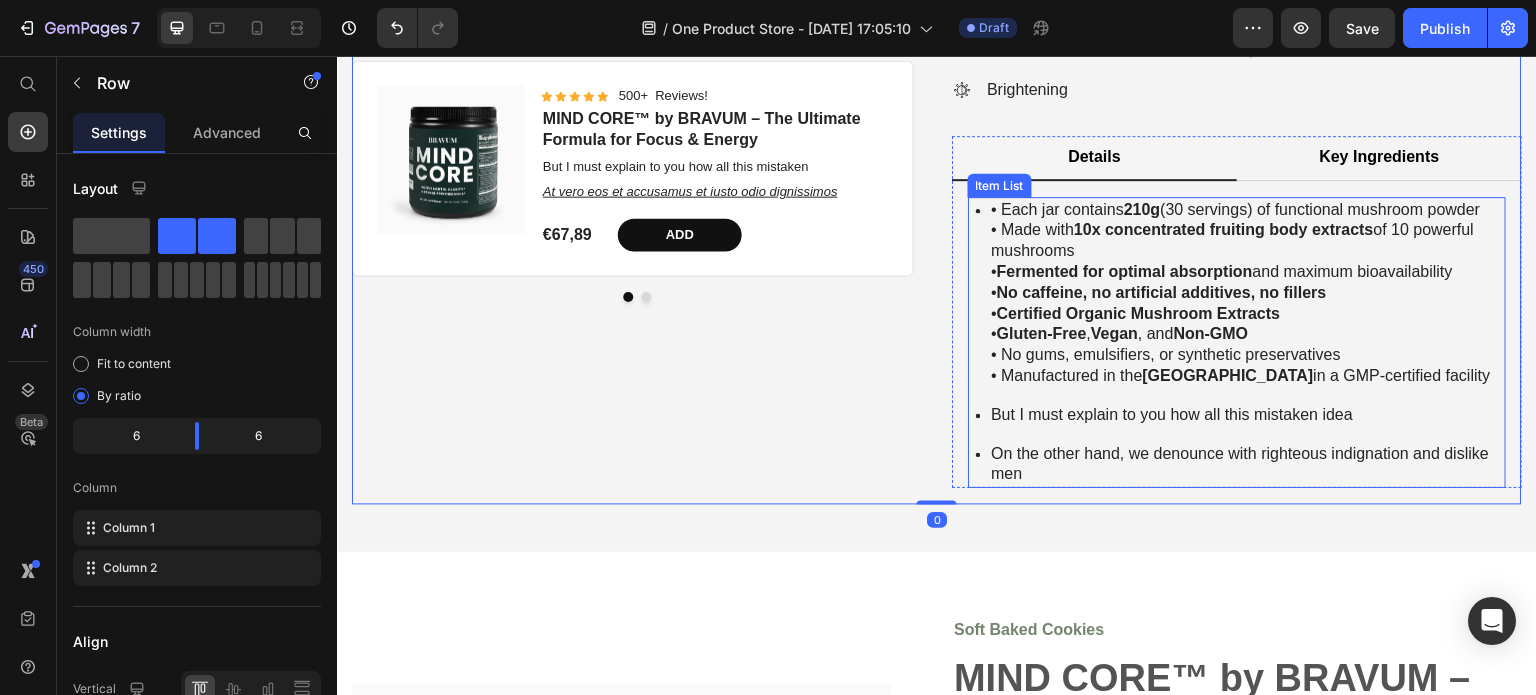 click on "But I must explain to you how all this mistaken idea" at bounding box center [1247, 415] 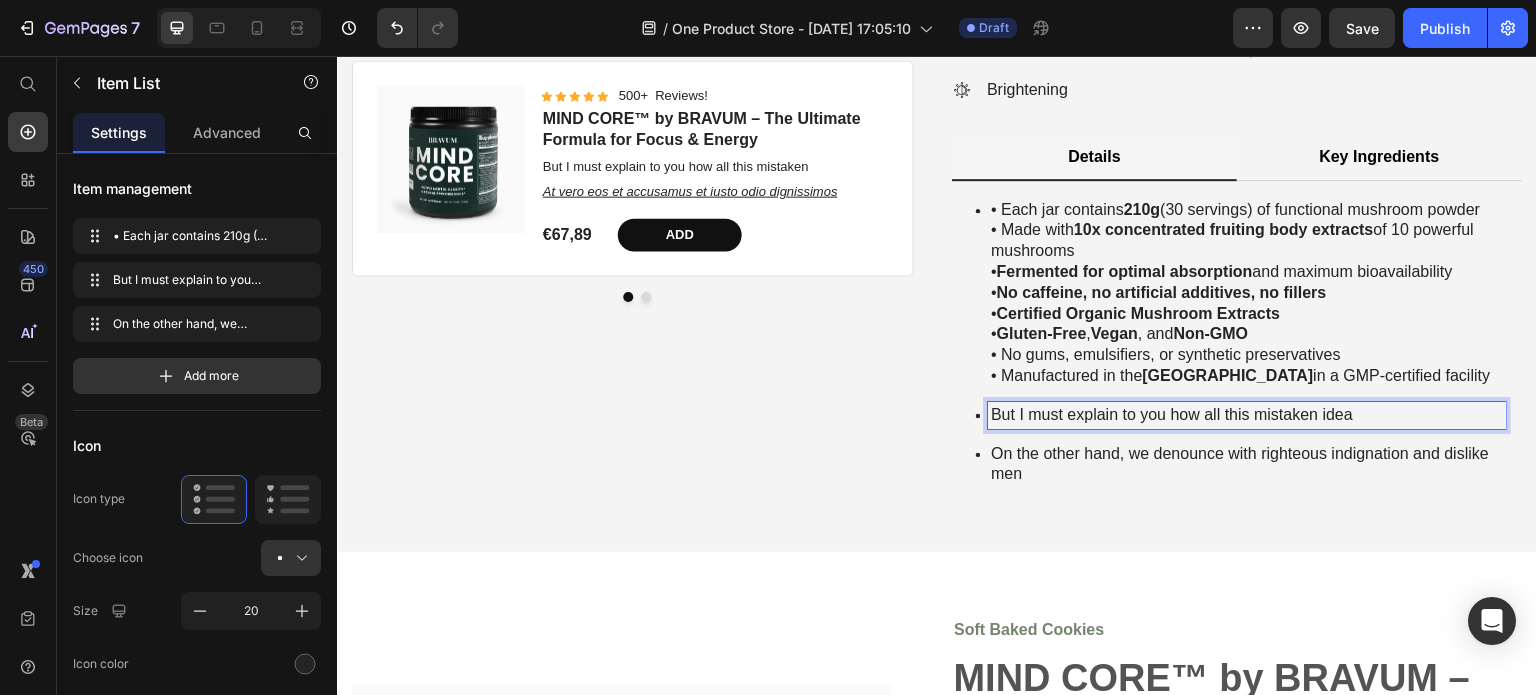 click on "But I must explain to you how all this mistaken idea" at bounding box center [1247, 415] 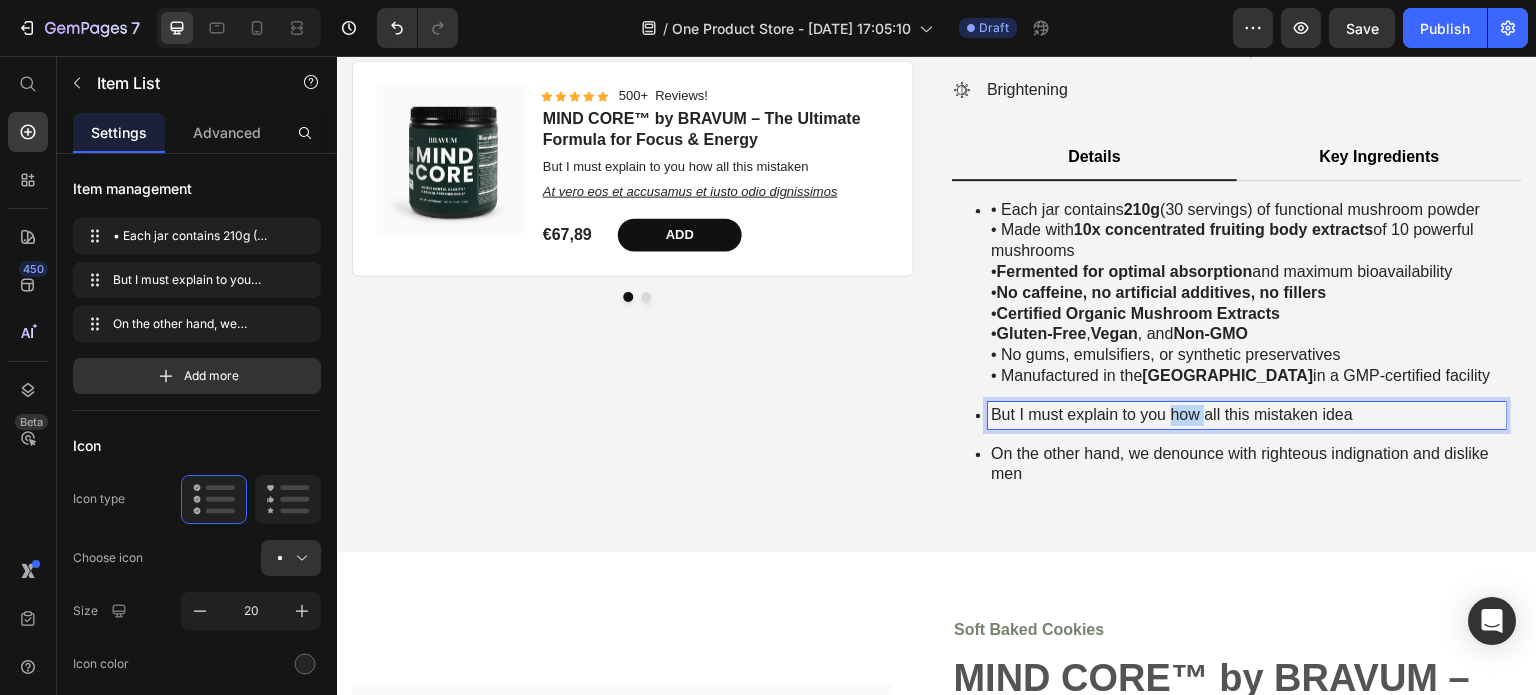 click on "But I must explain to you how all this mistaken idea" at bounding box center [1247, 415] 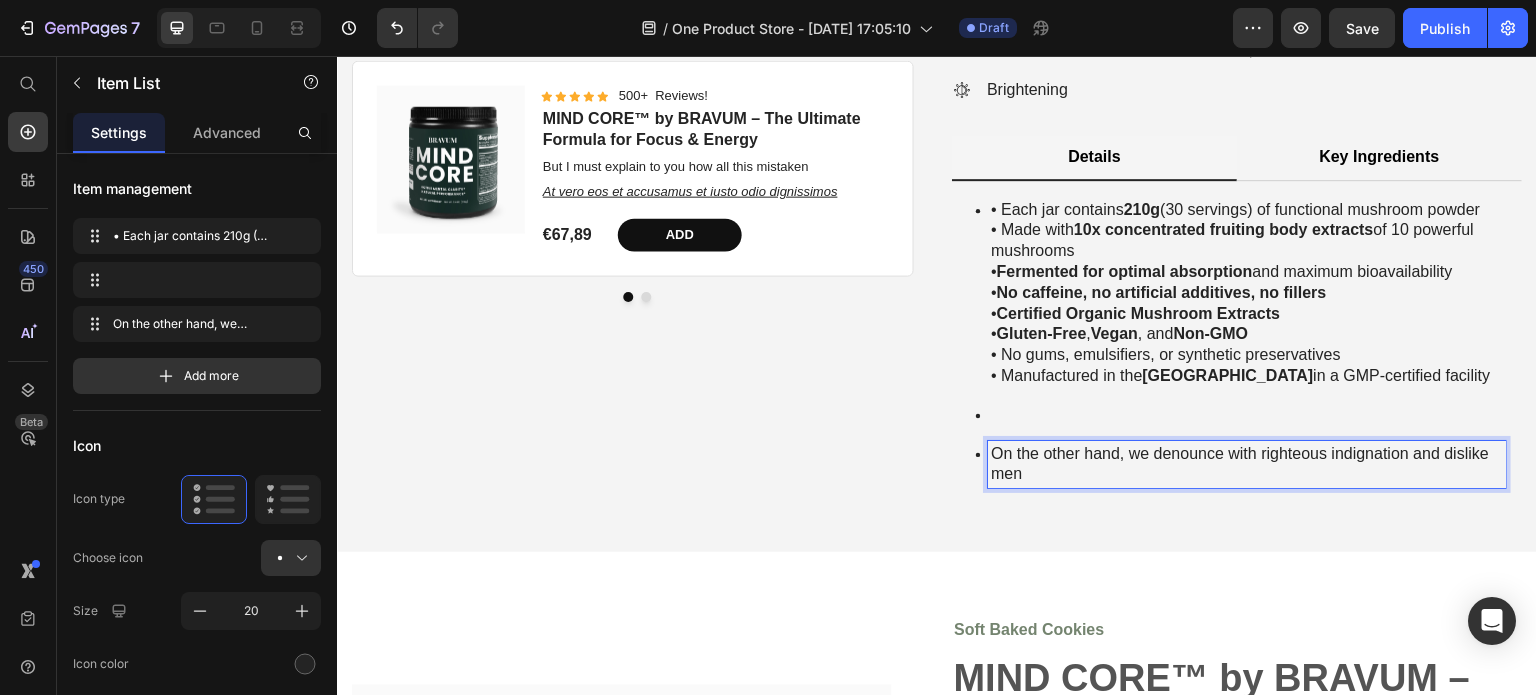 click on "On the other hand, we denounce with righteous indignation and dislike men" at bounding box center [1247, 465] 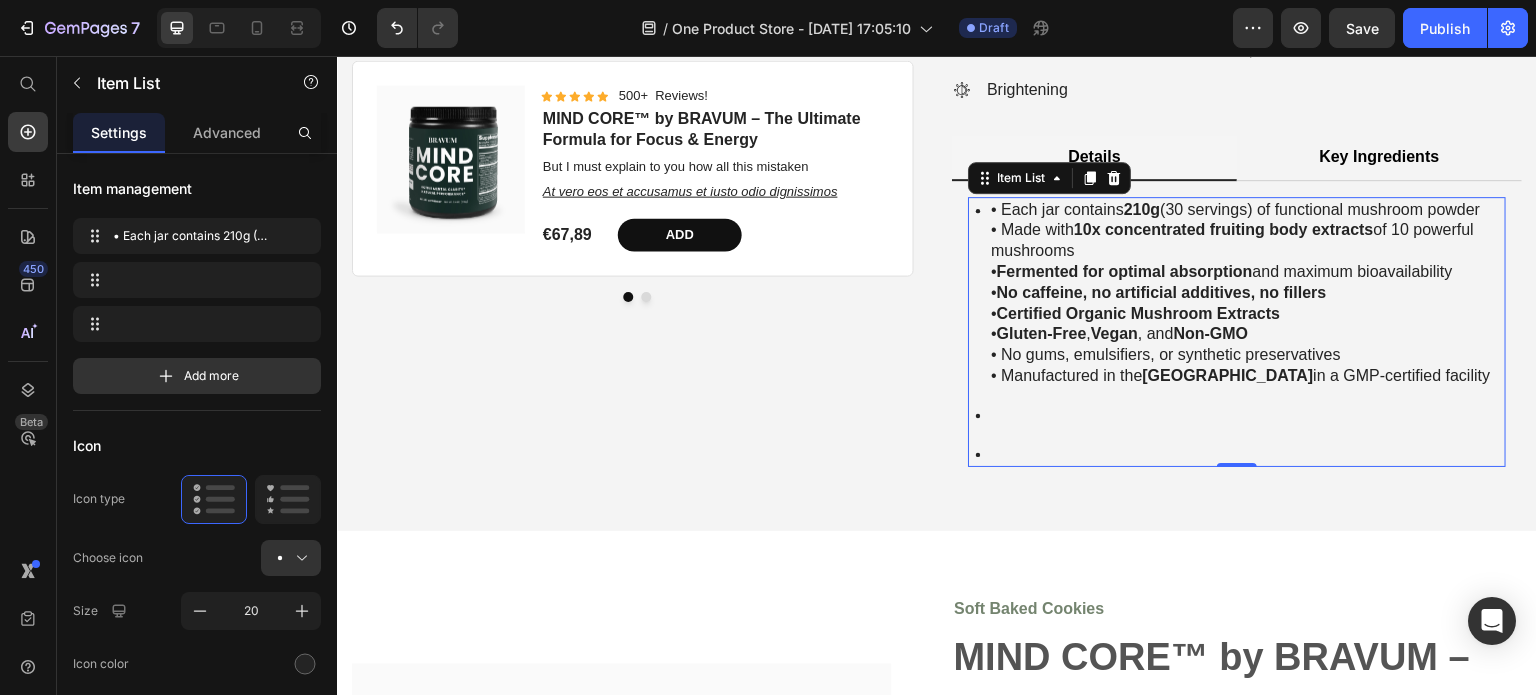 click 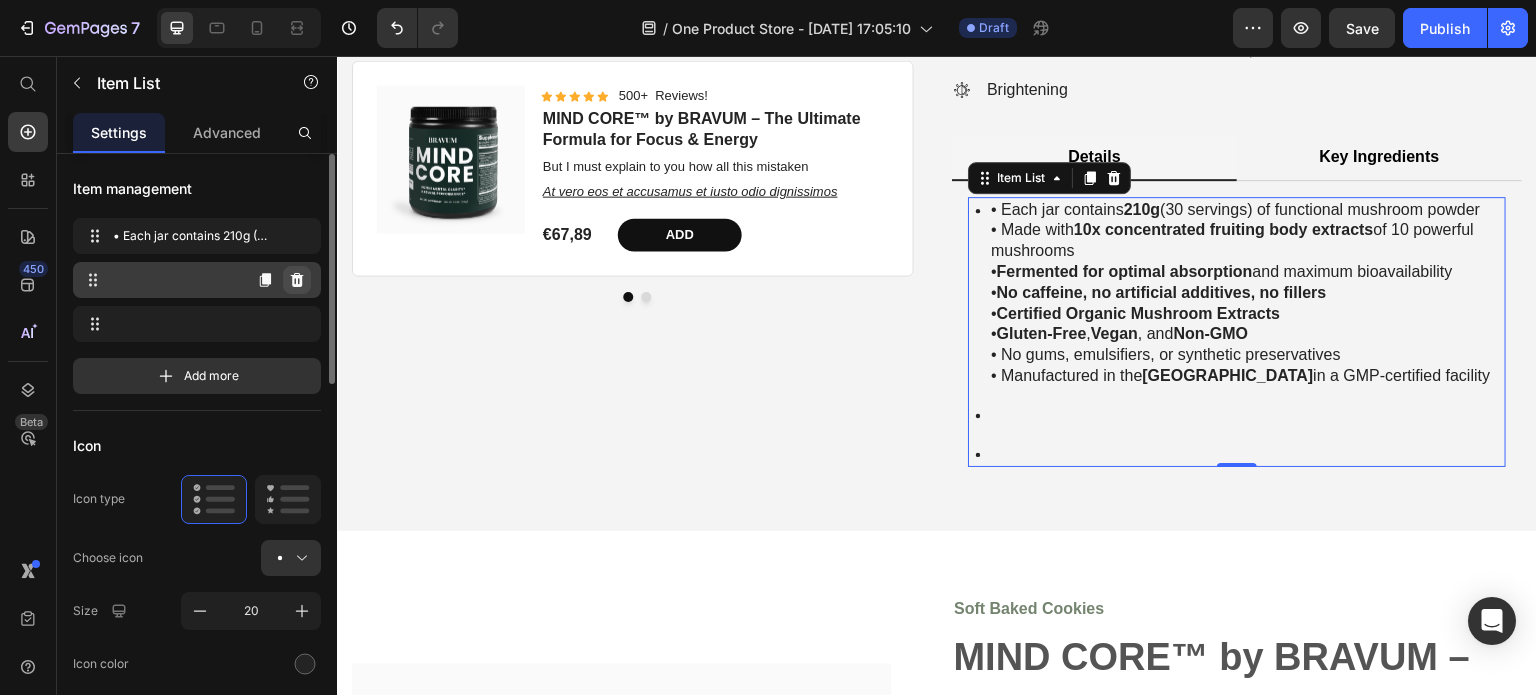 click 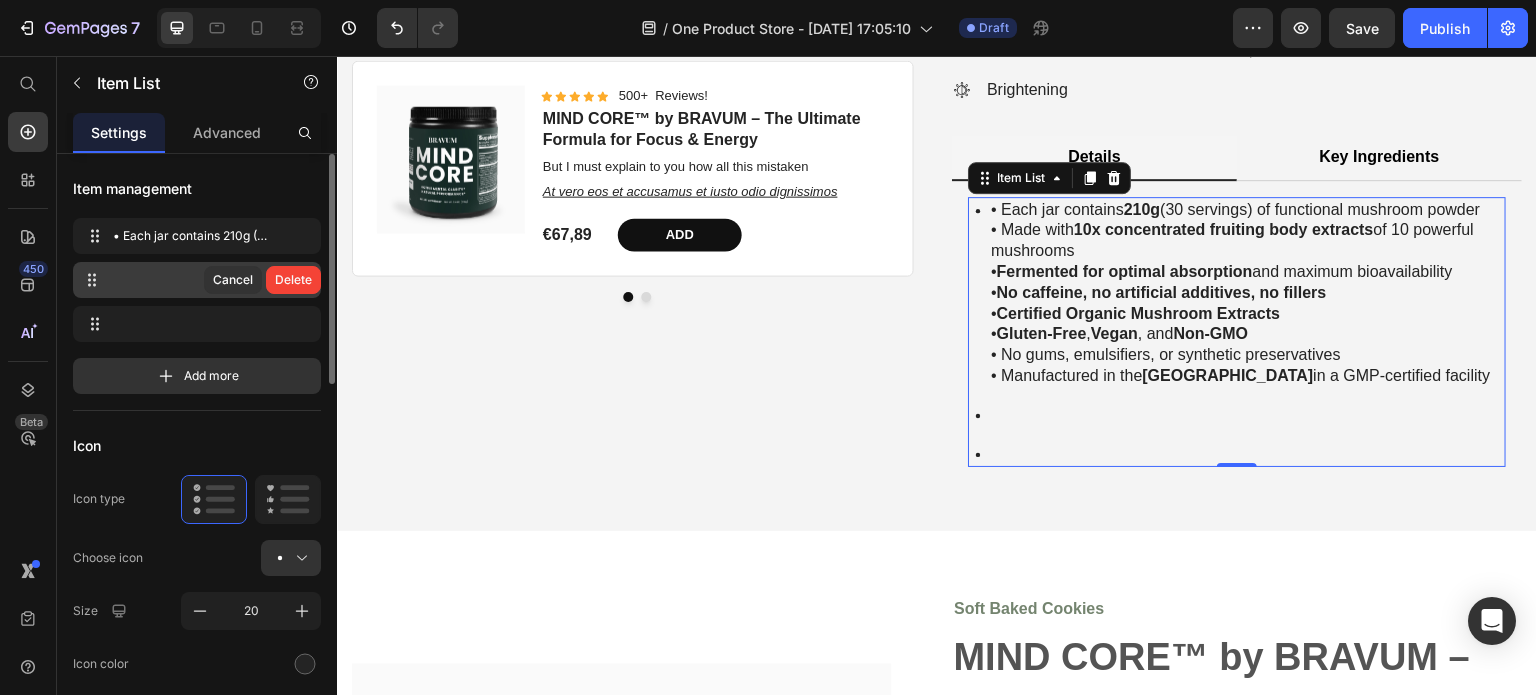 click on "Delete" at bounding box center (293, 280) 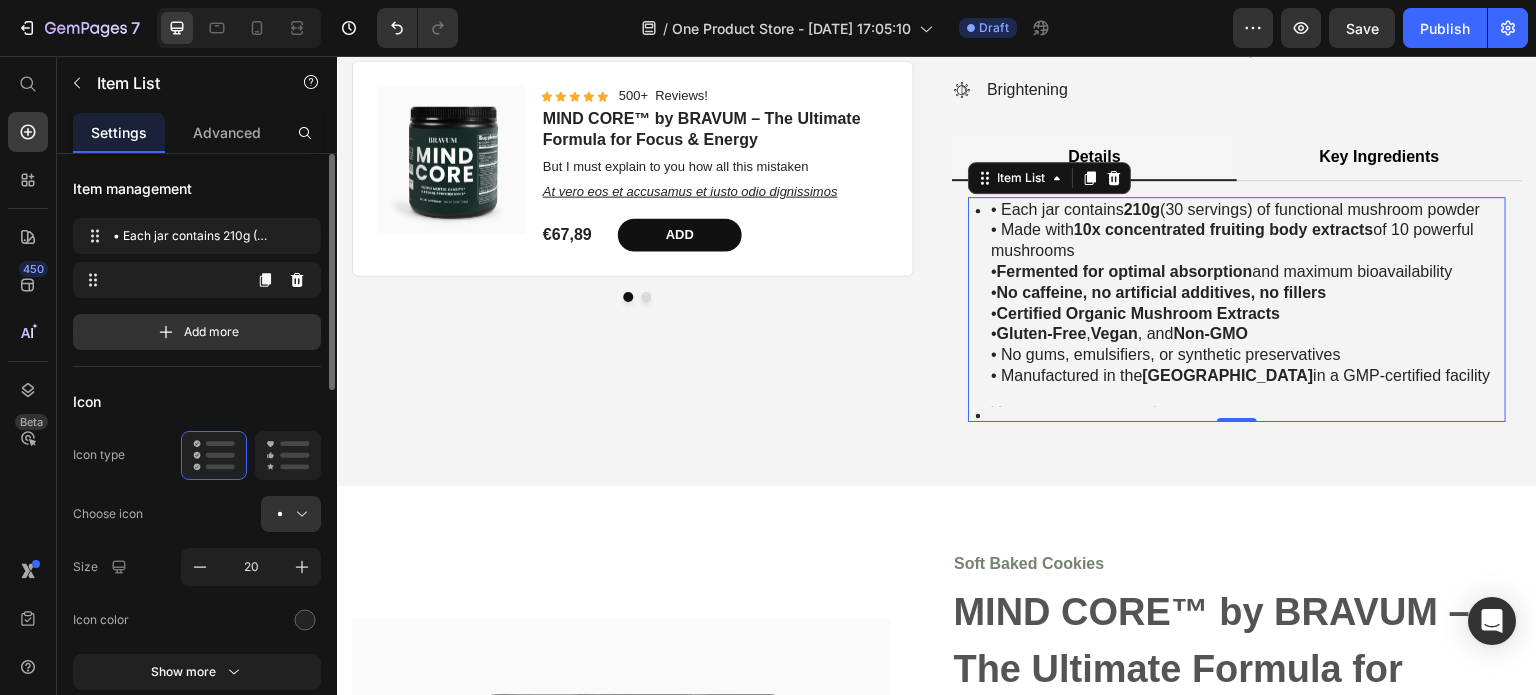 click 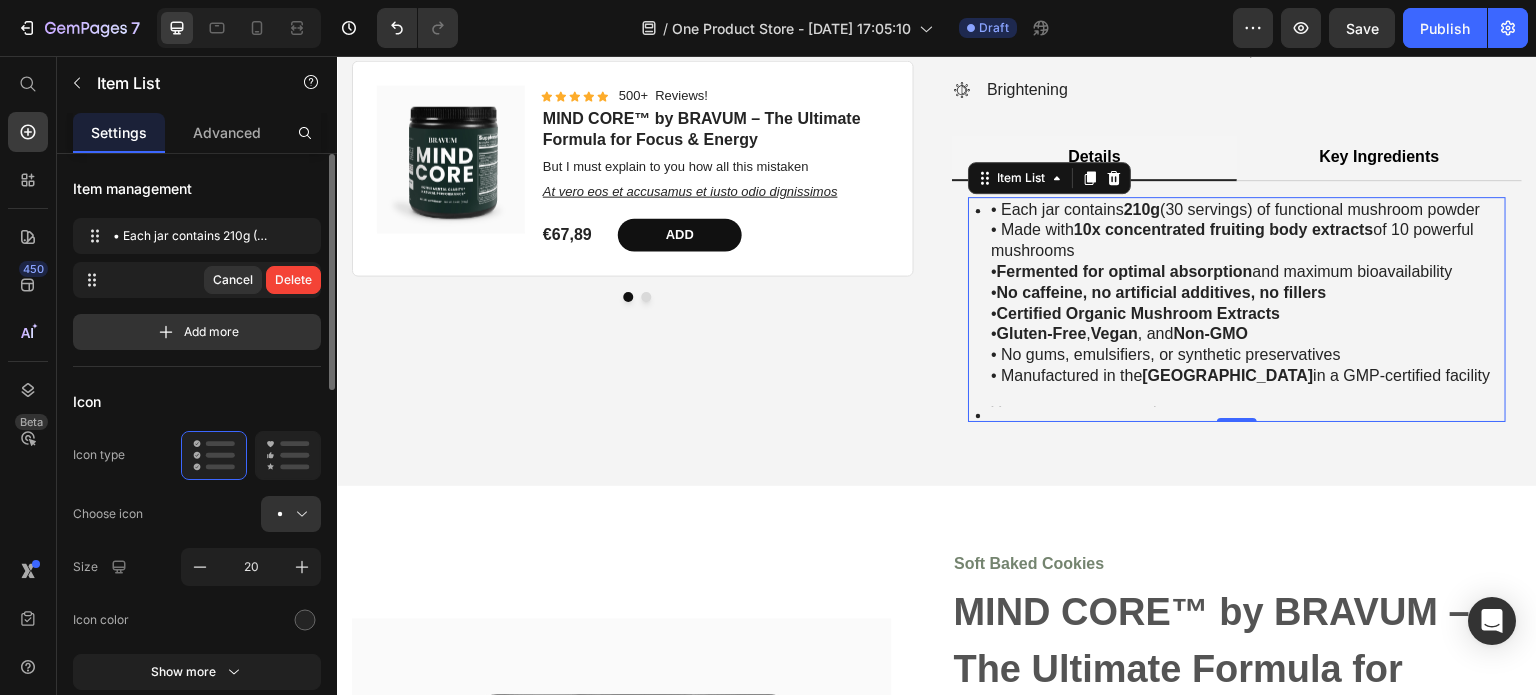 click on "Delete" at bounding box center [293, 280] 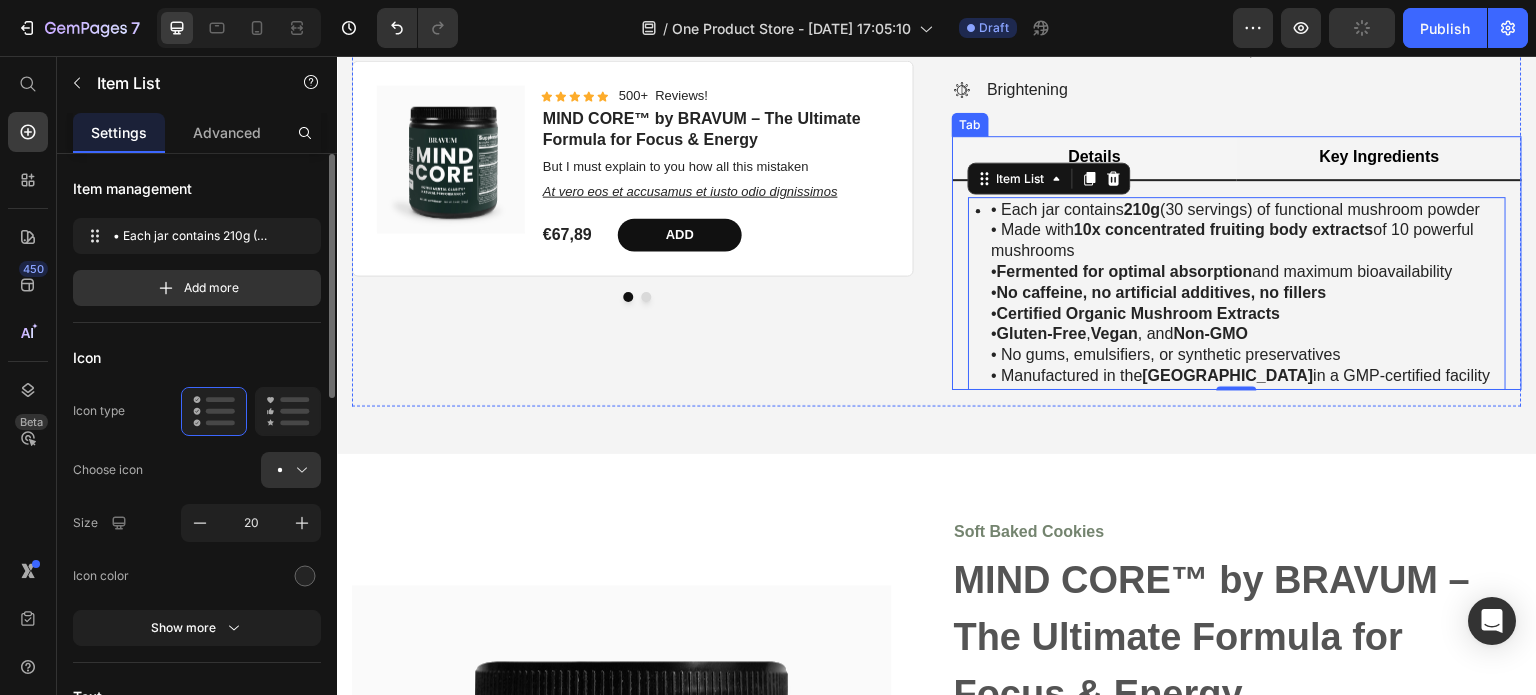 click on "Key Ingredients" at bounding box center [1379, 157] 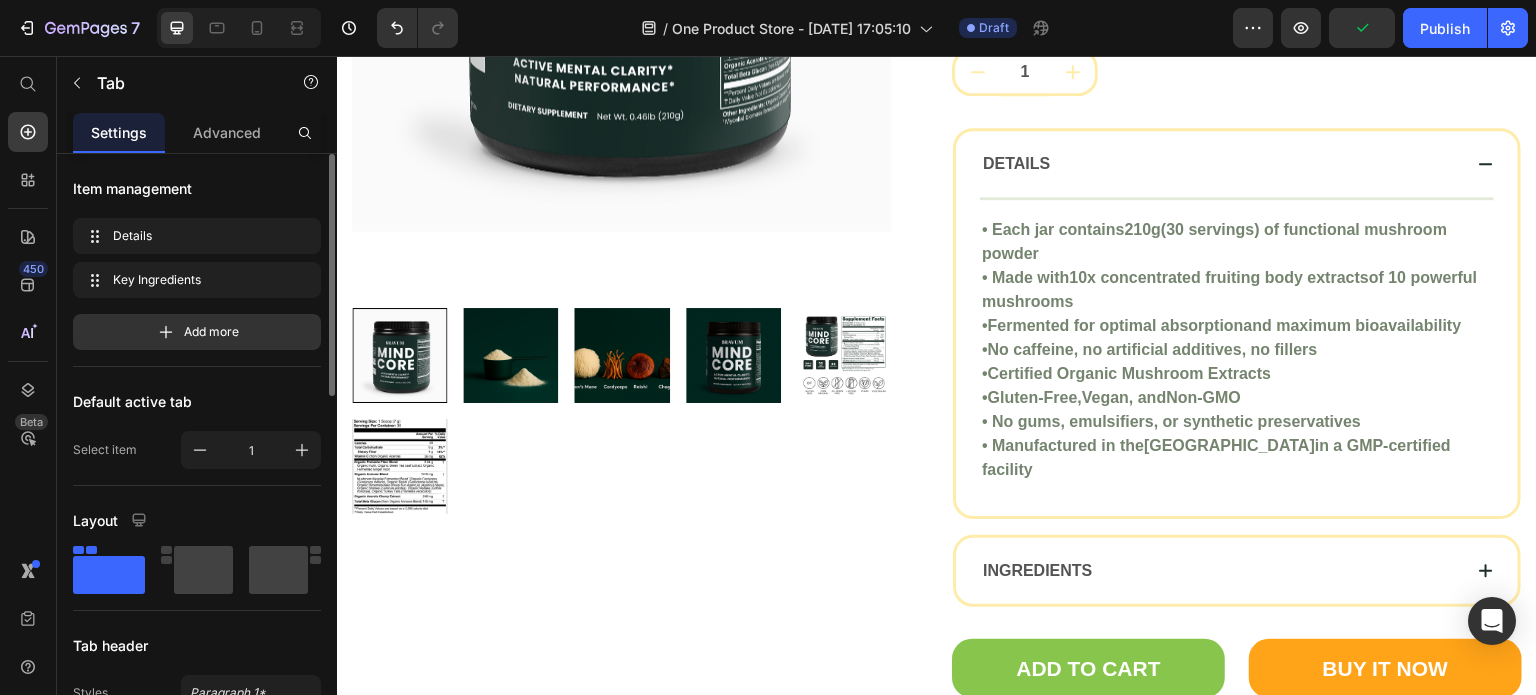 scroll, scrollTop: 5895, scrollLeft: 0, axis: vertical 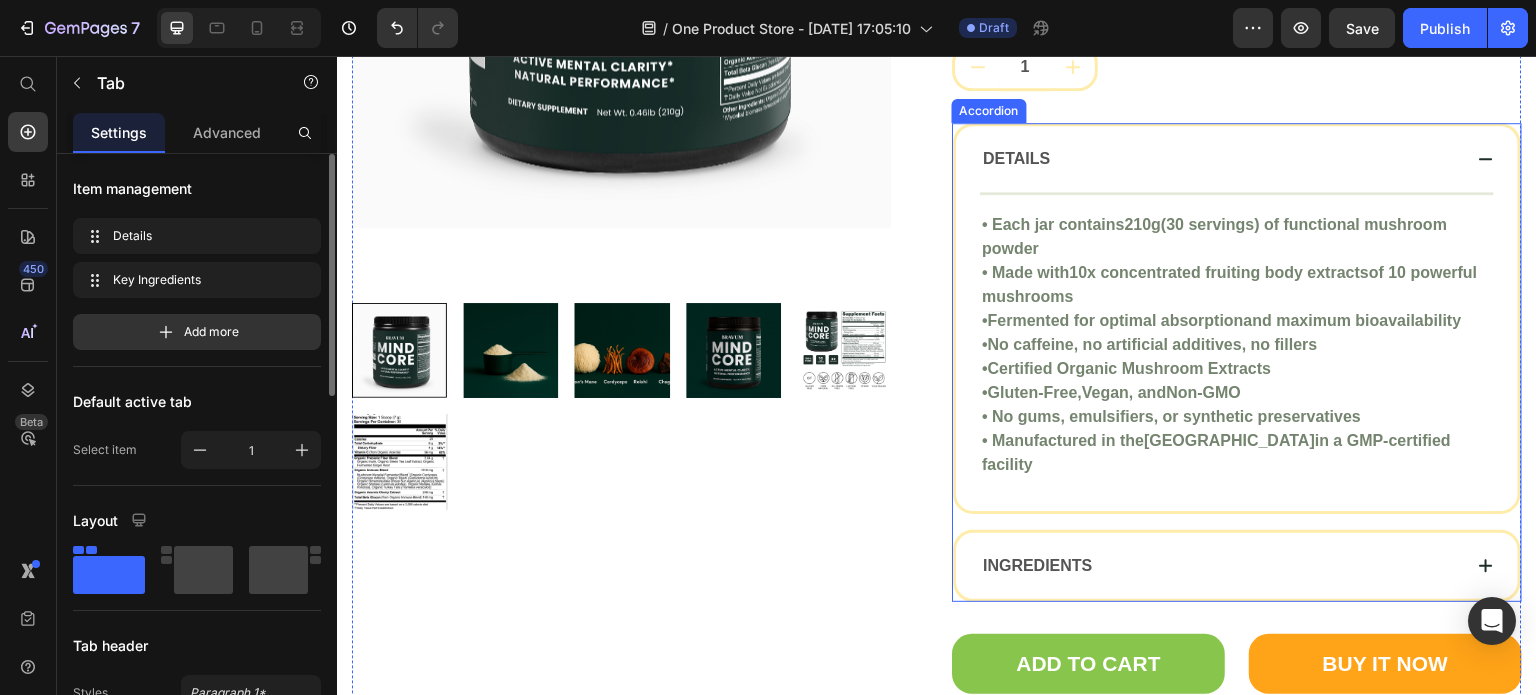 click on "INGREDIENTS" at bounding box center [1221, 566] 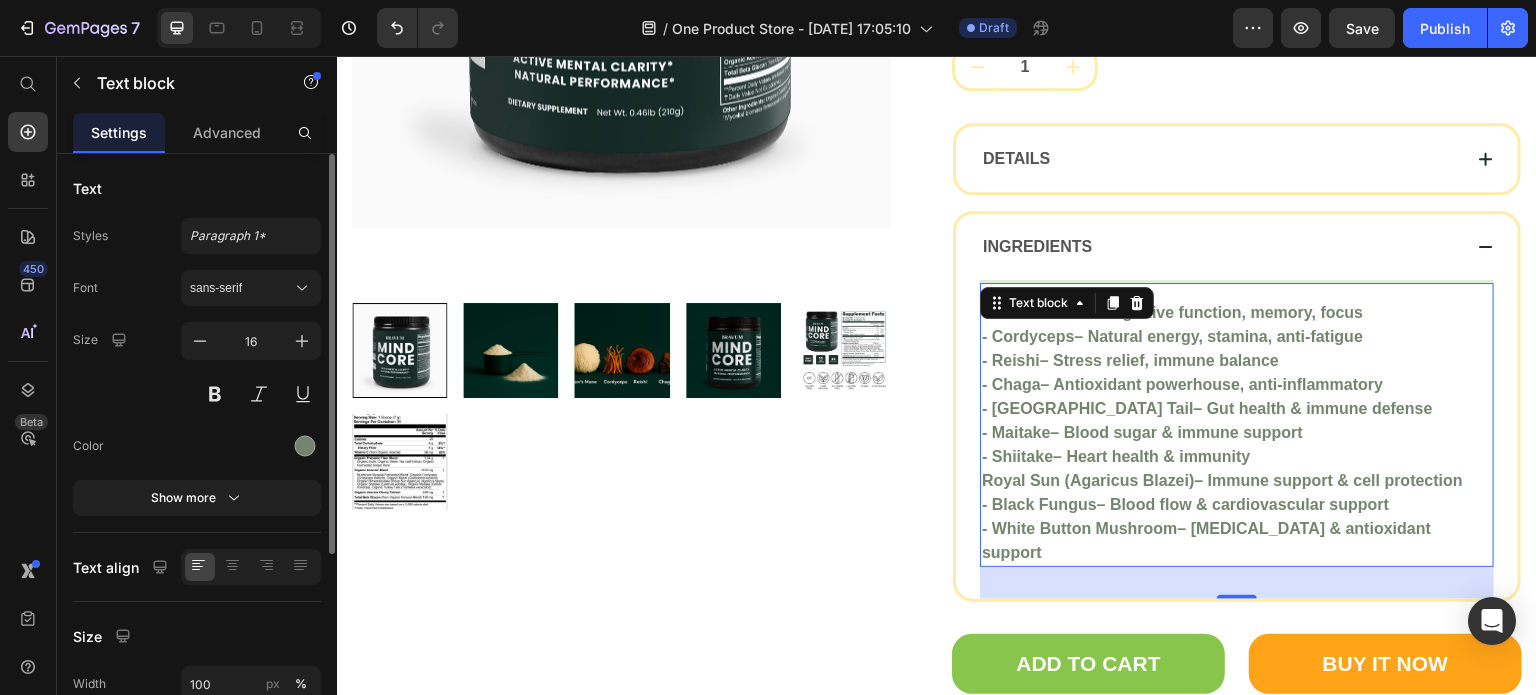 click on "- White Button Mushroom  – [MEDICAL_DATA] & antioxidant support" at bounding box center (1237, 541) 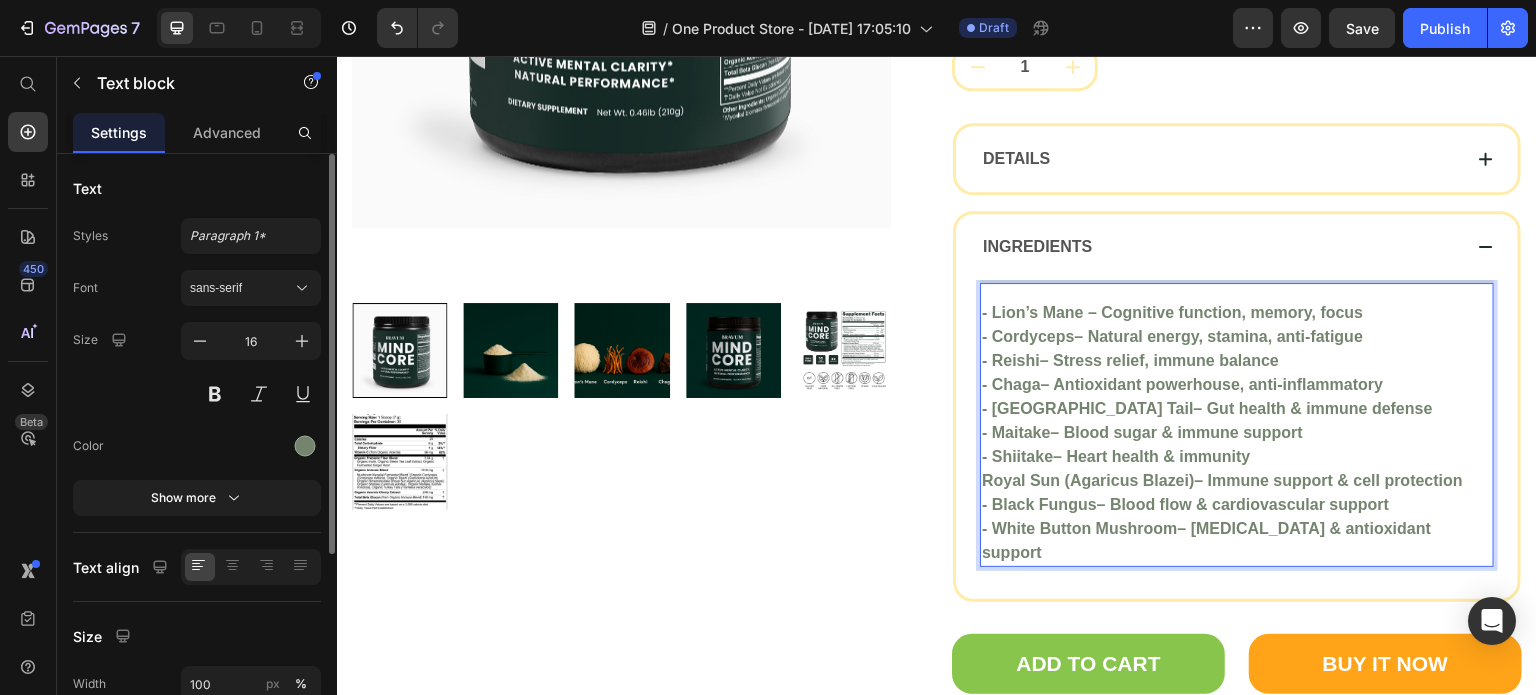 click on "- White Button Mushroom  – [MEDICAL_DATA] & antioxidant support" at bounding box center [1237, 541] 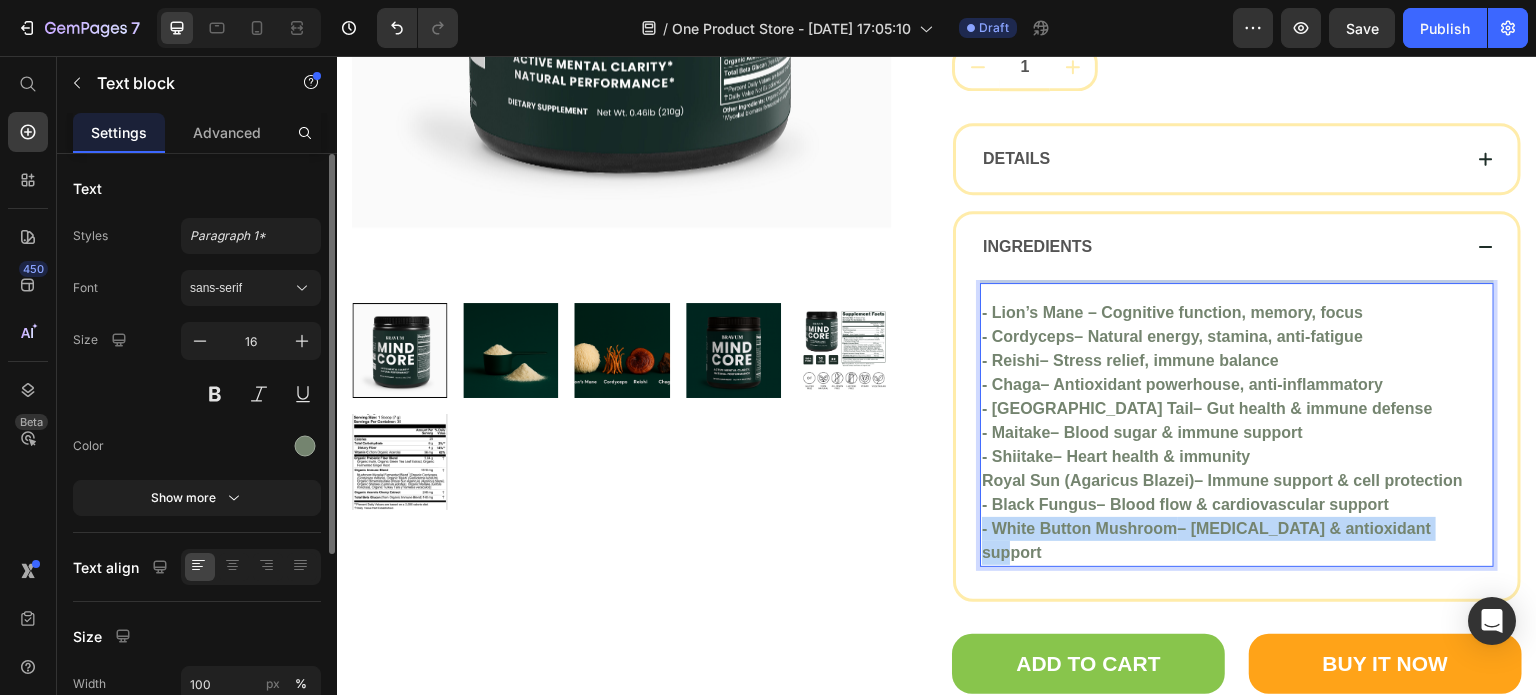 click on "- White Button Mushroom  – [MEDICAL_DATA] & antioxidant support" at bounding box center (1237, 541) 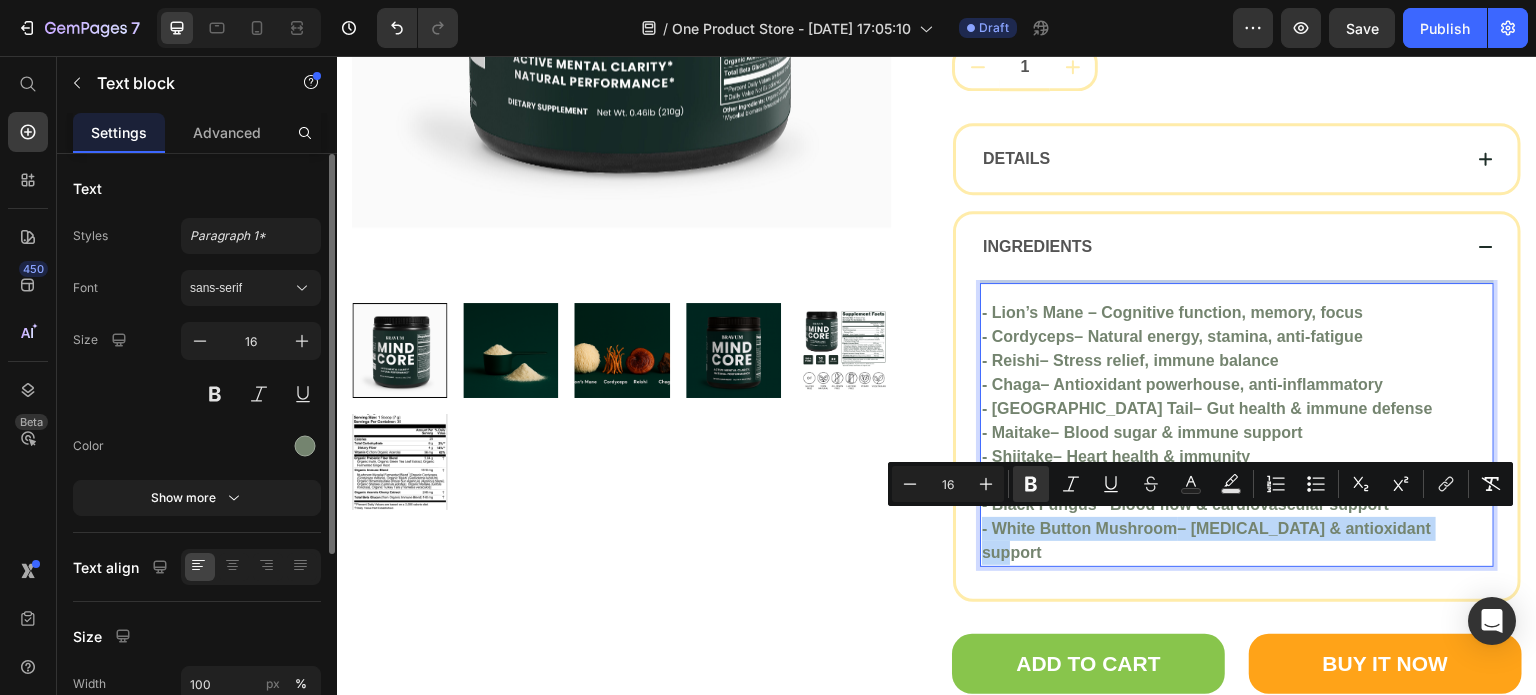 click on "- White Button Mushroom  – [MEDICAL_DATA] & antioxidant support" at bounding box center [1237, 541] 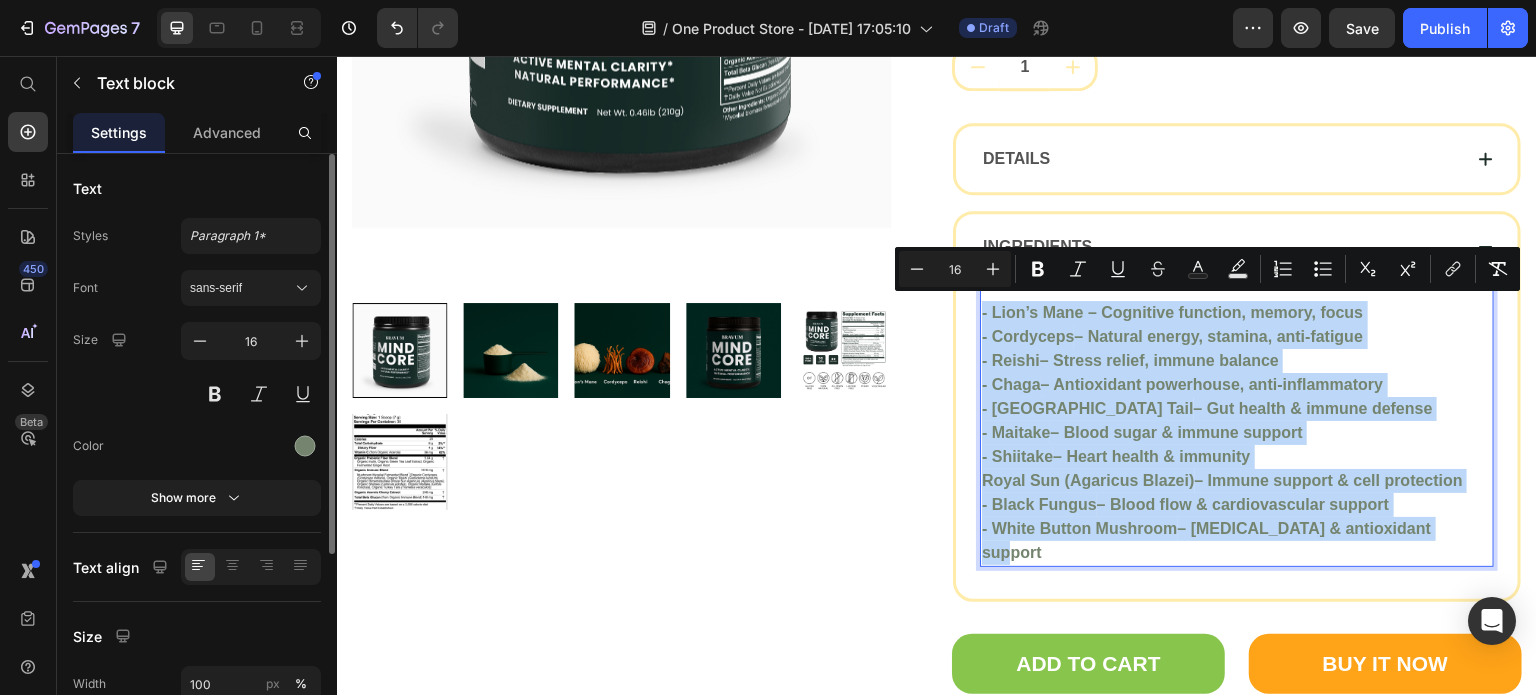 drag, startPoint x: 1441, startPoint y: 530, endPoint x: 972, endPoint y: 312, distance: 517.1895 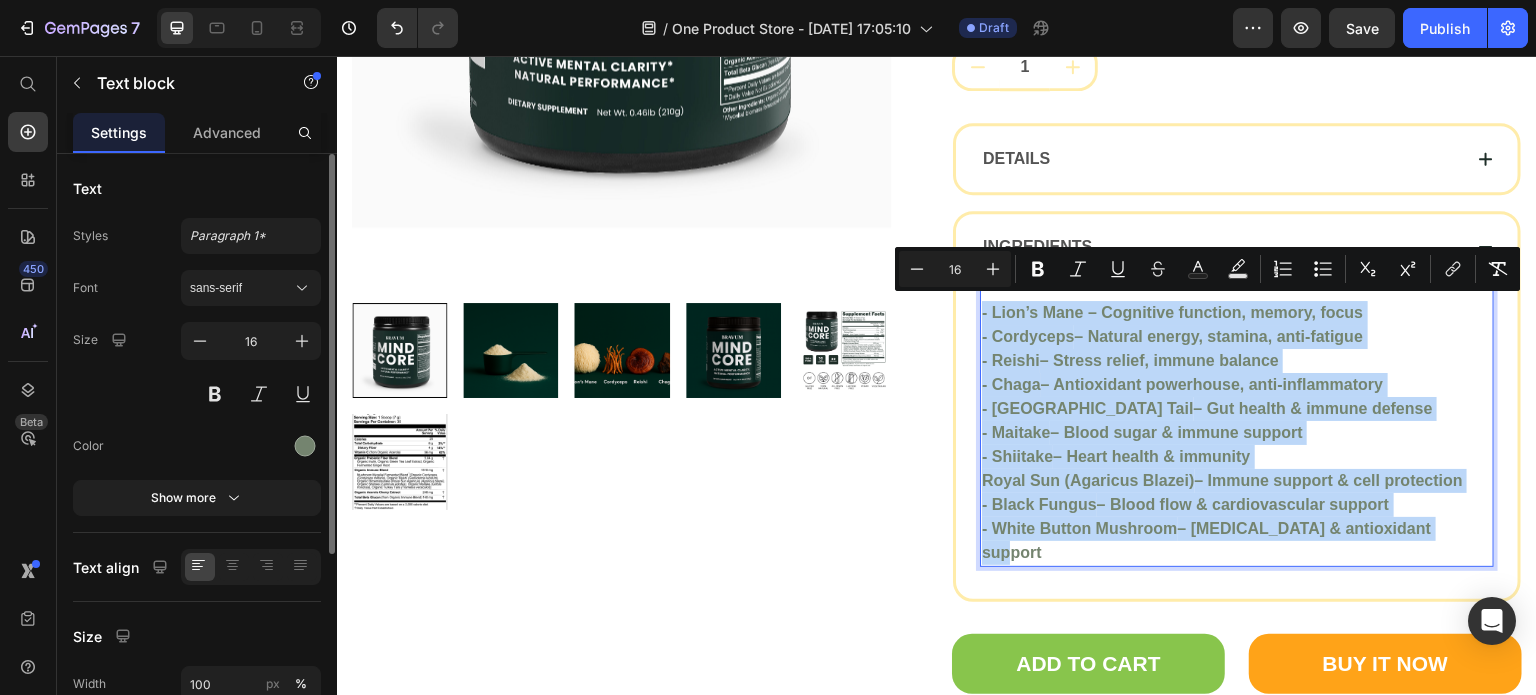 click on "- Lion’s Mane – Cognitive function, memory, focus - Cordyceps  – Natural energy, stamina, anti-fatigue - Reishi  – Stress relief, immune balance - Chaga  – Antioxidant powerhouse, anti-inflammatory - Turkey Tail  – Gut health & immune defense - Maitake  – Blood sugar & immune support - Shiitake  – Heart health & immunity Royal Sun (Agaricus Blazei)  – Immune support & cell protection - Black Fungus  – Blood flow & cardiovascular support - White Button Mushroom  – [MEDICAL_DATA] & antioxidant support" at bounding box center (1237, 433) 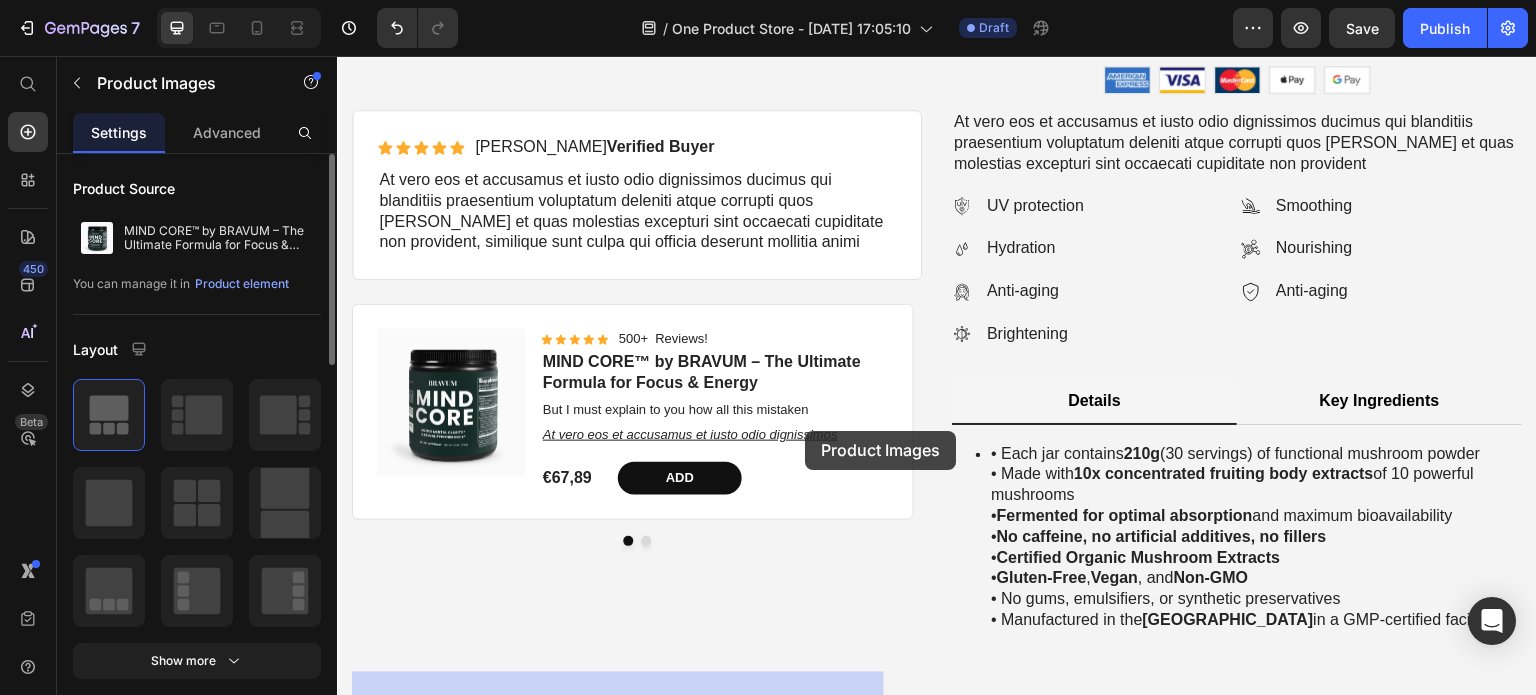 scroll, scrollTop: 5002, scrollLeft: 0, axis: vertical 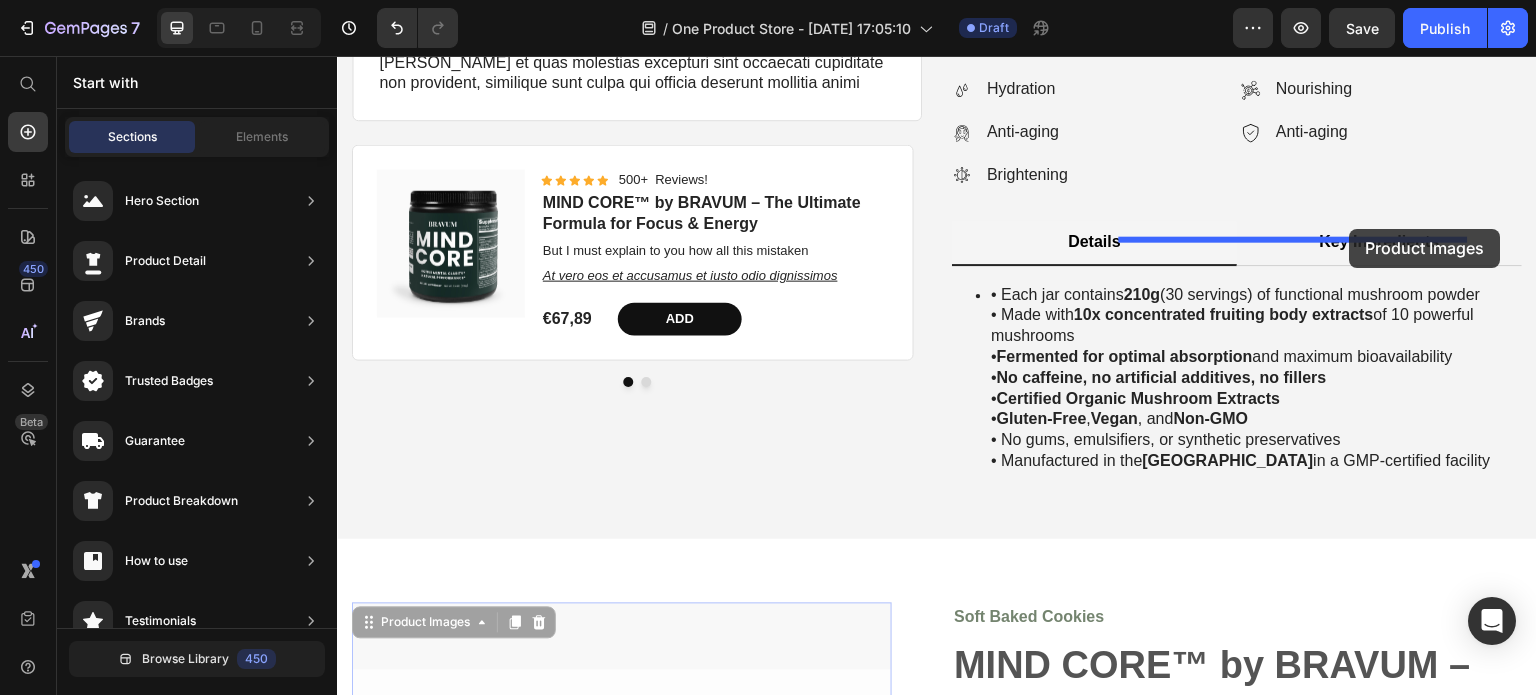 click at bounding box center (937, -572) 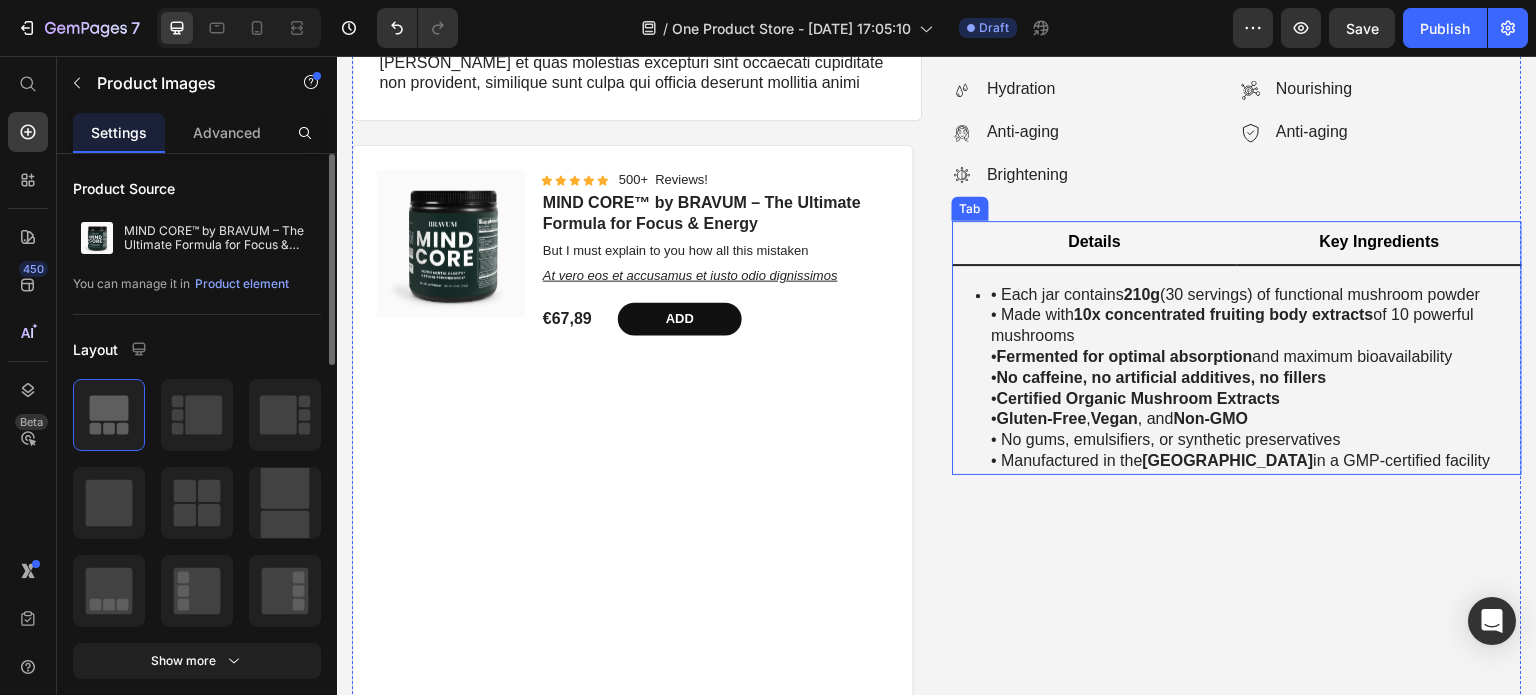 click on "Key Ingredients" at bounding box center [1379, 242] 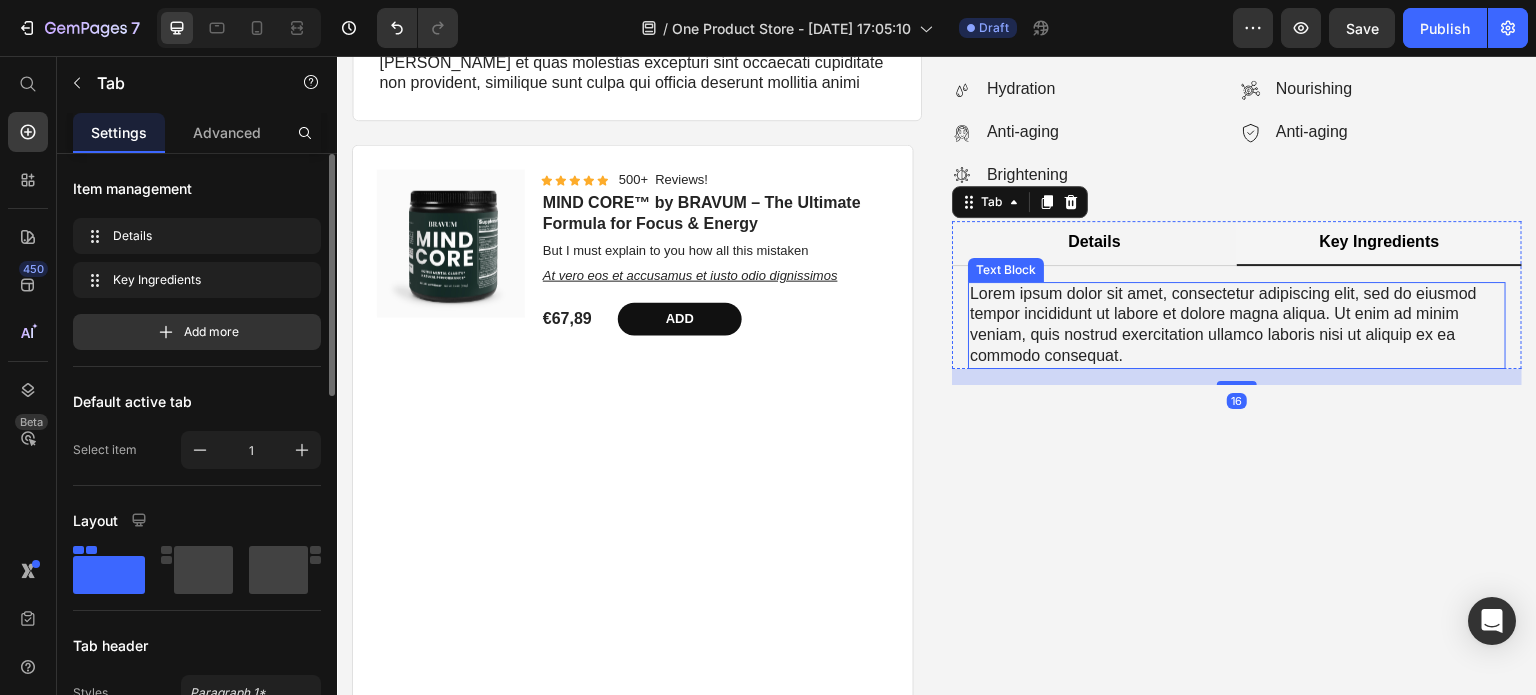 click on "Lorem ipsum dolor sit amet, consectetur adipiscing elit, sed do eiusmod tempor incididunt ut labore et dolore magna aliqua. Ut enim ad minim veniam, quis nostrud exercitation ullamco laboris nisi ut aliquip ex ea commodo consequat." at bounding box center (1237, 325) 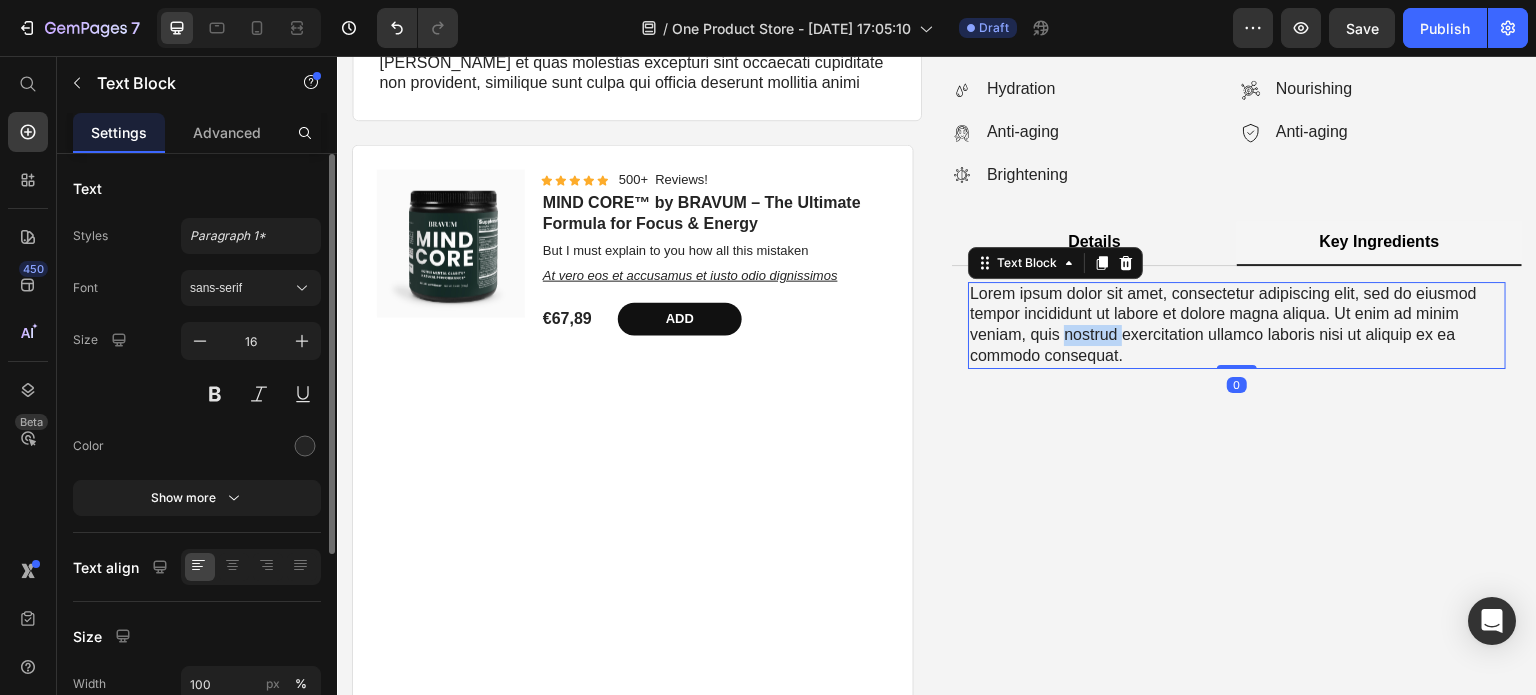 click on "Lorem ipsum dolor sit amet, consectetur adipiscing elit, sed do eiusmod tempor incididunt ut labore et dolore magna aliqua. Ut enim ad minim veniam, quis nostrud exercitation ullamco laboris nisi ut aliquip ex ea commodo consequat." at bounding box center [1237, 325] 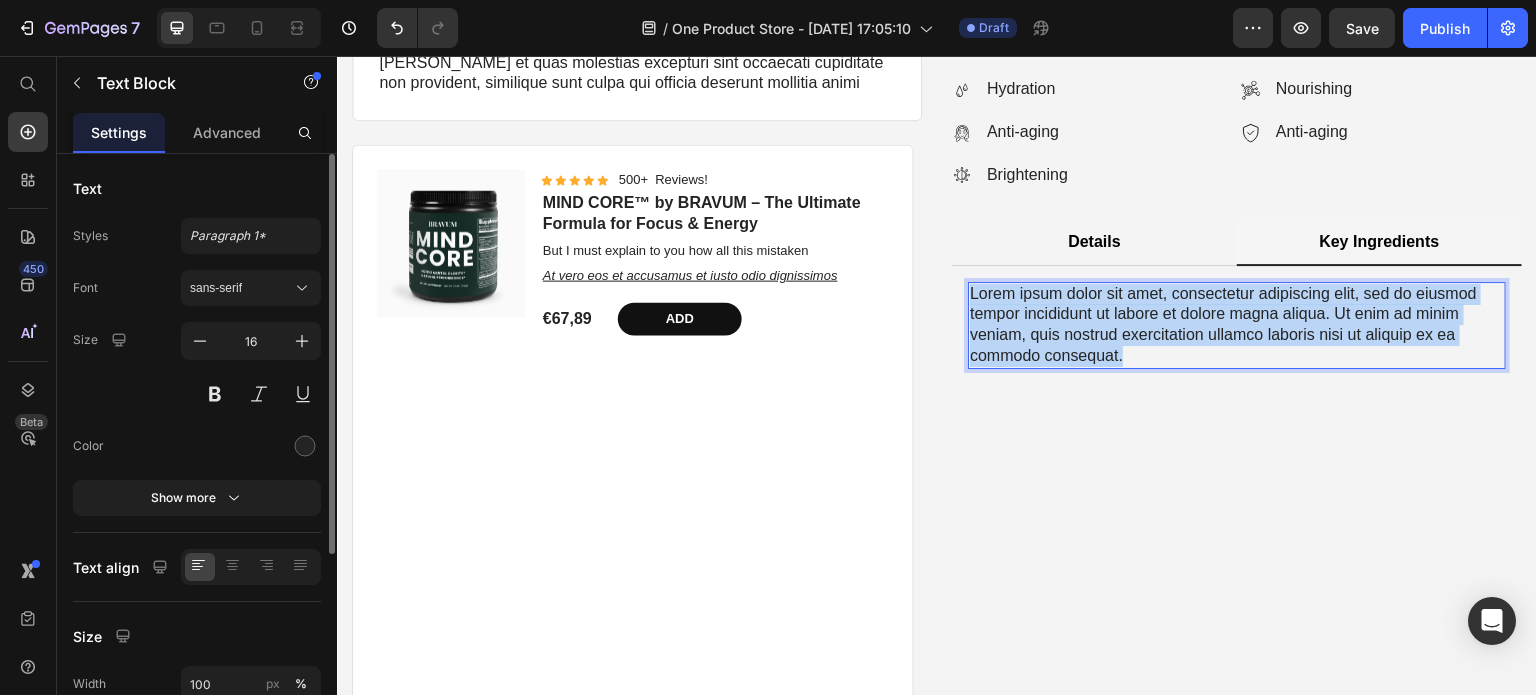 click on "Lorem ipsum dolor sit amet, consectetur adipiscing elit, sed do eiusmod tempor incididunt ut labore et dolore magna aliqua. Ut enim ad minim veniam, quis nostrud exercitation ullamco laboris nisi ut aliquip ex ea commodo consequat." at bounding box center [1237, 325] 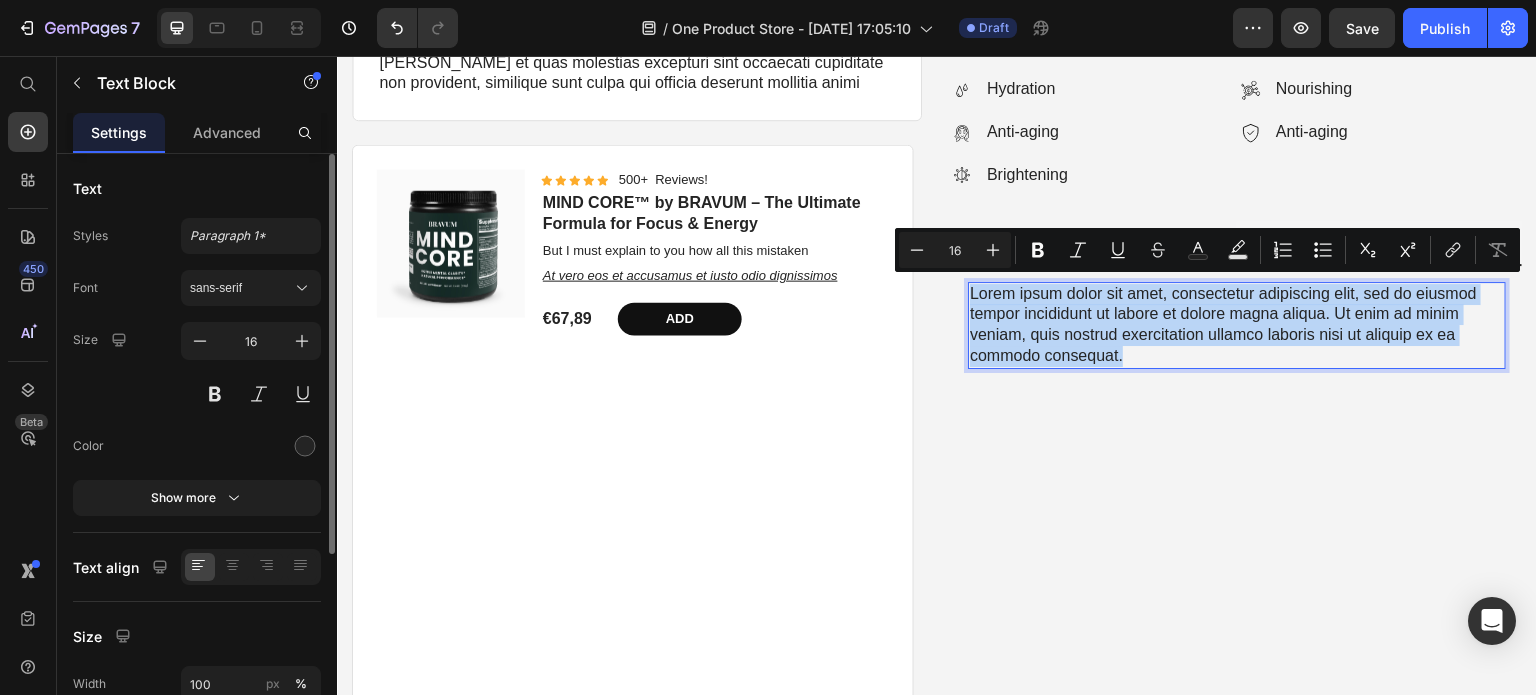 click on "Lorem ipsum dolor sit amet, consectetur adipiscing elit, sed do eiusmod tempor incididunt ut labore et dolore magna aliqua. Ut enim ad minim veniam, quis nostrud exercitation ullamco laboris nisi ut aliquip ex ea commodo consequat." at bounding box center [1237, 325] 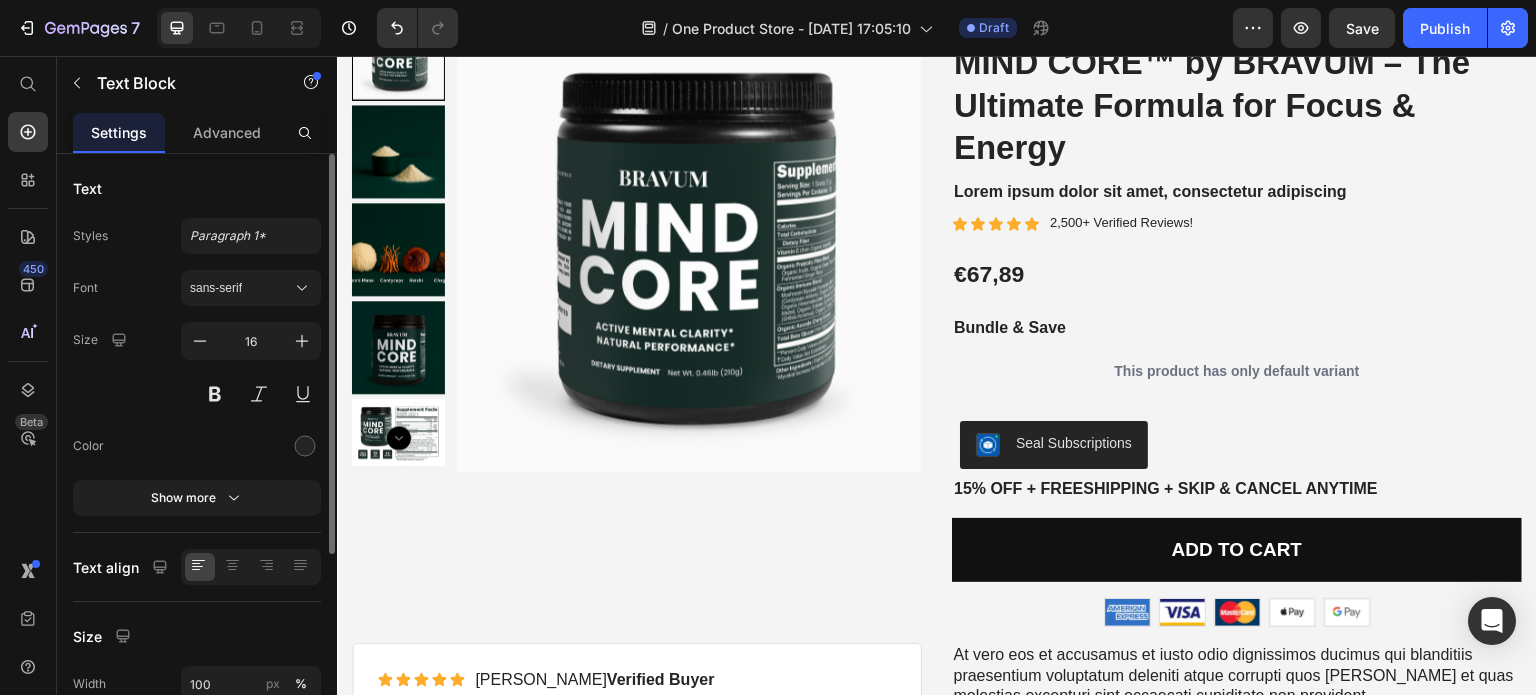 scroll, scrollTop: 4207, scrollLeft: 0, axis: vertical 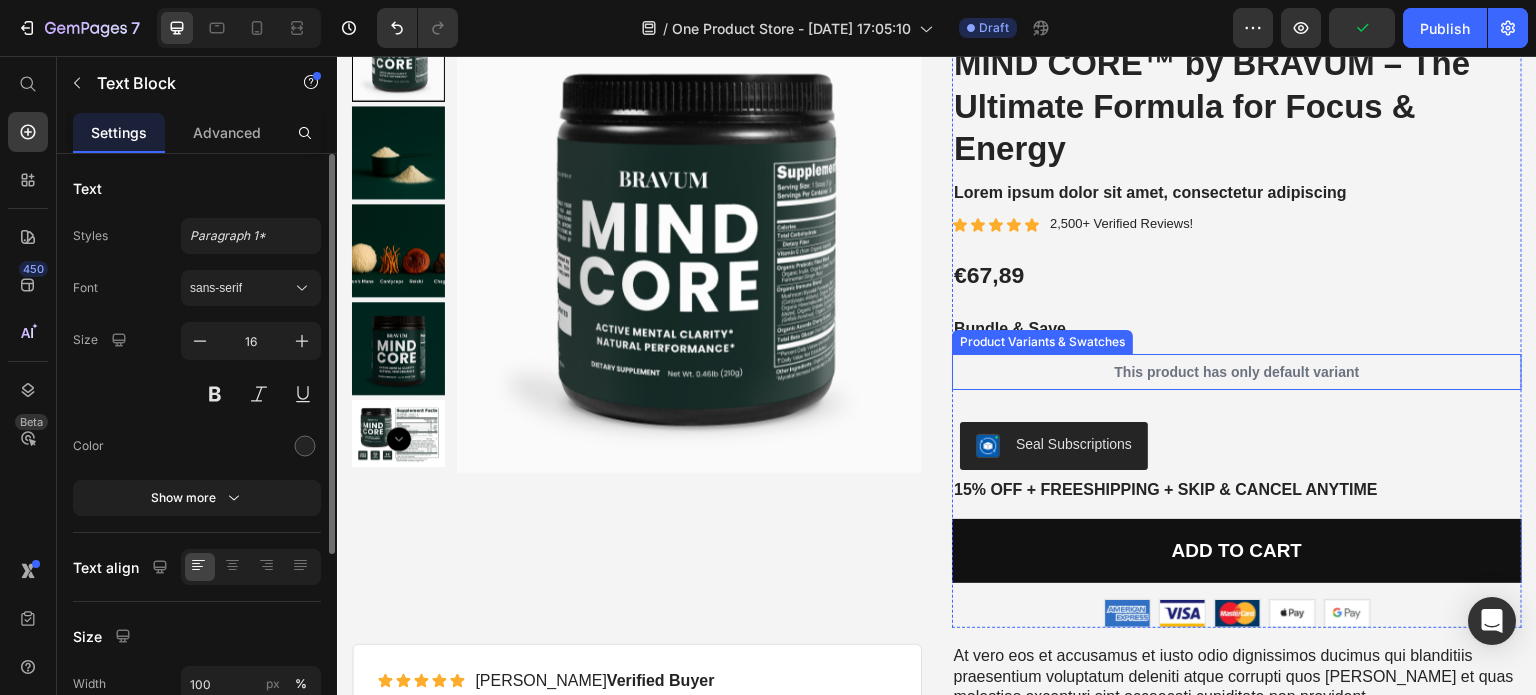 click on "This product has only default variant" at bounding box center [1237, 372] 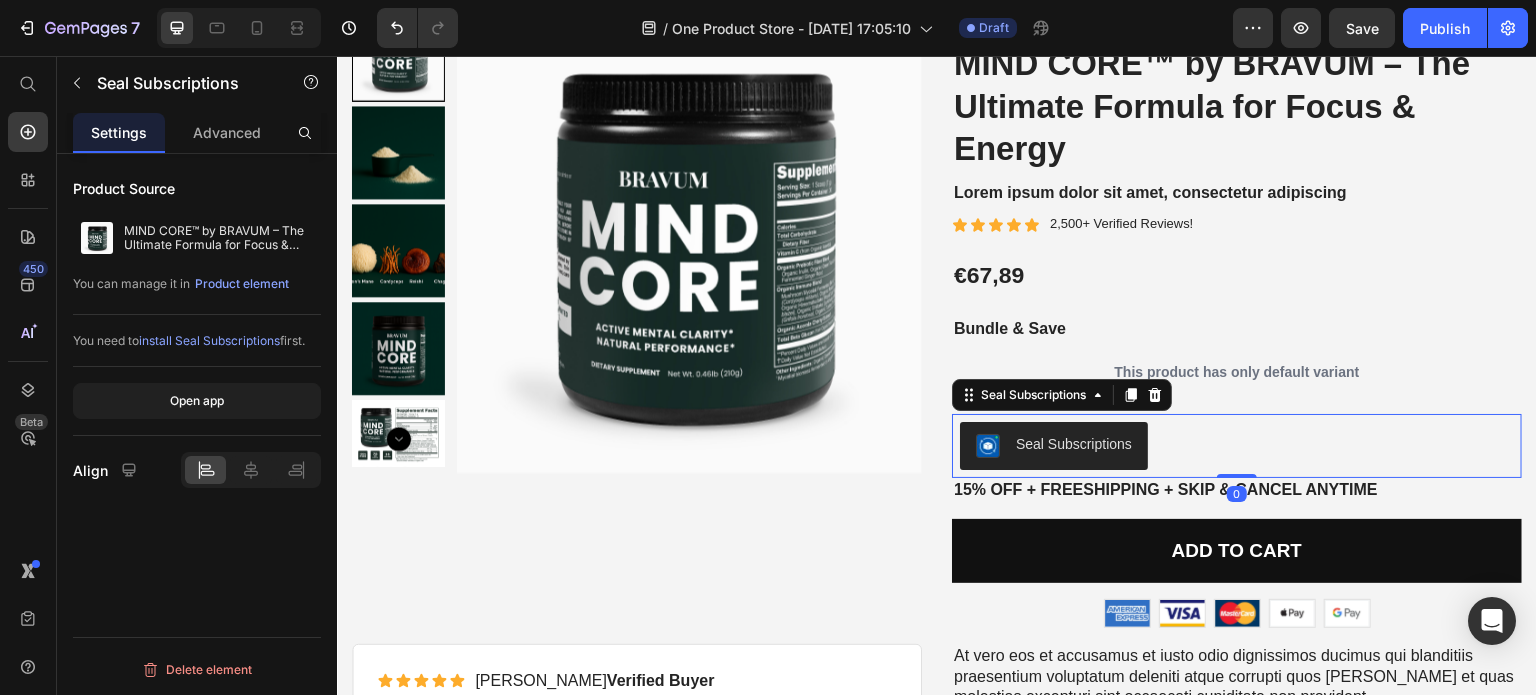 click on "Seal Subscriptions" at bounding box center [1074, 444] 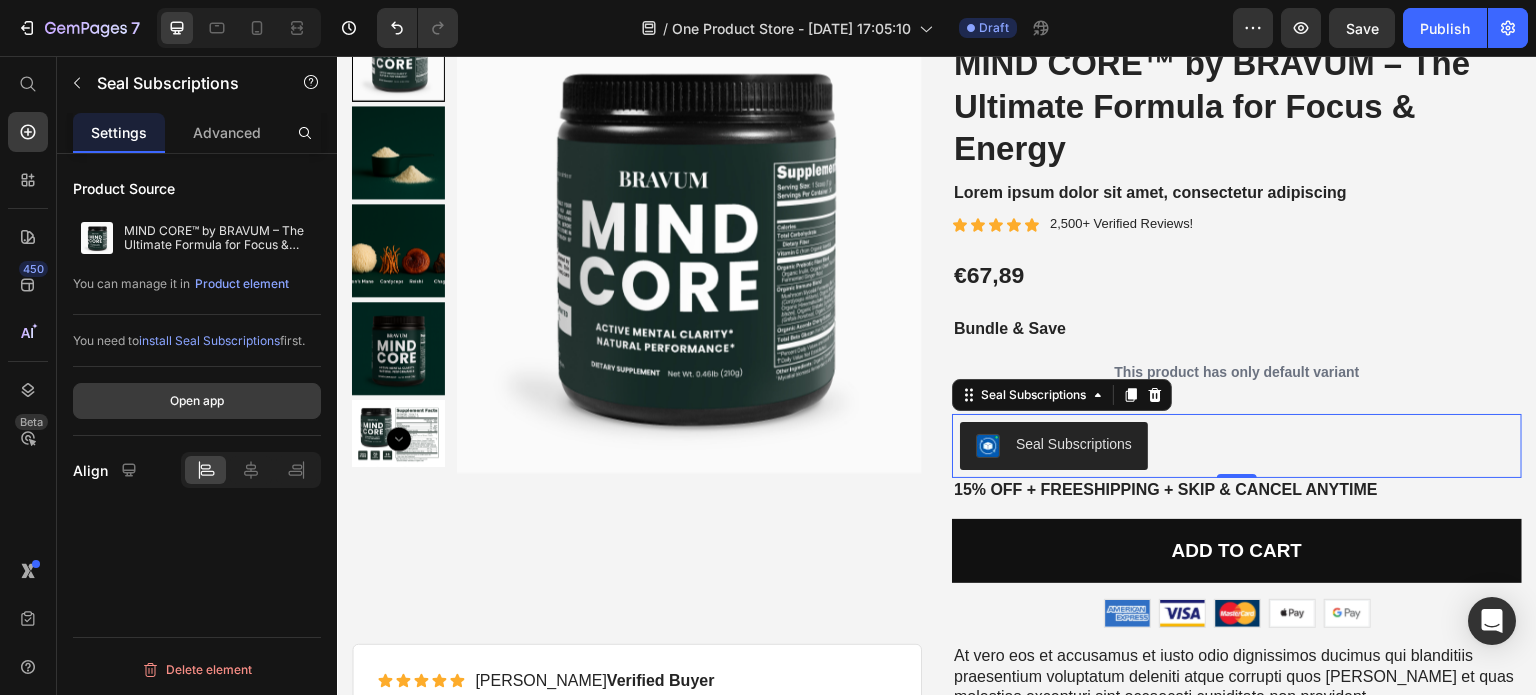 click on "Open app" at bounding box center (197, 401) 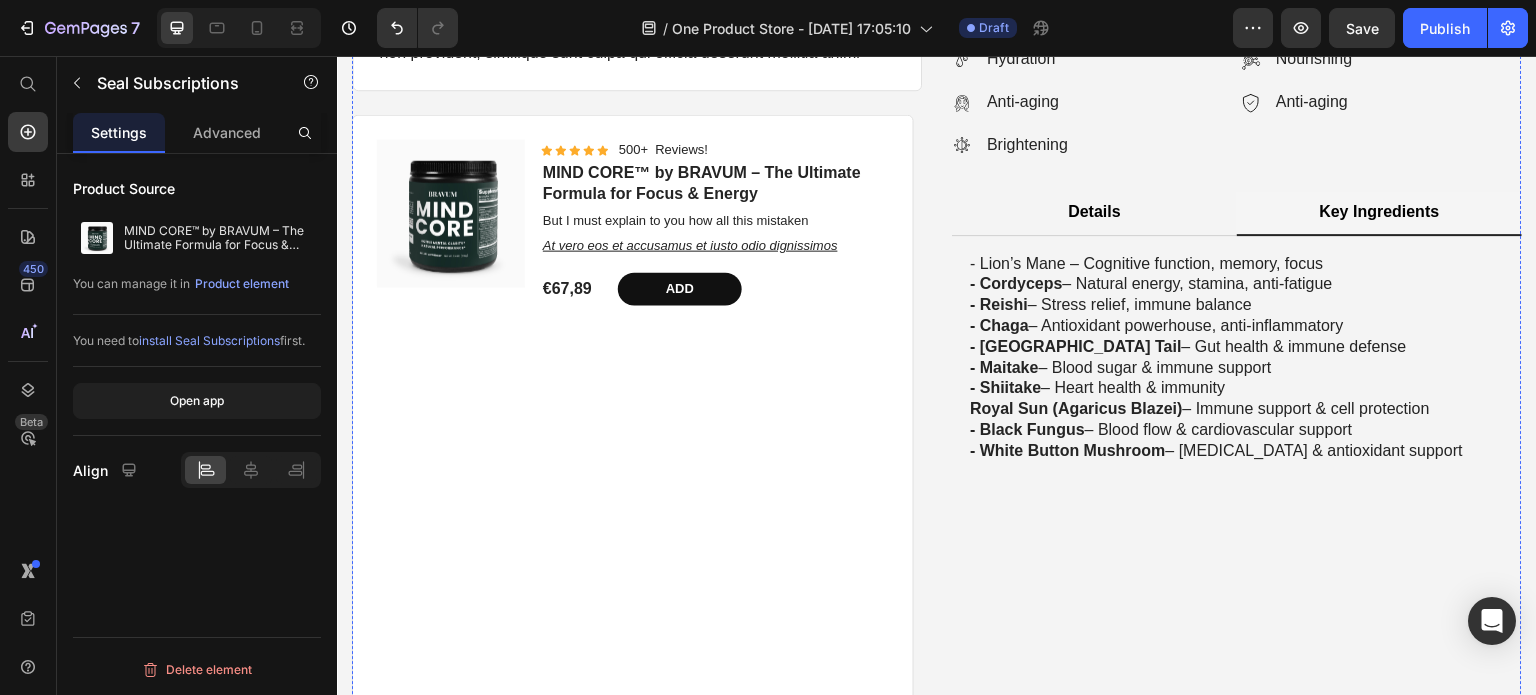 scroll, scrollTop: 5024, scrollLeft: 0, axis: vertical 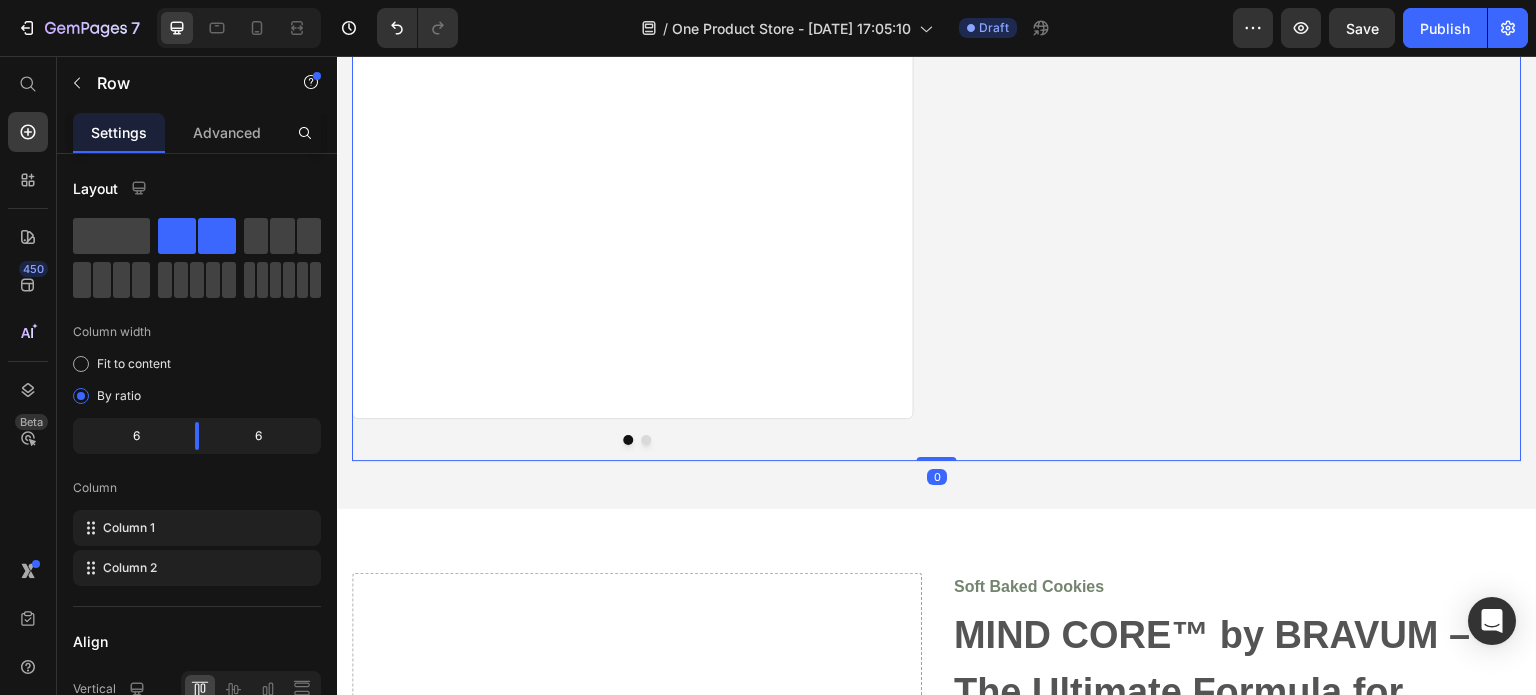 drag, startPoint x: 937, startPoint y: 456, endPoint x: 913, endPoint y: 310, distance: 147.95946 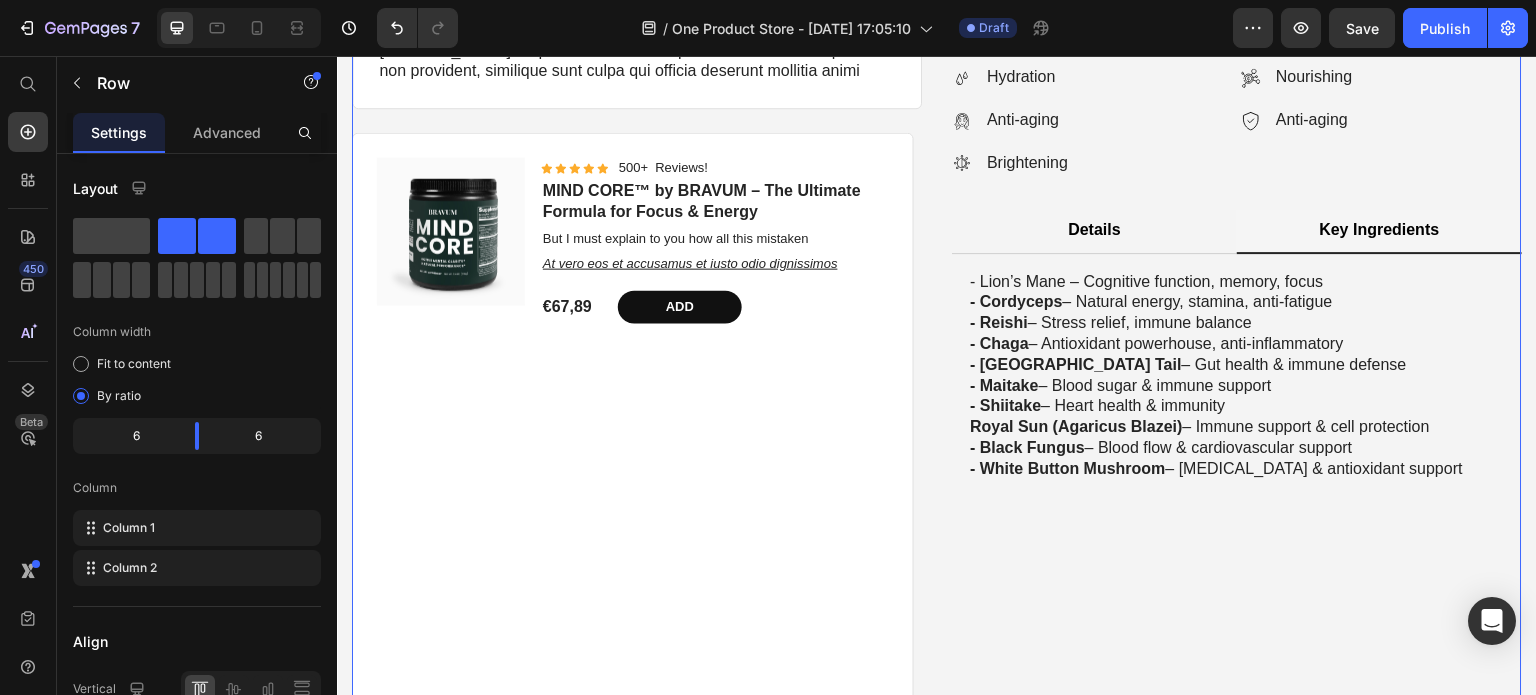 scroll, scrollTop: 5012, scrollLeft: 0, axis: vertical 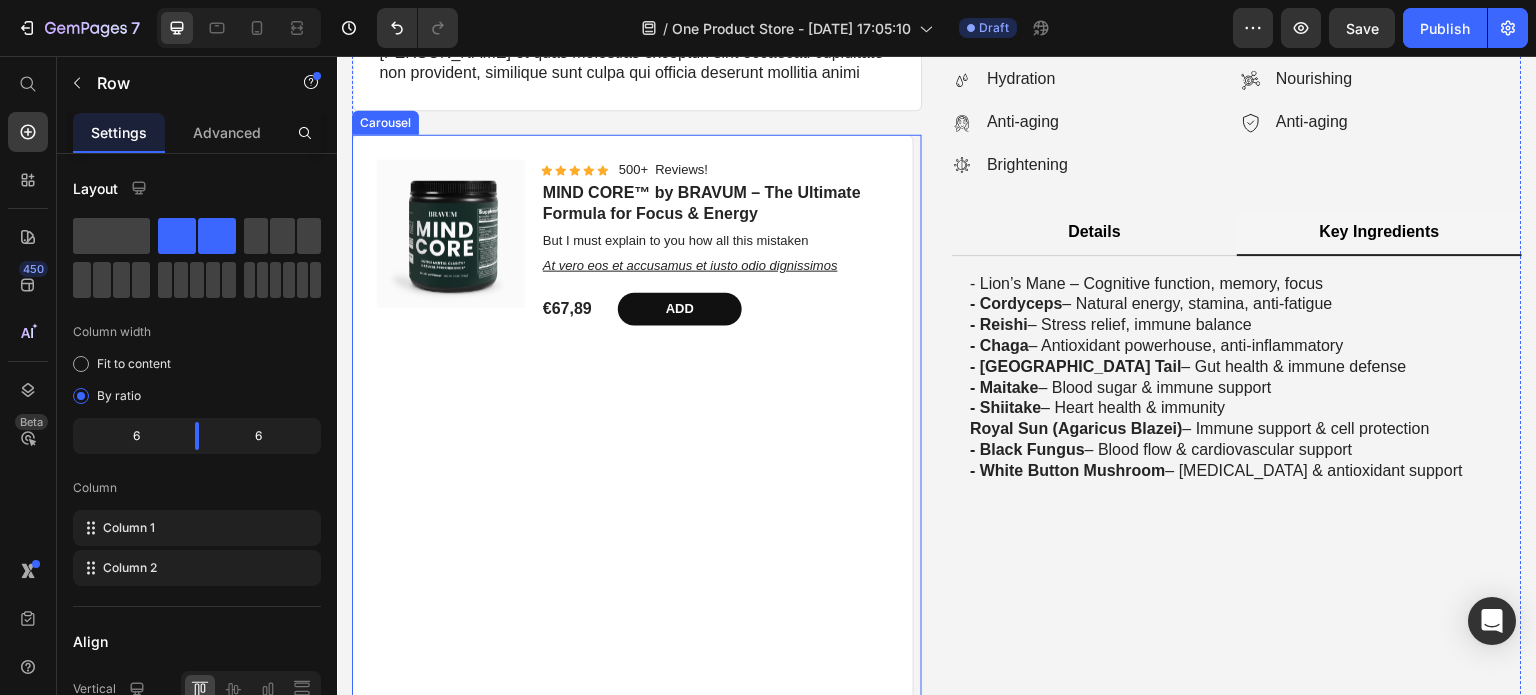 click on "Product Images Icon Icon Icon Icon Icon Icon List 500+  Reviews! Text Block Row MIND CORE™ by BRAVUM – The Ultimate Formula for Focus & Energy Product Title But I must explain to you how all this mistaken Text Block At vero eos et accusamus et iusto odio dignissimos Text Block €67,89 Product Price Add Add to Cart Row Product" at bounding box center [633, 506] 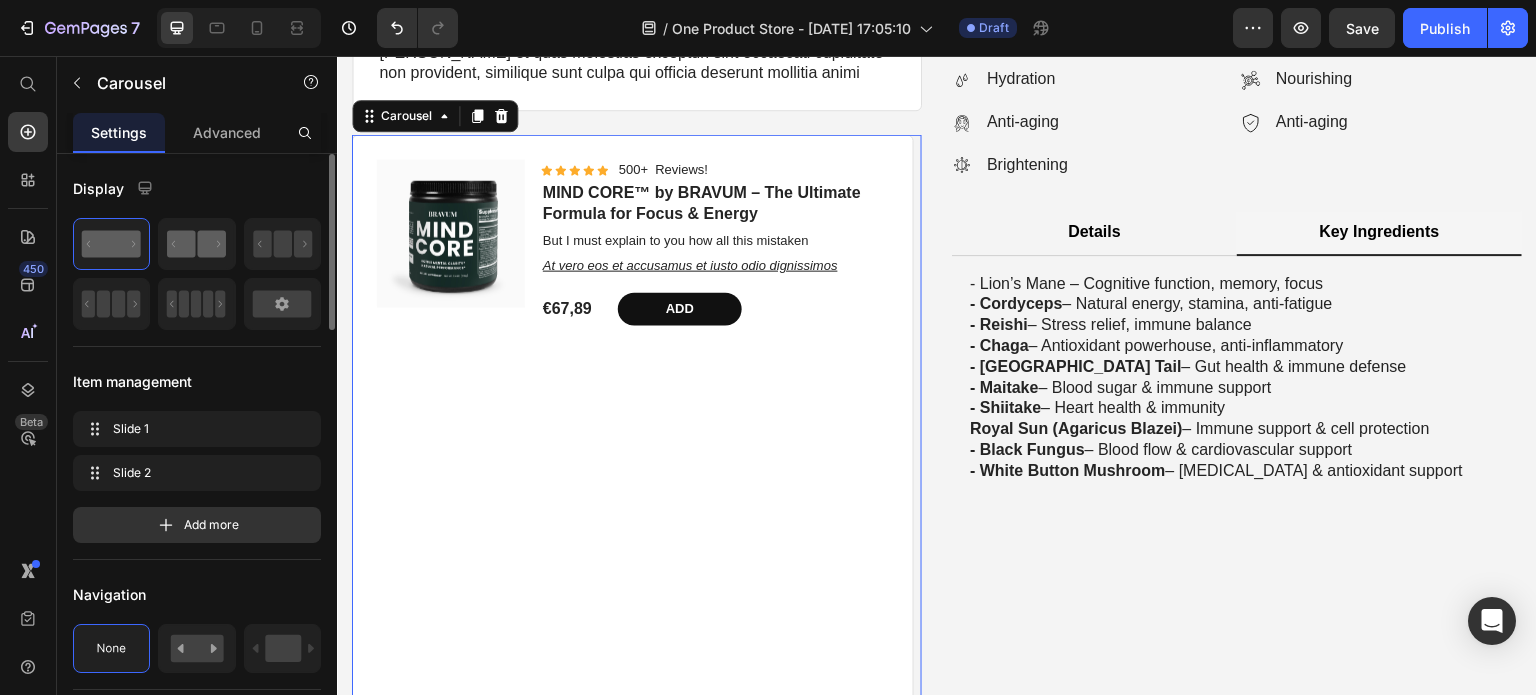 click 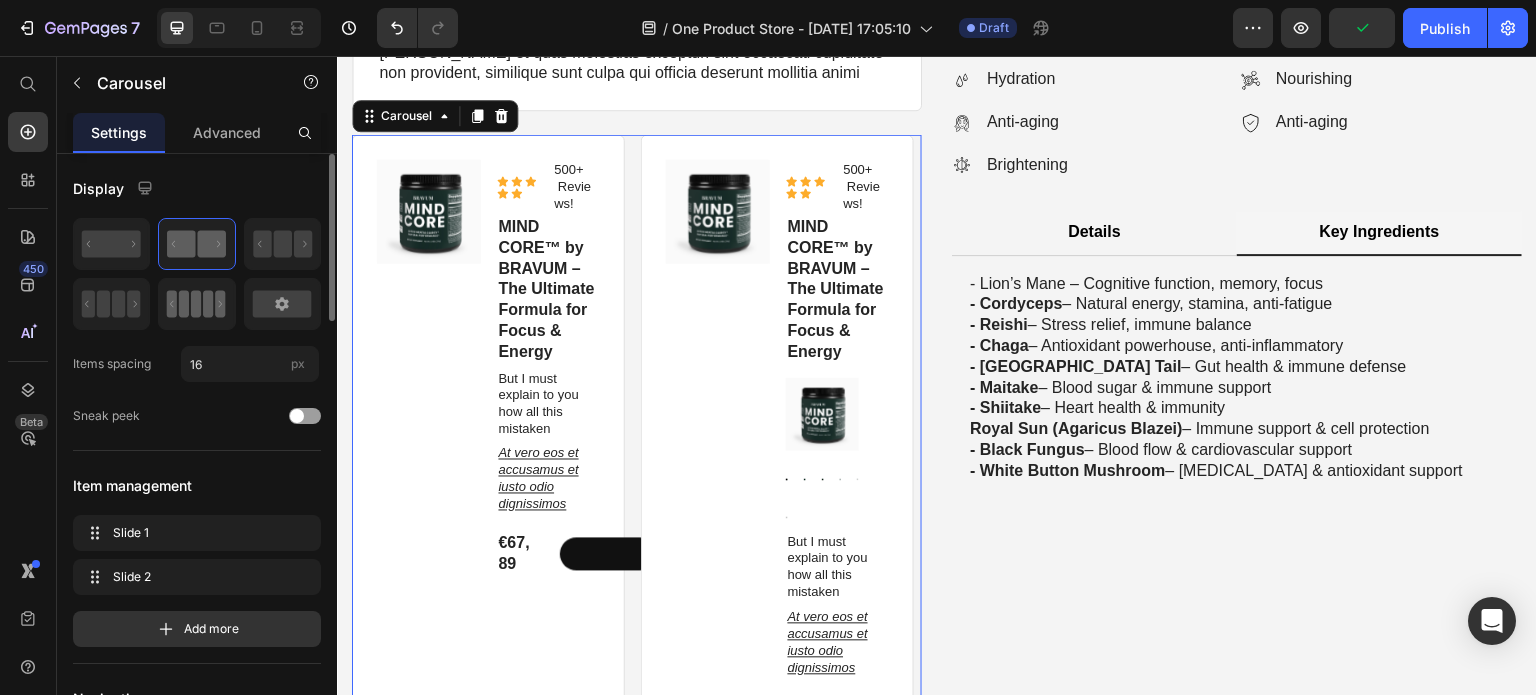 click 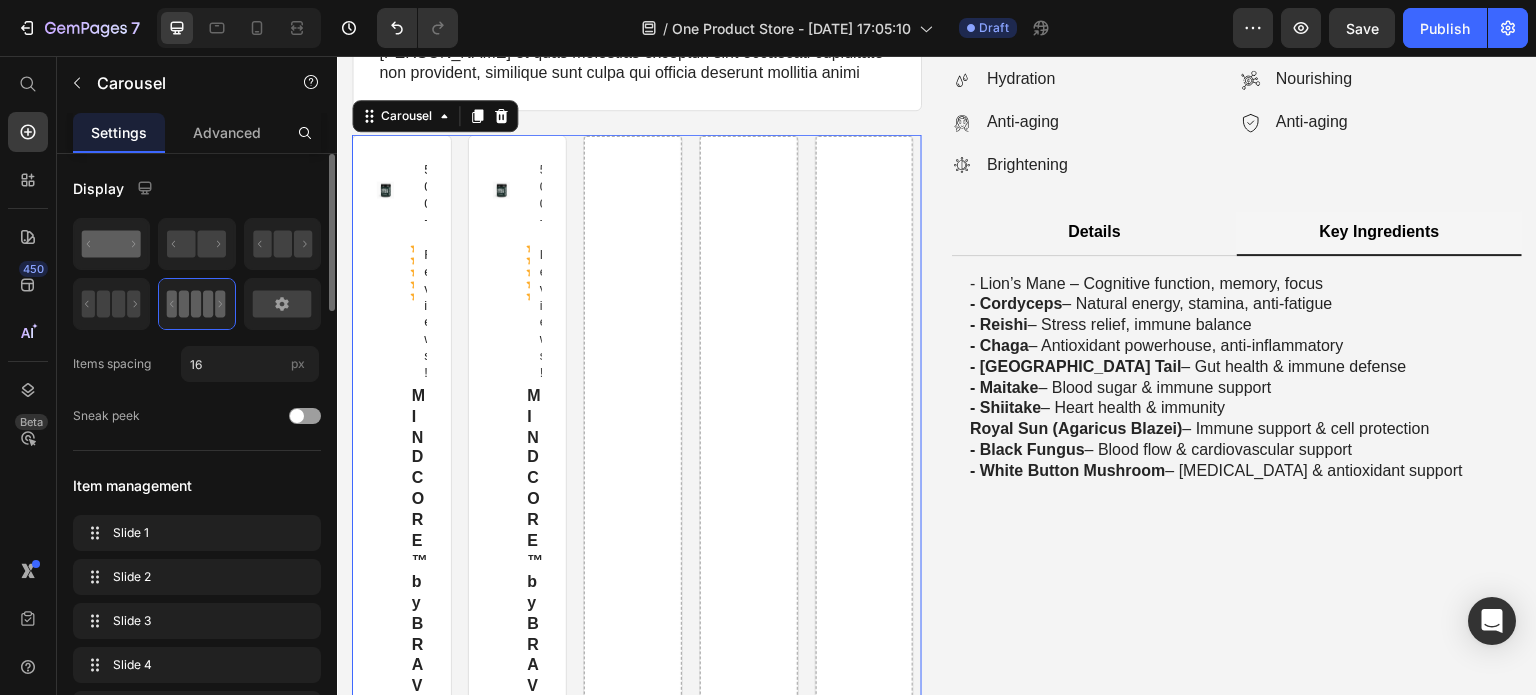 click 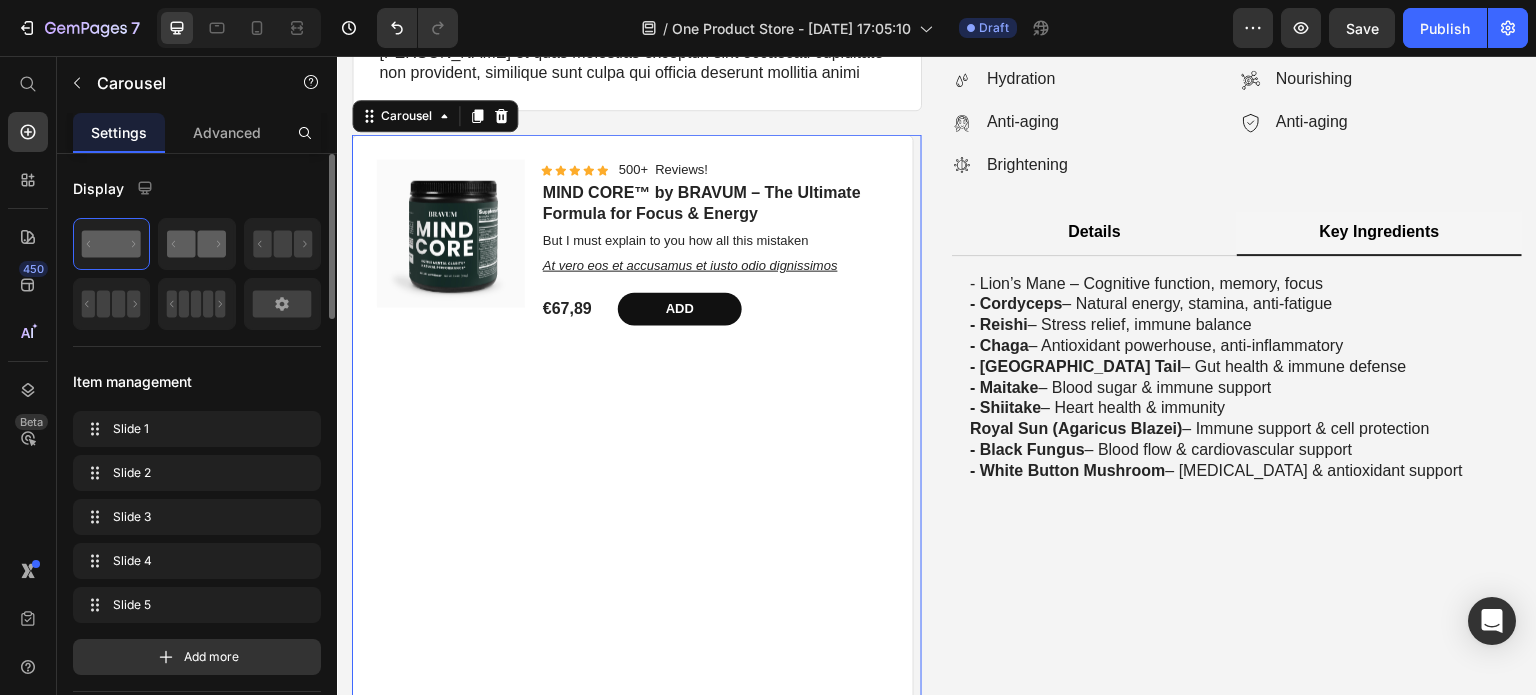 click 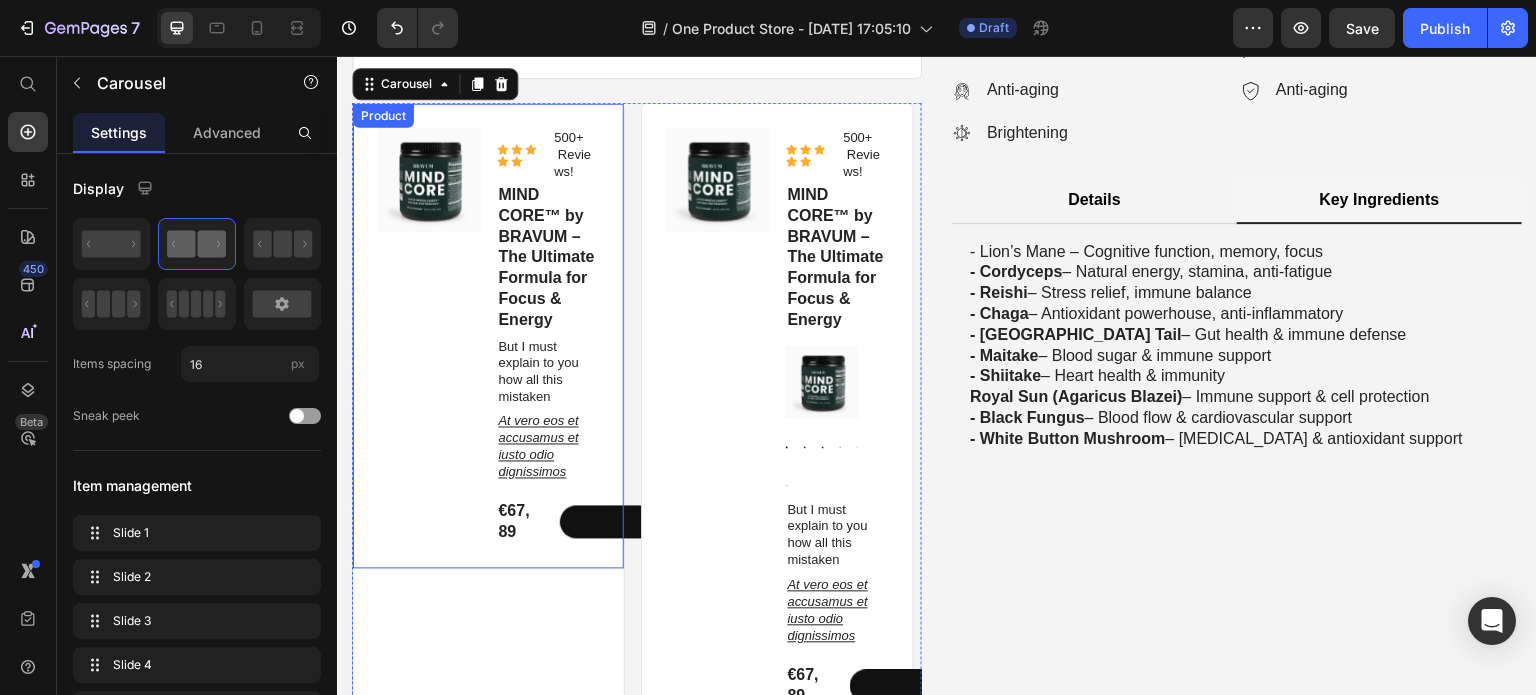 scroll, scrollTop: 5040, scrollLeft: 0, axis: vertical 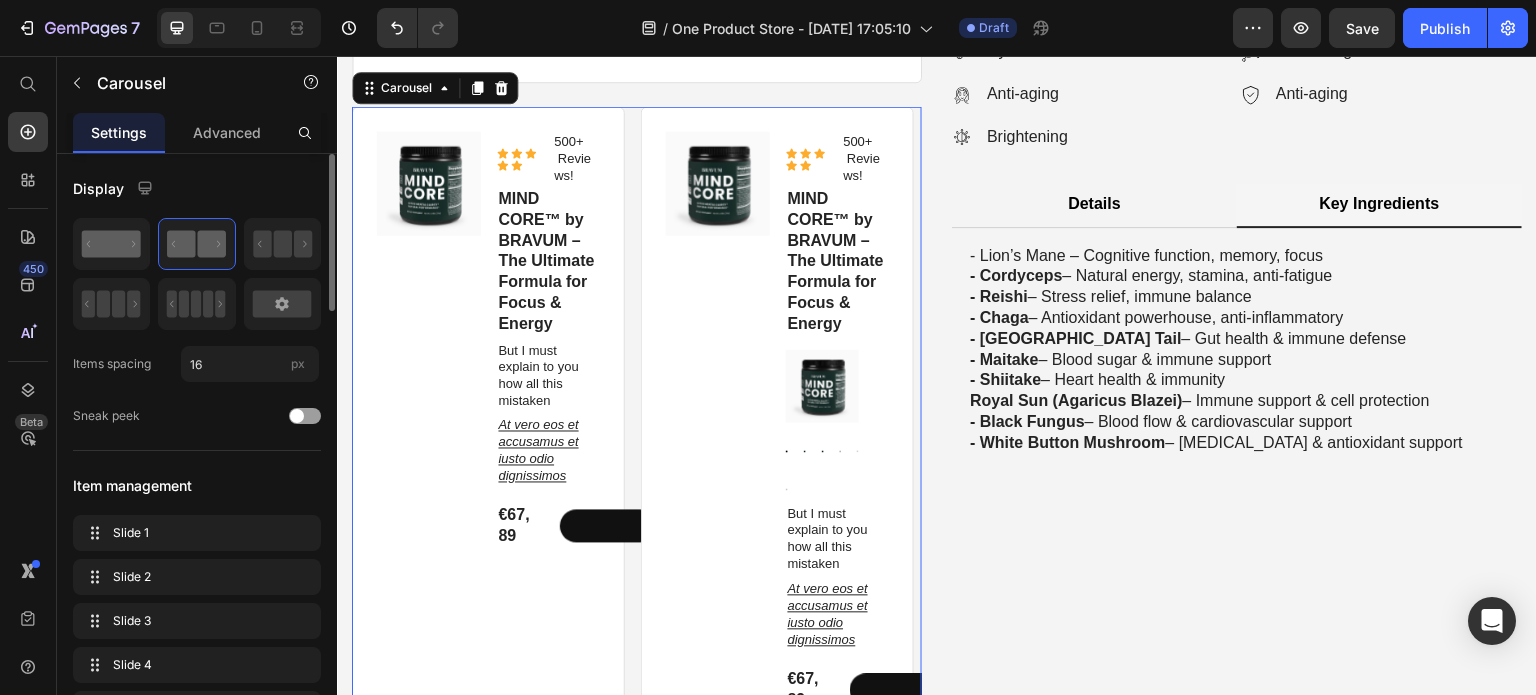 click 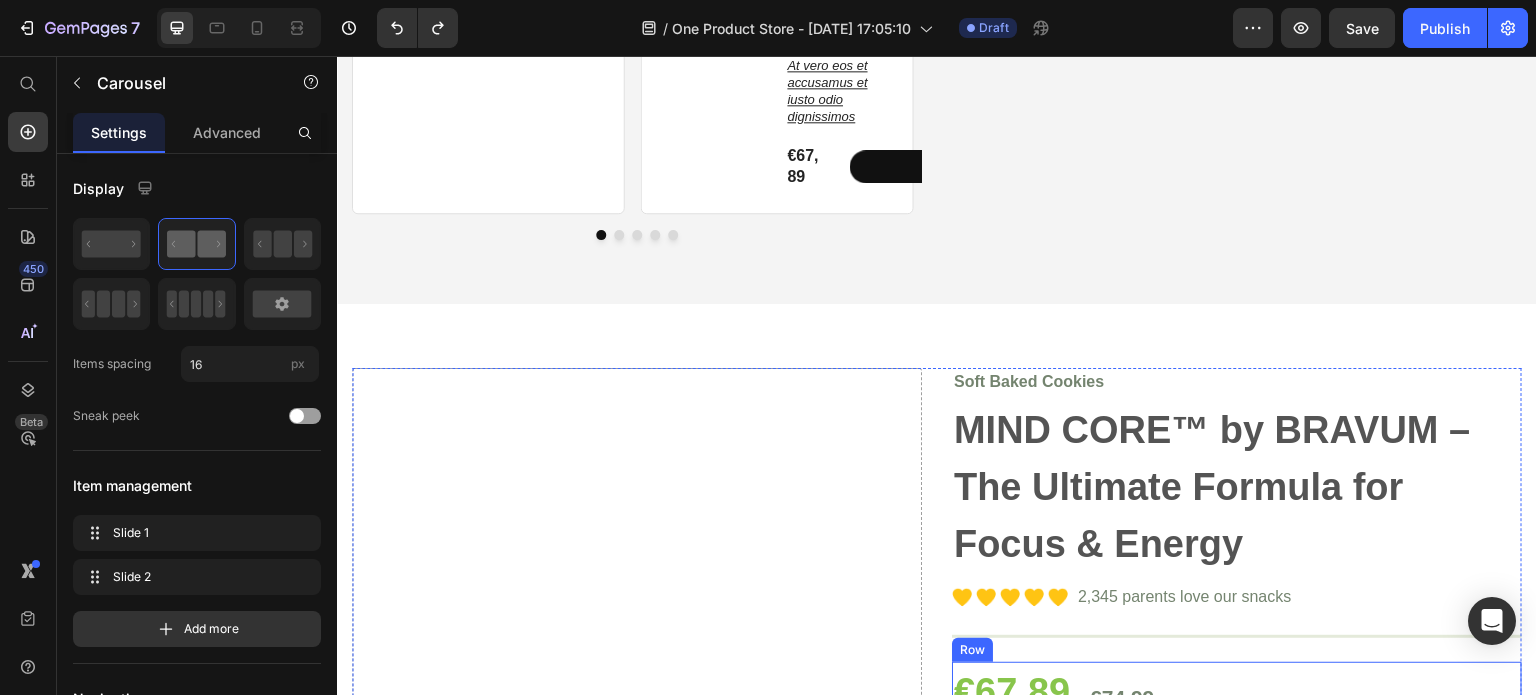 scroll, scrollTop: 5566, scrollLeft: 0, axis: vertical 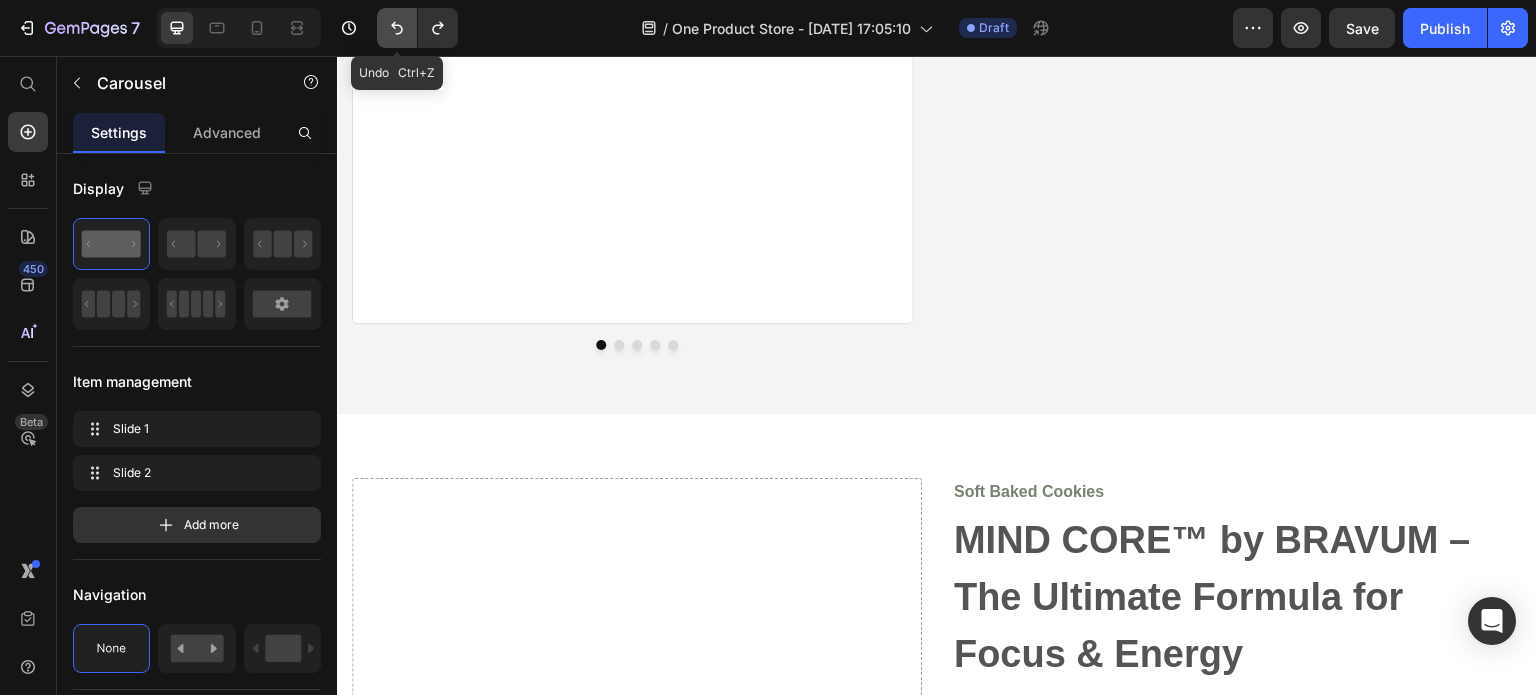 click 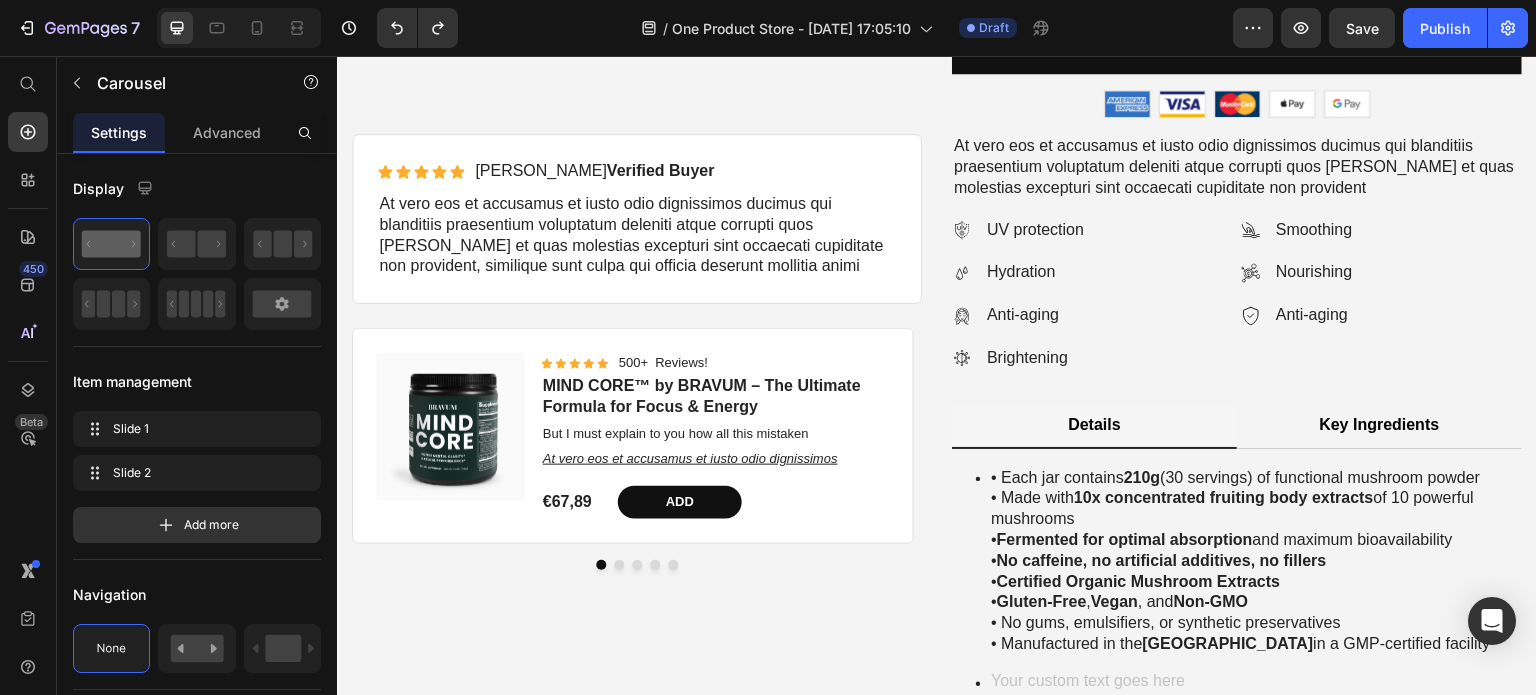 scroll, scrollTop: 4806, scrollLeft: 0, axis: vertical 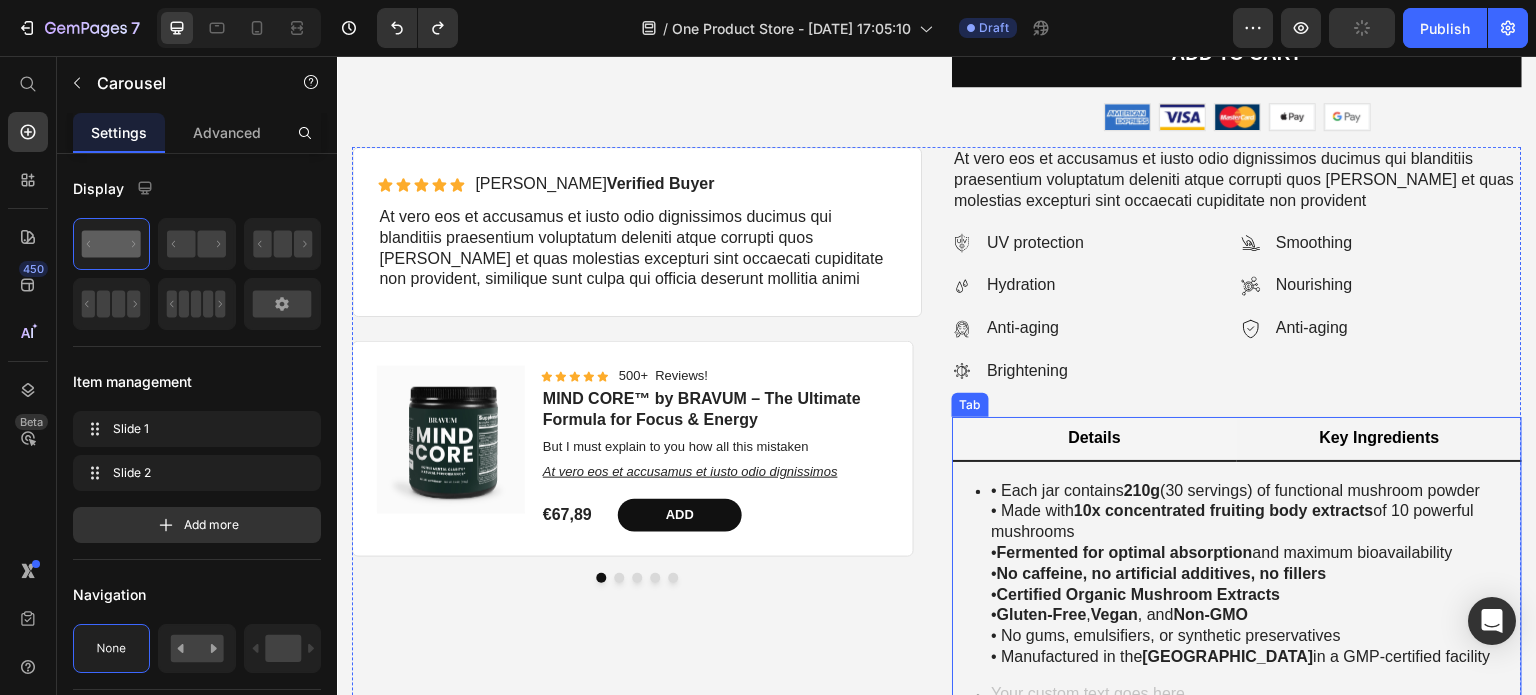 click on "Key Ingredients" at bounding box center [1379, 438] 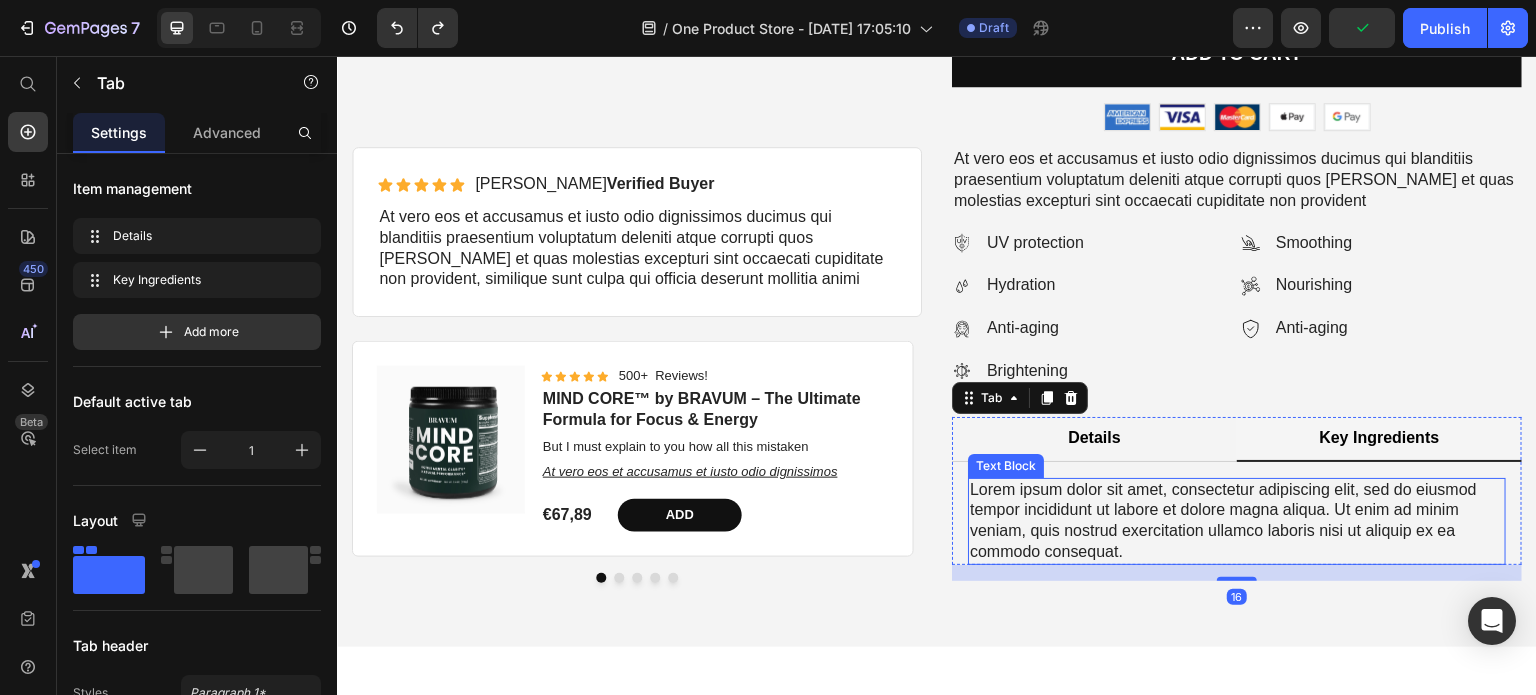 click on "Lorem ipsum dolor sit amet, consectetur adipiscing elit, sed do eiusmod tempor incididunt ut labore et dolore magna aliqua. Ut enim ad minim veniam, quis nostrud exercitation ullamco laboris nisi ut aliquip ex ea commodo consequat." at bounding box center [1237, 521] 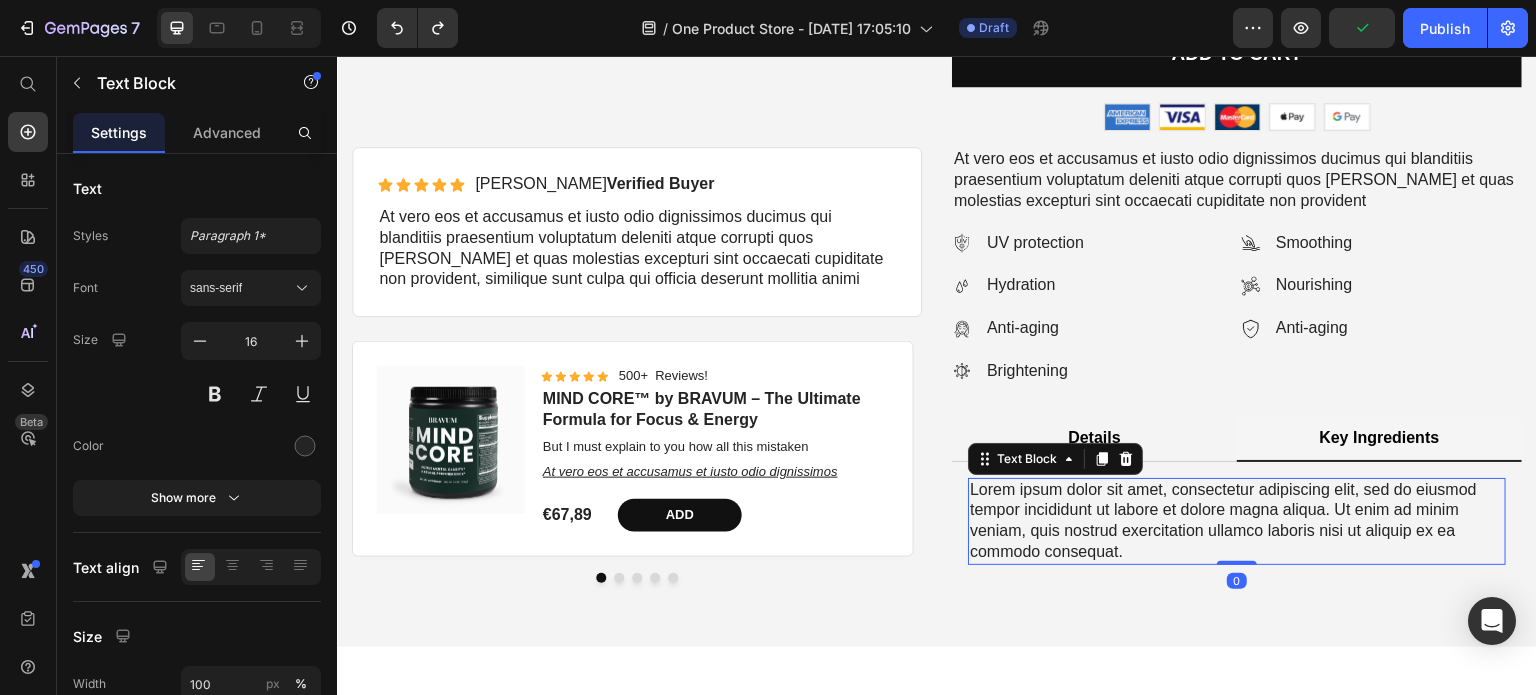 click on "Lorem ipsum dolor sit amet, consectetur adipiscing elit, sed do eiusmod tempor incididunt ut labore et dolore magna aliqua. Ut enim ad minim veniam, quis nostrud exercitation ullamco laboris nisi ut aliquip ex ea commodo consequat." at bounding box center (1237, 521) 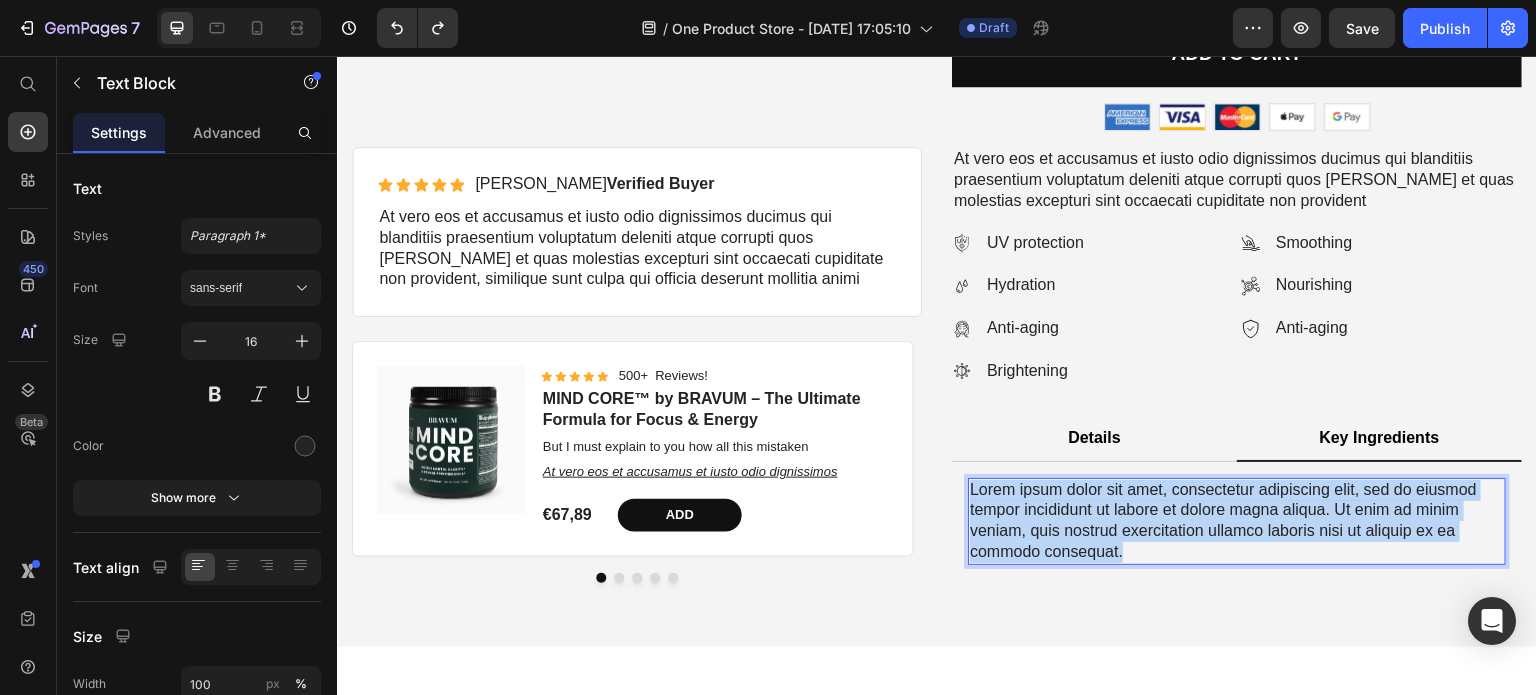 click on "Lorem ipsum dolor sit amet, consectetur adipiscing elit, sed do eiusmod tempor incididunt ut labore et dolore magna aliqua. Ut enim ad minim veniam, quis nostrud exercitation ullamco laboris nisi ut aliquip ex ea commodo consequat." at bounding box center (1237, 521) 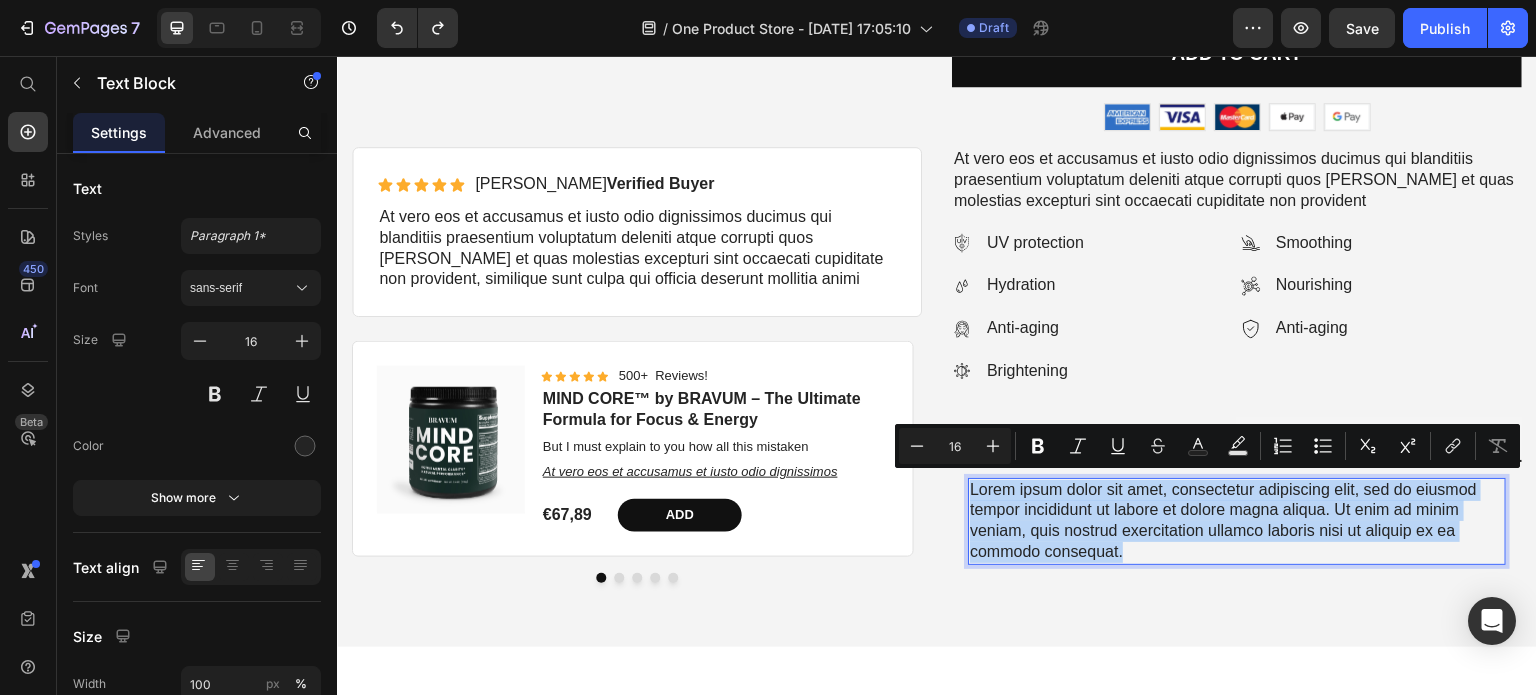scroll, scrollTop: 4814, scrollLeft: 0, axis: vertical 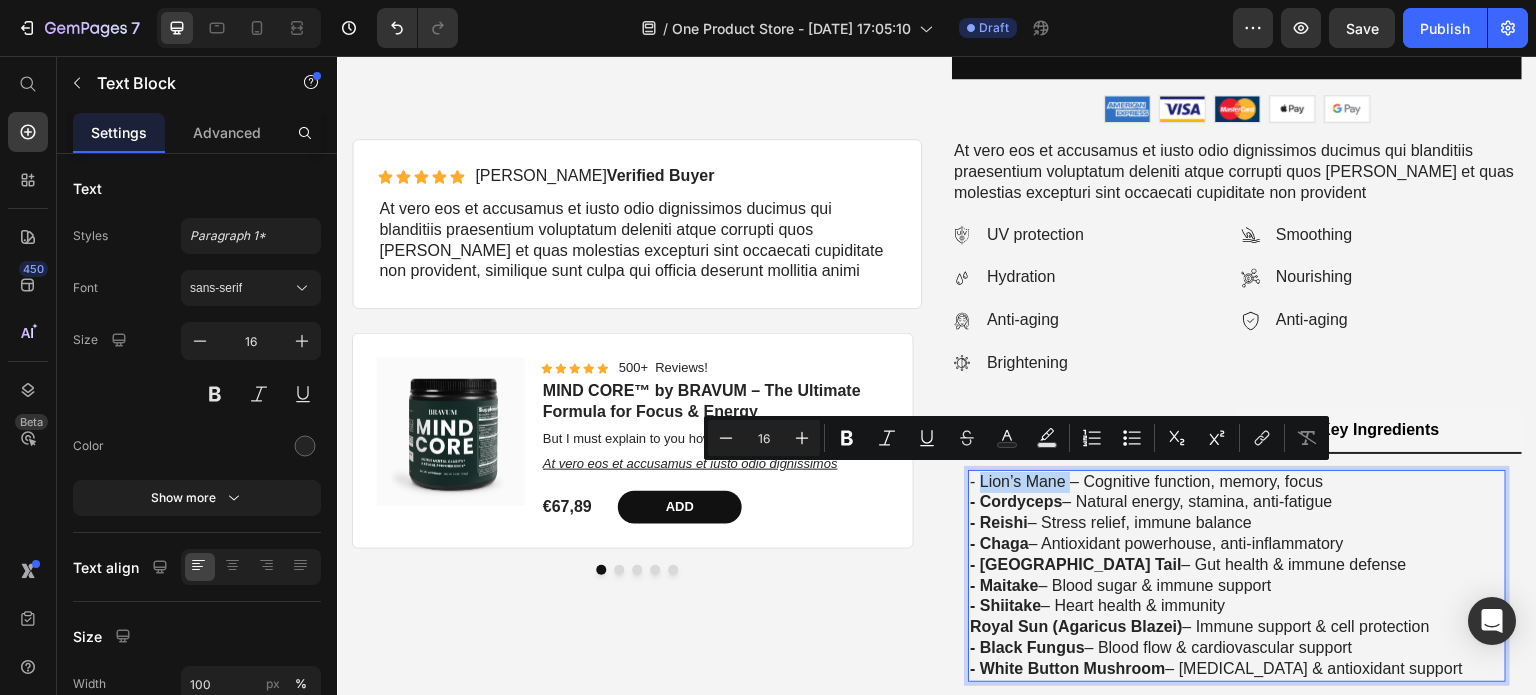 drag, startPoint x: 1060, startPoint y: 479, endPoint x: 974, endPoint y: 471, distance: 86.37129 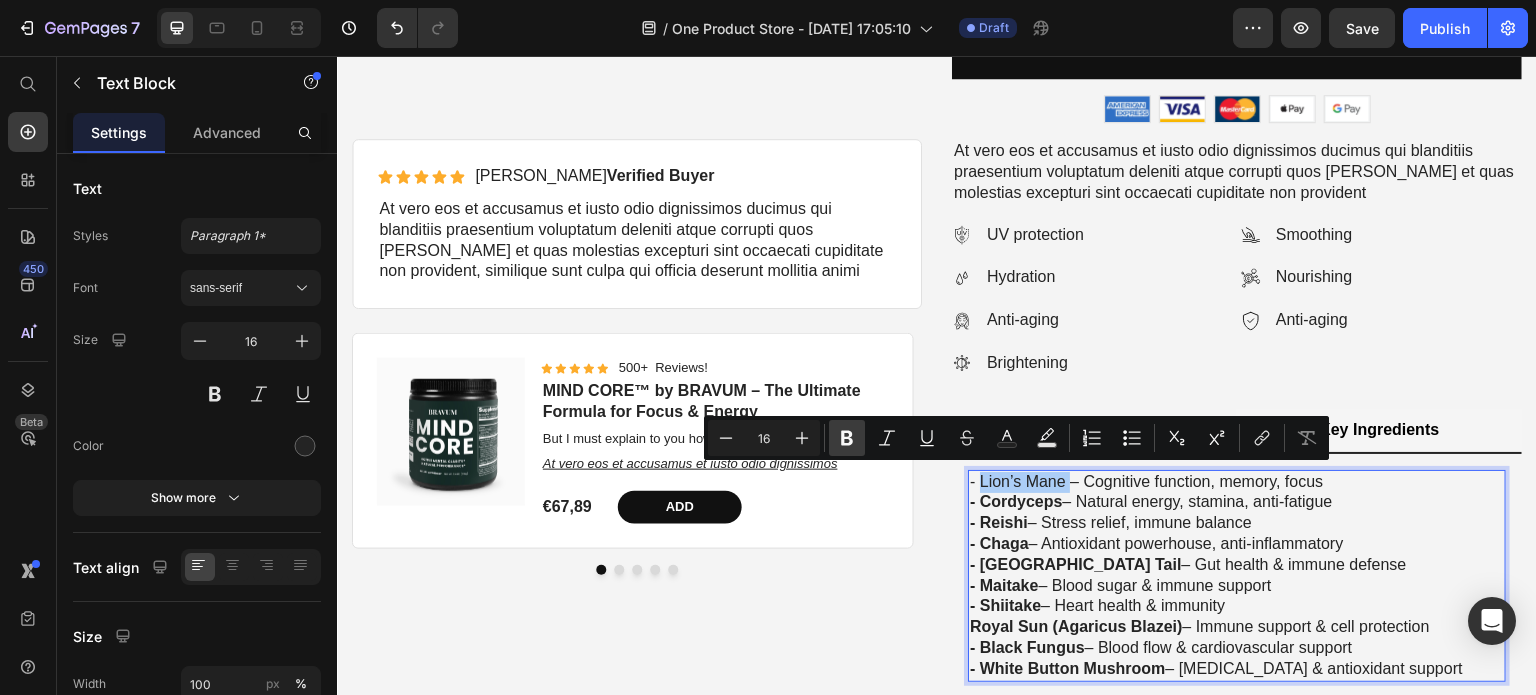 click on "Bold" at bounding box center (847, 438) 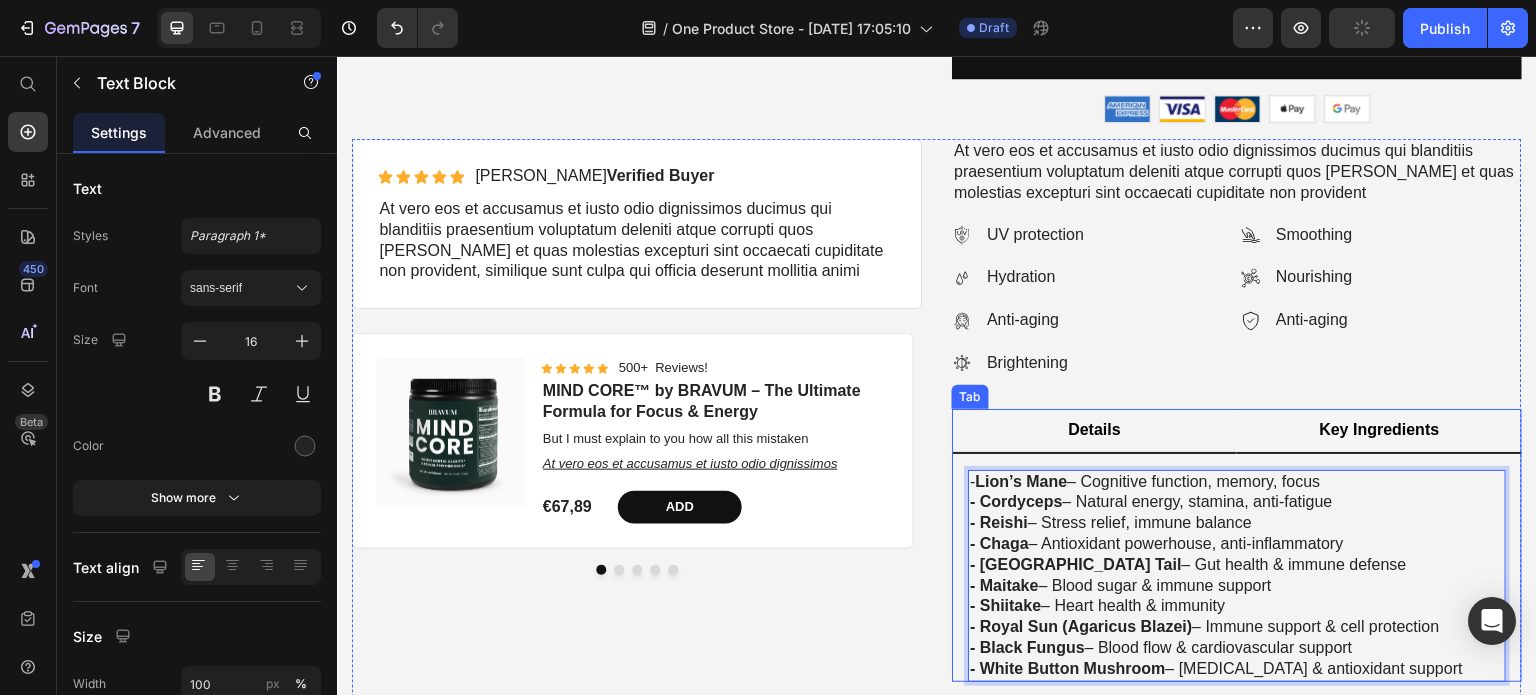 click on "Details" at bounding box center (1094, 431) 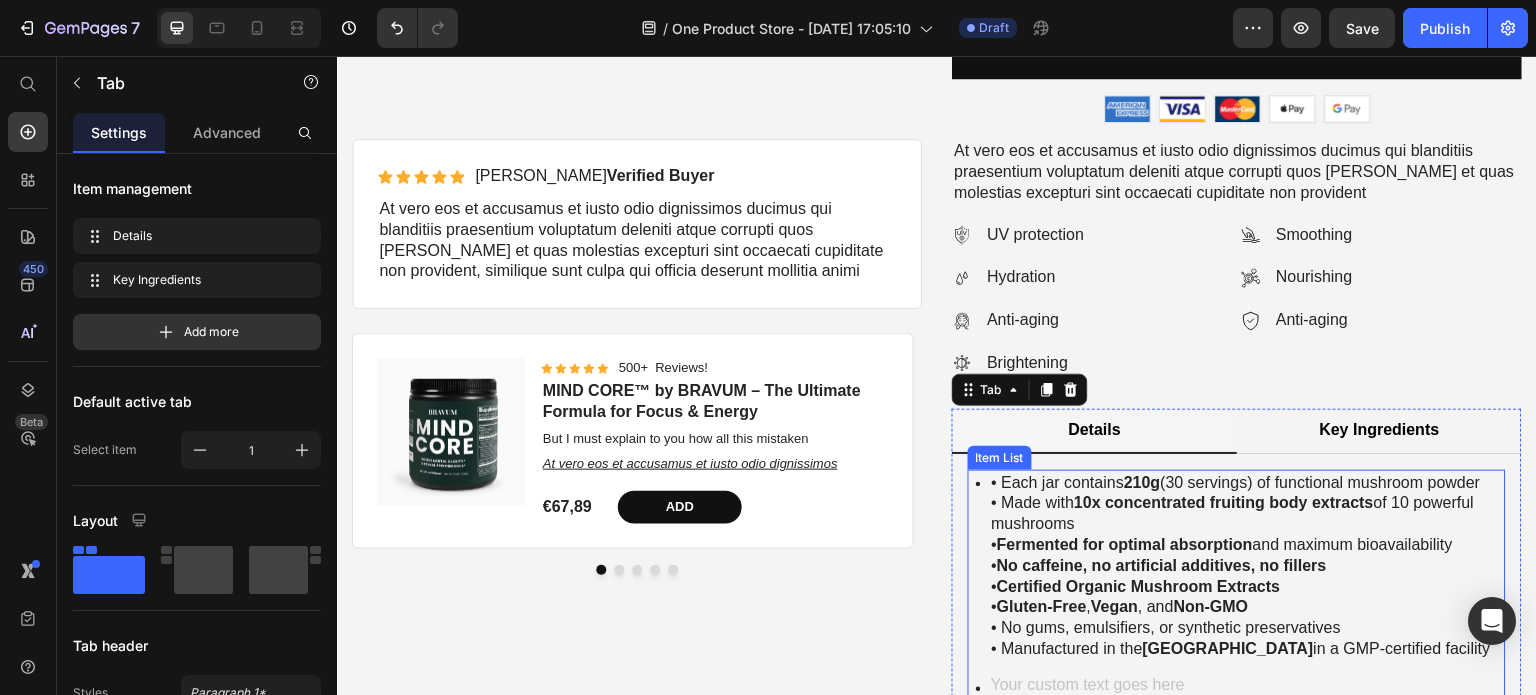 click 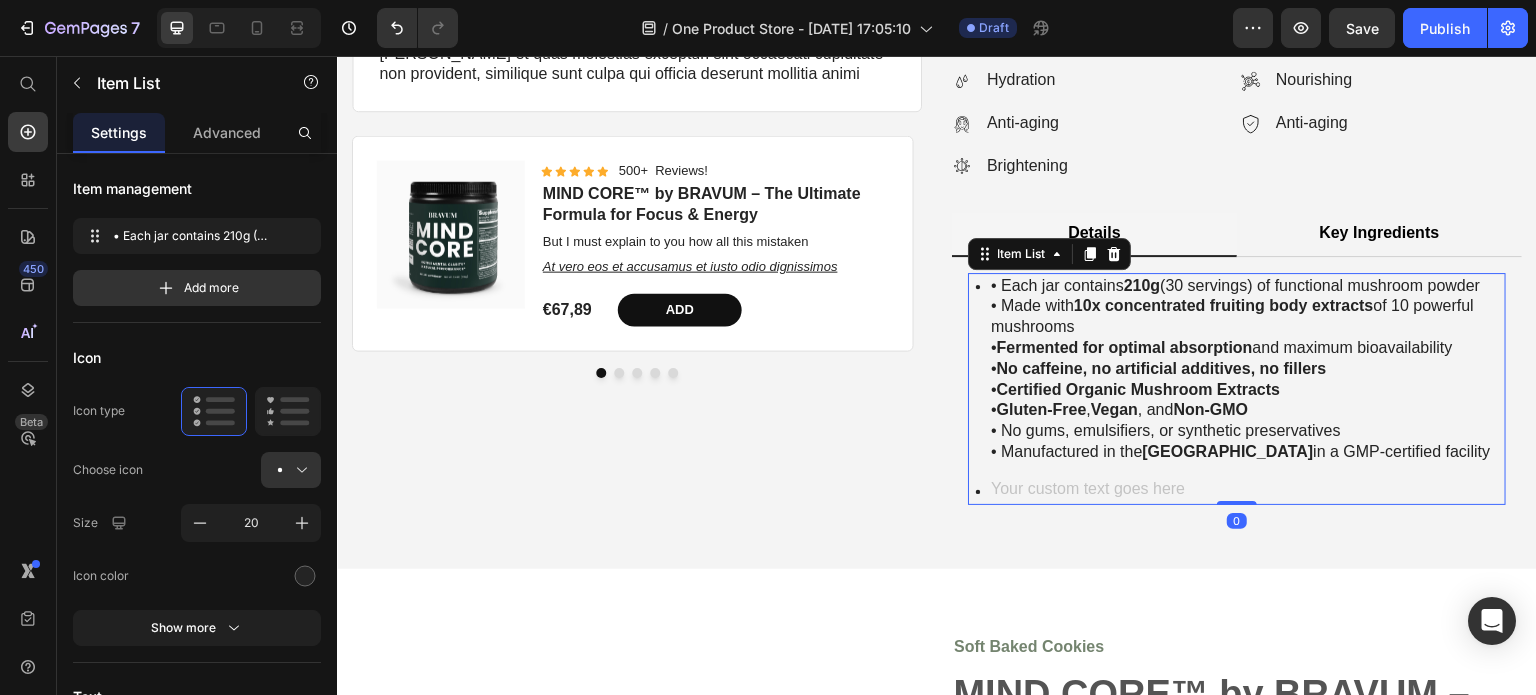 scroll, scrollTop: 5020, scrollLeft: 0, axis: vertical 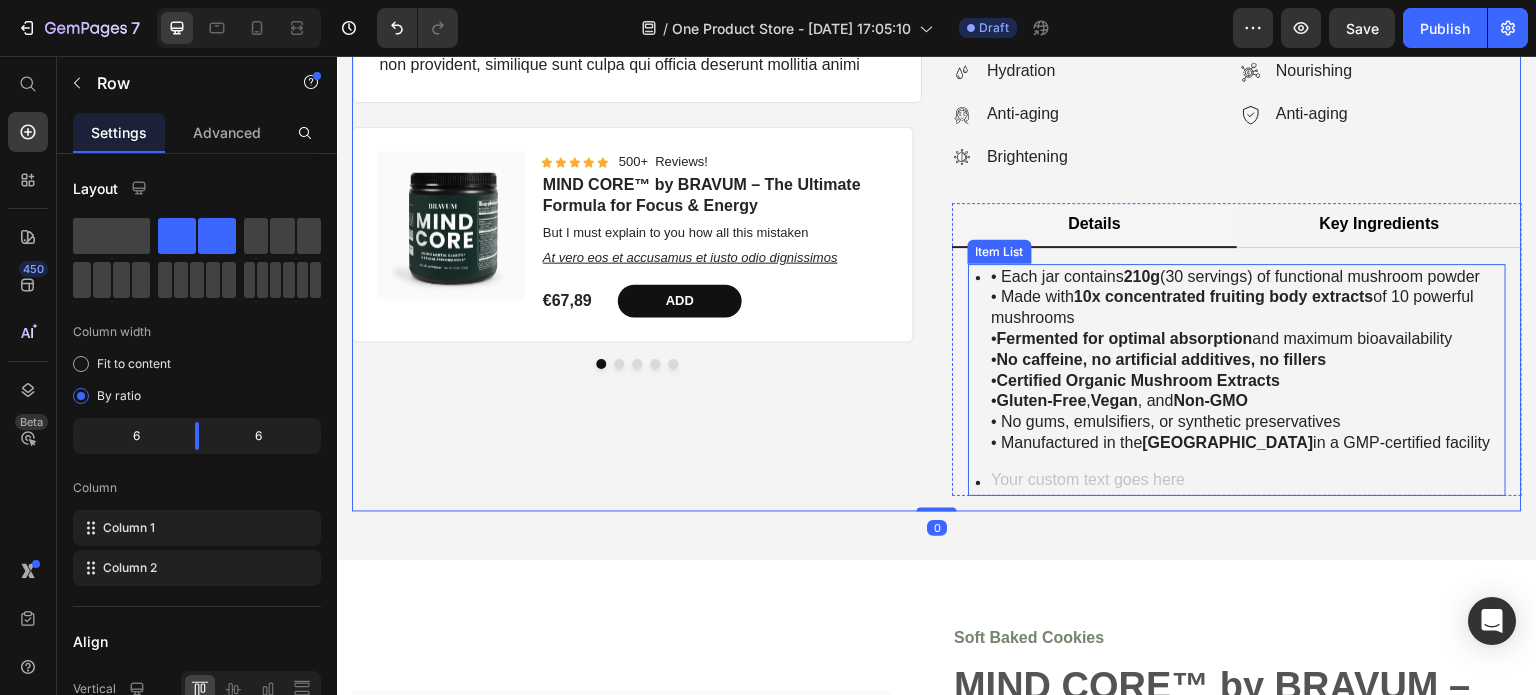 click 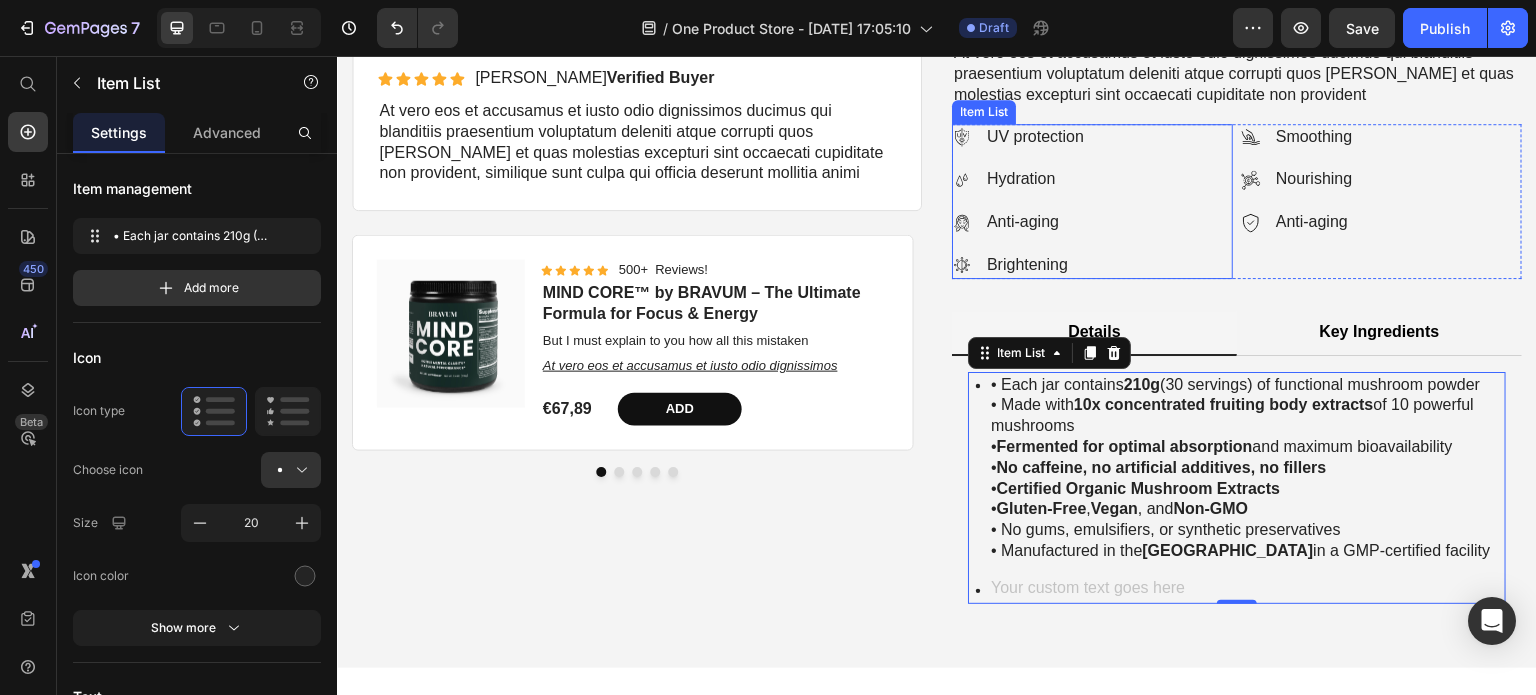 scroll, scrollTop: 4803, scrollLeft: 0, axis: vertical 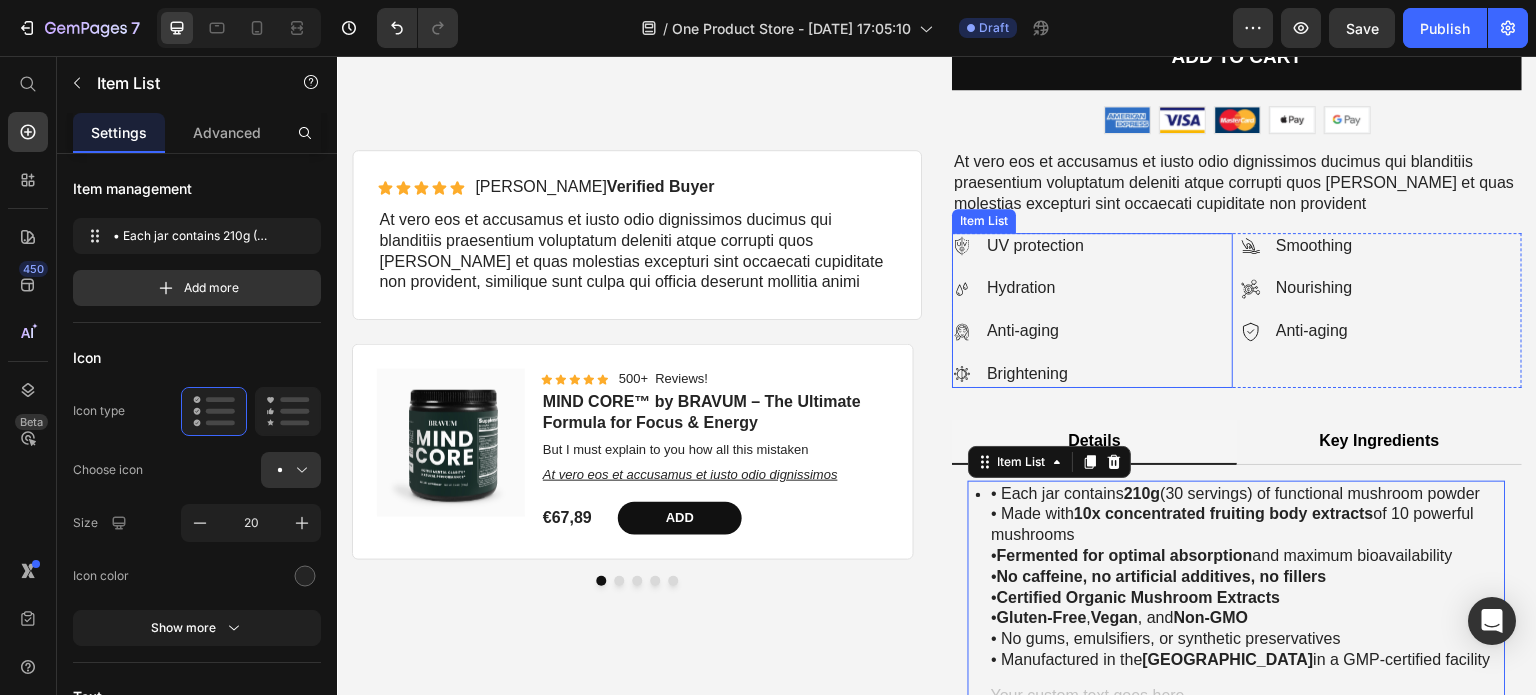 click on "UV protection" at bounding box center (1035, 246) 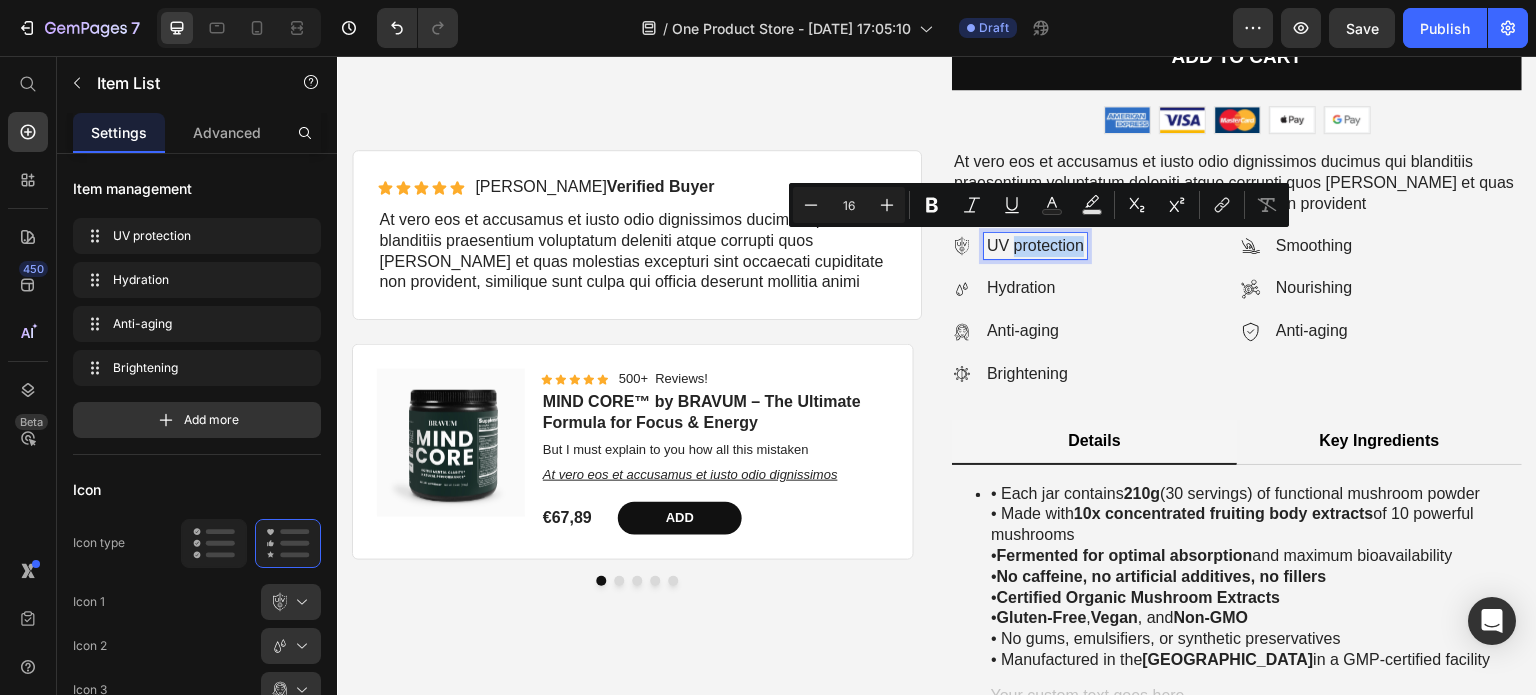click on "UV protection" at bounding box center [1035, 246] 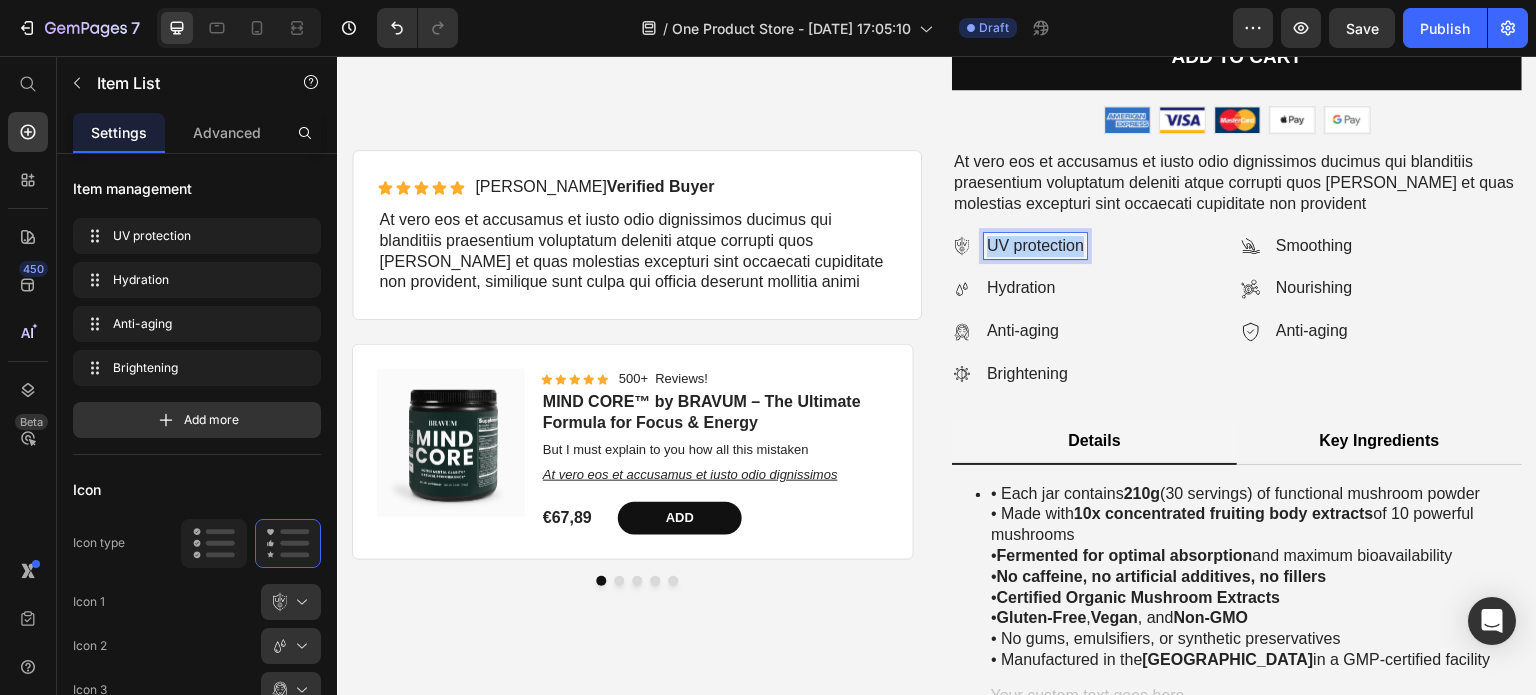 click on "UV protection" at bounding box center (1035, 246) 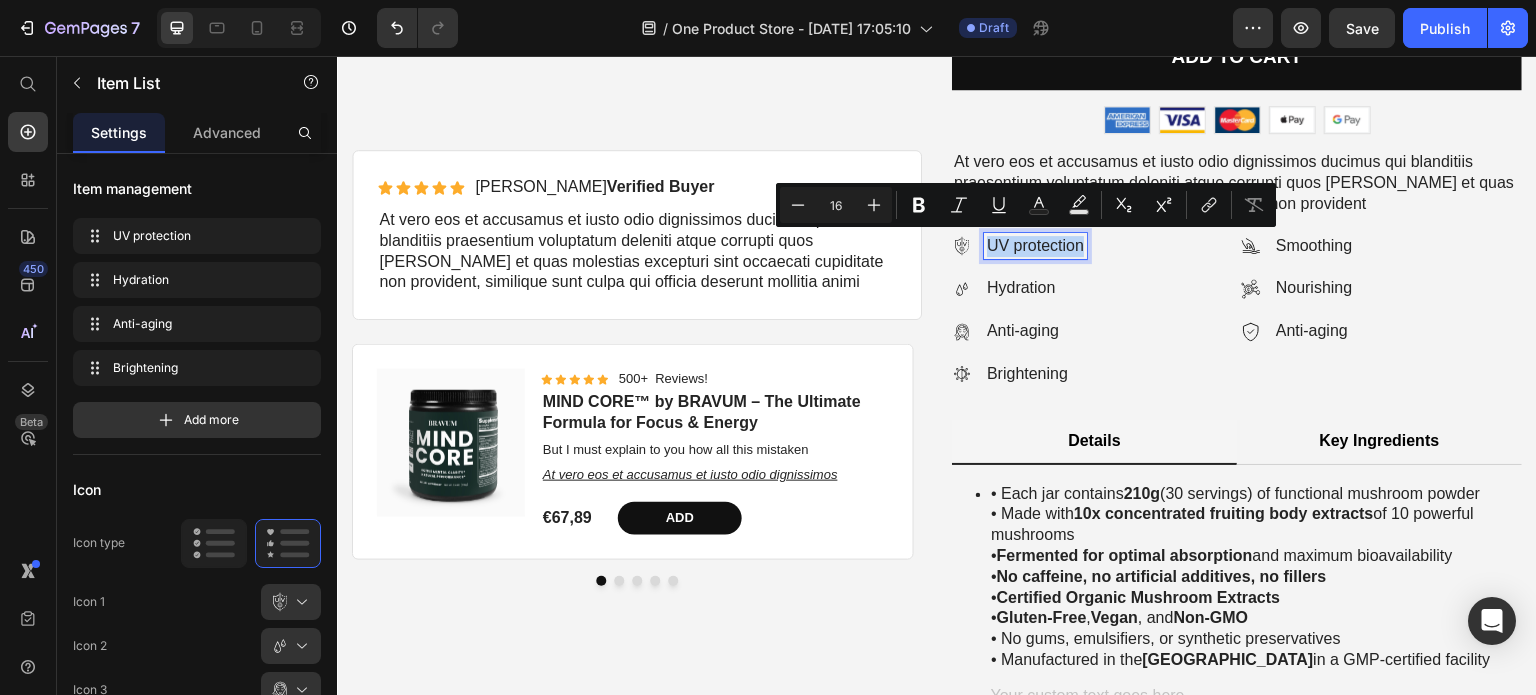 type on "17" 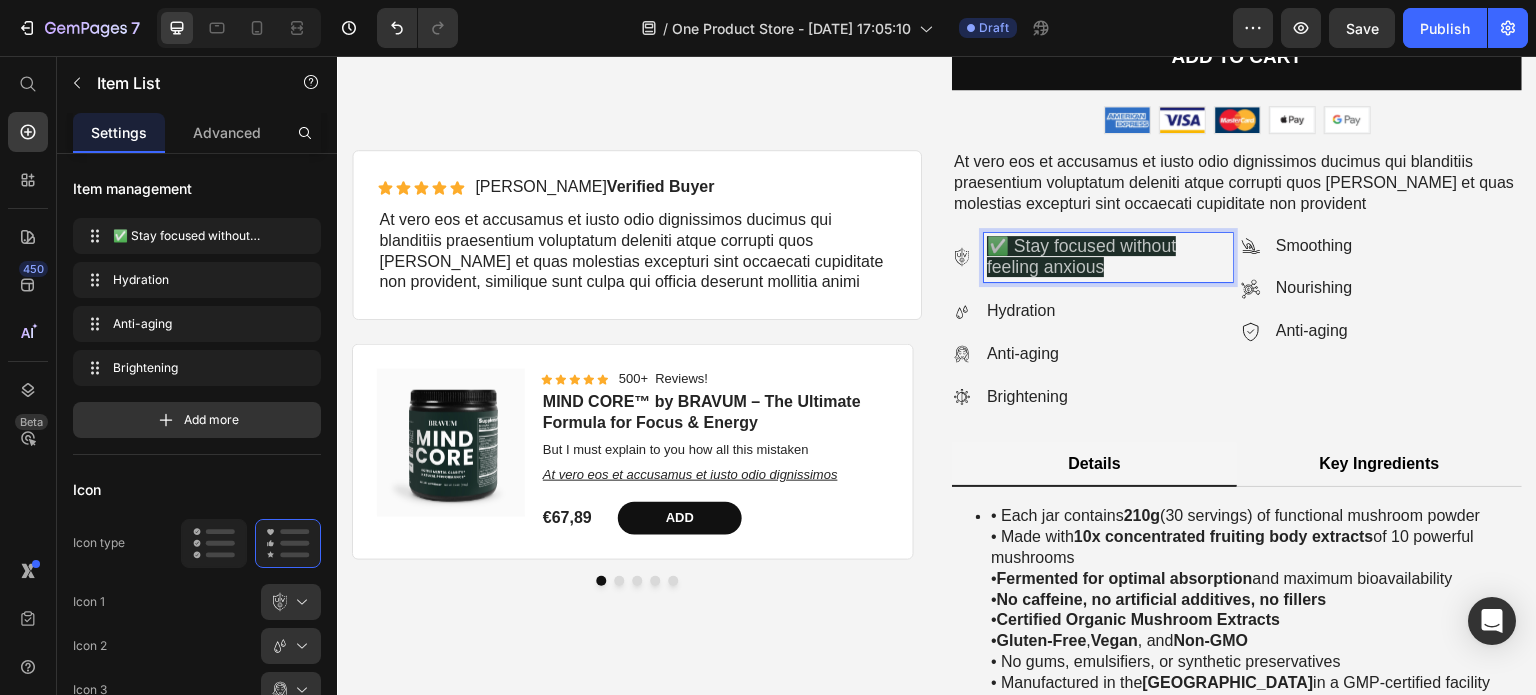 click on "✅ Stay focused without feeling anxious" at bounding box center (1081, 257) 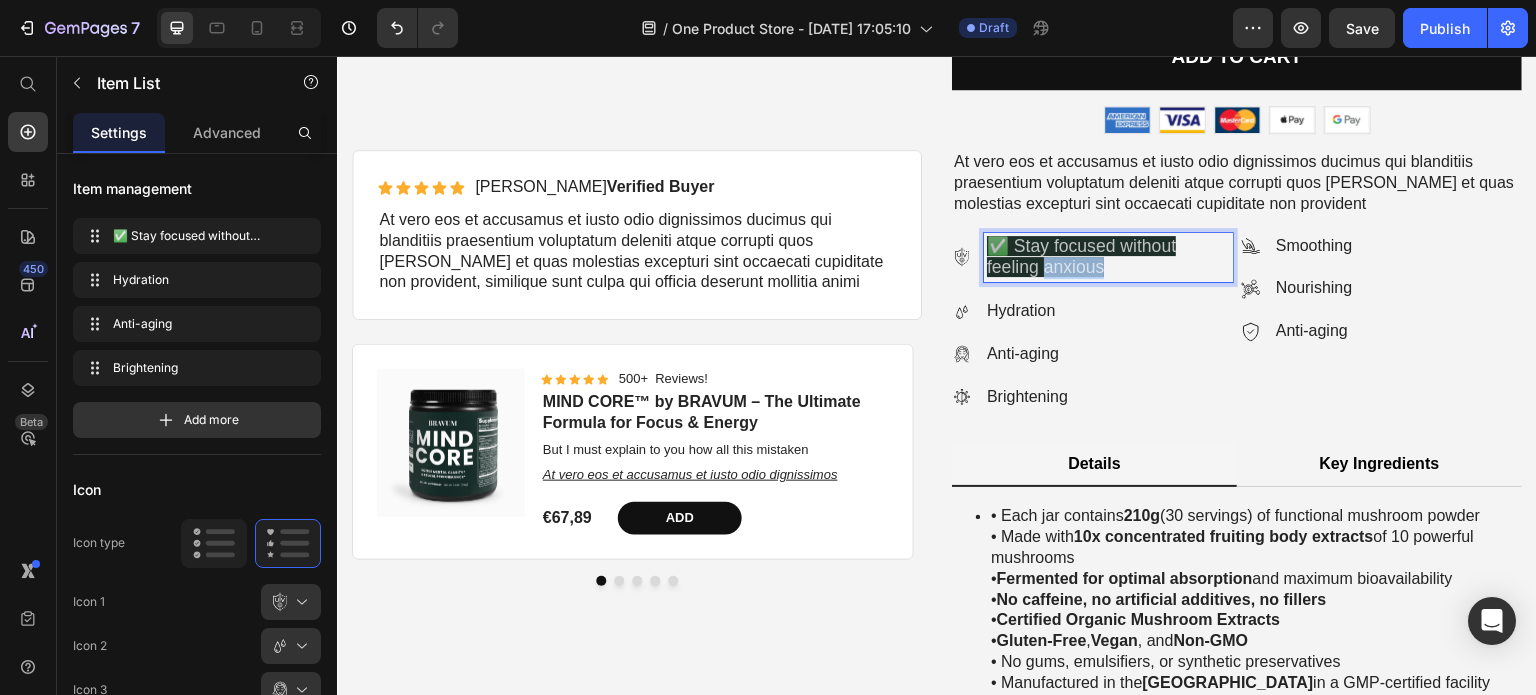 click on "✅ Stay focused without feeling anxious" at bounding box center [1081, 257] 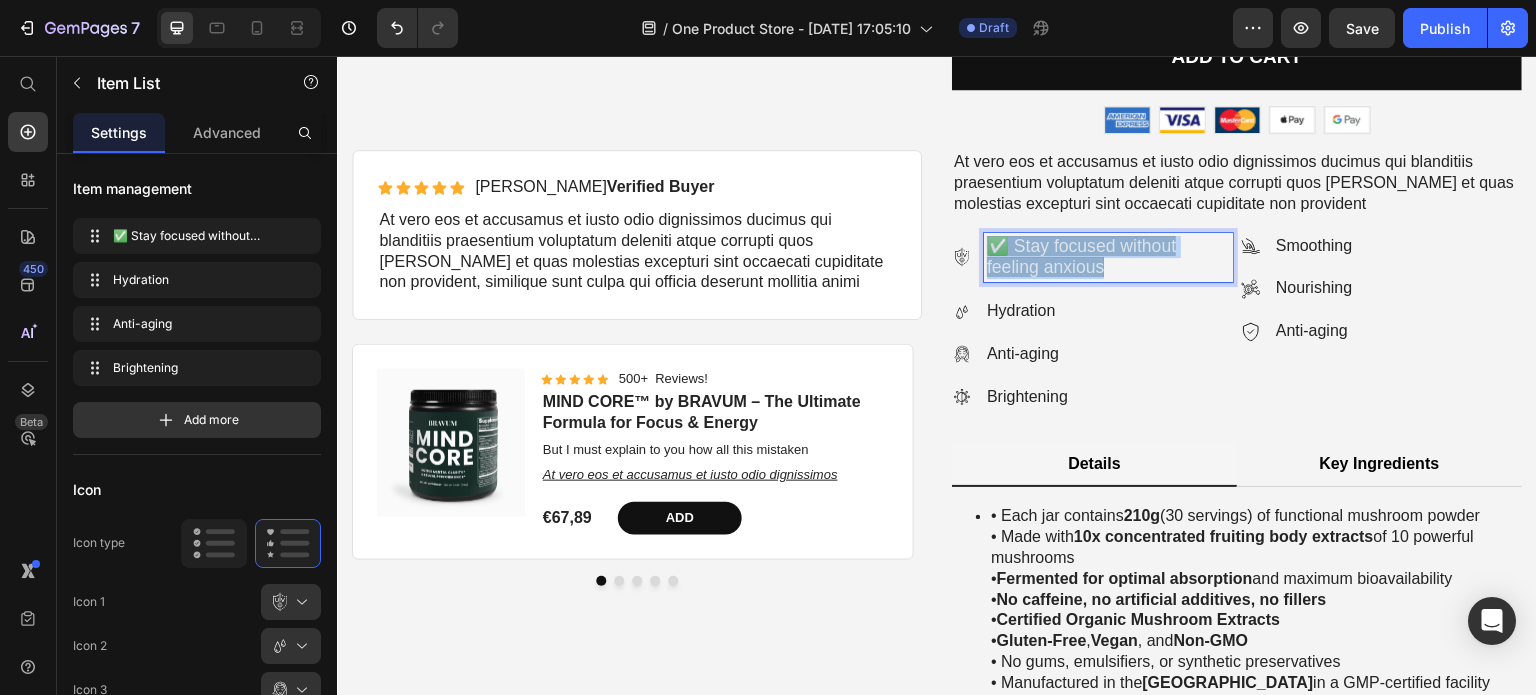 click on "✅ Stay focused without feeling anxious" at bounding box center [1081, 257] 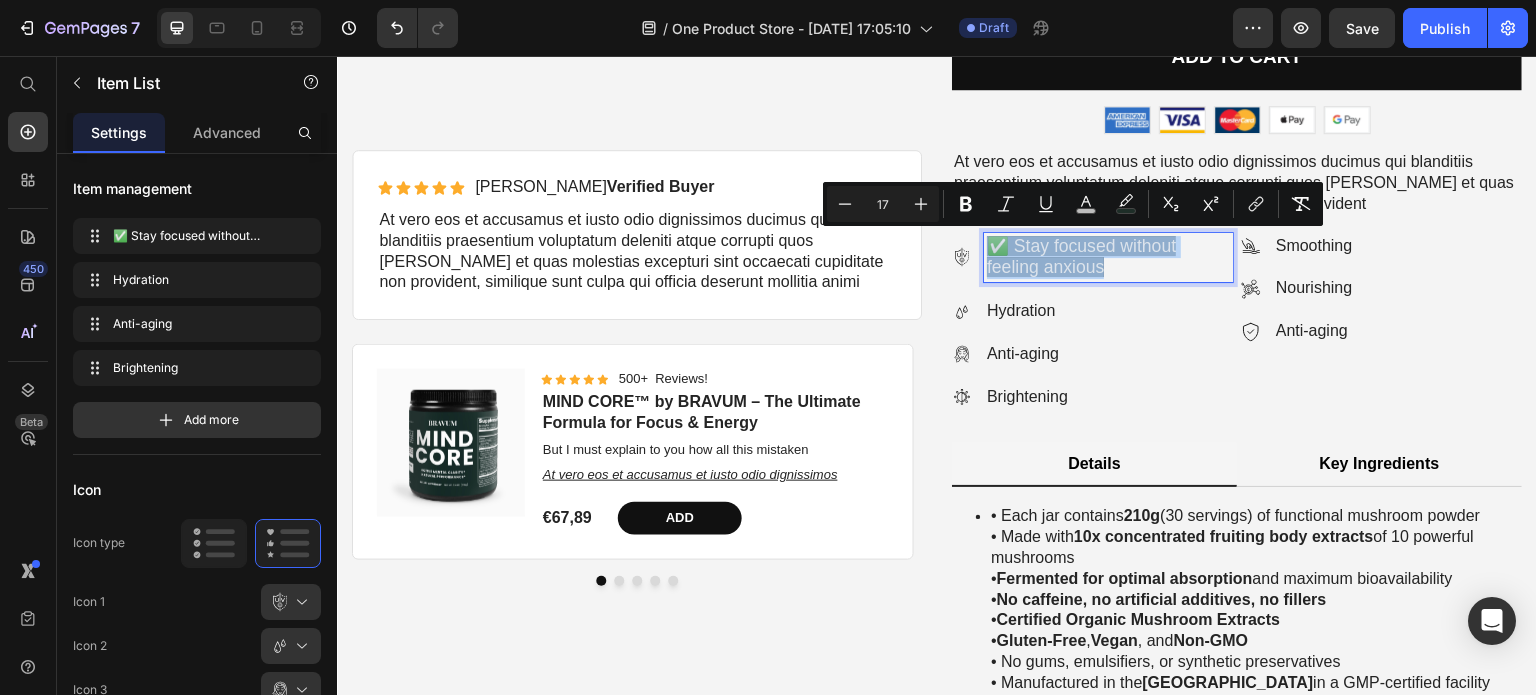 click on "✅ Stay focused without feeling anxious" at bounding box center [1081, 257] 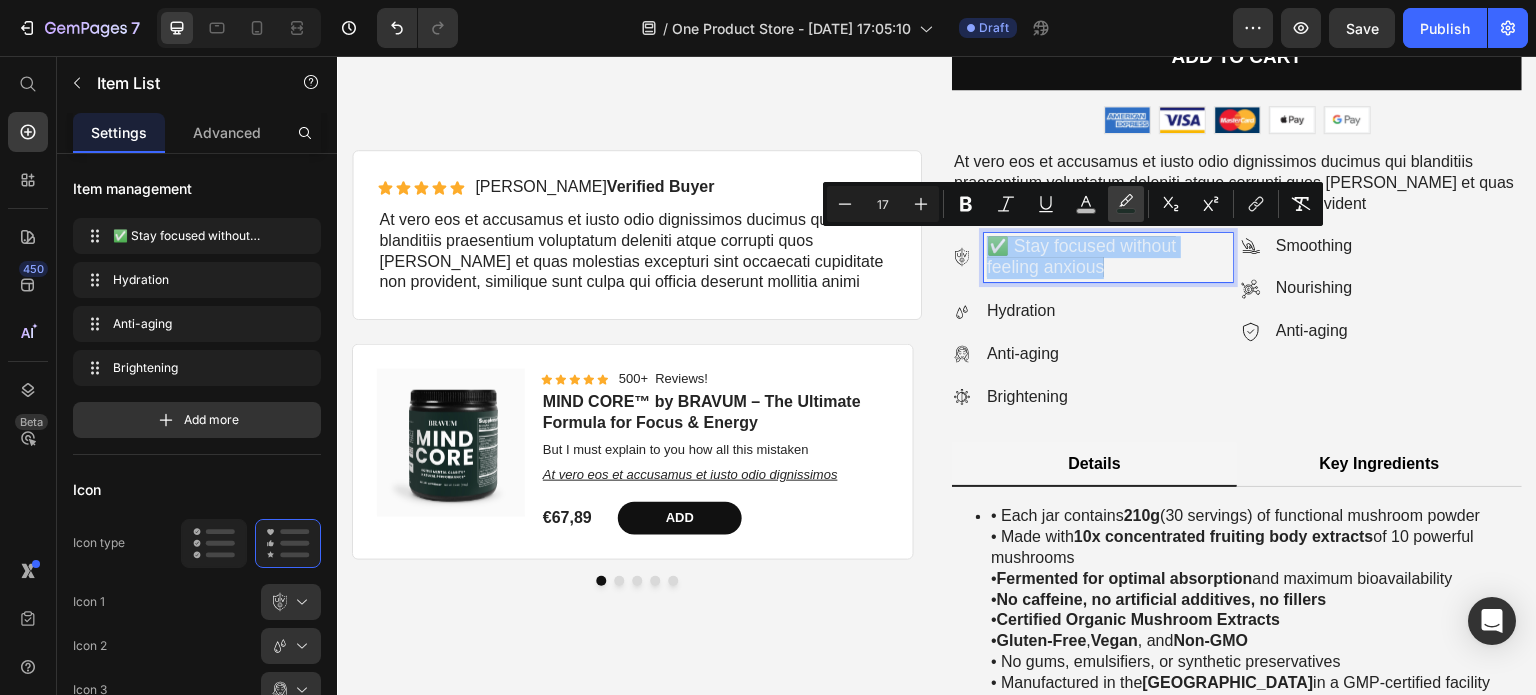 click on "color" at bounding box center (1126, 204) 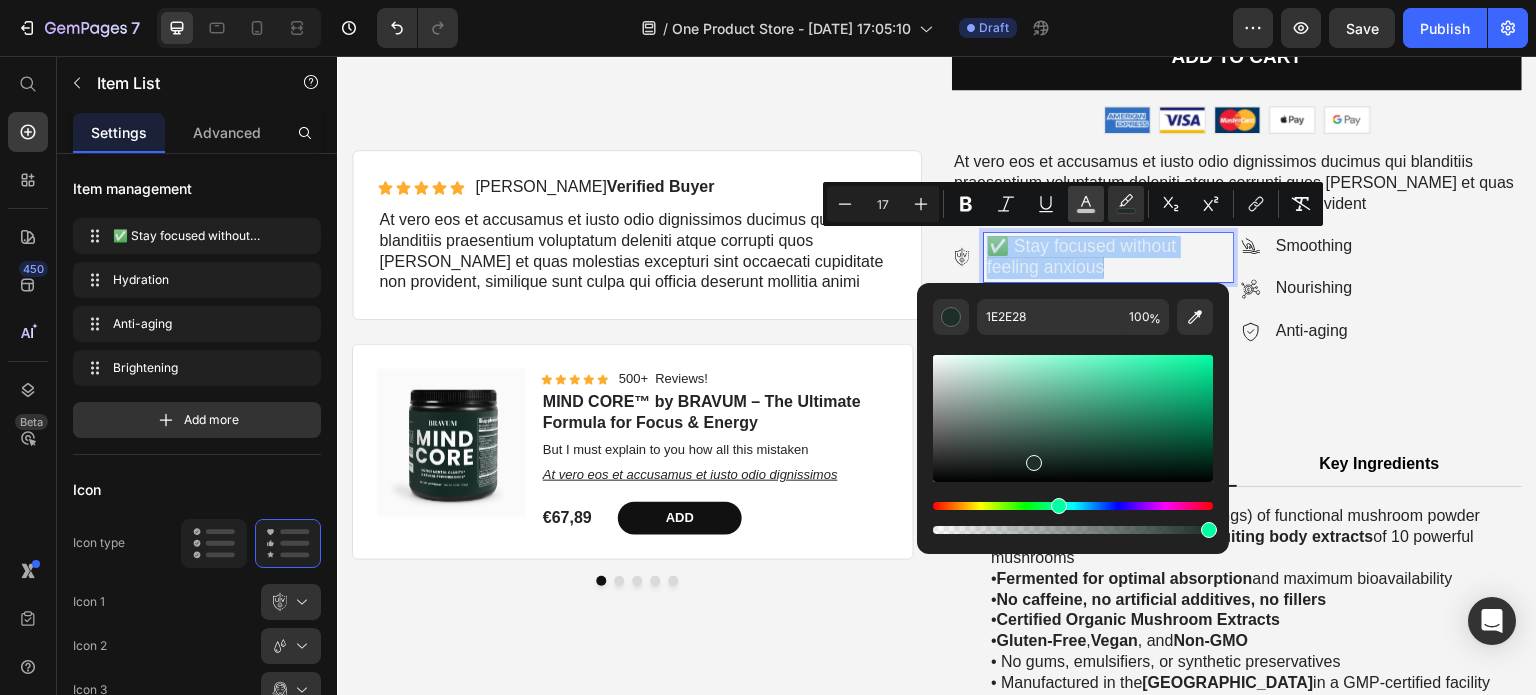 click 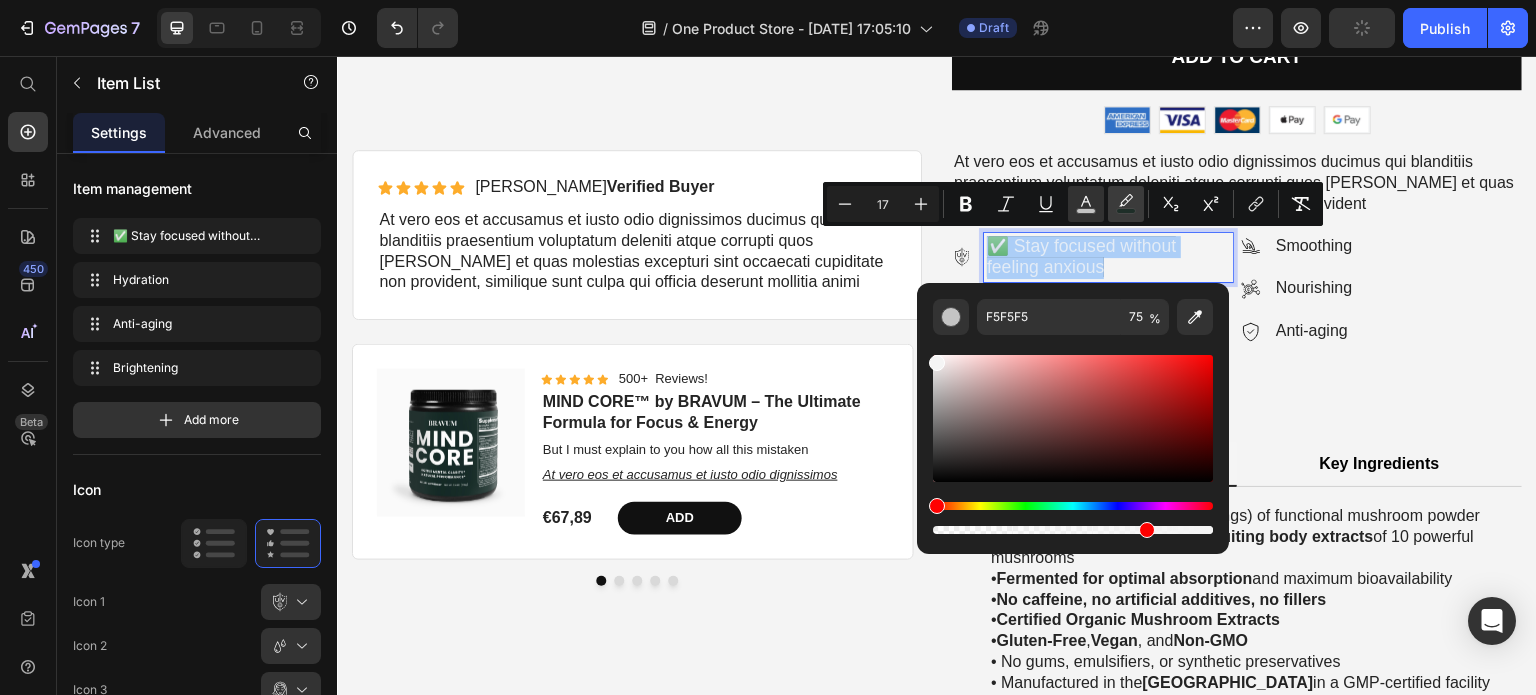 click 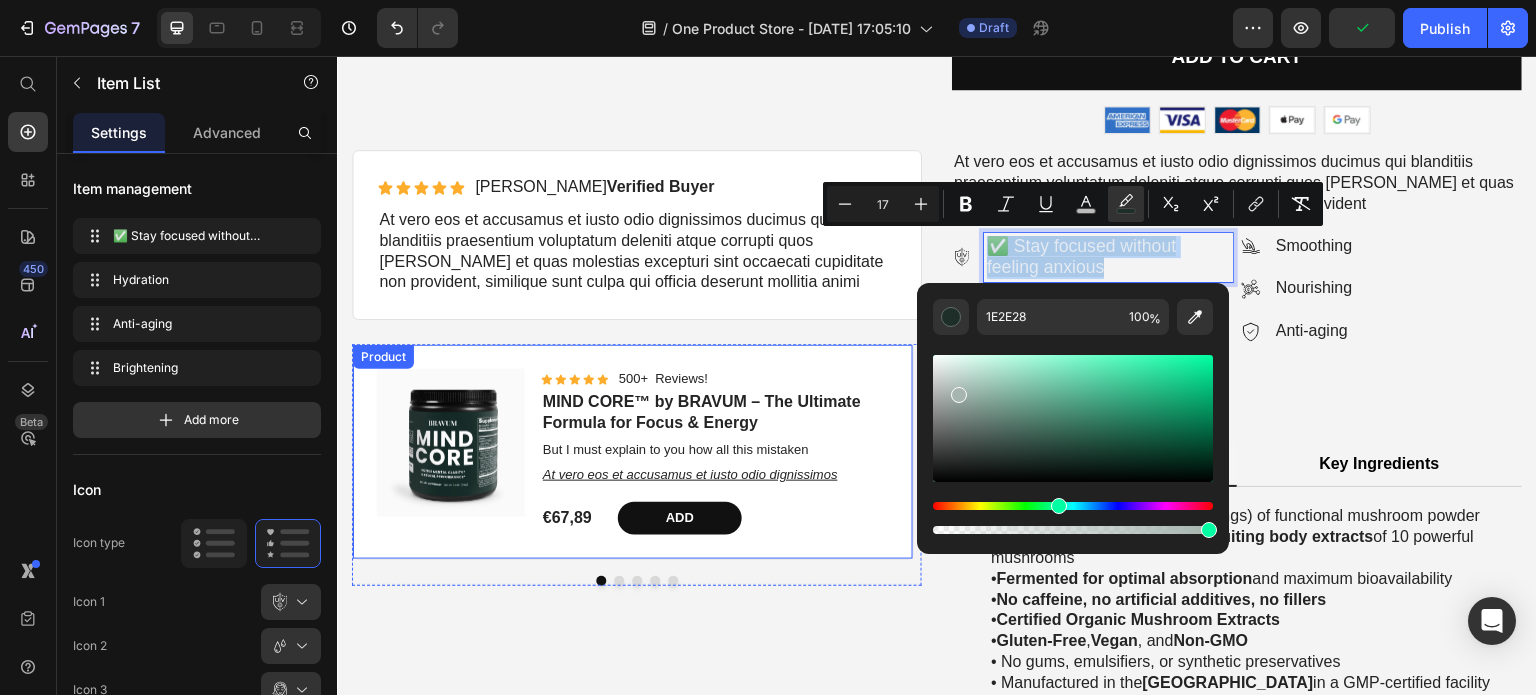 type on "A6B5AF" 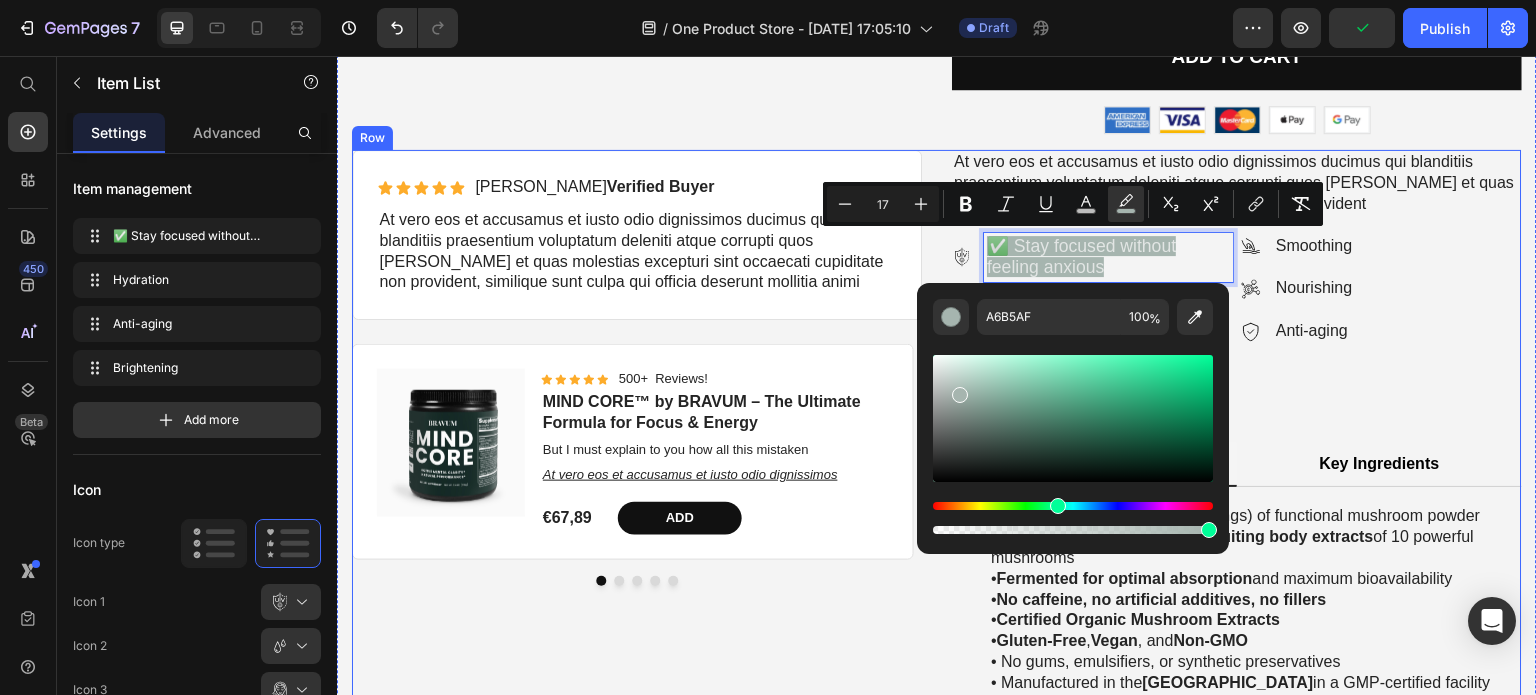 drag, startPoint x: 1294, startPoint y: 447, endPoint x: 907, endPoint y: 333, distance: 403.44144 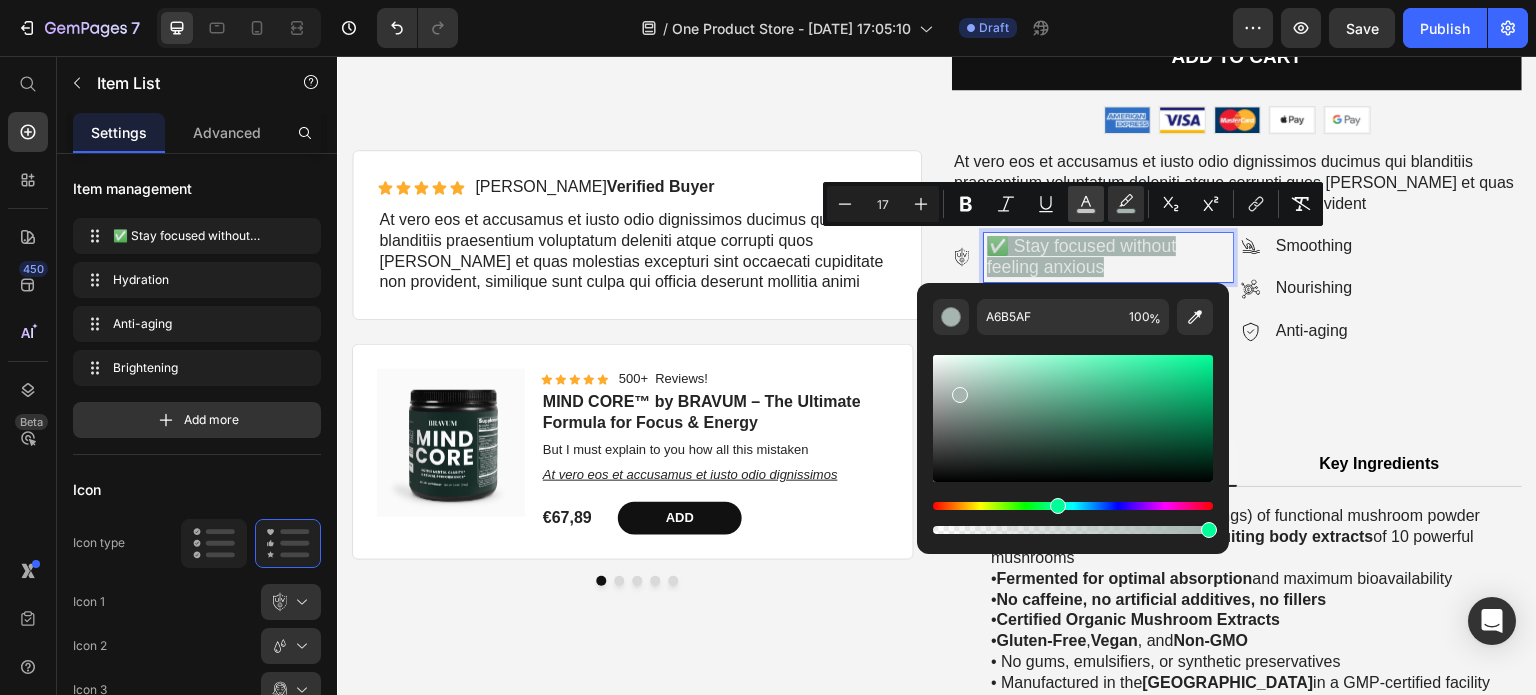 click 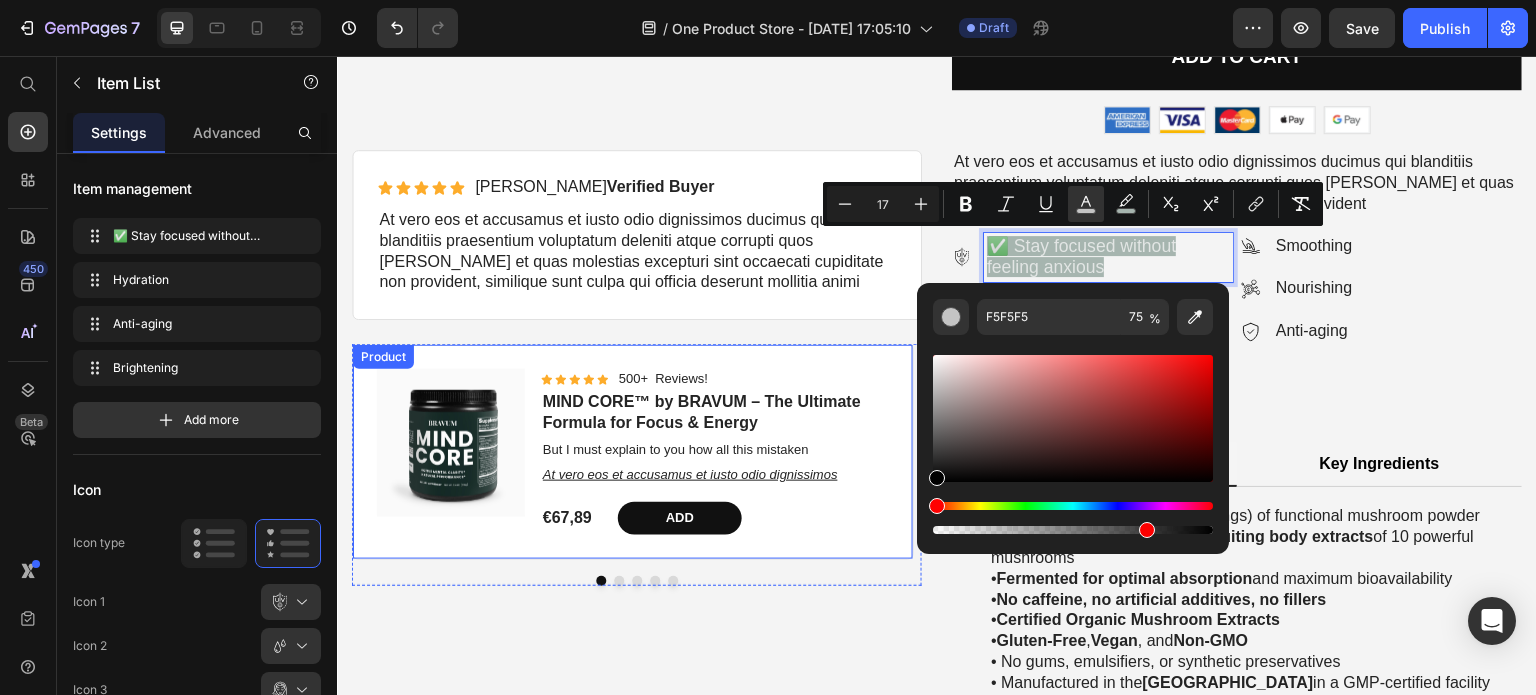 drag, startPoint x: 1305, startPoint y: 499, endPoint x: 912, endPoint y: 497, distance: 393.0051 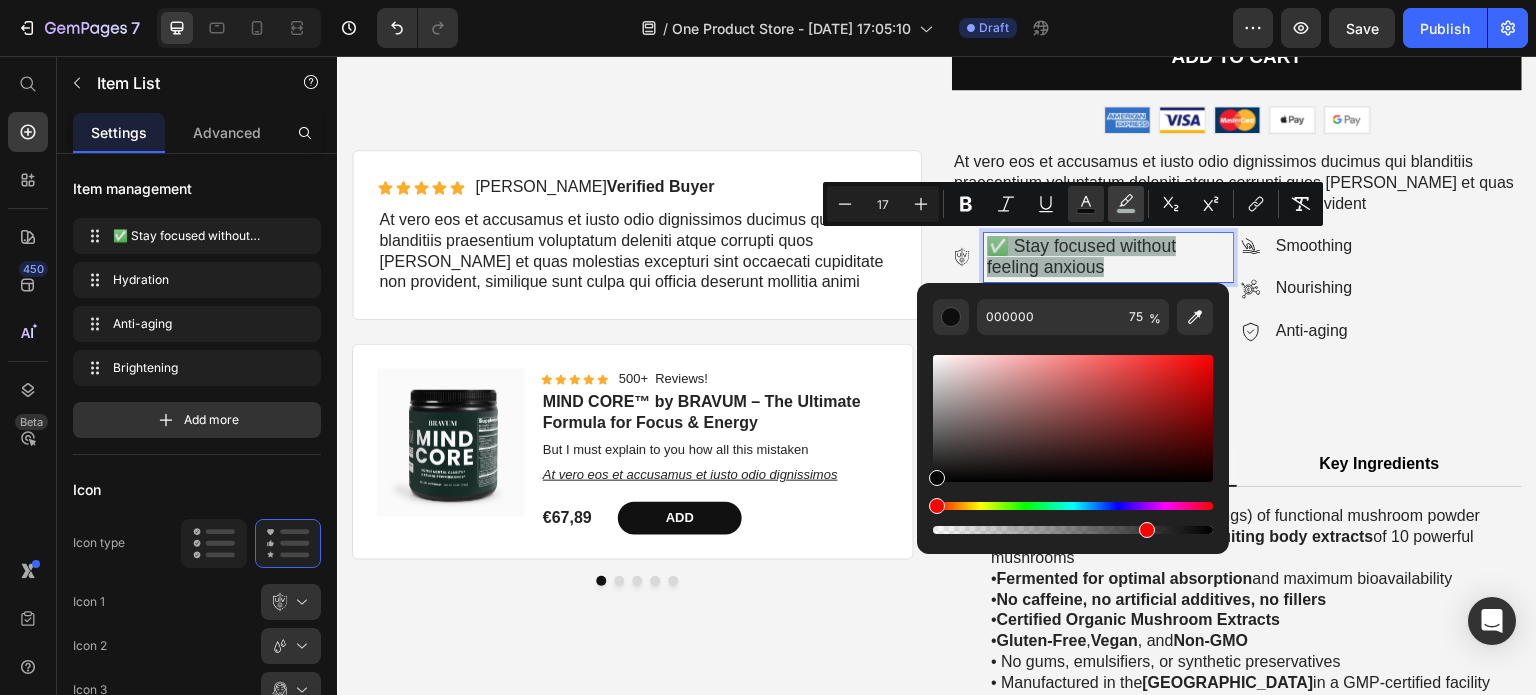 click 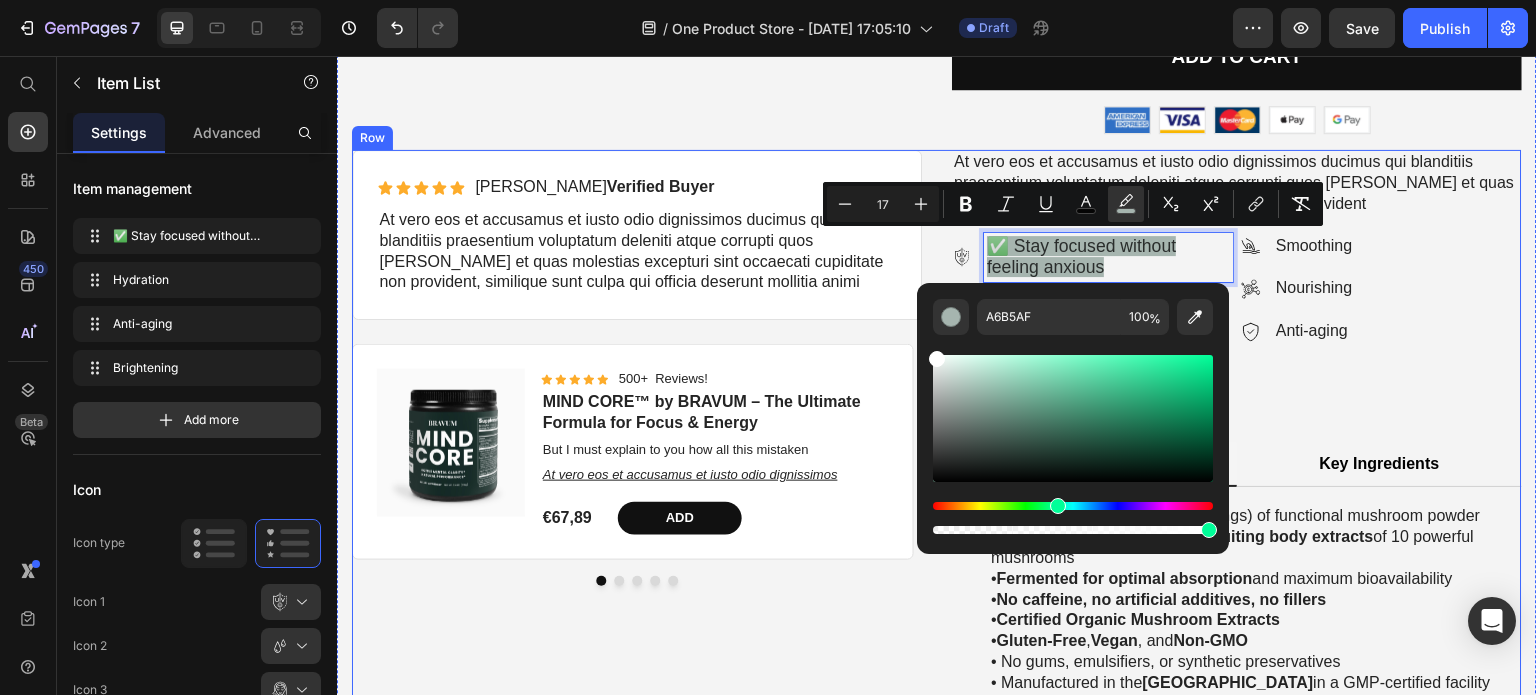 type on "FFFFFF" 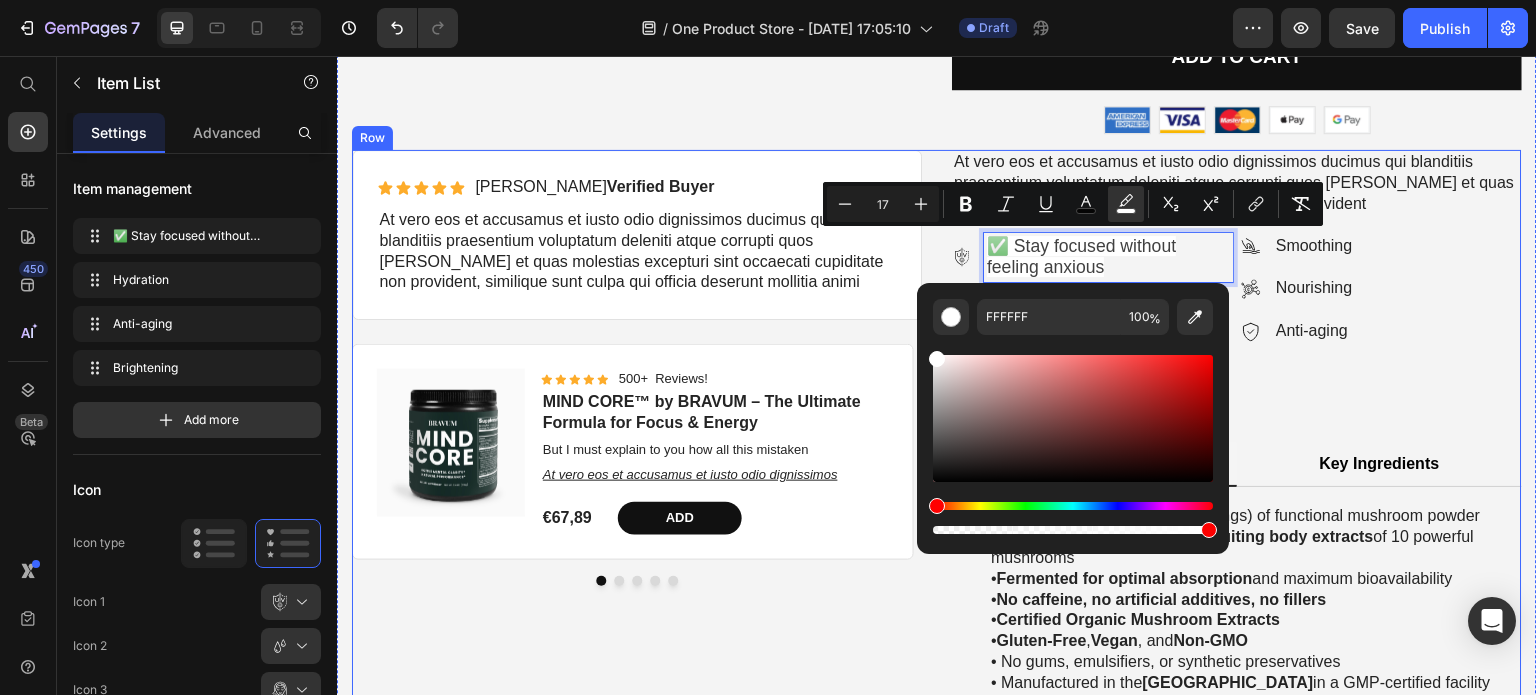 drag, startPoint x: 1291, startPoint y: 439, endPoint x: 910, endPoint y: 338, distance: 394.15985 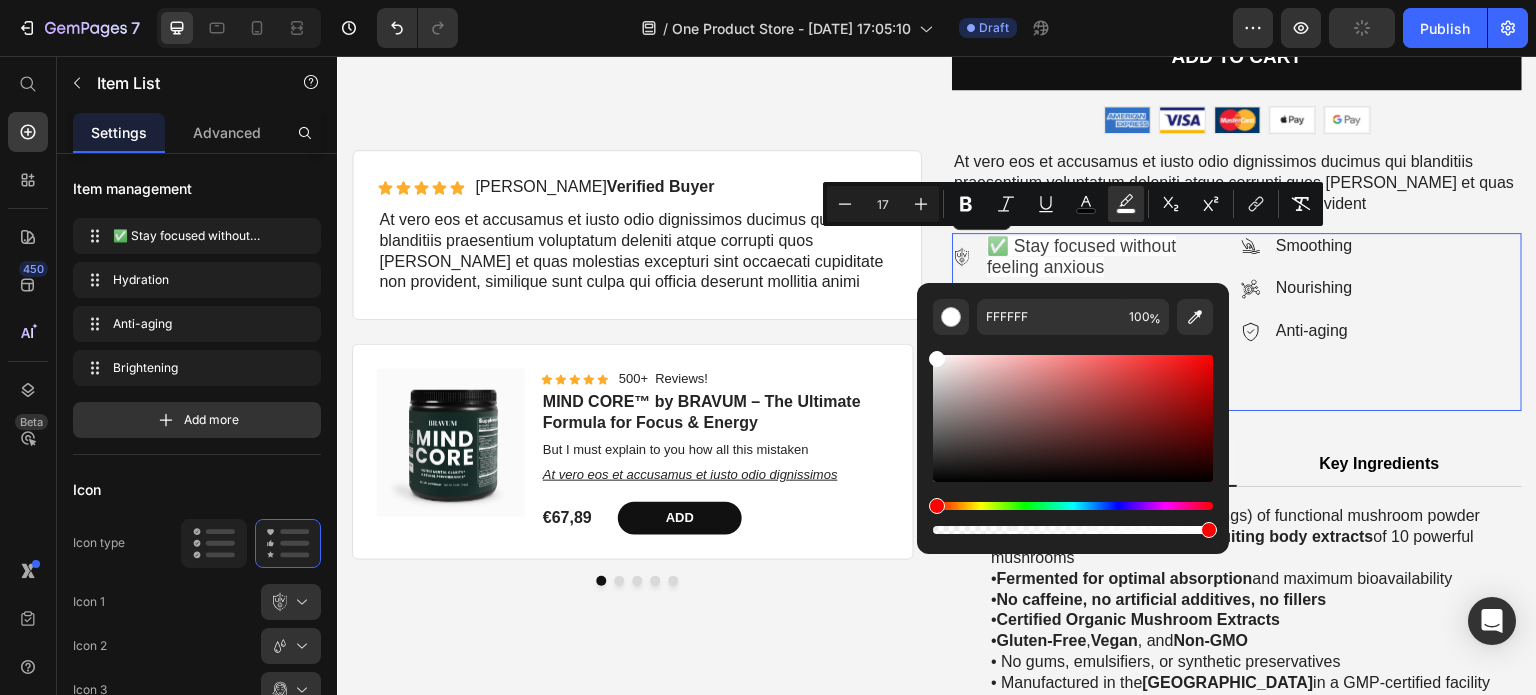 click on "Smoothing
Nourishing
Anti-aging Item List" at bounding box center (1381, 322) 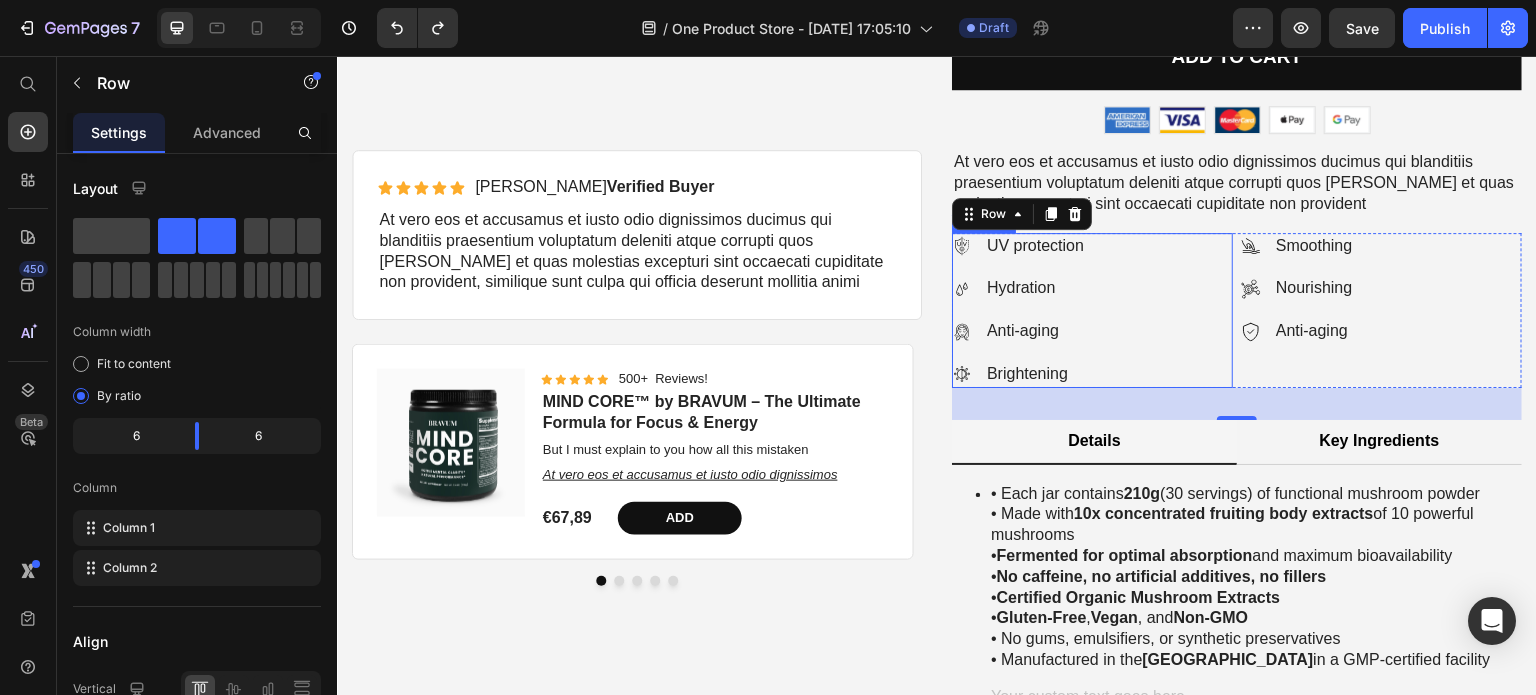click on "UV protection" at bounding box center [1035, 246] 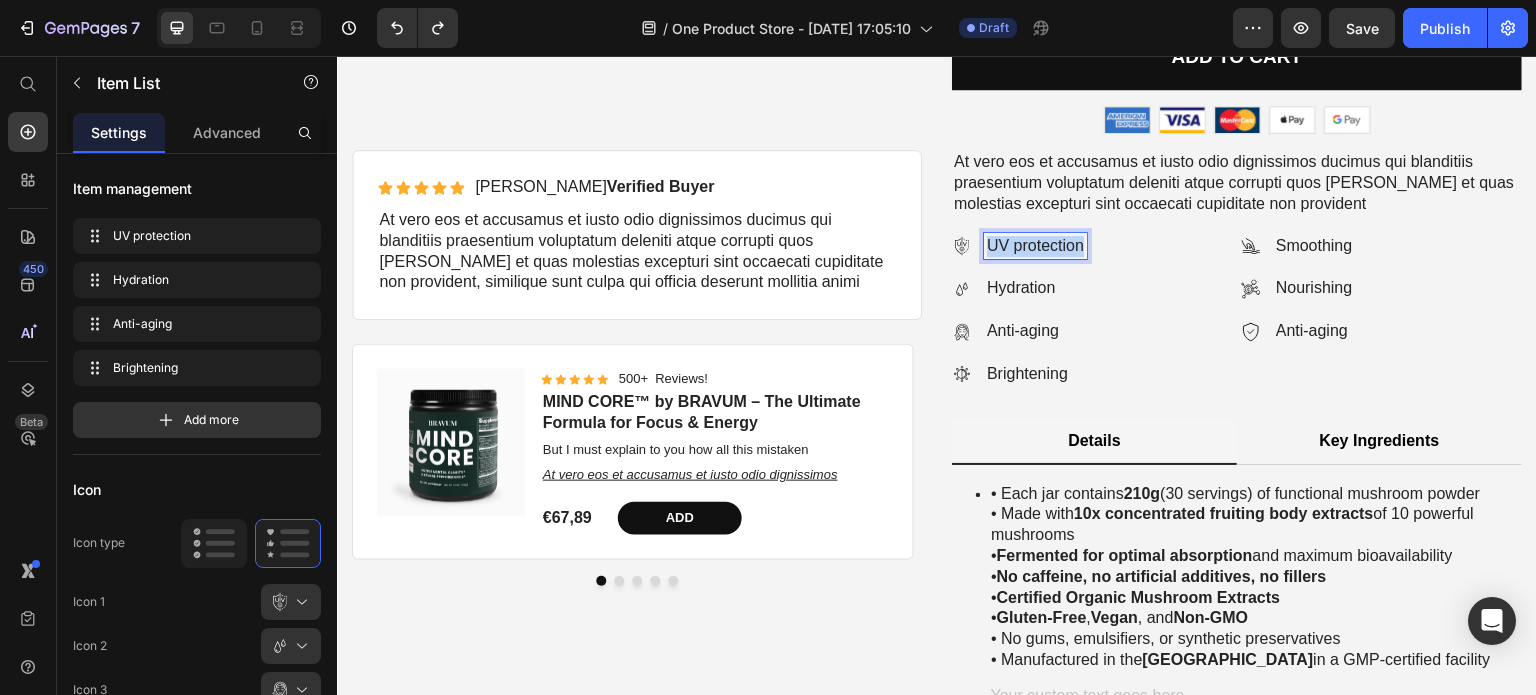 click on "UV protection" at bounding box center (1035, 246) 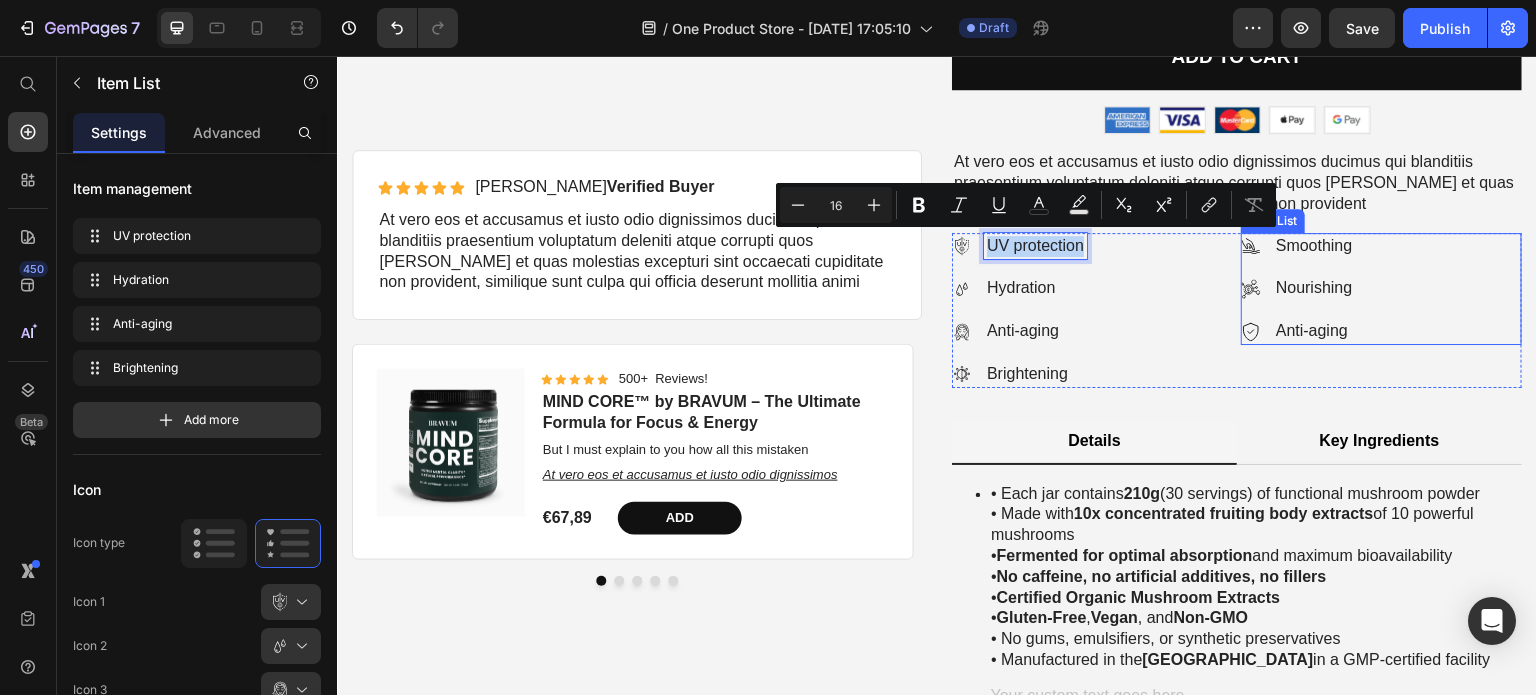 click on "Smoothing
Nourishing
Anti-aging" at bounding box center [1381, 289] 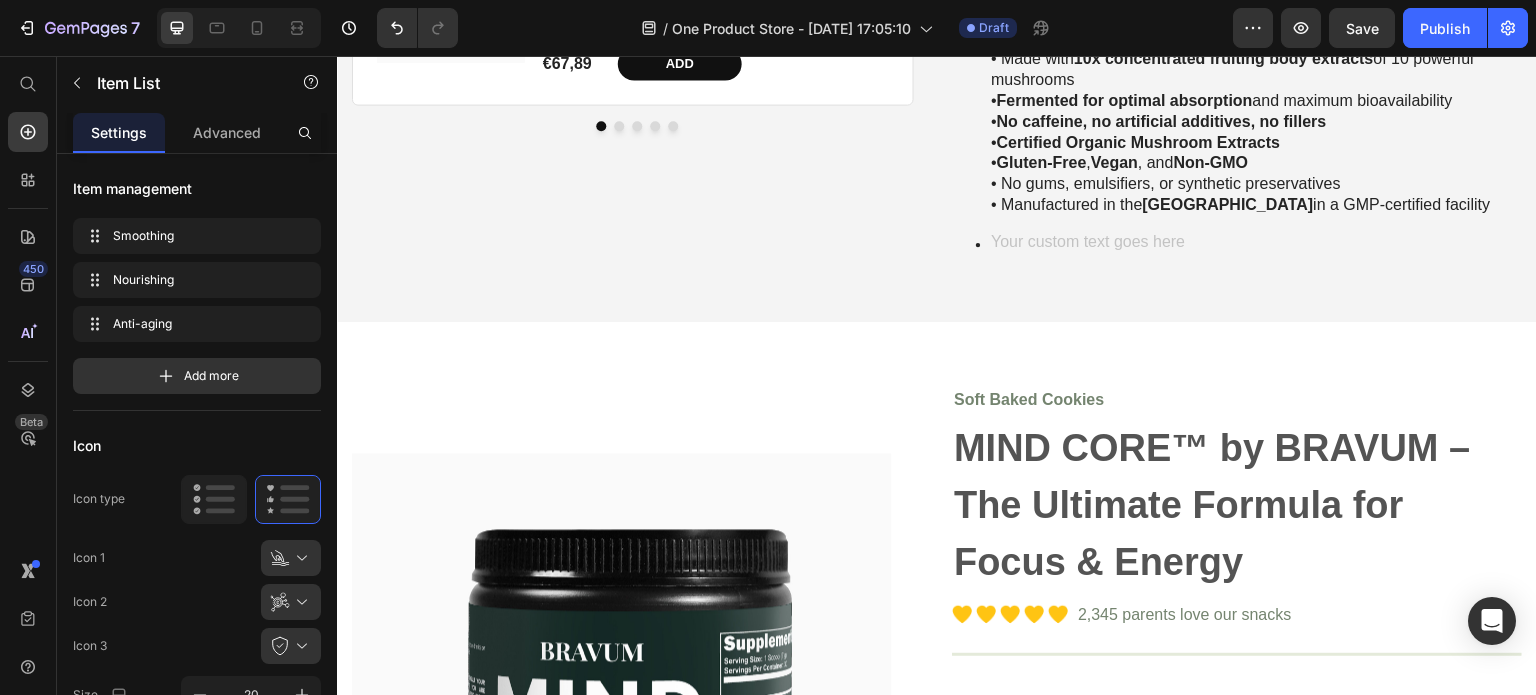 scroll, scrollTop: 5264, scrollLeft: 0, axis: vertical 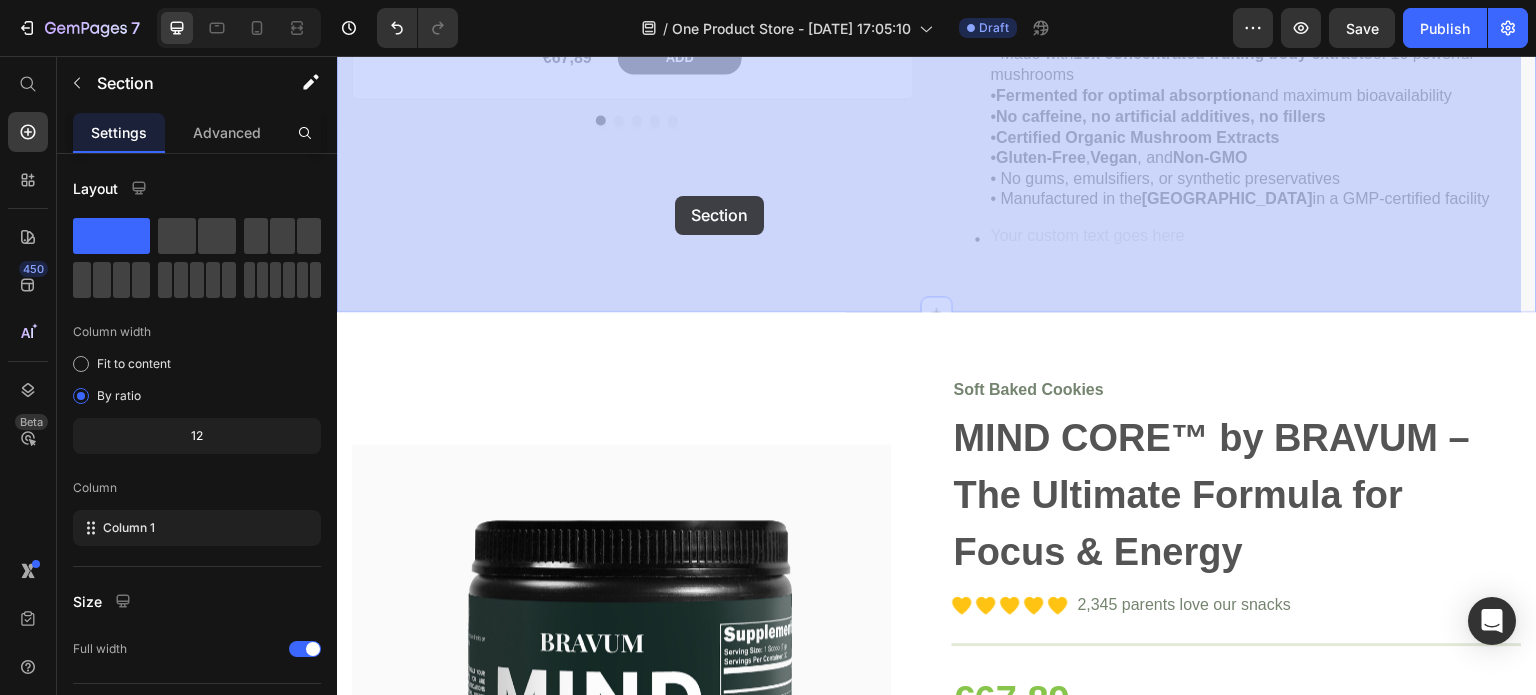 drag, startPoint x: 656, startPoint y: 263, endPoint x: 675, endPoint y: 196, distance: 69.641945 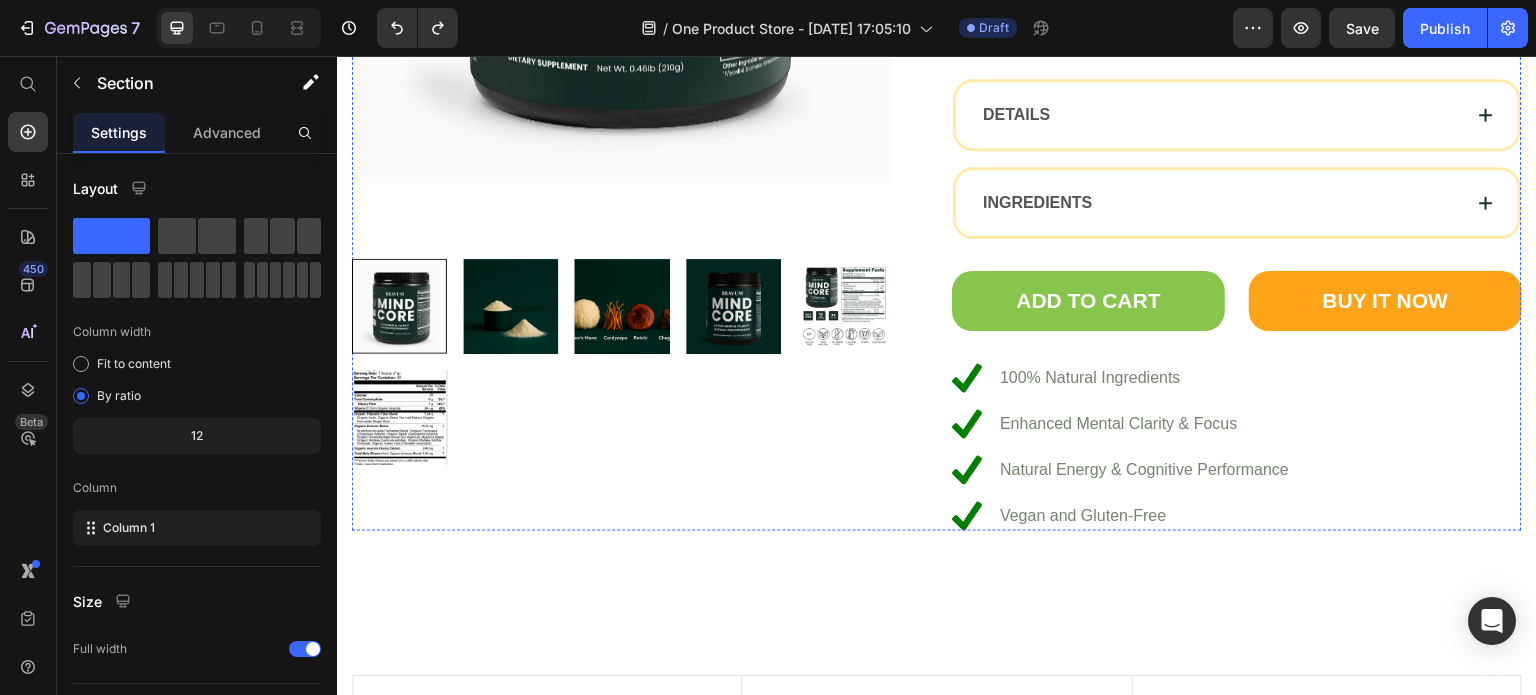 scroll, scrollTop: 6066, scrollLeft: 0, axis: vertical 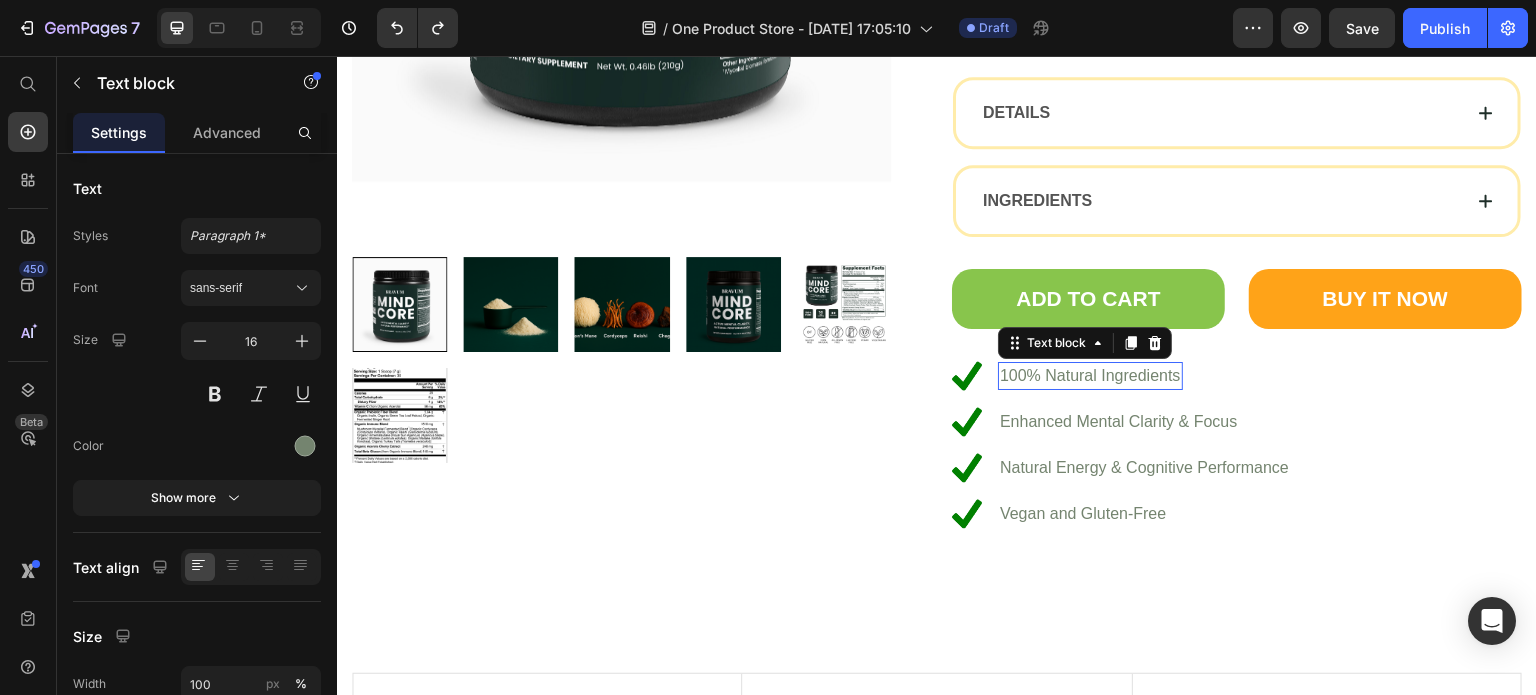 click on "100% Natural Ingredients" at bounding box center [1090, 376] 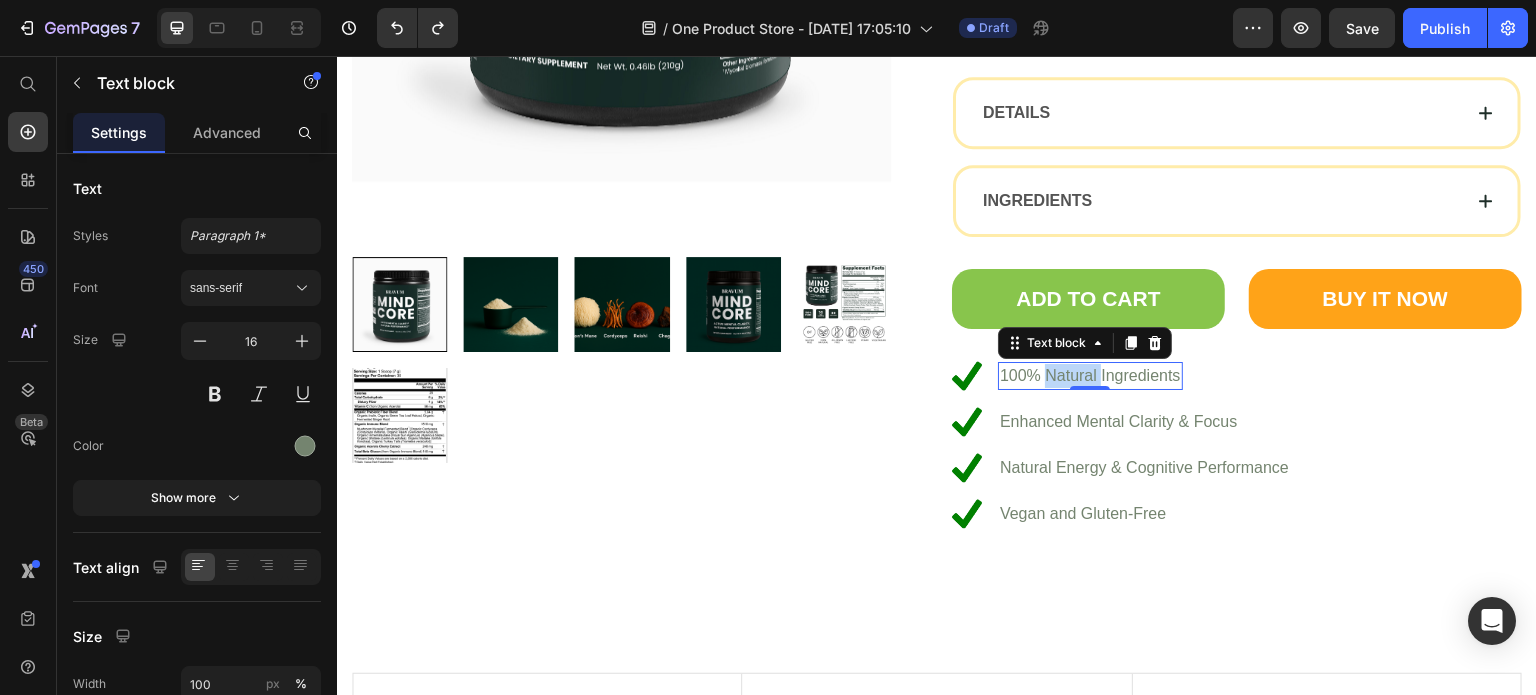 click on "100% Natural Ingredients" at bounding box center (1090, 376) 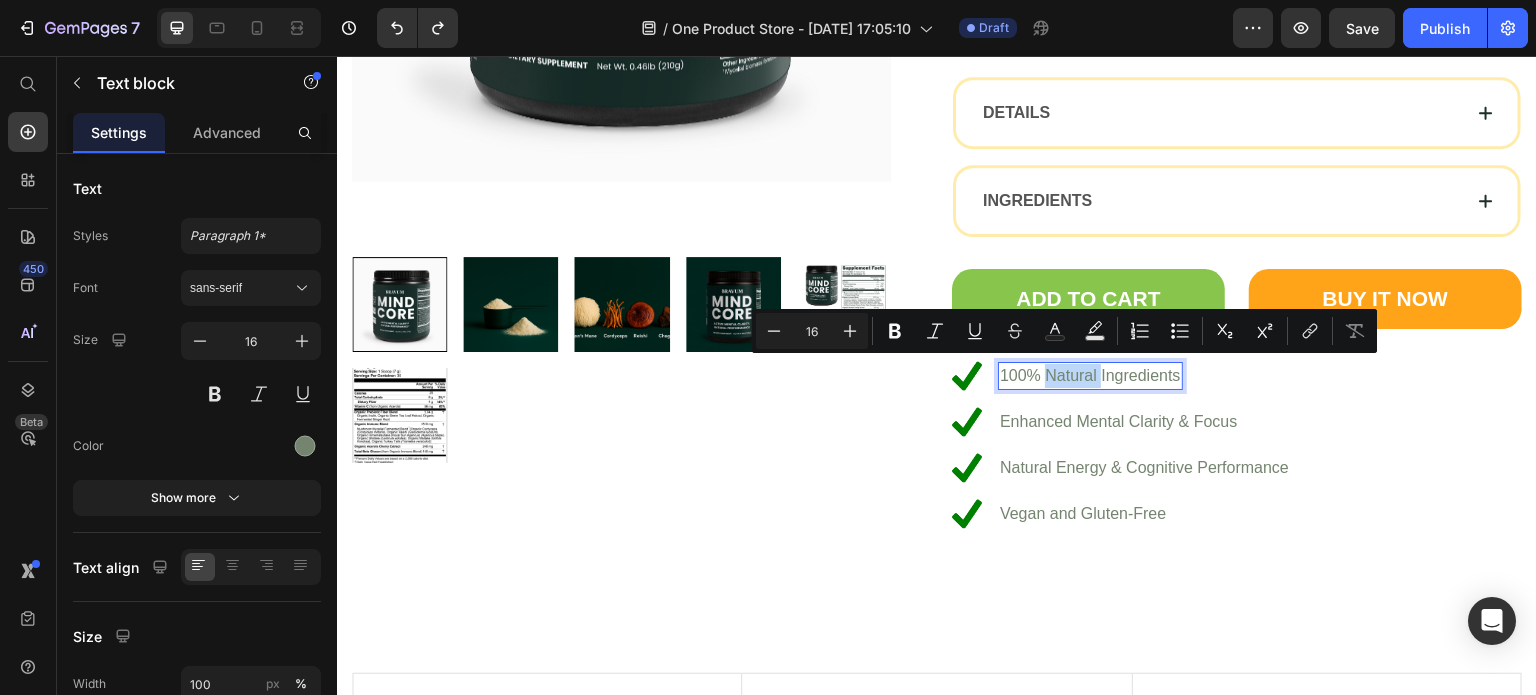 click on "100% Natural Ingredients" at bounding box center (1090, 376) 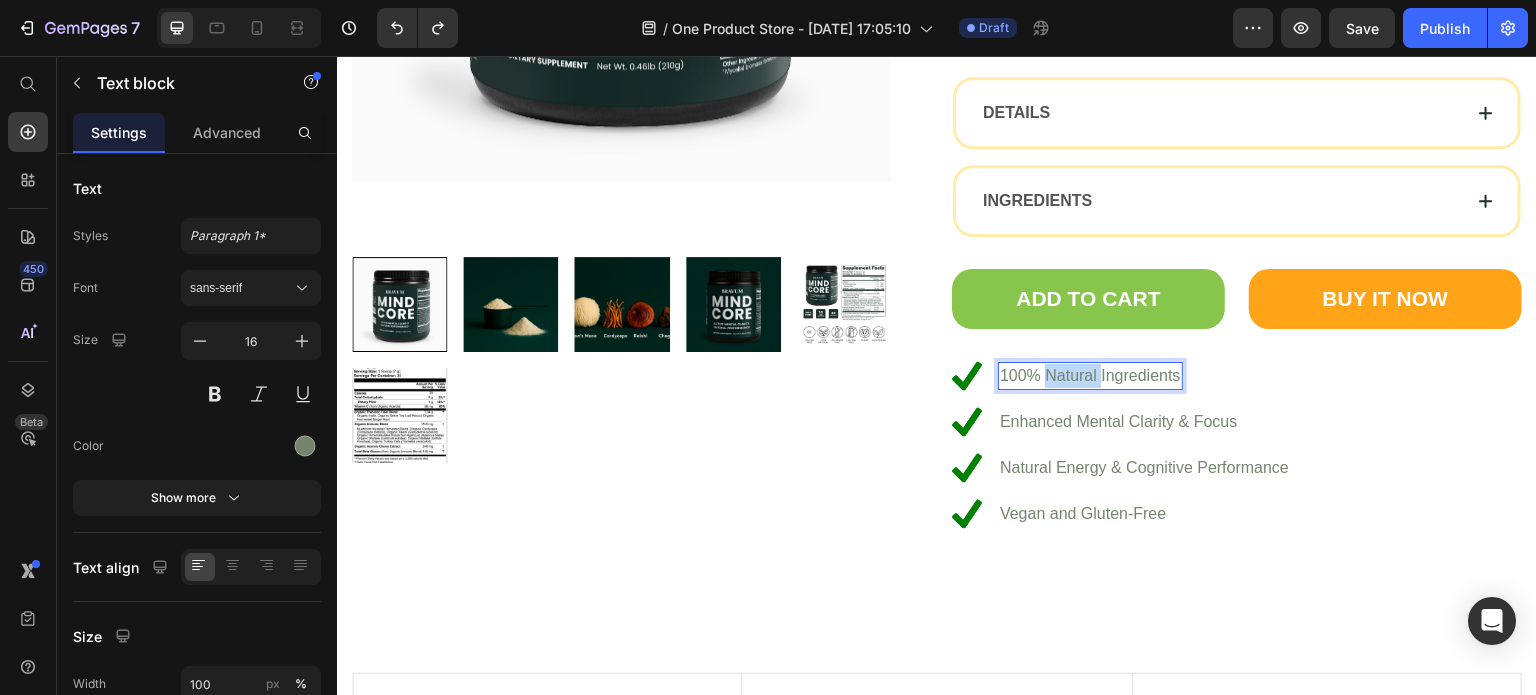 click on "100% Natural Ingredients" at bounding box center [1090, 376] 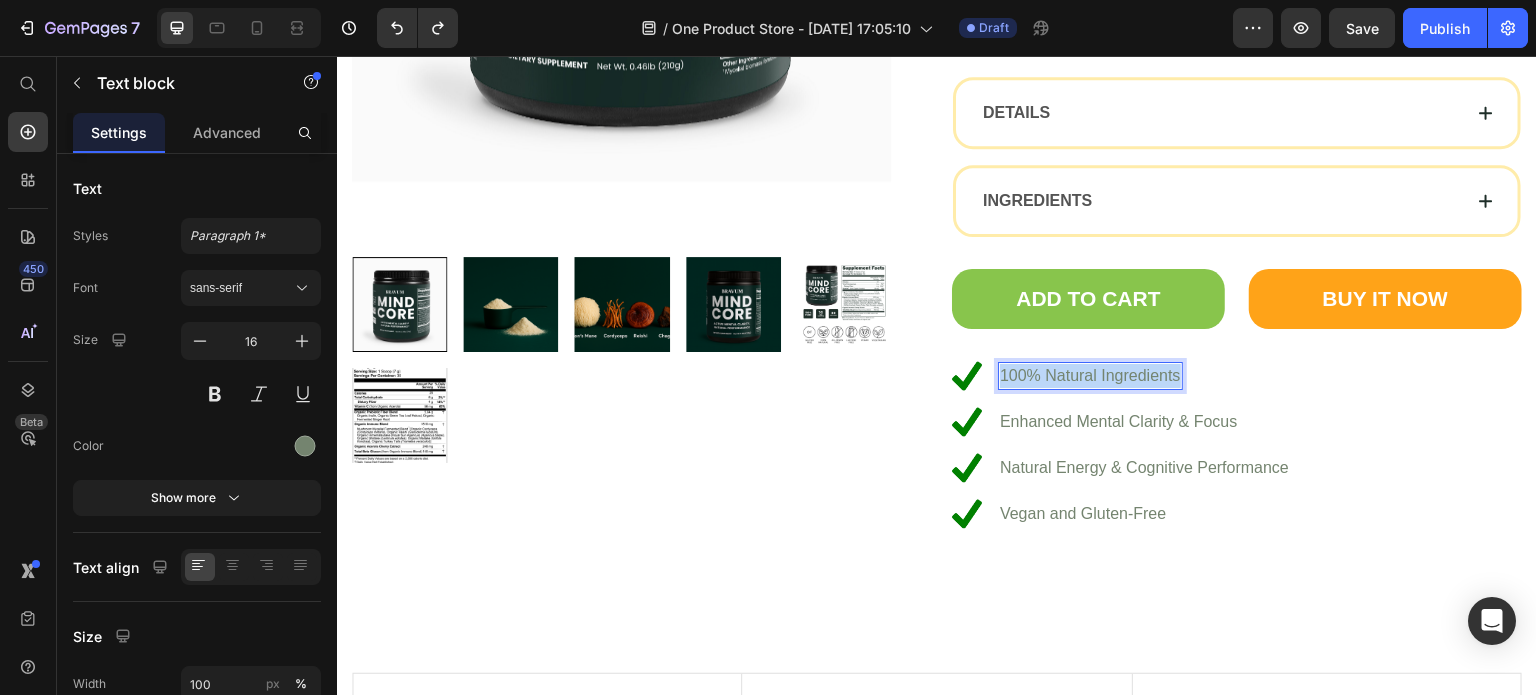 click on "100% Natural Ingredients" at bounding box center (1090, 376) 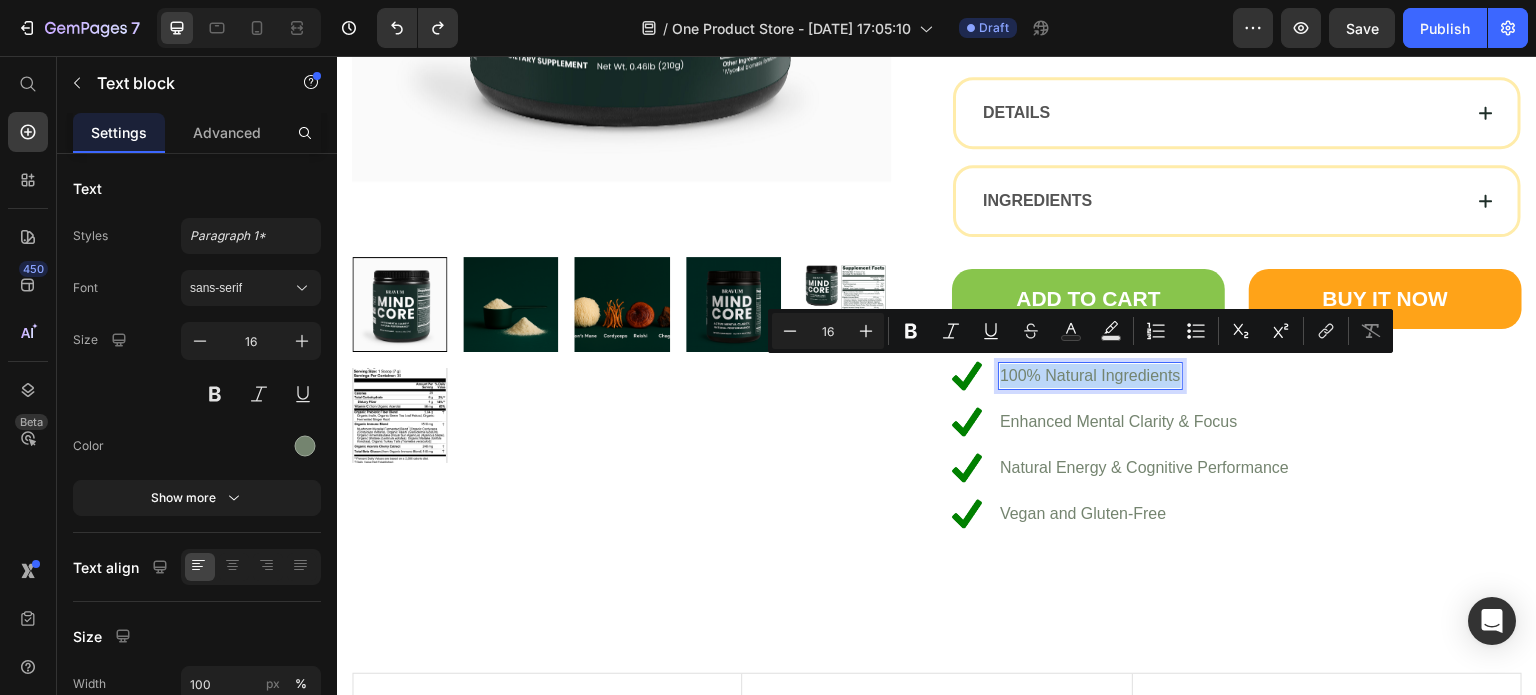 click on "100% Natural Ingredients" at bounding box center (1090, 376) 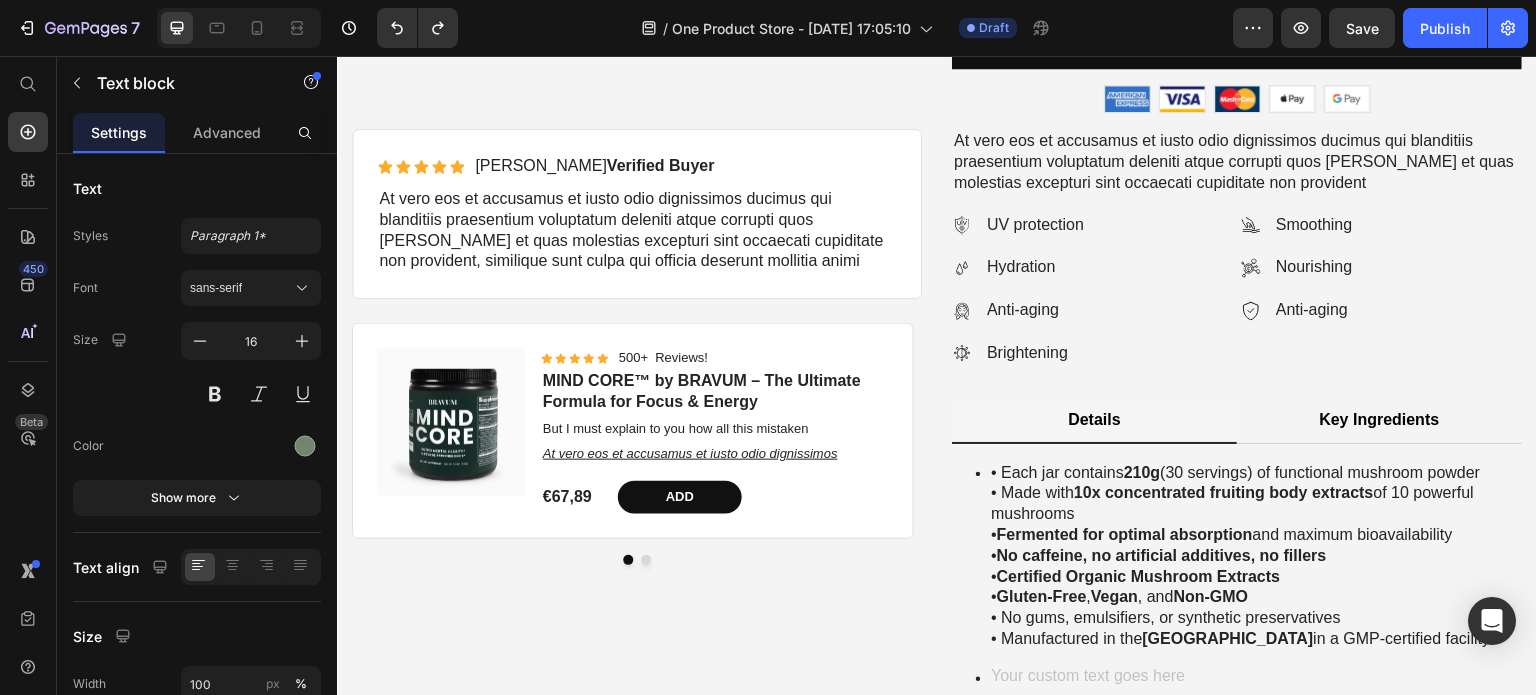 scroll, scrollTop: 4816, scrollLeft: 0, axis: vertical 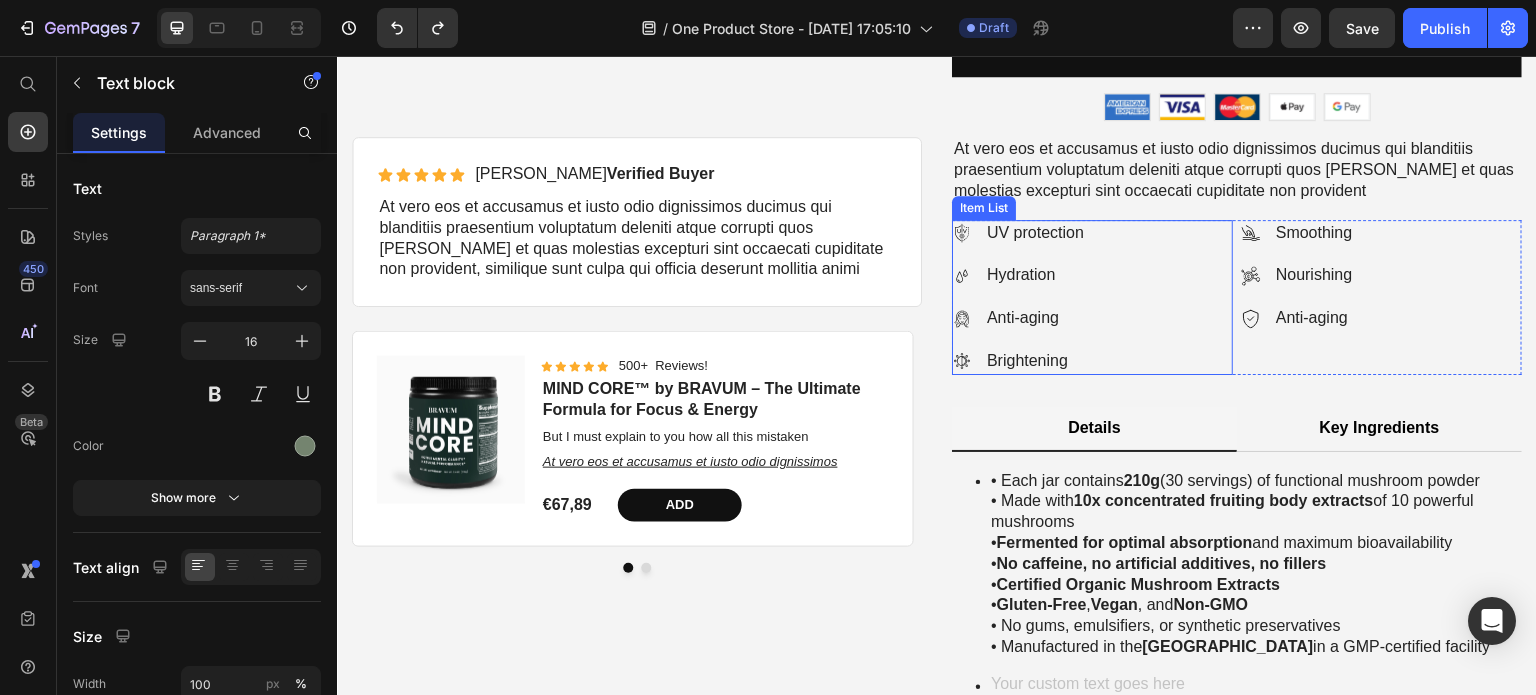 click on "UV protection" at bounding box center [1035, 233] 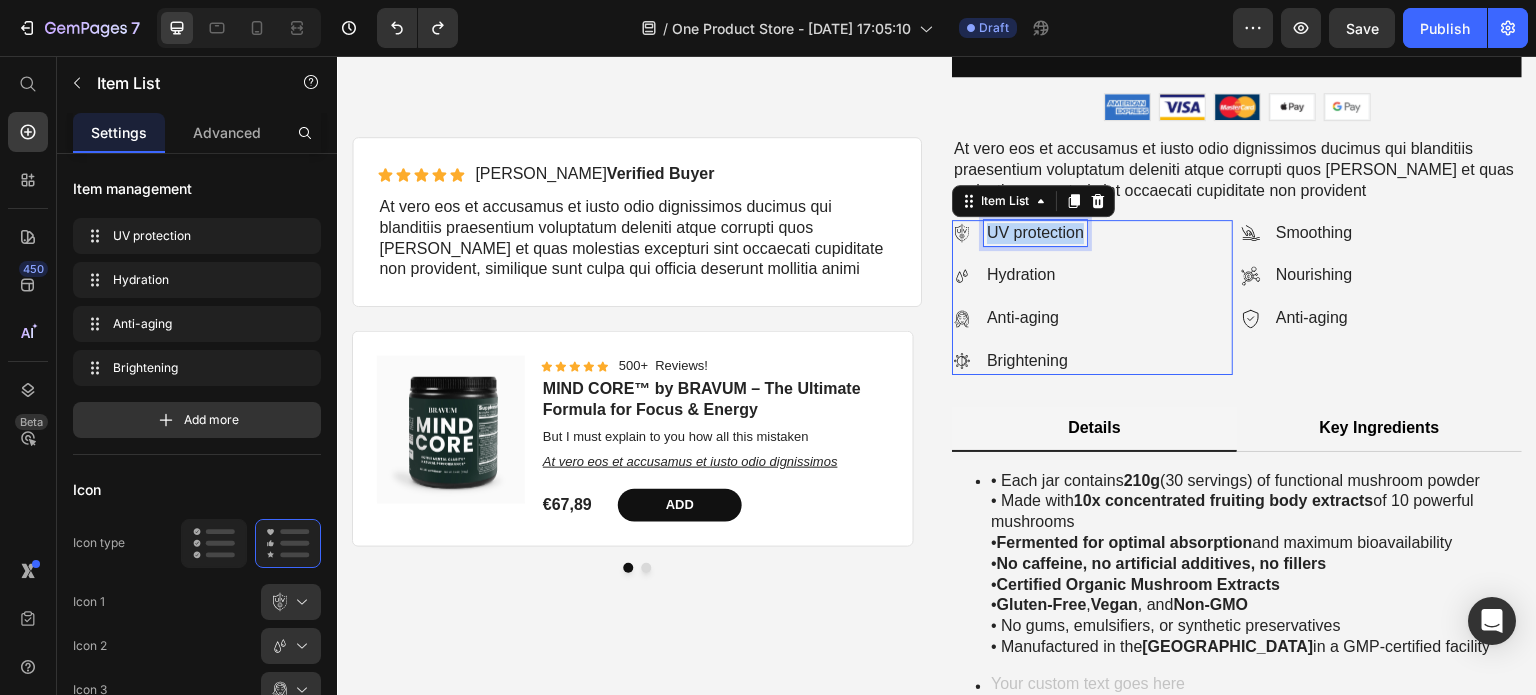 click on "UV protection" at bounding box center (1035, 233) 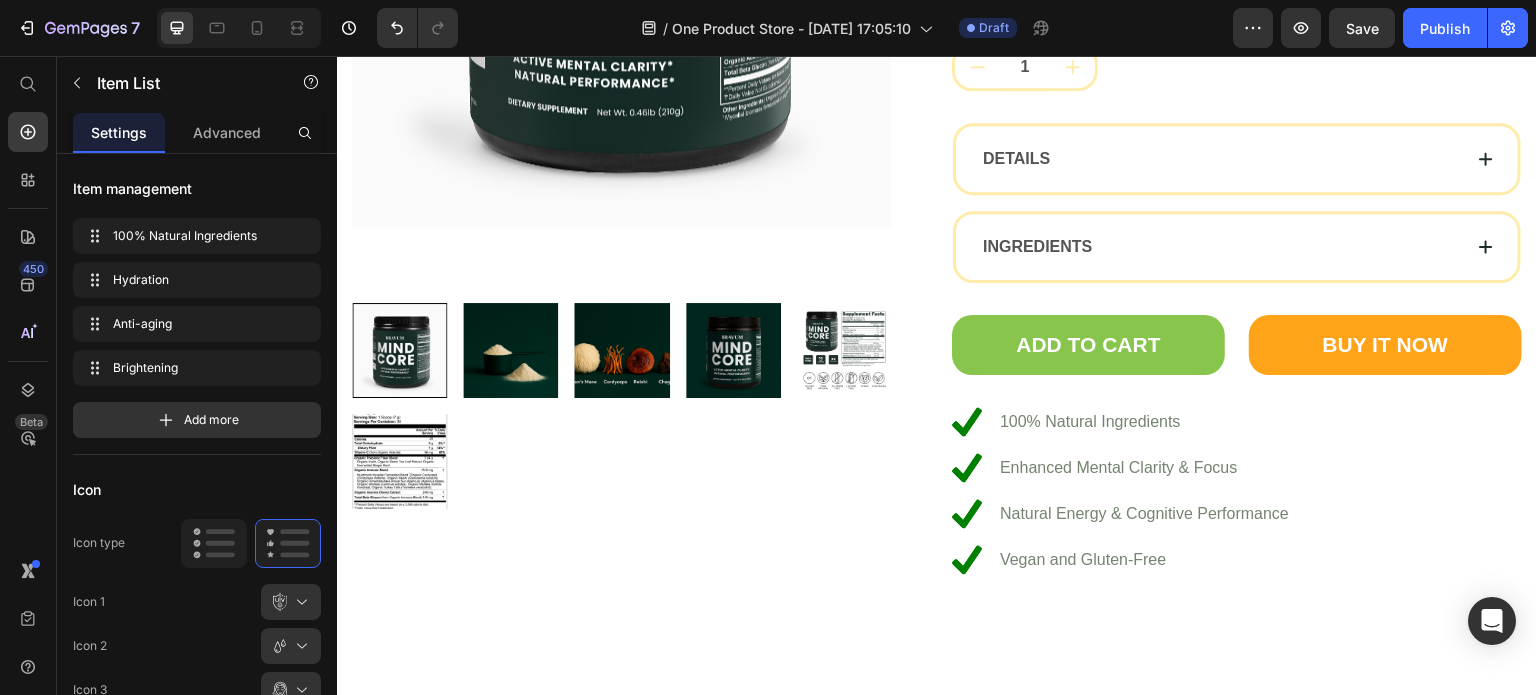 scroll, scrollTop: 6074, scrollLeft: 0, axis: vertical 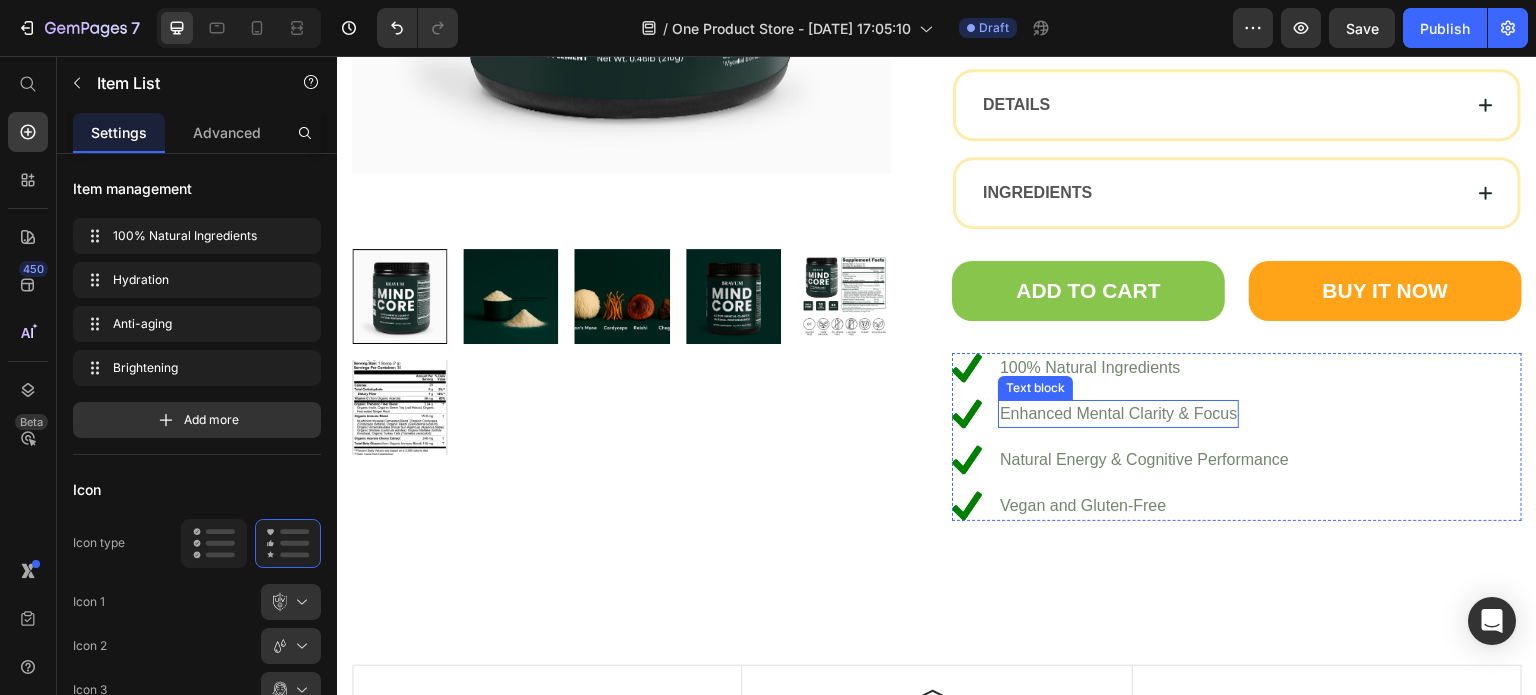 click on "Enhanced Mental Clarity & Focus" at bounding box center (1118, 414) 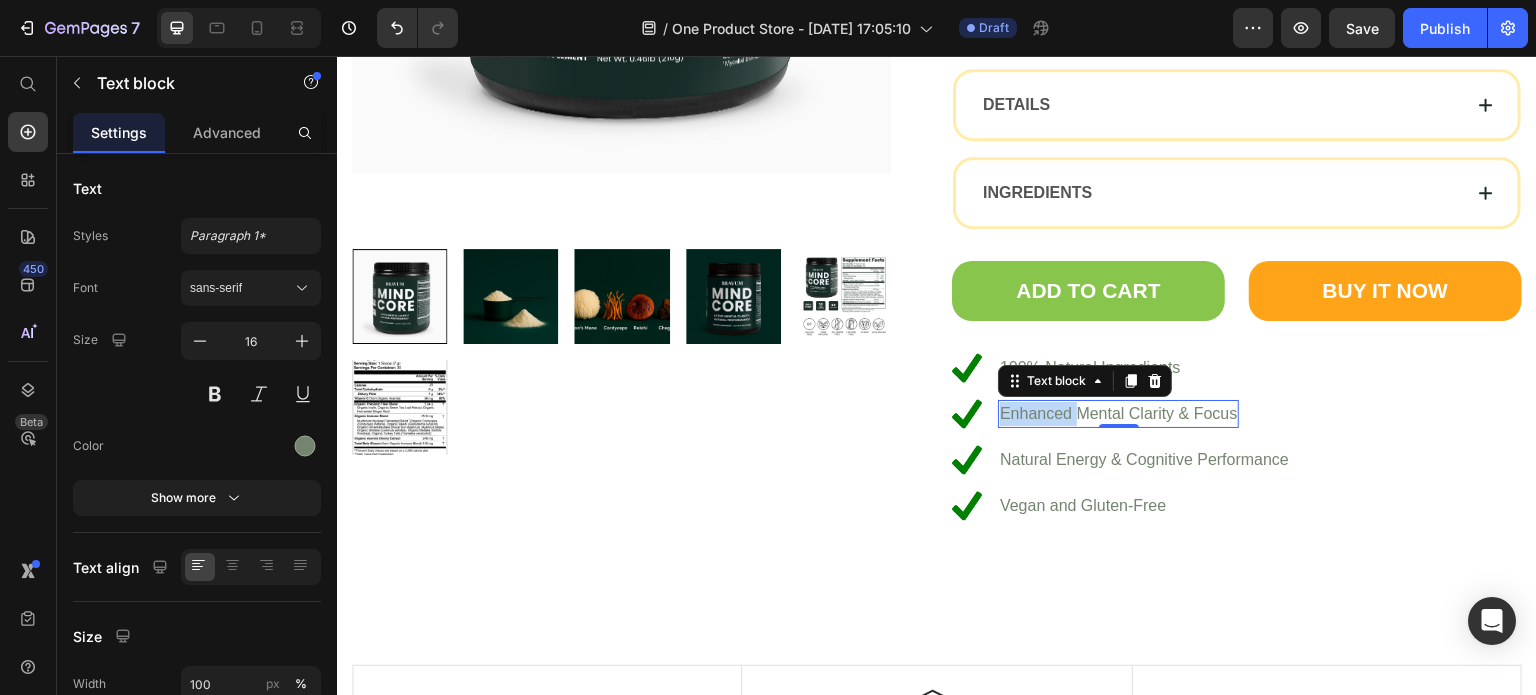 click on "Enhanced Mental Clarity & Focus" at bounding box center (1118, 414) 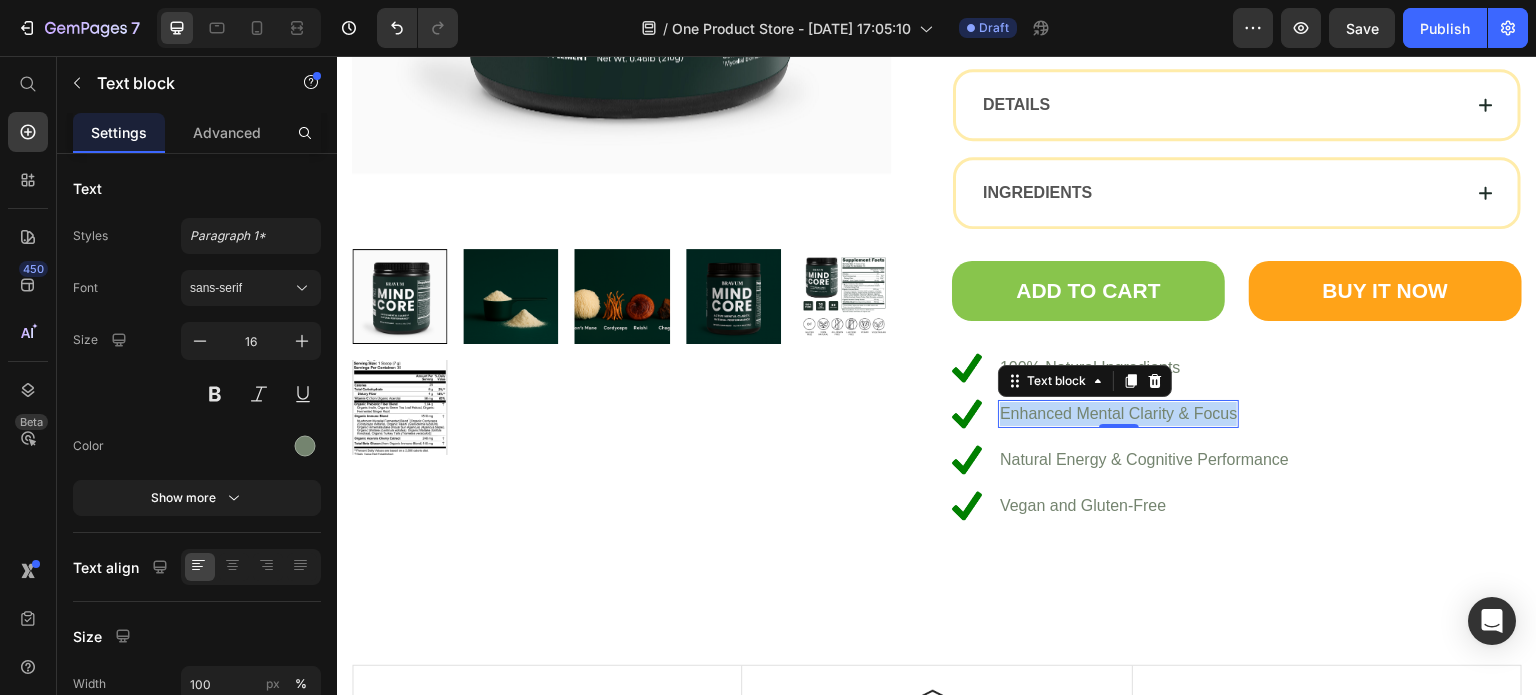 click on "Enhanced Mental Clarity & Focus" at bounding box center [1118, 414] 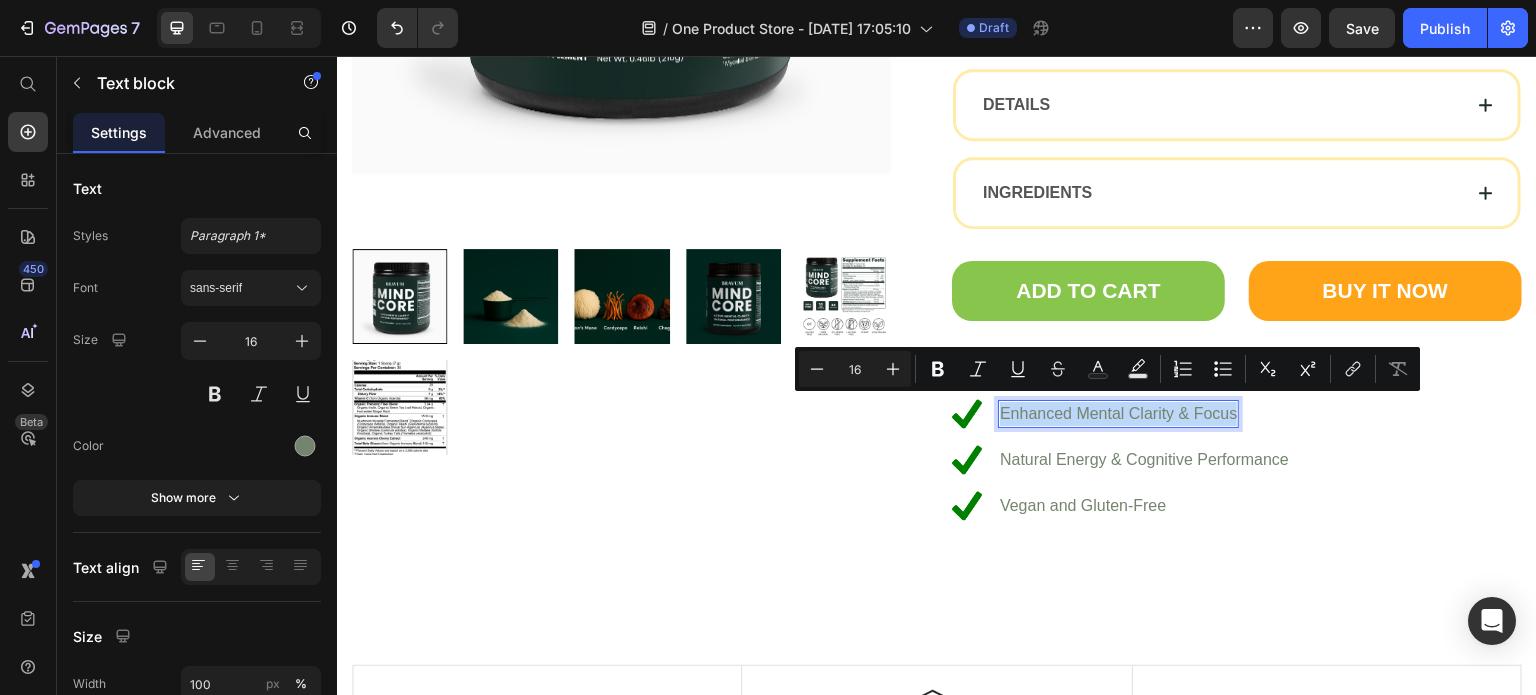 copy on "Enhanced Mental Clarity & Focus" 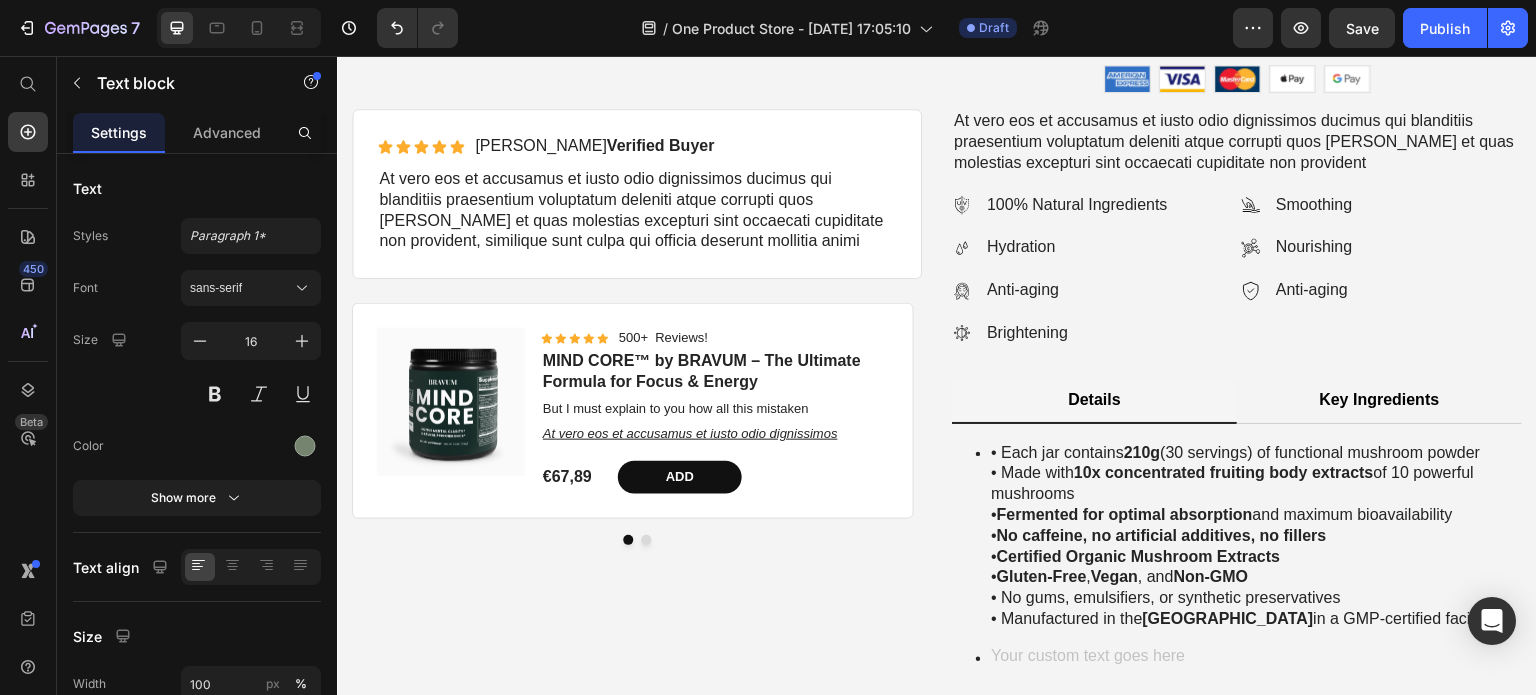 scroll, scrollTop: 4843, scrollLeft: 0, axis: vertical 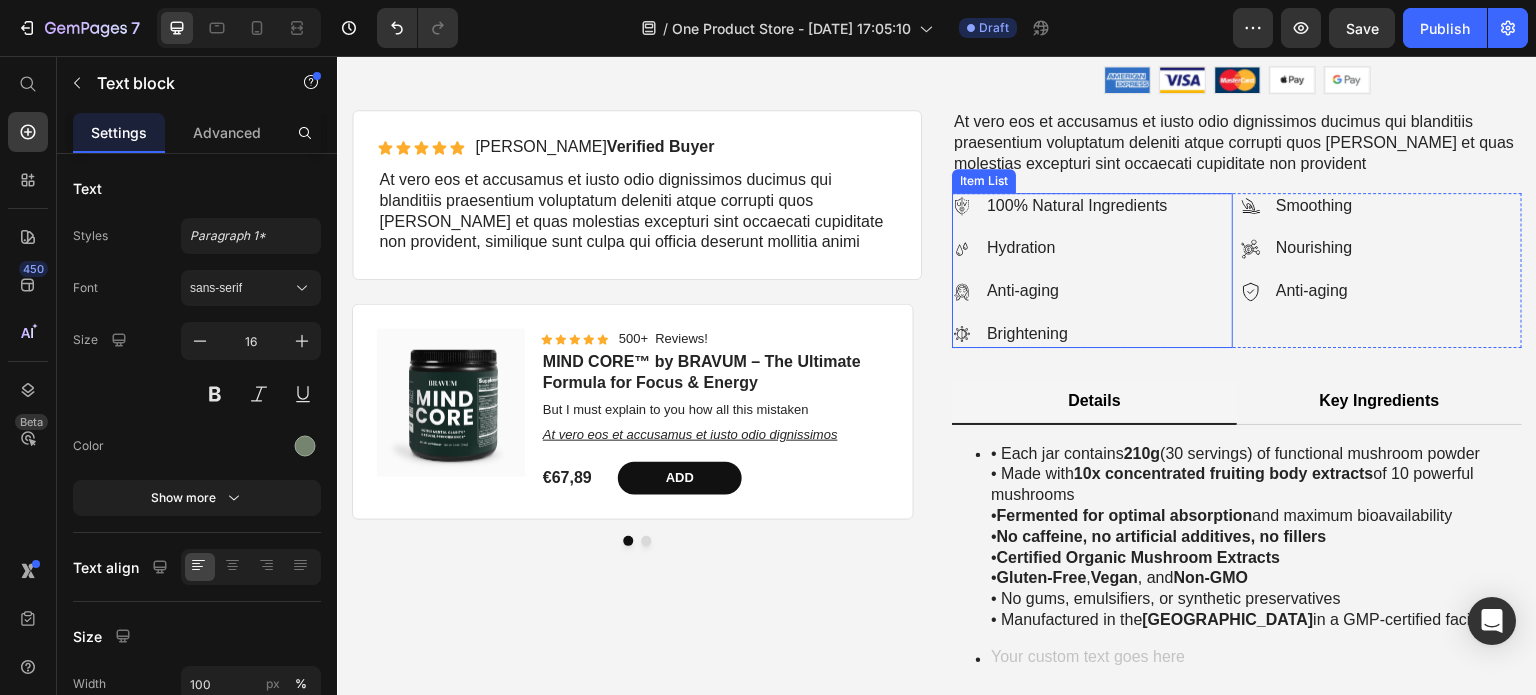 click on "Hydration" at bounding box center (1077, 248) 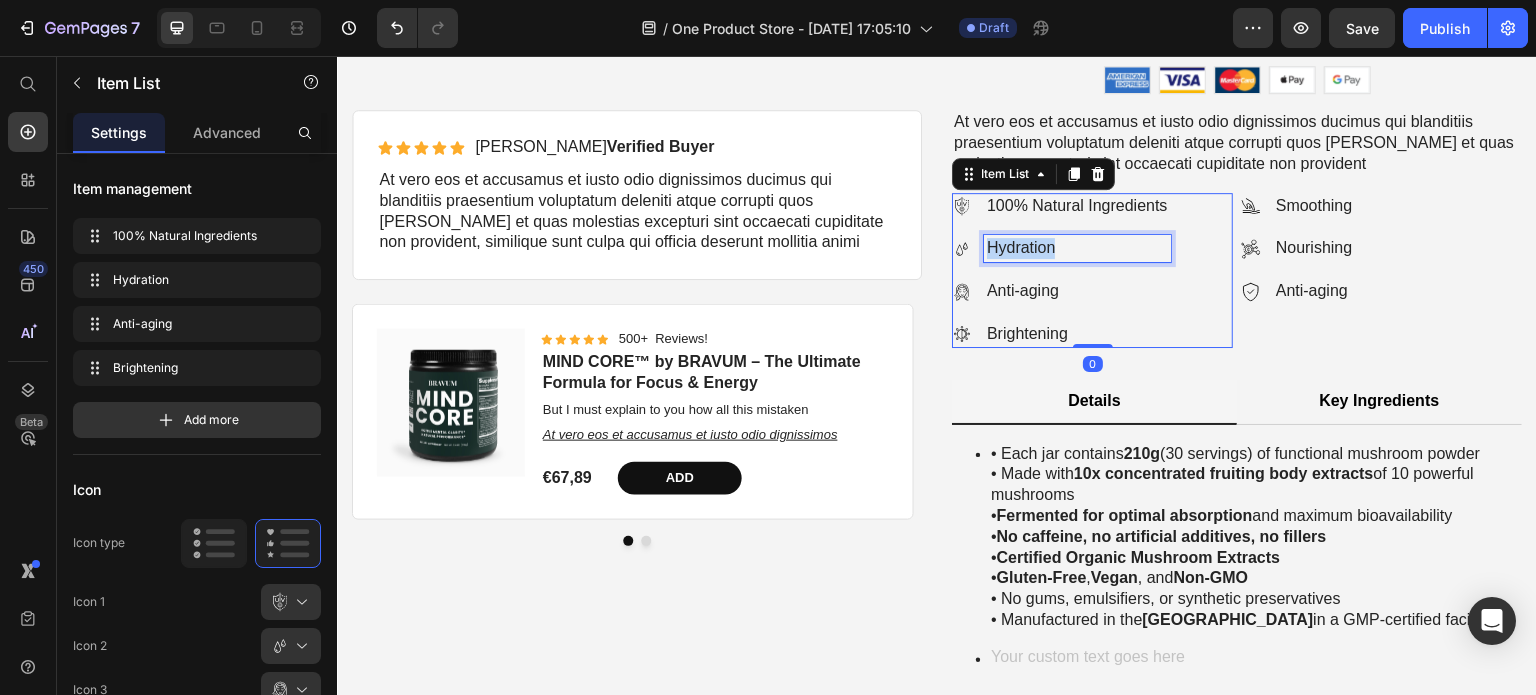 click on "Hydration" at bounding box center (1077, 248) 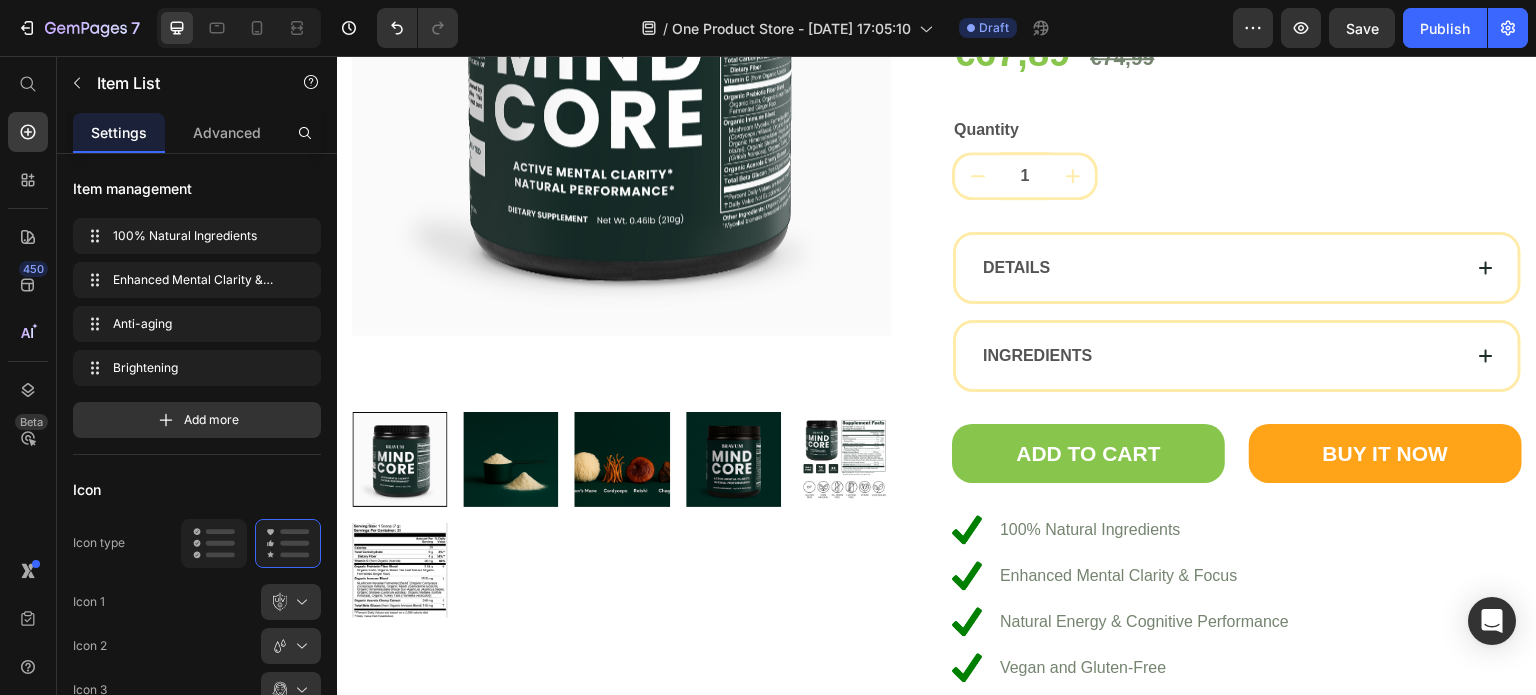 scroll, scrollTop: 6011, scrollLeft: 0, axis: vertical 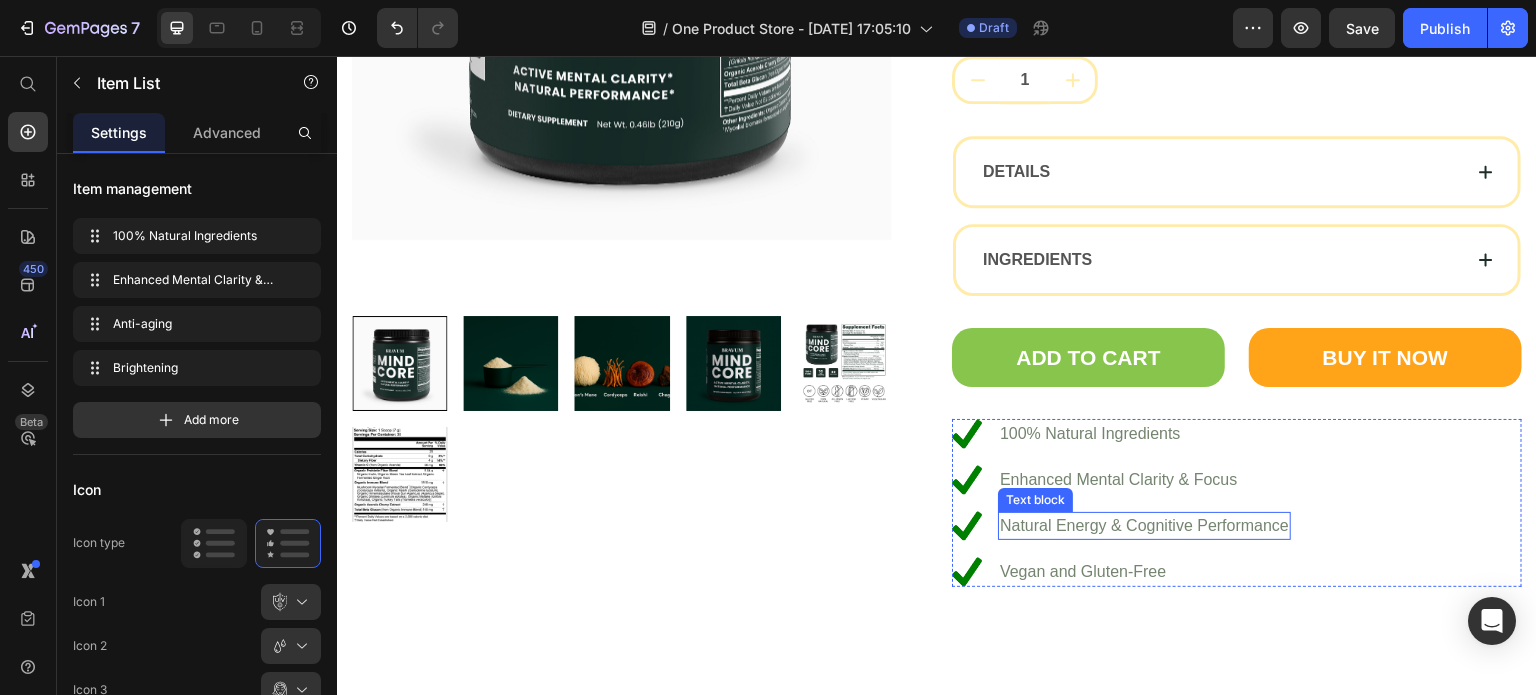 click on "Natural Energy & Cognitive Performance" at bounding box center (1144, 526) 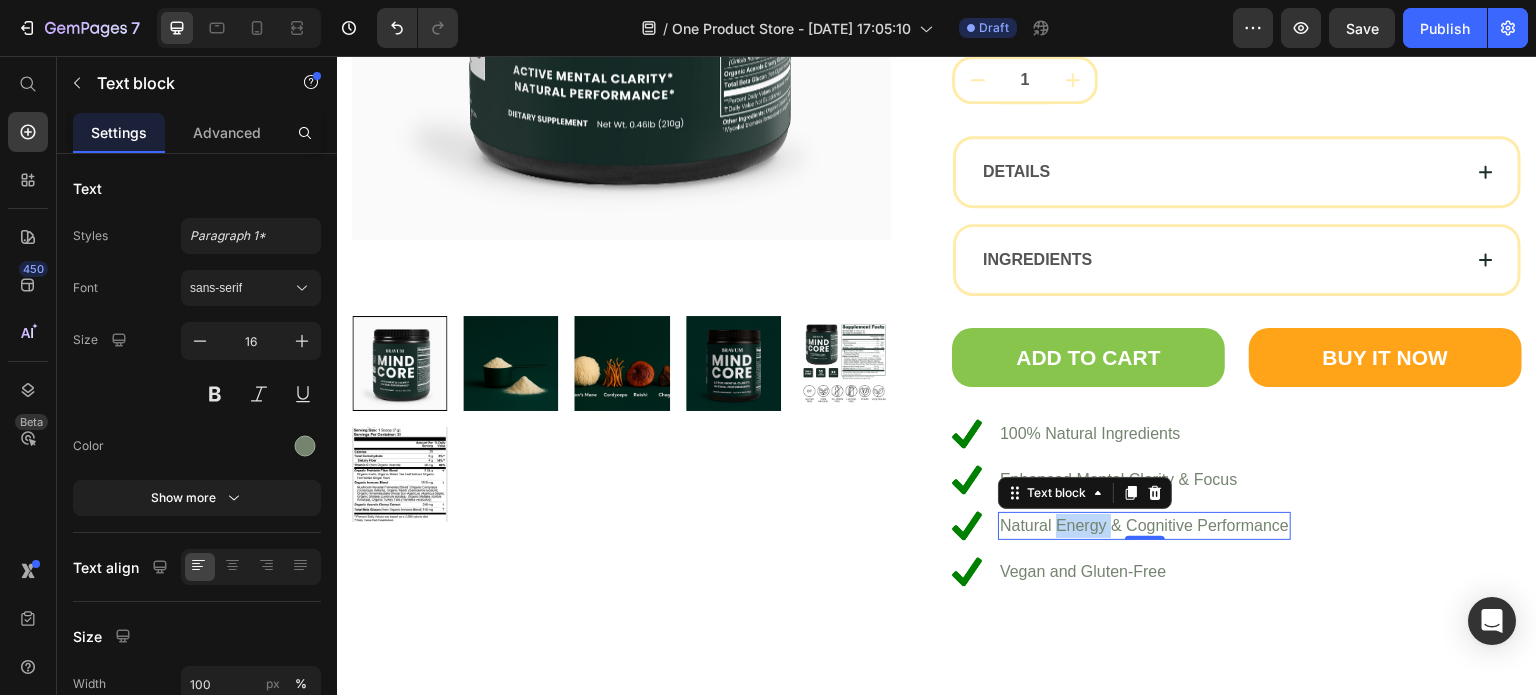 click on "Natural Energy & Cognitive Performance" at bounding box center (1144, 526) 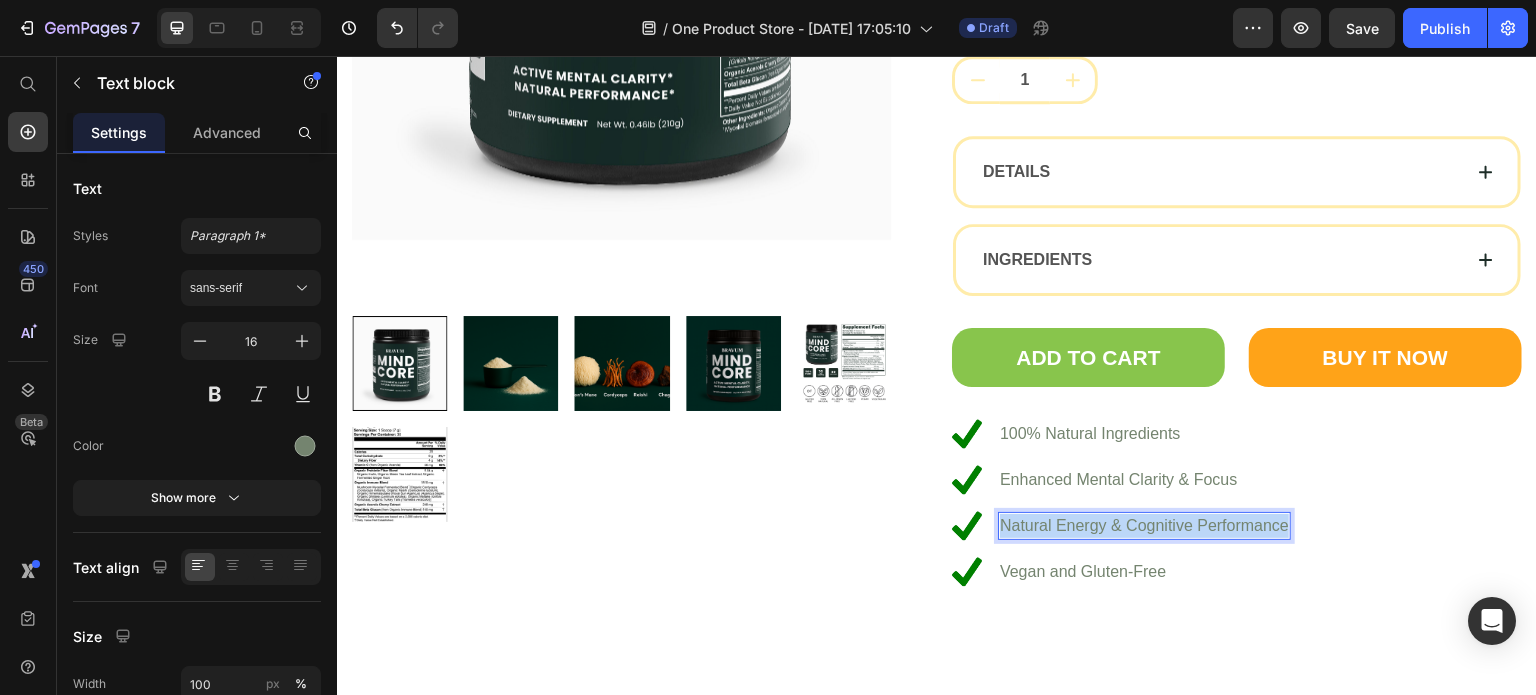 click on "Natural Energy & Cognitive Performance" at bounding box center [1144, 526] 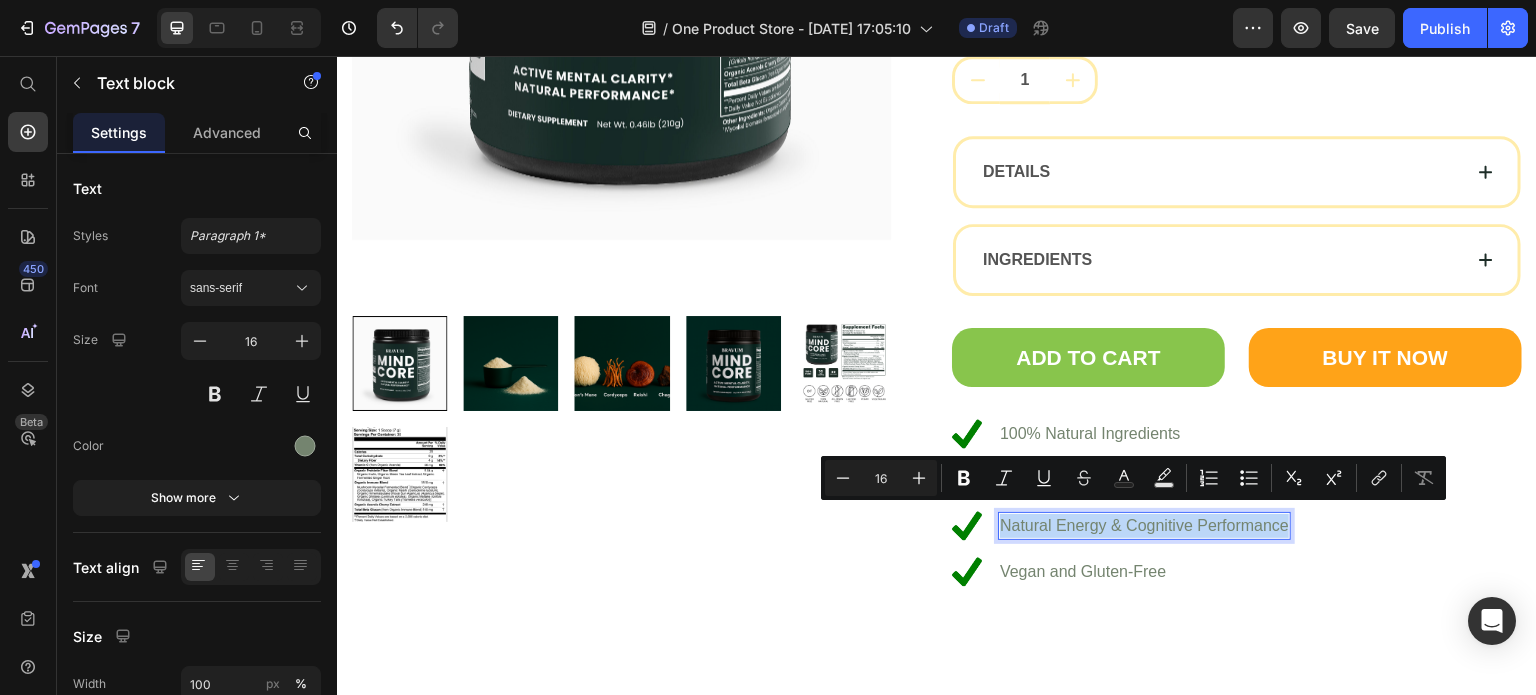 copy on "Natural Energy & Cognitive Performance" 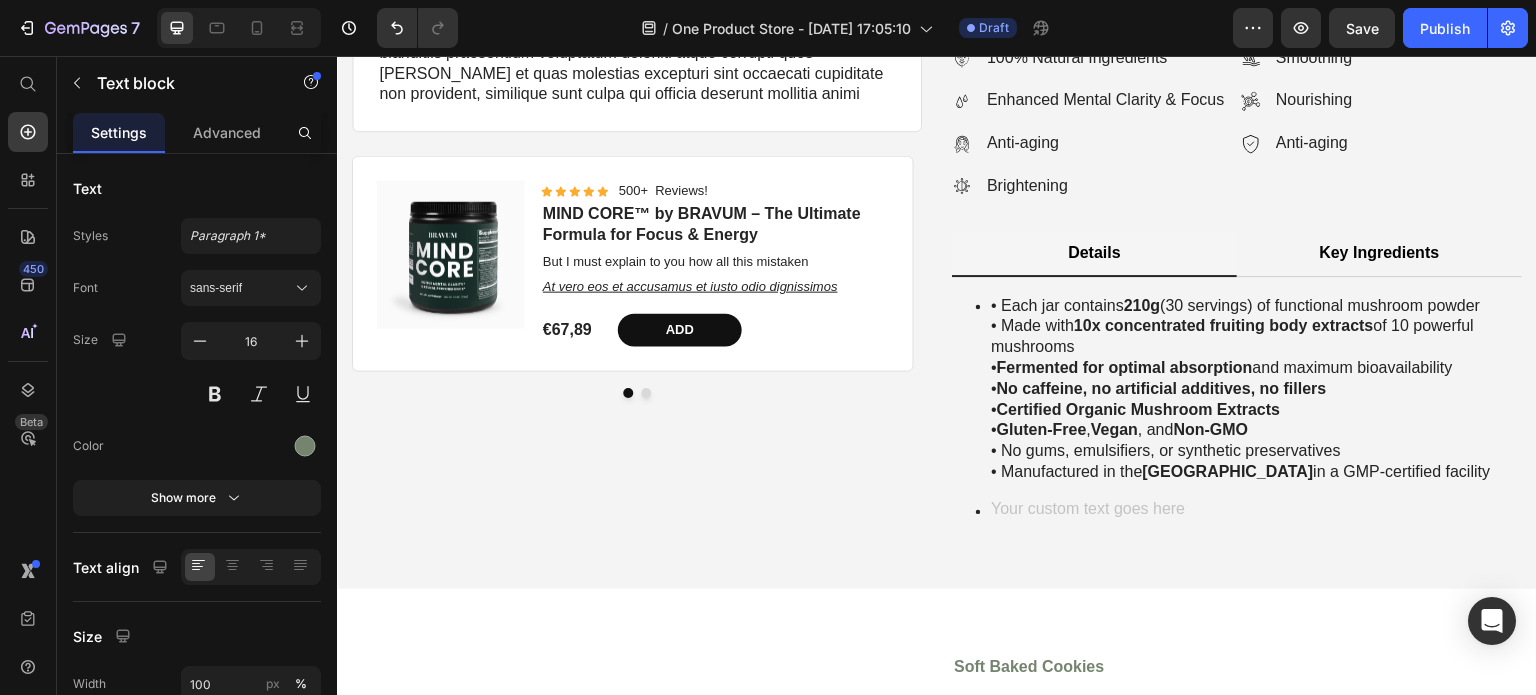 scroll, scrollTop: 4856, scrollLeft: 0, axis: vertical 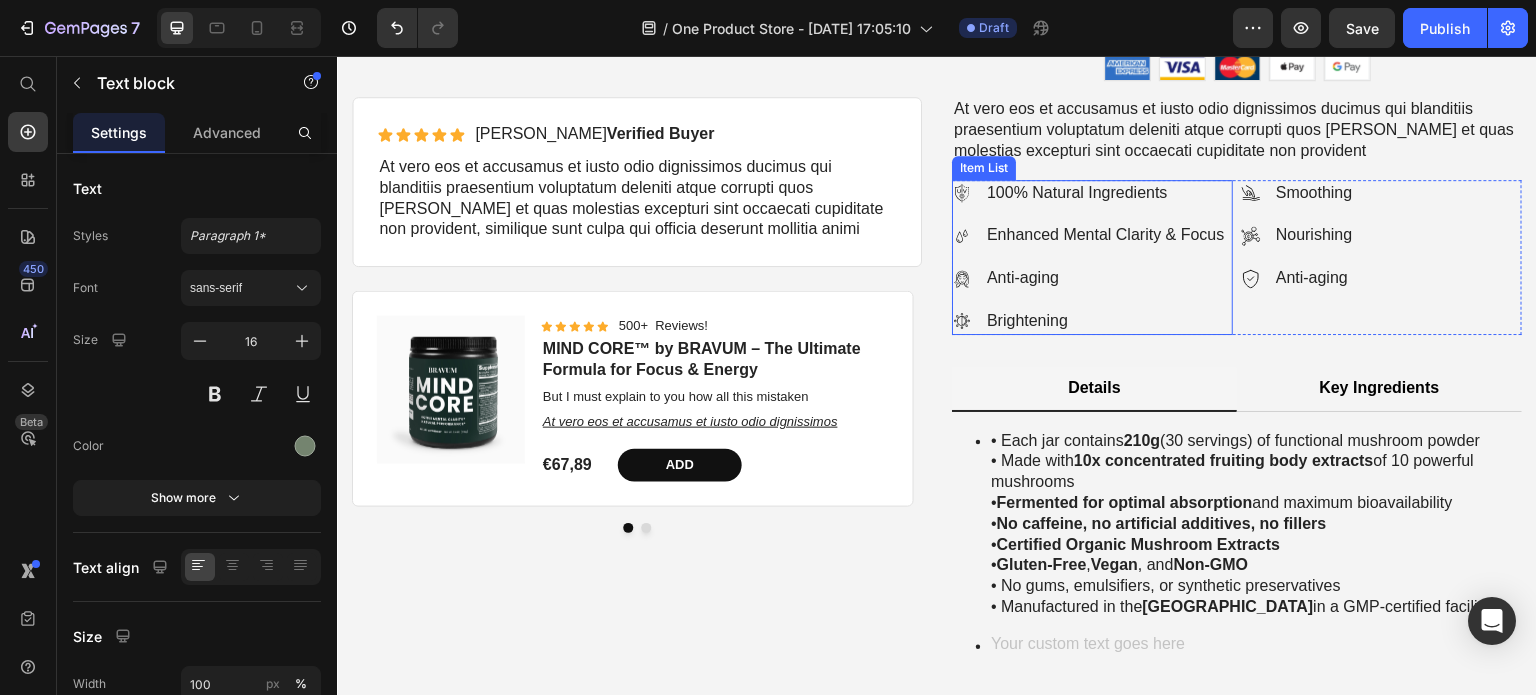 click on "Anti-aging" at bounding box center [1105, 278] 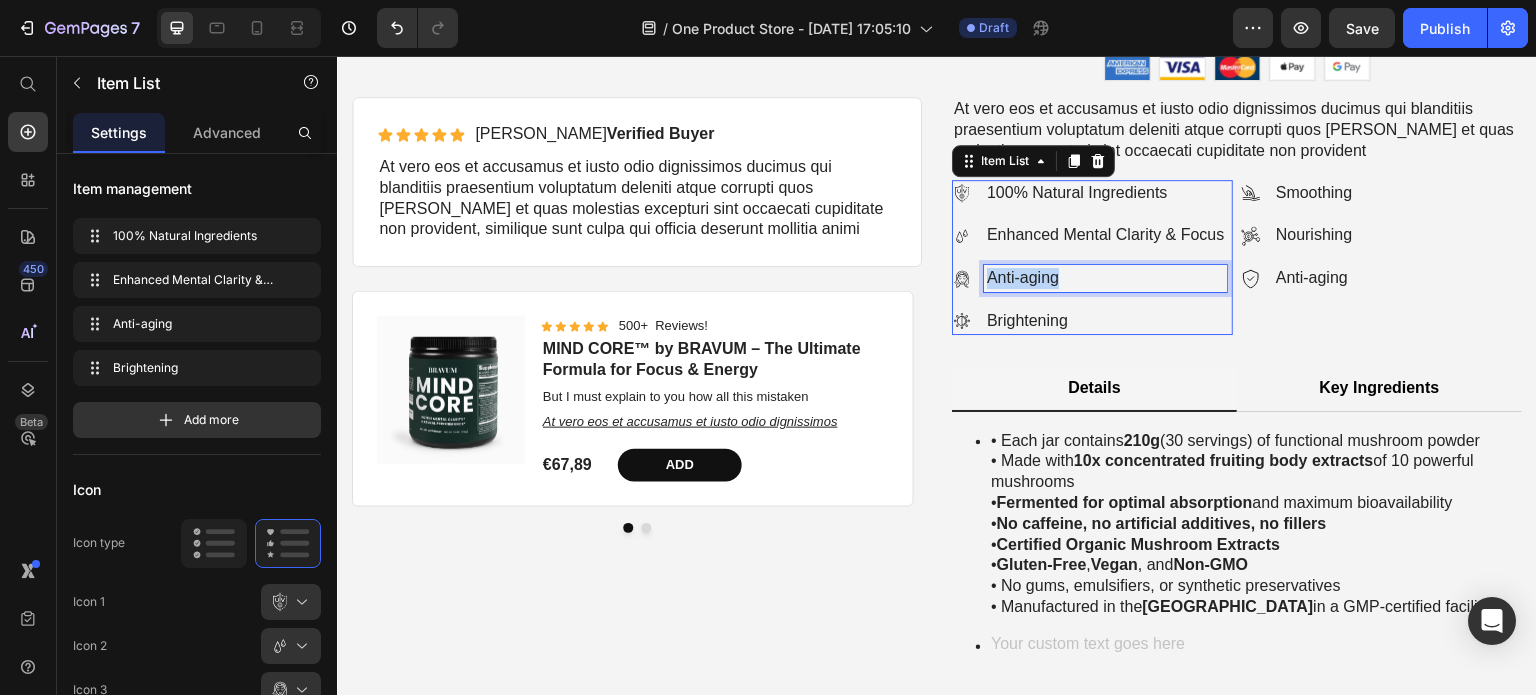 click on "Anti-aging" at bounding box center (1105, 278) 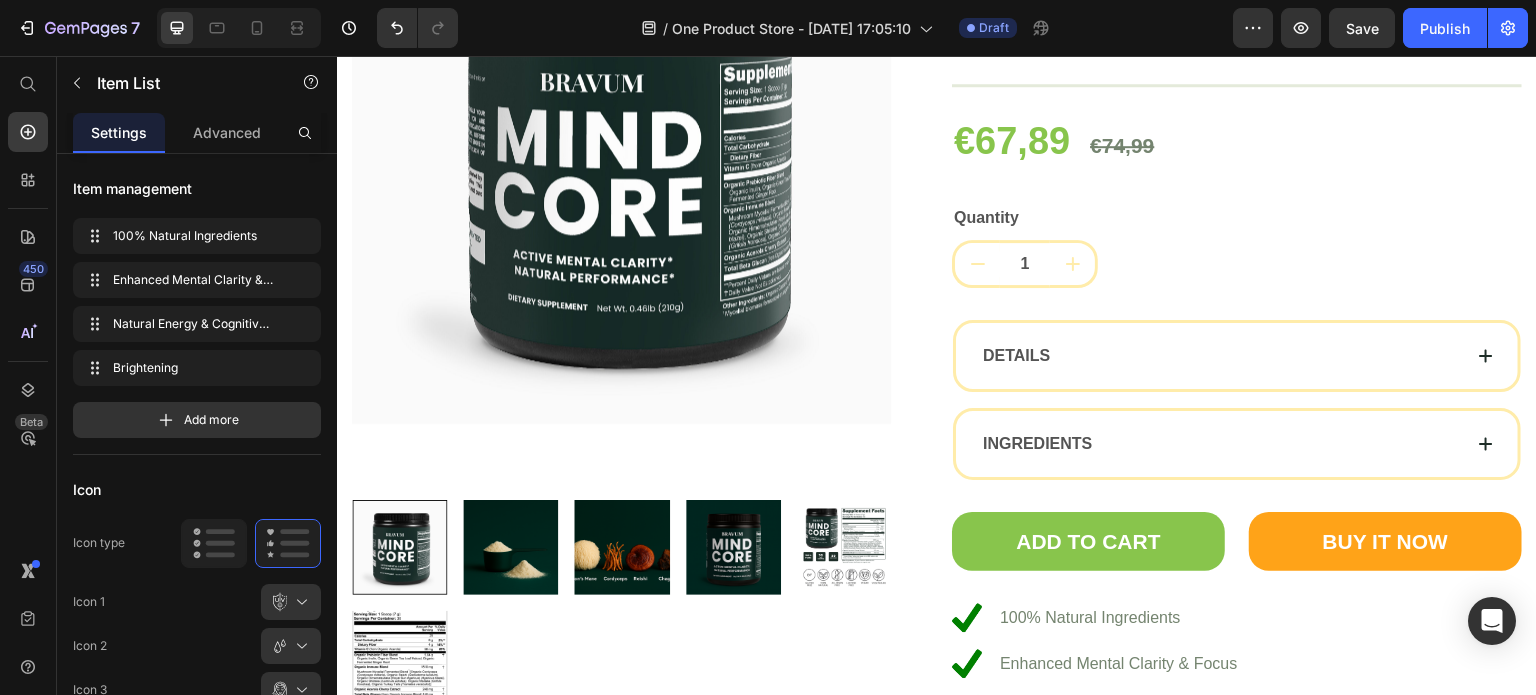 scroll, scrollTop: 6303, scrollLeft: 0, axis: vertical 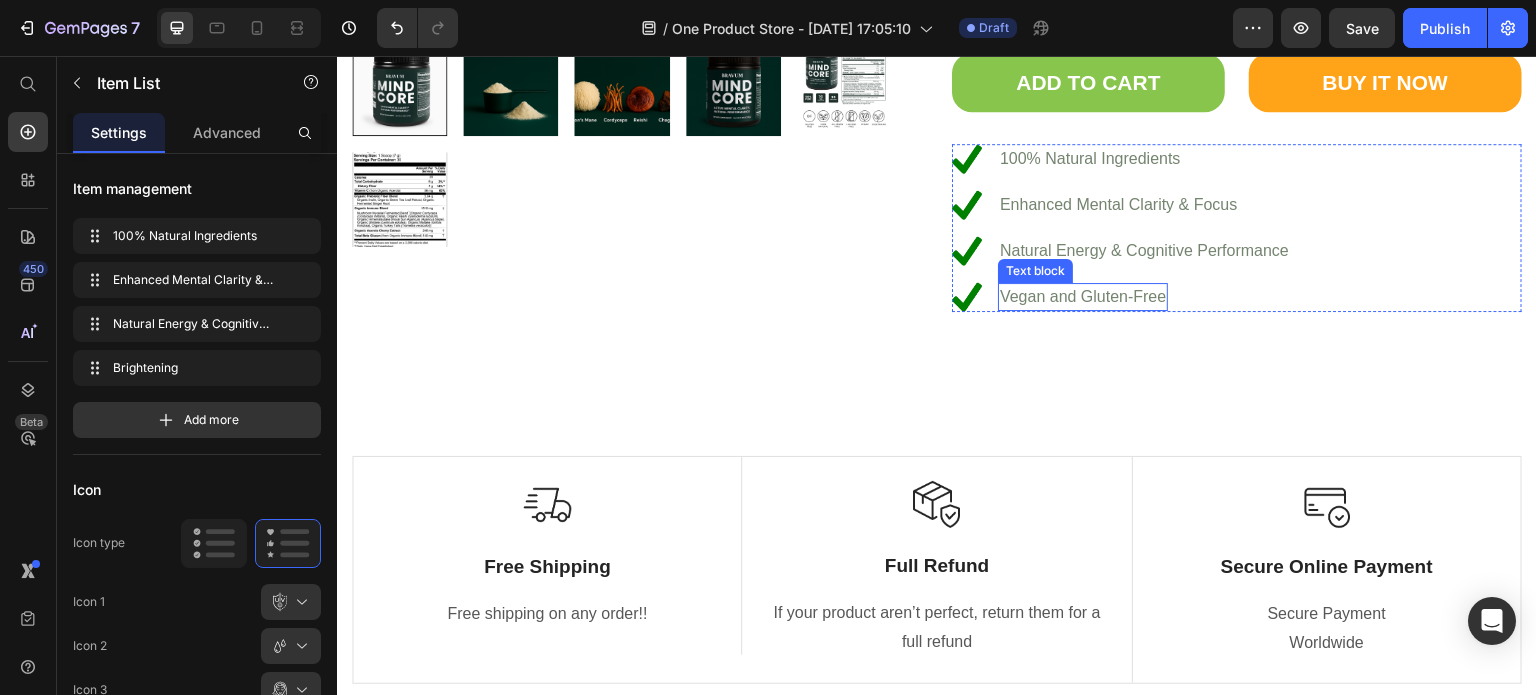 click on "Vegan and Gluten-Free" at bounding box center (1083, 297) 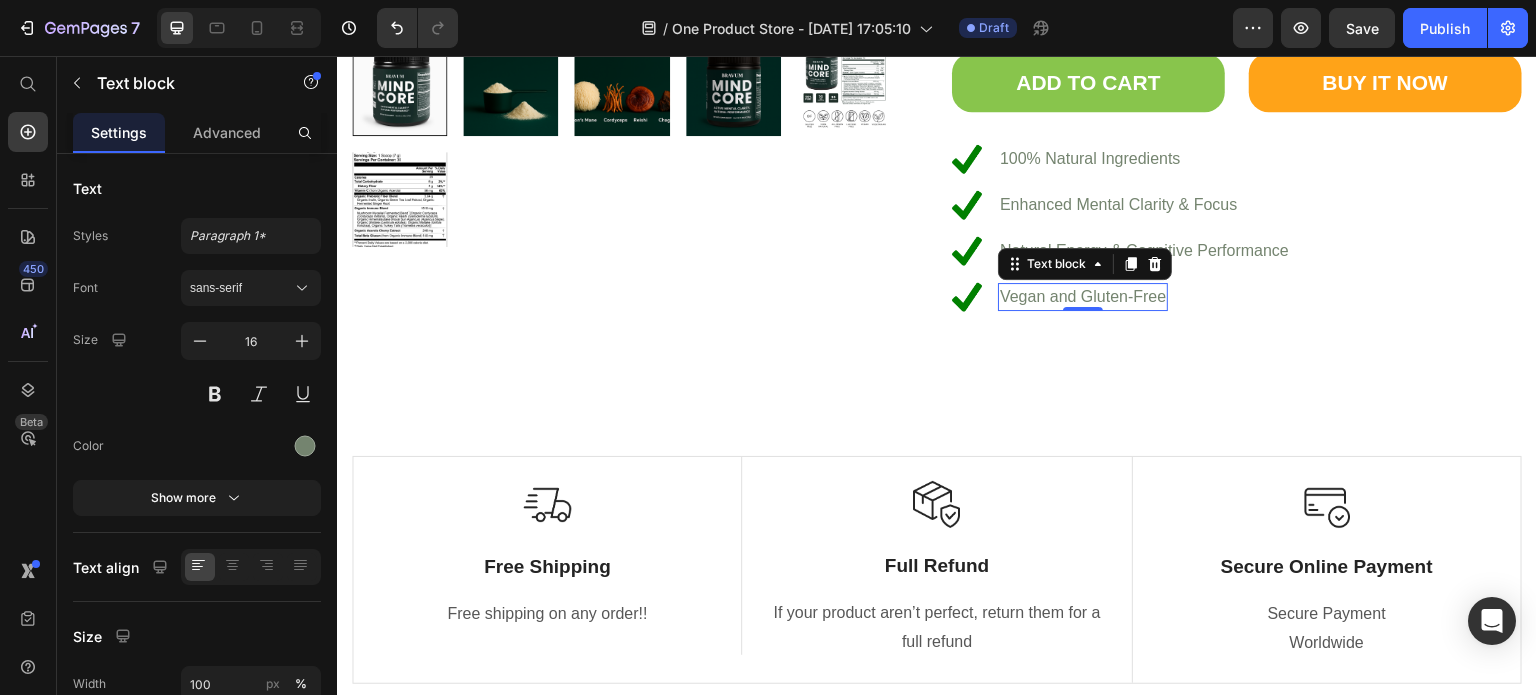 click on "Vegan and Gluten-Free" at bounding box center [1083, 297] 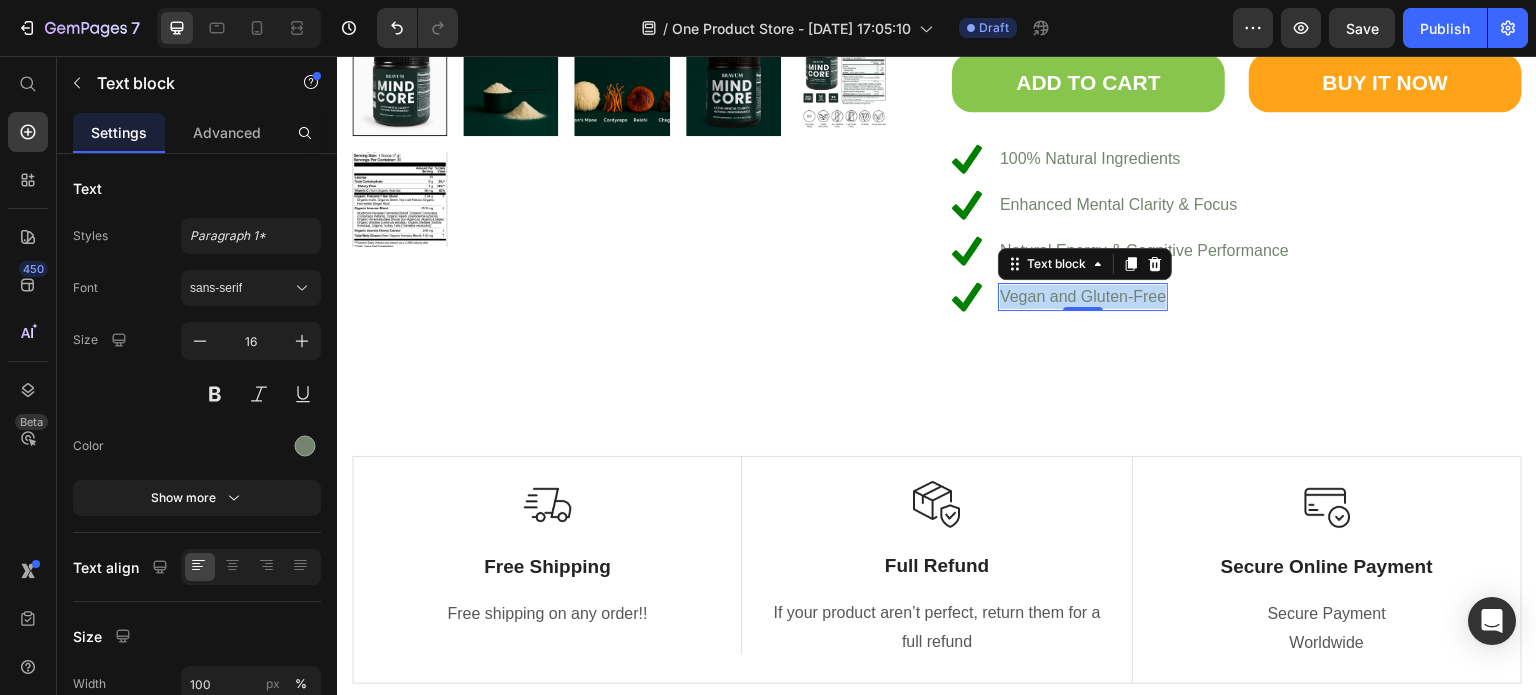 click on "Vegan and Gluten-Free" at bounding box center [1083, 297] 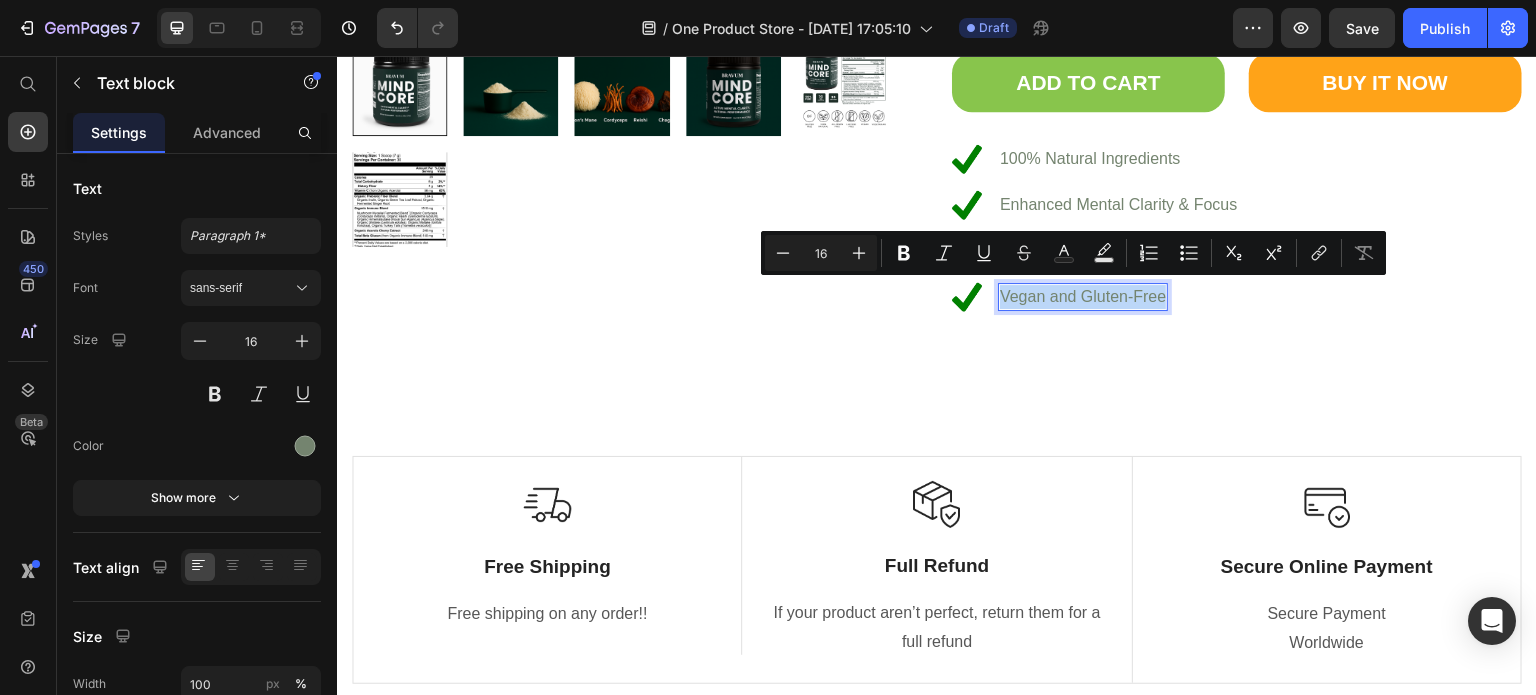 copy on "Vegan and Gluten-Free" 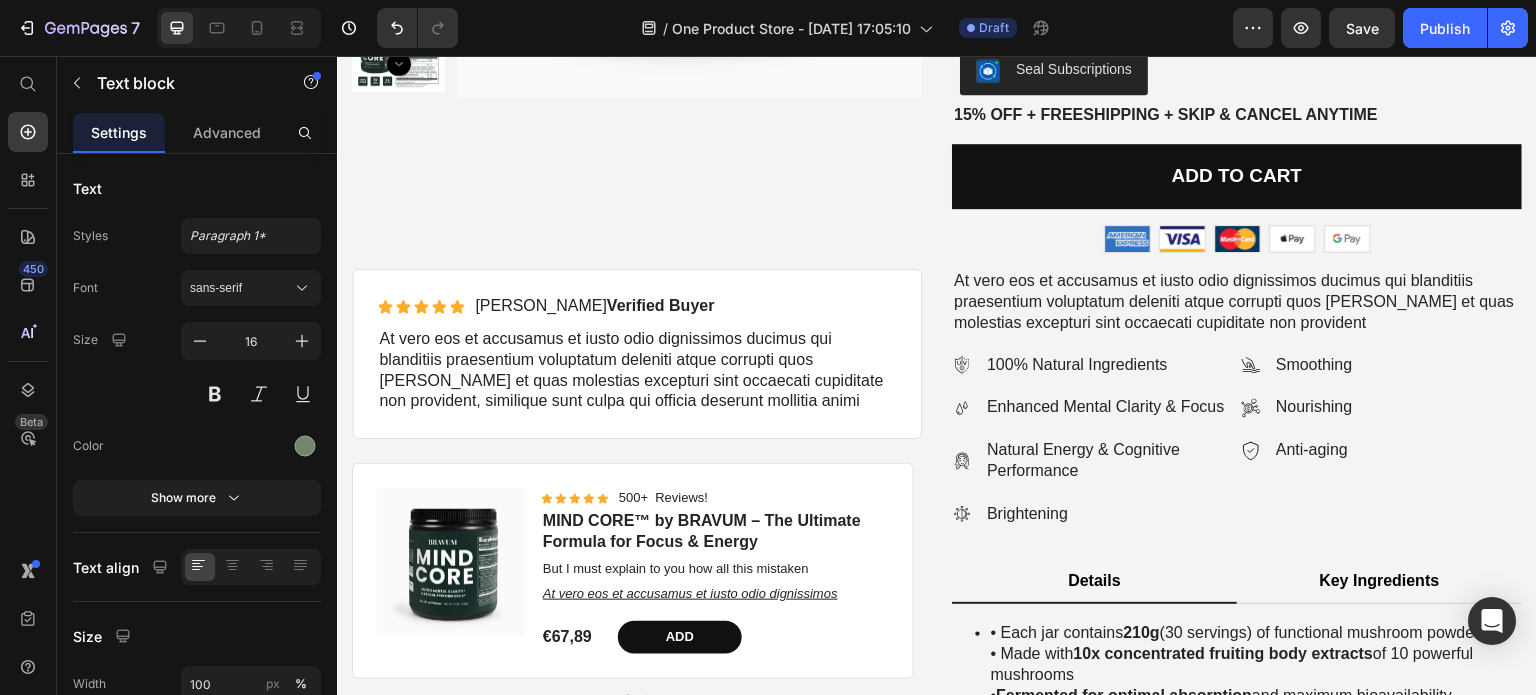 scroll, scrollTop: 4684, scrollLeft: 0, axis: vertical 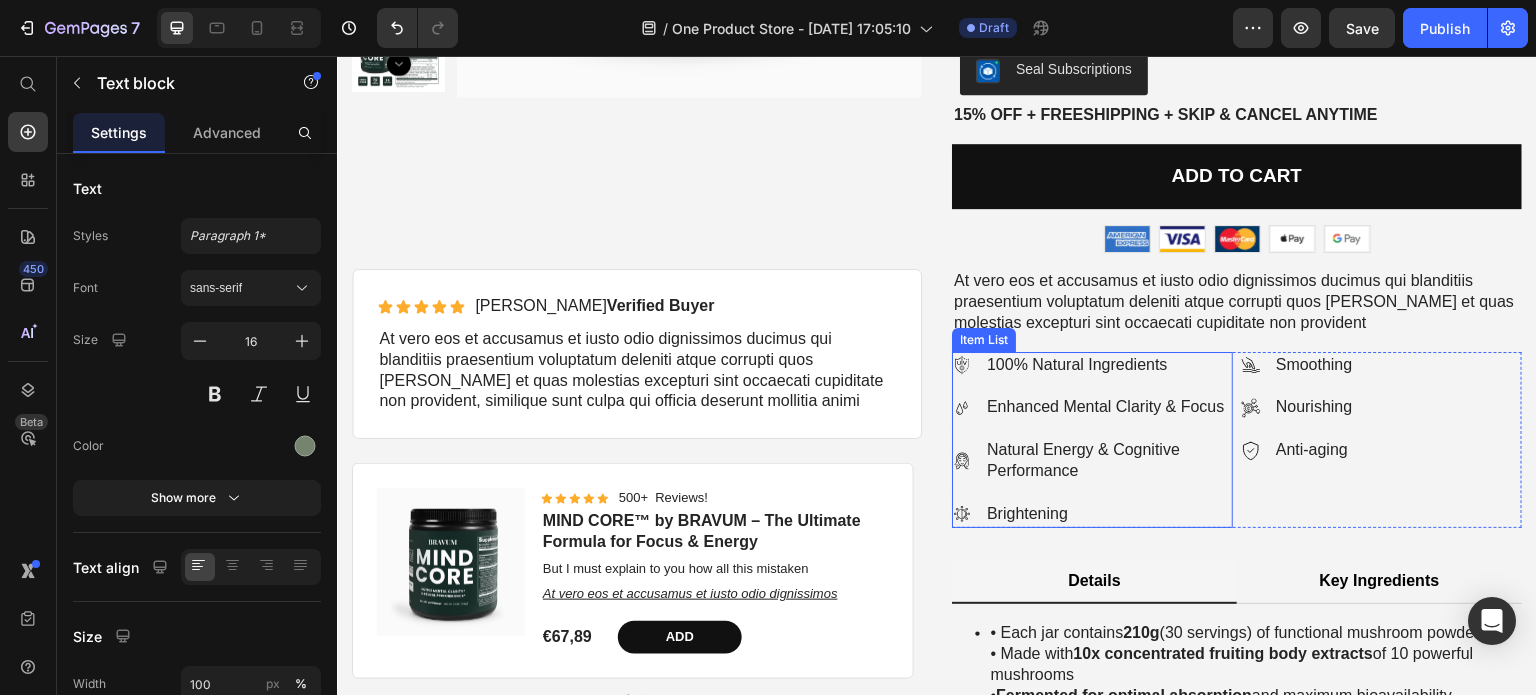 click on "Brightening" at bounding box center [1108, 514] 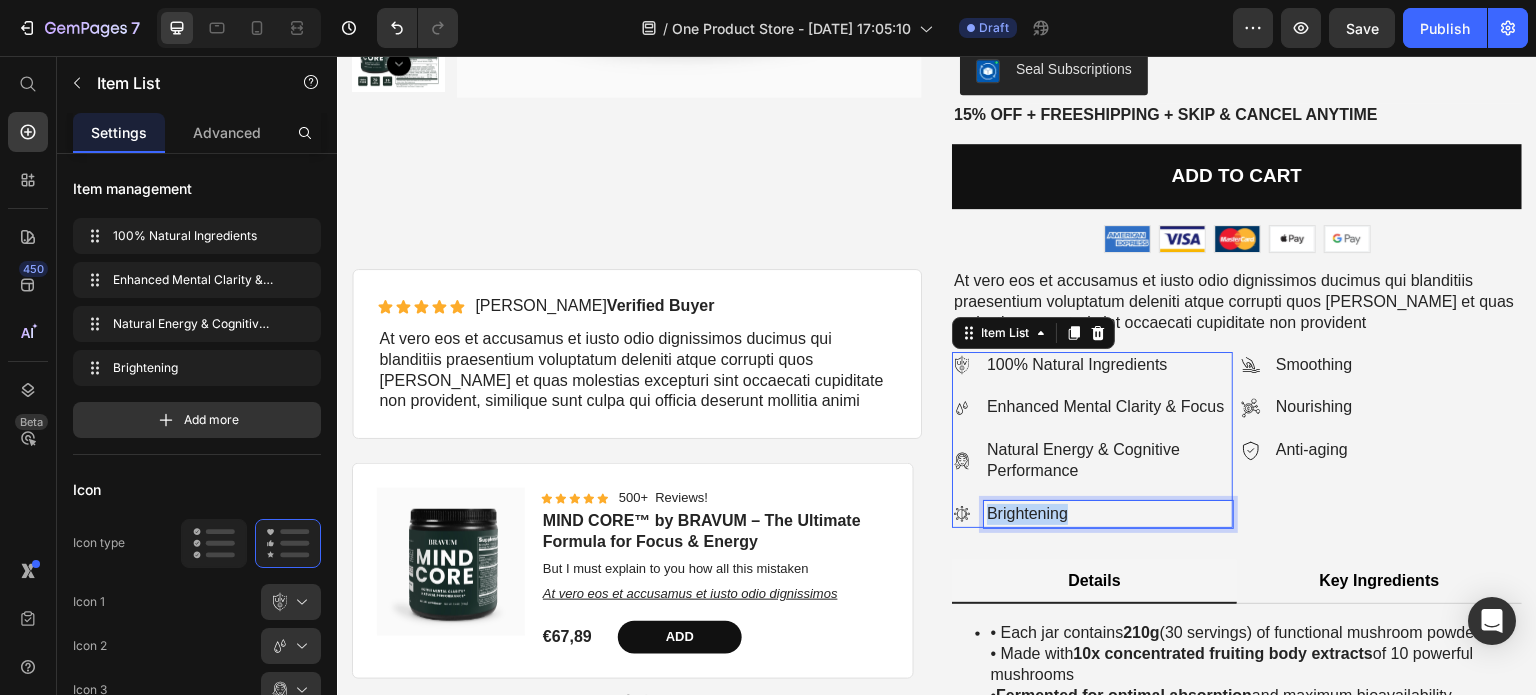 click on "Brightening" at bounding box center [1108, 514] 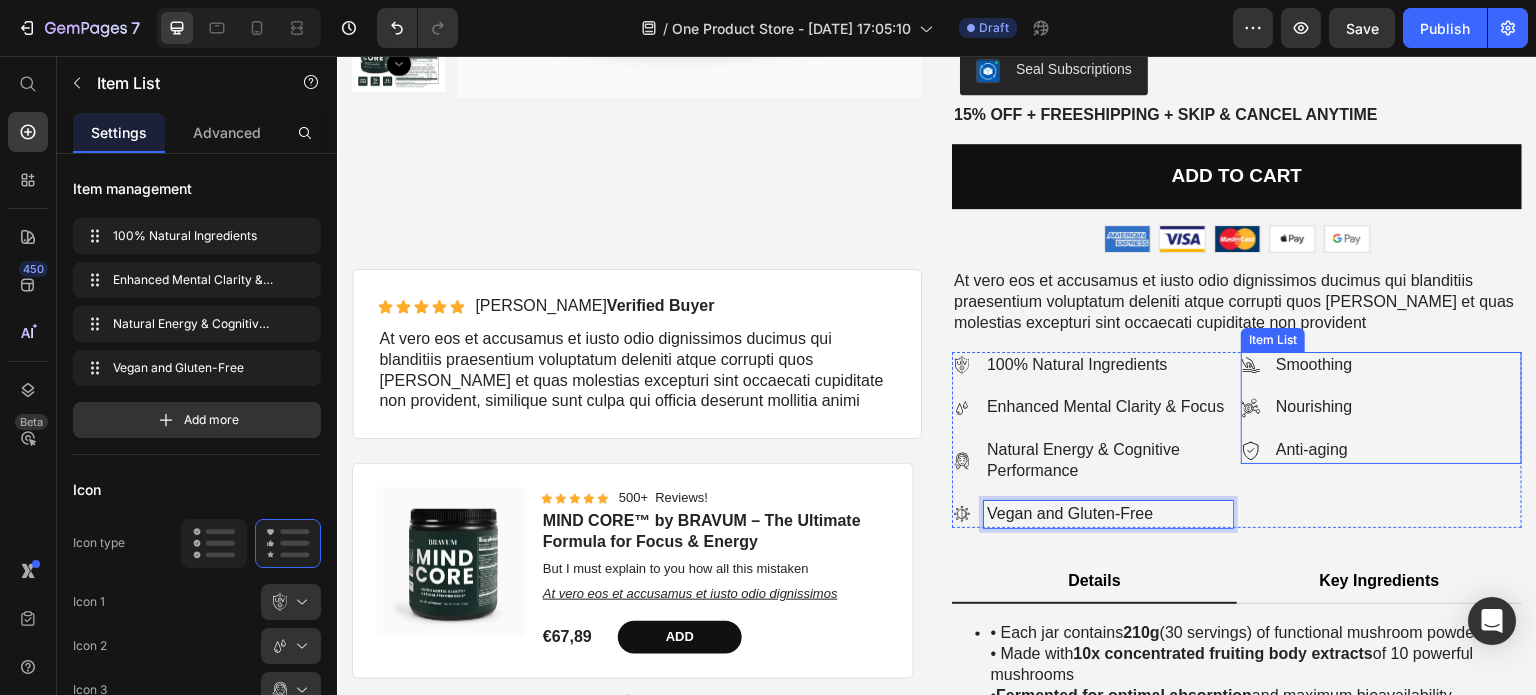 click on "Smoothing" at bounding box center [1314, 365] 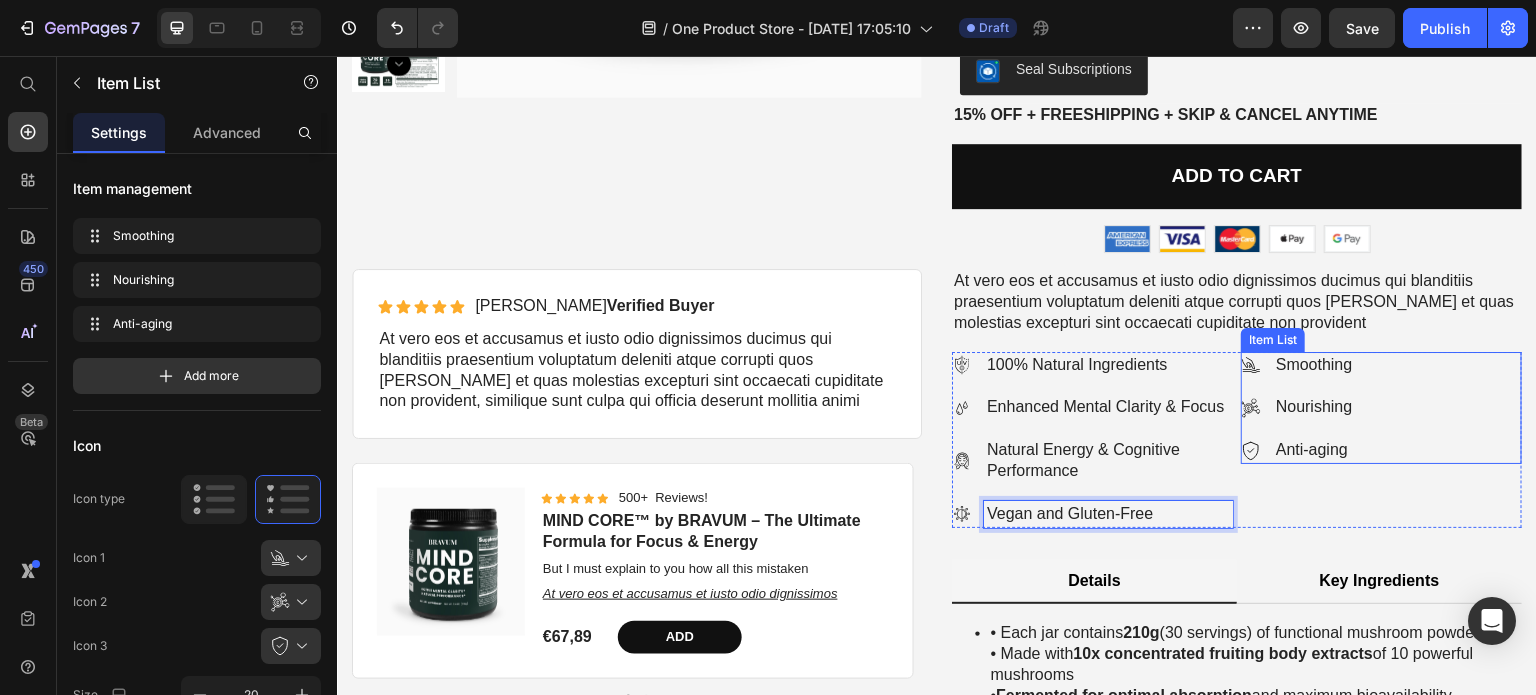 click on "Smoothing" at bounding box center (1314, 365) 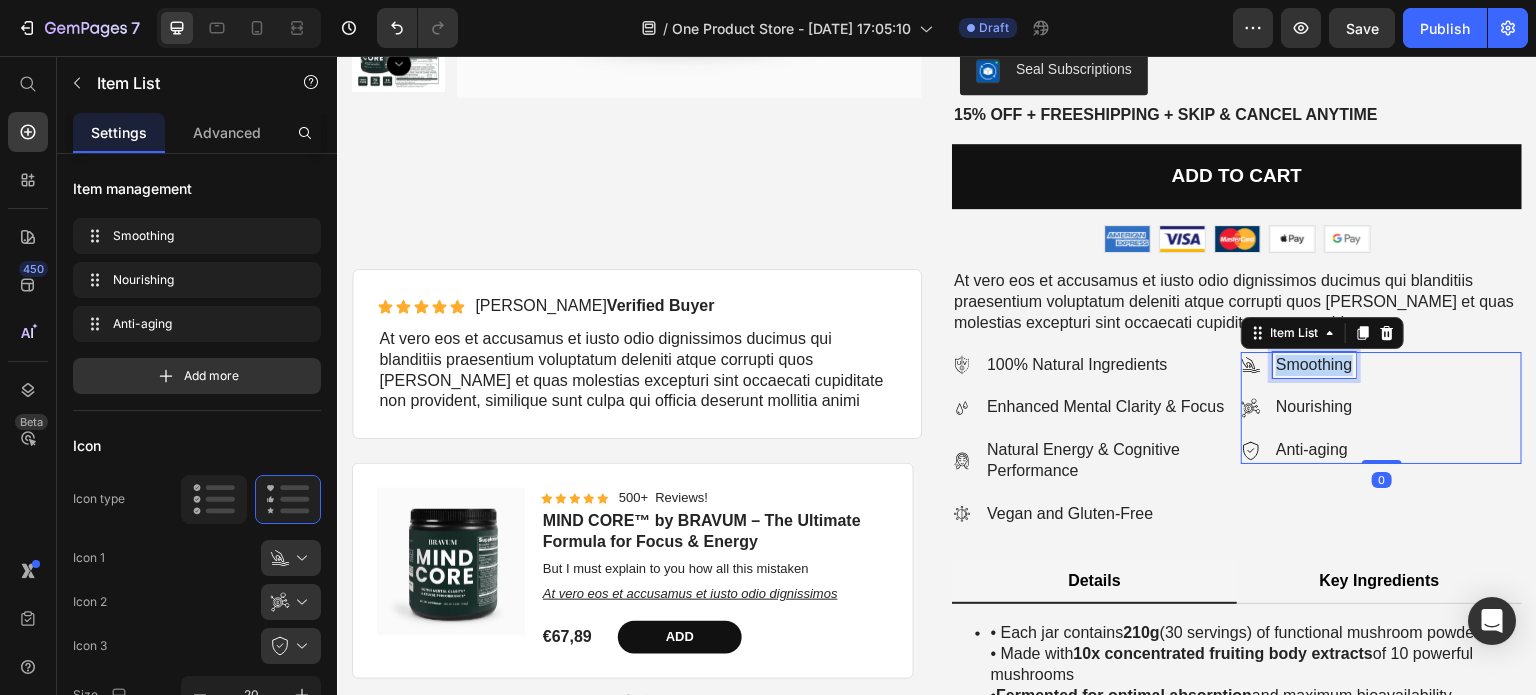 click on "Smoothing" at bounding box center (1314, 365) 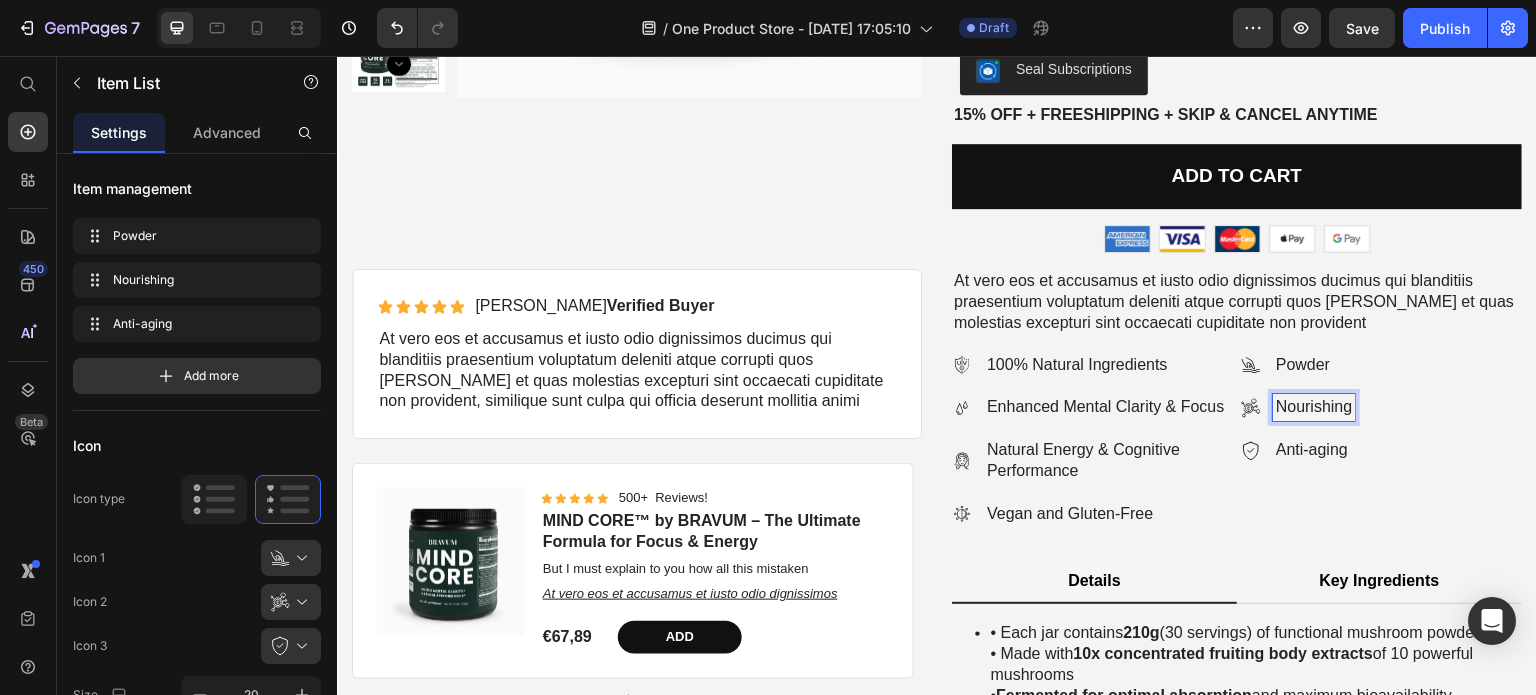 click on "Nourishing" at bounding box center (1314, 407) 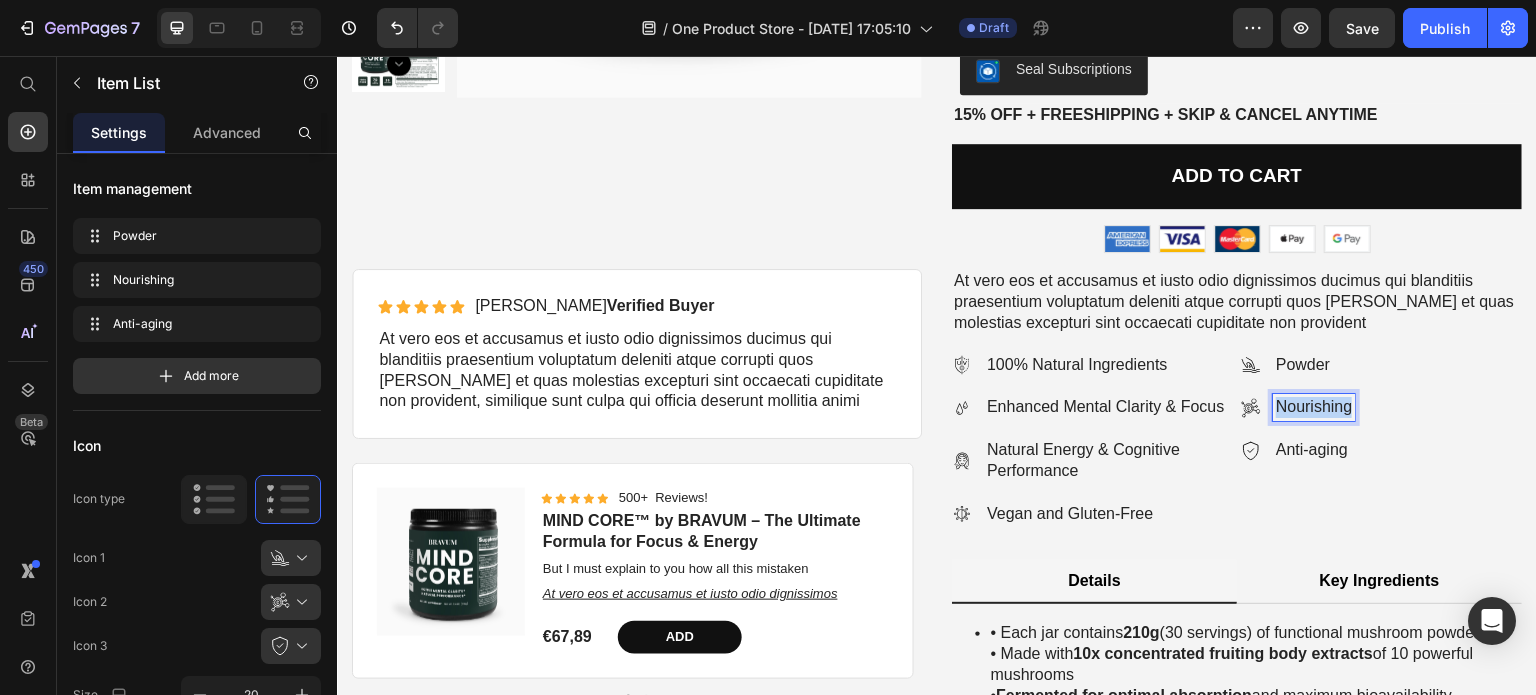 click on "Nourishing" at bounding box center (1314, 407) 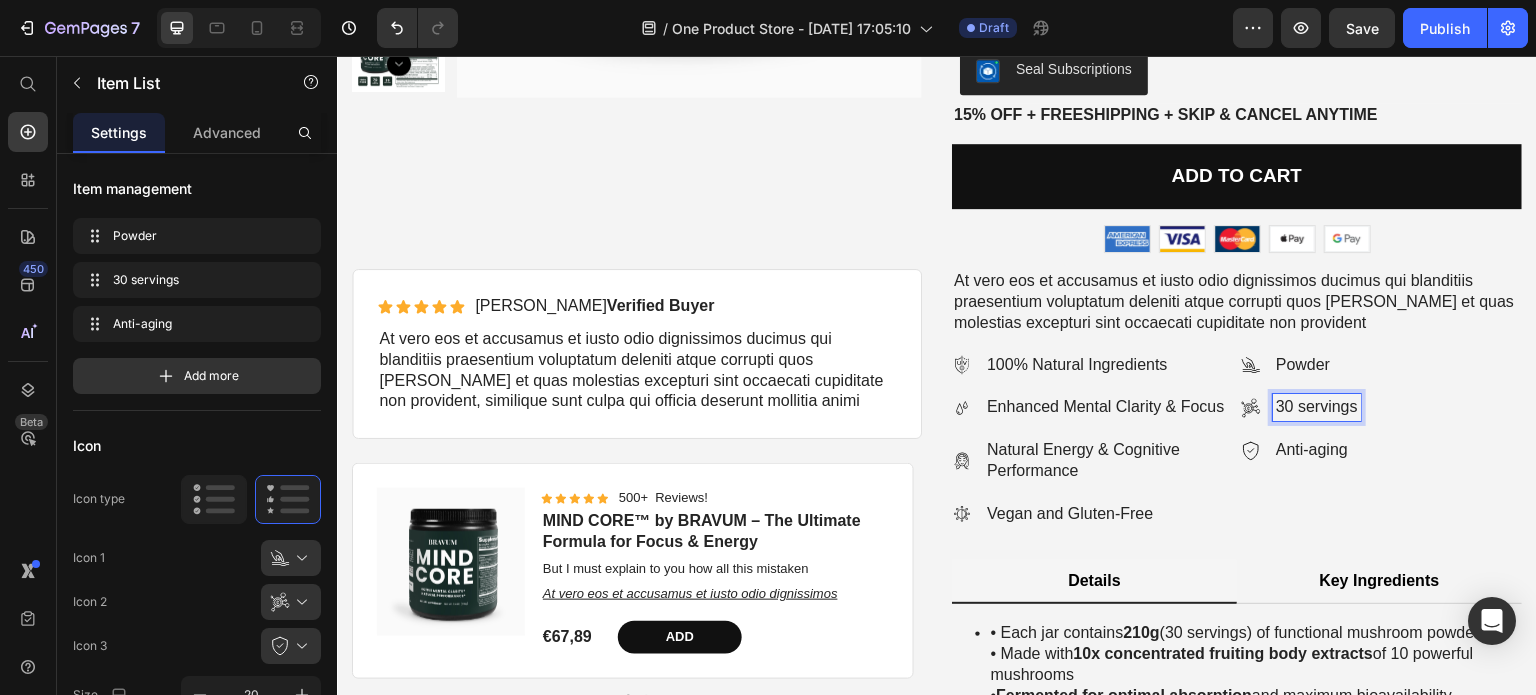 click on "30 servings" at bounding box center [1317, 407] 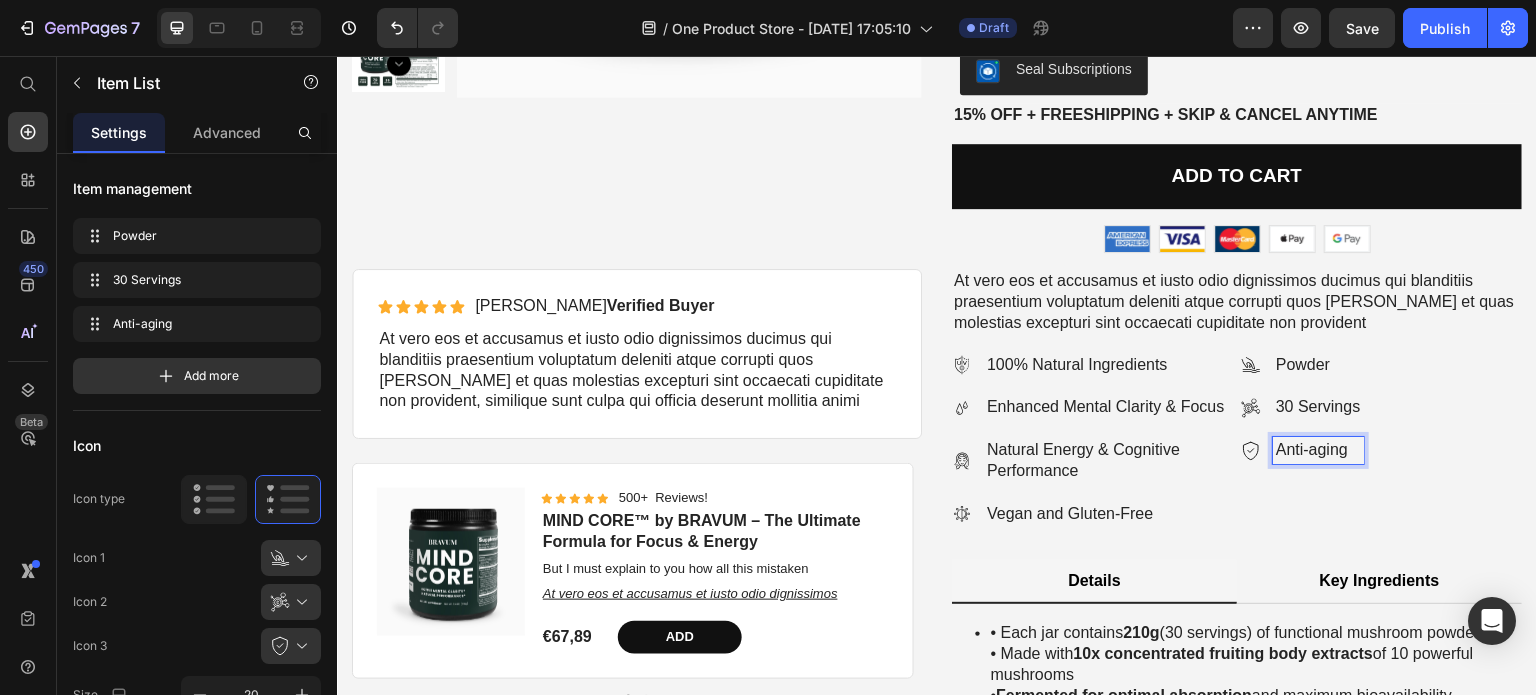 click on "Anti-aging" at bounding box center [1318, 450] 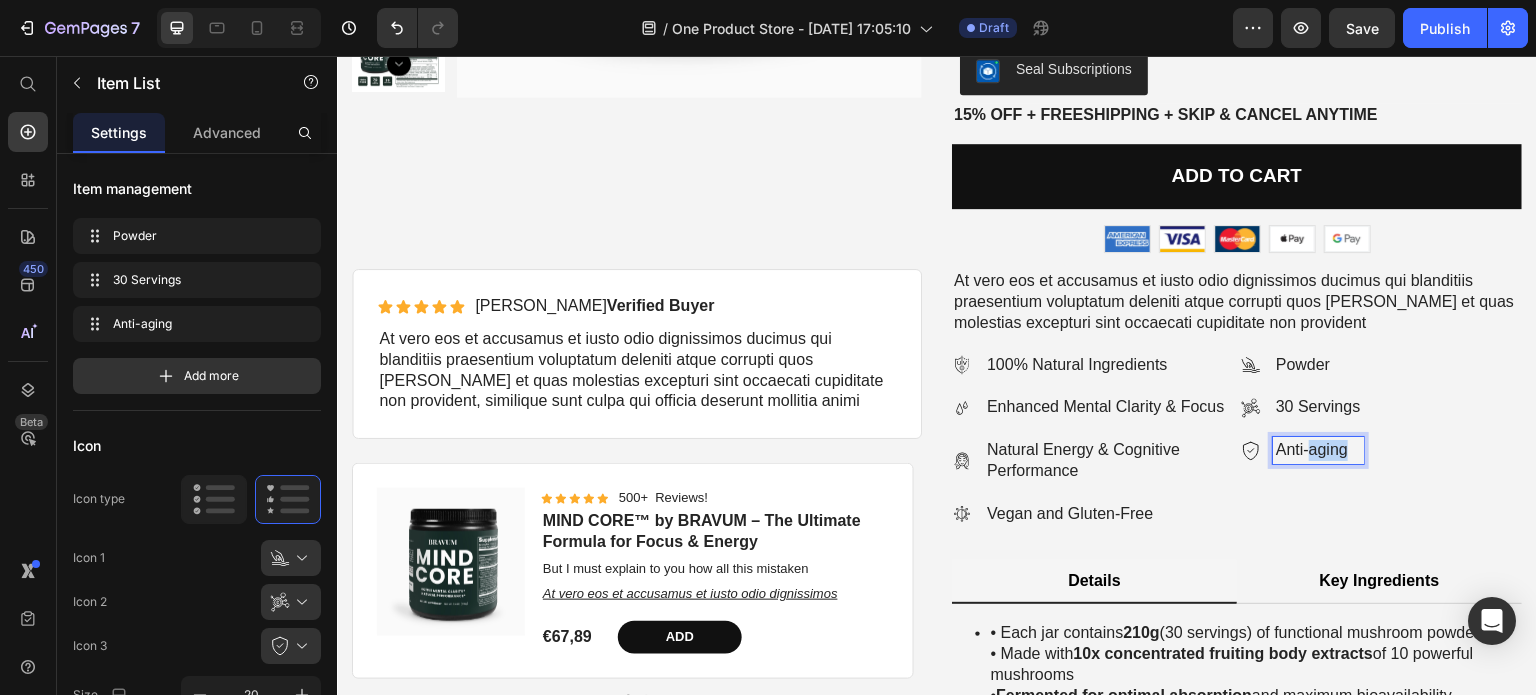click on "Anti-aging" at bounding box center (1318, 450) 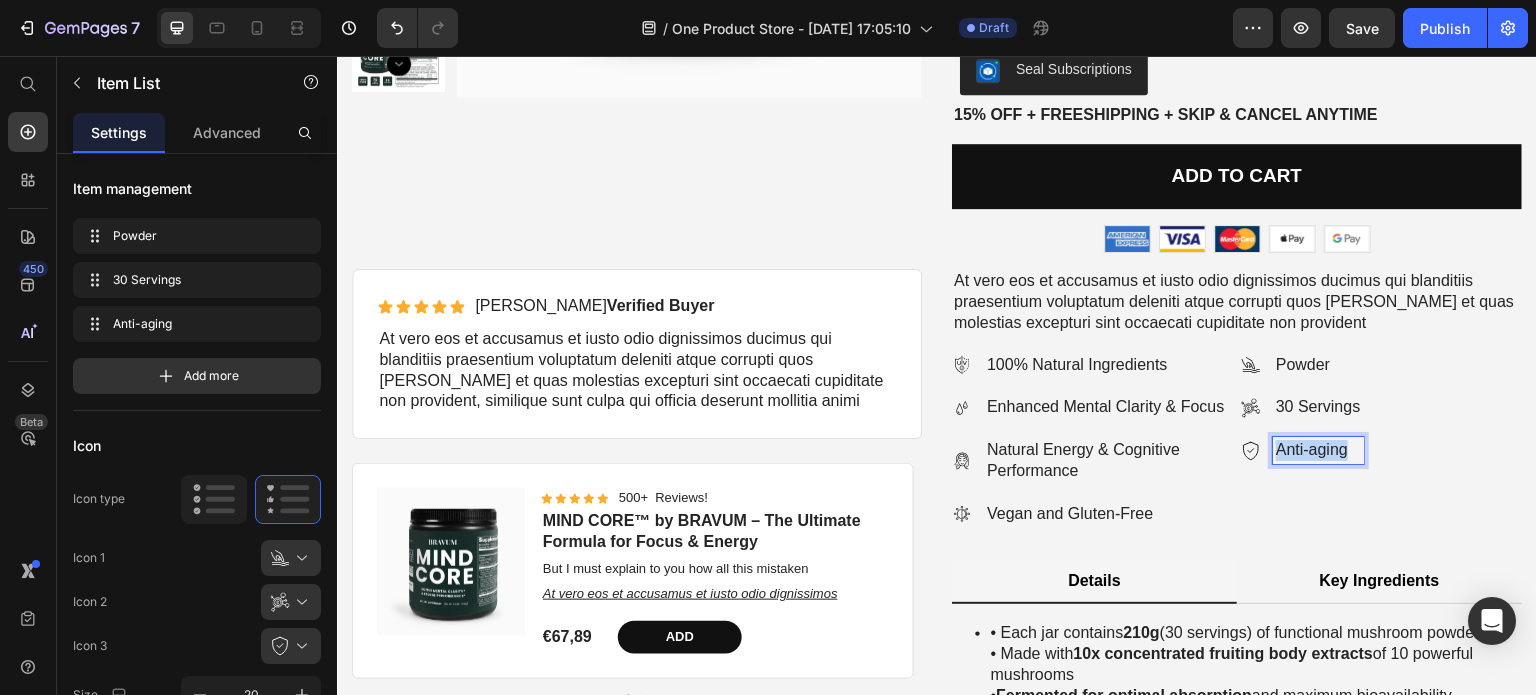 click on "Anti-aging" at bounding box center [1318, 450] 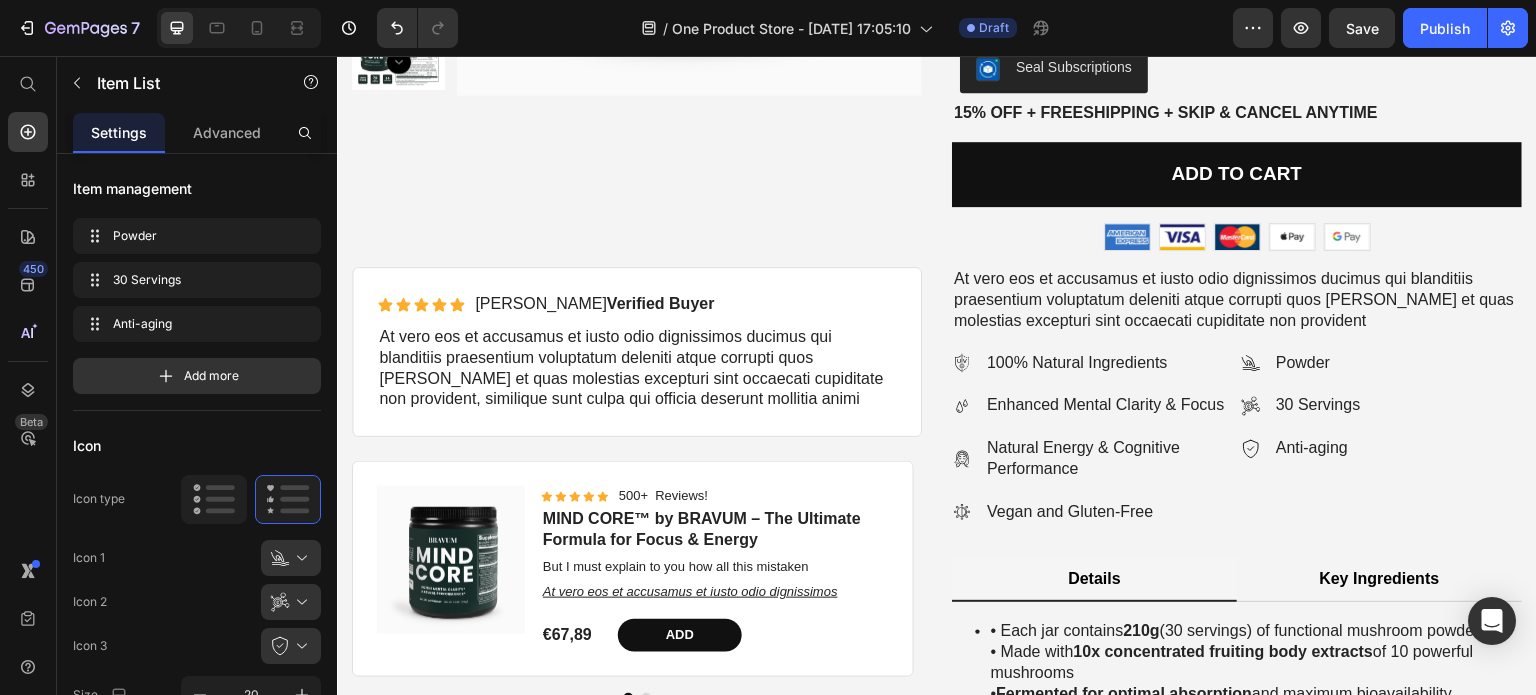 scroll, scrollTop: 4672, scrollLeft: 0, axis: vertical 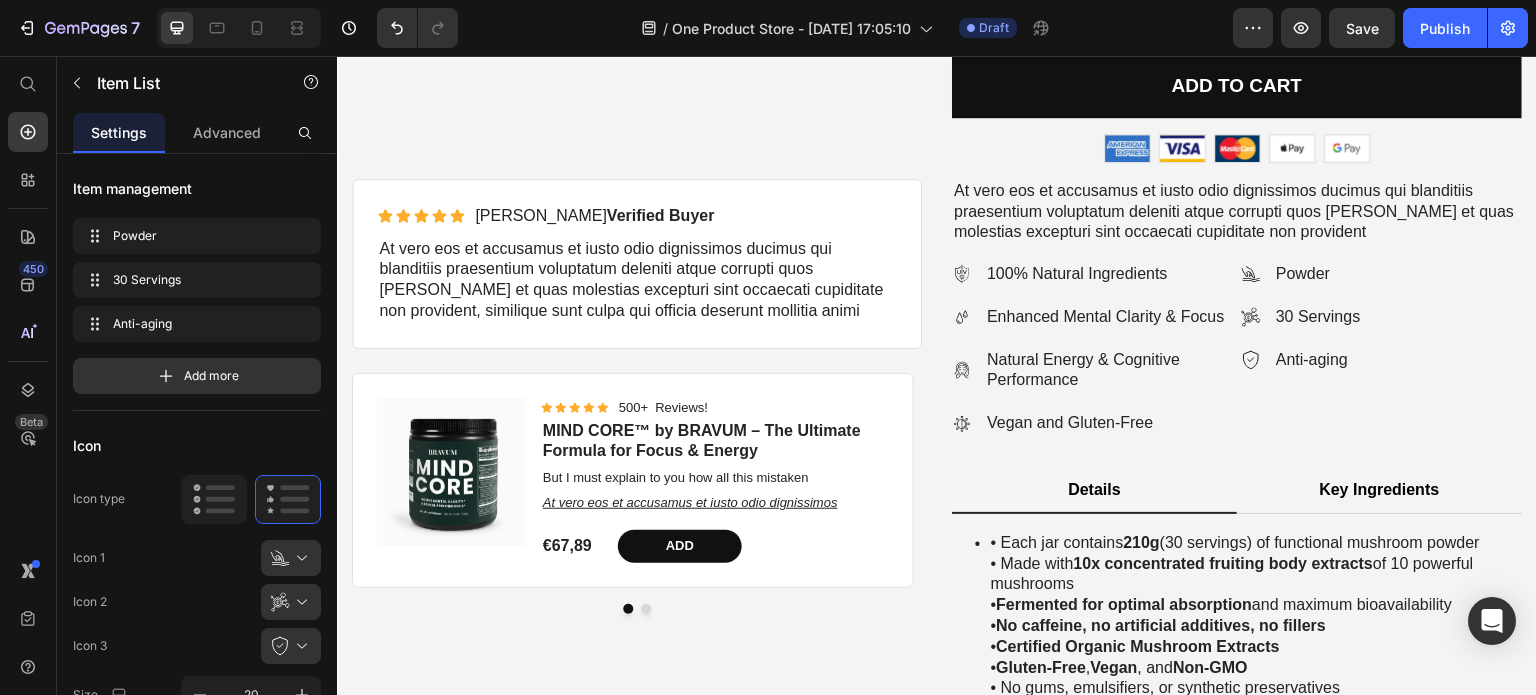 click on "Anti-aging" at bounding box center [1318, 360] 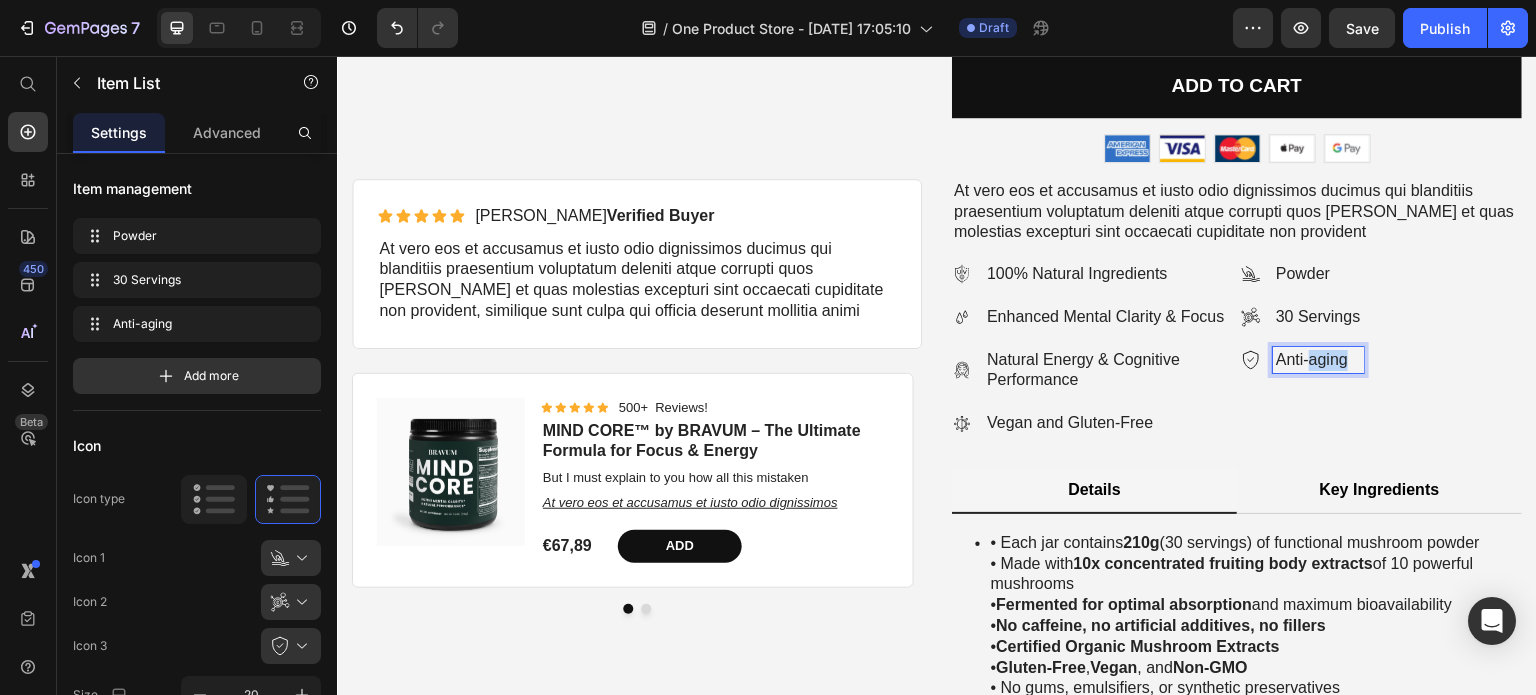 click on "Anti-aging" at bounding box center (1318, 360) 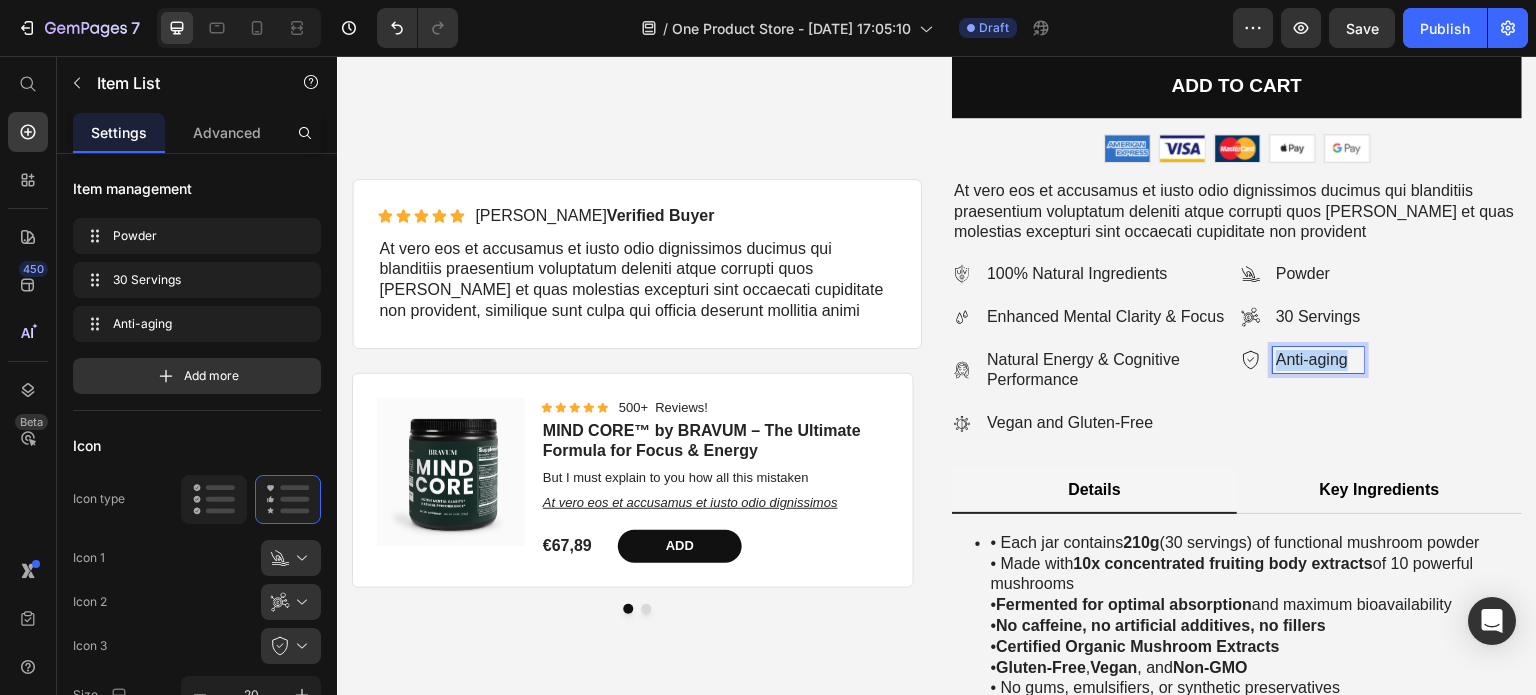 click on "Anti-aging" at bounding box center [1318, 360] 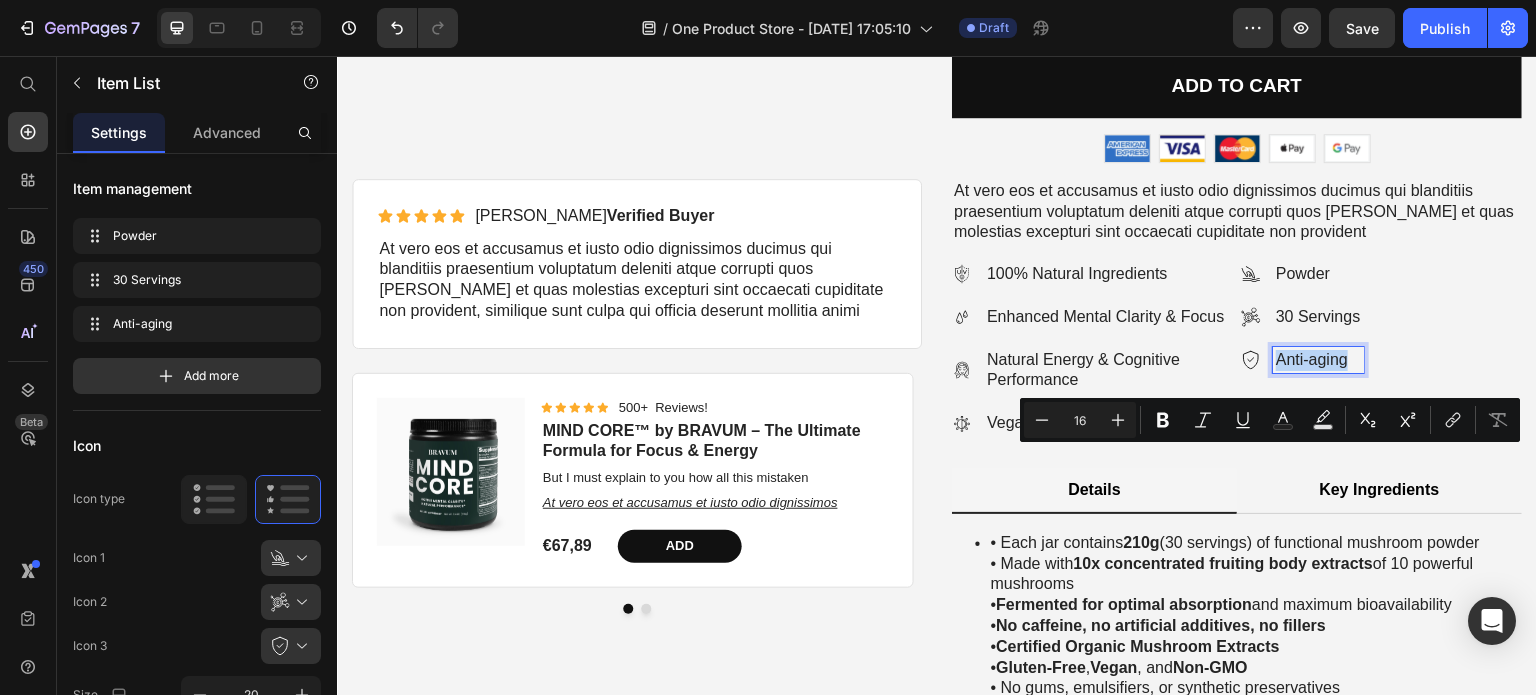 click on "Anti-aging" at bounding box center [1318, 360] 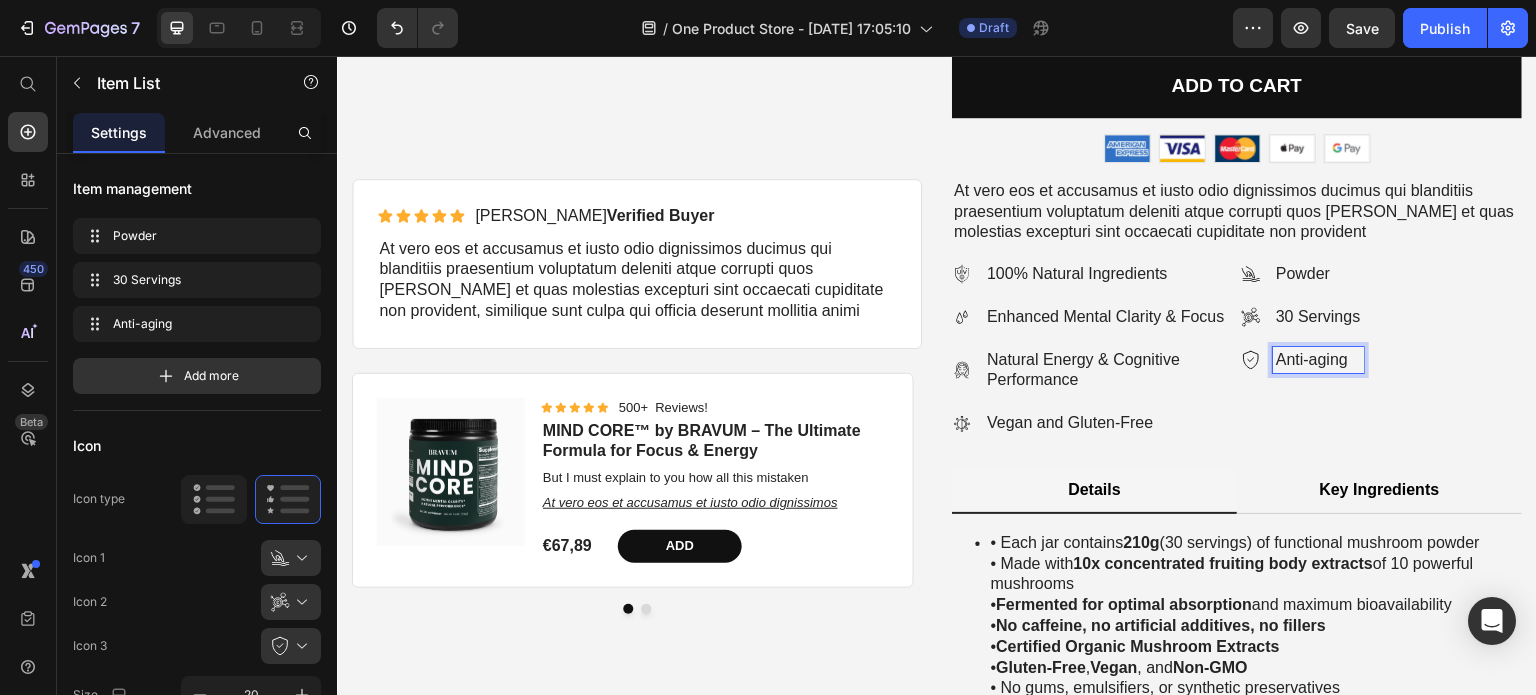 click on "Anti-aging" at bounding box center [1318, 360] 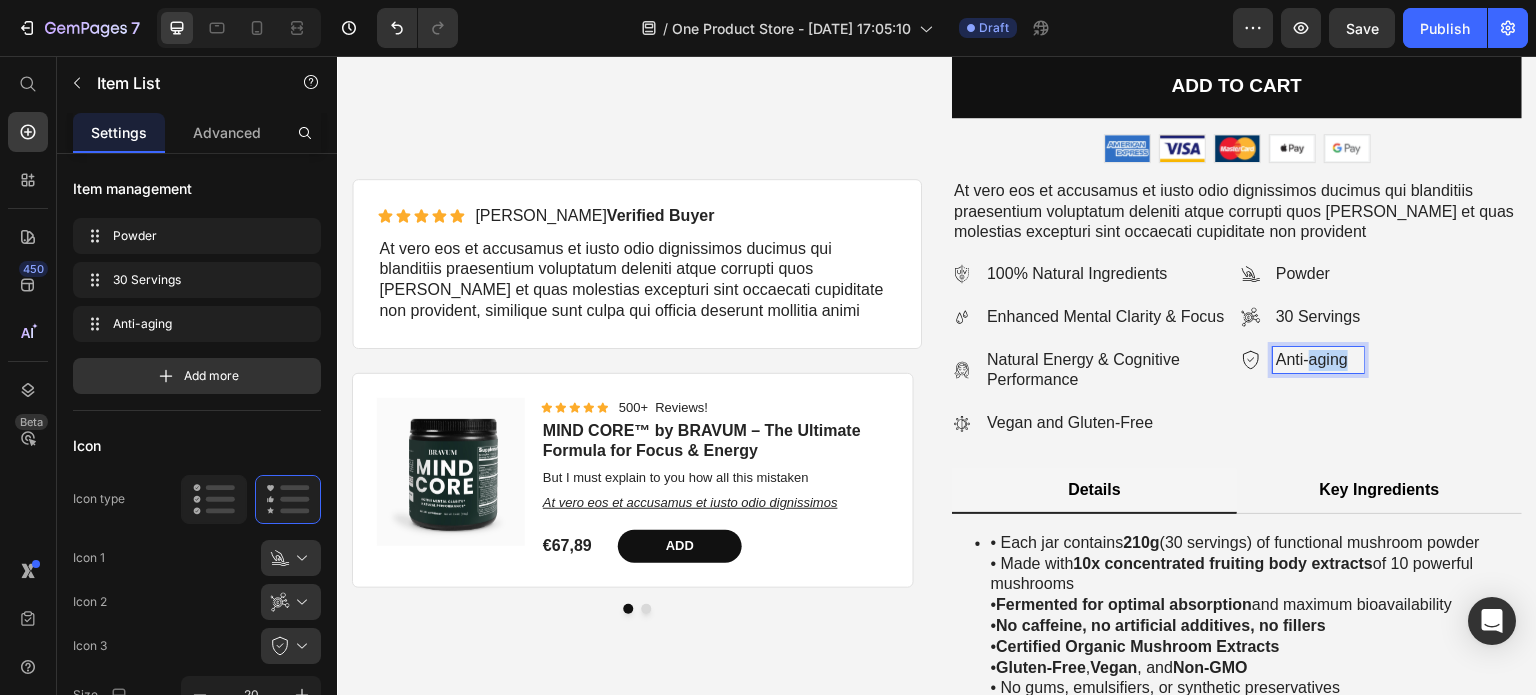 click on "Anti-aging" at bounding box center (1318, 360) 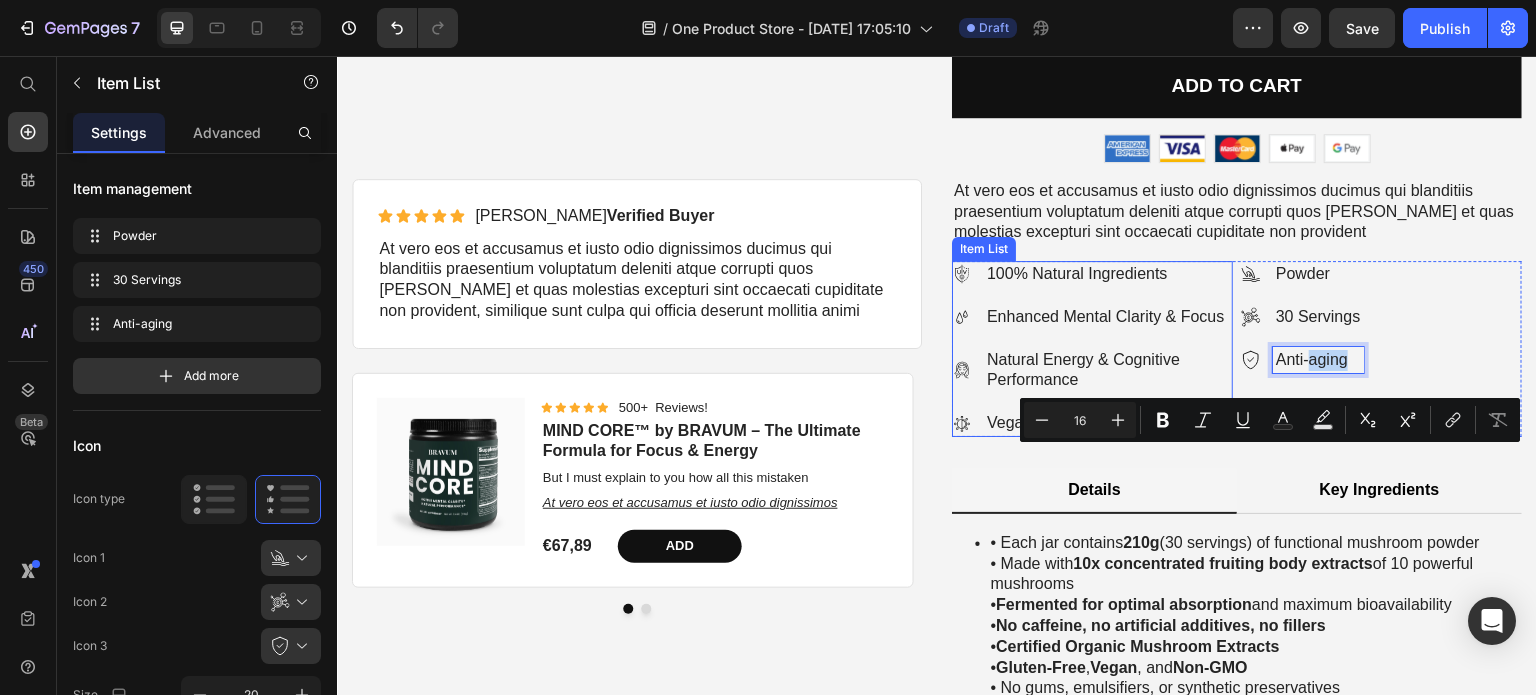 click 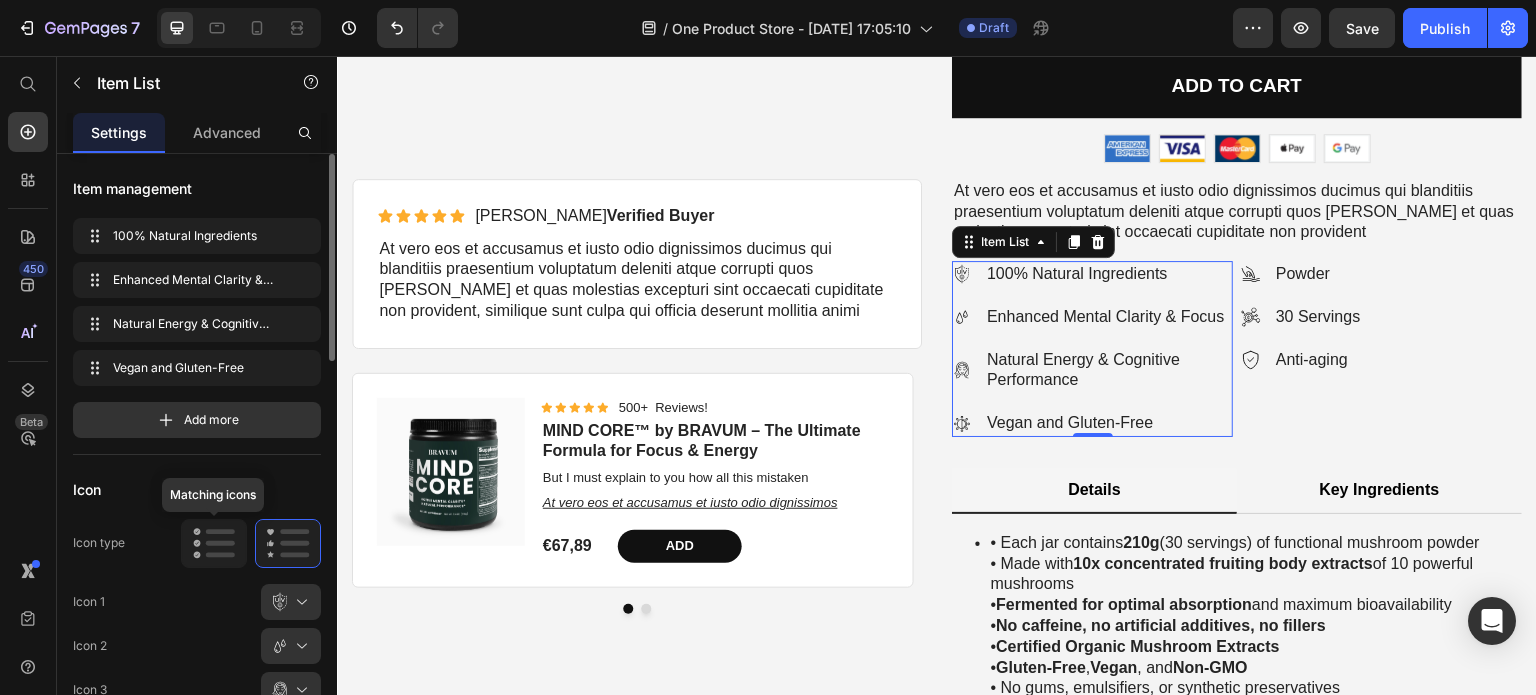 click 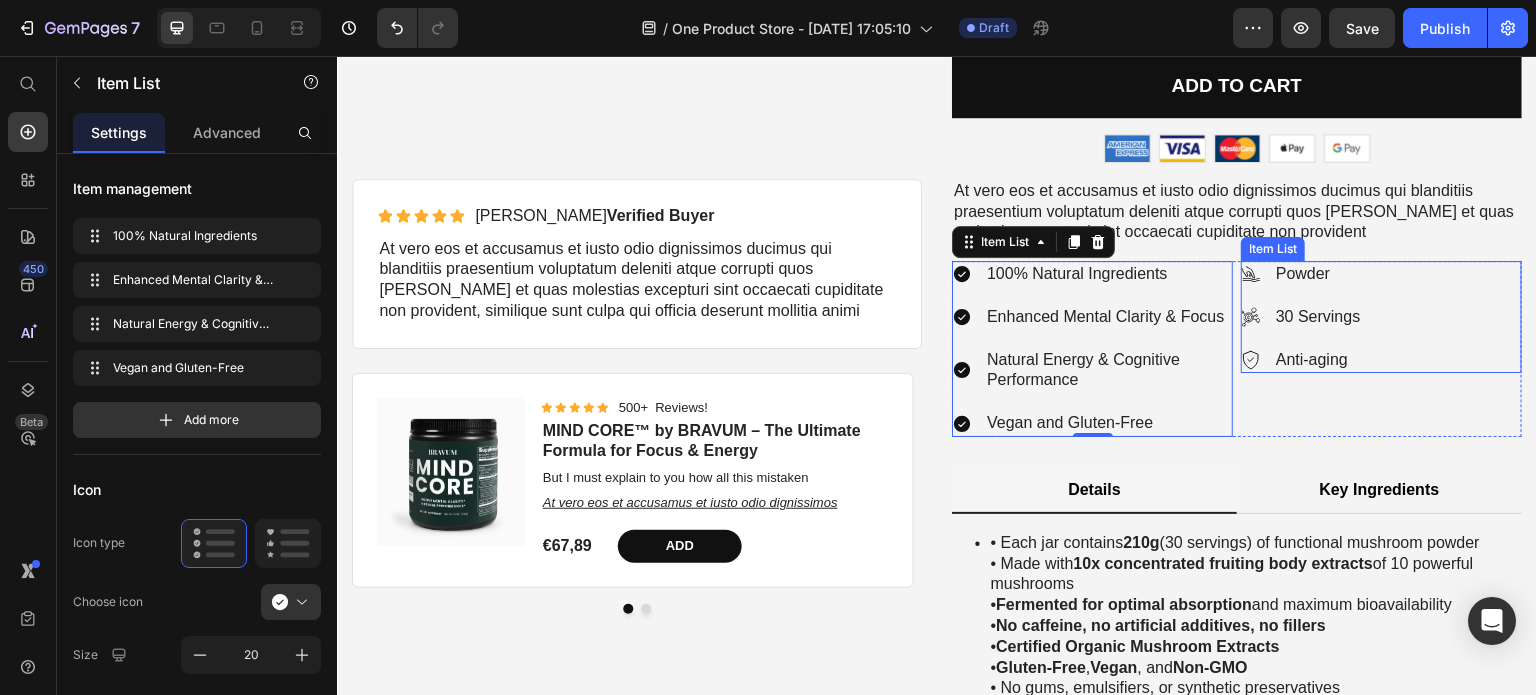 click on "30 Servings" at bounding box center (1302, 317) 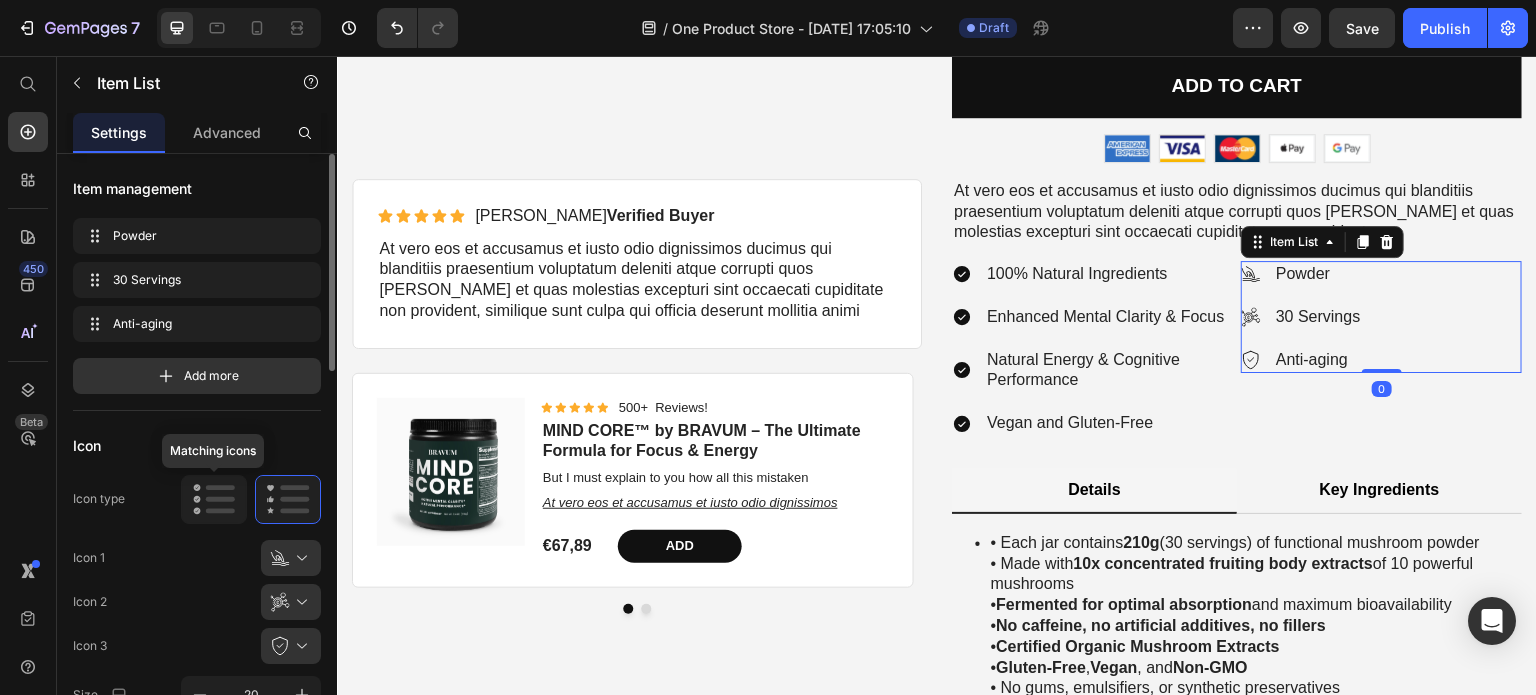click 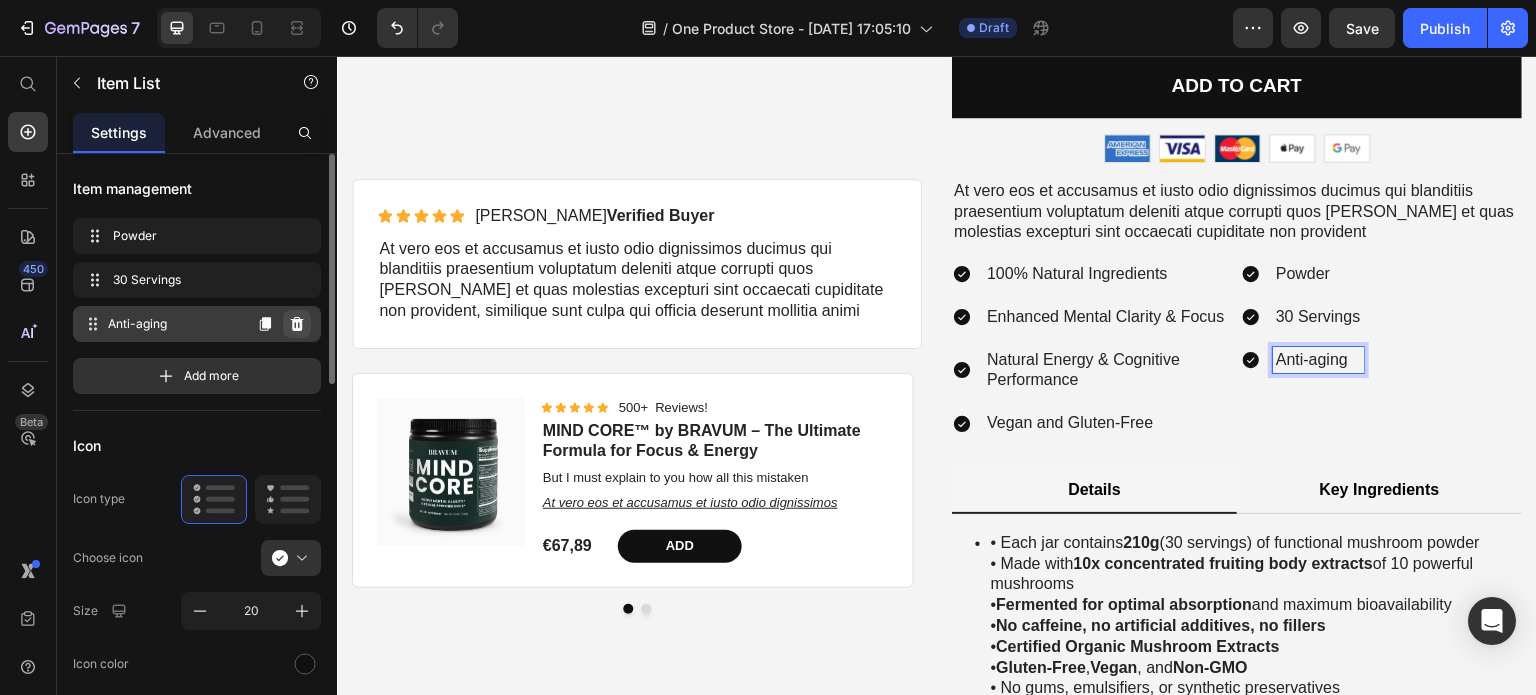 click 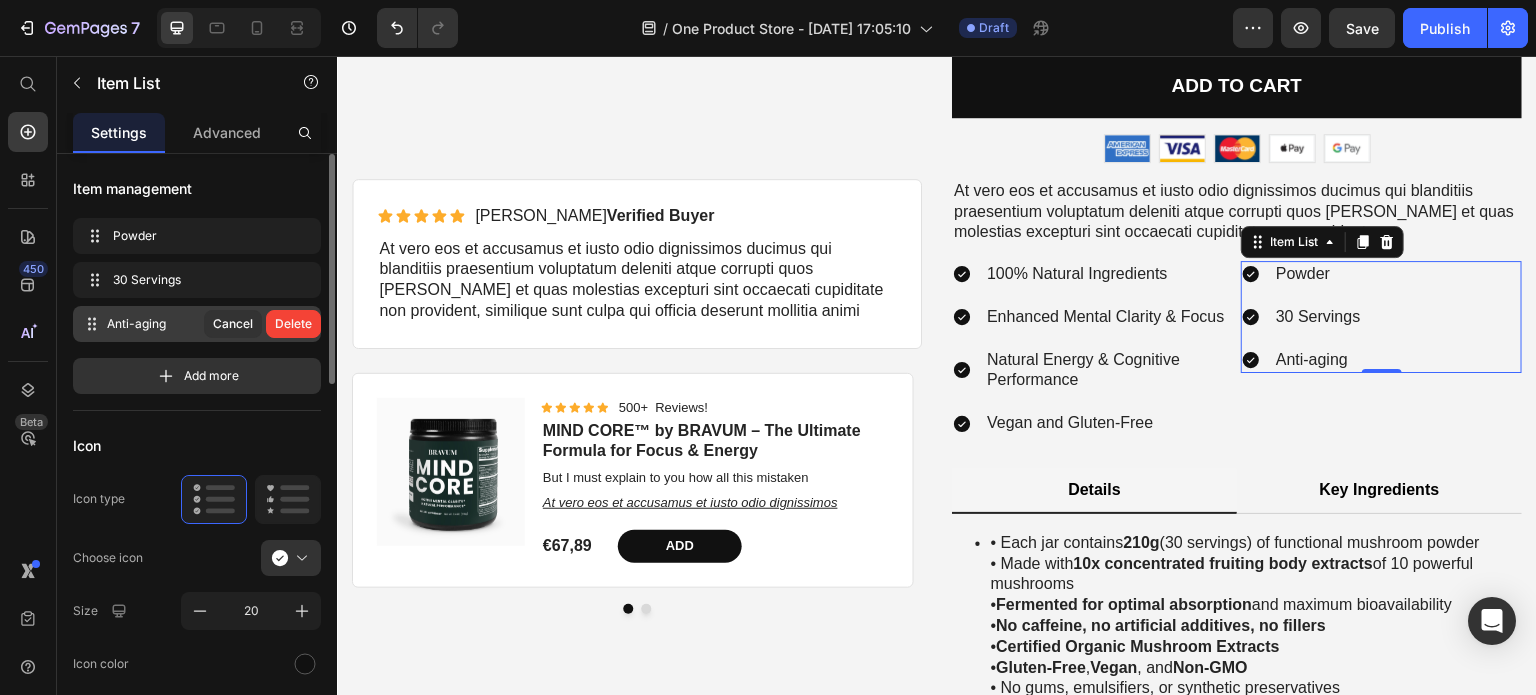 click on "Delete" at bounding box center [293, 324] 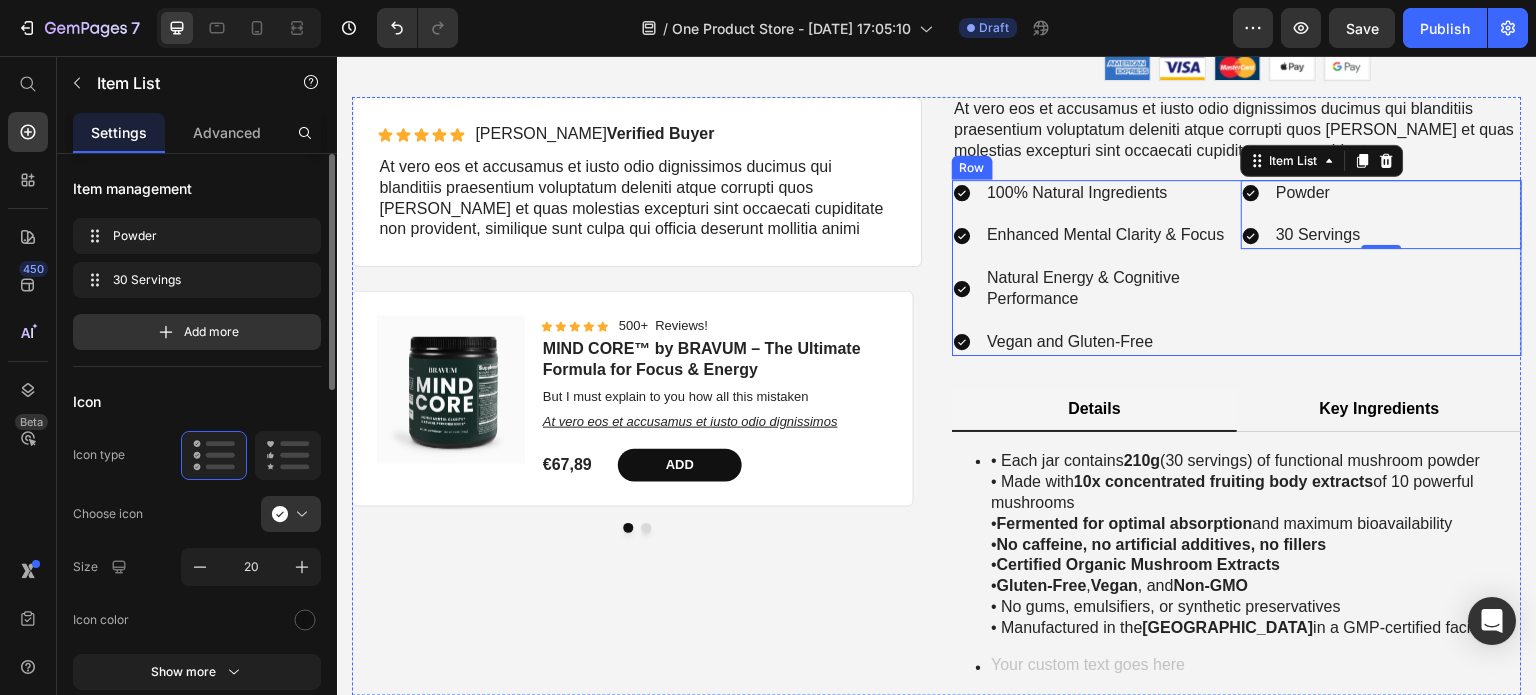 scroll, scrollTop: 4819, scrollLeft: 0, axis: vertical 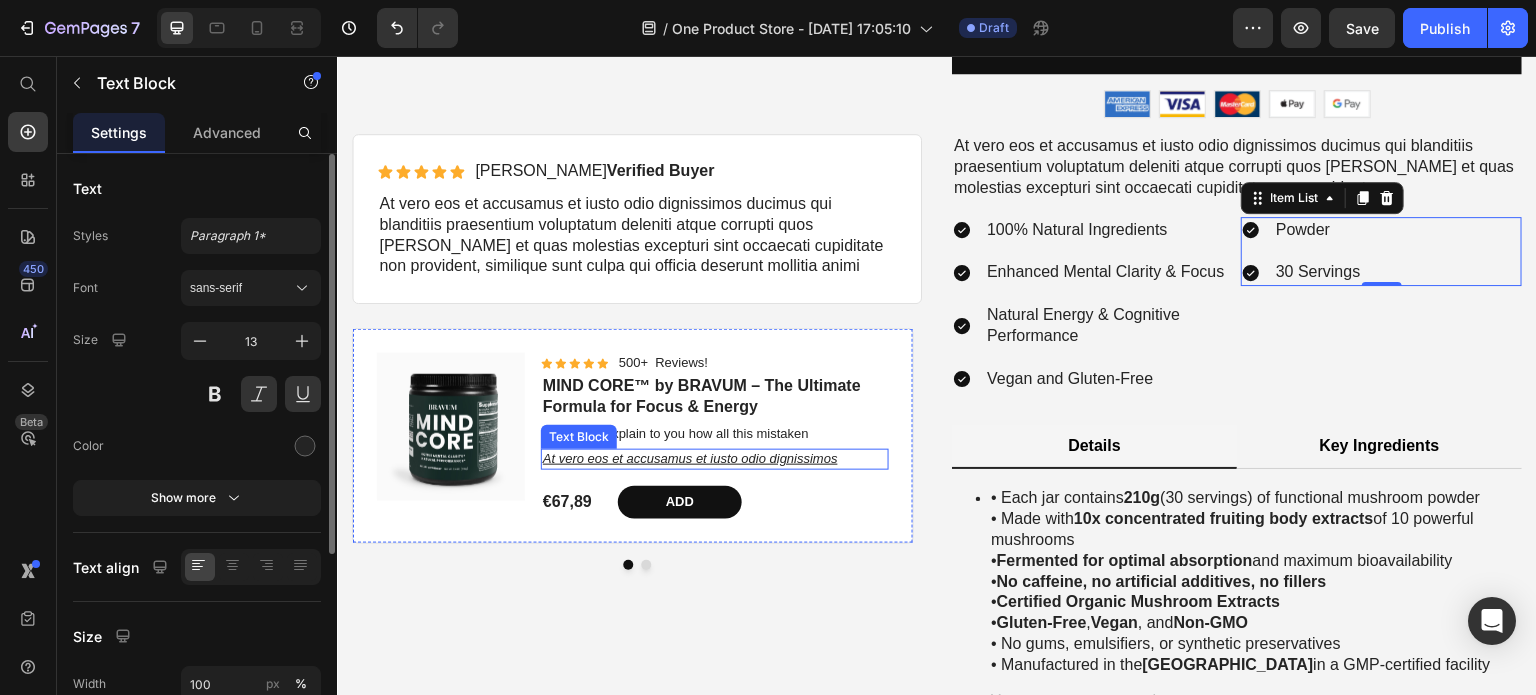 click on "At vero eos et accusamus et iusto odio dignissimos" at bounding box center [715, 459] 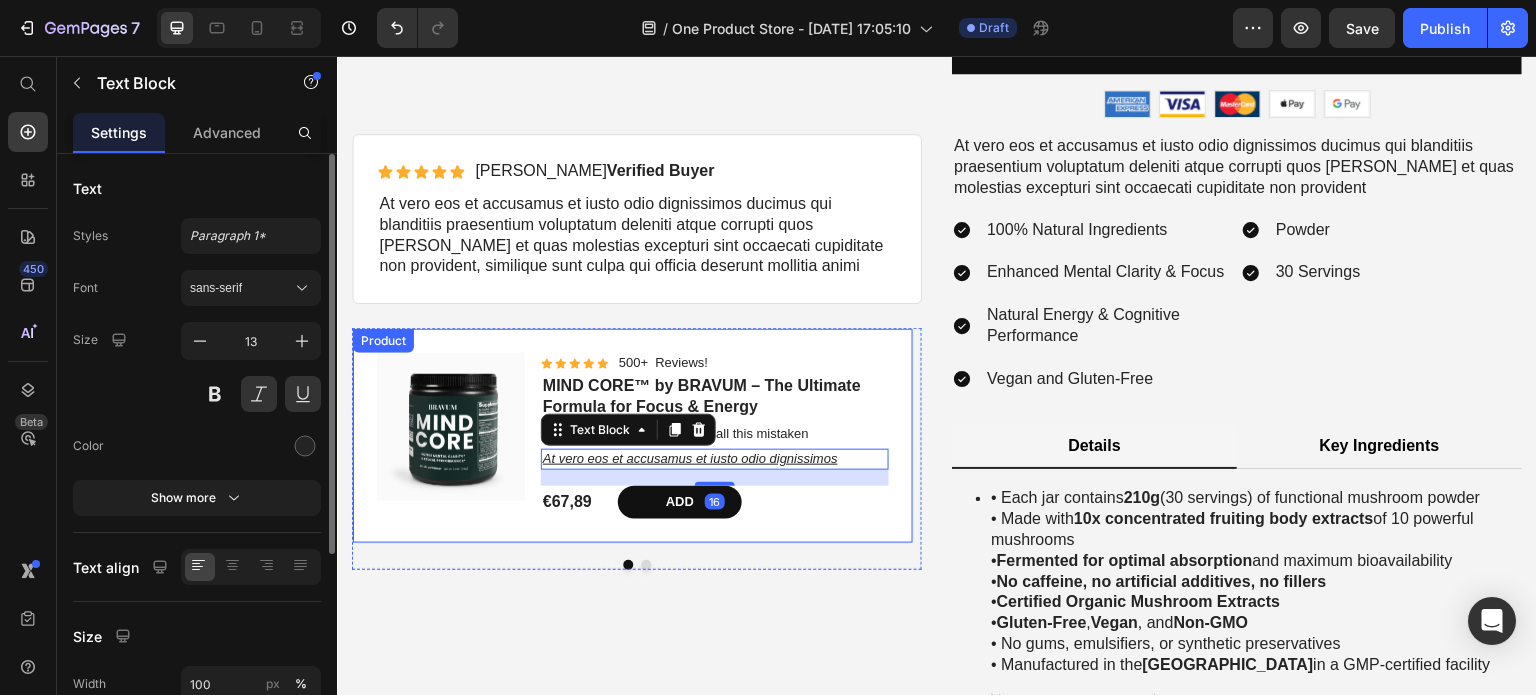 click on "Product Images Icon Icon Icon Icon Icon Icon List 500+  Reviews! Text Block Row MIND CORE™ by BRAVUM – The Ultimate Formula for Focus & Energy Product Title But I must explain to you how all this mistaken Text Block At vero eos et accusamus et iusto odio dignissimos Text Block   16 €67,89 Product Price Add Add to Cart Row Product" at bounding box center (633, 435) 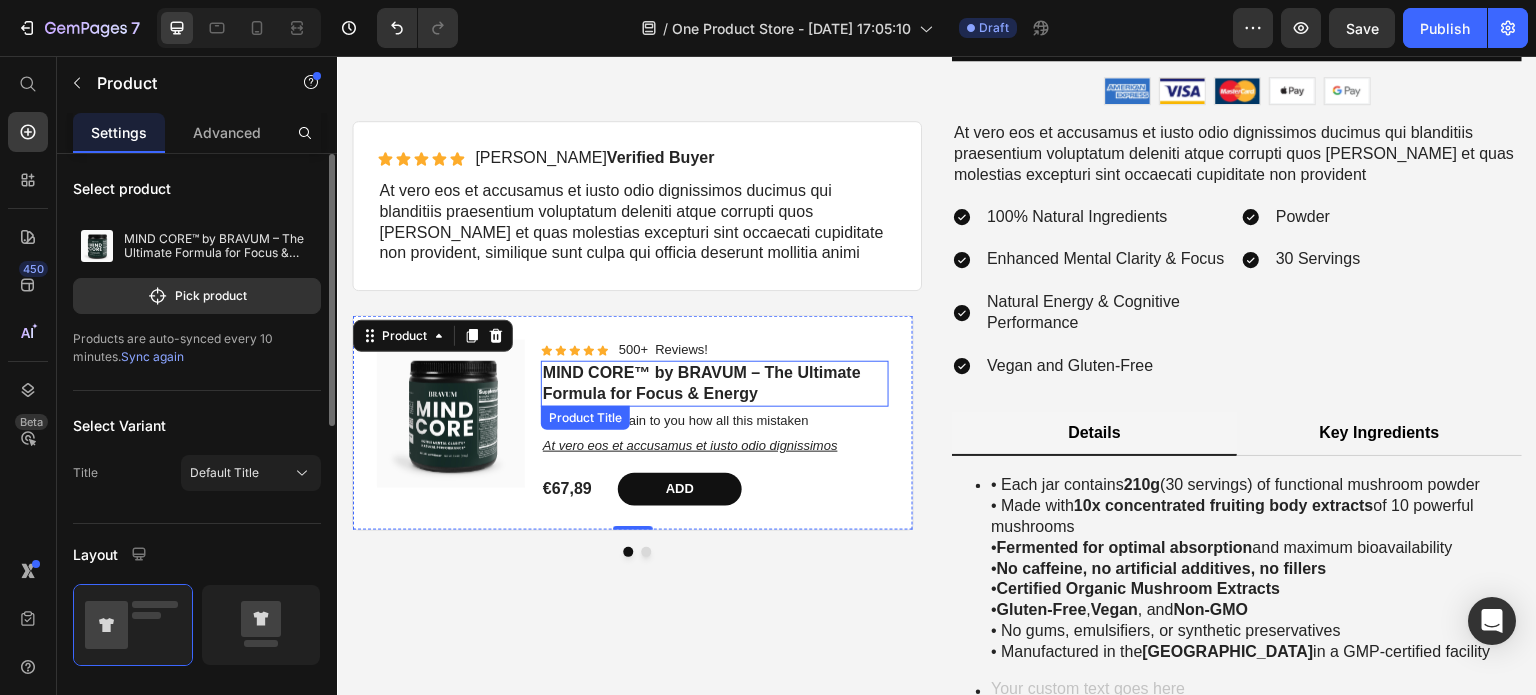 scroll, scrollTop: 4832, scrollLeft: 0, axis: vertical 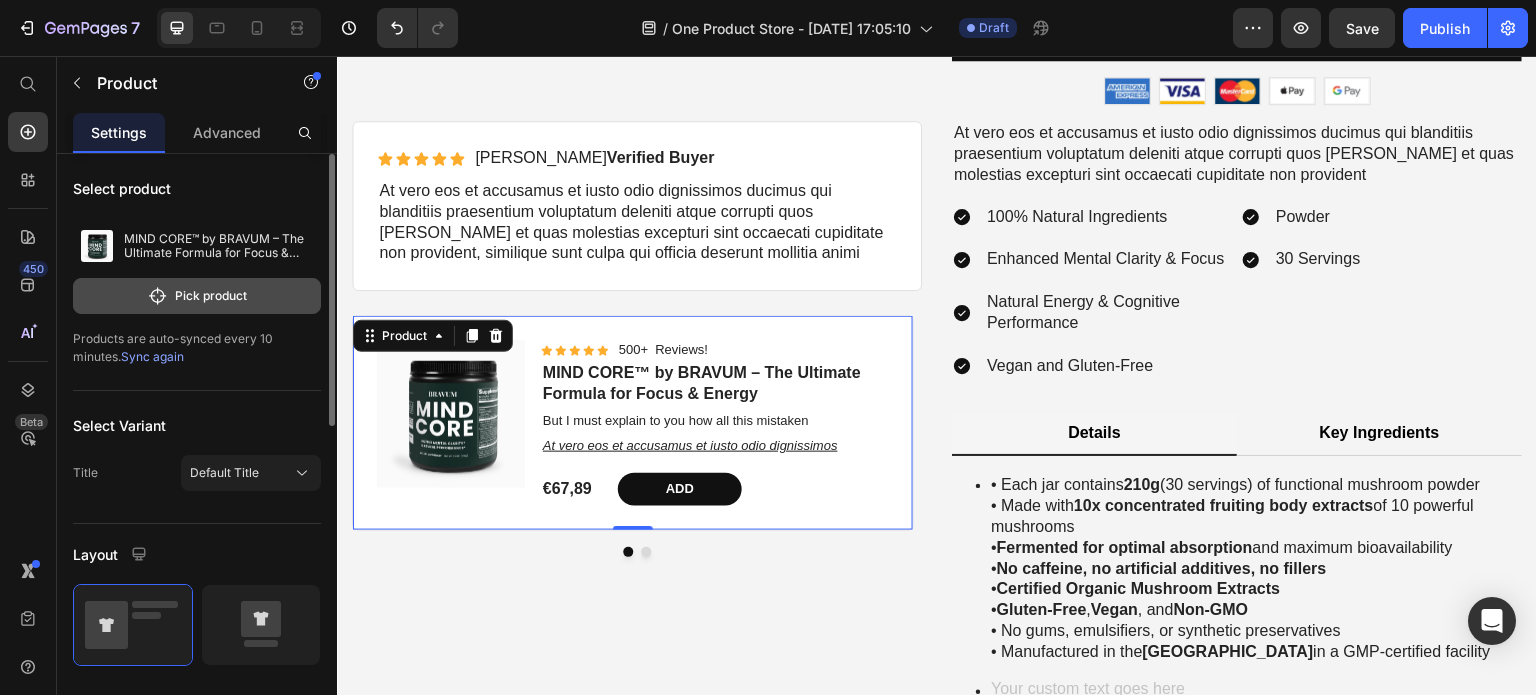 click on "Pick product" at bounding box center (197, 296) 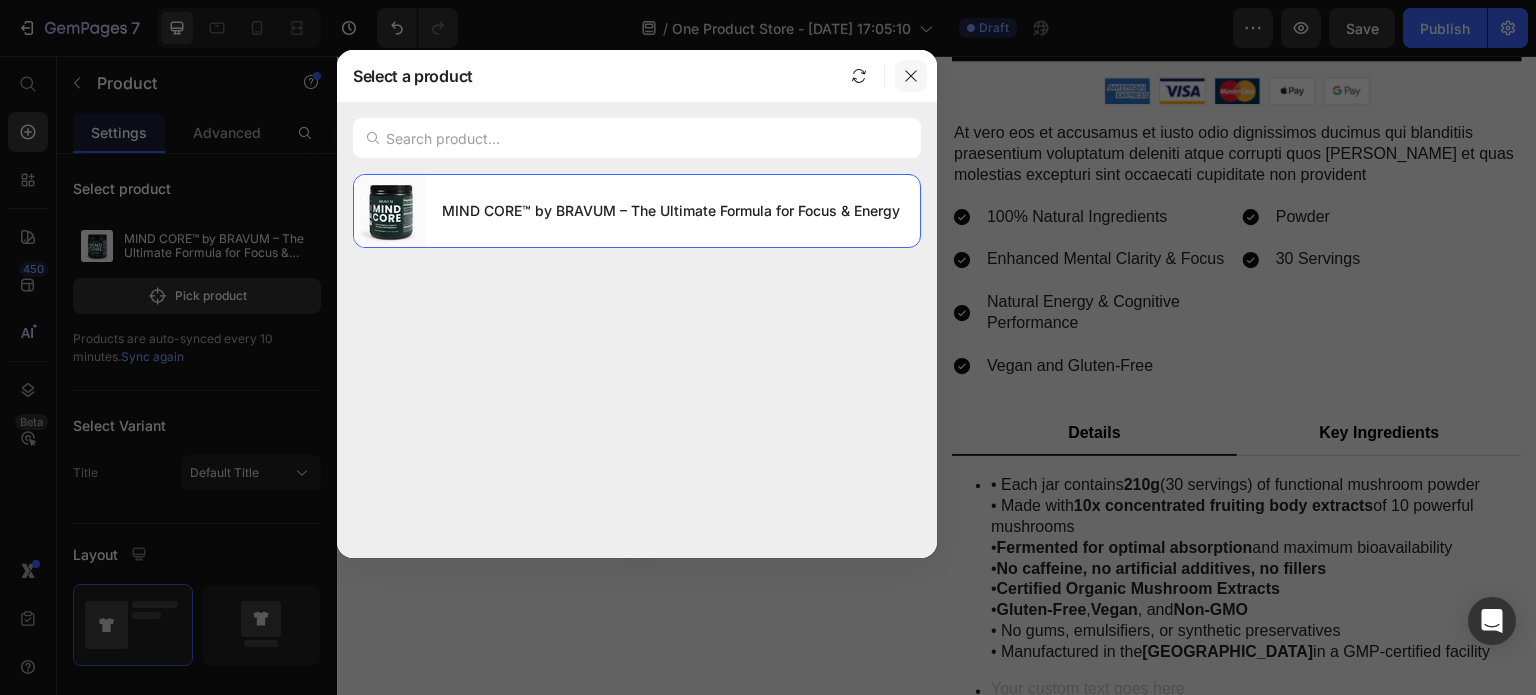 click 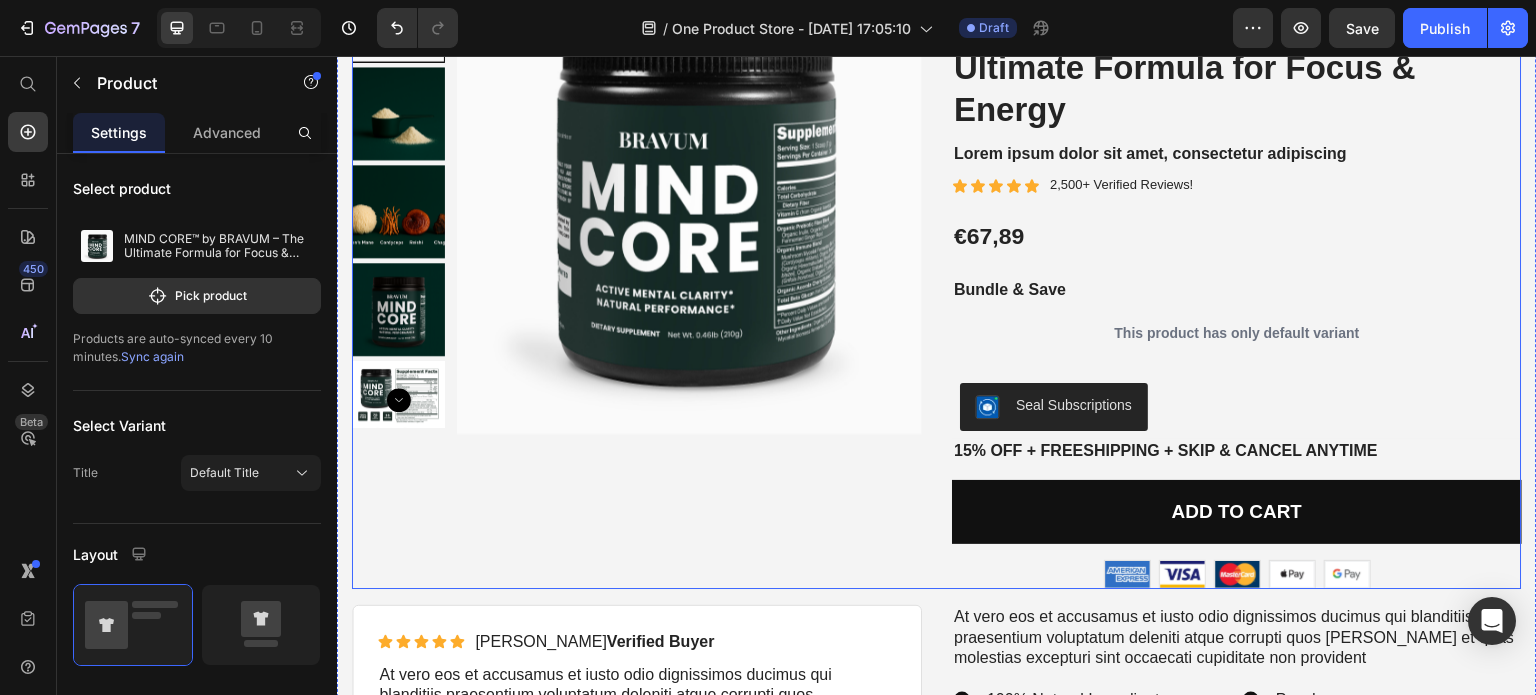 scroll, scrollTop: 4247, scrollLeft: 0, axis: vertical 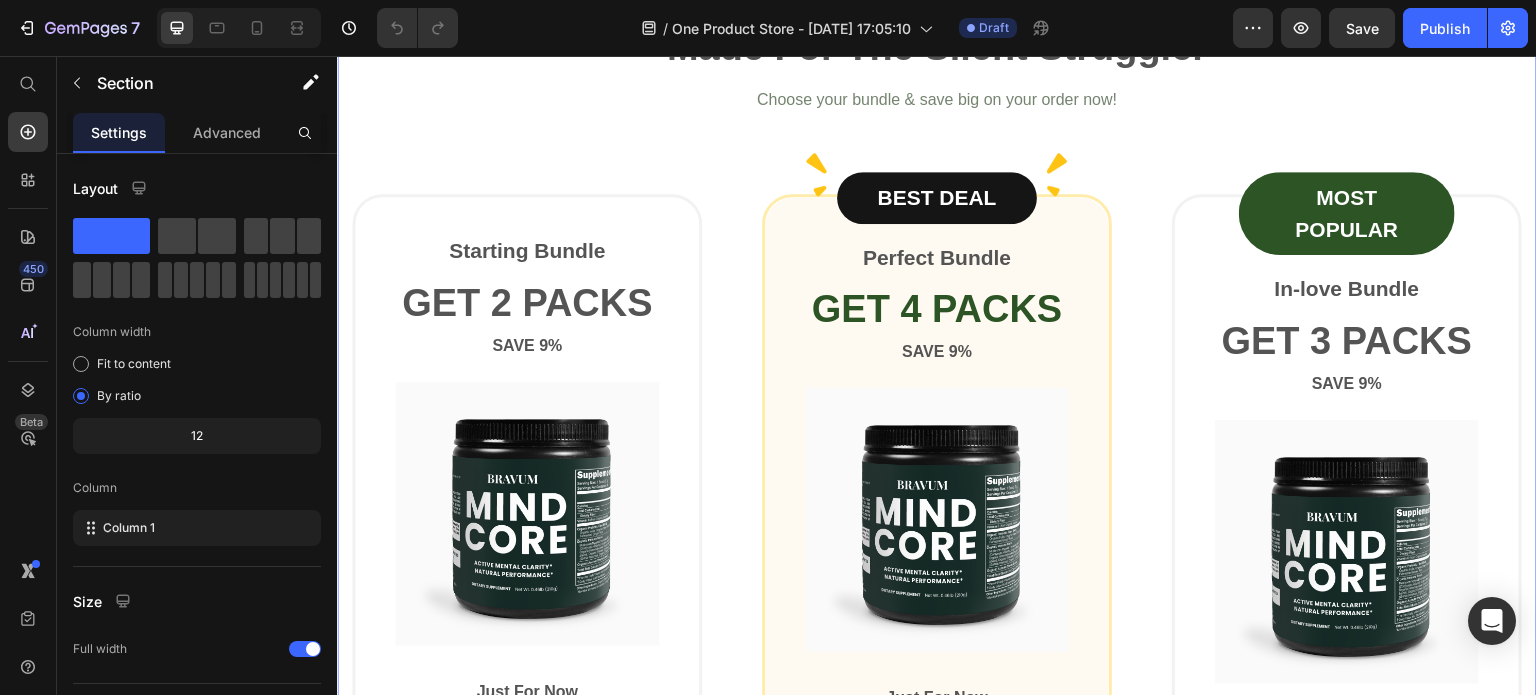 click 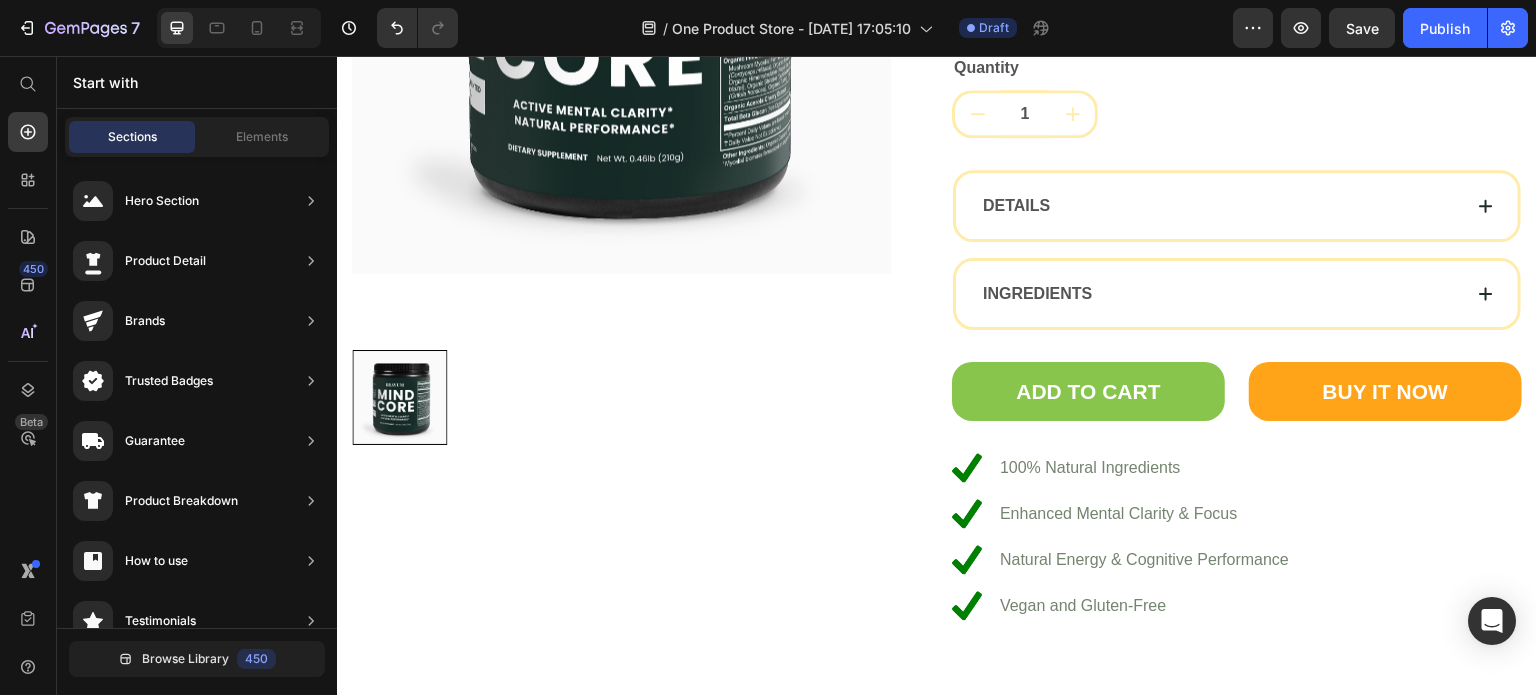 scroll, scrollTop: 4708, scrollLeft: 0, axis: vertical 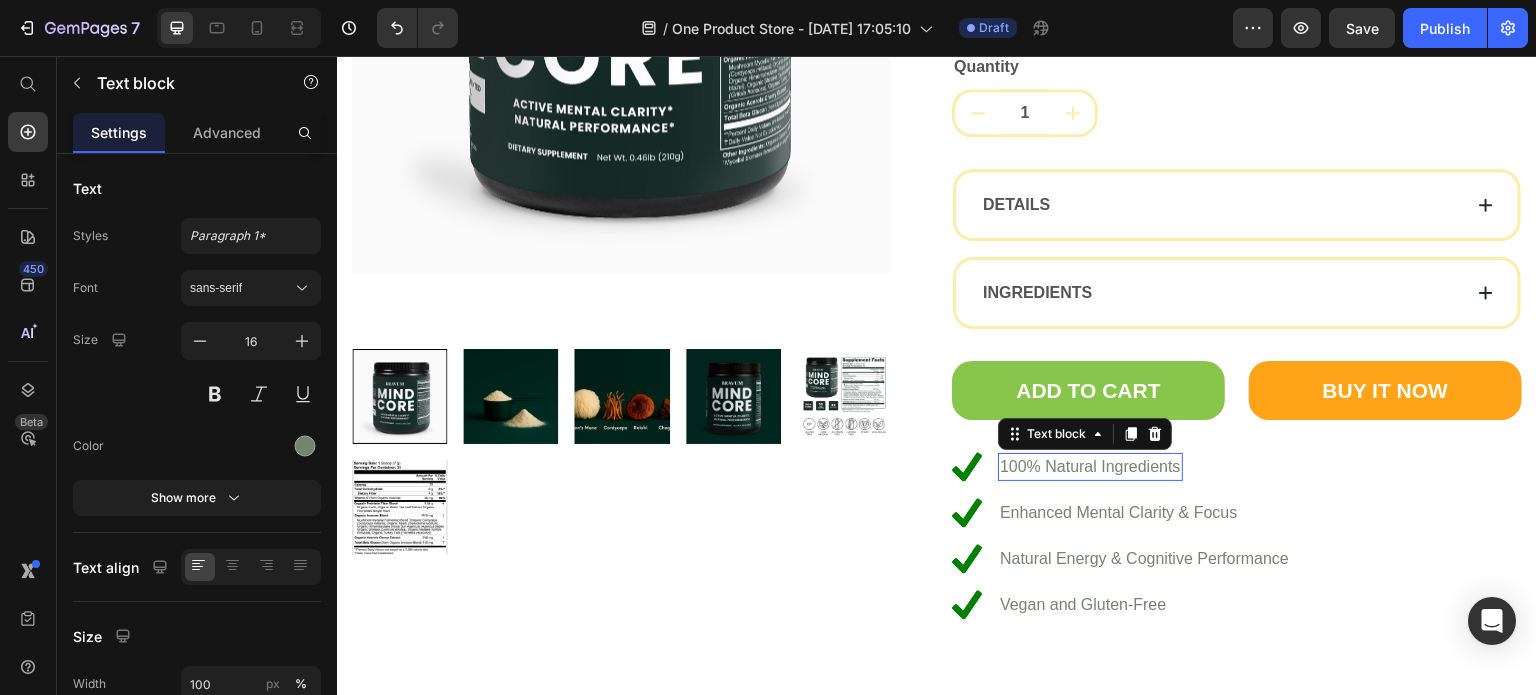 click on "100% Natural Ingredients" at bounding box center (1090, 467) 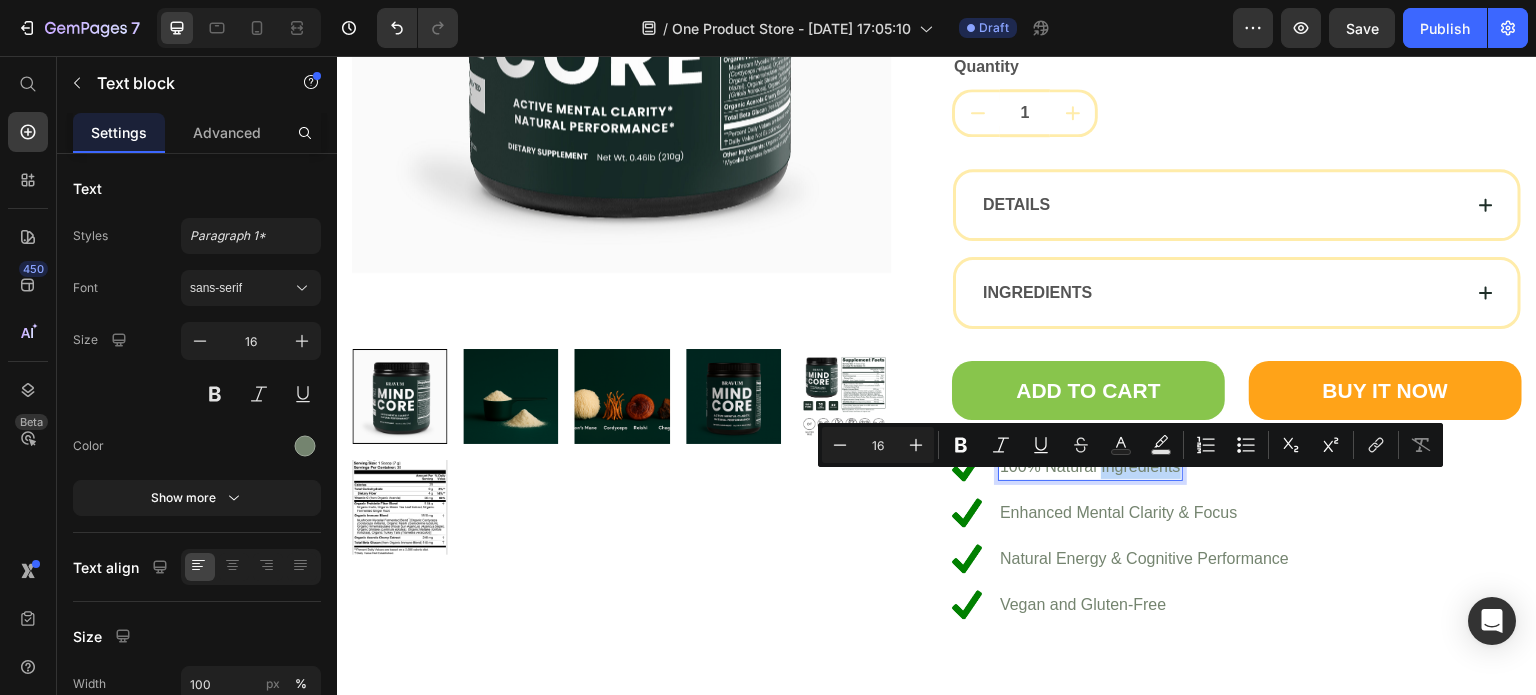 click on "100% Natural Ingredients" at bounding box center [1090, 467] 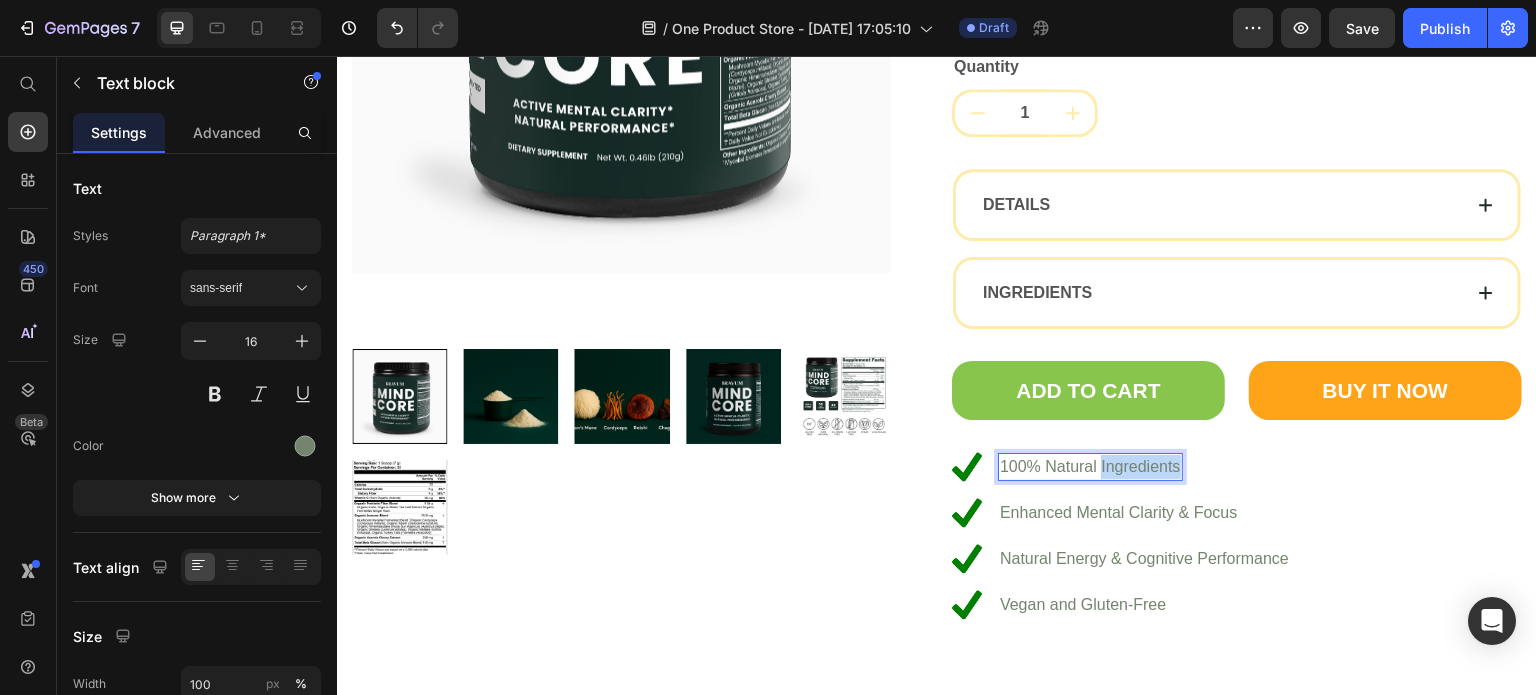 click on "100% Natural Ingredients" at bounding box center (1090, 467) 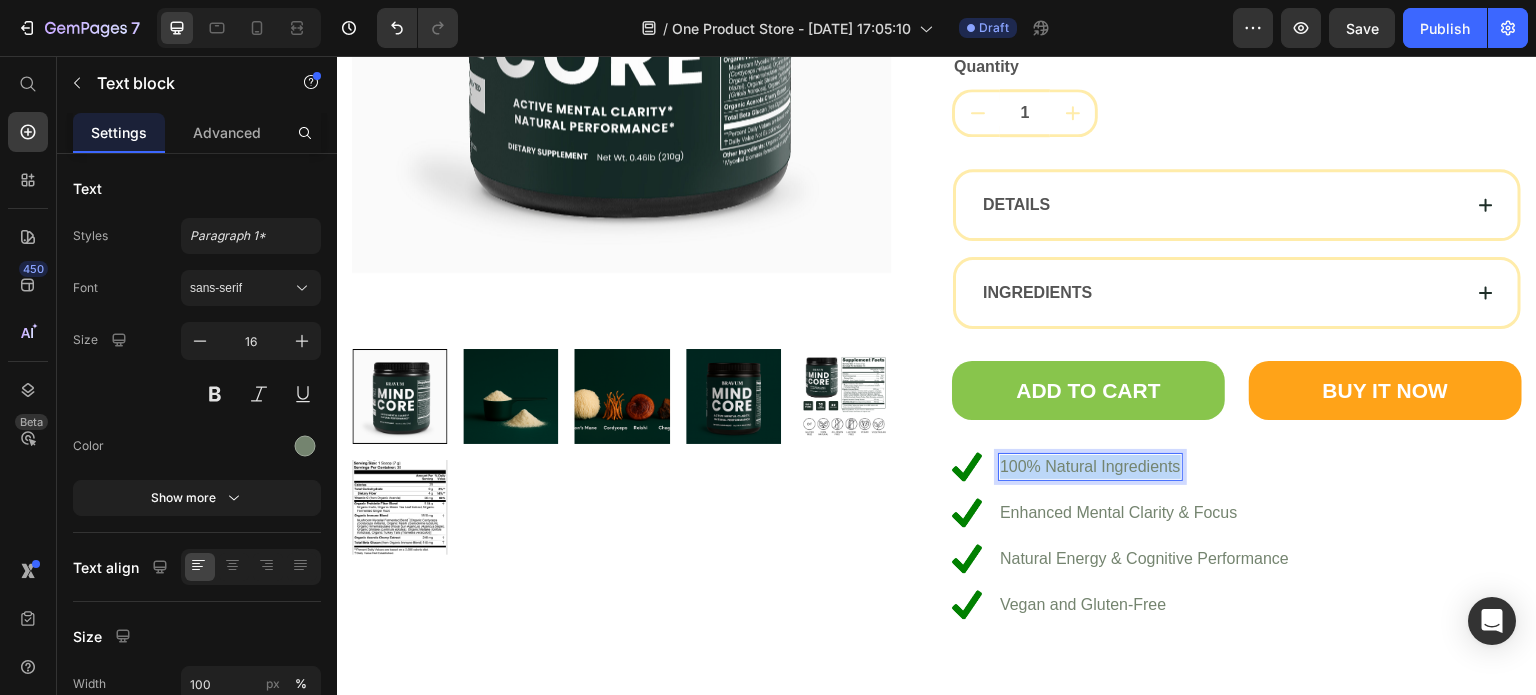 click on "100% Natural Ingredients" at bounding box center [1090, 467] 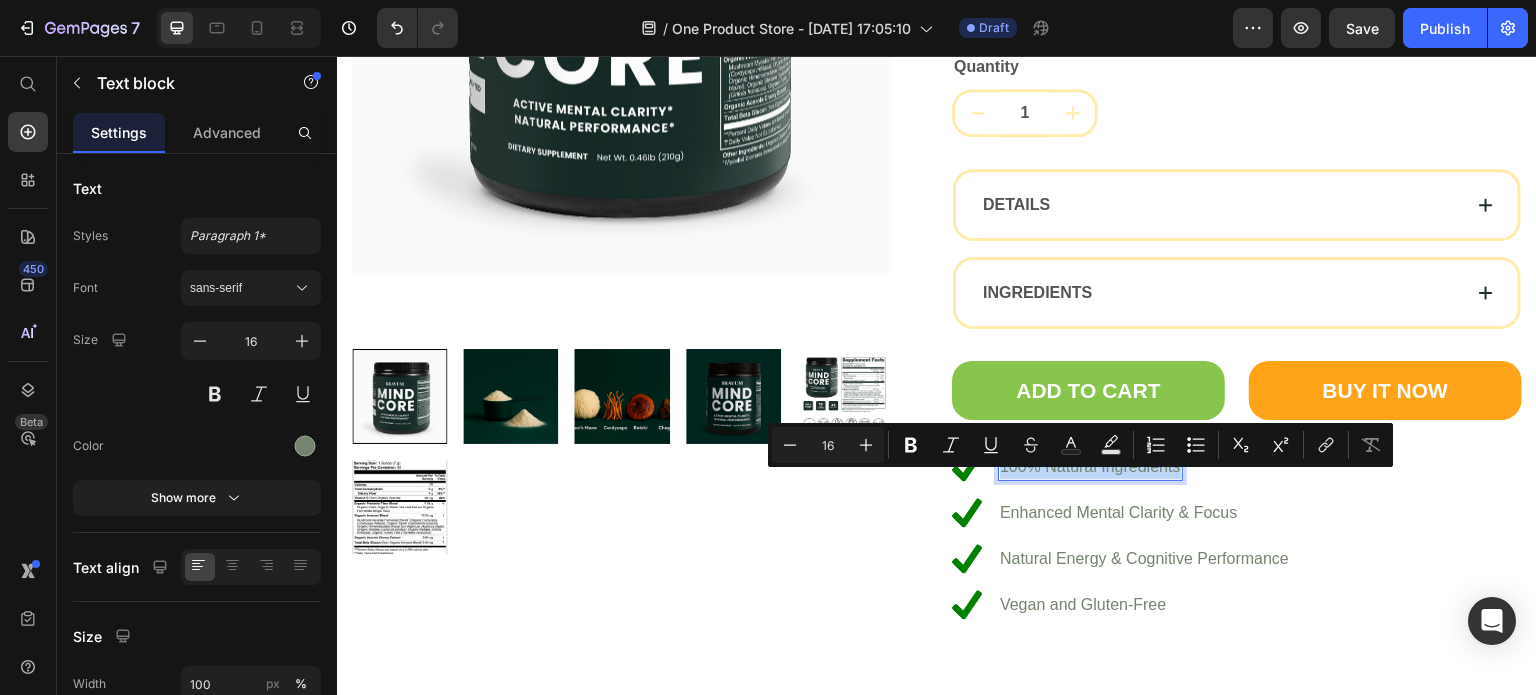 copy on "100% Natural Ingredients" 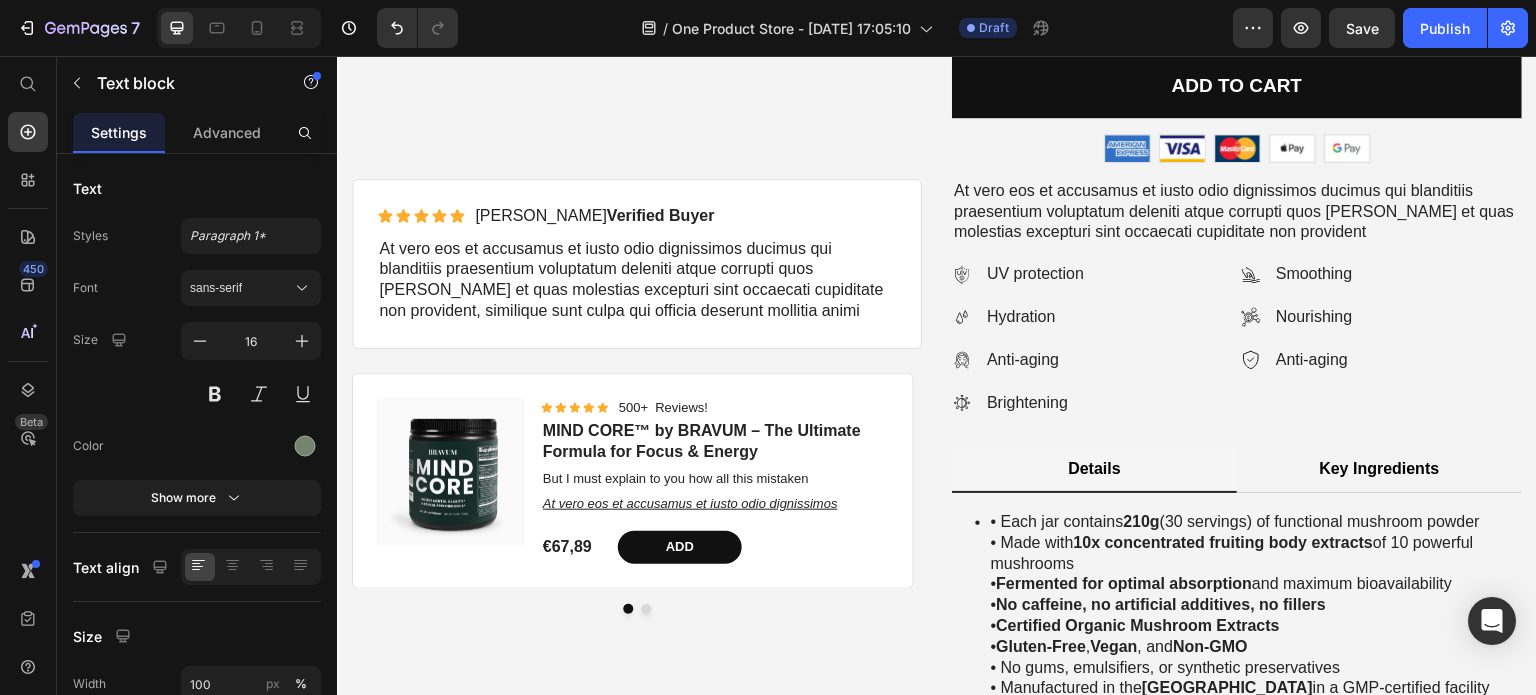 scroll, scrollTop: 3524, scrollLeft: 0, axis: vertical 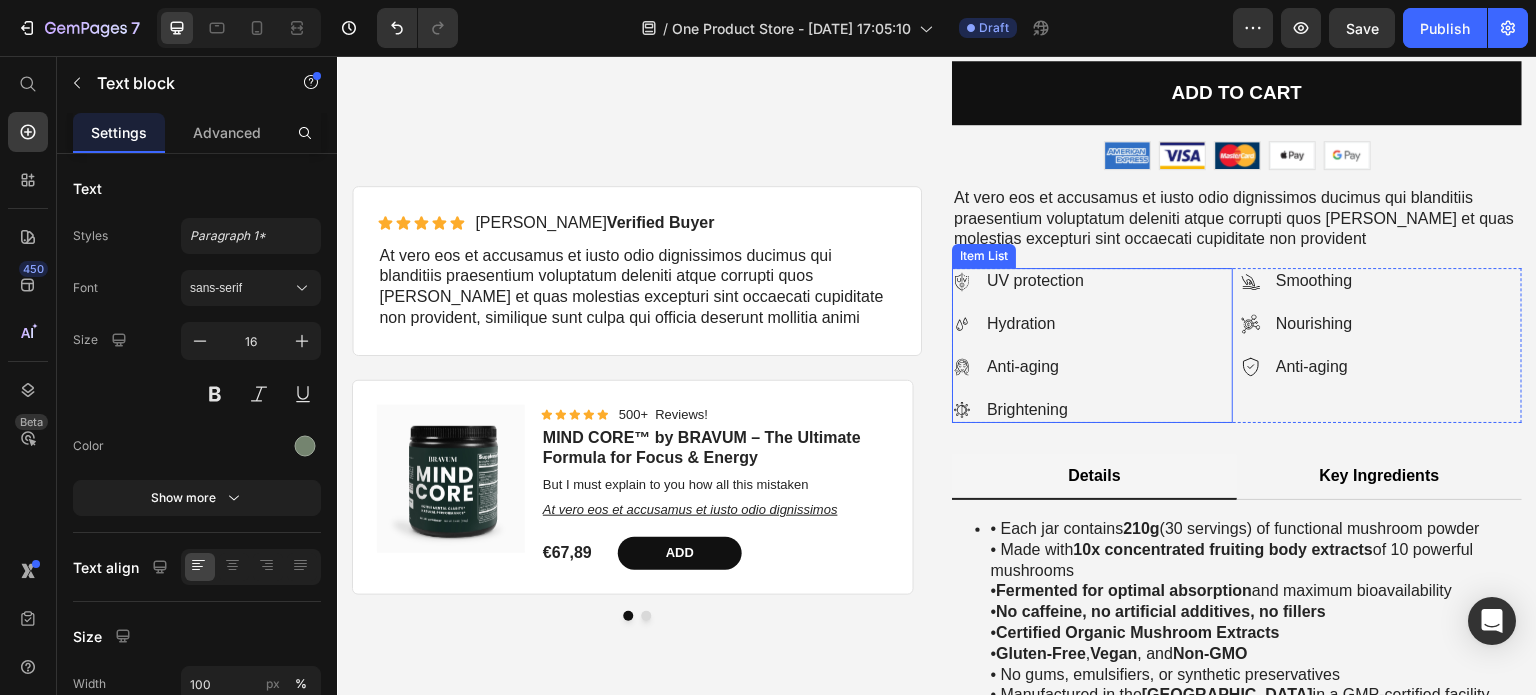 click on "UV protection" at bounding box center (1035, 281) 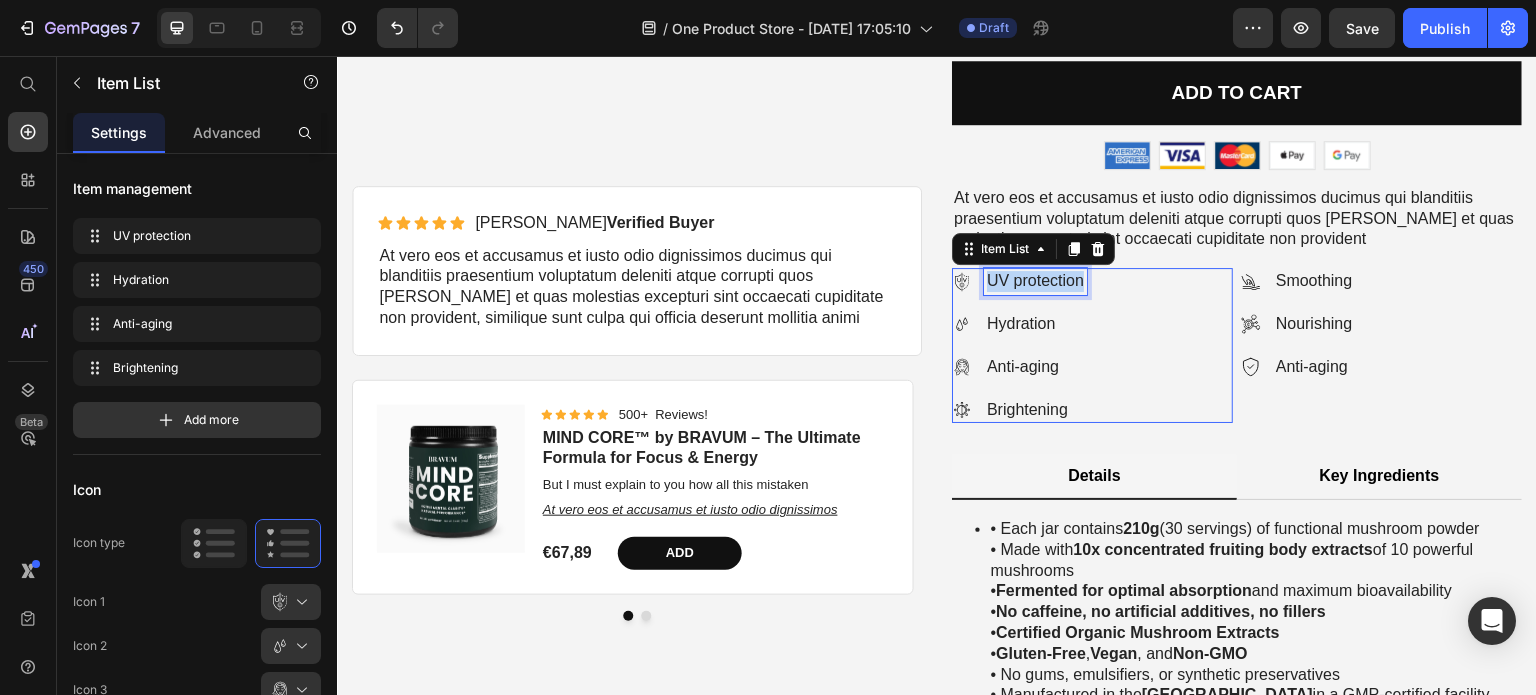 click on "UV protection" at bounding box center (1035, 281) 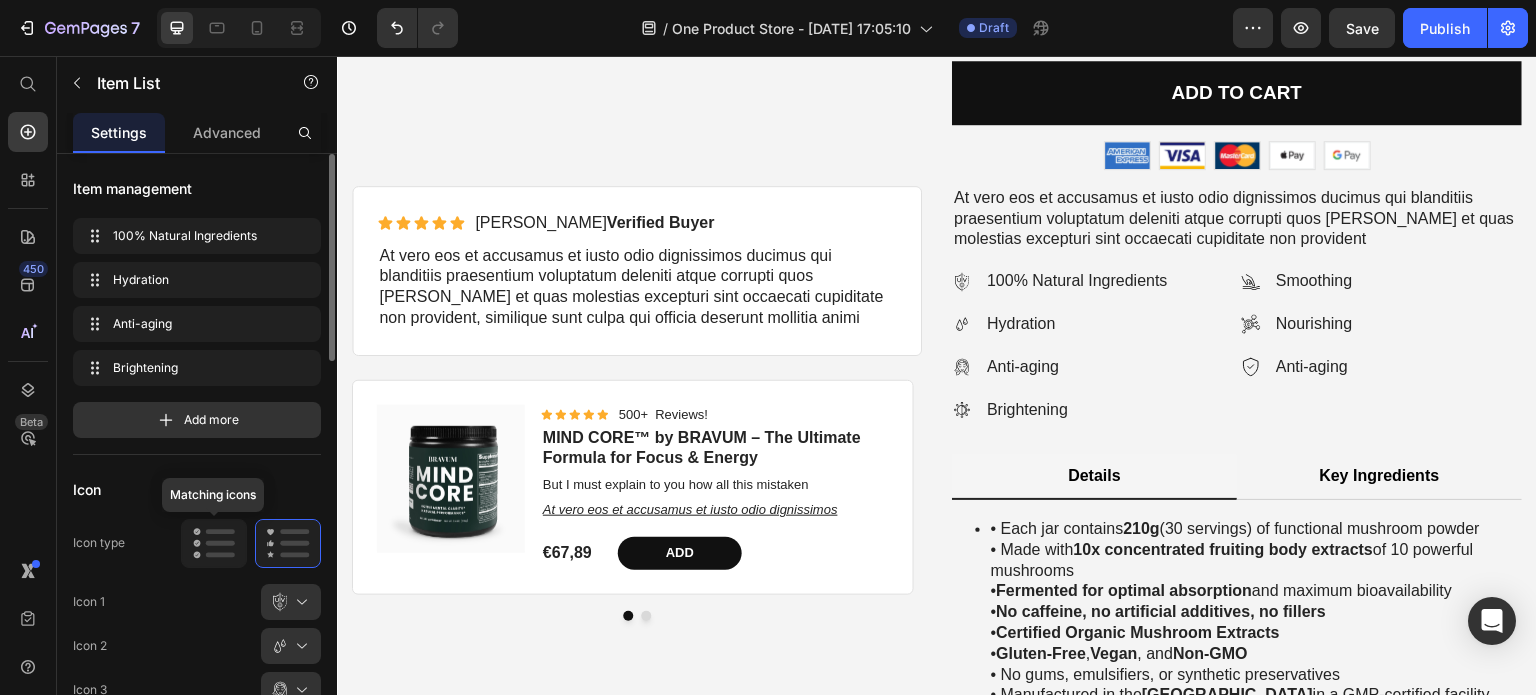 click 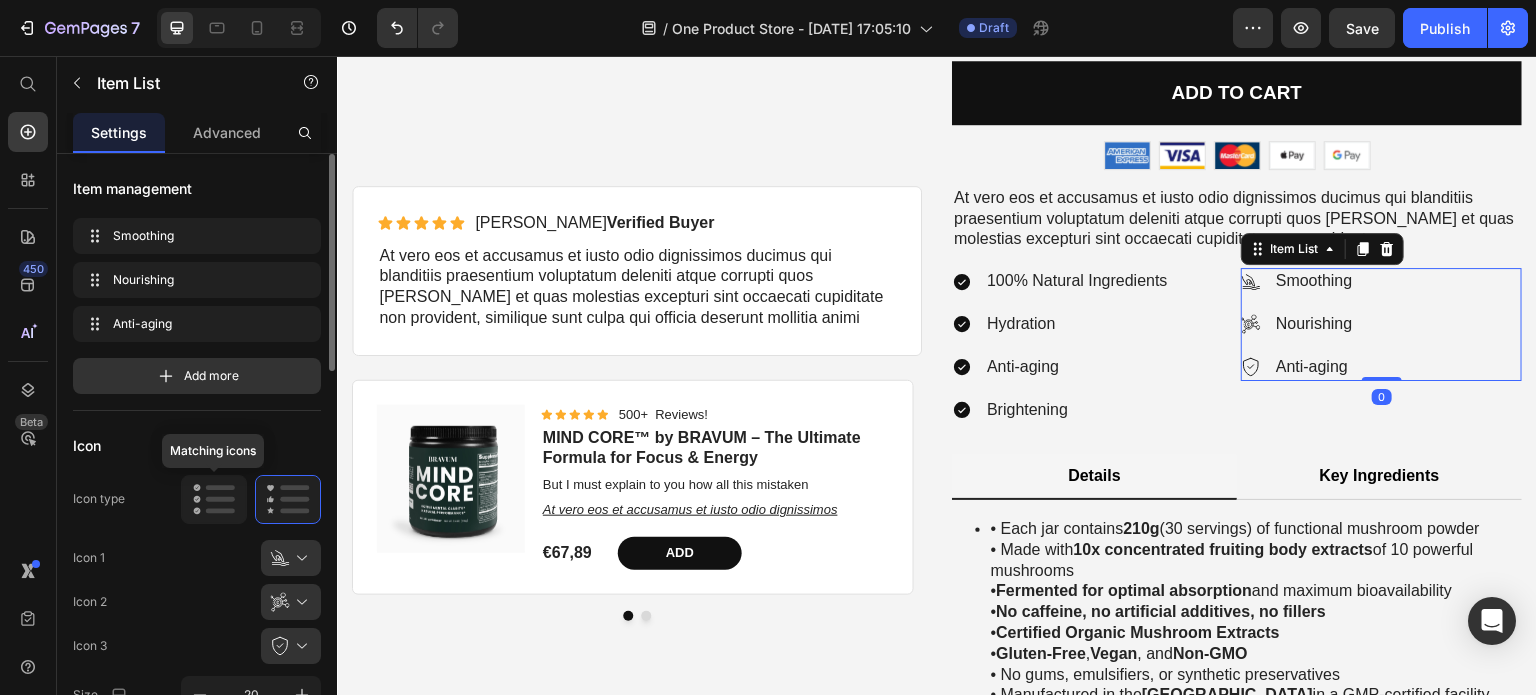 click 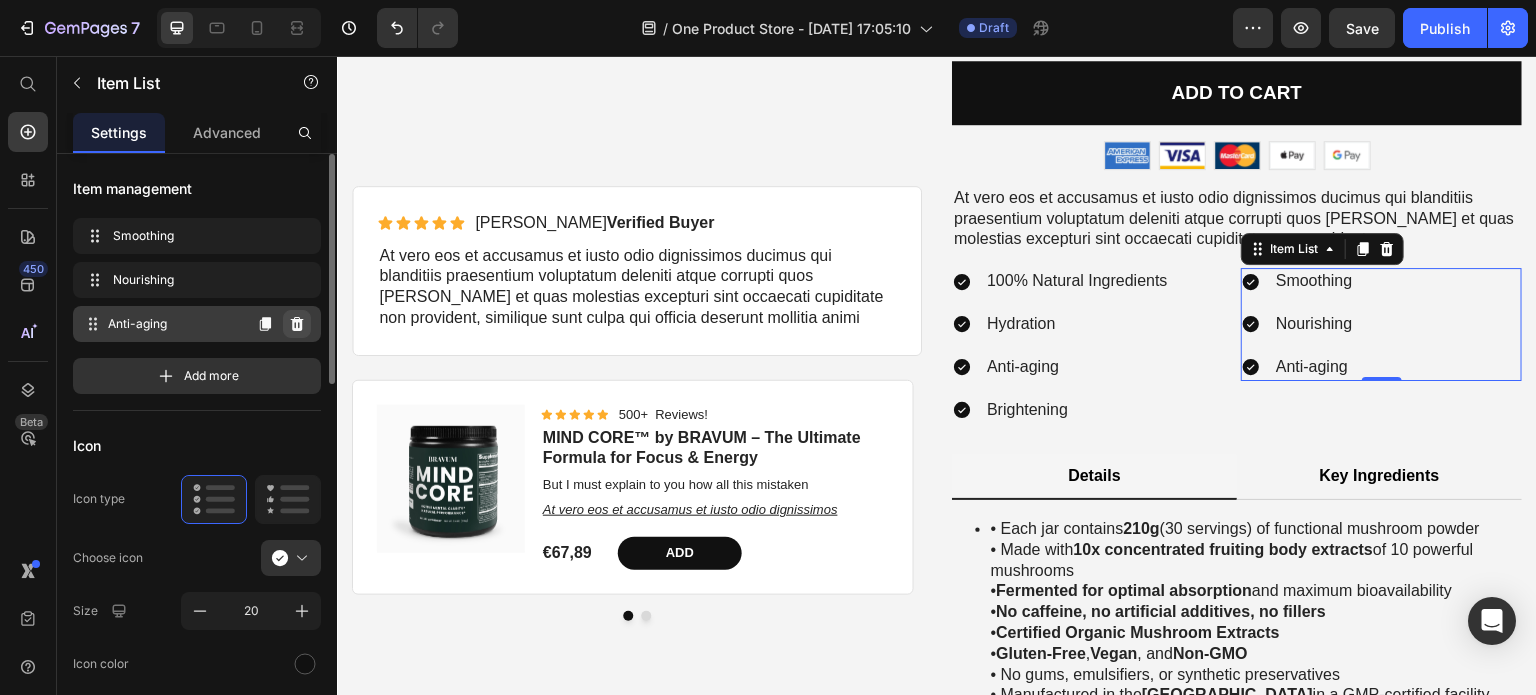 click 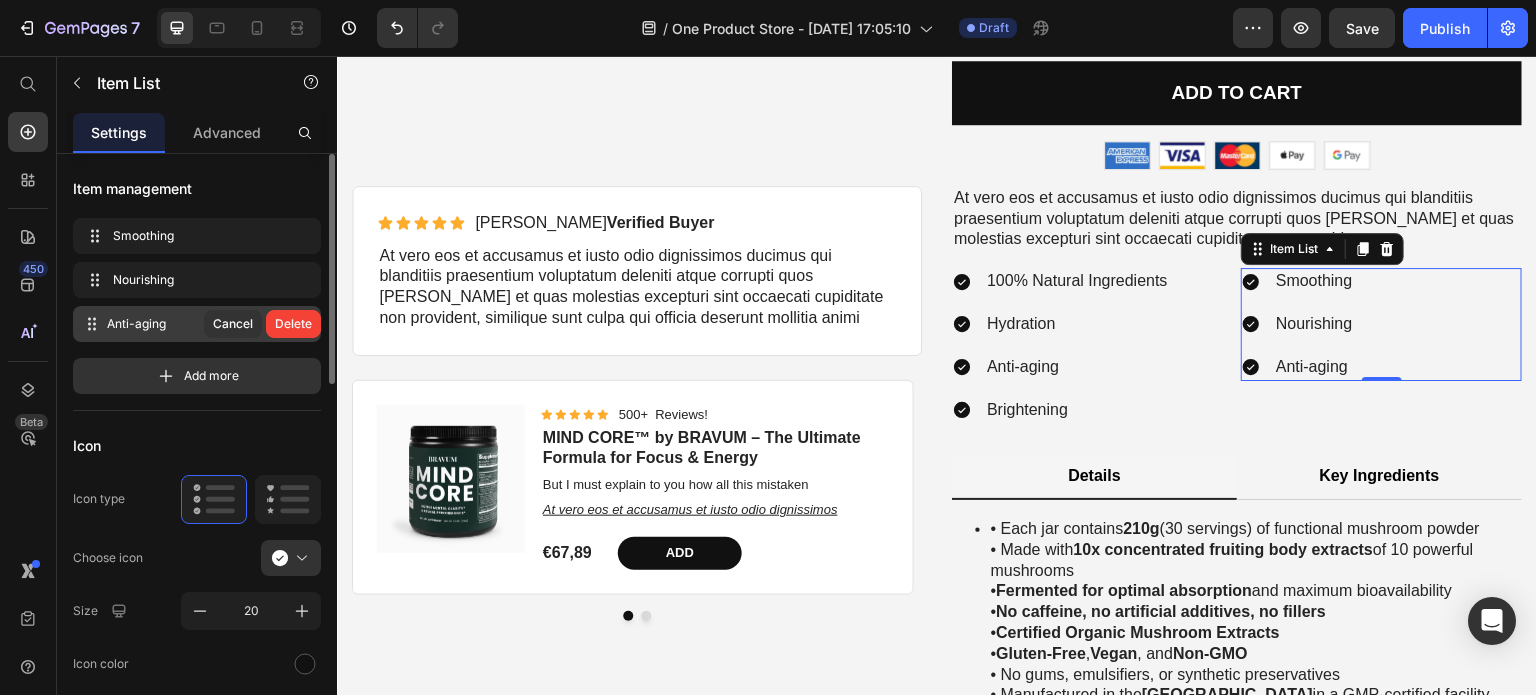 click on "Delete" at bounding box center (293, 324) 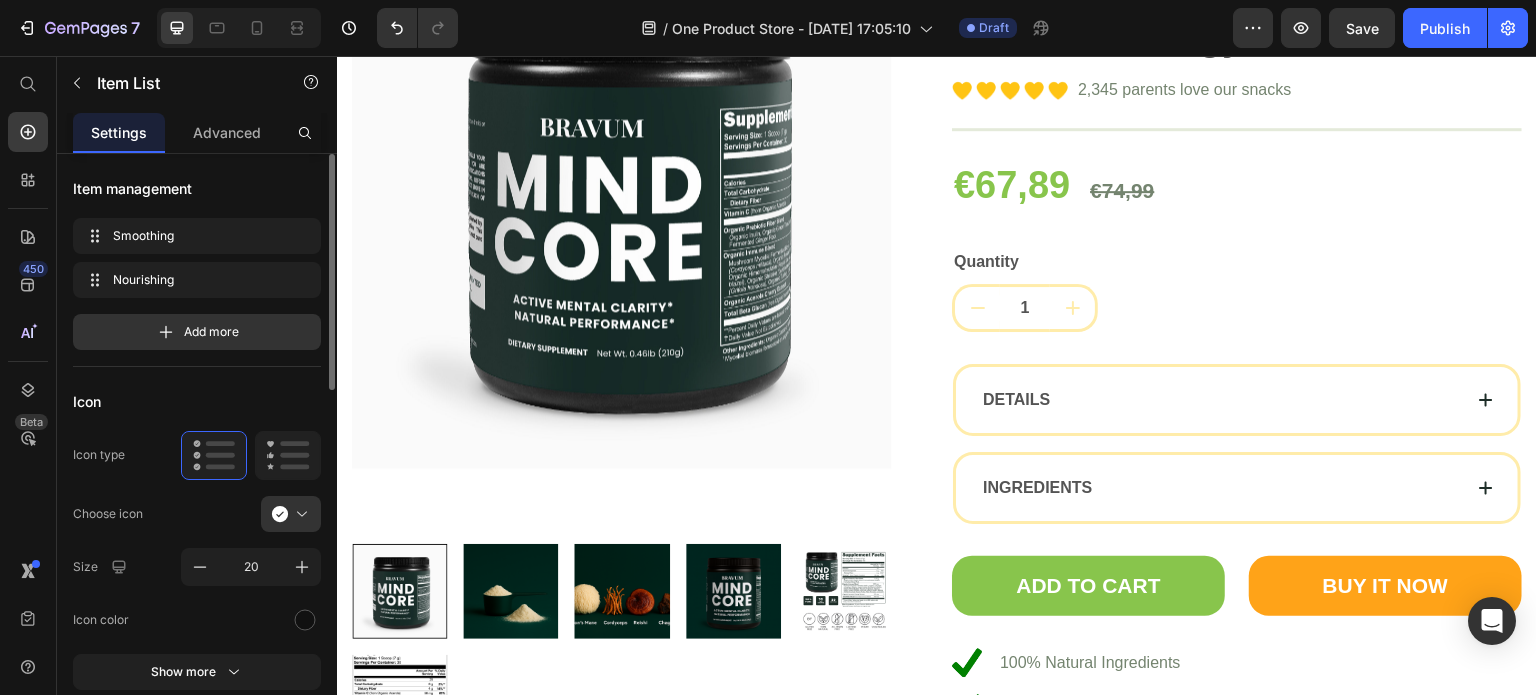 scroll, scrollTop: 4647, scrollLeft: 0, axis: vertical 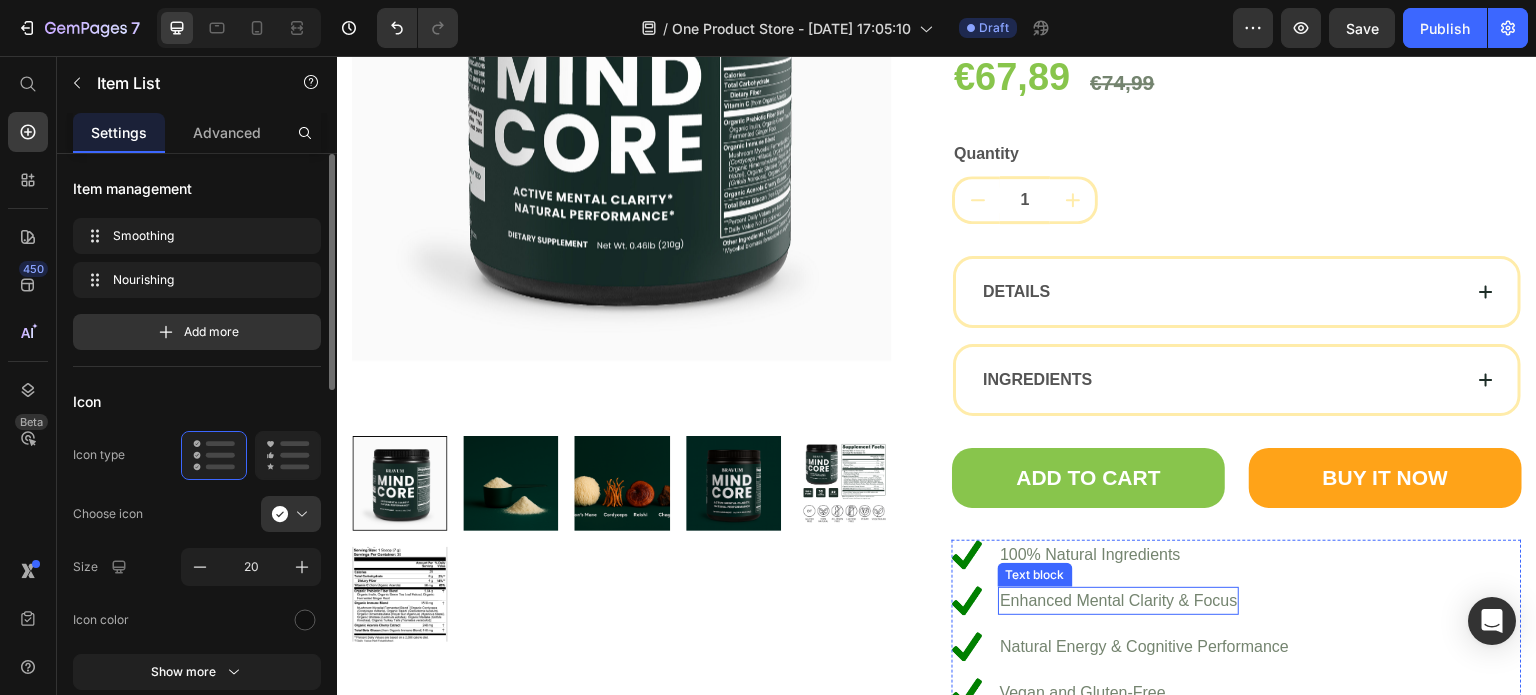 click on "Enhanced Mental Clarity & Focus" at bounding box center (1118, 601) 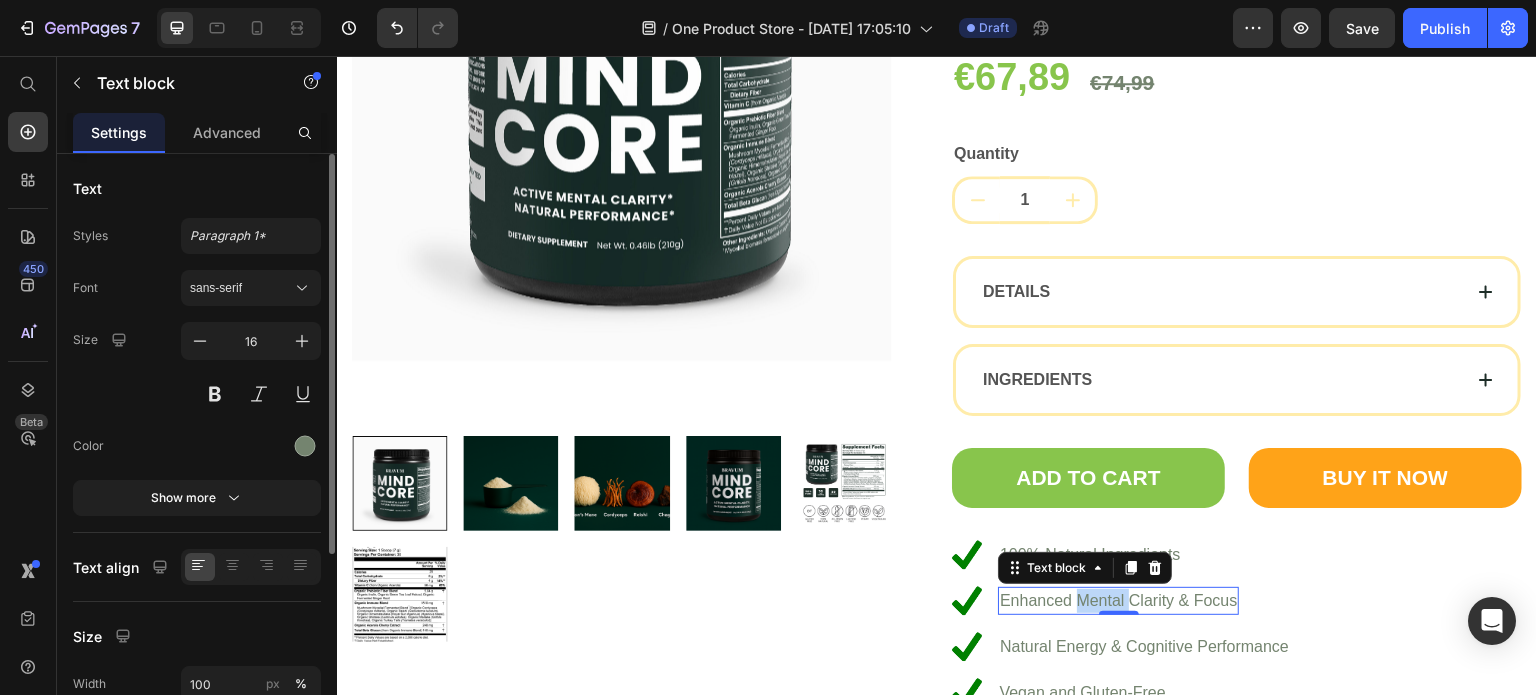 click on "Enhanced Mental Clarity & Focus" at bounding box center [1118, 601] 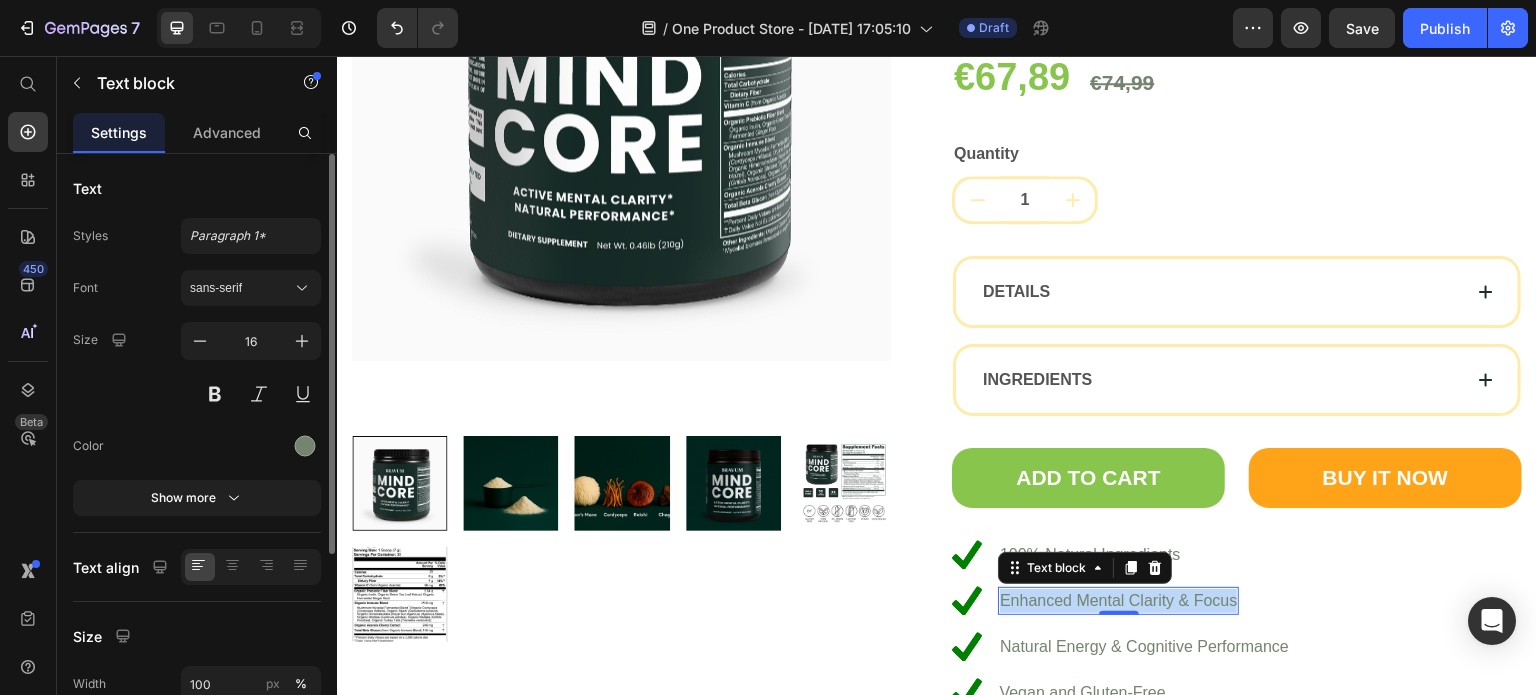 click on "Enhanced Mental Clarity & Focus" at bounding box center (1118, 601) 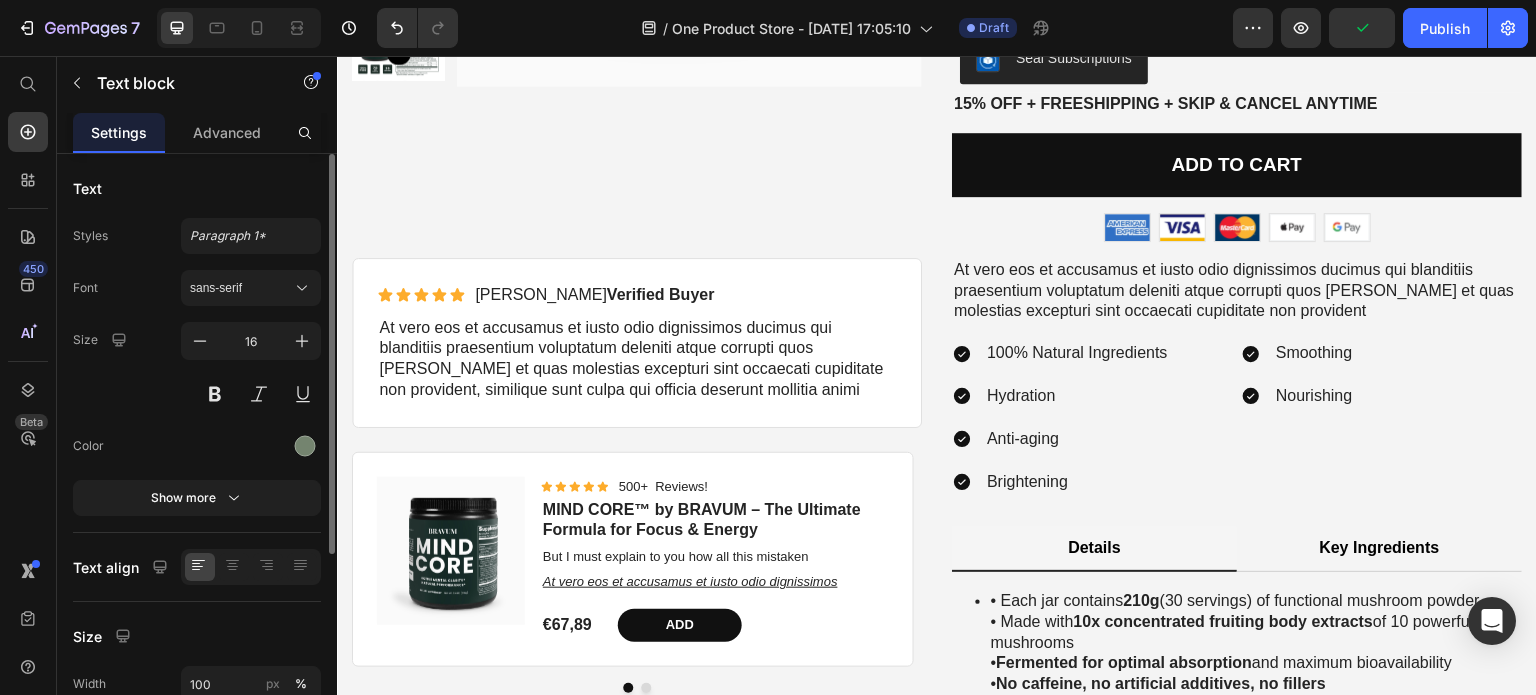 scroll, scrollTop: 3396, scrollLeft: 0, axis: vertical 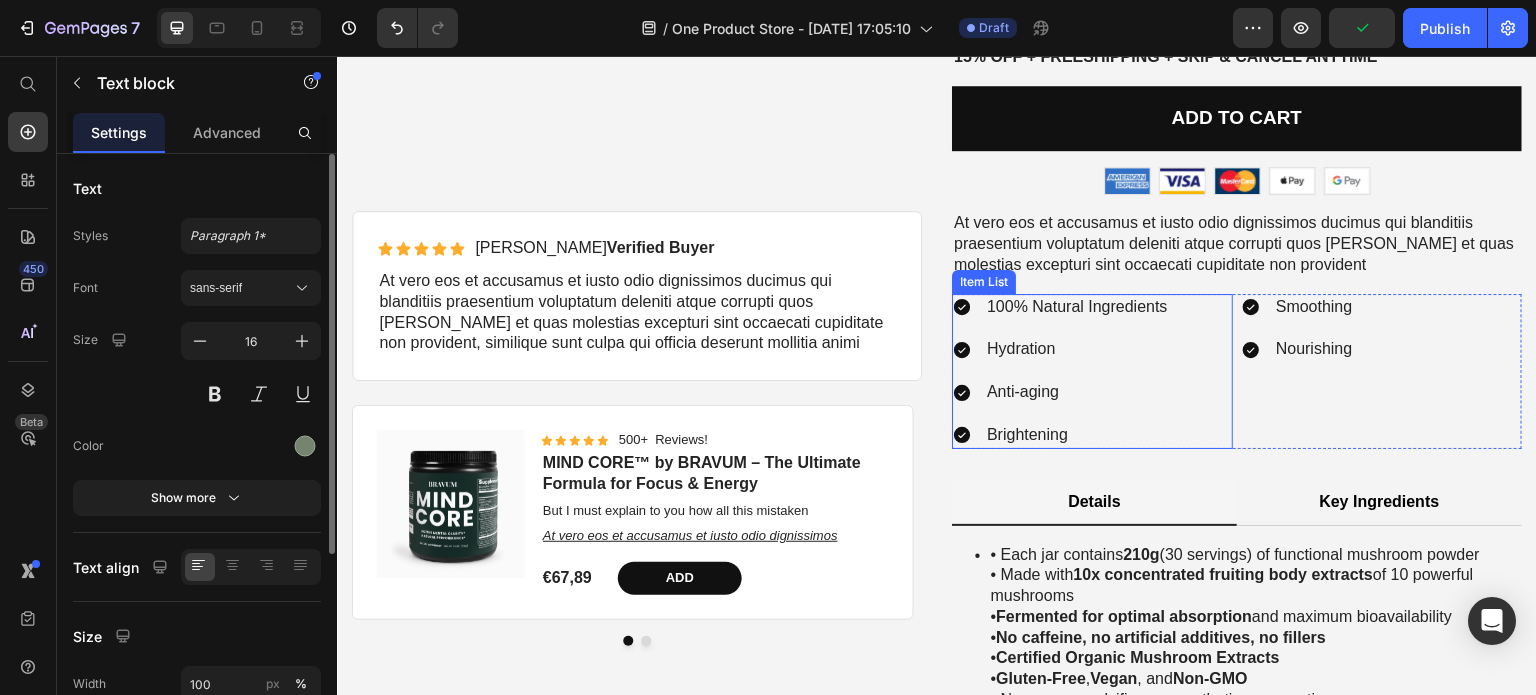 click on "Hydration" at bounding box center [1077, 349] 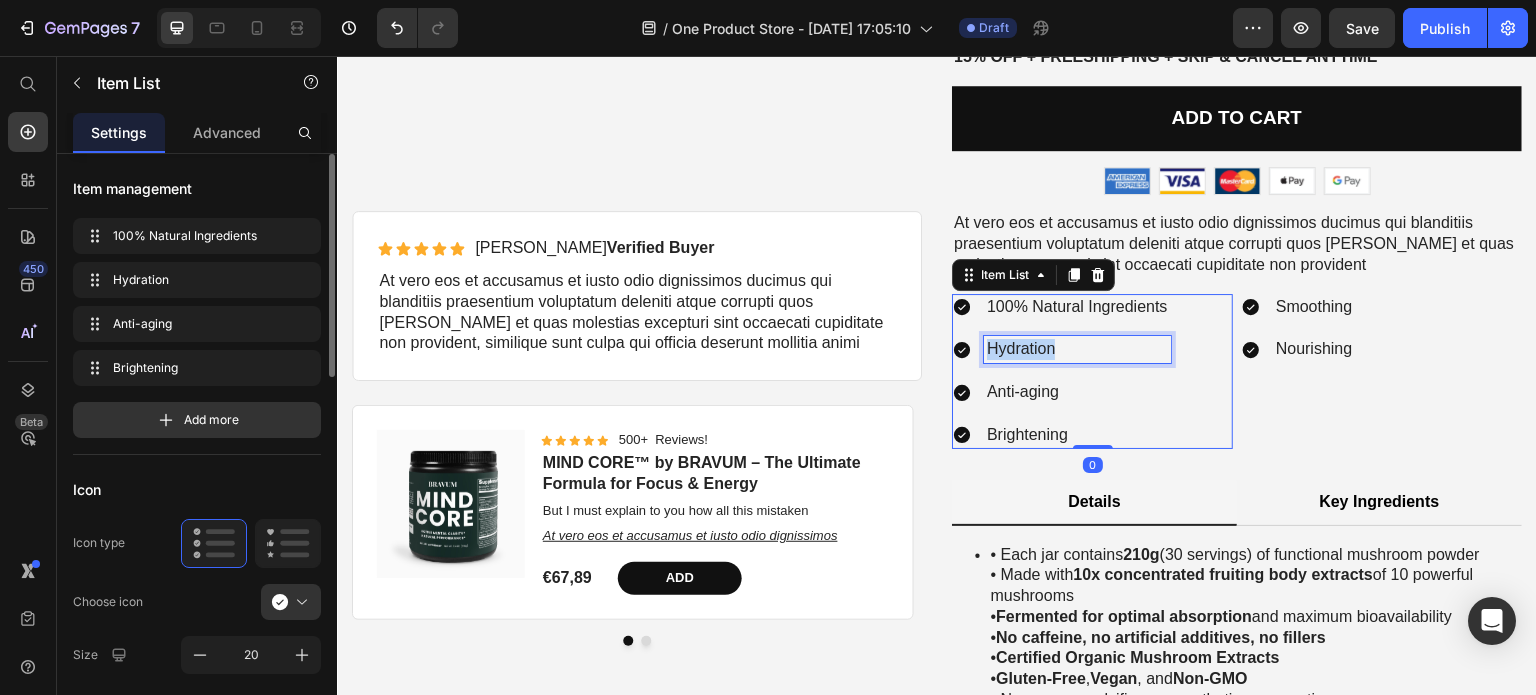click on "Hydration" at bounding box center [1077, 349] 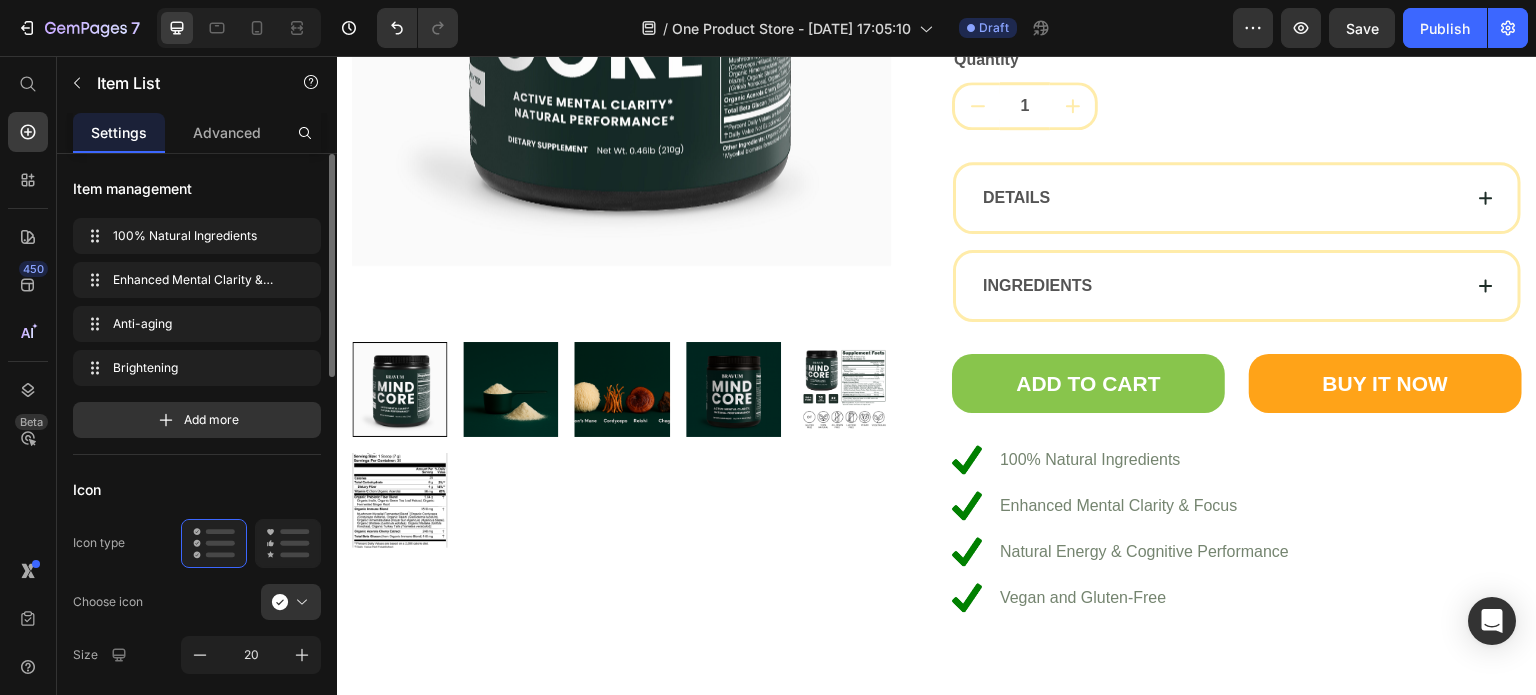 scroll, scrollTop: 4722, scrollLeft: 0, axis: vertical 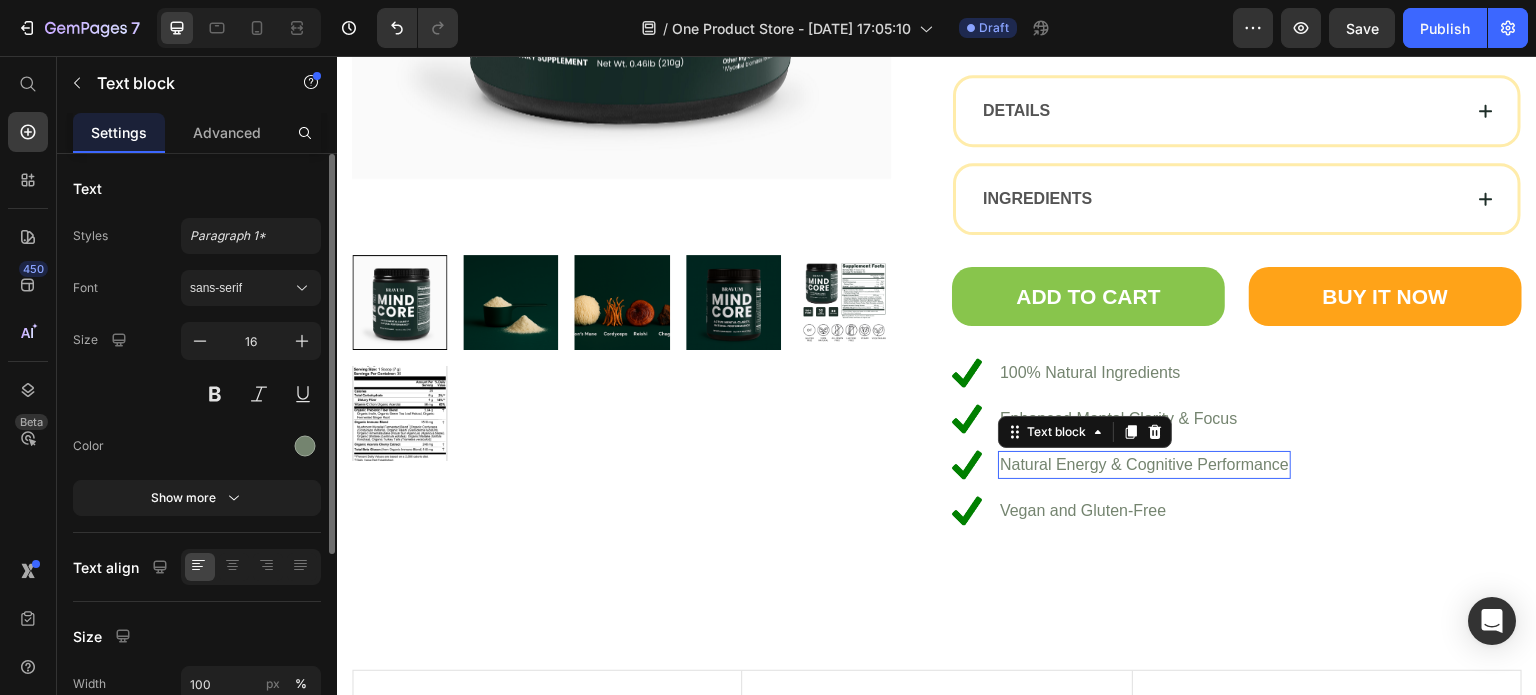 click on "Natural Energy & Cognitive Performance" at bounding box center (1144, 465) 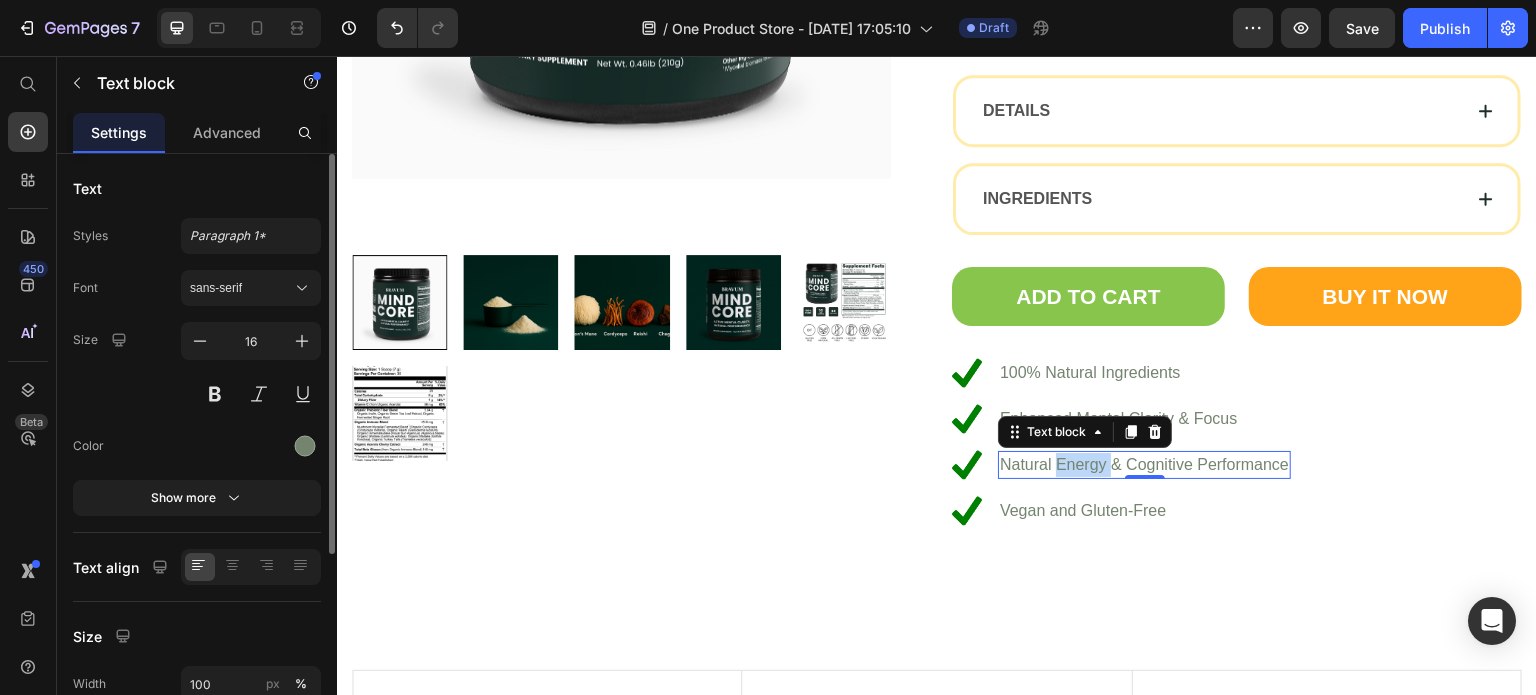 click on "Natural Energy & Cognitive Performance" at bounding box center [1144, 465] 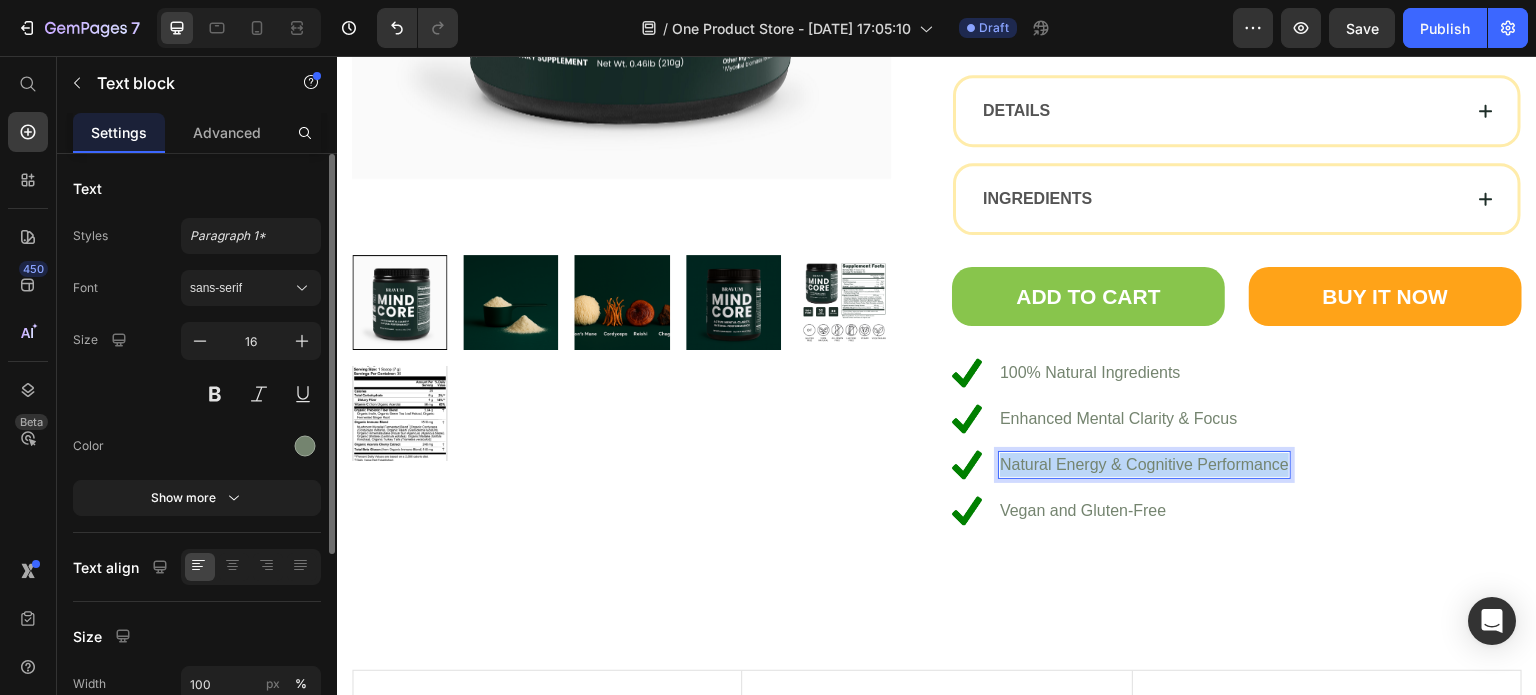 click on "Natural Energy & Cognitive Performance" at bounding box center (1144, 465) 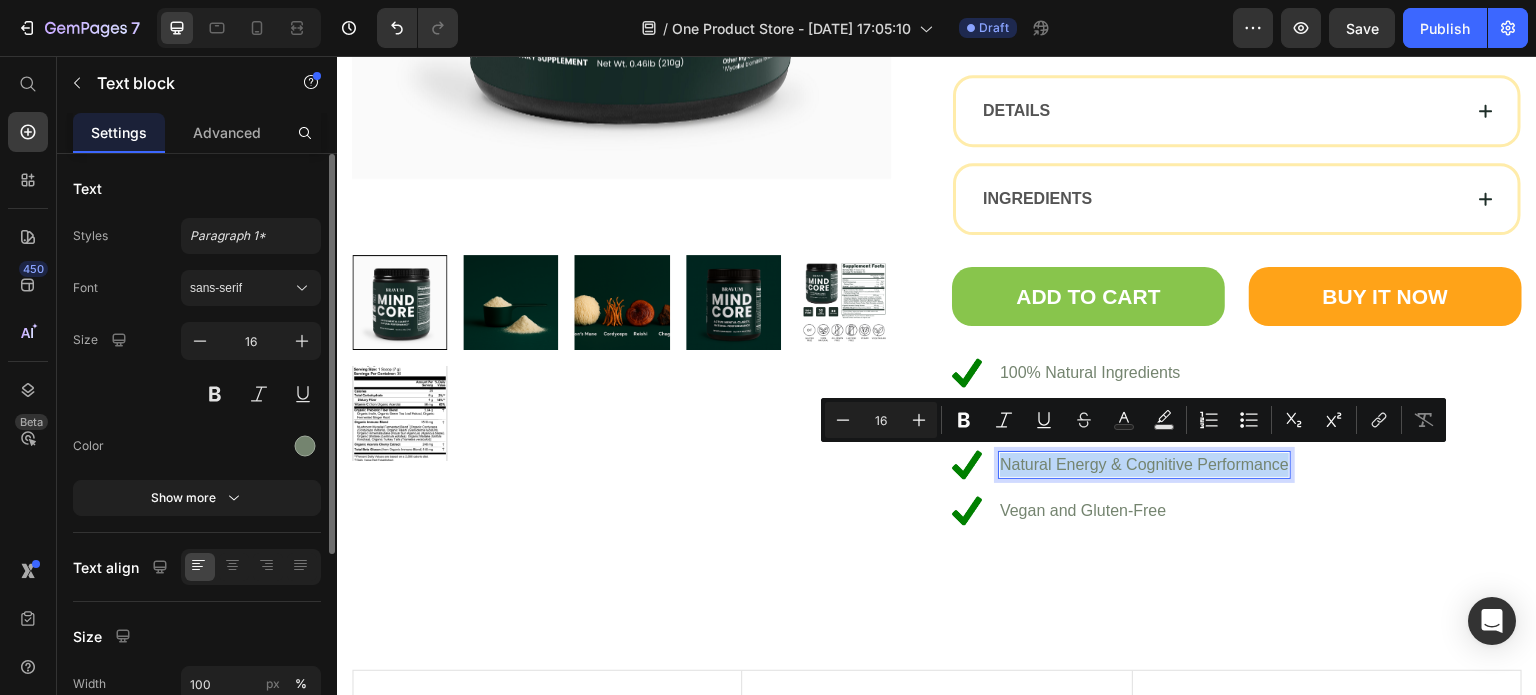 click on "Natural Energy & Cognitive Performance" at bounding box center [1144, 465] 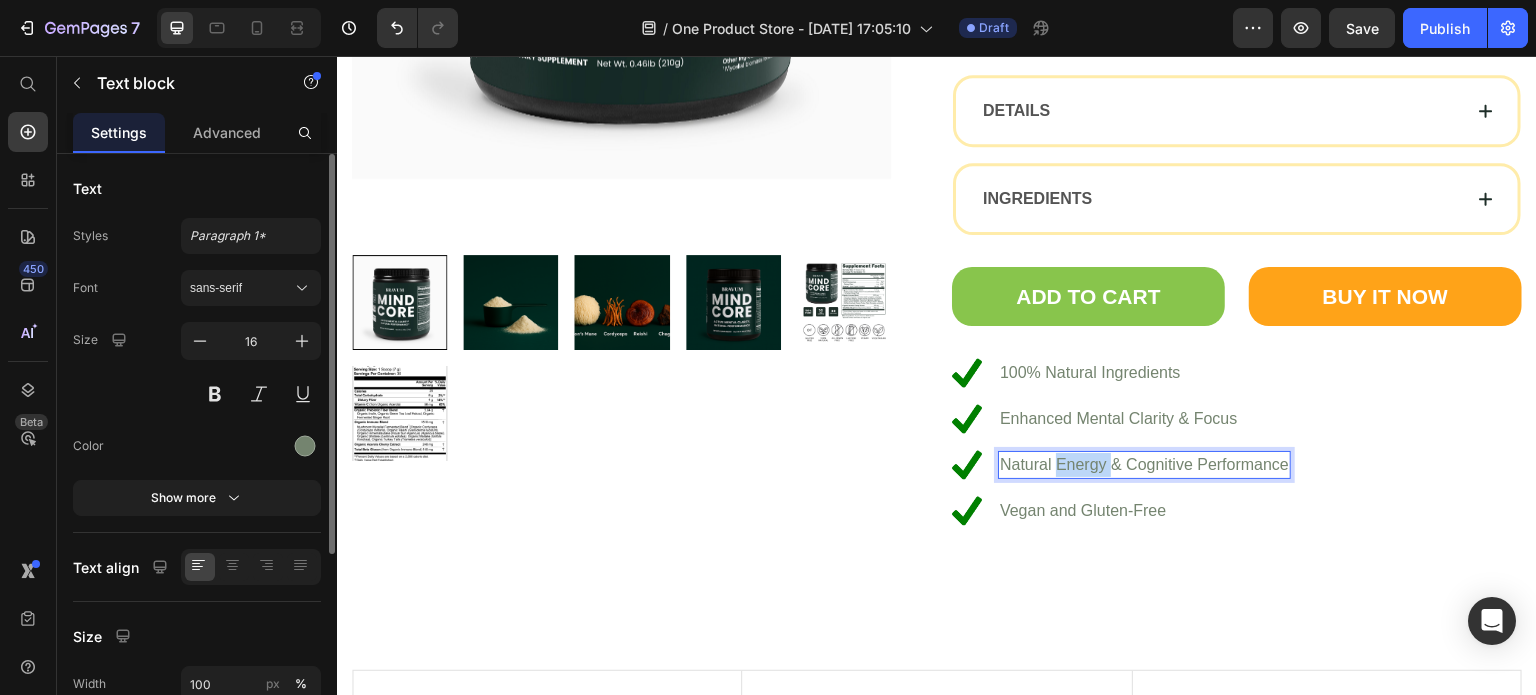 click on "Natural Energy & Cognitive Performance" at bounding box center (1144, 465) 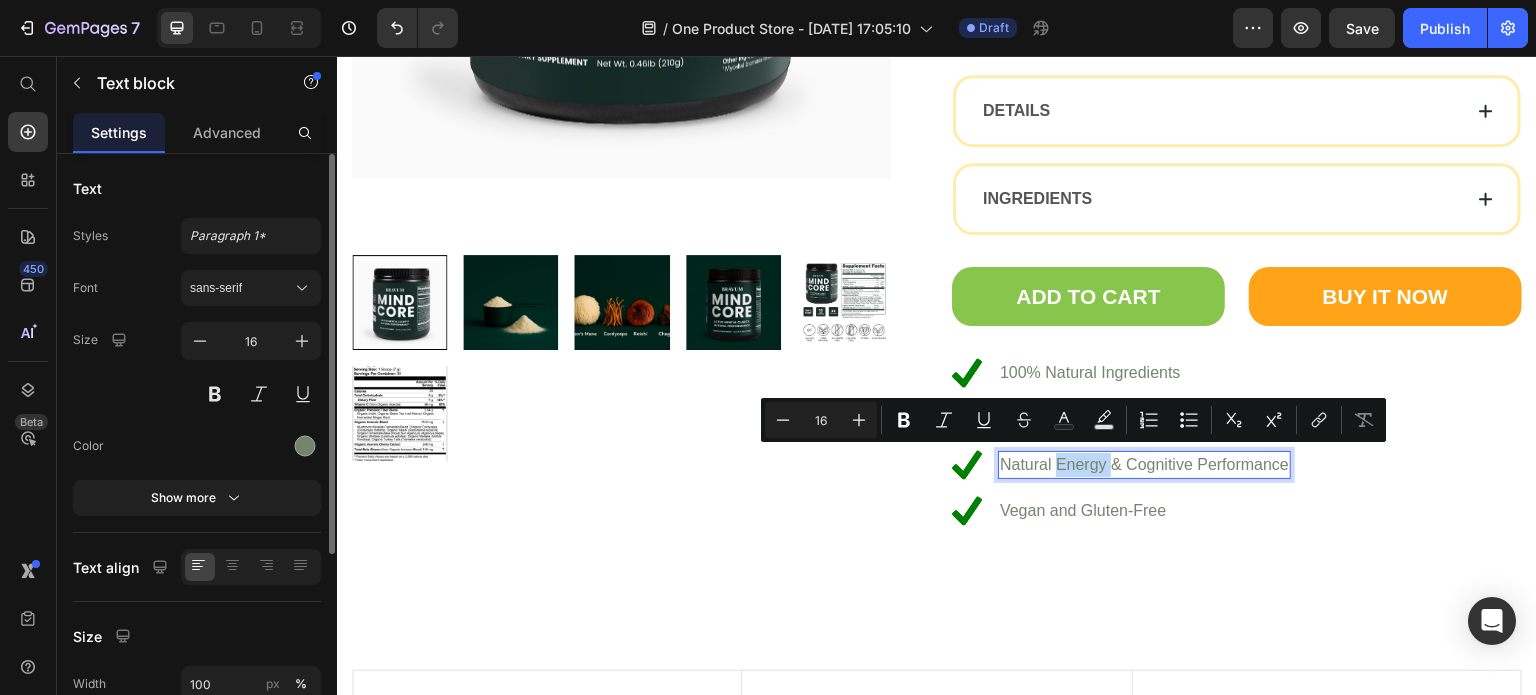 click on "Natural Energy & Cognitive Performance" at bounding box center (1144, 465) 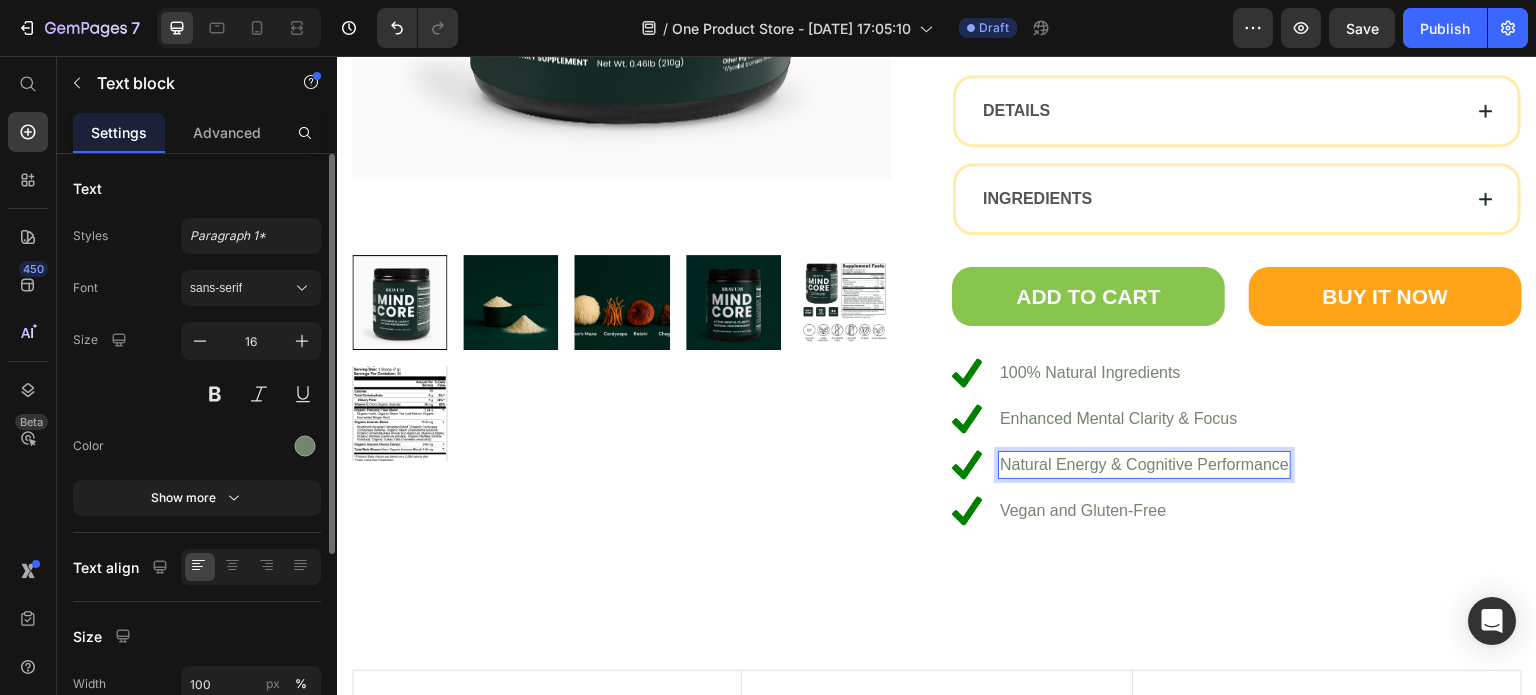 click on "Natural Energy & Cognitive Performance" at bounding box center [1144, 465] 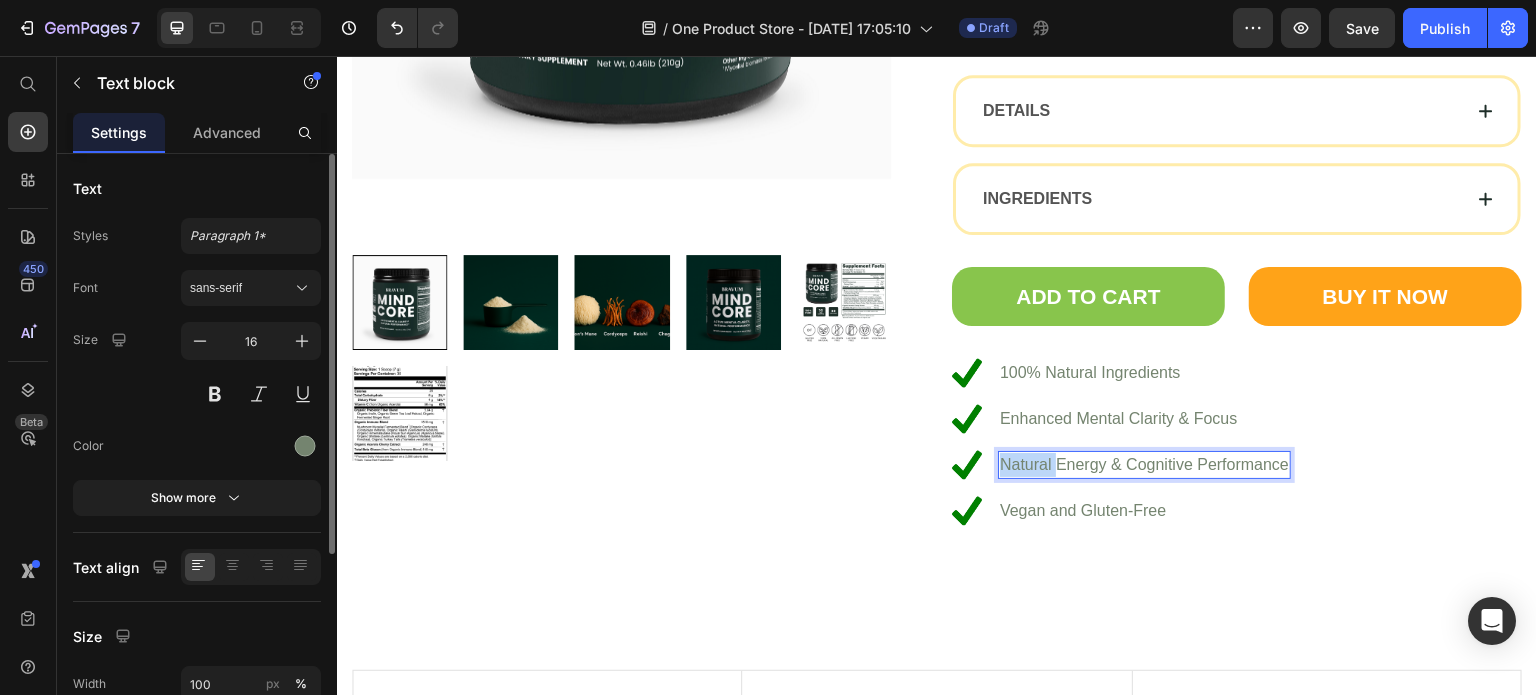 click on "Natural Energy & Cognitive Performance" at bounding box center [1144, 465] 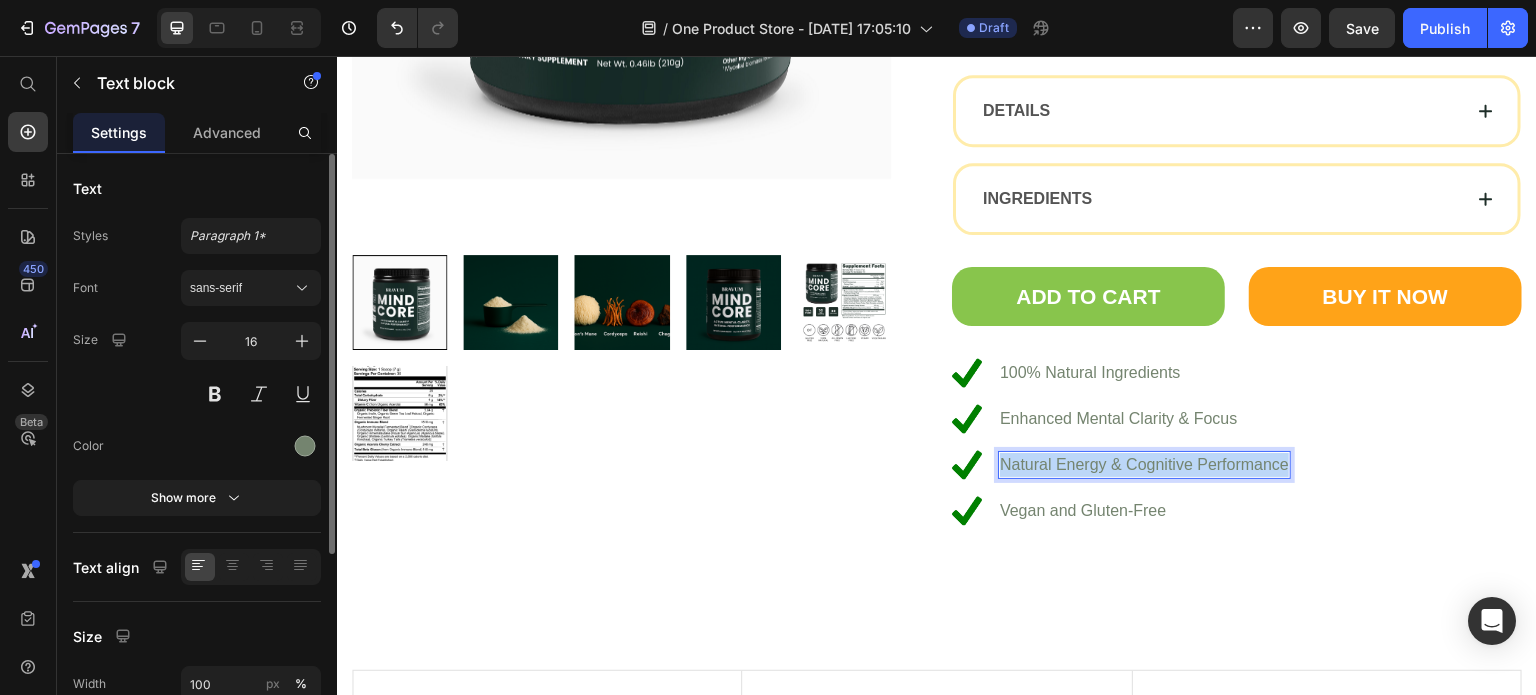 click on "Natural Energy & Cognitive Performance" at bounding box center (1144, 465) 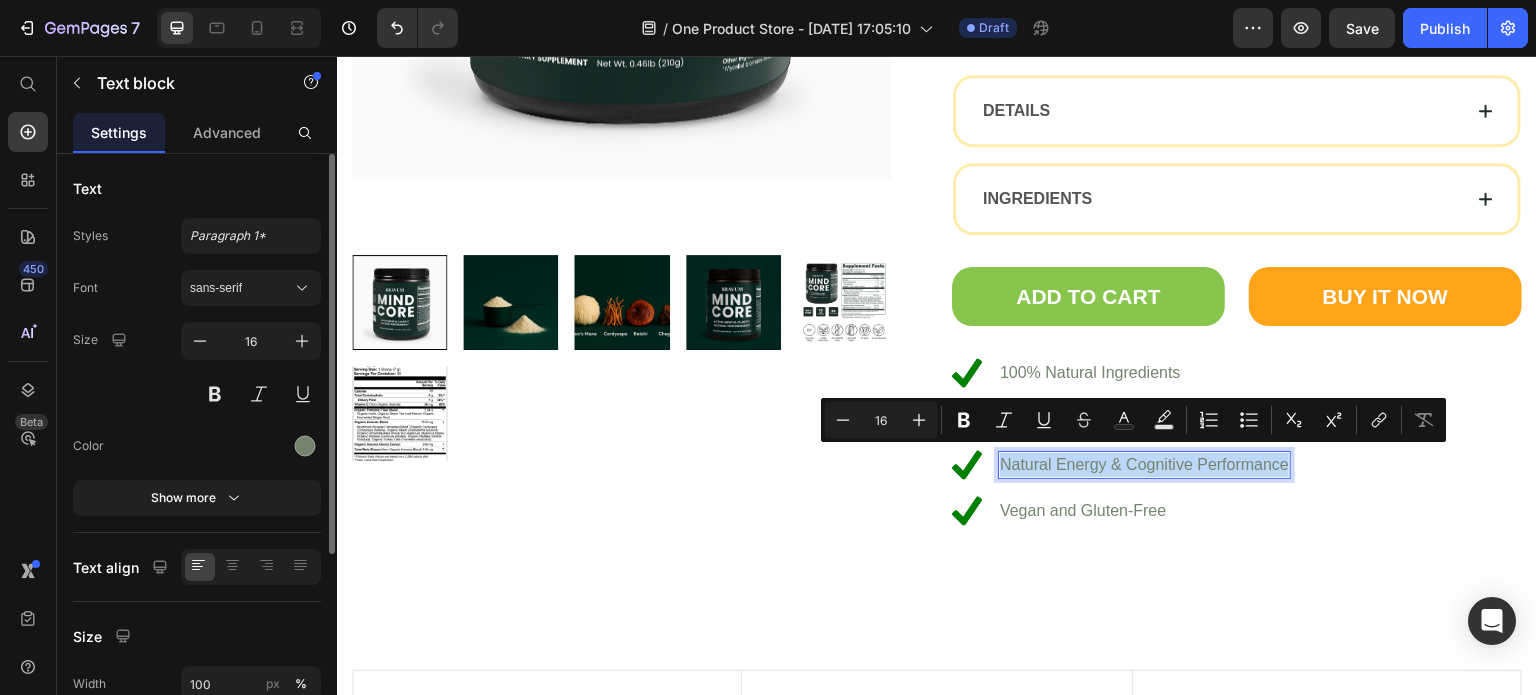 click on "Natural Energy & Cognitive Performance" at bounding box center [1144, 465] 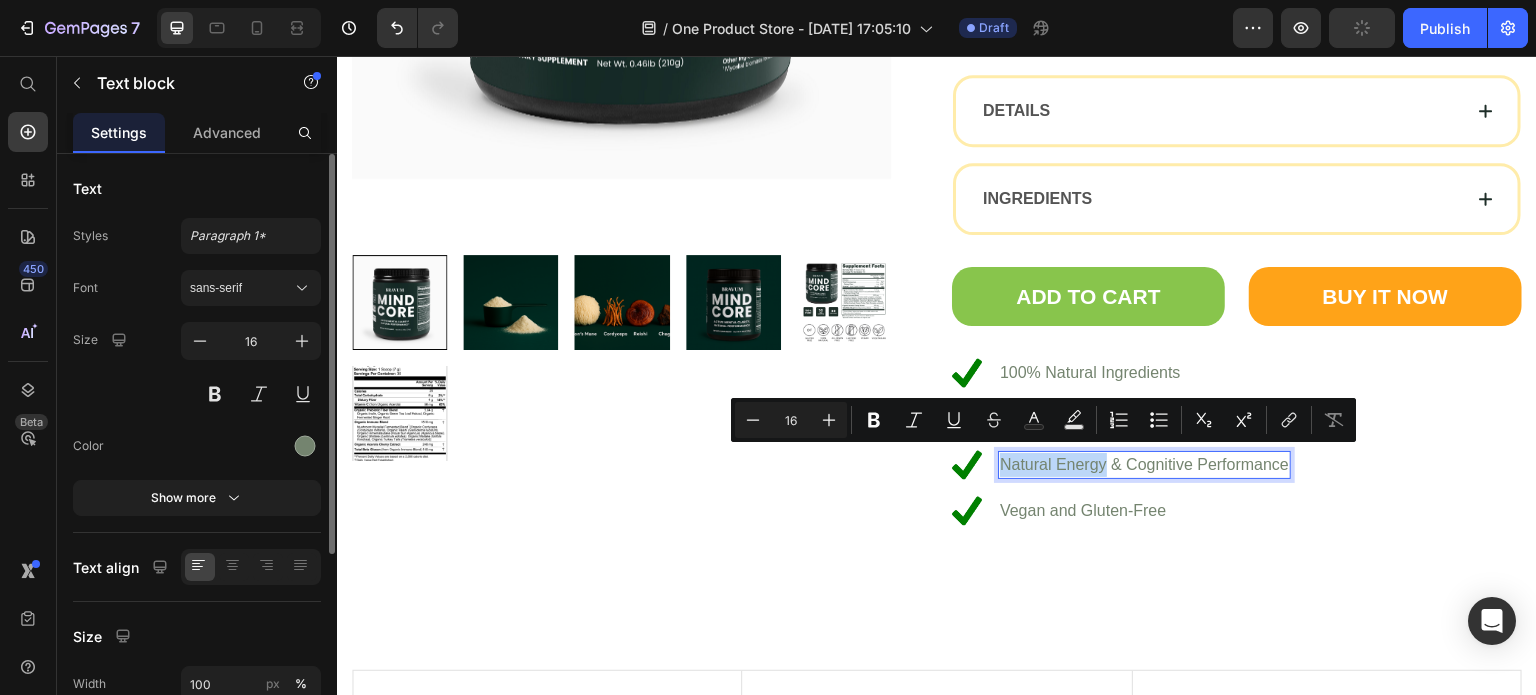 drag, startPoint x: 1094, startPoint y: 457, endPoint x: 993, endPoint y: 451, distance: 101.17806 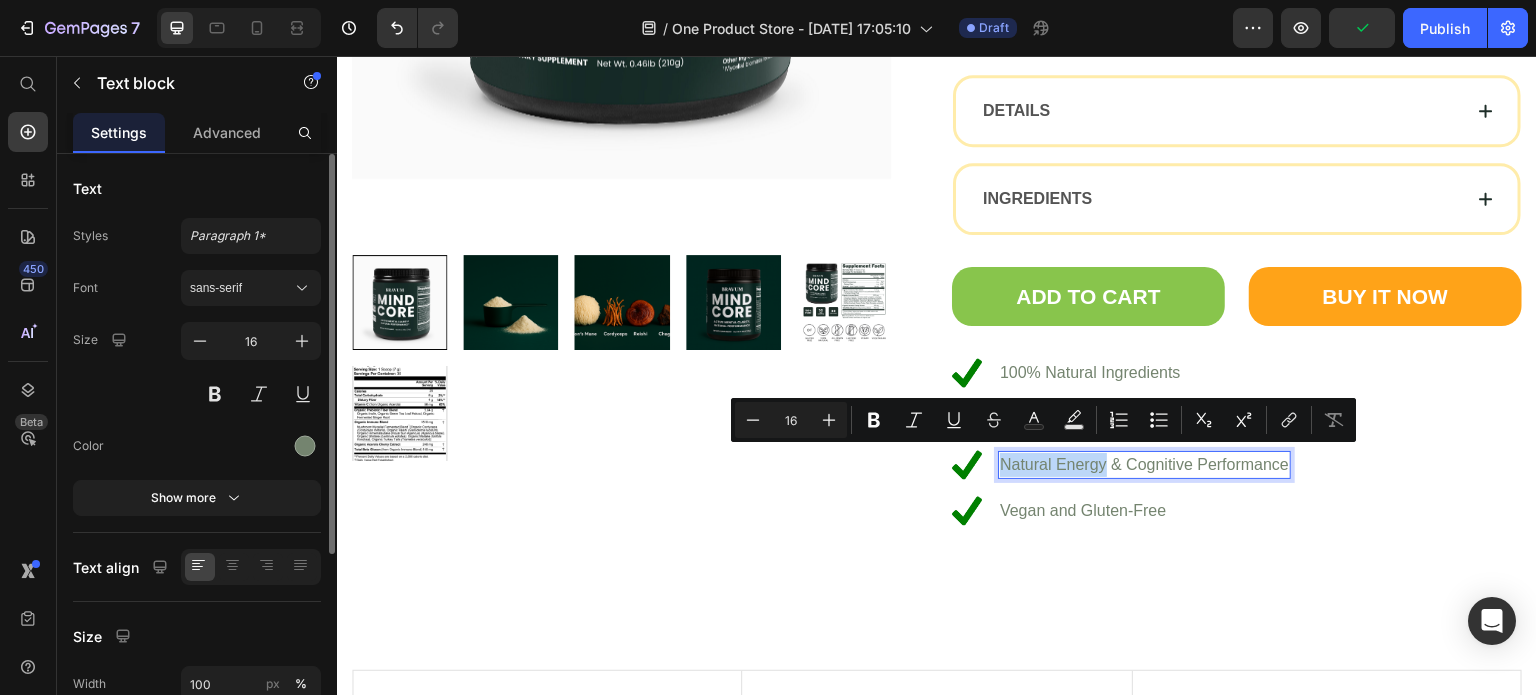 click on "Natural Energy & Cognitive Performance" at bounding box center (1144, 465) 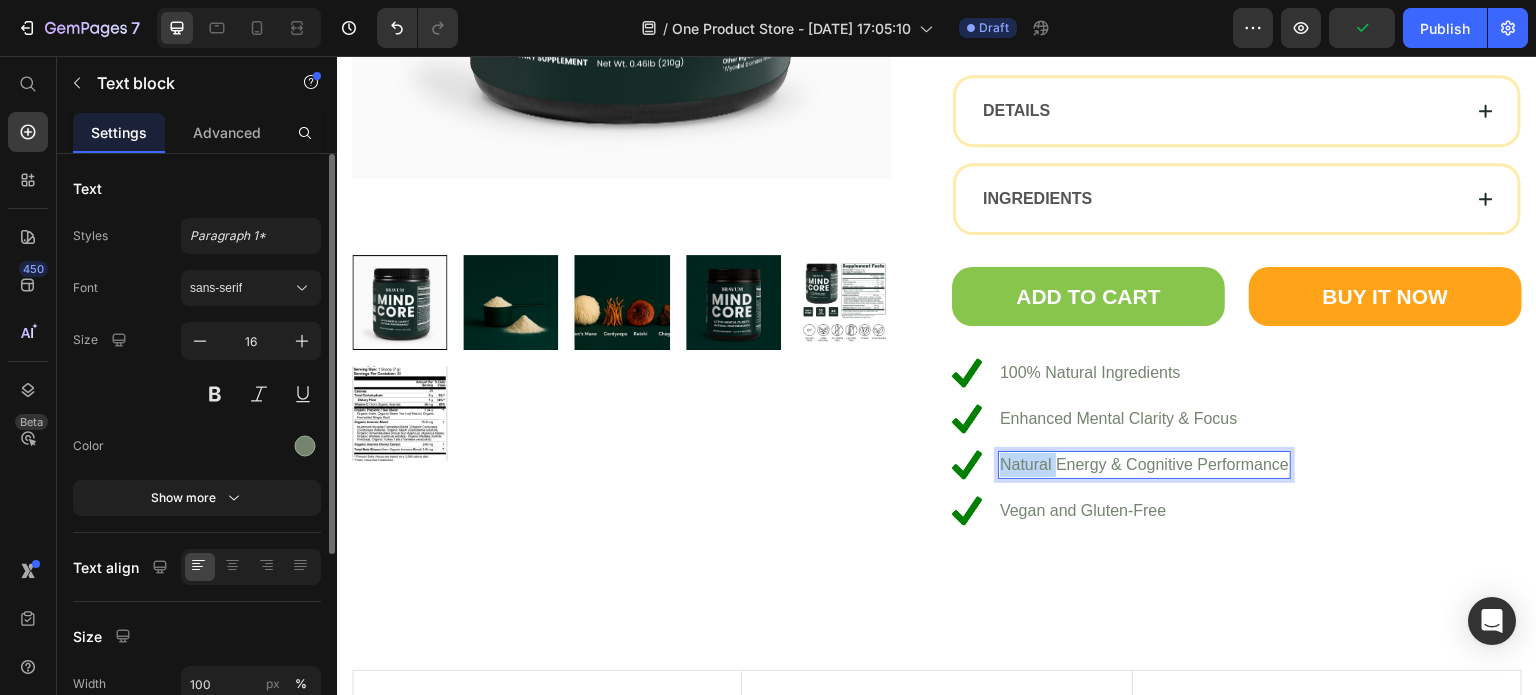 click on "Natural Energy & Cognitive Performance" at bounding box center [1144, 465] 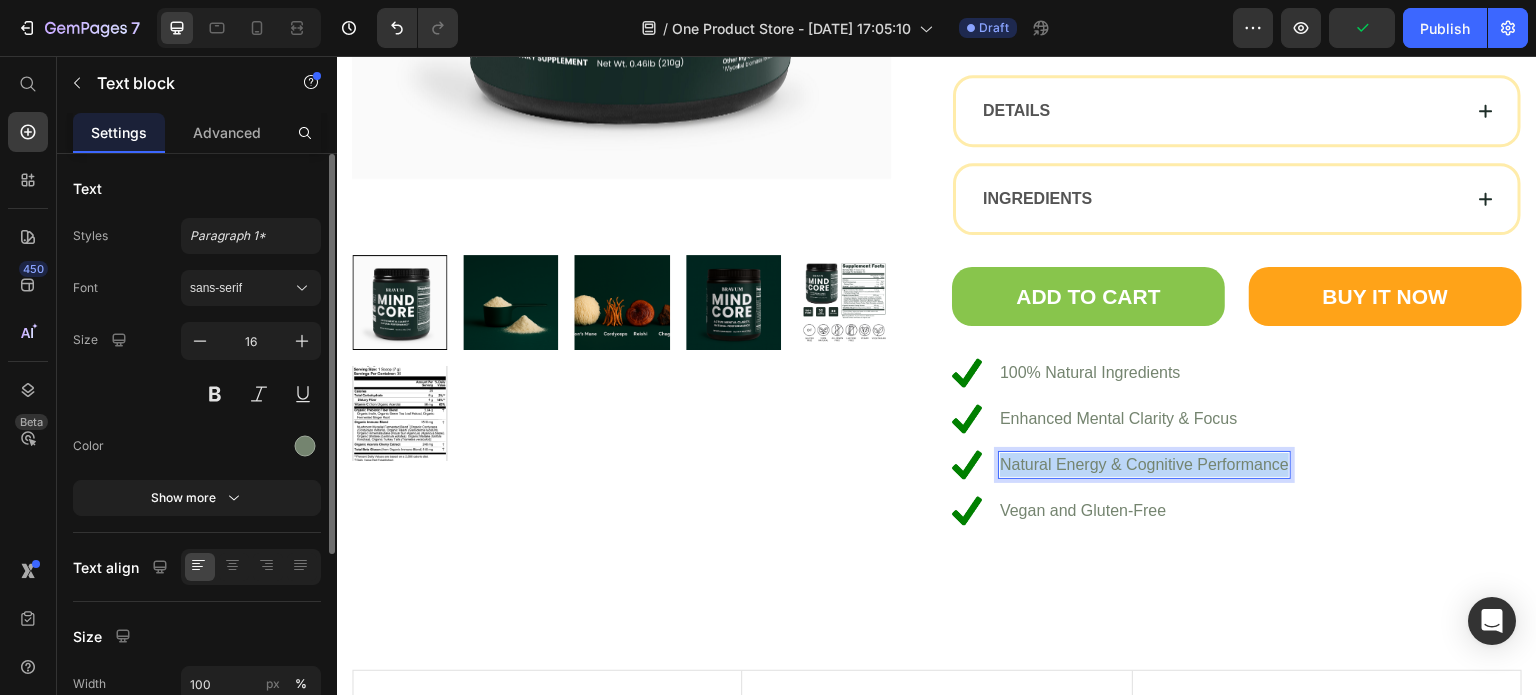 click on "Natural Energy & Cognitive Performance" at bounding box center (1144, 465) 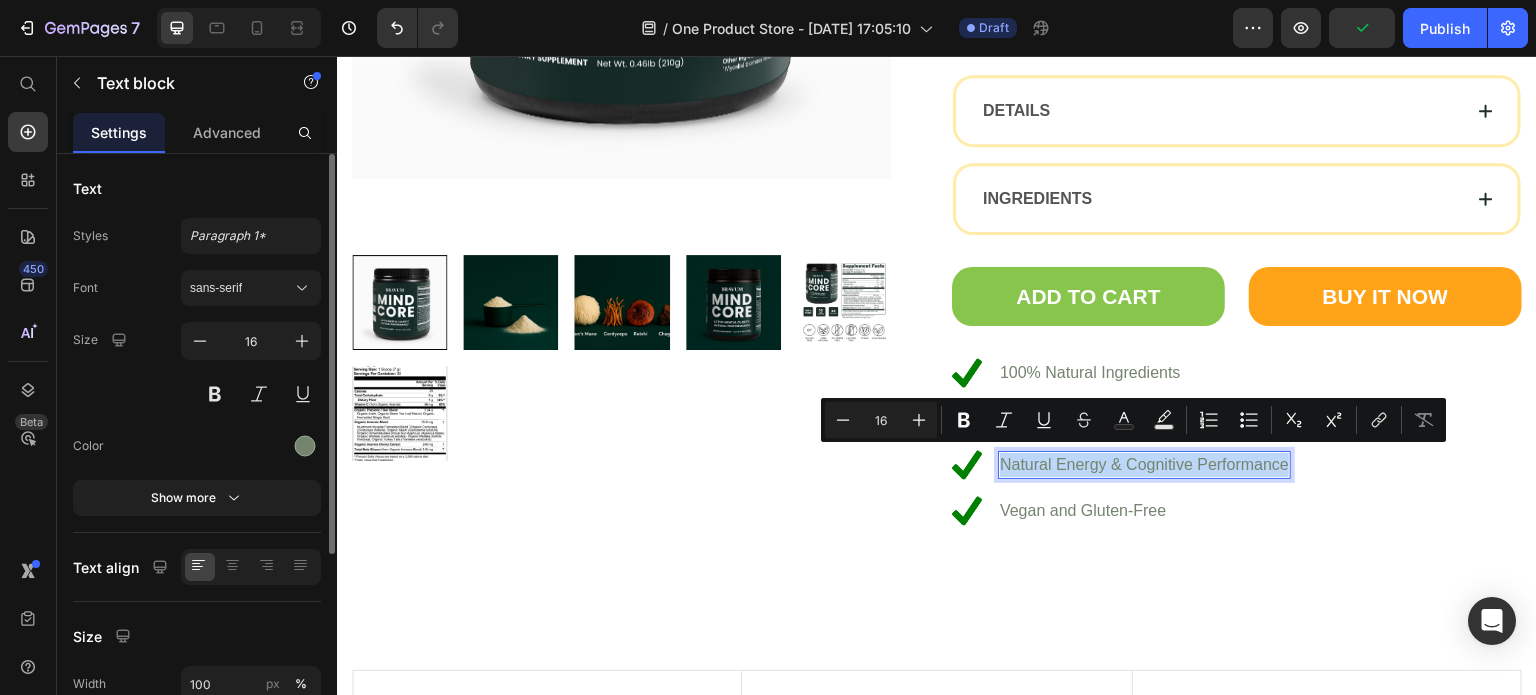 copy on "Natural Energy & Cognitive Performance" 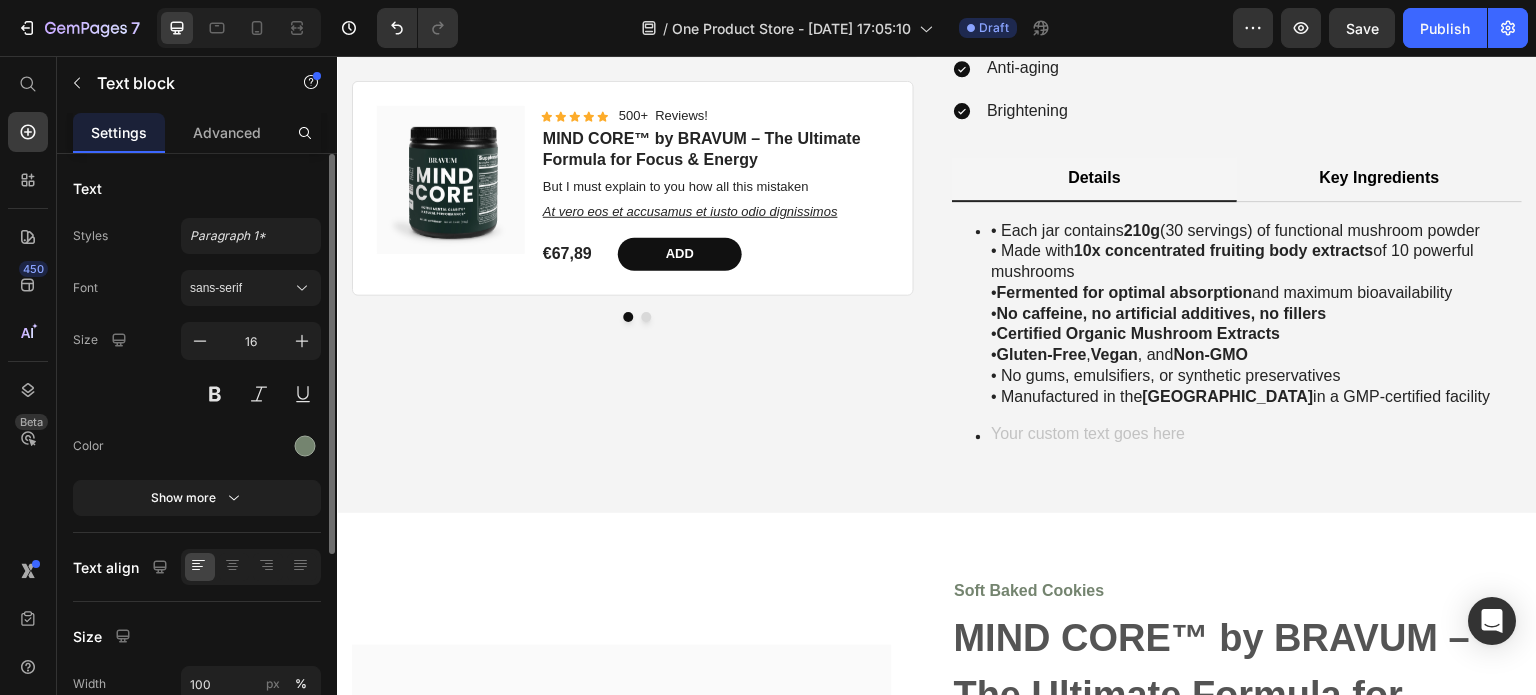scroll, scrollTop: 3512, scrollLeft: 0, axis: vertical 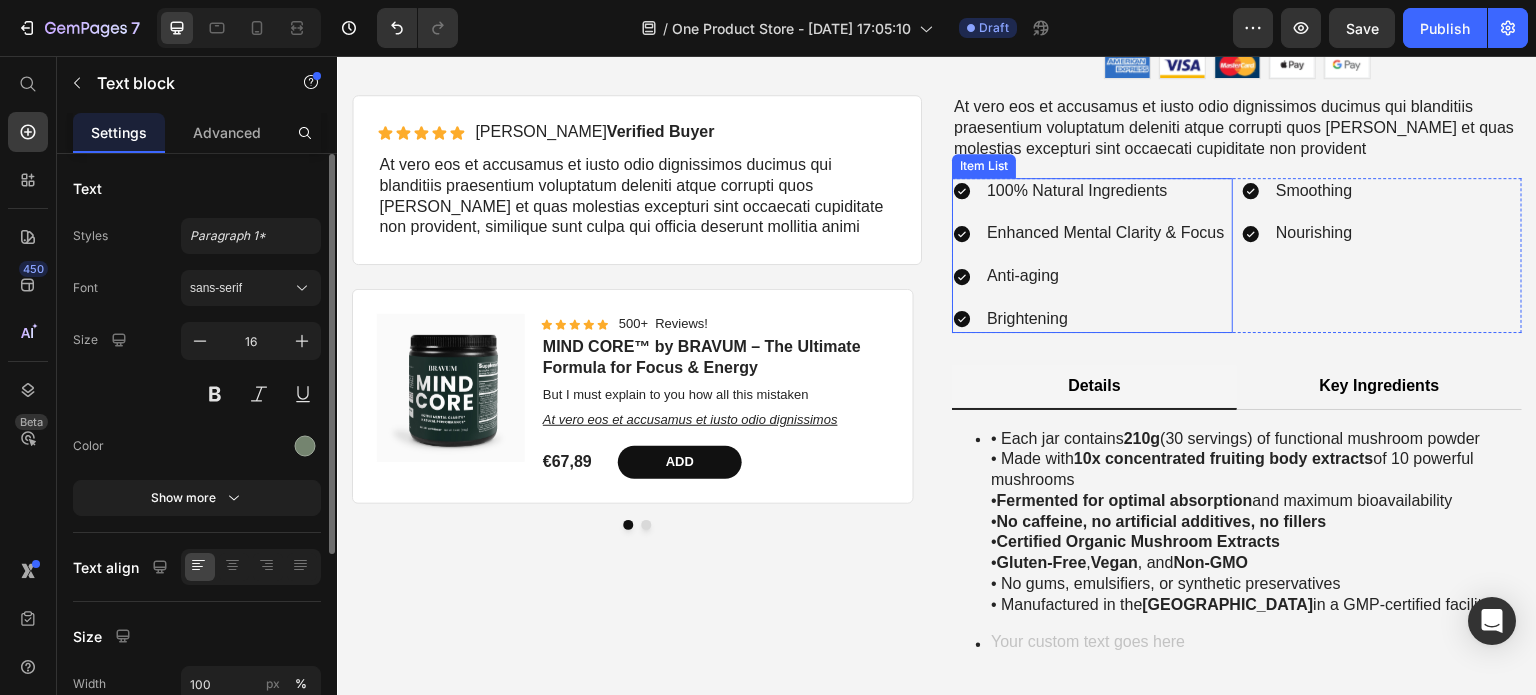 click on "Anti-aging" at bounding box center [1105, 276] 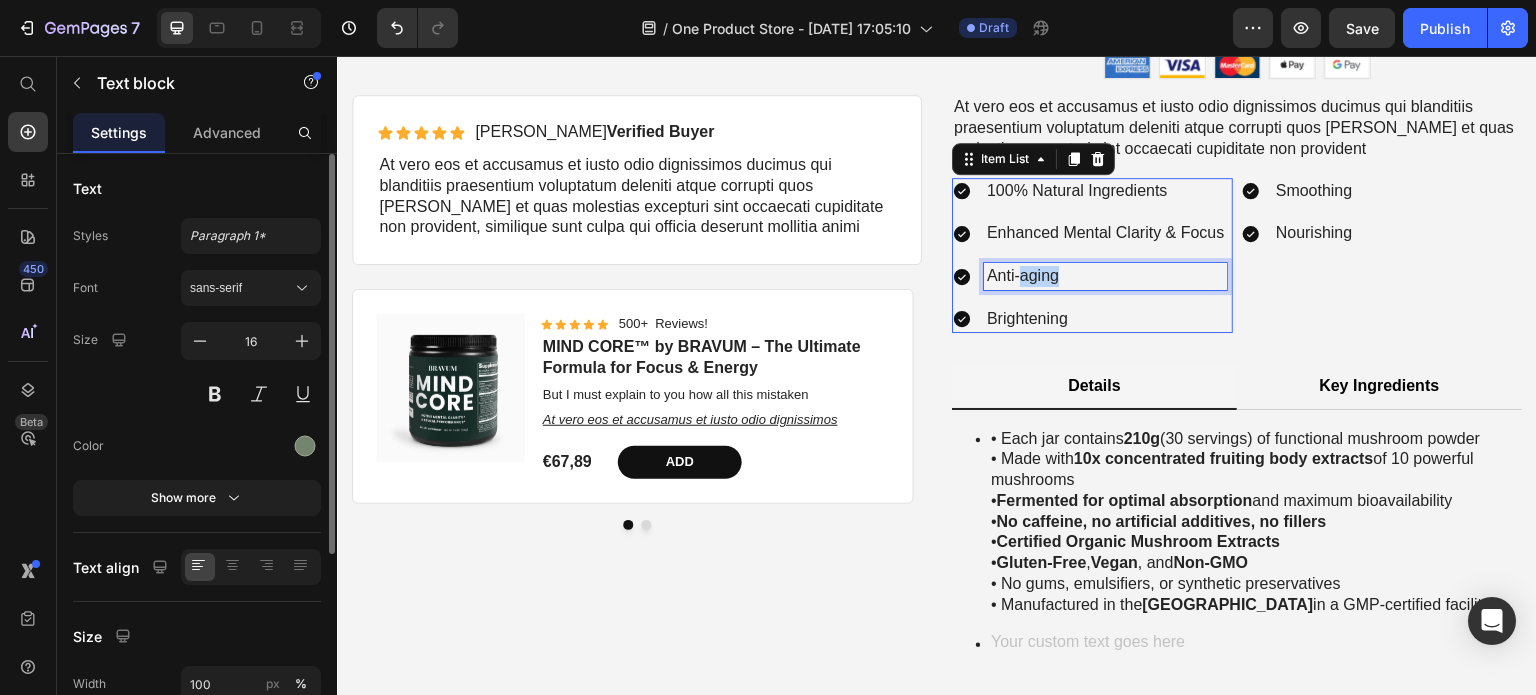 click on "Anti-aging" at bounding box center (1105, 276) 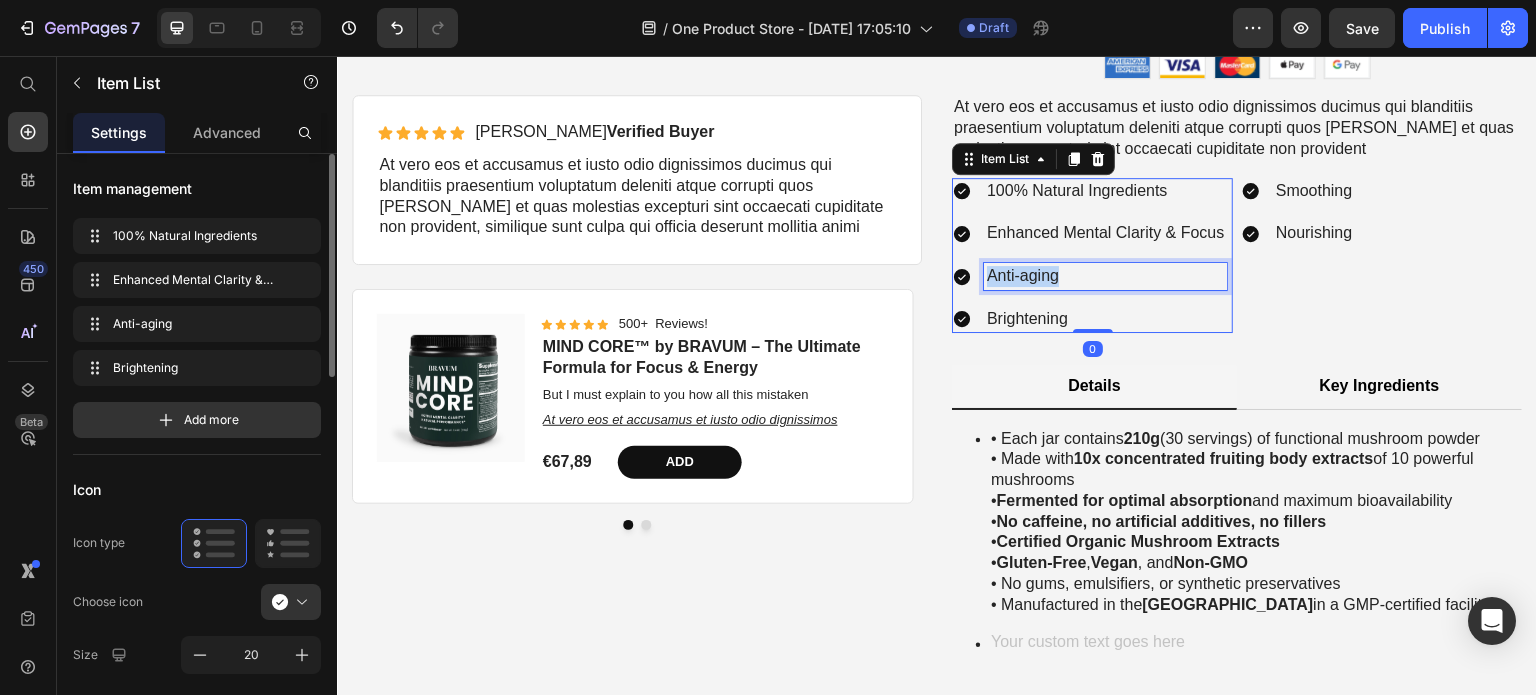 click on "Anti-aging" at bounding box center (1105, 276) 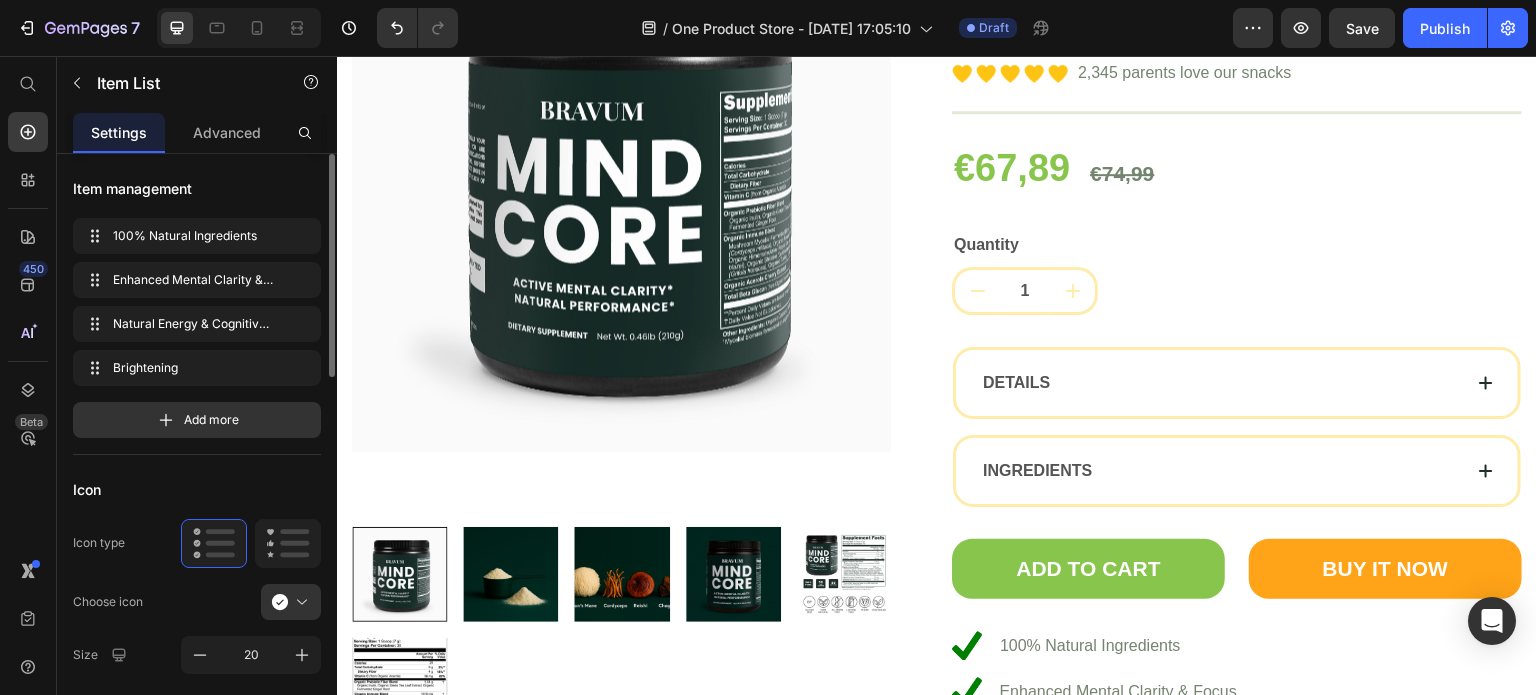 scroll, scrollTop: 4884, scrollLeft: 0, axis: vertical 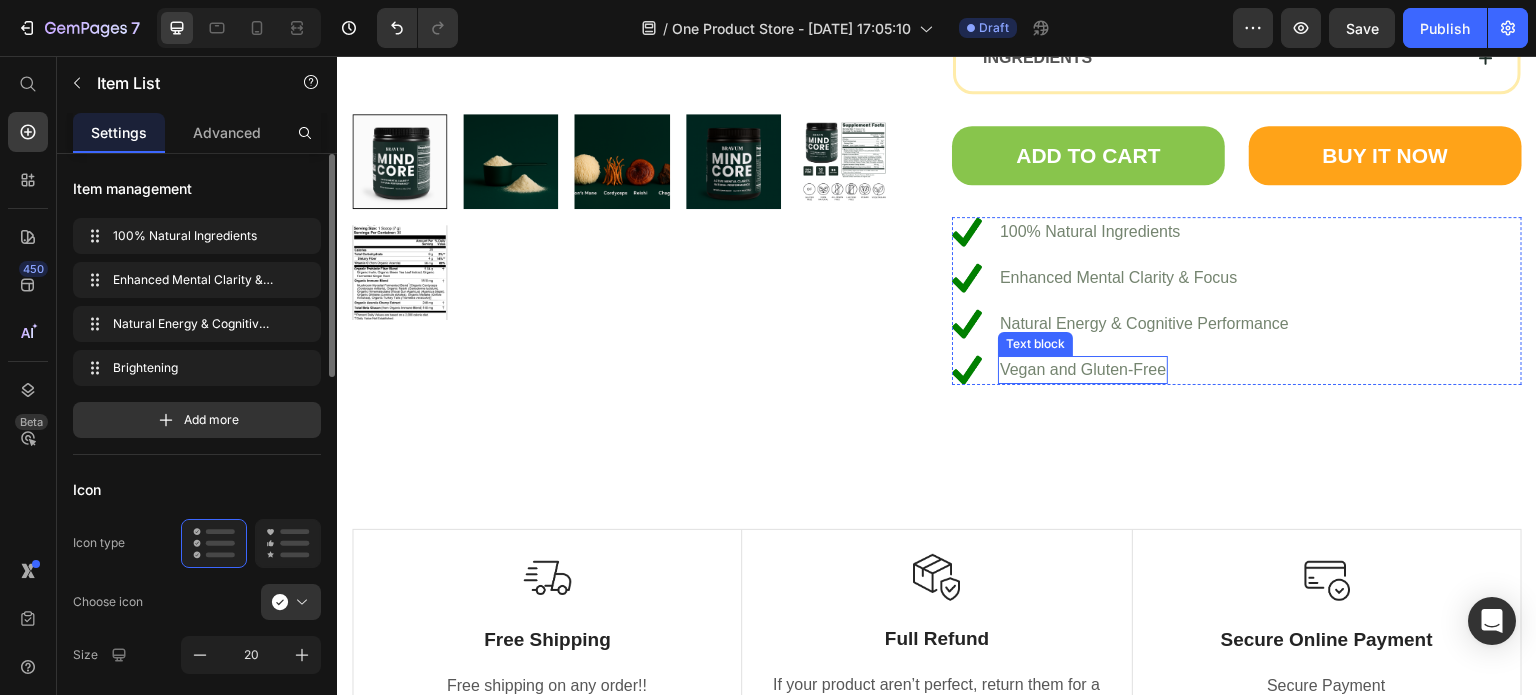 click on "Vegan and Gluten-Free" at bounding box center (1083, 370) 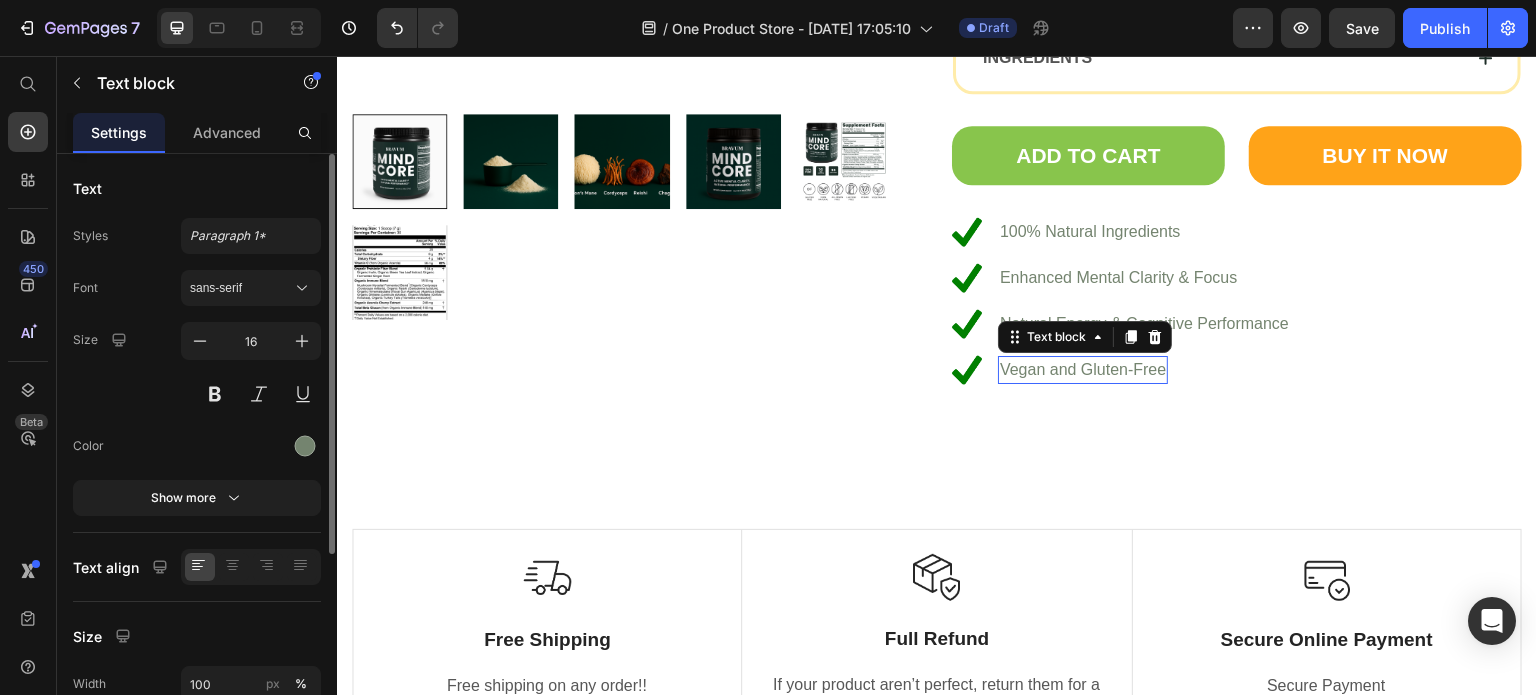click on "Vegan and Gluten-Free" at bounding box center (1083, 370) 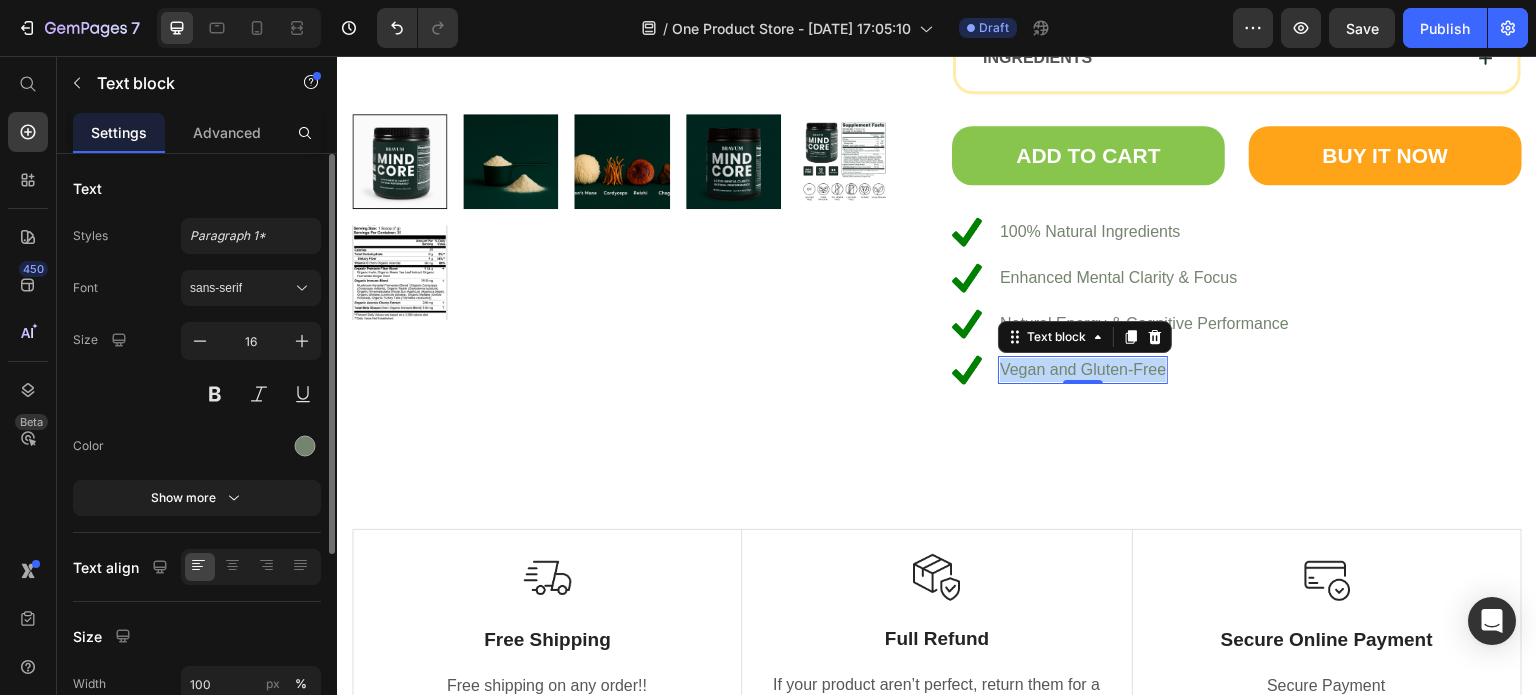 click on "Vegan and Gluten-Free" at bounding box center (1083, 370) 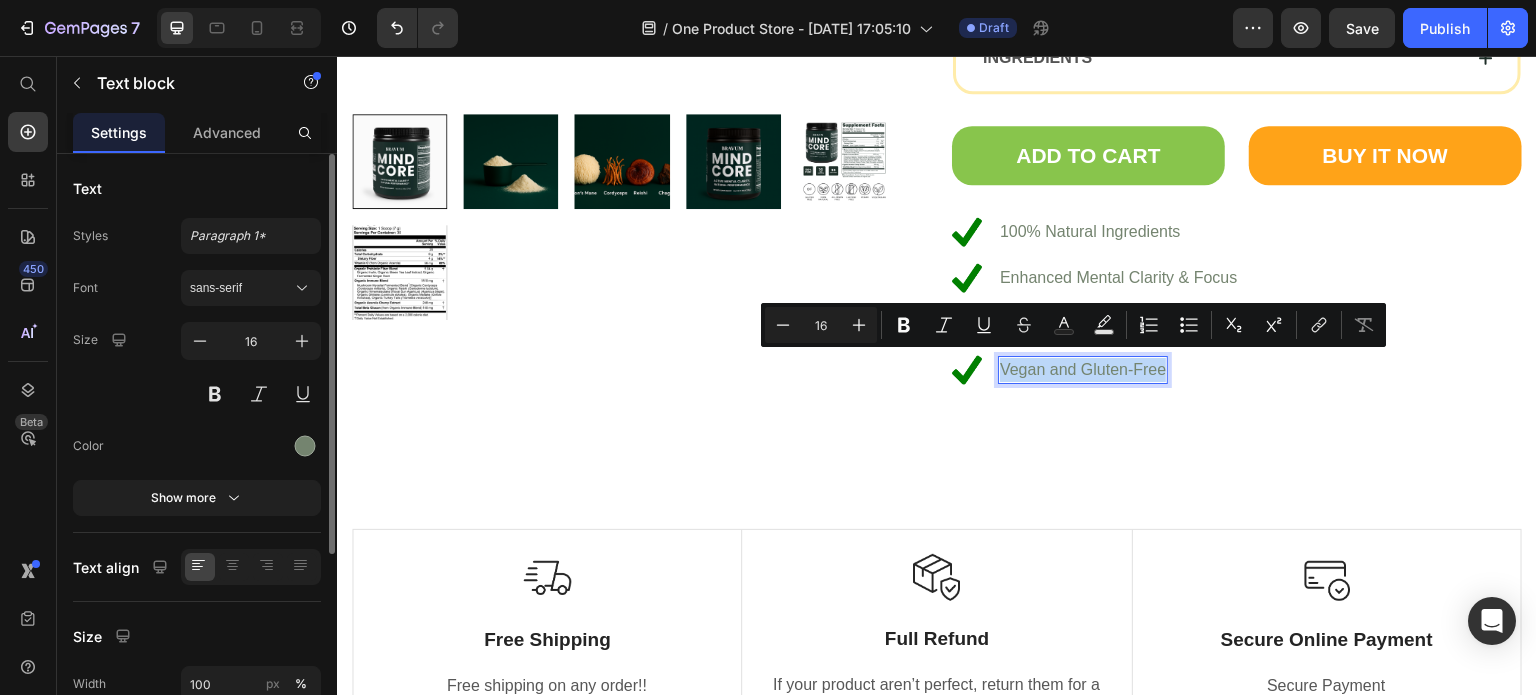 copy on "Vegan and Gluten-Free" 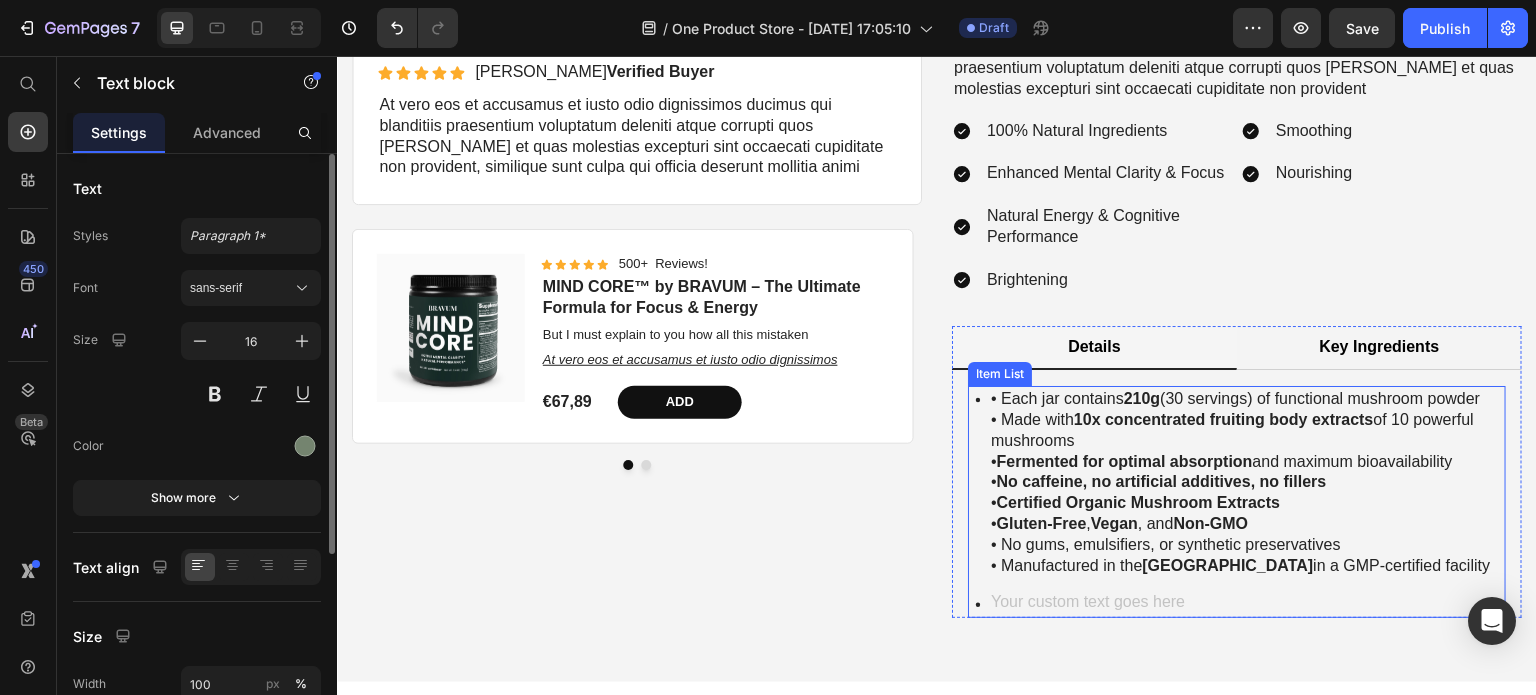 scroll, scrollTop: 3567, scrollLeft: 0, axis: vertical 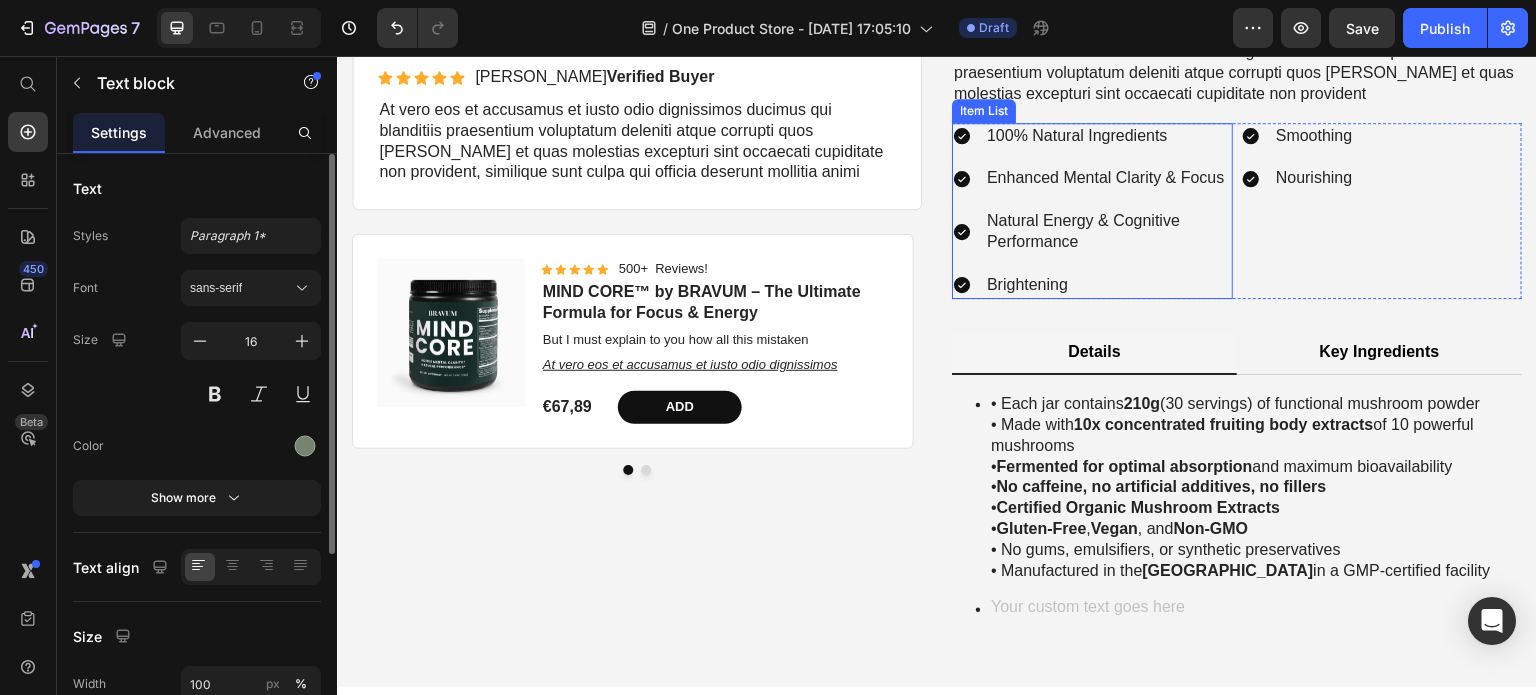 click on "Brightening" at bounding box center (1108, 285) 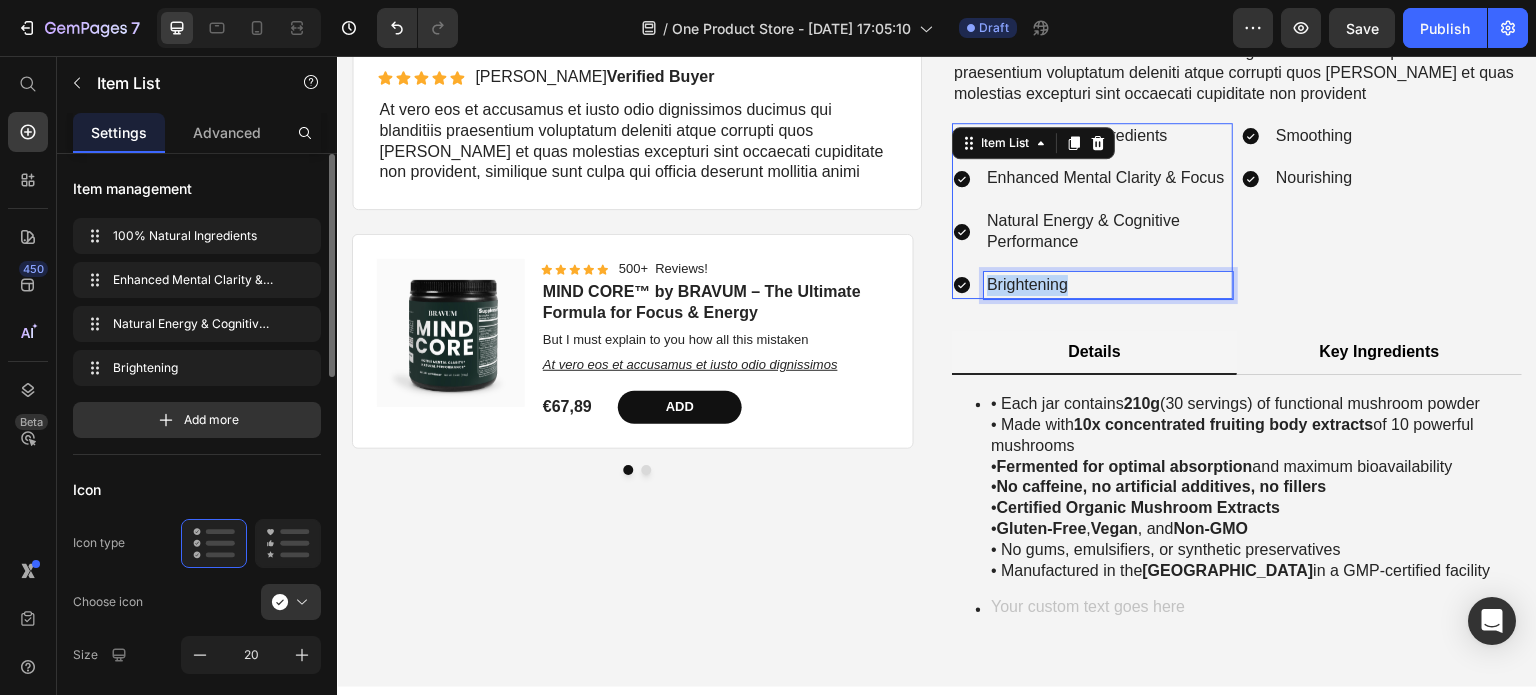 click on "Brightening" at bounding box center (1108, 285) 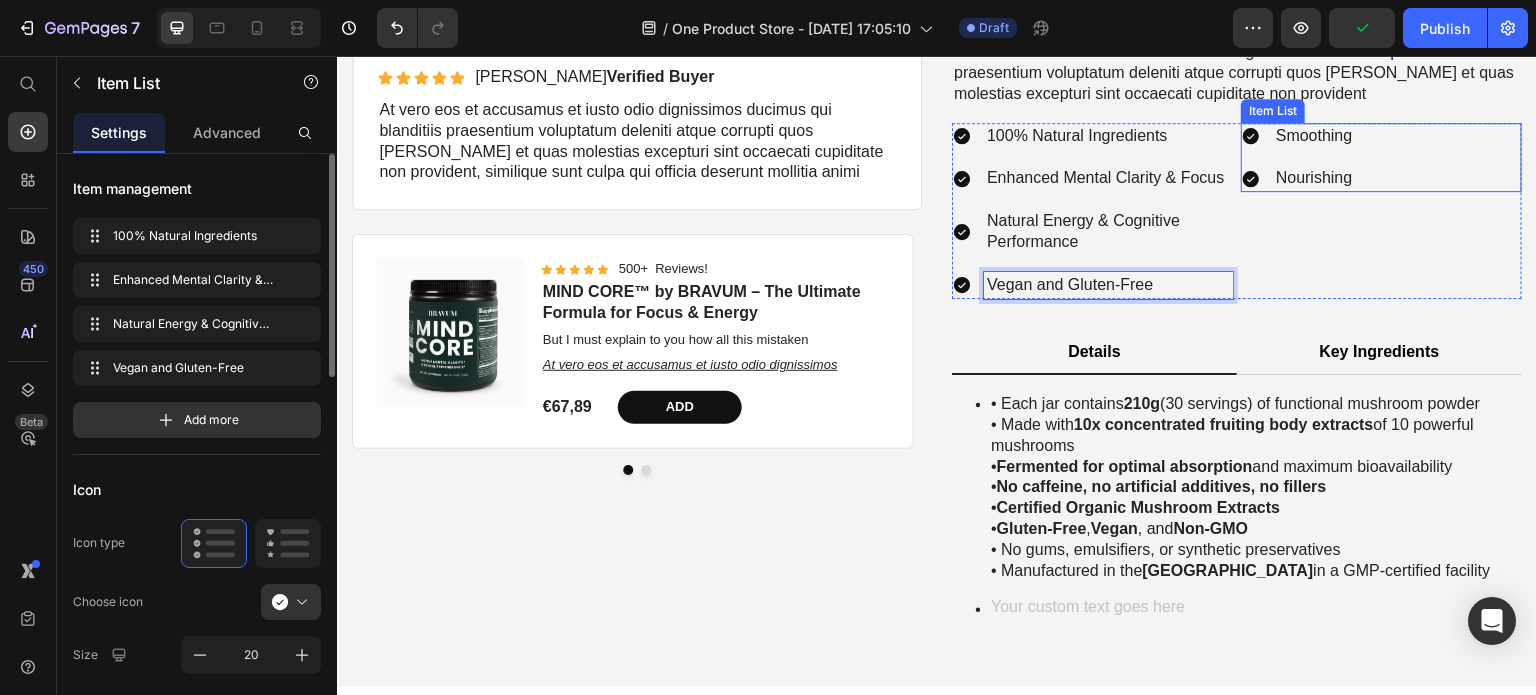 click on "Smoothing Nourishing Item List" at bounding box center (1381, 158) 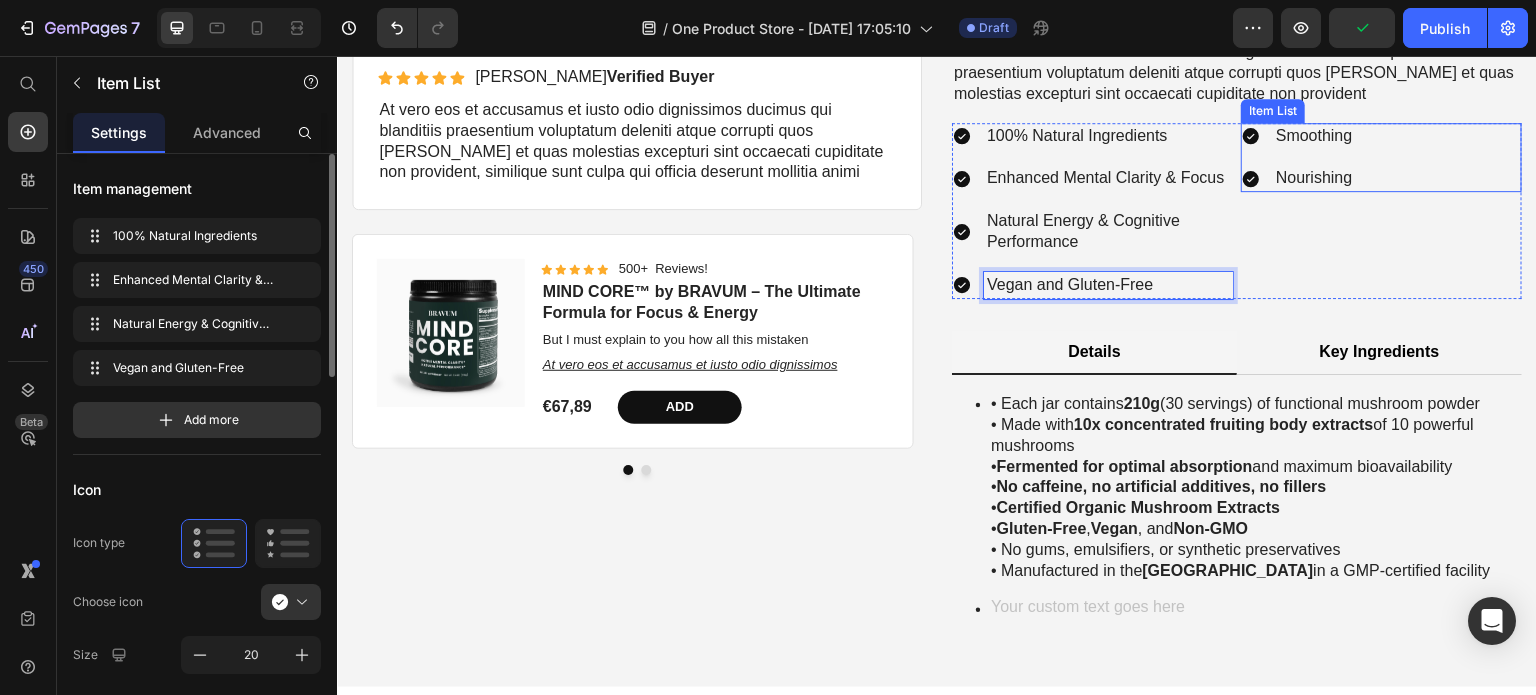 click on "Item List" at bounding box center [1273, 111] 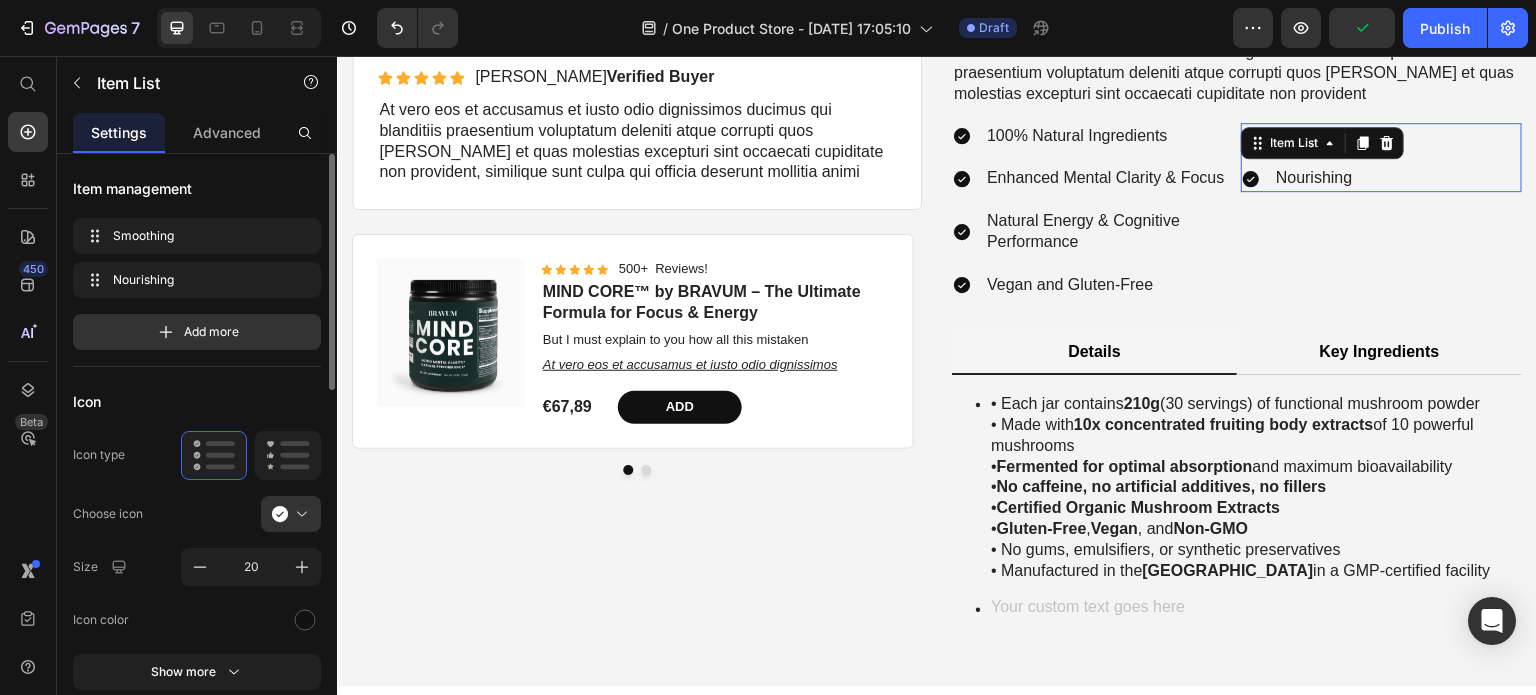 click on "Item List" at bounding box center [1294, 143] 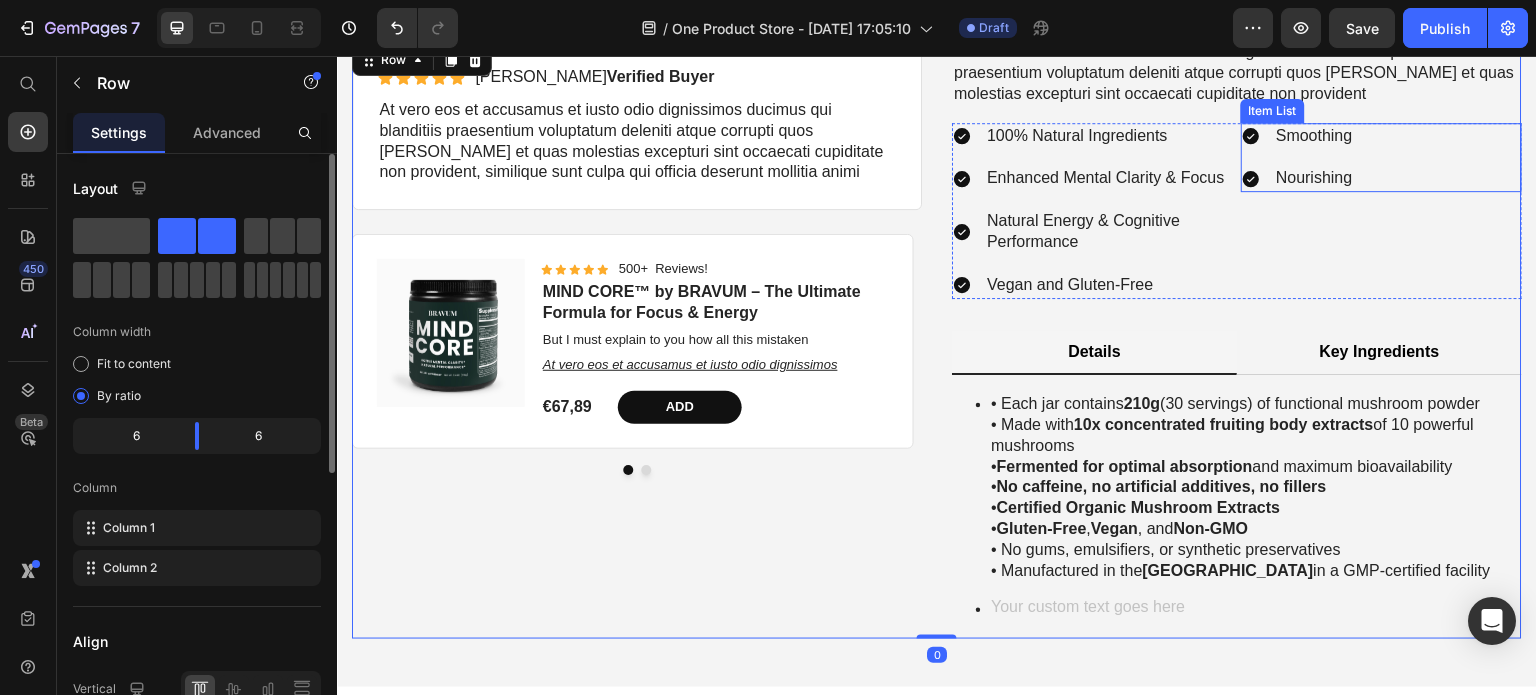 click on "Smoothing" at bounding box center (1314, 136) 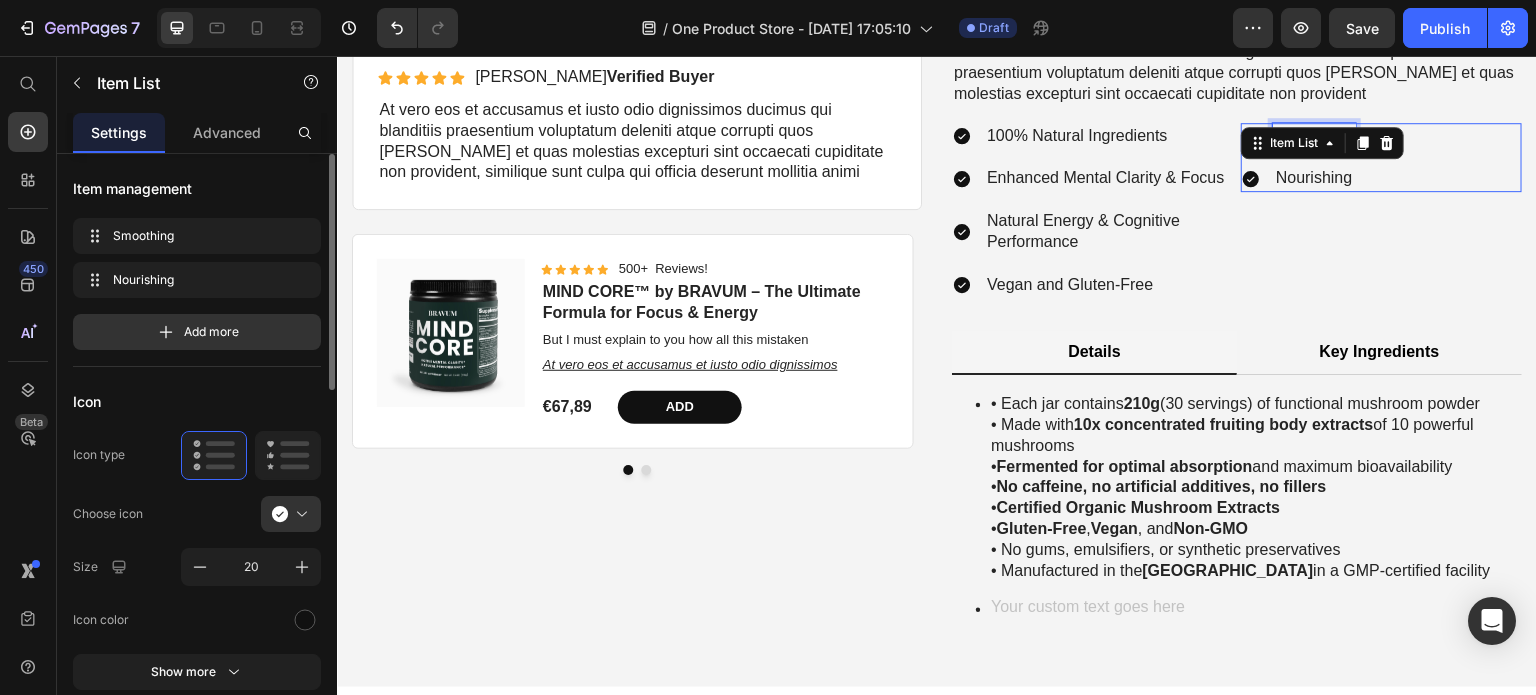 click on "Smoothing Nourishing Item List   0" at bounding box center (1381, 158) 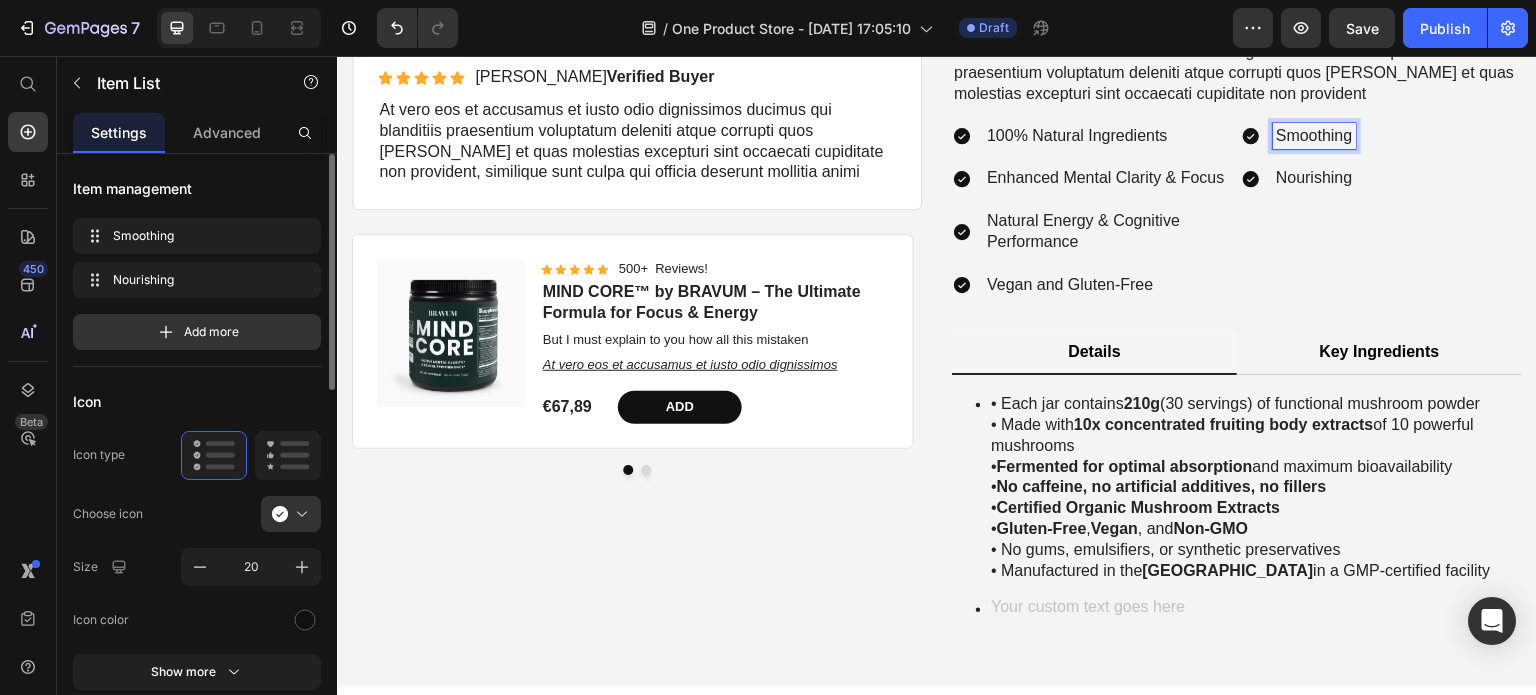 click on "Smoothing" at bounding box center [1314, 136] 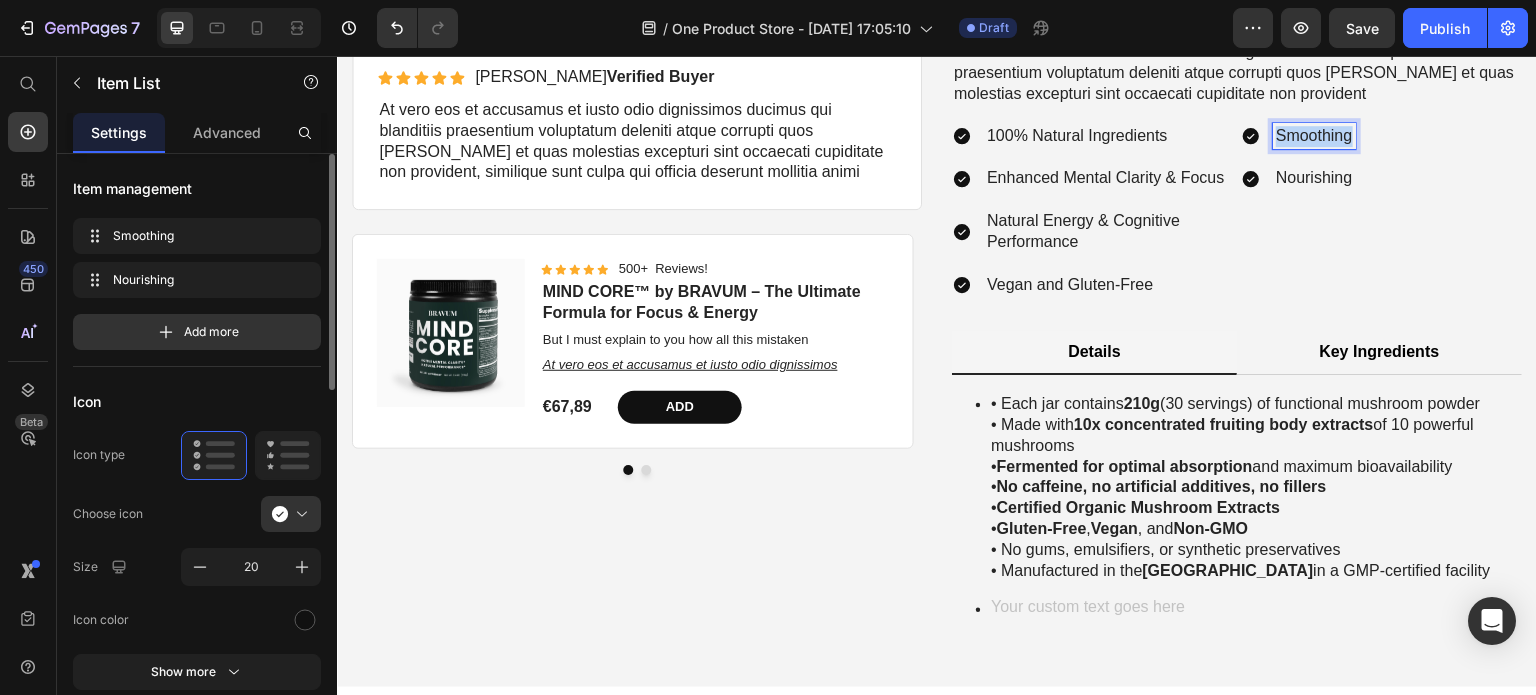 click on "Smoothing" at bounding box center [1314, 136] 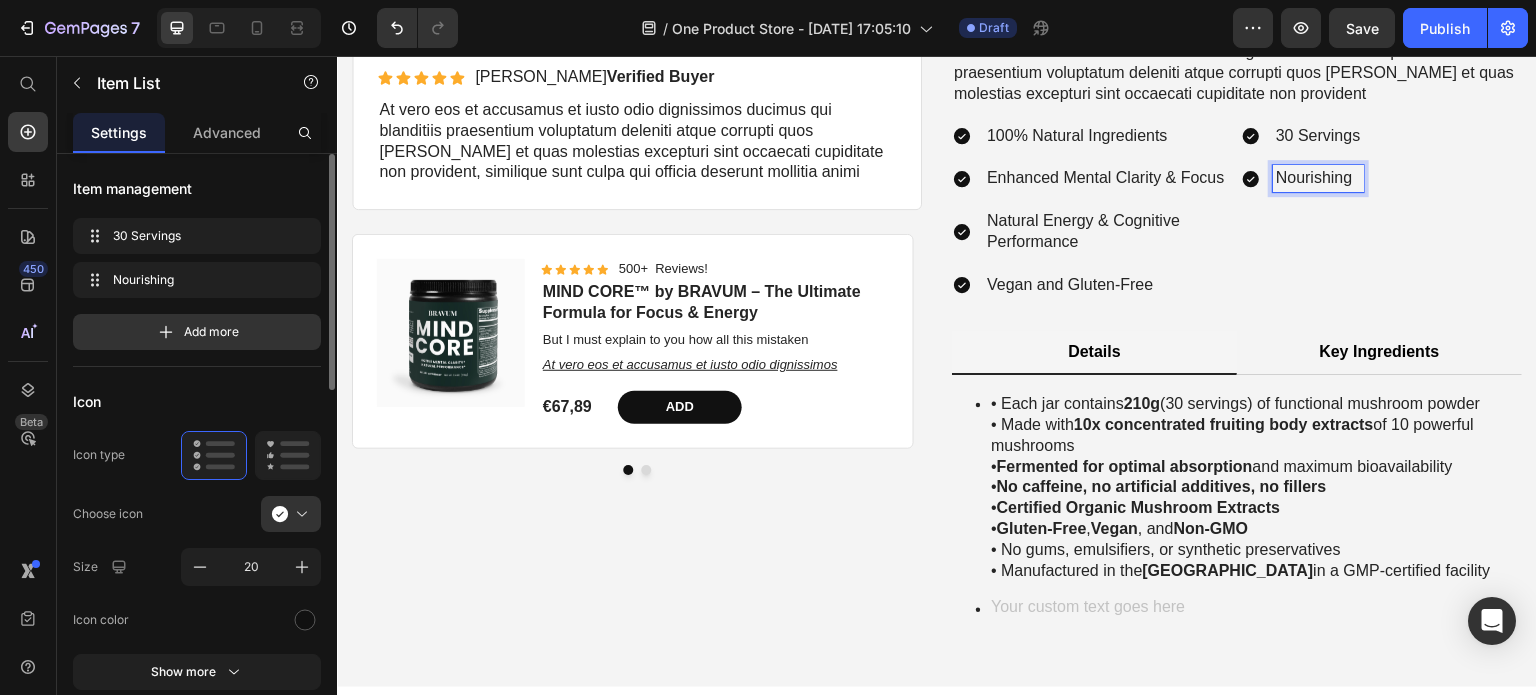click on "Nourishing" at bounding box center (1318, 178) 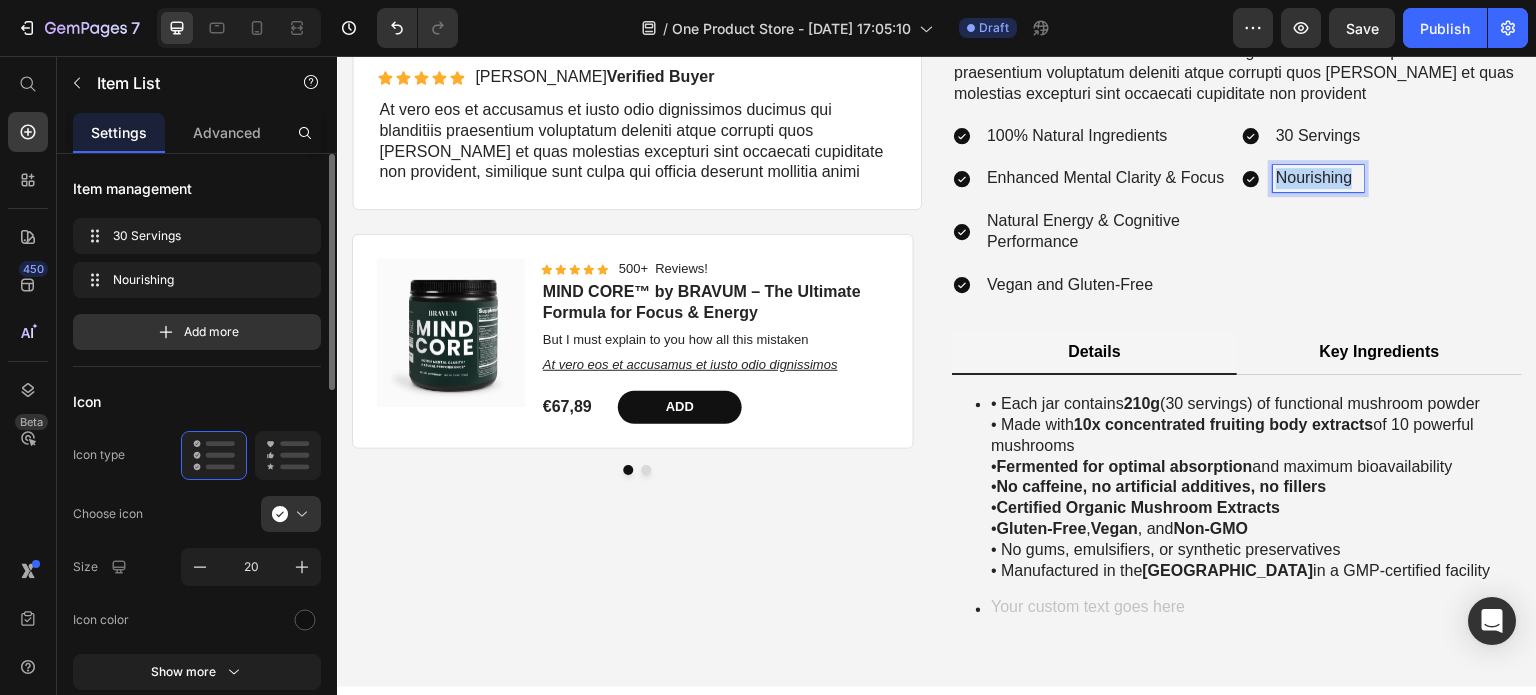 click on "Nourishing" at bounding box center (1318, 178) 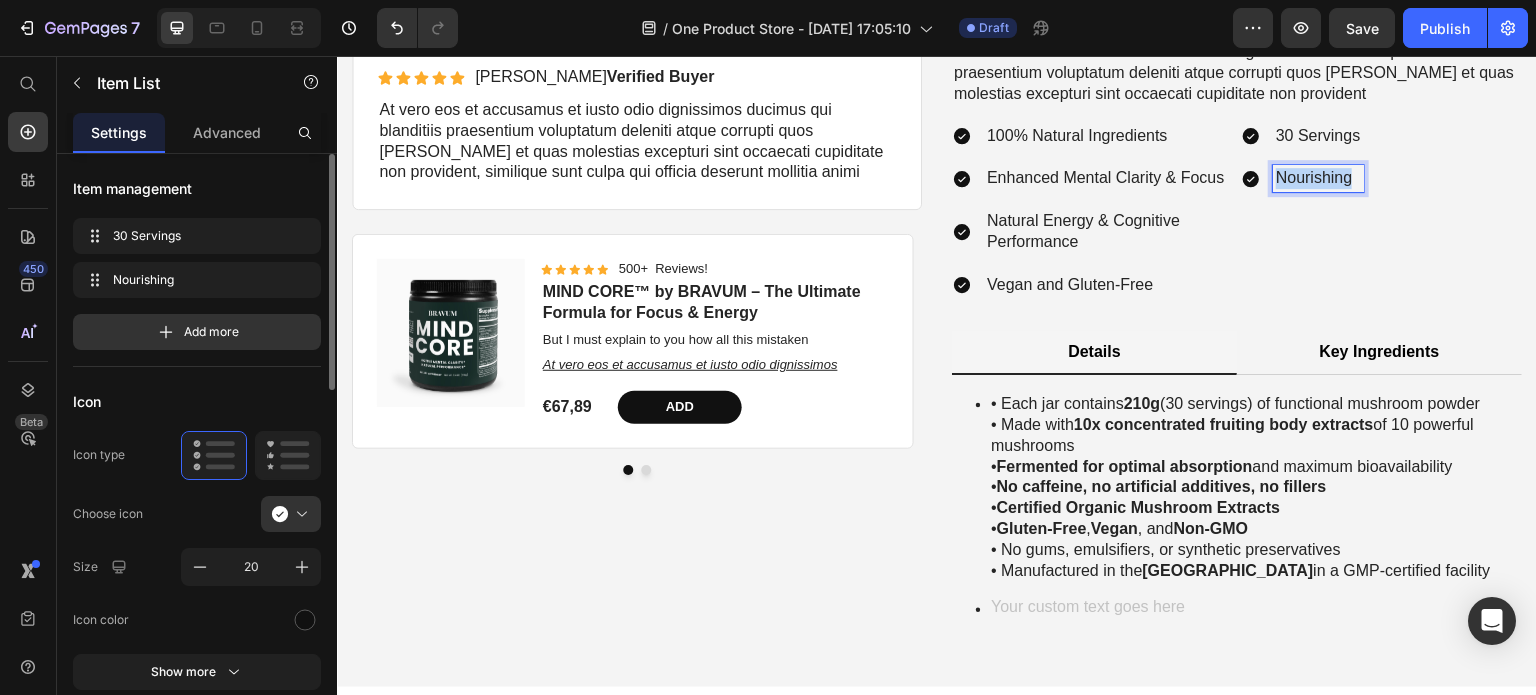 click on "Nourishing" at bounding box center (1318, 178) 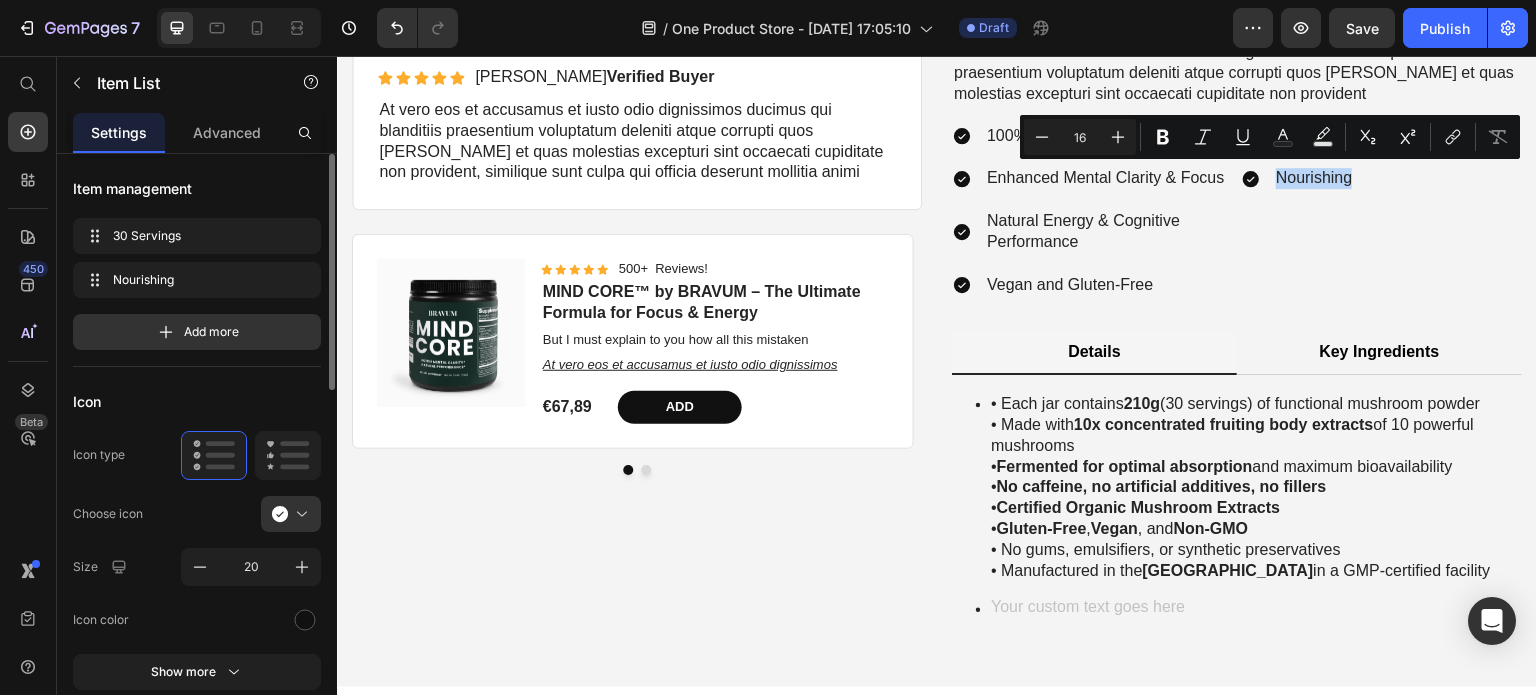 click on "30 Servings Nourishing" at bounding box center (1381, 158) 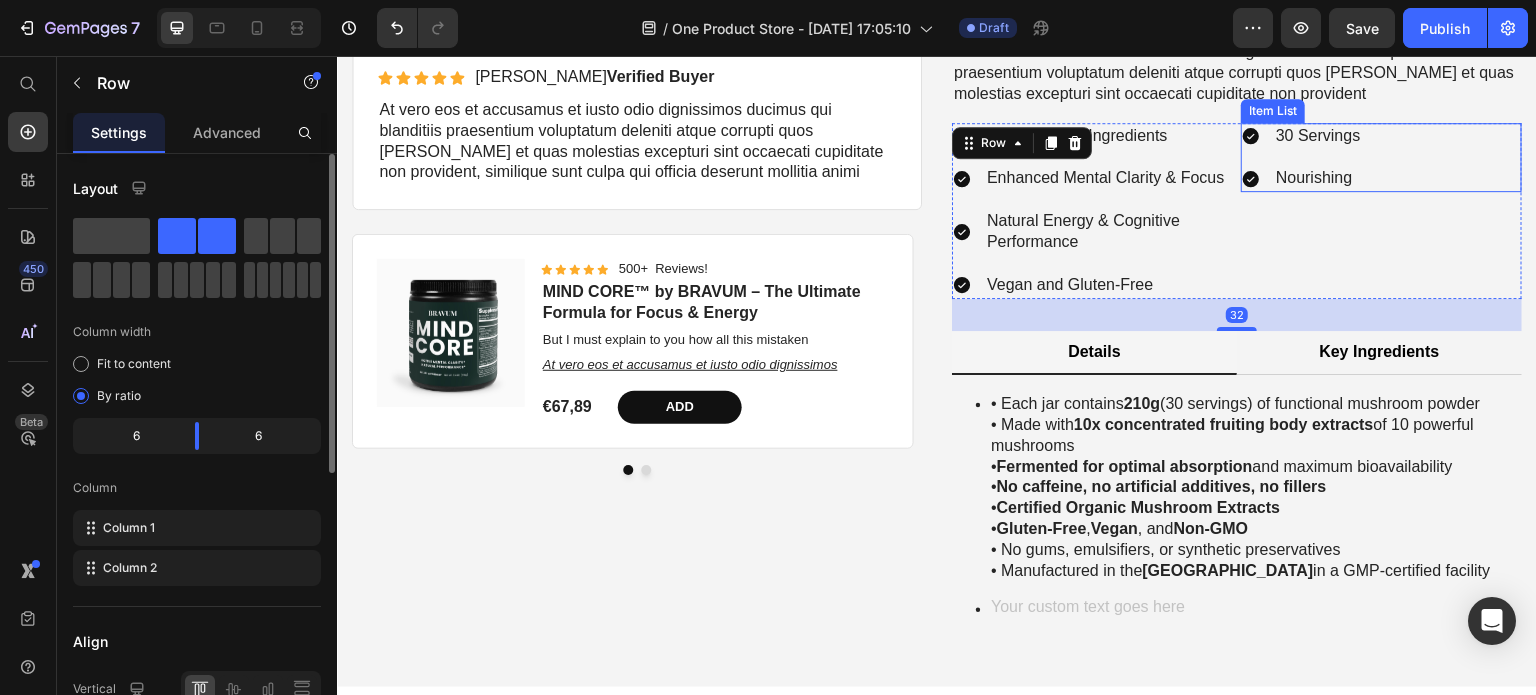 click on "30 Servings" at bounding box center [1318, 136] 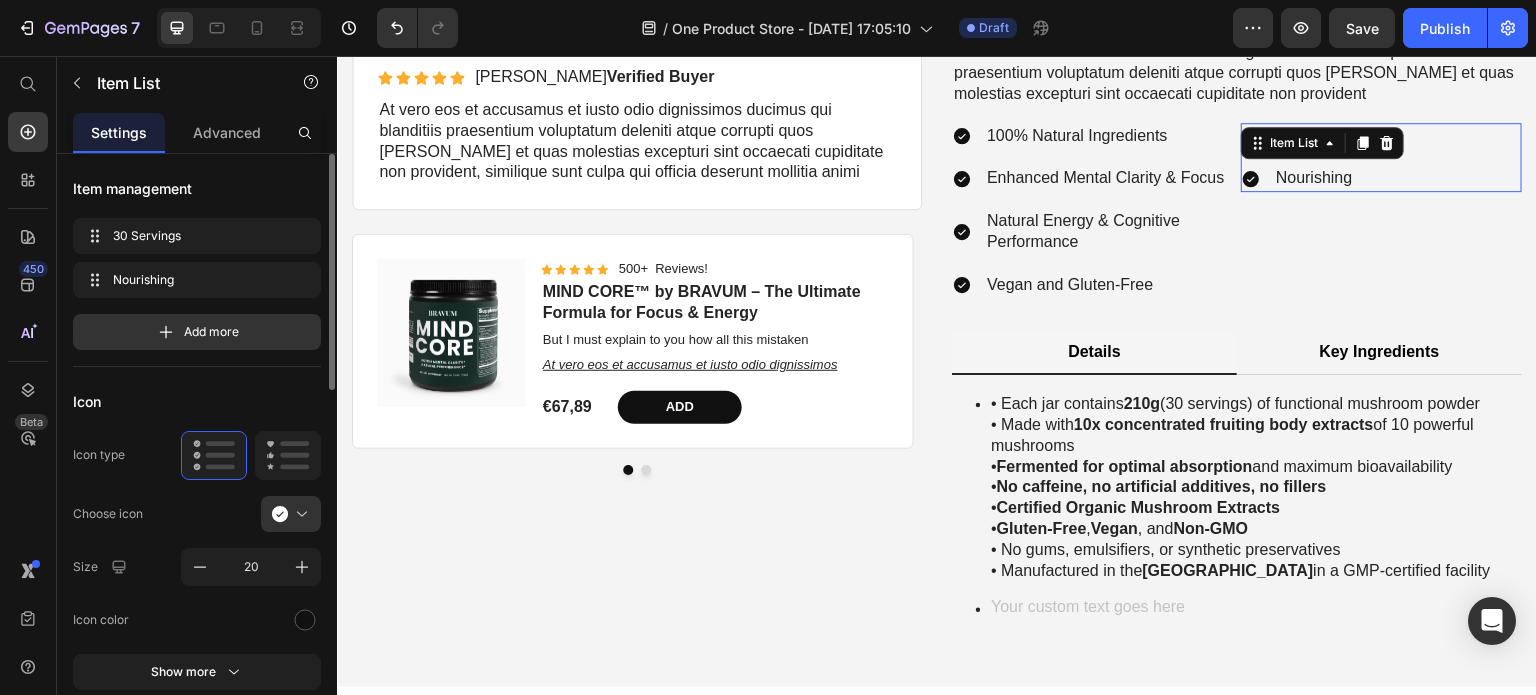 click on "Item List" at bounding box center [1322, 143] 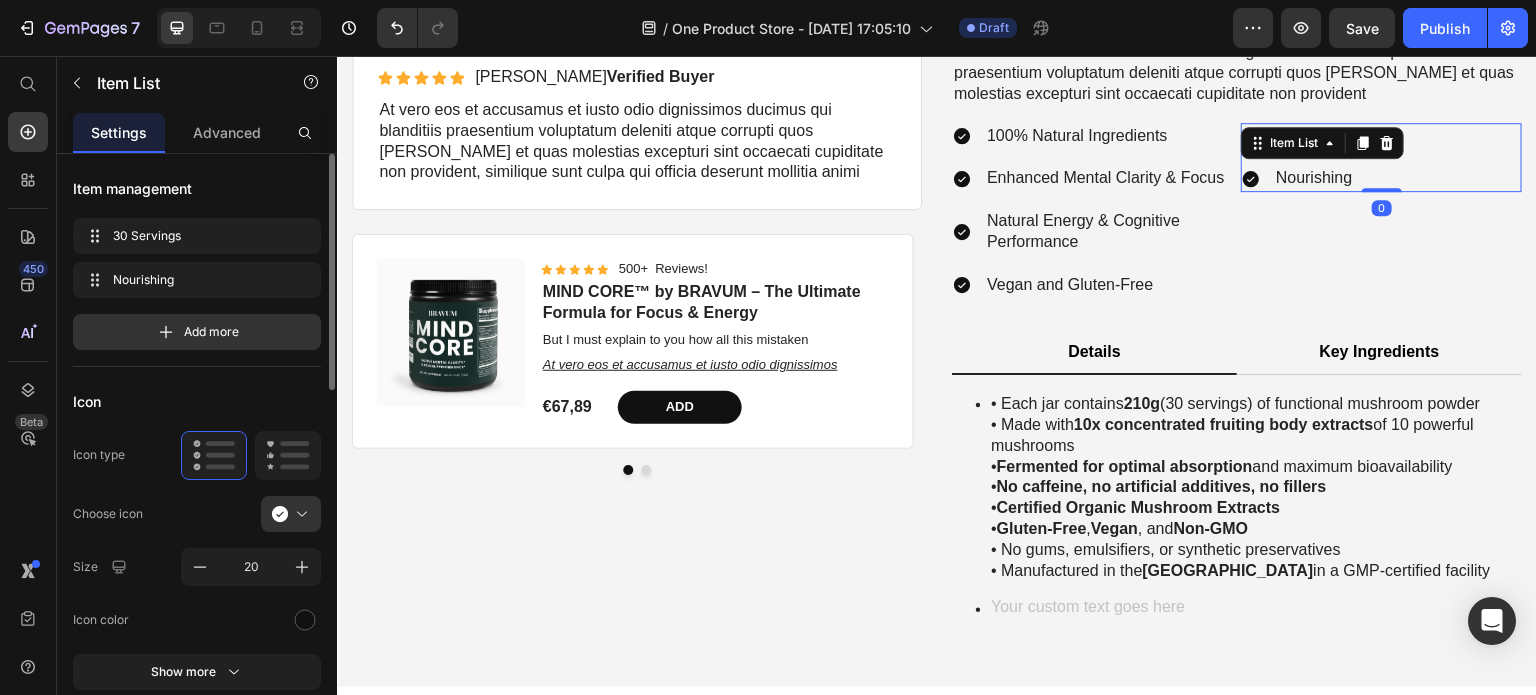 click on "Item List" at bounding box center [1322, 143] 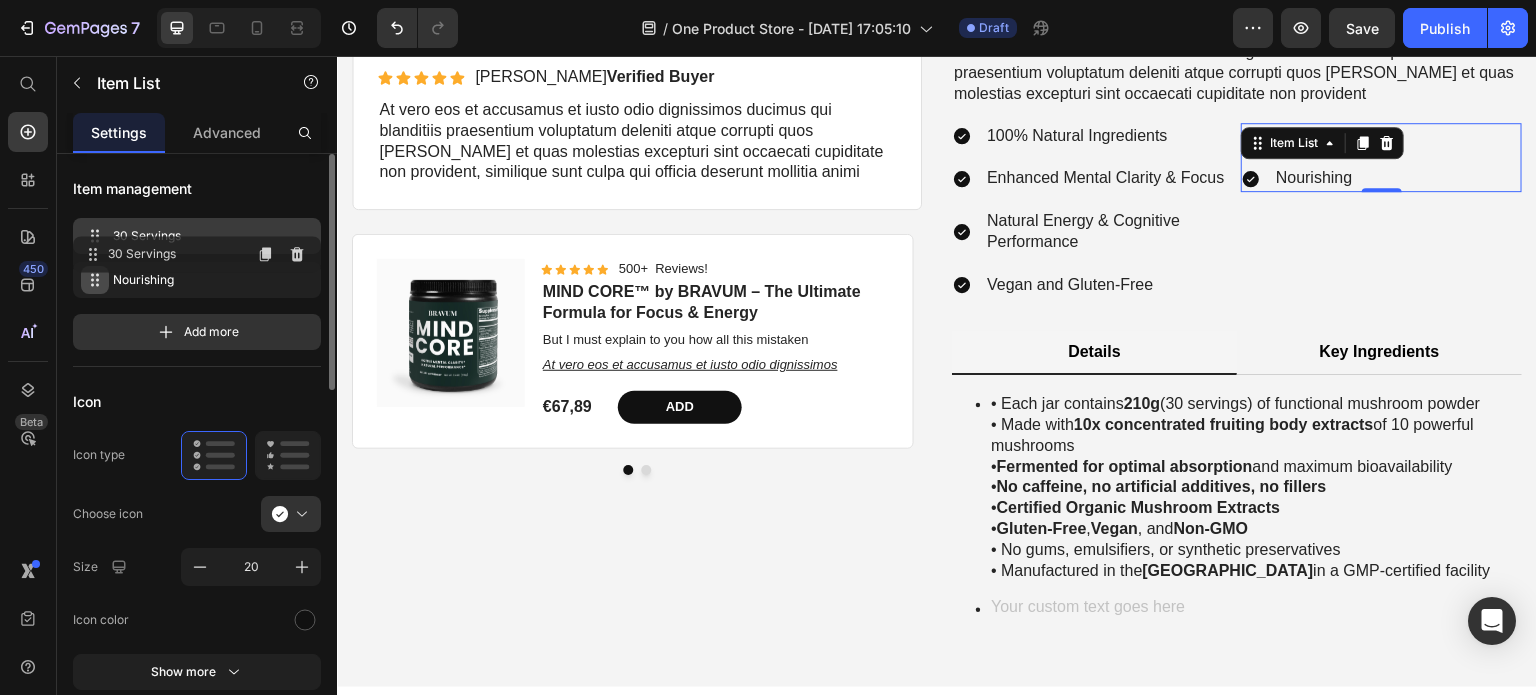 type 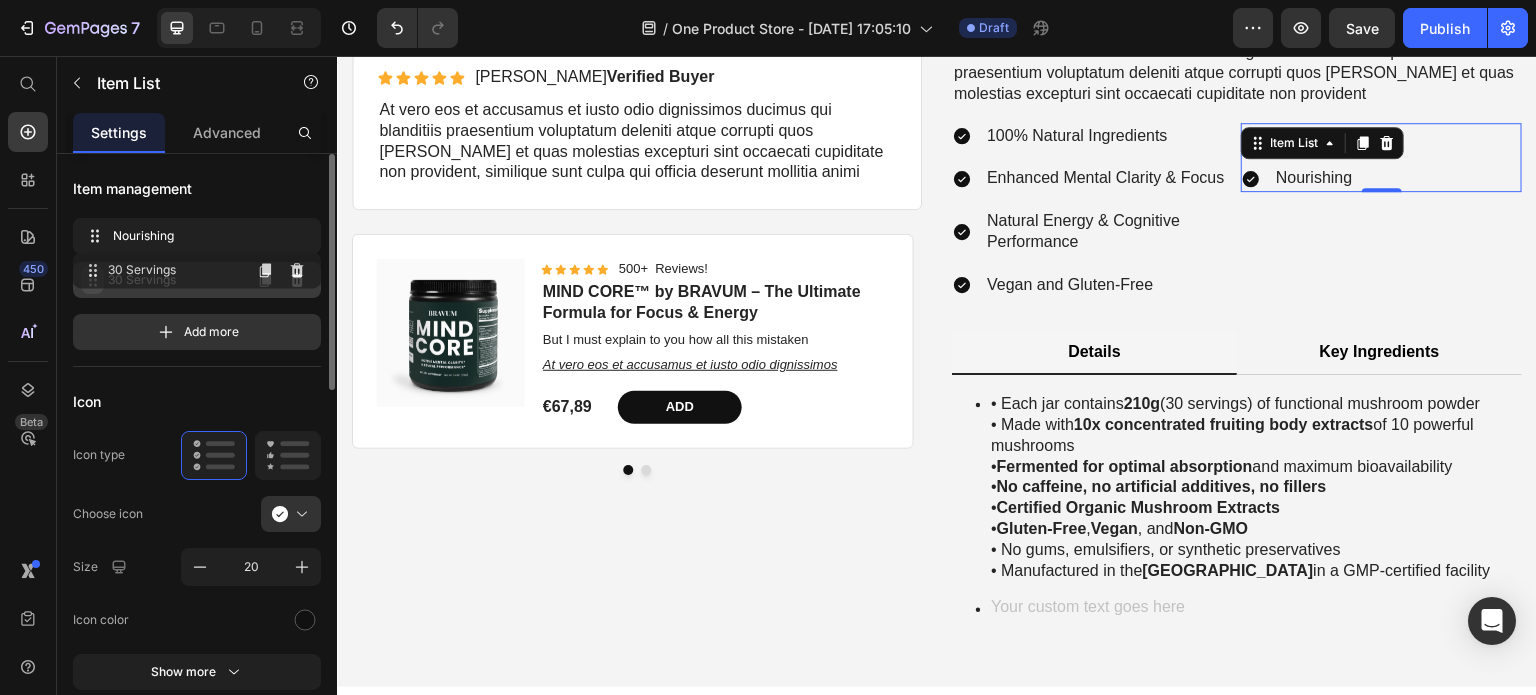 drag, startPoint x: 92, startPoint y: 237, endPoint x: 92, endPoint y: 271, distance: 34 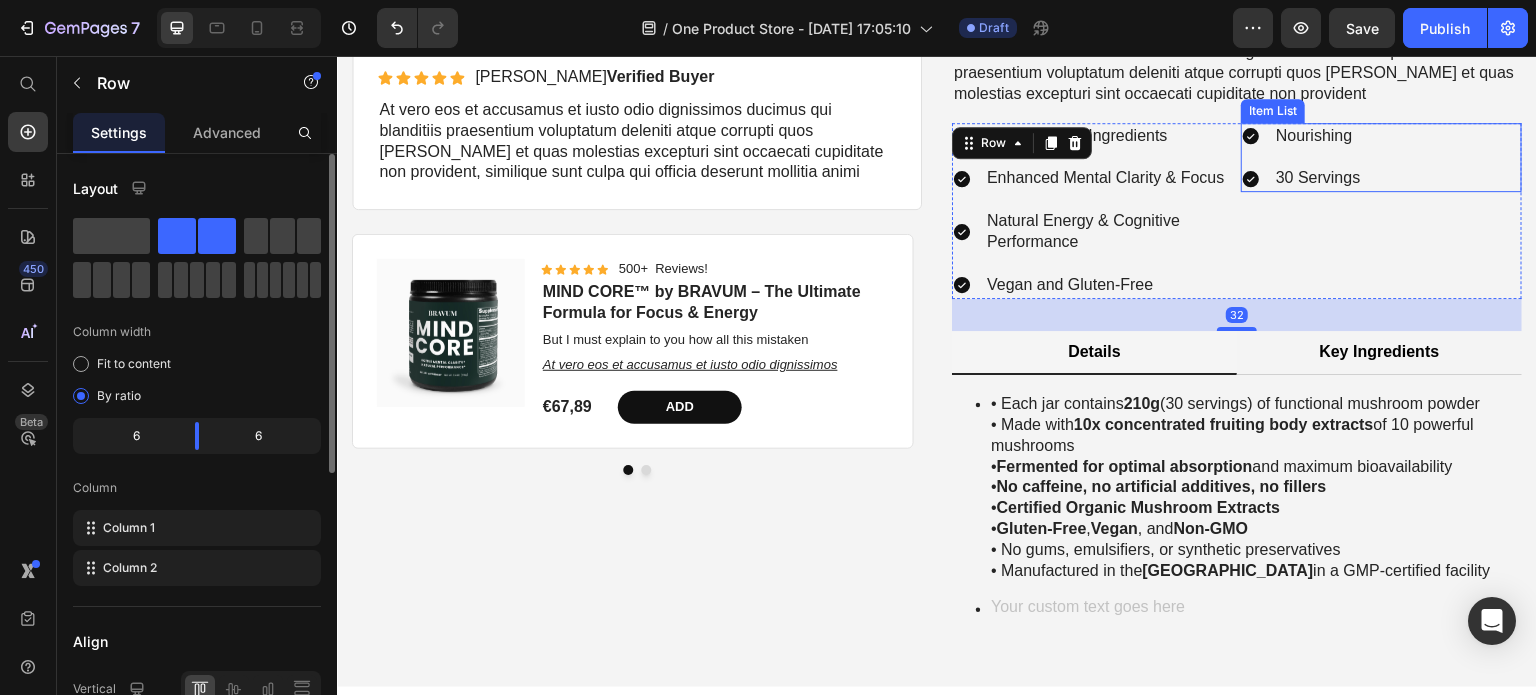 click on "Nourishing 30 Servings Item List" at bounding box center (1381, 158) 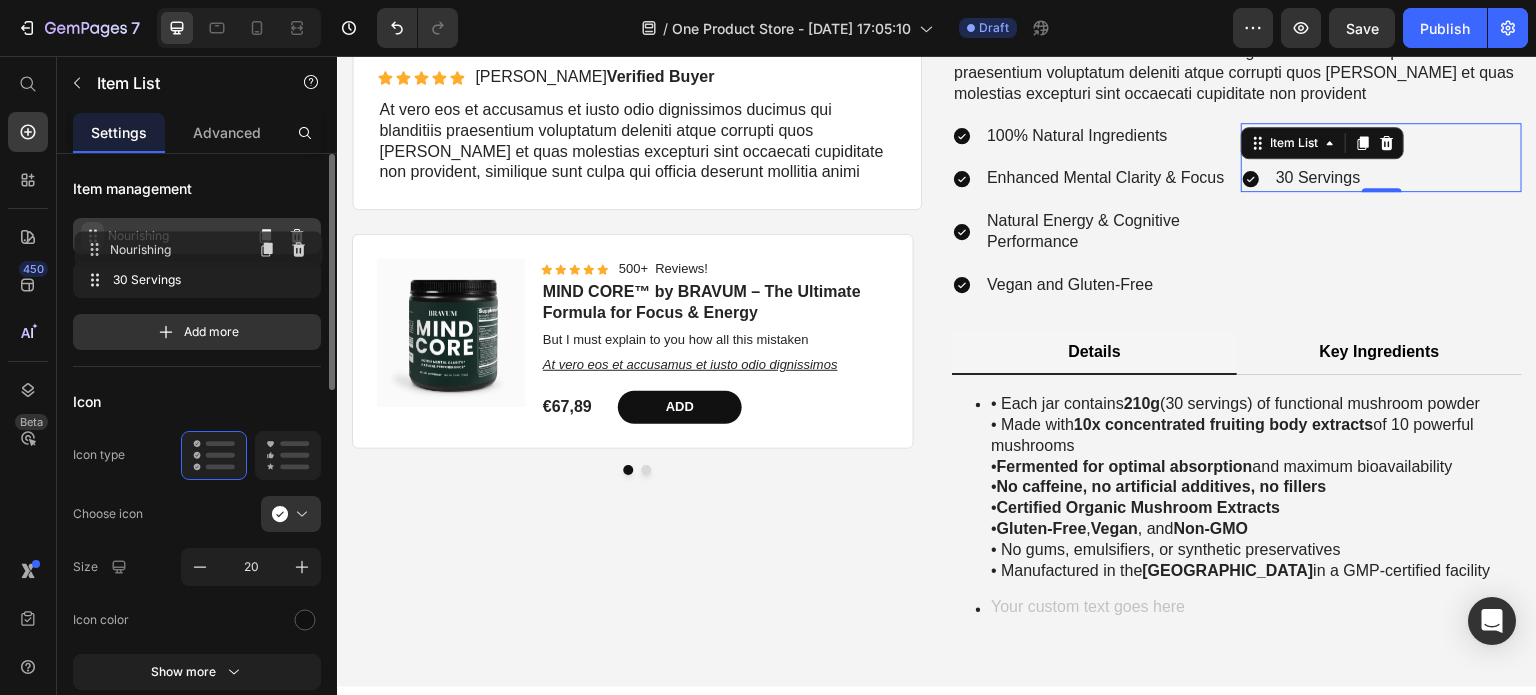 type 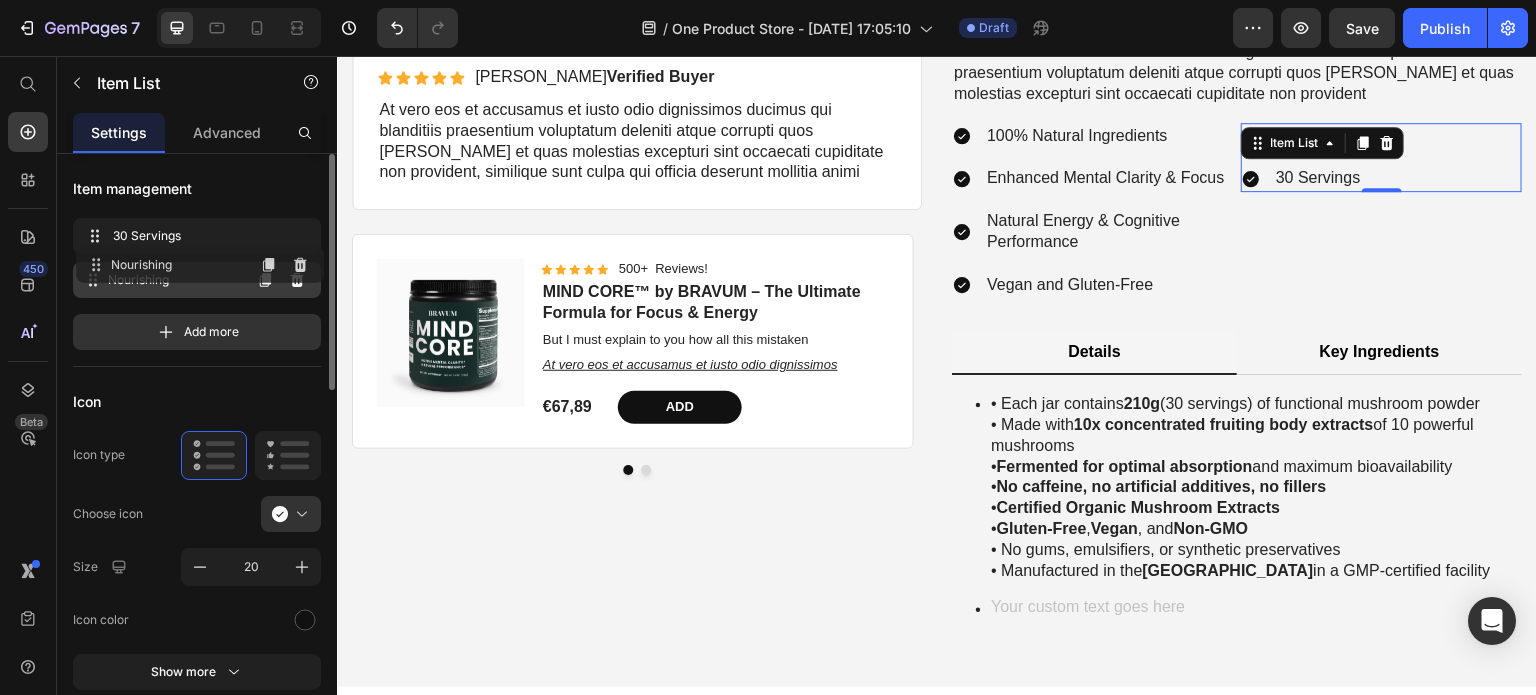 drag, startPoint x: 89, startPoint y: 239, endPoint x: 92, endPoint y: 268, distance: 29.15476 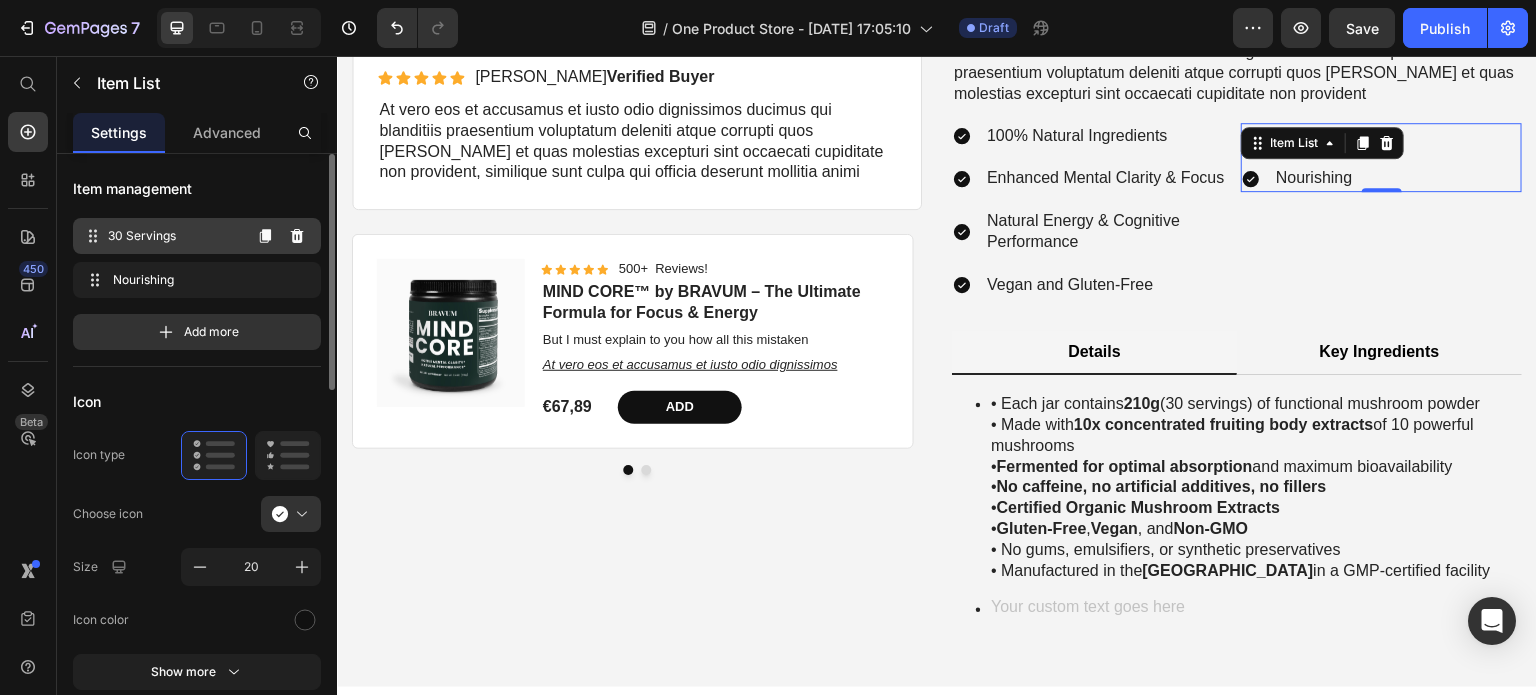 click on "30 Servings" at bounding box center (174, 236) 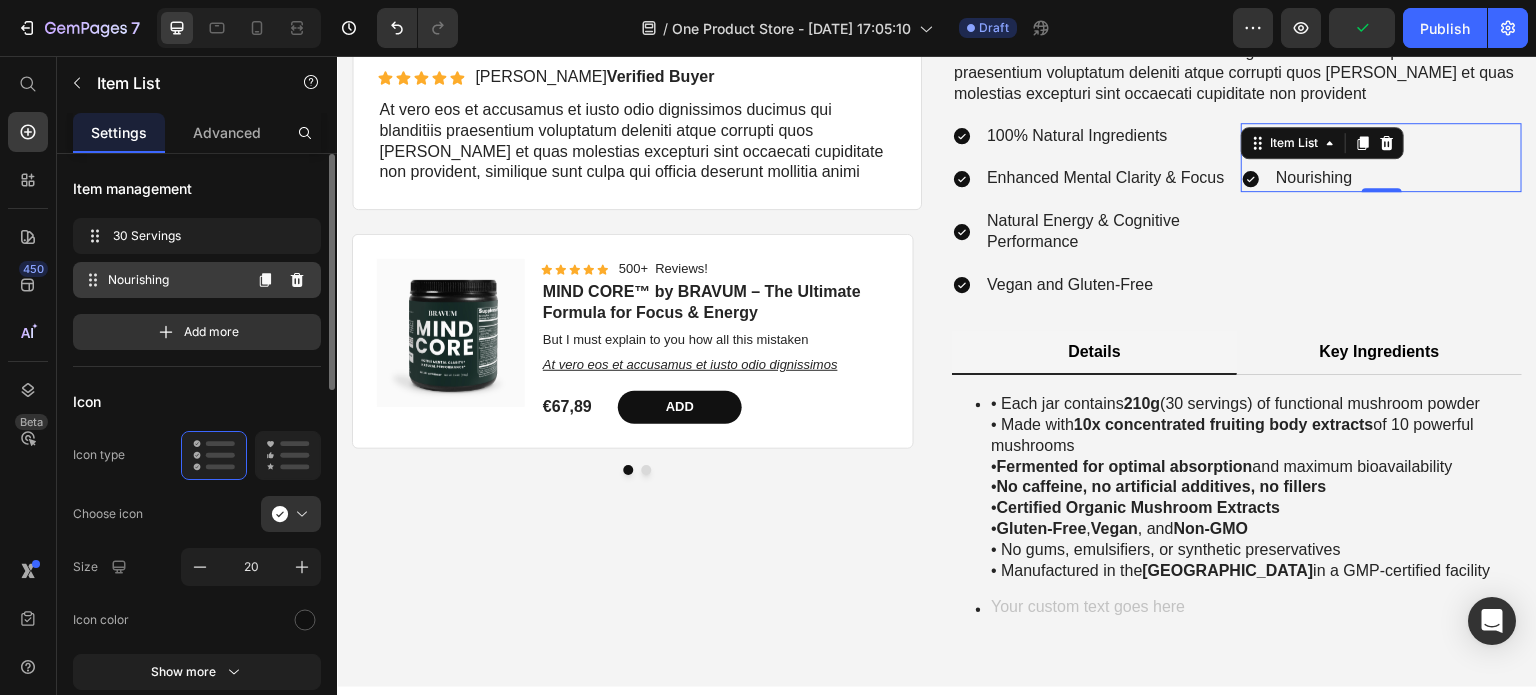 click on "Nourishing" at bounding box center (174, 280) 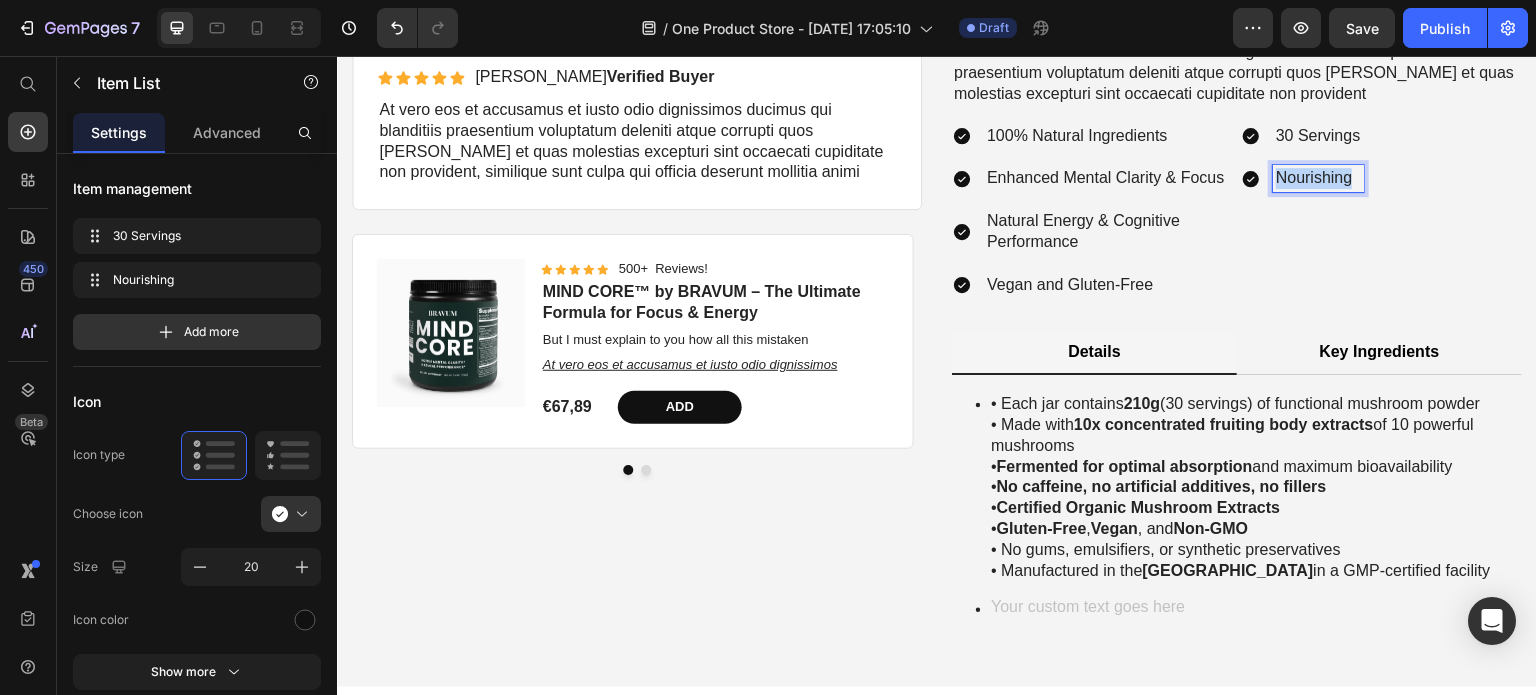 click on "Nourishing" at bounding box center [1318, 178] 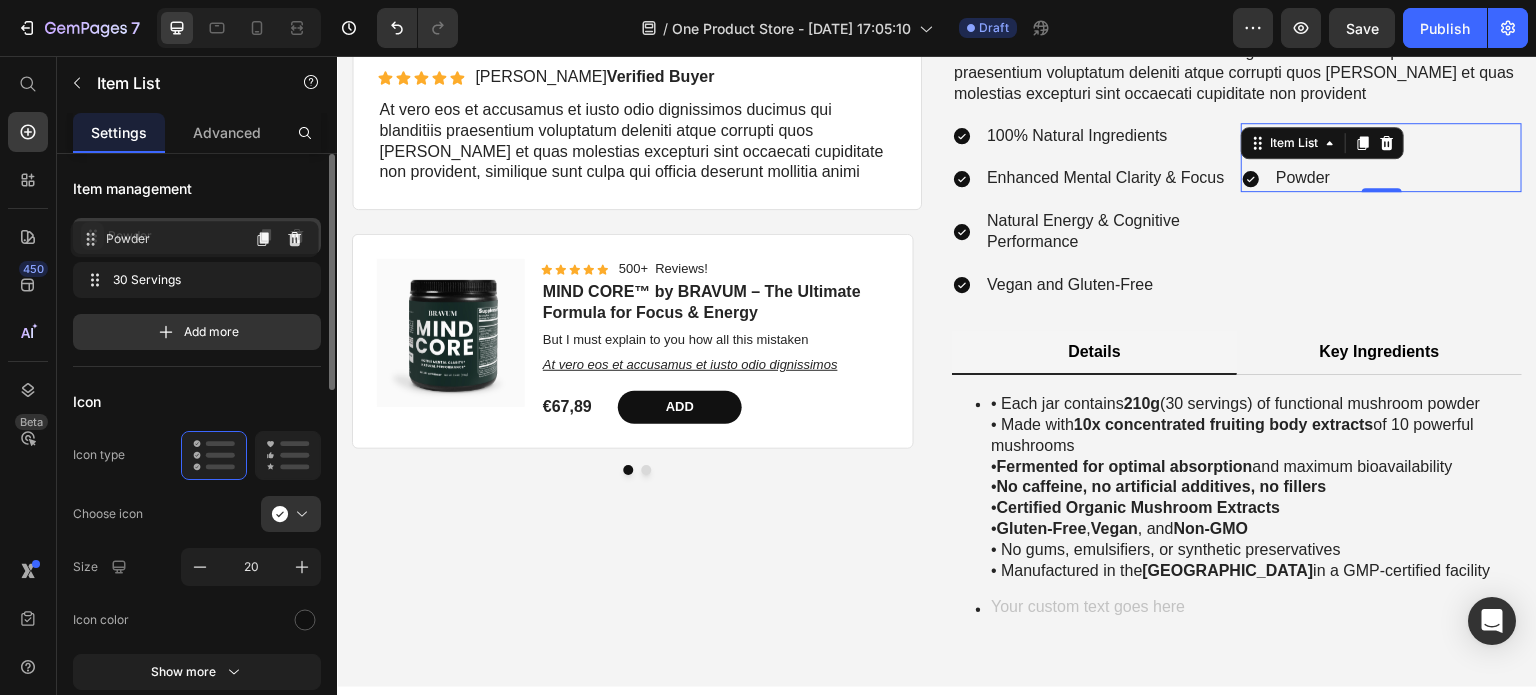 drag, startPoint x: 95, startPoint y: 281, endPoint x: 92, endPoint y: 231, distance: 50.08992 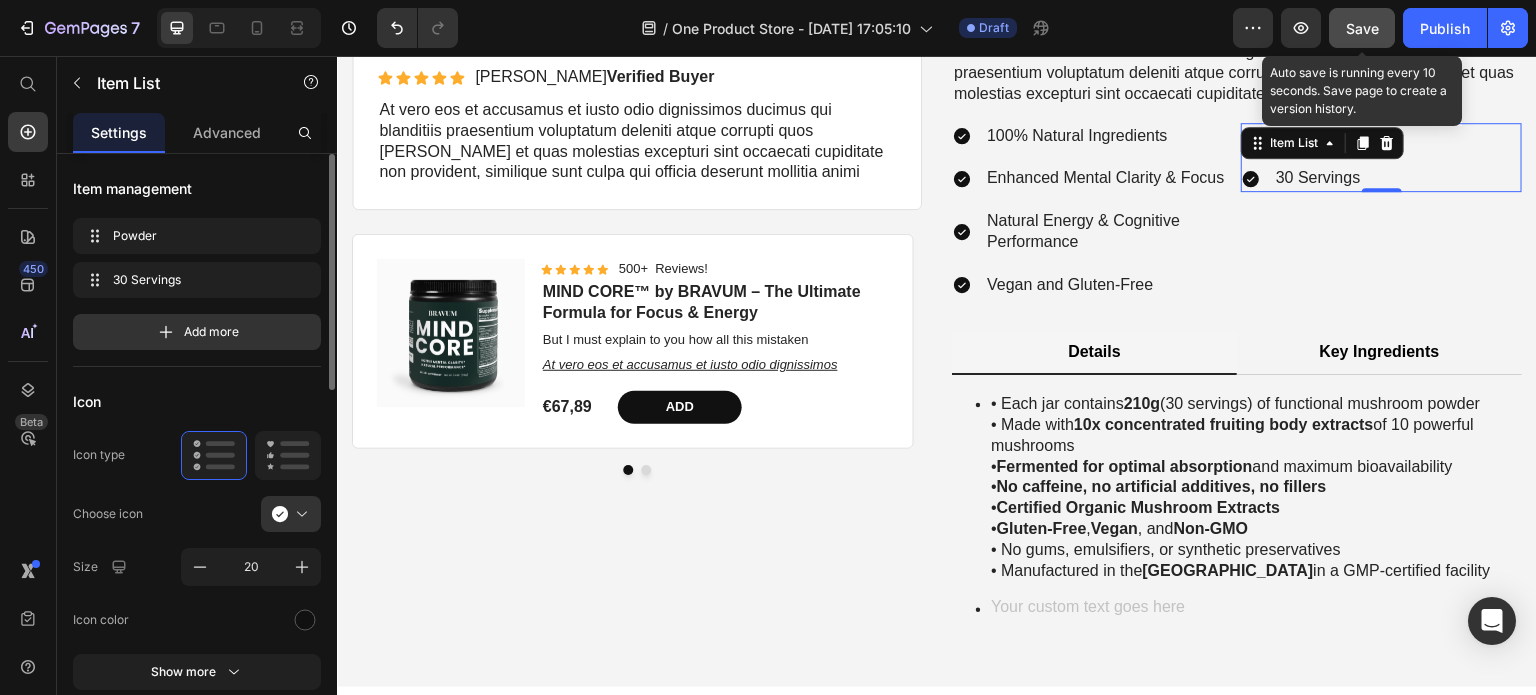 click on "Save" at bounding box center (1362, 28) 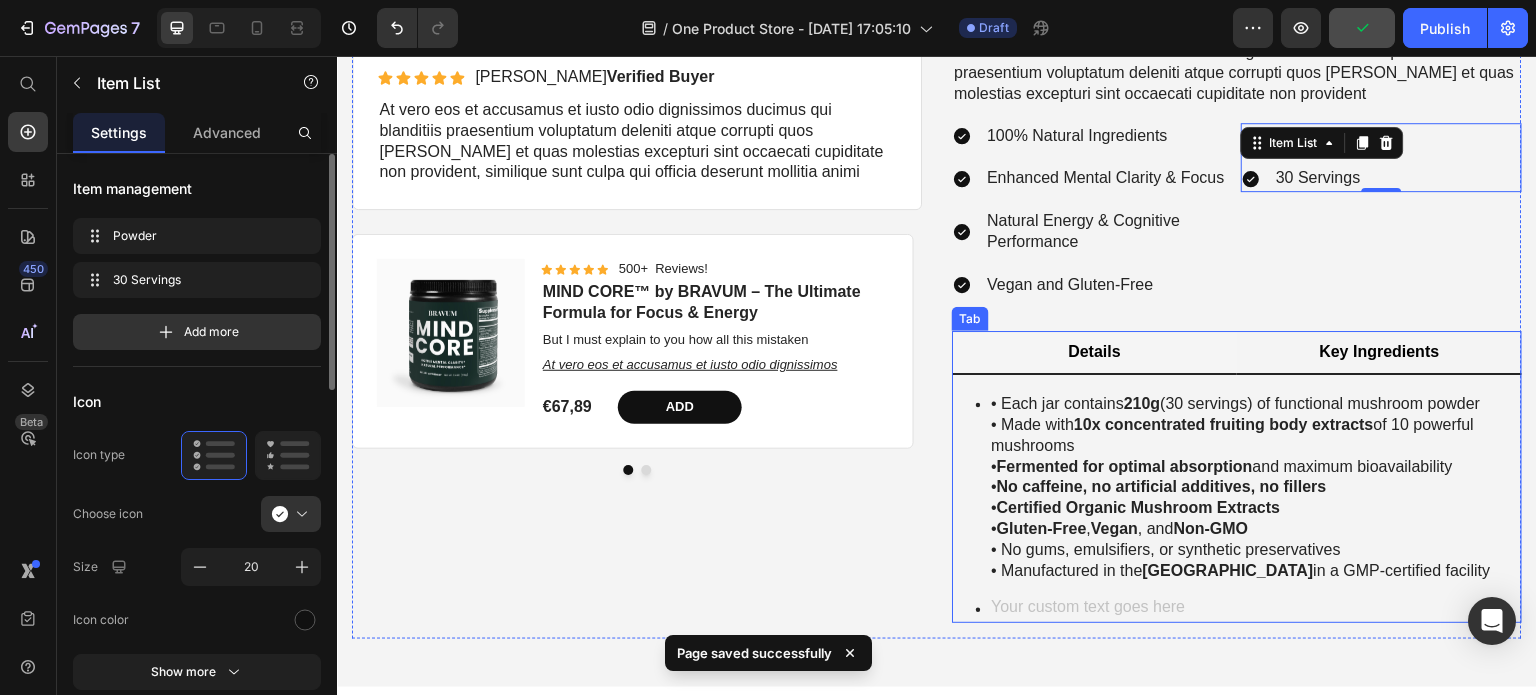 click on "Key Ingredients" at bounding box center (1379, 353) 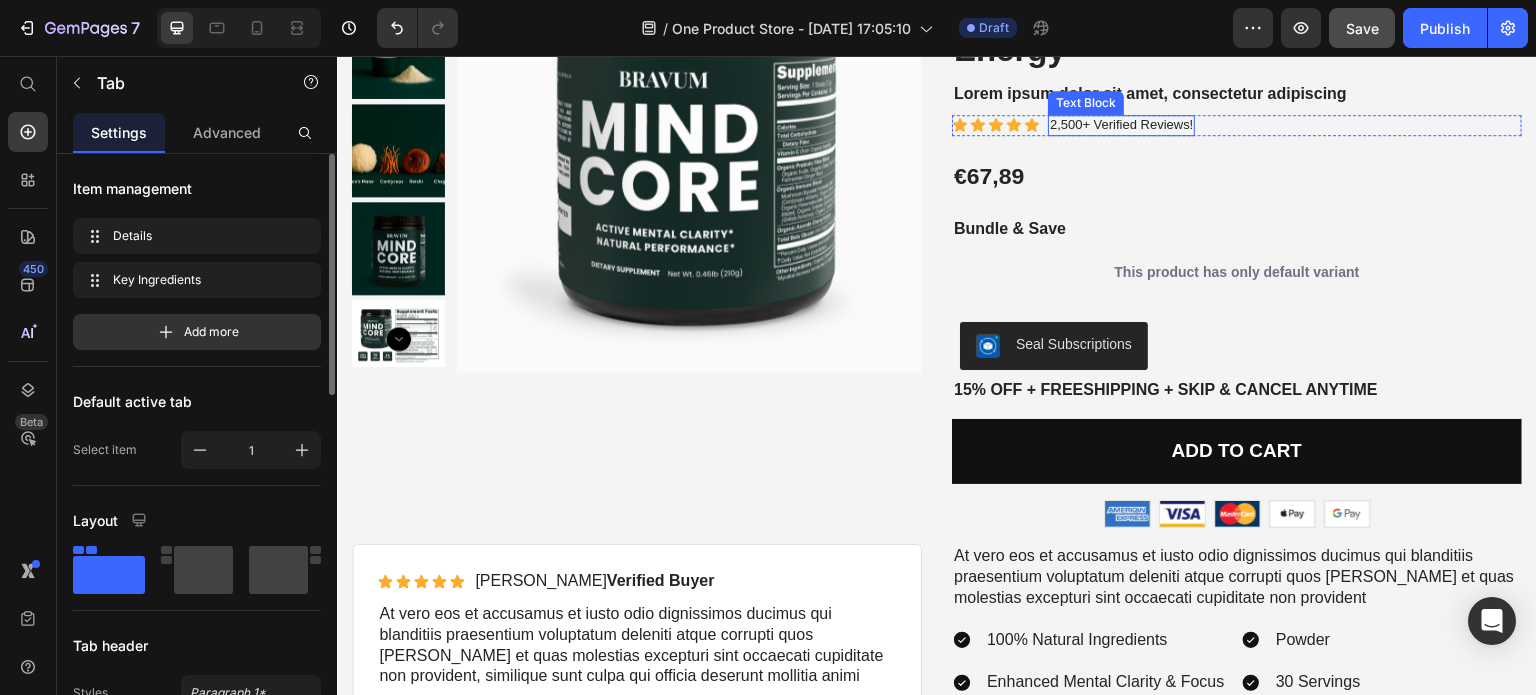 scroll, scrollTop: 2998, scrollLeft: 0, axis: vertical 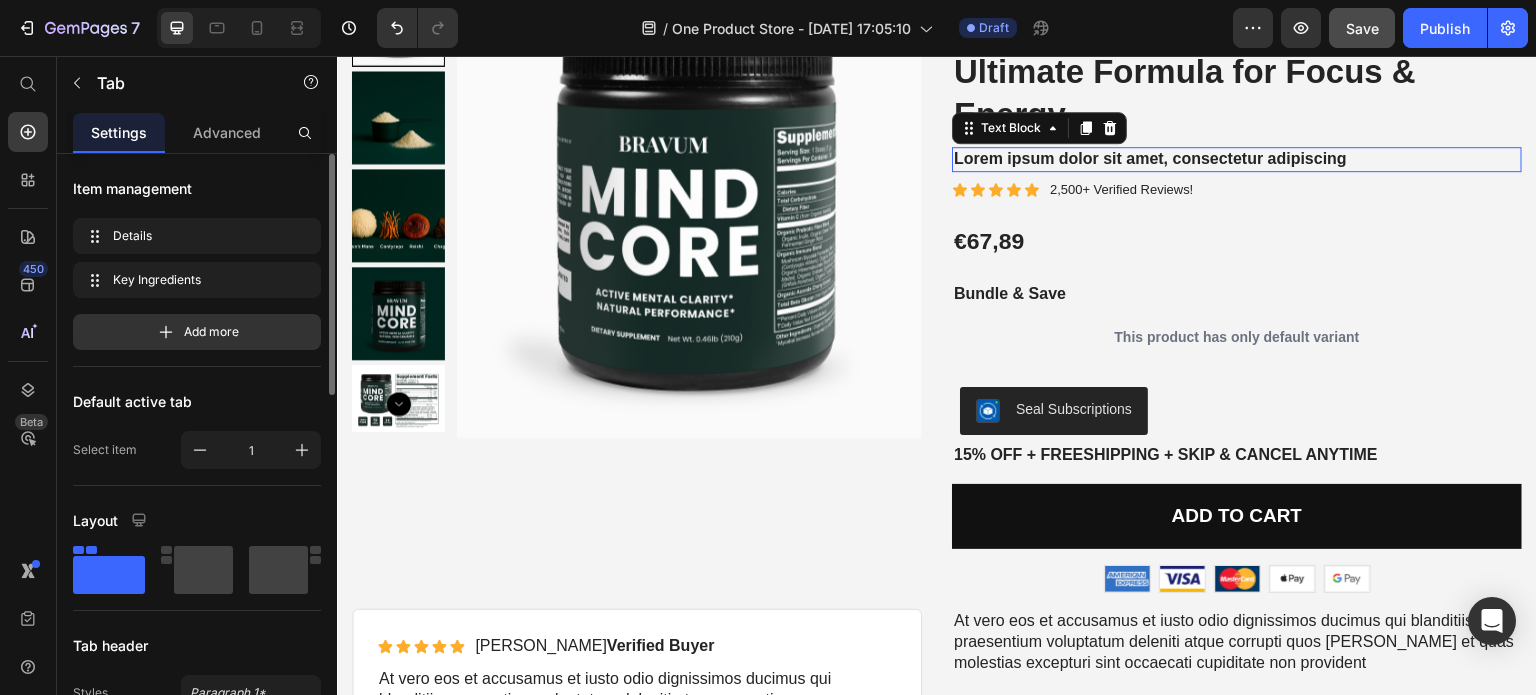 click on "Lorem ipsum dolor sit amet, consectetur adipiscing" at bounding box center [1237, 159] 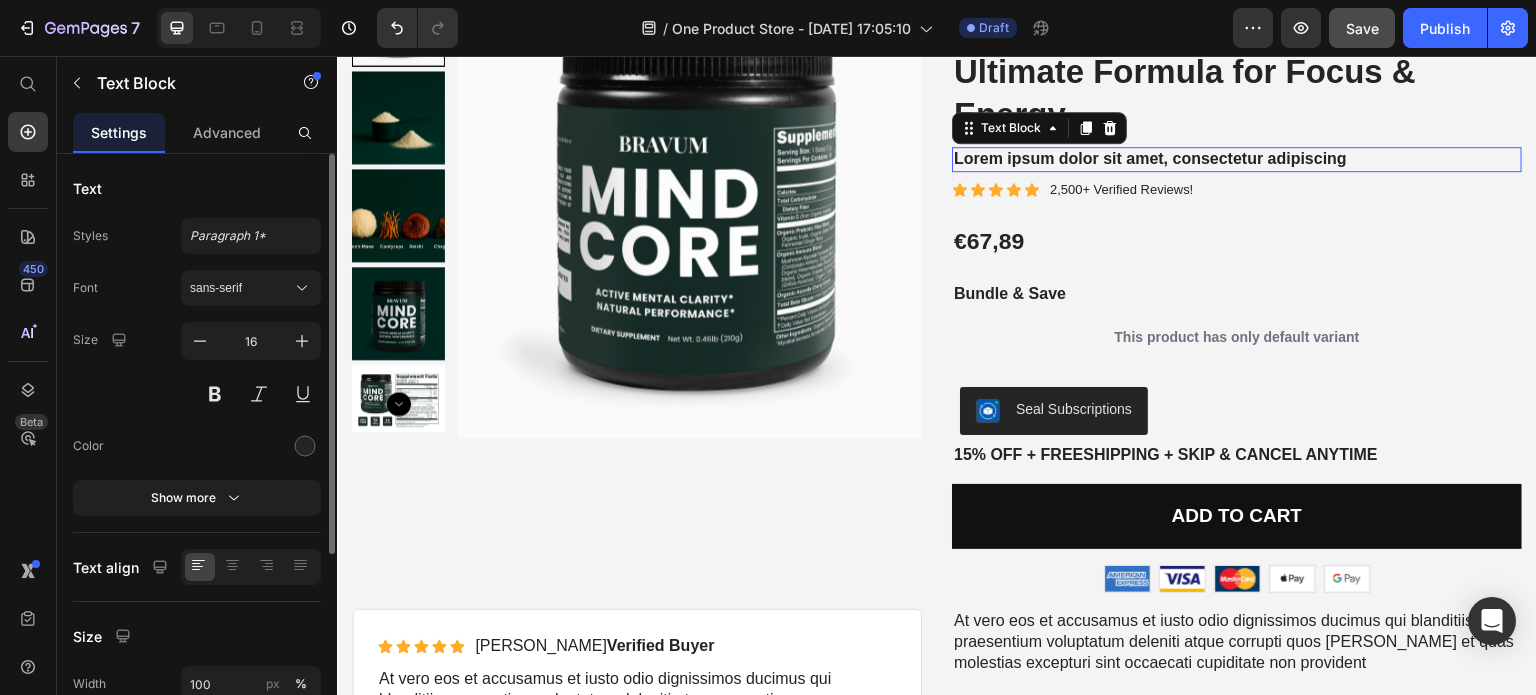 click on "Lorem ipsum dolor sit amet, consectetur adipiscing" at bounding box center (1237, 159) 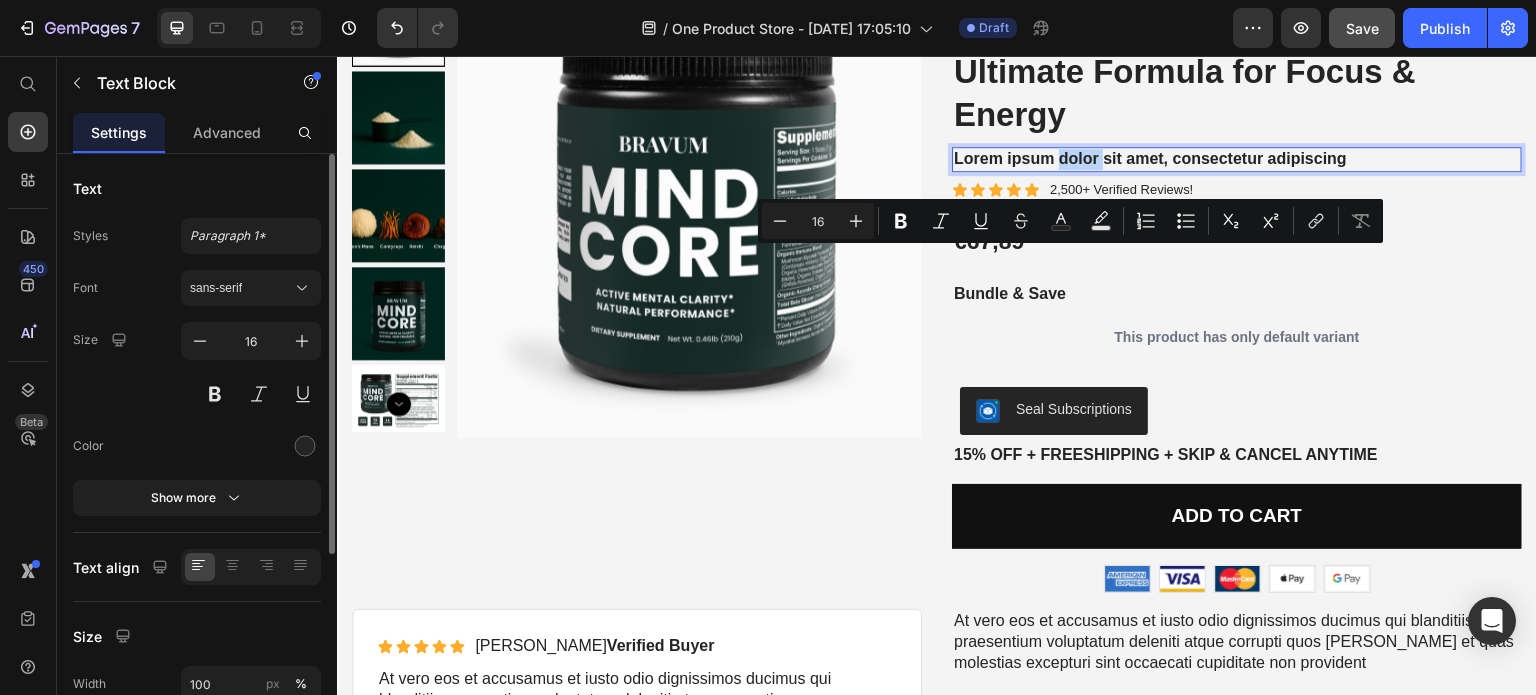 click on "Lorem ipsum dolor sit amet, consectetur adipiscing" at bounding box center [1237, 159] 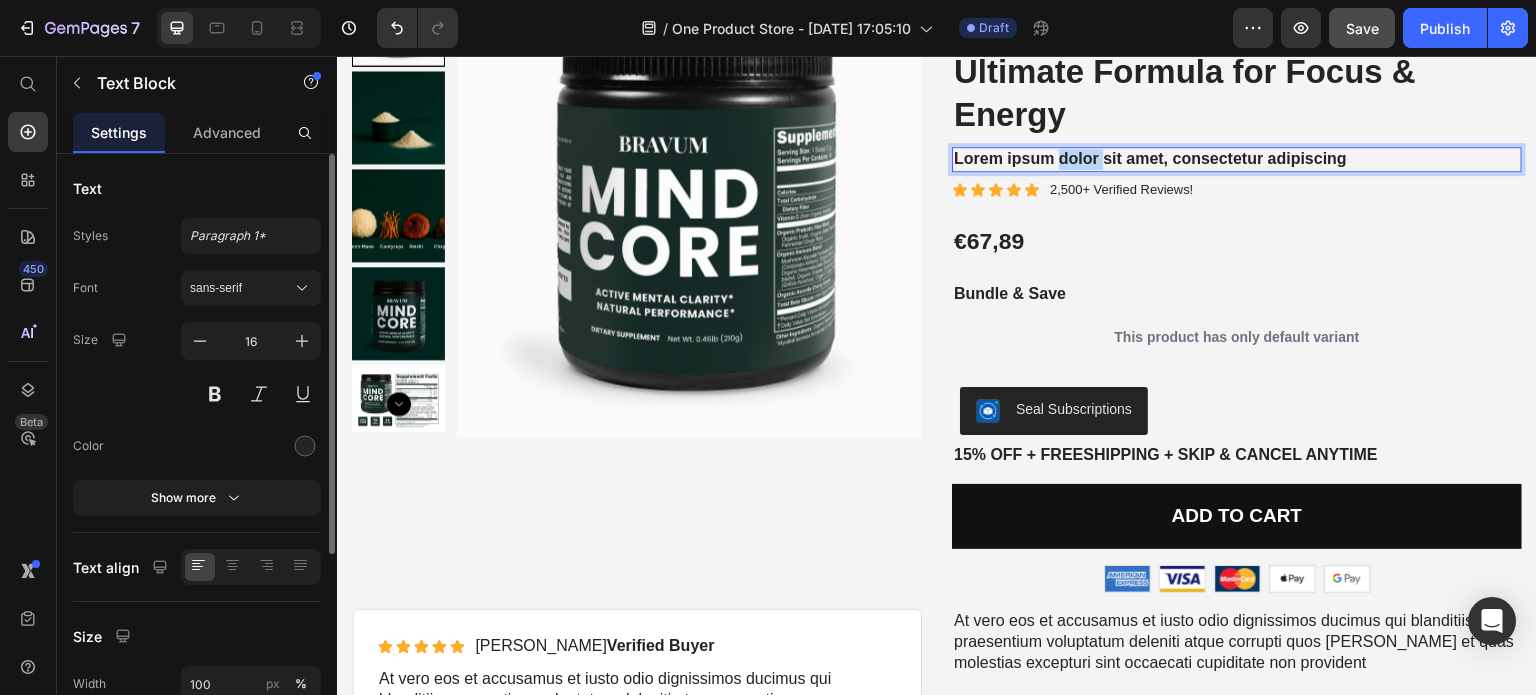 click on "Lorem ipsum dolor sit amet, consectetur adipiscing" at bounding box center (1237, 159) 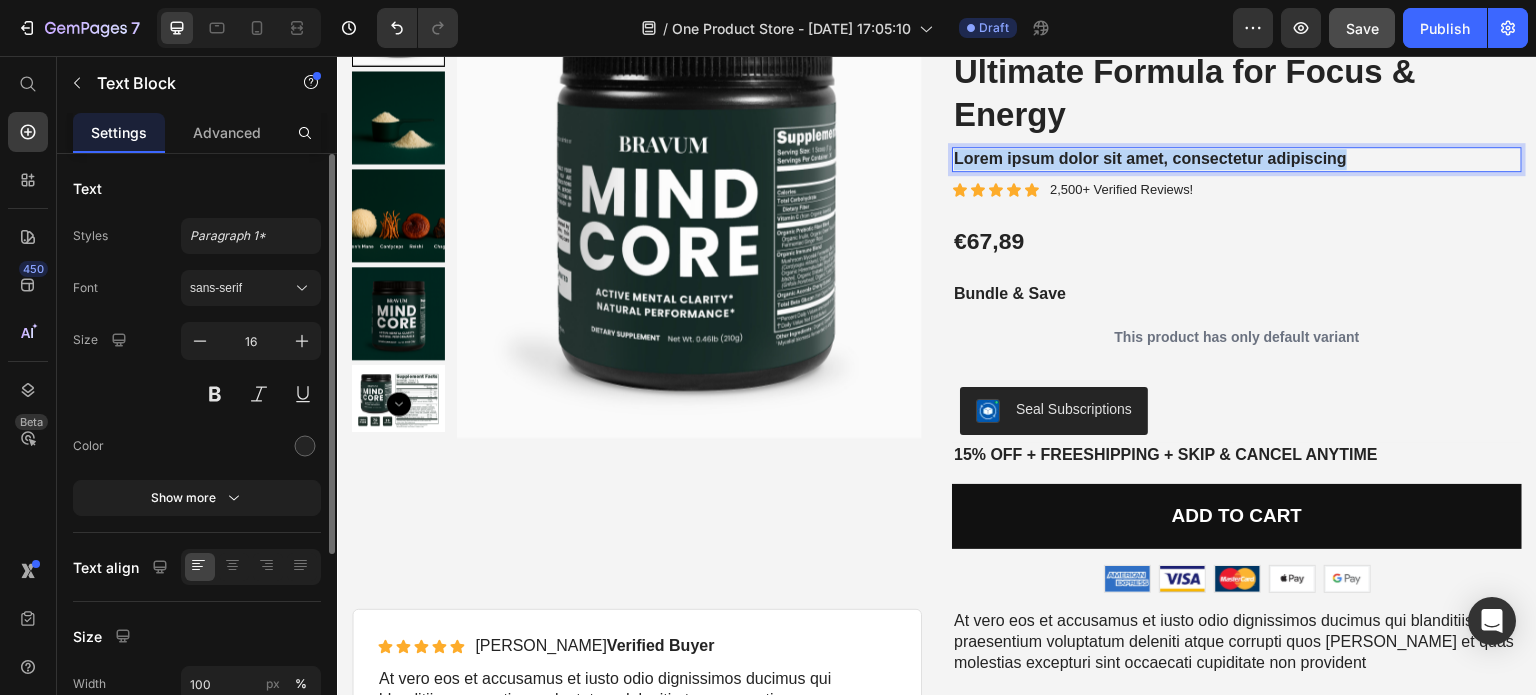 click on "Lorem ipsum dolor sit amet, consectetur adipiscing" at bounding box center (1237, 159) 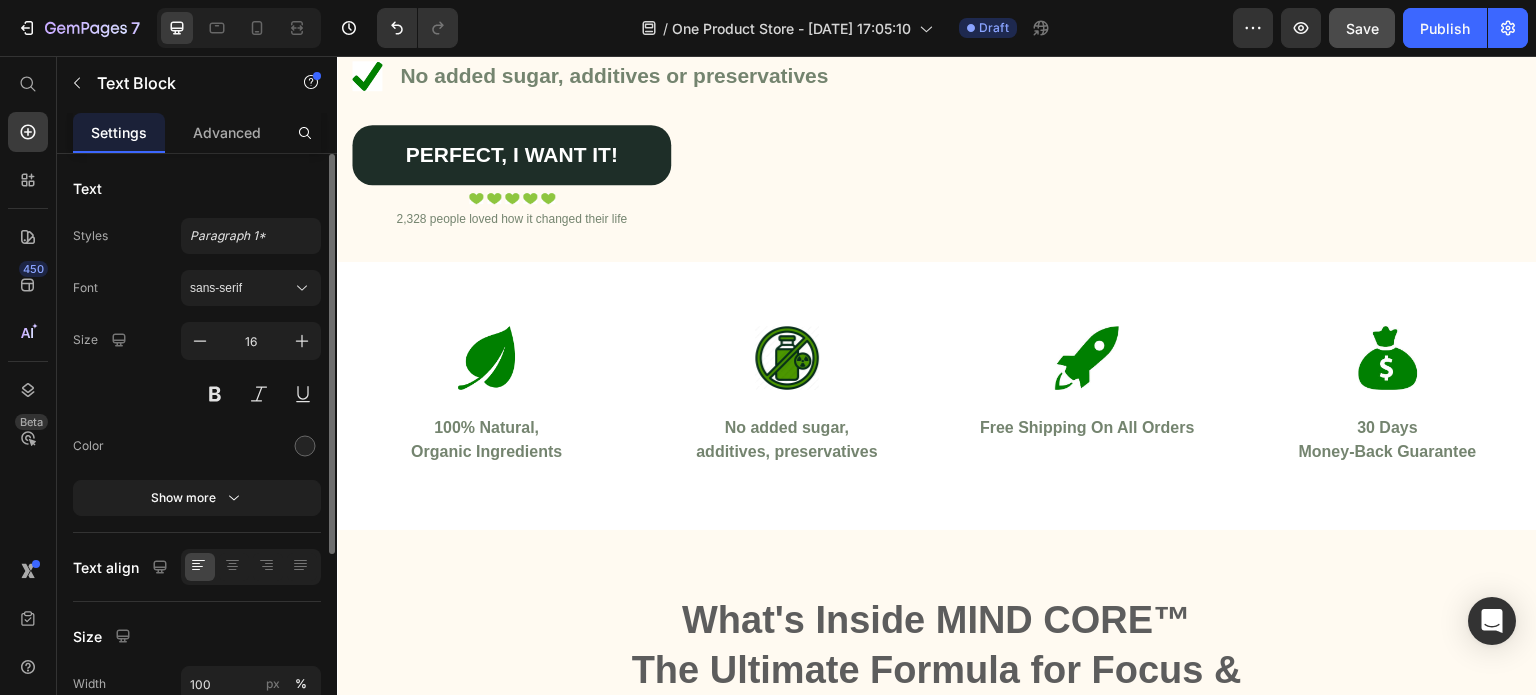 scroll, scrollTop: 131, scrollLeft: 0, axis: vertical 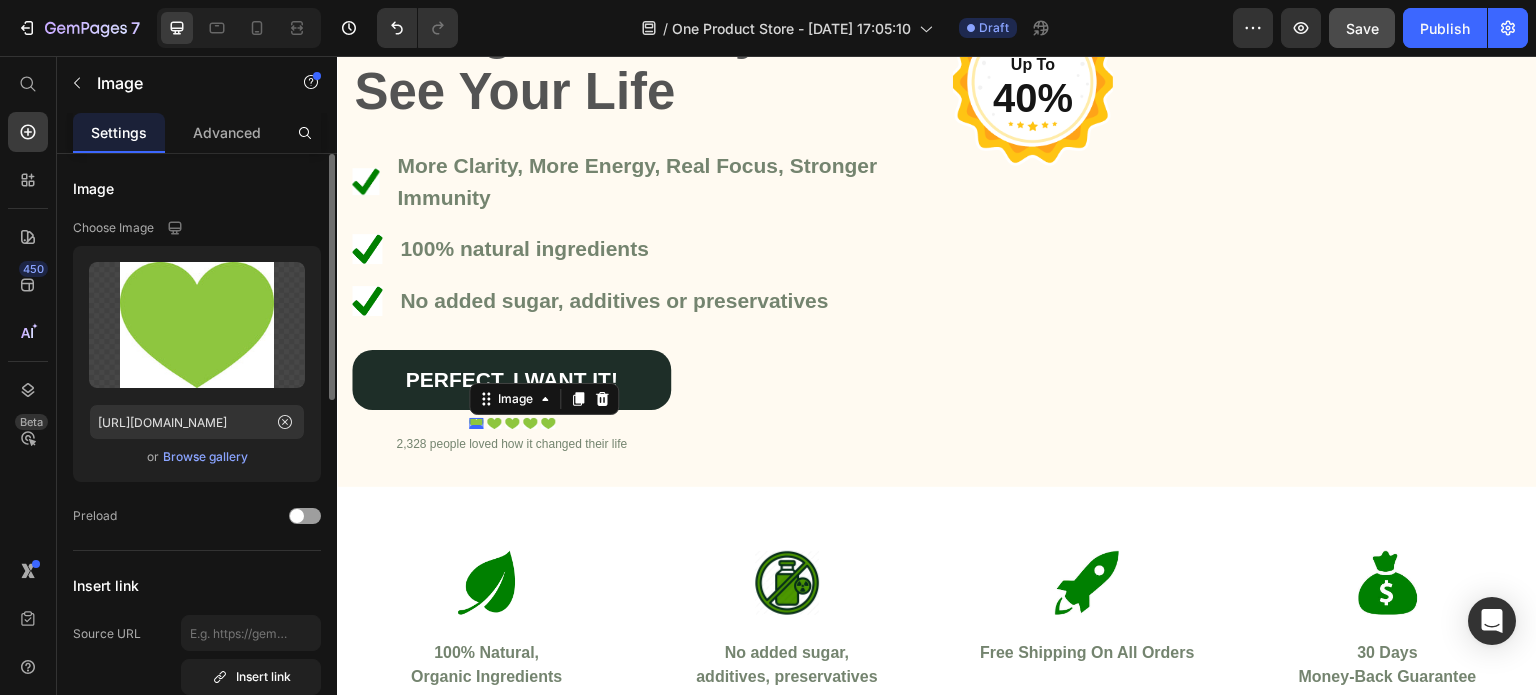 click on "0" at bounding box center (476, 429) 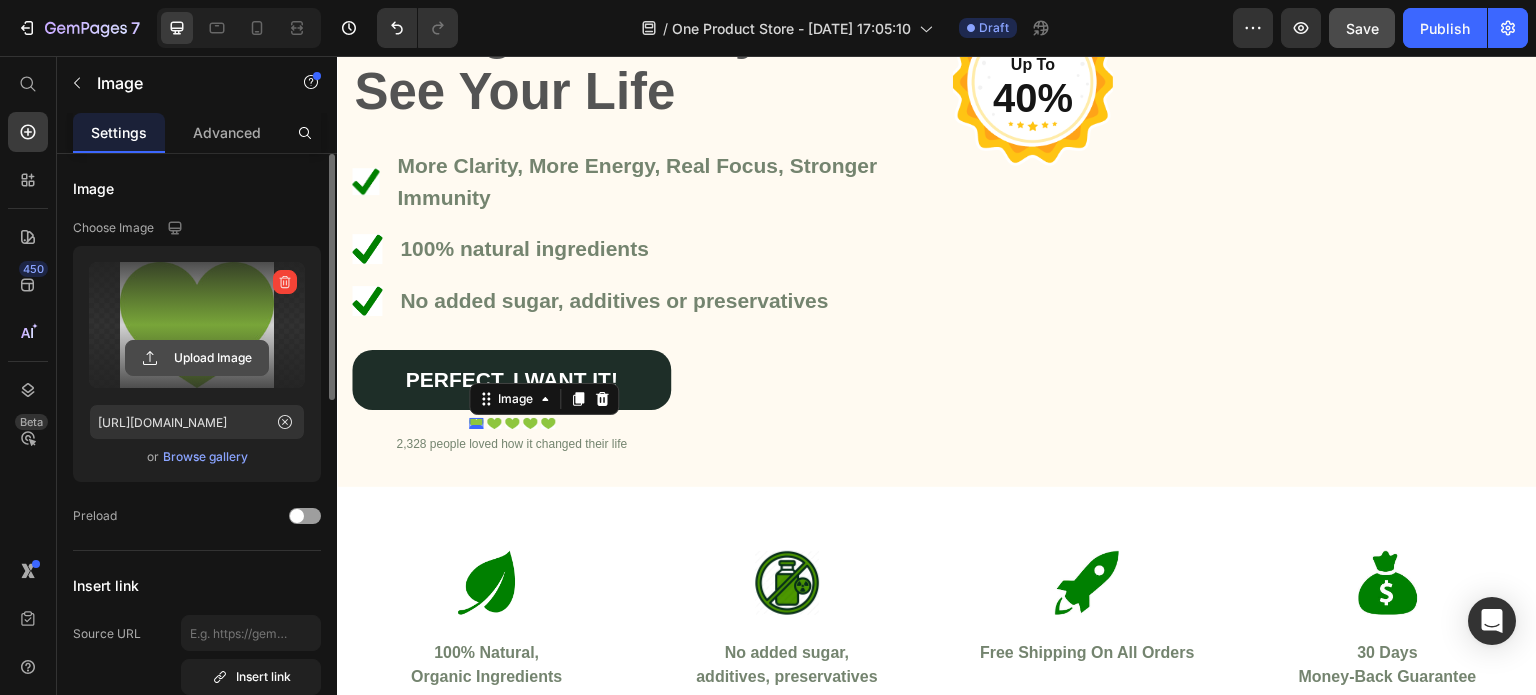 click 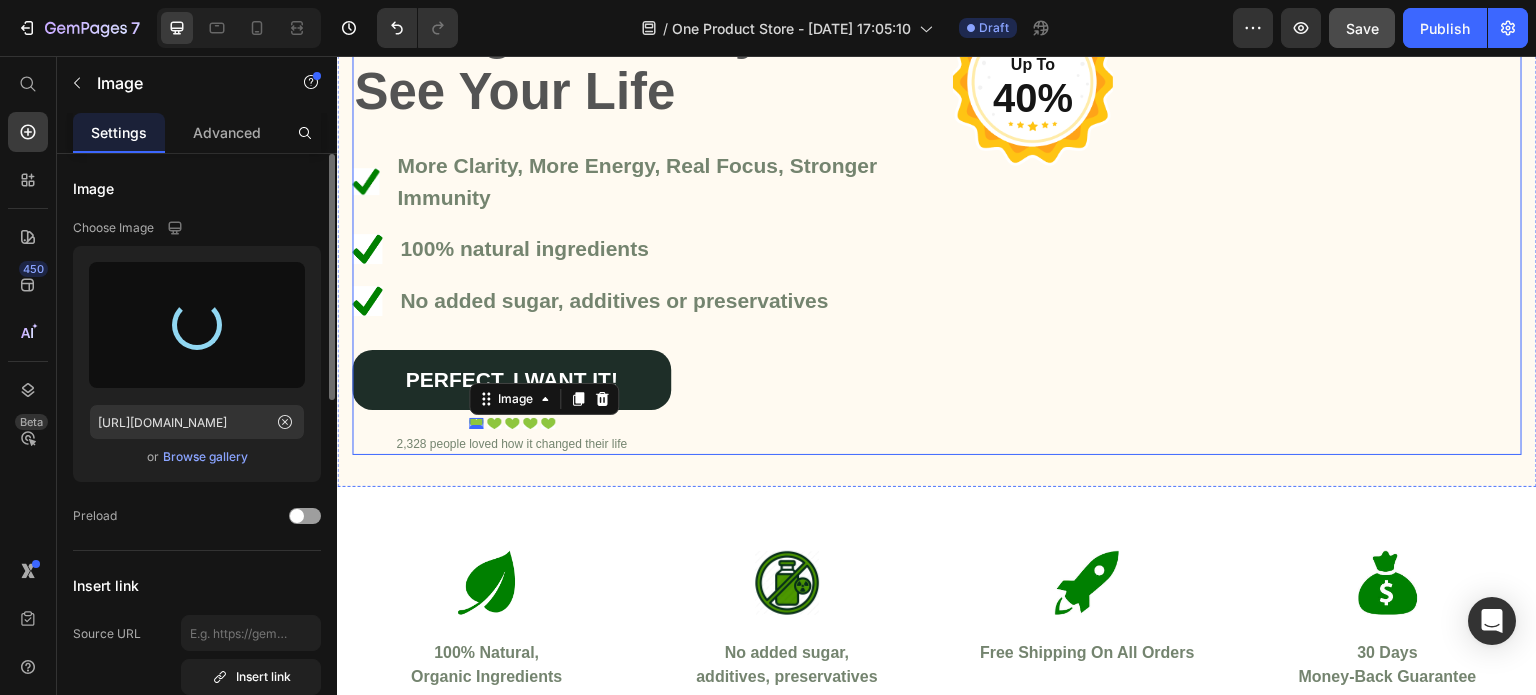 type on "https://cdn.shopify.com/s/files/1/0961/8168/2501/files/gempages_577150551700013606-04f91ab3-be0b-4029-b9e9-a36355b53622.jpg" 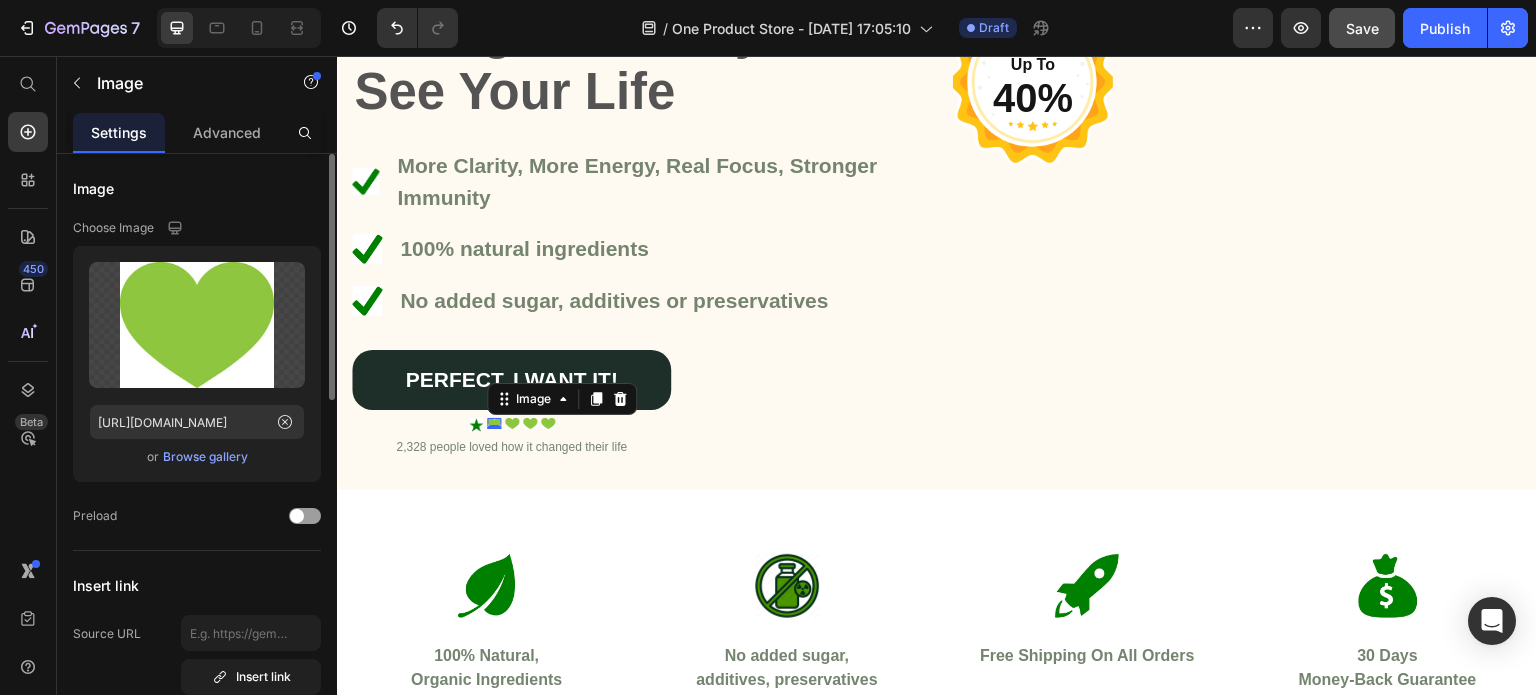 click on "Upload Image https://cdn.shopify.com/s/files/1/0961/8168/2501/files/gempages_577150551700013606-cb476d98-809a-4d89-aa67-5b873a99e832.jpg  or   Browse gallery" 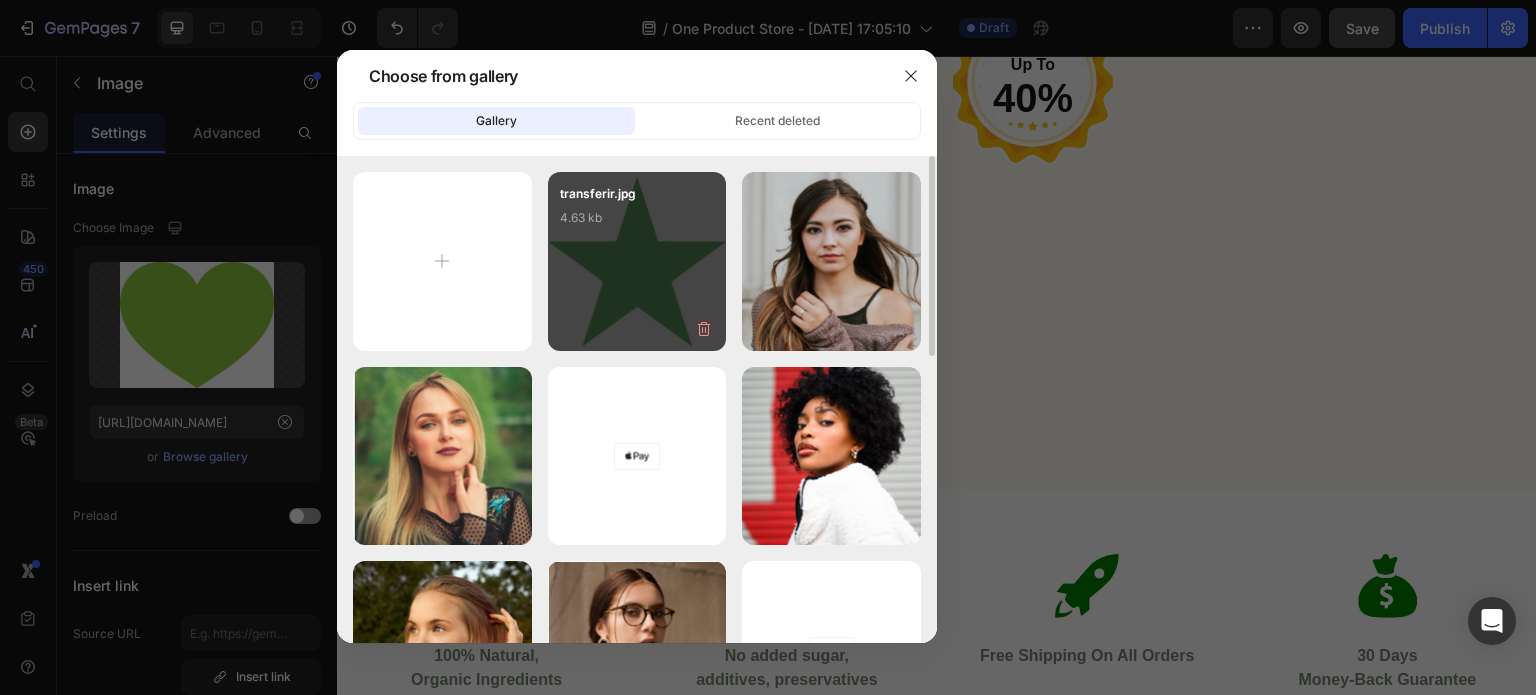 click on "transferir.jpg 4.63 kb" at bounding box center [637, 224] 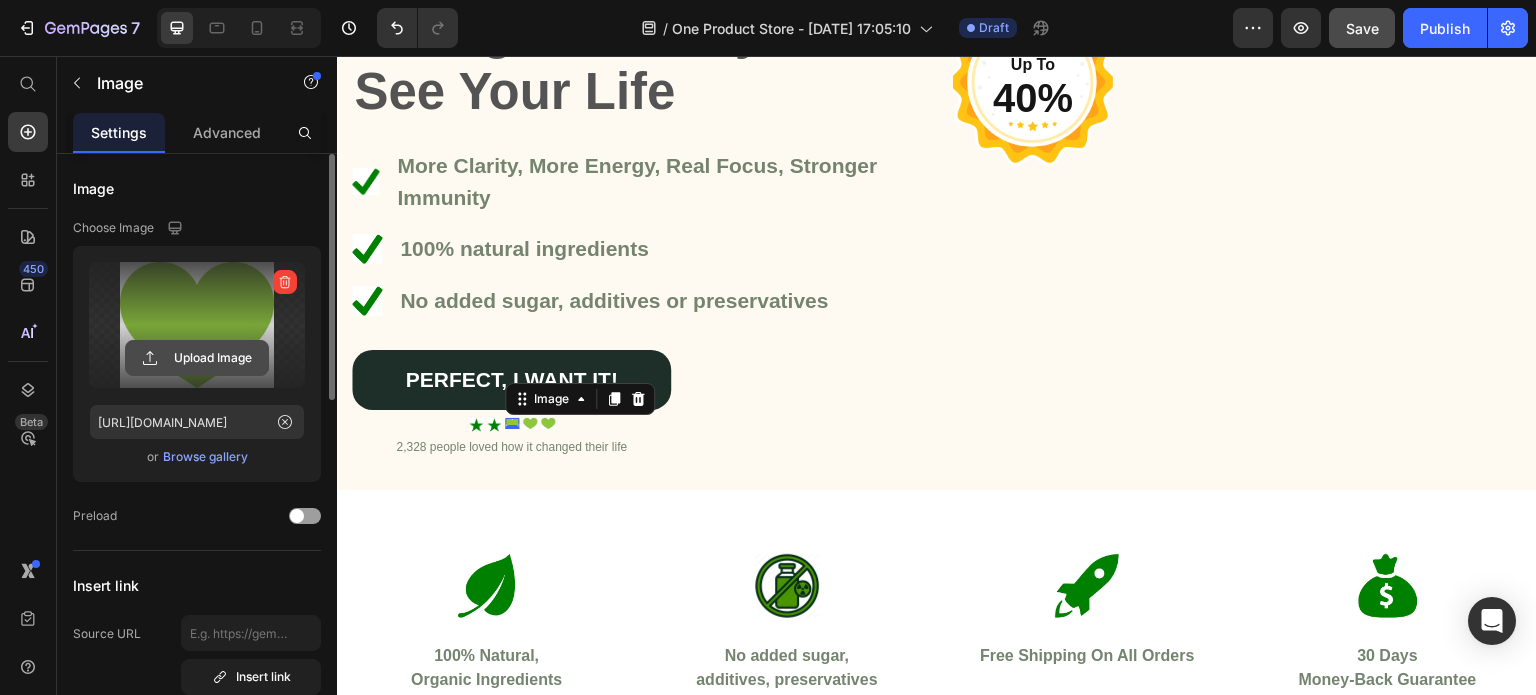 click on "Upload Image" at bounding box center [197, 358] 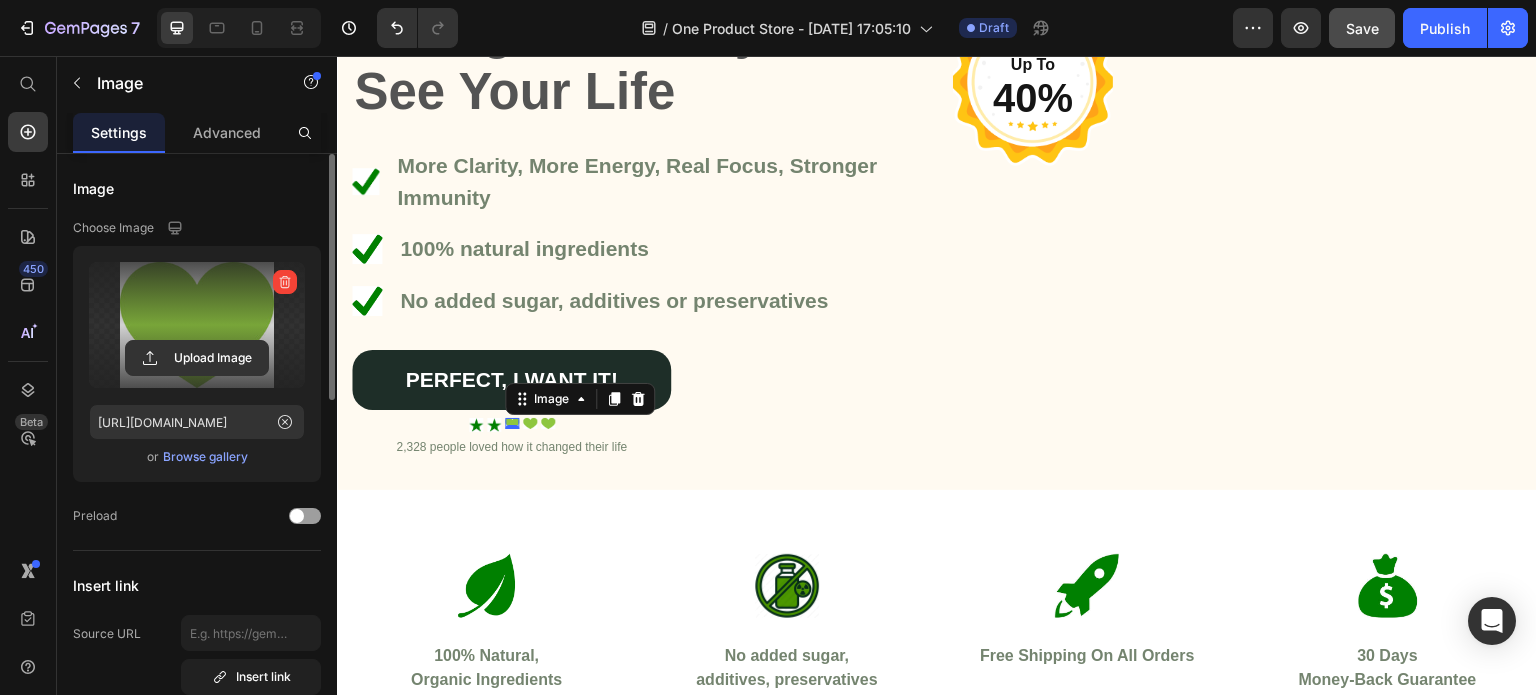 drag, startPoint x: 206, startPoint y: 339, endPoint x: 228, endPoint y: 295, distance: 49.193497 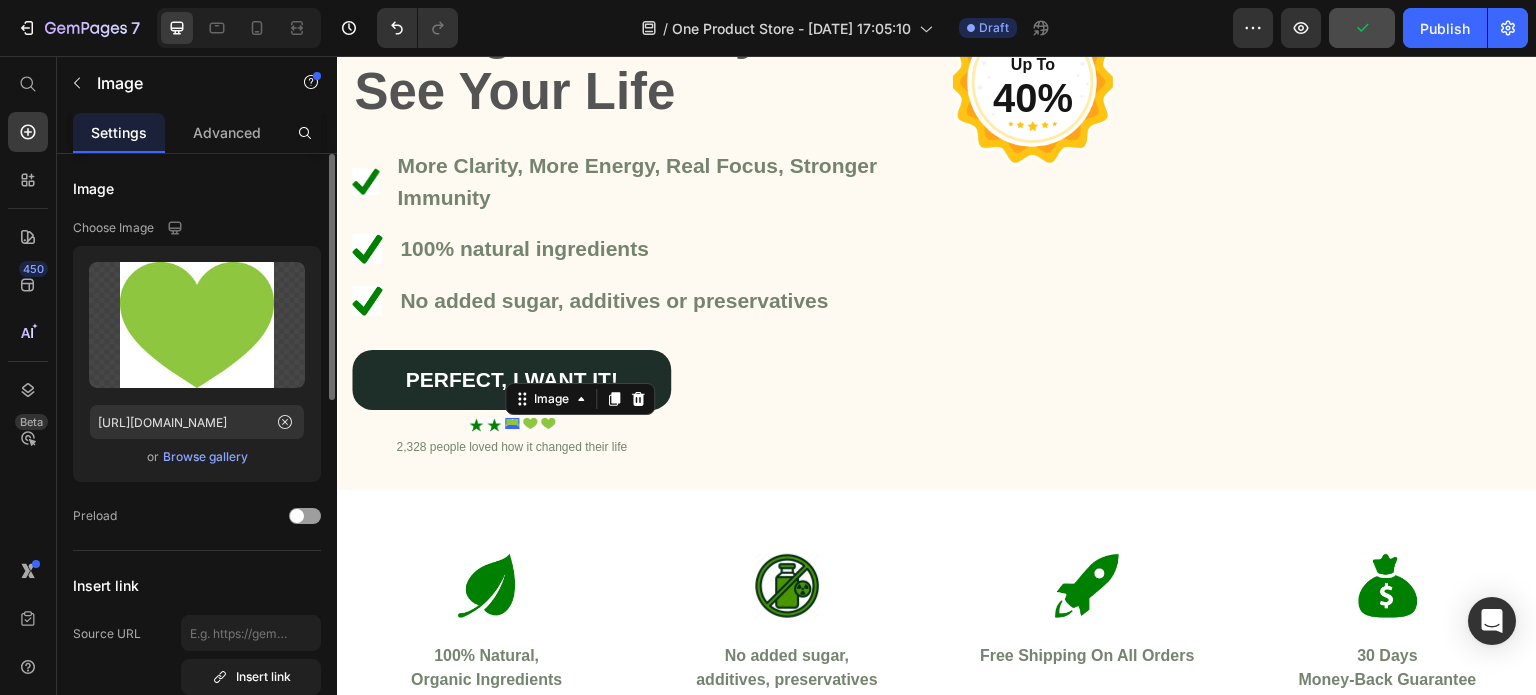 click on "Browse gallery" at bounding box center (205, 457) 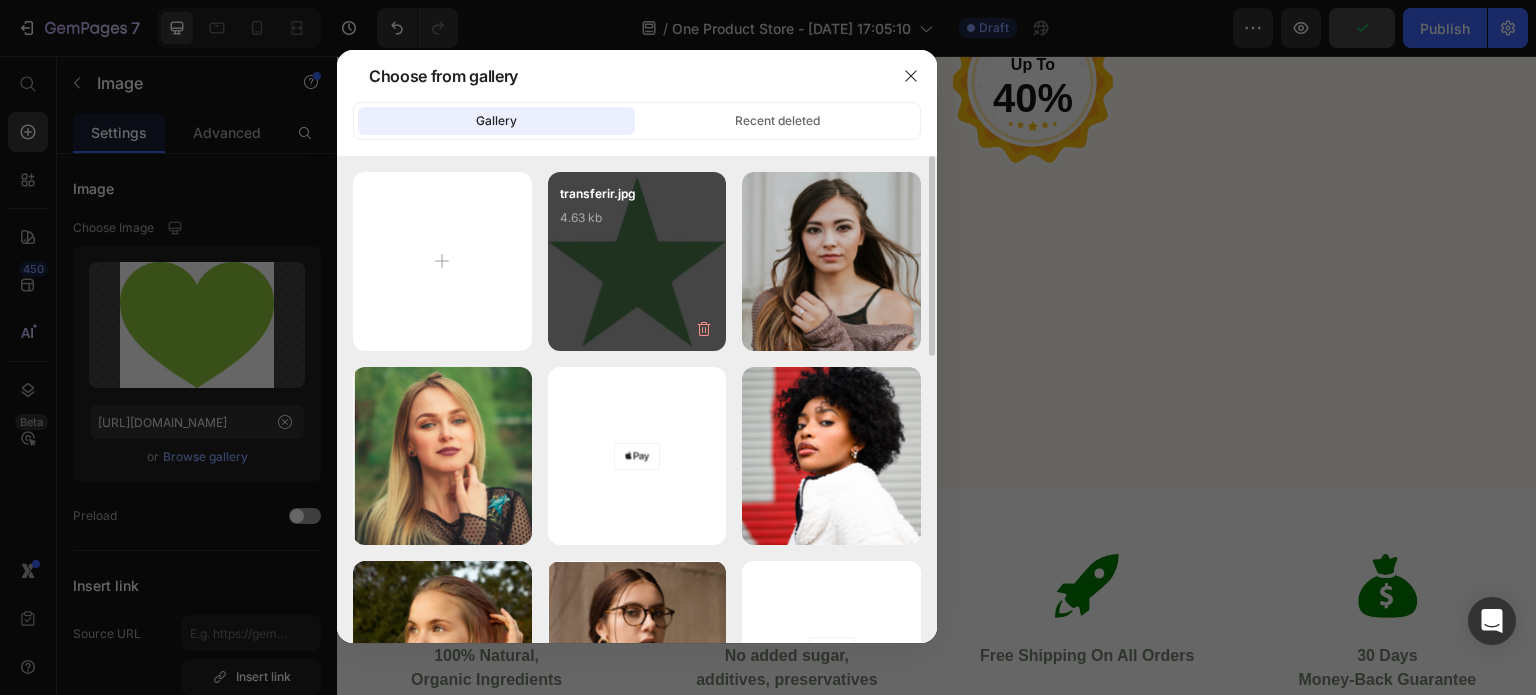 click on "transferir.jpg 4.63 kb" at bounding box center [637, 224] 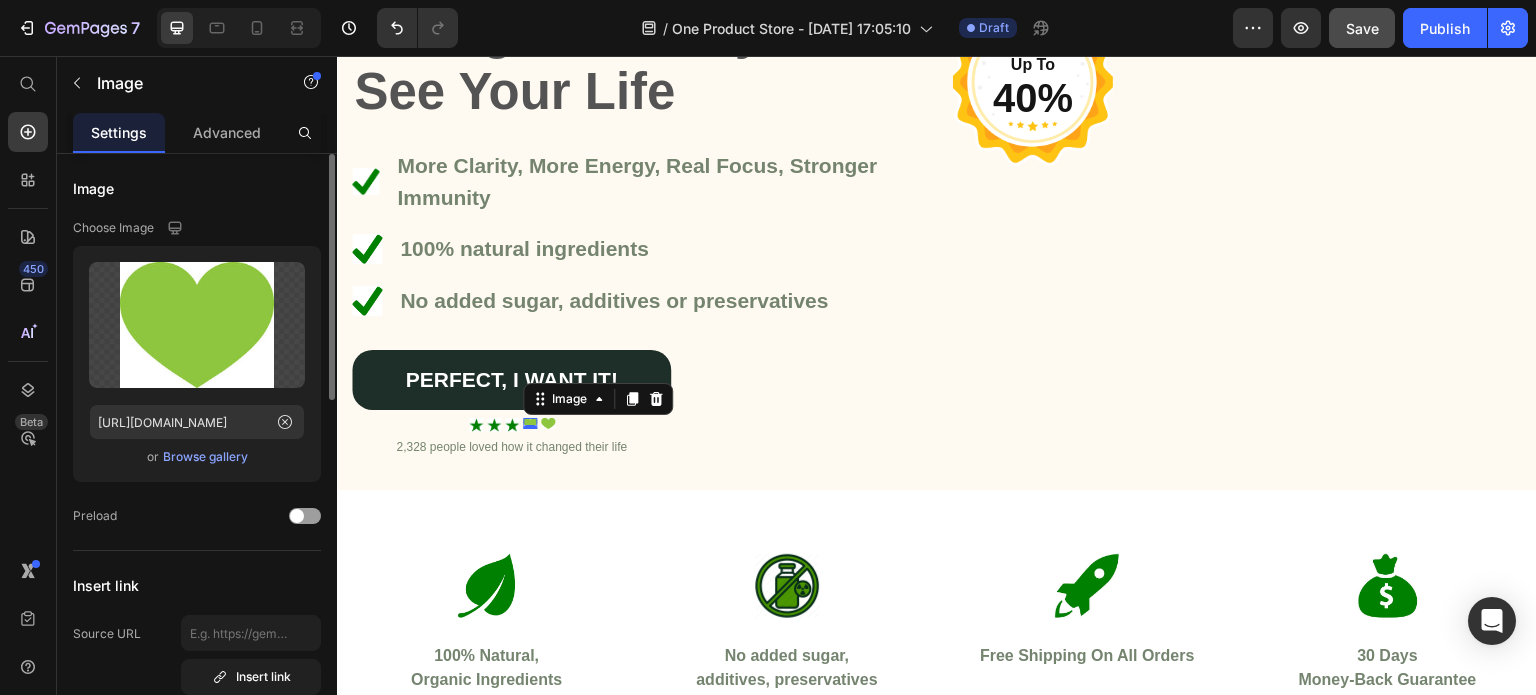 click on "Browse gallery" at bounding box center [205, 457] 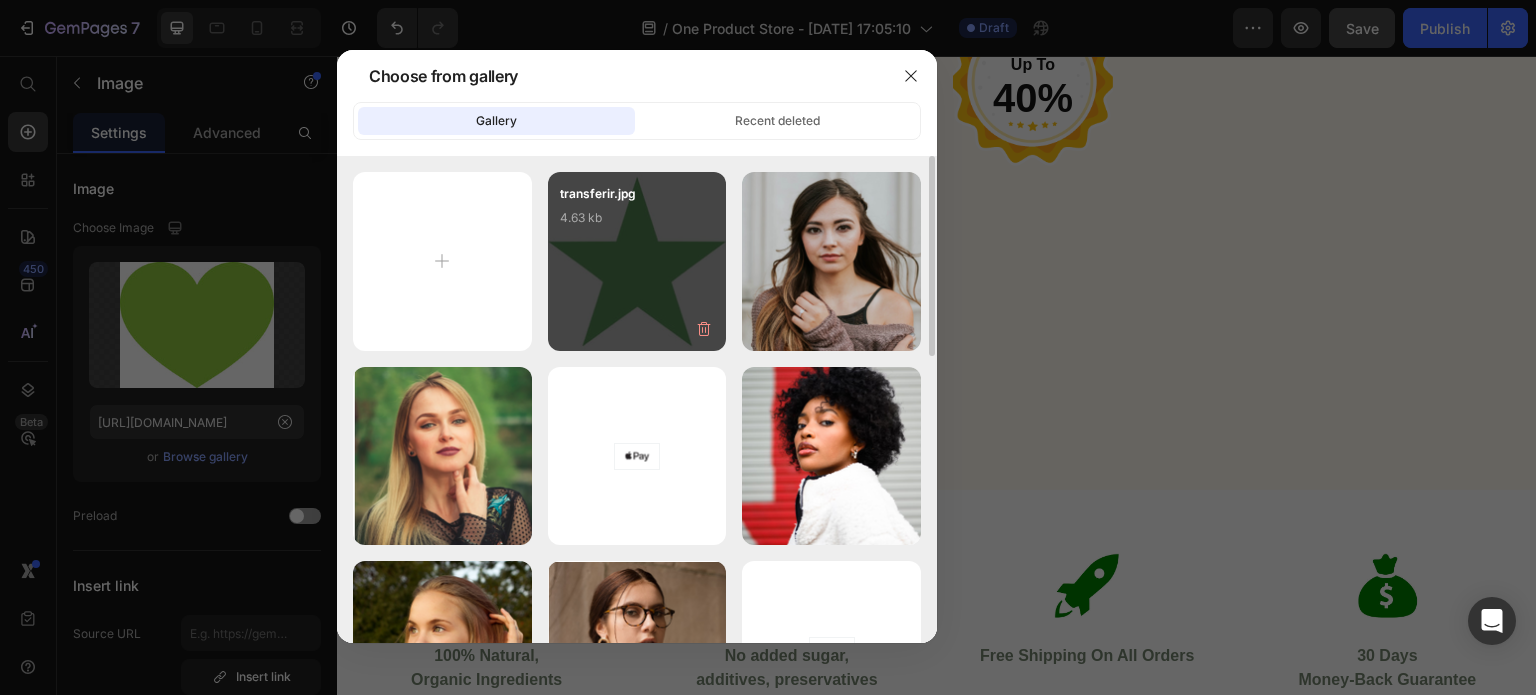 click on "transferir.jpg 4.63 kb" at bounding box center [637, 261] 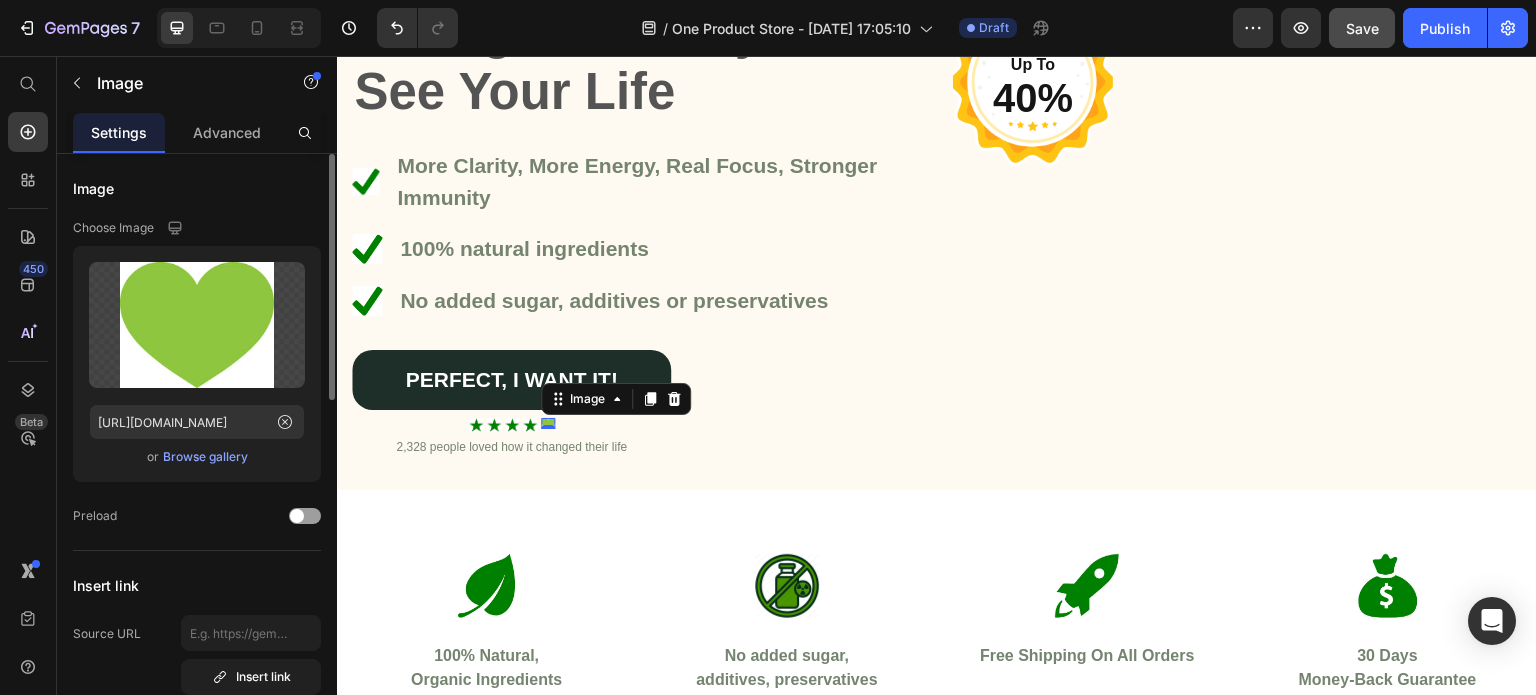click on "Browse gallery" at bounding box center (205, 457) 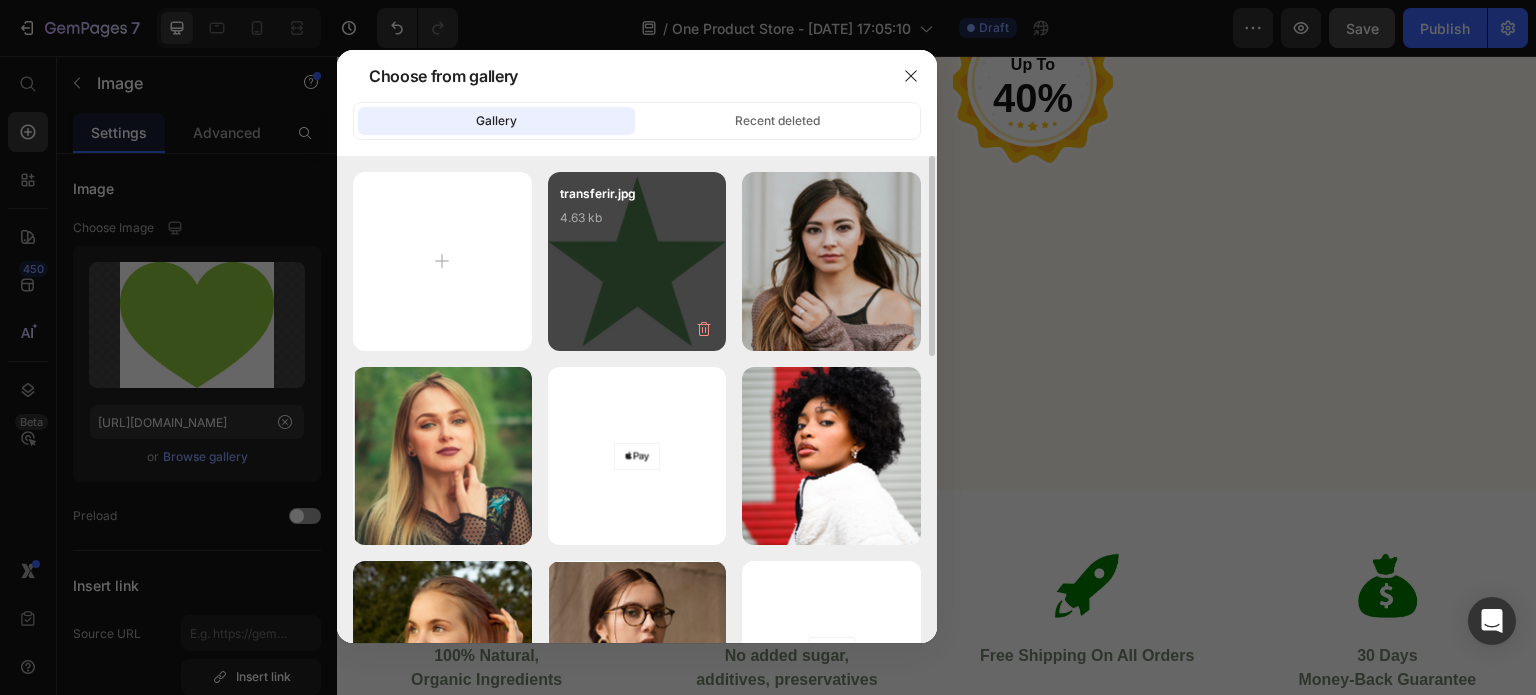click on "transferir.jpg 4.63 kb" at bounding box center (637, 261) 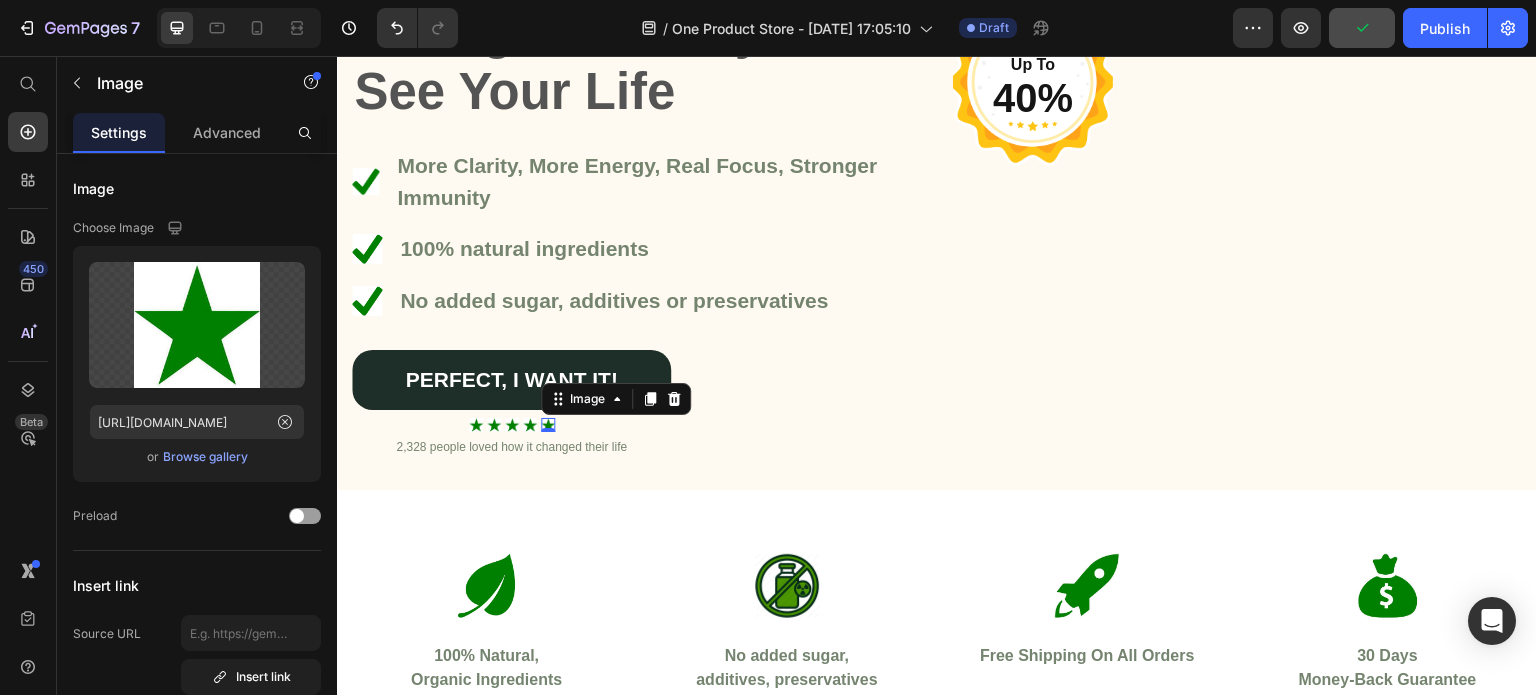 scroll, scrollTop: 0, scrollLeft: 0, axis: both 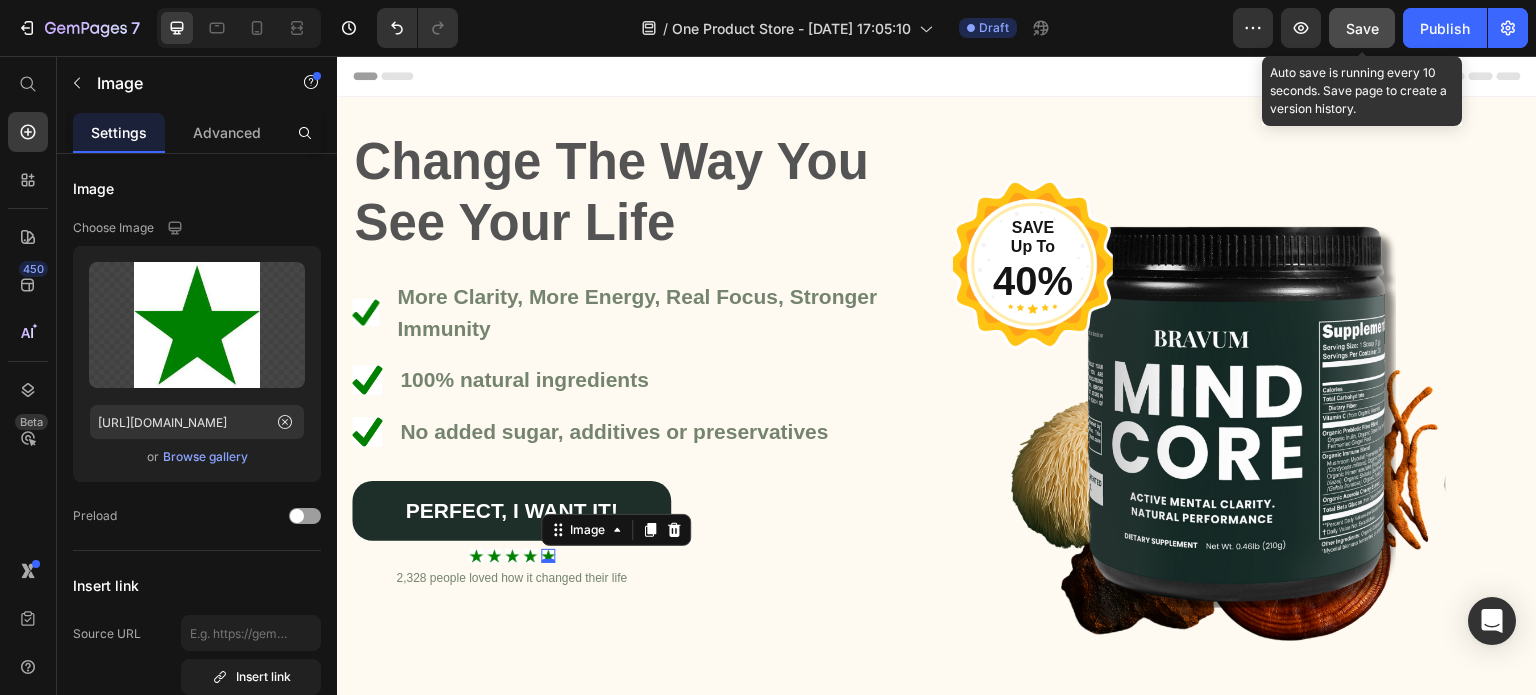 click on "Save" at bounding box center [1362, 28] 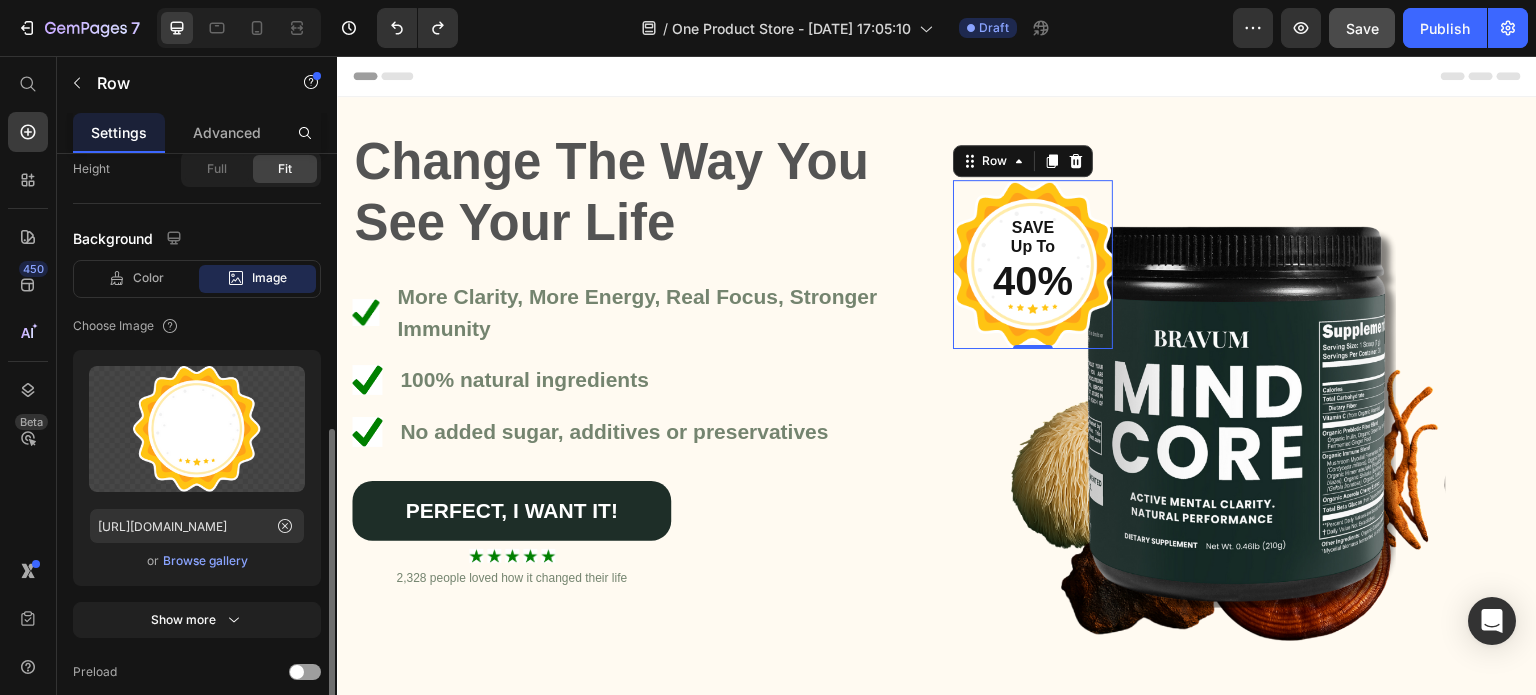 scroll, scrollTop: 587, scrollLeft: 0, axis: vertical 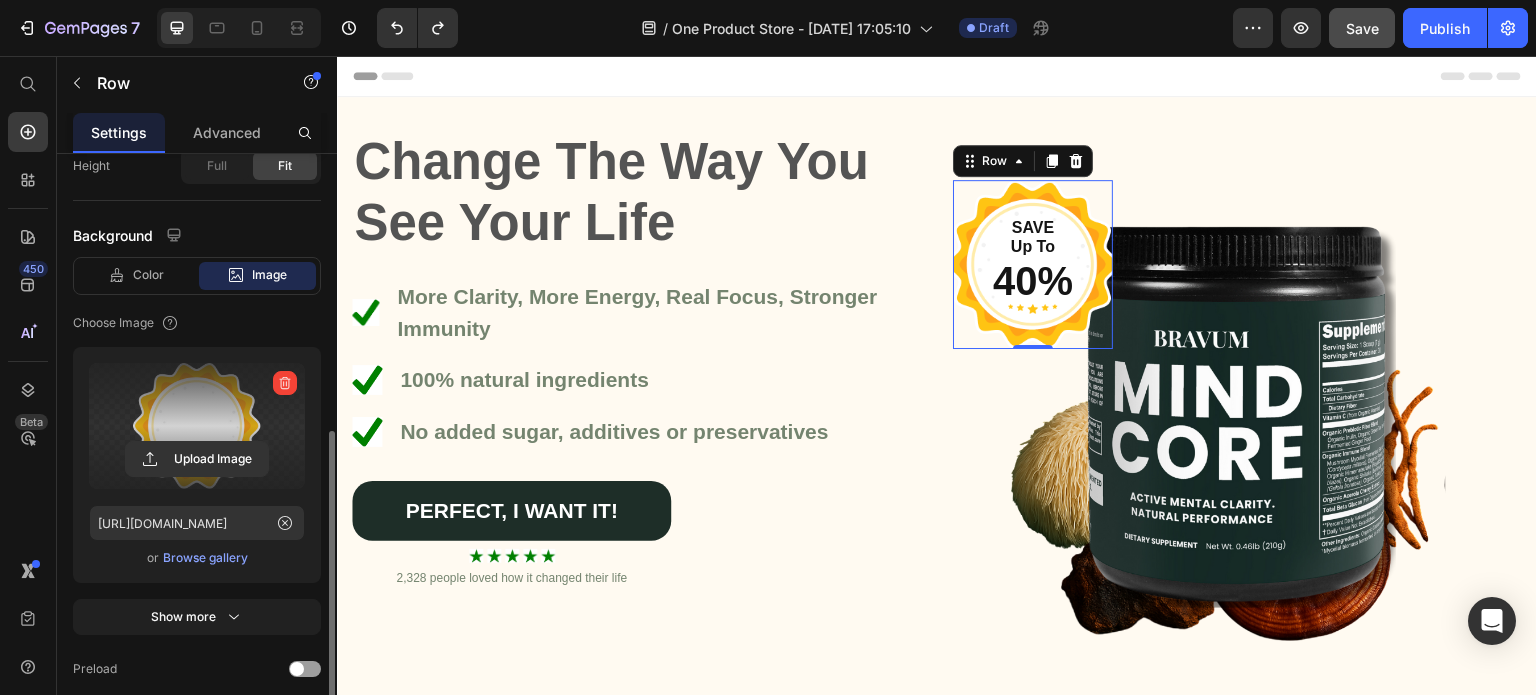 click at bounding box center (285, 383) 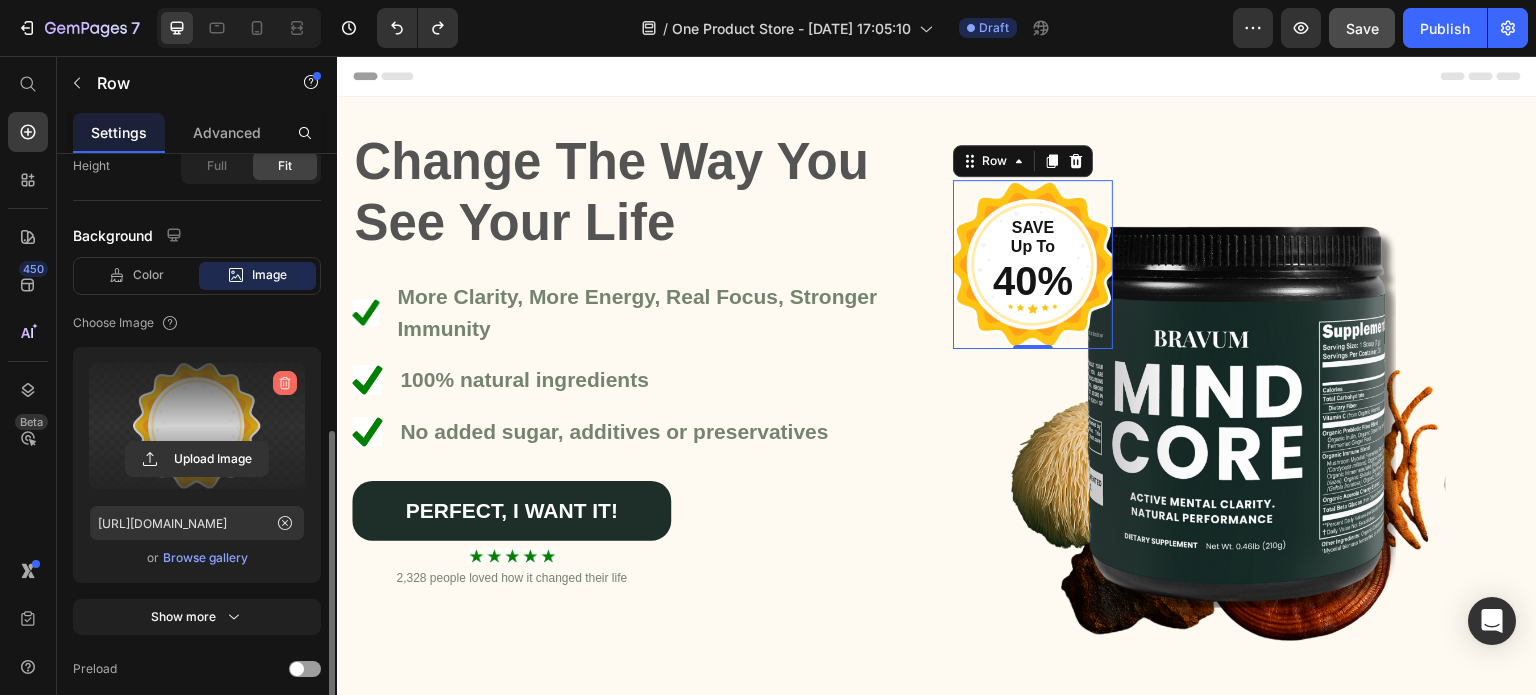 click 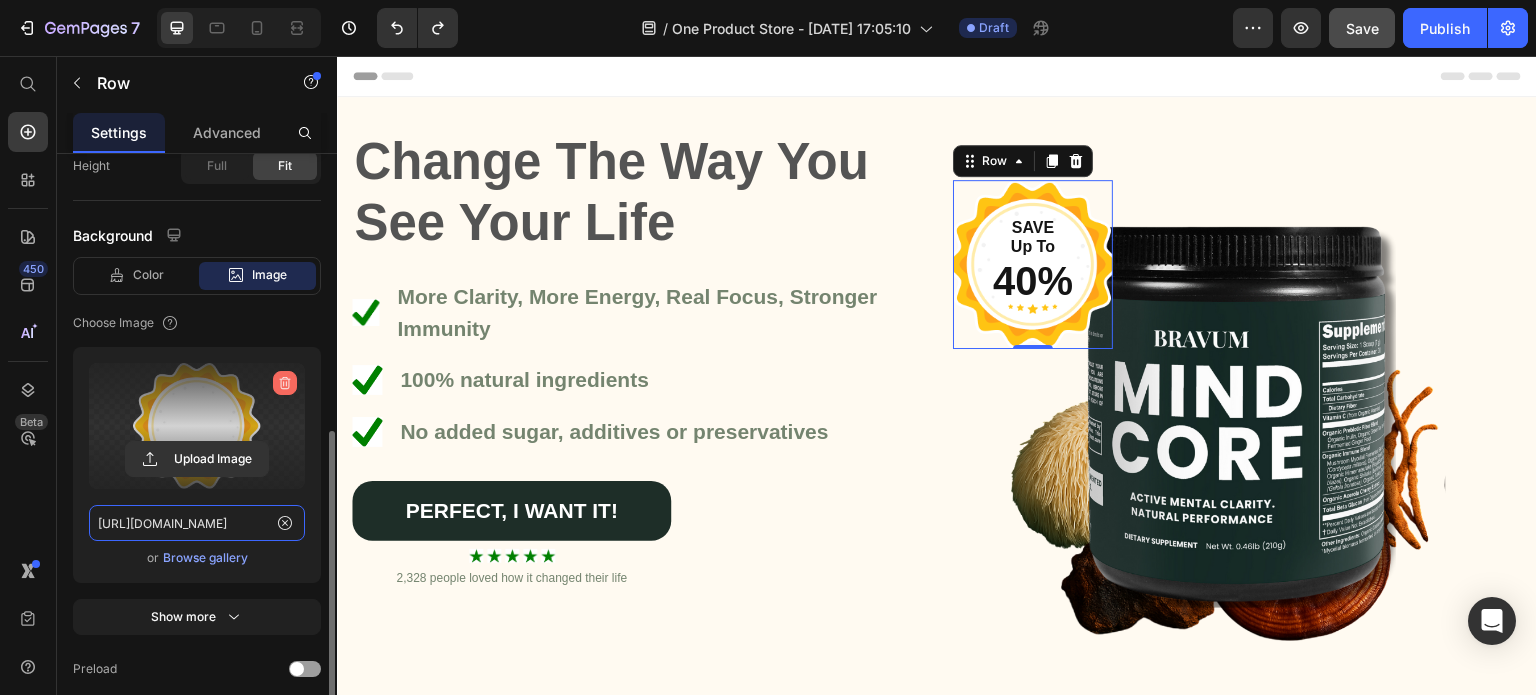 type 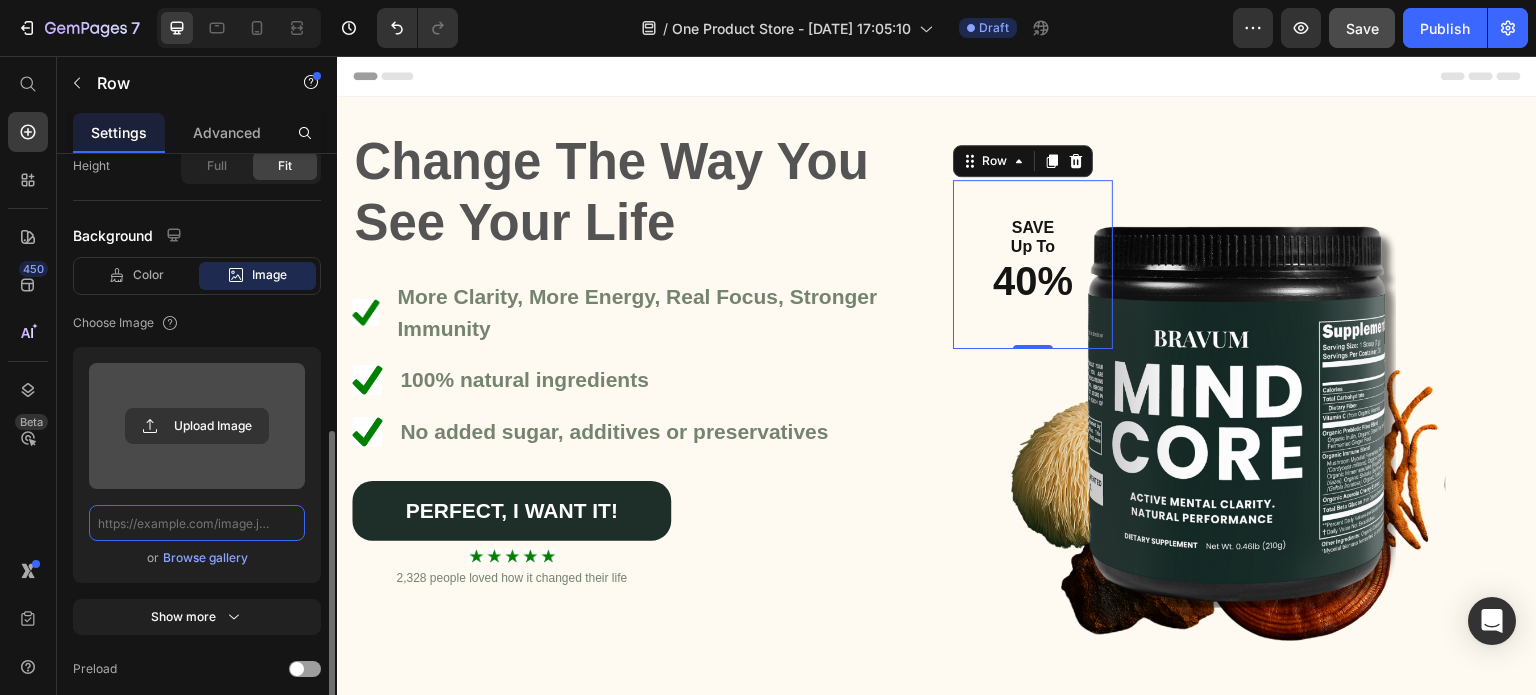 scroll, scrollTop: 0, scrollLeft: 0, axis: both 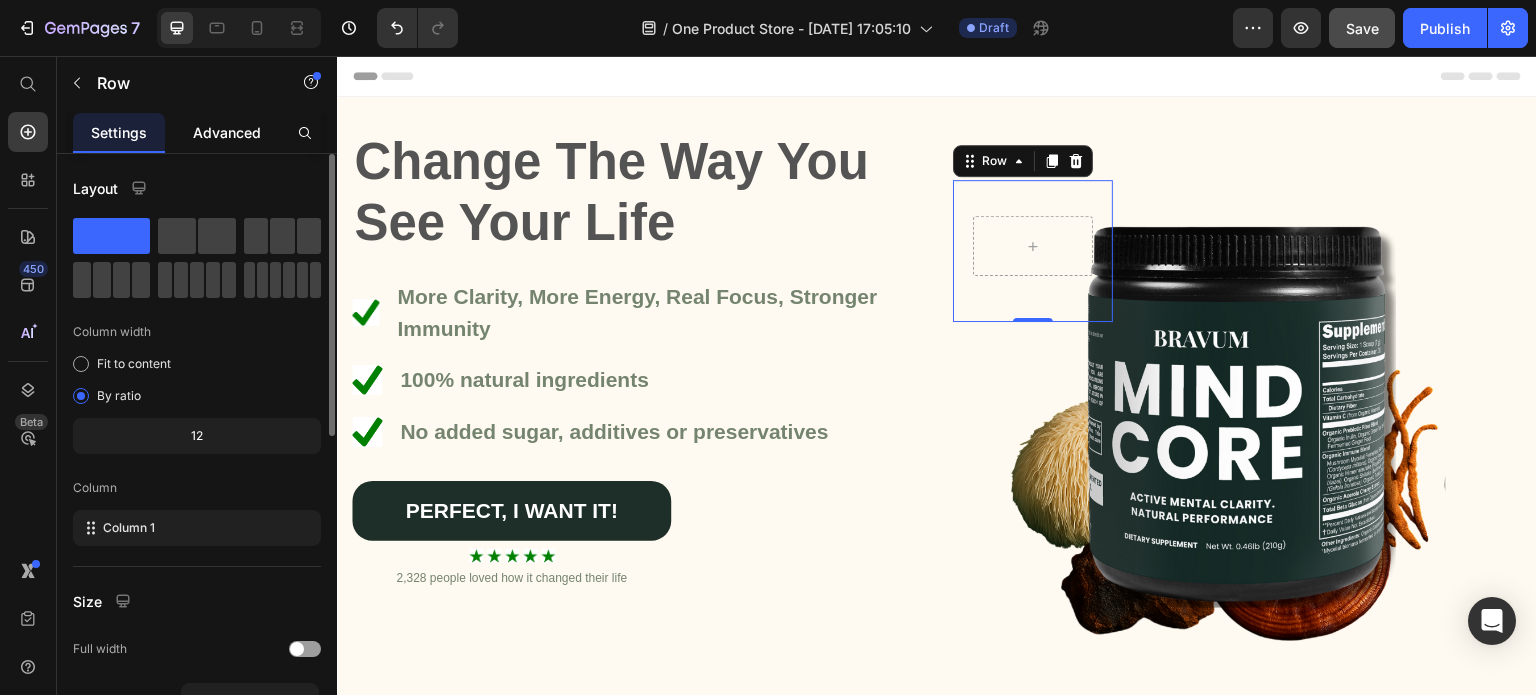 click on "Advanced" at bounding box center [227, 132] 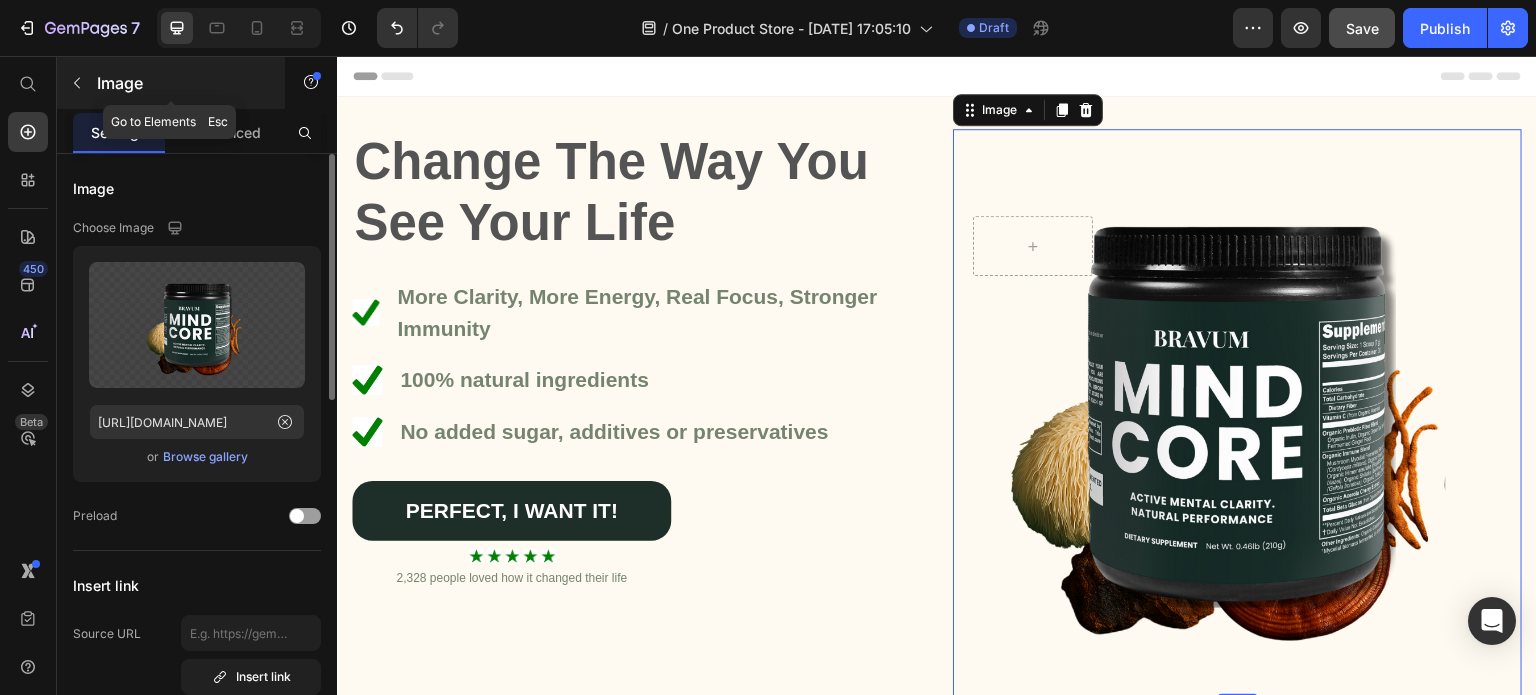 click 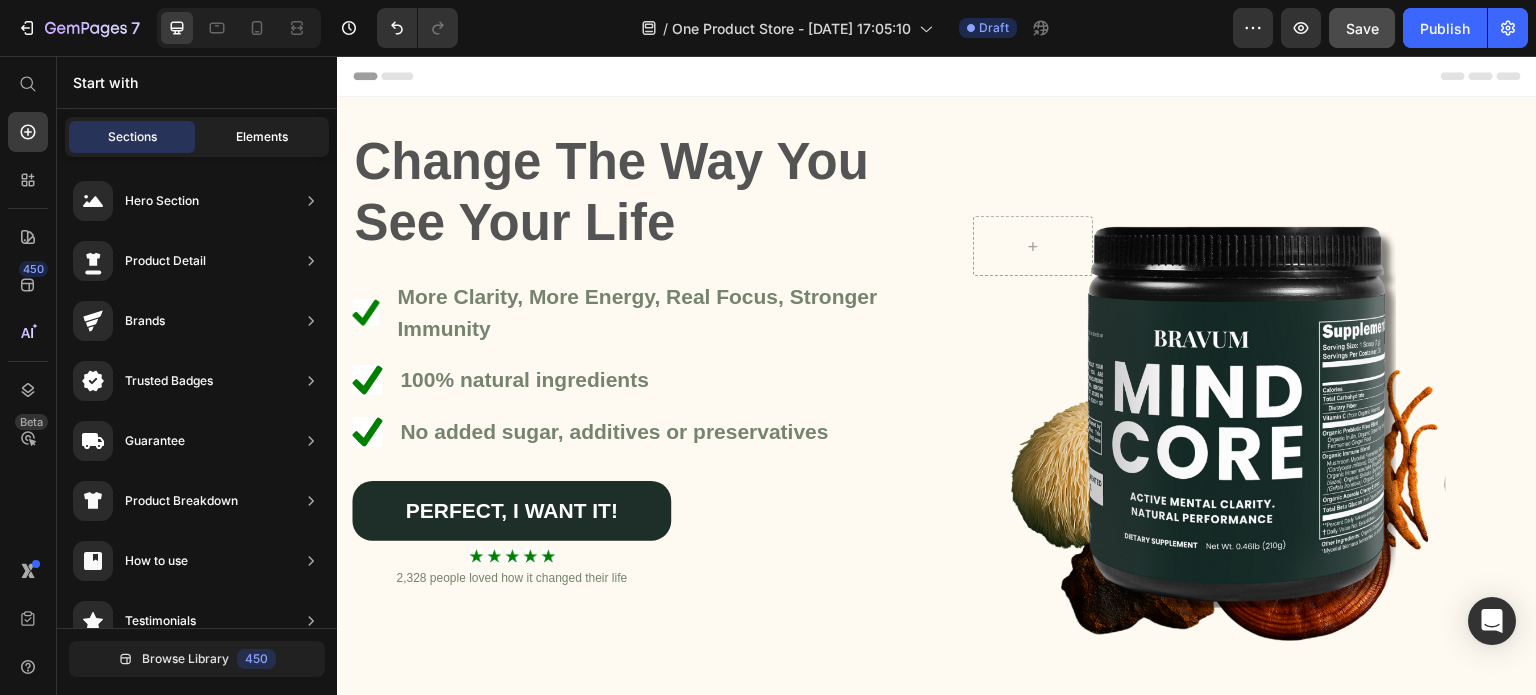 click on "Elements" at bounding box center (262, 137) 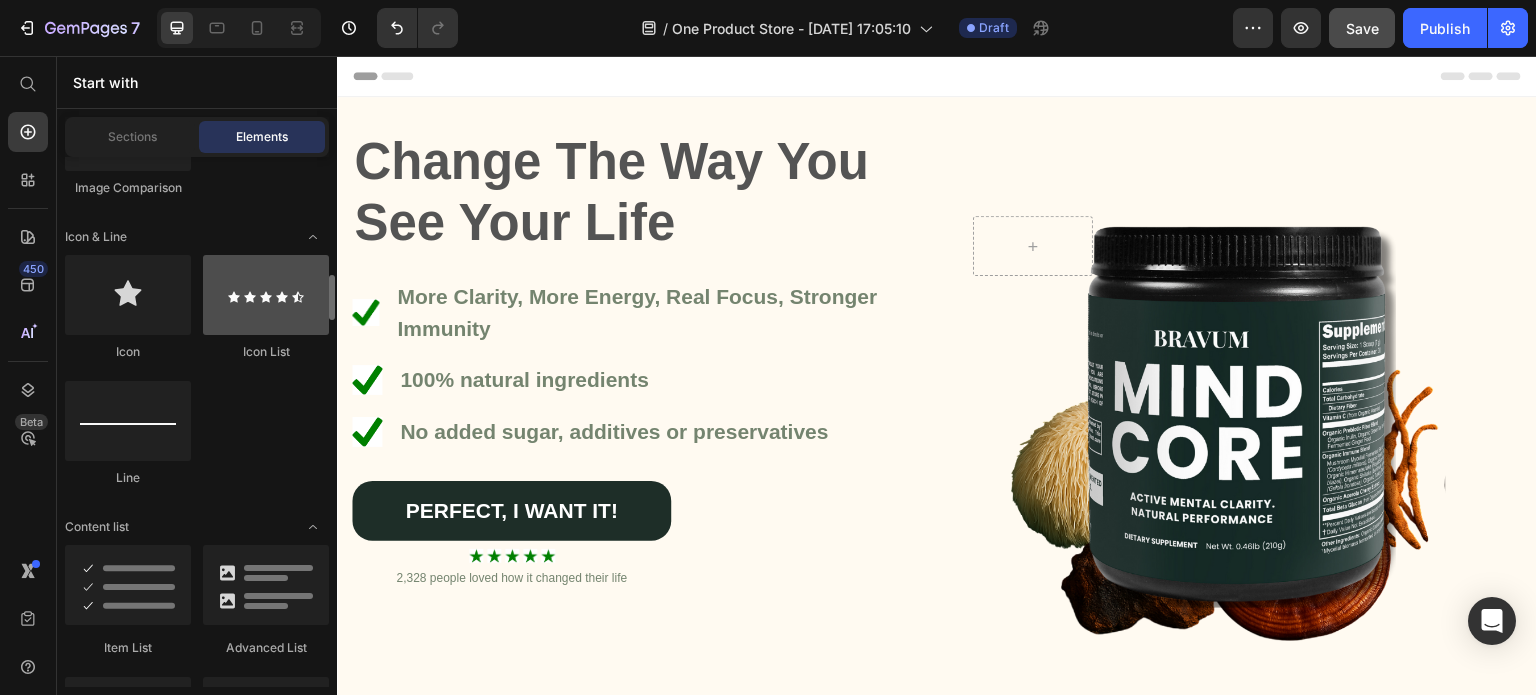 scroll, scrollTop: 1363, scrollLeft: 0, axis: vertical 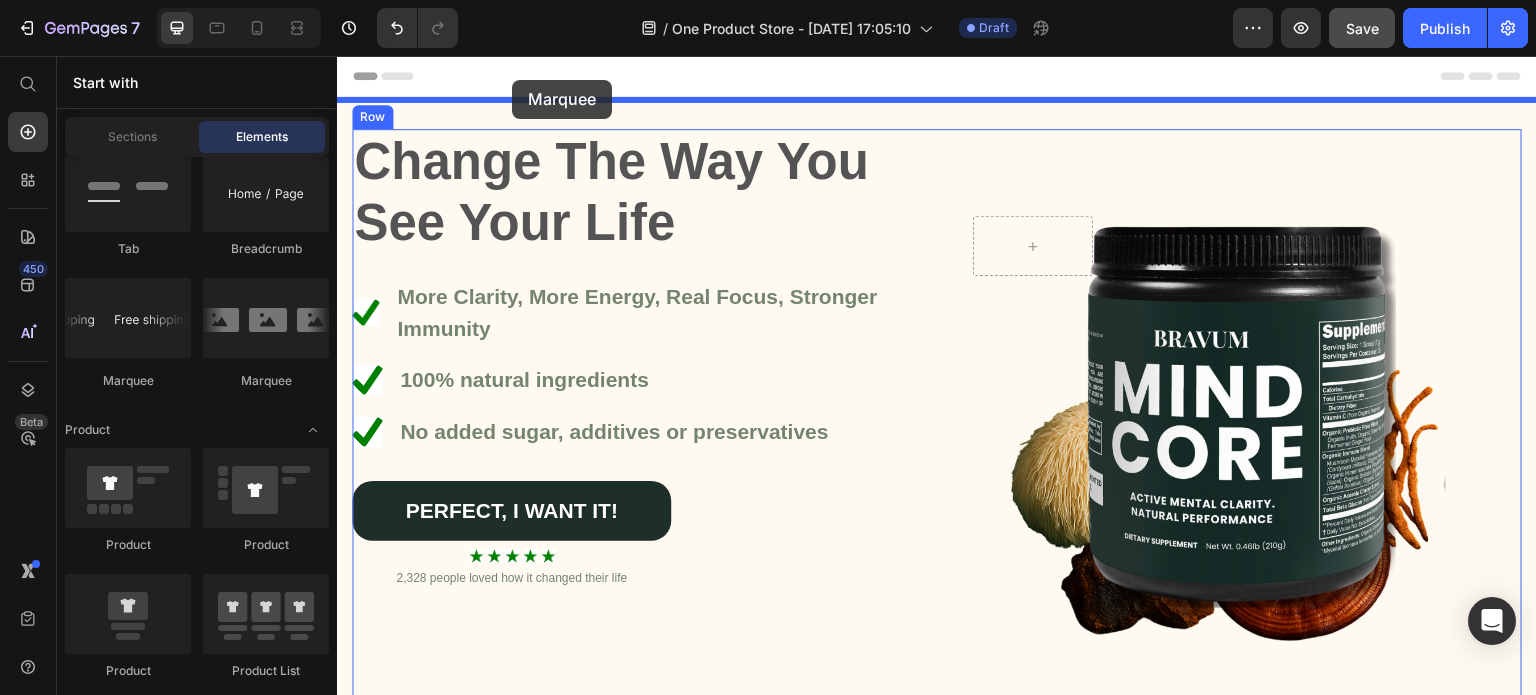 drag, startPoint x: 457, startPoint y: 355, endPoint x: 514, endPoint y: 81, distance: 279.86603 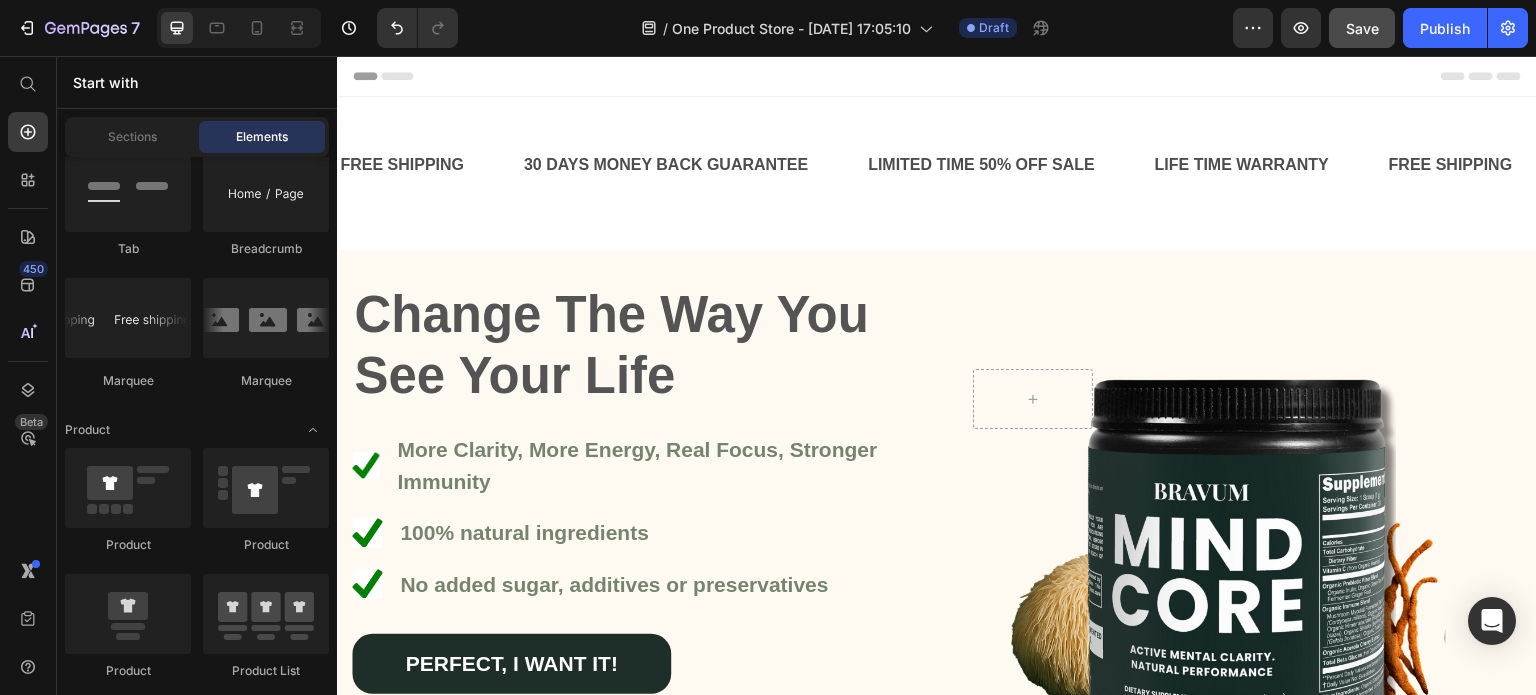 click on "Header" at bounding box center (937, 76) 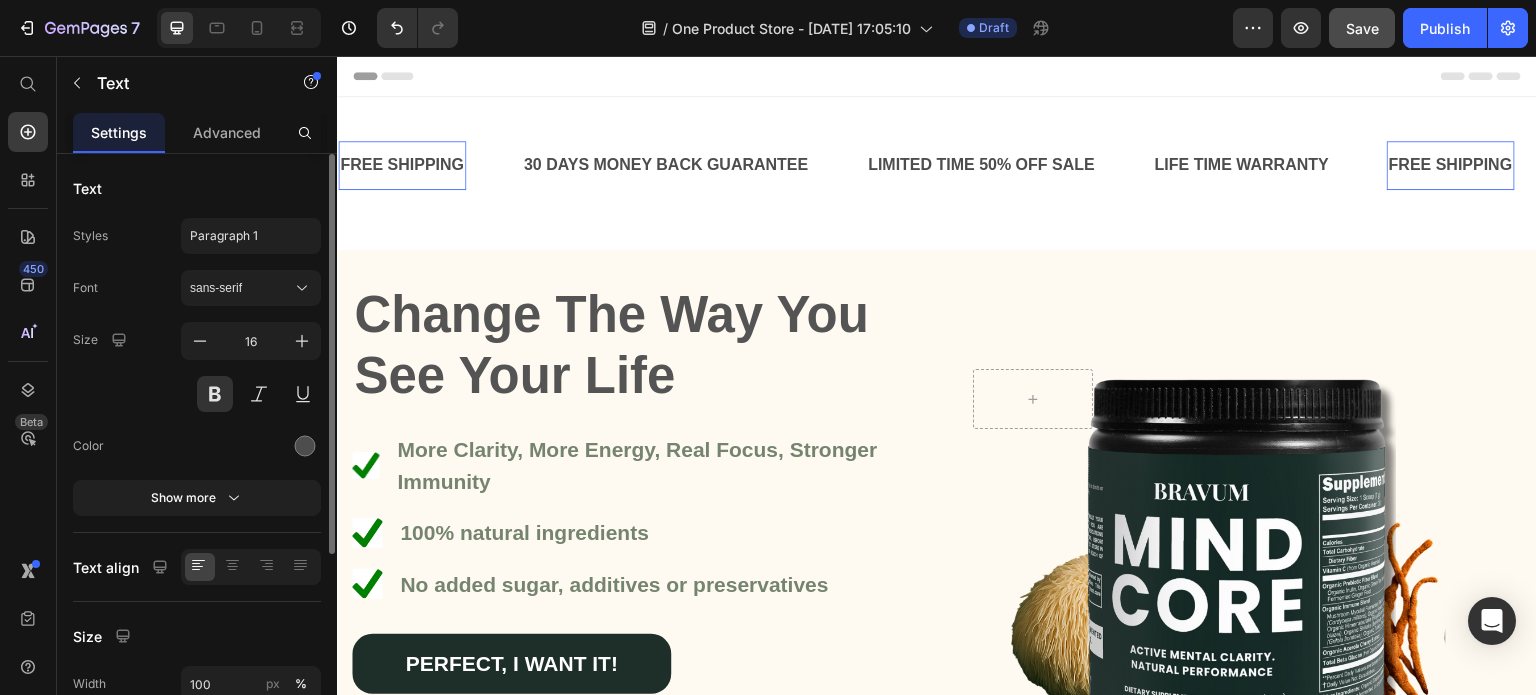 click on "FREE SHIPPING" at bounding box center [402, 165] 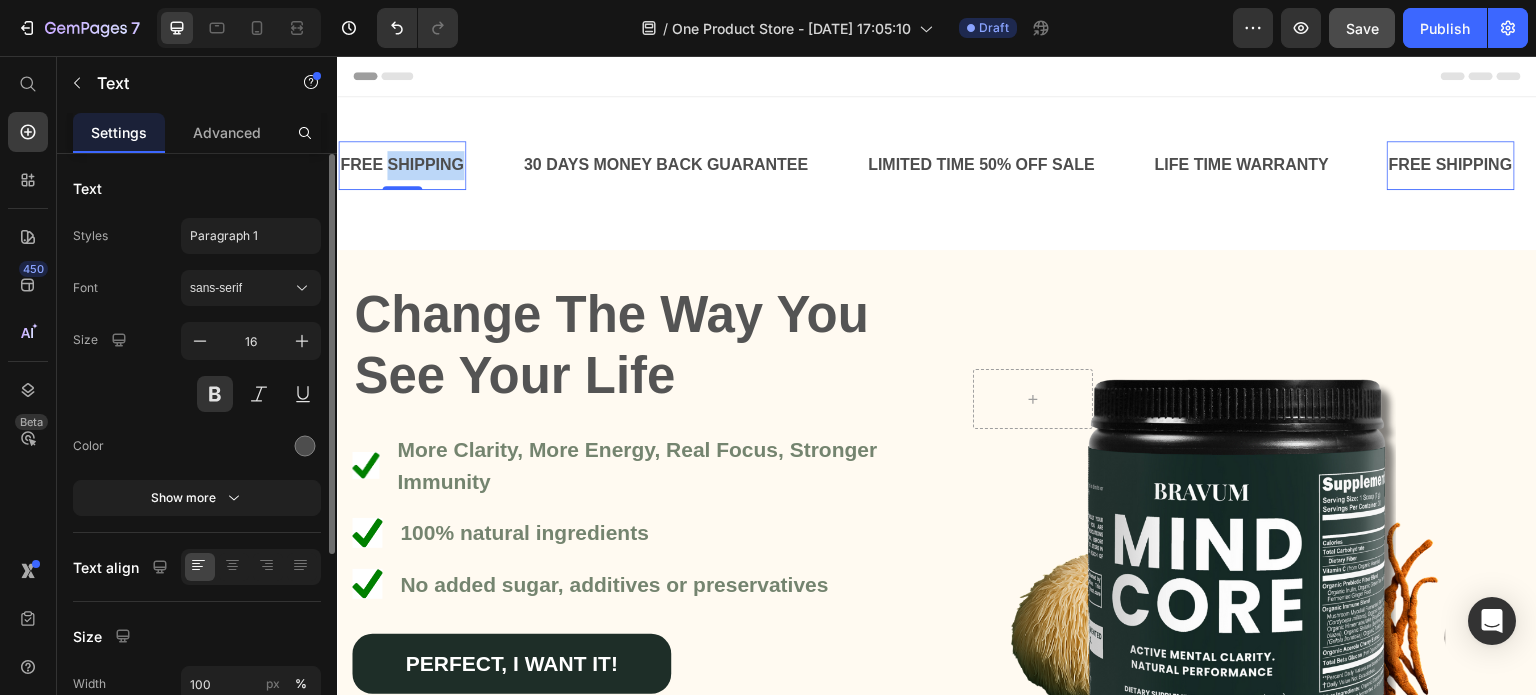 click on "FREE SHIPPING" at bounding box center (402, 165) 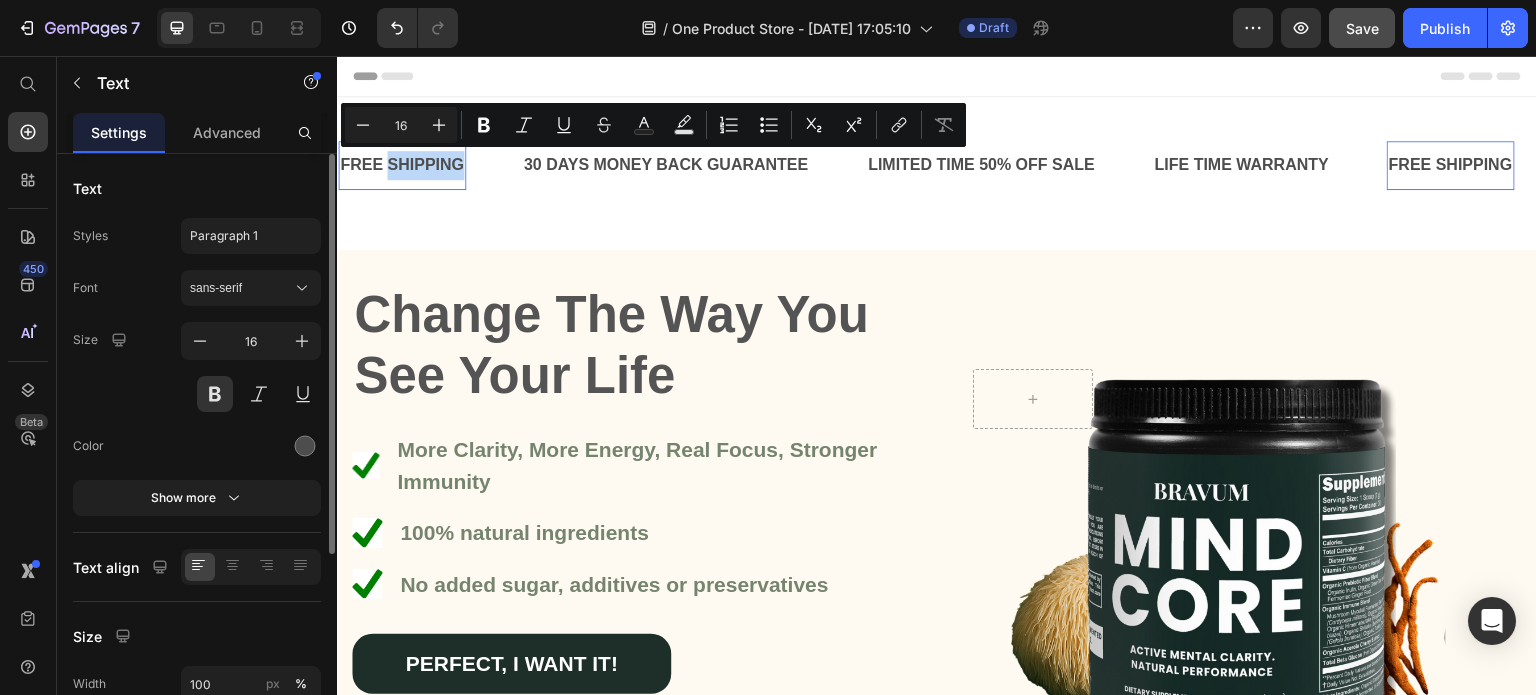 click on "FREE SHIPPING" at bounding box center (402, 165) 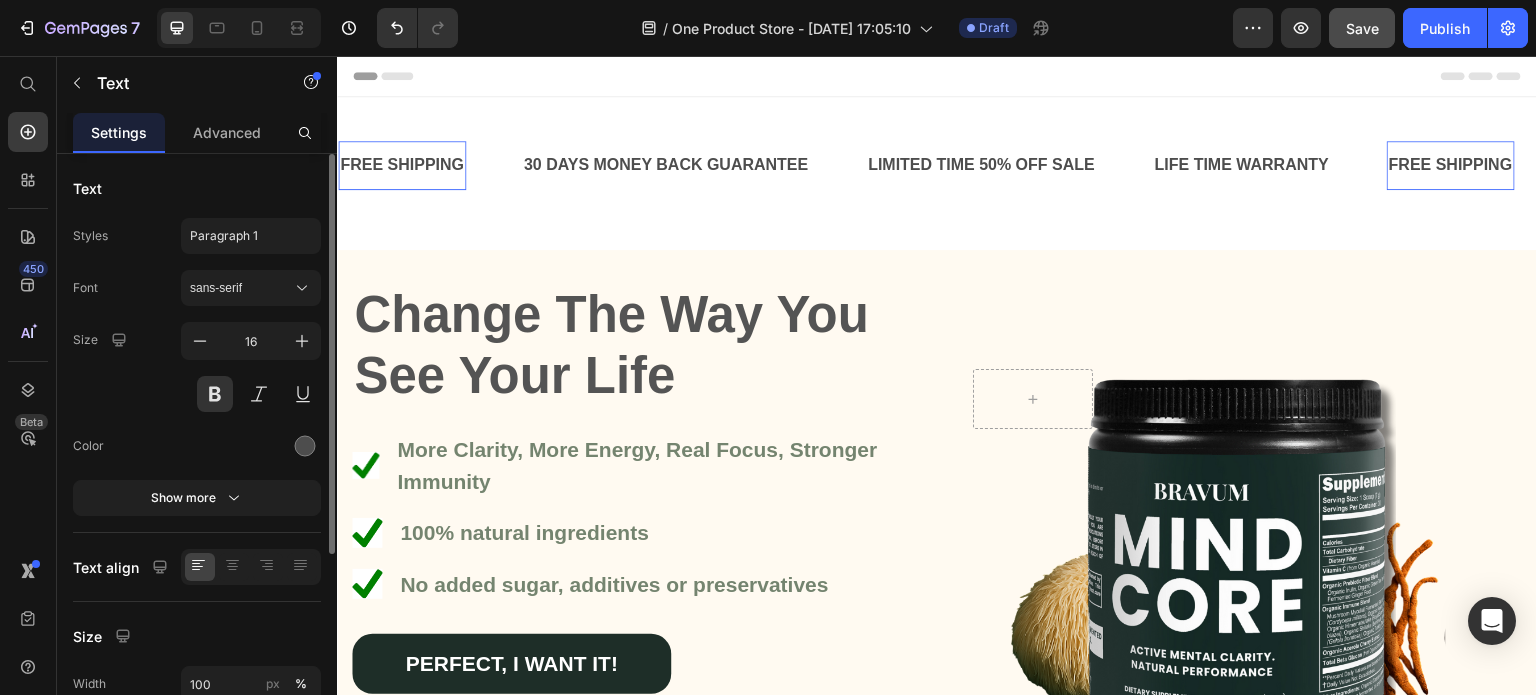 click on "FREE SHIPPING" at bounding box center [402, 165] 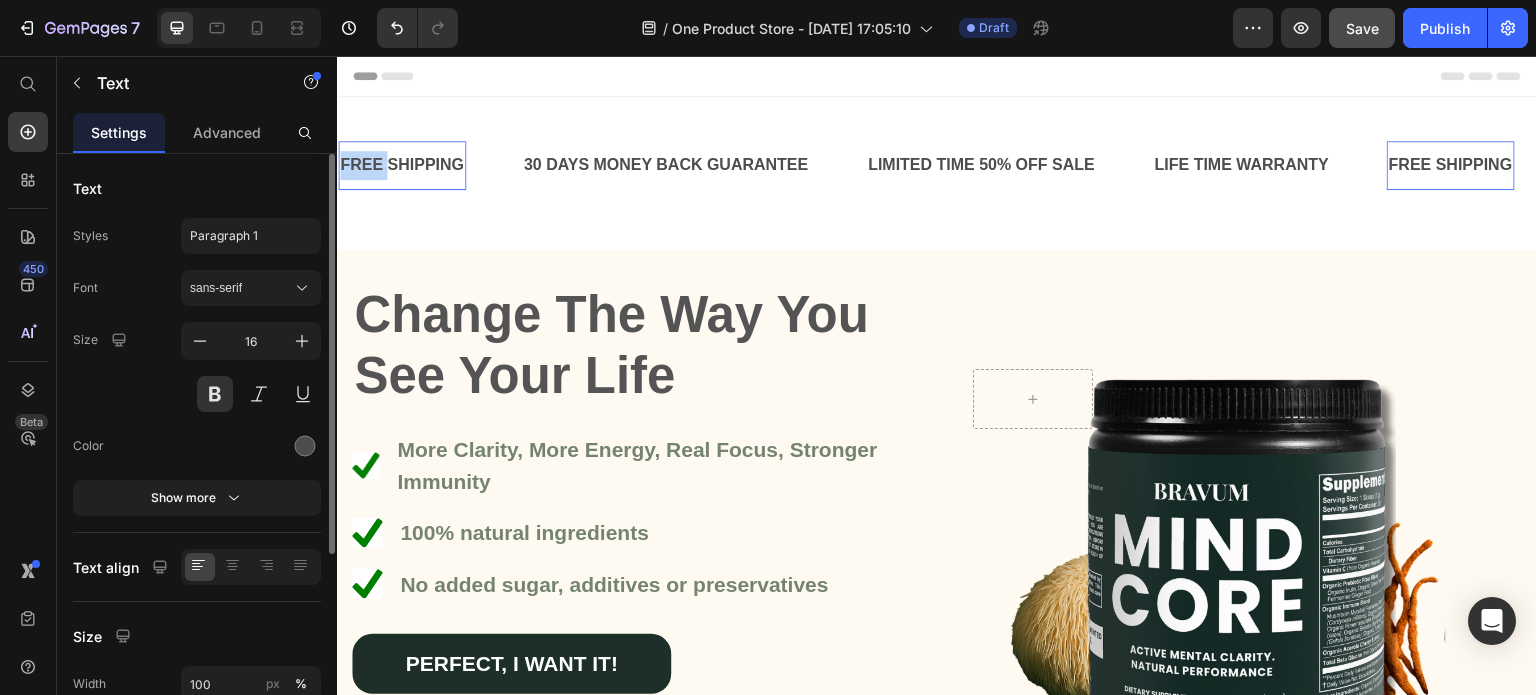 click on "FREE SHIPPING" at bounding box center (402, 165) 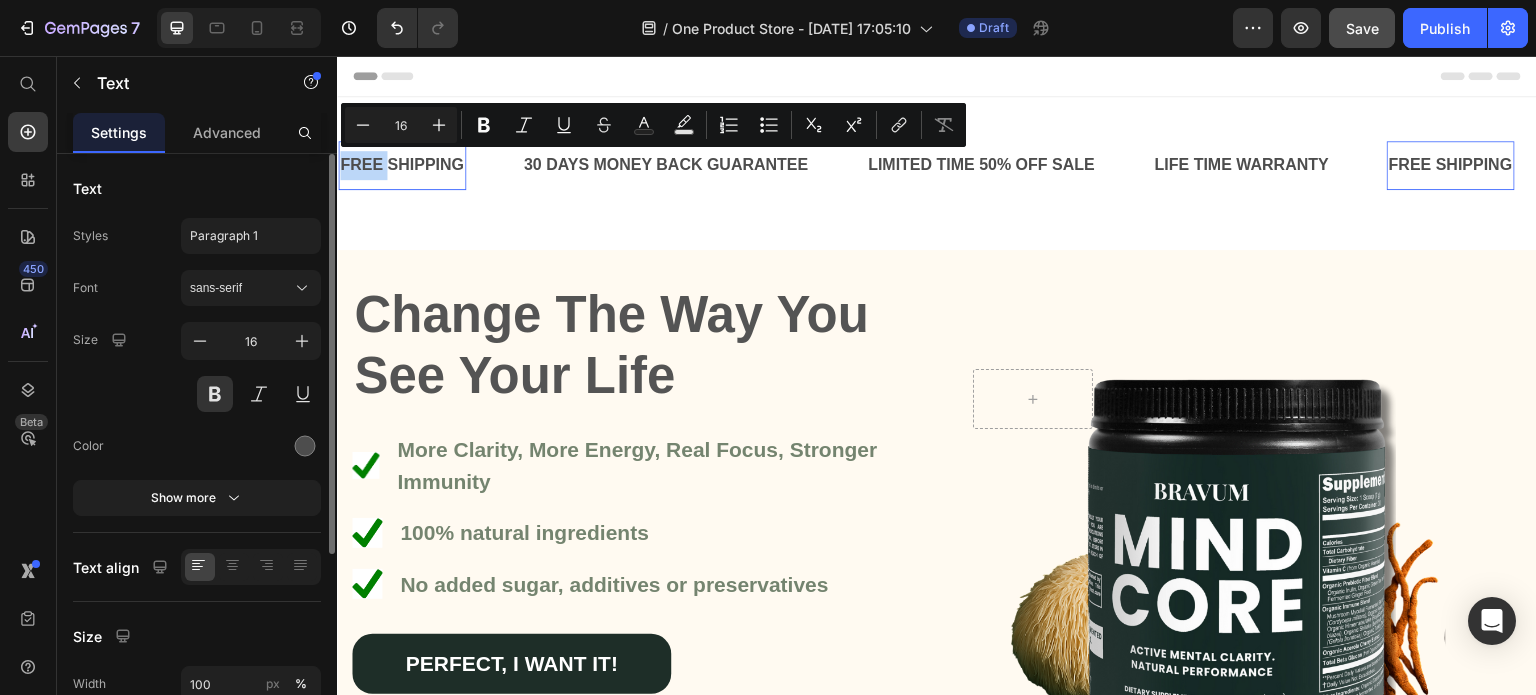 click on "FREE SHIPPING" at bounding box center [402, 165] 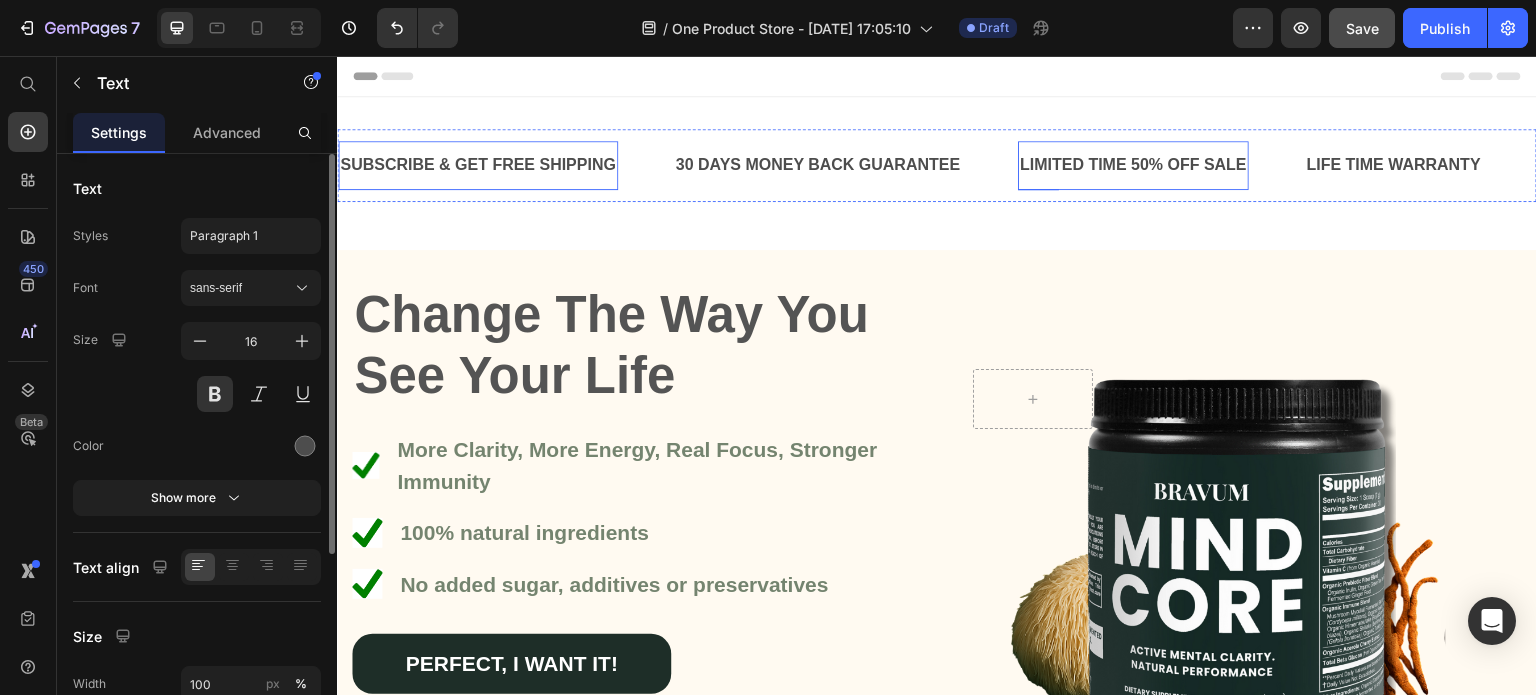 click on "LIMITED TIME 50% OFF SALE" at bounding box center [1133, 165] 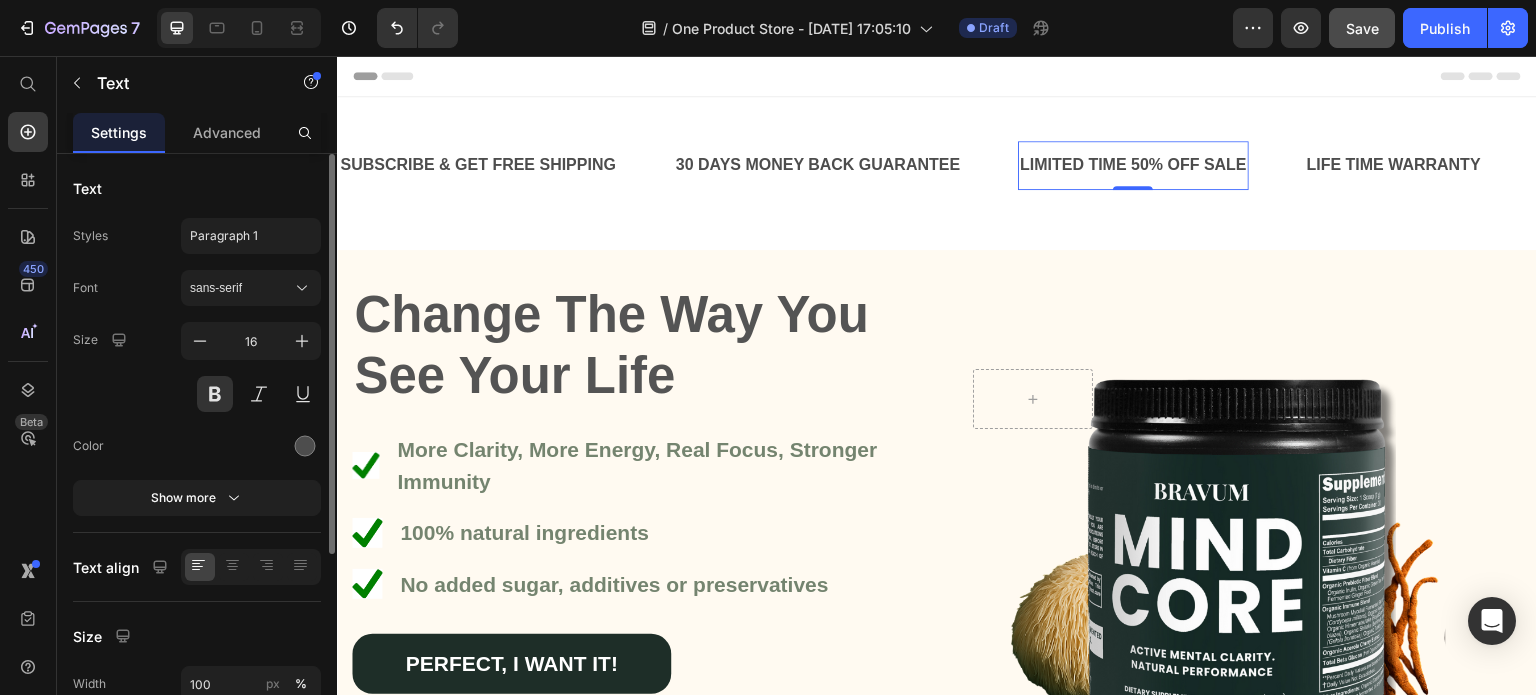 click on "LIMITED TIME 50% OFF SALE" at bounding box center [1133, 165] 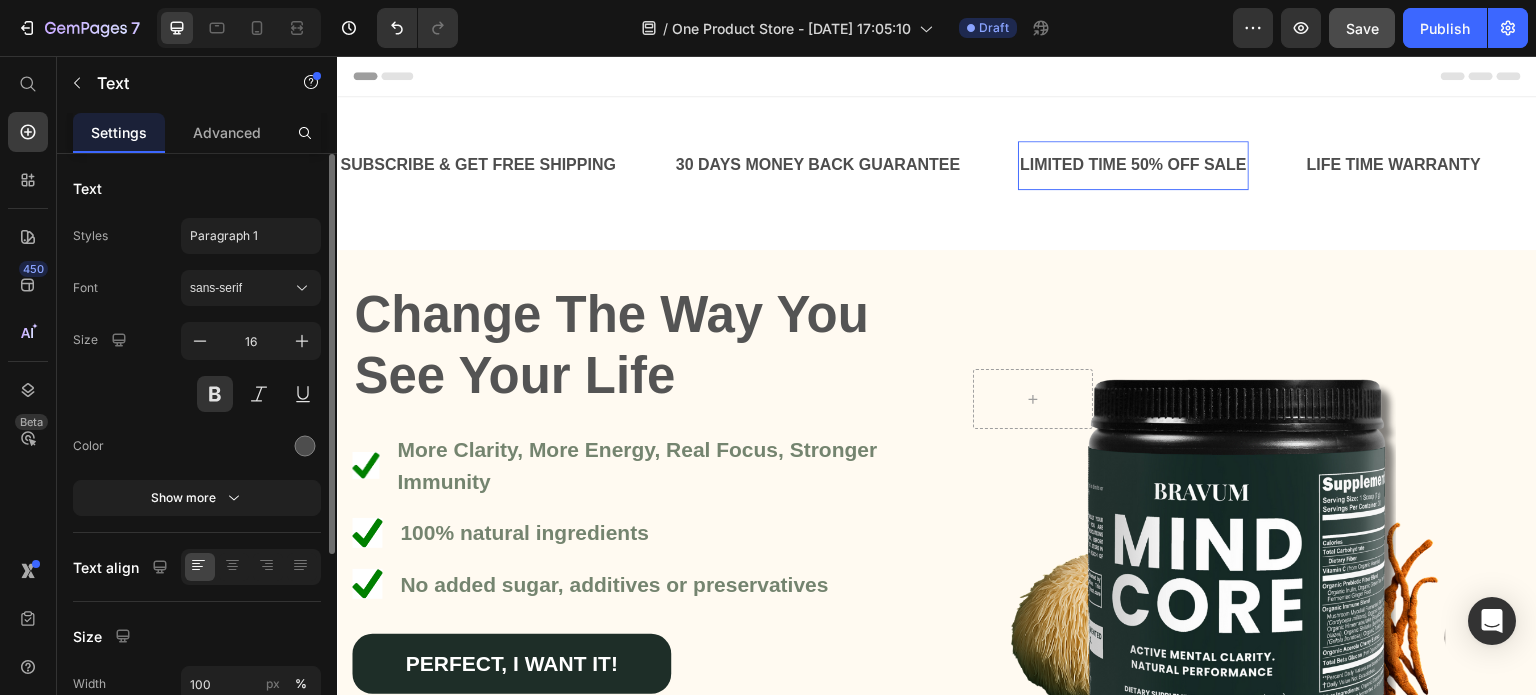 click on "LIMITED TIME 50% OFF SALE" at bounding box center [1133, 165] 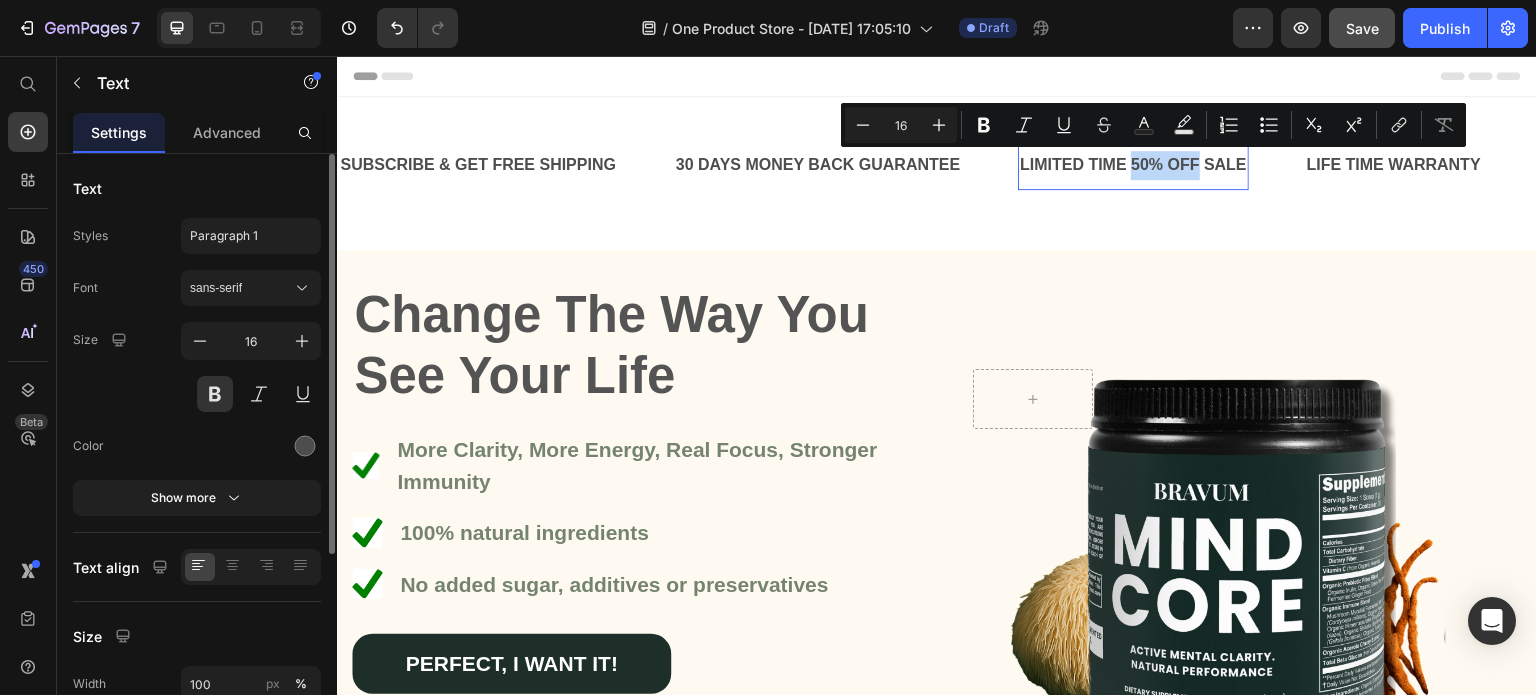 drag, startPoint x: 1185, startPoint y: 164, endPoint x: 1122, endPoint y: 159, distance: 63.1981 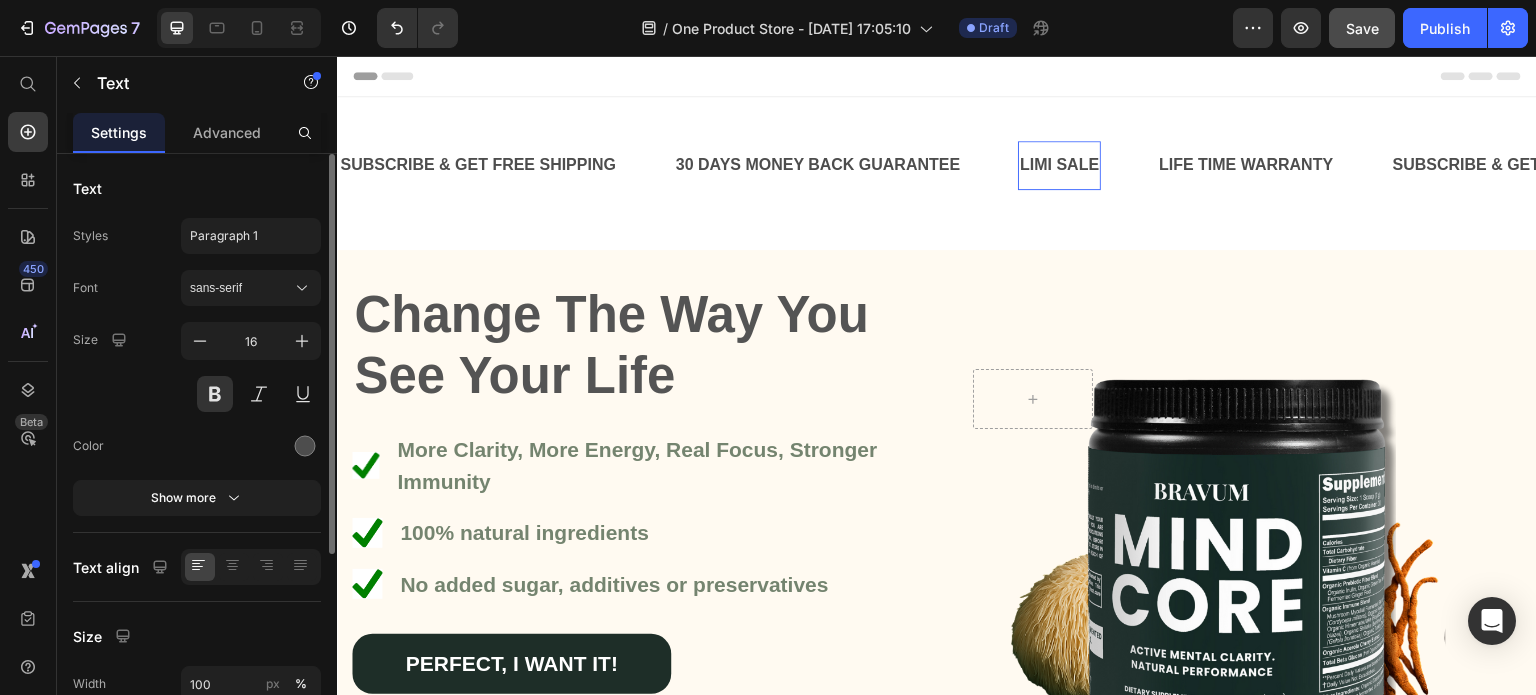 click on "LIMI SALE" at bounding box center [1059, 165] 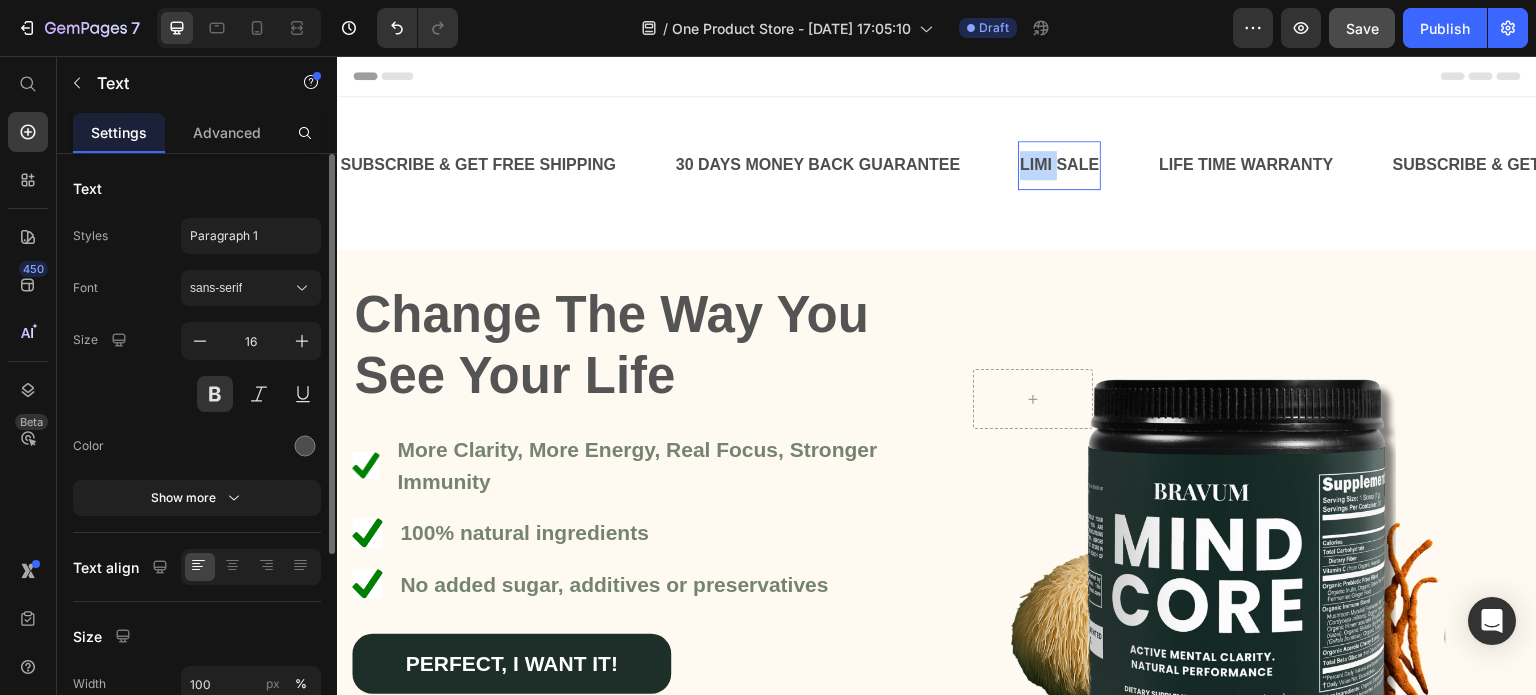 click on "LIMI SALE" at bounding box center [1059, 165] 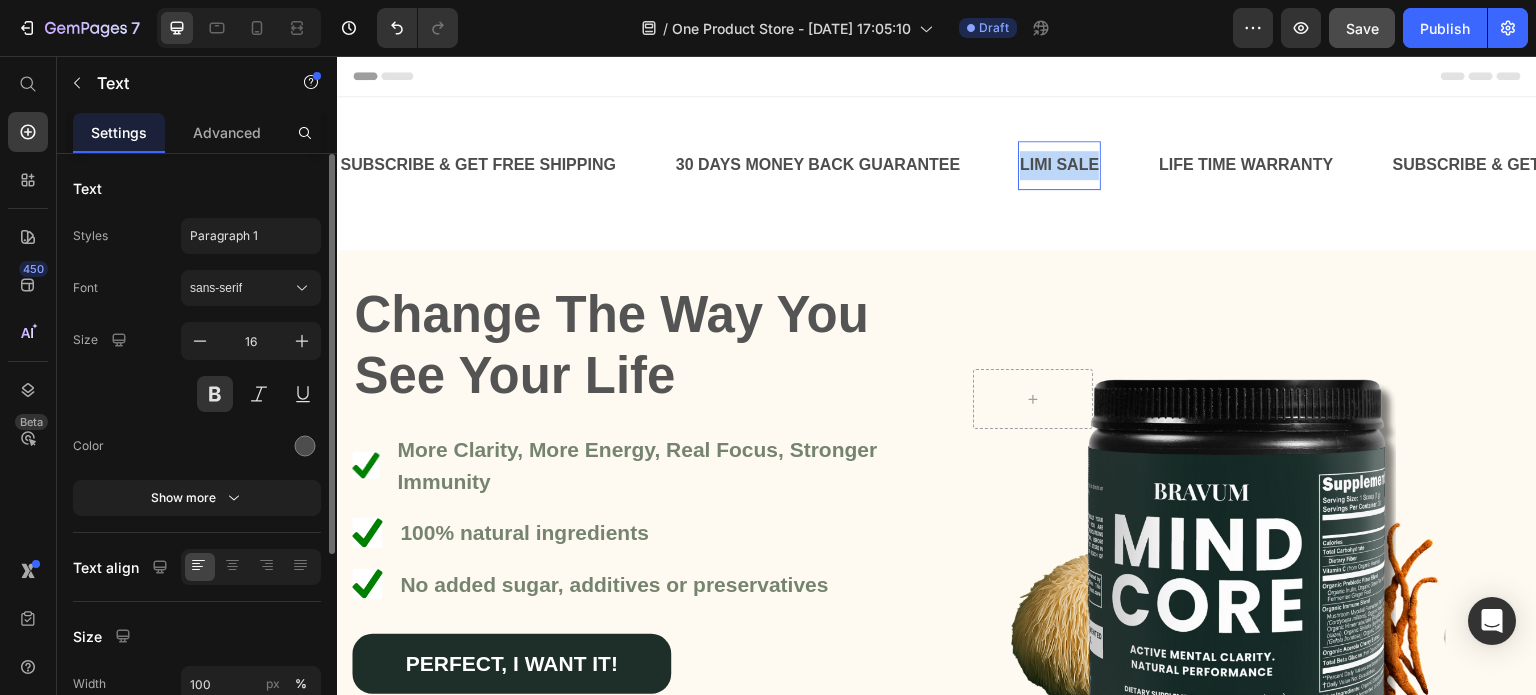 click on "LIMI SALE" at bounding box center (1059, 165) 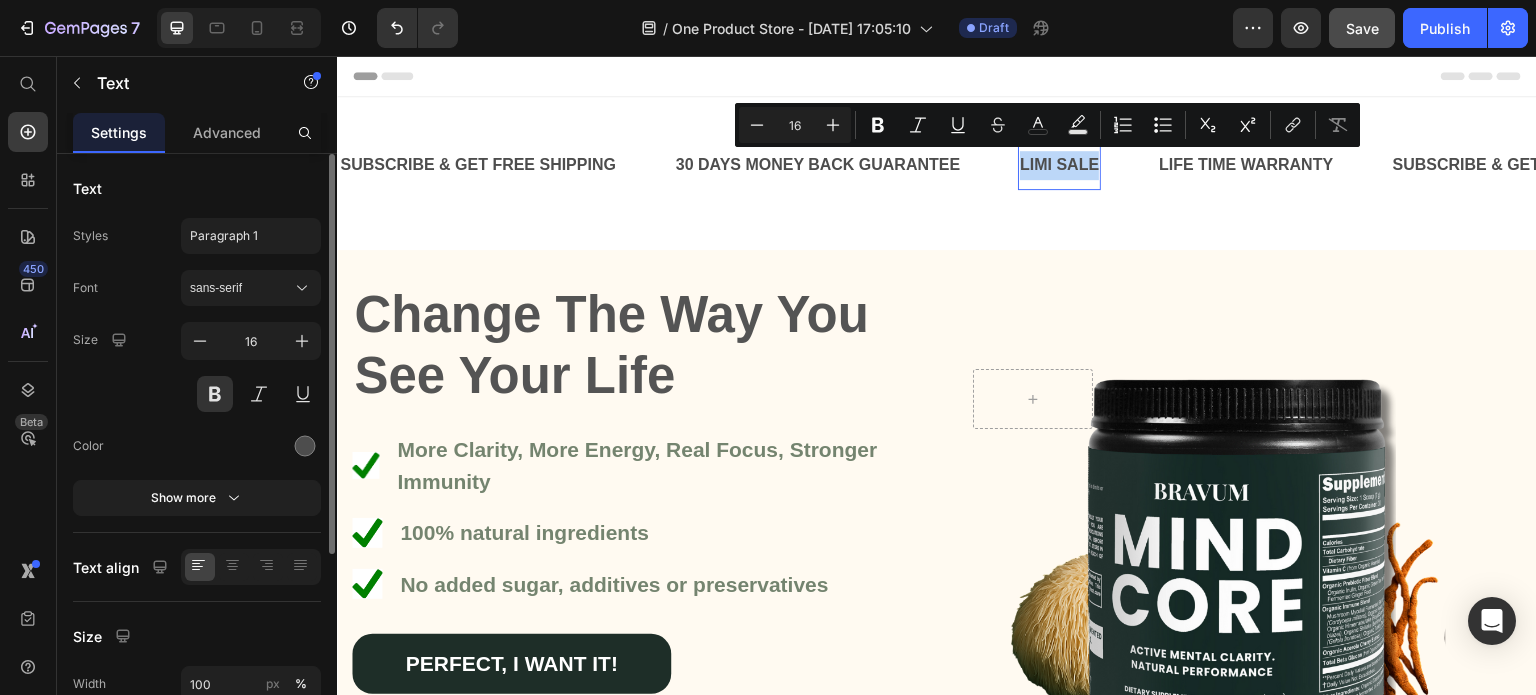 click on "LIMI SALE" at bounding box center [1059, 165] 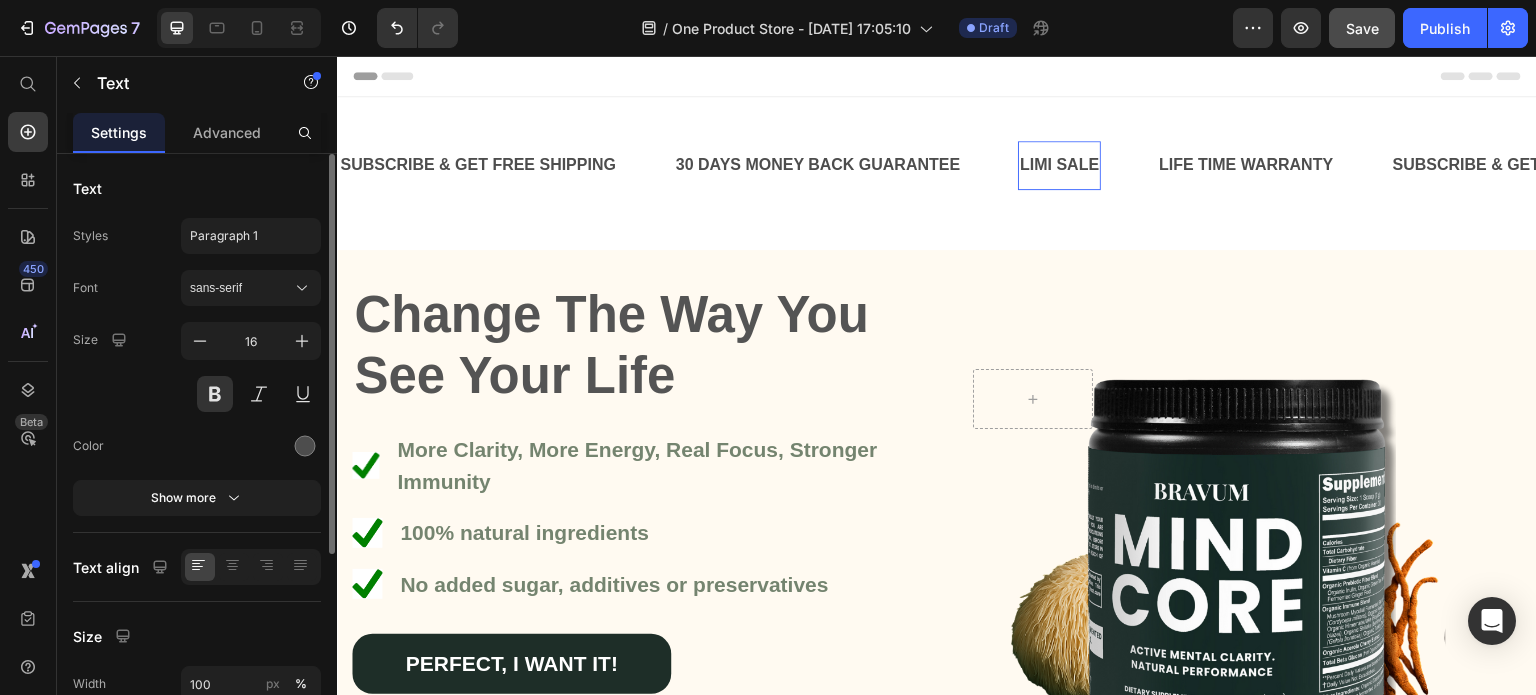 click on "LIMI SALE" at bounding box center (1059, 165) 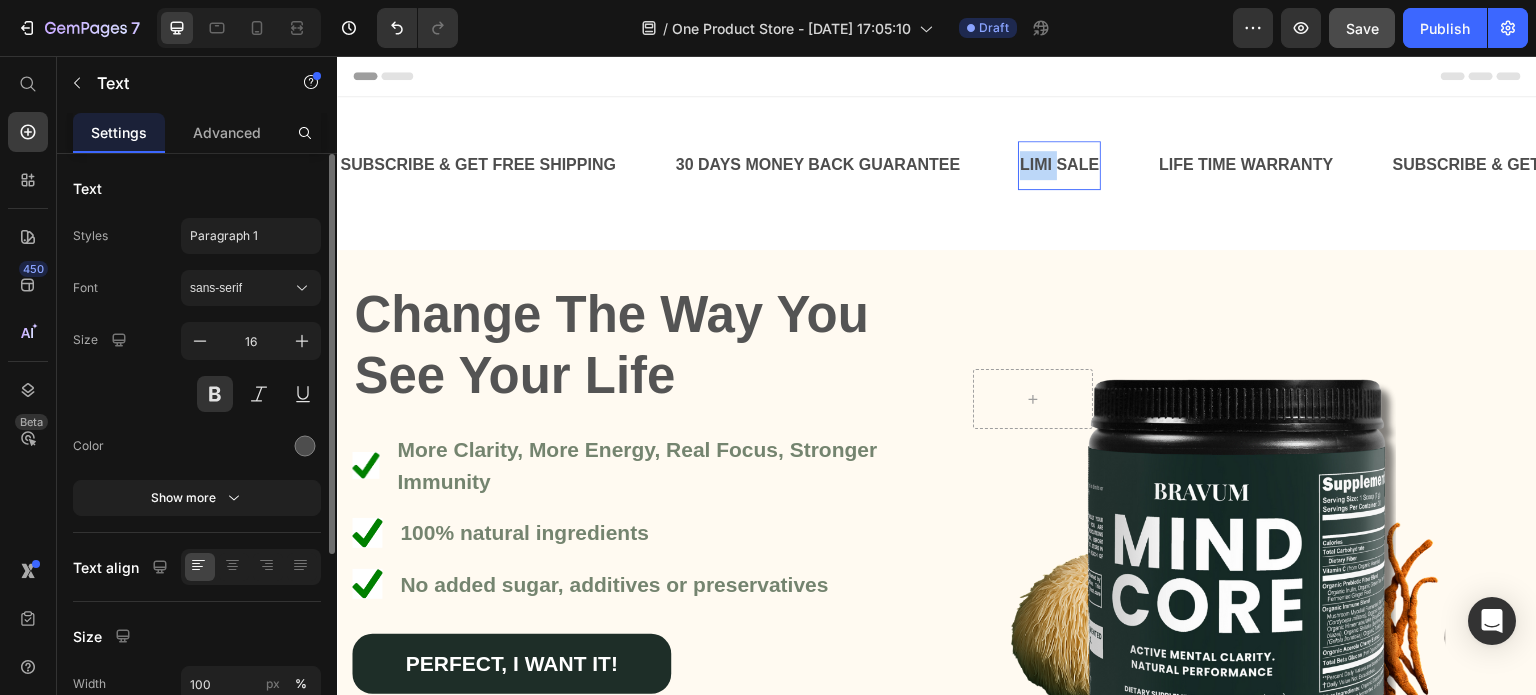 click on "LIMI SALE" at bounding box center [1059, 165] 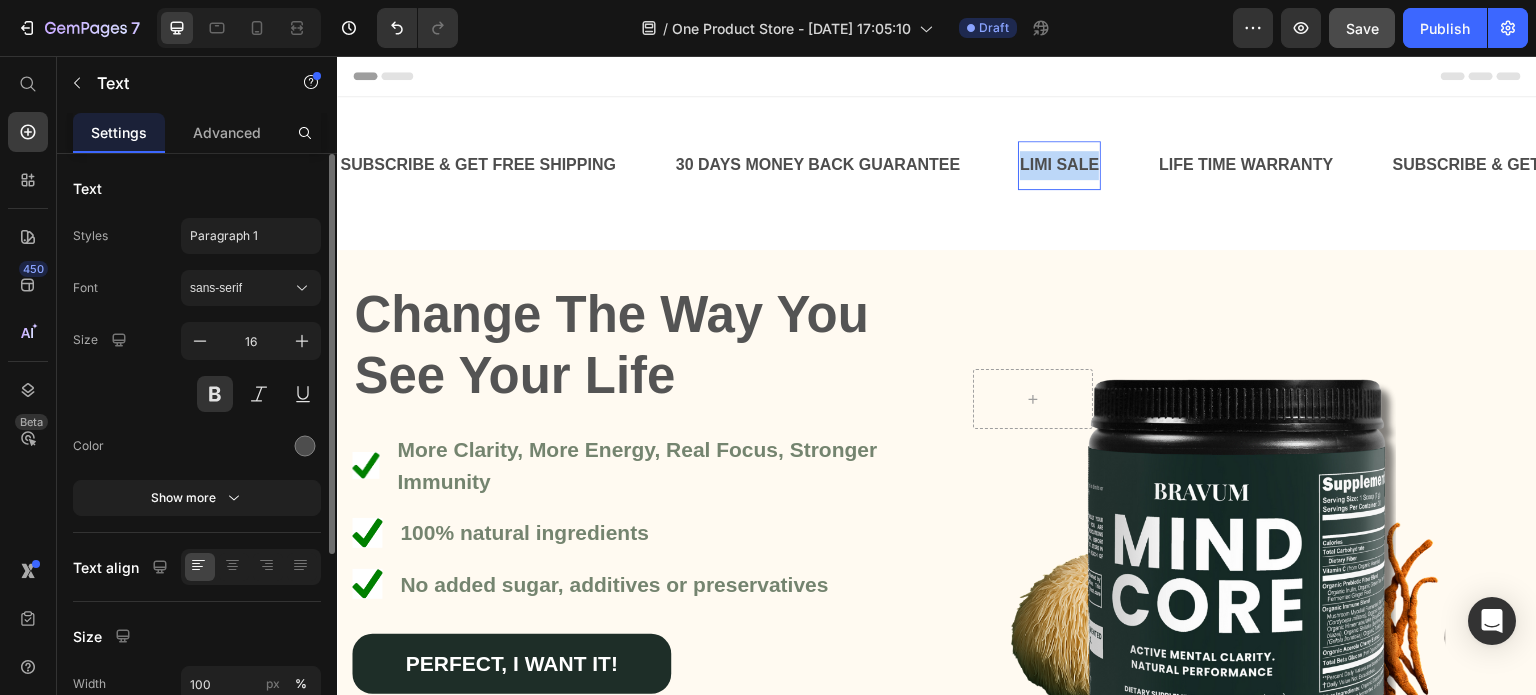 click on "LIMI SALE" at bounding box center (1059, 165) 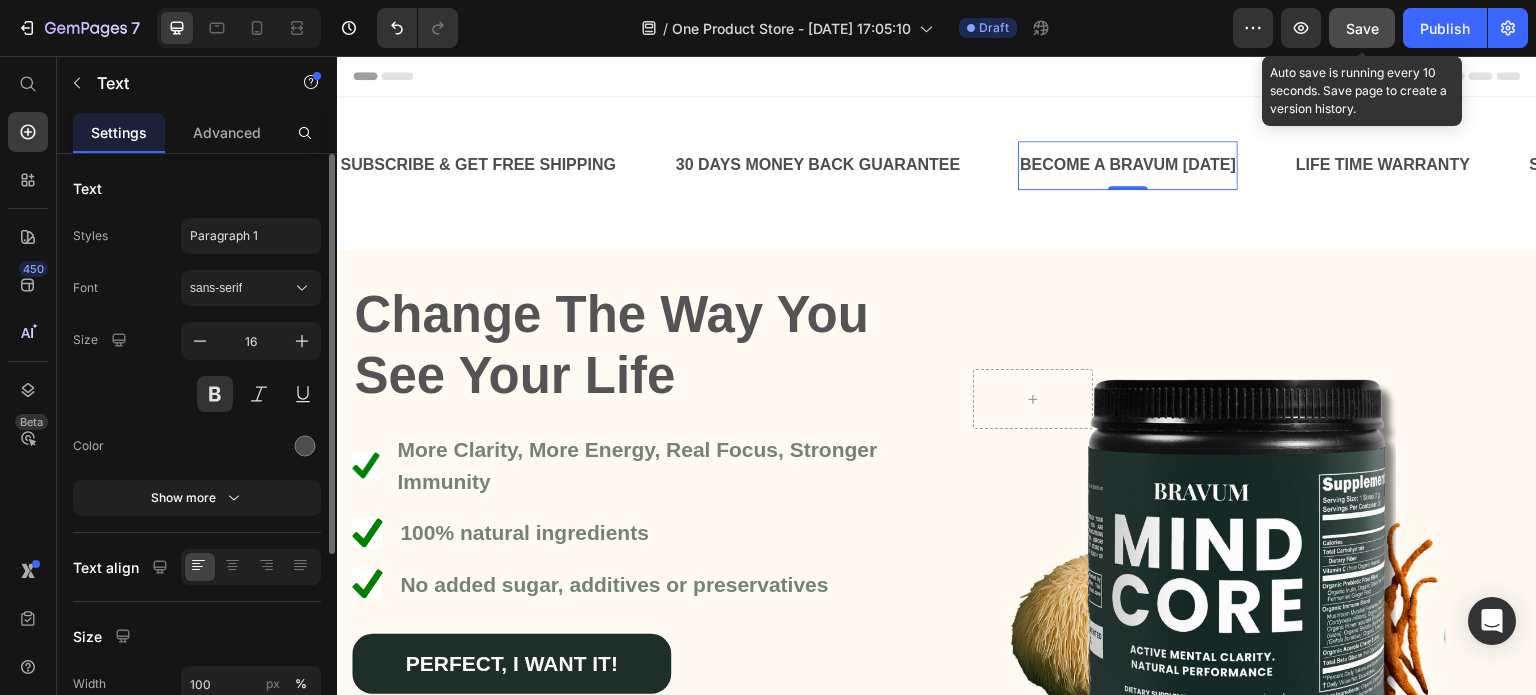 click on "Save" at bounding box center [1362, 28] 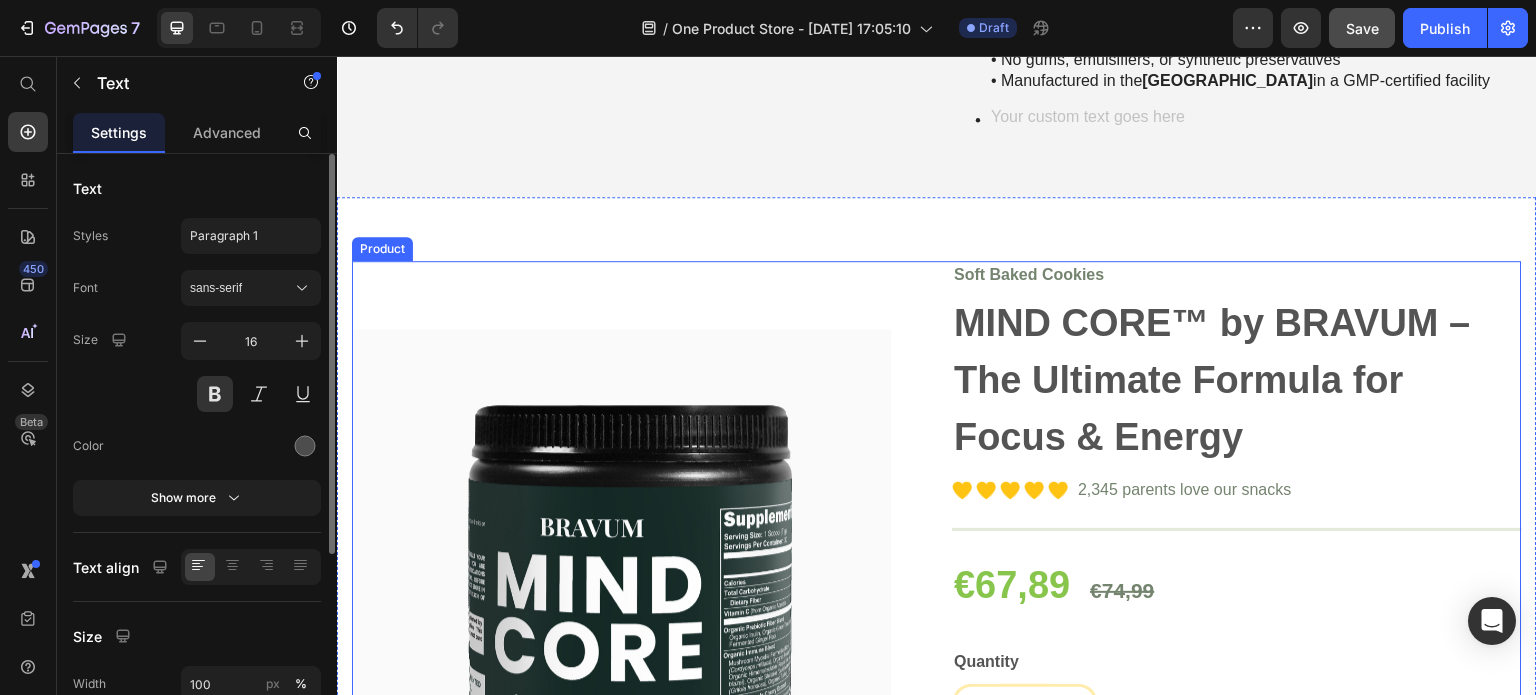 scroll, scrollTop: 4355, scrollLeft: 0, axis: vertical 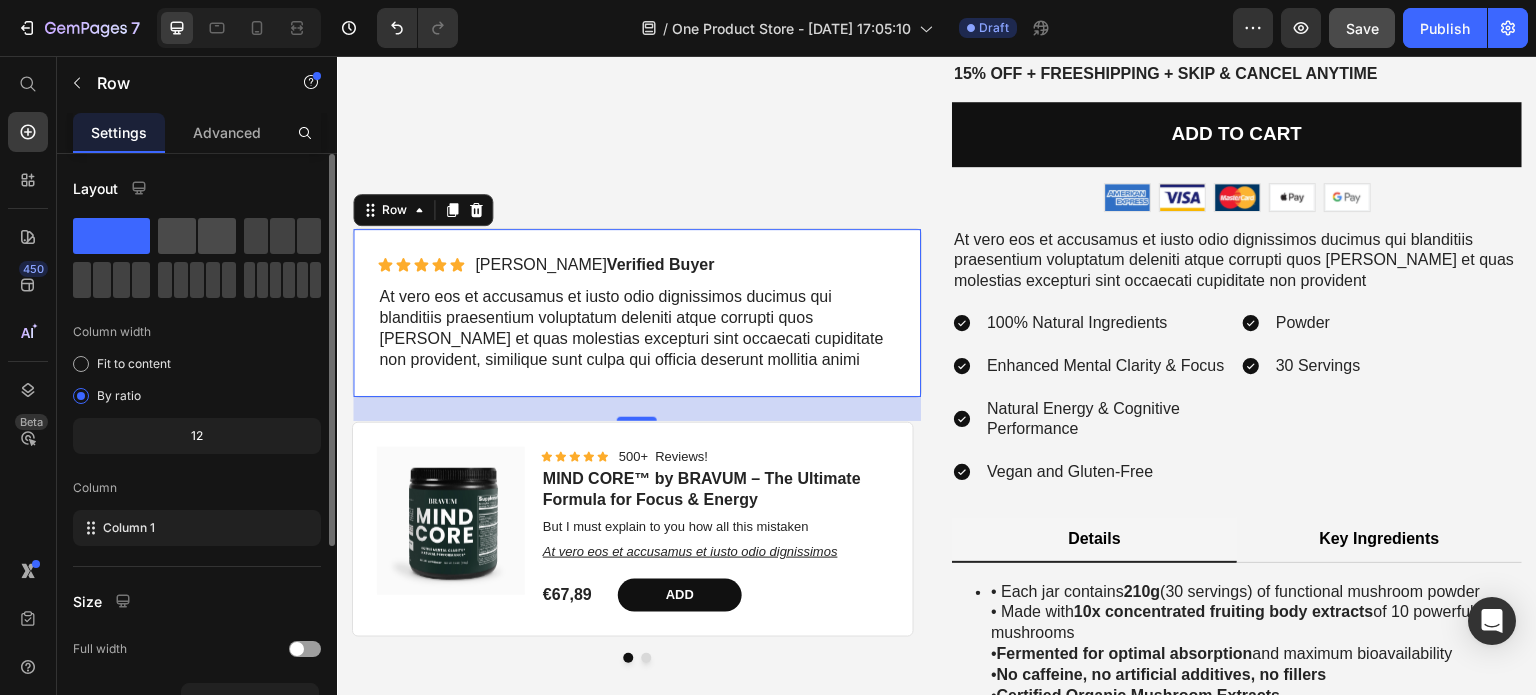 click 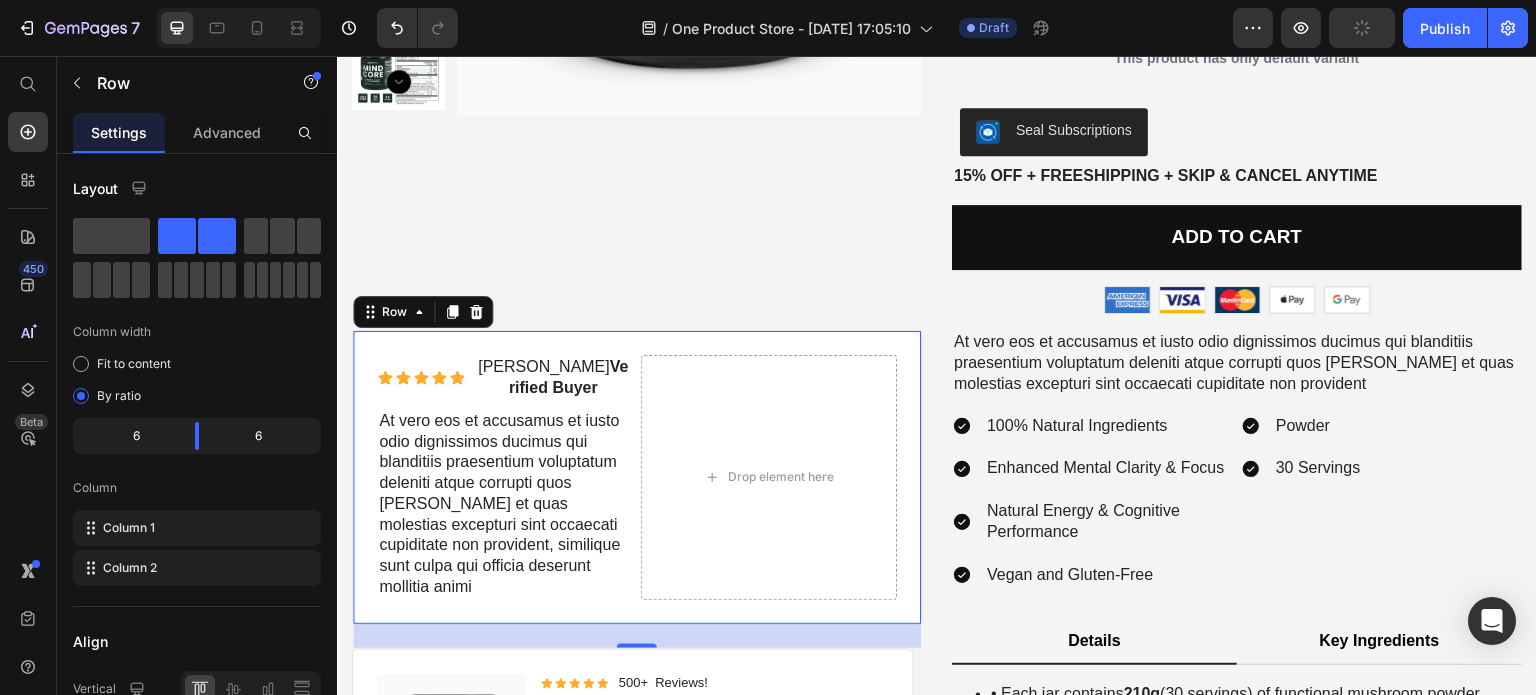 scroll, scrollTop: 3864, scrollLeft: 0, axis: vertical 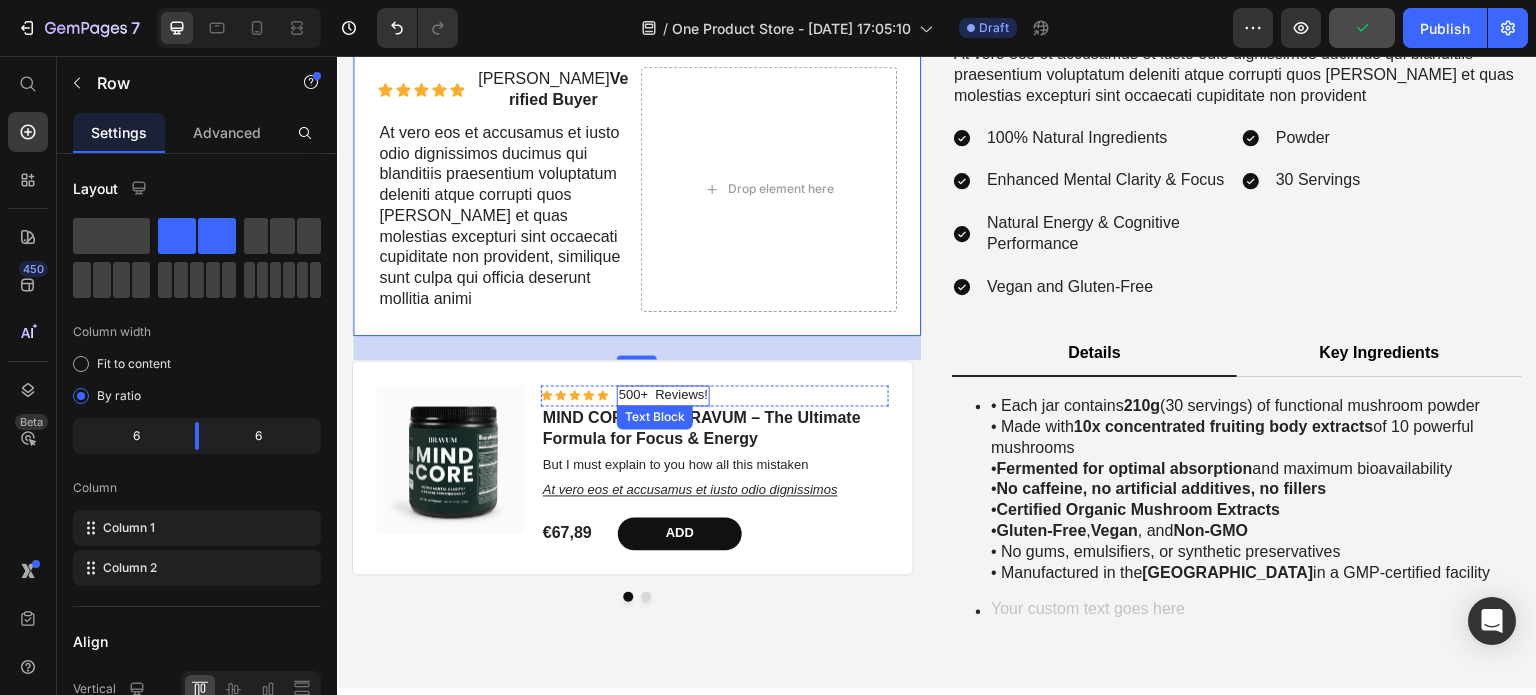click on "500+  Reviews!" at bounding box center (663, 396) 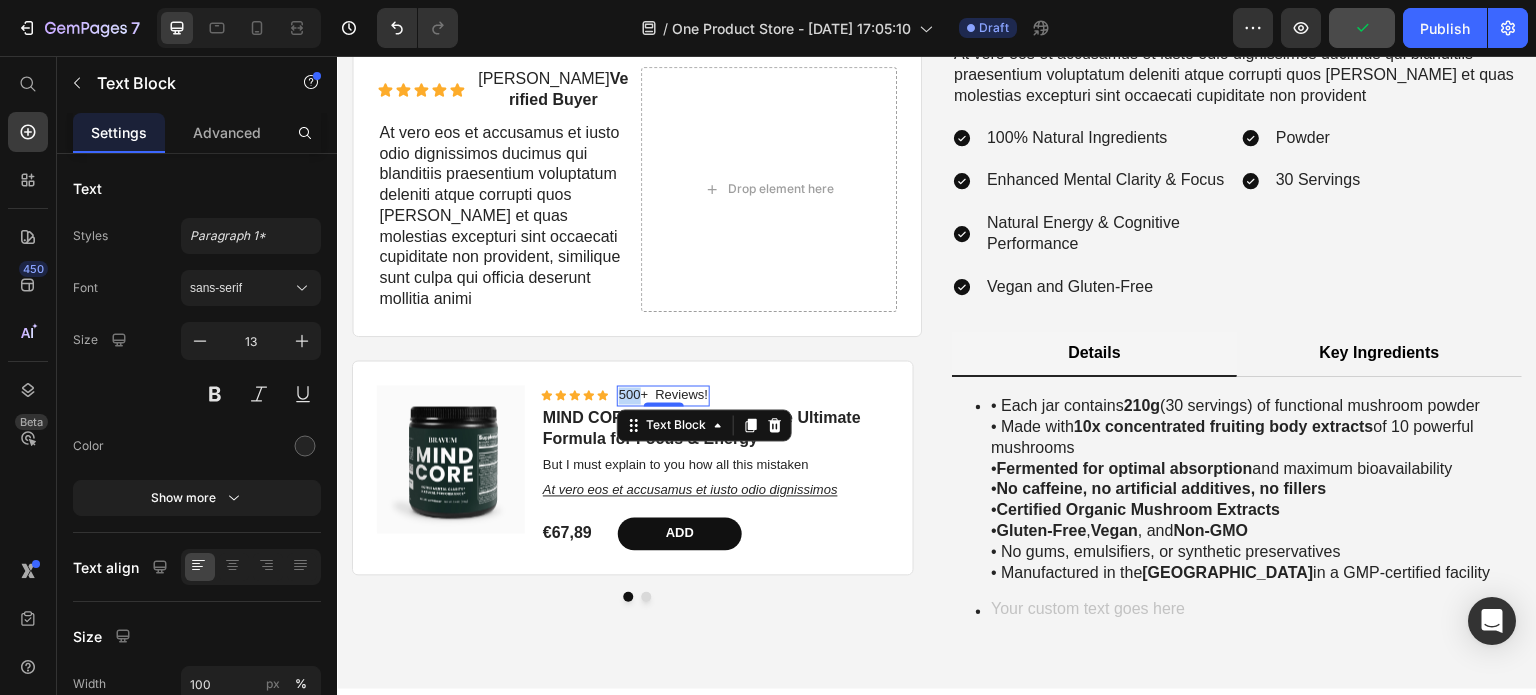 click on "500+  Reviews!" at bounding box center [663, 396] 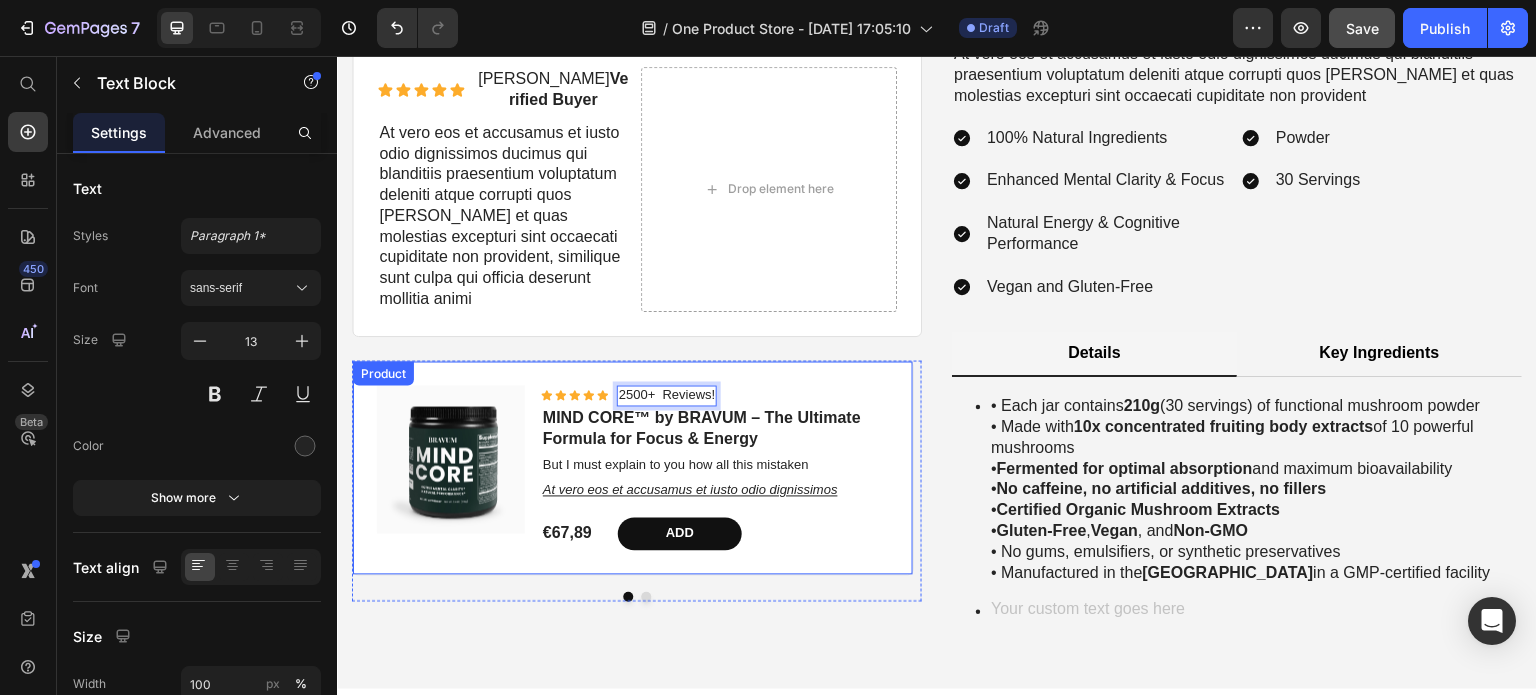 scroll, scrollTop: 3827, scrollLeft: 0, axis: vertical 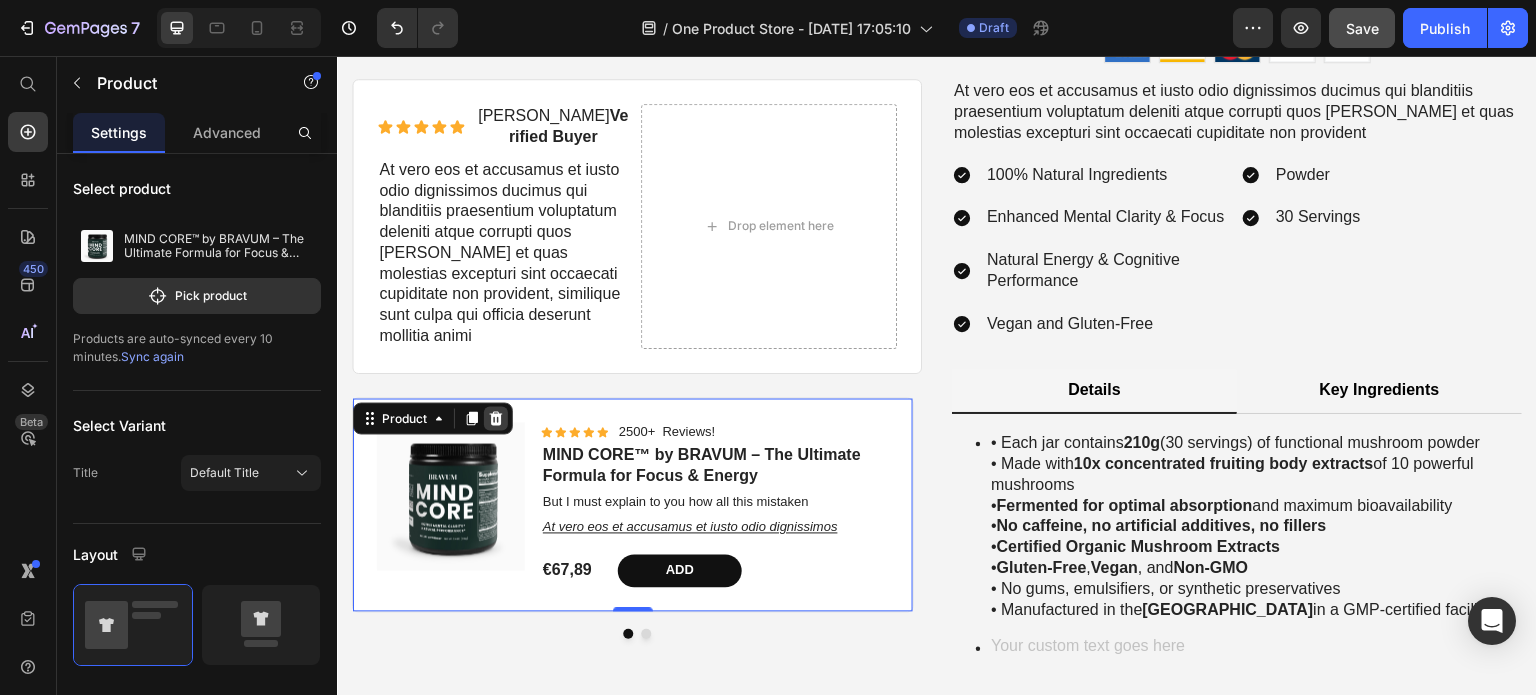 click at bounding box center [496, 419] 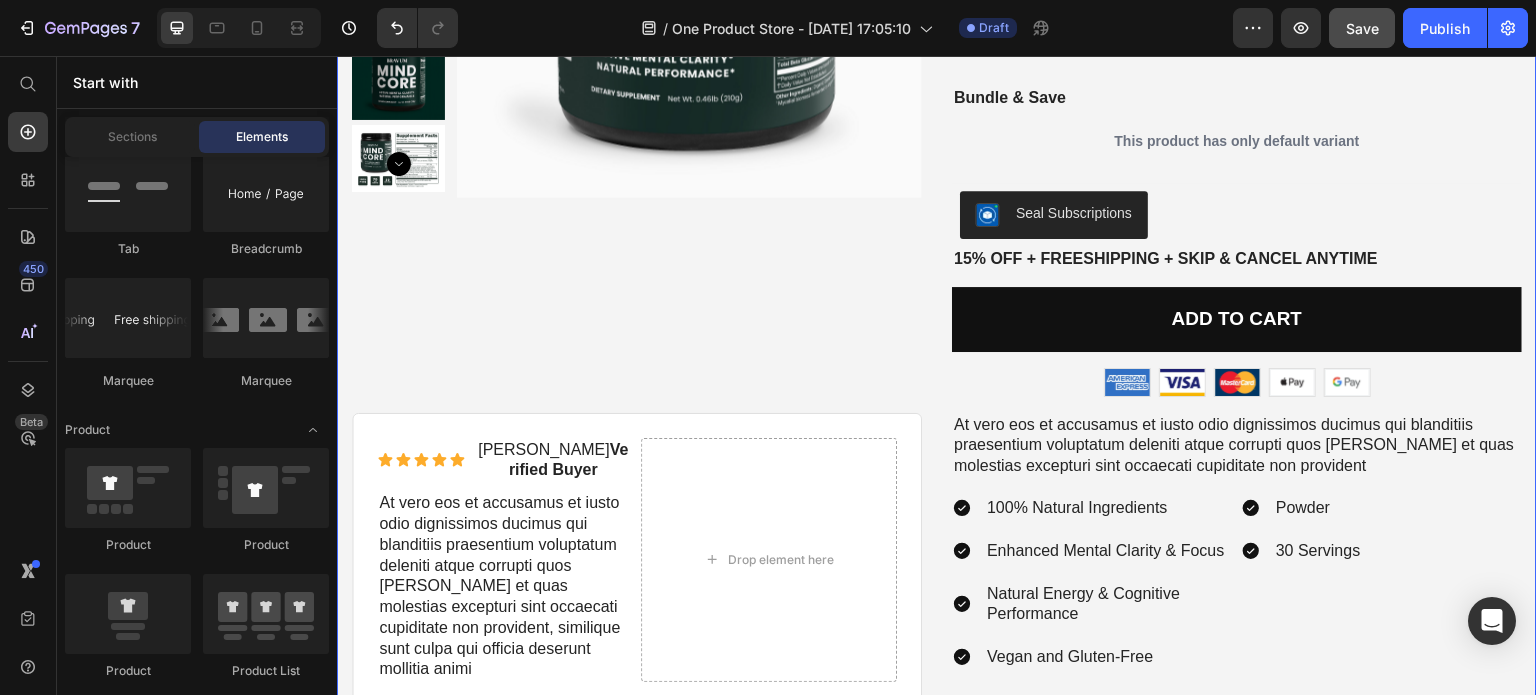 scroll, scrollTop: 3390, scrollLeft: 0, axis: vertical 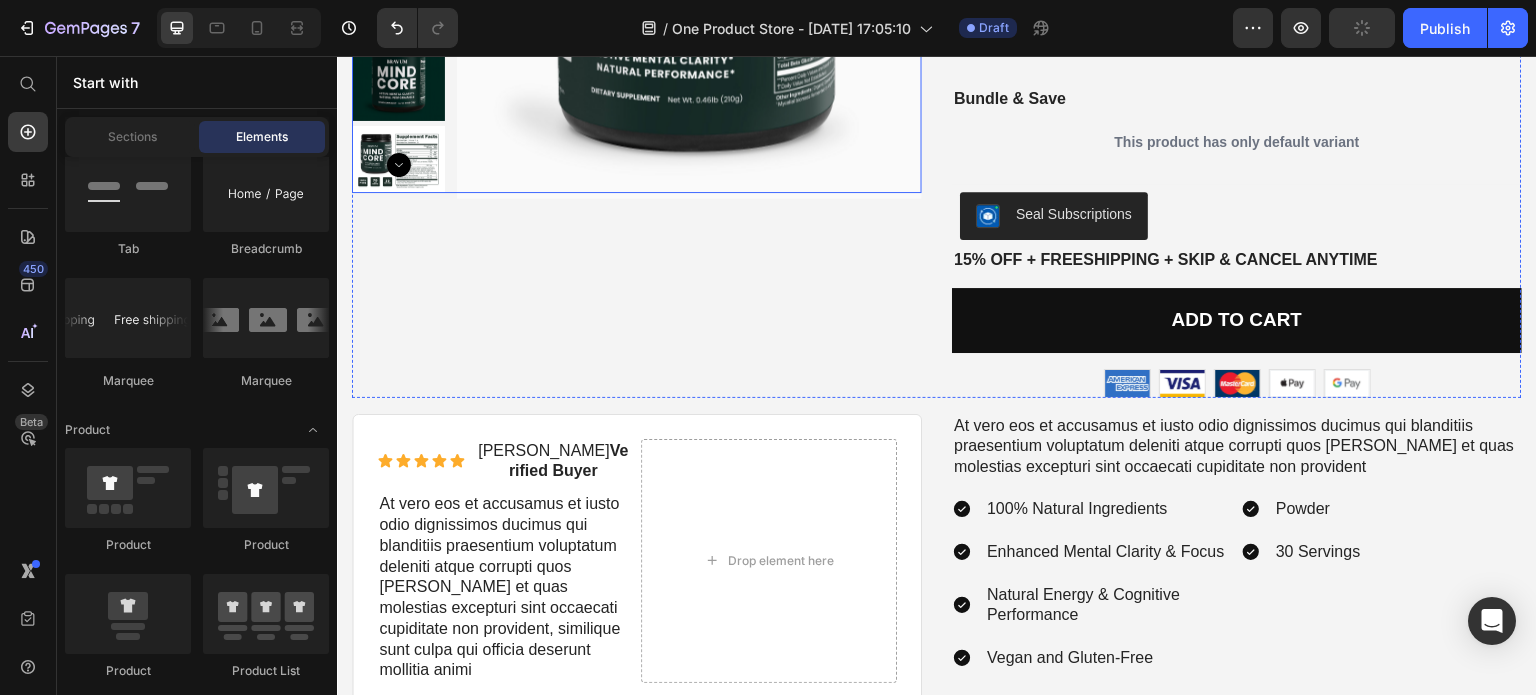 click at bounding box center [689, -34] 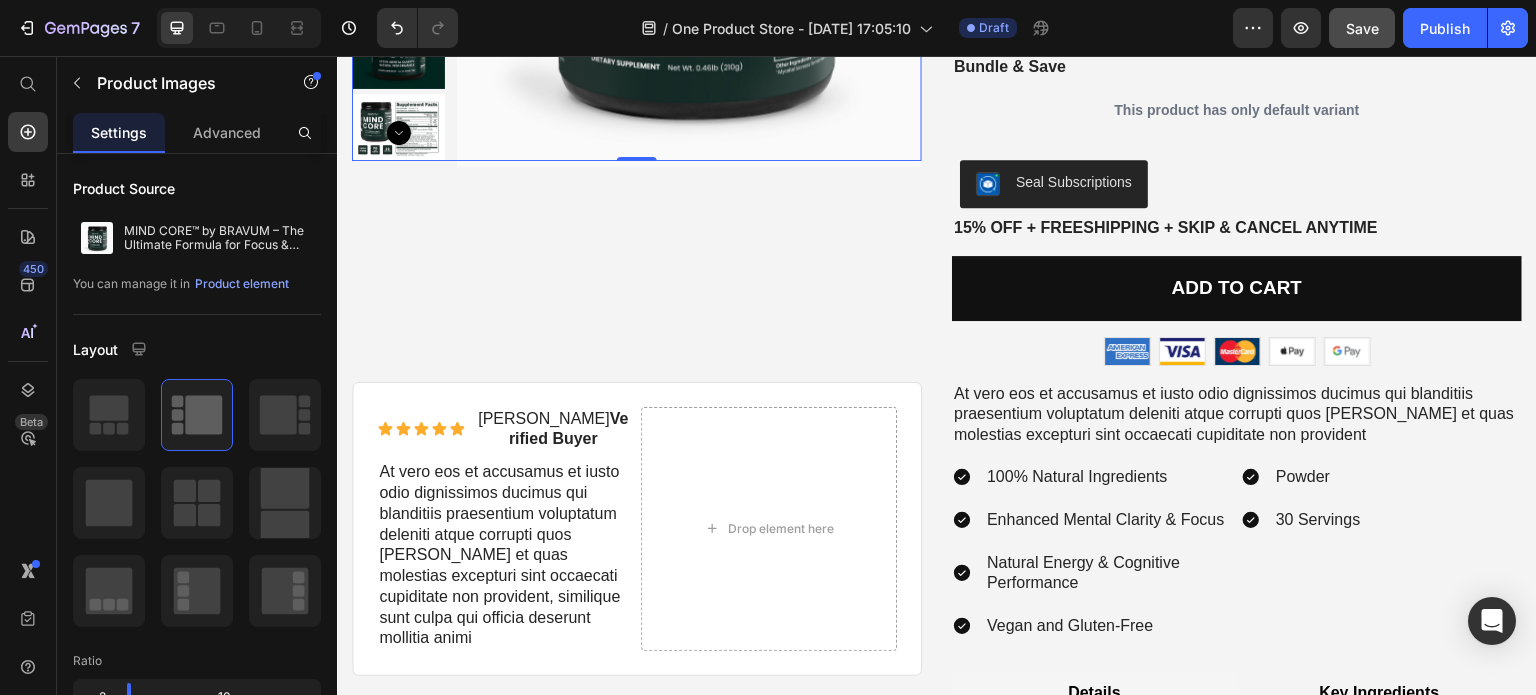 scroll, scrollTop: 3423, scrollLeft: 0, axis: vertical 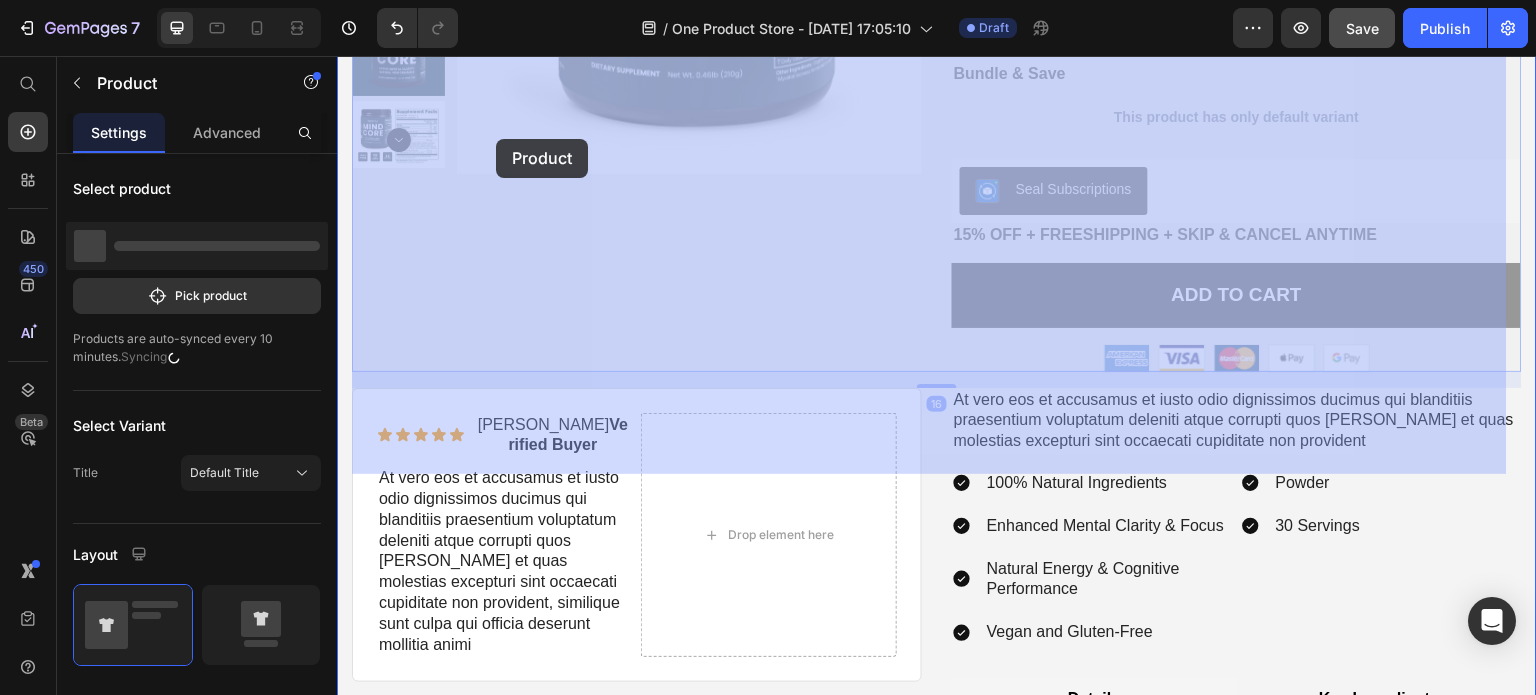 drag, startPoint x: 547, startPoint y: 364, endPoint x: 496, endPoint y: 139, distance: 230.70761 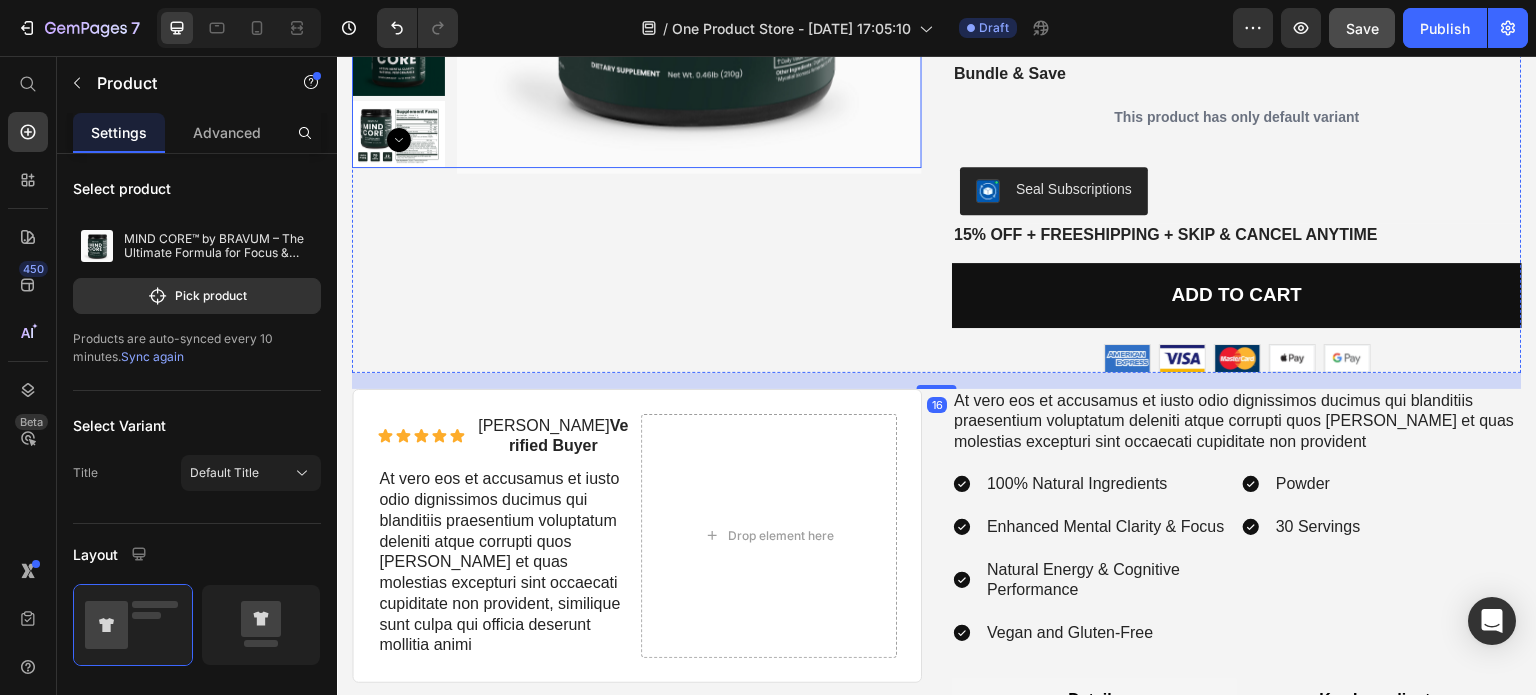 click at bounding box center [689, -59] 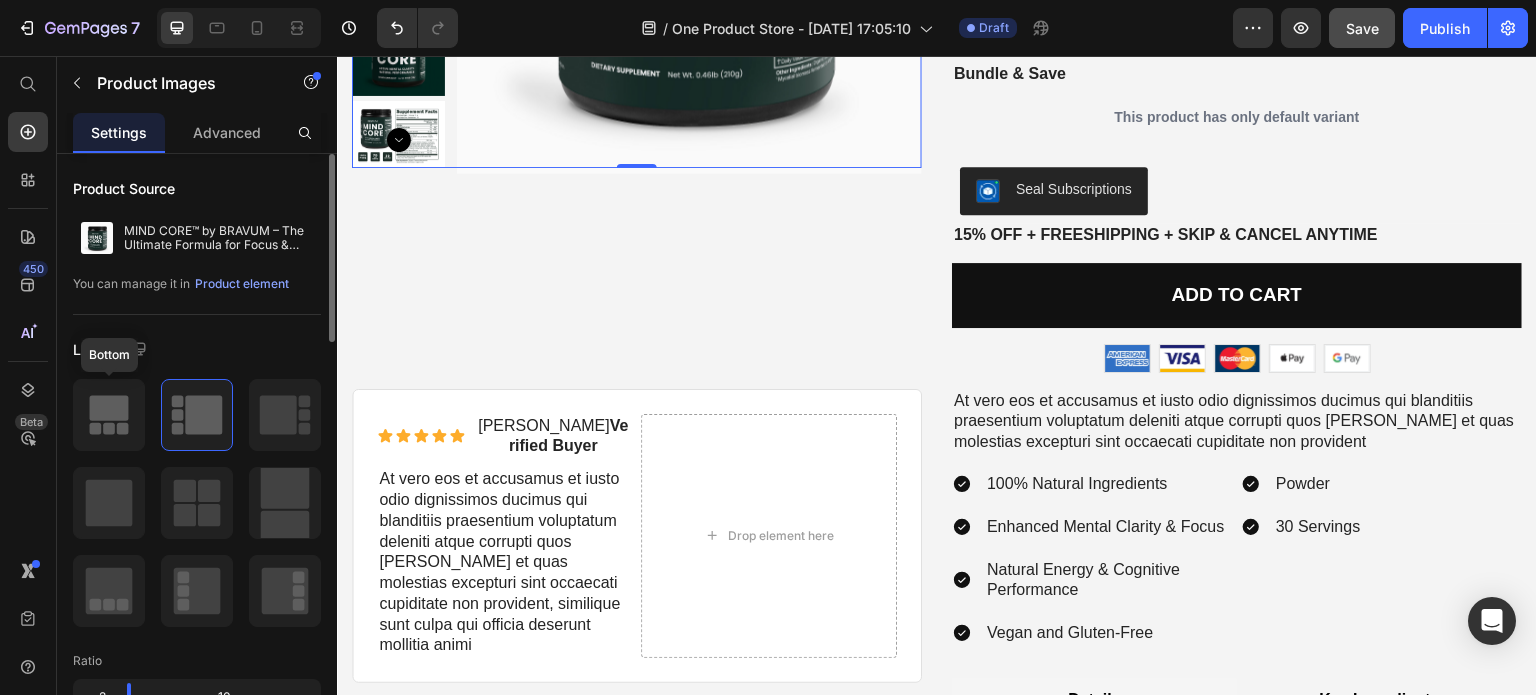 click 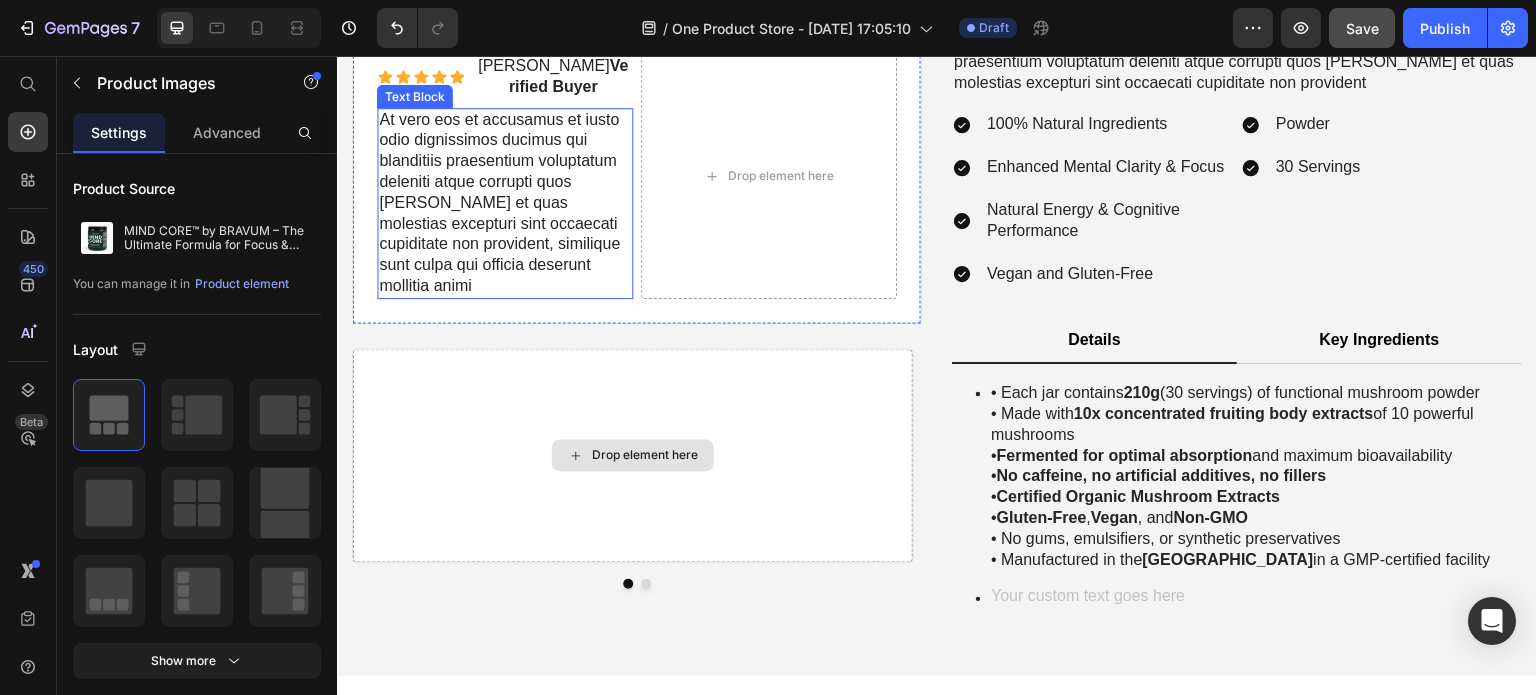 scroll, scrollTop: 3928, scrollLeft: 0, axis: vertical 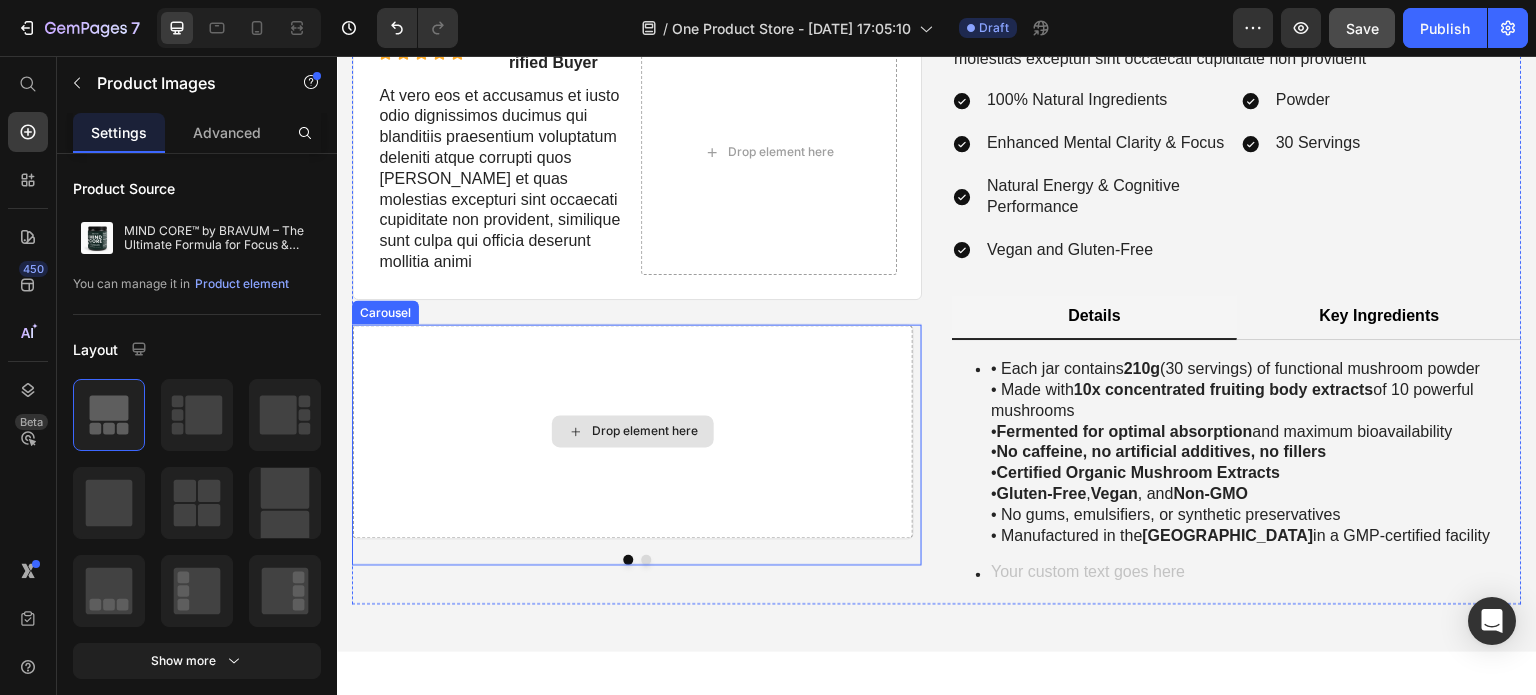 click on "Drop element here" at bounding box center [633, 431] 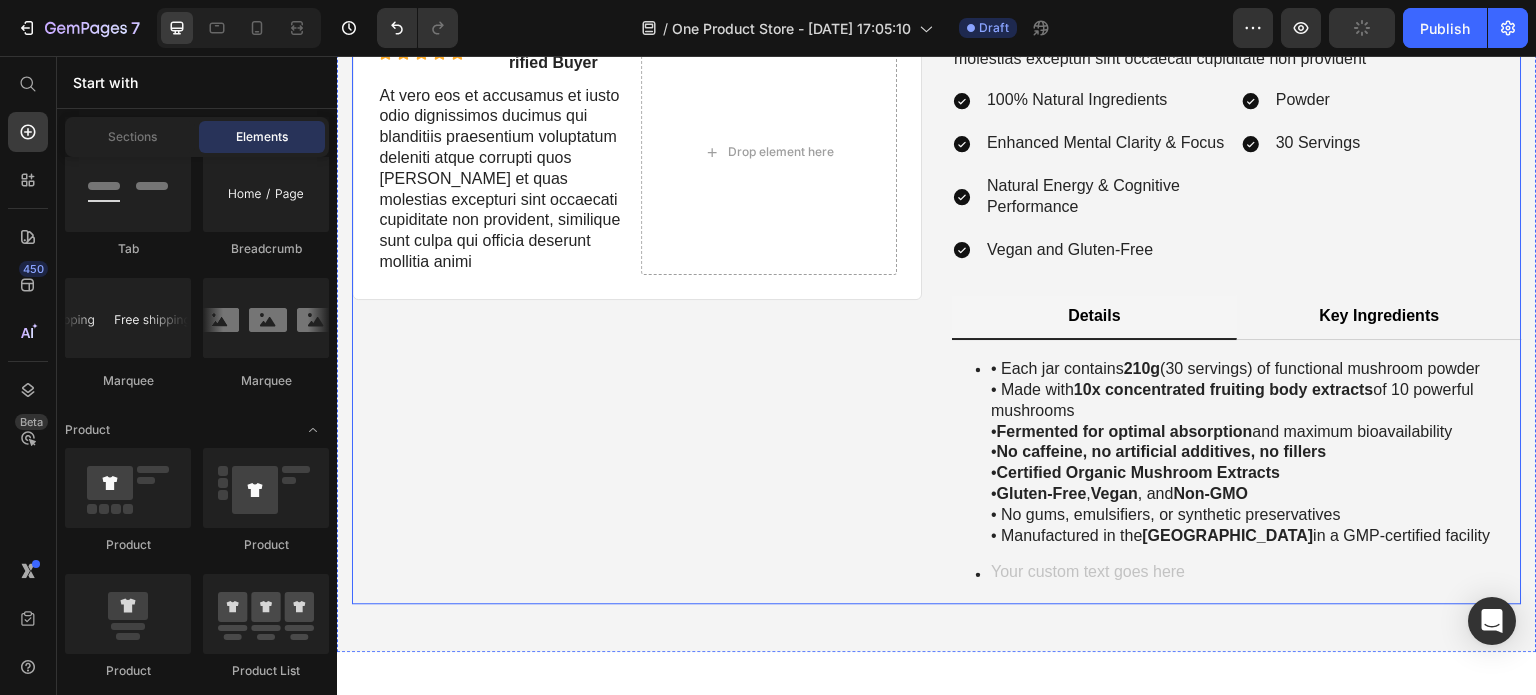 scroll, scrollTop: 4020, scrollLeft: 0, axis: vertical 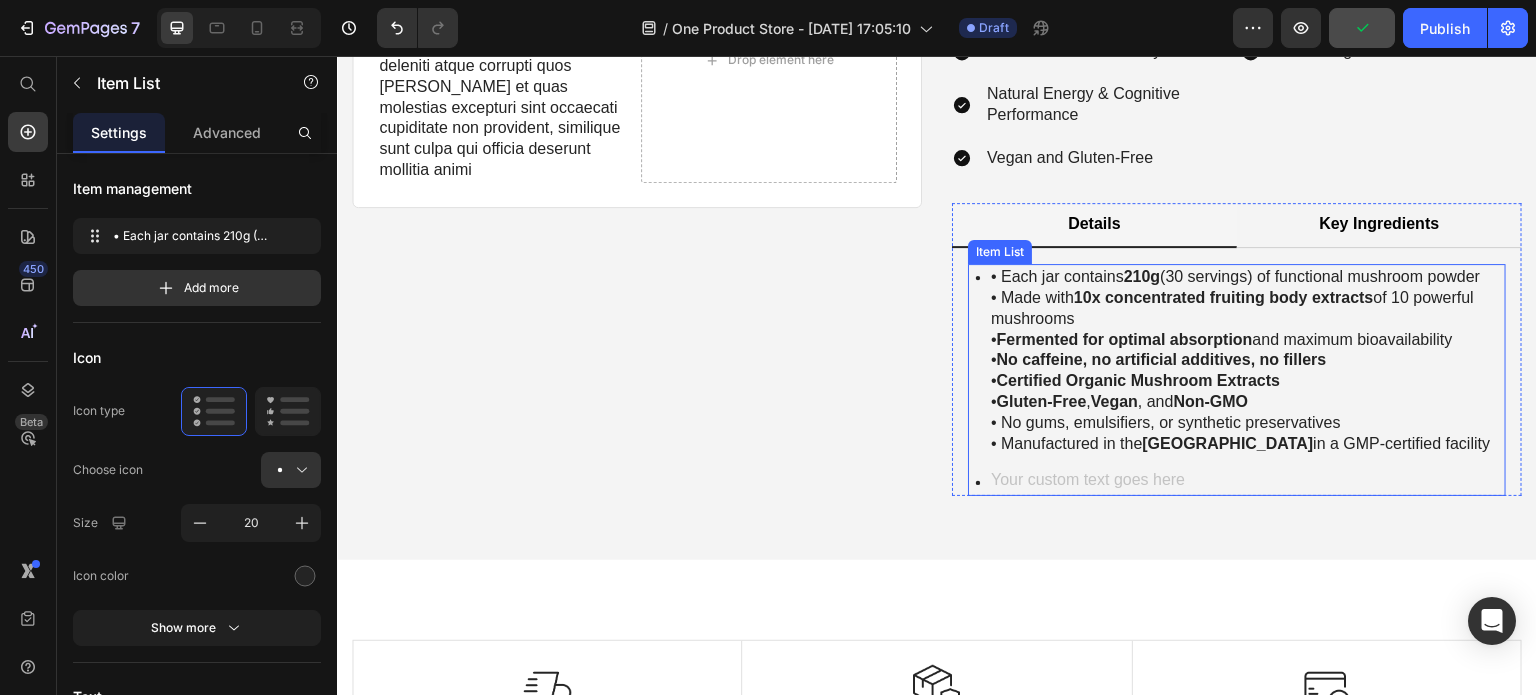 click at bounding box center (1247, 482) 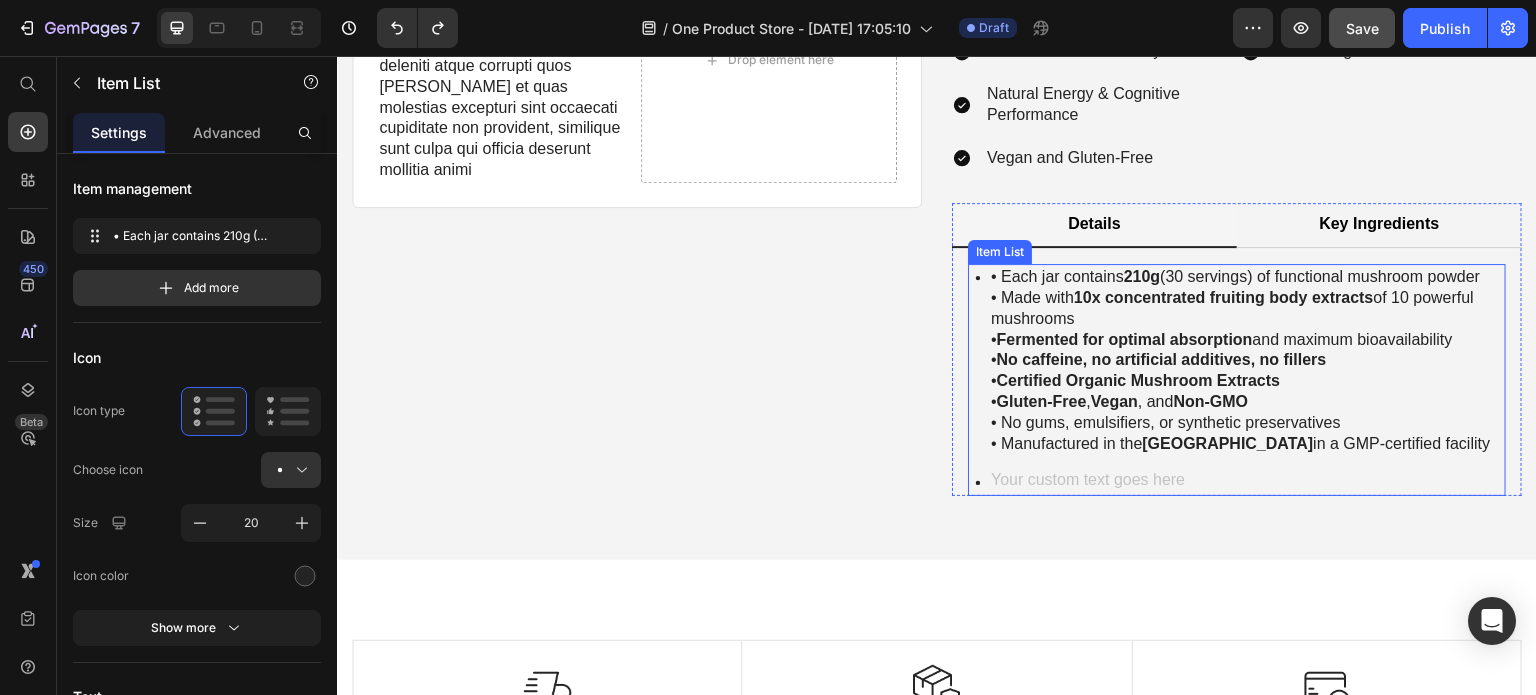 click at bounding box center (1247, 482) 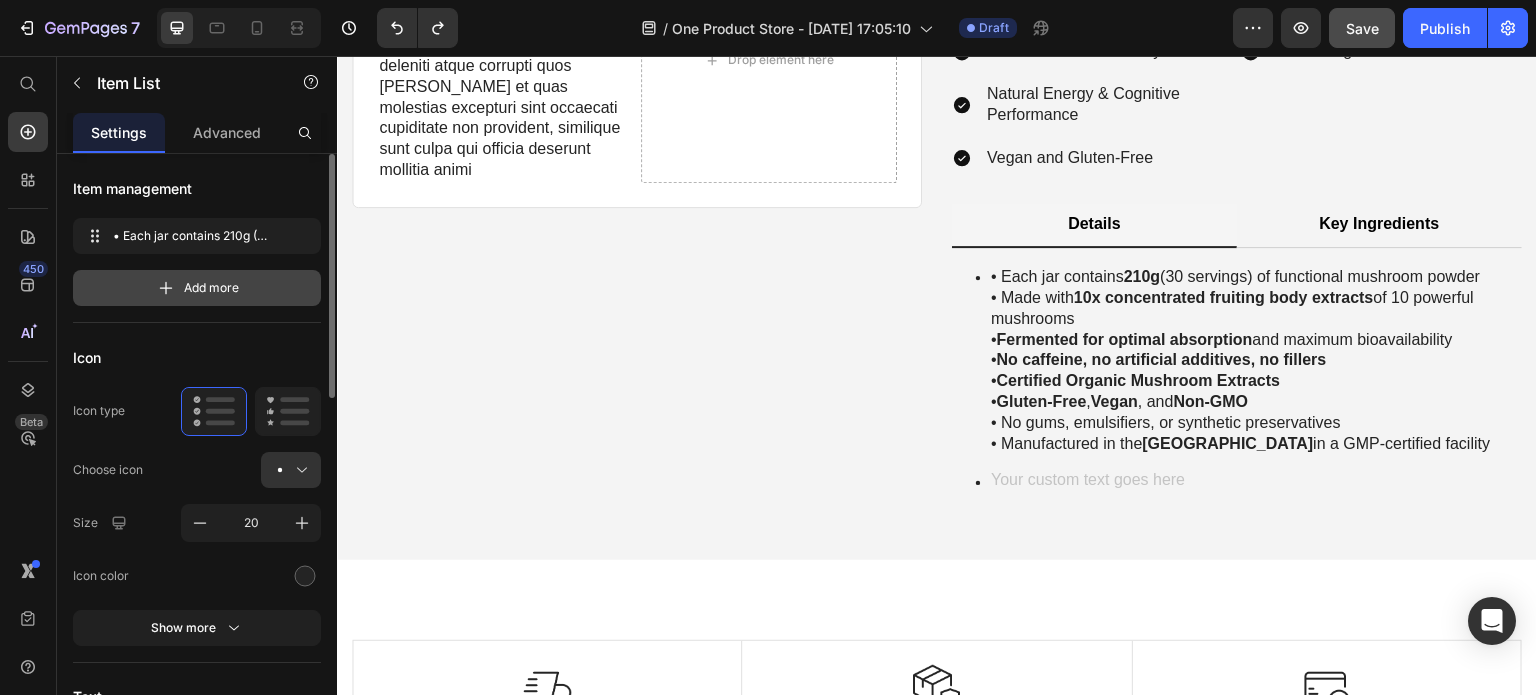 click on "Add more" at bounding box center (211, 288) 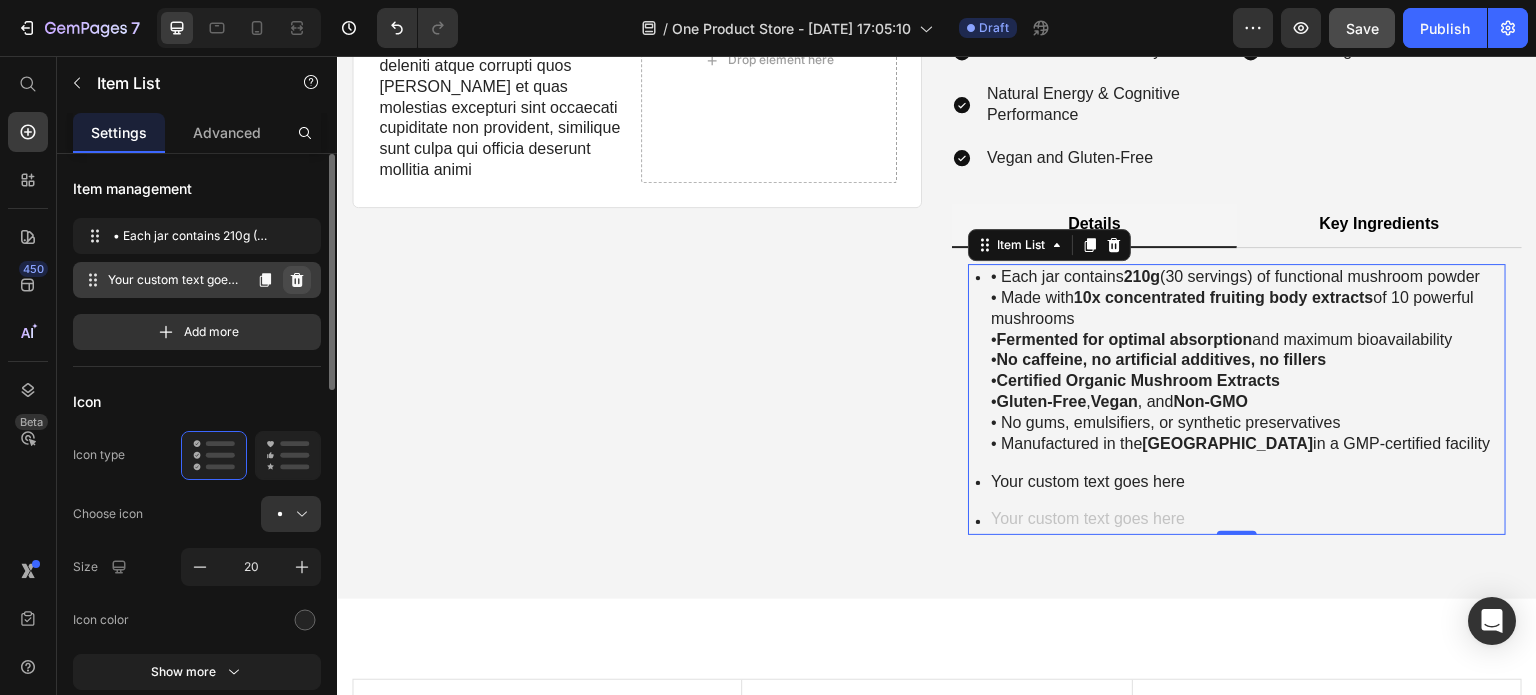 click 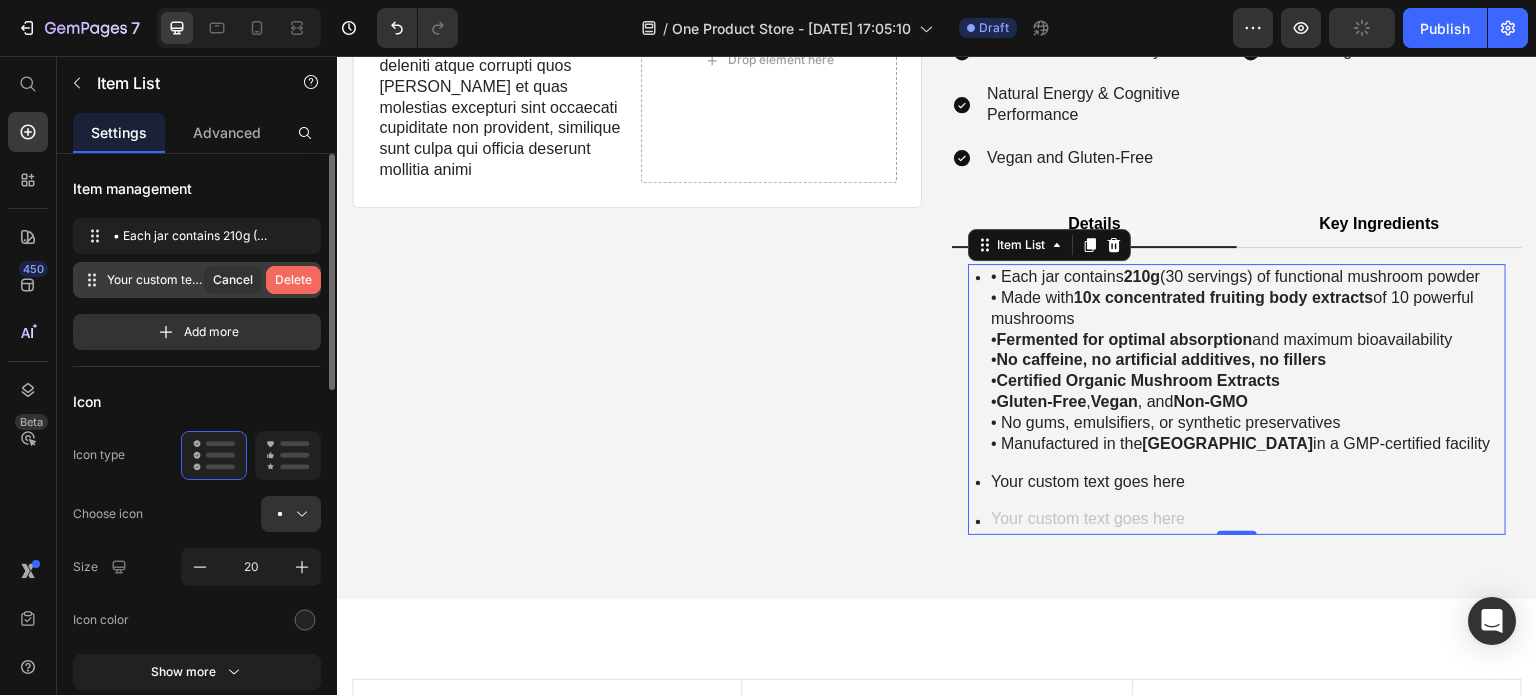 click on "Delete" at bounding box center (293, 280) 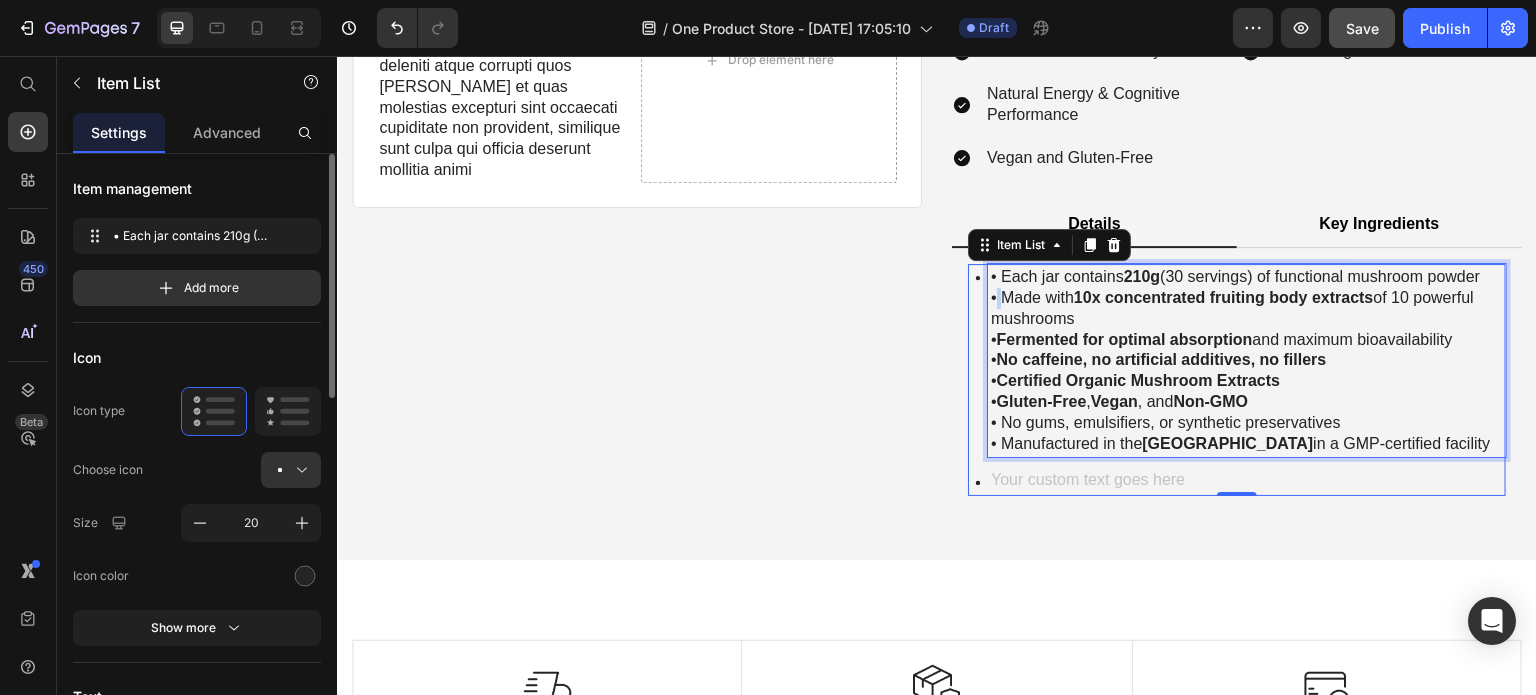 click on "• Each jar contains  210g  (30 servings) of functional mushroom powder • Made with  10x concentrated fruiting body extracts  of 10 powerful mushrooms •  Fermented for optimal absorption  and maximum bioavailability •  No caffeine, no artificial additives, no fillers •  Certified Organic Mushroom Extracts •  Gluten-Free ,  Vegan , and  Non-GMO • No gums, emulsifiers, or synthetic preservatives • Manufactured in the  USA  in a GMP-certified facility" at bounding box center [1247, 360] 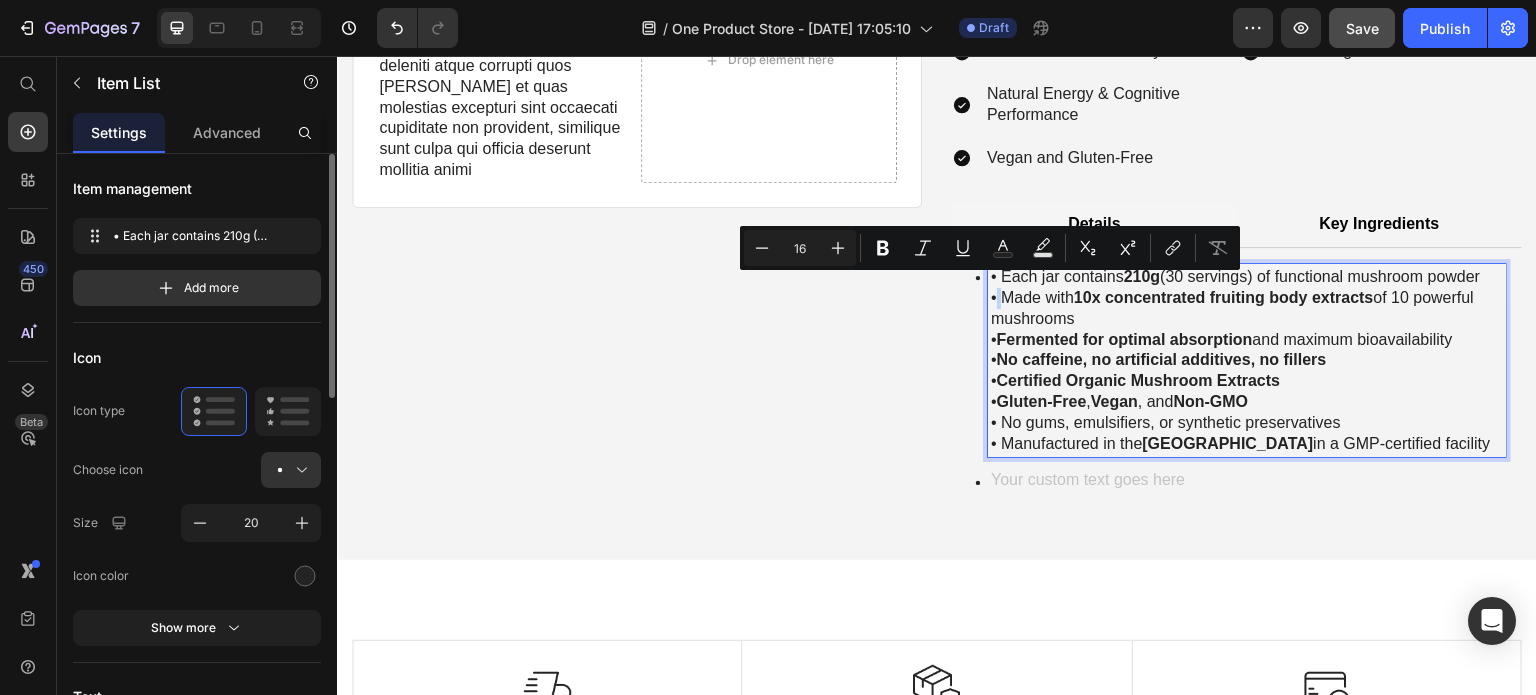 click on "• Each jar contains  210g  (30 servings) of functional mushroom powder • Made with  10x concentrated fruiting body extracts  of 10 powerful mushrooms •  Fermented for optimal absorption  and maximum bioavailability •  No caffeine, no artificial additives, no fillers •  Certified Organic Mushroom Extracts •  Gluten-Free ,  Vegan , and  Non-GMO • No gums, emulsifiers, or synthetic preservatives • Manufactured in the  USA  in a GMP-certified facility" at bounding box center (1247, 360) 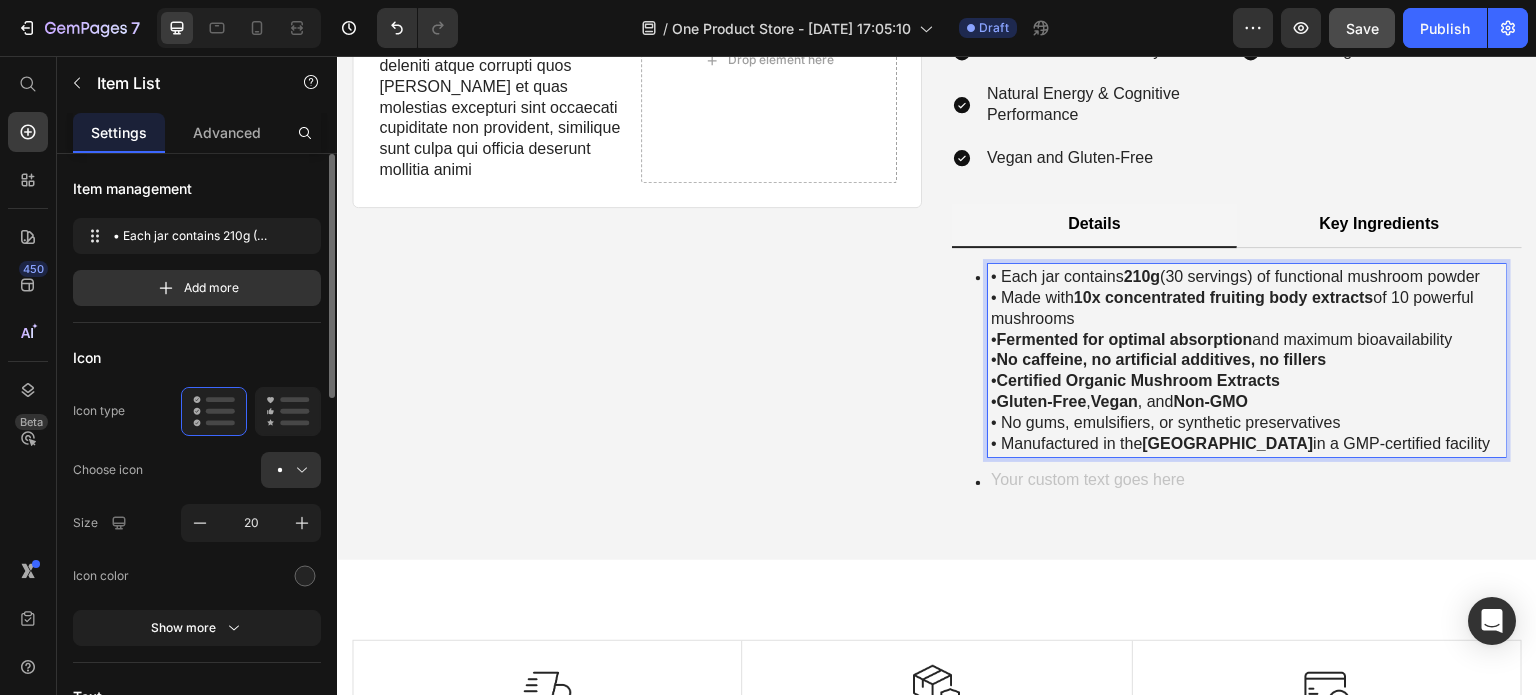 drag, startPoint x: 997, startPoint y: 285, endPoint x: 1066, endPoint y: 309, distance: 73.05477 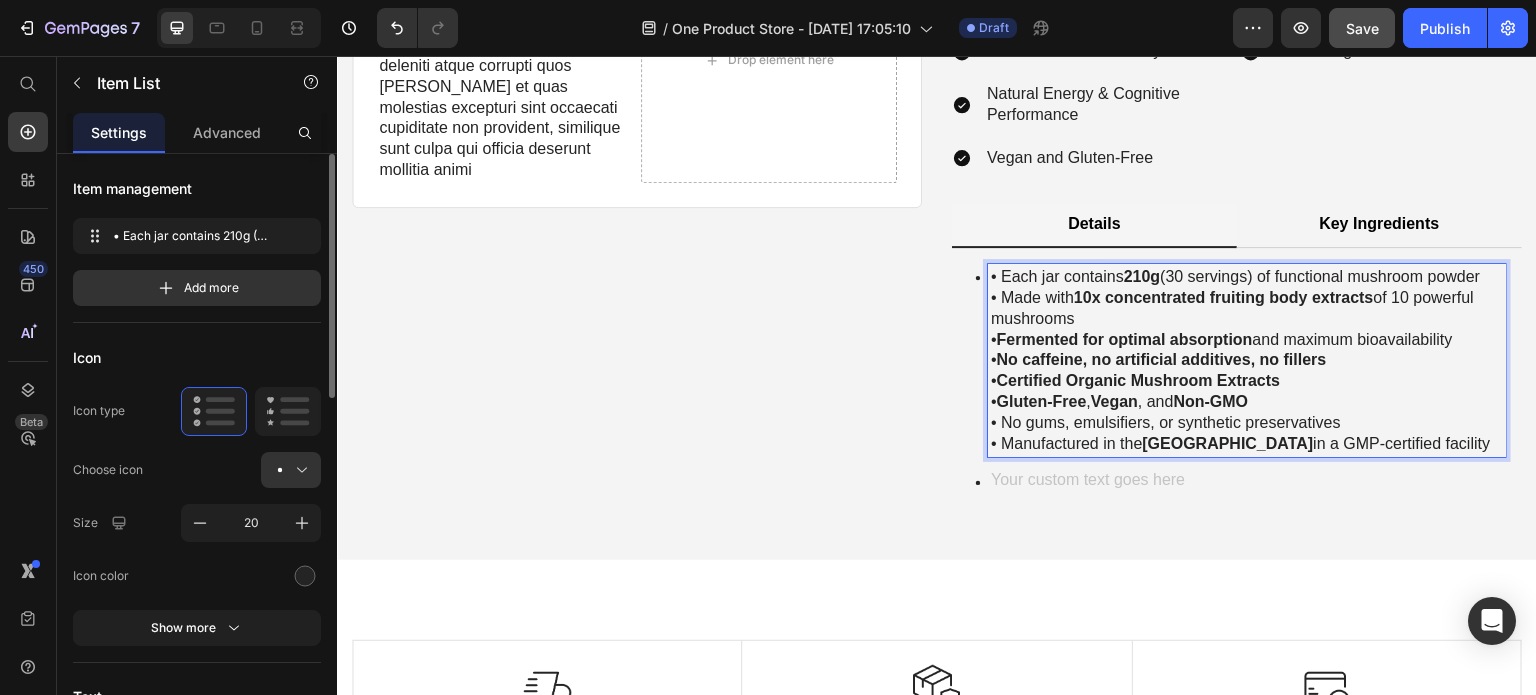 click on "• Each jar contains  210g  (30 servings) of functional mushroom powder • Made with  10x concentrated fruiting body extracts  of 10 powerful mushrooms •  Fermented for optimal absorption  and maximum bioavailability •  No caffeine, no artificial additives, no fillers •  Certified Organic Mushroom Extracts •  Gluten-Free ,  Vegan , and  Non-GMO • No gums, emulsifiers, or synthetic preservatives • Manufactured in the  USA  in a GMP-certified facility" at bounding box center (1247, 360) 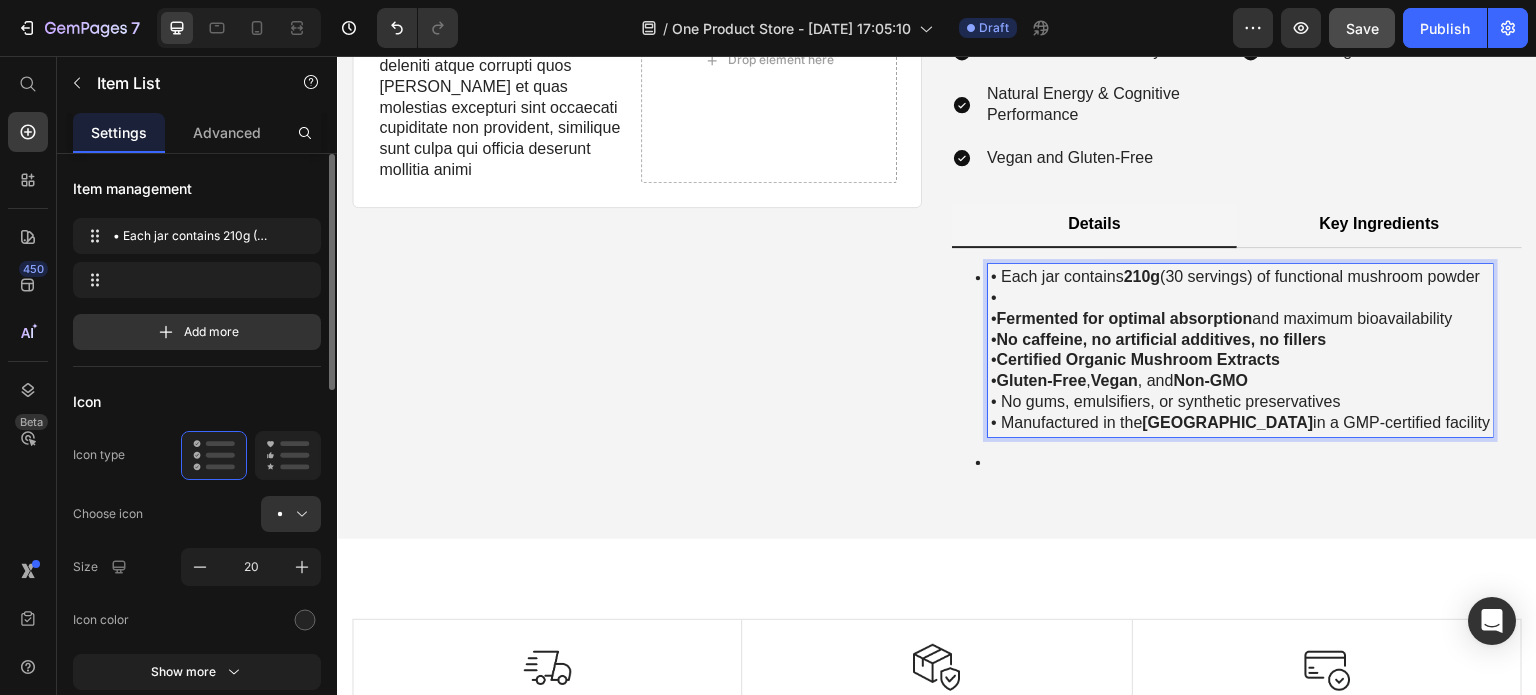 click at bounding box center [1240, 462] 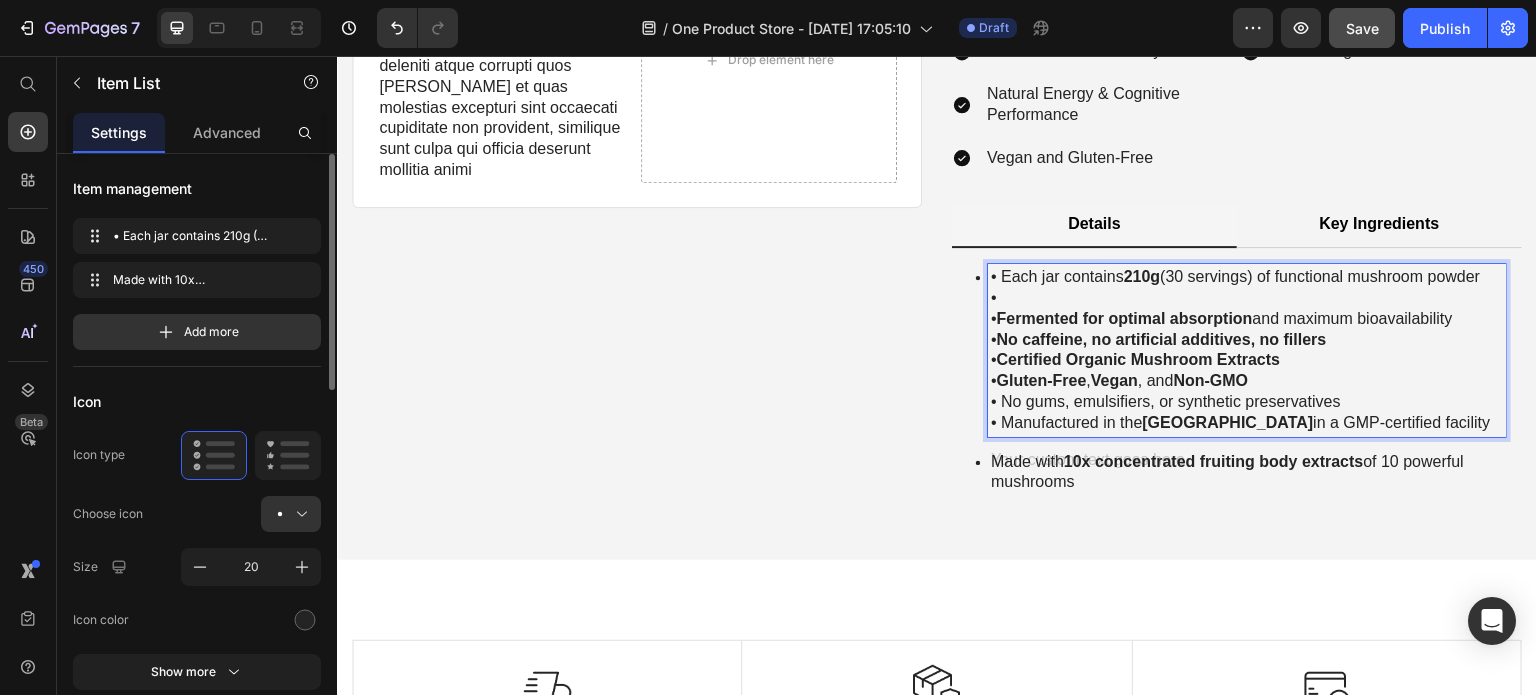 click on "Fermented for optimal absorption" at bounding box center (1125, 318) 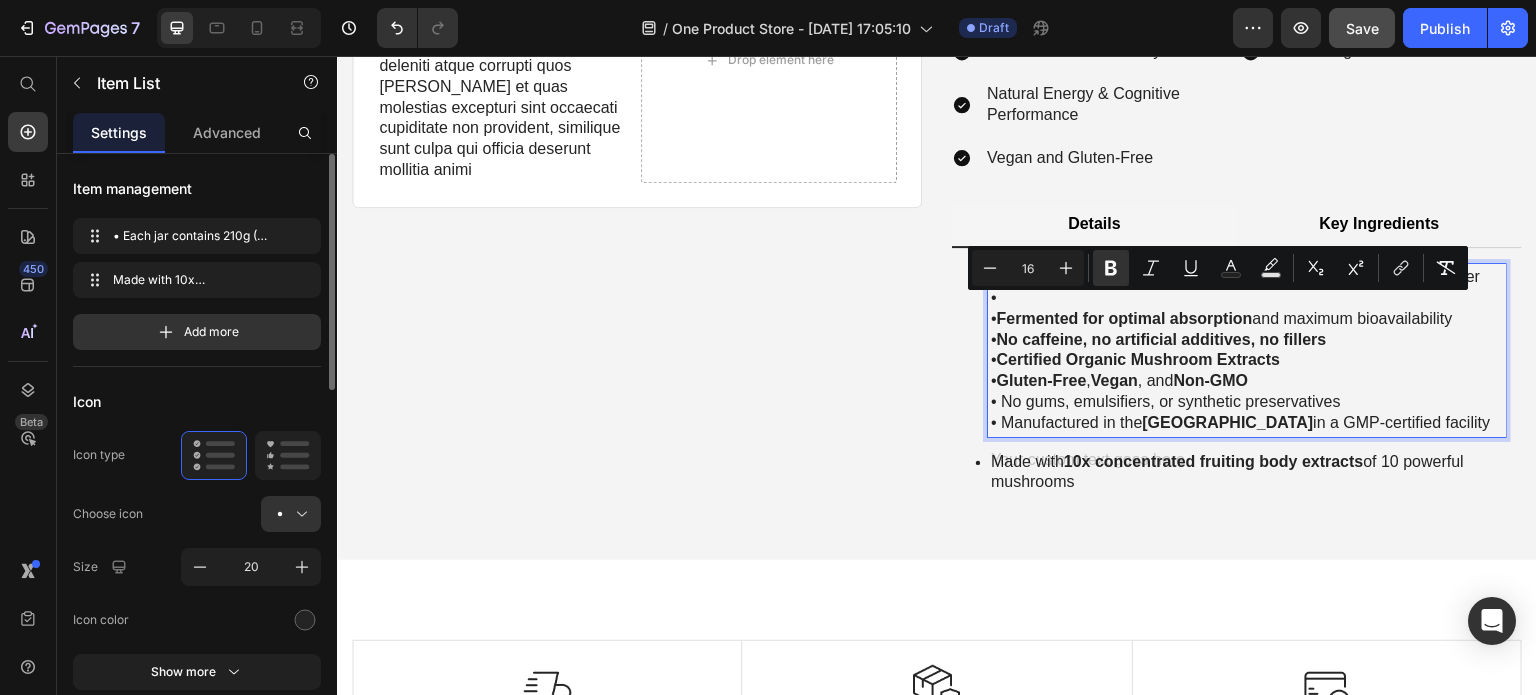drag, startPoint x: 994, startPoint y: 309, endPoint x: 1448, endPoint y: 316, distance: 454.05396 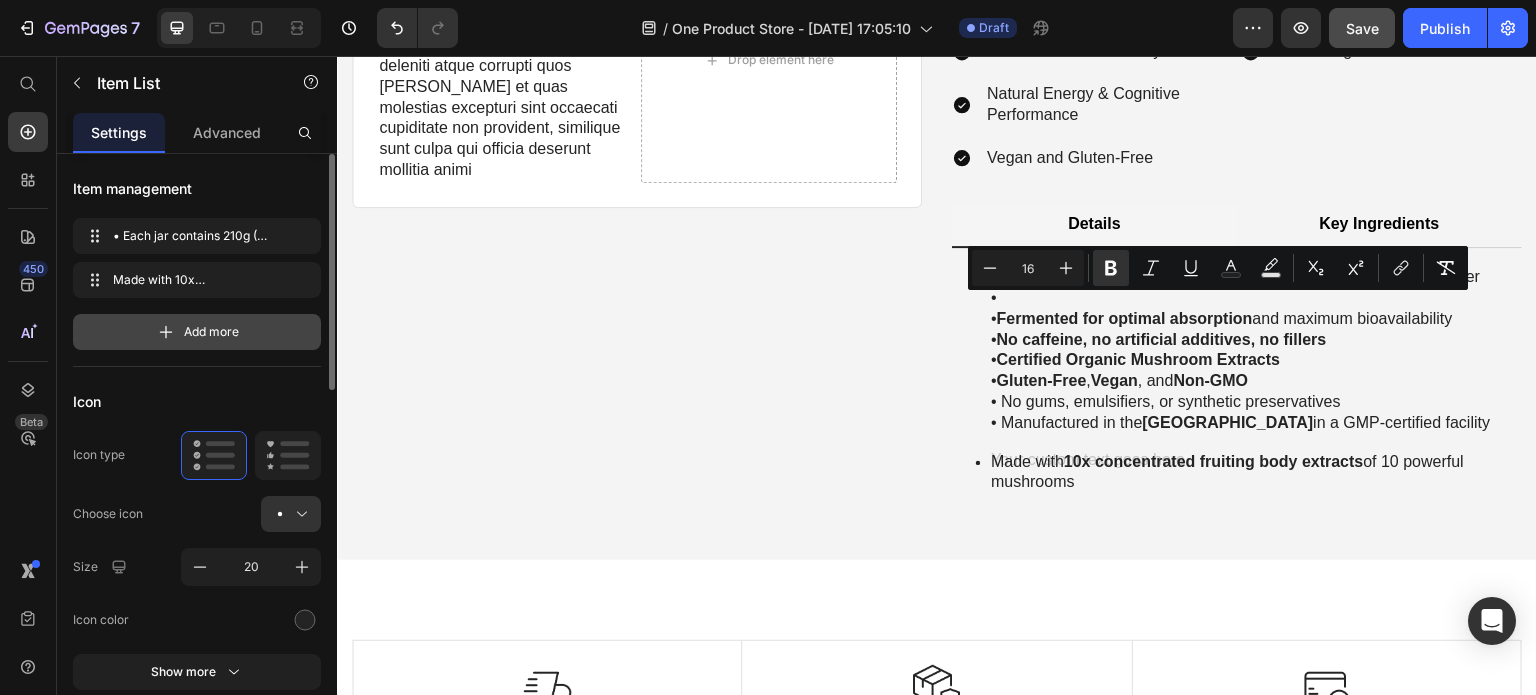click on "Add more" at bounding box center [197, 332] 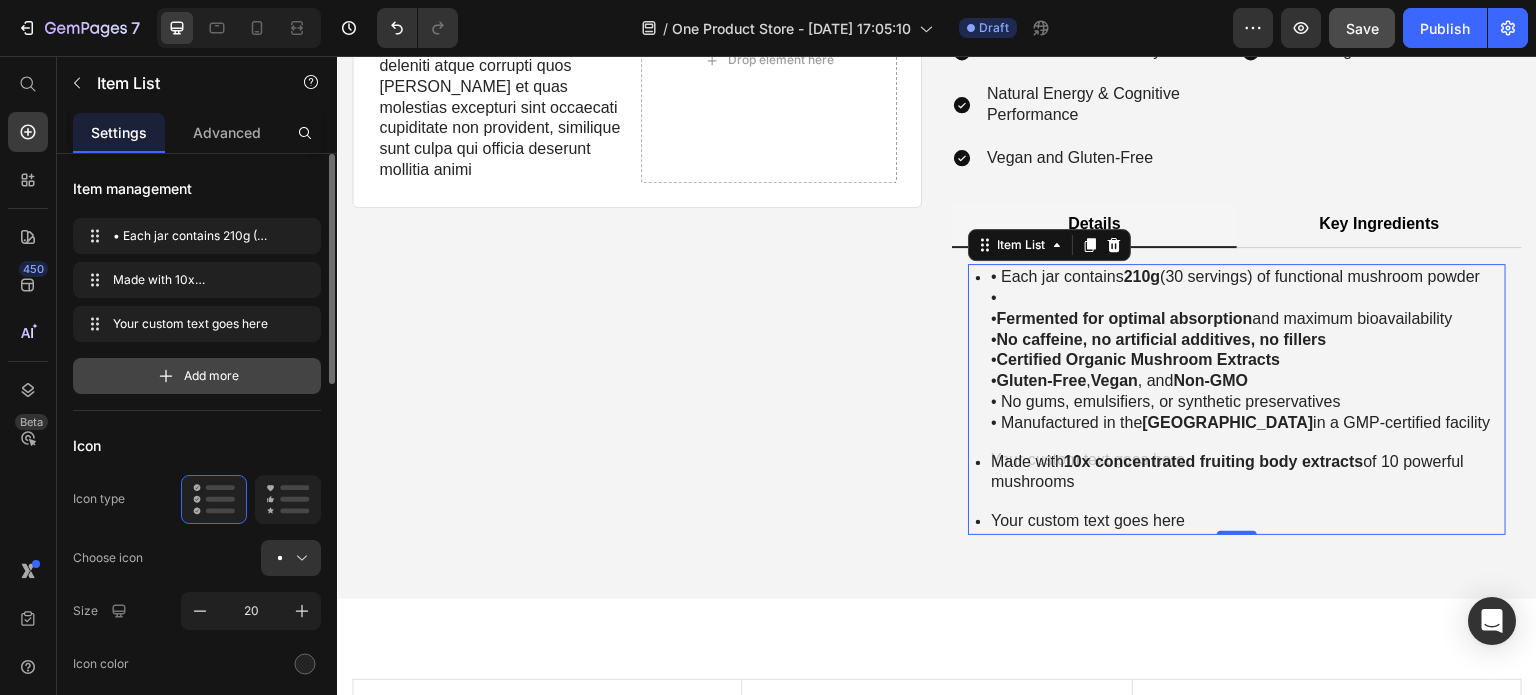 click on "Add more" at bounding box center [197, 376] 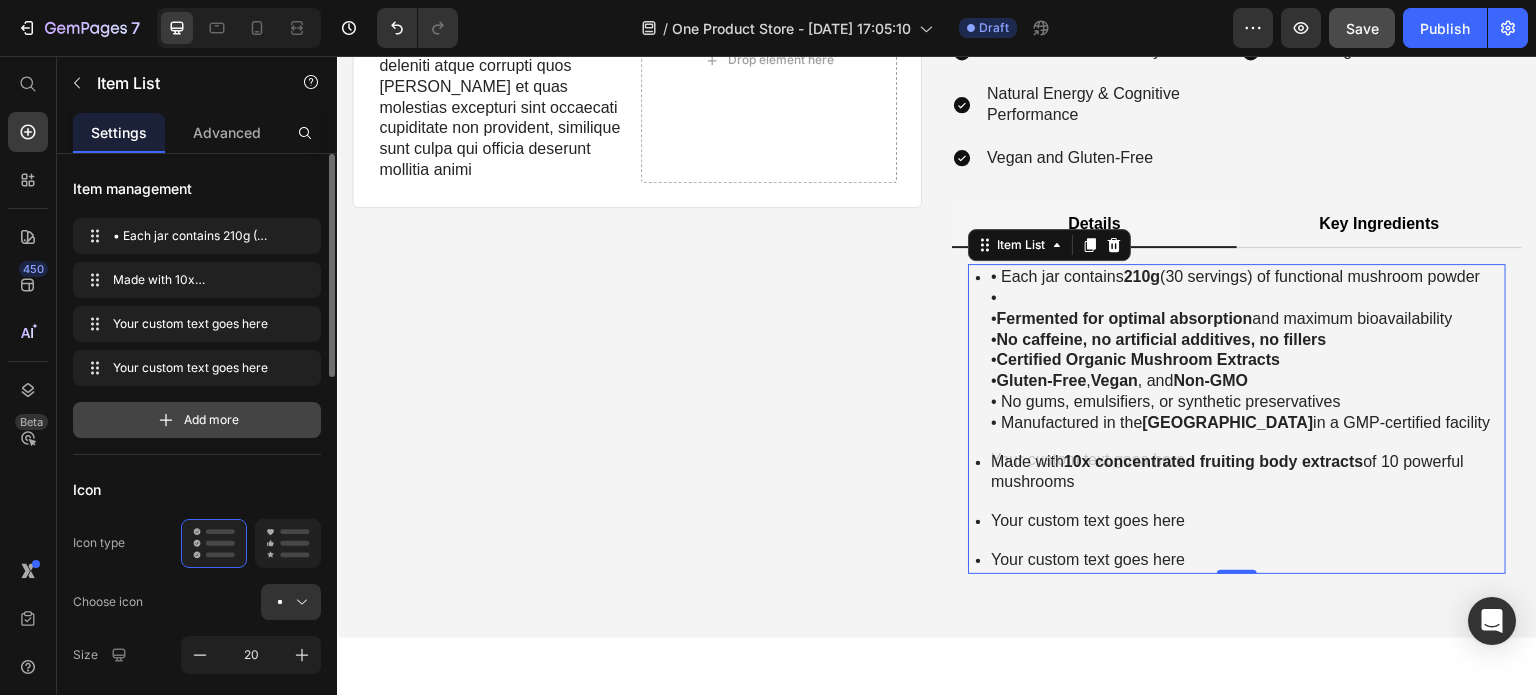 click on "Add more" at bounding box center (211, 420) 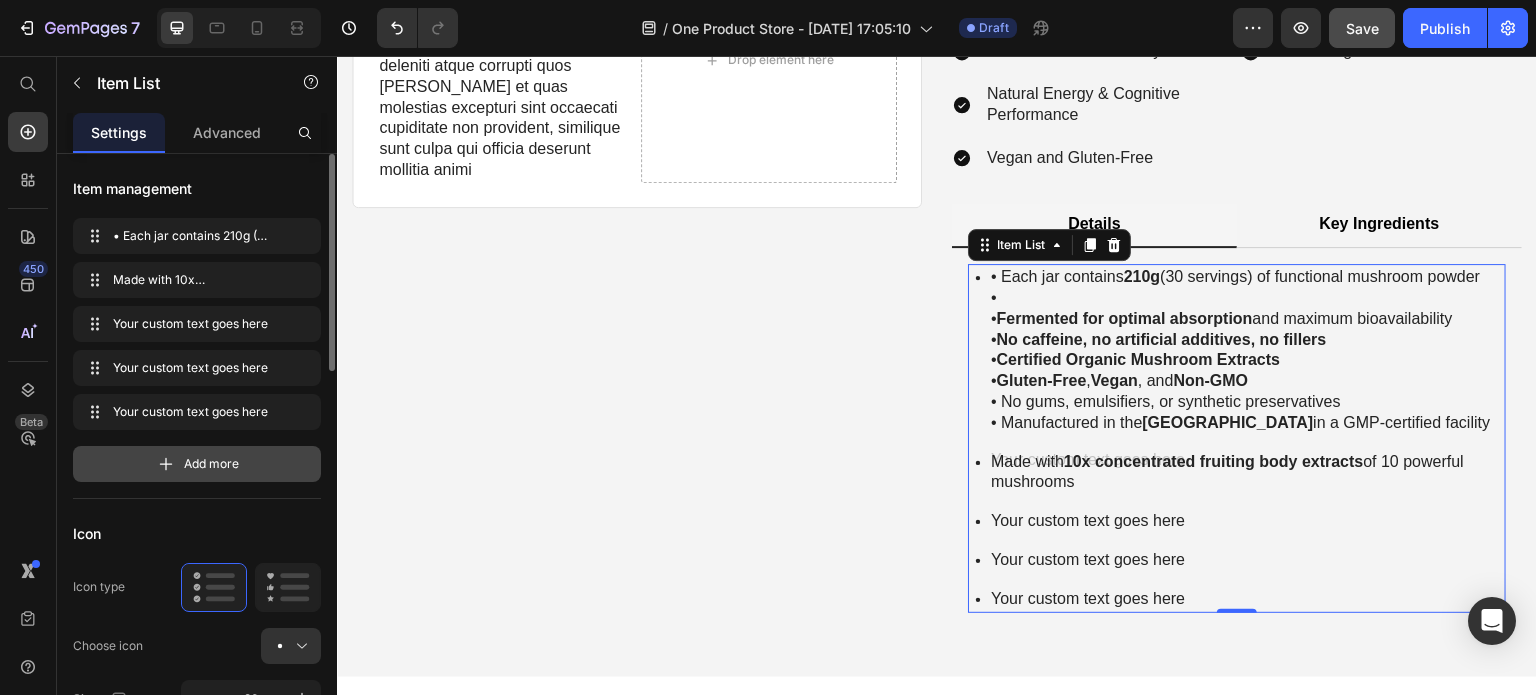 click on "Add more" at bounding box center [197, 464] 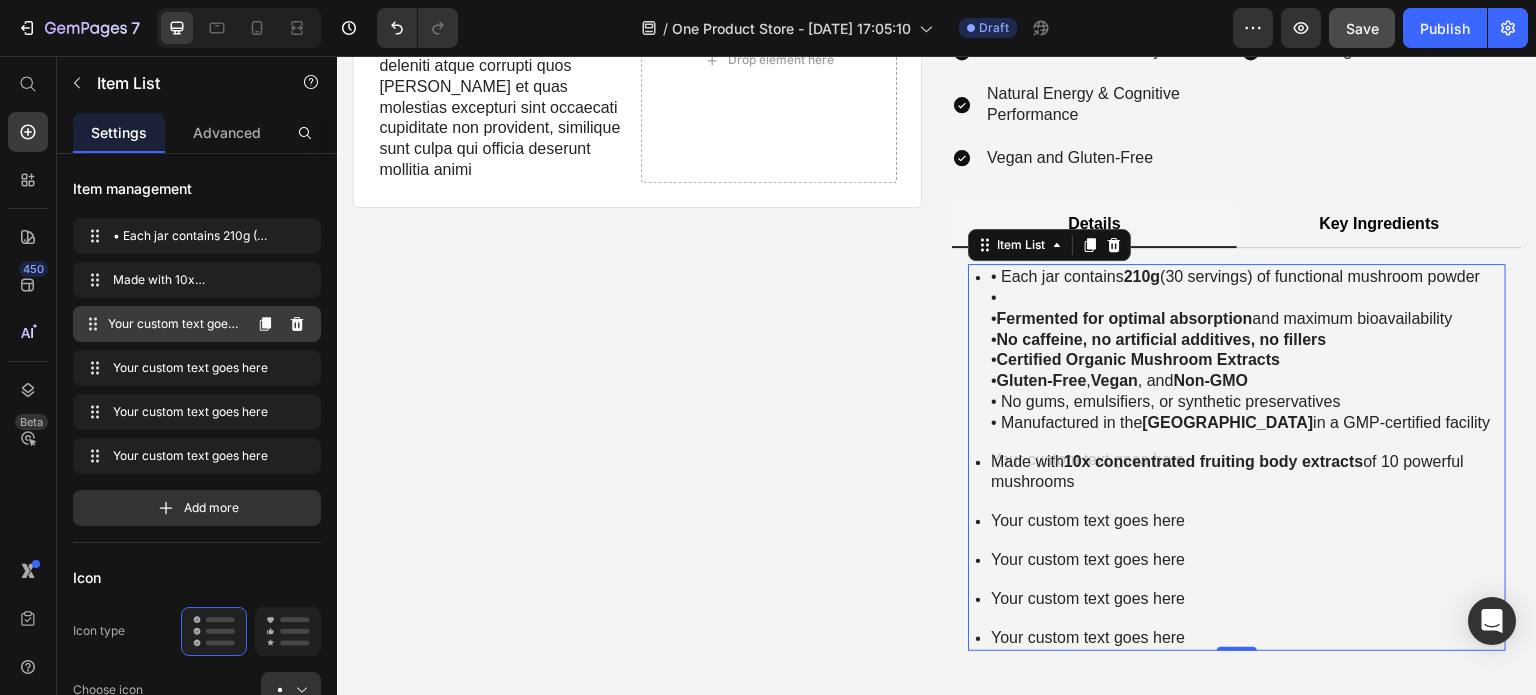 click on "Your custom text goes here" at bounding box center (174, 324) 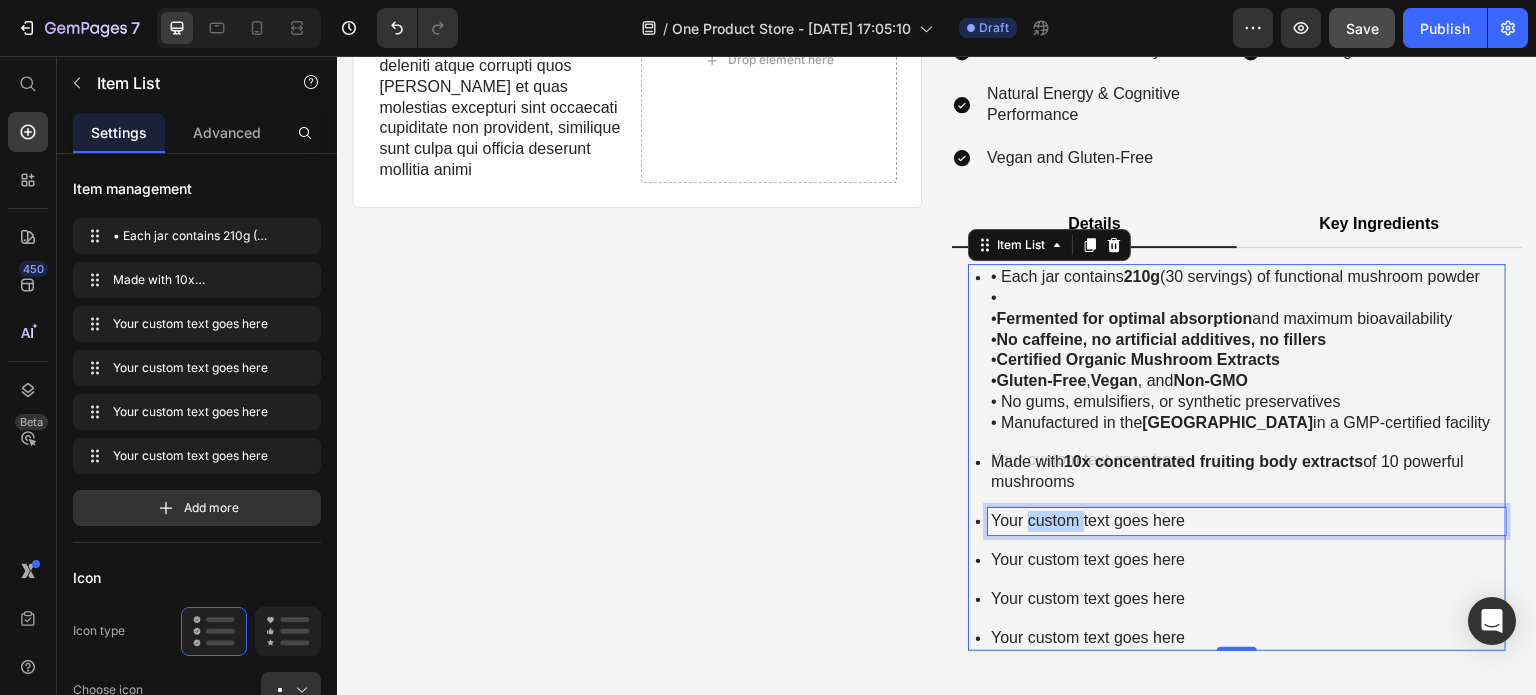 click on "Your custom text goes here" at bounding box center (1247, 521) 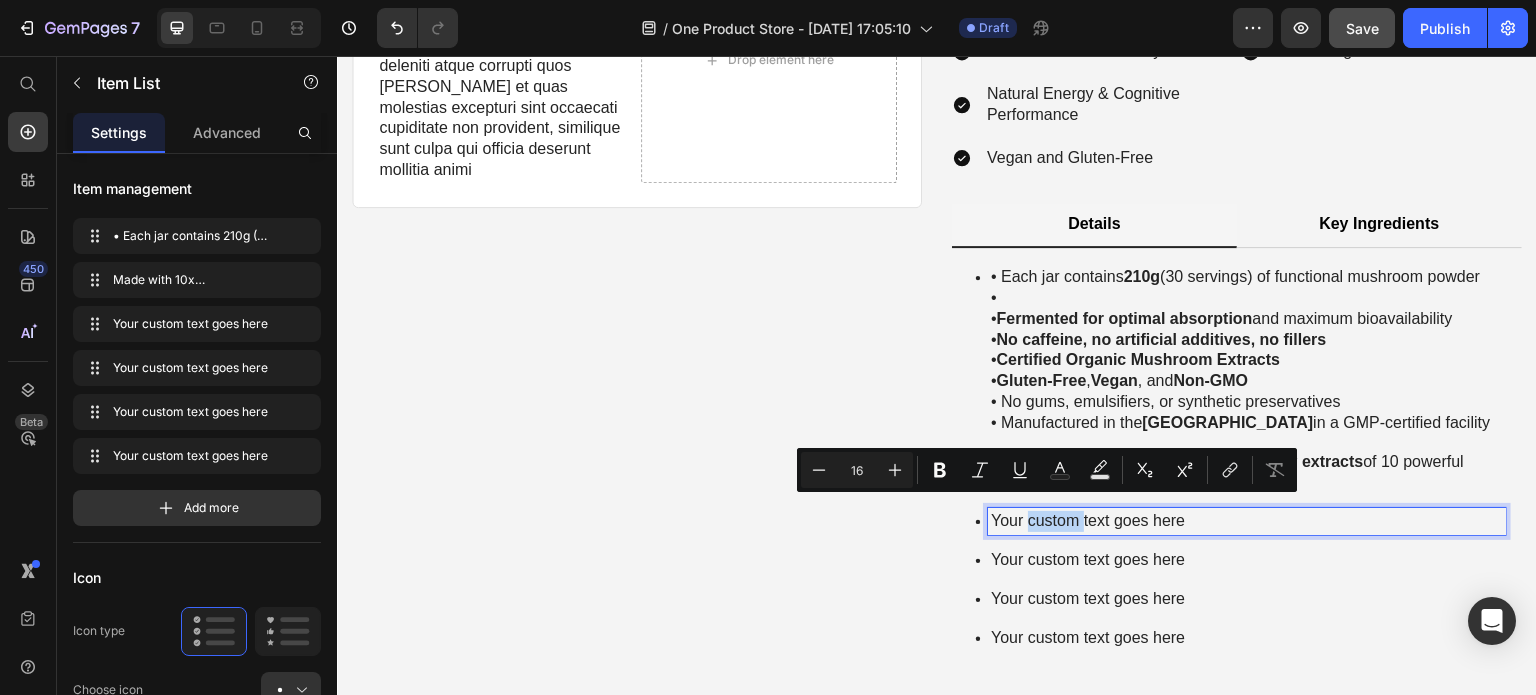 click on "Your custom text goes here" at bounding box center (1247, 521) 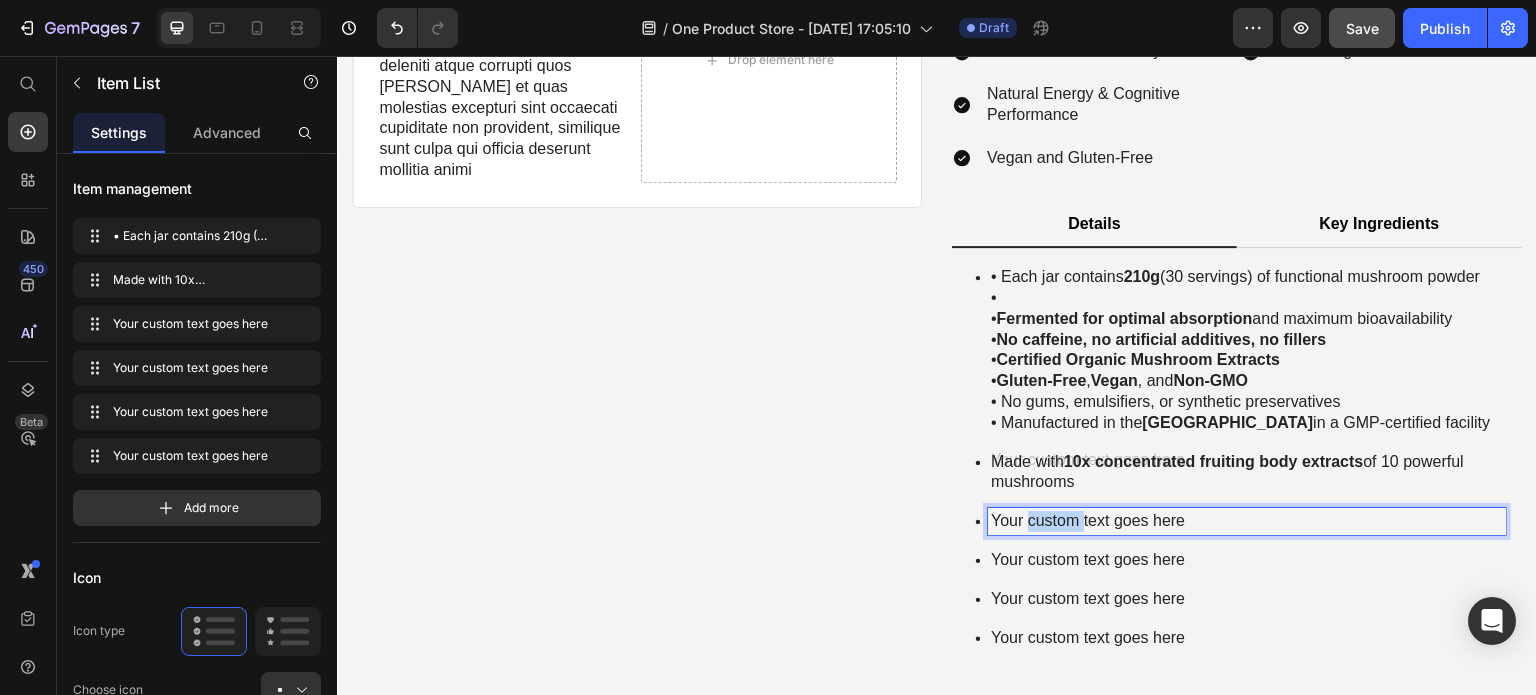 click on "Your custom text goes here" at bounding box center (1247, 521) 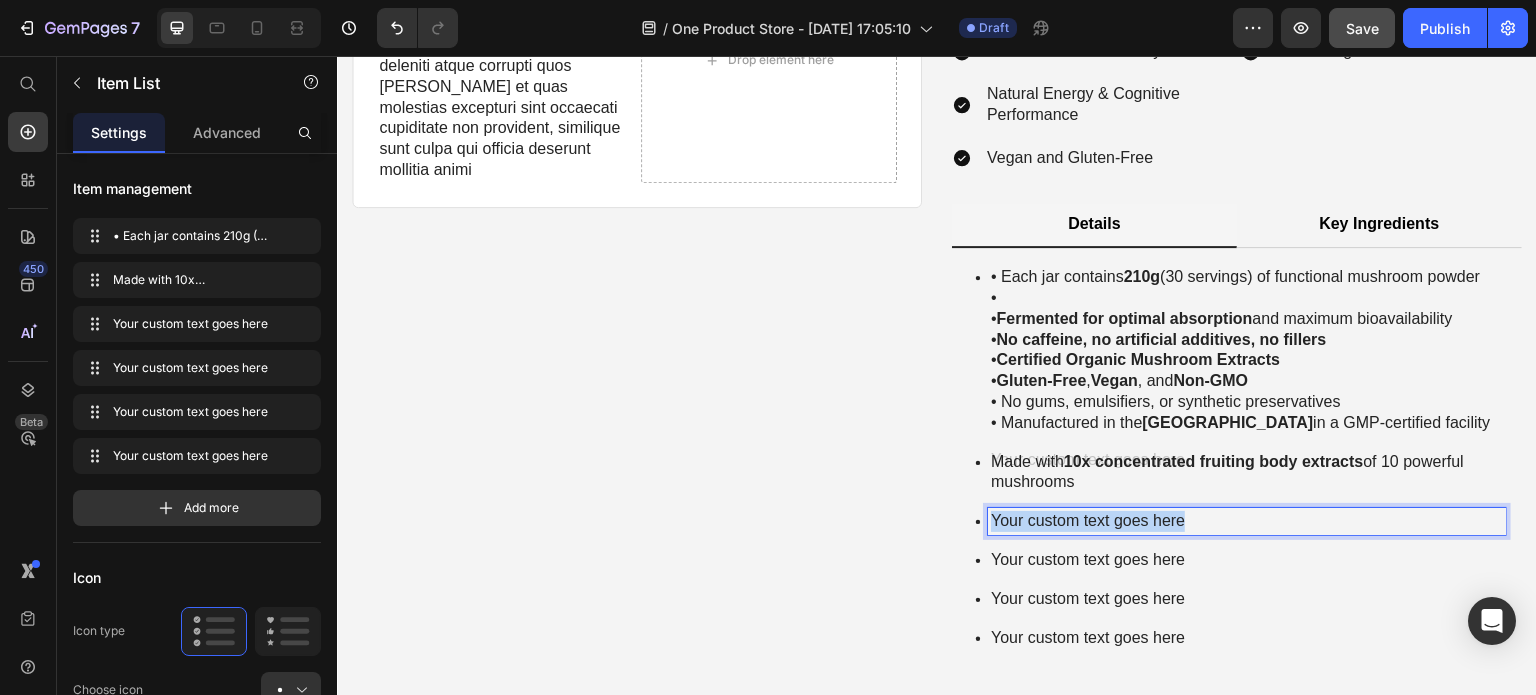 click on "Your custom text goes here" at bounding box center [1247, 521] 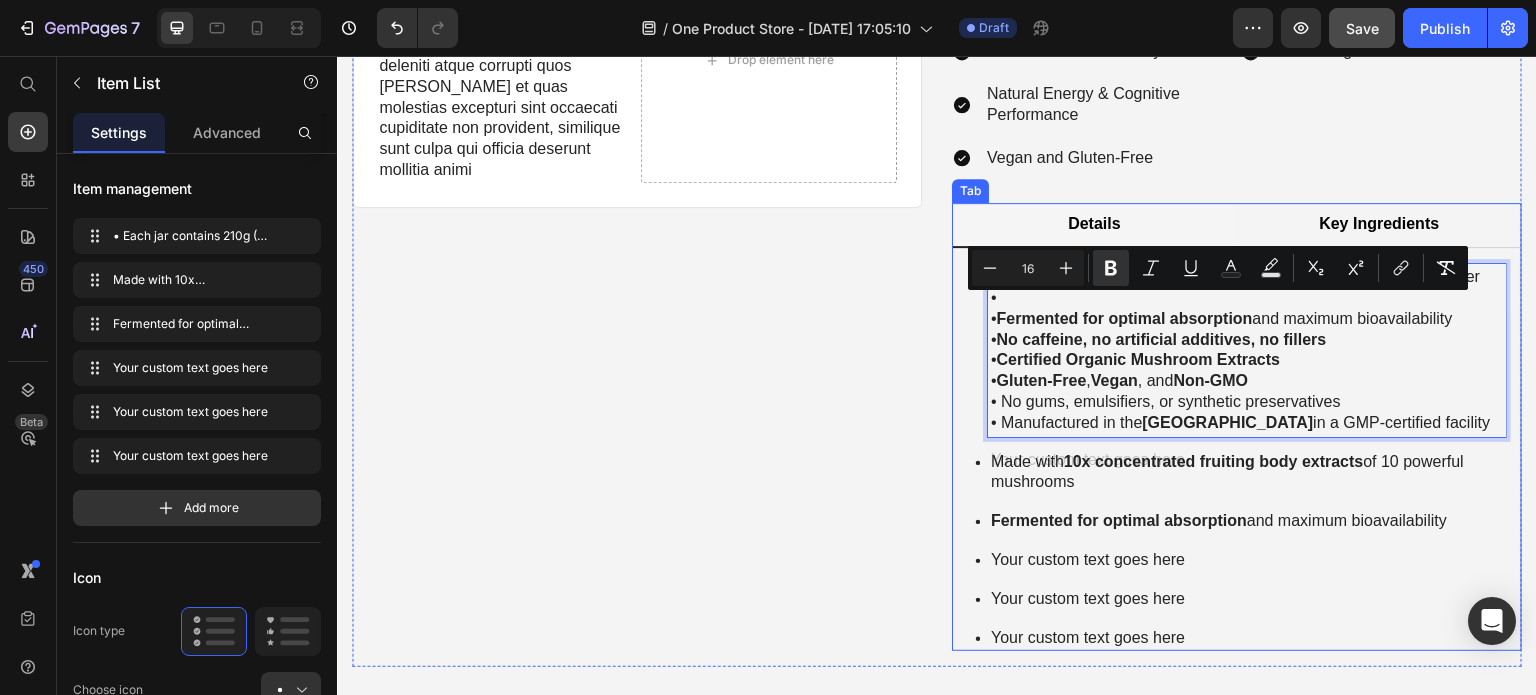 drag, startPoint x: 997, startPoint y: 309, endPoint x: 1508, endPoint y: 308, distance: 511.00098 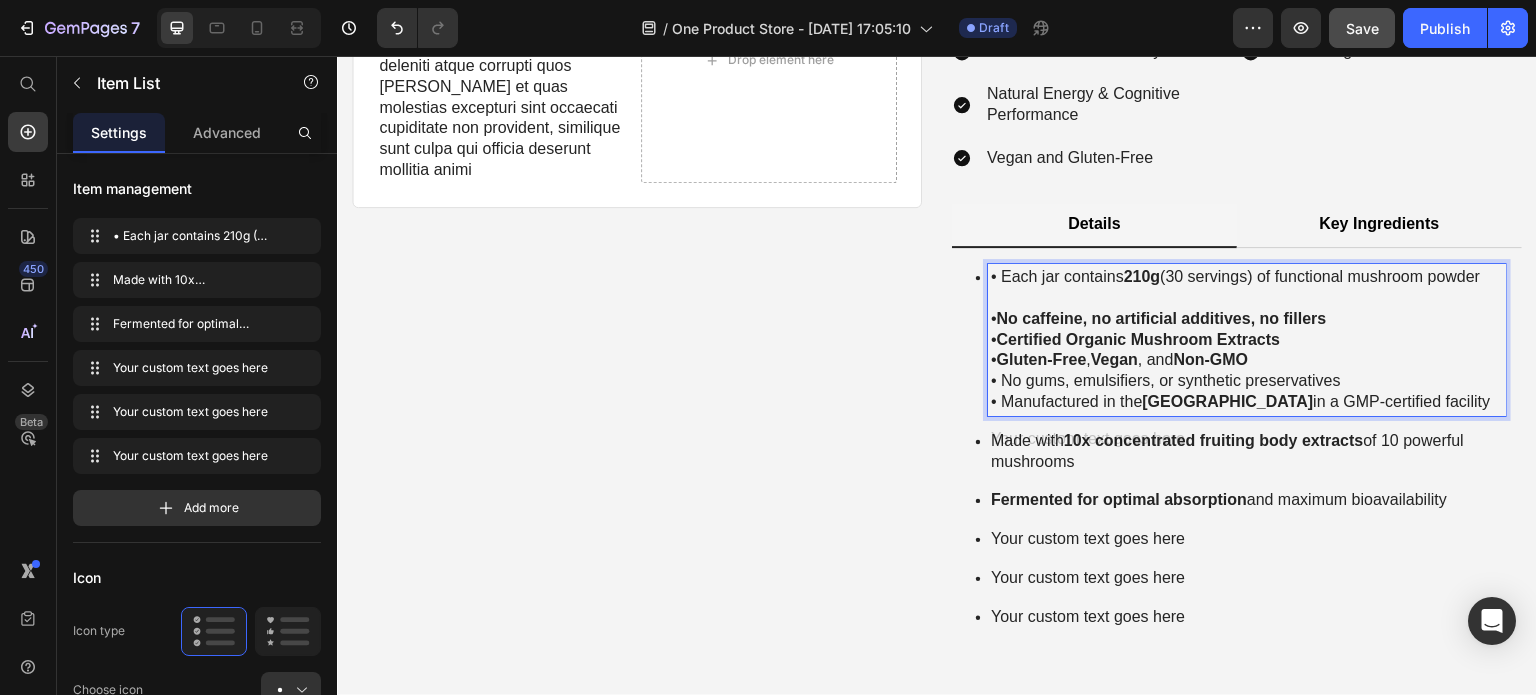 click on "• Each jar contains  210g  (30 servings) of functional mushroom powder ⁠⁠⁠⁠⁠⁠⁠ •  No caffeine, no artificial additives, no fillers •  Certified Organic Mushroom Extracts •  Gluten-Free ,  Vegan , and  Non-GMO • No gums, emulsifiers, or synthetic preservatives • Manufactured in the  USA  in a GMP-certified facility" at bounding box center [1247, 340] 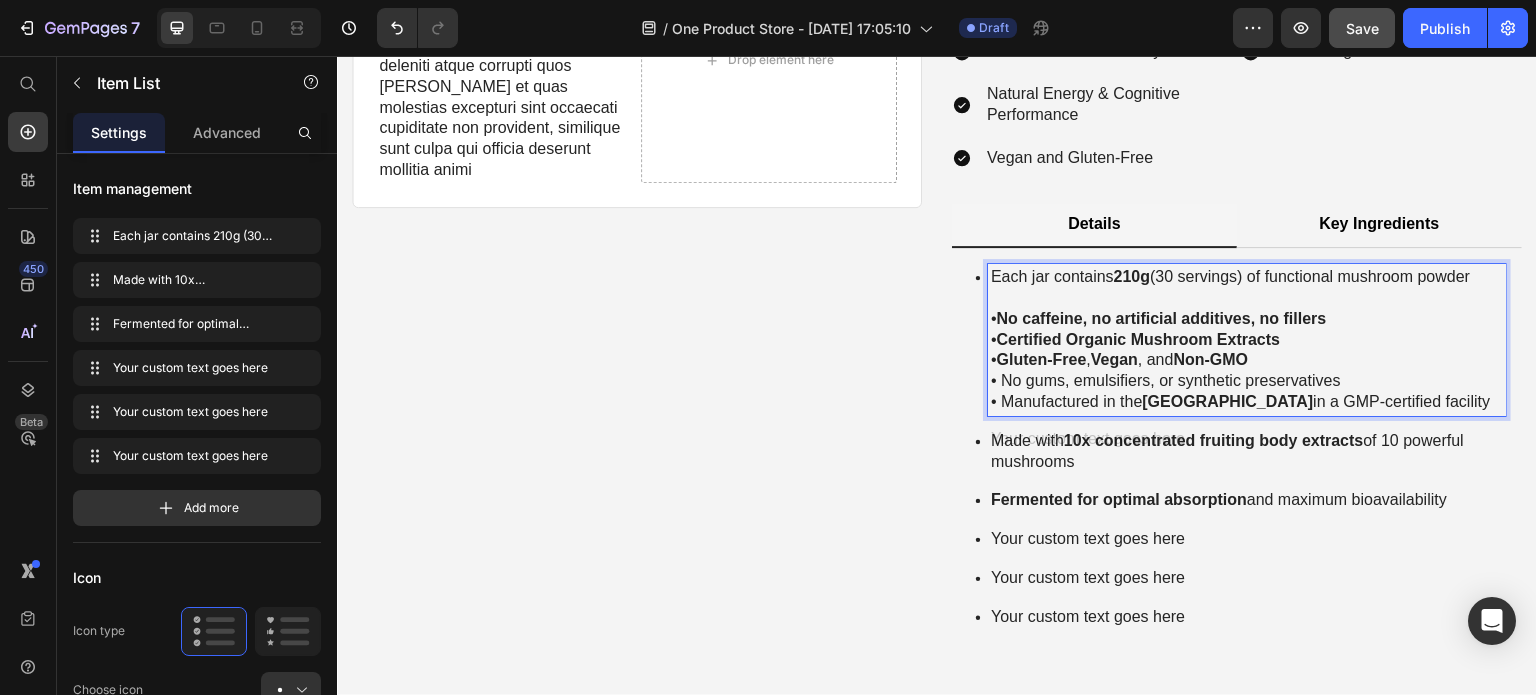 click on "Each jar contains  210g  (30 servings) of functional mushroom powder •  No caffeine, no artificial additives, no fillers •  Certified Organic Mushroom Extracts •  Gluten-Free ,  Vegan , and  Non-GMO • No gums, emulsifiers, or synthetic preservatives • Manufactured in the  USA  in a GMP-certified facility" at bounding box center [1247, 340] 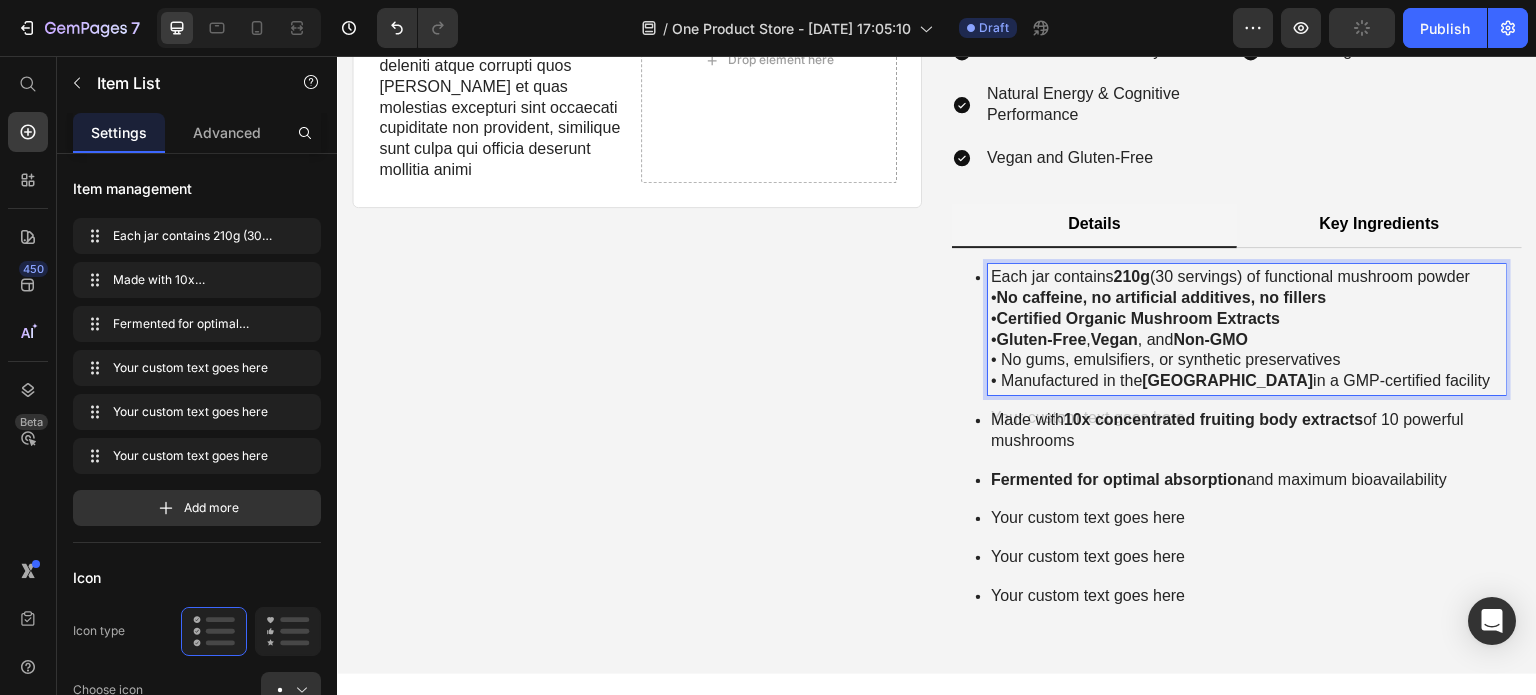 click on "Your custom text goes here" at bounding box center [1247, 518] 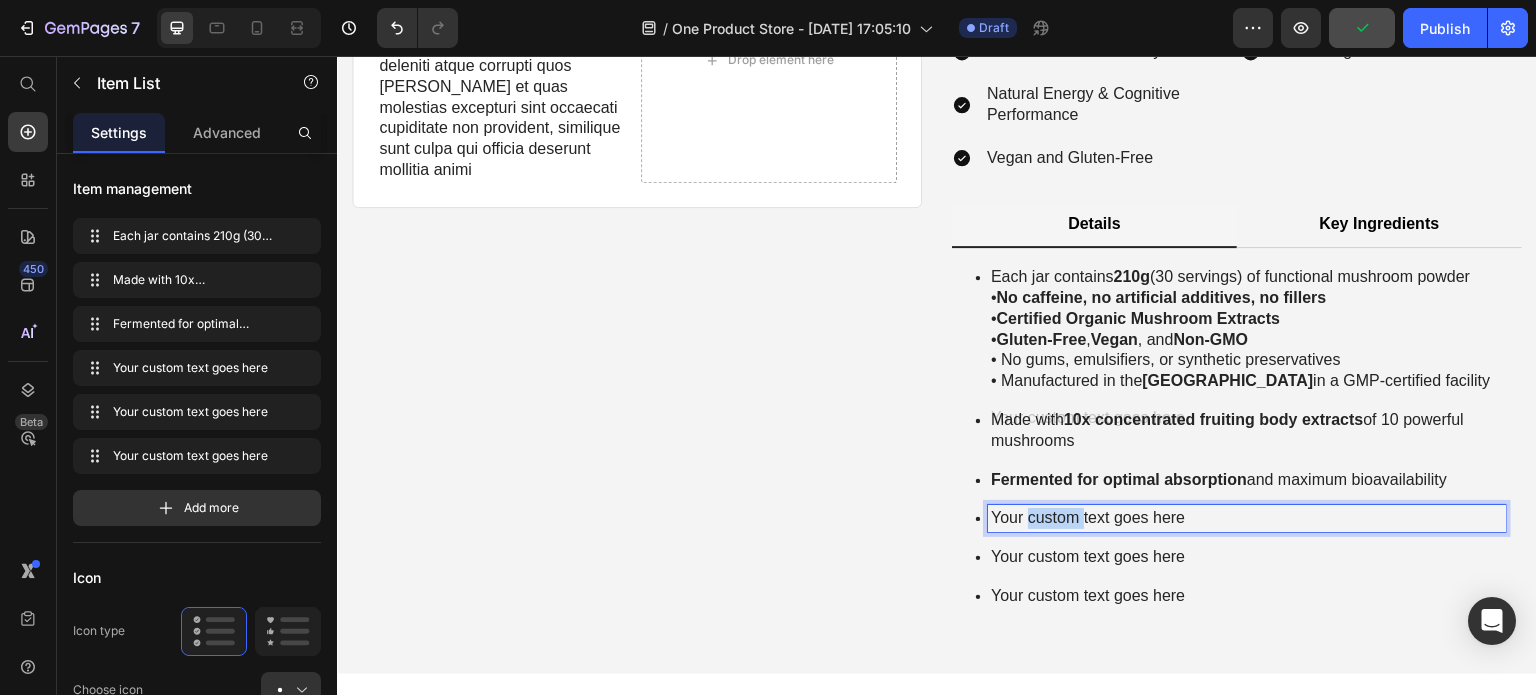 click on "Your custom text goes here" at bounding box center [1247, 518] 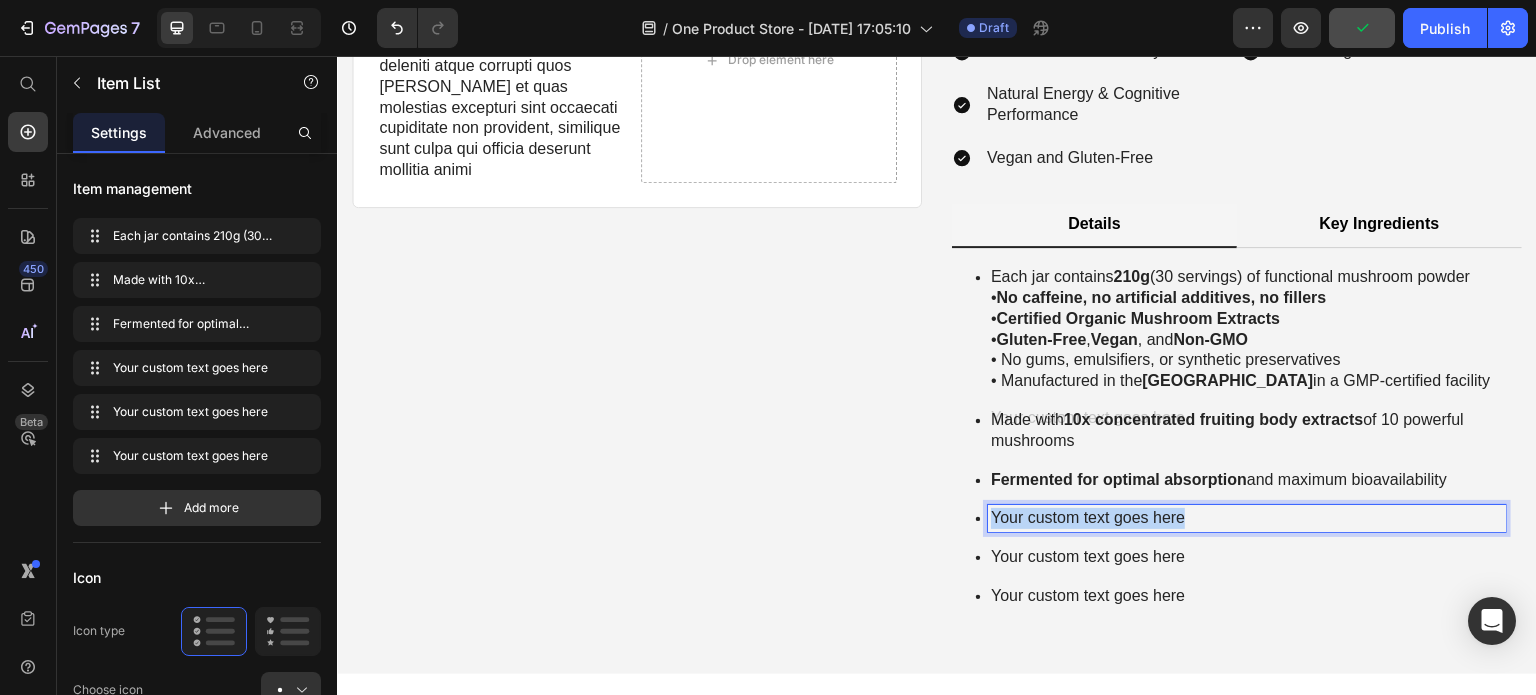 click on "Your custom text goes here" at bounding box center (1247, 518) 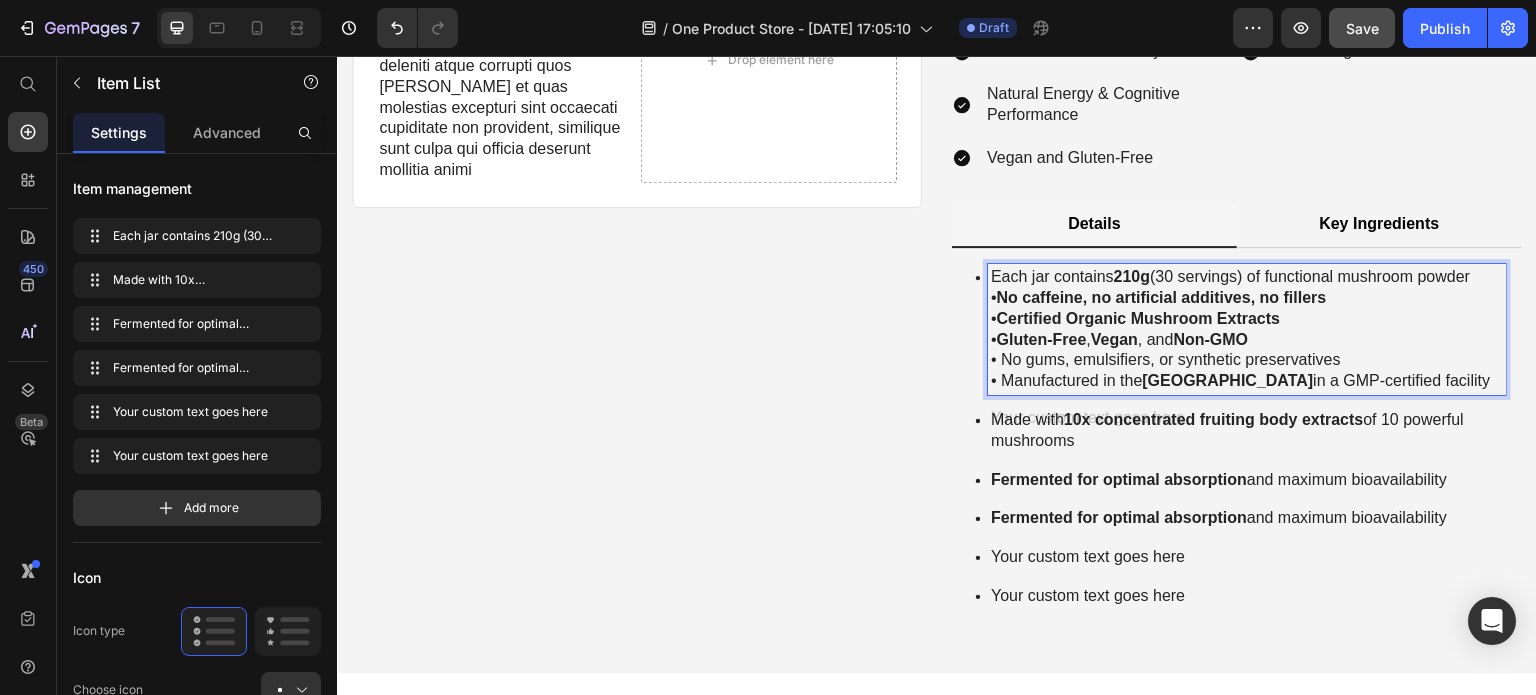 click on "Certified Organic Mushroom Extracts" at bounding box center (1139, 318) 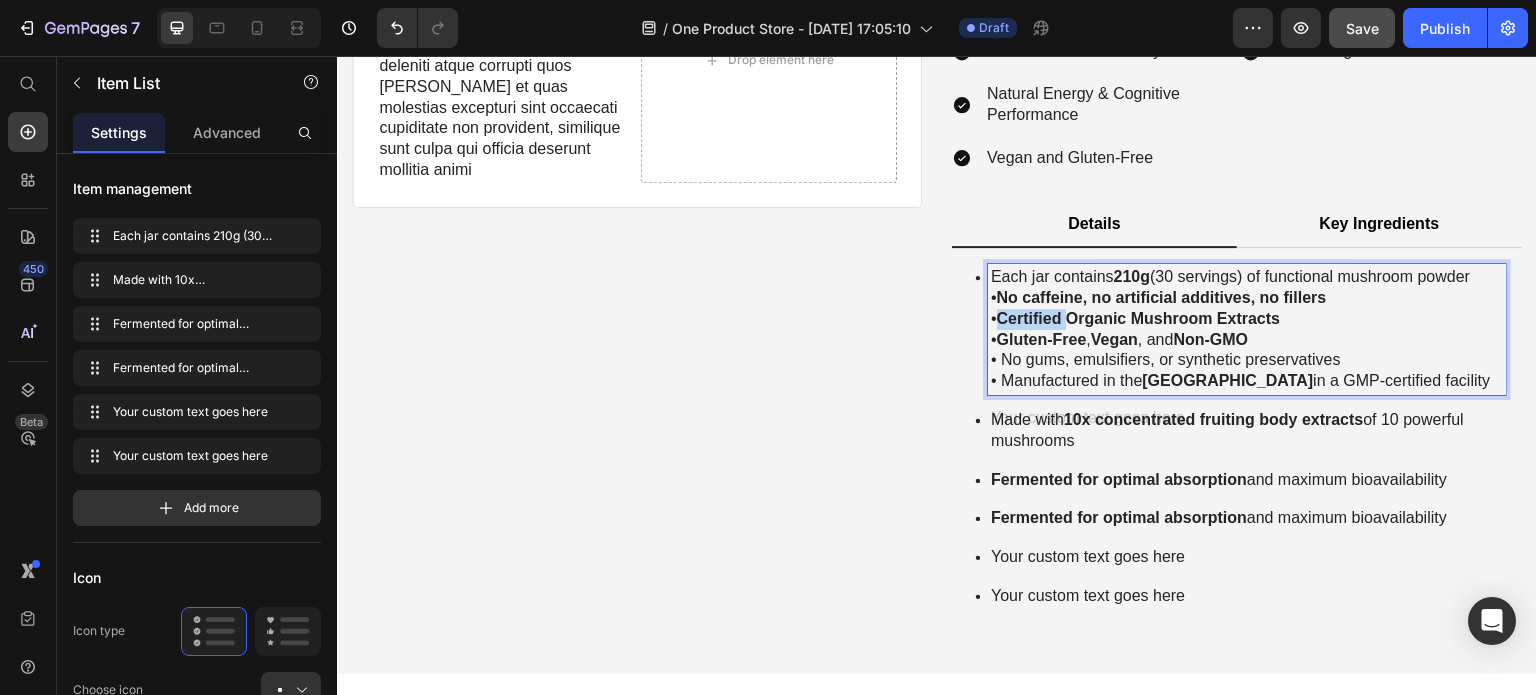 click on "Certified Organic Mushroom Extracts" at bounding box center [1139, 318] 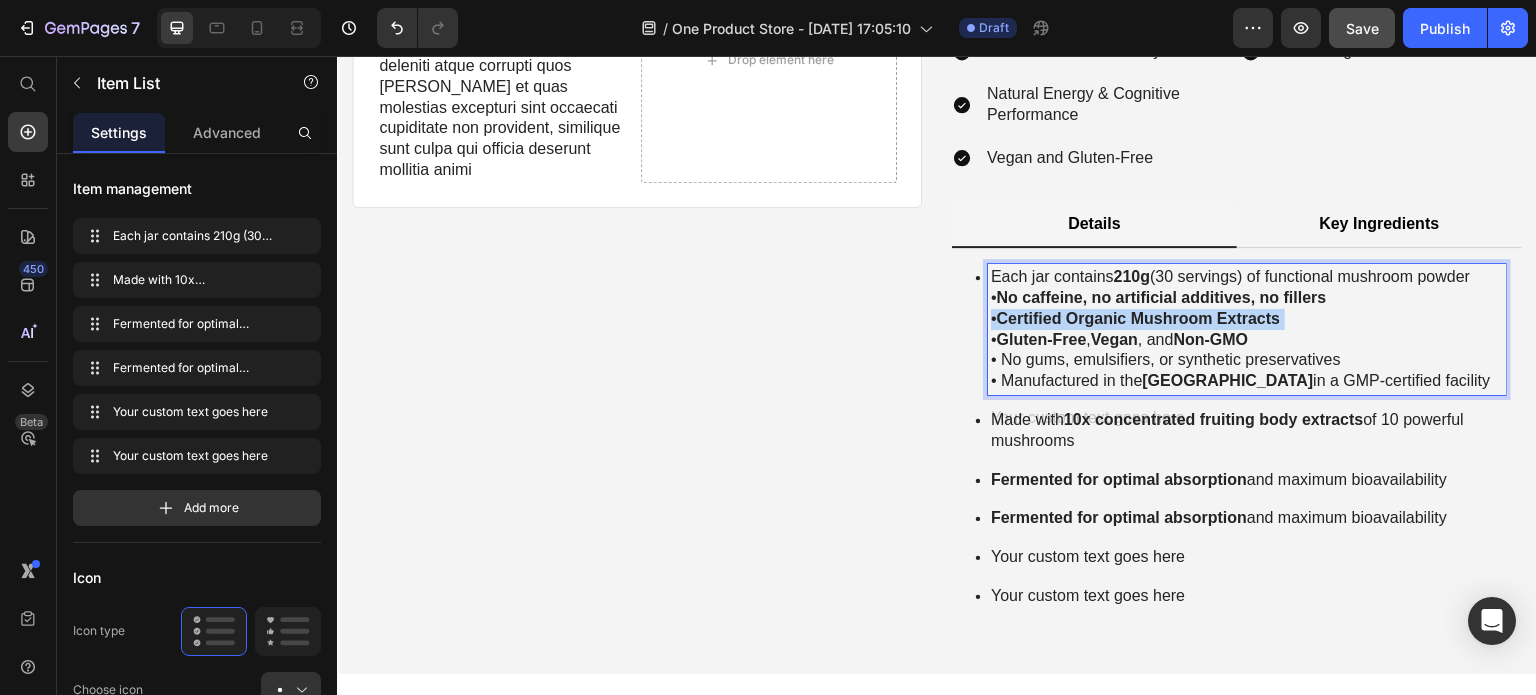 click on "Certified Organic Mushroom Extracts" at bounding box center (1139, 318) 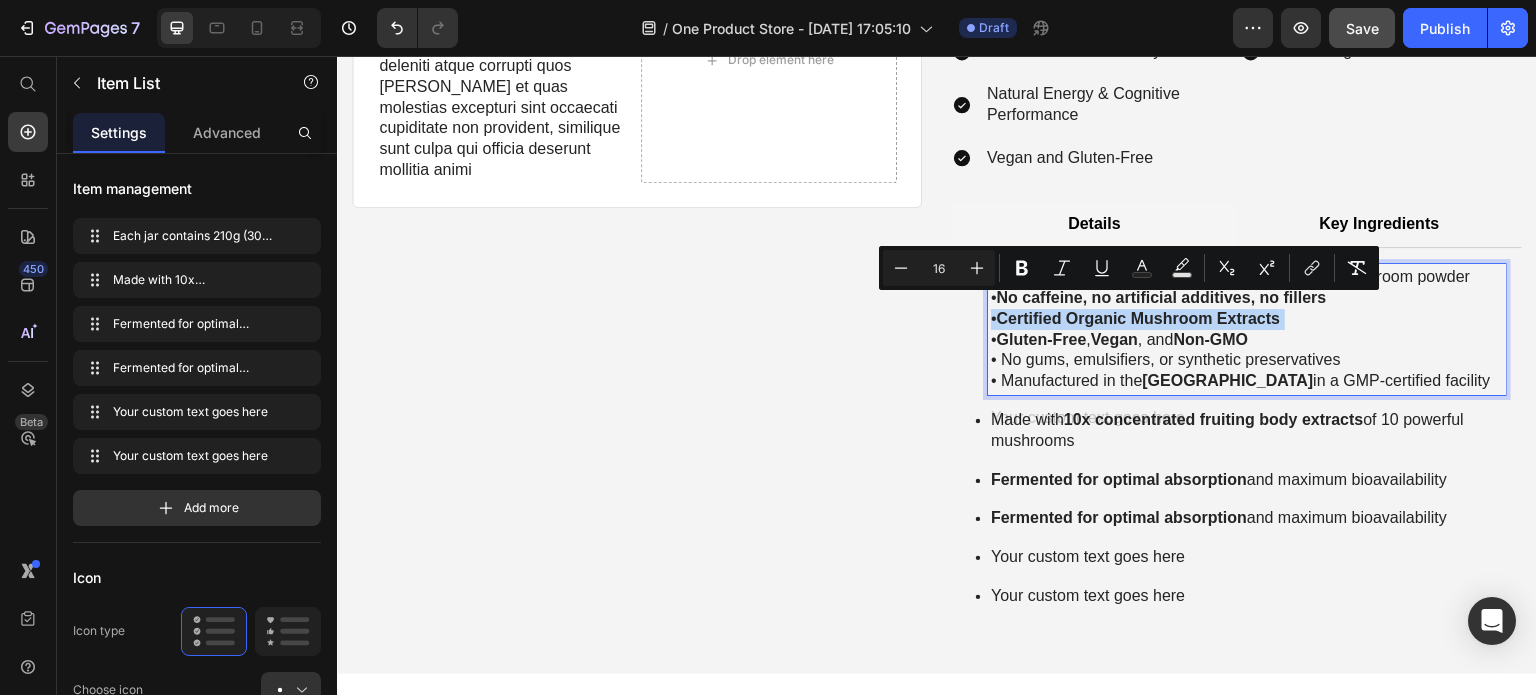 click on "Certified Organic Mushroom Extracts" at bounding box center [1139, 318] 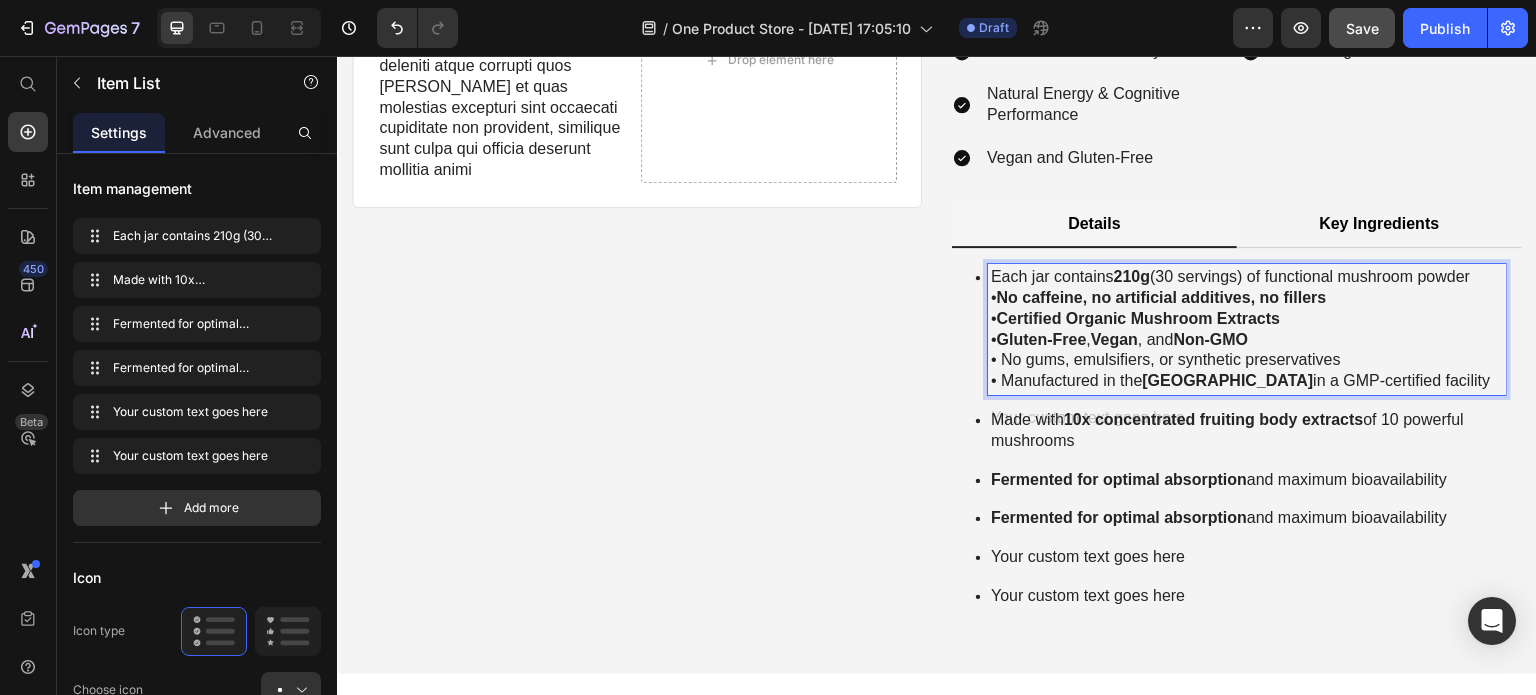 click on "No caffeine, no artificial additives, no fillers" at bounding box center [1162, 297] 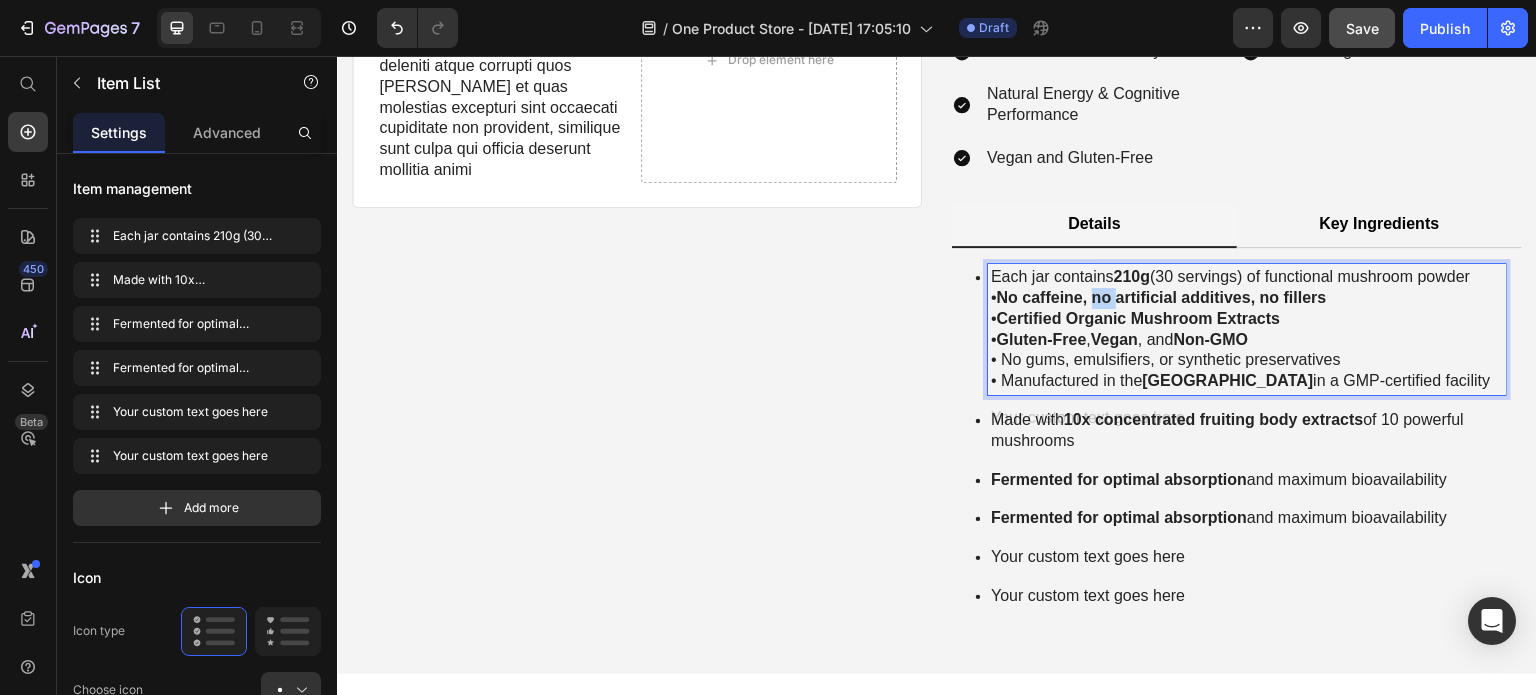 click on "No caffeine, no artificial additives, no fillers" at bounding box center (1162, 297) 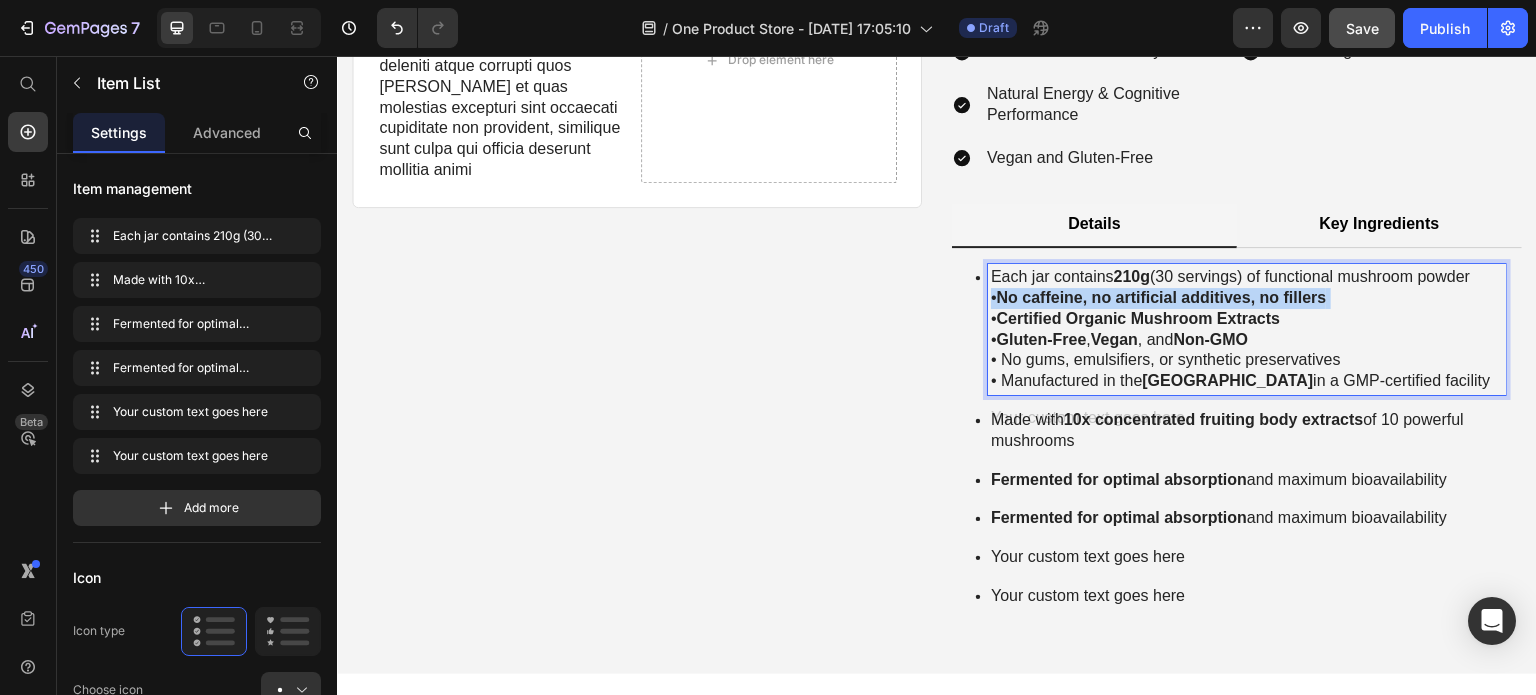 click on "No caffeine, no artificial additives, no fillers" at bounding box center [1162, 297] 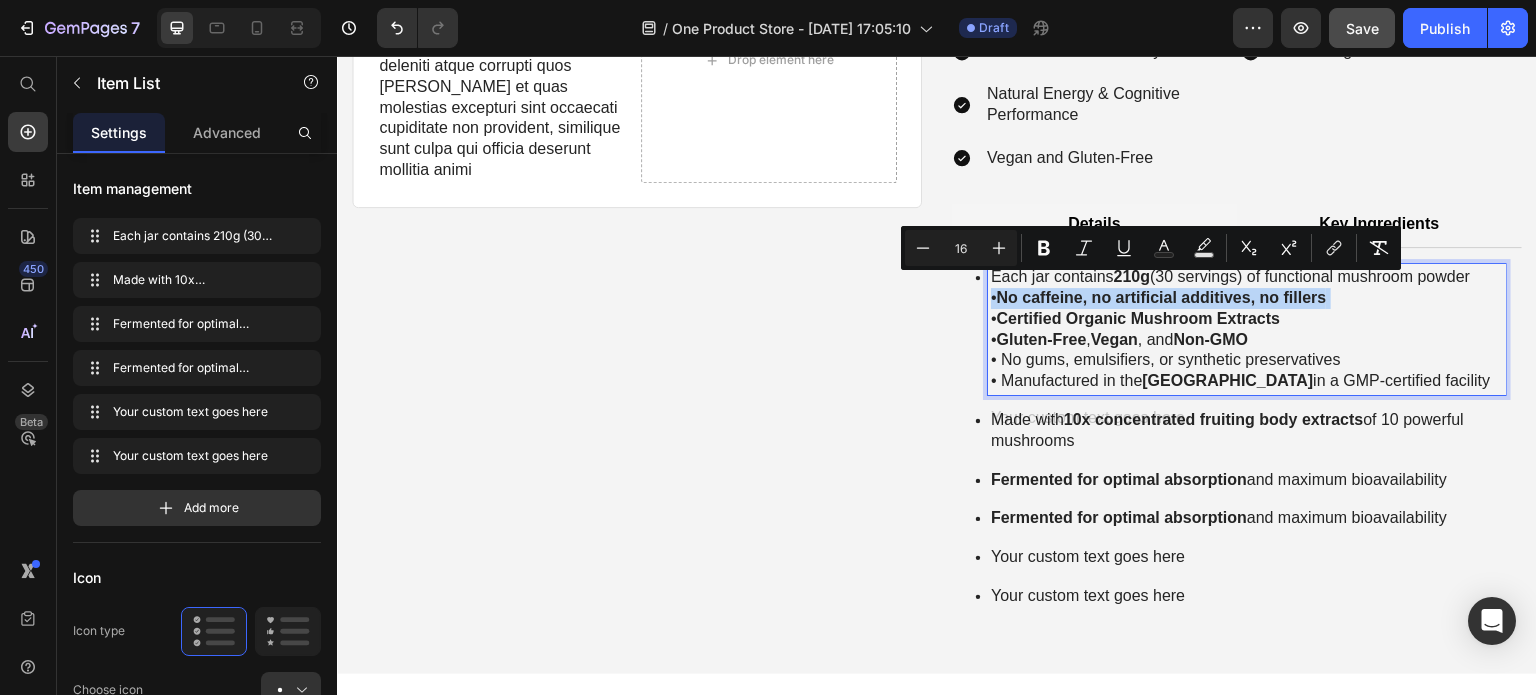 copy on "•  No caffeine, no artificial additives, no fillers" 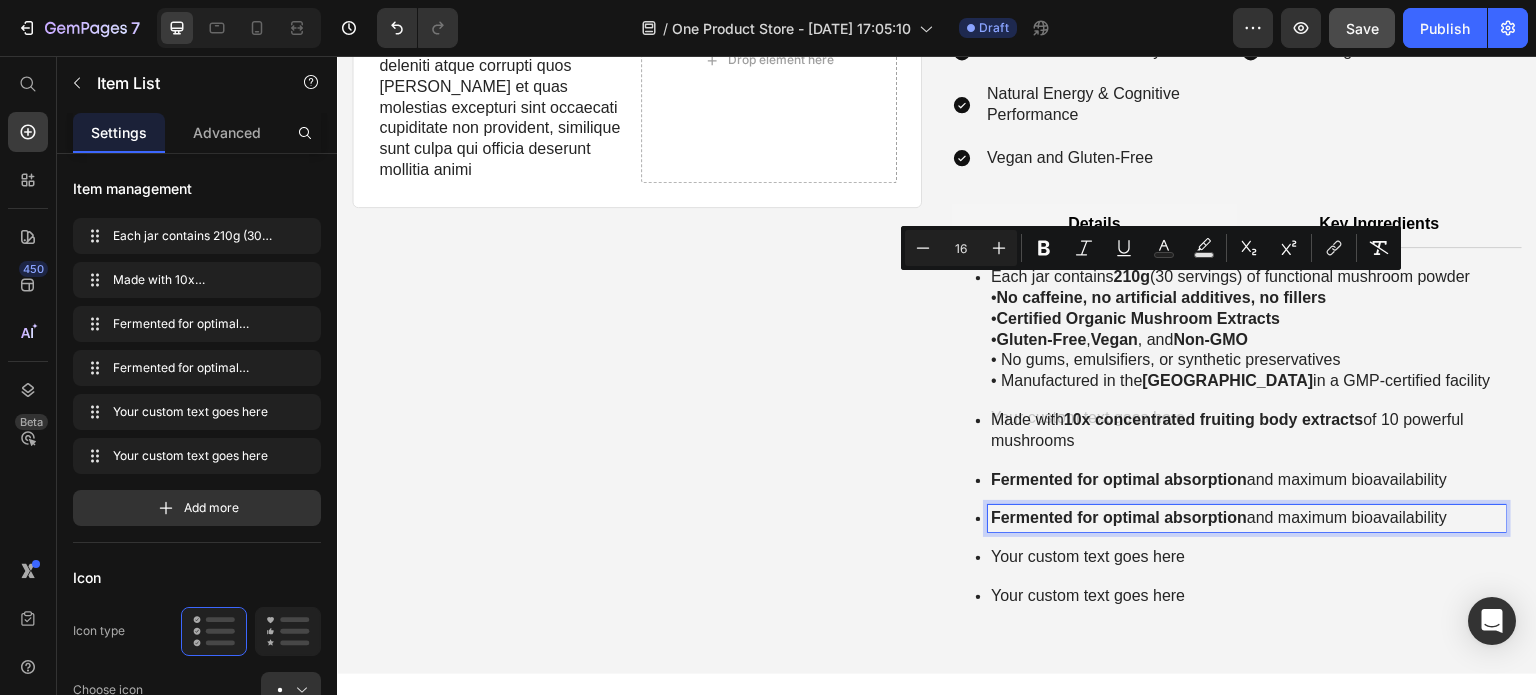 click on "Fermented for optimal absorption" at bounding box center (1119, 517) 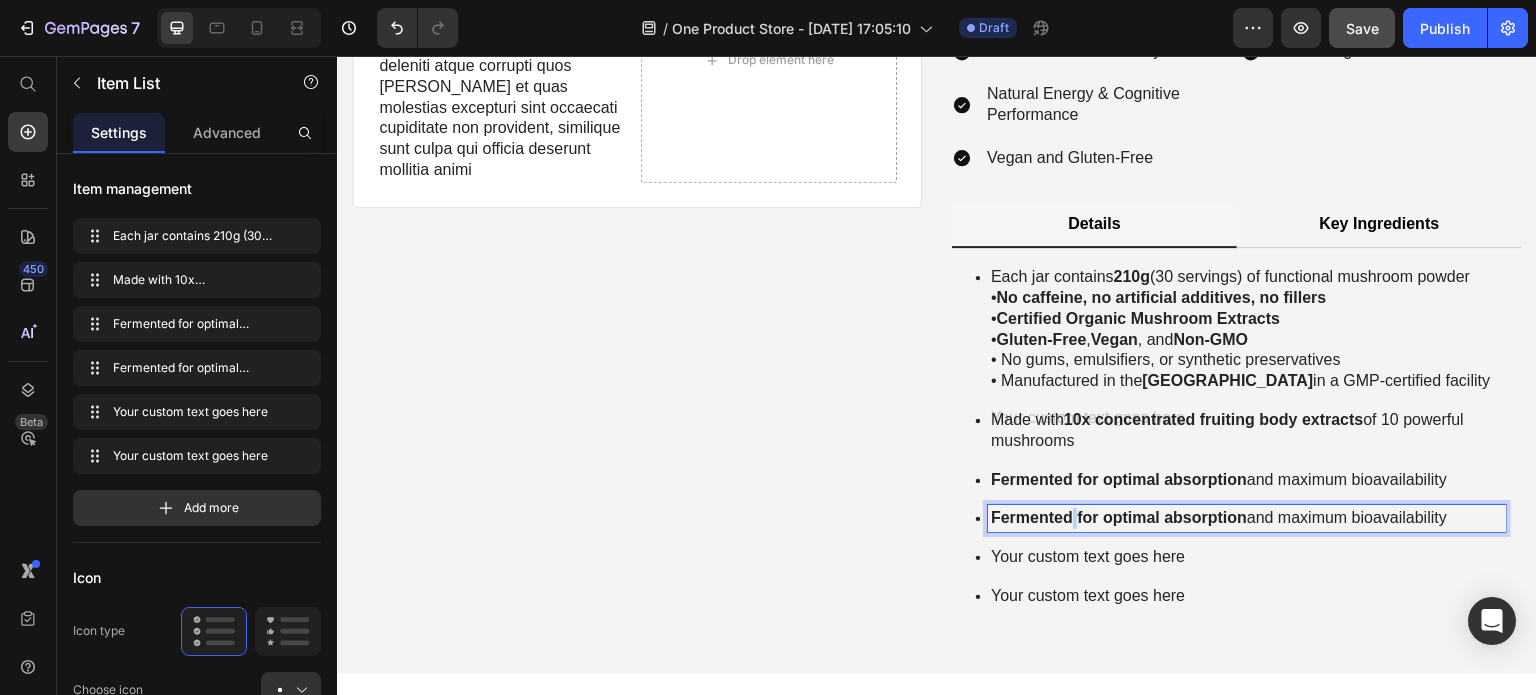 click on "Fermented for optimal absorption" at bounding box center (1119, 517) 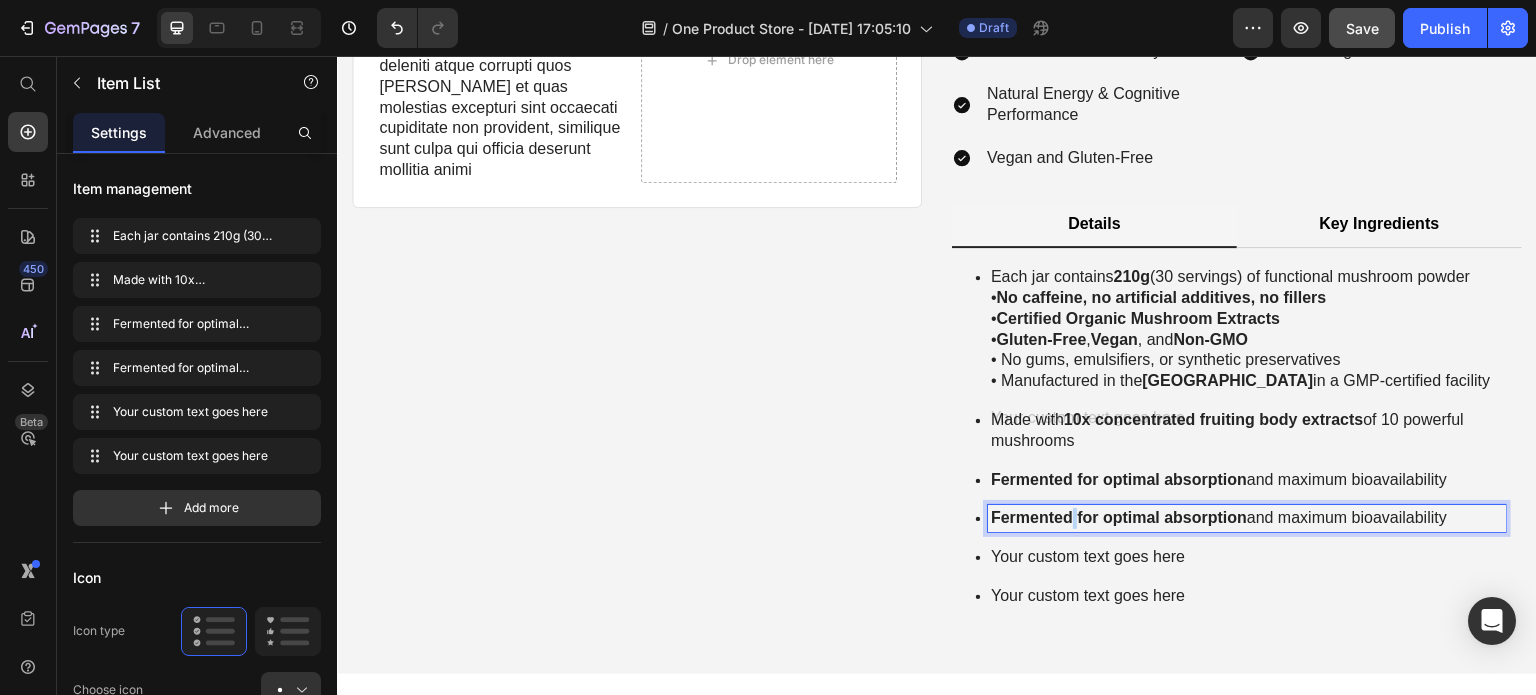 click on "Fermented for optimal absorption" at bounding box center (1119, 517) 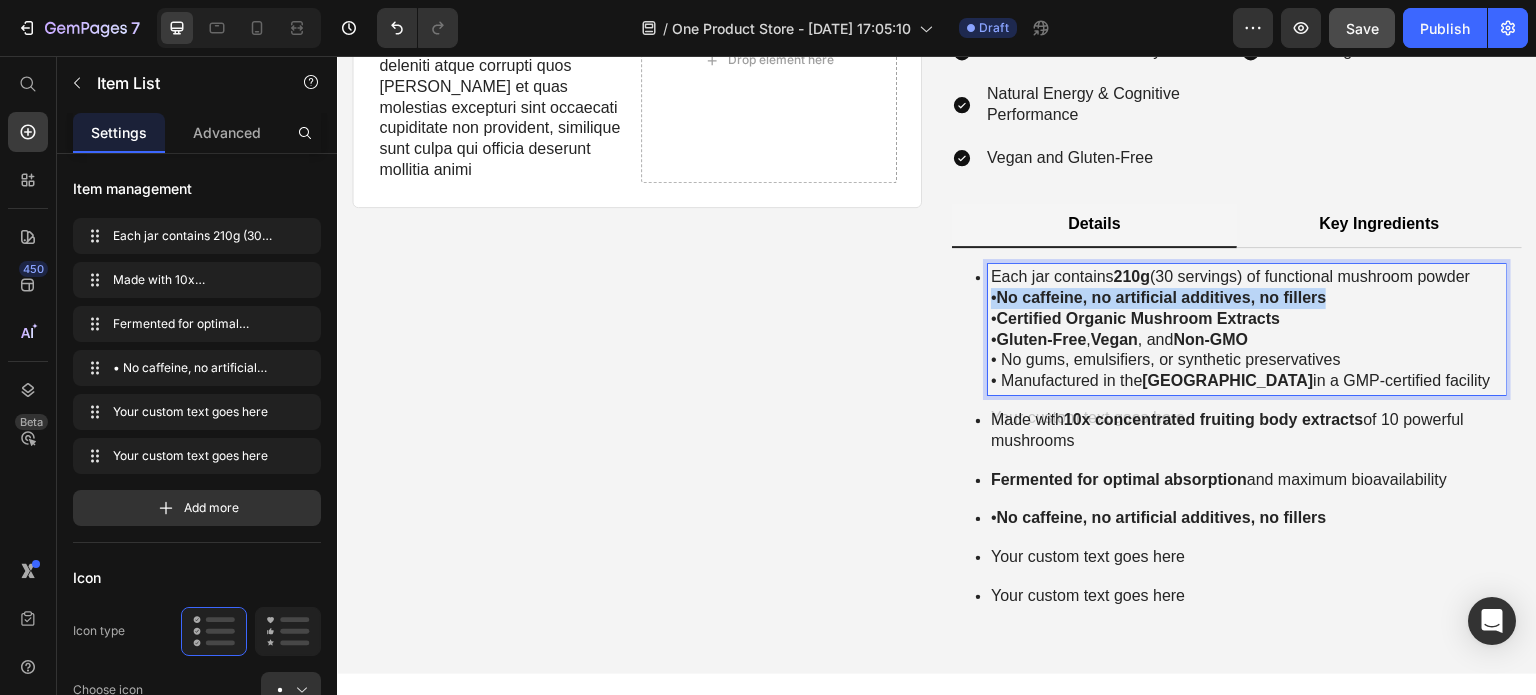 drag, startPoint x: 985, startPoint y: 289, endPoint x: 1330, endPoint y: 287, distance: 345.0058 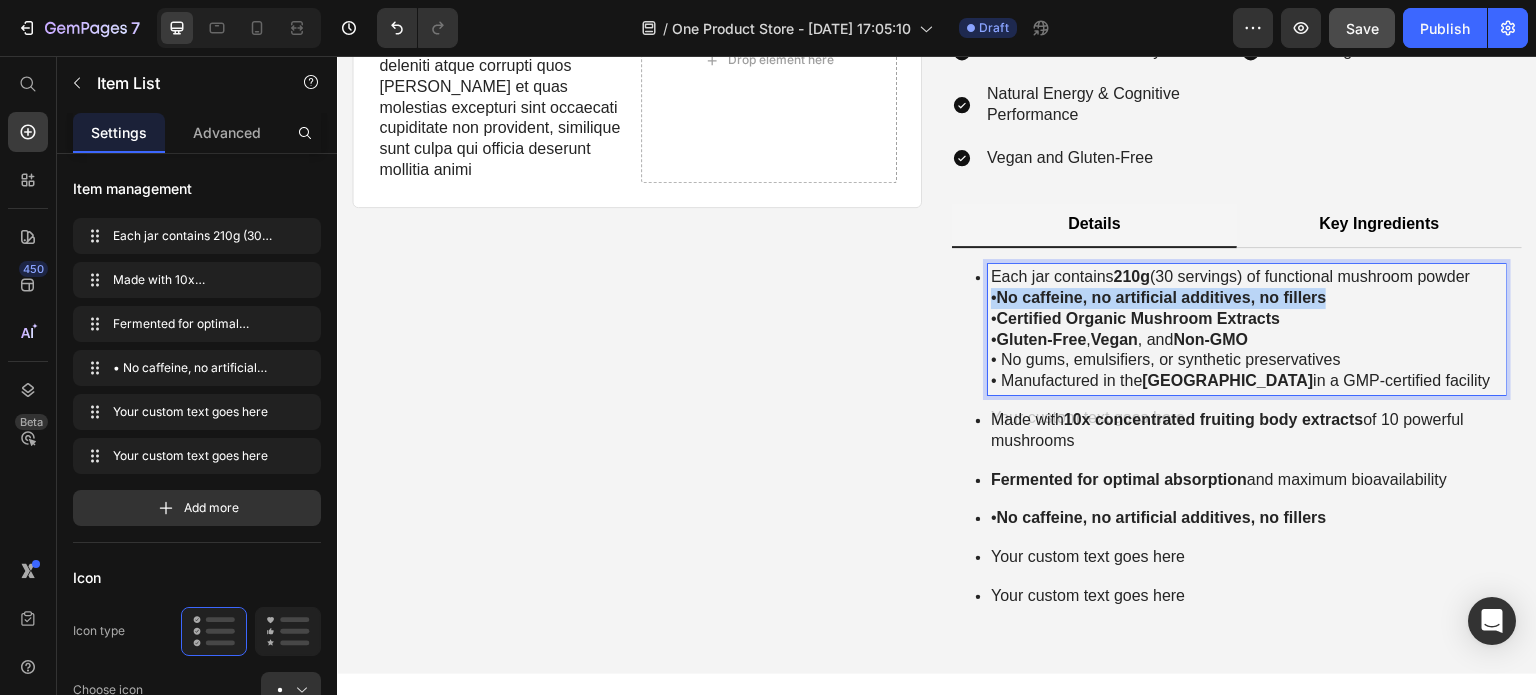 click on "Each jar contains  210g  (30 servings) of functional mushroom powder •  No caffeine, no artificial additives, no fillers •  Certified Organic Mushroom Extracts •  Gluten-Free ,  Vegan , and  Non-GMO • No gums, emulsifiers, or synthetic preservatives • Manufactured in the  USA  in a GMP-certified facility" at bounding box center (1247, 329) 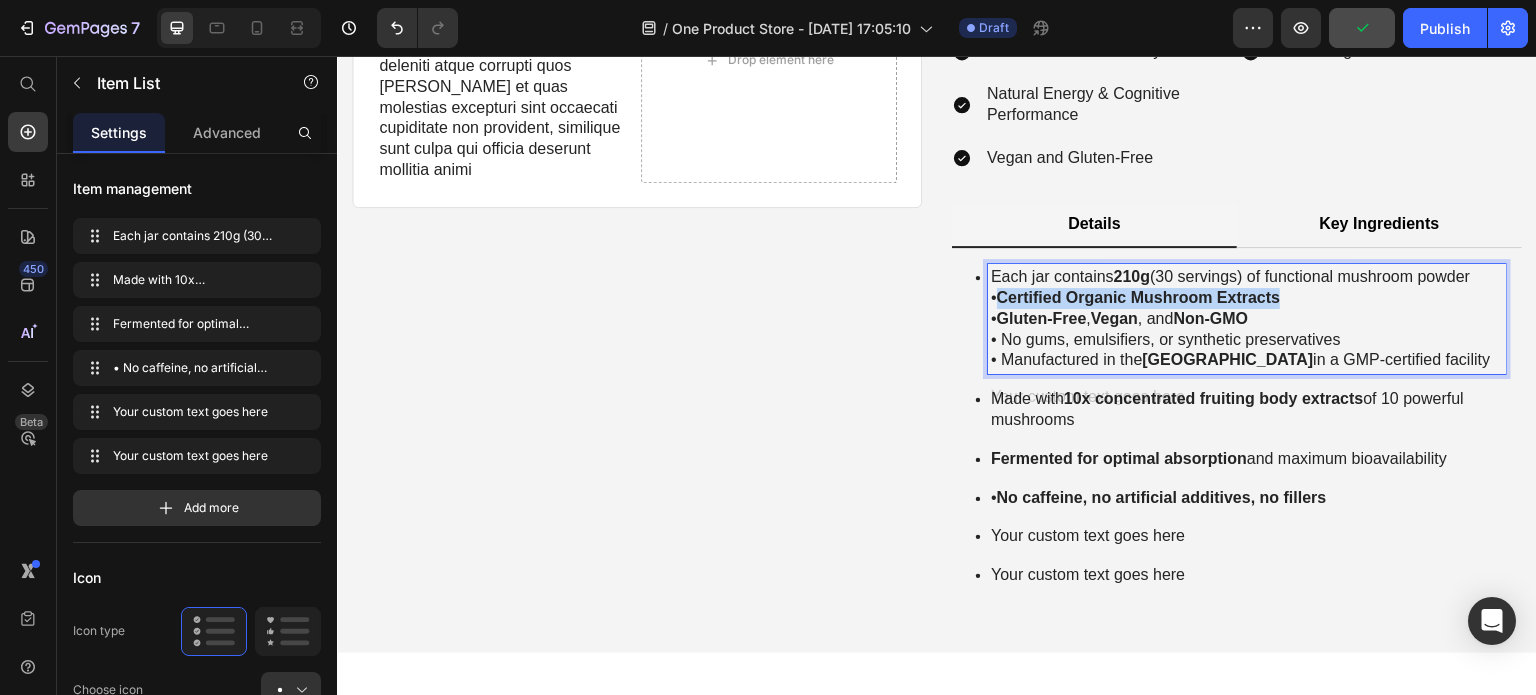 drag, startPoint x: 1303, startPoint y: 293, endPoint x: 997, endPoint y: 287, distance: 306.0588 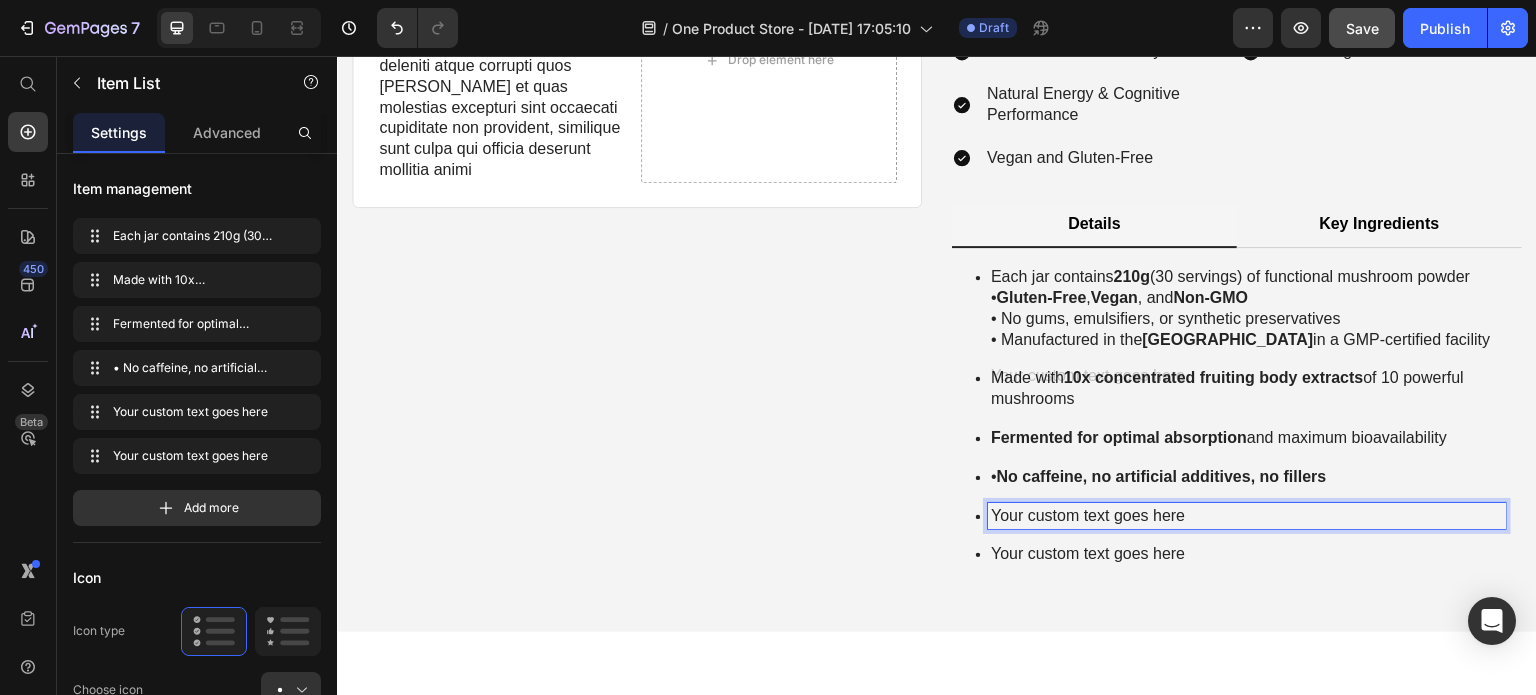 click on "Your custom text goes here" at bounding box center (1247, 516) 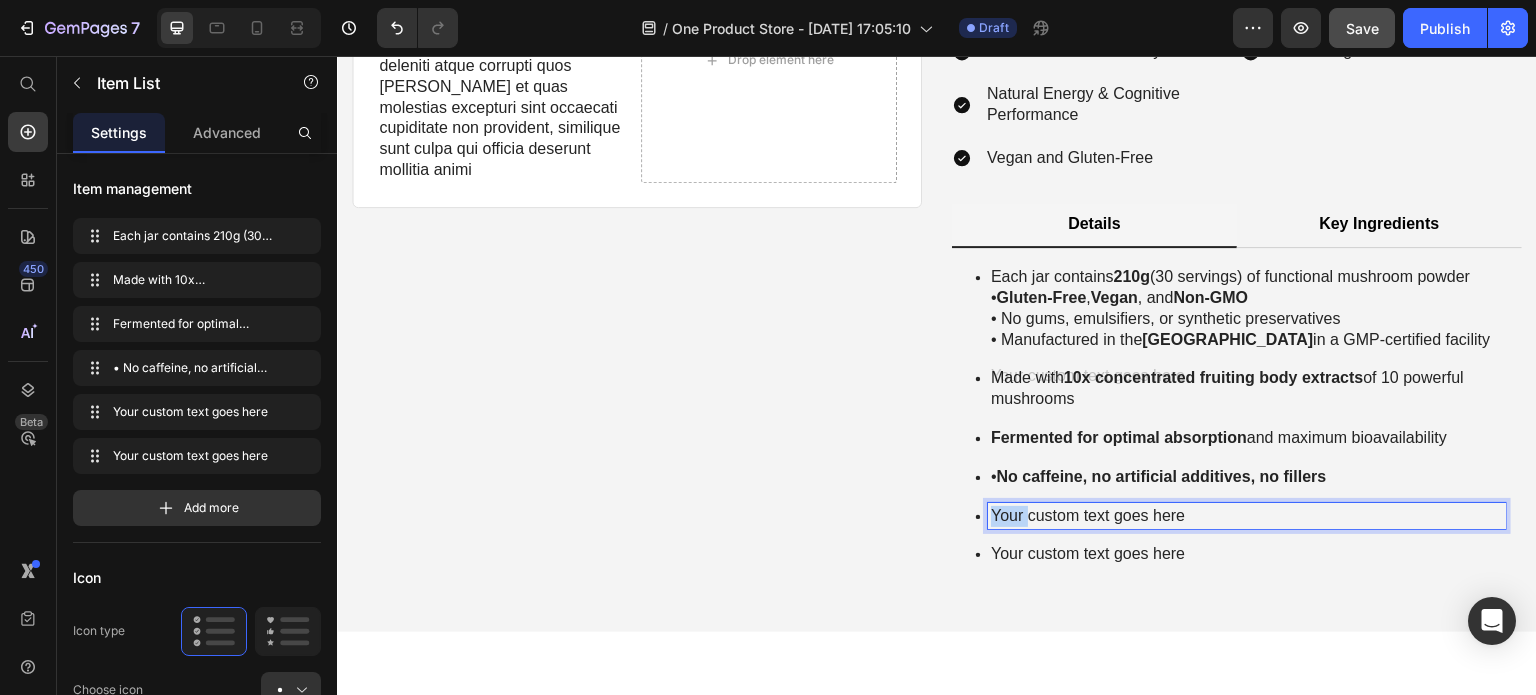 click on "Your custom text goes here" at bounding box center [1247, 516] 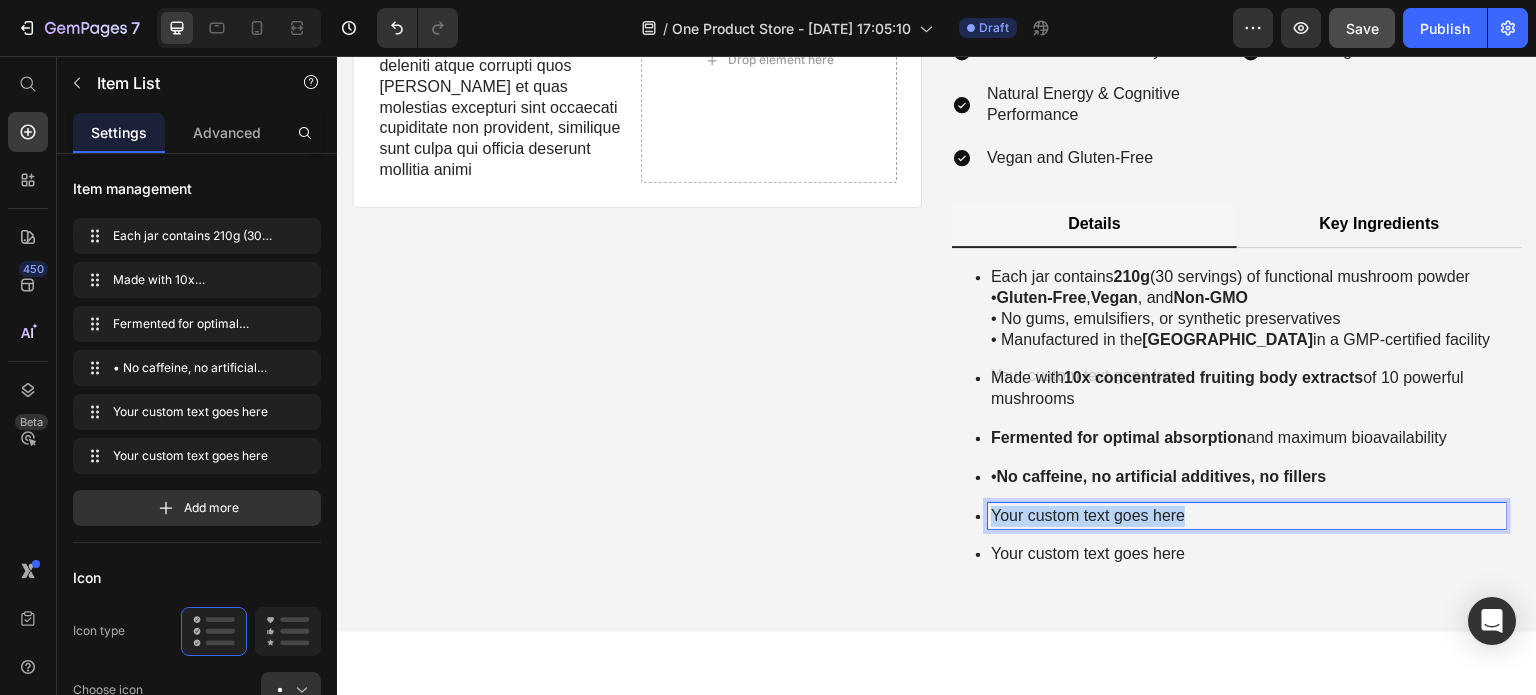 click on "Your custom text goes here" at bounding box center [1247, 516] 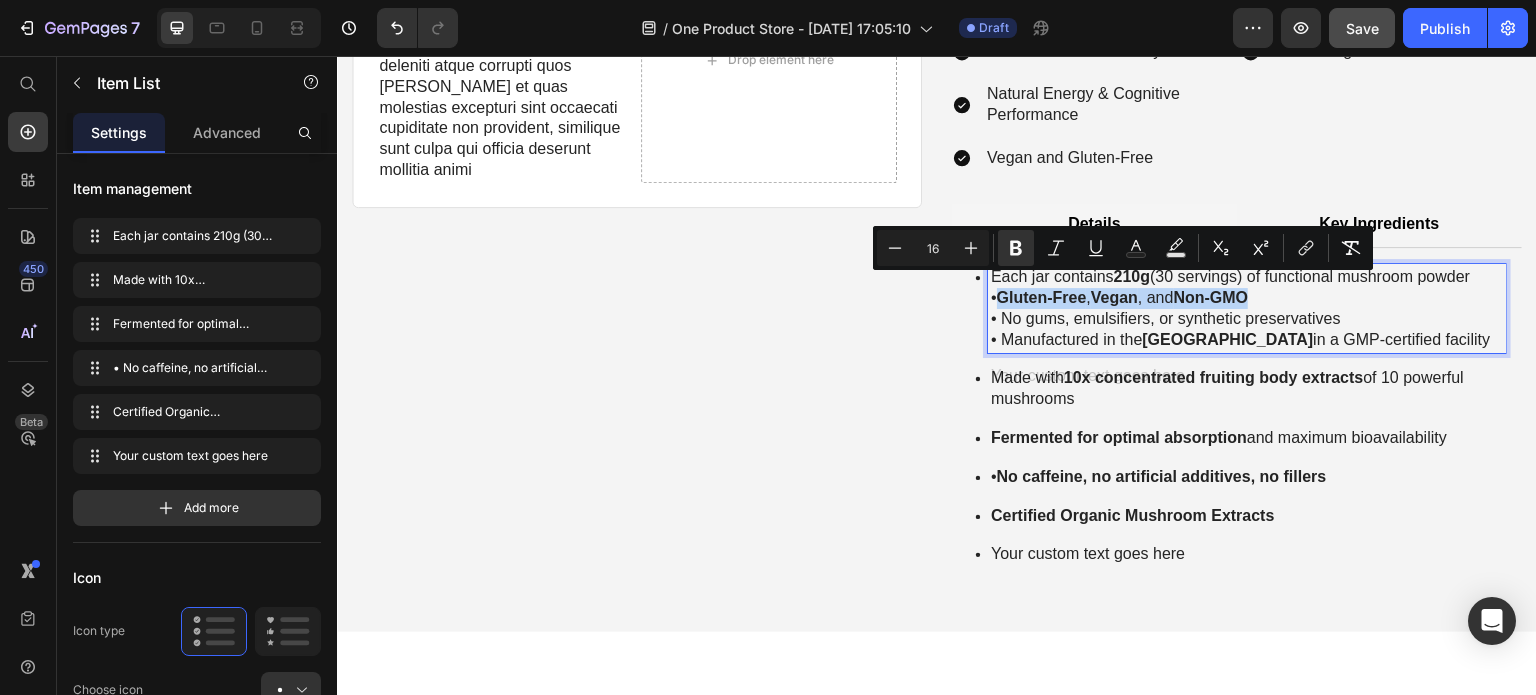 drag, startPoint x: 1283, startPoint y: 285, endPoint x: 999, endPoint y: 283, distance: 284.00705 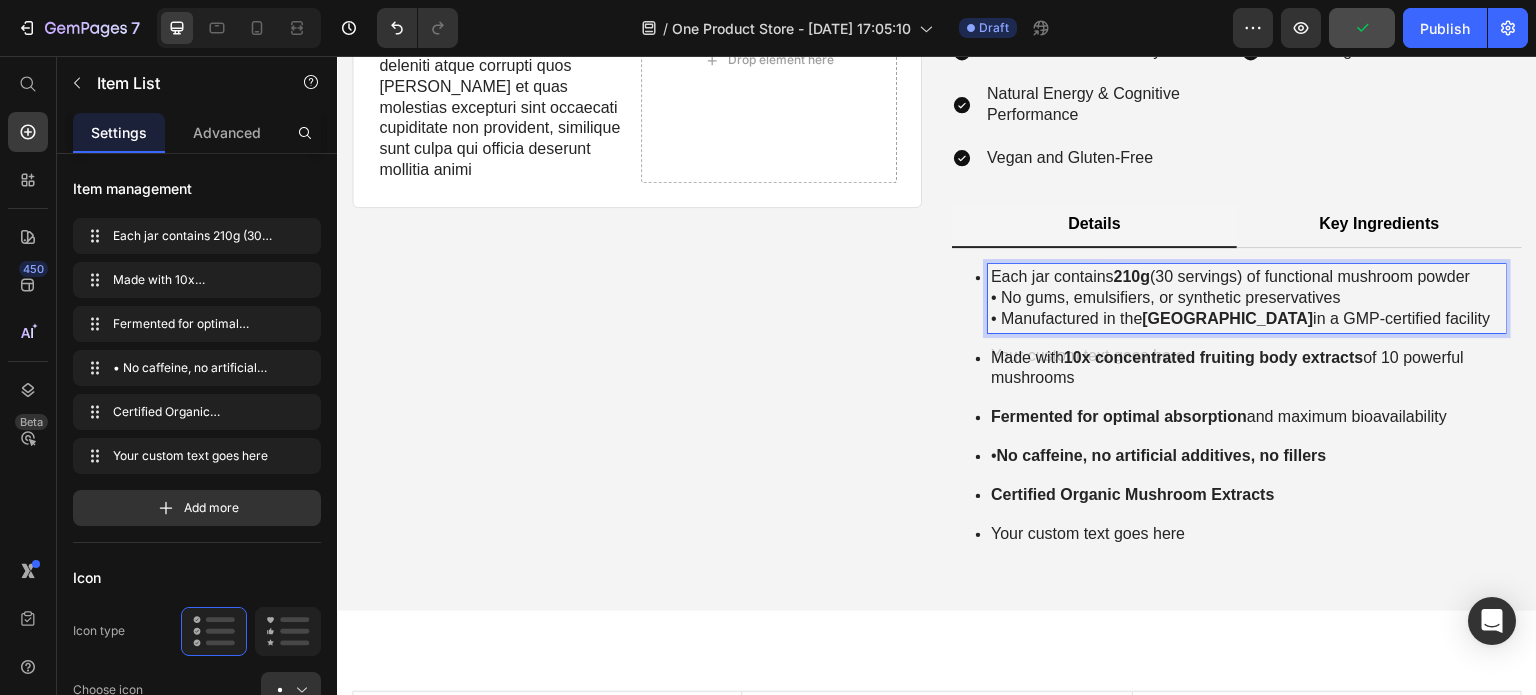 click on "Your custom text goes here" at bounding box center (1247, 534) 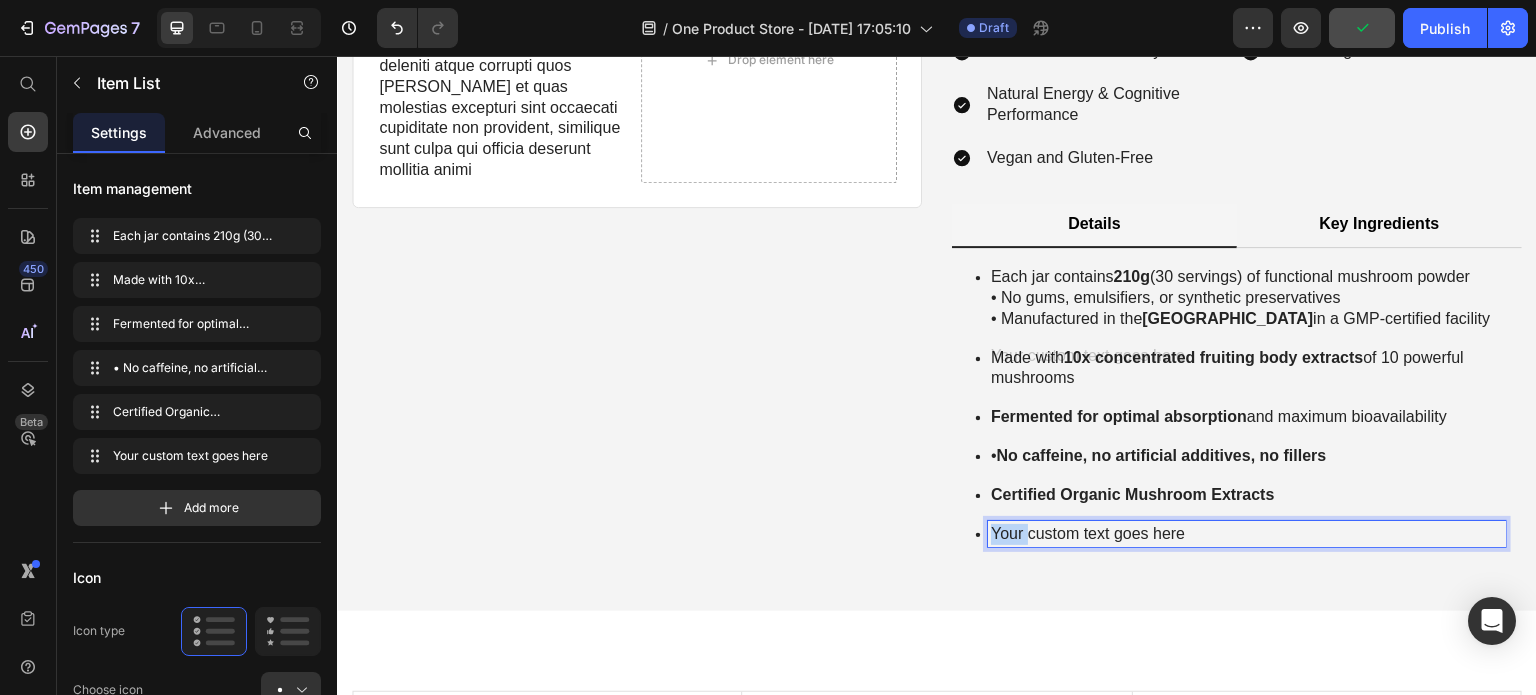 click on "Your custom text goes here" at bounding box center (1247, 534) 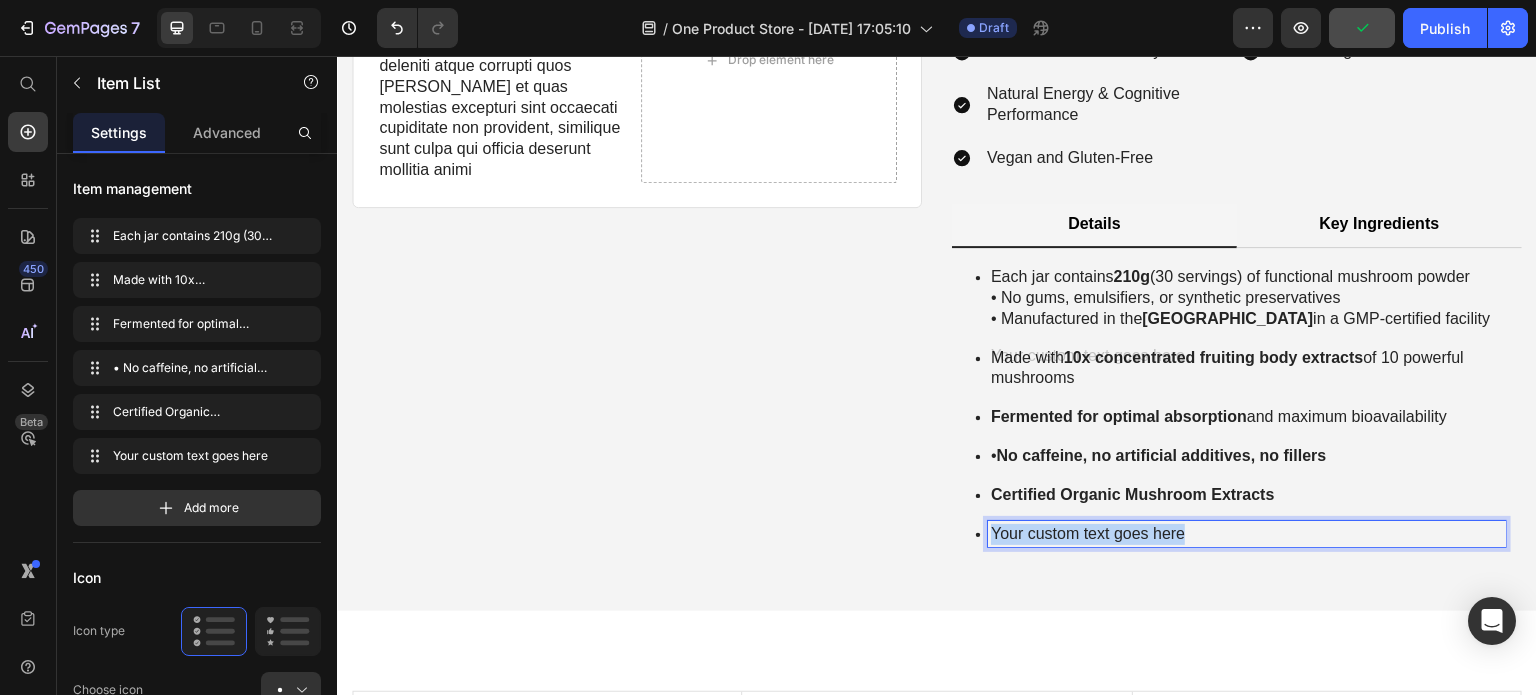 click on "Your custom text goes here" at bounding box center (1247, 534) 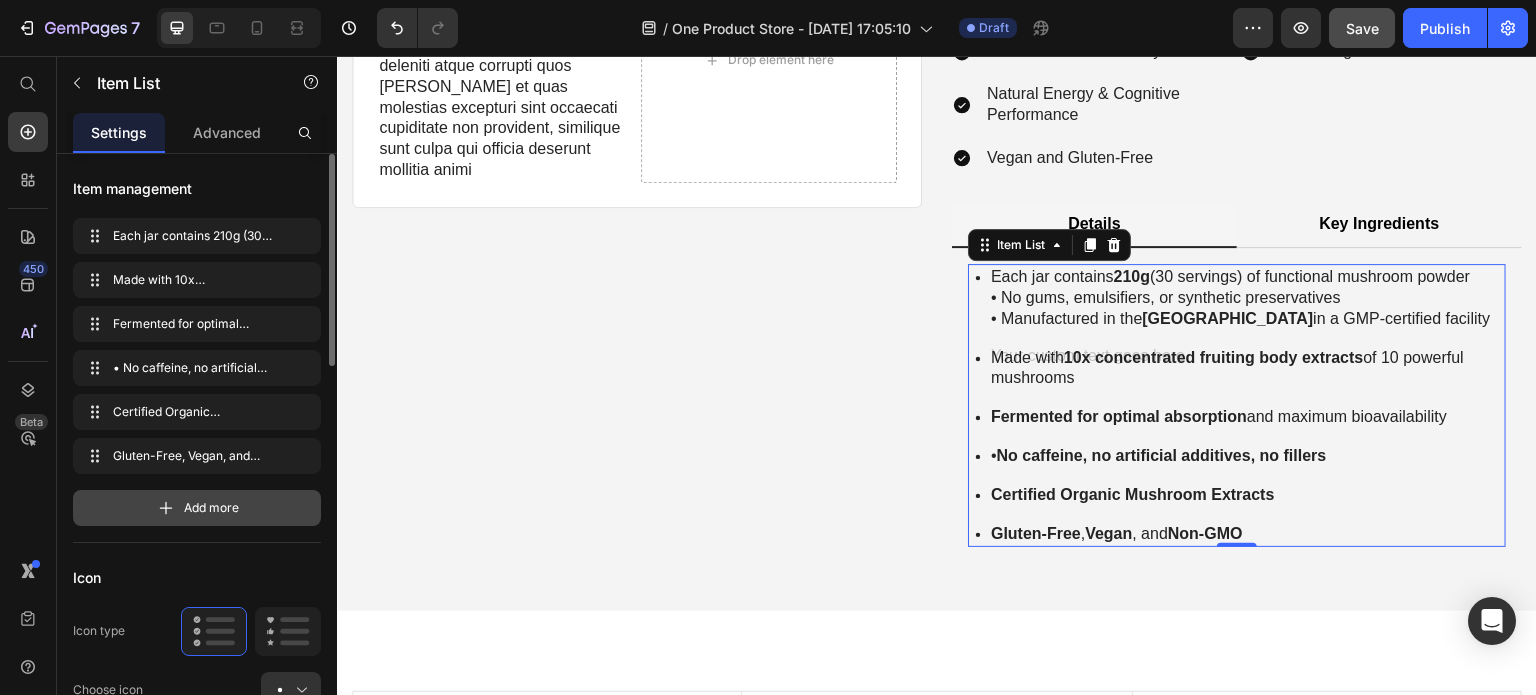 click on "Add more" at bounding box center [197, 508] 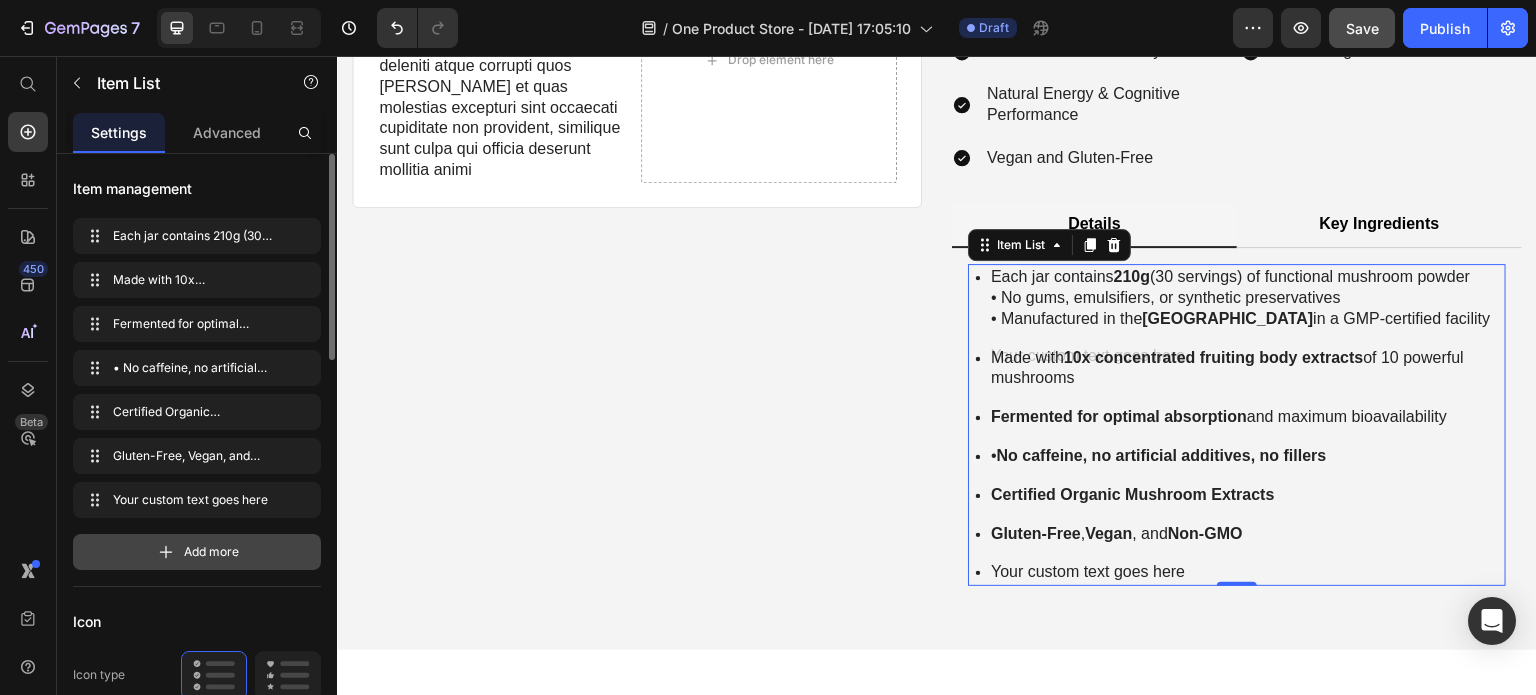 click on "Add more" at bounding box center (197, 552) 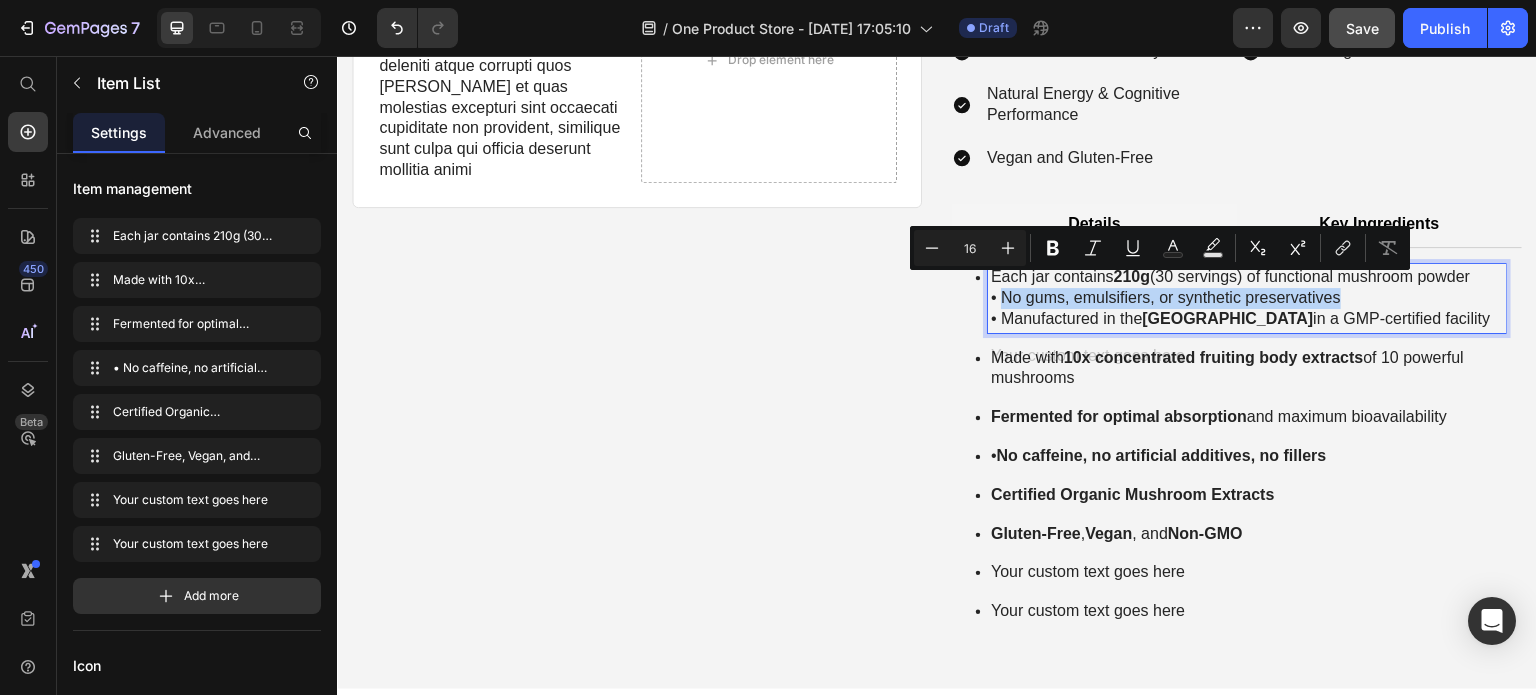 drag, startPoint x: 1344, startPoint y: 287, endPoint x: 994, endPoint y: 292, distance: 350.0357 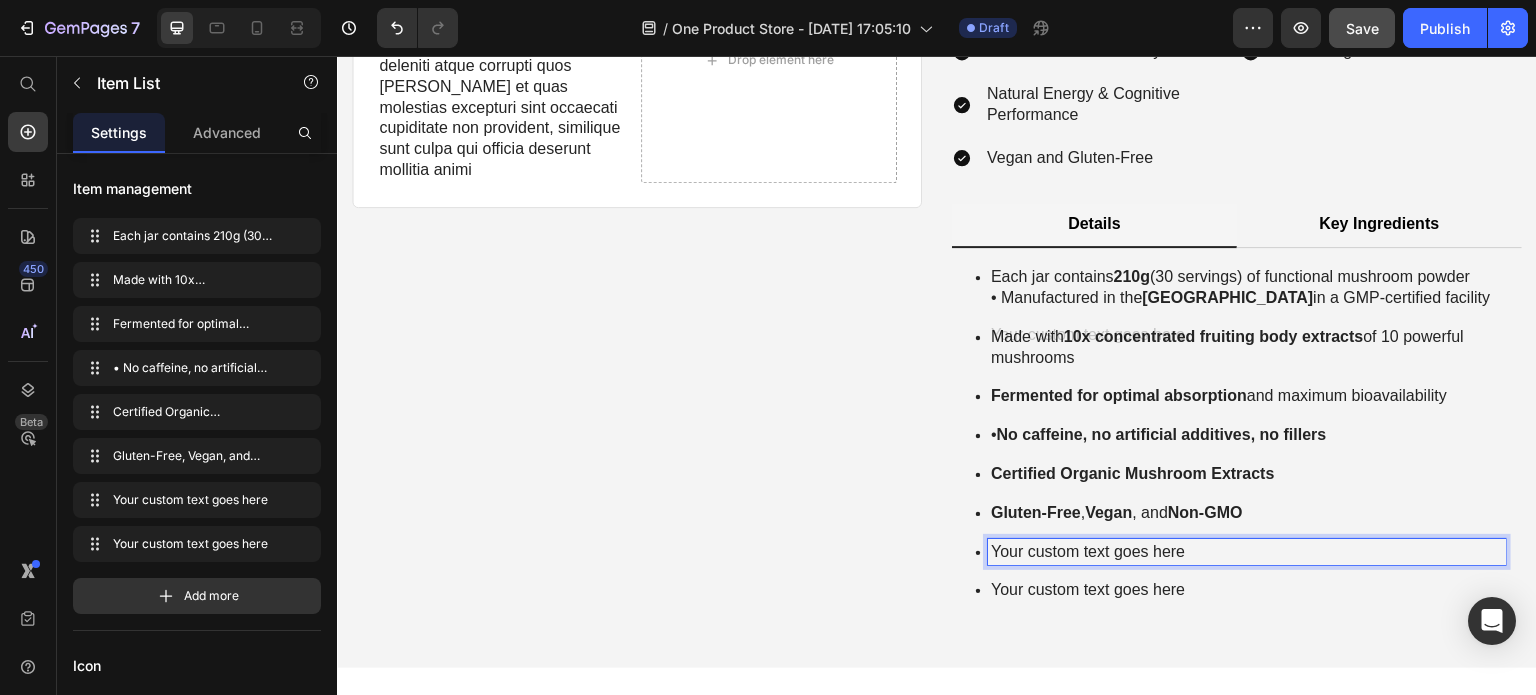 click on "Your custom text goes here" at bounding box center [1247, 552] 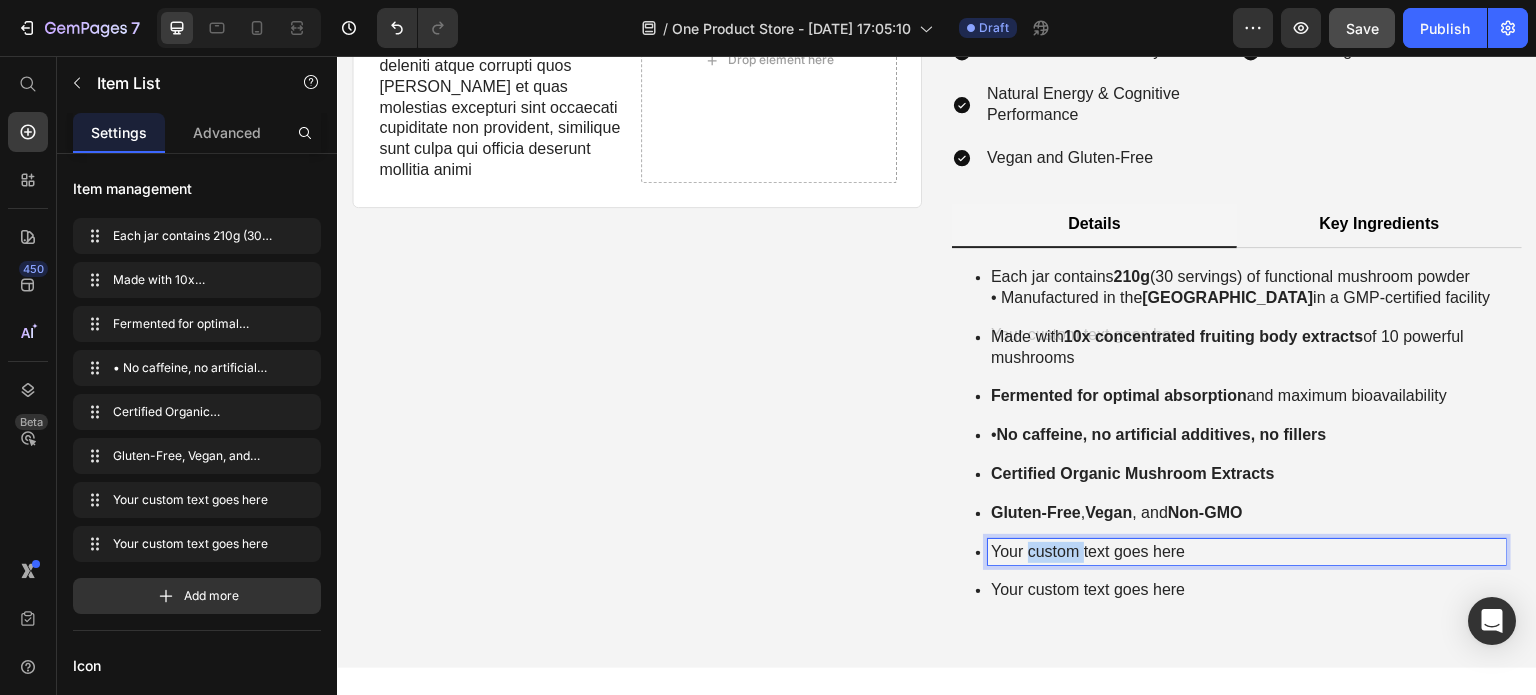 click on "Your custom text goes here" at bounding box center [1247, 552] 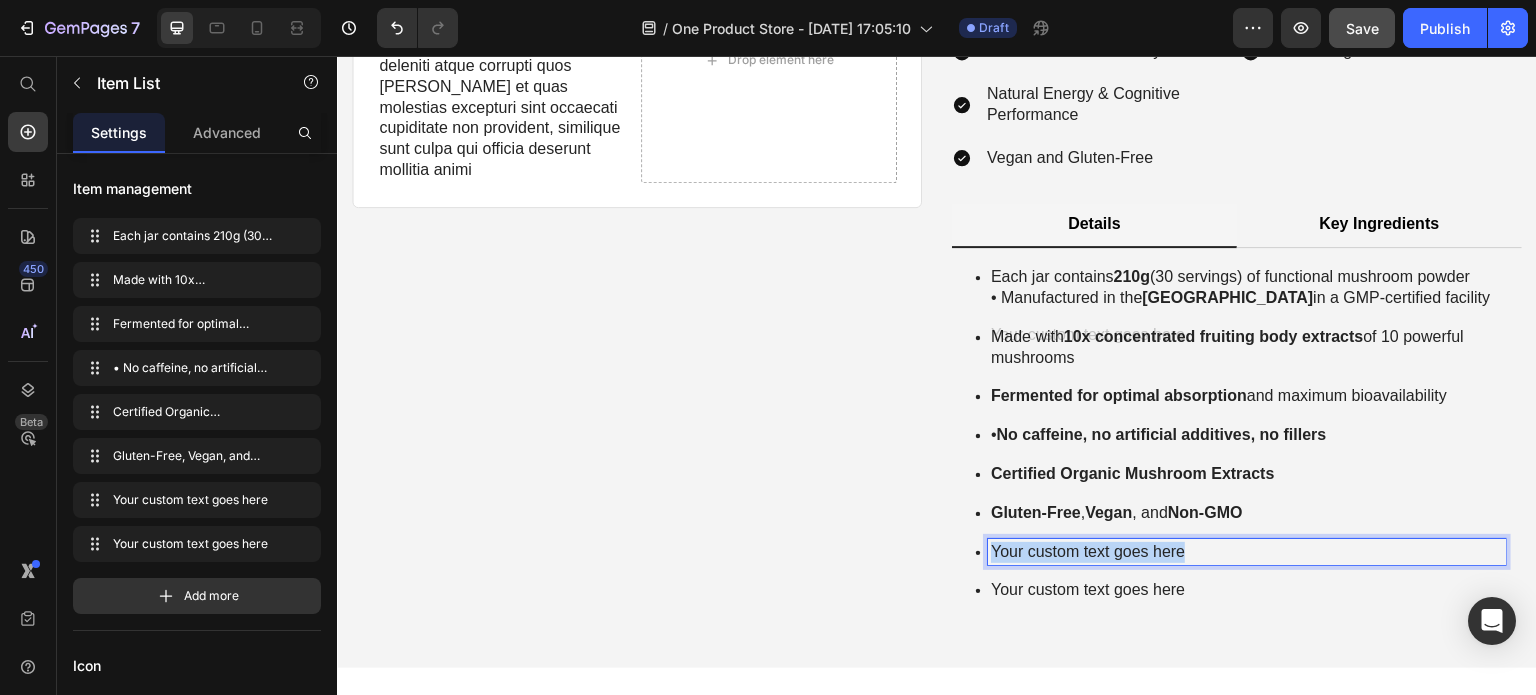 click on "Your custom text goes here" at bounding box center [1247, 552] 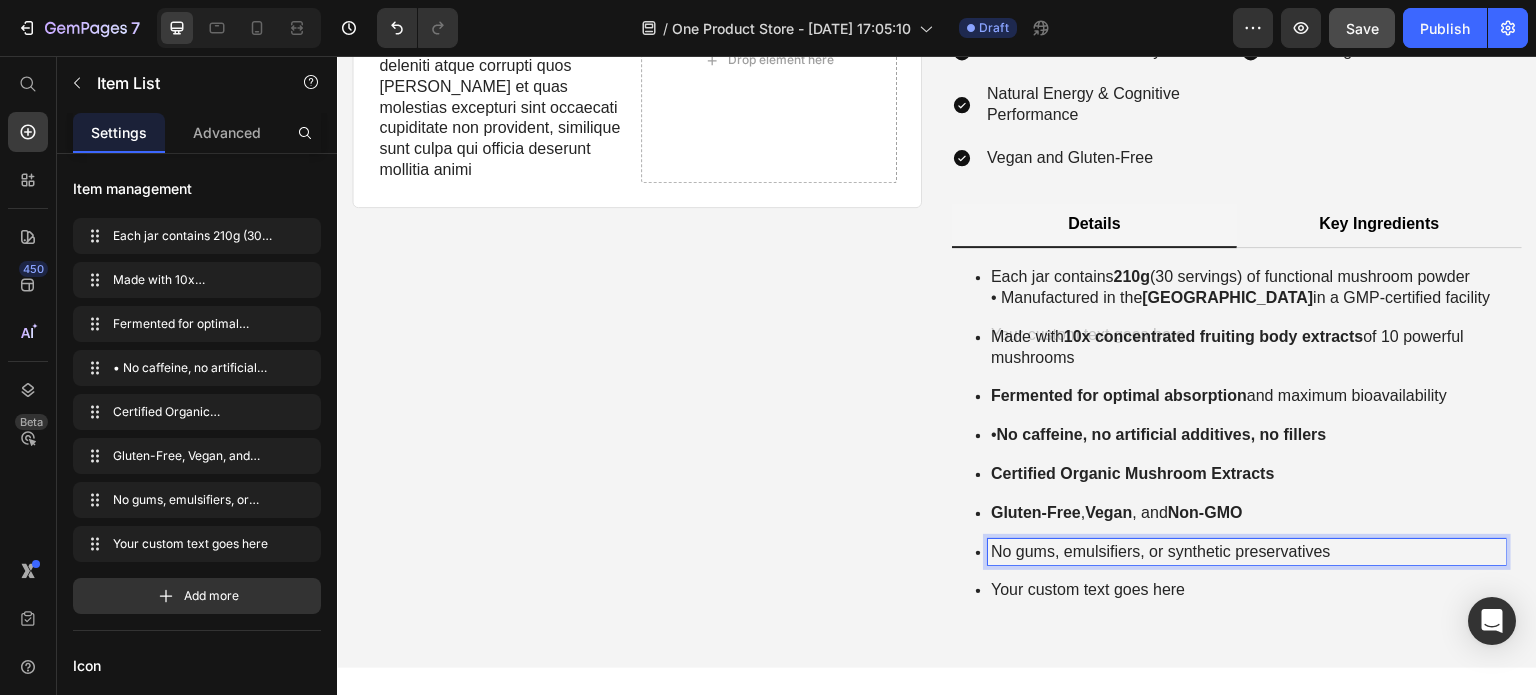 click on "Each jar contains  210g  (30 servings) of functional mushroom powder • Manufactured in the  USA  in a GMP-certified facility" at bounding box center (1247, 288) 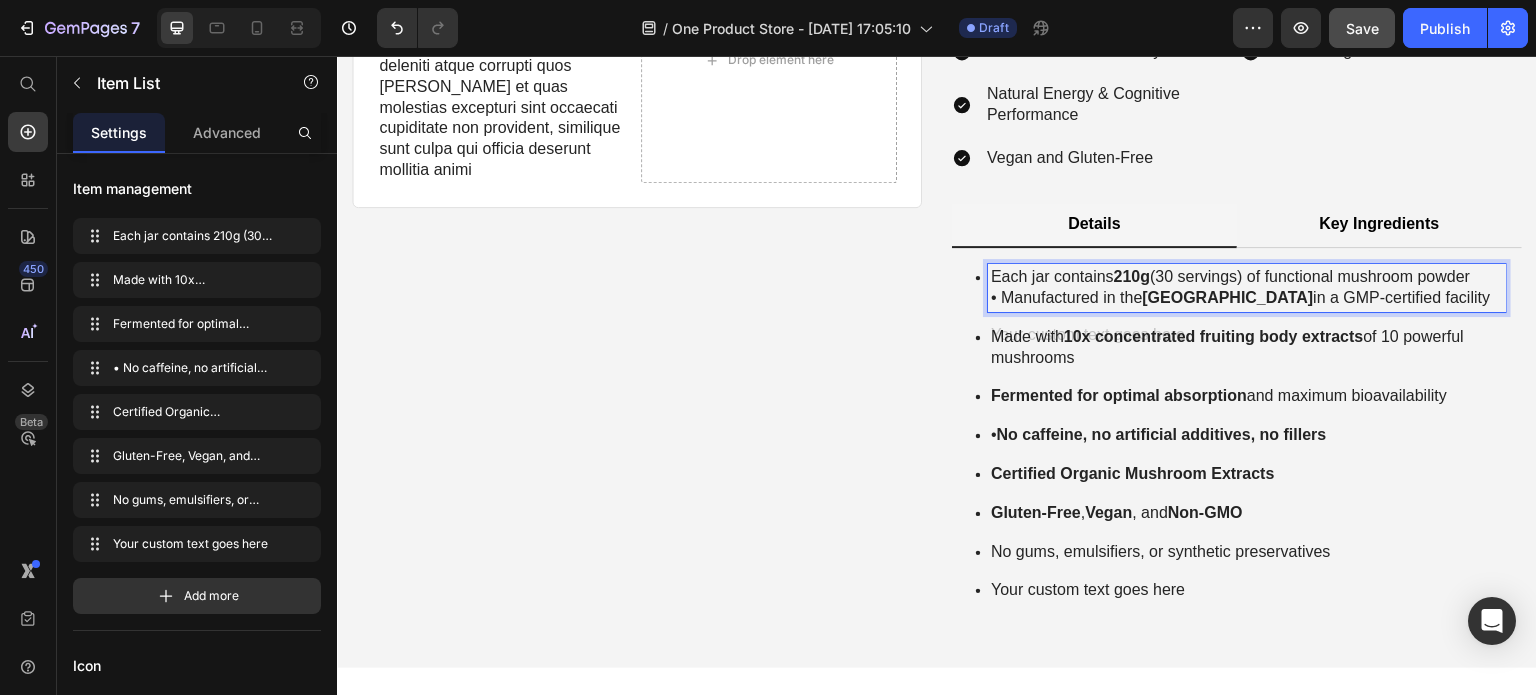 drag, startPoint x: 1352, startPoint y: 291, endPoint x: 999, endPoint y: 285, distance: 353.051 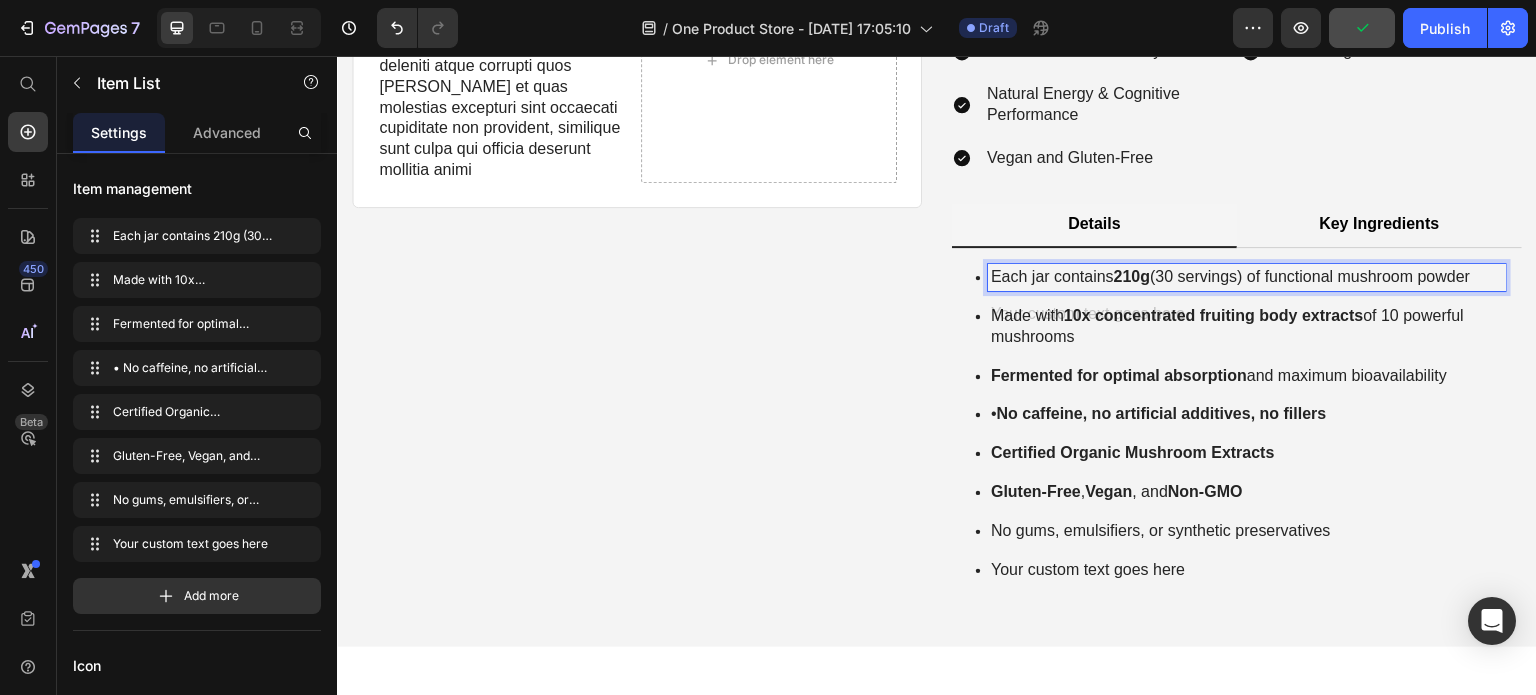 click on "Your custom text goes here" at bounding box center [1247, 570] 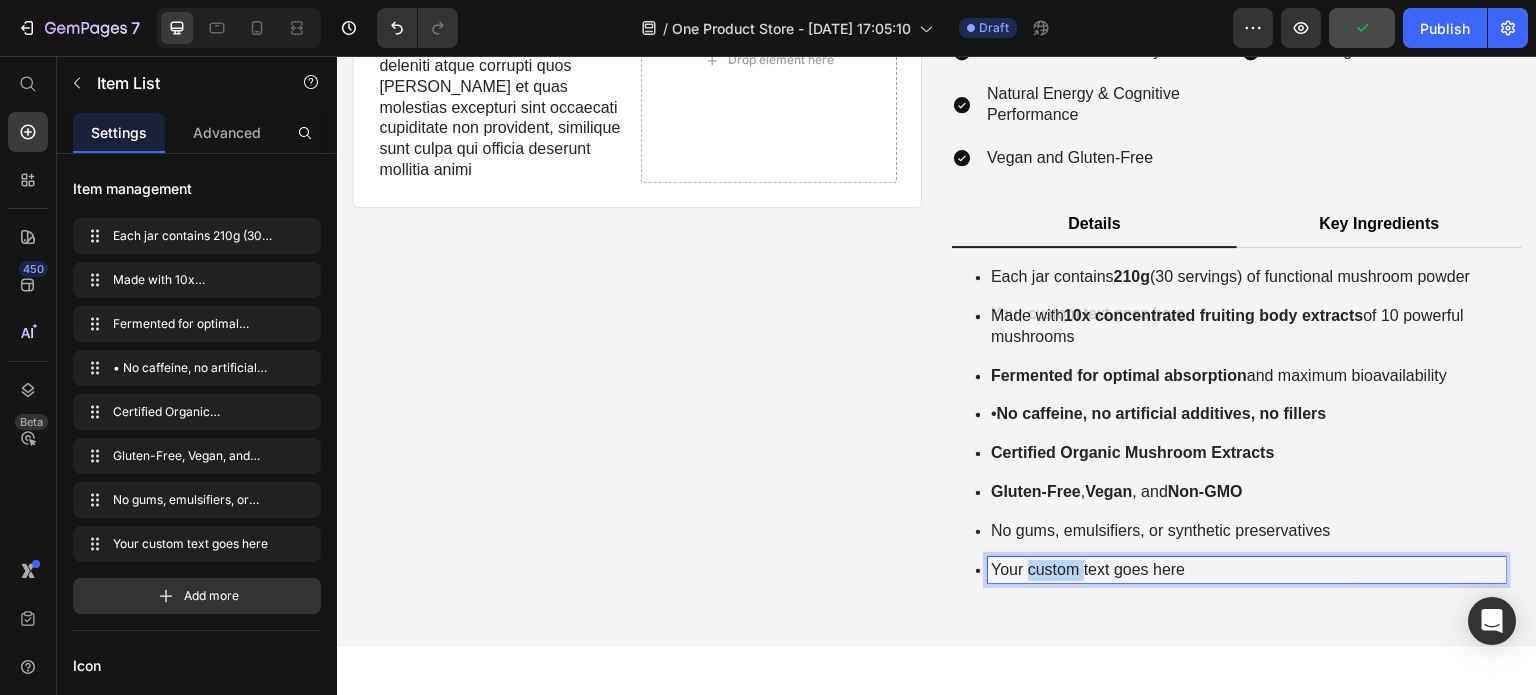 click on "Your custom text goes here" at bounding box center [1247, 570] 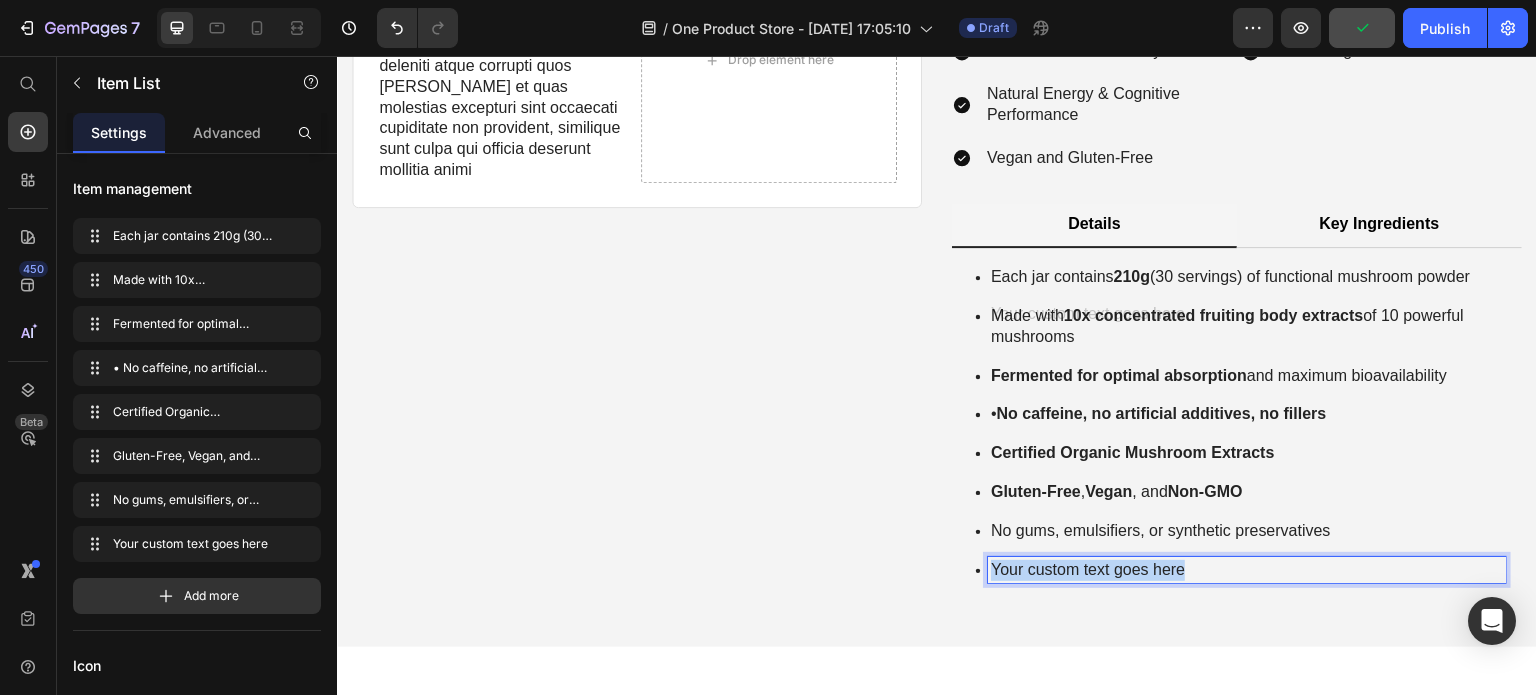 click on "Your custom text goes here" at bounding box center (1247, 570) 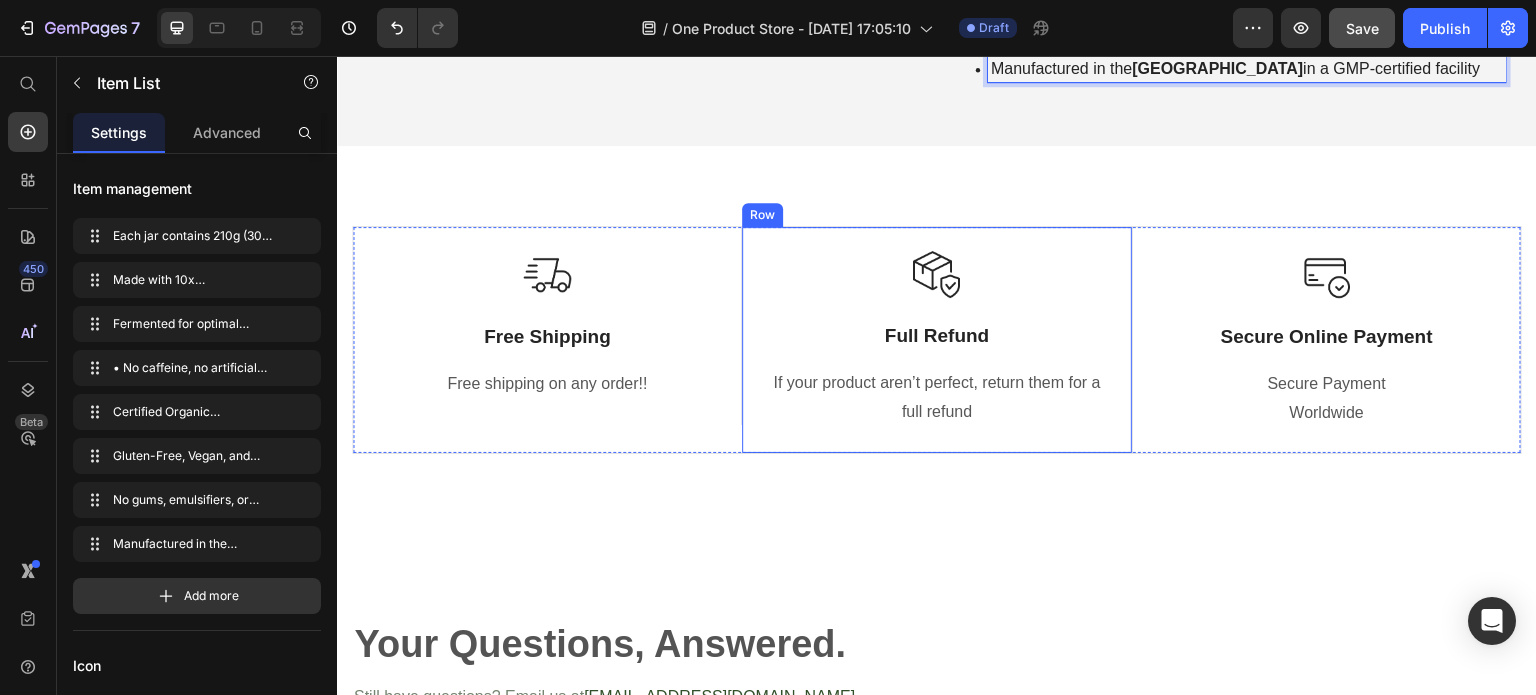 scroll, scrollTop: 4516, scrollLeft: 0, axis: vertical 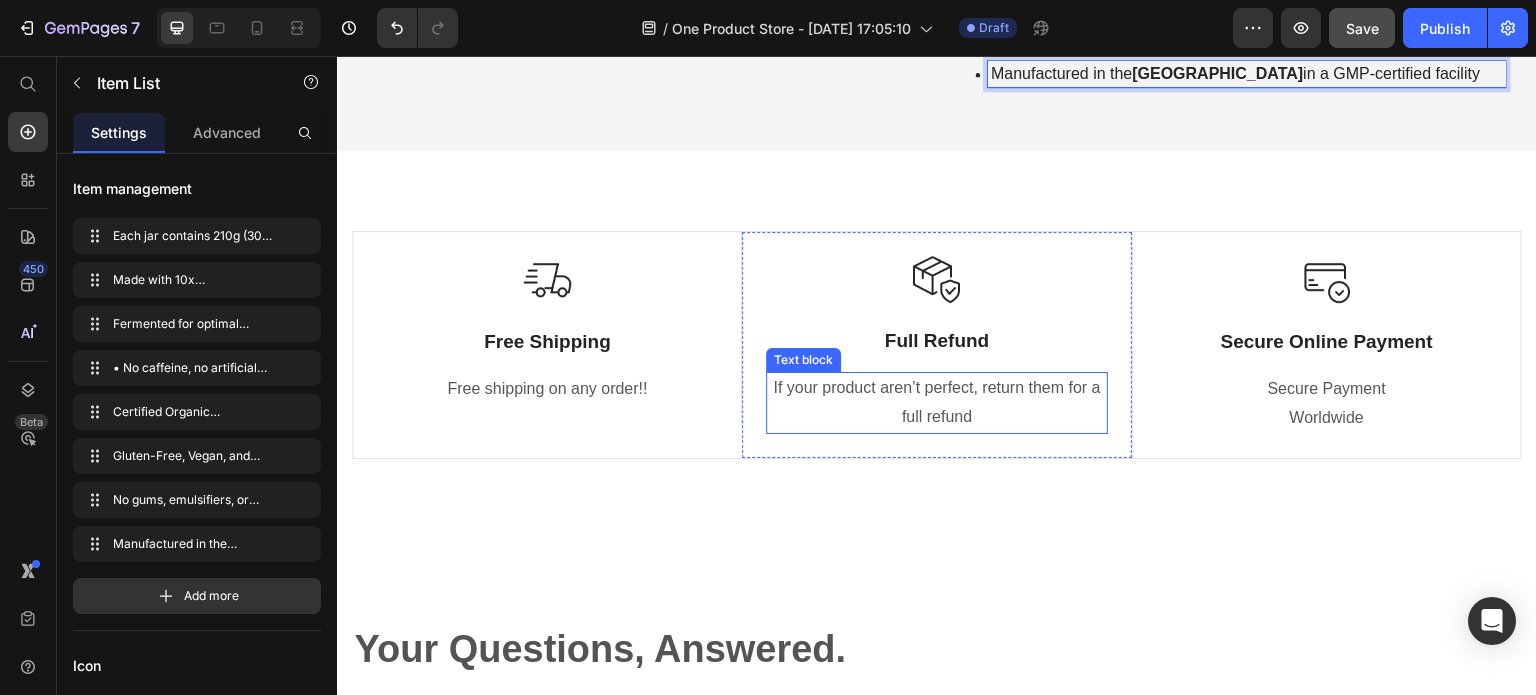 click on "If your product aren’t perfect, return them for a full refund" at bounding box center [936, 403] 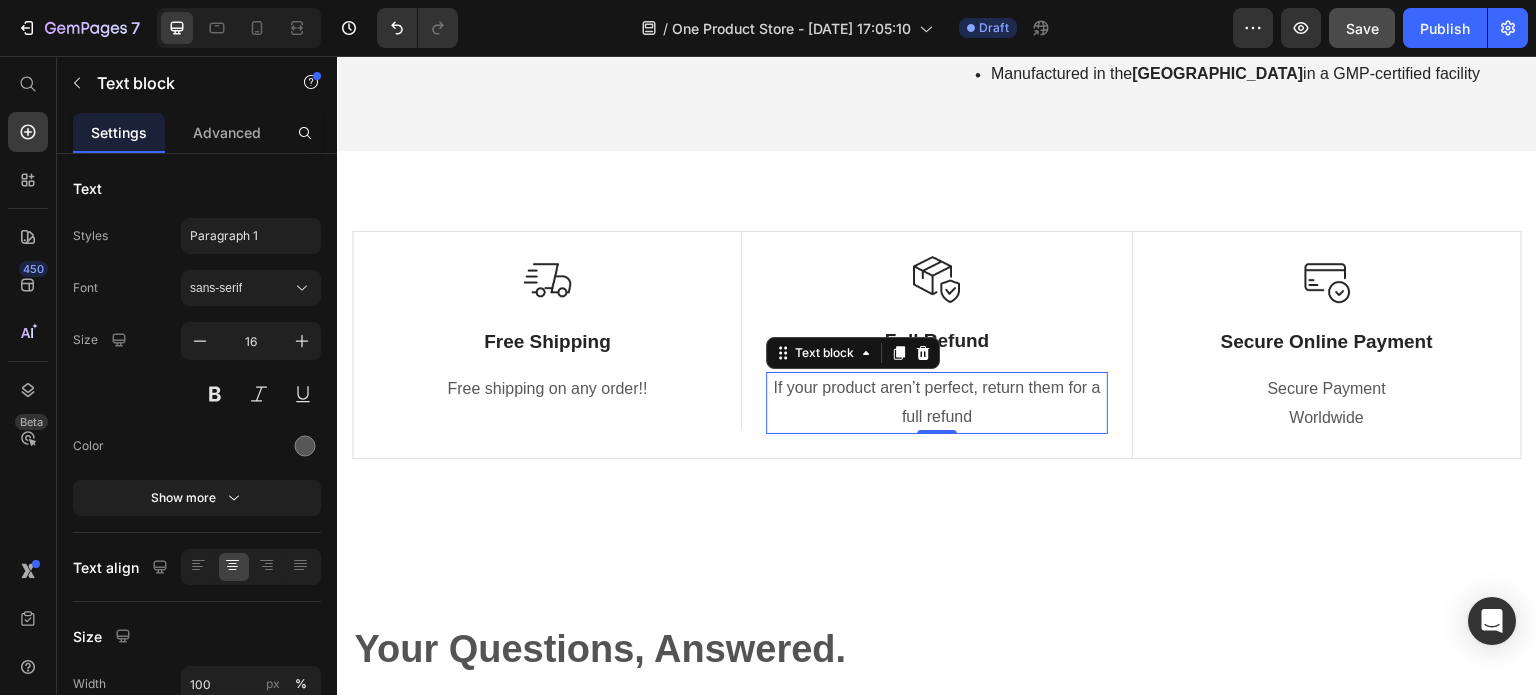 click on "If your product aren’t perfect, return them for a full refund" at bounding box center (936, 403) 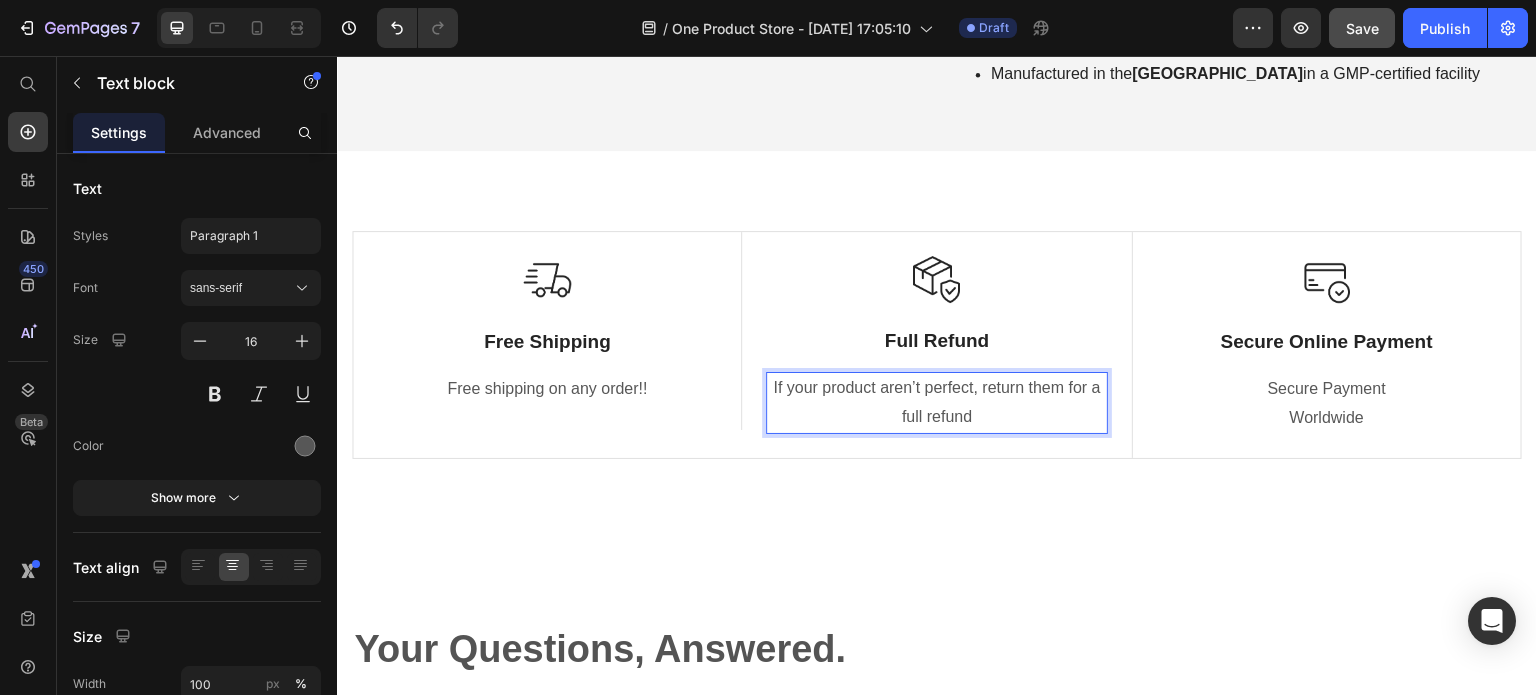 scroll, scrollTop: 4753, scrollLeft: 0, axis: vertical 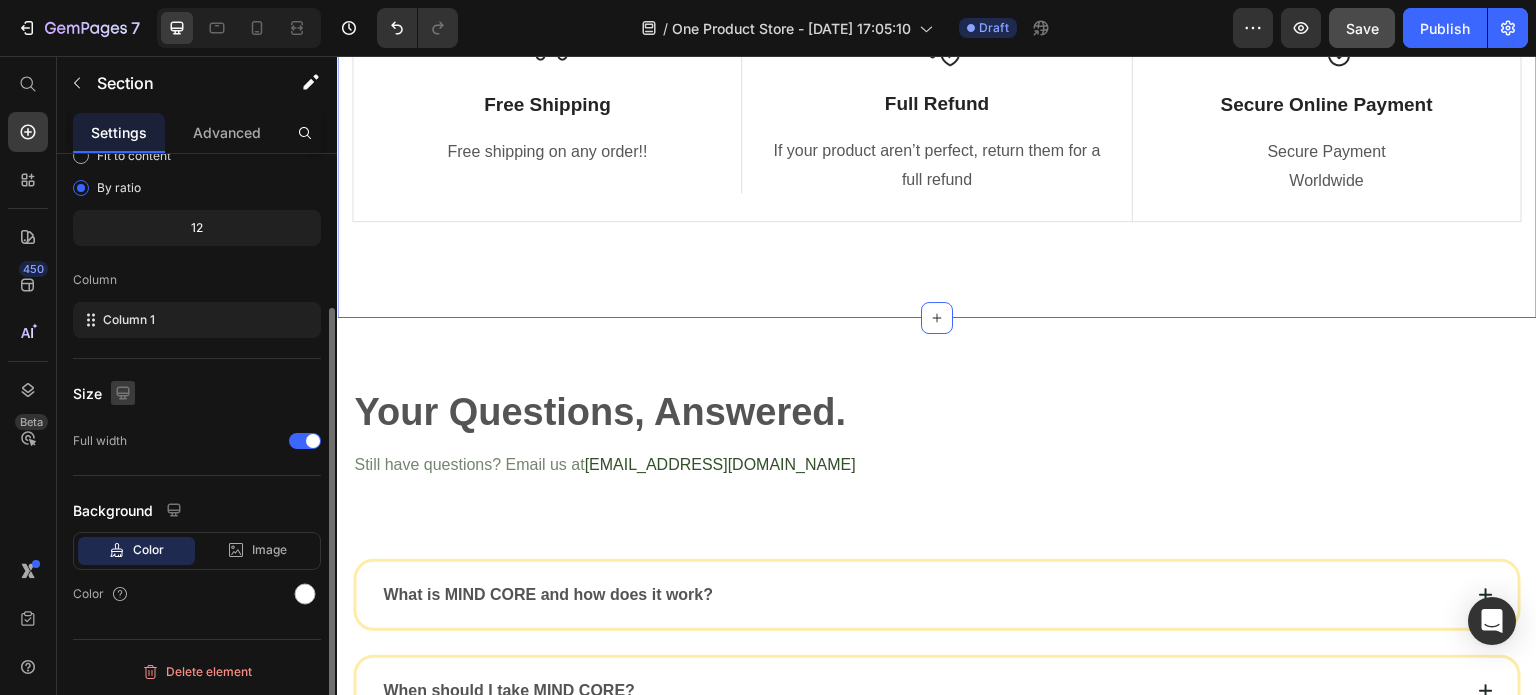 click 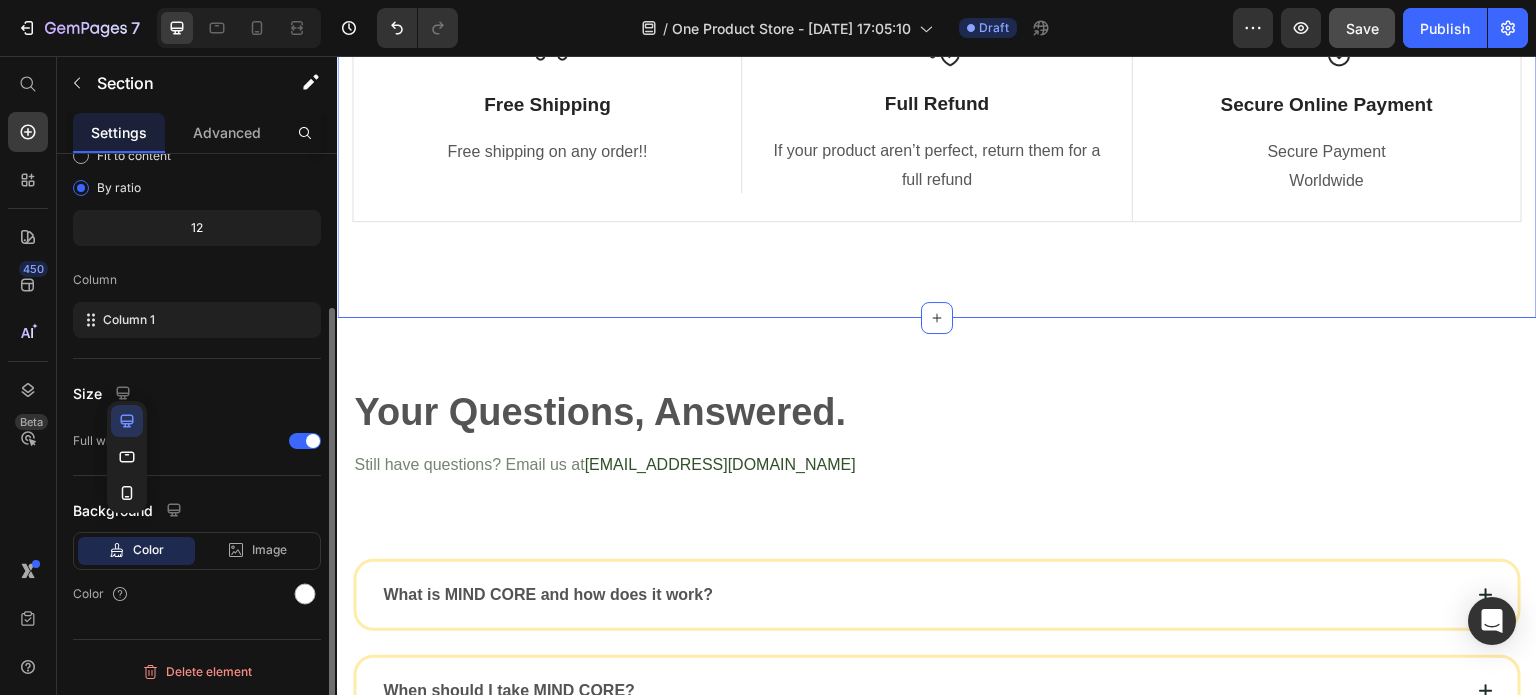 click on "Size" at bounding box center [197, 393] 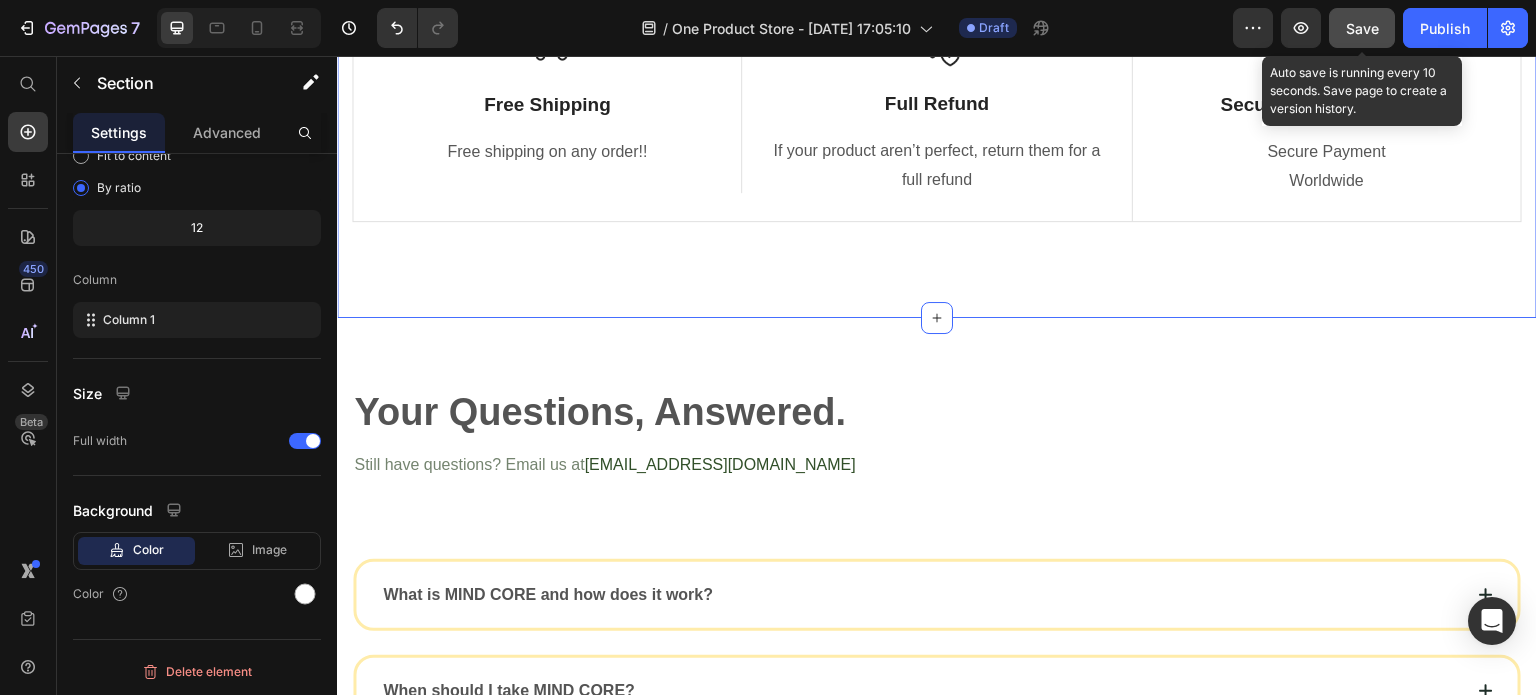 click on "Save" 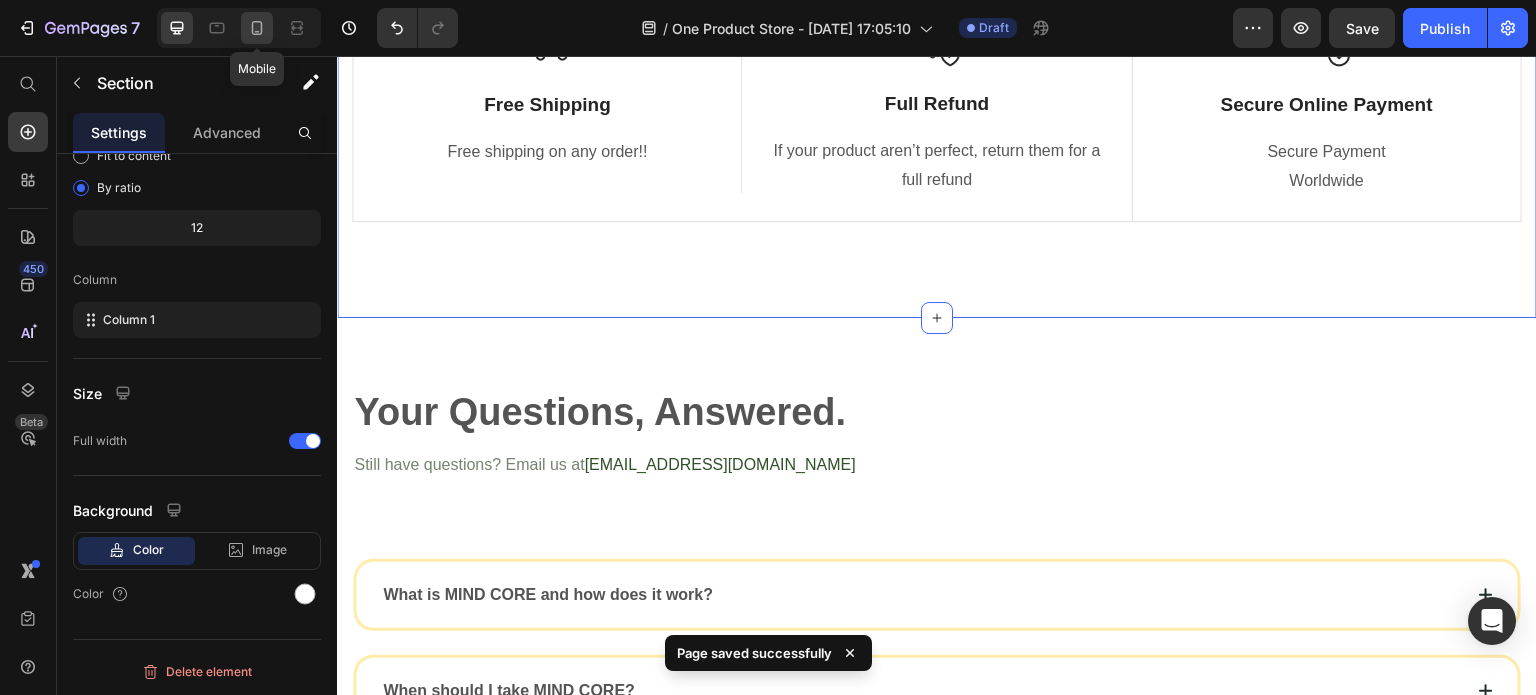 click 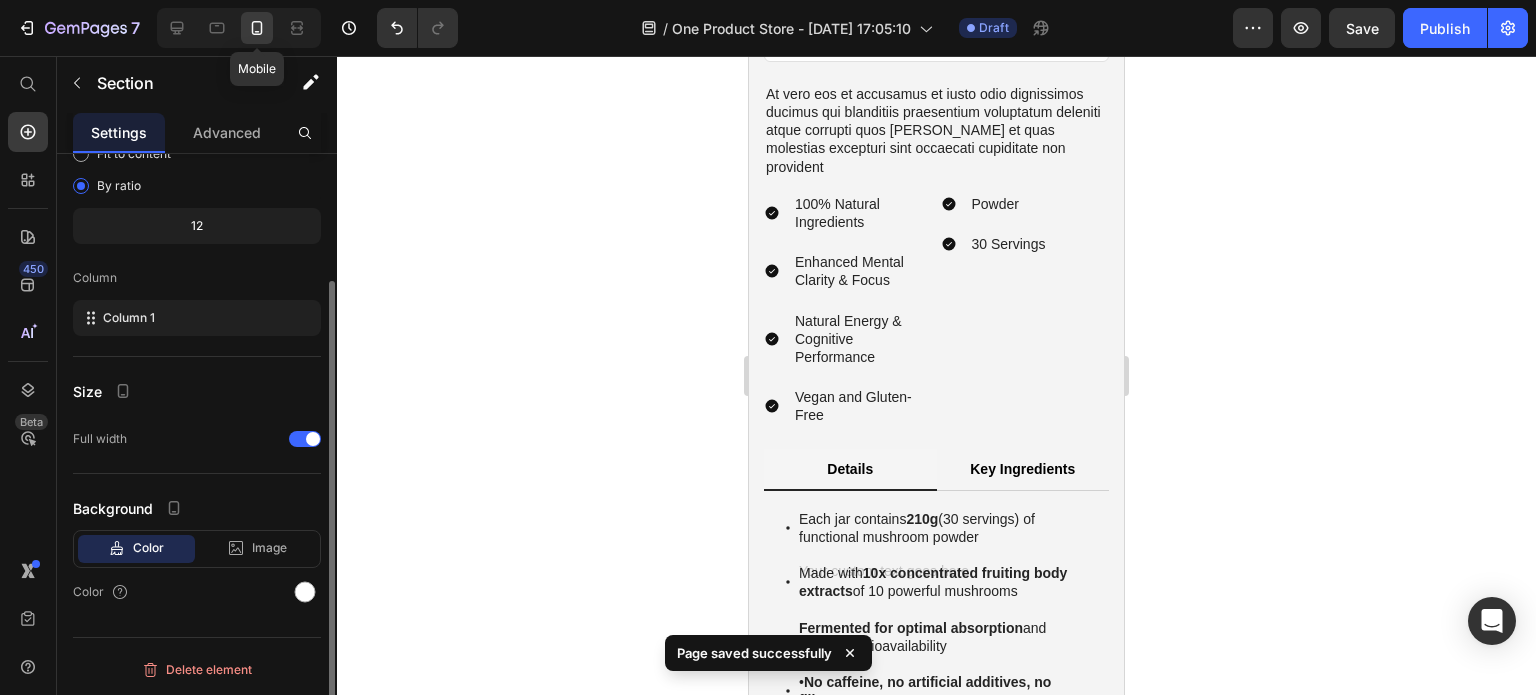 scroll, scrollTop: 164, scrollLeft: 0, axis: vertical 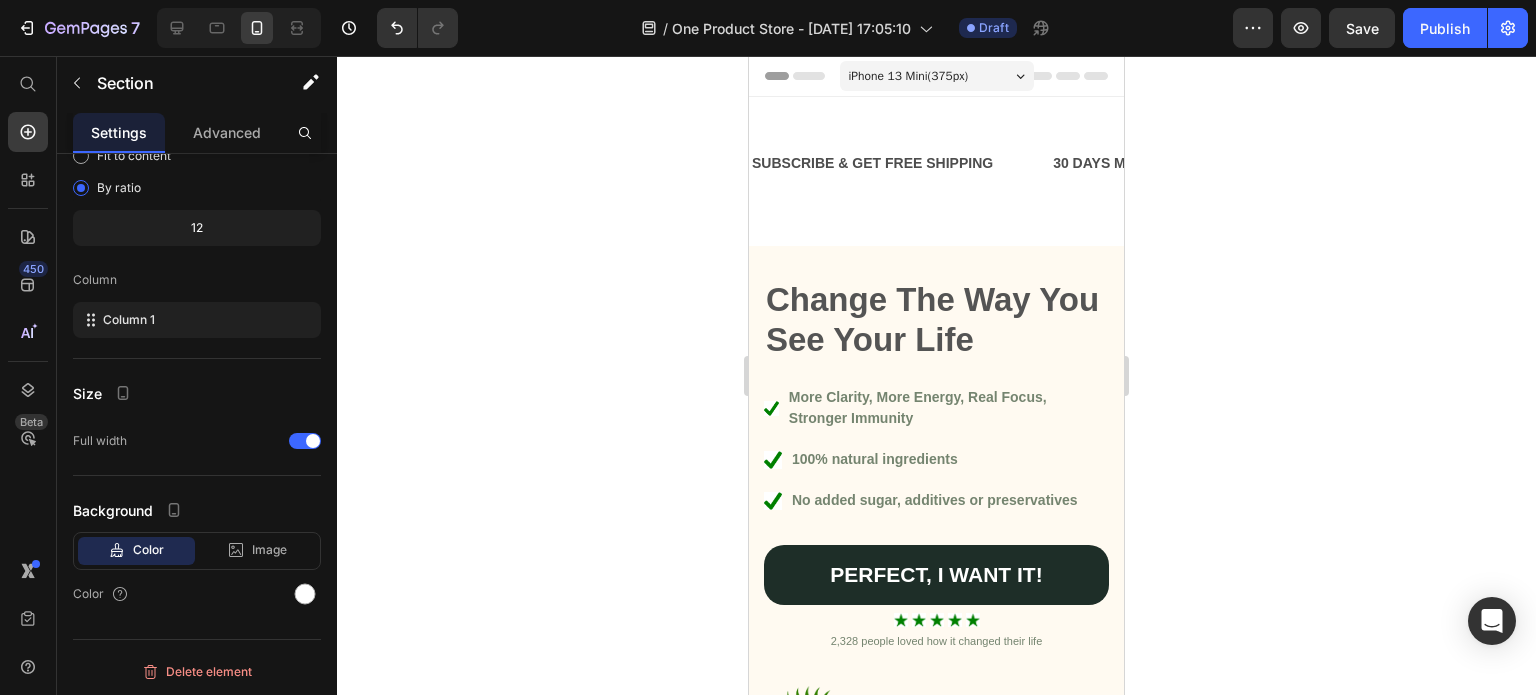 click on "iPhone 13 Mini  ( 375 px)" at bounding box center (937, 76) 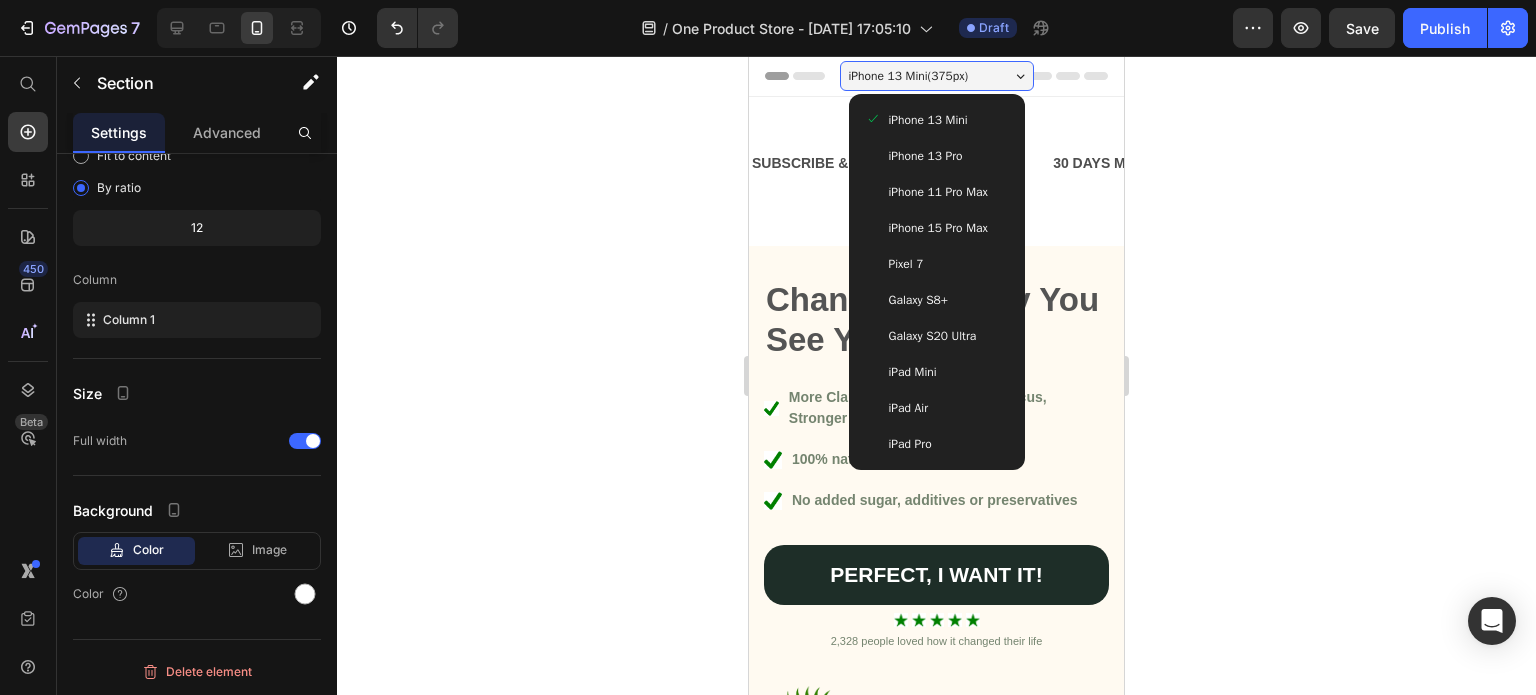 click on "iPhone 13 Pro" at bounding box center (926, 156) 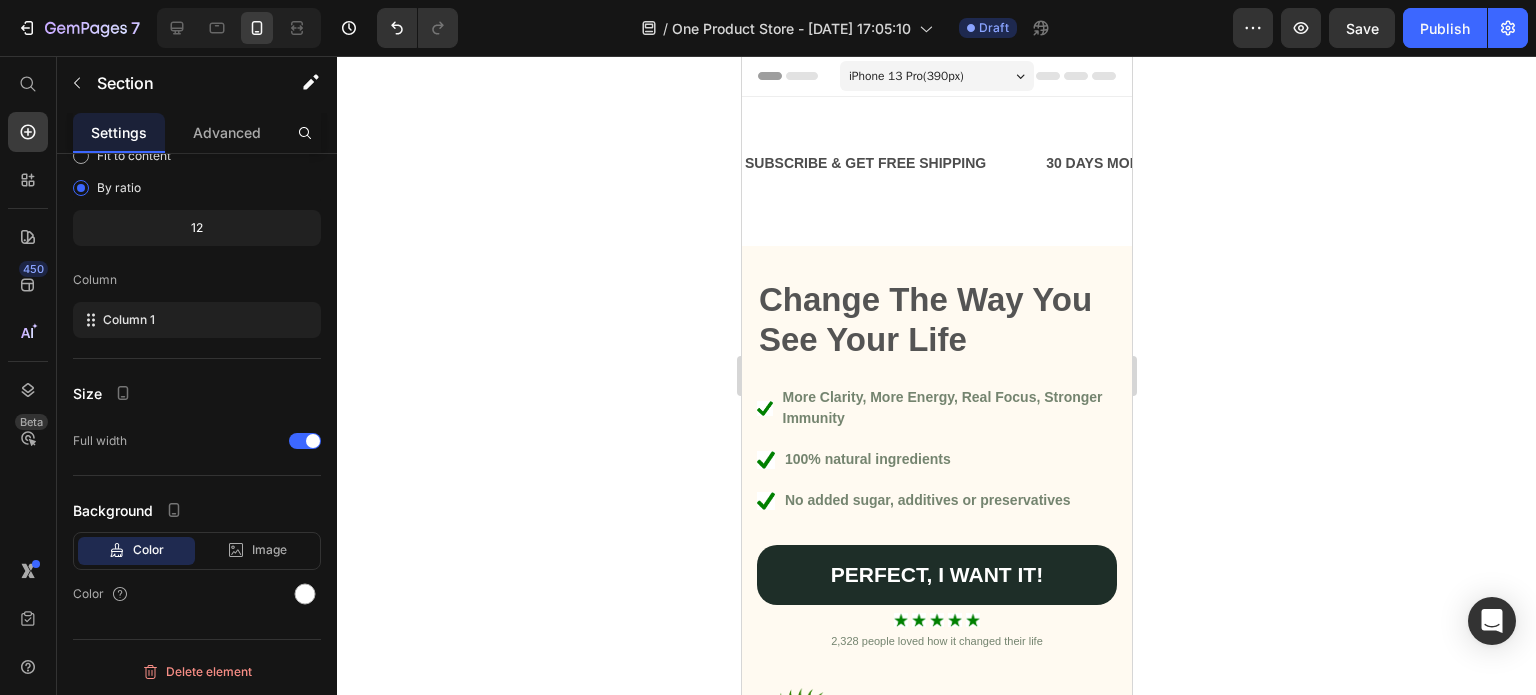 click on "iPhone 13 Pro  ( 390 px)" at bounding box center [905, 76] 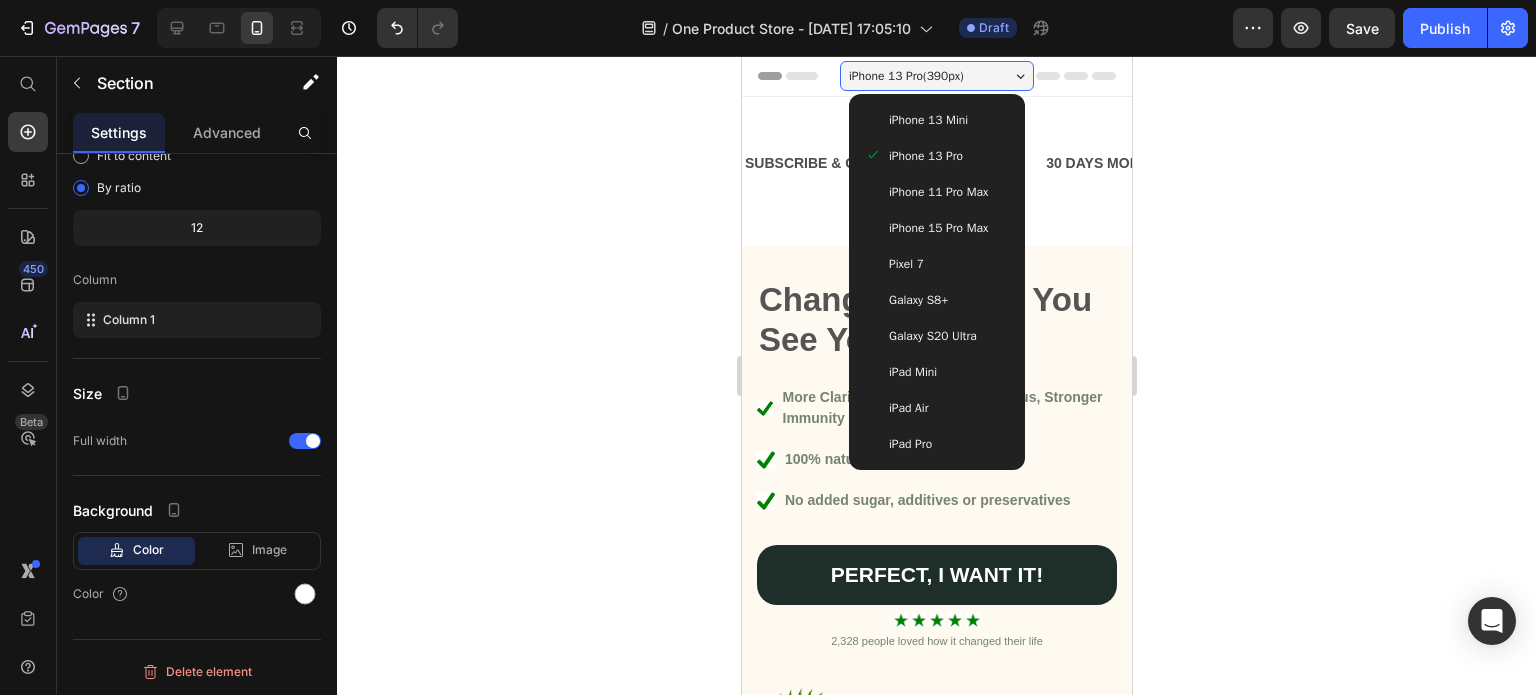 click on "iPhone 11 Pro Max" at bounding box center [937, 192] 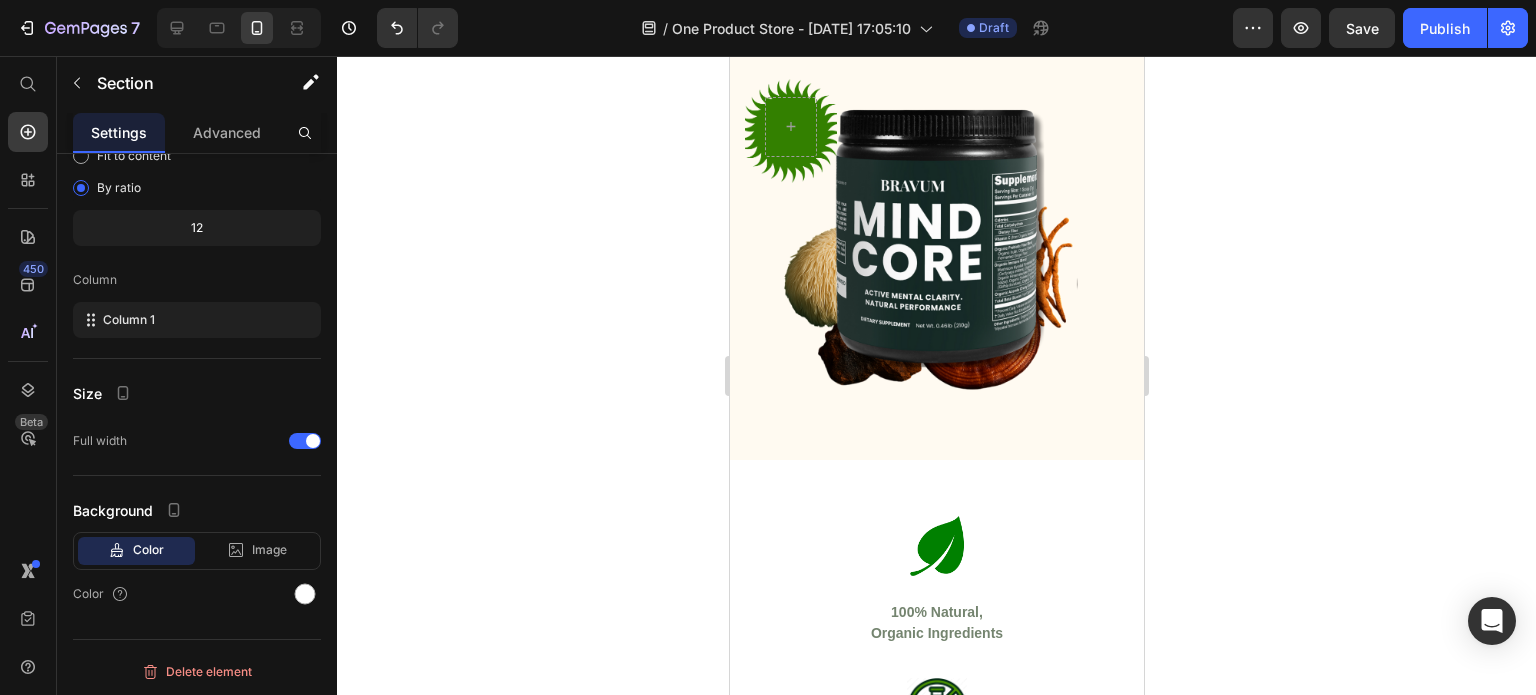 scroll, scrollTop: 516, scrollLeft: 0, axis: vertical 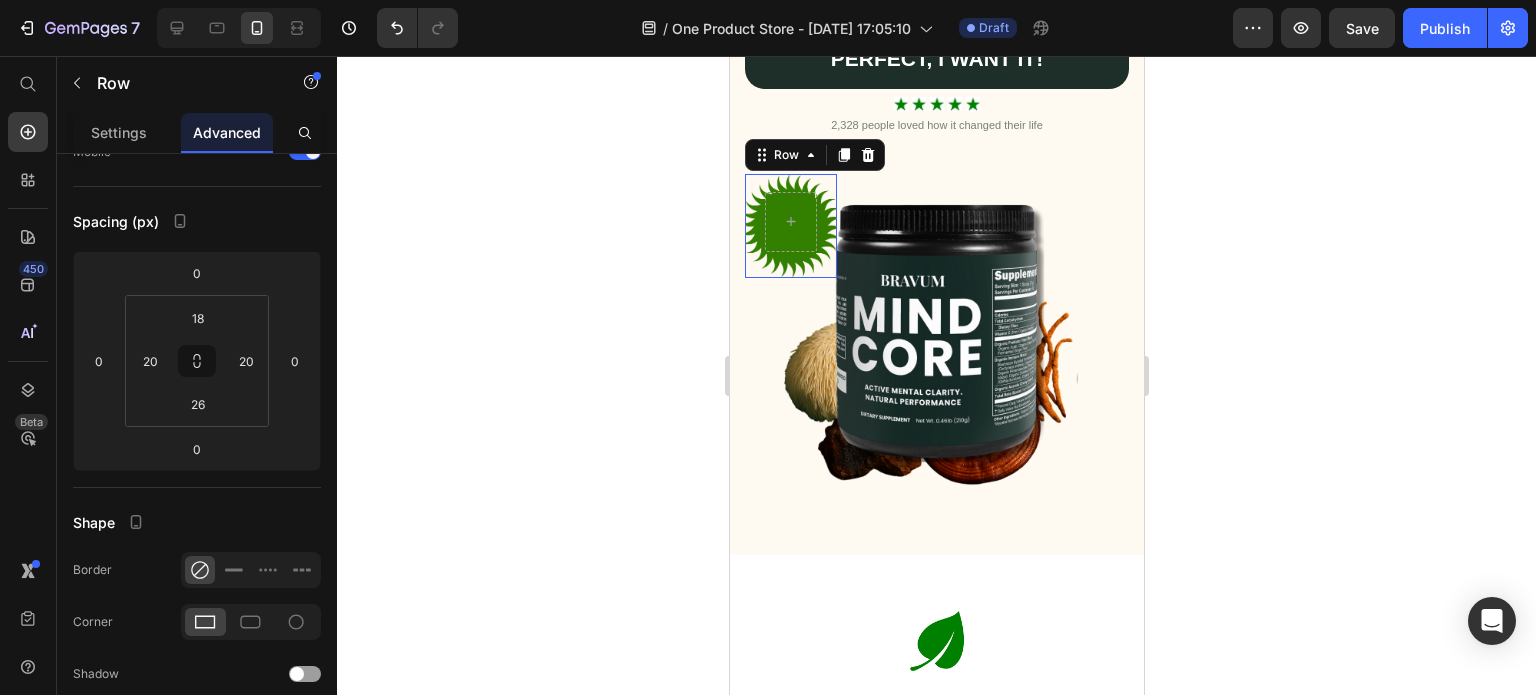 click on "Row   0" at bounding box center (790, 226) 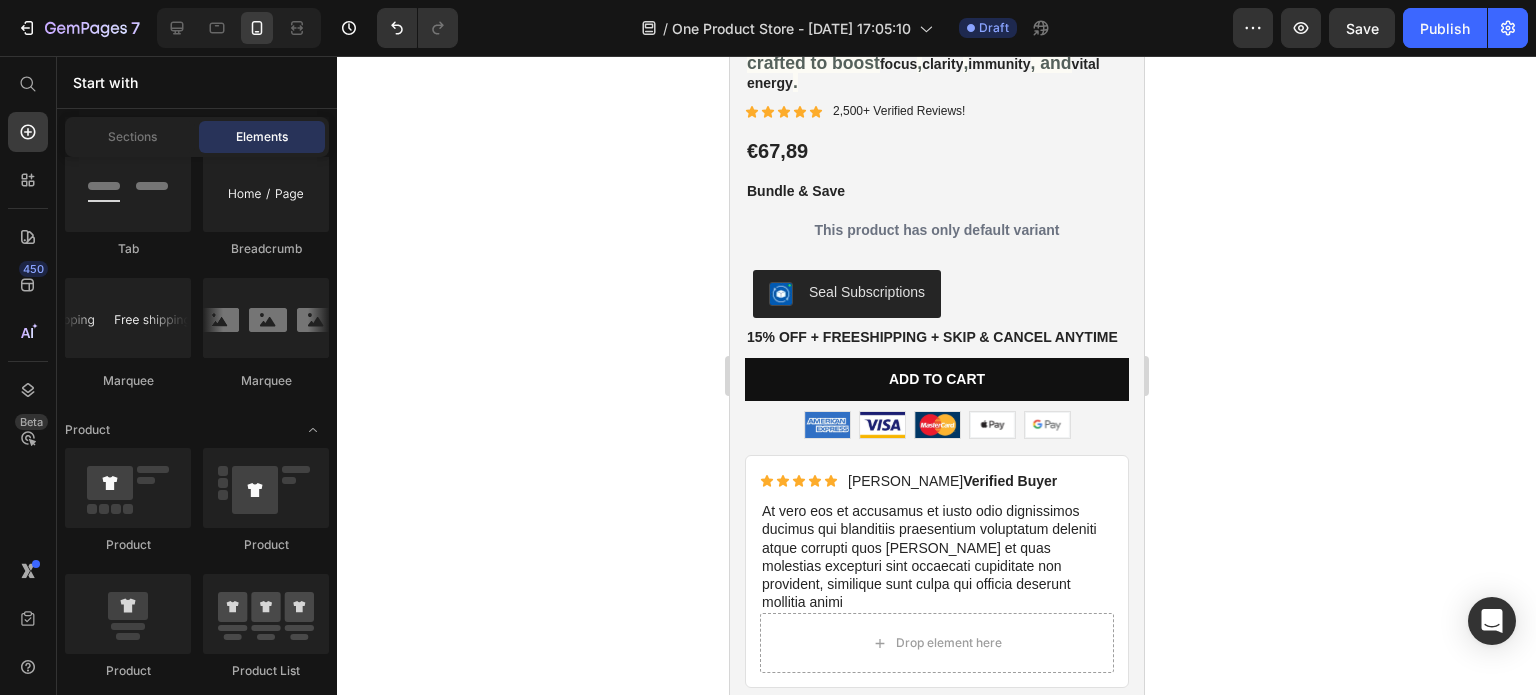 scroll, scrollTop: 5516, scrollLeft: 0, axis: vertical 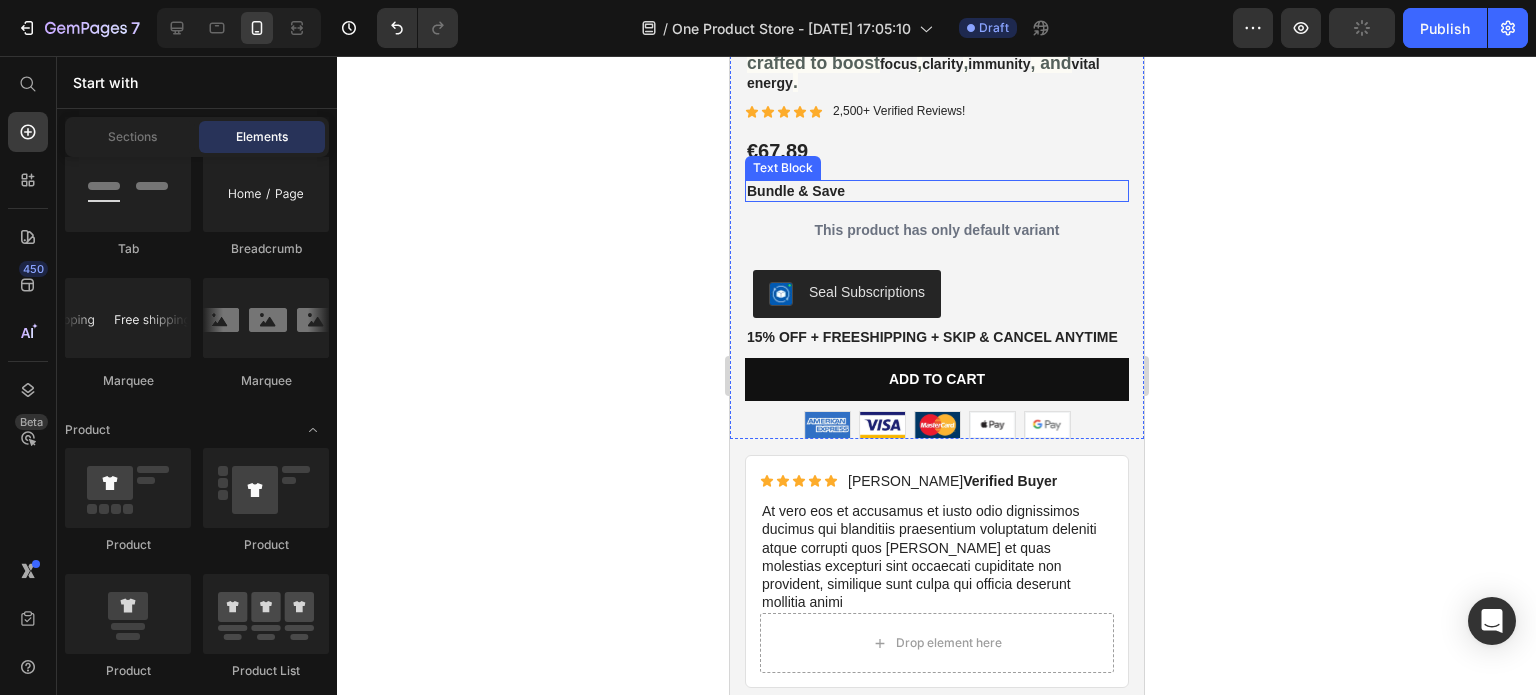click on "Bundle & Save" at bounding box center (936, 191) 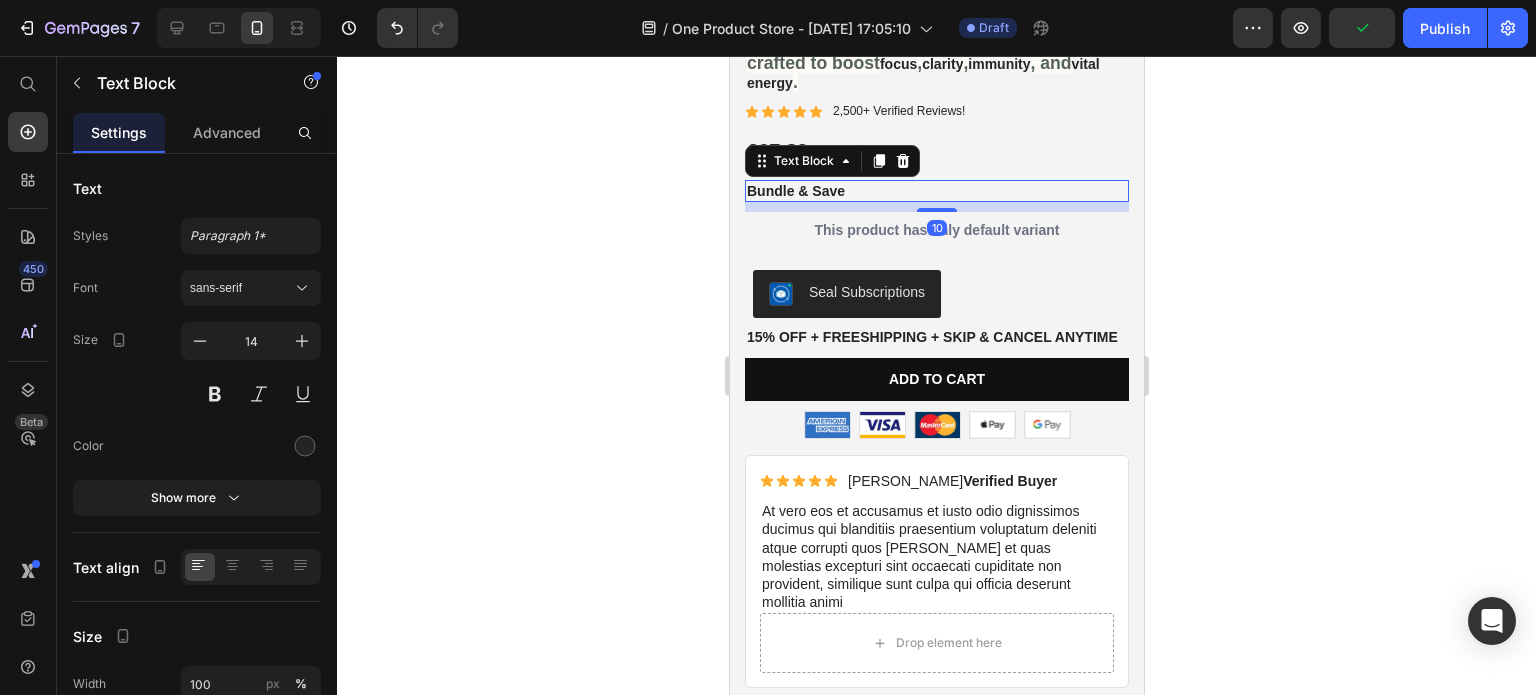 click on "Bundle & Save" at bounding box center (936, 191) 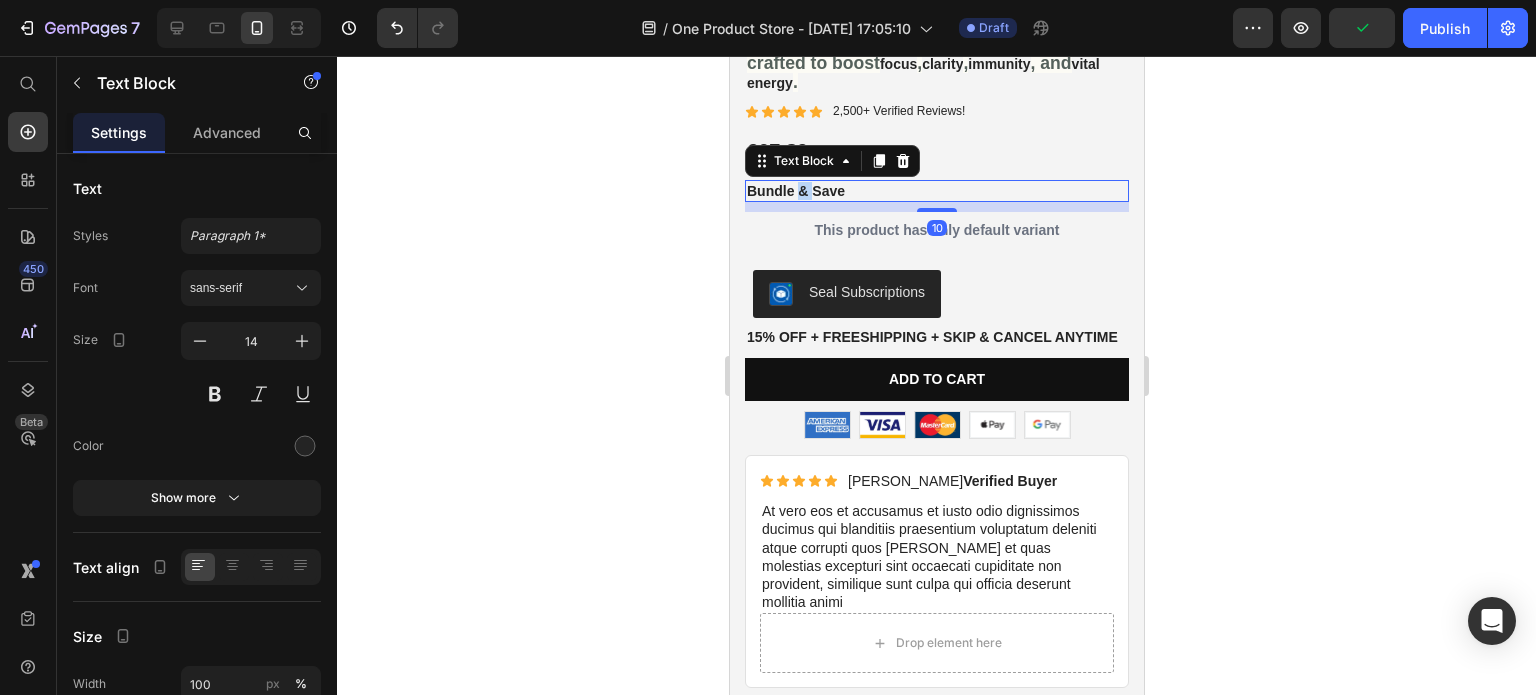click on "Bundle & Save" at bounding box center [936, 191] 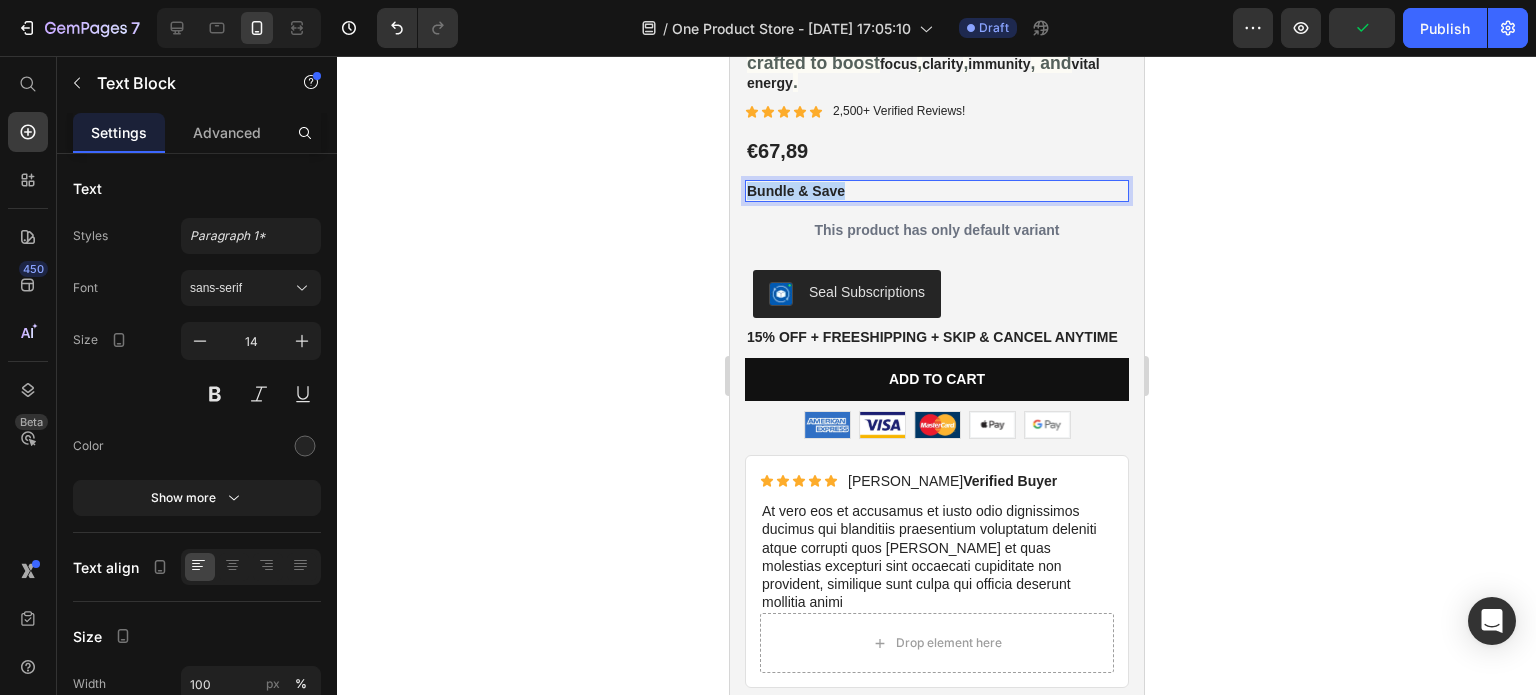click on "Bundle & Save" at bounding box center [936, 191] 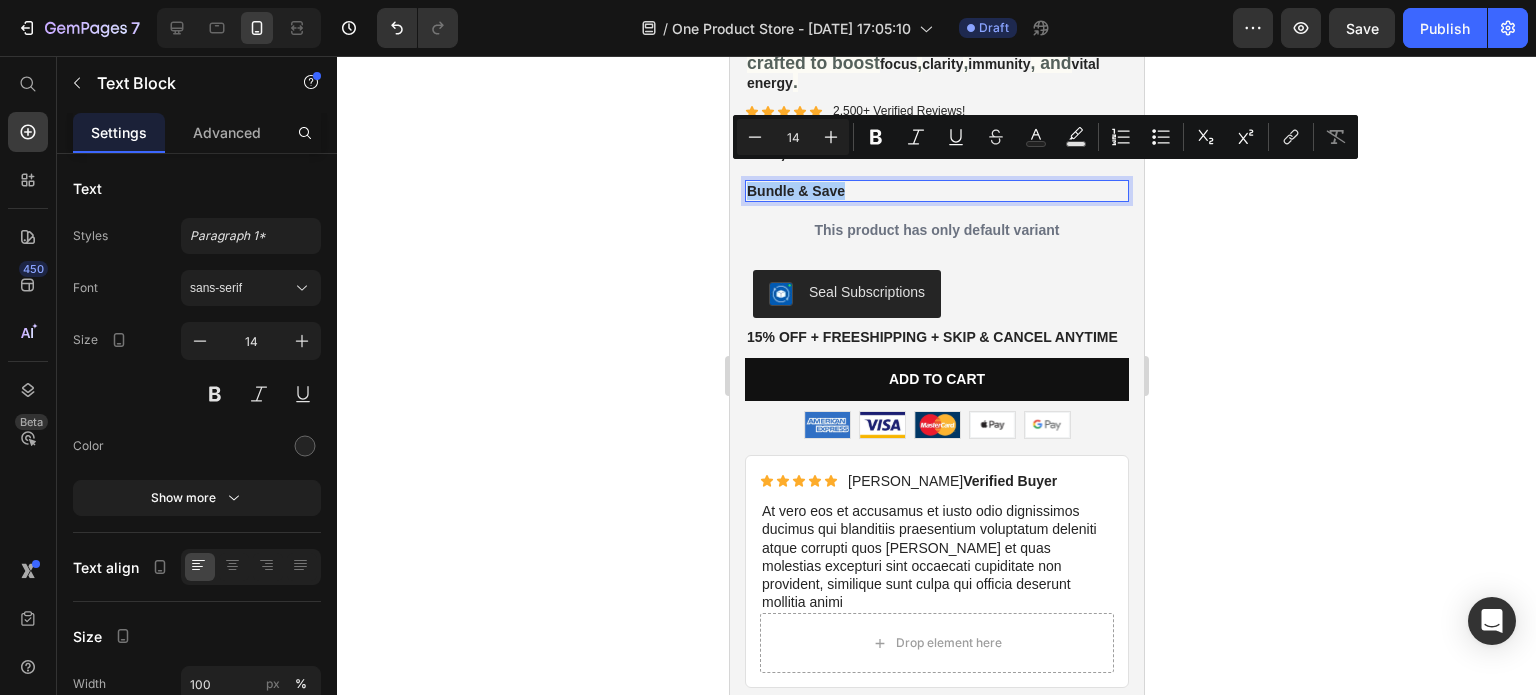 click 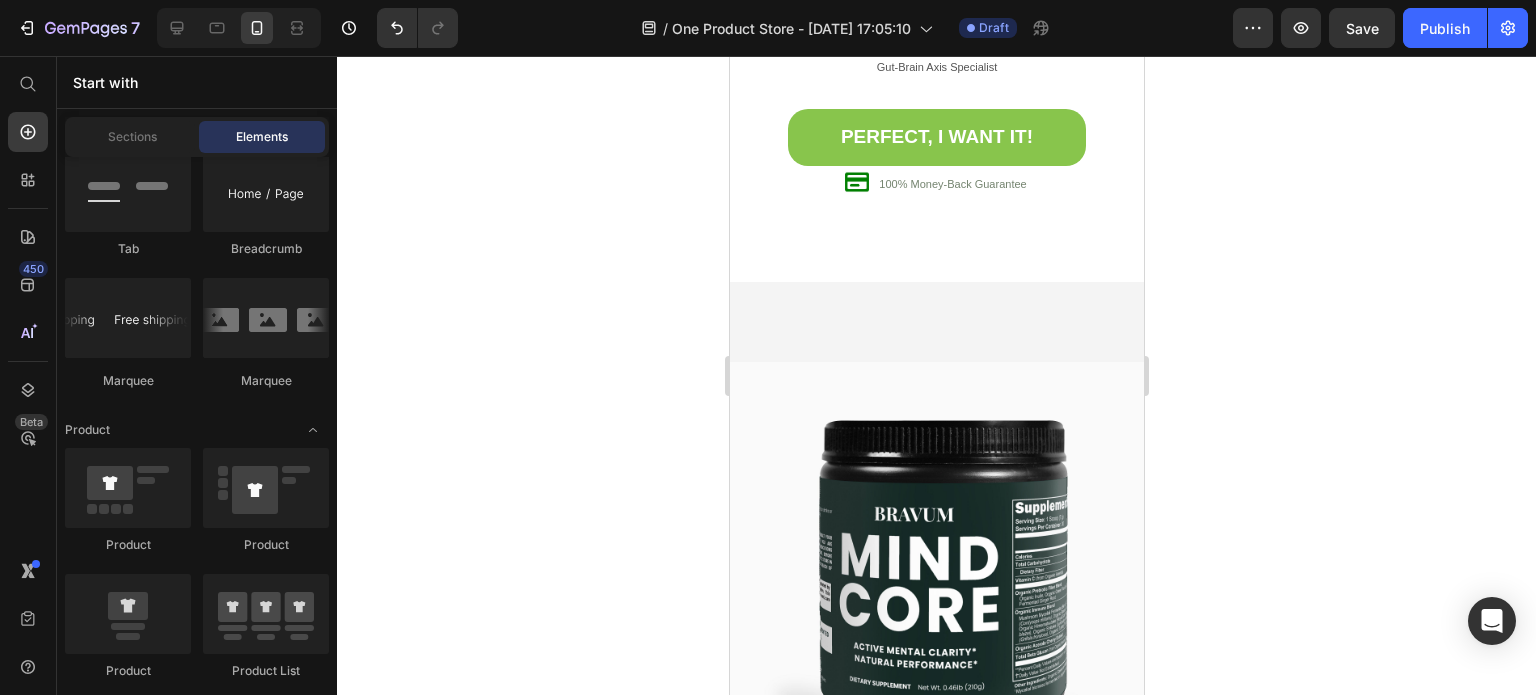 scroll, scrollTop: 4344, scrollLeft: 0, axis: vertical 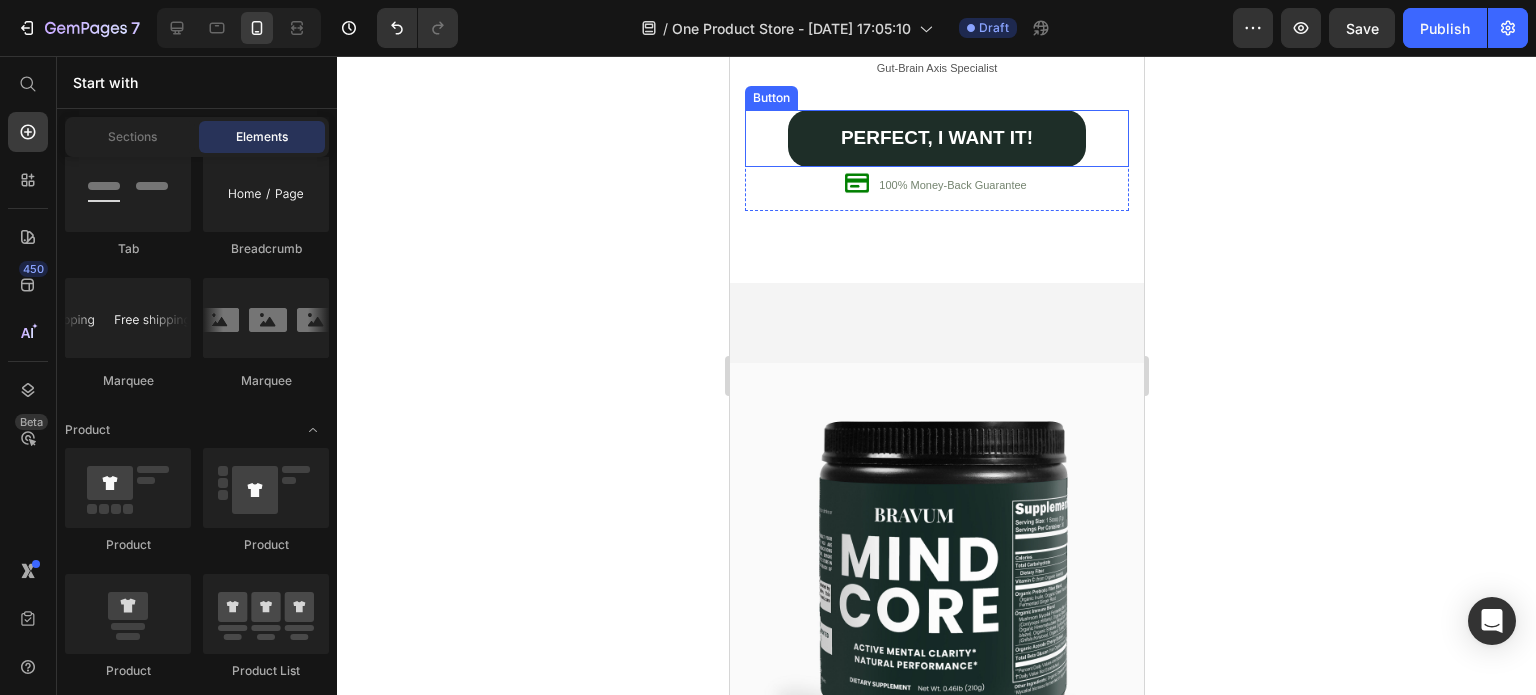 click on "PERFECT, I WANT IT!" at bounding box center (936, 138) 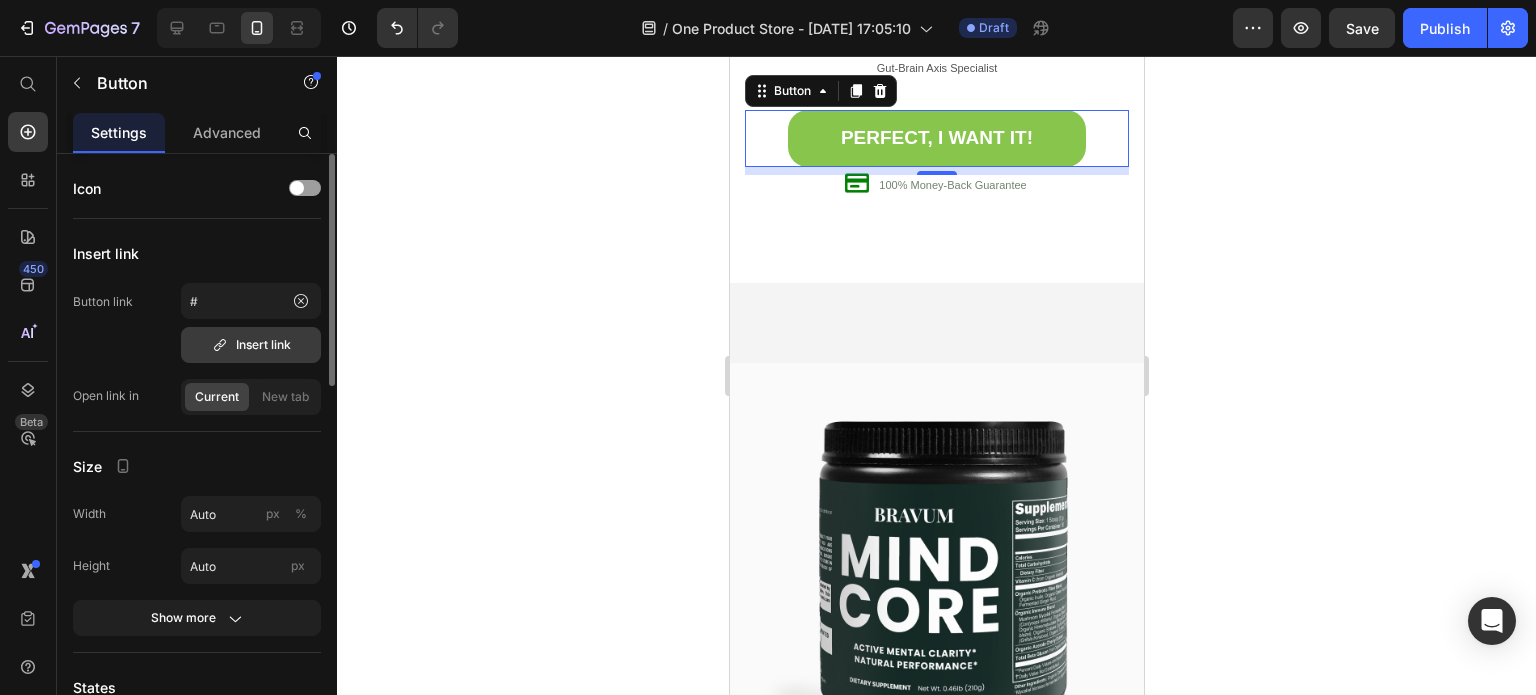 click on "Insert link" at bounding box center (251, 345) 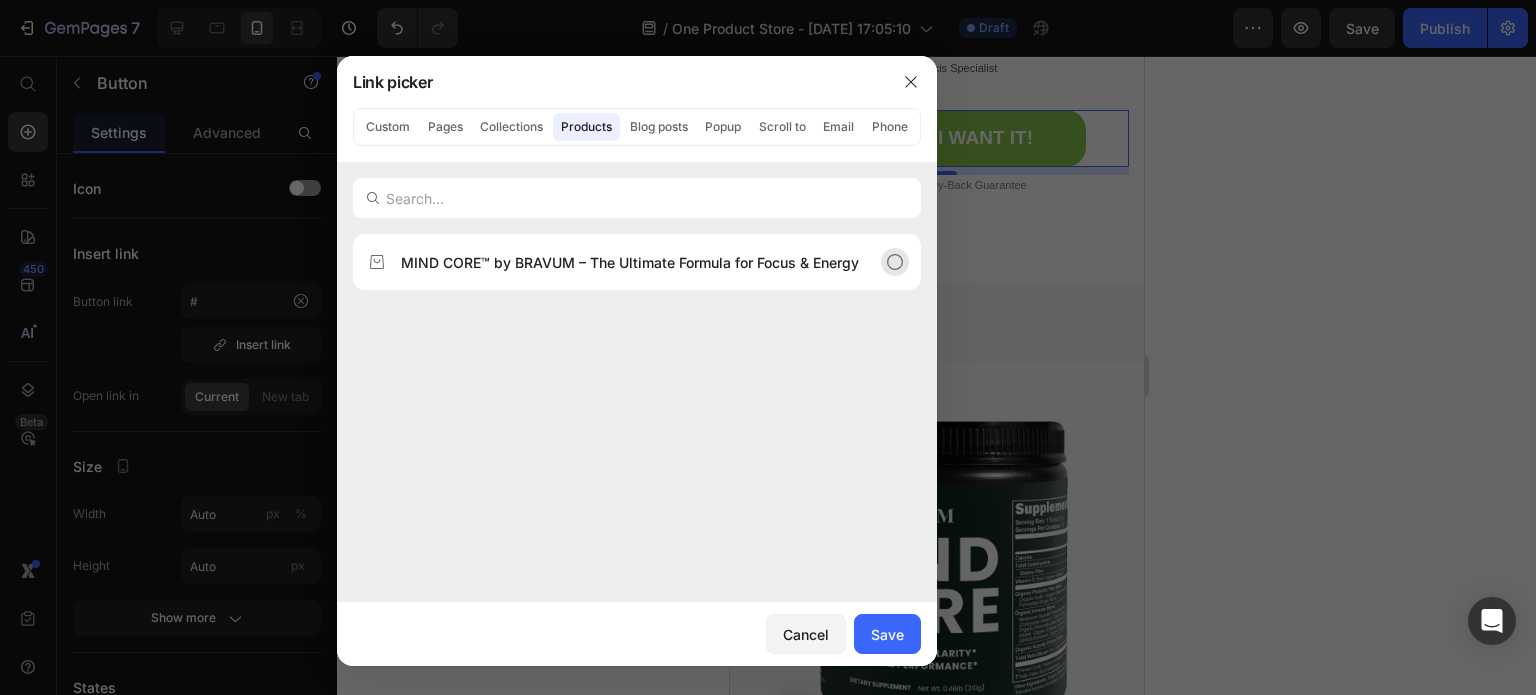 click on "MIND CORE™ by BRAVUM – The Ultimate Formula for Focus & Energy" at bounding box center (630, 262) 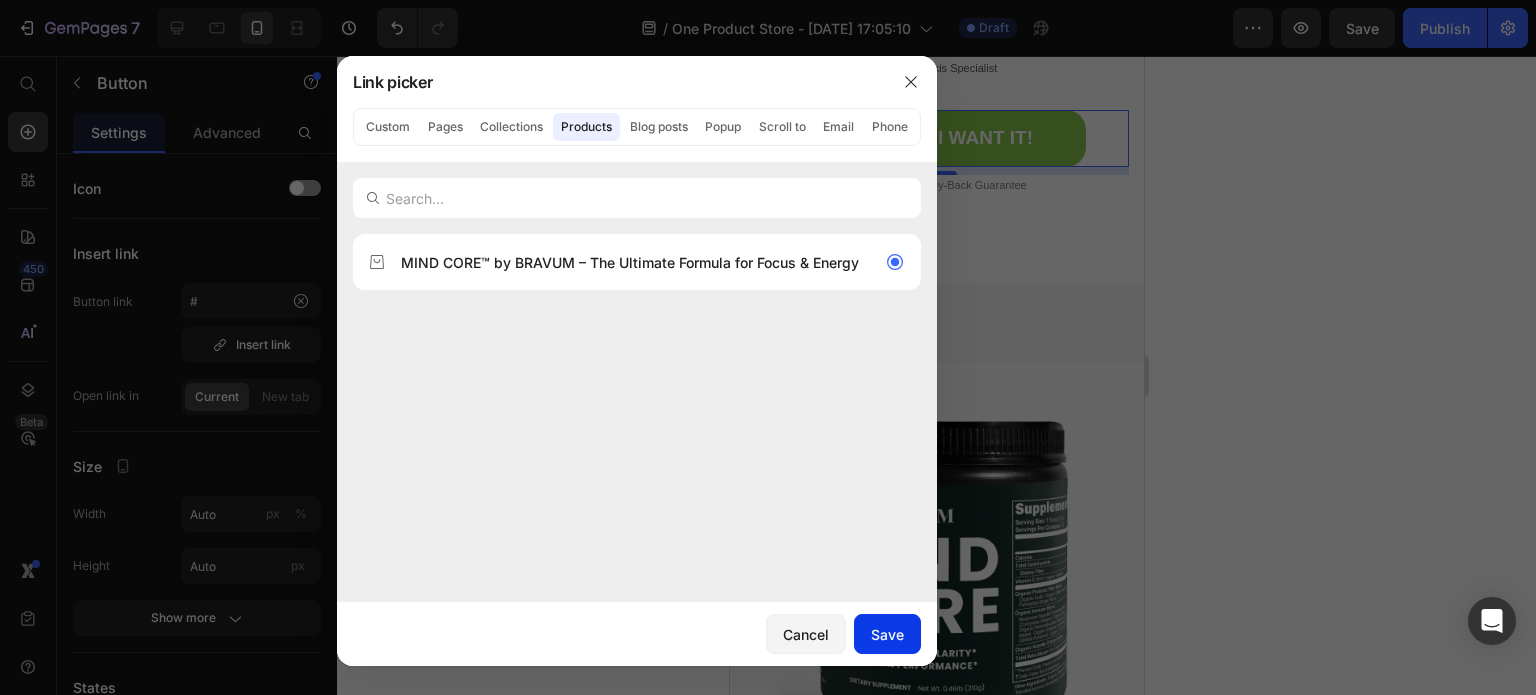 click on "Save" at bounding box center (887, 634) 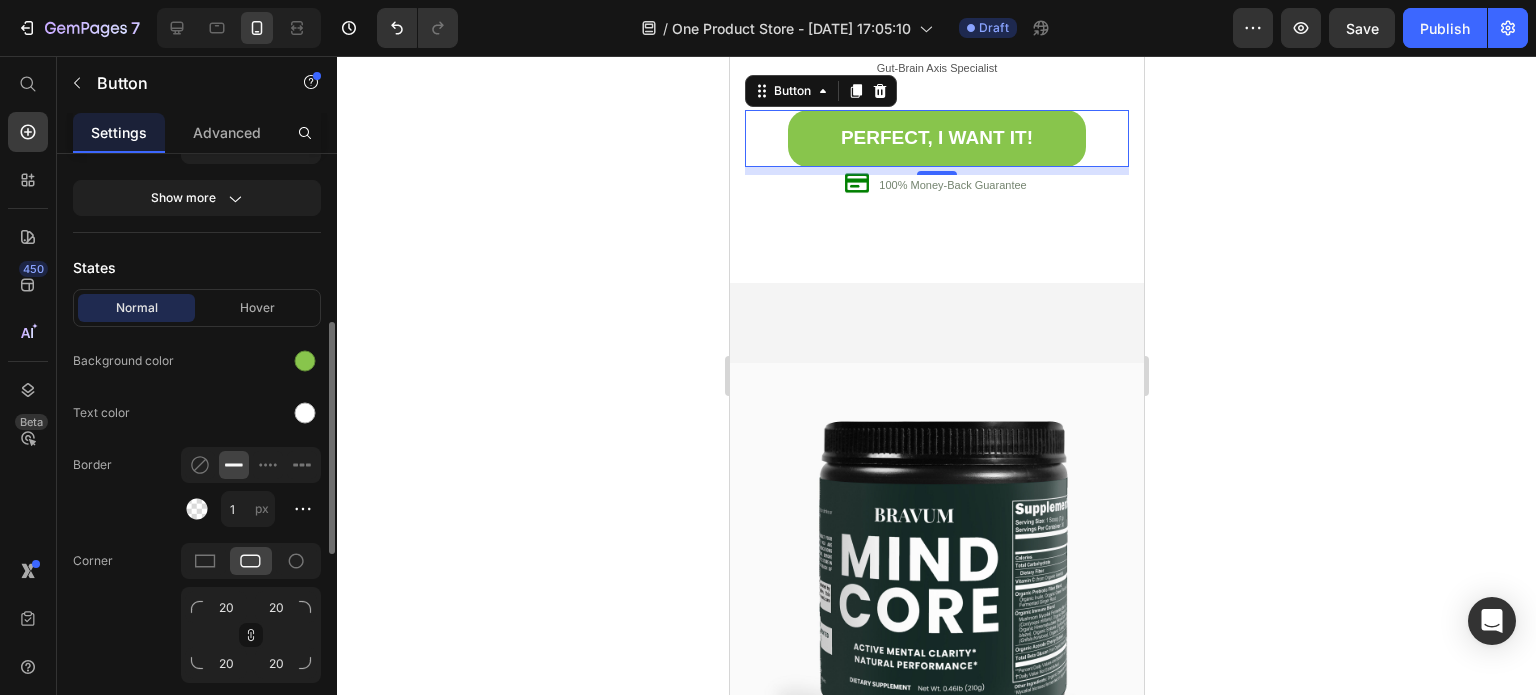 scroll, scrollTop: 424, scrollLeft: 0, axis: vertical 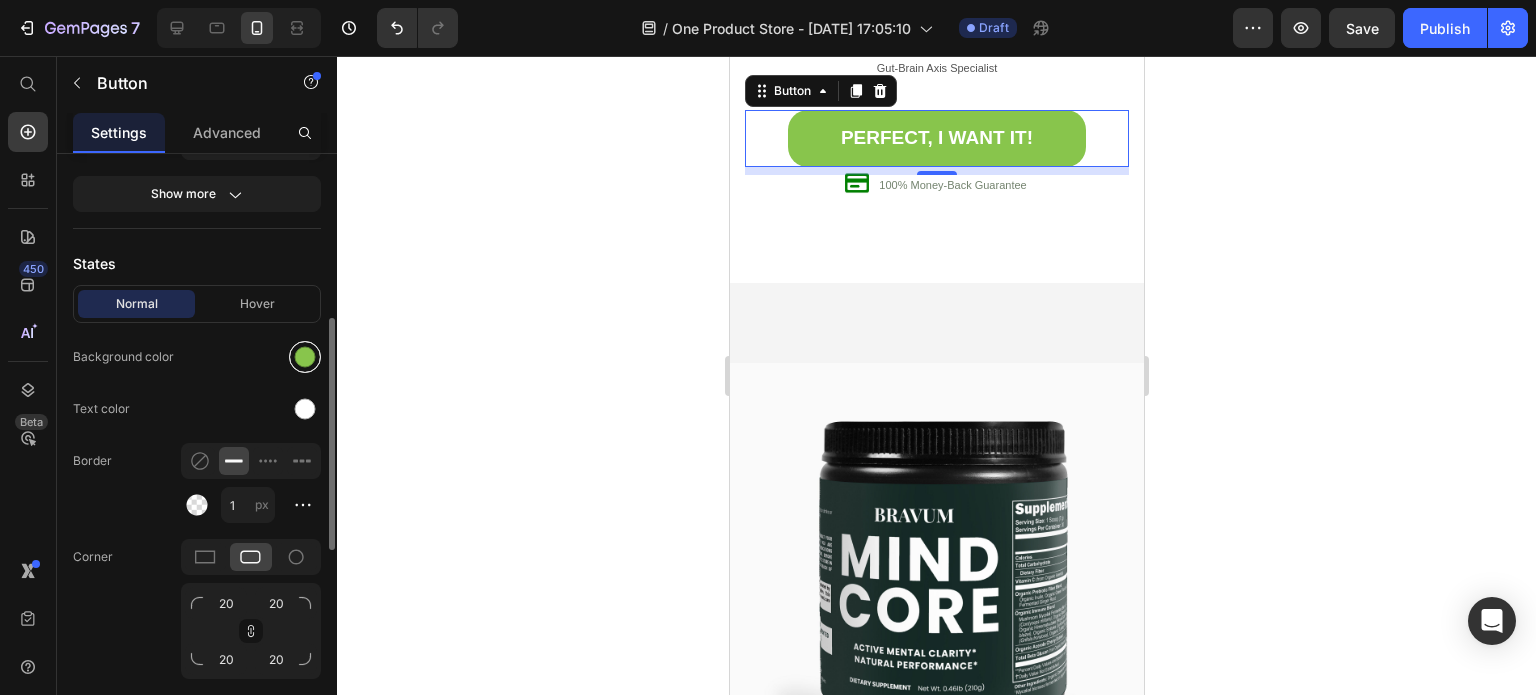 click at bounding box center (305, 357) 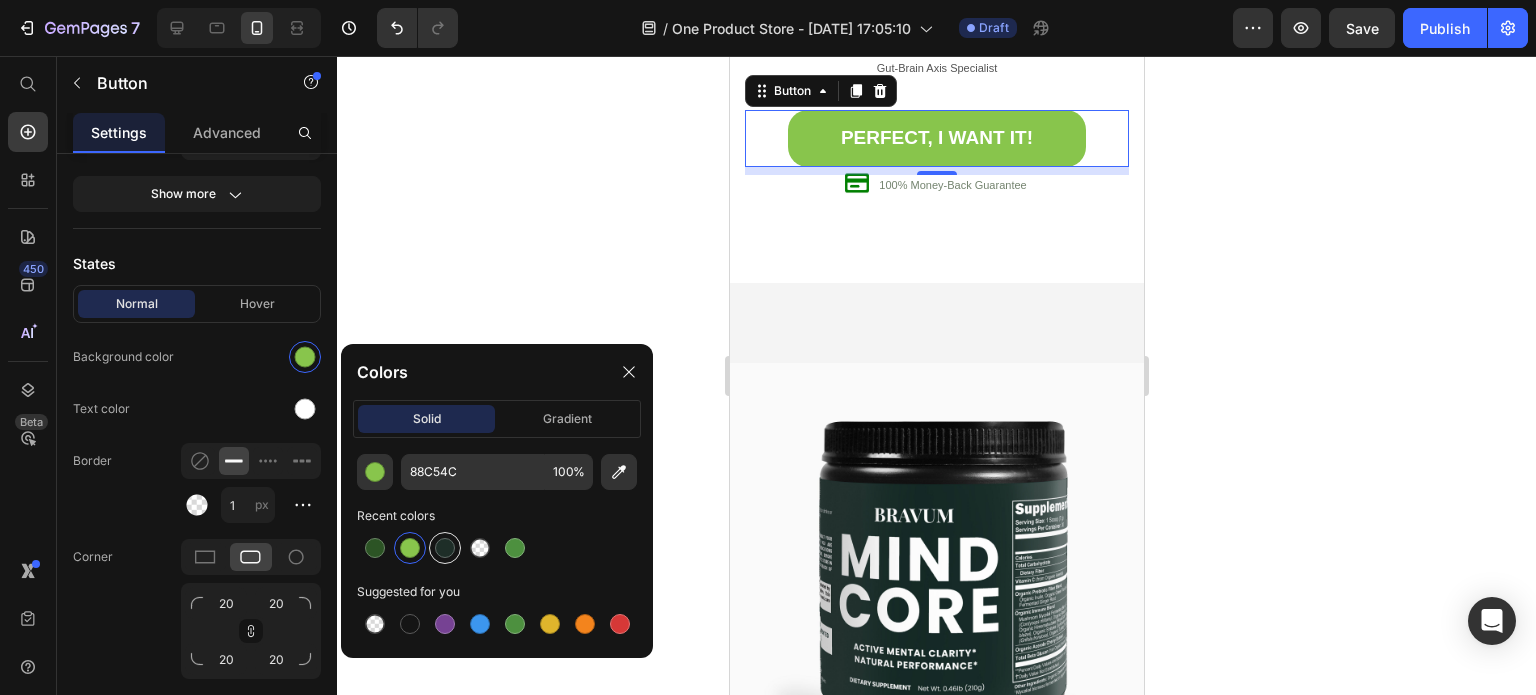 click at bounding box center (445, 548) 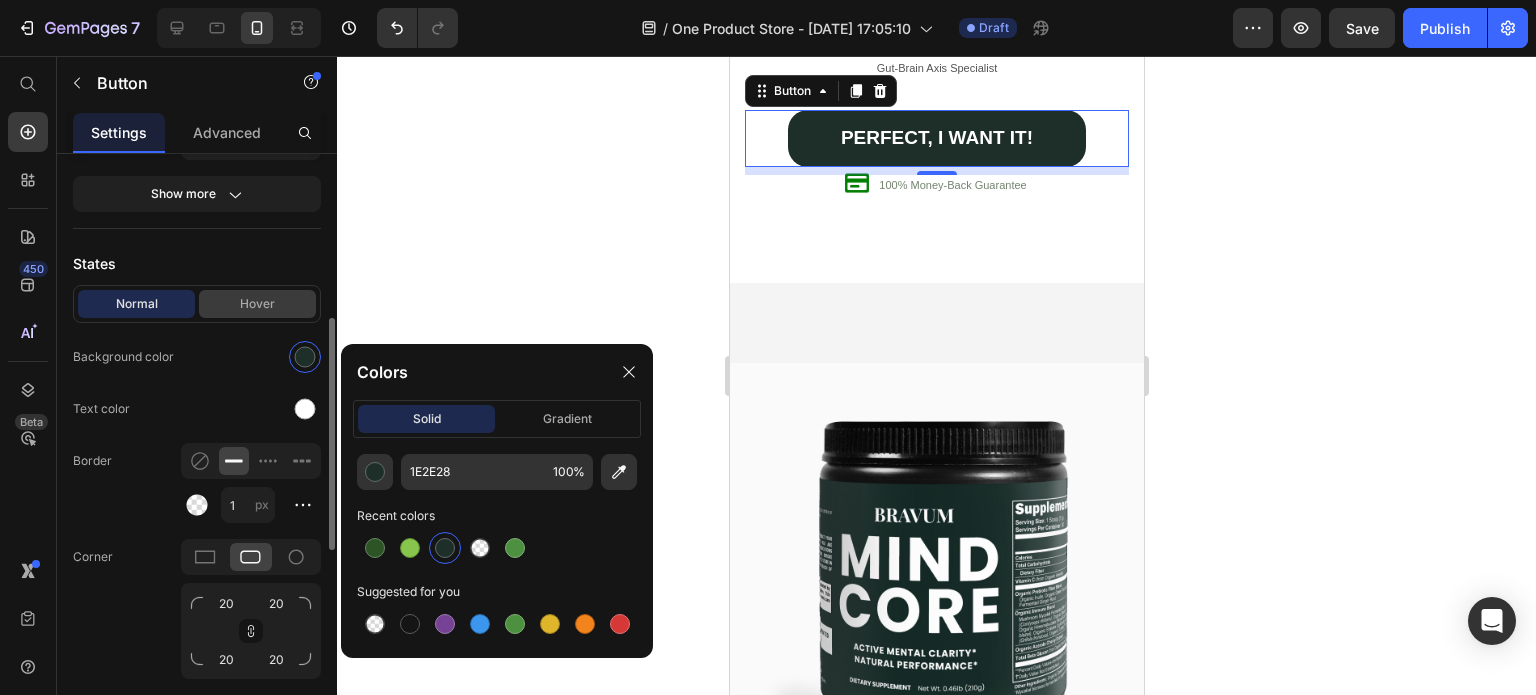 click on "Hover" at bounding box center [257, 304] 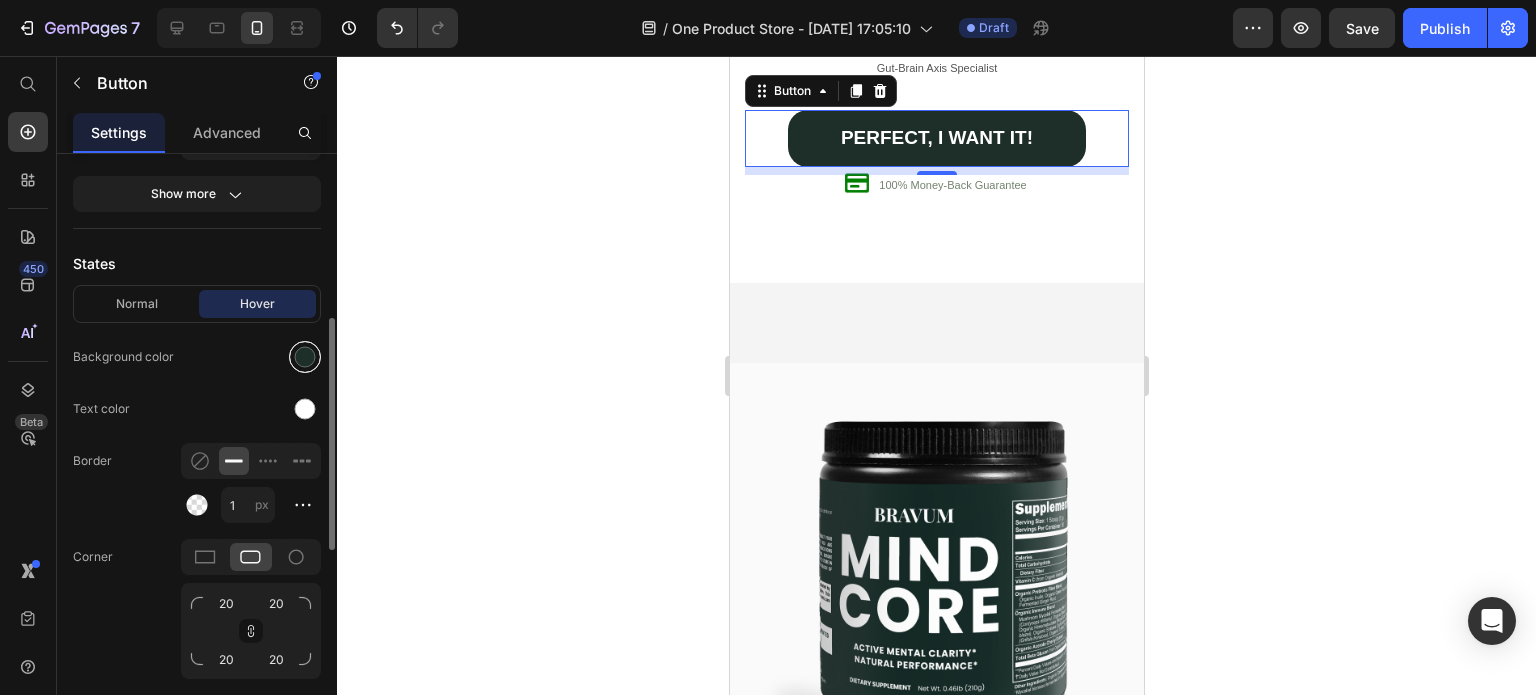 click at bounding box center (305, 357) 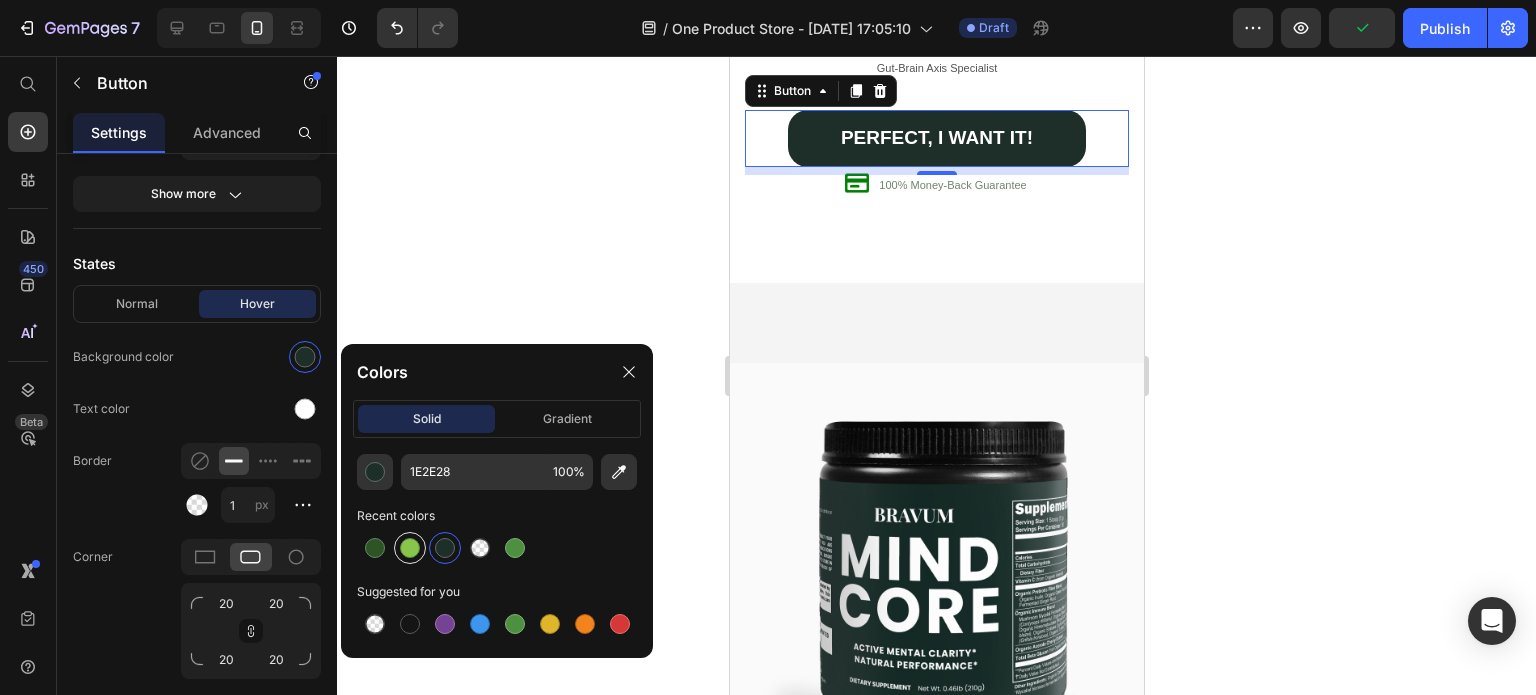 click at bounding box center [410, 548] 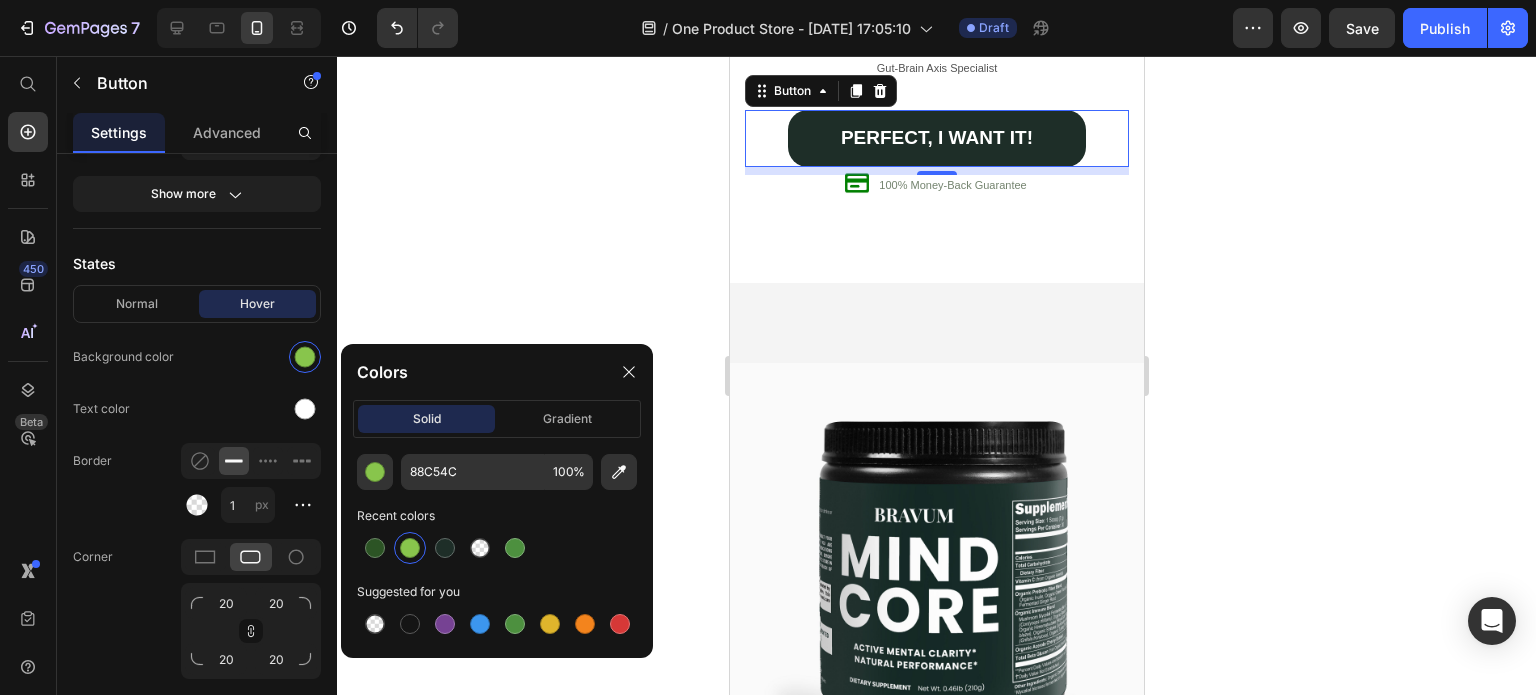 click 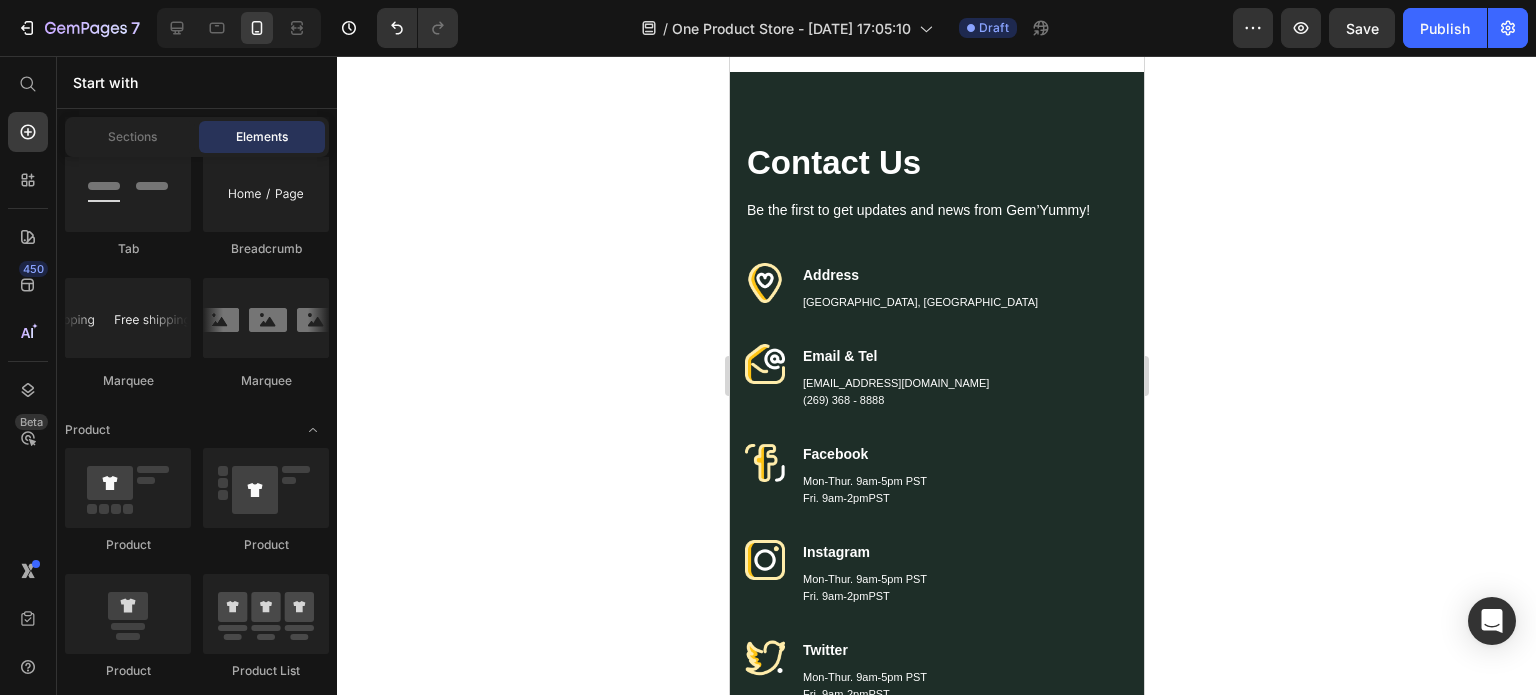 scroll, scrollTop: 8521, scrollLeft: 0, axis: vertical 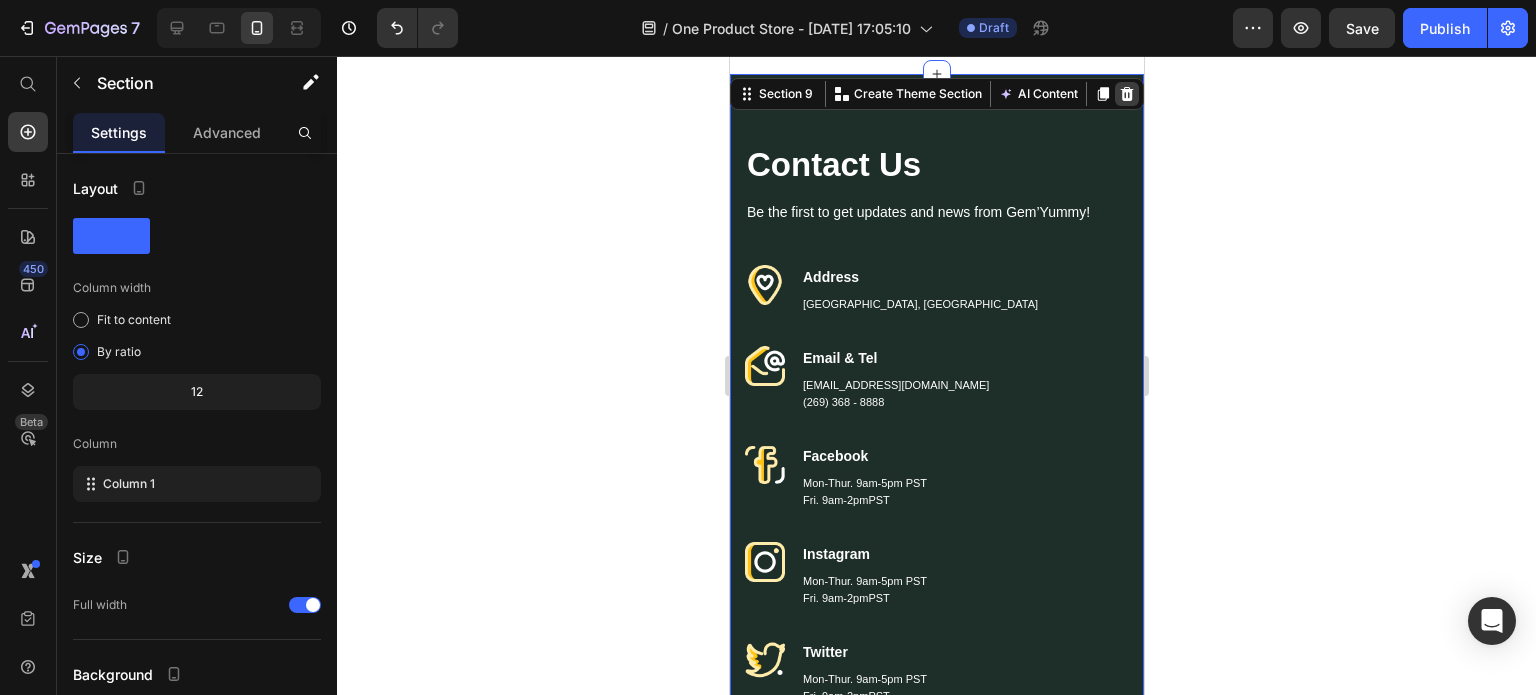 click 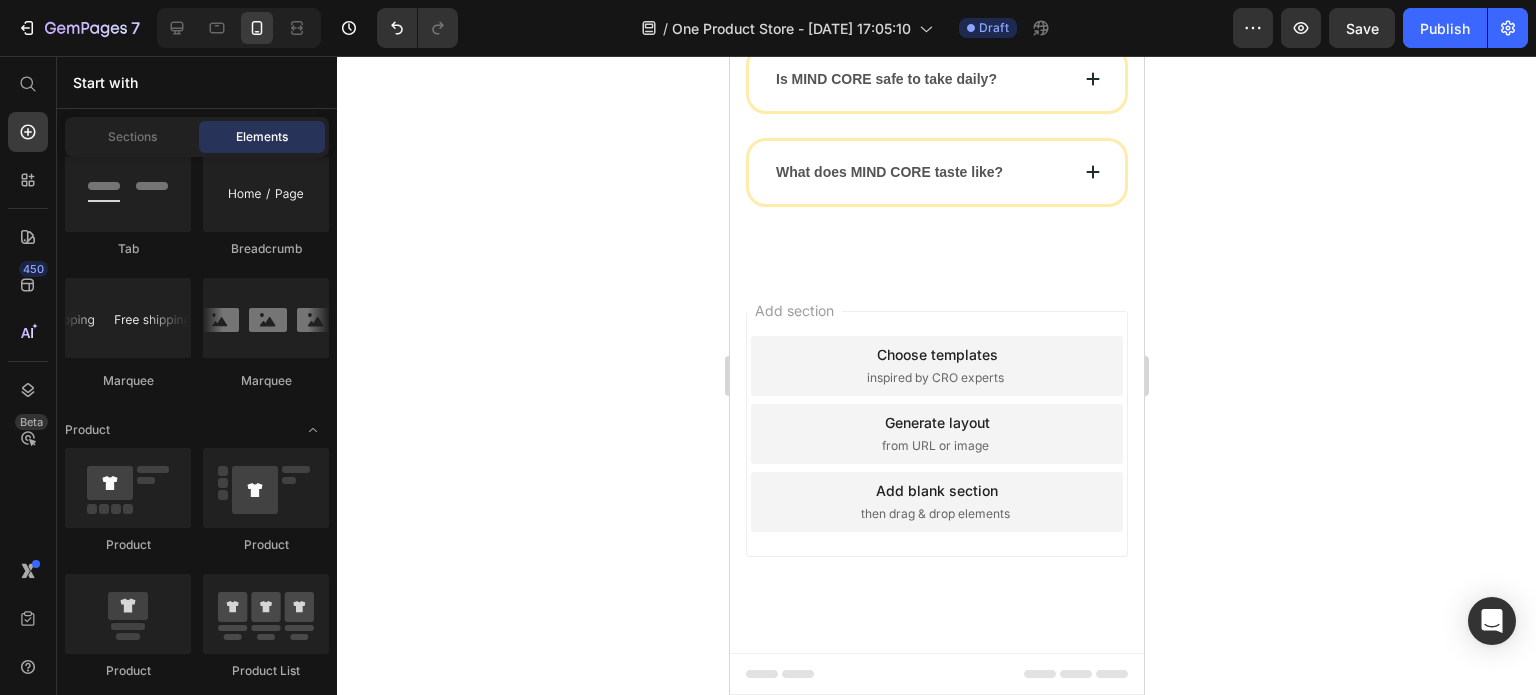scroll, scrollTop: 8336, scrollLeft: 0, axis: vertical 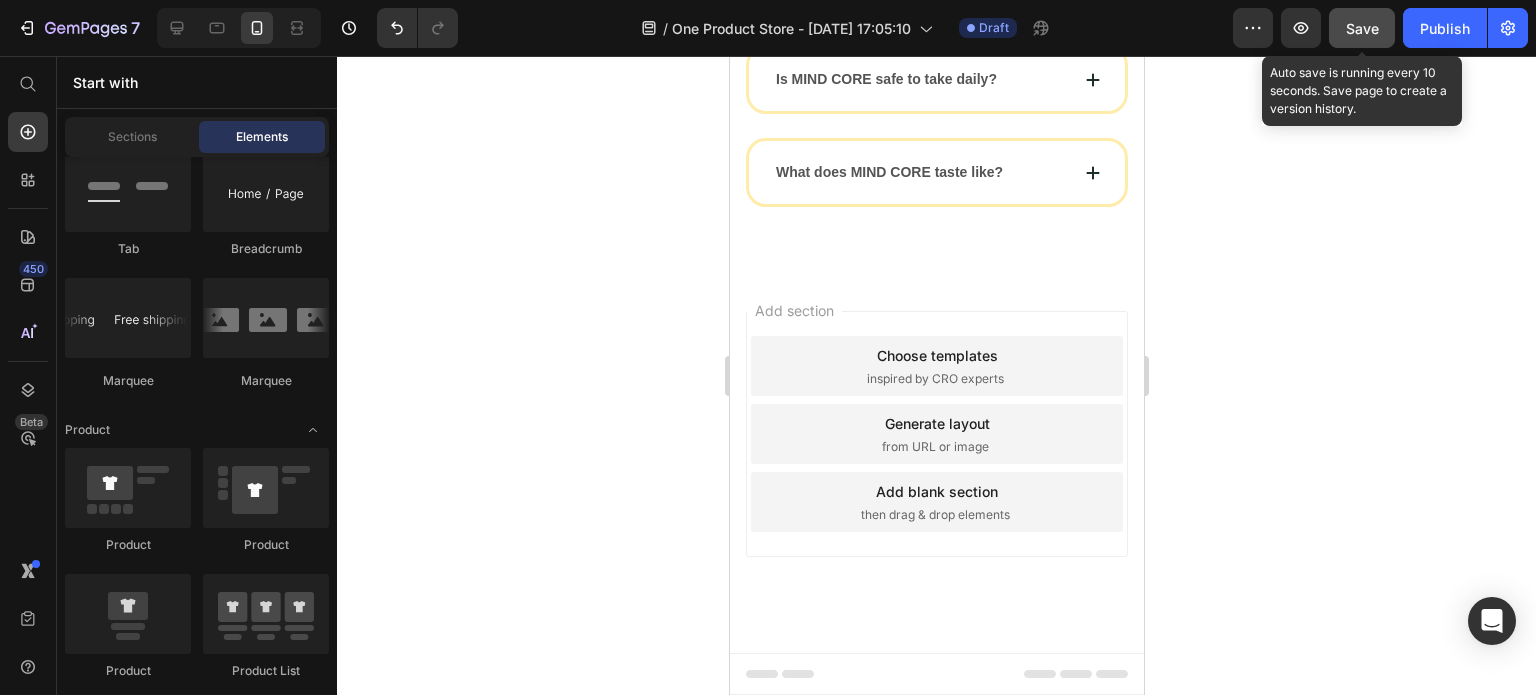 click on "Save" 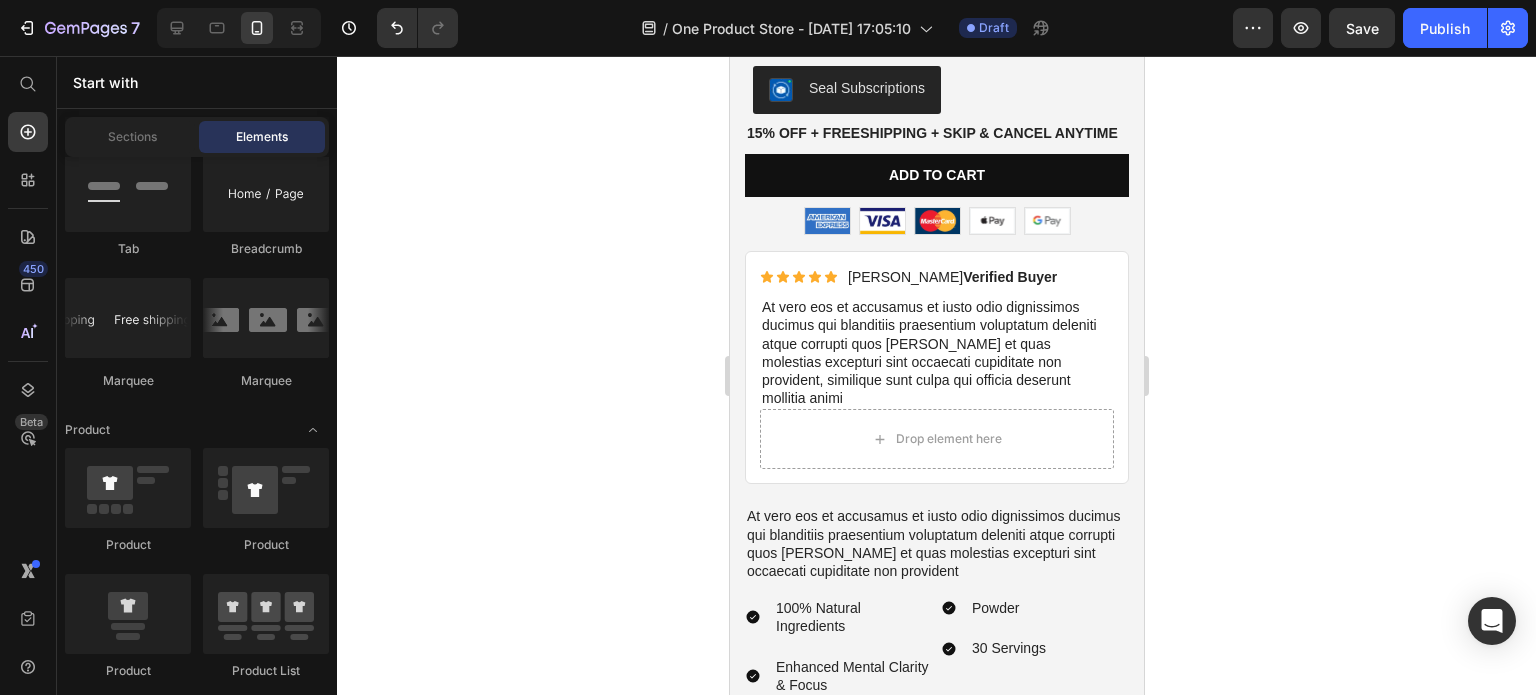 scroll, scrollTop: 5710, scrollLeft: 0, axis: vertical 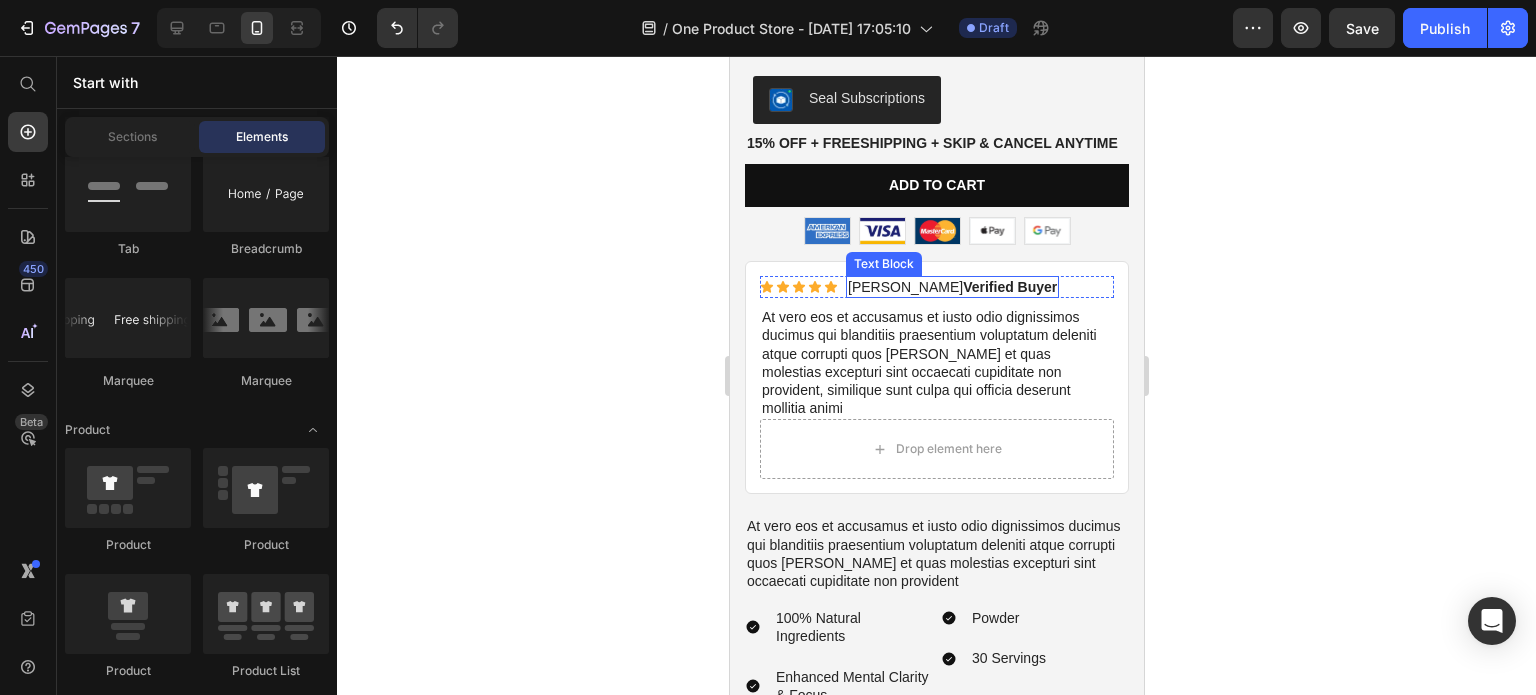 click on "Briana M.  Verified Buyer" at bounding box center [951, 287] 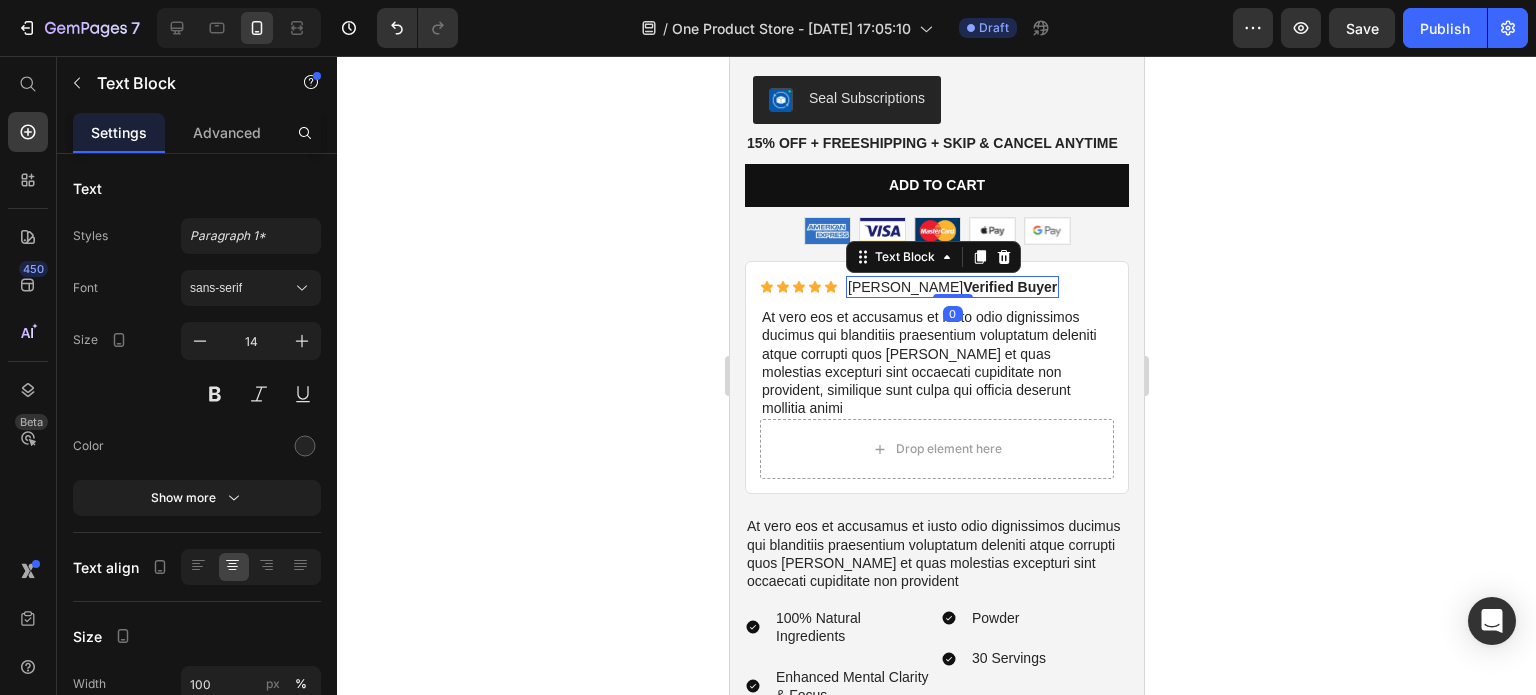 click on "Briana M.  Verified Buyer" at bounding box center [951, 287] 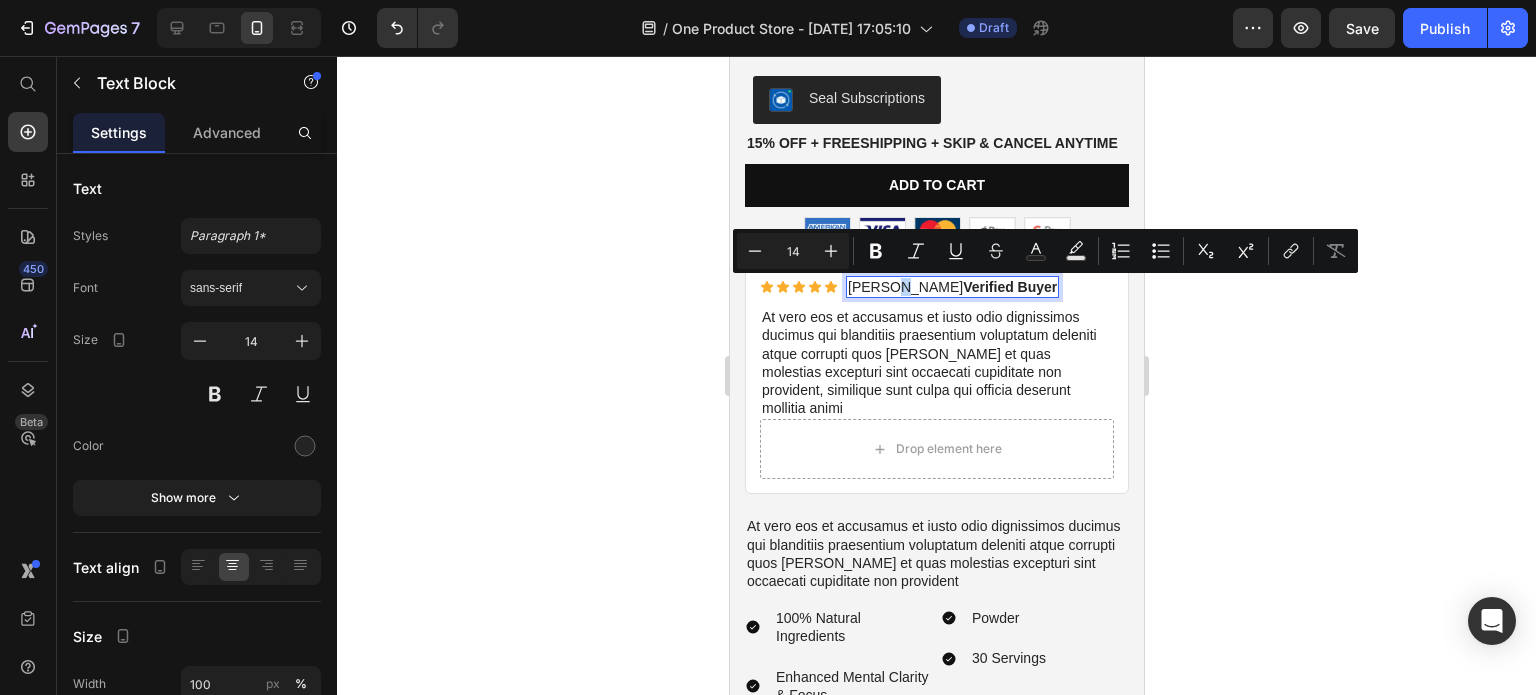 click on "Briana M.  Verified Buyer" at bounding box center (951, 287) 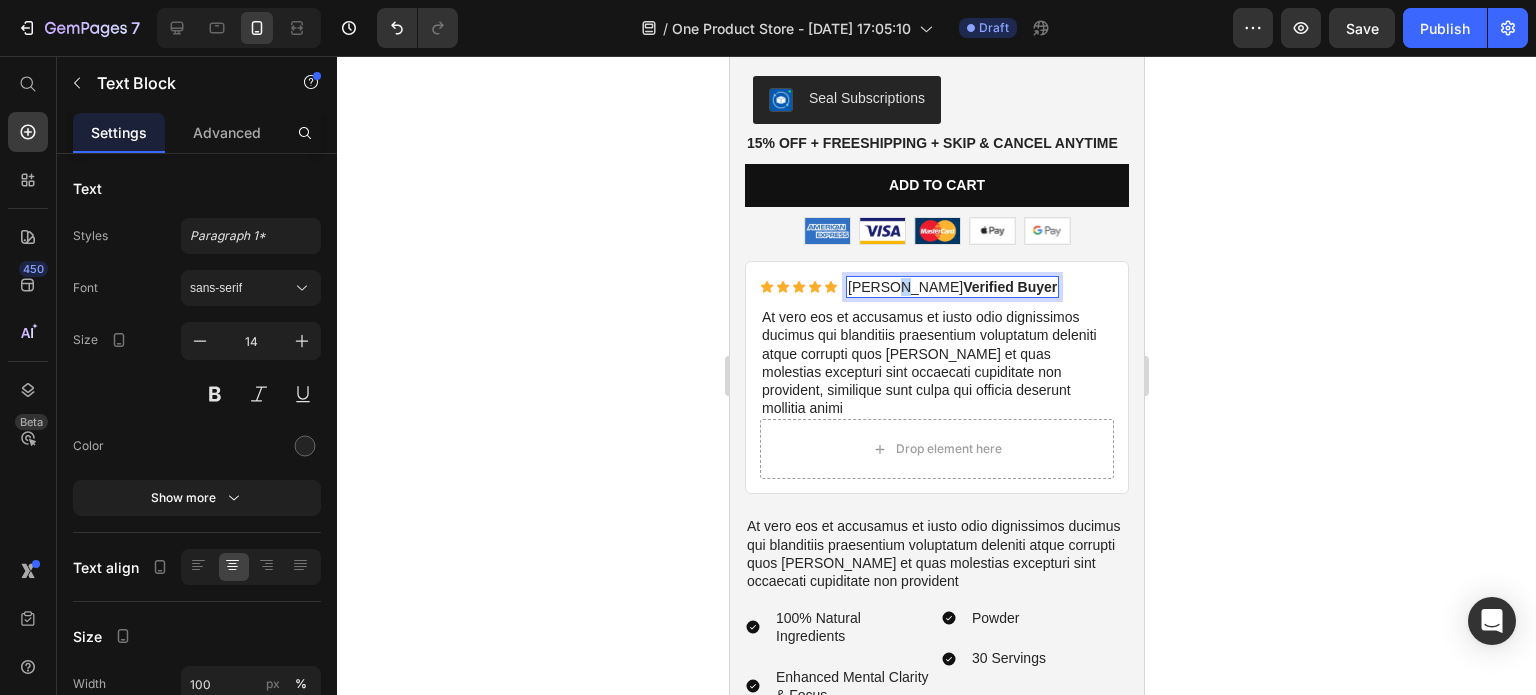 click on "Briana M.  Verified Buyer" at bounding box center (951, 287) 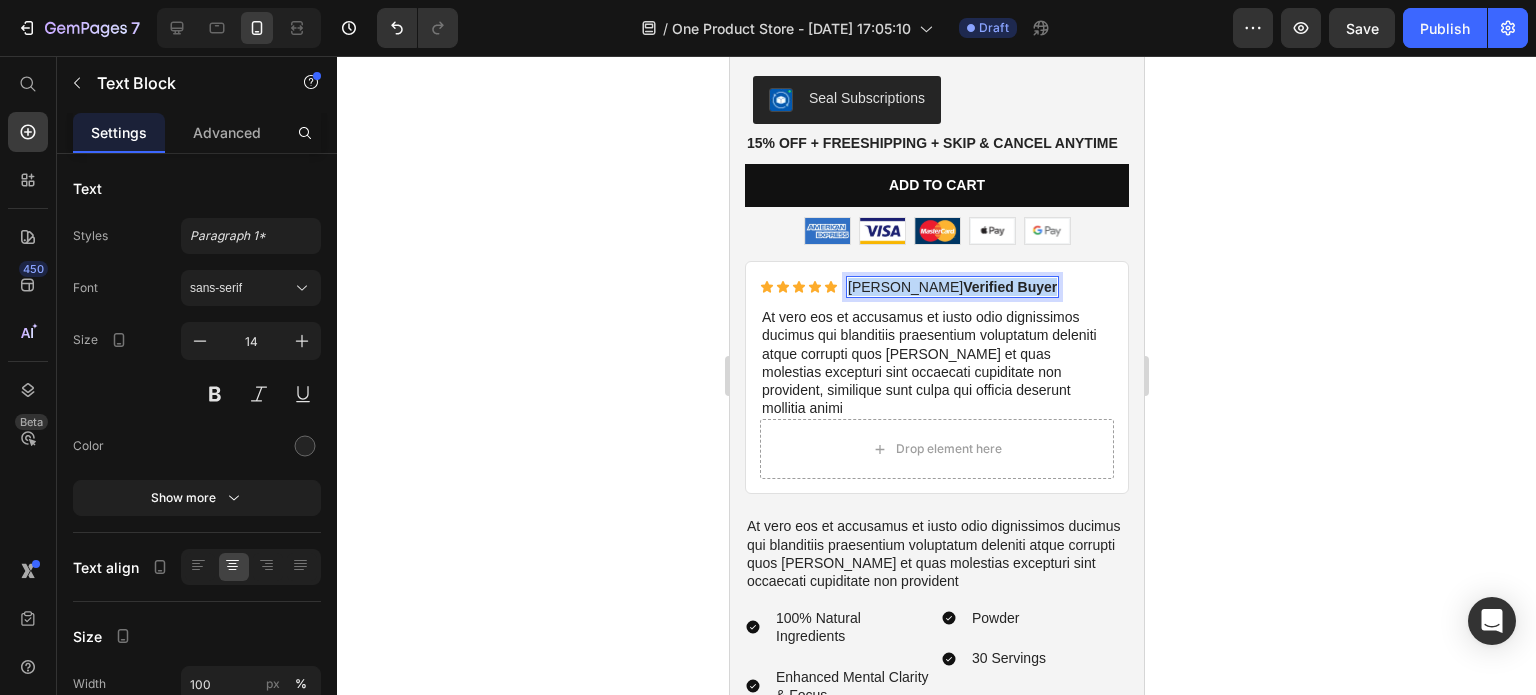 click on "Briana M.  Verified Buyer" at bounding box center [951, 287] 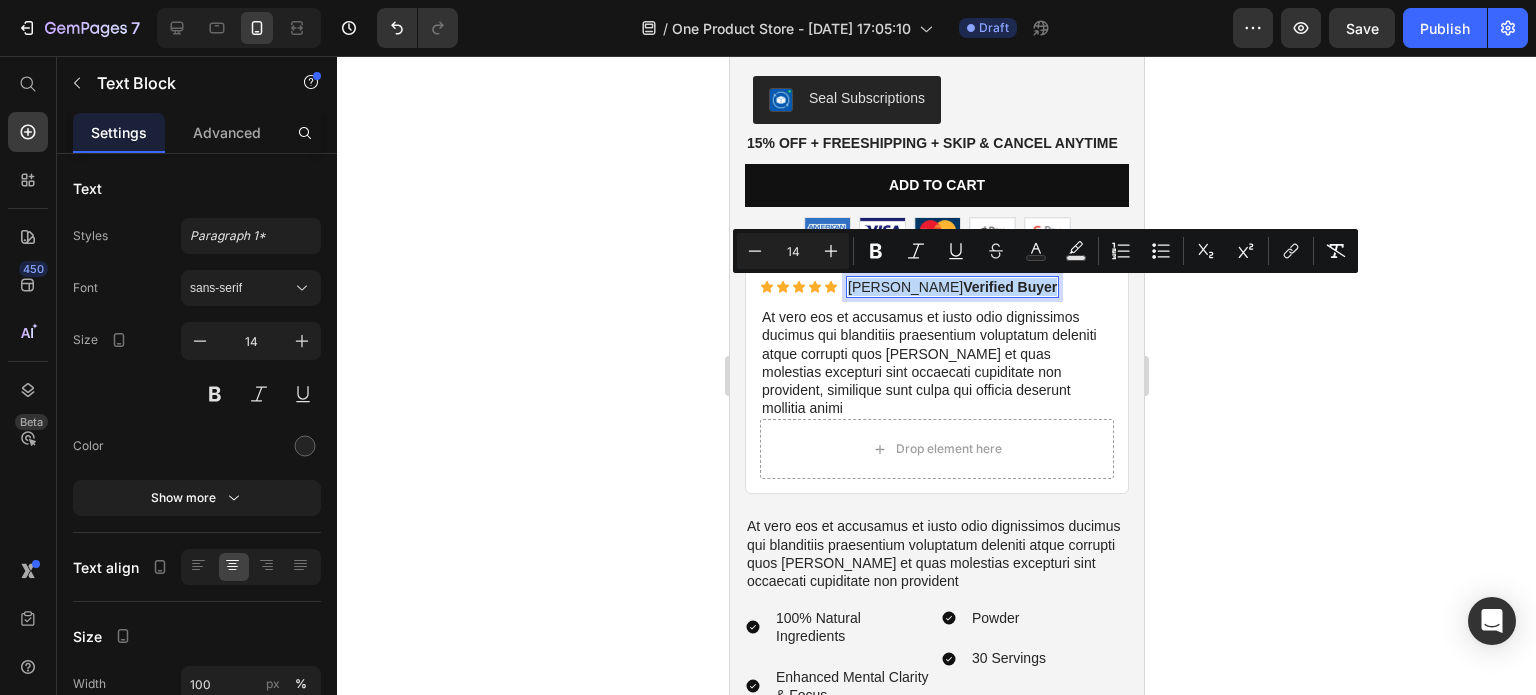 click on "Briana M.  Verified Buyer" at bounding box center [951, 287] 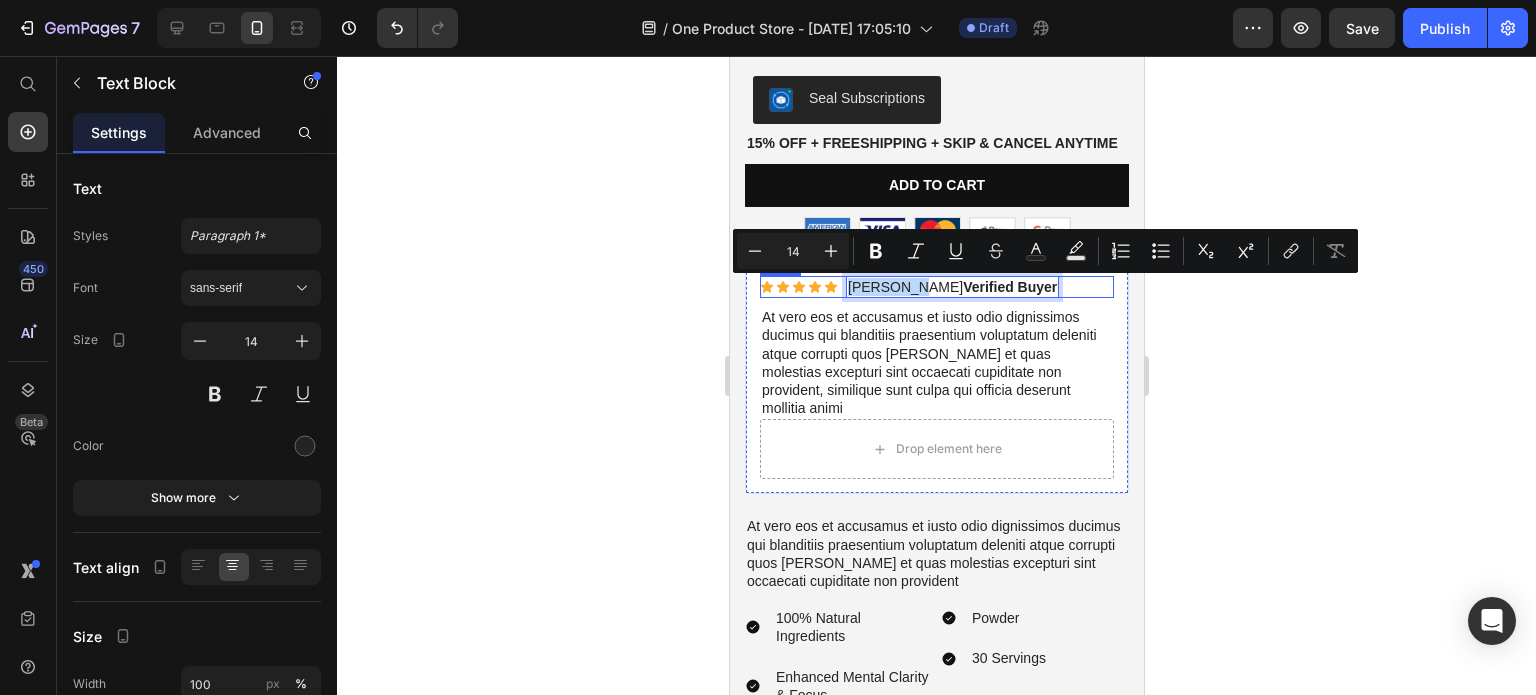 drag, startPoint x: 906, startPoint y: 290, endPoint x: 842, endPoint y: 286, distance: 64.12488 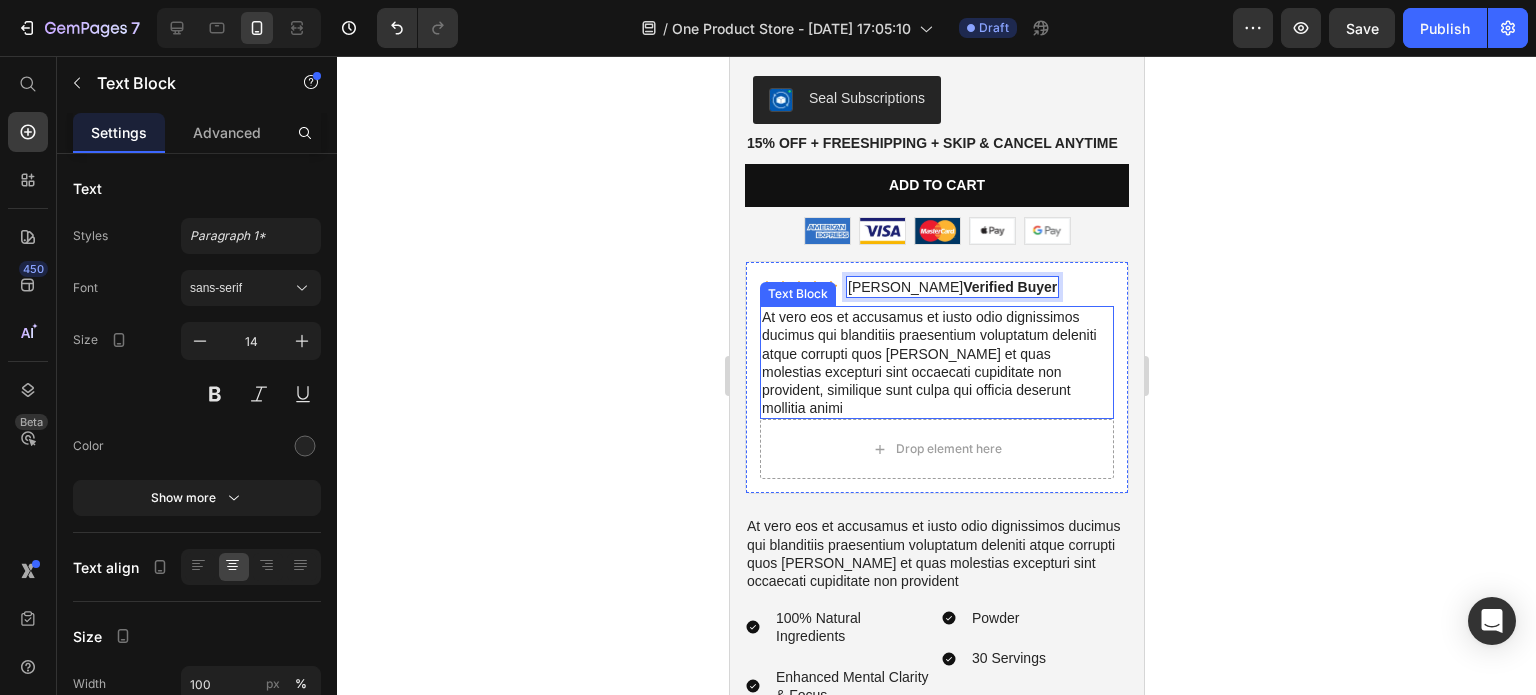 click on "At vero eos et accusamus et iusto odio dignissimos ducimus qui blanditiis praesentium voluptatum deleniti atque corrupti quos dolores et quas molestias excepturi sint occaecati cupiditate non provident, similique sunt culpa qui officia deserunt mollitia animi" at bounding box center [936, 362] 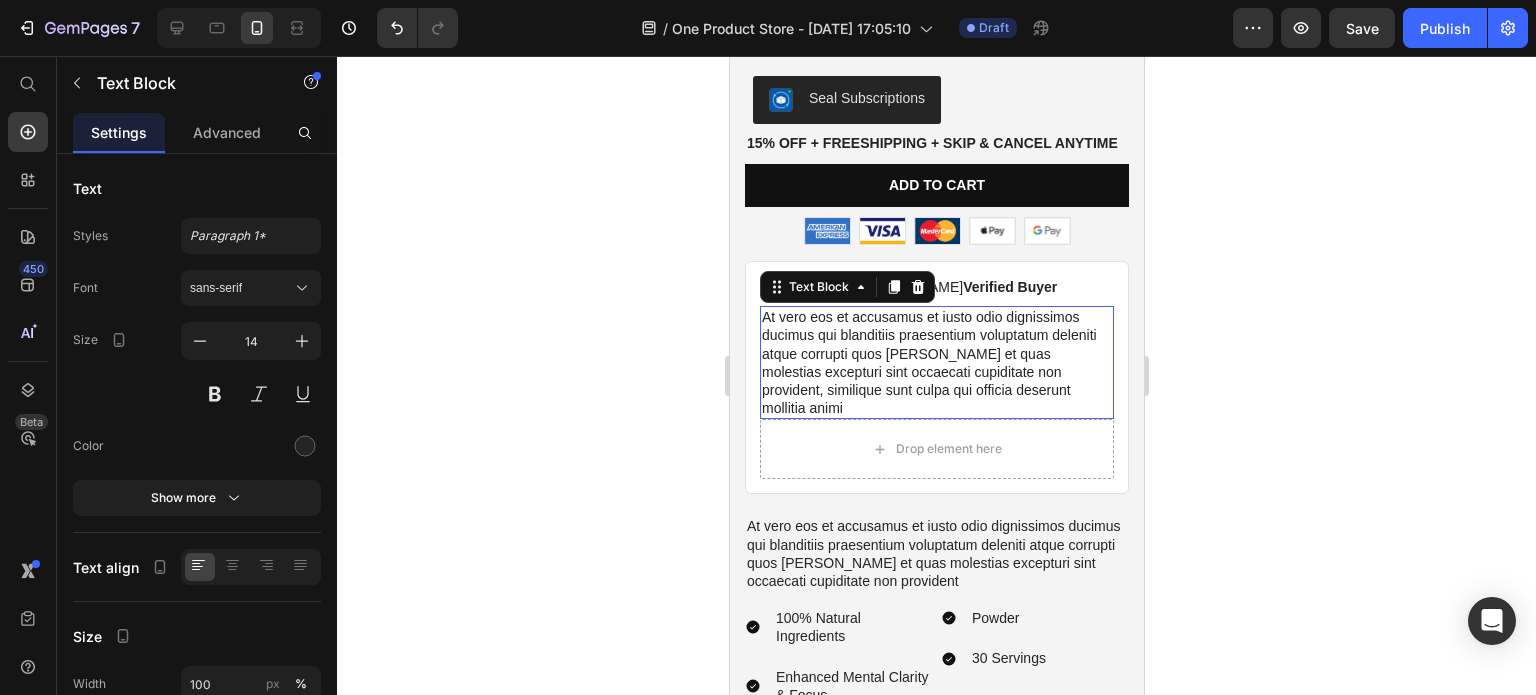 click on "At vero eos et accusamus et iusto odio dignissimos ducimus qui blanditiis praesentium voluptatum deleniti atque corrupti quos dolores et quas molestias excepturi sint occaecati cupiditate non provident, similique sunt culpa qui officia deserunt mollitia animi" at bounding box center (936, 362) 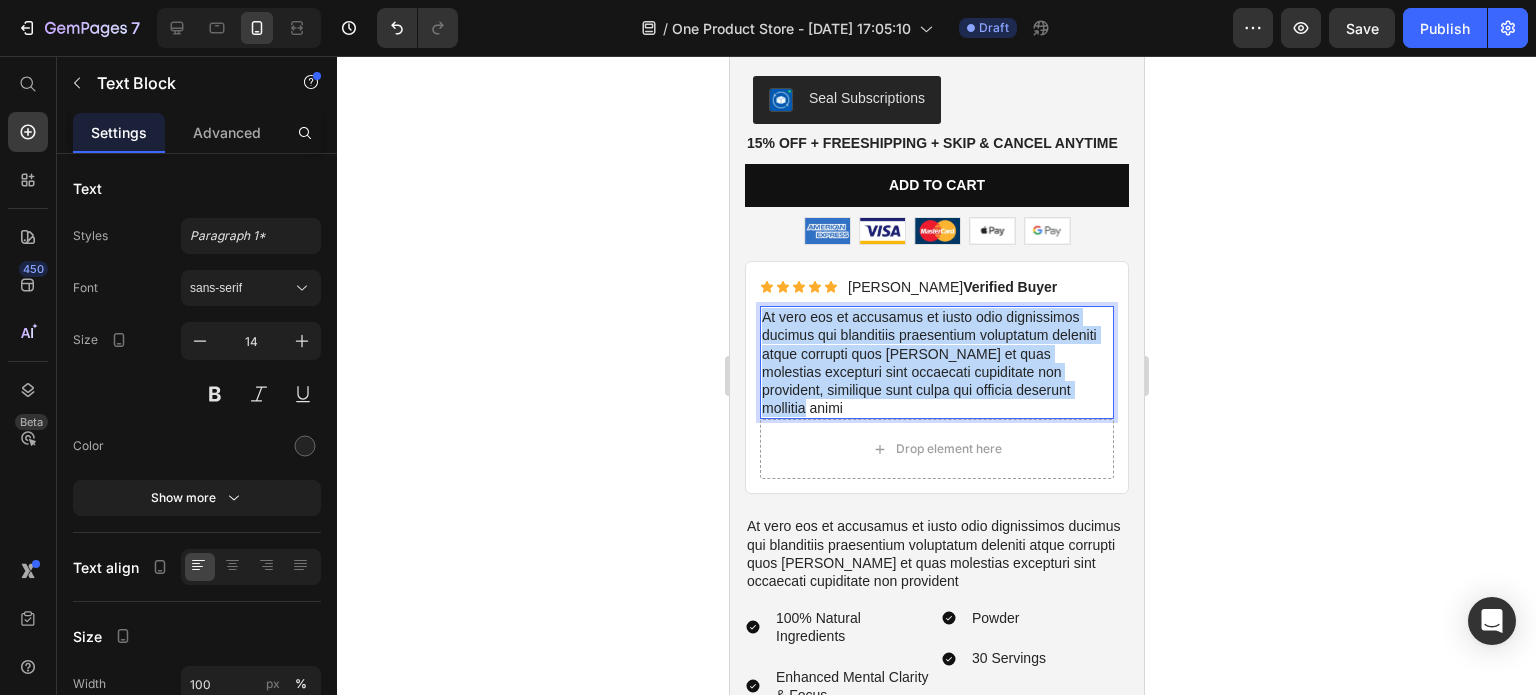click on "At vero eos et accusamus et iusto odio dignissimos ducimus qui blanditiis praesentium voluptatum deleniti atque corrupti quos dolores et quas molestias excepturi sint occaecati cupiditate non provident, similique sunt culpa qui officia deserunt mollitia animi" at bounding box center [936, 362] 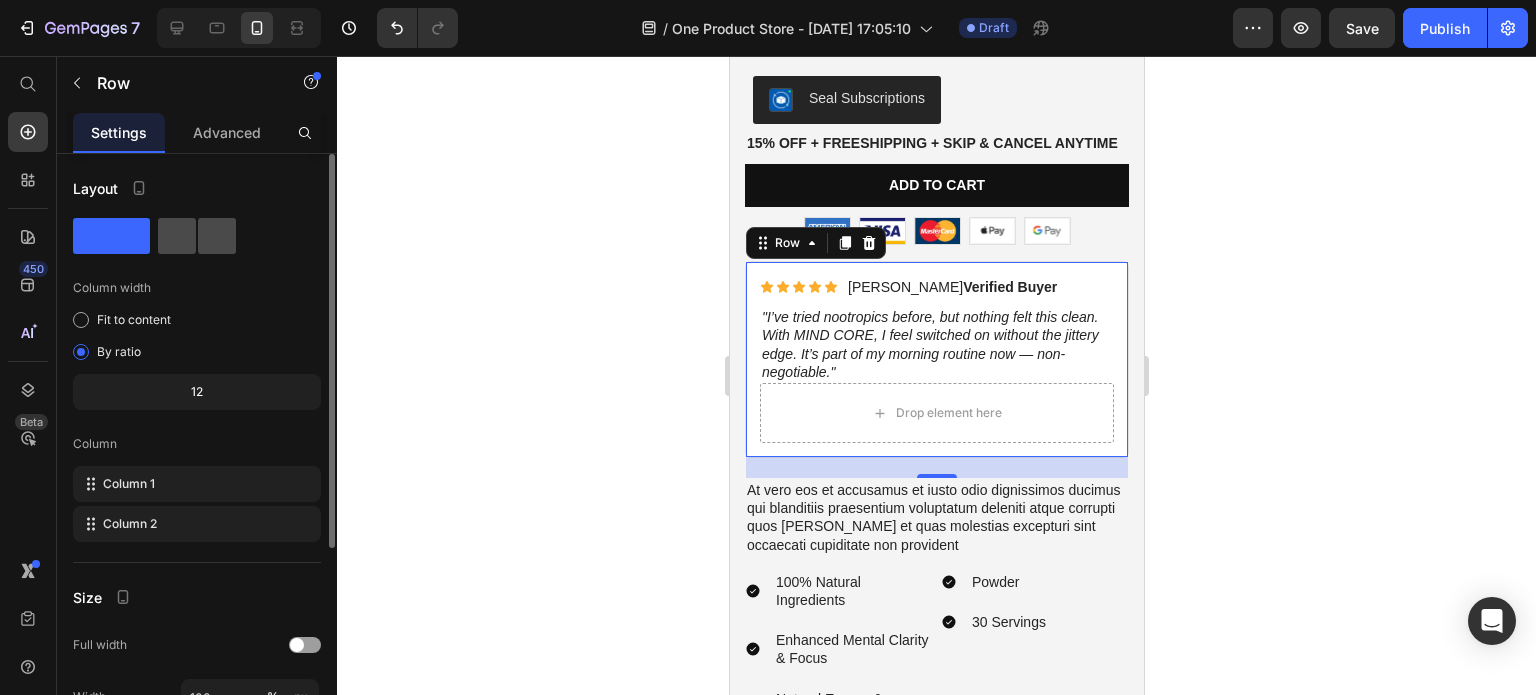 click 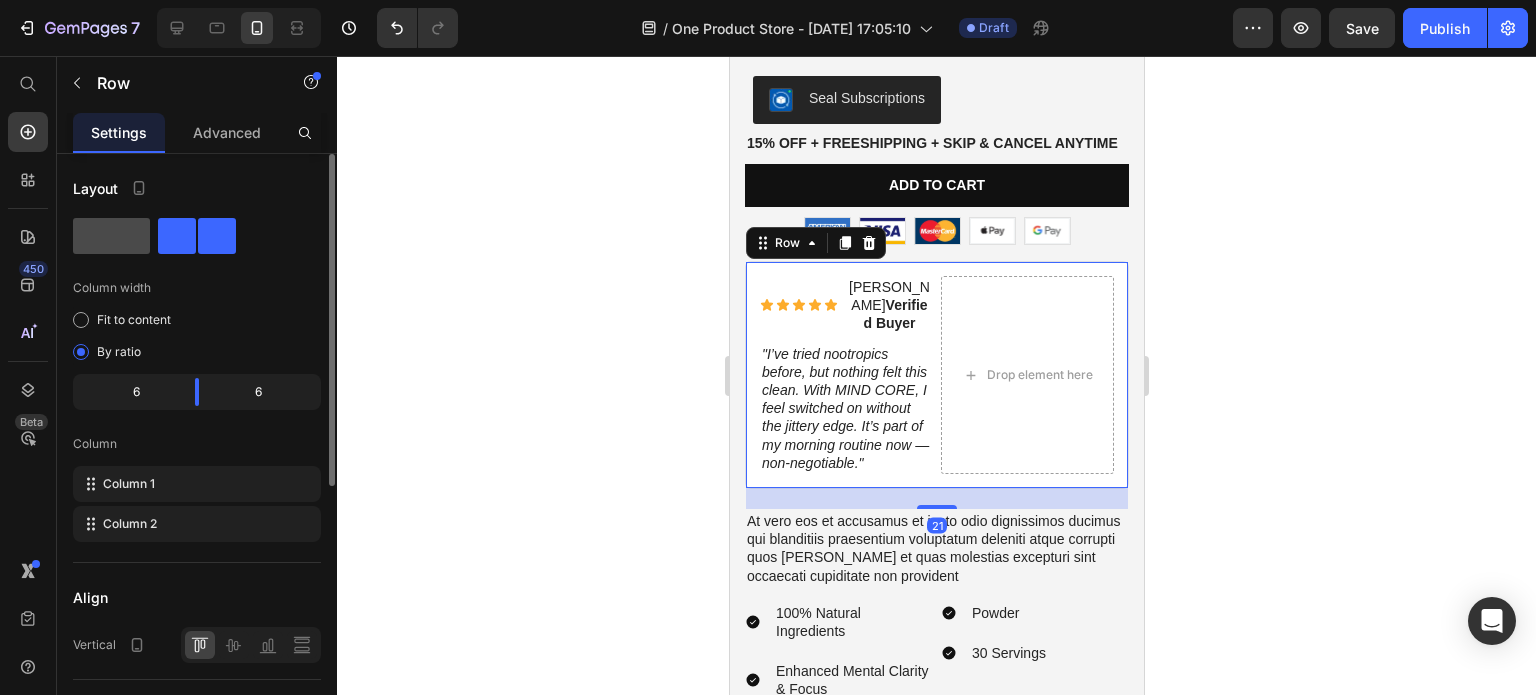 click 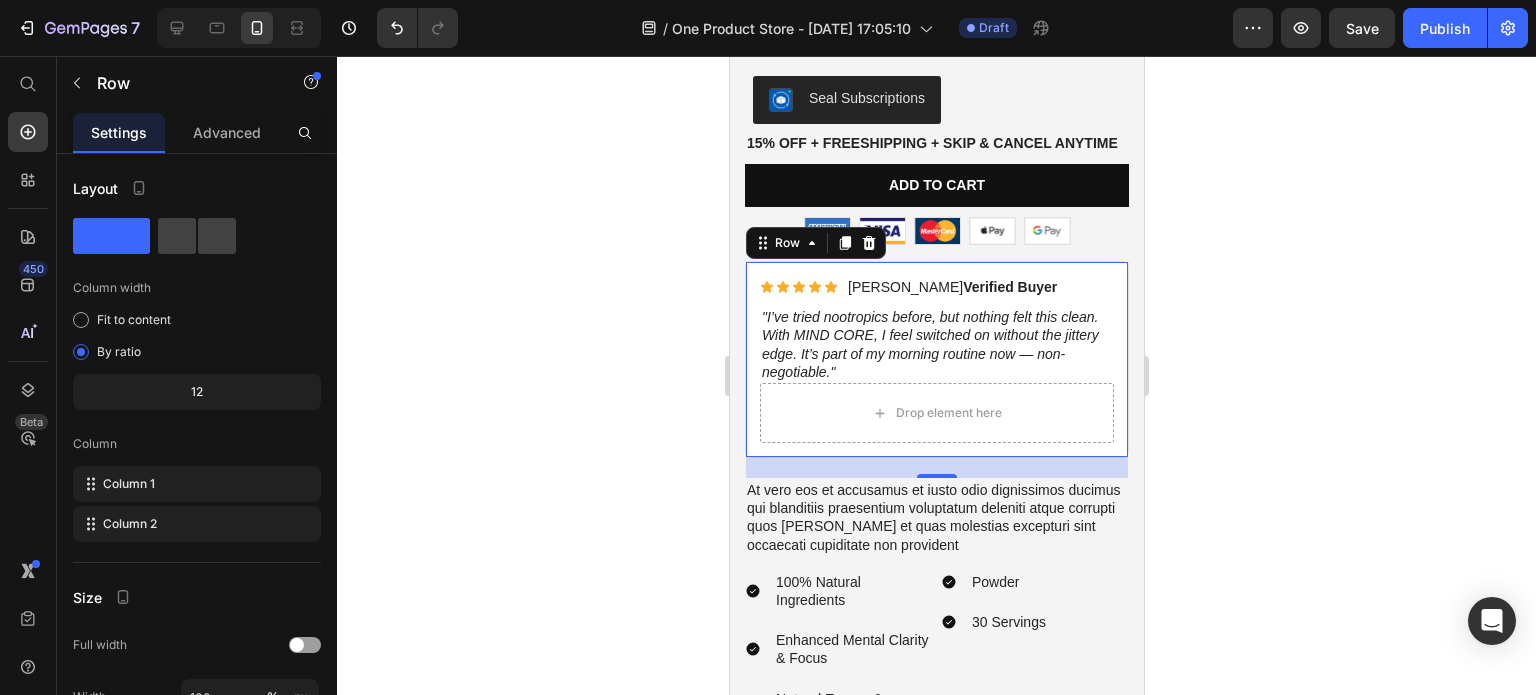 click 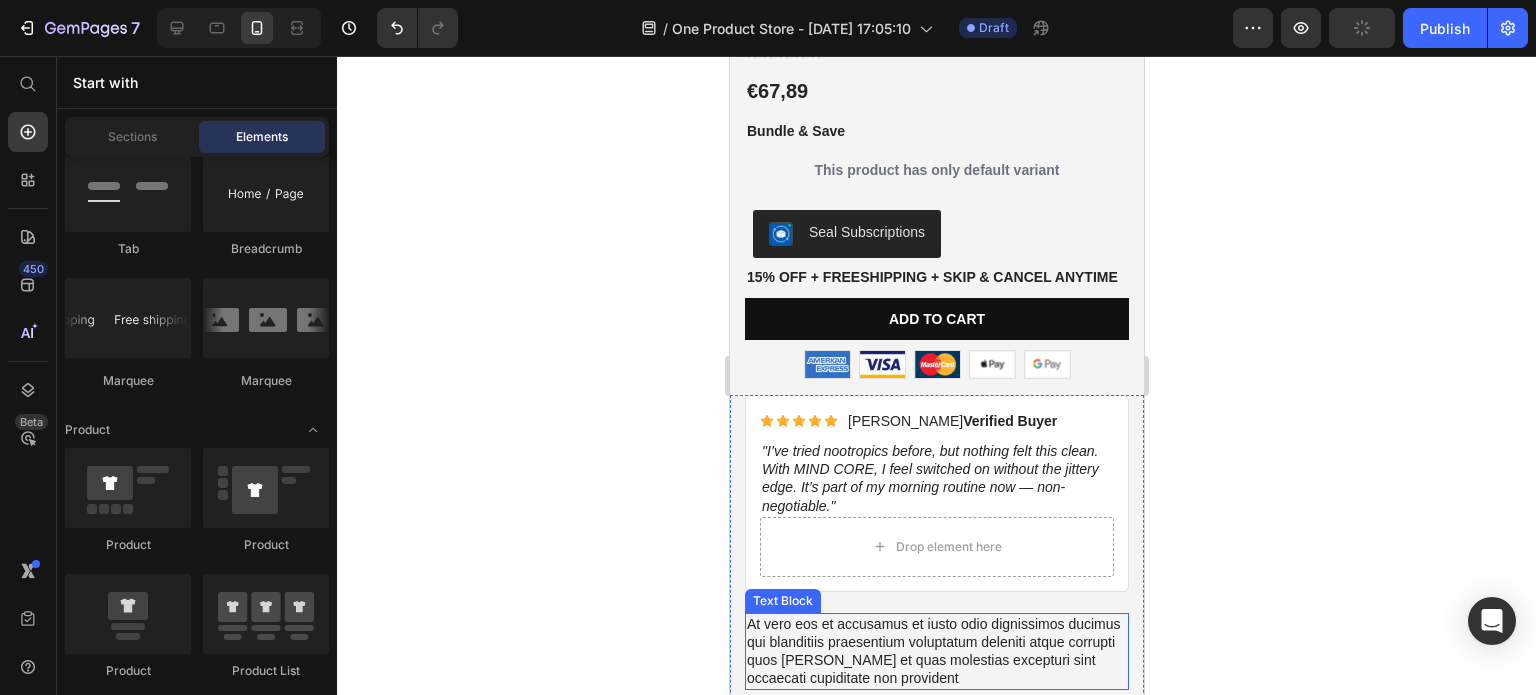 scroll, scrollTop: 5195, scrollLeft: 0, axis: vertical 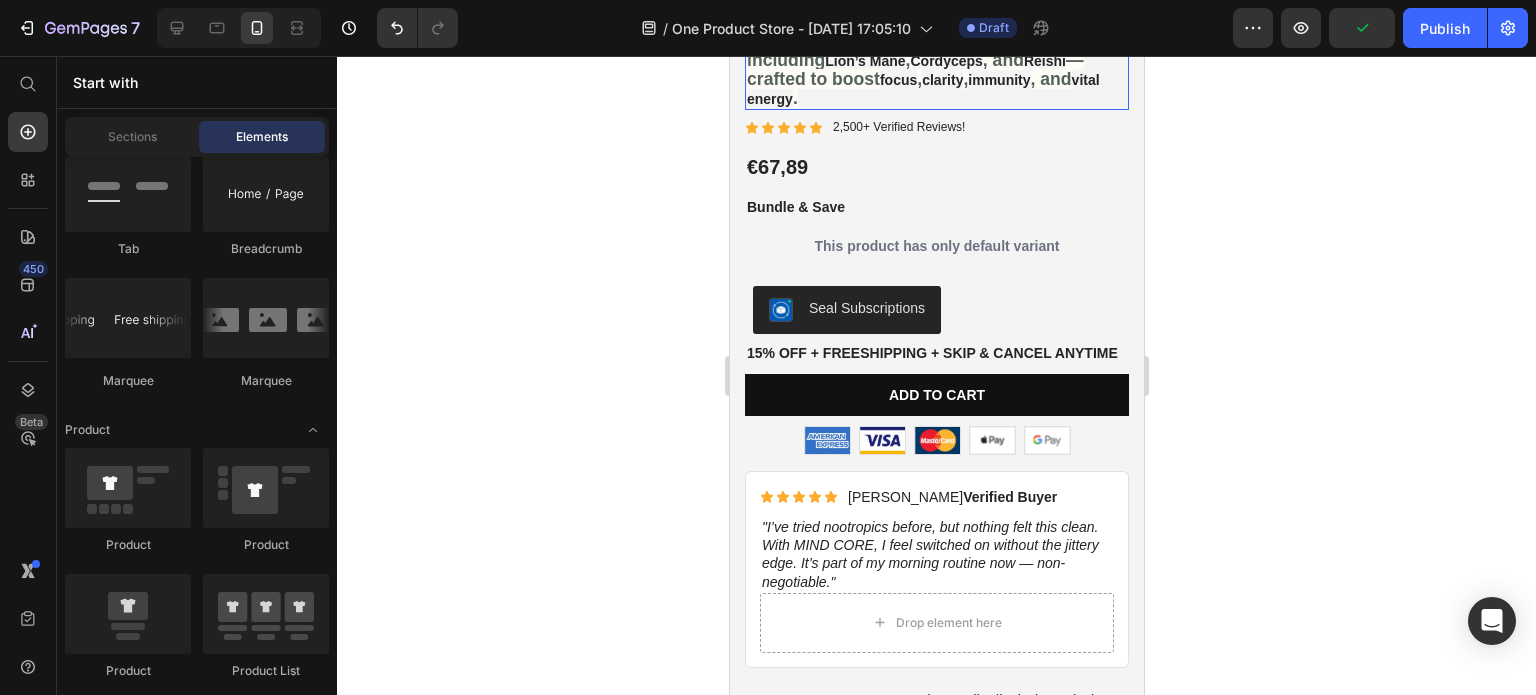 click on "Unlock peak performance with a premium blend of six organically grown, fermented functional mushrooms" at bounding box center (925, 31) 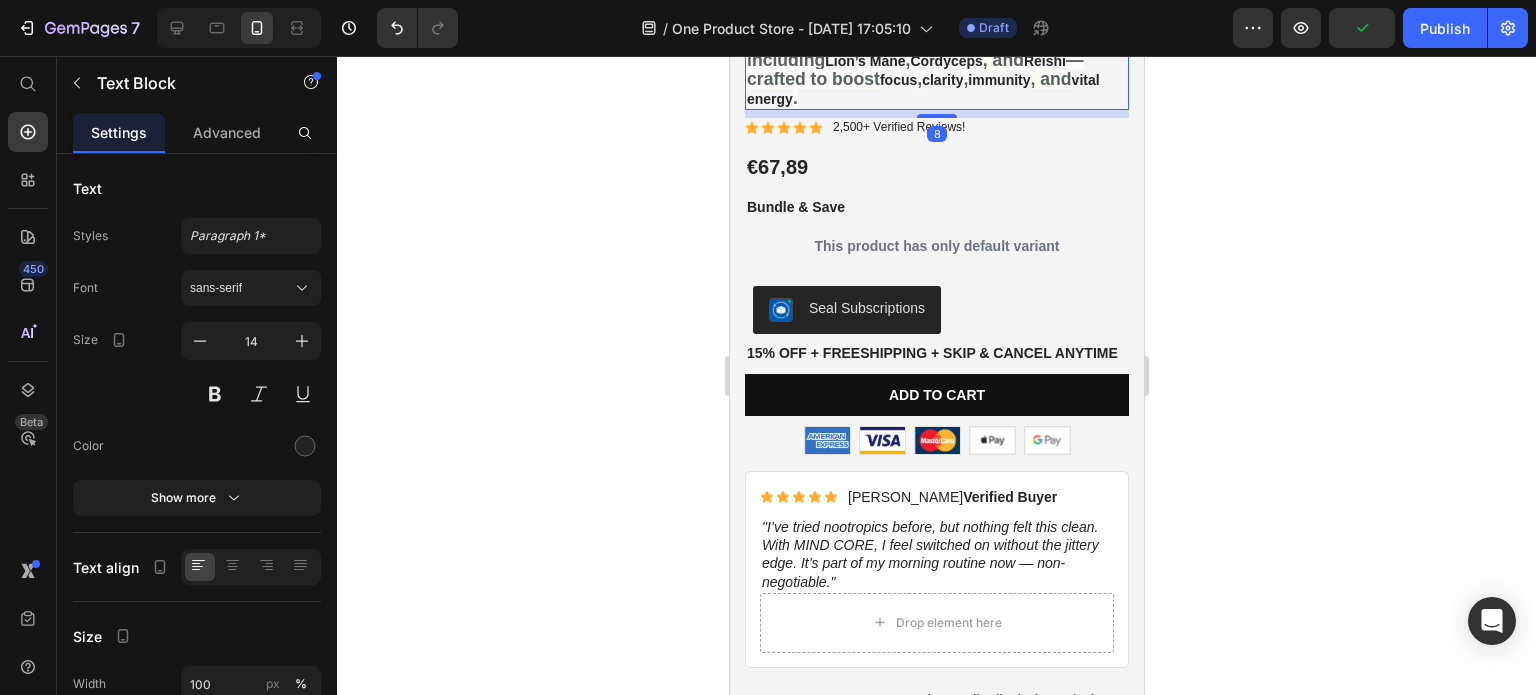 click on "Unlock peak performance with a premium blend of six organically grown, fermented functional mushrooms" at bounding box center (925, 31) 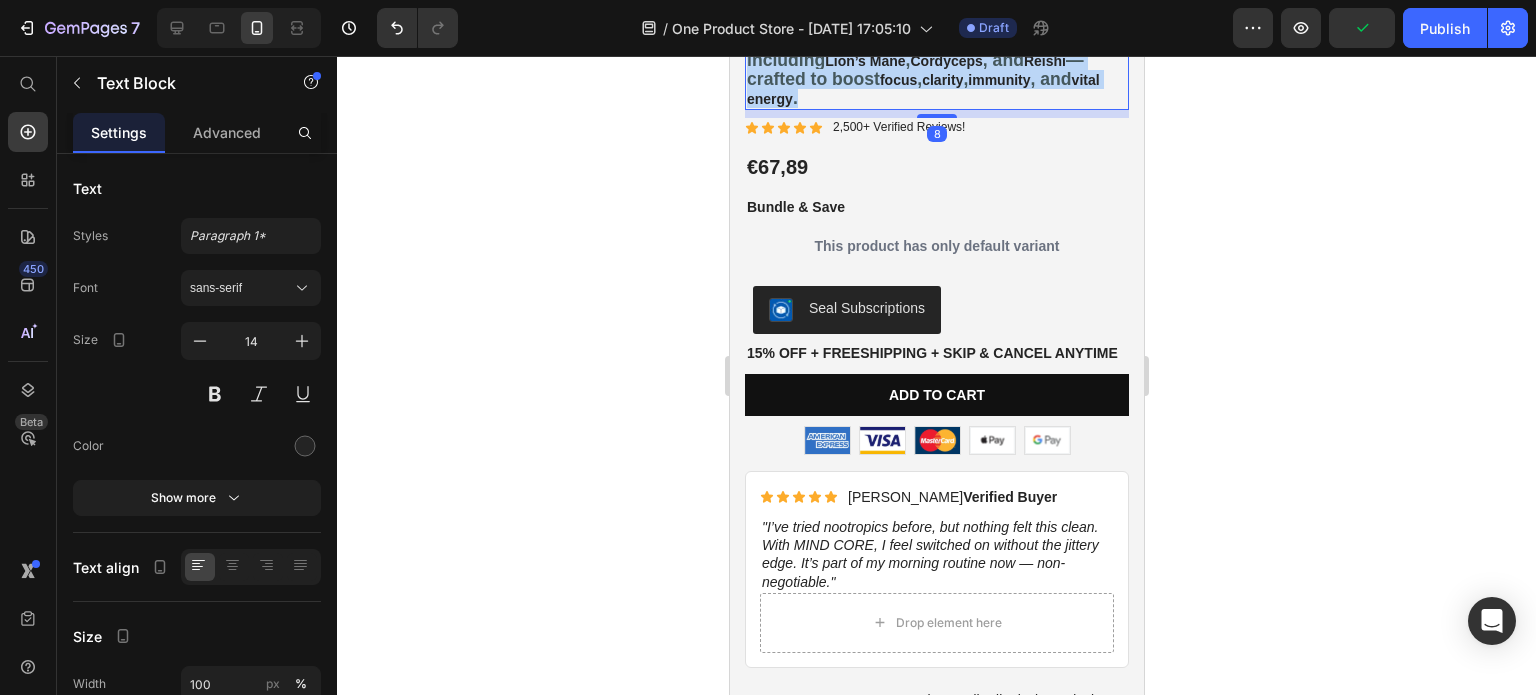 click on "Unlock peak performance with a premium blend of six organically grown, fermented functional mushrooms" at bounding box center [925, 31] 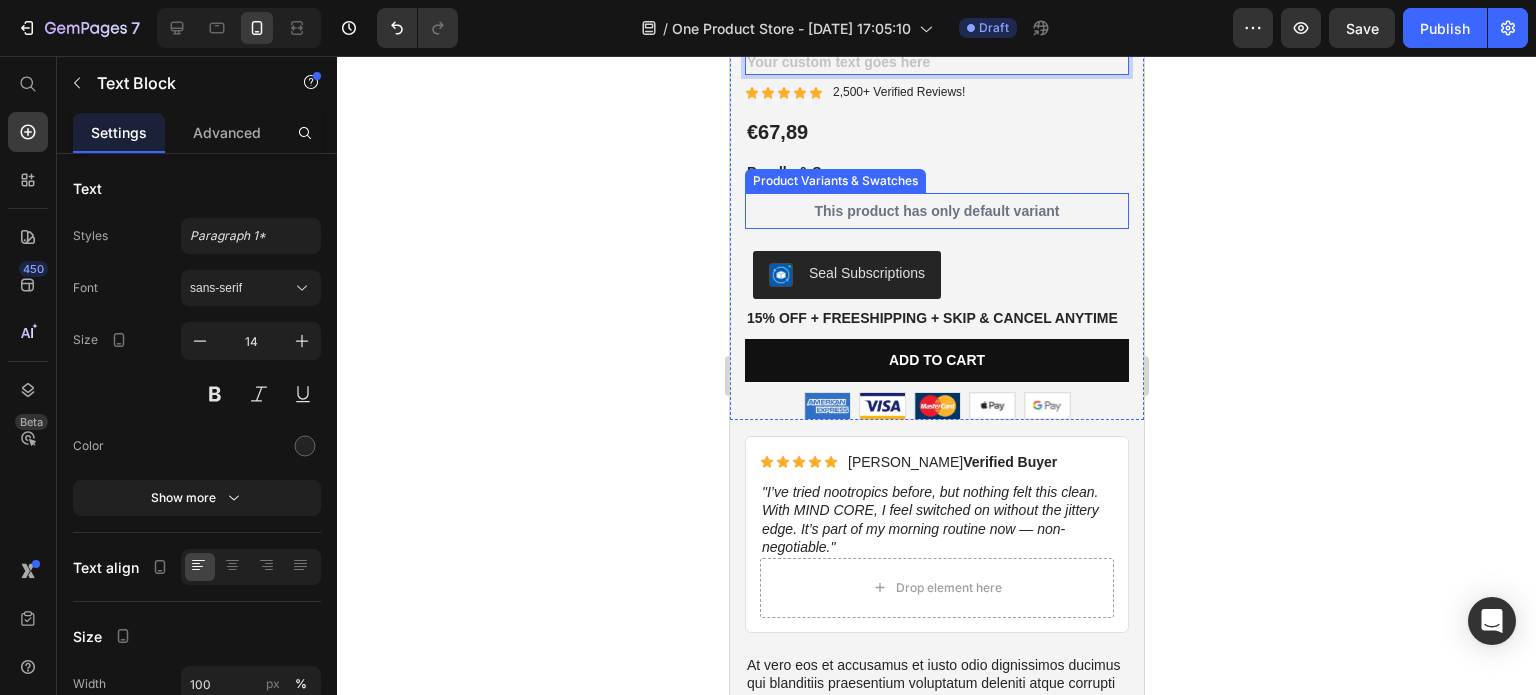 scroll, scrollTop: 5151, scrollLeft: 0, axis: vertical 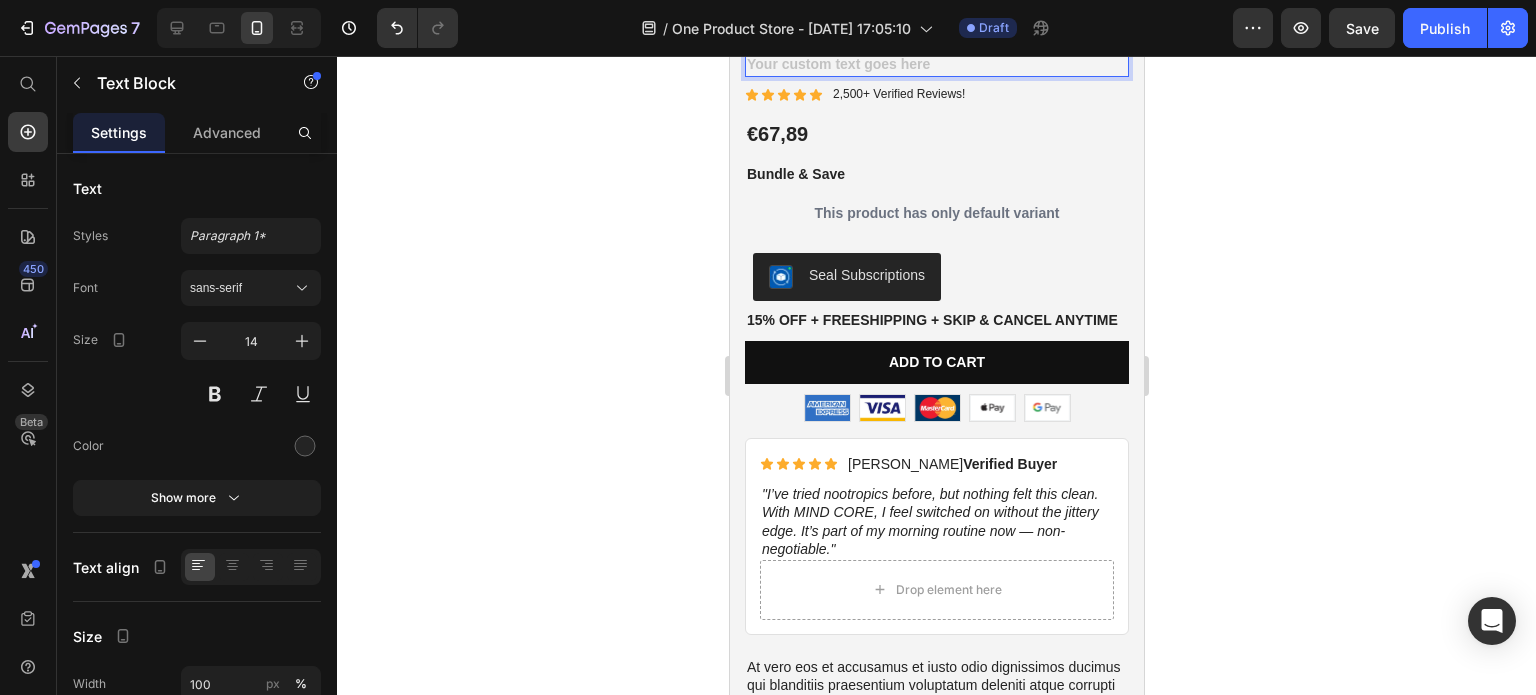 click at bounding box center [936, 66] 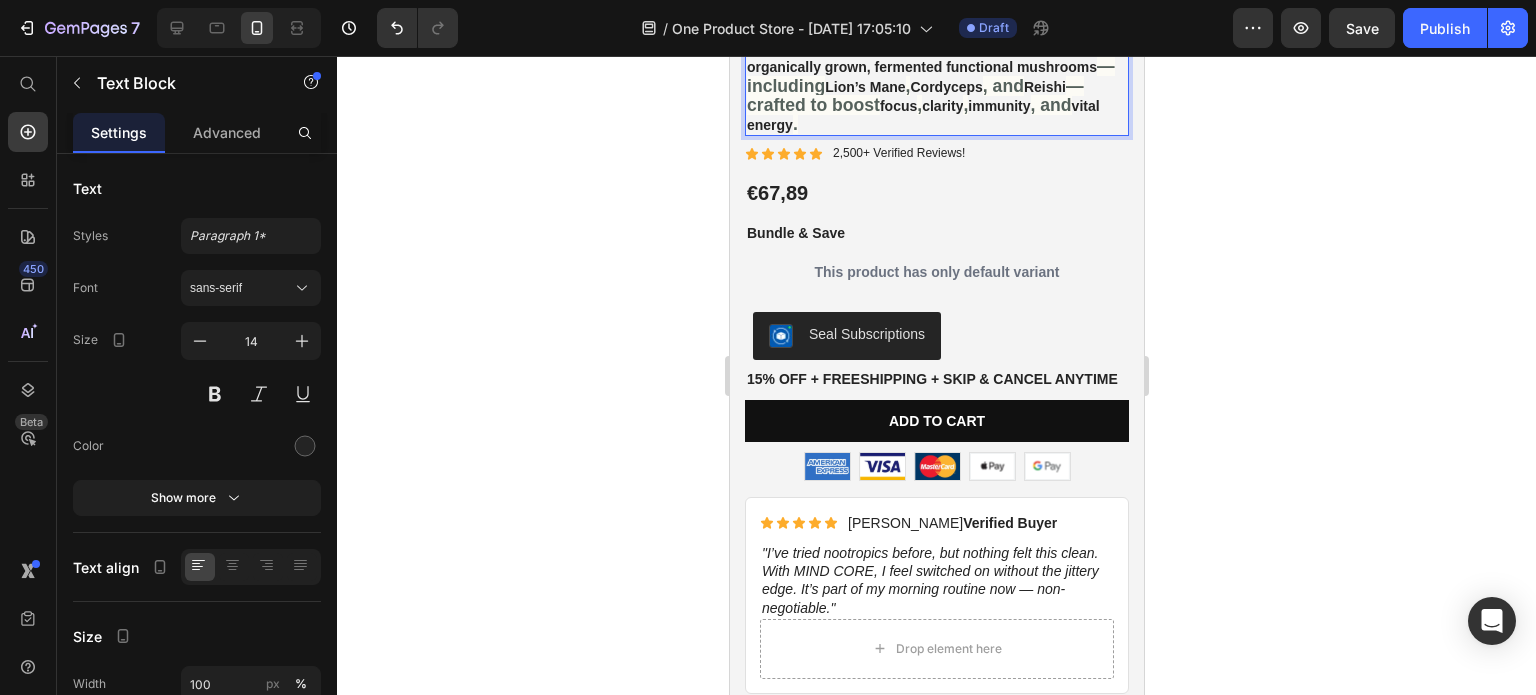 scroll, scrollTop: 5170, scrollLeft: 0, axis: vertical 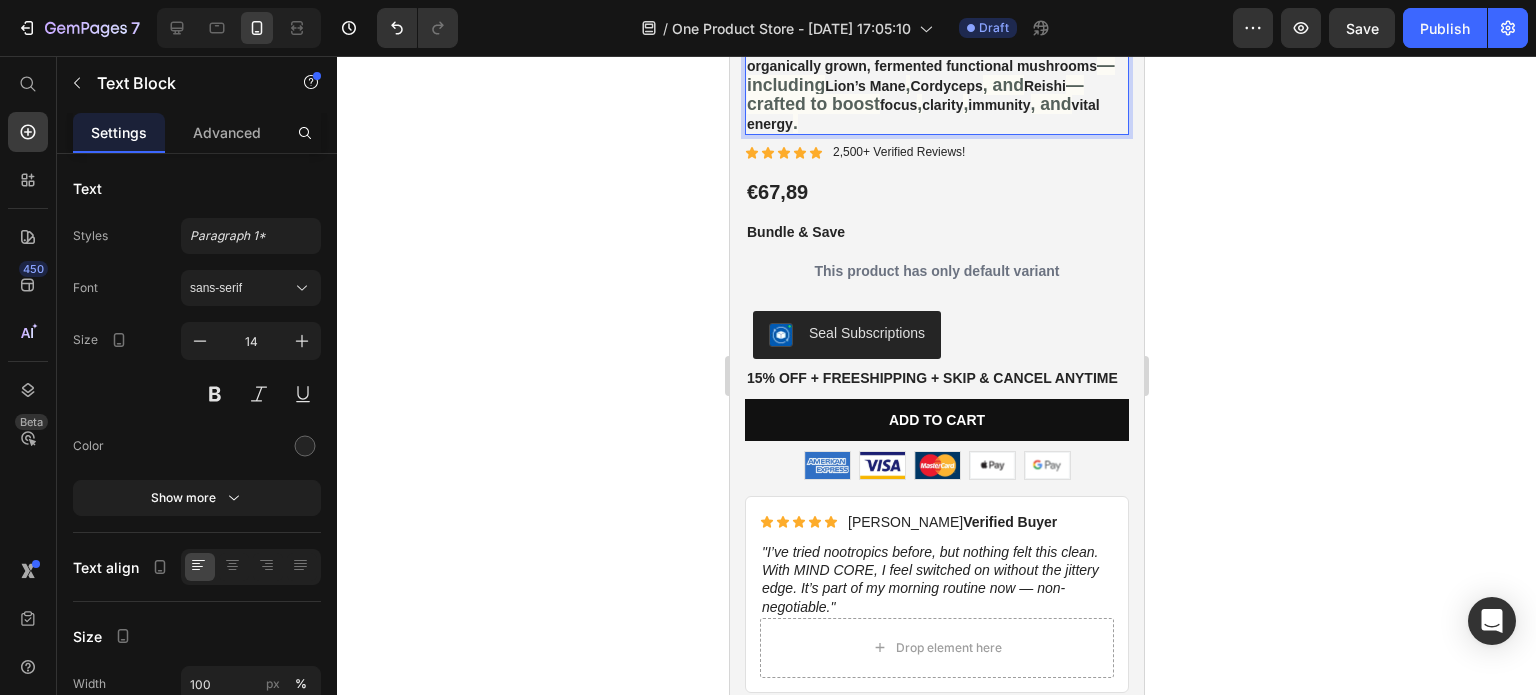 click on "Unlock peak performance with a premium blend of six organically grown, fermented functional mushrooms" at bounding box center [925, 56] 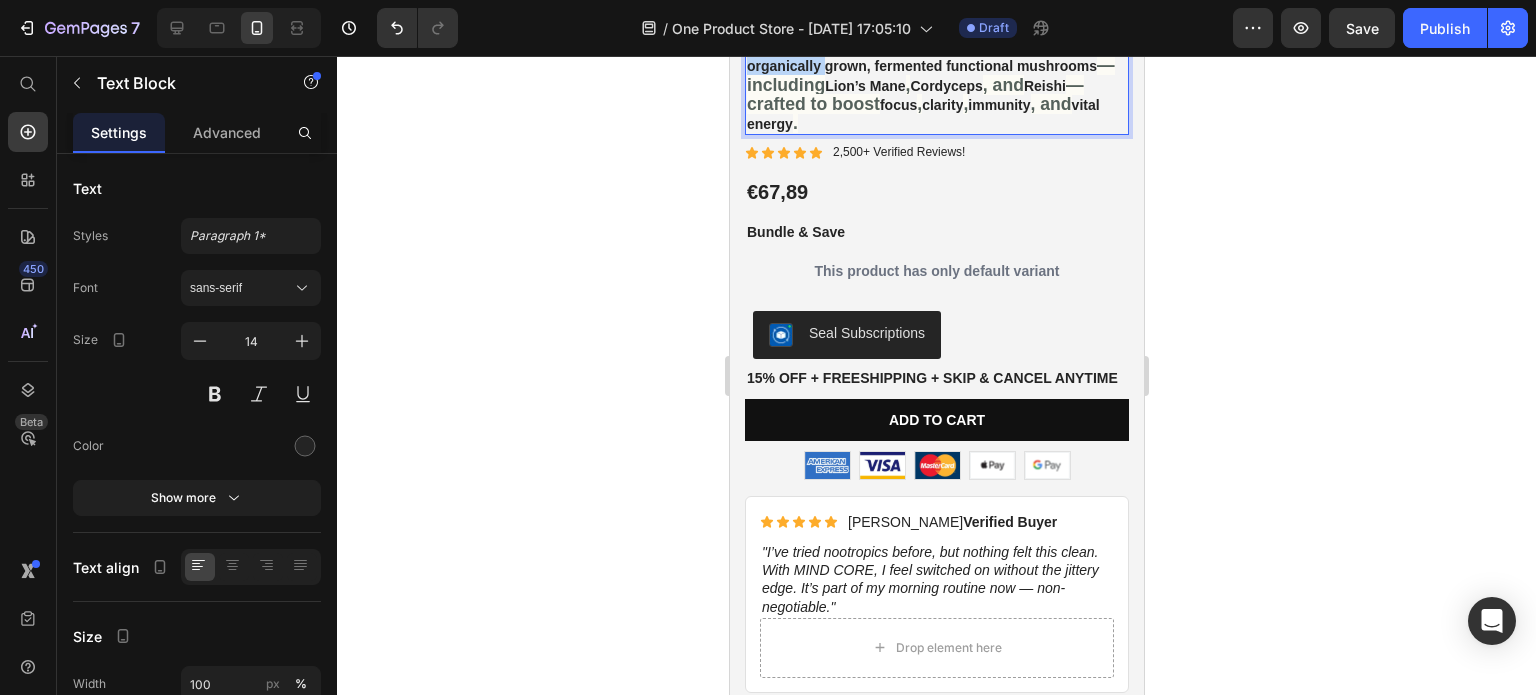 click on "Unlock peak performance with a premium blend of six organically grown, fermented functional mushrooms" at bounding box center [925, 56] 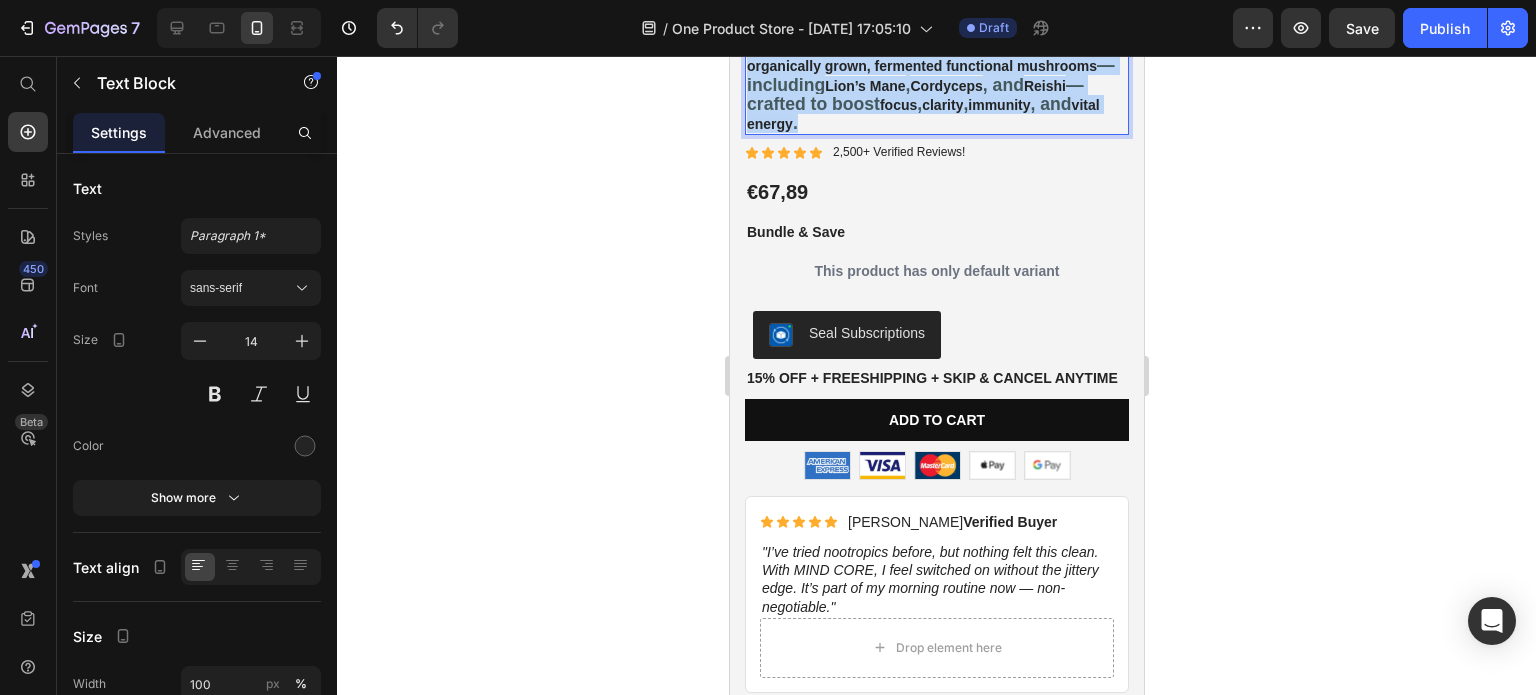 click on "Unlock peak performance with a premium blend of six organically grown, fermented functional mushrooms" at bounding box center [925, 56] 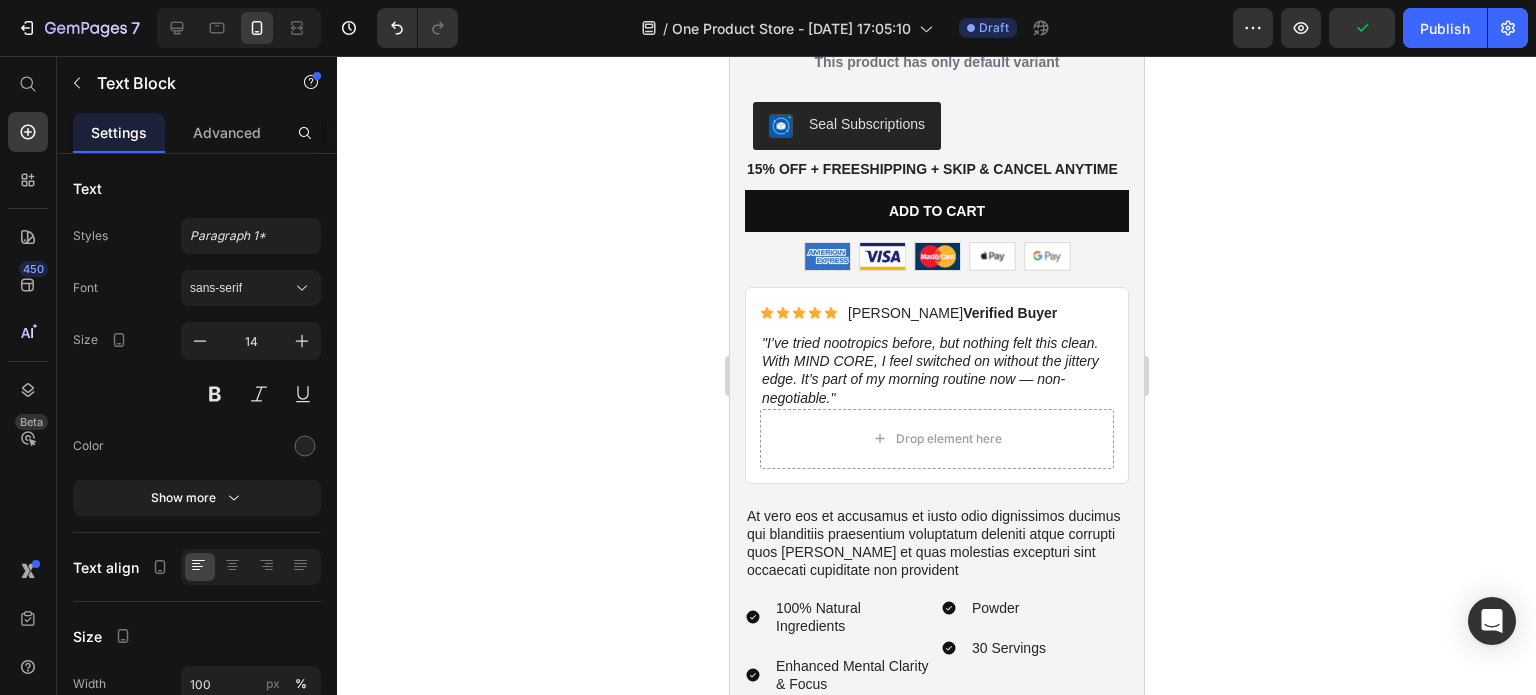 scroll, scrollTop: 5509, scrollLeft: 0, axis: vertical 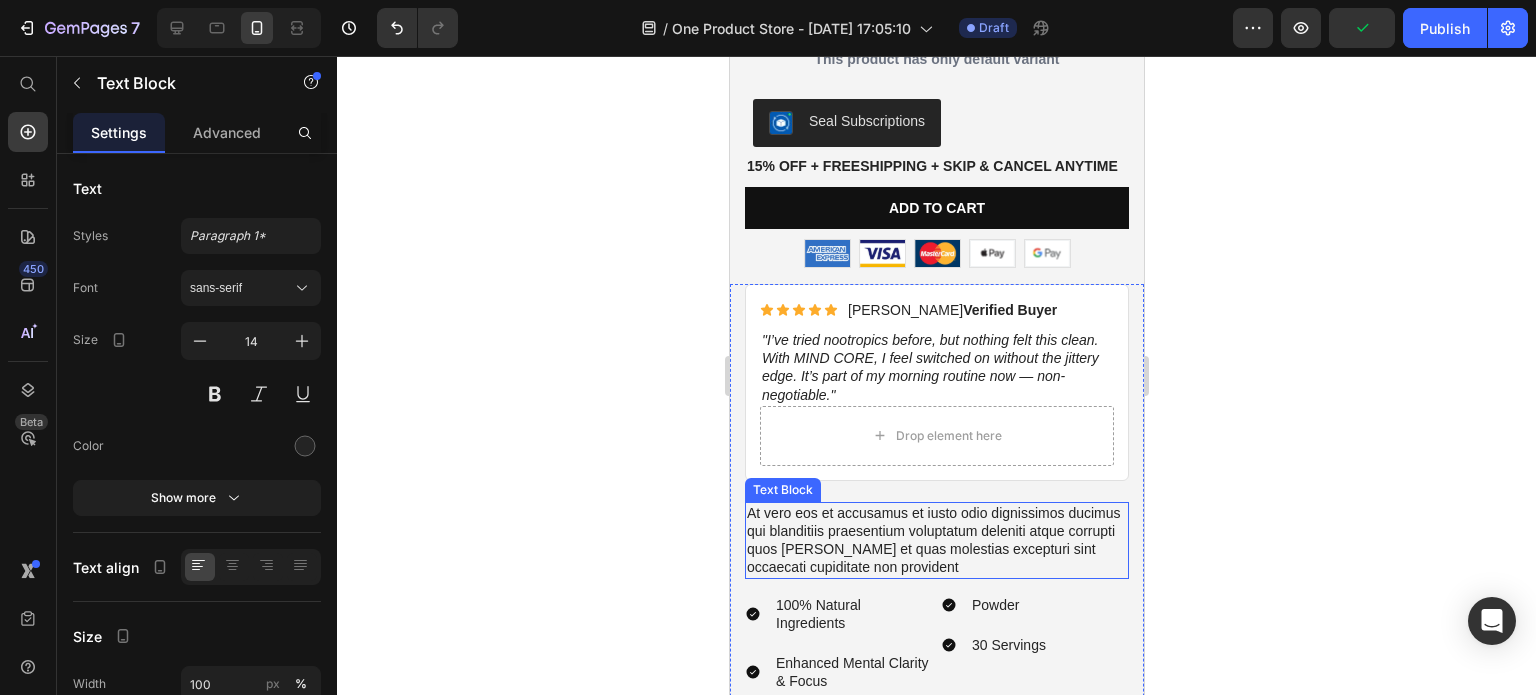 click on "At vero eos et accusamus et iusto odio dignissimos ducimus qui blanditiis praesentium voluptatum deleniti atque corrupti quos dolores et quas molestias excepturi sint occaecati cupiditate non provident" at bounding box center (936, 540) 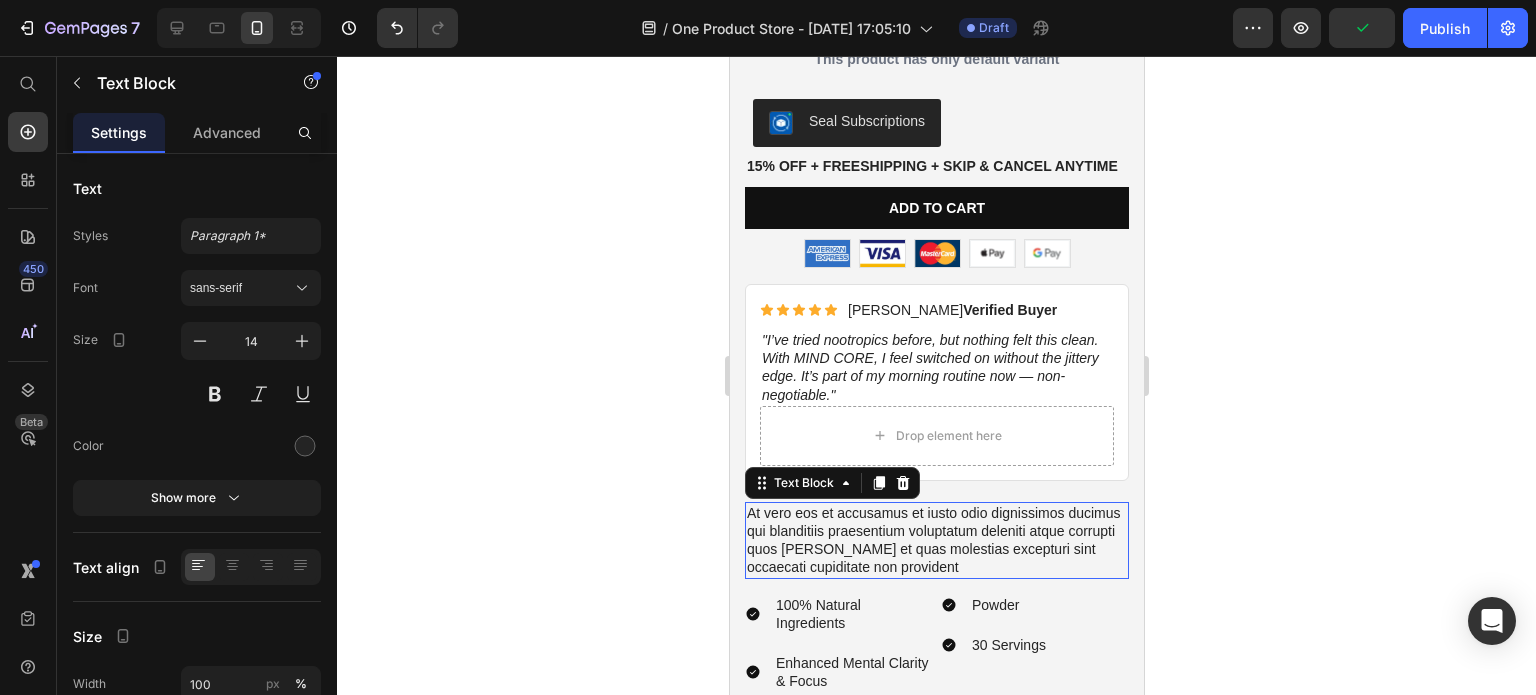 click on "At vero eos et accusamus et iusto odio dignissimos ducimus qui blanditiis praesentium voluptatum deleniti atque corrupti quos dolores et quas molestias excepturi sint occaecati cupiditate non provident" at bounding box center [936, 540] 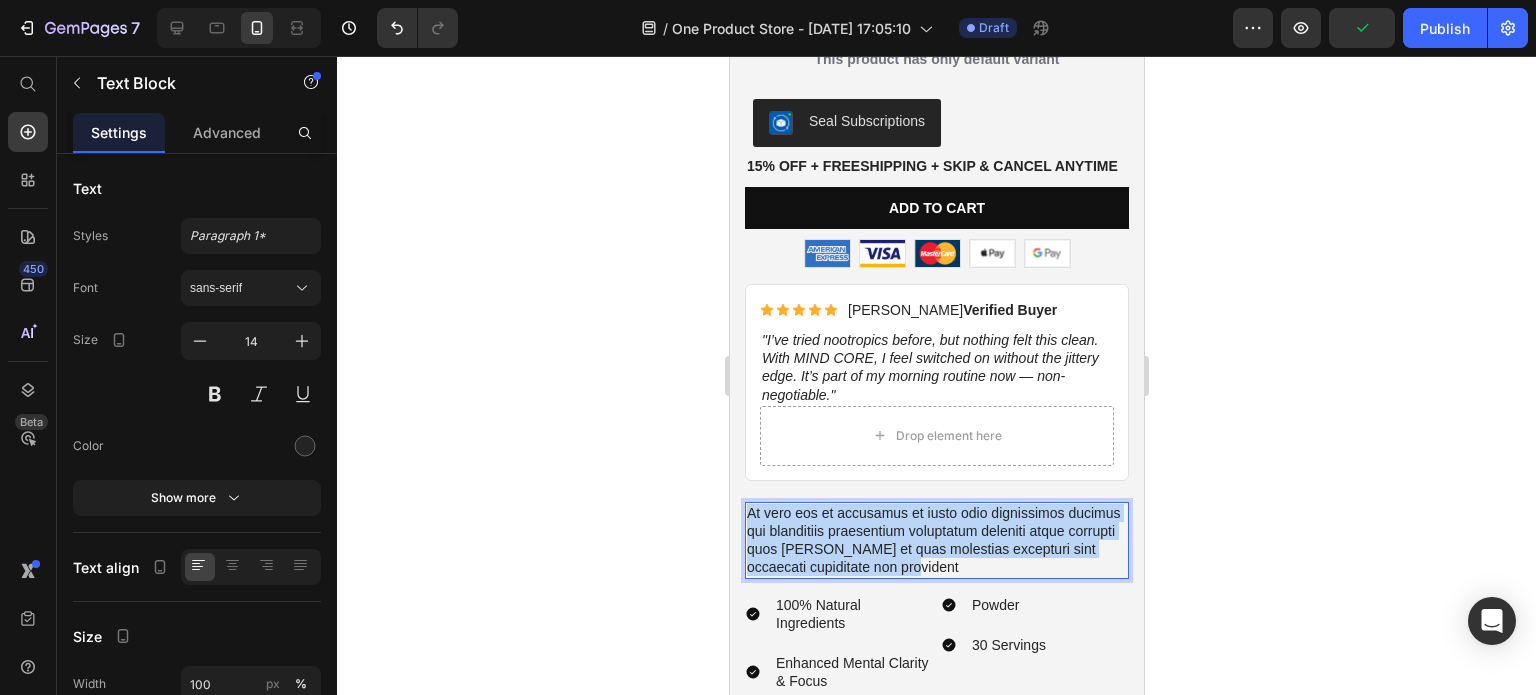 click on "At vero eos et accusamus et iusto odio dignissimos ducimus qui blanditiis praesentium voluptatum deleniti atque corrupti quos dolores et quas molestias excepturi sint occaecati cupiditate non provident" at bounding box center (936, 540) 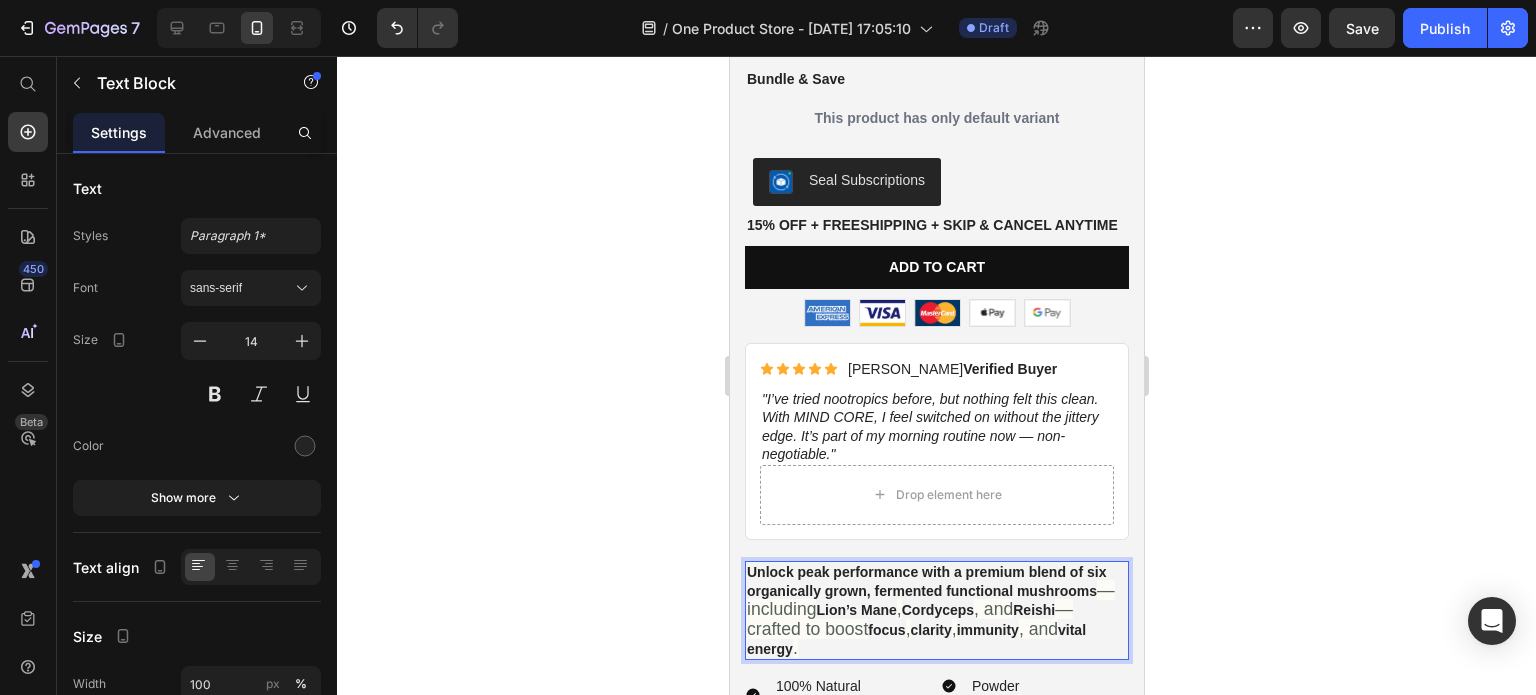 scroll, scrollTop: 5244, scrollLeft: 0, axis: vertical 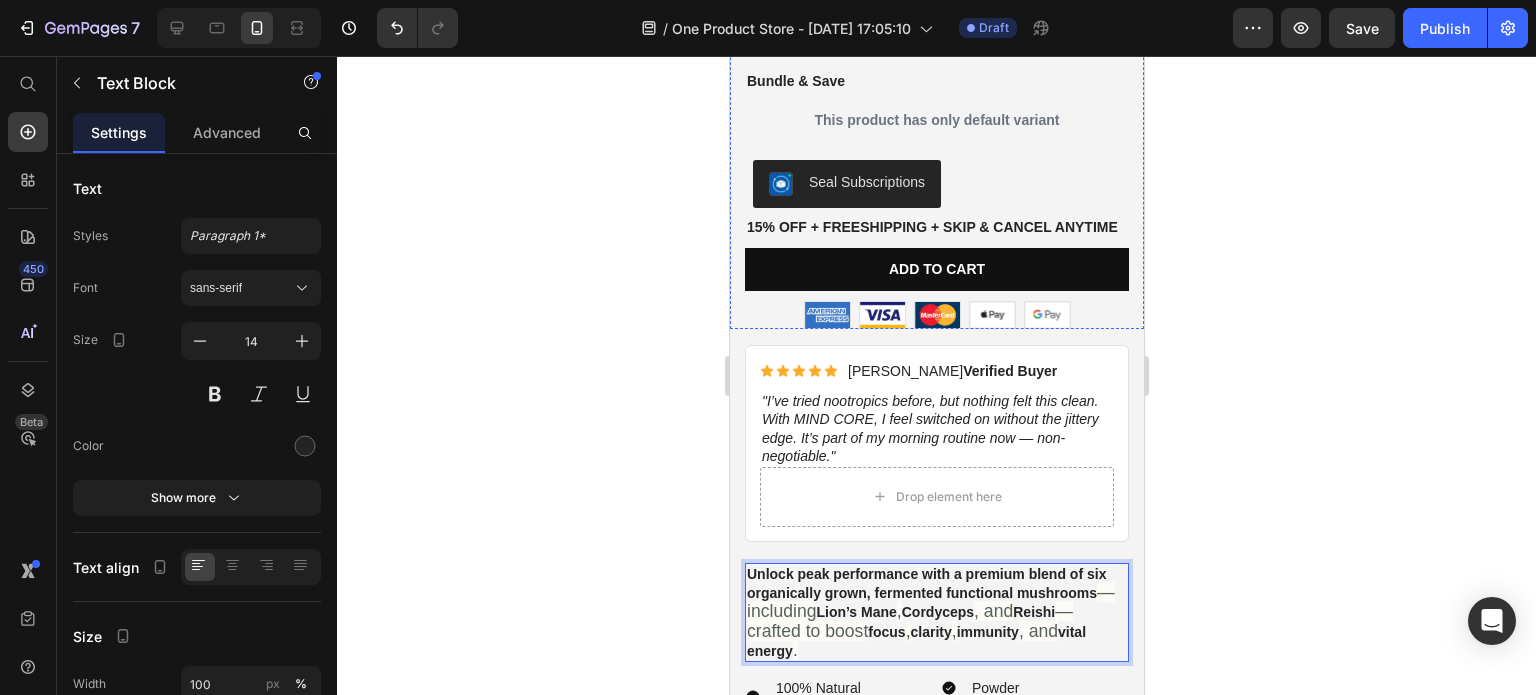 click on "MIND CORE™ by BRAVUM – The Ultimate Formula for Focus & Energy" at bounding box center [936, -74] 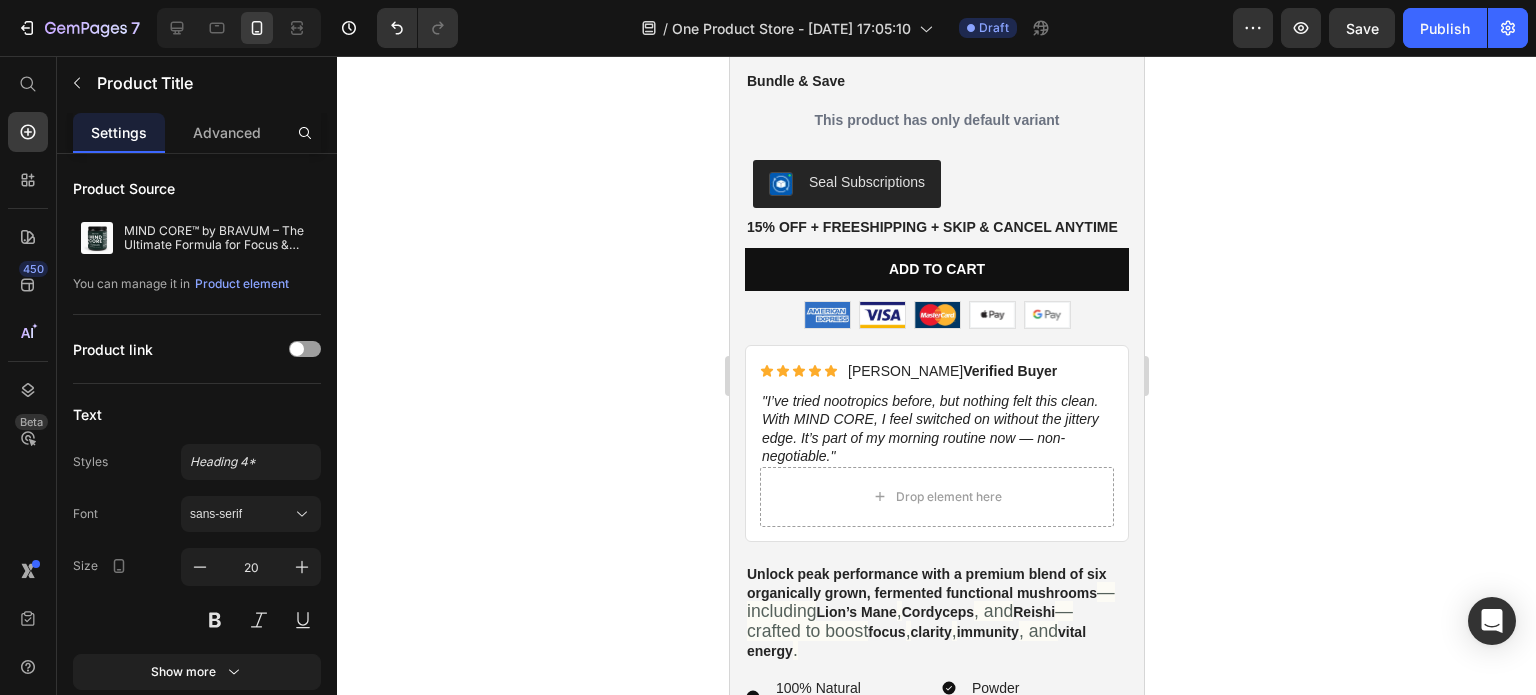 click on "MIND CORE™ by BRAVUM – The Ultimate Formula for Focus & Energy" at bounding box center [936, -74] 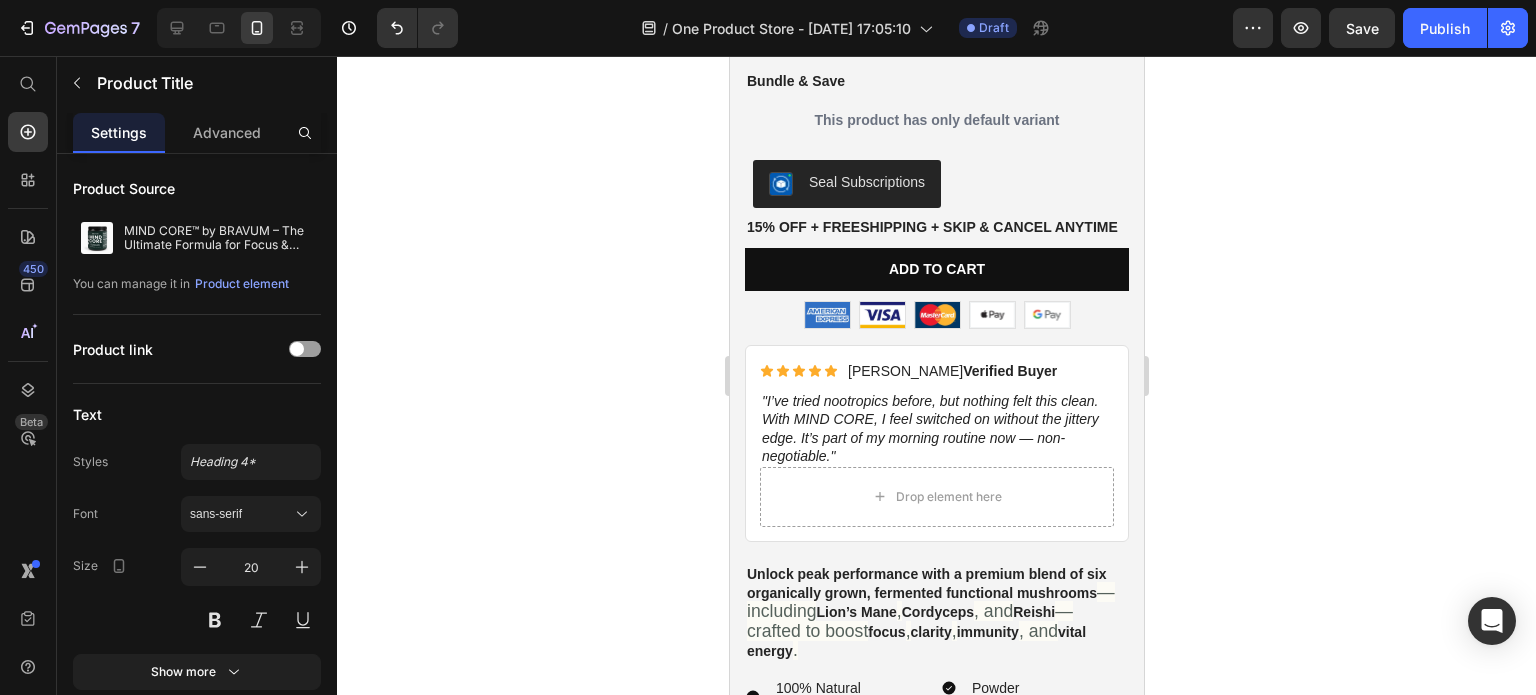 click 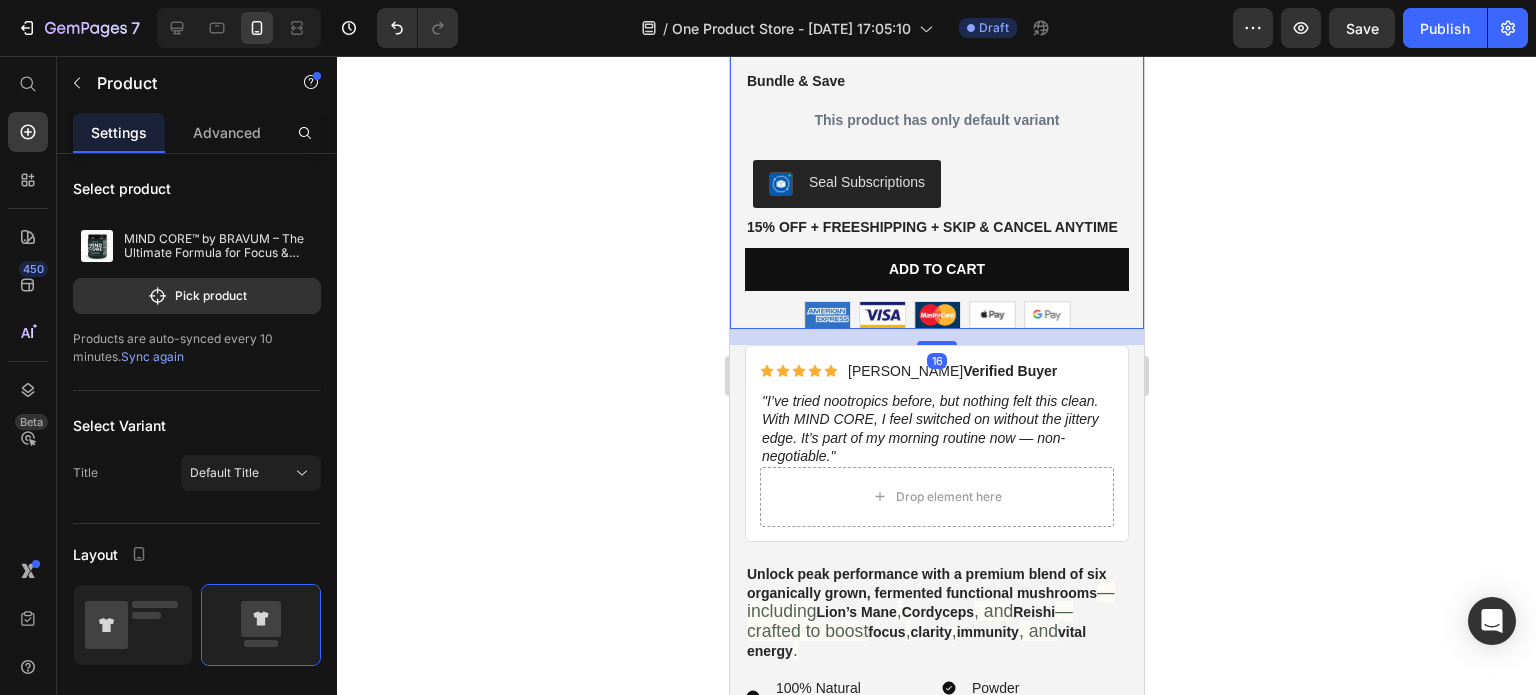 click on "Product Images" at bounding box center [936, -320] 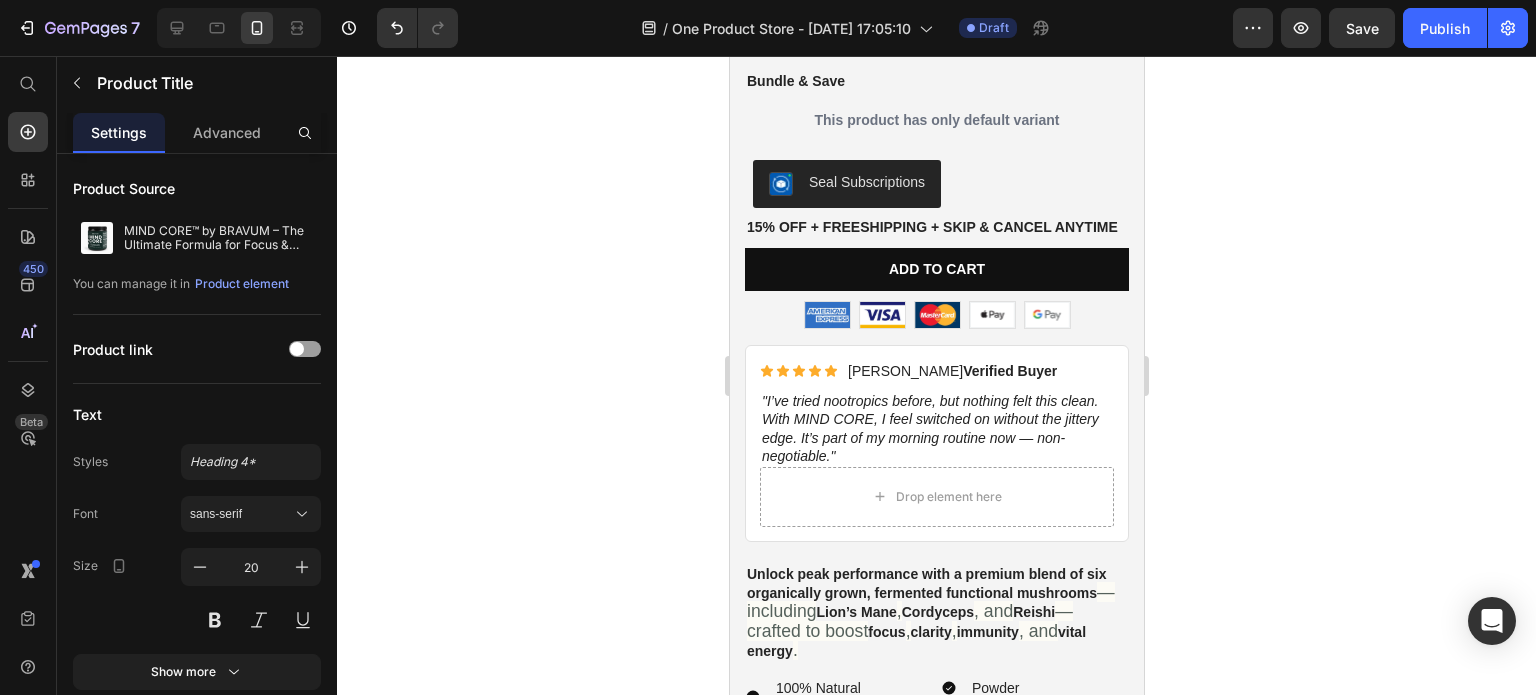 click on "MIND CORE™ by BRAVUM – The Ultimate Formula for Focus & Energy" at bounding box center (936, -74) 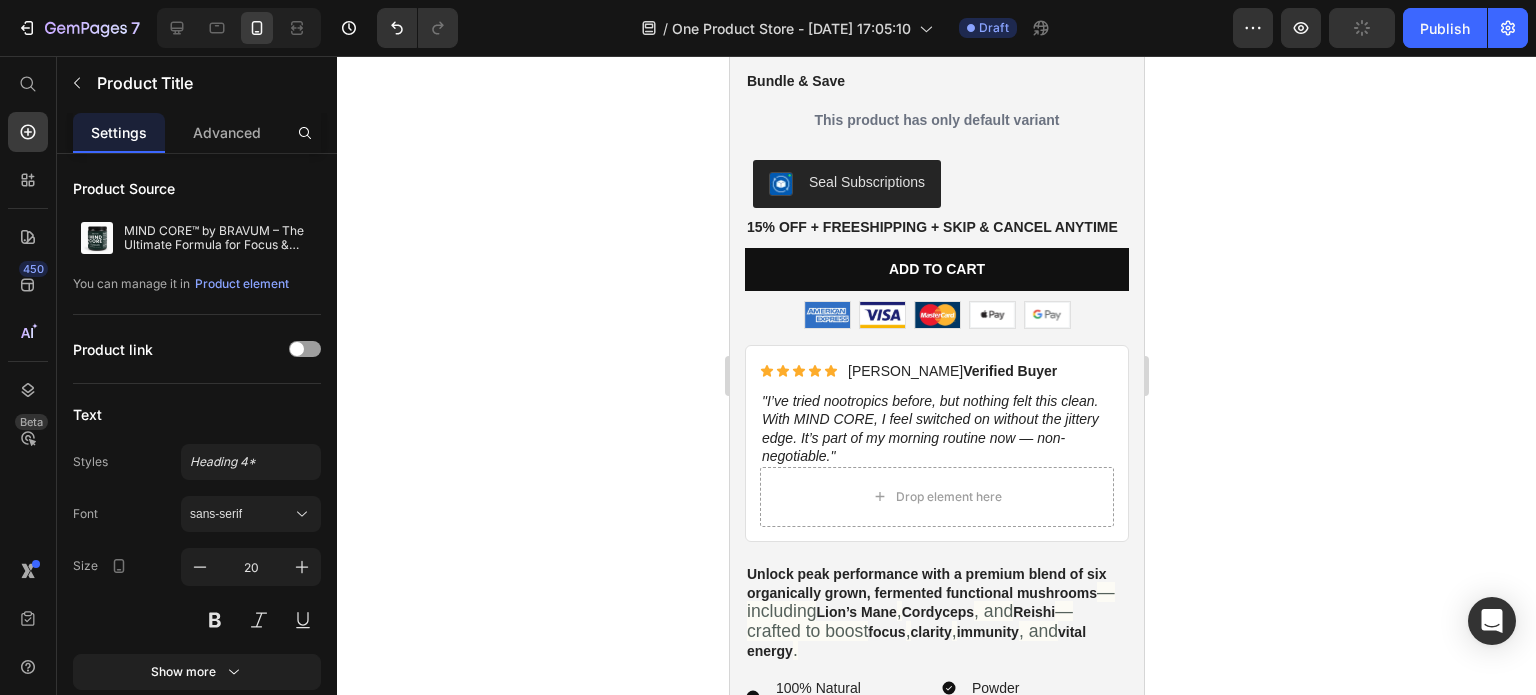 click on "MIND CORE™ by BRAVUM – The Ultimate Formula for Focus & Energy" at bounding box center (936, -74) 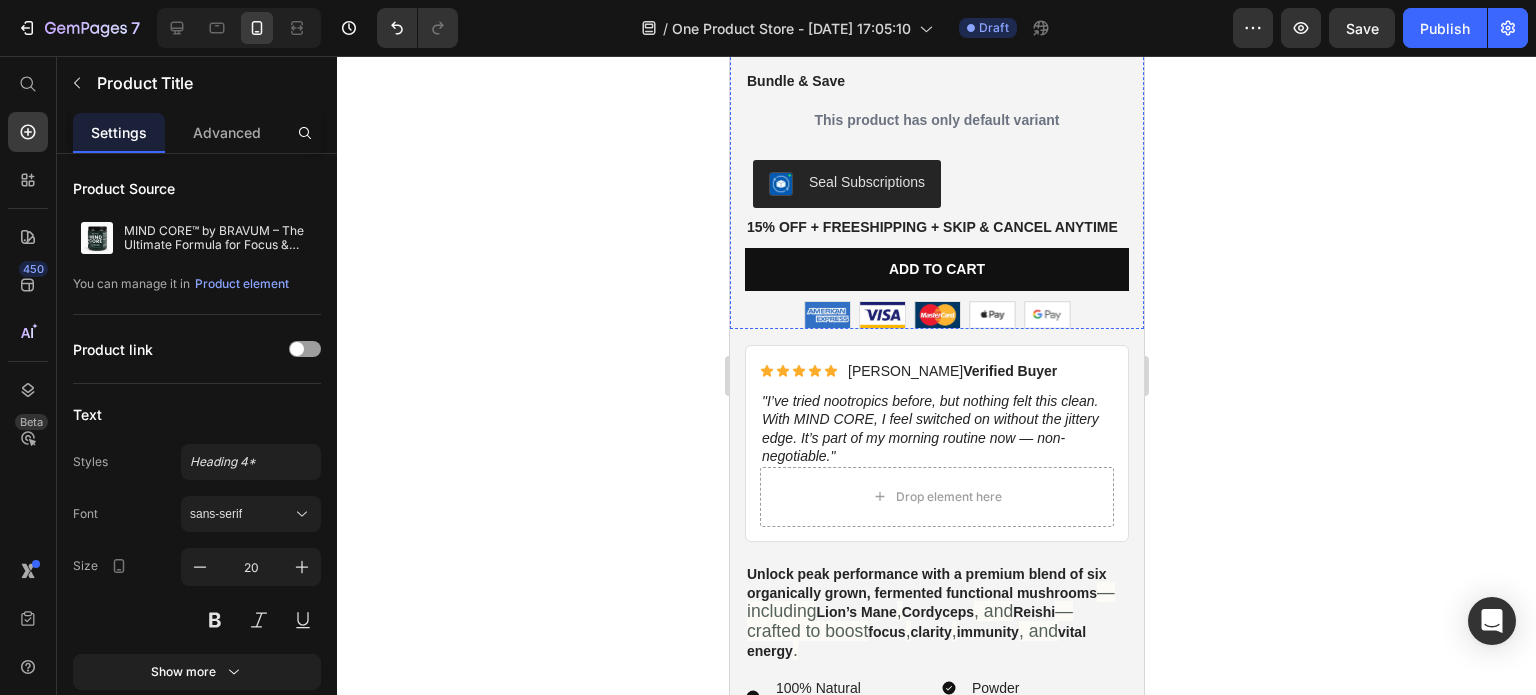 click 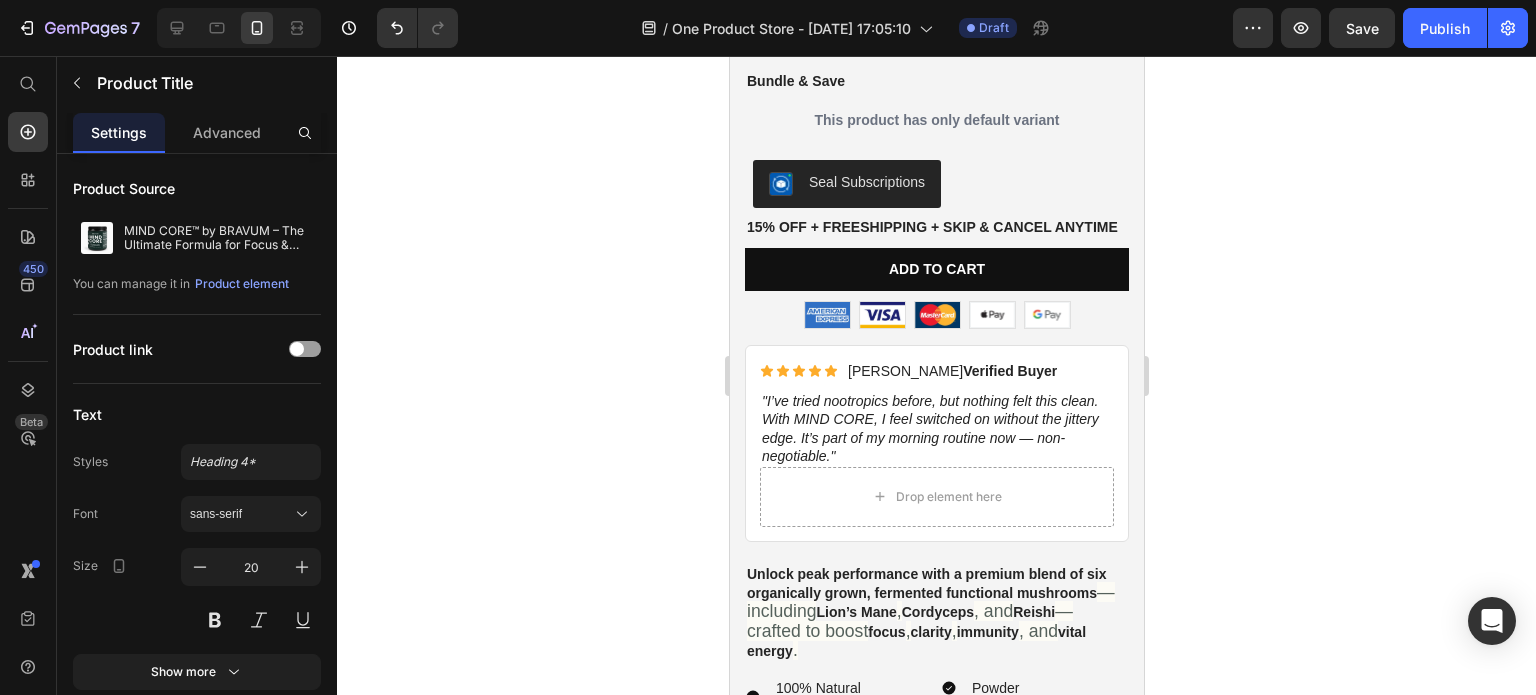 click 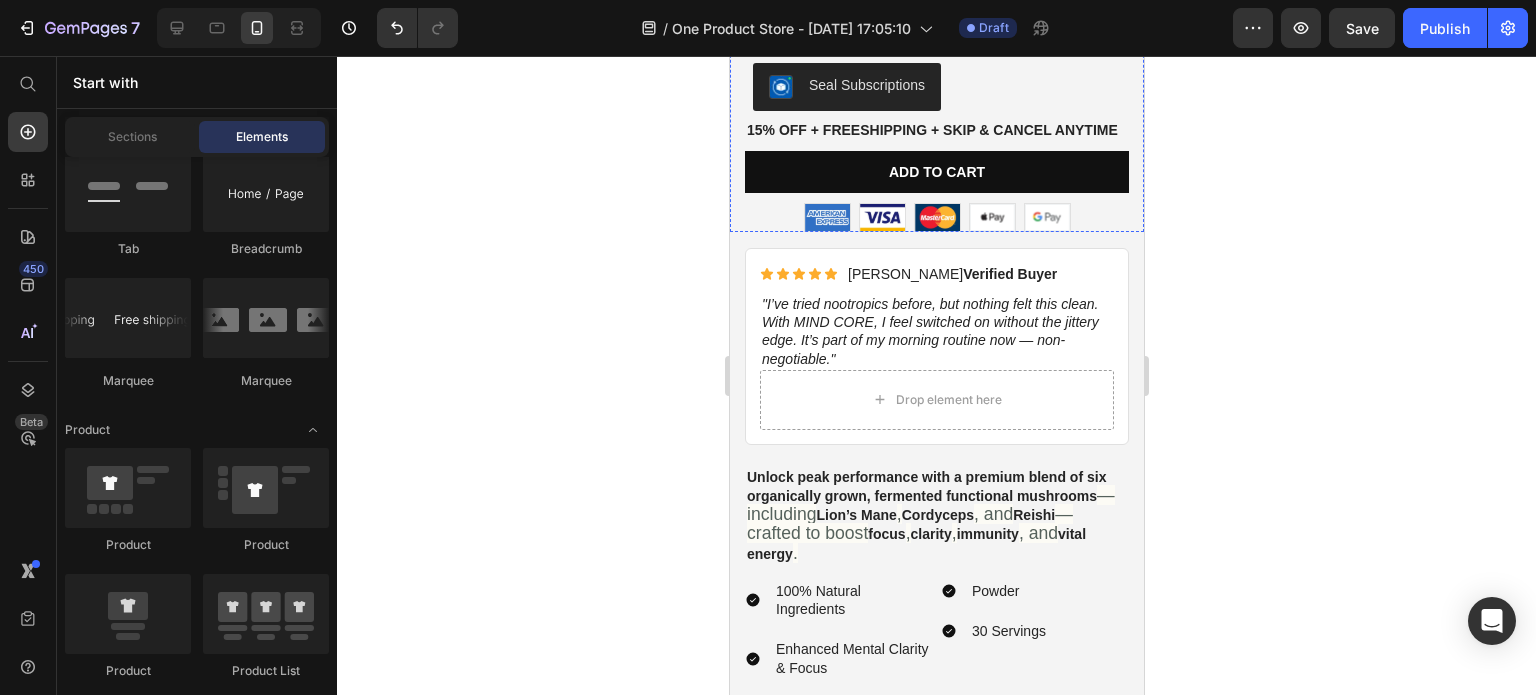 scroll, scrollTop: 5595, scrollLeft: 0, axis: vertical 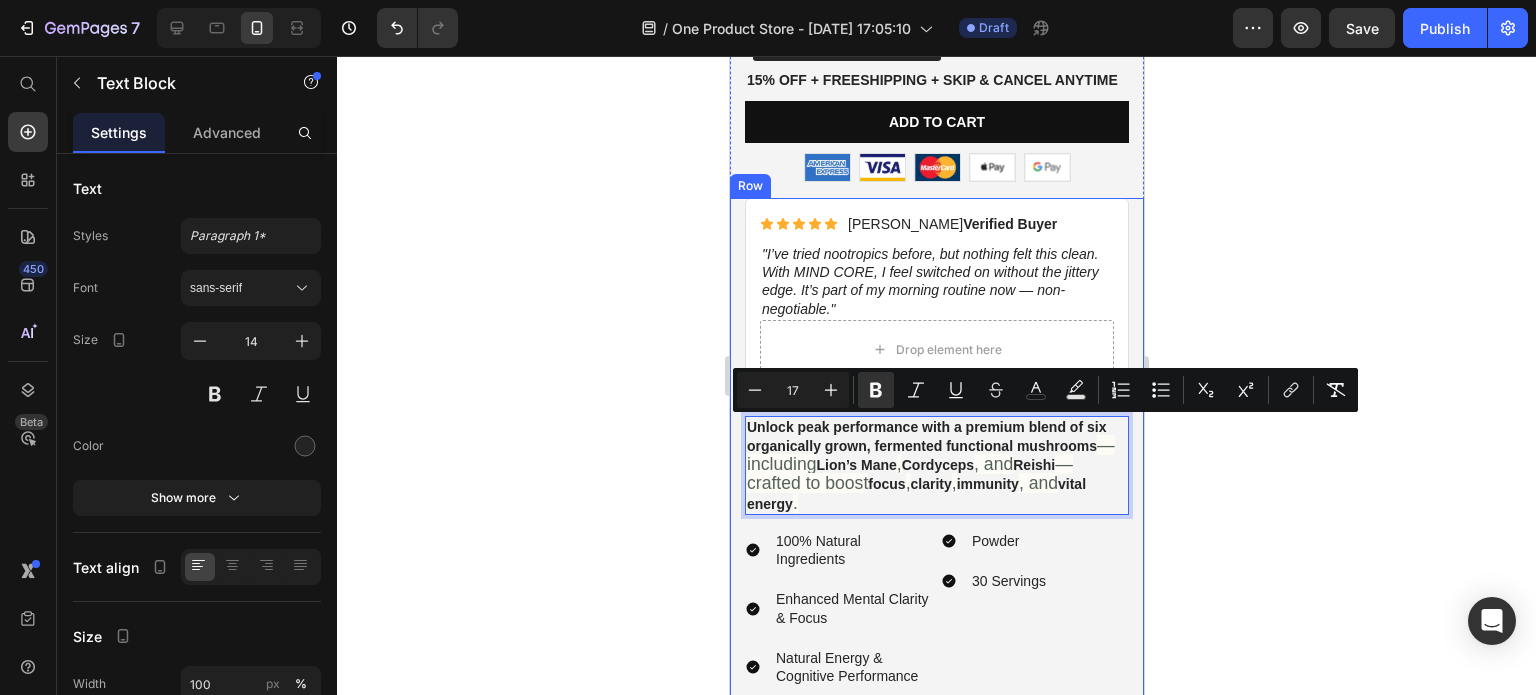 drag, startPoint x: 928, startPoint y: 470, endPoint x: 733, endPoint y: 415, distance: 202.608 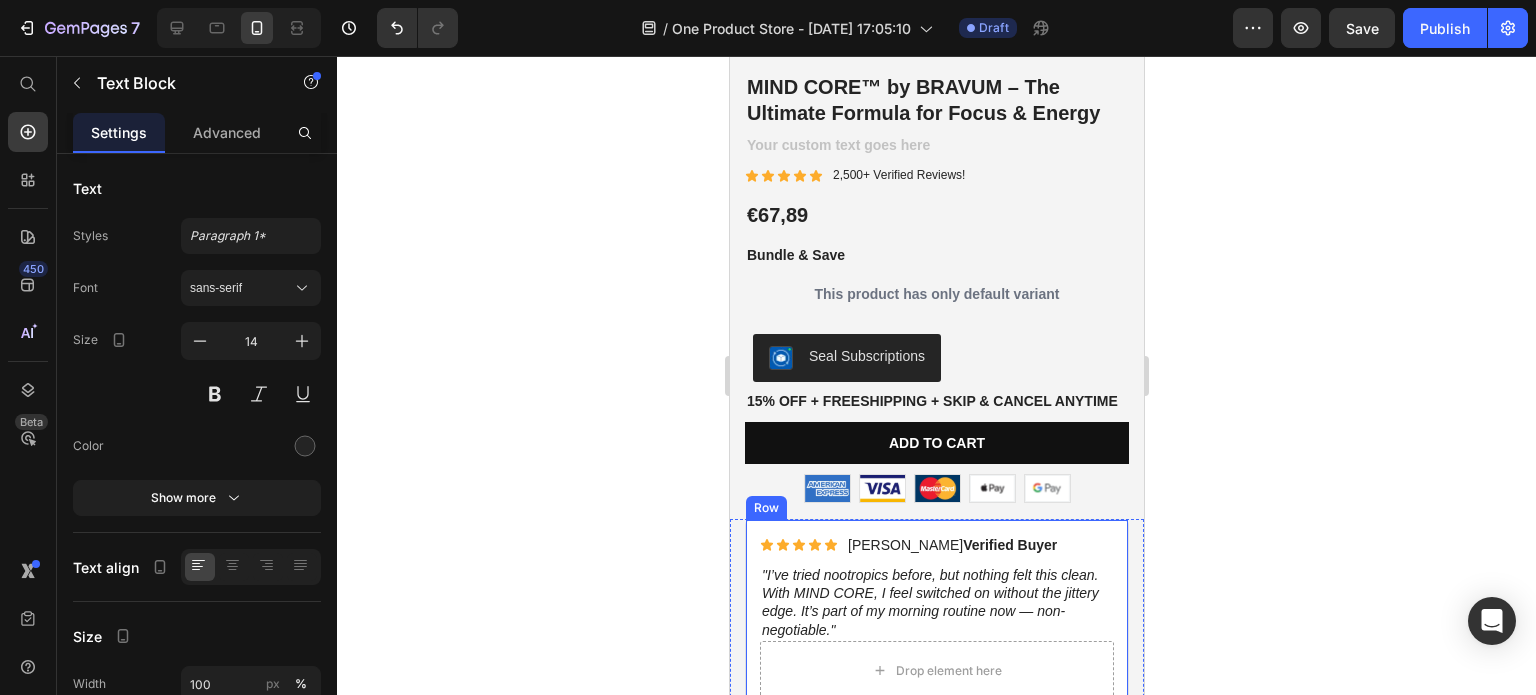 scroll, scrollTop: 5273, scrollLeft: 0, axis: vertical 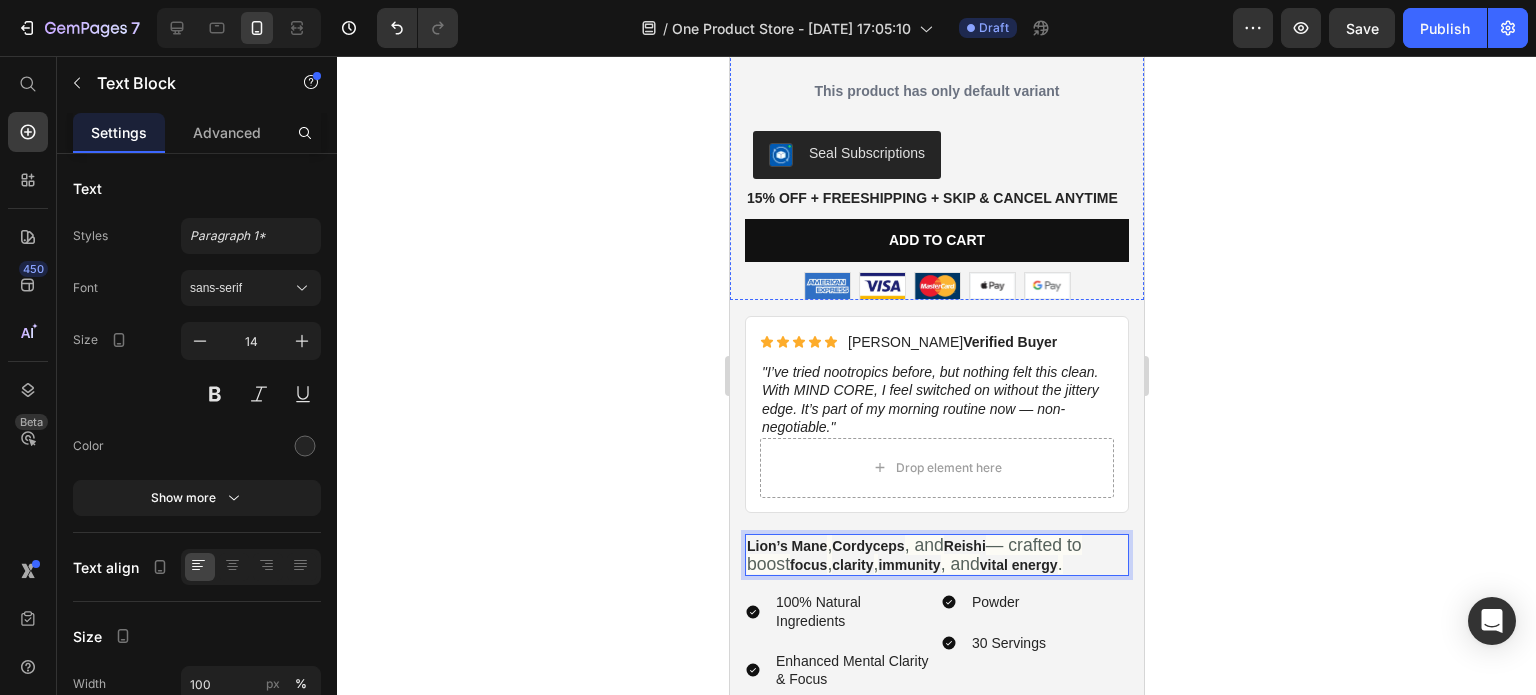 click at bounding box center [936, -56] 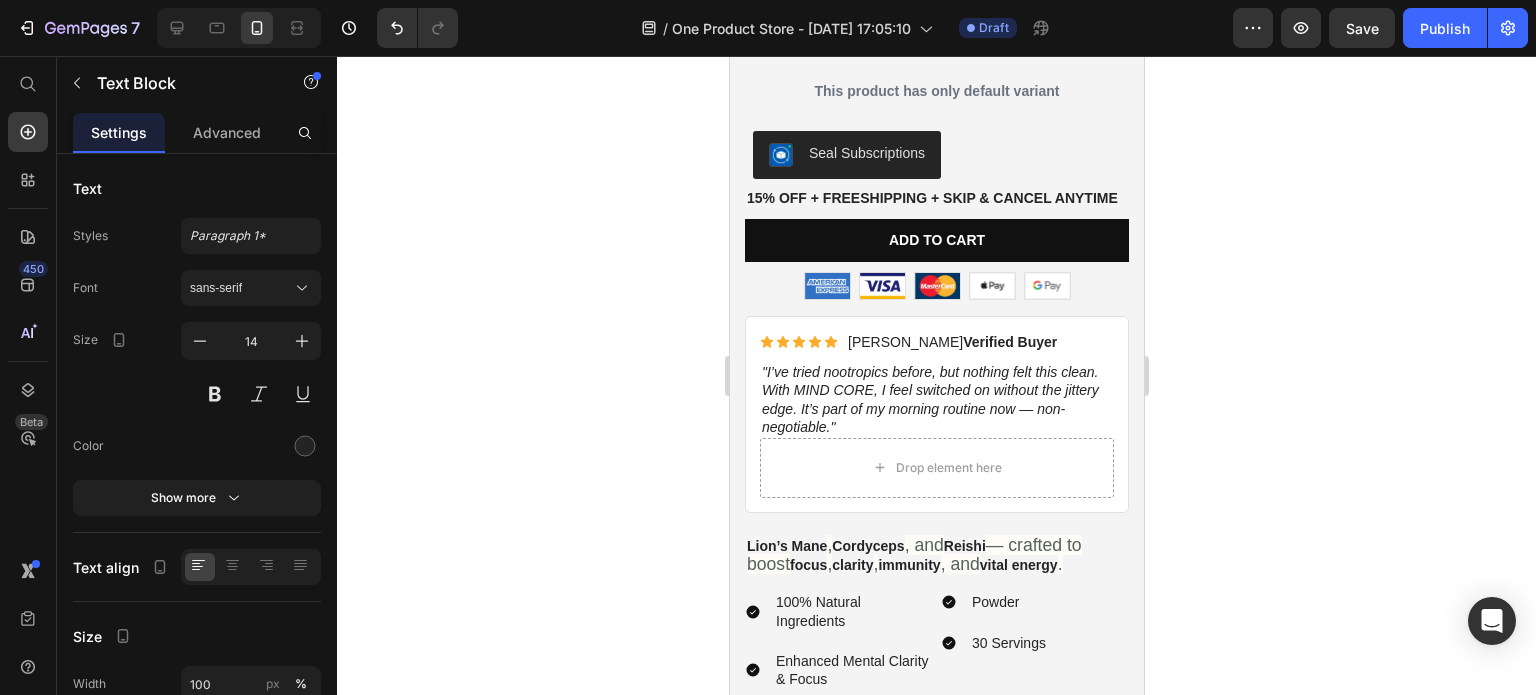 click at bounding box center [936, -56] 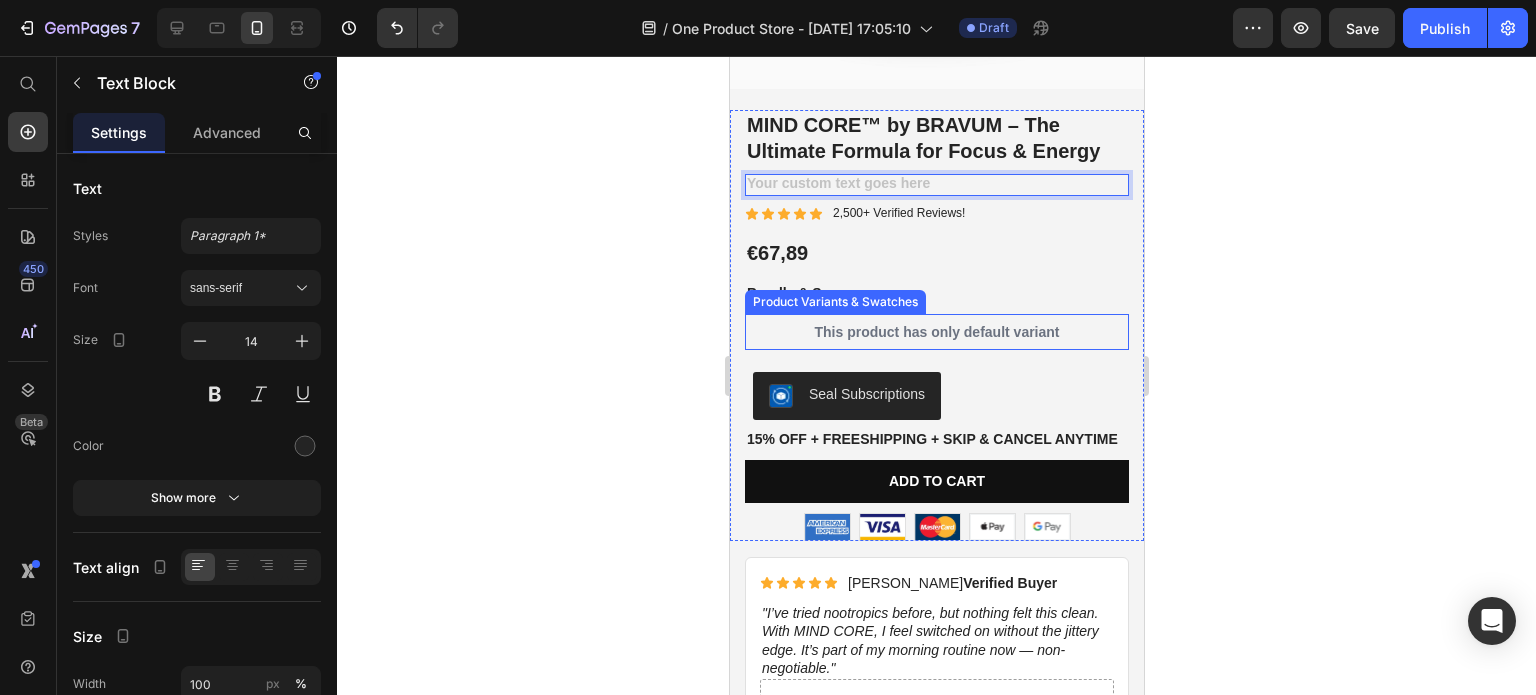 scroll, scrollTop: 5031, scrollLeft: 0, axis: vertical 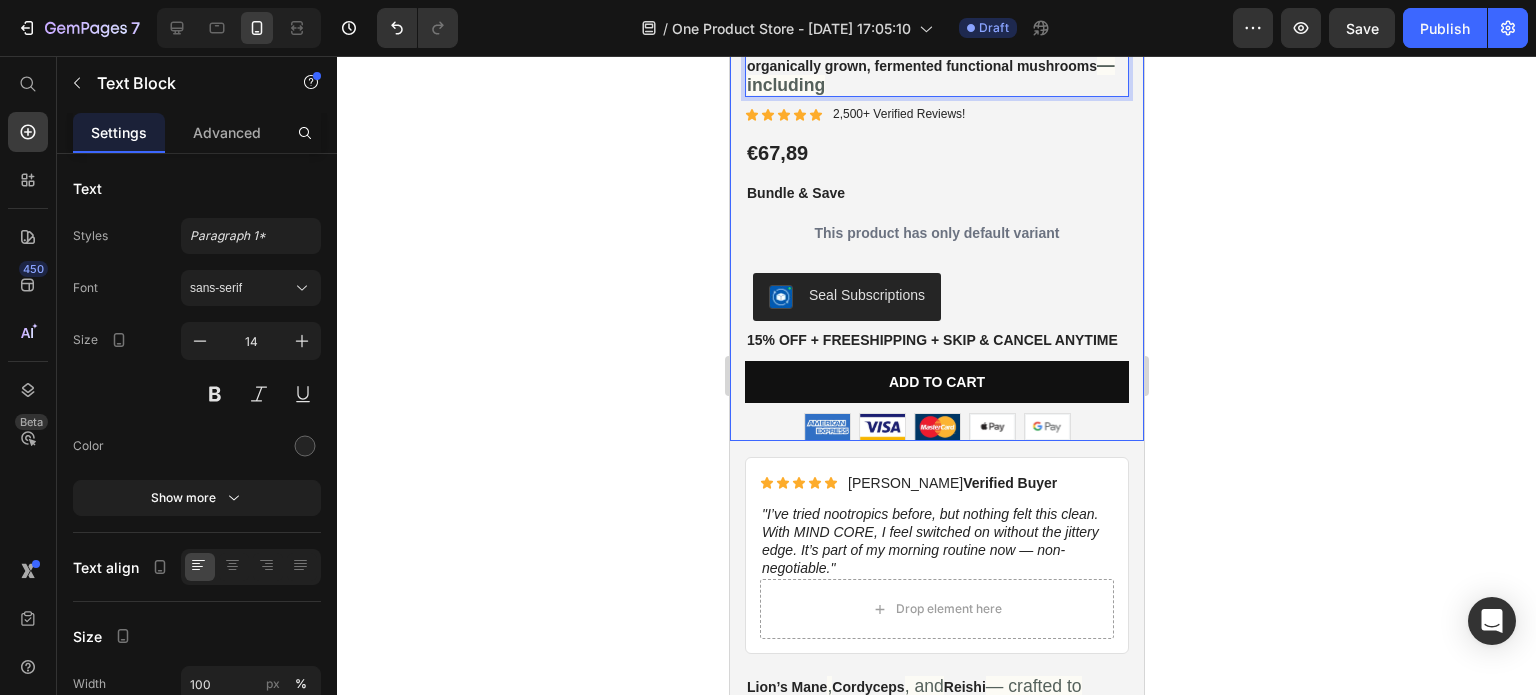 drag, startPoint x: 943, startPoint y: 272, endPoint x: 737, endPoint y: 226, distance: 211.07344 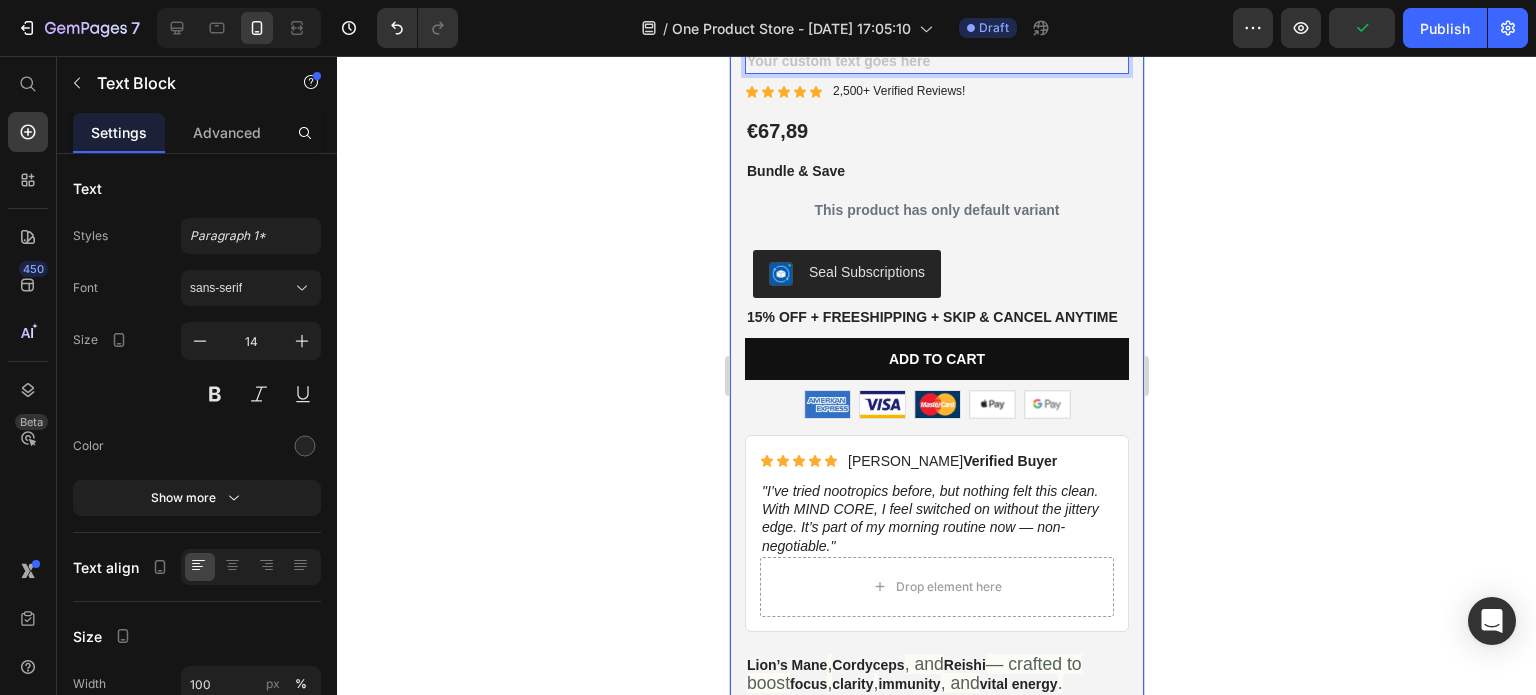 scroll, scrollTop: 5539, scrollLeft: 0, axis: vertical 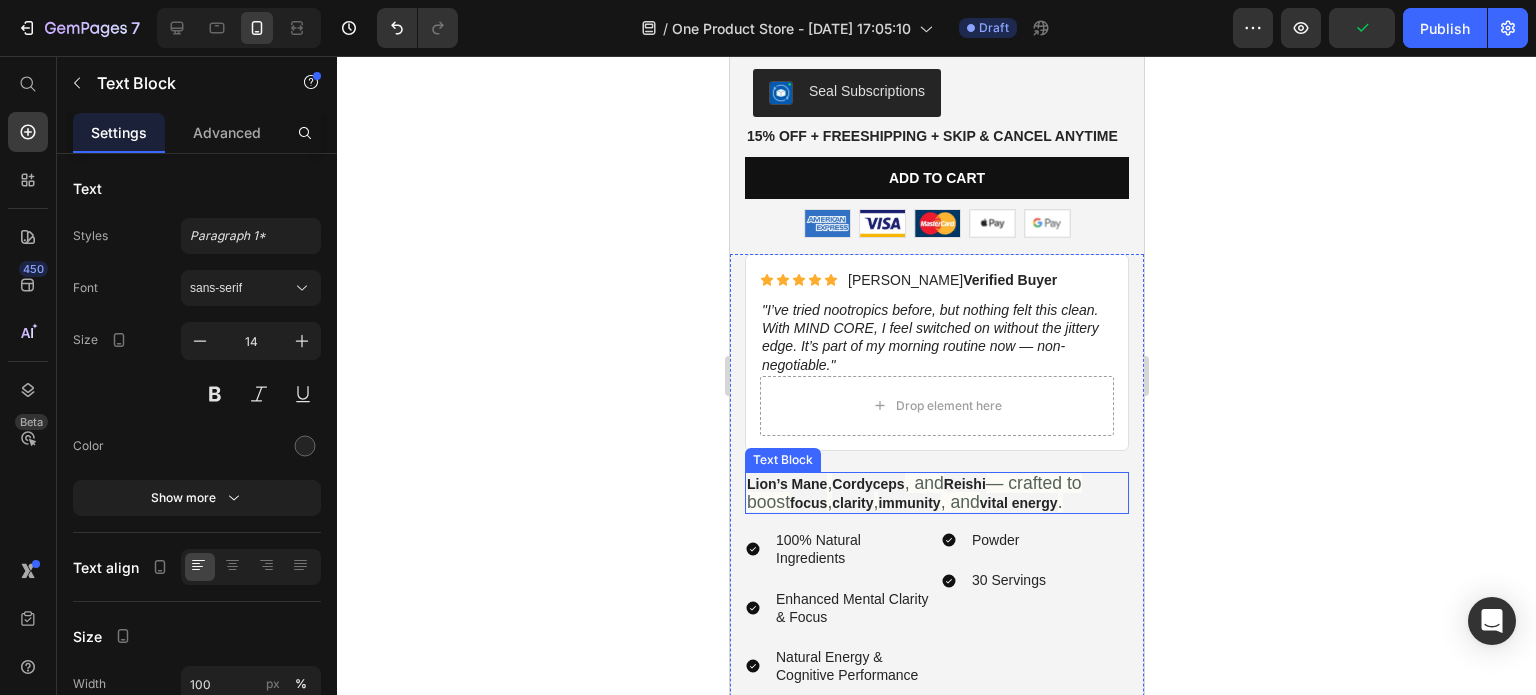 click on "Lion’s Mane" at bounding box center [786, 484] 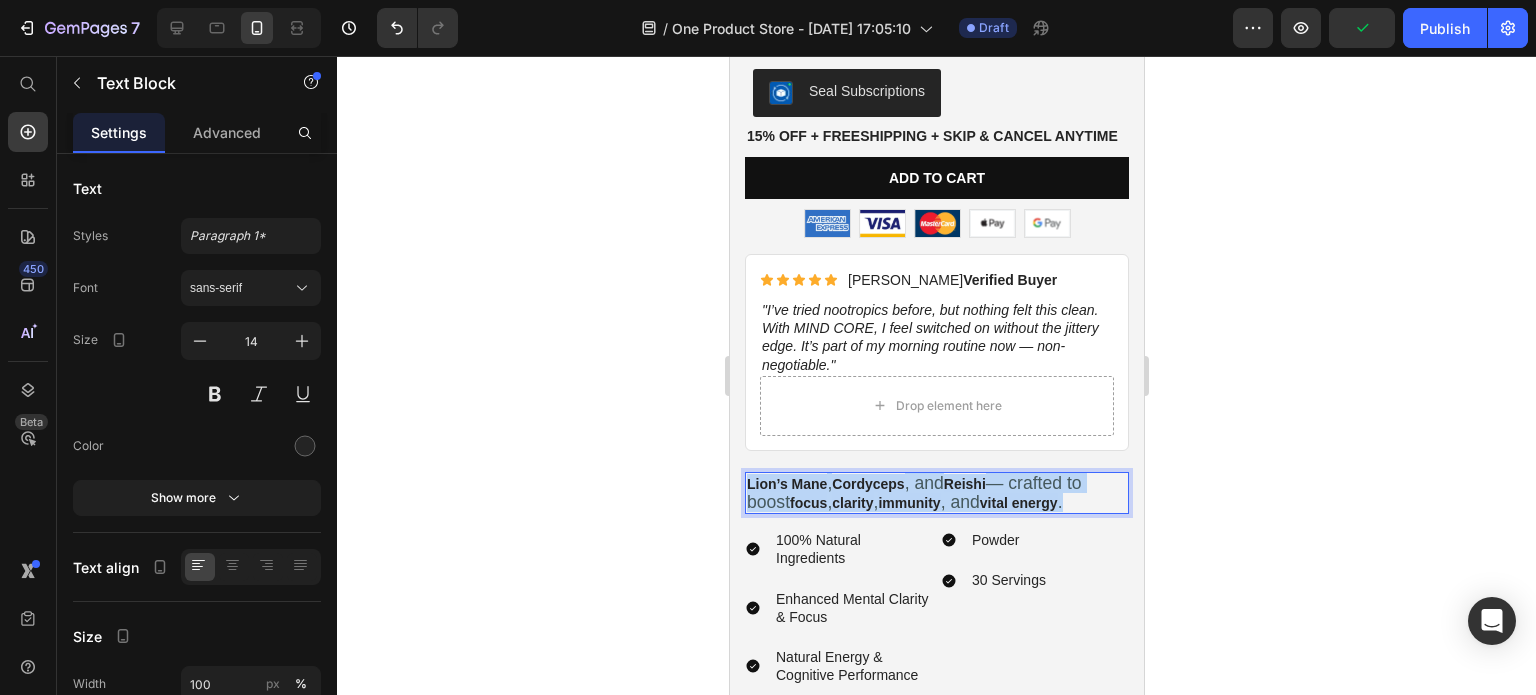 click on "Lion’s Mane" at bounding box center (786, 484) 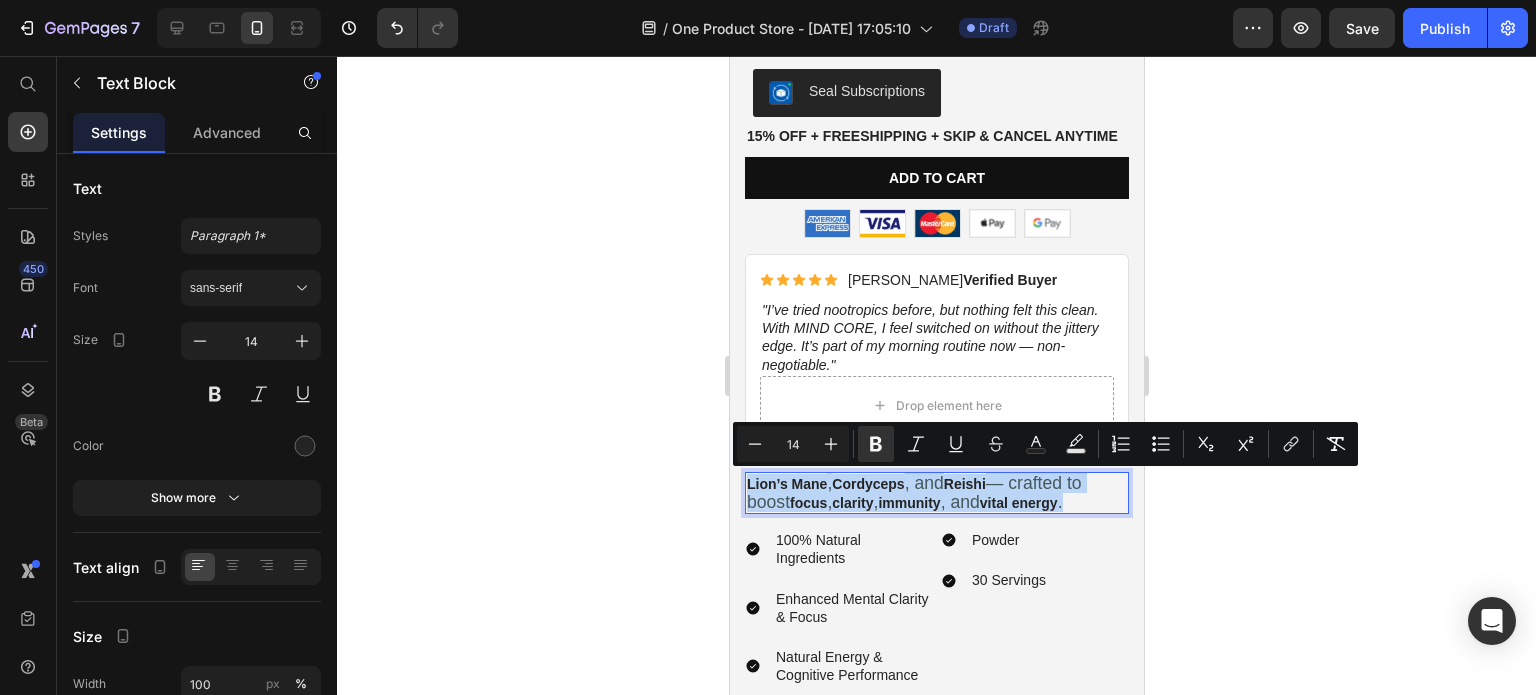 click on "Lion’s Mane" at bounding box center (786, 484) 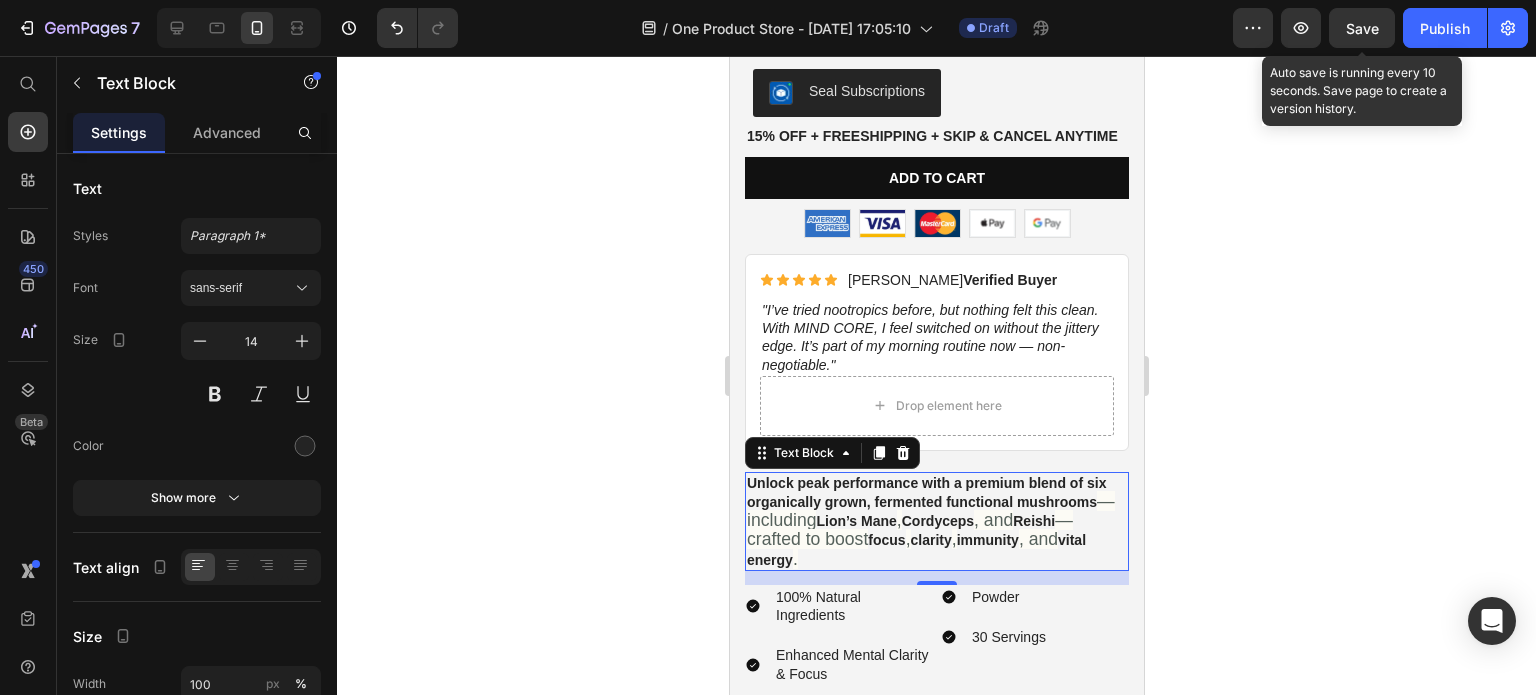 click on "Save" at bounding box center [1362, 28] 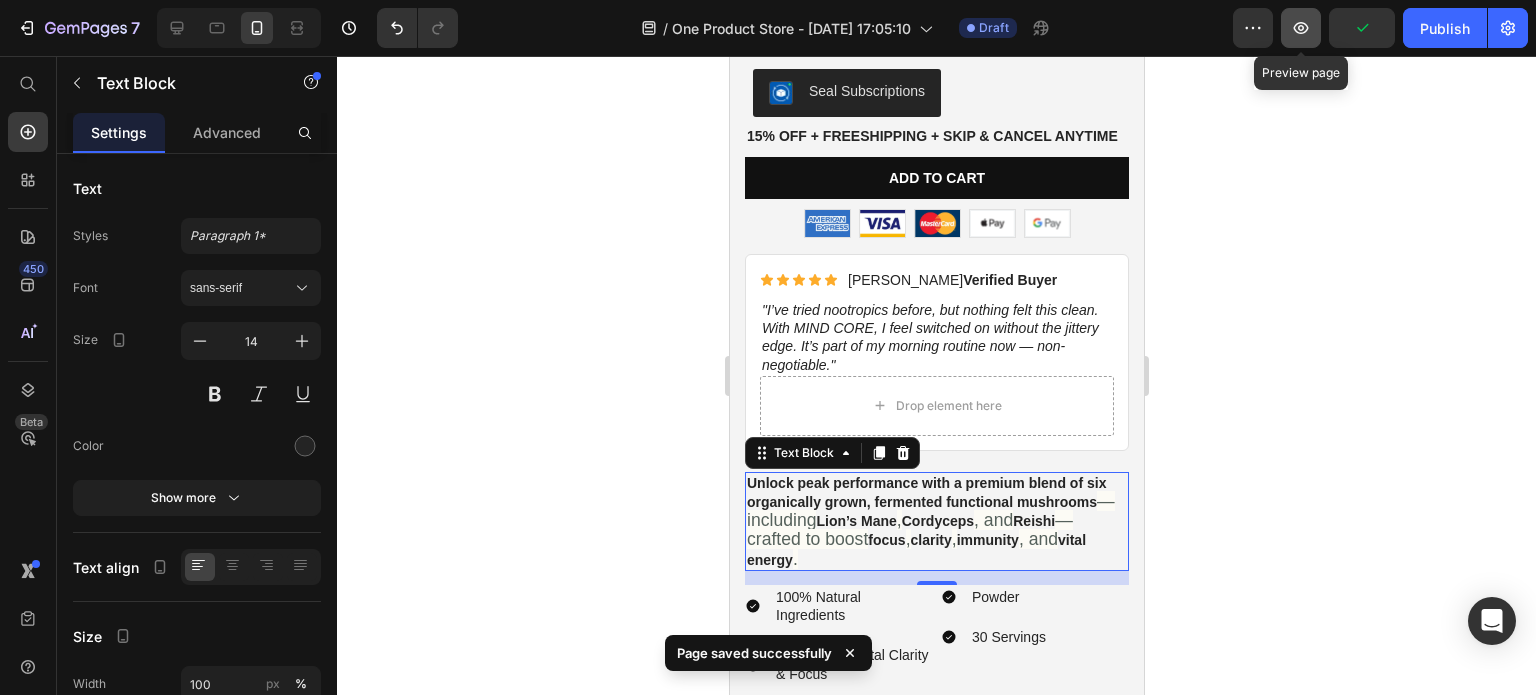click 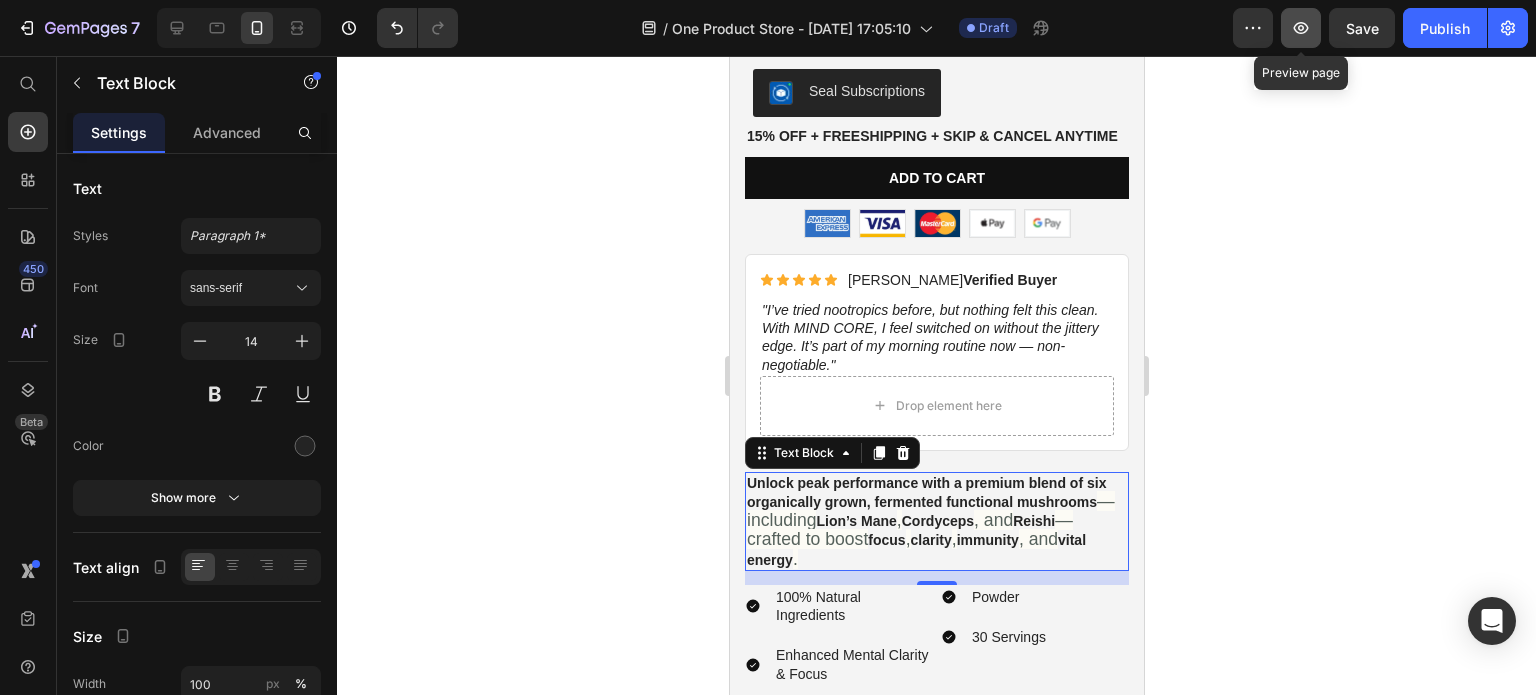 click 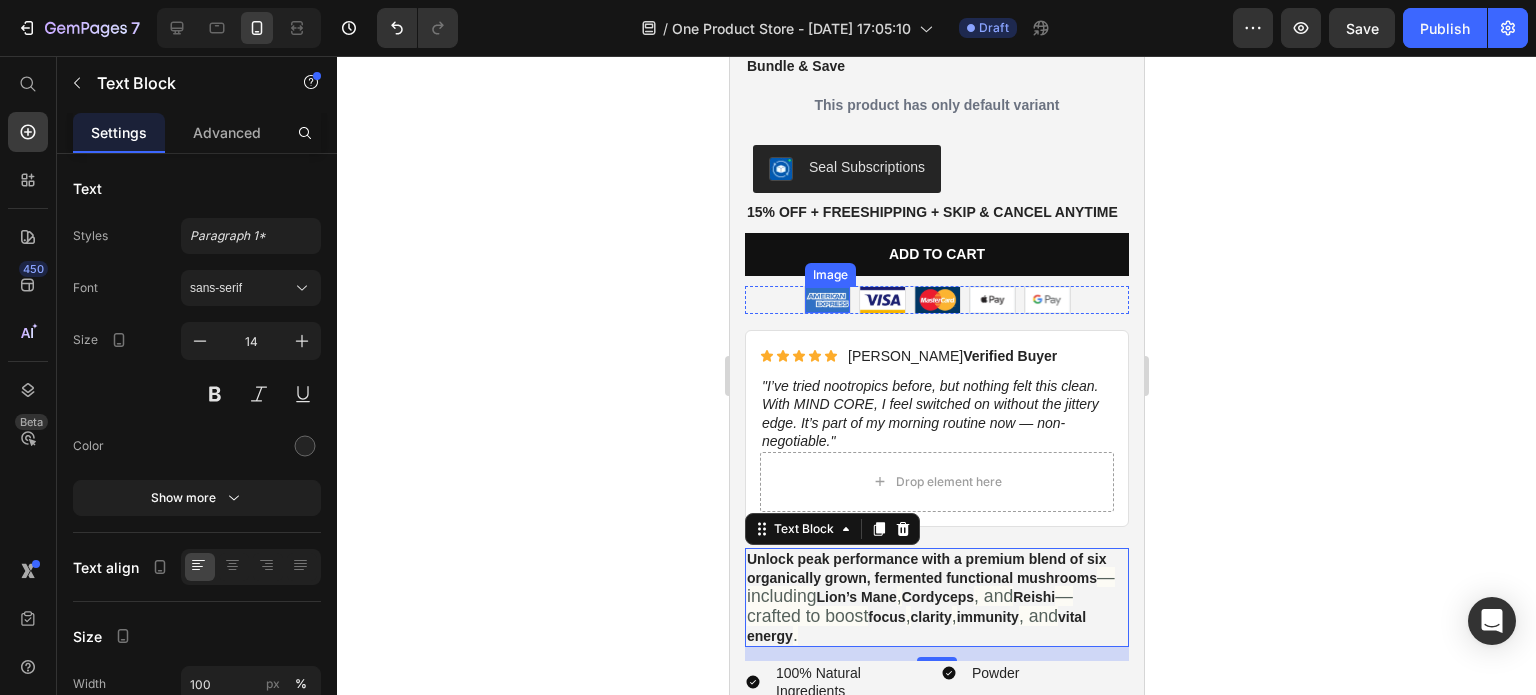 scroll, scrollTop: 5086, scrollLeft: 0, axis: vertical 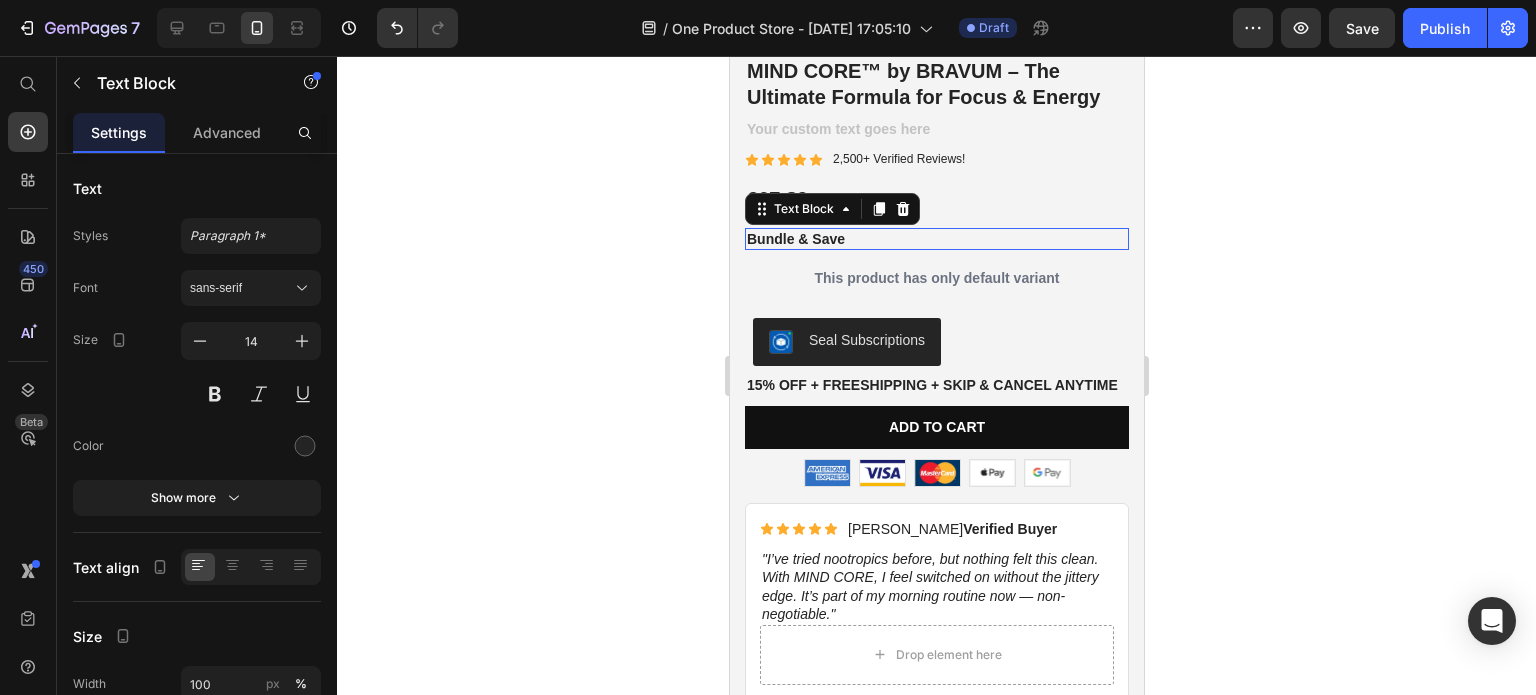 click on "Bundle & Save" at bounding box center (936, 239) 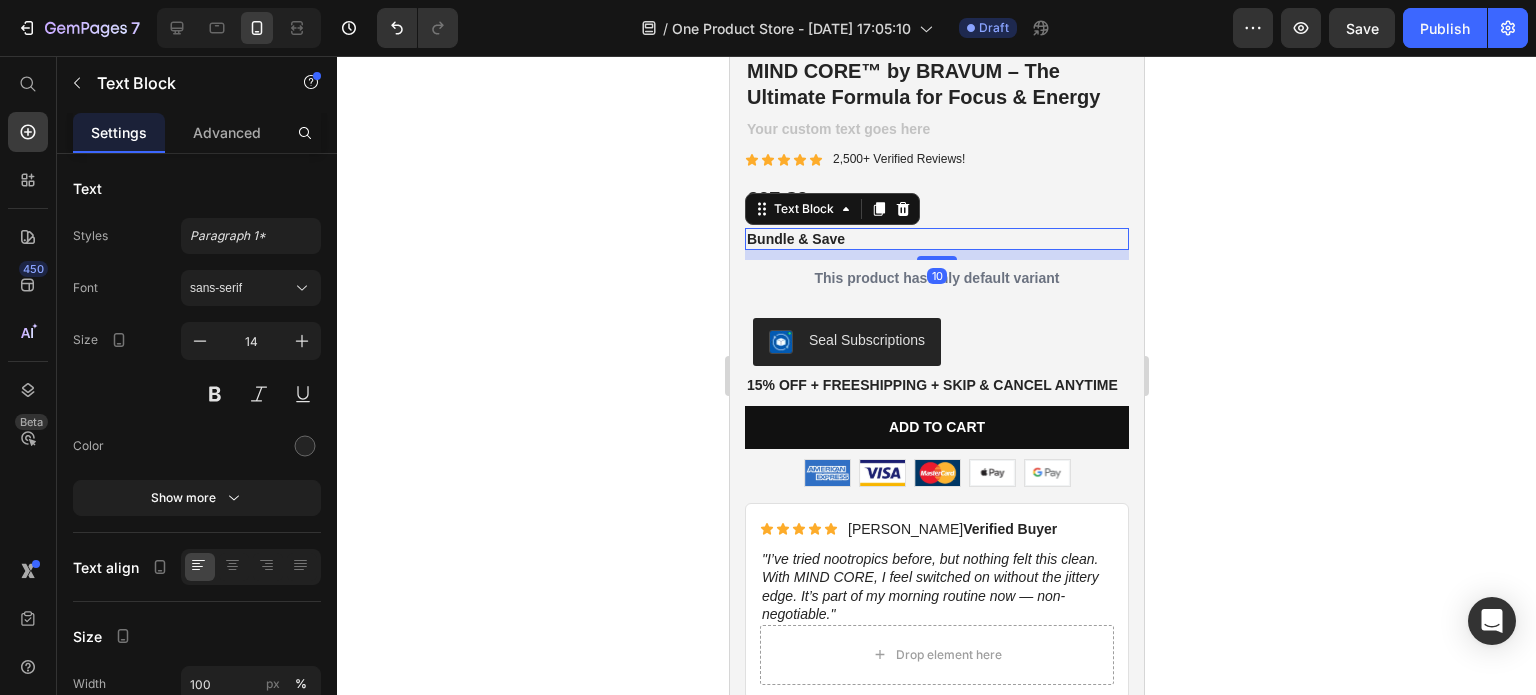 click on "Bundle & Save" at bounding box center [936, 239] 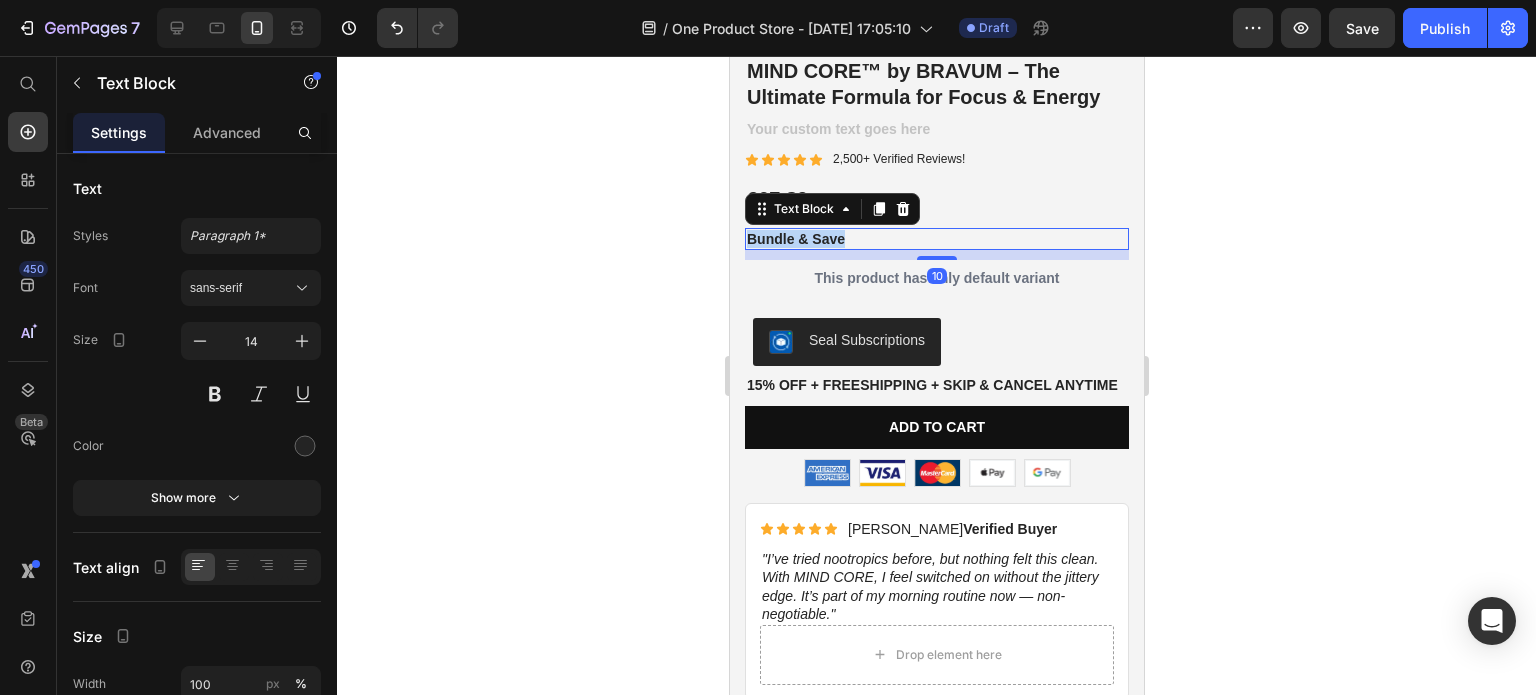 click on "Bundle & Save" at bounding box center (936, 239) 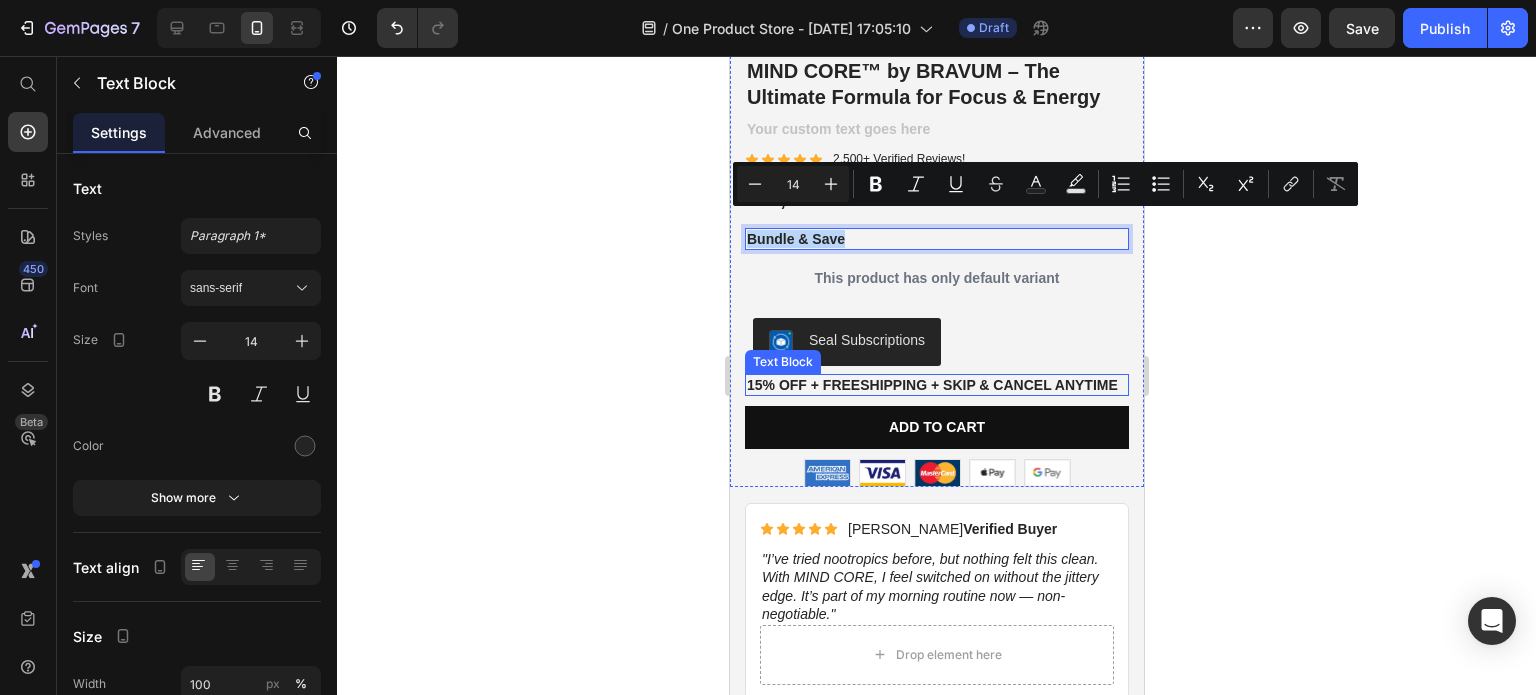 click on "15% off + Freeshipping + Skip & Cancel Anytime" at bounding box center [936, 385] 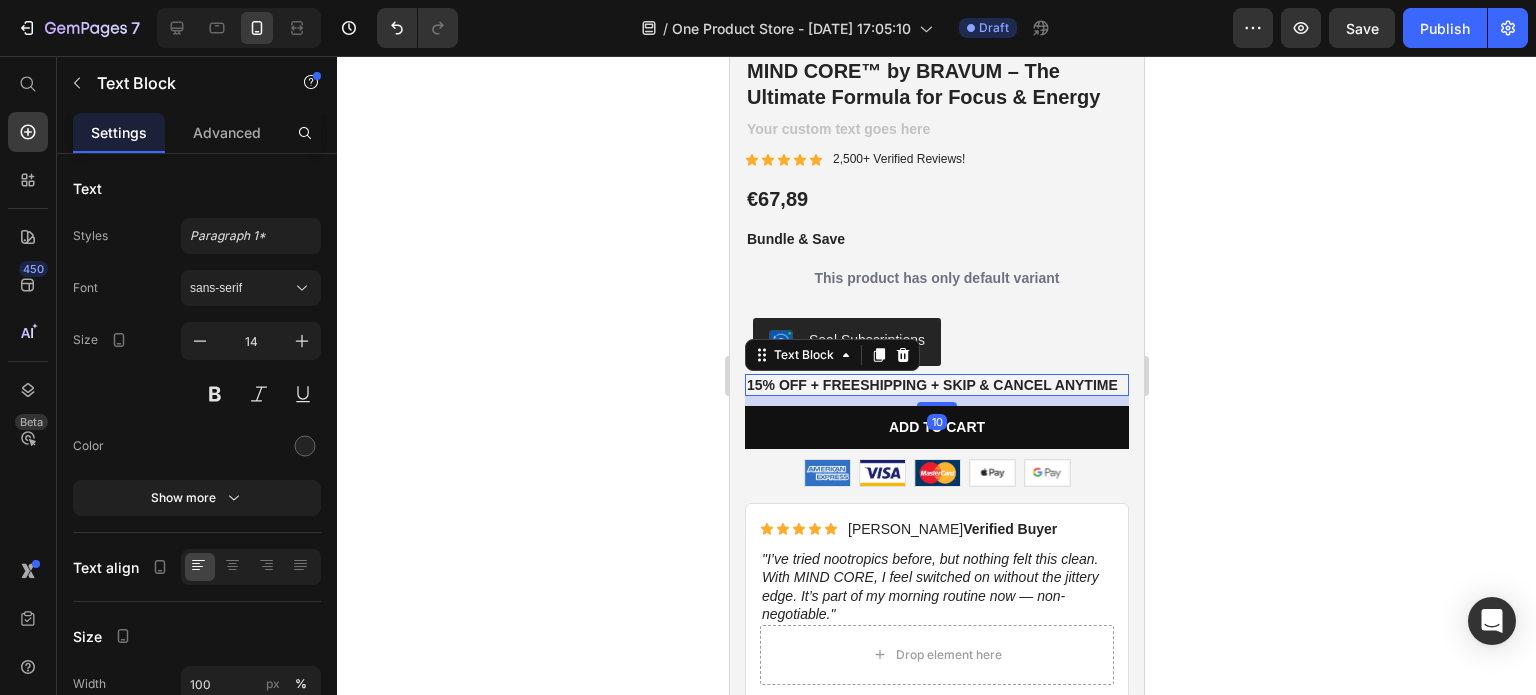 click on "15% off + Freeshipping + Skip & Cancel Anytime" at bounding box center [936, 385] 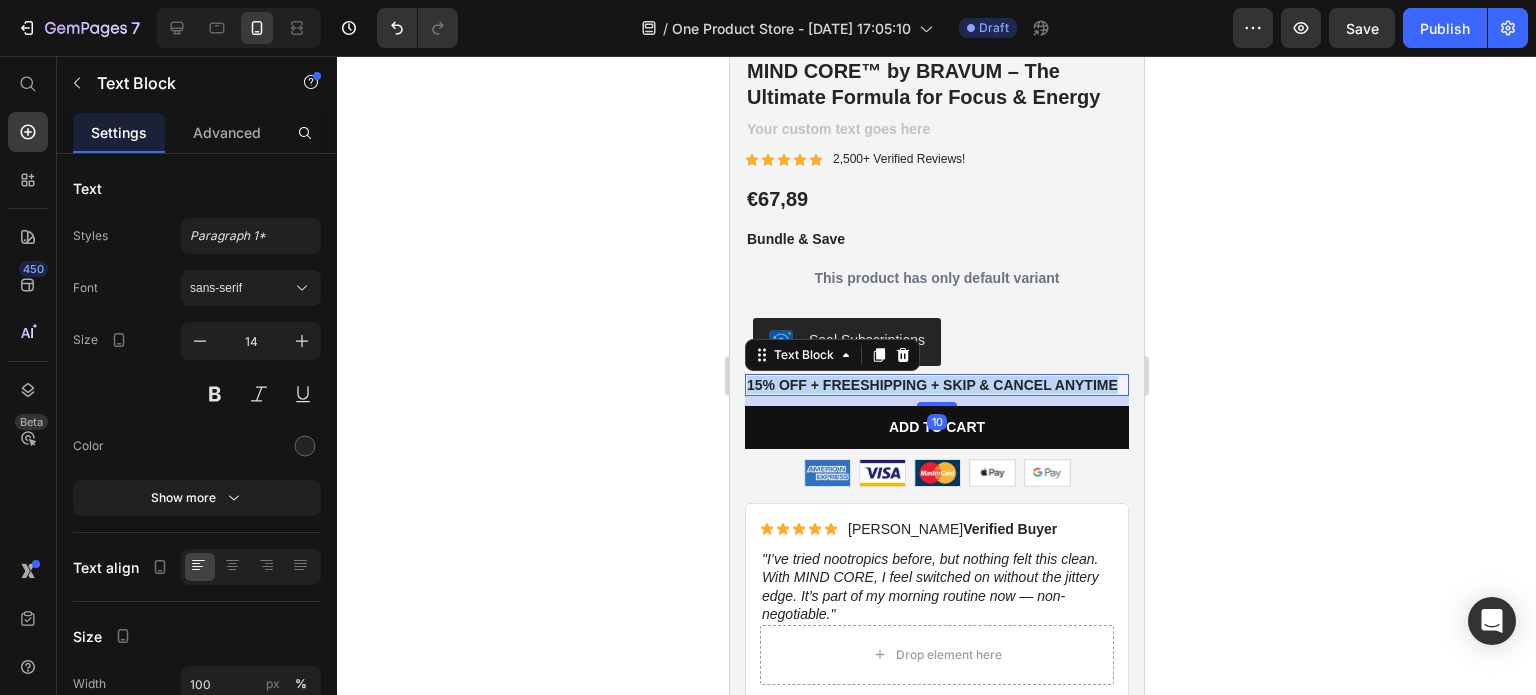 click on "15% off + Freeshipping + Skip & Cancel Anytime" at bounding box center [936, 385] 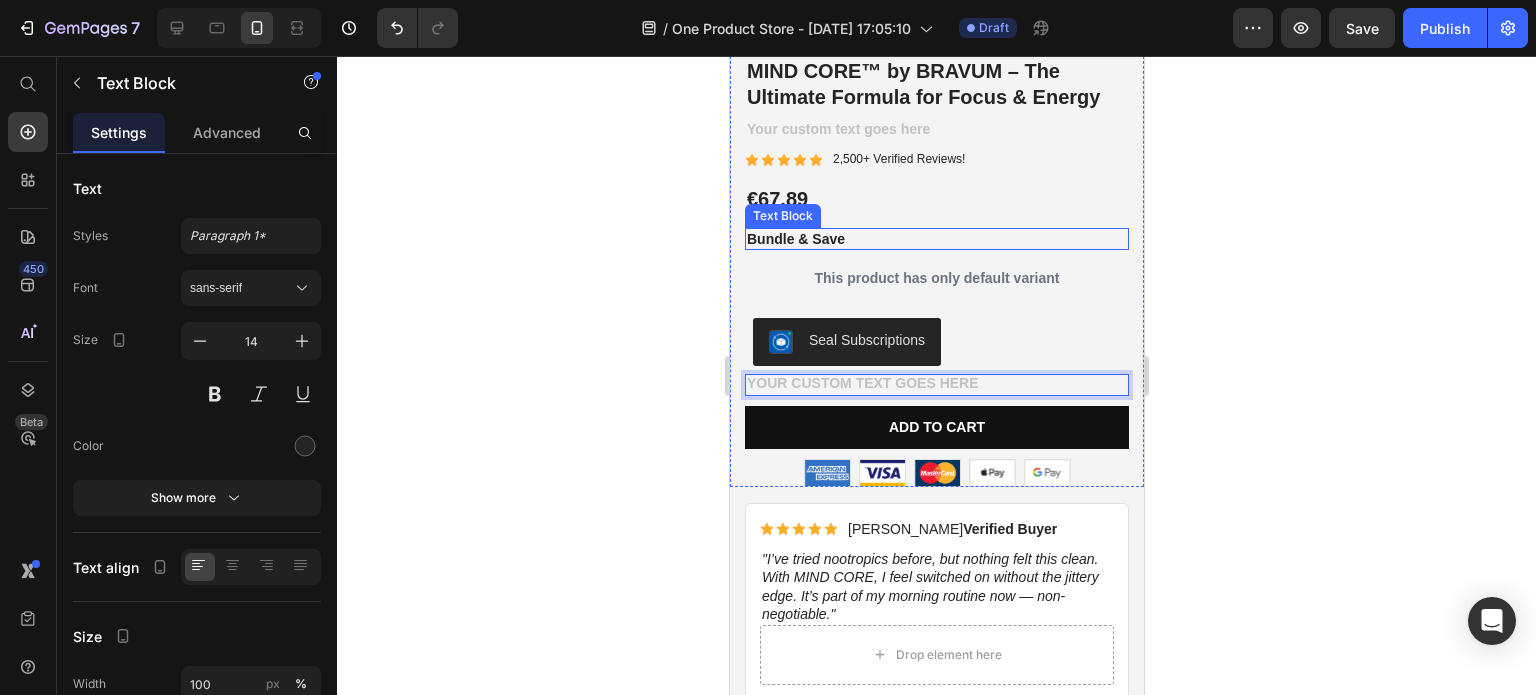 click on "Bundle & Save" at bounding box center [936, 239] 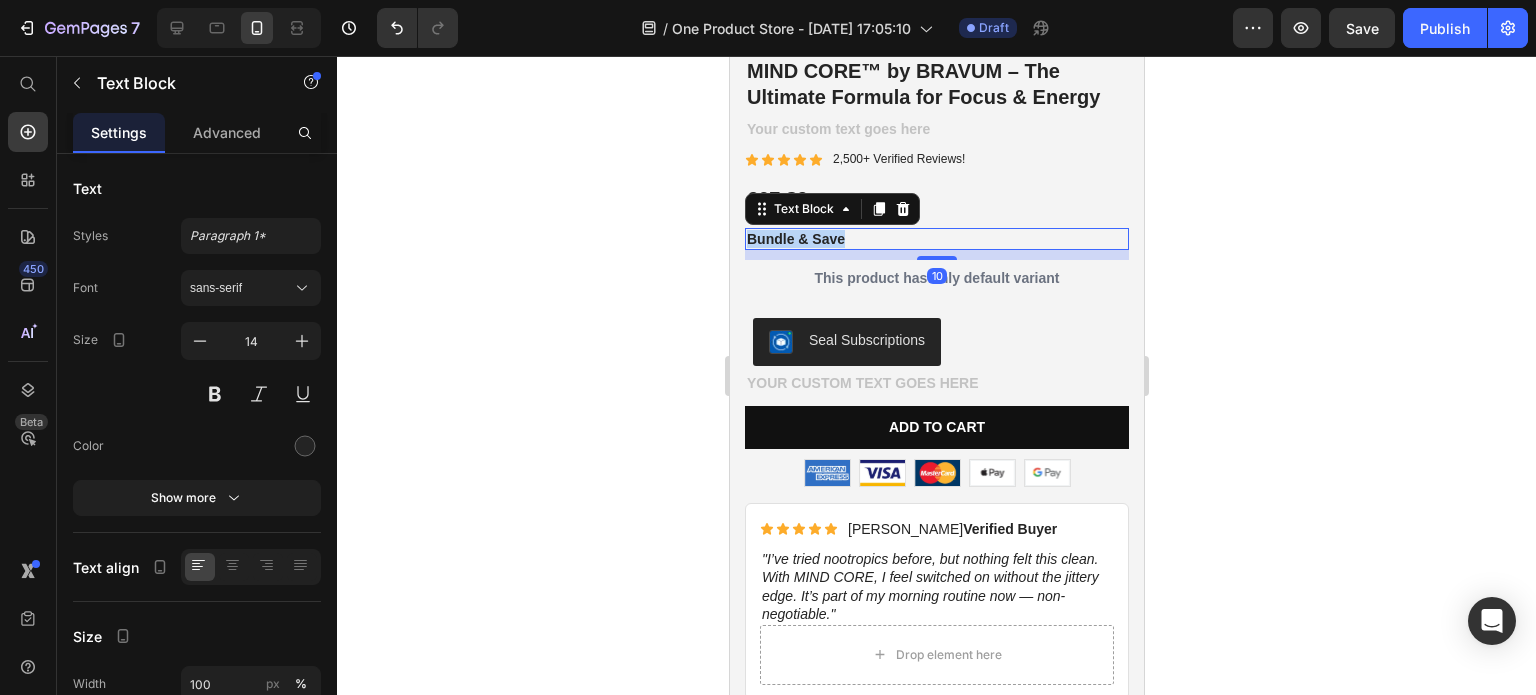 click on "Bundle & Save" at bounding box center [936, 239] 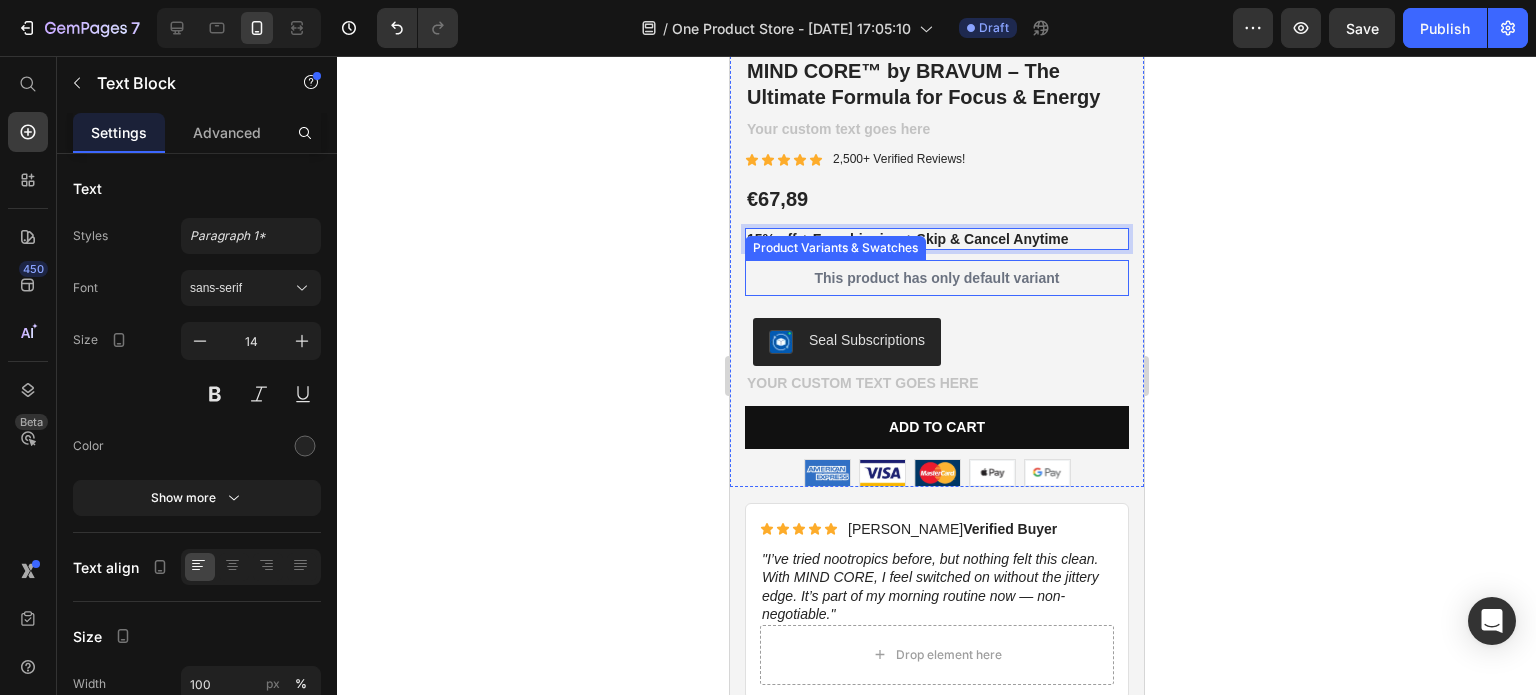 click on "This product has only default variant" at bounding box center [936, 278] 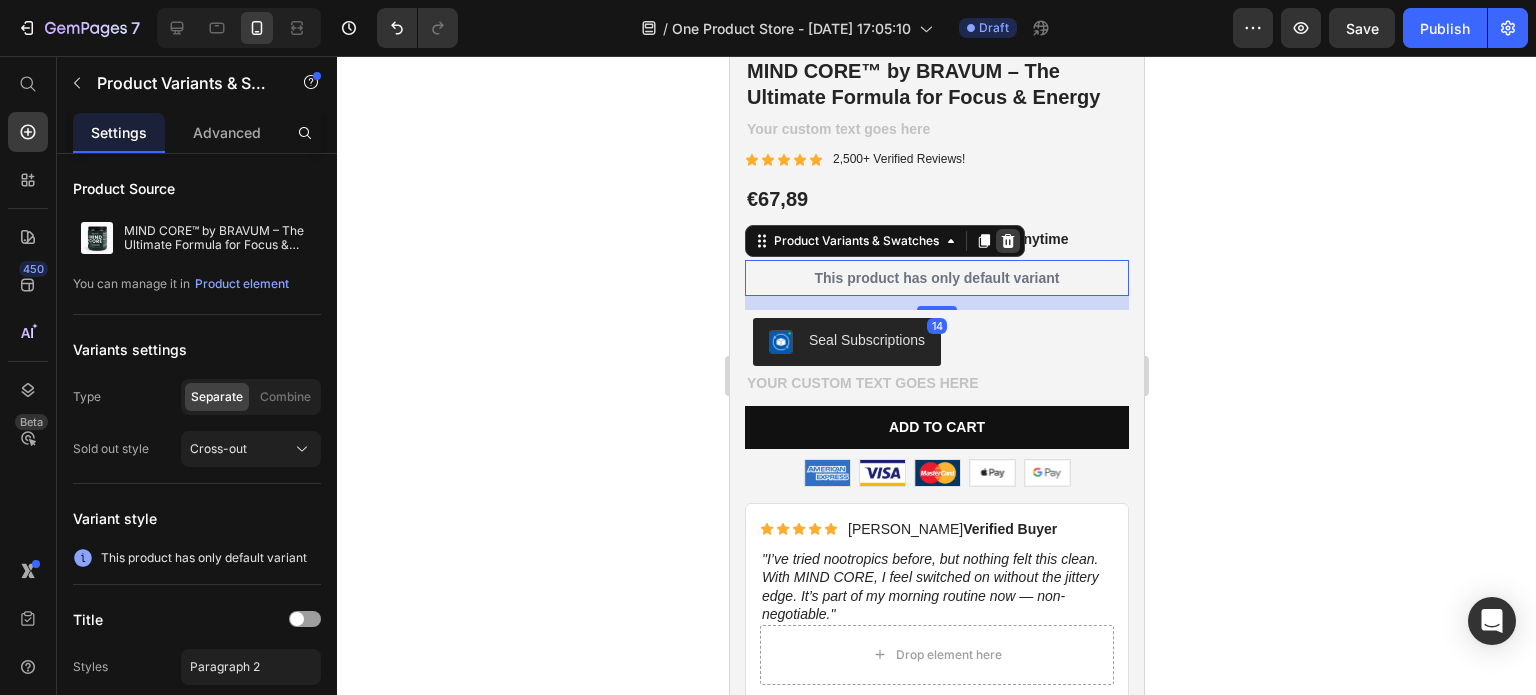 click 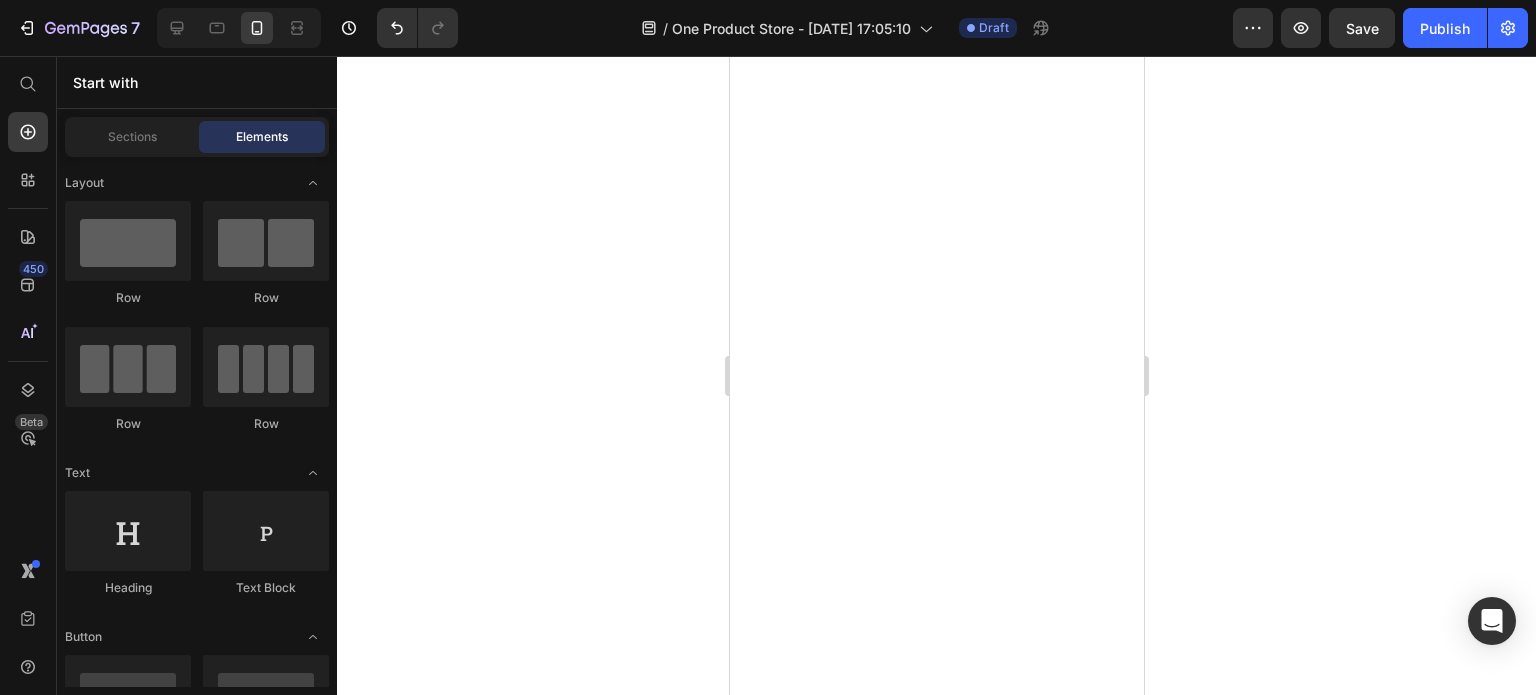 scroll, scrollTop: 0, scrollLeft: 0, axis: both 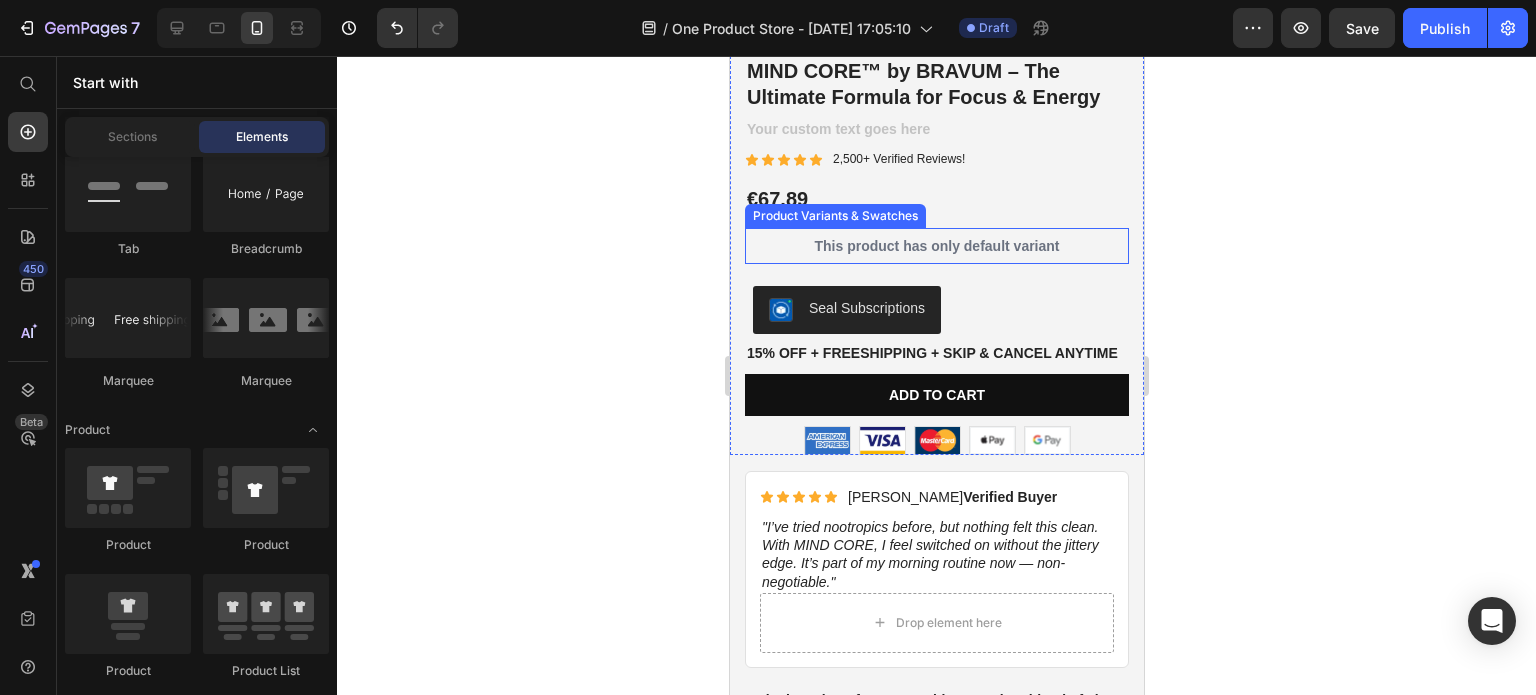 click on "This product has only default variant" at bounding box center (936, 246) 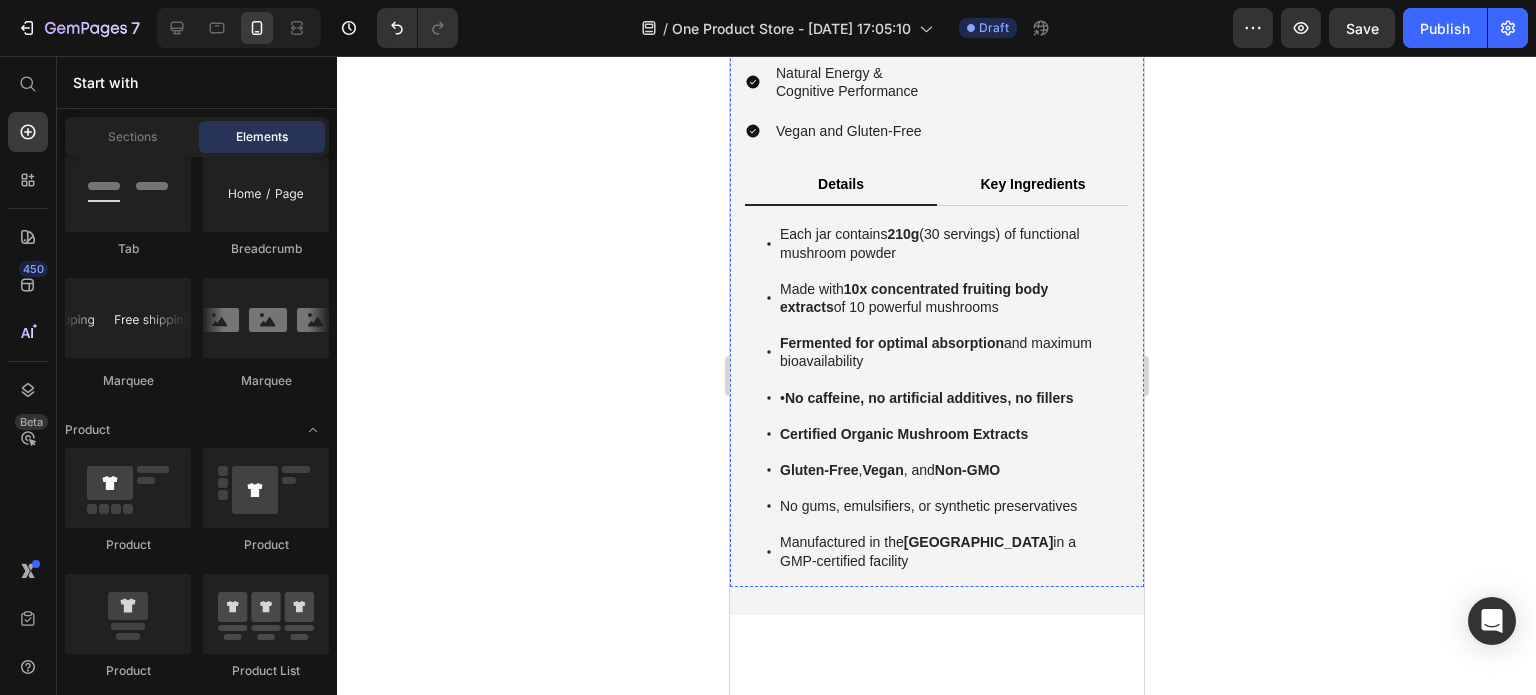 scroll, scrollTop: 5893, scrollLeft: 0, axis: vertical 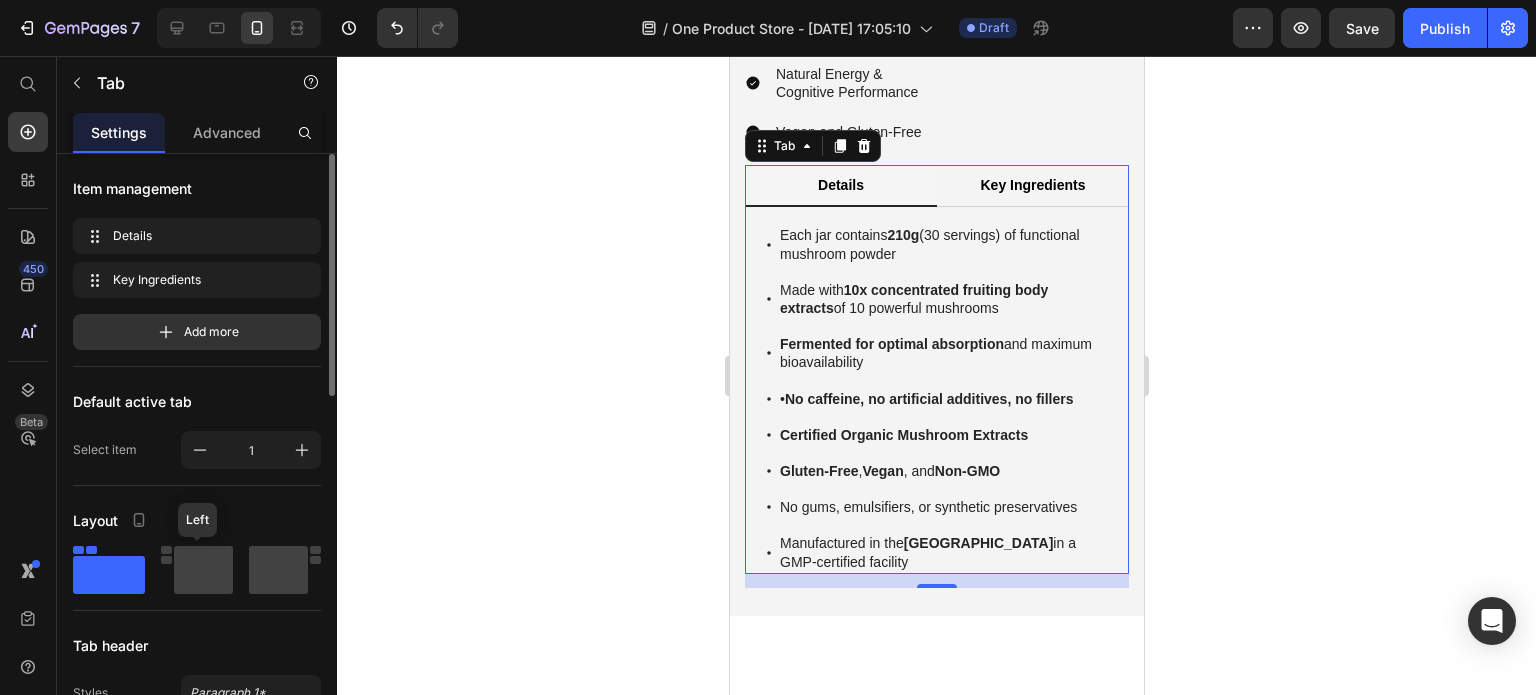 click 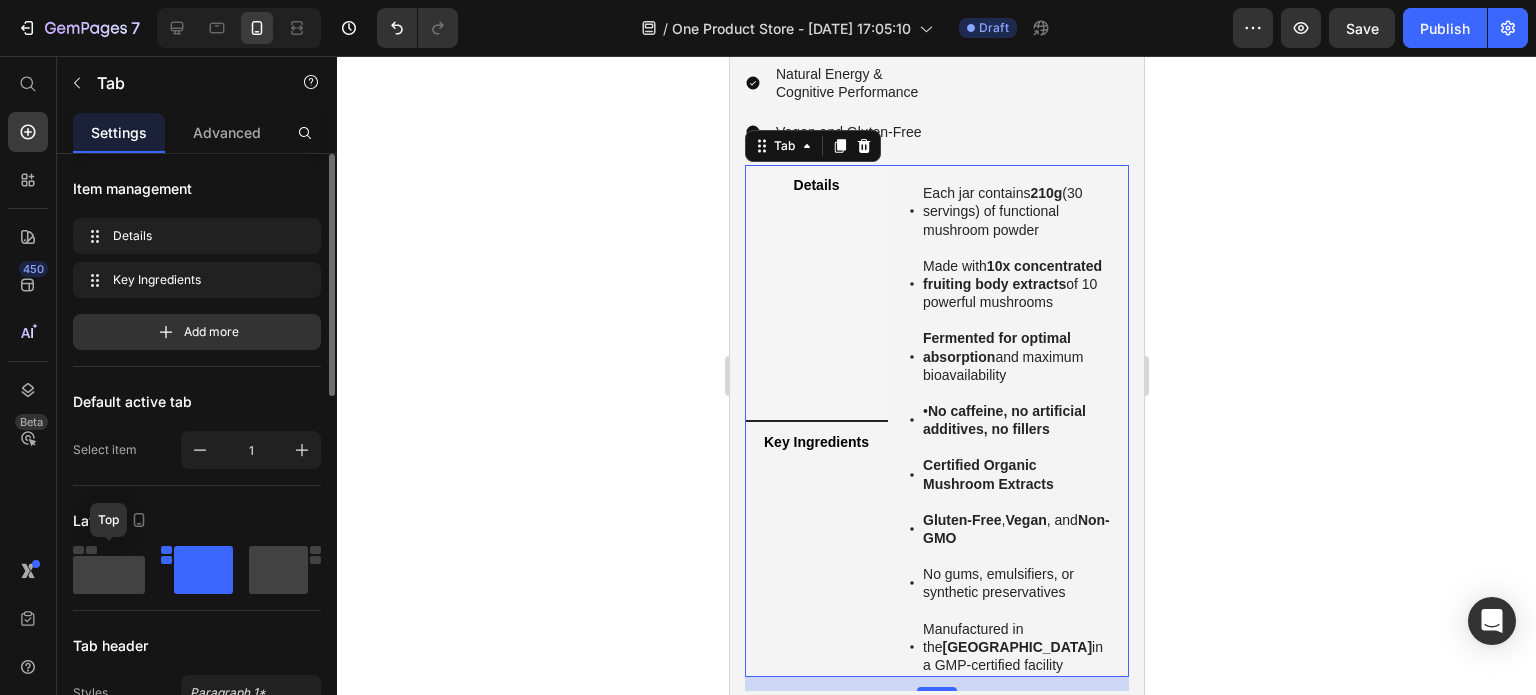 click 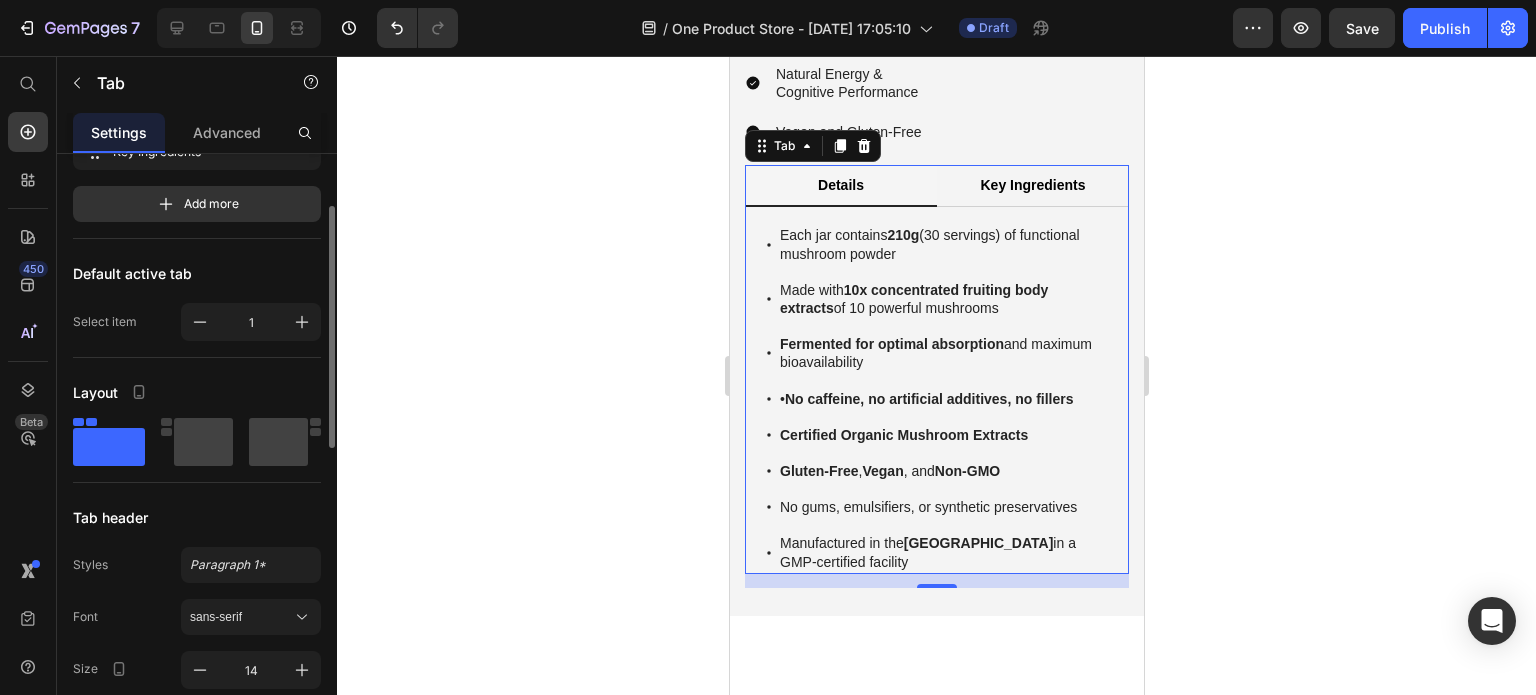 scroll, scrollTop: 129, scrollLeft: 0, axis: vertical 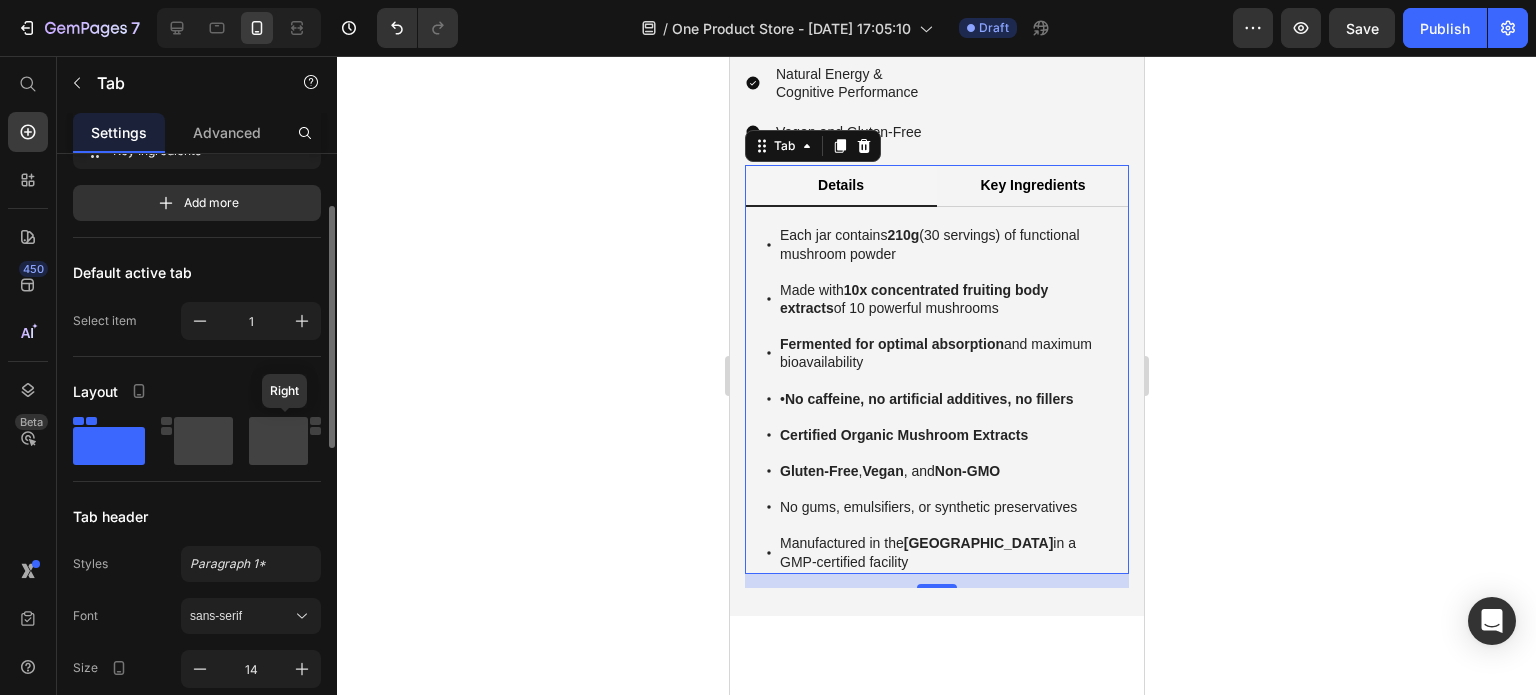 click 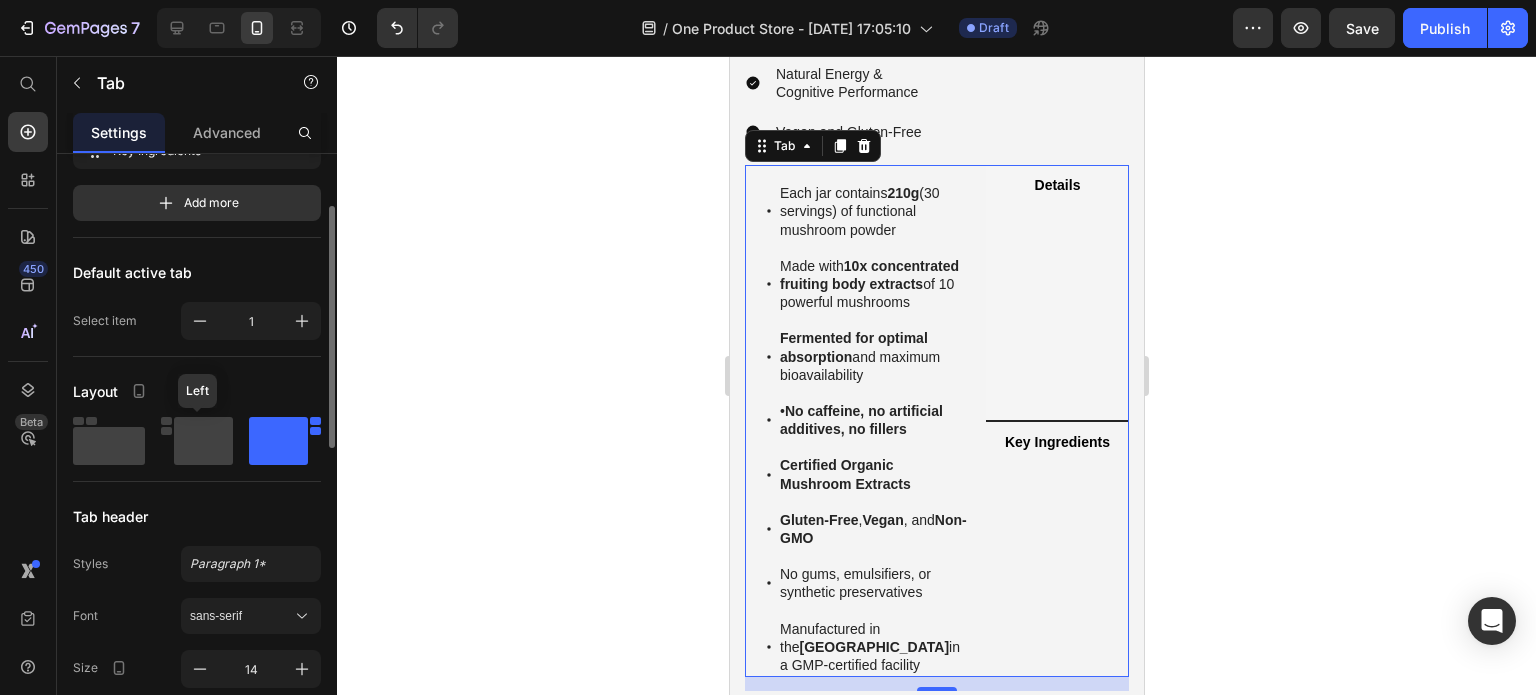 click 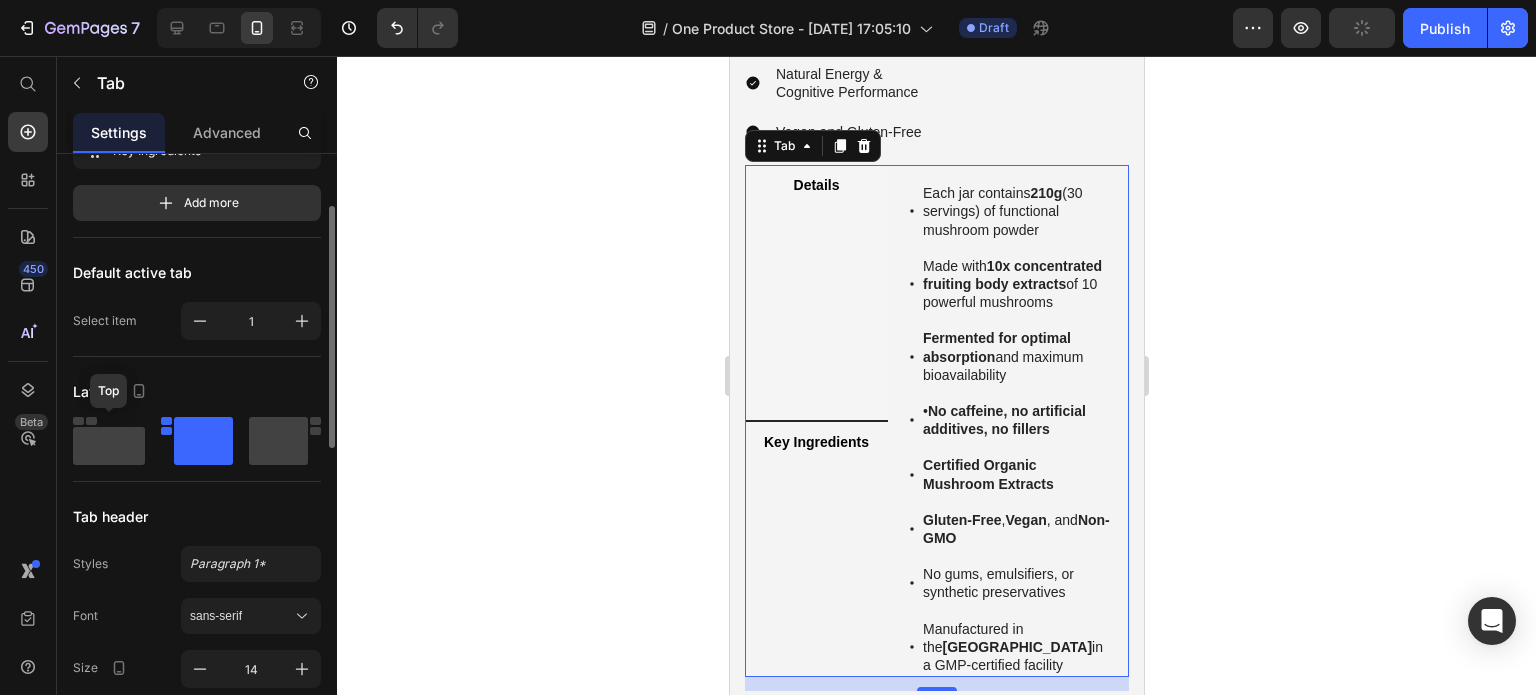 click 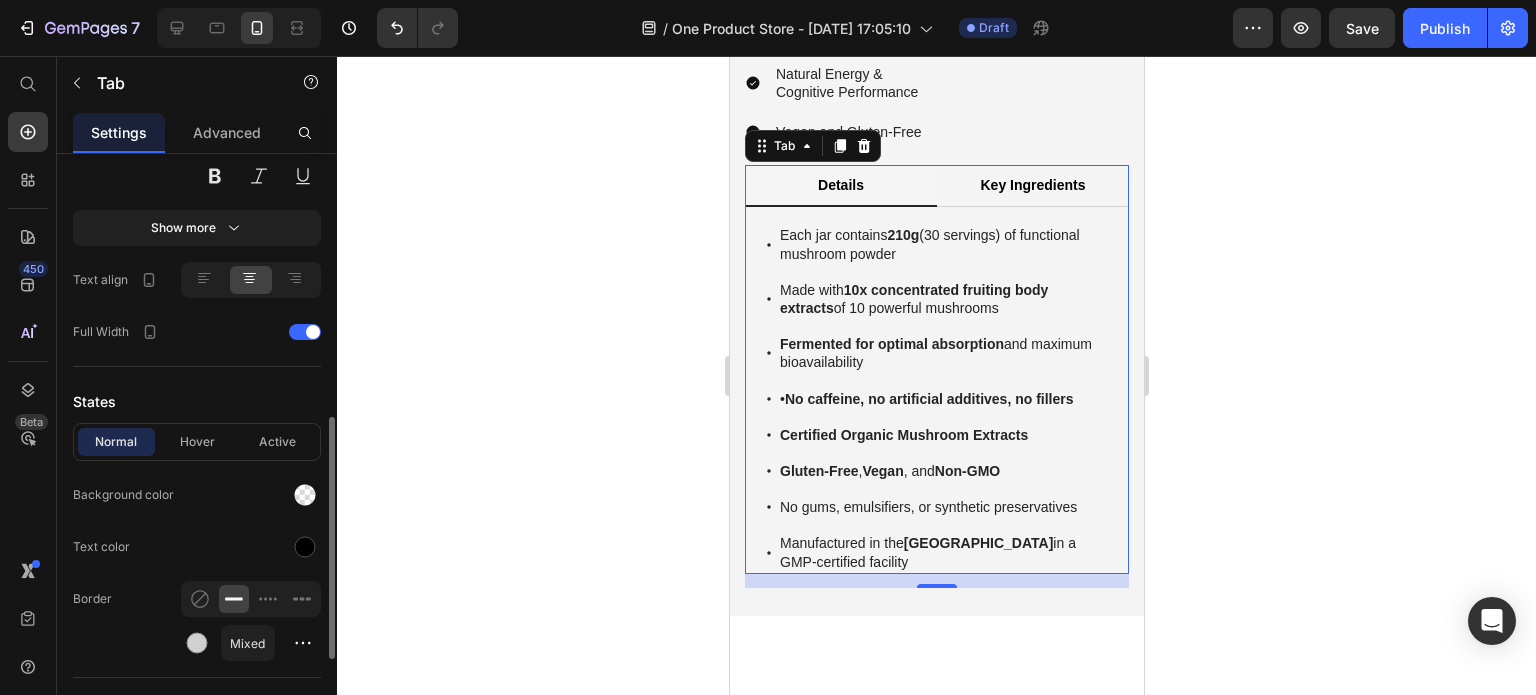 scroll, scrollTop: 666, scrollLeft: 0, axis: vertical 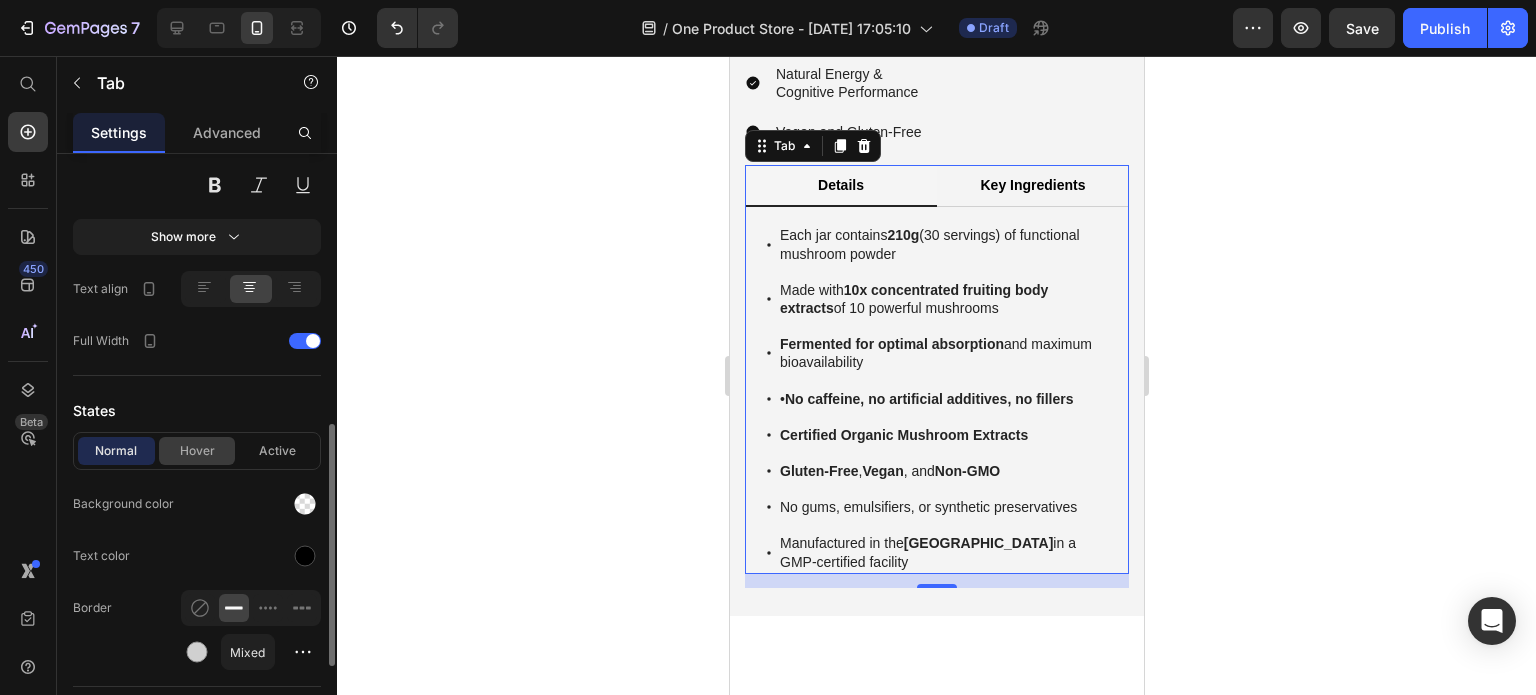 click on "Hover" at bounding box center [197, 451] 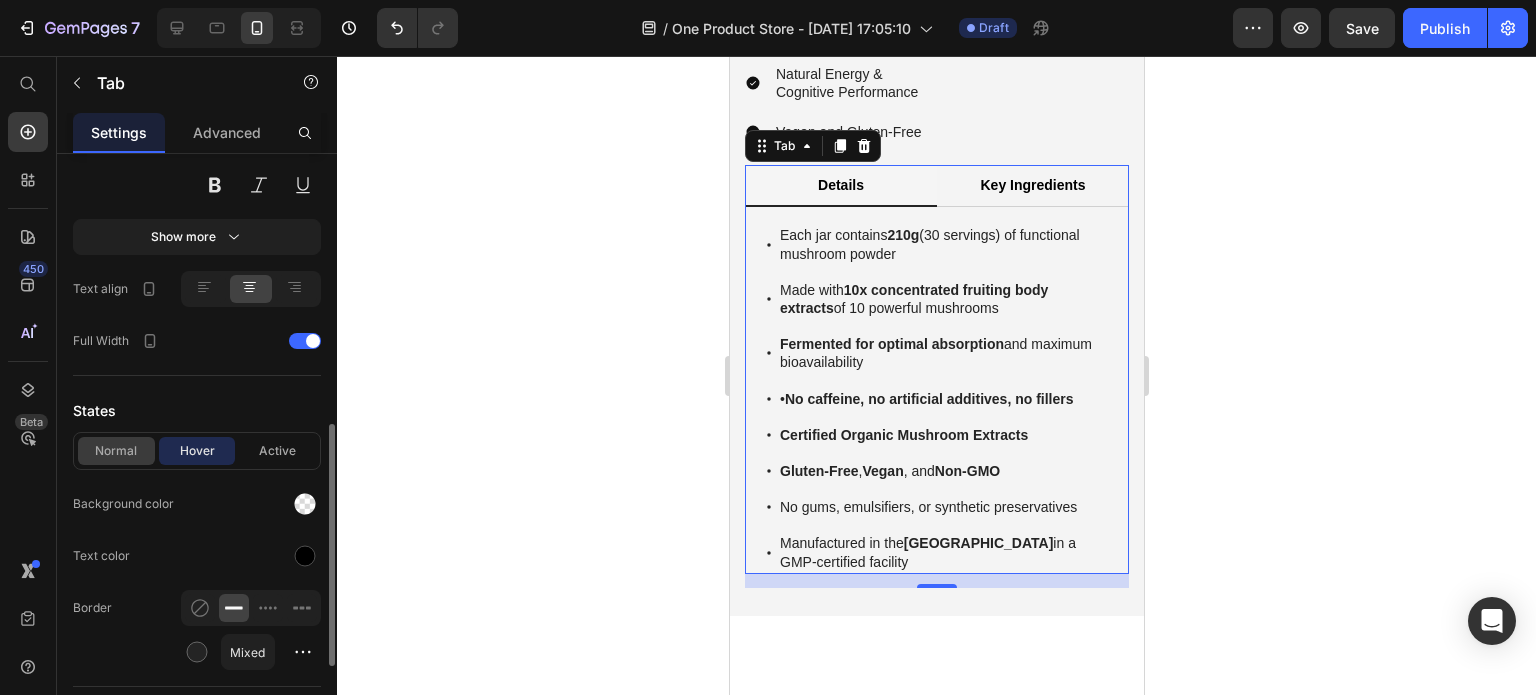 click on "Normal" at bounding box center [116, 451] 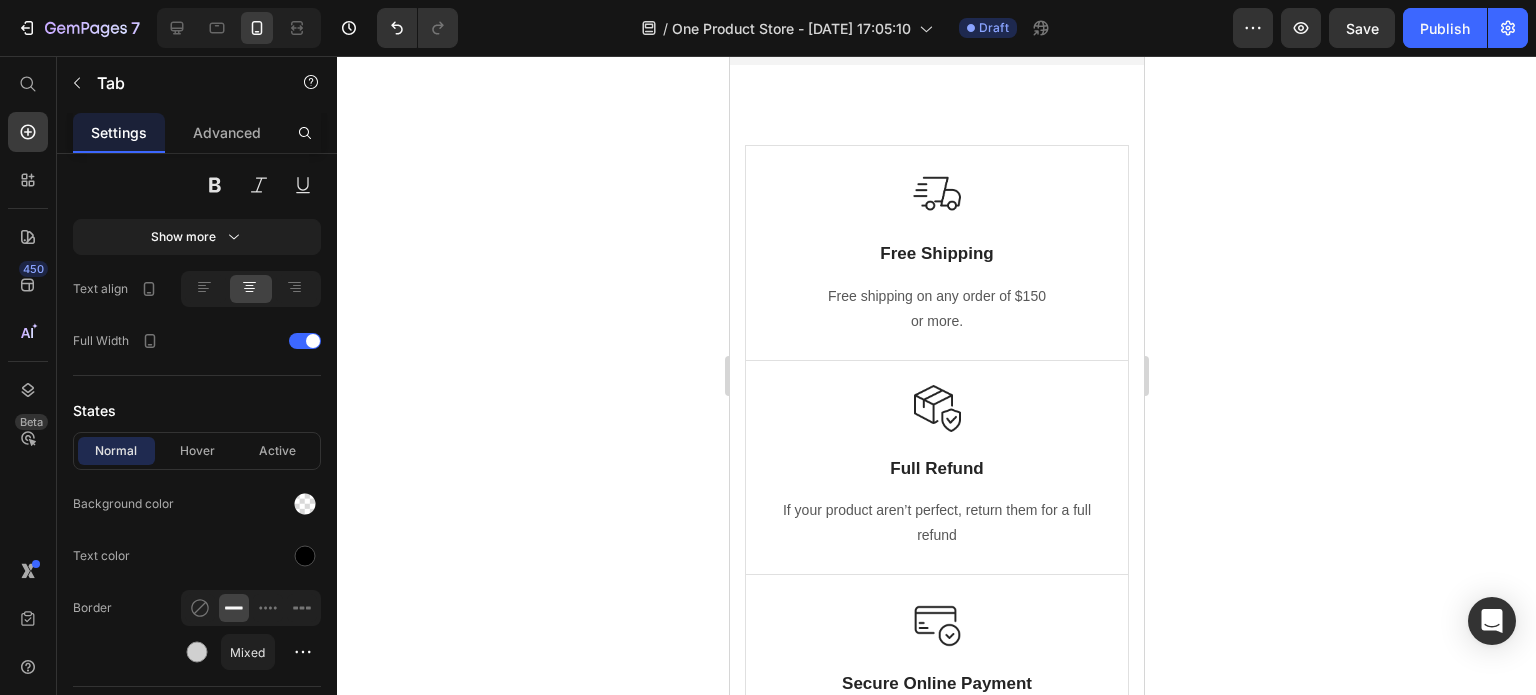 scroll, scrollTop: 6449, scrollLeft: 0, axis: vertical 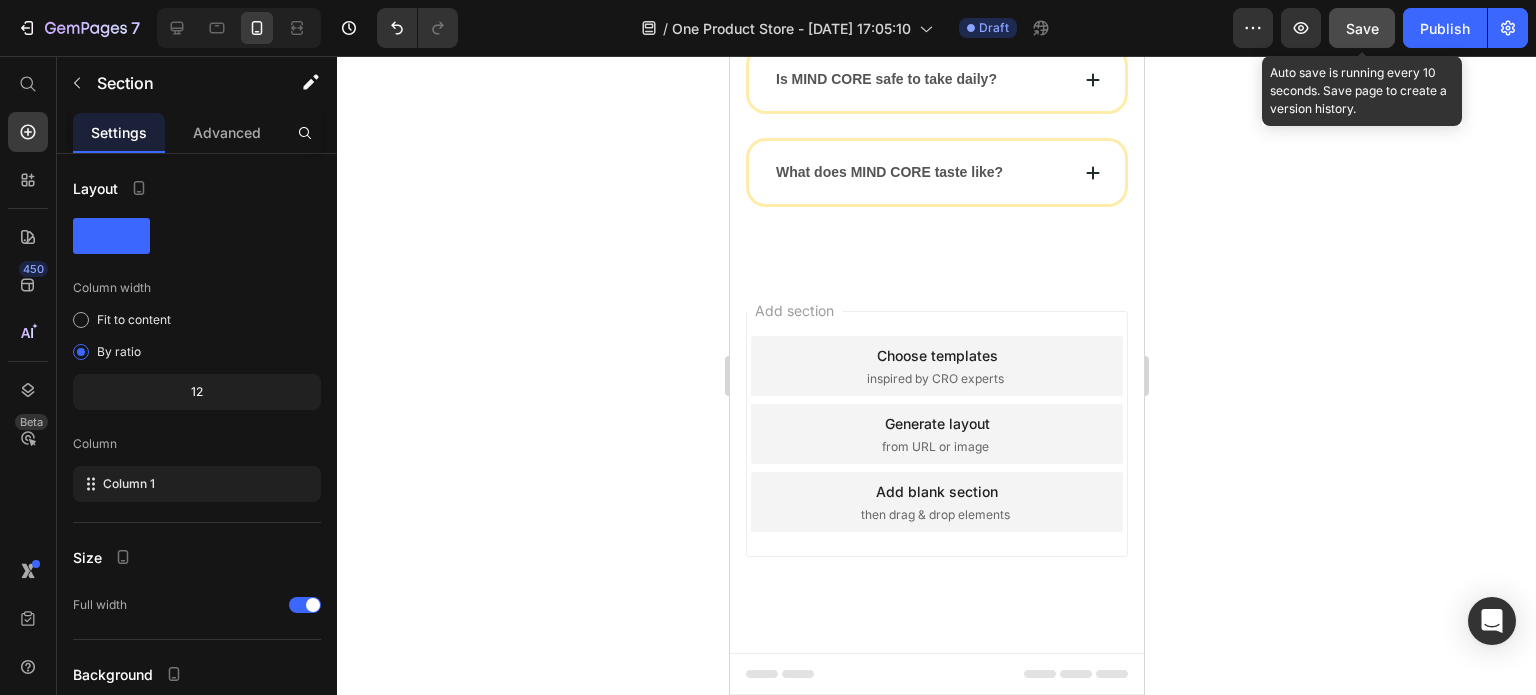 click on "Save" at bounding box center (1362, 28) 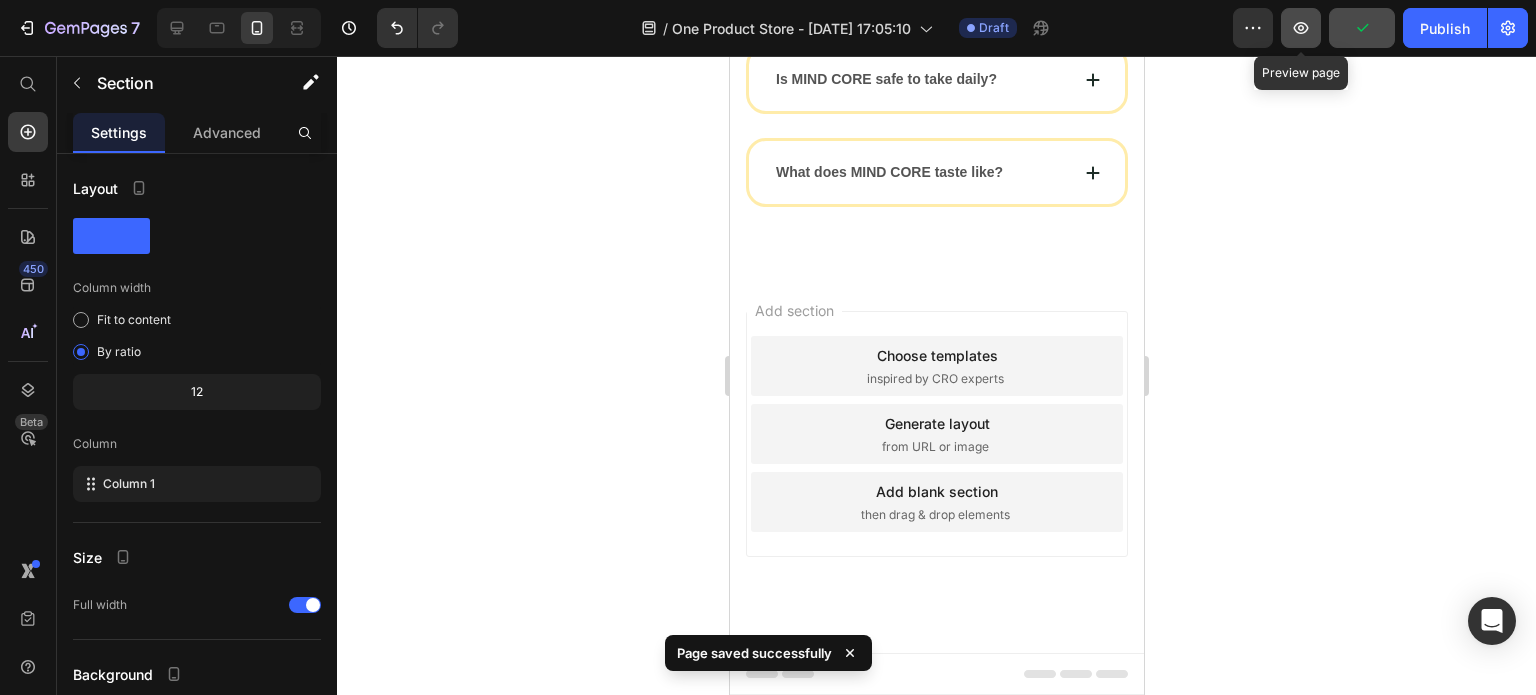 click 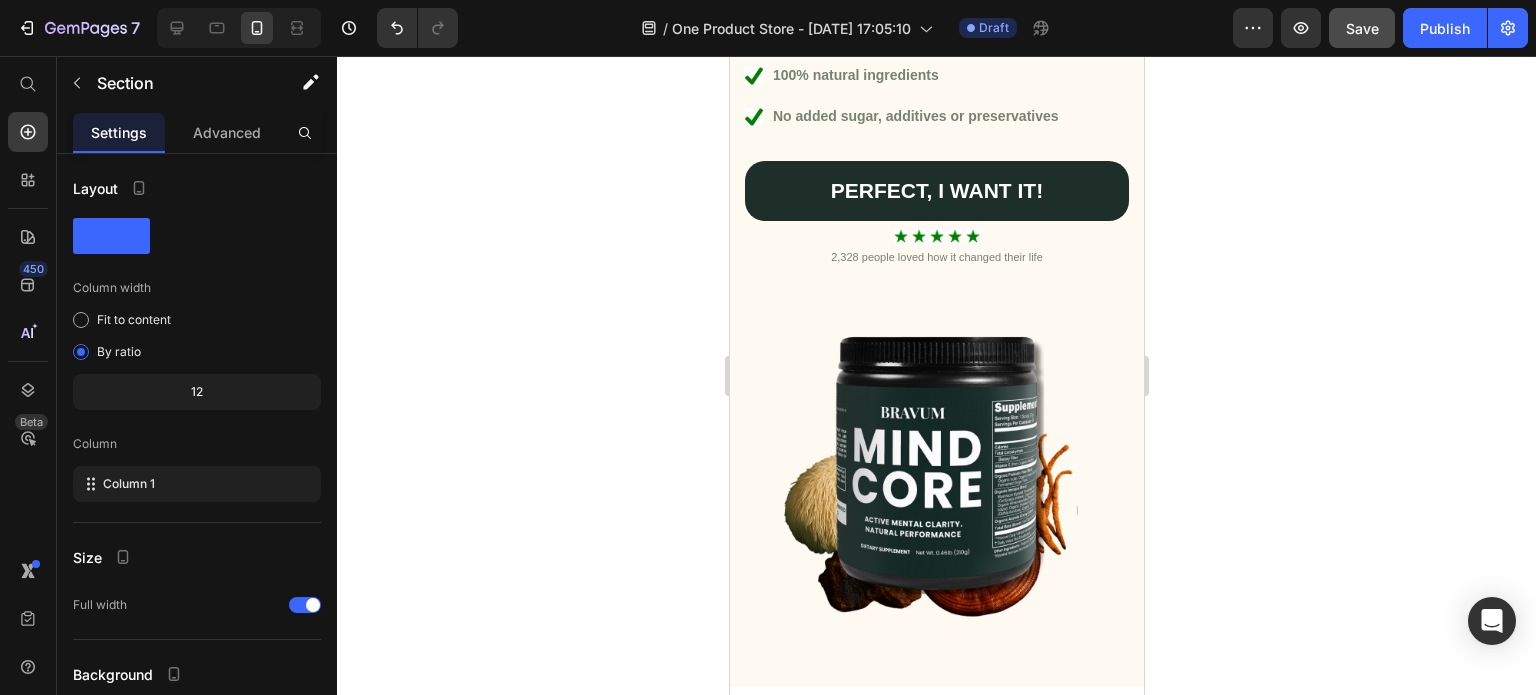 scroll, scrollTop: 414, scrollLeft: 0, axis: vertical 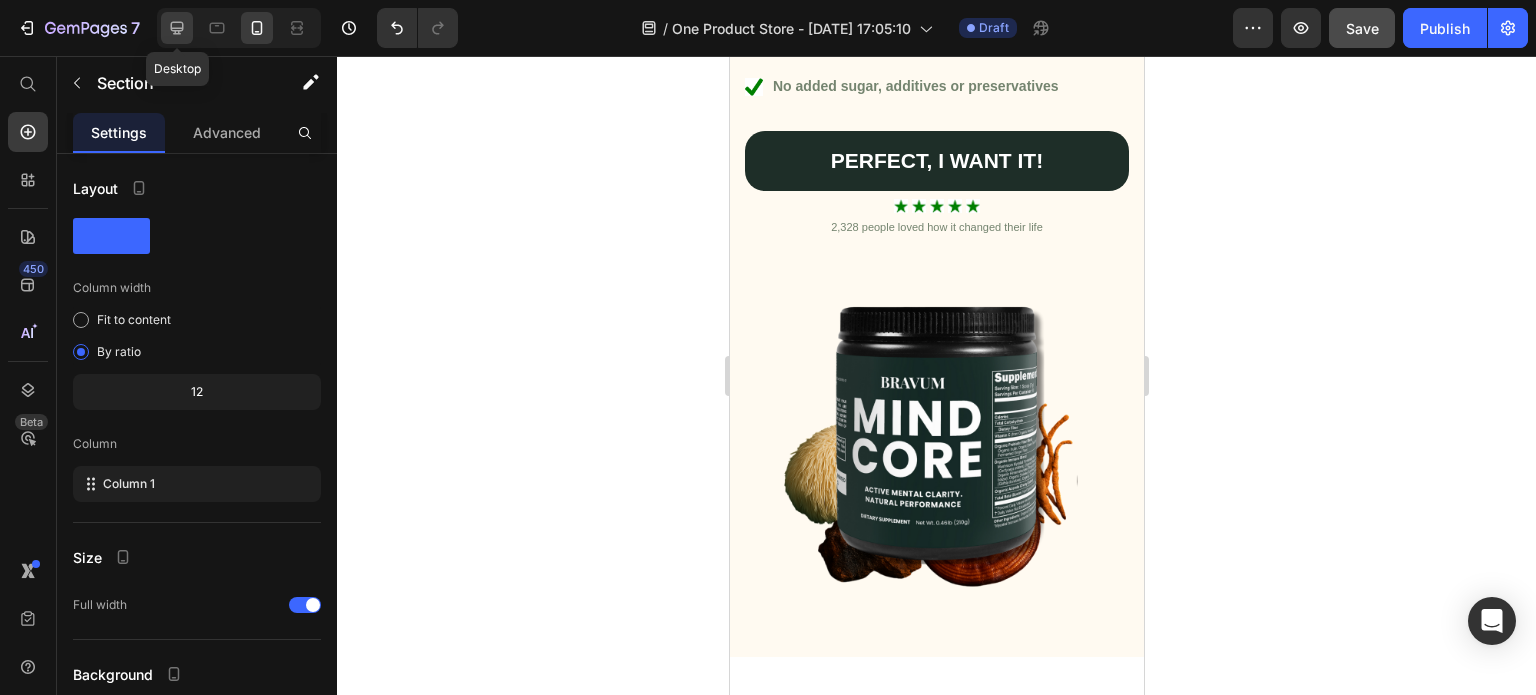 click 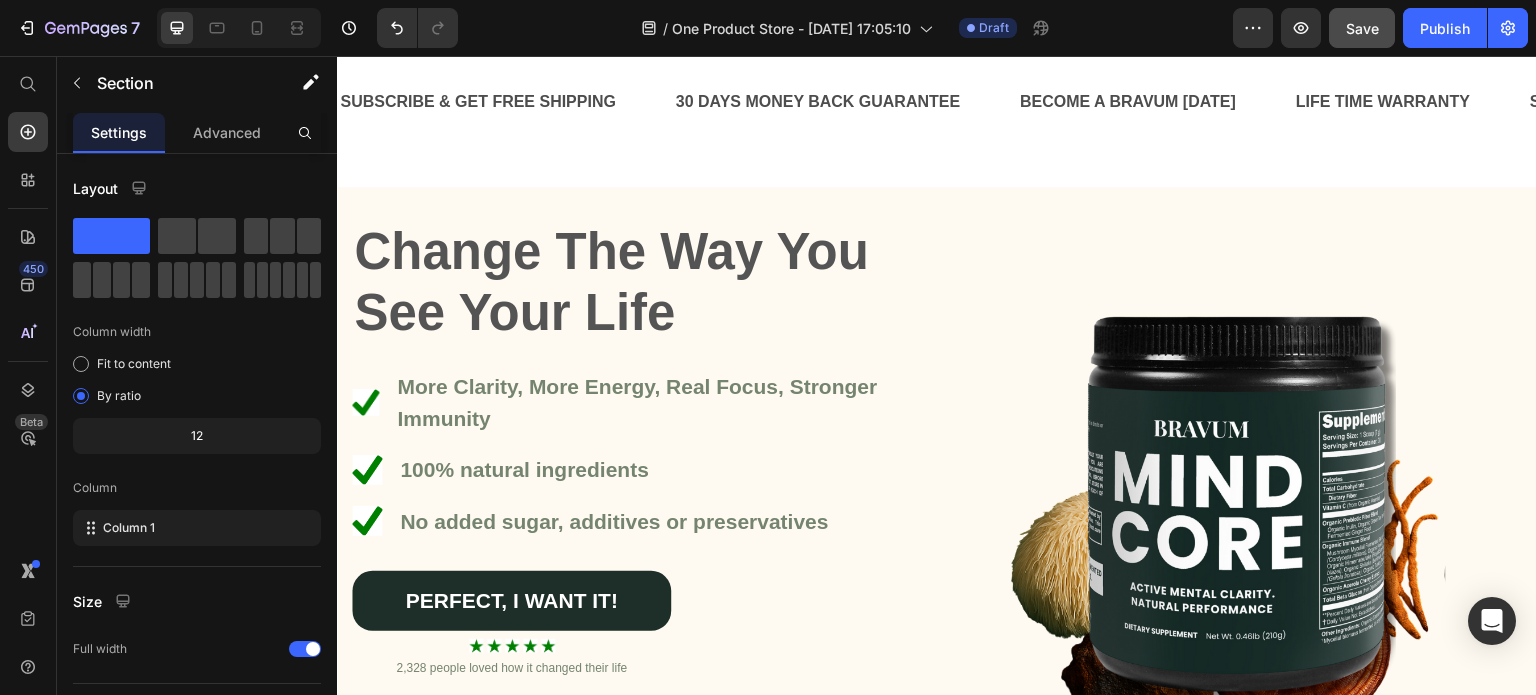 scroll, scrollTop: 204, scrollLeft: 0, axis: vertical 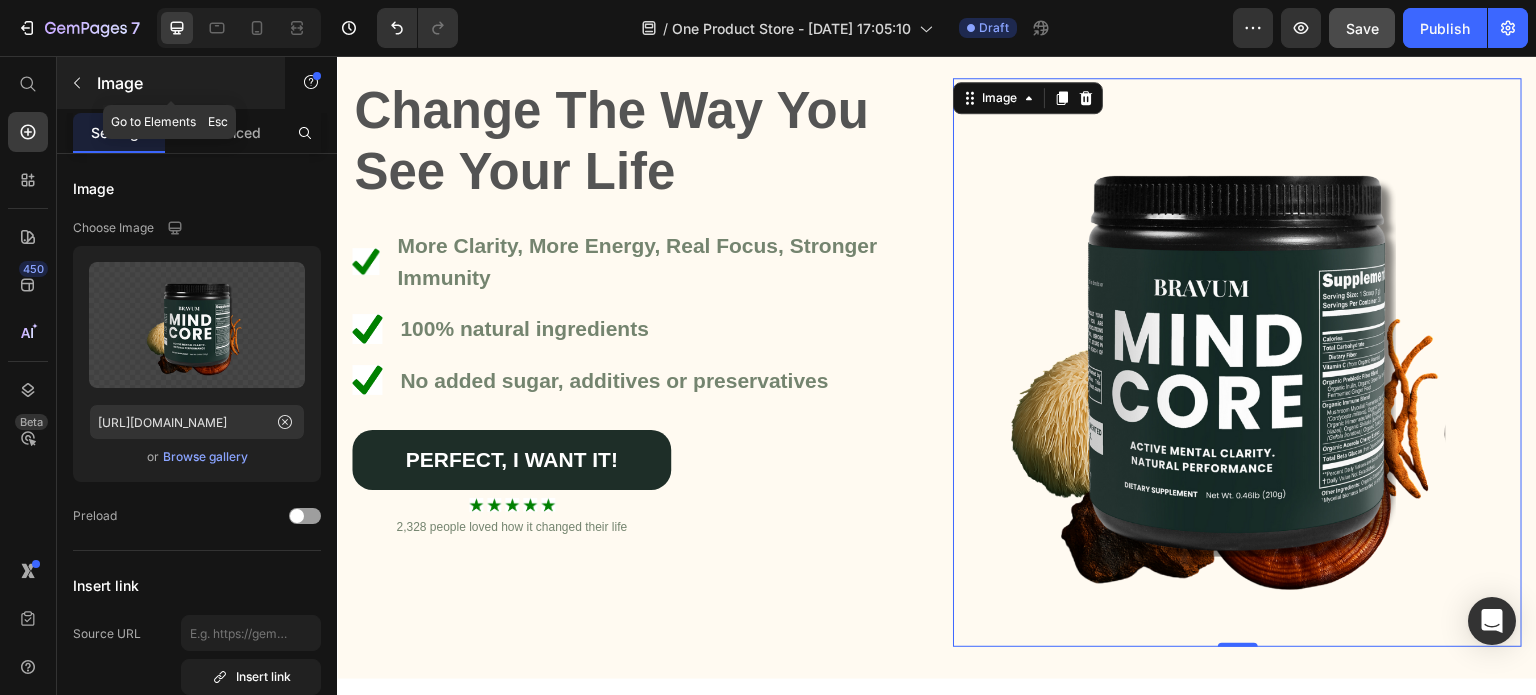 click 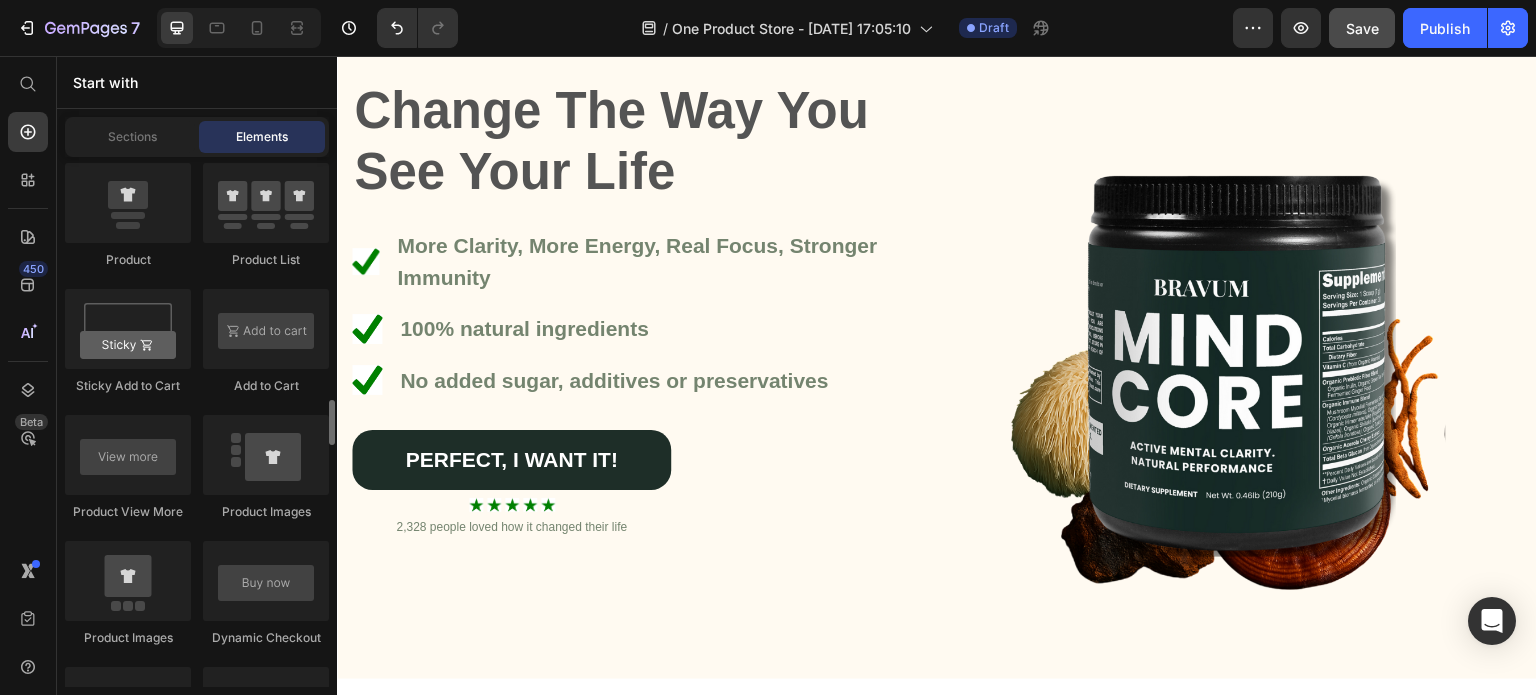 scroll, scrollTop: 2837, scrollLeft: 0, axis: vertical 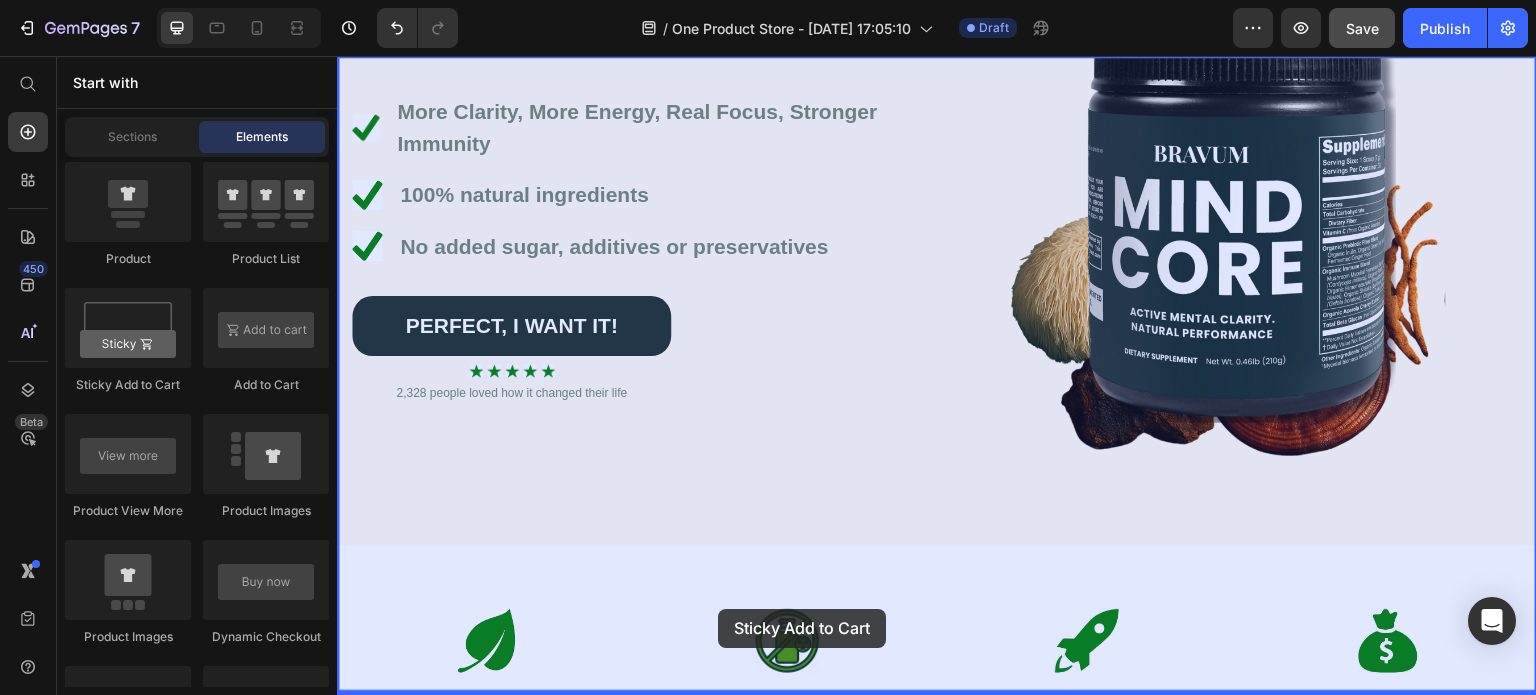 drag, startPoint x: 471, startPoint y: 413, endPoint x: 718, endPoint y: 609, distance: 315.3173 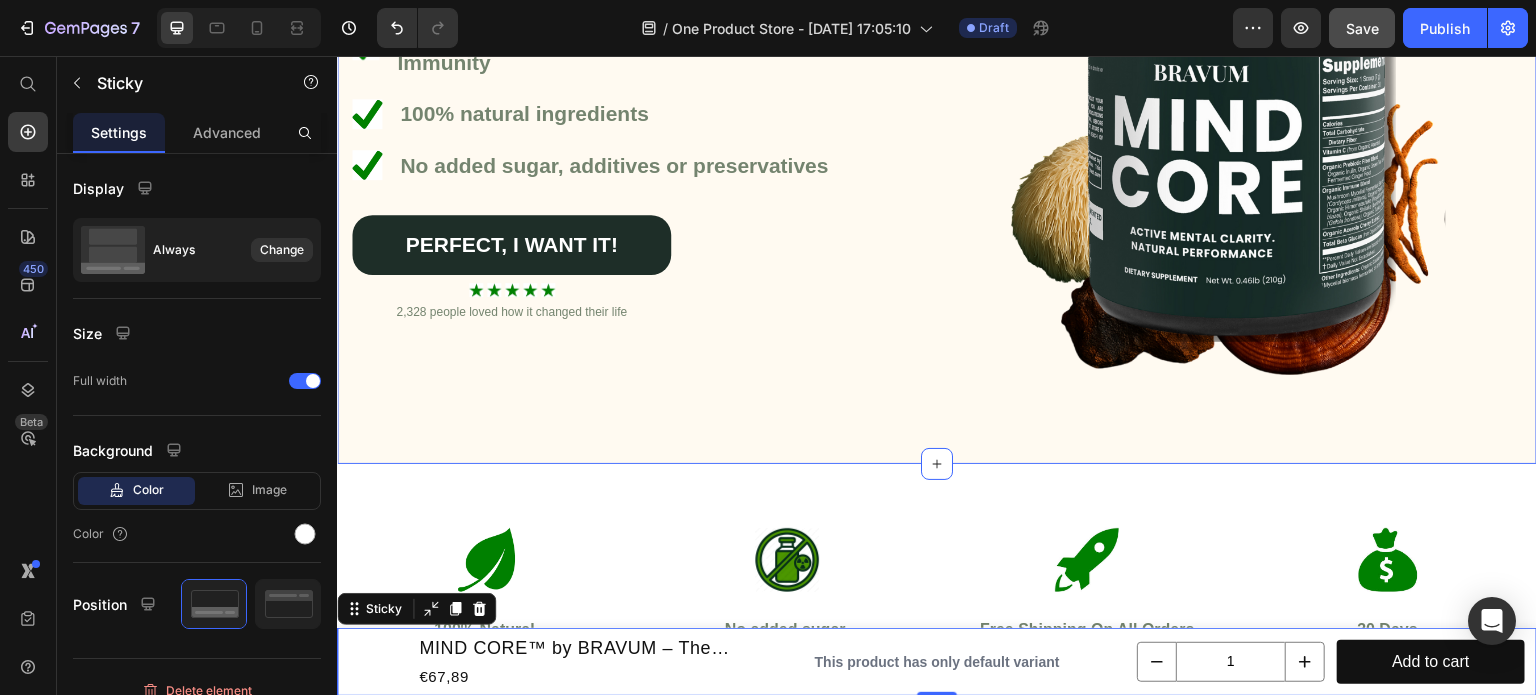 scroll, scrollTop: 420, scrollLeft: 0, axis: vertical 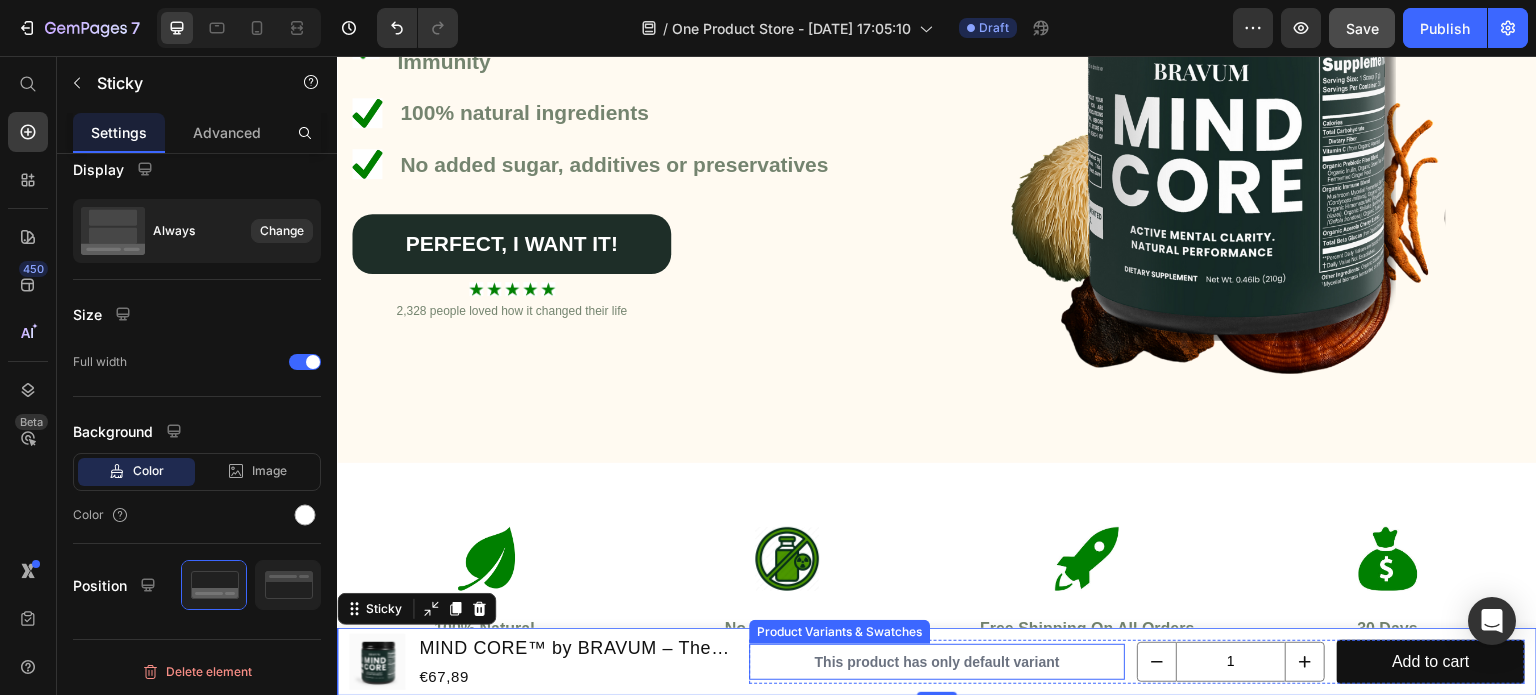 click on "This product has only default variant" at bounding box center [937, 662] 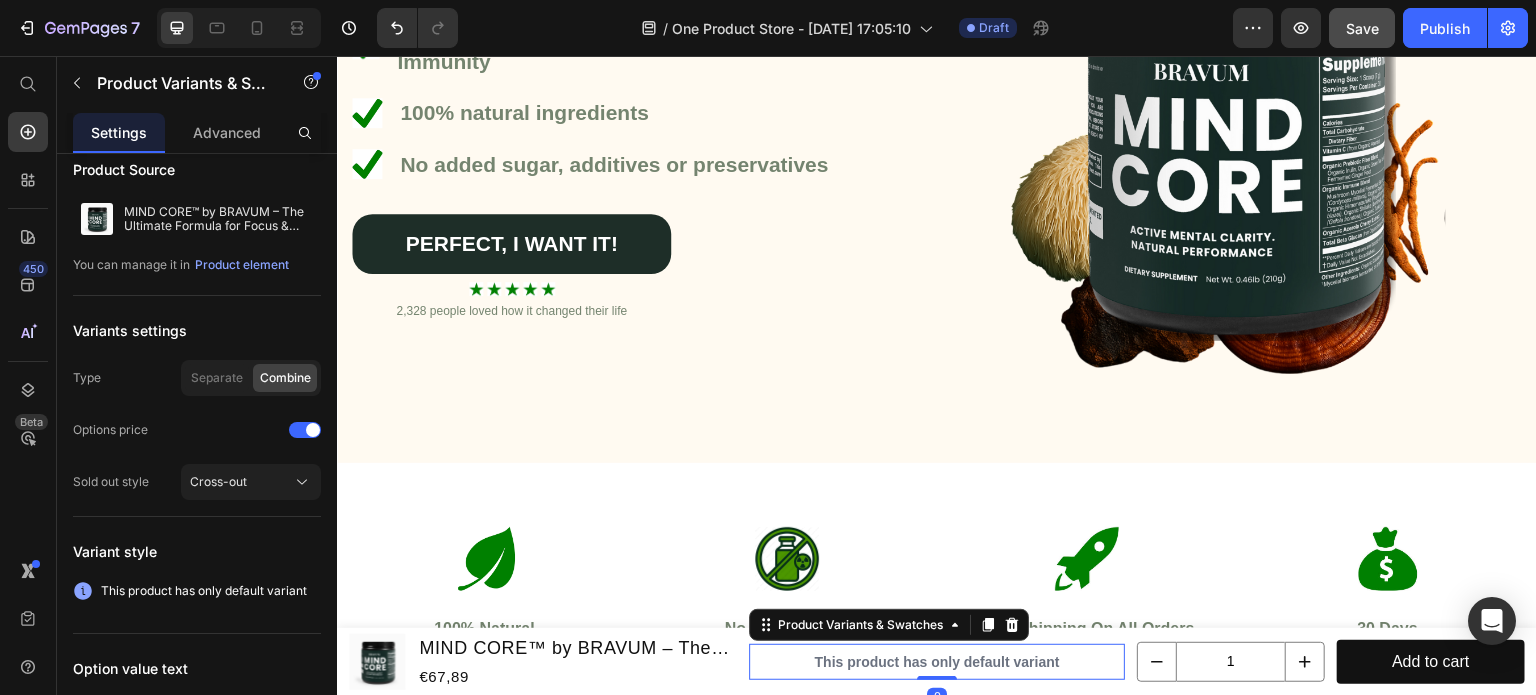 scroll, scrollTop: 0, scrollLeft: 0, axis: both 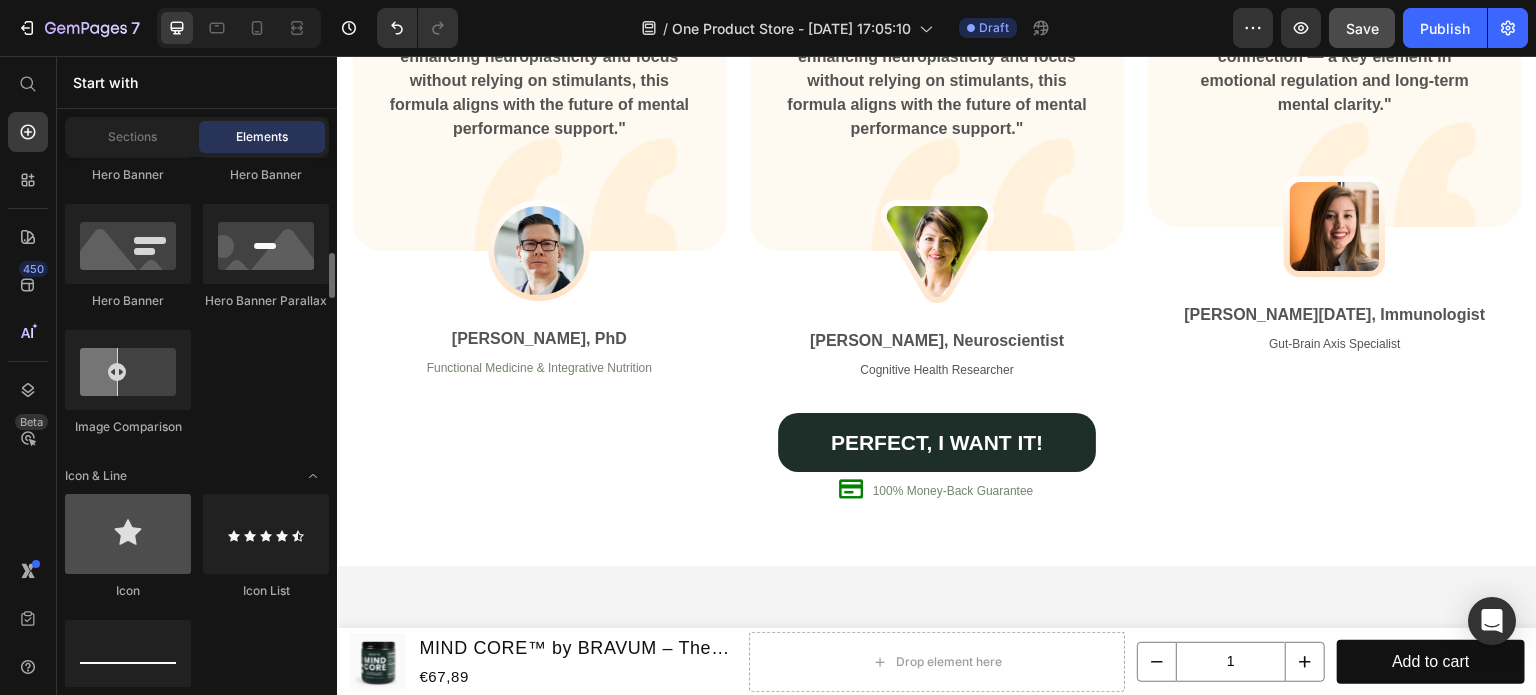 click at bounding box center [128, 534] 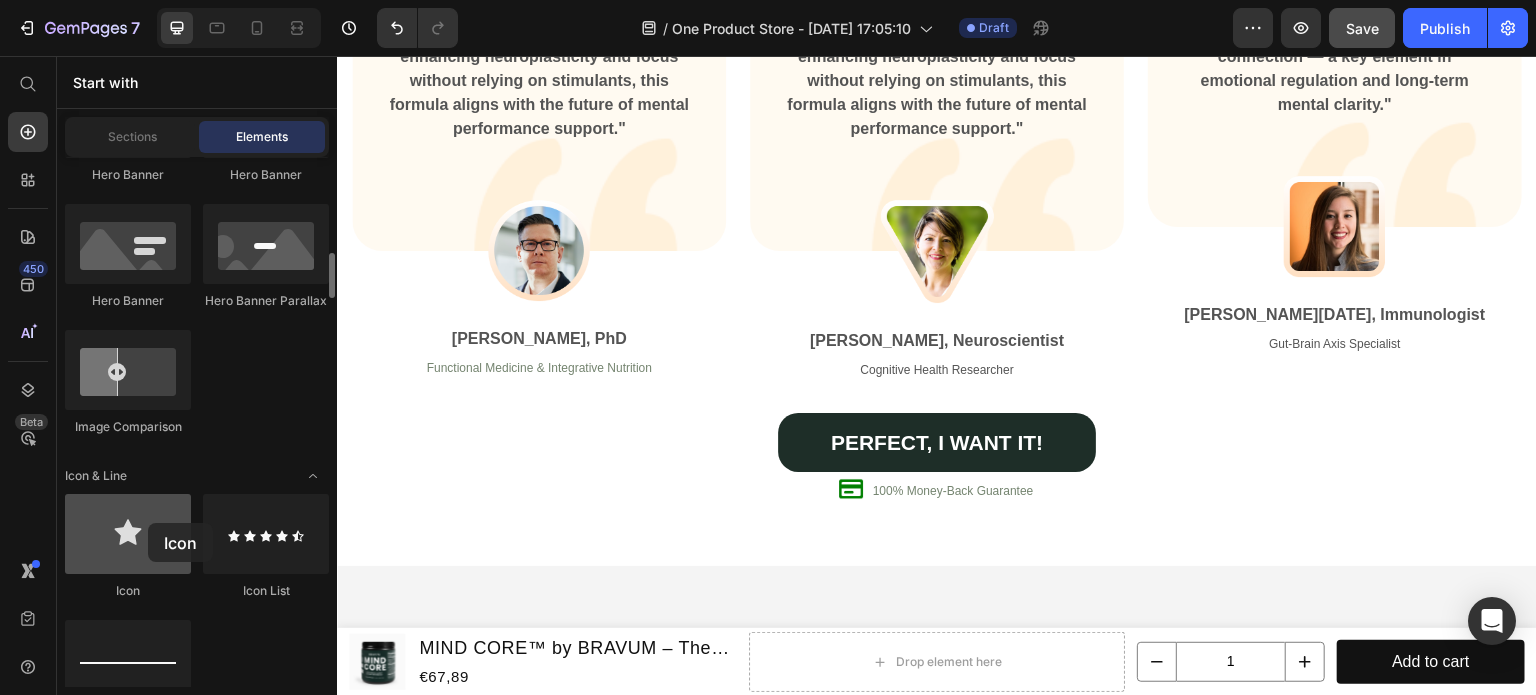 click at bounding box center (128, 534) 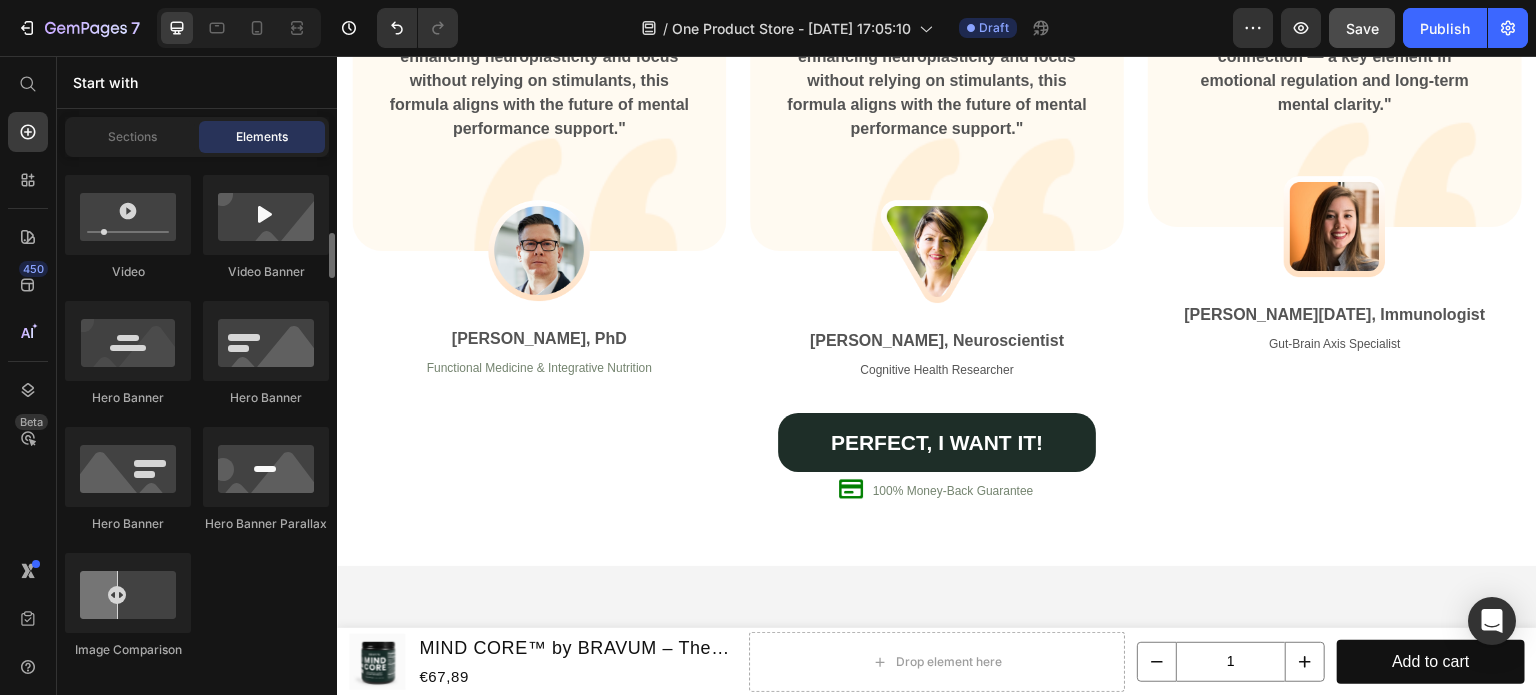 scroll, scrollTop: 897, scrollLeft: 0, axis: vertical 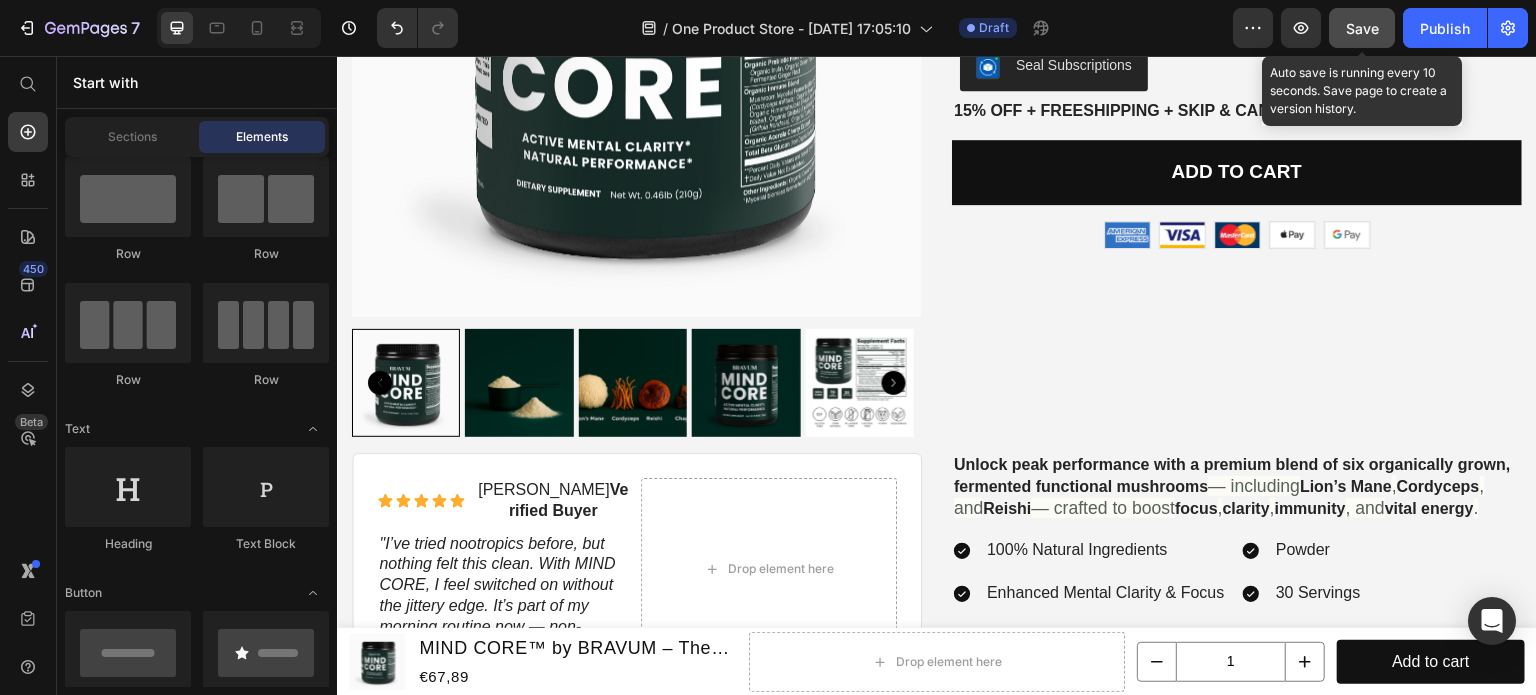 click on "Save" at bounding box center [1362, 28] 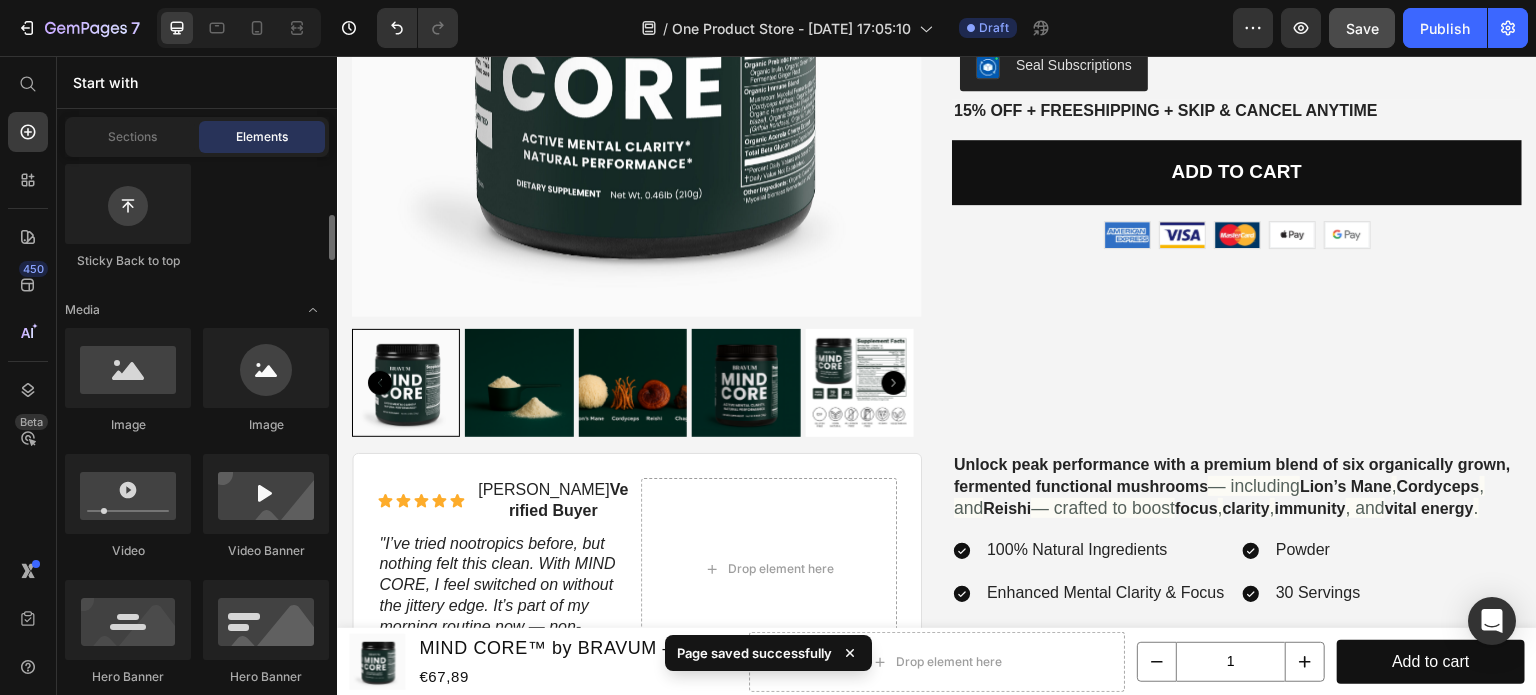 scroll, scrollTop: 623, scrollLeft: 0, axis: vertical 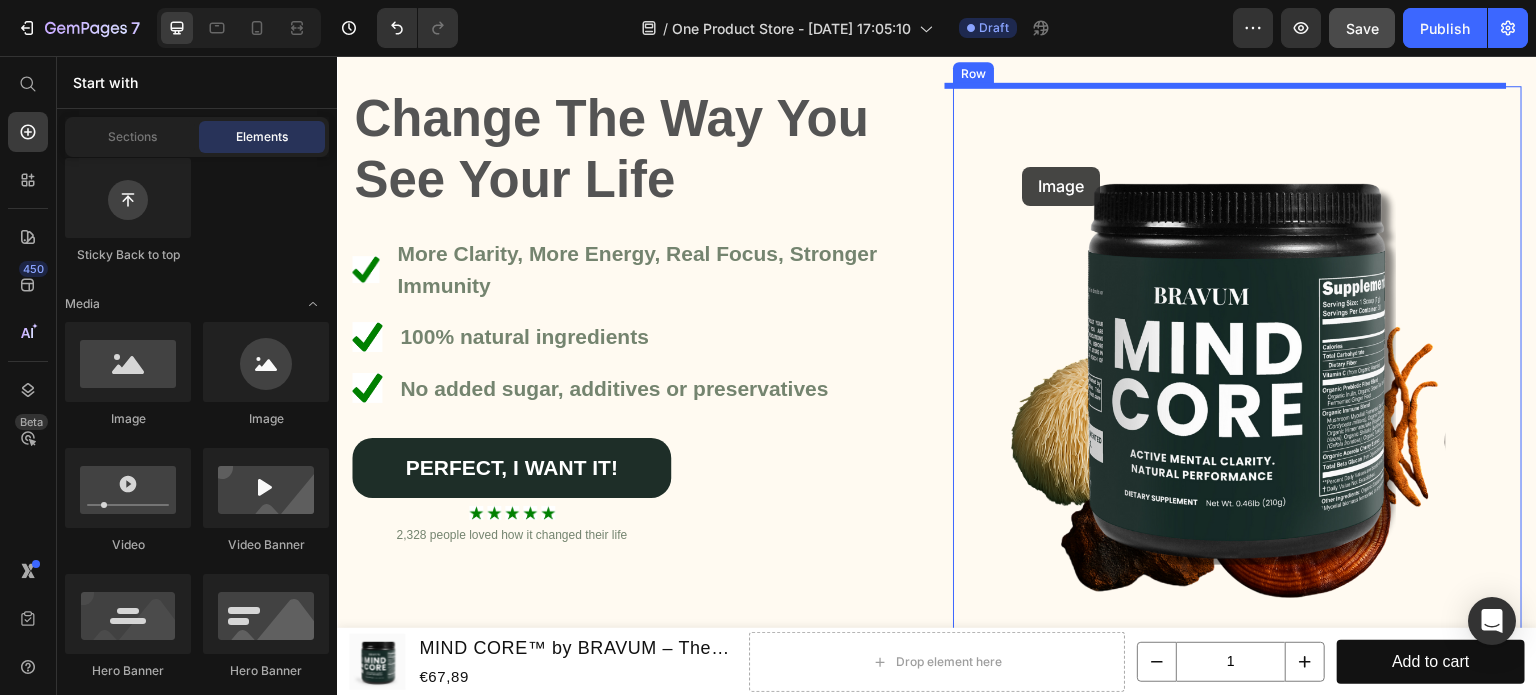 drag, startPoint x: 597, startPoint y: 439, endPoint x: 1022, endPoint y: 167, distance: 504.58795 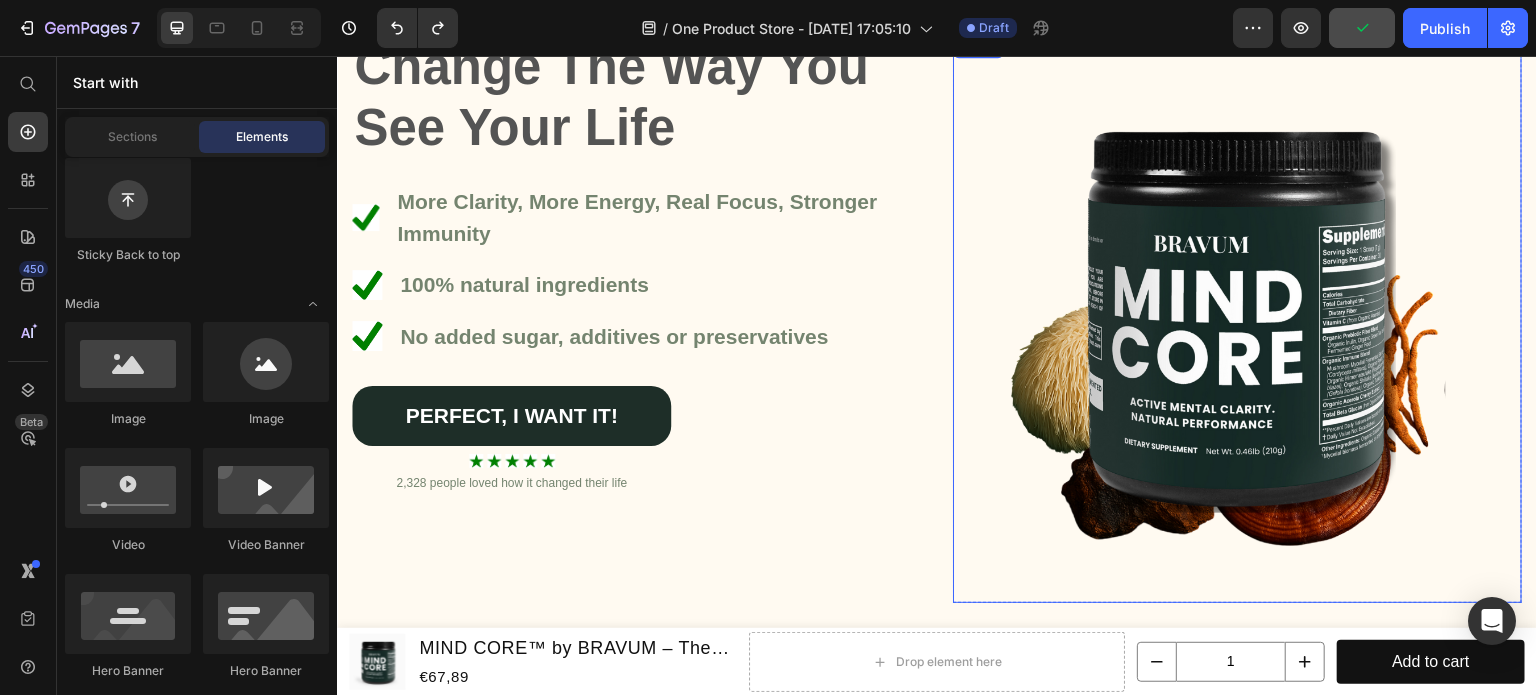 scroll, scrollTop: 245, scrollLeft: 0, axis: vertical 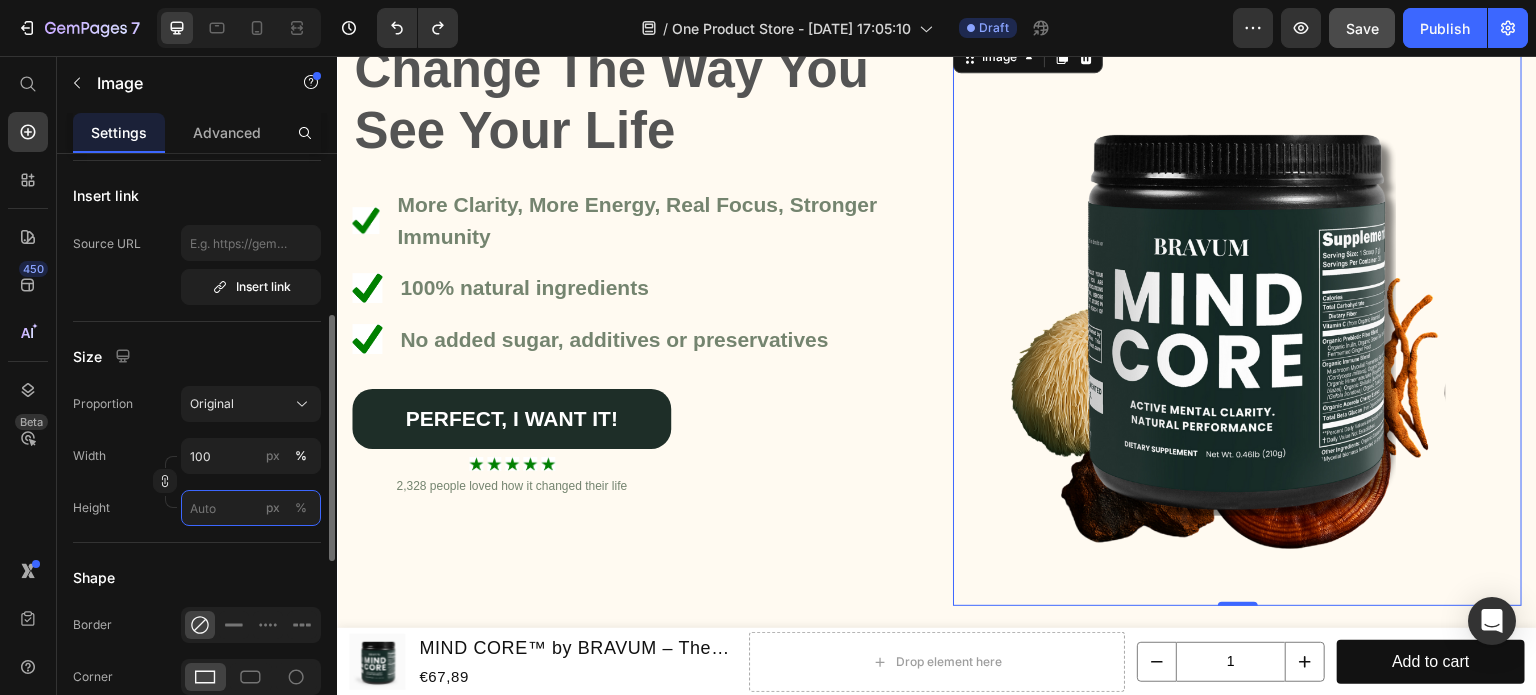 click on "px %" at bounding box center [251, 508] 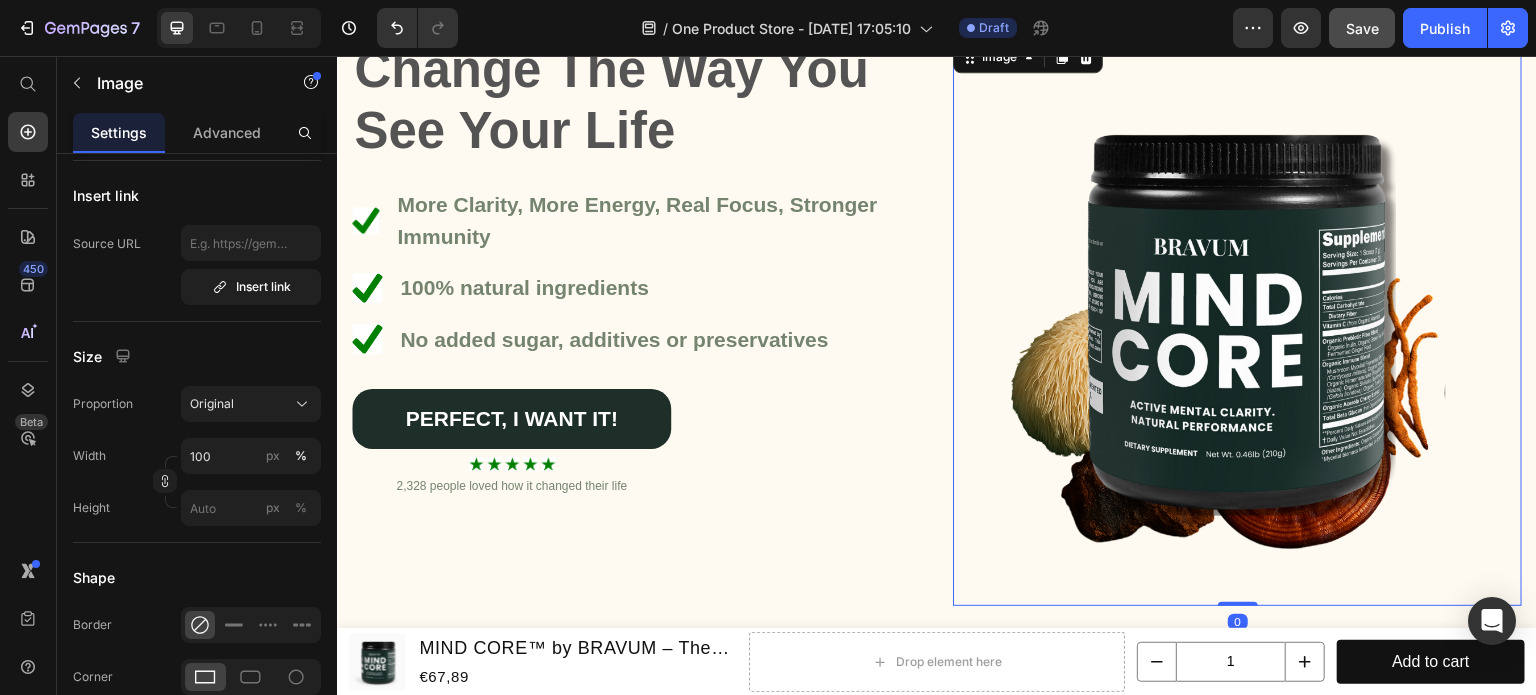 drag, startPoint x: 1221, startPoint y: 593, endPoint x: 1232, endPoint y: 524, distance: 69.87131 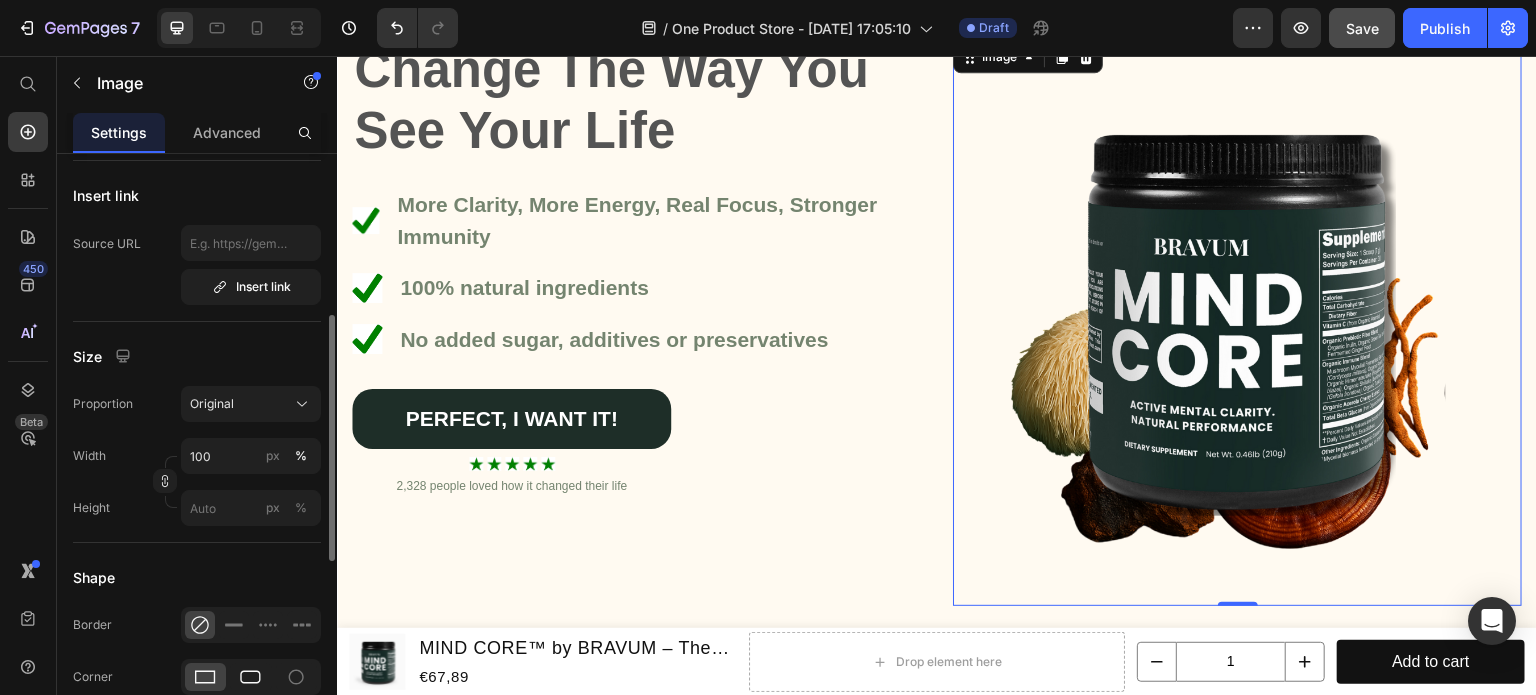 click 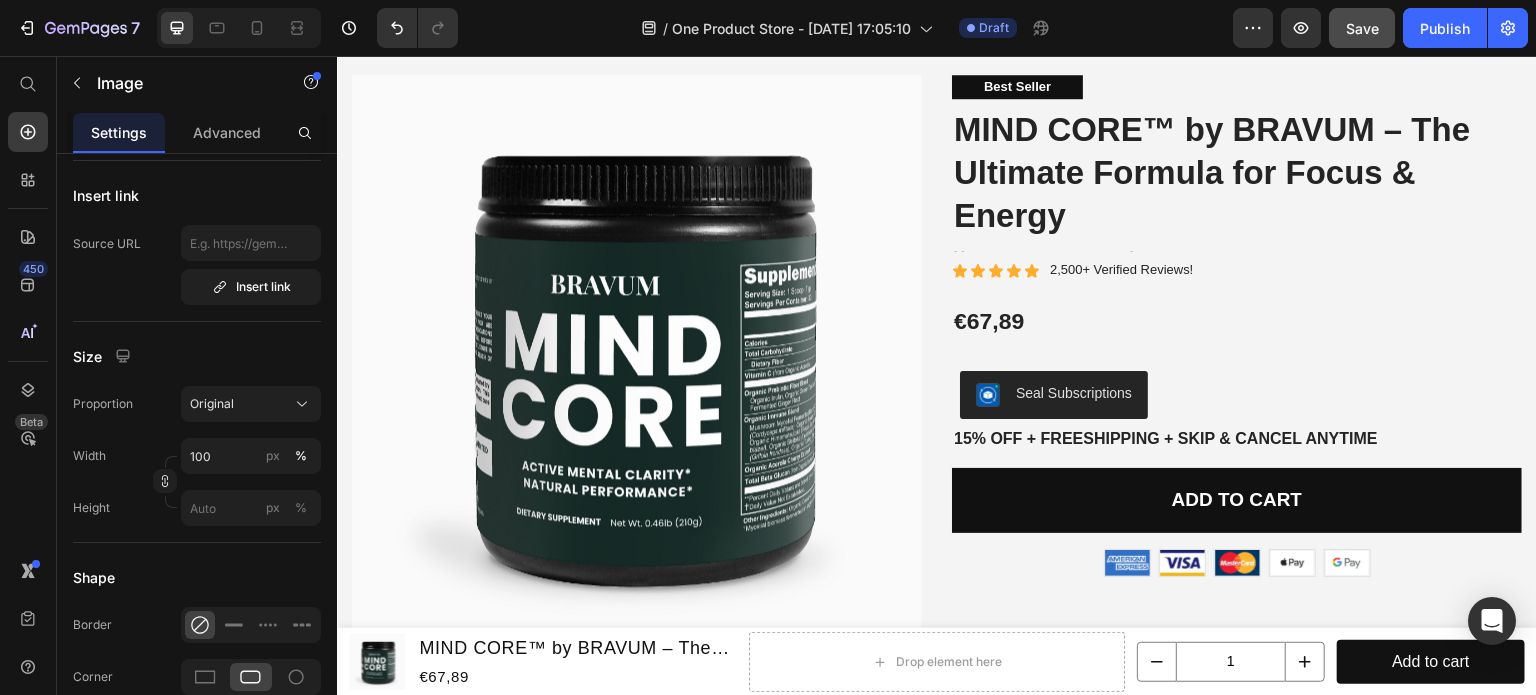 scroll, scrollTop: 3105, scrollLeft: 0, axis: vertical 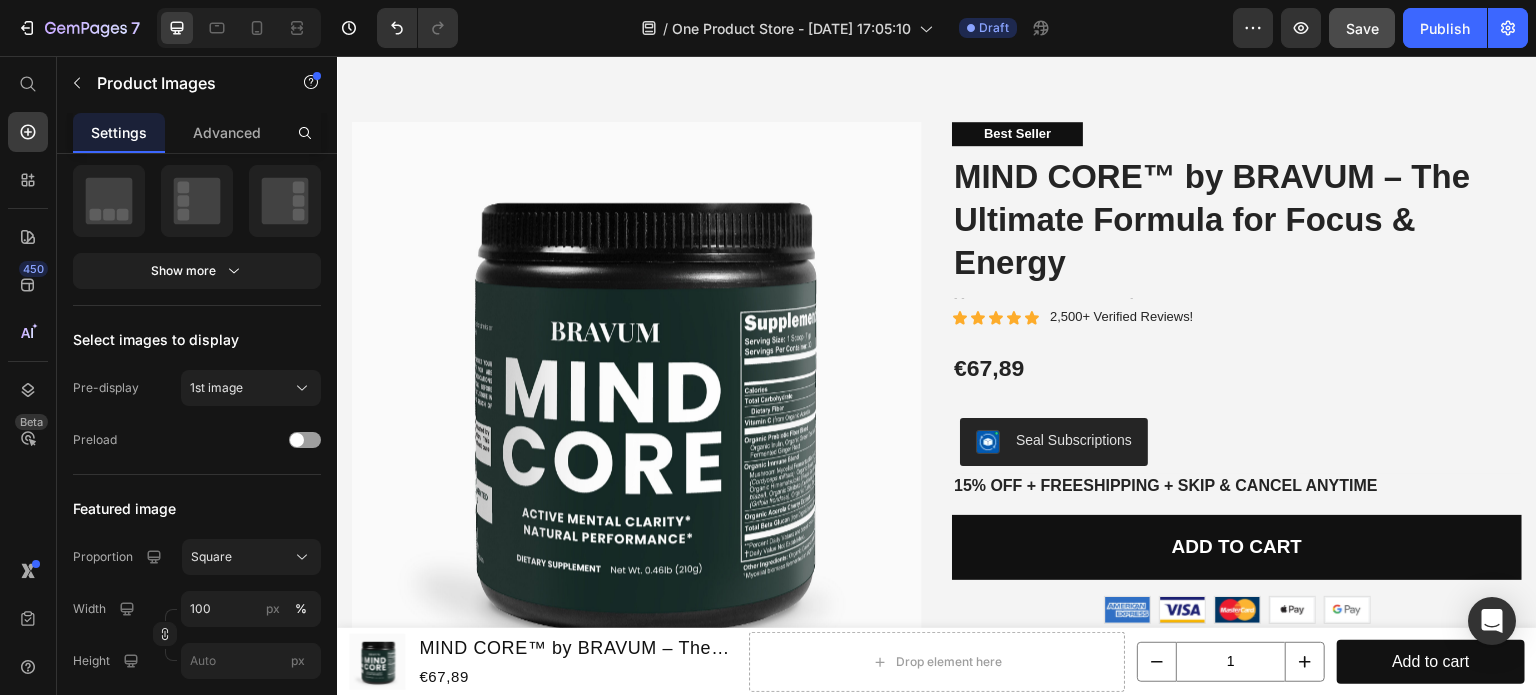 click at bounding box center (637, 407) 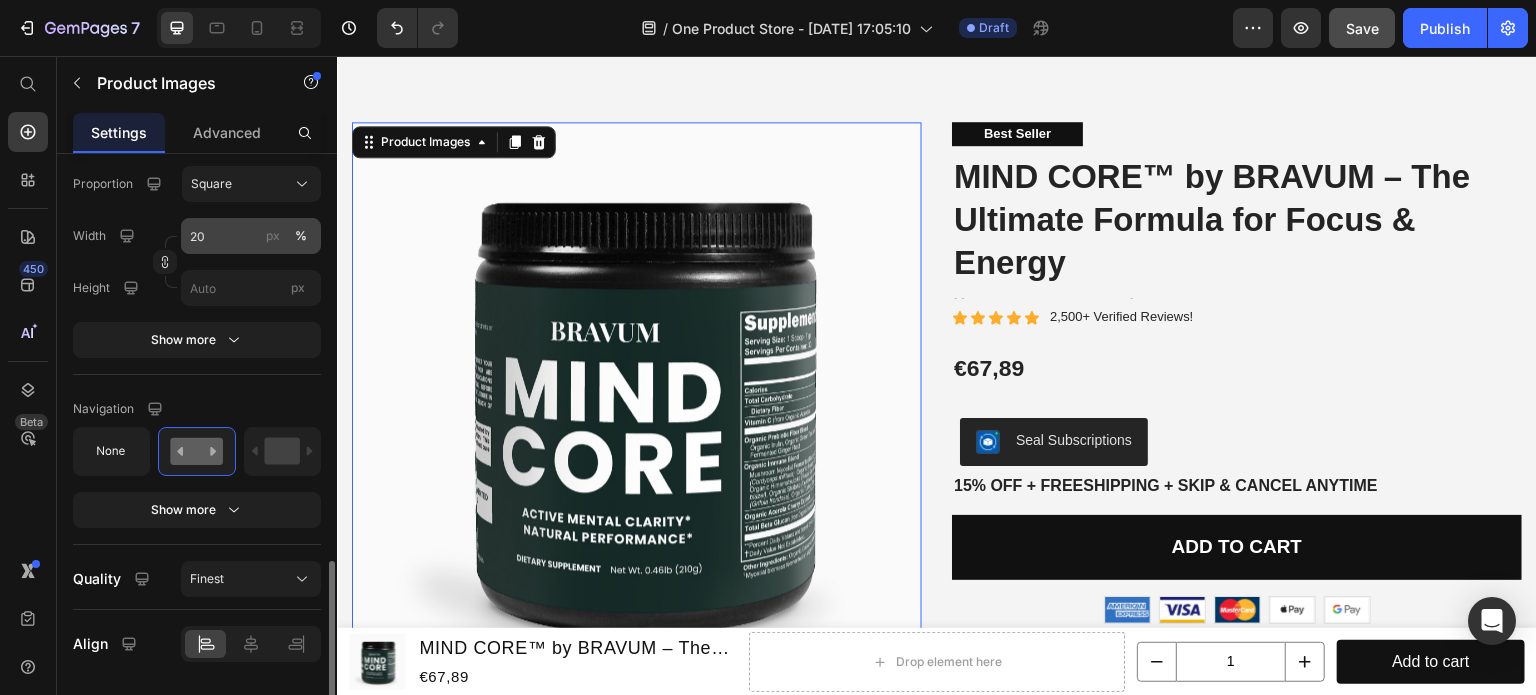 scroll, scrollTop: 1260, scrollLeft: 0, axis: vertical 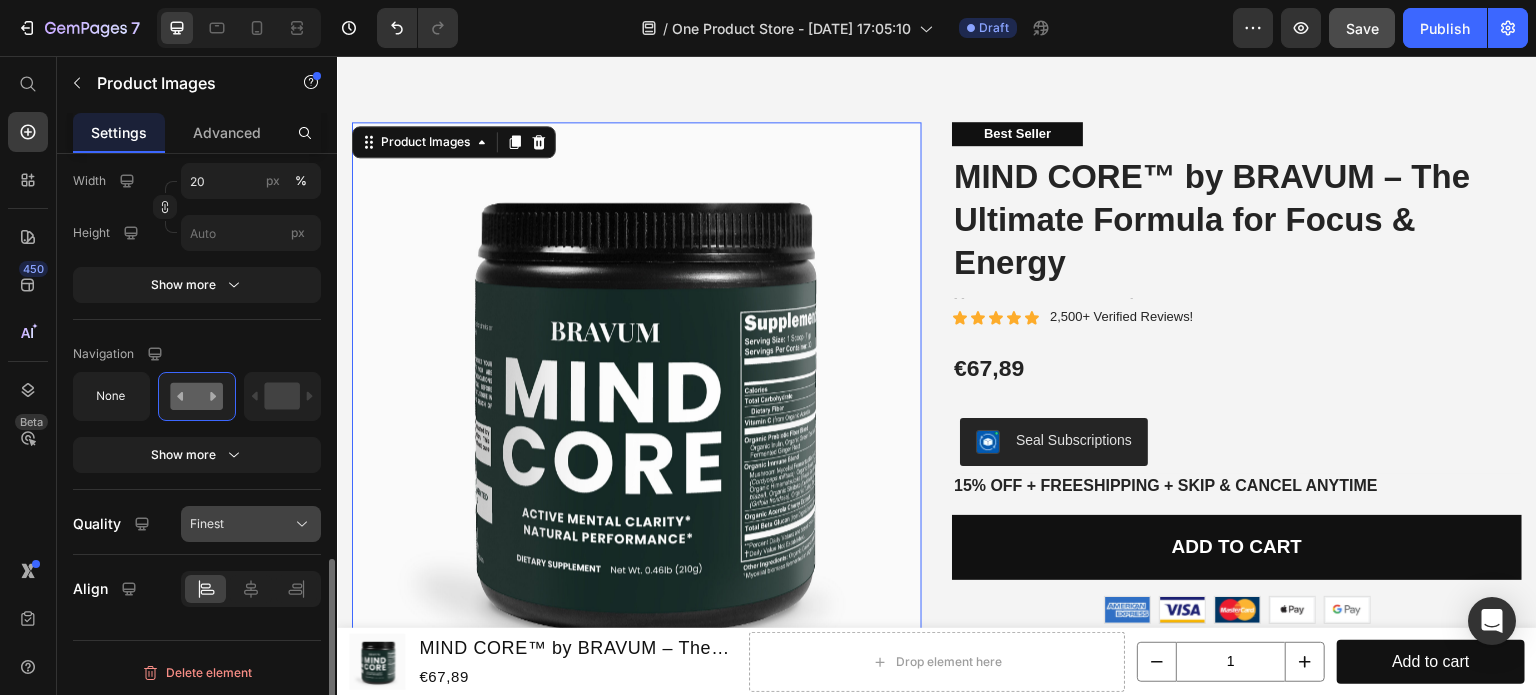 click on "Finest" at bounding box center (207, 524) 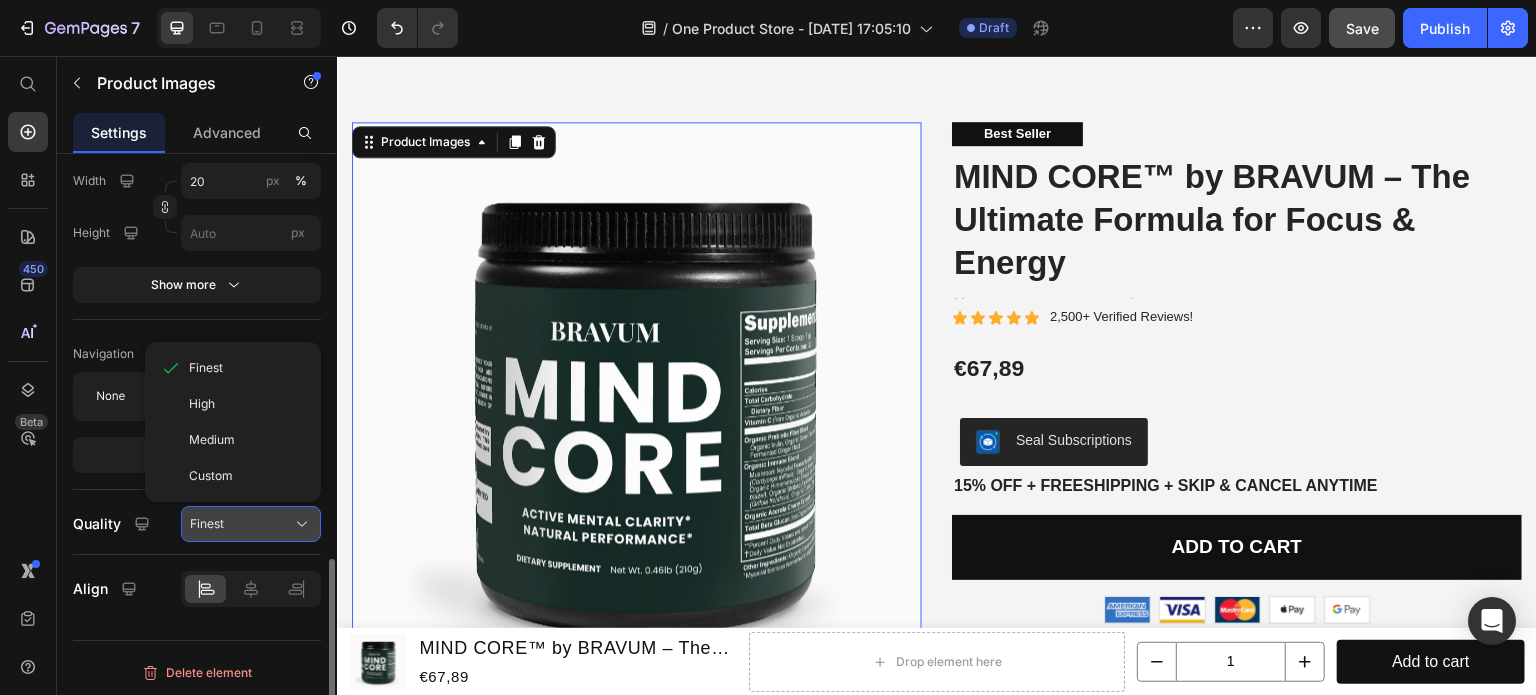 click on "Finest" 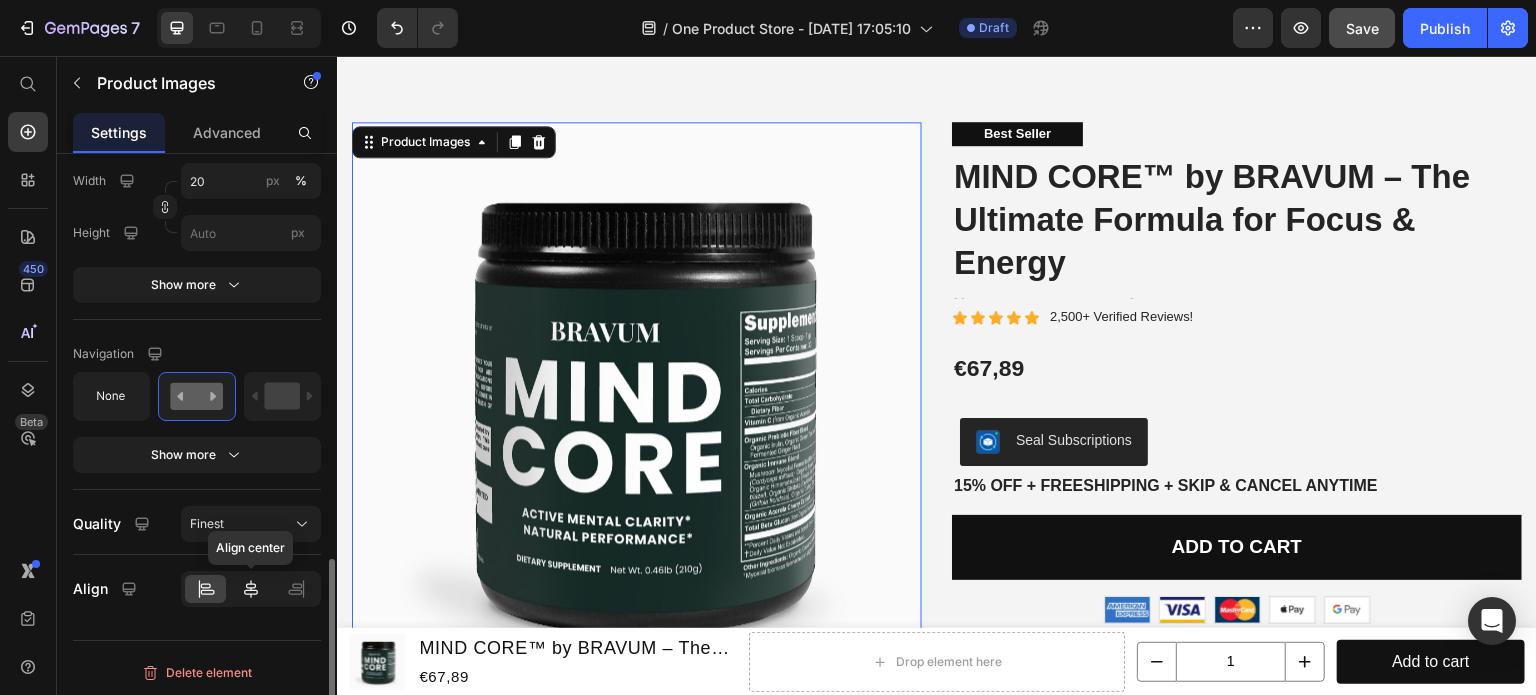 click 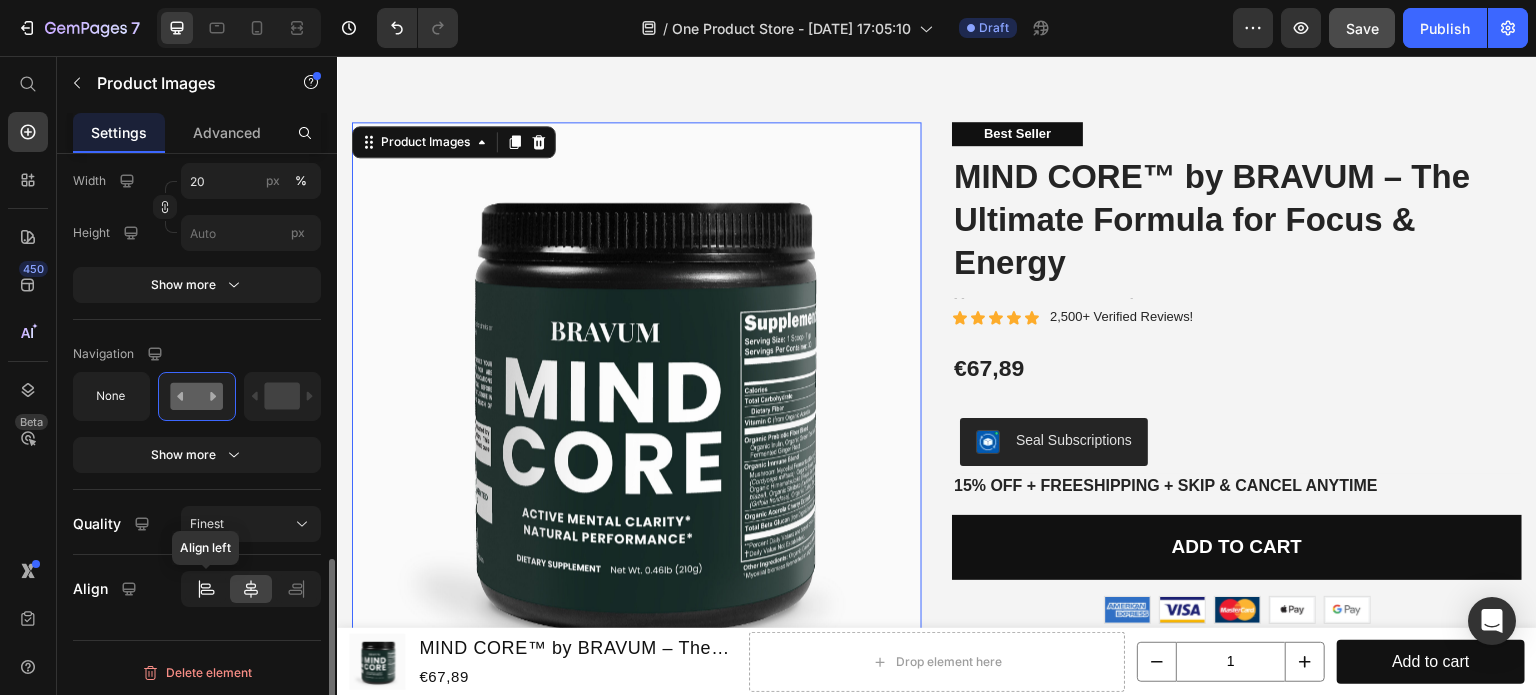 click 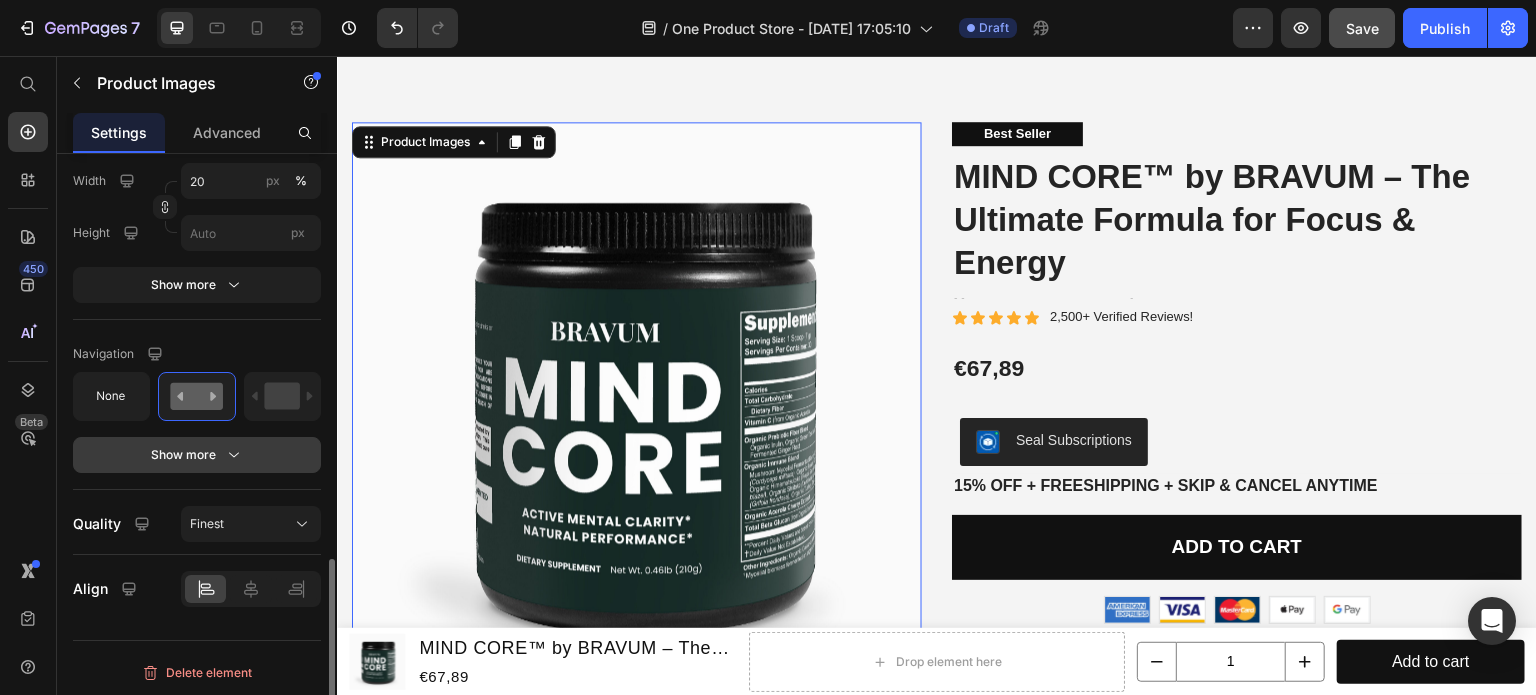 click 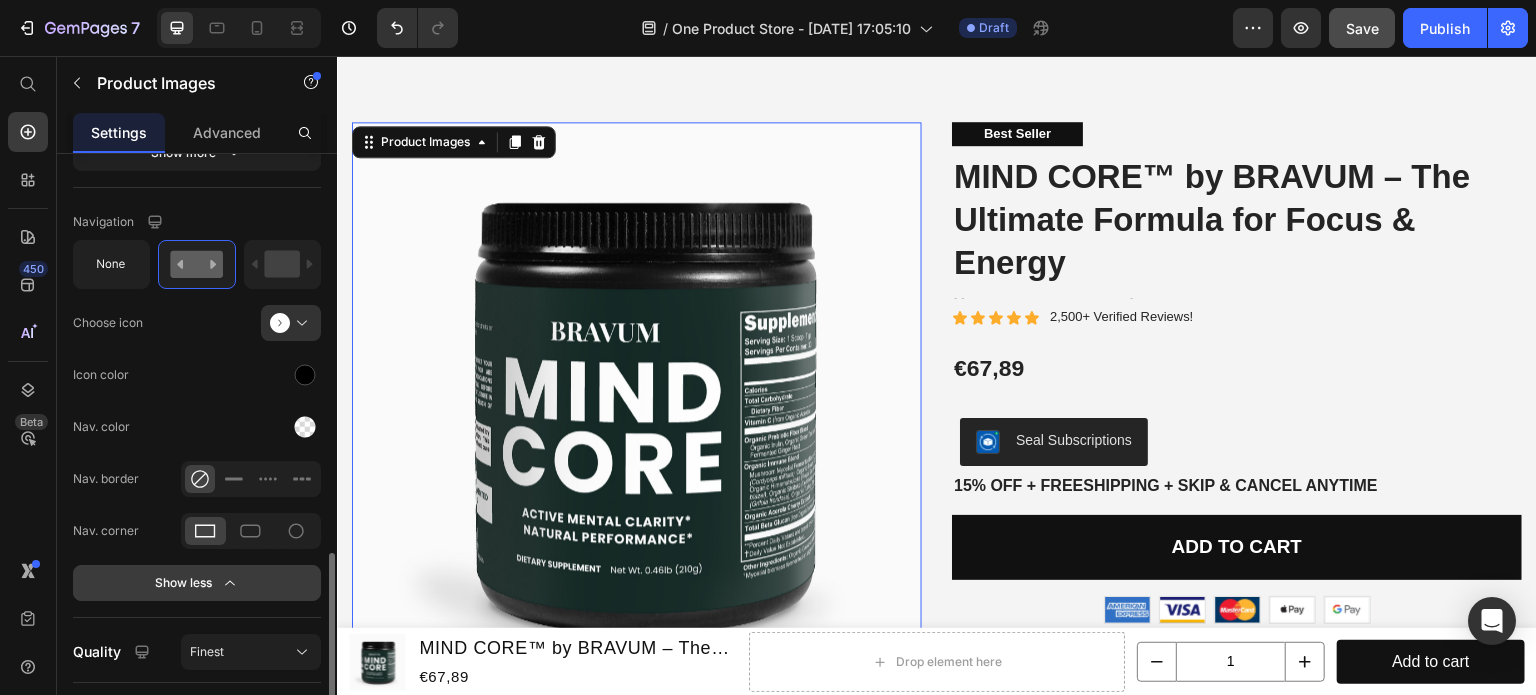 scroll, scrollTop: 1397, scrollLeft: 0, axis: vertical 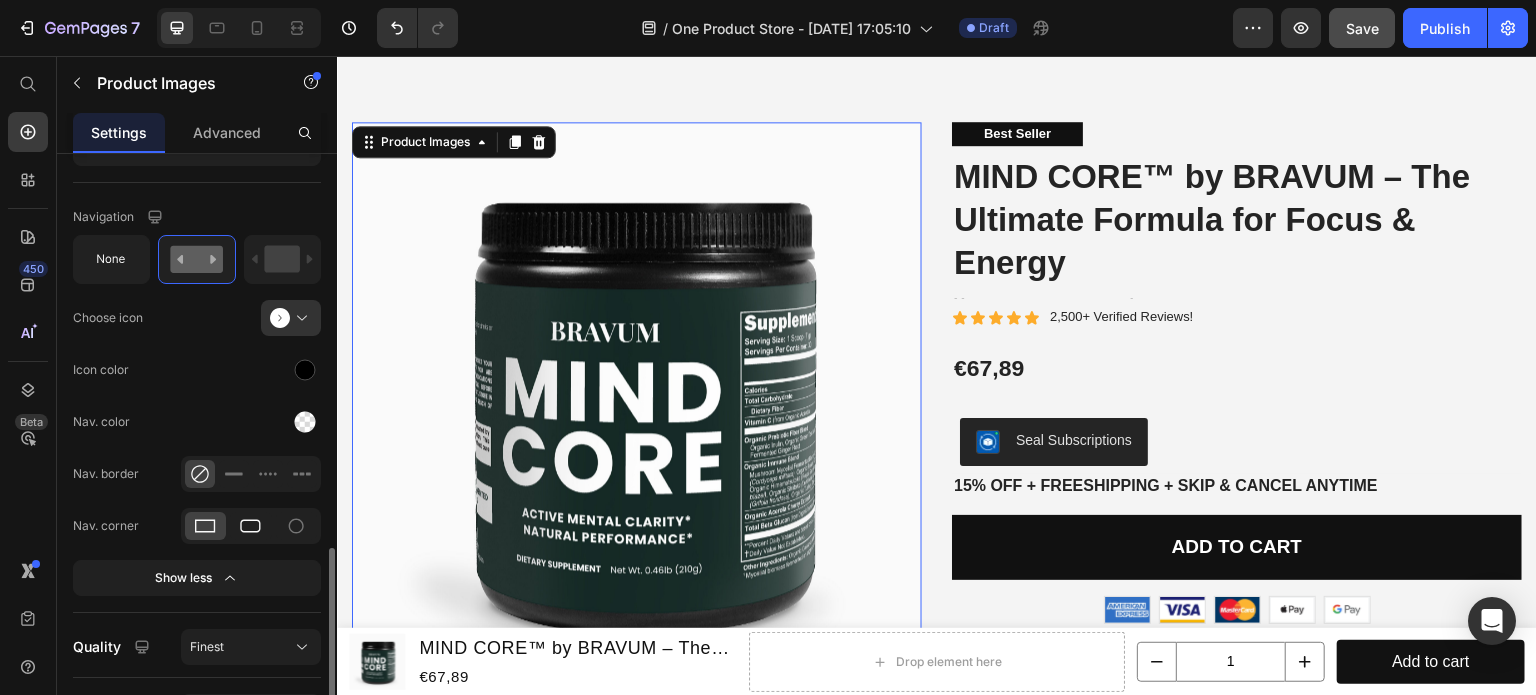 click 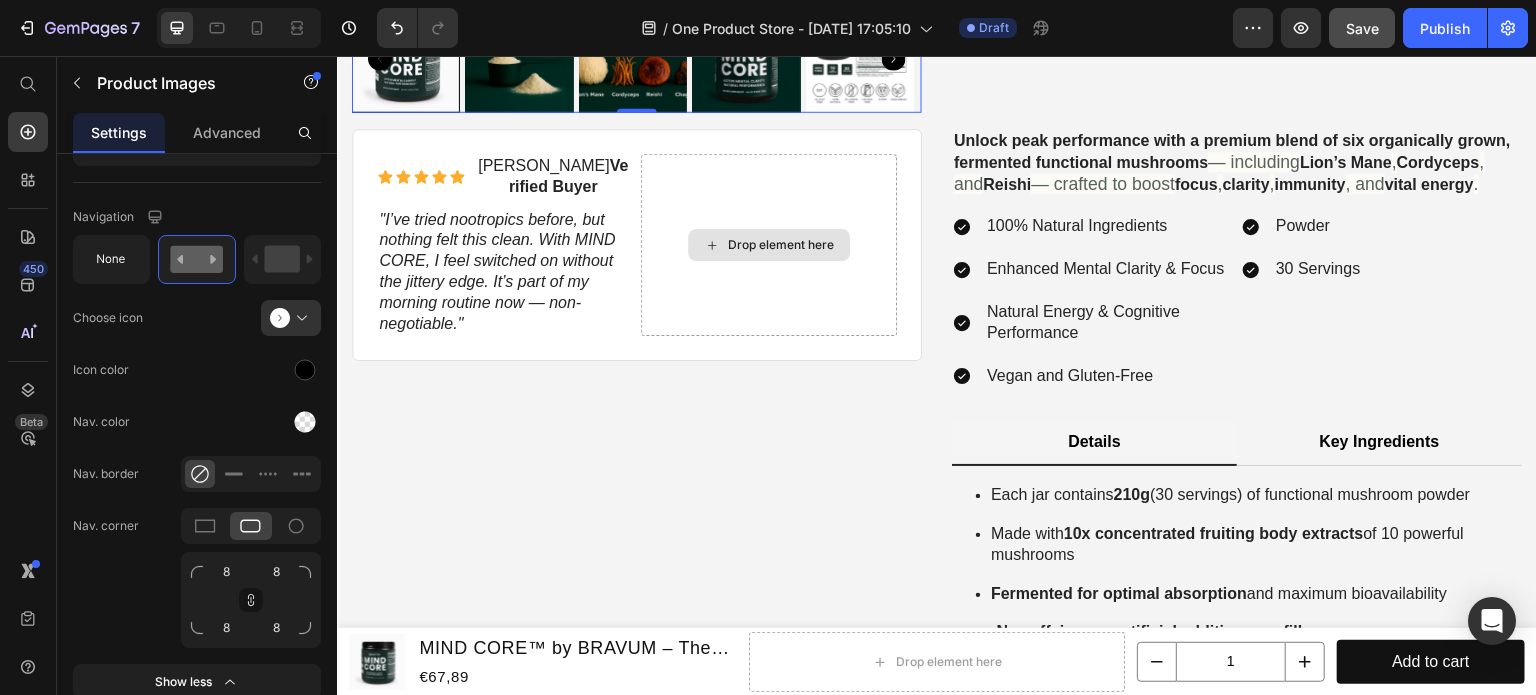 scroll, scrollTop: 3812, scrollLeft: 0, axis: vertical 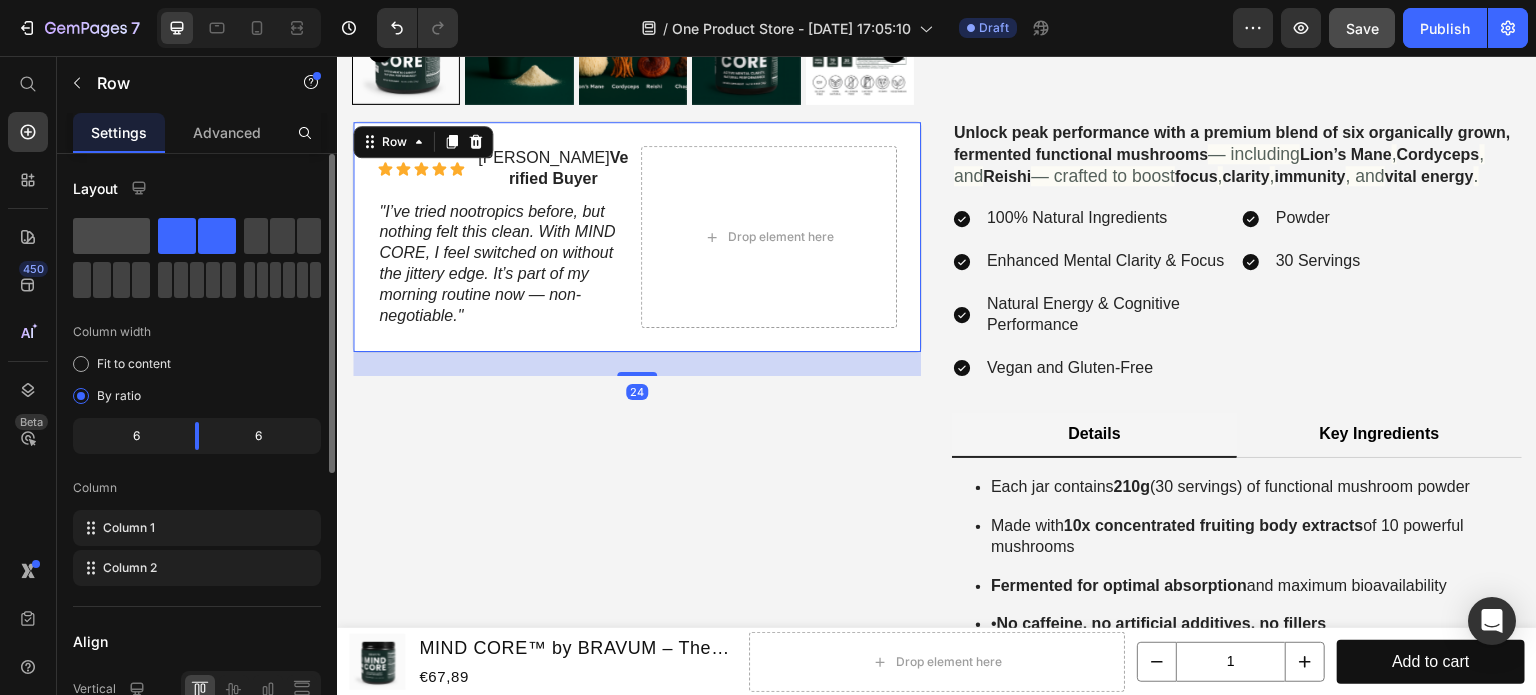 click 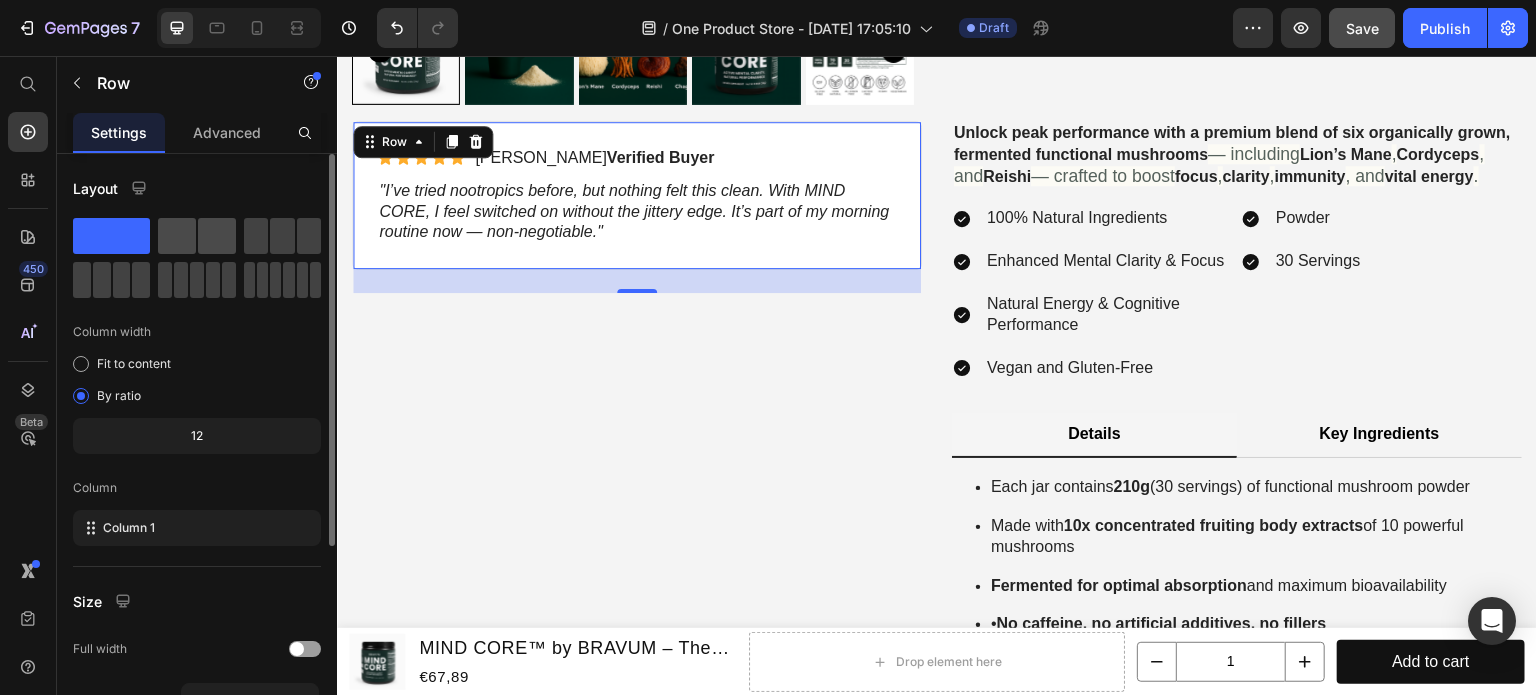 click 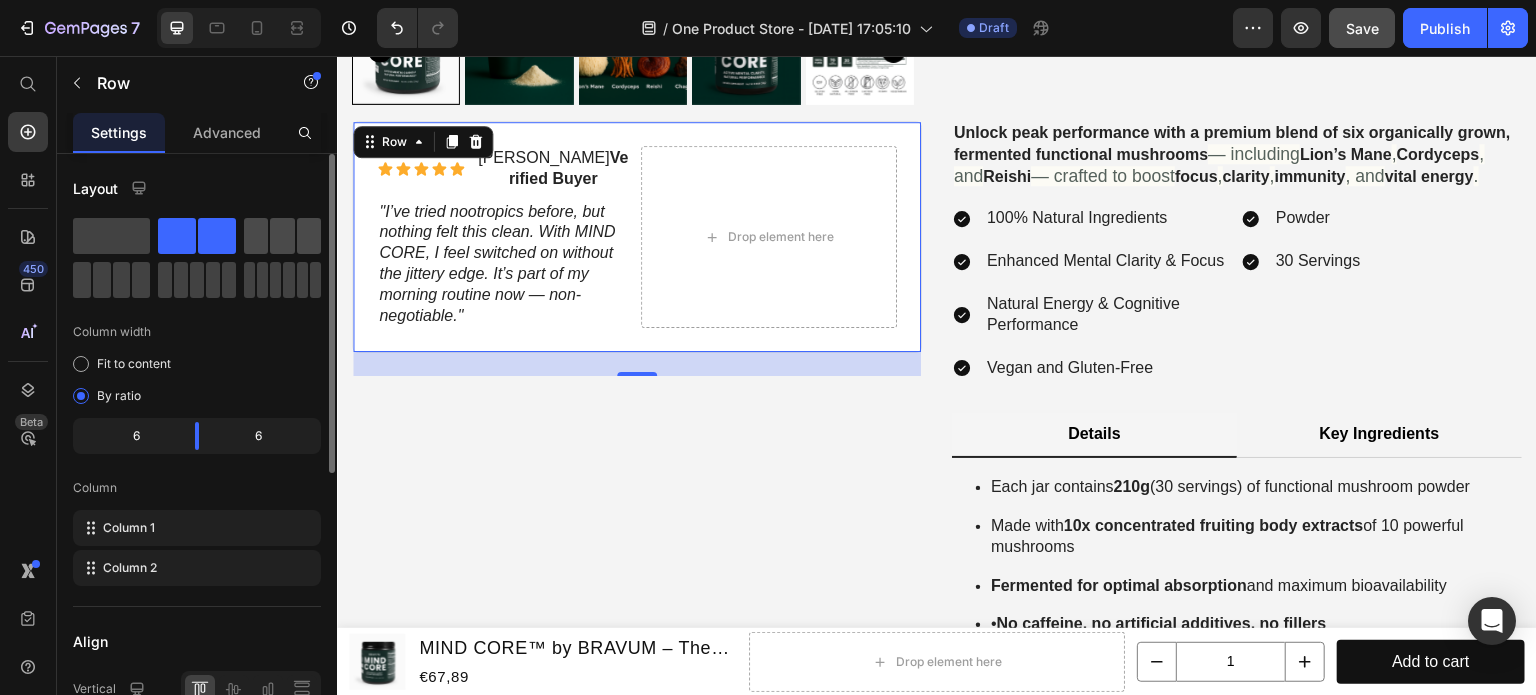 click 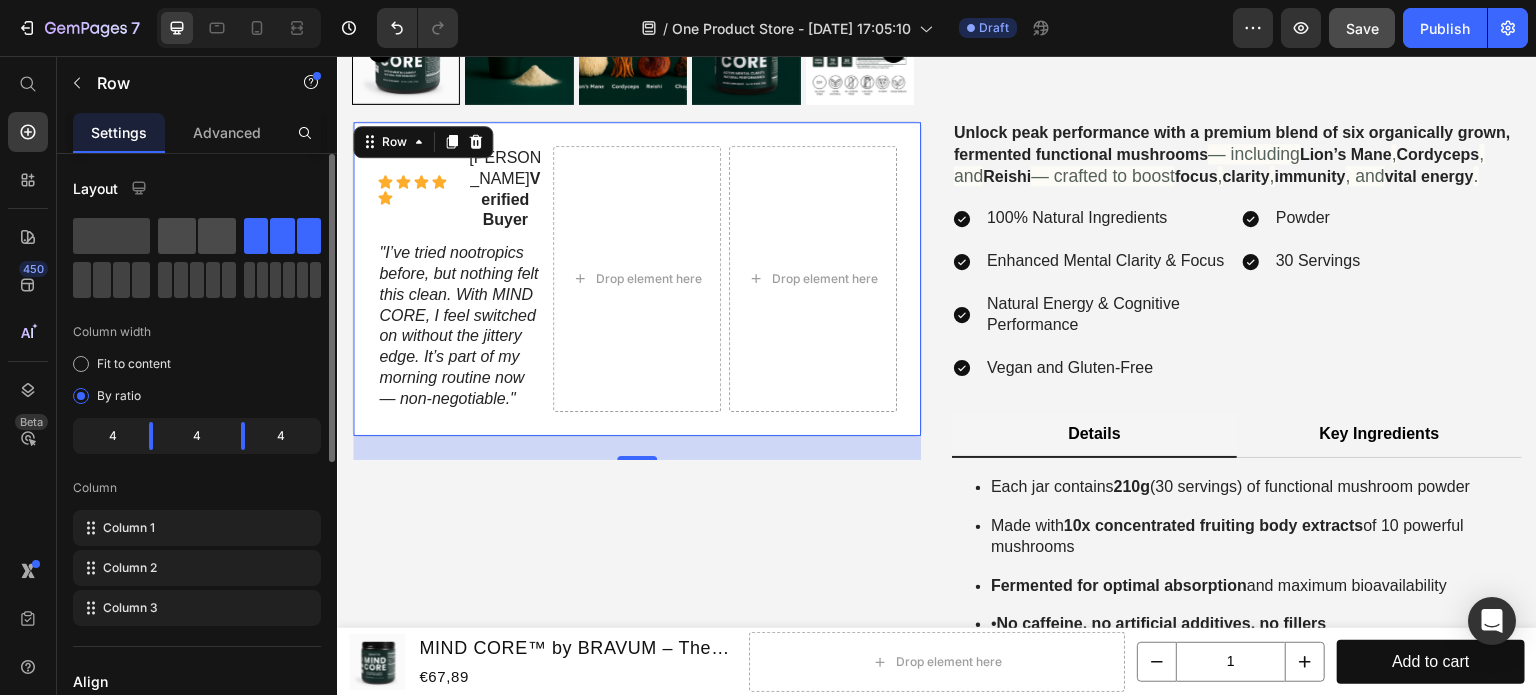 click 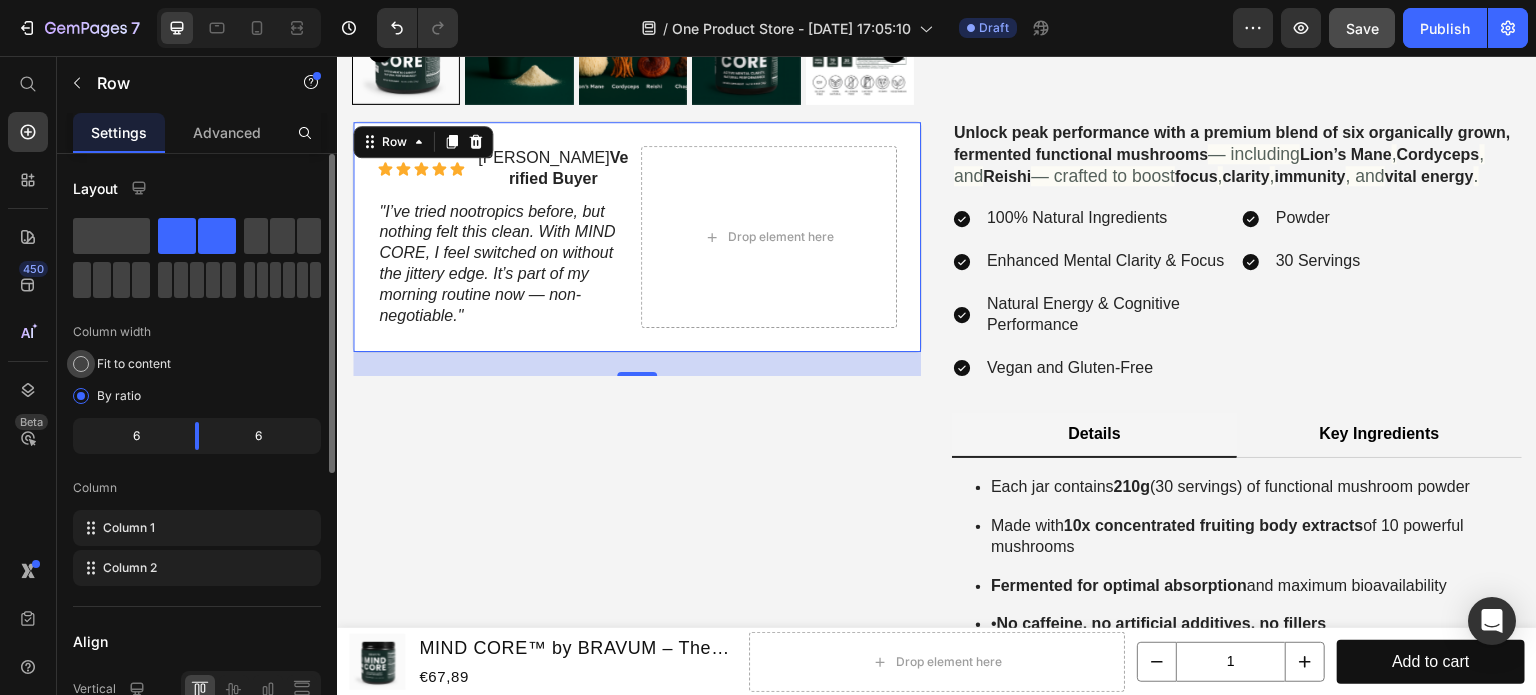 click on "Fit to content" at bounding box center (134, 364) 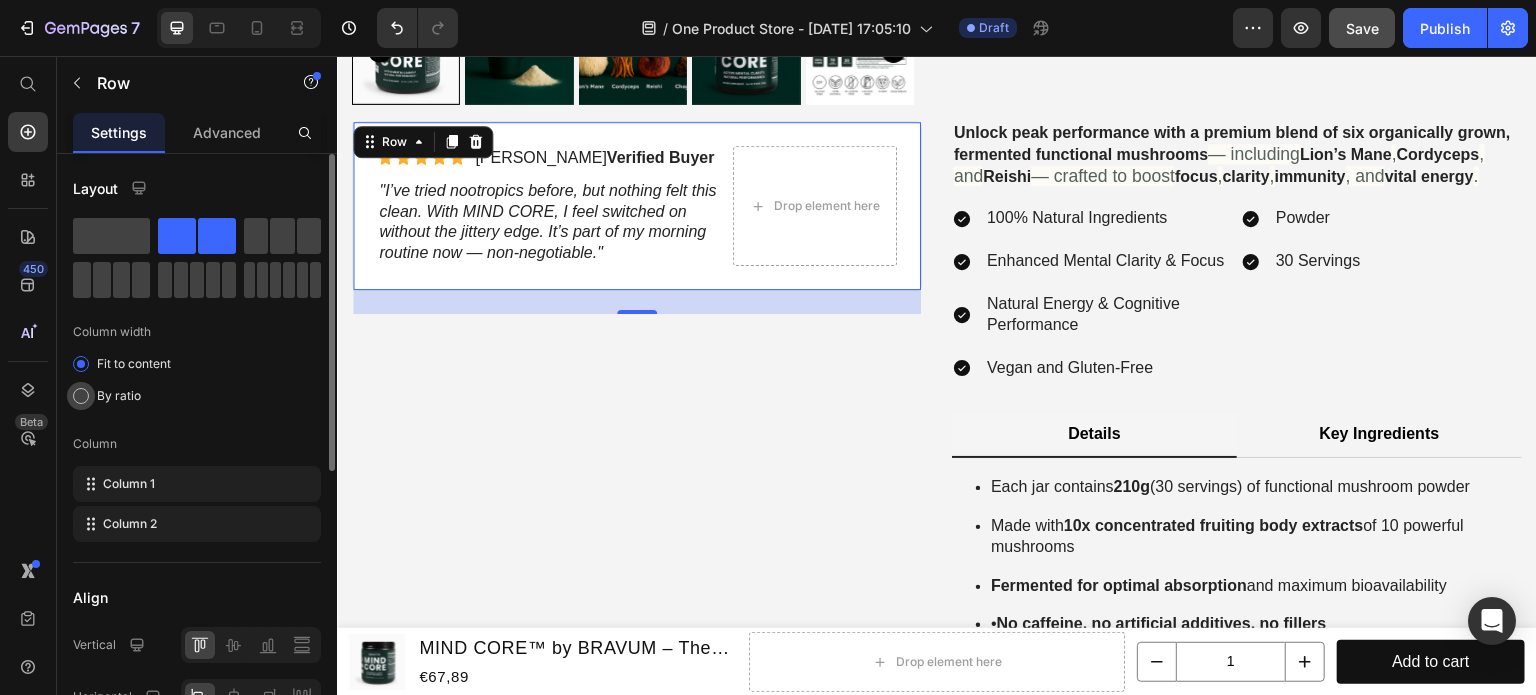 click on "By ratio" at bounding box center (119, 396) 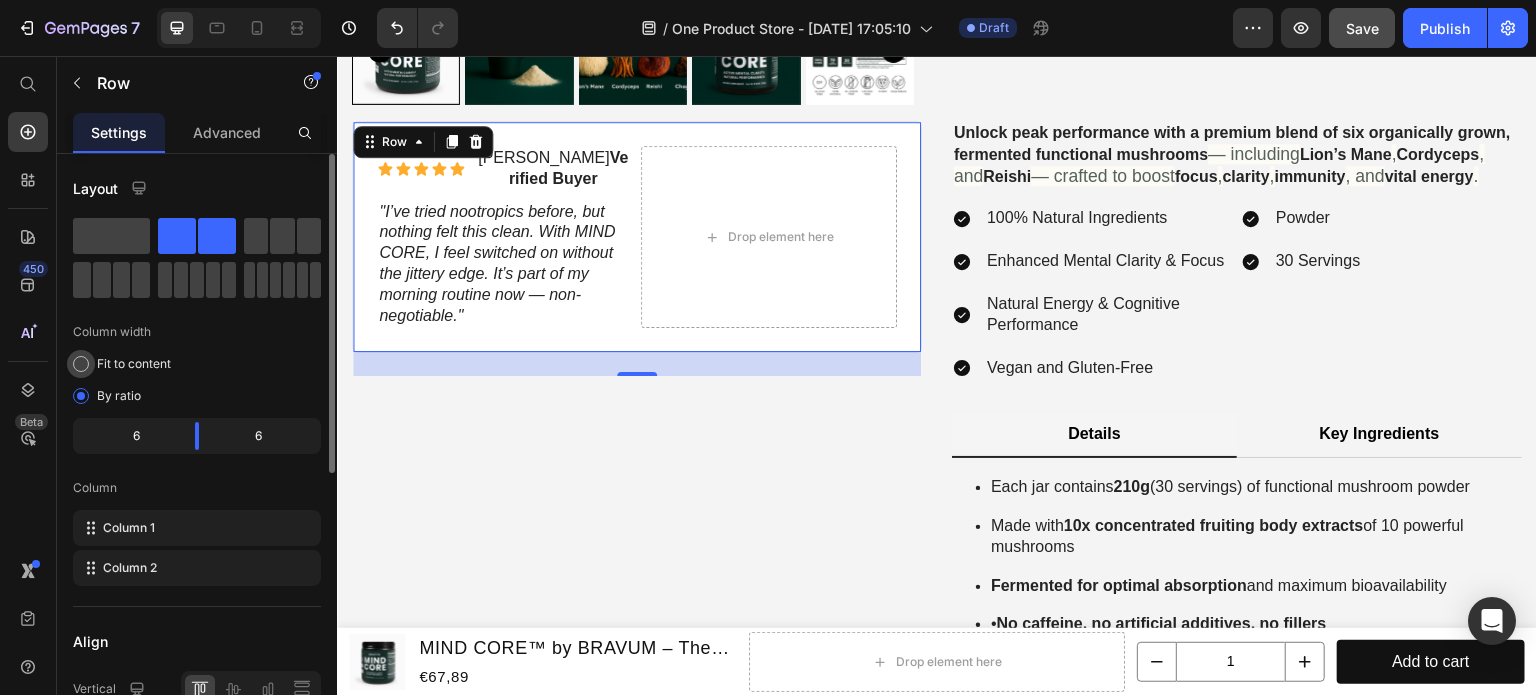 click on "Fit to content" at bounding box center (134, 364) 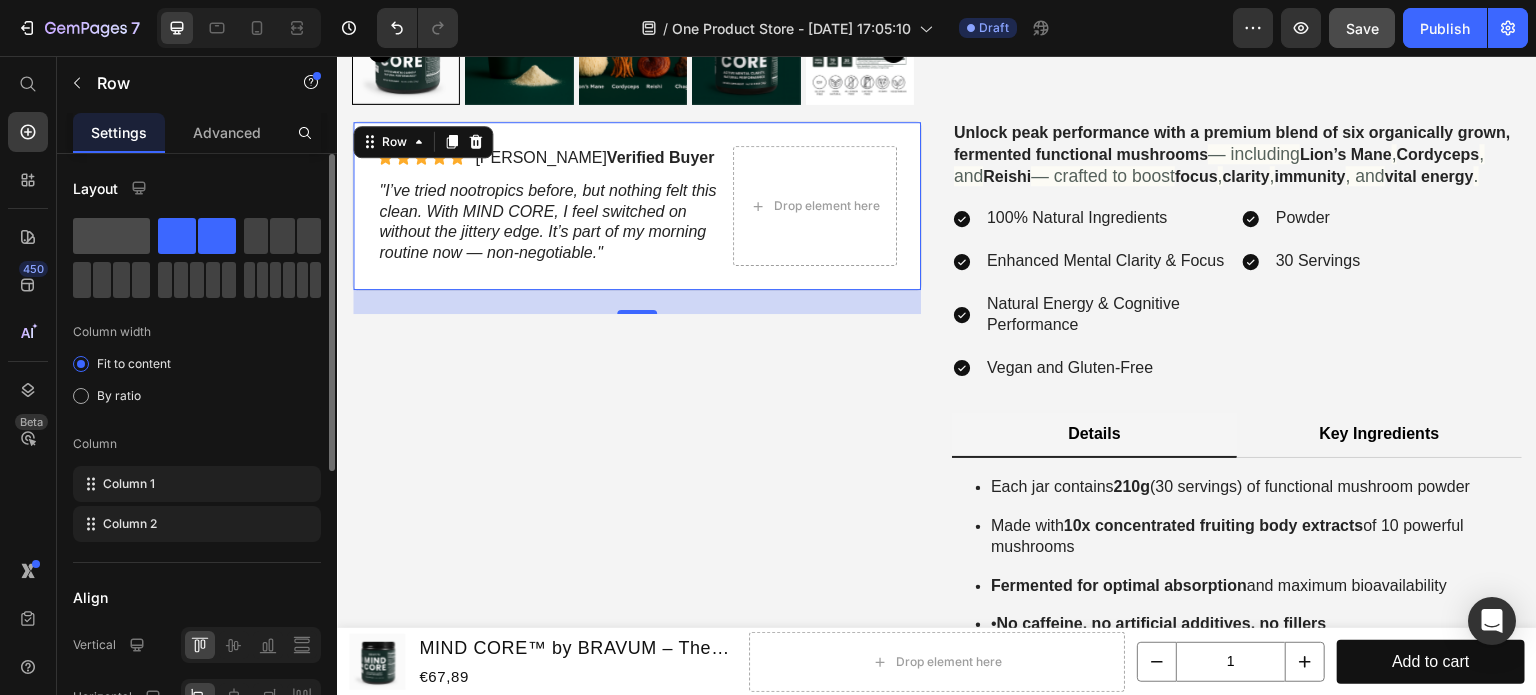 click 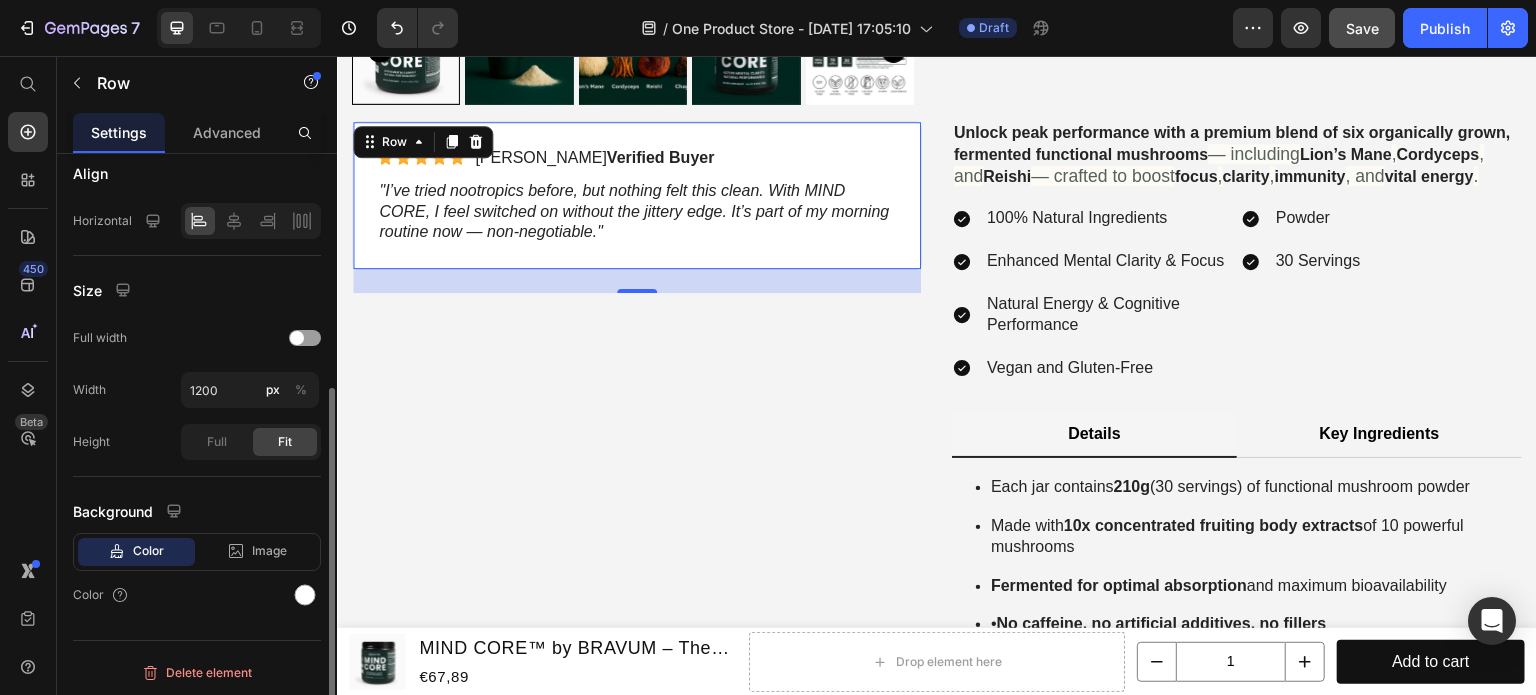scroll, scrollTop: 0, scrollLeft: 0, axis: both 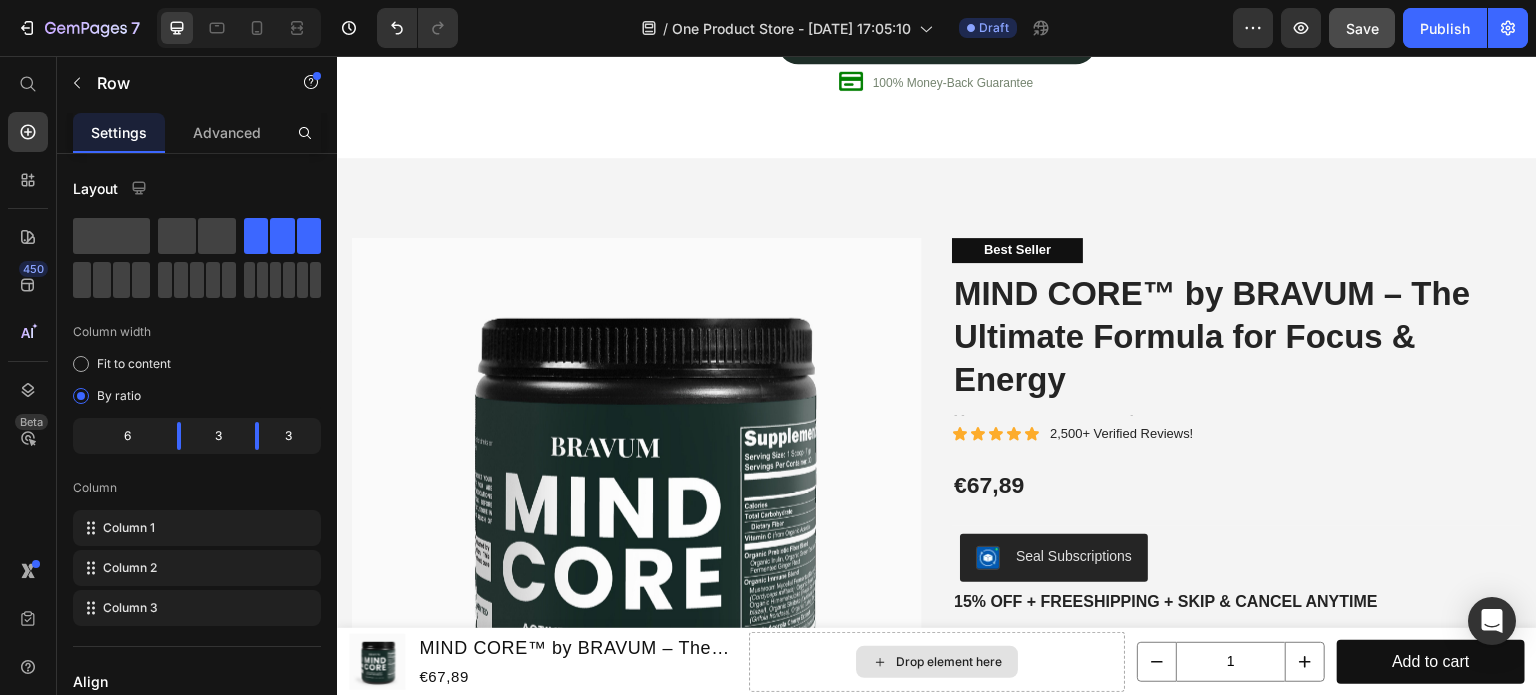 click on "Drop element here" at bounding box center (937, 662) 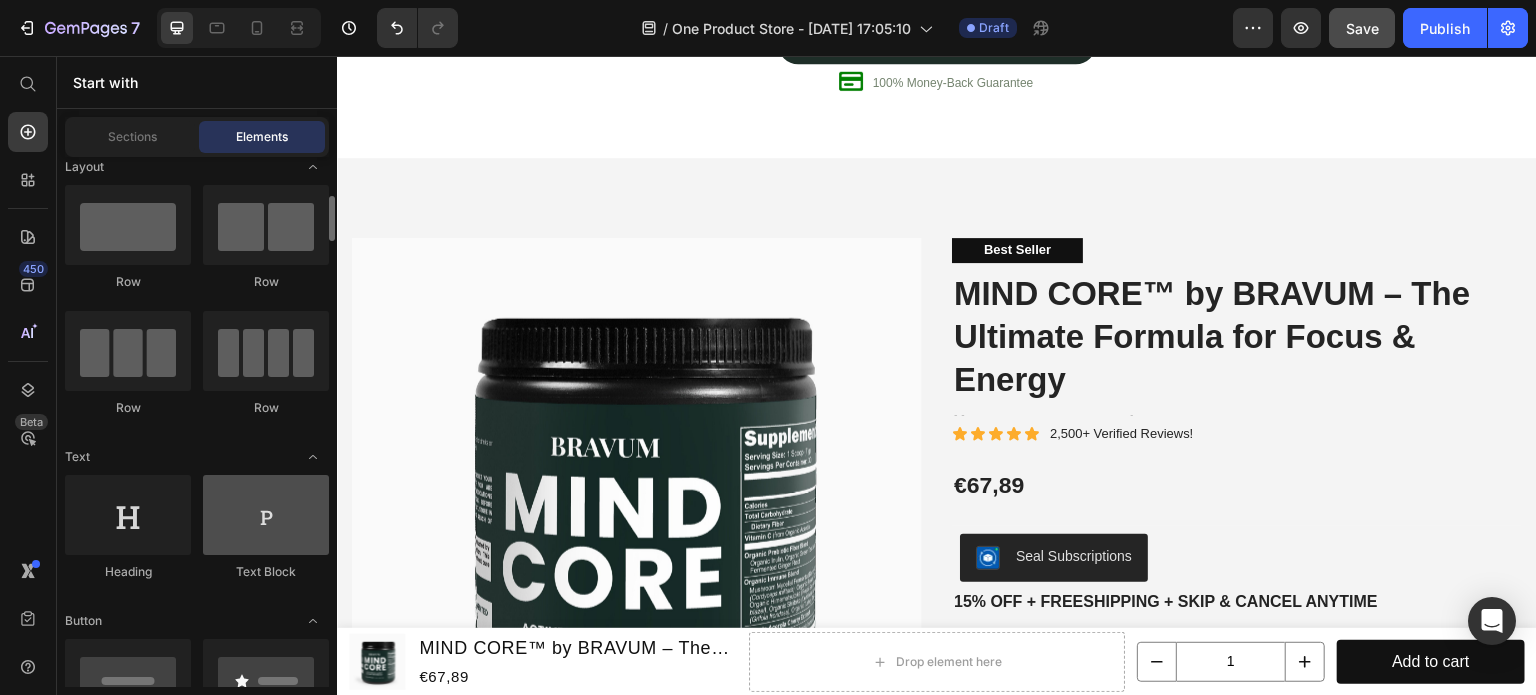 scroll, scrollTop: 0, scrollLeft: 0, axis: both 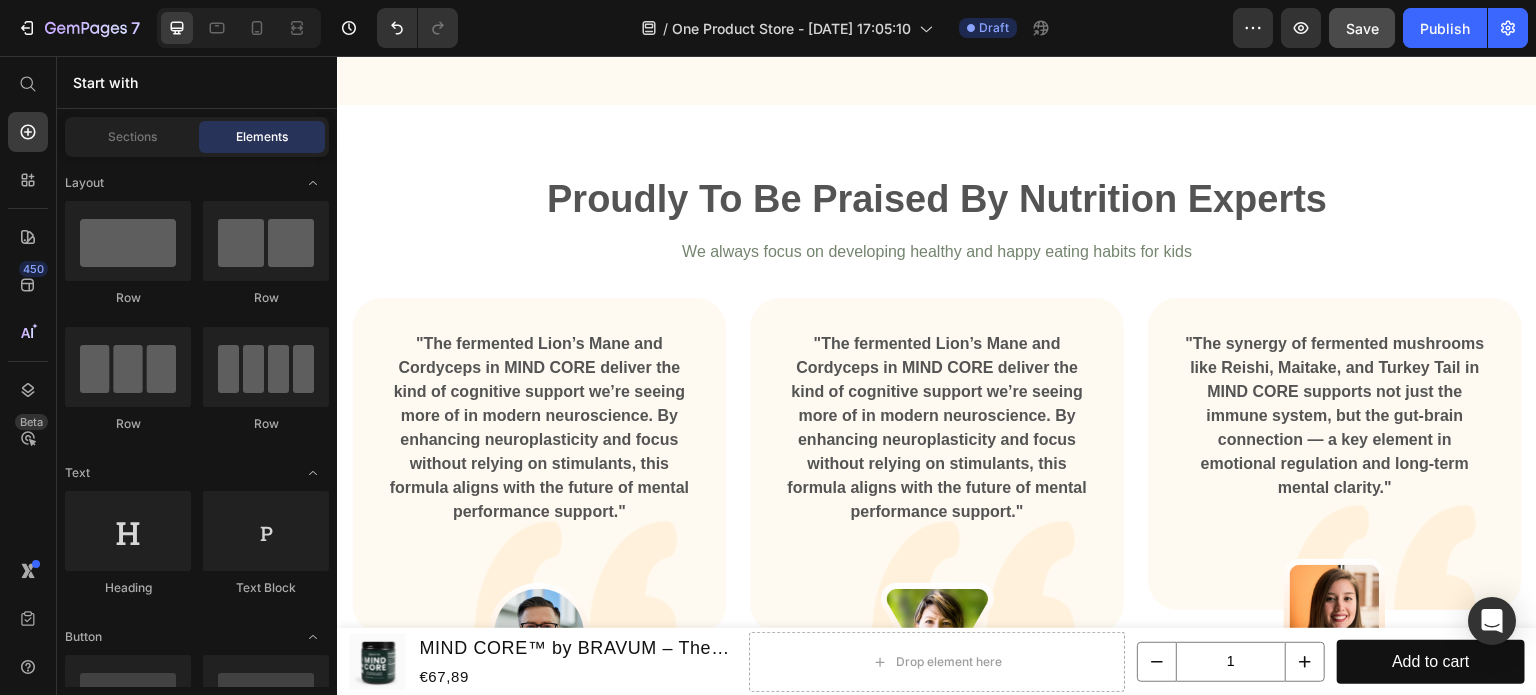 click on "What's Inside MIND CORE™ The Ultimate Formula for Focus & Energy Heading Unlock peak performance with a premium blend of six organically grown, fermented functional mushrooms Text block Row Image Because ingredients matter, MIND CORE is crafted with 6 organically grown, fermented mushrooms — including Lion’s Mane, Cordyceps, and Reishi — micro-cultured through a probiotic fermentation process to maximize absorption, bioavailability, and immune support, all in a clean, natural powder blend designed for real mental clarity and lasting energy. Text block Image 100% Natural Ingredients Text block Row Image Enhanced Mental Clarity & Focus Text block Row Image Natural Energy & Cognitive Performance Text block Row Image Vegan and Gluten-Free Text block Row Row PERFECT, I WANT IT! Button Image Image Image Image Image Icon List Hoz 2,328 people loved how it changed their life Text block Row Section 5" at bounding box center [937, -312] 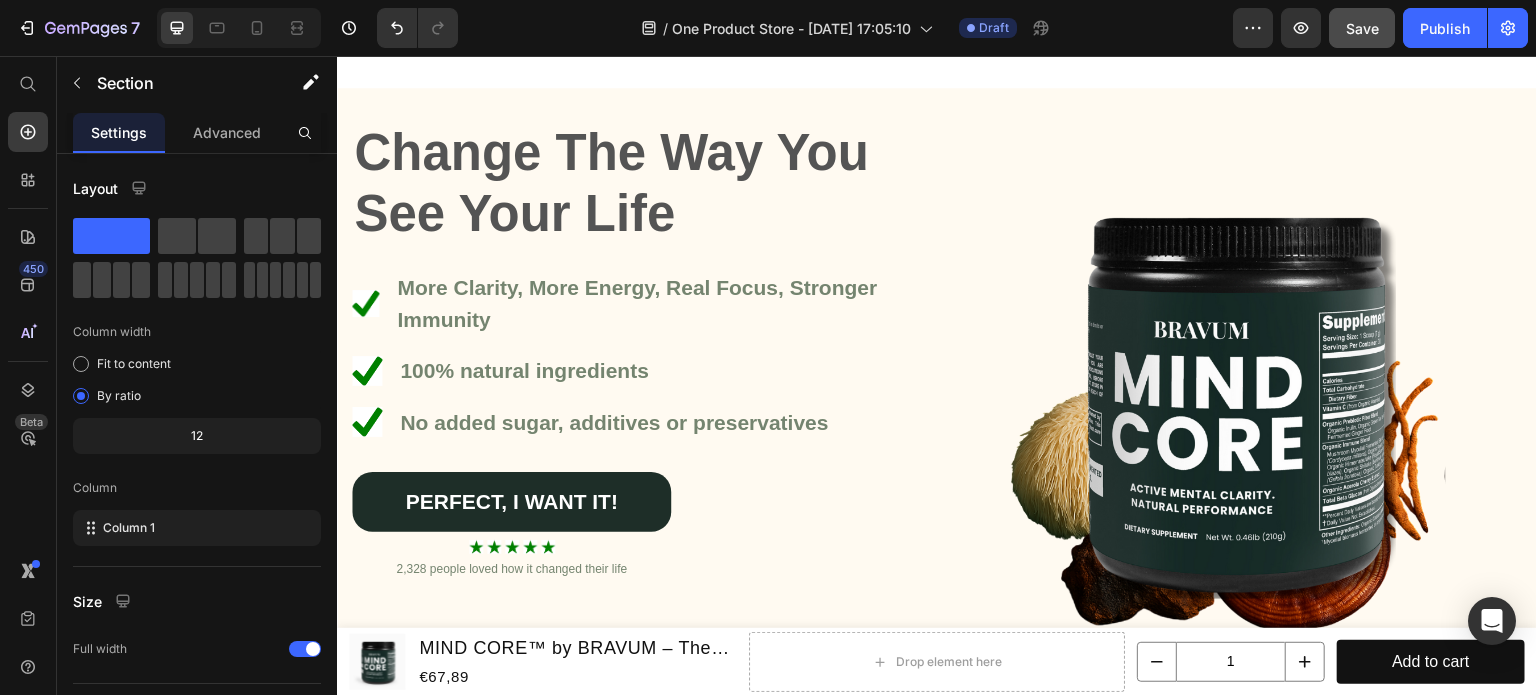 scroll, scrollTop: 160, scrollLeft: 0, axis: vertical 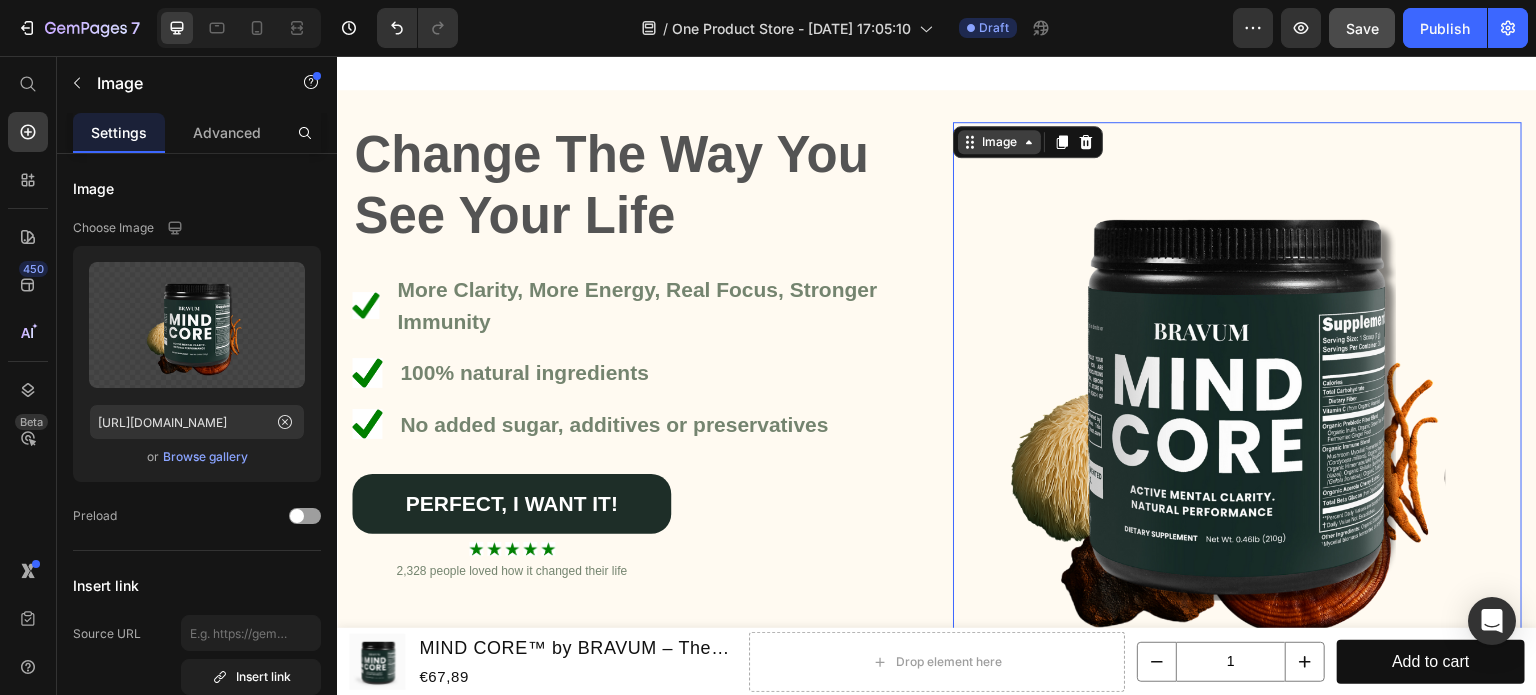click on "Image" at bounding box center (999, 142) 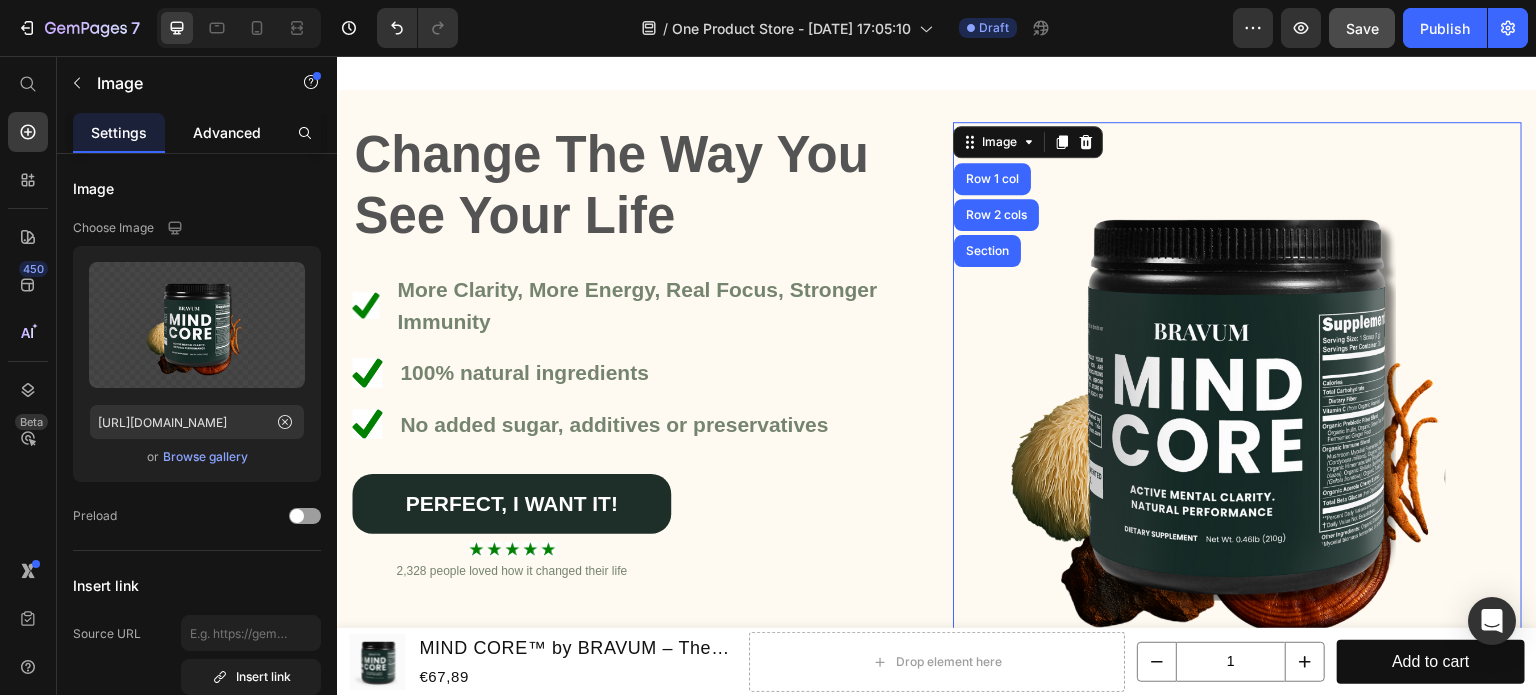 click on "Advanced" at bounding box center [227, 132] 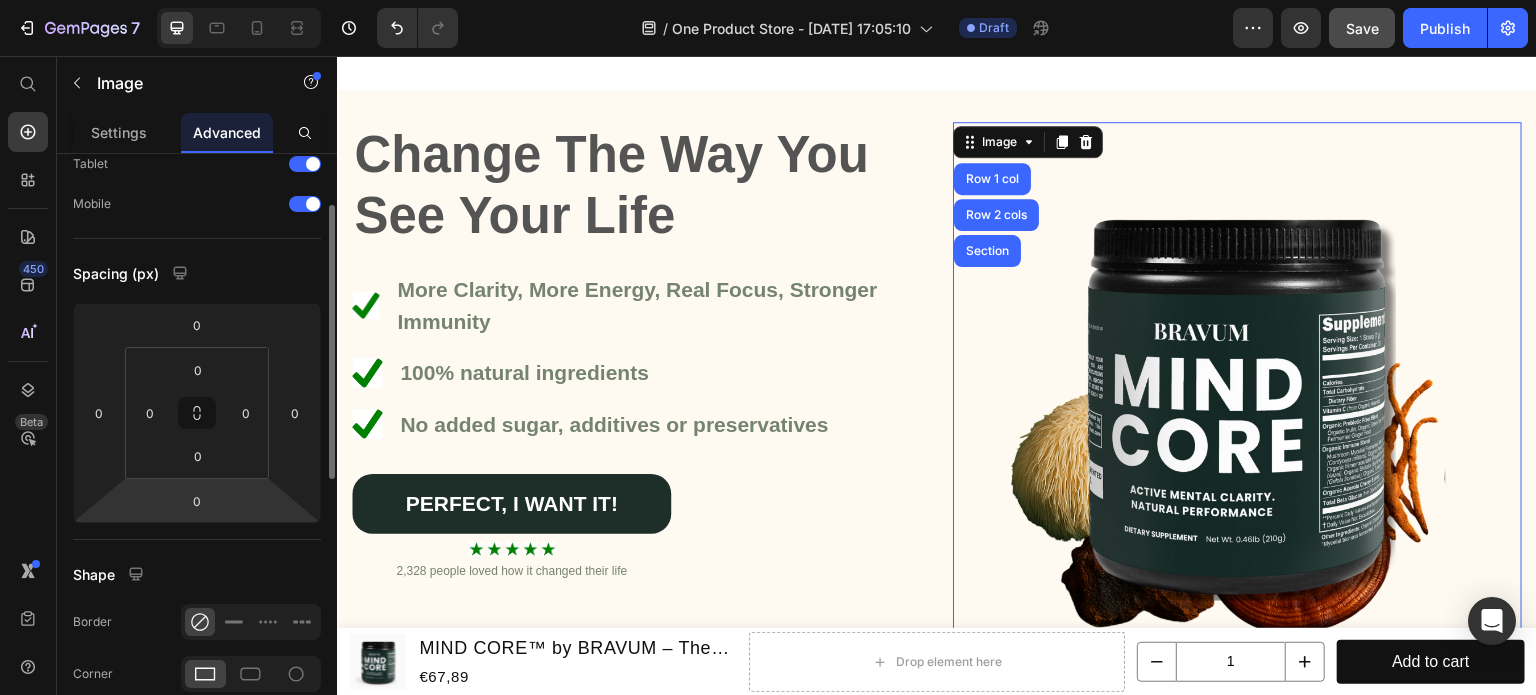 scroll, scrollTop: 111, scrollLeft: 0, axis: vertical 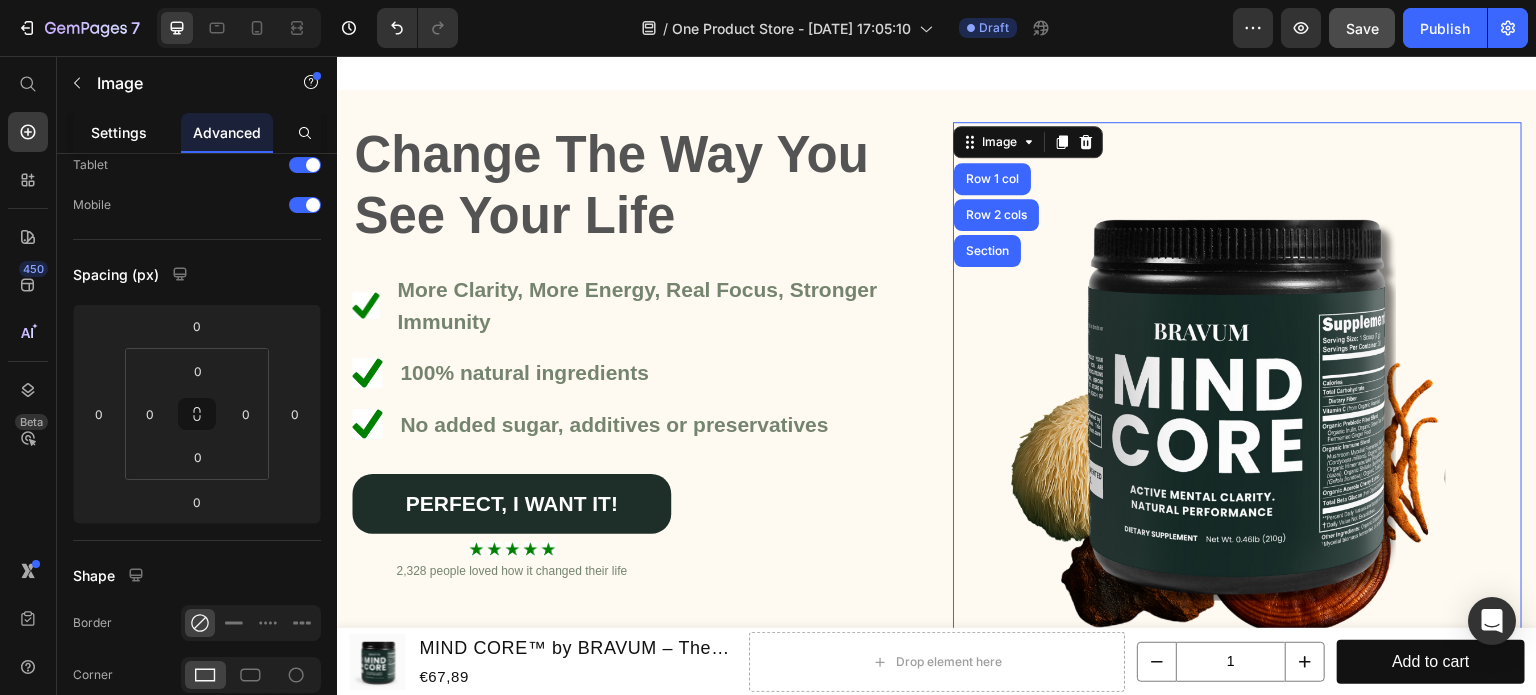 click on "Settings" at bounding box center [119, 132] 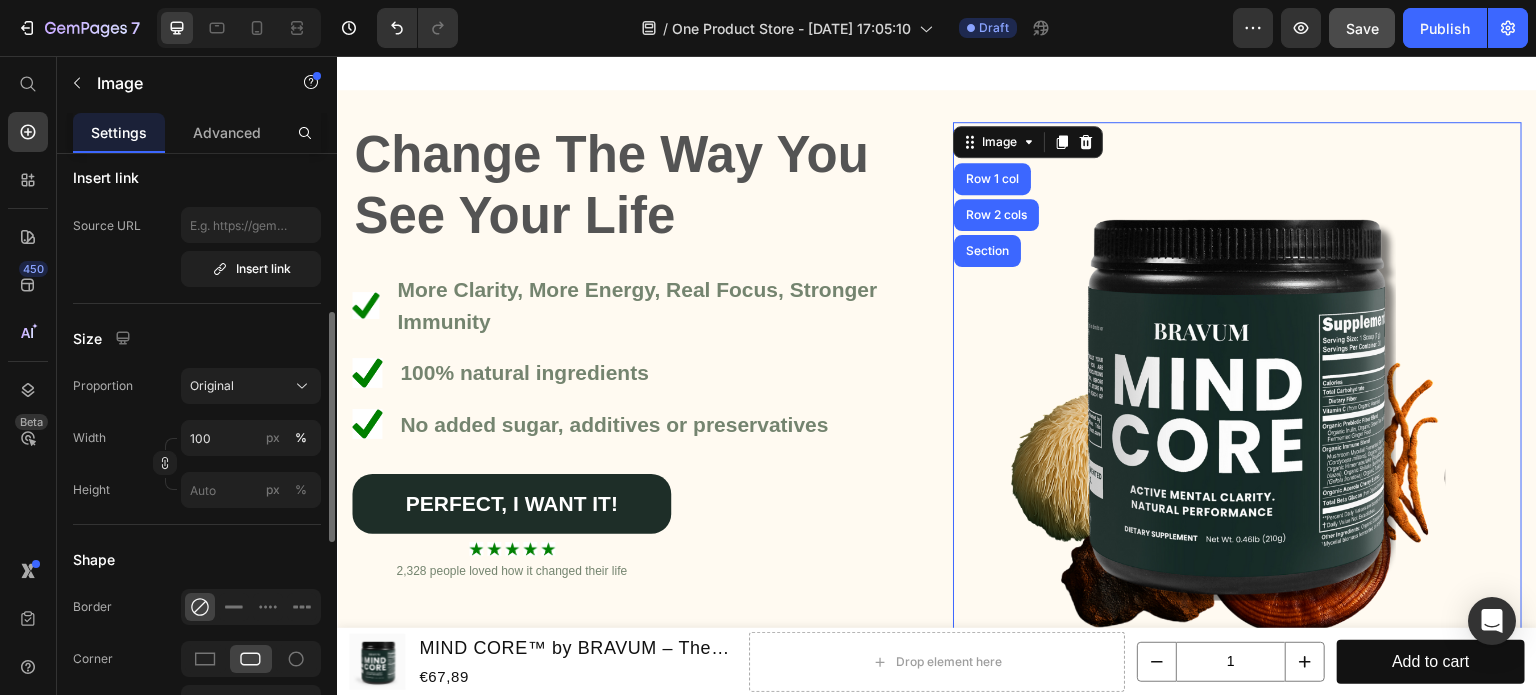scroll, scrollTop: 411, scrollLeft: 0, axis: vertical 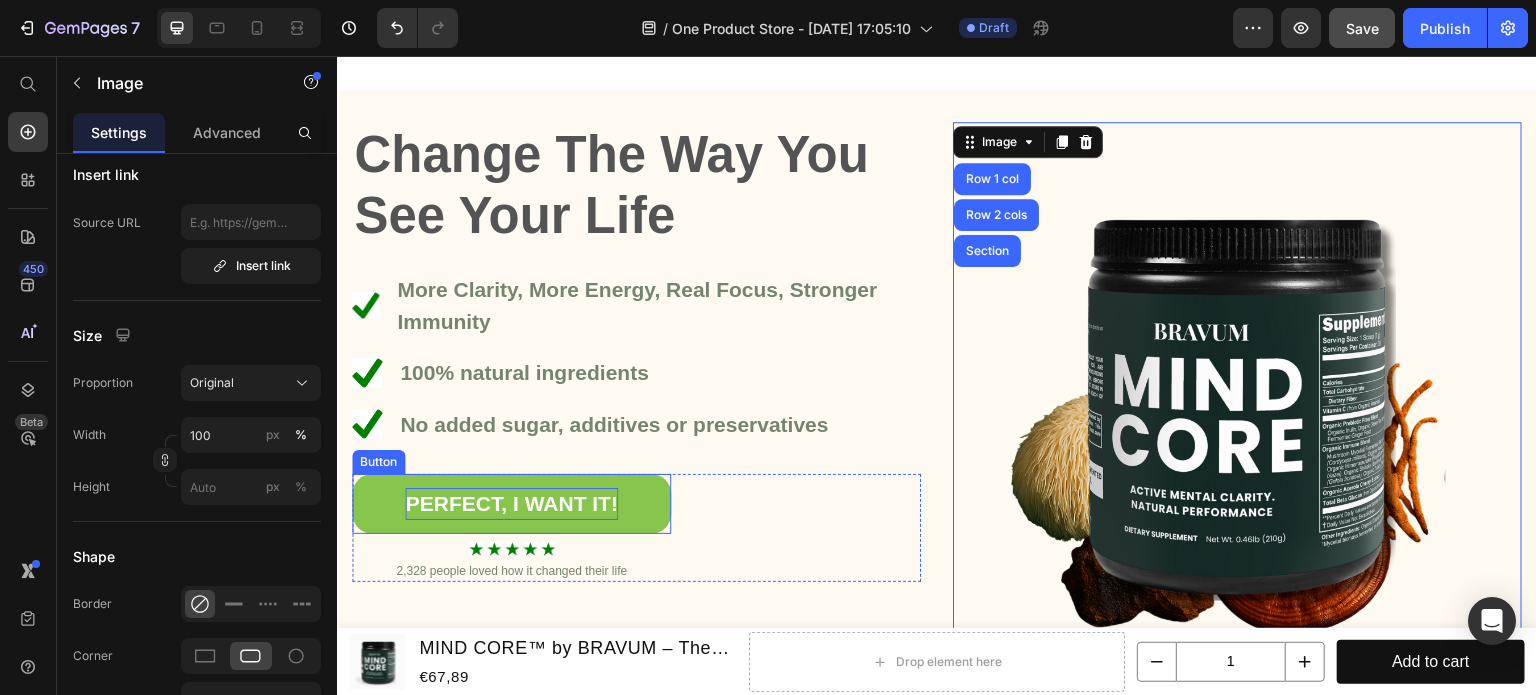click on "PERFECT, I WANT IT!" at bounding box center (511, 504) 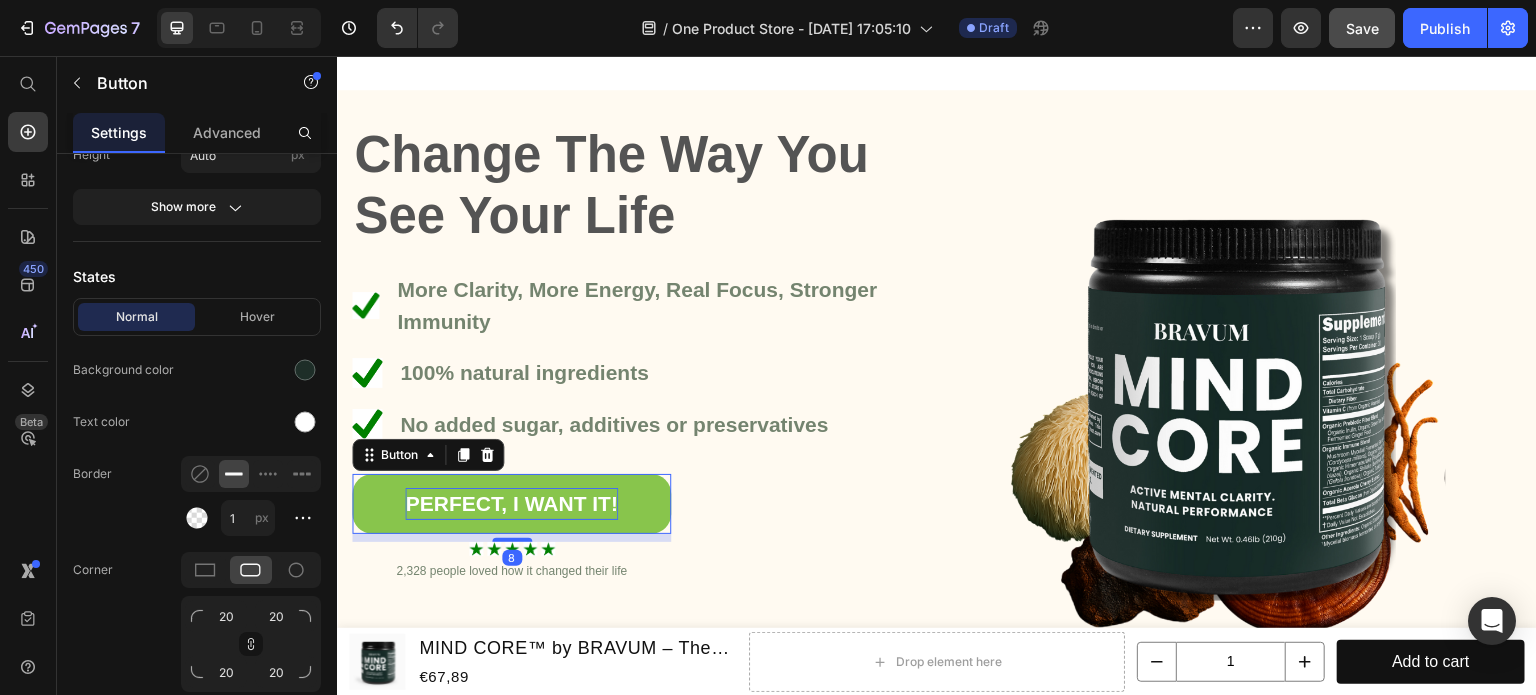 scroll, scrollTop: 0, scrollLeft: 0, axis: both 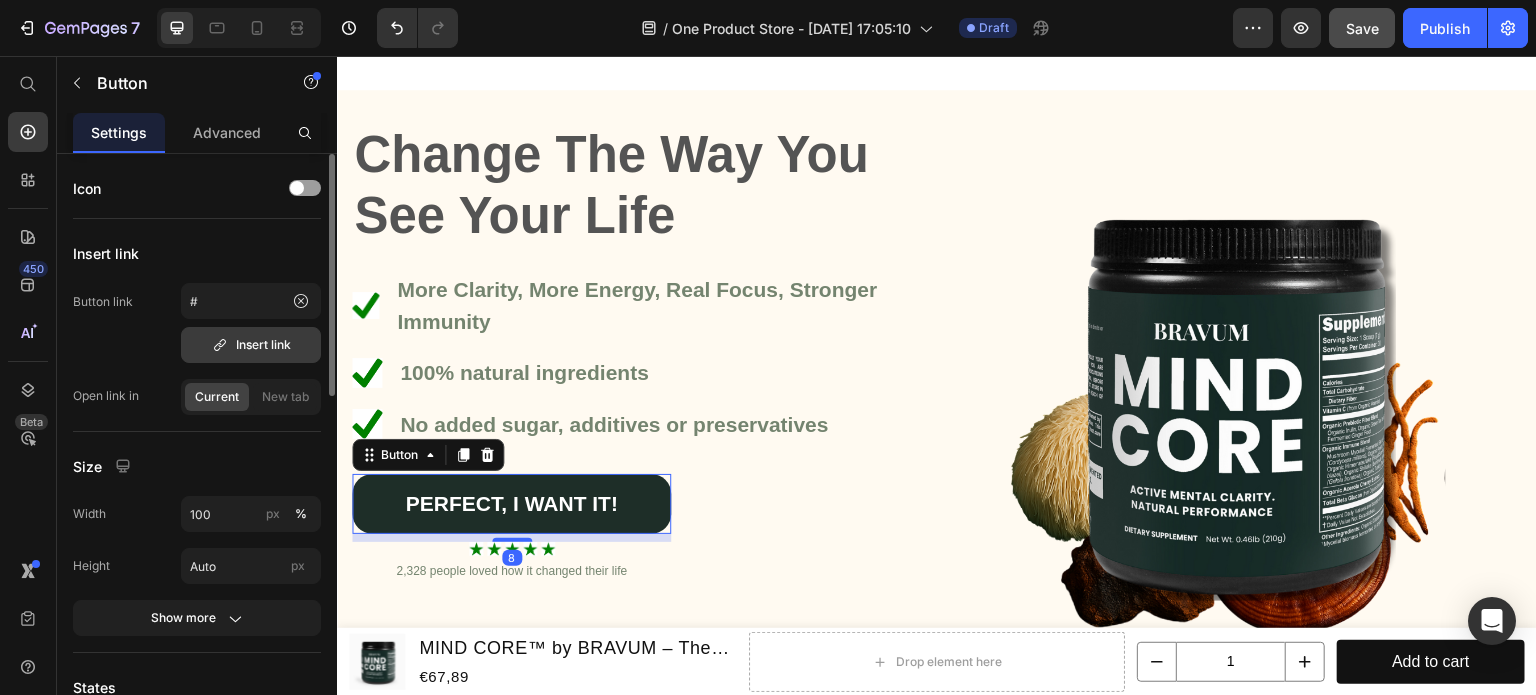 click on "Insert link" at bounding box center (251, 345) 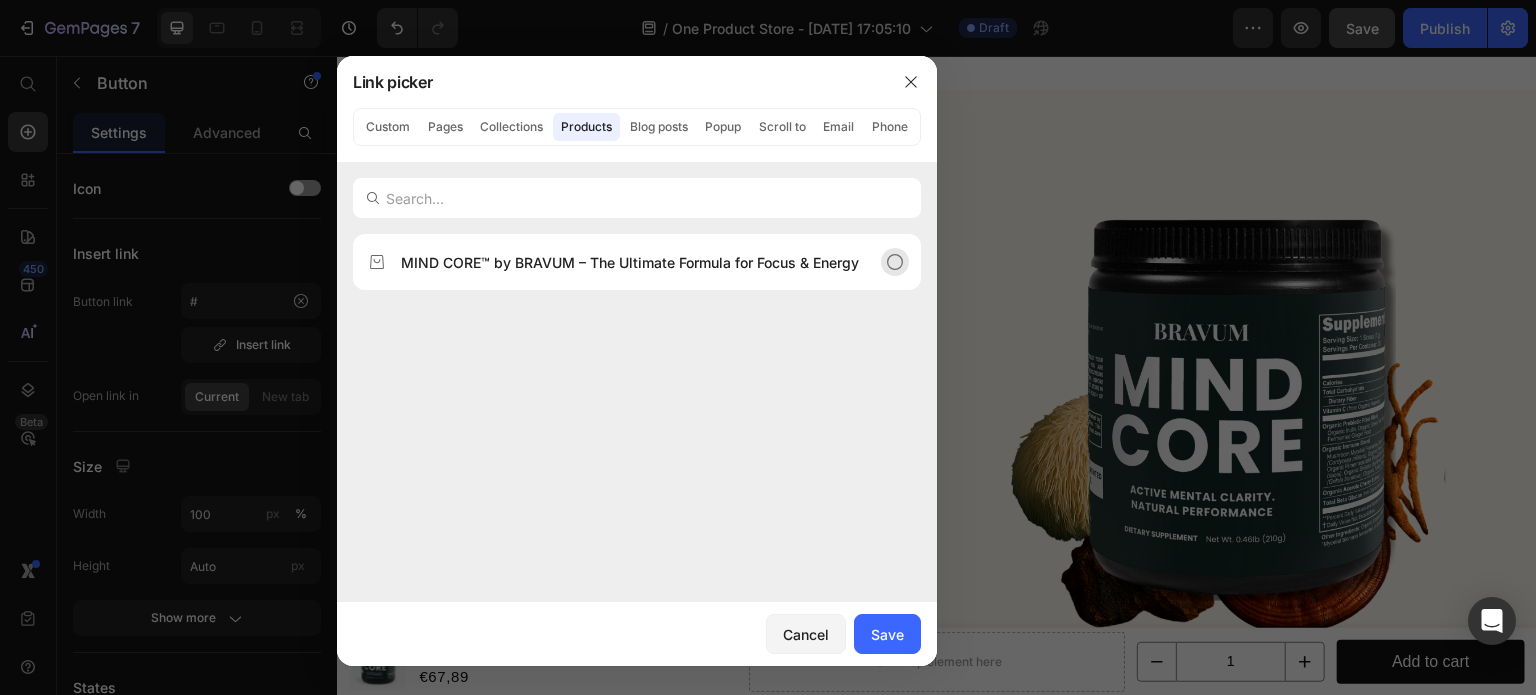 click on "MIND CORE™ by BRAVUM – The Ultimate Formula for Focus & Energy" at bounding box center (630, 262) 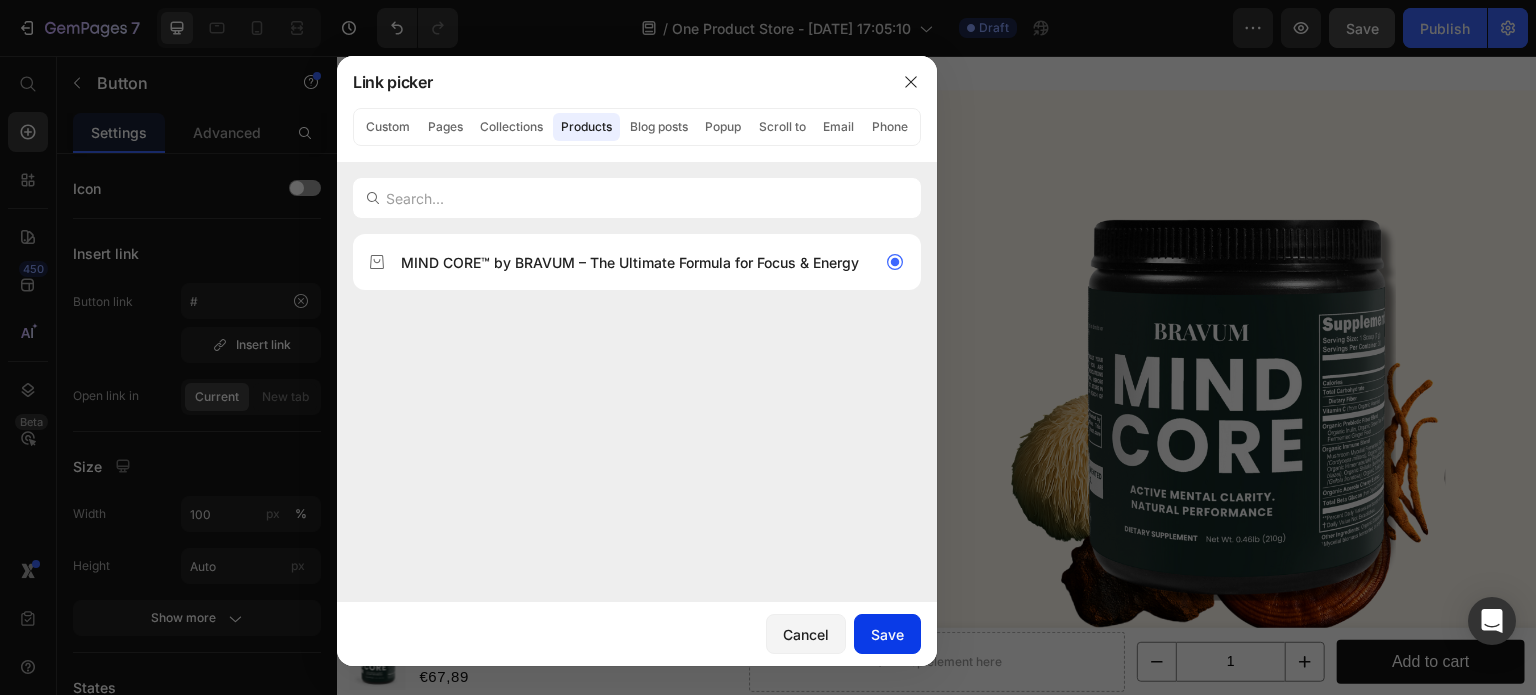 click on "Save" at bounding box center [887, 634] 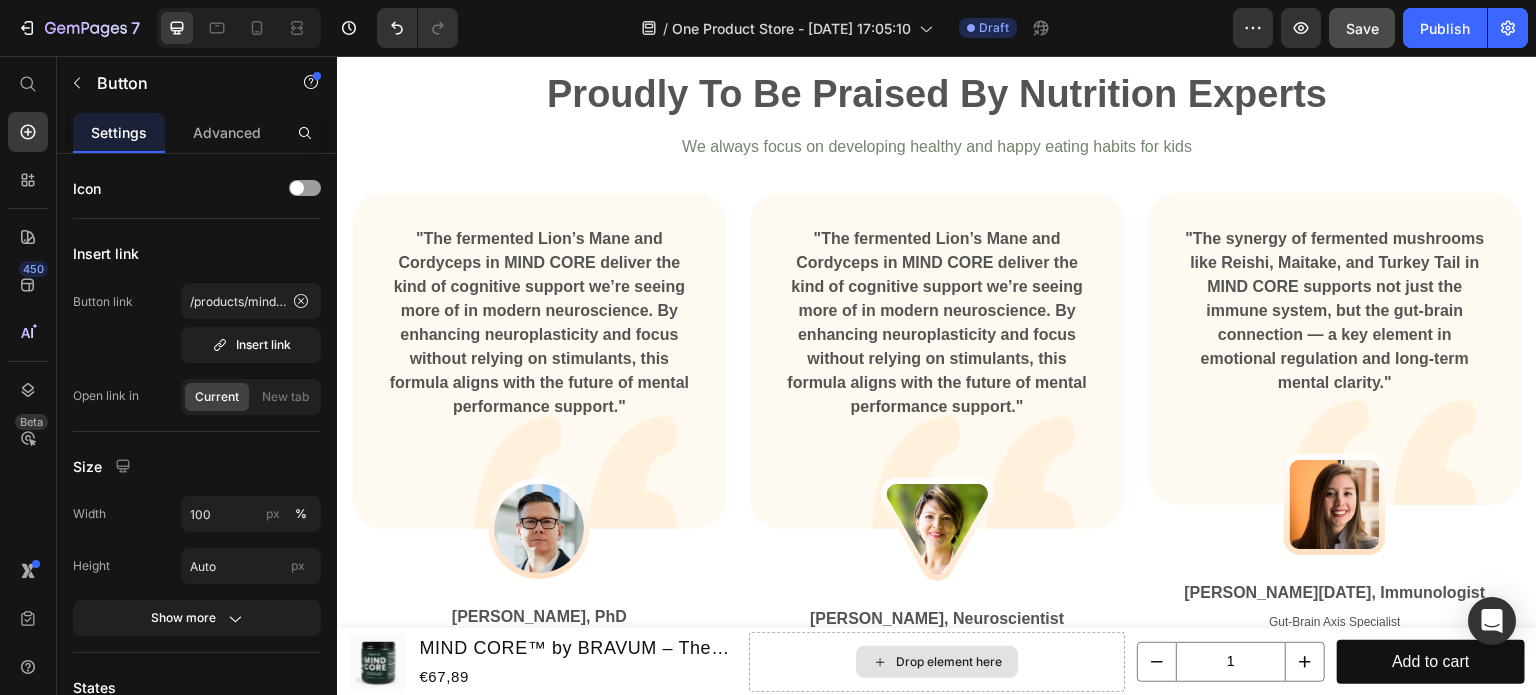 scroll, scrollTop: 1936, scrollLeft: 0, axis: vertical 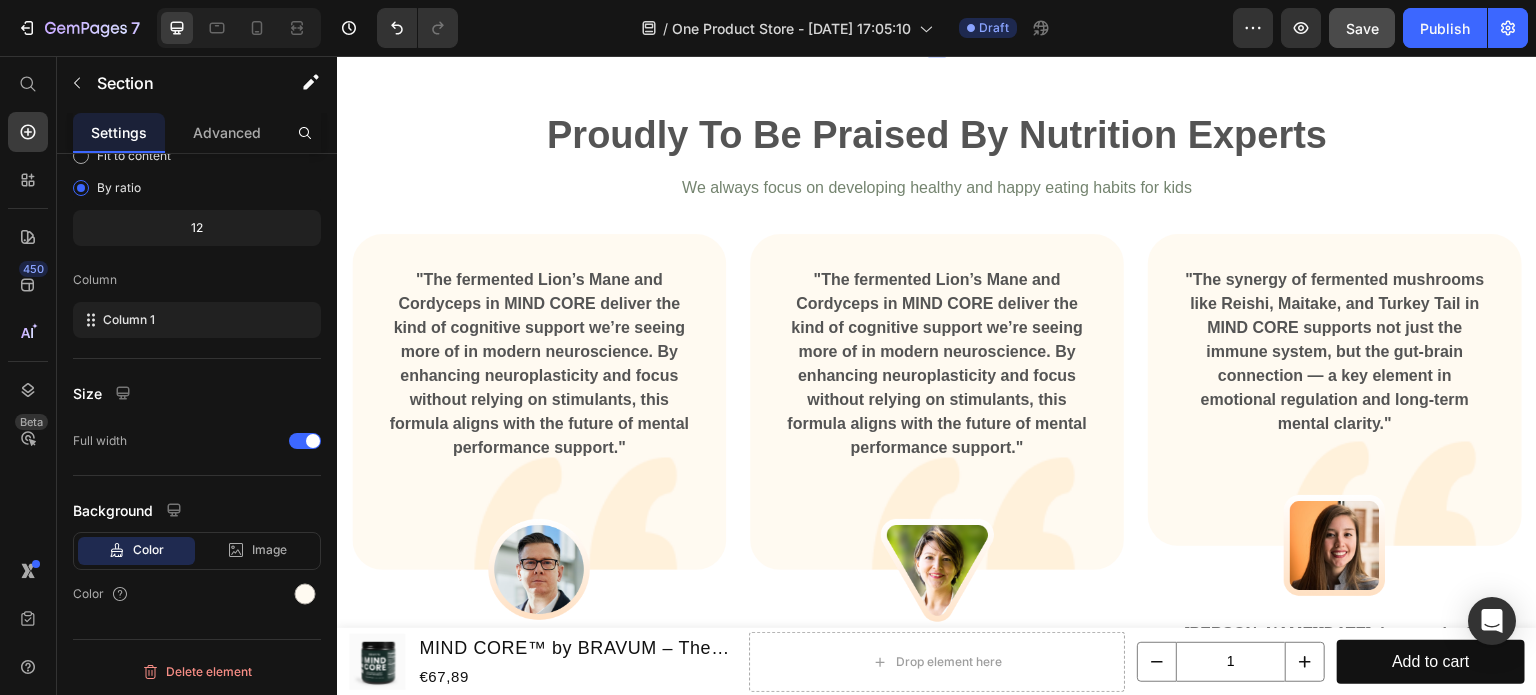 click on "PERFECT, I WANT IT!" at bounding box center [937, -71] 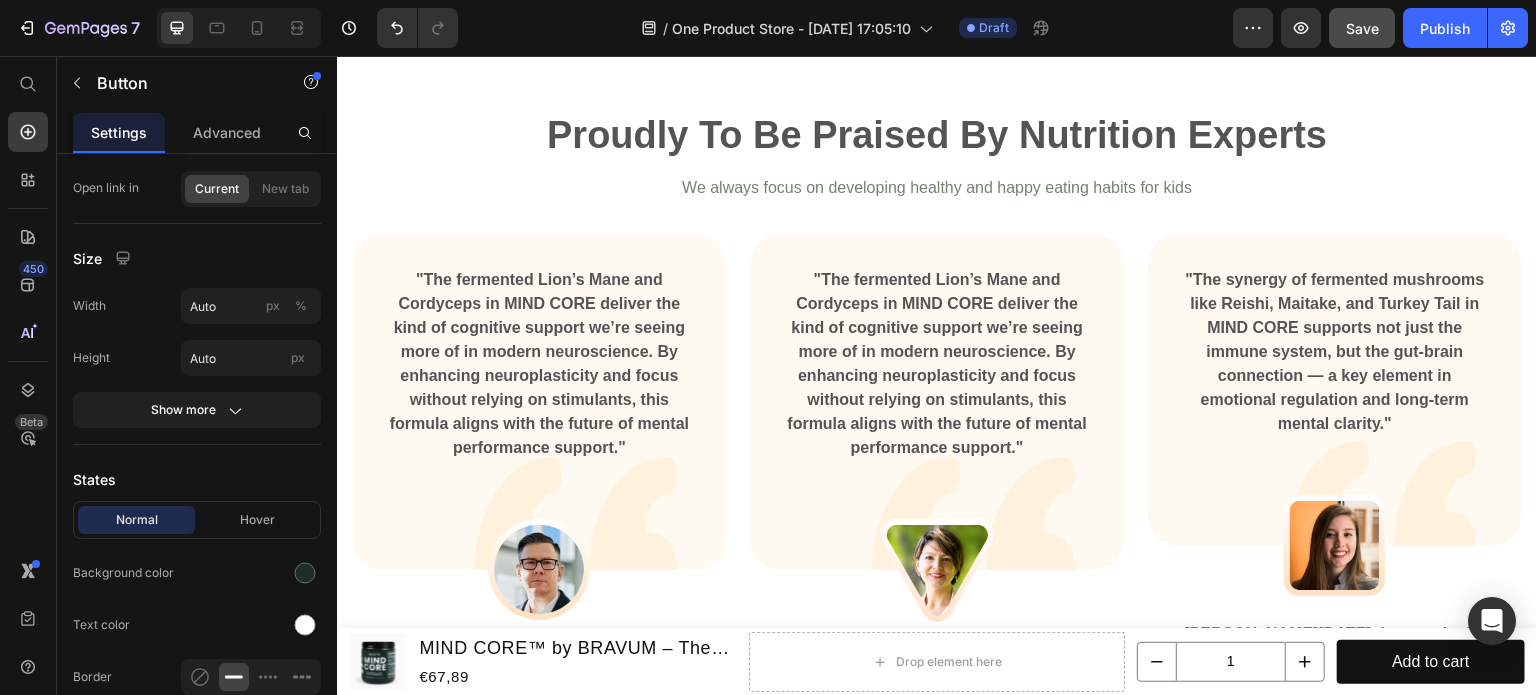 scroll, scrollTop: 0, scrollLeft: 0, axis: both 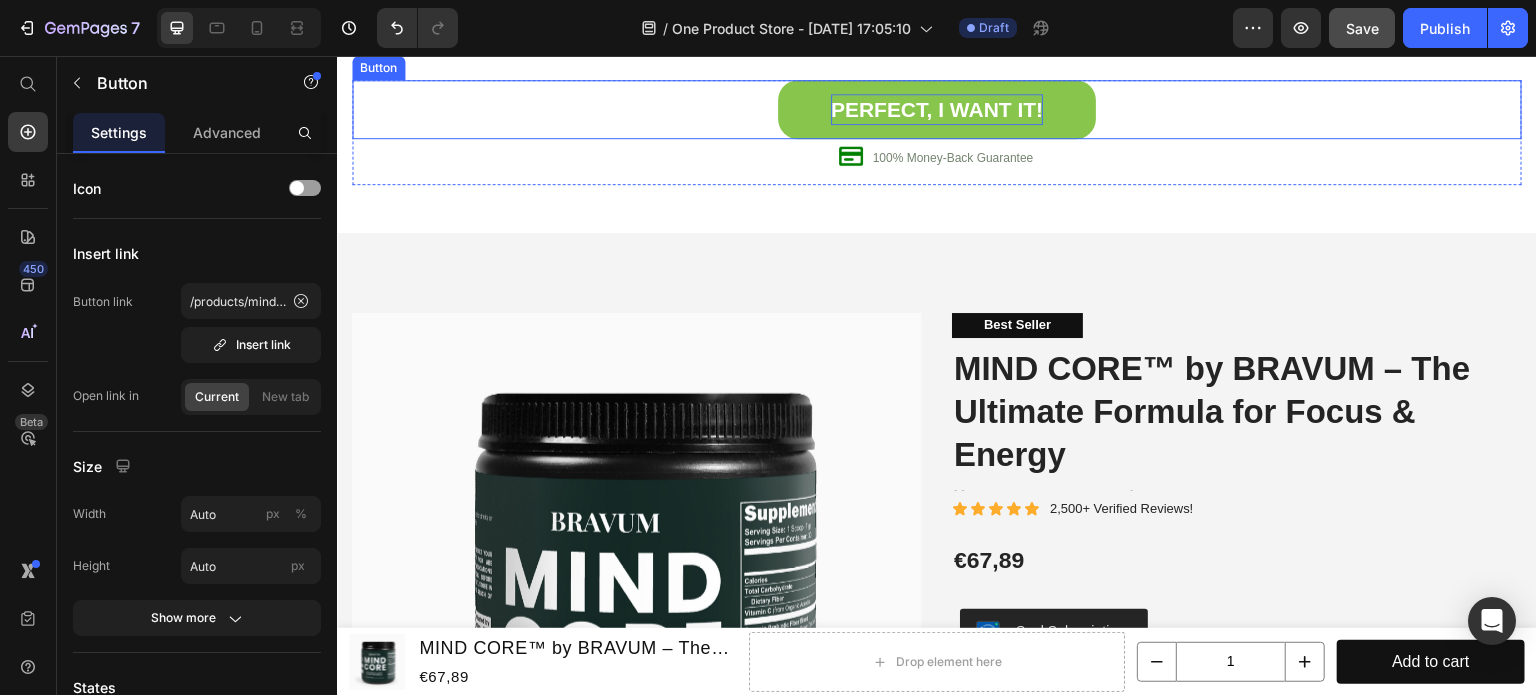 click on "PERFECT, I WANT IT!" at bounding box center (937, 110) 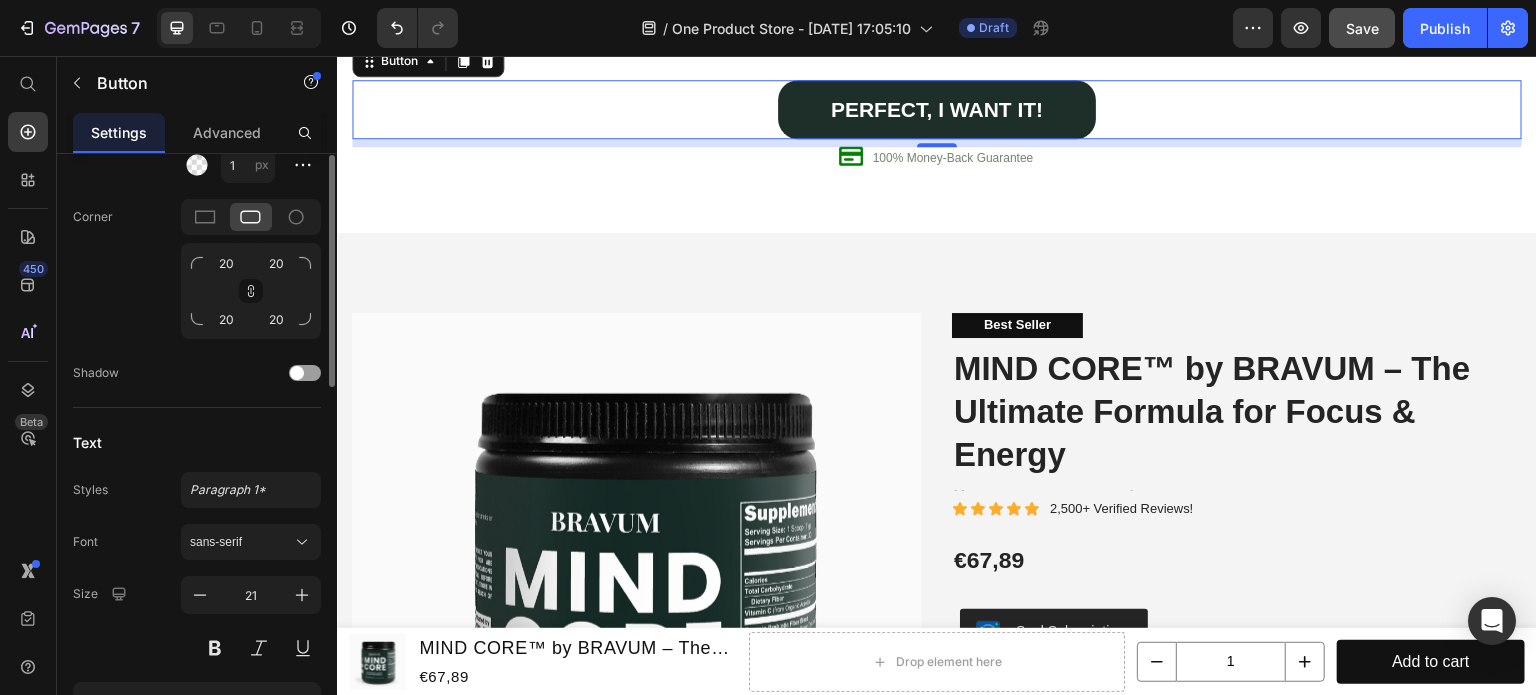scroll, scrollTop: 0, scrollLeft: 0, axis: both 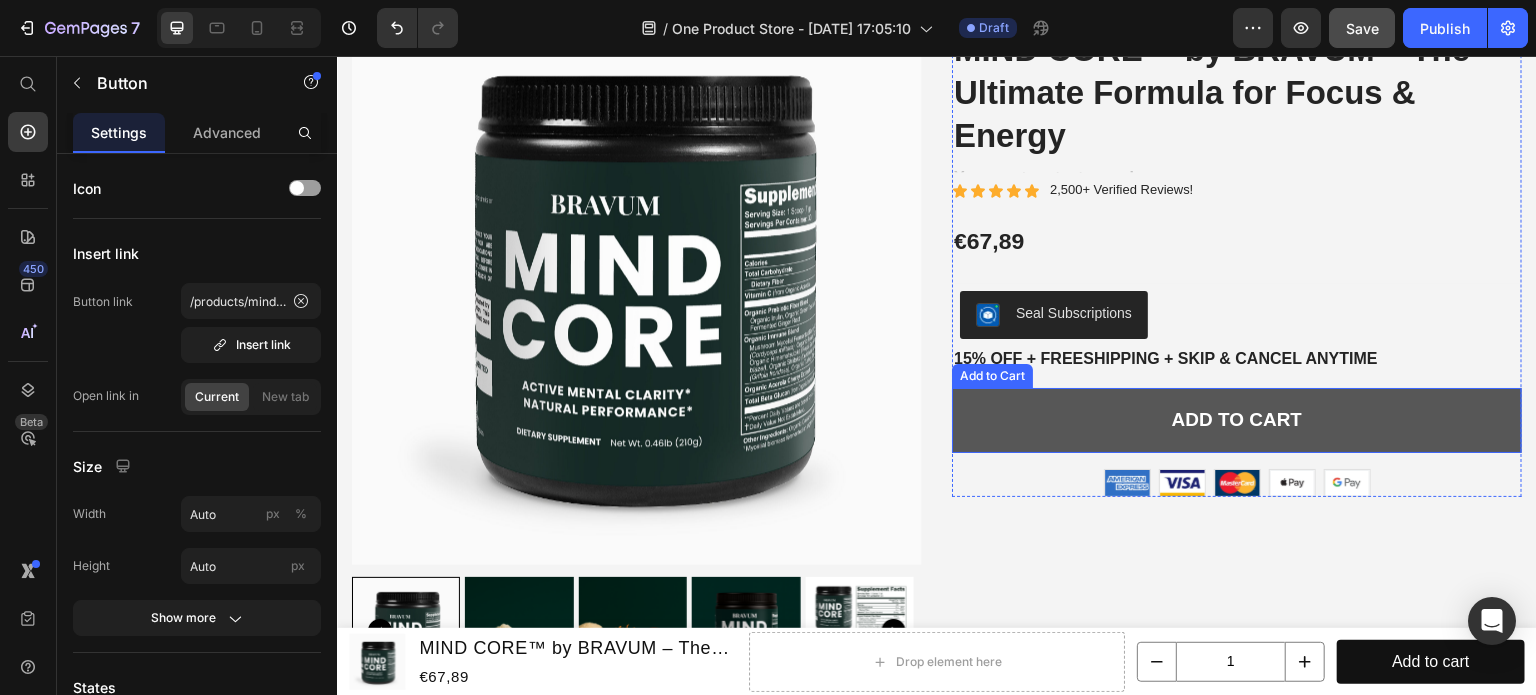 click on "Add to cart" at bounding box center (1237, 420) 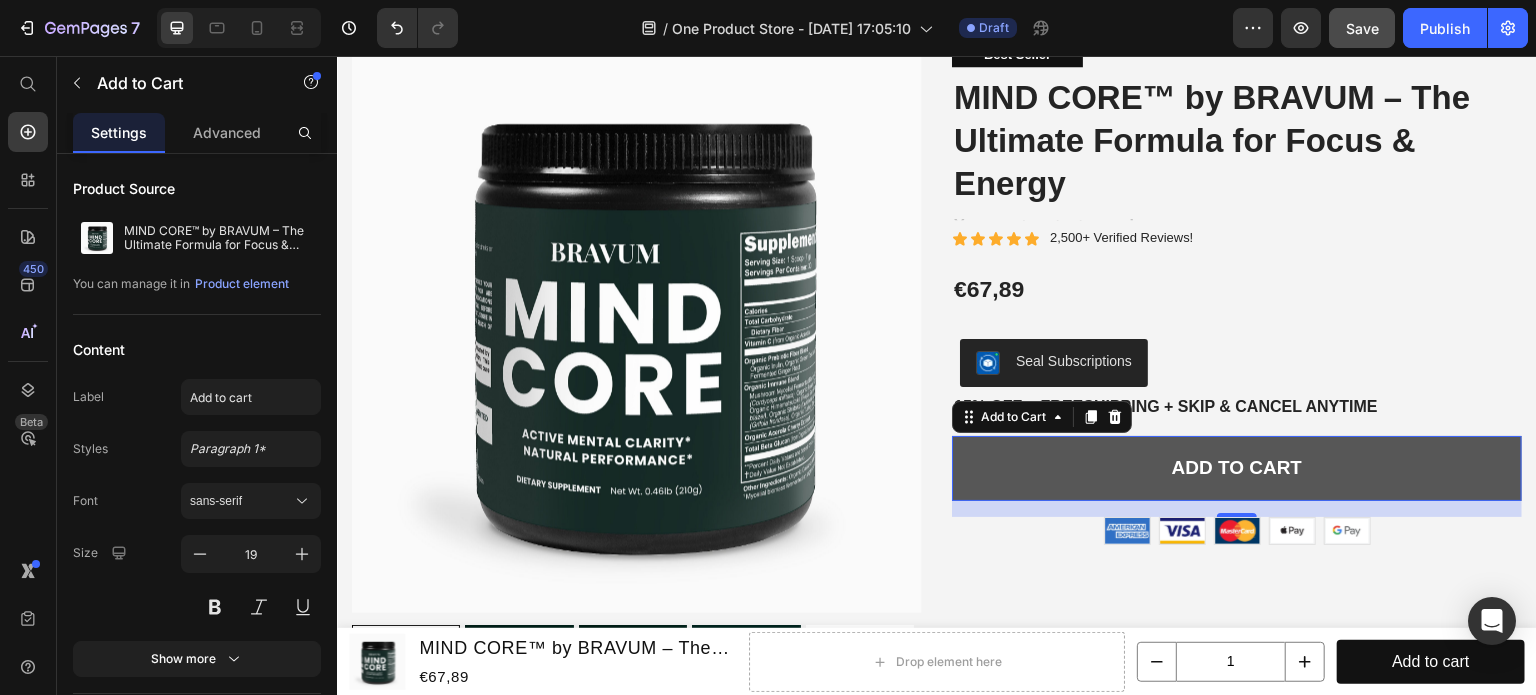 scroll, scrollTop: 3182, scrollLeft: 0, axis: vertical 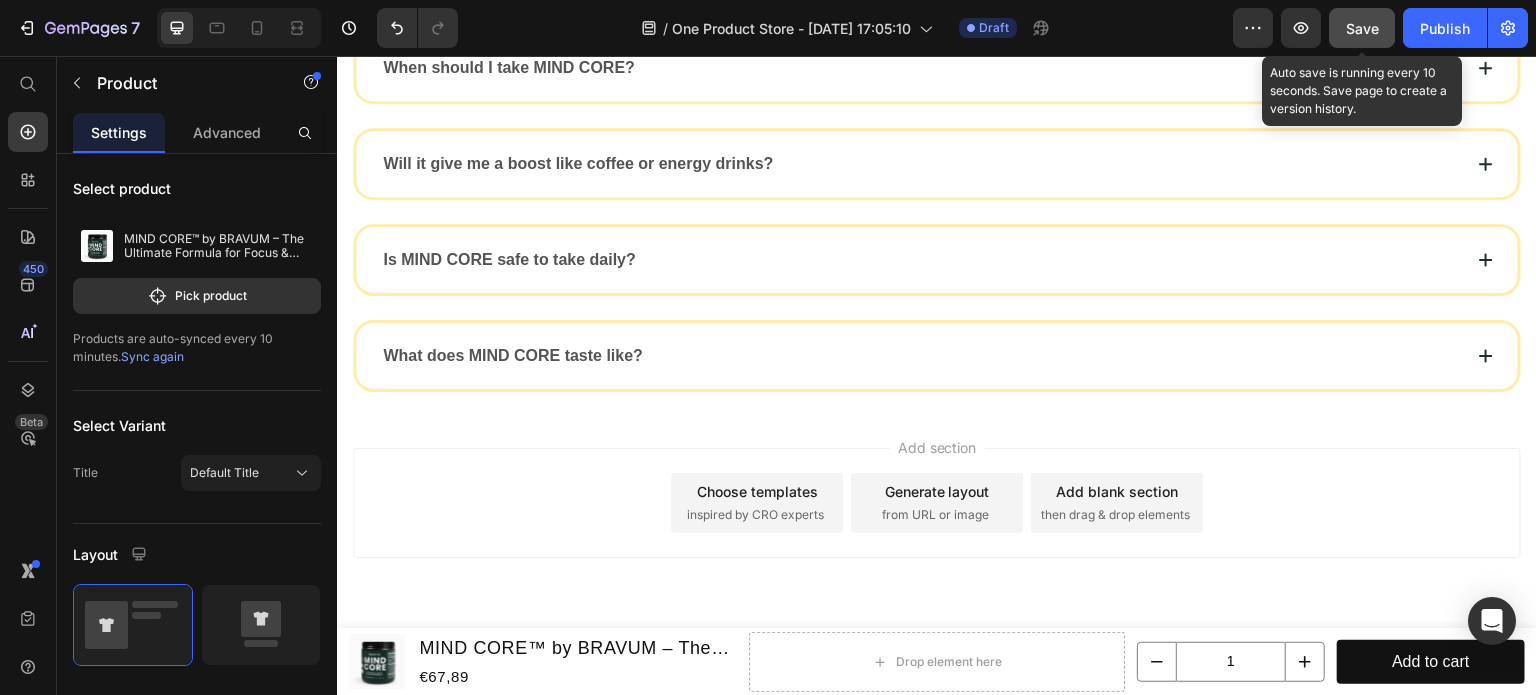 click on "Save" at bounding box center (1362, 28) 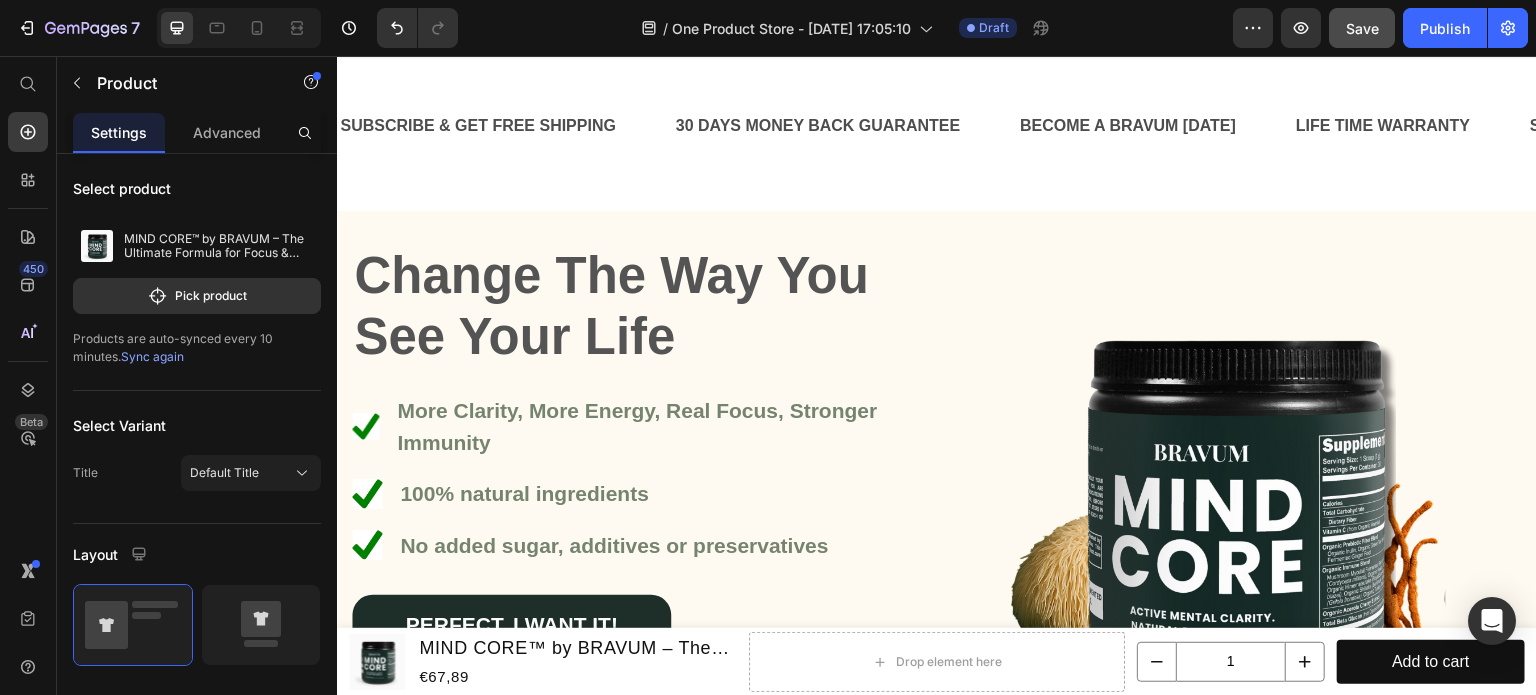 scroll, scrollTop: 0, scrollLeft: 0, axis: both 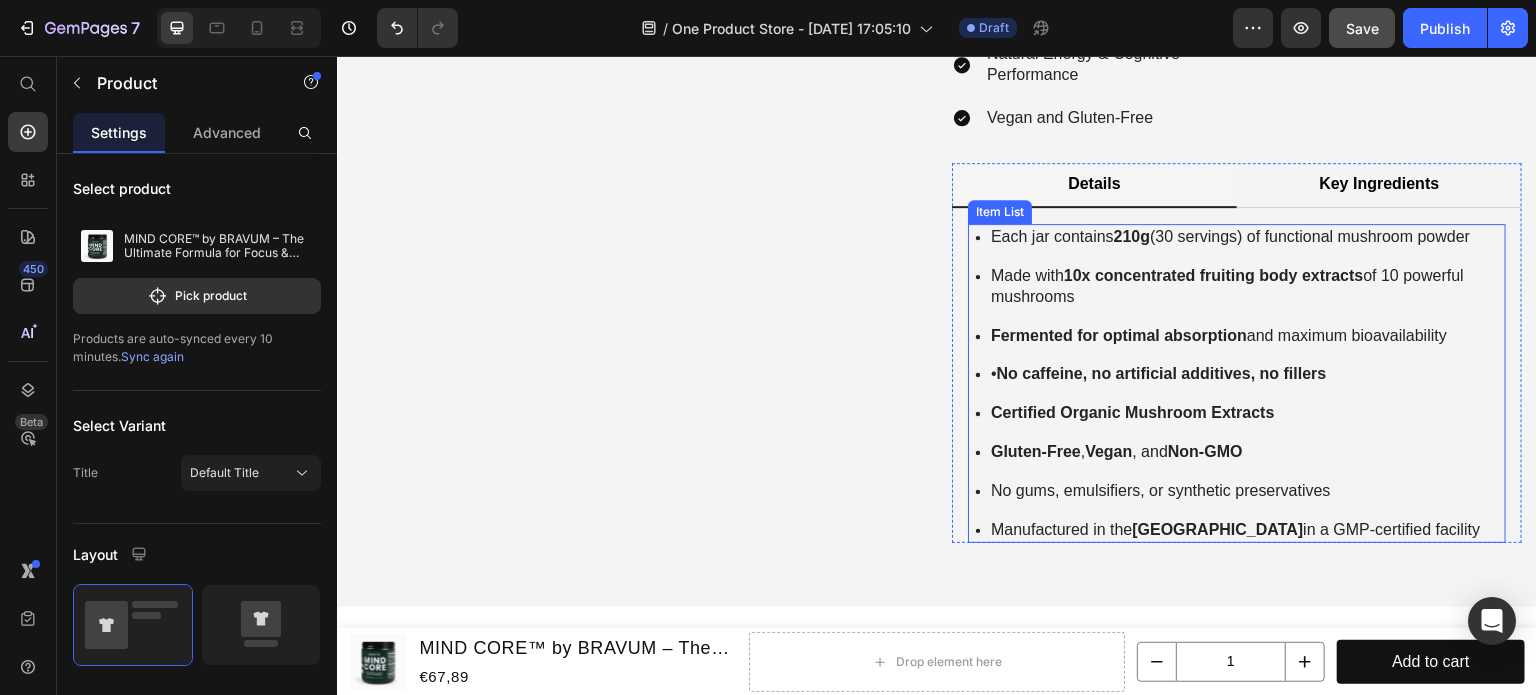 click on "10x concentrated fruiting body extracts" at bounding box center (1214, 275) 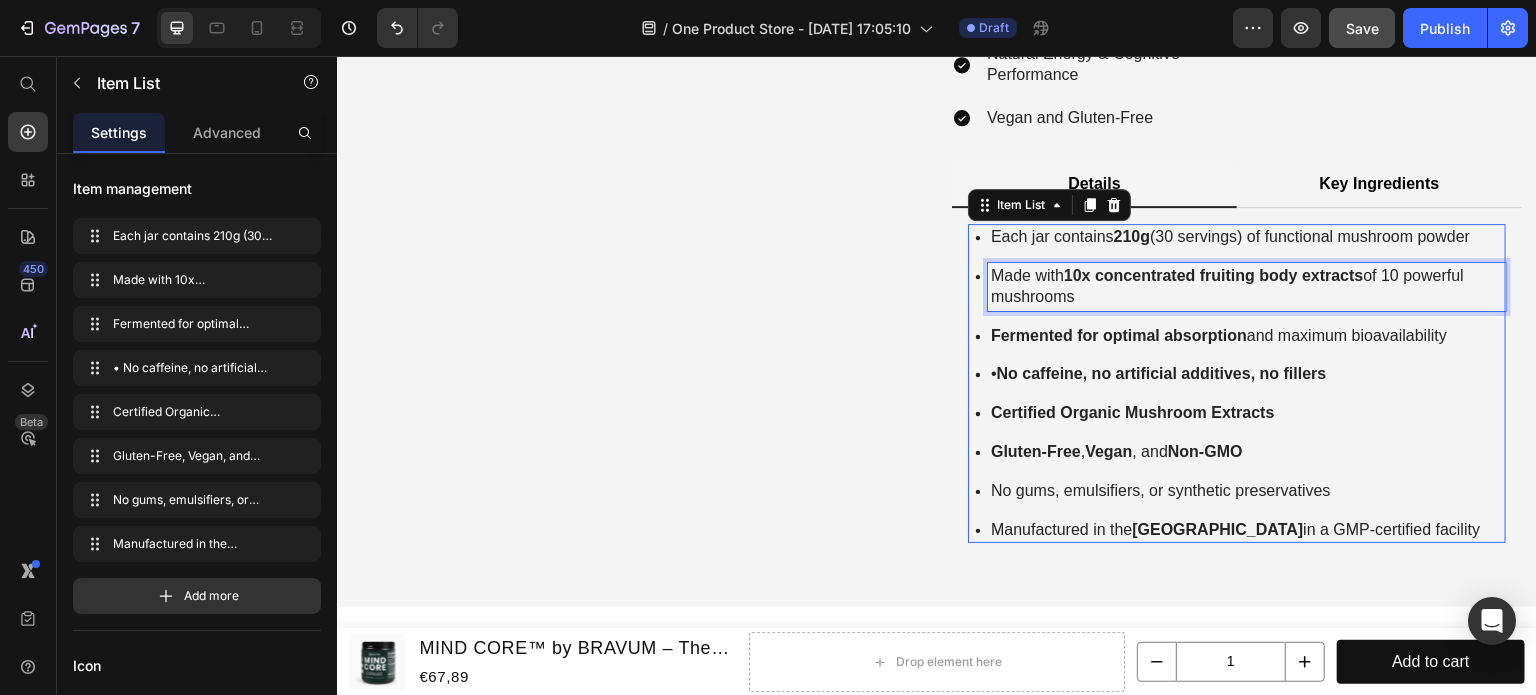 click on "10x concentrated fruiting body extracts" at bounding box center (1214, 275) 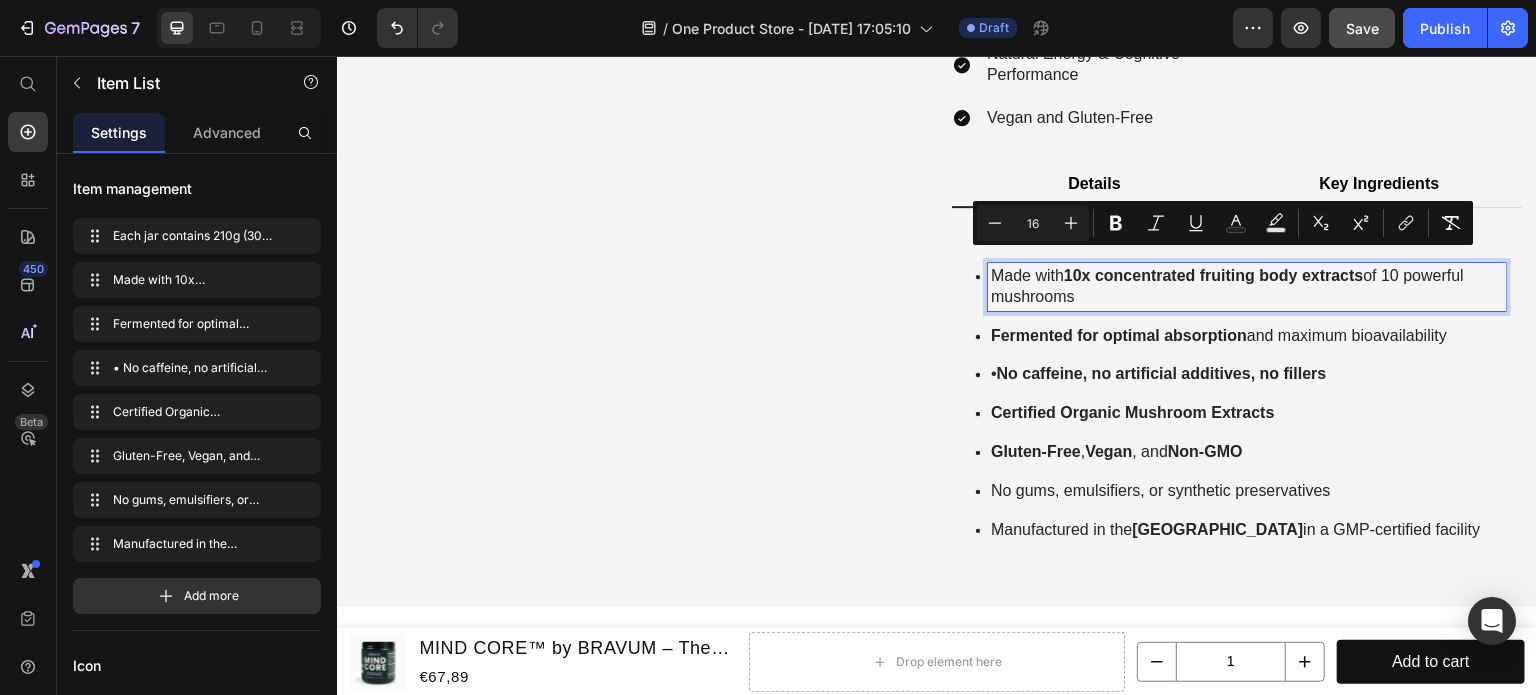 click on "10x concentrated fruiting body extracts" at bounding box center (1214, 275) 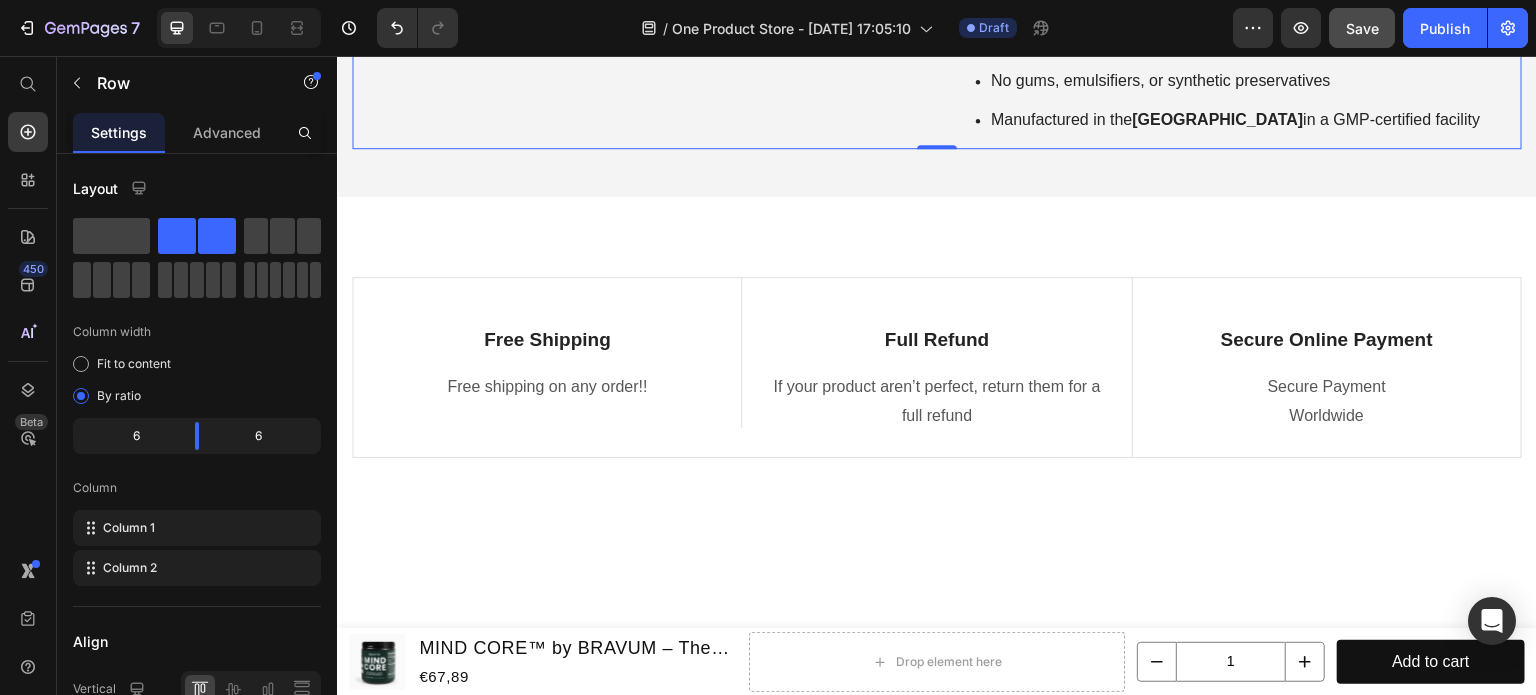 scroll, scrollTop: 4476, scrollLeft: 0, axis: vertical 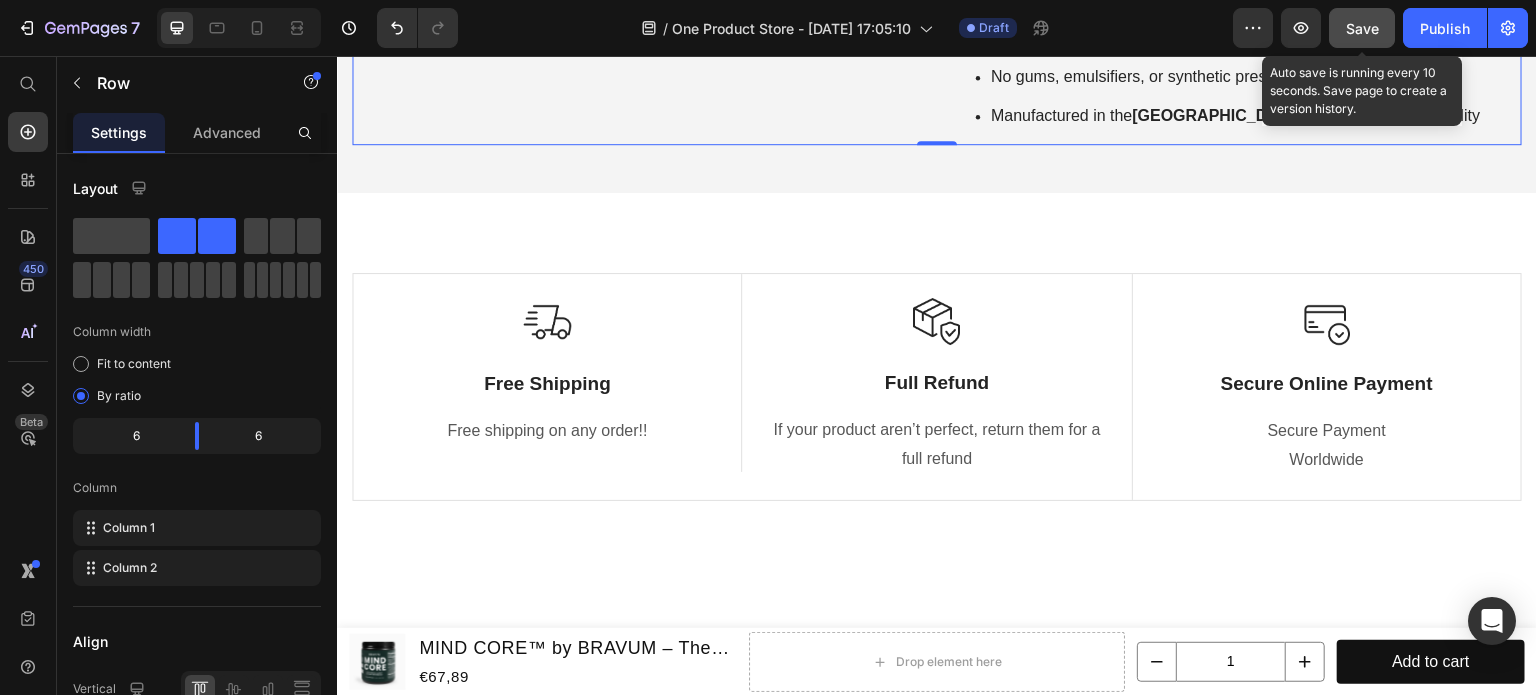 click on "Save" 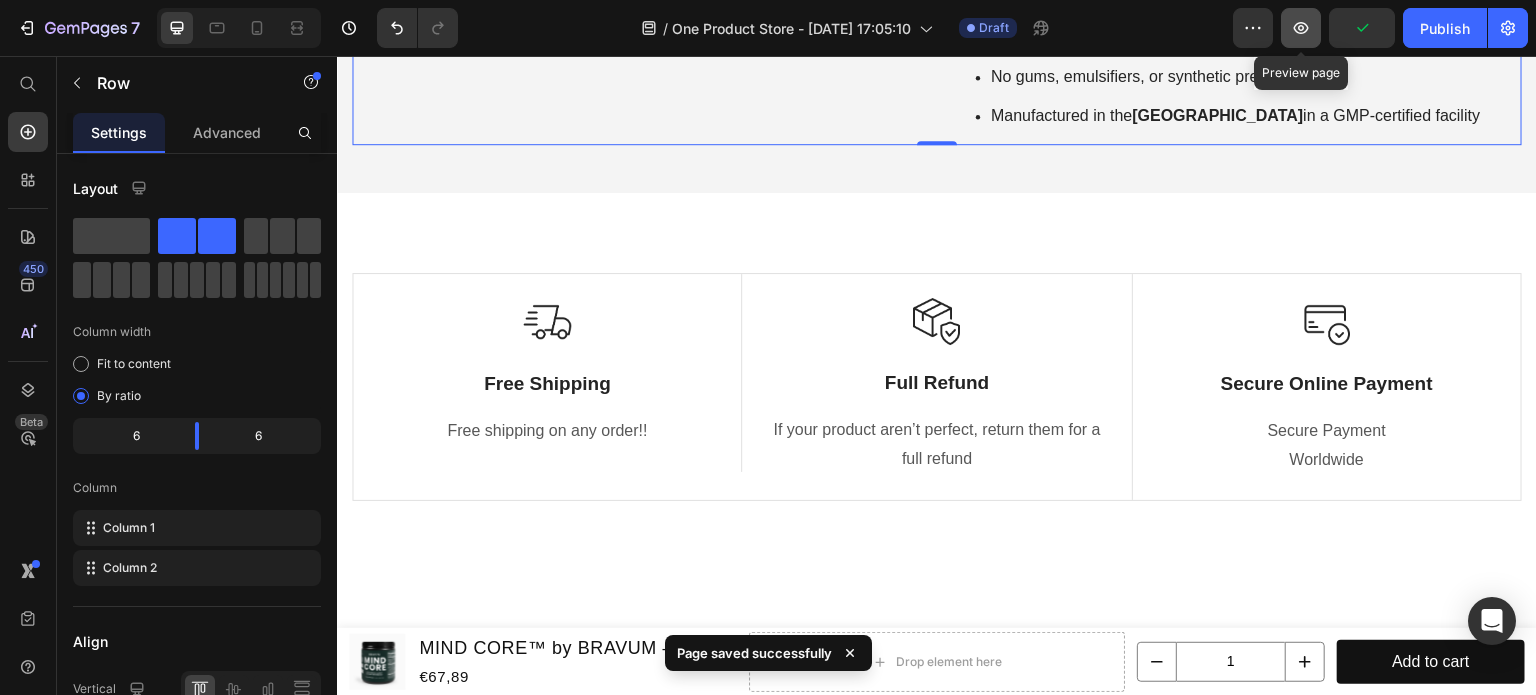 click 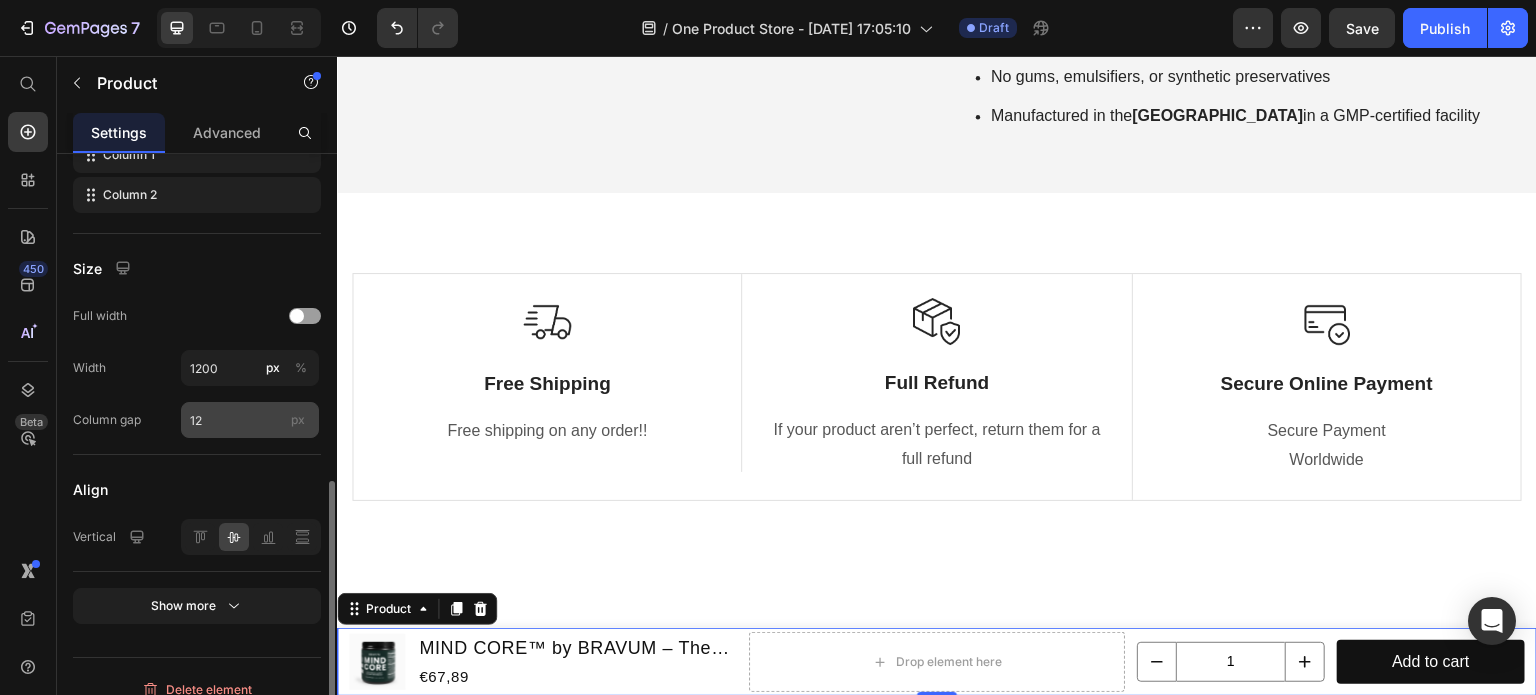 scroll, scrollTop: 759, scrollLeft: 0, axis: vertical 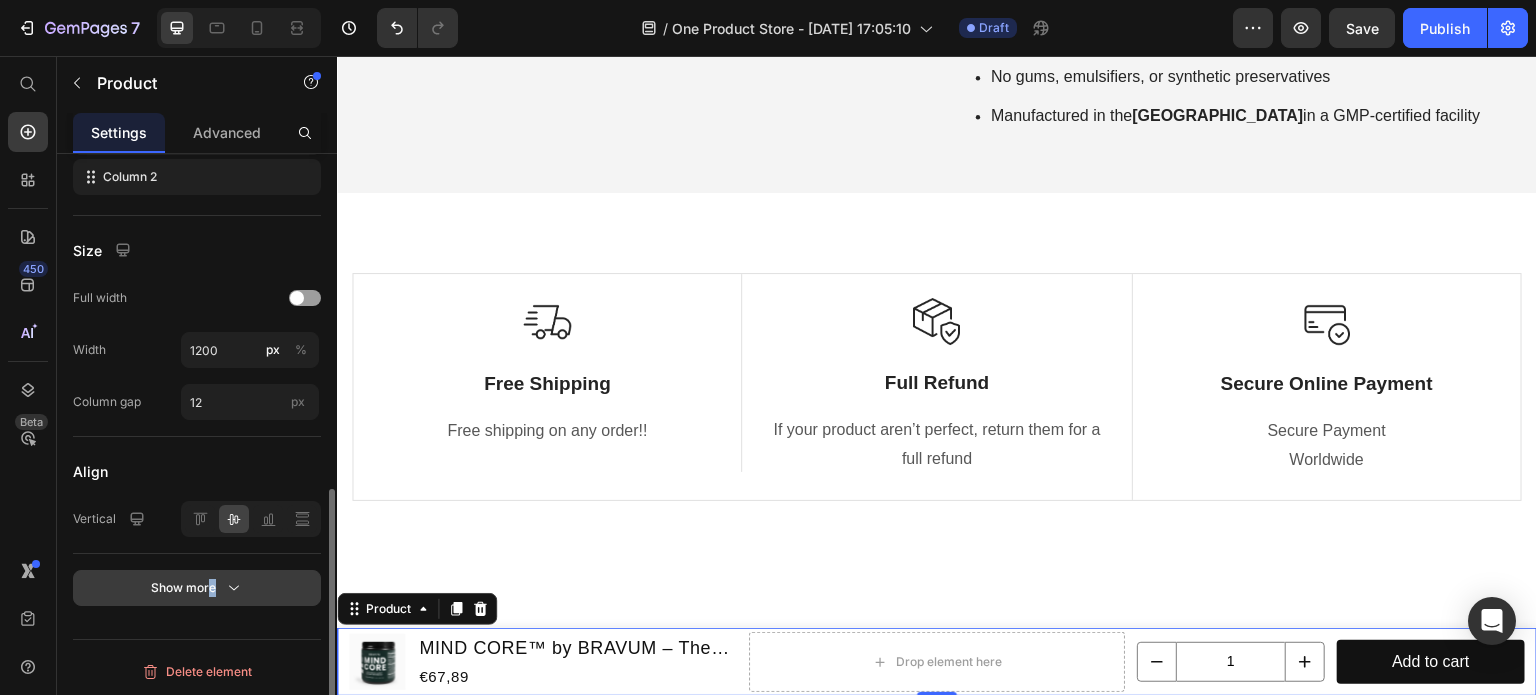 drag, startPoint x: 206, startPoint y: 564, endPoint x: 223, endPoint y: 594, distance: 34.48188 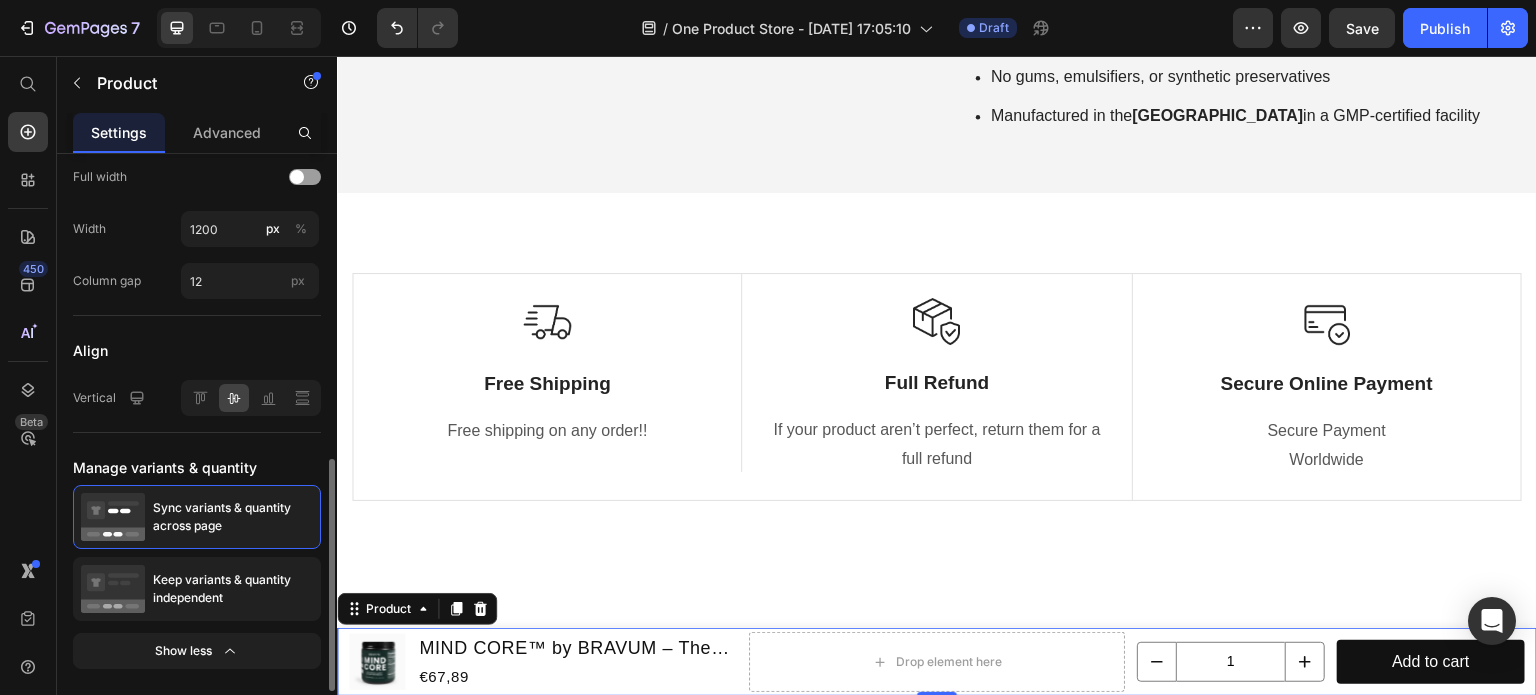 scroll, scrollTop: 883, scrollLeft: 0, axis: vertical 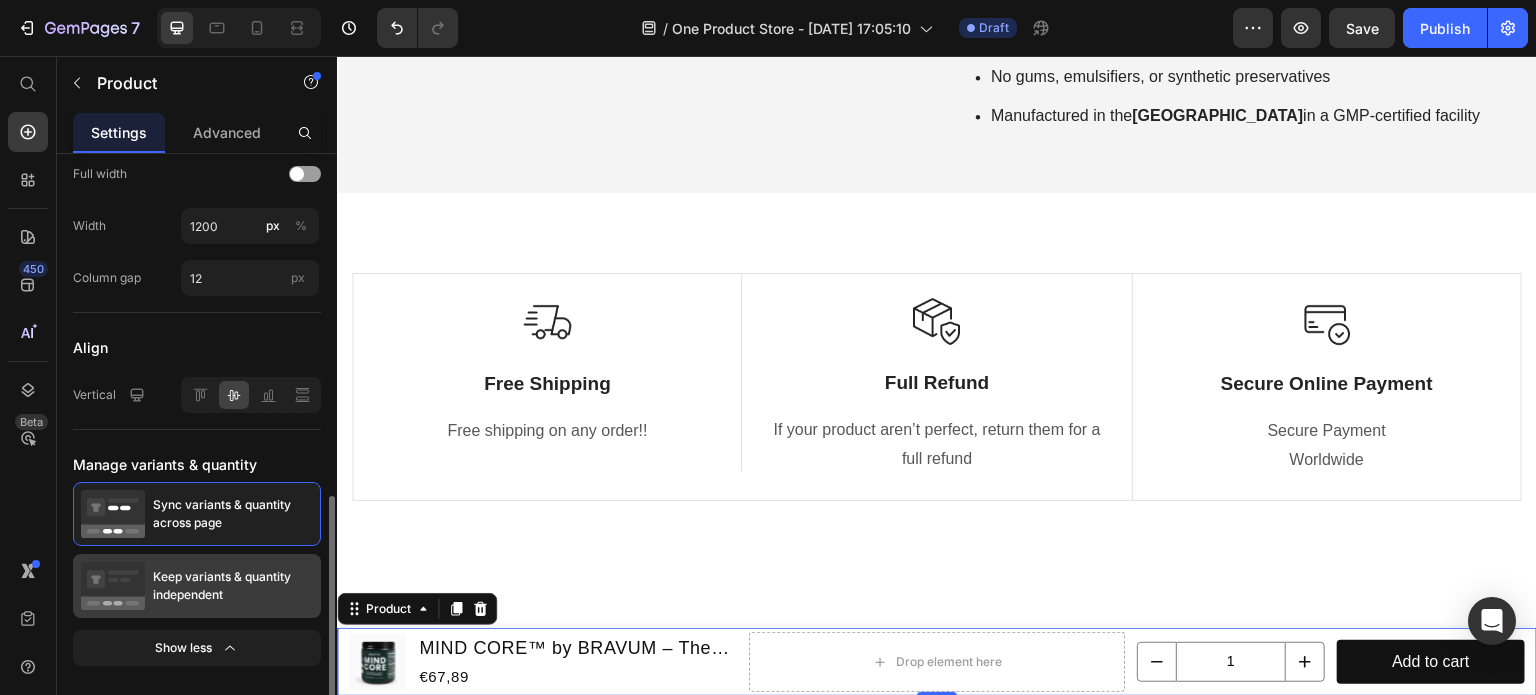 click on "Keep variants & quantity independent" at bounding box center (233, 586) 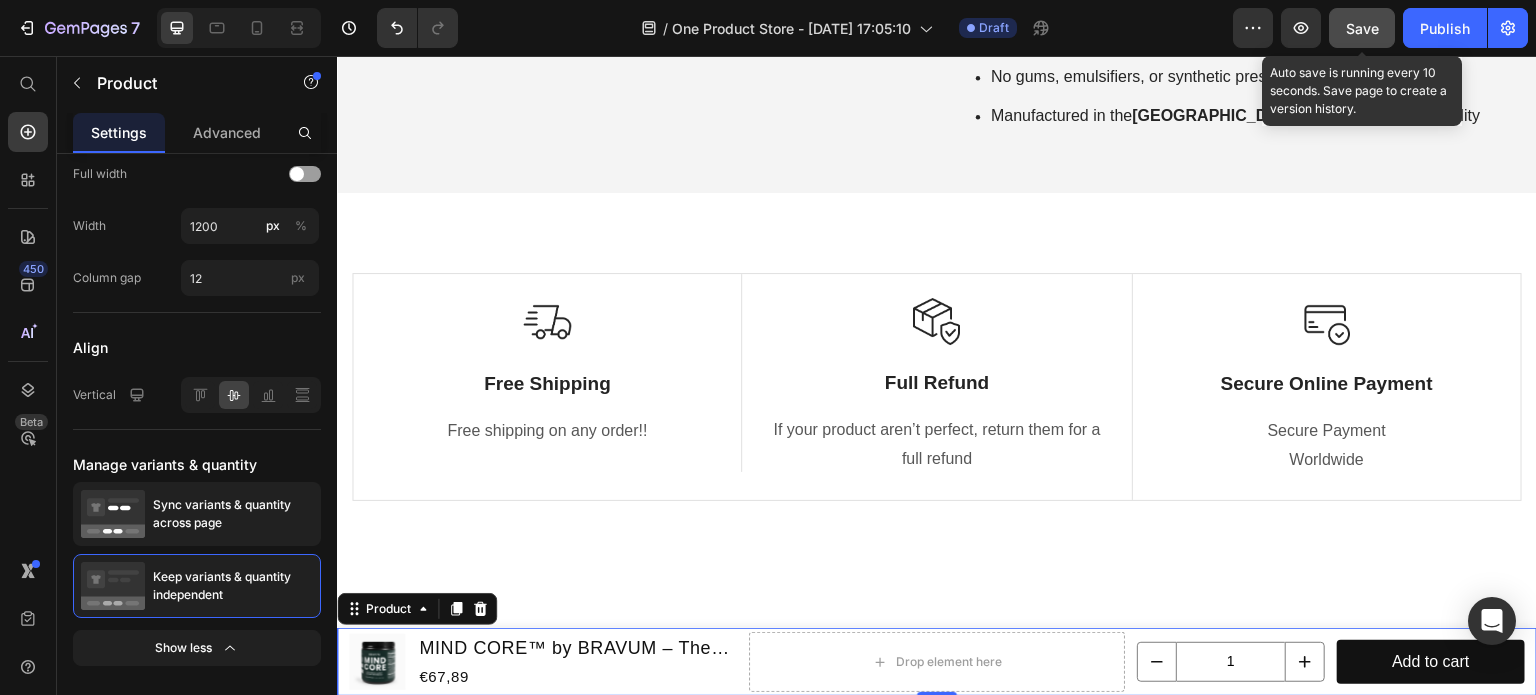 click on "Save" 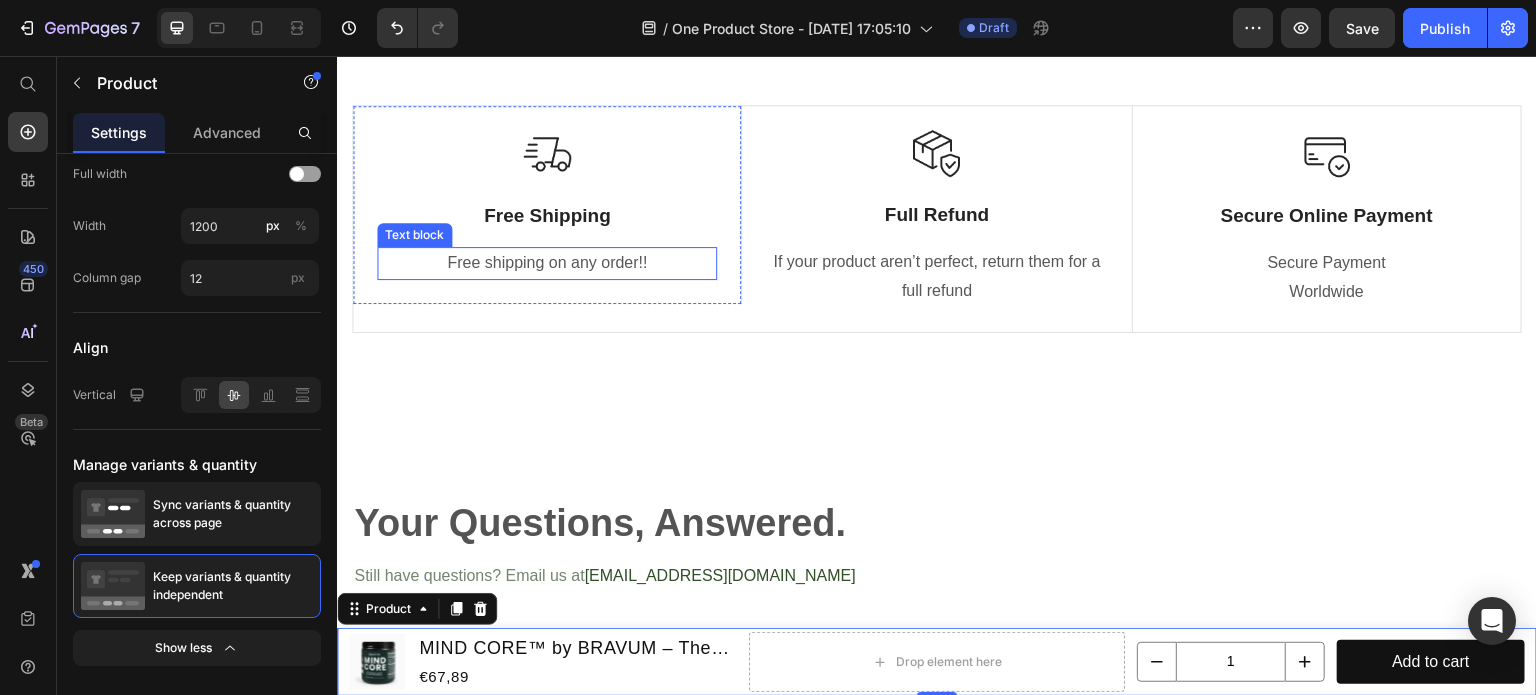 scroll, scrollTop: 4644, scrollLeft: 0, axis: vertical 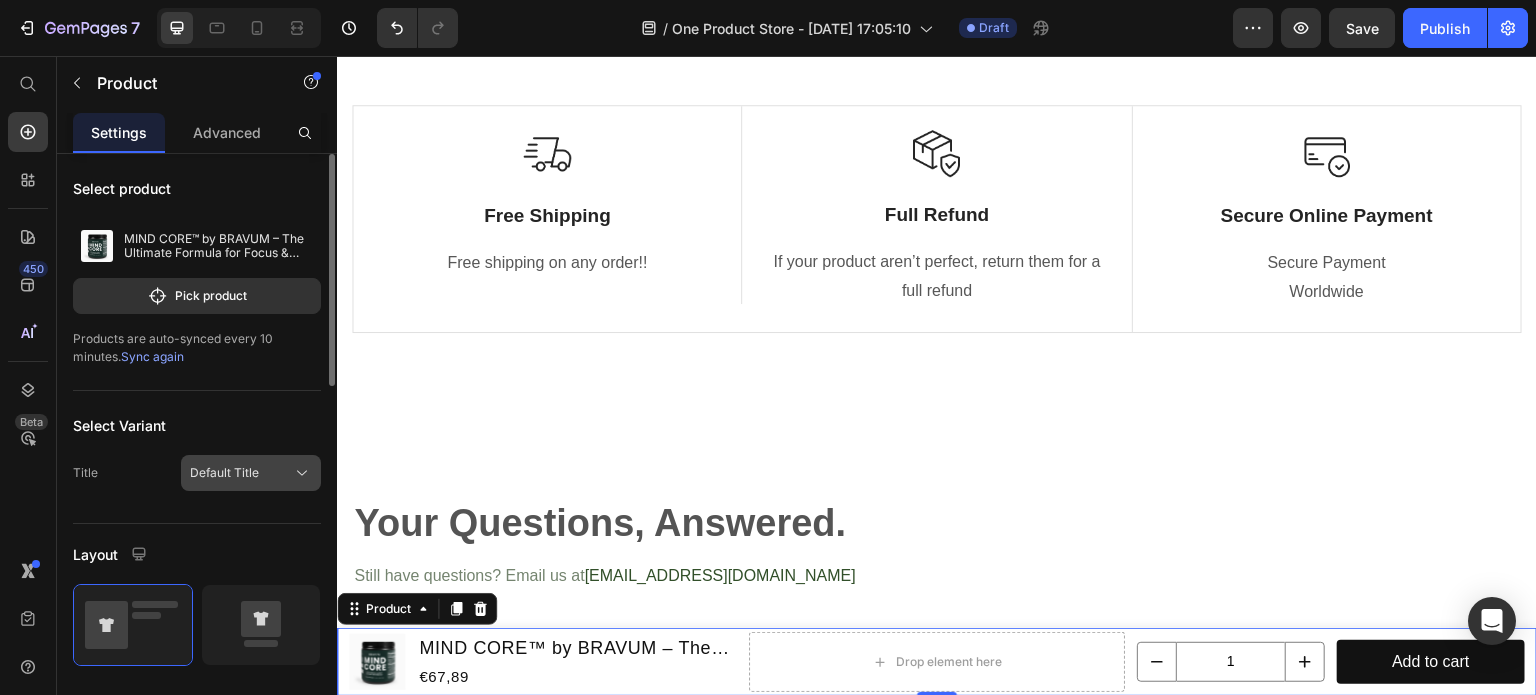 click on "Default Title" 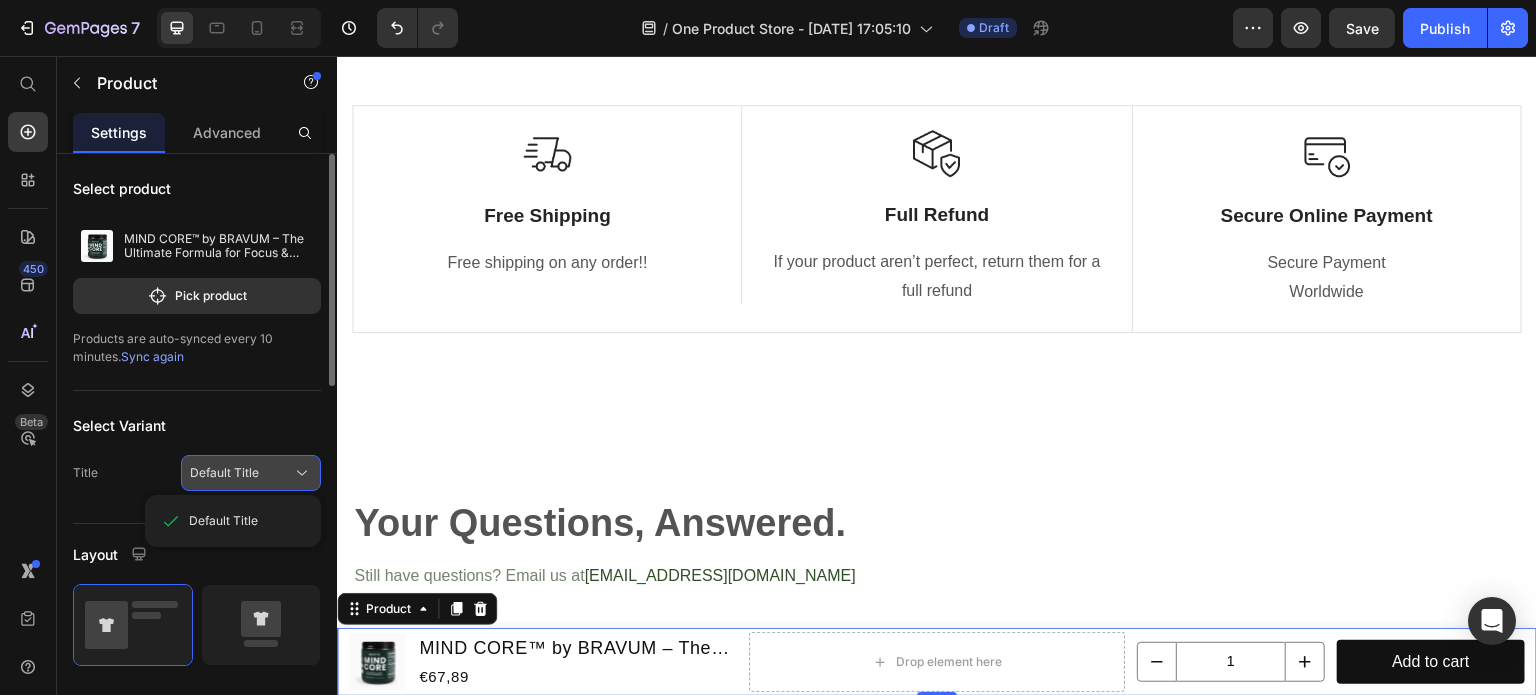 click on "Default Title" 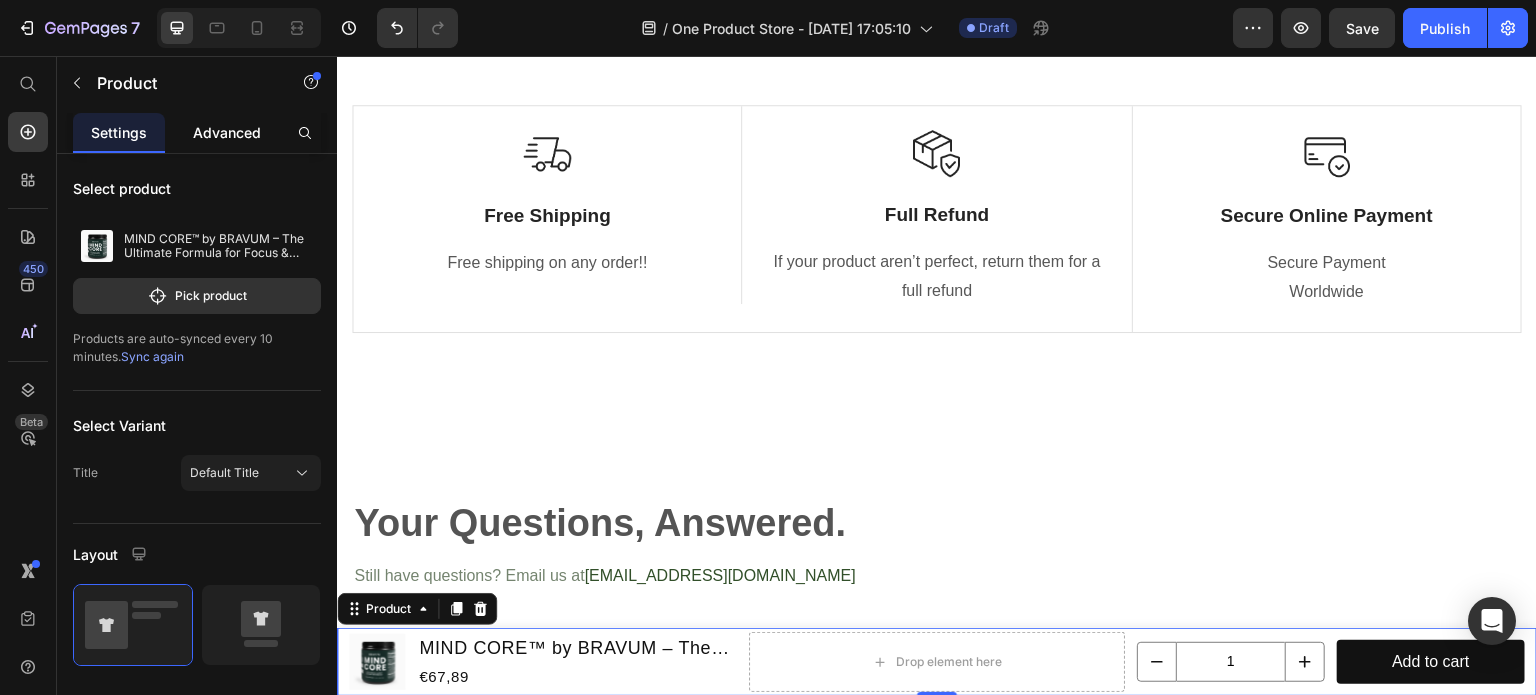 click on "Advanced" at bounding box center [227, 132] 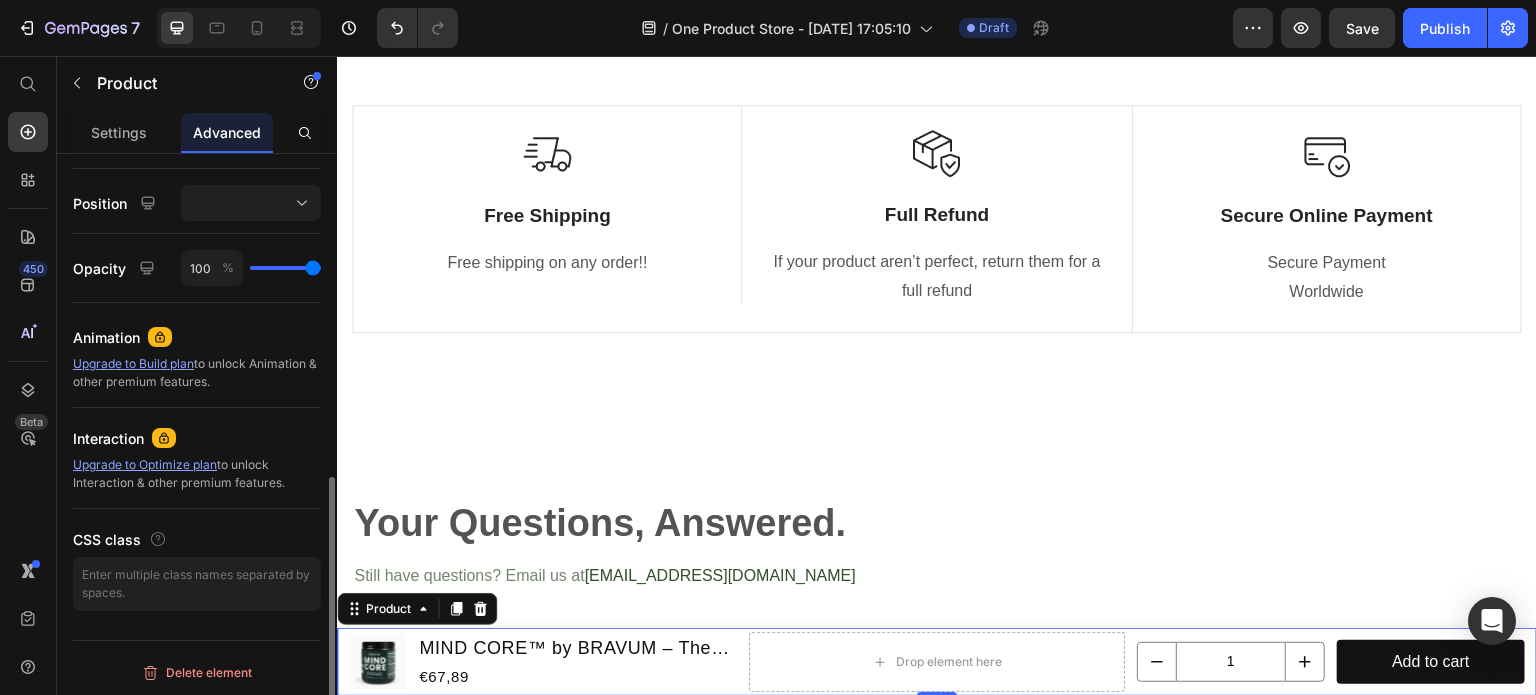 scroll, scrollTop: 0, scrollLeft: 0, axis: both 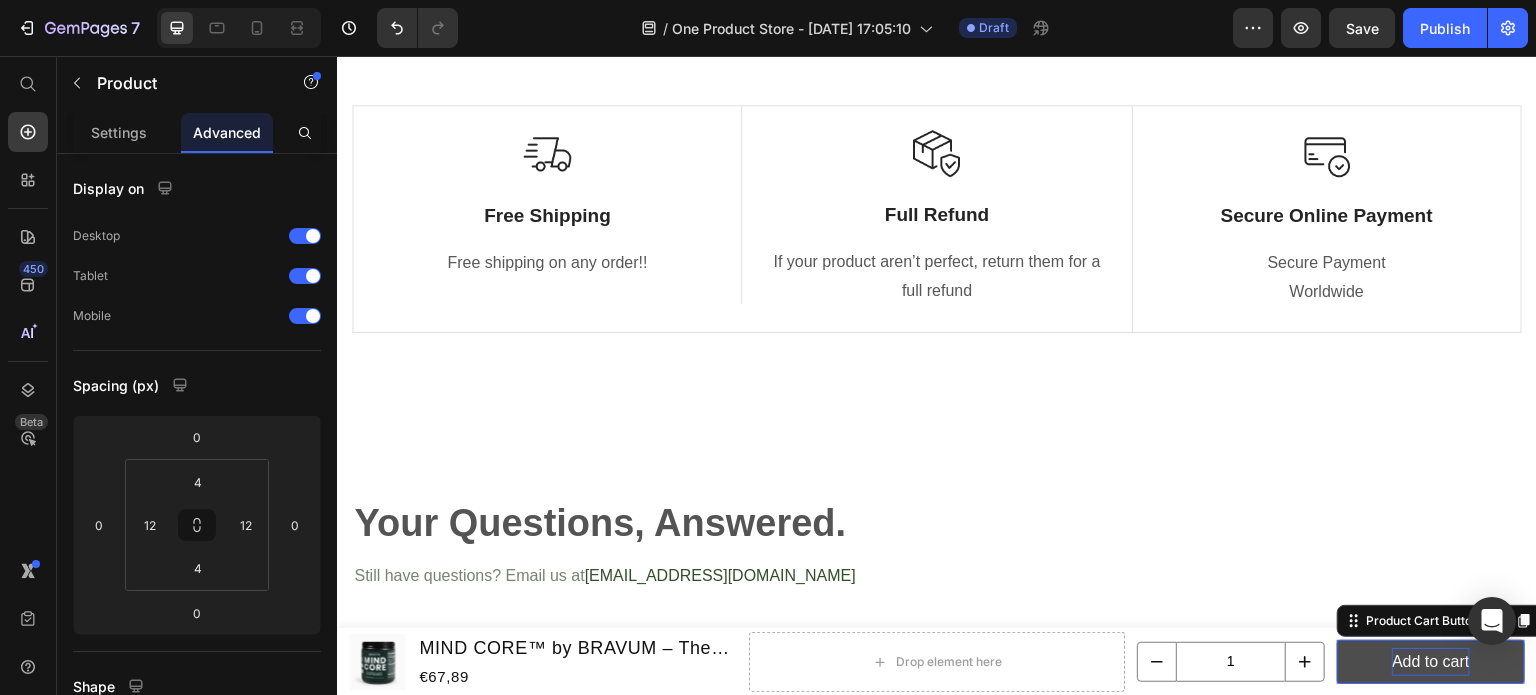 click on "Add to cart" at bounding box center [1430, 662] 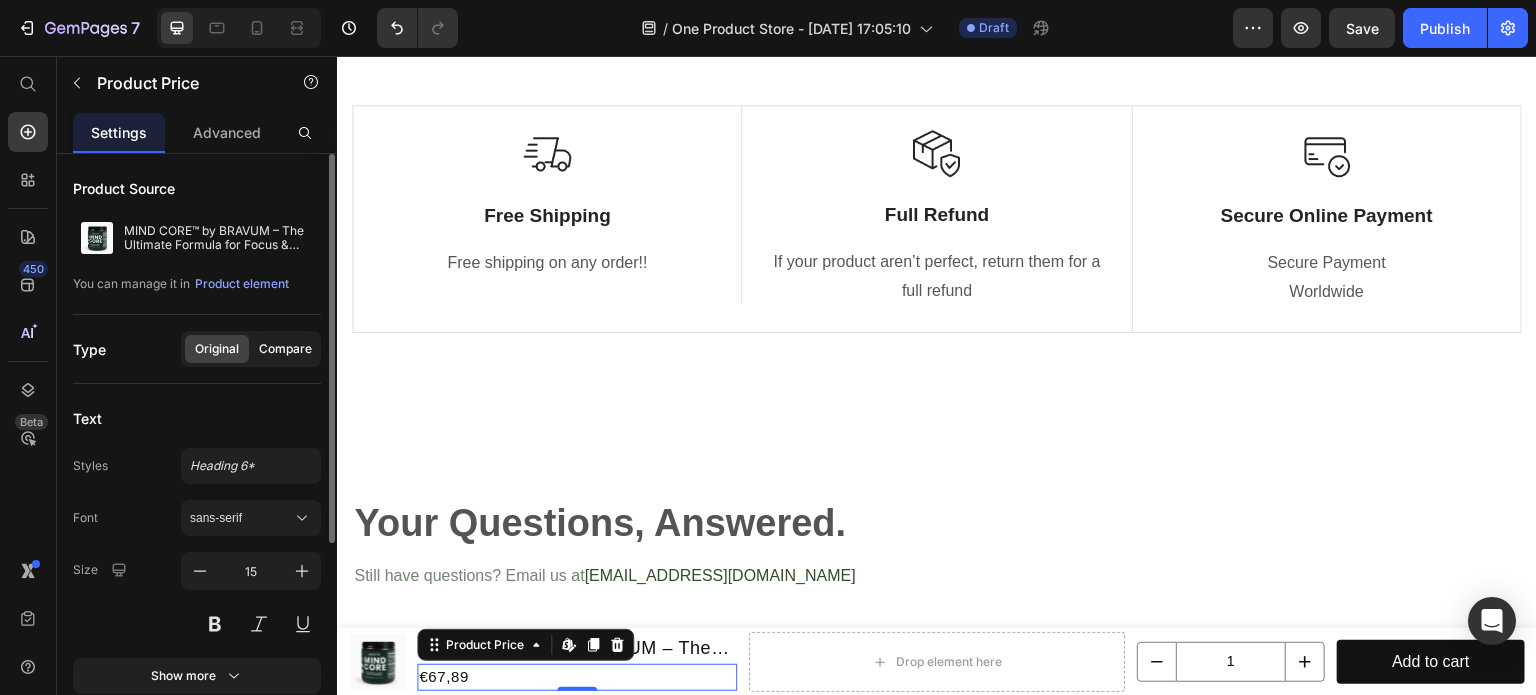 click on "Compare" 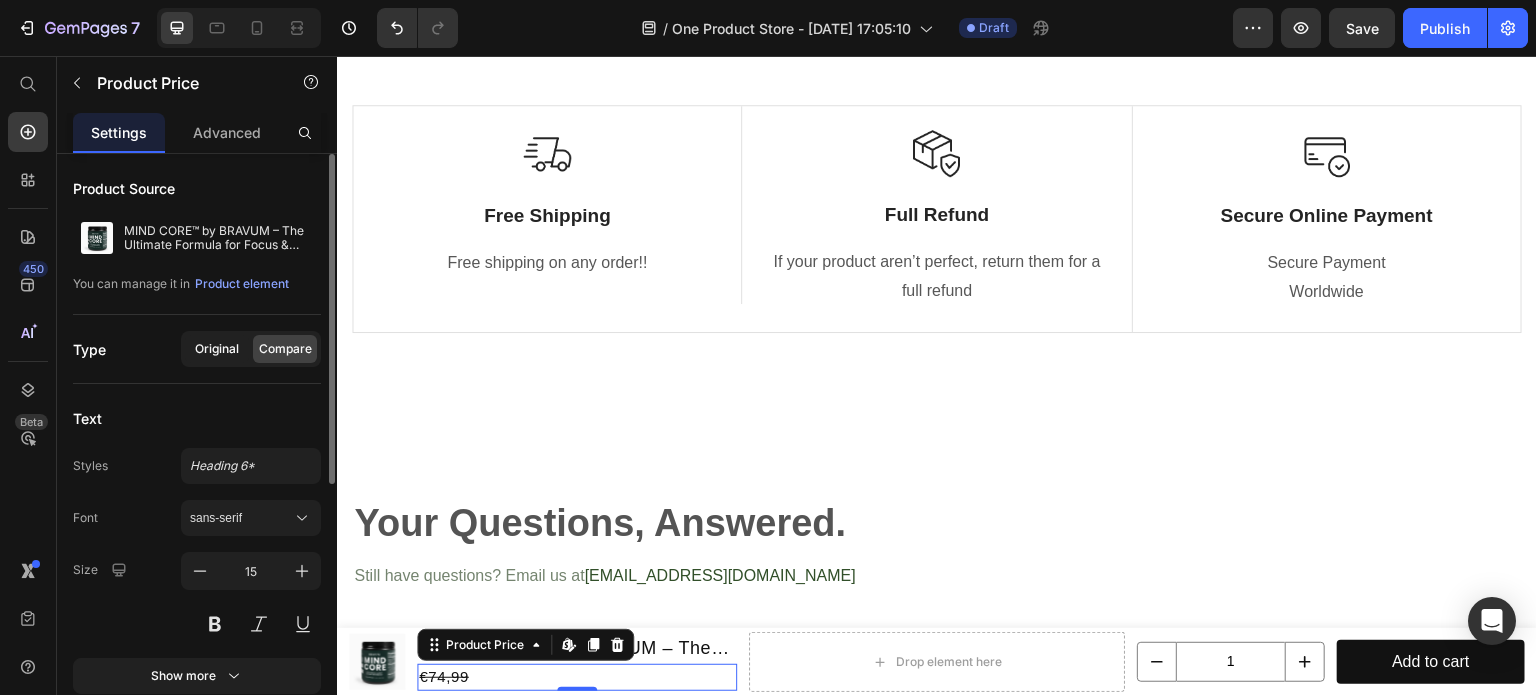 click on "Original" 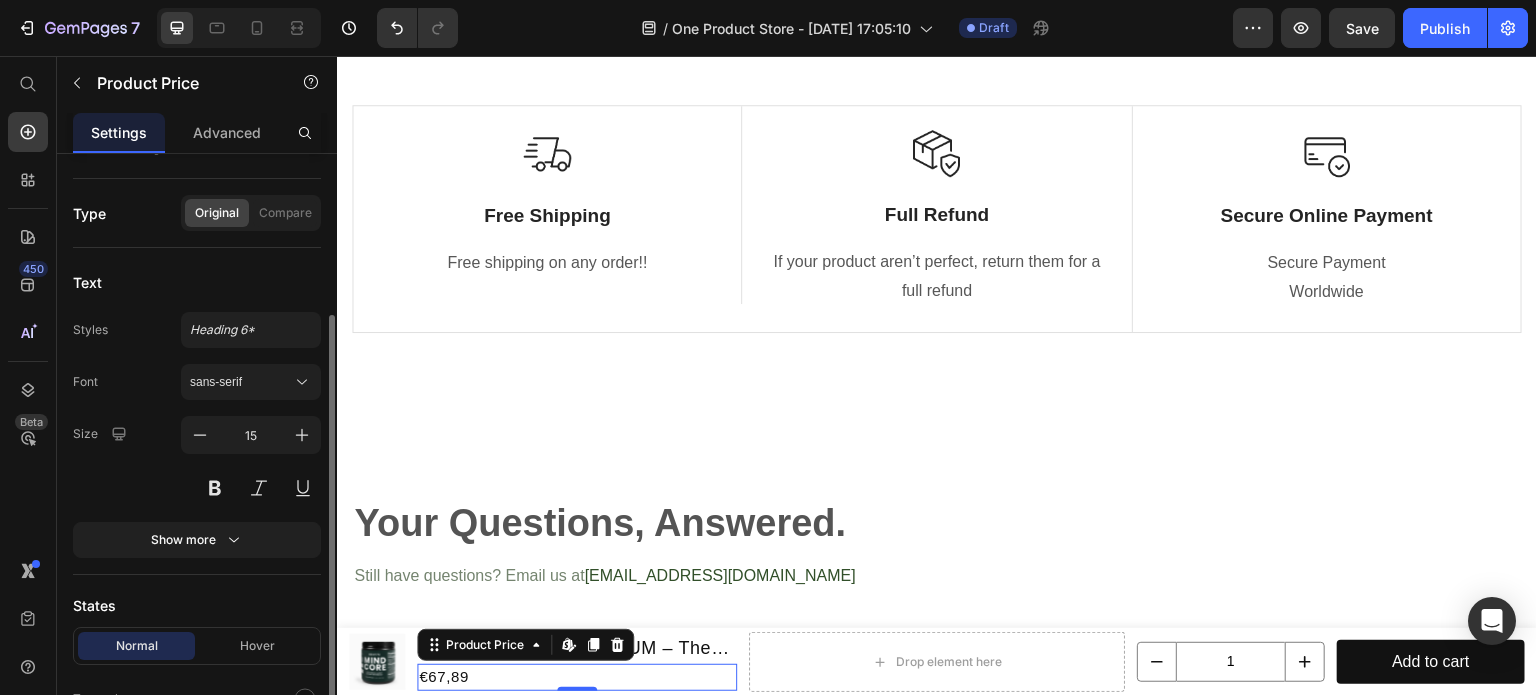 scroll, scrollTop: 185, scrollLeft: 0, axis: vertical 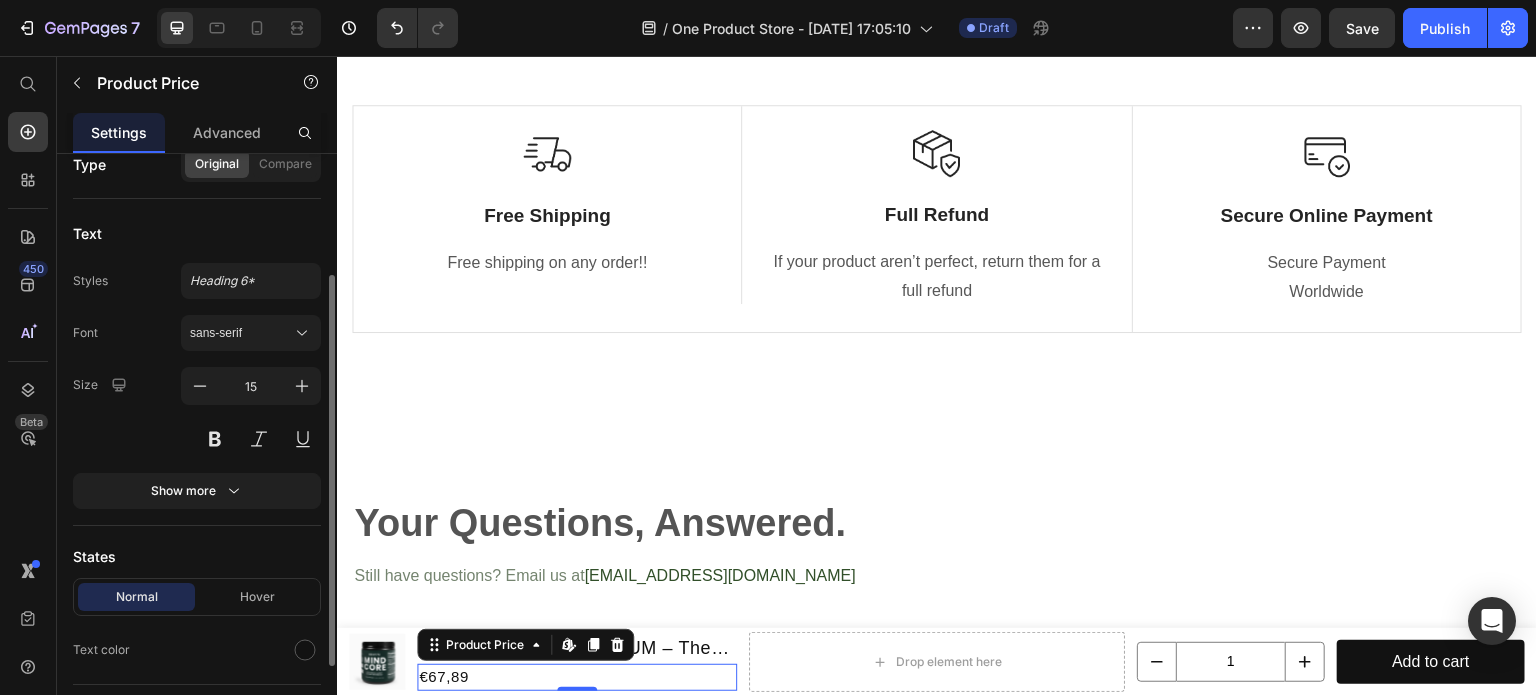 click 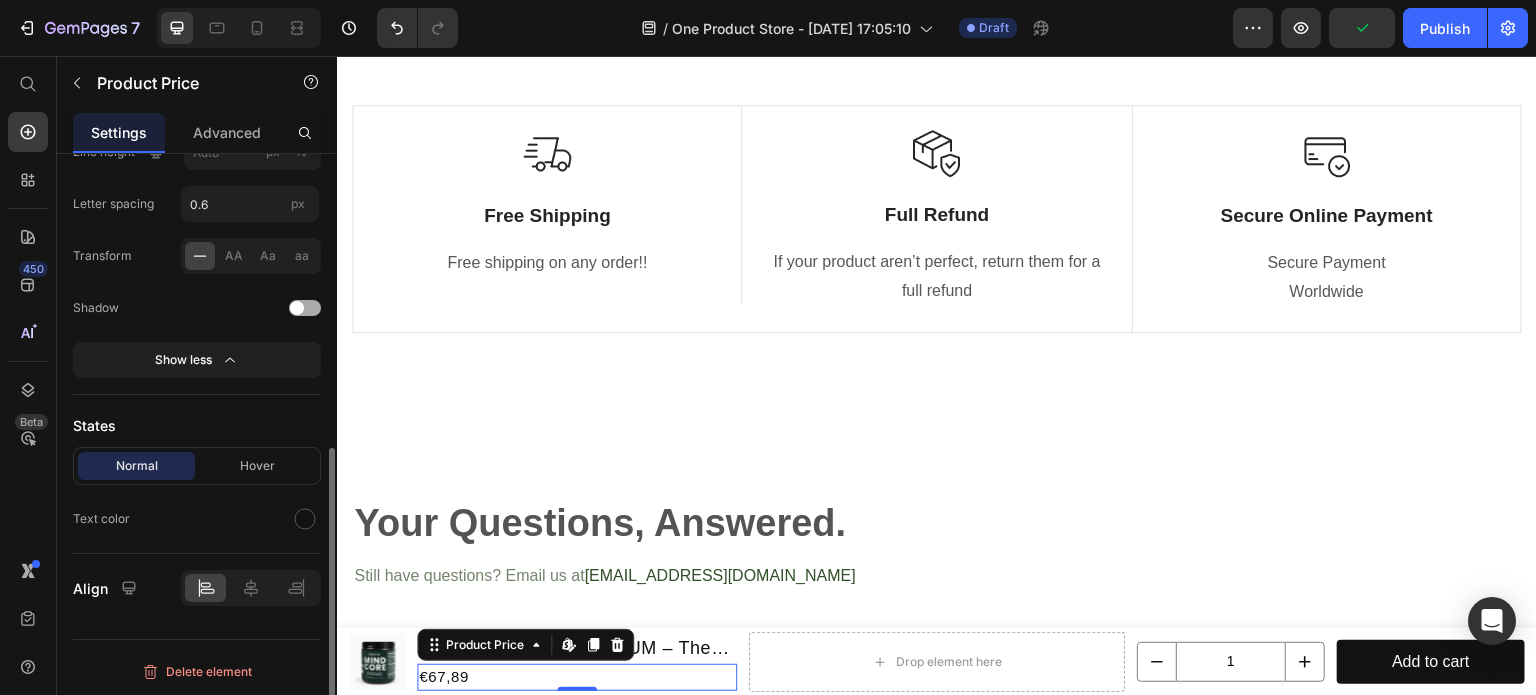 scroll, scrollTop: 0, scrollLeft: 0, axis: both 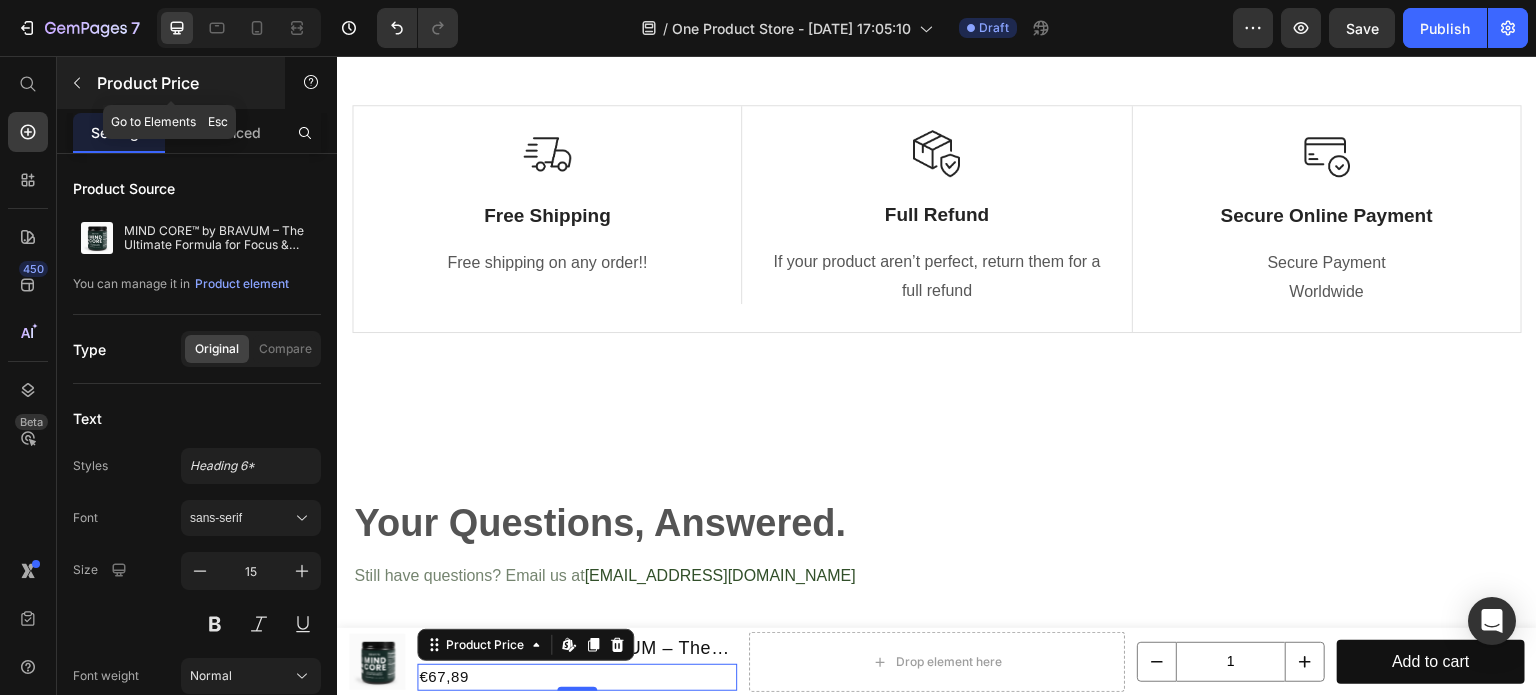 click 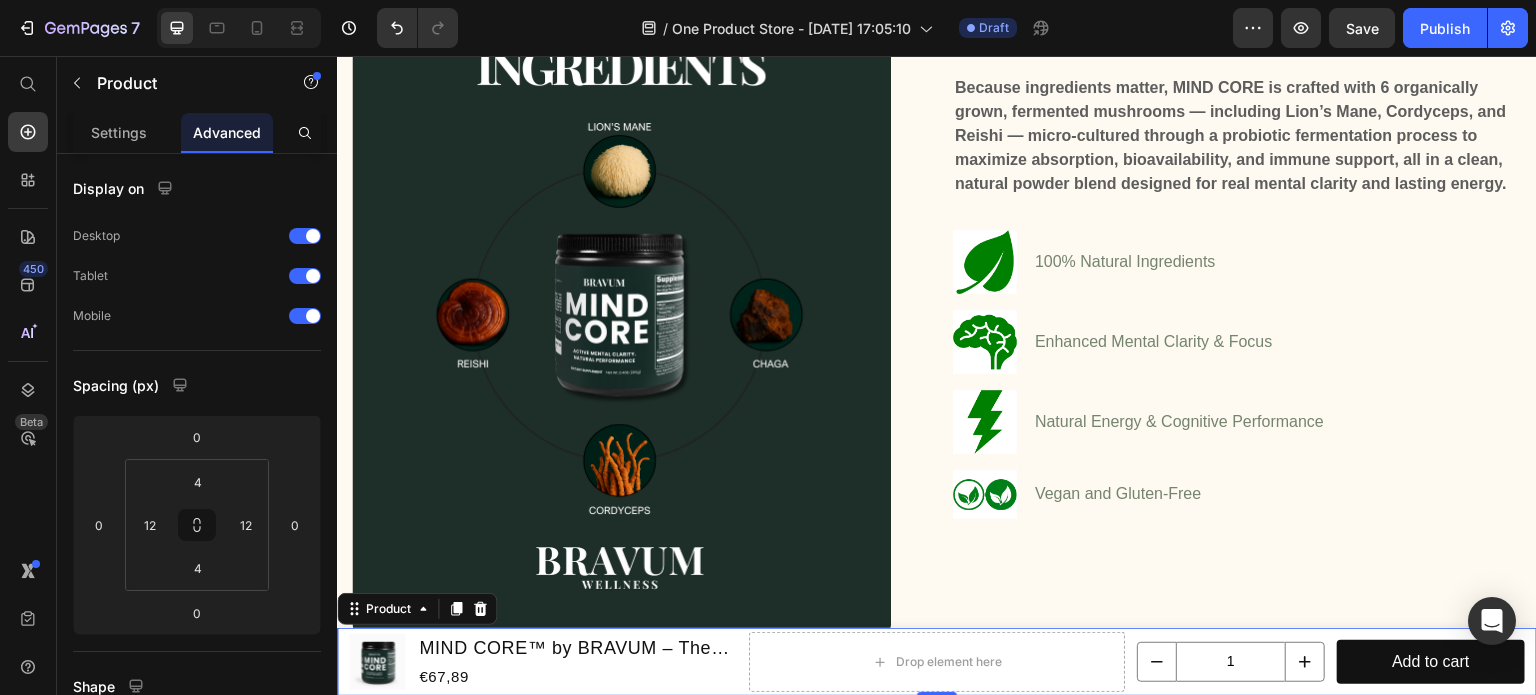 scroll, scrollTop: 1479, scrollLeft: 0, axis: vertical 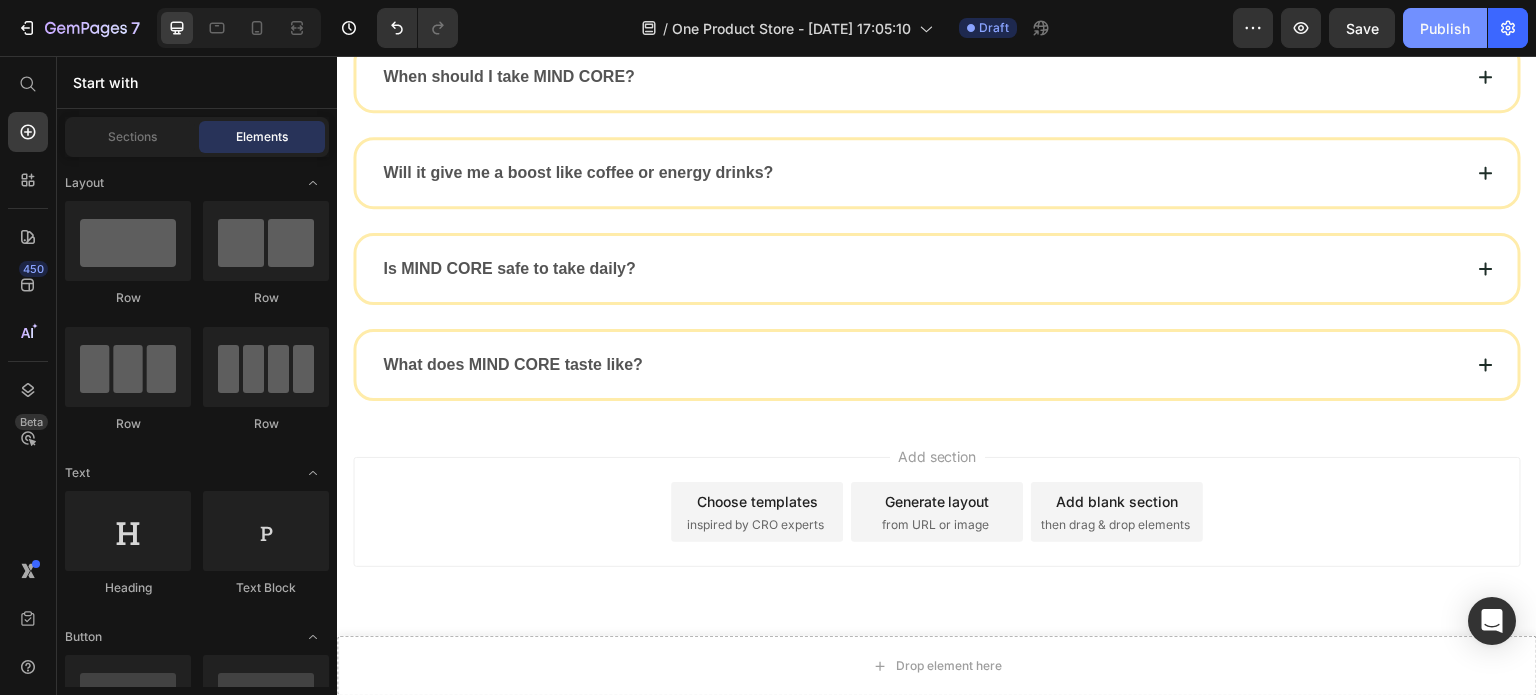 click on "Publish" at bounding box center (1445, 28) 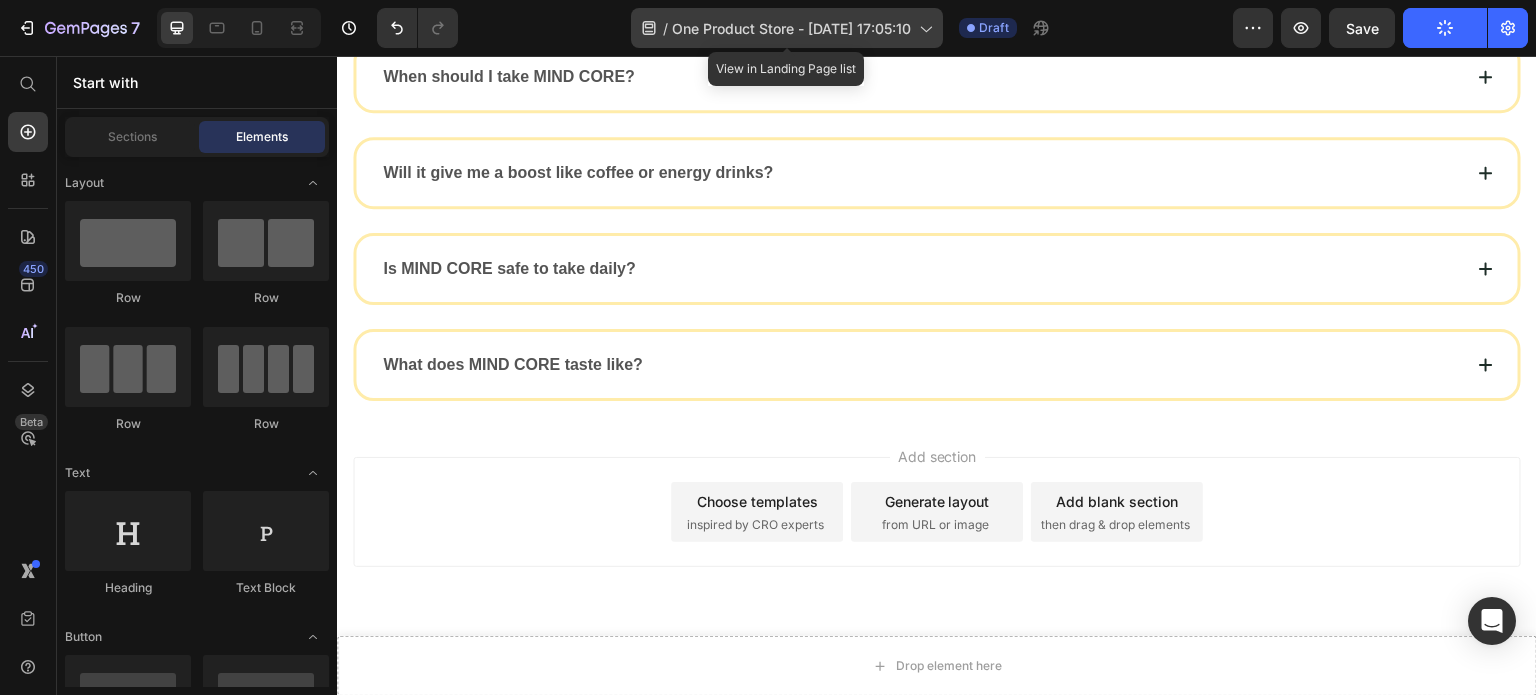 click on "/  One Product Store - Jul 26, 17:05:10" 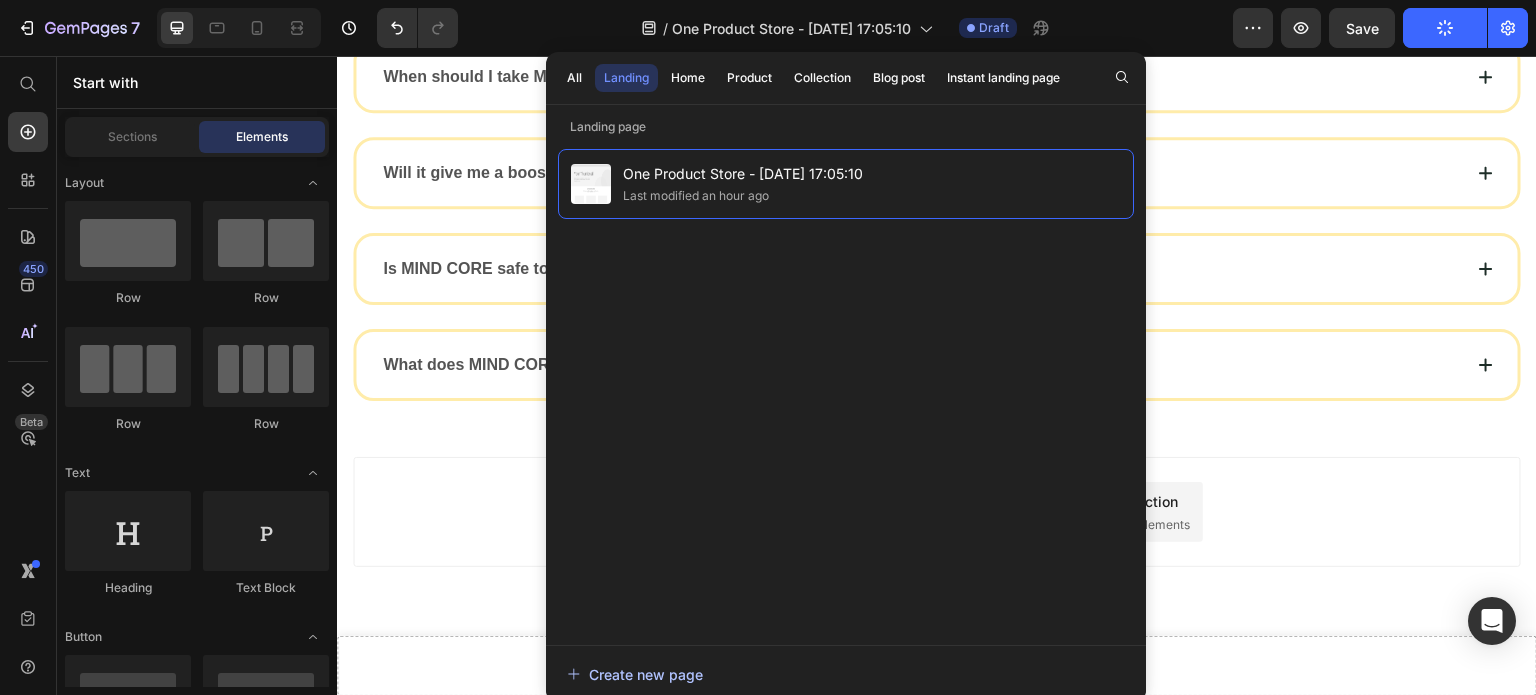 click on "Create new page" at bounding box center [635, 674] 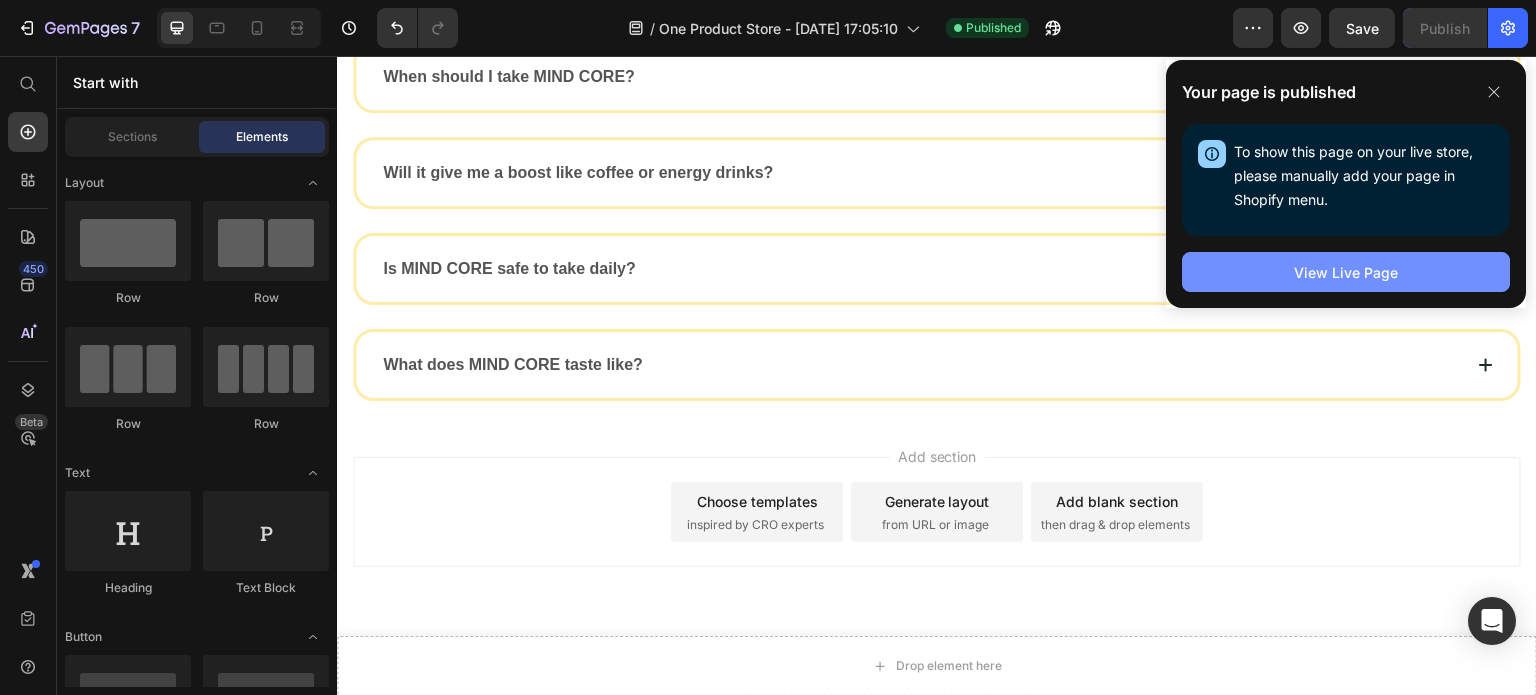 click on "View Live Page" at bounding box center (1346, 272) 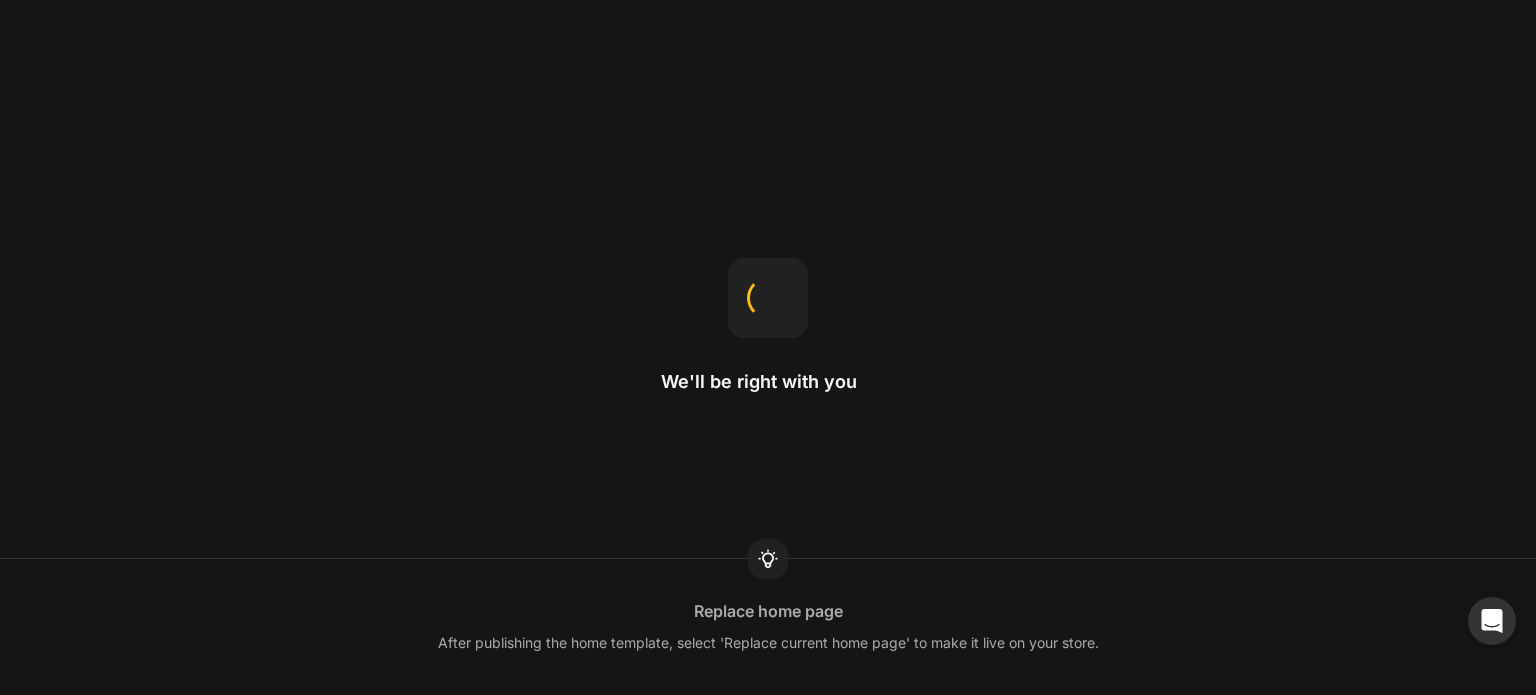 scroll, scrollTop: 0, scrollLeft: 0, axis: both 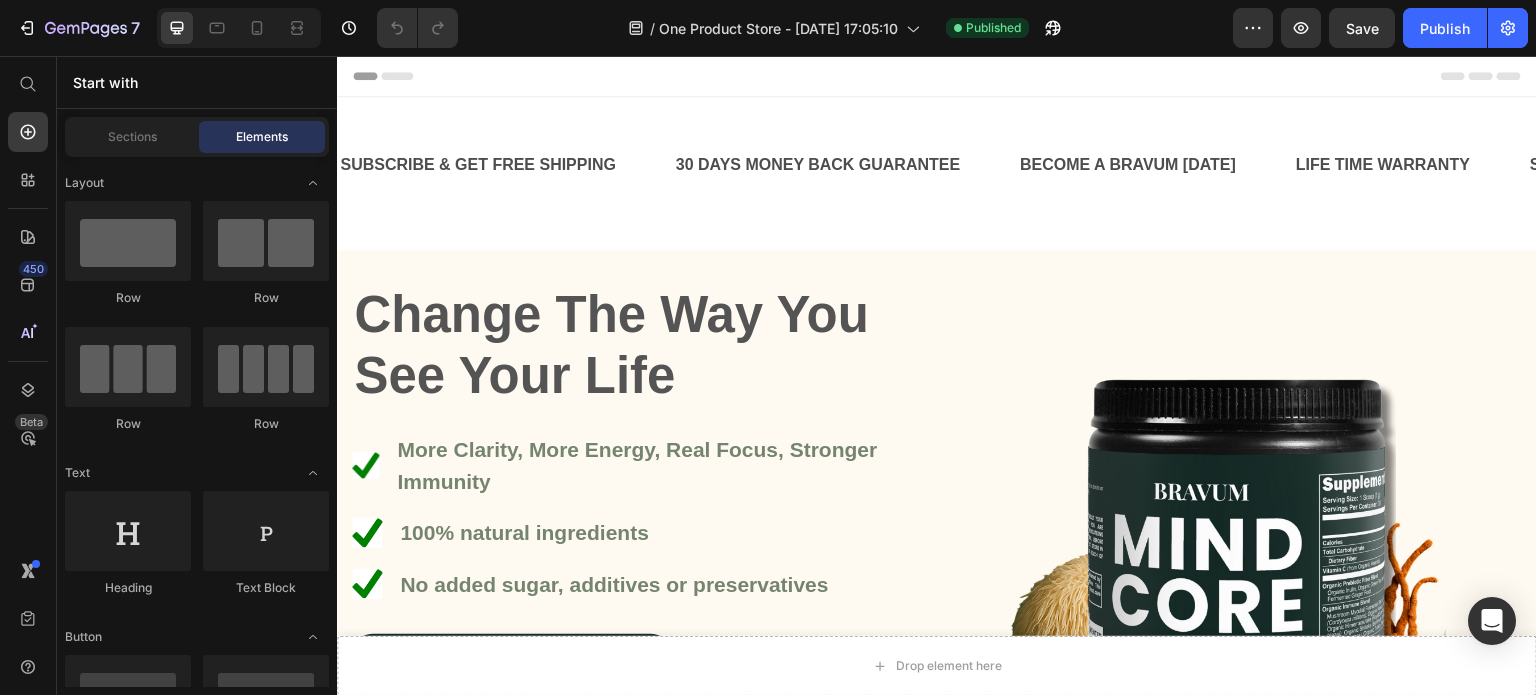 click on "Header" at bounding box center [937, 76] 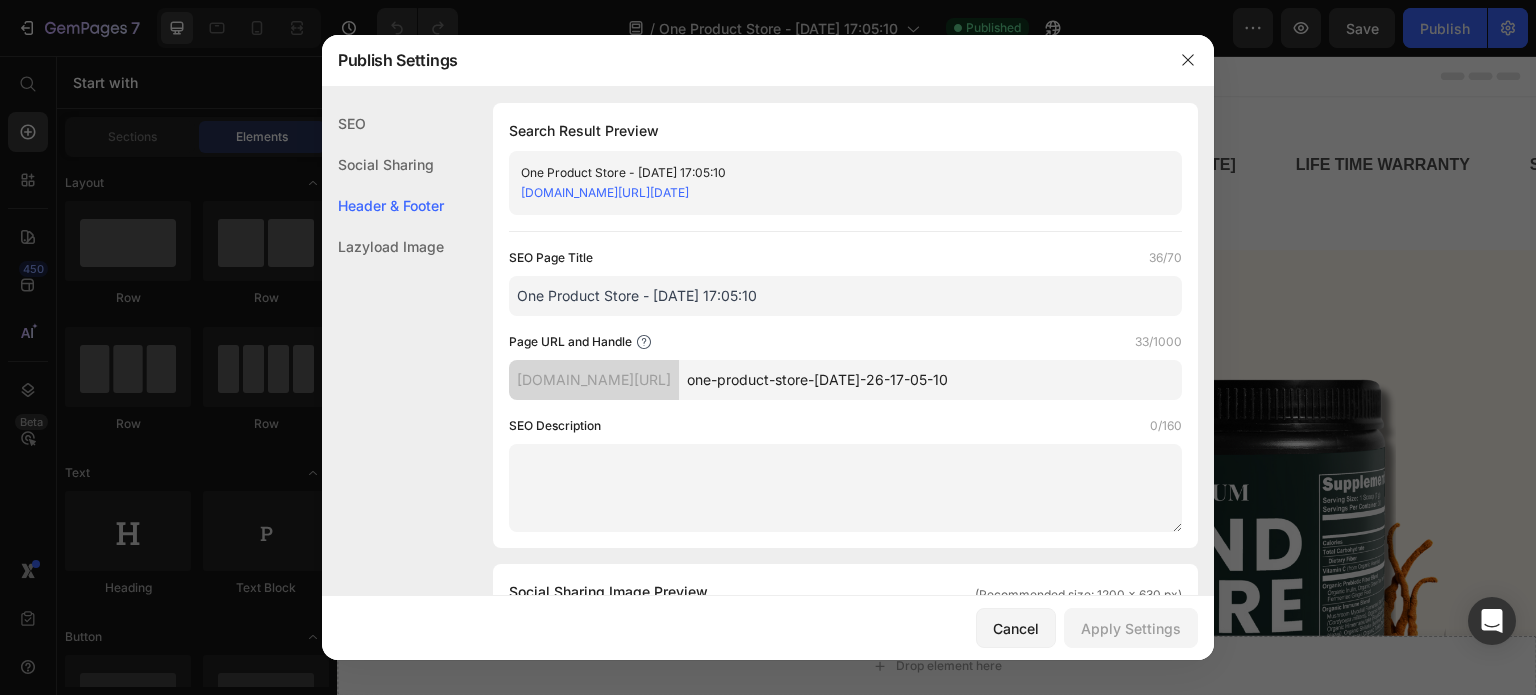 scroll, scrollTop: 936, scrollLeft: 0, axis: vertical 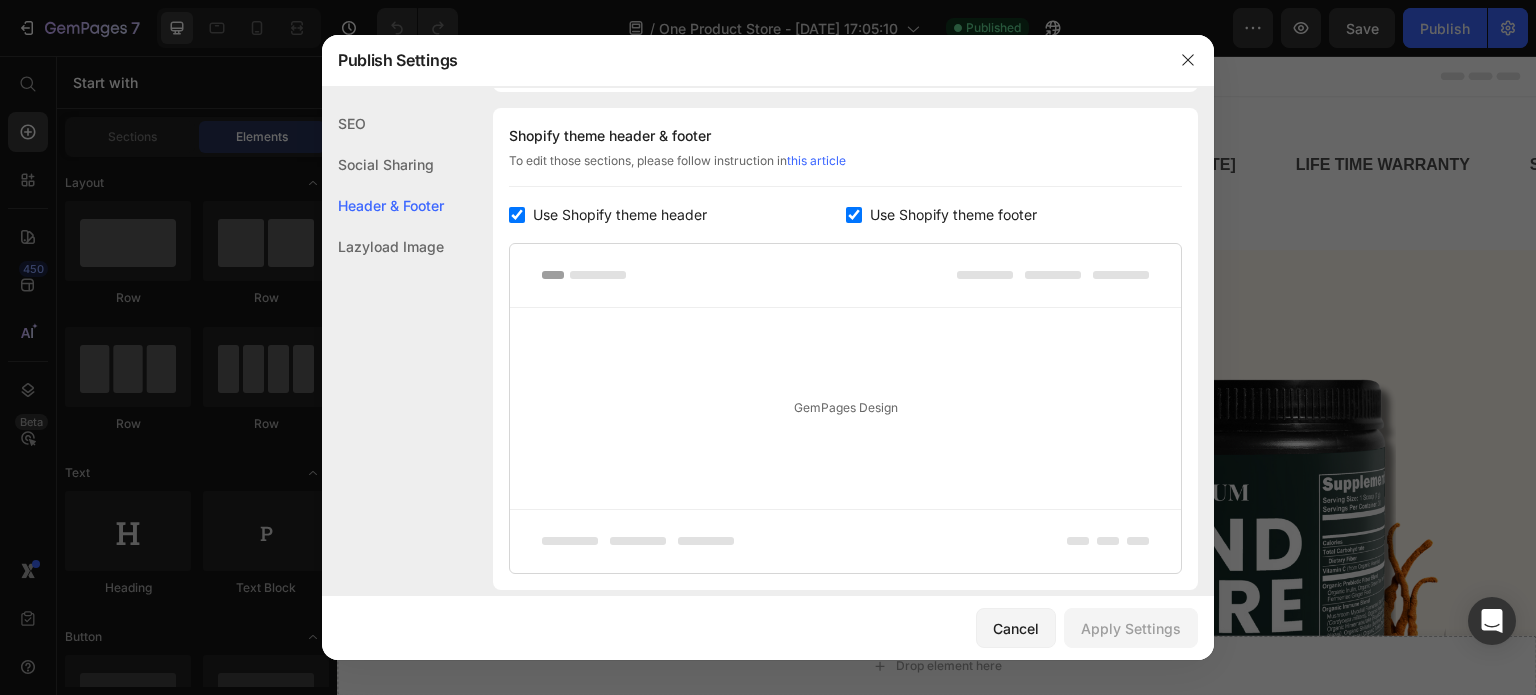 click on "Social Sharing" 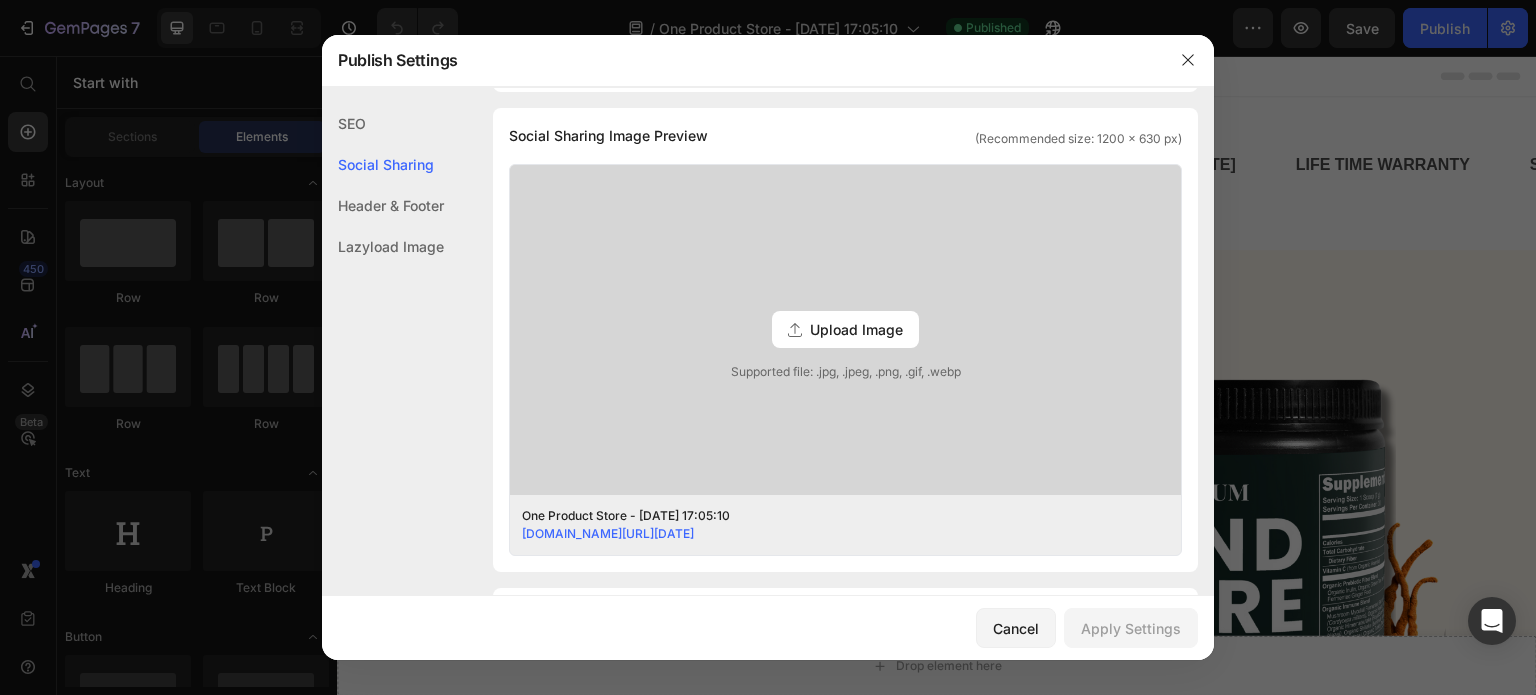 click on "SEO" 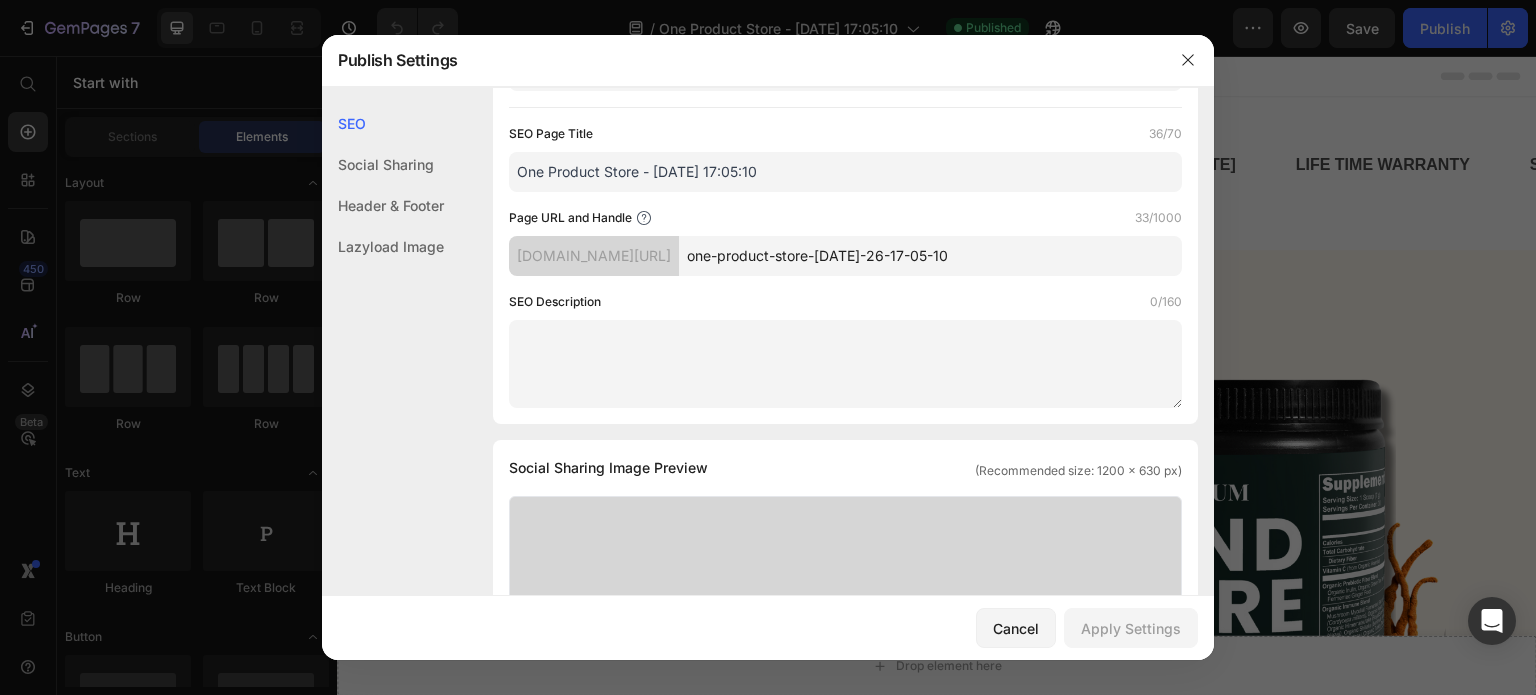 scroll, scrollTop: 0, scrollLeft: 0, axis: both 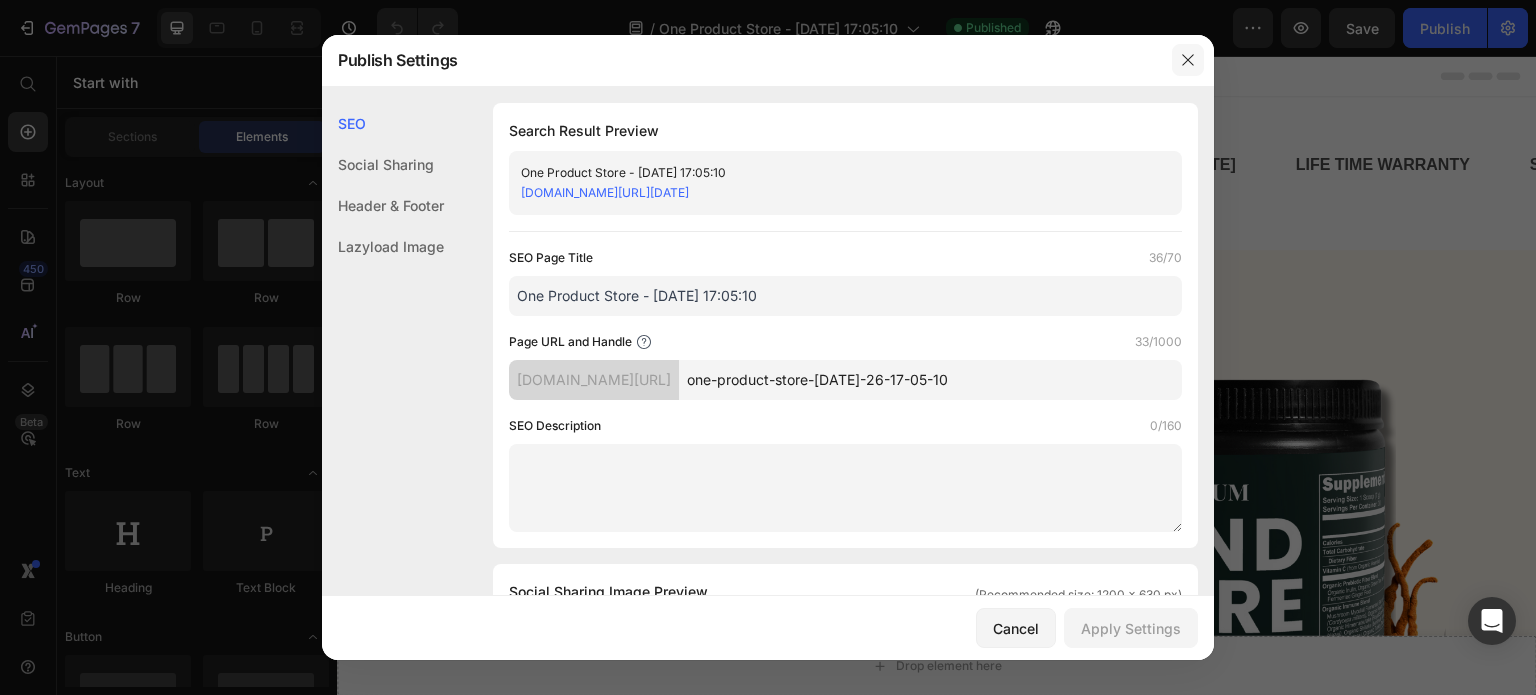 click 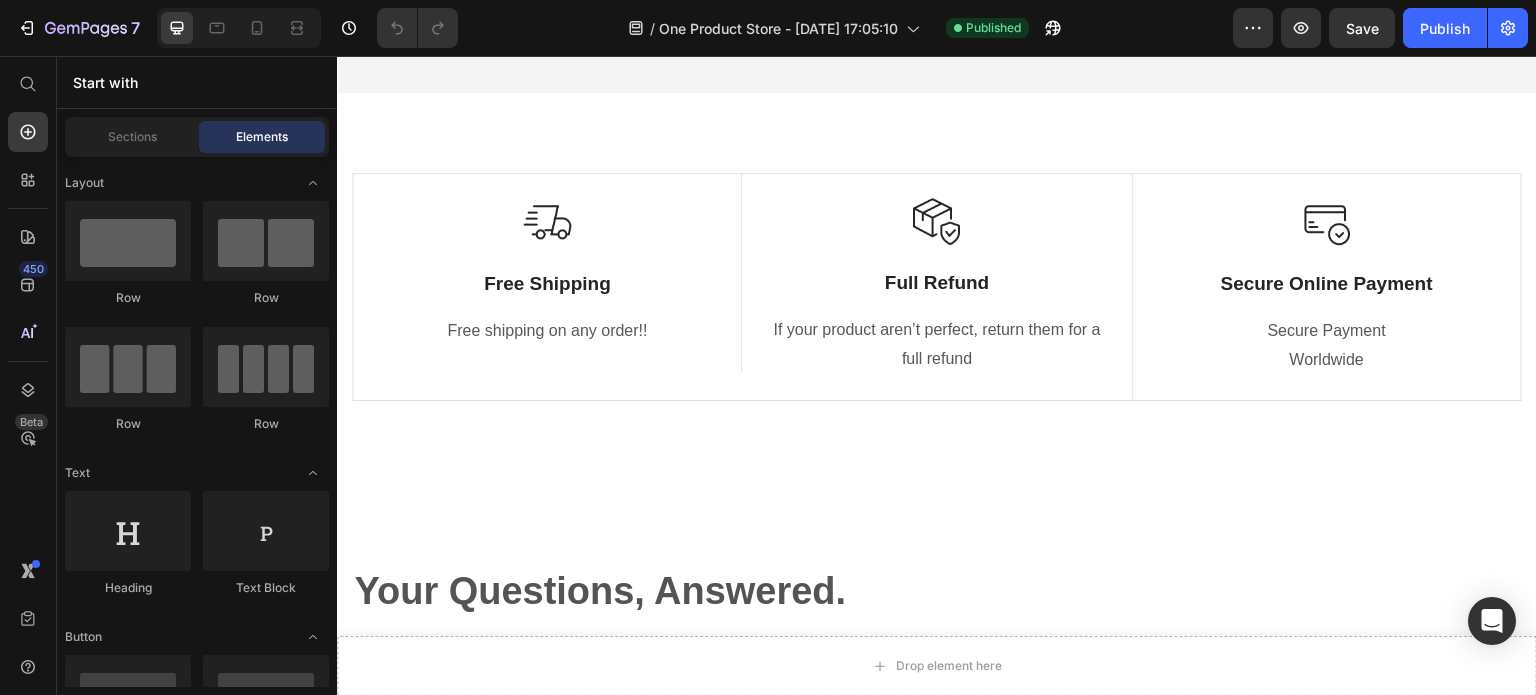 scroll, scrollTop: 4603, scrollLeft: 0, axis: vertical 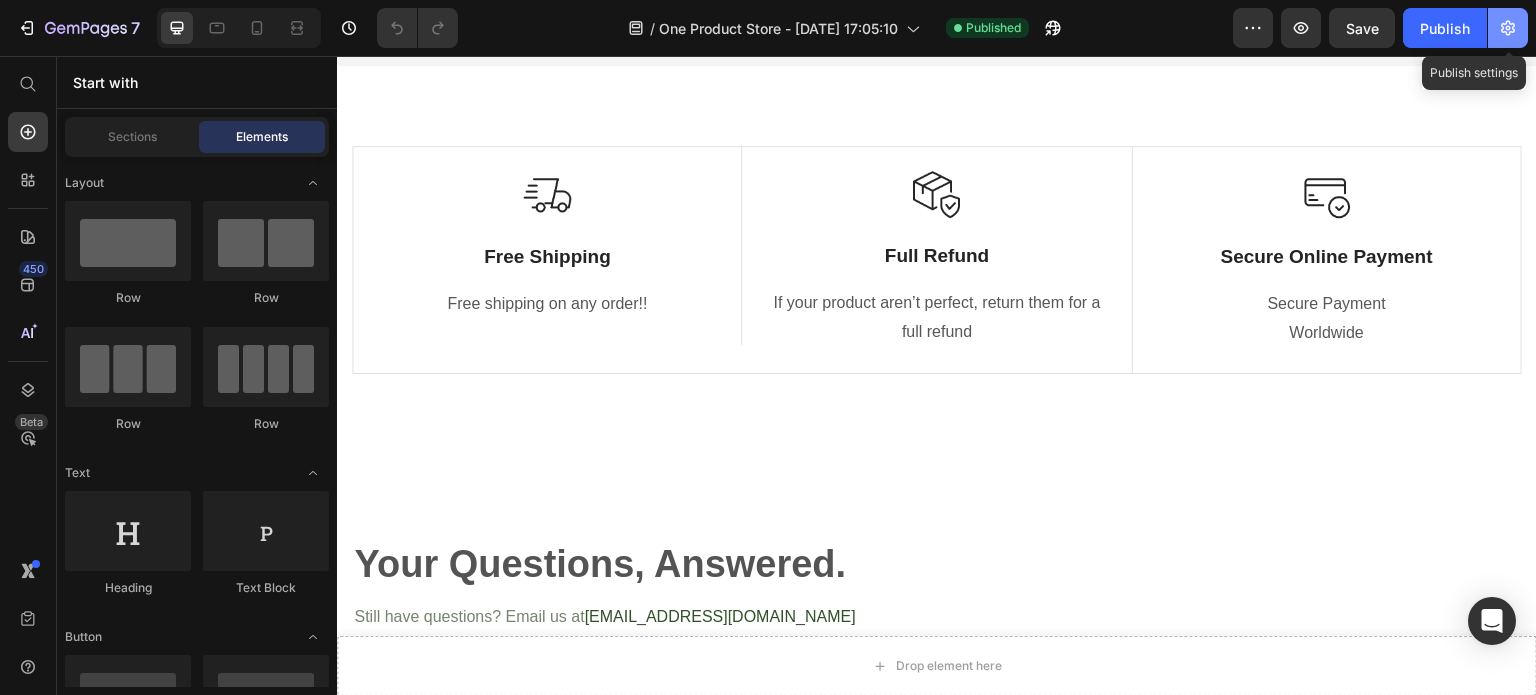 click 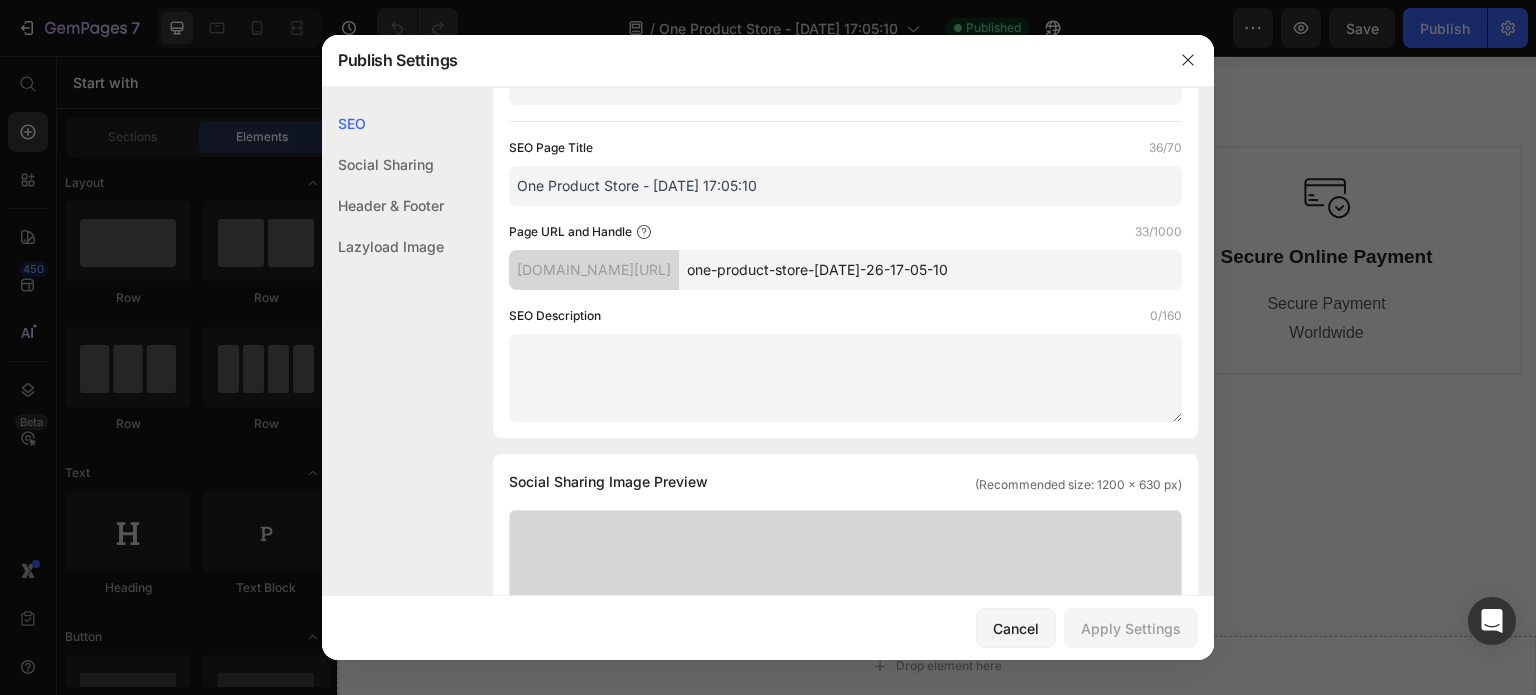 scroll, scrollTop: 86, scrollLeft: 0, axis: vertical 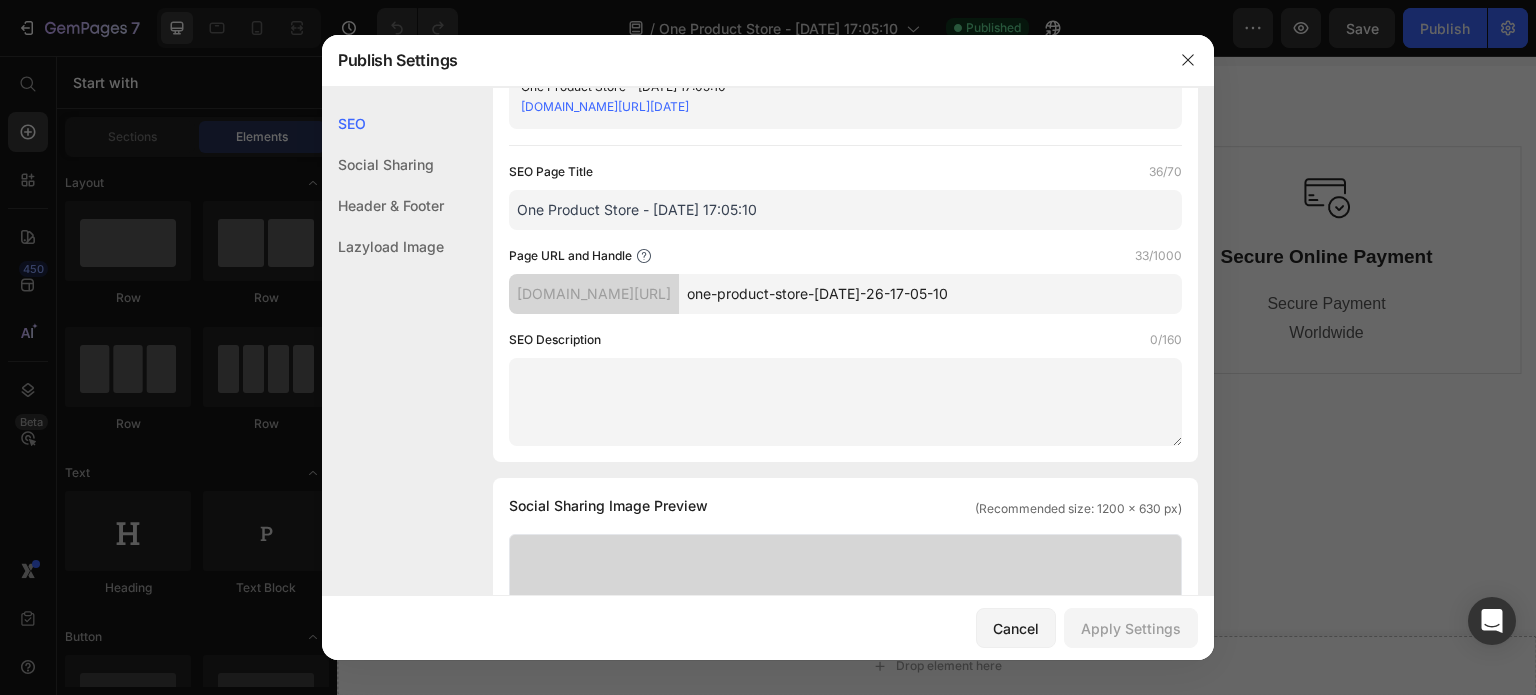 drag, startPoint x: 1044, startPoint y: 299, endPoint x: 739, endPoint y: 283, distance: 305.41937 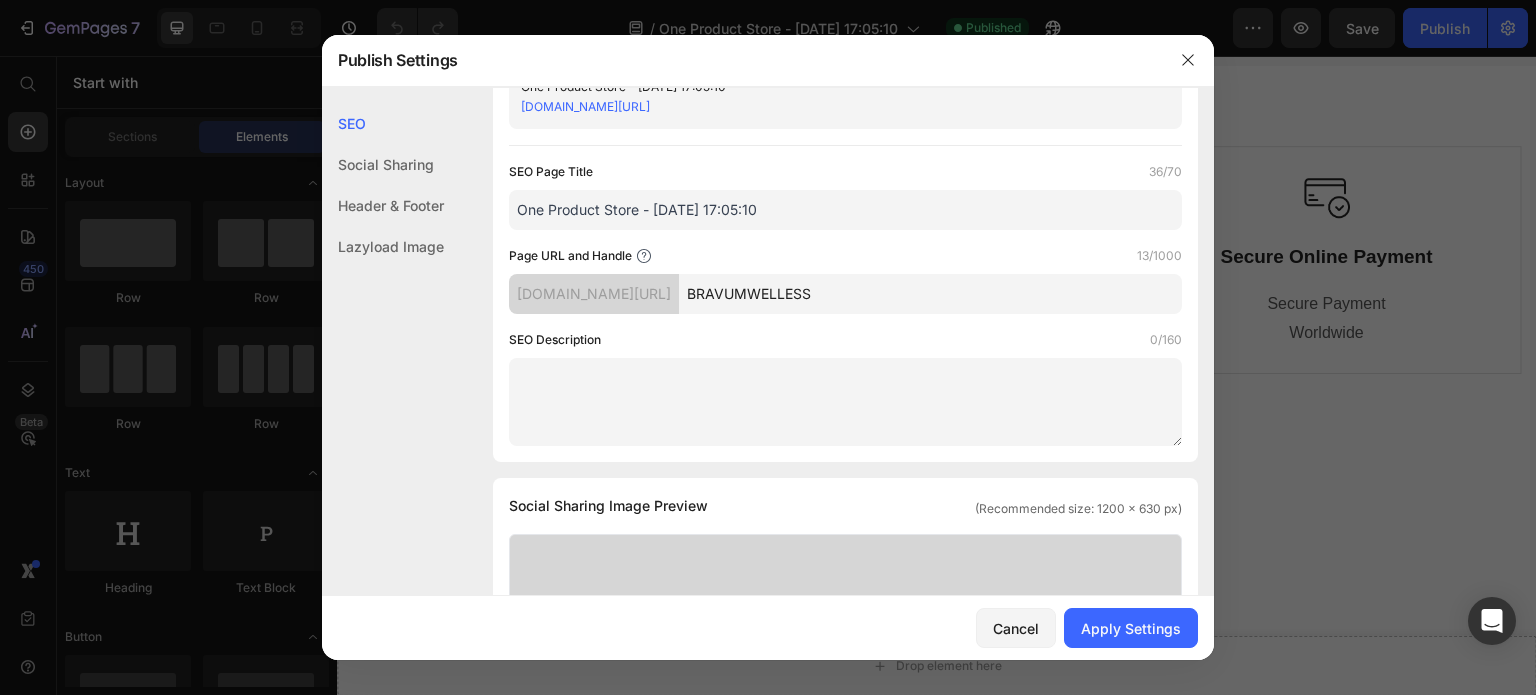 scroll, scrollTop: 0, scrollLeft: 0, axis: both 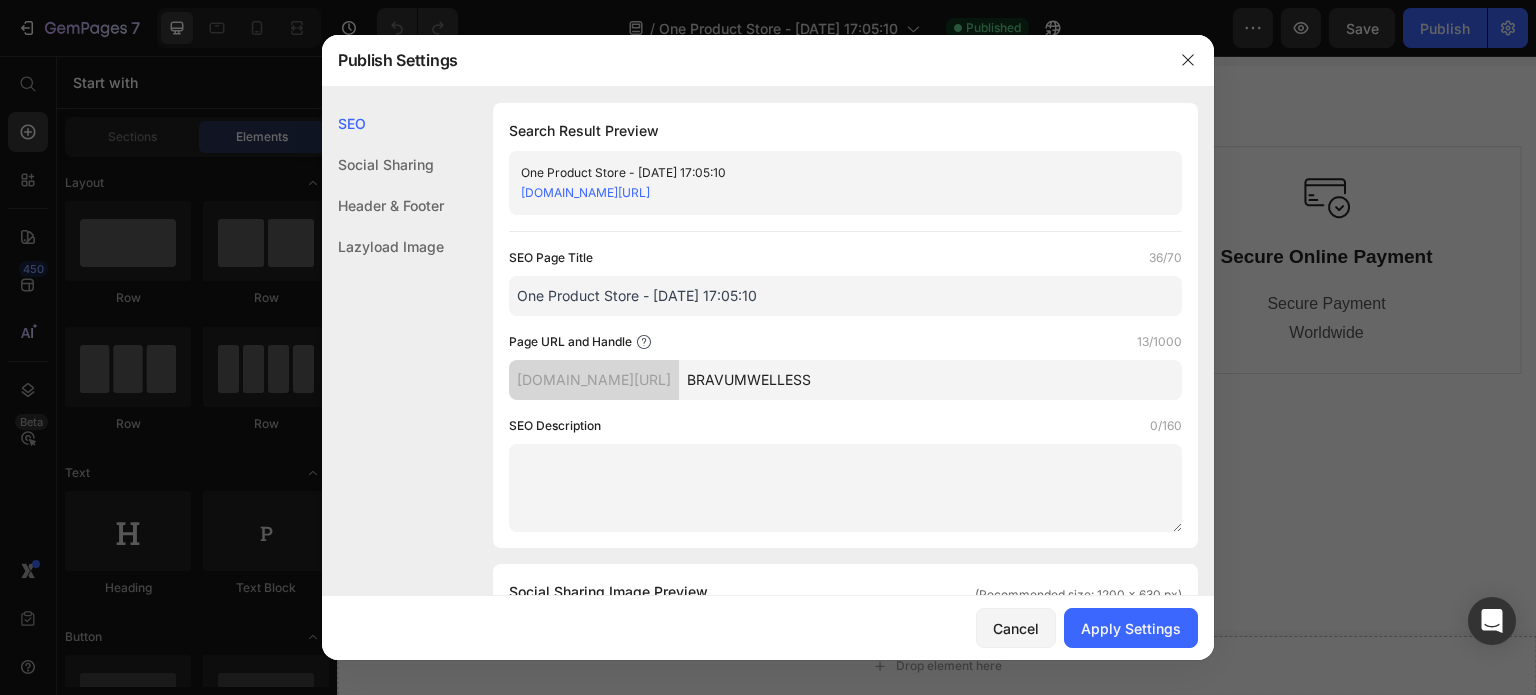 drag, startPoint x: 1120, startPoint y: 630, endPoint x: 1115, endPoint y: 432, distance: 198.06313 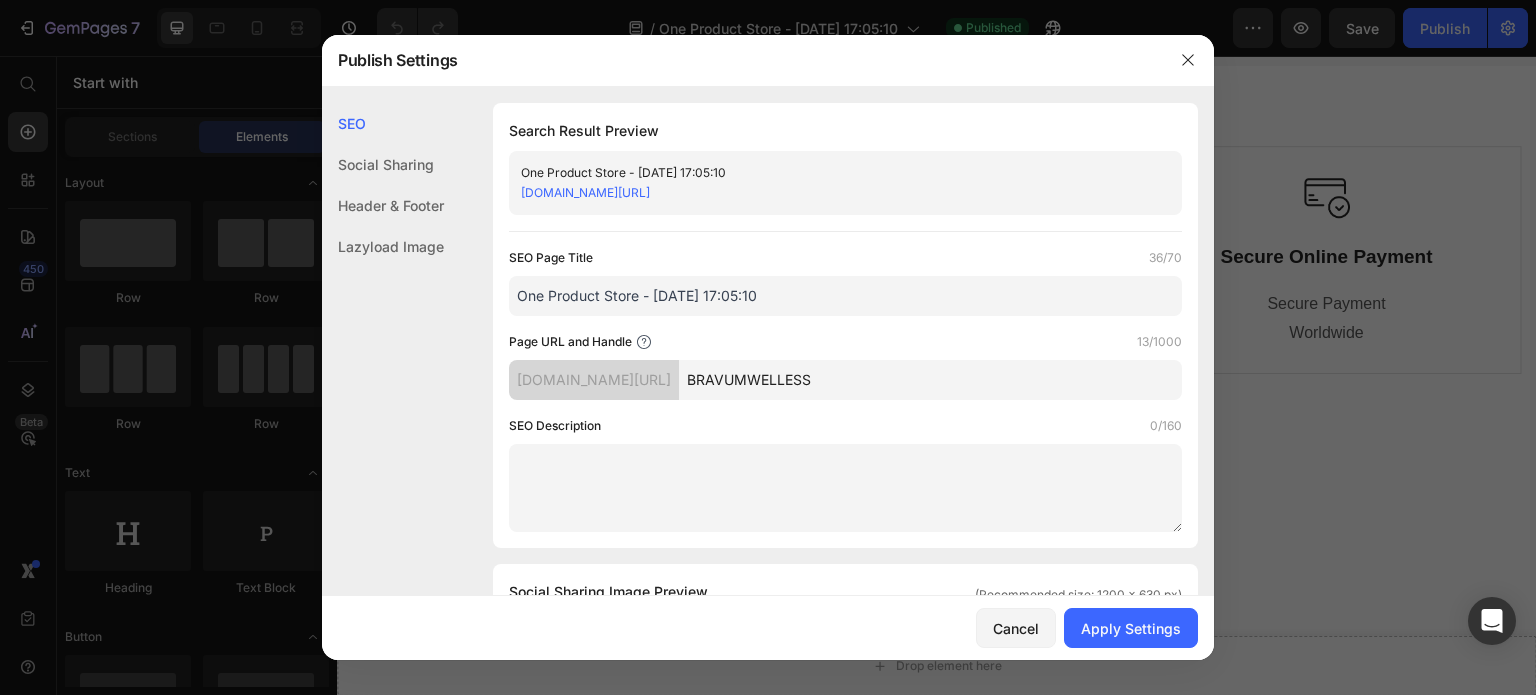 click on "Publish Settings SEO Social Sharing Header & Footer Lazyload Image SEO Search Result Preview One Product Store - [DATE] 17:05:10 [DOMAIN_NAME][URL] SEO Page Title  36/70  One Product Store - [DATE] 17:05:10  Page URL and Handle  13/1000  [DOMAIN_NAME][URL] BRAVUMWELLESS  SEO Description  0/160  Social Sharing Social Sharing Image Preview (Recommended size: 1200 x 630 px) Upload Image  Supported file: .jpg, .jpeg, .png, .gif, .webp  One Product Store - [DATE] 17:05:10 [DOMAIN_NAME][URL] Header & Footer Shopify theme header & footer  To edit those sections, please follow instruction in  this article Use Shopify theme header Use Shopify theme footer GemPages Design Lazyload Image Lazyload Image Lazyload Image Cancel Apply Settings" at bounding box center [768, 348] 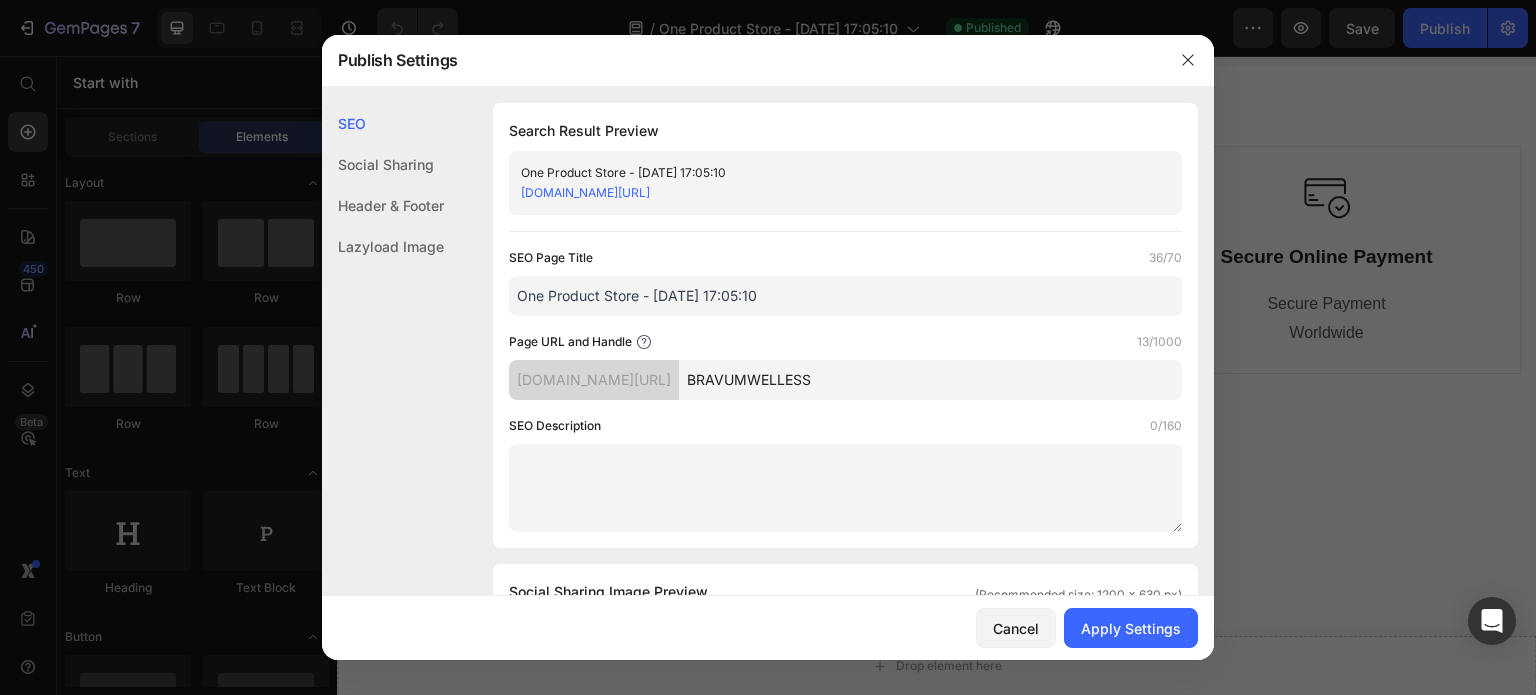 click on "BRAVUMWELLESS" at bounding box center [930, 380] 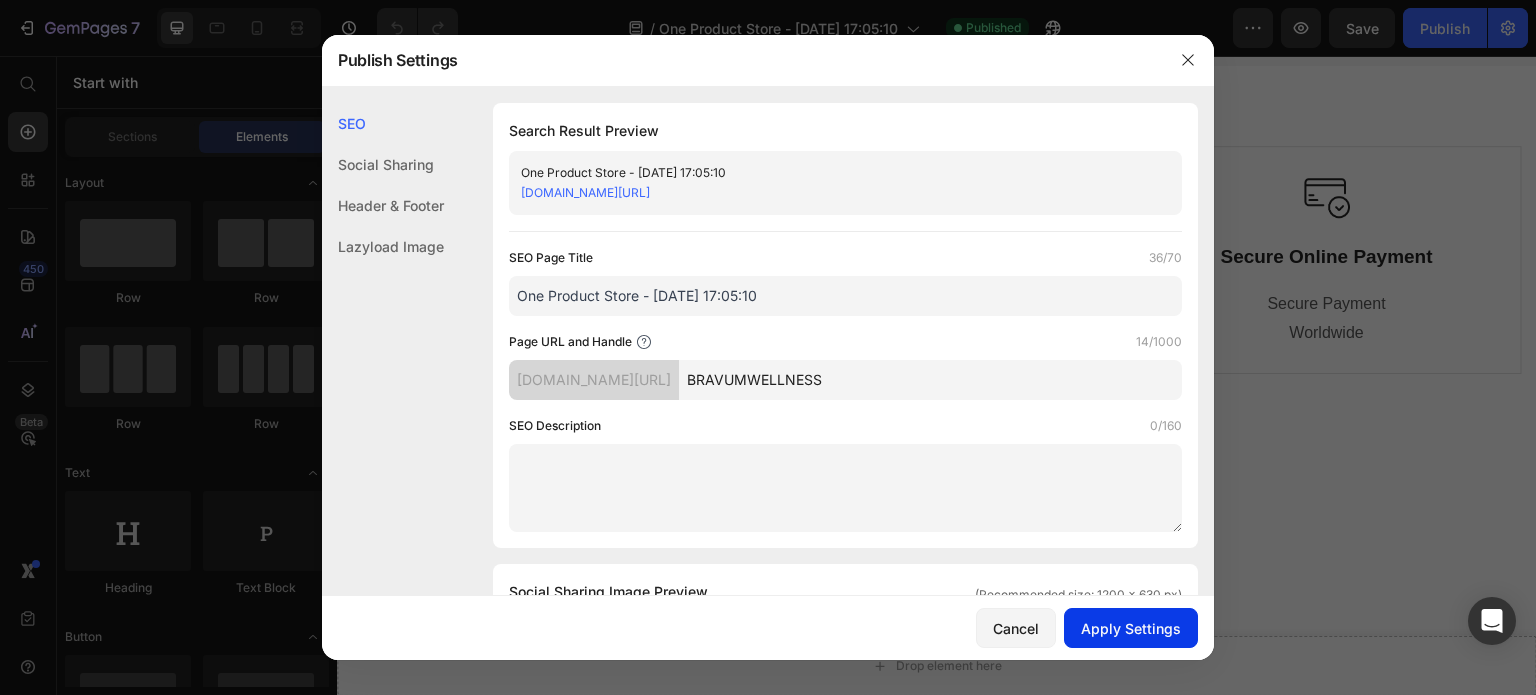 type on "BRAVUMWELLNESS" 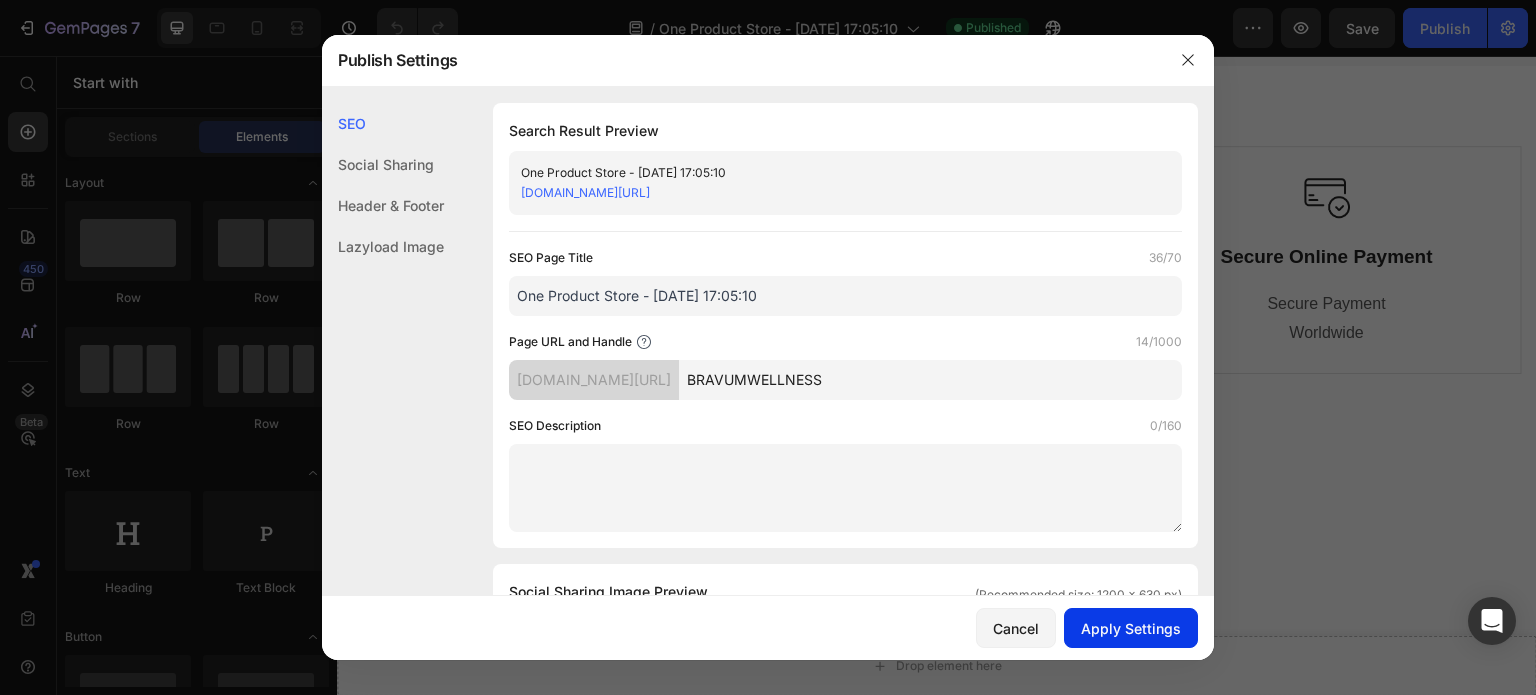 click on "Apply Settings" 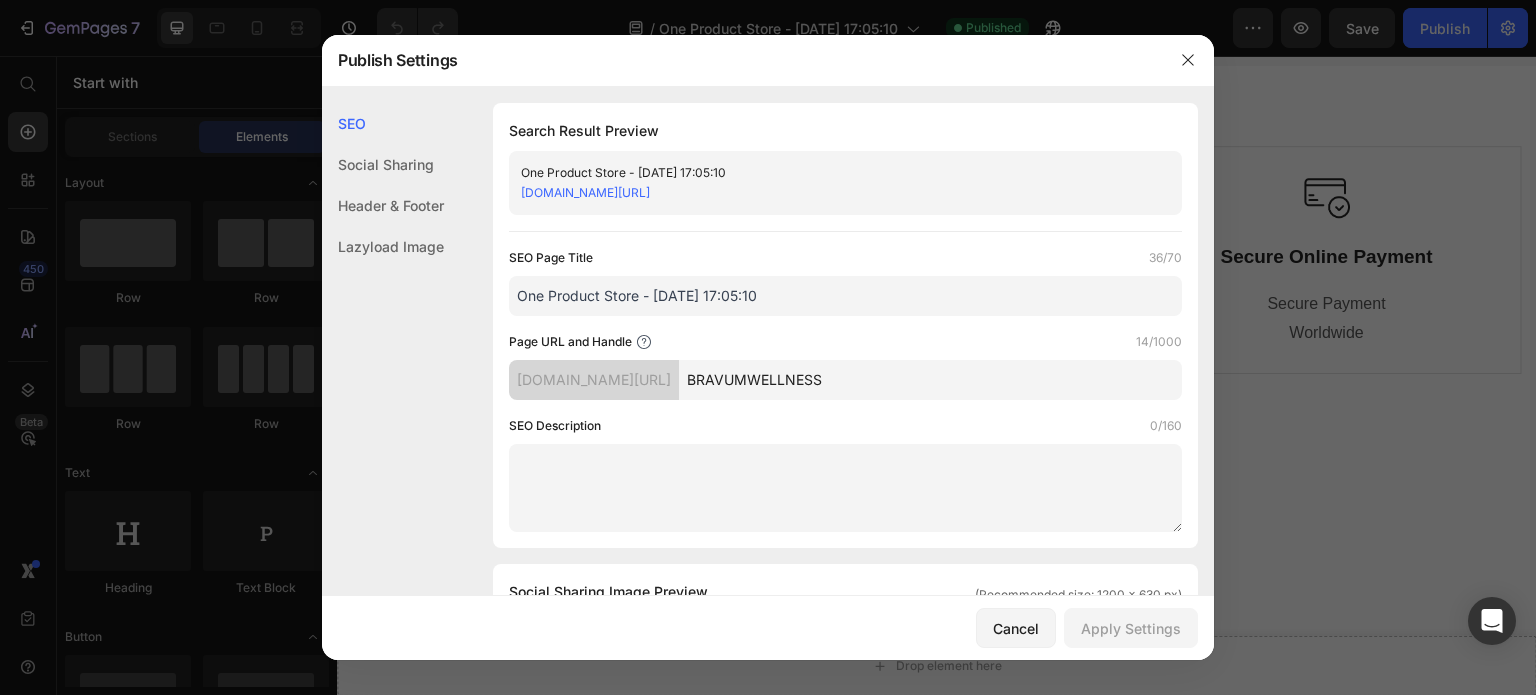 drag, startPoint x: 928, startPoint y: 391, endPoint x: 740, endPoint y: 397, distance: 188.09572 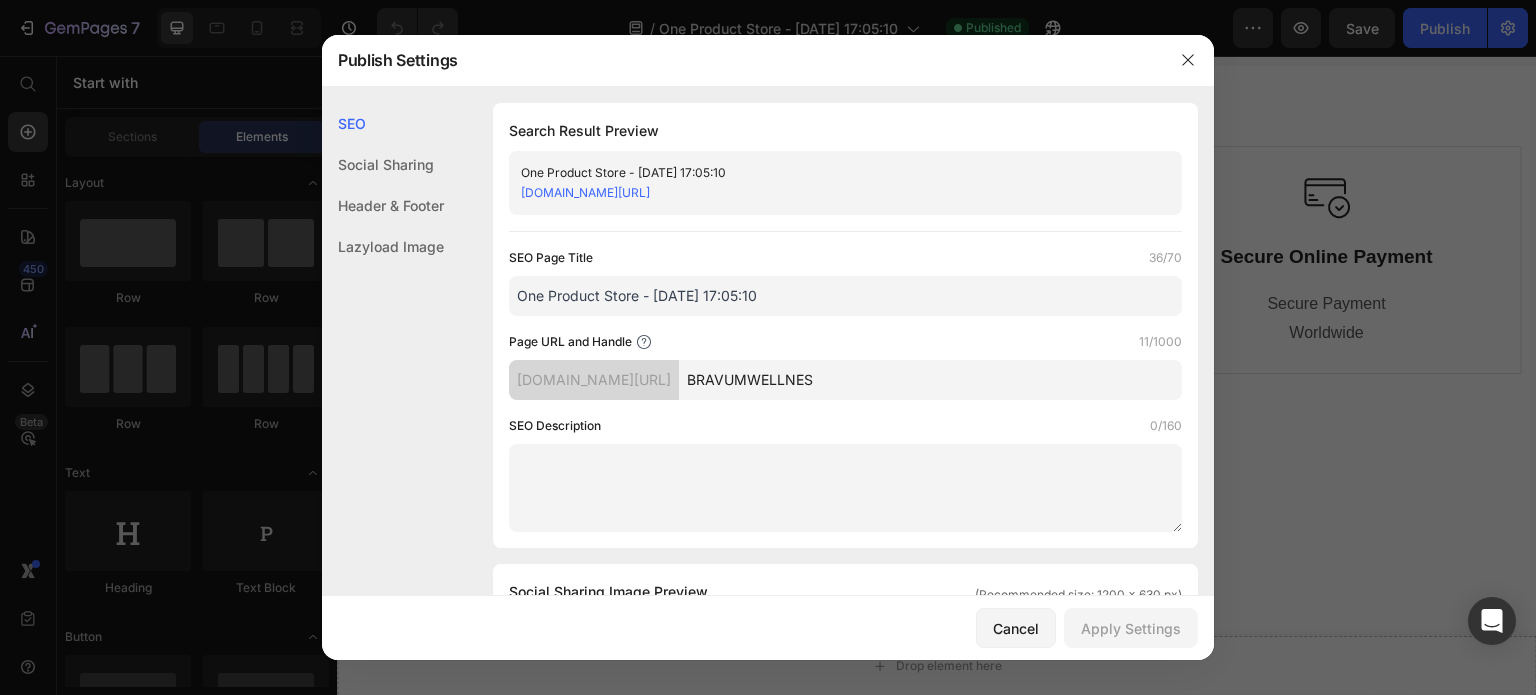 type on "BRAVUMWELLNESS" 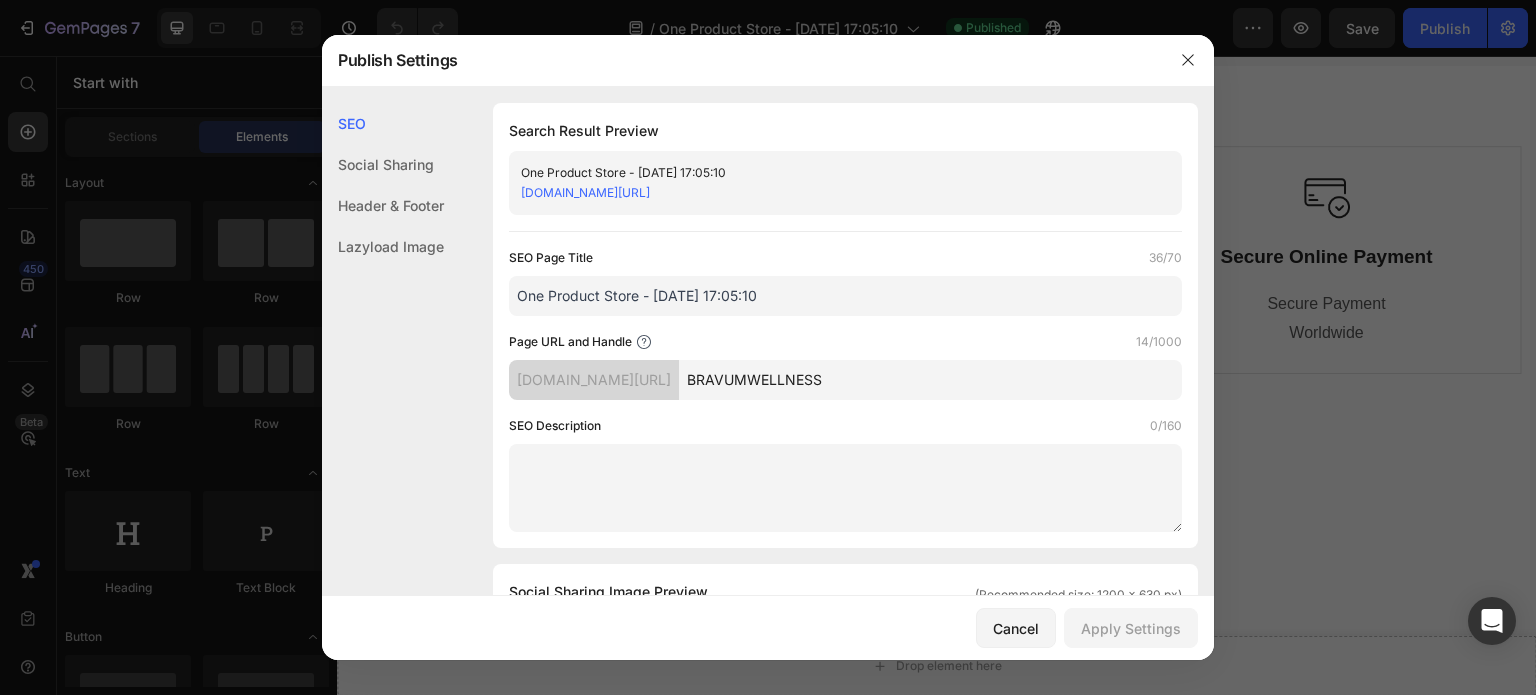 click on "SEO Social Sharing Header & Footer Lazyload Image" at bounding box center (383, 416) 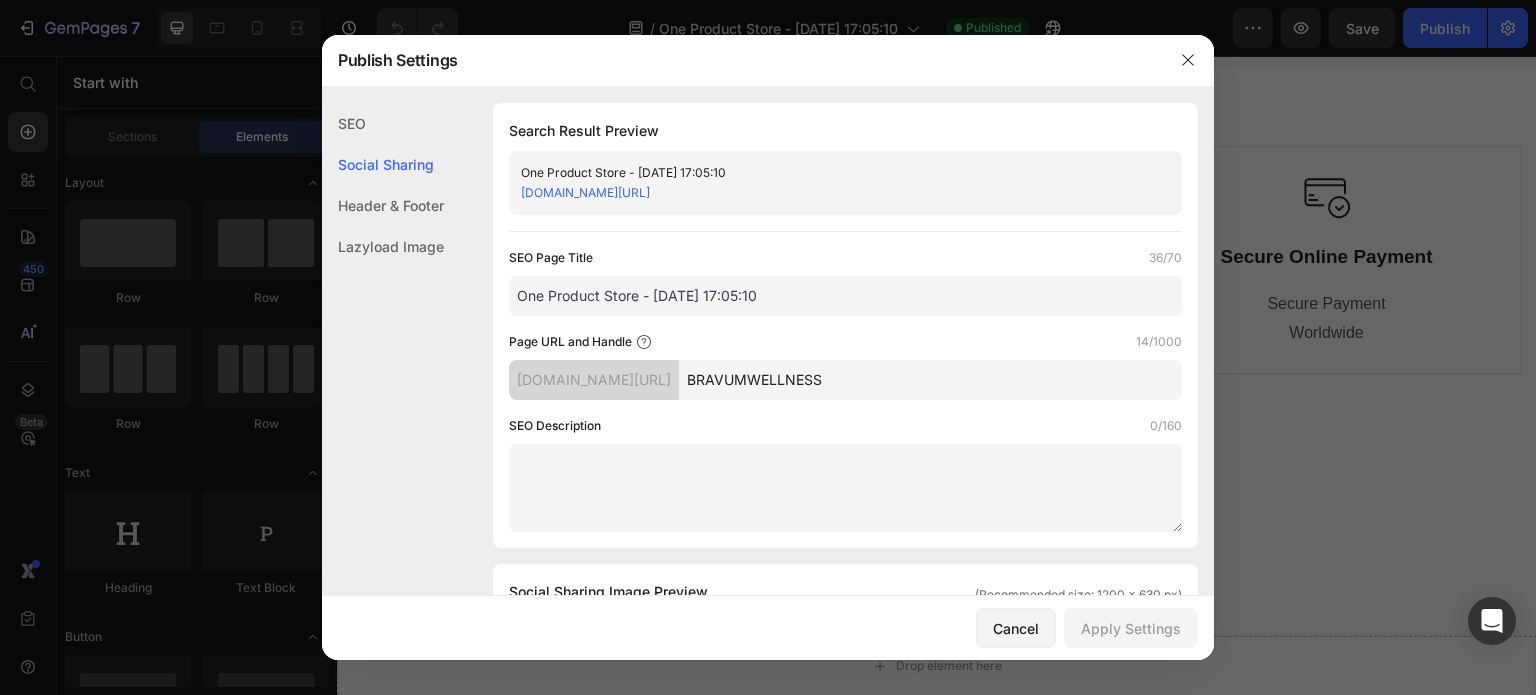 scroll, scrollTop: 456, scrollLeft: 0, axis: vertical 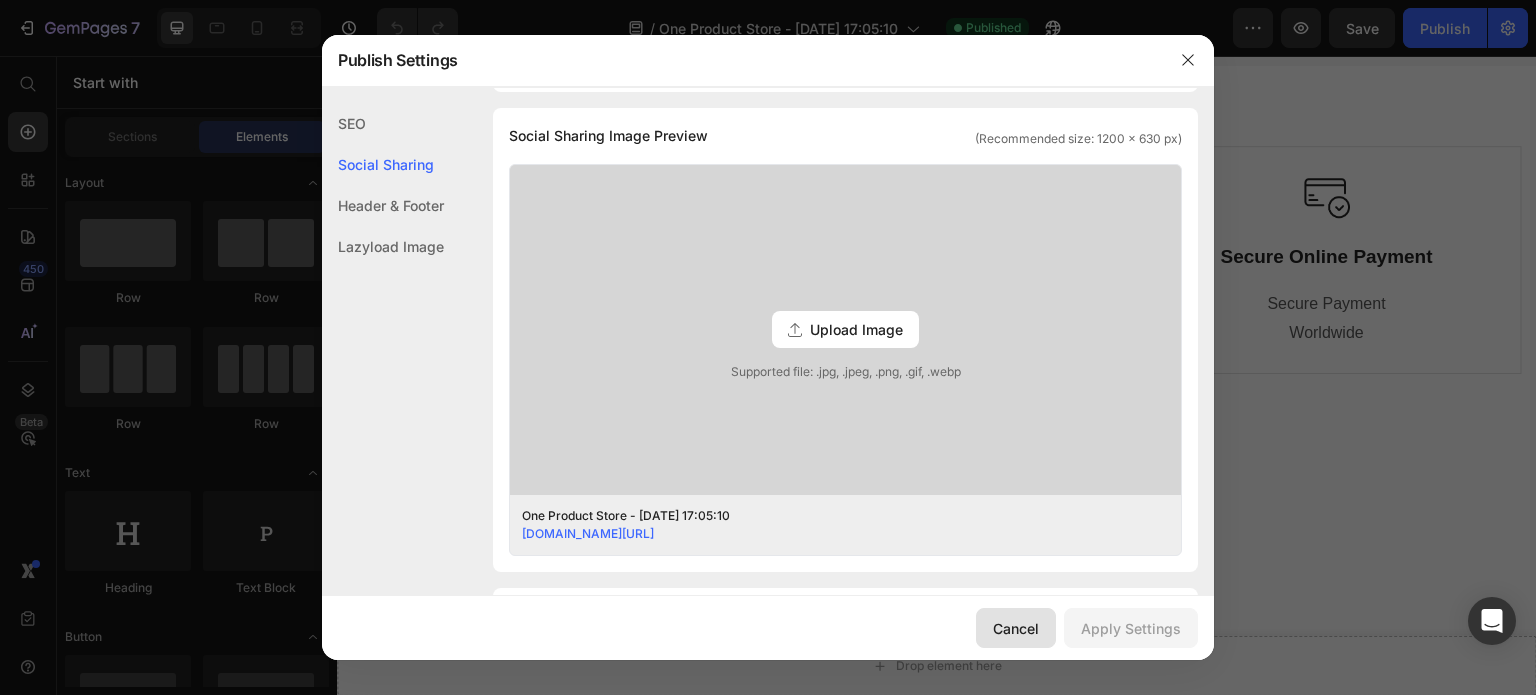click on "Cancel" at bounding box center [1016, 628] 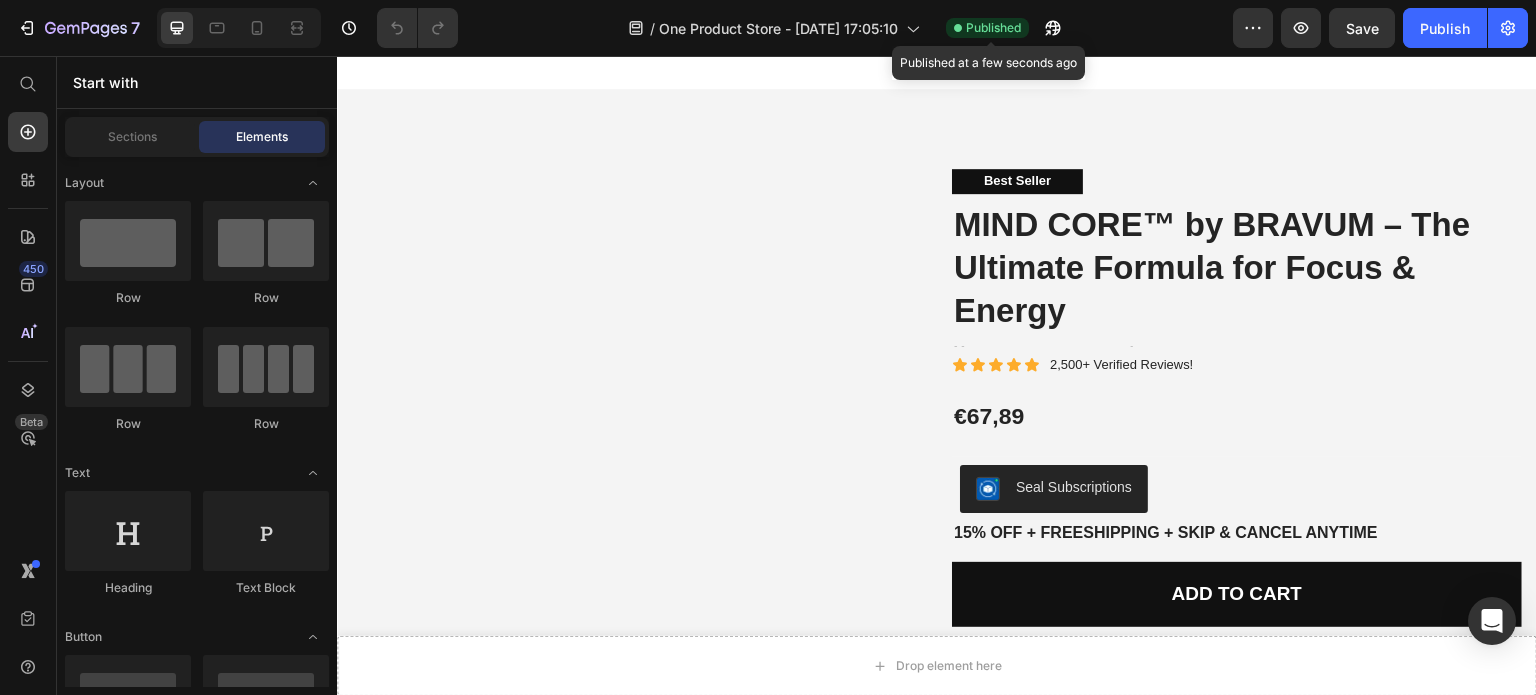 scroll, scrollTop: 2952, scrollLeft: 0, axis: vertical 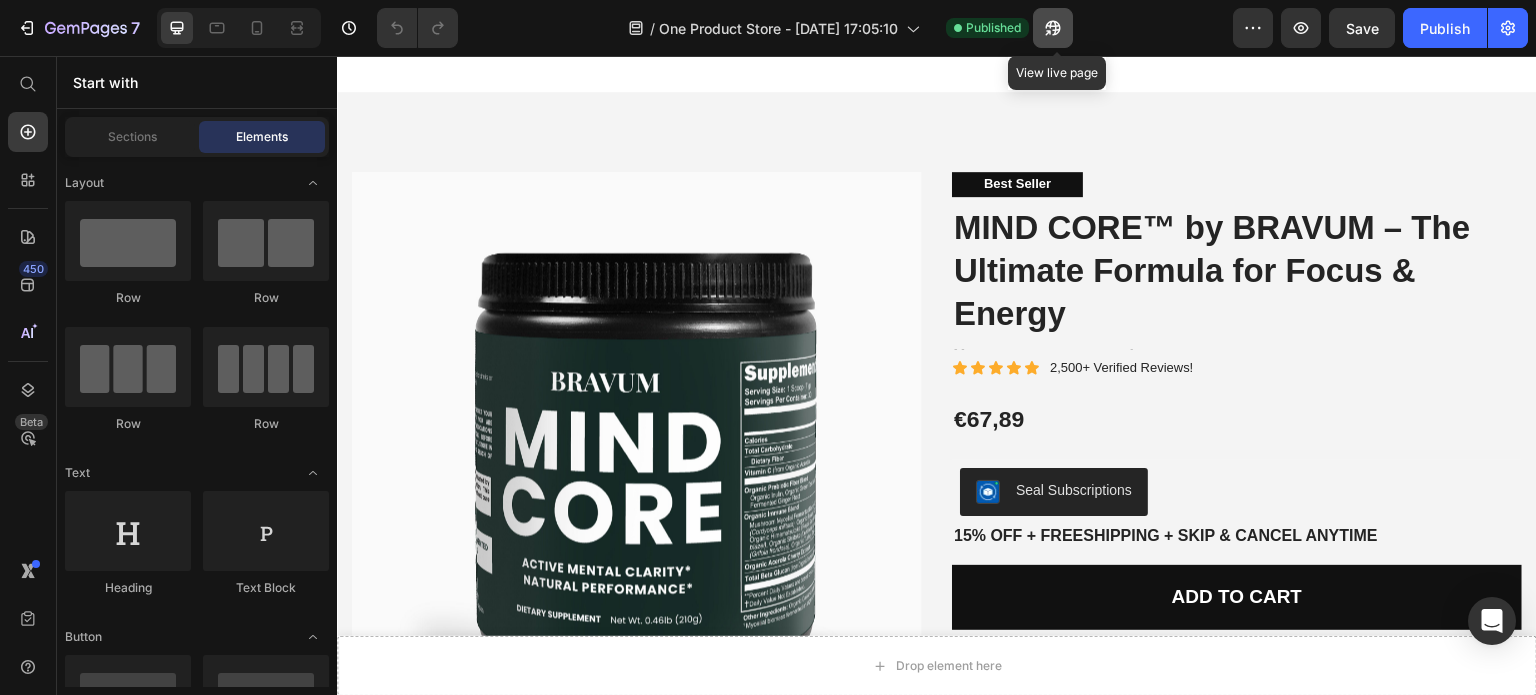 click 